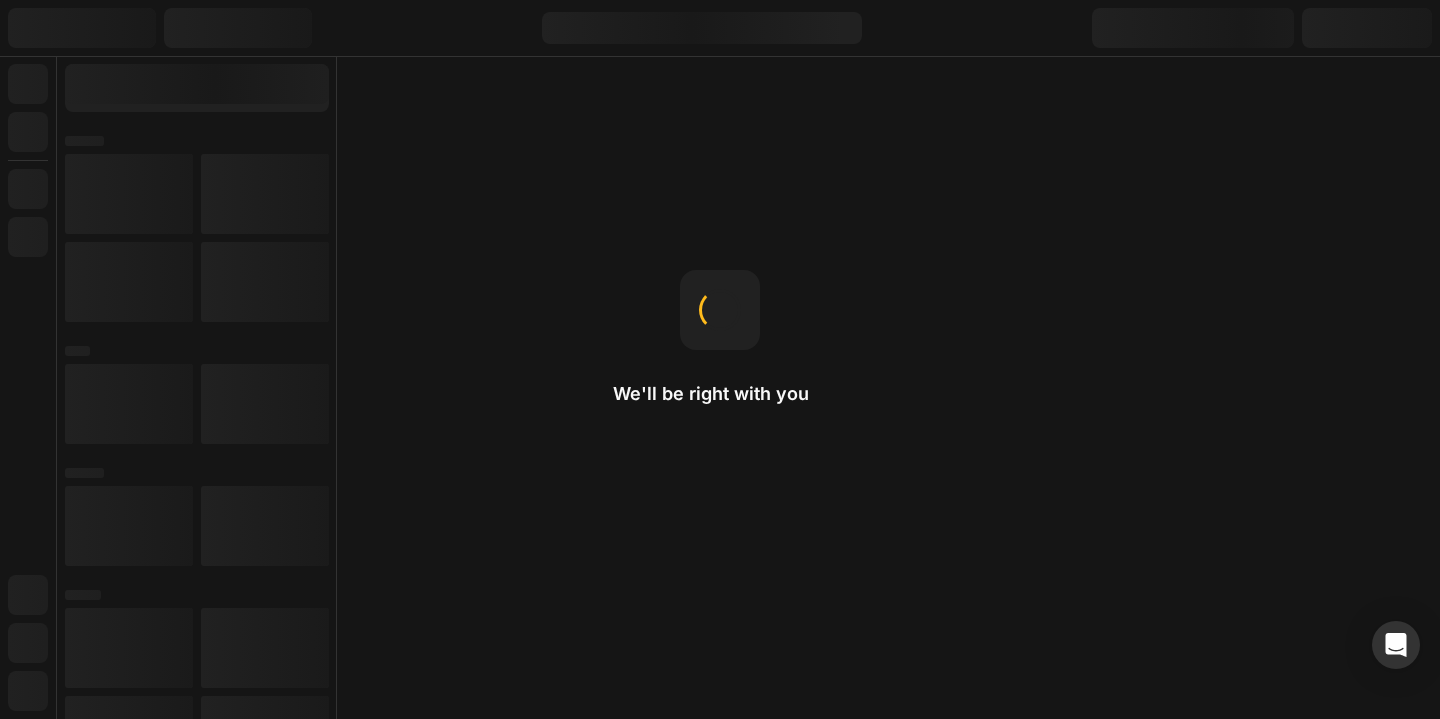 scroll, scrollTop: 0, scrollLeft: 0, axis: both 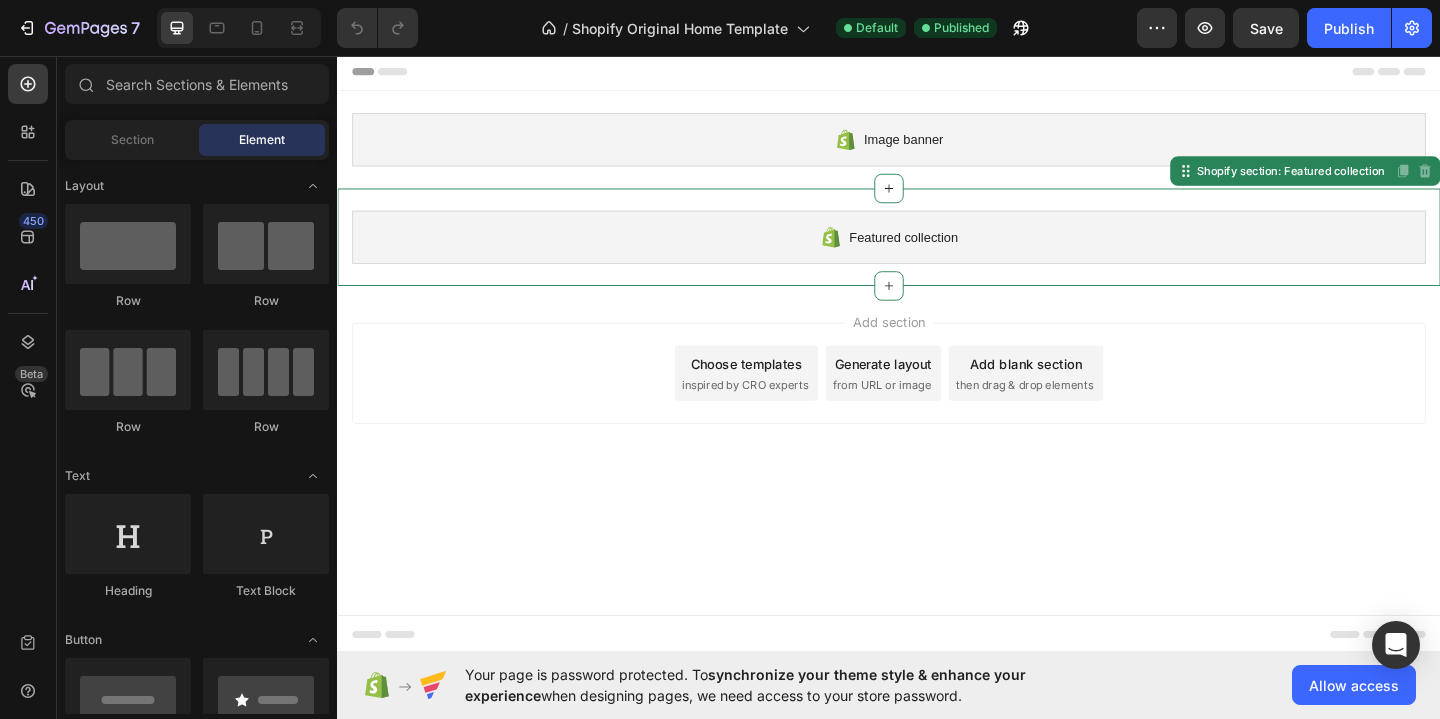 click on "Featured collection Shopify section: Featured collection   Disabled. Please edit in Shopify Editor Disabled. Please edit in Shopify Editor" at bounding box center [937, 253] 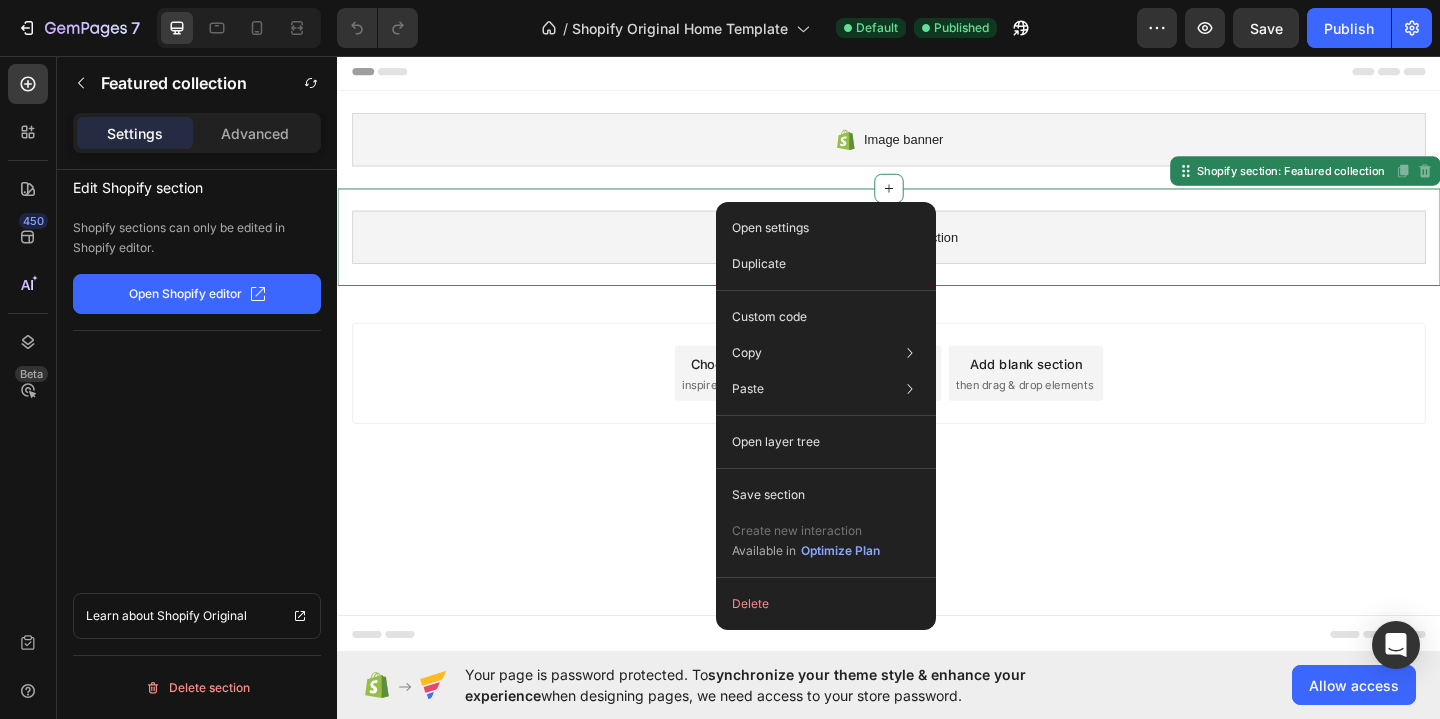 click on "Open settings Duplicate Custom code Copy Copy section  Cmd + C Copy style  Copy class  .g2YIHaU3q_ Paste Paste element  Cmd + V Paste style  Cmd + Shift + V Open layer tree Save section Create new interaction Available in  Optimize Plan   Delete" at bounding box center [826, 416] 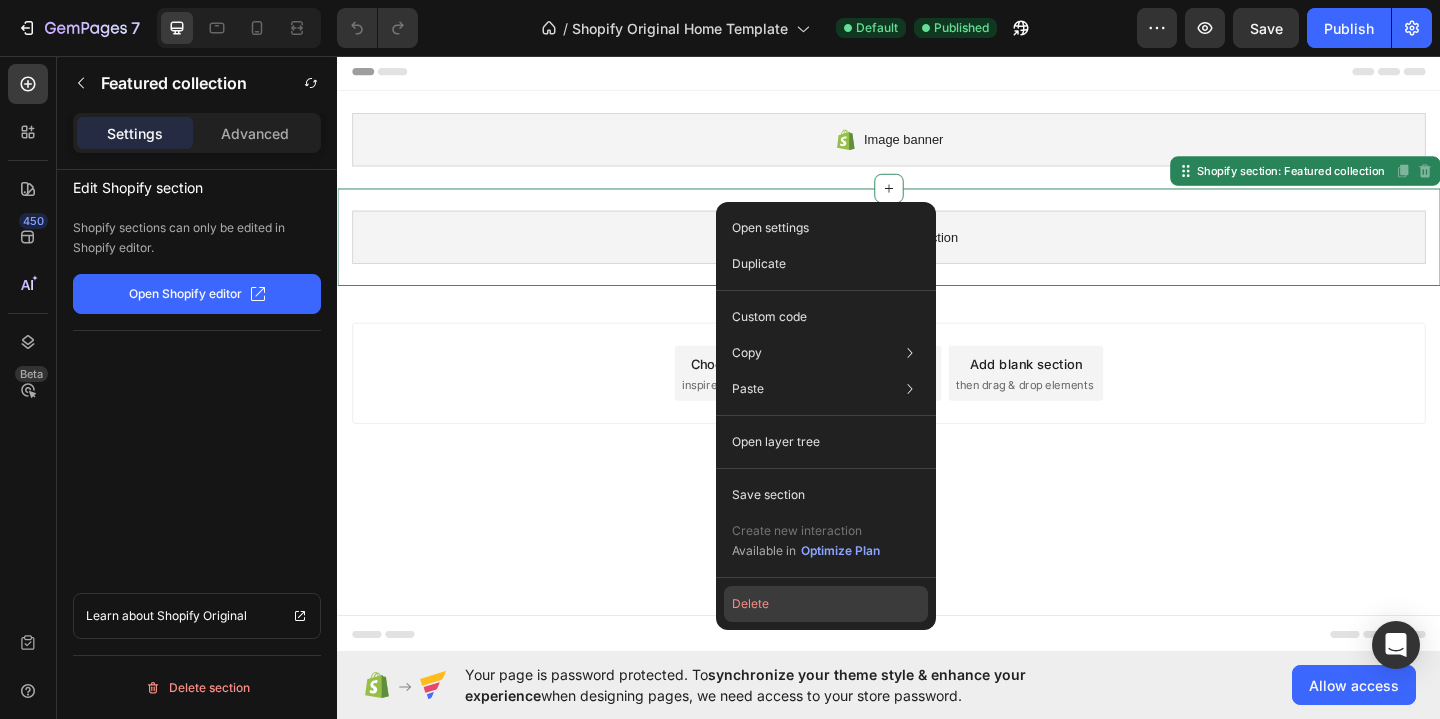 click on "Delete" 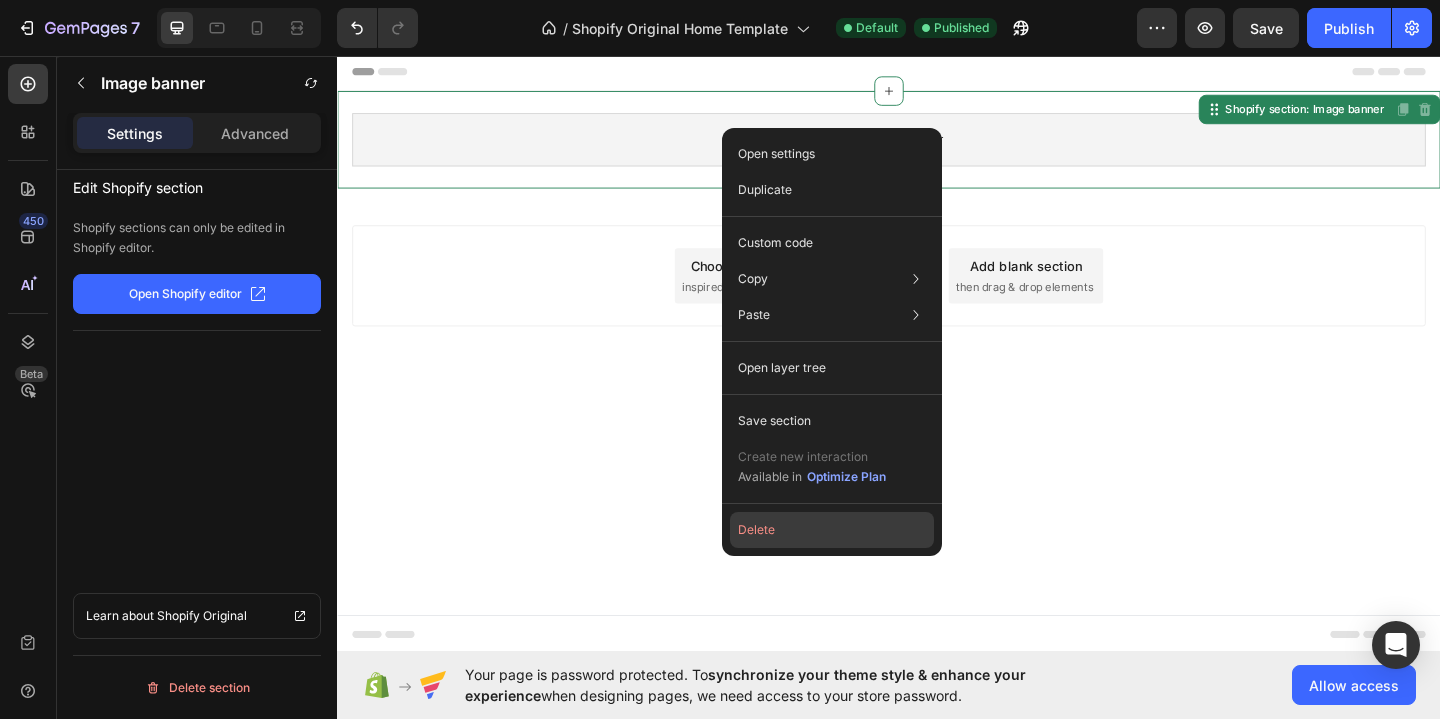 click on "Delete" 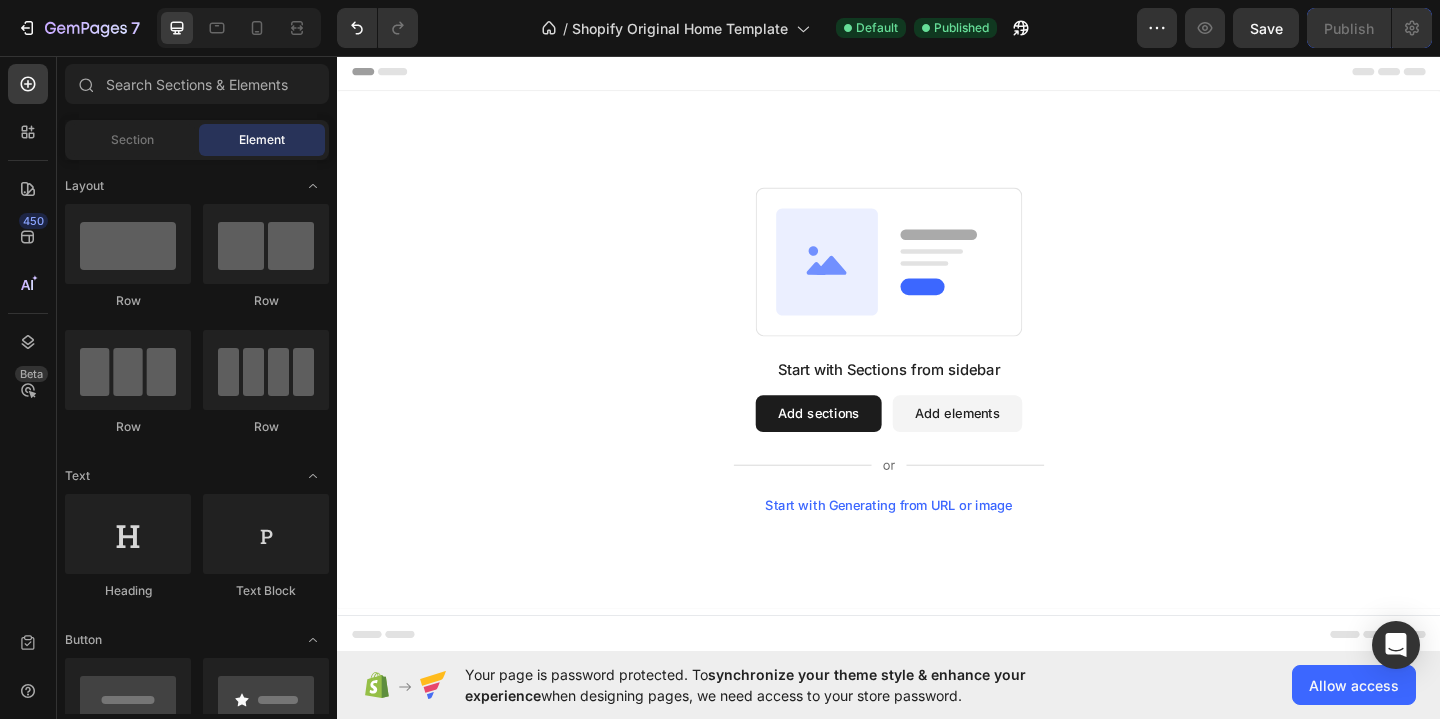 click on "Start with Sections from sidebar Add sections Add elements Start with Generating from URL or image" at bounding box center [937, 375] 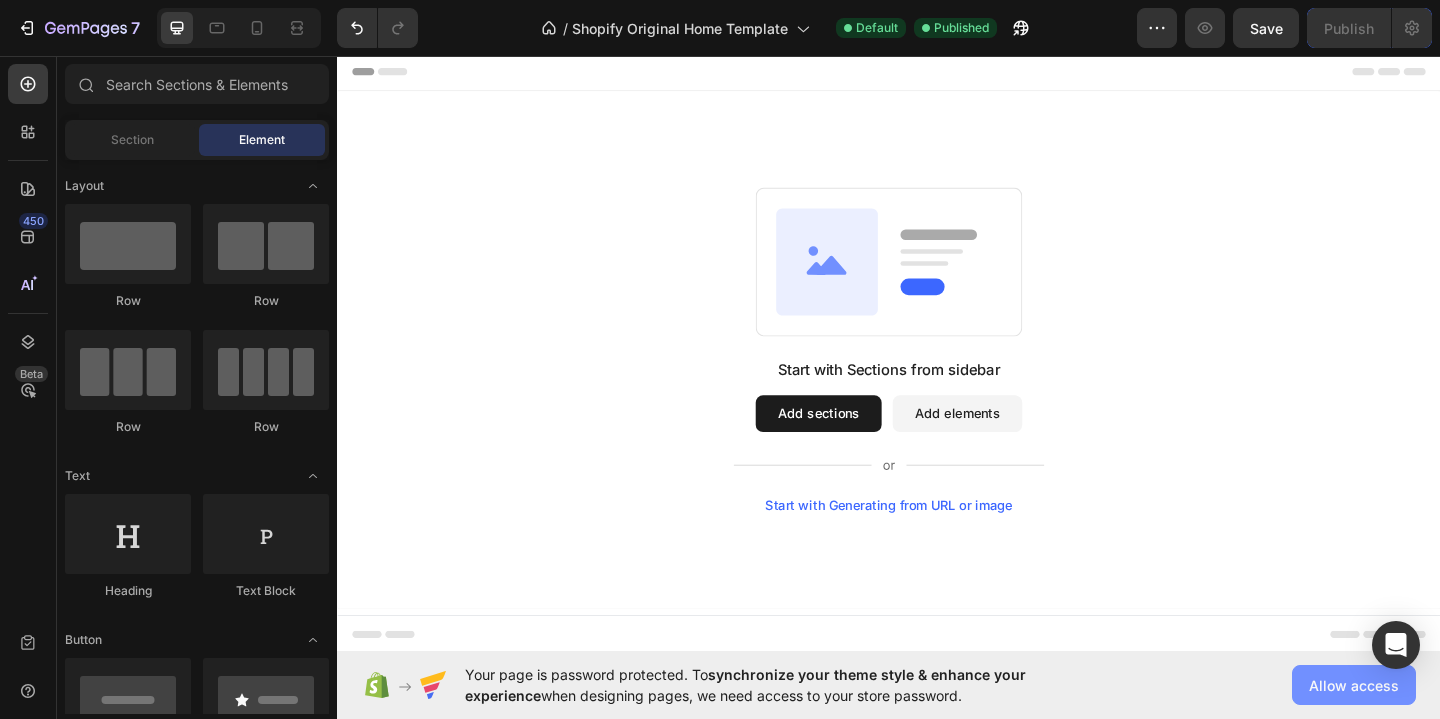 click on "Allow access" 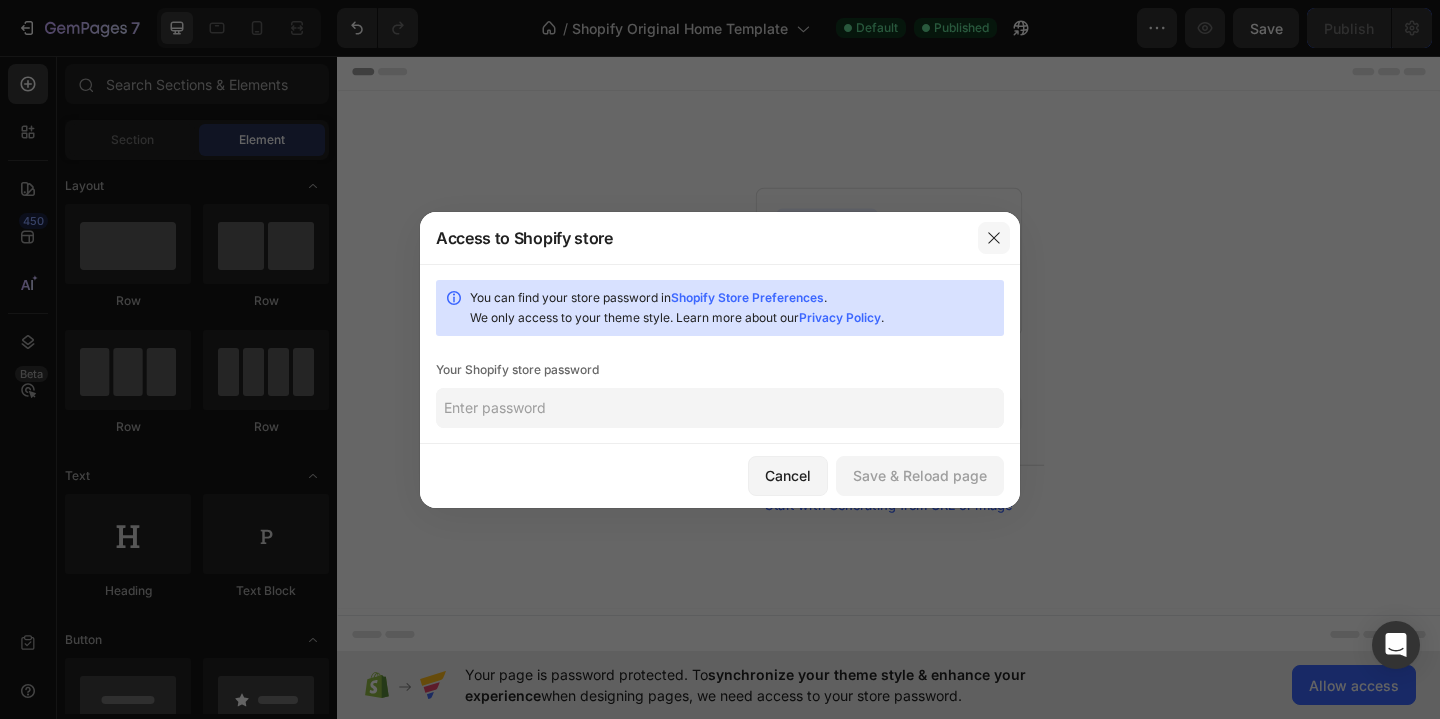 click 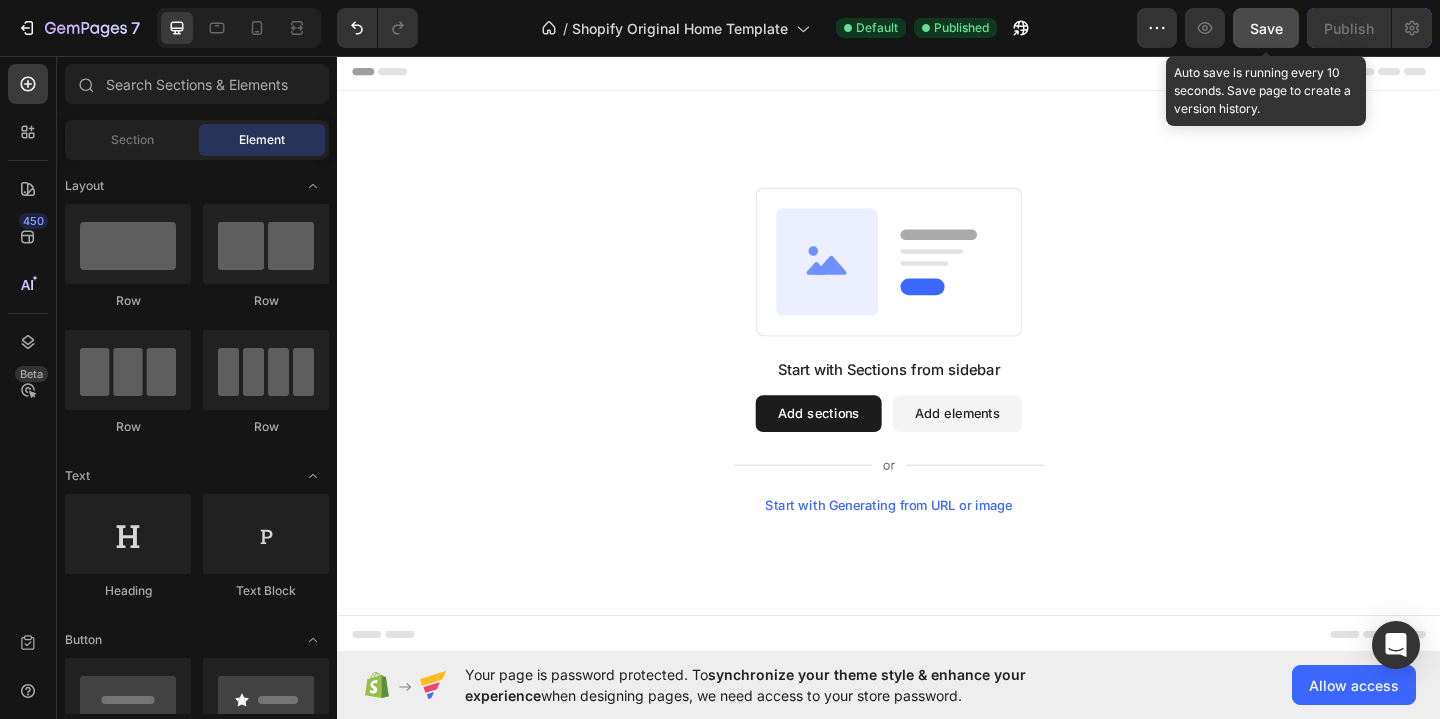 click on "Save" at bounding box center [1266, 28] 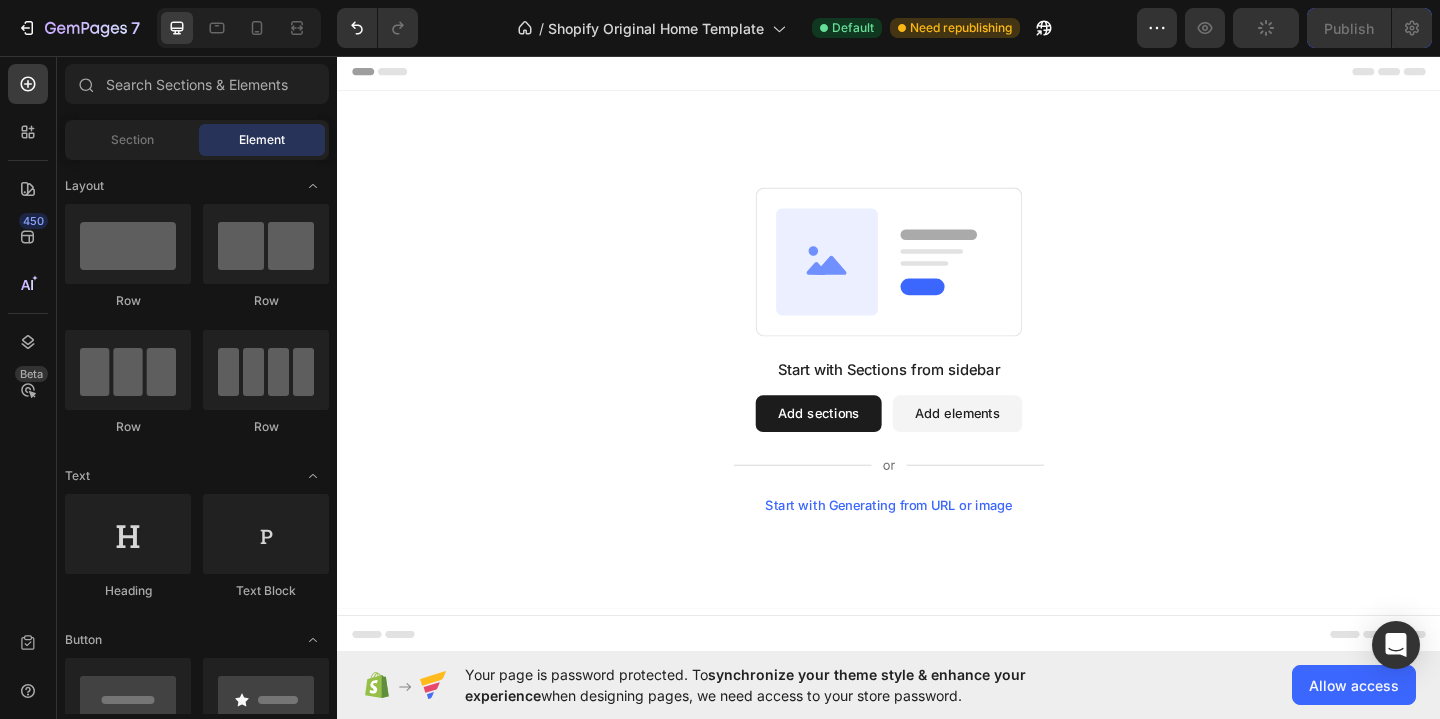 click on "Start with Sections from sidebar Add sections Add elements Start with Generating from URL or image" at bounding box center (937, 376) 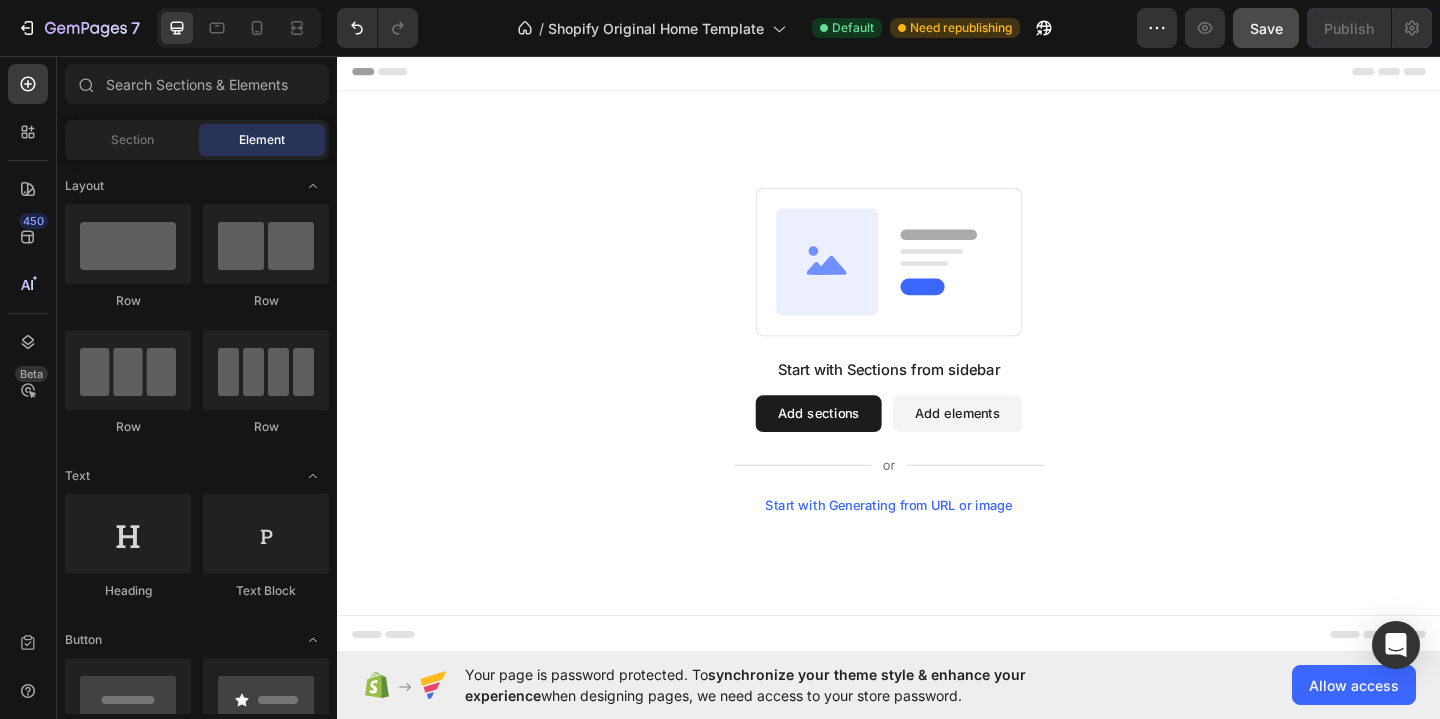 click on "Add elements" at bounding box center (1011, 445) 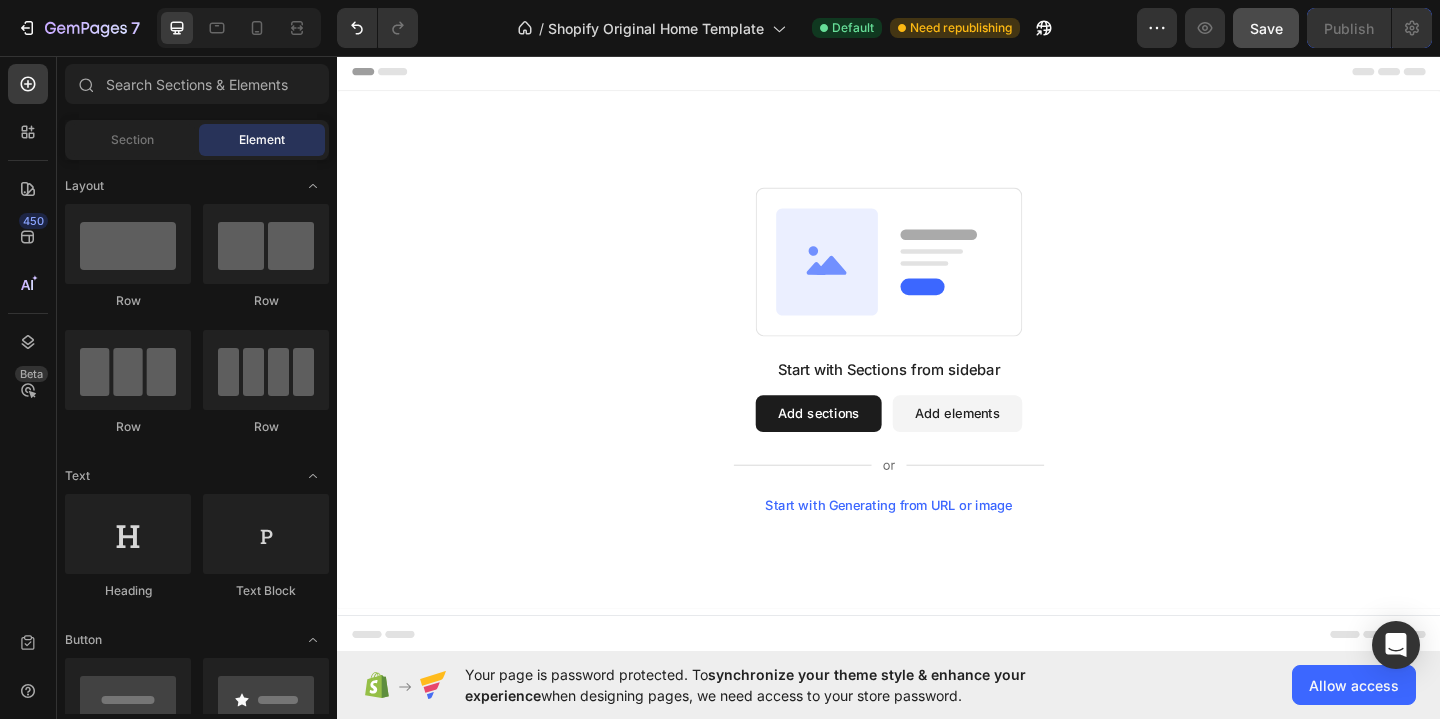 click on "Add sections" at bounding box center [860, 445] 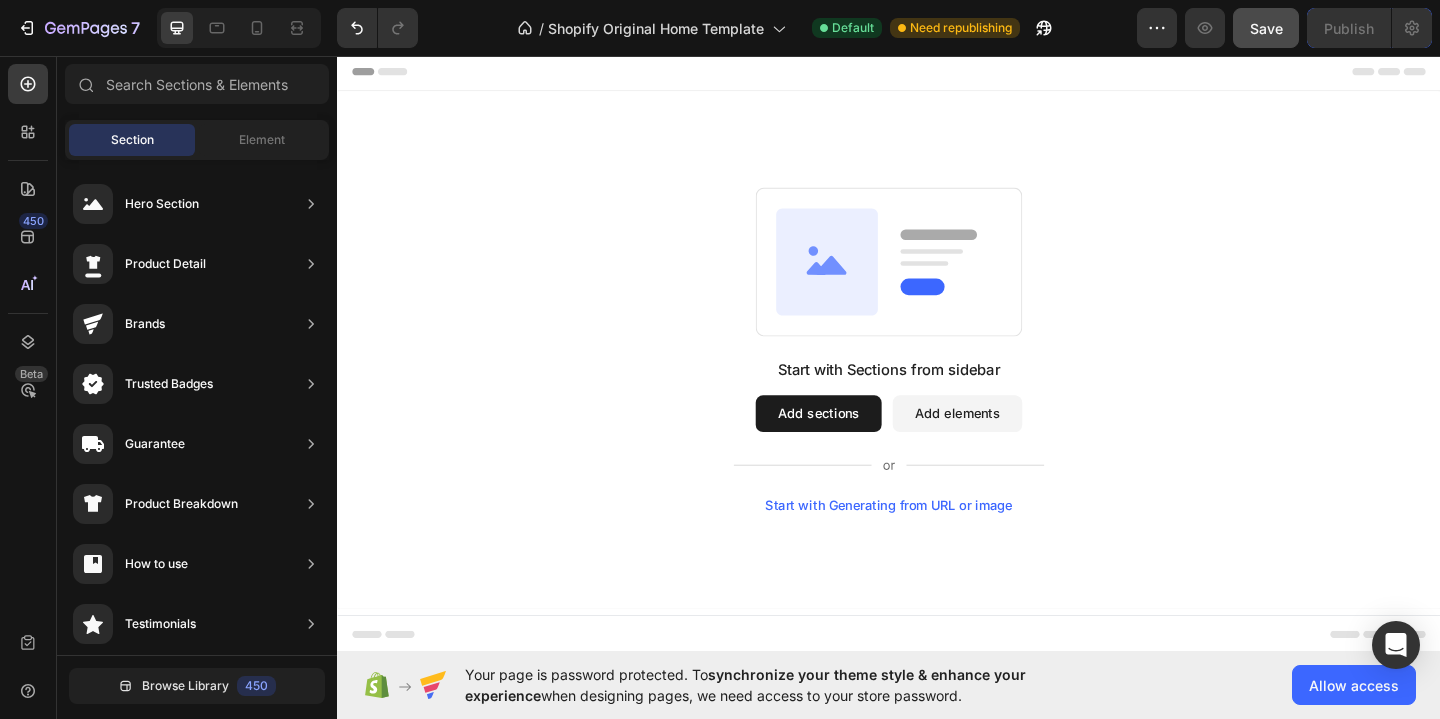 click on "Add elements" at bounding box center [1011, 445] 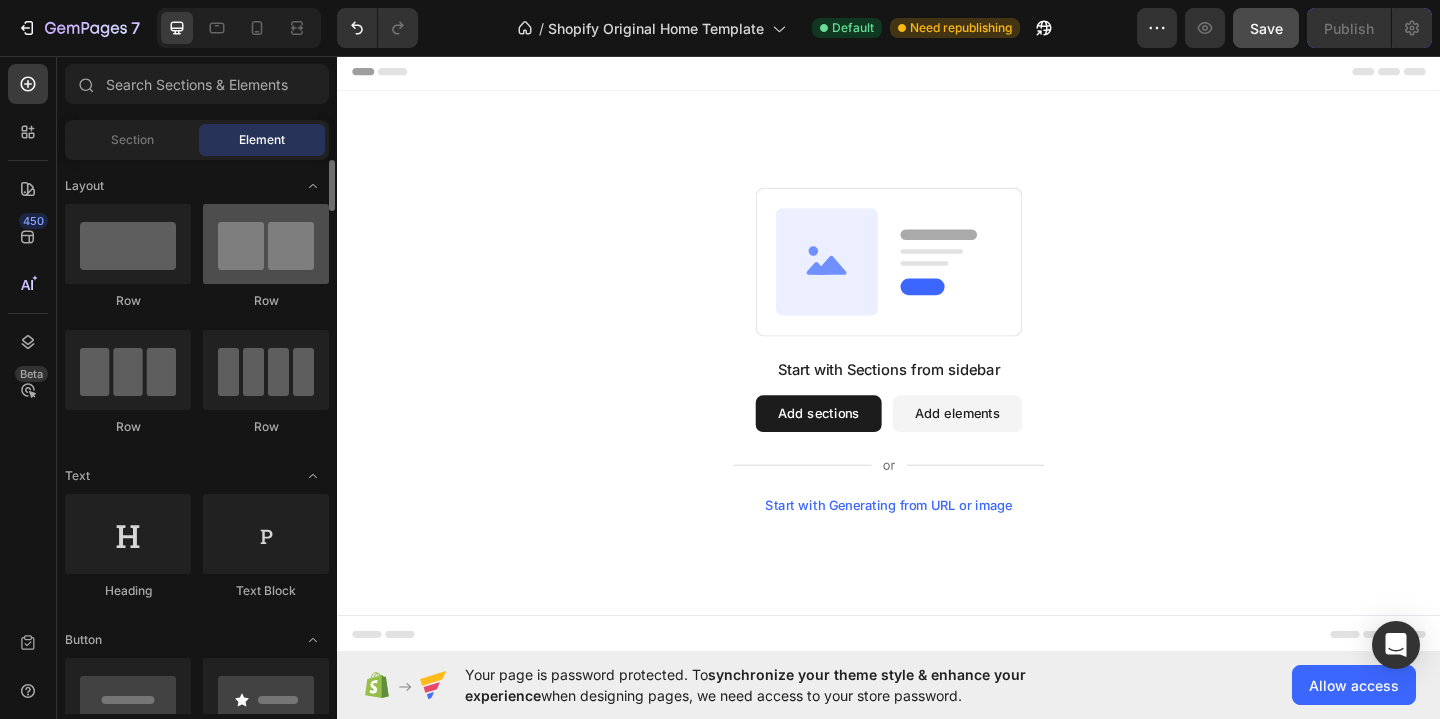 drag, startPoint x: 223, startPoint y: 264, endPoint x: 289, endPoint y: 258, distance: 66.27216 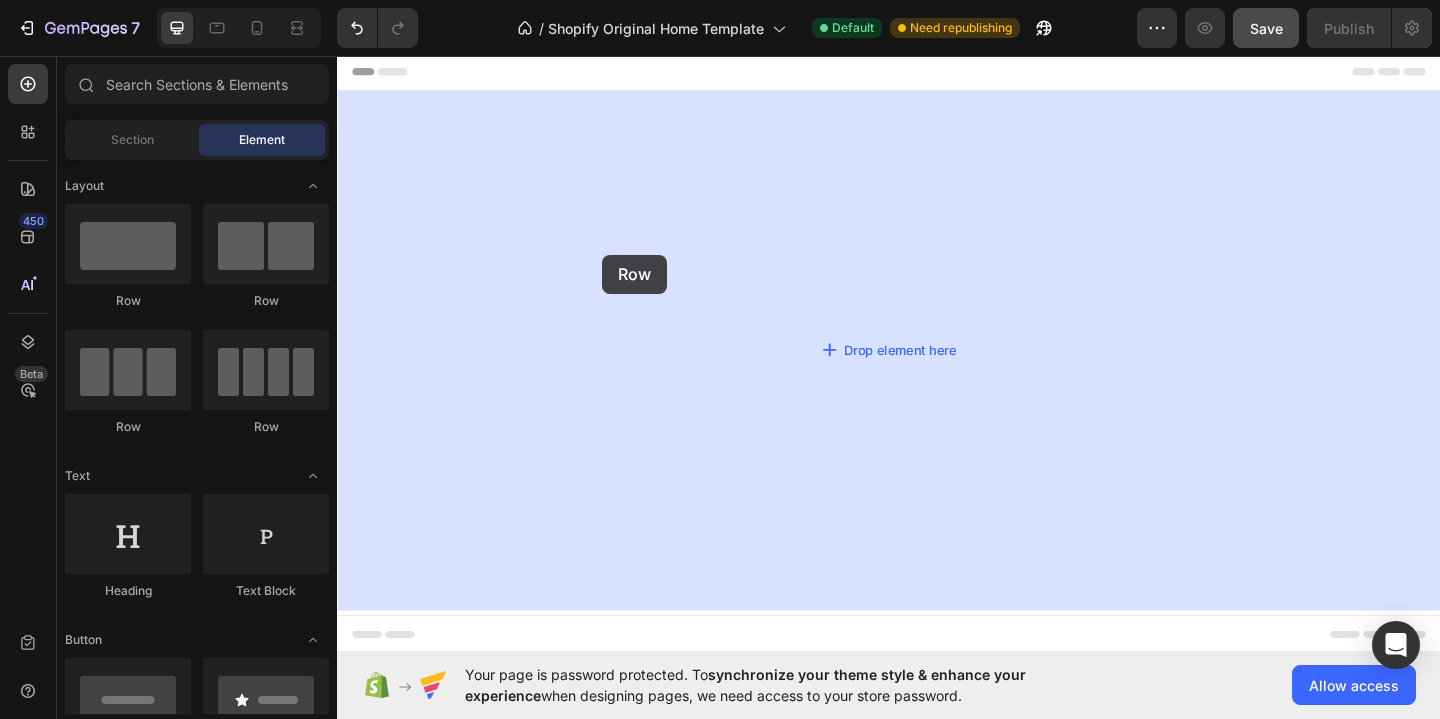 drag, startPoint x: 620, startPoint y: 311, endPoint x: 625, endPoint y: 272, distance: 39.319206 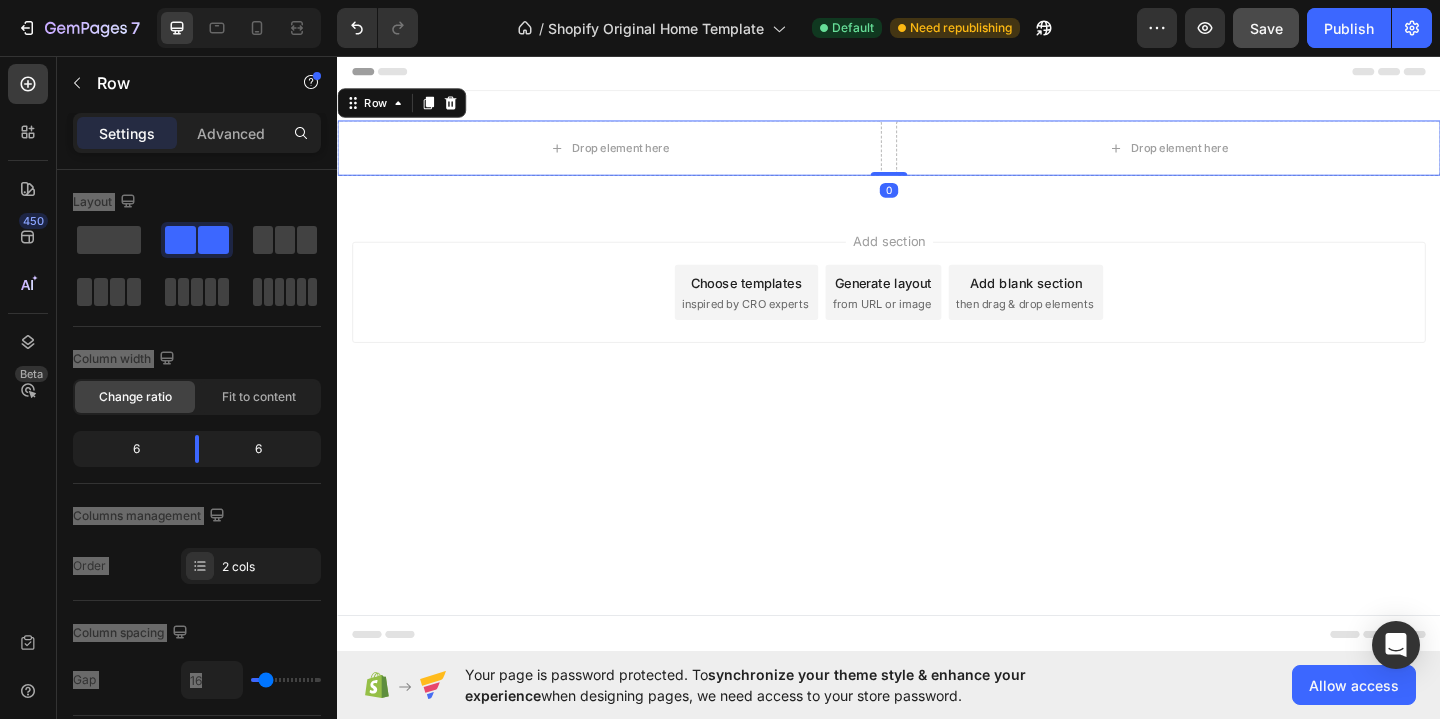 drag, startPoint x: 941, startPoint y: 200, endPoint x: 941, endPoint y: 141, distance: 59 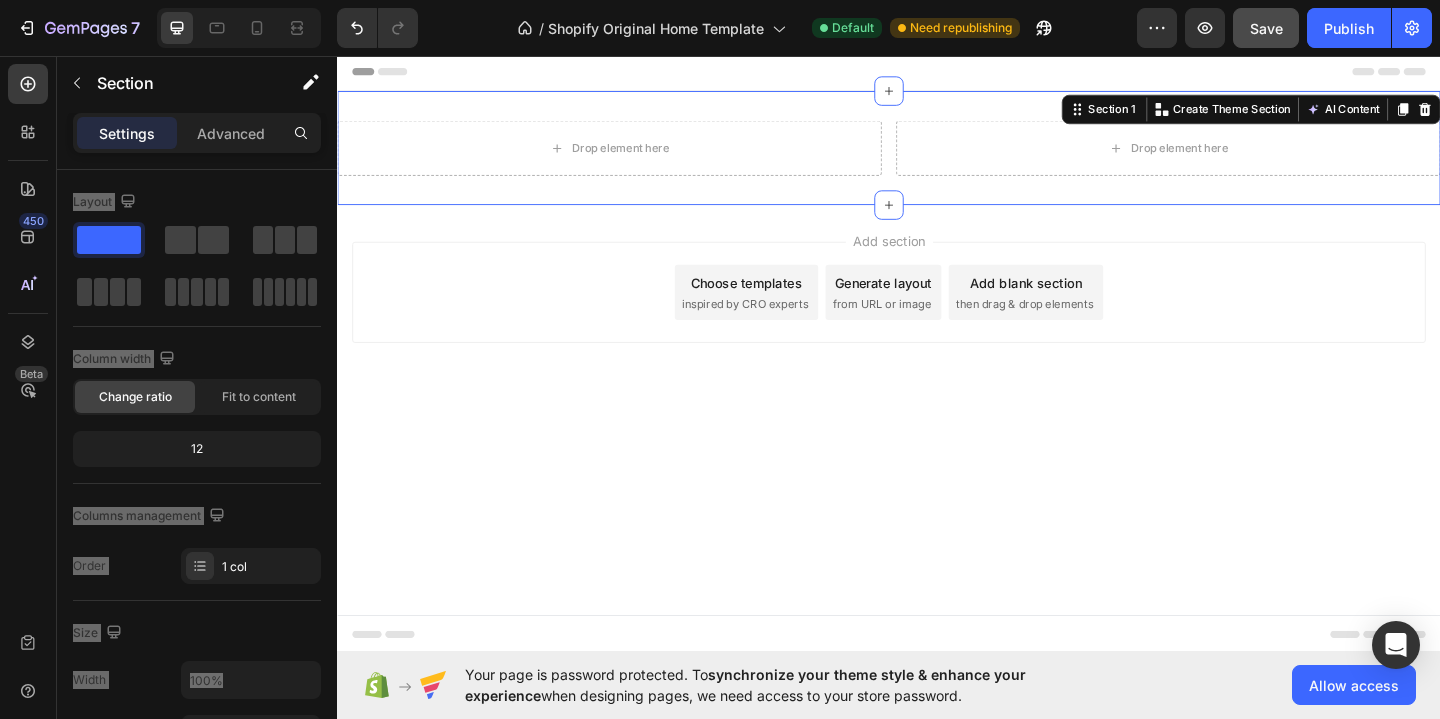 click on "Drop element here
Drop element here Row Section 1   You can create reusable sections Create Theme Section AI Content Write with GemAI What would you like to describe here? Tone and Voice Persuasive Product Getting products... Show more Generate" at bounding box center [937, 156] 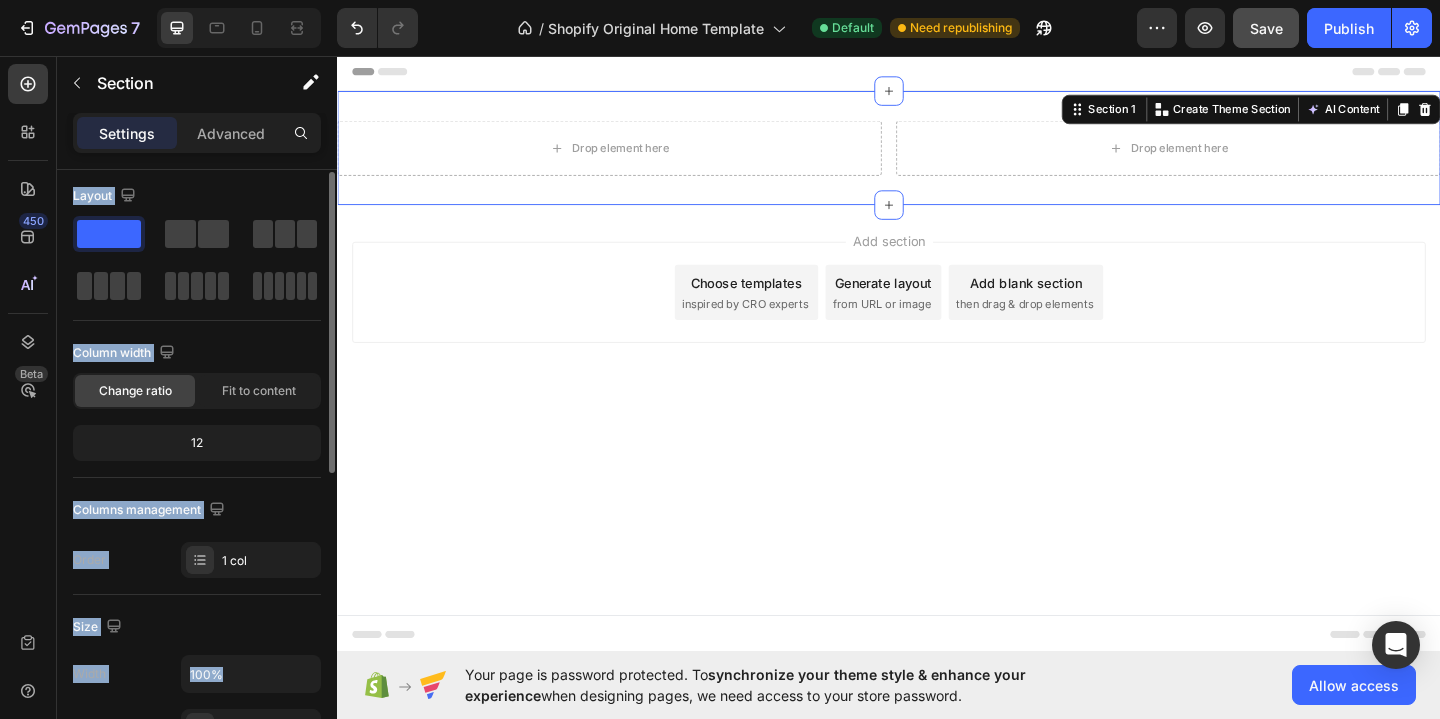 click on "Column width Change ratio Fit to content 12" at bounding box center (197, 407) 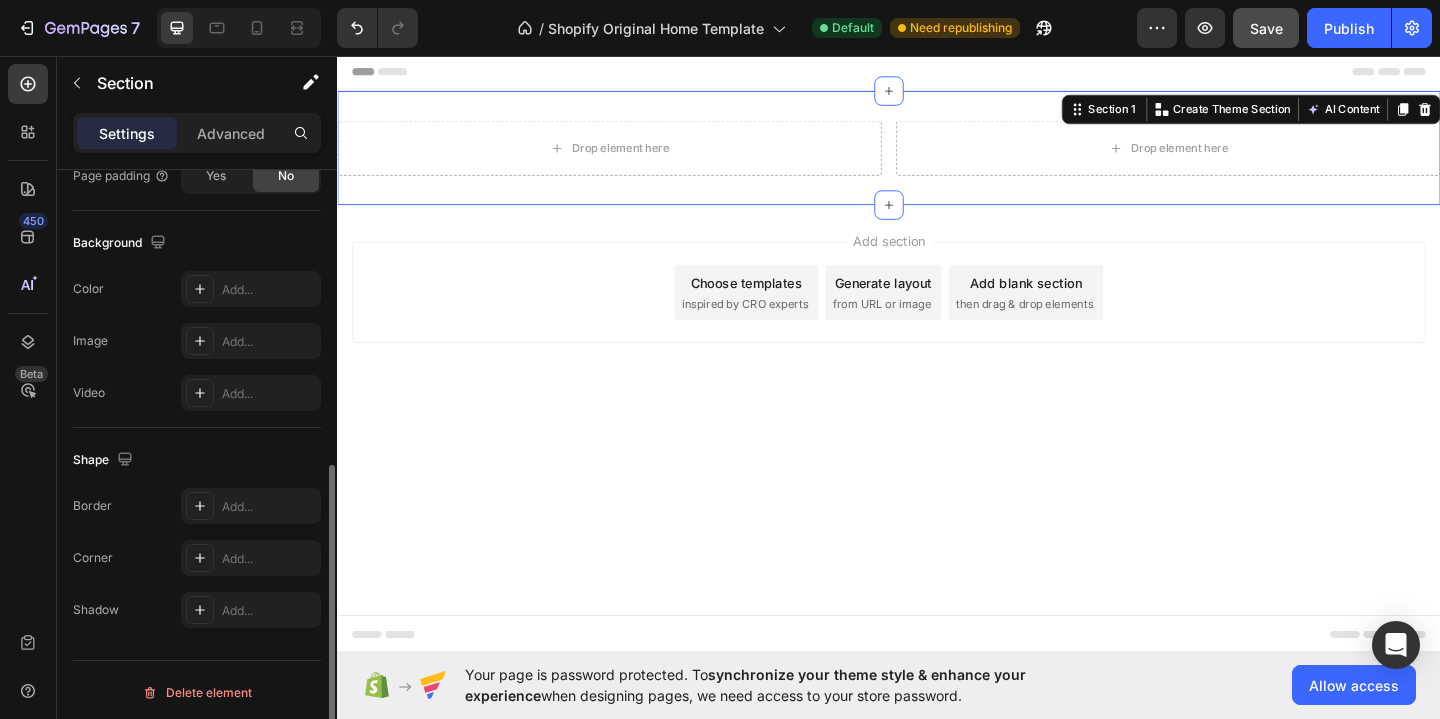 scroll, scrollTop: 599, scrollLeft: 0, axis: vertical 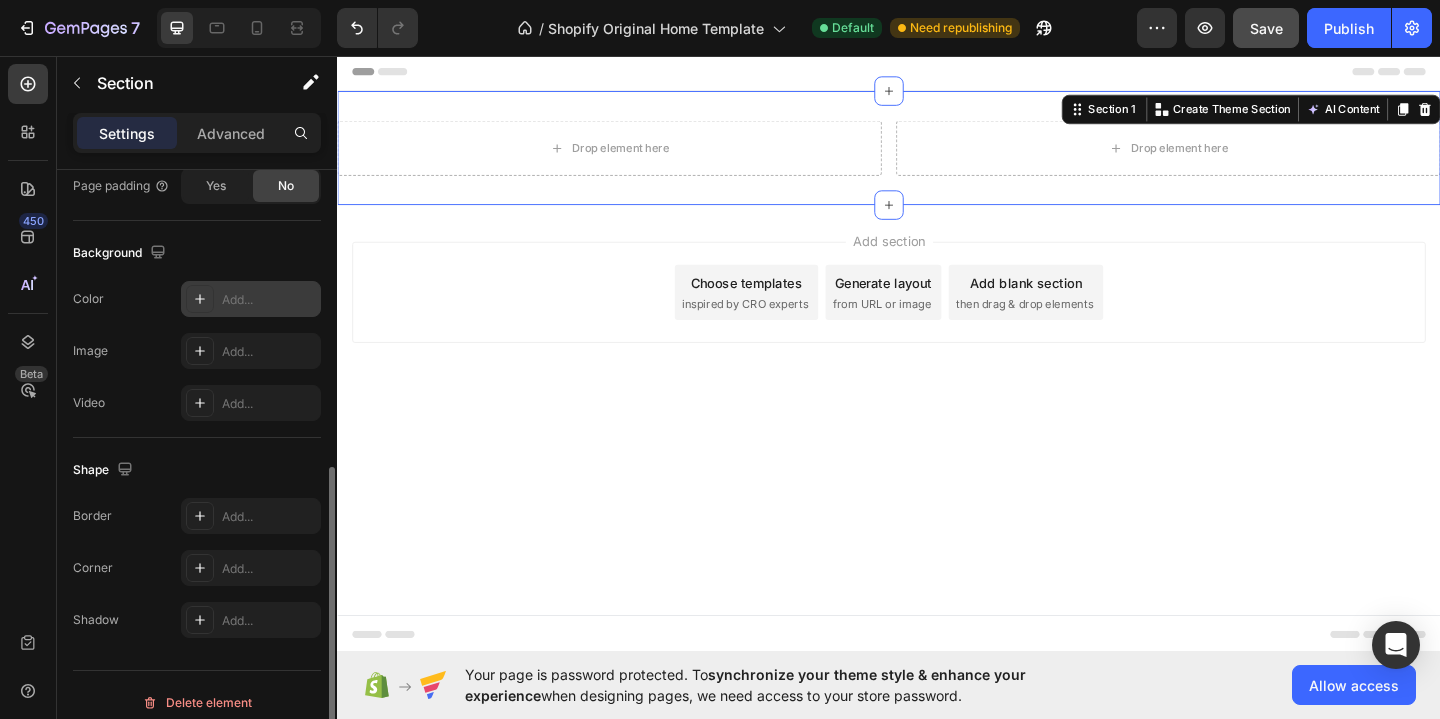 click on "Add..." at bounding box center (251, 299) 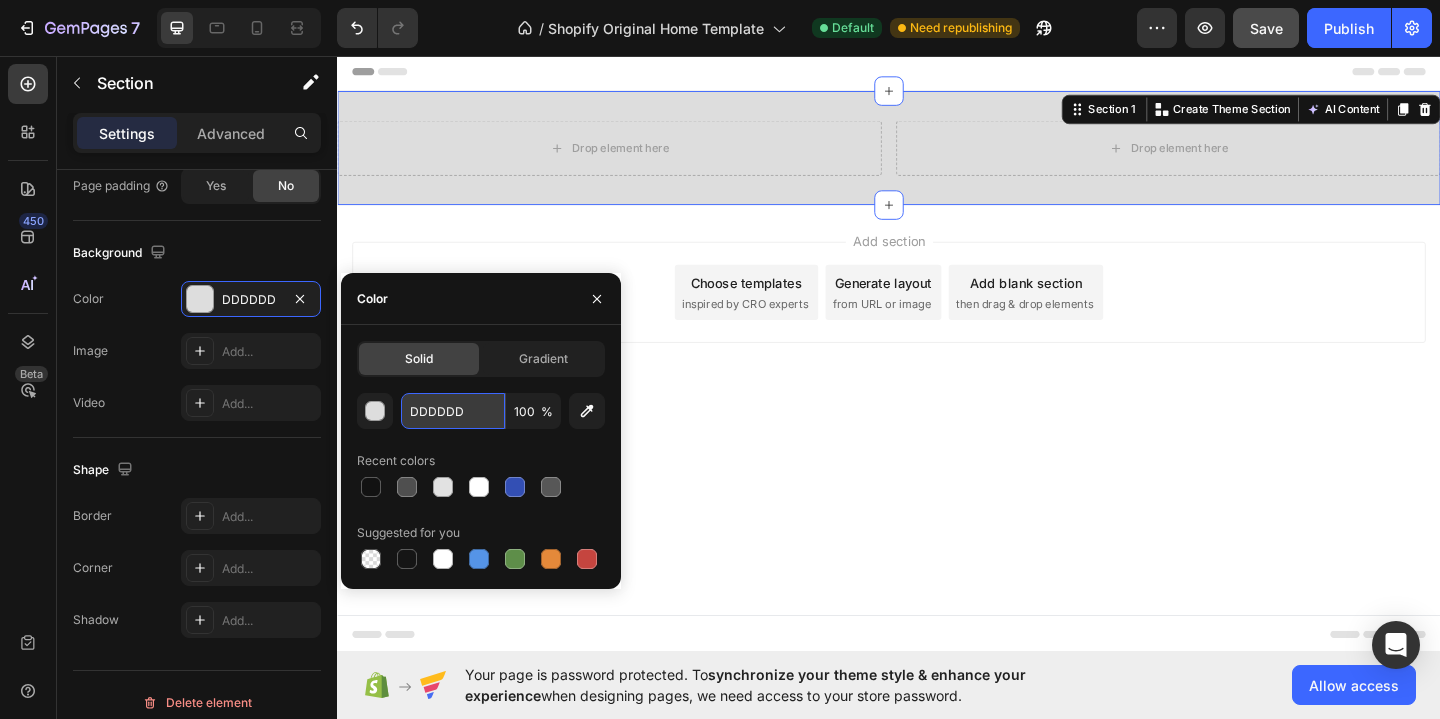 click on "DDDDDD" at bounding box center [453, 411] 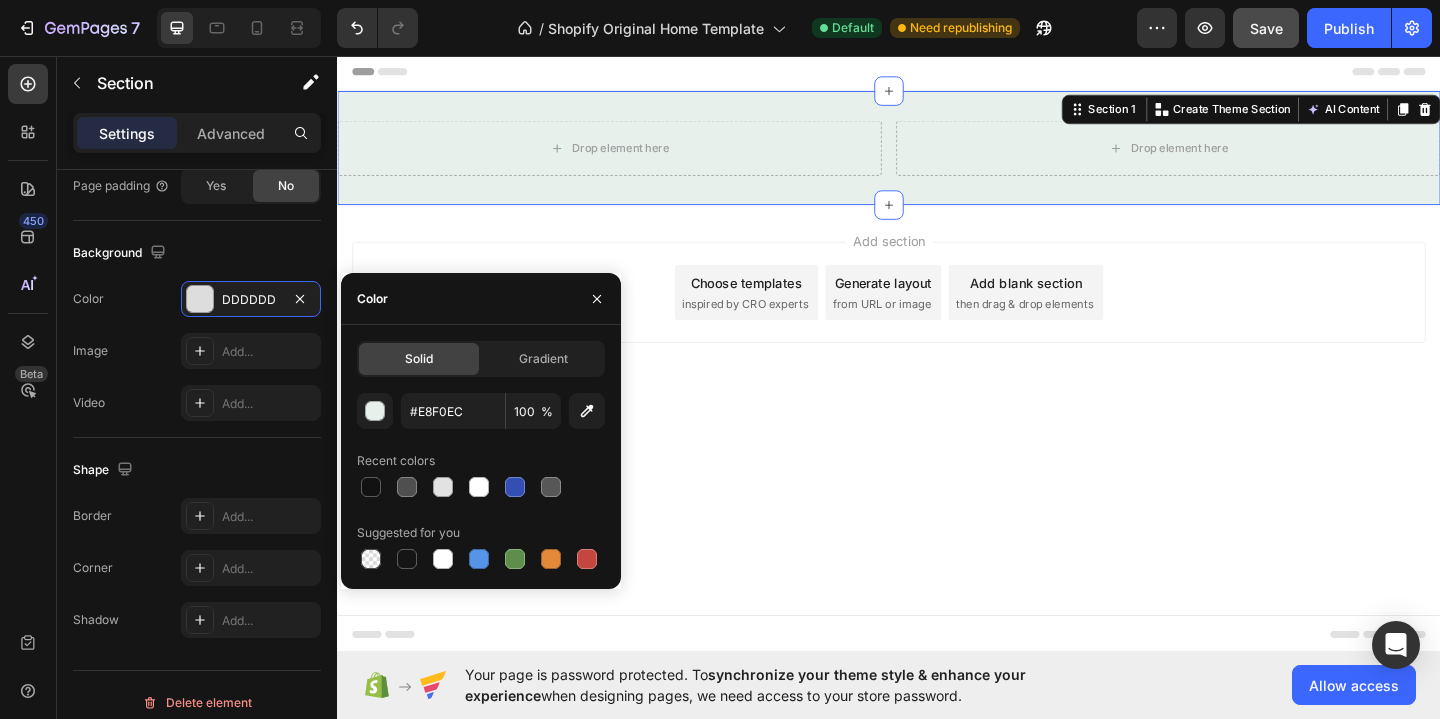 type on "E8F0EC" 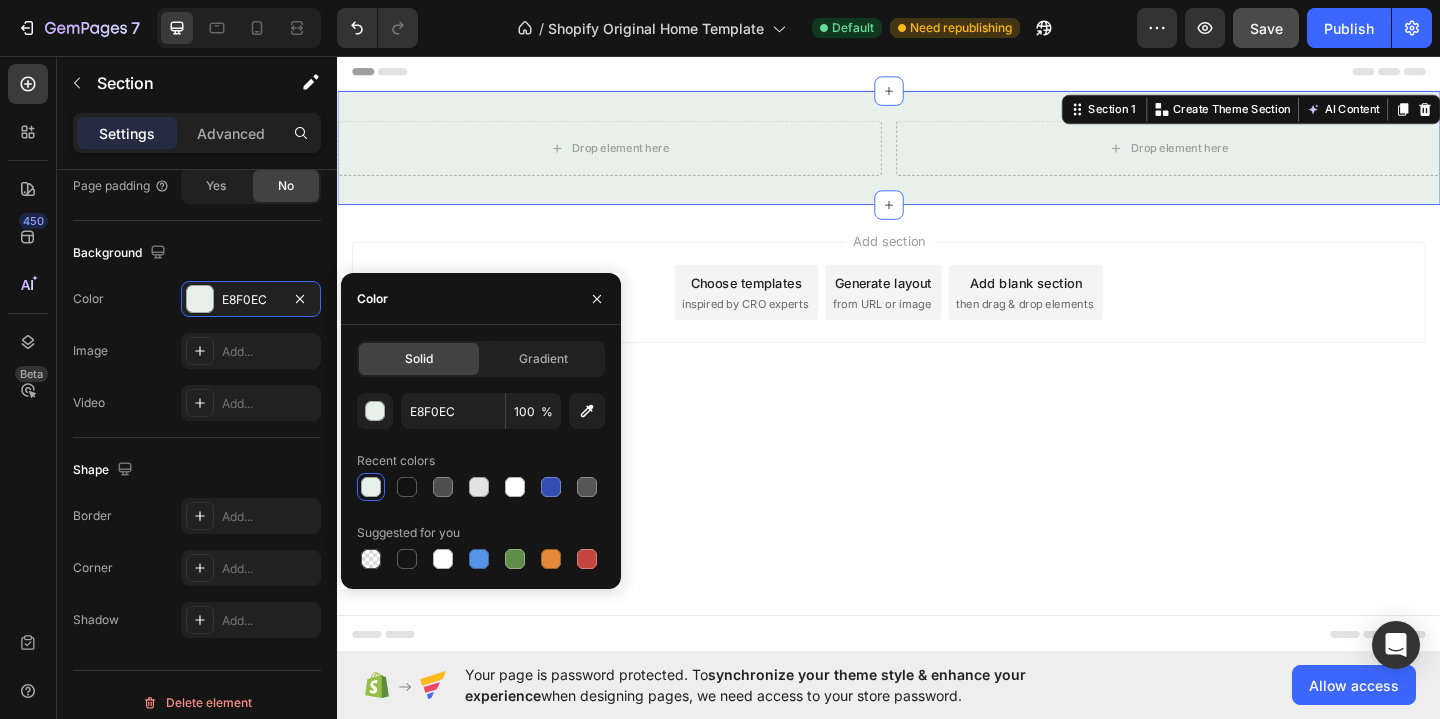 click on "Recent colors" at bounding box center (481, 461) 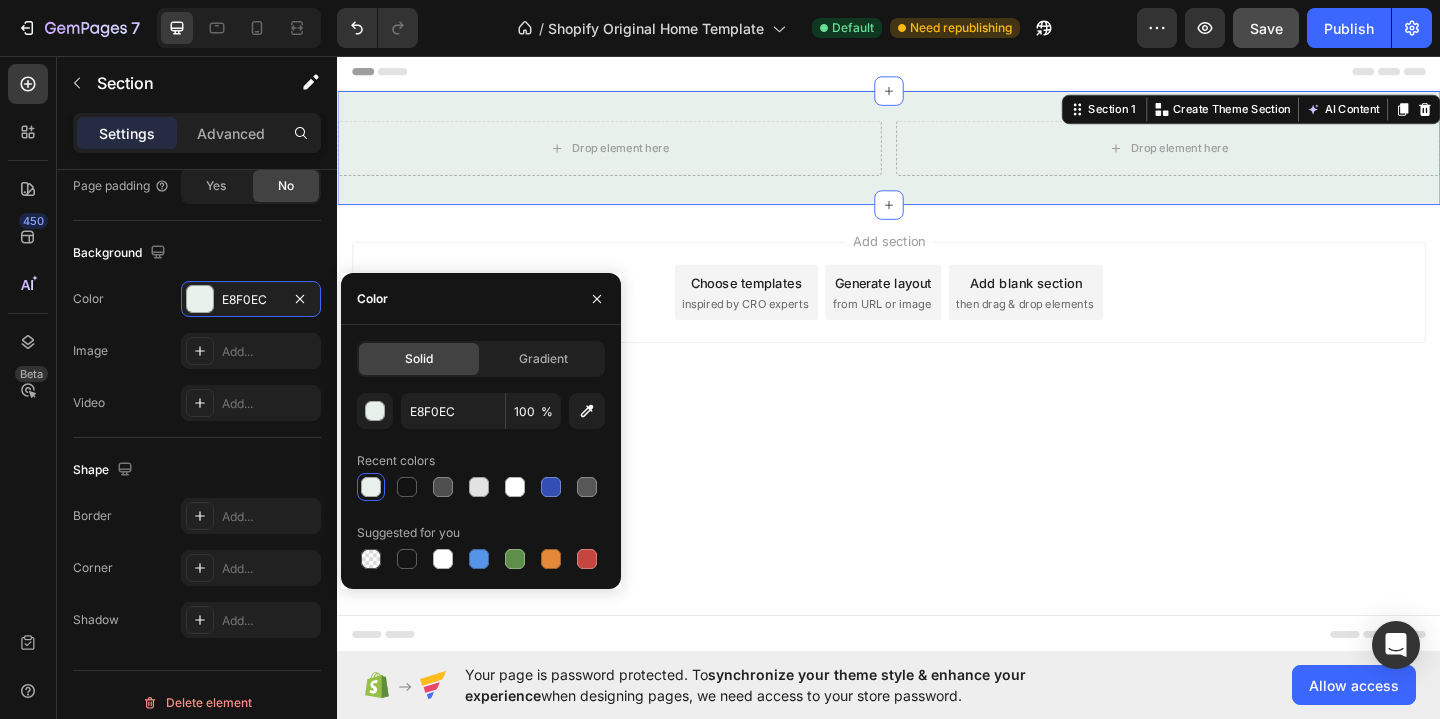 click on "Add section Choose templates inspired by CRO experts Generate layout from URL or image Add blank section then drag & drop elements" at bounding box center [937, 317] 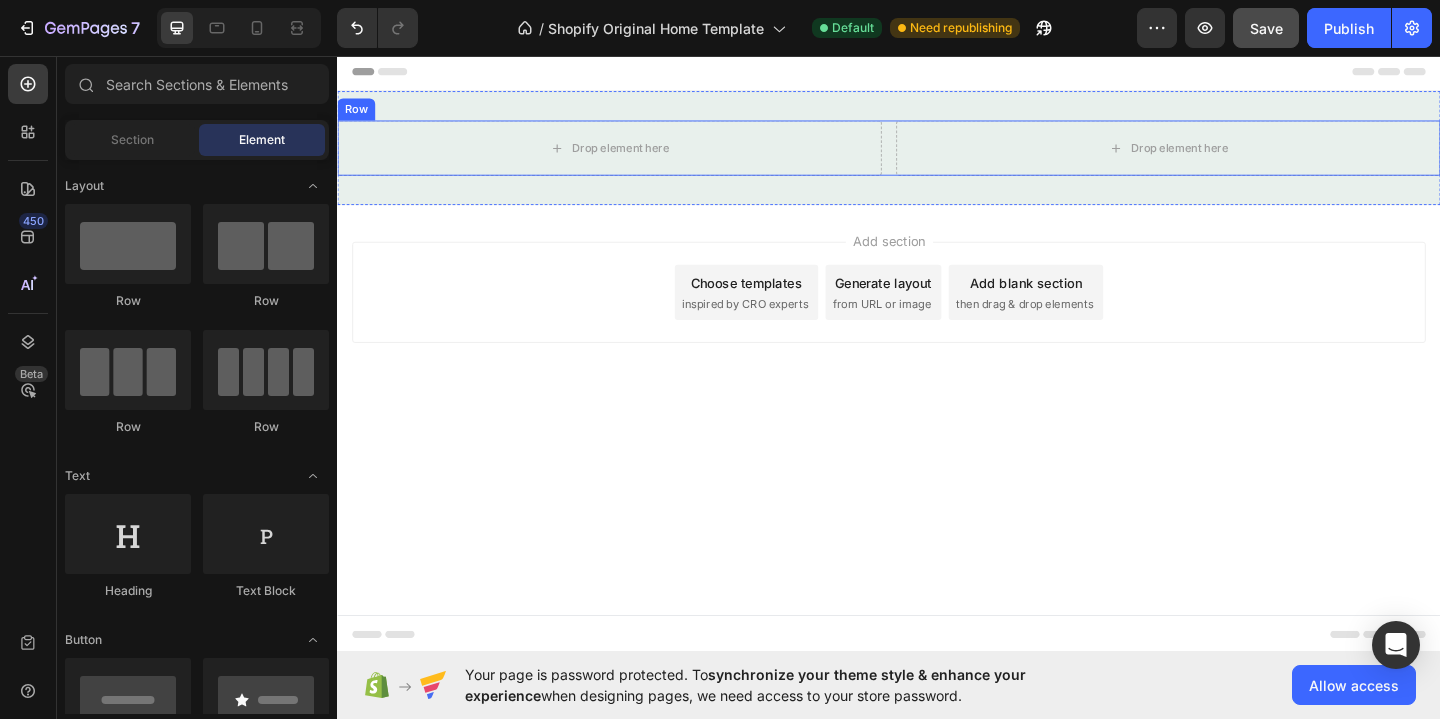 click on "Drop element here
Drop element here Row" at bounding box center [937, 156] 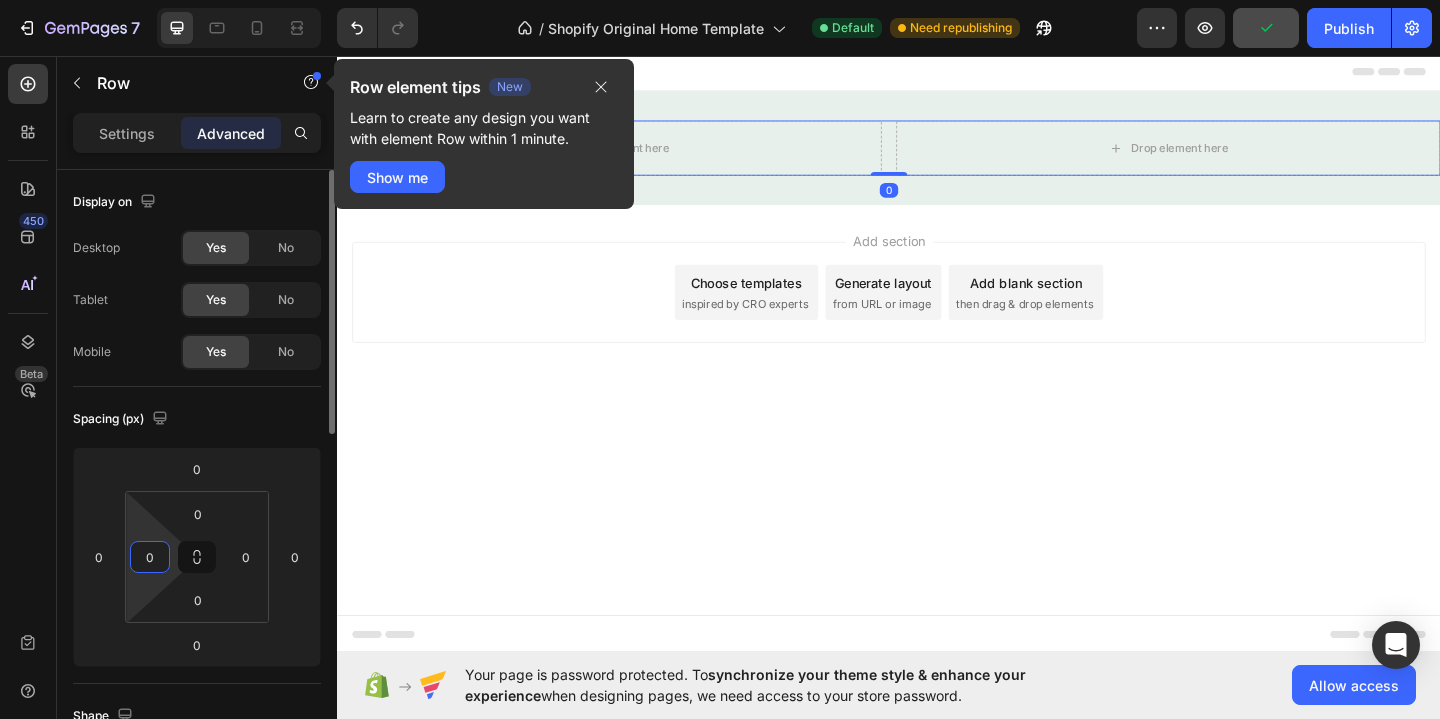 click on "0" at bounding box center [150, 557] 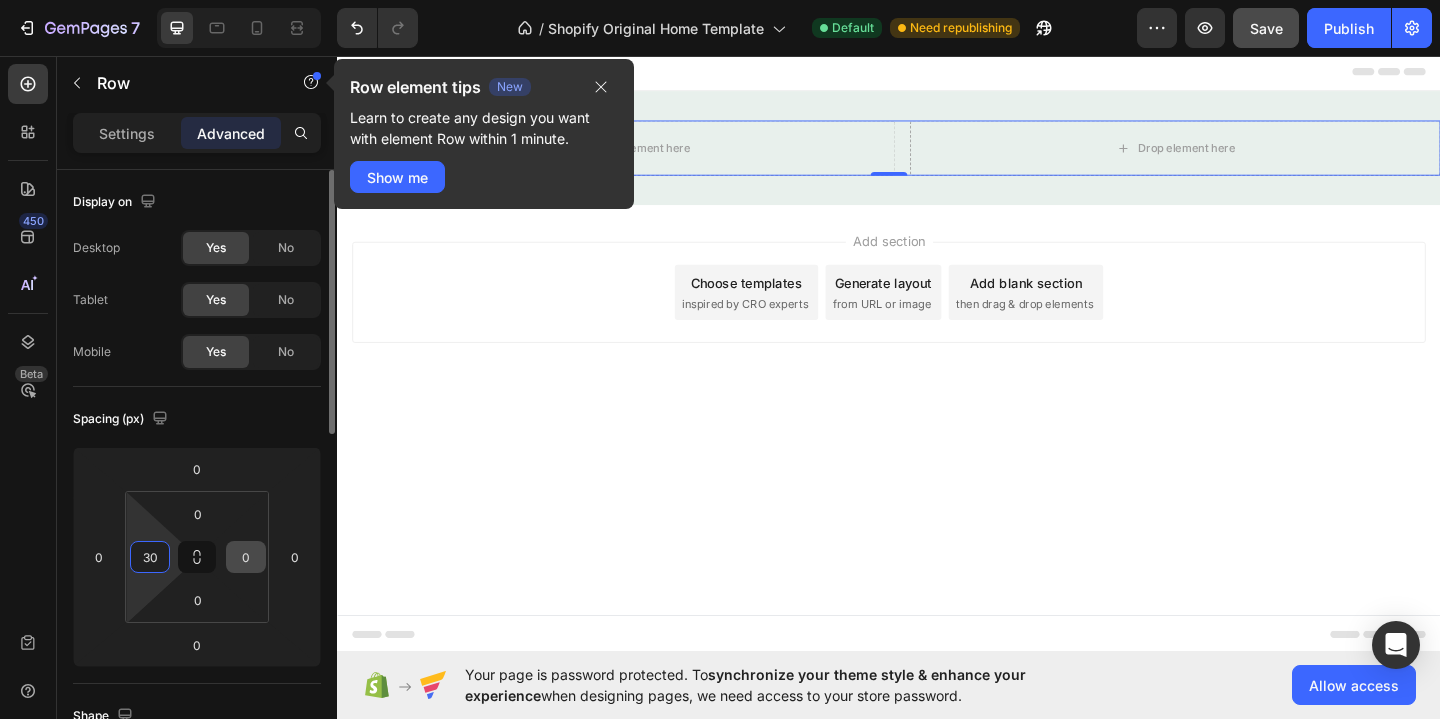 type on "30" 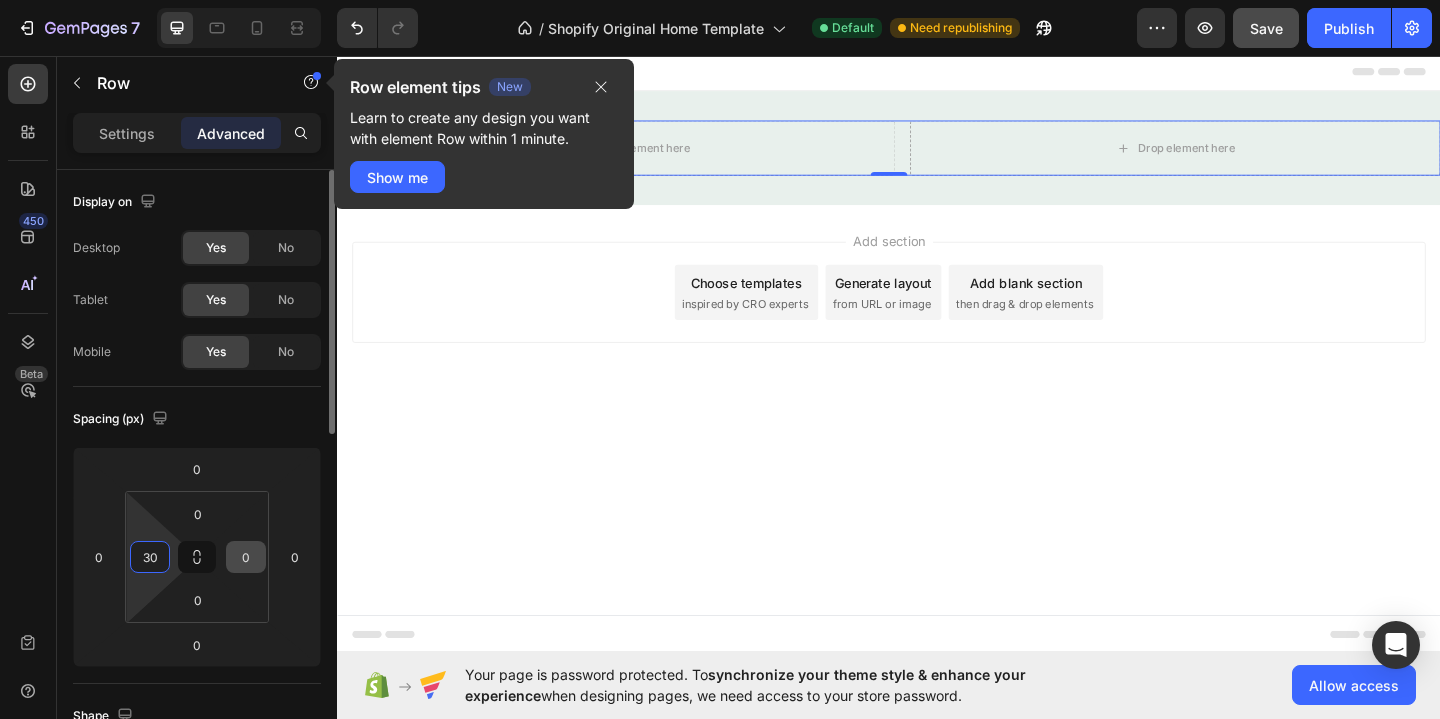click on "0" at bounding box center (246, 557) 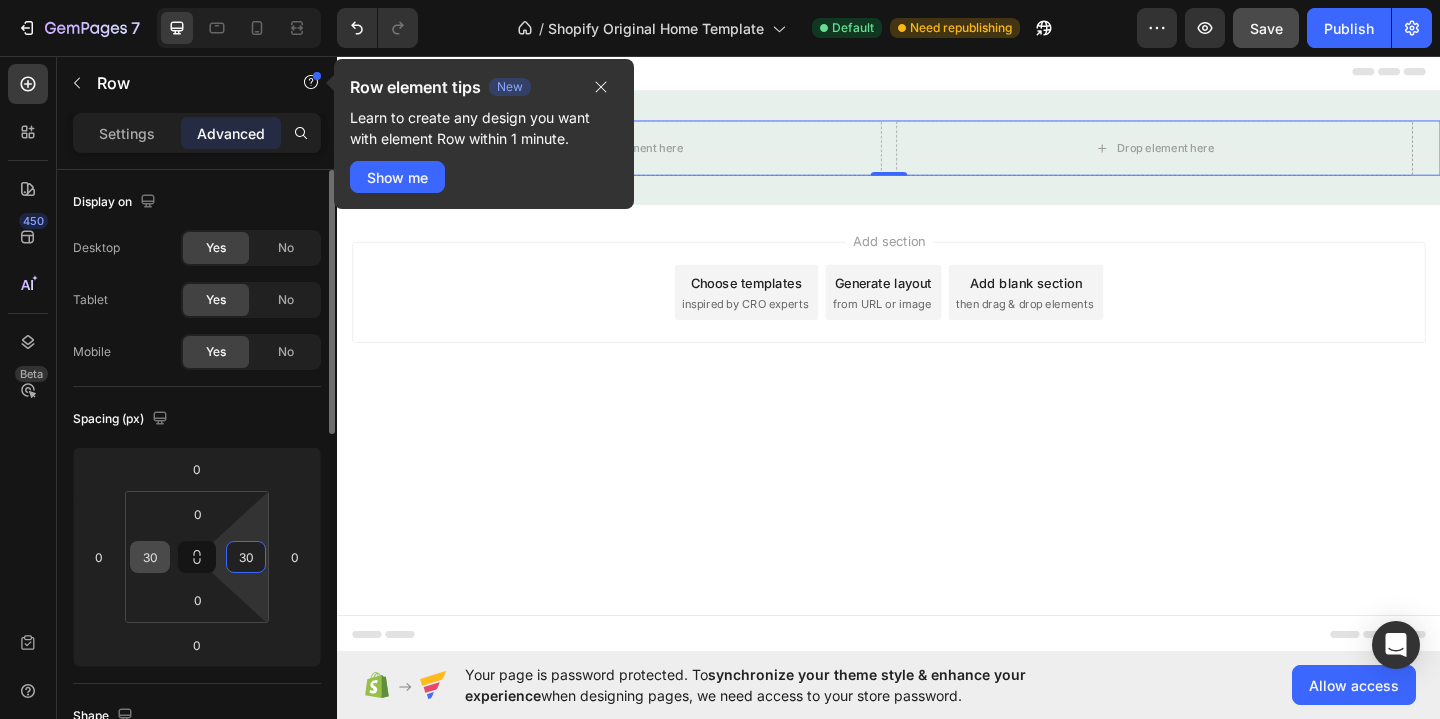 type on "30" 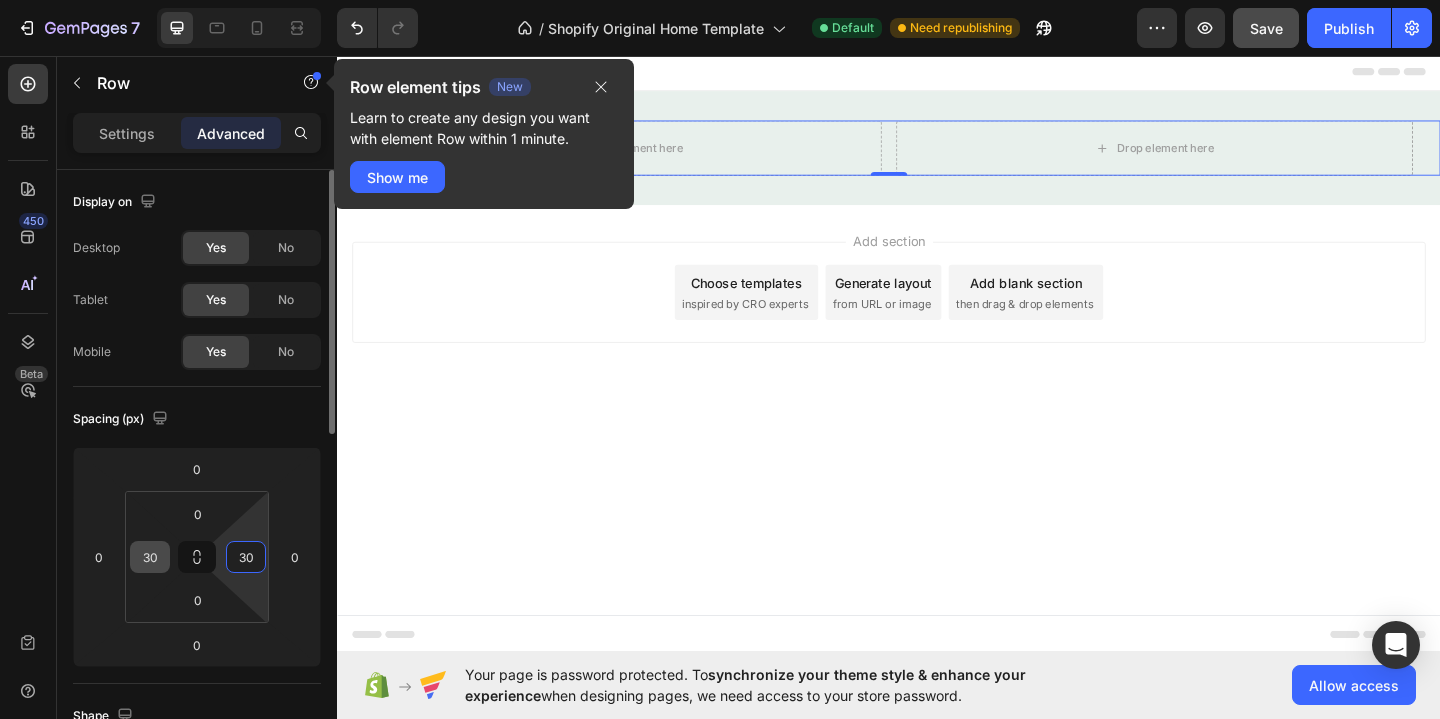click on "30" at bounding box center (150, 557) 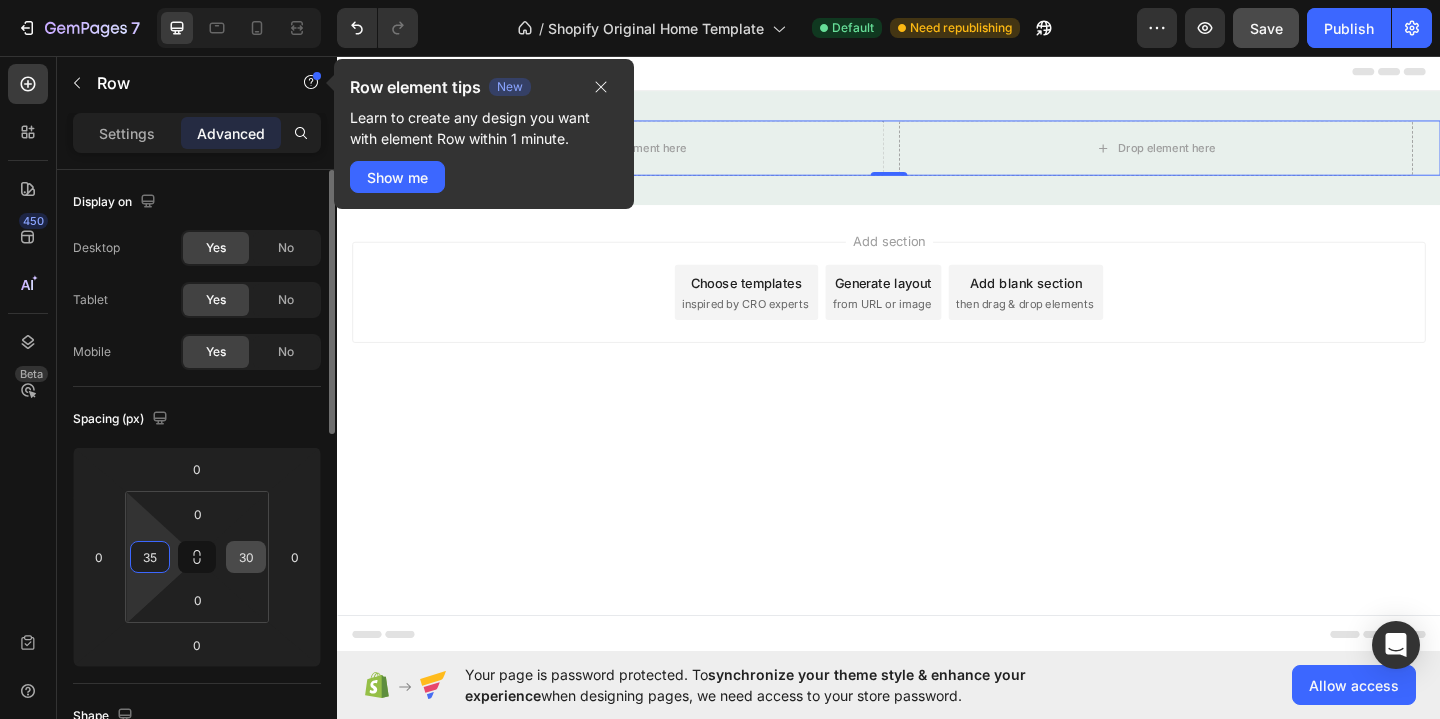 type on "35" 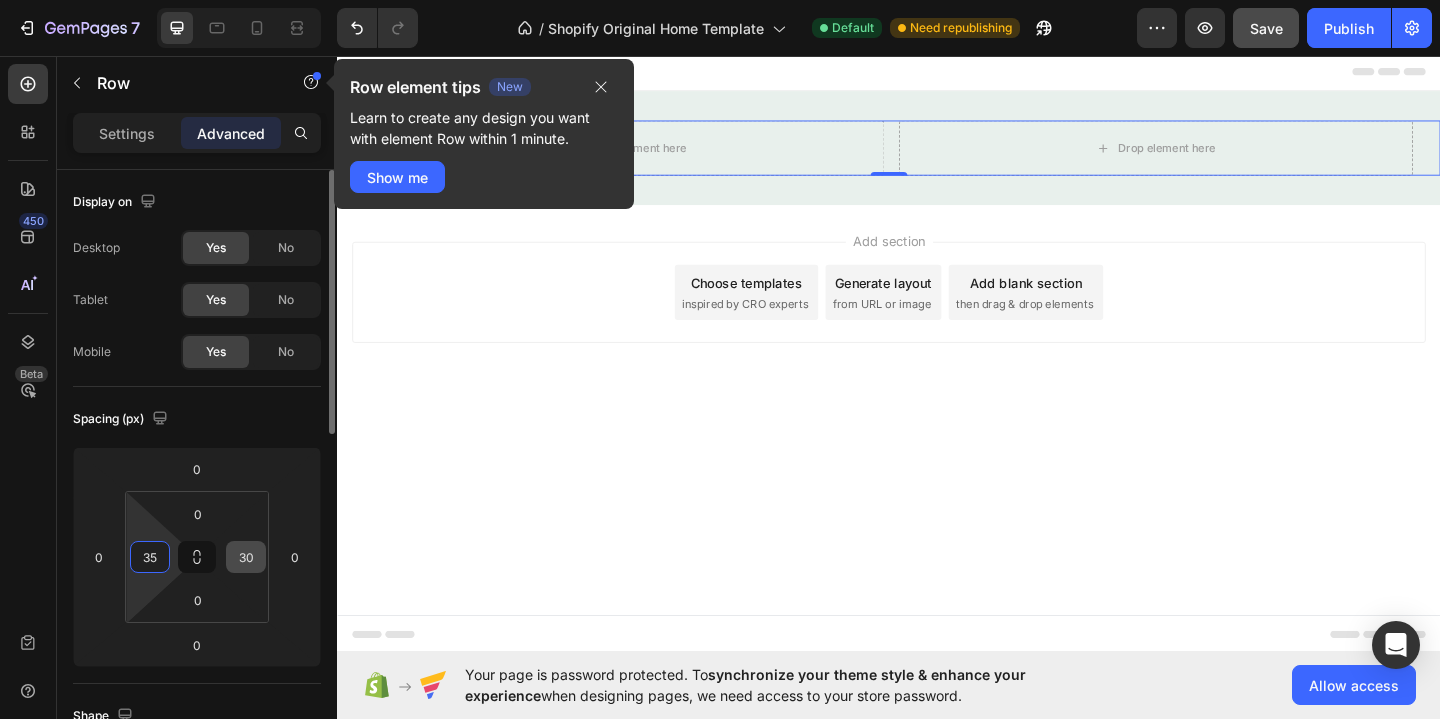 click on "30" at bounding box center (246, 557) 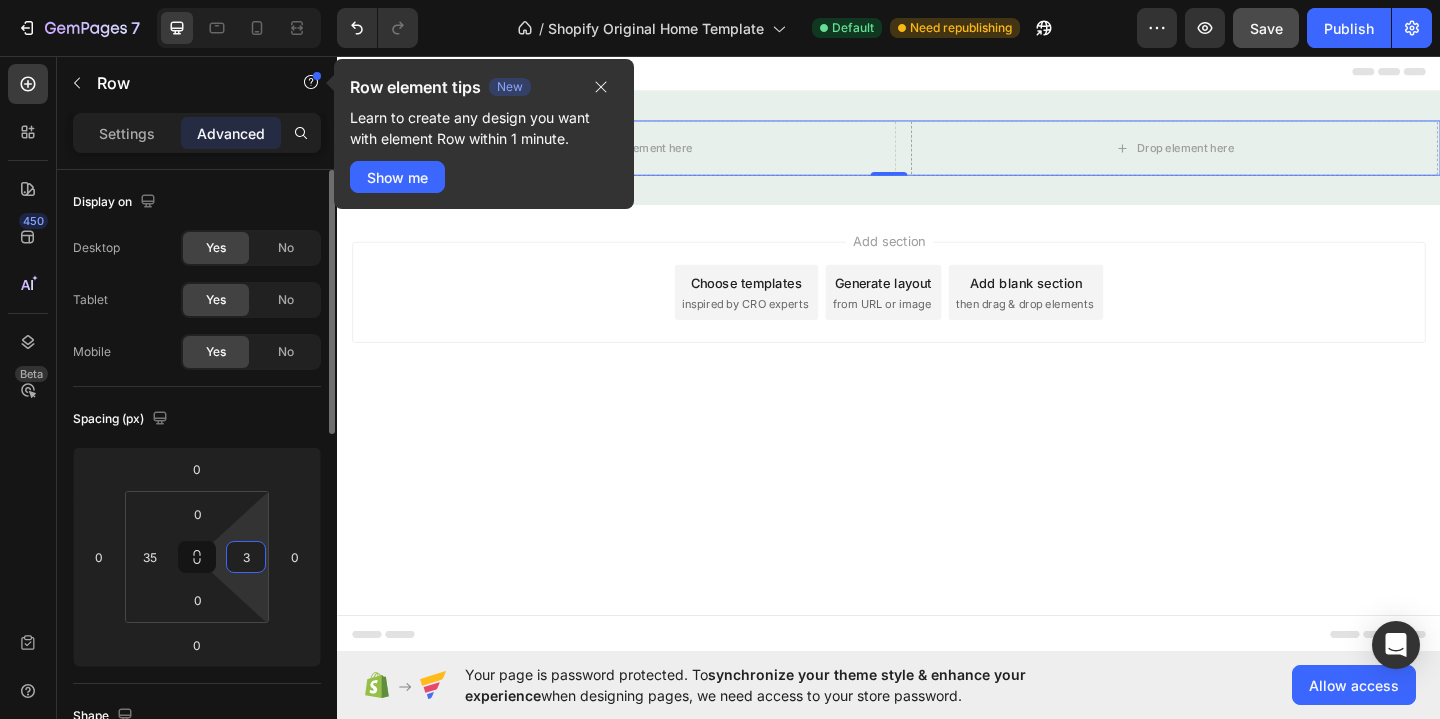 type on "35" 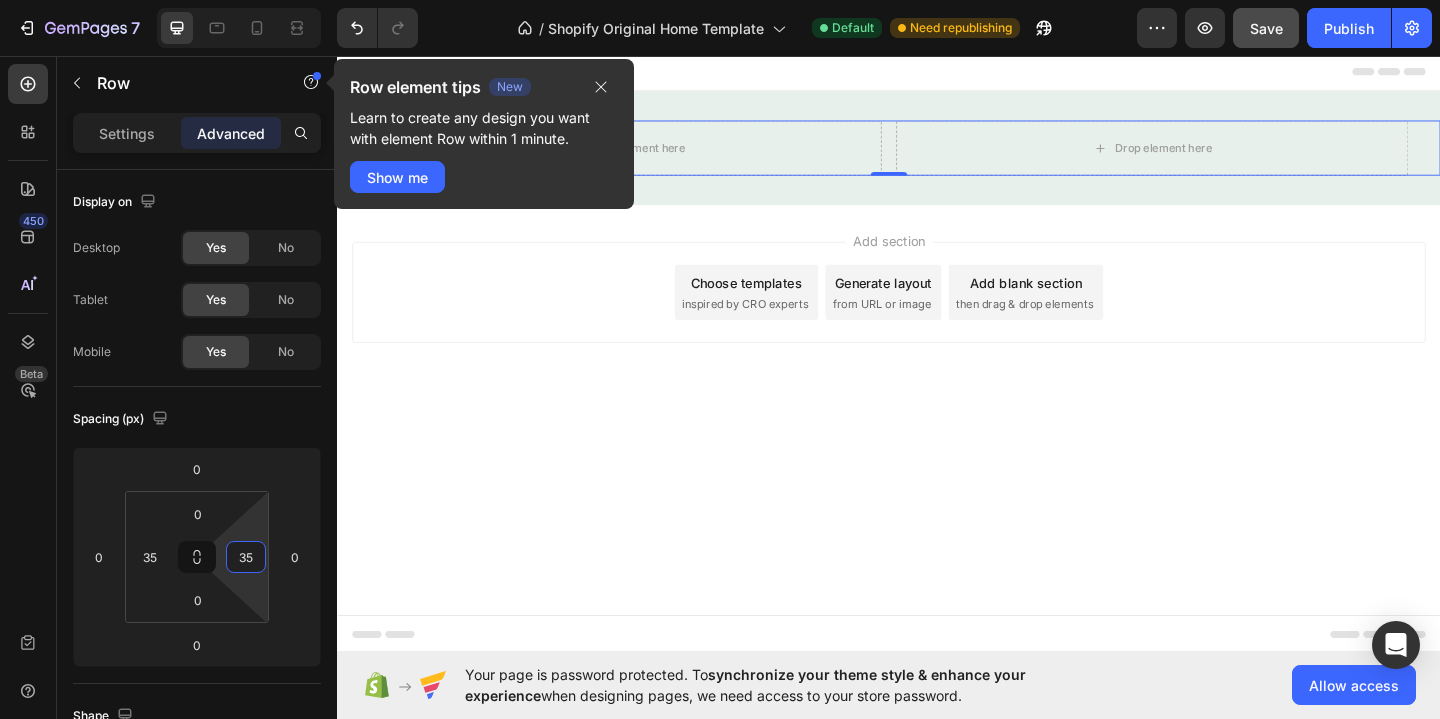 click on "Drop element here
Drop element here Row   0 Section 1 Root Start with Sections from sidebar Add sections Add elements Start with Generating from URL or image Add section Choose templates inspired by CRO experts Generate layout from URL or image Add blank section then drag & drop elements" at bounding box center (937, 379) 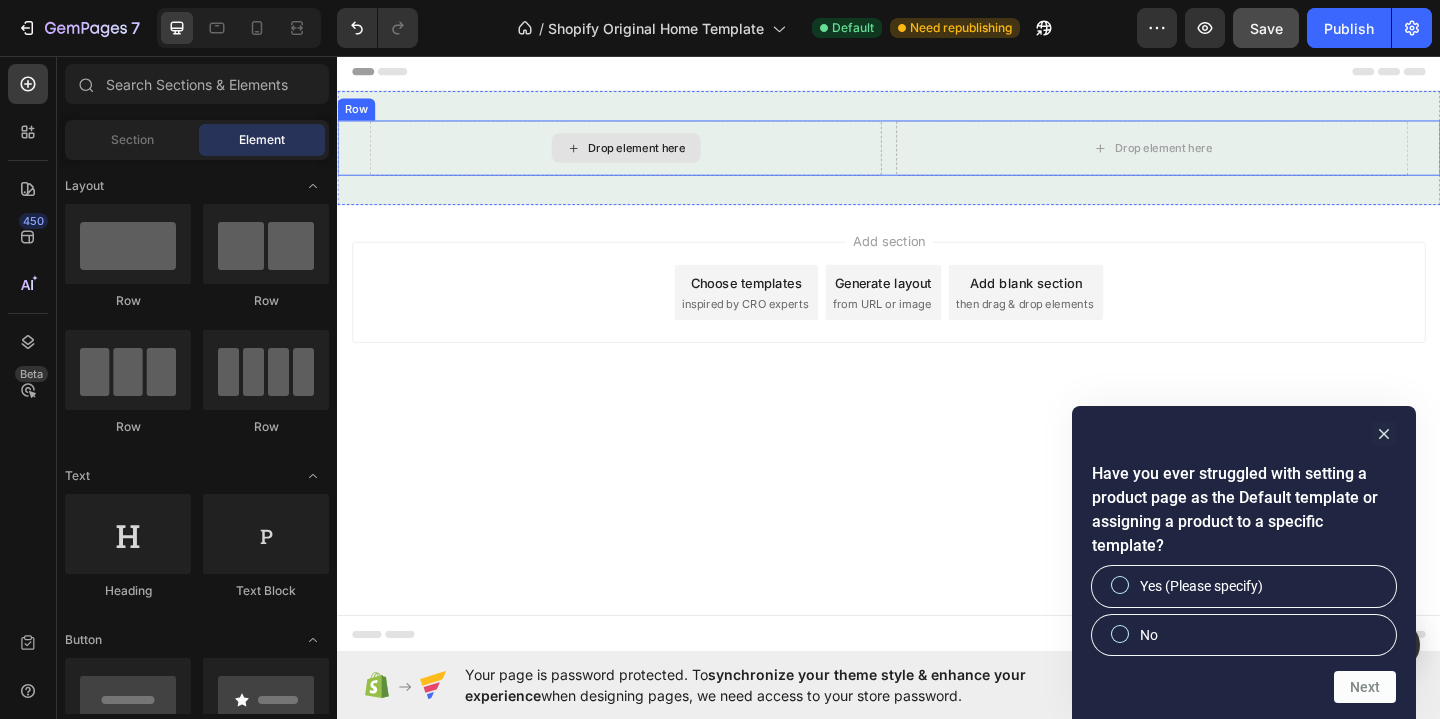 click on "Drop element here" at bounding box center (650, 156) 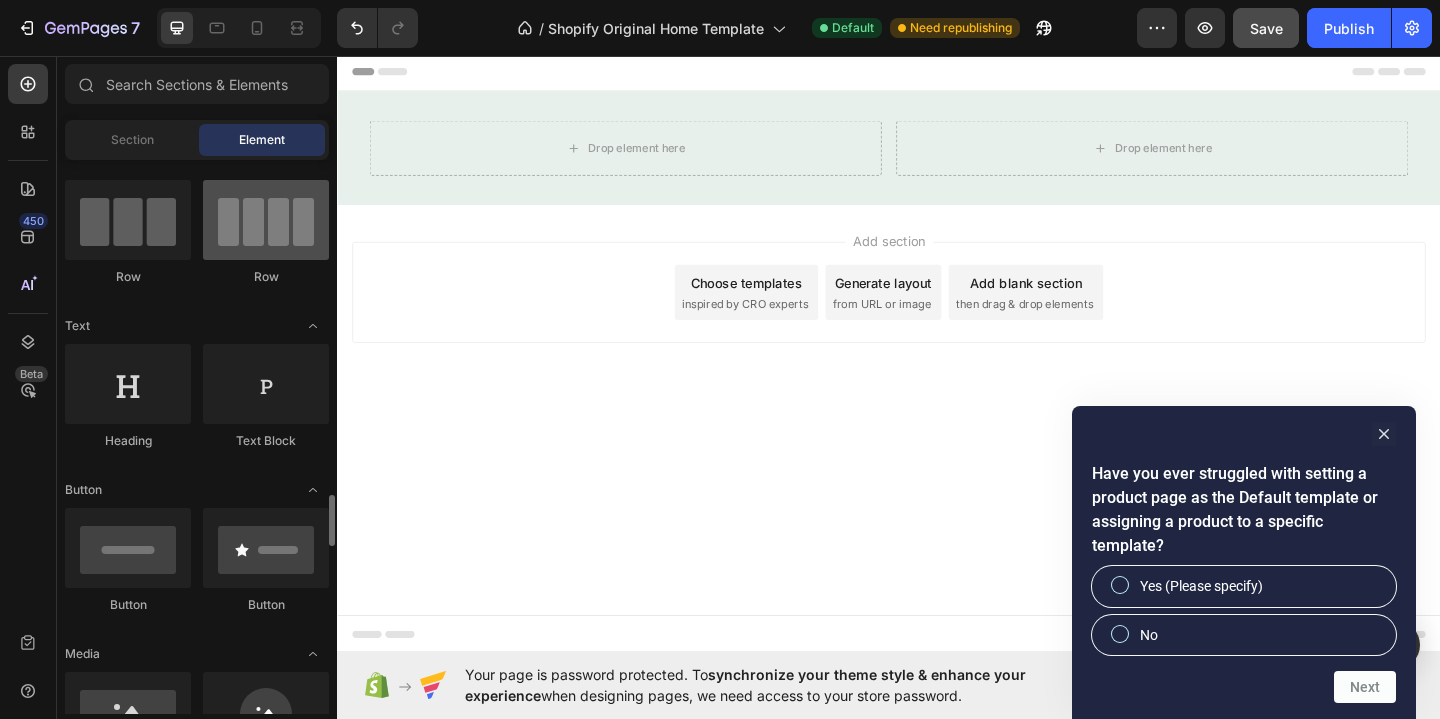 scroll, scrollTop: 444, scrollLeft: 0, axis: vertical 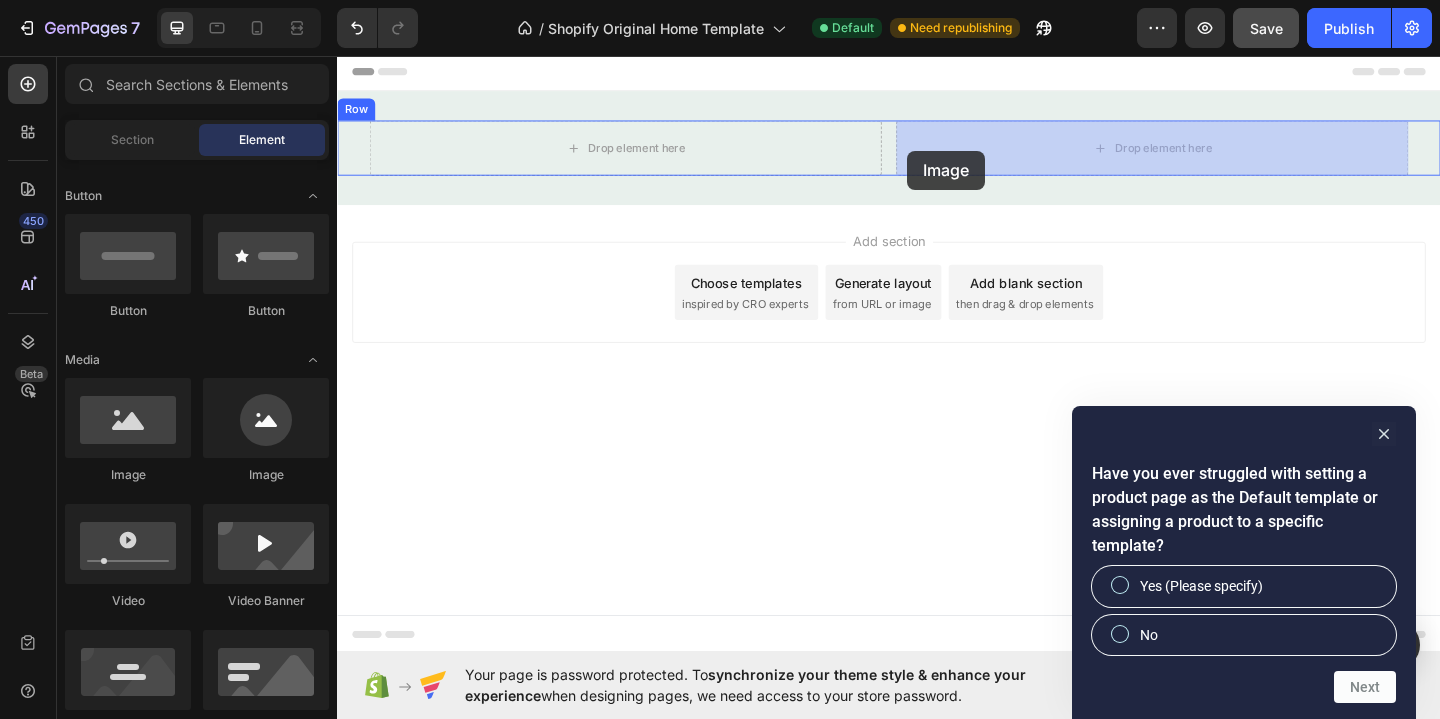 drag, startPoint x: 461, startPoint y: 476, endPoint x: 957, endPoint y: 159, distance: 588.6467 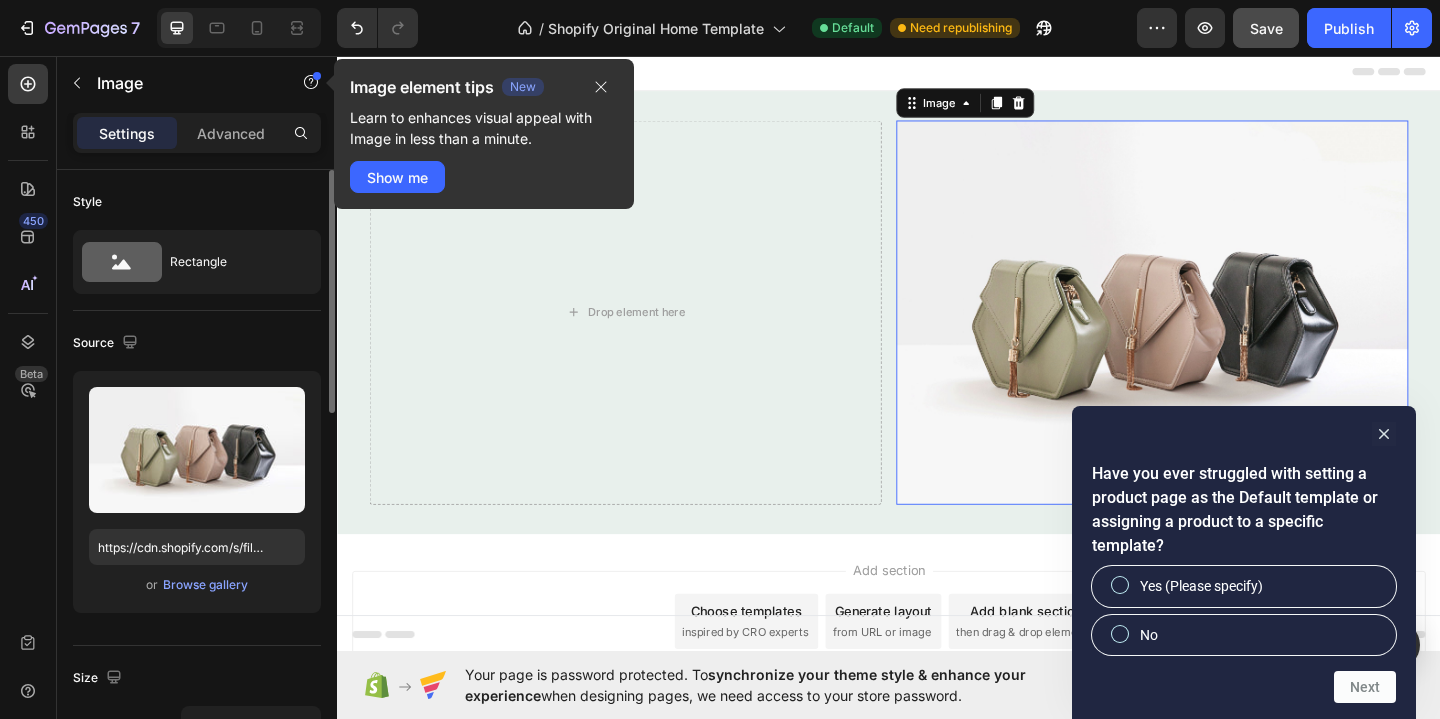 click on "or  Browse gallery" at bounding box center (197, 585) 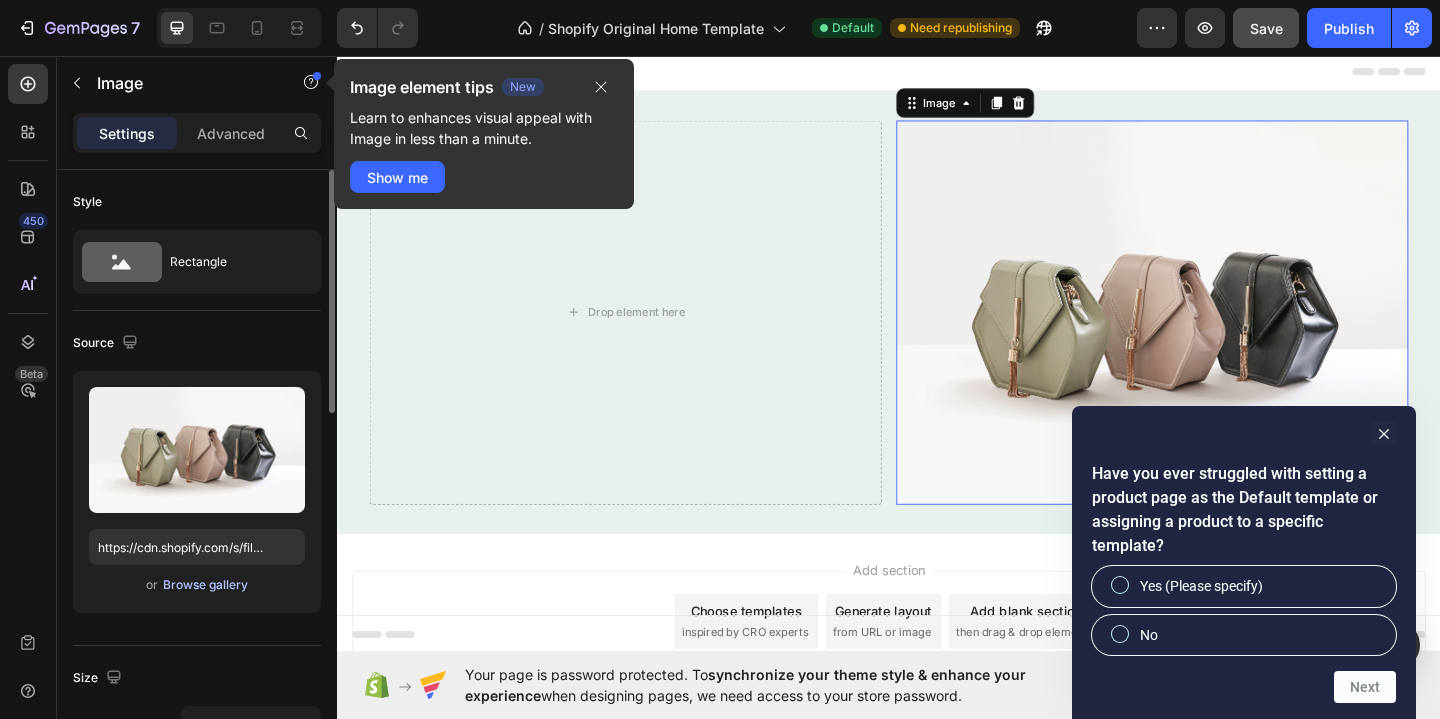 click on "Browse gallery" at bounding box center (205, 585) 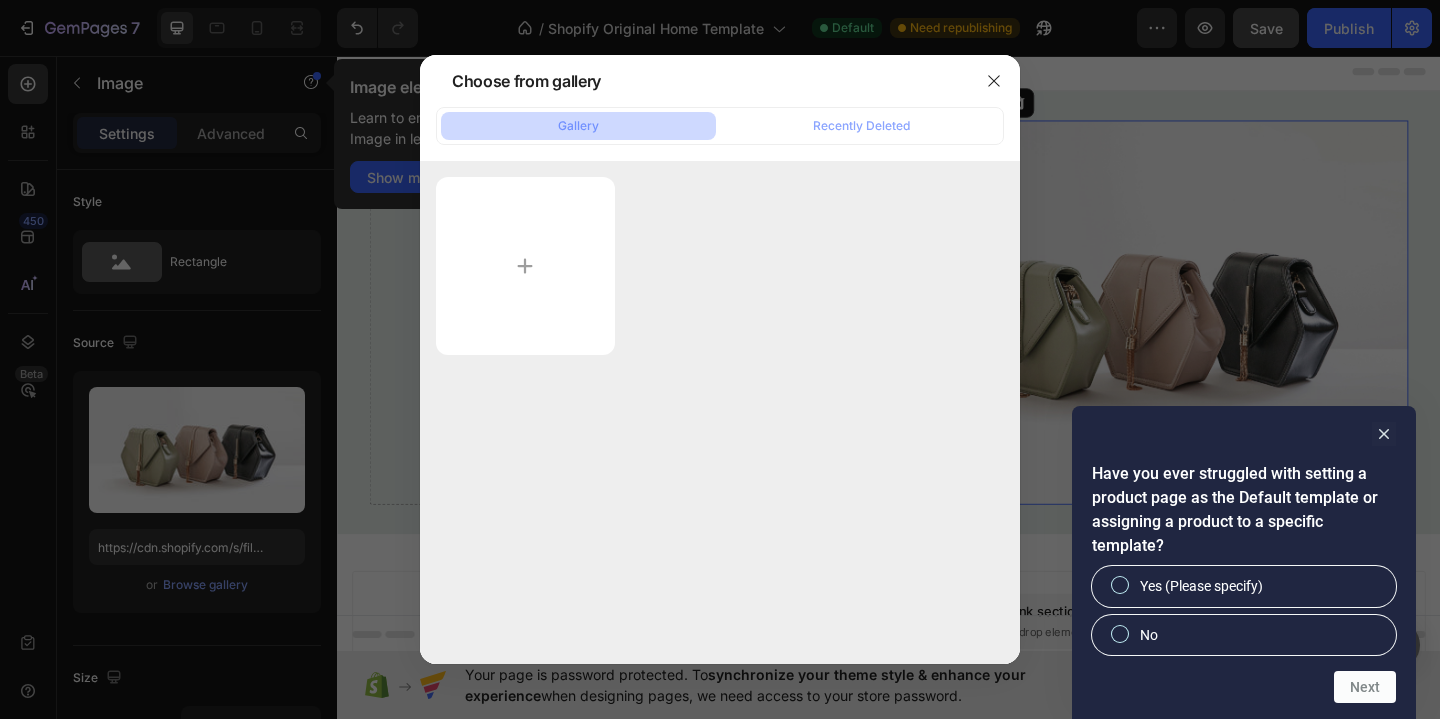 type on "C:\fakepath\Group_4621.webp" 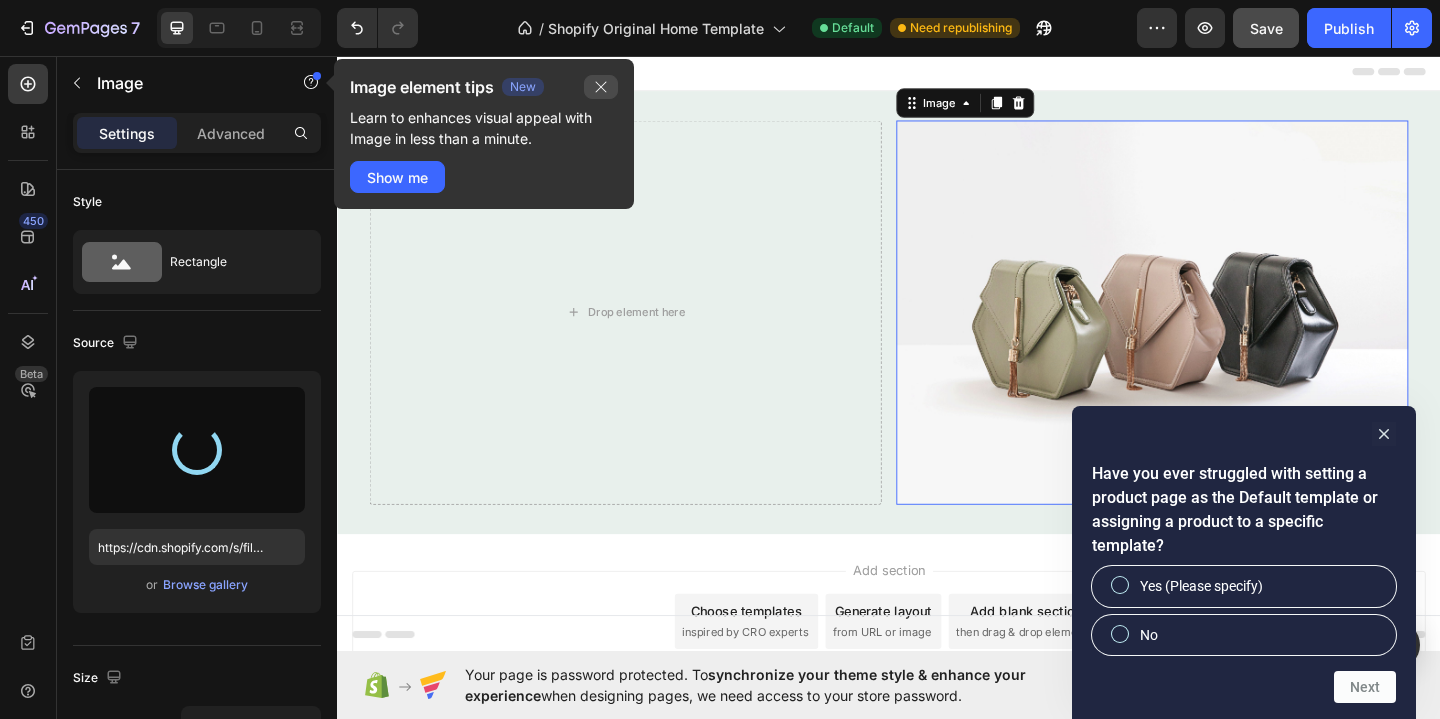 click 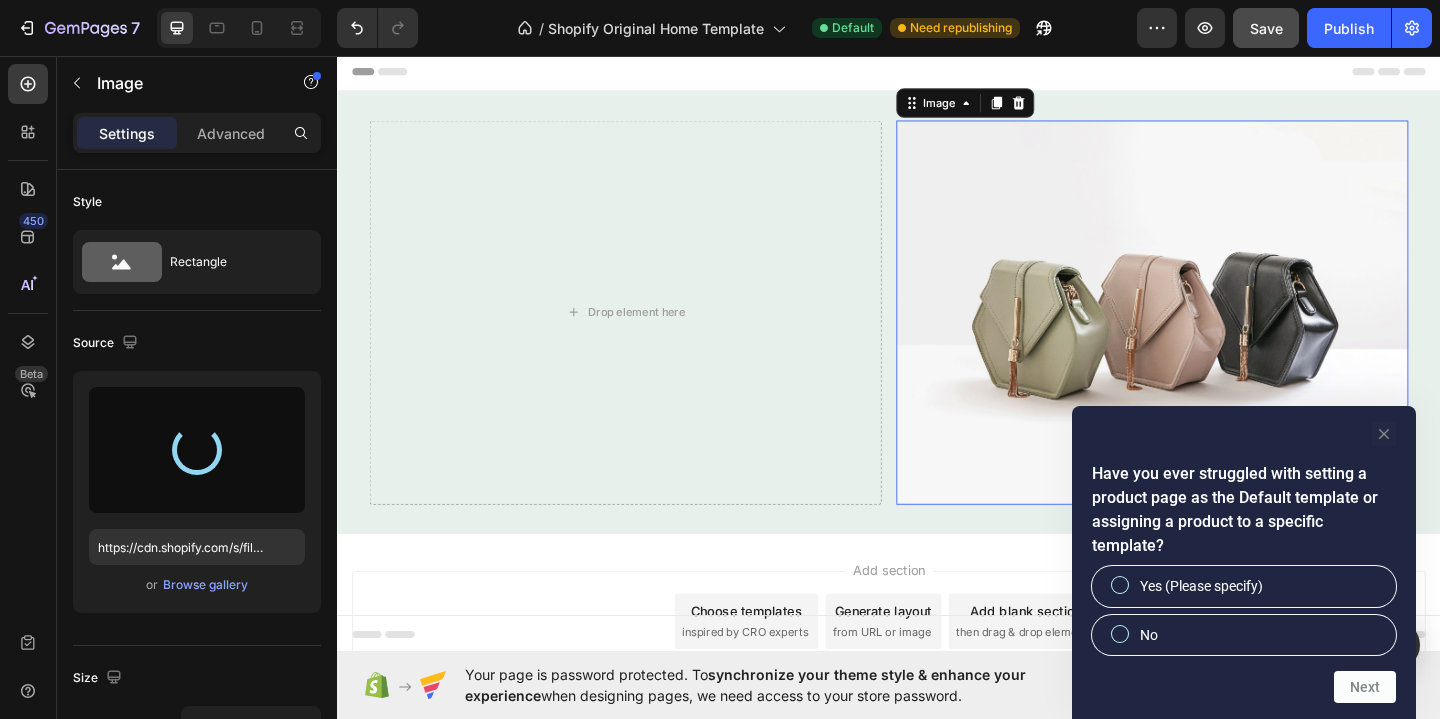 click 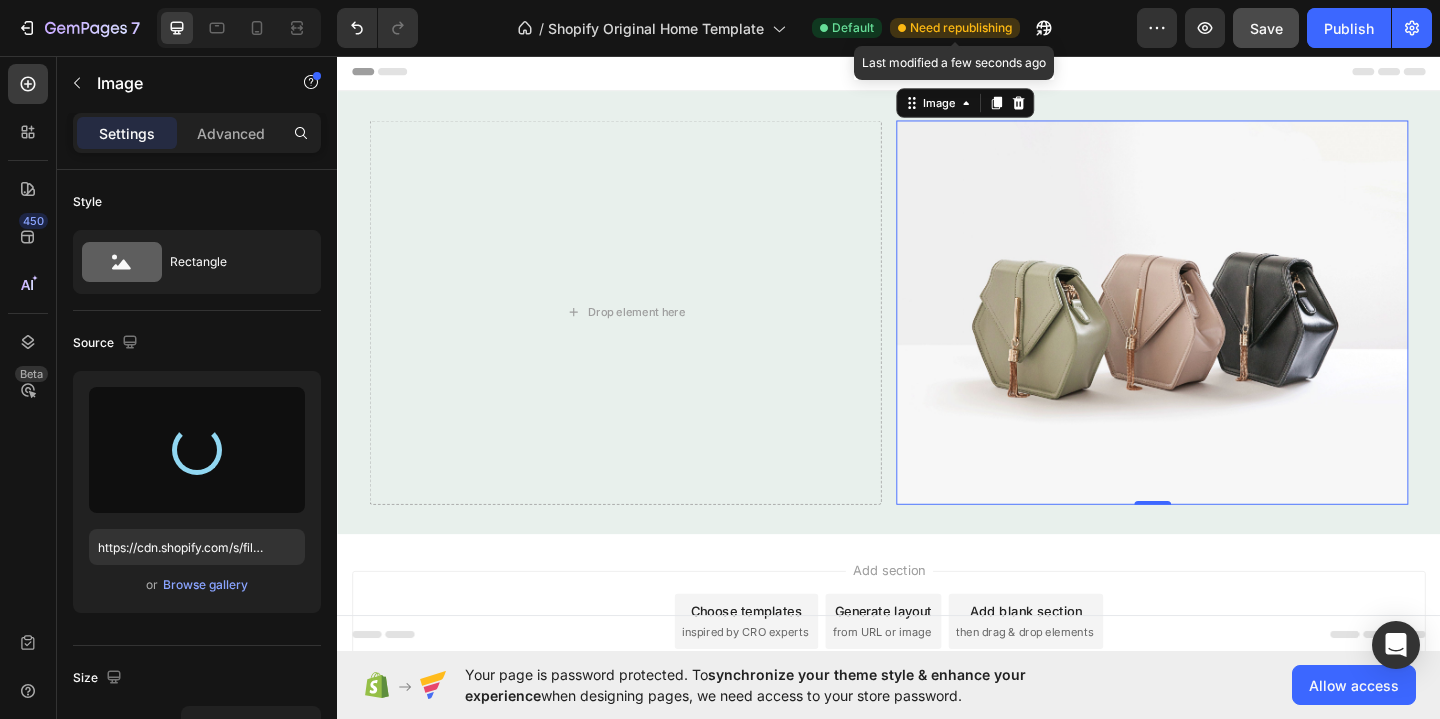 type on "https://cdn.shopify.com/s/files/1/0957/1729/4411/files/gempages_578016834289140677-9e1df1b7-741b-472e-a0f9-296f638c2d9e.webp" 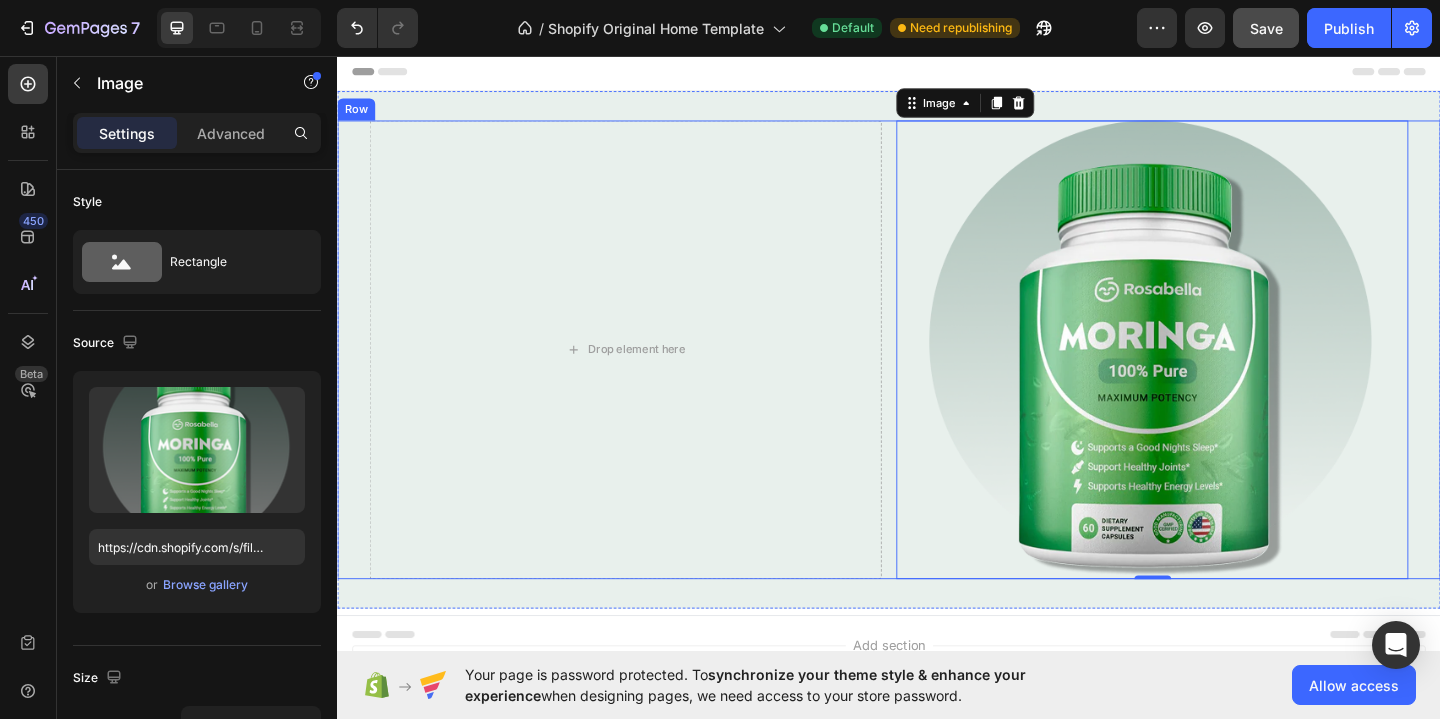 click on "Drop element here Image   0 Row" at bounding box center [937, 375] 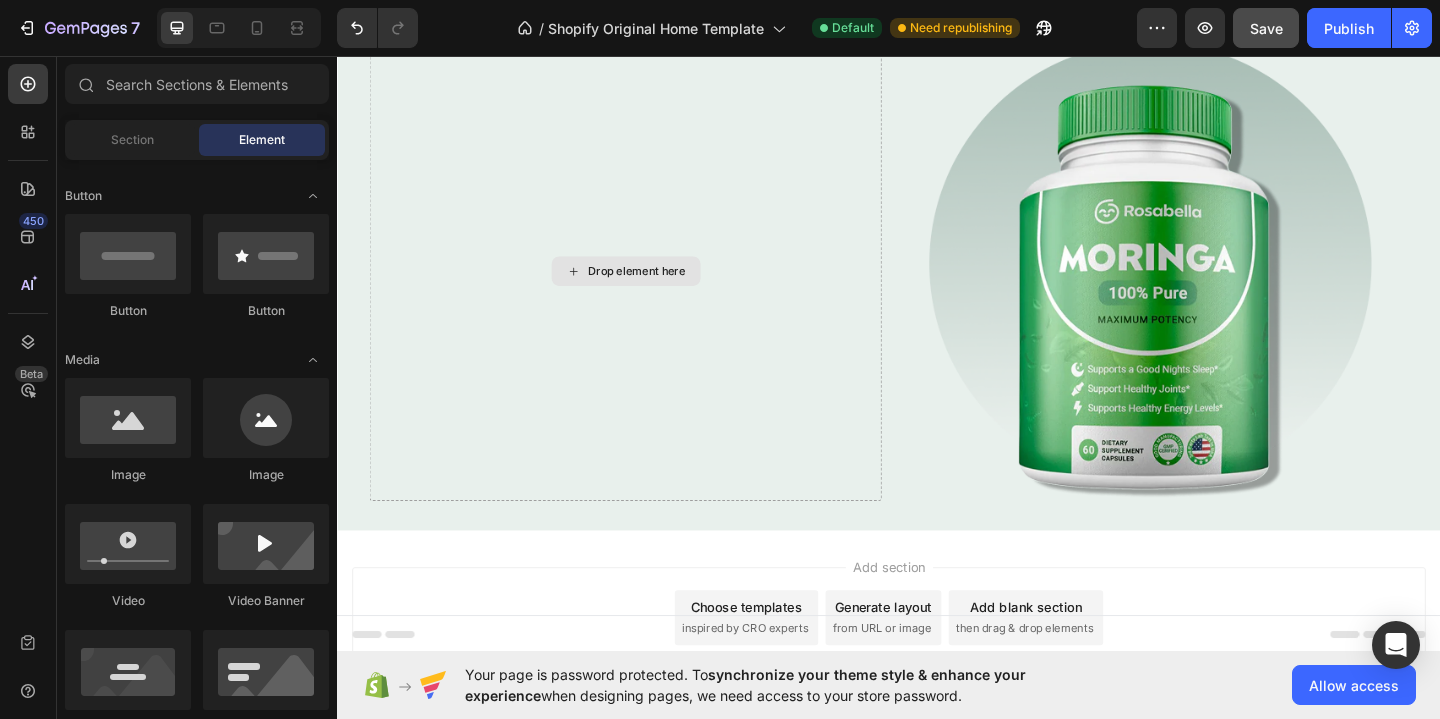 scroll, scrollTop: 148, scrollLeft: 0, axis: vertical 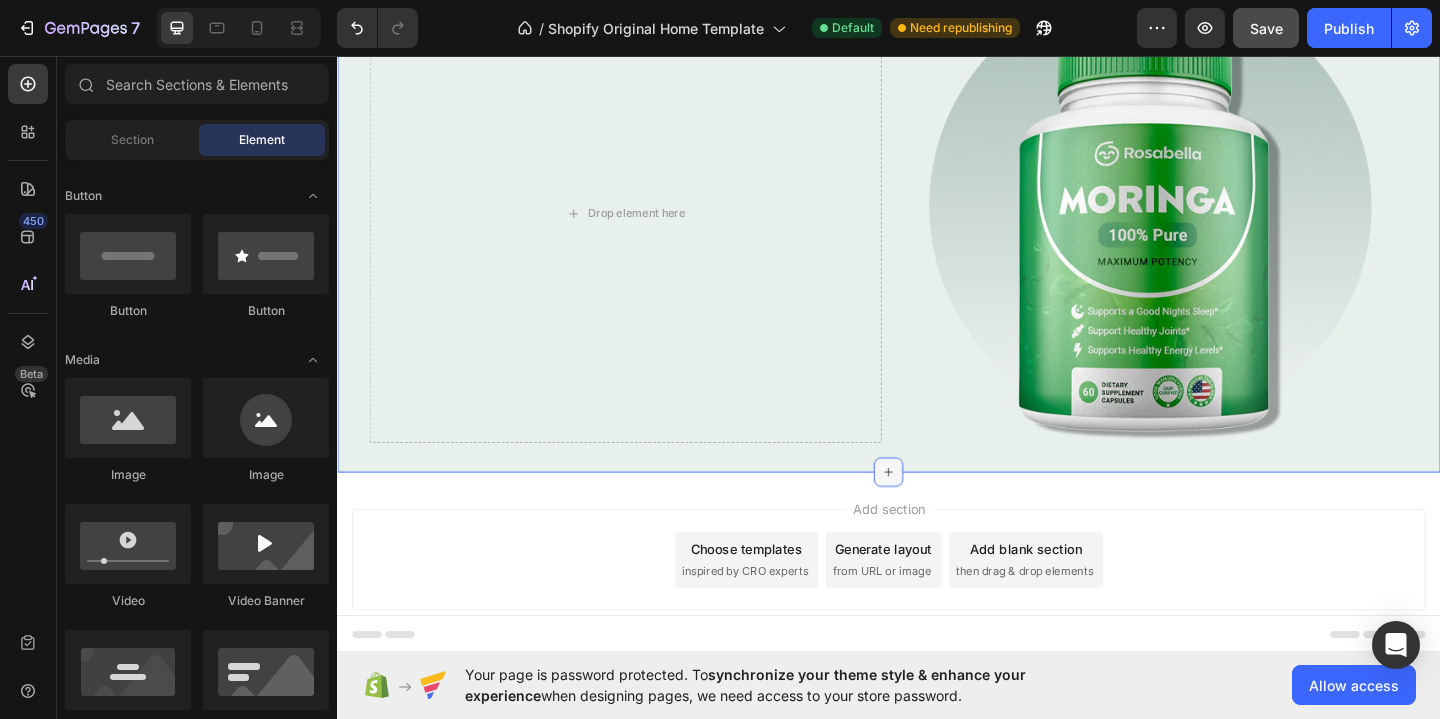 click 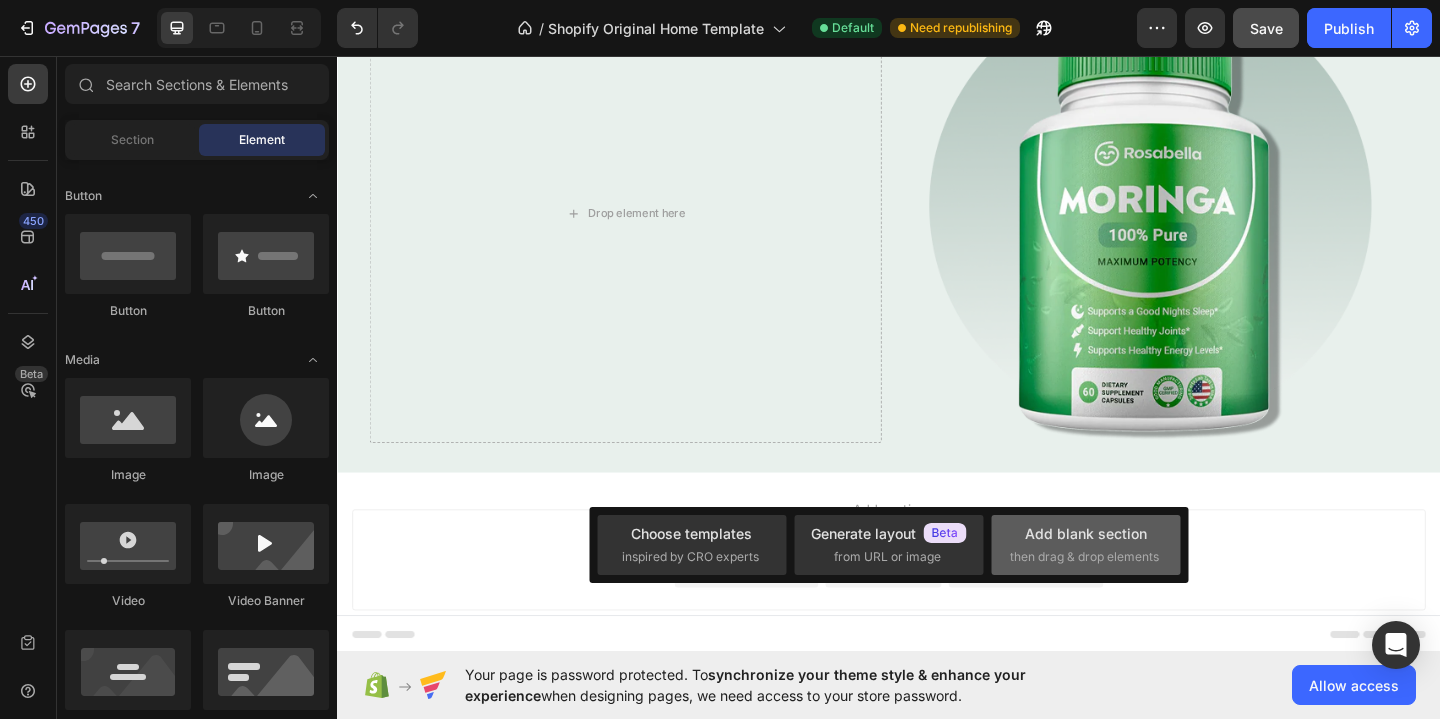 click on "Add blank section  then drag & drop elements" at bounding box center (1086, 544) 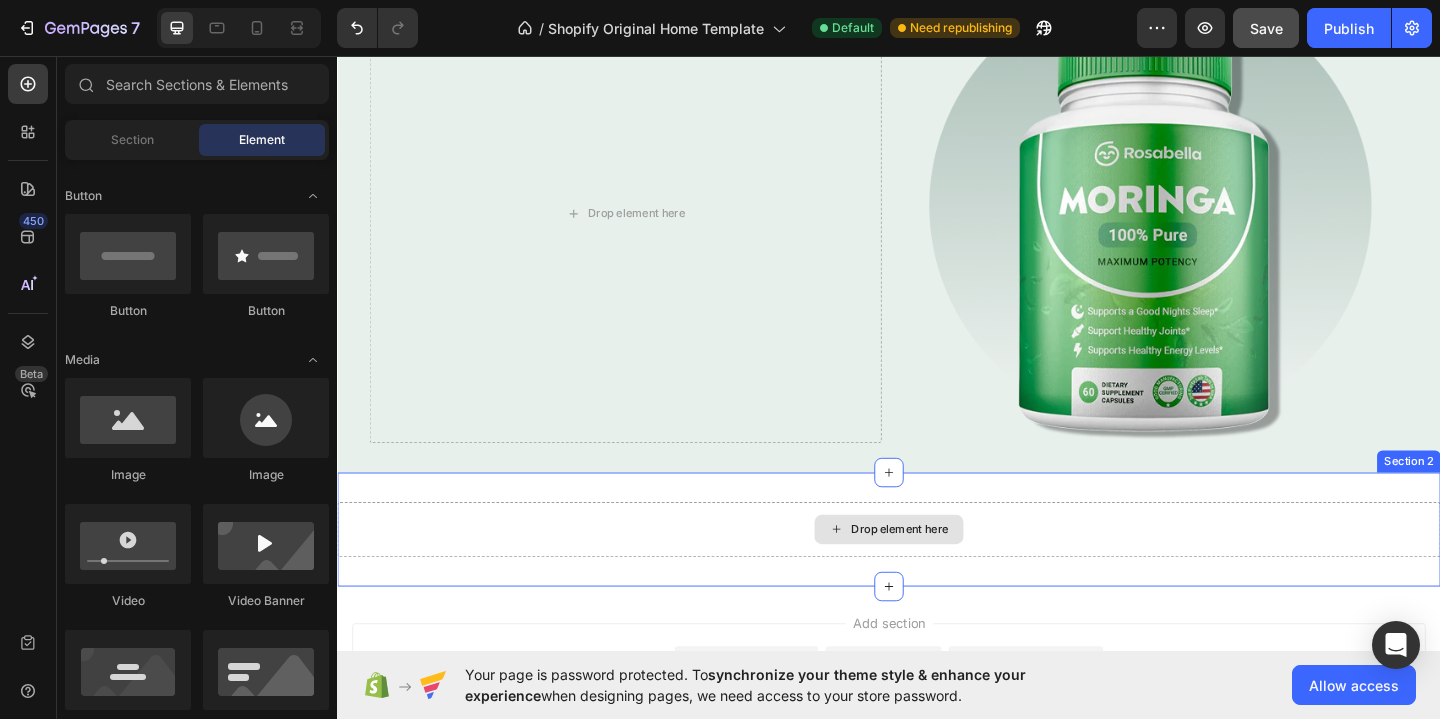 click on "Drop element here Section 2" at bounding box center [937, 571] 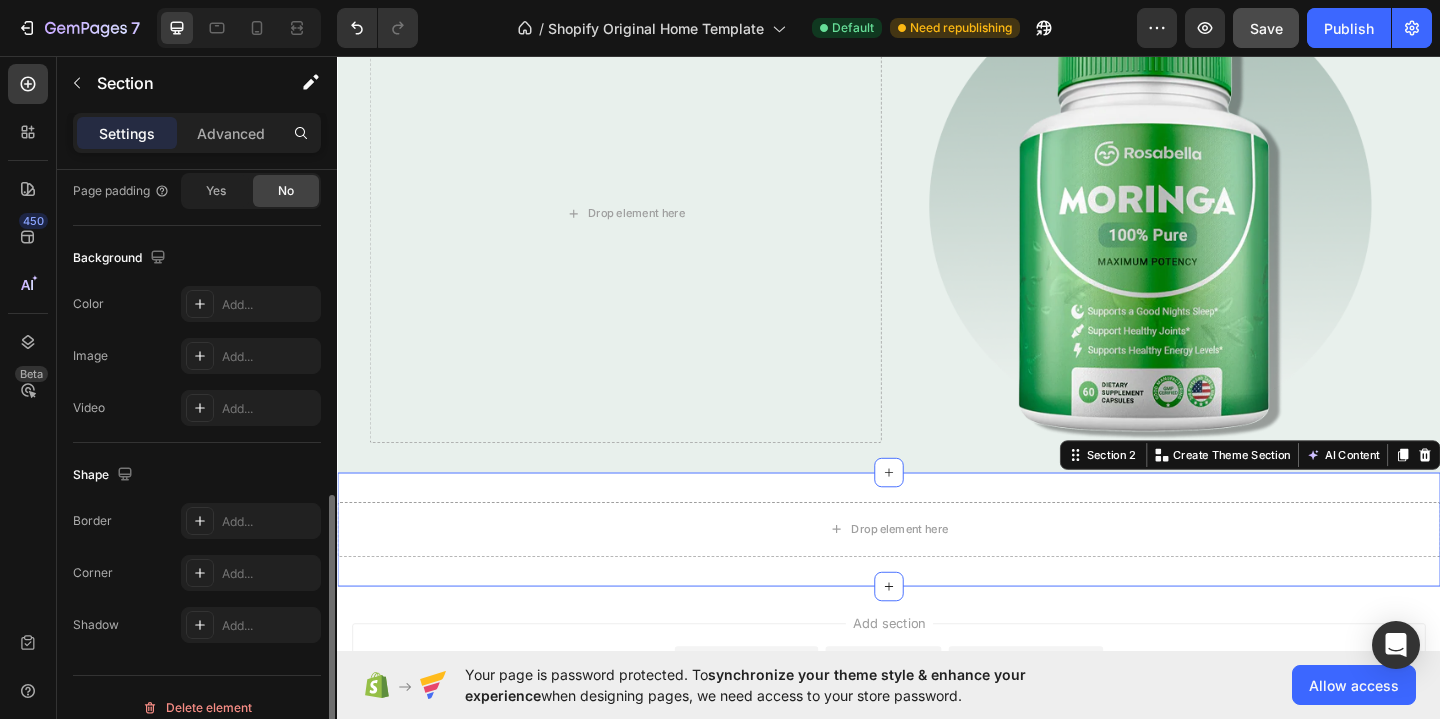 scroll, scrollTop: 614, scrollLeft: 0, axis: vertical 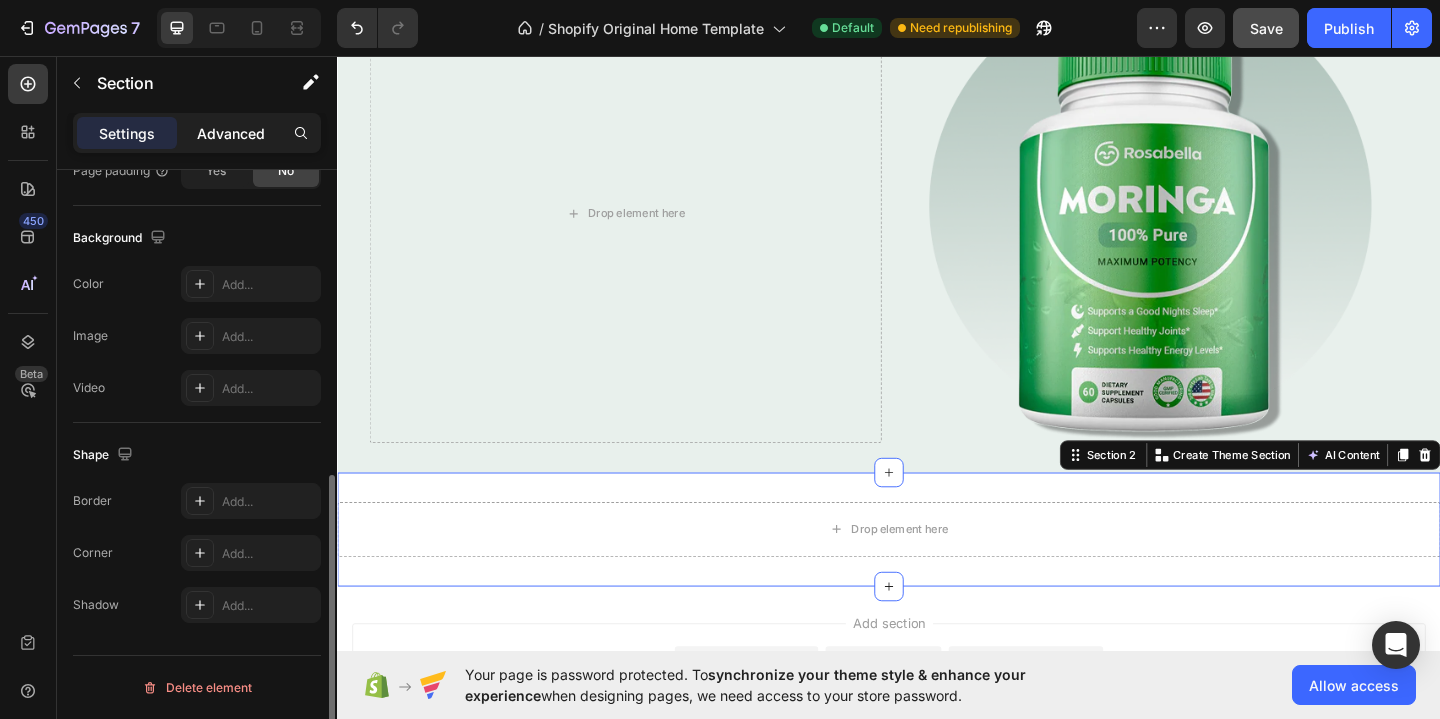 click on "Advanced" at bounding box center (231, 133) 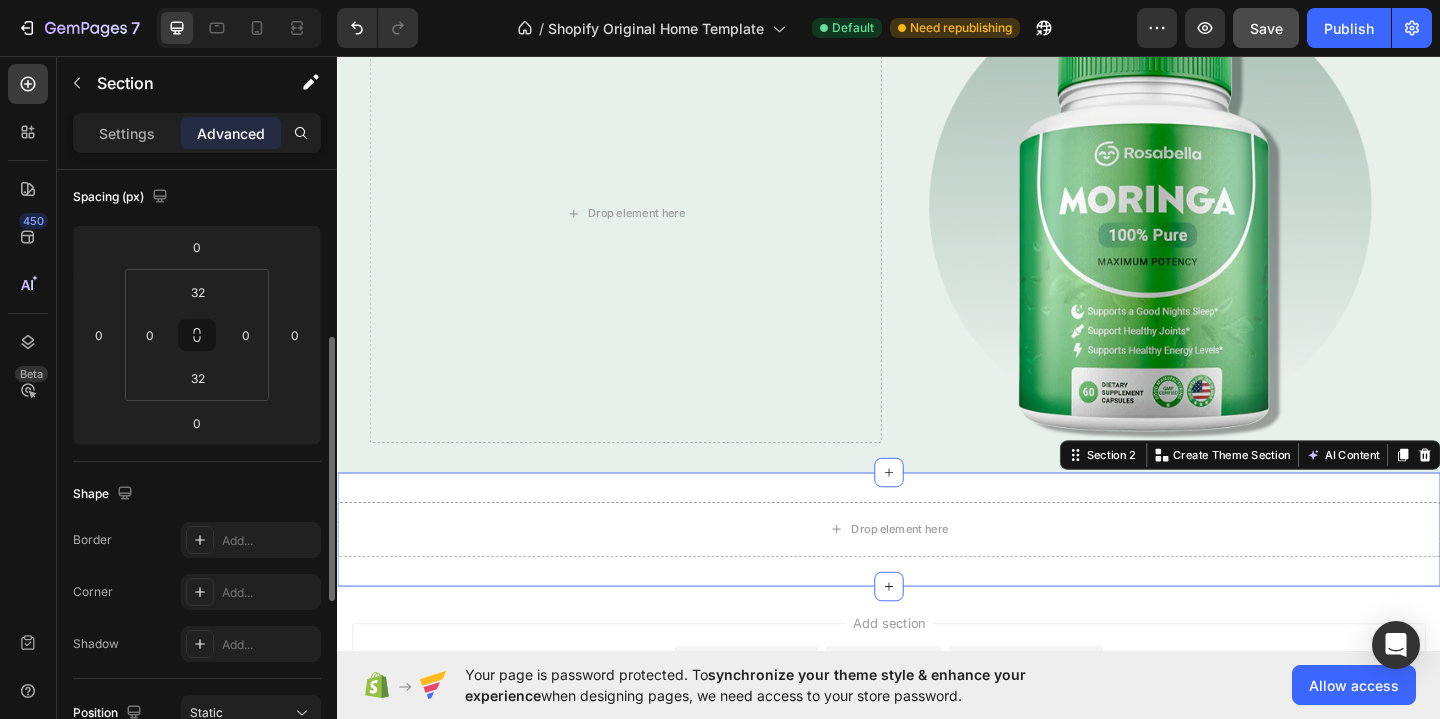 scroll, scrollTop: 162, scrollLeft: 0, axis: vertical 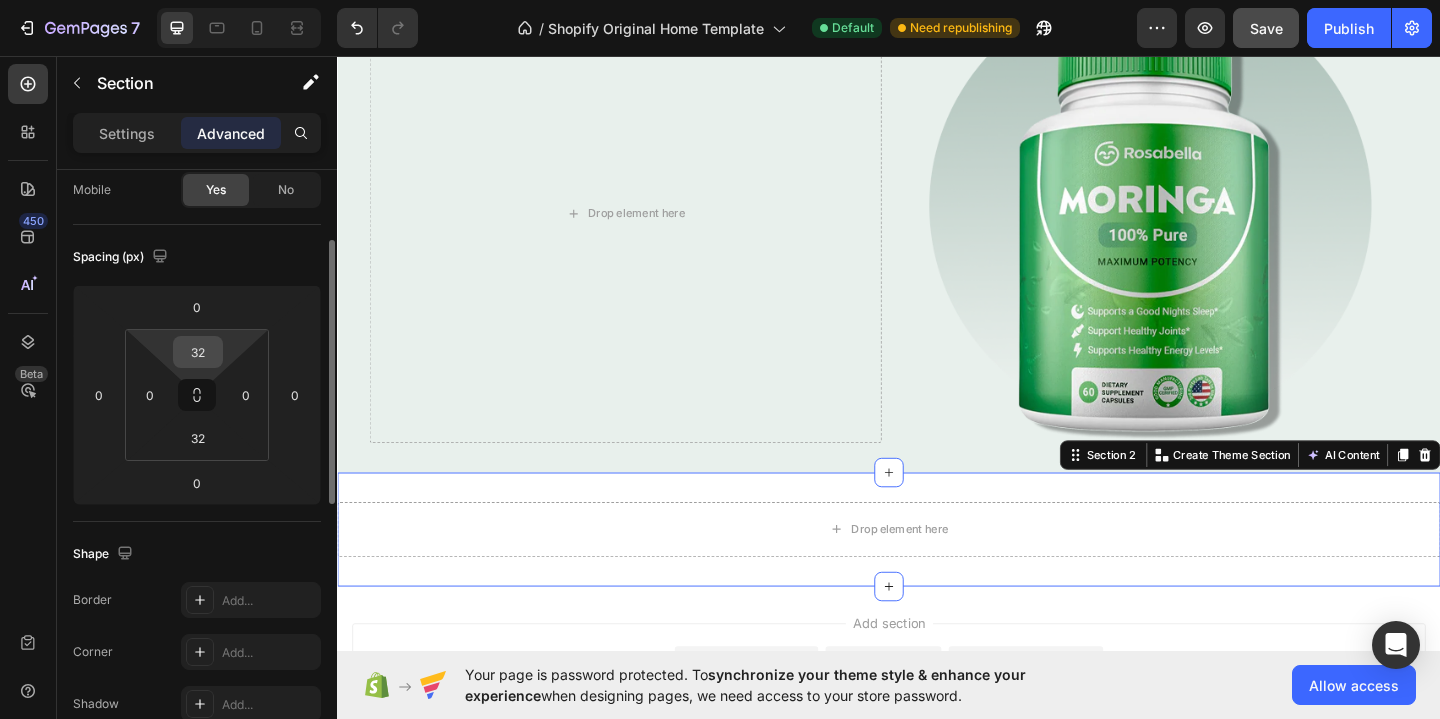 click on "32" at bounding box center [198, 352] 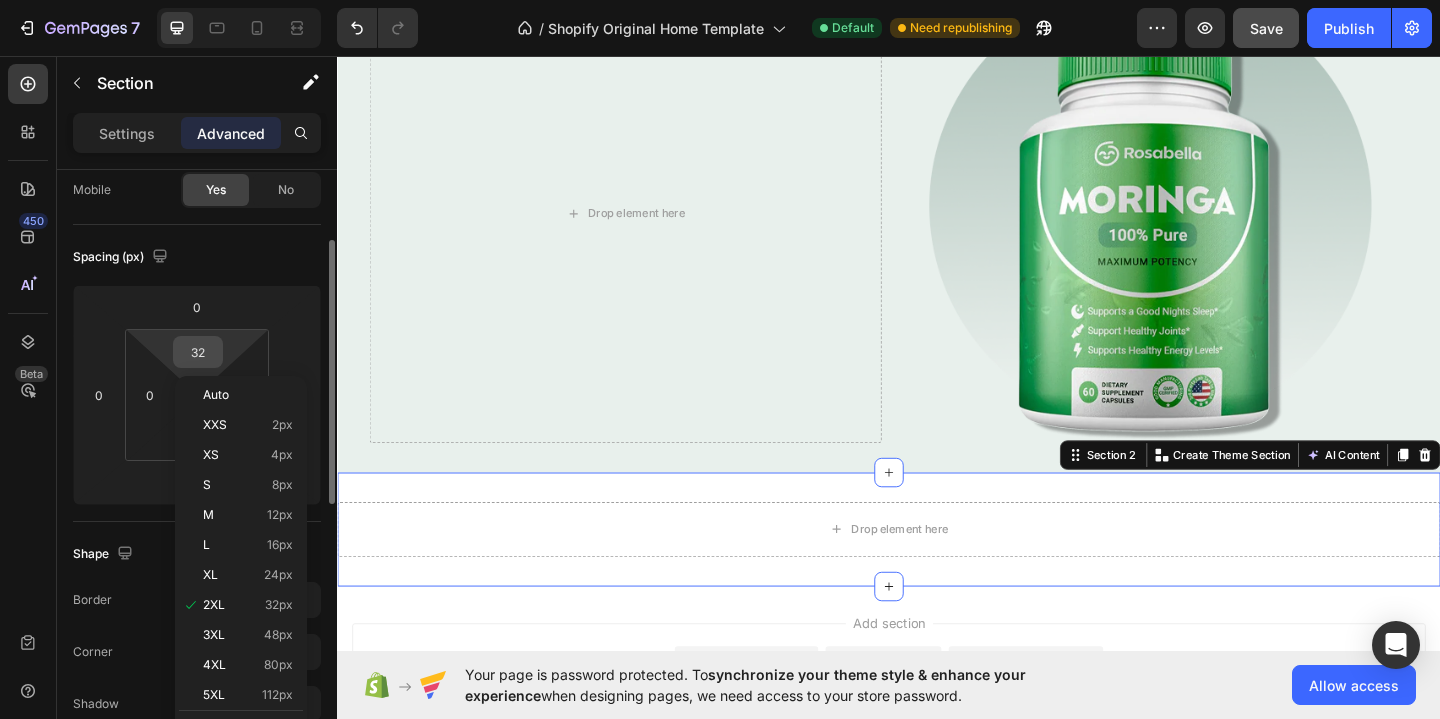 click on "32" at bounding box center [198, 352] 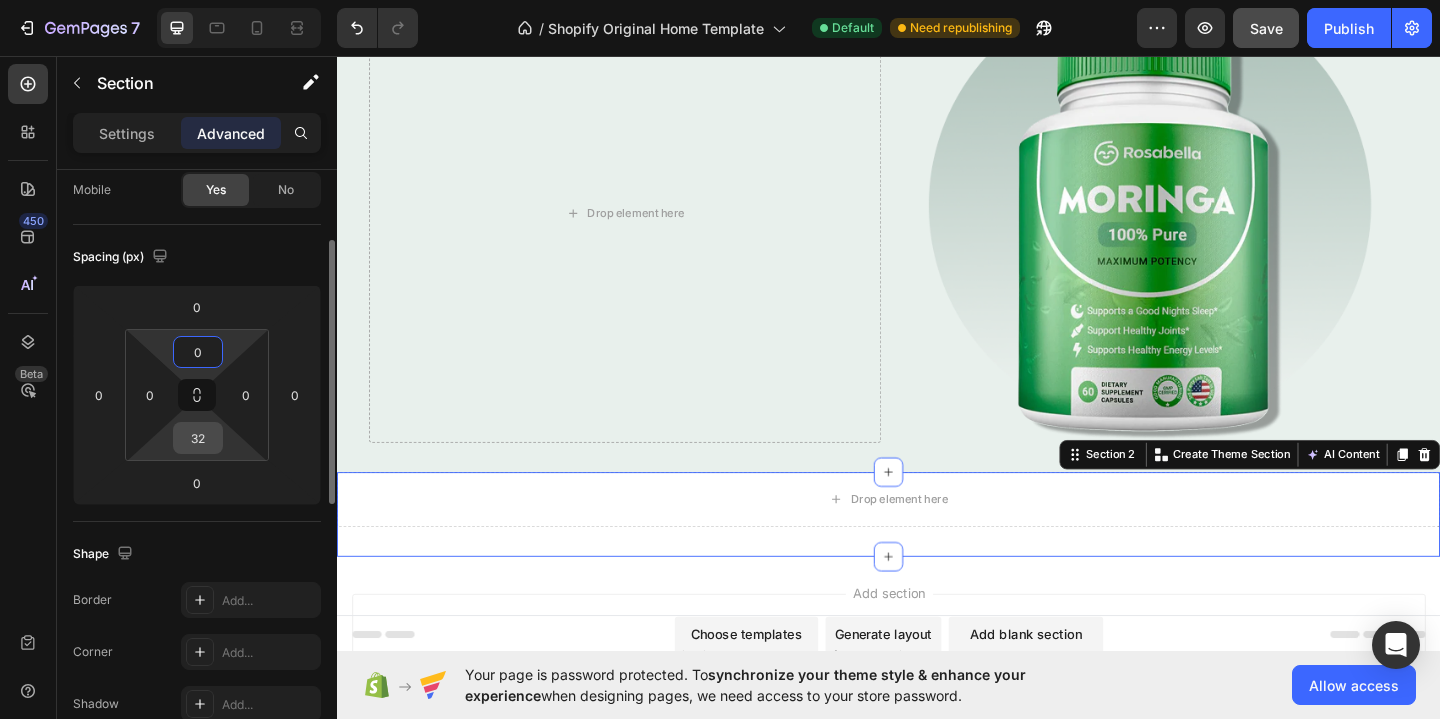 type on "0" 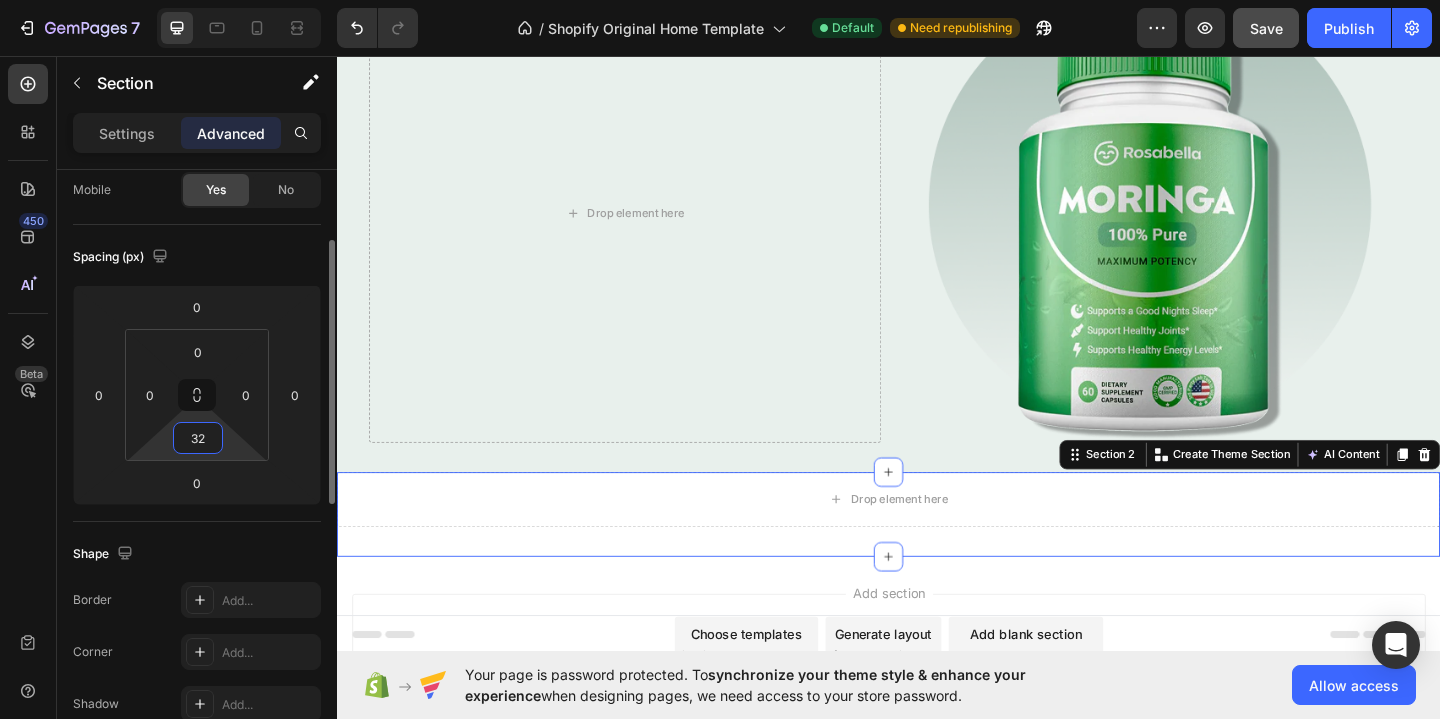 click on "32" at bounding box center (198, 438) 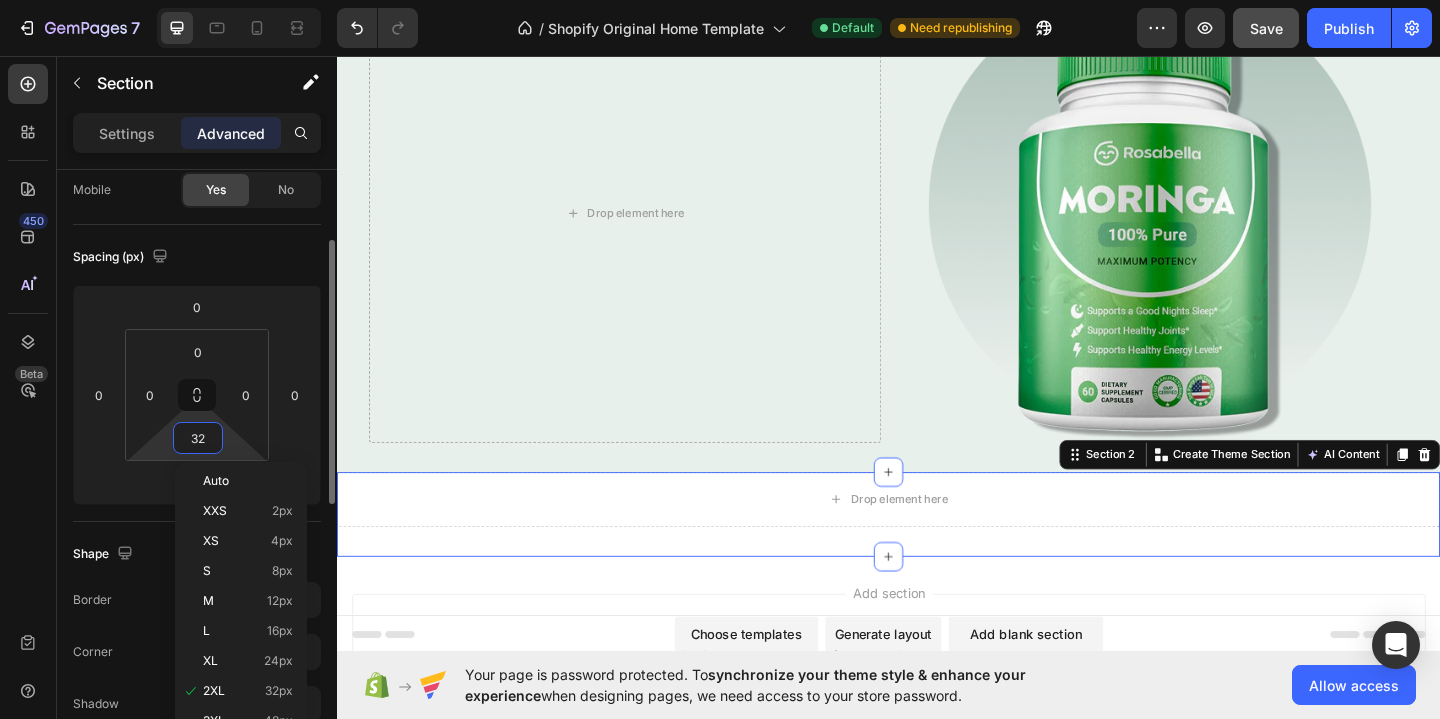 type on "0" 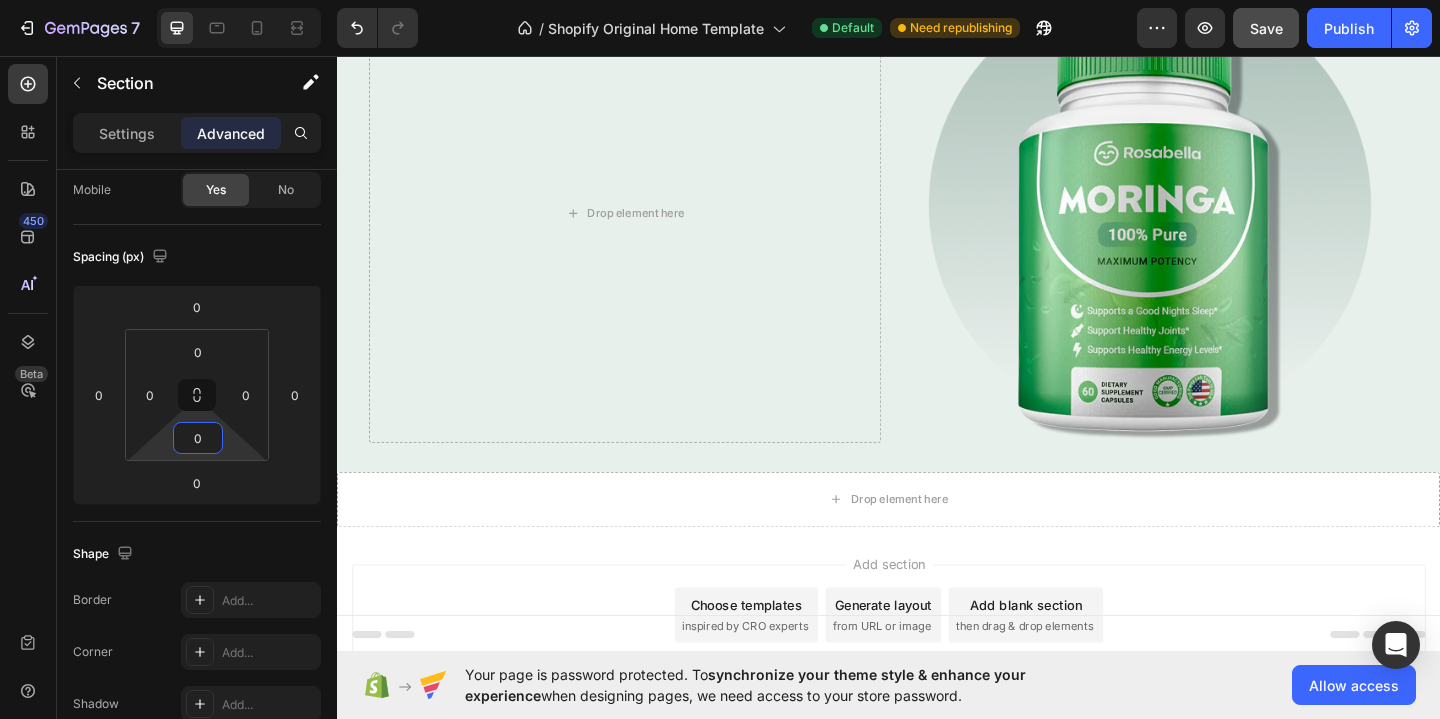 click on "Add section Choose templates inspired by CRO experts Generate layout from URL or image Add blank section then drag & drop elements" at bounding box center (937, 668) 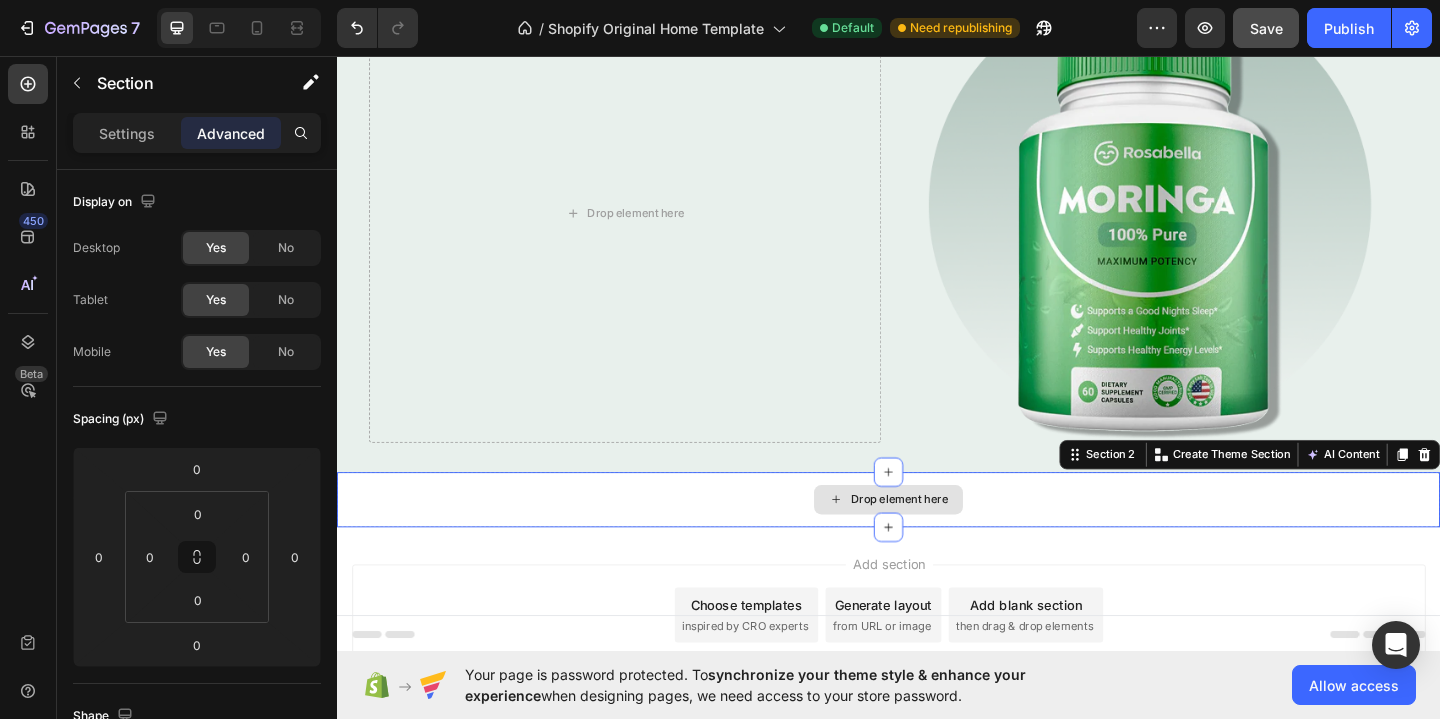 click on "Drop element here" at bounding box center (937, 539) 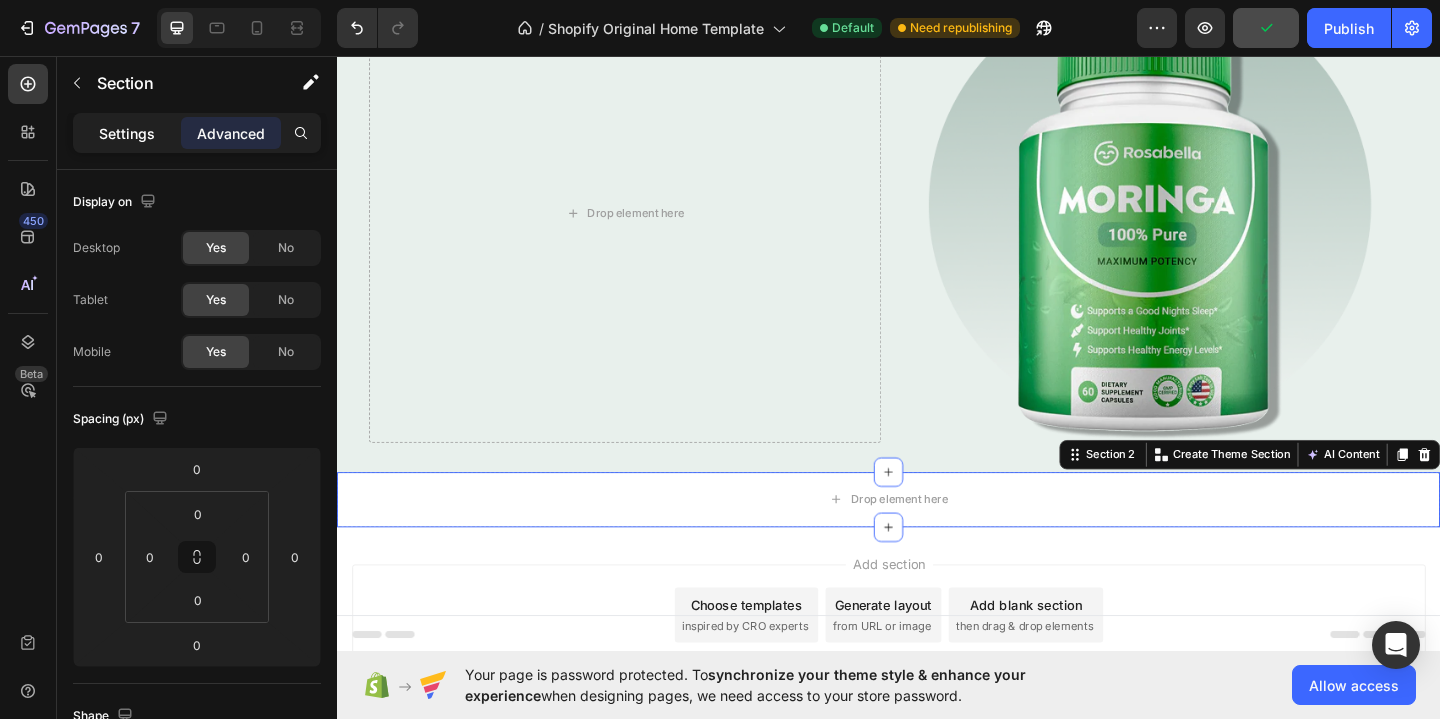 click on "Settings" 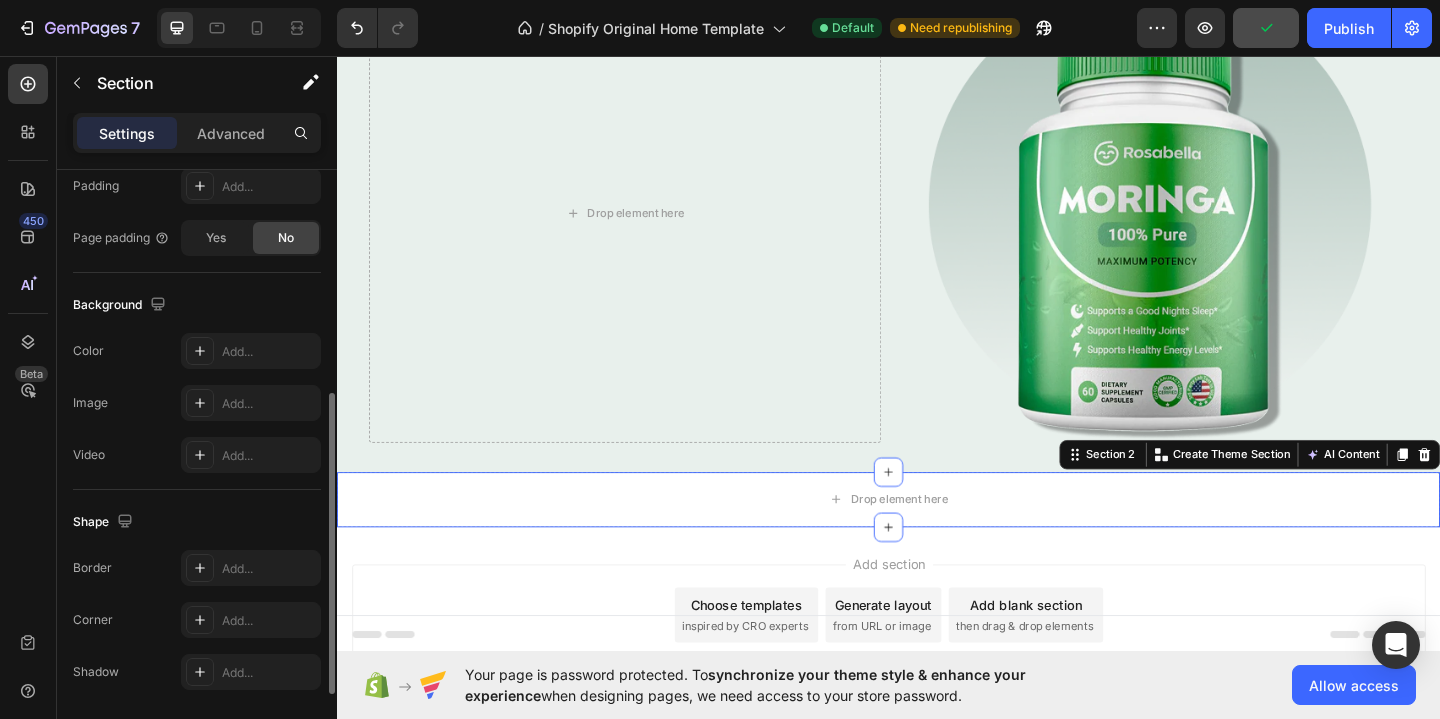 scroll, scrollTop: 614, scrollLeft: 0, axis: vertical 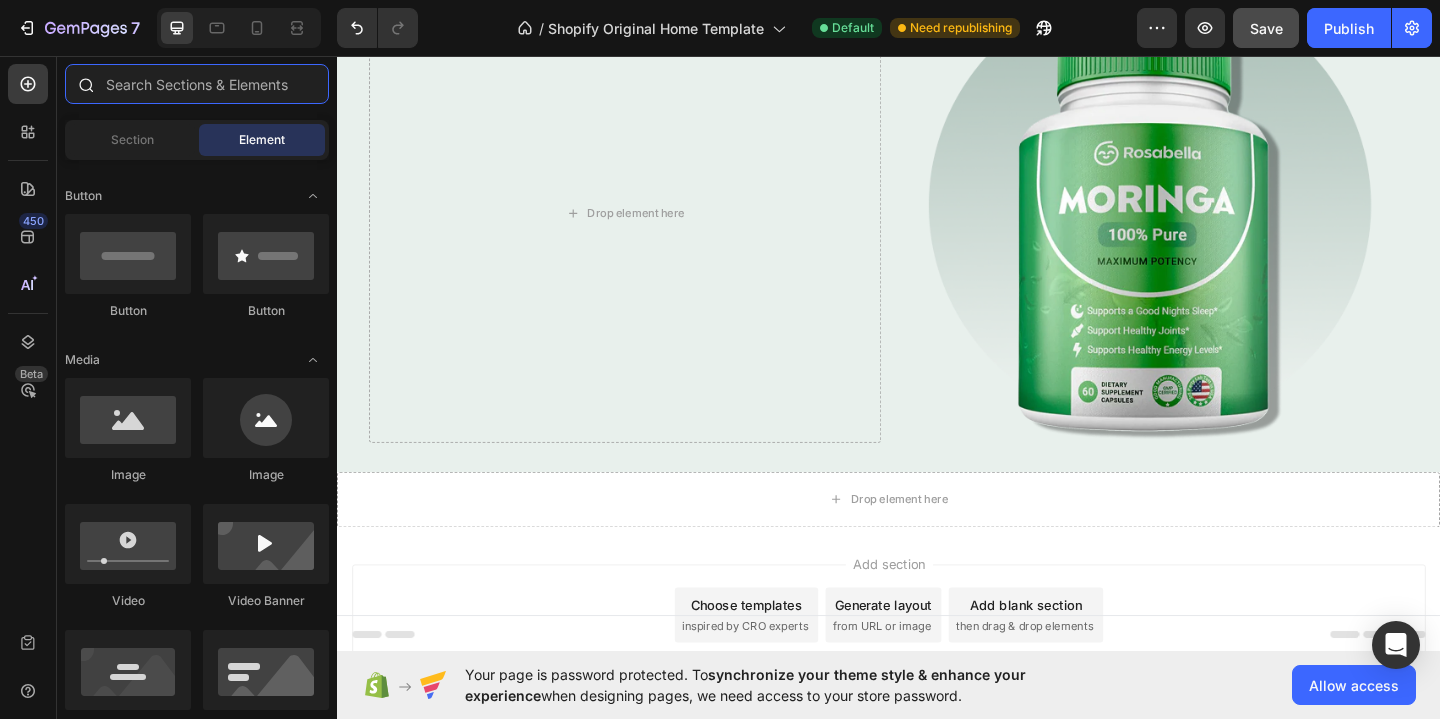 click at bounding box center [197, 84] 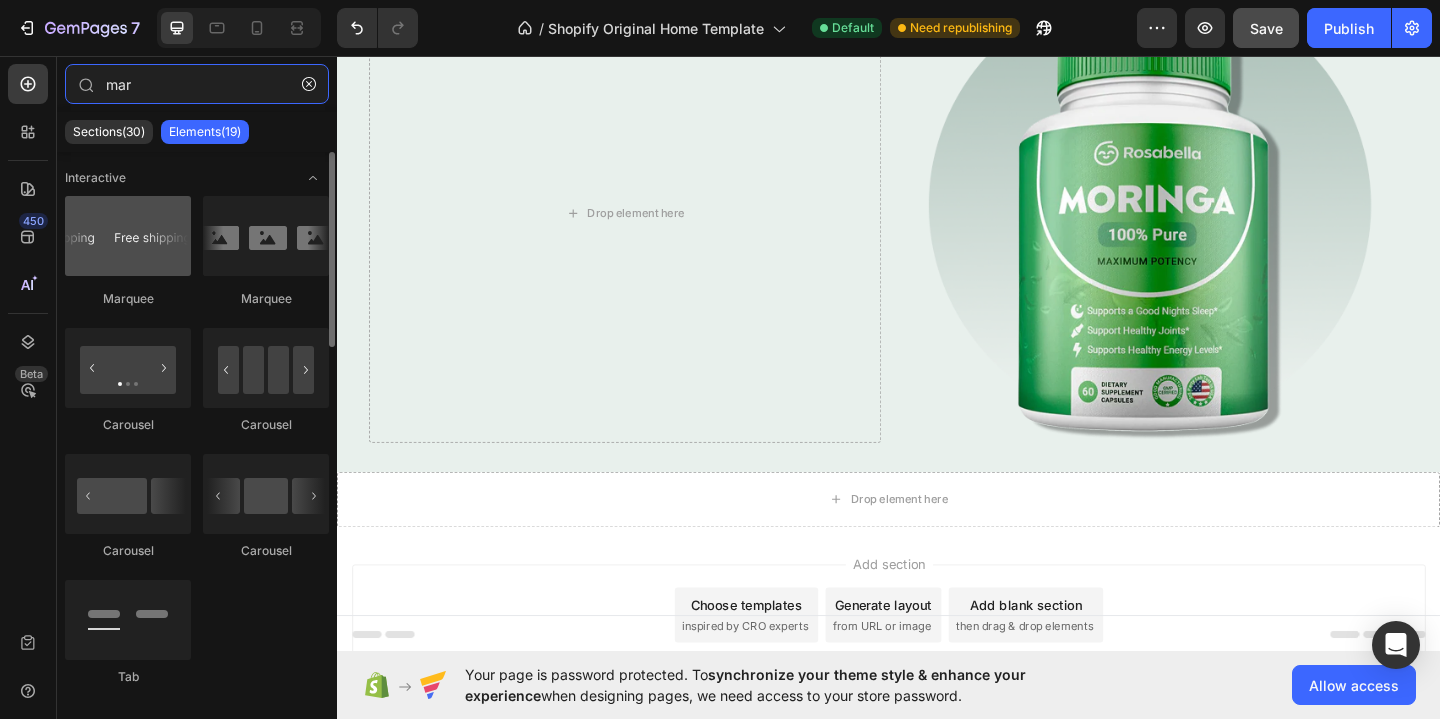 type on "mar" 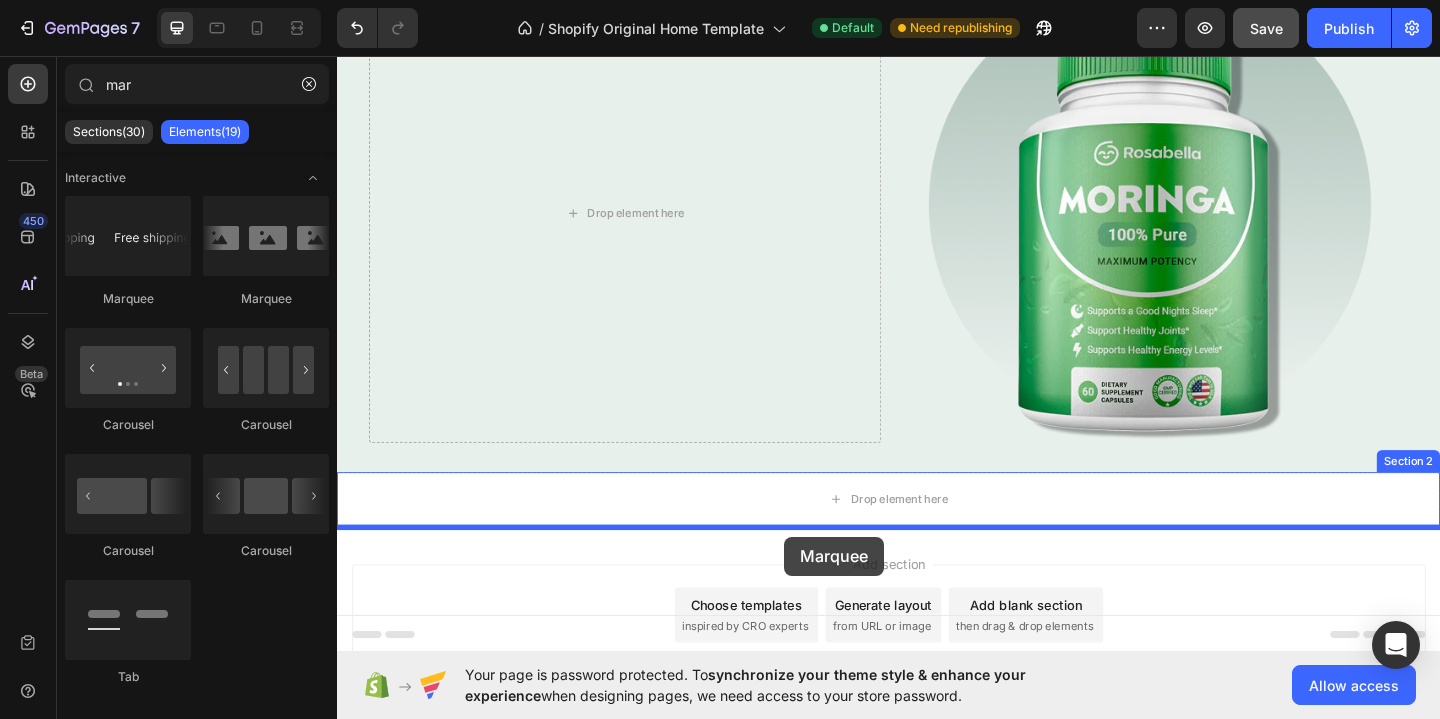 scroll, scrollTop: 158, scrollLeft: 0, axis: vertical 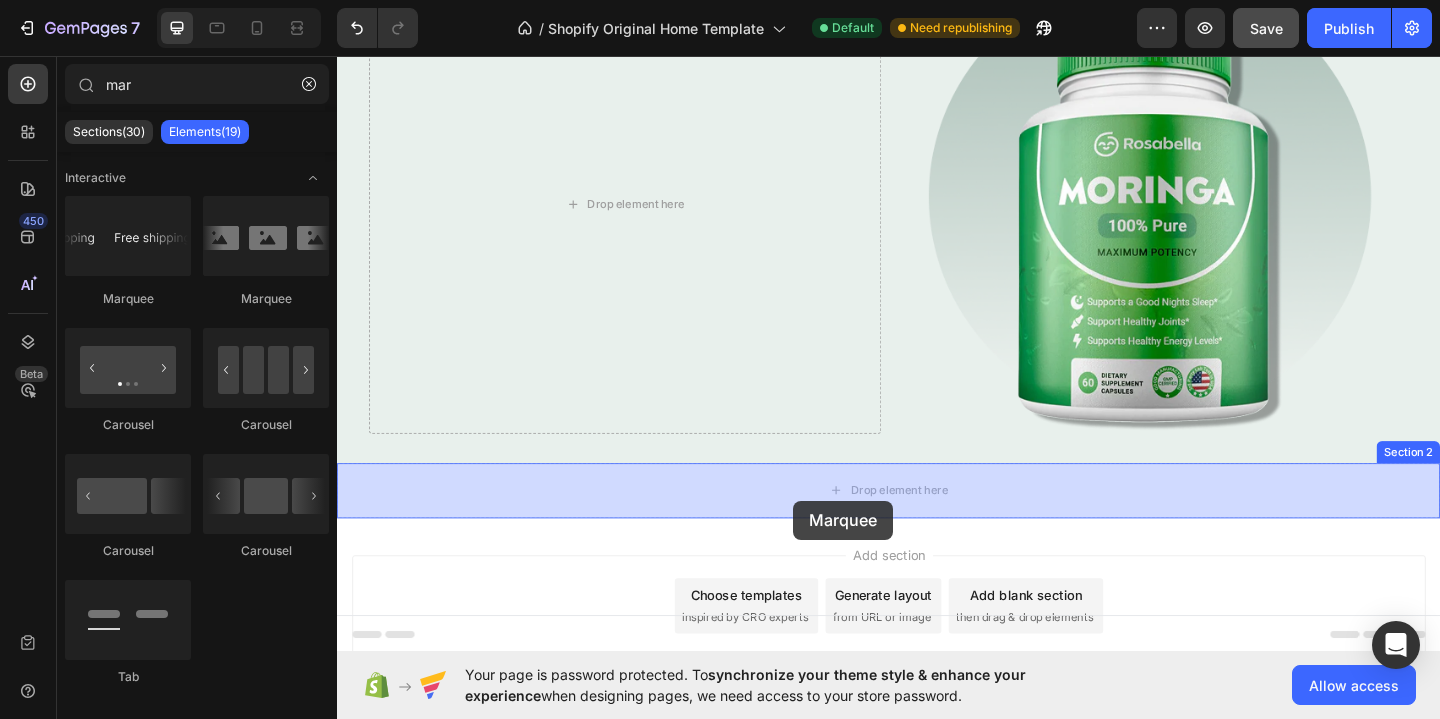 drag, startPoint x: 489, startPoint y: 306, endPoint x: 833, endPoint y: 540, distance: 416.04327 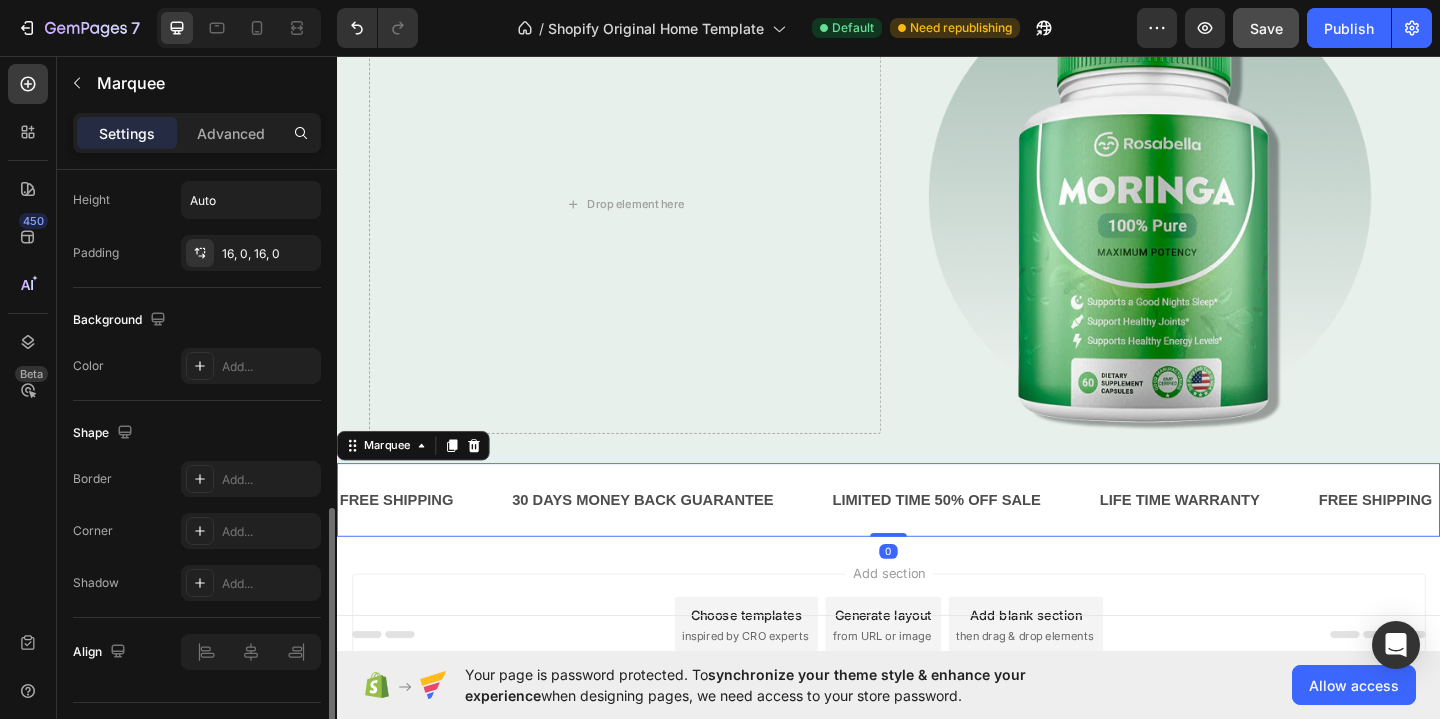 scroll, scrollTop: 873, scrollLeft: 0, axis: vertical 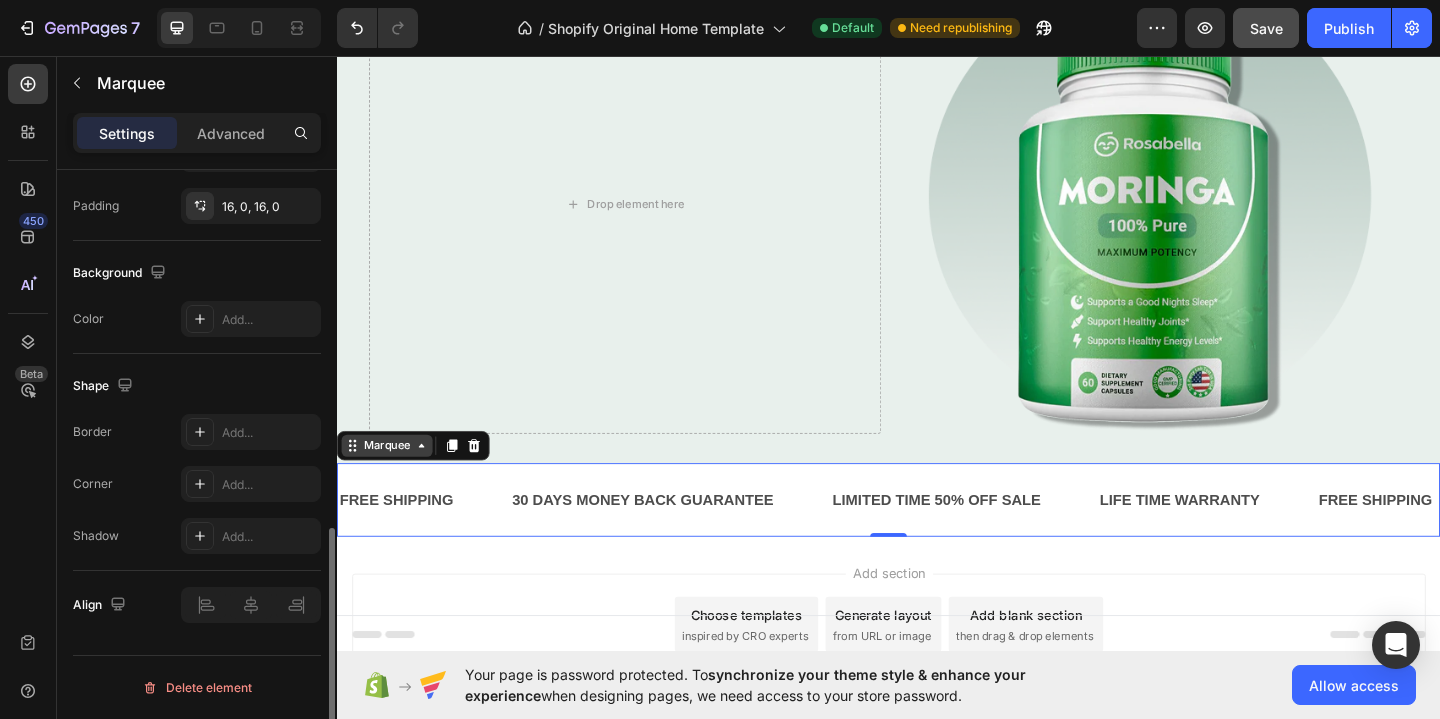 click on "Marquee" at bounding box center [391, 480] 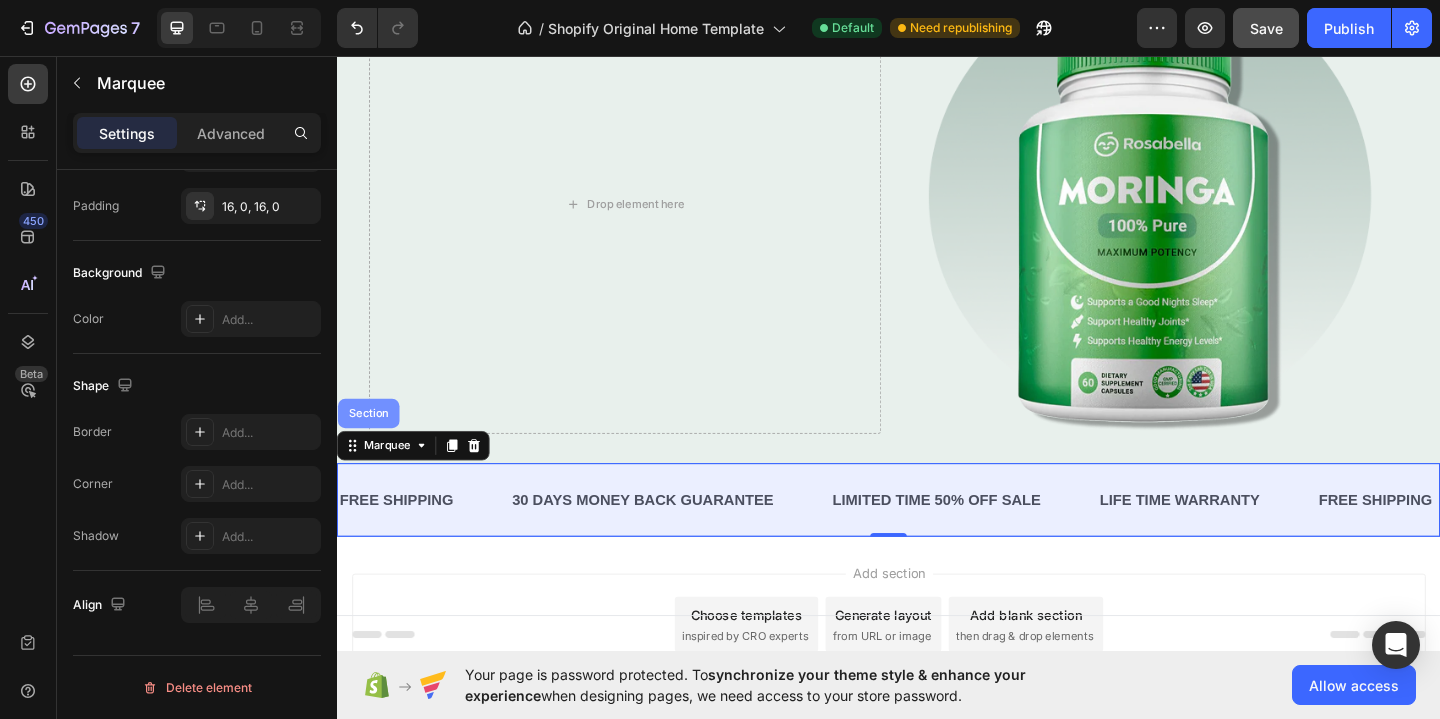 click on "Section" at bounding box center [371, 445] 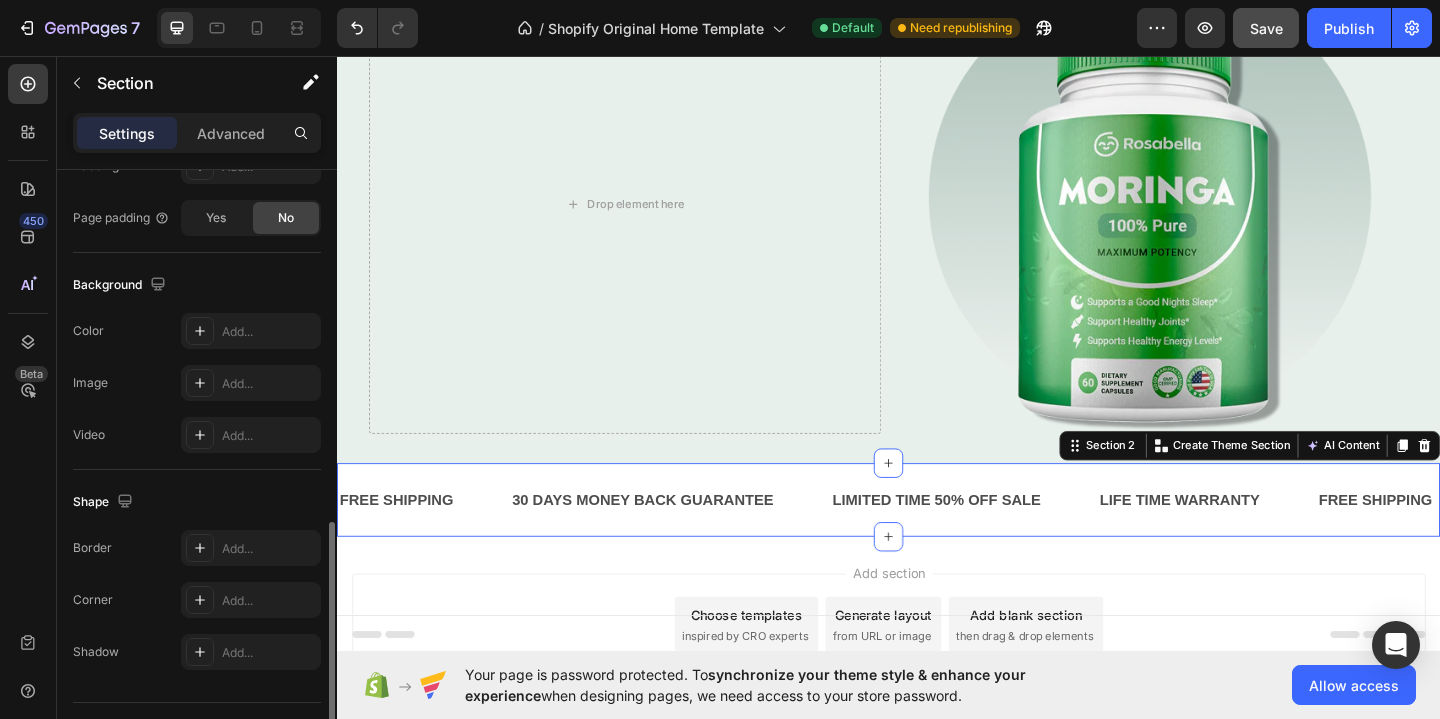 scroll, scrollTop: 614, scrollLeft: 0, axis: vertical 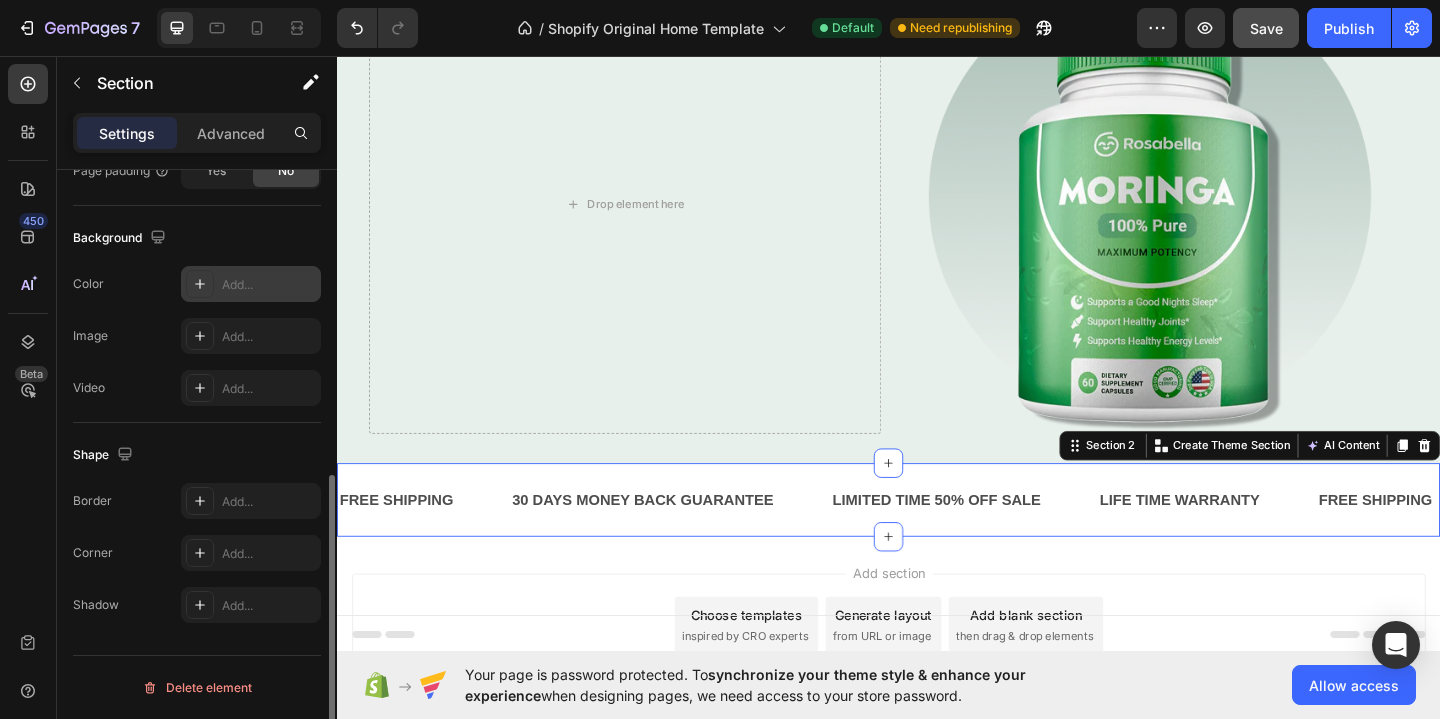 click 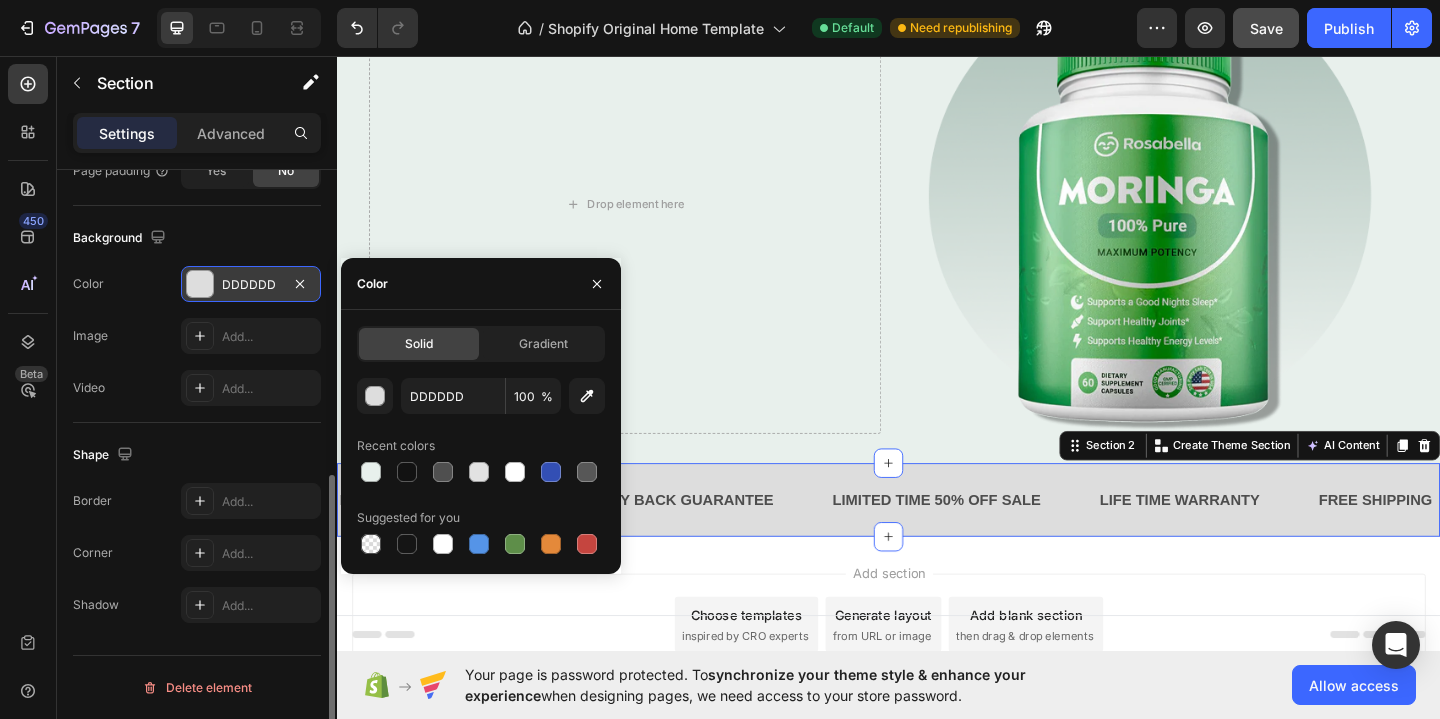 click on "DDDDDD 100 % Recent colors Suggested for you" at bounding box center (481, 468) 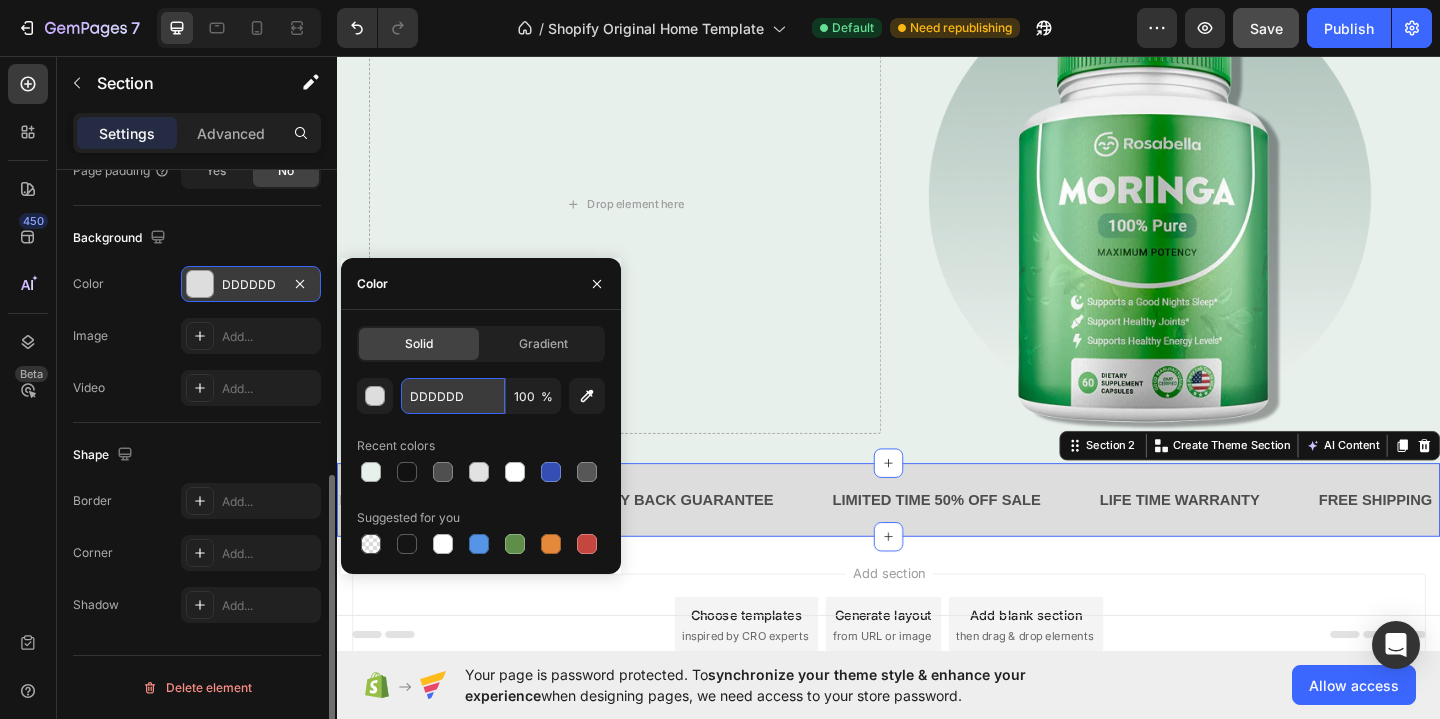 click on "DDDDDD" at bounding box center [453, 396] 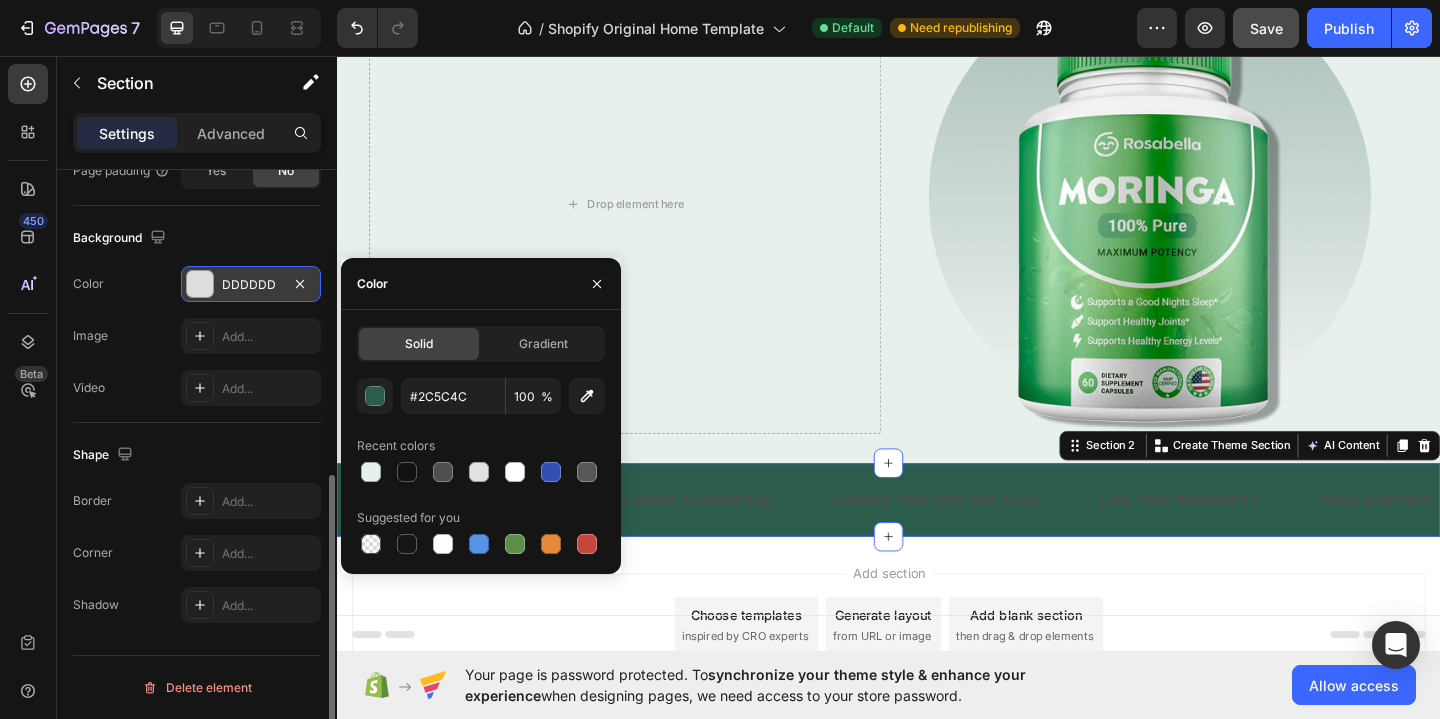 click on "#2C5C4C 100 % Recent colors Suggested for you" at bounding box center [481, 468] 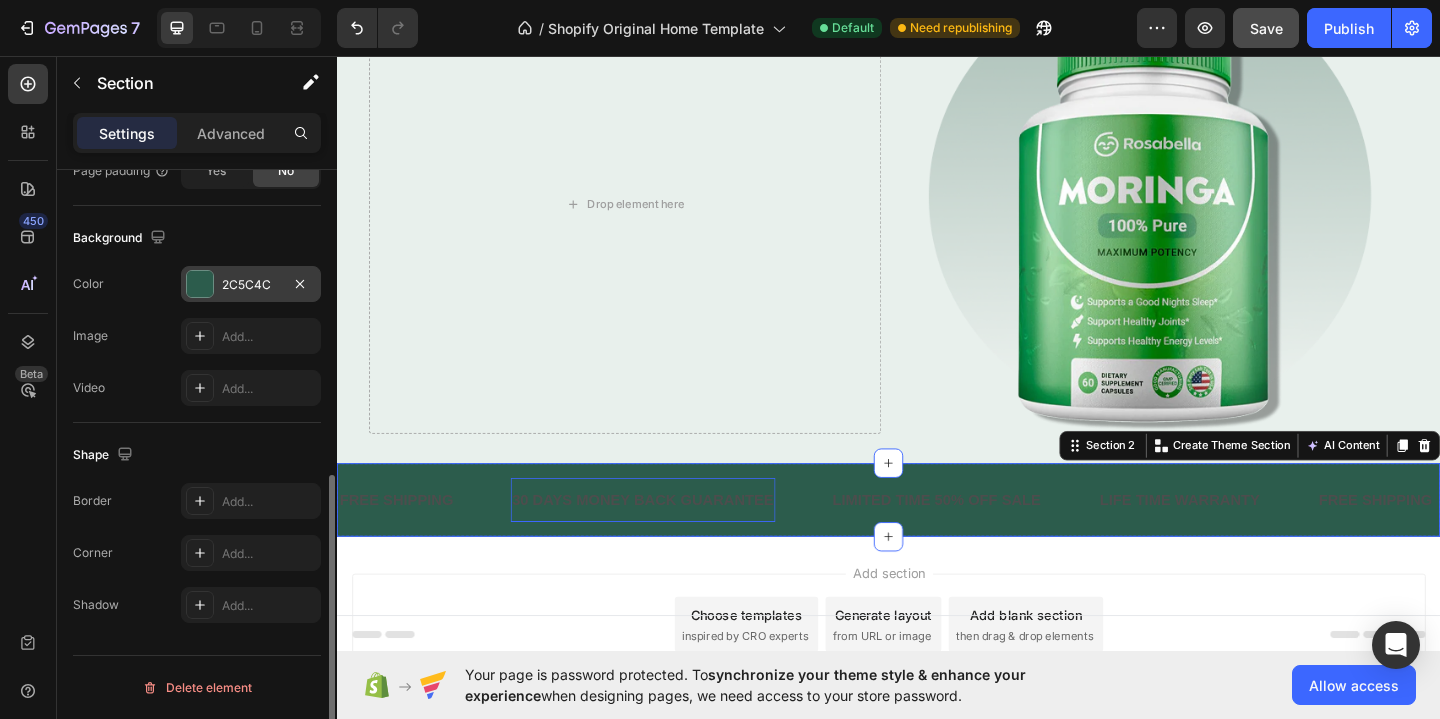 click on "30 DAYS MONEY BACK GUARANTEE" at bounding box center [670, 539] 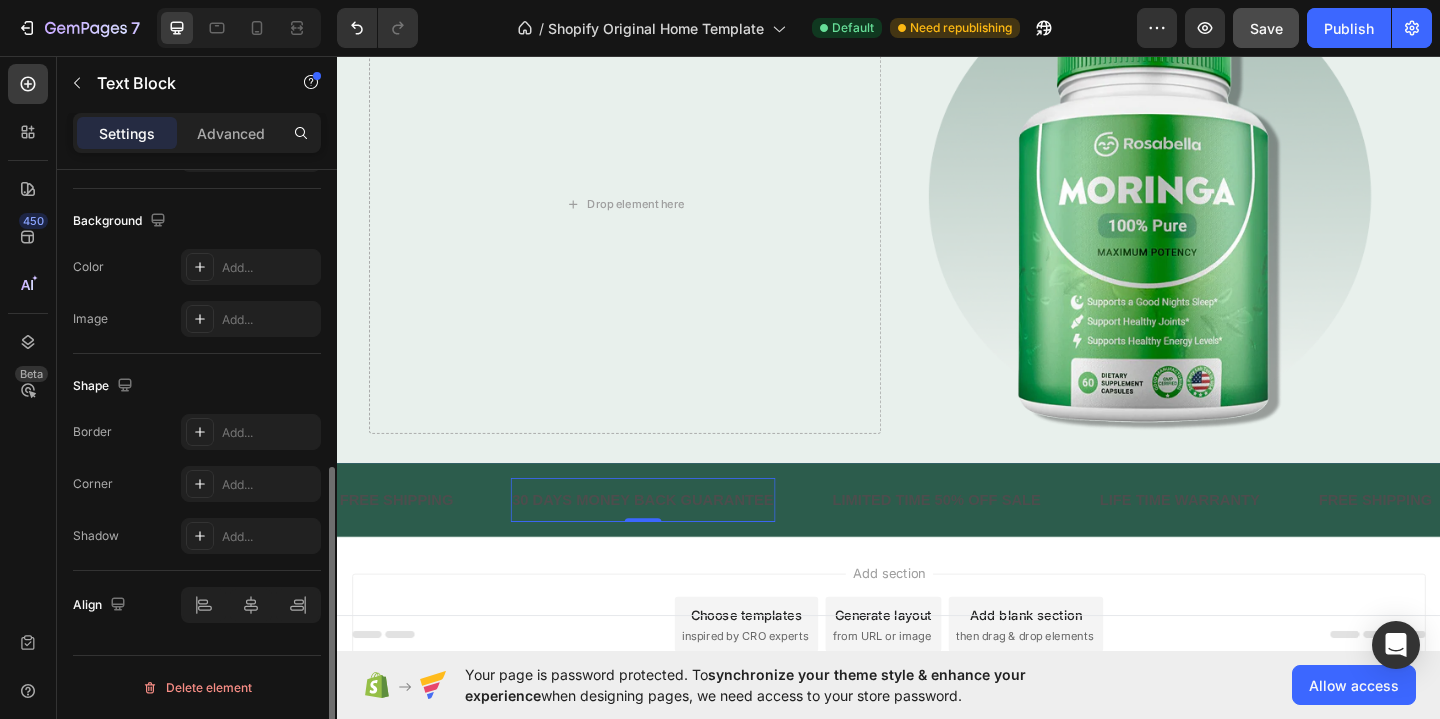 scroll, scrollTop: 0, scrollLeft: 0, axis: both 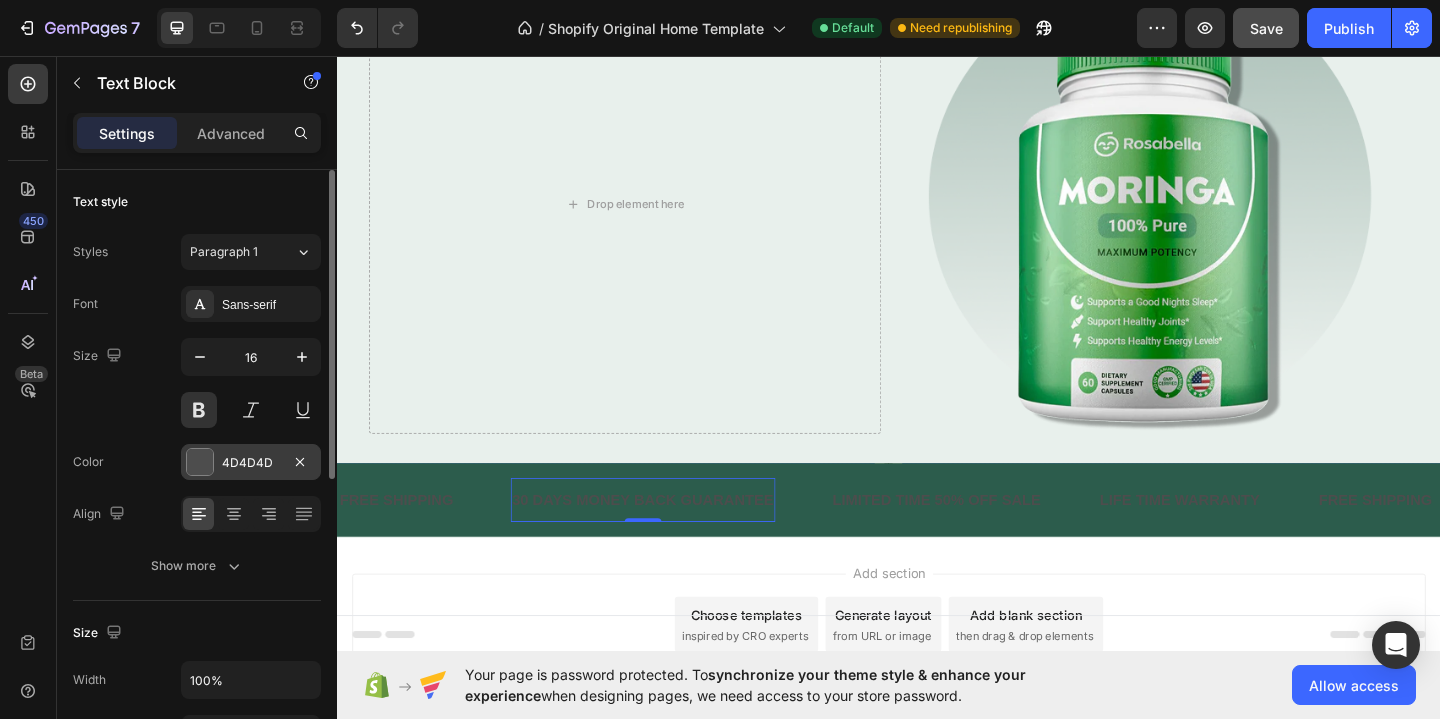 click at bounding box center (200, 462) 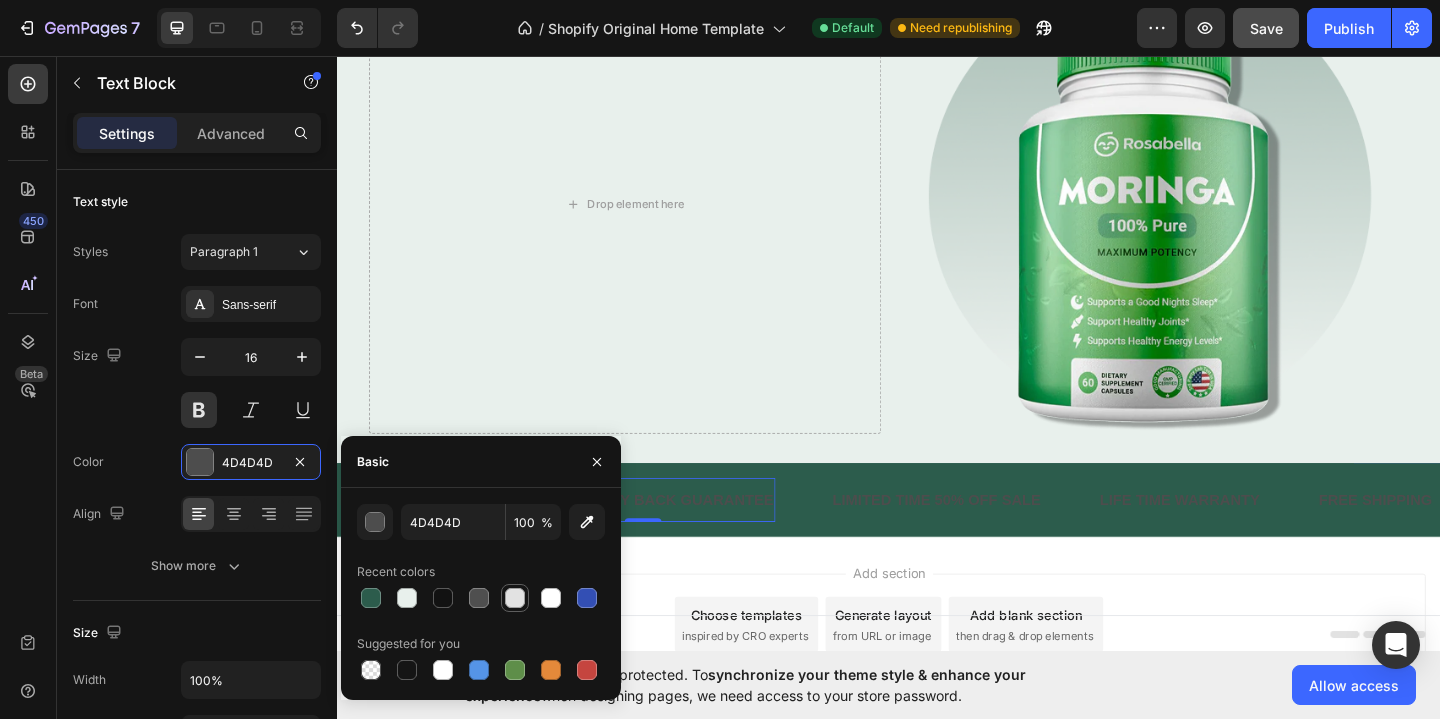 click at bounding box center (515, 598) 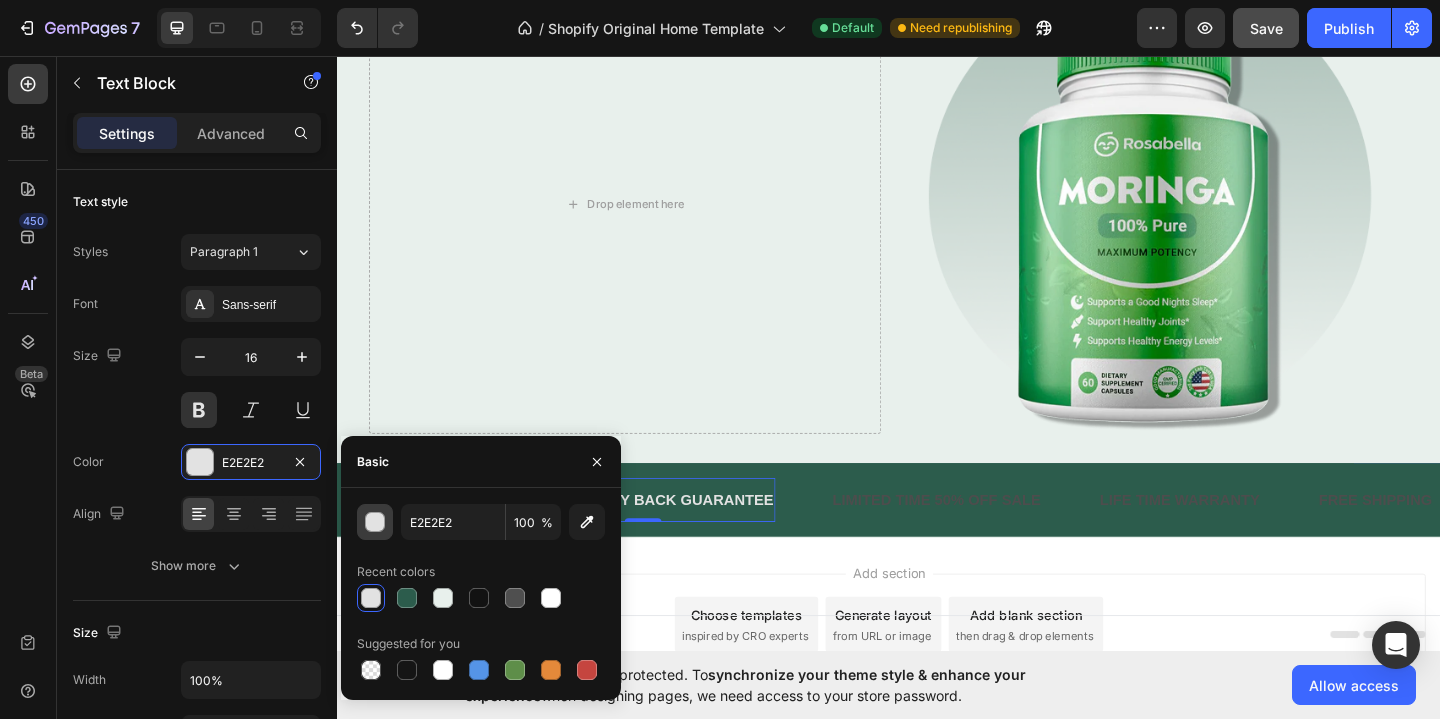 click at bounding box center [376, 523] 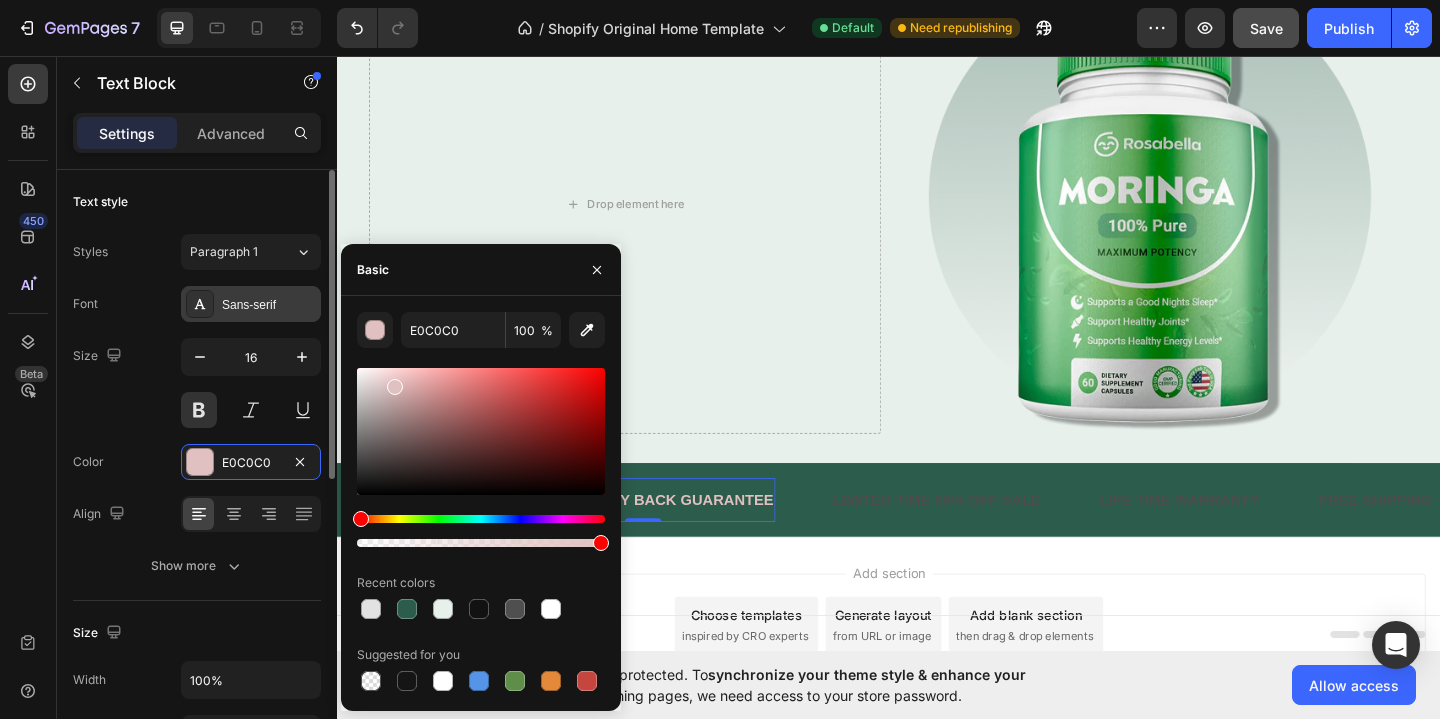 type on "FFFFFF" 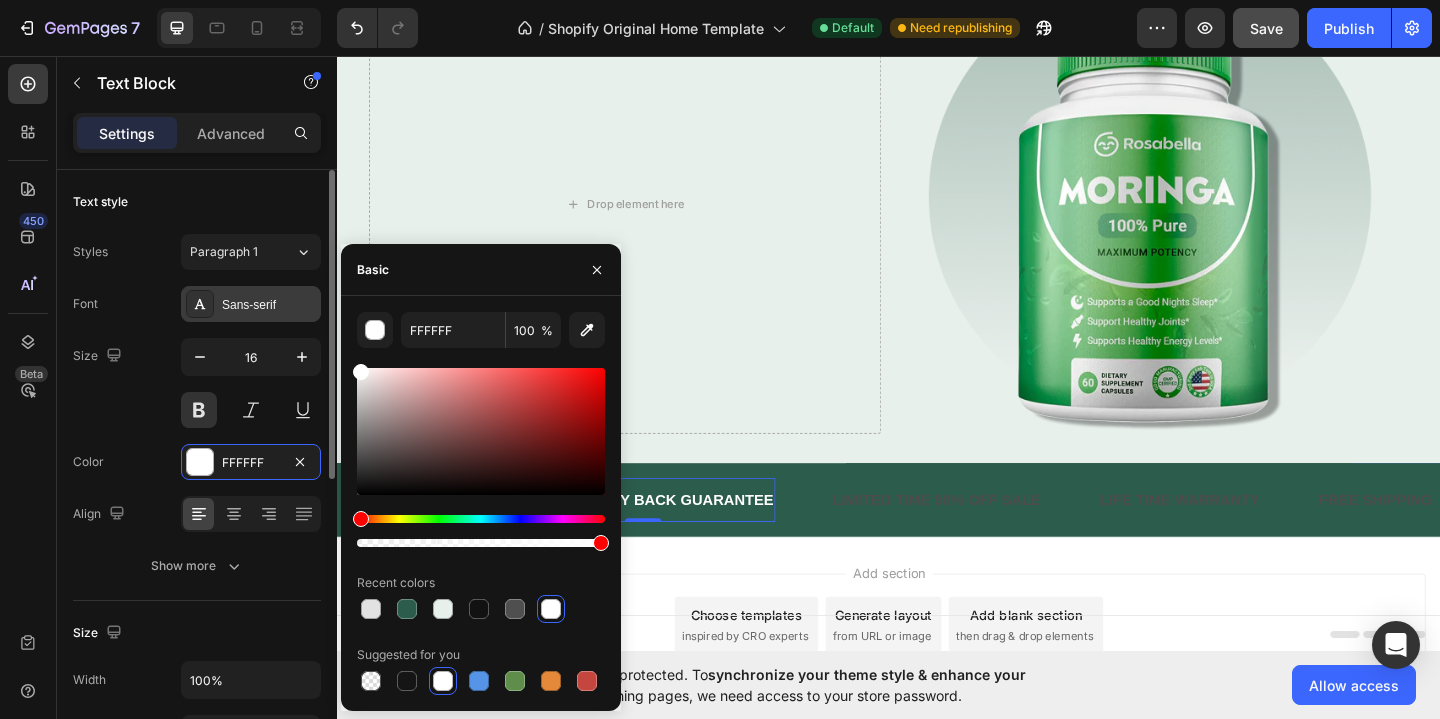drag, startPoint x: 394, startPoint y: 383, endPoint x: 253, endPoint y: 294, distance: 166.73932 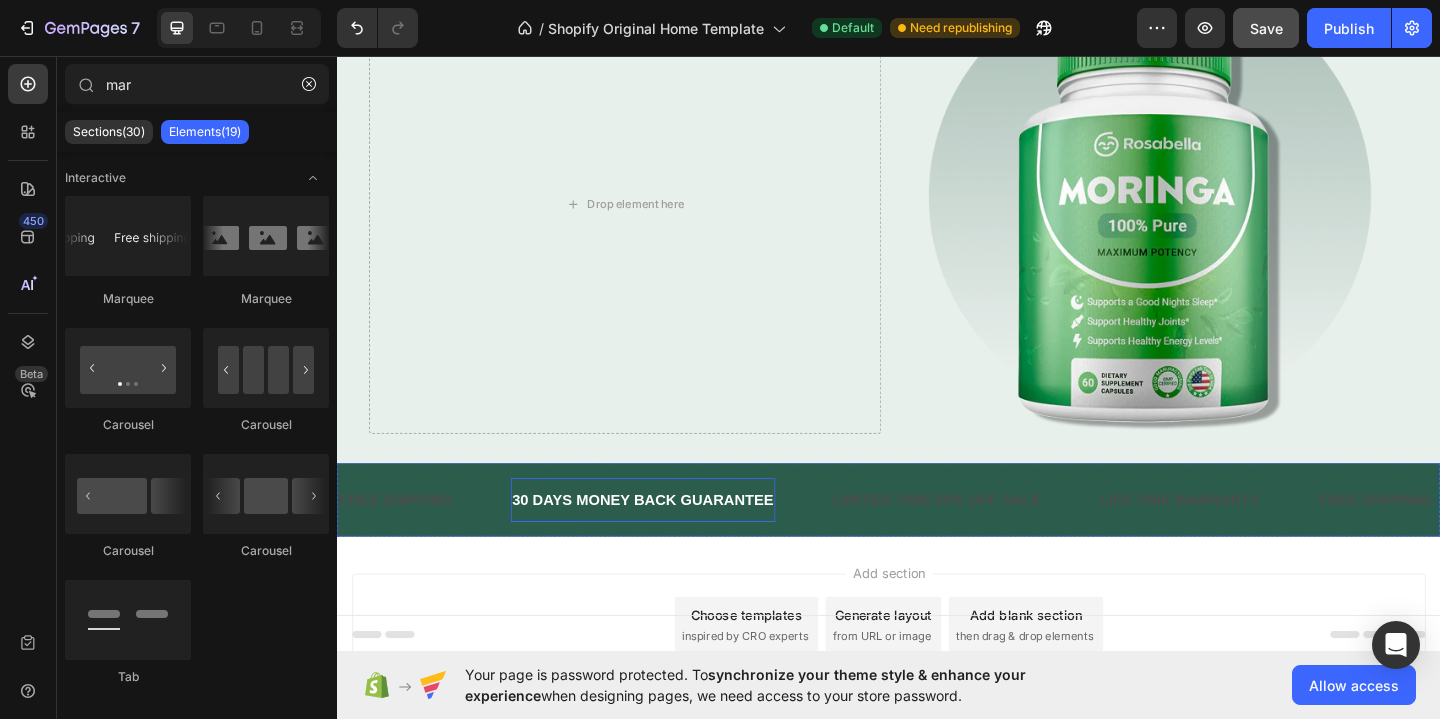 click on "30 DAYS MONEY BACK GUARANTEE" at bounding box center [670, 539] 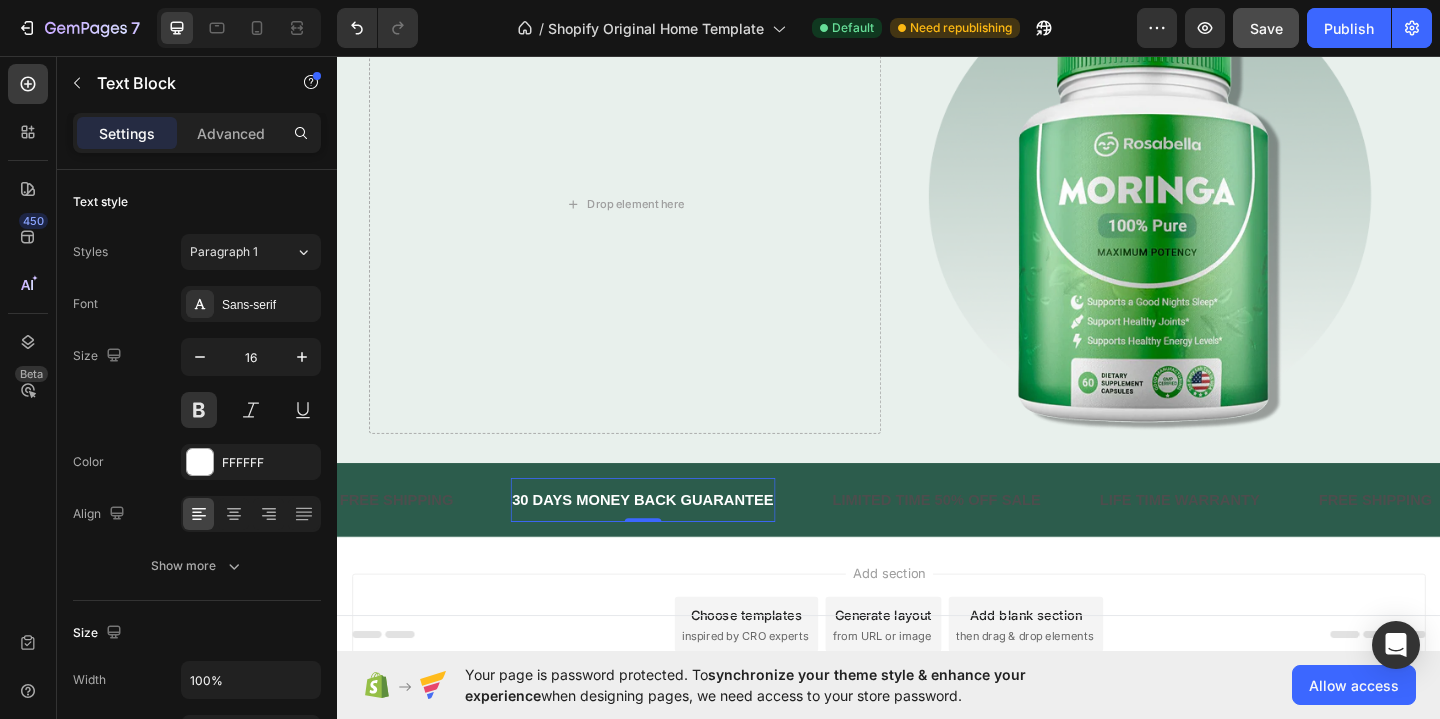 click on "30 DAYS MONEY BACK GUARANTEE Text Block   0" at bounding box center [700, 539] 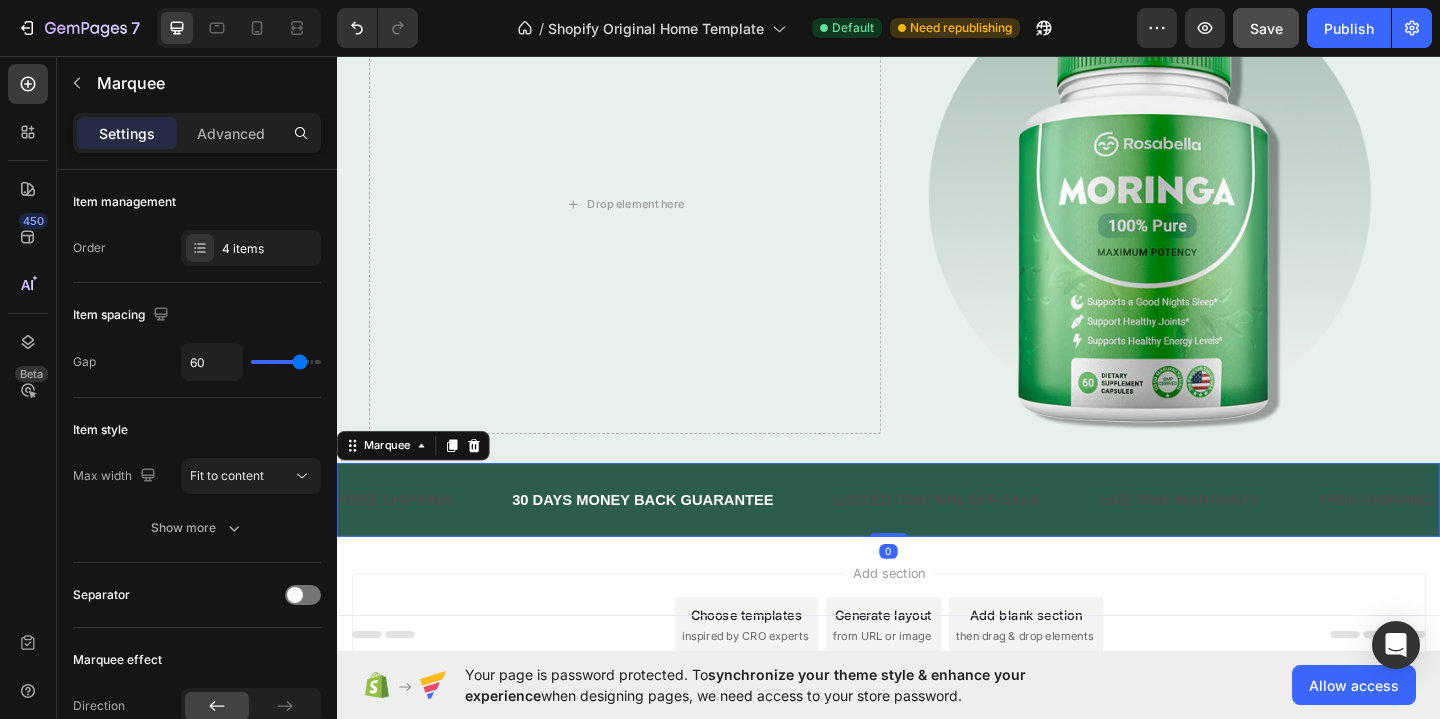 click on "30 DAYS MONEY BACK GUARANTEE Text Block" at bounding box center (700, 539) 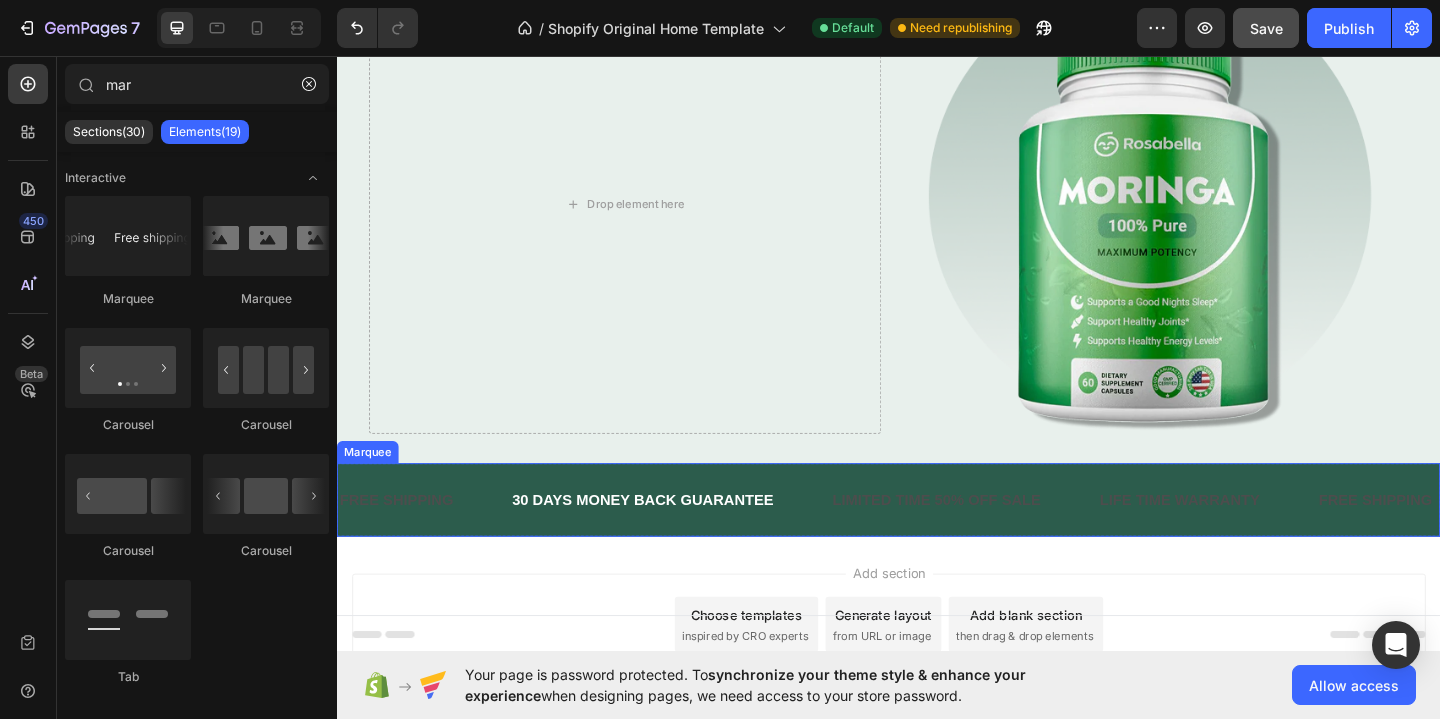 click on "FREE SHIPPING Text Block" at bounding box center [432, 539] 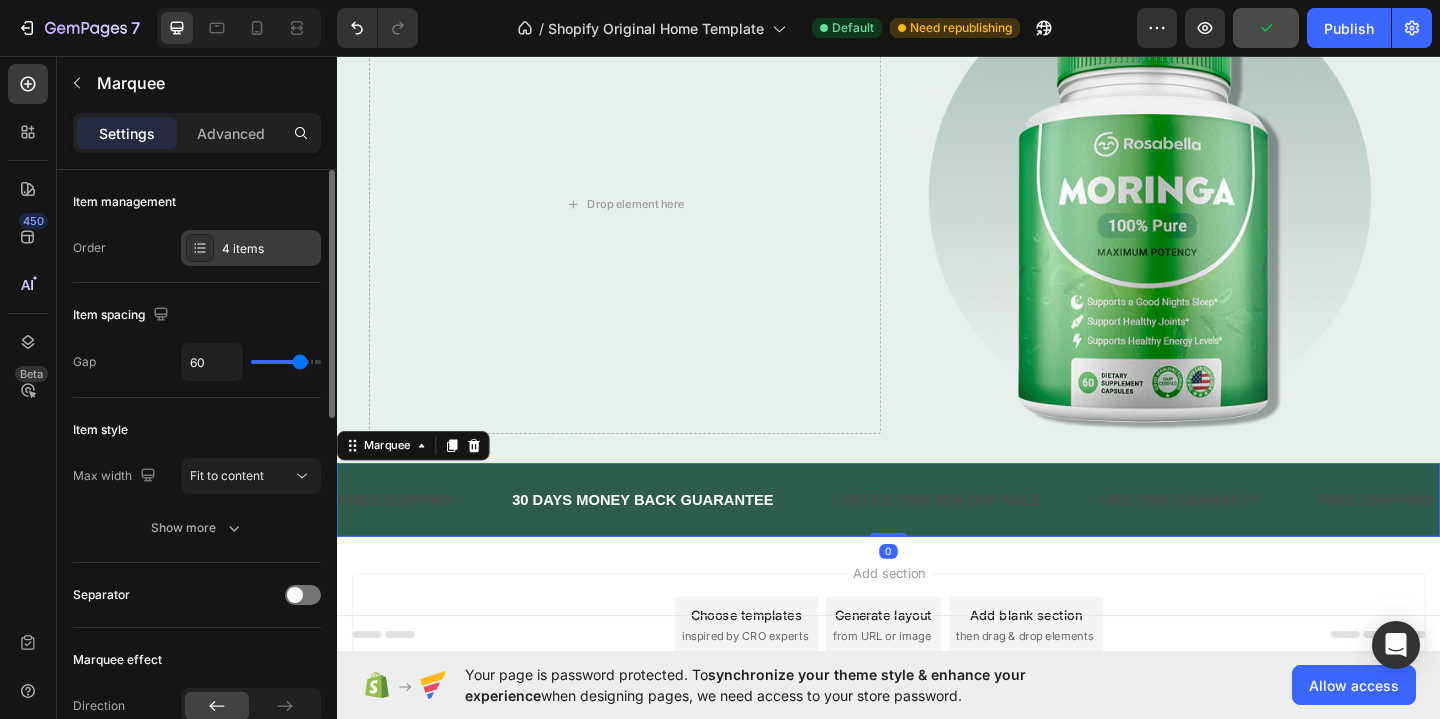 click on "4 items" at bounding box center [269, 249] 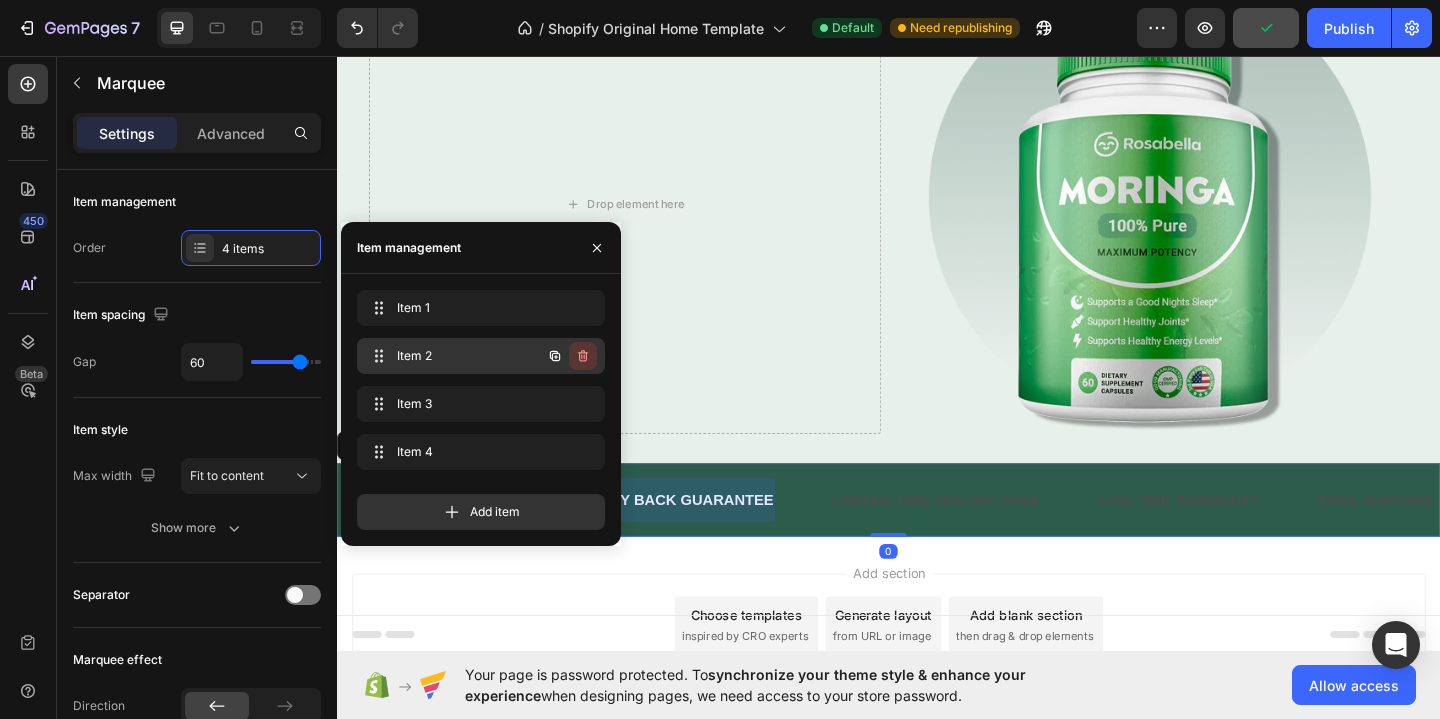 click 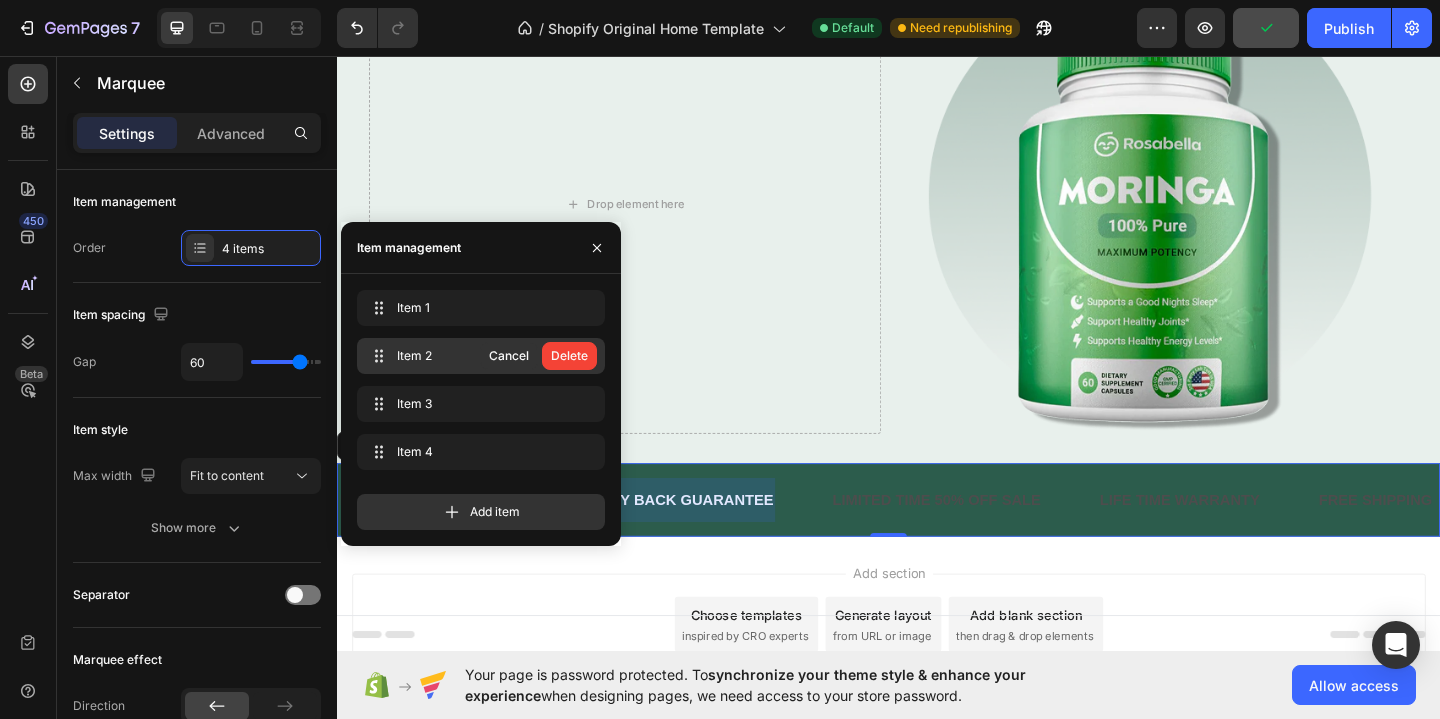 click on "Delete" at bounding box center (569, 356) 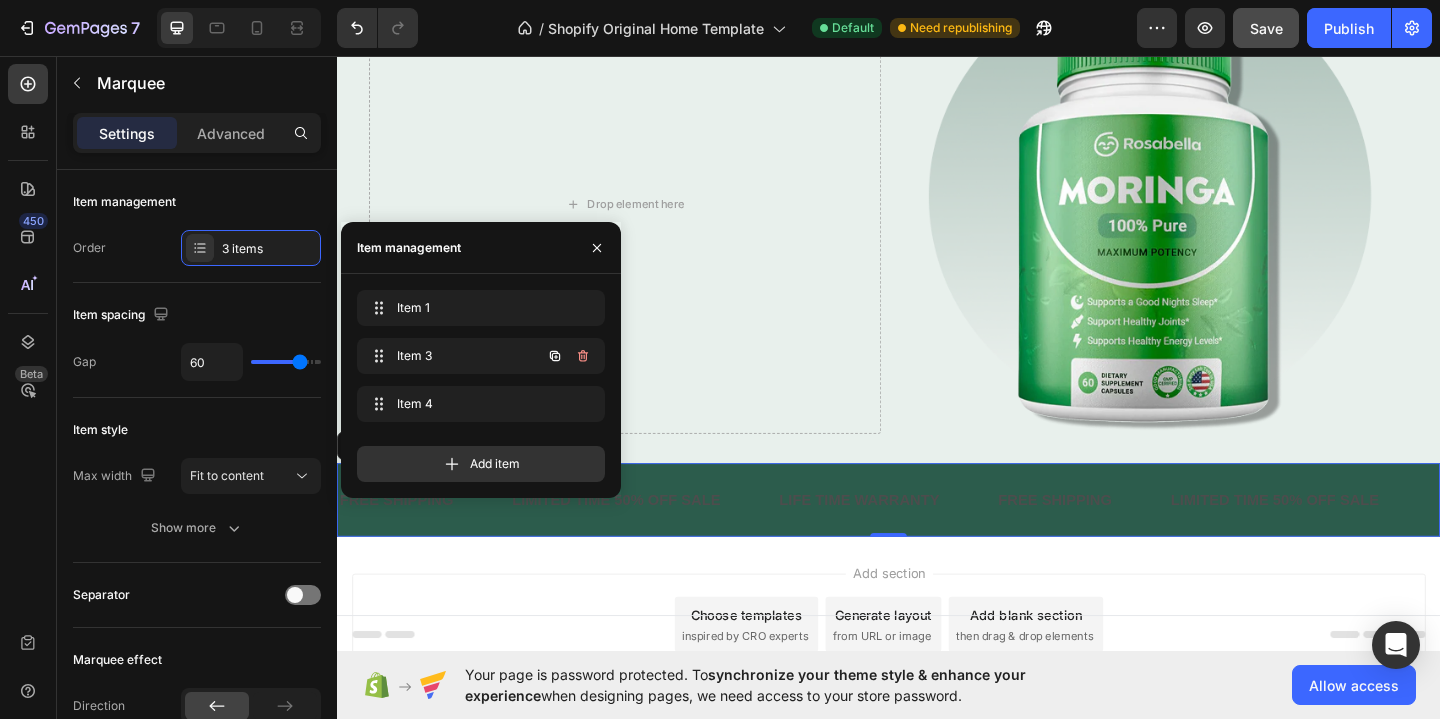 click 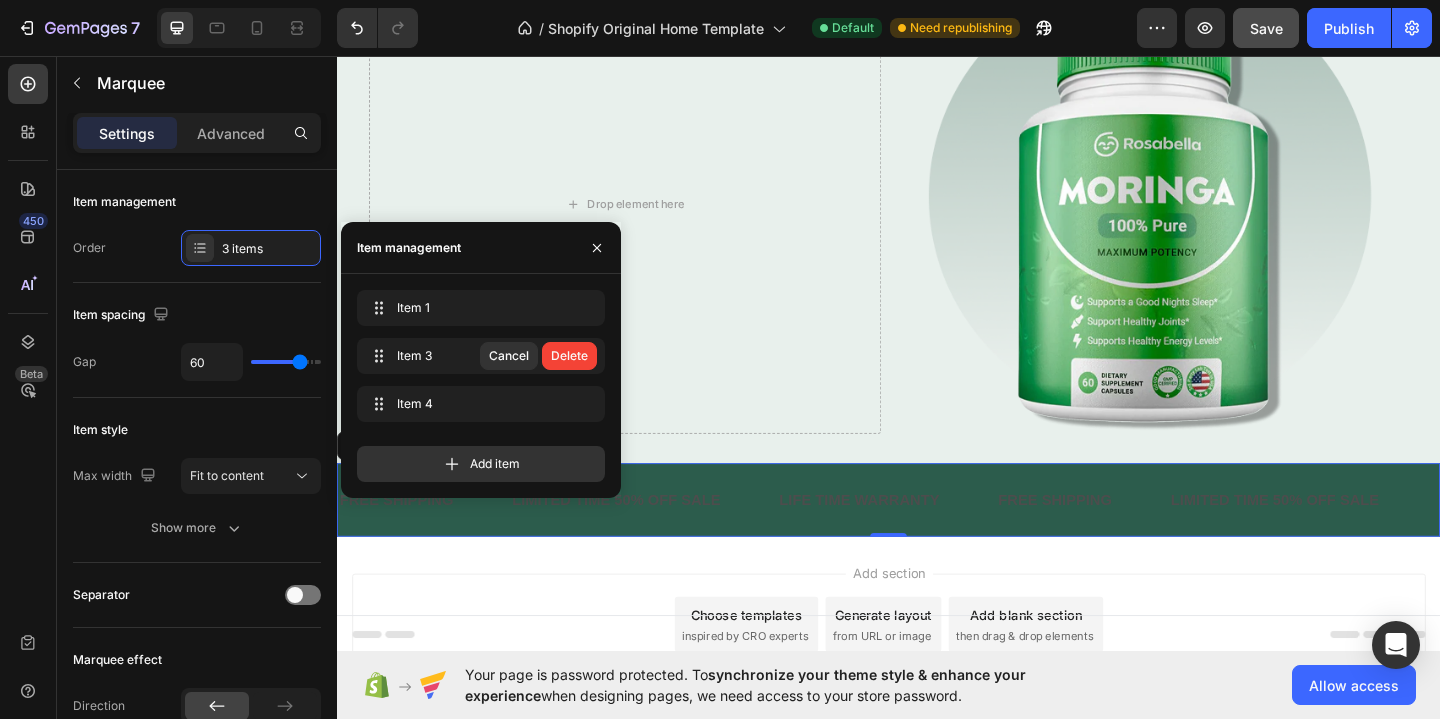 click on "Delete" at bounding box center (569, 356) 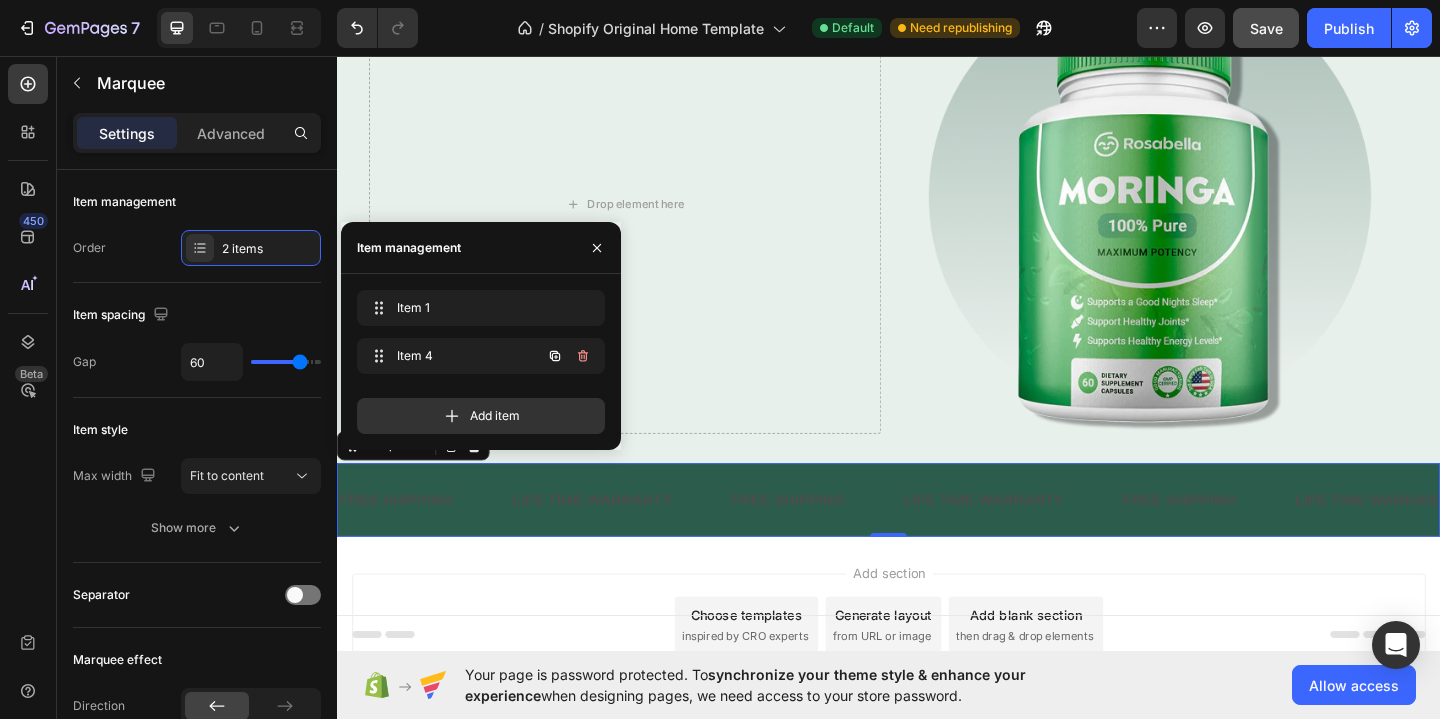 click 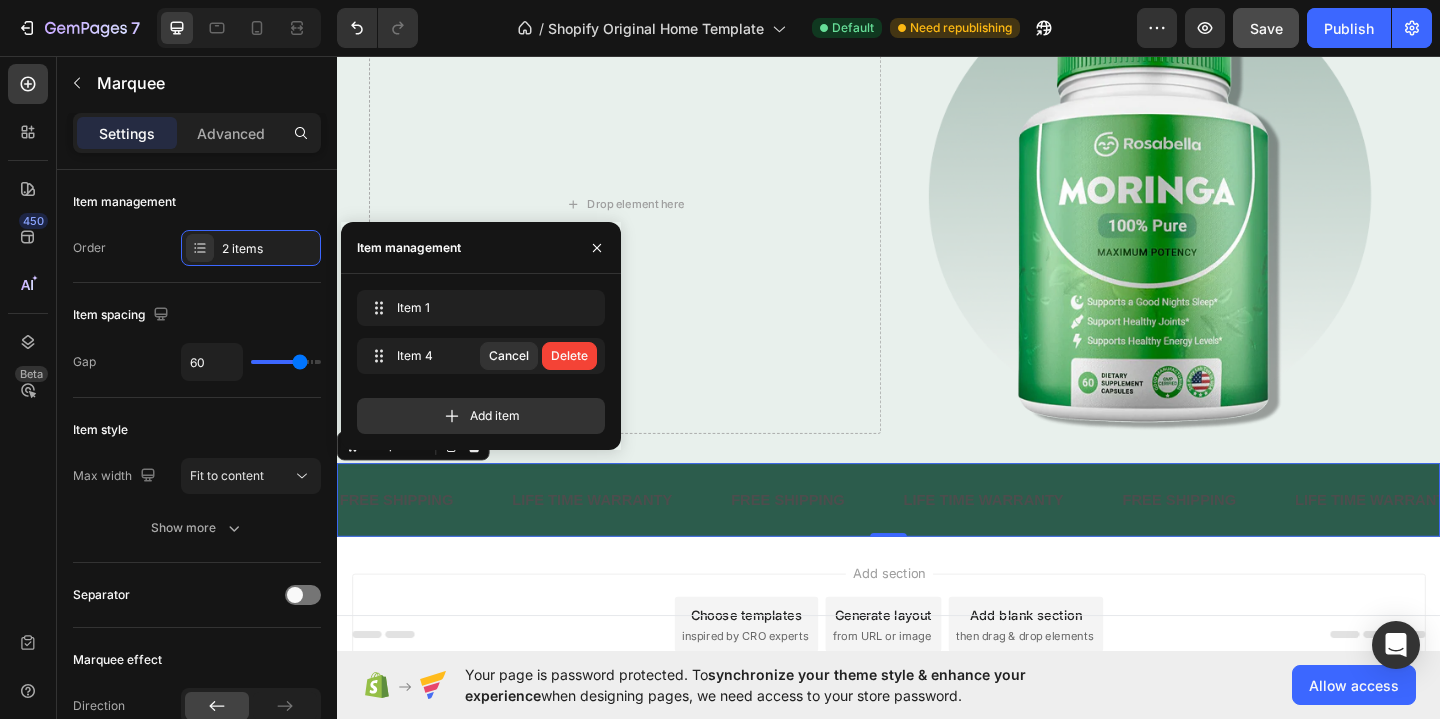 click on "Delete" at bounding box center (569, 356) 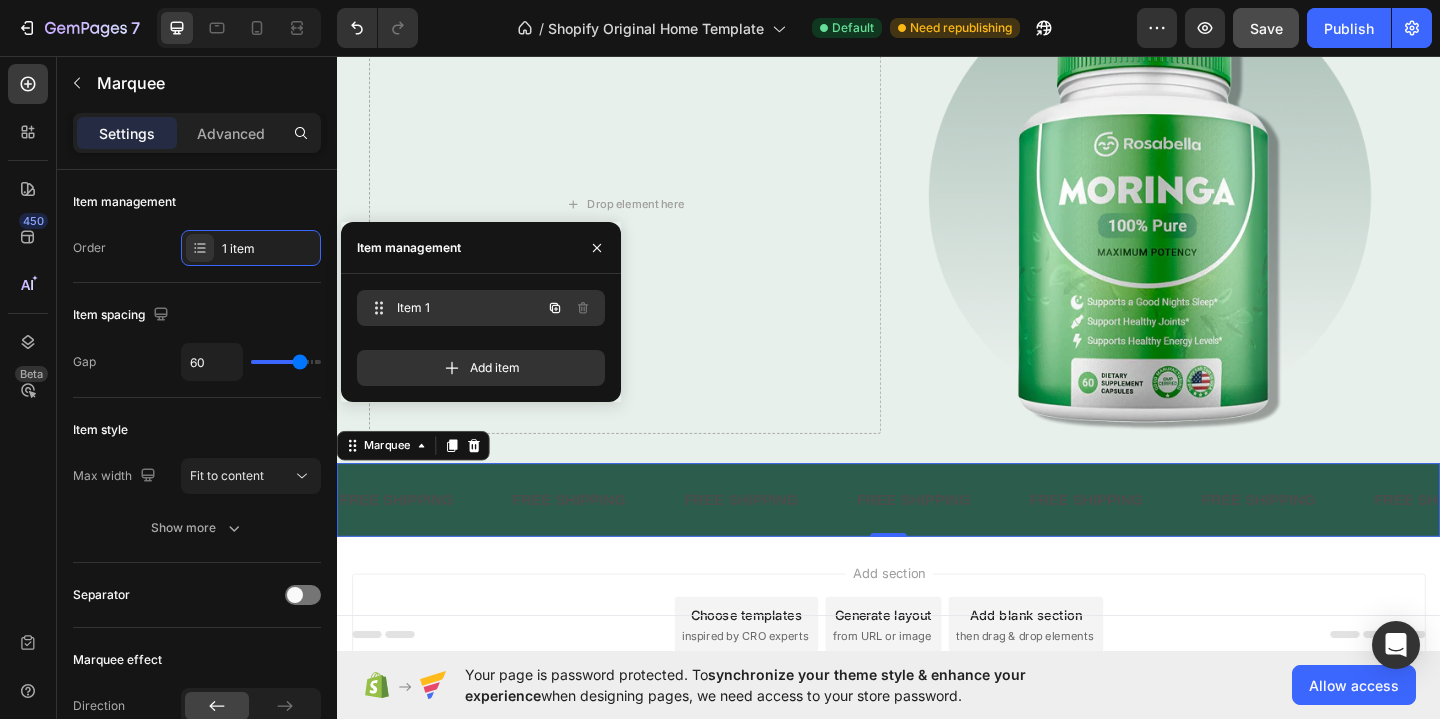click on "Item 1 Item 1" at bounding box center [453, 308] 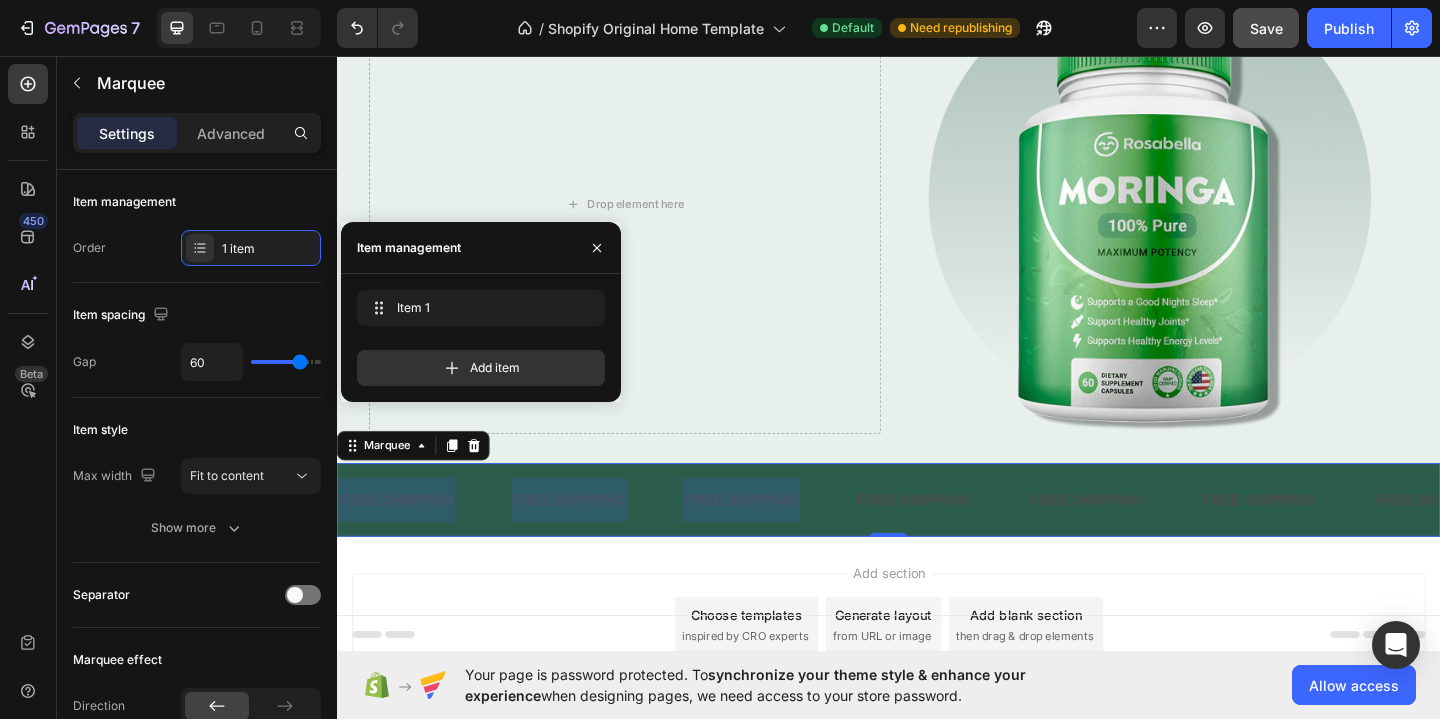 click at bounding box center [590, 539] 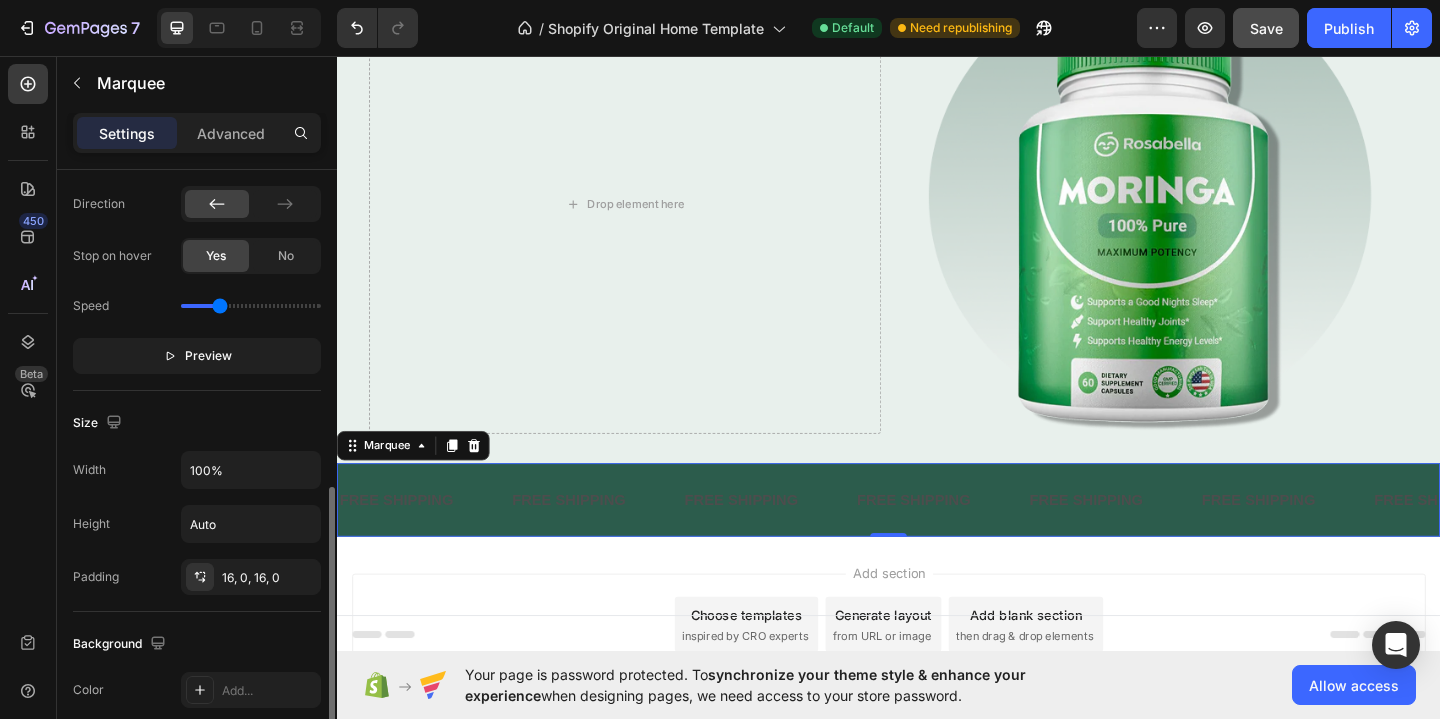 scroll, scrollTop: 581, scrollLeft: 0, axis: vertical 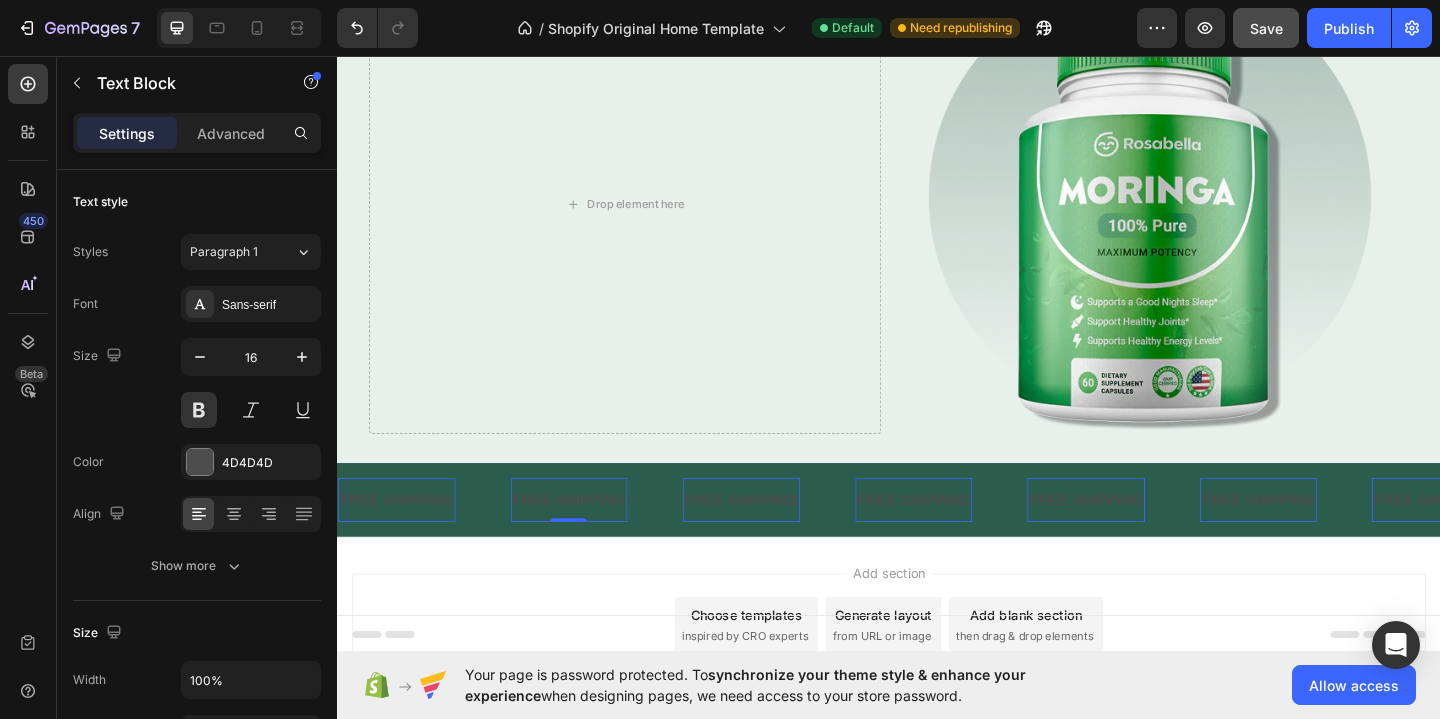 click on "FREE SHIPPING" at bounding box center [590, 539] 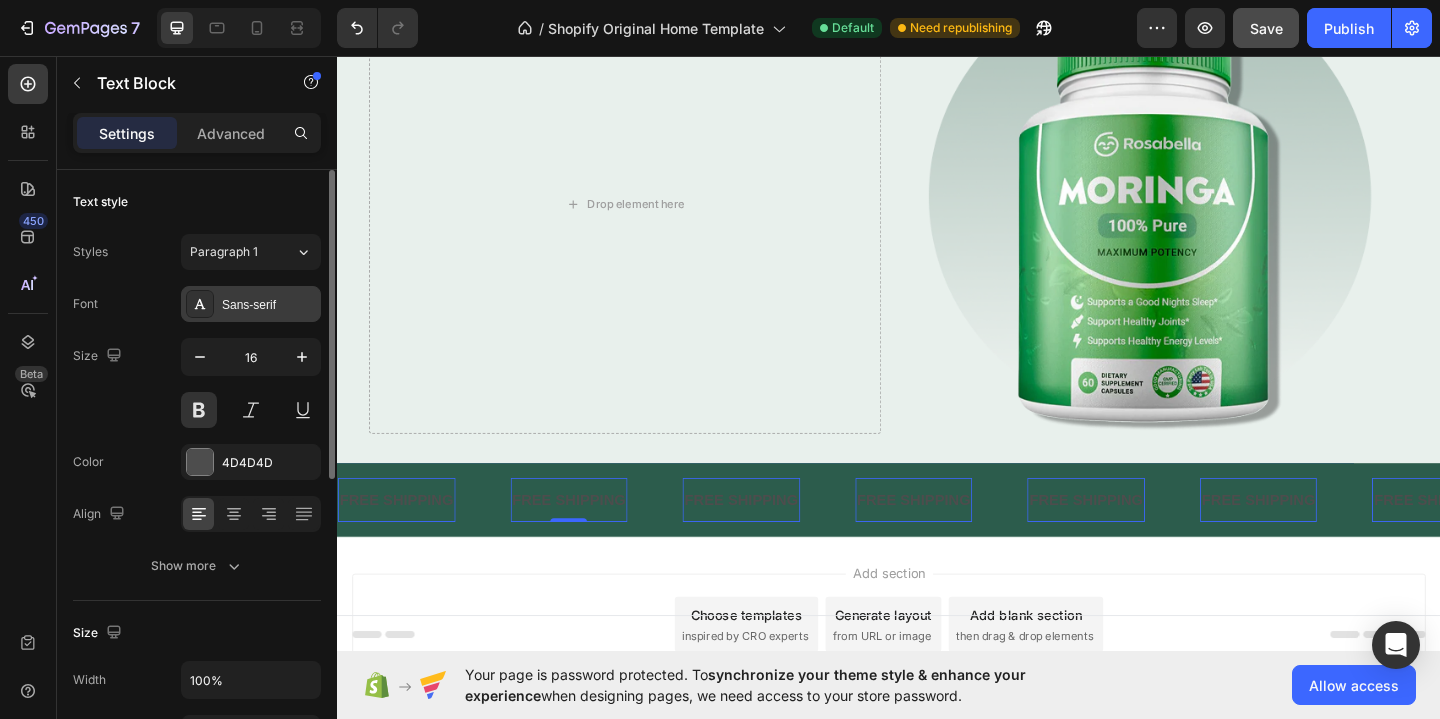 click on "Sans-serif" at bounding box center (269, 305) 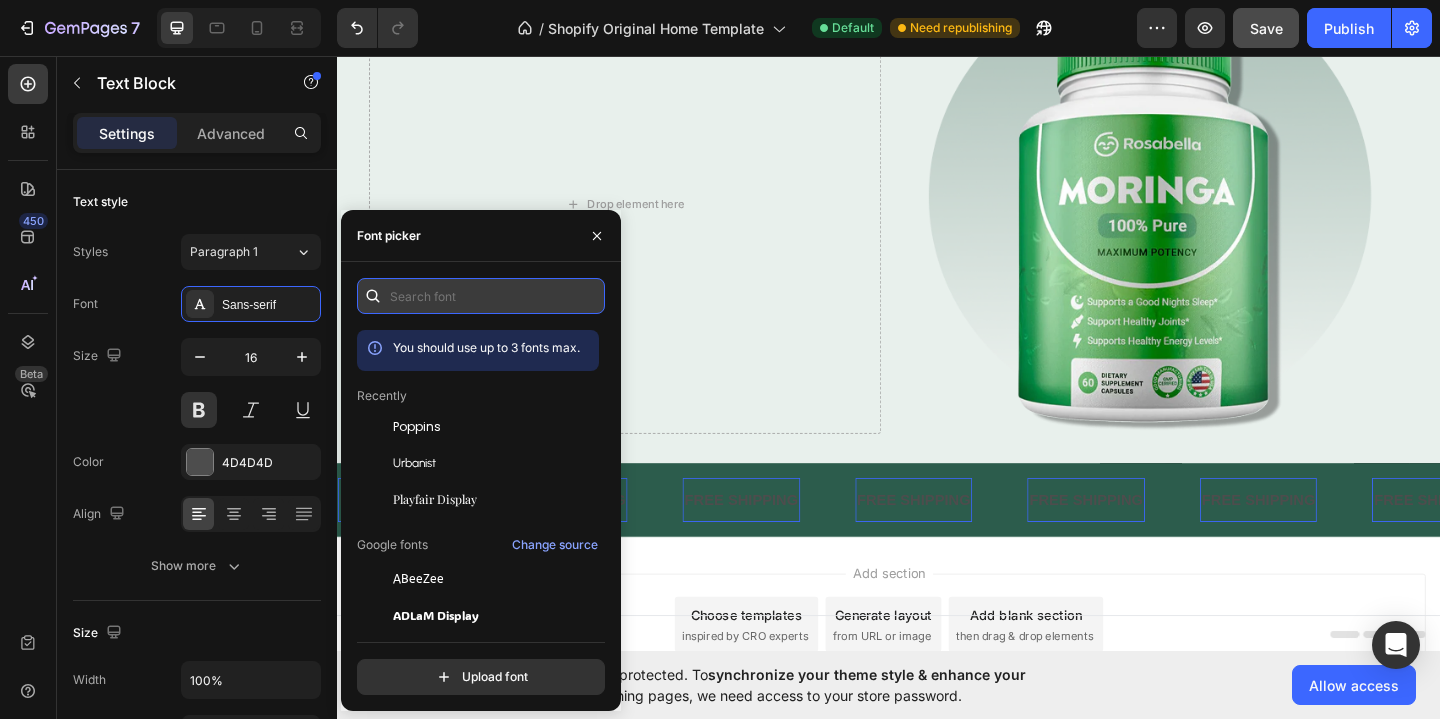 click at bounding box center (481, 296) 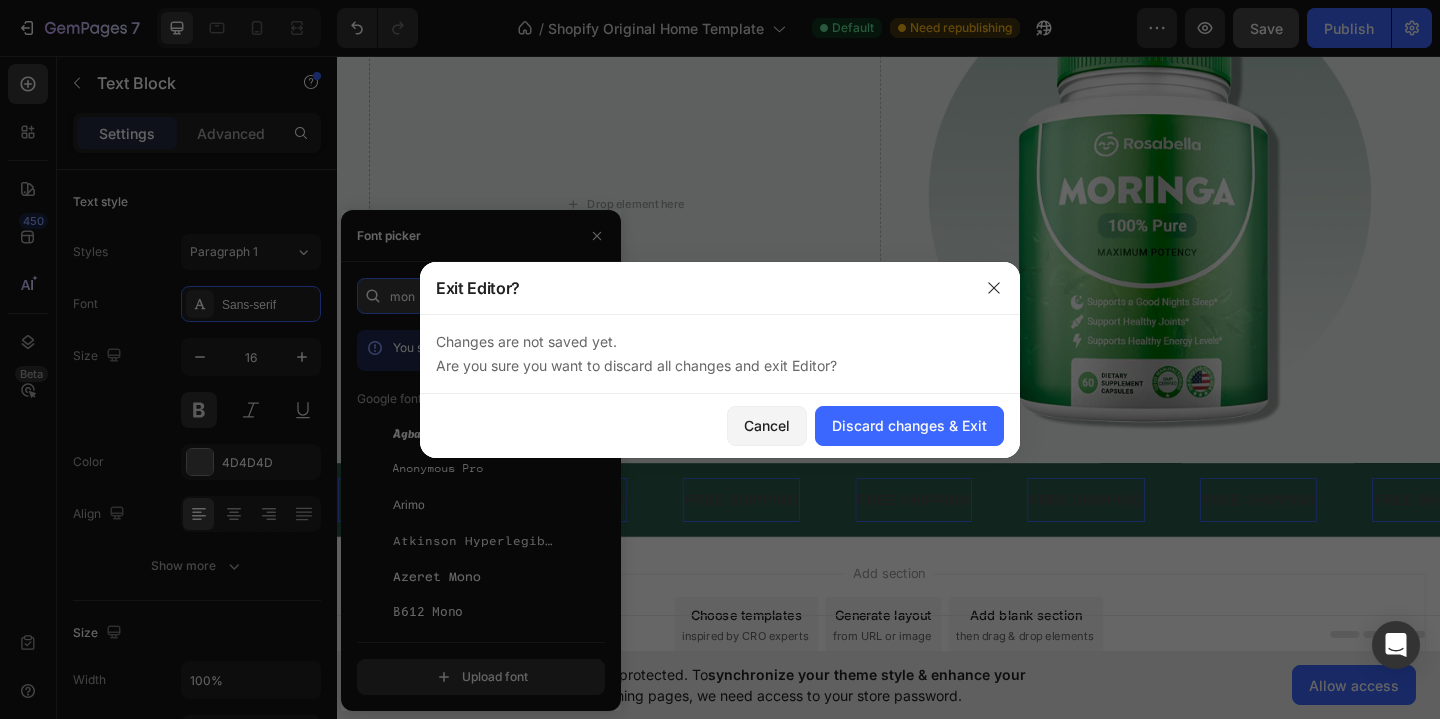 type on "mont" 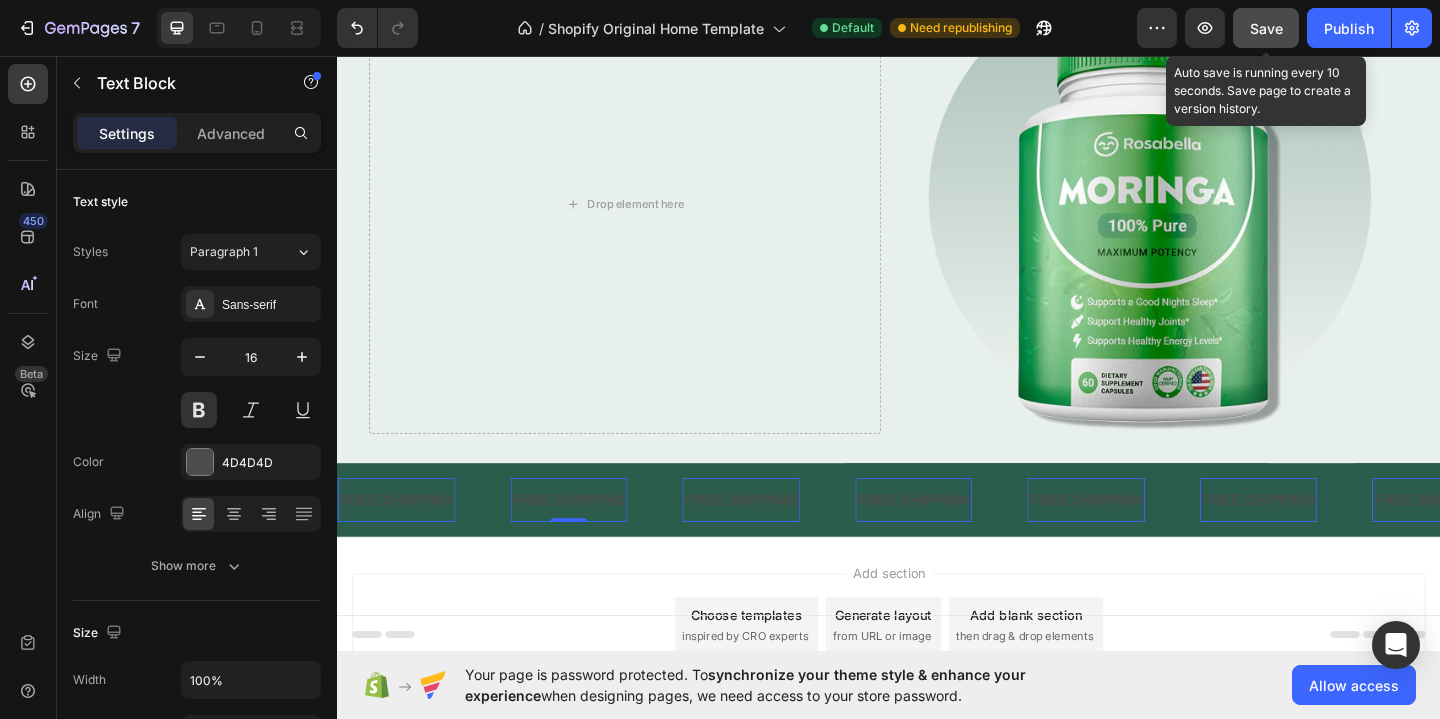 click on "Save" 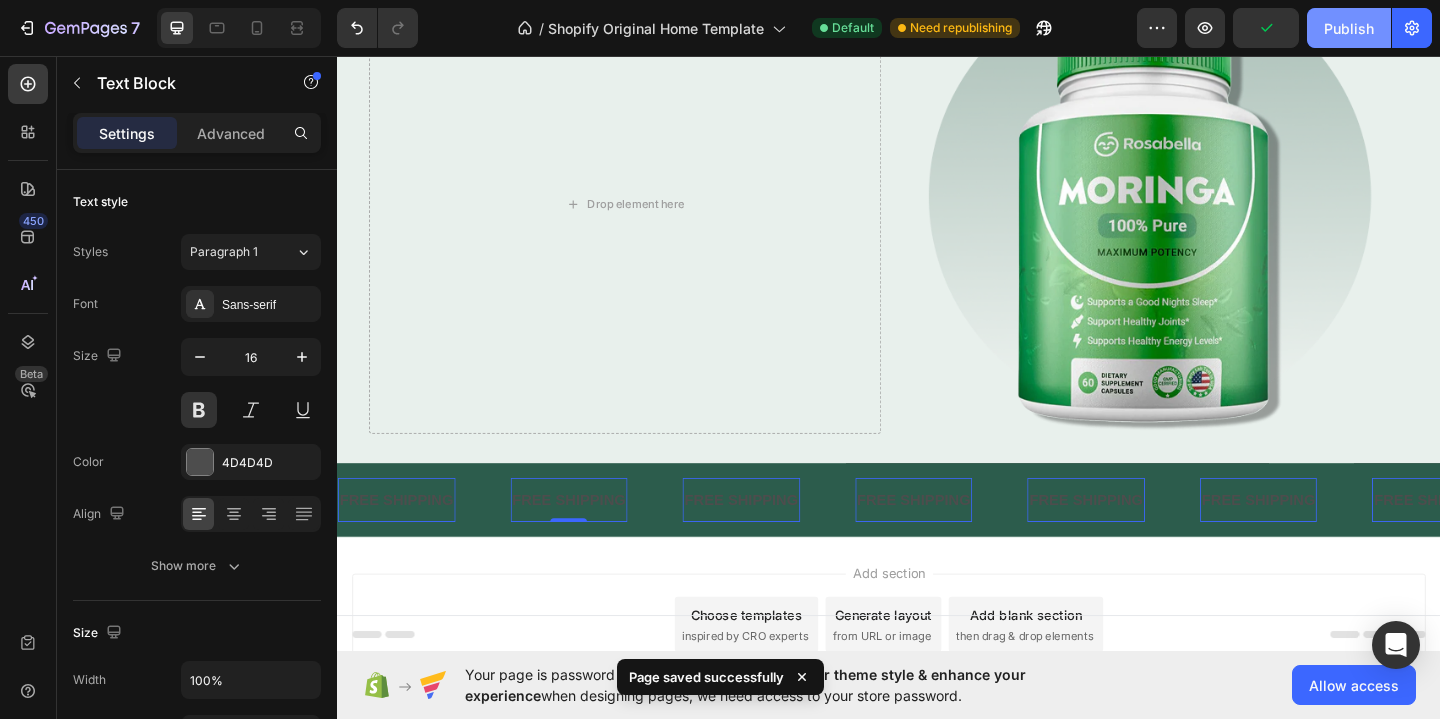 click on "Publish" at bounding box center (1349, 28) 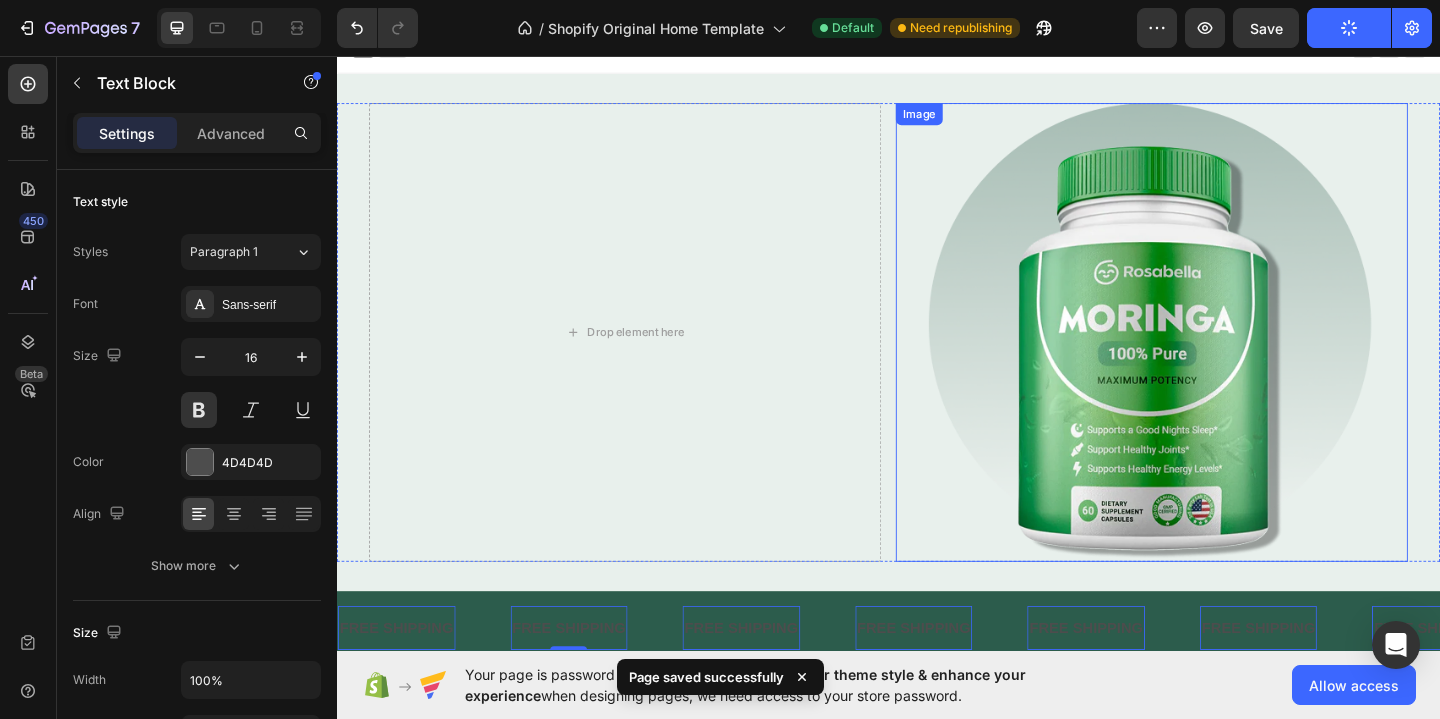 scroll, scrollTop: 0, scrollLeft: 0, axis: both 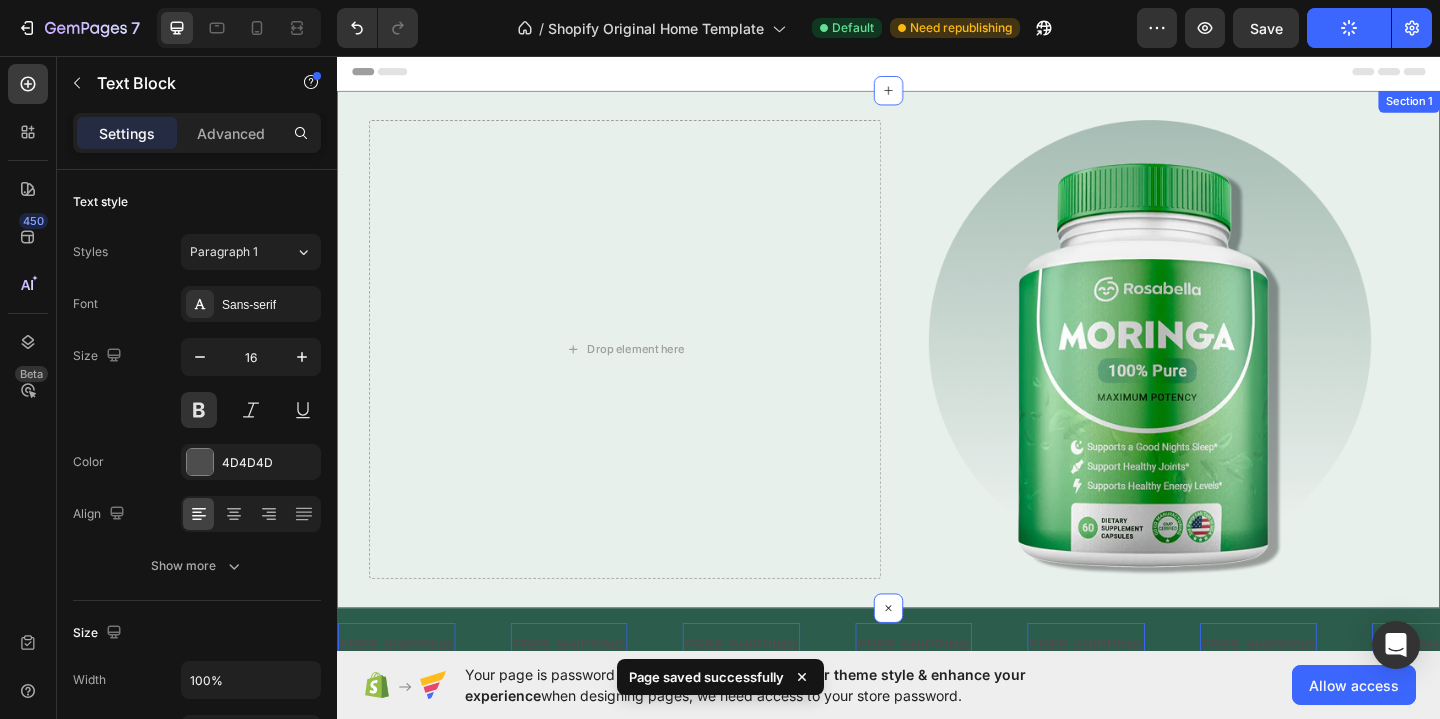 click on "Drop element here Image Row Section 1" at bounding box center [937, 375] 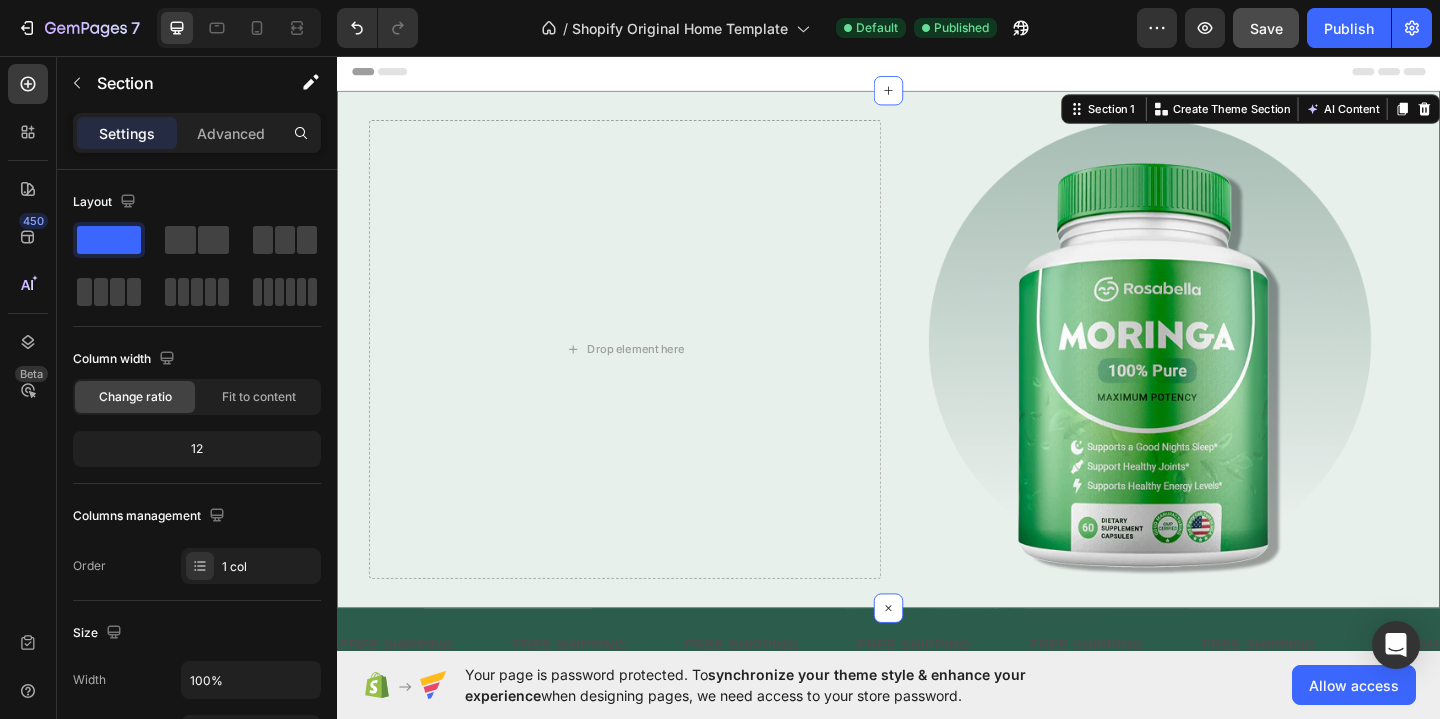 click on "Save" 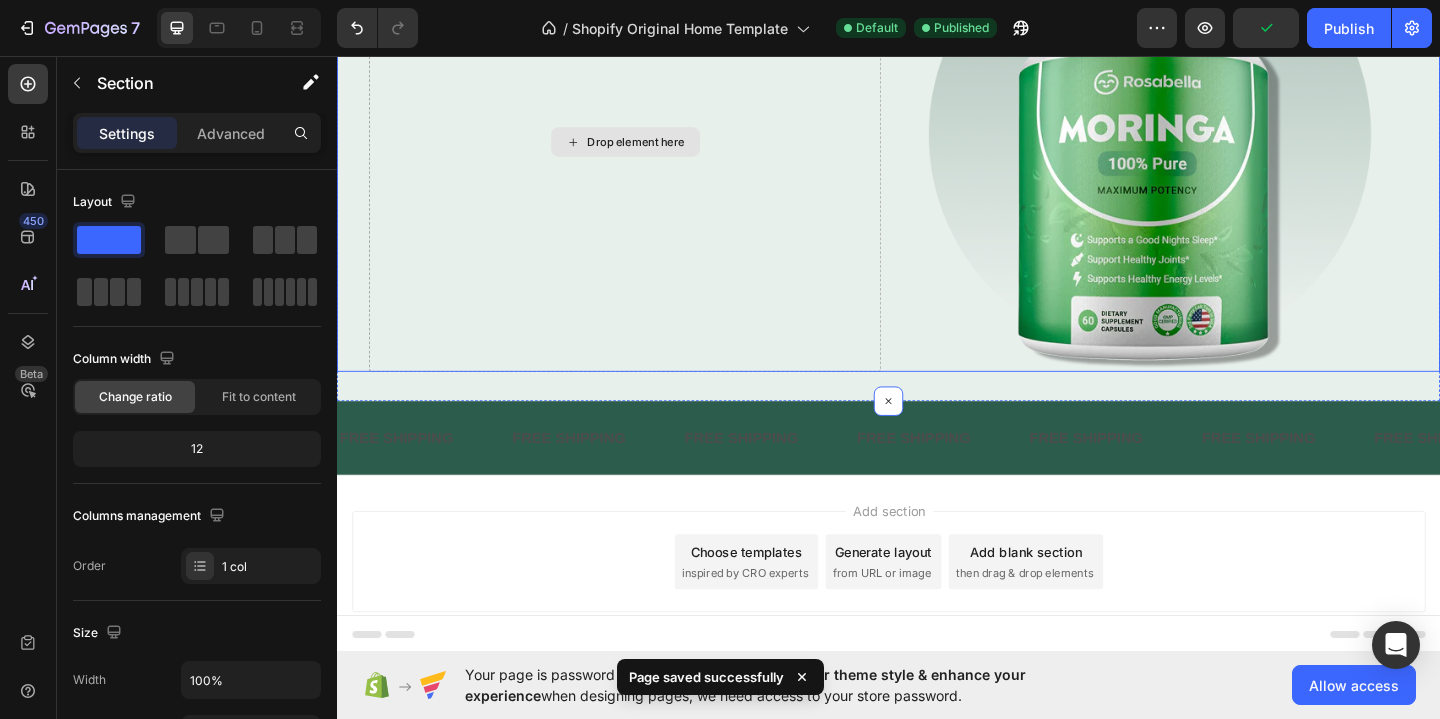 scroll, scrollTop: 229, scrollLeft: 0, axis: vertical 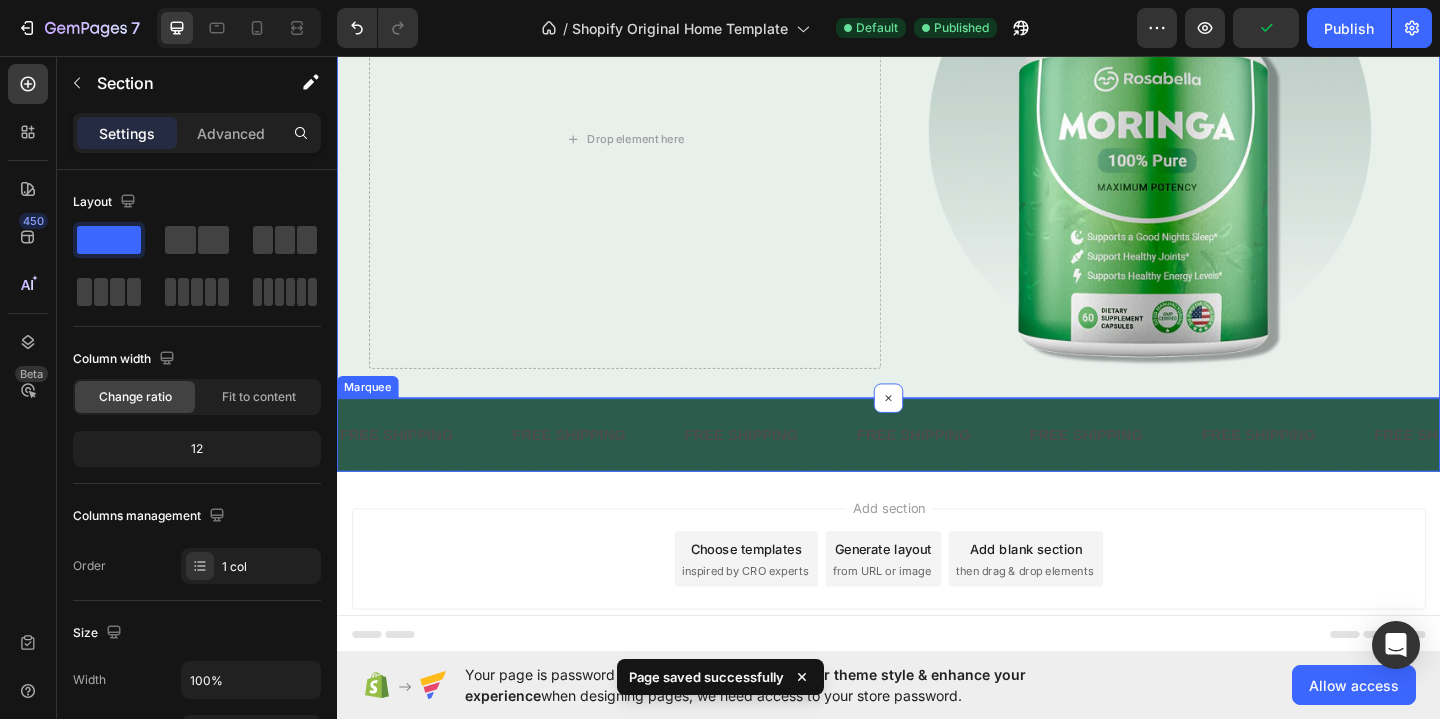 click on "FREE SHIPPING" at bounding box center (590, 468) 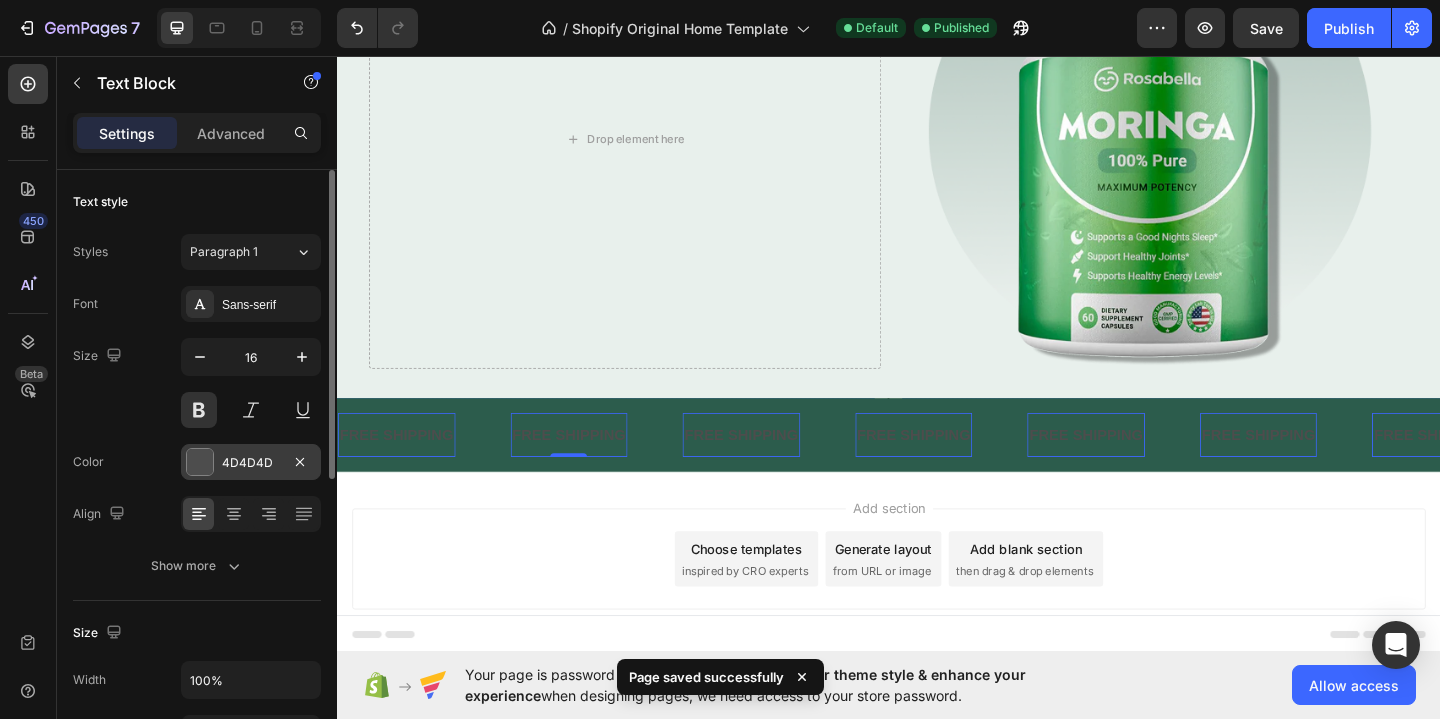 click at bounding box center (200, 462) 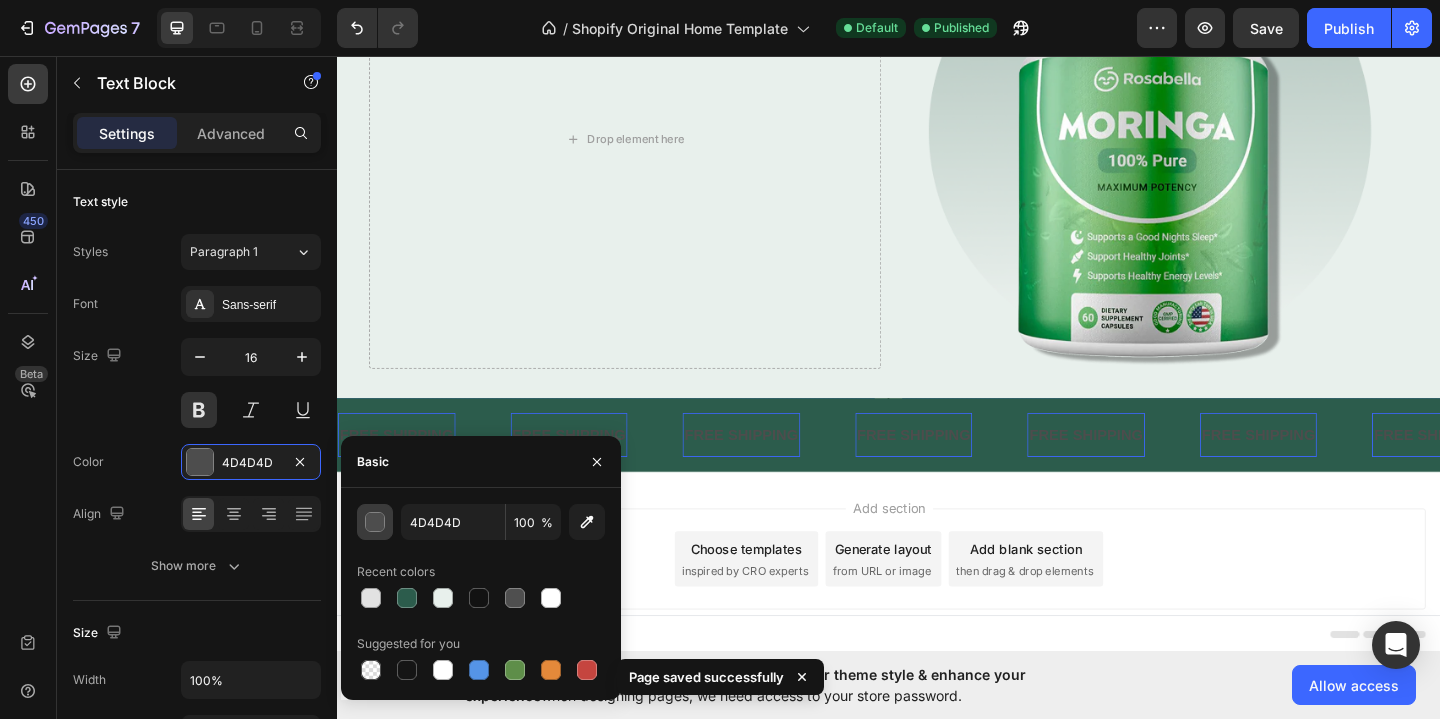 click at bounding box center [375, 522] 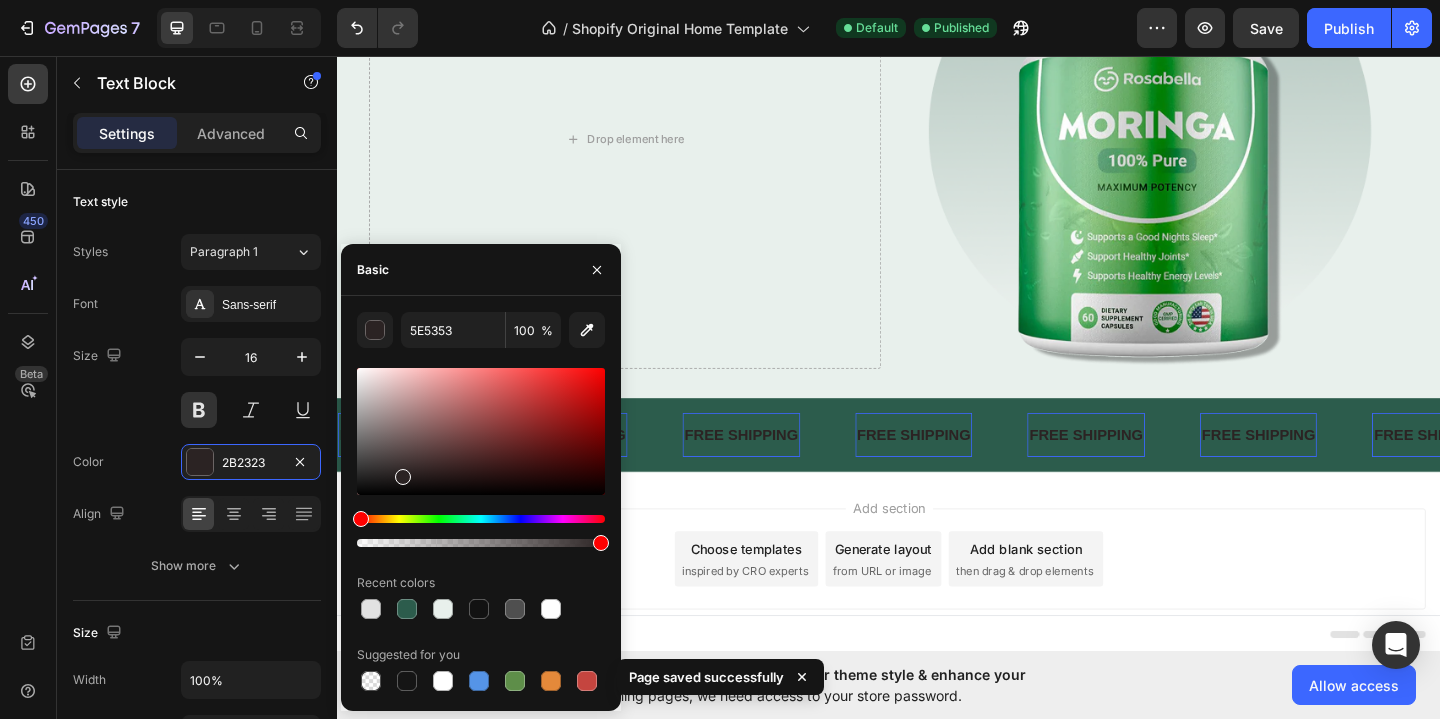 type on "FFFFFF" 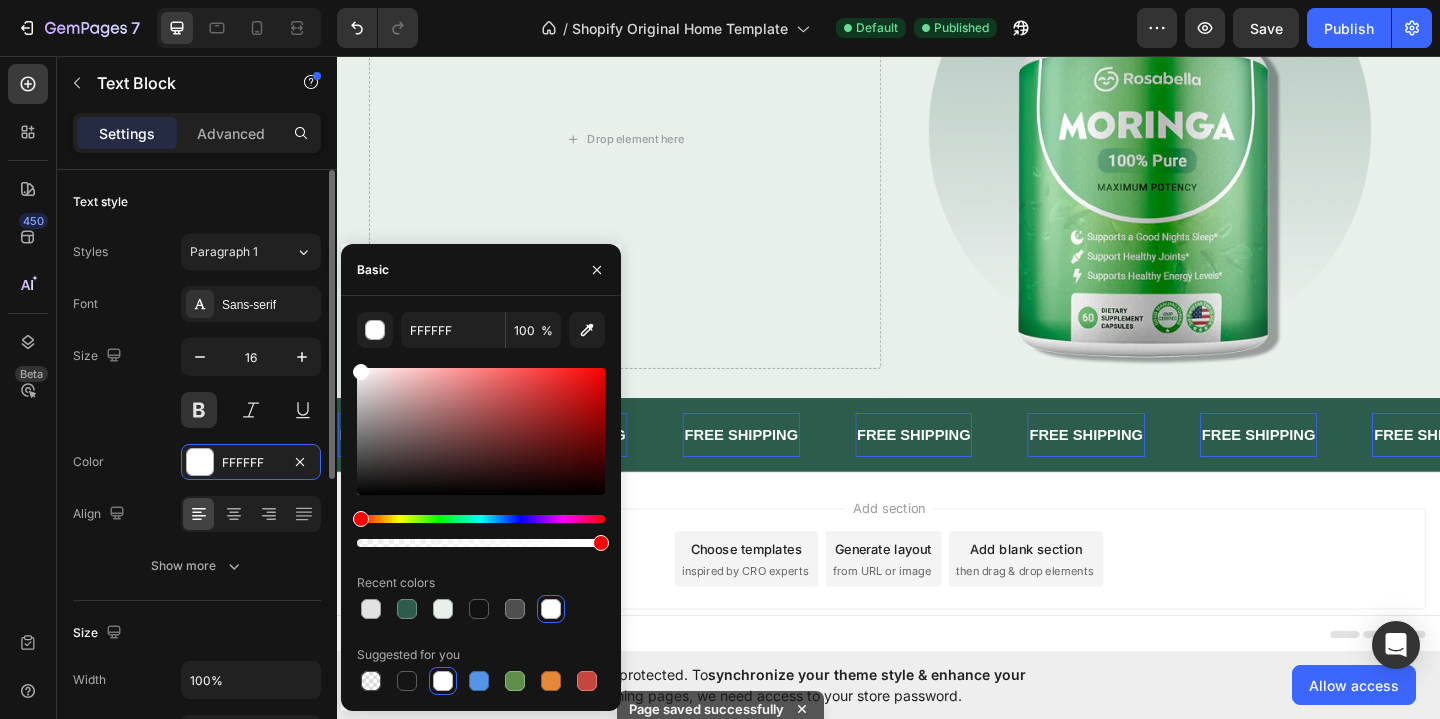 drag, startPoint x: 400, startPoint y: 473, endPoint x: 251, endPoint y: 181, distance: 327.81854 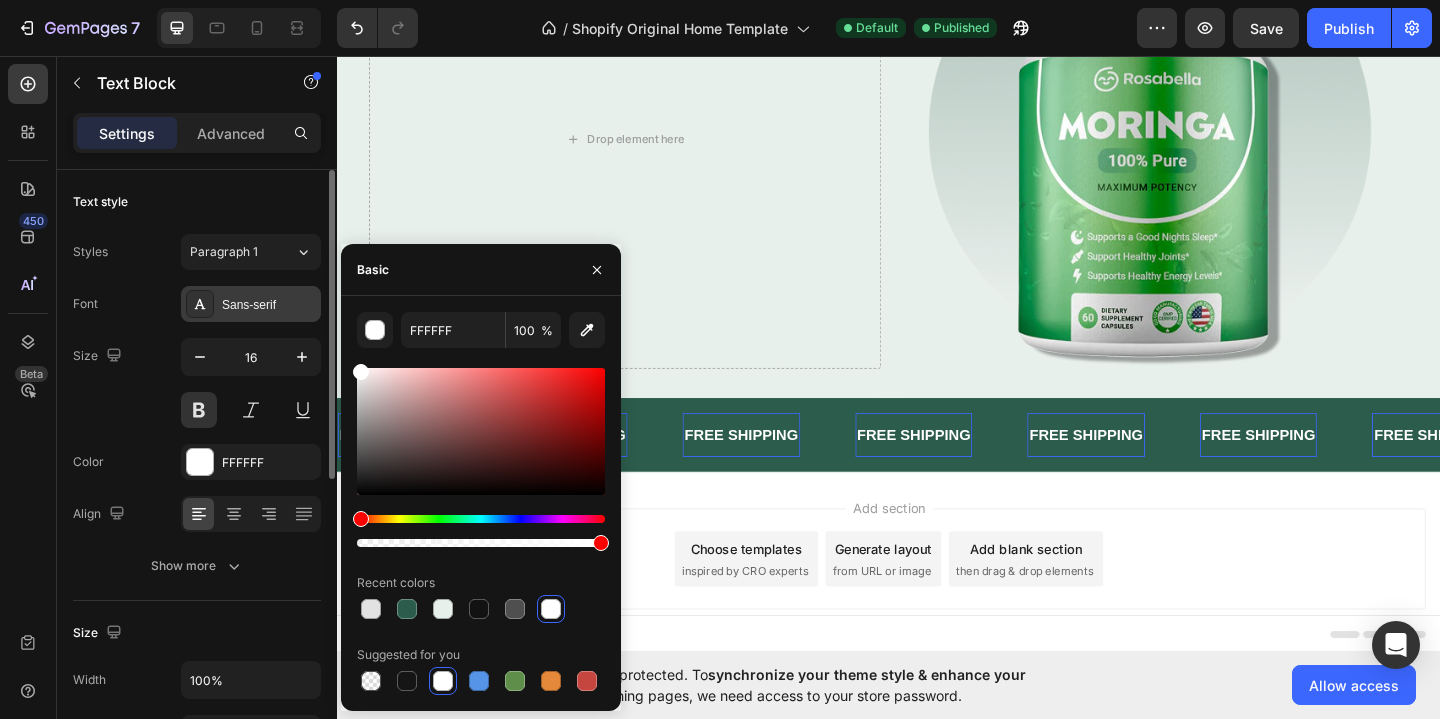 click on "Sans-serif" at bounding box center (269, 305) 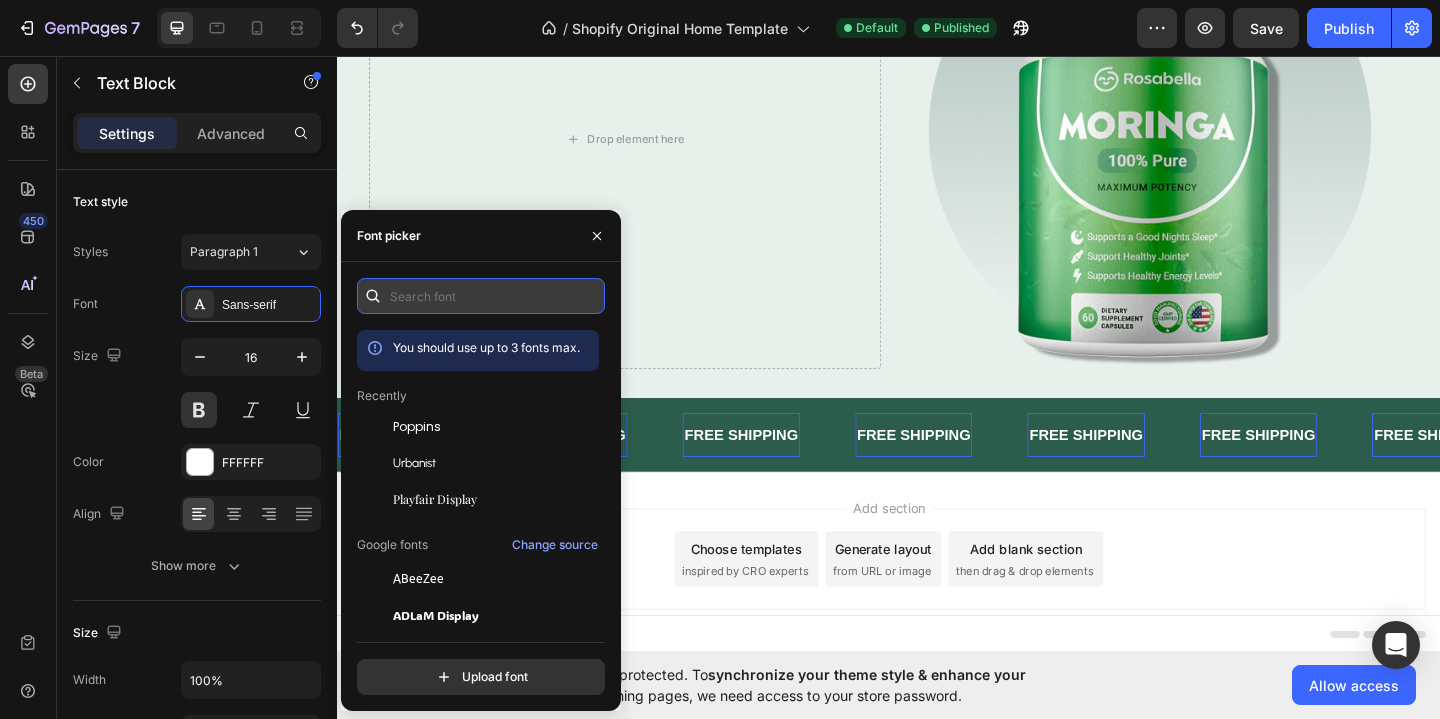 click at bounding box center [481, 296] 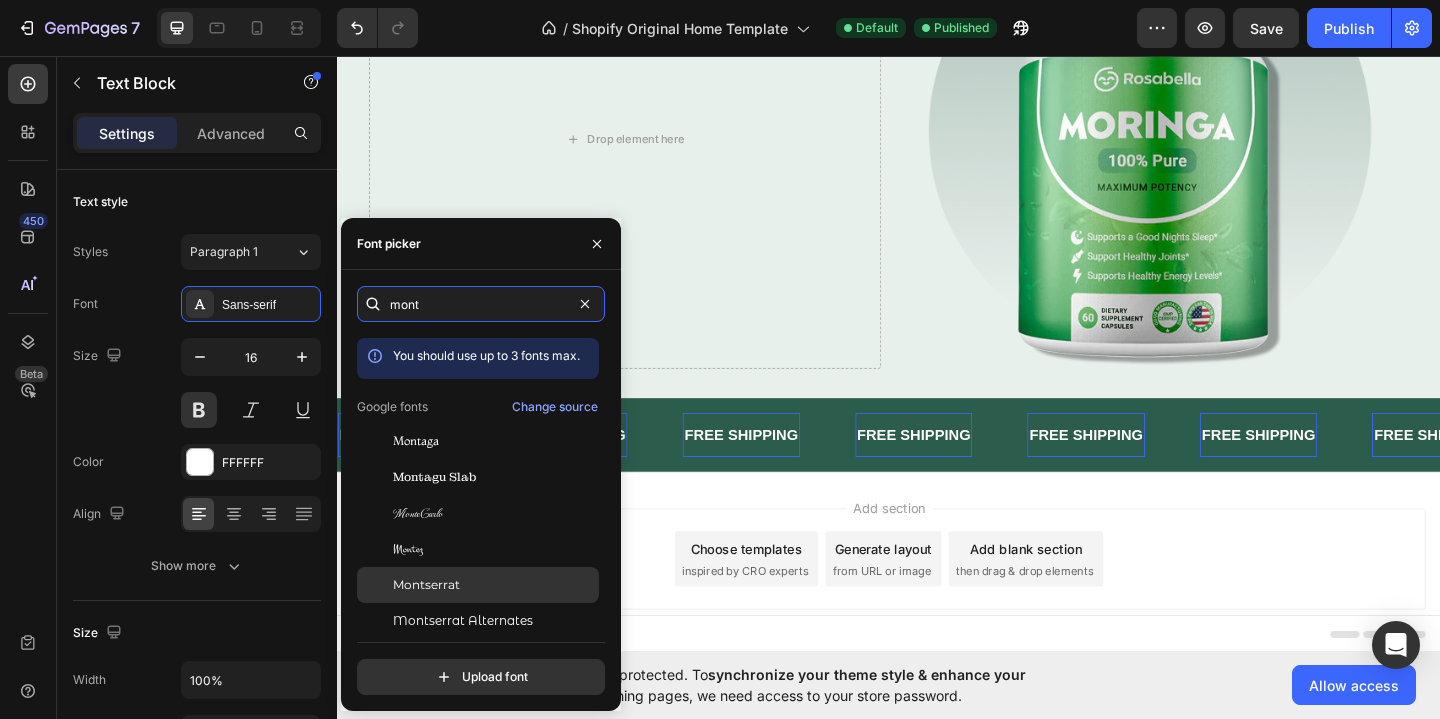 type on "mont" 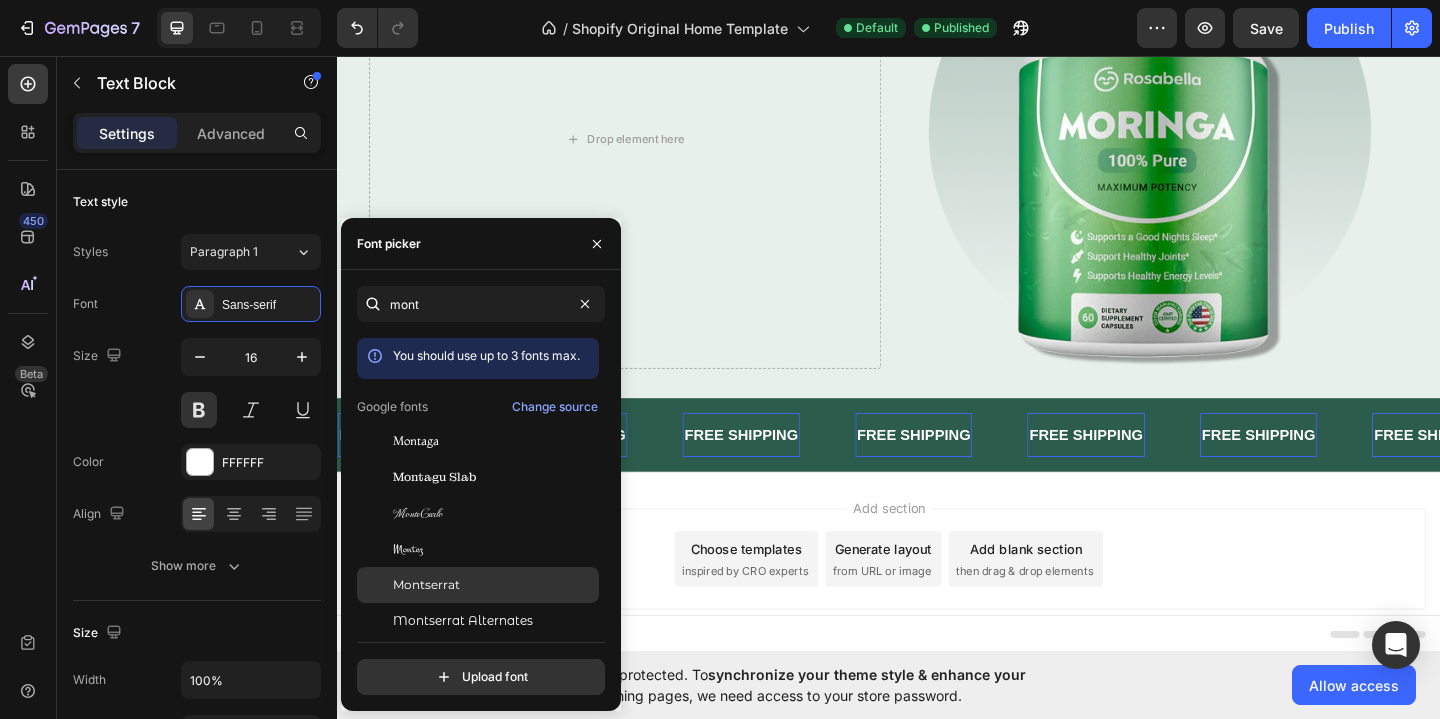 click on "Montserrat" at bounding box center (426, 585) 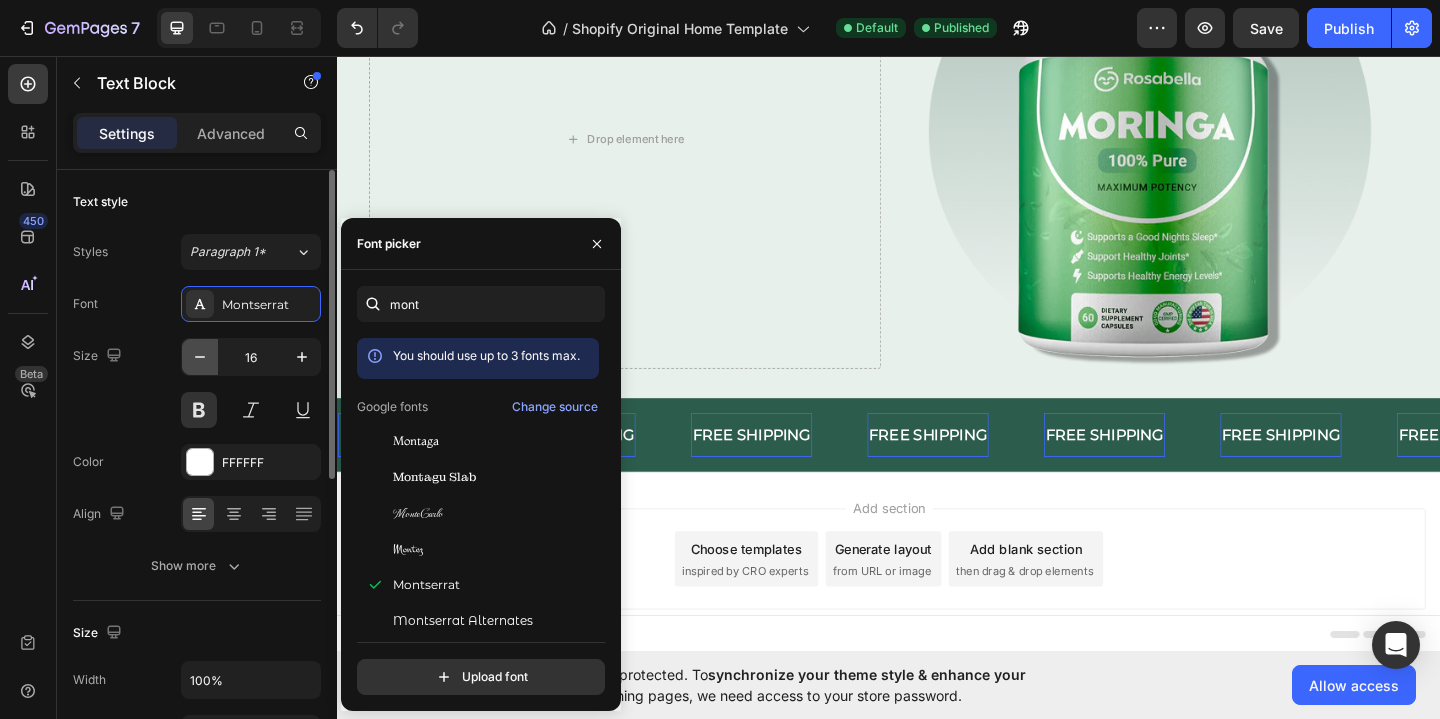 click 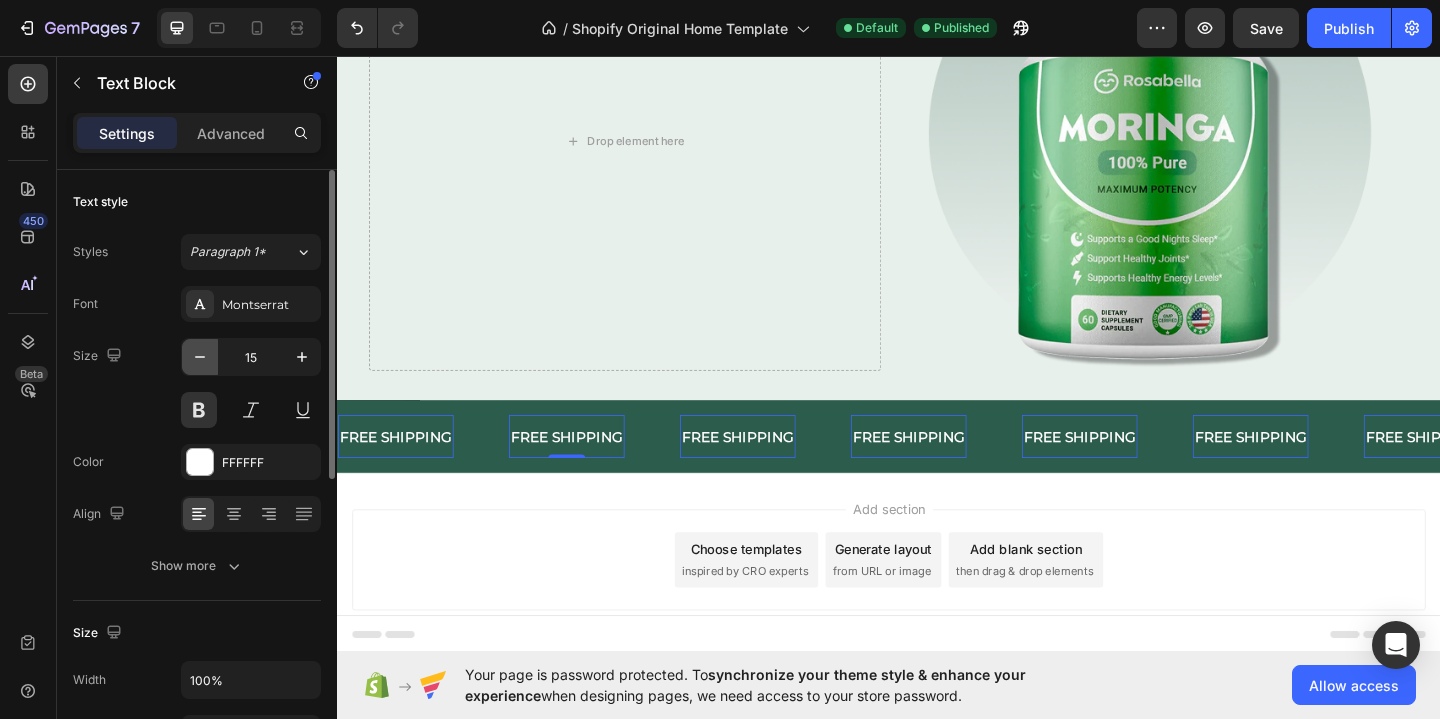 click 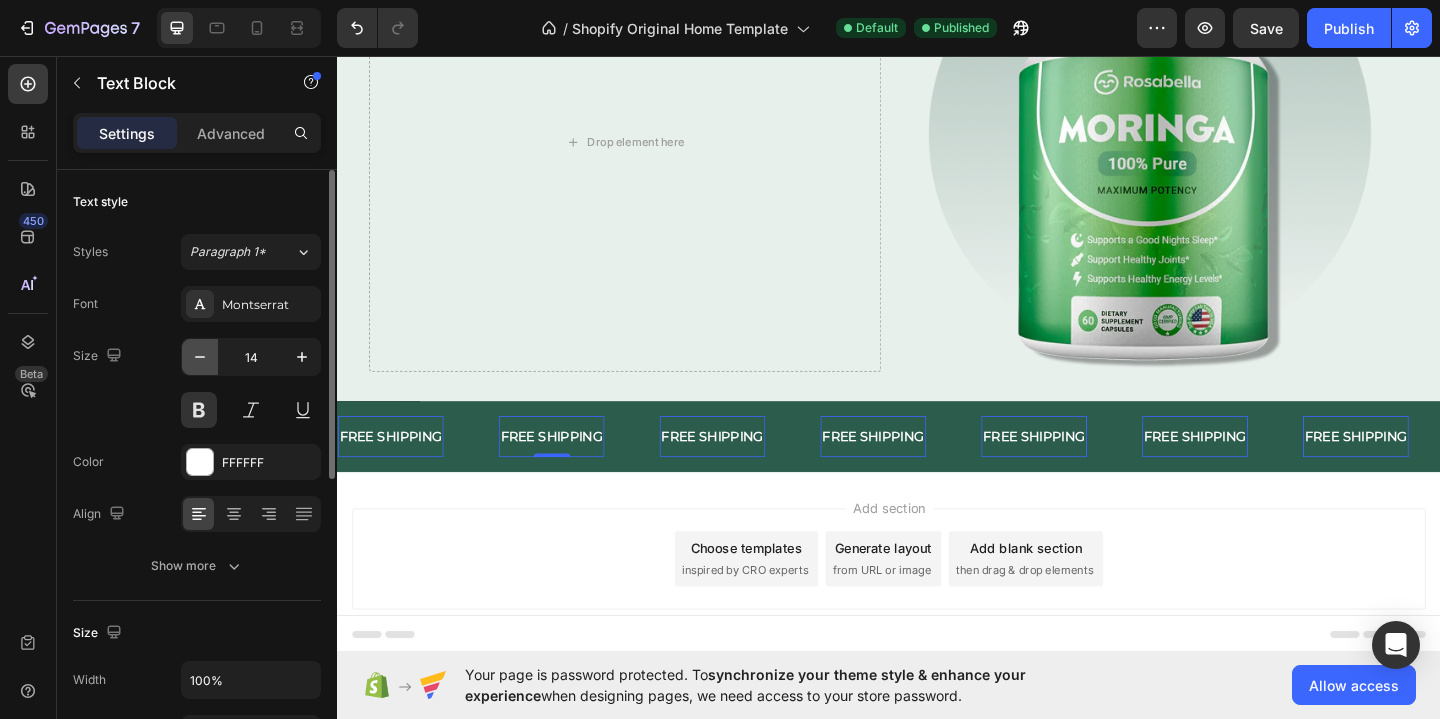 scroll, scrollTop: 225, scrollLeft: 0, axis: vertical 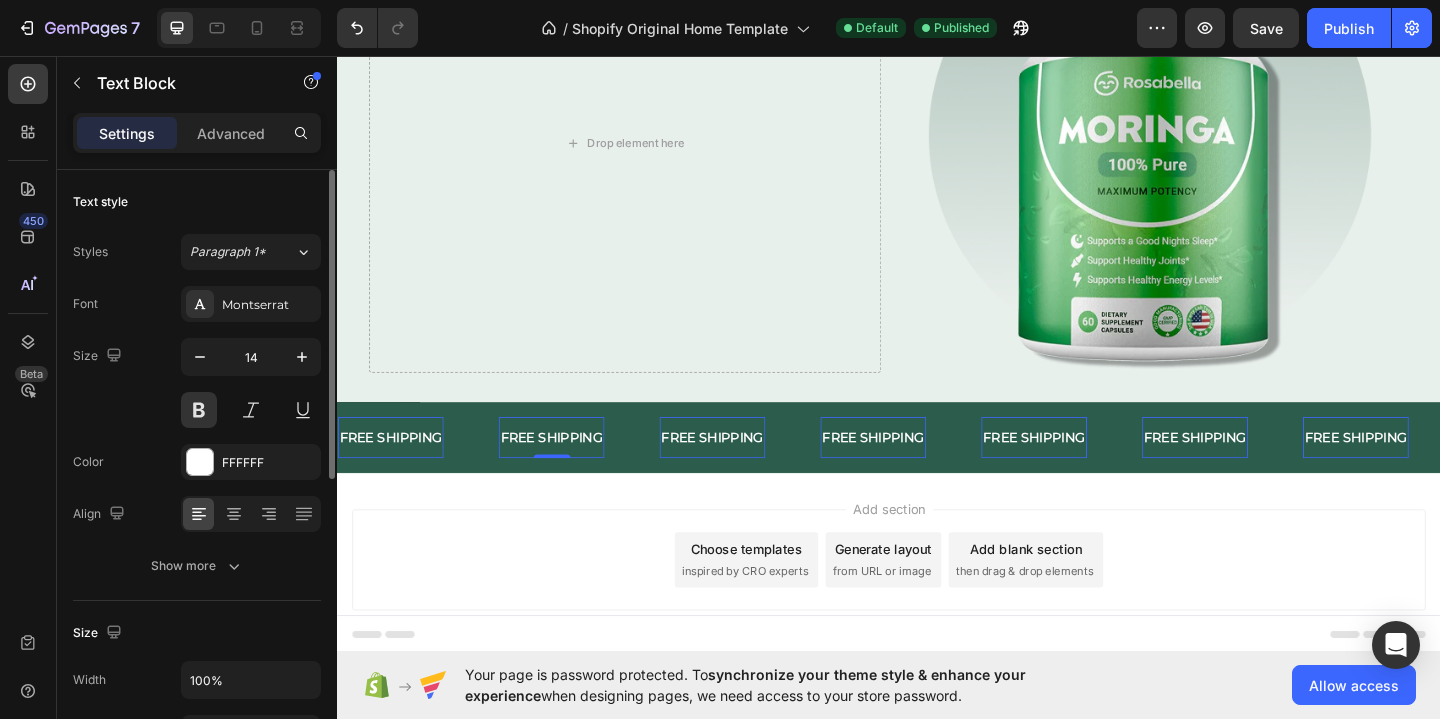 click on "Size 14" at bounding box center (197, 383) 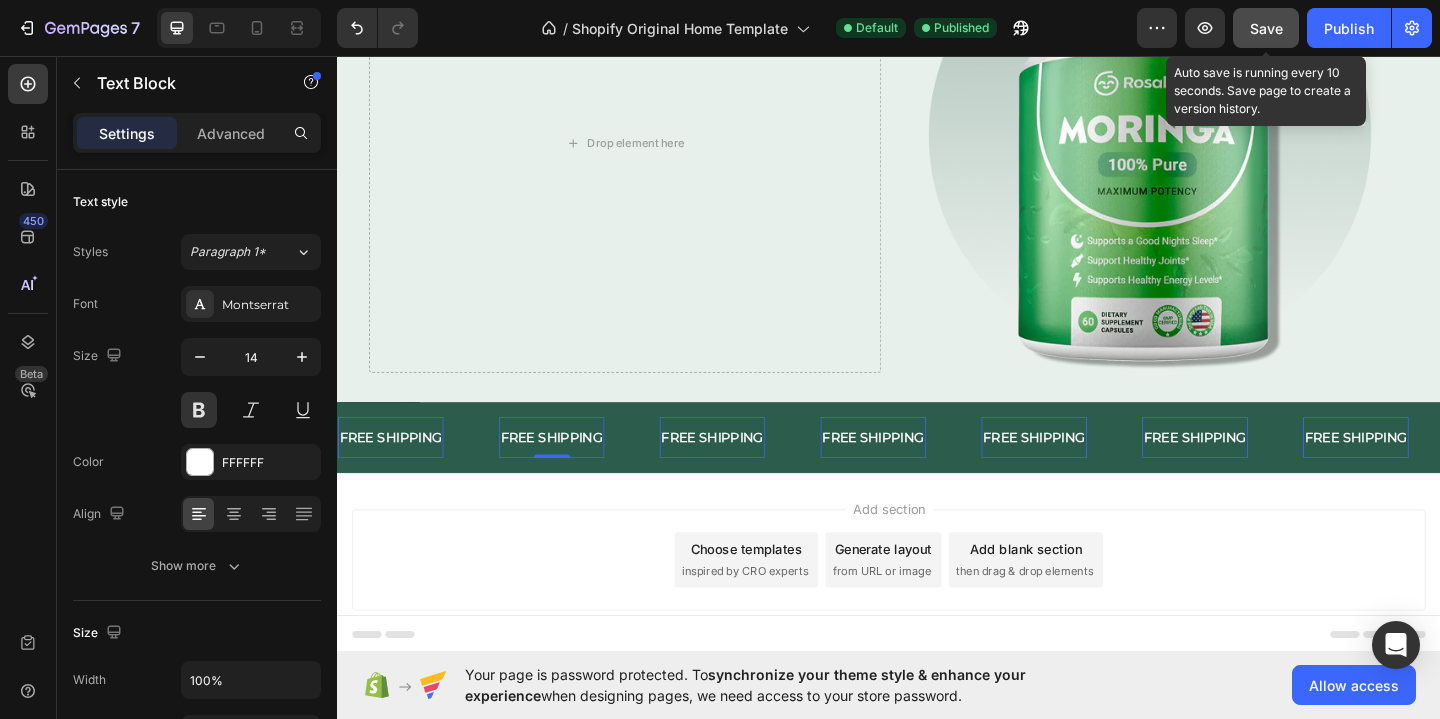 click on "Save" 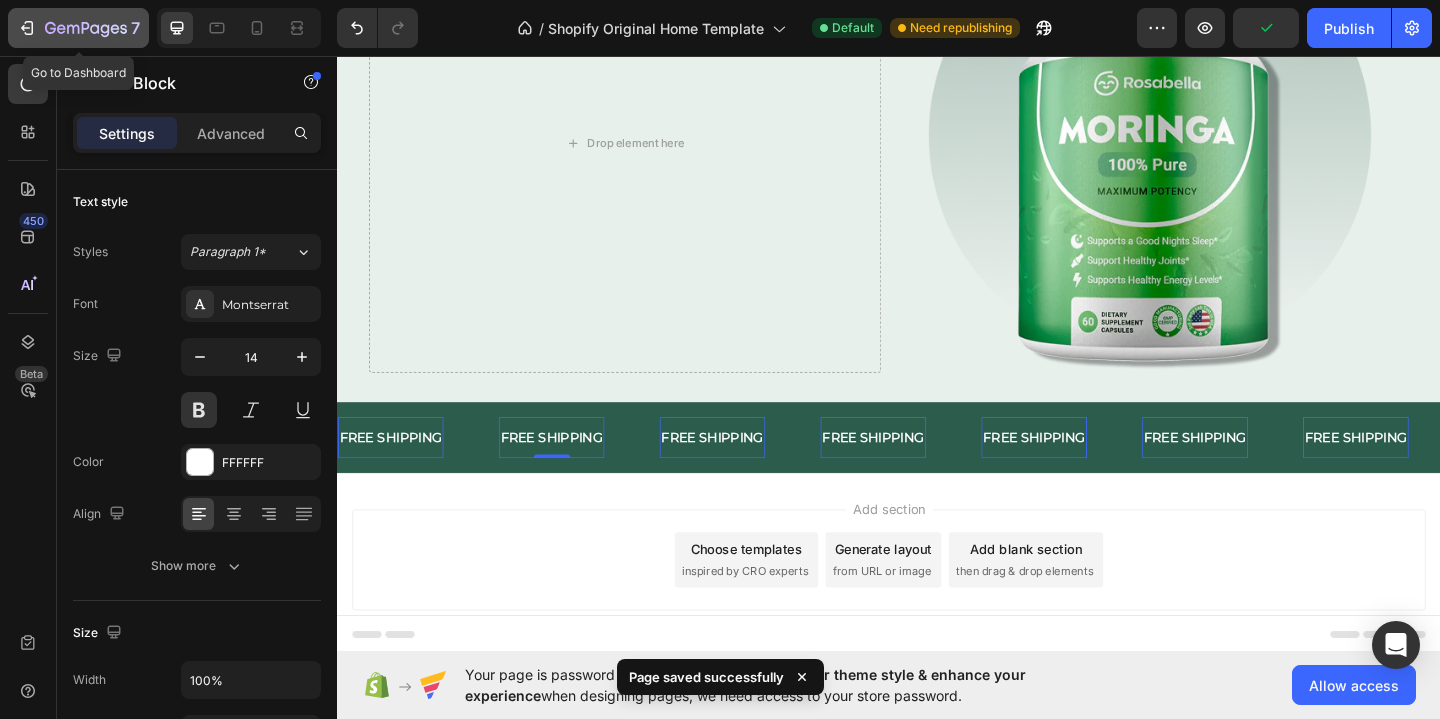 click 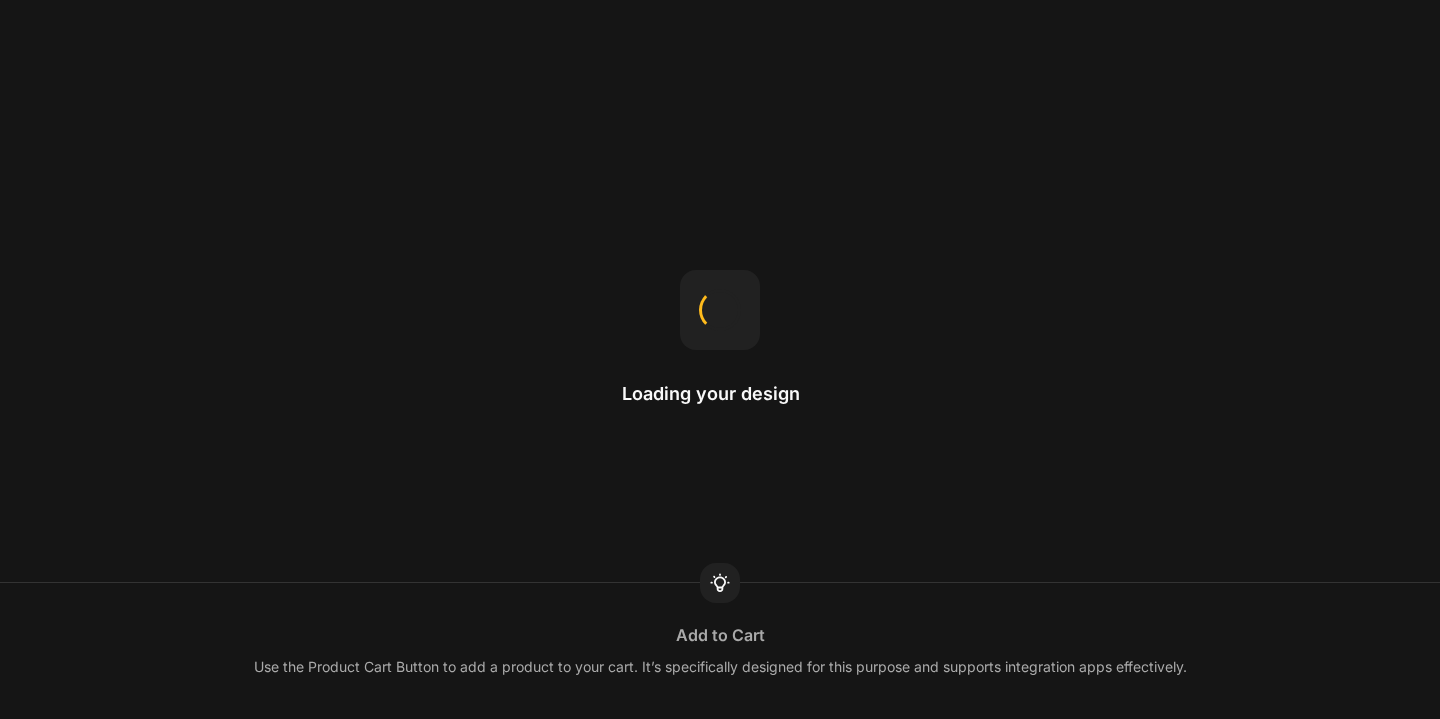 scroll, scrollTop: 0, scrollLeft: 0, axis: both 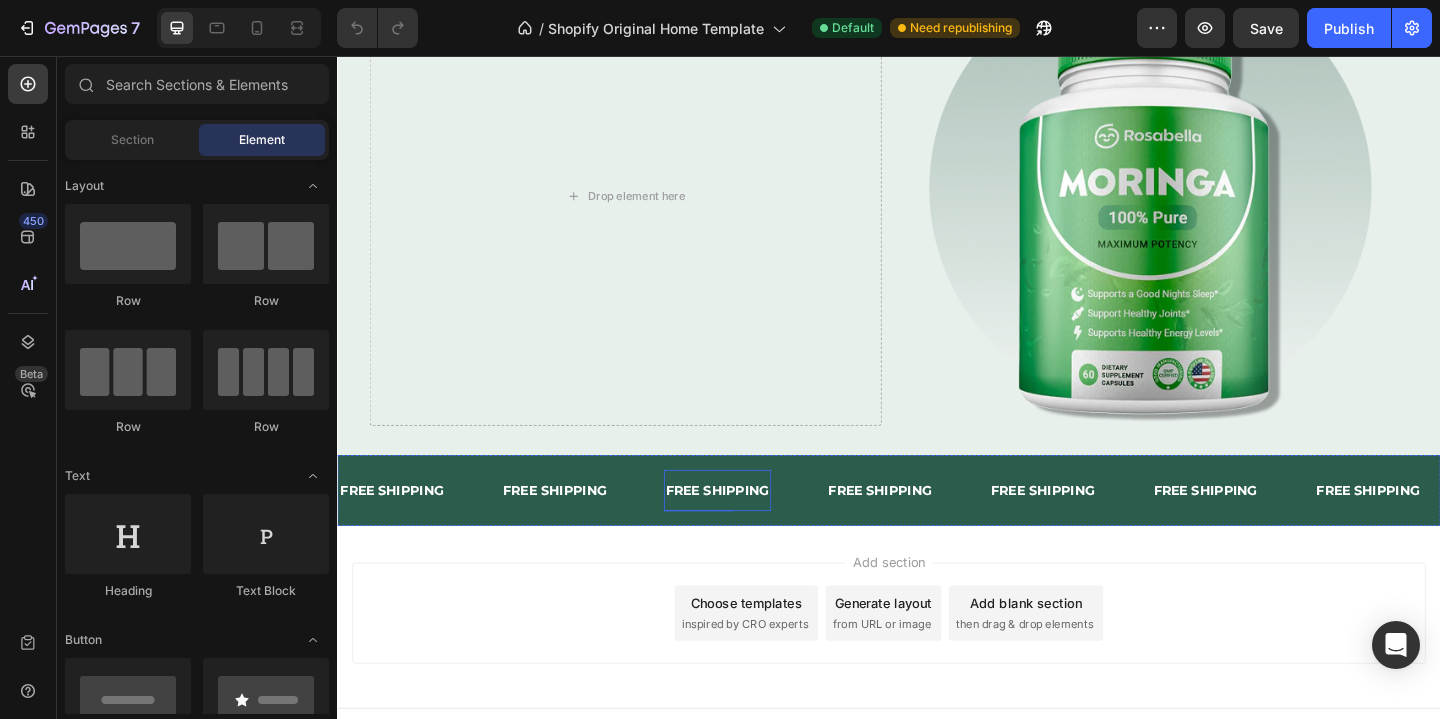 click on "FREE SHIPPING" at bounding box center (750, 528) 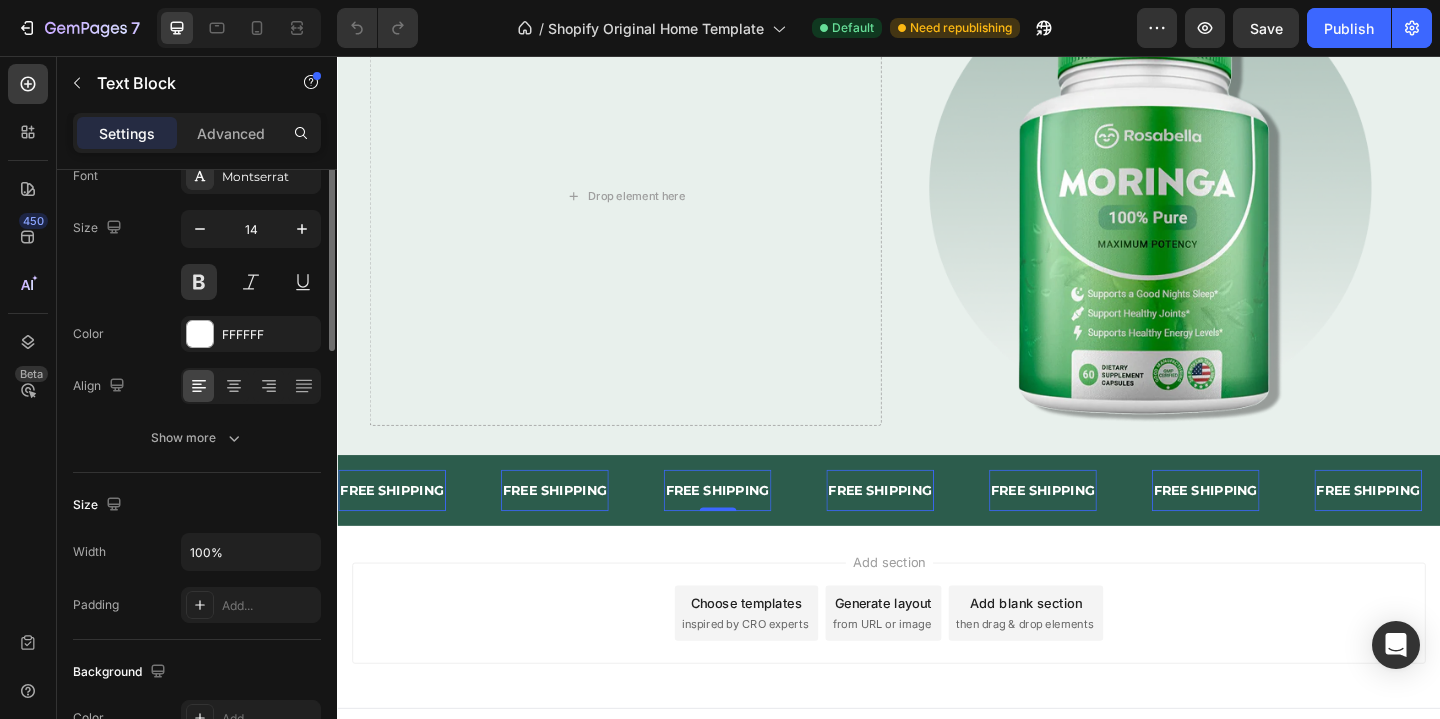 scroll, scrollTop: 0, scrollLeft: 0, axis: both 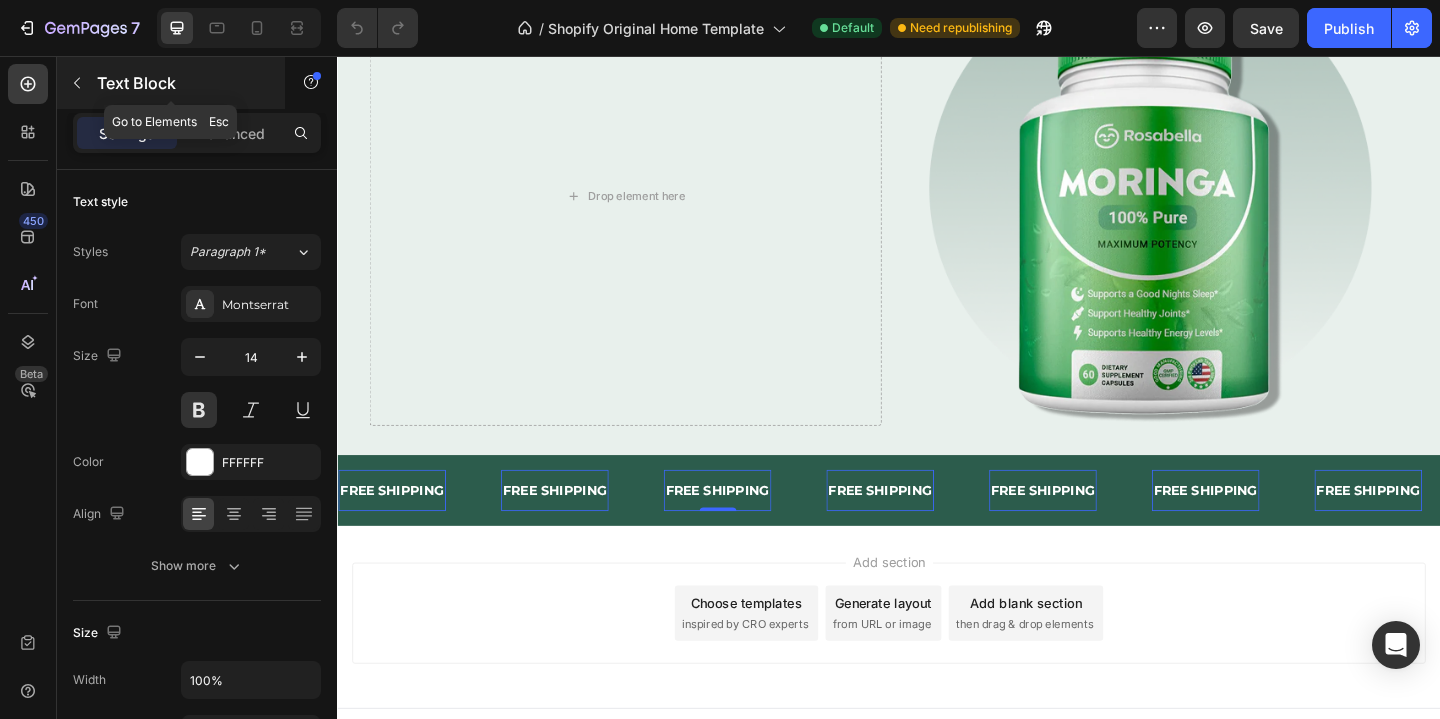click on "Text Block" at bounding box center [182, 83] 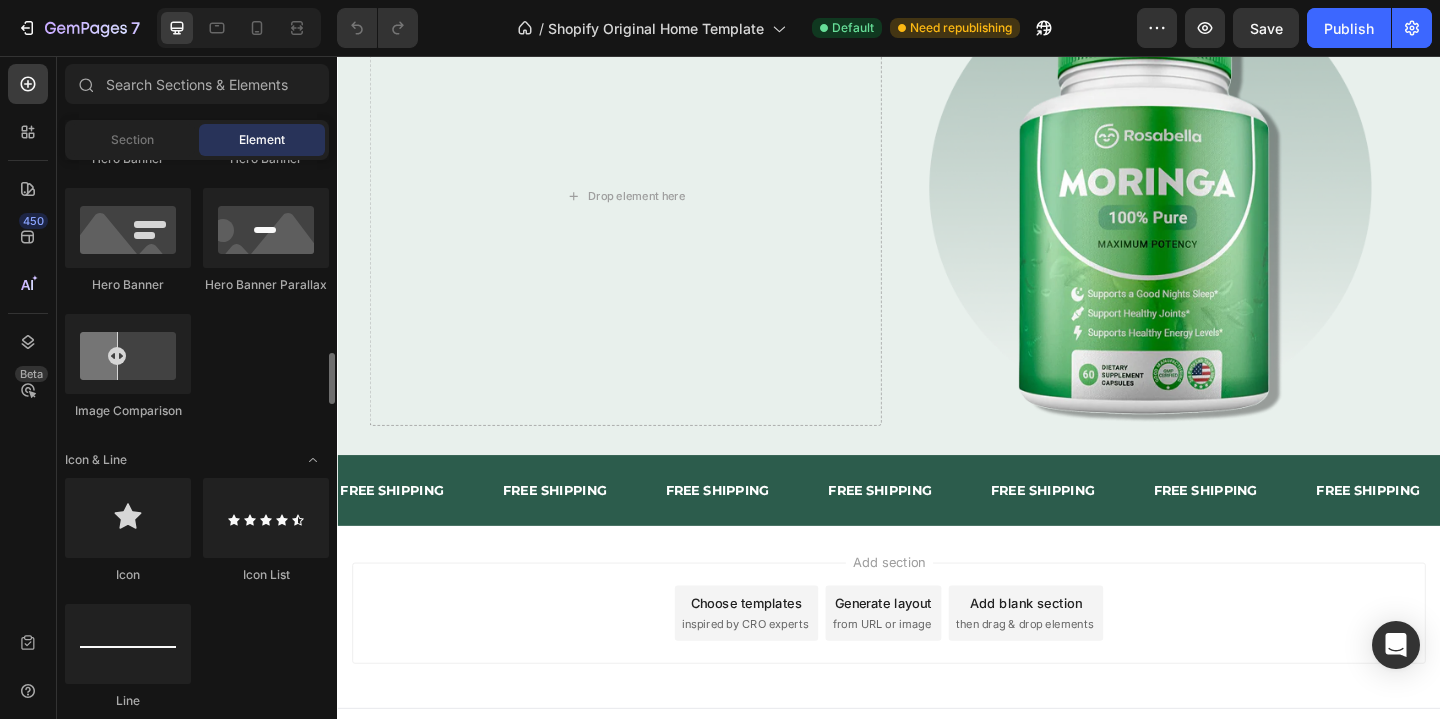 scroll, scrollTop: 1180, scrollLeft: 0, axis: vertical 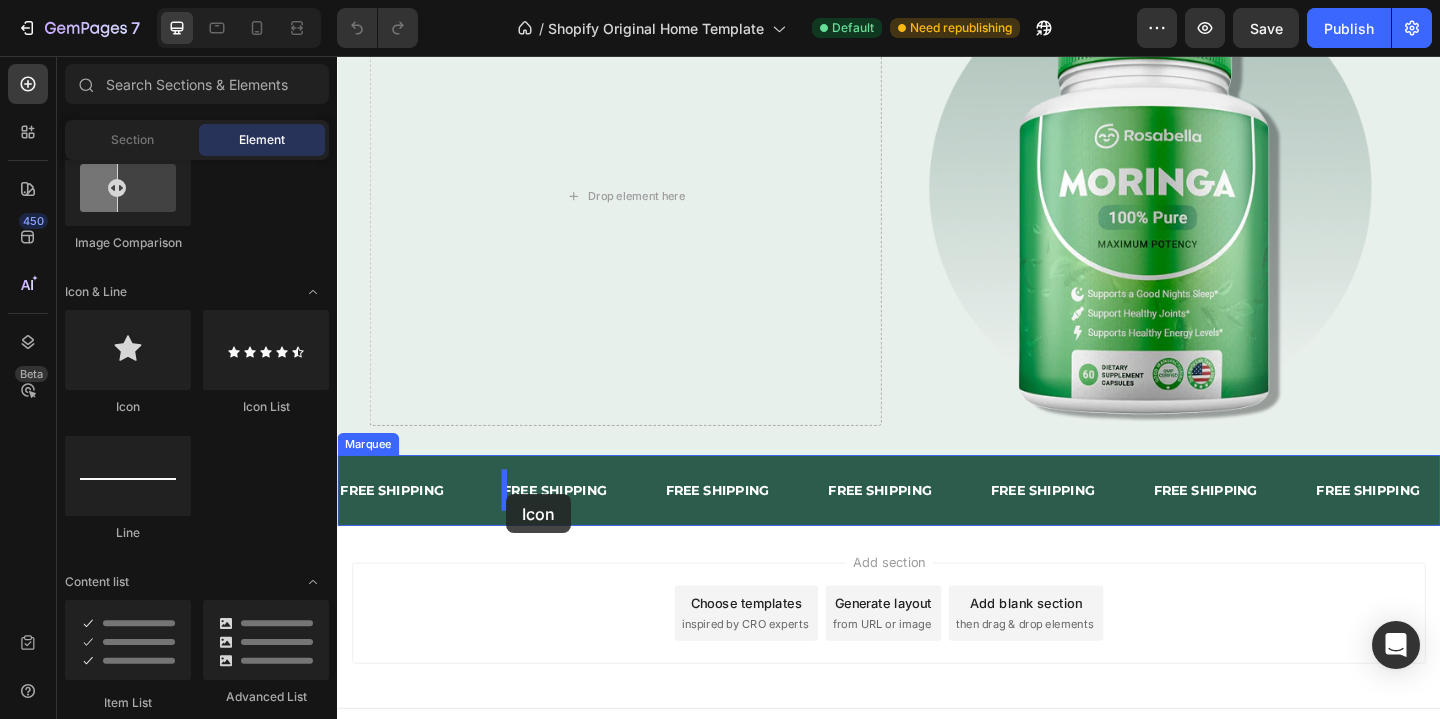 drag, startPoint x: 485, startPoint y: 420, endPoint x: 521, endPoint y: 533, distance: 118.595955 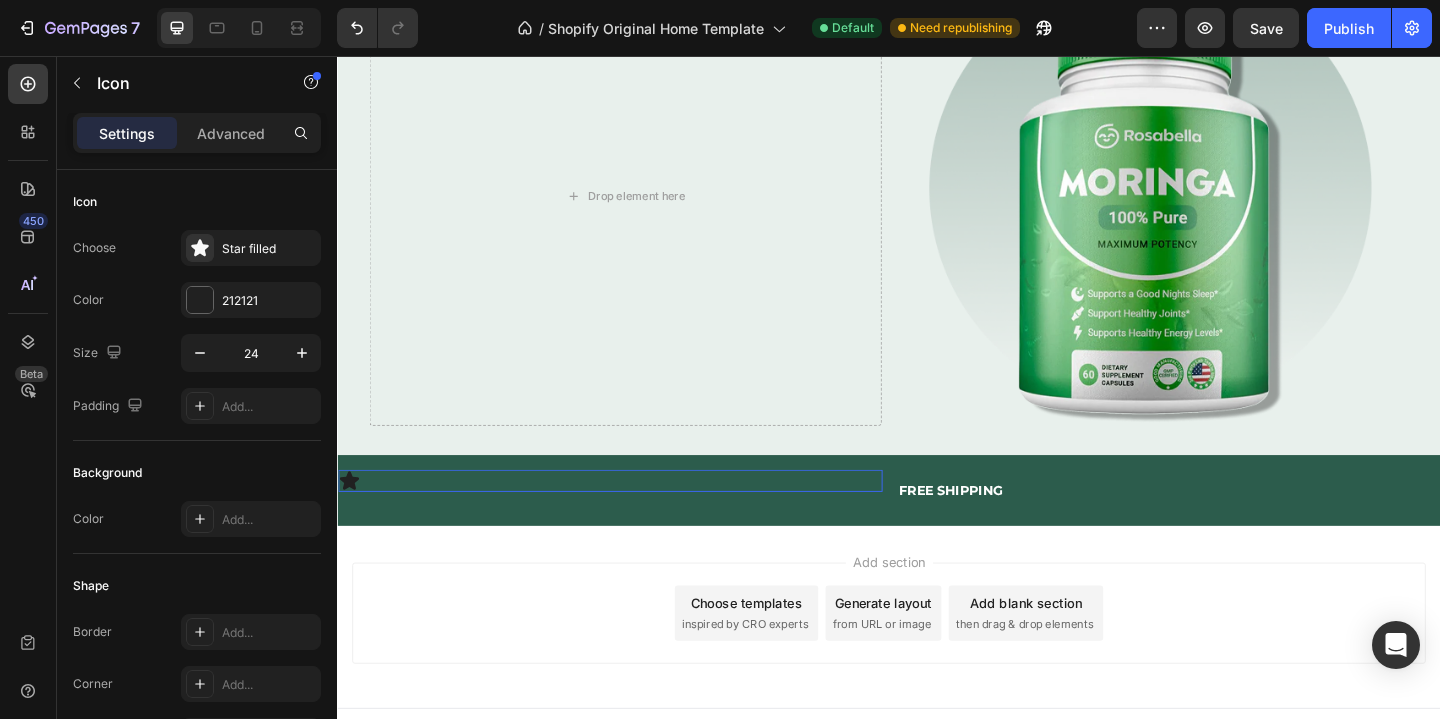 click on "Icon   0" at bounding box center (634, 518) 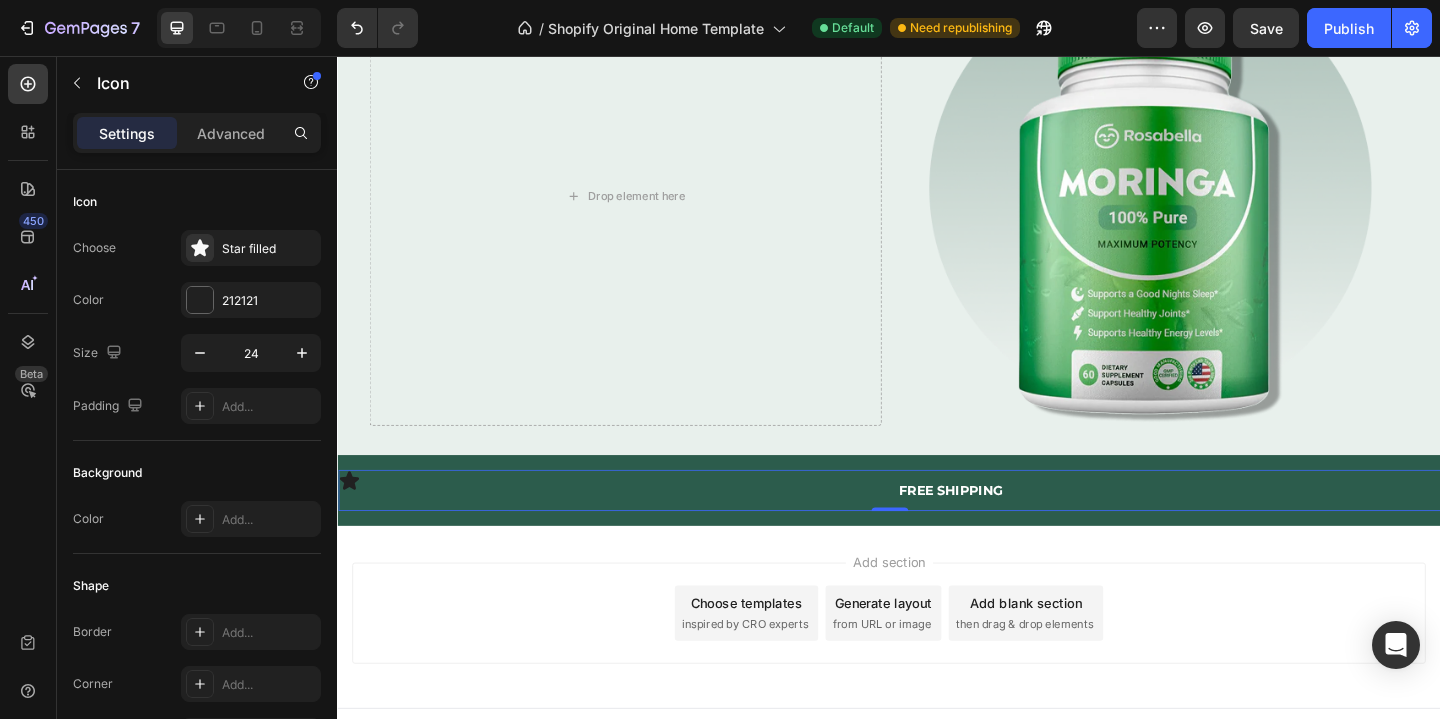 click on "Icon" at bounding box center (634, 528) 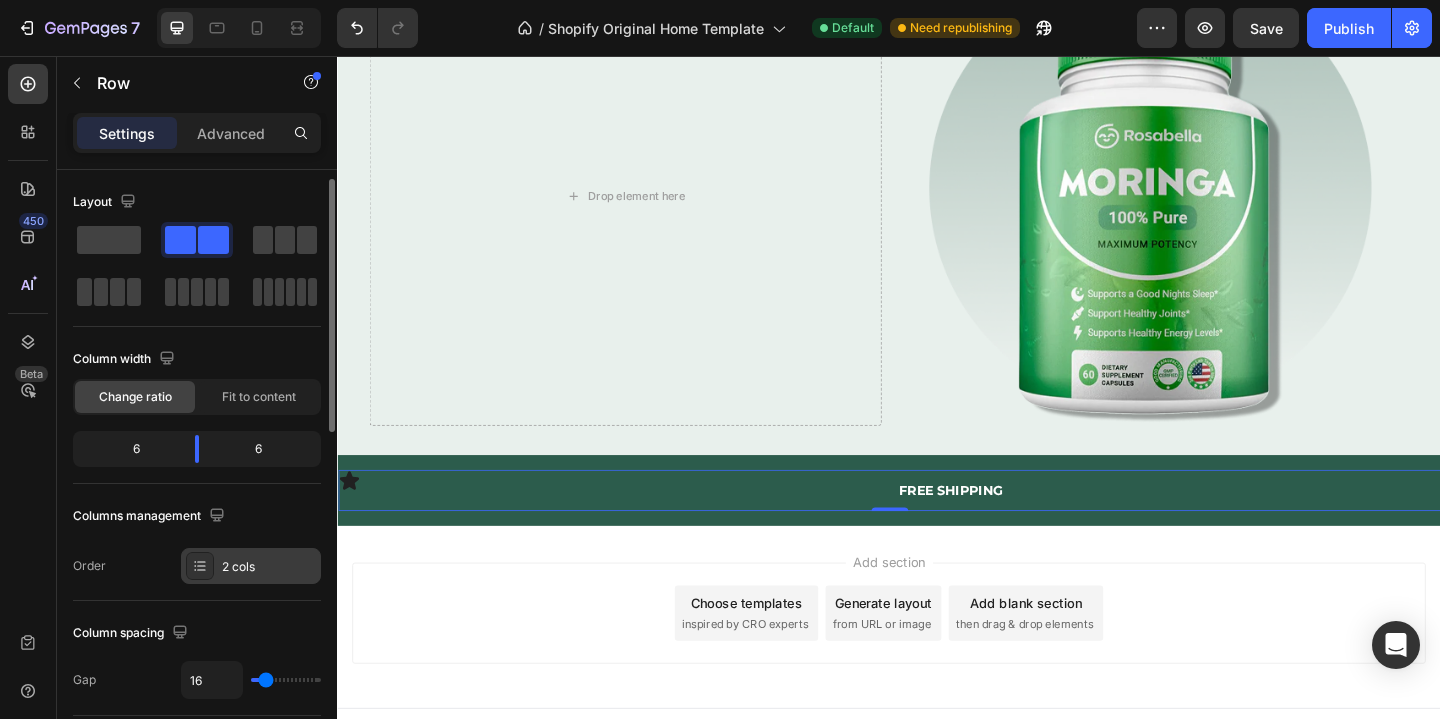 scroll, scrollTop: 144, scrollLeft: 0, axis: vertical 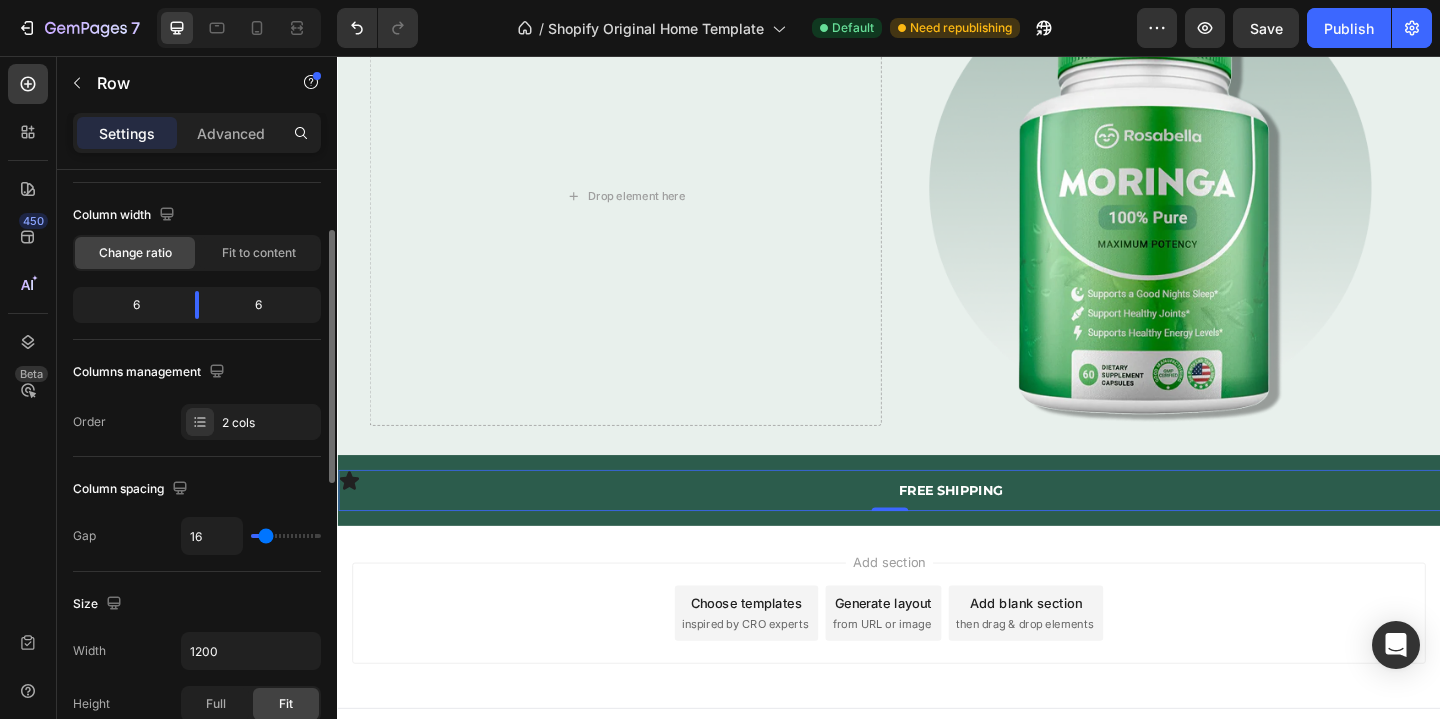 type on "8" 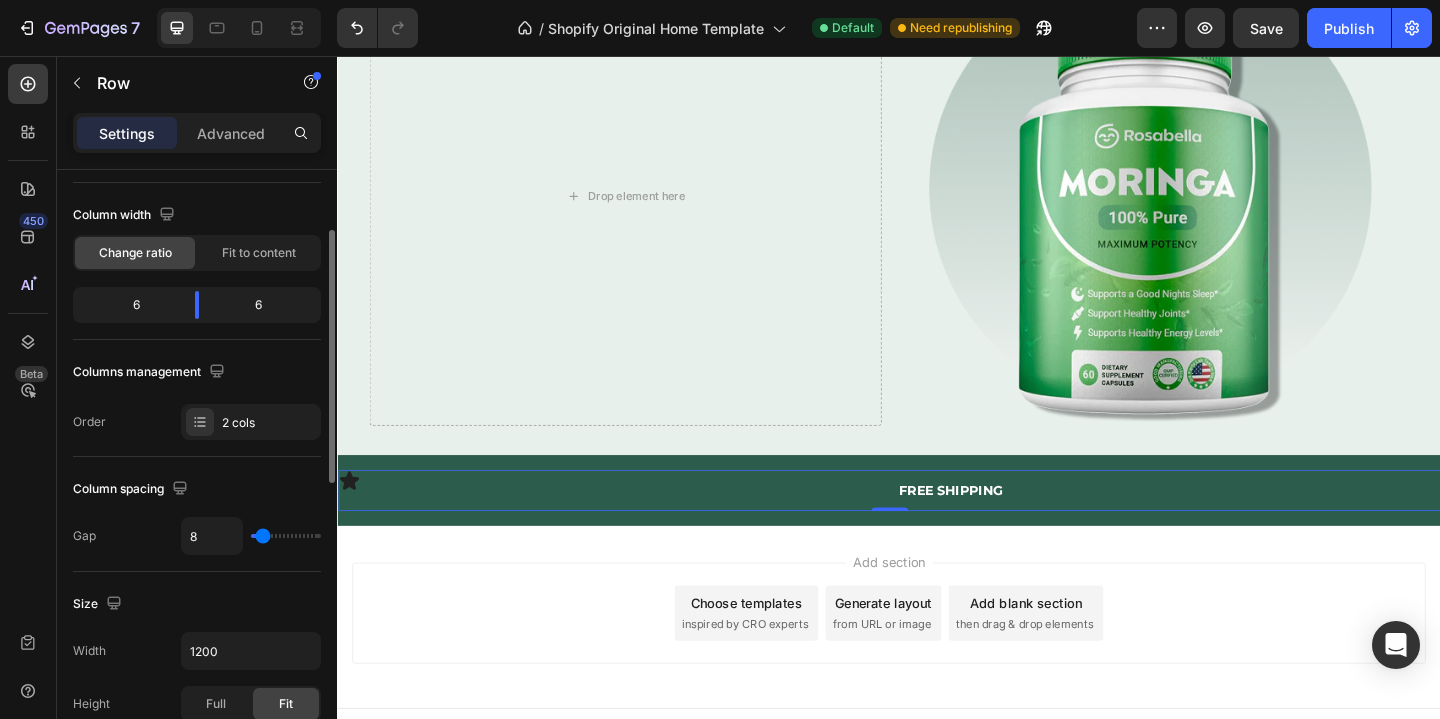 type on "6" 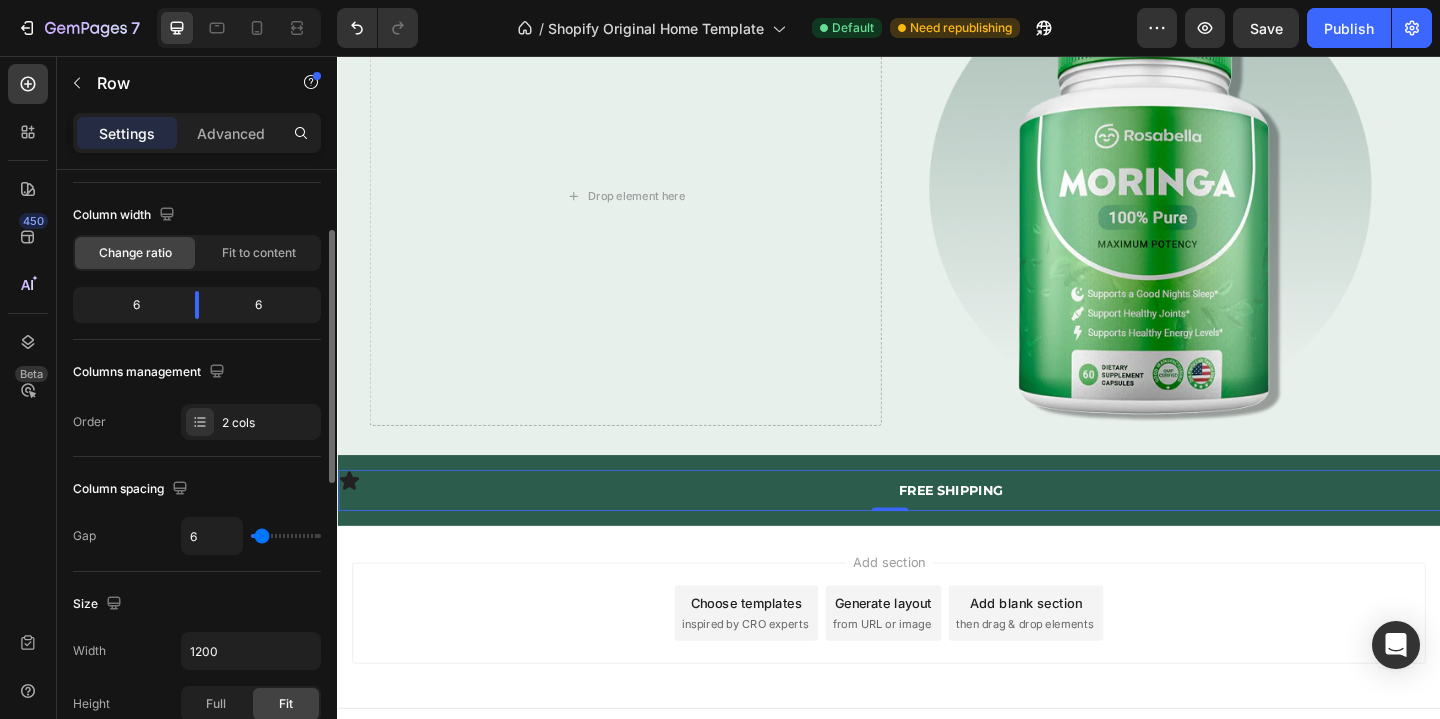 type on "0" 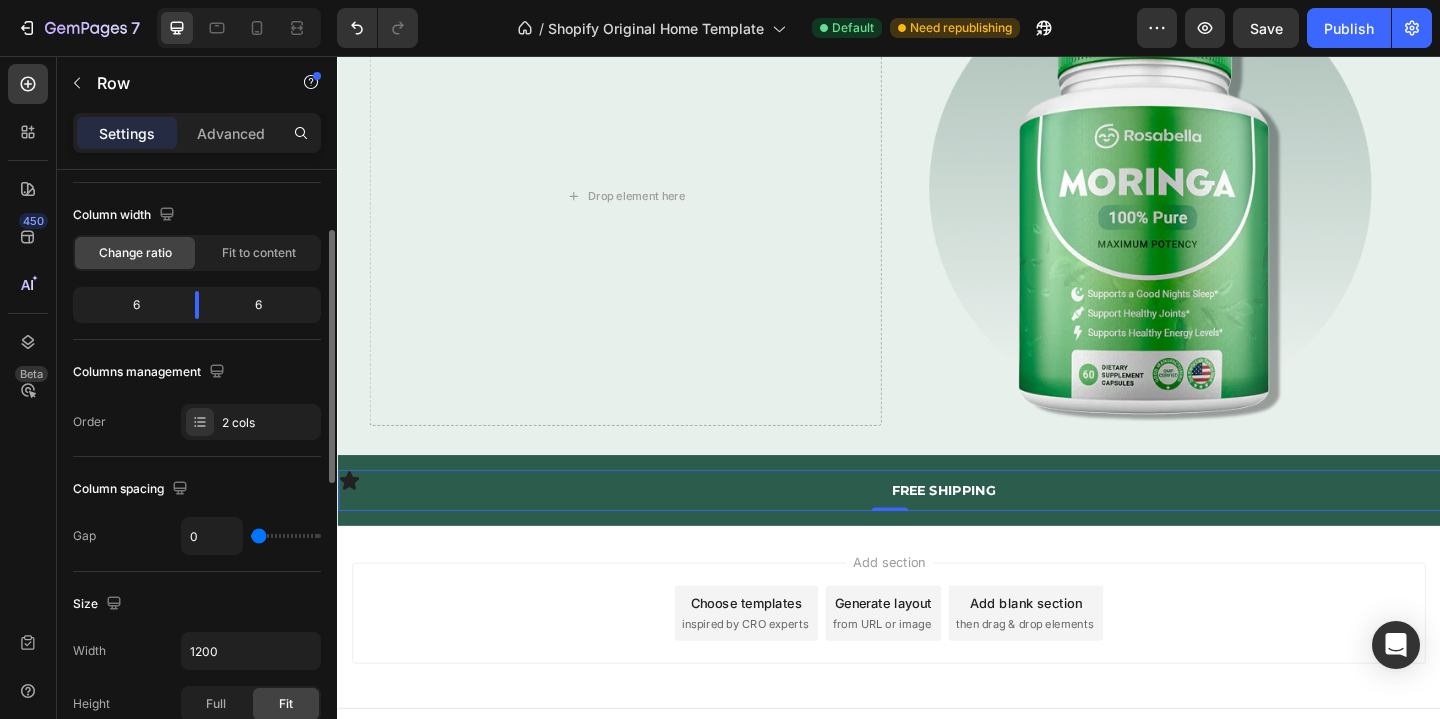 drag, startPoint x: 262, startPoint y: 540, endPoint x: 176, endPoint y: 540, distance: 86 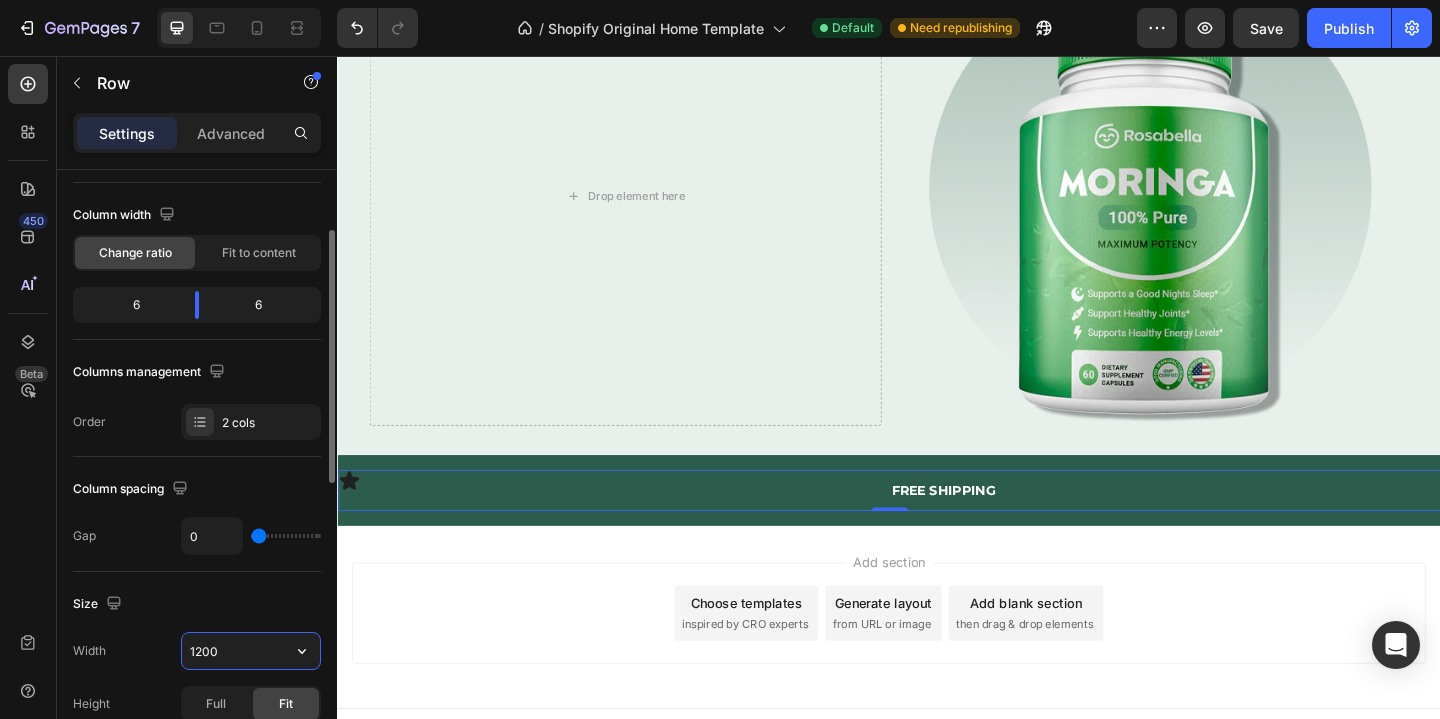 click on "1200" at bounding box center (251, 651) 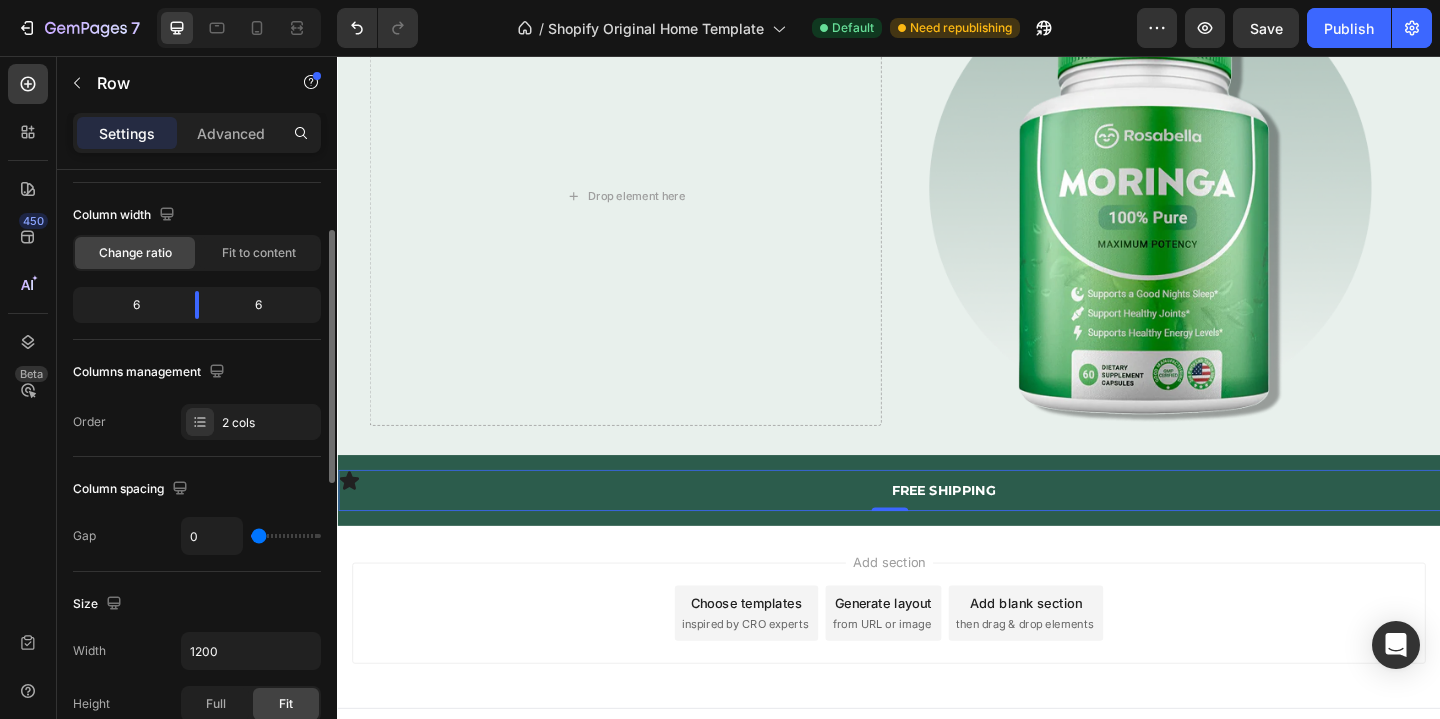 click on "Size" at bounding box center [197, 604] 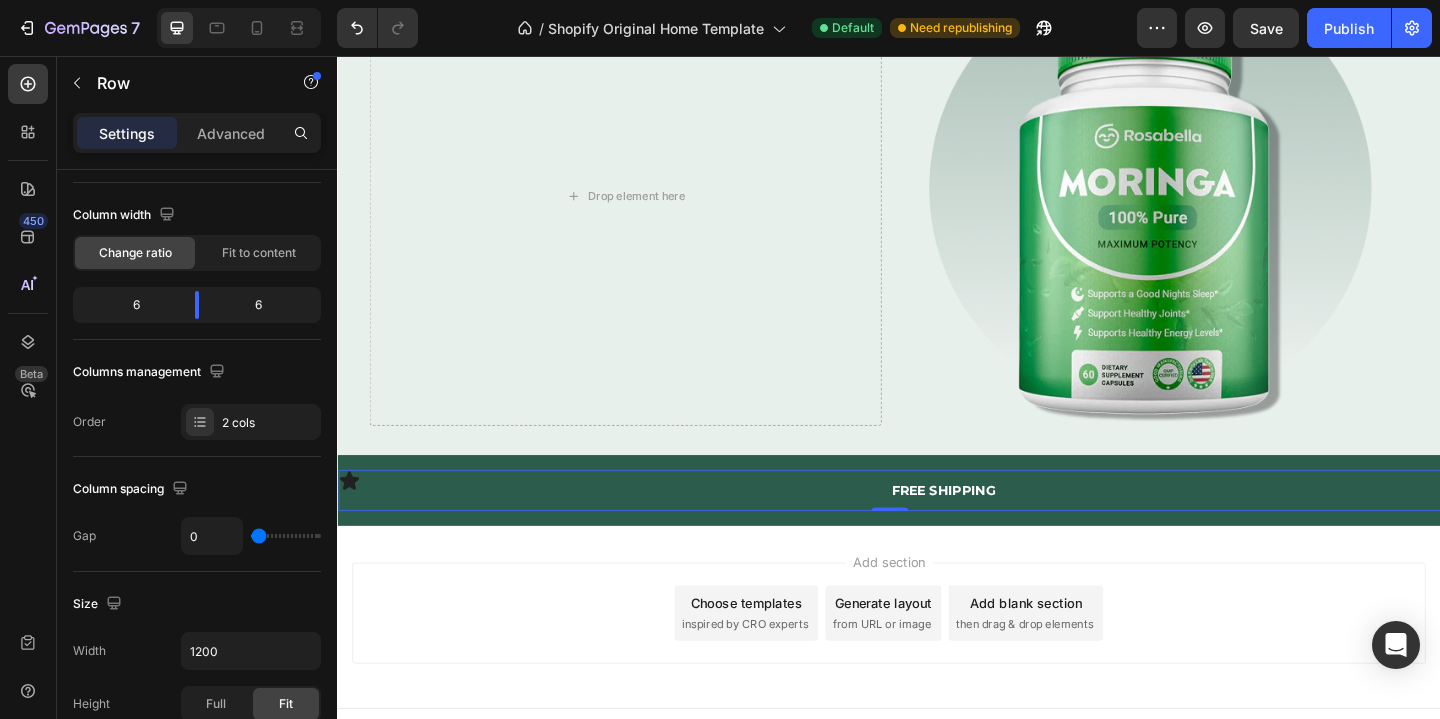 click on "7   /  Shopify Original Home Template Default Need republishing Preview  Save   Publish" 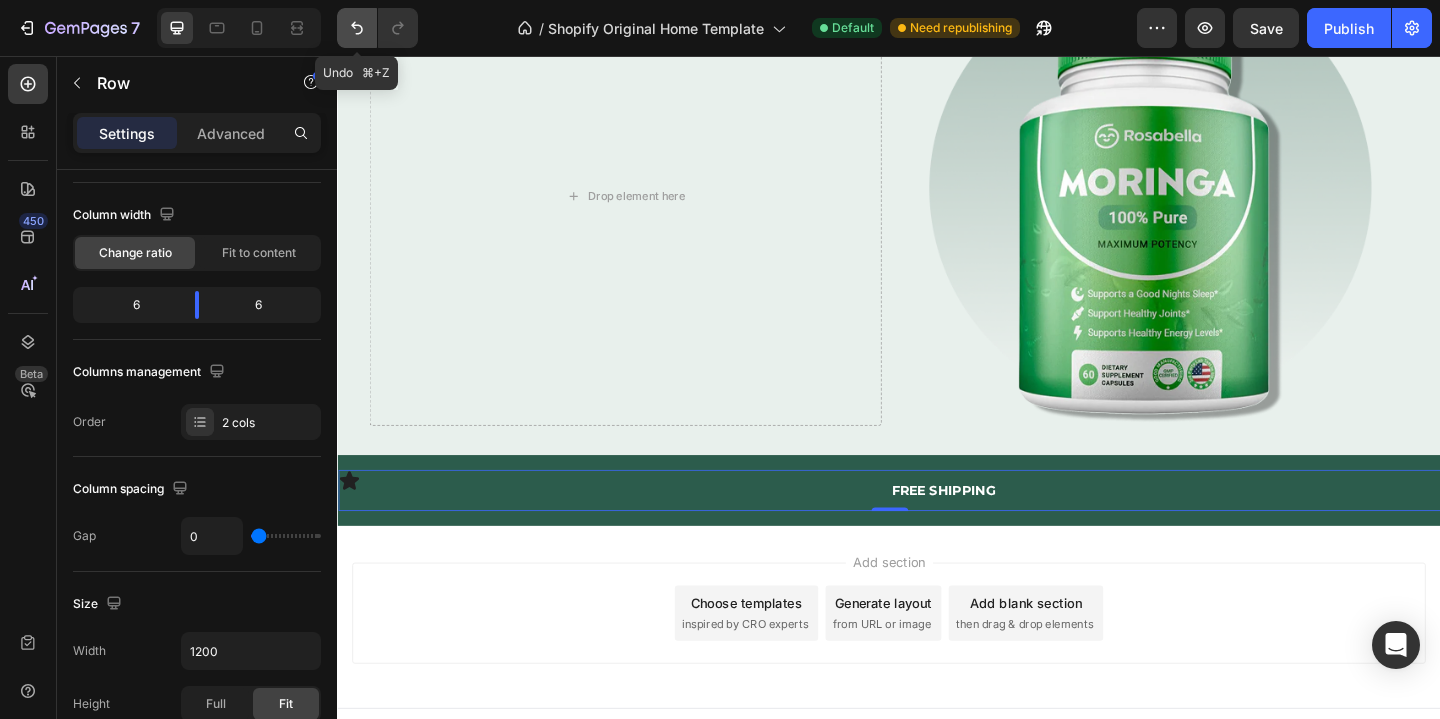 click 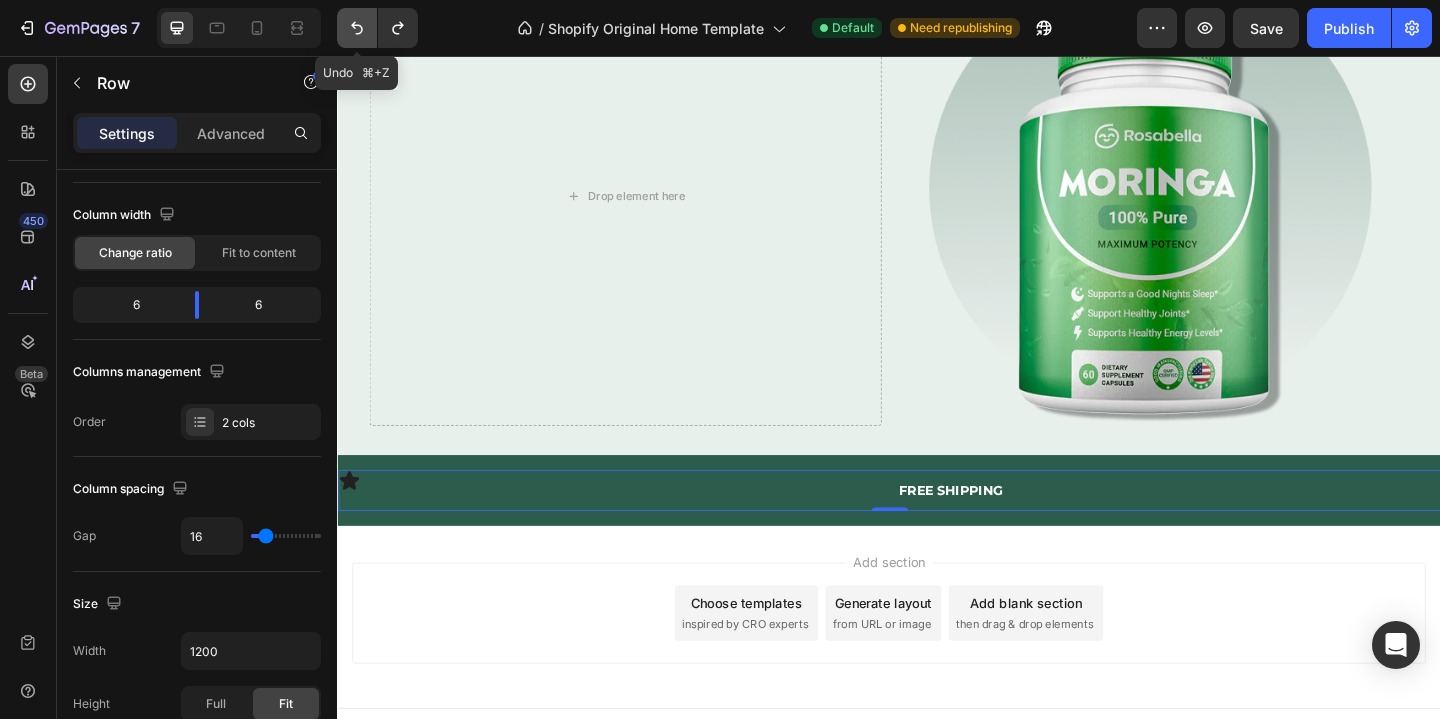 click 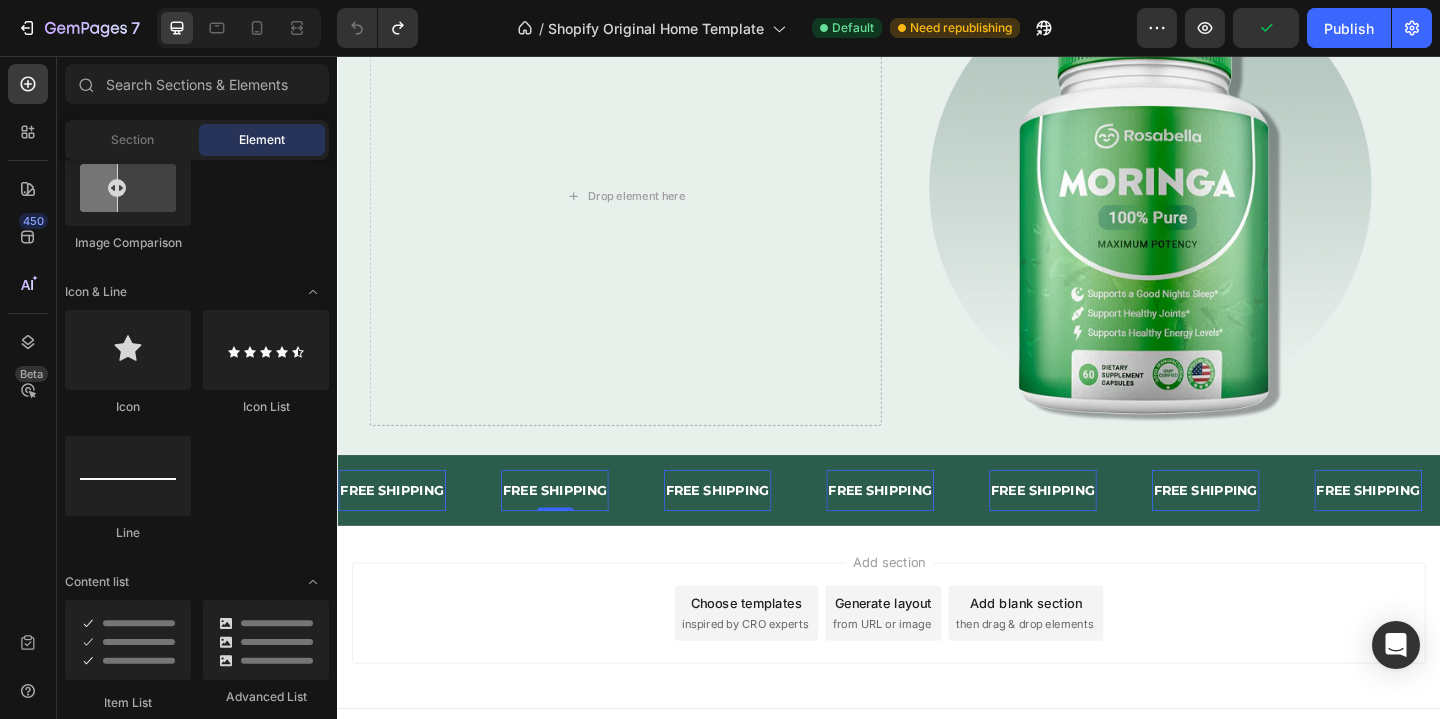 click on "FREE SHIPPING" at bounding box center [573, 528] 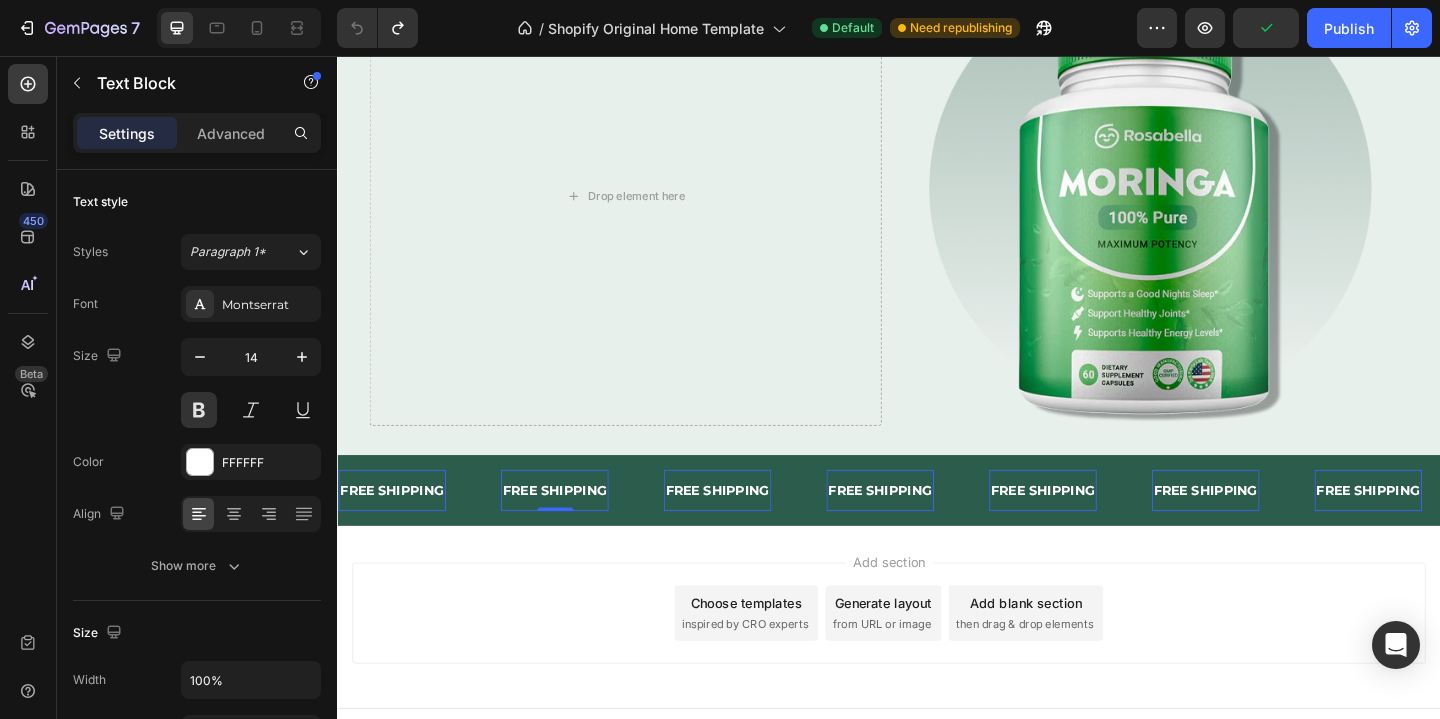 click on "FREE SHIPPING" at bounding box center (573, 528) 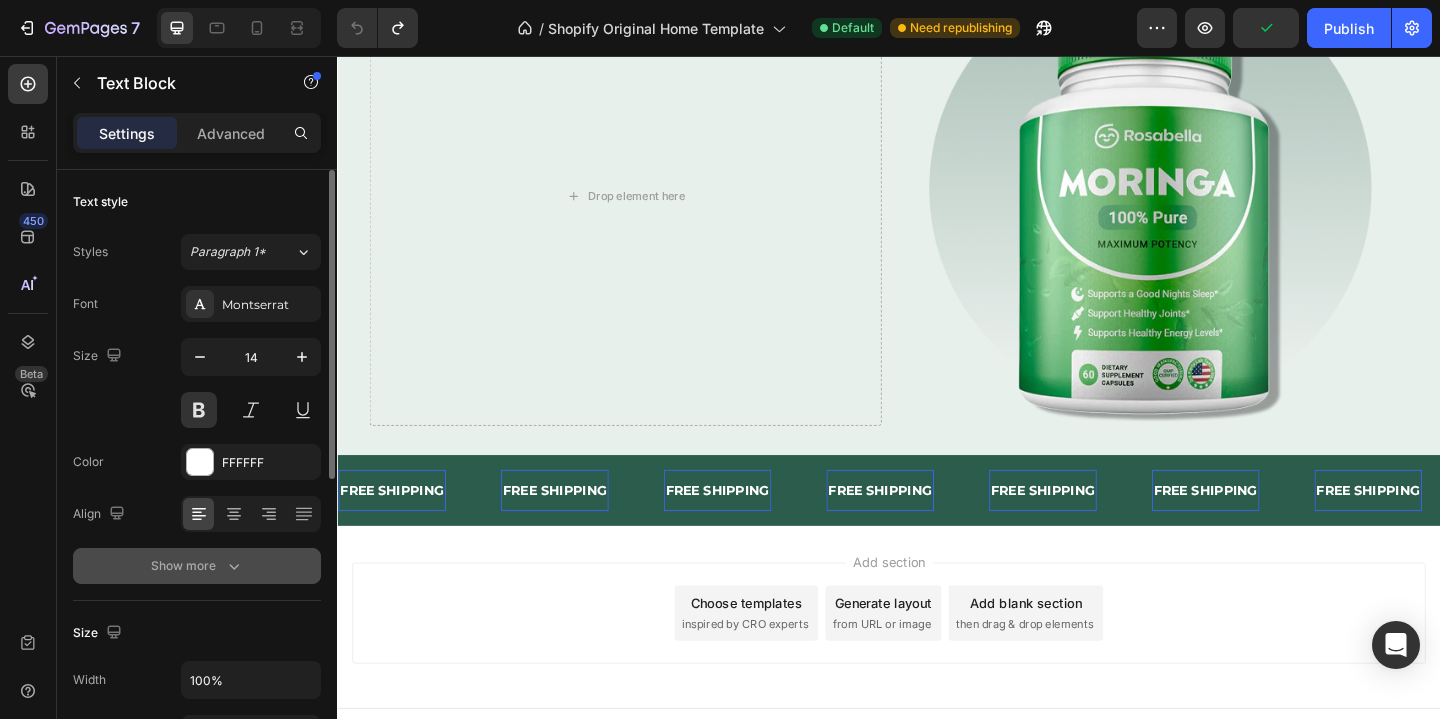 click on "Show more" at bounding box center [197, 566] 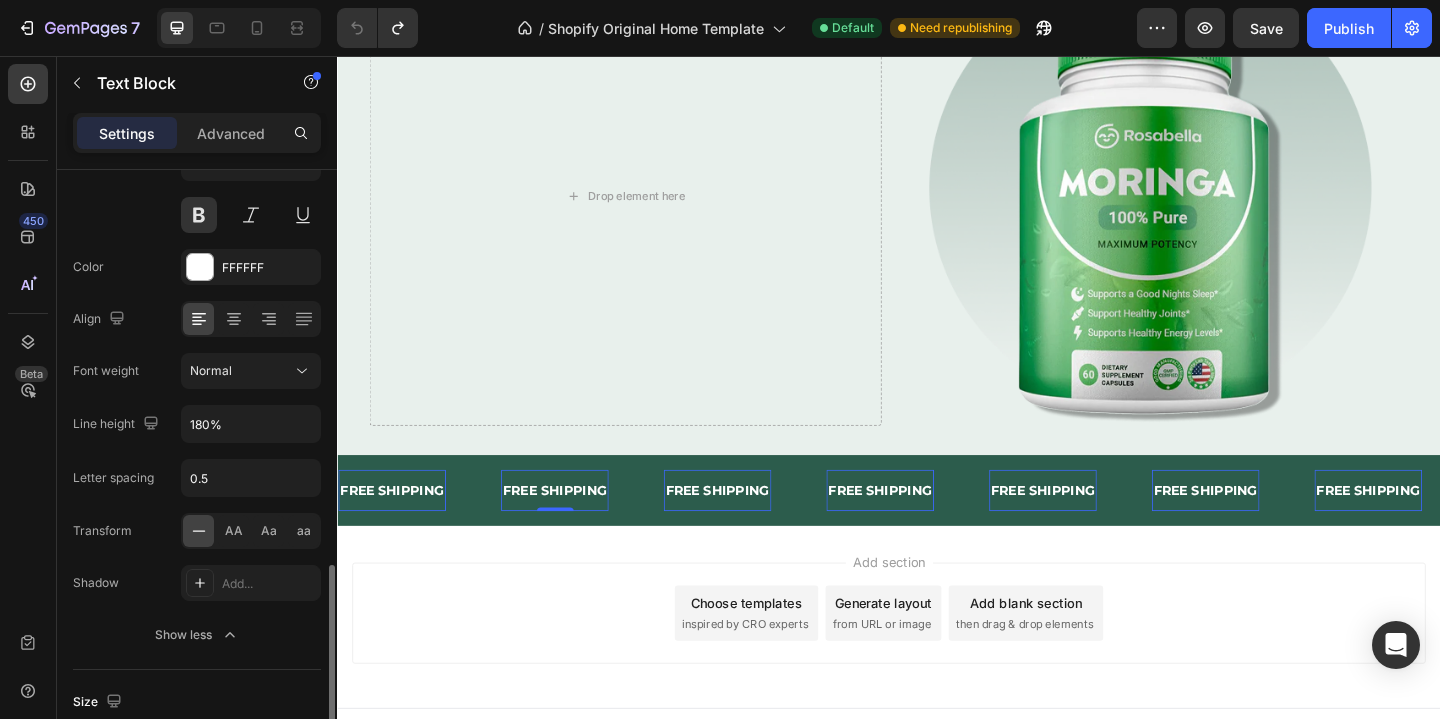 scroll, scrollTop: 0, scrollLeft: 0, axis: both 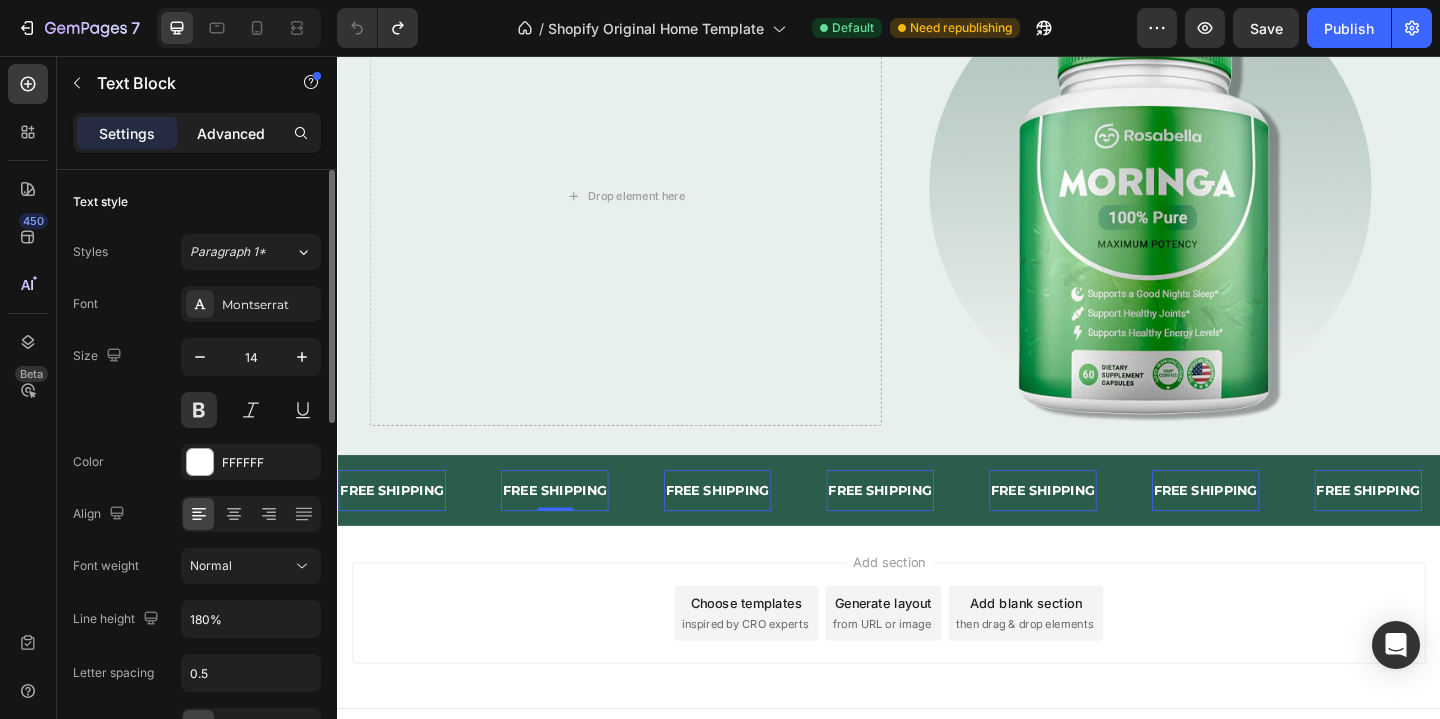 click on "Advanced" at bounding box center (231, 133) 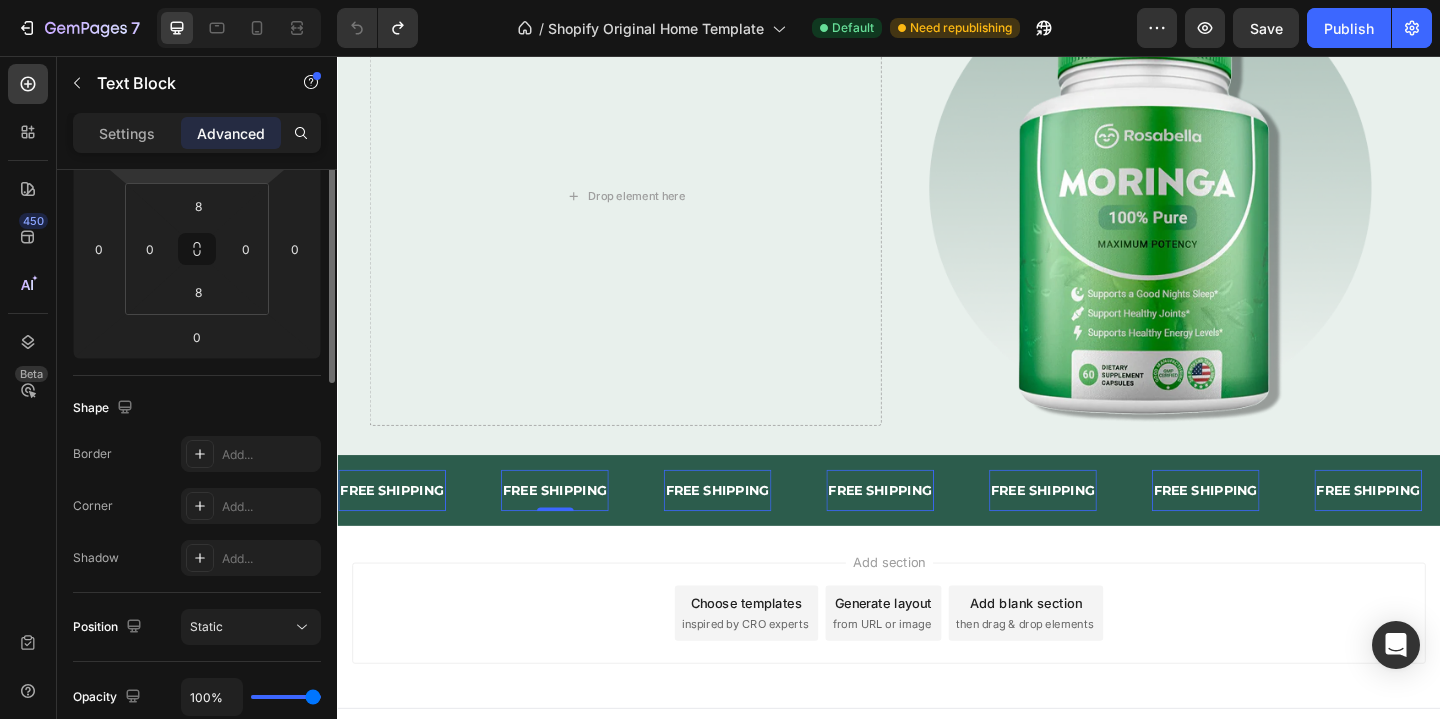 scroll, scrollTop: 159, scrollLeft: 0, axis: vertical 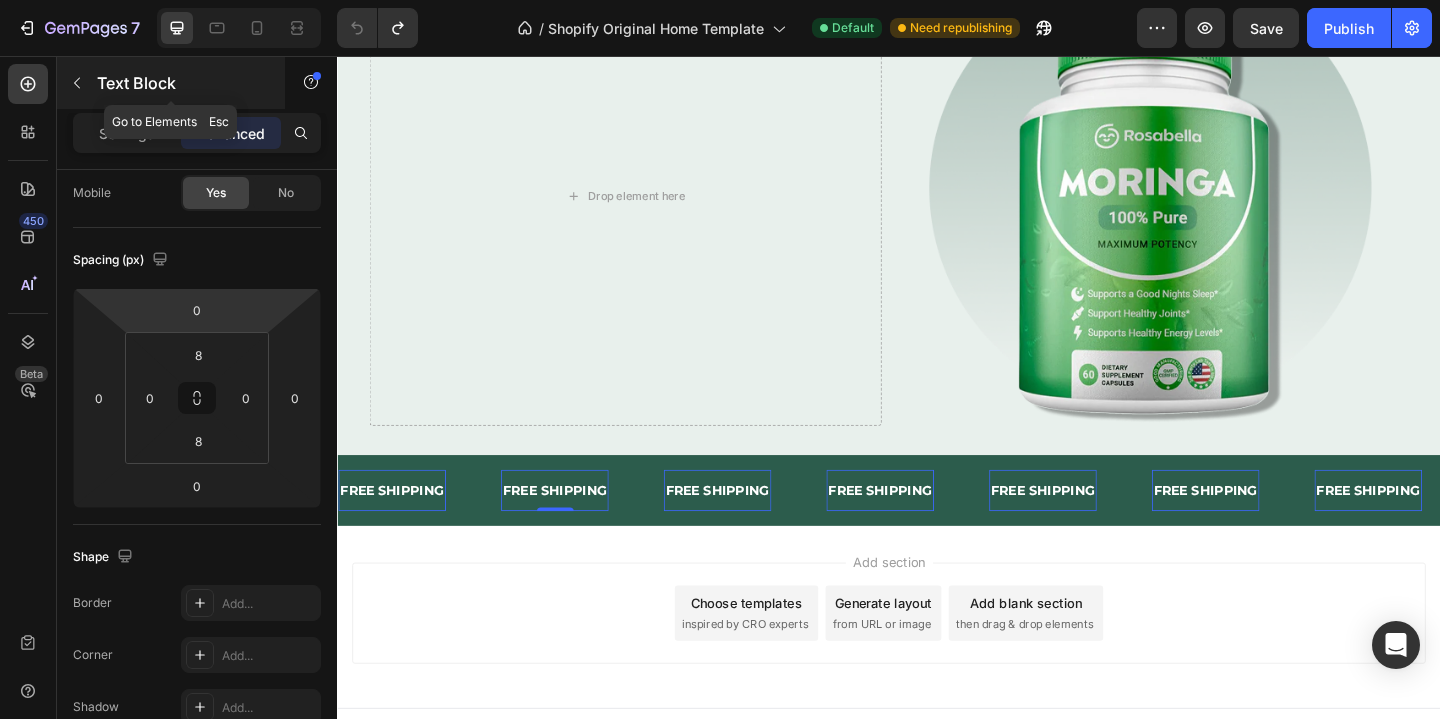 click on "Text Block" at bounding box center (182, 83) 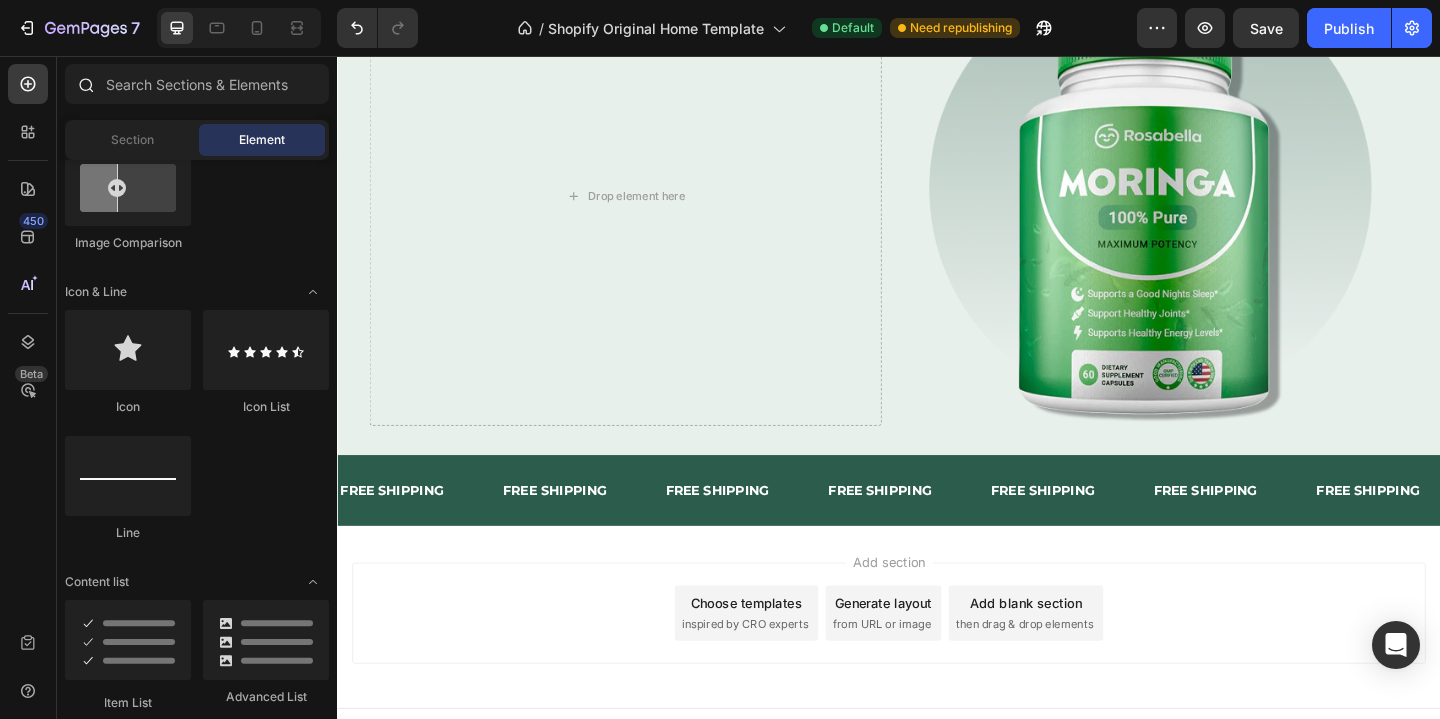 click at bounding box center (85, 84) 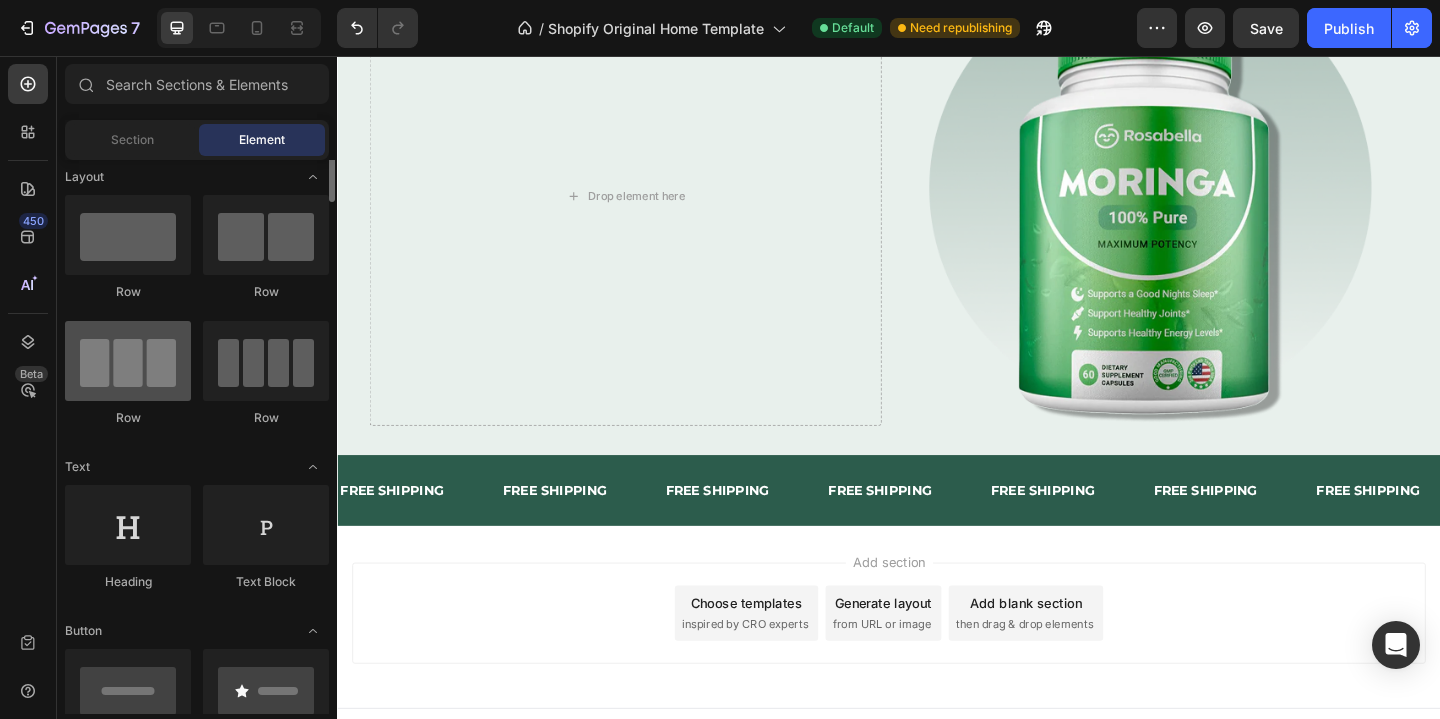 scroll, scrollTop: 0, scrollLeft: 0, axis: both 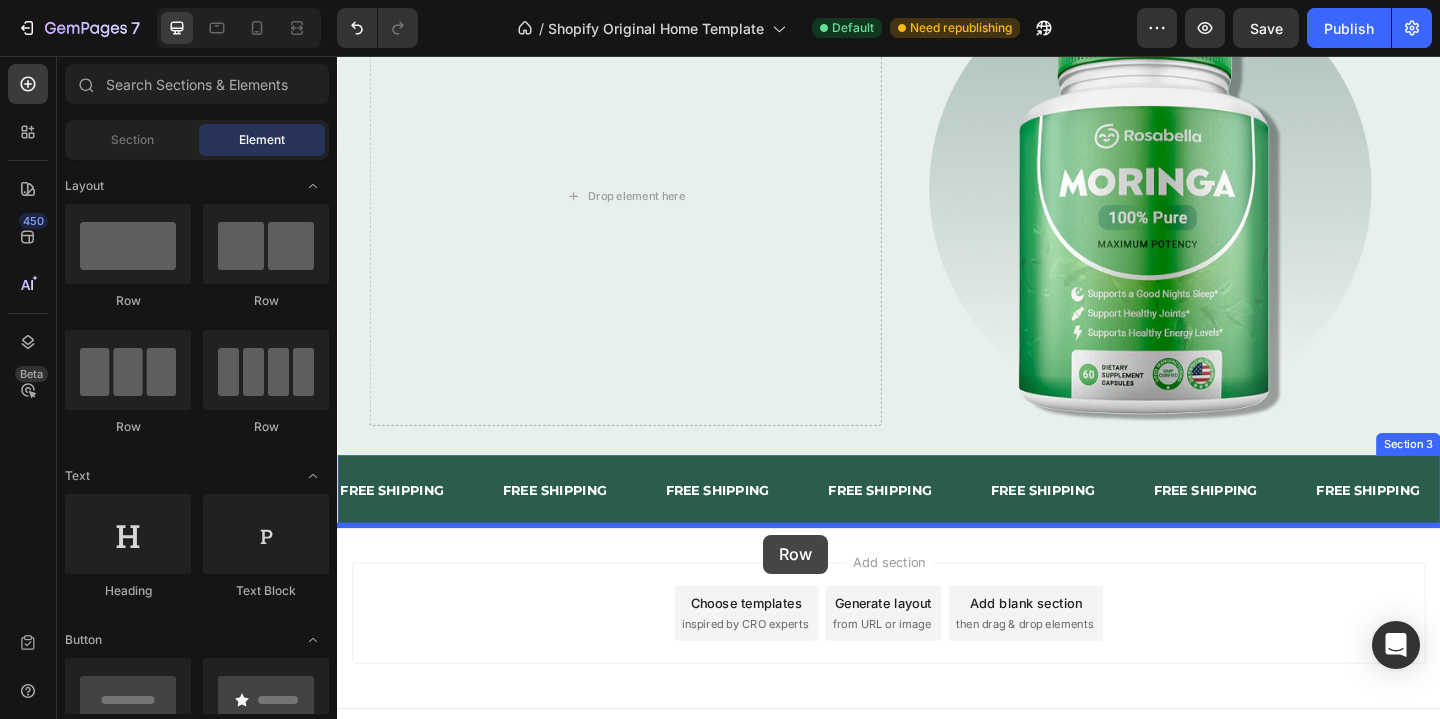 drag, startPoint x: 460, startPoint y: 319, endPoint x: 800, endPoint y: 577, distance: 426.80676 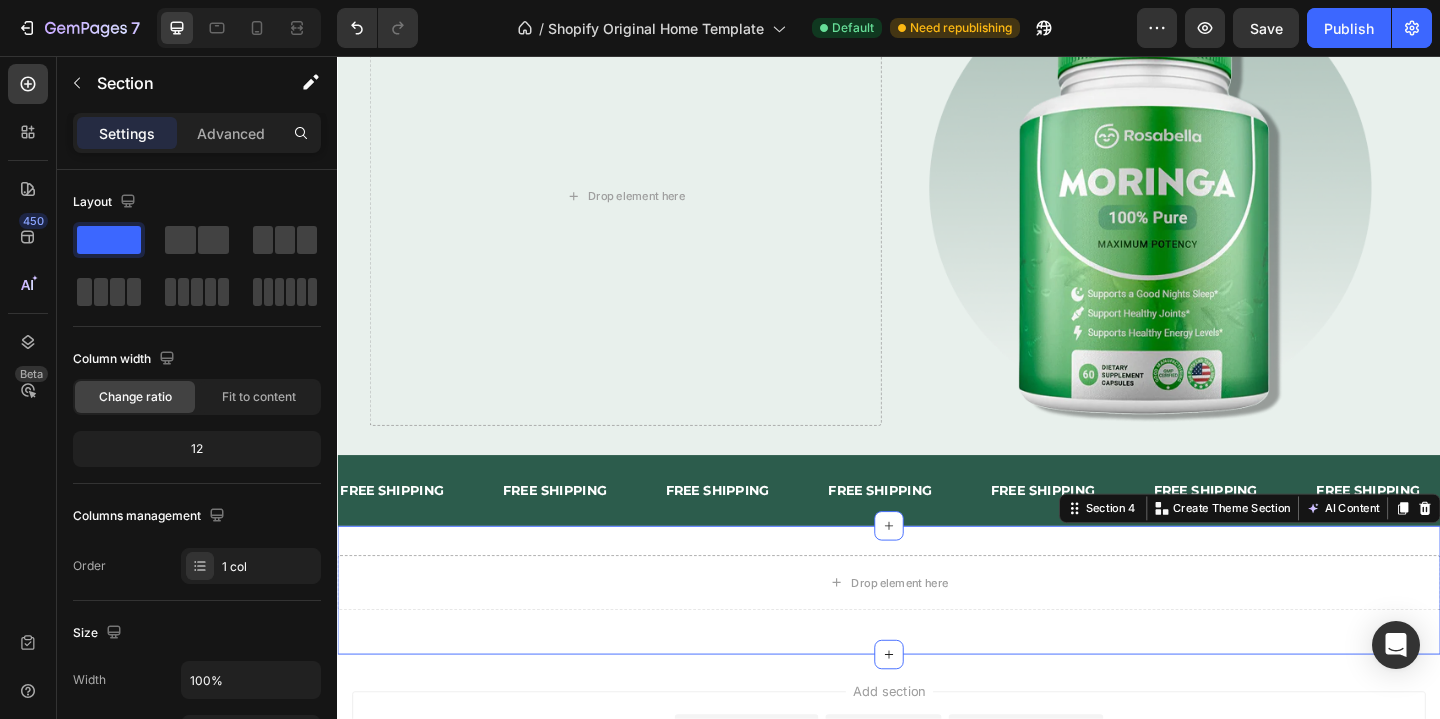 click on "Drop element here Row Section 4   You can create reusable sections Create Theme Section AI Content Write with GemAI What would you like to describe here? Tone and Voice Persuasive Product Getting products... Show more Generate" at bounding box center [937, 637] 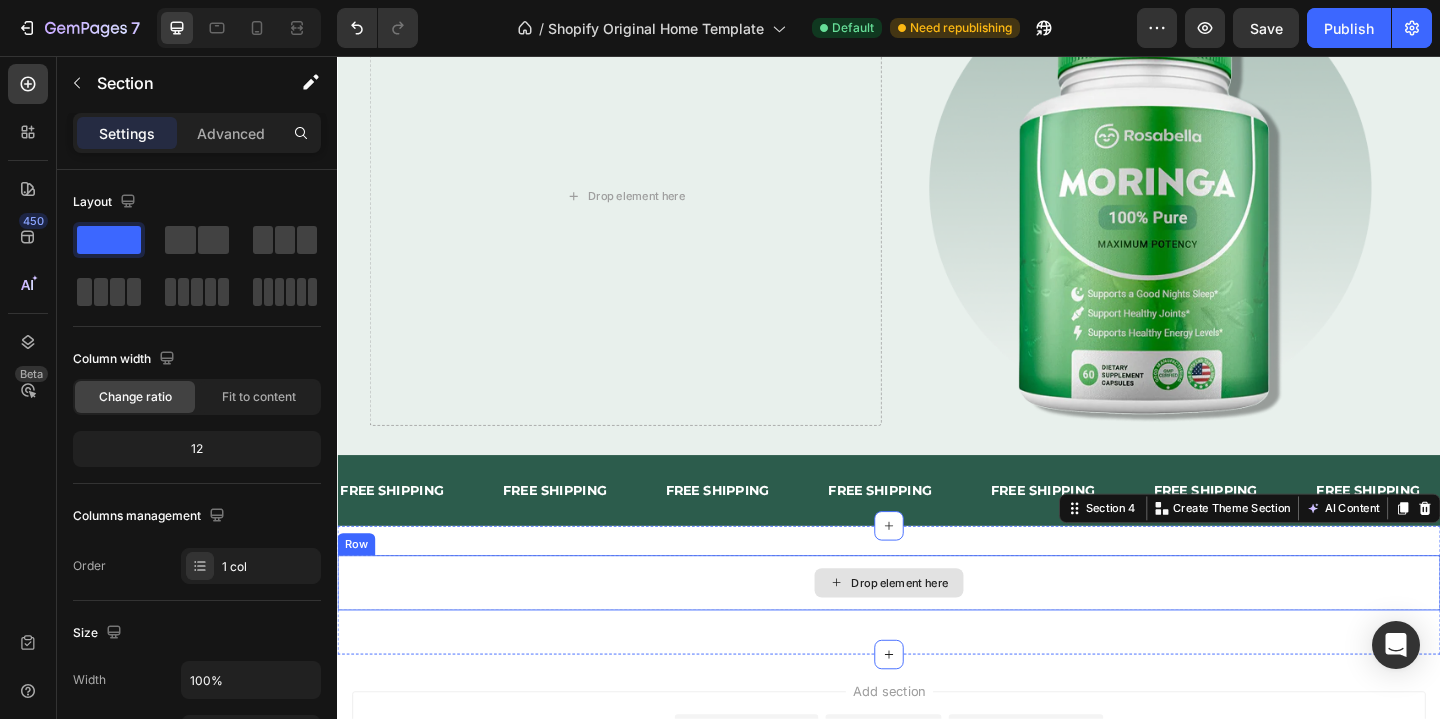 click on "Drop element here" at bounding box center (937, 629) 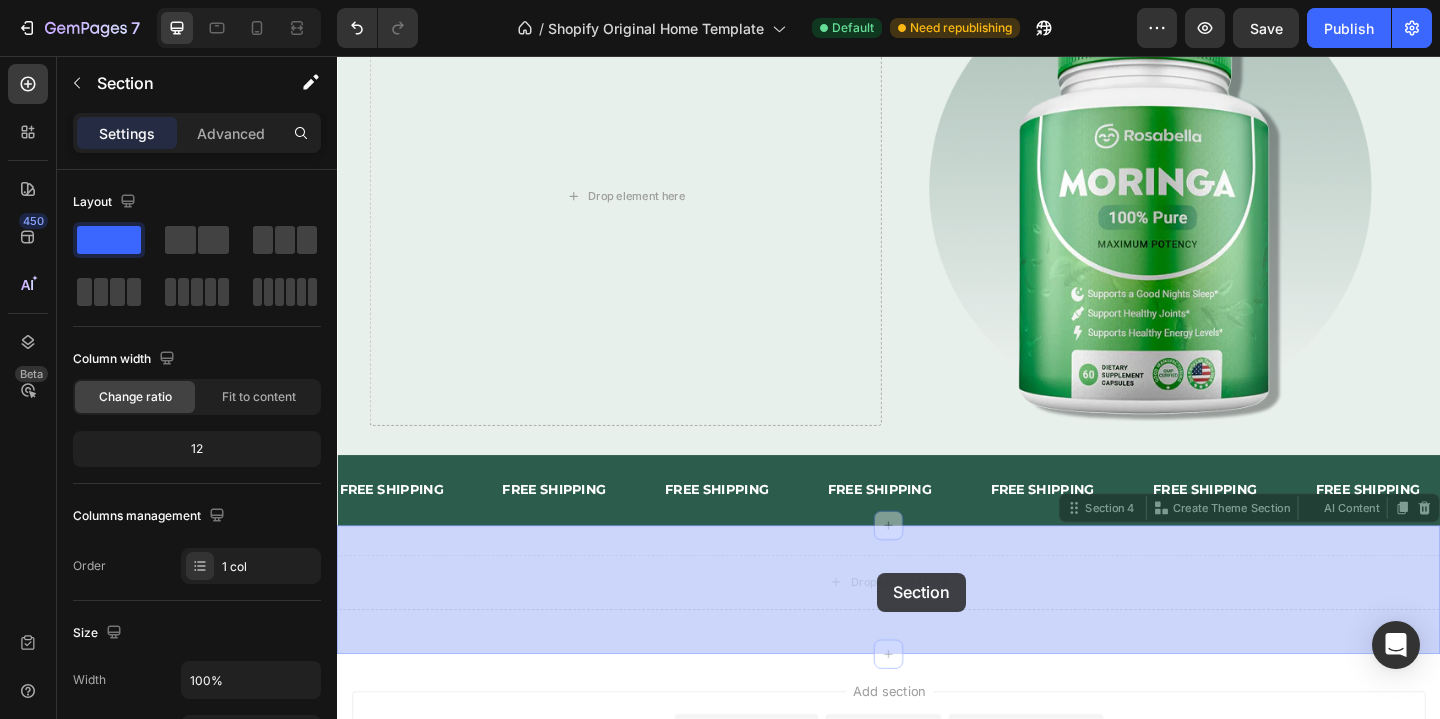 drag, startPoint x: 921, startPoint y: 674, endPoint x: 925, endPoint y: 613, distance: 61.13101 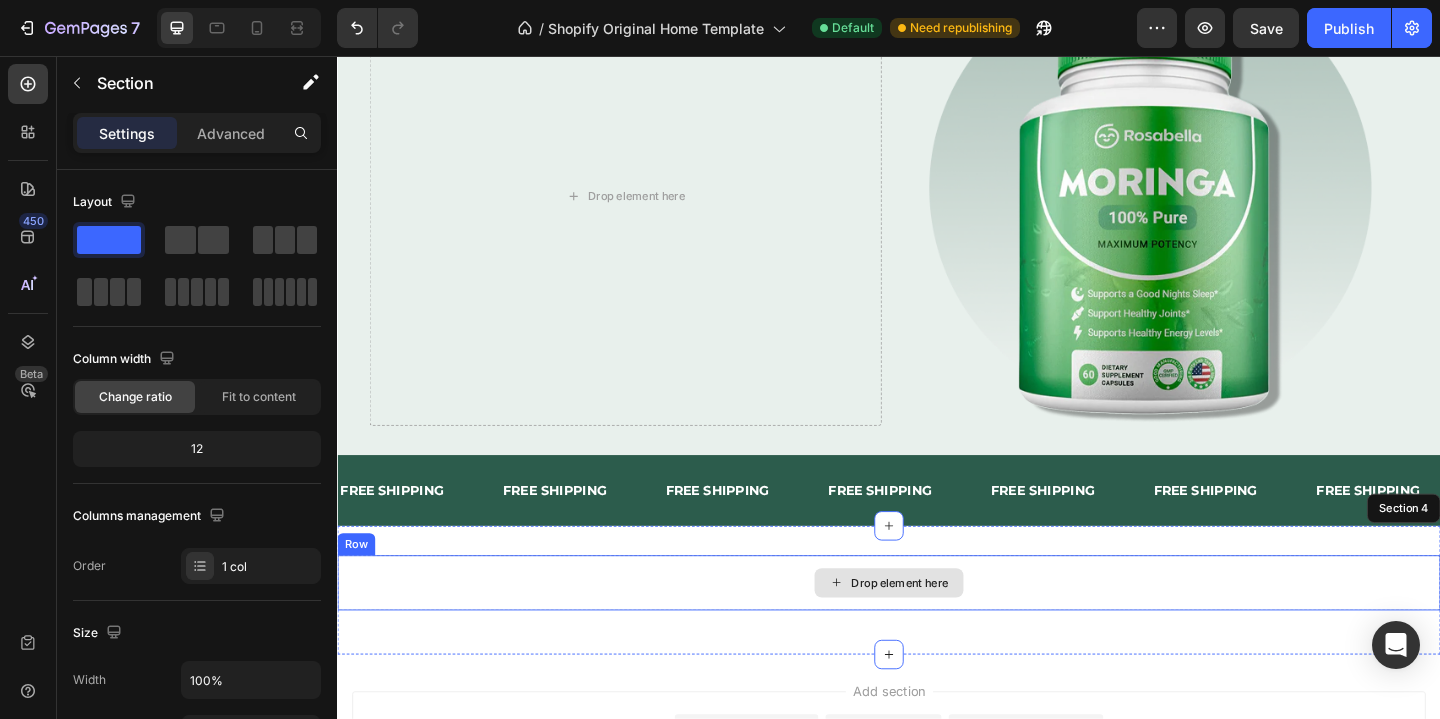click on "Drop element here" at bounding box center [937, 629] 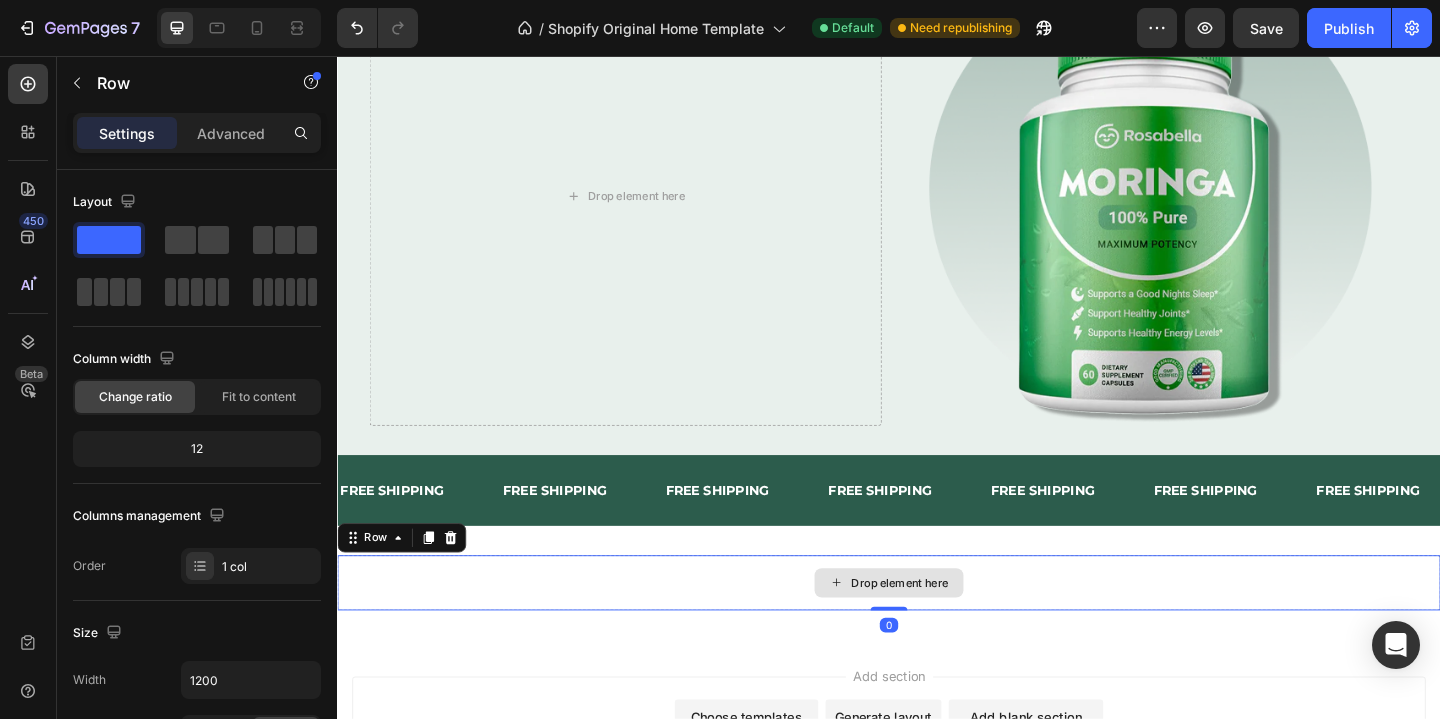 drag, startPoint x: 928, startPoint y: 674, endPoint x: 929, endPoint y: 601, distance: 73.00685 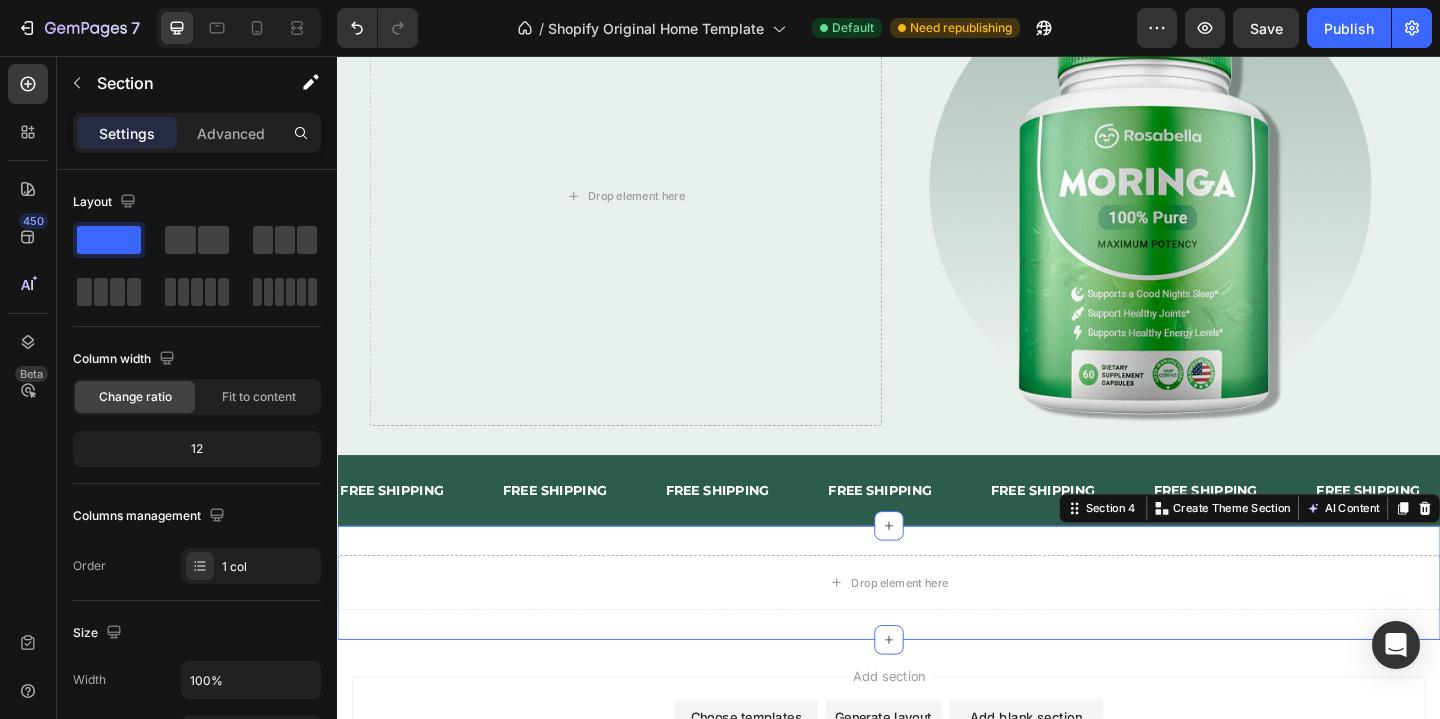 click on "Drop element here Row Section 4   You can create reusable sections Create Theme Section AI Content Write with GemAI What would you like to describe here? Tone and Voice Persuasive Product Show more Generate" at bounding box center [937, 629] 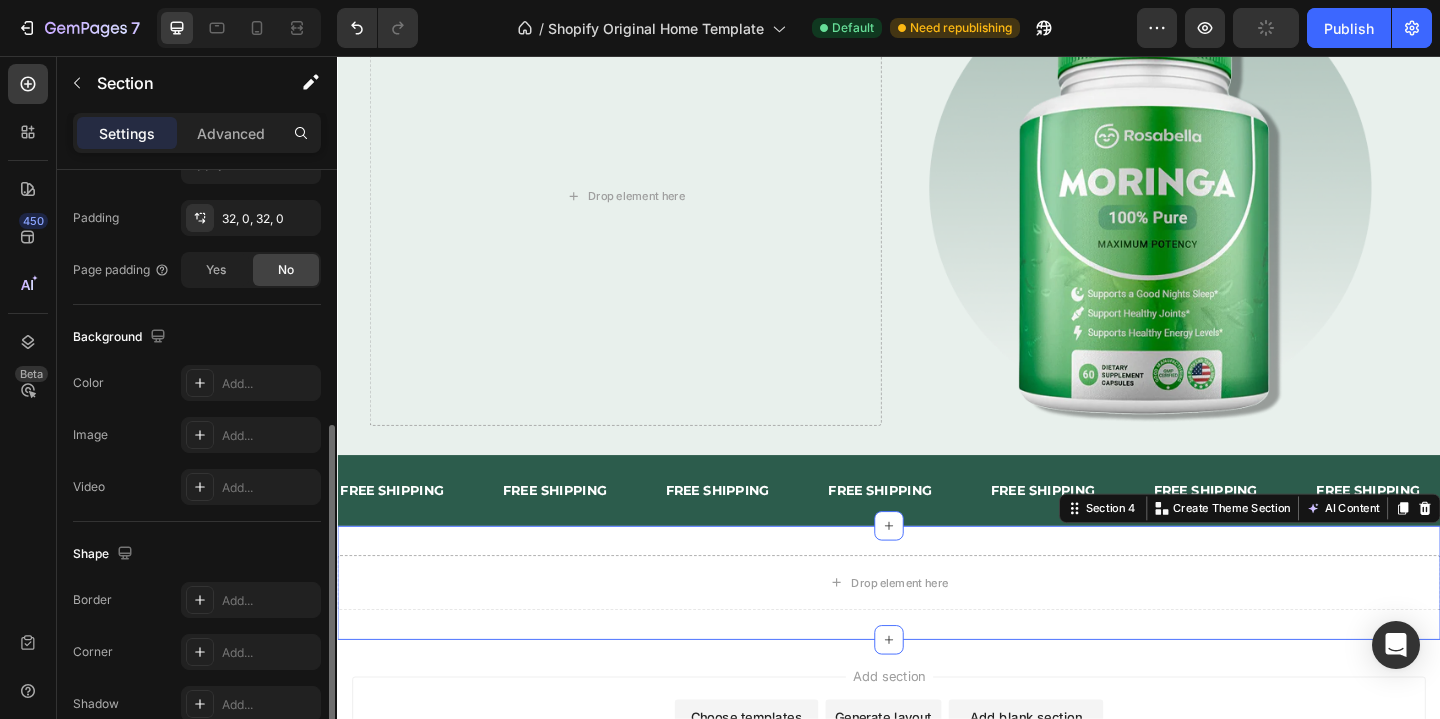 scroll, scrollTop: 614, scrollLeft: 0, axis: vertical 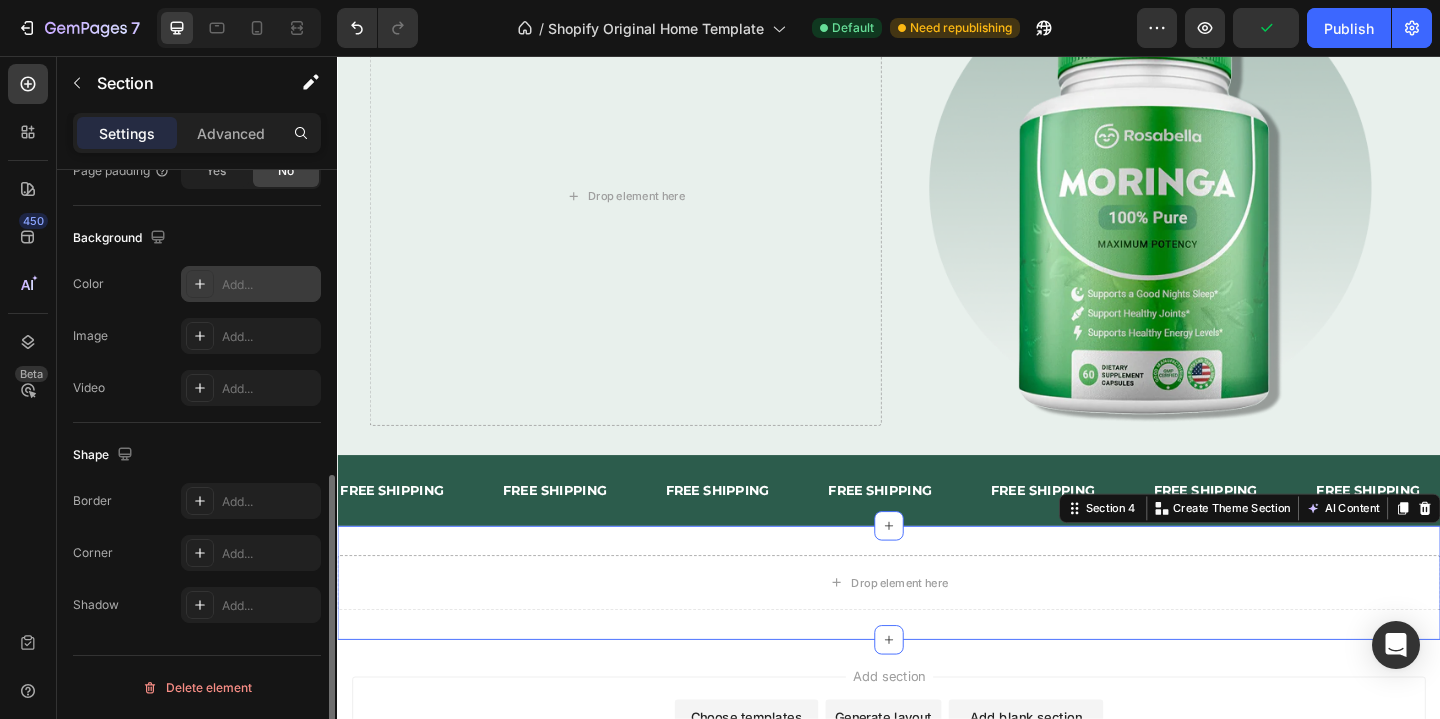 click on "Add..." at bounding box center [251, 284] 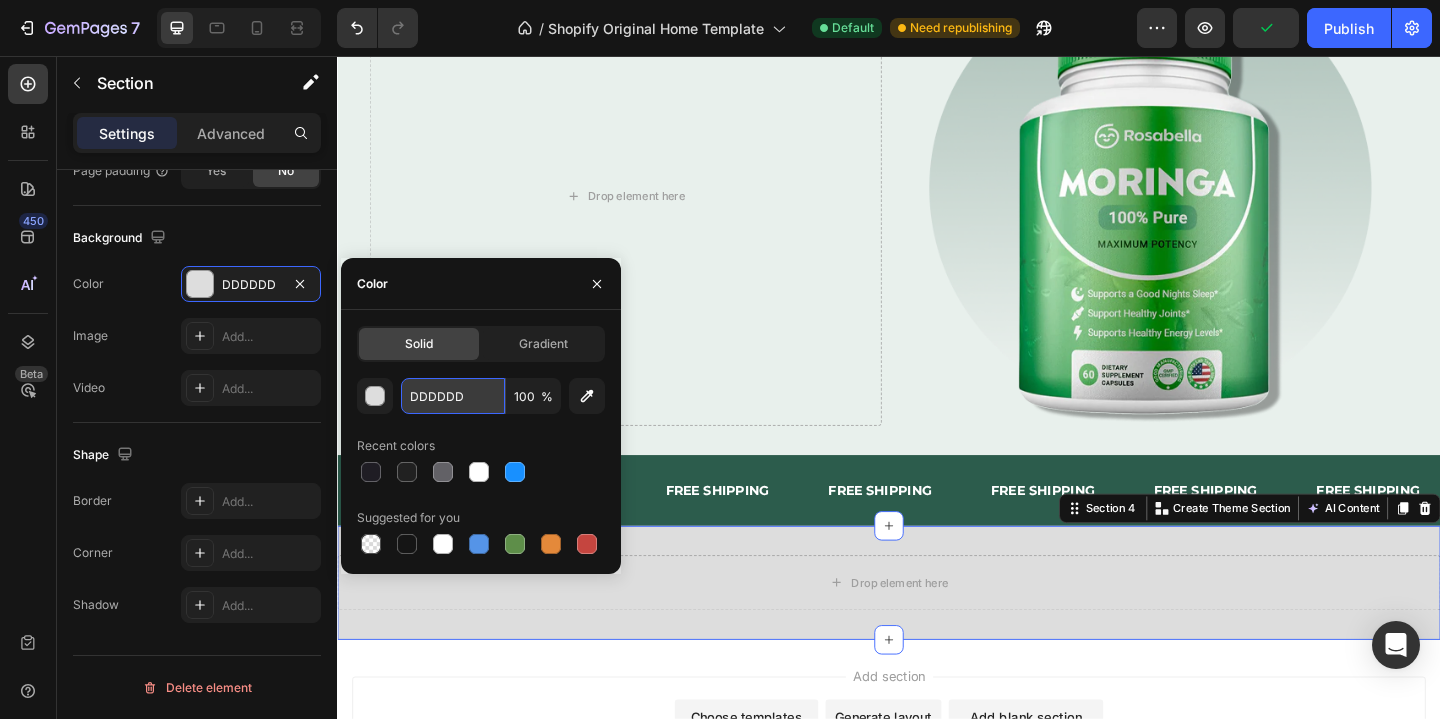 click on "DDDDDD" at bounding box center [453, 396] 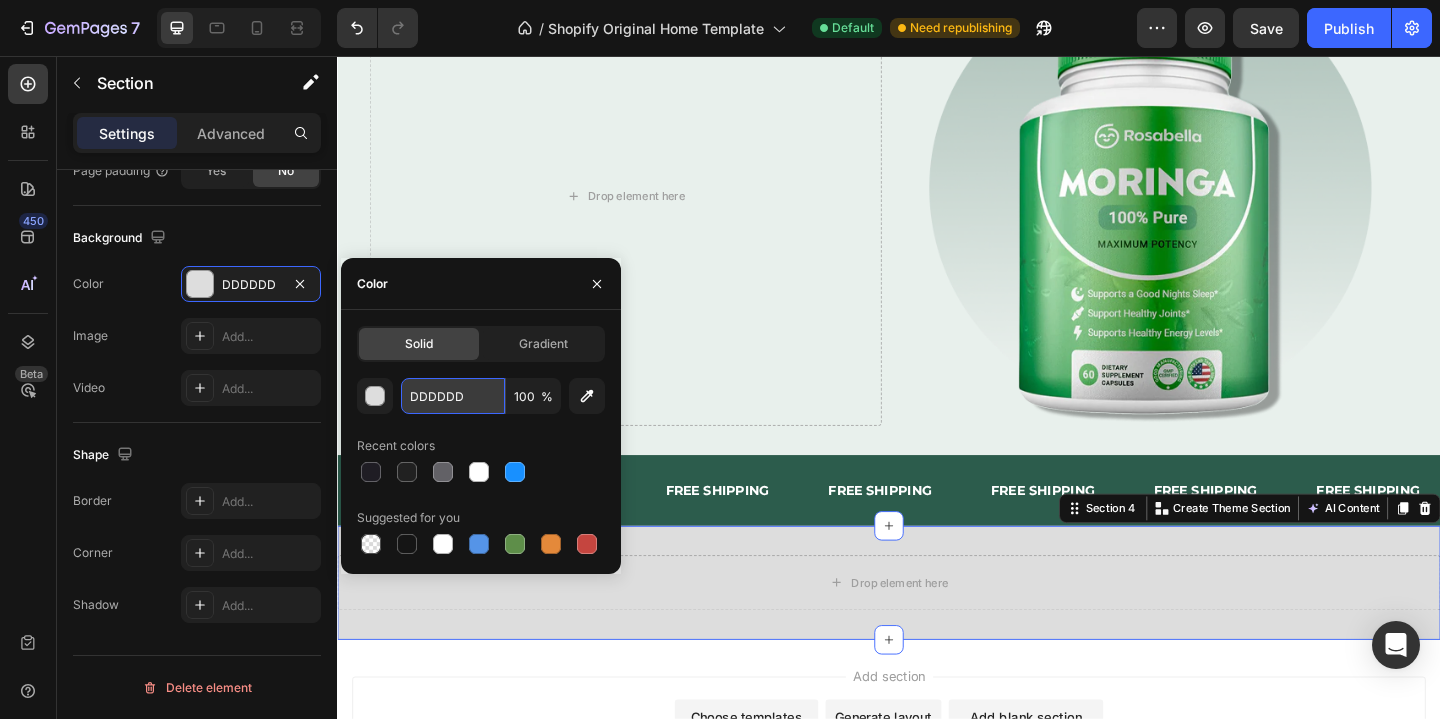 paste on "#E8F0EC" 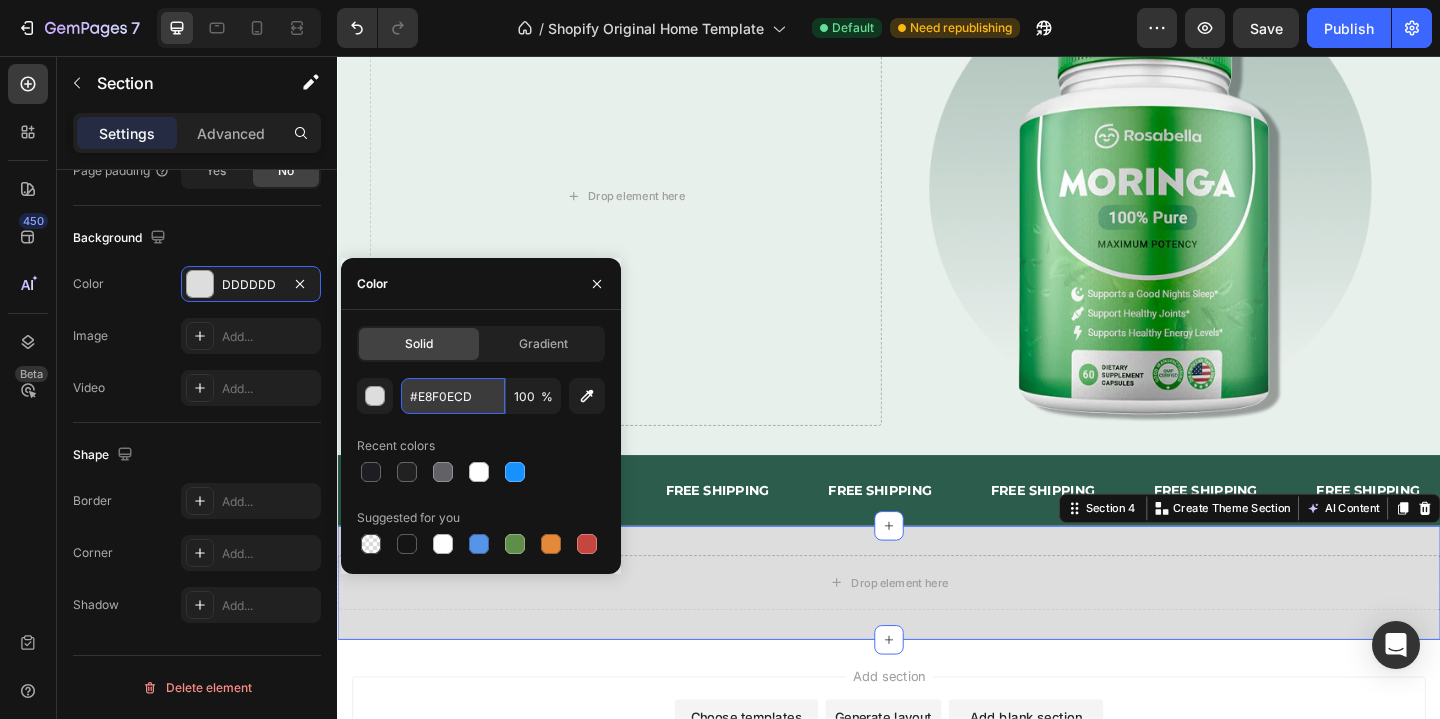 click on "#E8F0ECD" at bounding box center (453, 396) 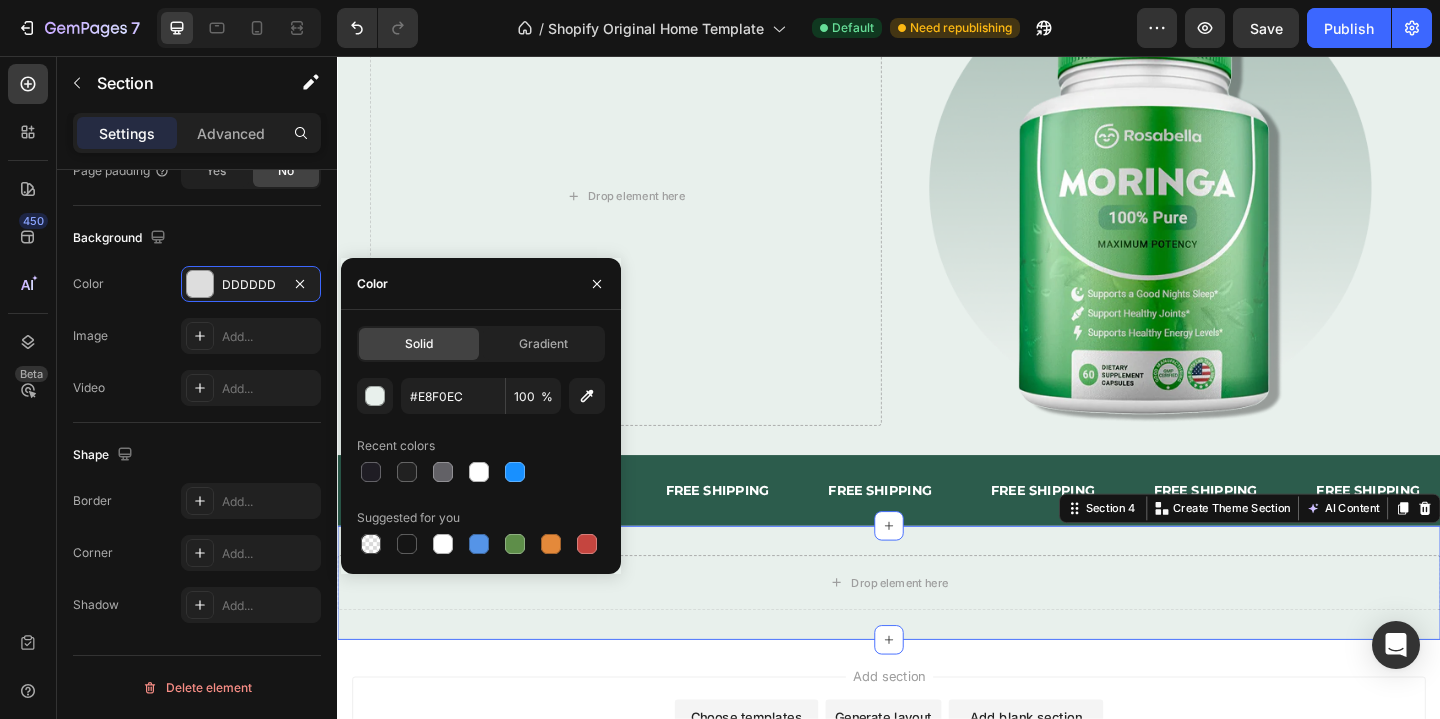 type on "E8F0EC" 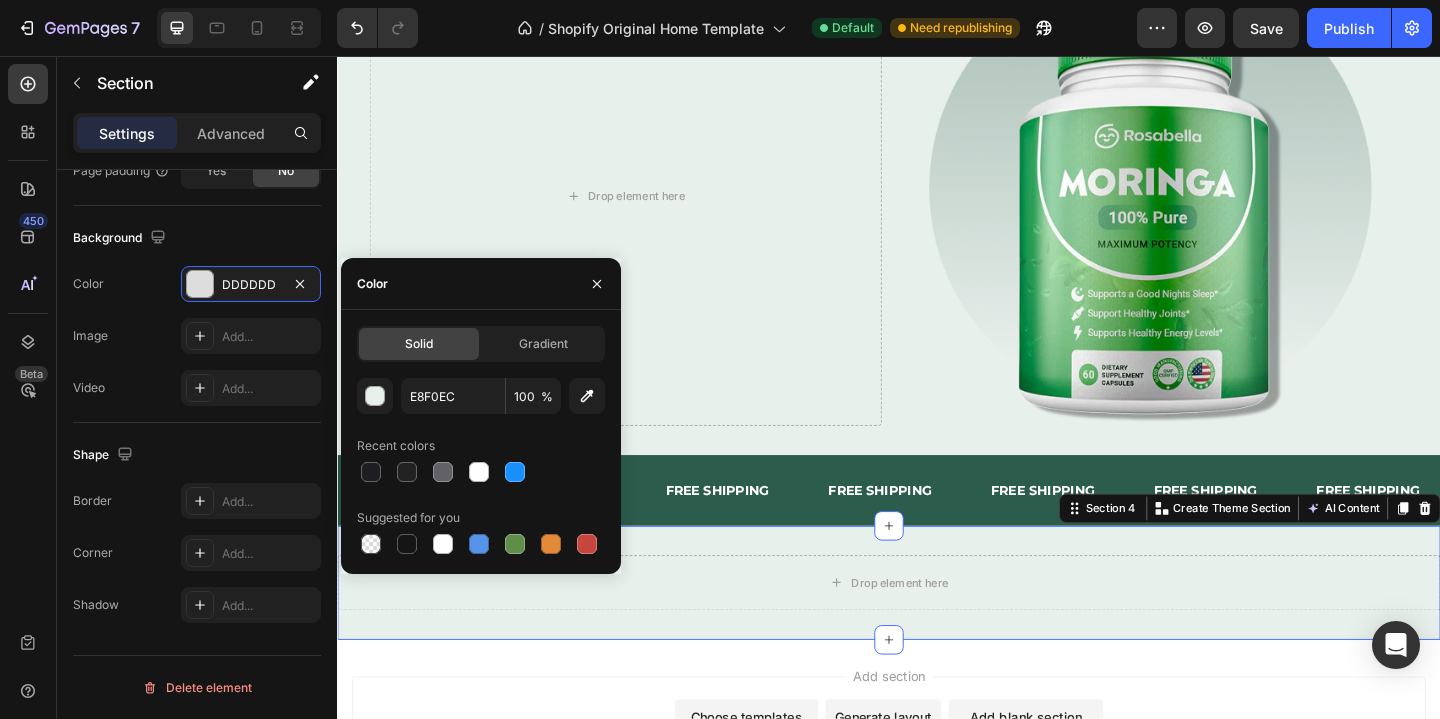 click on "E8F0EC 100 % Recent colors Suggested for you" at bounding box center [481, 468] 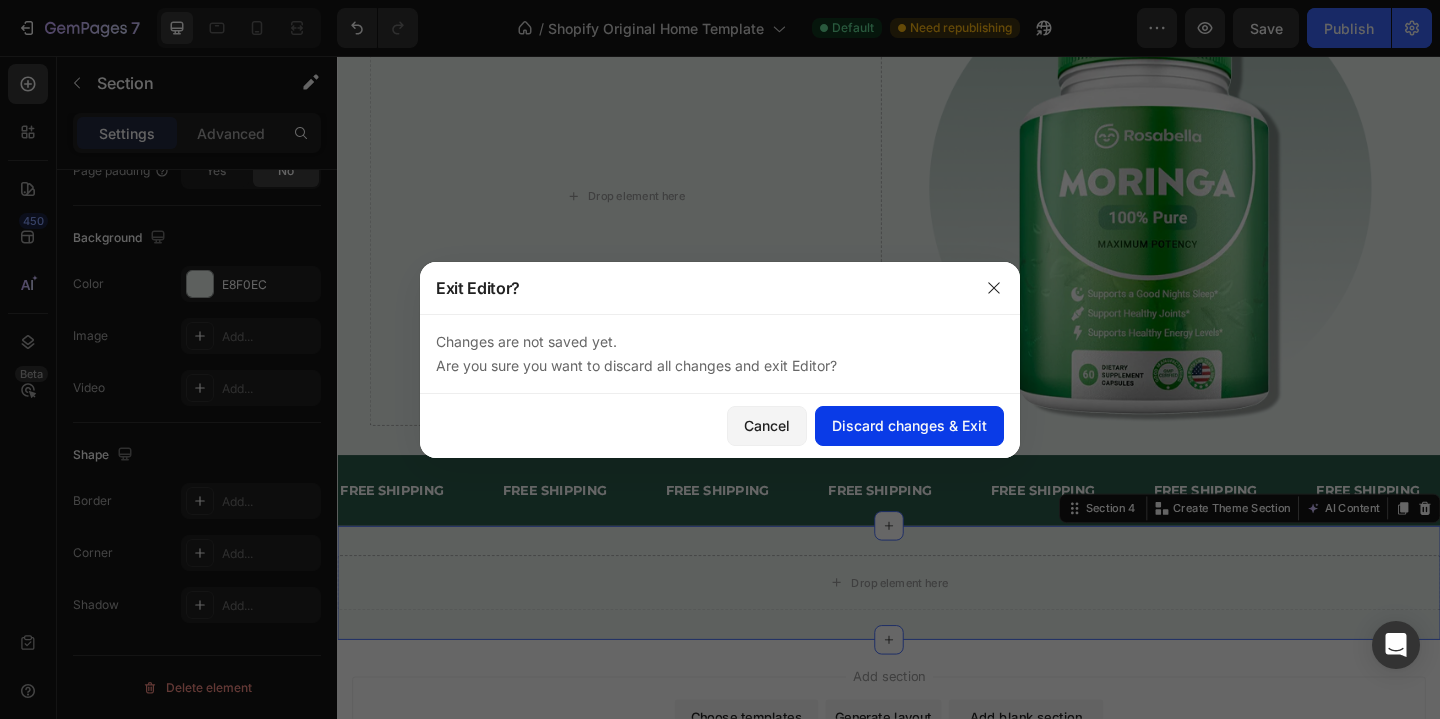 click on "Discard changes & Exit" at bounding box center [909, 425] 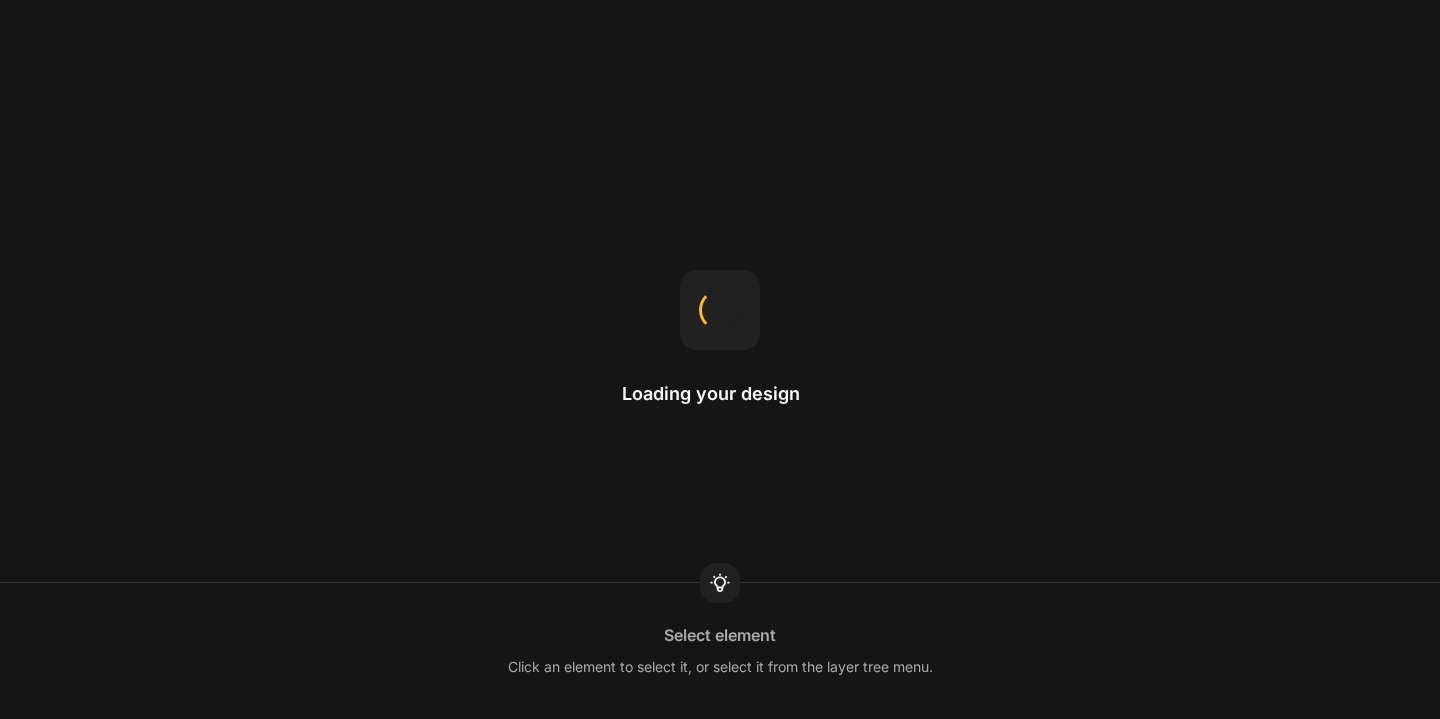 scroll, scrollTop: 0, scrollLeft: 0, axis: both 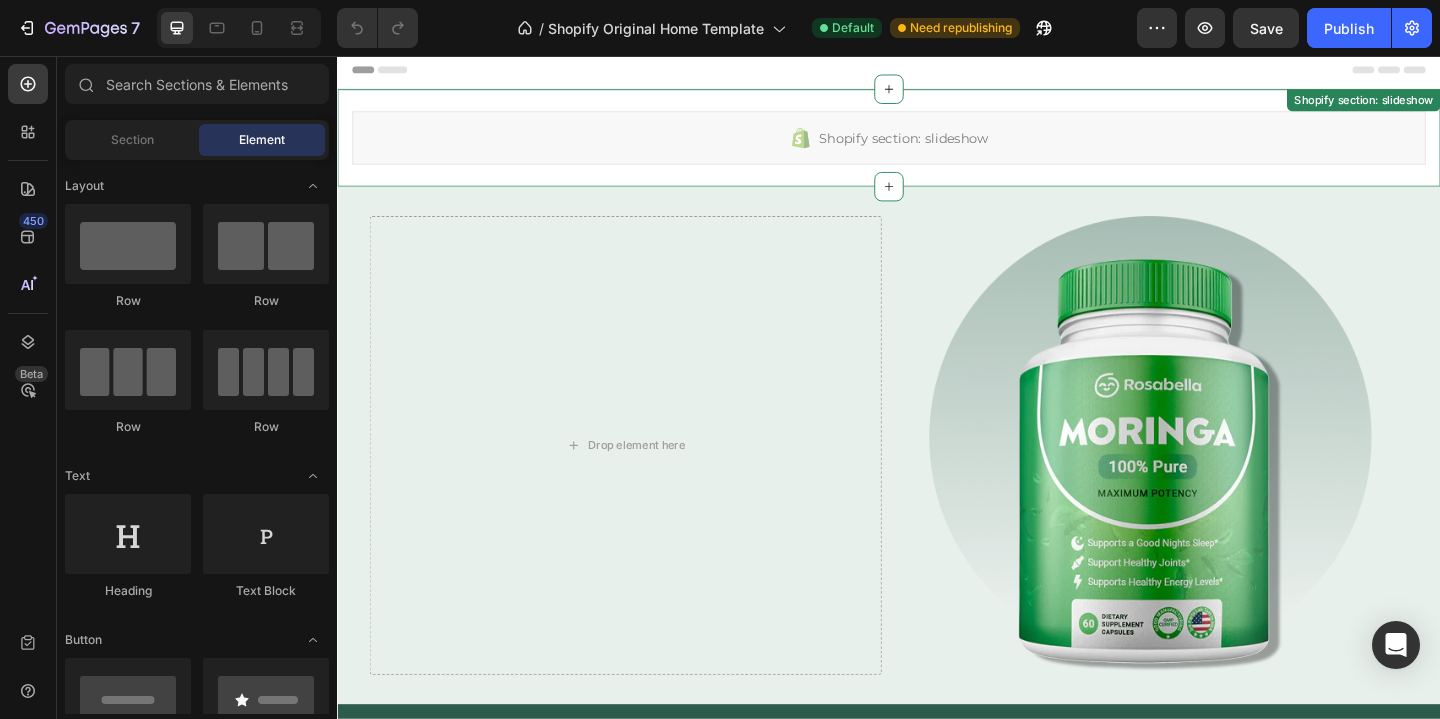 click on "Shopify section: slideshow" at bounding box center [937, 145] 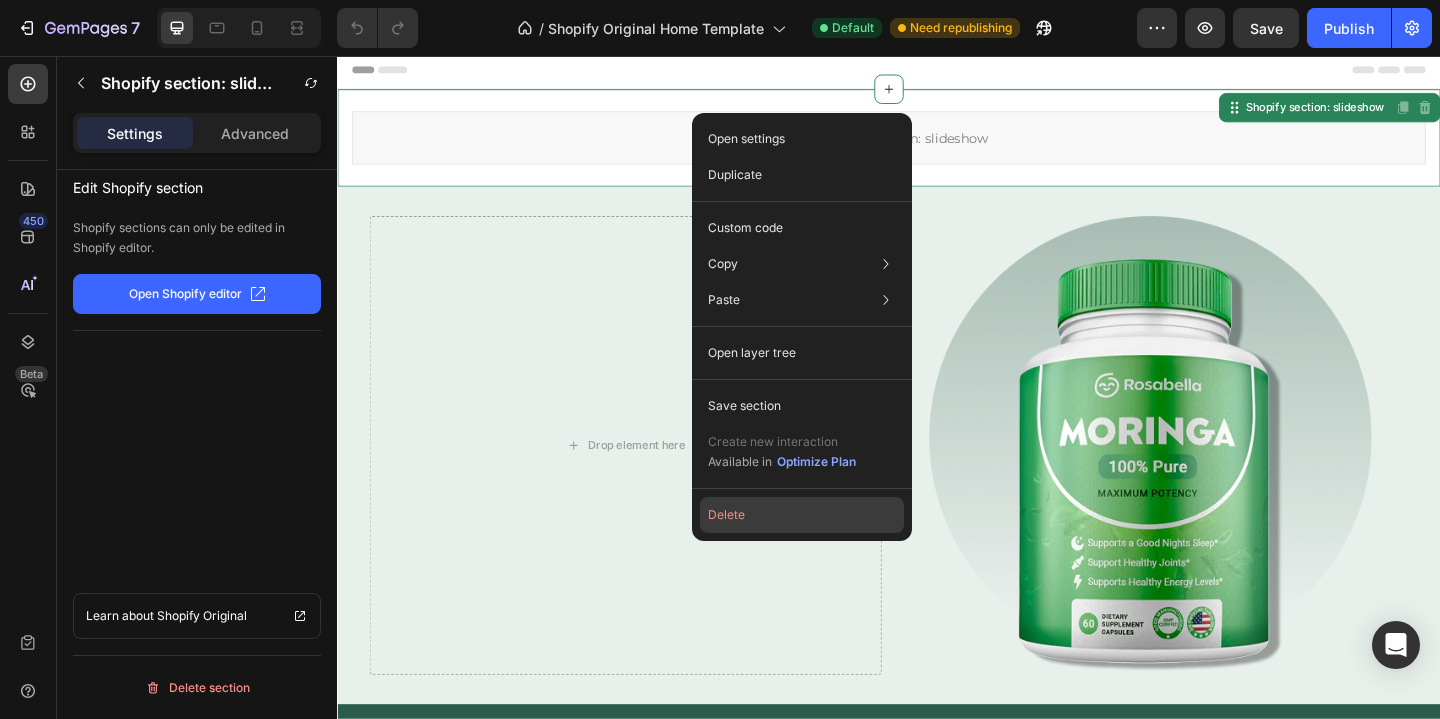 click on "Delete" 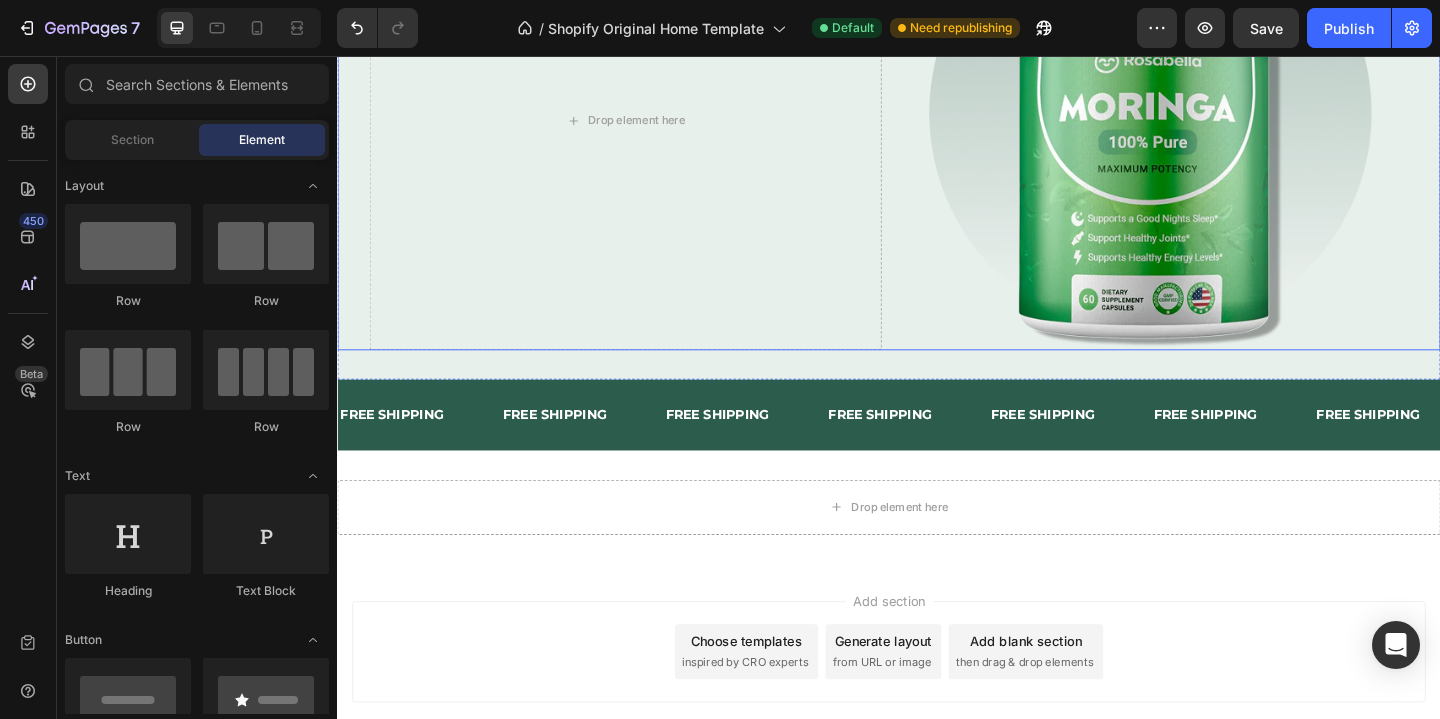 scroll, scrollTop: 323, scrollLeft: 0, axis: vertical 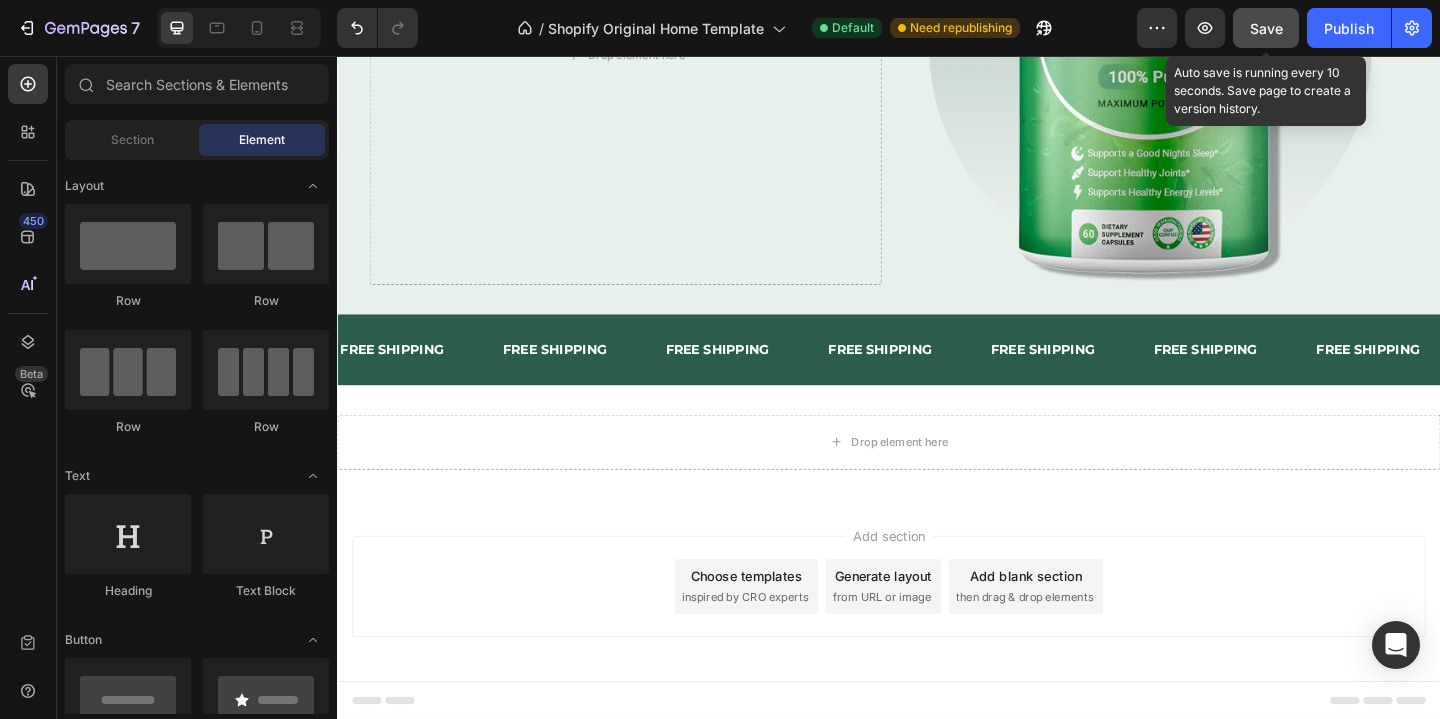click on "Save" 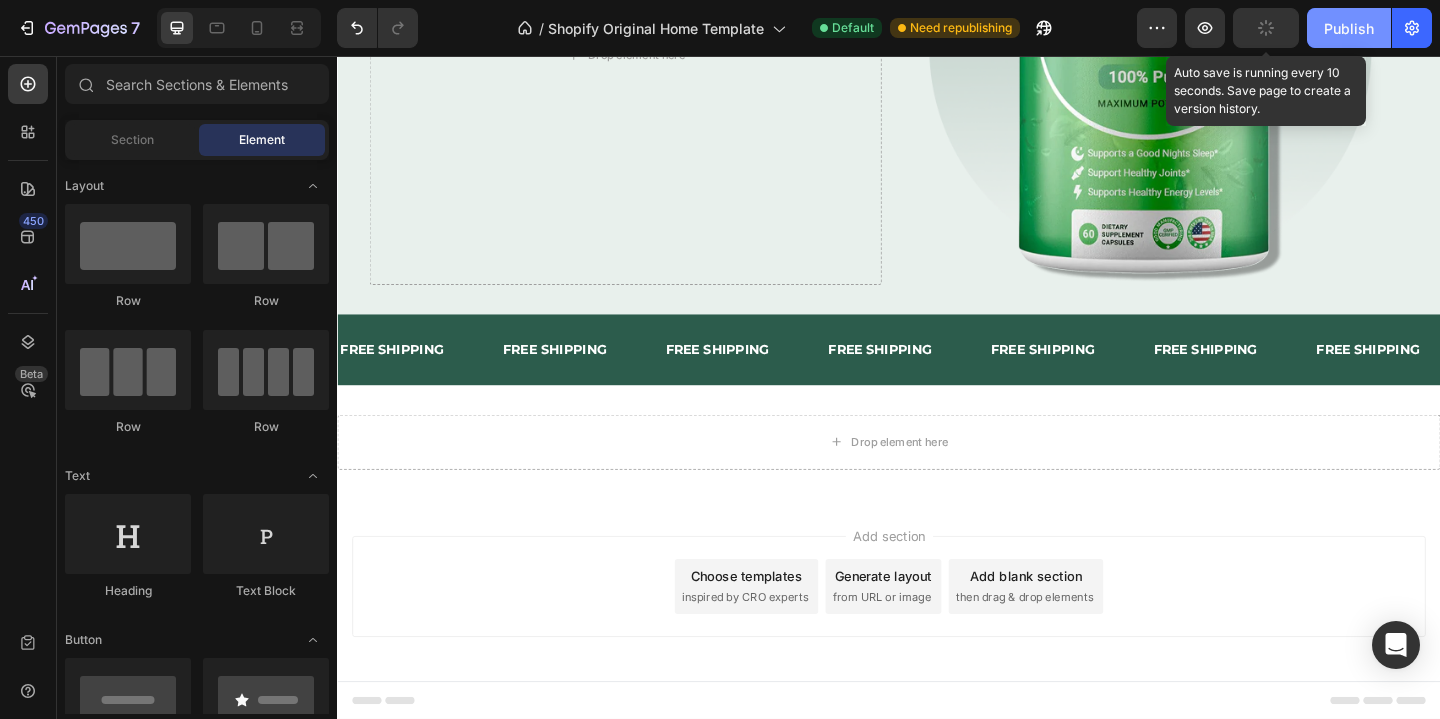 click on "Publish" 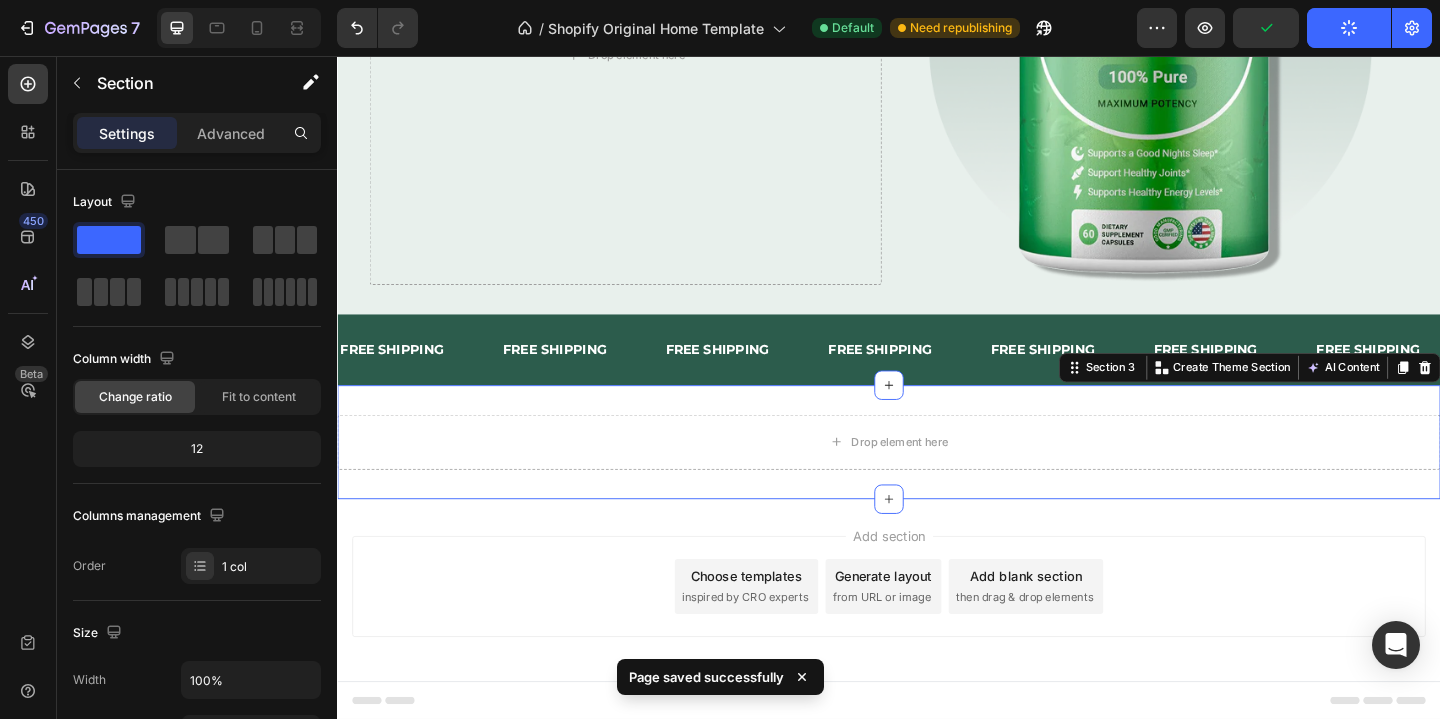 click on "Drop element here Row Section 3   You can create reusable sections Create Theme Section AI Content Write with GemAI What would you like to describe here? Tone and Voice Persuasive Product Getting products... Show more Generate" at bounding box center [937, 476] 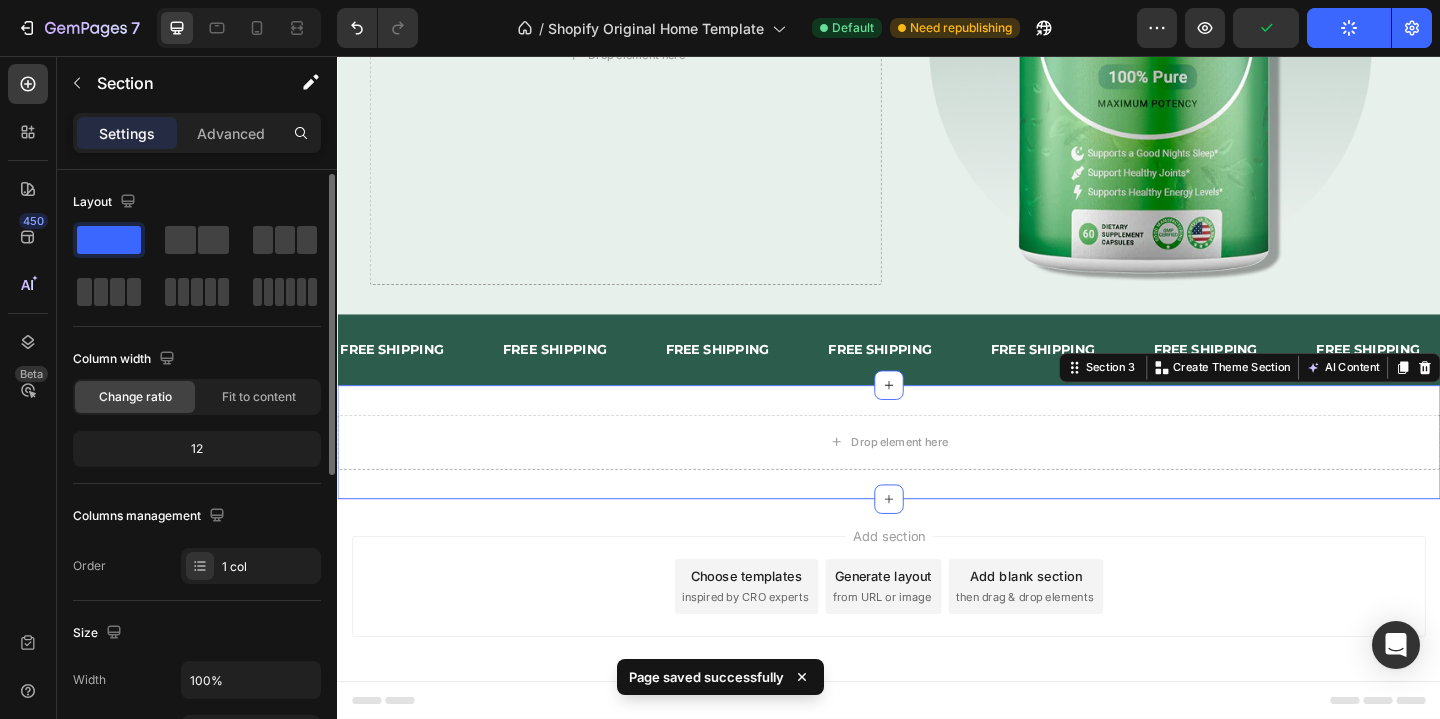 scroll, scrollTop: 614, scrollLeft: 0, axis: vertical 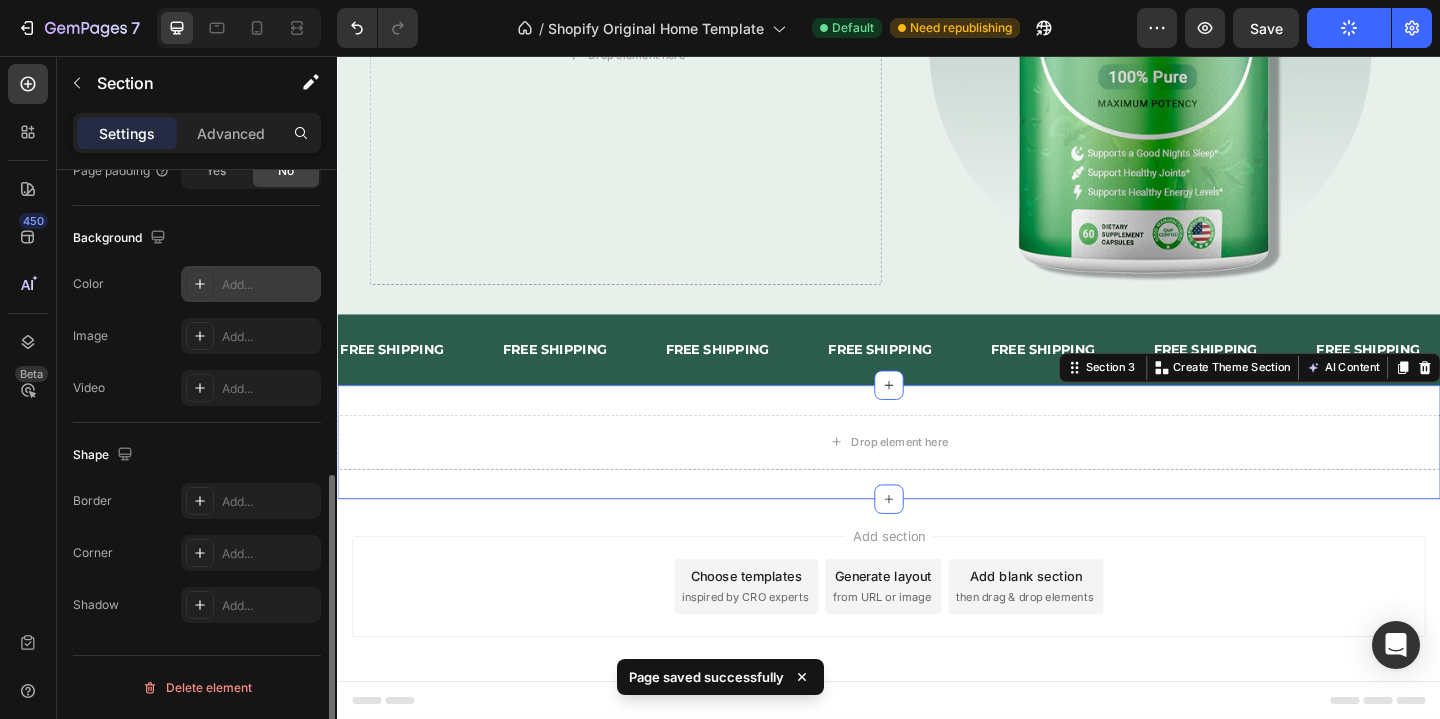 click on "Add..." at bounding box center (269, 285) 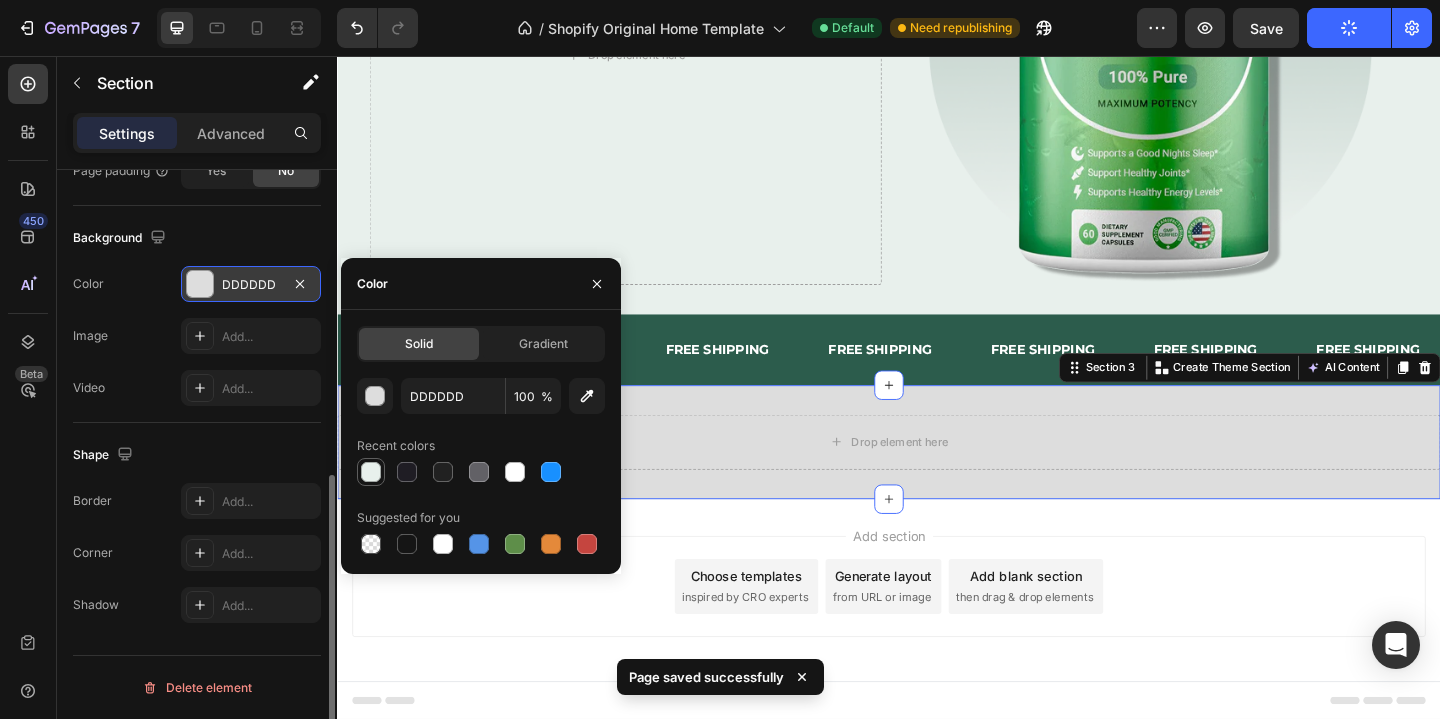 click at bounding box center [371, 472] 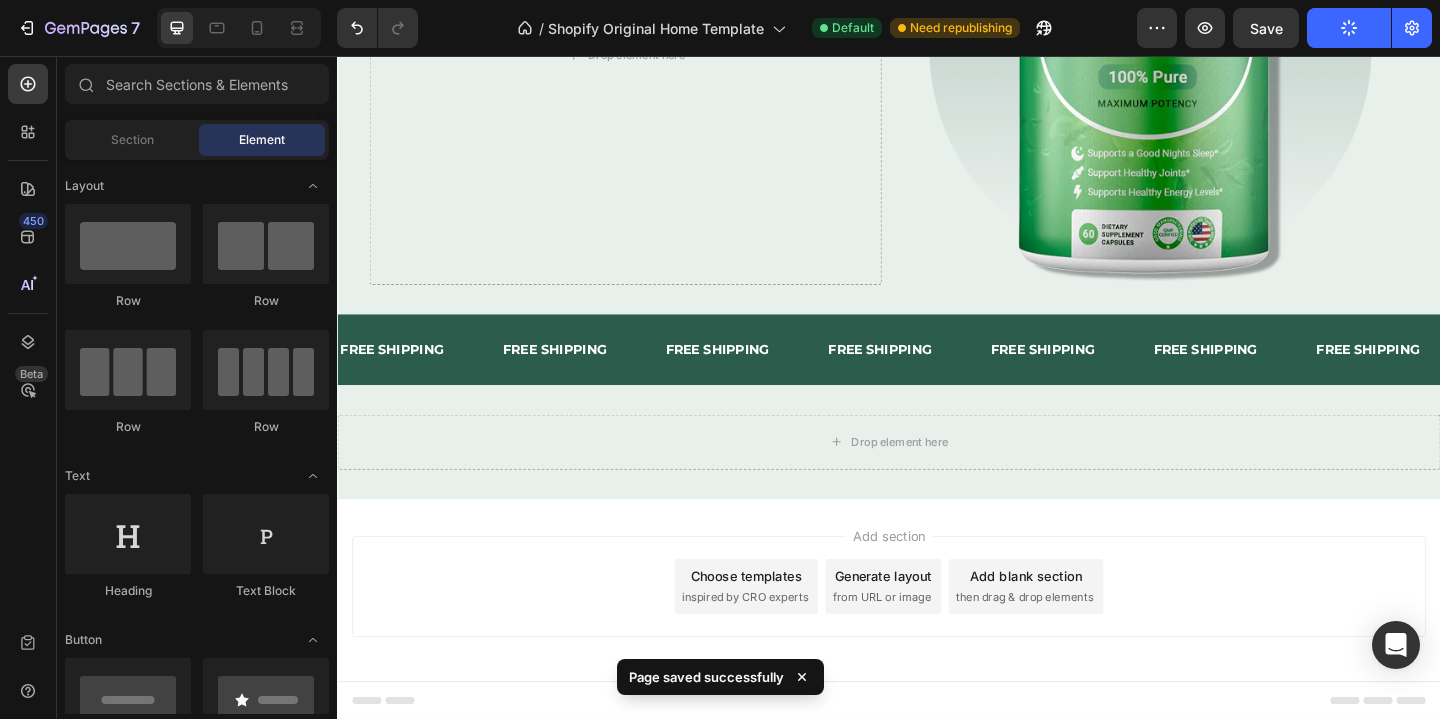click on "Add section Choose templates inspired by CRO experts Generate layout from URL or image Add blank section then drag & drop elements" at bounding box center (937, 637) 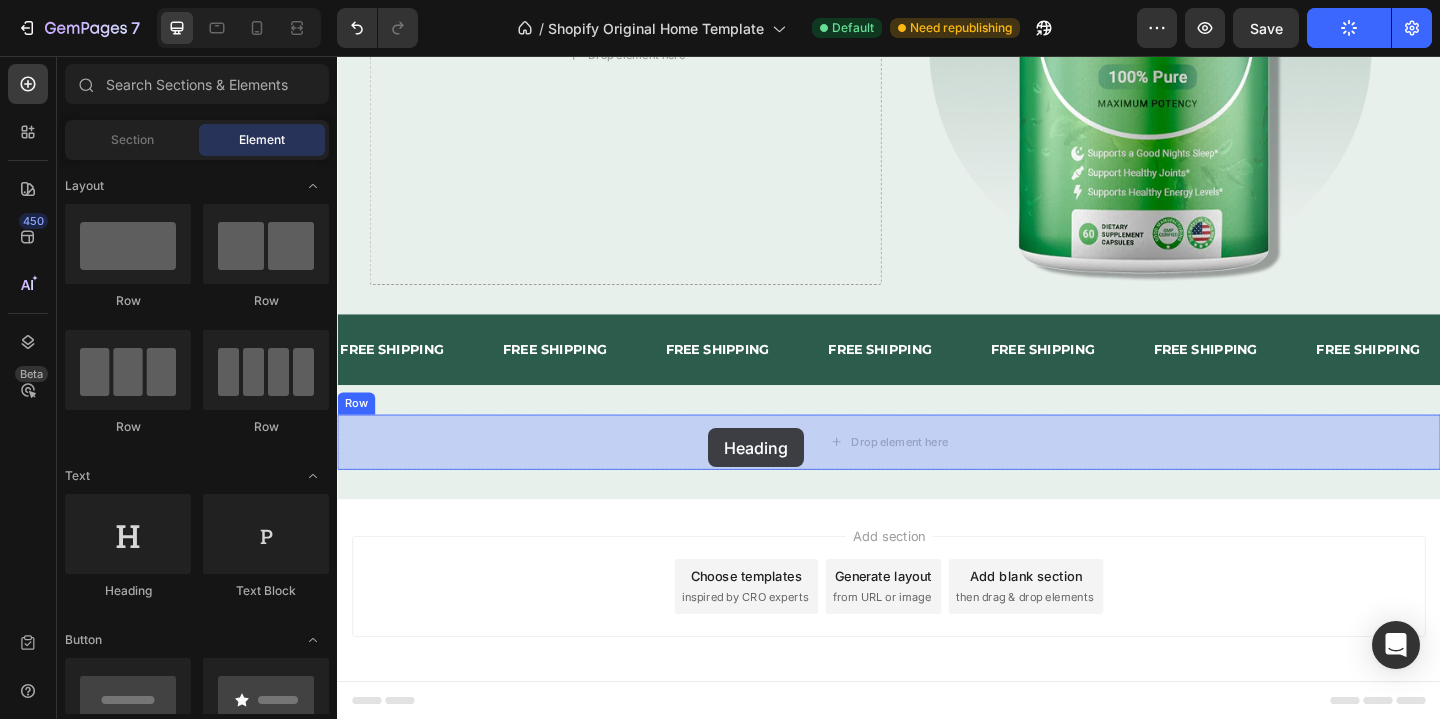drag, startPoint x: 473, startPoint y: 601, endPoint x: 738, endPoint y: 467, distance: 296.95285 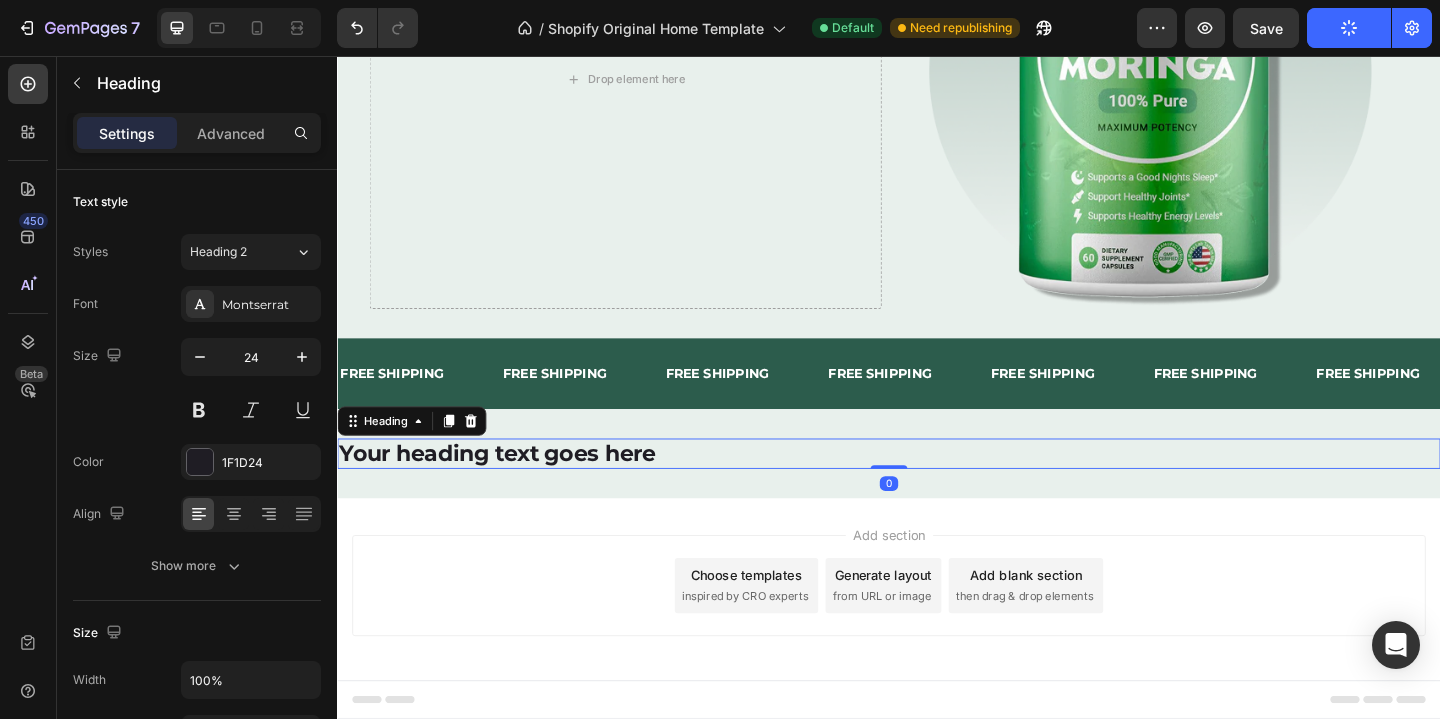 scroll, scrollTop: 296, scrollLeft: 0, axis: vertical 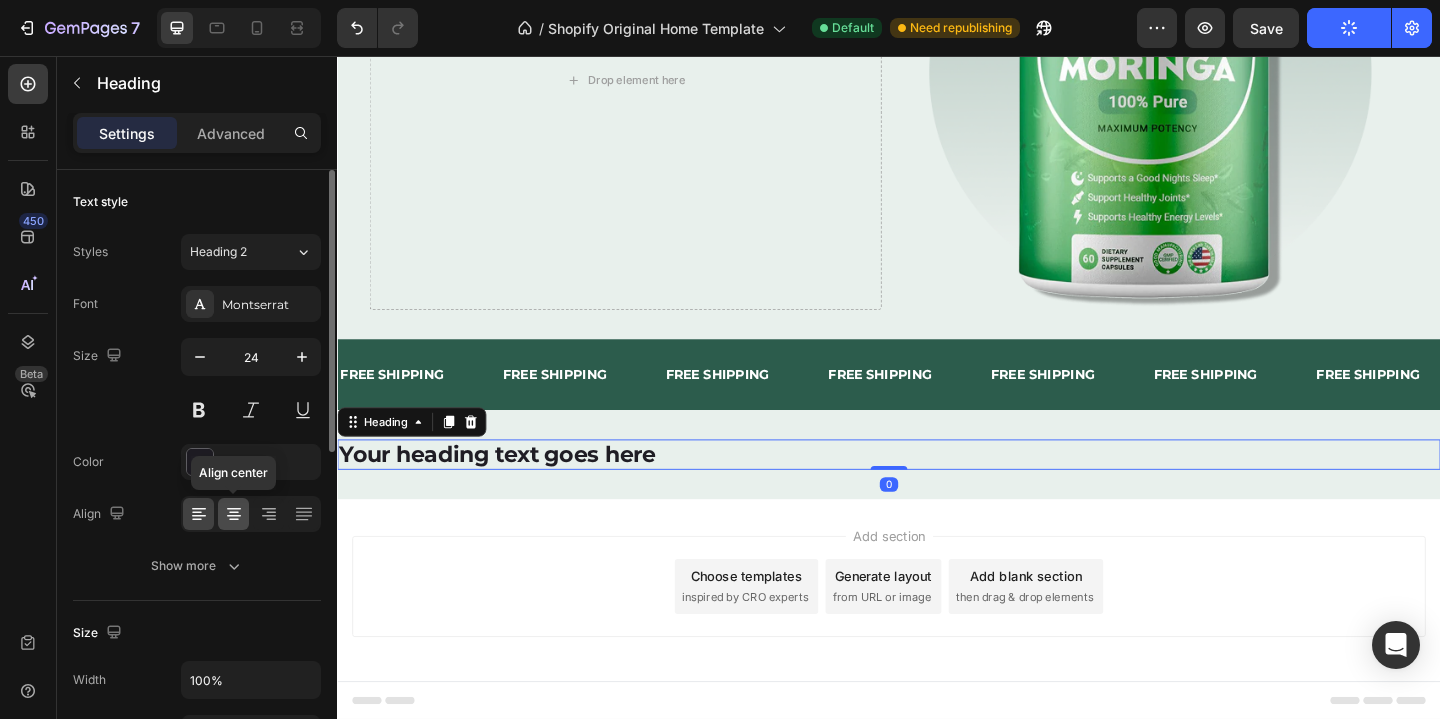 click 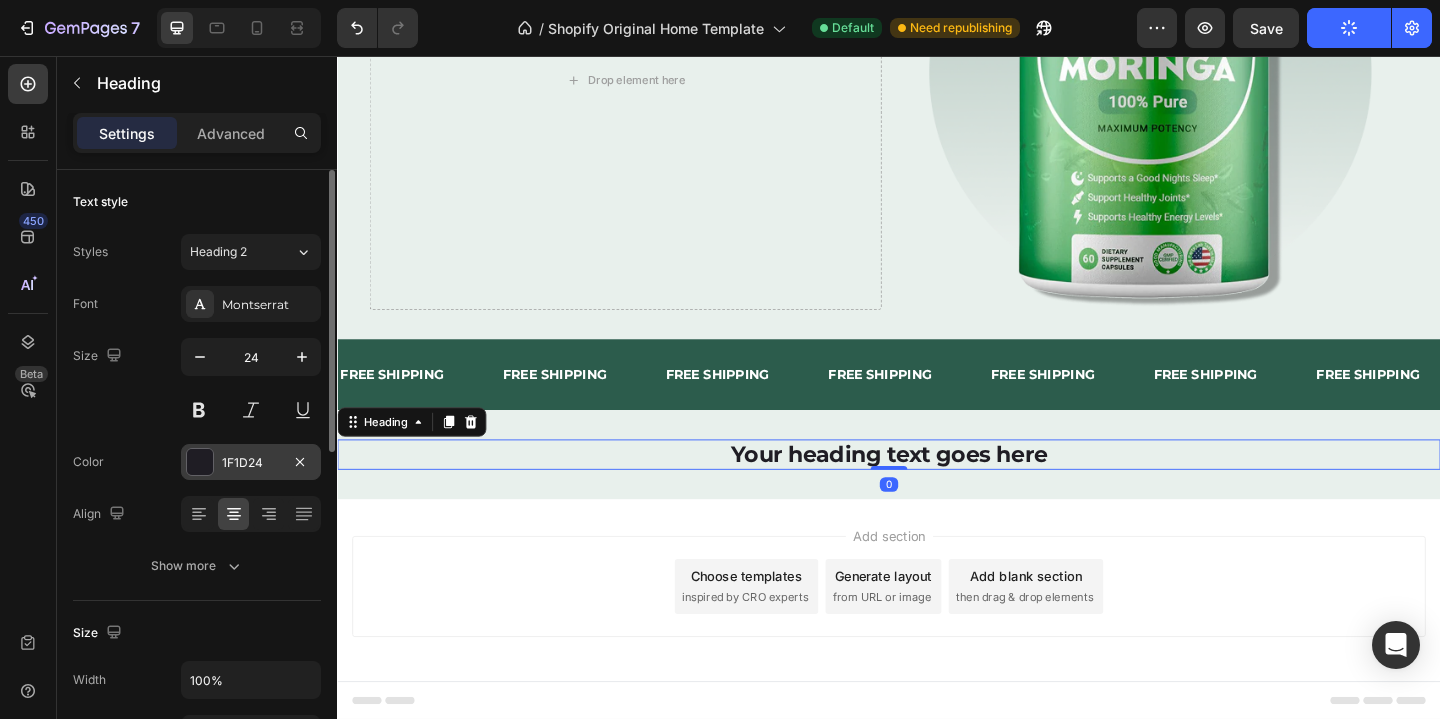 click at bounding box center (200, 462) 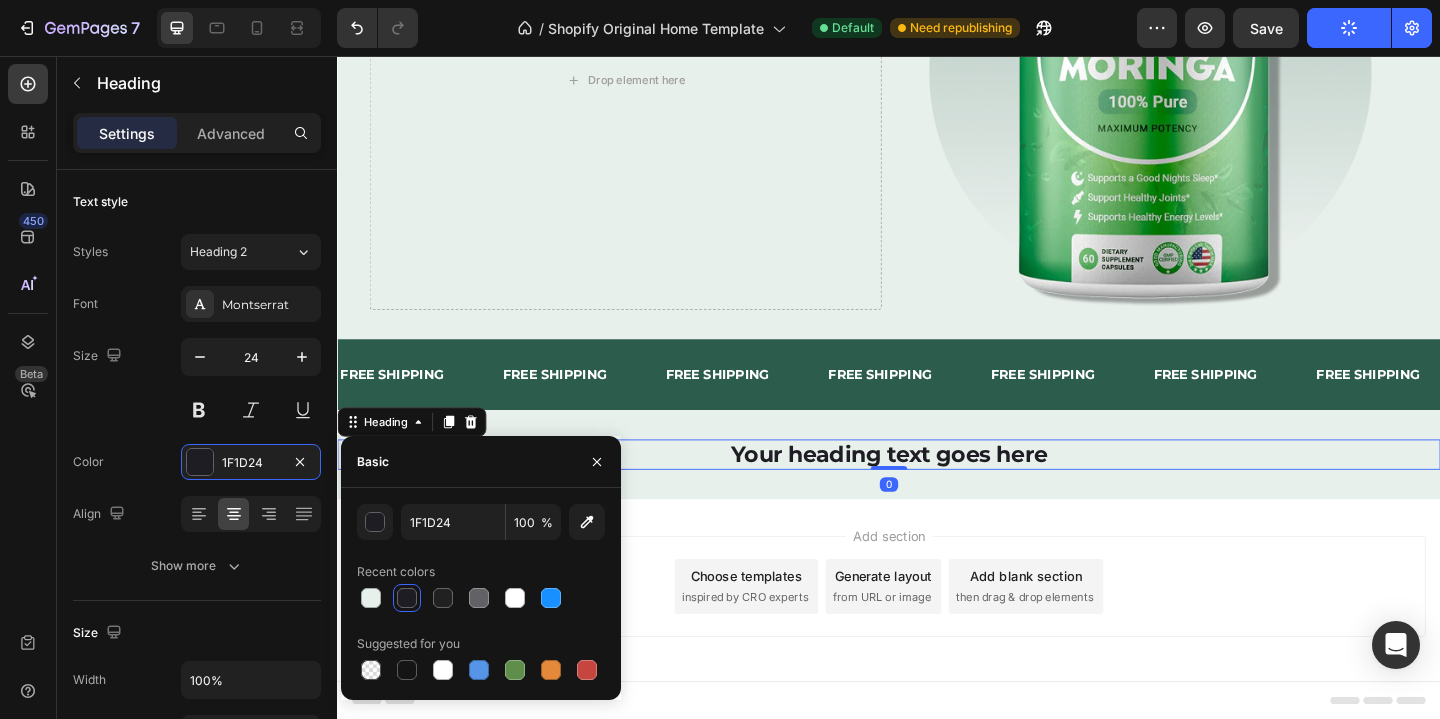 click on "1F1D24 100 % Recent colors Suggested for you" at bounding box center [481, 594] 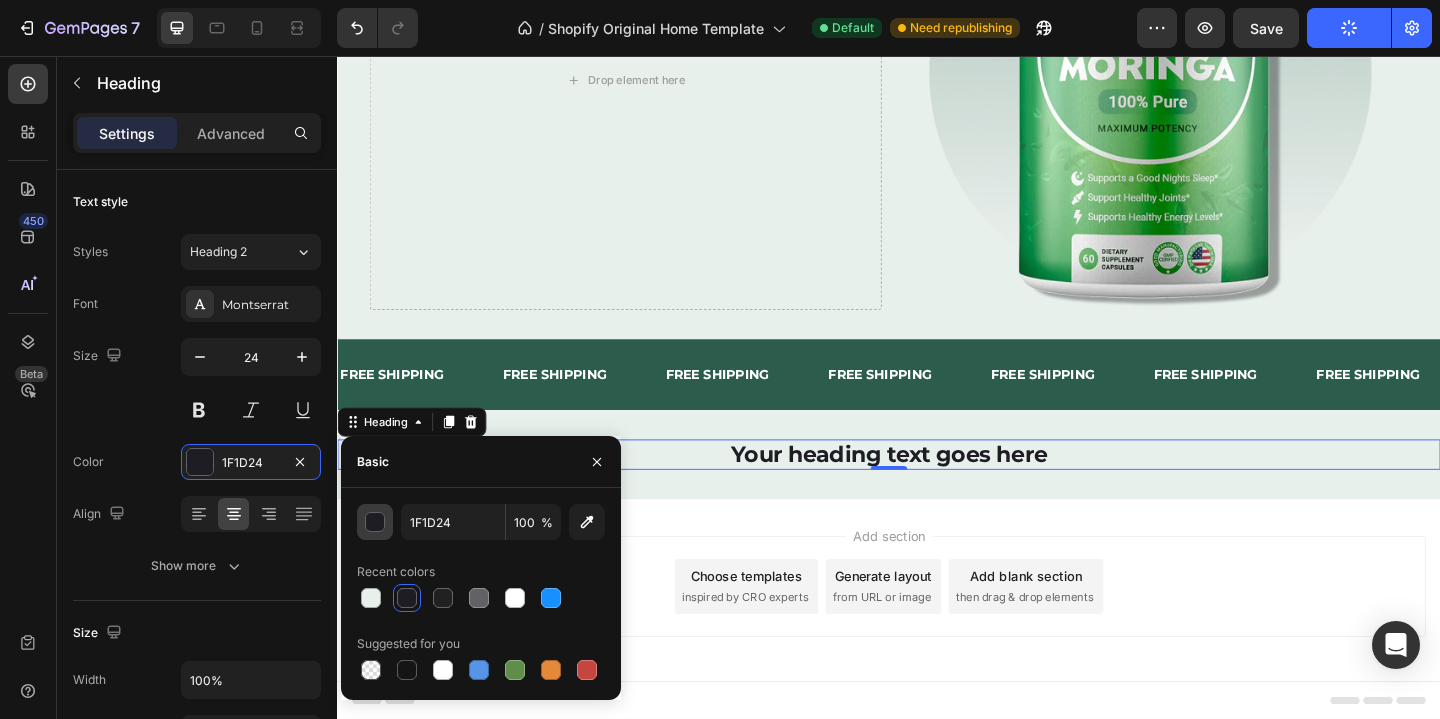 click at bounding box center (375, 522) 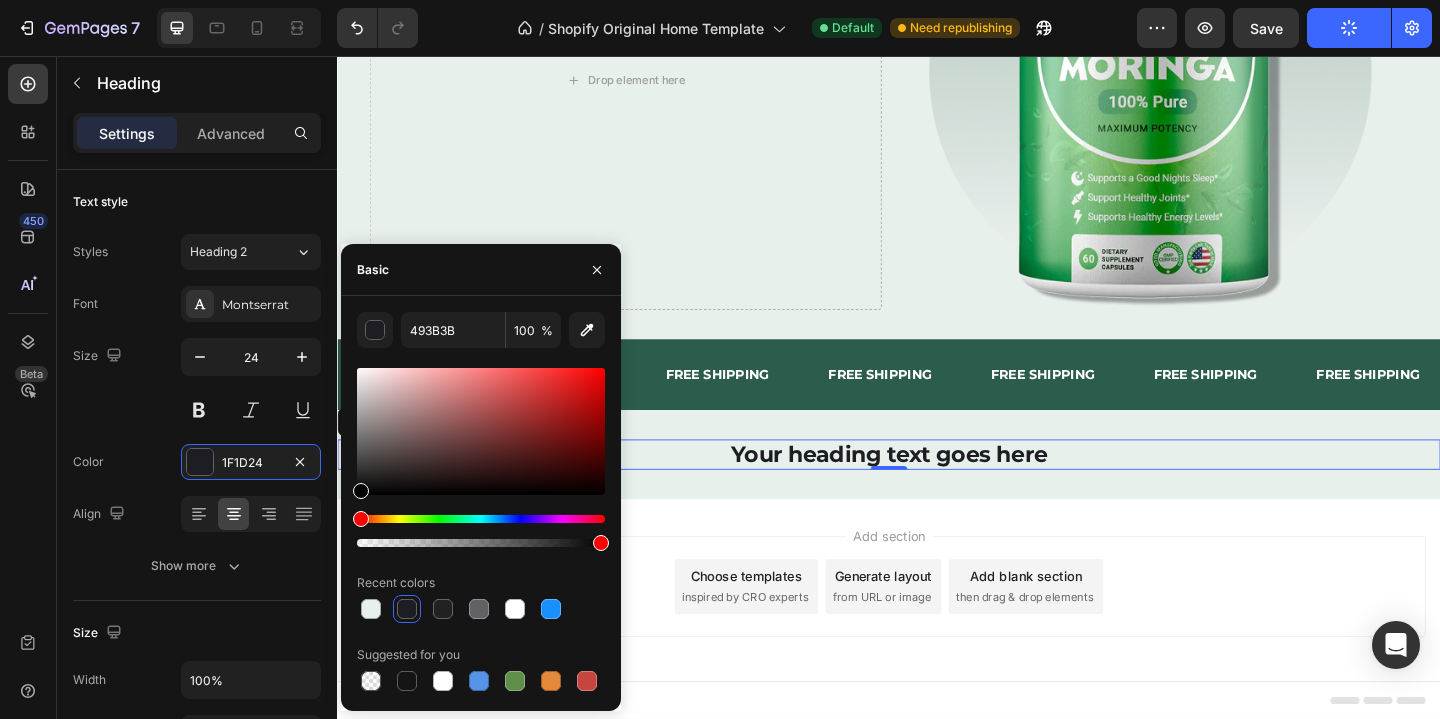 type on "000000" 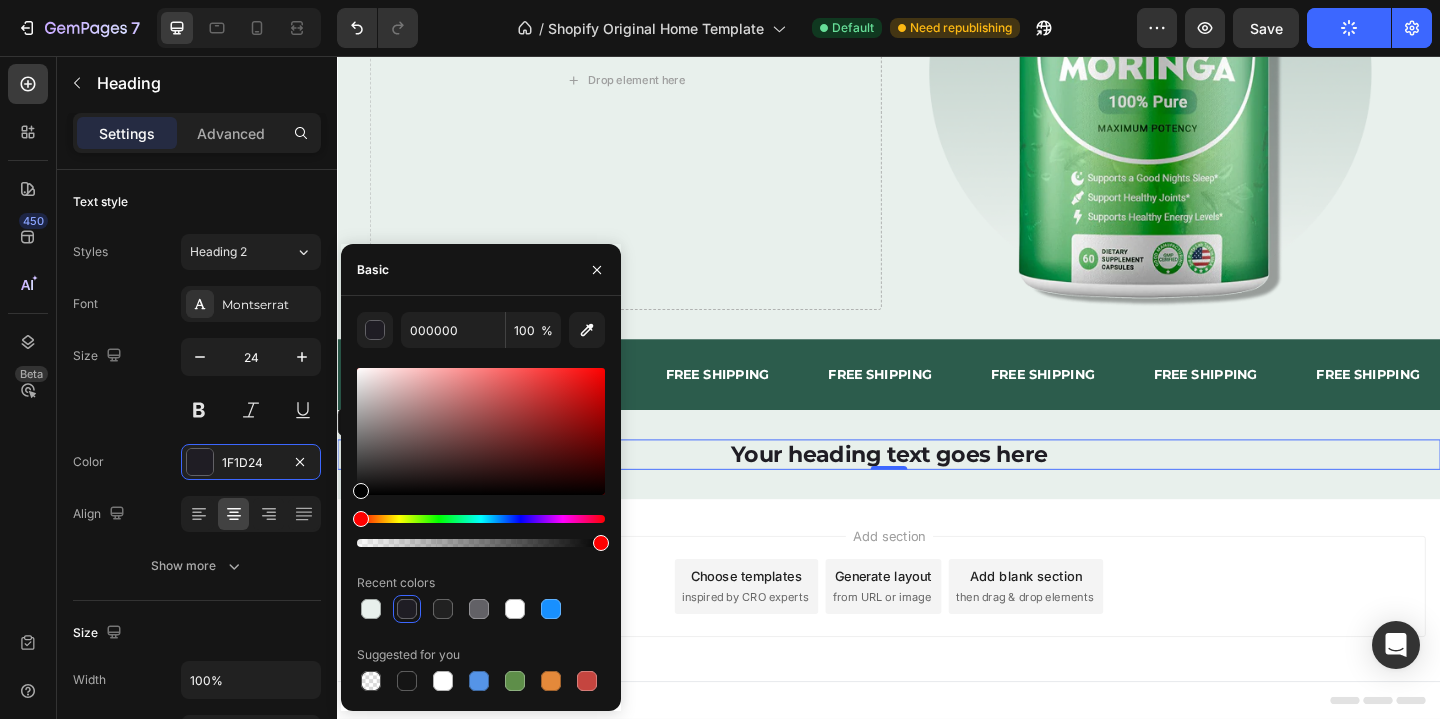 drag, startPoint x: 409, startPoint y: 458, endPoint x: 222, endPoint y: 740, distance: 338.36813 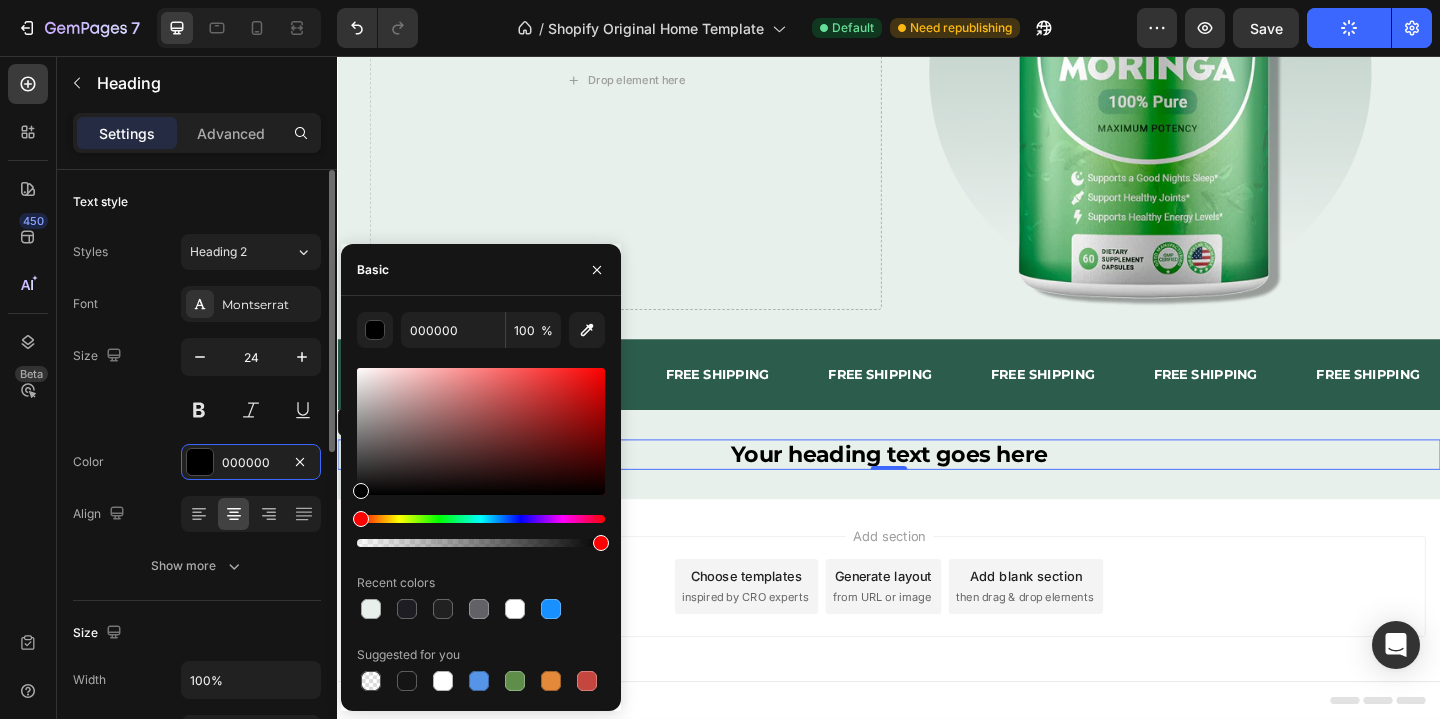 click on "Color 000000" at bounding box center [197, 462] 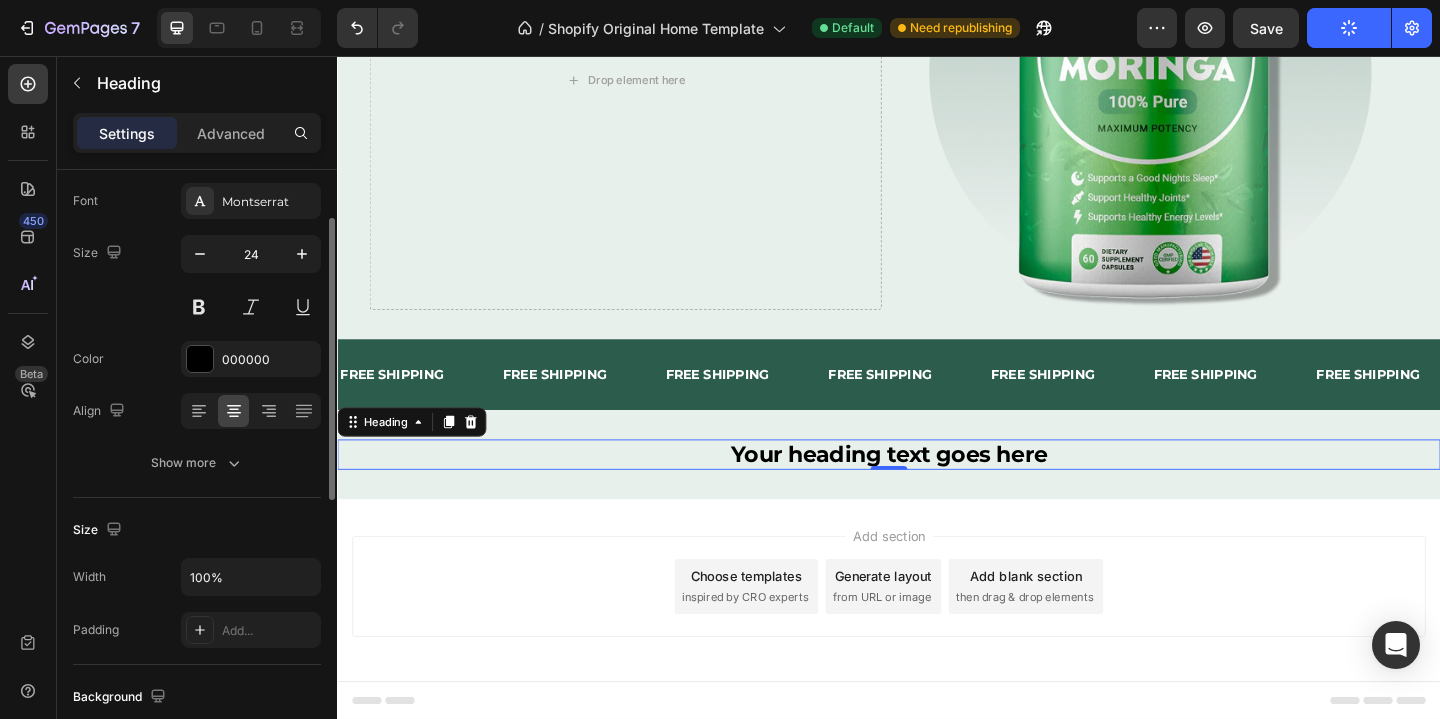 scroll, scrollTop: 0, scrollLeft: 0, axis: both 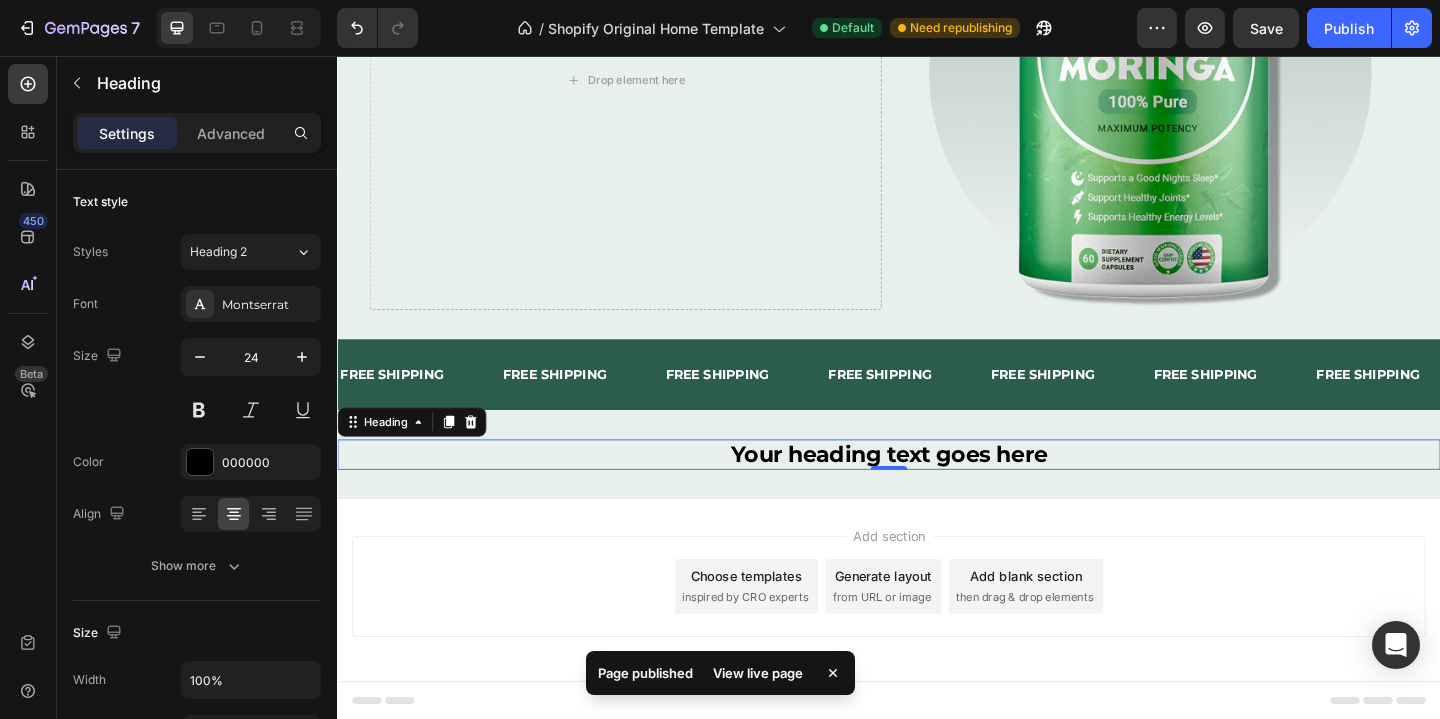 click on "Your heading text goes here" at bounding box center [937, 489] 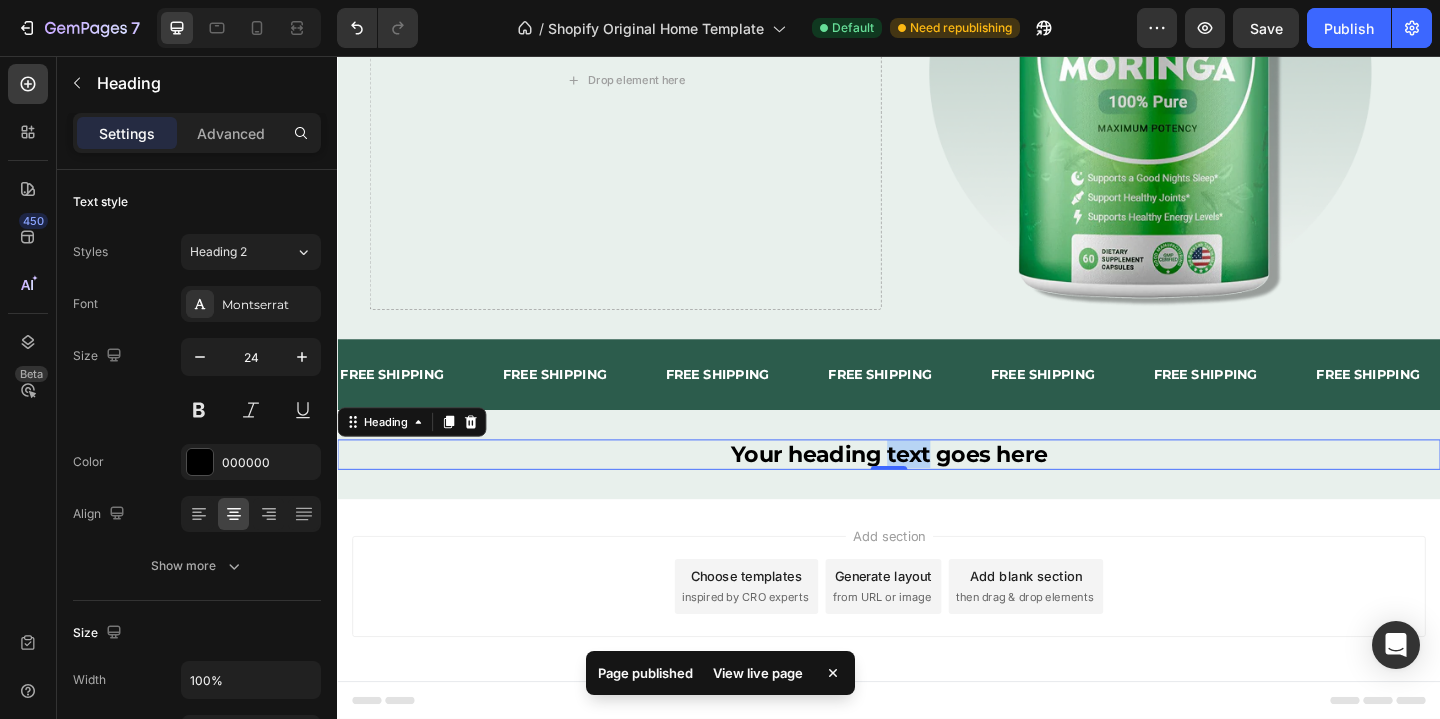 click on "Your heading text goes here" at bounding box center (937, 489) 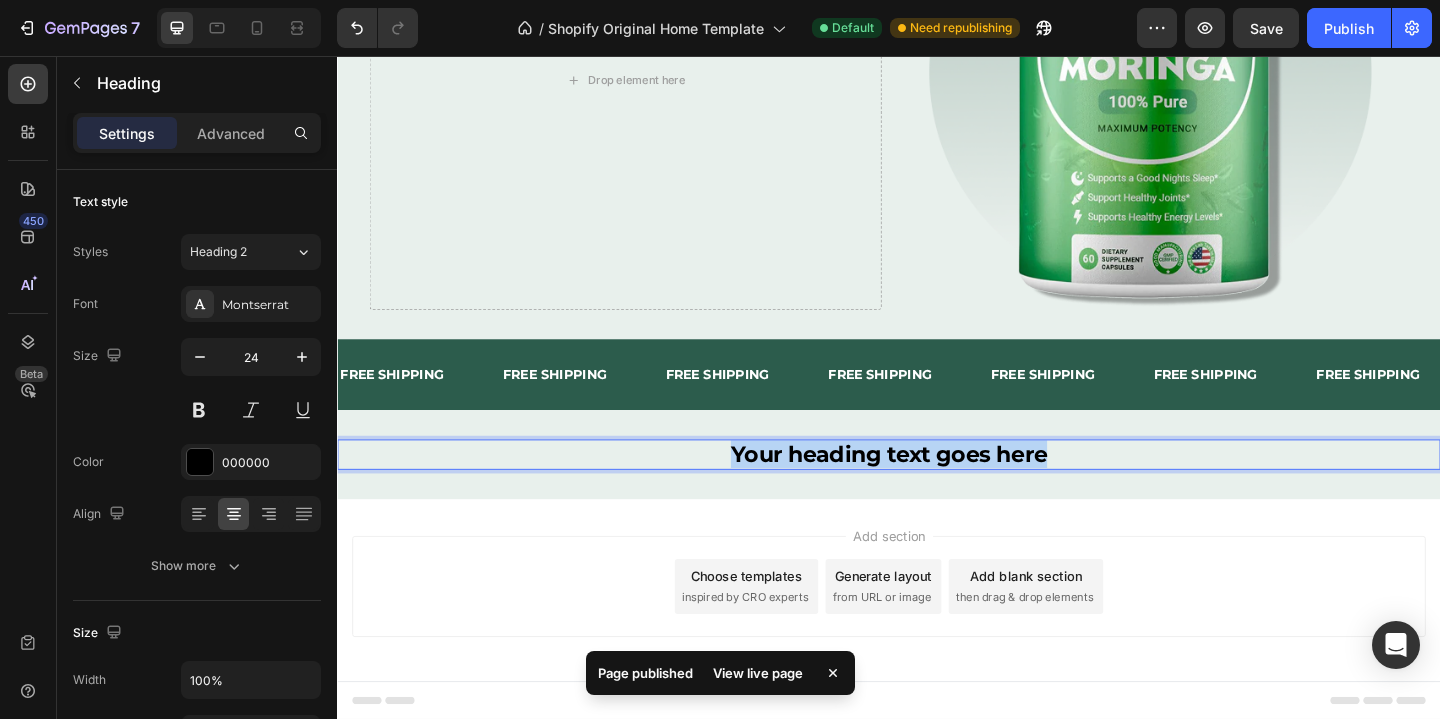 click on "Your heading text goes here" at bounding box center [937, 489] 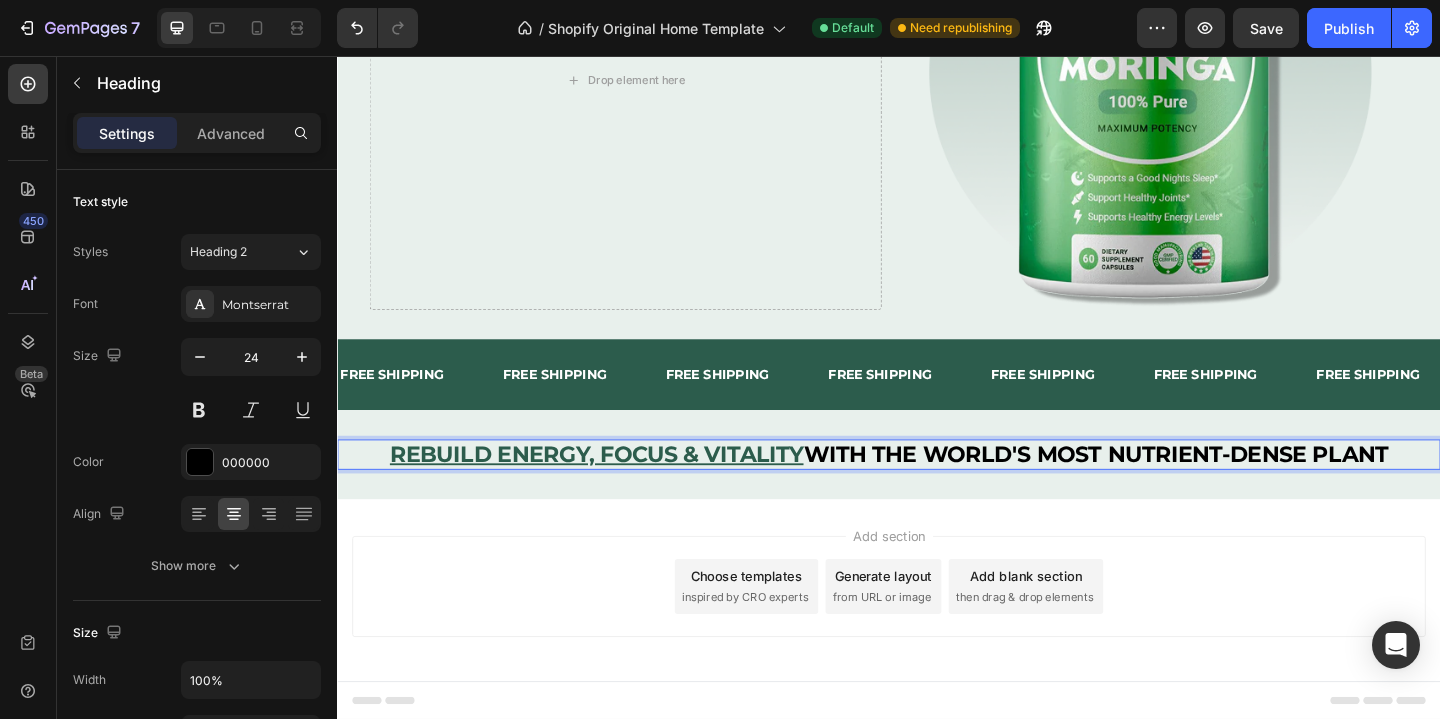 click on "WITH THE WORLD'S MOST NUTRIENT-DENSE PLANT" at bounding box center (1162, 488) 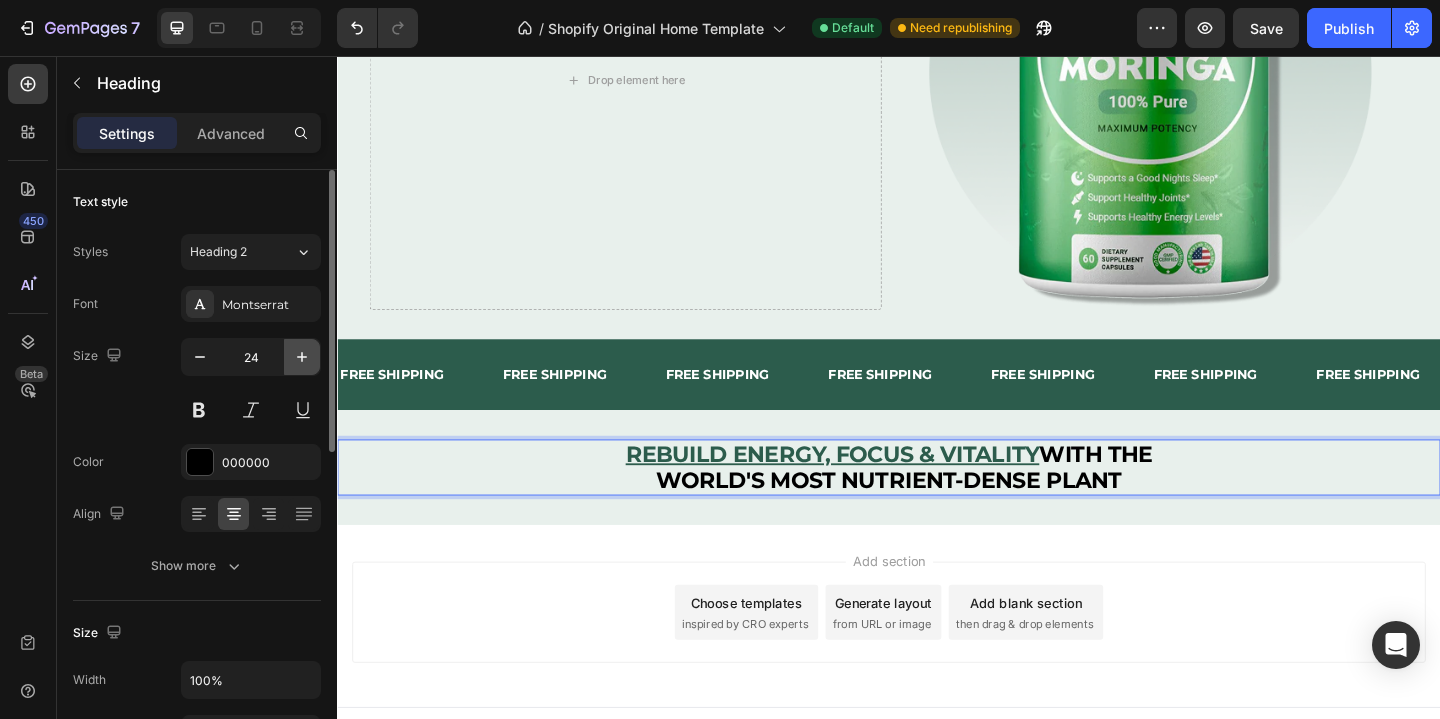 click at bounding box center (302, 357) 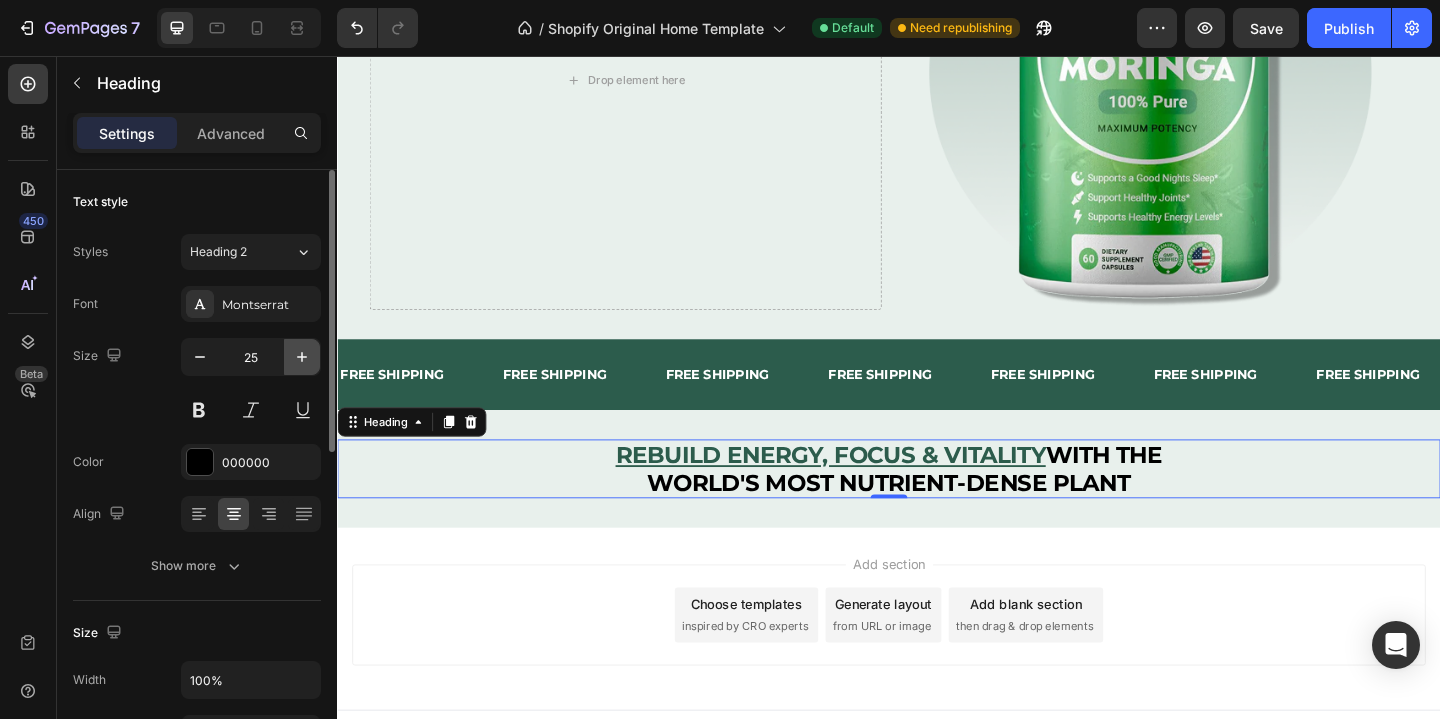 click at bounding box center (302, 357) 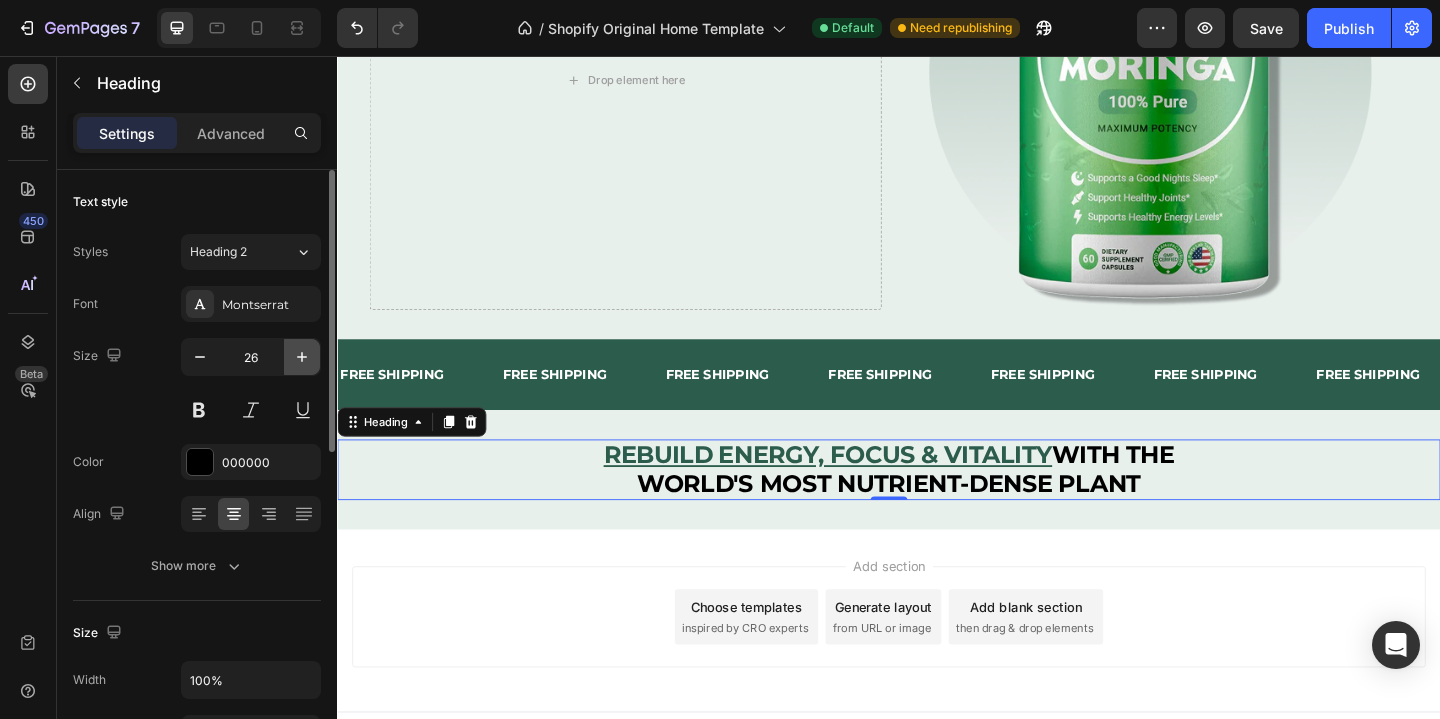 click at bounding box center [302, 357] 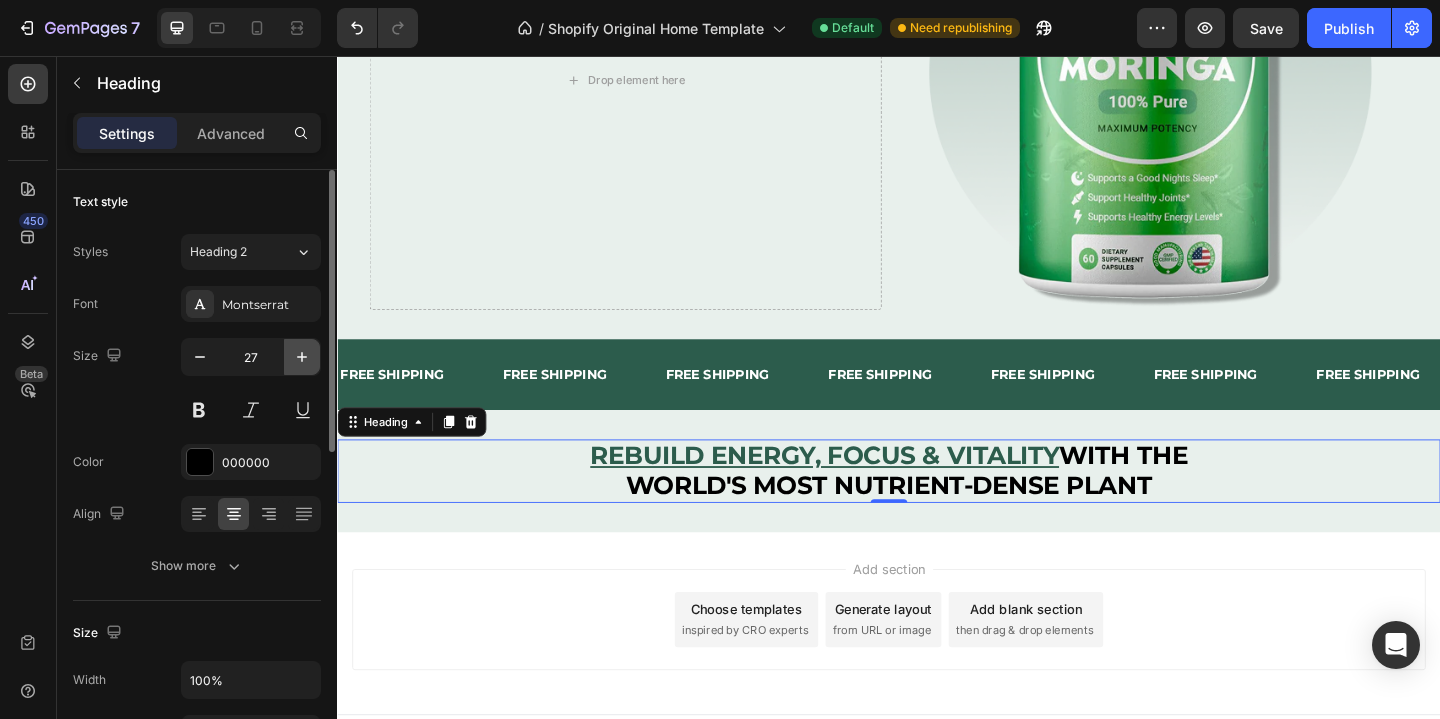 click at bounding box center (302, 357) 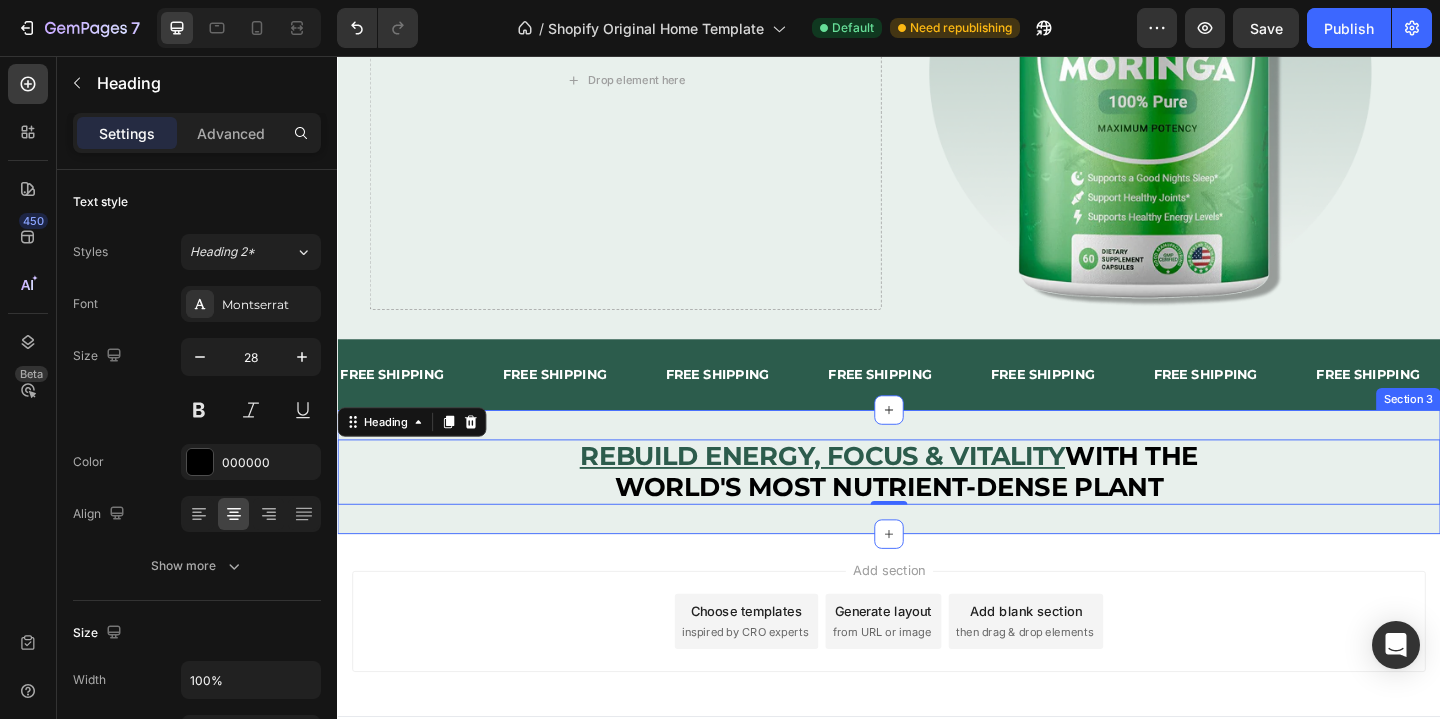 scroll, scrollTop: 334, scrollLeft: 0, axis: vertical 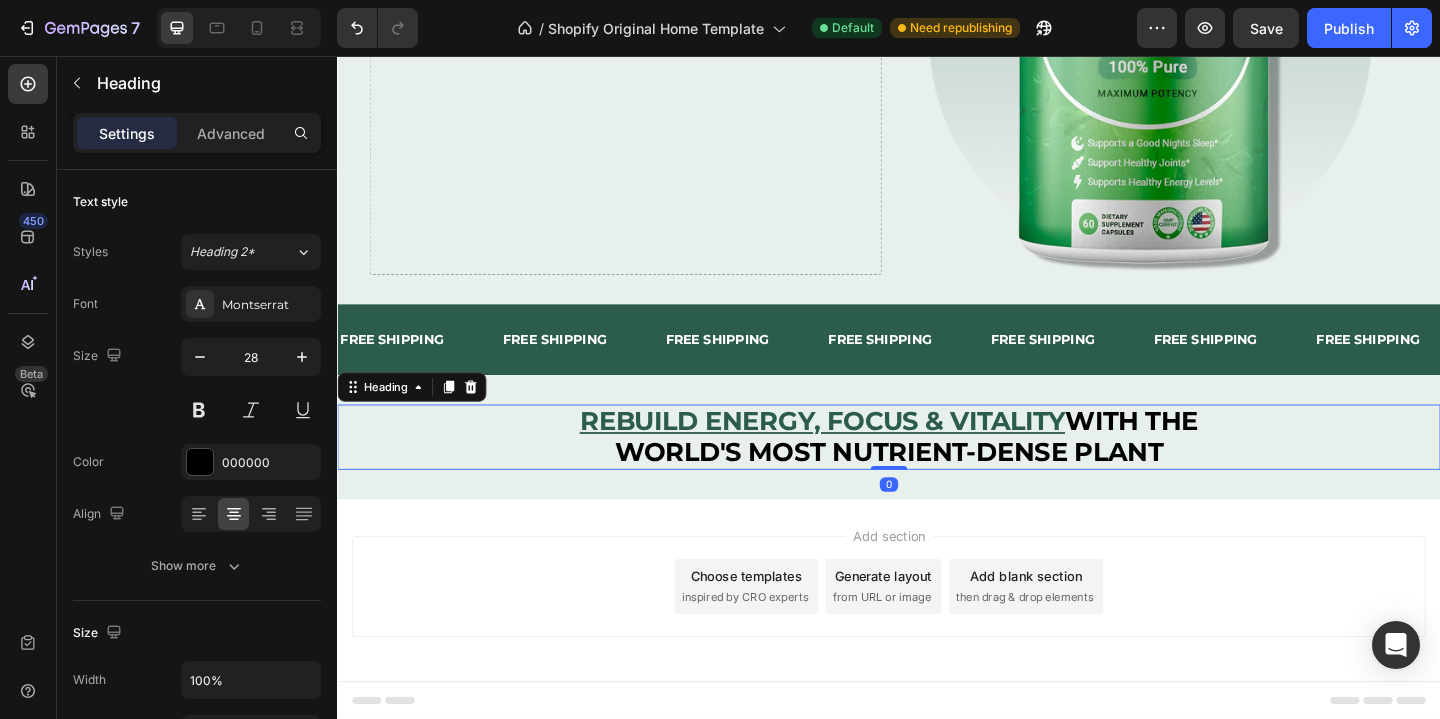 click on "⁠⁠⁠⁠⁠⁠⁠ REBUILD ENERGY, FOCUS & VITALITY  WITH THE  WORLD'S MOST NUTRIENT-DENSE PLANT" at bounding box center [937, 470] 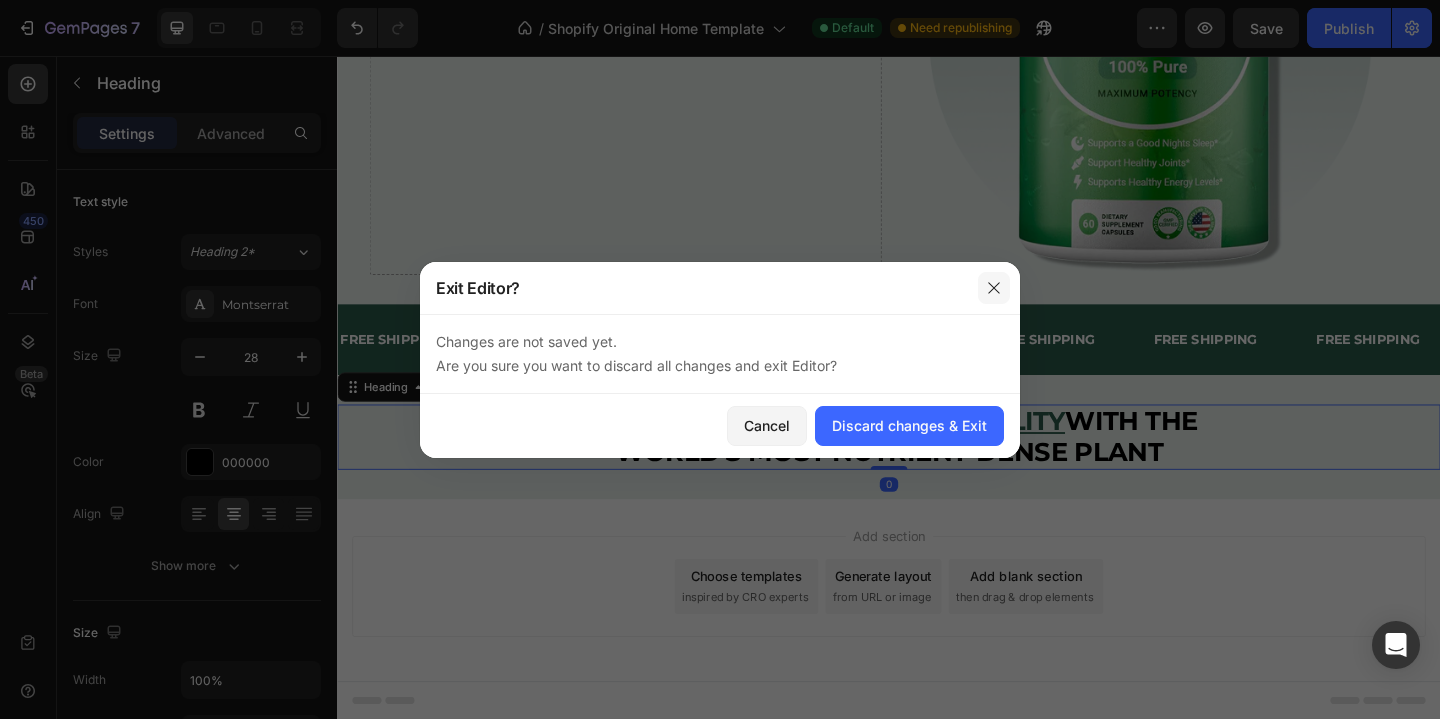 click 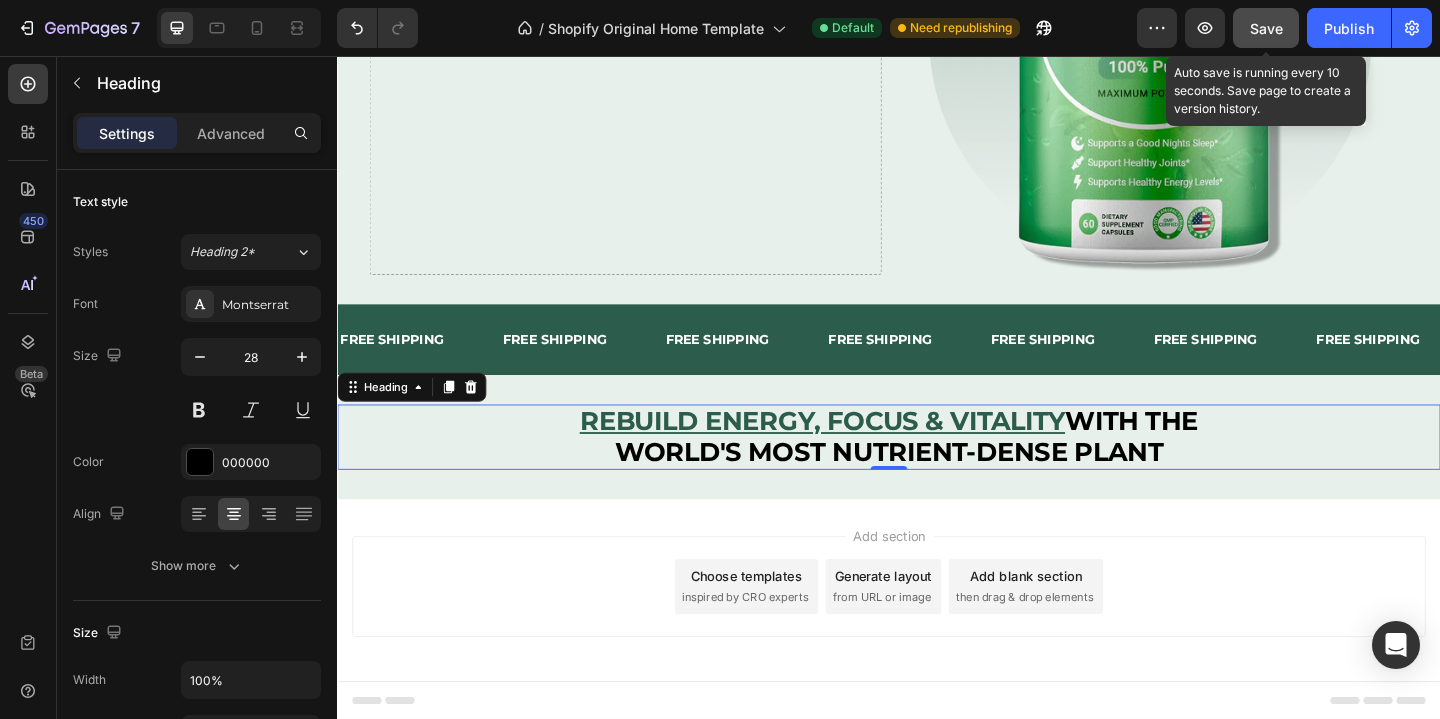 click on "Save" 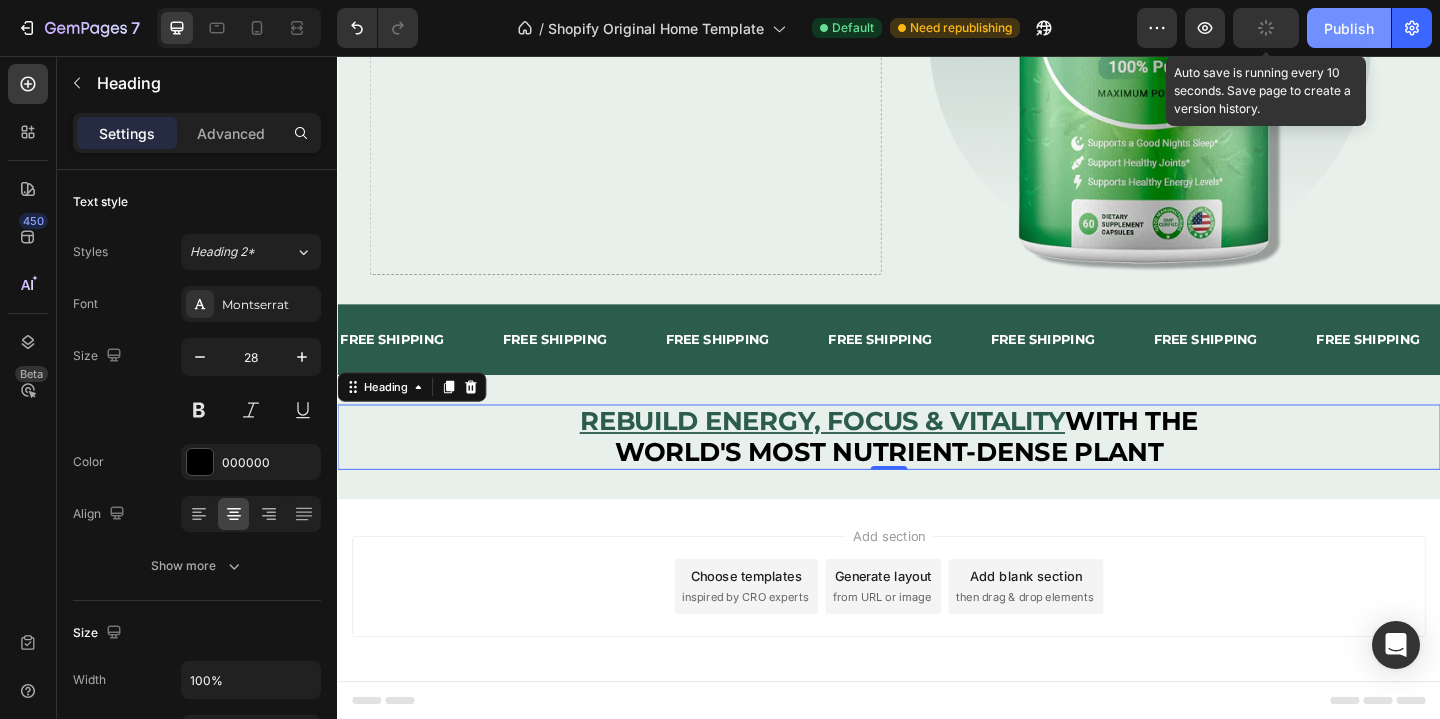 click on "Publish" at bounding box center (1349, 28) 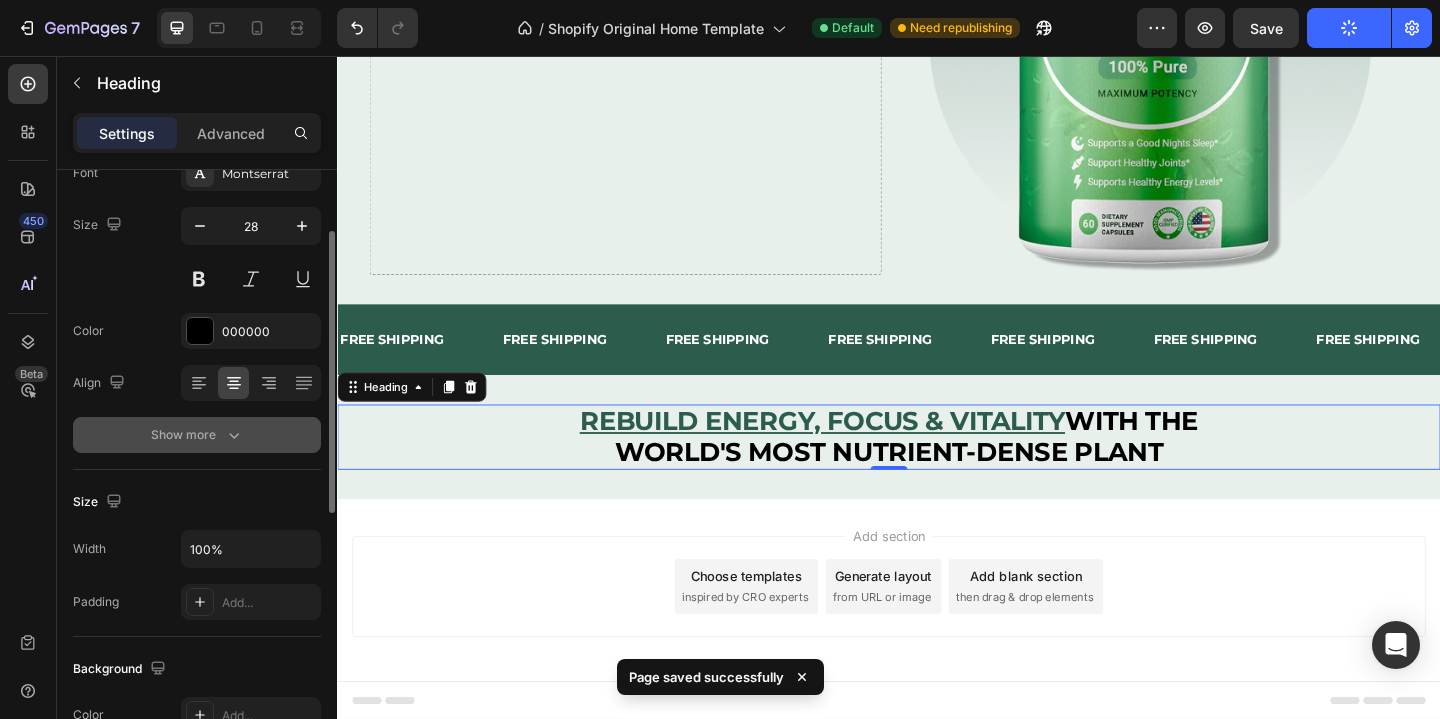 click 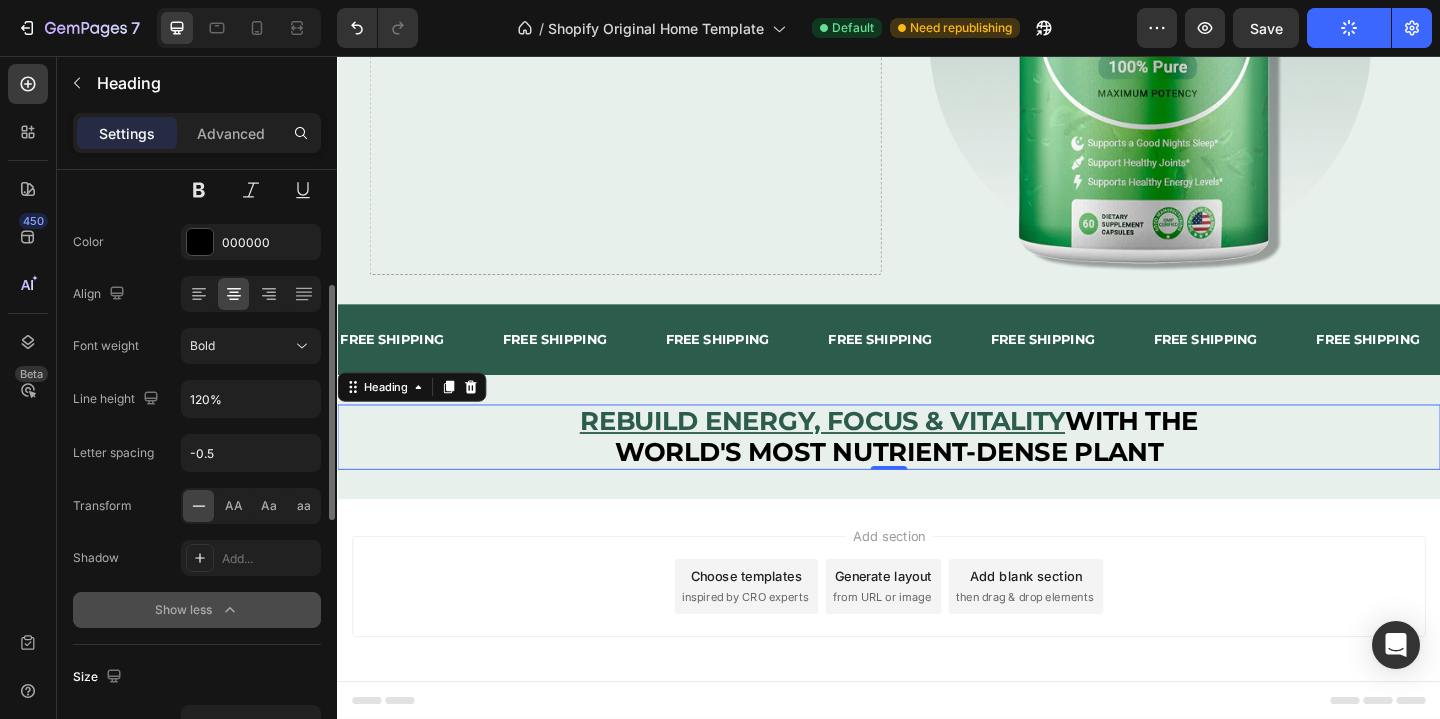 scroll, scrollTop: 284, scrollLeft: 0, axis: vertical 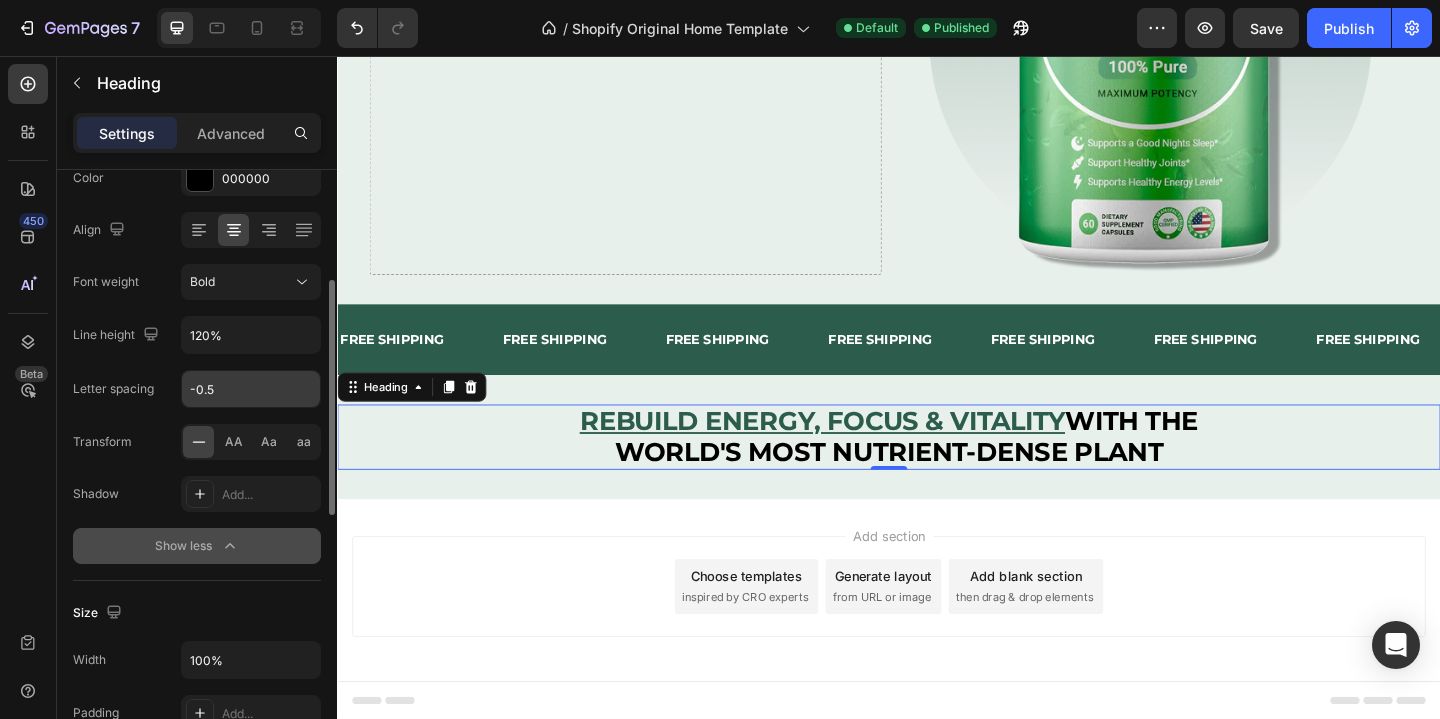 click on "-0.5" at bounding box center (251, 389) 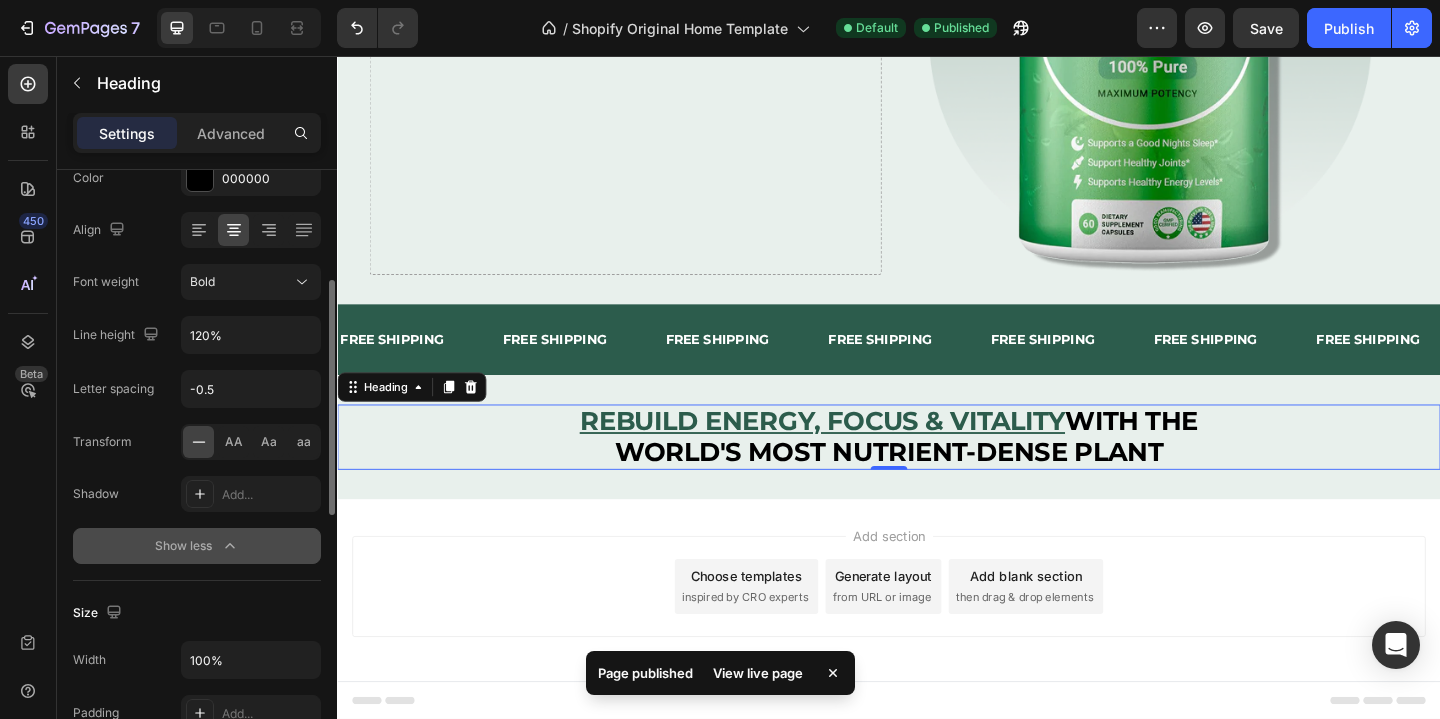 click on "Letter spacing -0.5" at bounding box center [197, 389] 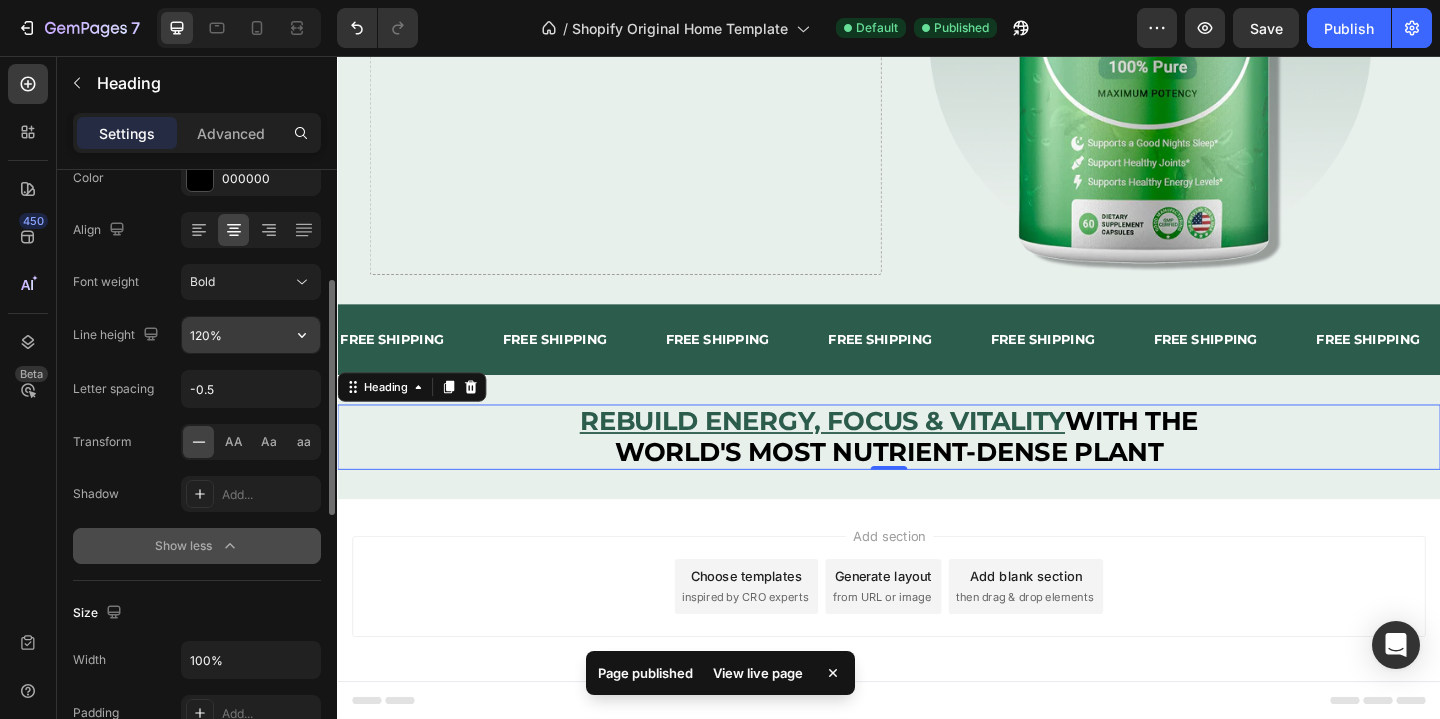 click on "120%" at bounding box center (251, 335) 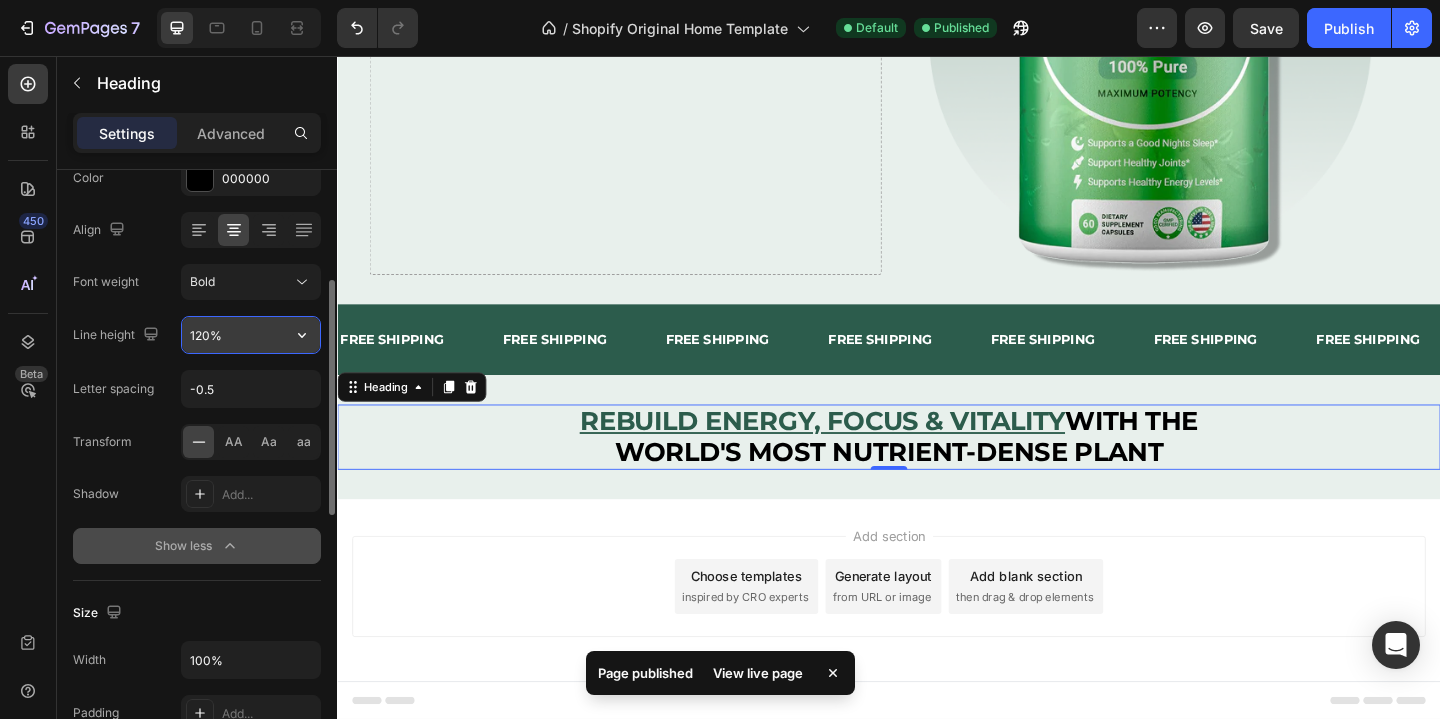 click 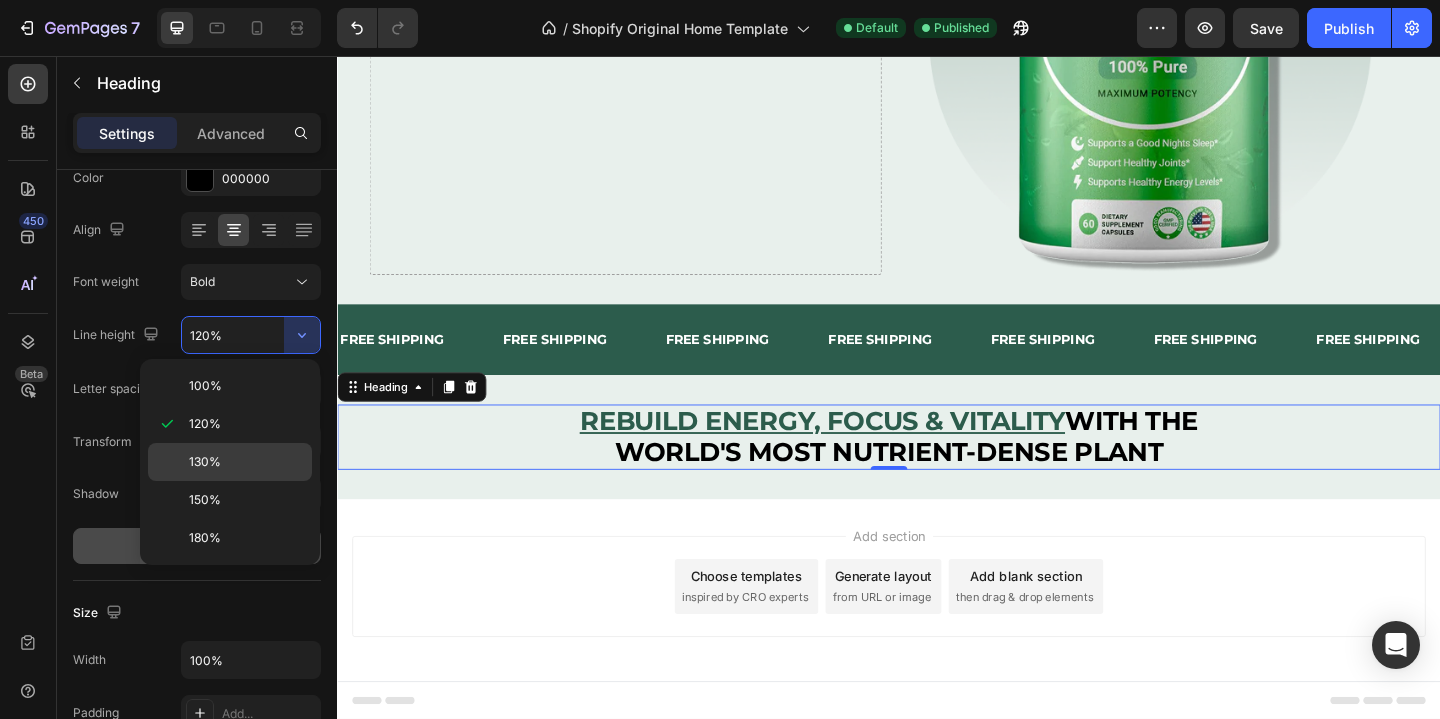 click on "130%" at bounding box center [246, 462] 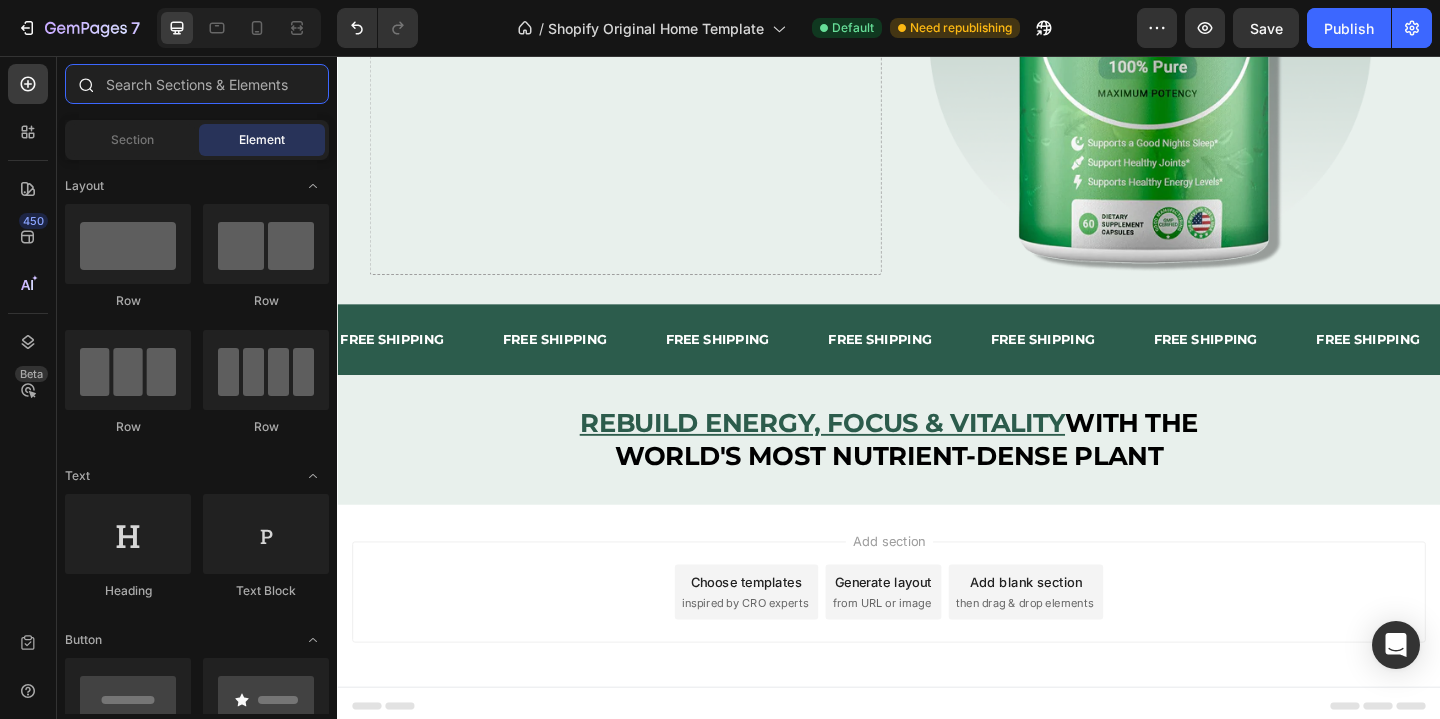 click at bounding box center (197, 84) 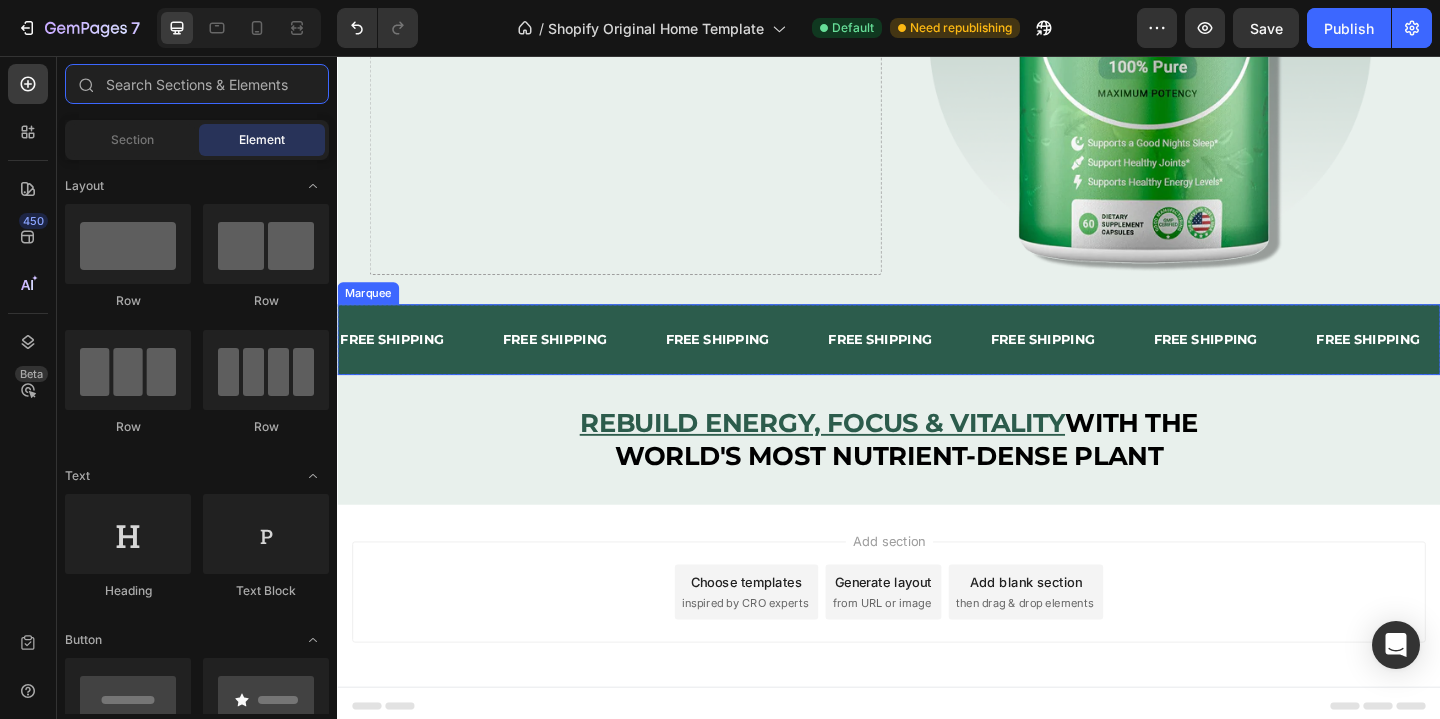 scroll, scrollTop: 24, scrollLeft: 0, axis: vertical 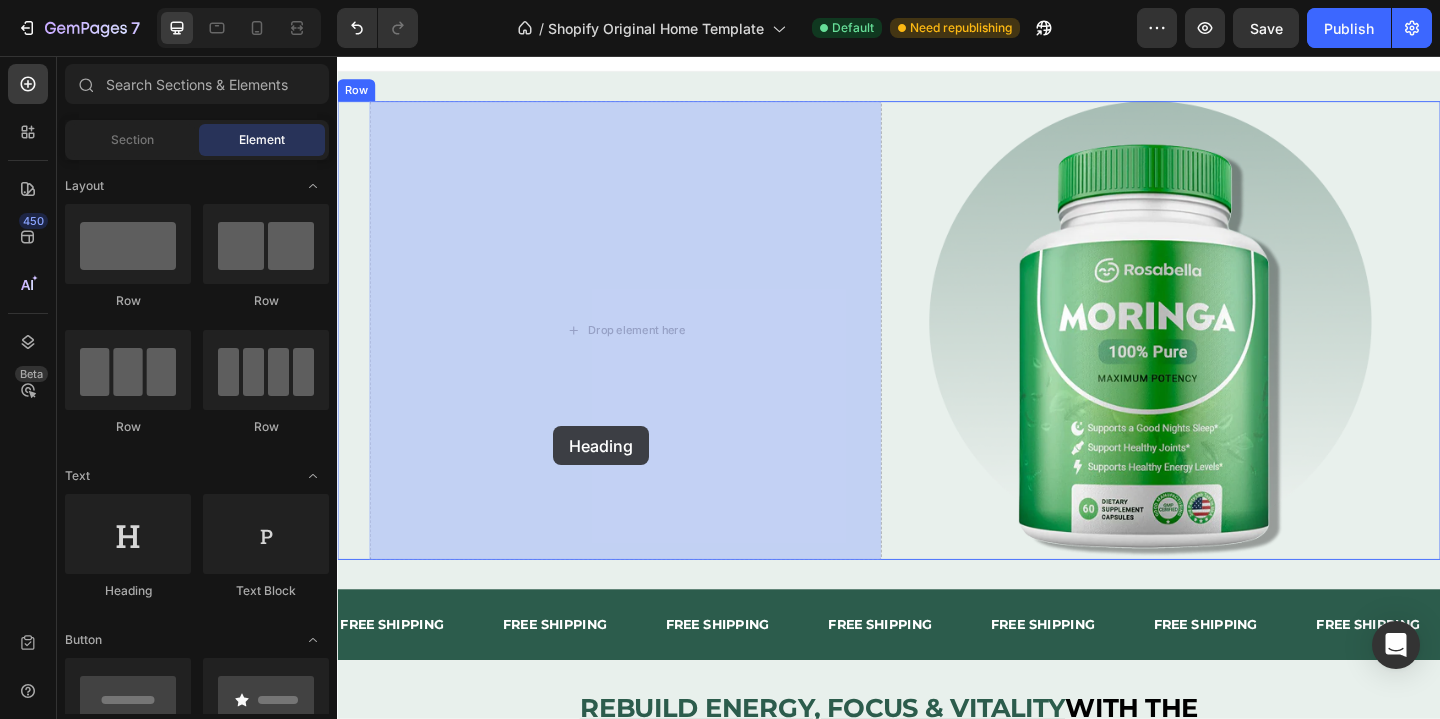 drag, startPoint x: 462, startPoint y: 593, endPoint x: 575, endPoint y: 458, distance: 176.05113 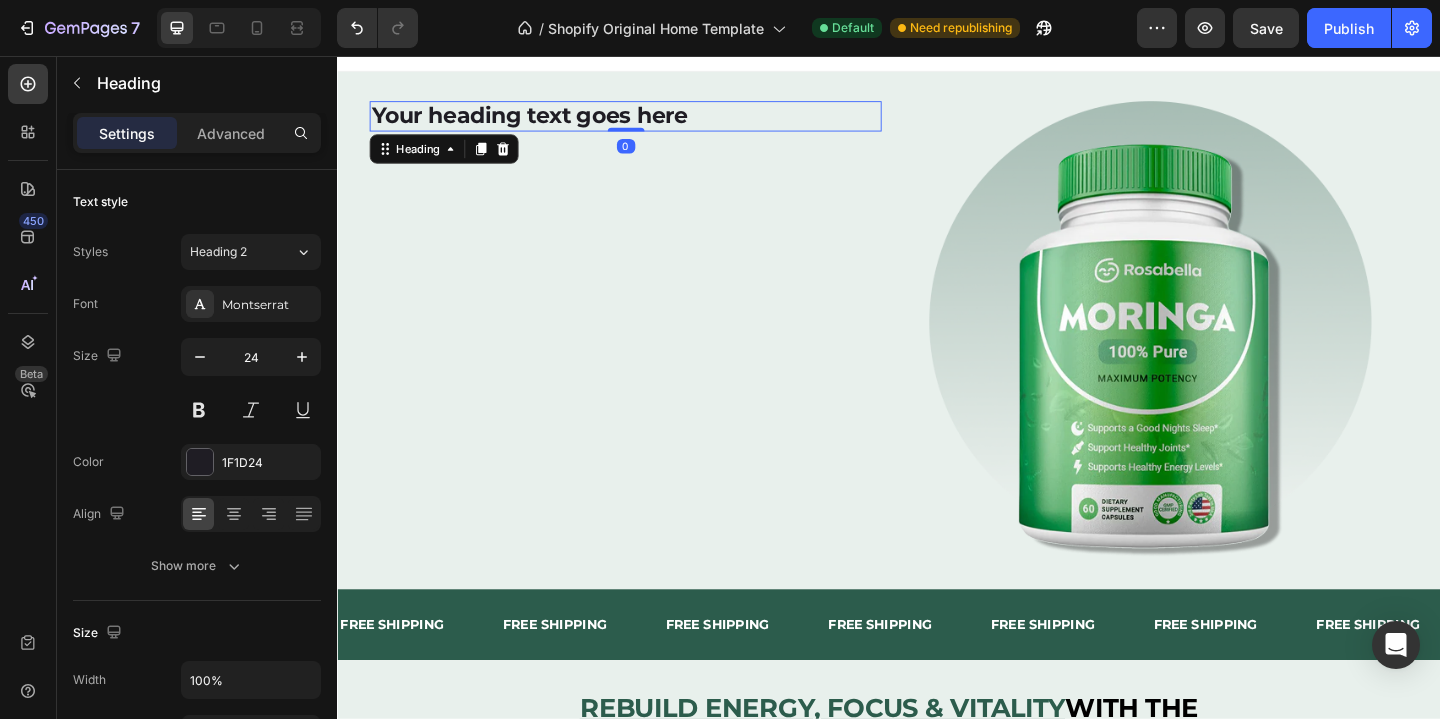 click on "Your heading text goes here" at bounding box center [650, 121] 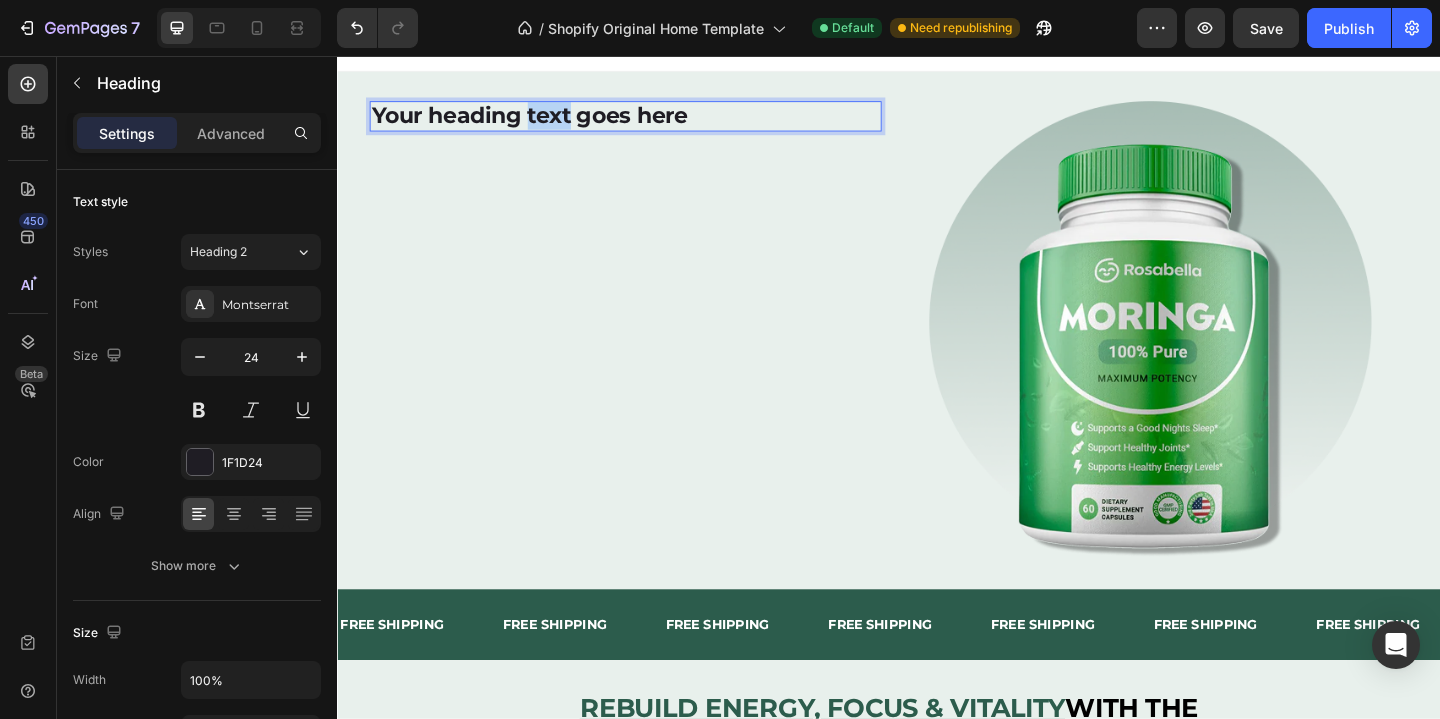 click on "Your heading text goes here" at bounding box center [650, 121] 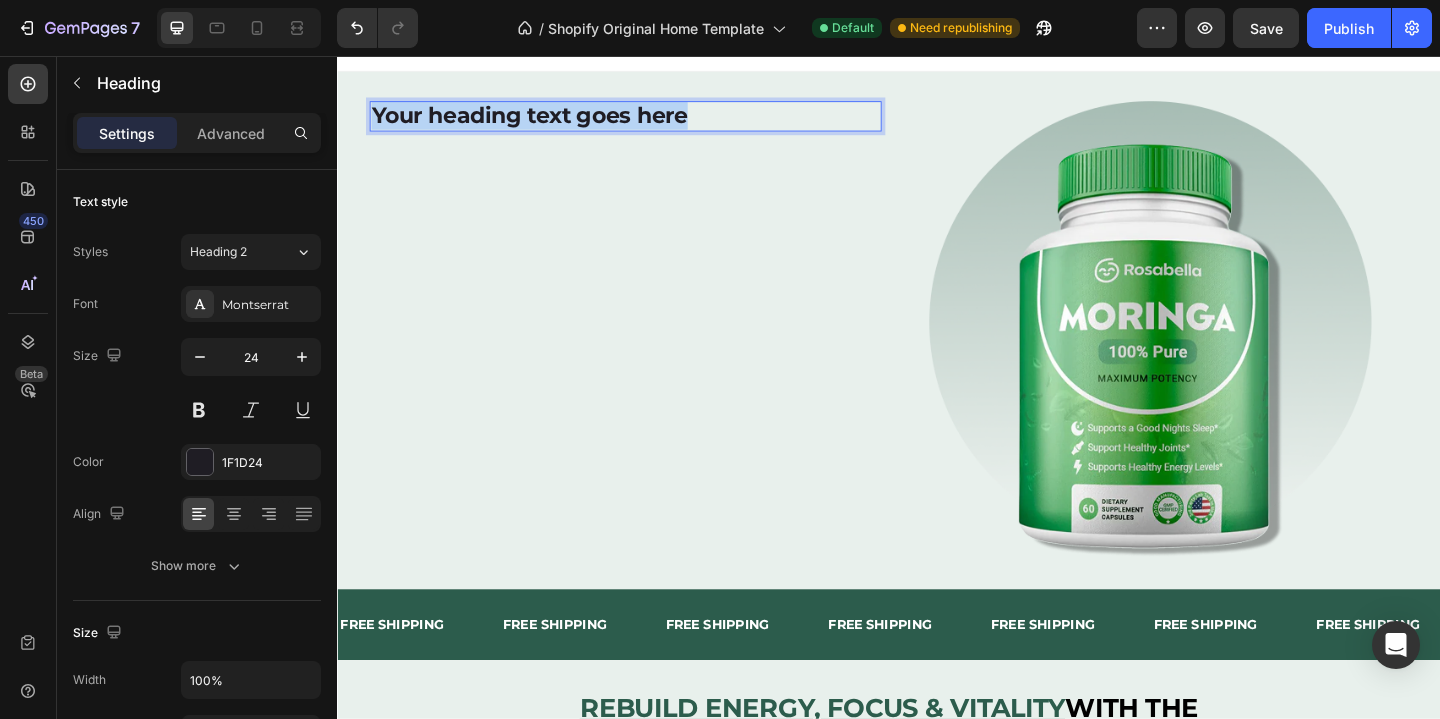 click on "Your heading text goes here" at bounding box center [650, 121] 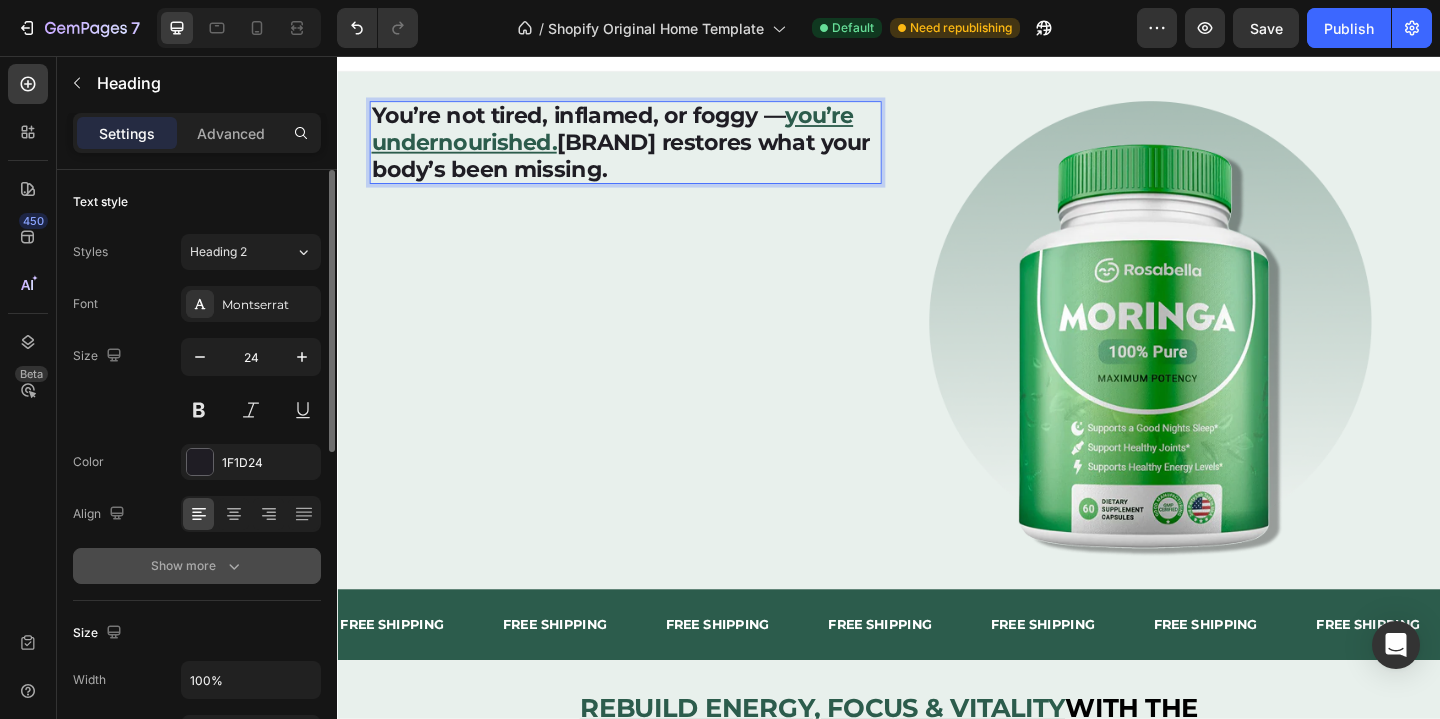 click on "Show more" at bounding box center [197, 566] 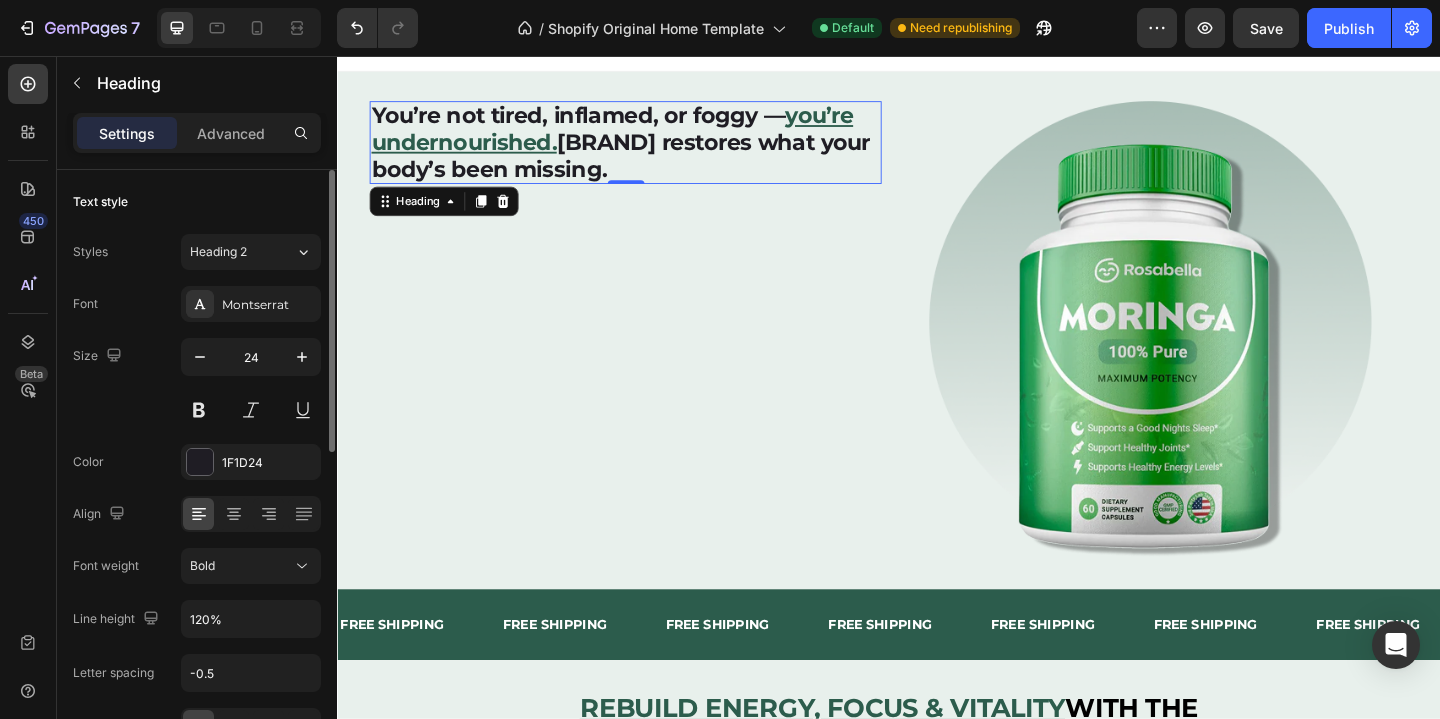 scroll, scrollTop: 396, scrollLeft: 0, axis: vertical 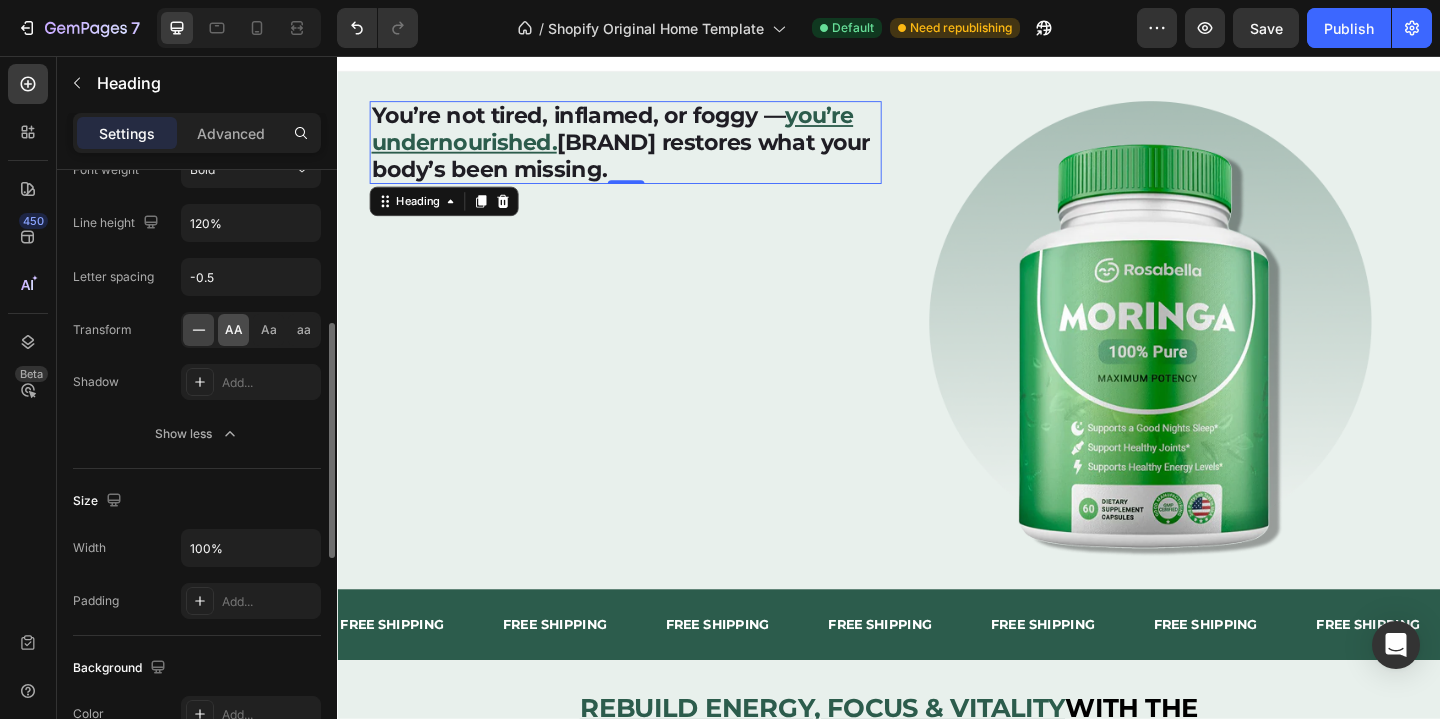 click on "AA" 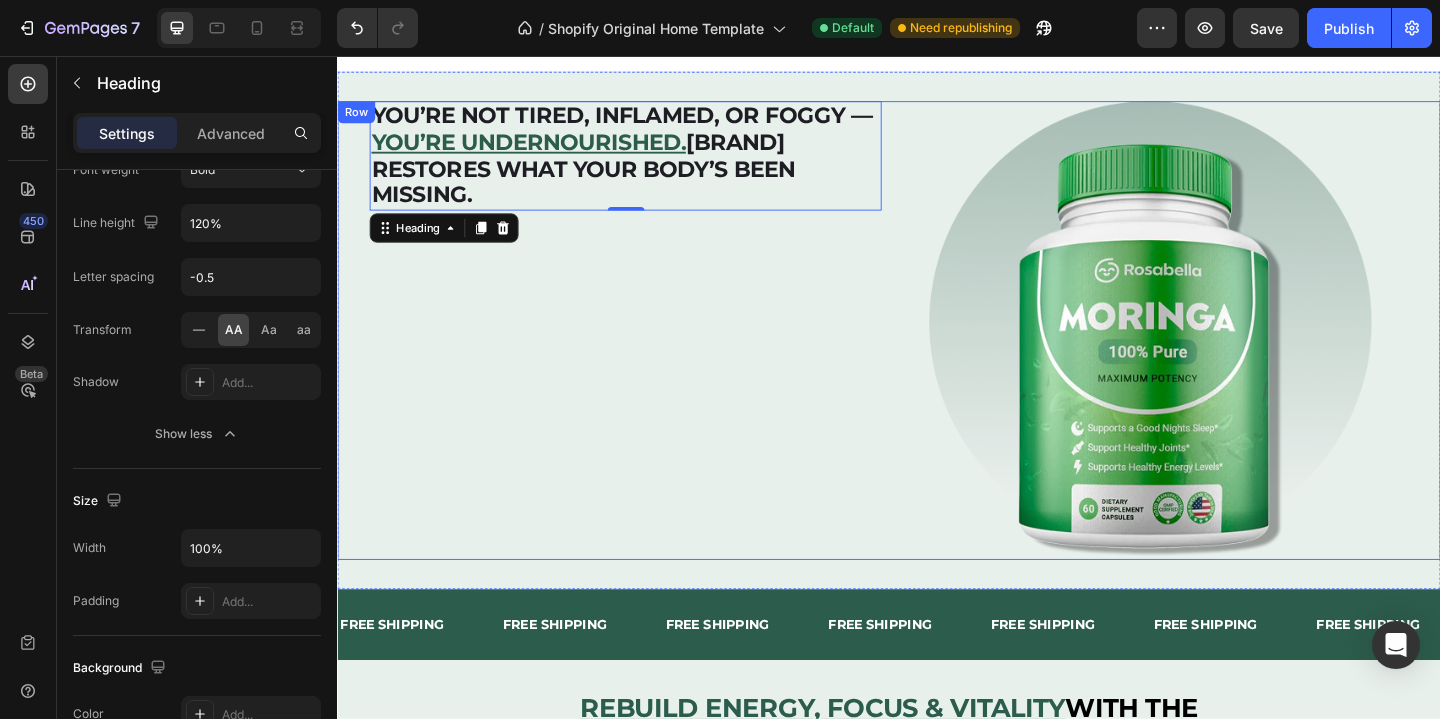 scroll, scrollTop: 0, scrollLeft: 0, axis: both 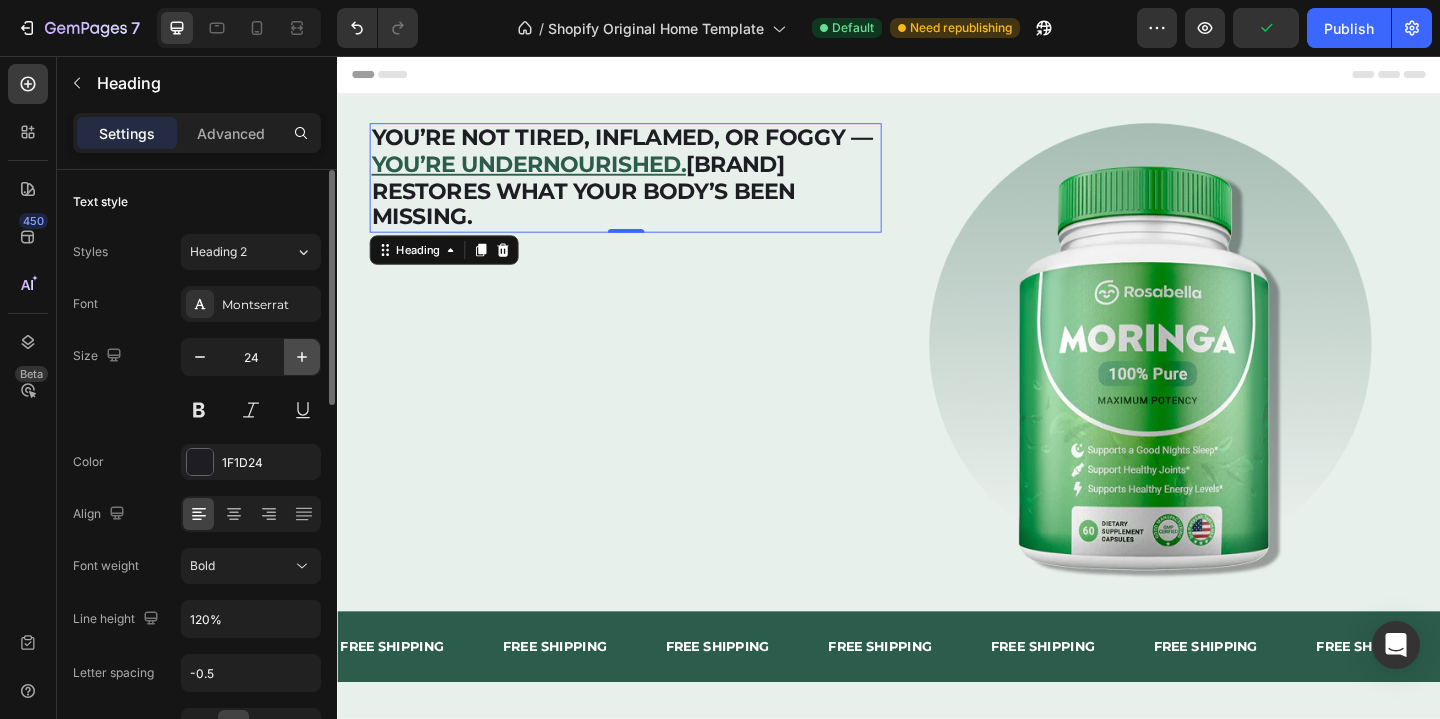 click 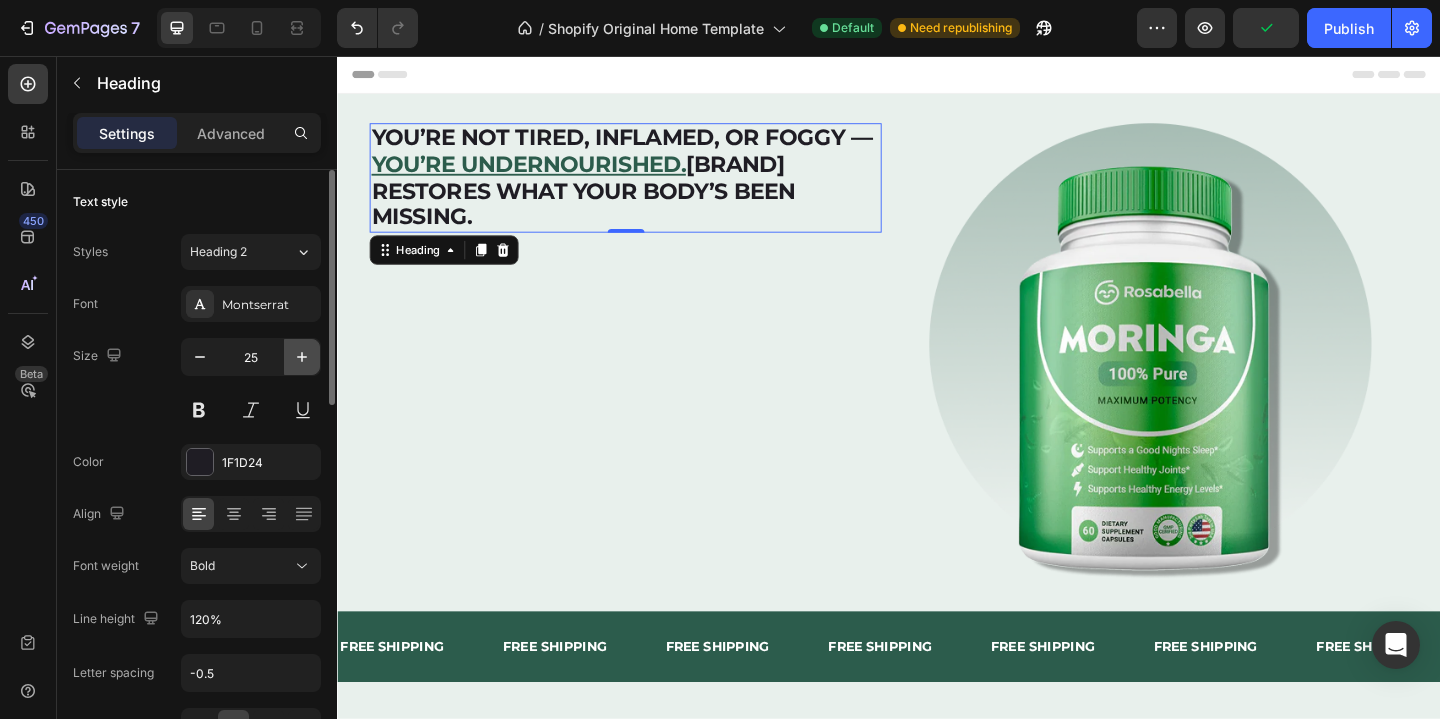 click 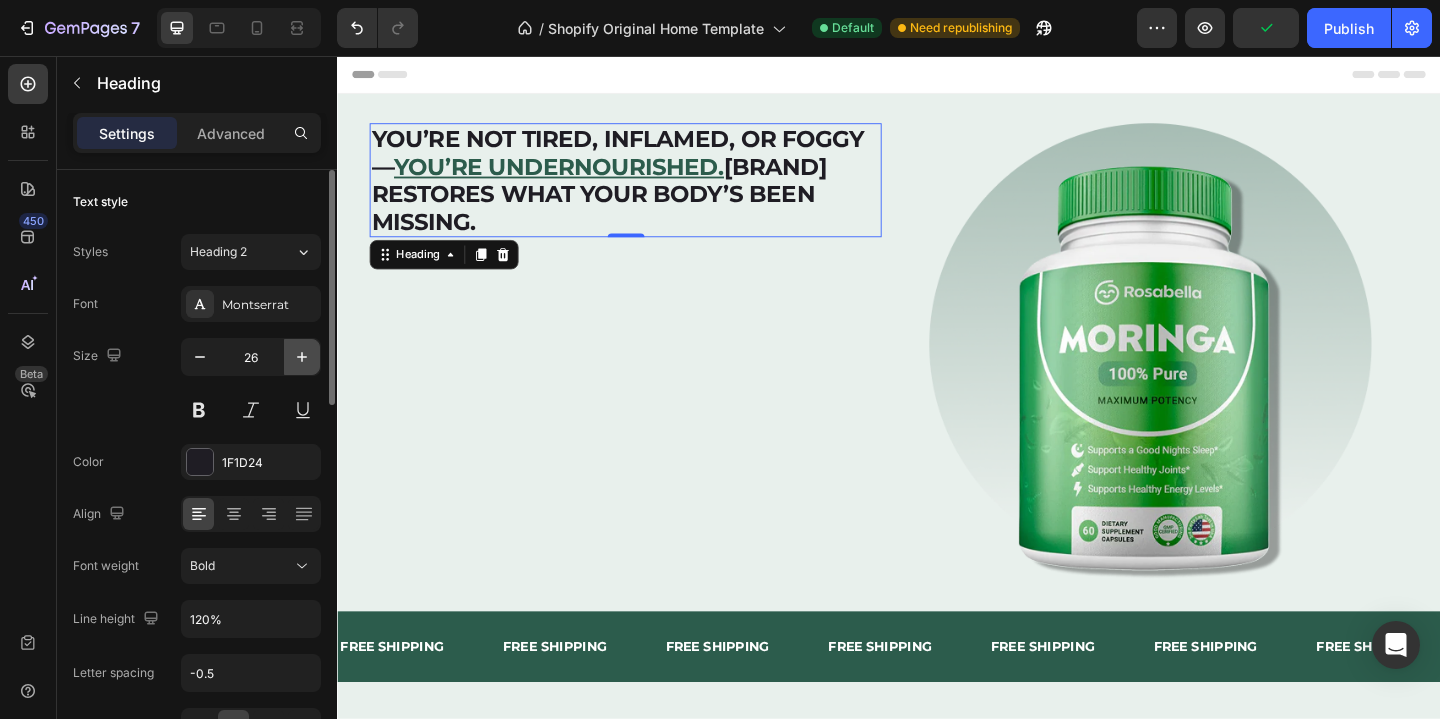 click 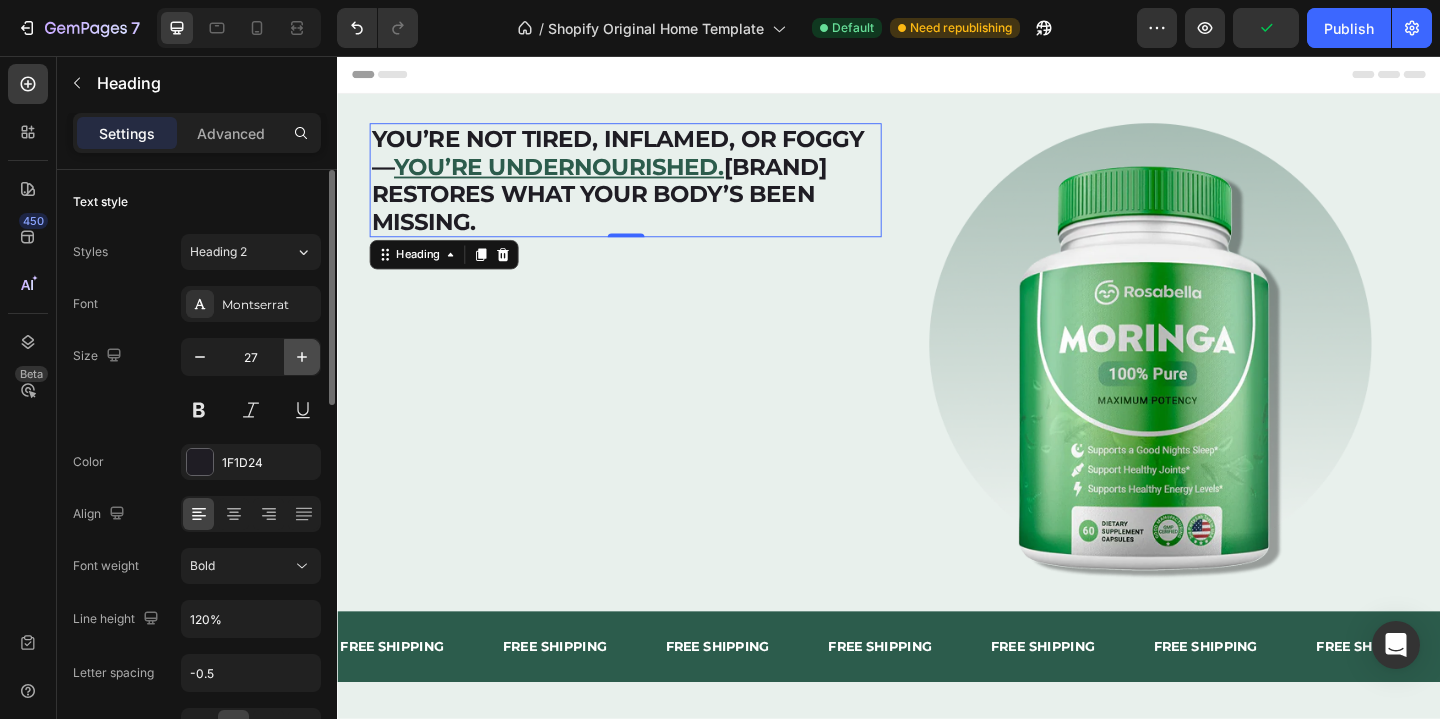 click 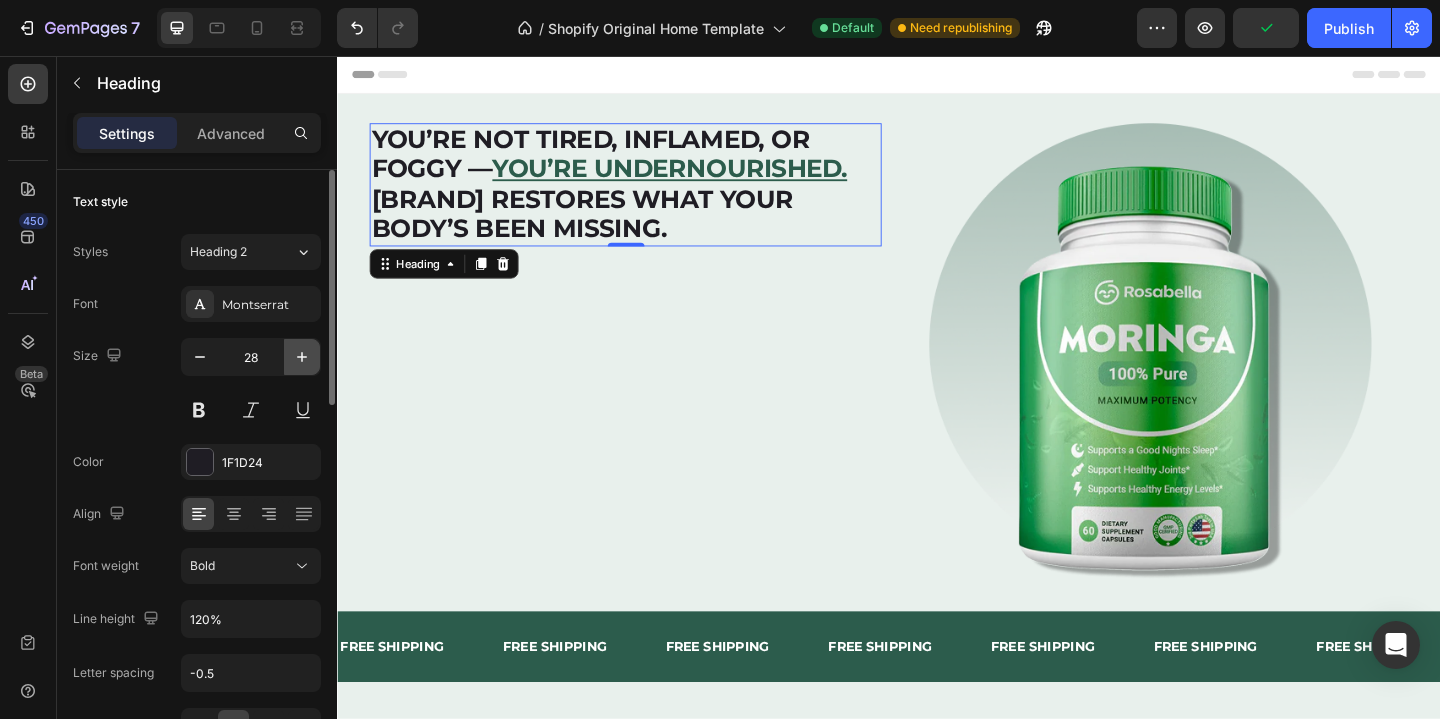 click 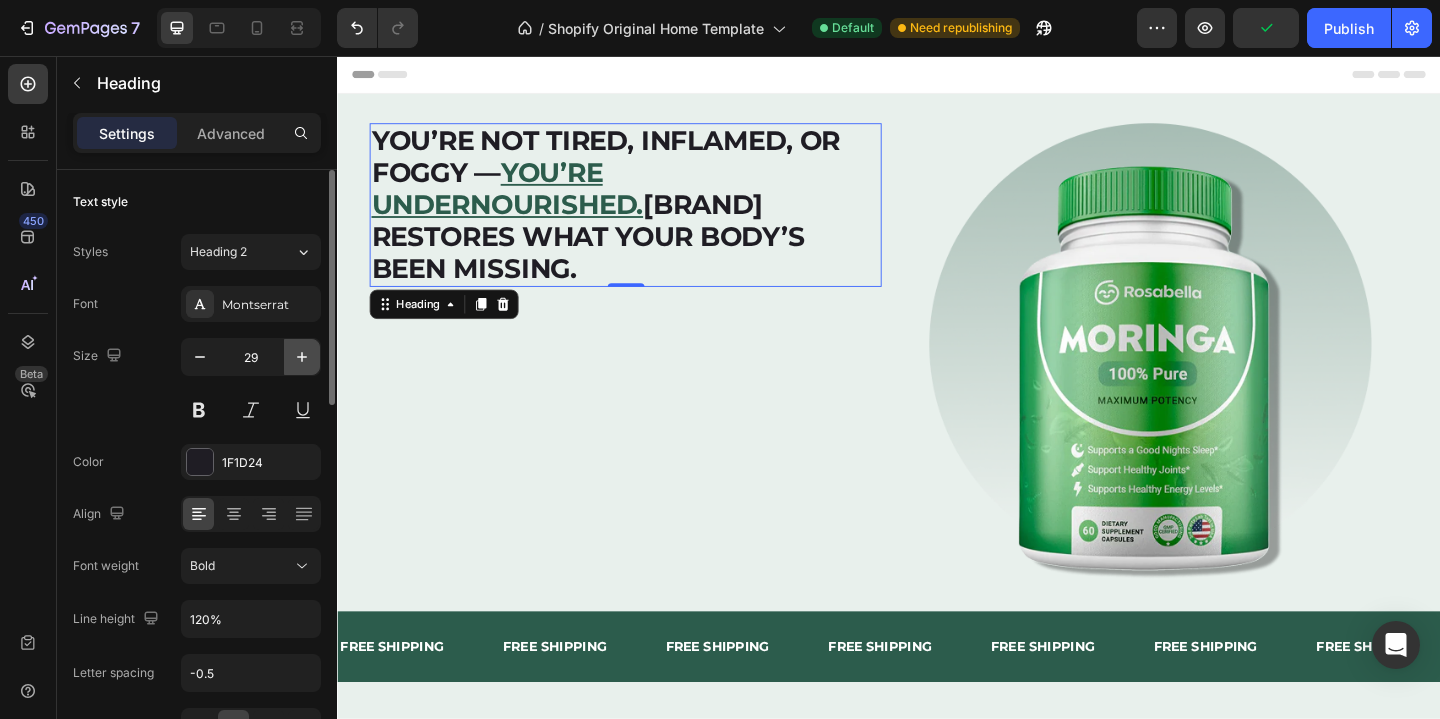 click 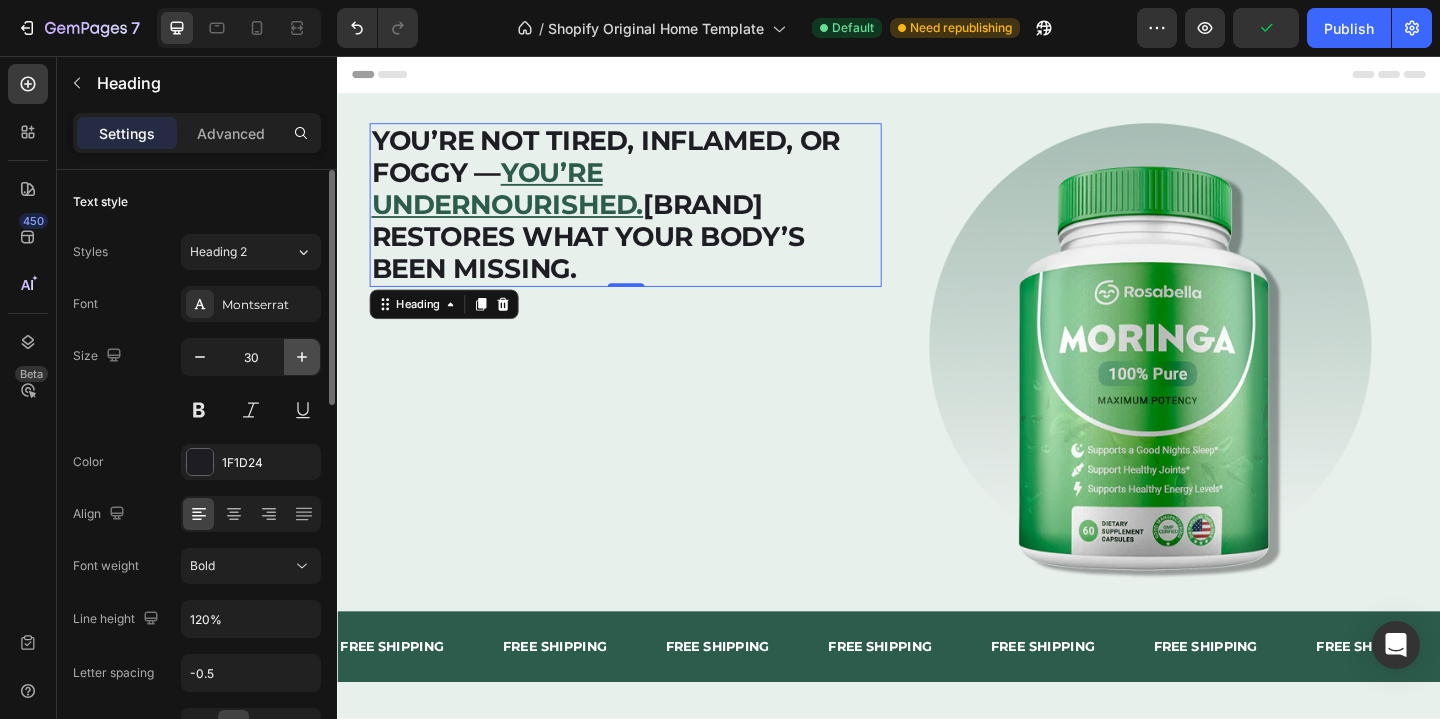 click 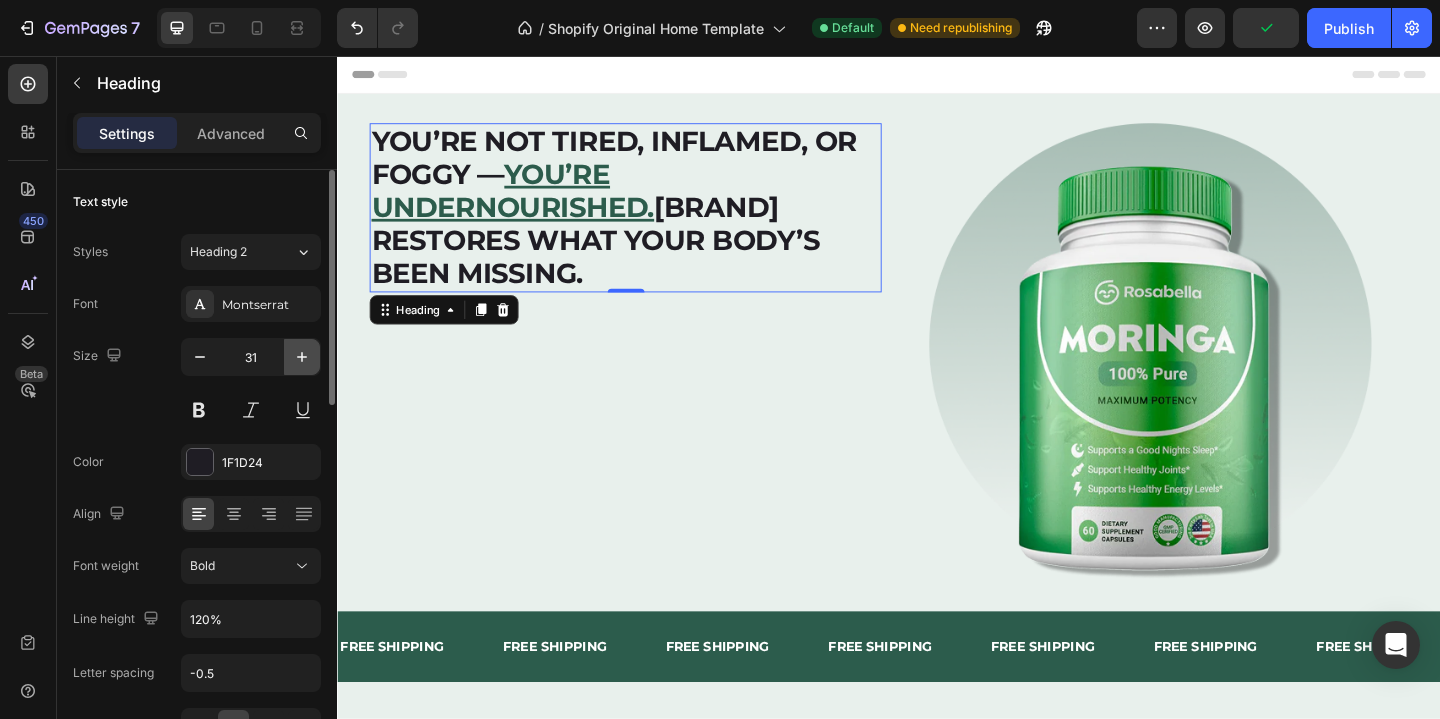 click 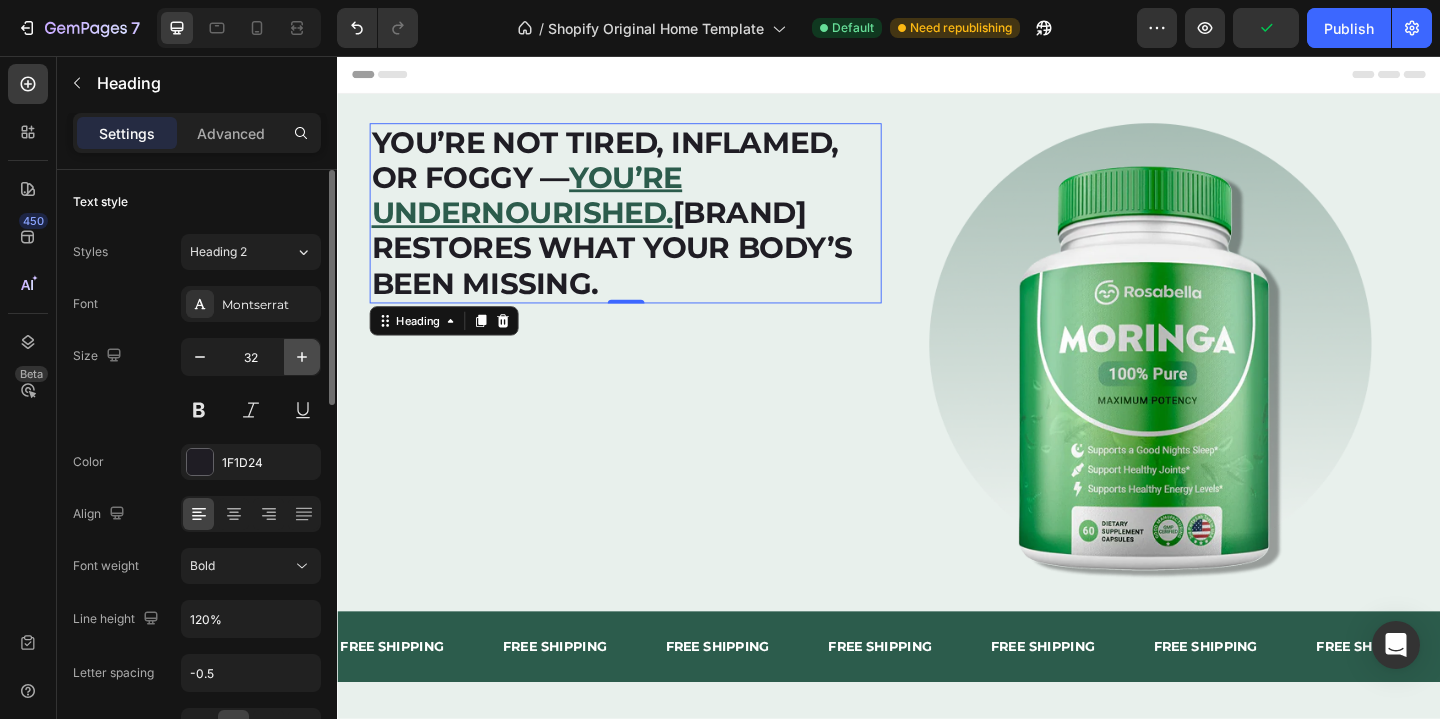 click 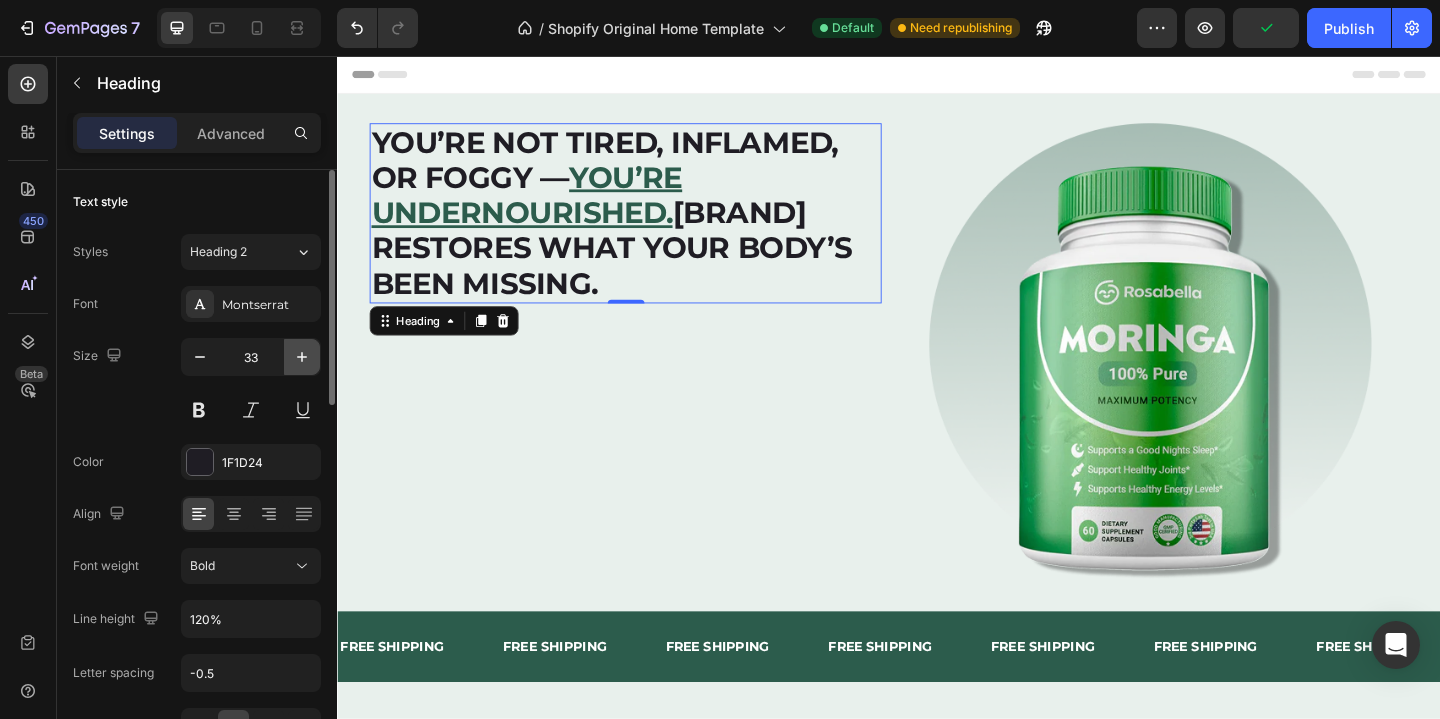 click 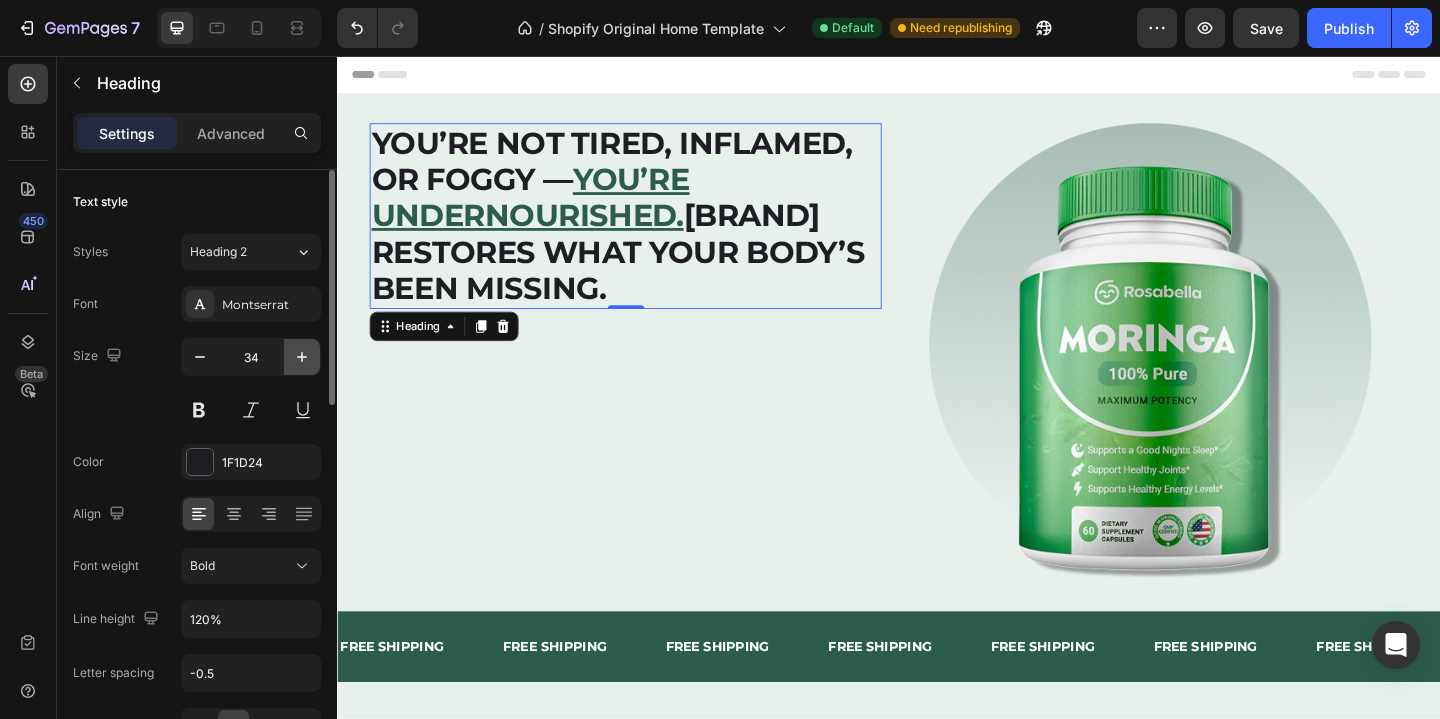 click 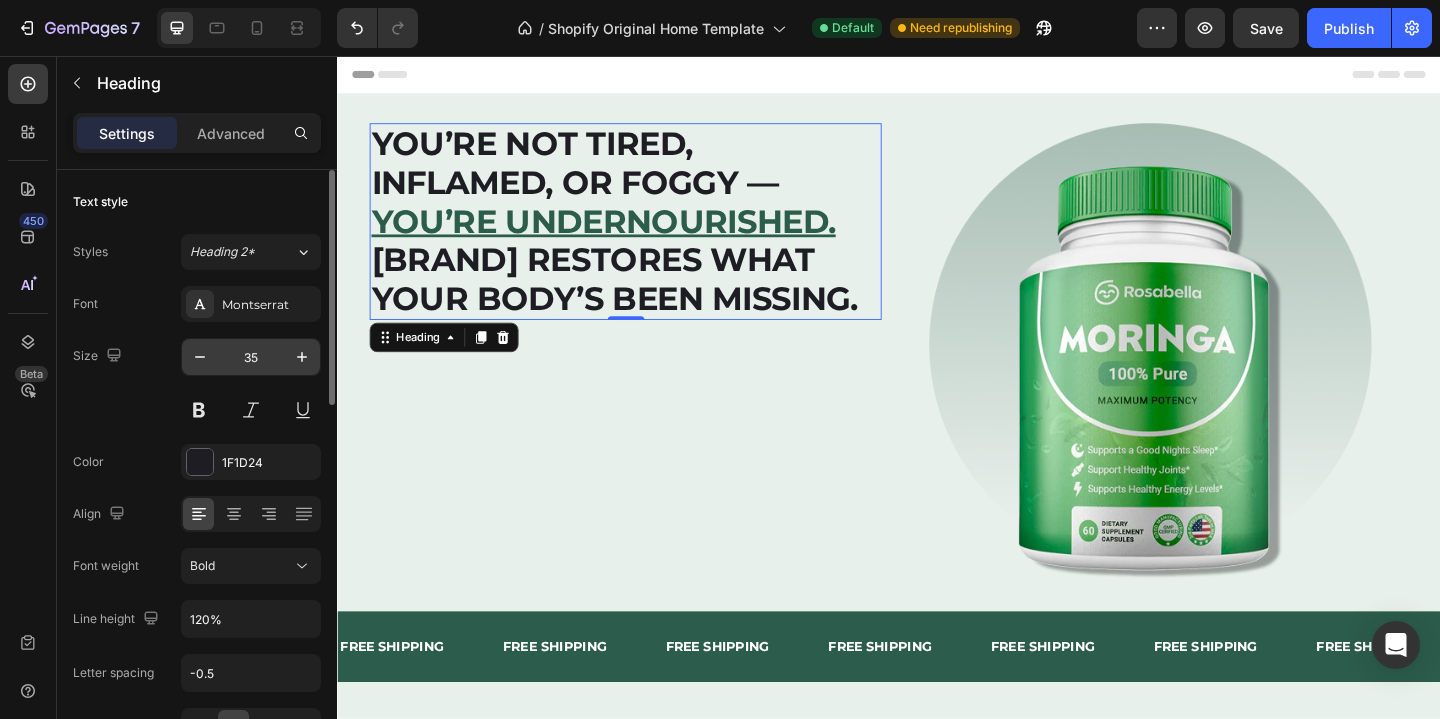 click on "35" at bounding box center (251, 357) 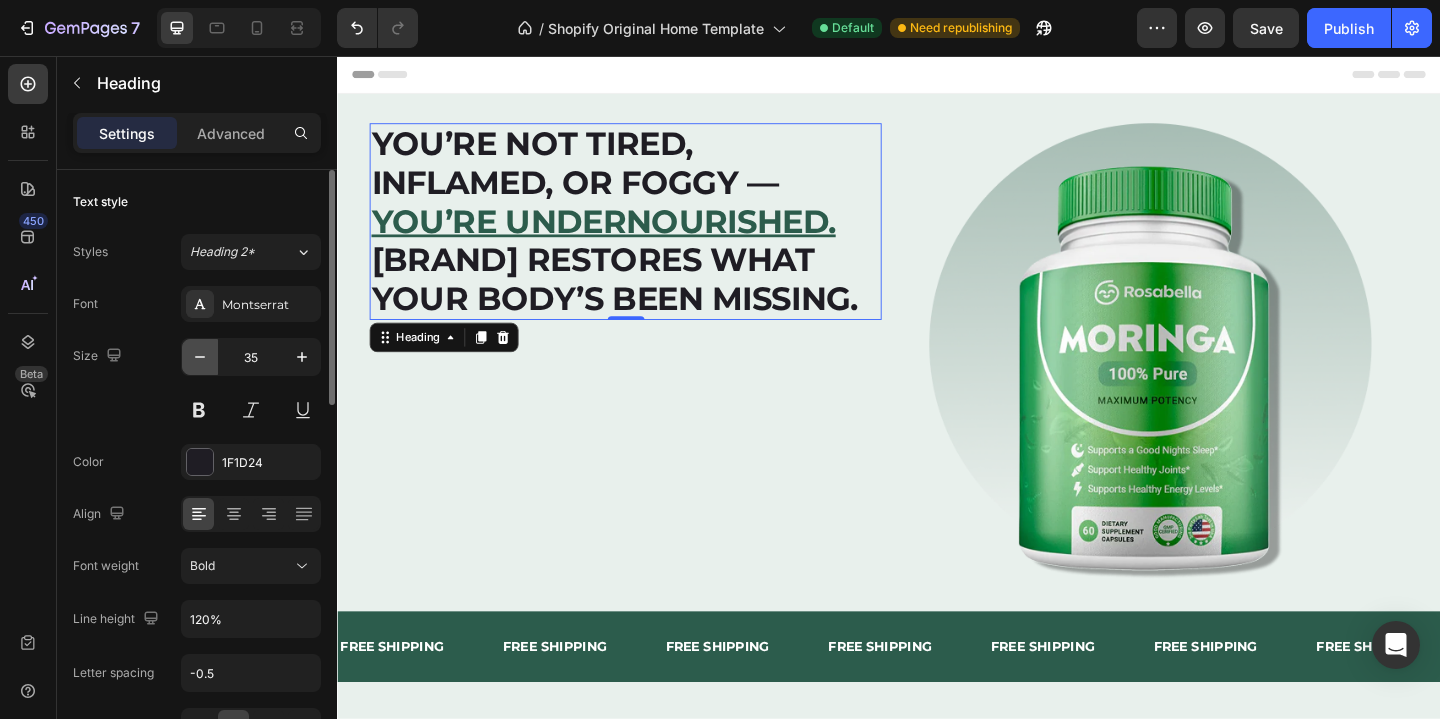 click 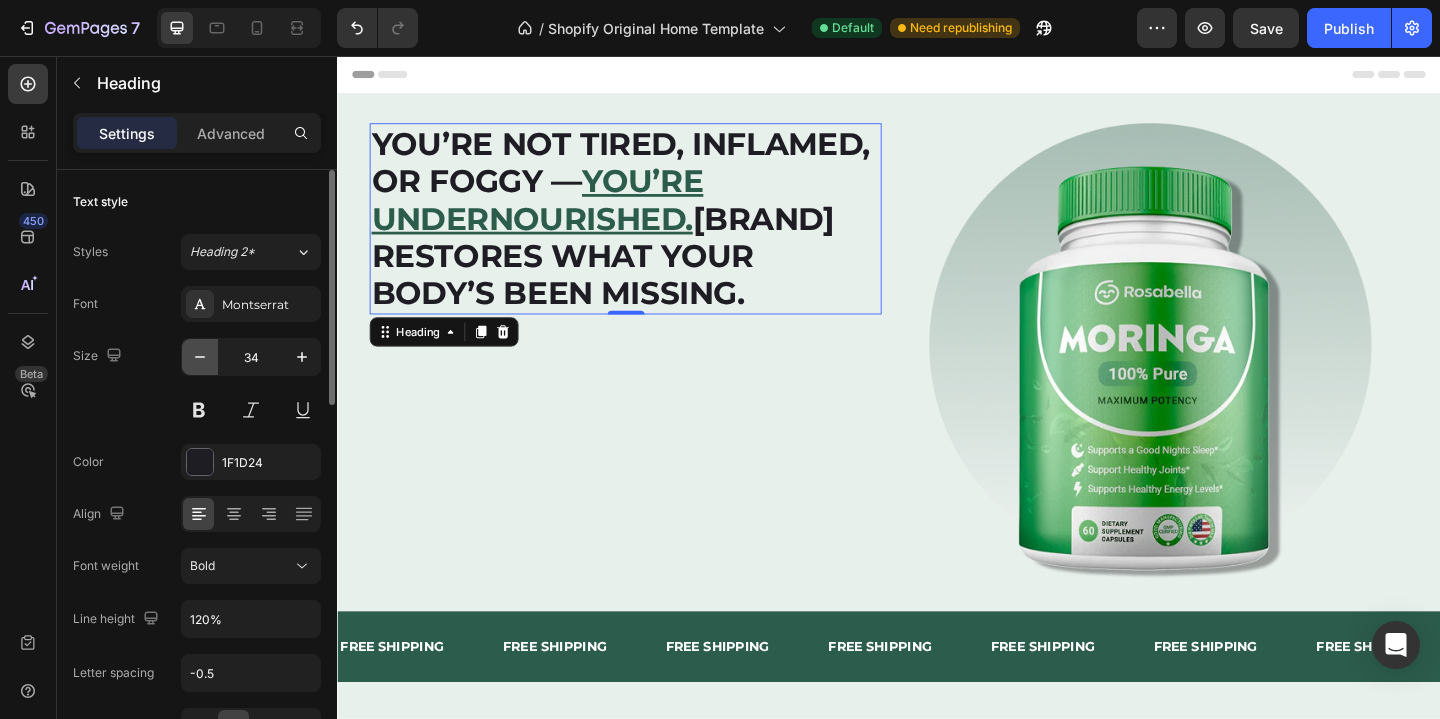 click 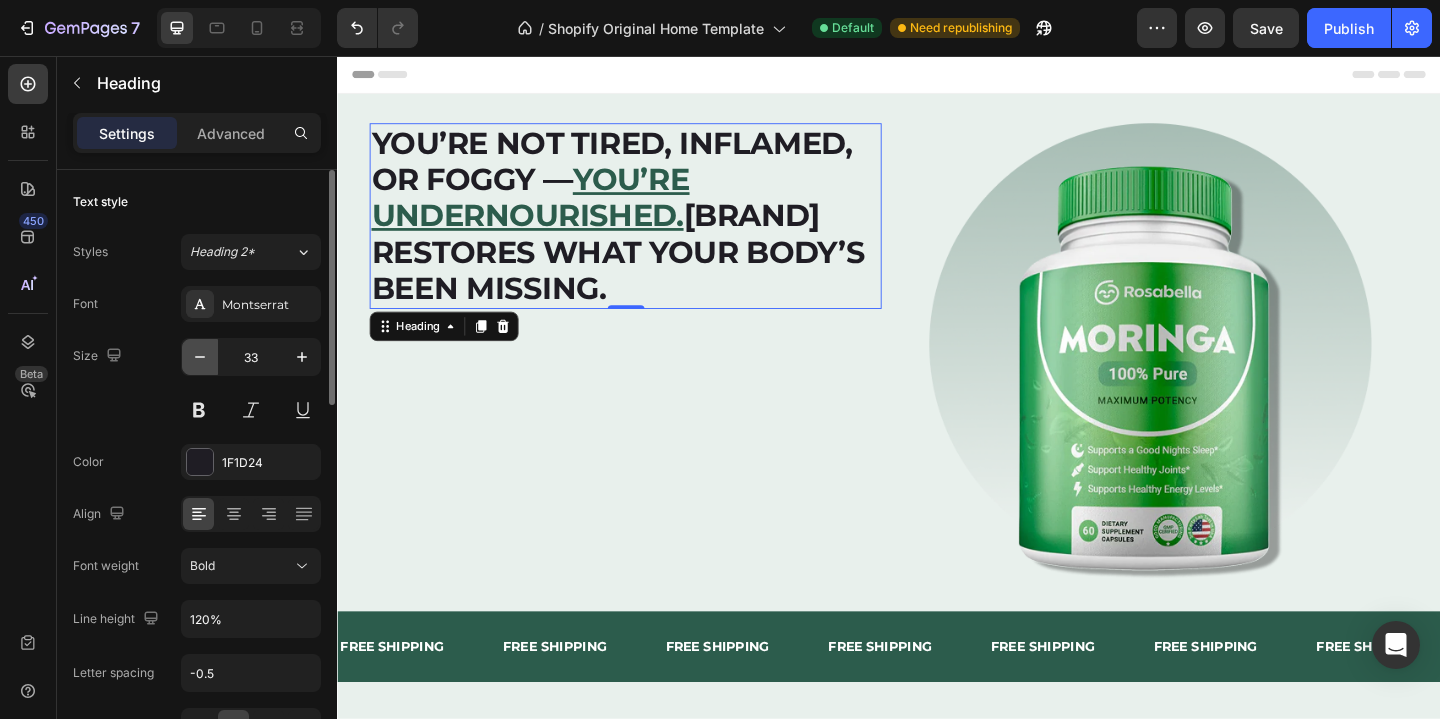 click 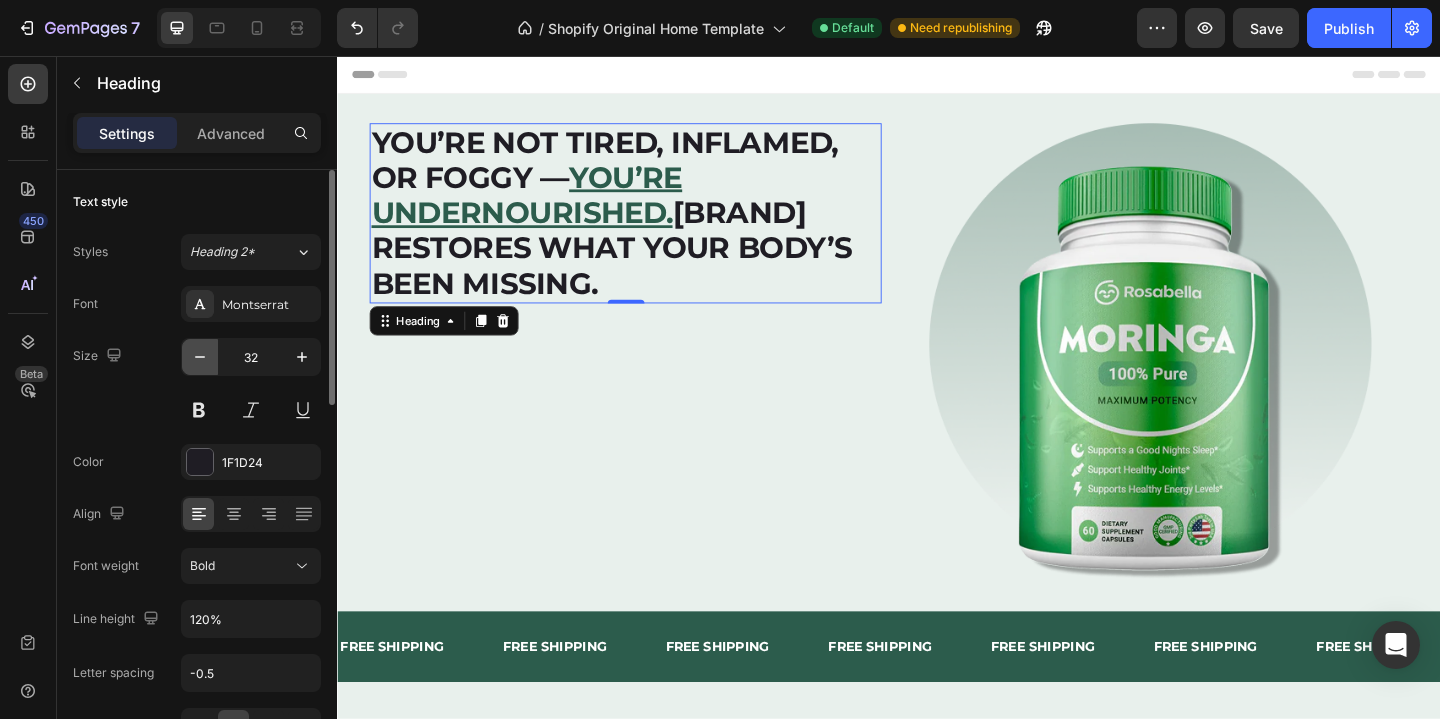 click 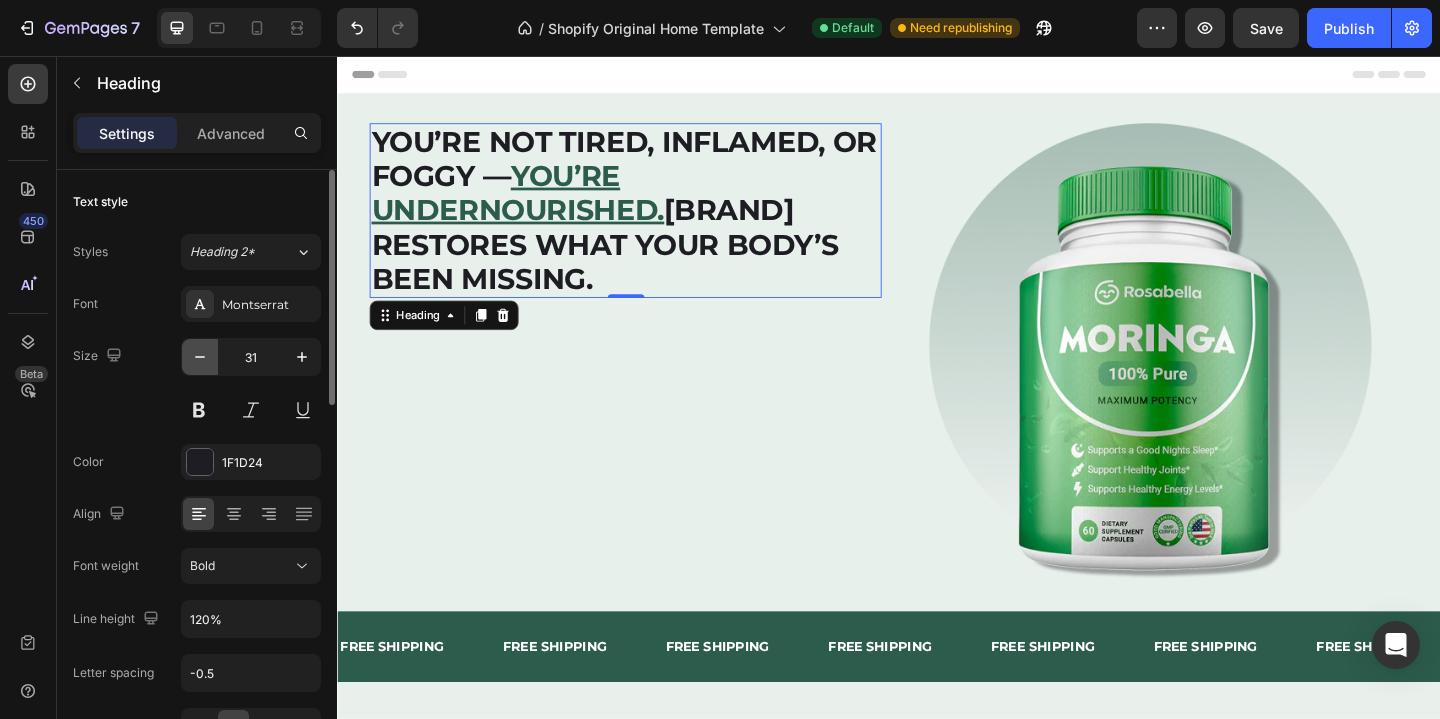 click 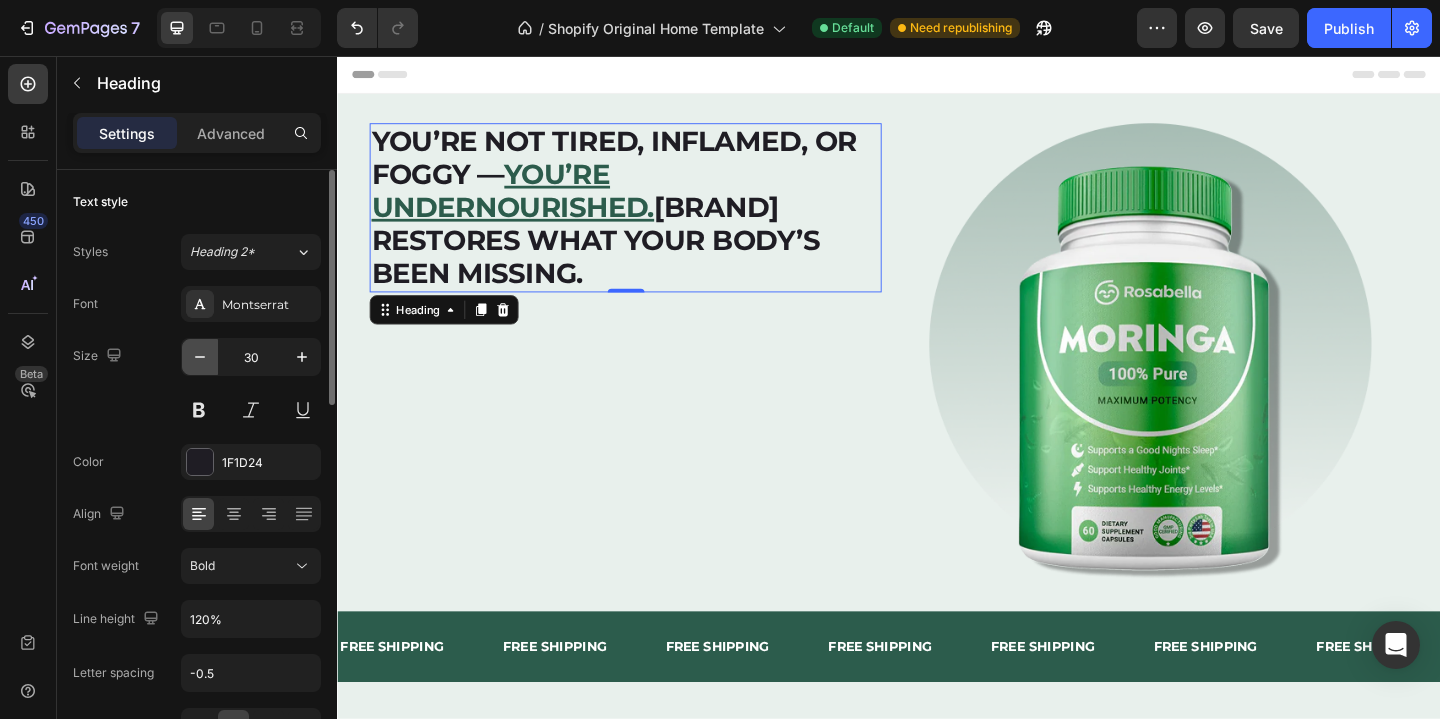 click 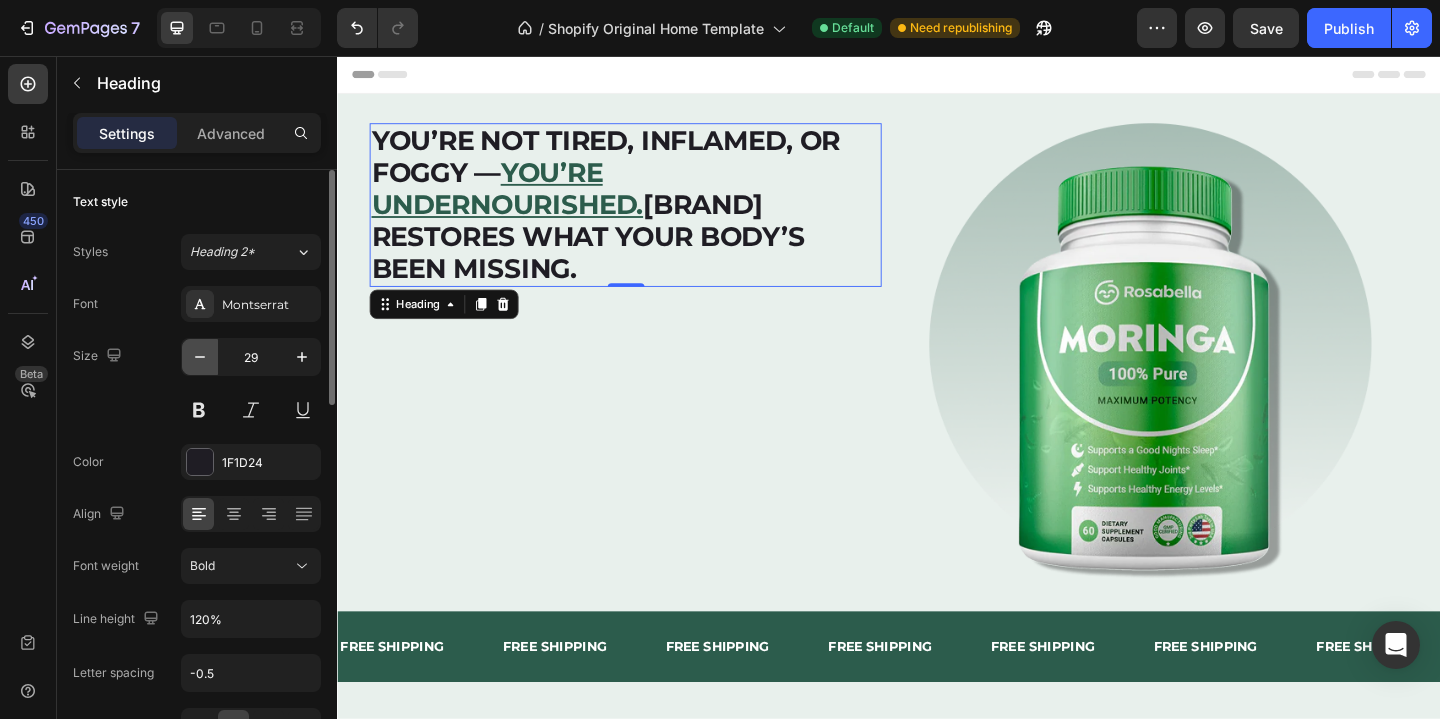 click 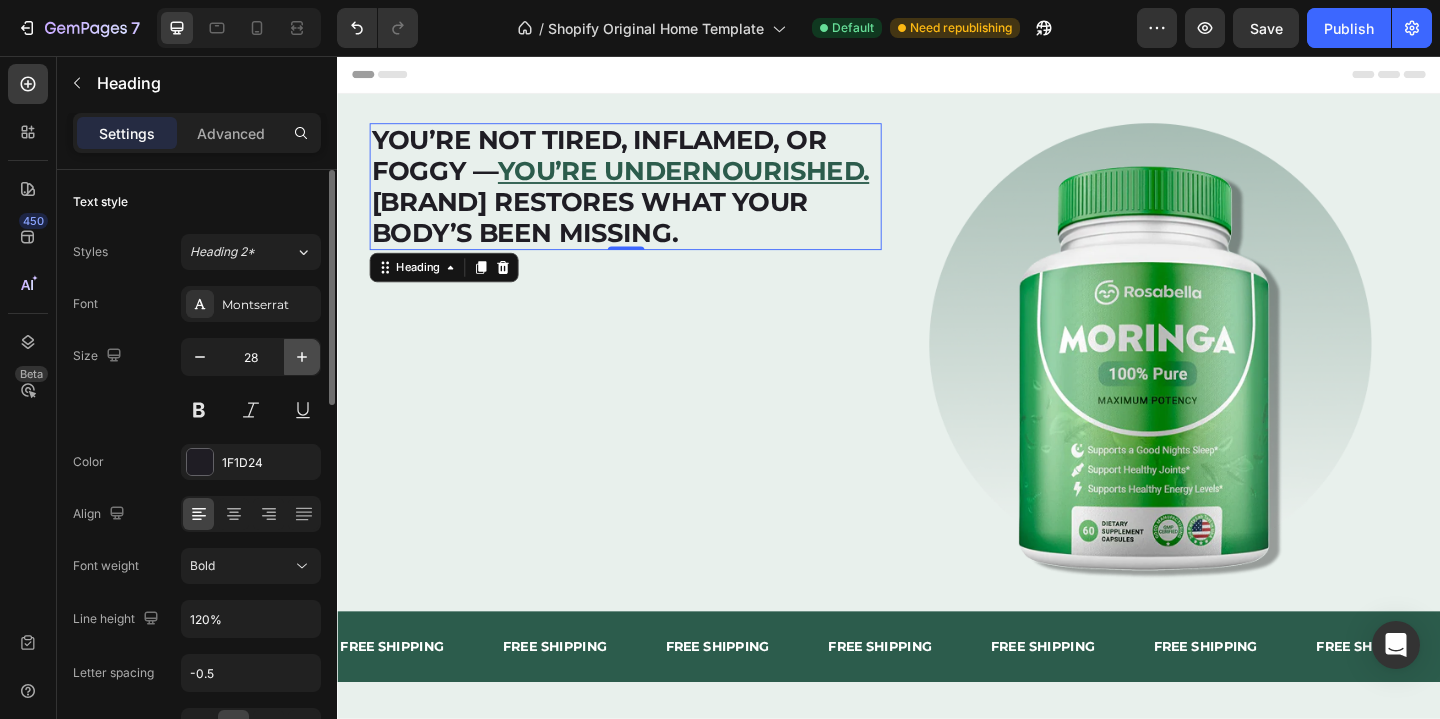 click 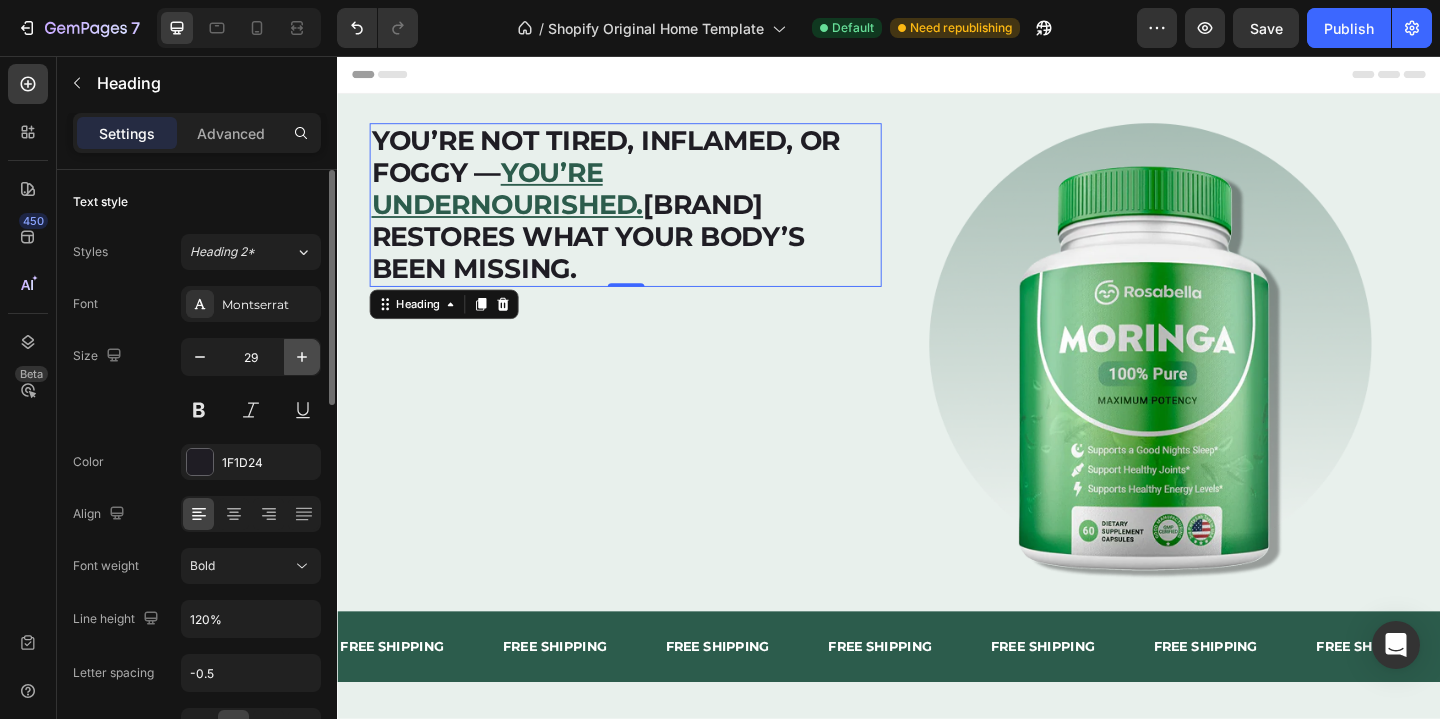 click 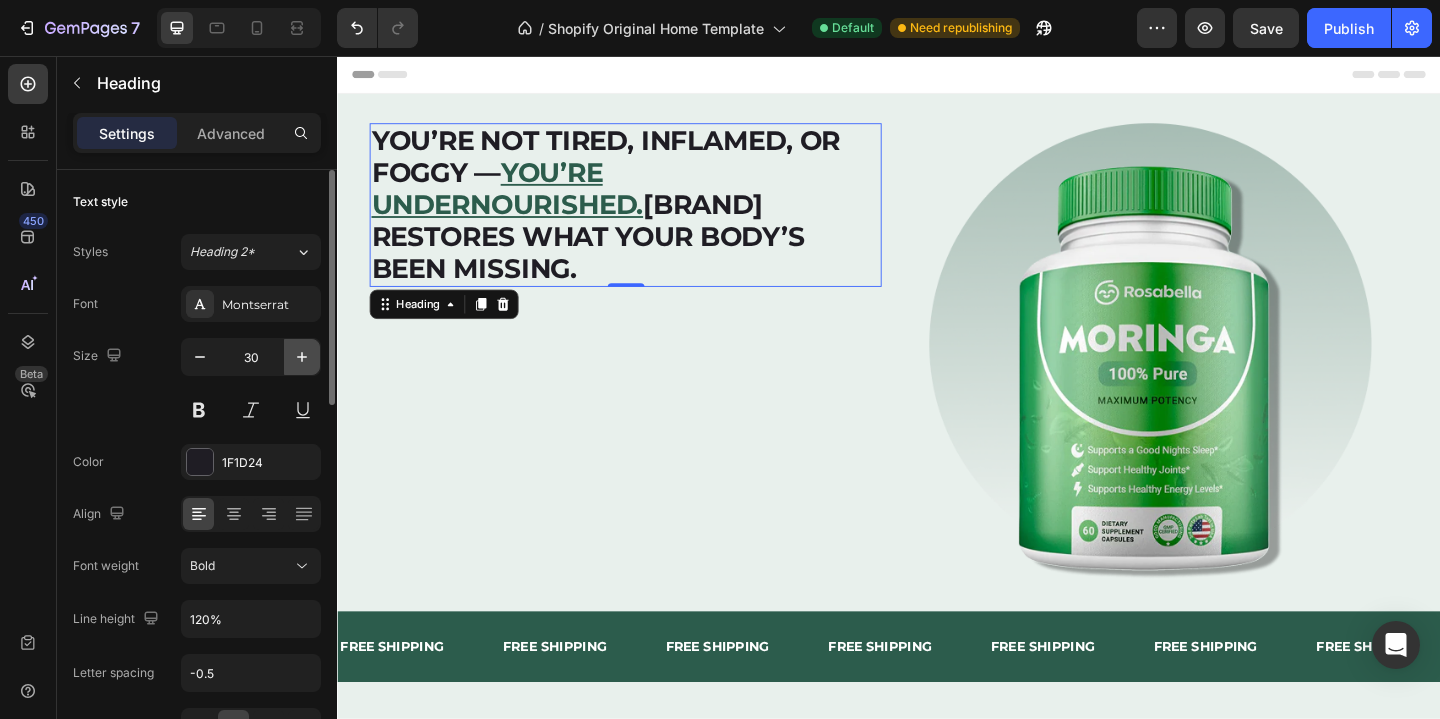 click 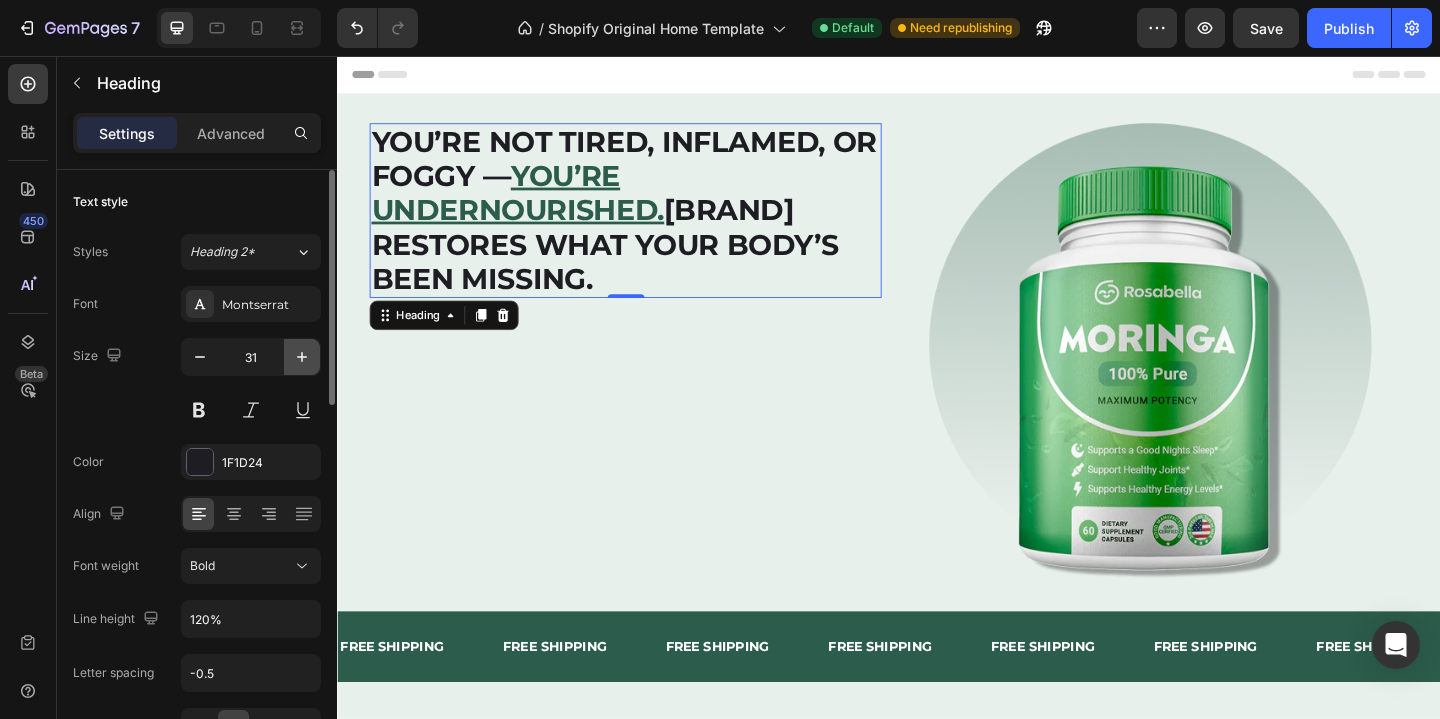click 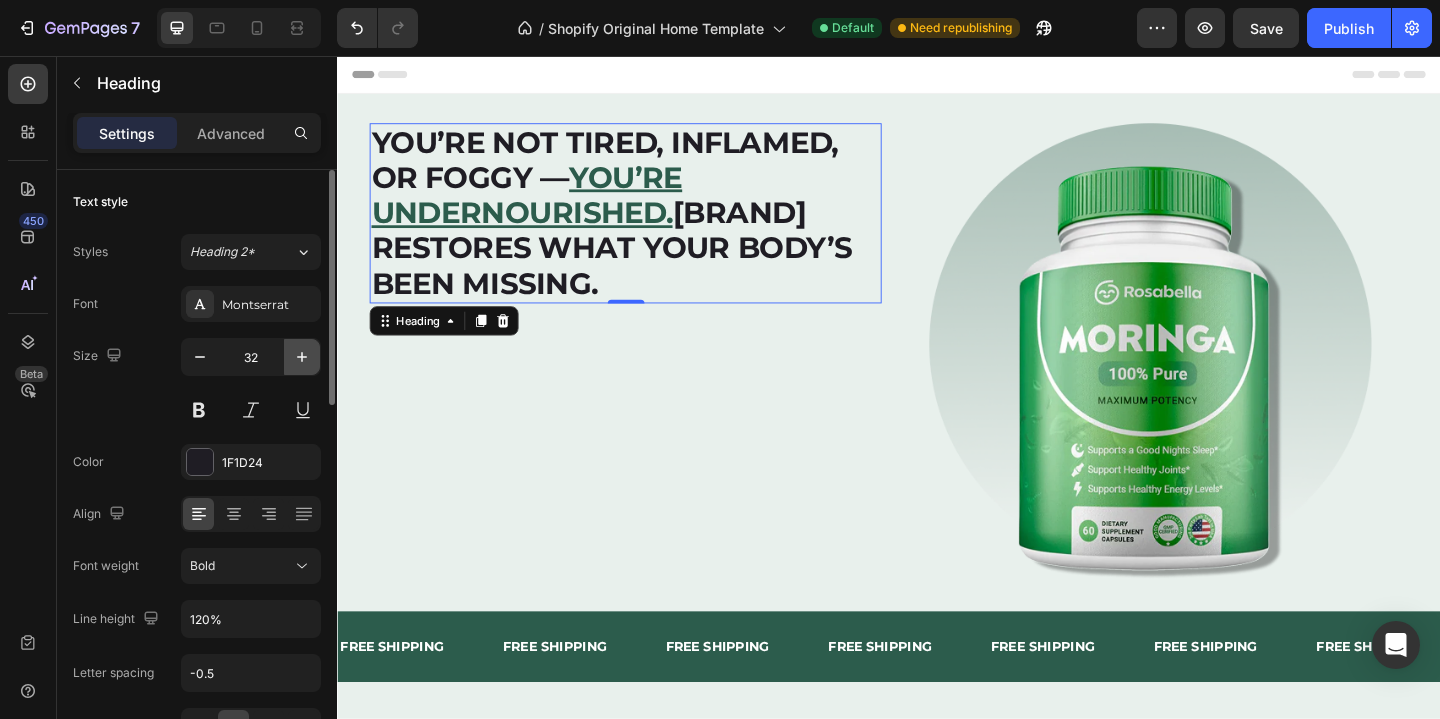 click 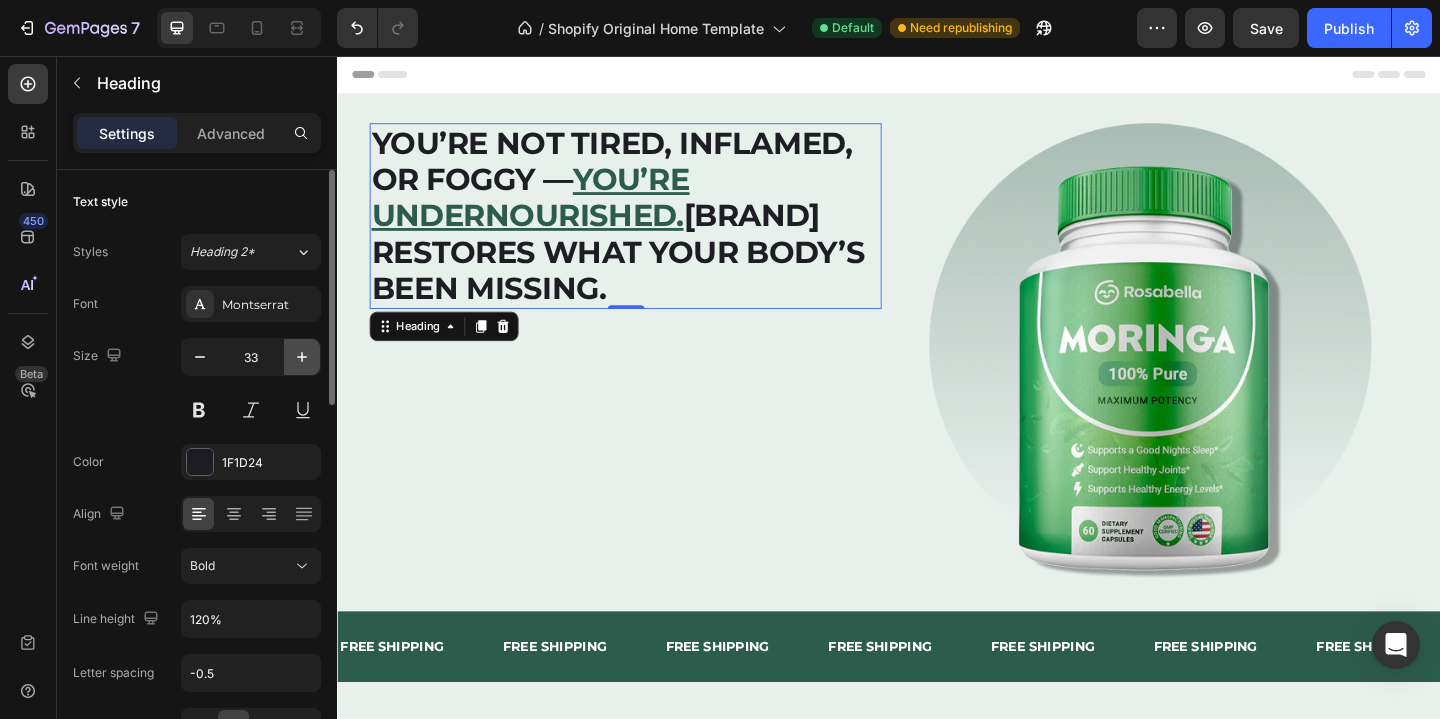 click 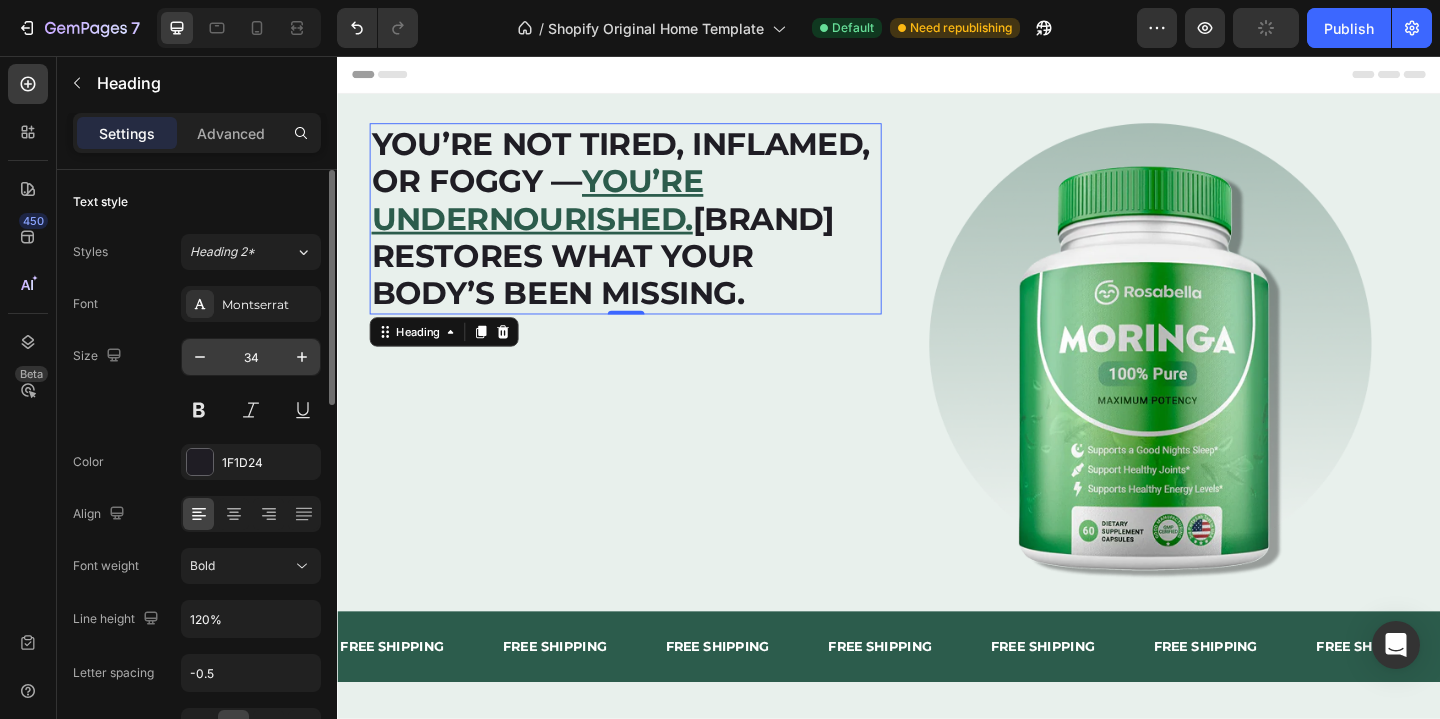 click on "34" at bounding box center [251, 357] 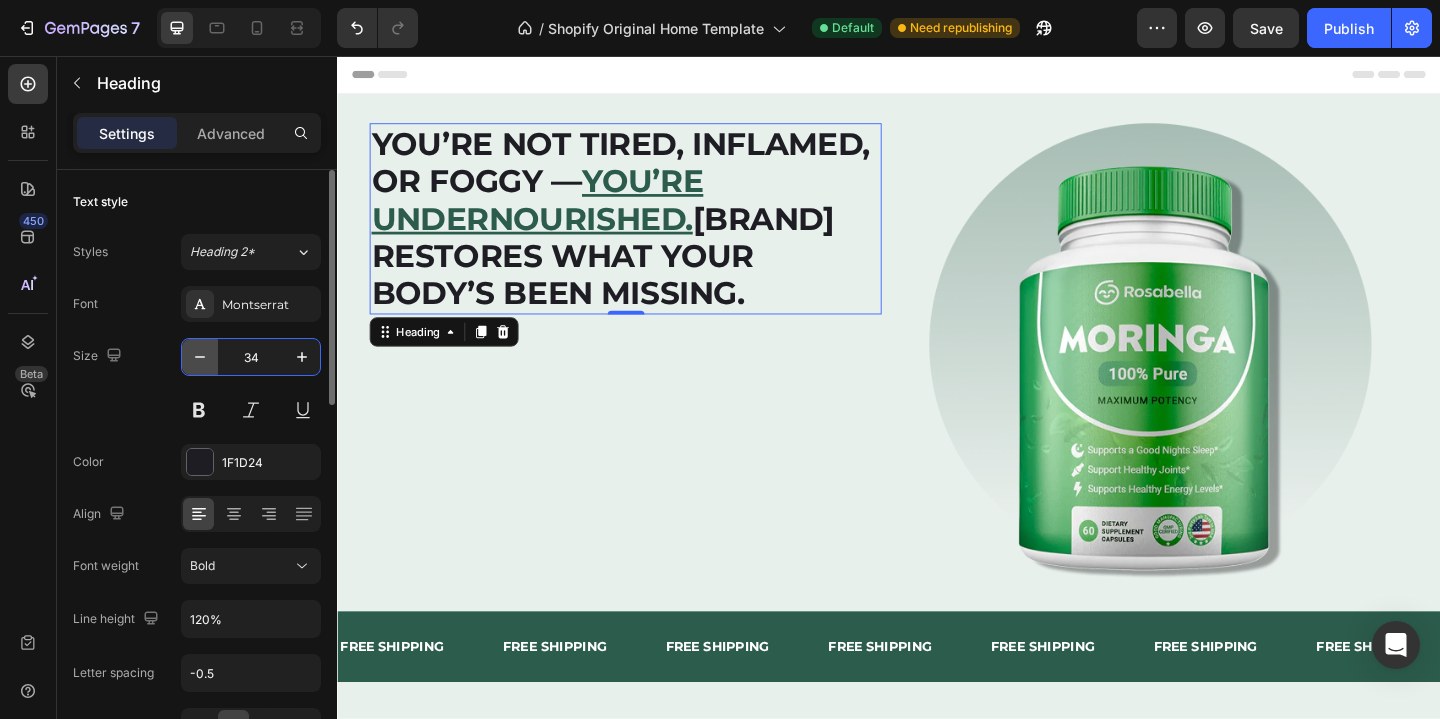 click 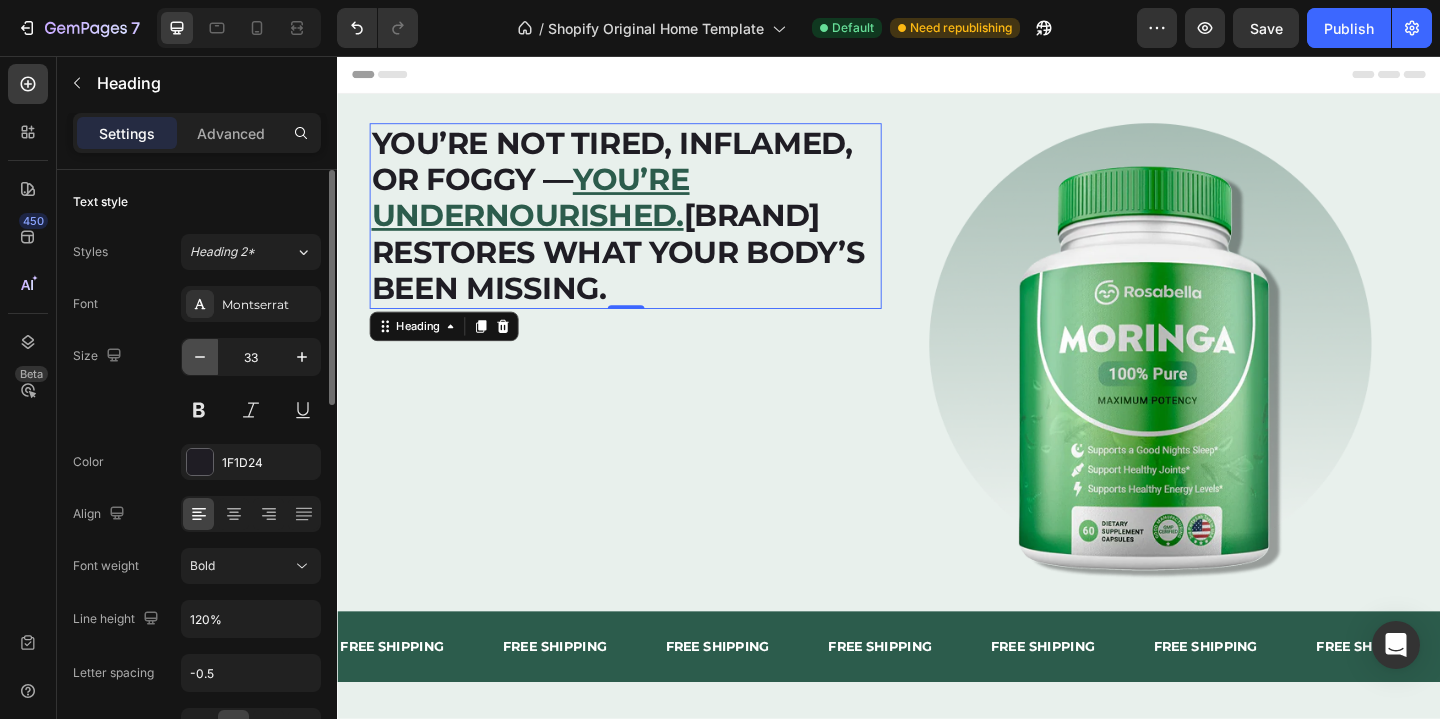 click 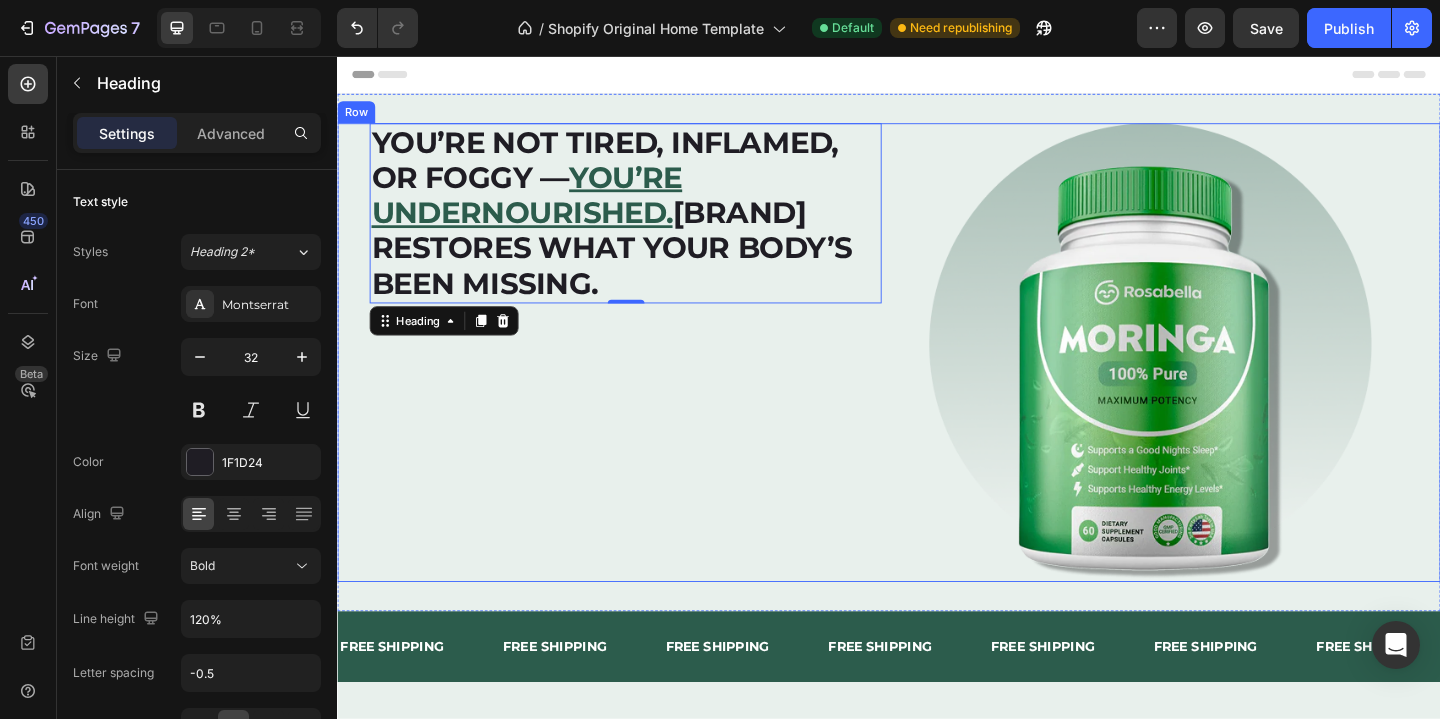click on "⁠⁠⁠⁠⁠⁠⁠ You’re not tired, inflamed, or foggy —  you’re undernourished.  Rosabella restores what your body’s been missing. Heading   0" at bounding box center [650, 378] 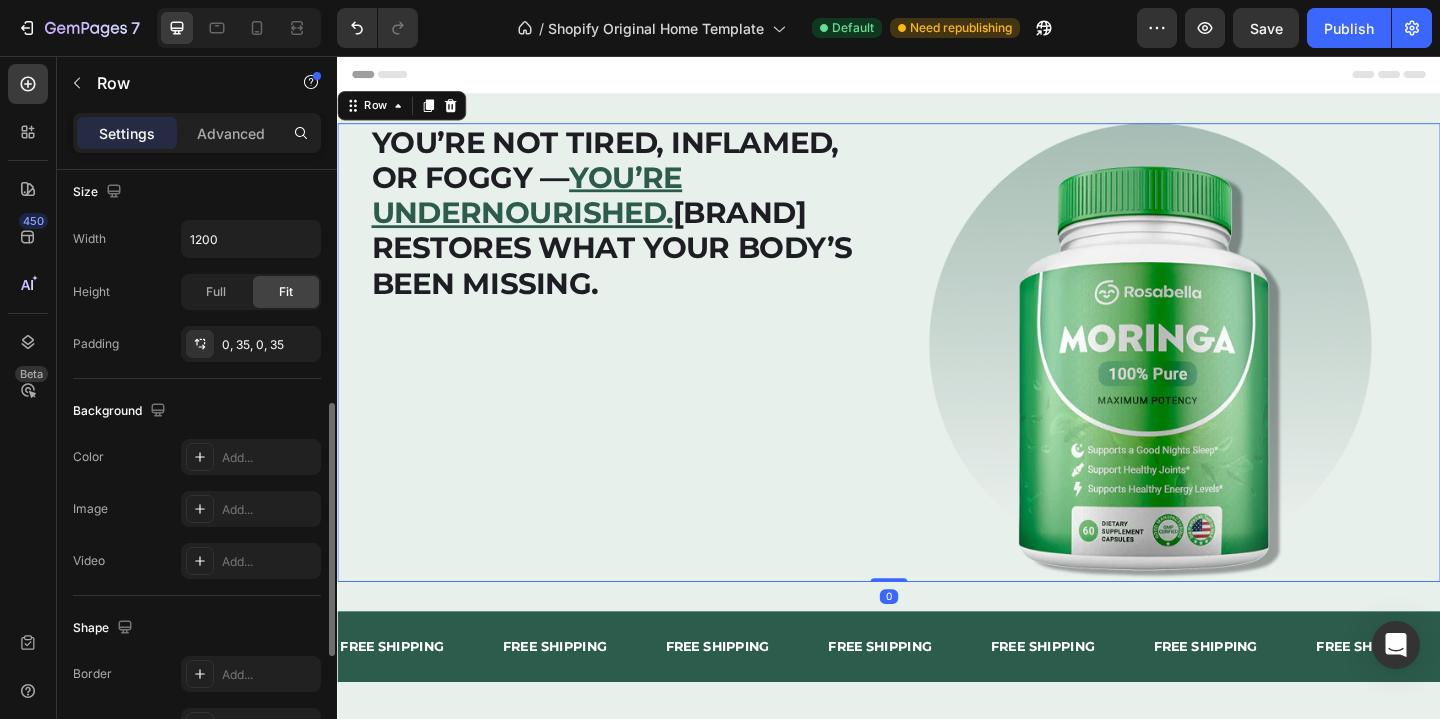 scroll, scrollTop: 842, scrollLeft: 0, axis: vertical 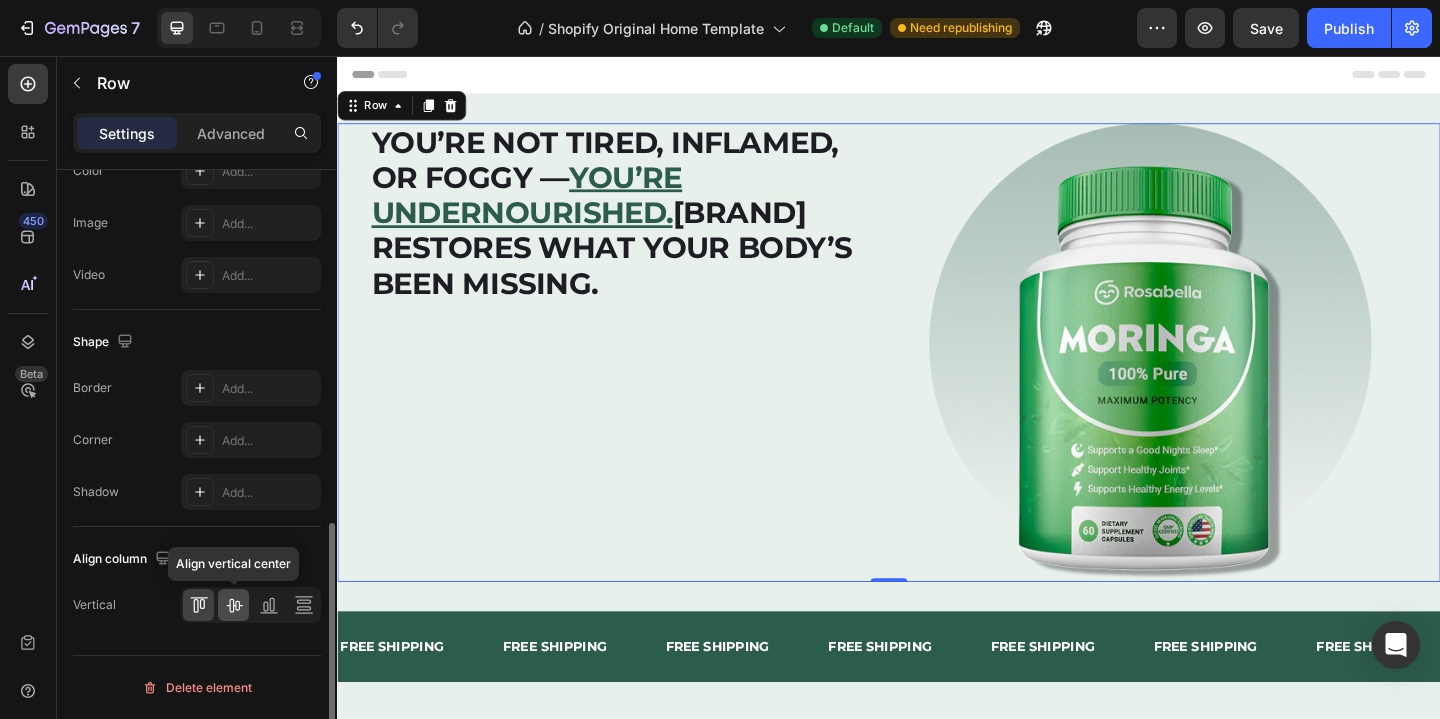 click 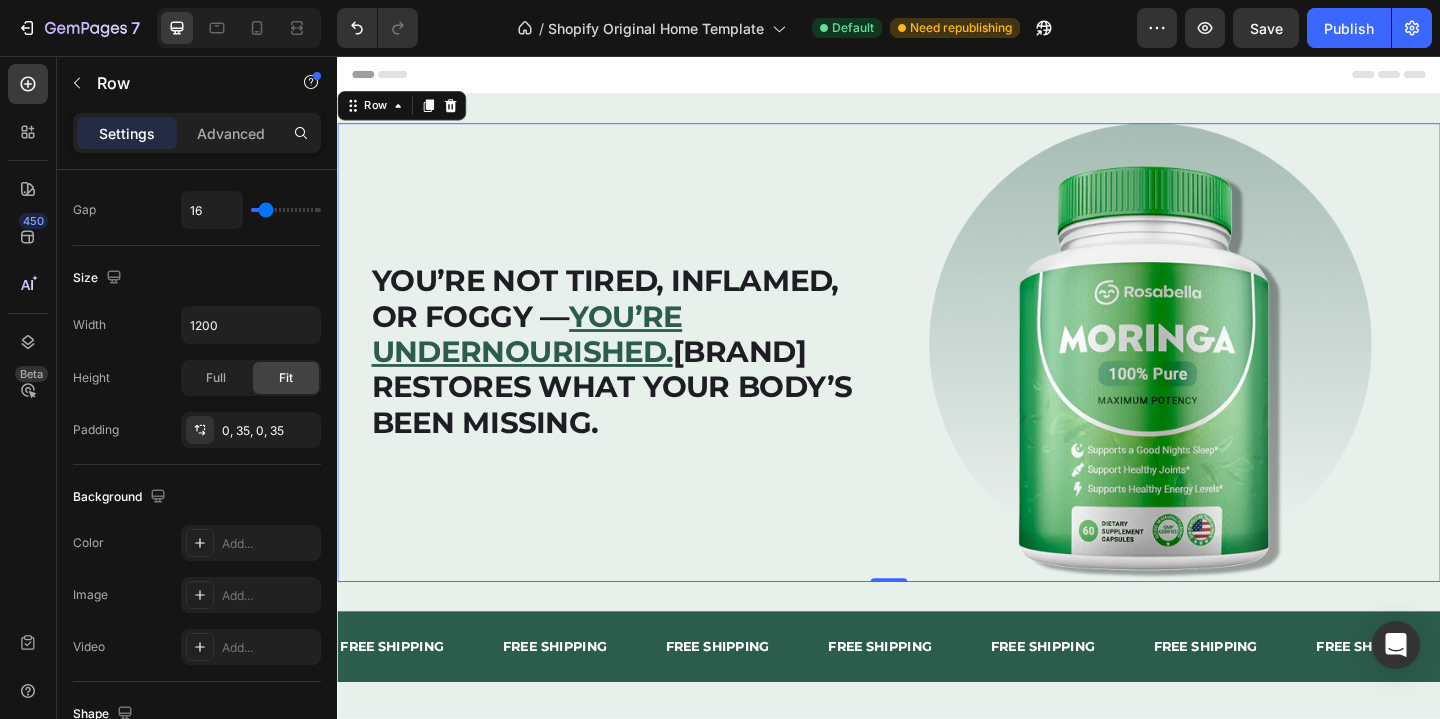 scroll, scrollTop: 0, scrollLeft: 0, axis: both 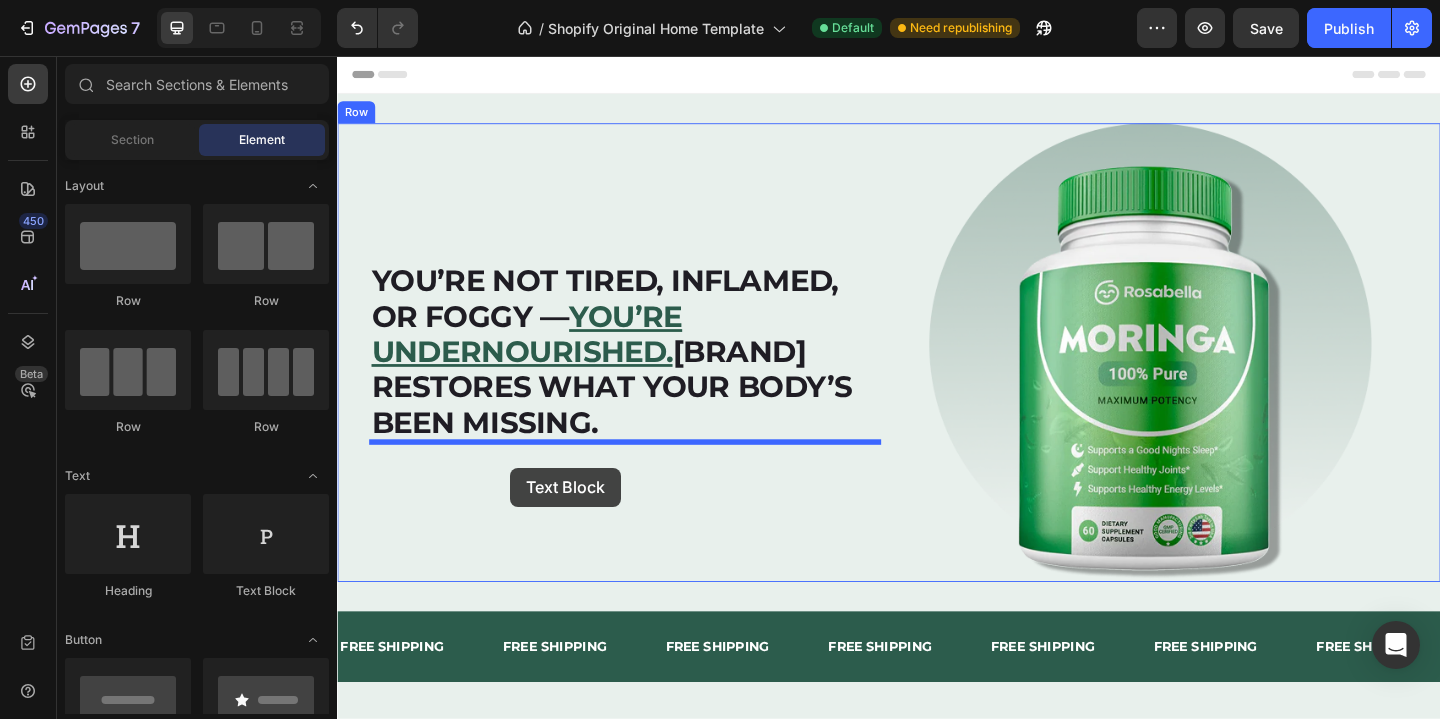 drag, startPoint x: 611, startPoint y: 588, endPoint x: 525, endPoint y: 504, distance: 120.21647 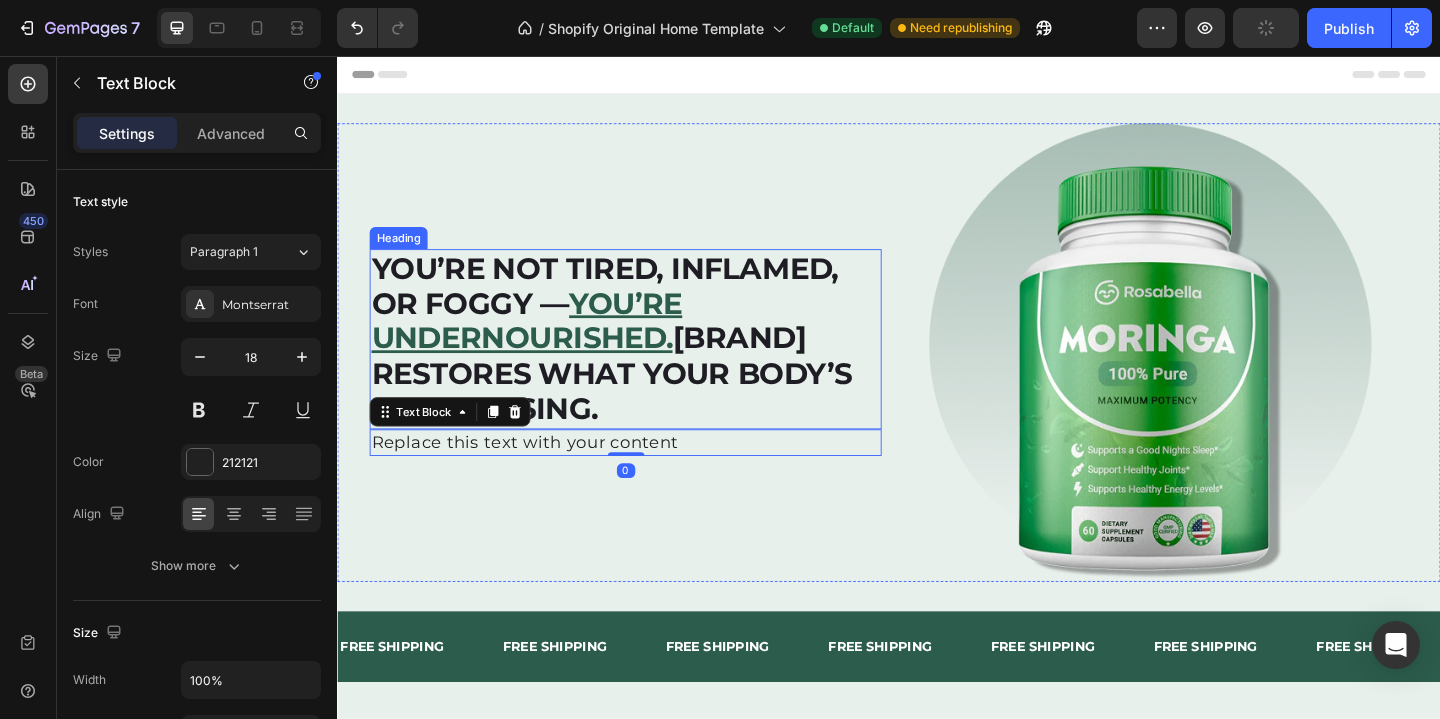 click on "Rosabella restores what your body’s been missing." at bounding box center (635, 401) 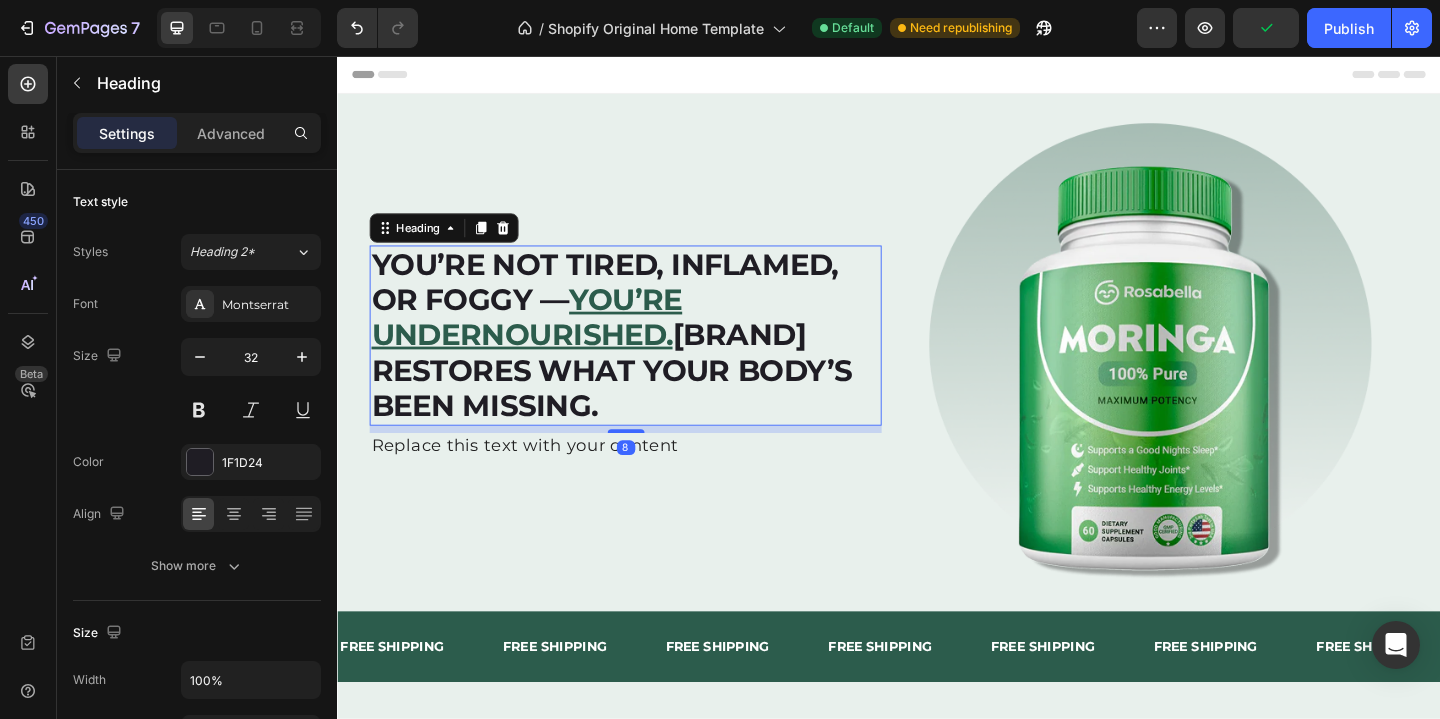 drag, startPoint x: 660, startPoint y: 458, endPoint x: 660, endPoint y: 469, distance: 11 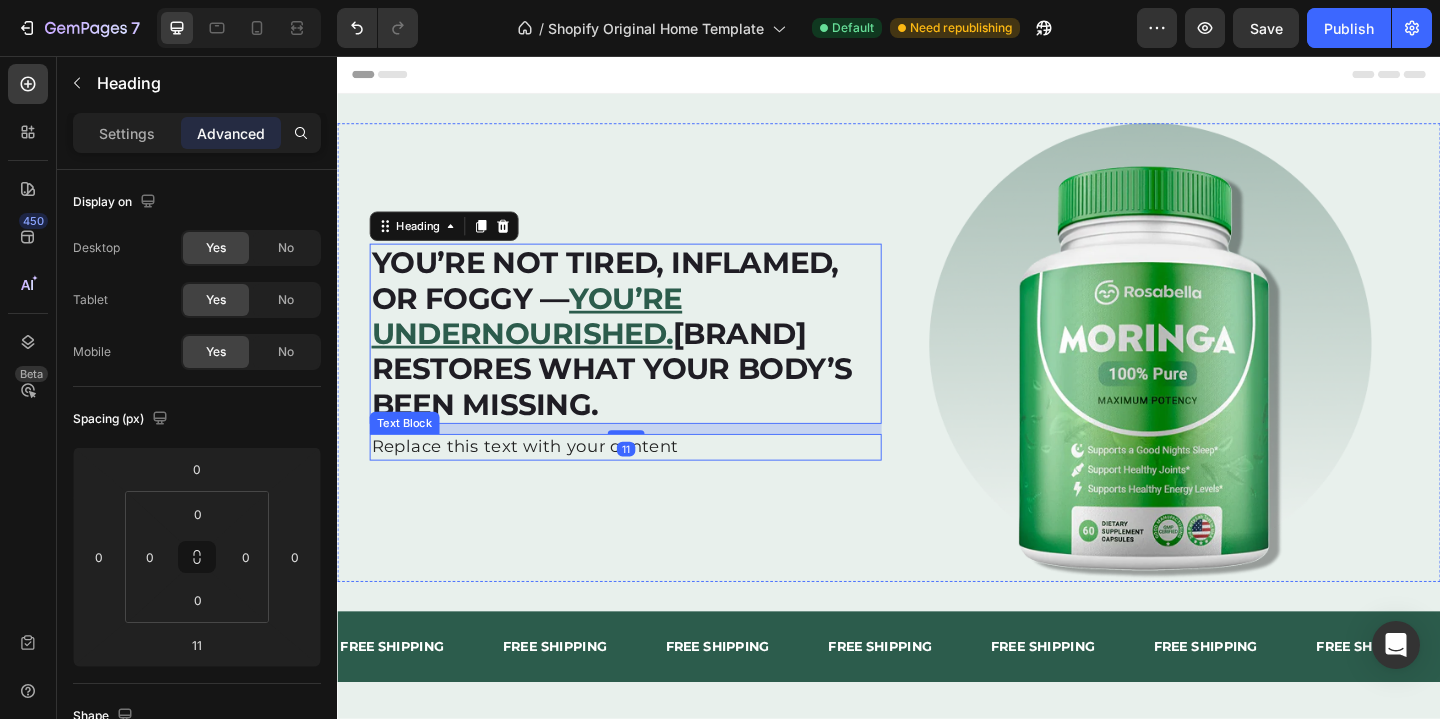 click on "Replace this text with your content" at bounding box center (650, 481) 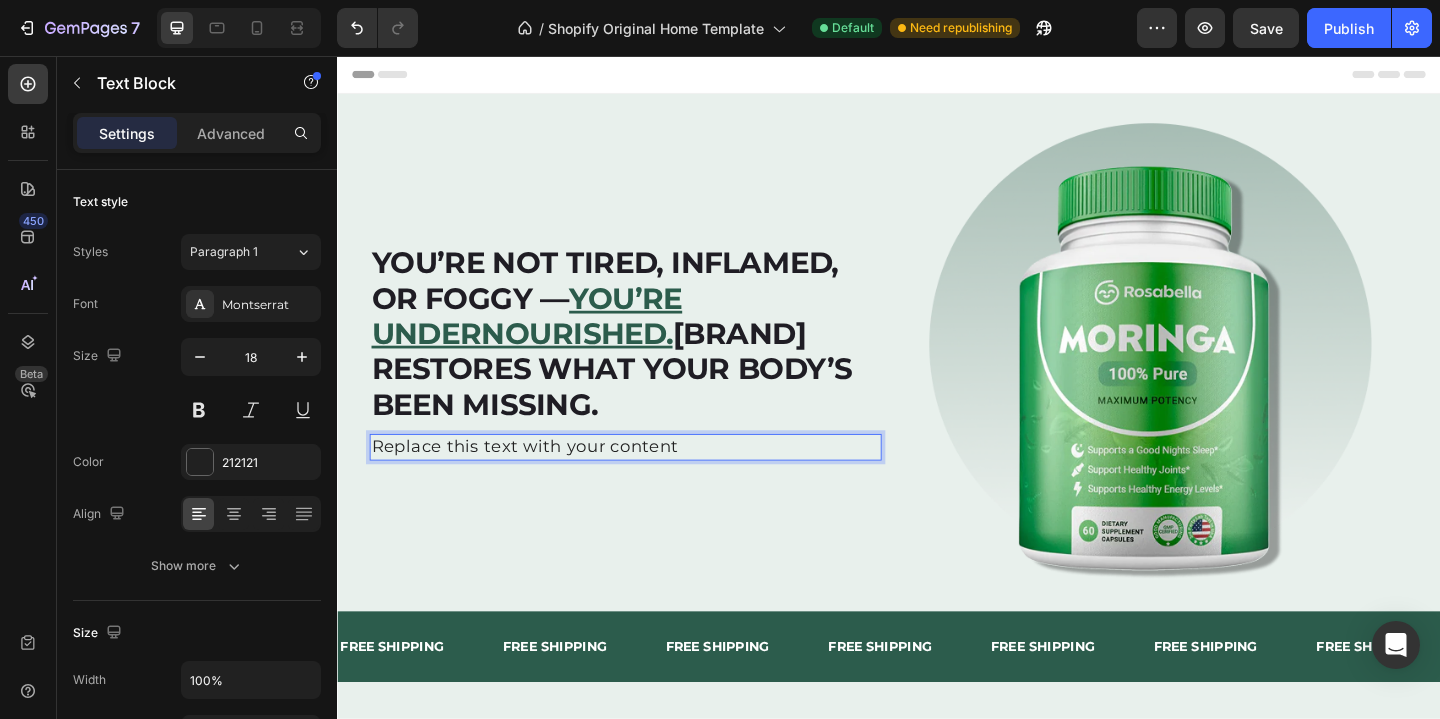 click on "Replace this text with your content" at bounding box center [650, 481] 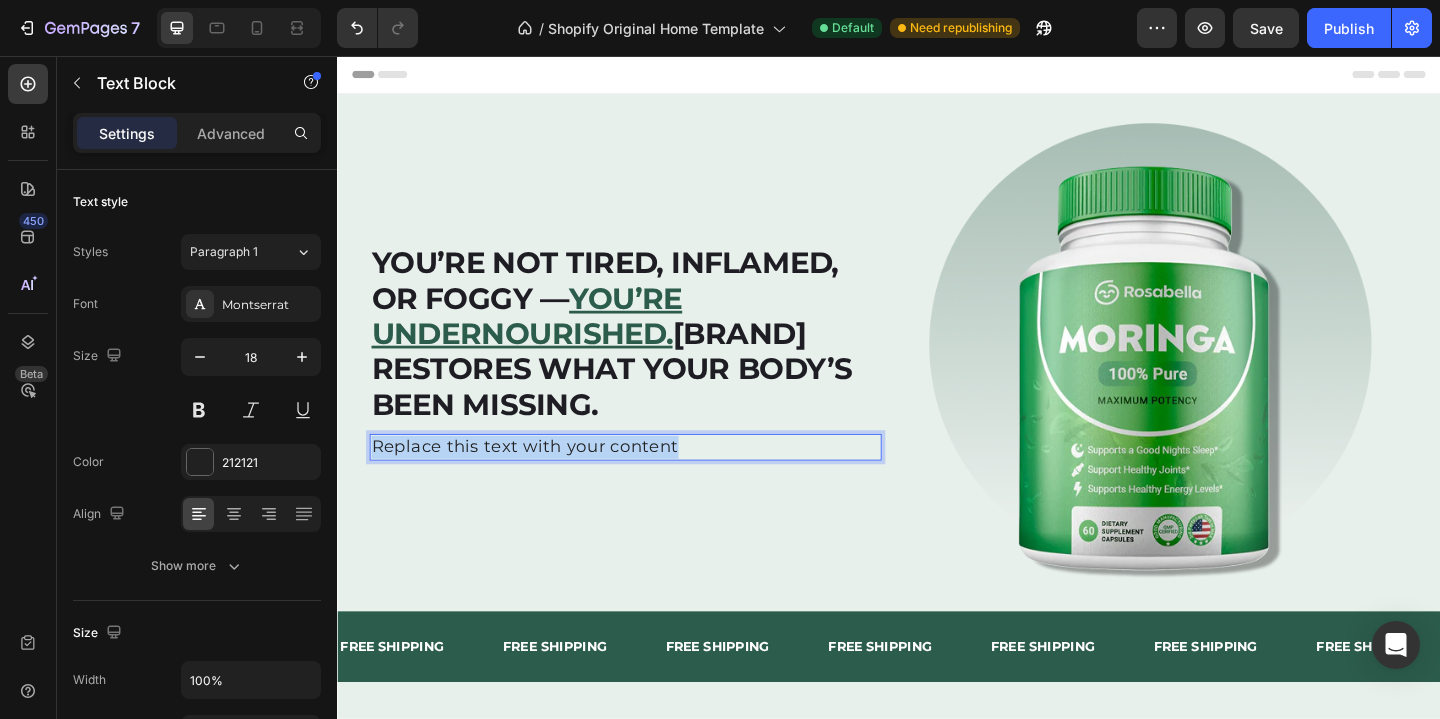 click on "Replace this text with your content" at bounding box center (650, 481) 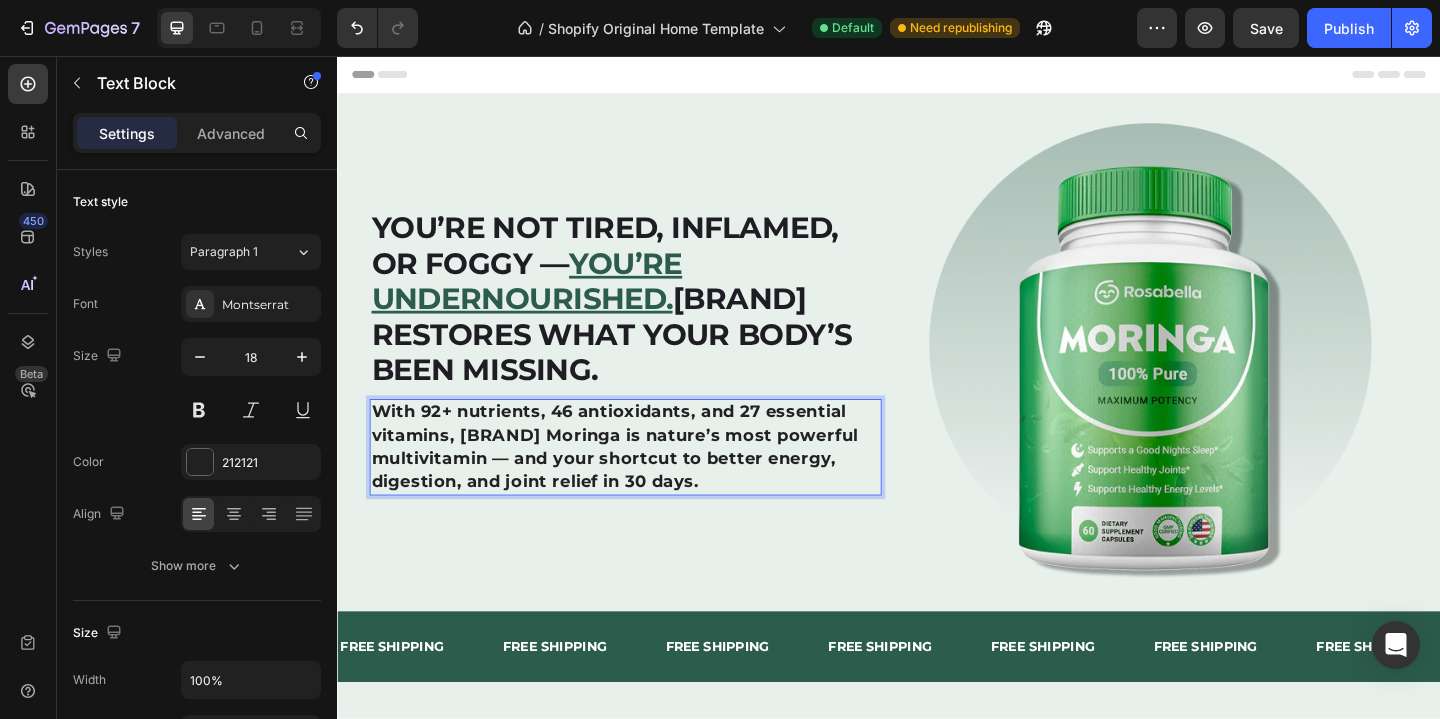 click on "With 92+ nutrients, 46 antioxidants, and 27 essential vitamins, Rosabella Moringa is nature’s most powerful multivitamin — and your shortcut to better energy, digestion, and joint relief in 30 days." at bounding box center [639, 481] 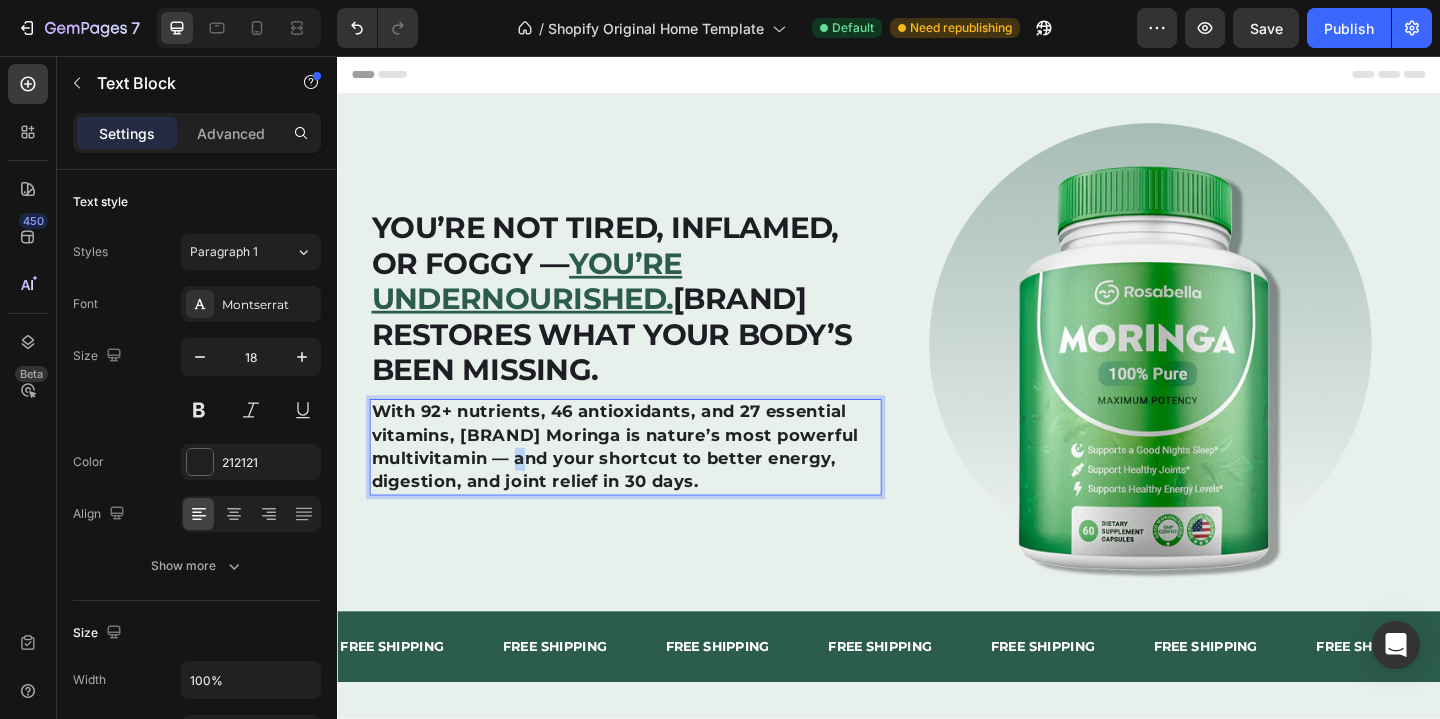 click on "With 92+ nutrients, 46 antioxidants, and 27 essential vitamins, Rosabella Moringa is nature’s most powerful multivitamin — and your shortcut to better energy, digestion, and joint relief in 30 days." at bounding box center (639, 481) 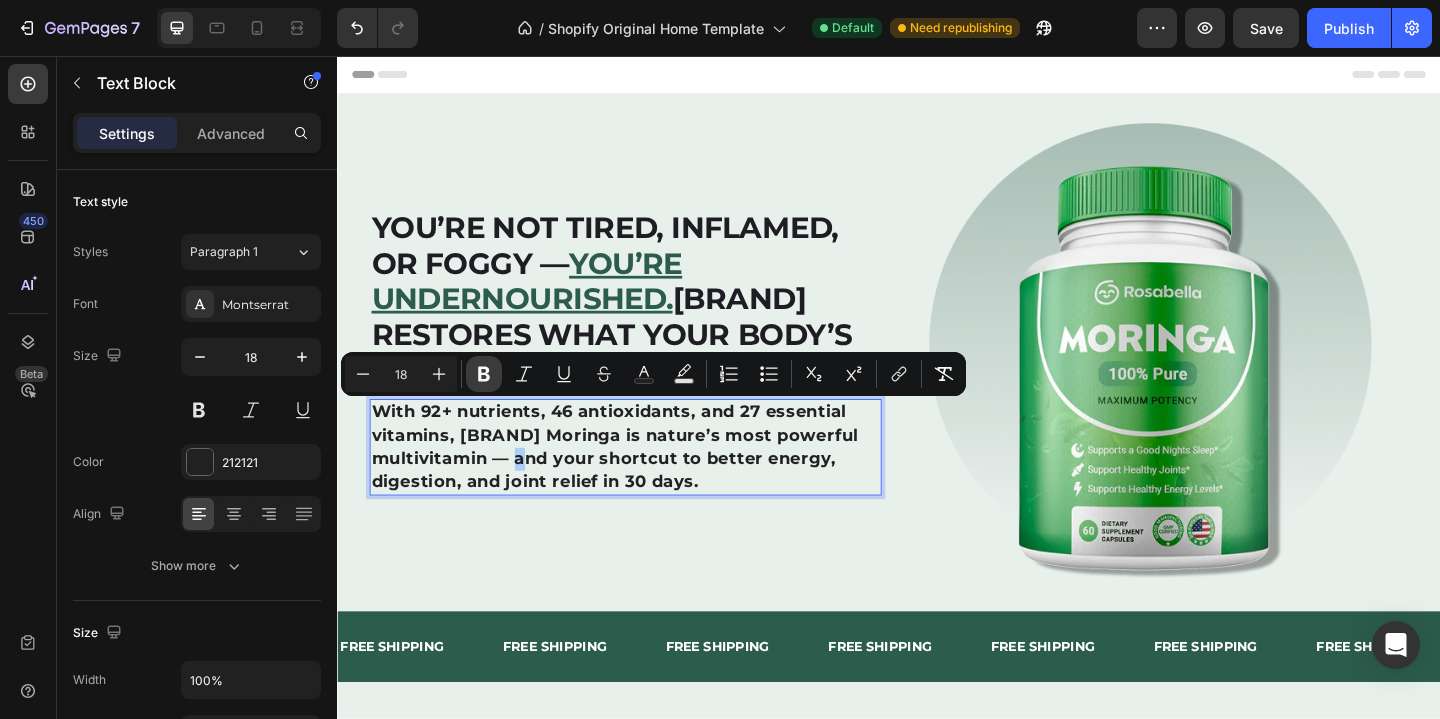 click 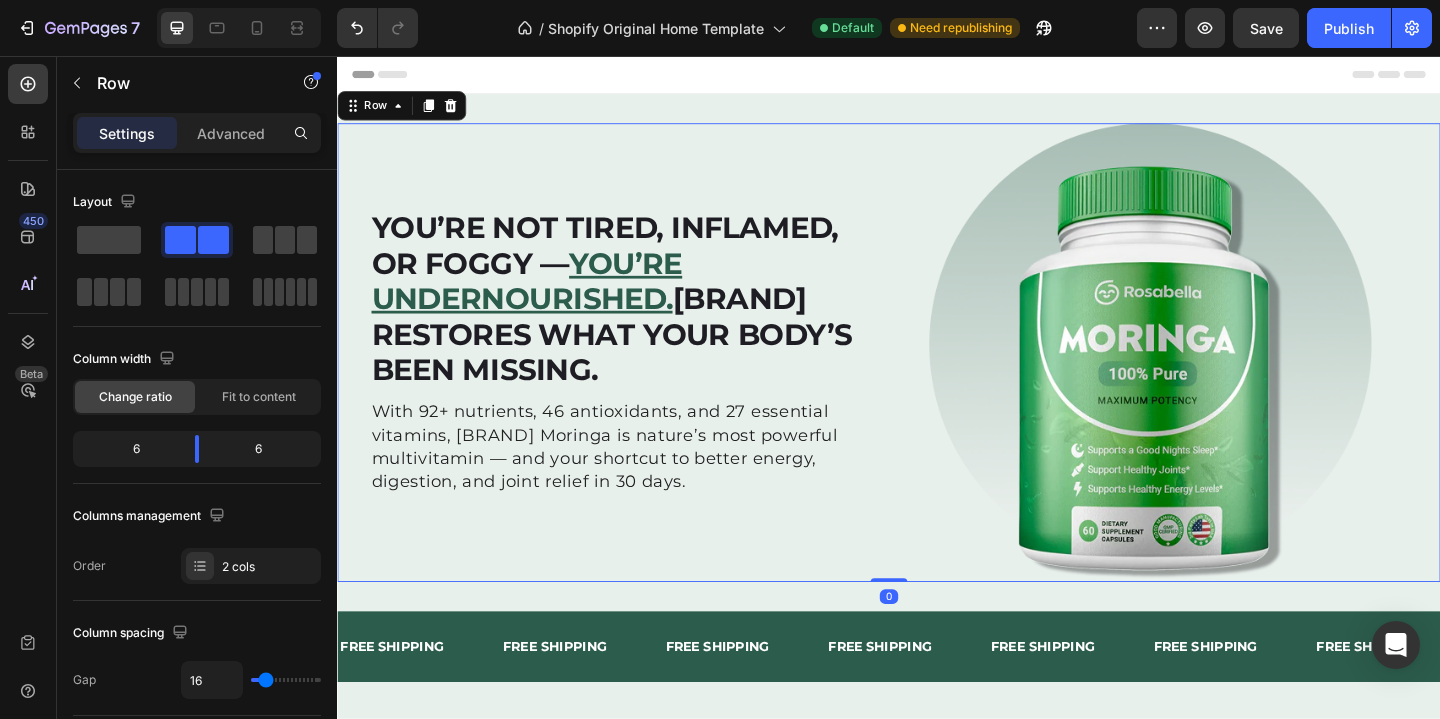 click on "⁠⁠⁠⁠⁠⁠⁠ You’re not tired, inflamed, or foggy —  you’re undernourished.  Rosabella restores what your body’s been missing. Heading With 92+ nutrients, 46 antioxidants, and 27 essential vitamins, Rosabella Moringa is nature’s most powerful multivitamin — and your shortcut to better energy, digestion, and joint relief in 30 days. Text Block" at bounding box center [650, 378] 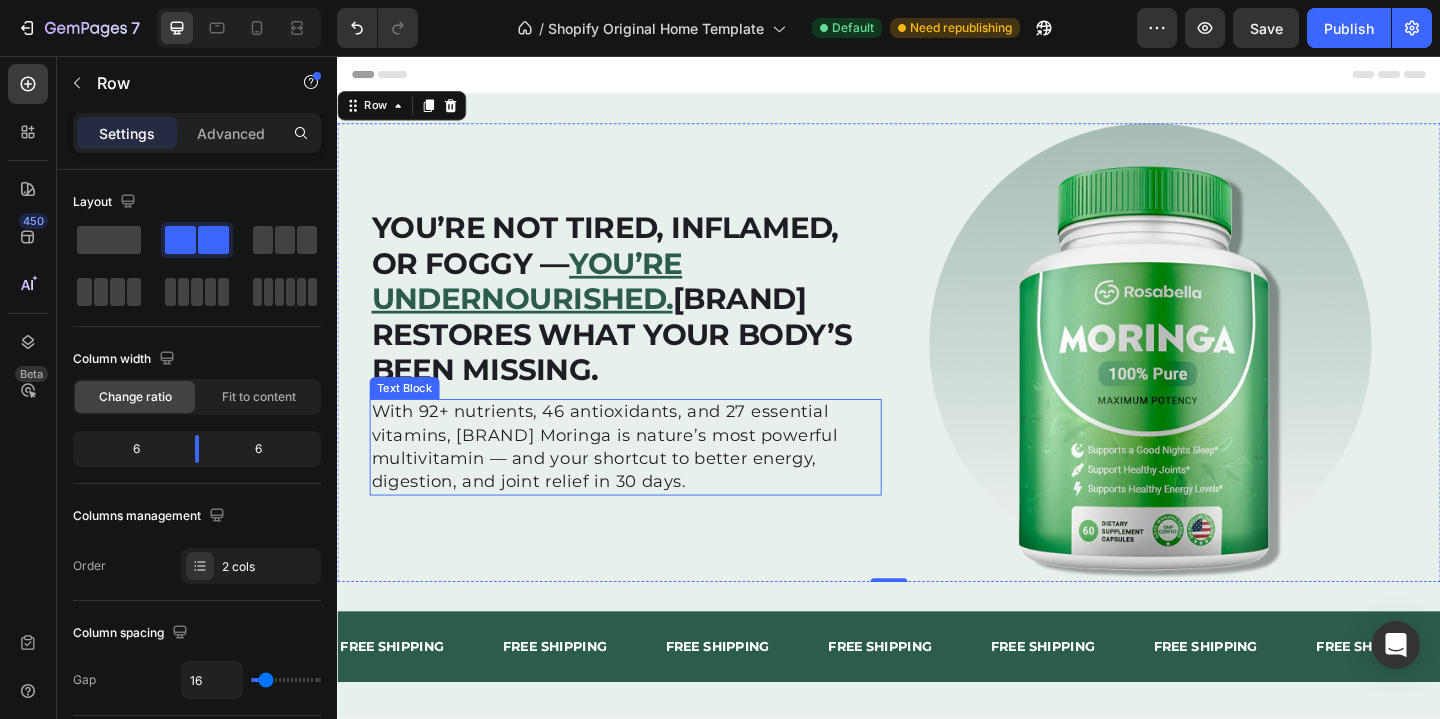 click on "With 92+ nutrients, 46 antioxidants, and 27 essential vitamins, Rosabella Moringa is nature’s most powerful multivitamin — and your shortcut to better energy, digestion, and joint relief in 30 days." at bounding box center [650, 481] 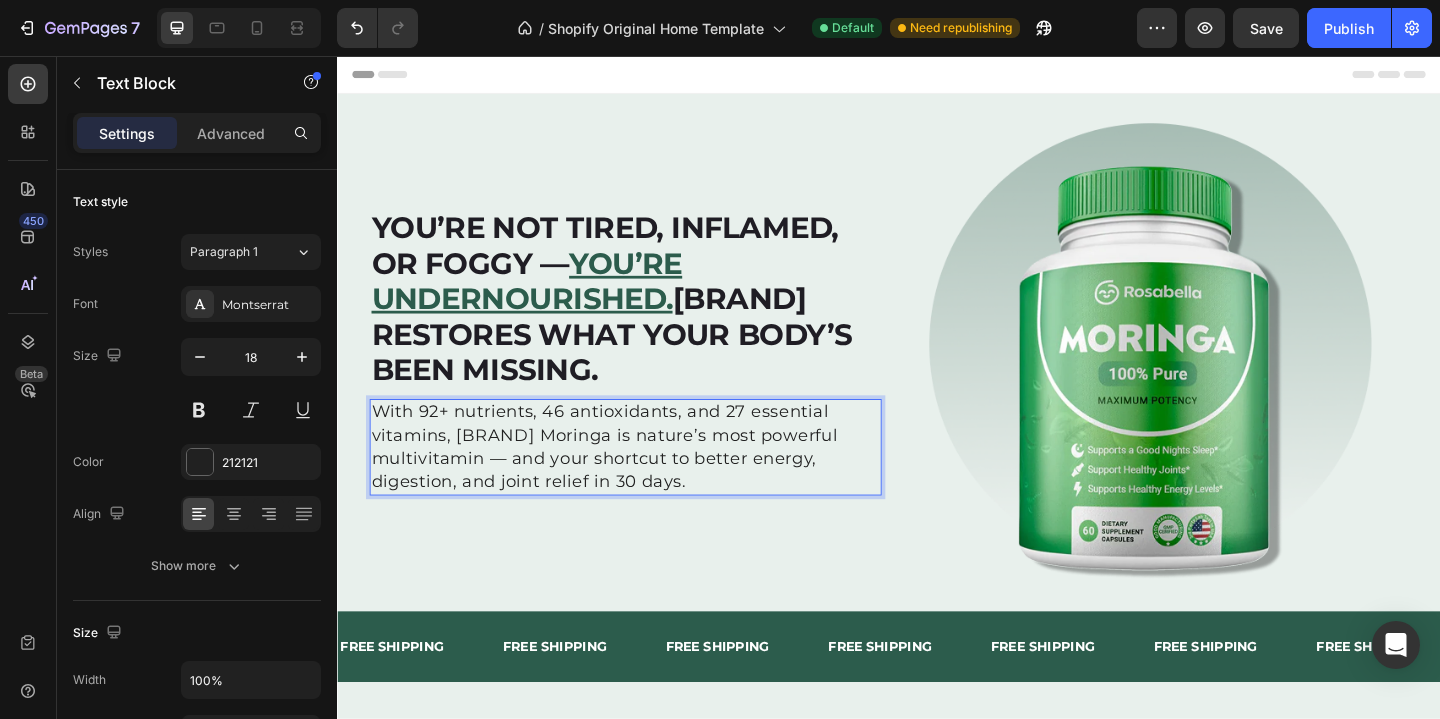 click on "With 92+ nutrients, 46 antioxidants, and 27 essential vitamins, Rosabella Moringa is nature’s most powerful multivitamin — and your shortcut to better energy, digestion, and joint relief in 30 days." at bounding box center [650, 481] 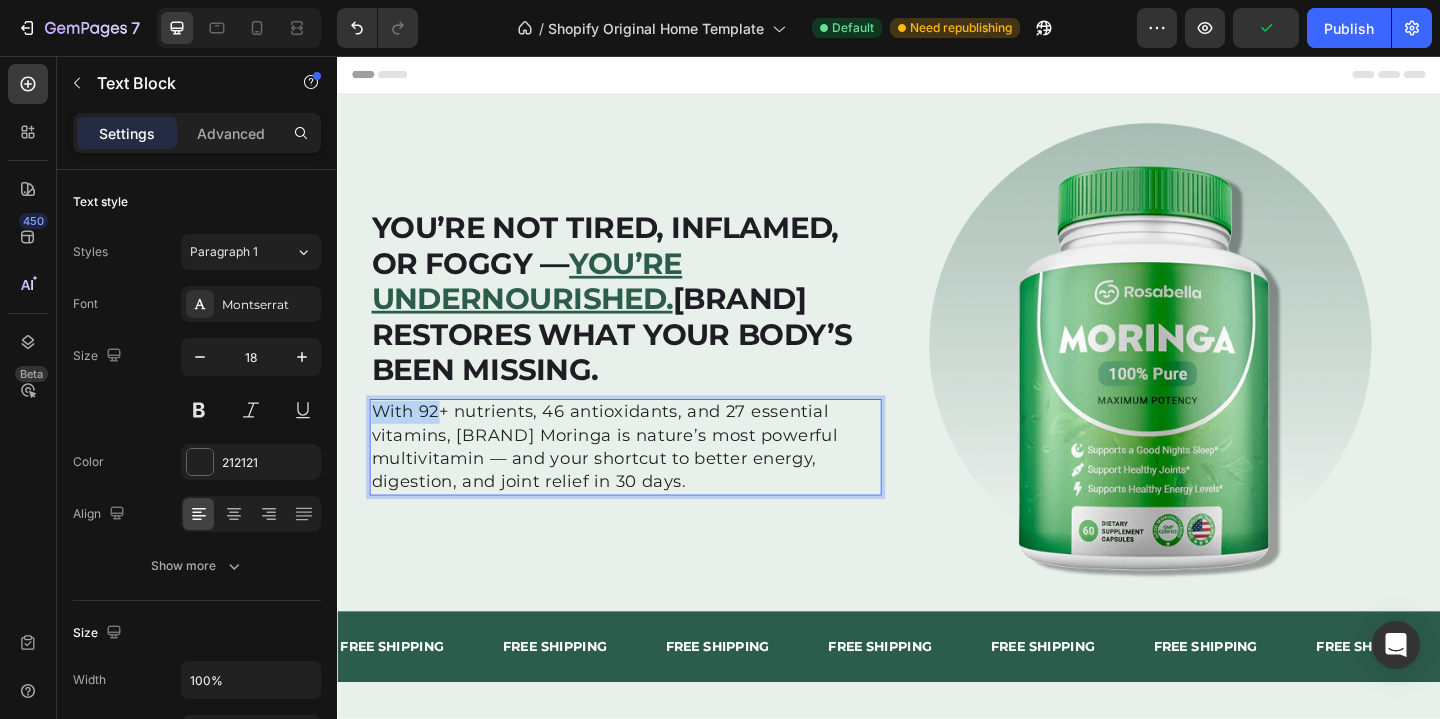 drag, startPoint x: 432, startPoint y: 451, endPoint x: 652, endPoint y: 431, distance: 220.90723 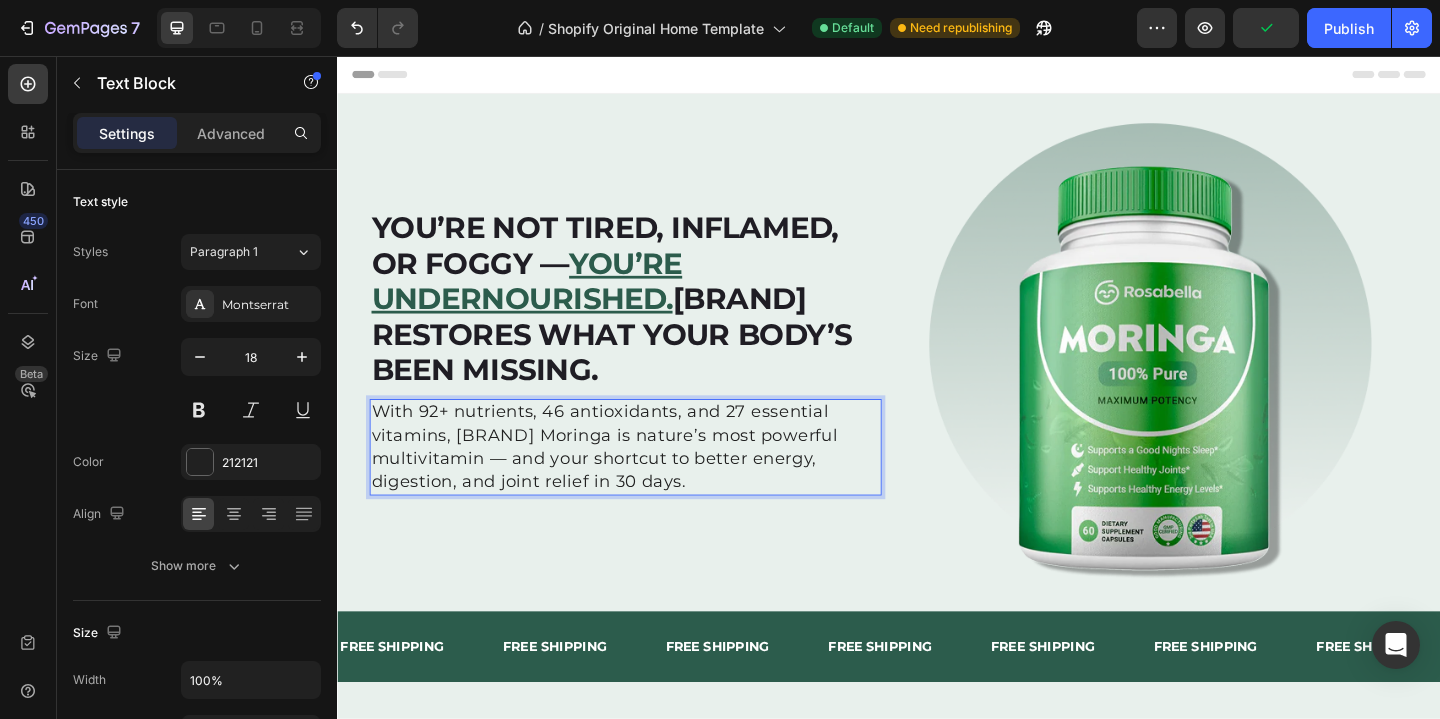click on "With 92+ nutrients, 46 antioxidants, and 27 essential vitamins, Rosabella Moringa is nature’s most powerful multivitamin — and your shortcut to better energy, digestion, and joint relief in 30 days." at bounding box center (650, 481) 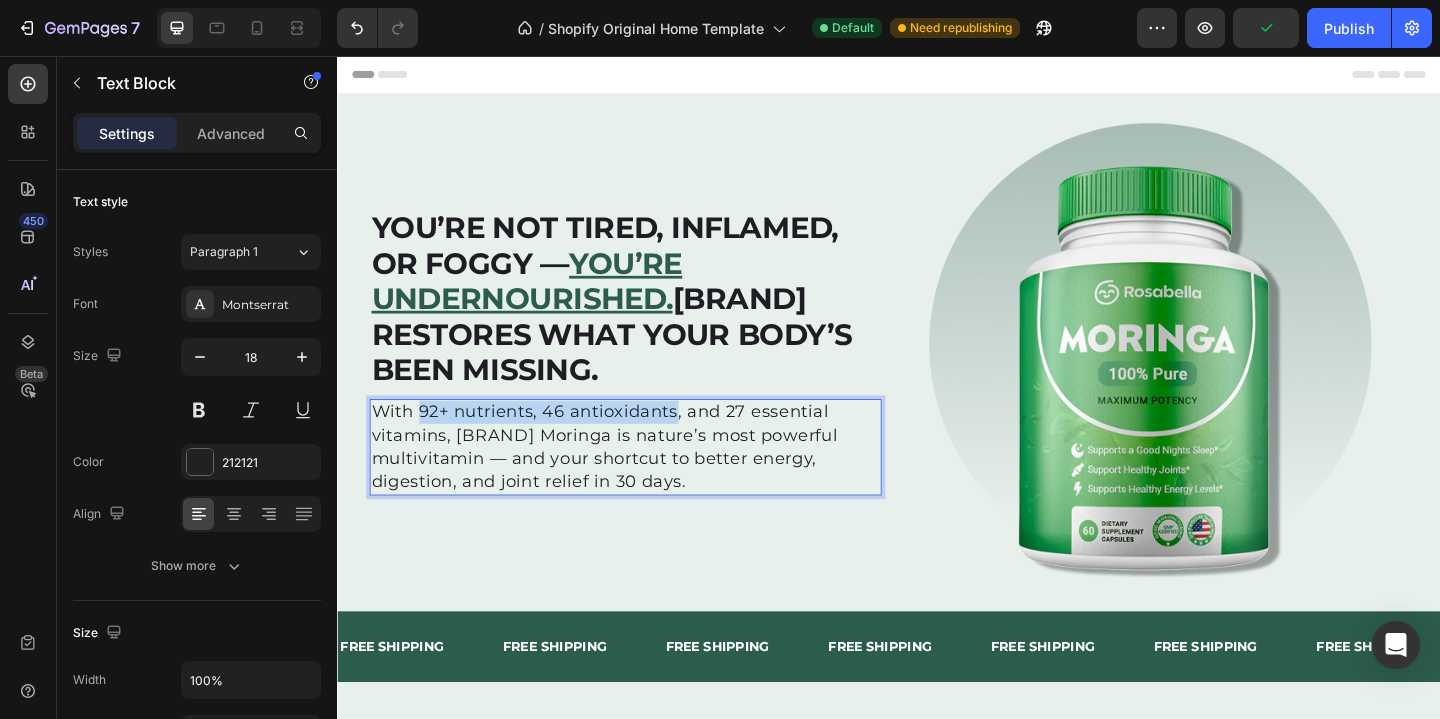 drag, startPoint x: 653, startPoint y: 449, endPoint x: 437, endPoint y: 447, distance: 216.00926 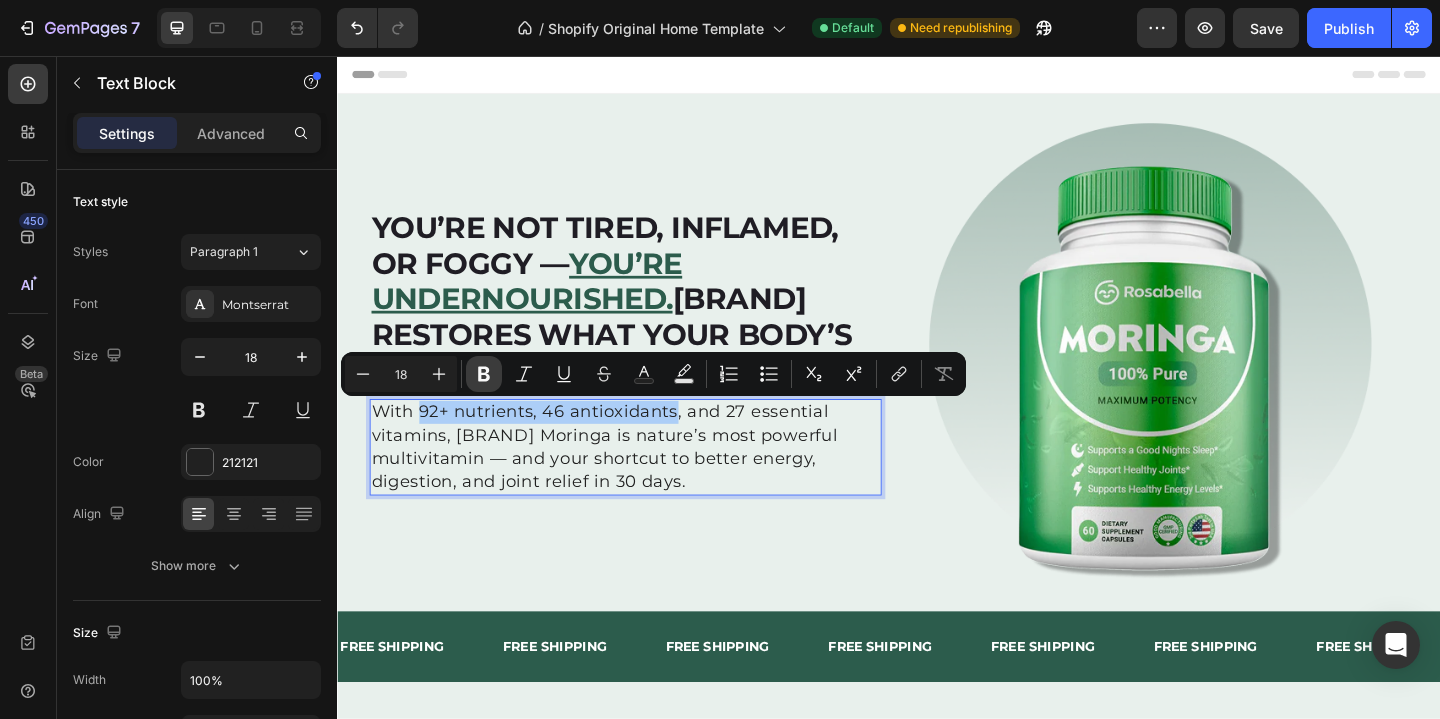 click 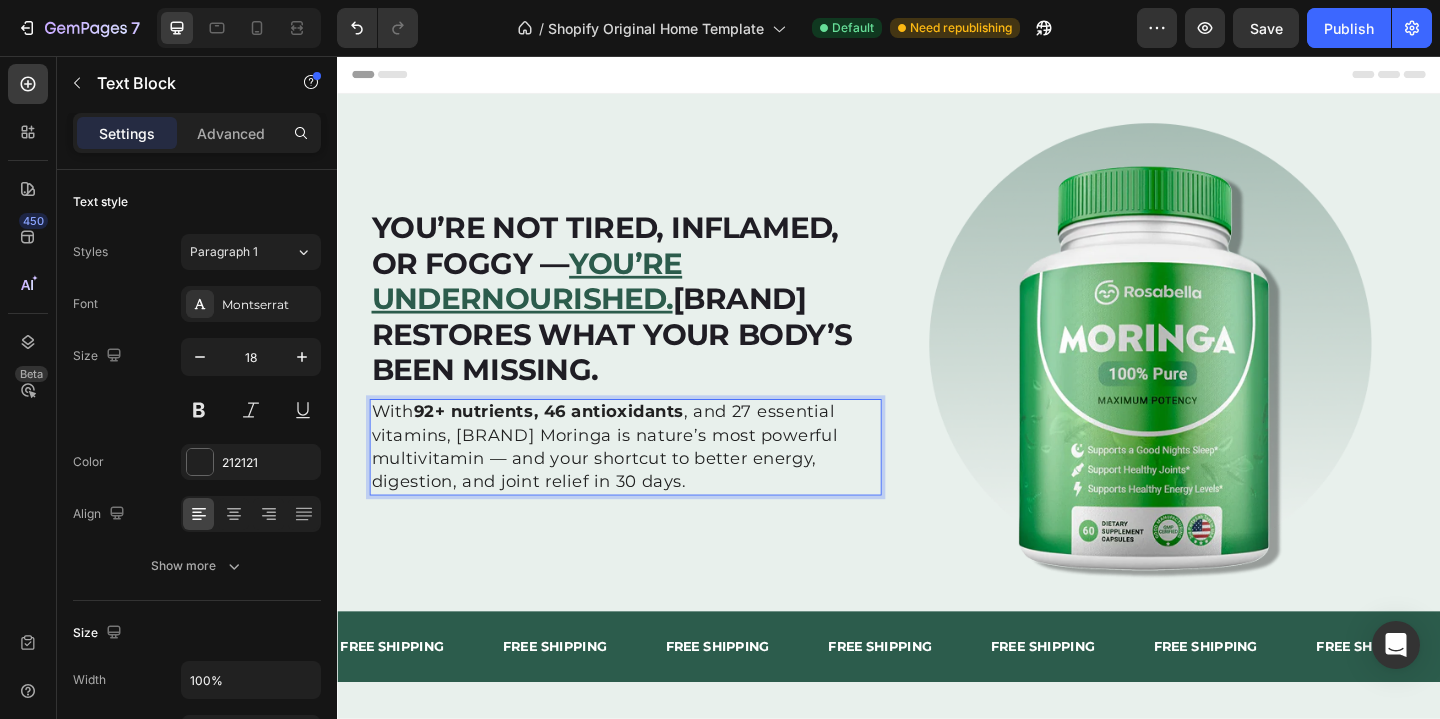 click on "With  92+ nutrients, 46 antioxidants , and 27 essential vitamins, Rosabella Moringa is nature’s most powerful multivitamin — and your shortcut to better energy, digestion, and joint relief in 30 days." at bounding box center (650, 481) 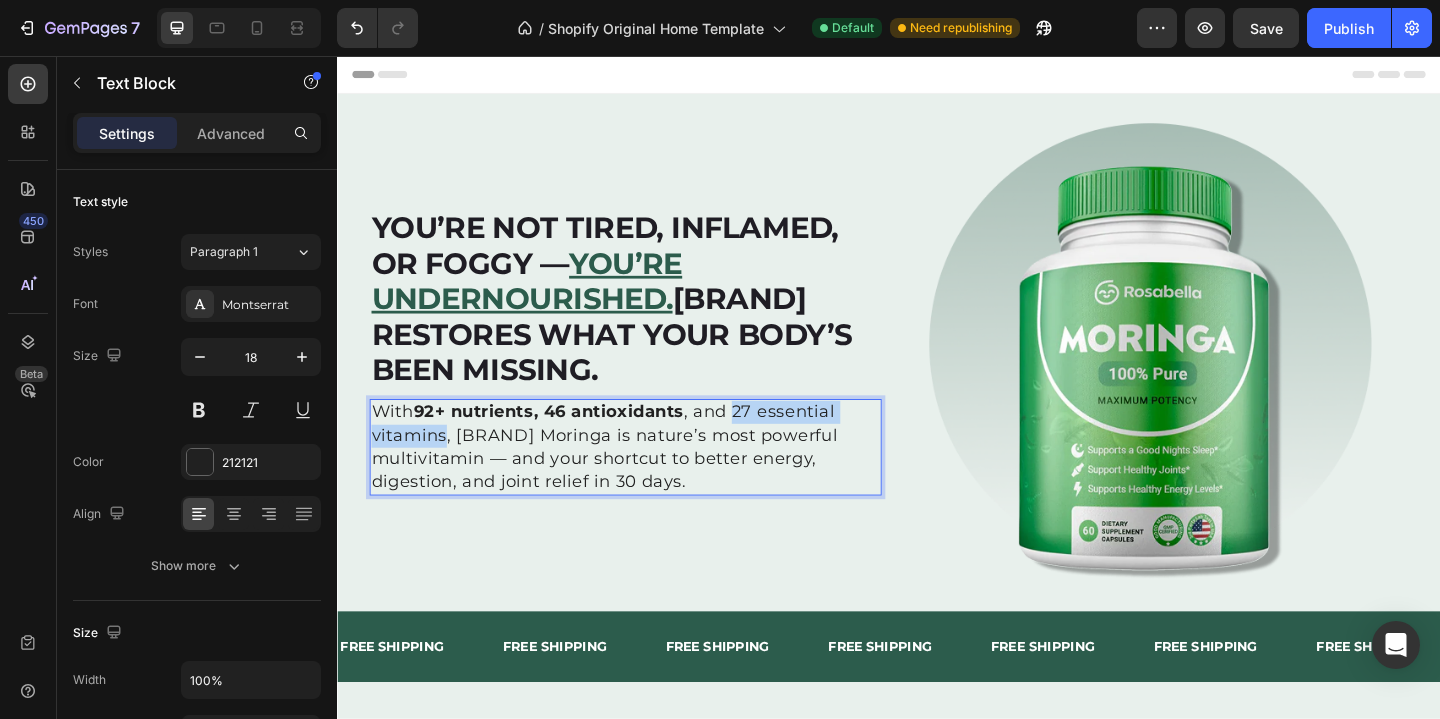 drag, startPoint x: 780, startPoint y: 440, endPoint x: 422, endPoint y: 464, distance: 358.80356 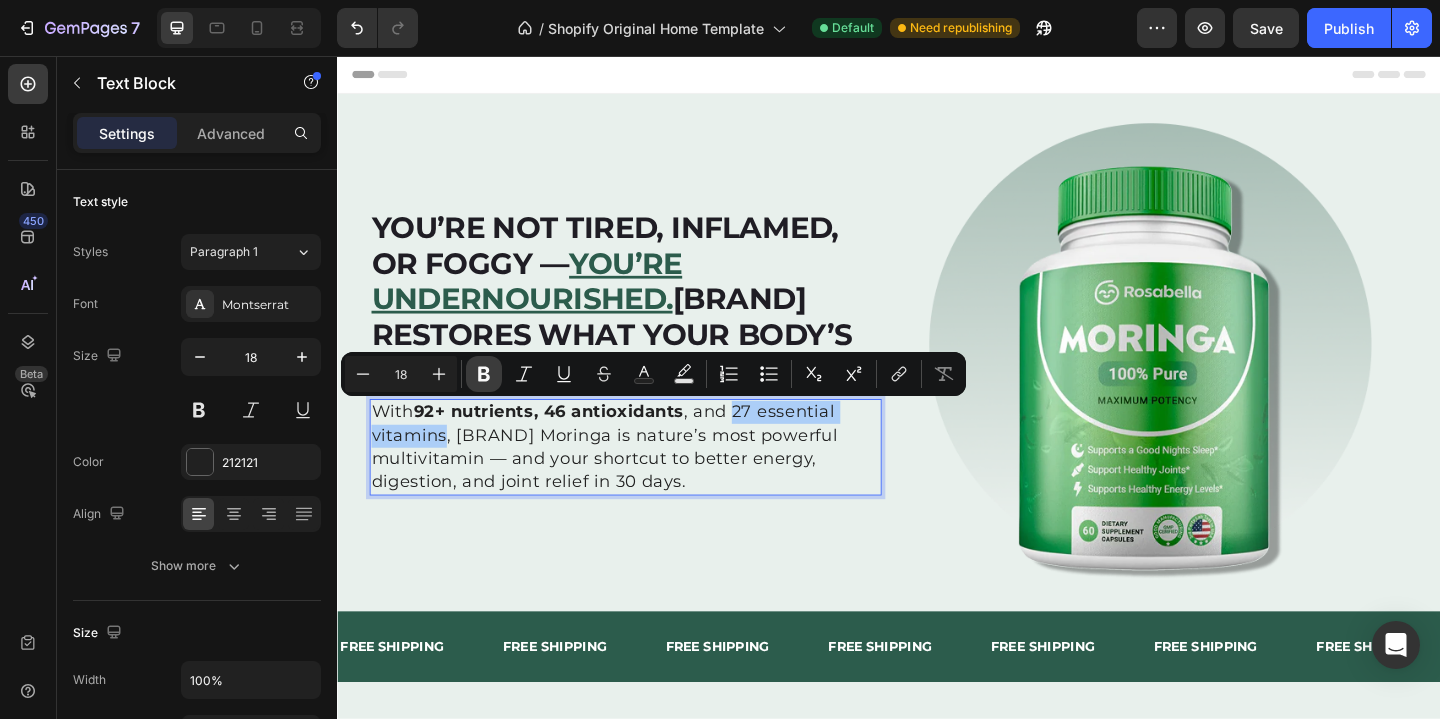 click 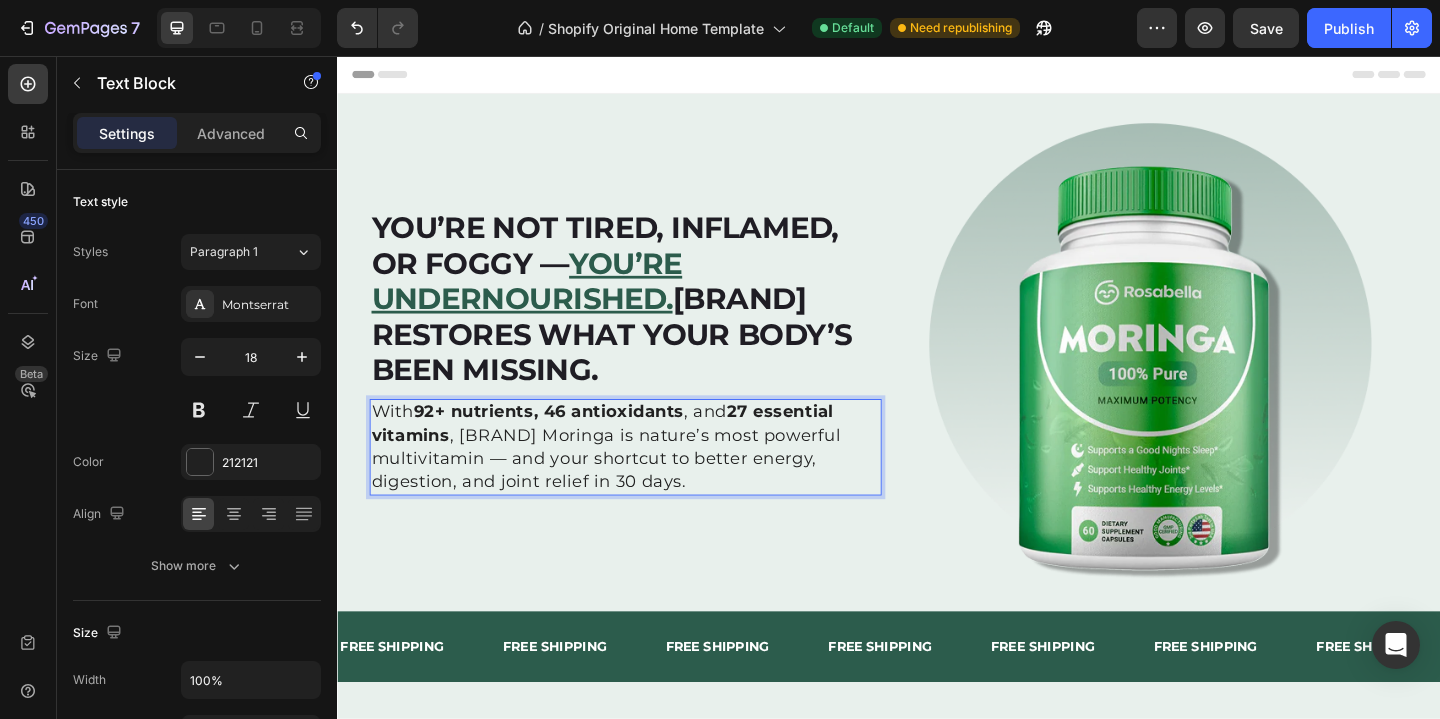 click on "With  92+ nutrients, 46 antioxidants , and  27 essential vitamins , Rosabella Moringa is nature’s most powerful multivitamin — and your shortcut to better energy, digestion, and joint relief in 30 days." at bounding box center (650, 481) 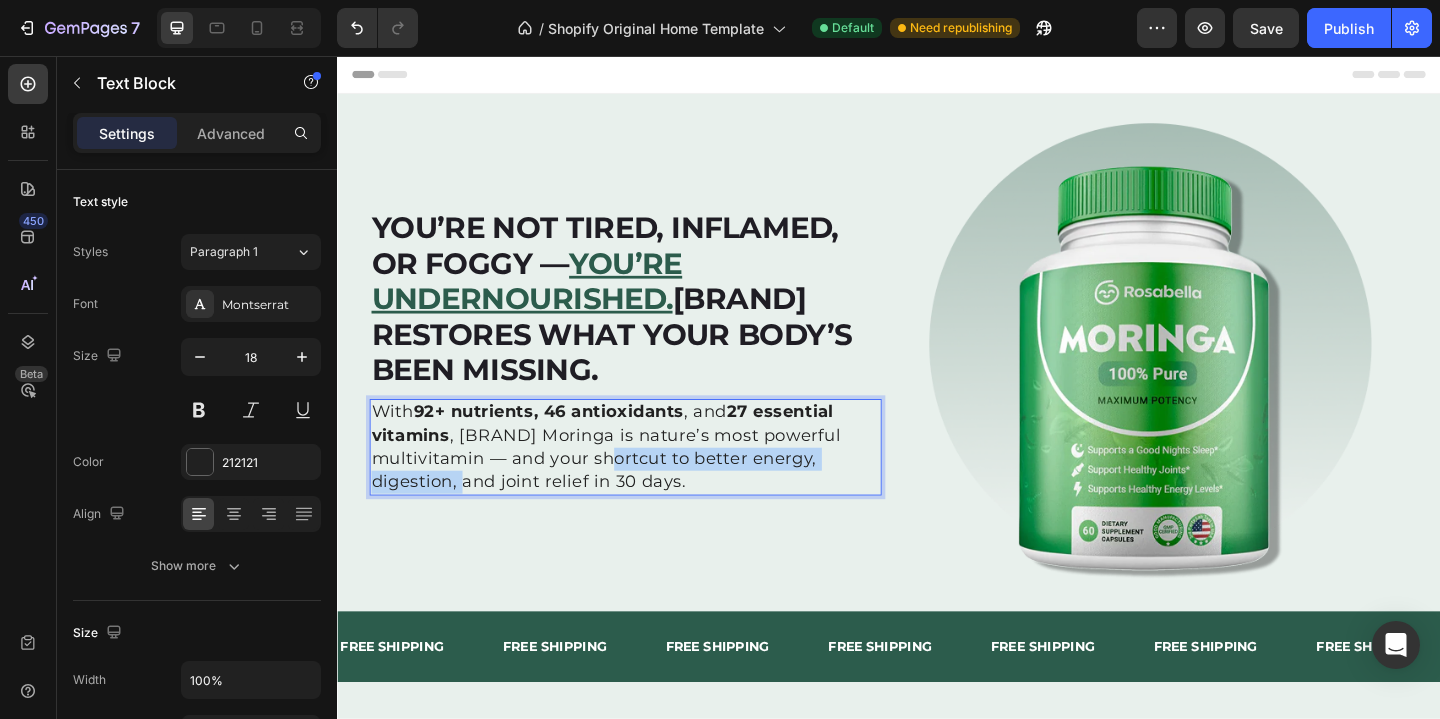 drag, startPoint x: 622, startPoint y: 495, endPoint x: 432, endPoint y: 528, distance: 192.8445 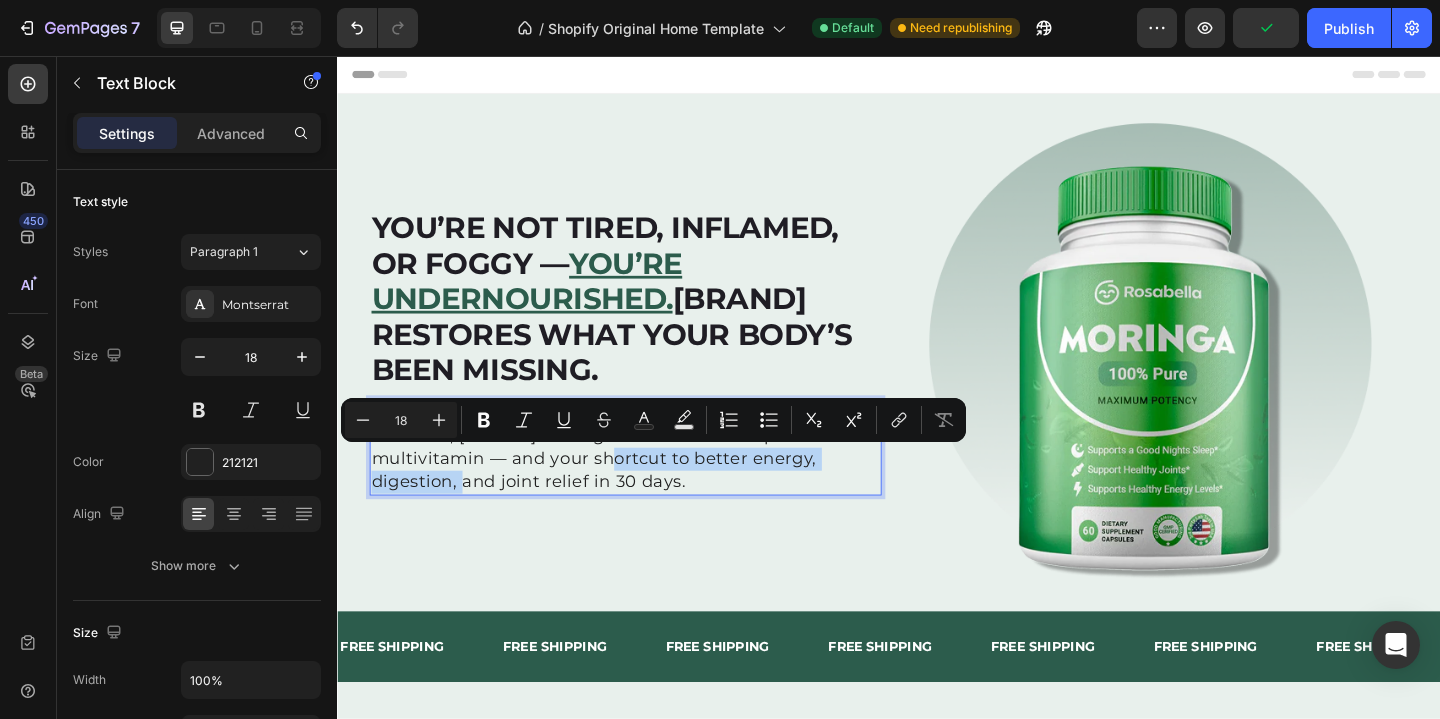 click on "With  92+ nutrients, 46 antioxidants , and  27 essential vitamins , Rosabella Moringa is nature’s most powerful multivitamin — and your shortcut to better energy, digestion, and joint relief in 30 days." at bounding box center [650, 481] 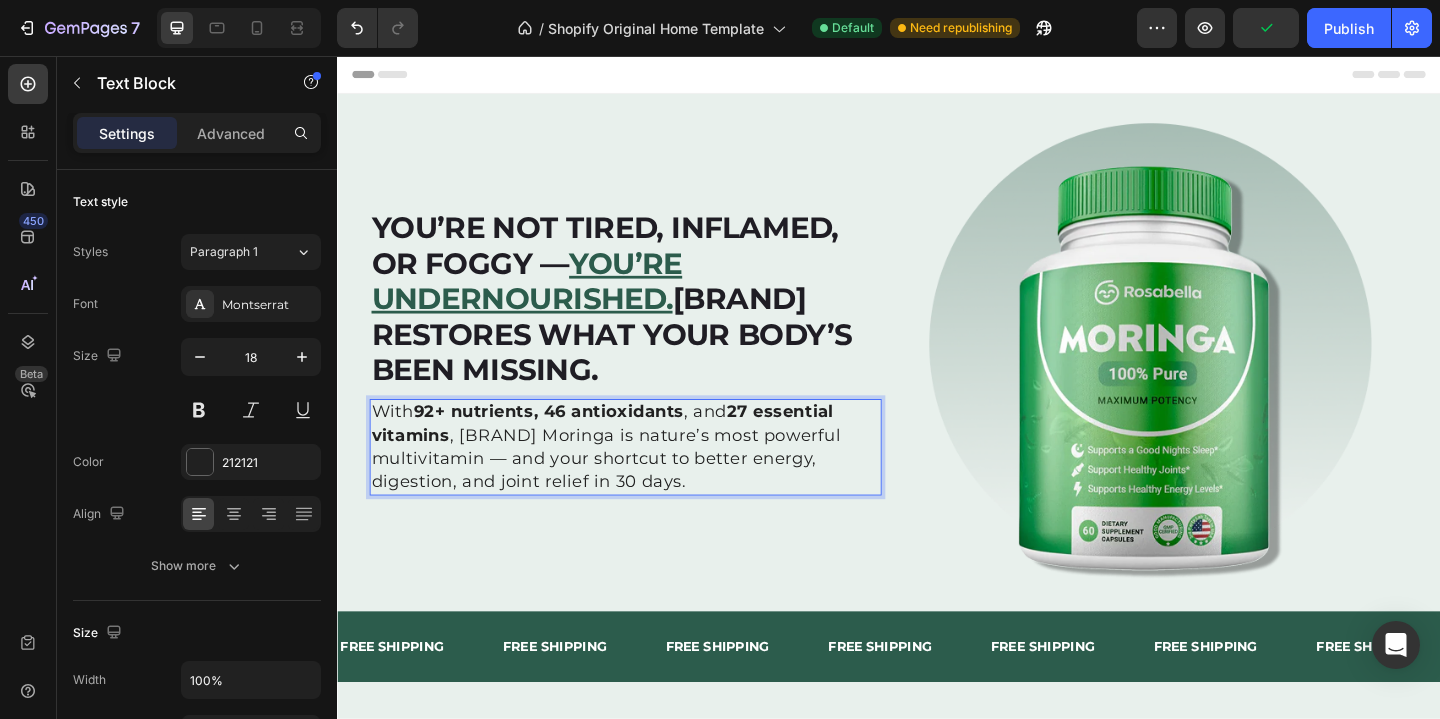 click on "With  92+ nutrients, 46 antioxidants , and  27 essential vitamins , Rosabella Moringa is nature’s most powerful multivitamin — and your shortcut to better energy, digestion, and joint relief in 30 days." at bounding box center [650, 481] 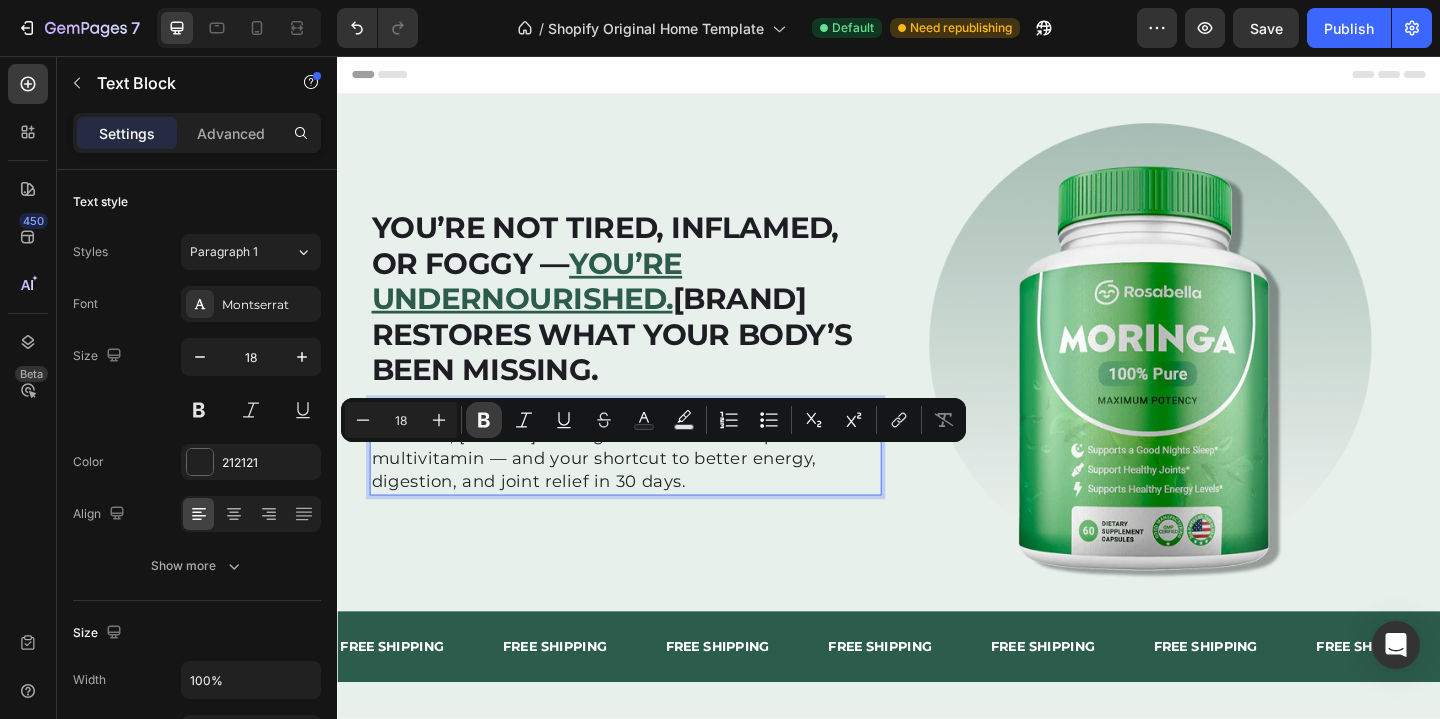 click on "Bold" at bounding box center [484, 420] 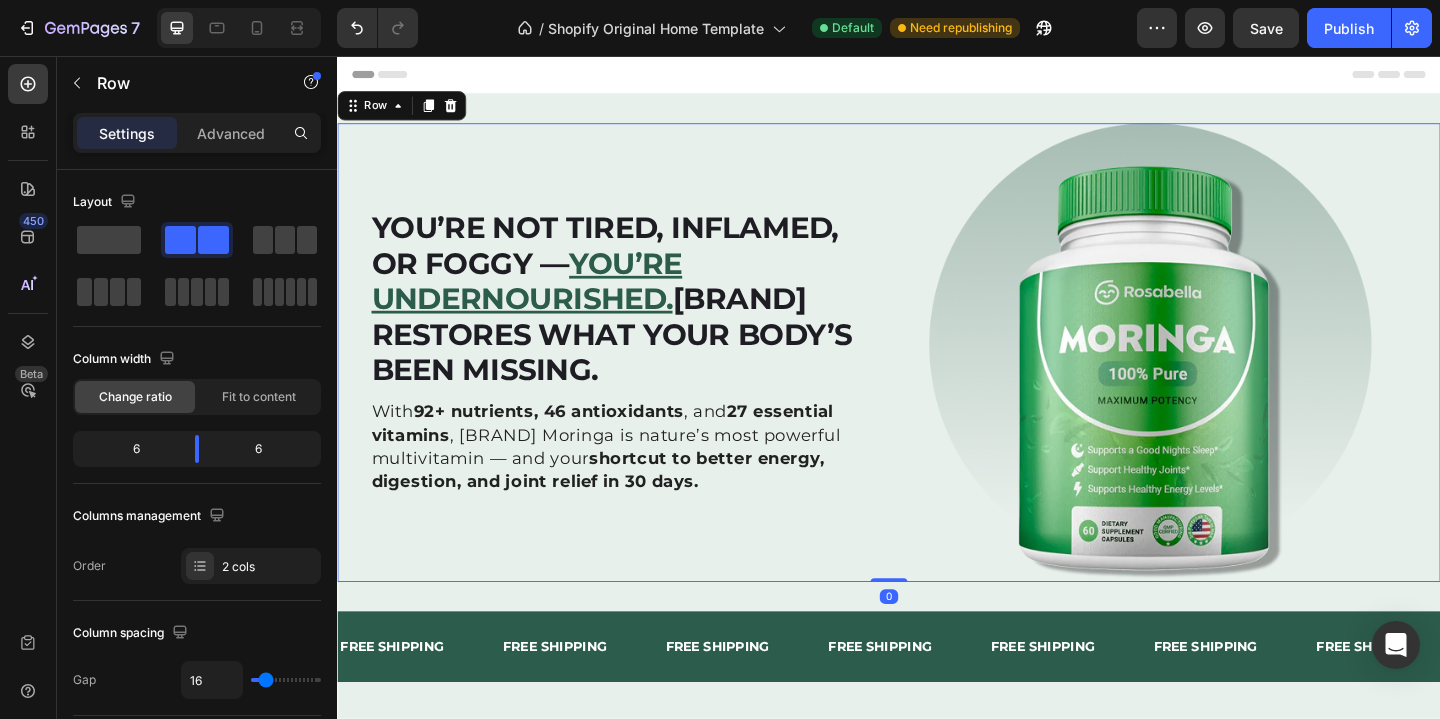 click on "⁠⁠⁠⁠⁠⁠⁠ You’re not tired, inflamed, or foggy —  you’re undernourished.  Rosabella restores what your body’s been missing. Heading With  92+ nutrients, 46 antioxidants , and  27 essential vitamins , Rosabella Moringa is nature’s most powerful multivitamin — and your  shortcut to better energy, digestion, and joint relief in 30 days. Text Block" at bounding box center (650, 378) 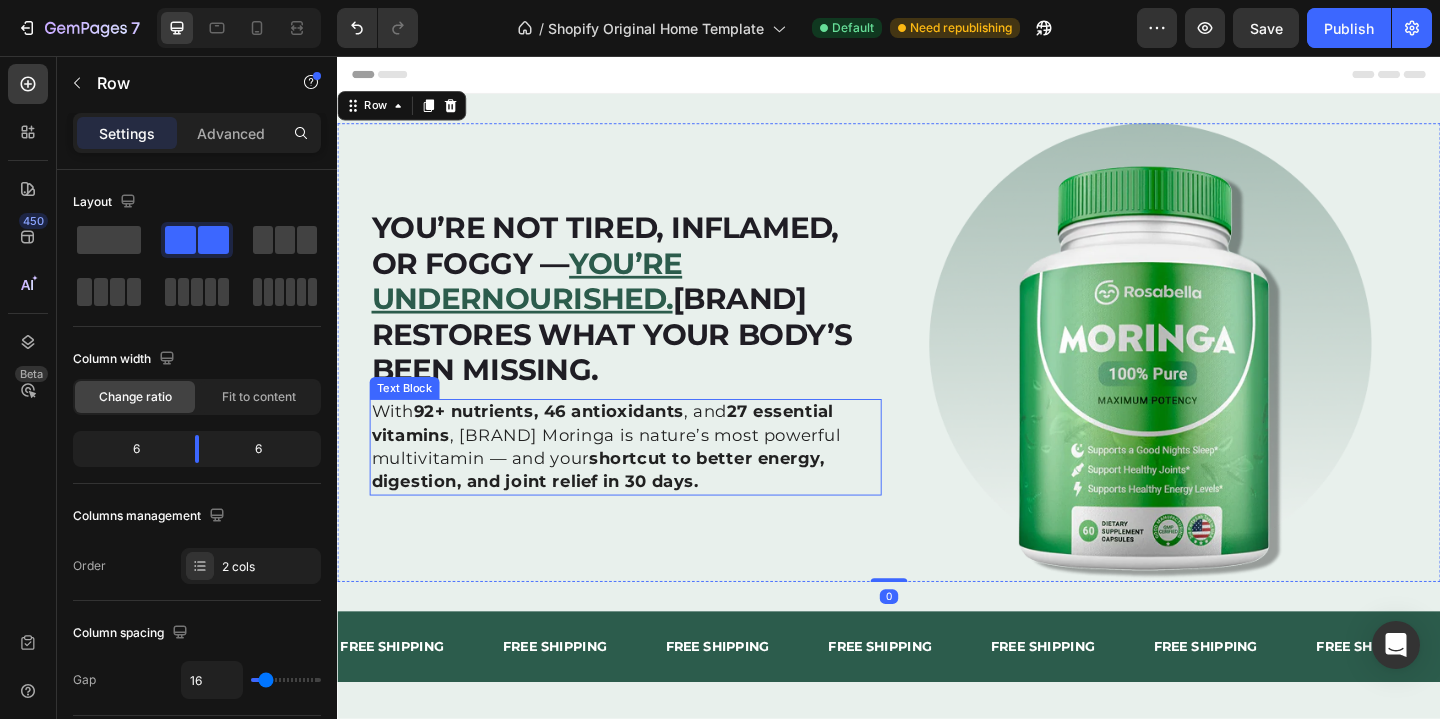 click on "With  92+ nutrients, 46 antioxidants , and  27 essential vitamins , Rosabella Moringa is nature’s most powerful multivitamin — and your  shortcut to better energy, digestion, and joint relief in 30 days." at bounding box center [650, 481] 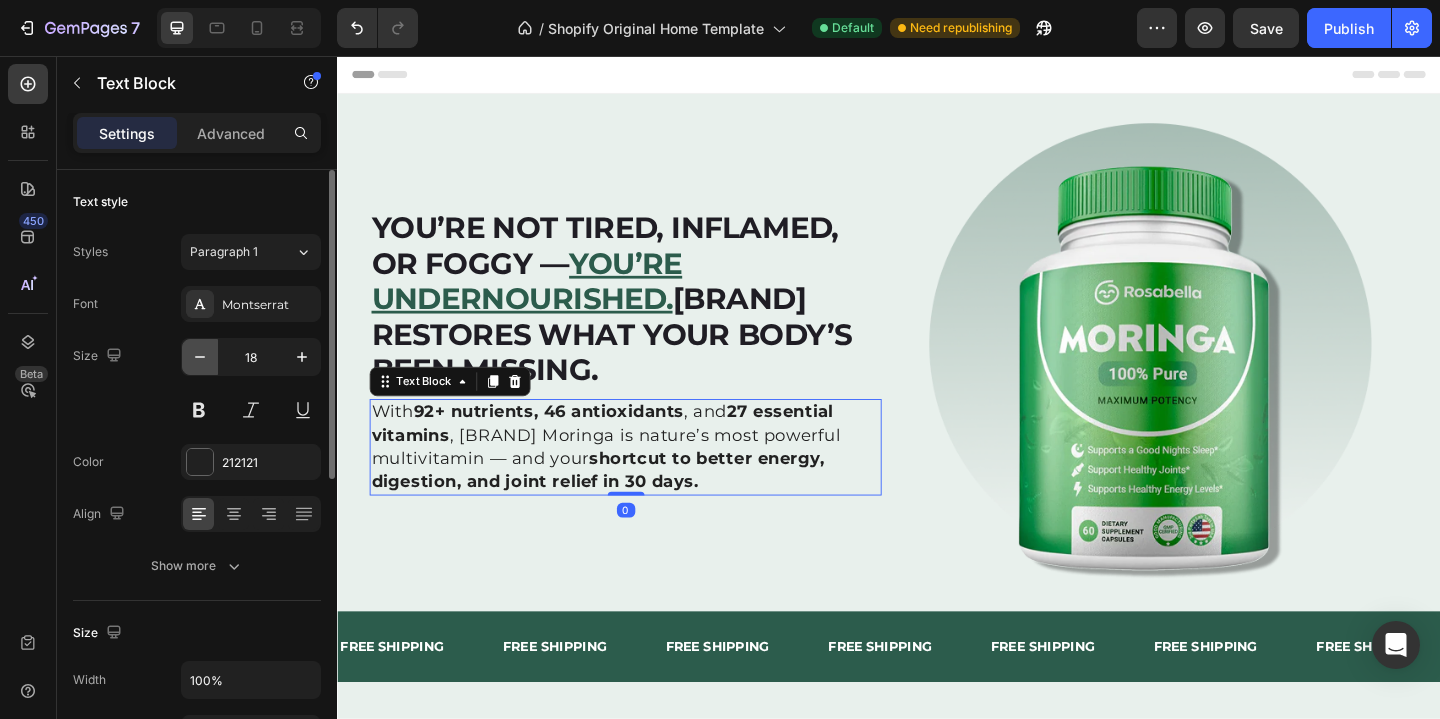 click 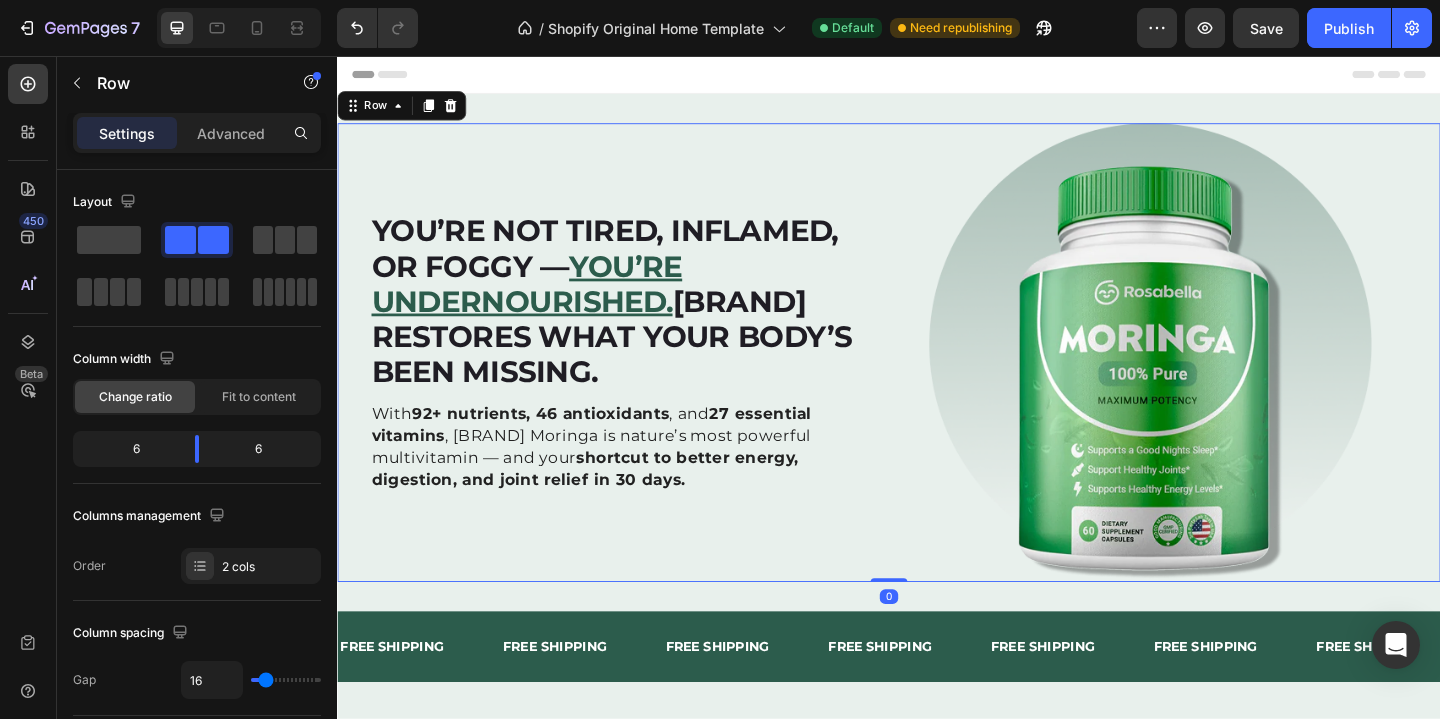 click on "⁠⁠⁠⁠⁠⁠⁠ You’re not tired, inflamed, or foggy —  you’re undernourished.  Rosabella restores what your body’s been missing. Heading With  92+ nutrients, 46 antioxidants , and  27 essential vitamins , Rosabella Moringa is nature’s most powerful multivitamin — and your  shortcut to better energy, digestion, and joint relief in 30 days. Text Block" at bounding box center [650, 378] 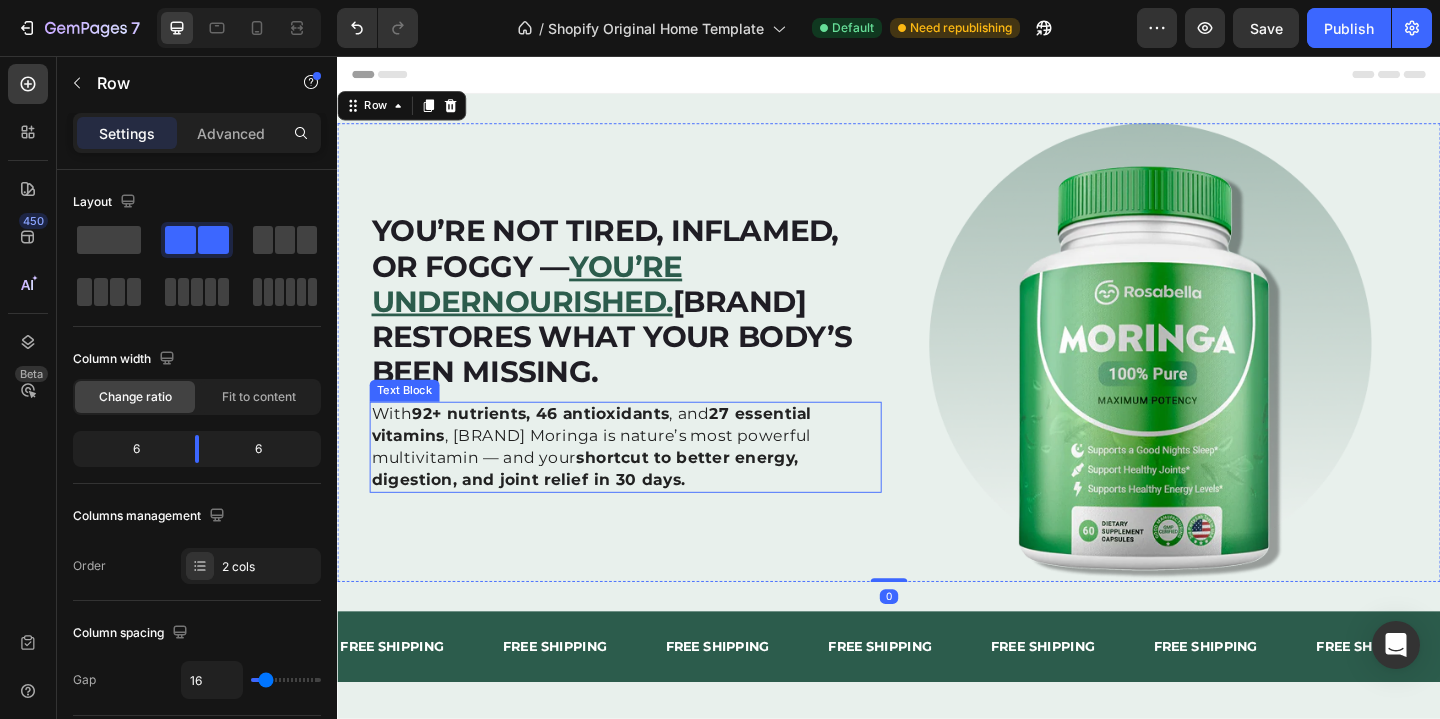 click on "With  92+ nutrients, 46 antioxidants , and  27 essential vitamins , Rosabella Moringa is nature’s most powerful multivitamin — and your  shortcut to better energy, digestion, and joint relief in 30 days." at bounding box center (650, 481) 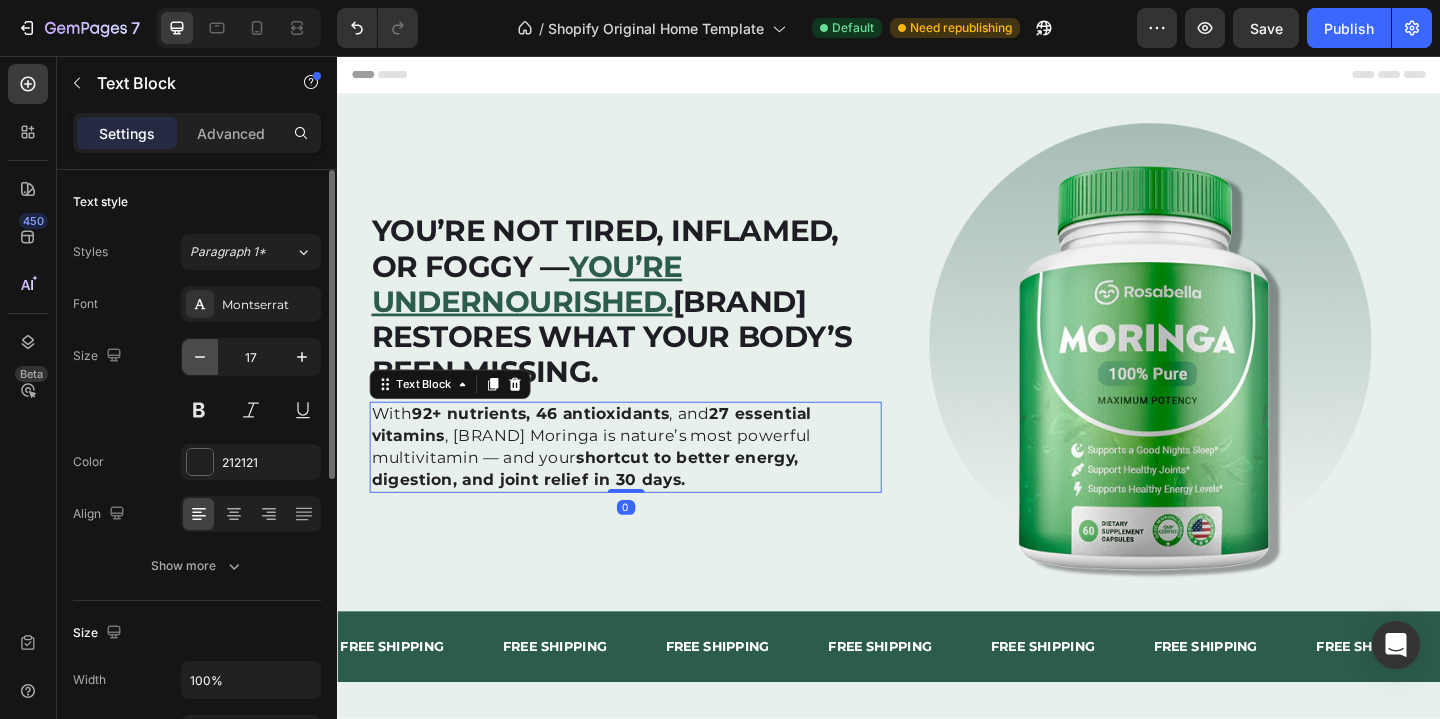 click 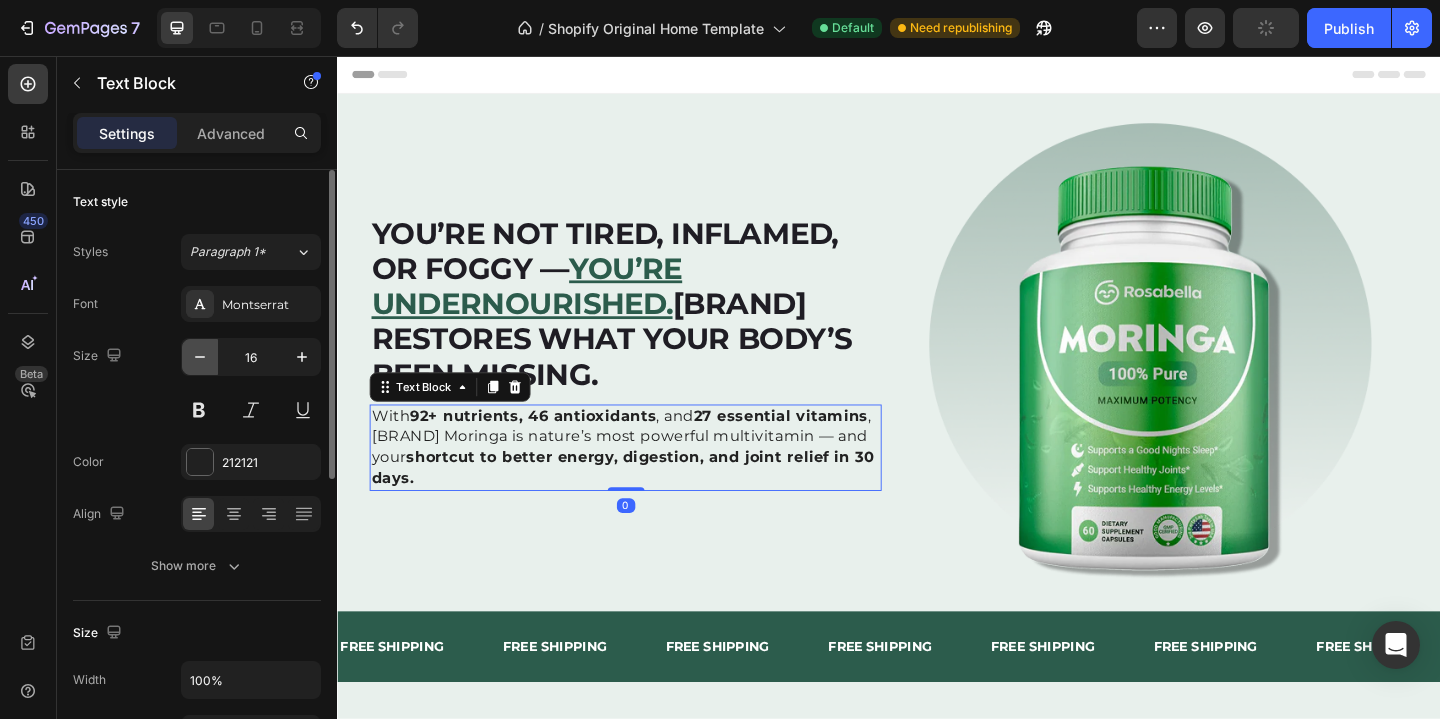 click 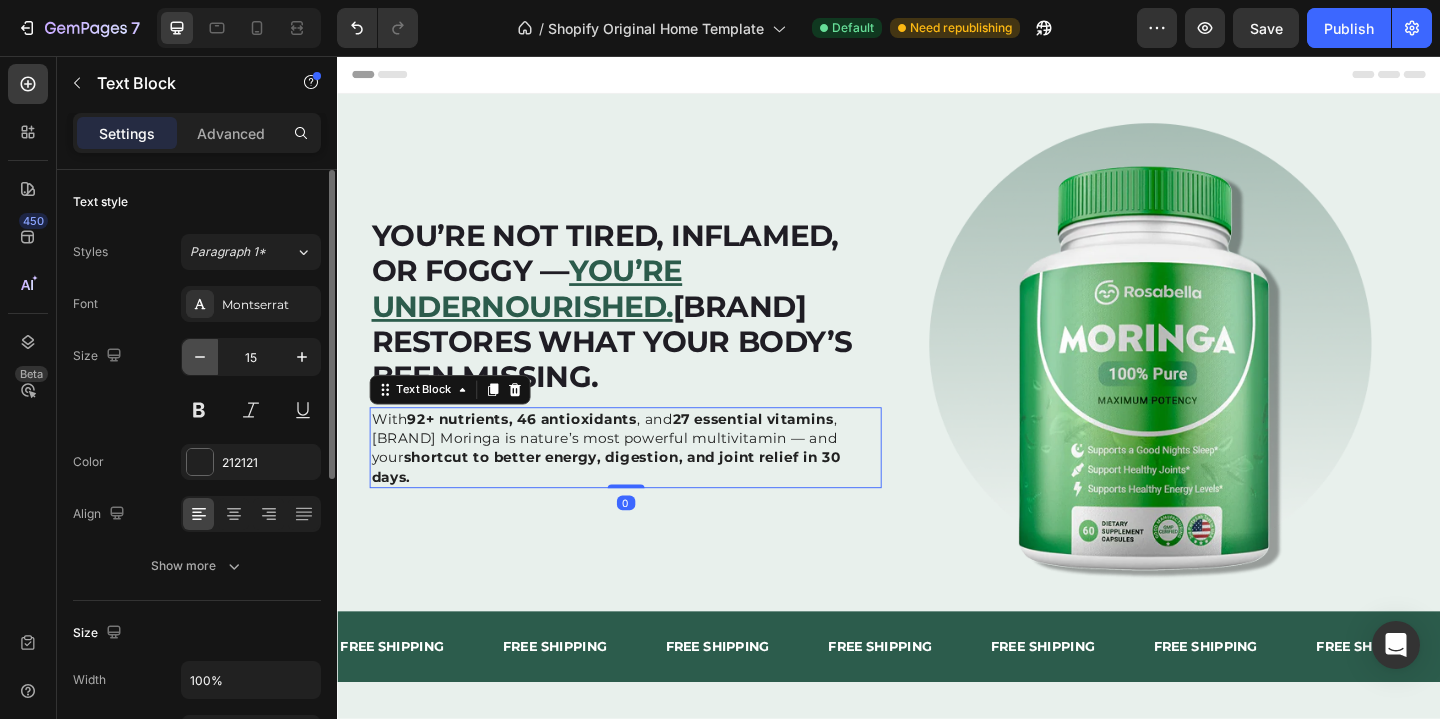click 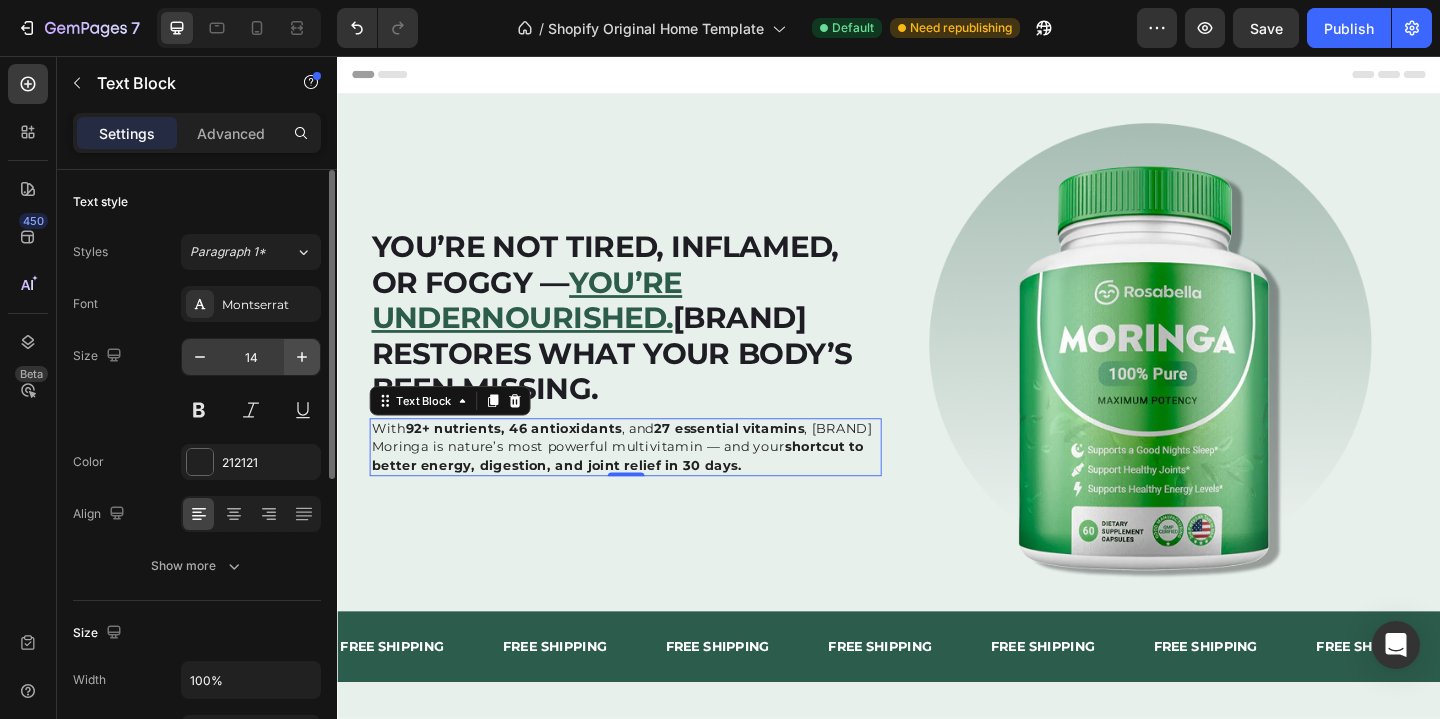 click 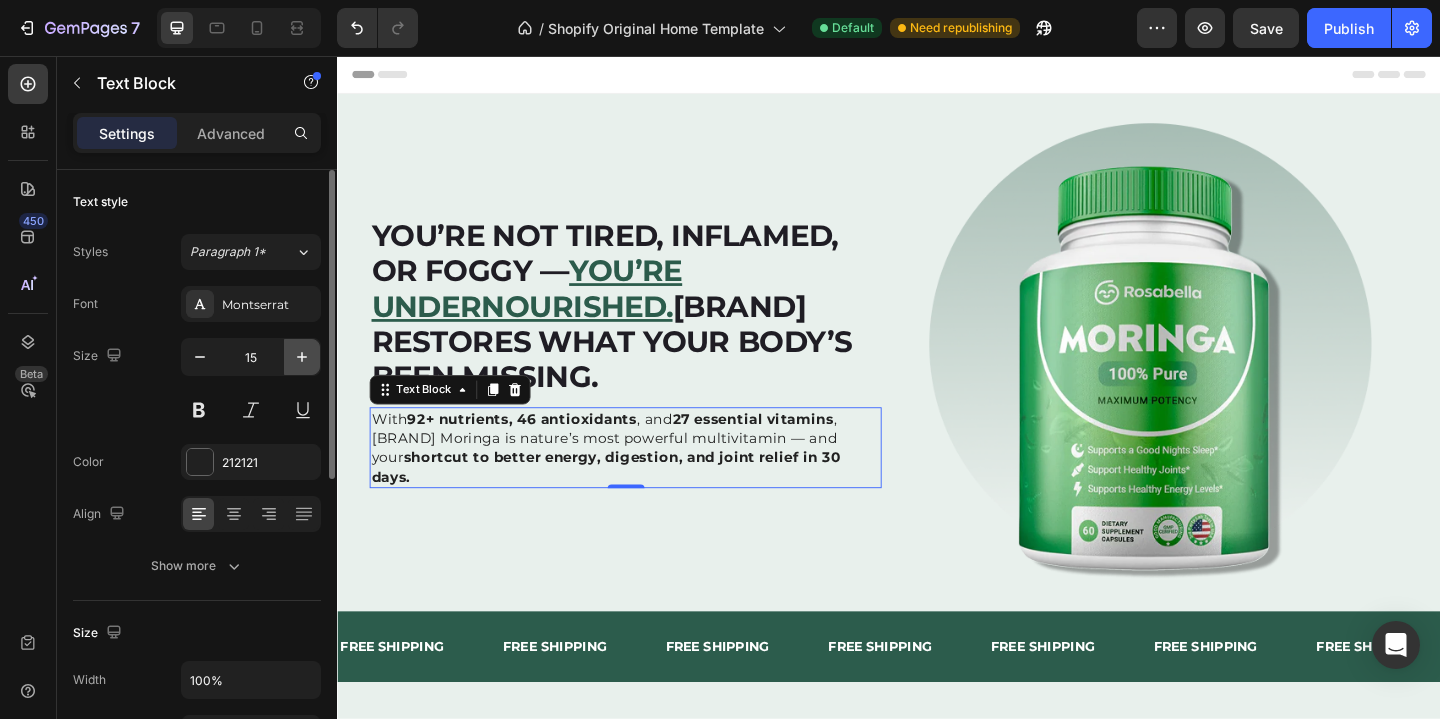 click 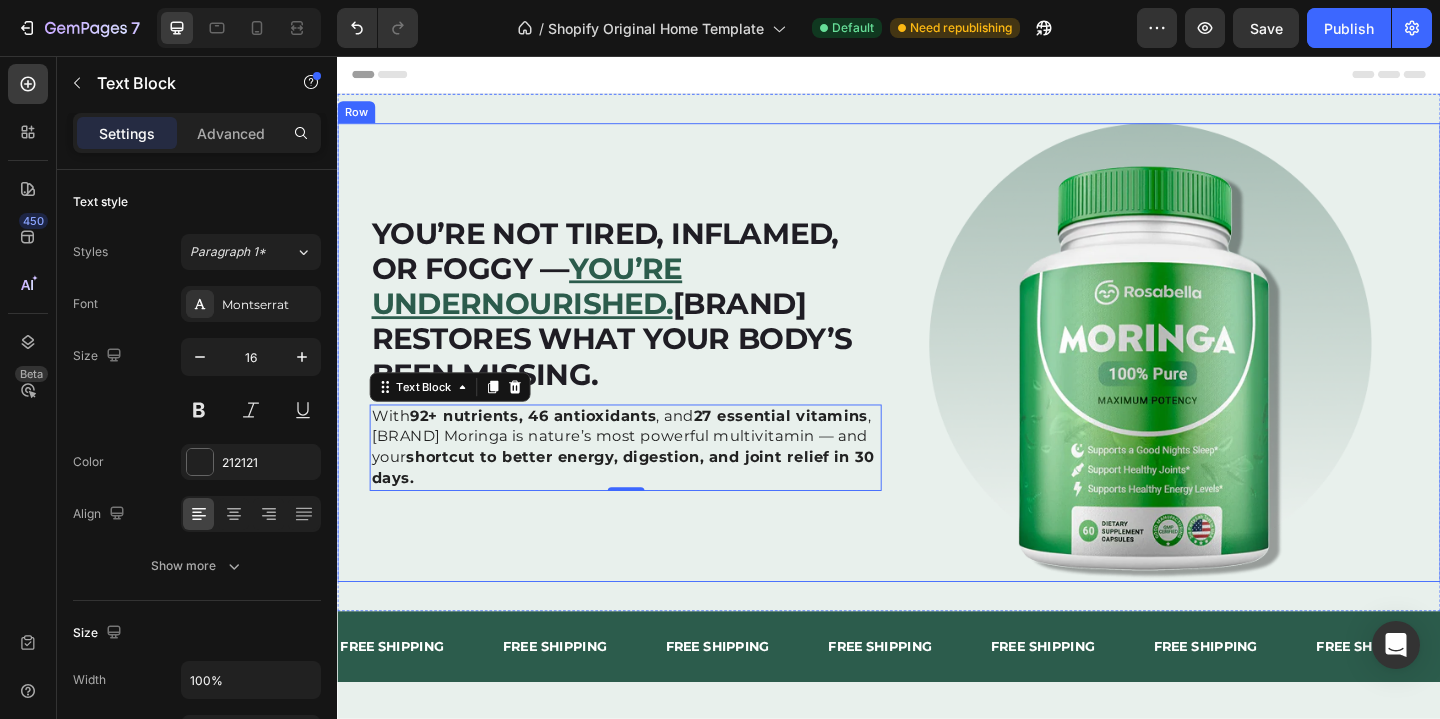 click on "⁠⁠⁠⁠⁠⁠⁠ You’re not tired, inflamed, or foggy —  you’re undernourished.  Rosabella restores what your body’s been missing. Heading With  92+ nutrients, 46 antioxidants , and  27 essential vitamins , Rosabella Moringa is nature’s most powerful multivitamin — and your  shortcut to better energy, digestion, and joint relief in 30 days. Text Block   0" at bounding box center [650, 378] 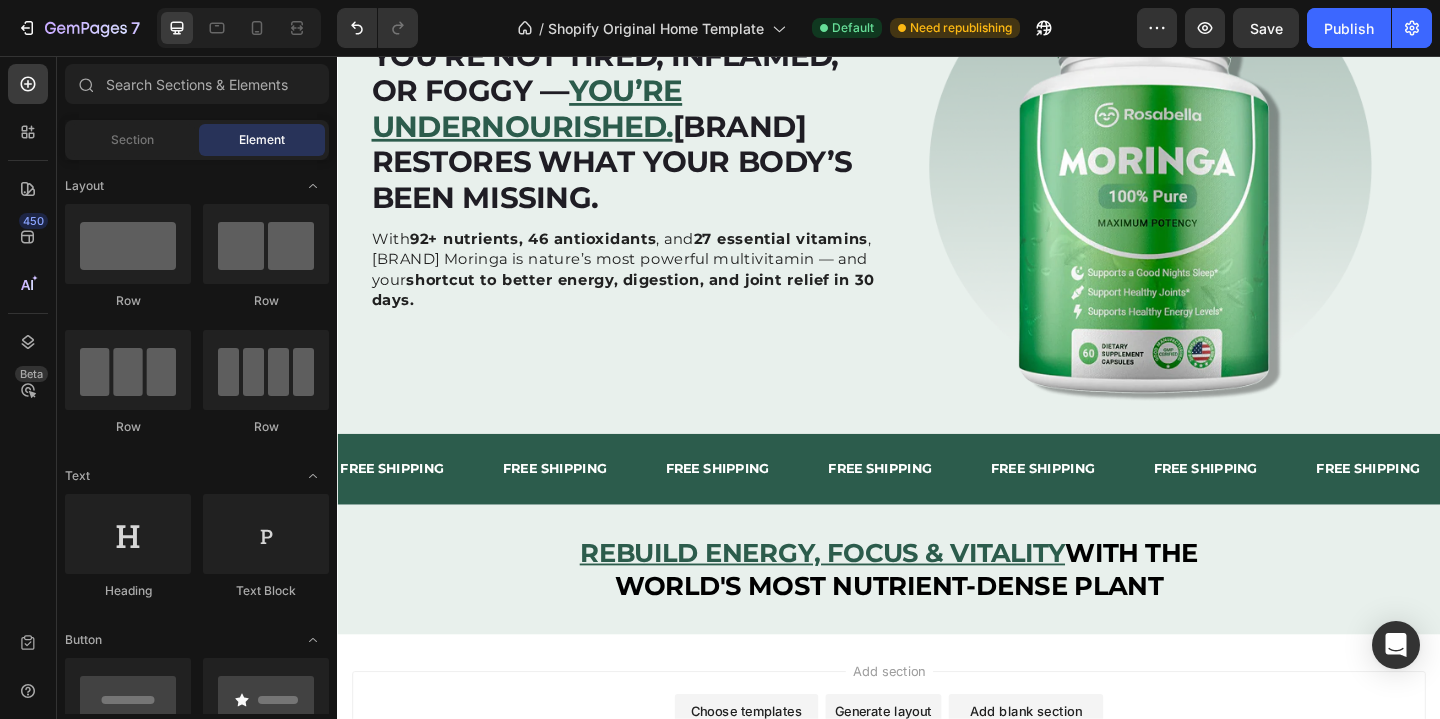 scroll, scrollTop: 93, scrollLeft: 0, axis: vertical 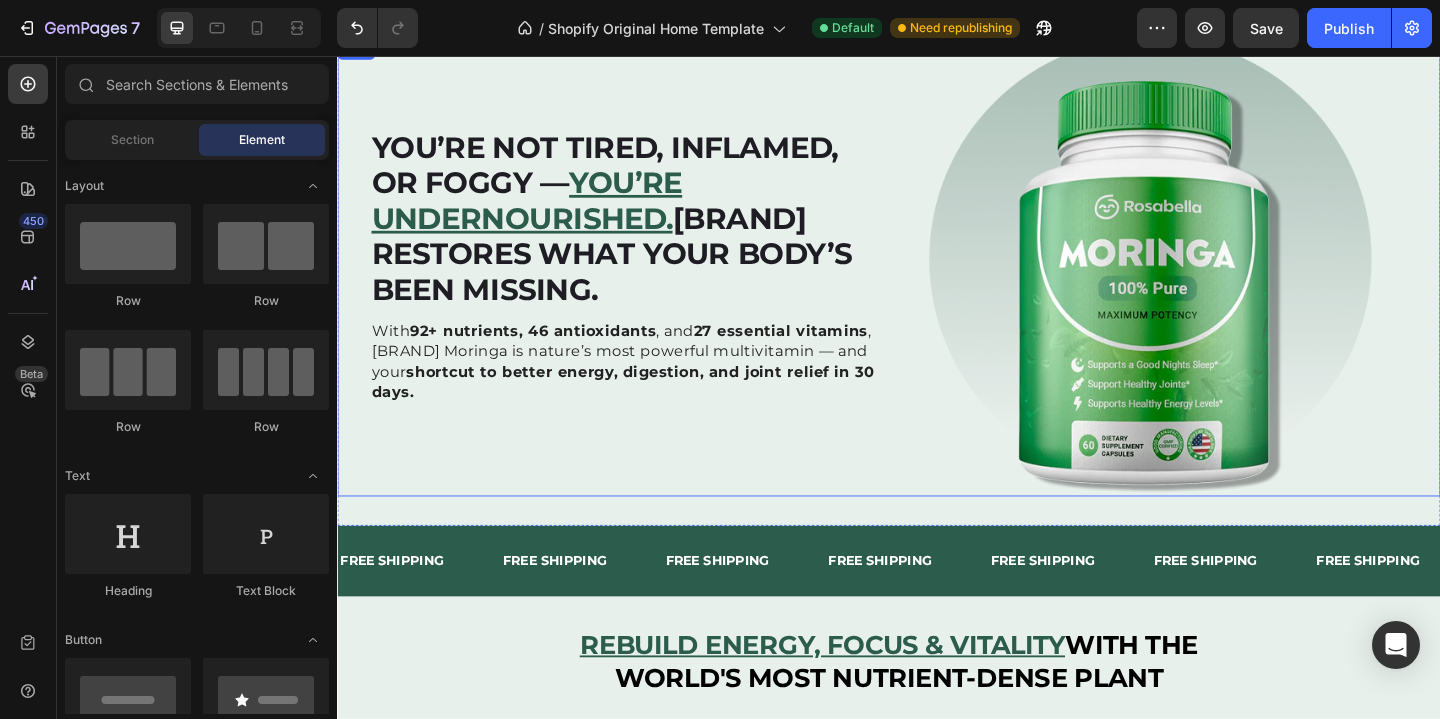 click on "⁠⁠⁠⁠⁠⁠⁠ You’re not tired, inflamed, or foggy —  you’re undernourished.  Rosabella restores what your body’s been missing. Heading With  92+ nutrients, 46 antioxidants , and  27 essential vitamins , Rosabella Moringa is nature’s most powerful multivitamin — and your  shortcut to better energy, digestion, and joint relief in 30 days. Text Block Image Row" at bounding box center [937, 285] 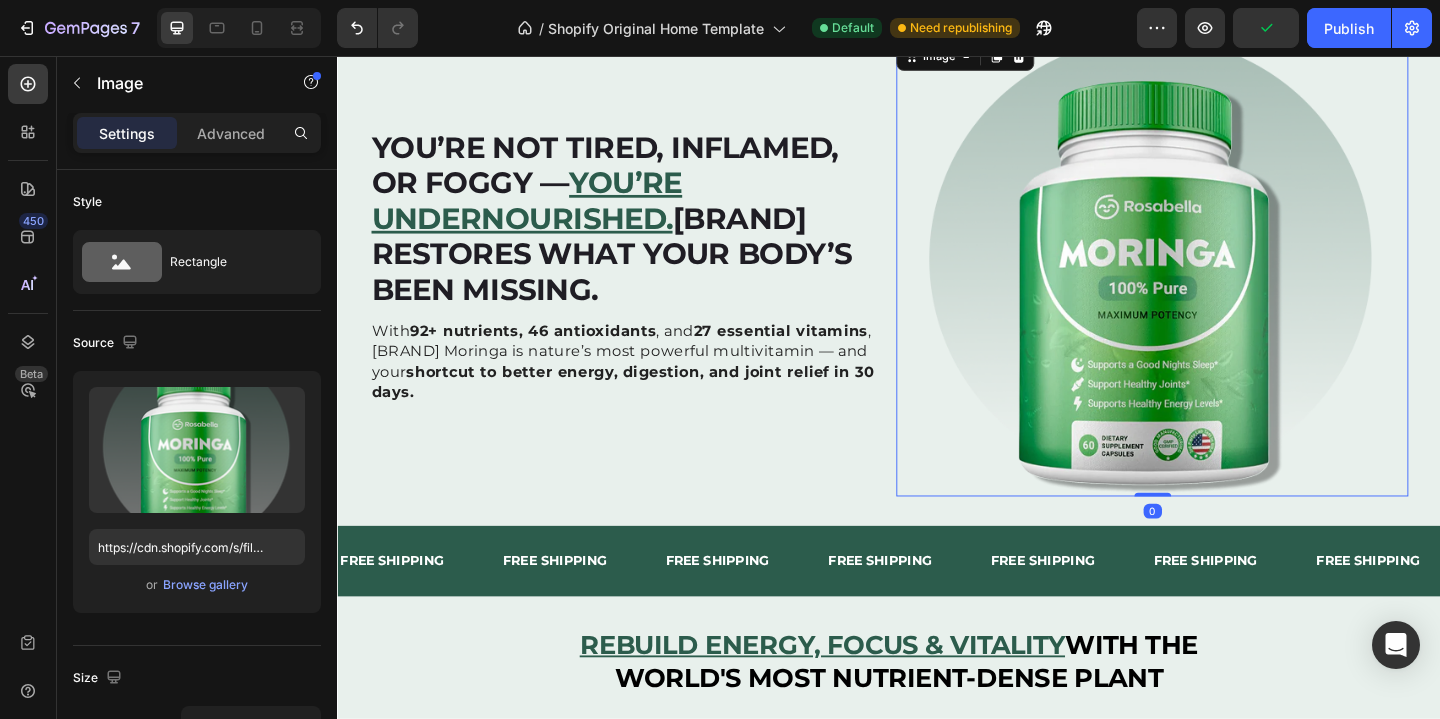 click at bounding box center [1223, 285] 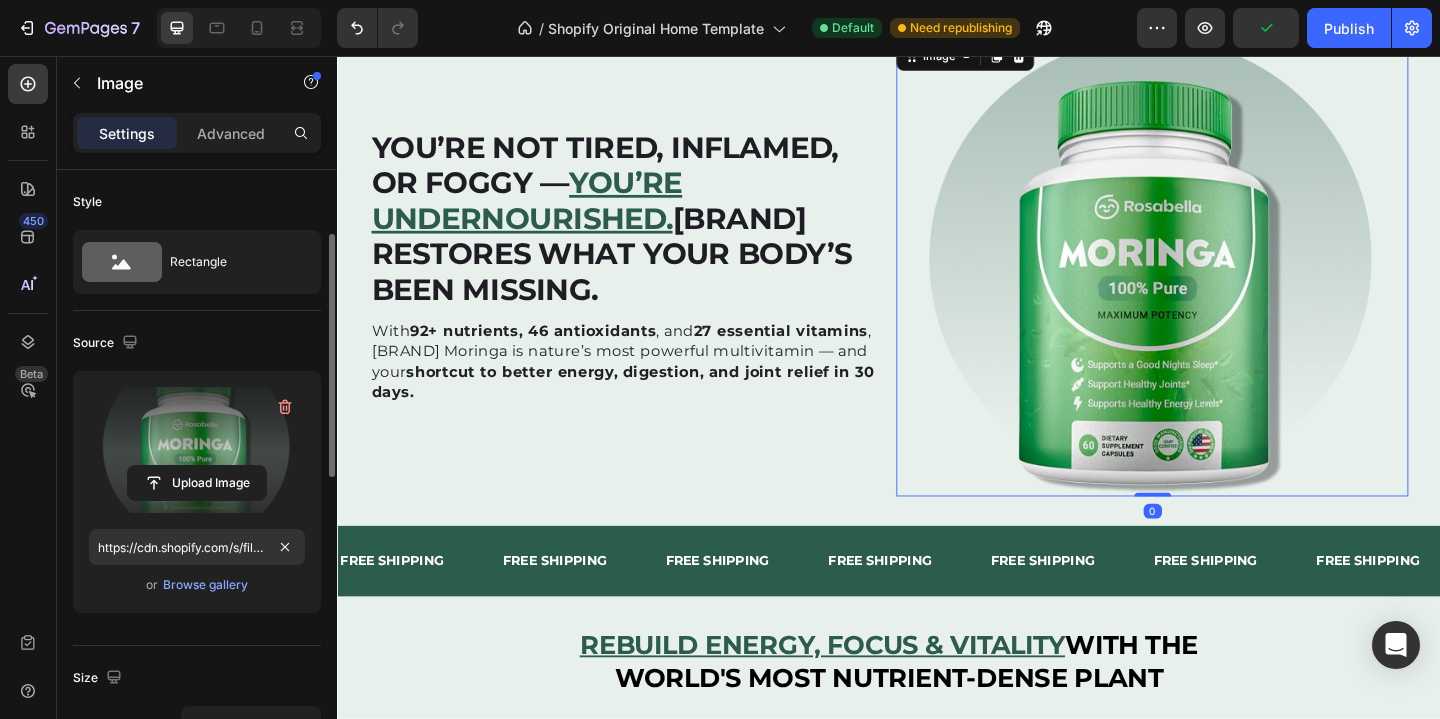 scroll, scrollTop: 422, scrollLeft: 0, axis: vertical 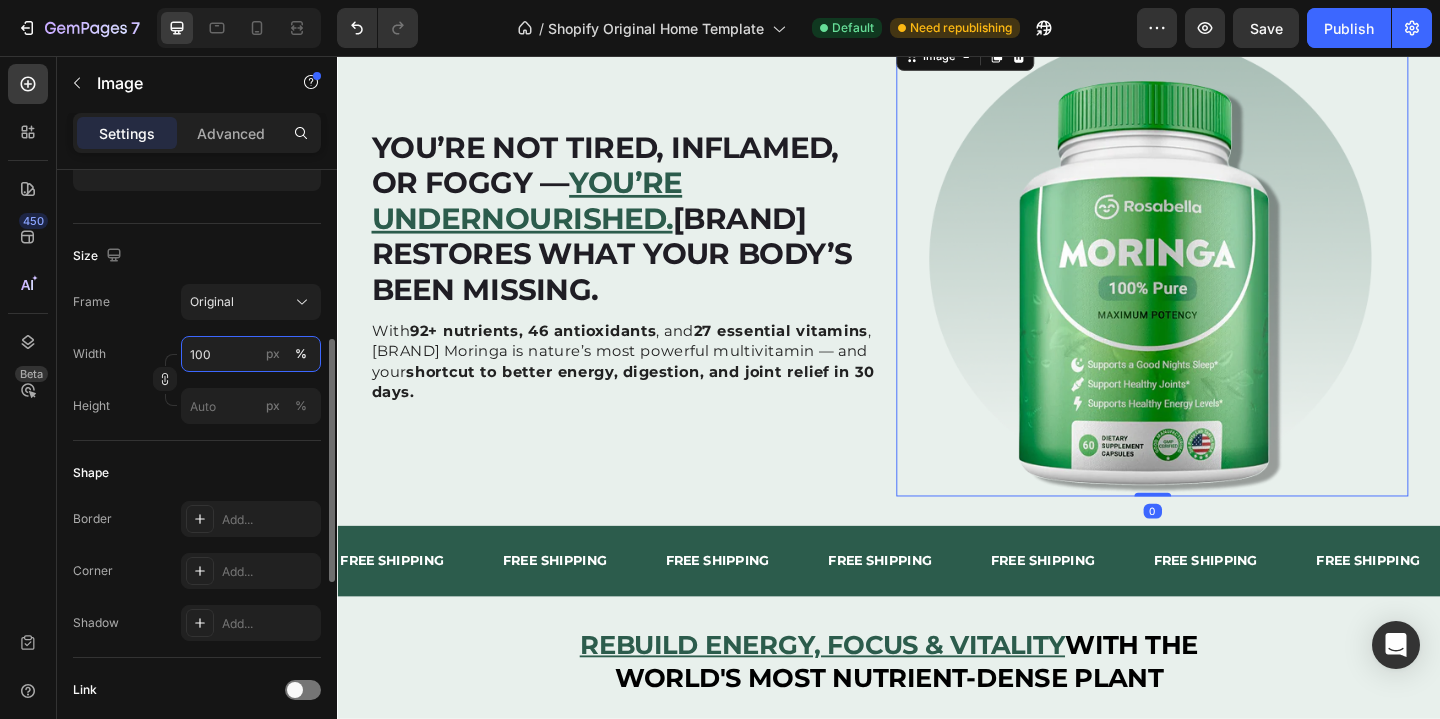 click on "100" at bounding box center [251, 354] 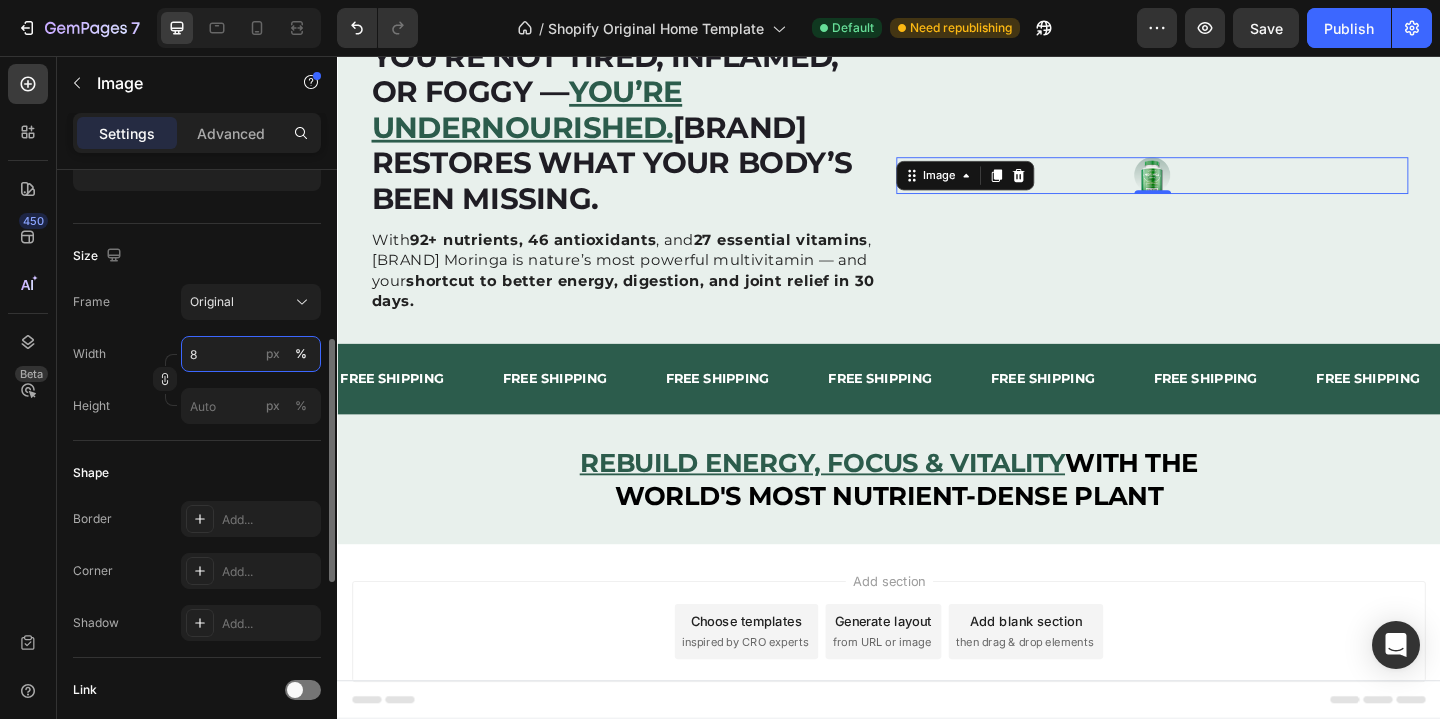 scroll, scrollTop: 0, scrollLeft: 0, axis: both 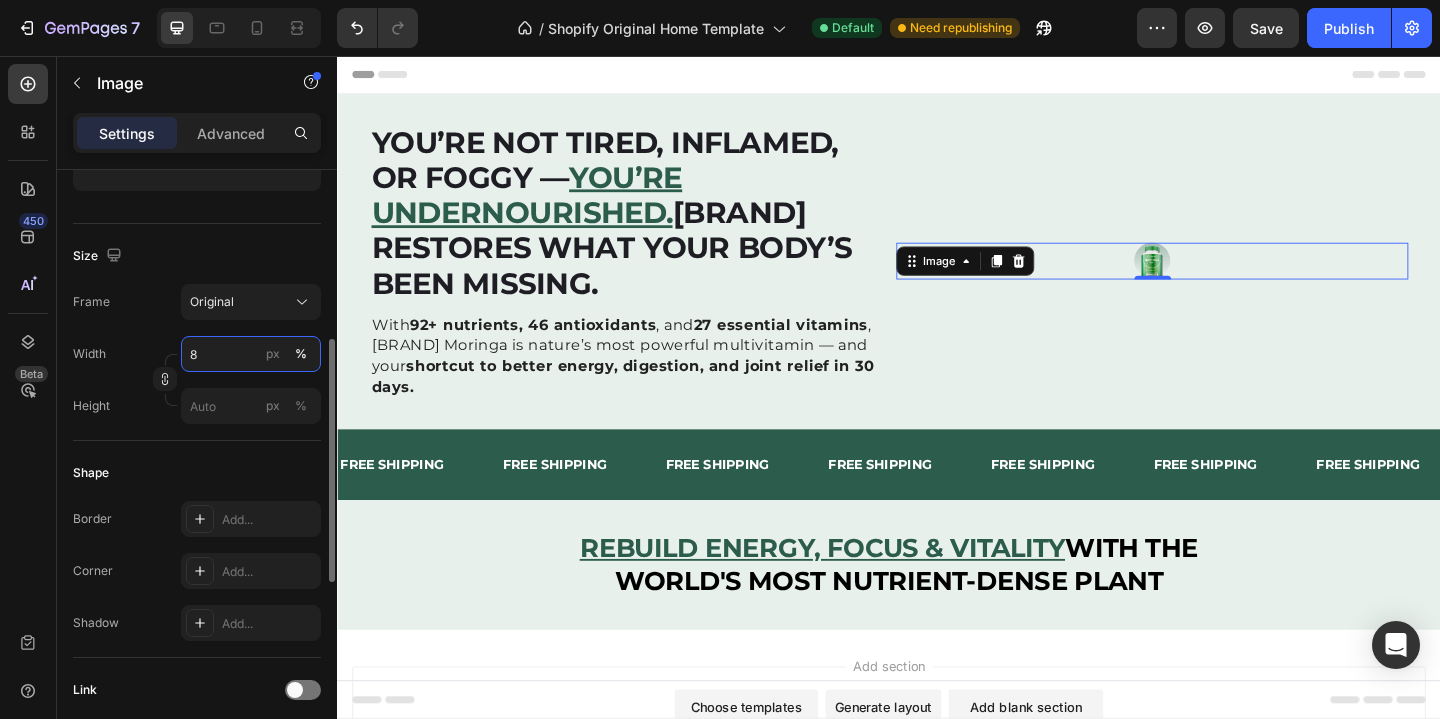 type on "80" 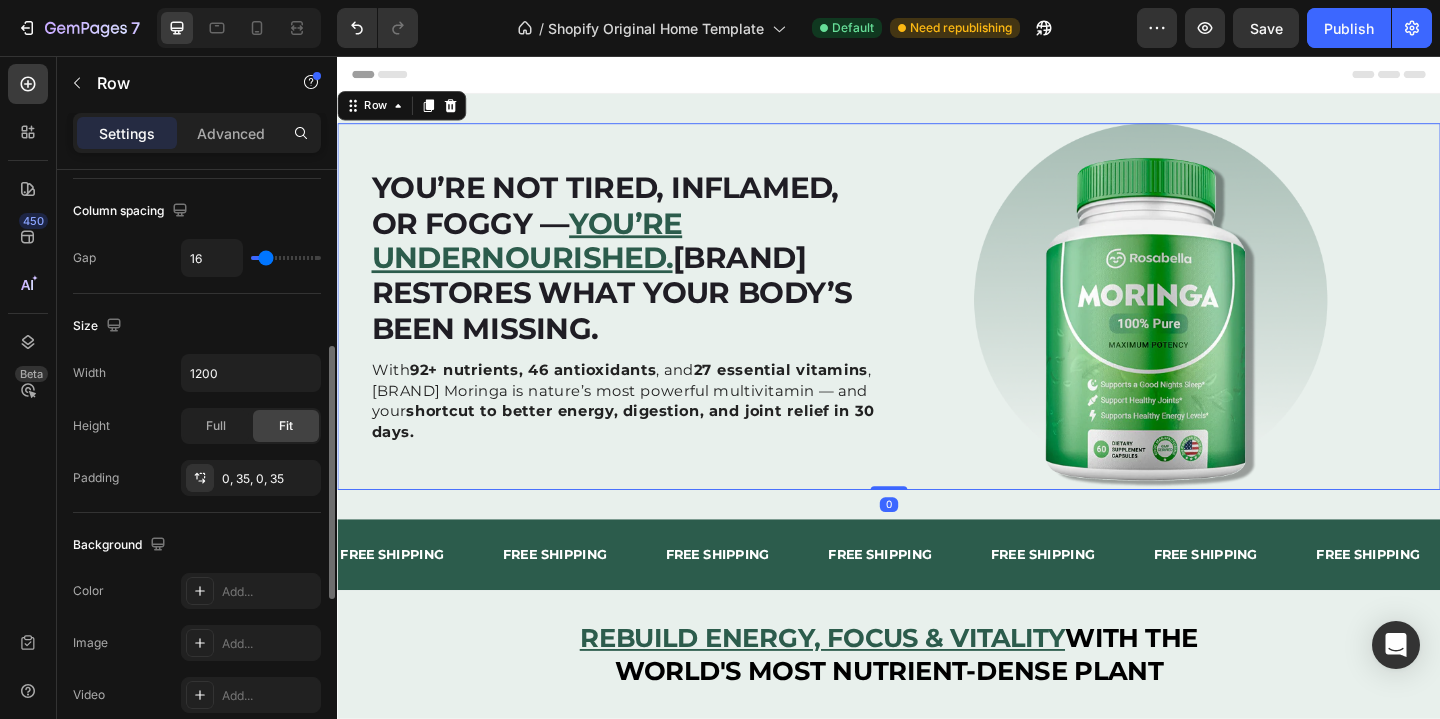 click on "⁠⁠⁠⁠⁠⁠⁠ You’re not tired, inflamed, or foggy —  you’re undernourished.  Rosabella restores what your body’s been missing. Heading With  92+ nutrients, 46 antioxidants , and  27 essential vitamins , Rosabella Moringa is nature’s most powerful multivitamin — and your  shortcut to better energy, digestion, and joint relief in 30 days. Text Block" at bounding box center [650, 328] 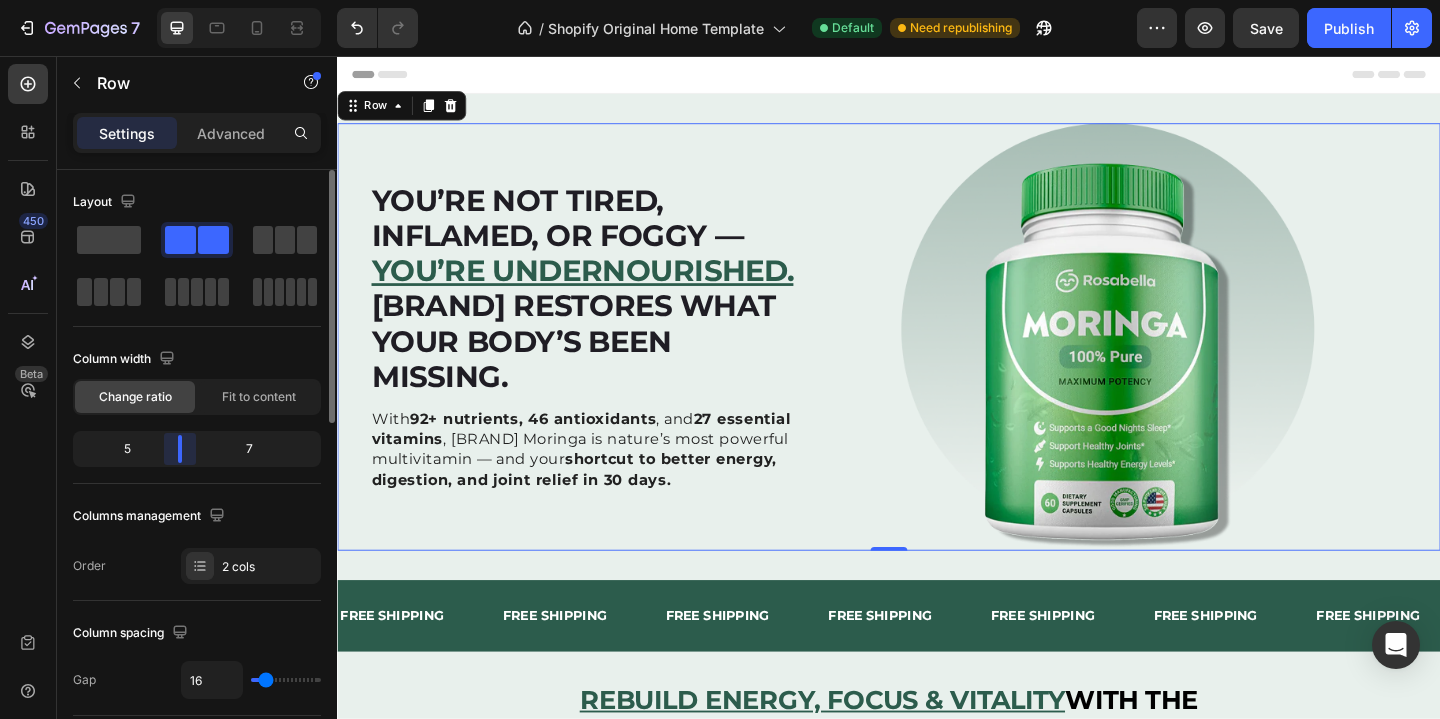 click on "7   /  Shopify Original Home Template Default Need republishing Preview  Save   Publish  450 Beta Sections(18) Elements(83) Section Element Hero Section Product Detail Brands Trusted Badges Guarantee Product Breakdown How to use Testimonials Compare Bundle FAQs Social Proof Brand Story Product List Collection Blog List Contact Sticky Add to Cart Custom Footer Browse Library 450 Layout
Row
Row
Row
Row Text
Heading
Text Block Button
Button
Button Media
Image
Image" at bounding box center [720, 0] 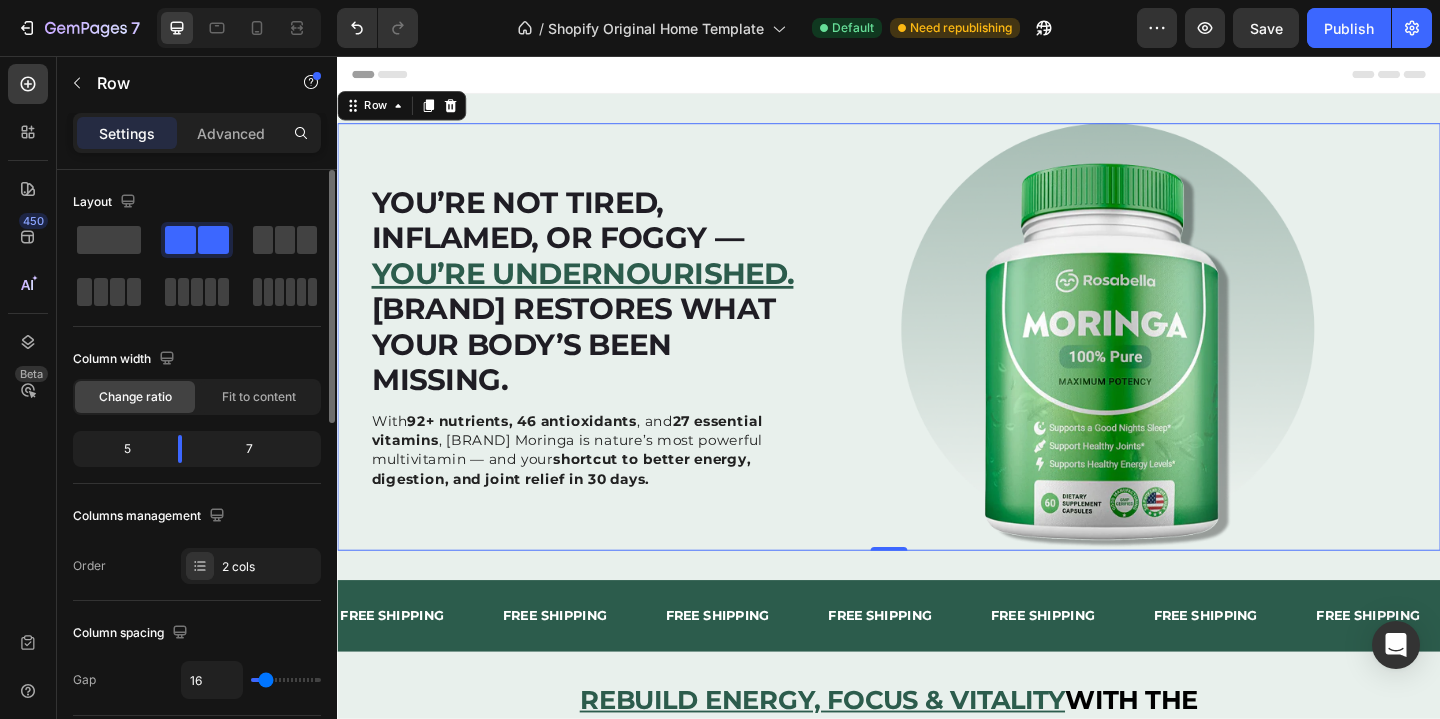 click on "Rosabella restores what your body’s been missing." at bounding box center (594, 369) 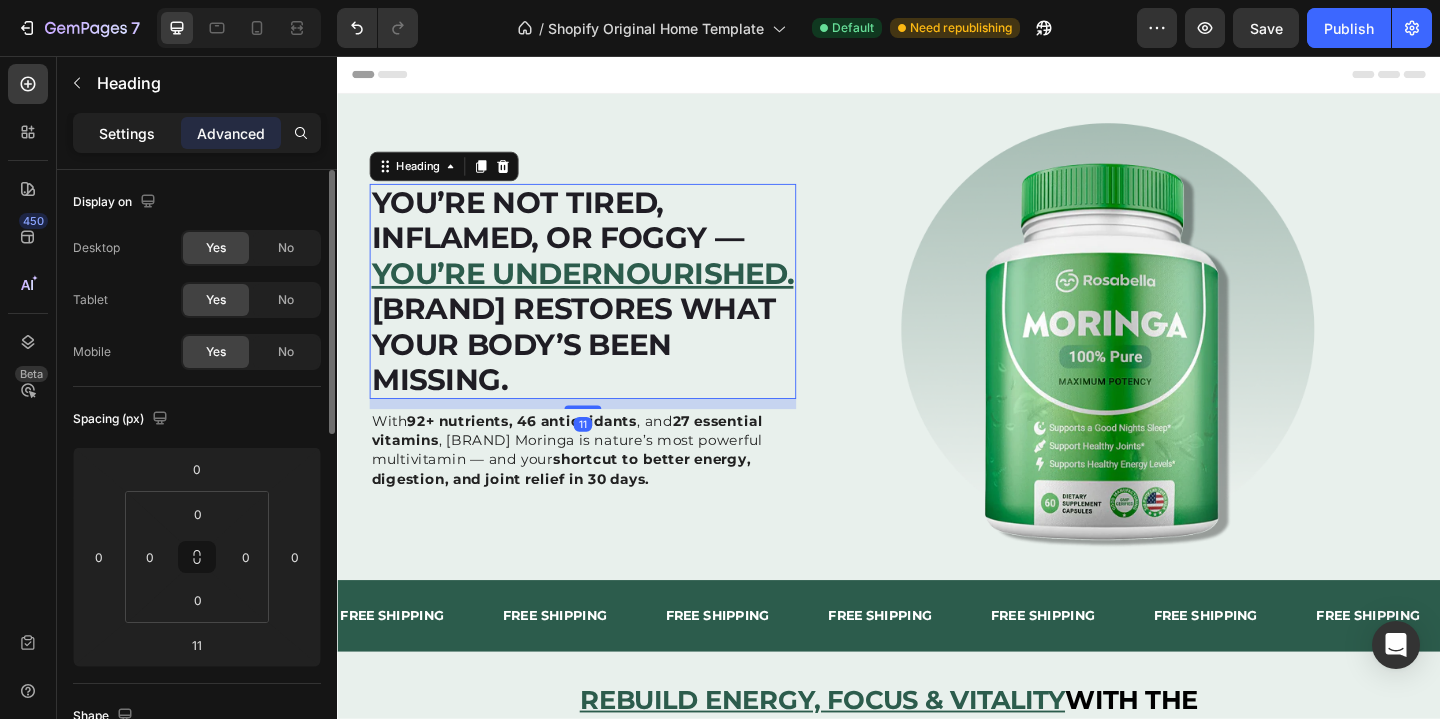 click on "Settings" at bounding box center (127, 133) 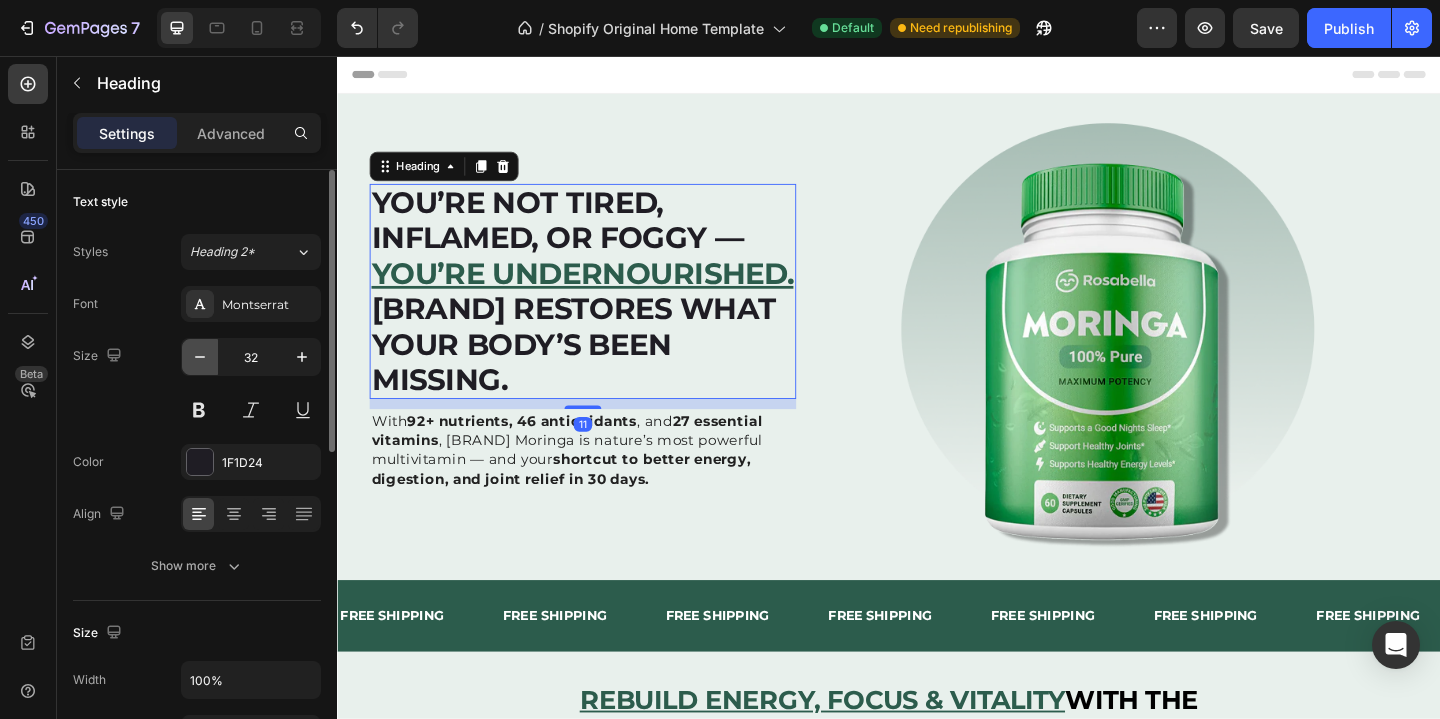 click 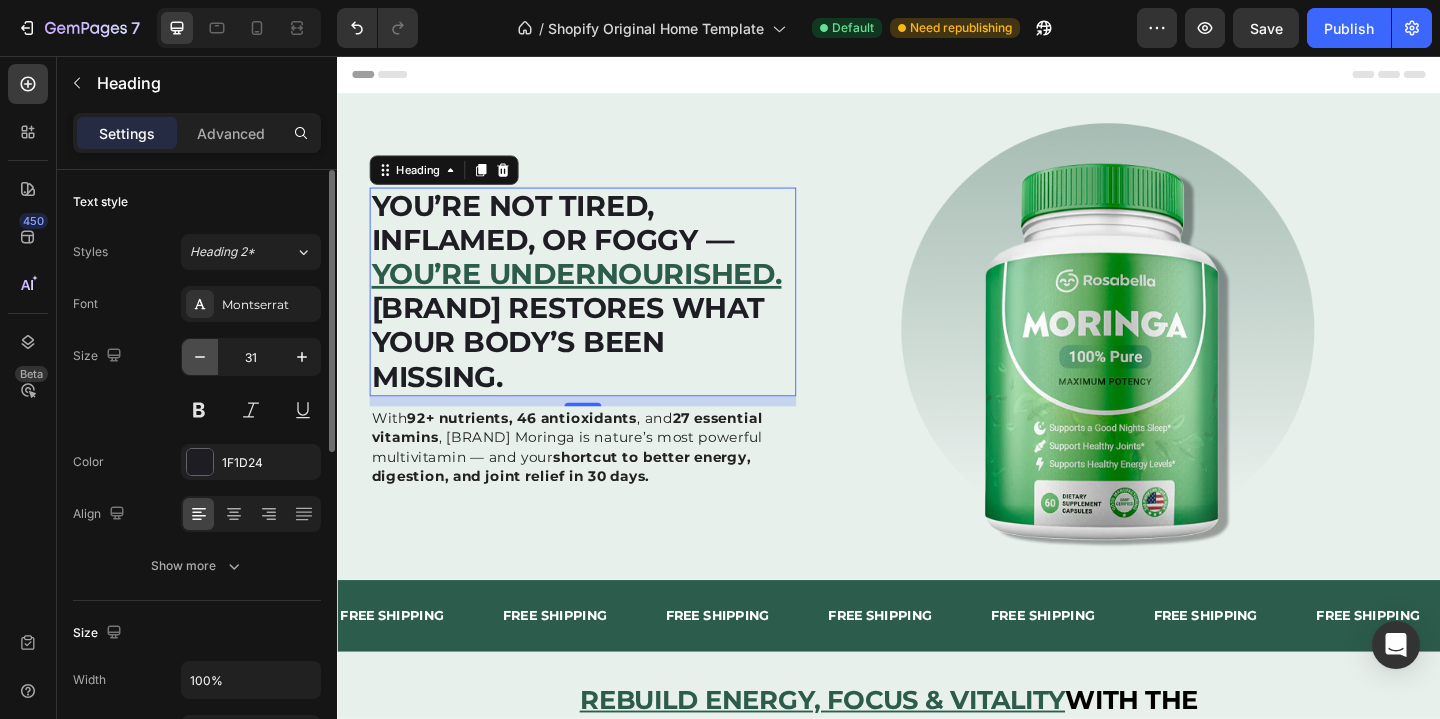 click 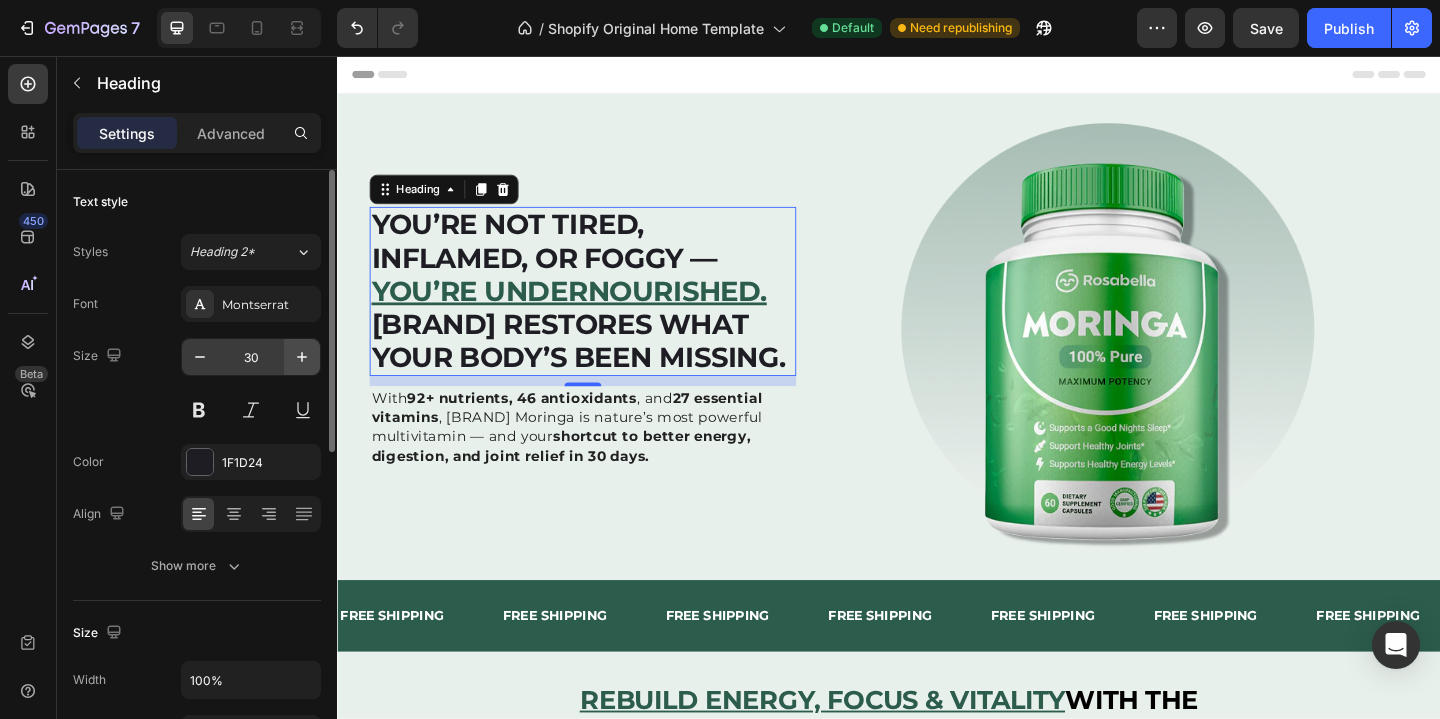 click at bounding box center [302, 357] 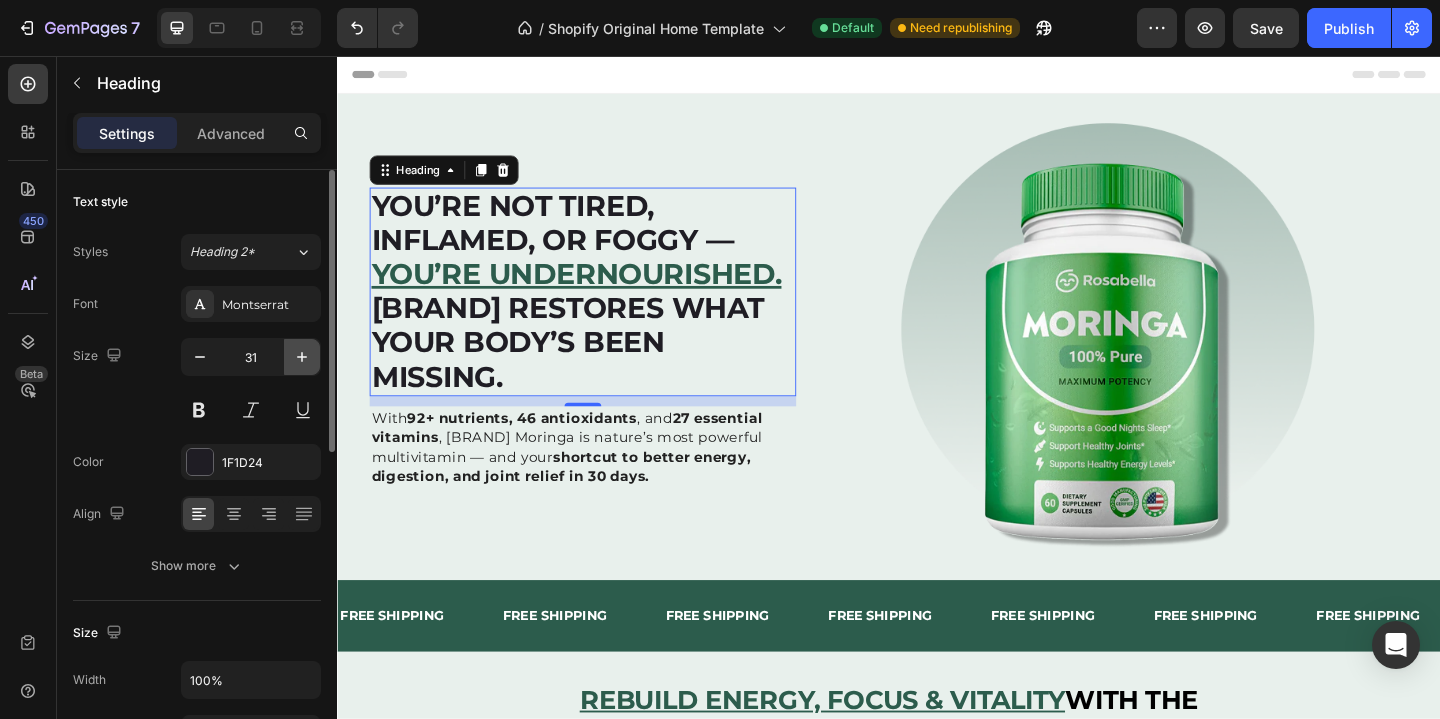 click 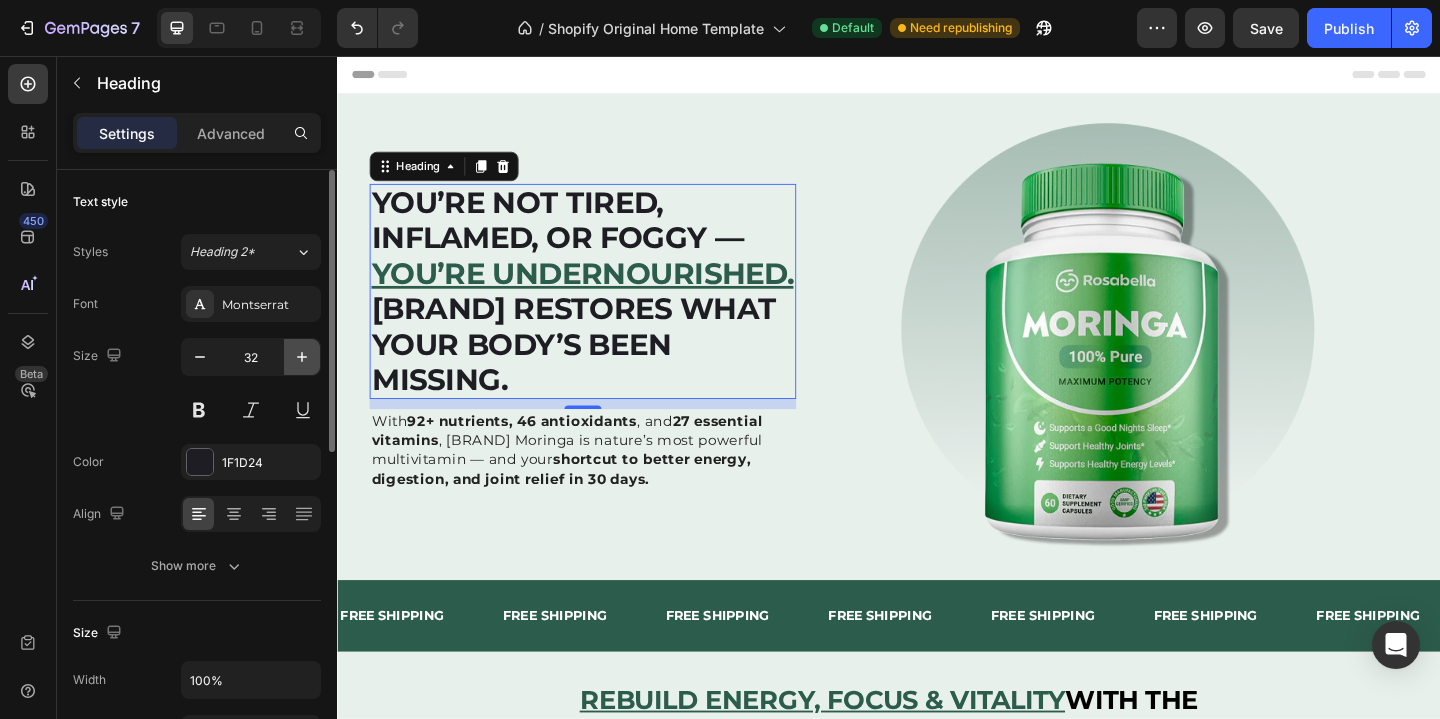 click 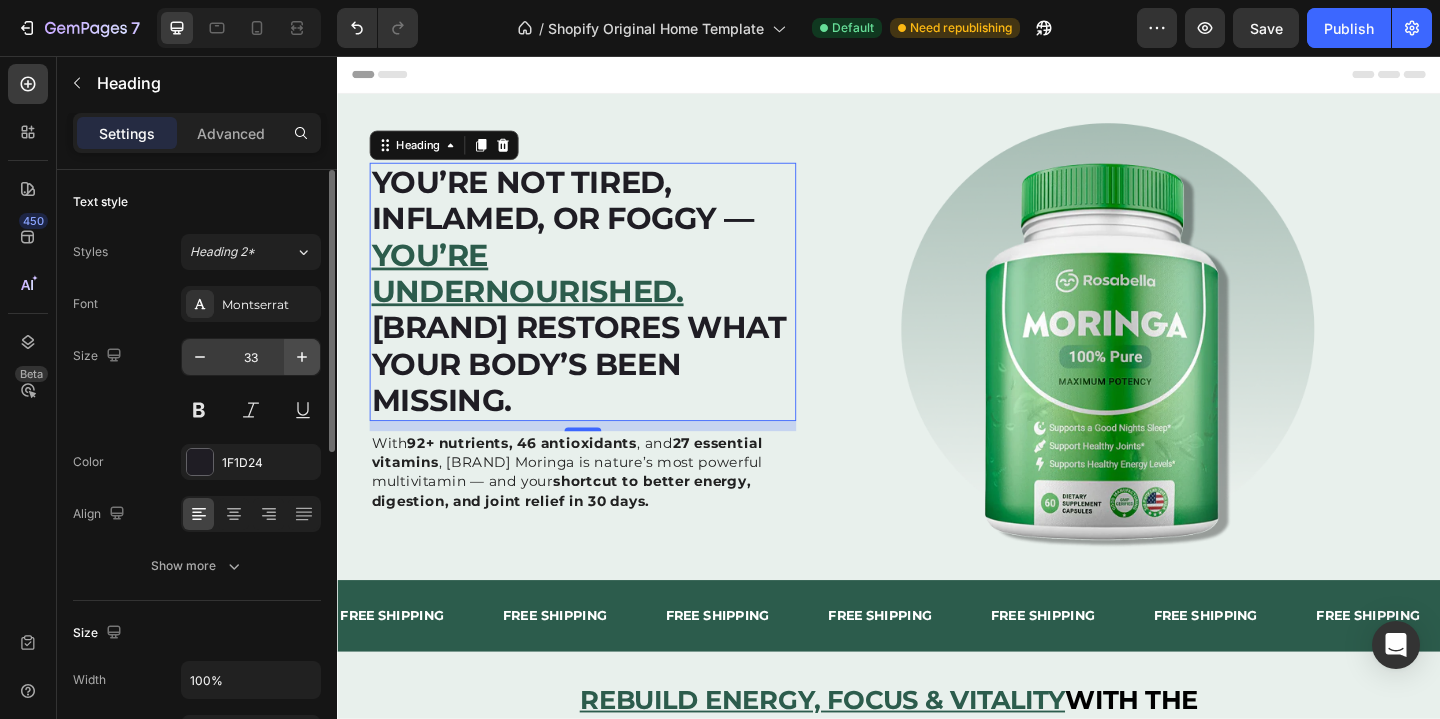click 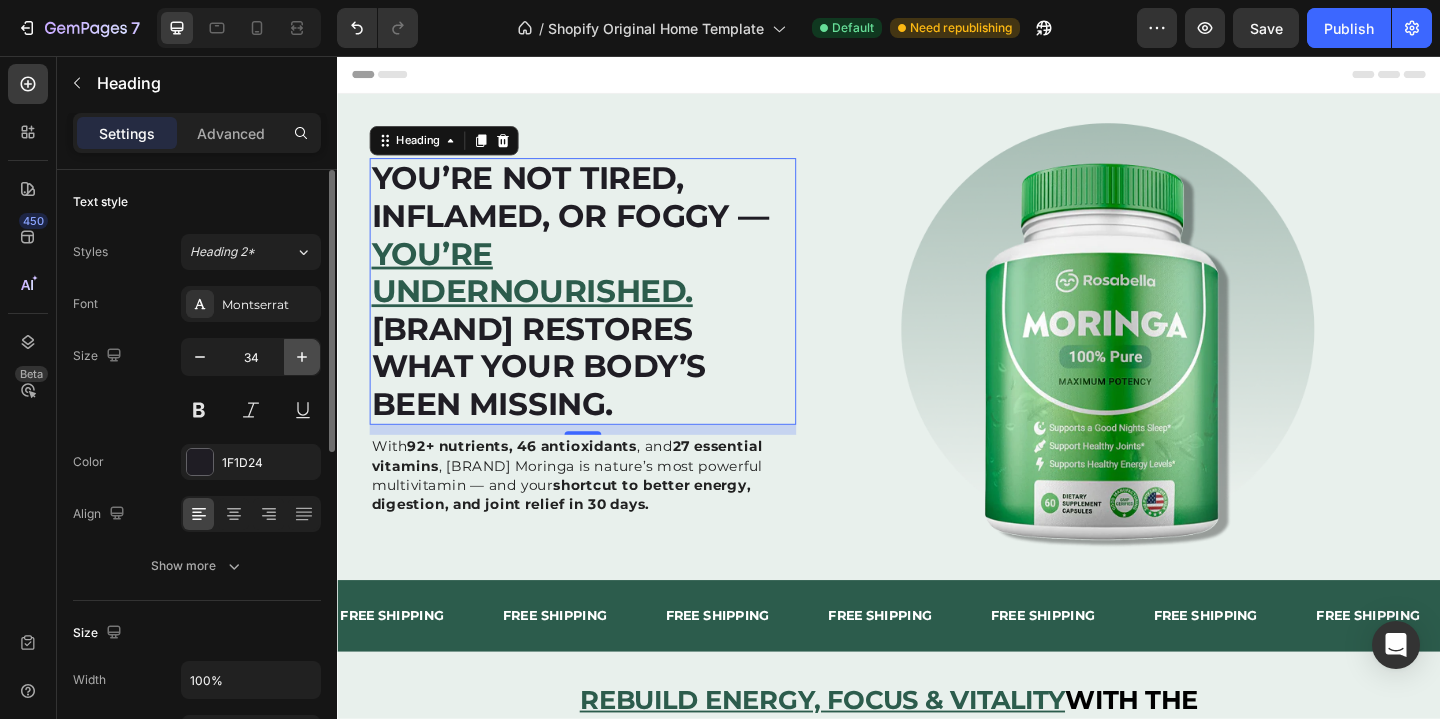 click 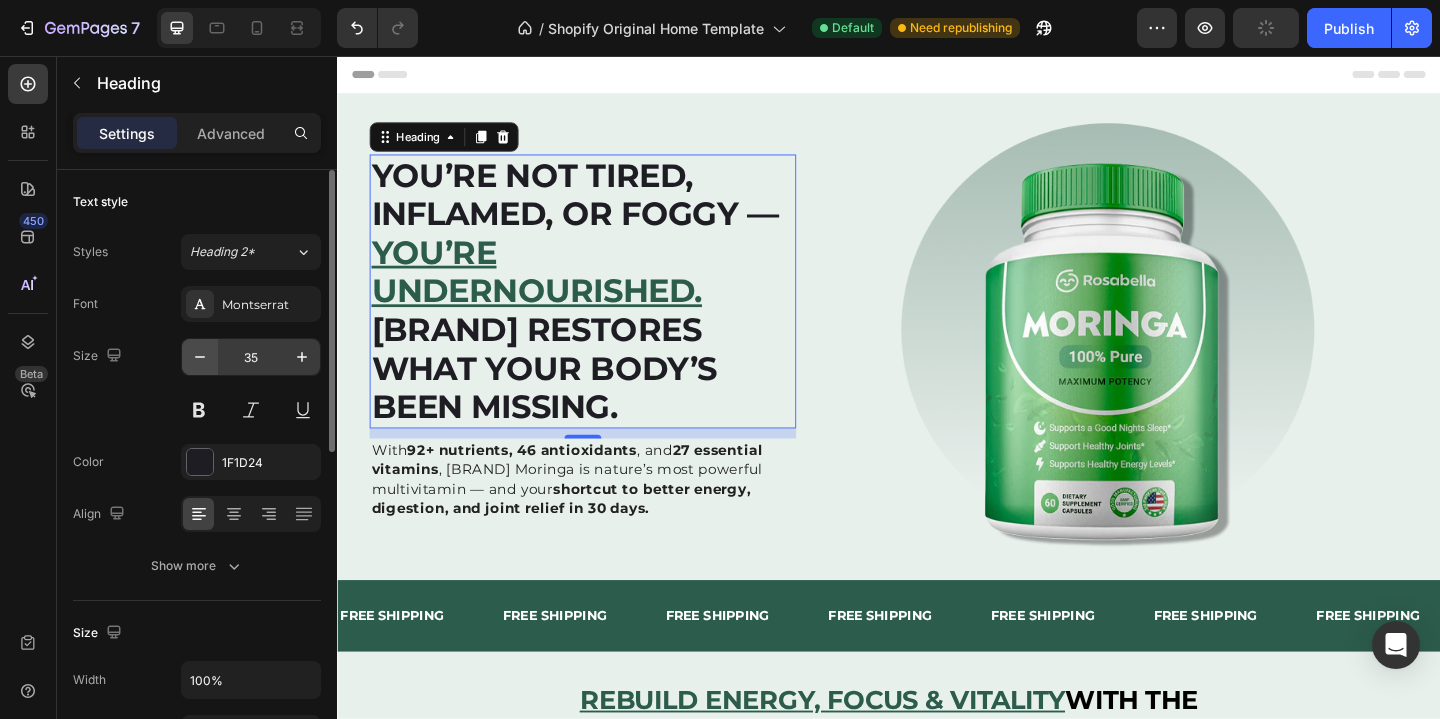 click at bounding box center (200, 357) 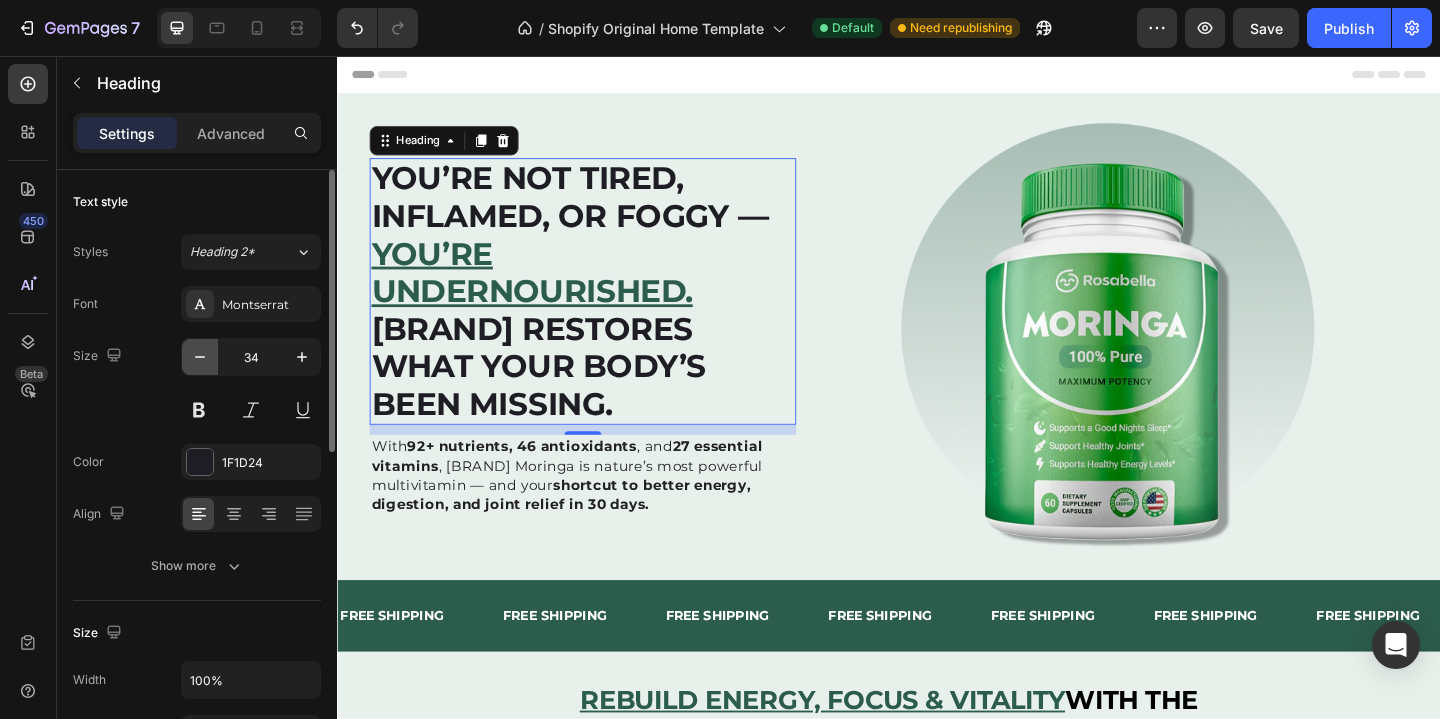 click at bounding box center (200, 357) 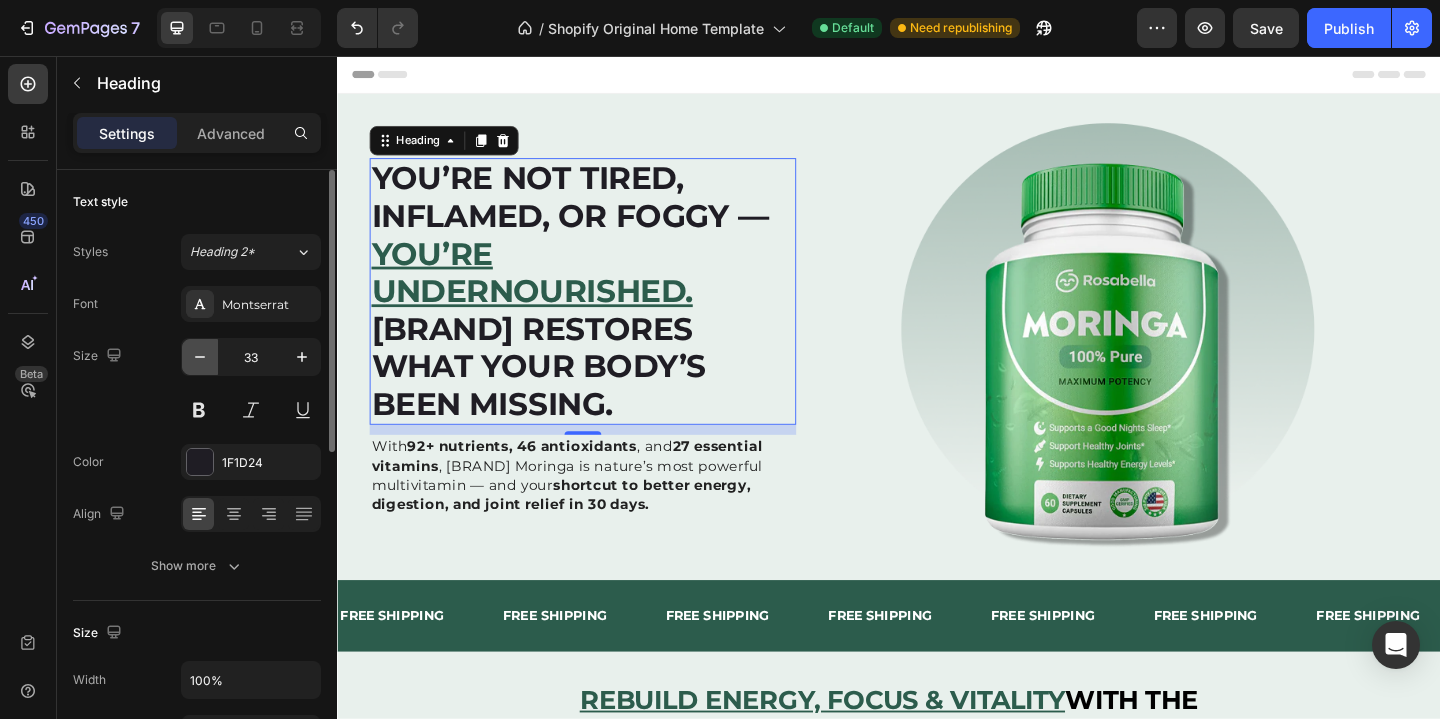 click at bounding box center [200, 357] 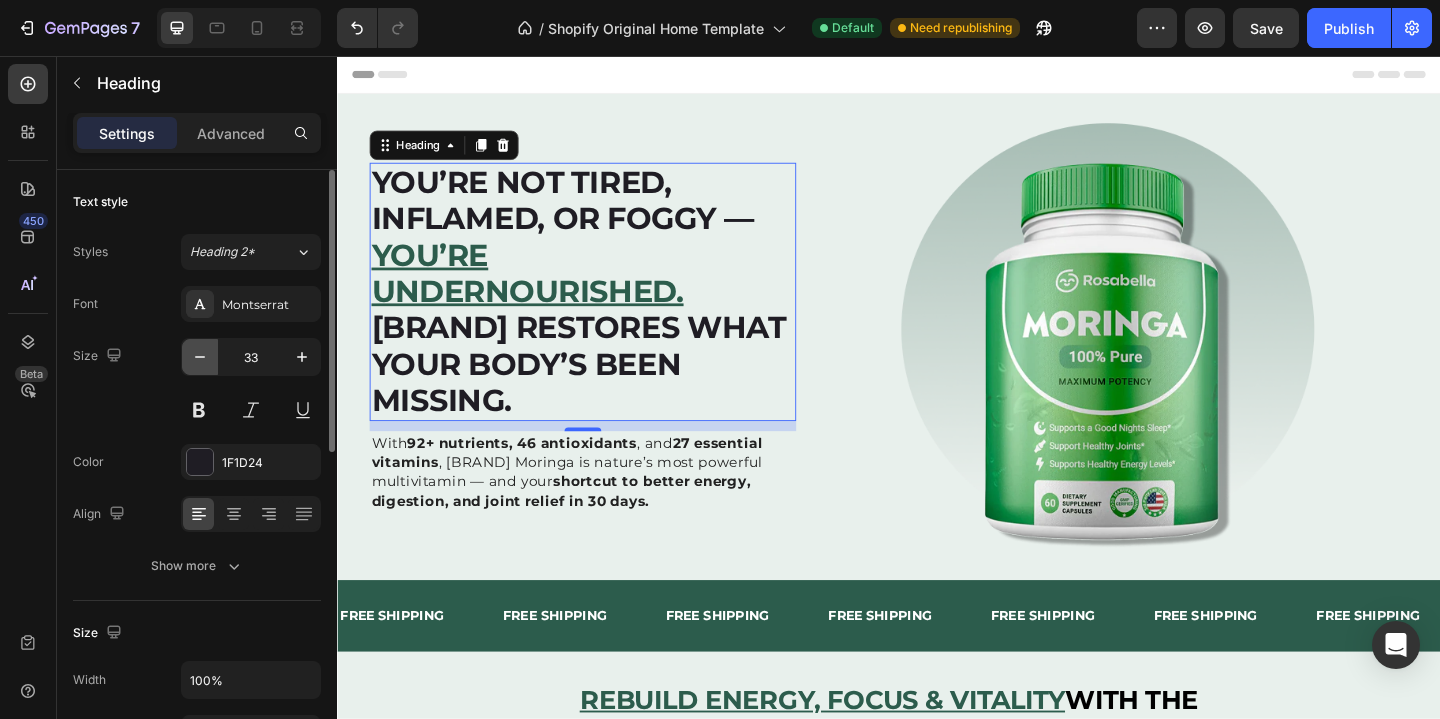 type on "32" 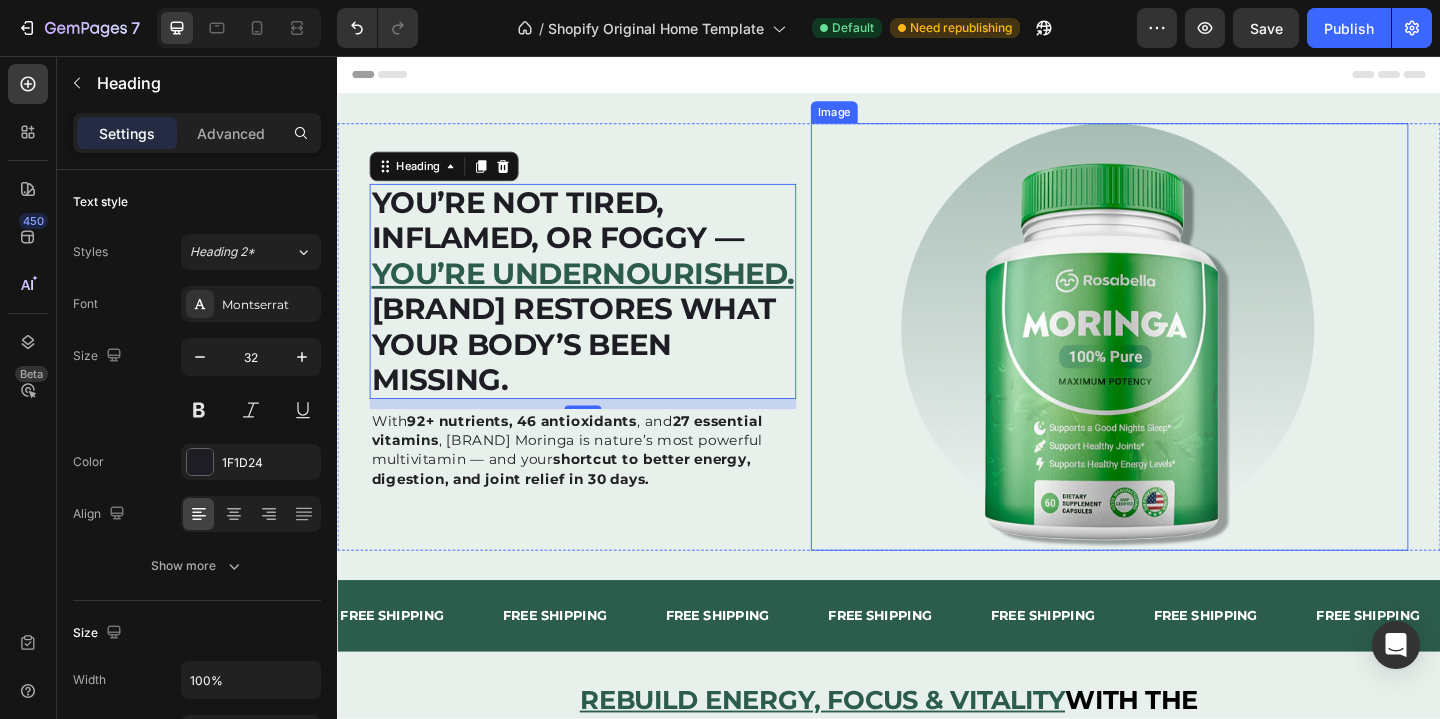click at bounding box center [1177, 361] 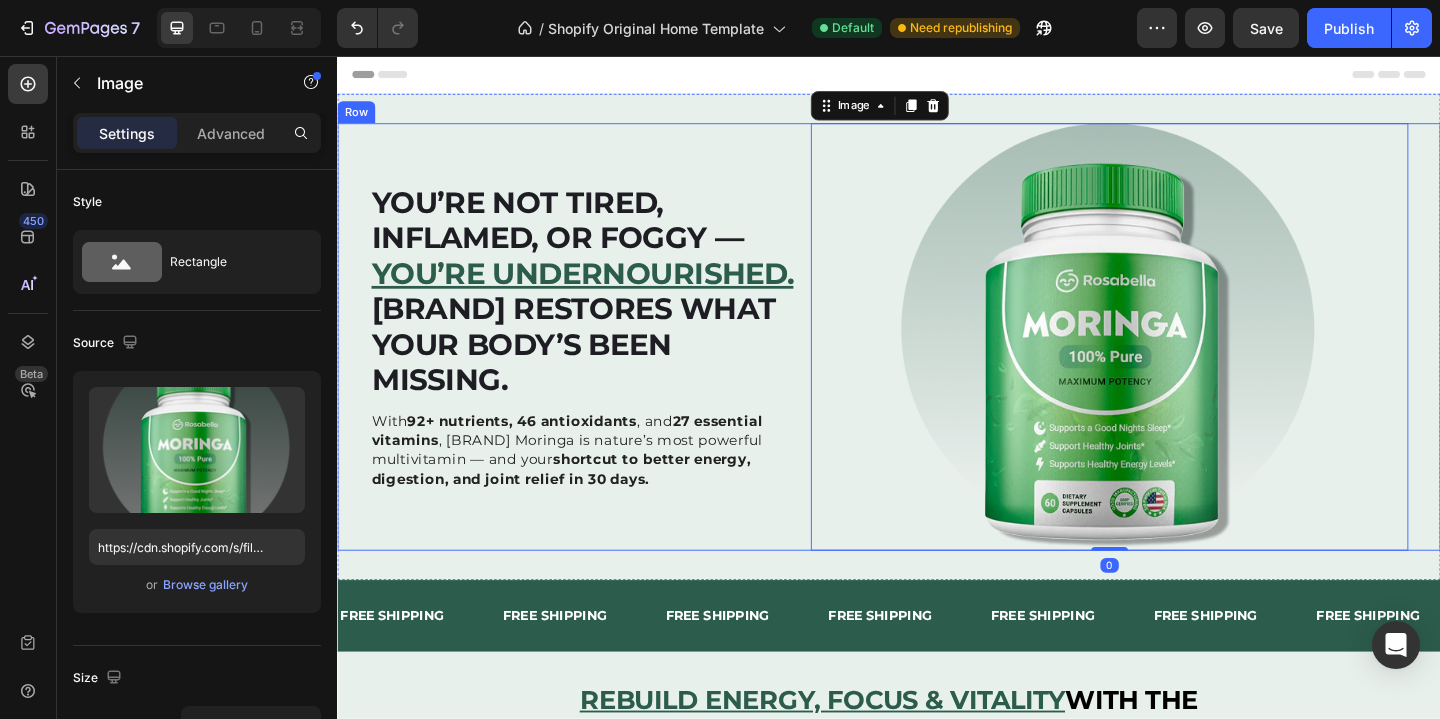 click on "⁠⁠⁠⁠⁠⁠⁠ You’re not tired, inflamed, or foggy —  you’re undernourished.  Rosabella restores what your body’s been missing. Heading With  92+ nutrients, 46 antioxidants , and  27 essential vitamins , Rosabella Moringa is nature’s most powerful multivitamin — and your  shortcut to better energy, digestion, and joint relief in 30 days. Text Block Image   0 Row" at bounding box center (937, 361) 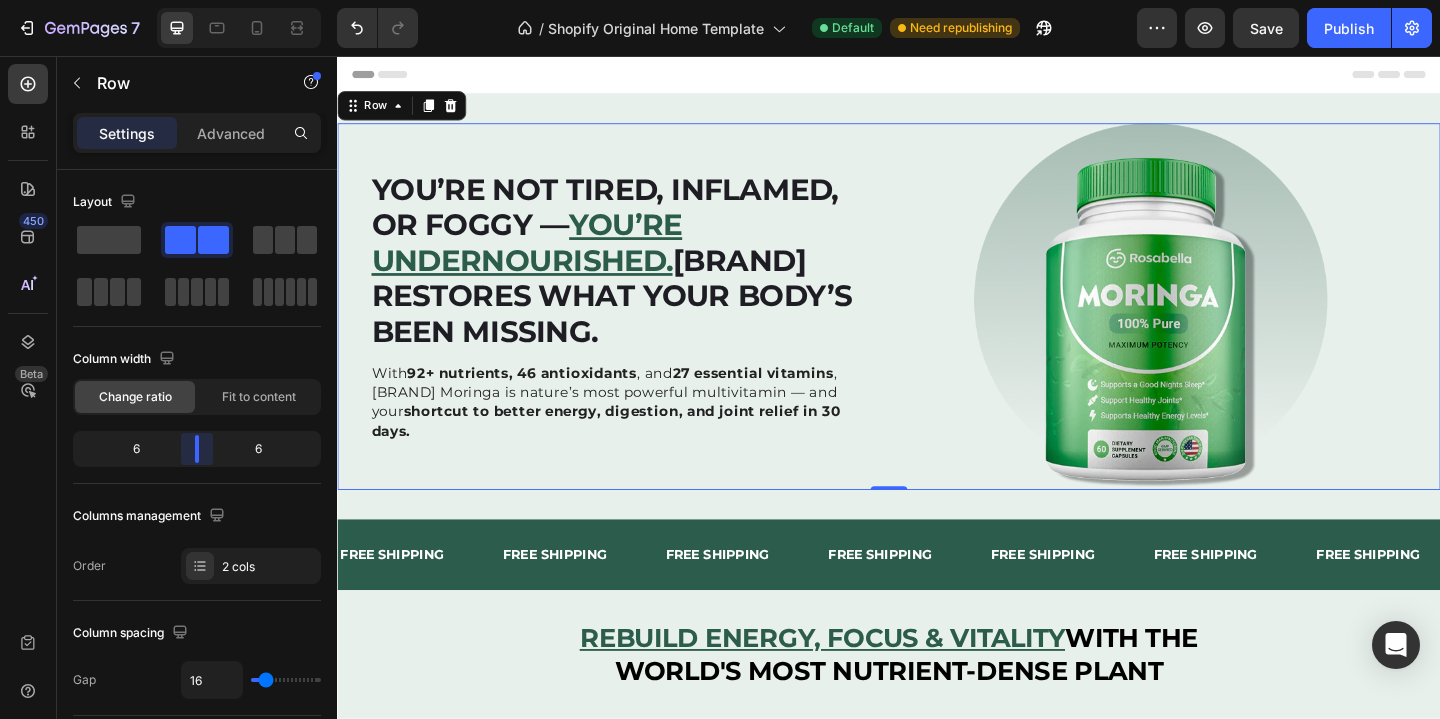 drag, startPoint x: 170, startPoint y: 460, endPoint x: 193, endPoint y: 460, distance: 23 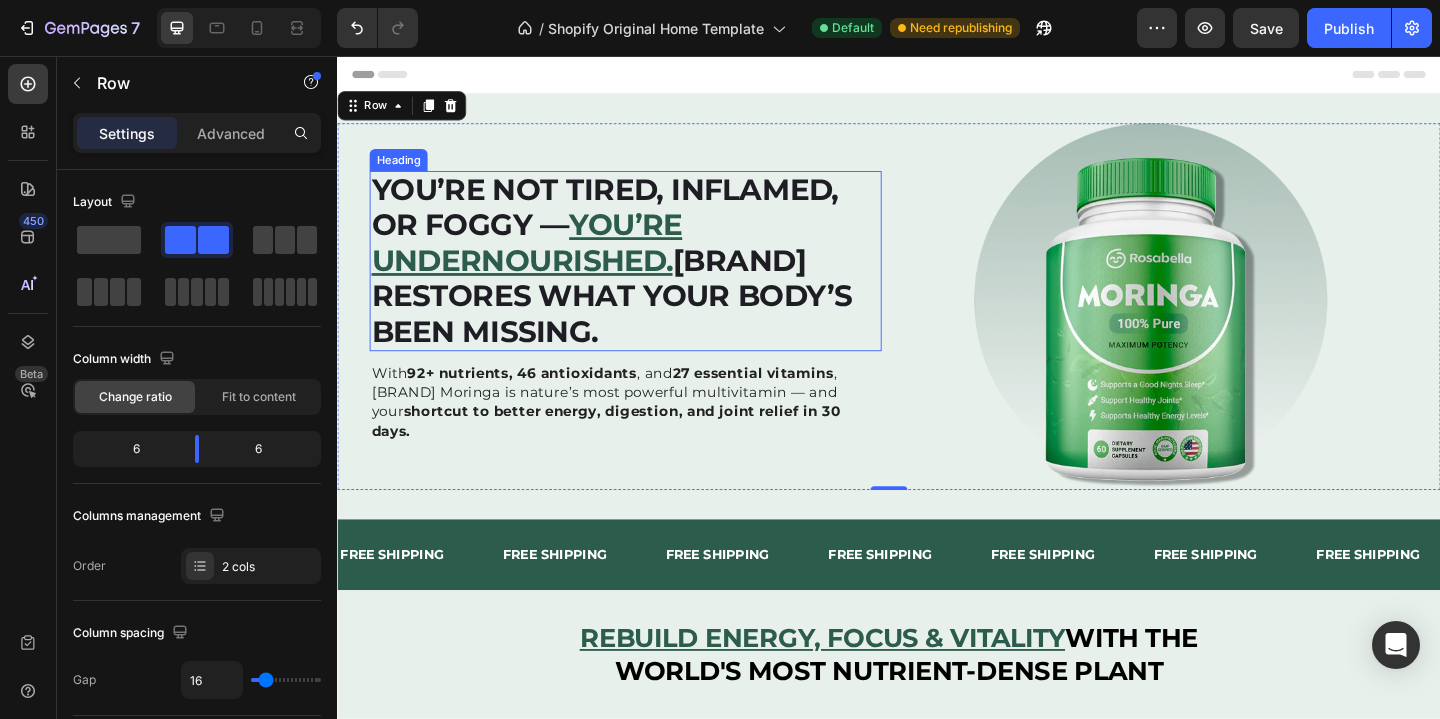 click on "You’re not tired, inflamed, or foggy —" at bounding box center [628, 220] 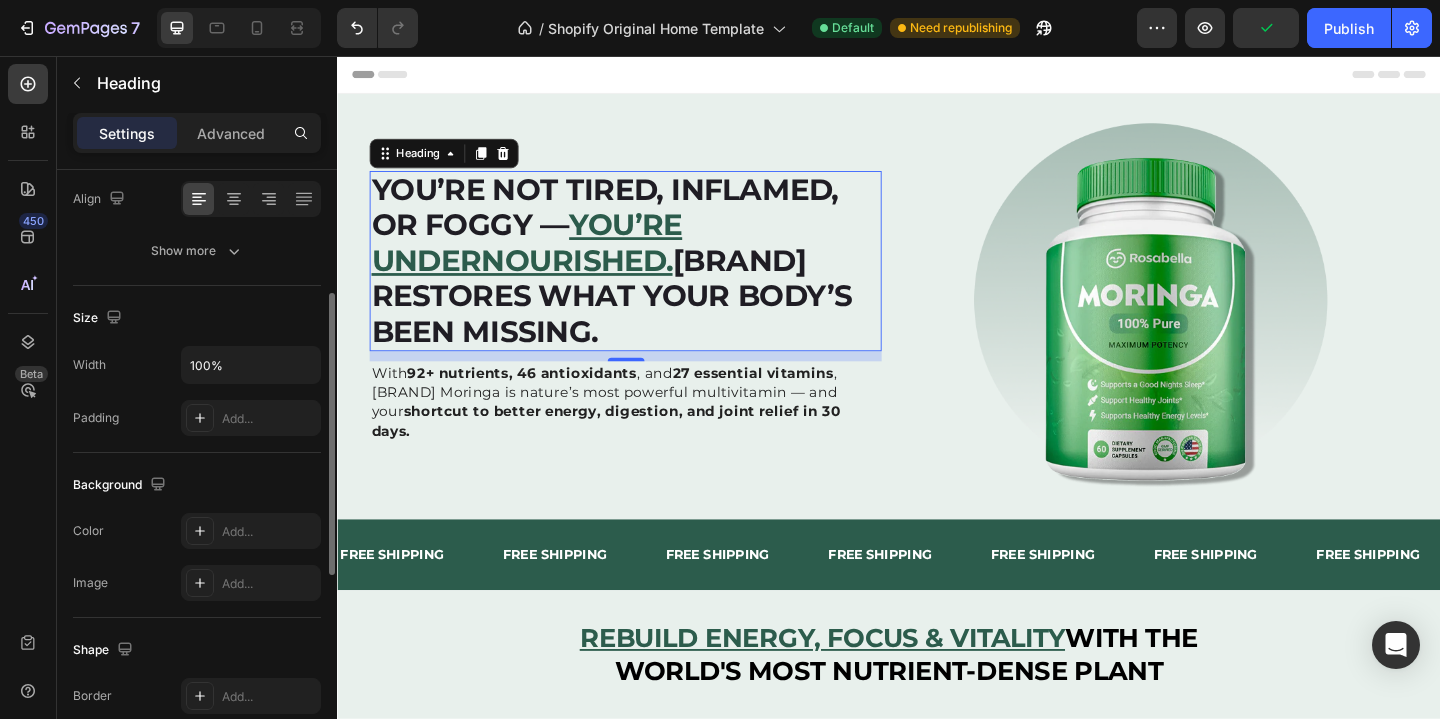 scroll, scrollTop: 248, scrollLeft: 0, axis: vertical 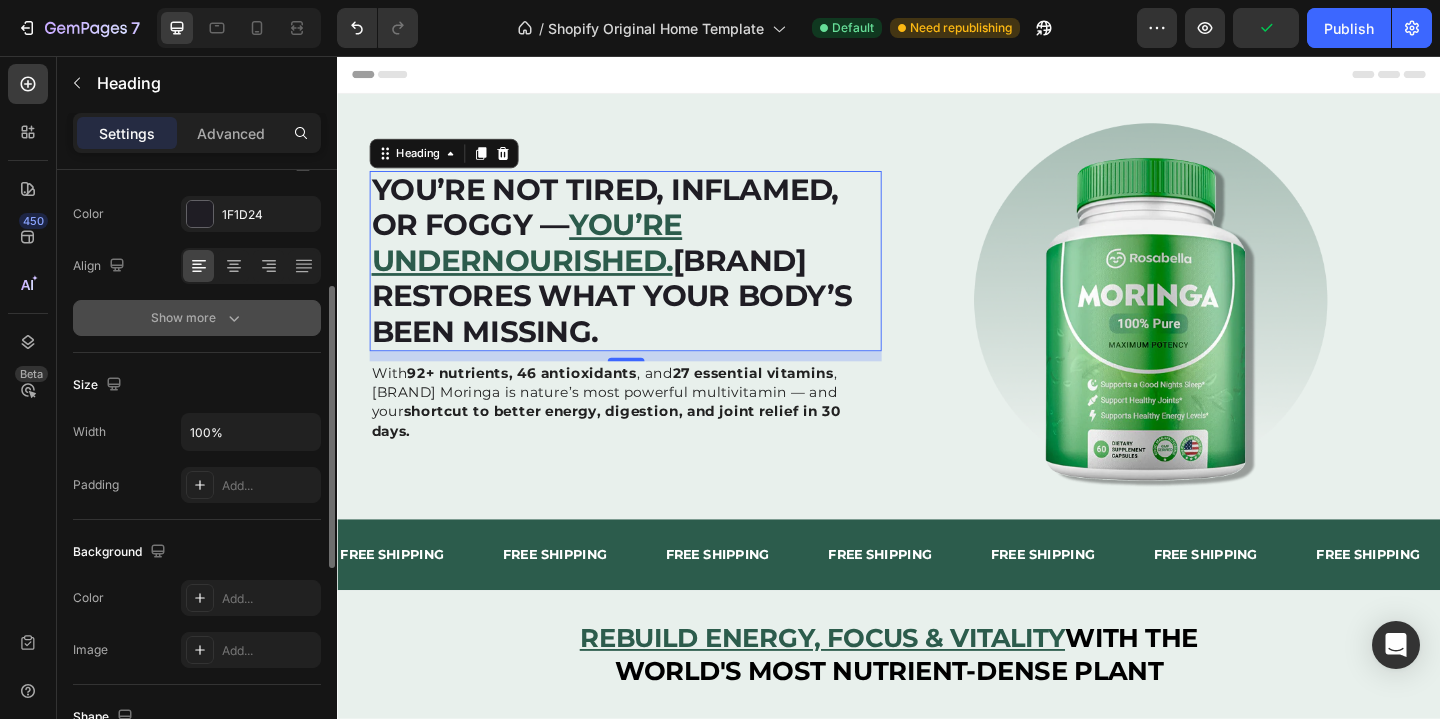 click 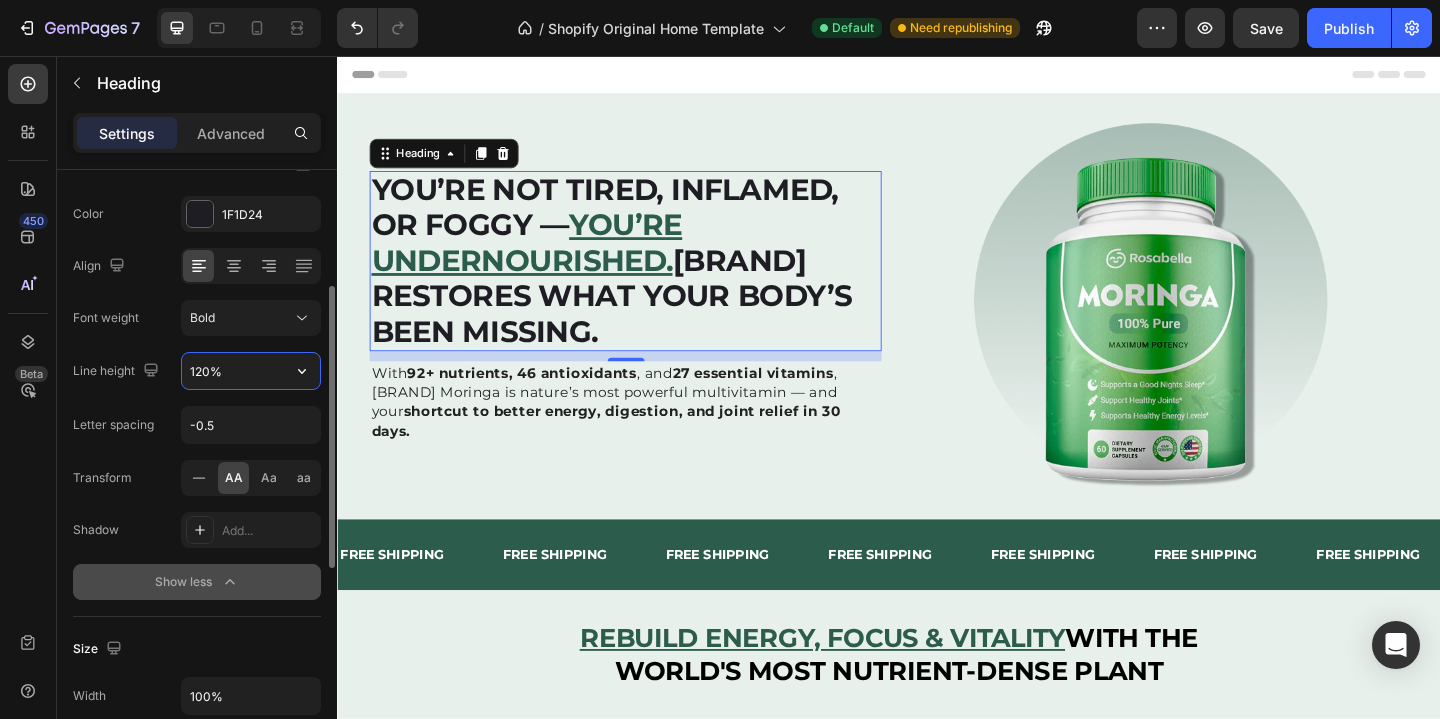 click on "120%" at bounding box center [251, 371] 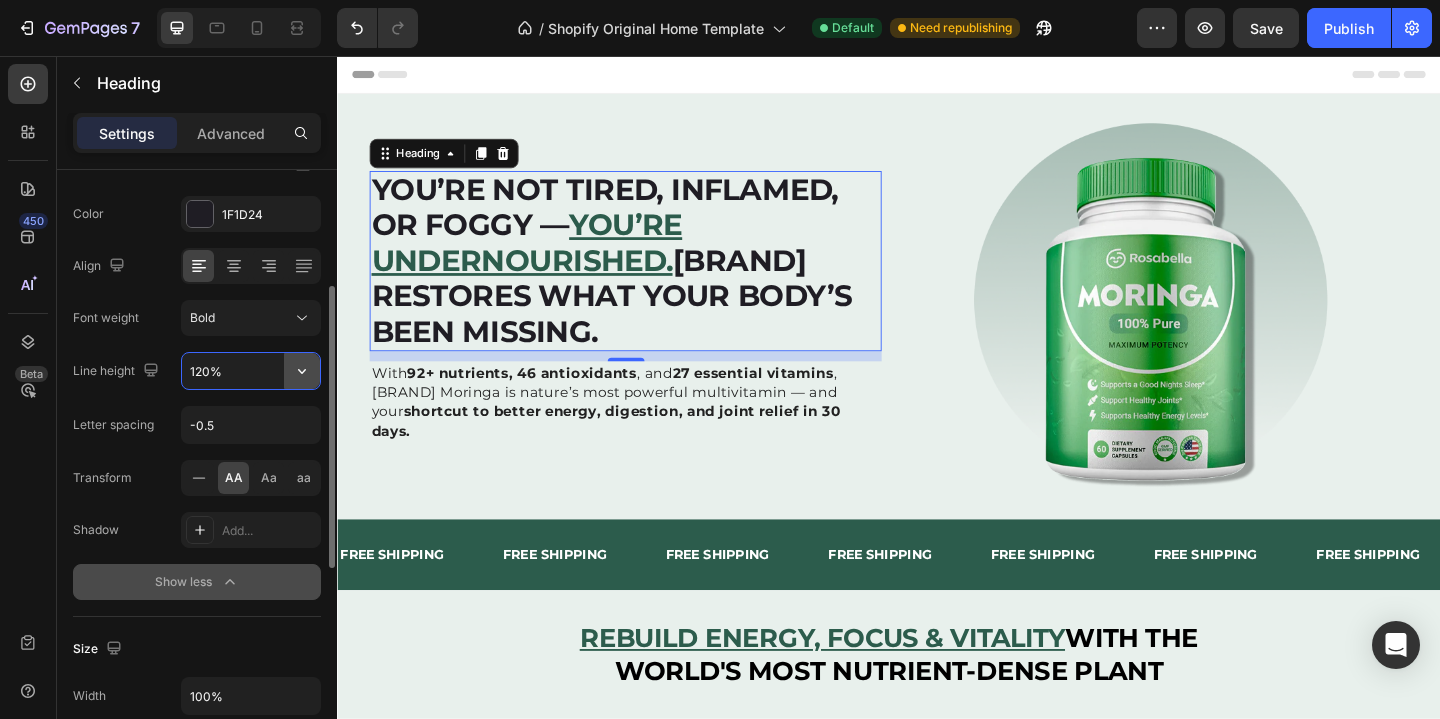 click 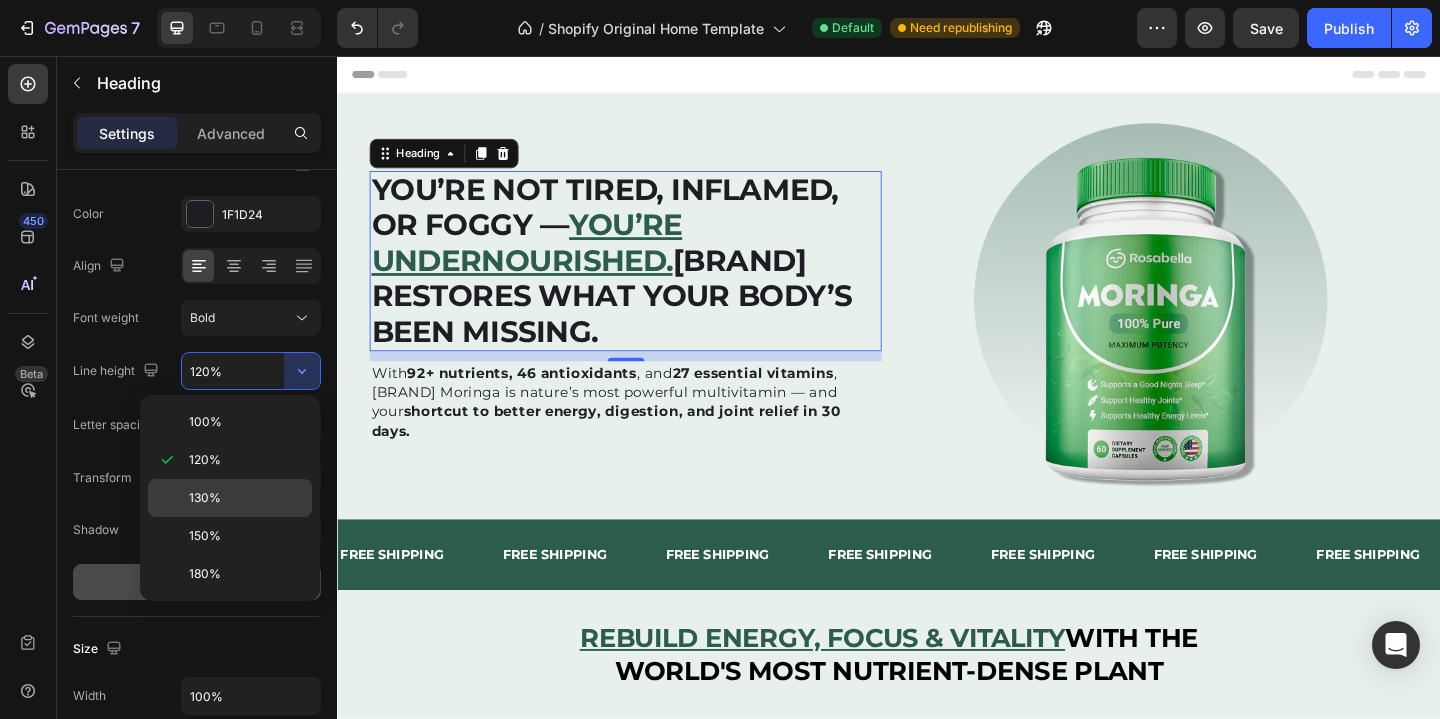 click on "130%" at bounding box center [246, 498] 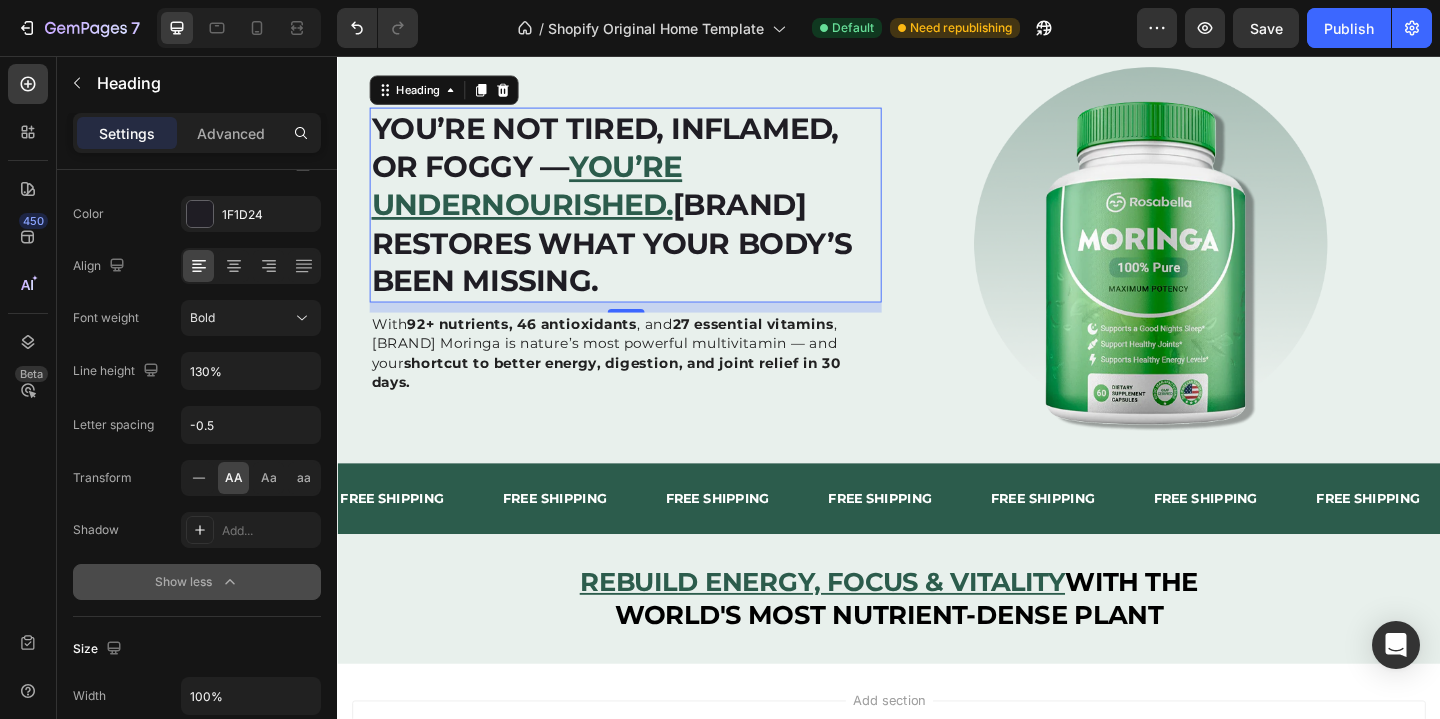 scroll, scrollTop: 129, scrollLeft: 0, axis: vertical 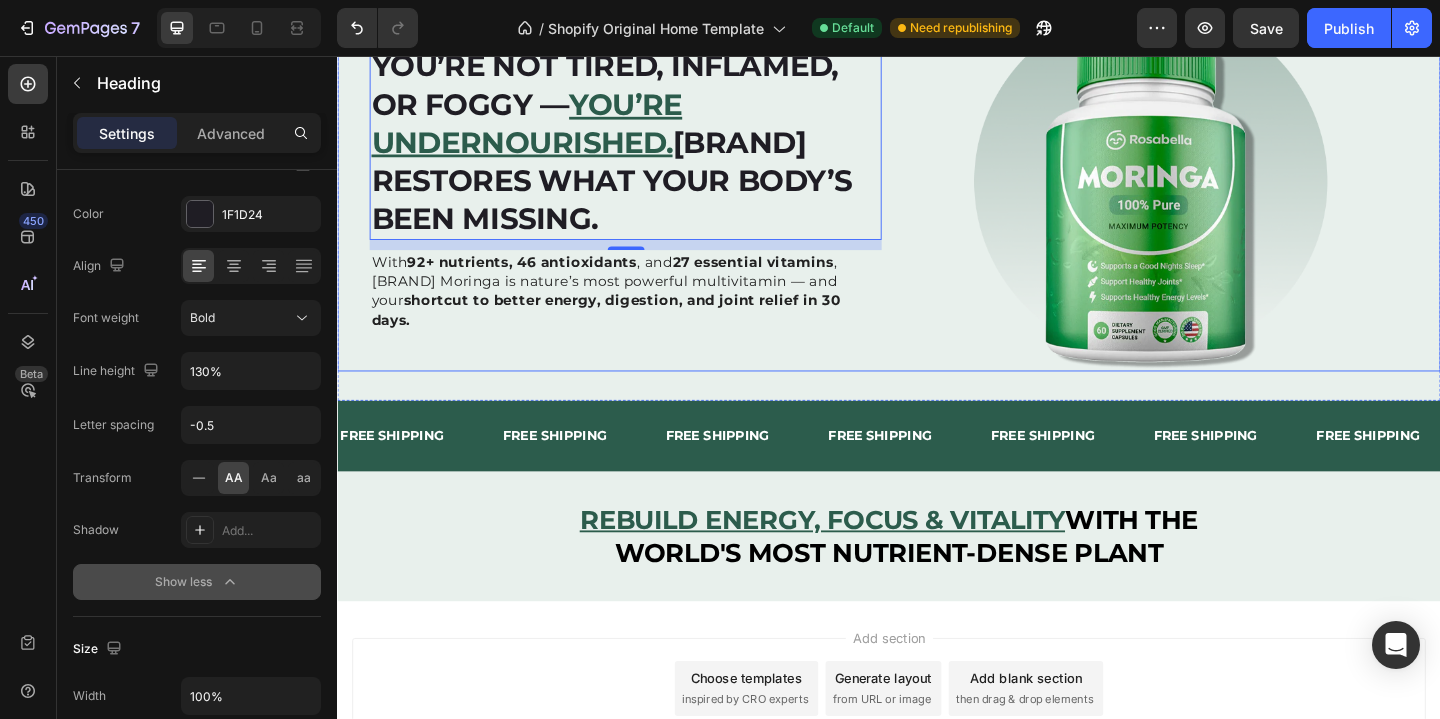 click on "⁠⁠⁠⁠⁠⁠⁠ You’re not tired, inflamed, or foggy —  you’re undernourished.  Rosabella restores what your body’s been missing. Heading   11 With  92+ nutrients, 46 antioxidants , and  27 essential vitamins , Rosabella Moringa is nature’s most powerful multivitamin — and your  shortcut to better energy, digestion, and joint relief in 30 days. Text Block" at bounding box center [650, 199] 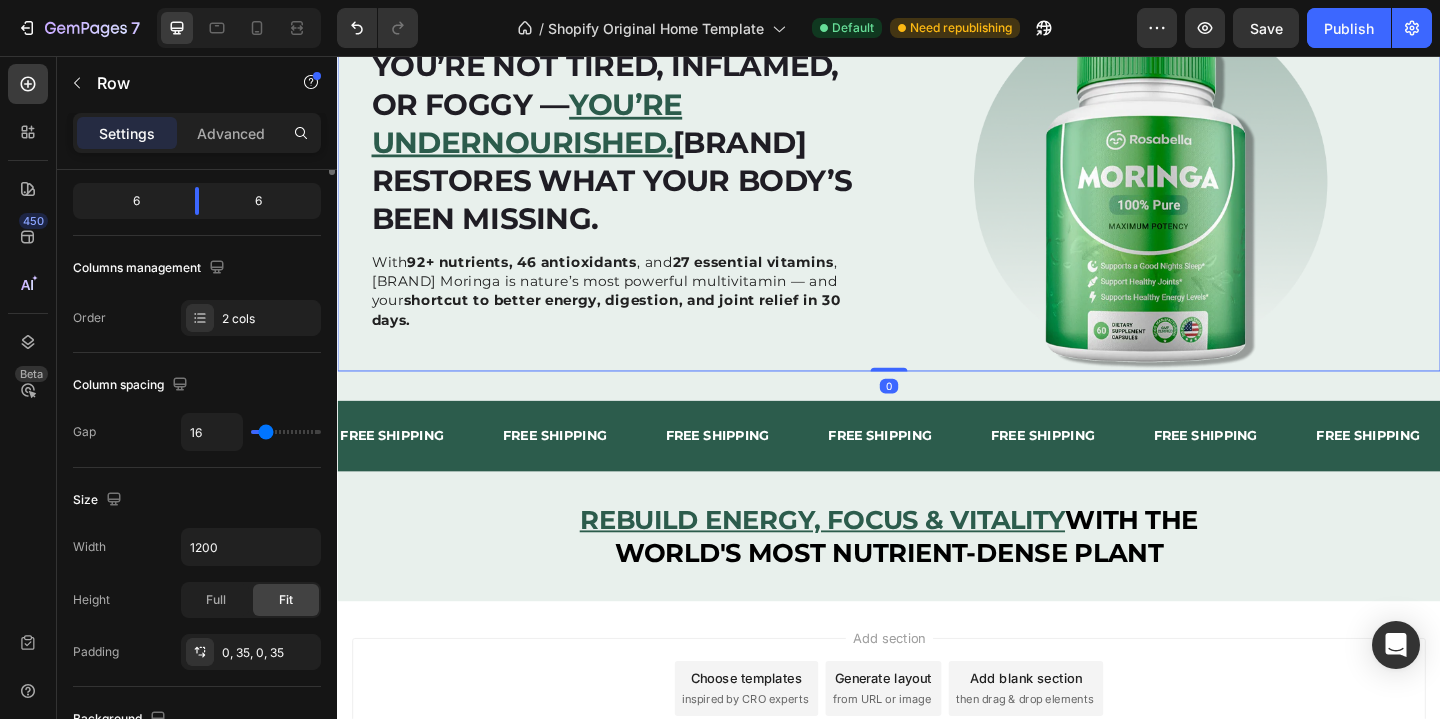 scroll, scrollTop: 0, scrollLeft: 0, axis: both 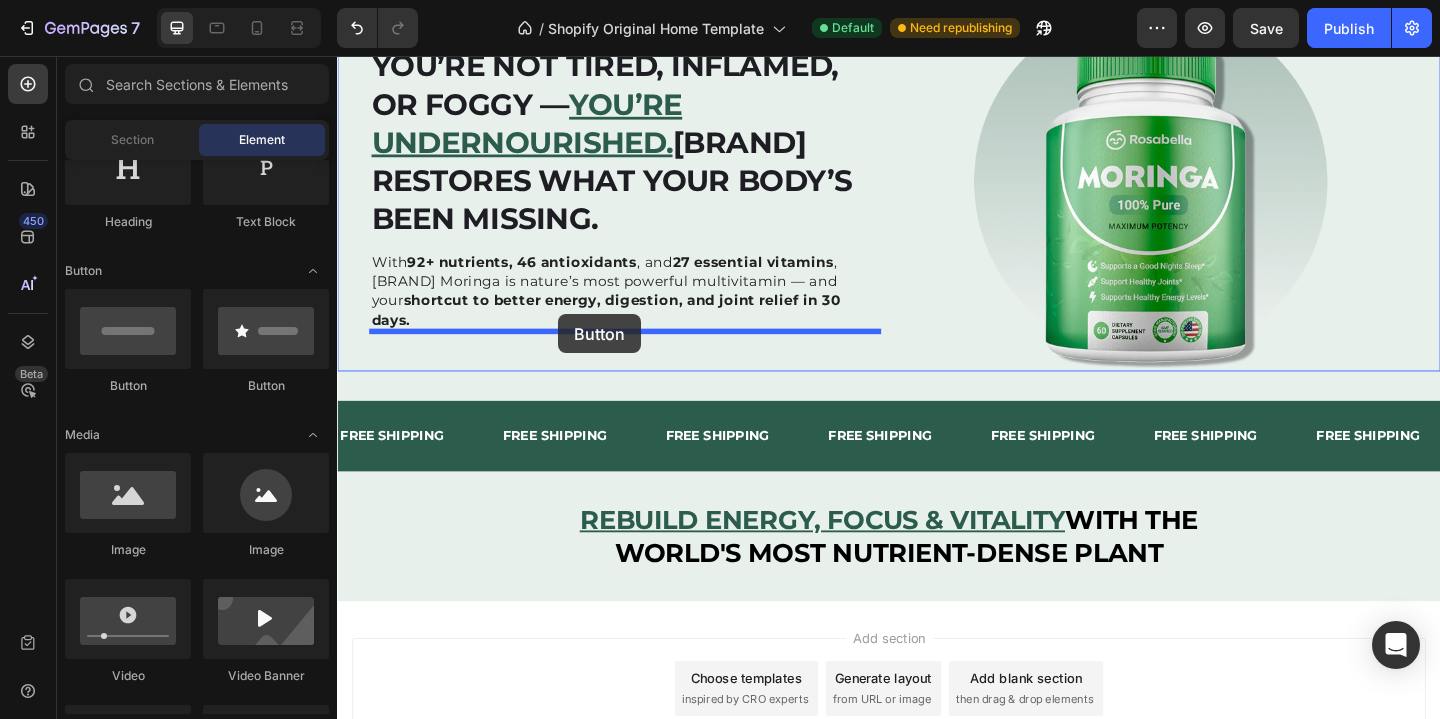 drag, startPoint x: 449, startPoint y: 382, endPoint x: 577, endPoint y: 337, distance: 135.67976 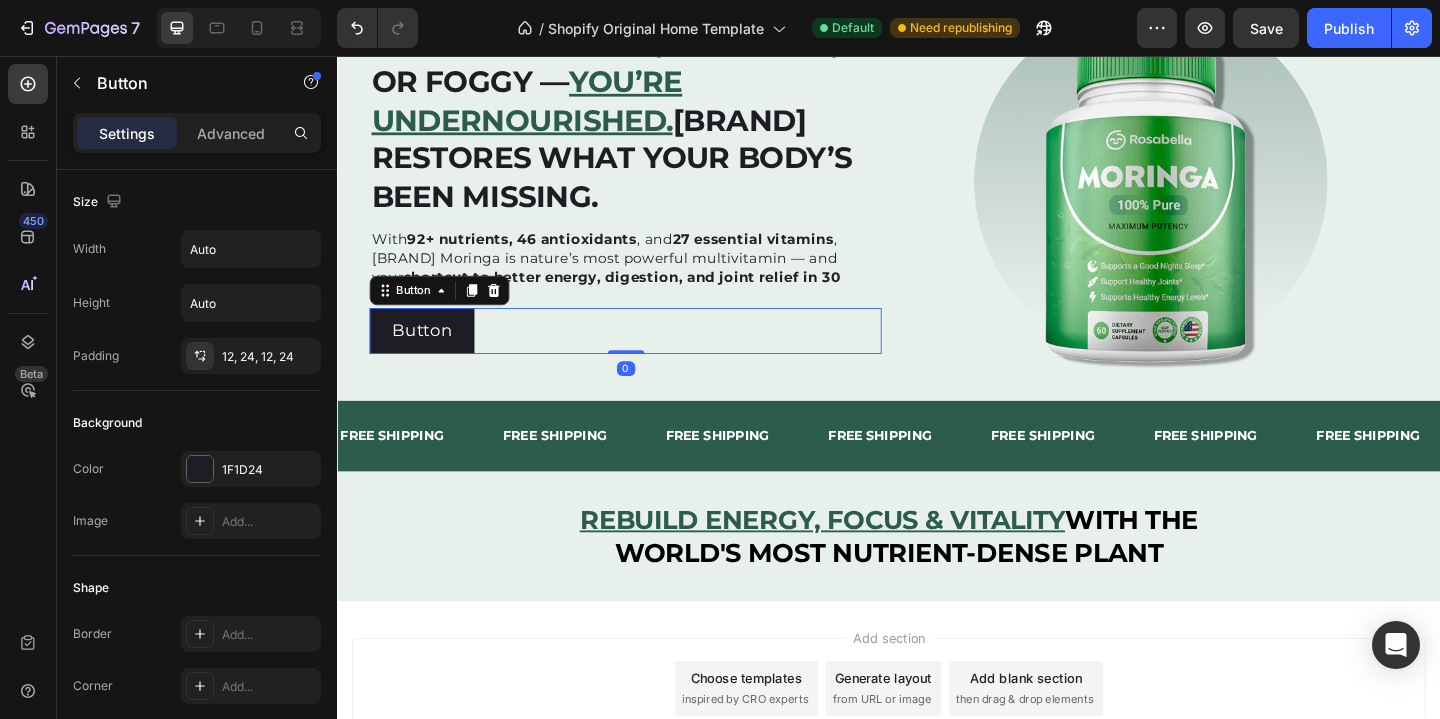 scroll, scrollTop: 104, scrollLeft: 0, axis: vertical 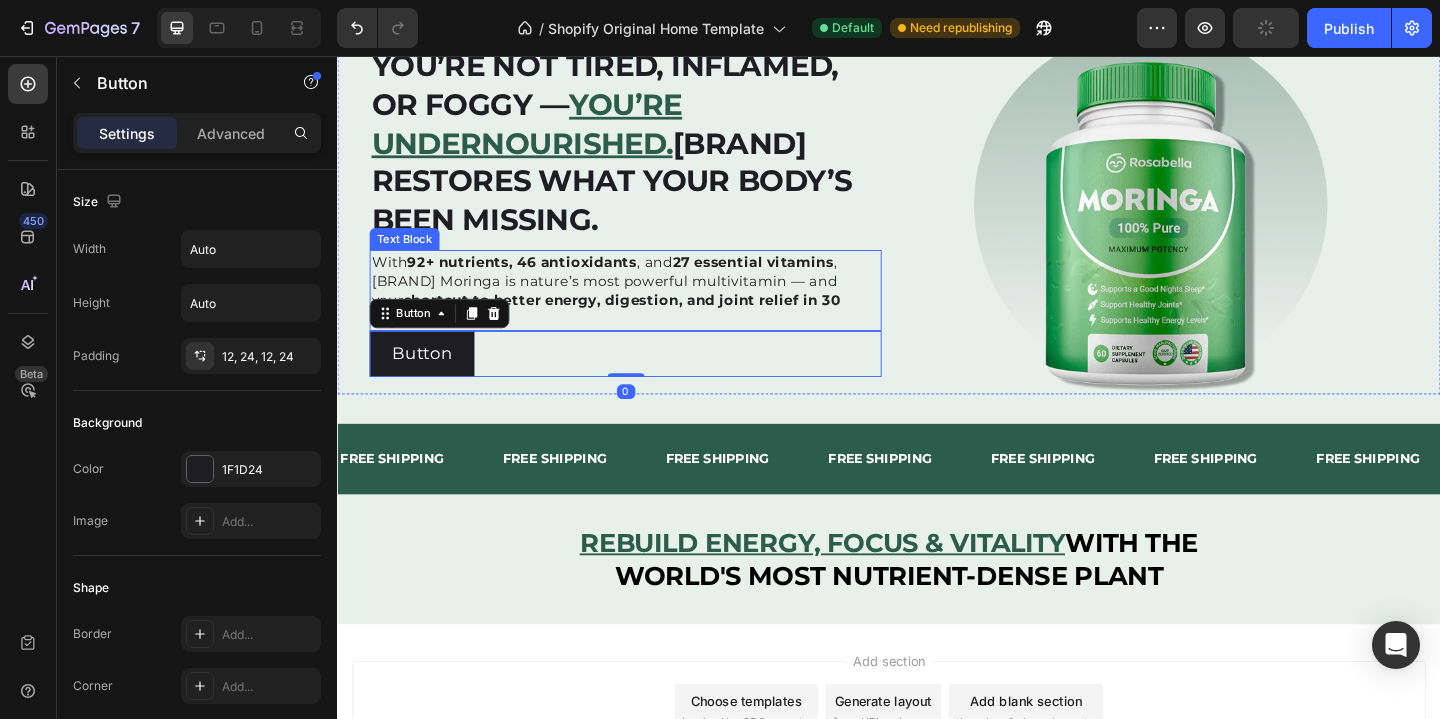 click on "With  92+ nutrients, 46 antioxidants , and  27 essential vitamins , Rosabella Moringa is nature’s most powerful multivitamin — and your  shortcut to better energy, digestion, and joint relief in 30 days." at bounding box center (650, 311) 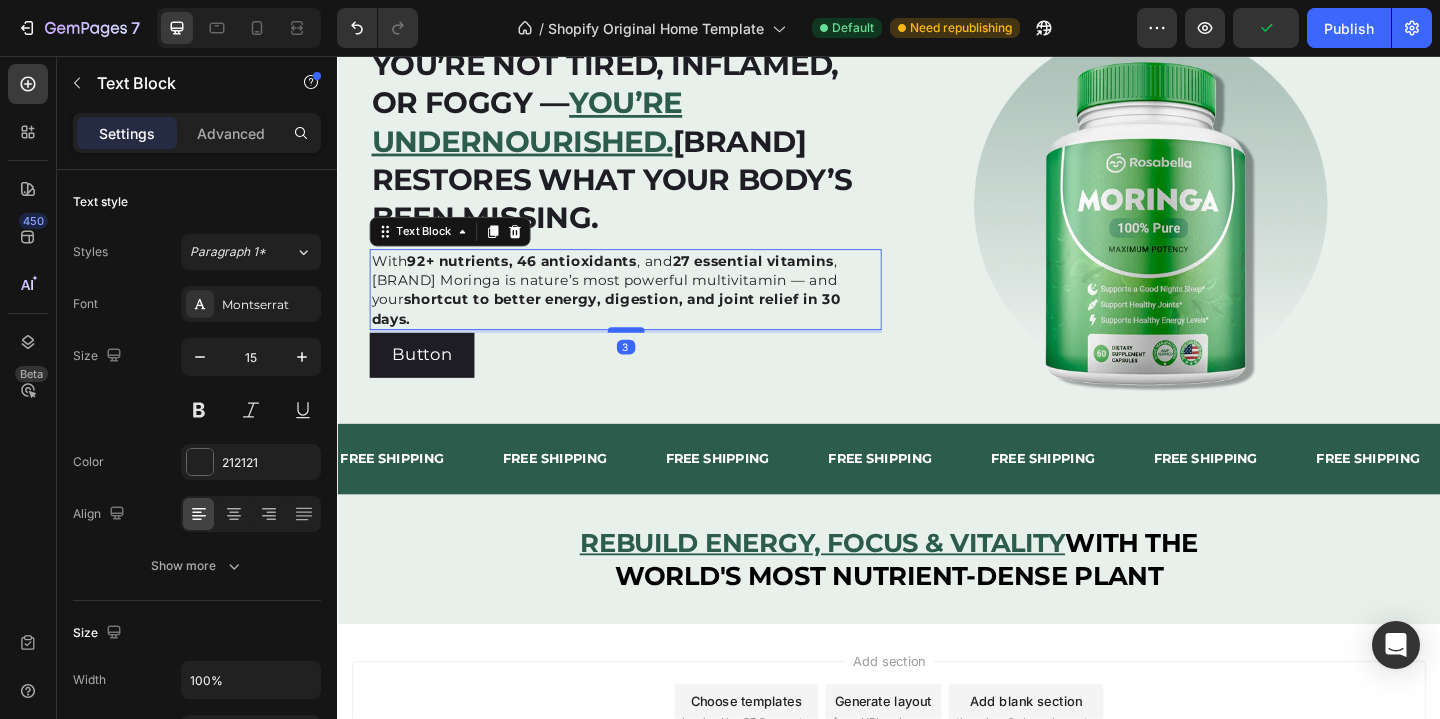 scroll, scrollTop: 97, scrollLeft: 0, axis: vertical 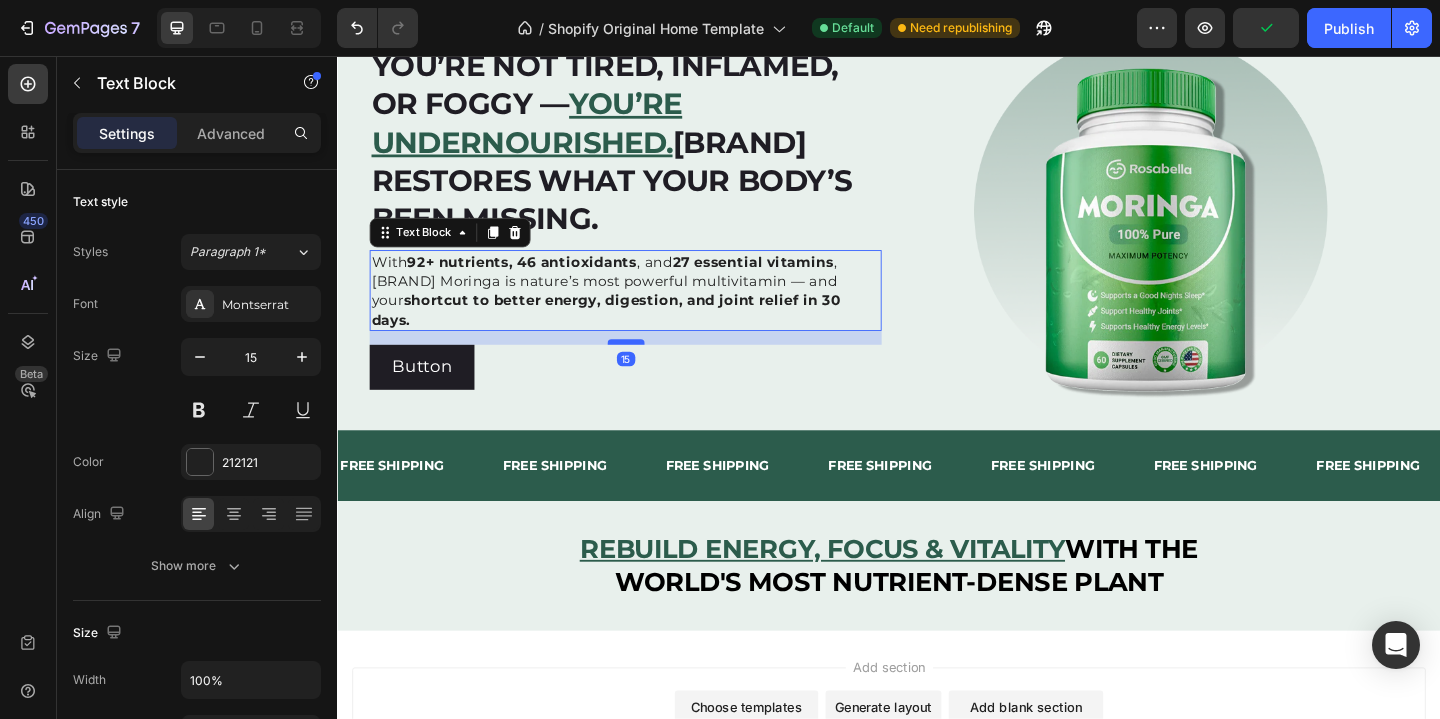 drag, startPoint x: 662, startPoint y: 350, endPoint x: 662, endPoint y: 365, distance: 15 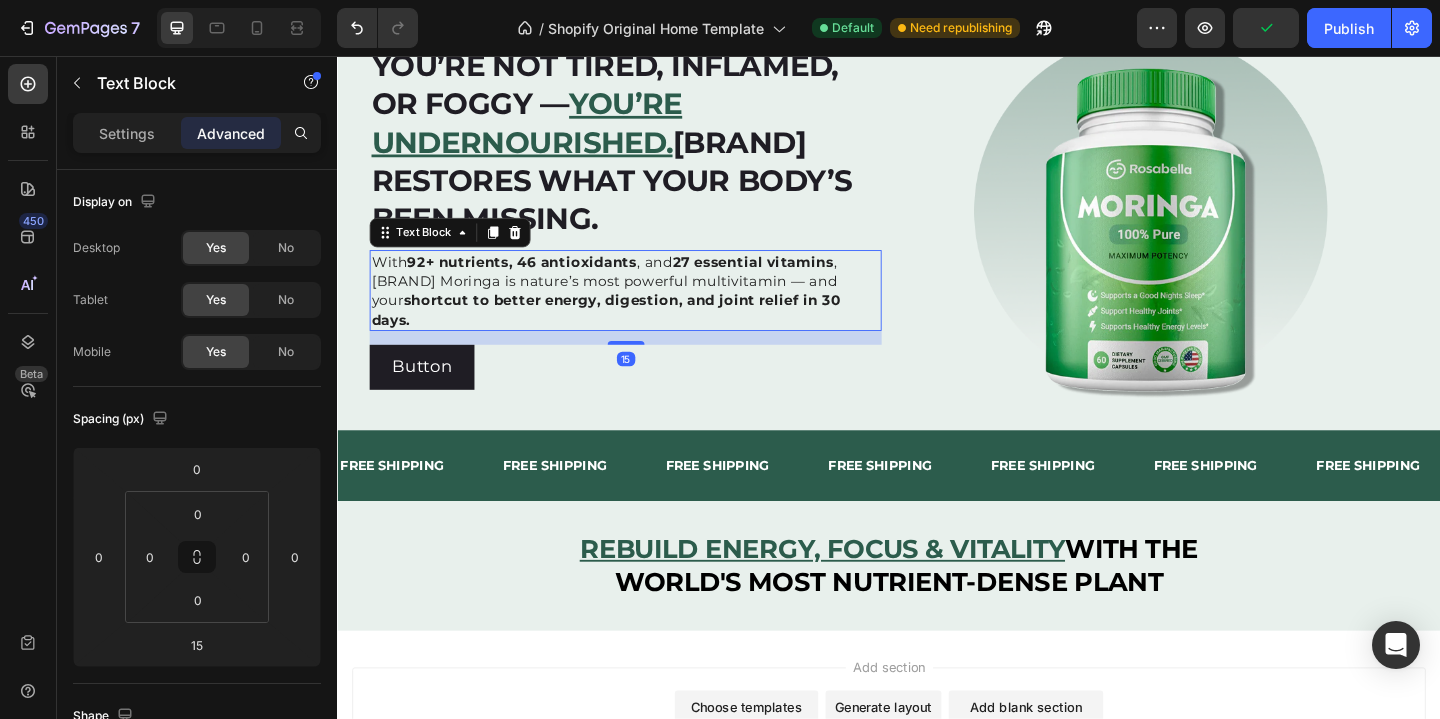 click on "Button Button" at bounding box center [650, 394] 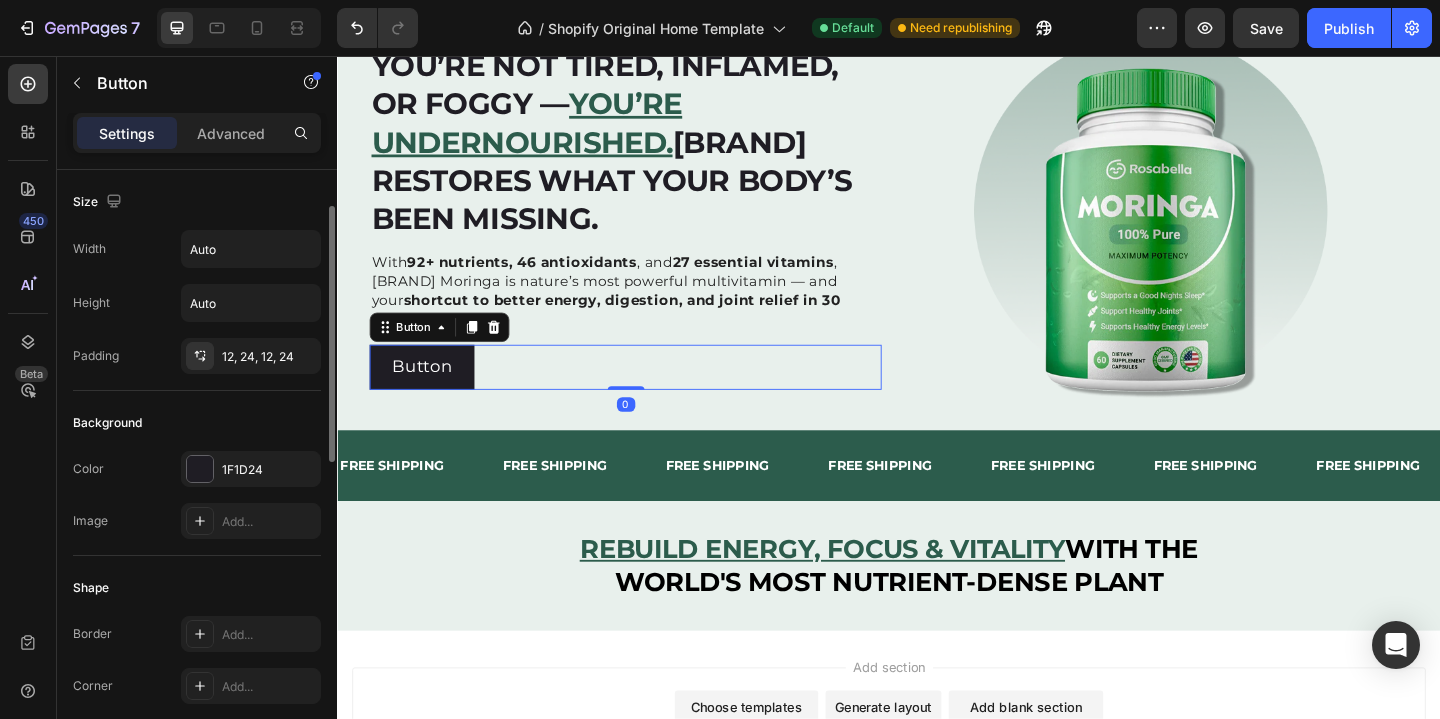 scroll, scrollTop: 305, scrollLeft: 0, axis: vertical 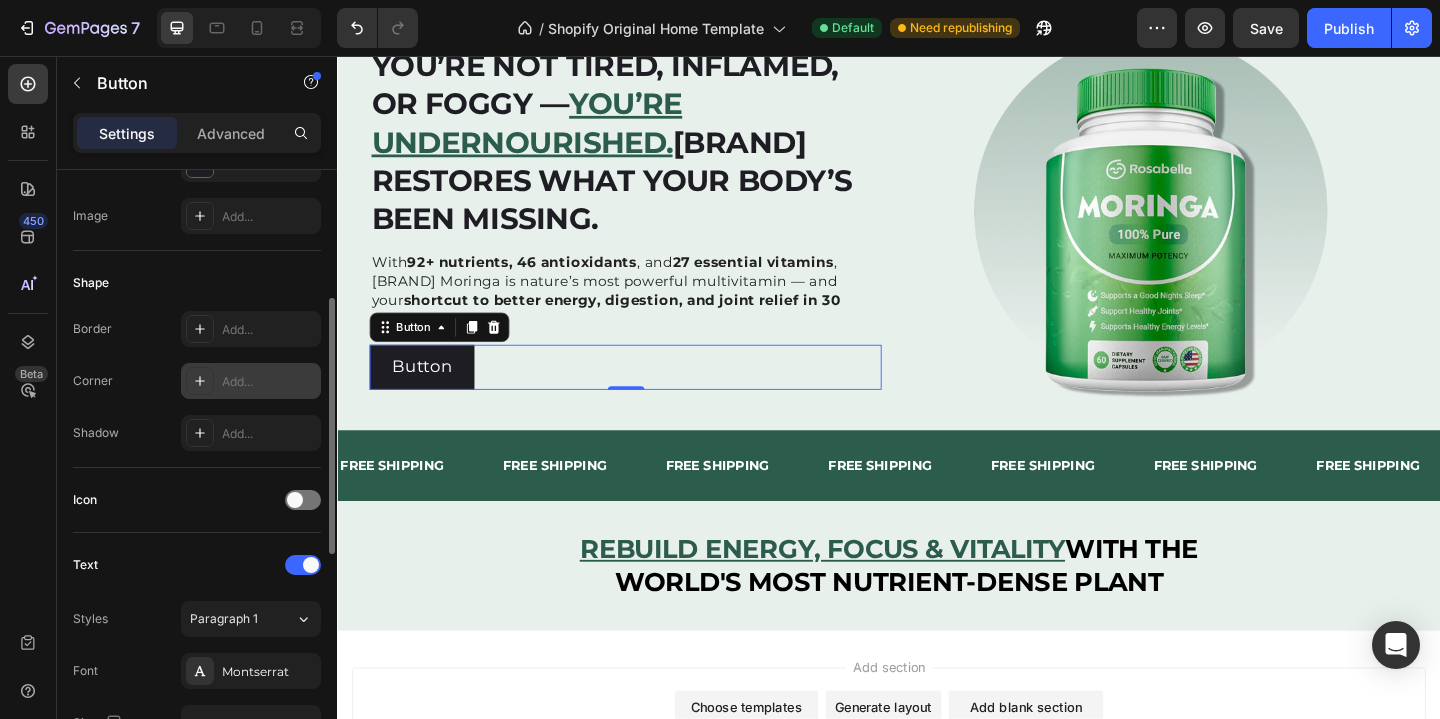 click on "Add..." at bounding box center [251, 381] 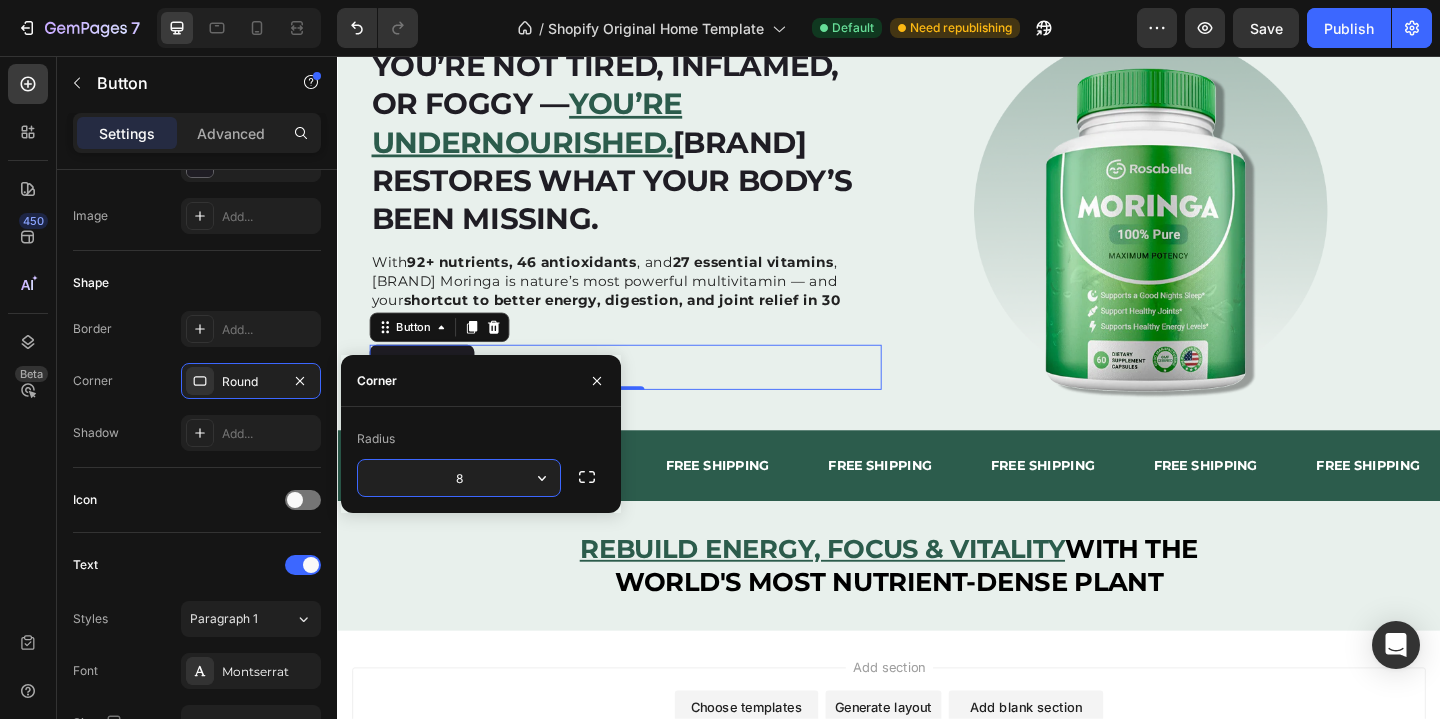 click on "Radius" at bounding box center (481, 439) 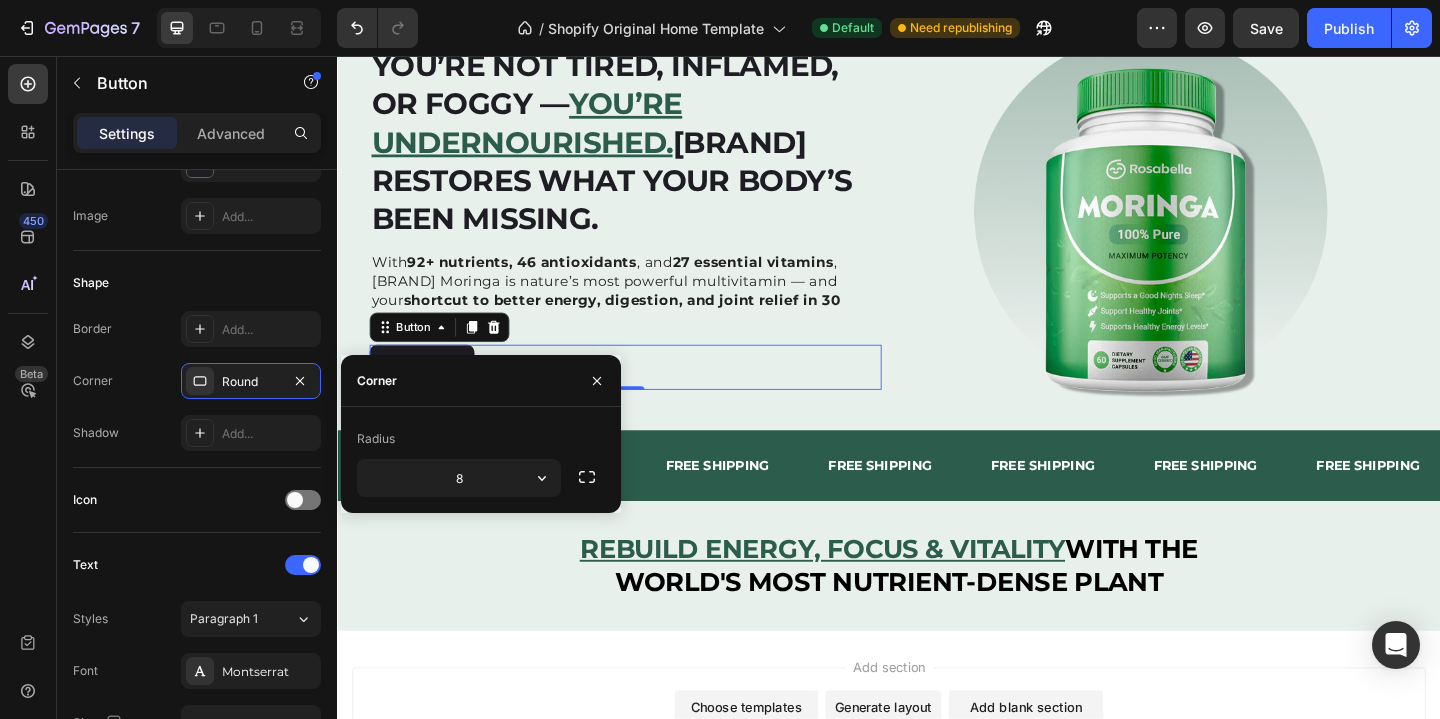 click on "Button Button   0" at bounding box center [650, 394] 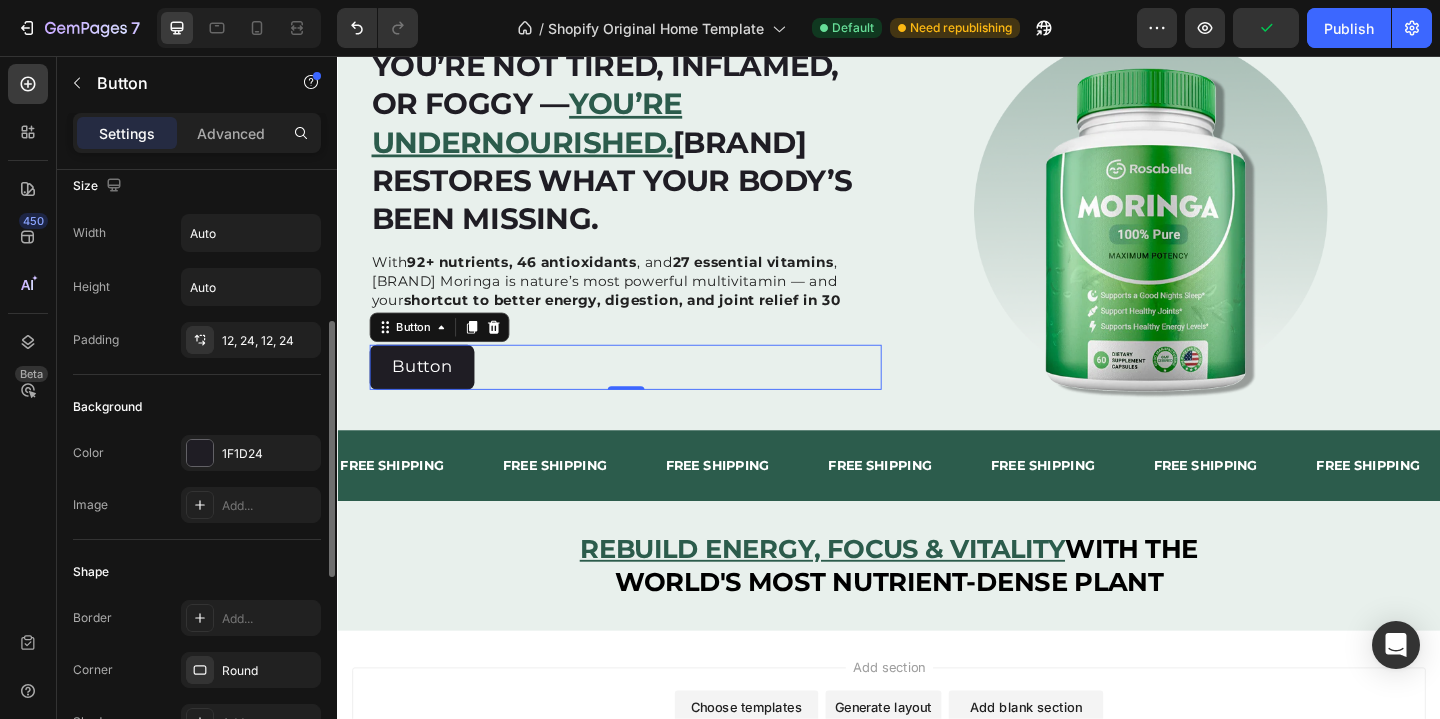 scroll, scrollTop: 0, scrollLeft: 0, axis: both 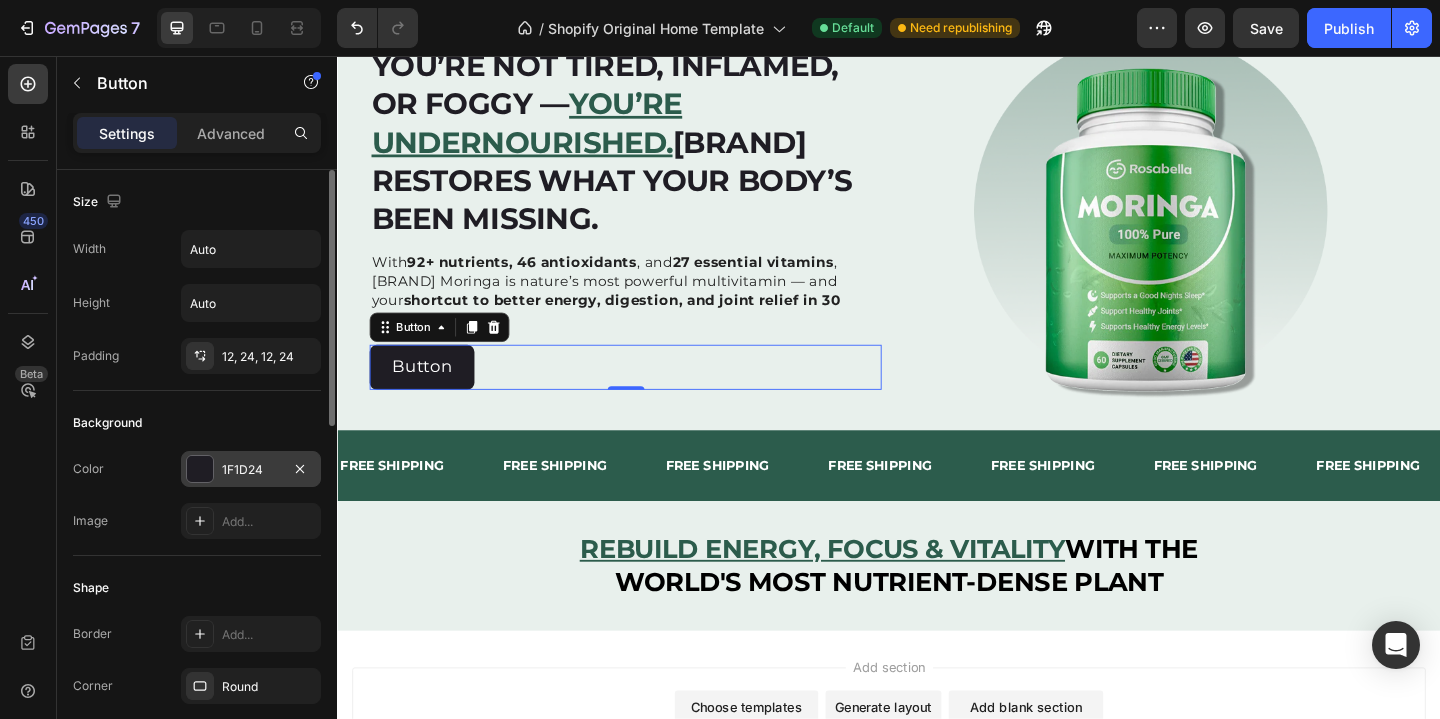 click at bounding box center [200, 469] 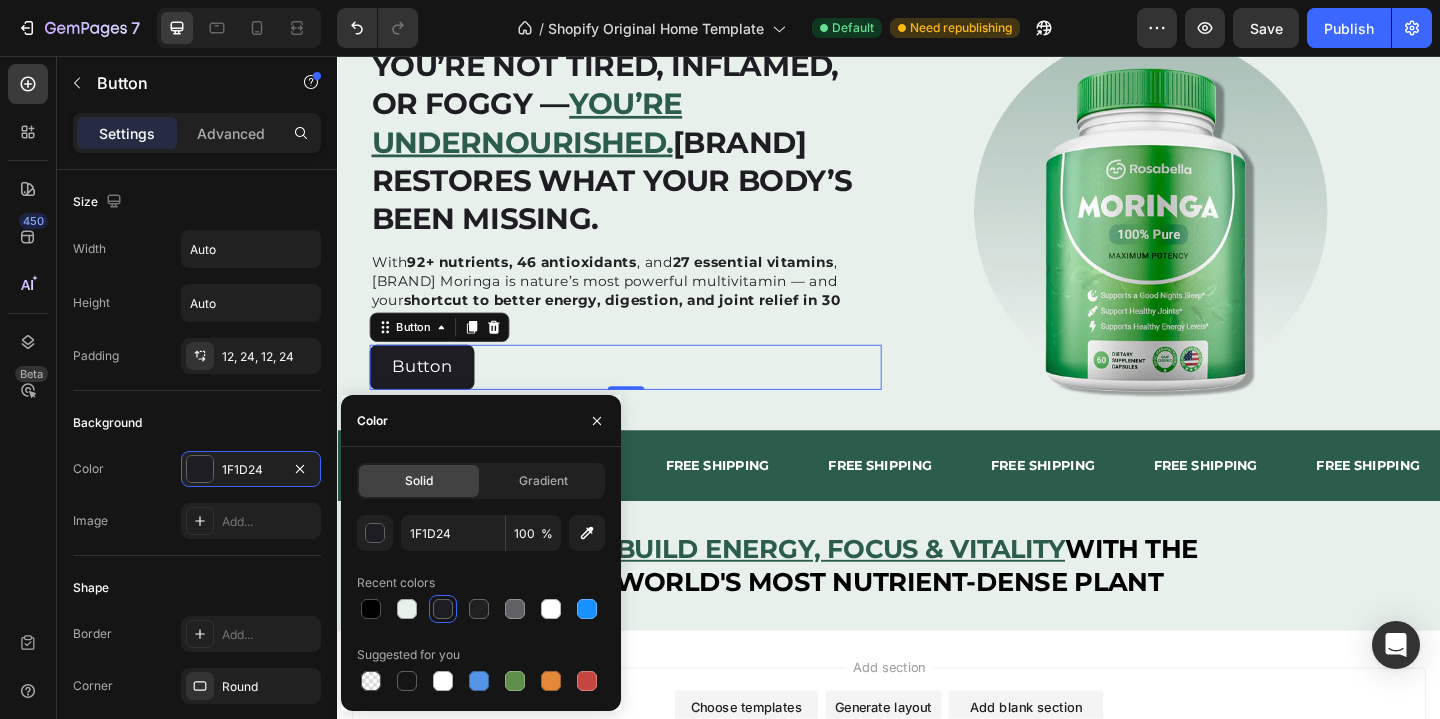 click on "Solid Gradient 1F1D24 100 % Recent colors Suggested for you" 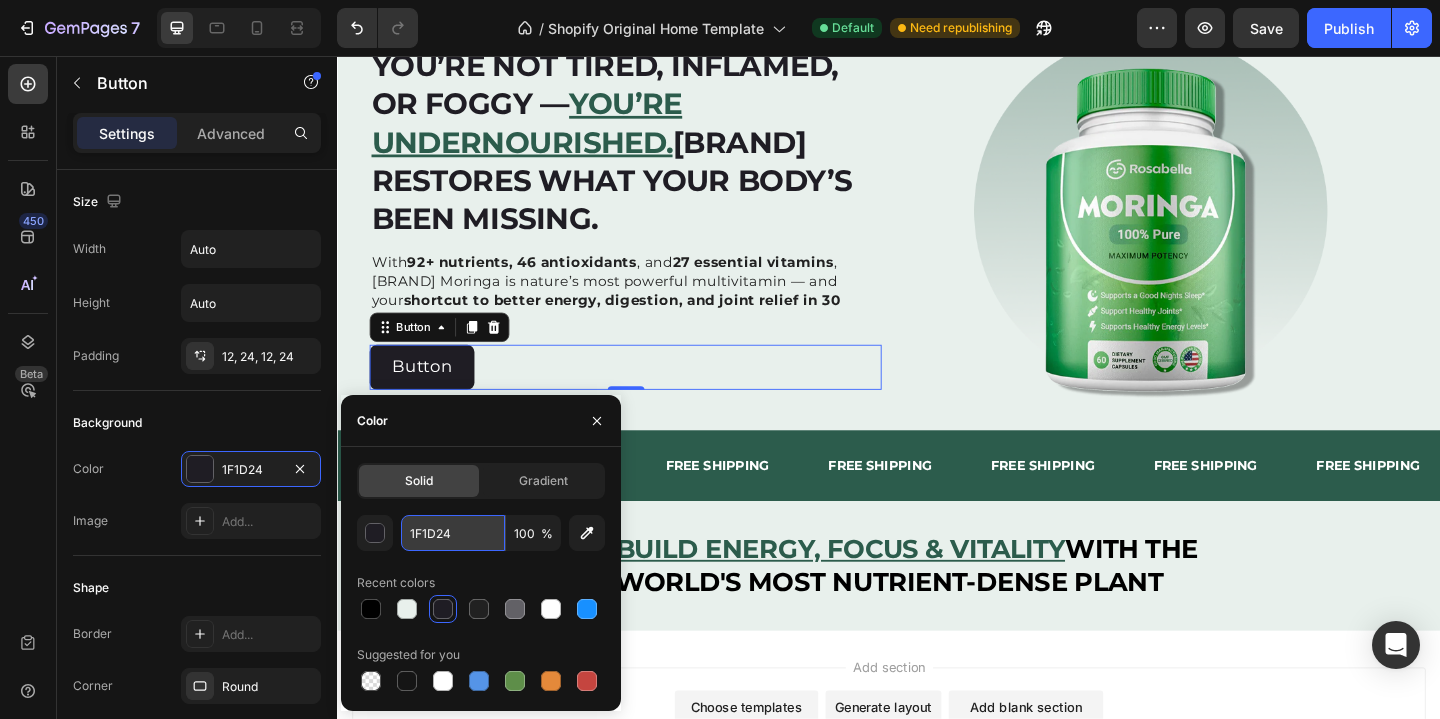 click on "1F1D24" at bounding box center (453, 533) 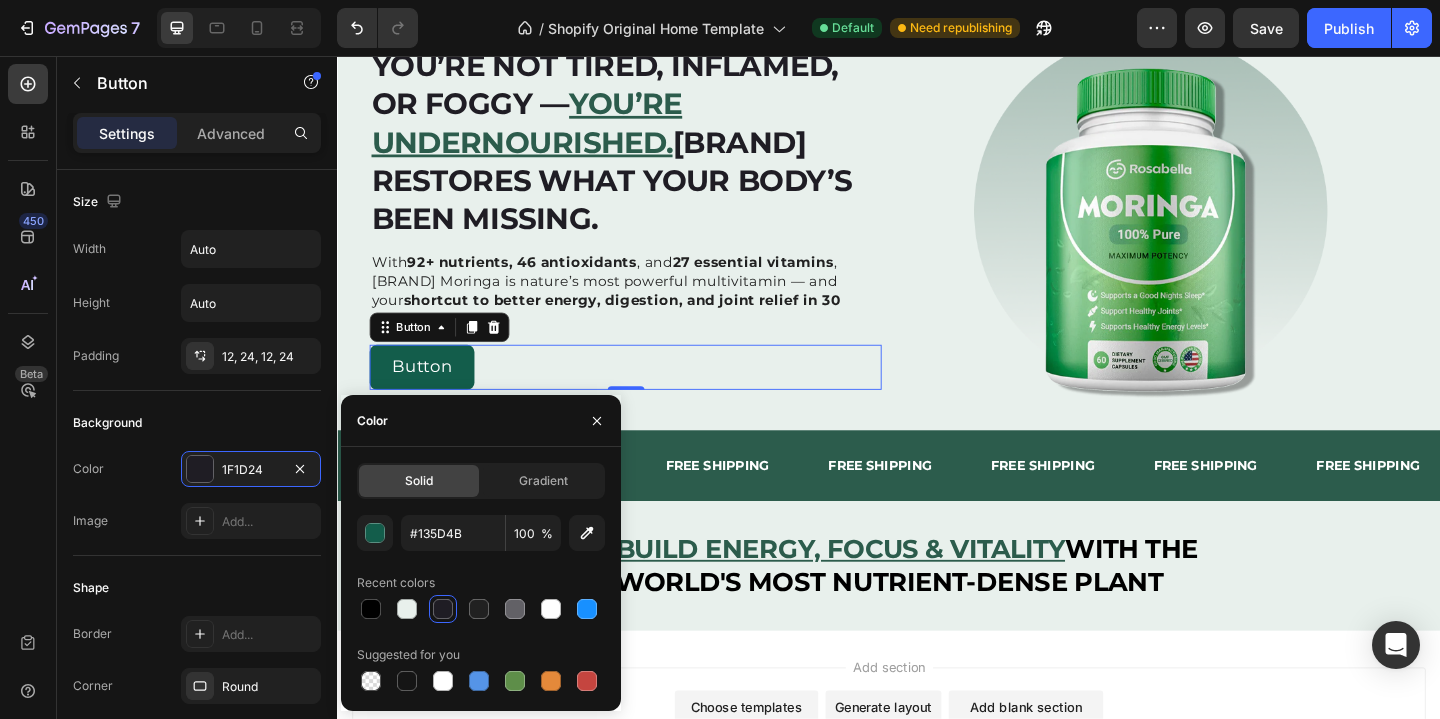 type on "135D4B" 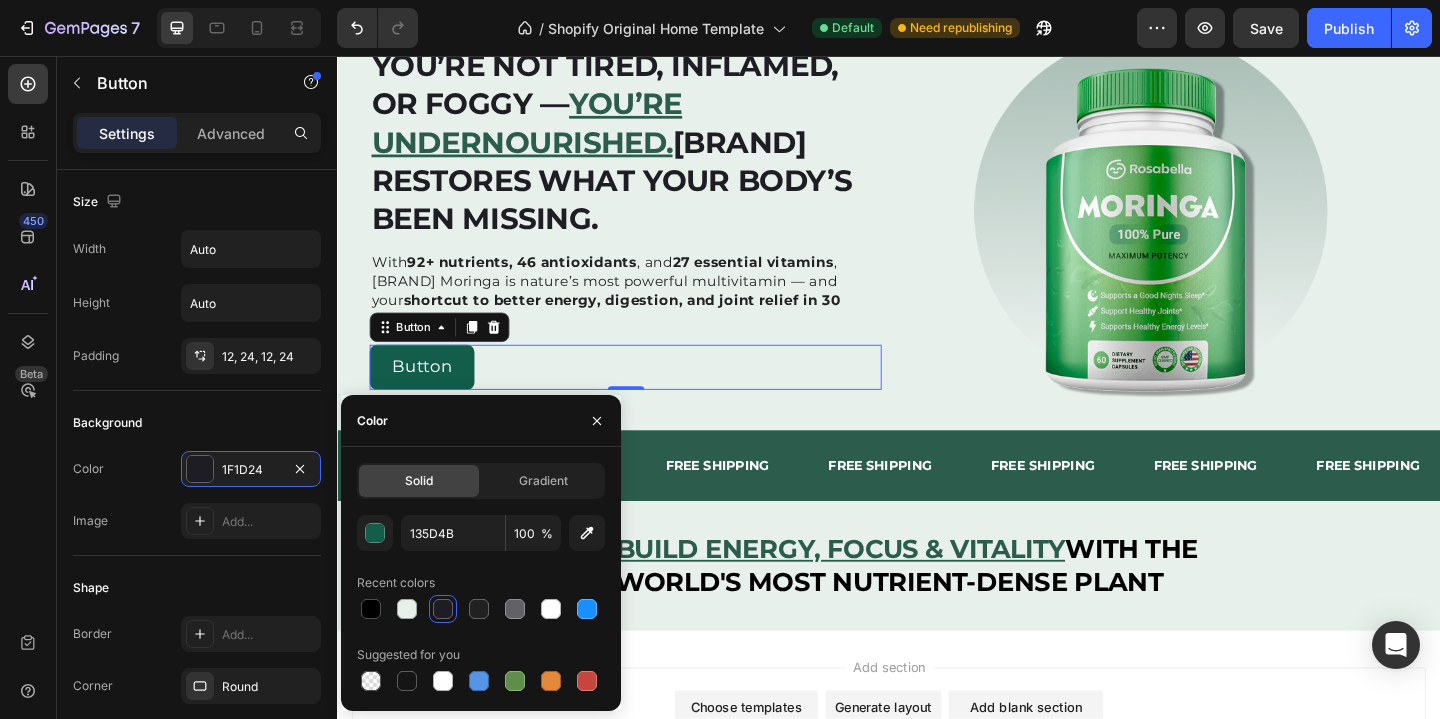 click on "Color" at bounding box center [481, 421] 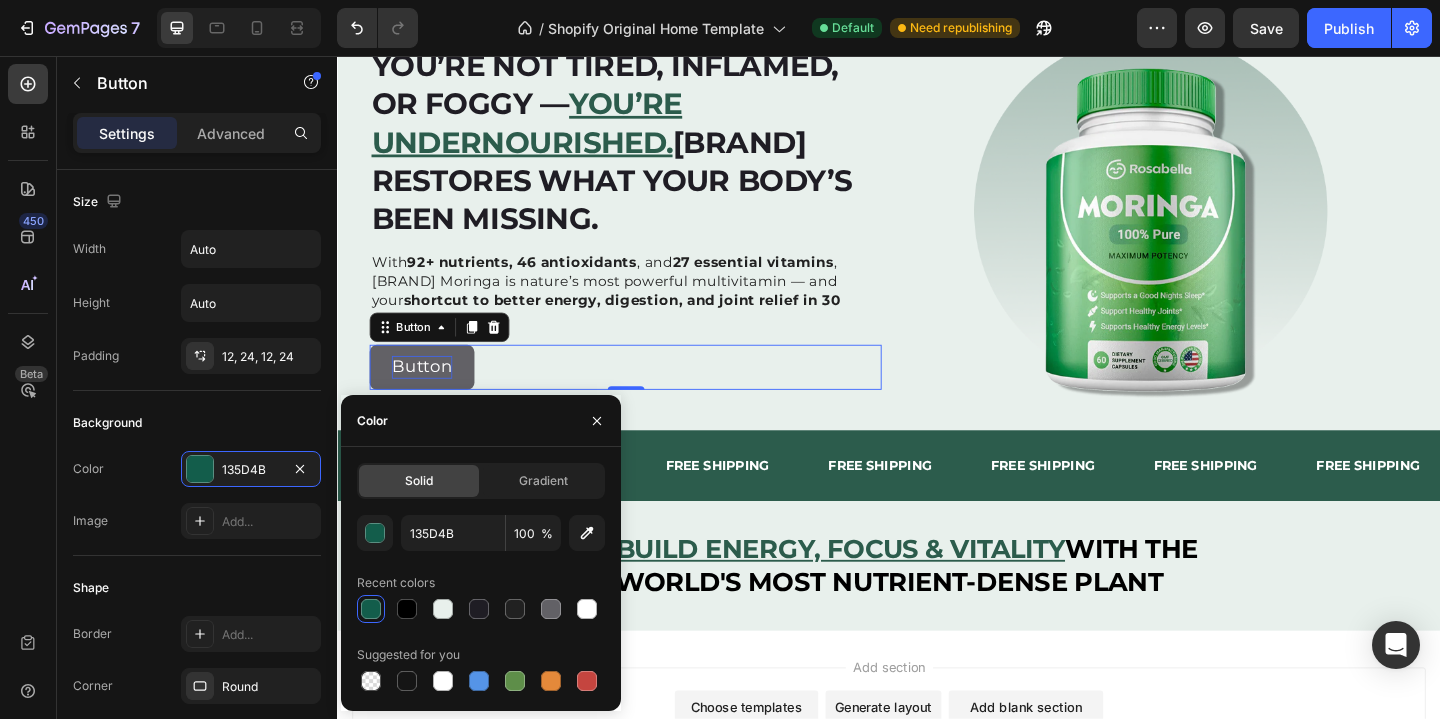 click on "Button" at bounding box center [429, 394] 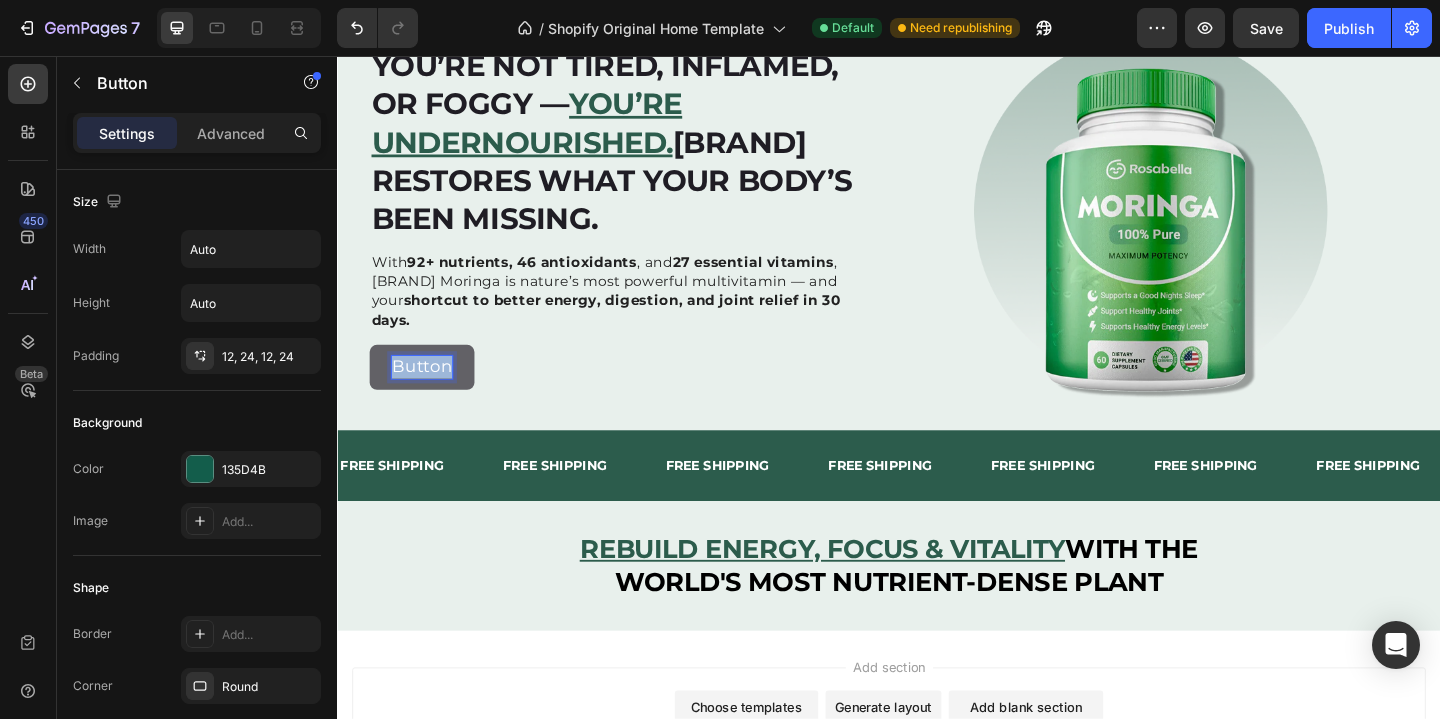 click on "Button" at bounding box center (429, 394) 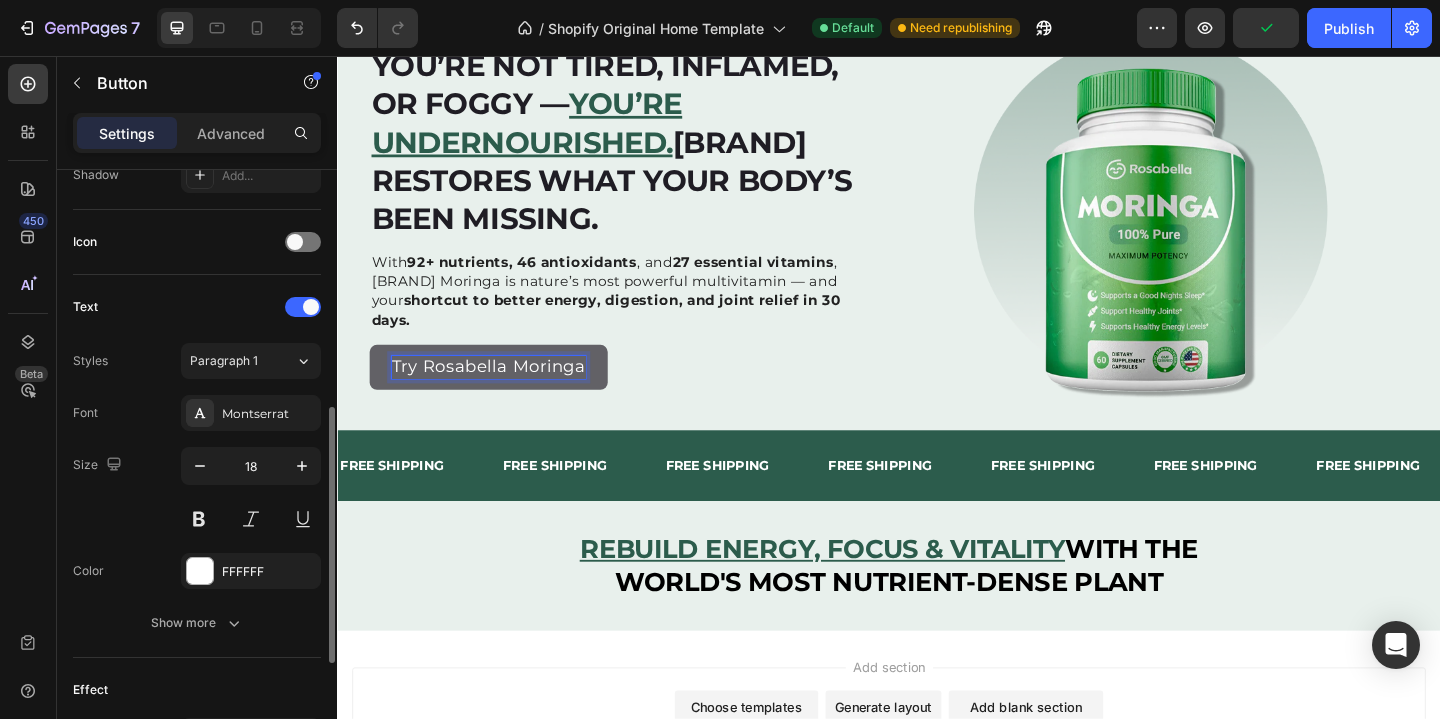 scroll, scrollTop: 574, scrollLeft: 0, axis: vertical 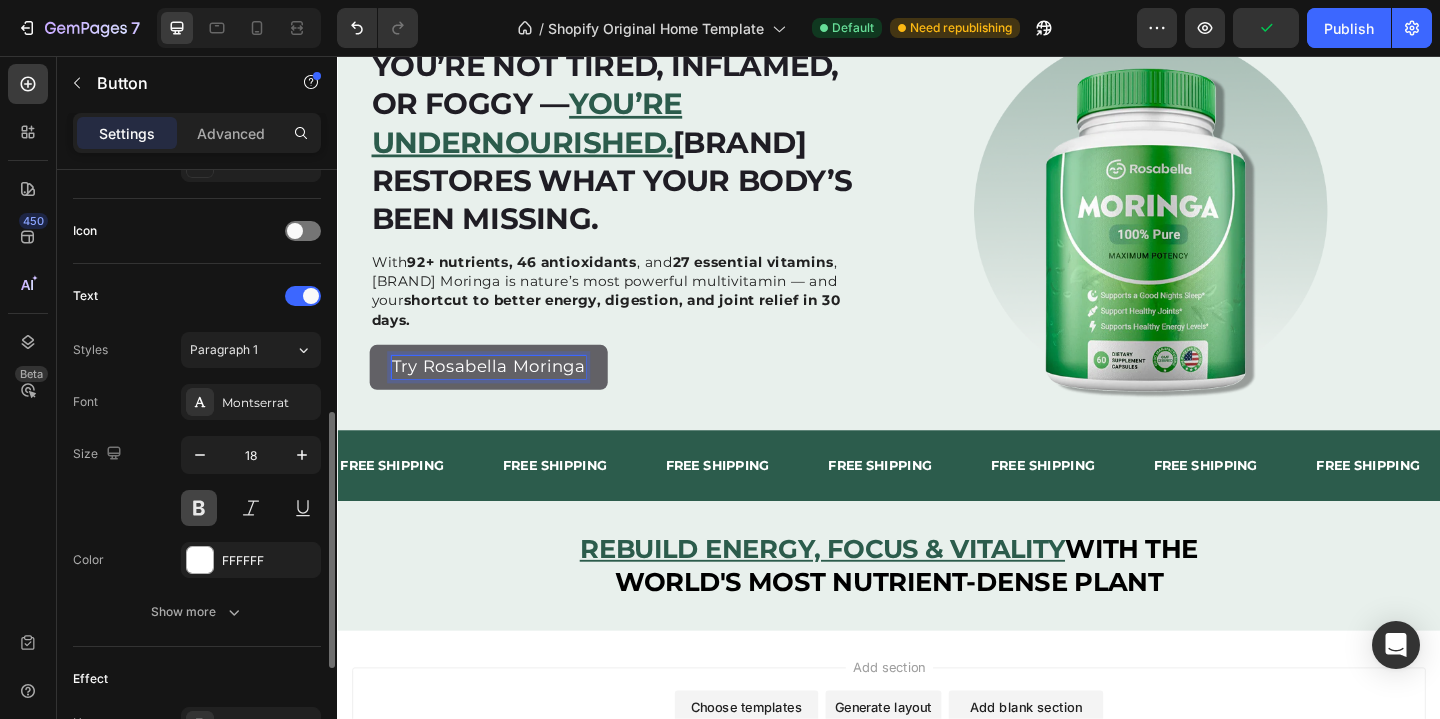 click at bounding box center (199, 508) 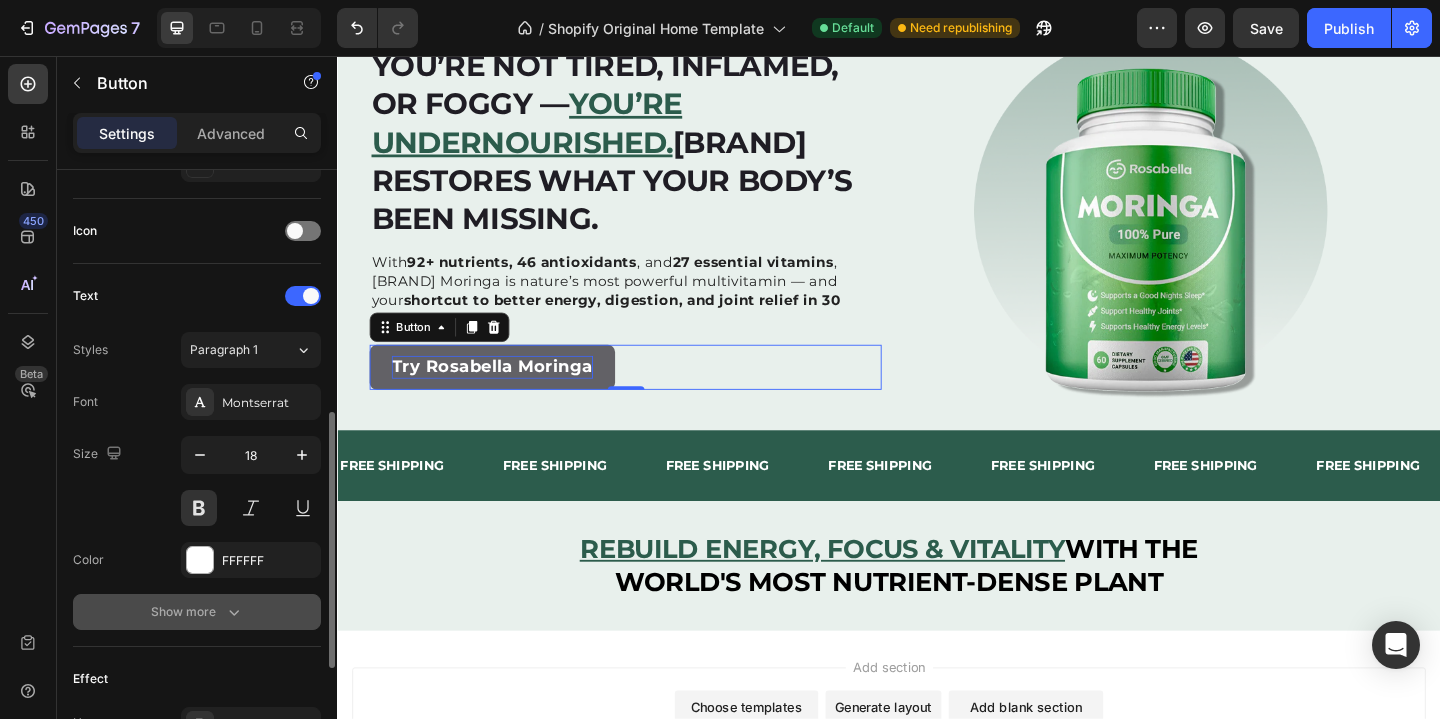 click on "Show more" at bounding box center [197, 612] 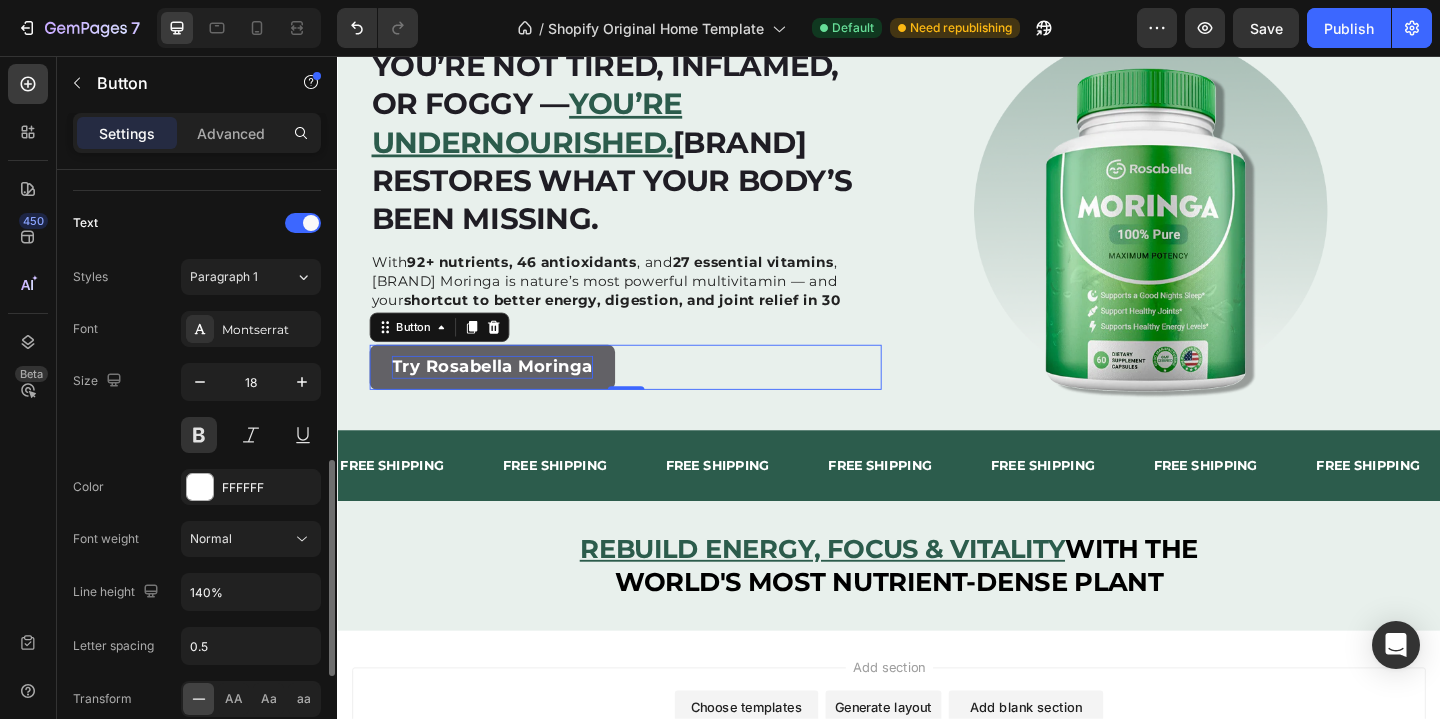 scroll, scrollTop: 756, scrollLeft: 0, axis: vertical 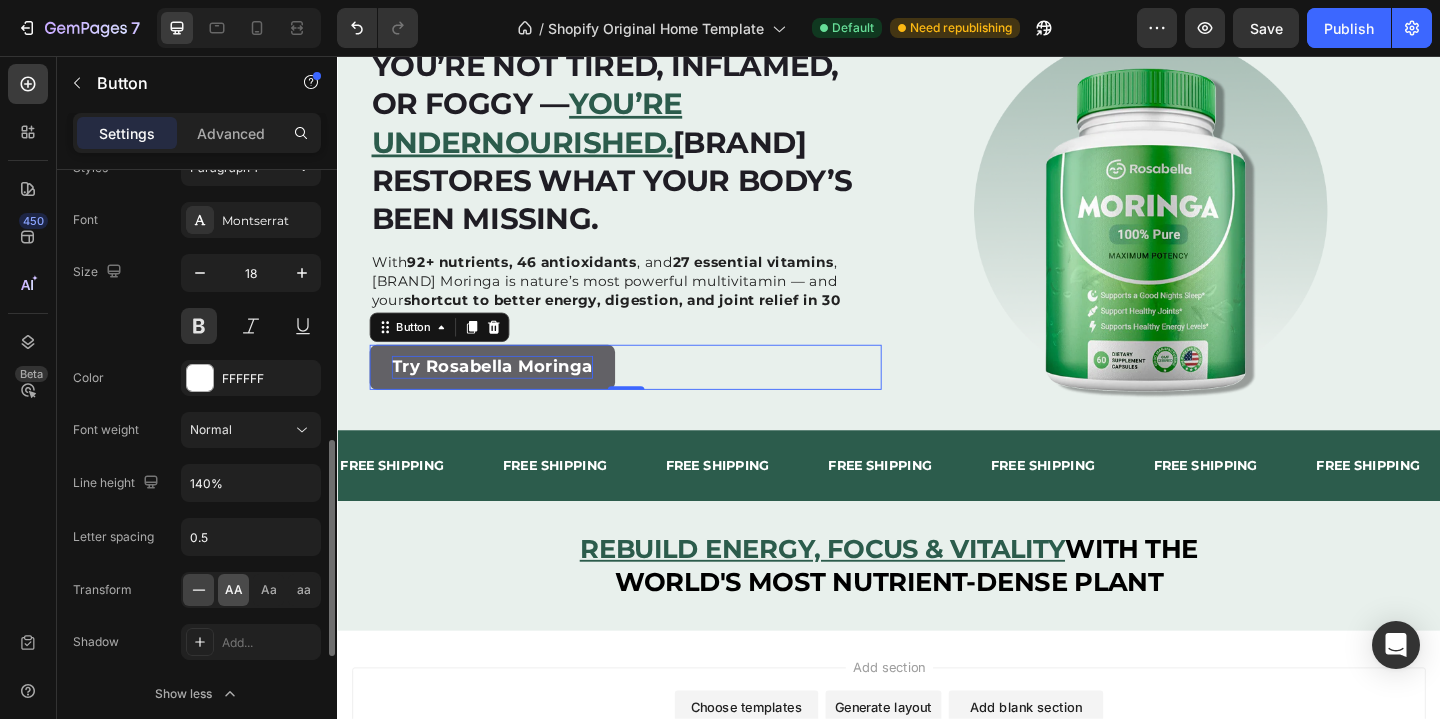 click on "AA" 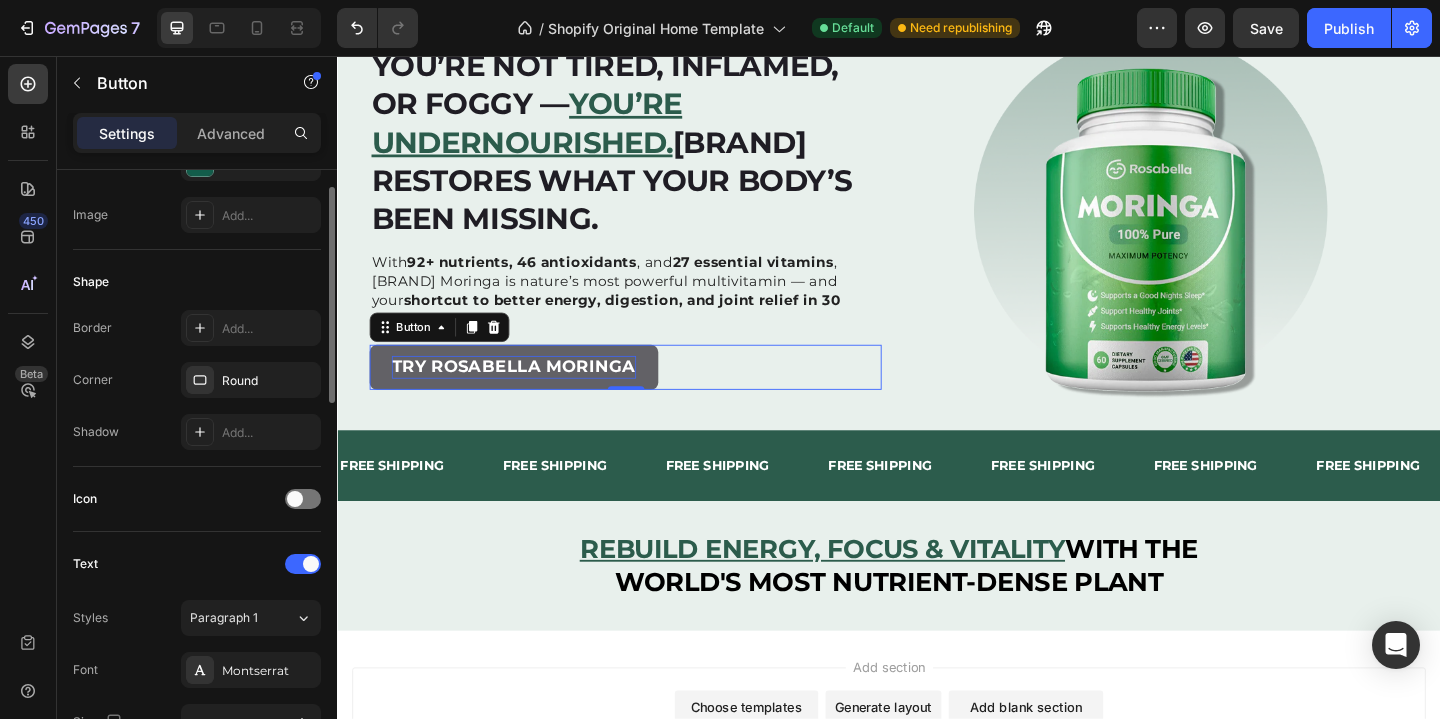 scroll, scrollTop: 225, scrollLeft: 0, axis: vertical 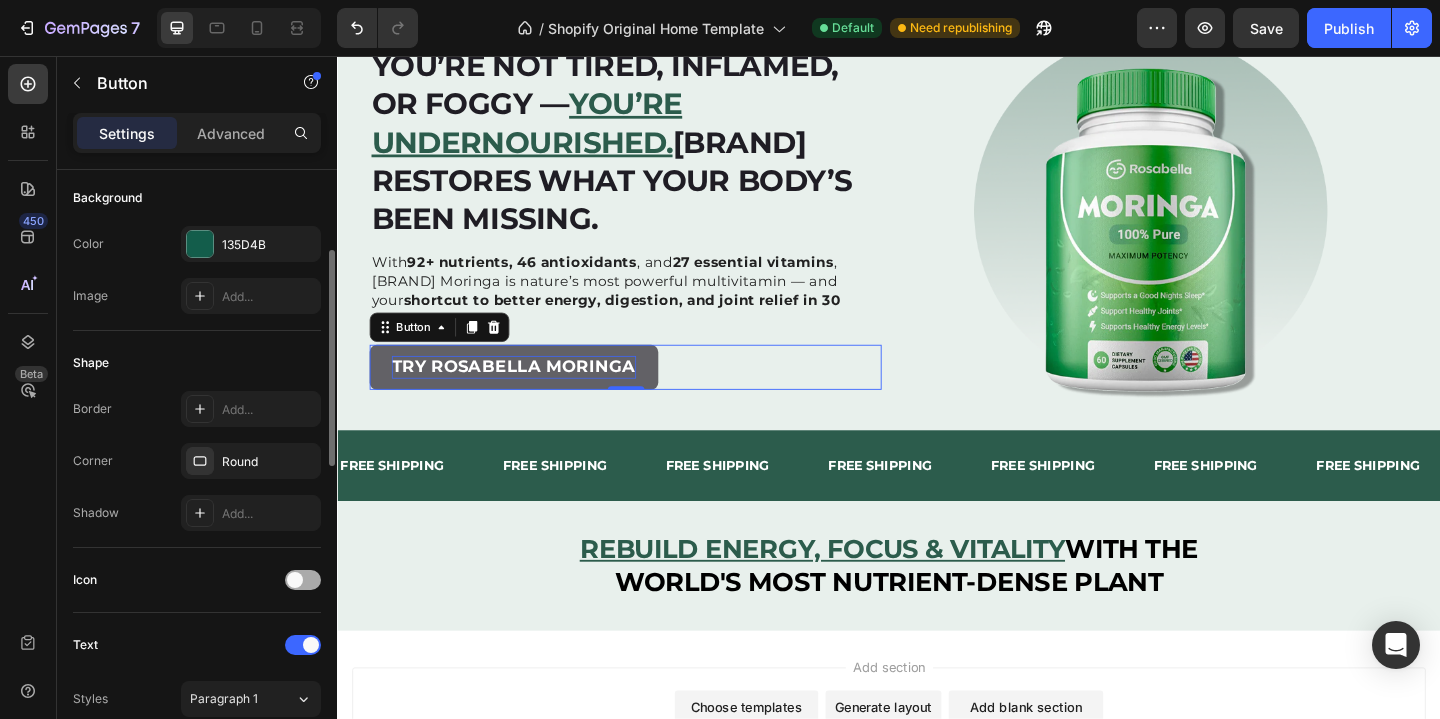 click at bounding box center (295, 580) 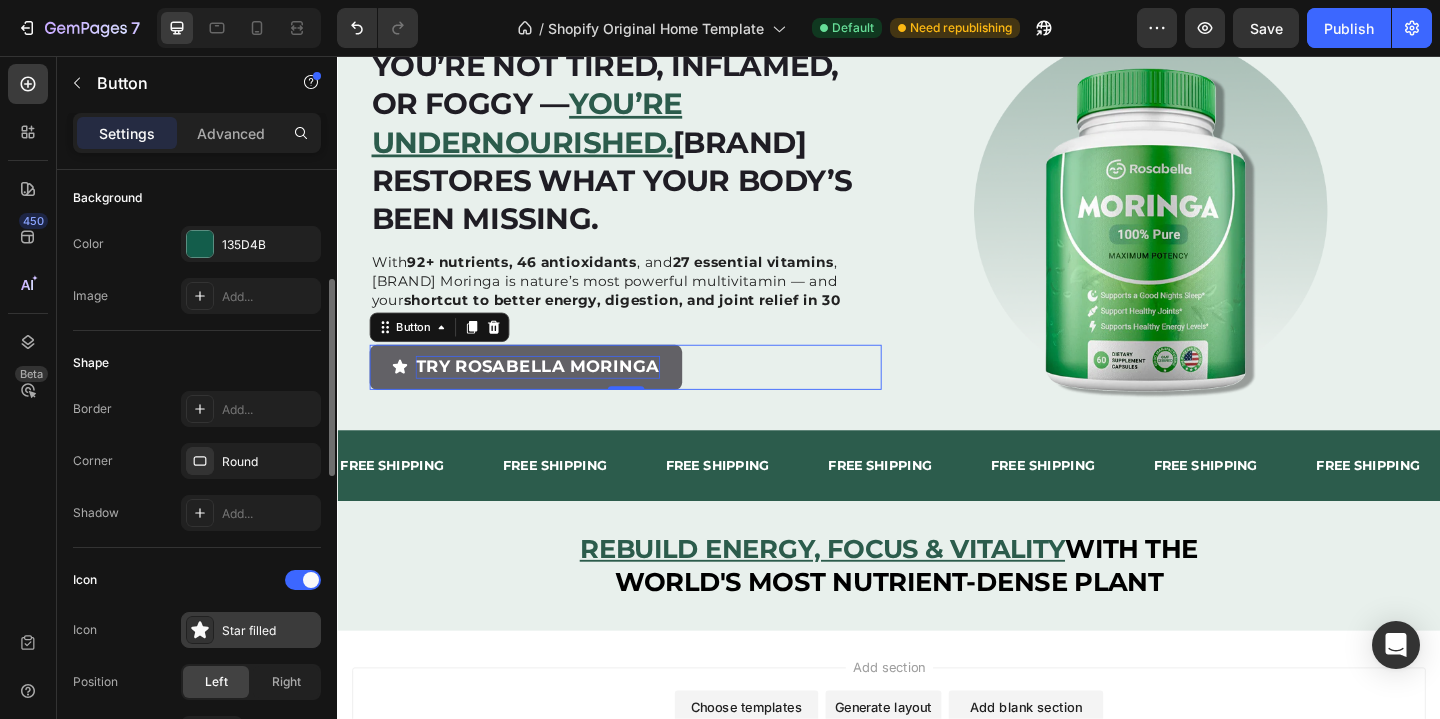 scroll, scrollTop: 337, scrollLeft: 0, axis: vertical 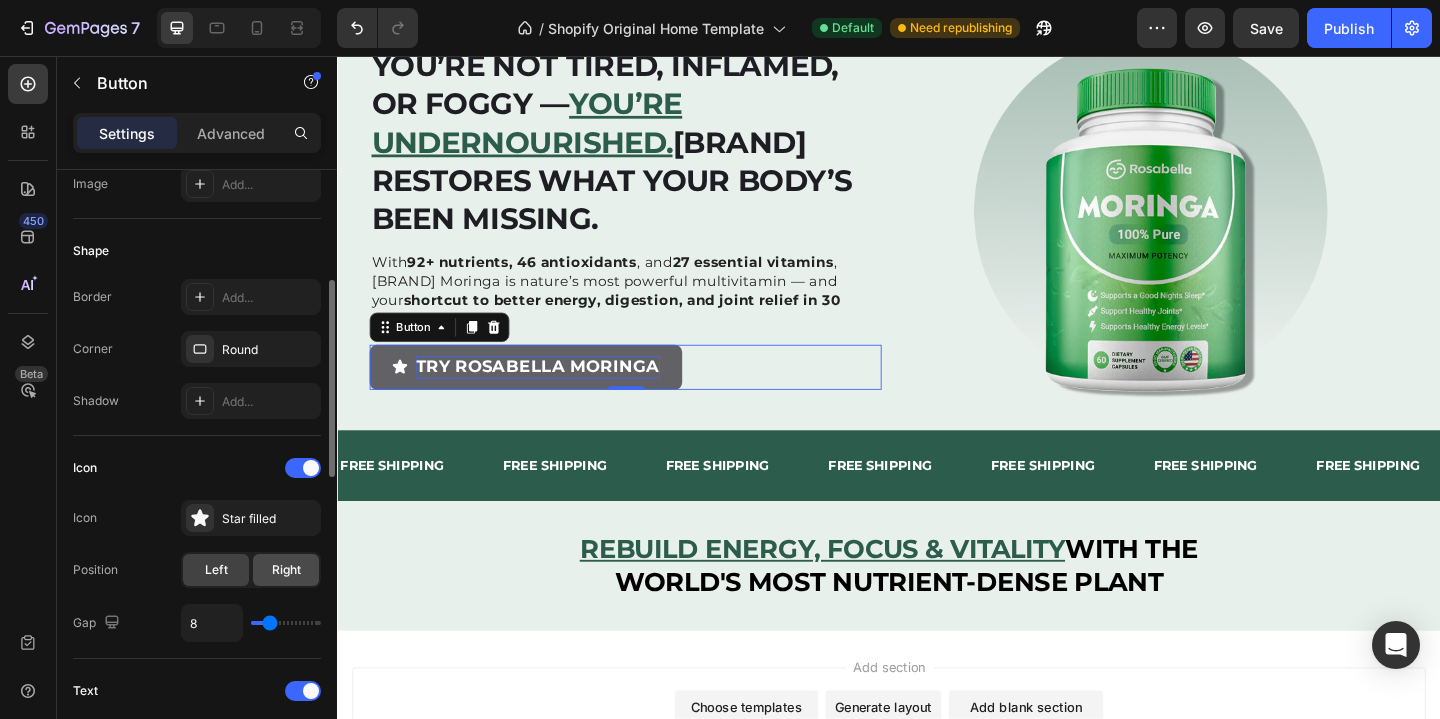 click on "Right" 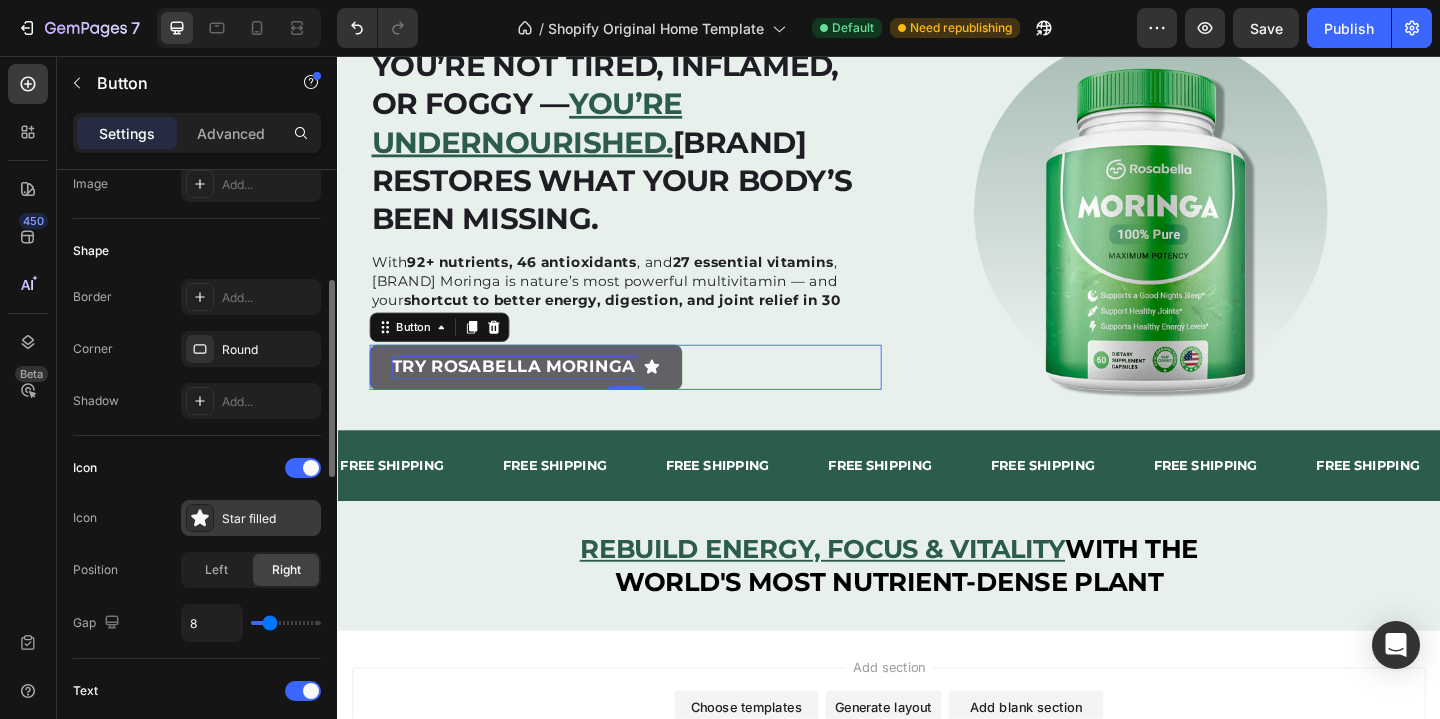 click on "Star filled" at bounding box center (251, 518) 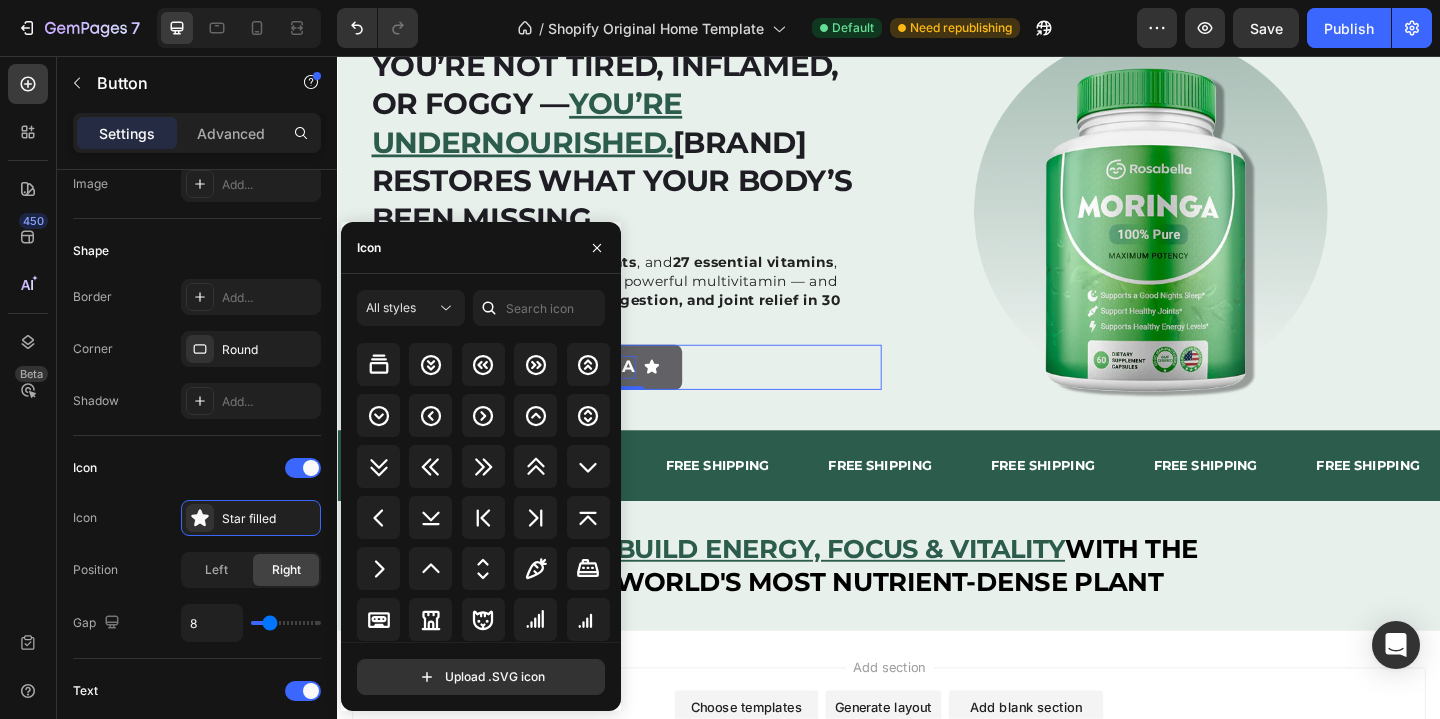 scroll, scrollTop: 2459, scrollLeft: 0, axis: vertical 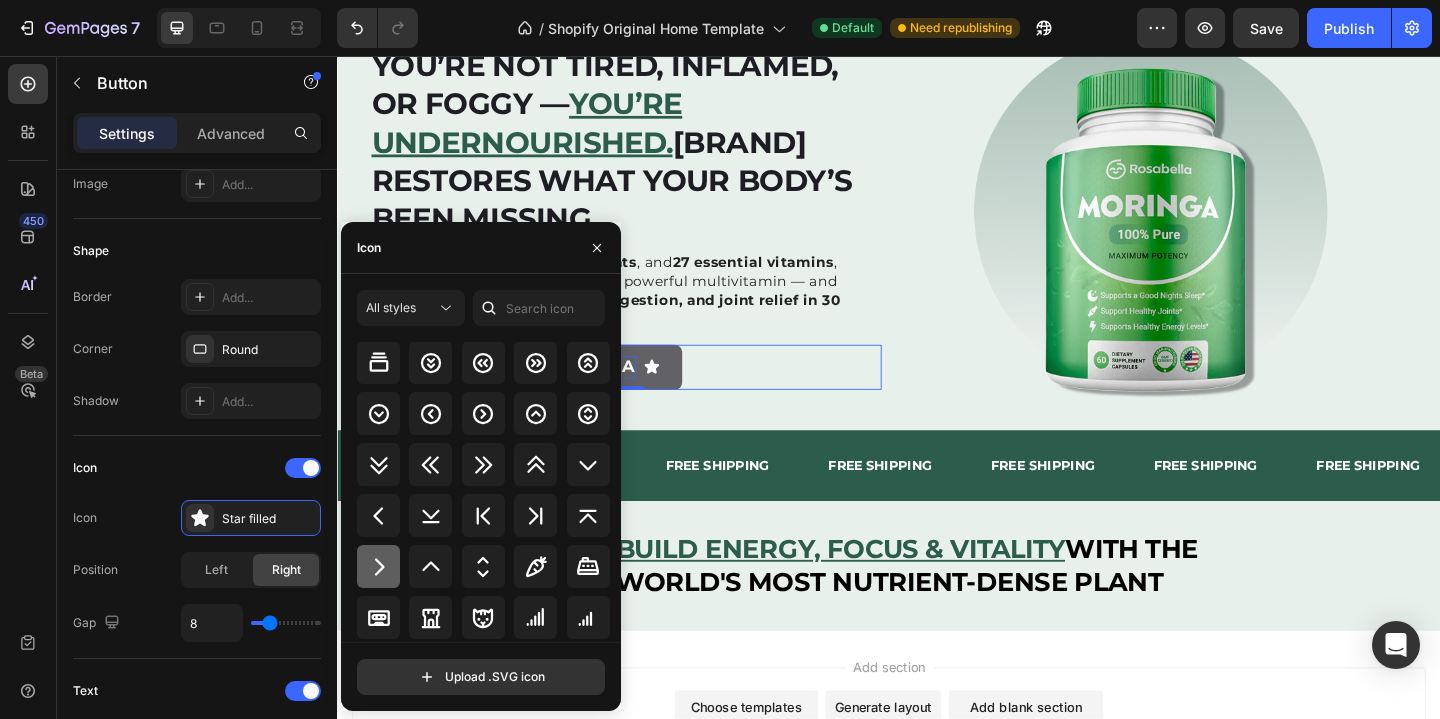 click 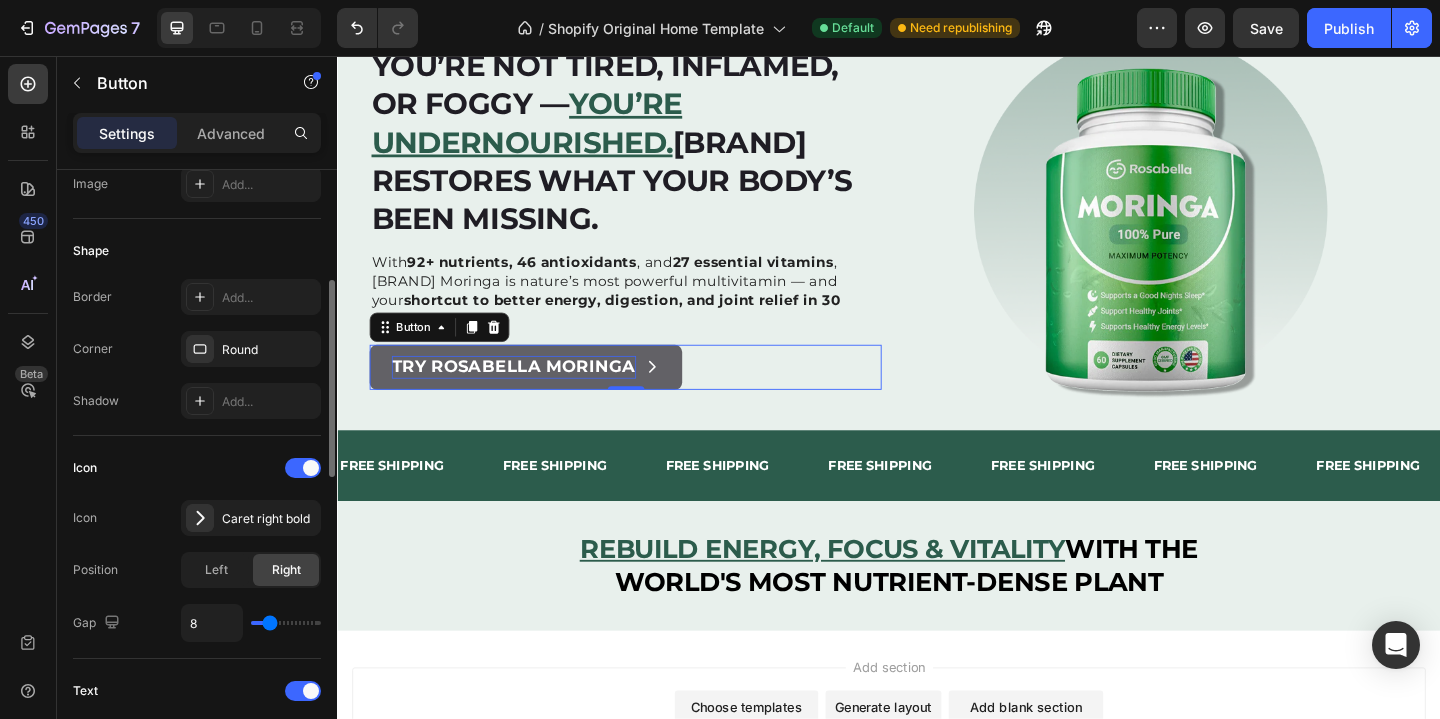click on "Icon Icon
Caret right bold Position Left Right Gap 8" at bounding box center [197, 547] 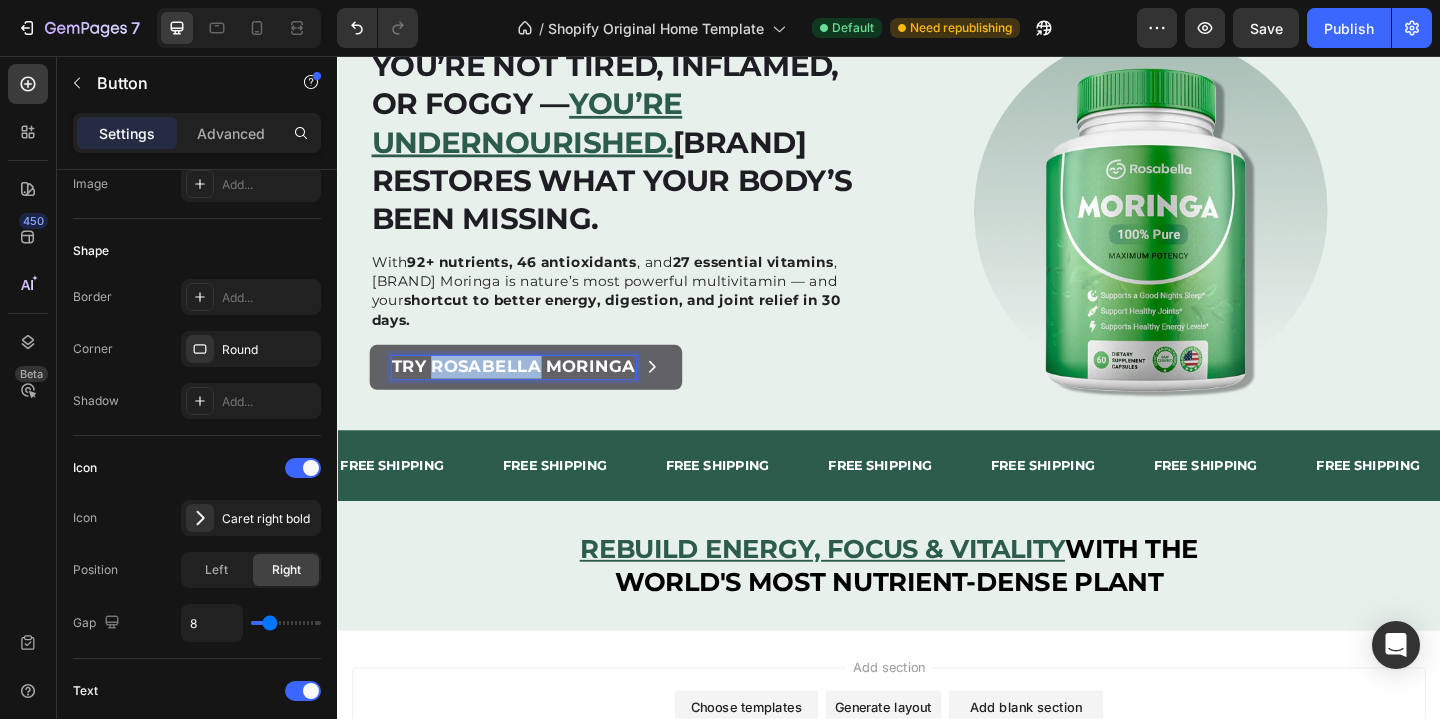 click on "Try Rosabella Moringa" at bounding box center [529, 394] 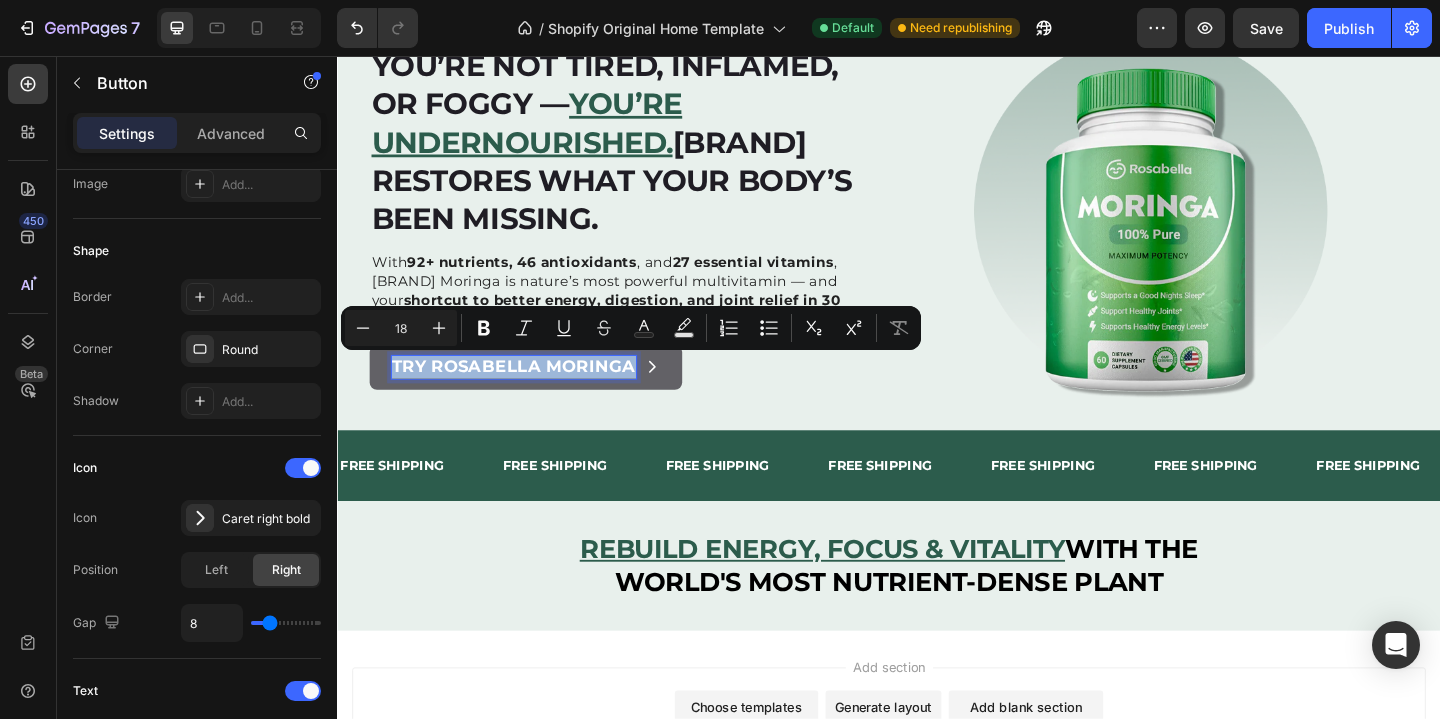 click on "Try Rosabella Moringa" at bounding box center (529, 394) 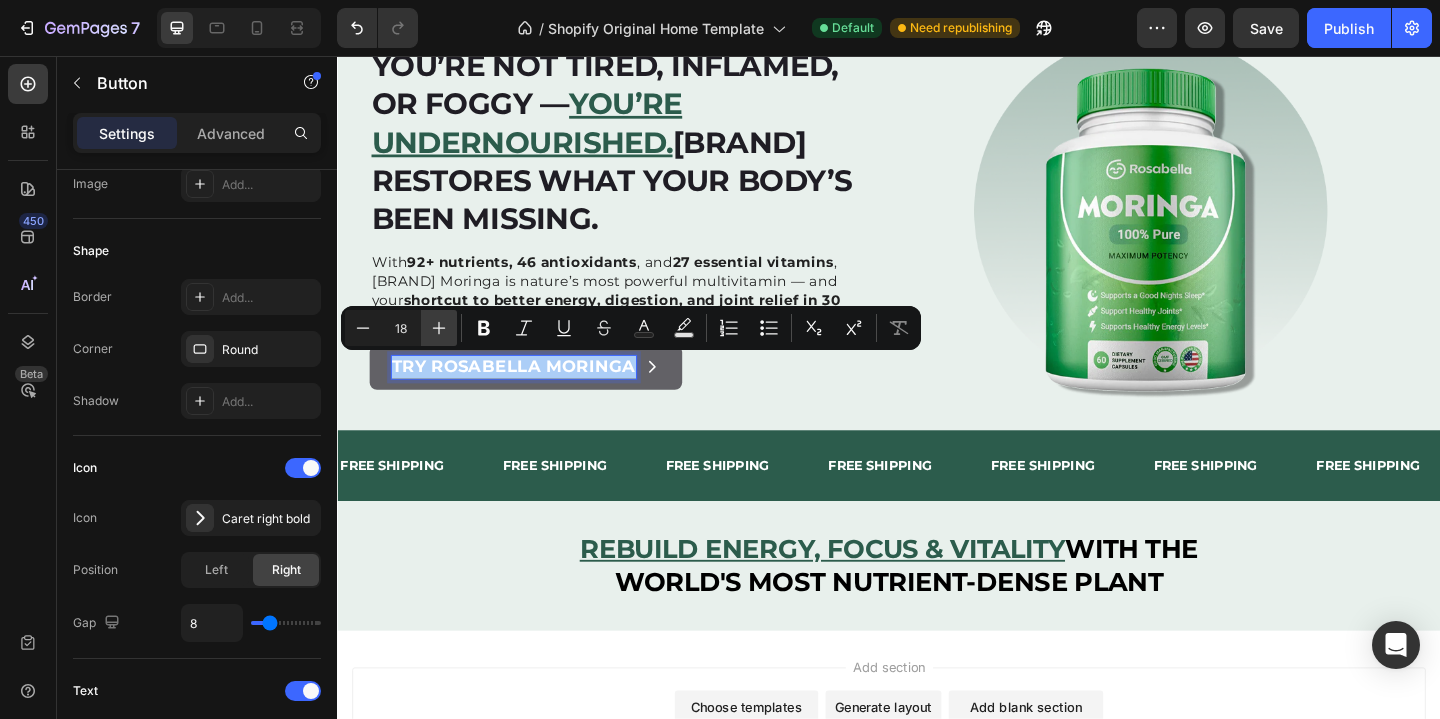 click 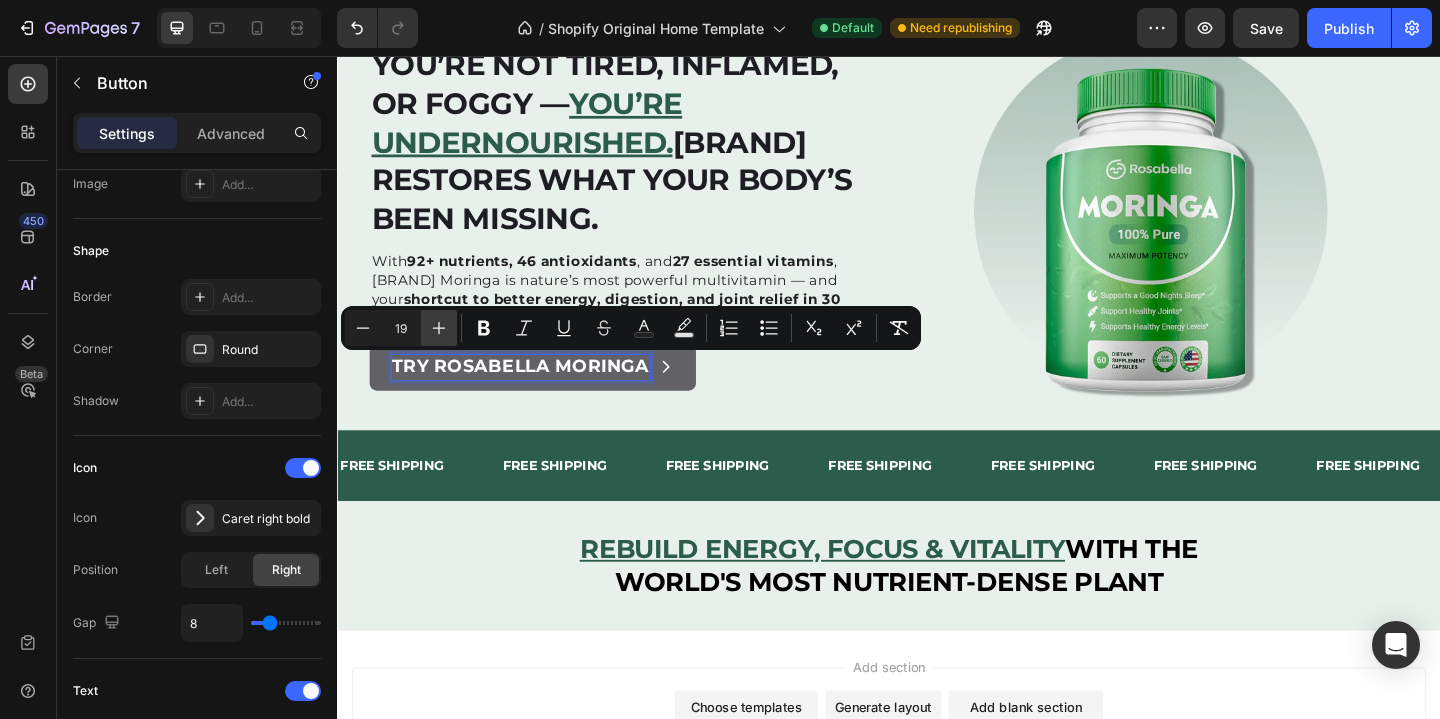 click 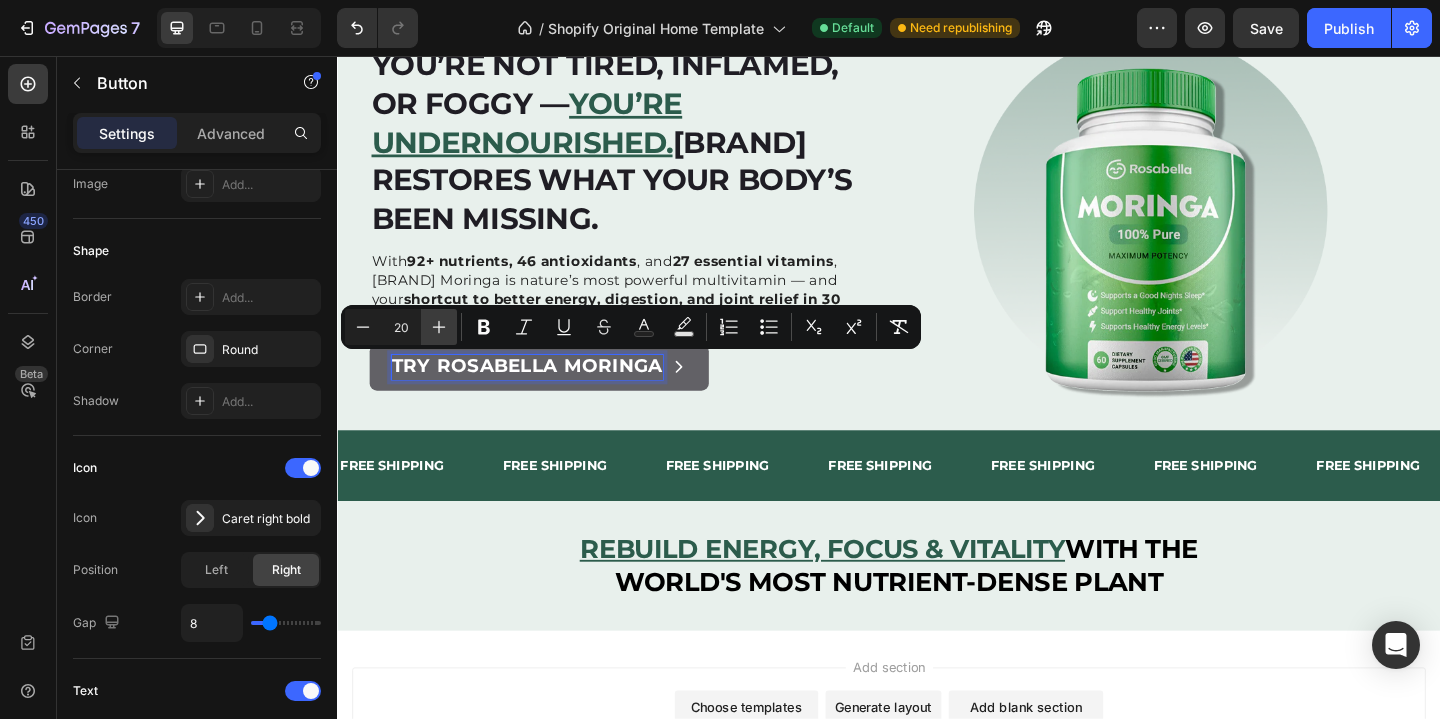 scroll, scrollTop: 96, scrollLeft: 0, axis: vertical 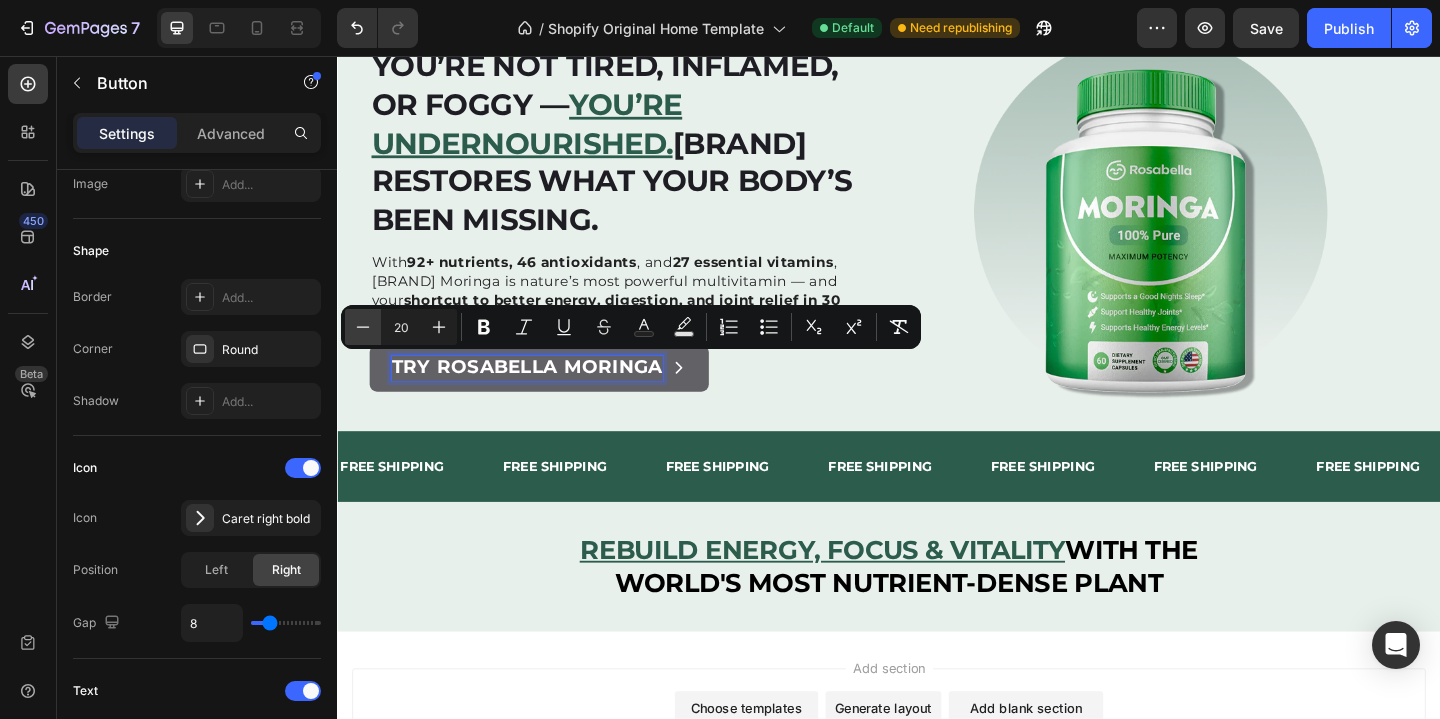 click 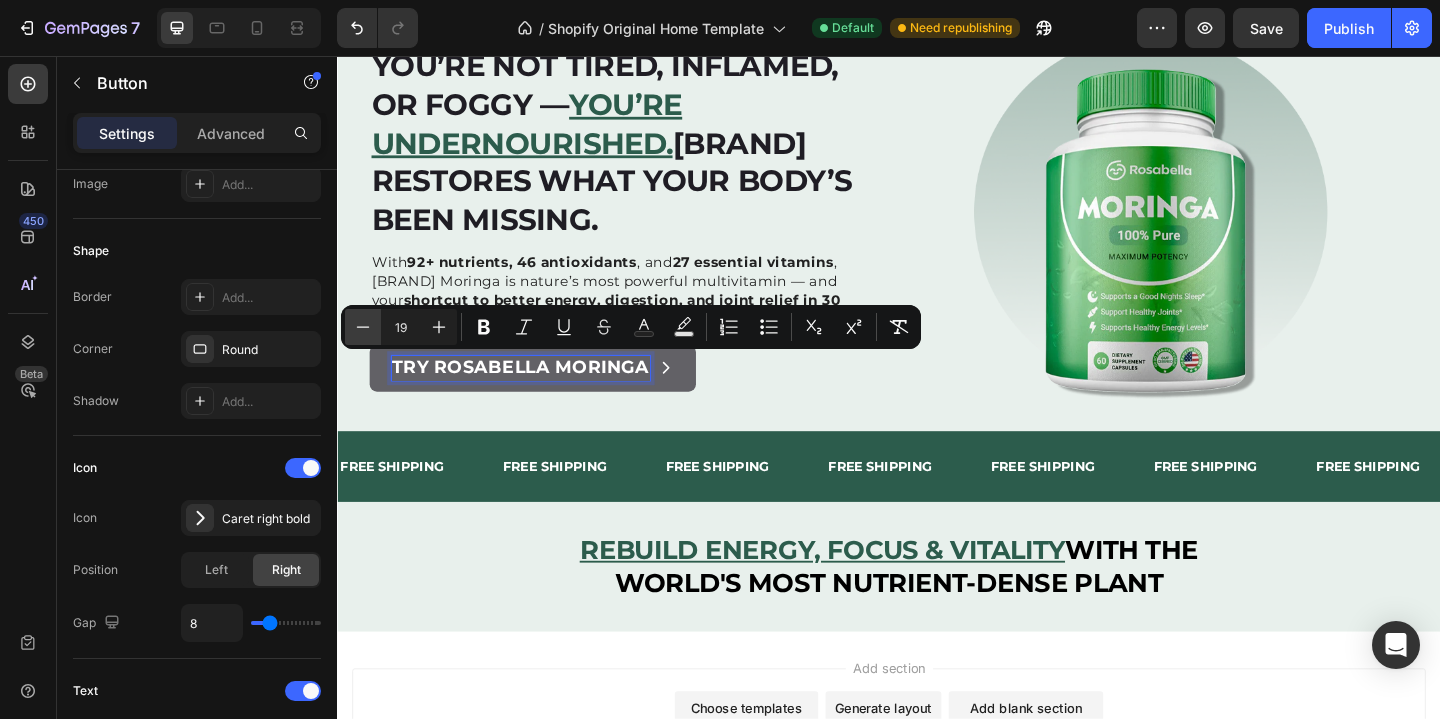 scroll, scrollTop: 97, scrollLeft: 0, axis: vertical 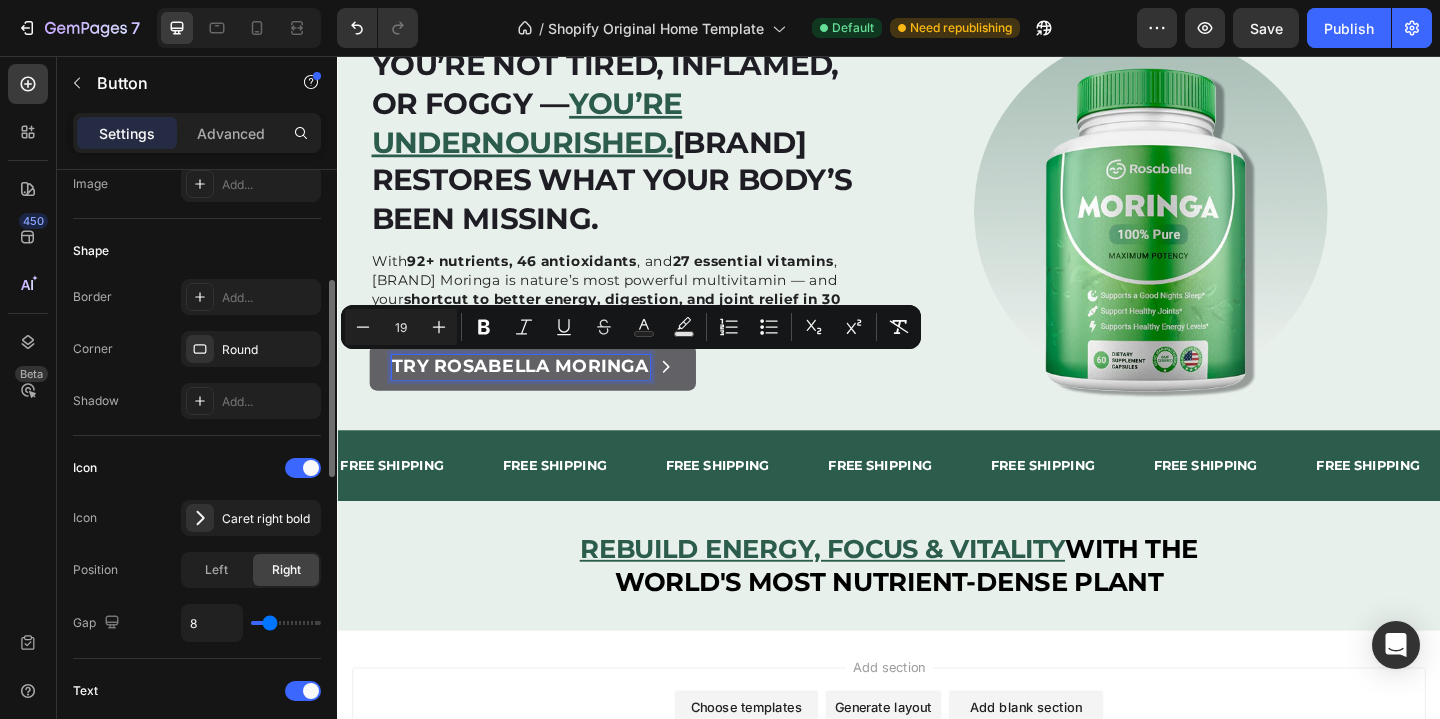 click on "Icon Icon
Caret right bold Position Left Right Gap 8" 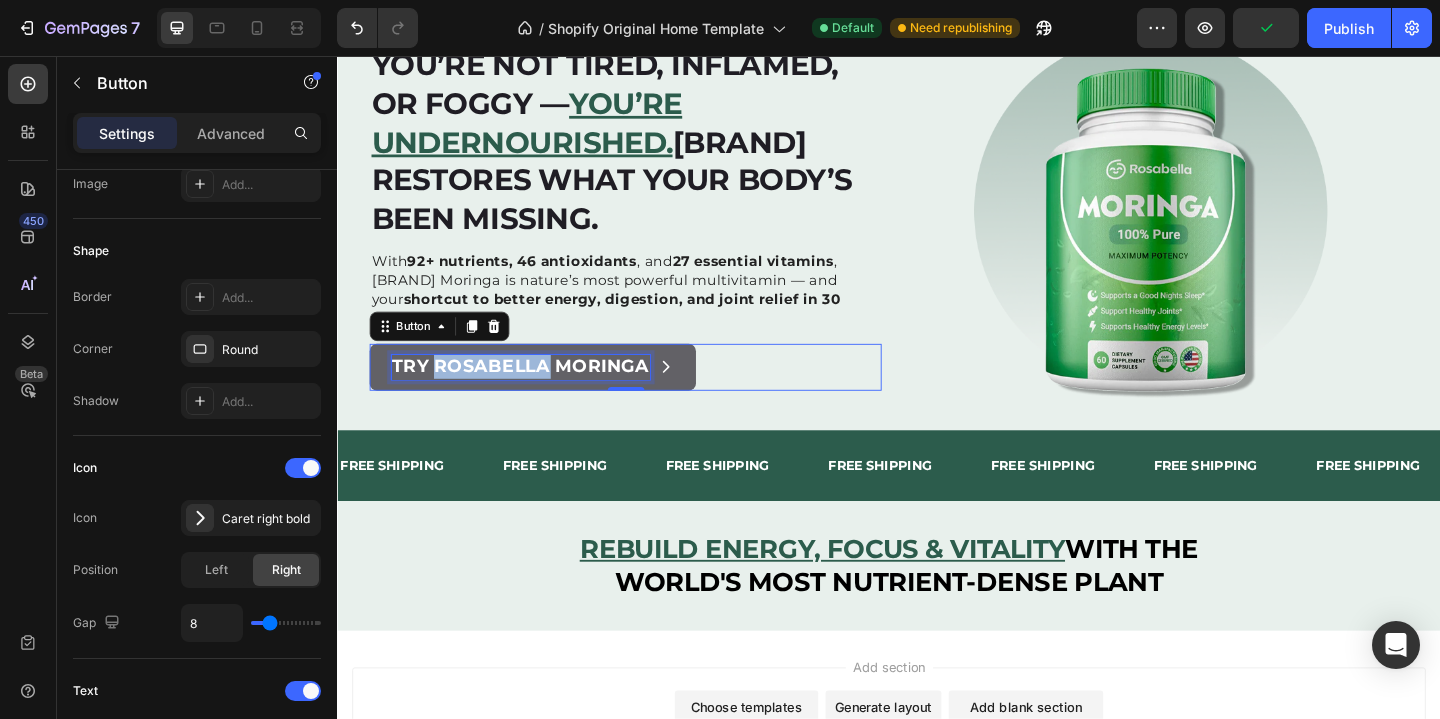 click on "Try Rosabella Moringa" at bounding box center [536, 393] 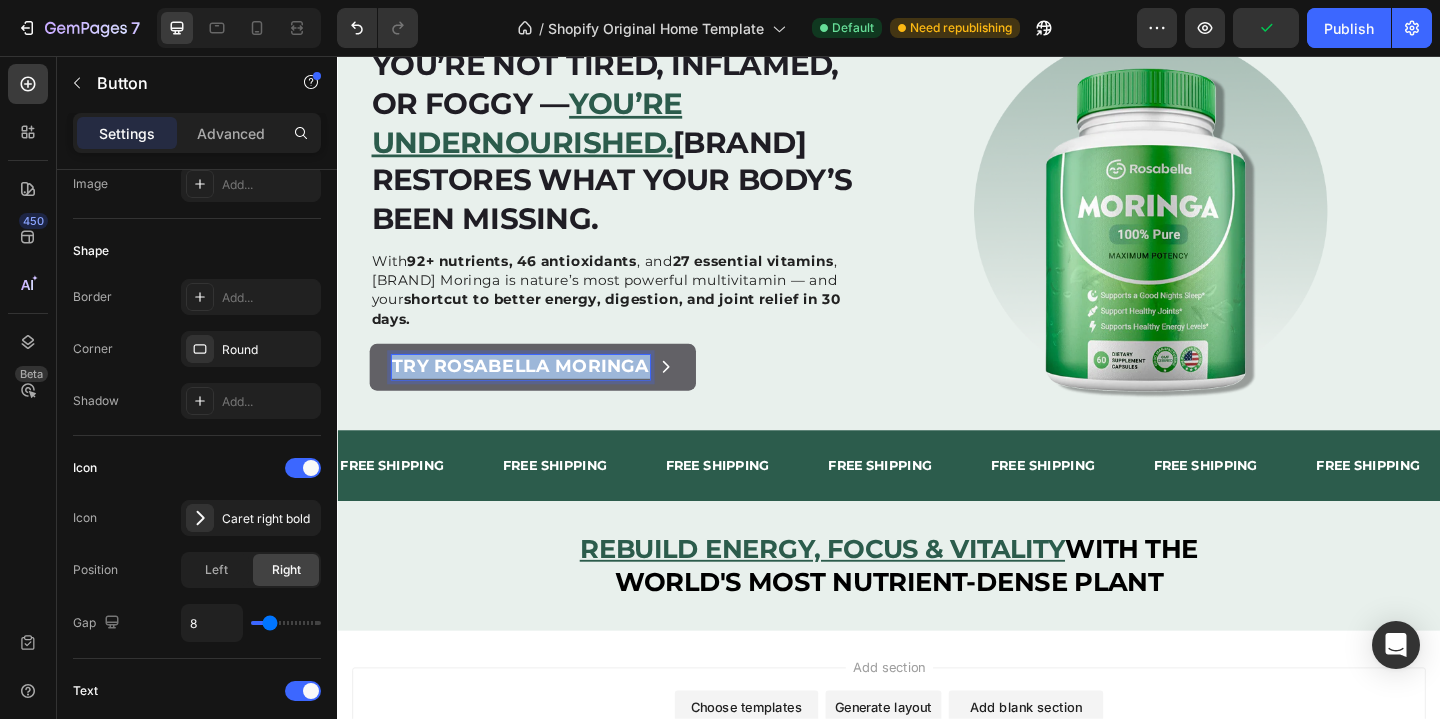 click on "Try Rosabella Moringa" at bounding box center (536, 393) 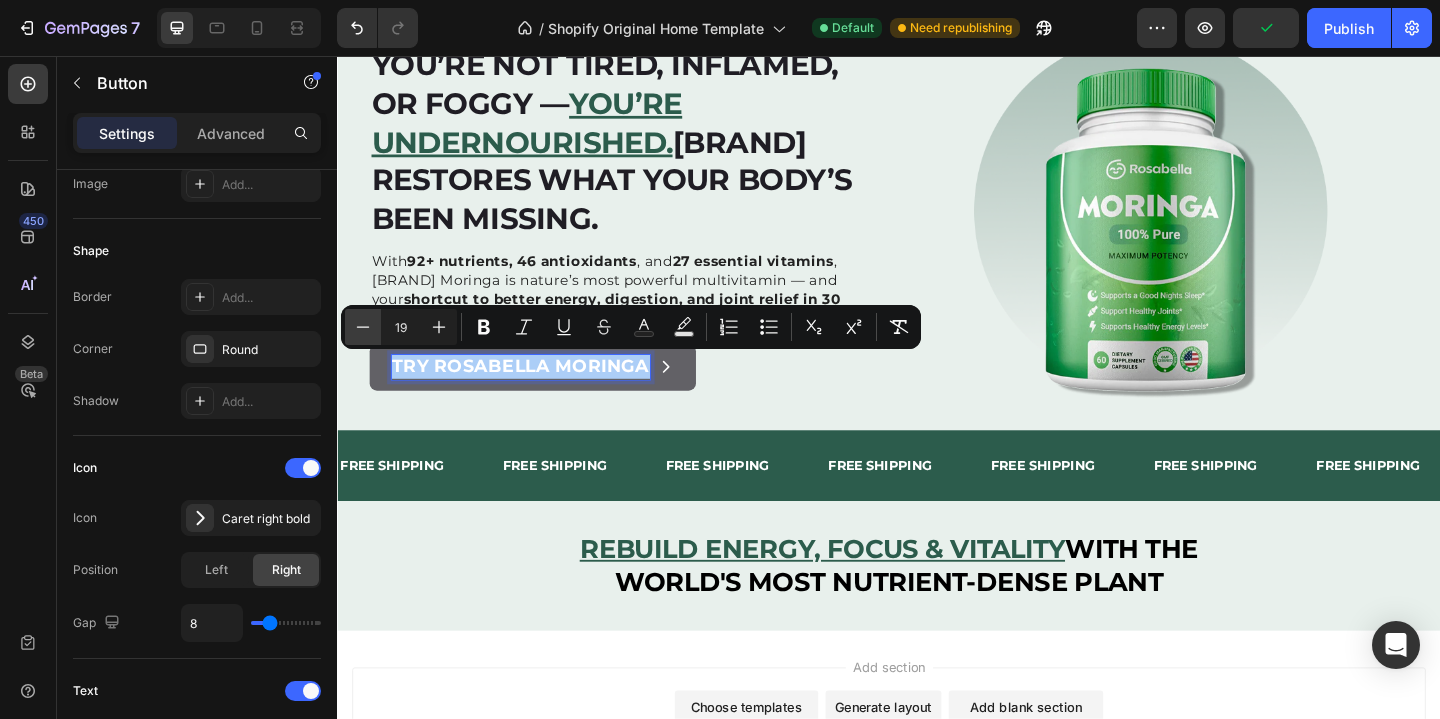 click on "Minus" at bounding box center (363, 327) 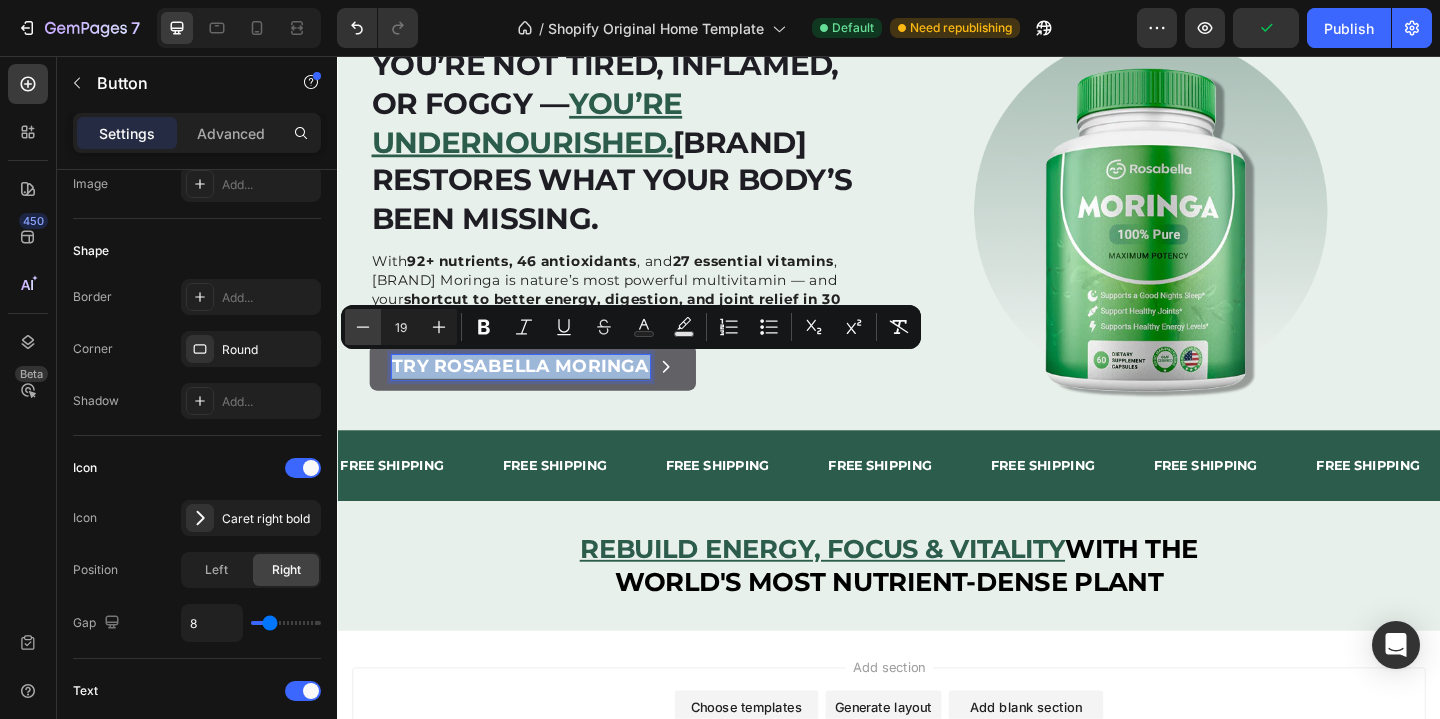 type on "18" 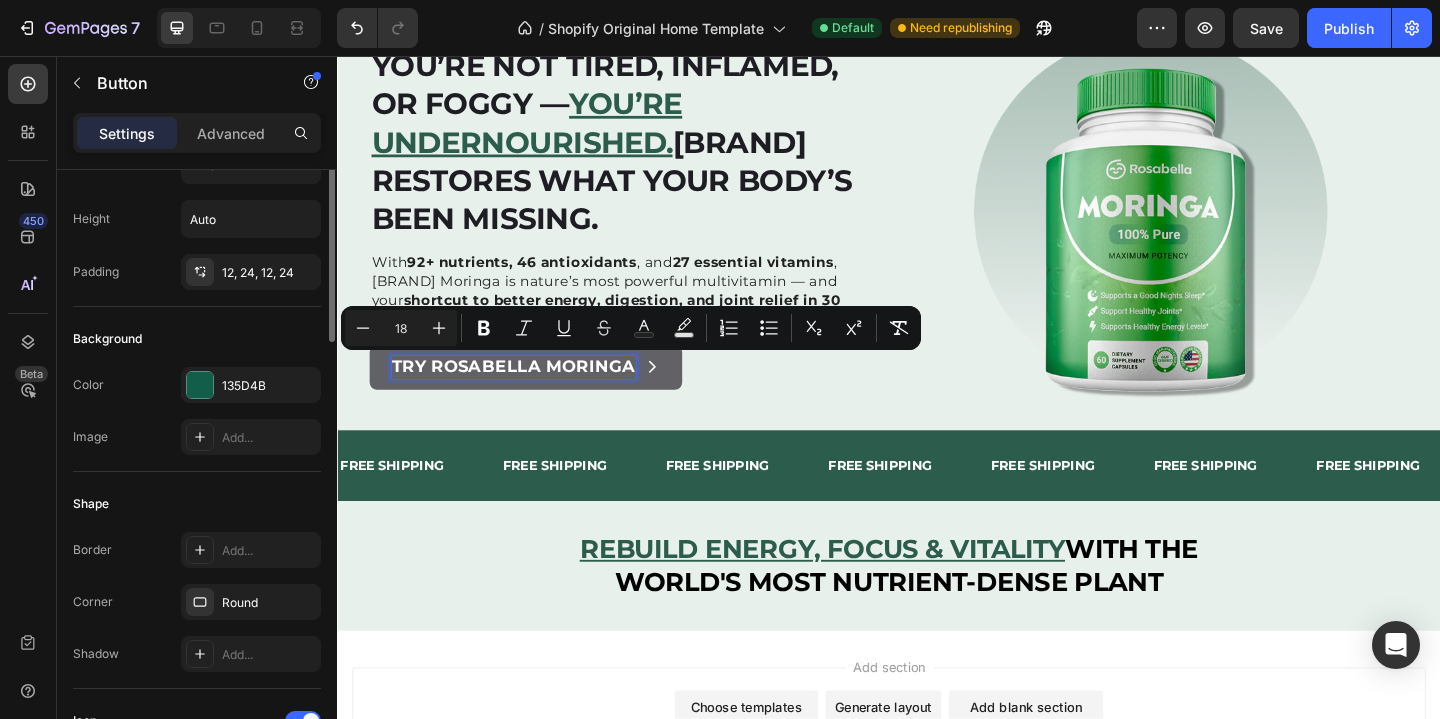 scroll, scrollTop: 45, scrollLeft: 0, axis: vertical 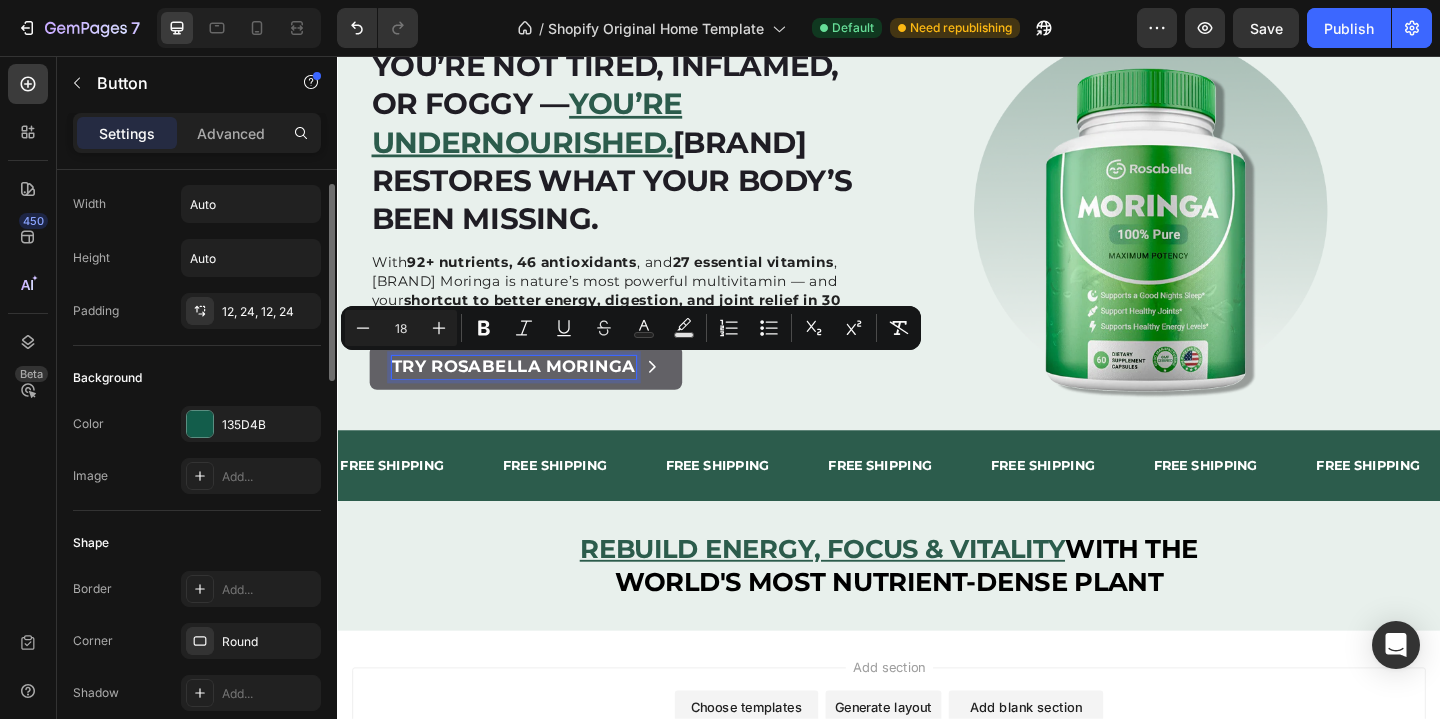 click on "Color 135D4B" at bounding box center (197, 424) 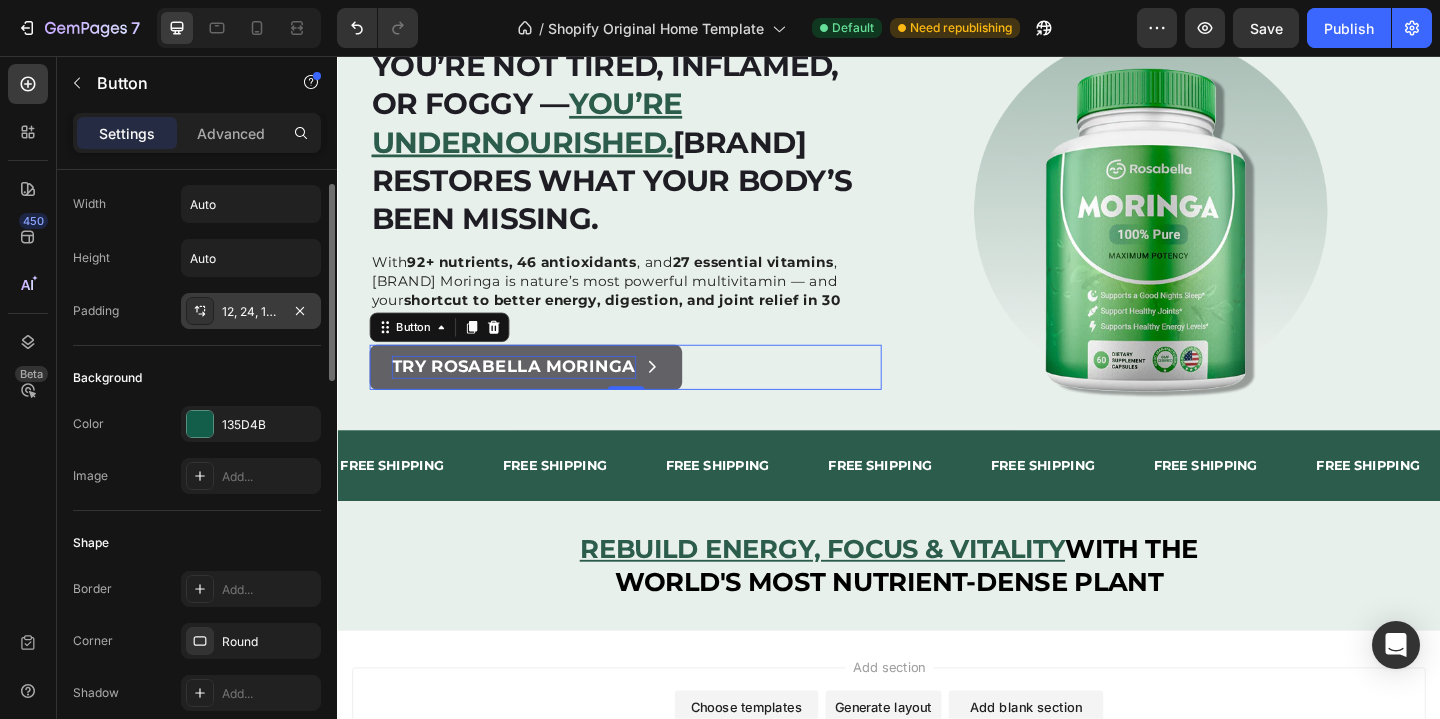 click on "12, 24, 12, 24" at bounding box center (251, 312) 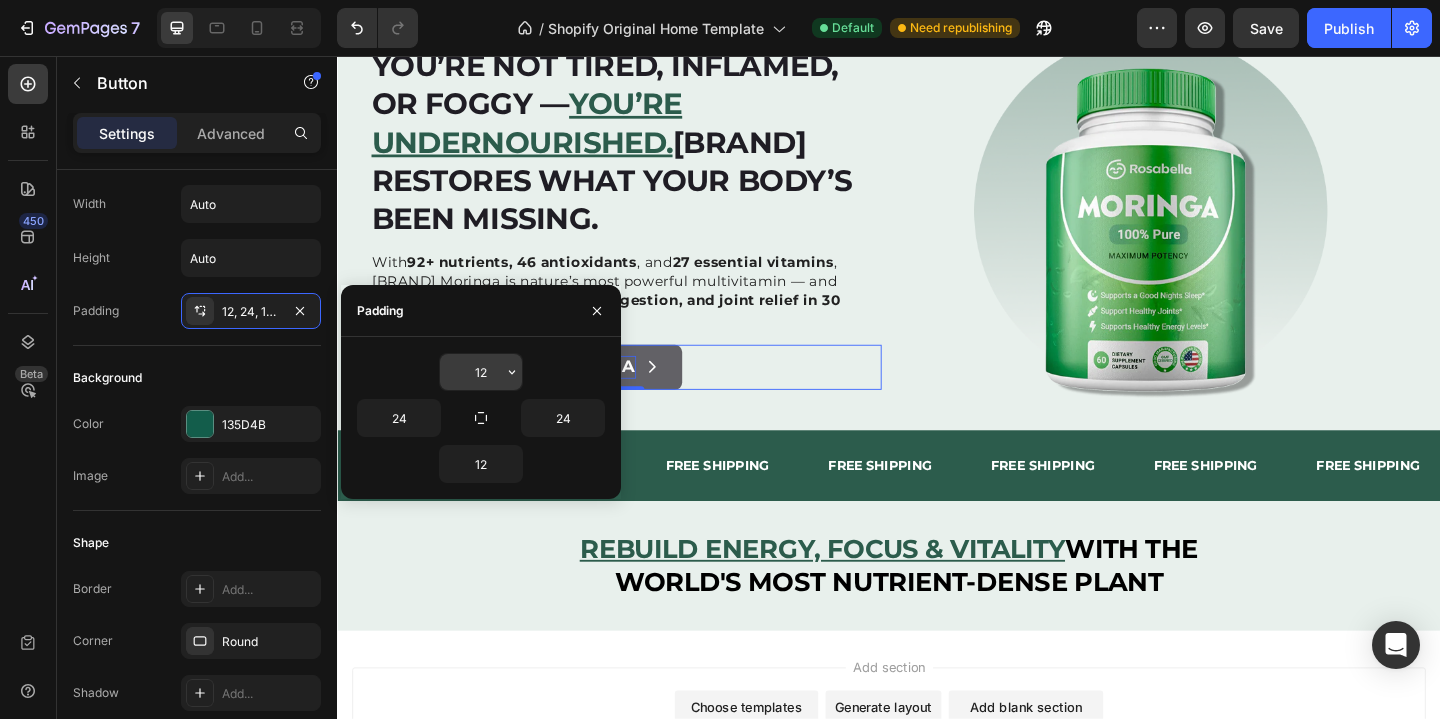 click on "12" at bounding box center [481, 372] 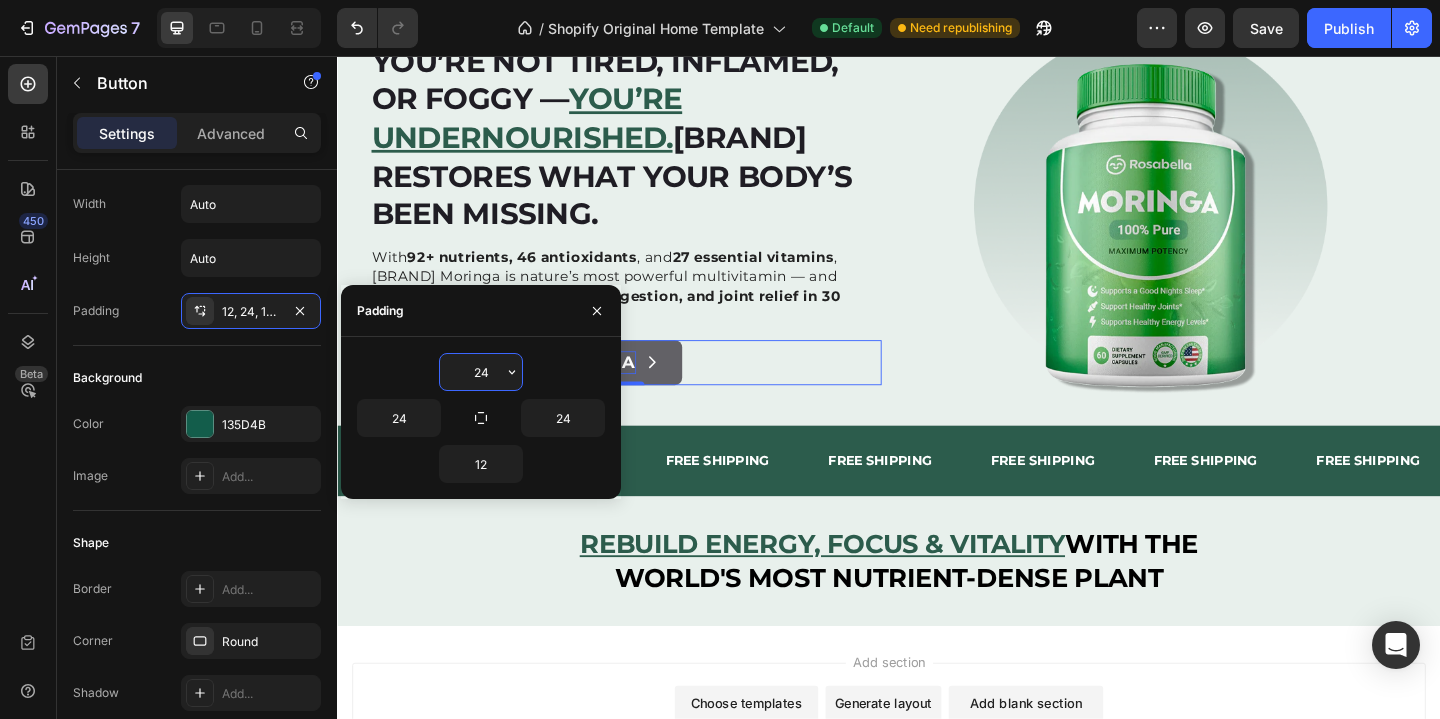 scroll, scrollTop: 91, scrollLeft: 0, axis: vertical 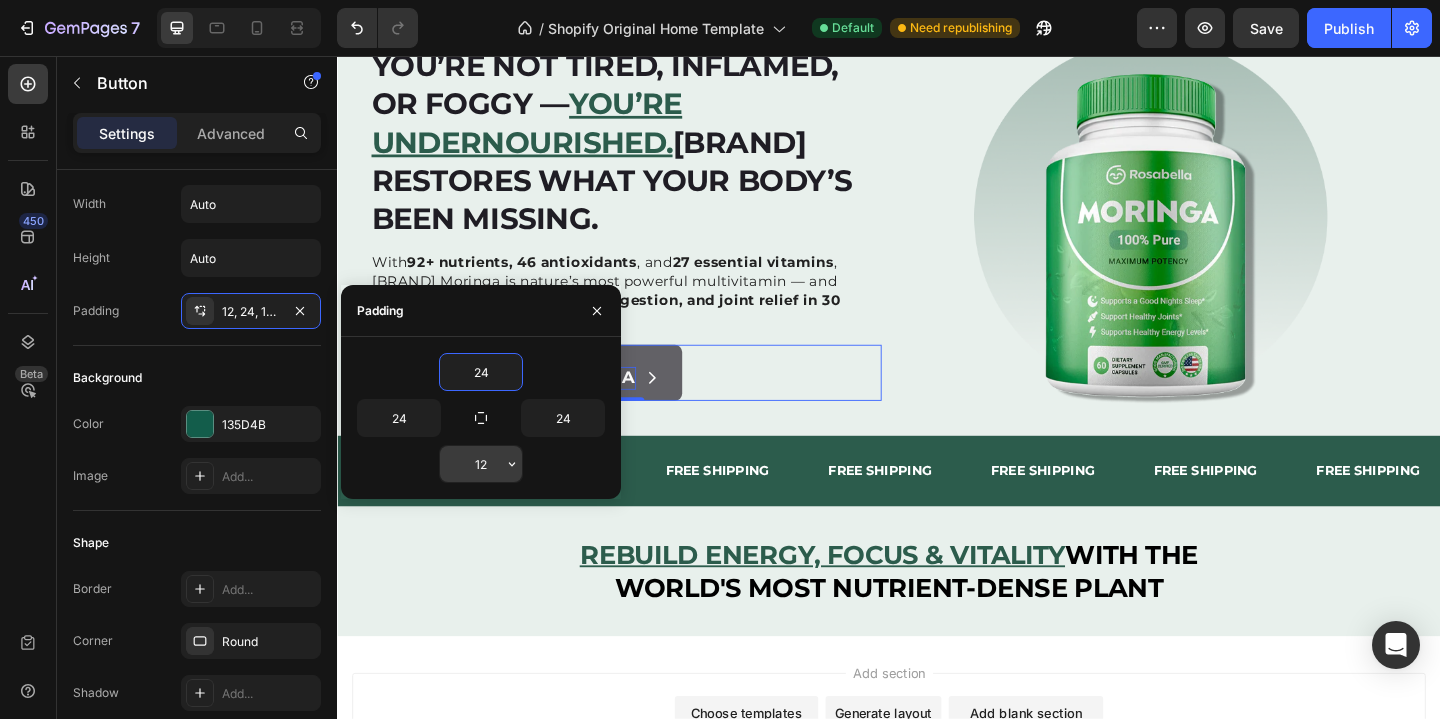 type on "24" 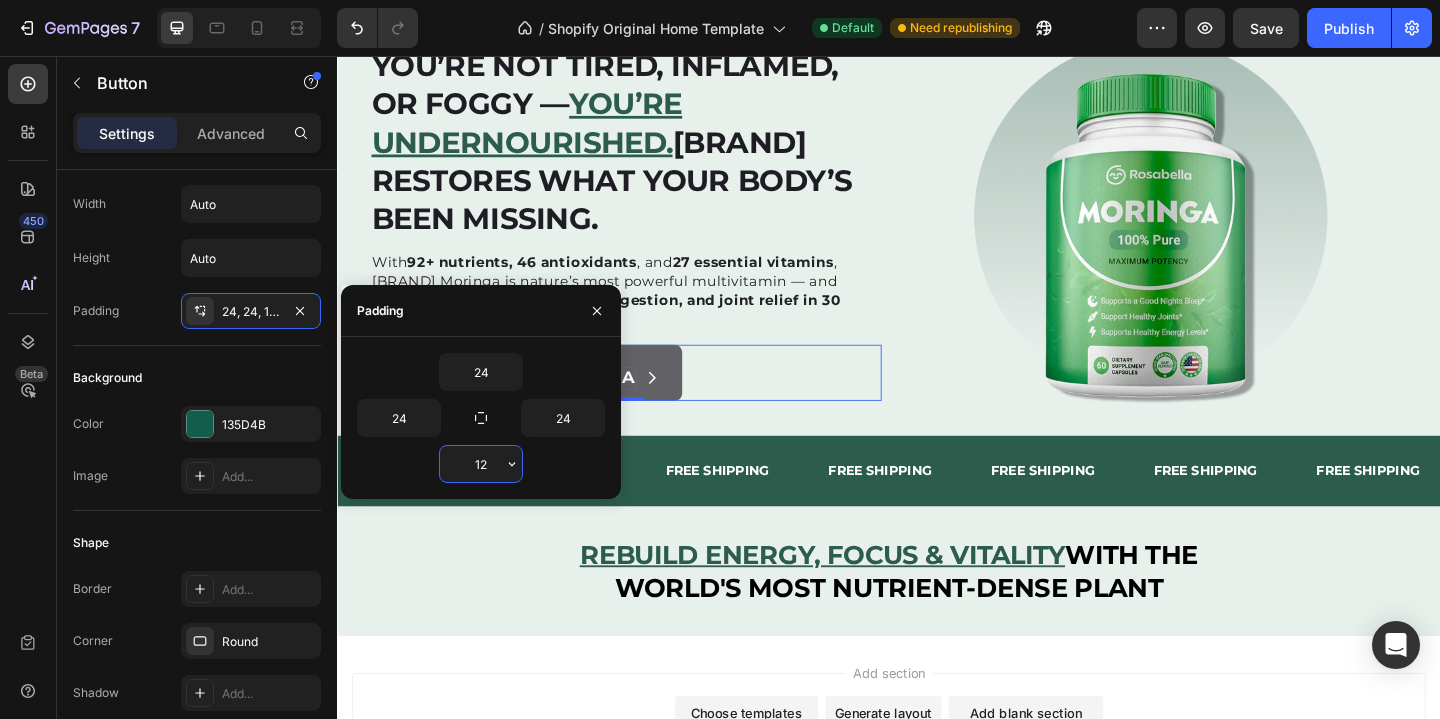 click on "12" at bounding box center (481, 464) 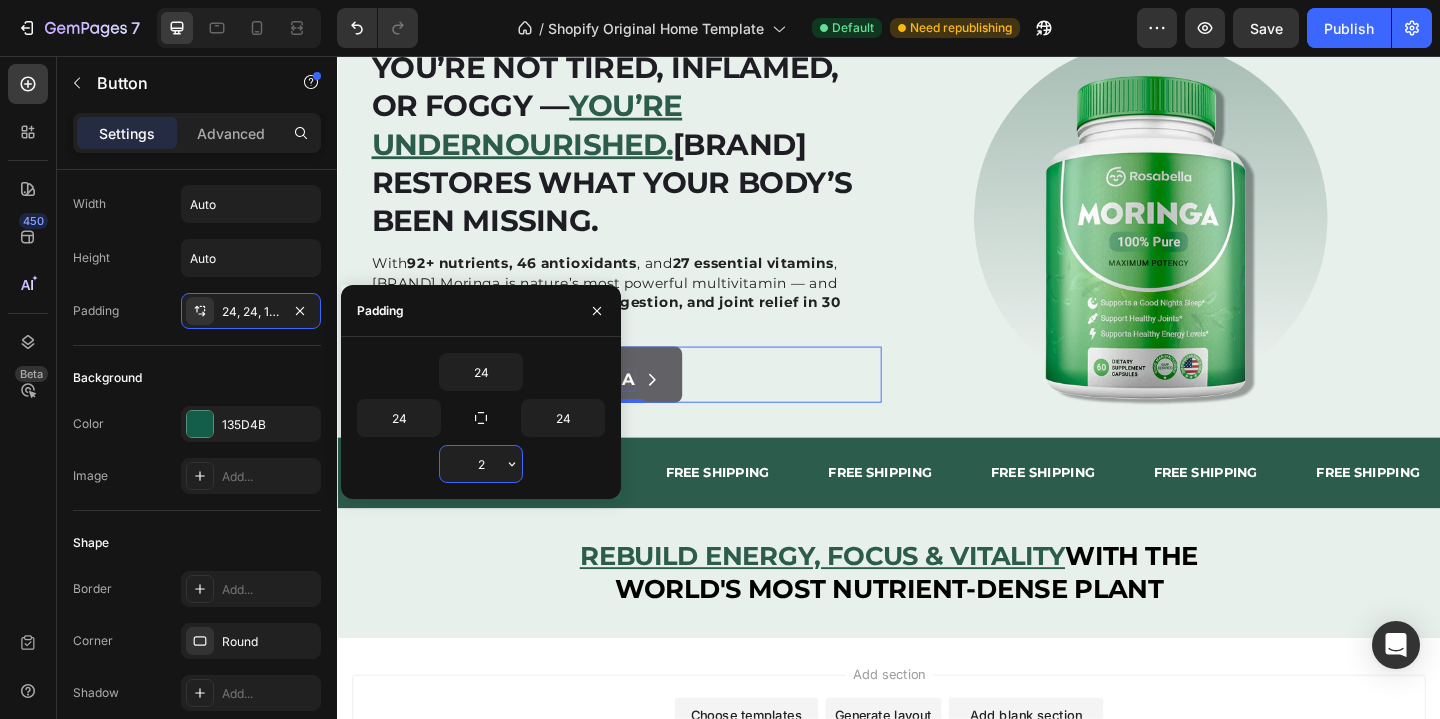 type on "24" 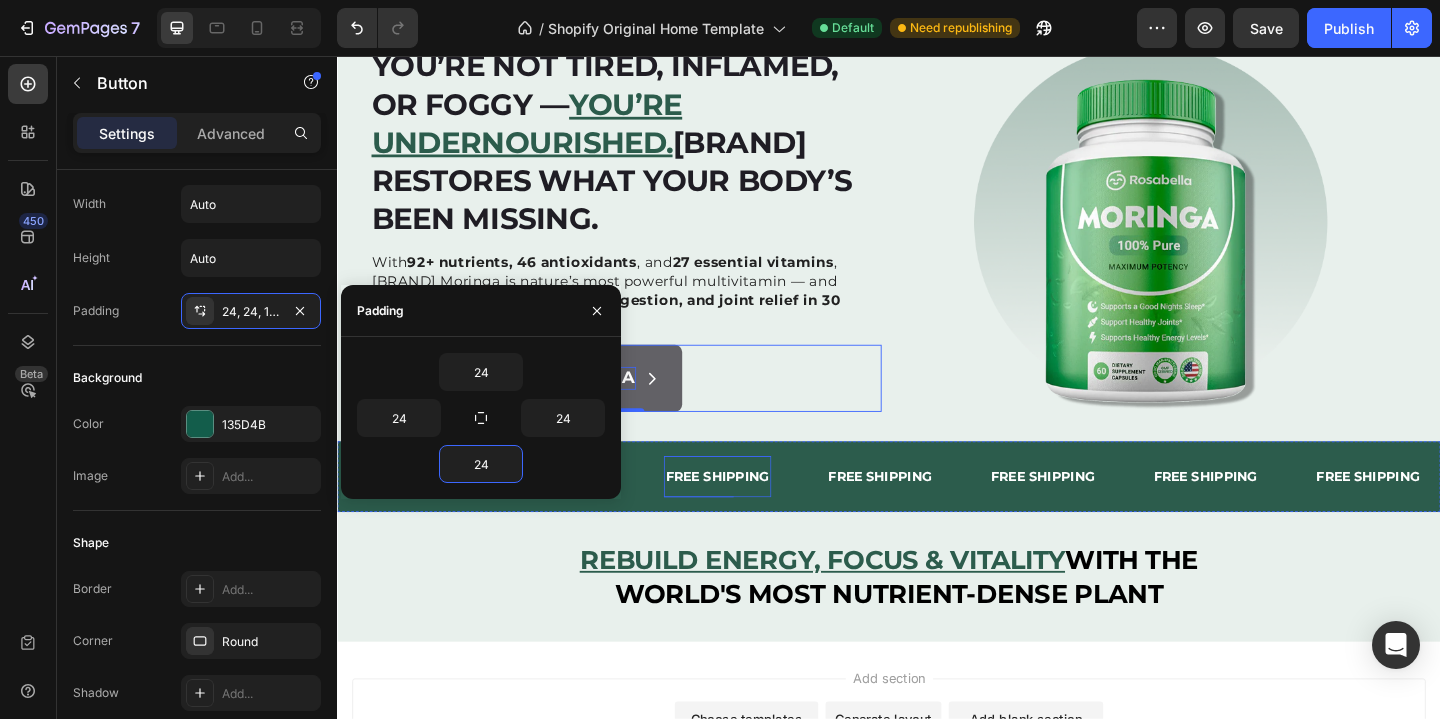 click on "FREE SHIPPING Text Block" at bounding box center (780, 513) 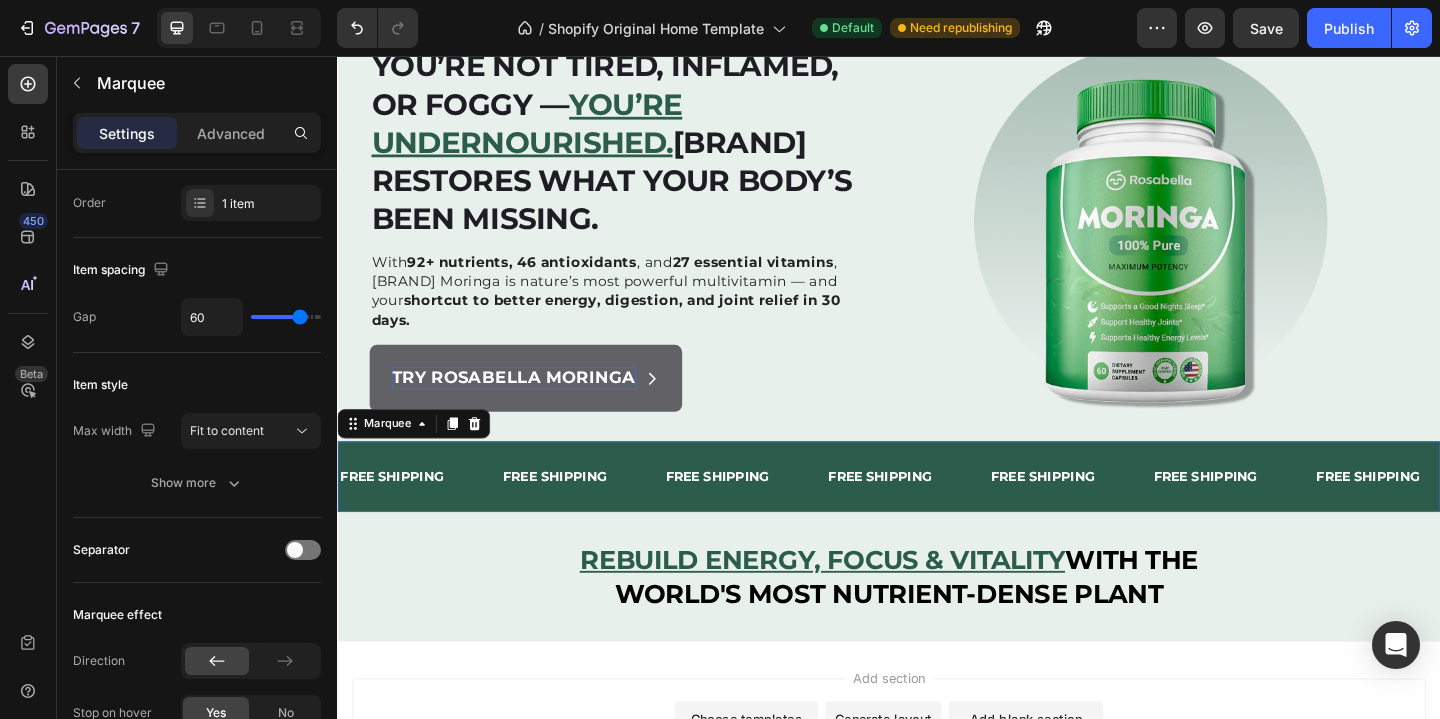 scroll, scrollTop: 0, scrollLeft: 0, axis: both 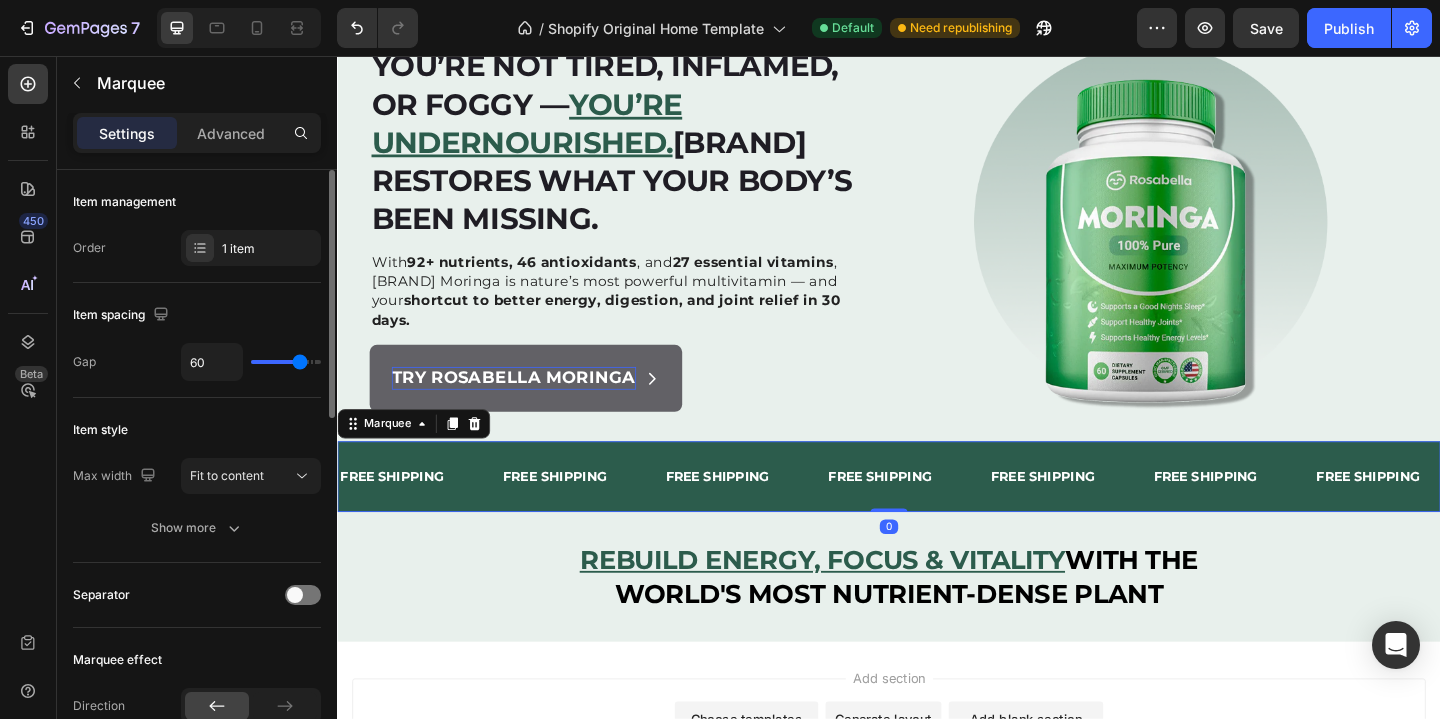click on "Try Rosabella Moringa Button" at bounding box center (650, 406) 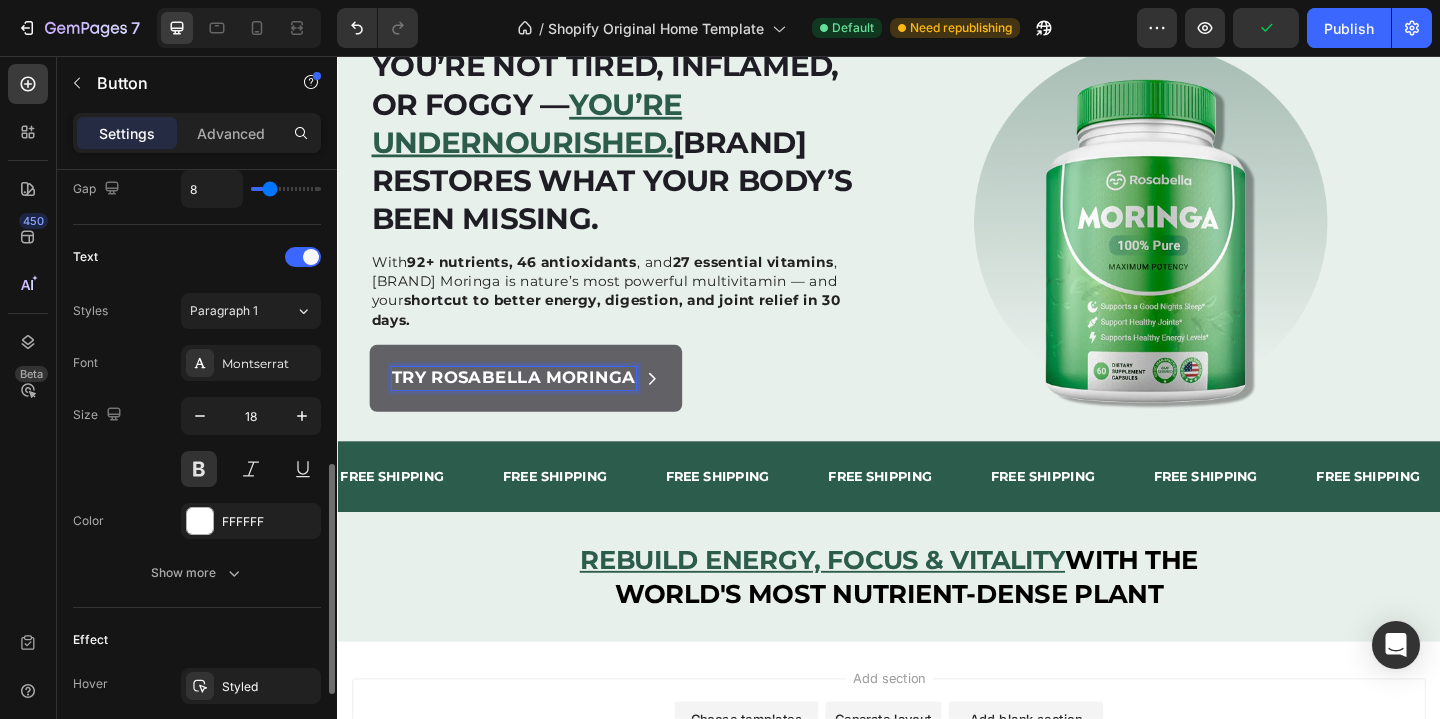 scroll, scrollTop: 866, scrollLeft: 0, axis: vertical 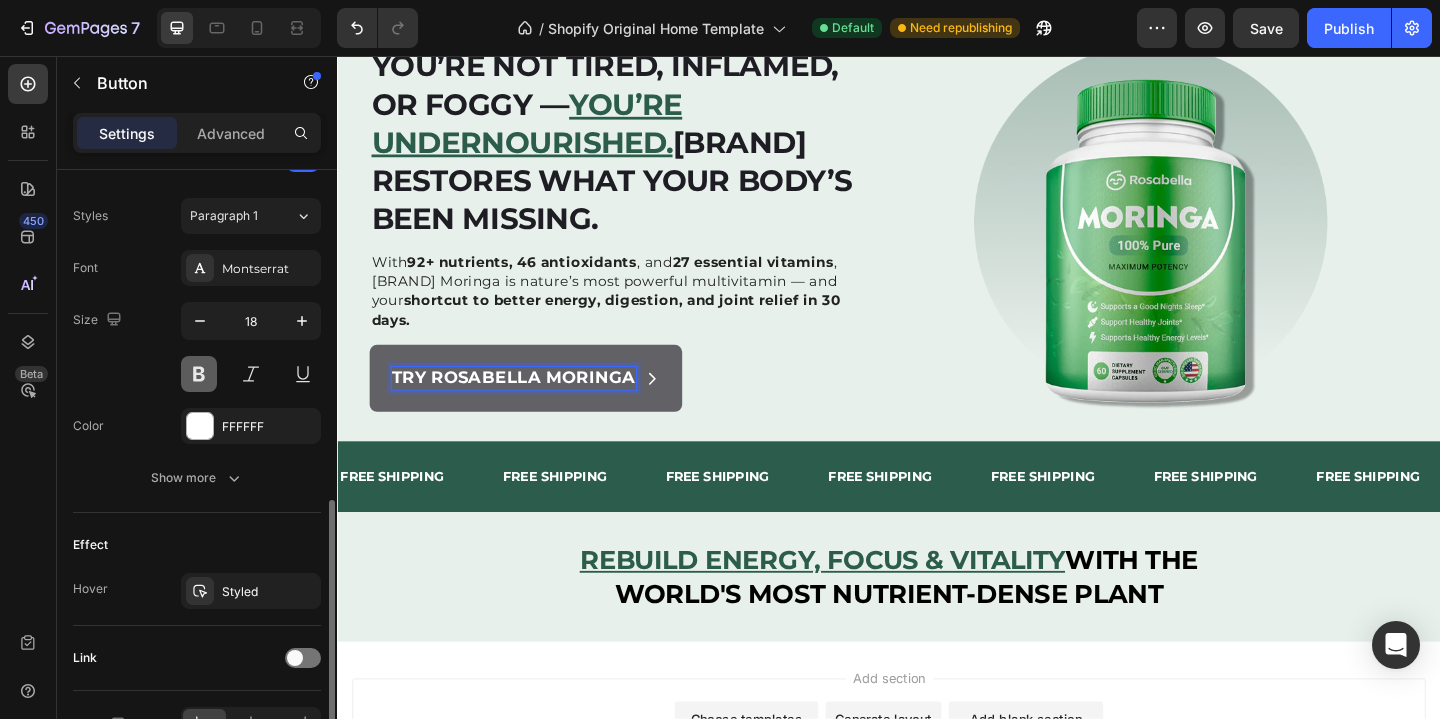 click at bounding box center [199, 374] 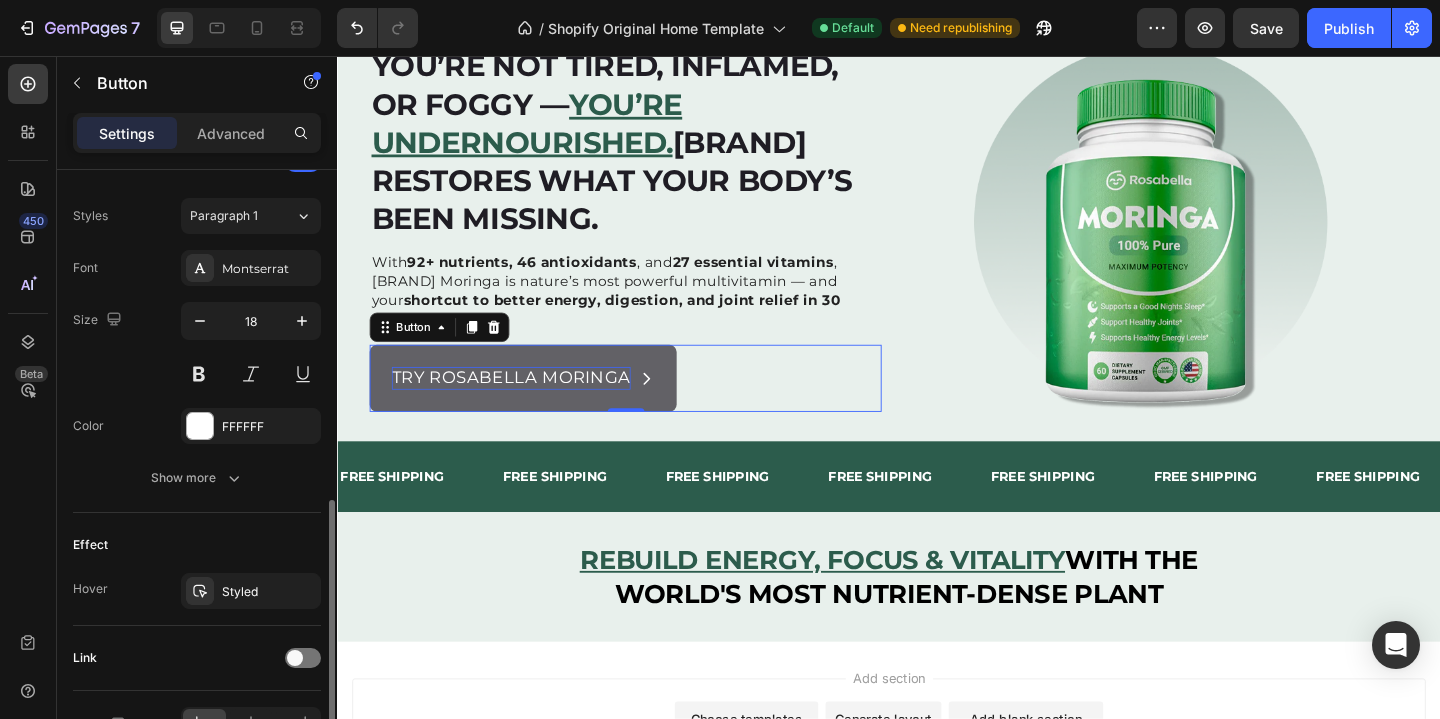 click on "Font Montserrat Size 18 Color FFFFFF Show more" at bounding box center [197, 373] 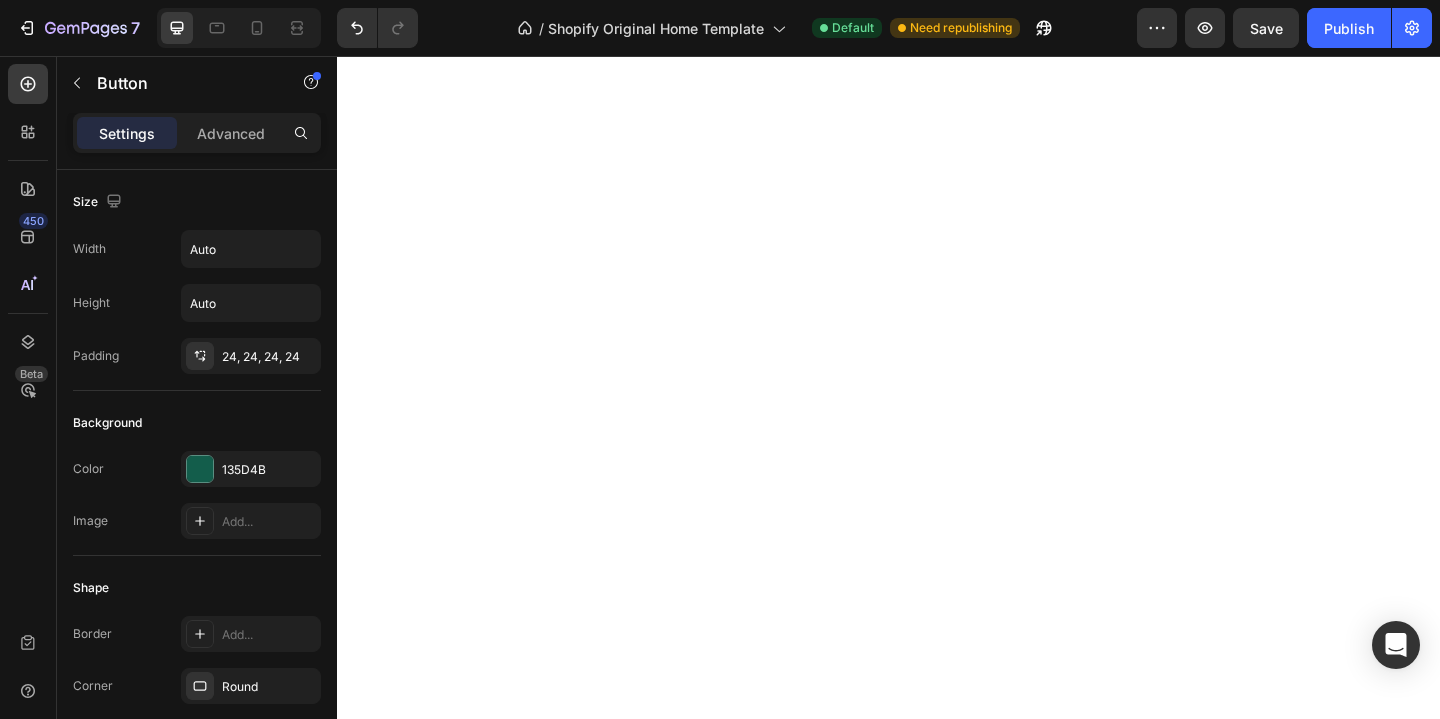 scroll, scrollTop: 0, scrollLeft: 0, axis: both 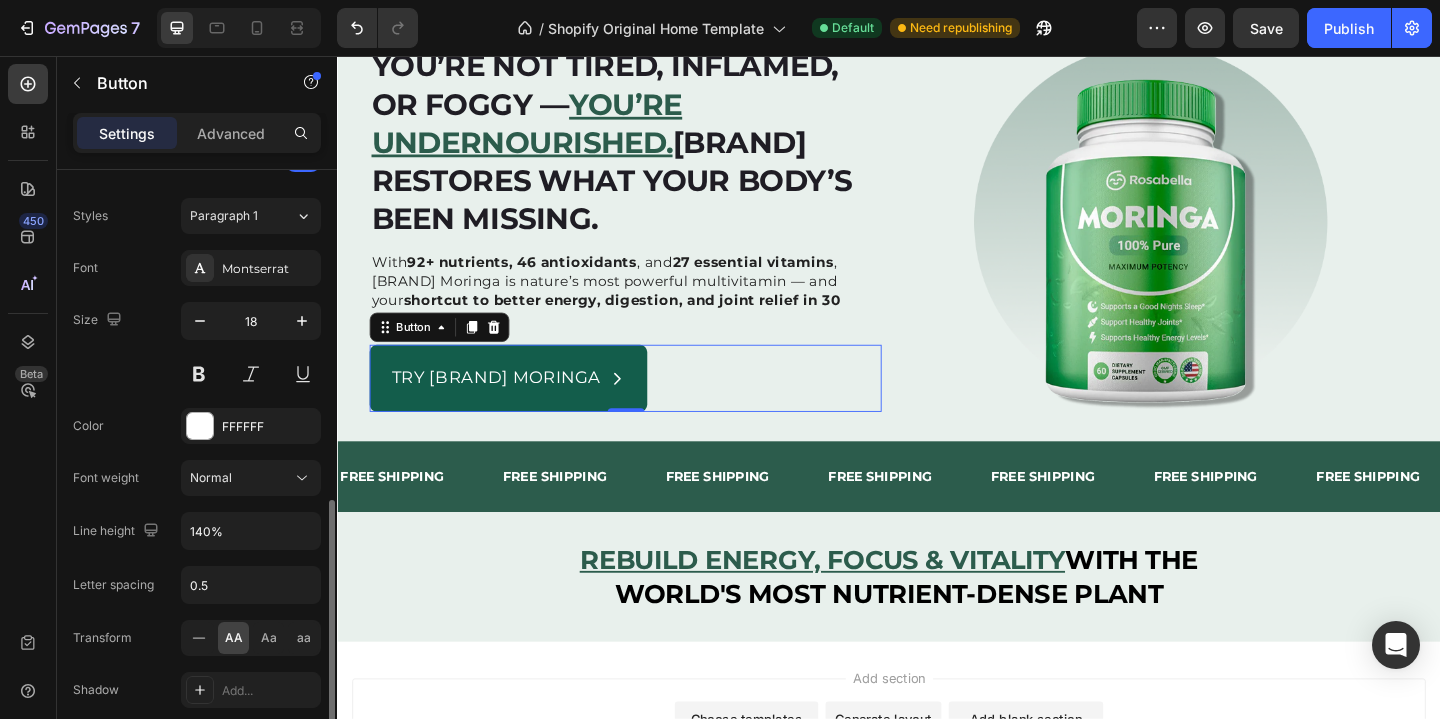 click on "Font Montserrat Size 18 Color FFFFFF Font weight Normal Line height 140% Letter spacing 0.5 Transform AA Aa aa Shadow Add... Show less" at bounding box center (197, 505) 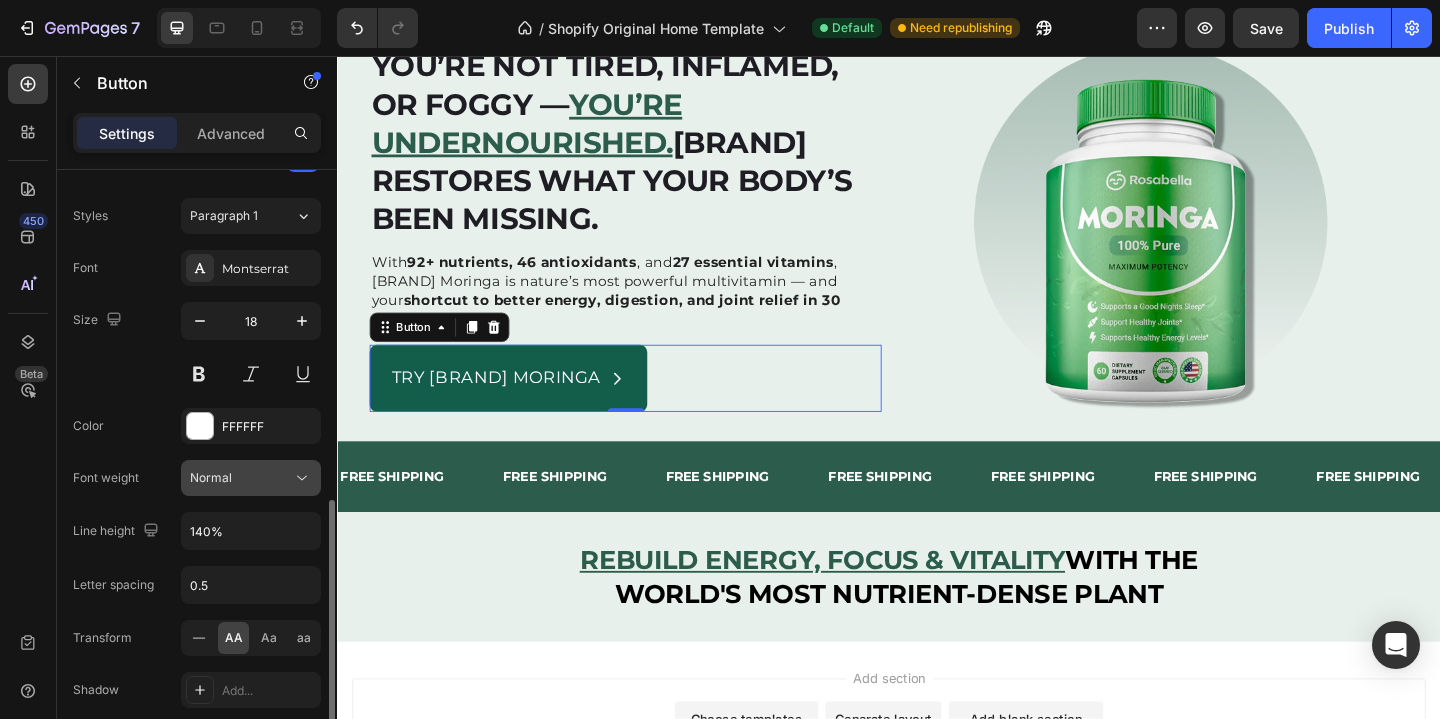 click on "Normal" at bounding box center [211, 477] 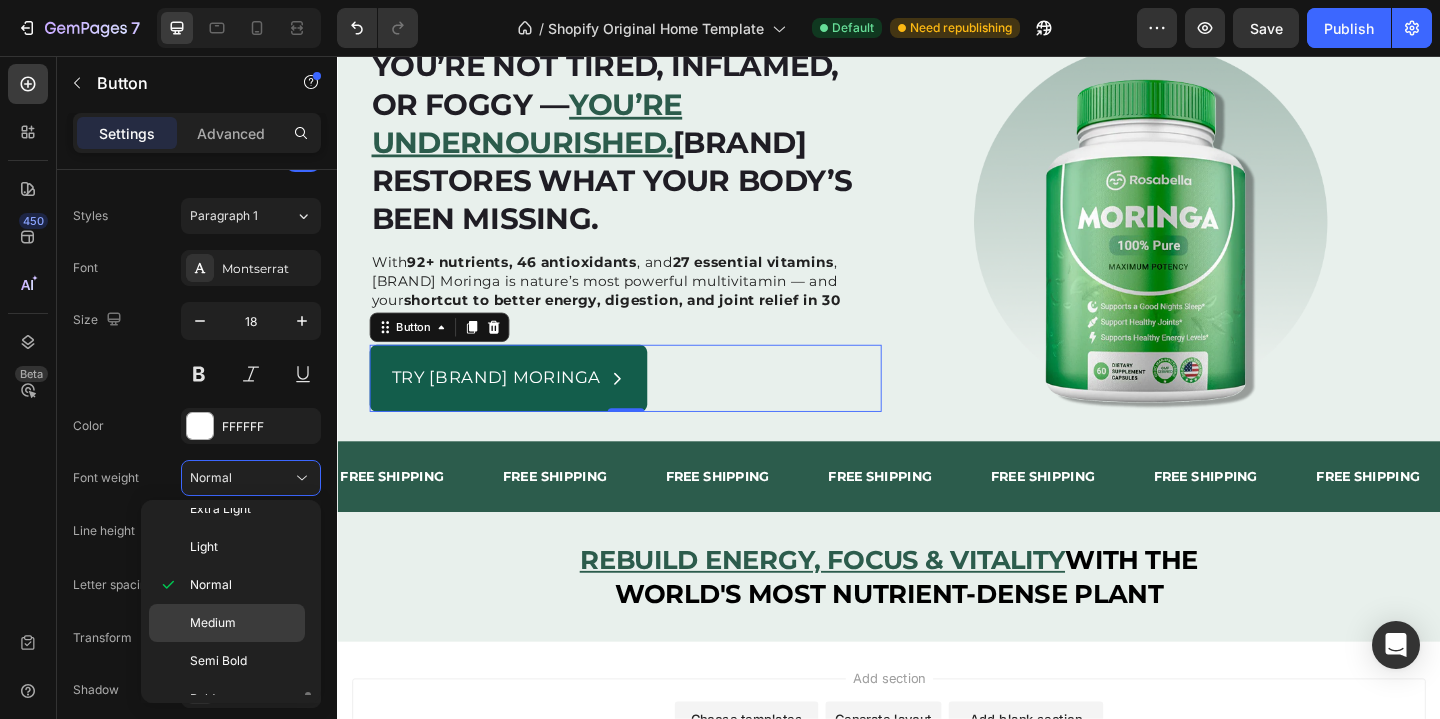 scroll, scrollTop: 155, scrollLeft: 0, axis: vertical 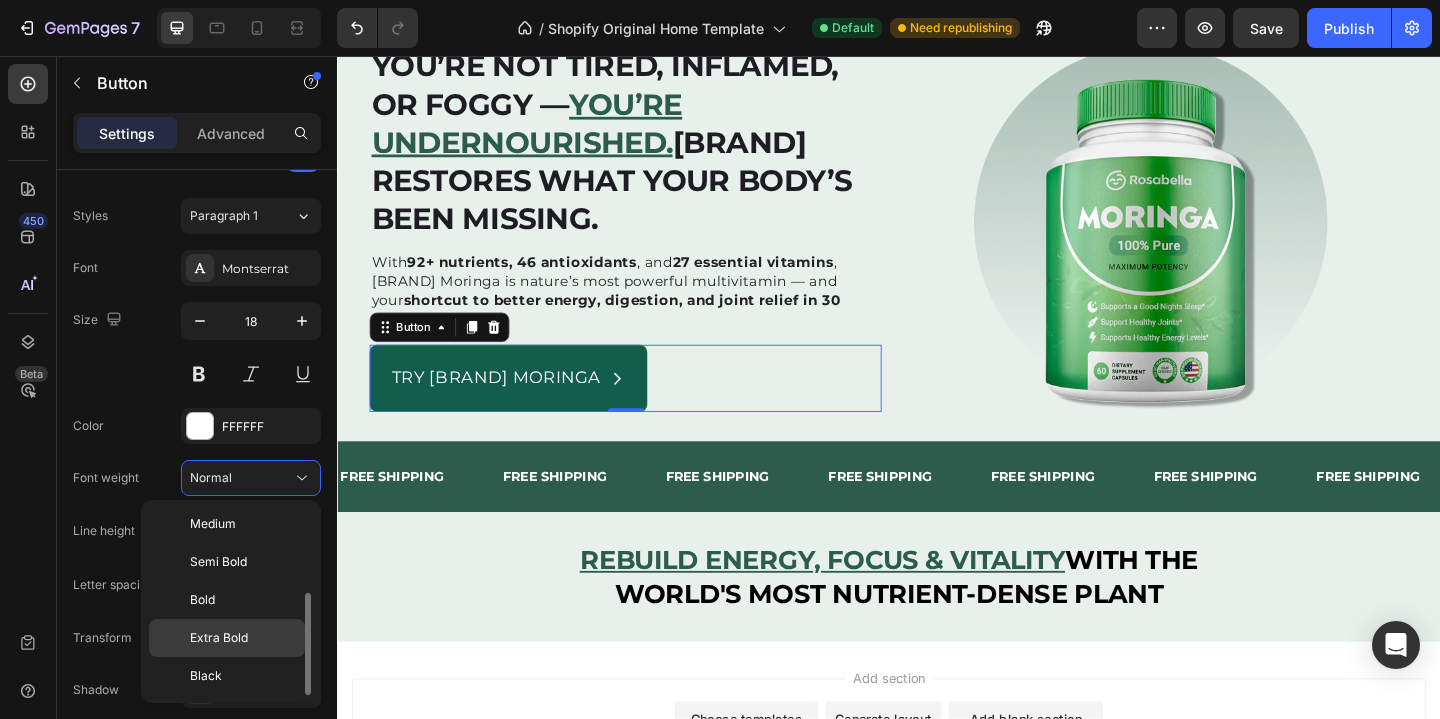 click on "Extra Bold" at bounding box center [219, 638] 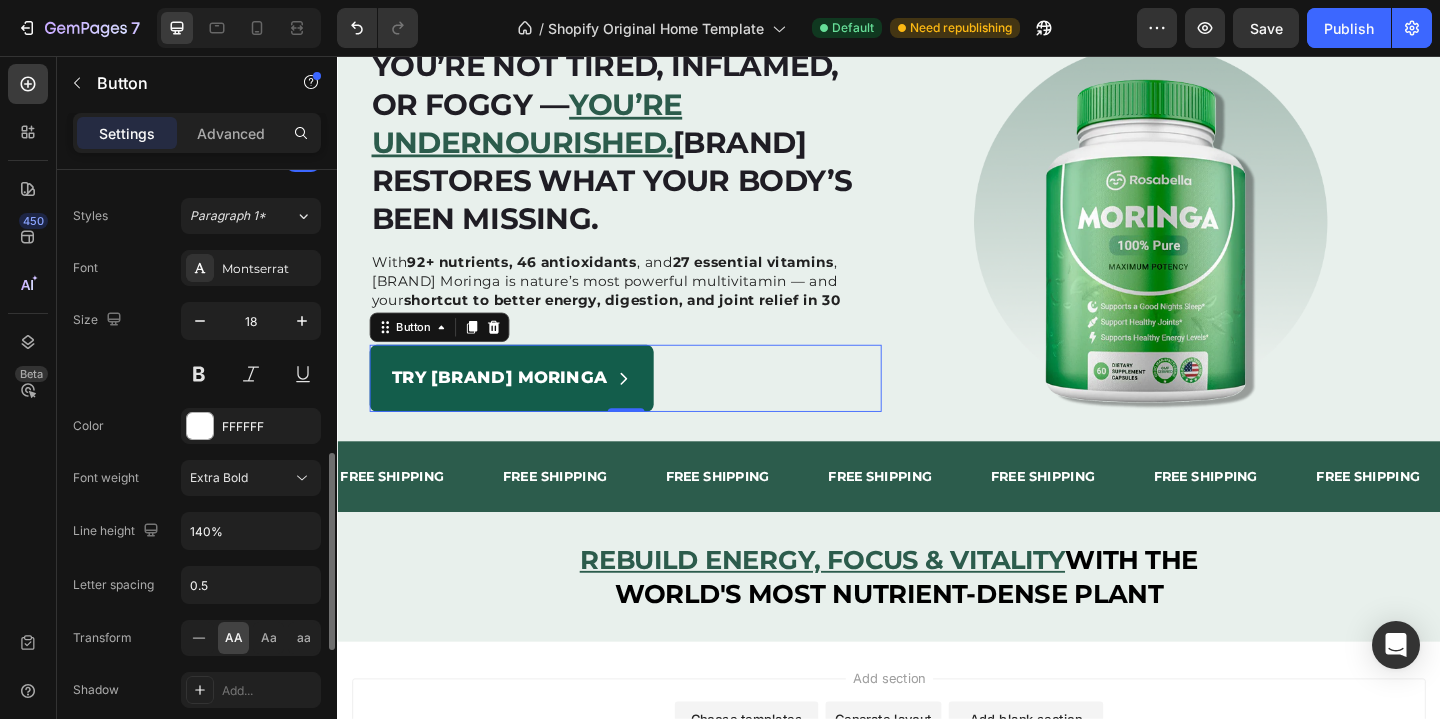 click on "Font Montserrat Size 18 Color FFFFFF Font weight Extra Bold Line height 140% Letter spacing 0.5 Transform AA Aa aa Shadow Add... Show less" at bounding box center (197, 505) 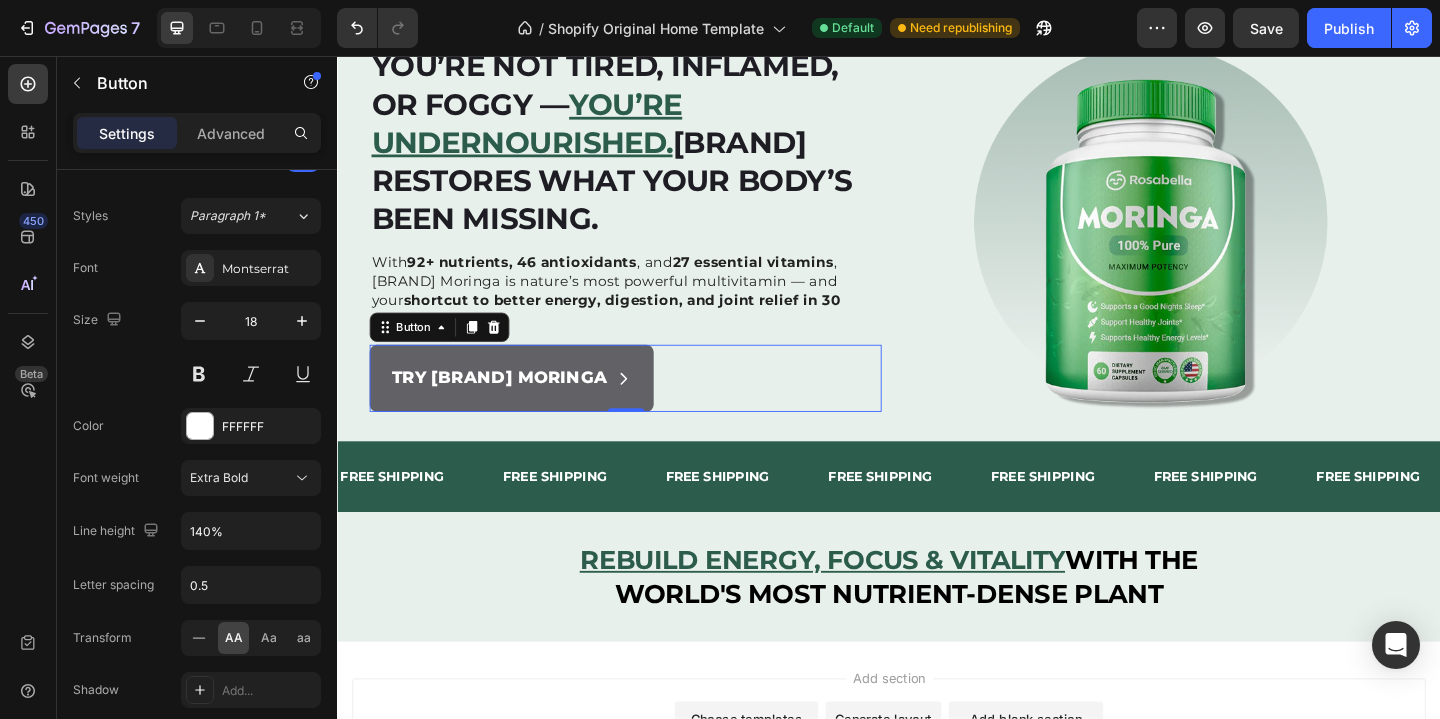 click 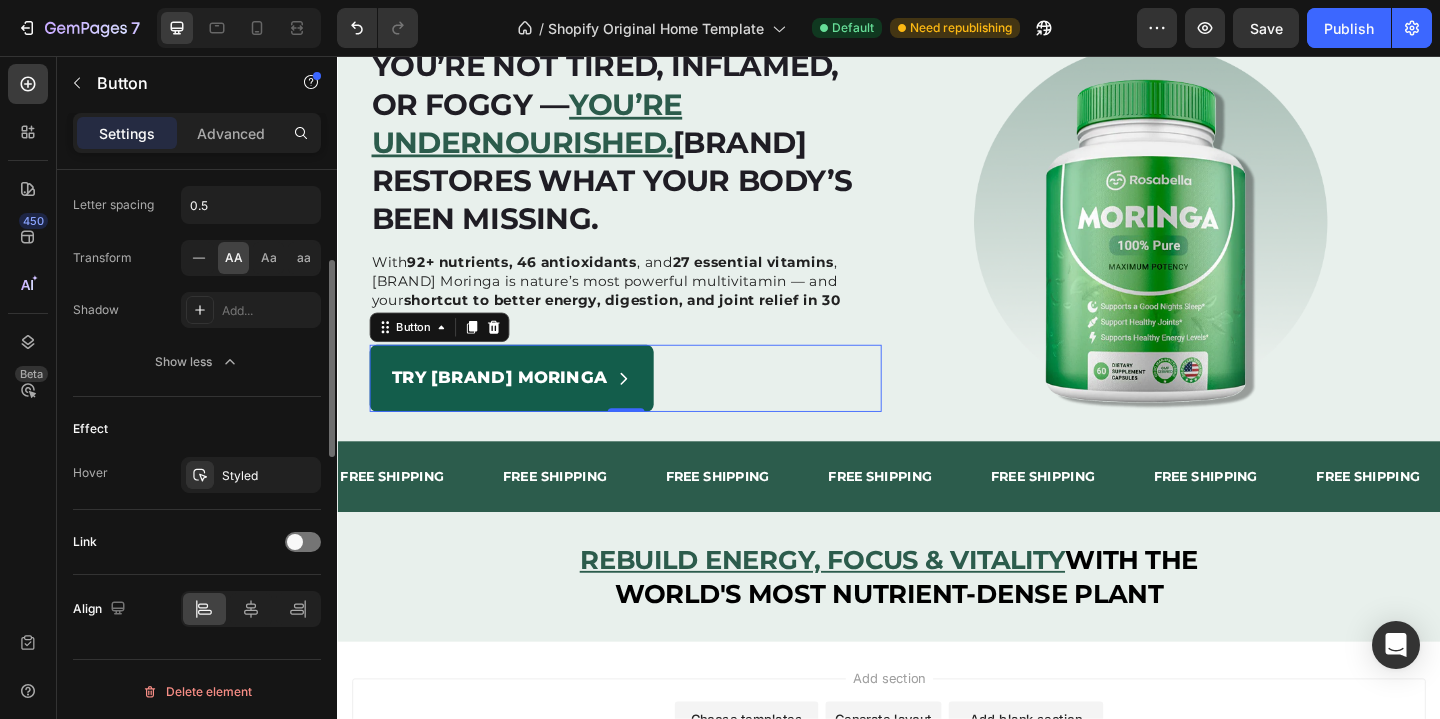 scroll, scrollTop: 1250, scrollLeft: 0, axis: vertical 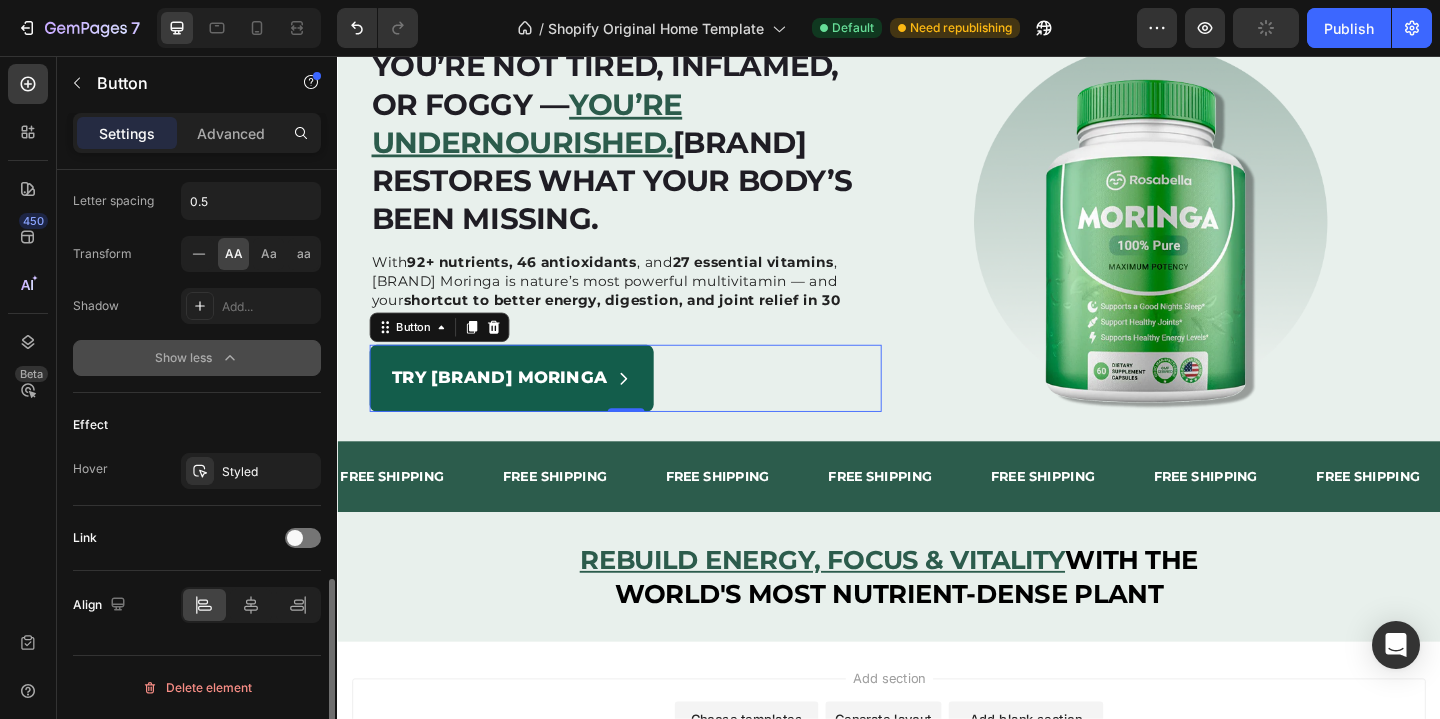 click 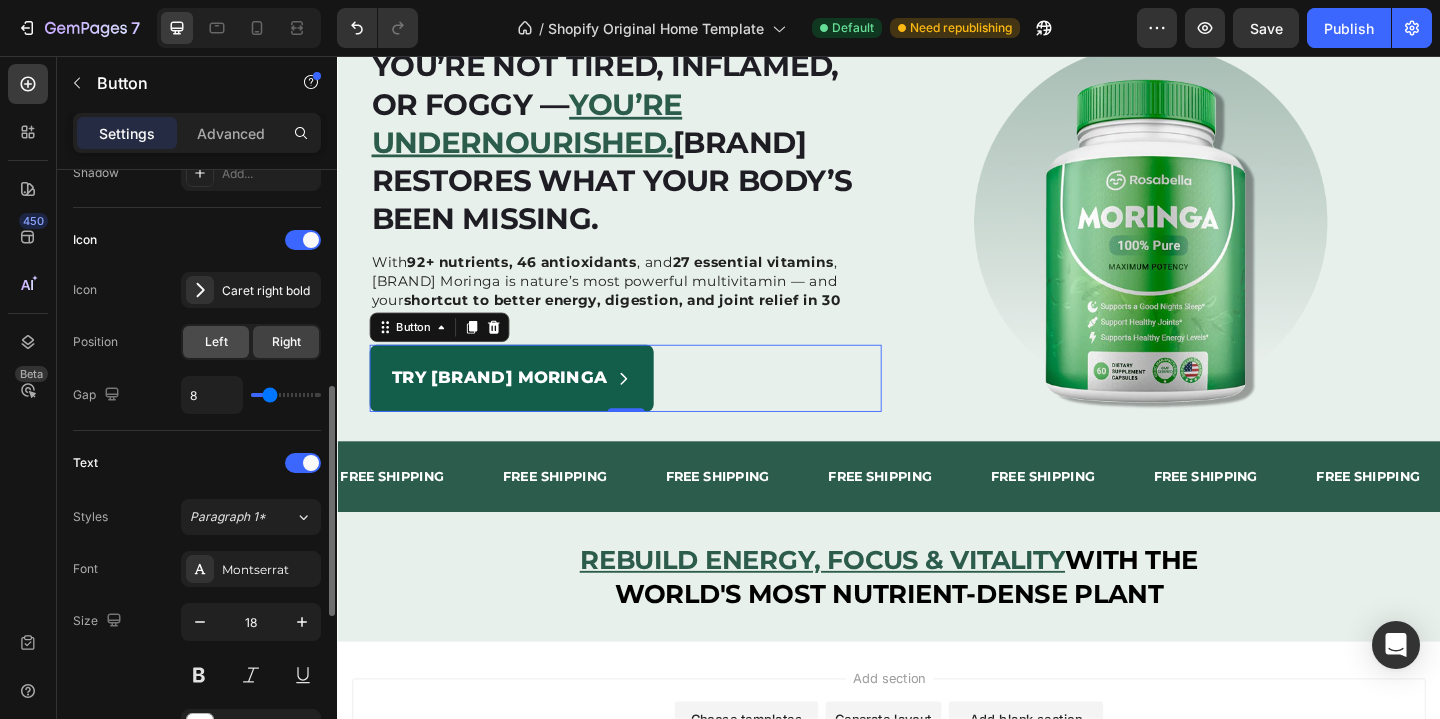 scroll, scrollTop: 743, scrollLeft: 0, axis: vertical 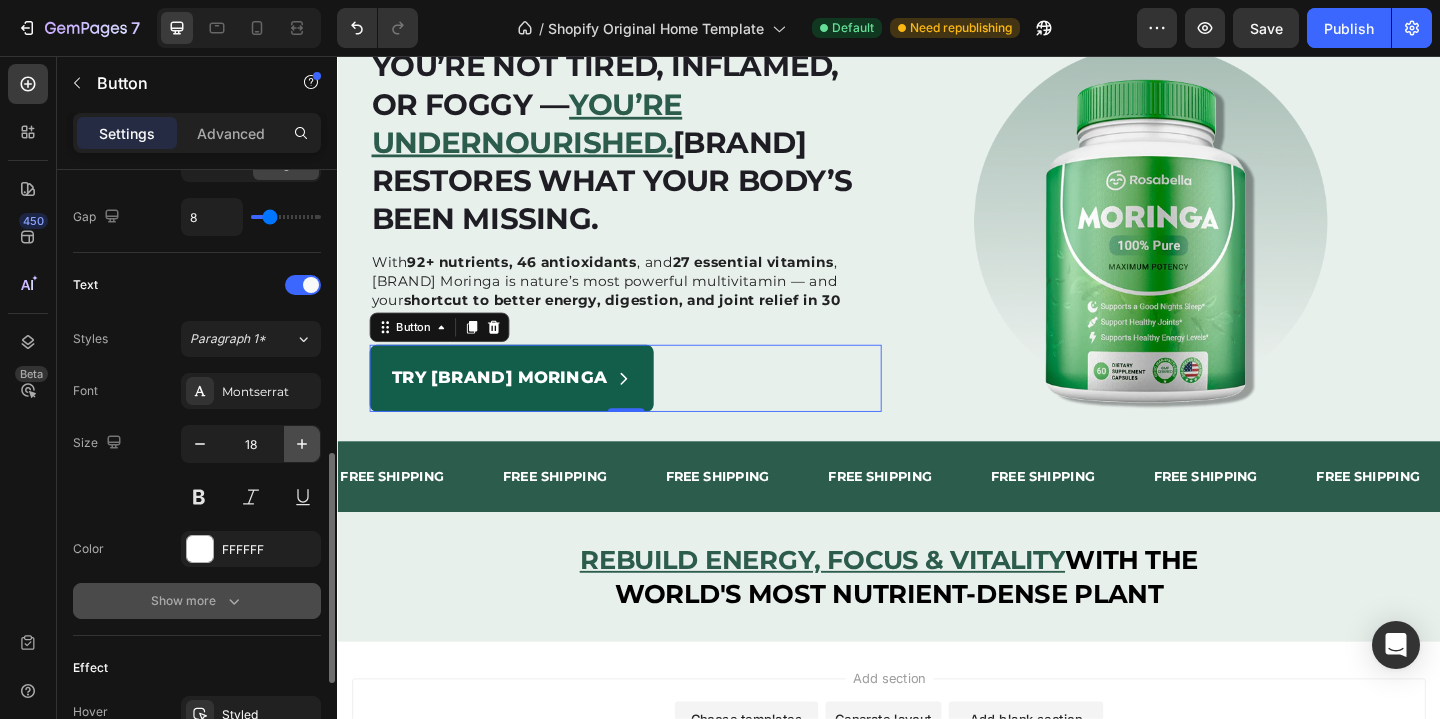 click 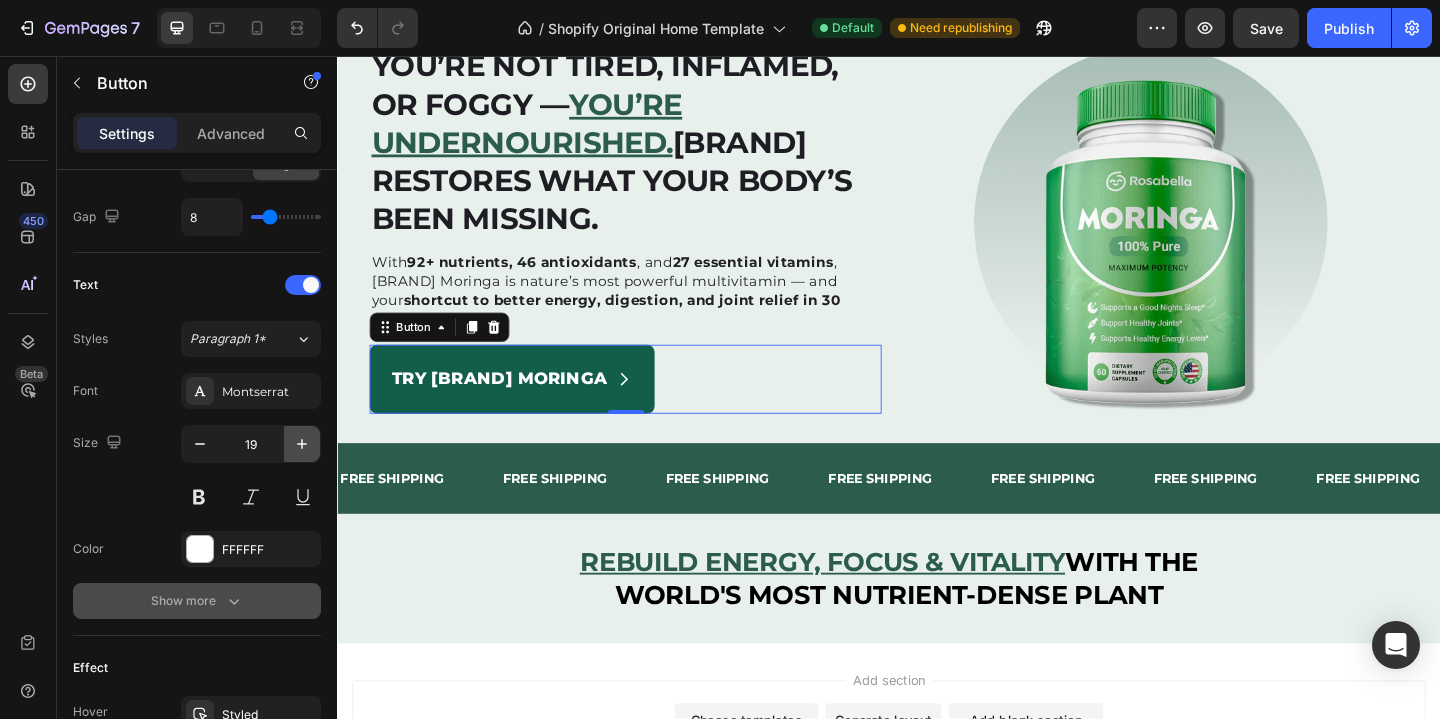 click 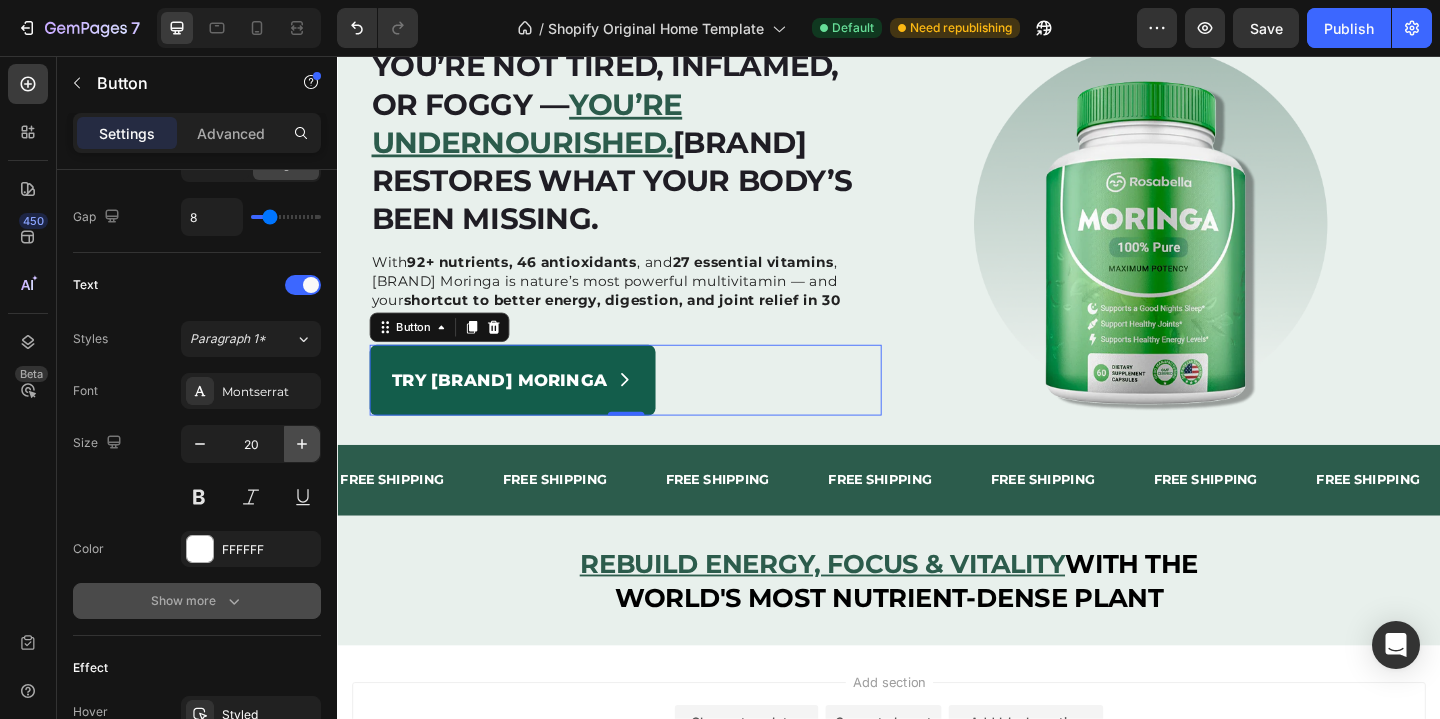 click 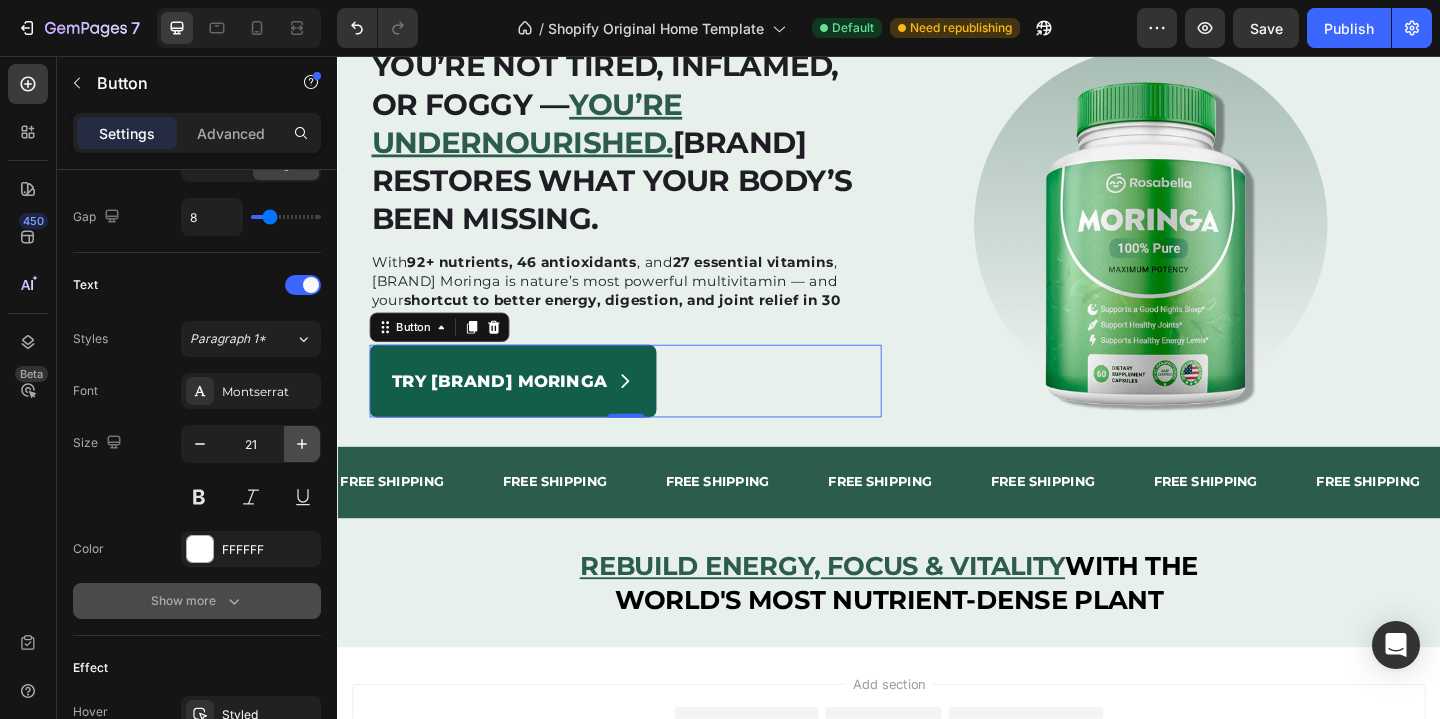 click 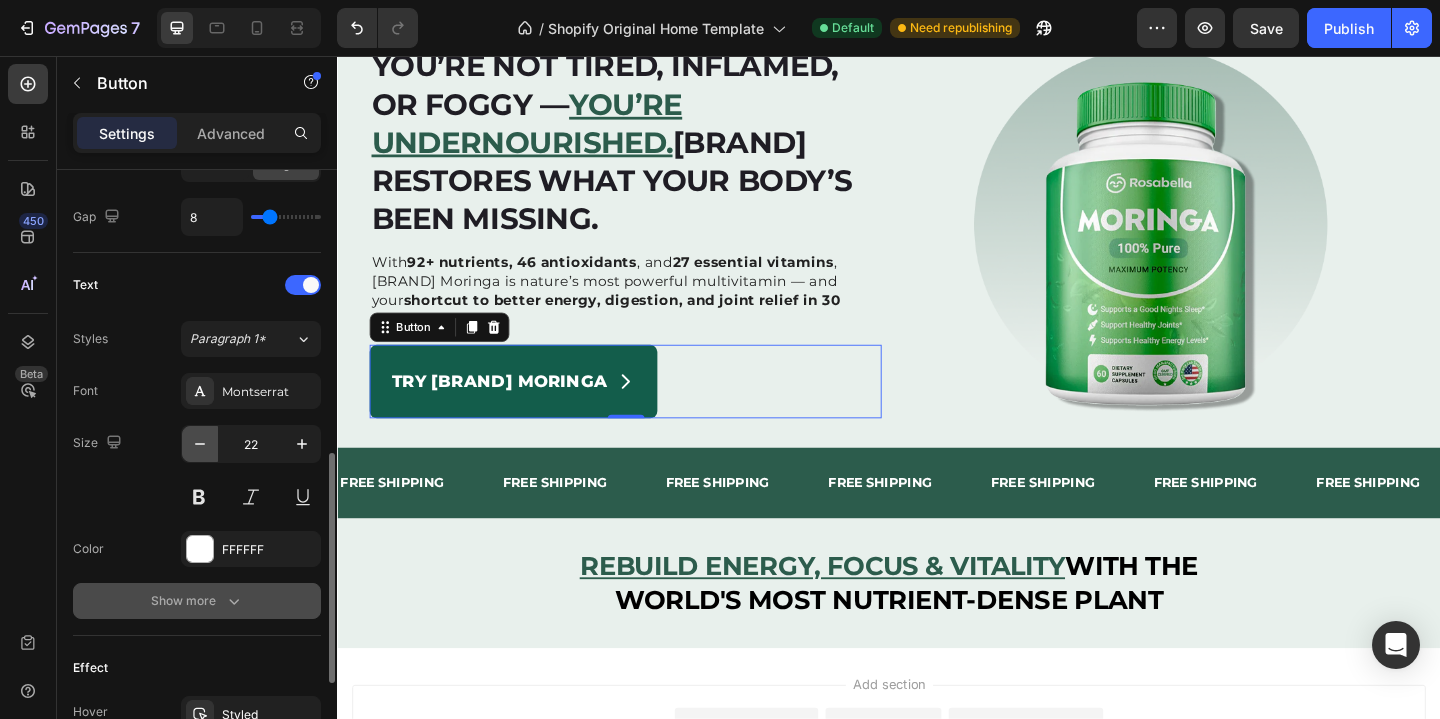 click at bounding box center (200, 444) 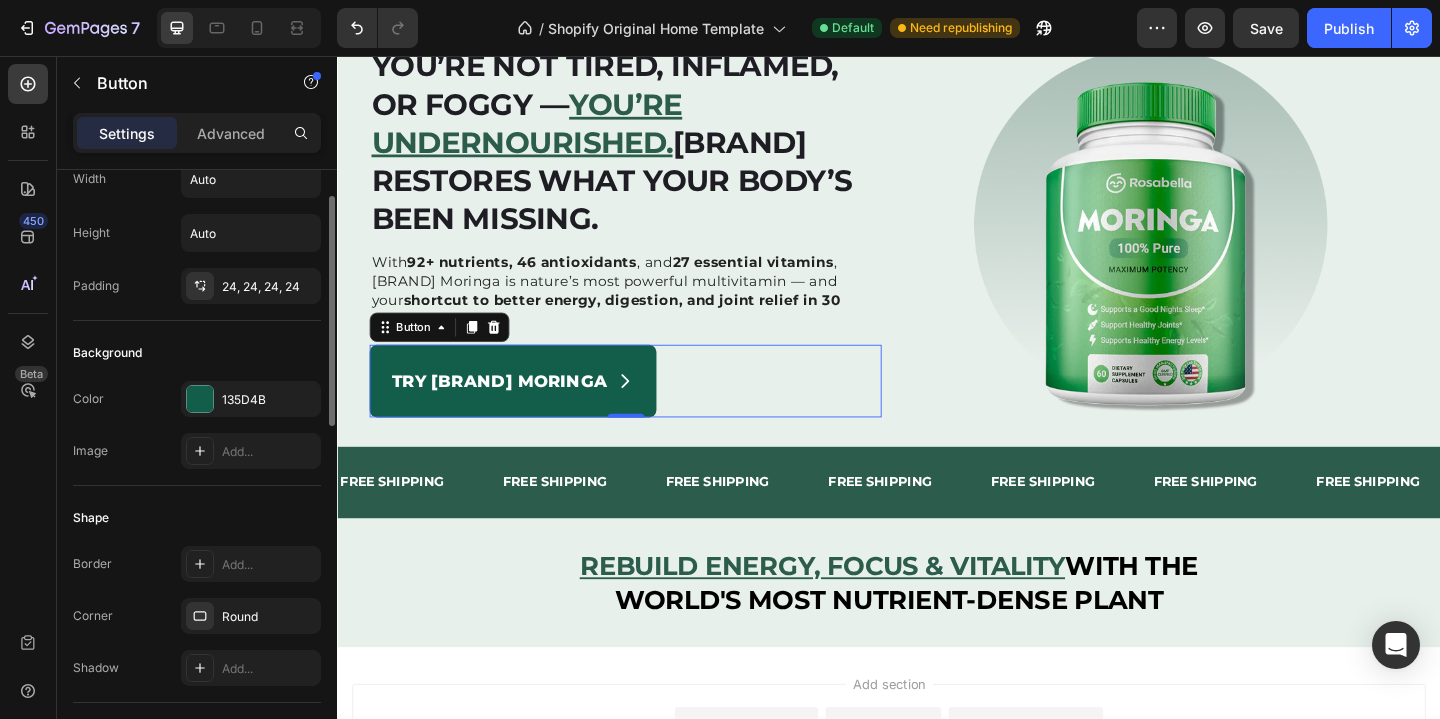 scroll, scrollTop: 25, scrollLeft: 0, axis: vertical 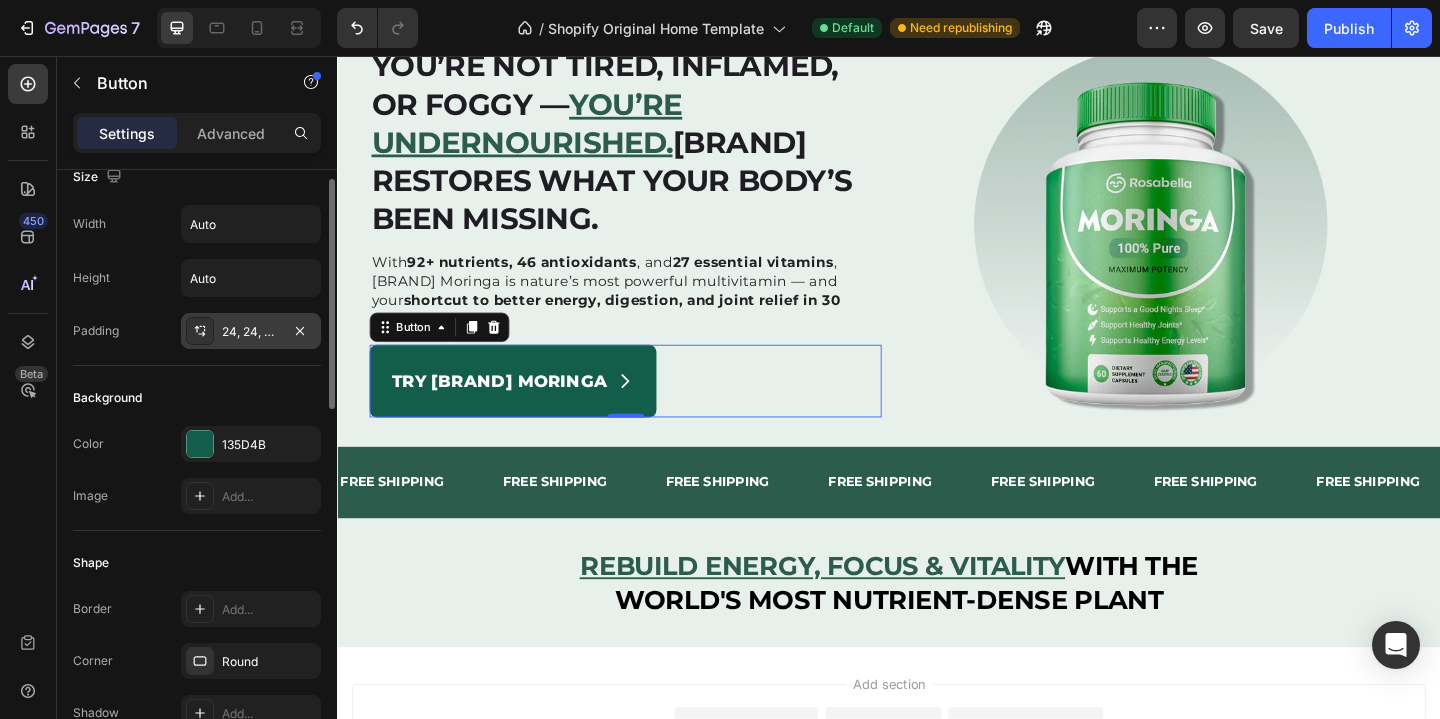 click on "24, 24, 24, 24" at bounding box center [251, 332] 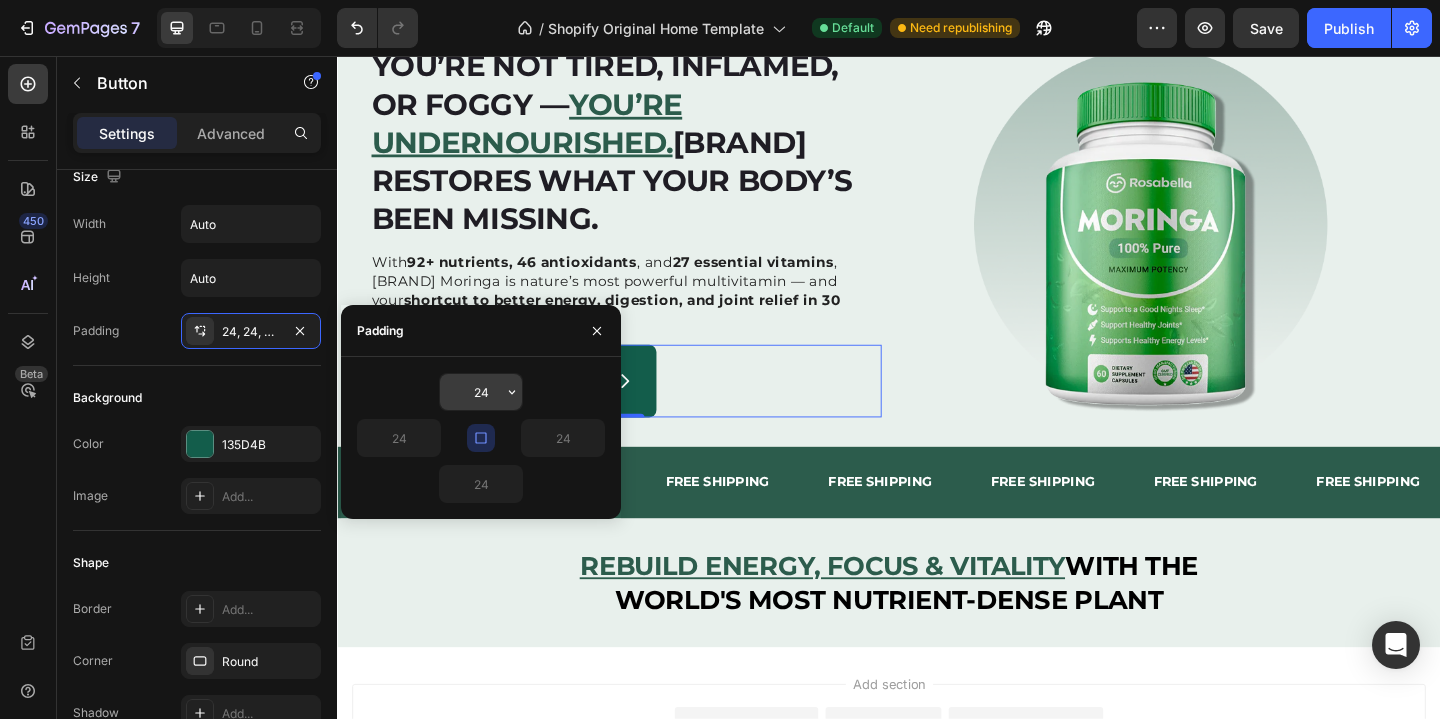 click on "24" at bounding box center (481, 392) 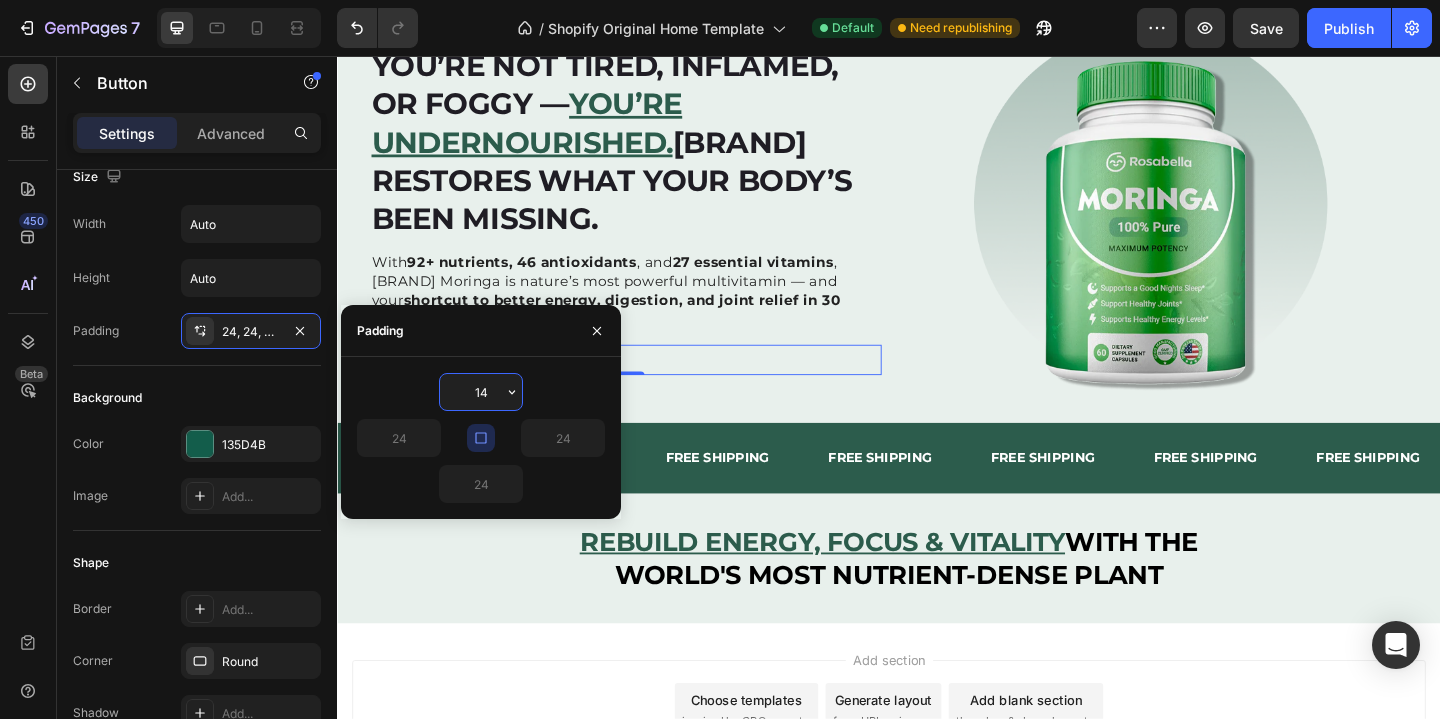 scroll, scrollTop: 92, scrollLeft: 0, axis: vertical 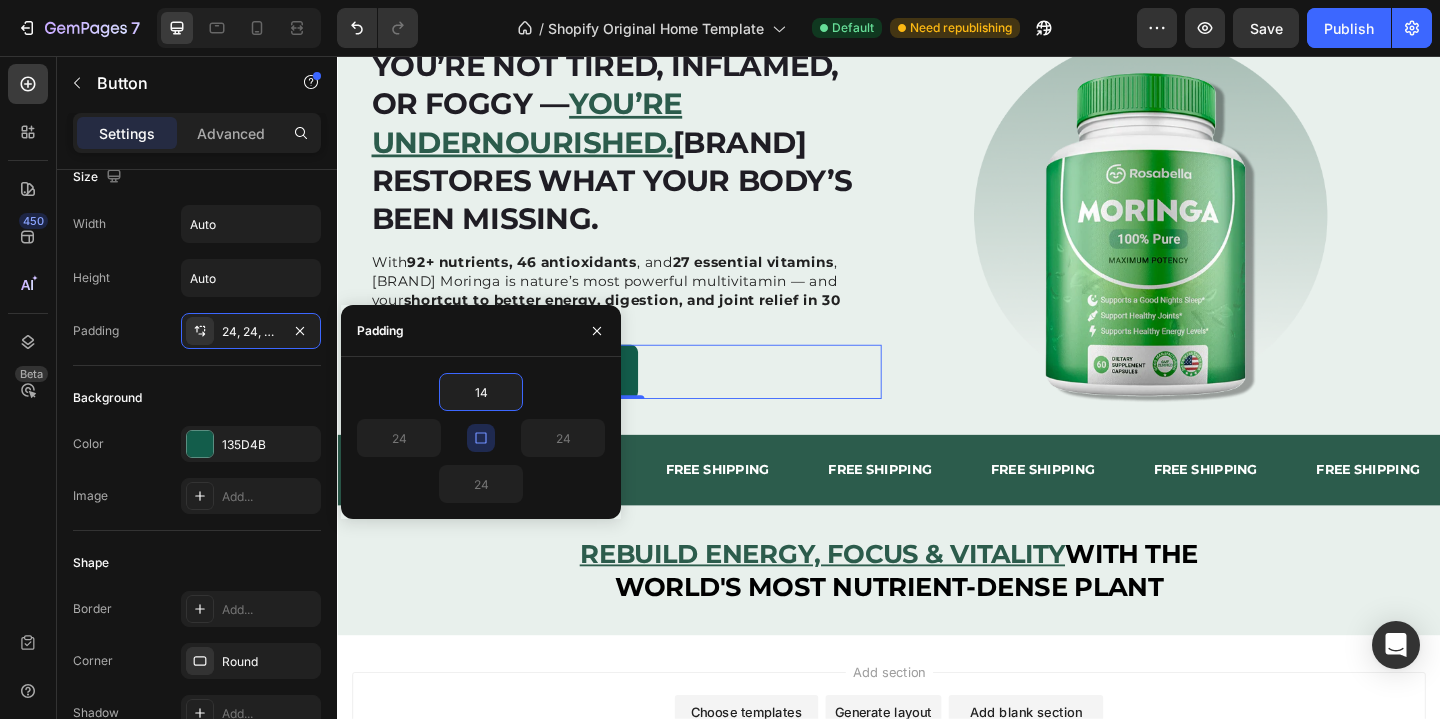 type on "14" 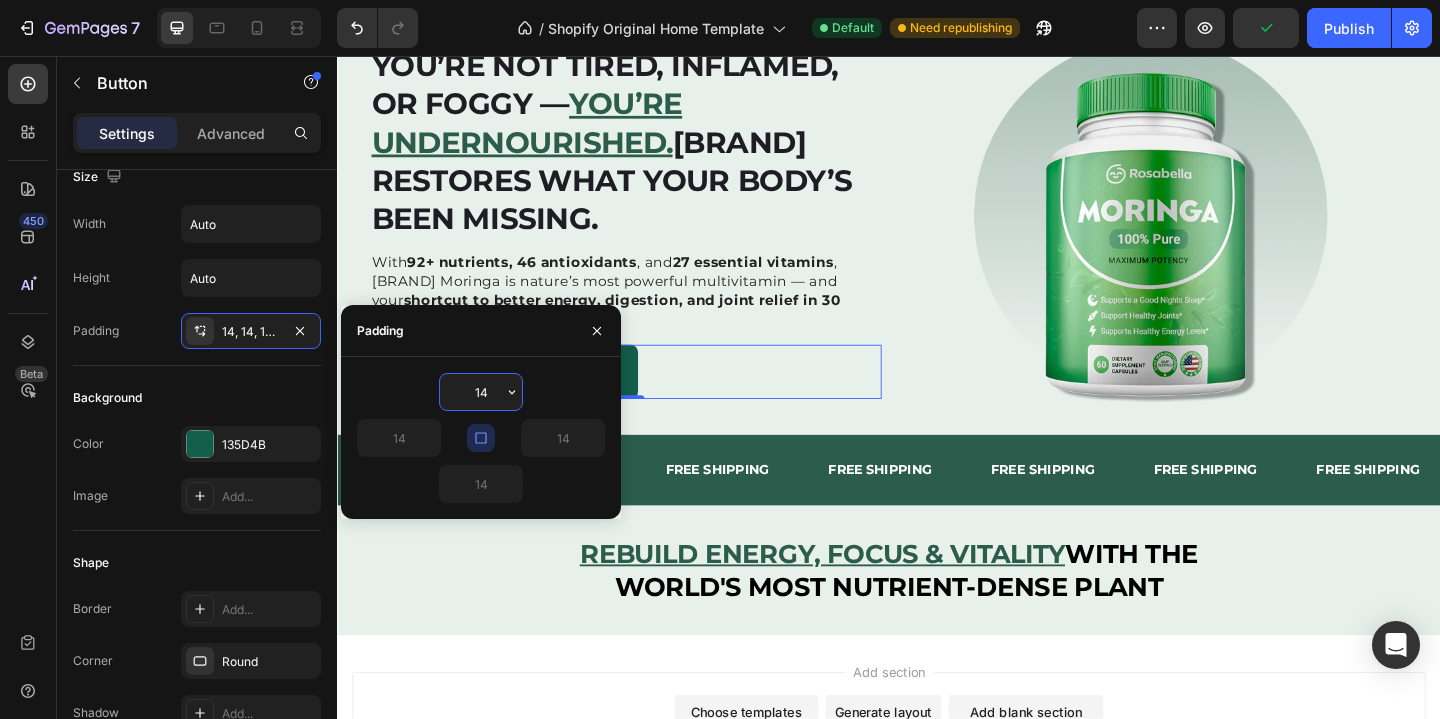 click on "14" at bounding box center (481, 392) 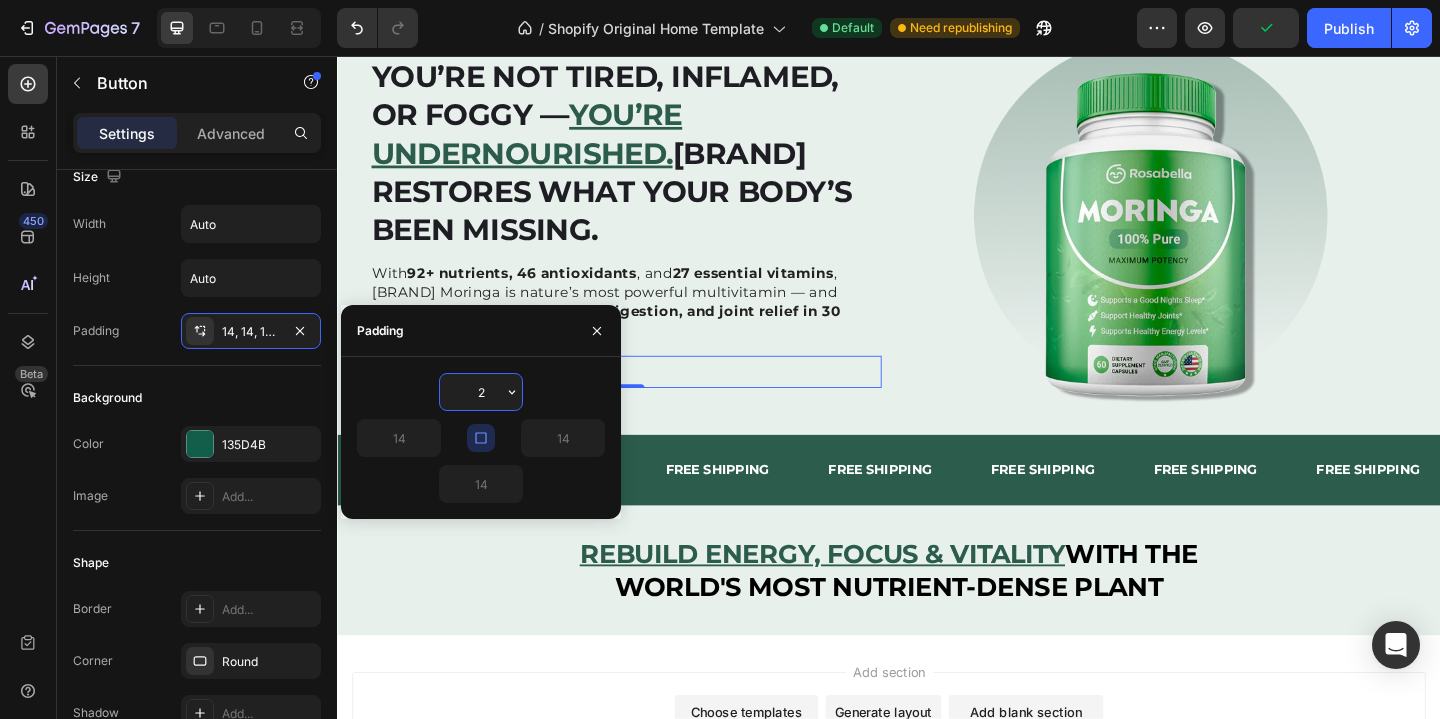 scroll, scrollTop: 85, scrollLeft: 0, axis: vertical 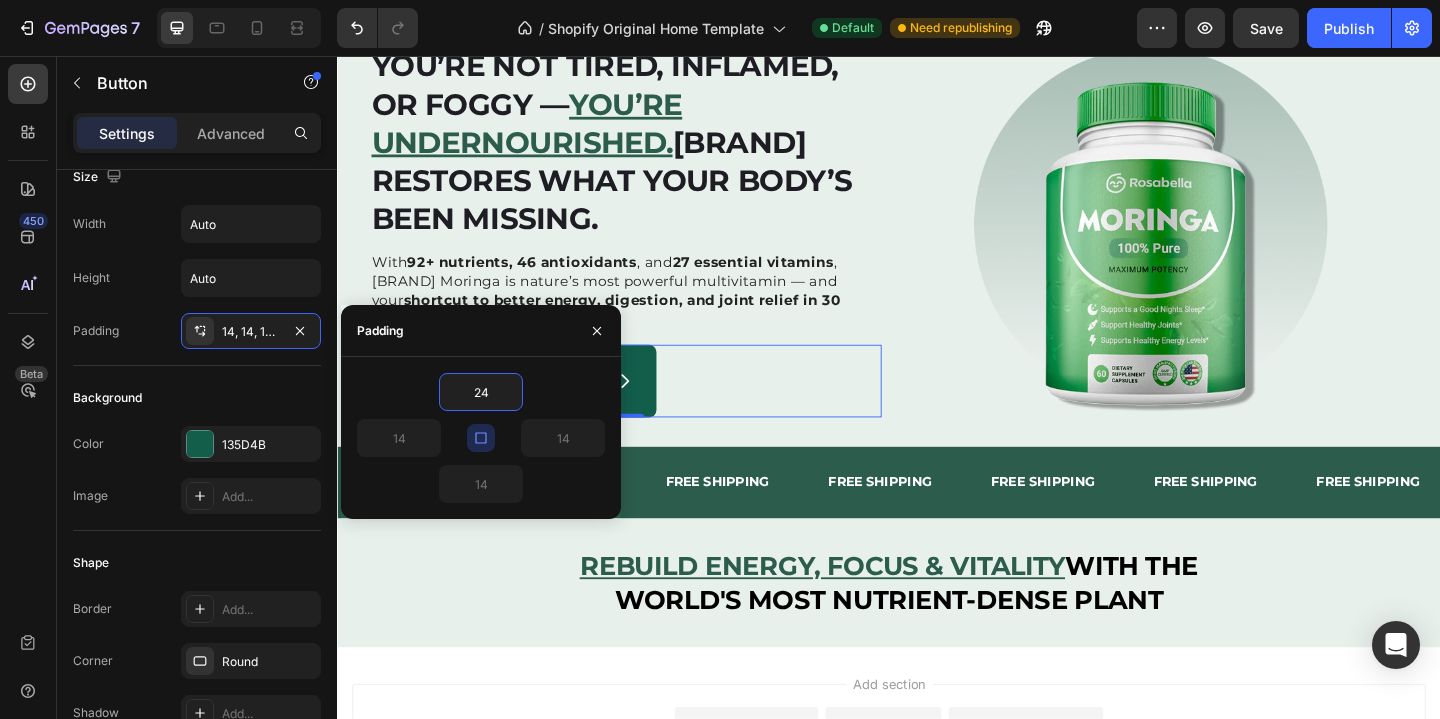 type on "24" 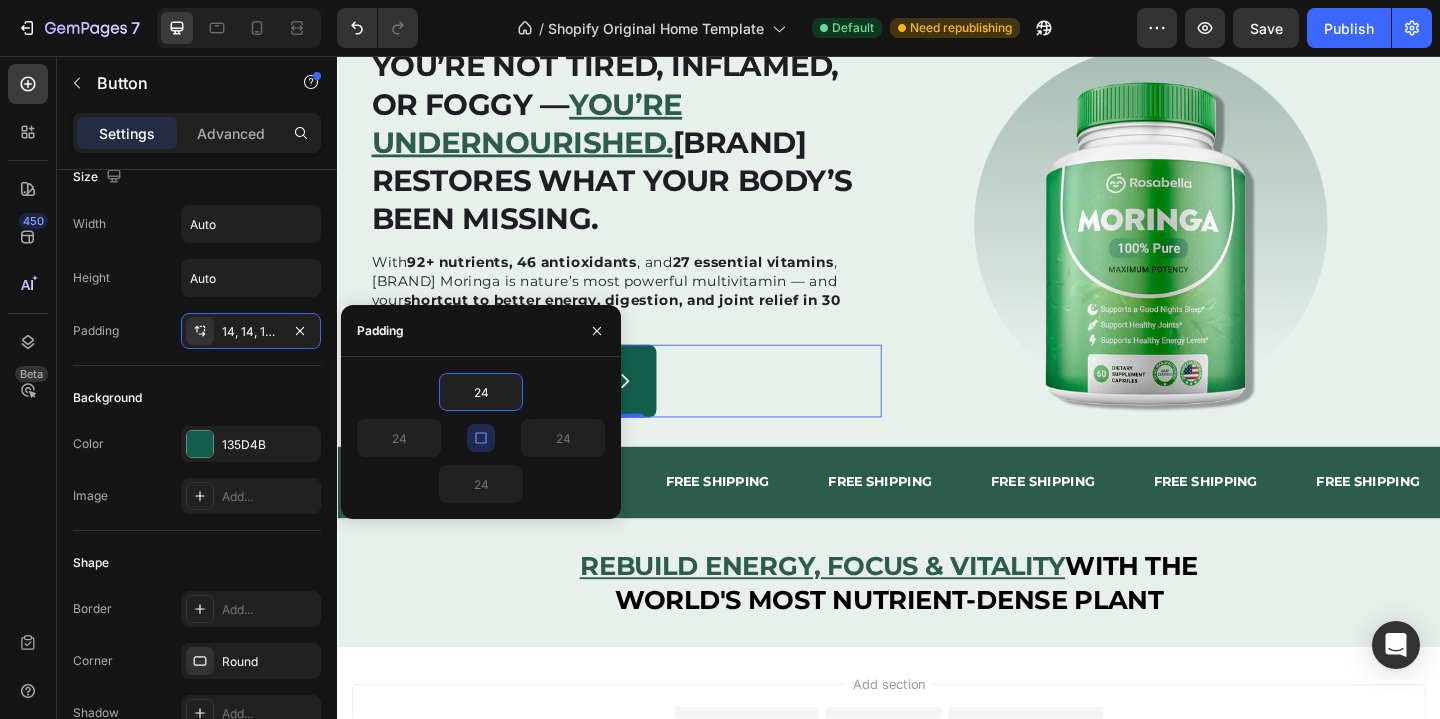 click on "24" at bounding box center (481, 392) 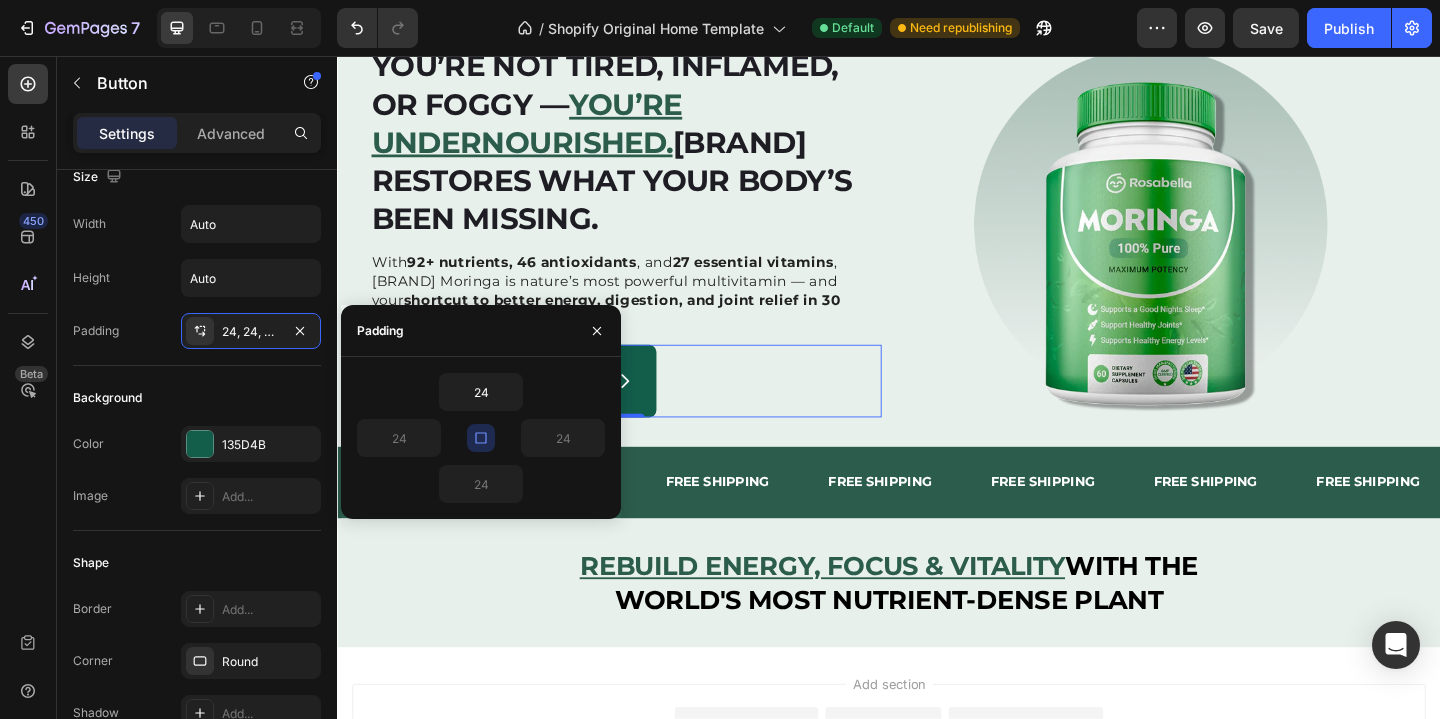 click at bounding box center [481, 438] 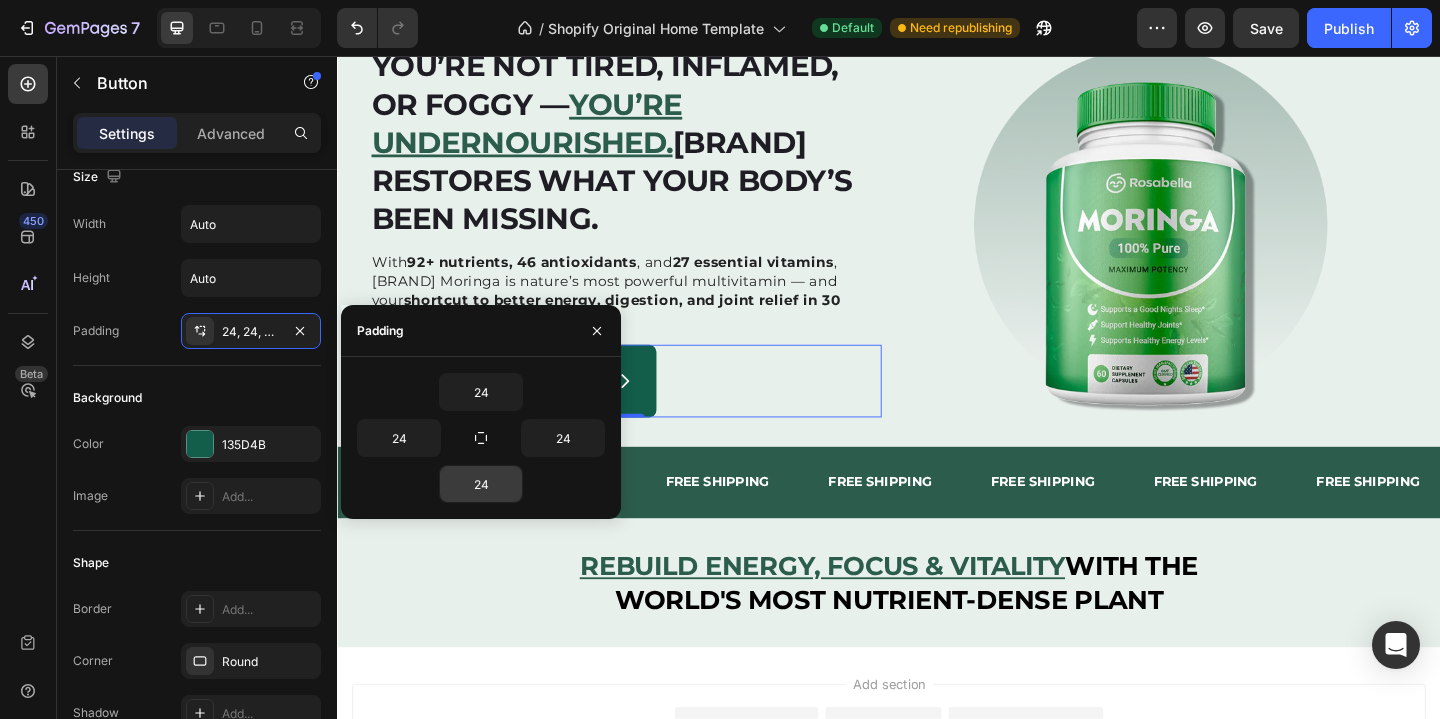 click on "24" at bounding box center (481, 484) 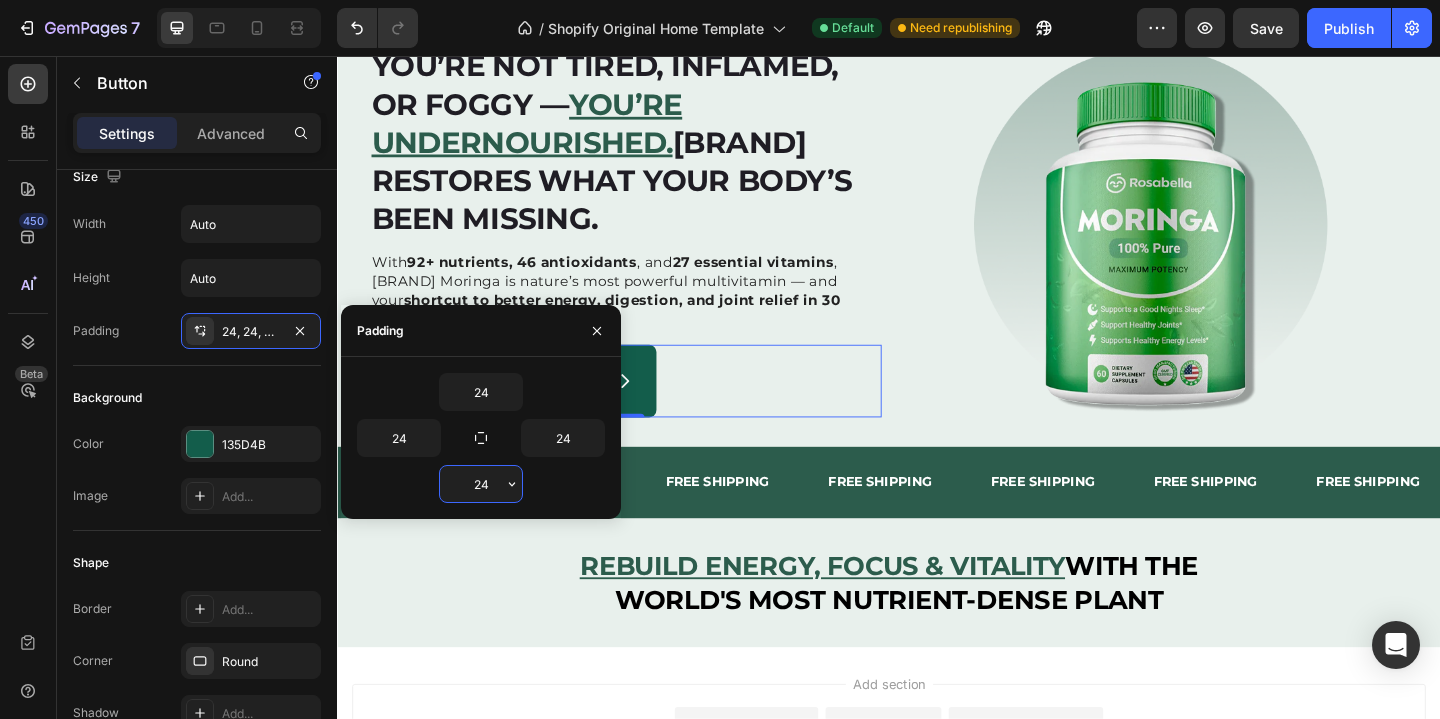 click on "24" at bounding box center [481, 484] 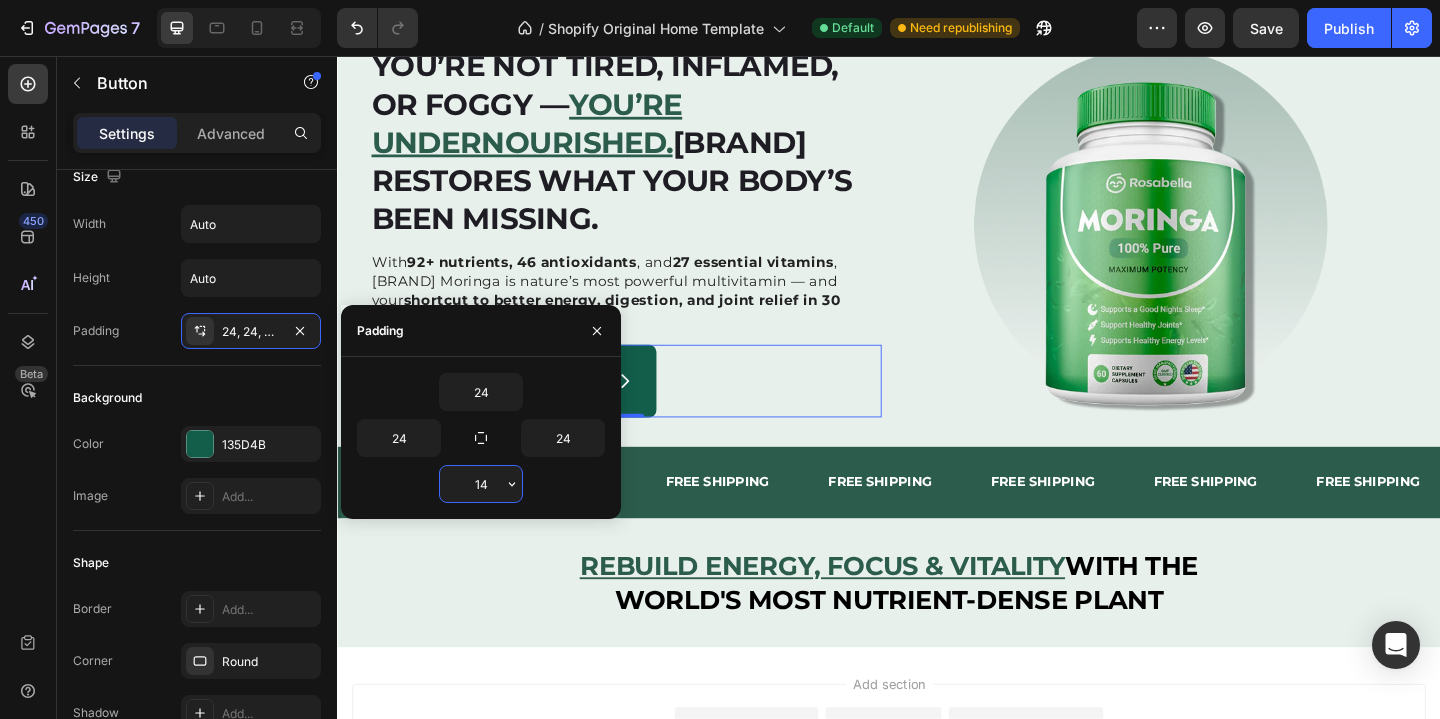 scroll, scrollTop: 87, scrollLeft: 0, axis: vertical 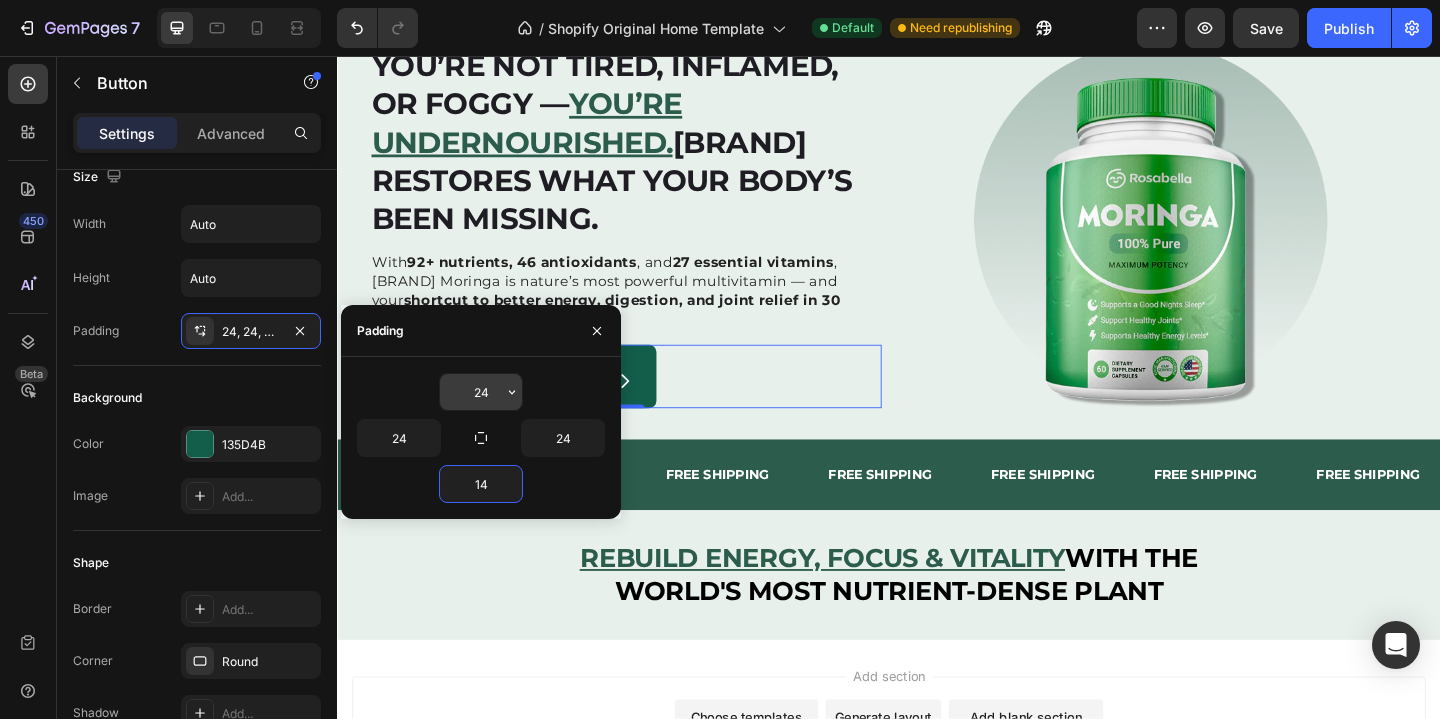 type on "14" 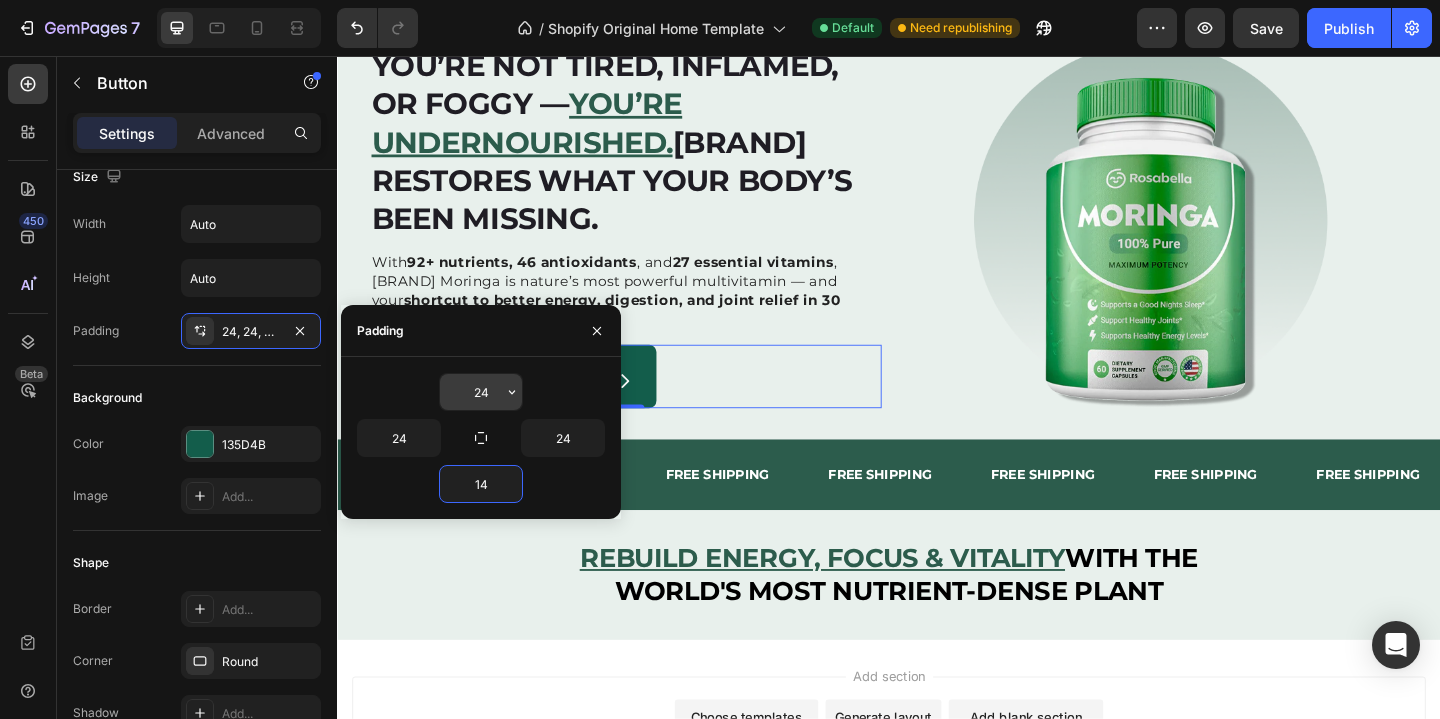 click on "24" at bounding box center [481, 392] 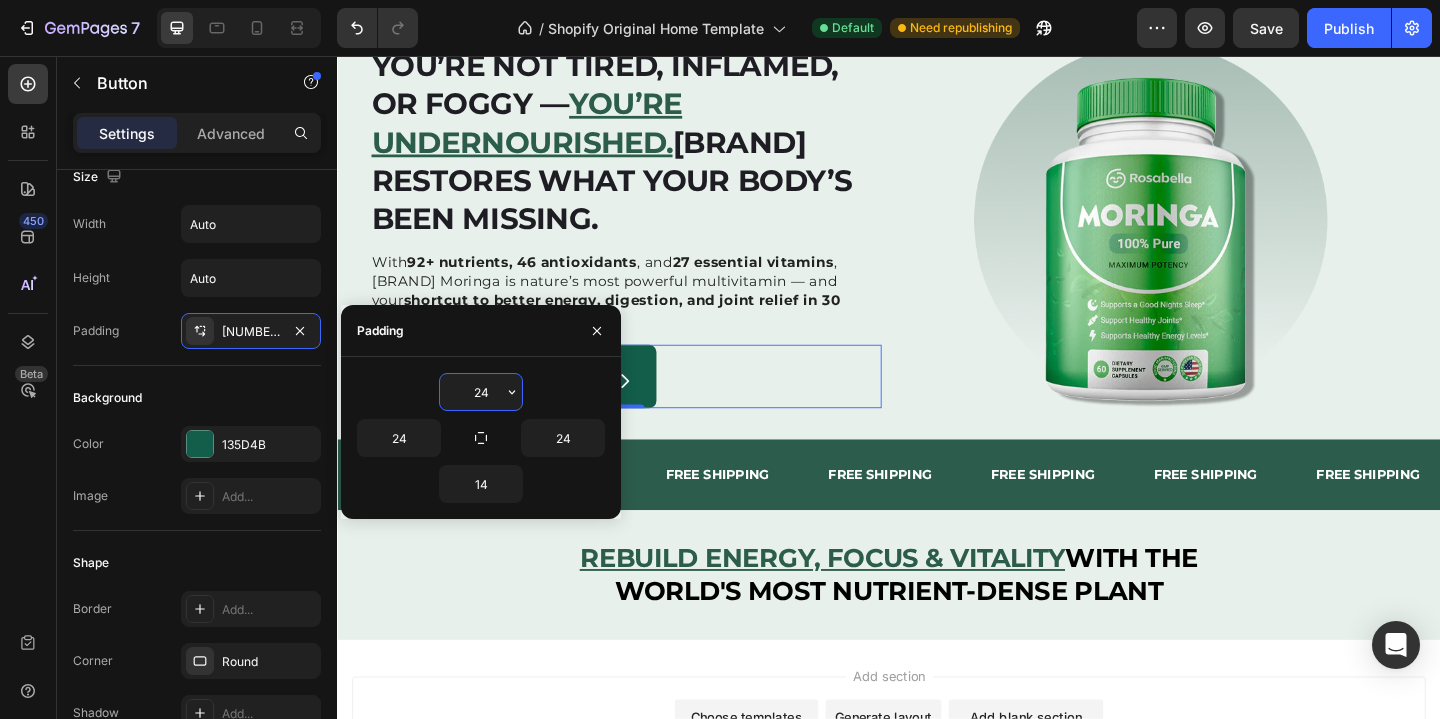 click on "24" at bounding box center (481, 392) 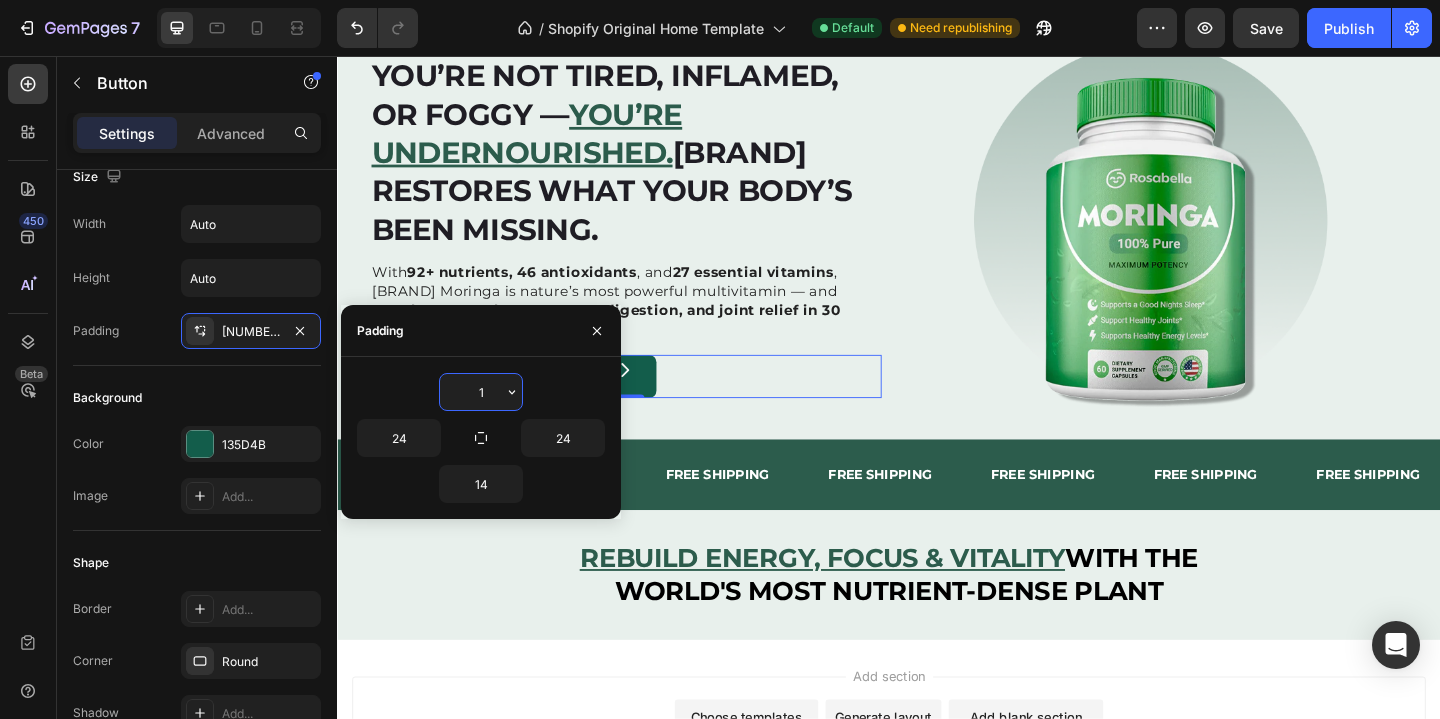 scroll, scrollTop: 92, scrollLeft: 0, axis: vertical 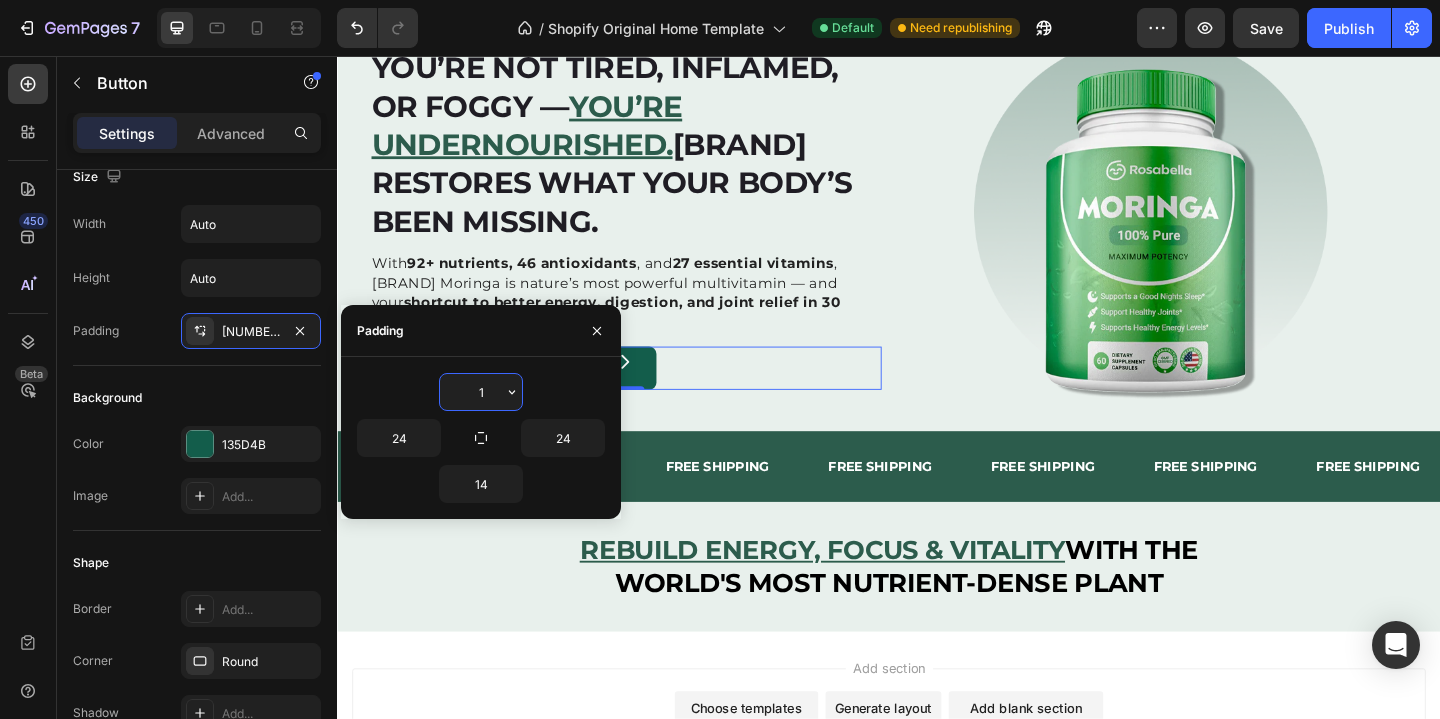 type on "14" 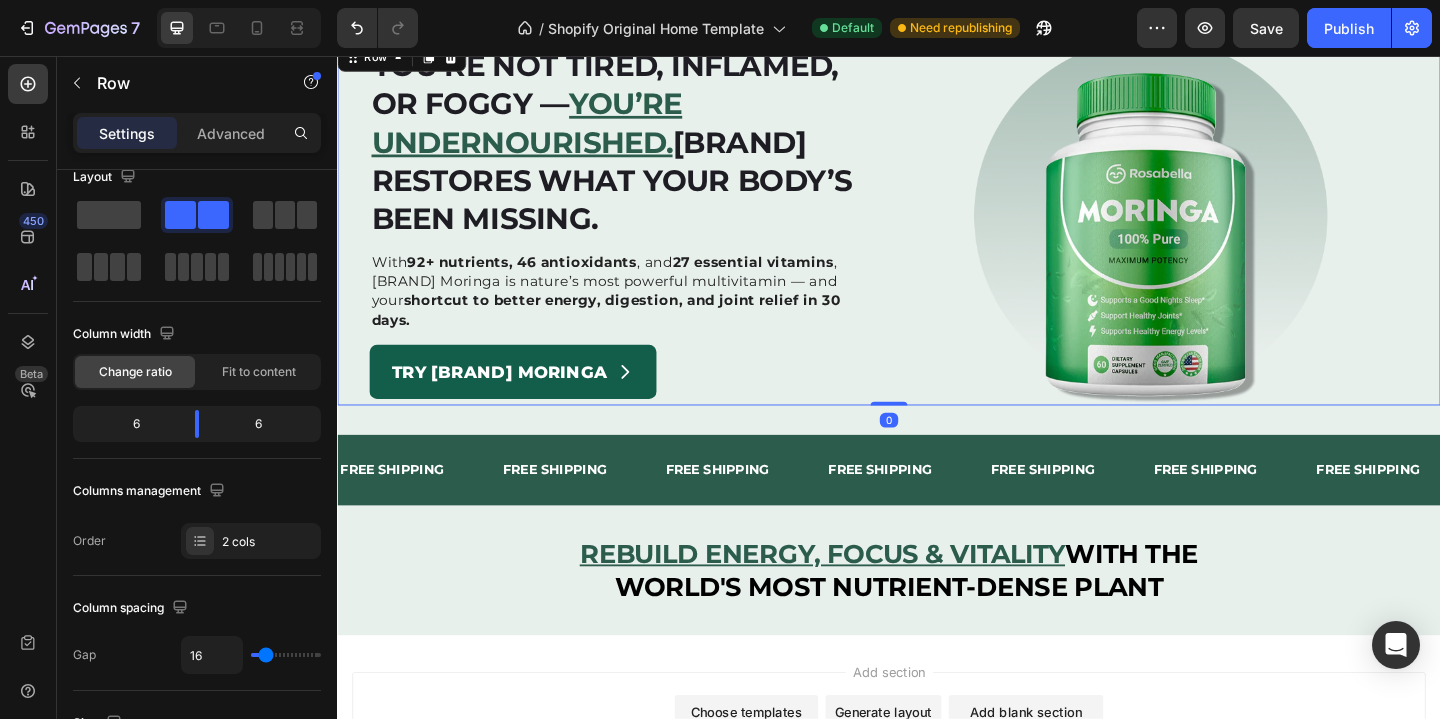 click on "⁠⁠⁠⁠⁠⁠⁠ You’re not tired, inflamed, or foggy —  you’re undernourished.  Rosabella restores what your body’s been missing. Heading With  92+ nutrients, 46 antioxidants , and  27 essential vitamins , Rosabella Moringa is nature’s most powerful multivitamin — and your  shortcut to better energy, digestion, and joint relief in 30 days. Text Block
Try Rosabella Moringa Button" at bounding box center (650, 236) 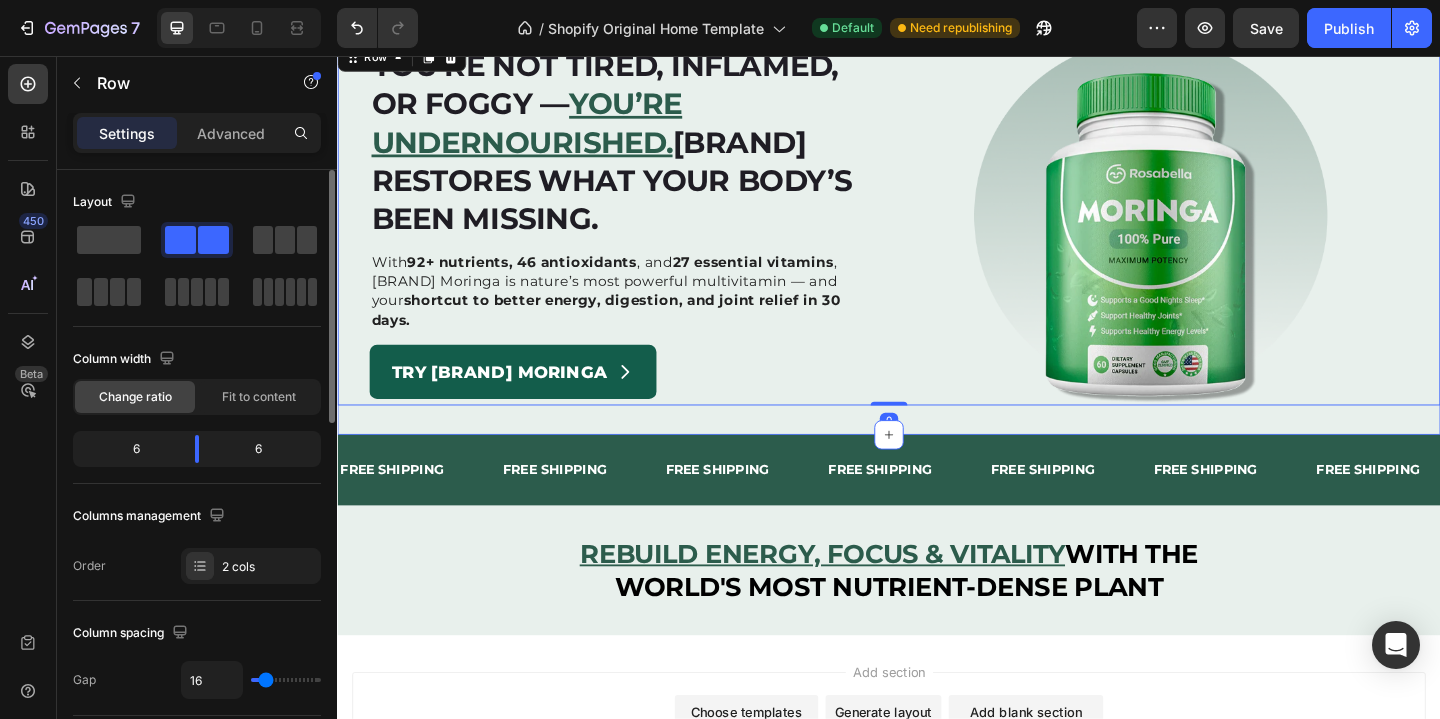 click on "⁠⁠⁠⁠⁠⁠⁠ You’re not tired, inflamed, or foggy —  you’re undernourished.  Rosabella restores what your body’s been missing. Heading With  92+ nutrients, 46 antioxidants , and  27 essential vitamins , Rosabella Moringa is nature’s most powerful multivitamin — and your  shortcut to better energy, digestion, and joint relief in 30 days. Text Block
Try Rosabella Moringa Button Image Row   0 Section 1" at bounding box center (937, 236) 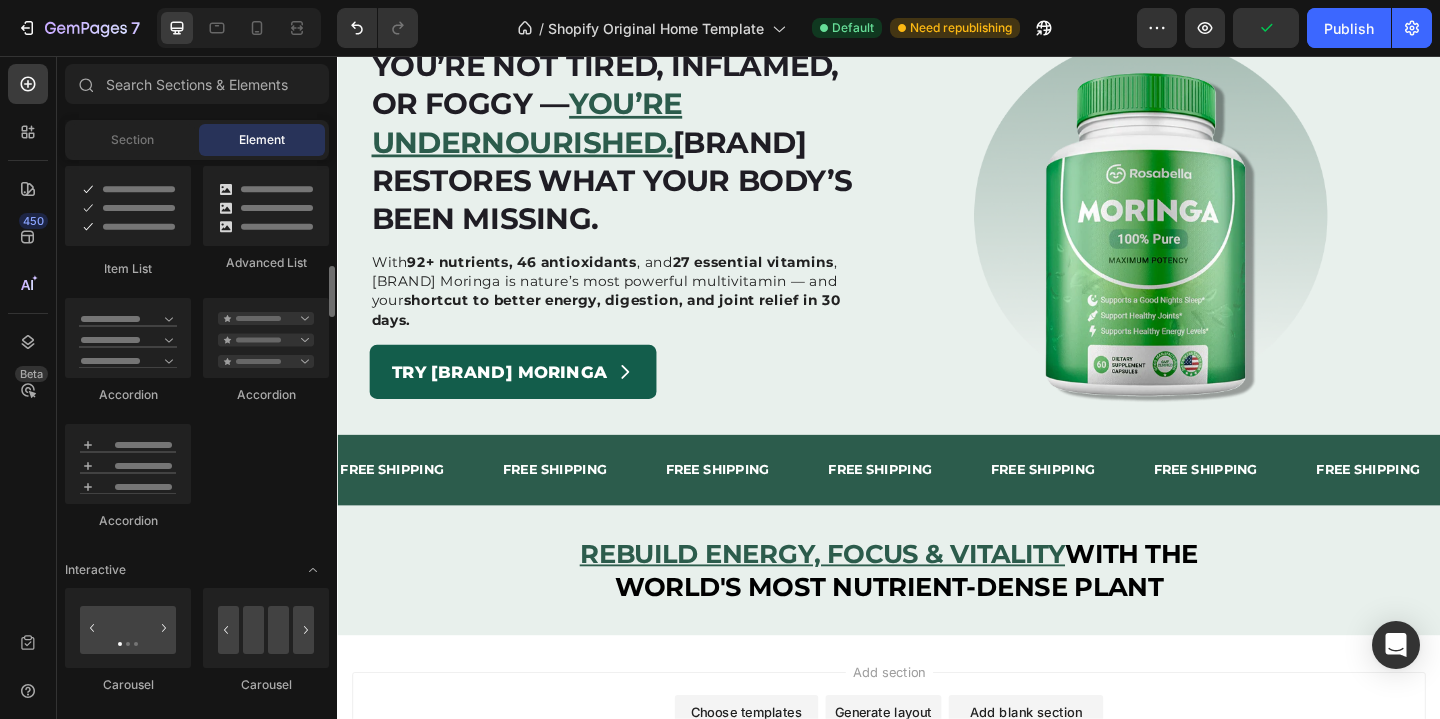 scroll, scrollTop: 1446, scrollLeft: 0, axis: vertical 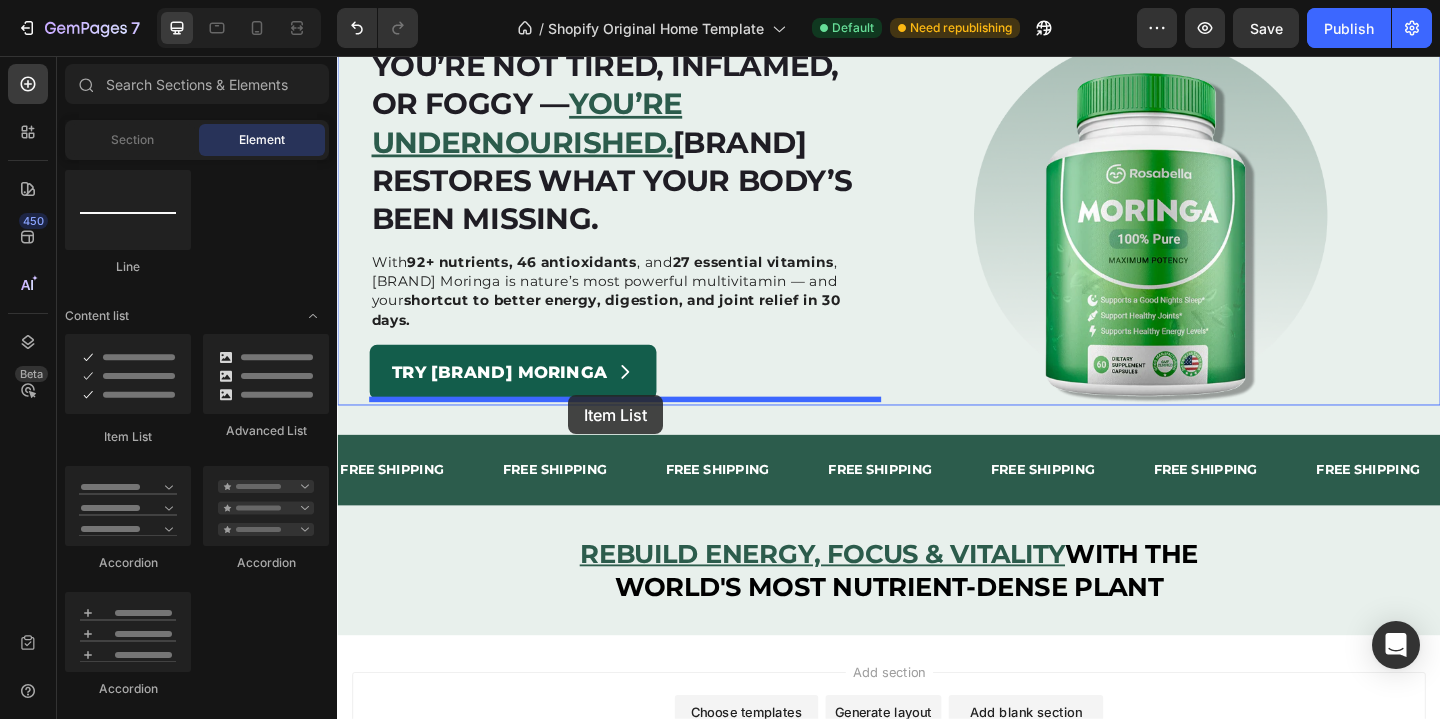 drag, startPoint x: 471, startPoint y: 439, endPoint x: 588, endPoint y: 425, distance: 117.83463 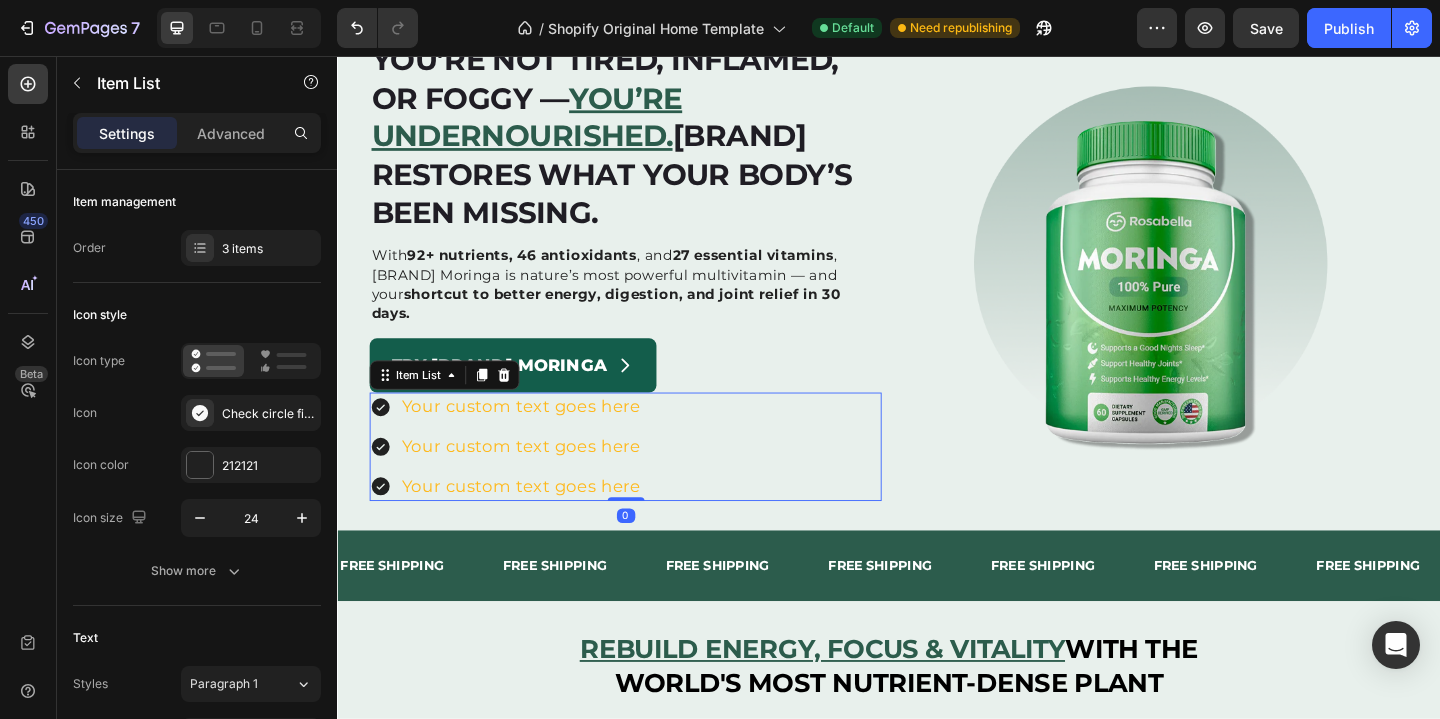 scroll, scrollTop: 85, scrollLeft: 0, axis: vertical 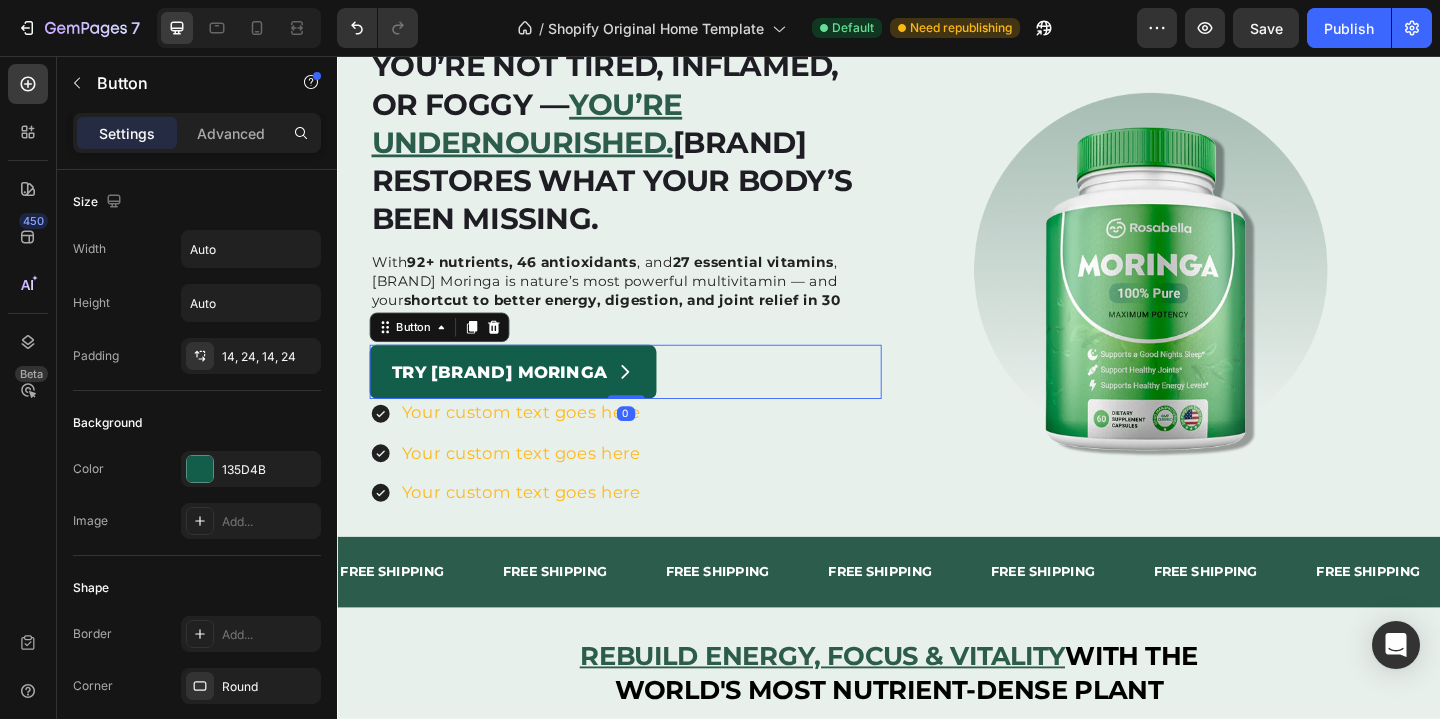 click on "Try Rosabella Moringa Button   0" at bounding box center (650, 399) 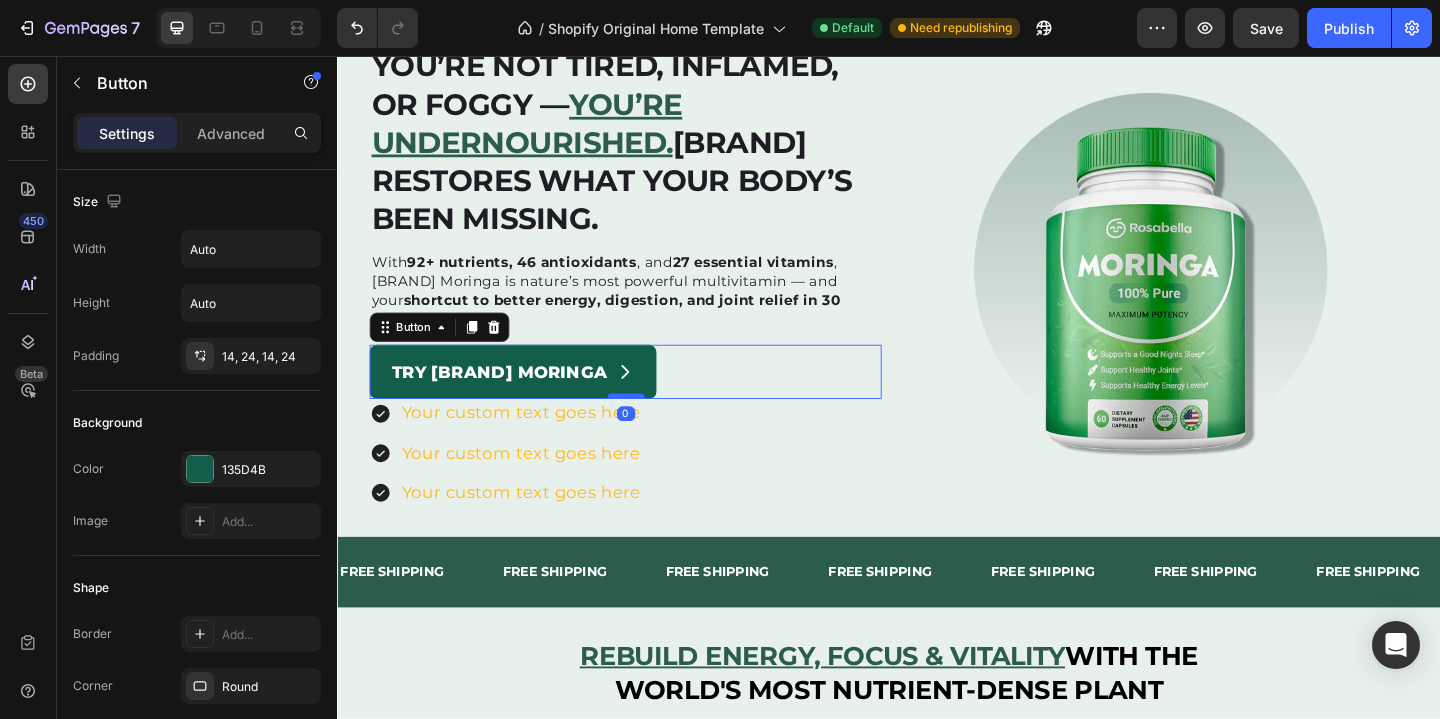 drag, startPoint x: 664, startPoint y: 424, endPoint x: 662, endPoint y: 441, distance: 17.117243 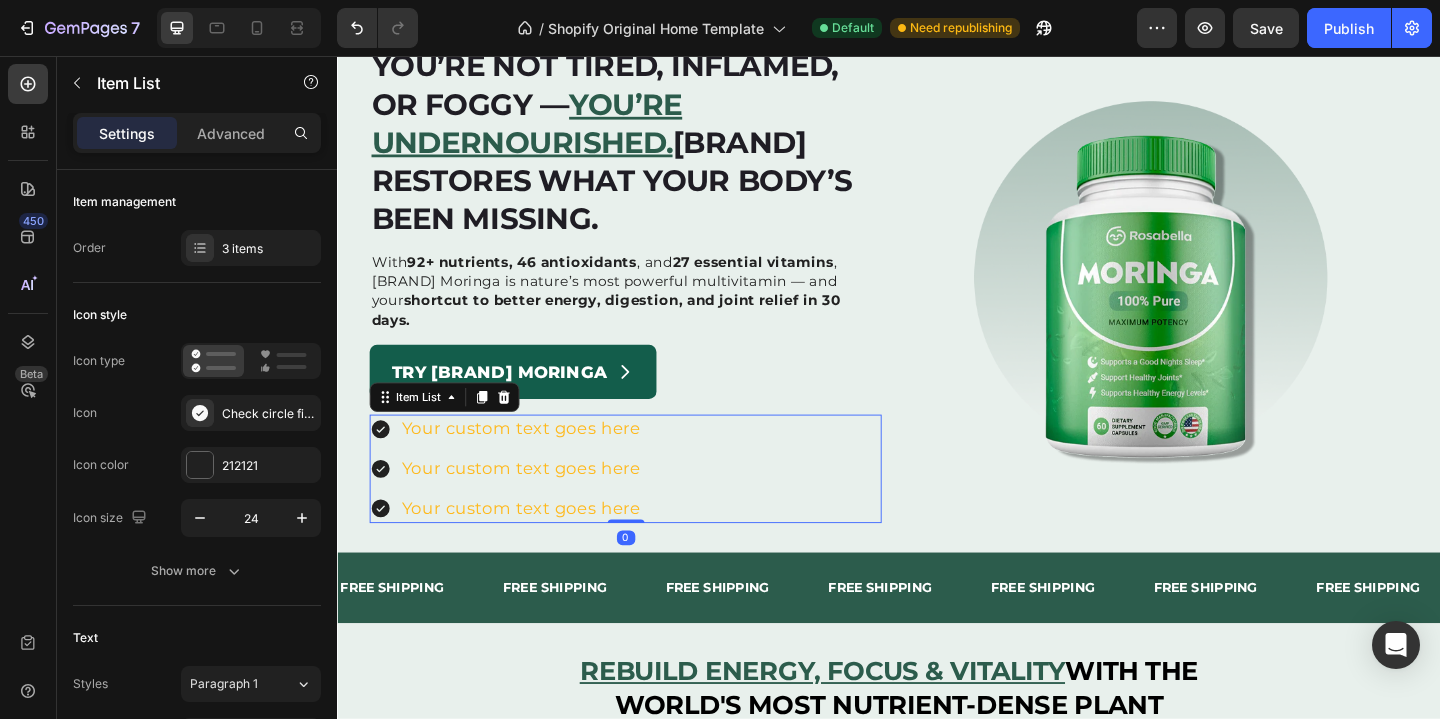 click on "Your custom text goes here Your custom text goes here Your custom text goes here" at bounding box center [650, 505] 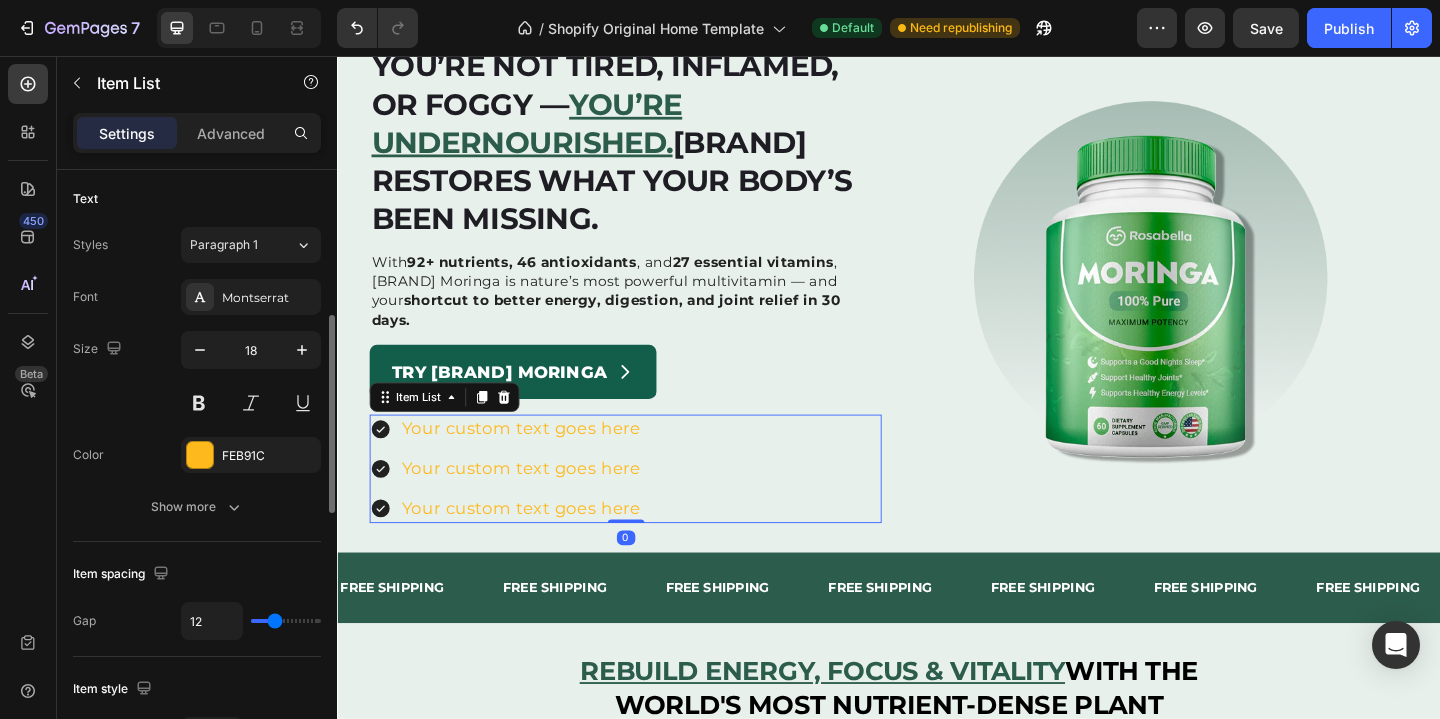 scroll, scrollTop: 442, scrollLeft: 0, axis: vertical 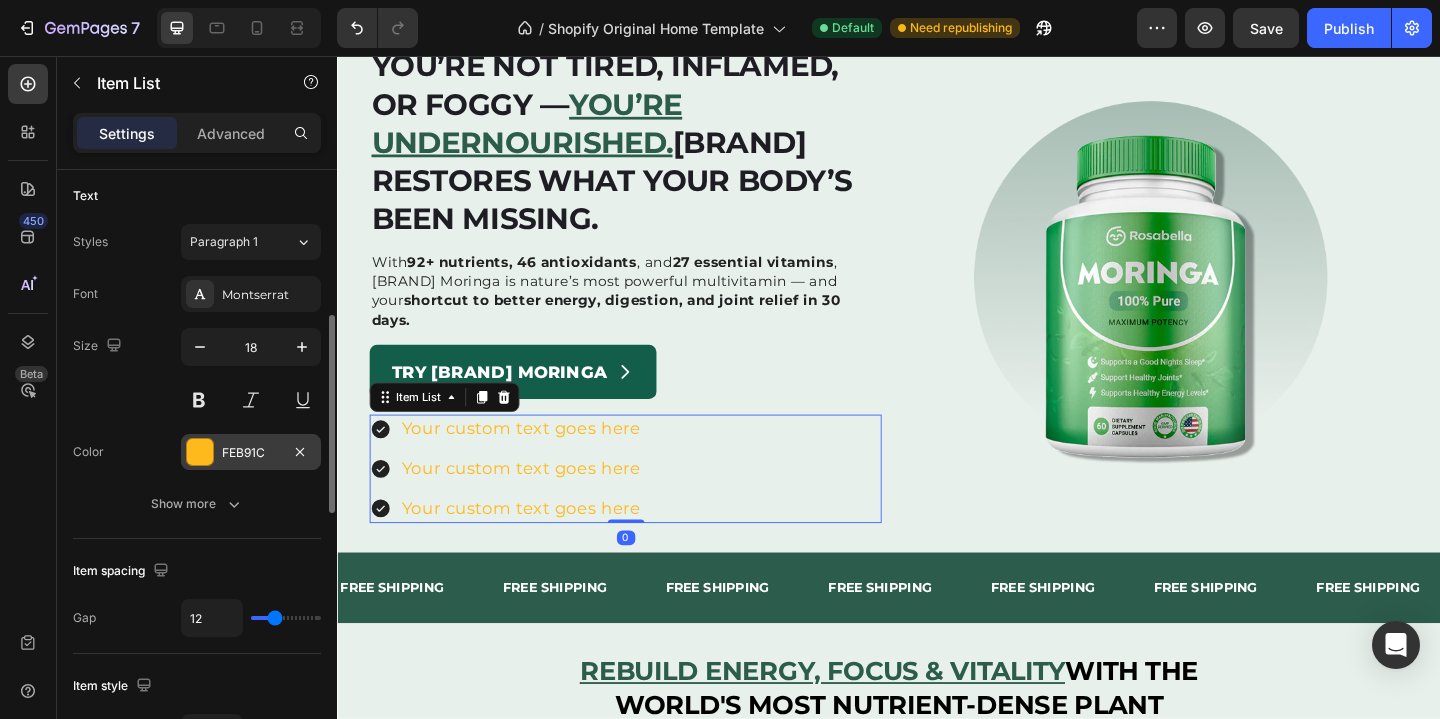 click at bounding box center (200, 452) 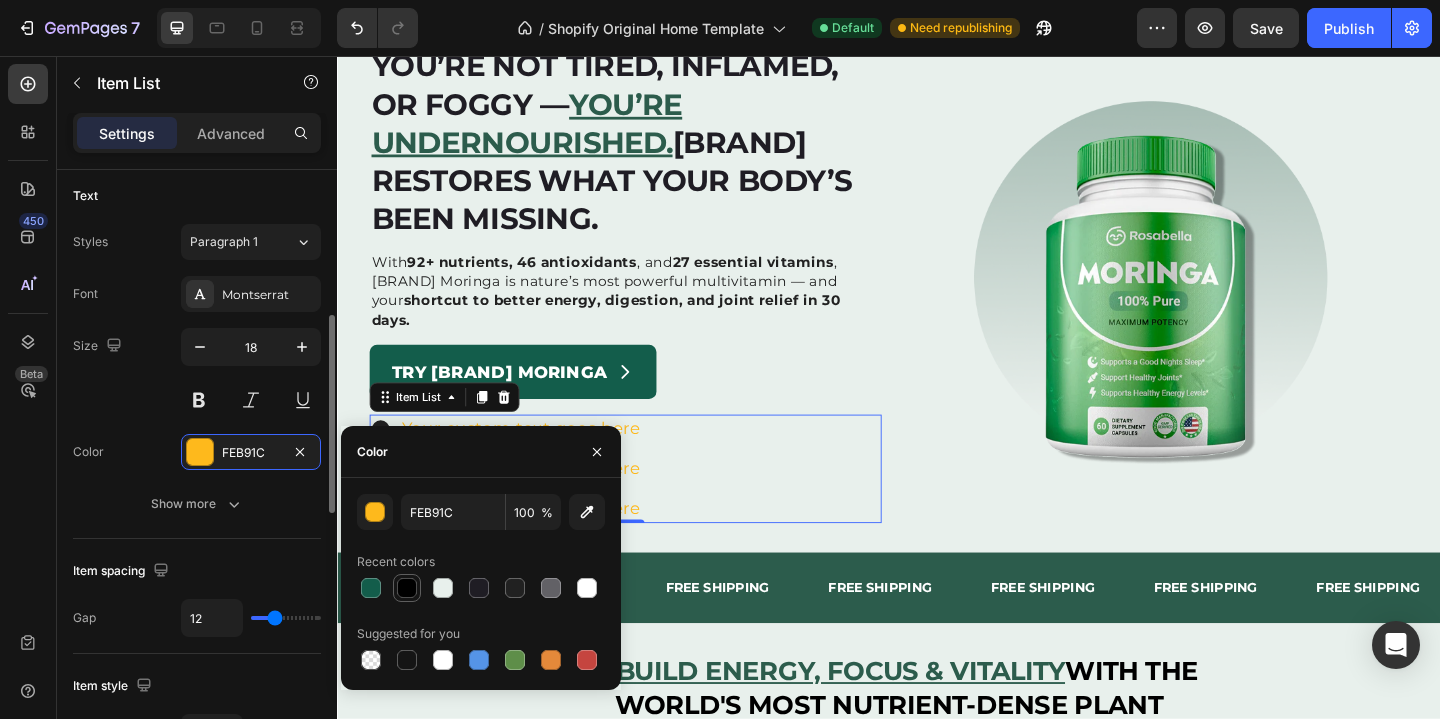 click at bounding box center [407, 588] 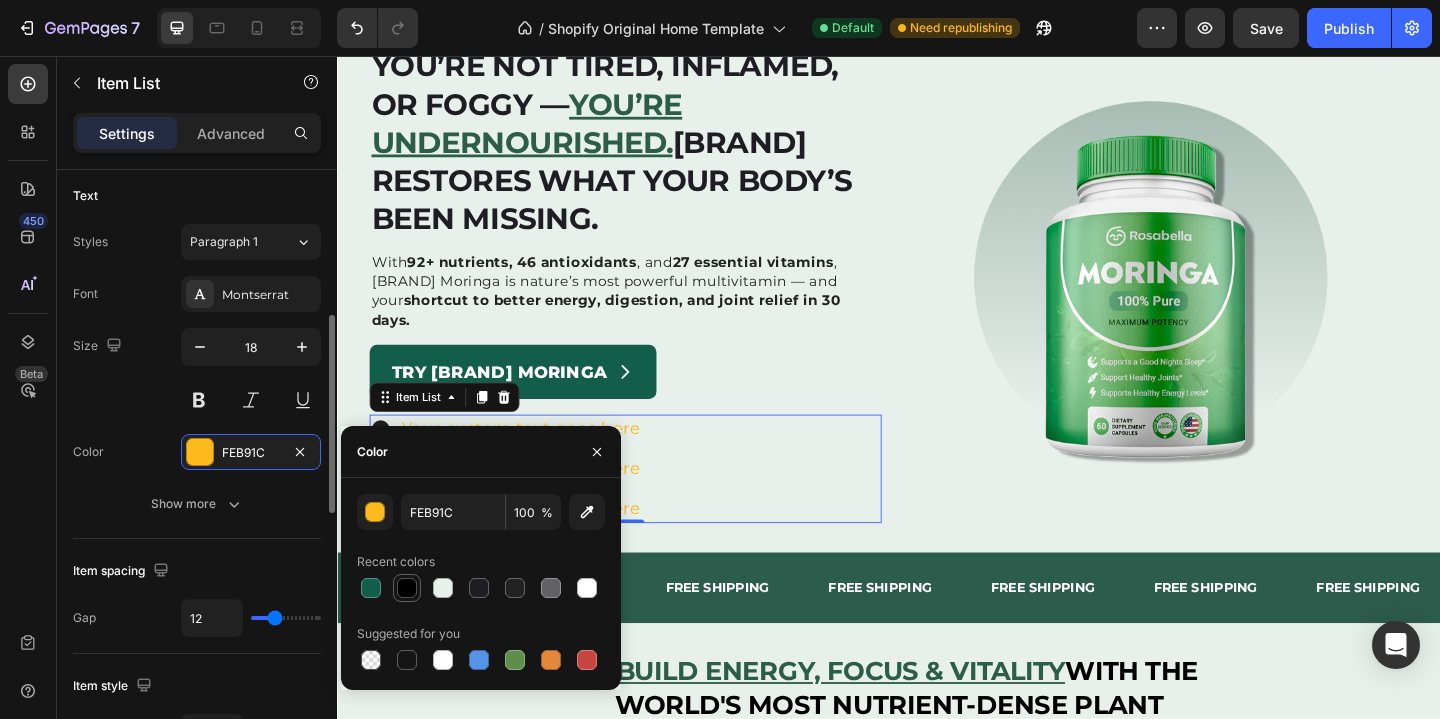 type on "000000" 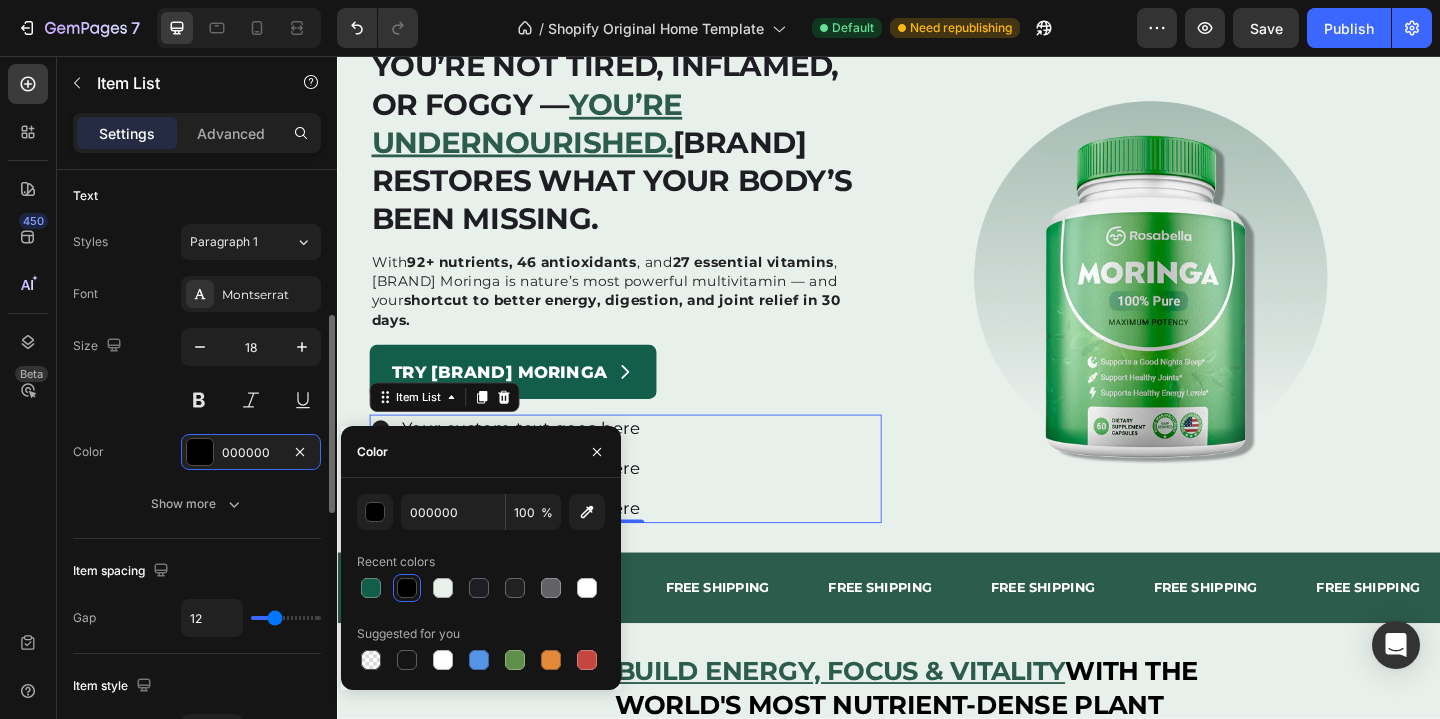 click on "Font Montserrat Size 18 Color 000000 Show more" at bounding box center (197, 399) 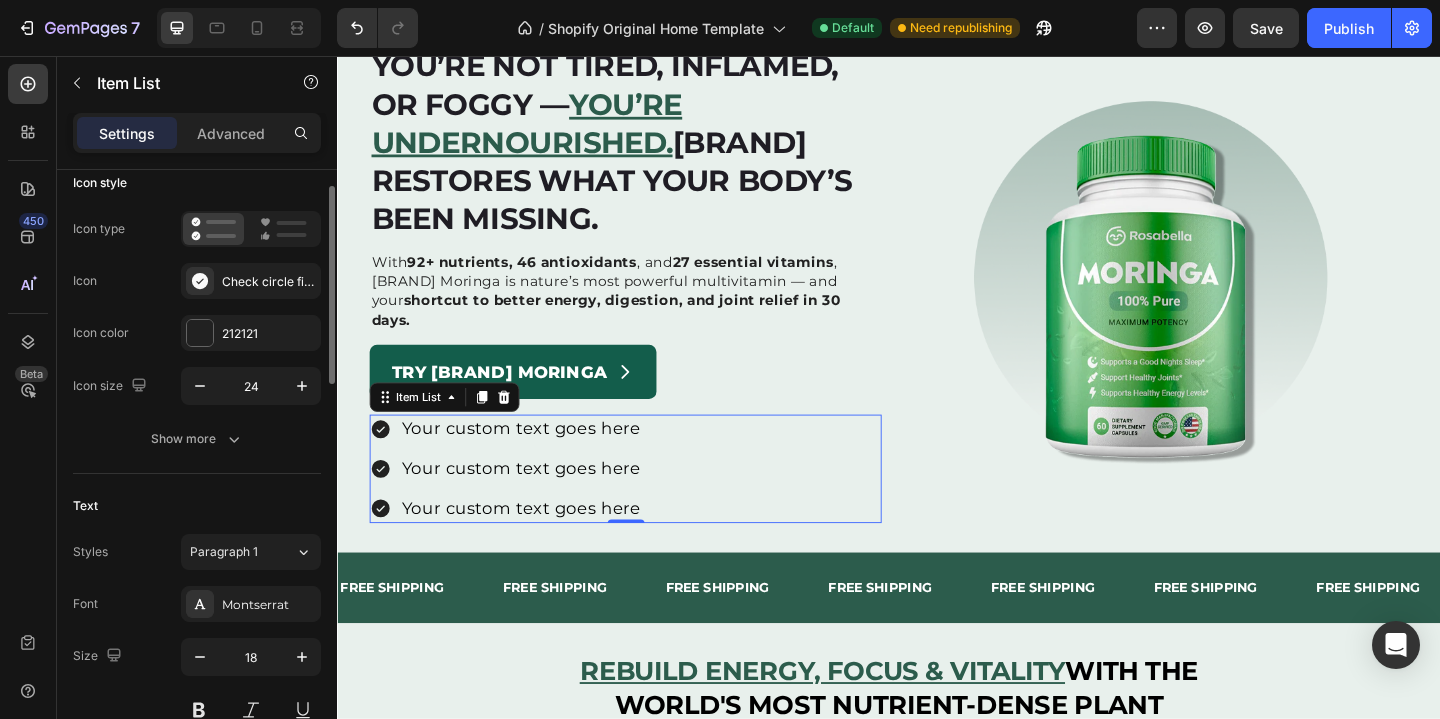 scroll, scrollTop: 94, scrollLeft: 0, axis: vertical 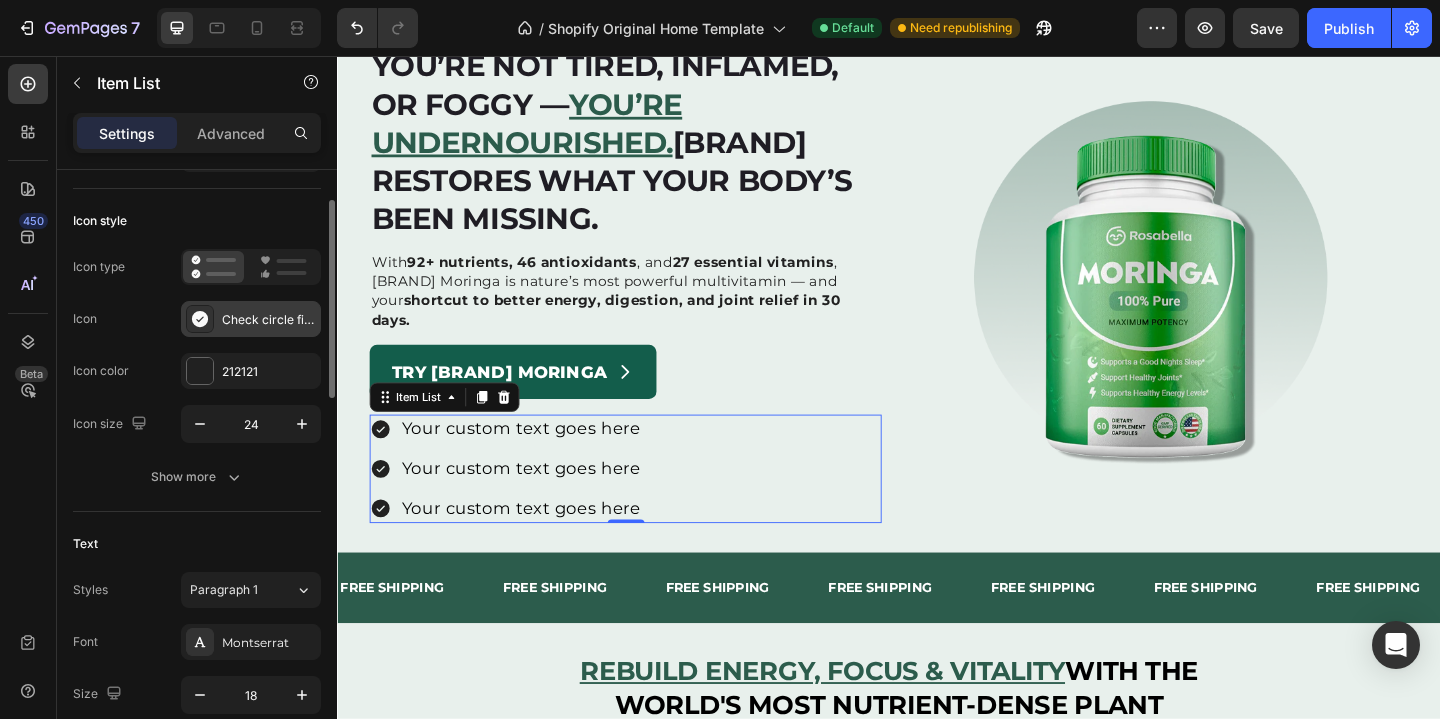 click on "Check circle filled" at bounding box center (269, 320) 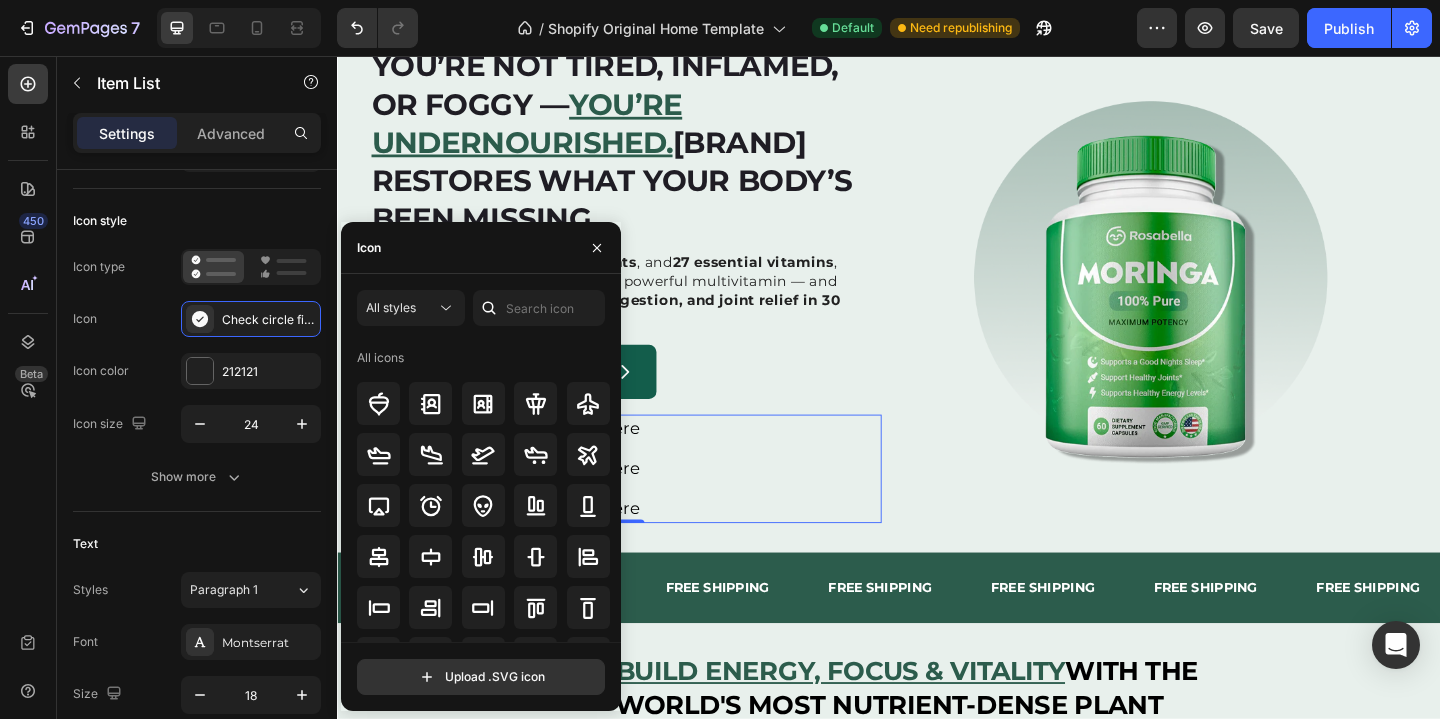 scroll, scrollTop: 157, scrollLeft: 0, axis: vertical 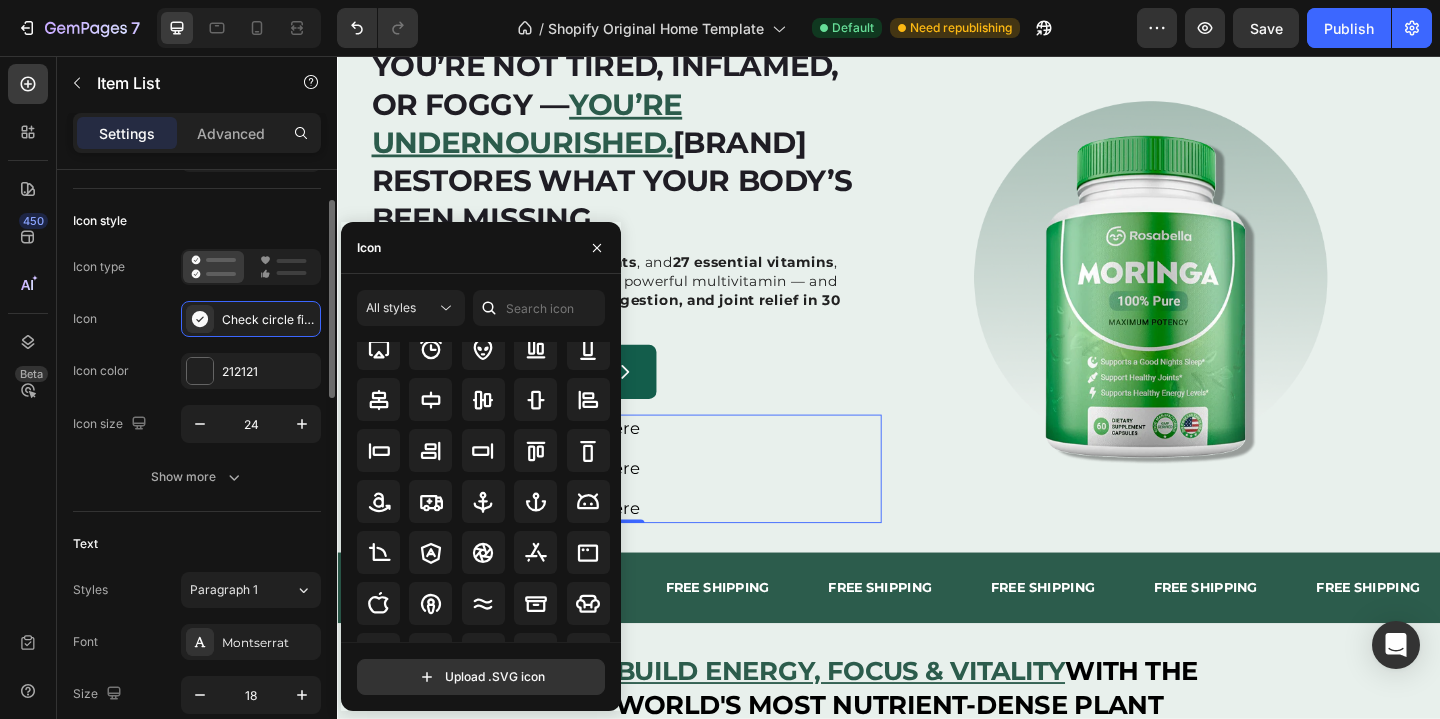 click on "Icon Check circle filled" at bounding box center [197, 319] 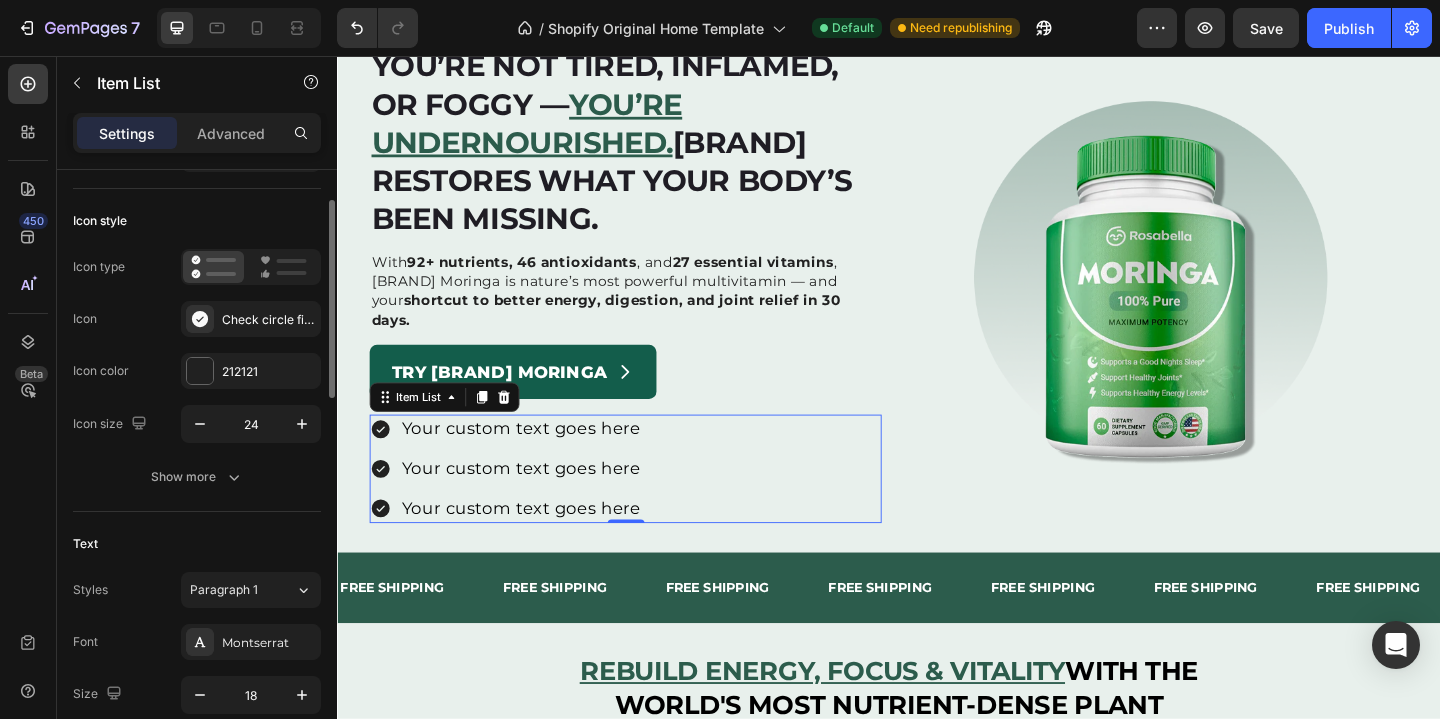 scroll, scrollTop: 0, scrollLeft: 0, axis: both 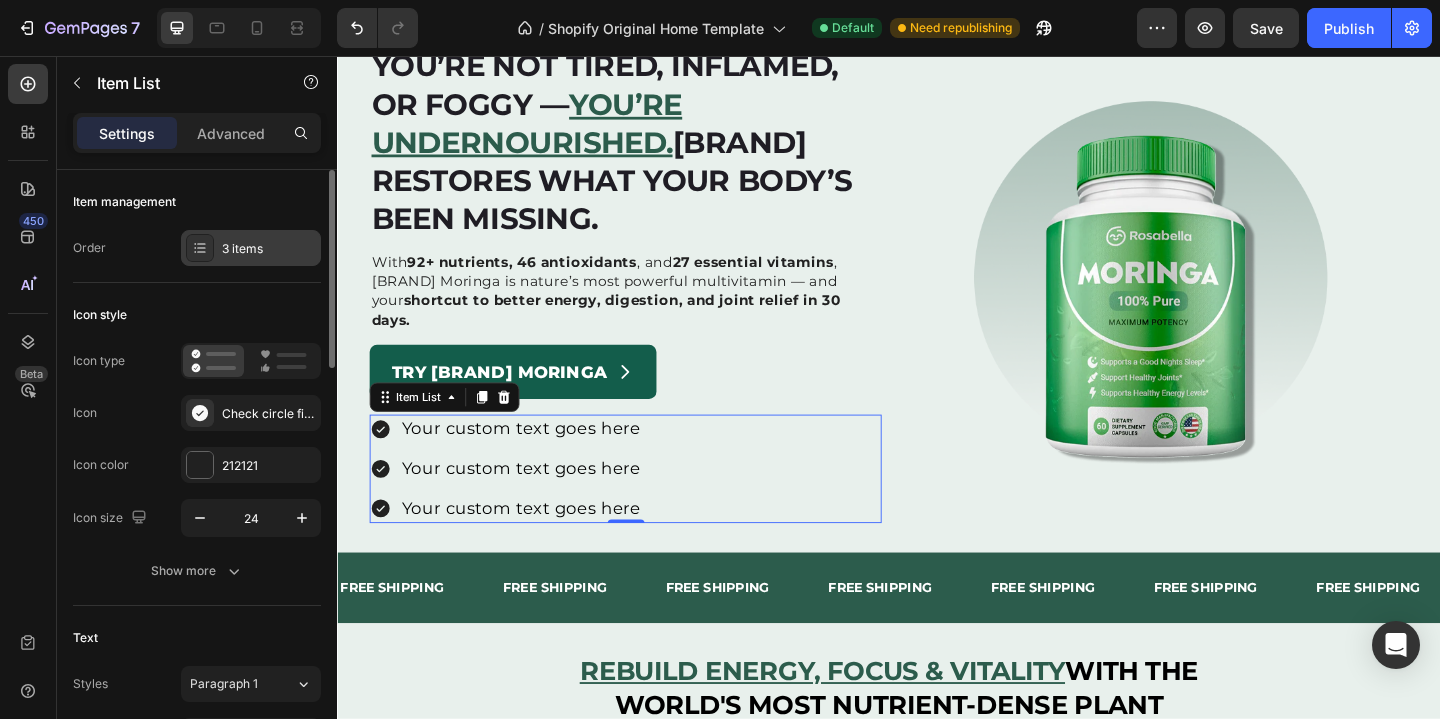 click on "3 items" at bounding box center (251, 248) 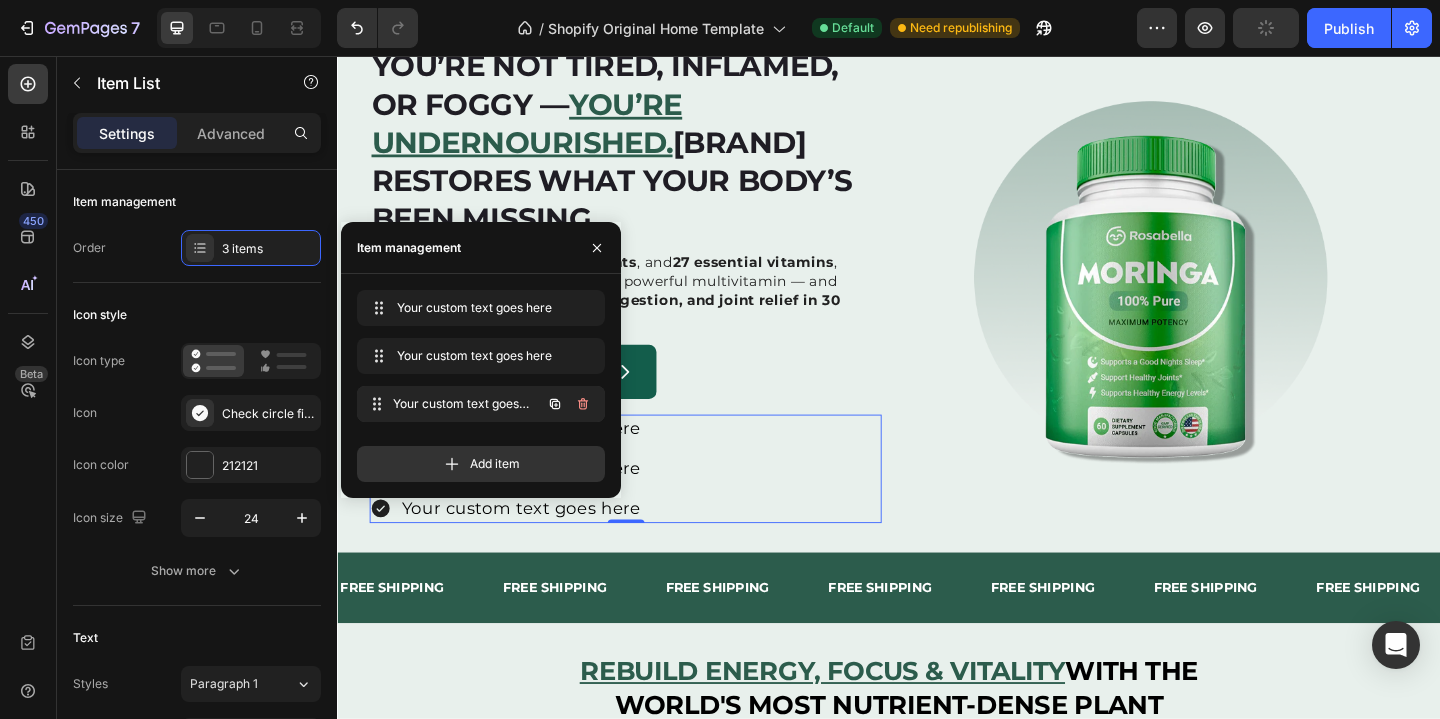 click on "Your custom text goes here Your custom text goes here" at bounding box center [481, 404] 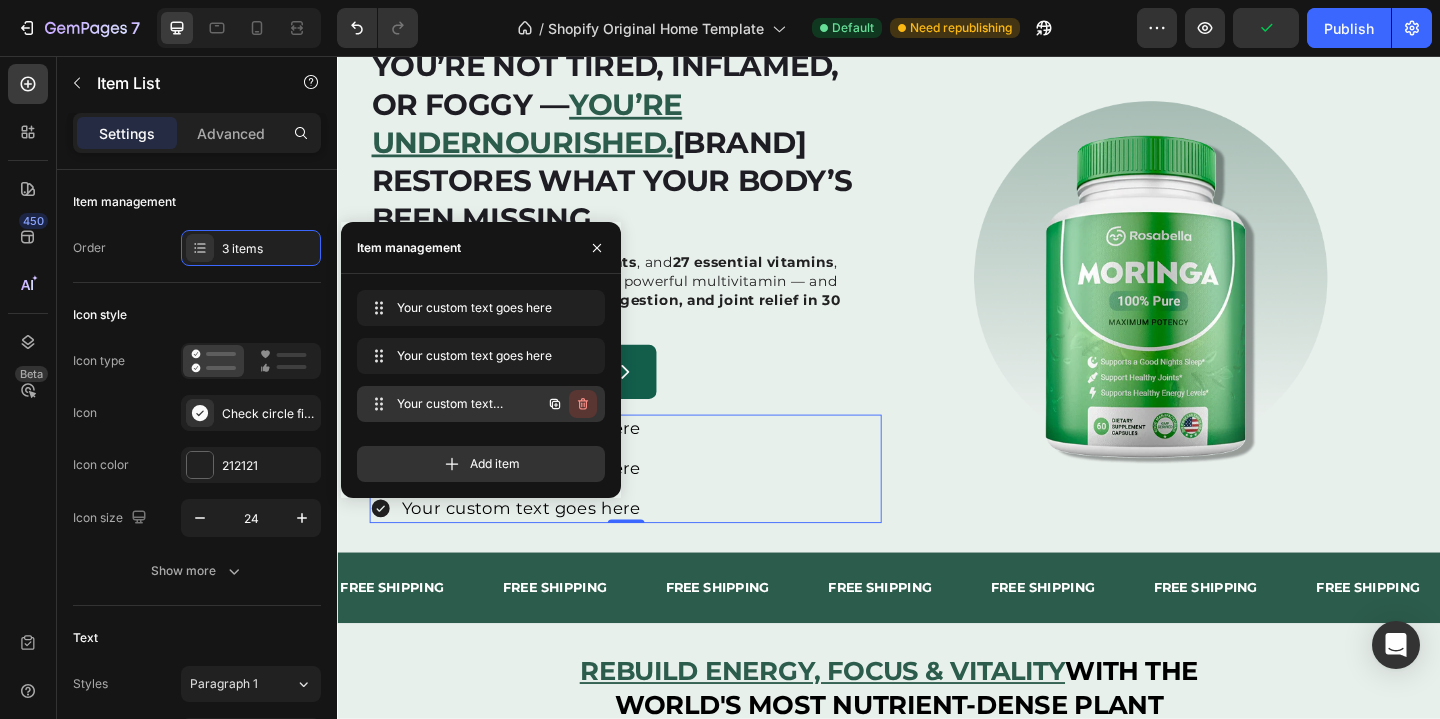 click 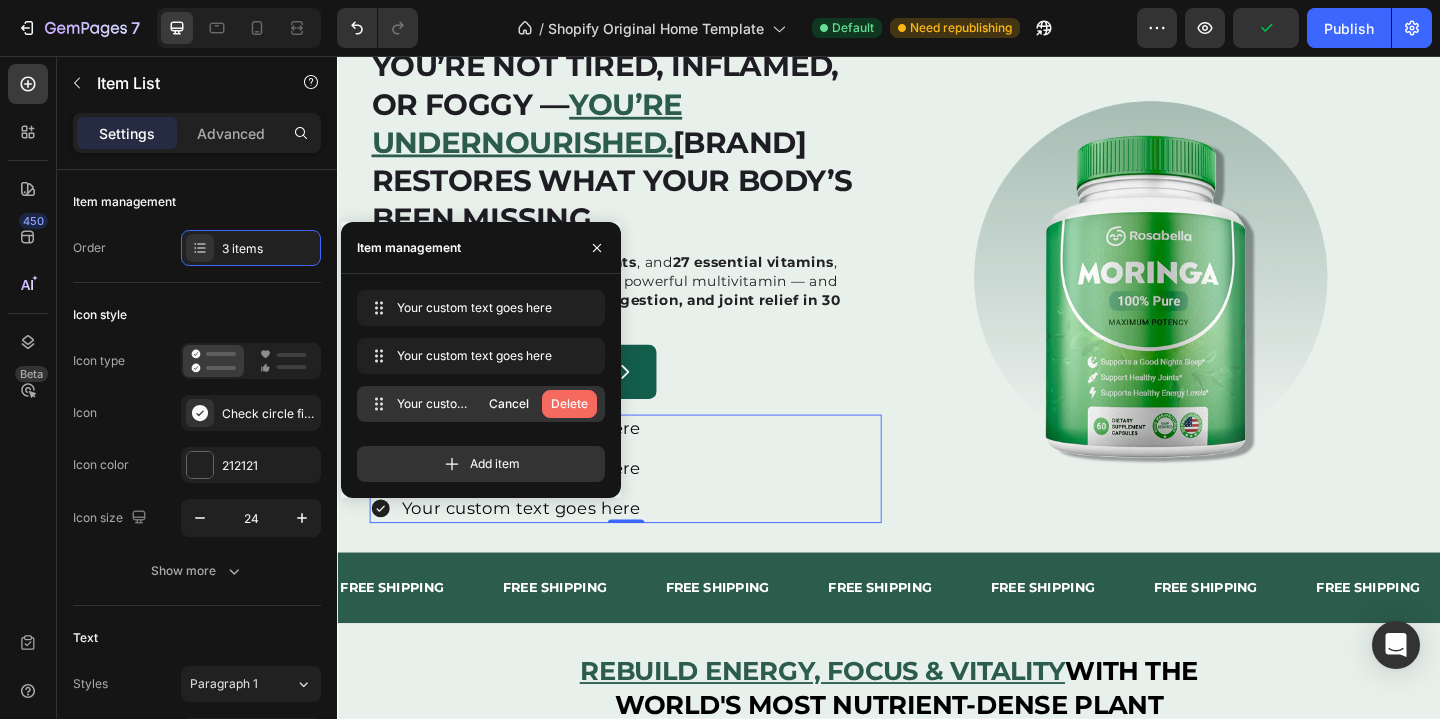click on "Delete" at bounding box center [569, 404] 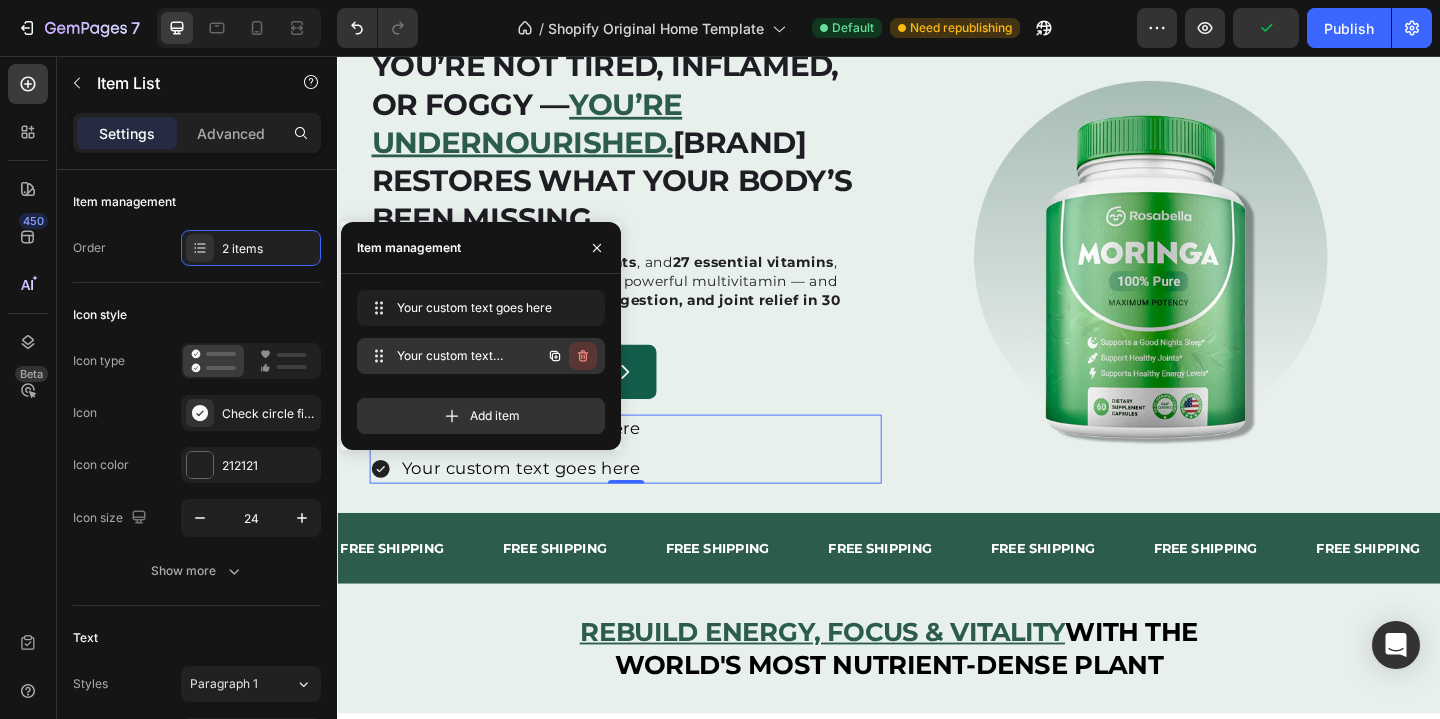 click 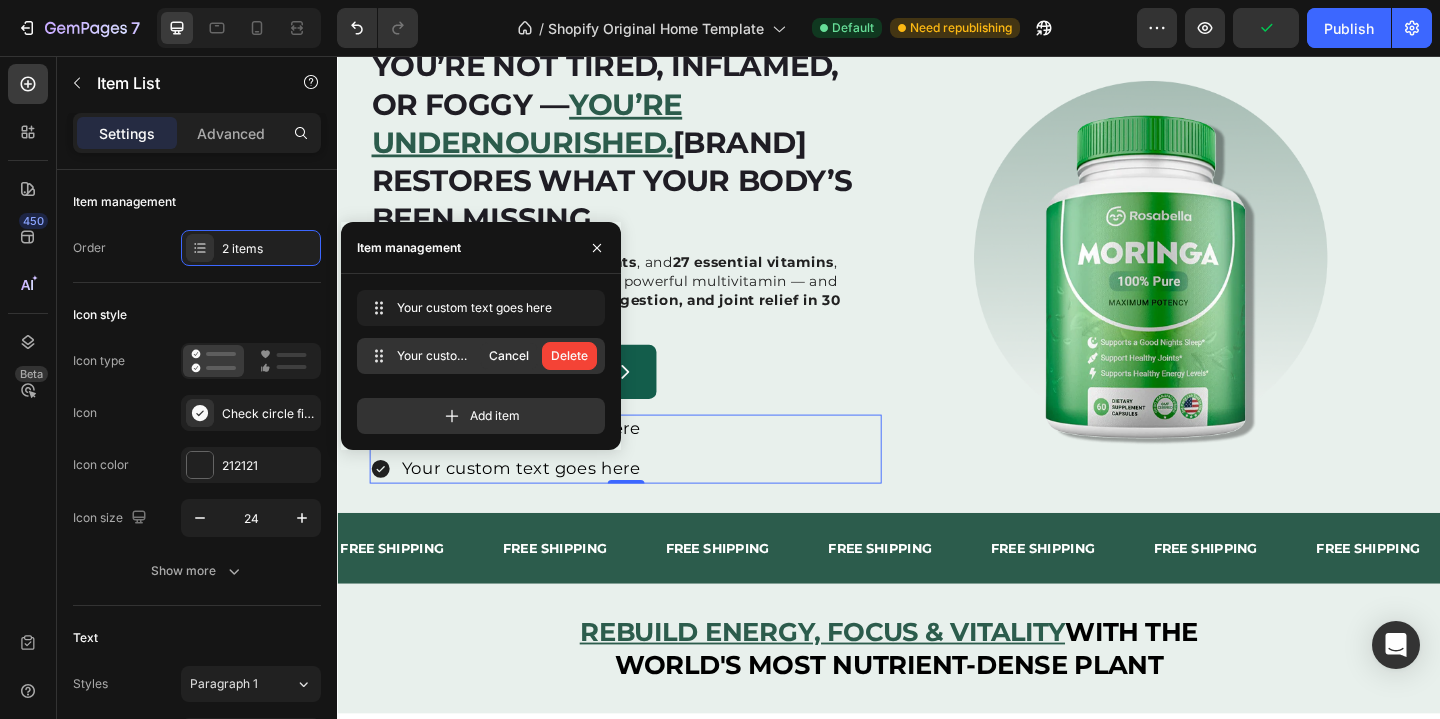 click on "Delete" at bounding box center (569, 356) 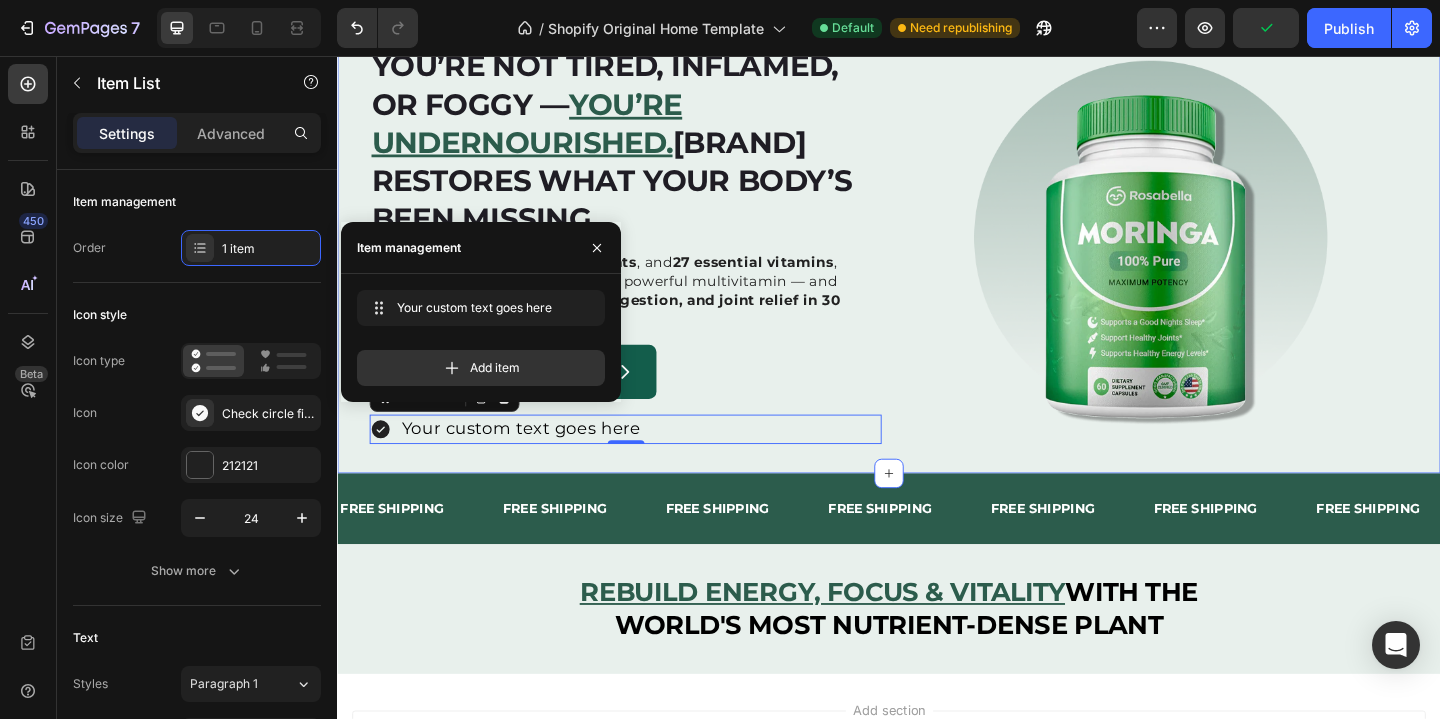 click on "⁠⁠⁠⁠⁠⁠⁠ You’re not tired, inflamed, or foggy —  you’re undernourished.  Rosabella restores what your body’s been missing. Heading With  92+ nutrients, 46 antioxidants , and  27 essential vitamins , Rosabella Moringa is nature’s most powerful multivitamin — and your  shortcut to better energy, digestion, and joint relief in 30 days. Text Block
Try Rosabella Moringa Button Your custom text goes here Item List   0 Image Row Section 1" at bounding box center (937, 261) 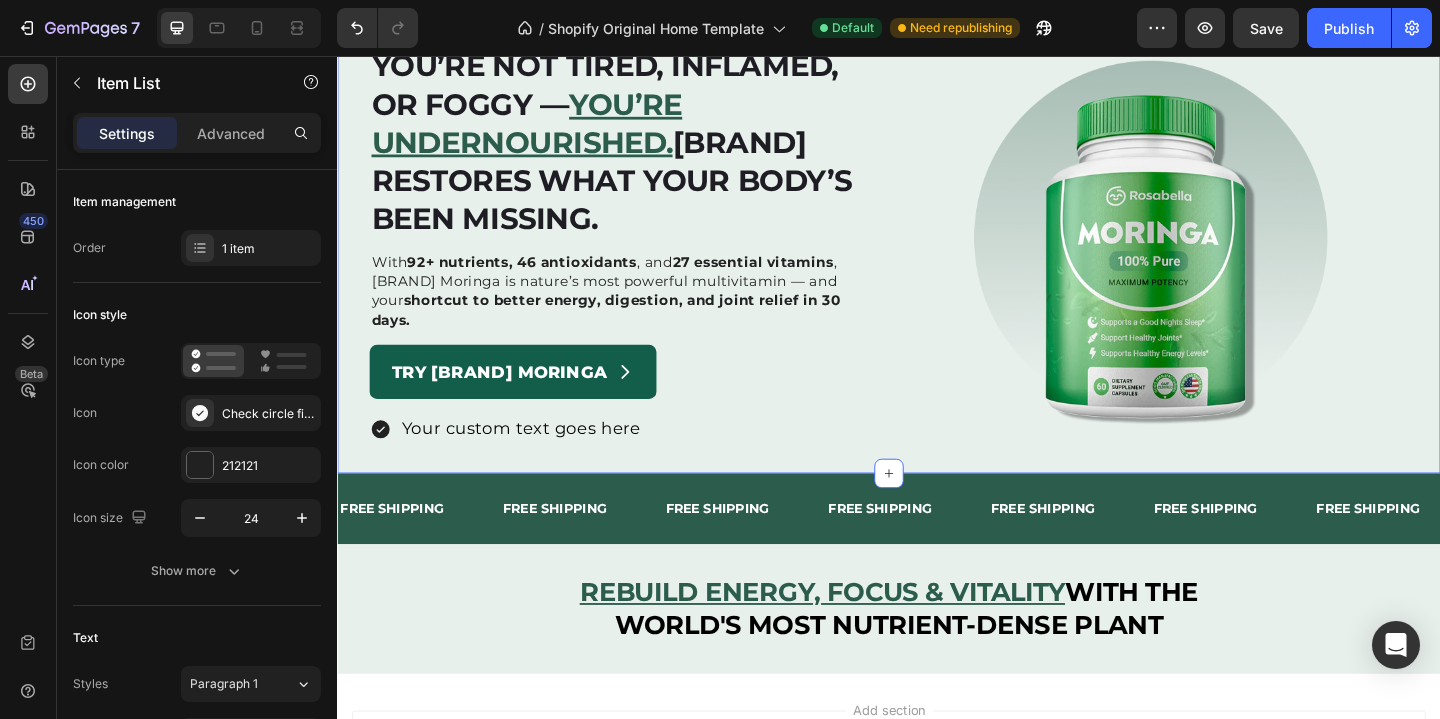 click on "Your custom text goes here" at bounding box center [650, 461] 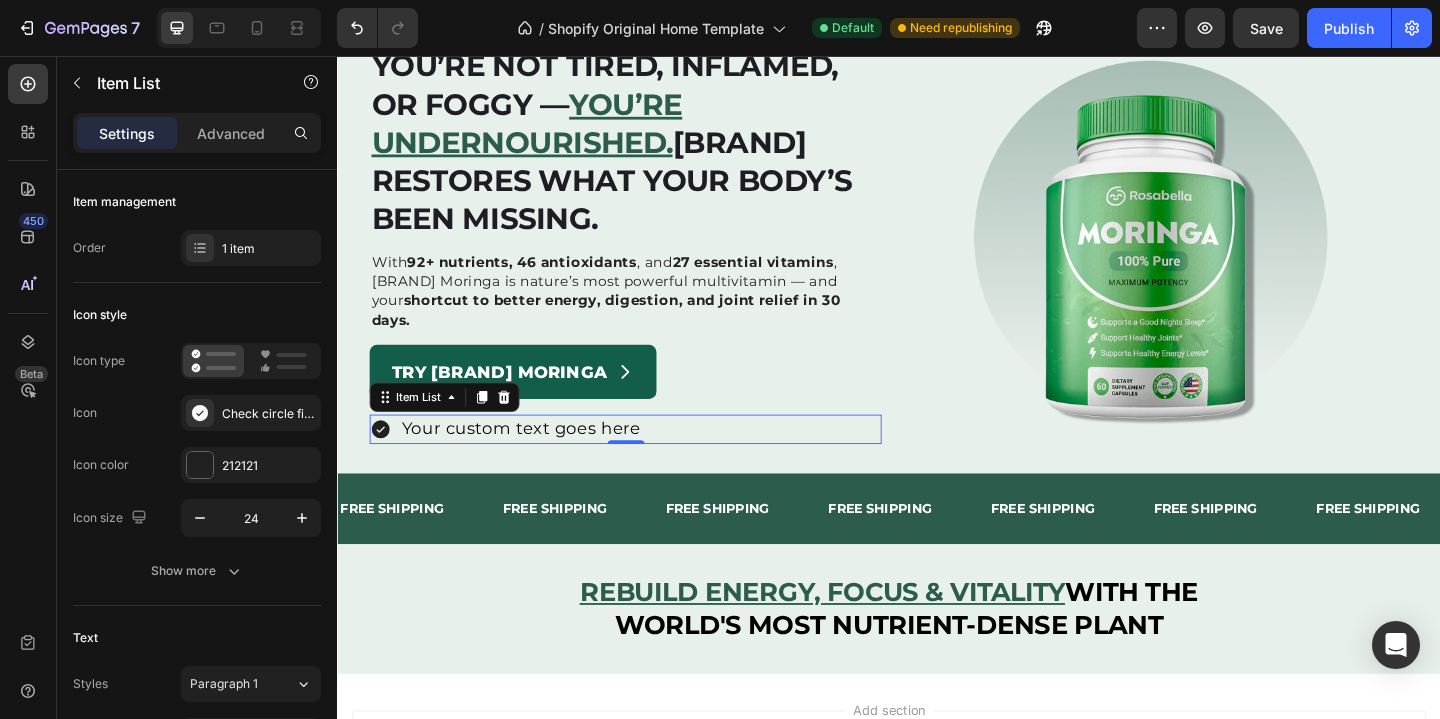 click on "Your custom text goes here" at bounding box center (537, 461) 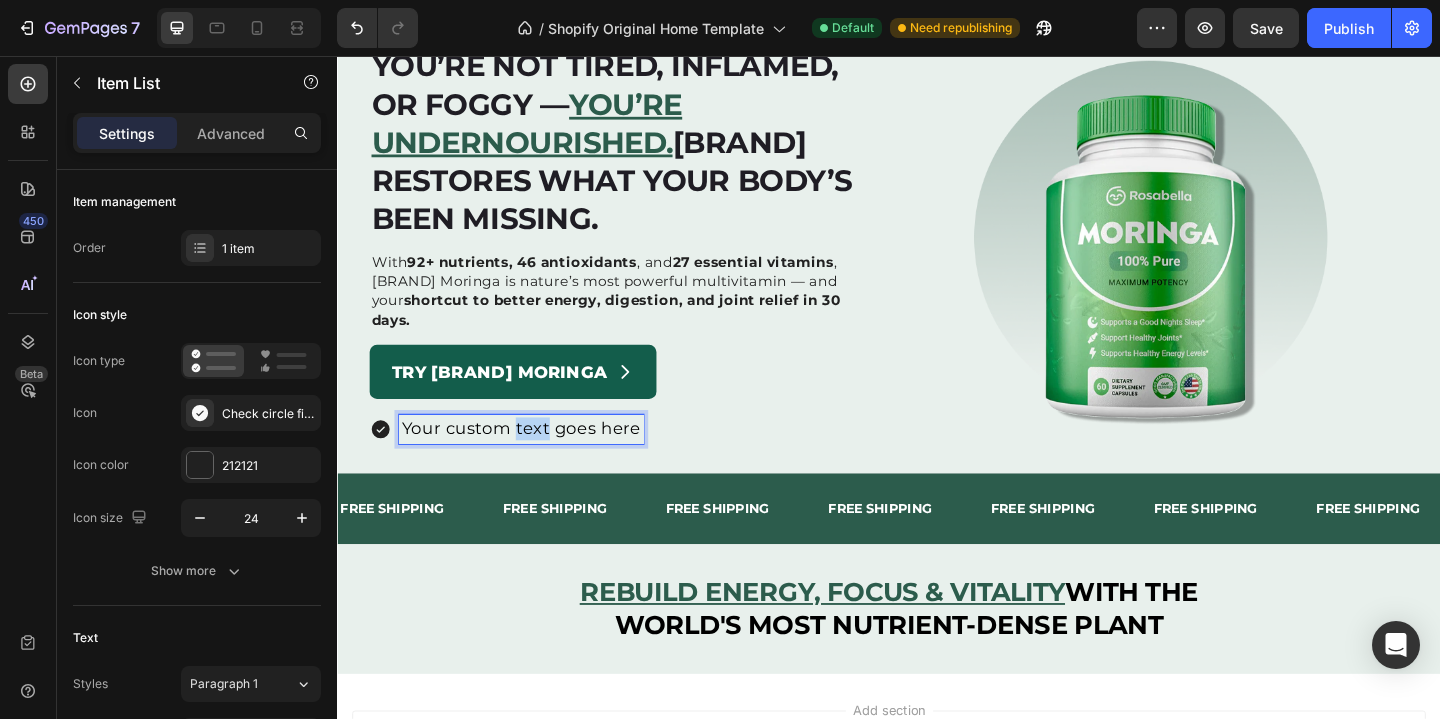 click on "Your custom text goes here" at bounding box center (537, 461) 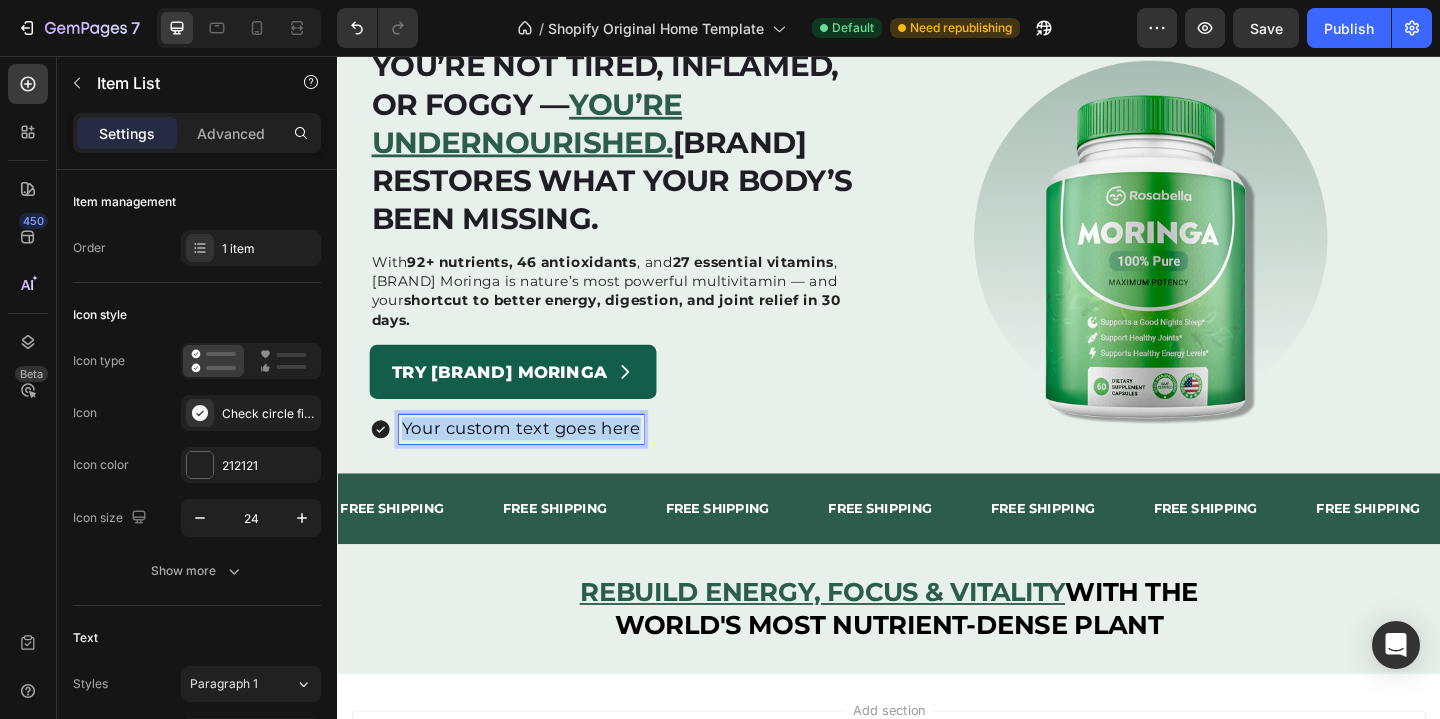 click on "Your custom text goes here" at bounding box center (537, 461) 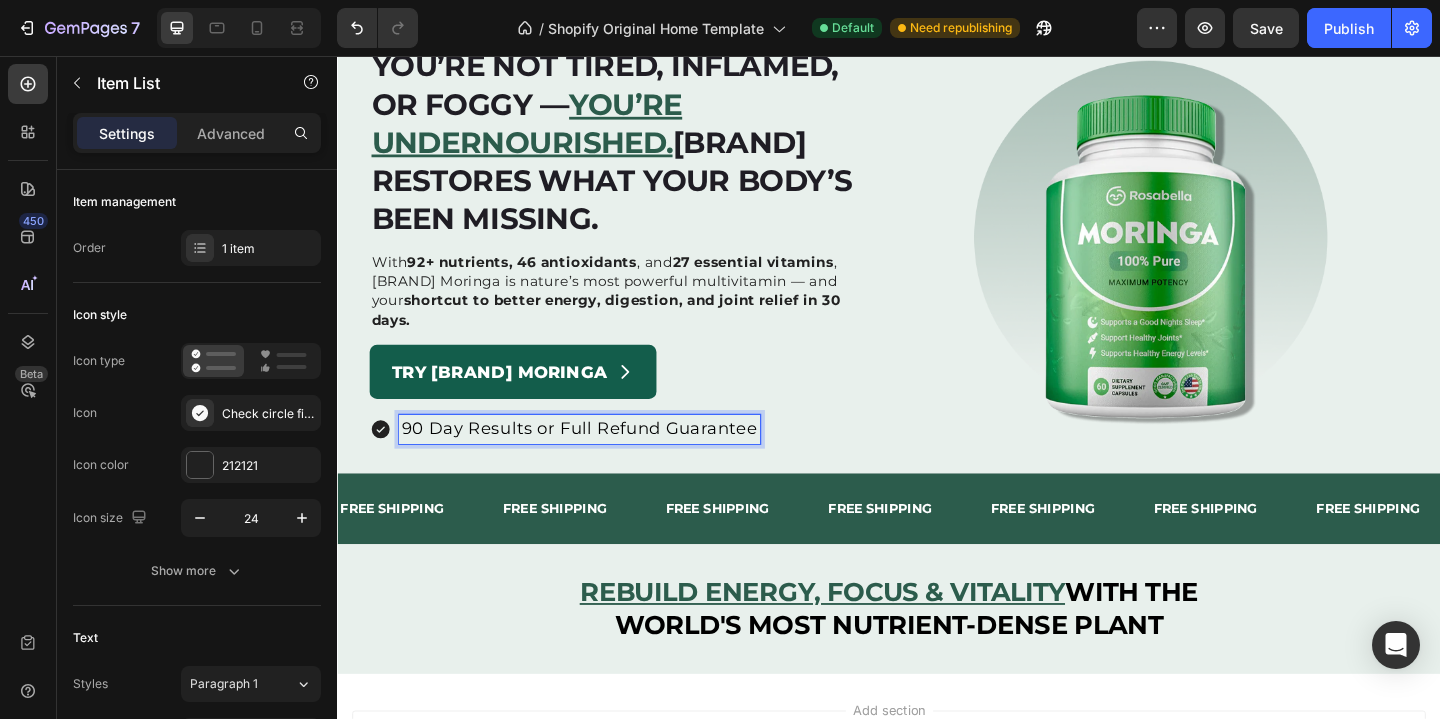 click on "90 Day Results or Full Refund Guarantee" at bounding box center (600, 461) 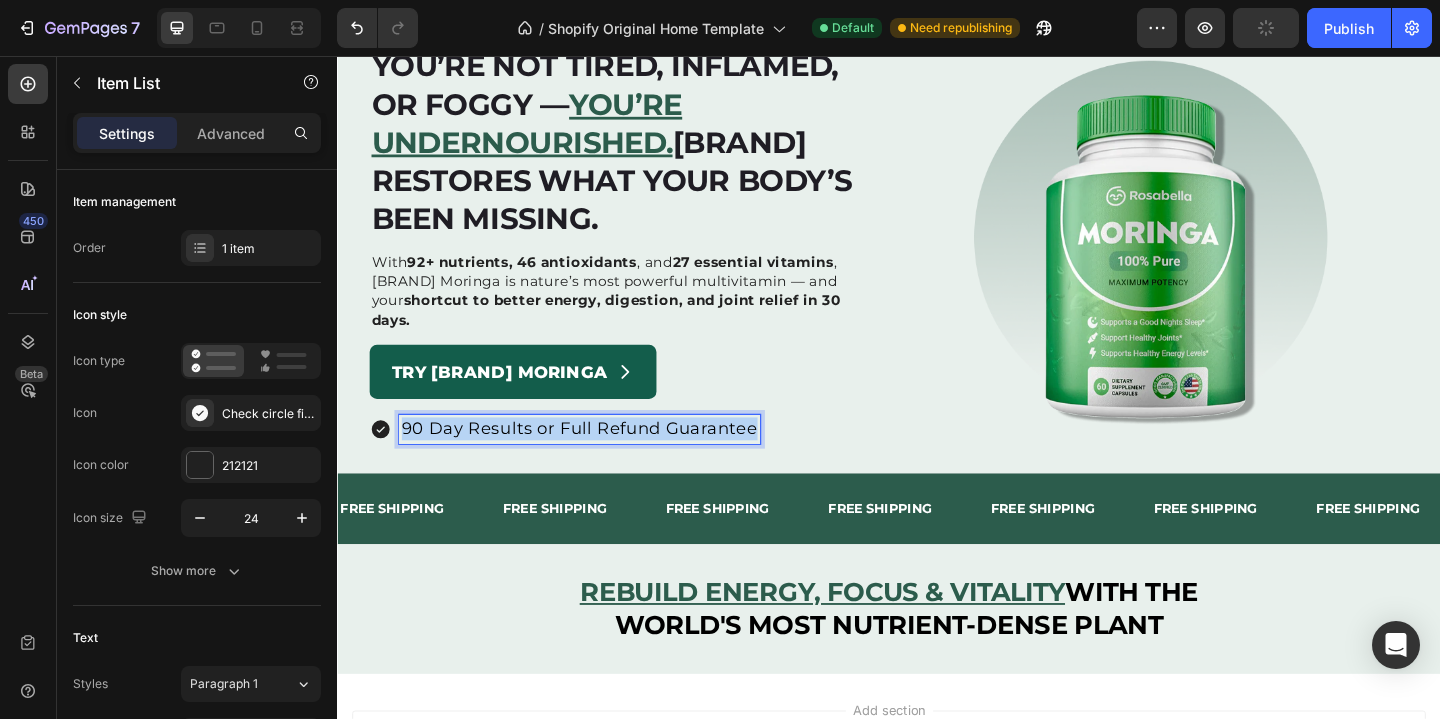 click on "90 Day Results or Full Refund Guarantee" at bounding box center [600, 461] 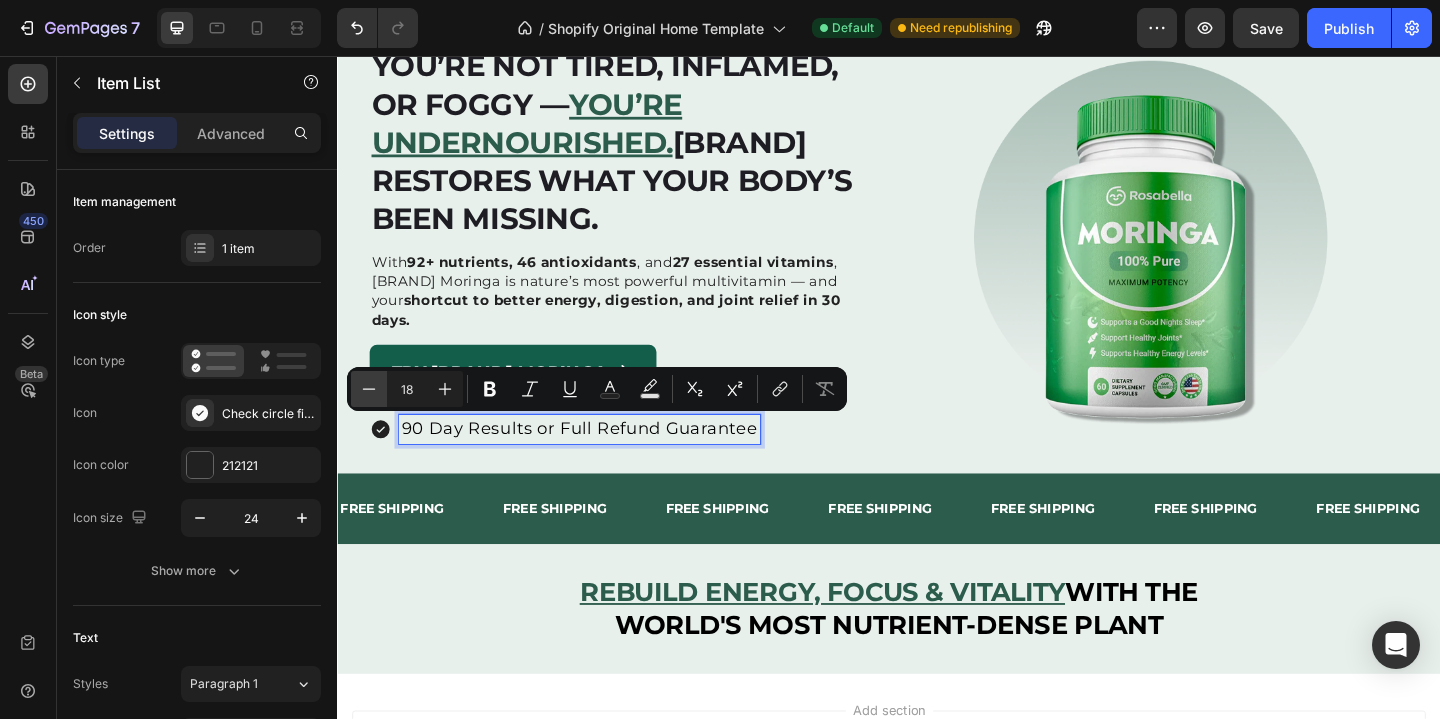 click 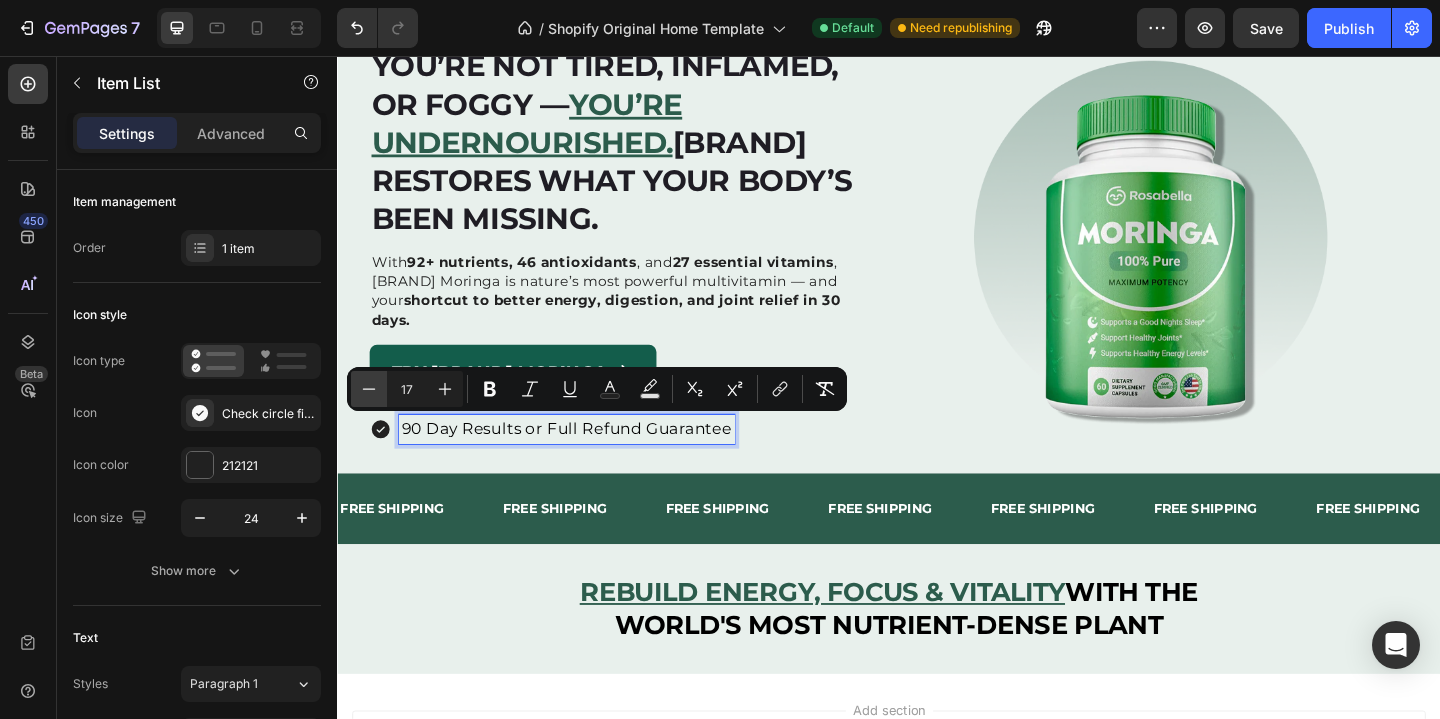 click 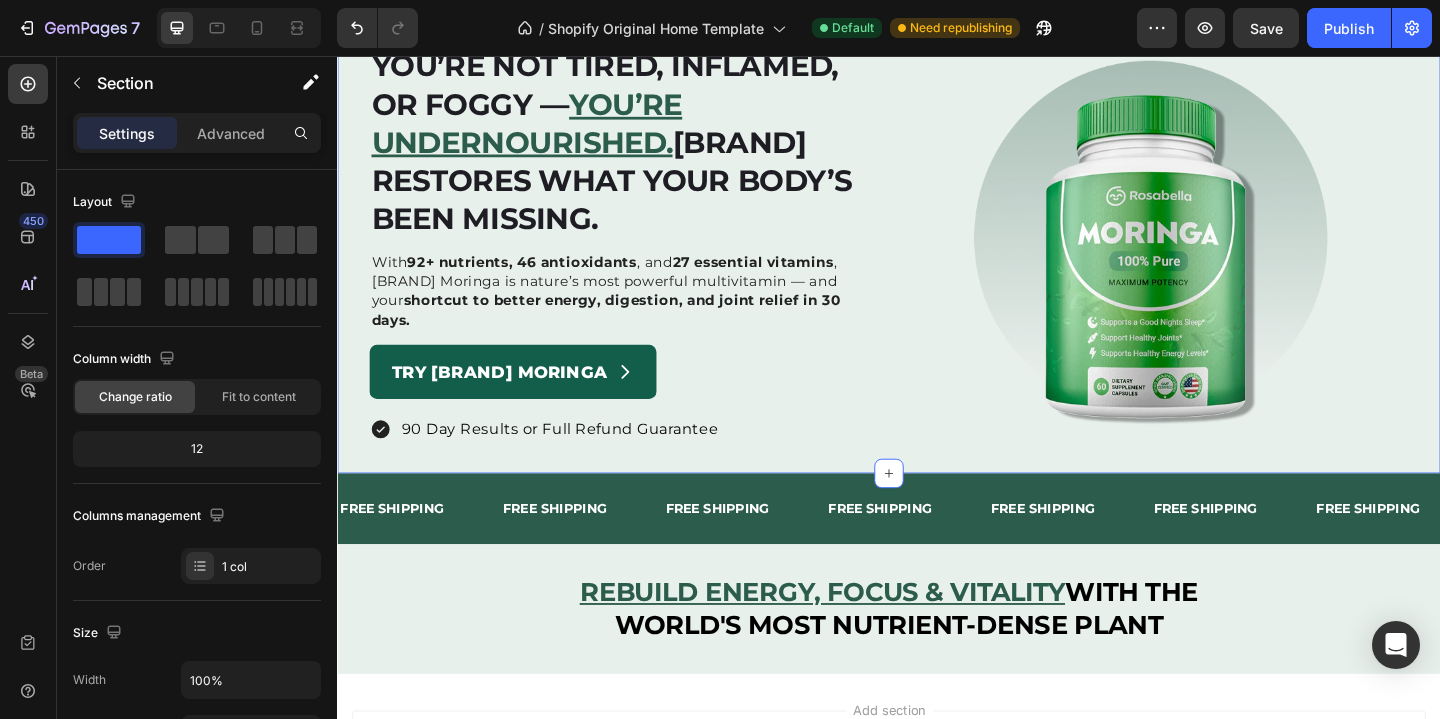 click on "⁠⁠⁠⁠⁠⁠⁠ You’re not tired, inflamed, or foggy —  you’re undernourished.  Rosabella restores what your body’s been missing. Heading With  92+ nutrients, 46 antioxidants , and  27 essential vitamins , Rosabella Moringa is nature’s most powerful multivitamin — and your  shortcut to better energy, digestion, and joint relief in 30 days. Text Block
Try Rosabella Moringa Button 90 Day Results or Full Refund Guarantee Item List Image Row Section 1   You can create reusable sections Create Theme Section AI Content Write with GemAI What would you like to describe here? Tone and Voice Persuasive Product Show more Generate" at bounding box center [937, 261] 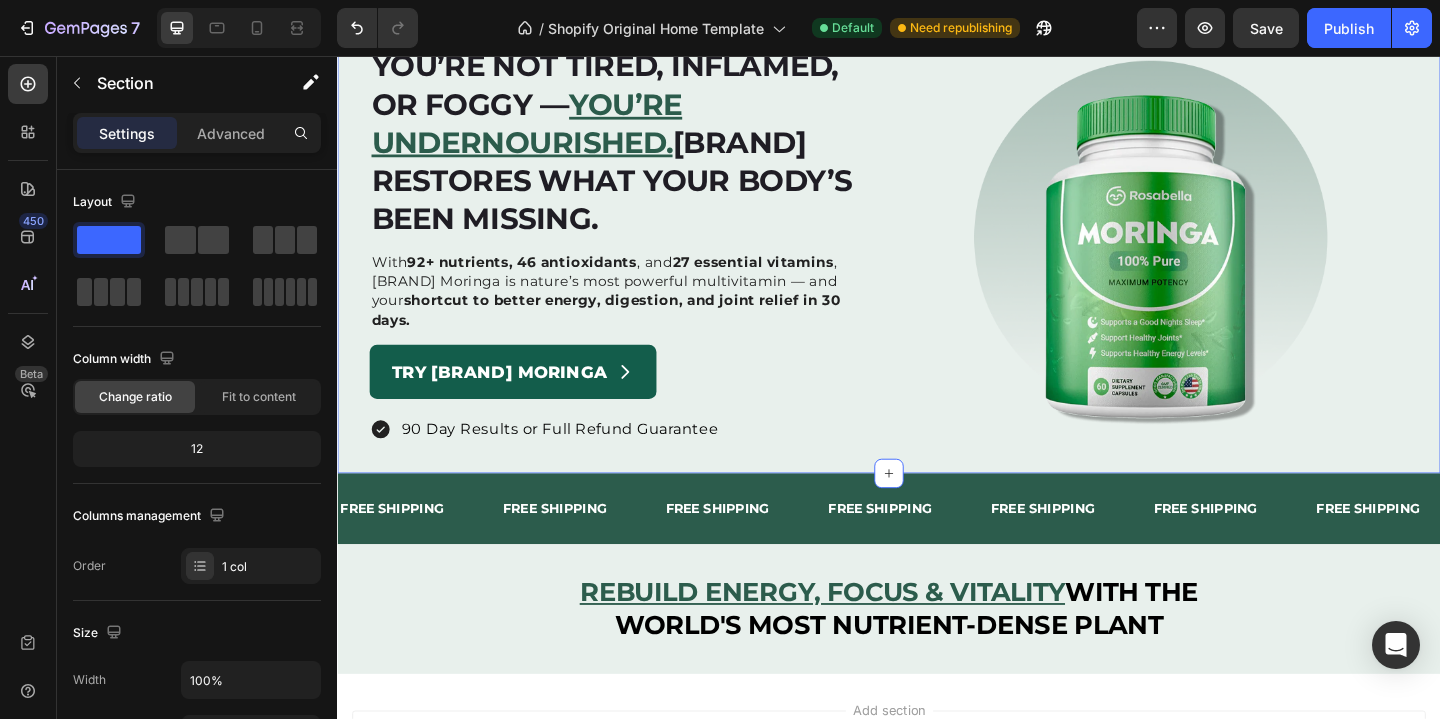click 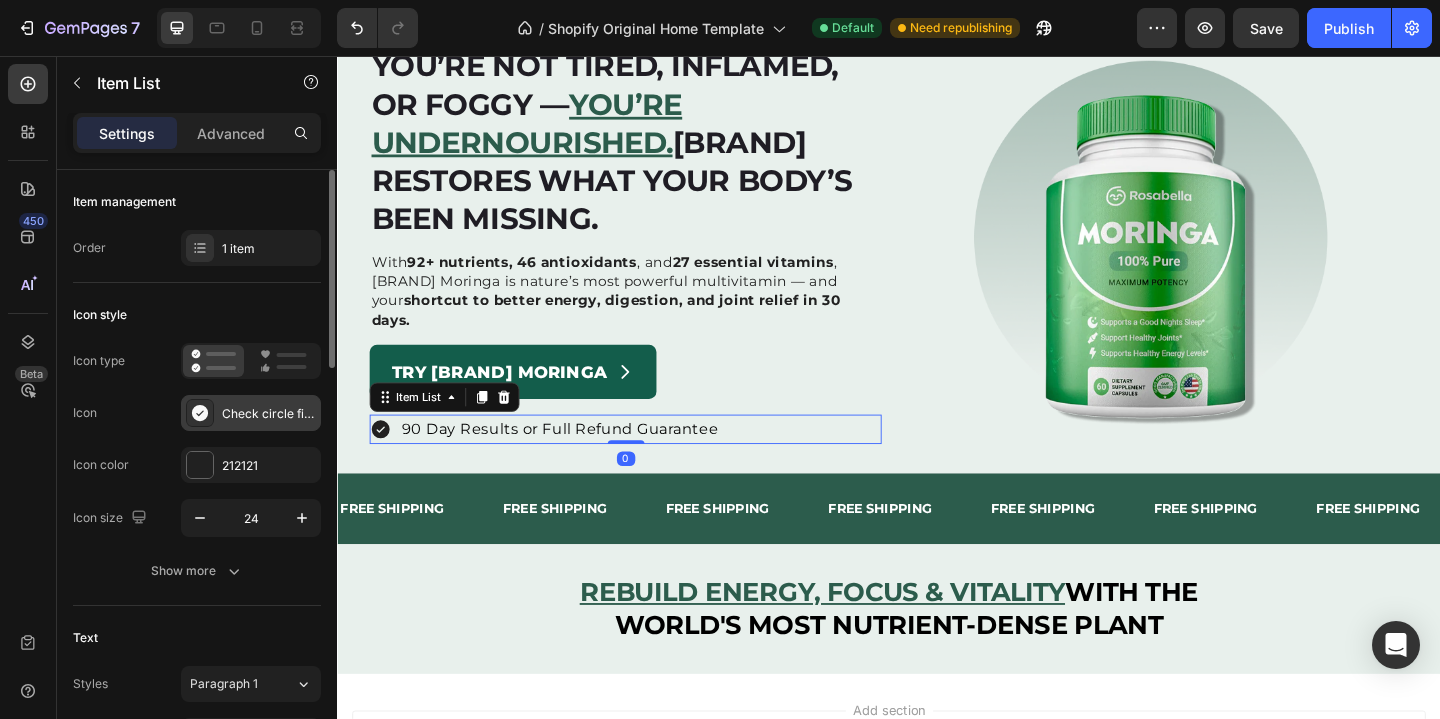 click at bounding box center [200, 413] 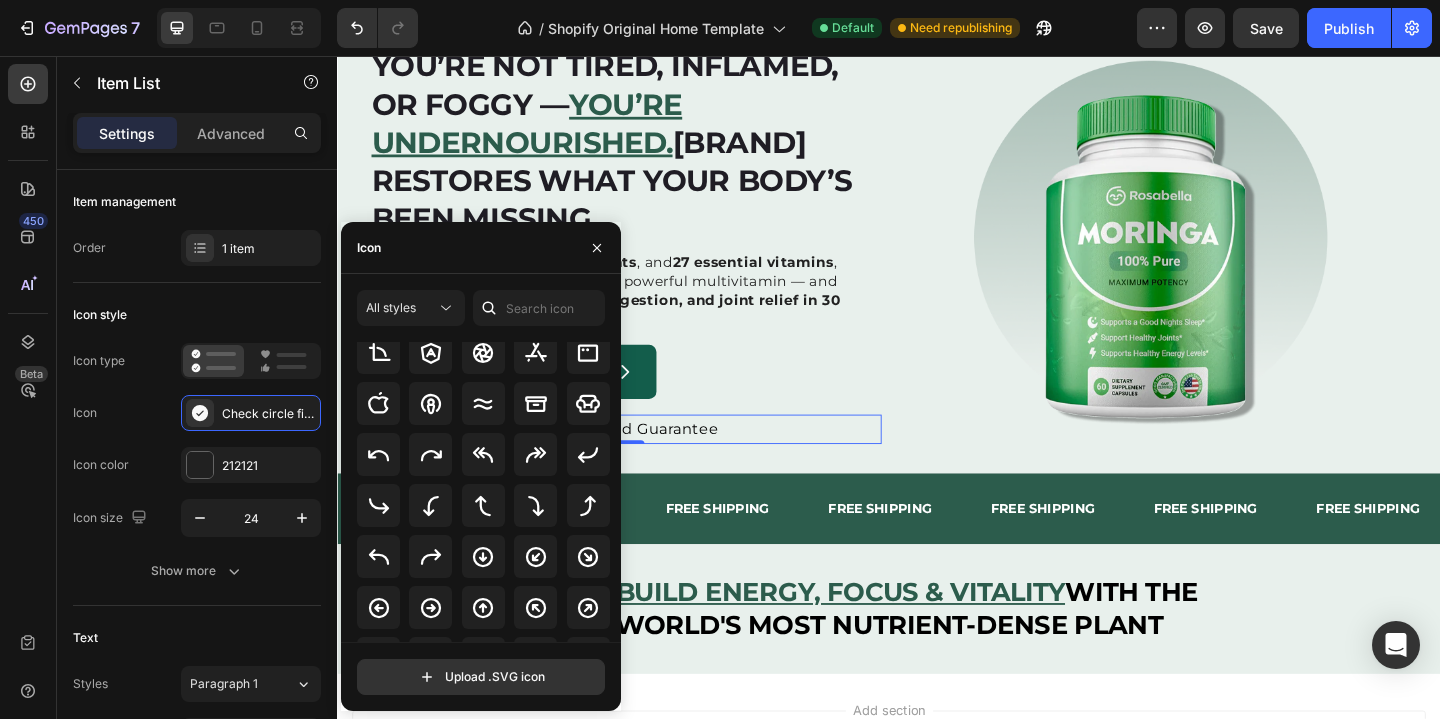 scroll, scrollTop: 341, scrollLeft: 0, axis: vertical 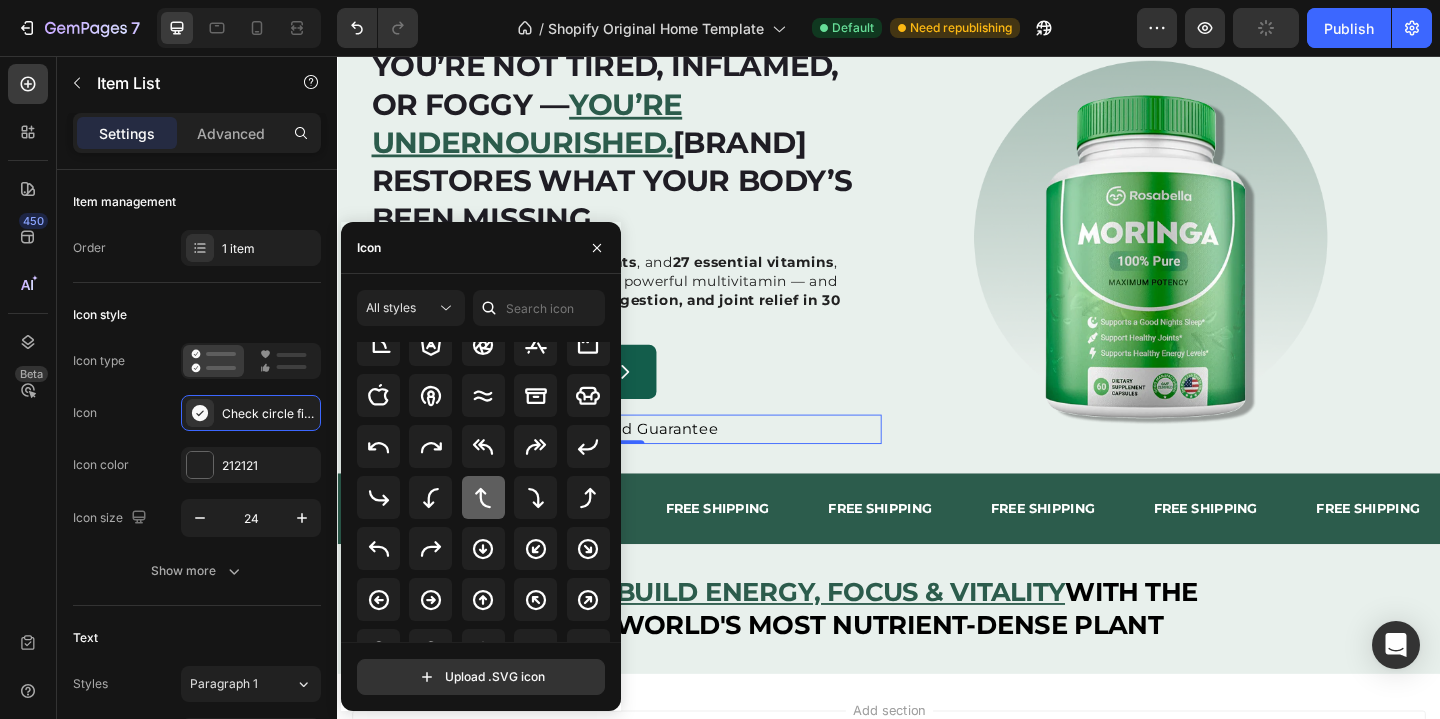 click 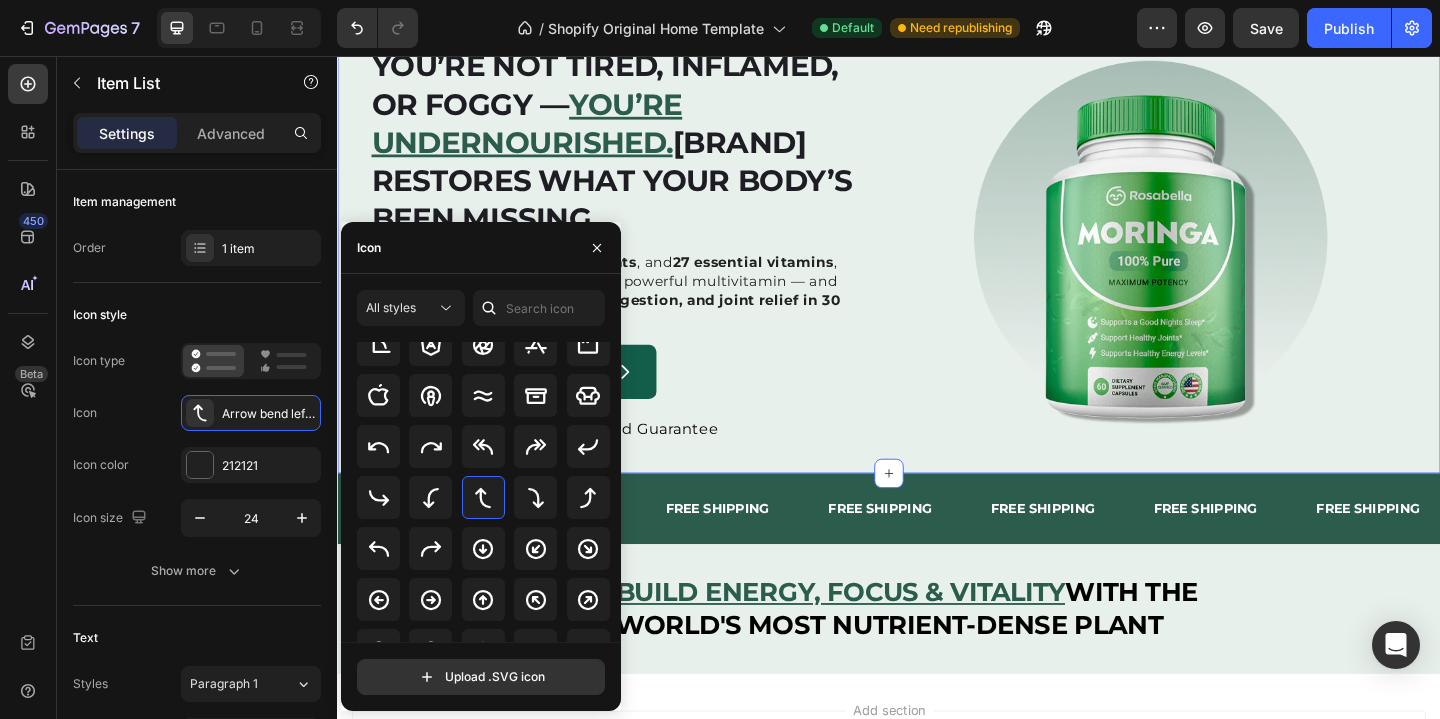 click on "⁠⁠⁠⁠⁠⁠⁠ You’re not tired, inflamed, or foggy —  you’re undernourished.  Rosabella restores what your body’s been missing. Heading With  92+ nutrients, 46 antioxidants , and  27 essential vitamins , Rosabella Moringa is nature’s most powerful multivitamin — and your  shortcut to better energy, digestion, and joint relief in 30 days. Text Block
Try Rosabella Moringa Button
90 Day Results or Full Refund Guarantee Item List Image Row Section 1   You can create reusable sections Create Theme Section AI Content Write with GemAI What would you like to describe here? Tone and Voice Persuasive Product Show more Generate" at bounding box center [937, 261] 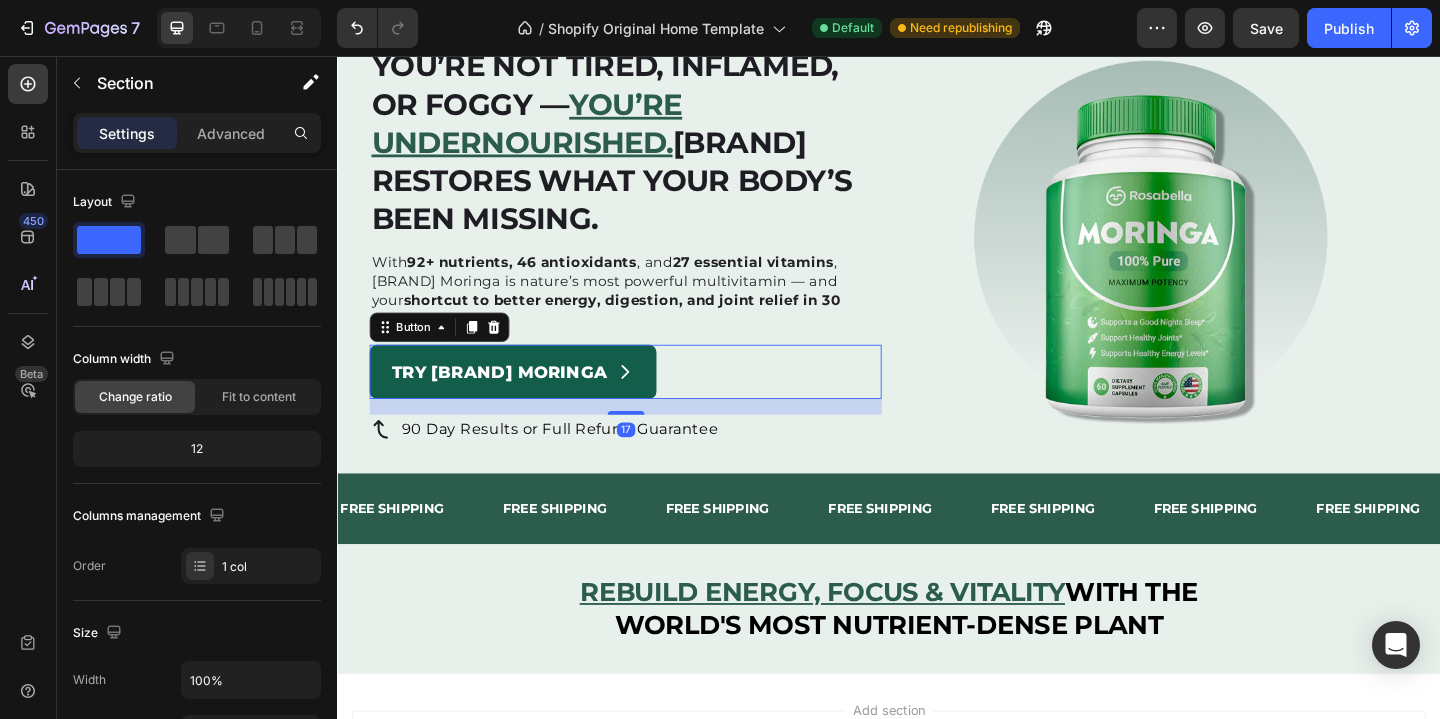 click on "Try Rosabella Moringa Button   17" at bounding box center [650, 399] 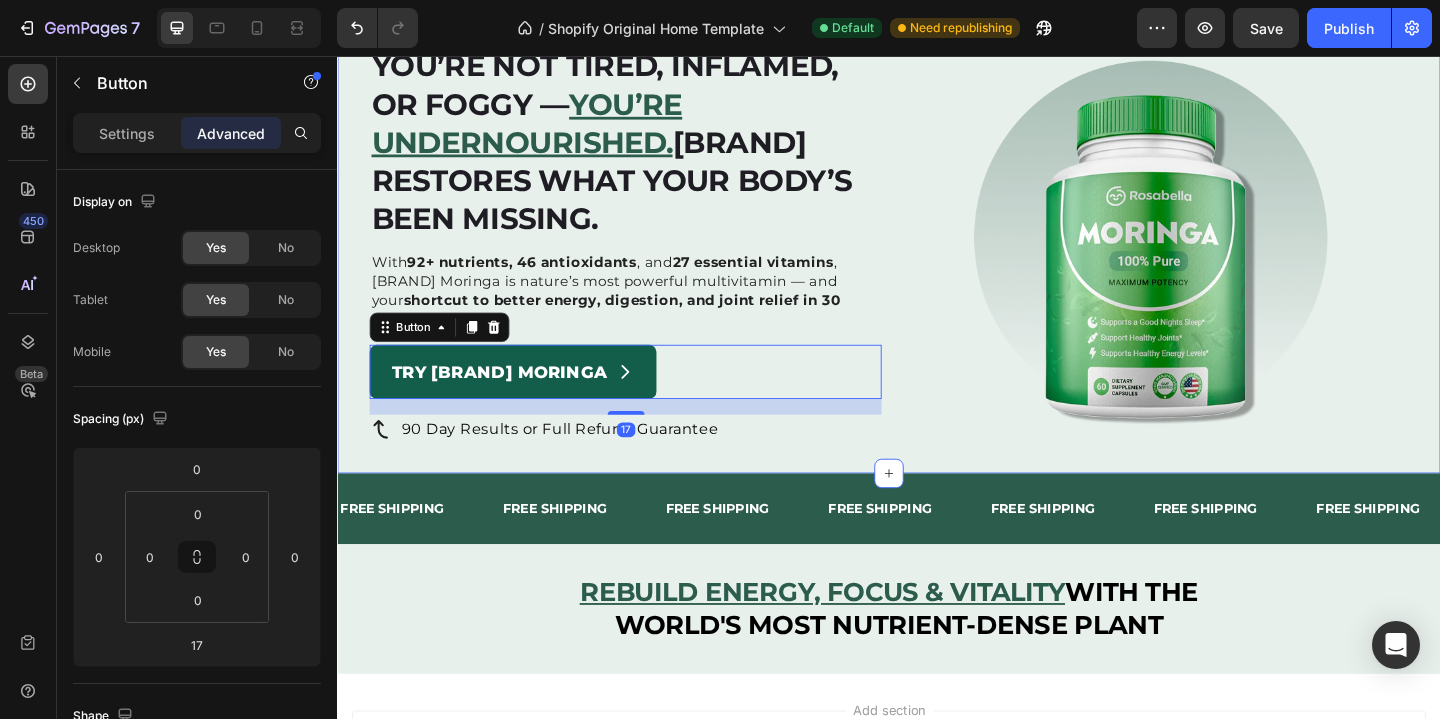 click 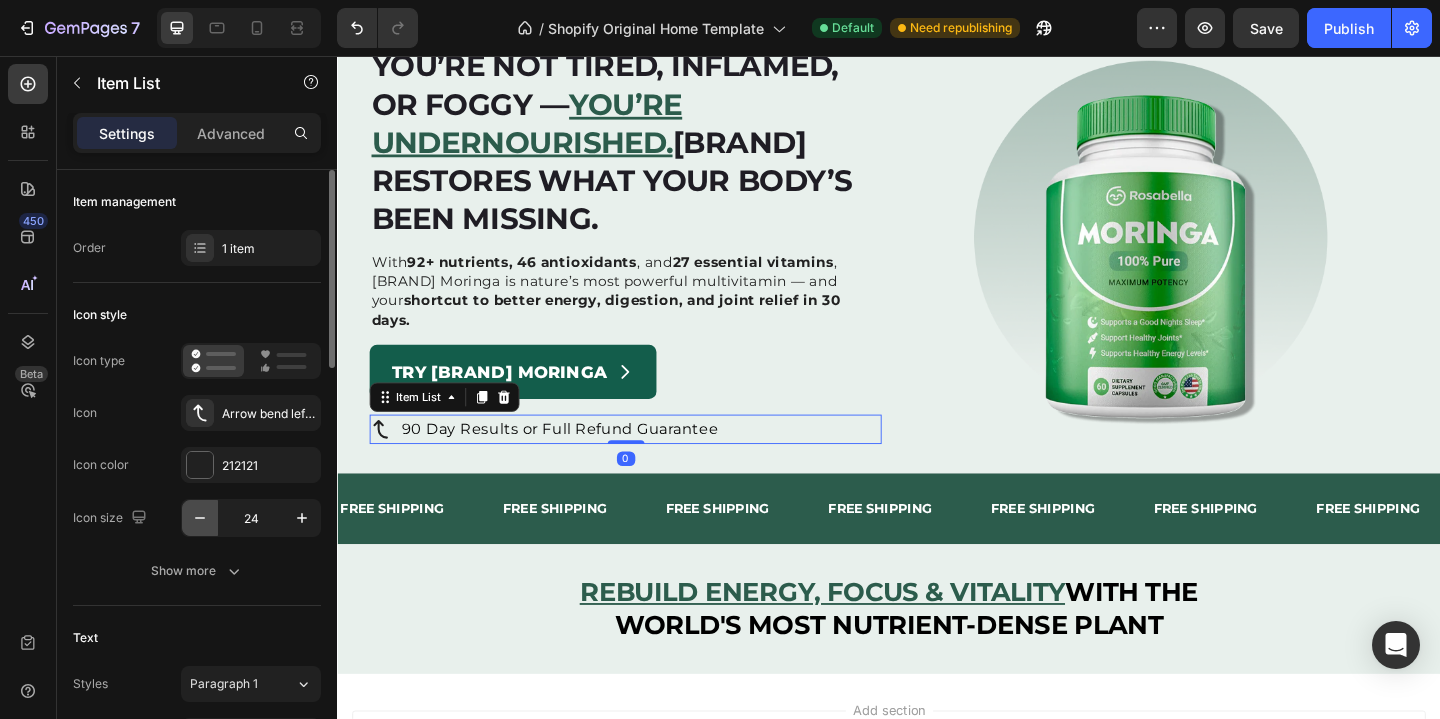 click 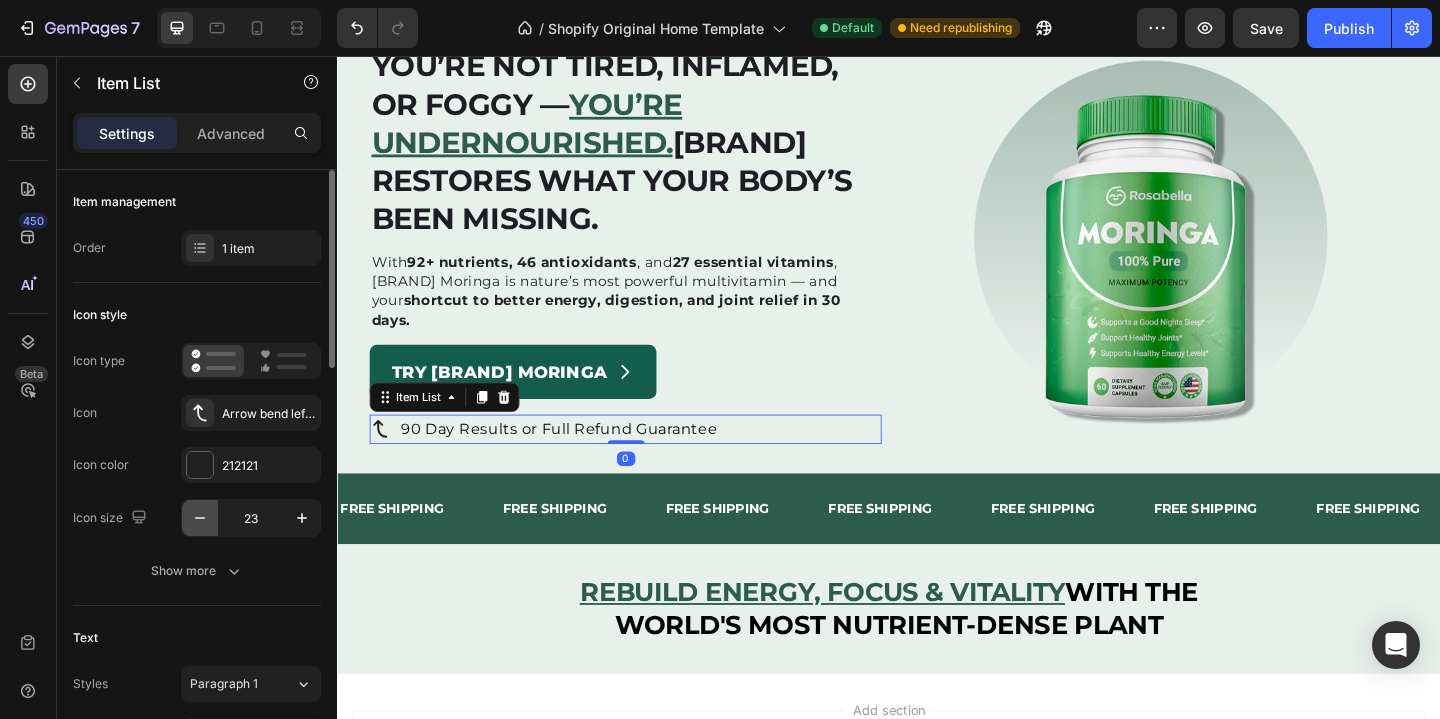 click 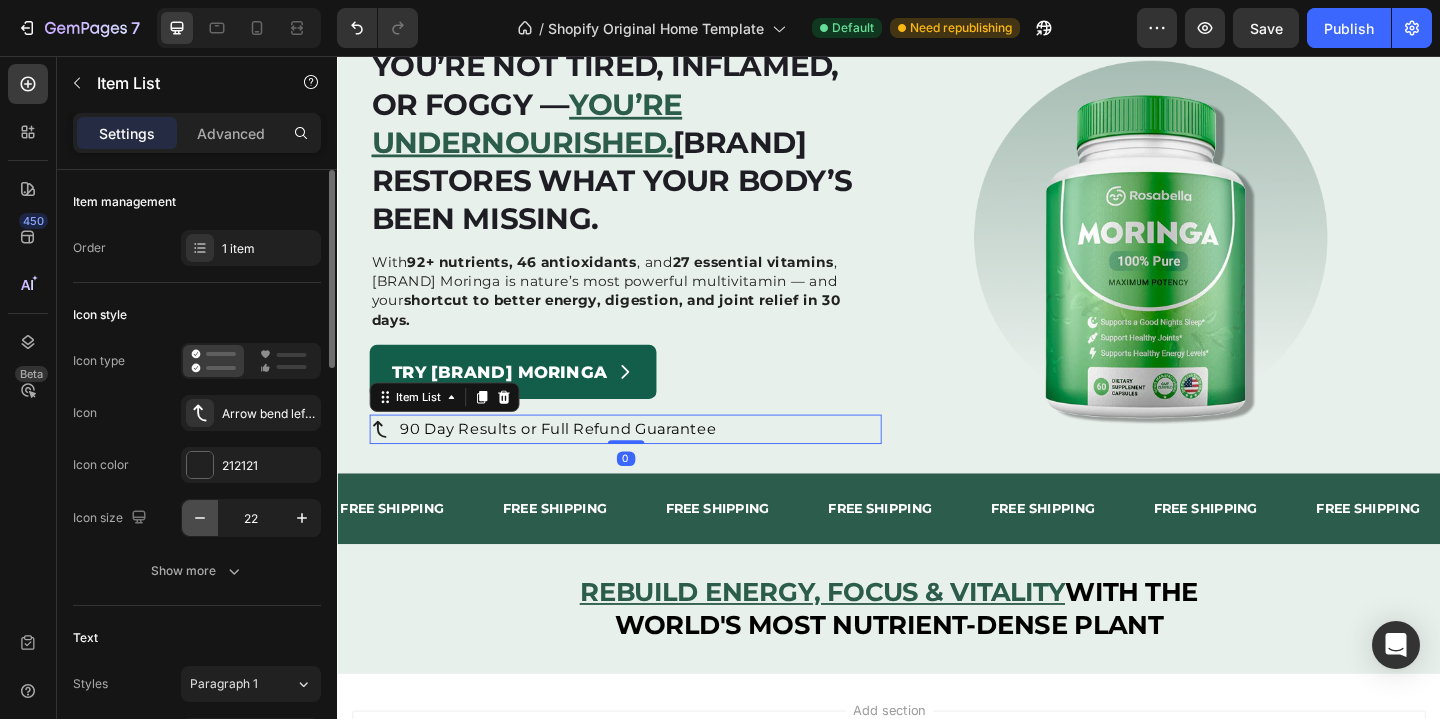 click 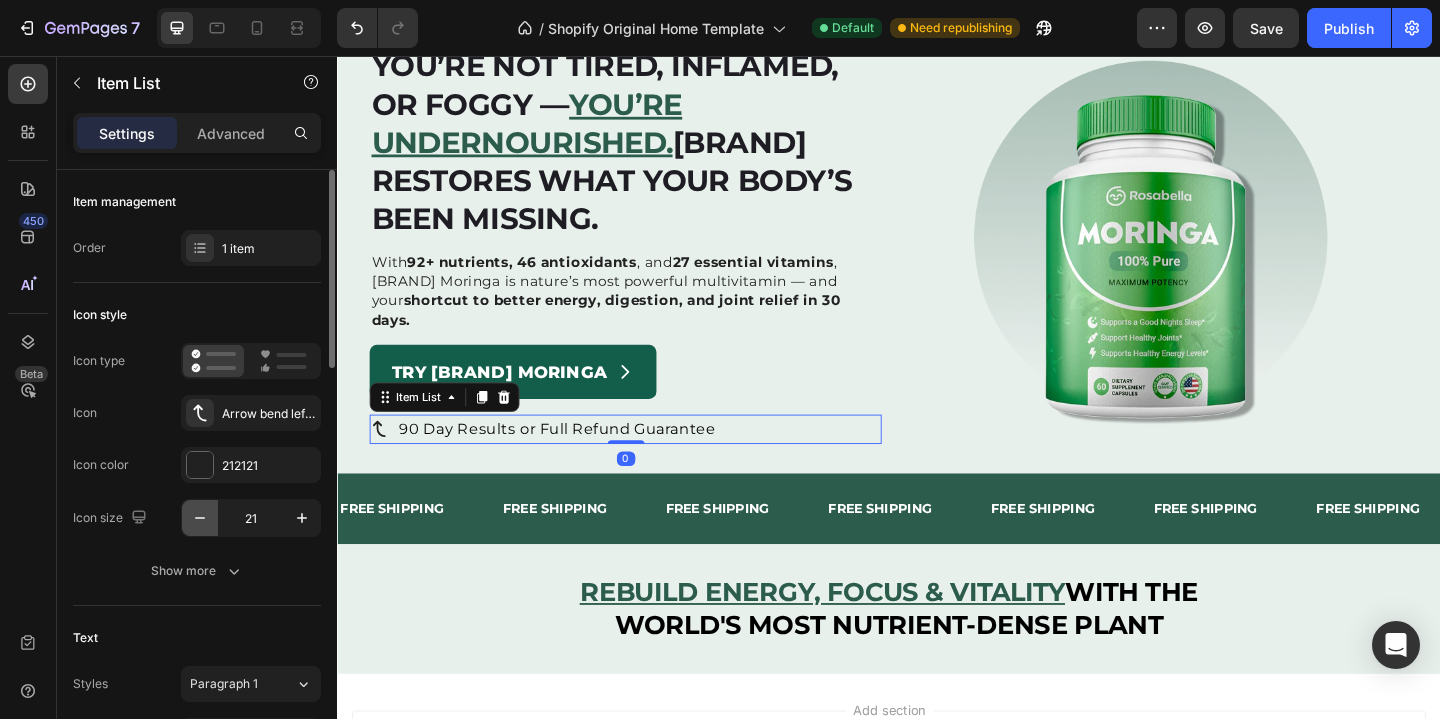 click 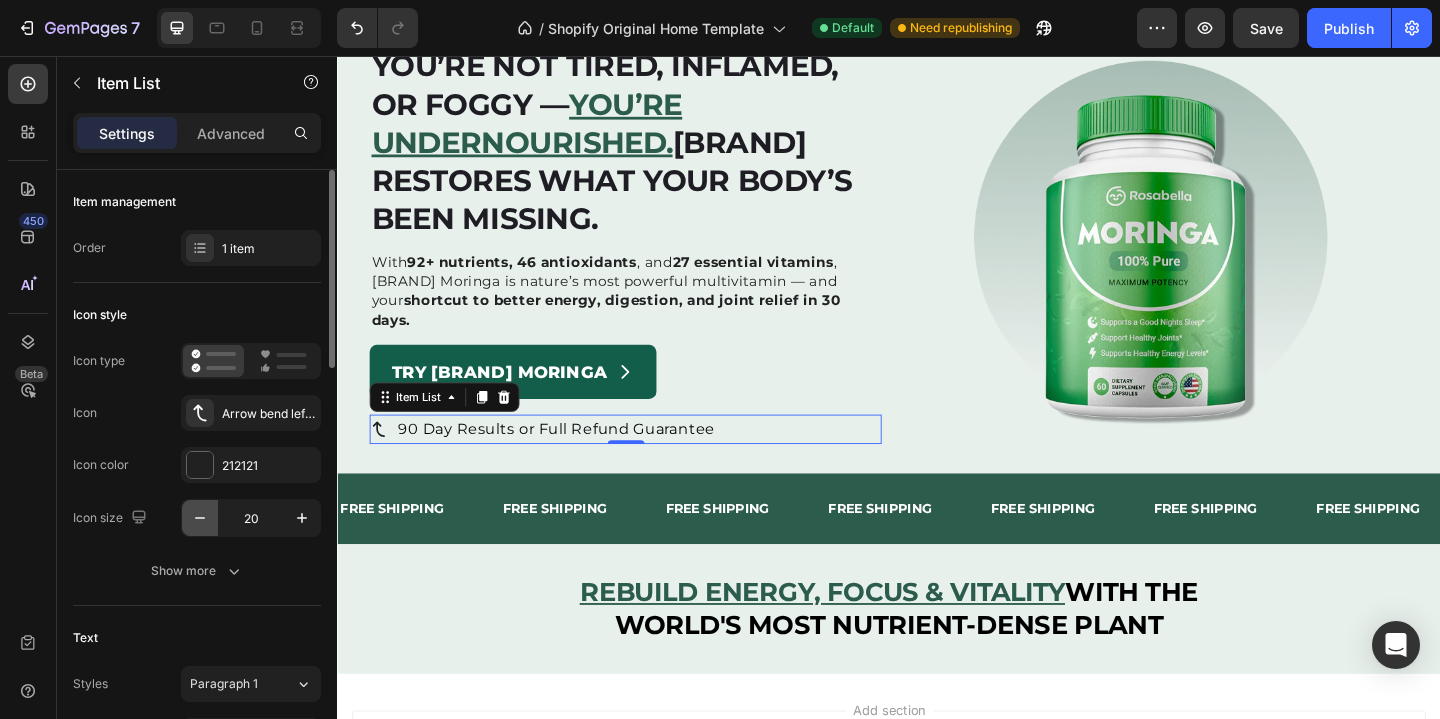 click 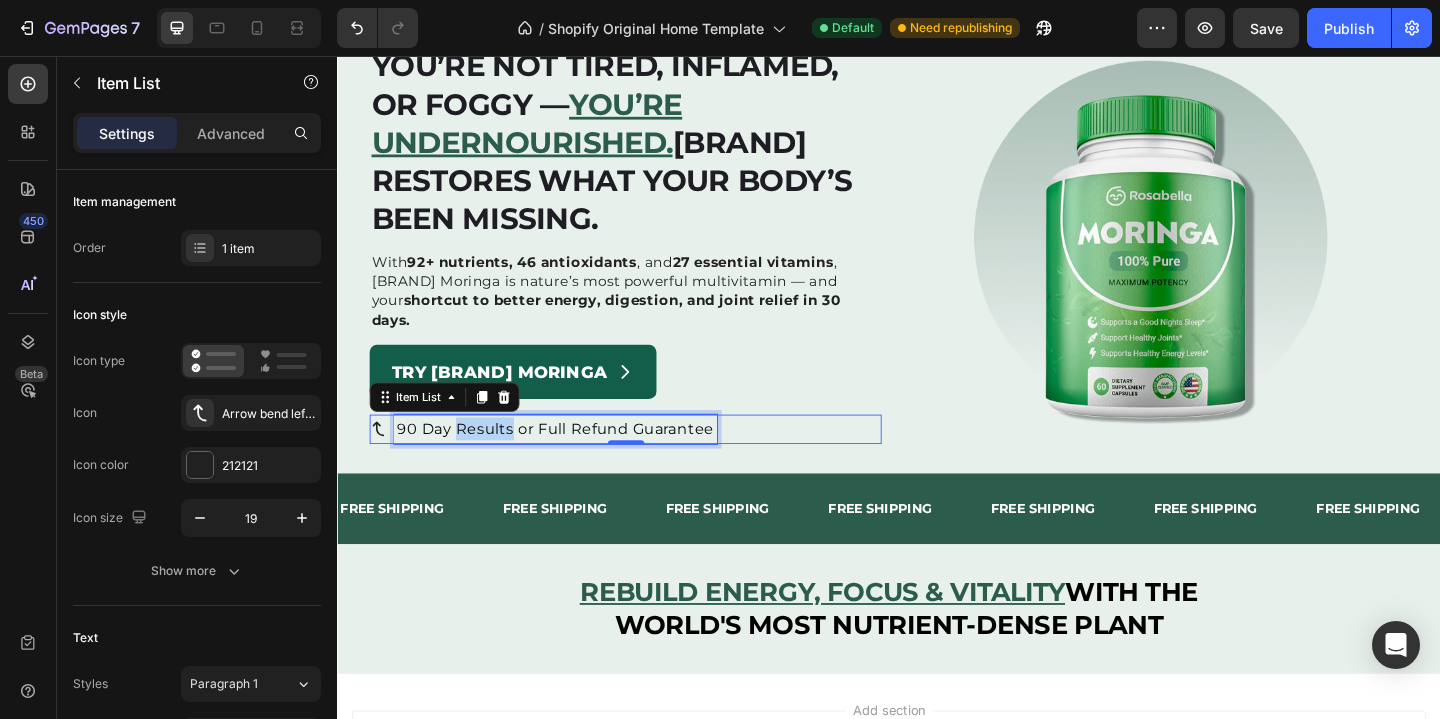 click on "90 Day Results or Full Refund Guarantee" at bounding box center (574, 461) 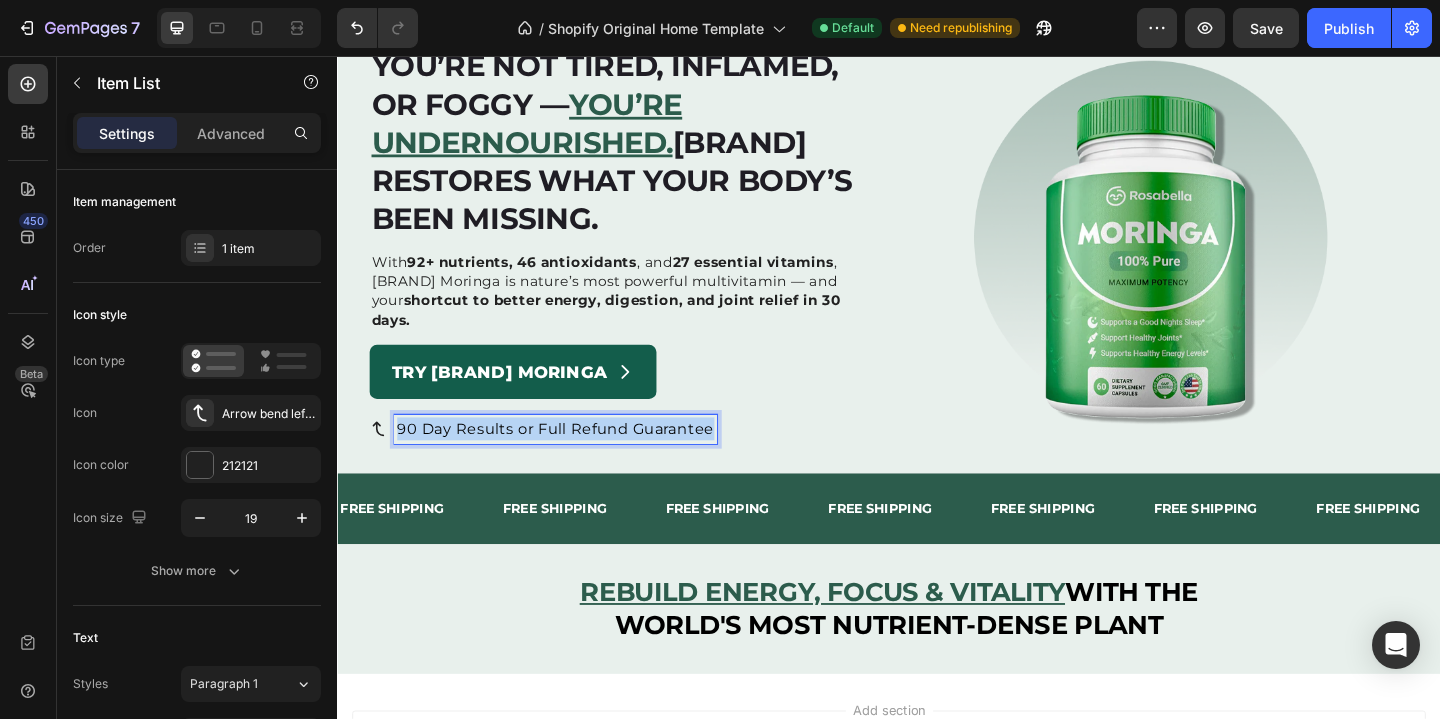 click on "90 Day Results or Full Refund Guarantee" at bounding box center (574, 461) 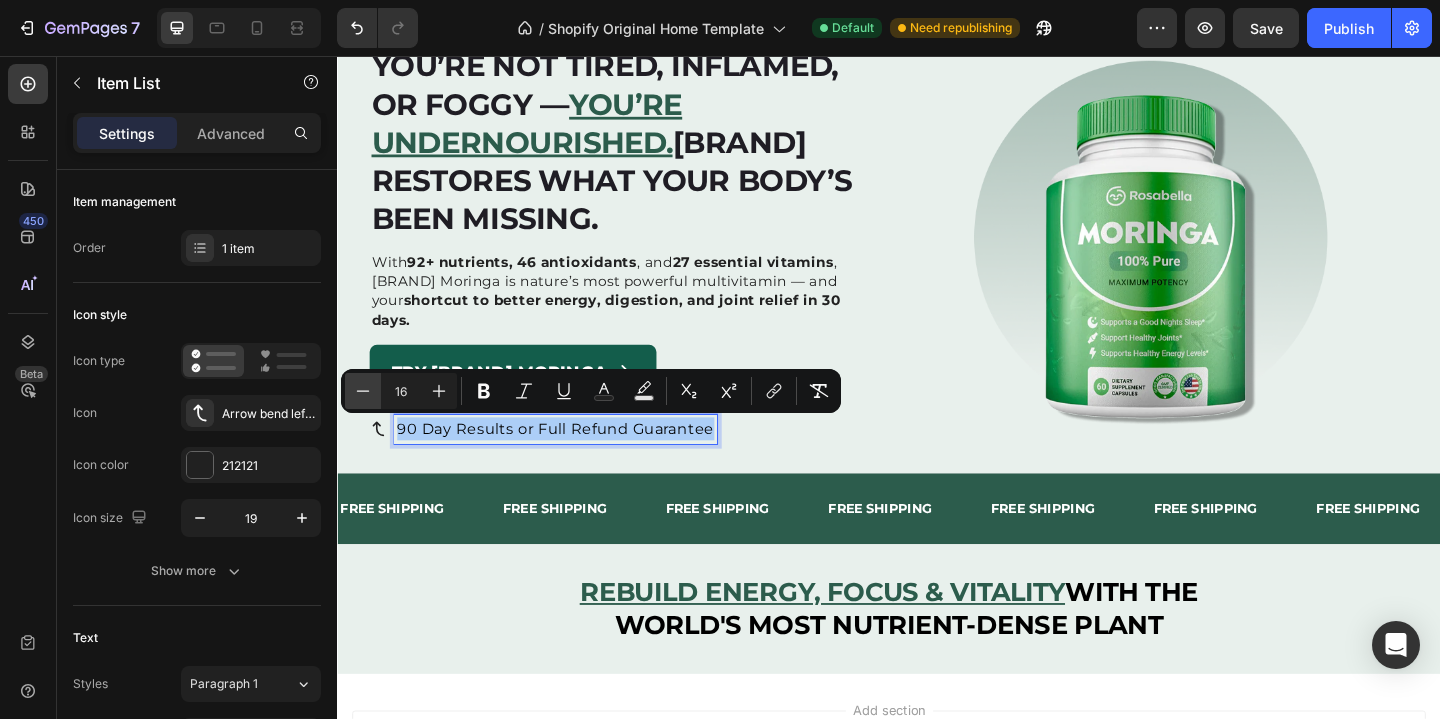 click 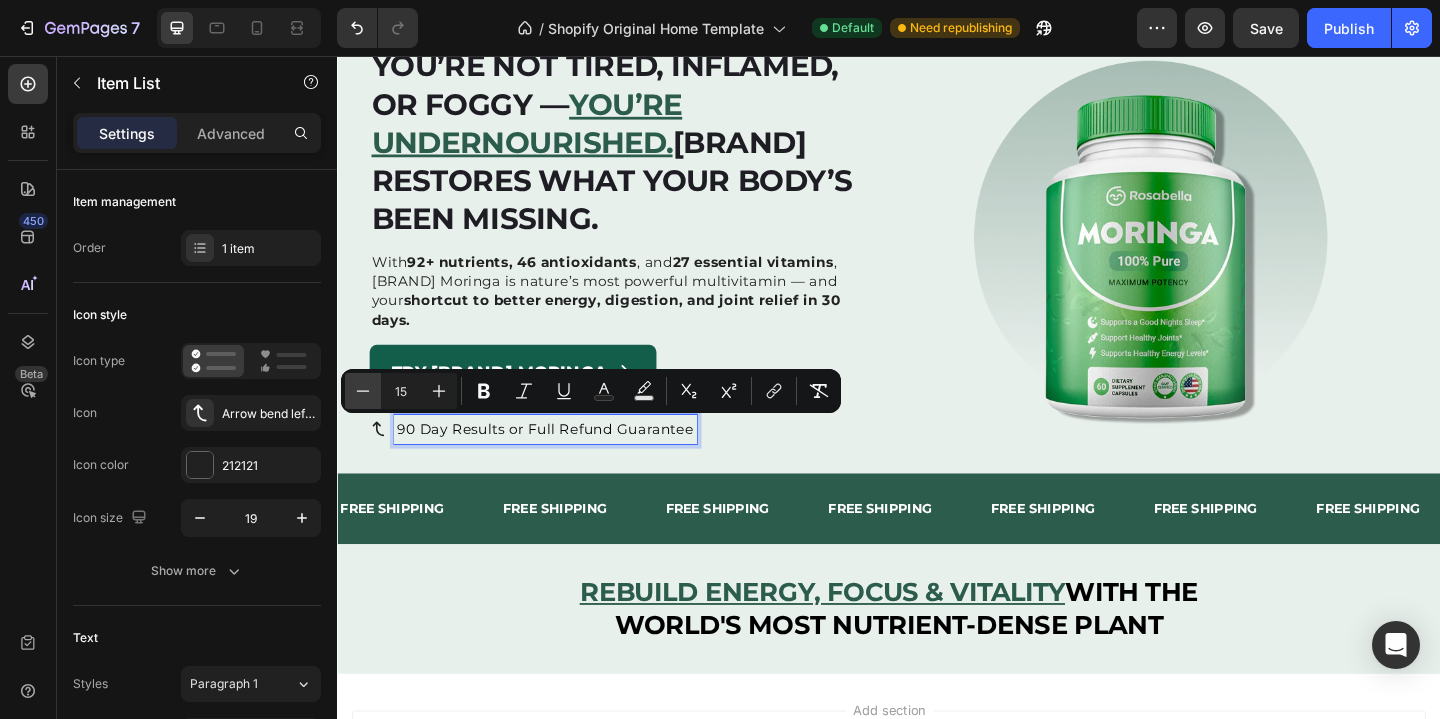 click on "Minus" at bounding box center (363, 391) 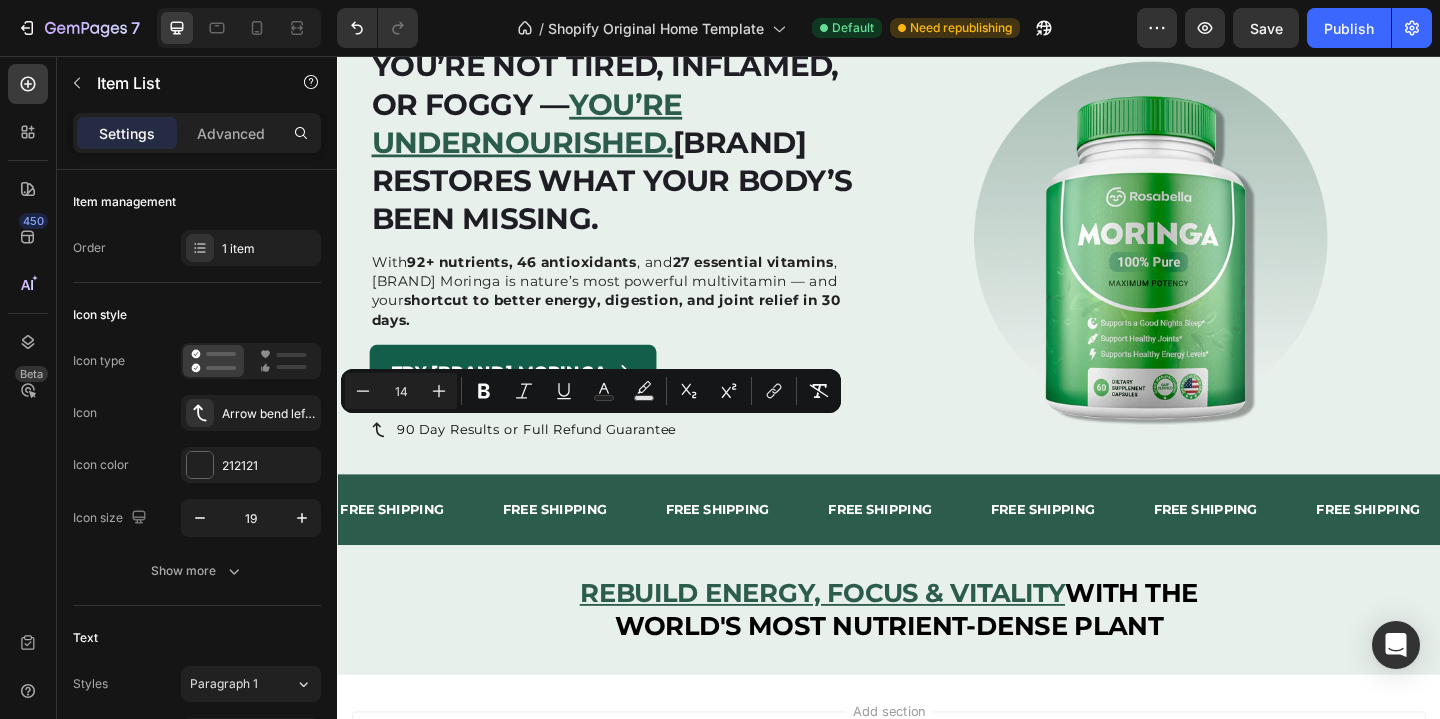 click 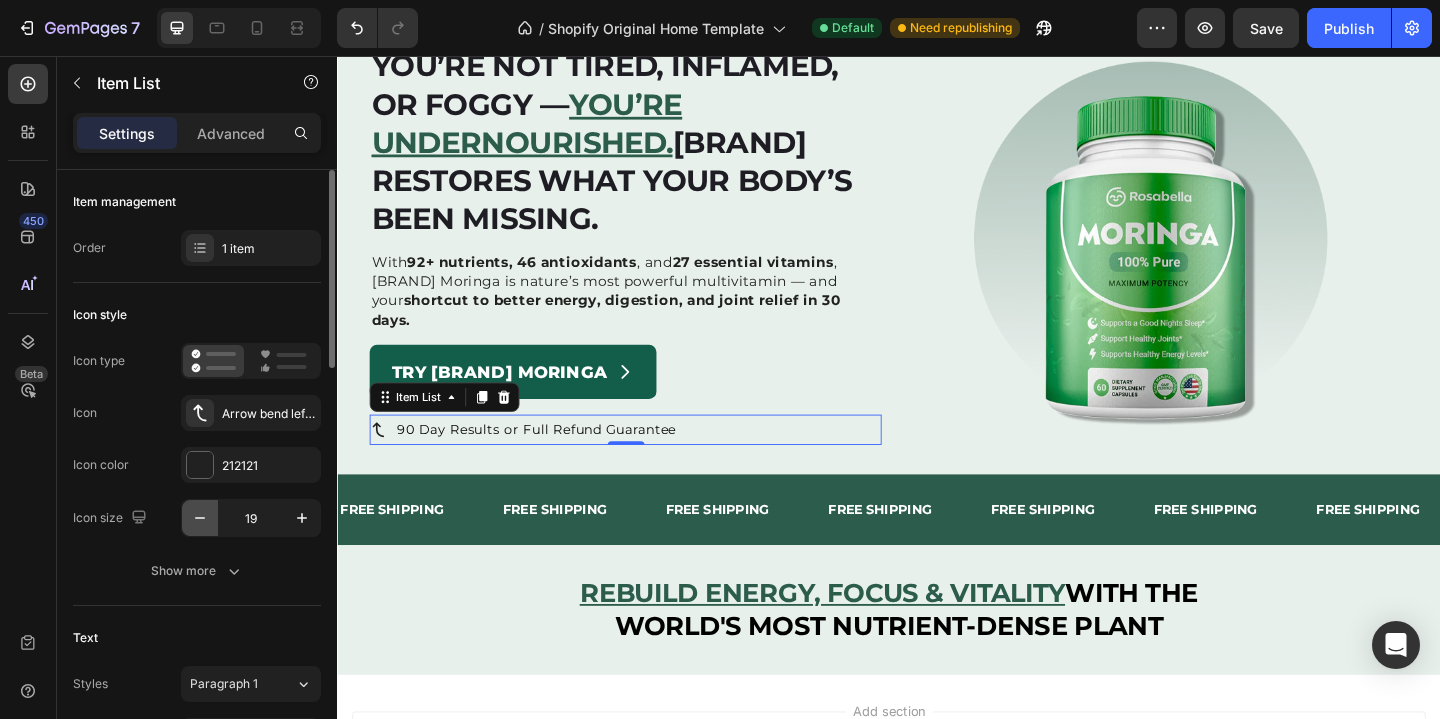 click 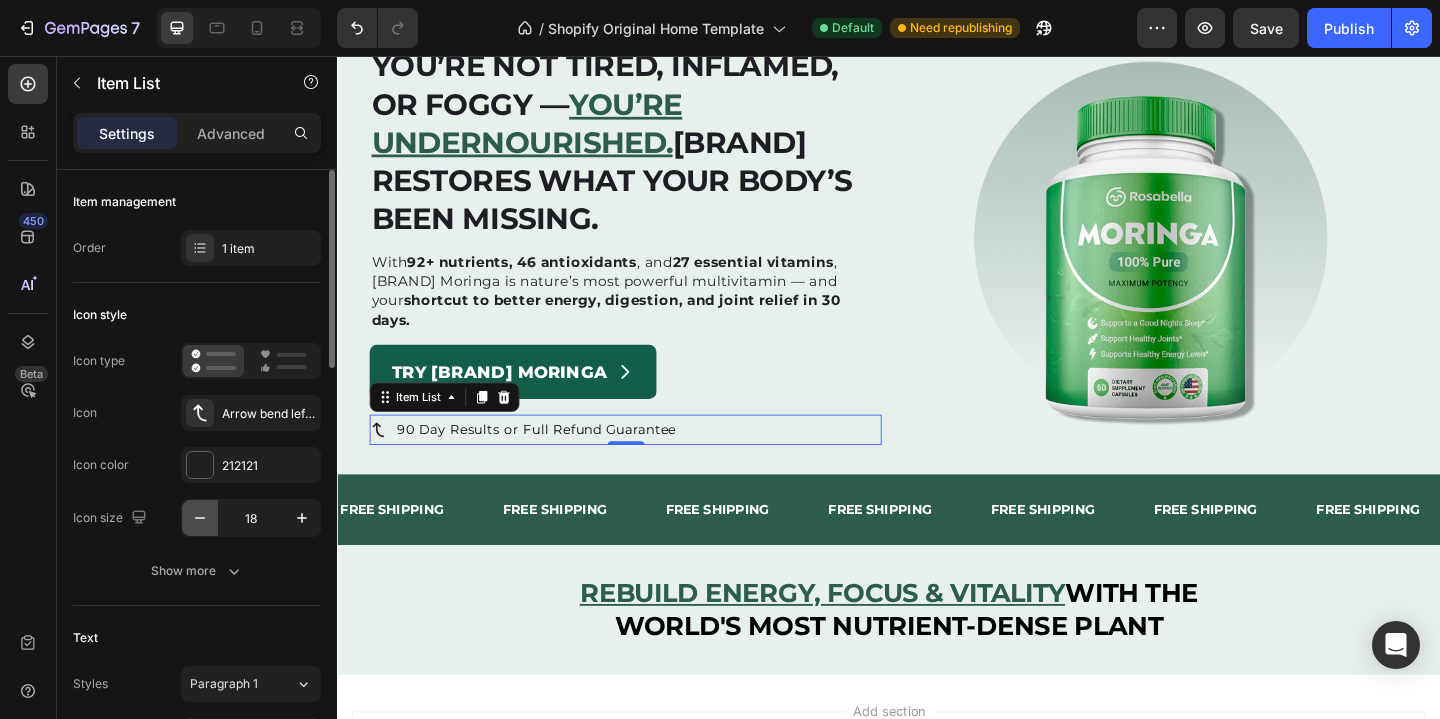 click 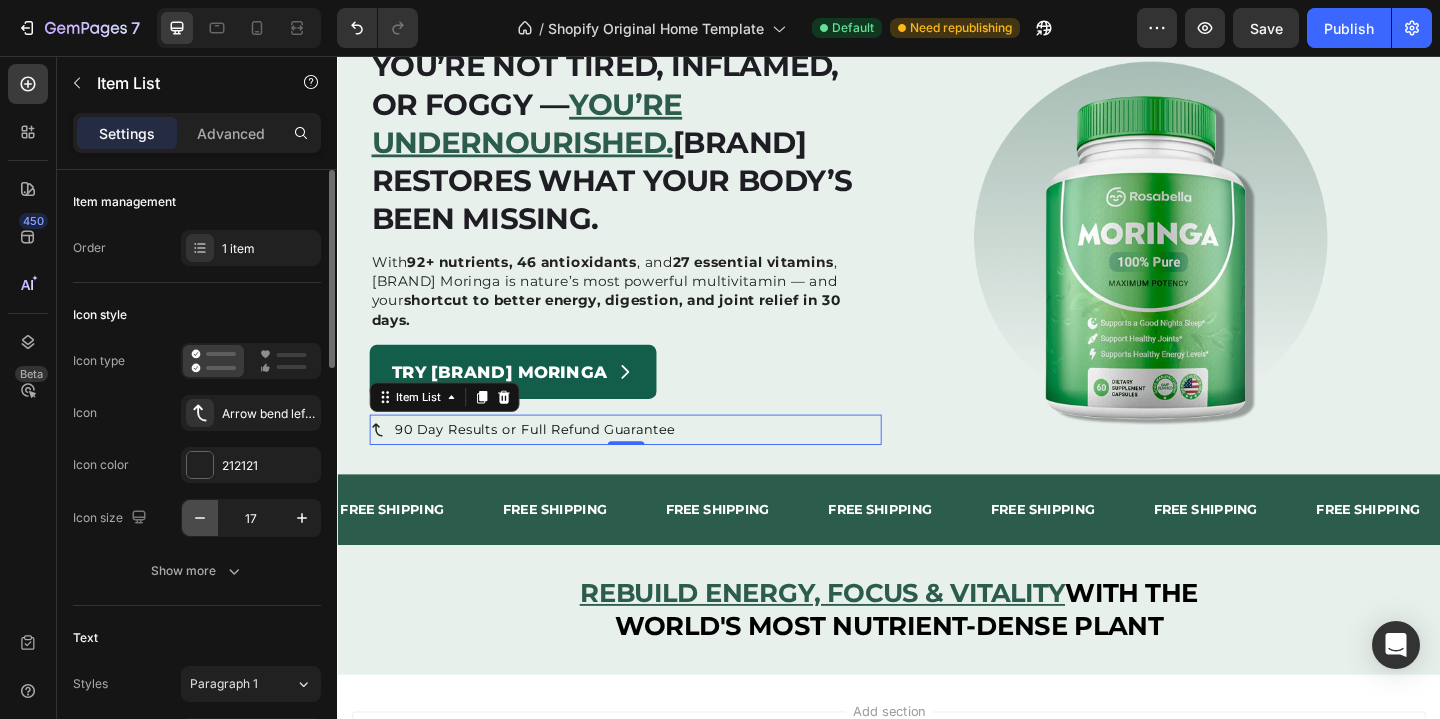 click 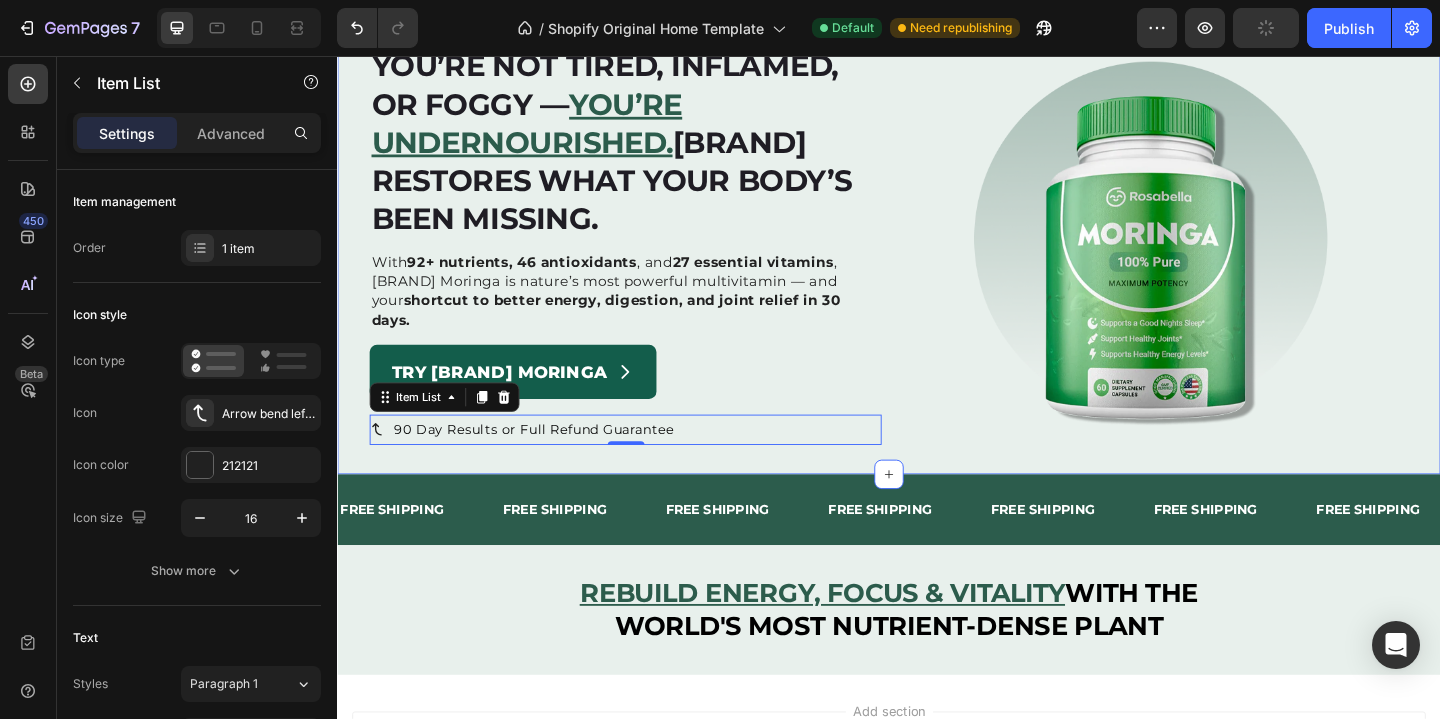 click on "⁠⁠⁠⁠⁠⁠⁠ You’re not tired, inflamed, or foggy —  you’re undernourished.  Rosabella restores what your body’s been missing. Heading With  92+ nutrients, 46 antioxidants , and  27 essential vitamins , Rosabella Moringa is nature’s most powerful multivitamin — and your  shortcut to better energy, digestion, and joint relief in 30 days. Text Block
Try Rosabella Moringa Button
90 Day Results or Full Refund Guarantee Item List   0 Image Row Section 1" at bounding box center [937, 261] 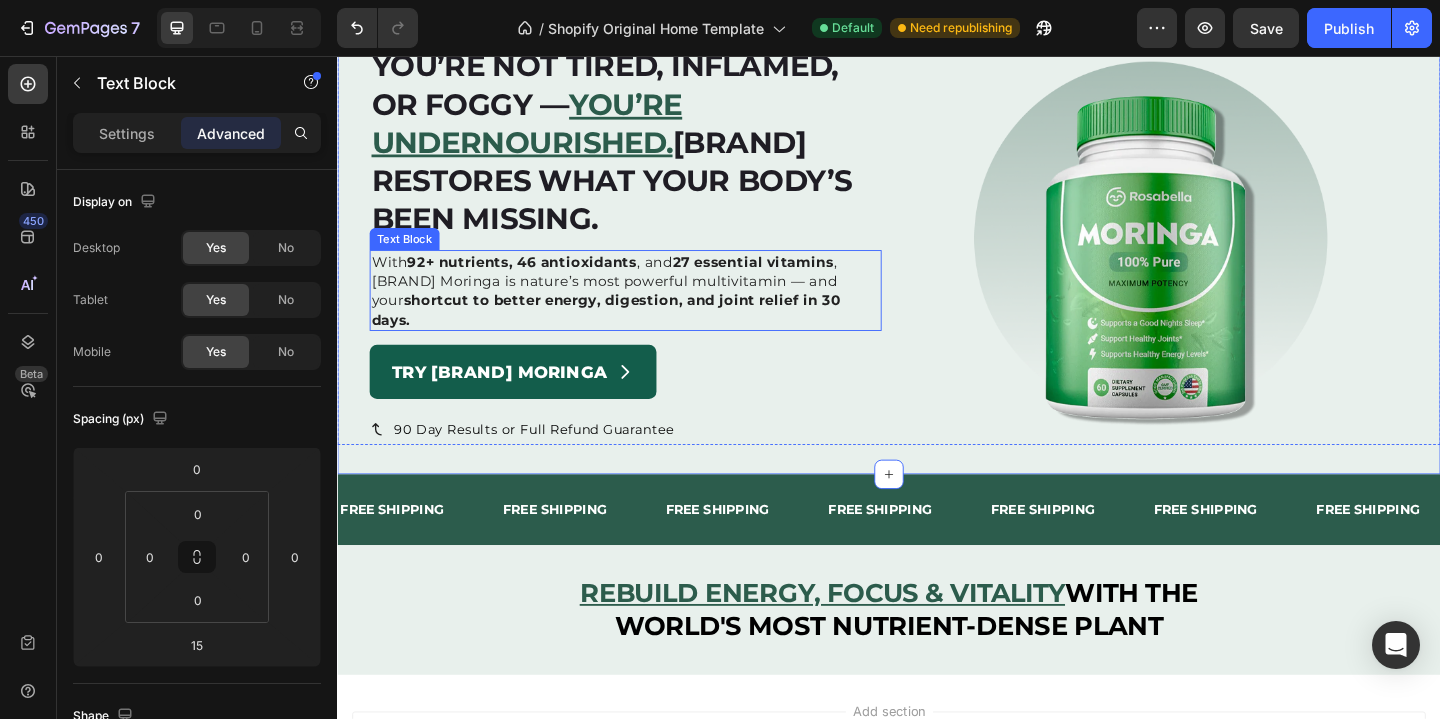 click on "27 essential vitamins" at bounding box center (790, 279) 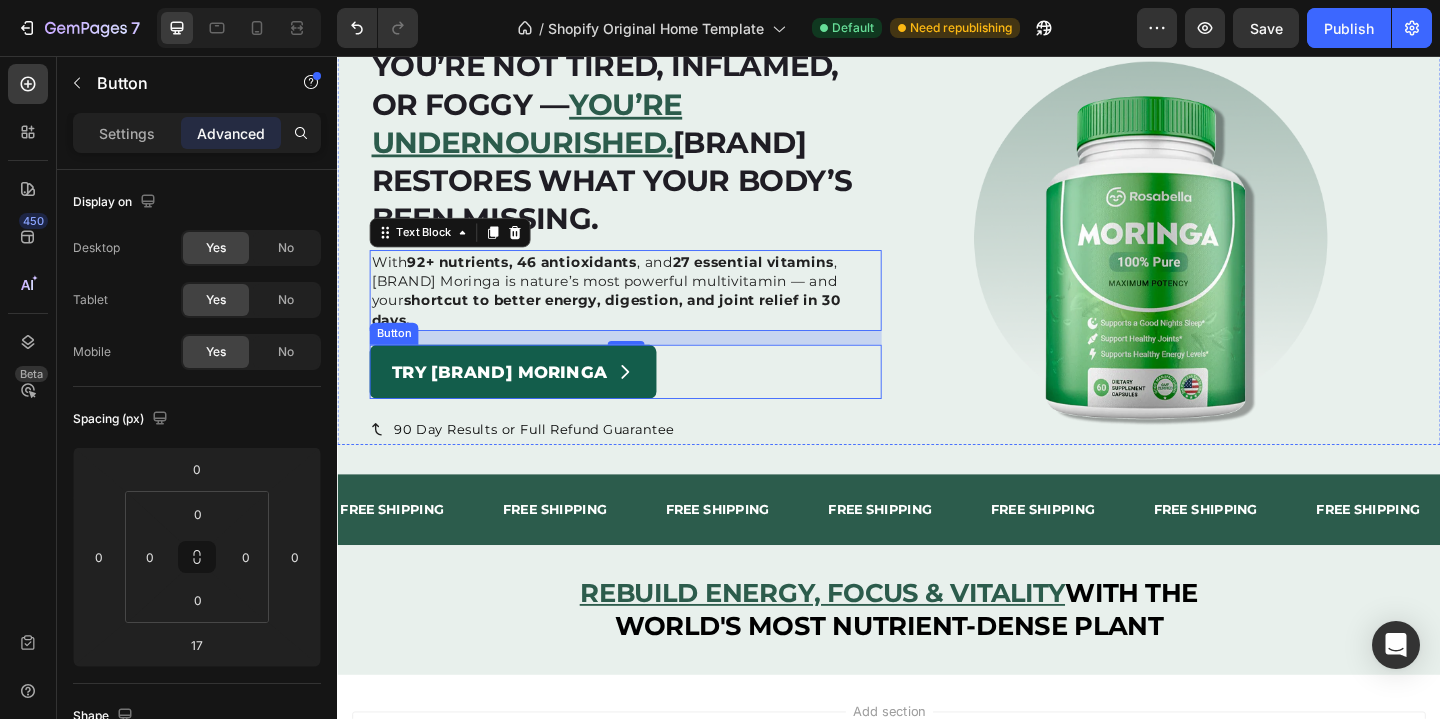 click on "Try Rosabella Moringa Button" at bounding box center [650, 399] 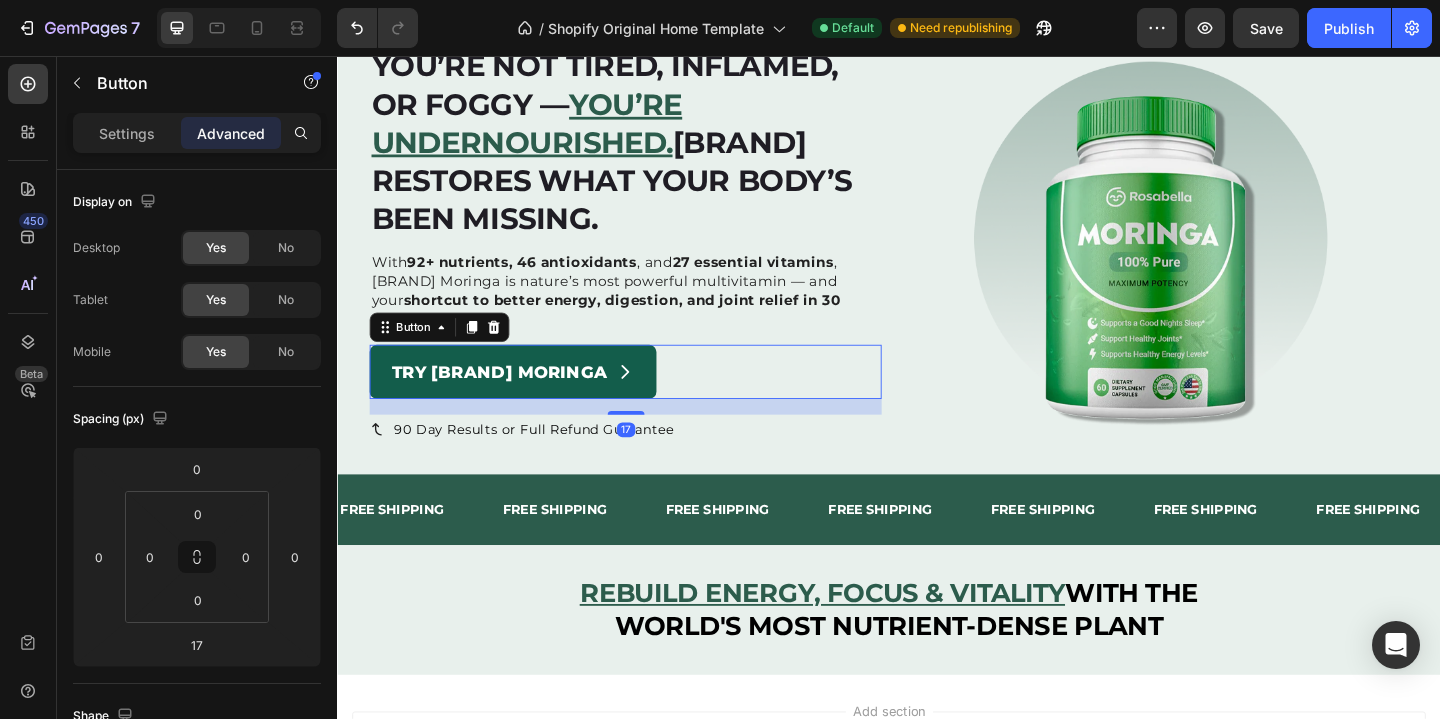 click on "17" at bounding box center [650, 437] 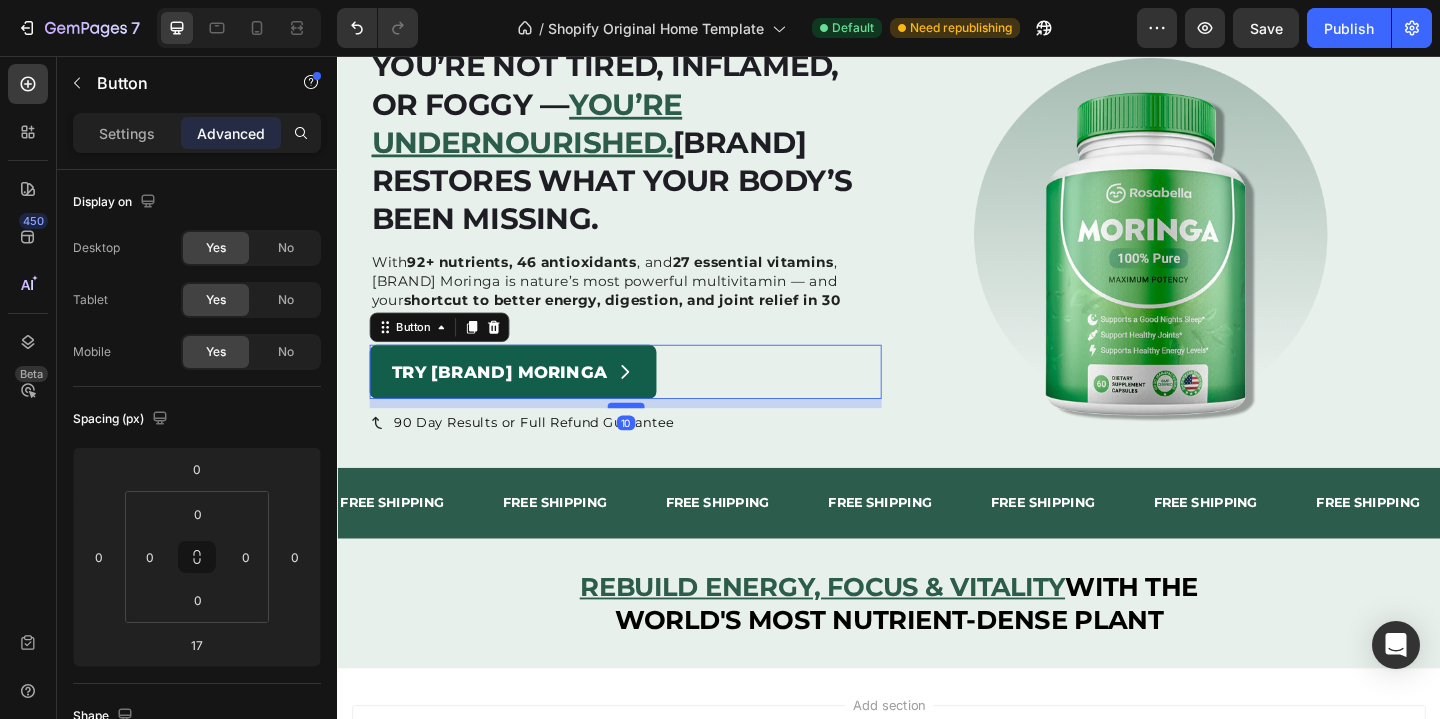 click at bounding box center [651, 436] 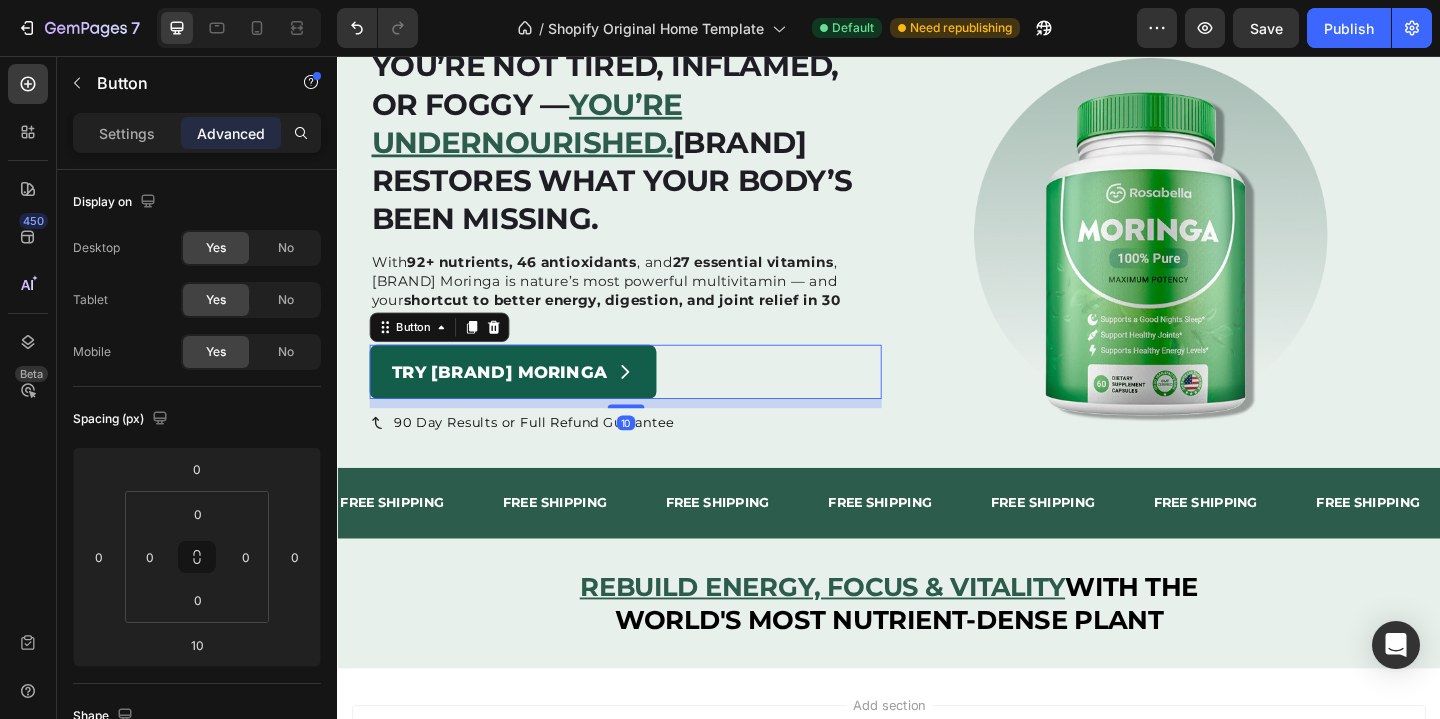 click on "90 Day Results or Full Refund Guarantee" at bounding box center [650, 455] 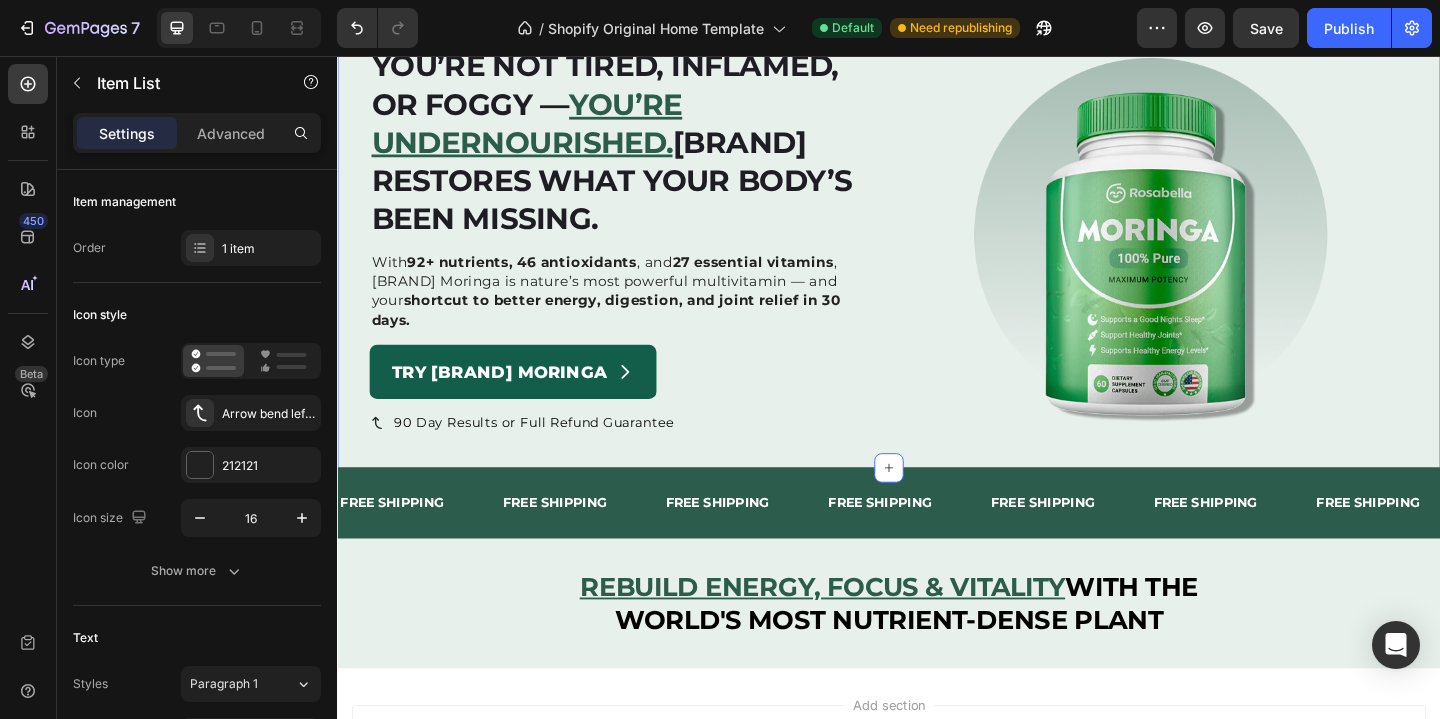 click on "⁠⁠⁠⁠⁠⁠⁠ You’re not tired, inflamed, or foggy —  you’re undernourished.  Rosabella restores what your body’s been missing. Heading With  92+ nutrients, 46 antioxidants , and  27 essential vitamins , Rosabella Moringa is nature’s most powerful multivitamin — and your  shortcut to better energy, digestion, and joint relief in 30 days. Text Block
Try Rosabella Moringa Button
90 Day Results or Full Refund Guarantee Item List Image Row Section 1   You can create reusable sections Create Theme Section AI Content Write with GemAI What would you like to describe here? Tone and Voice Persuasive Product Show more Generate" at bounding box center (937, 258) 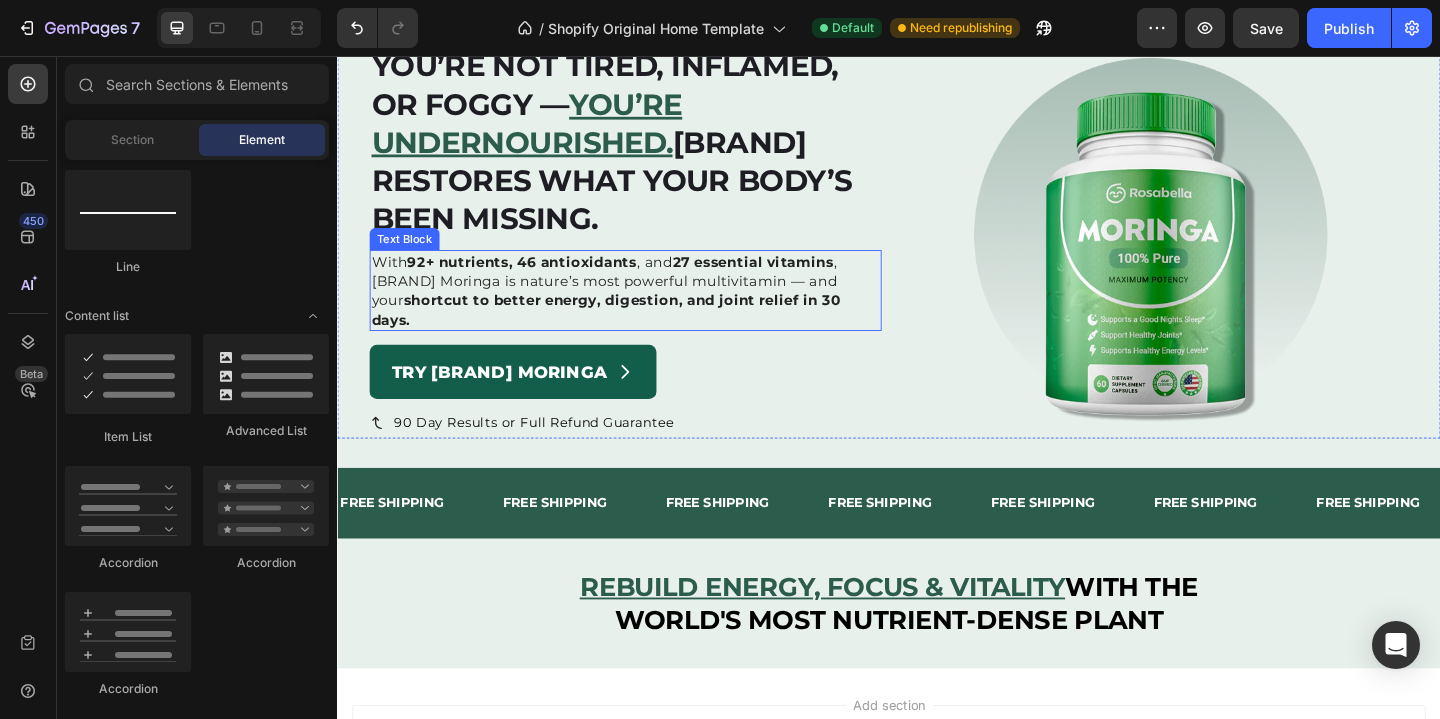 scroll, scrollTop: 0, scrollLeft: 0, axis: both 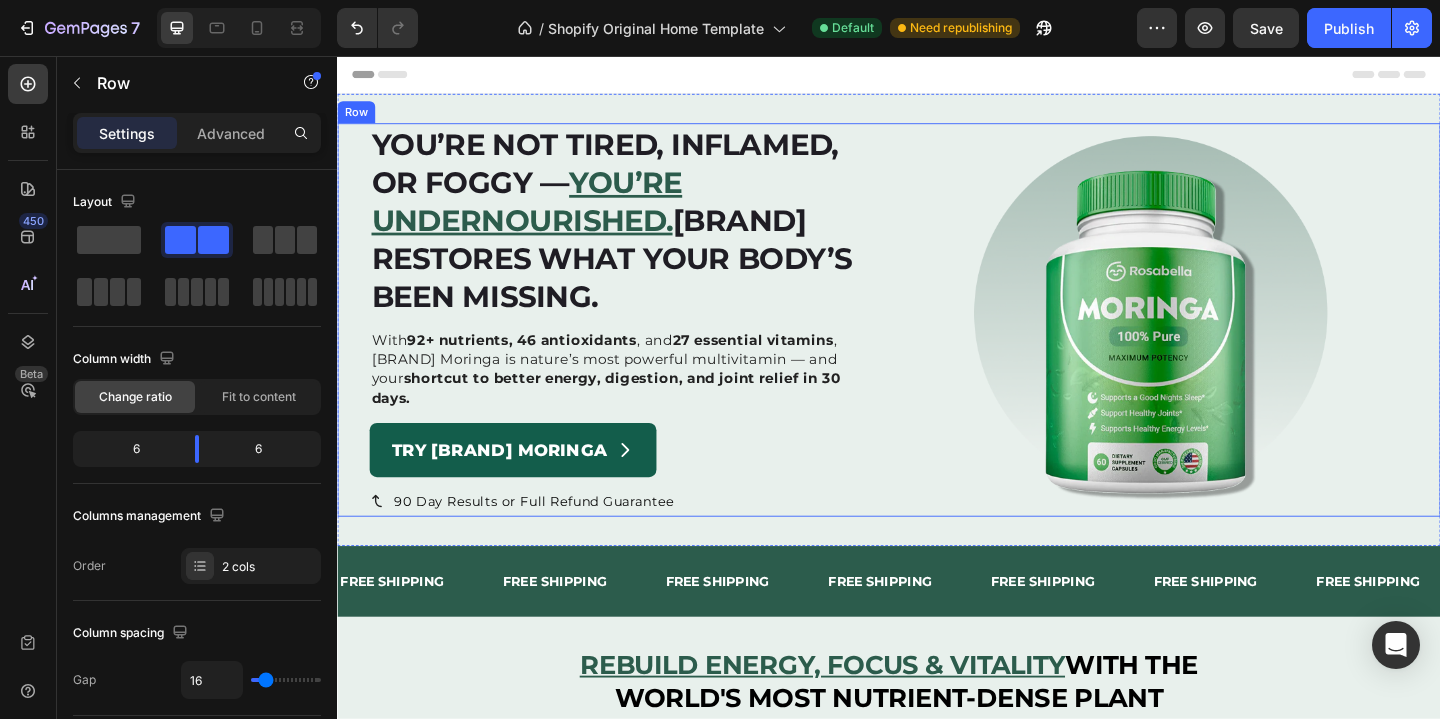 click on "⁠⁠⁠⁠⁠⁠⁠ You’re not tired, inflamed, or foggy —  you’re undernourished.  Rosabella restores what your body’s been missing. Heading With  92+ nutrients, 46 antioxidants , and  27 essential vitamins , Rosabella Moringa is nature’s most powerful multivitamin — and your  shortcut to better energy, digestion, and joint relief in 30 days. Text Block
Try Rosabella Moringa Button
90 Day Results or Full Refund Guarantee Item List Image Row" at bounding box center (937, 343) 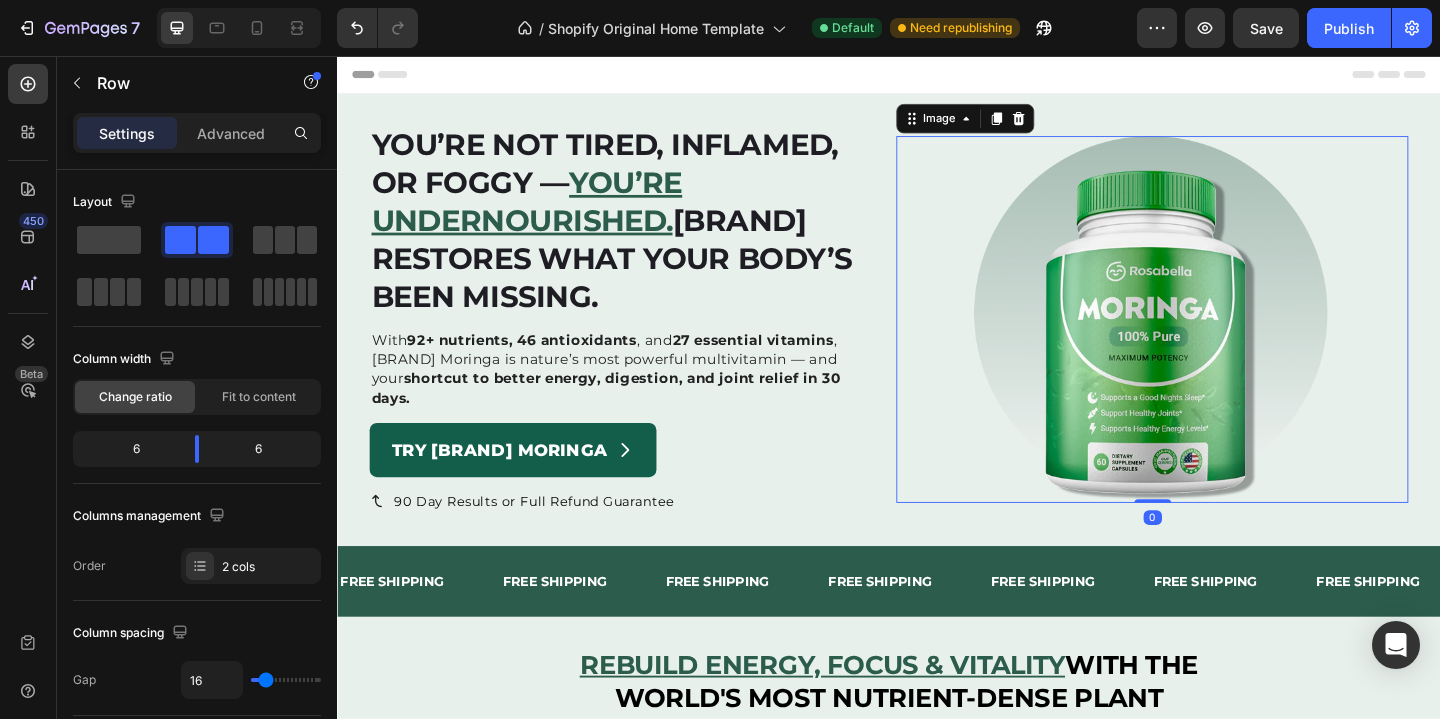 click at bounding box center [1224, 342] 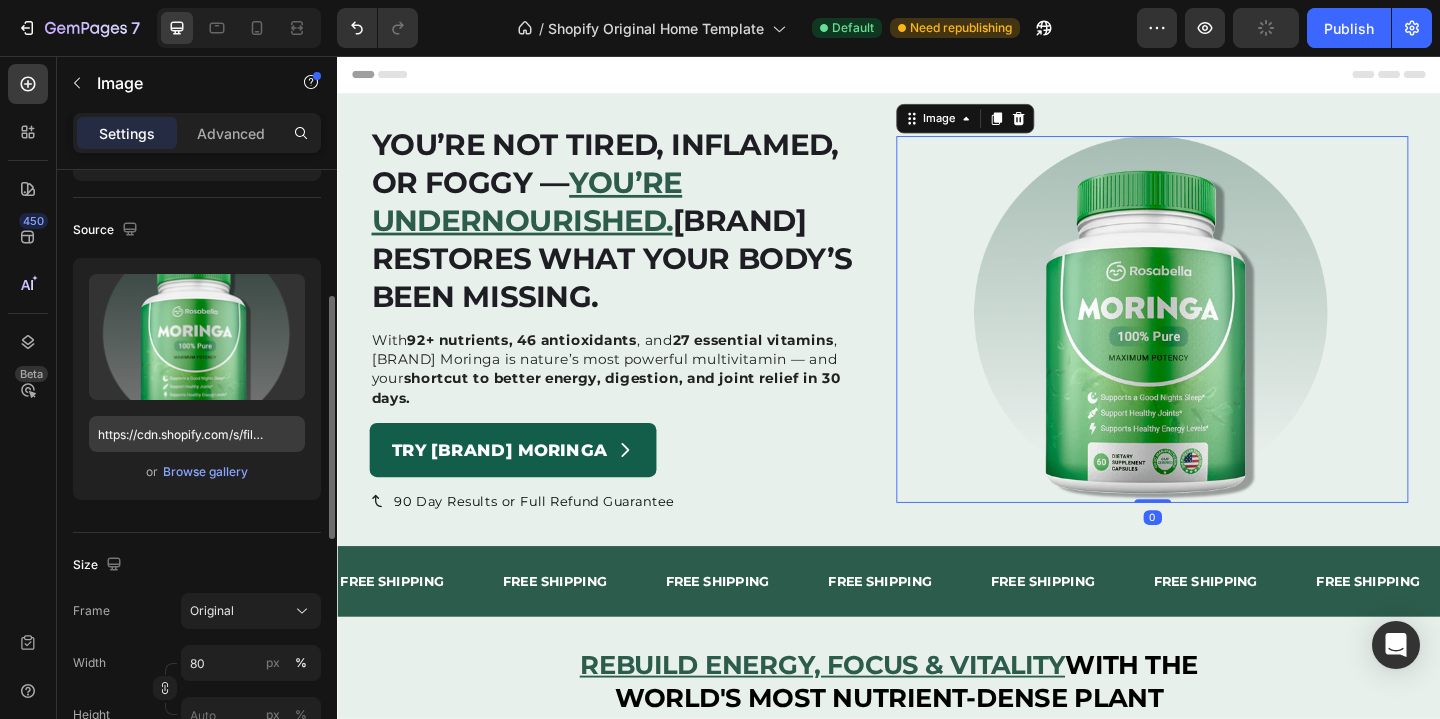 scroll, scrollTop: 256, scrollLeft: 0, axis: vertical 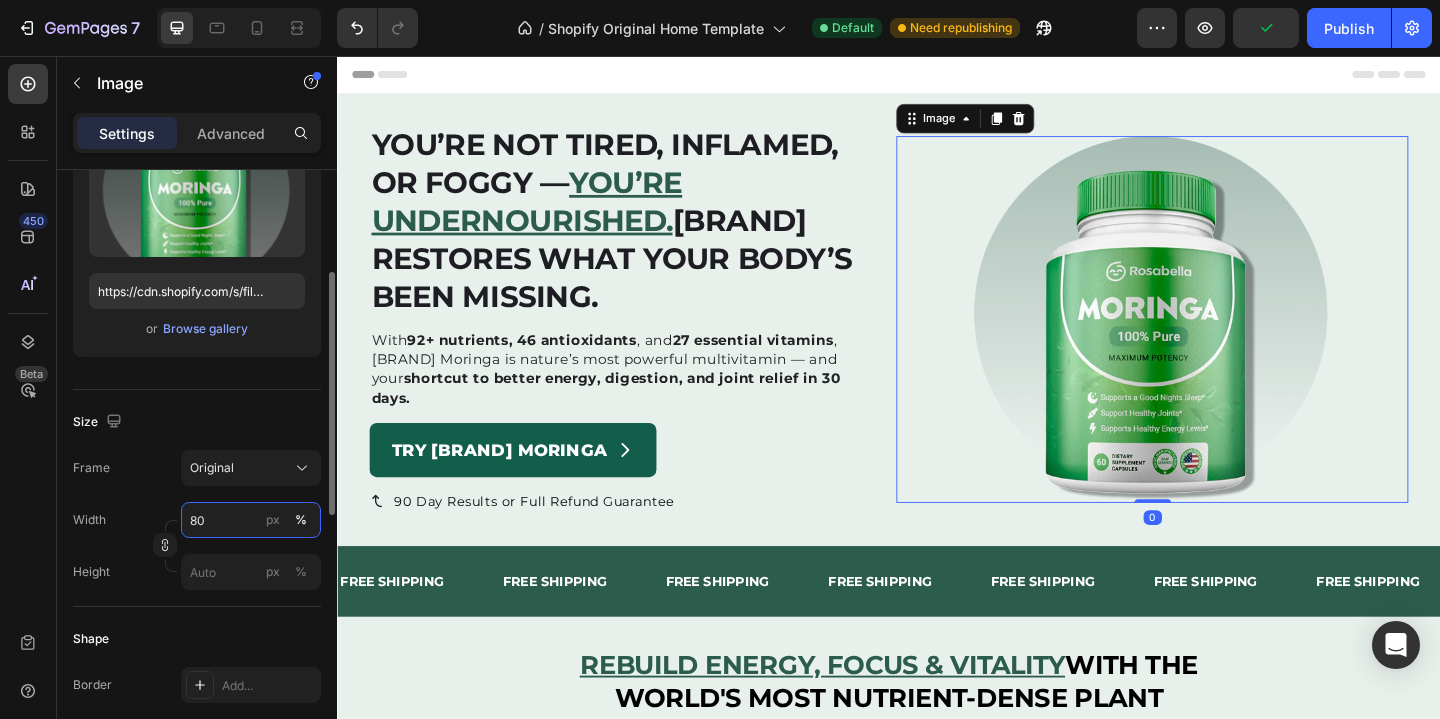click on "80" at bounding box center [251, 520] 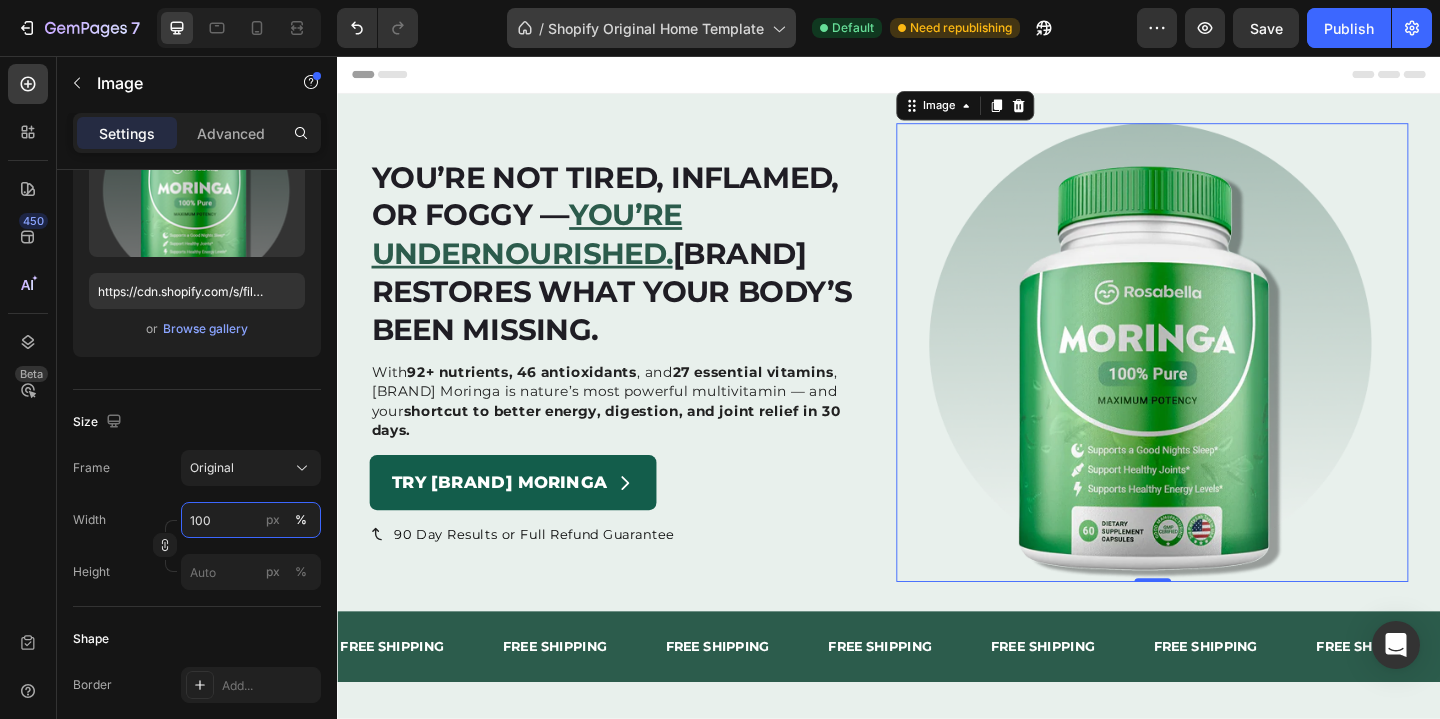 type on "100" 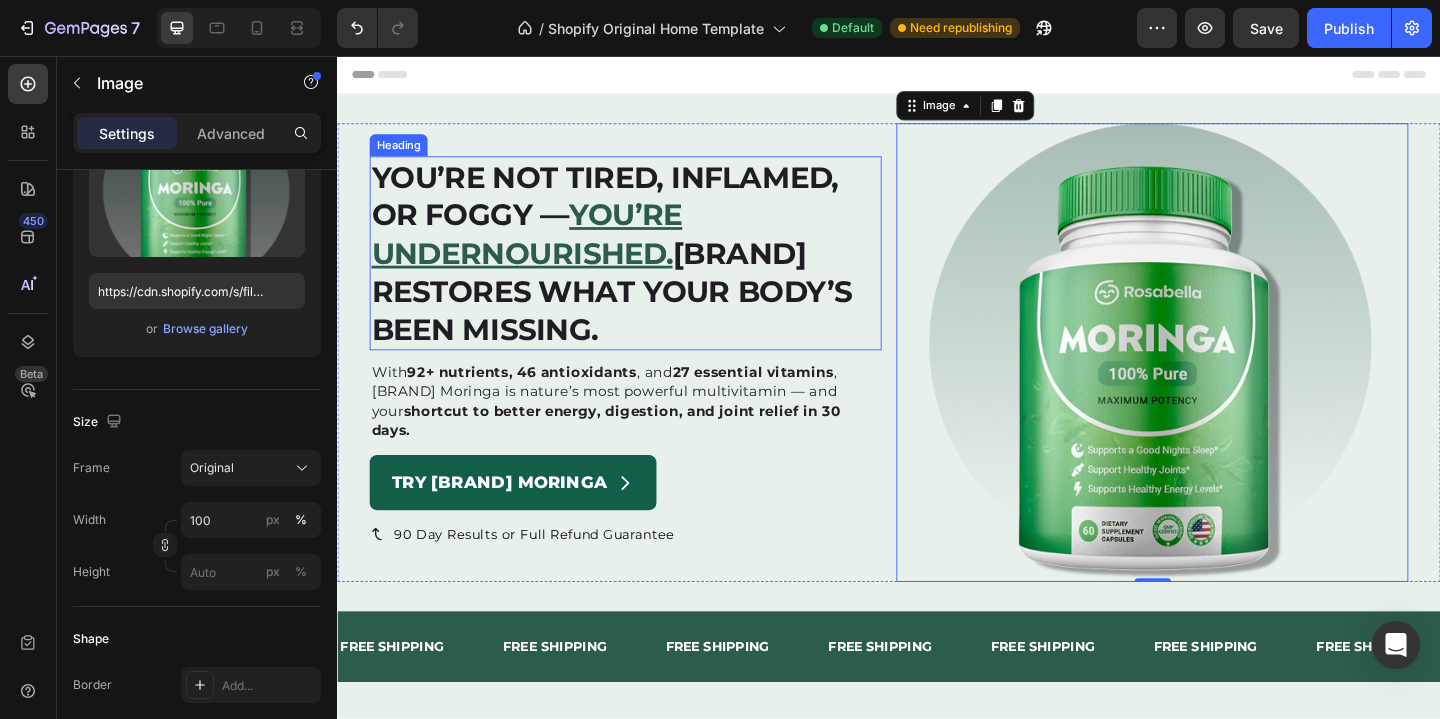click on "⁠⁠⁠⁠⁠⁠⁠ You’re not tired, inflamed, or foggy —  you’re undernourished.  Rosabella restores what your body’s been missing." at bounding box center [650, 271] 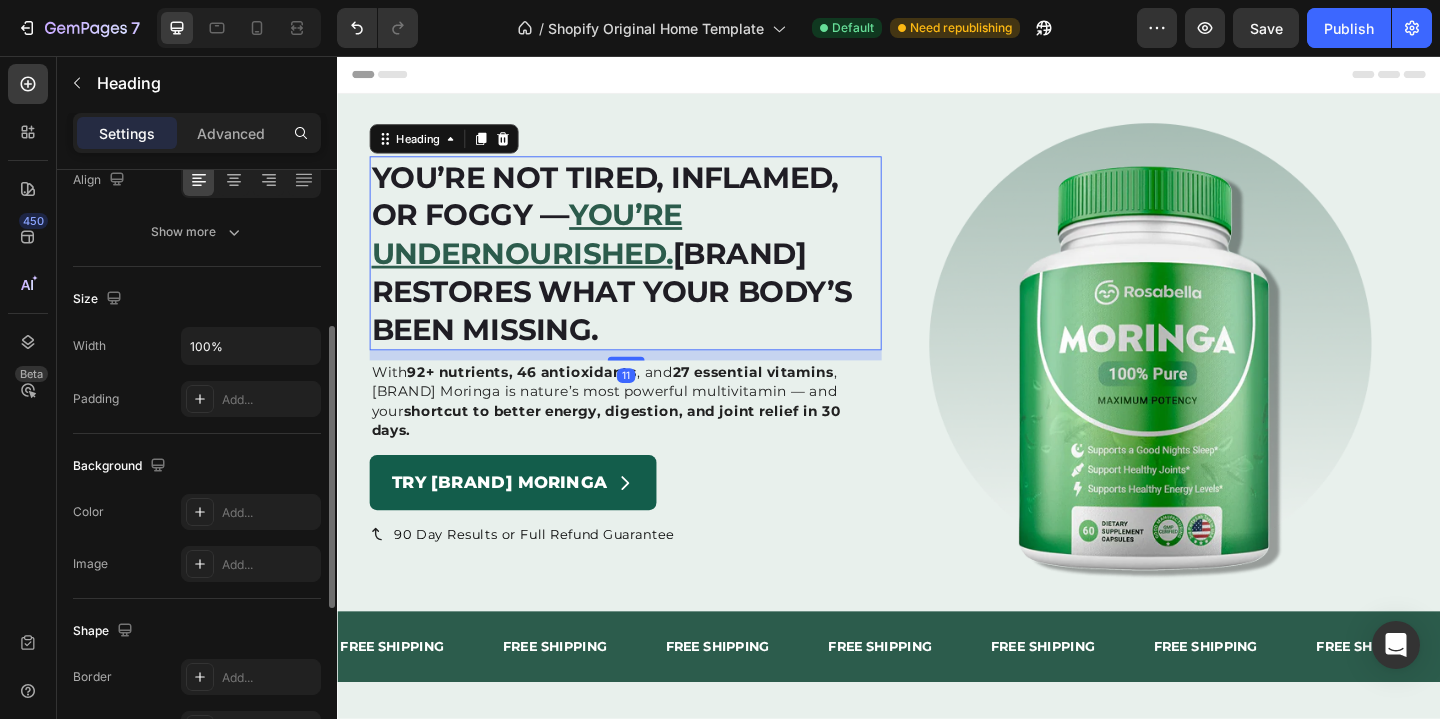 scroll, scrollTop: 301, scrollLeft: 0, axis: vertical 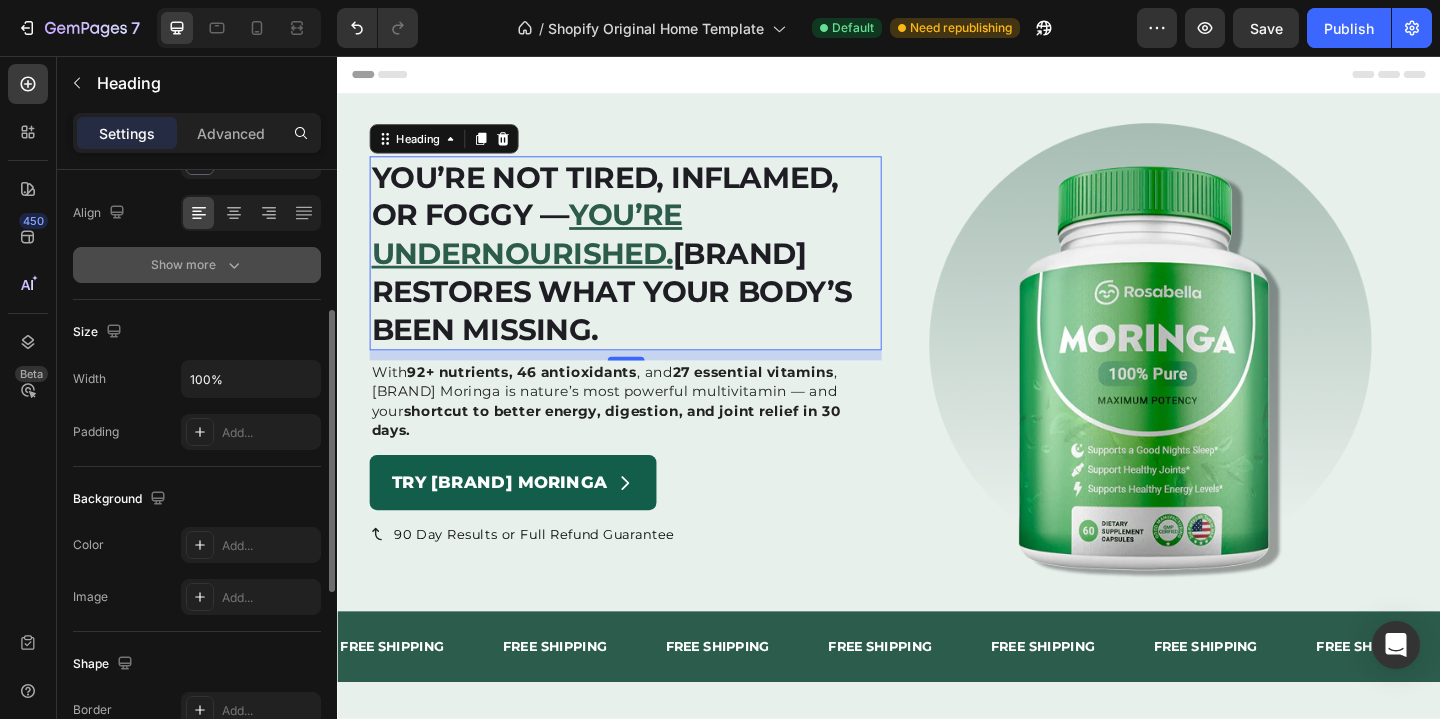 click on "Show more" at bounding box center (197, 265) 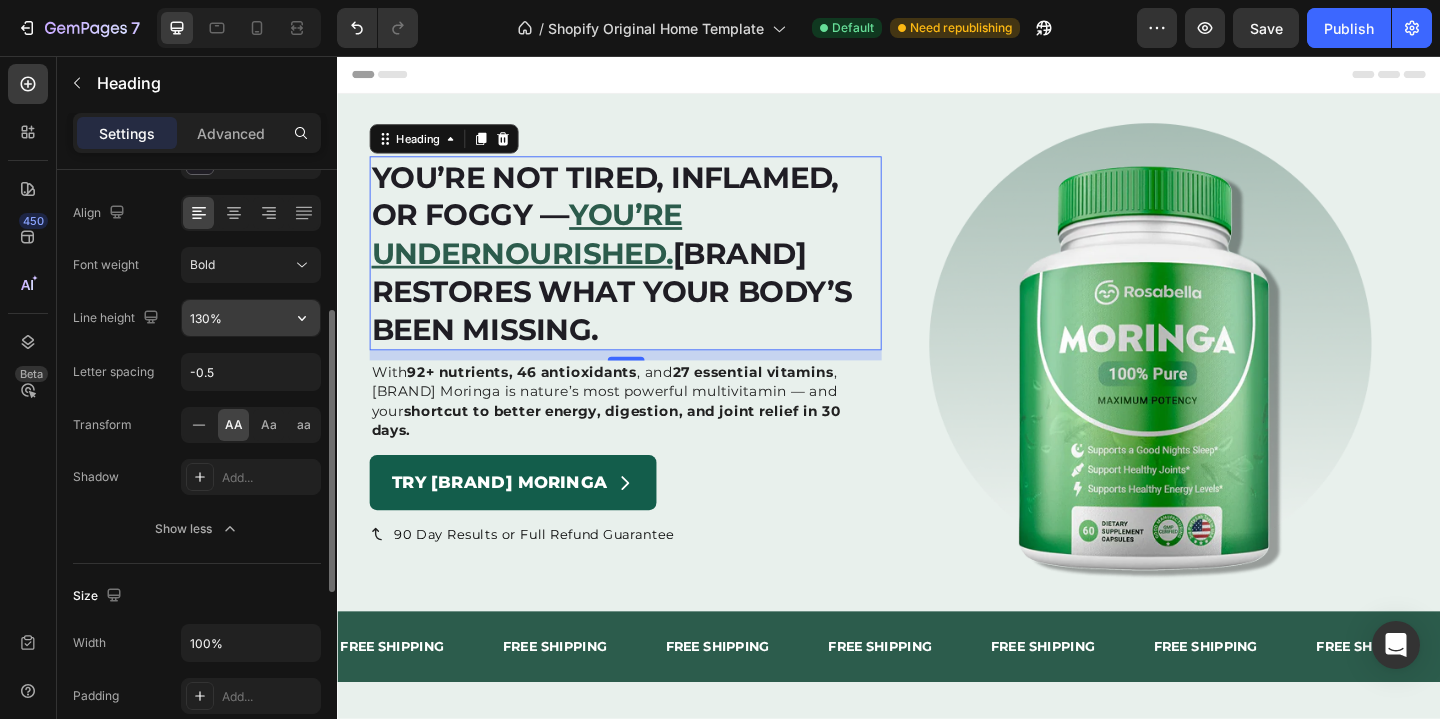 click on "130%" at bounding box center [251, 318] 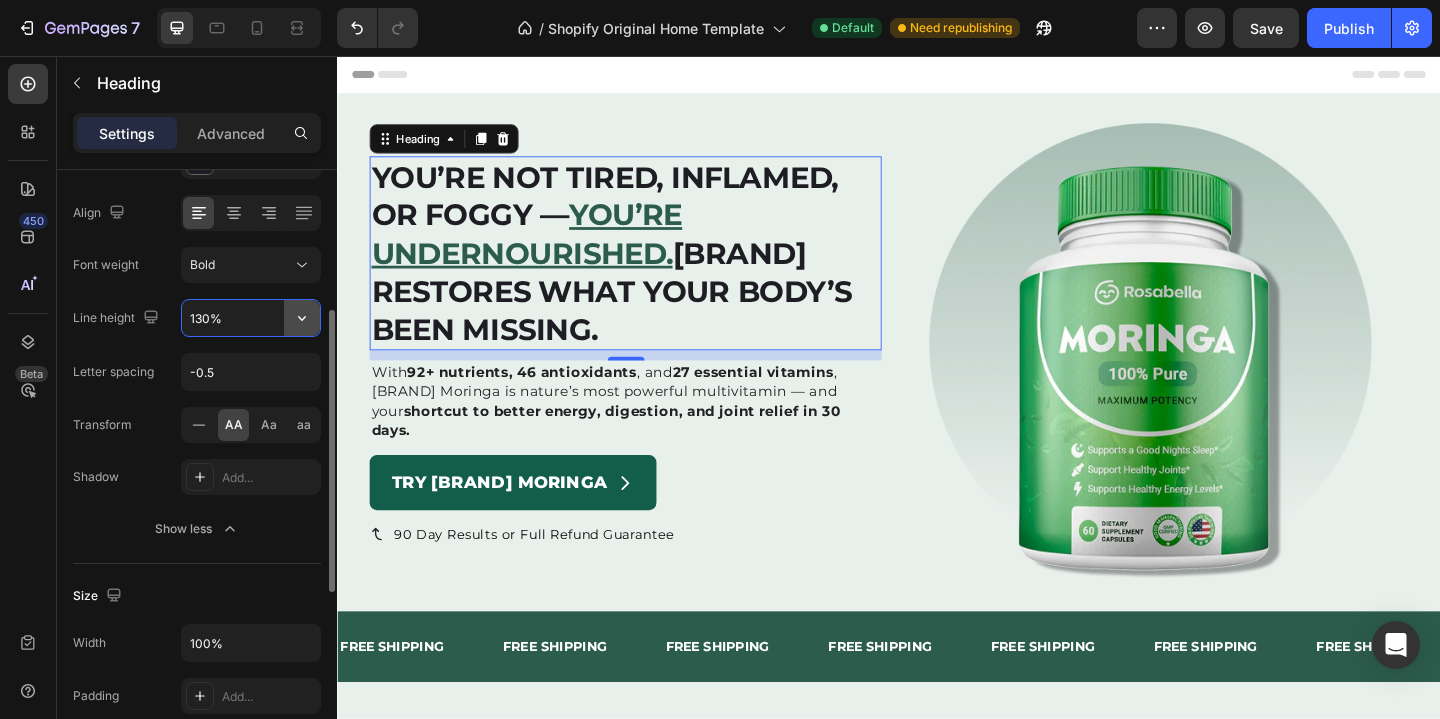 click 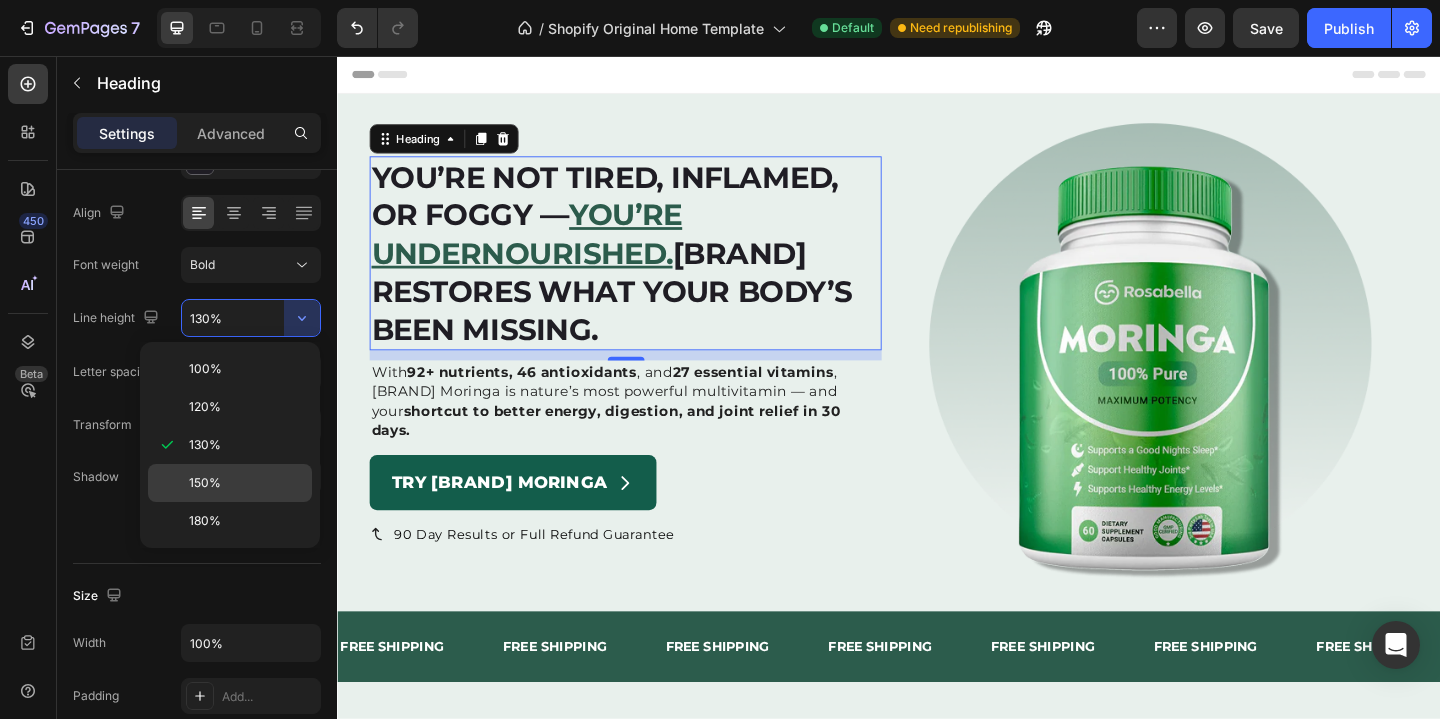 click on "150%" 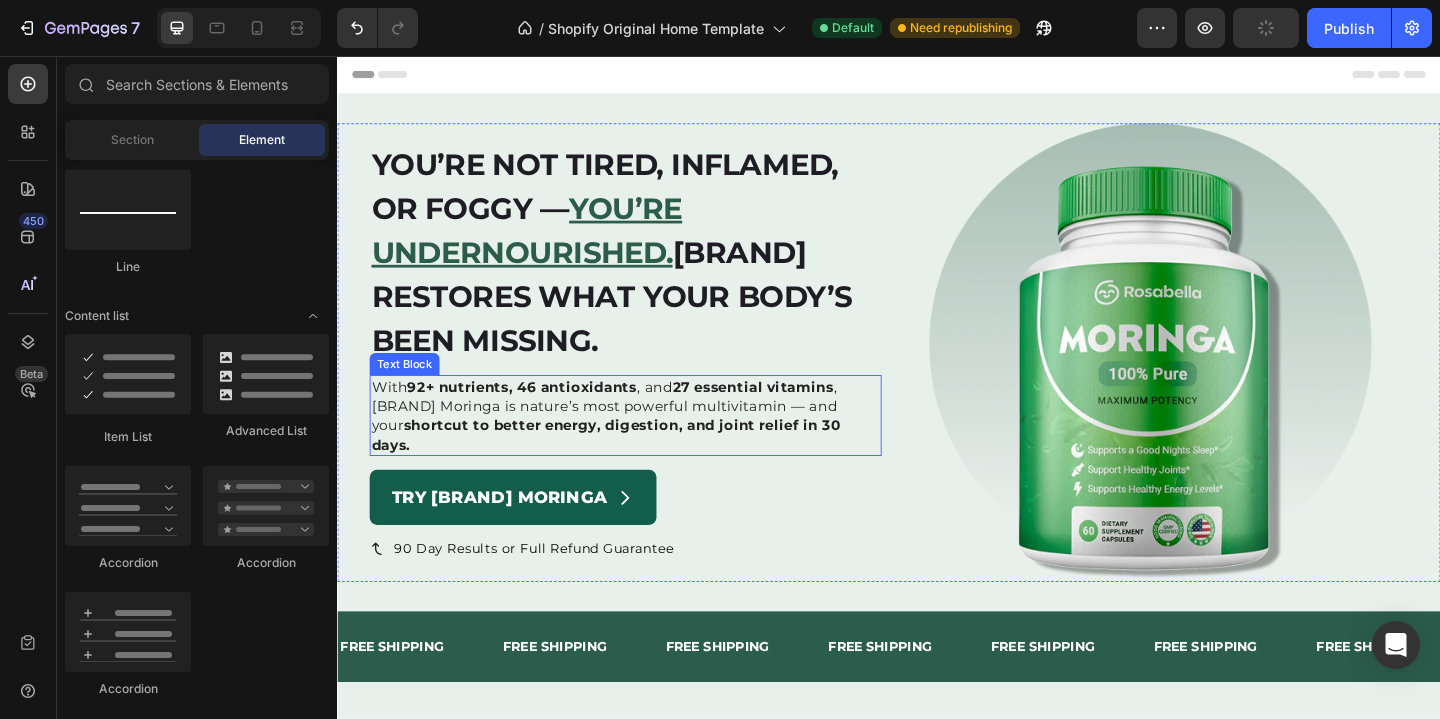 click on "With  92+ nutrients, 46 antioxidants , and  27 essential vitamins , Rosabella Moringa is nature’s most powerful multivitamin — and your  shortcut to better energy, digestion, and joint relief in 30 days." at bounding box center [650, 447] 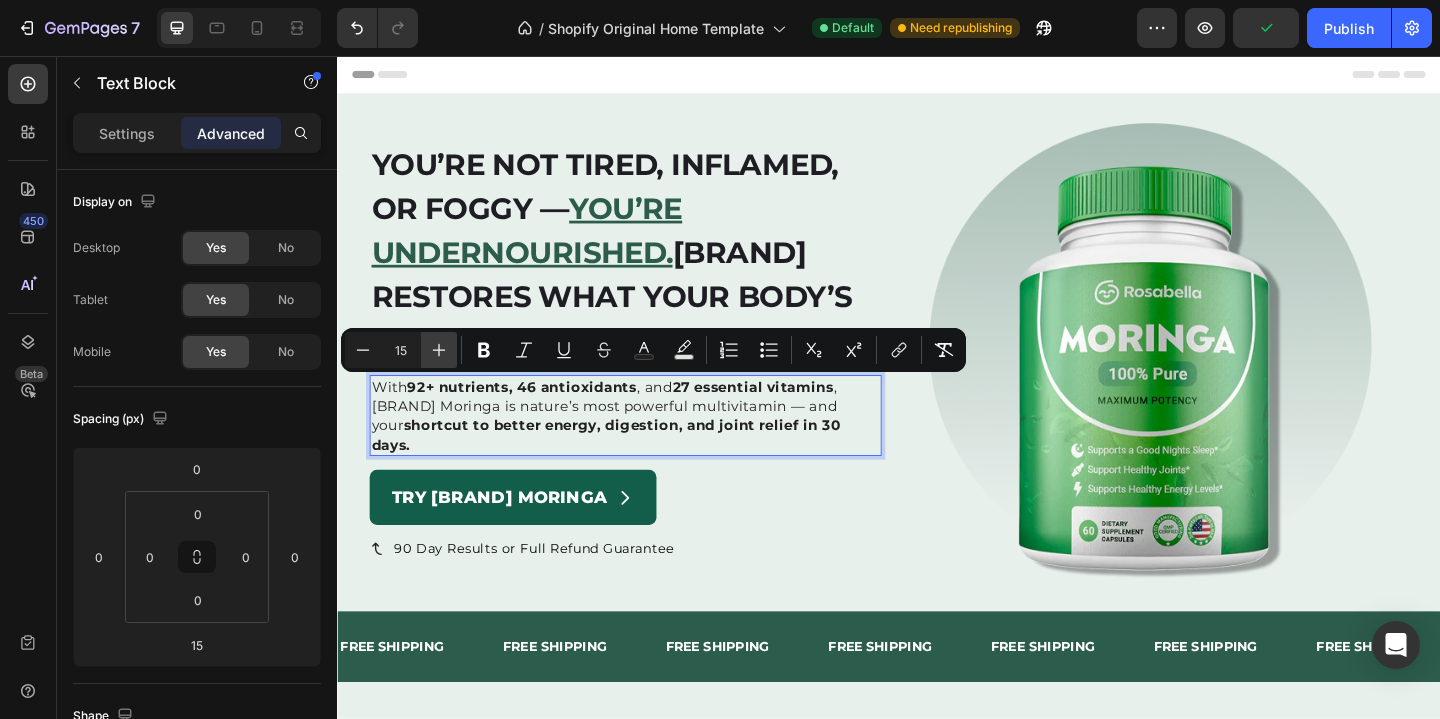 click 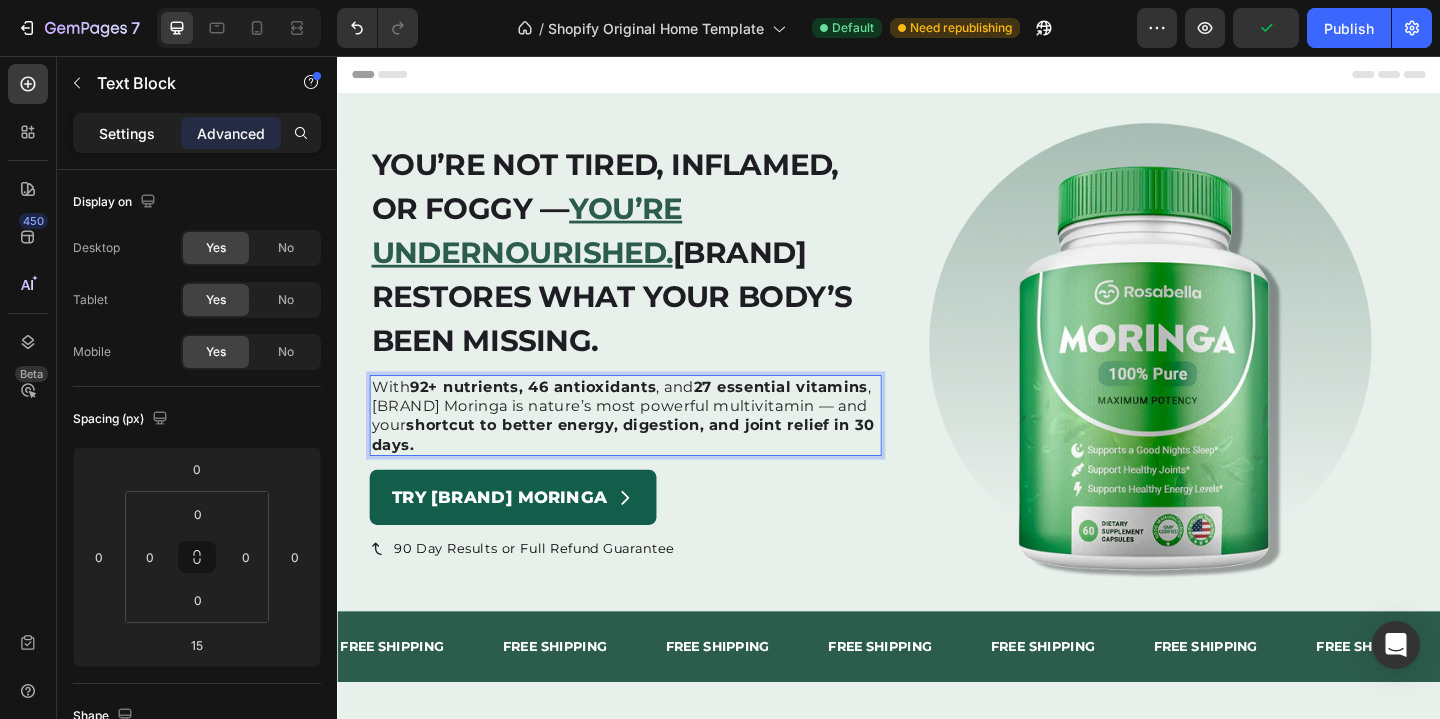 click on "Settings" 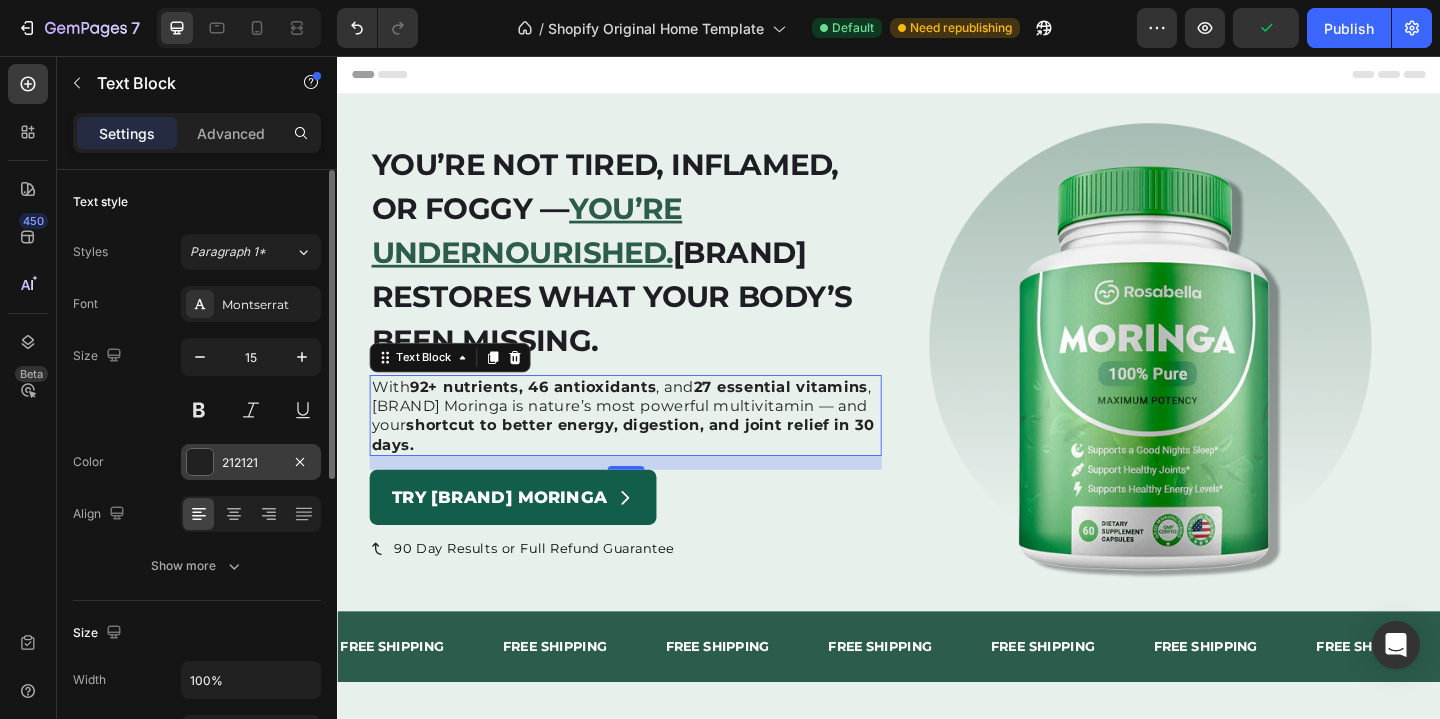click at bounding box center (200, 462) 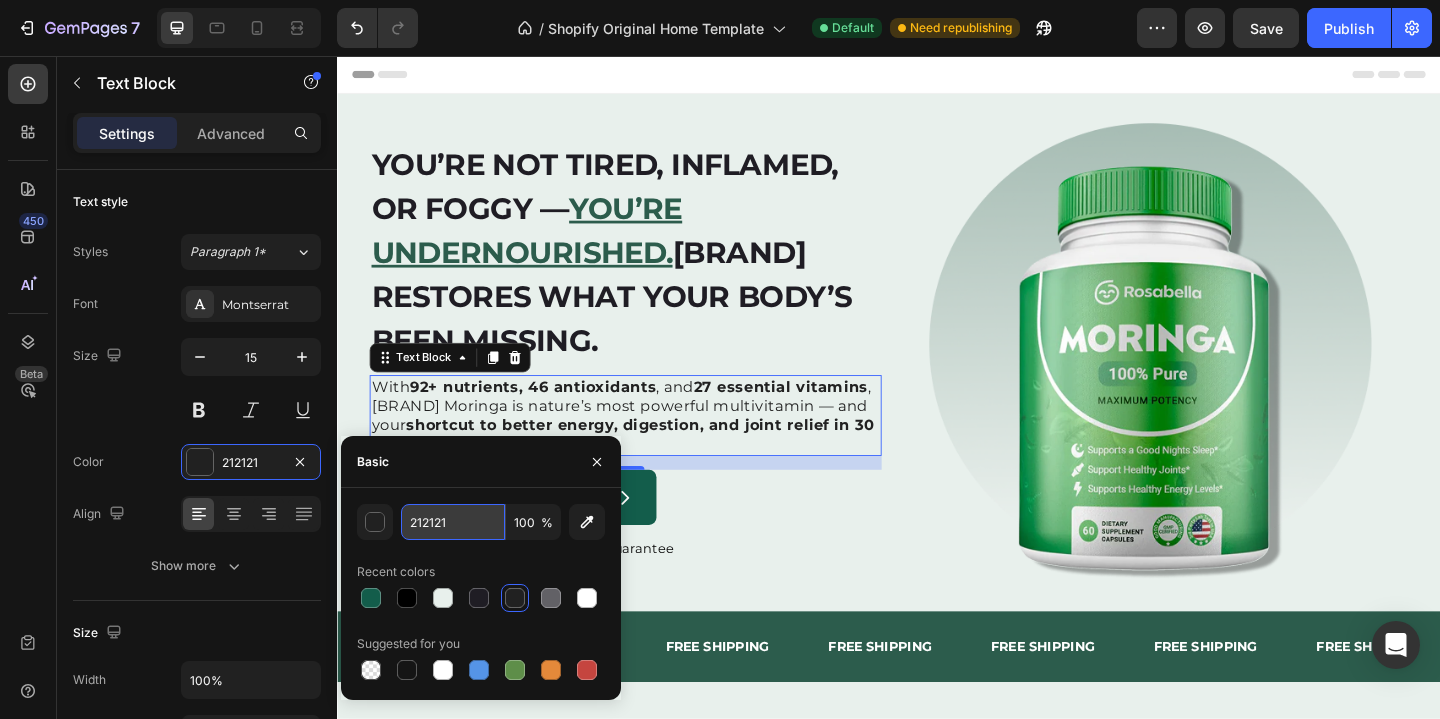 click on "212121" at bounding box center (453, 522) 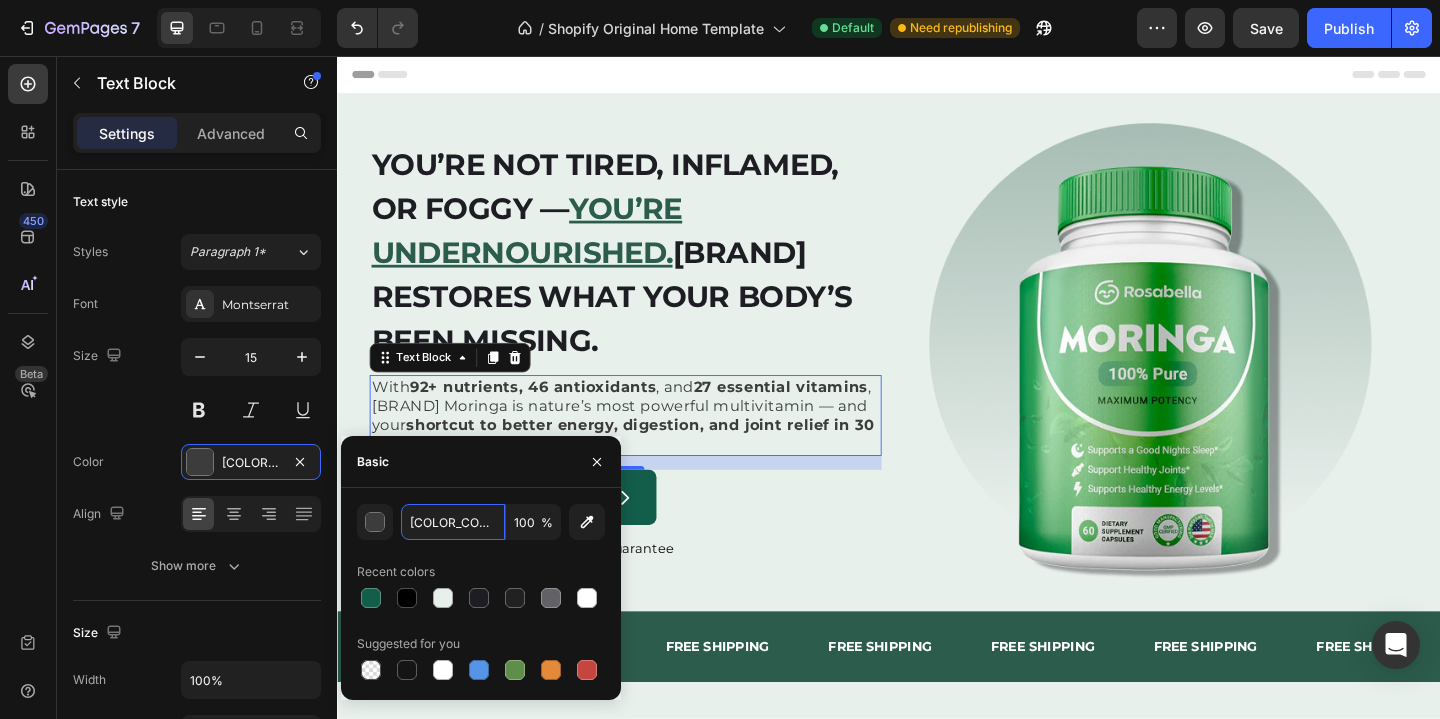 type on "3B3C3B" 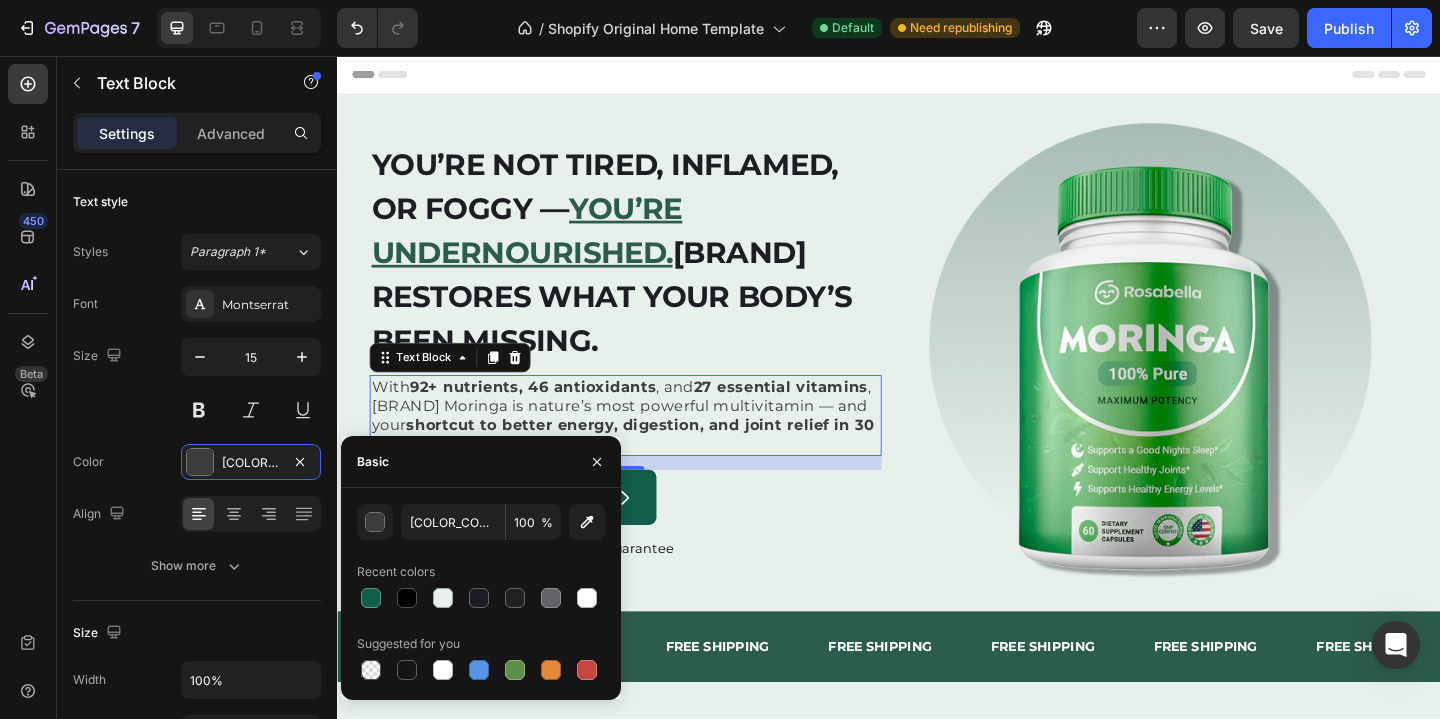 click on "Basic" at bounding box center (481, 462) 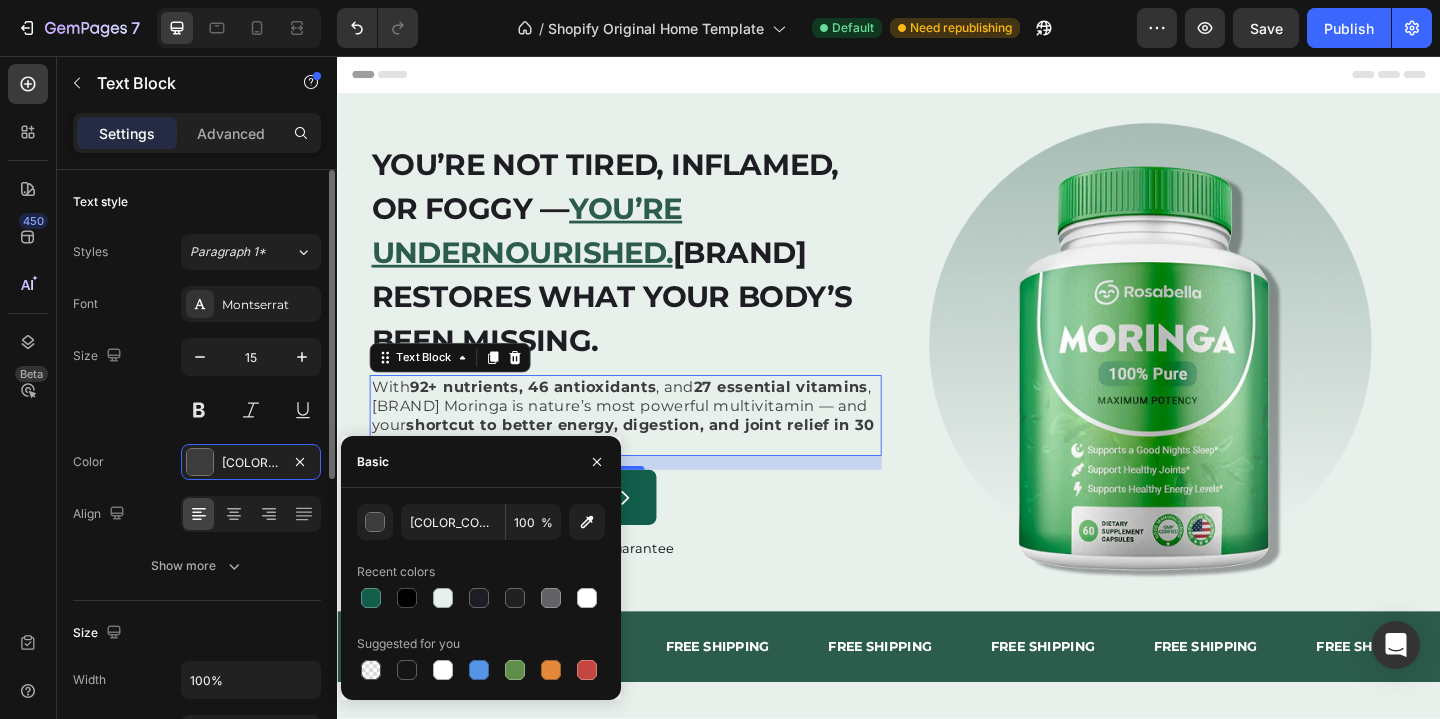 click on "Font Montserrat Size 15 Color 3B3C3B Align Show more" at bounding box center (197, 435) 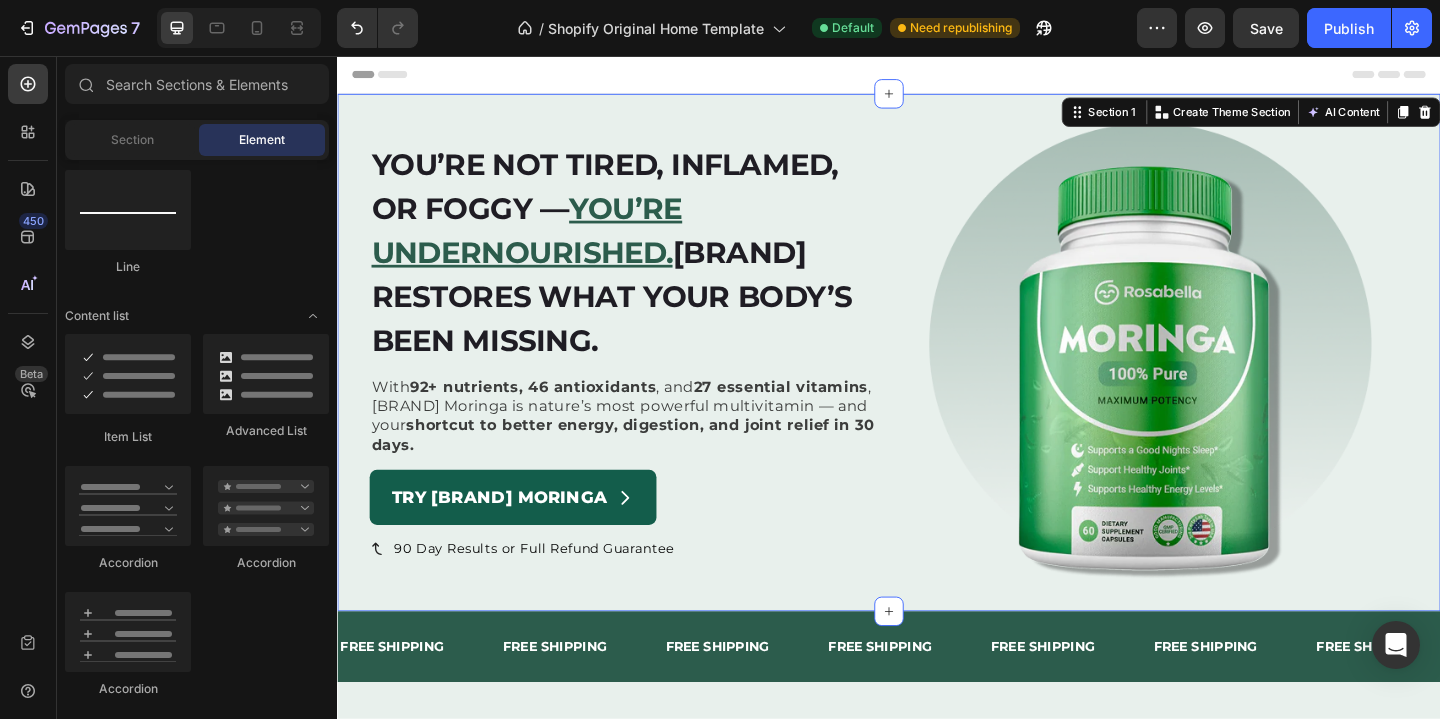 click on "⁠⁠⁠⁠⁠⁠⁠ You’re not tired, inflamed, or foggy —  you’re undernourished.  Rosabella restores what your body’s been missing. Heading With  92+ nutrients, 46 antioxidants , and  27 essential vitamins , Rosabella Moringa is nature’s most powerful multivitamin — and your  shortcut to better energy, digestion, and joint relief in 30 days. Text Block
Try Rosabella Moringa Button
90 Day Results or Full Refund Guarantee Item List Image Row Section 1   You can create reusable sections Create Theme Section AI Content Write with GemAI What would you like to describe here? Tone and Voice Persuasive Product Show more Generate" at bounding box center [937, 378] 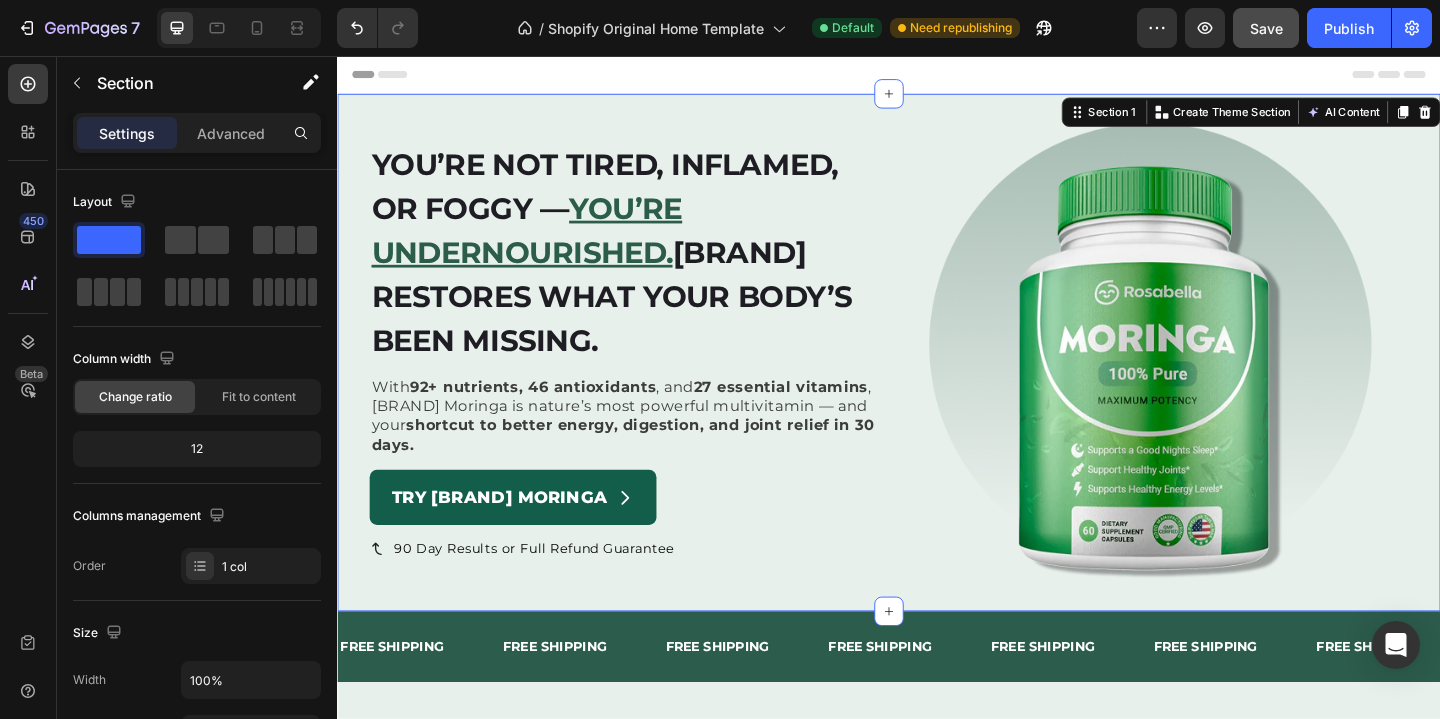 click on "Save" 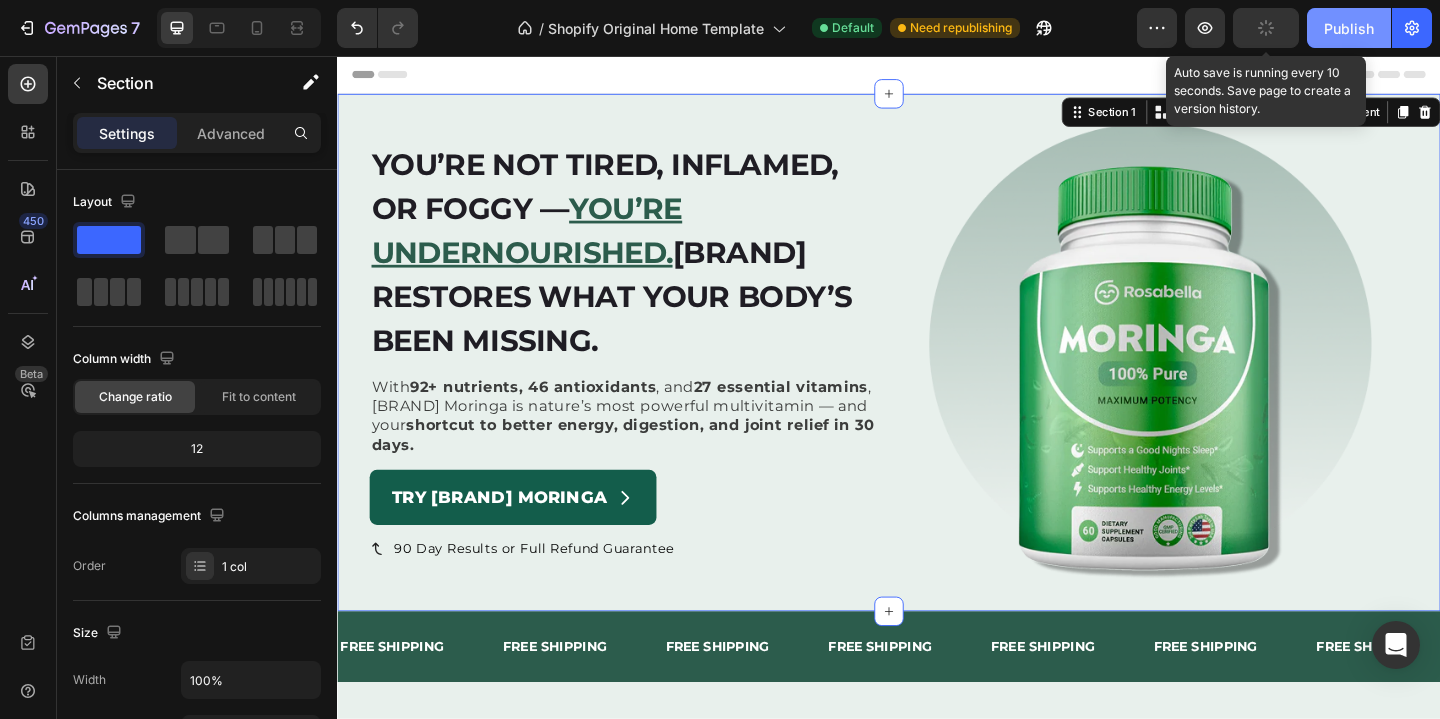 click on "Publish" at bounding box center [1349, 28] 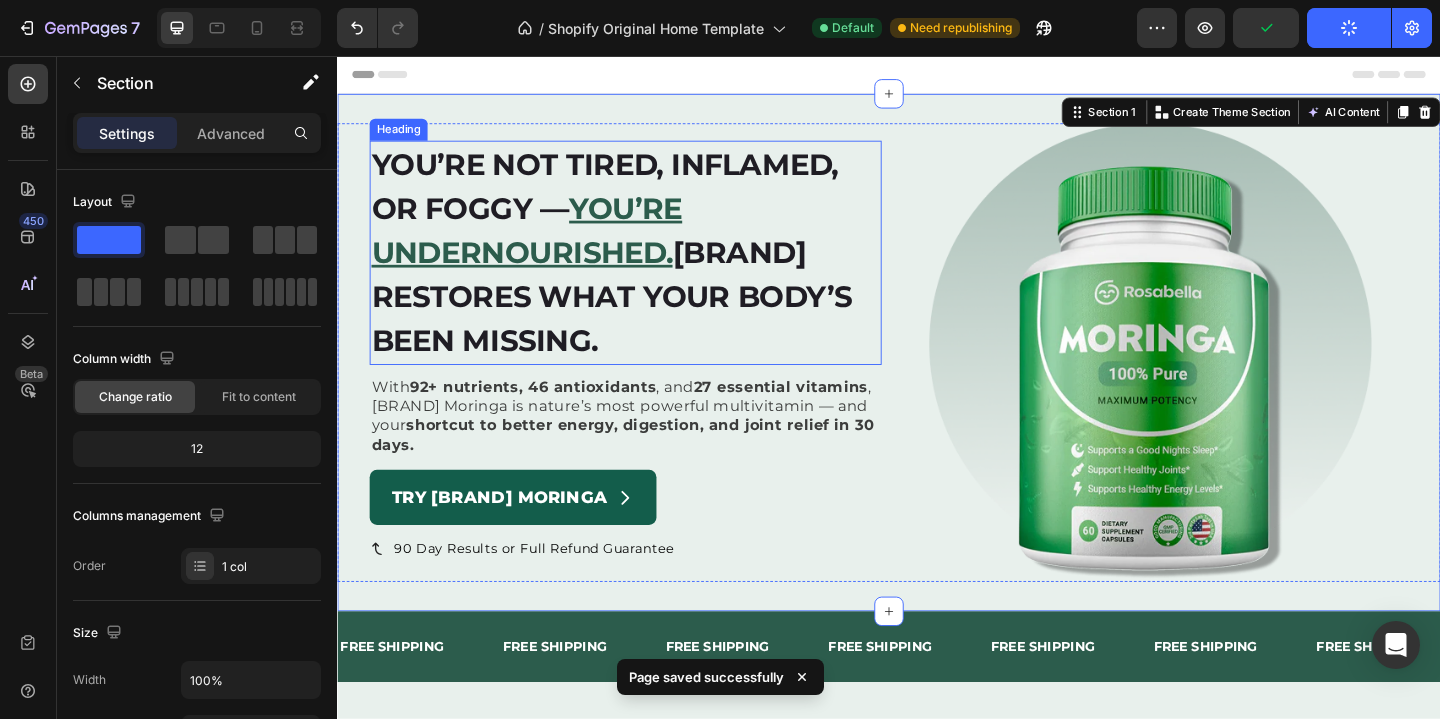 click on "⁠⁠⁠⁠⁠⁠⁠ You’re not tired, inflamed, or foggy —  you’re undernourished.  Rosabella restores what your body’s been missing." at bounding box center (650, 270) 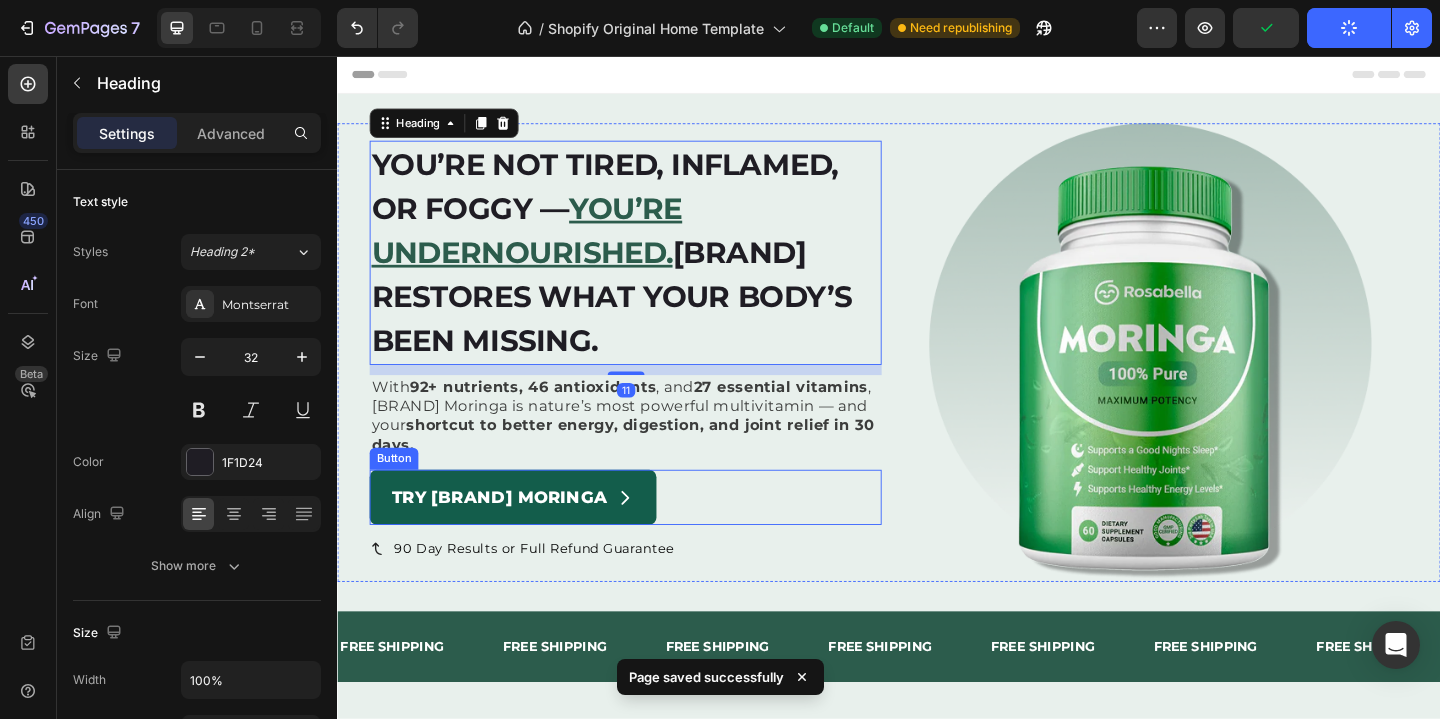 click on "90 Day Results or Full Refund Guarantee" at bounding box center [650, 592] 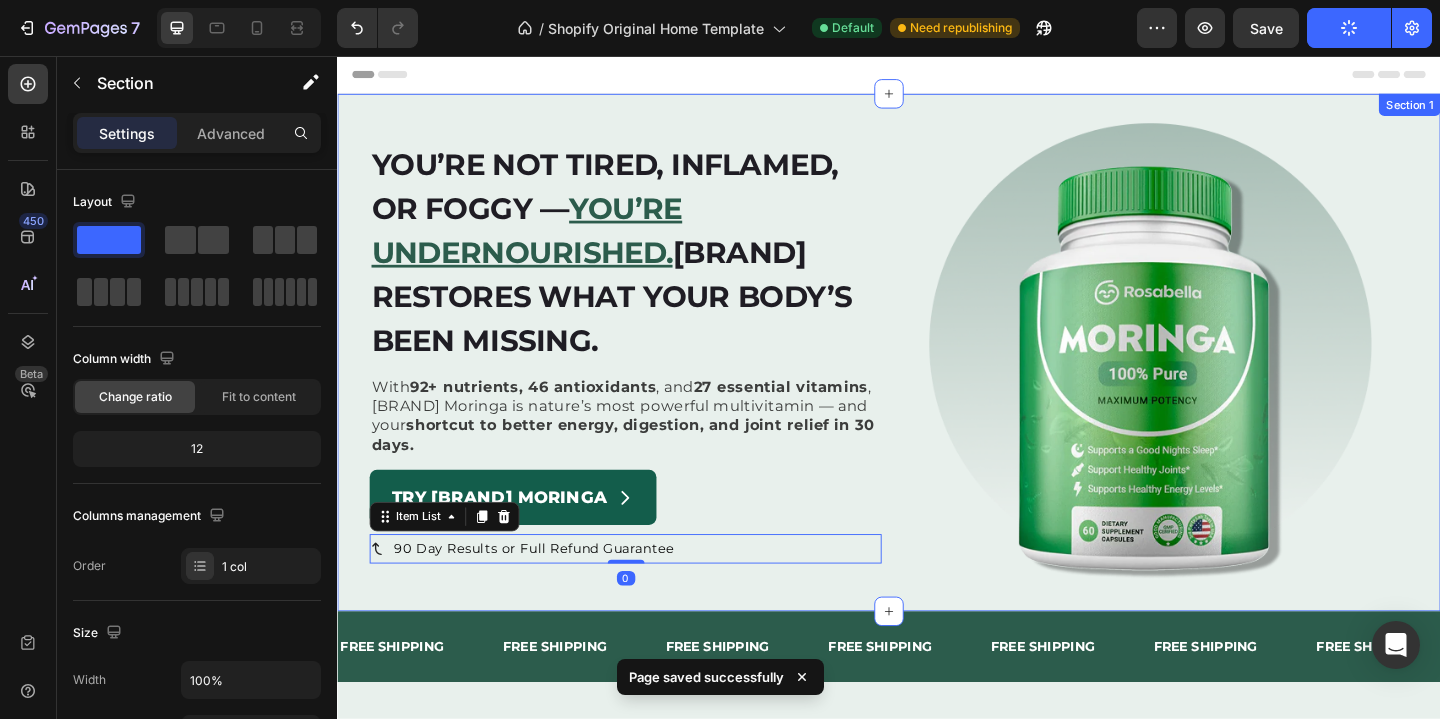 click on "⁠⁠⁠⁠⁠⁠⁠ You’re not tired, inflamed, or foggy —  you’re undernourished.  Rosabella restores what your body’s been missing. Heading With  92+ nutrients, 46 antioxidants , and  27 essential vitamins , Rosabella Moringa is nature’s most powerful multivitamin — and your  shortcut to better energy, digestion, and joint relief in 30 days. Text Block
Try Rosabella Moringa Button
90 Day Results or Full Refund Guarantee Item List   0 Image Row Section 1" at bounding box center (937, 378) 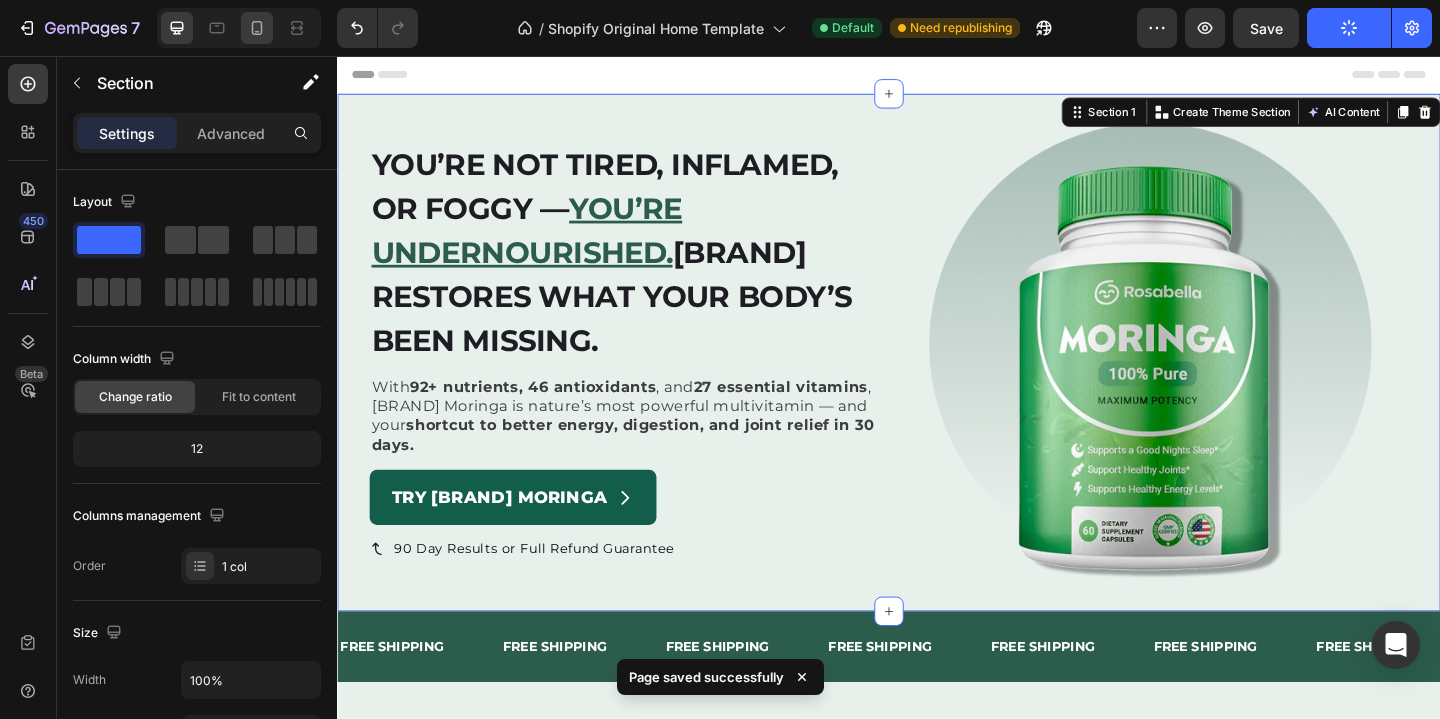 click 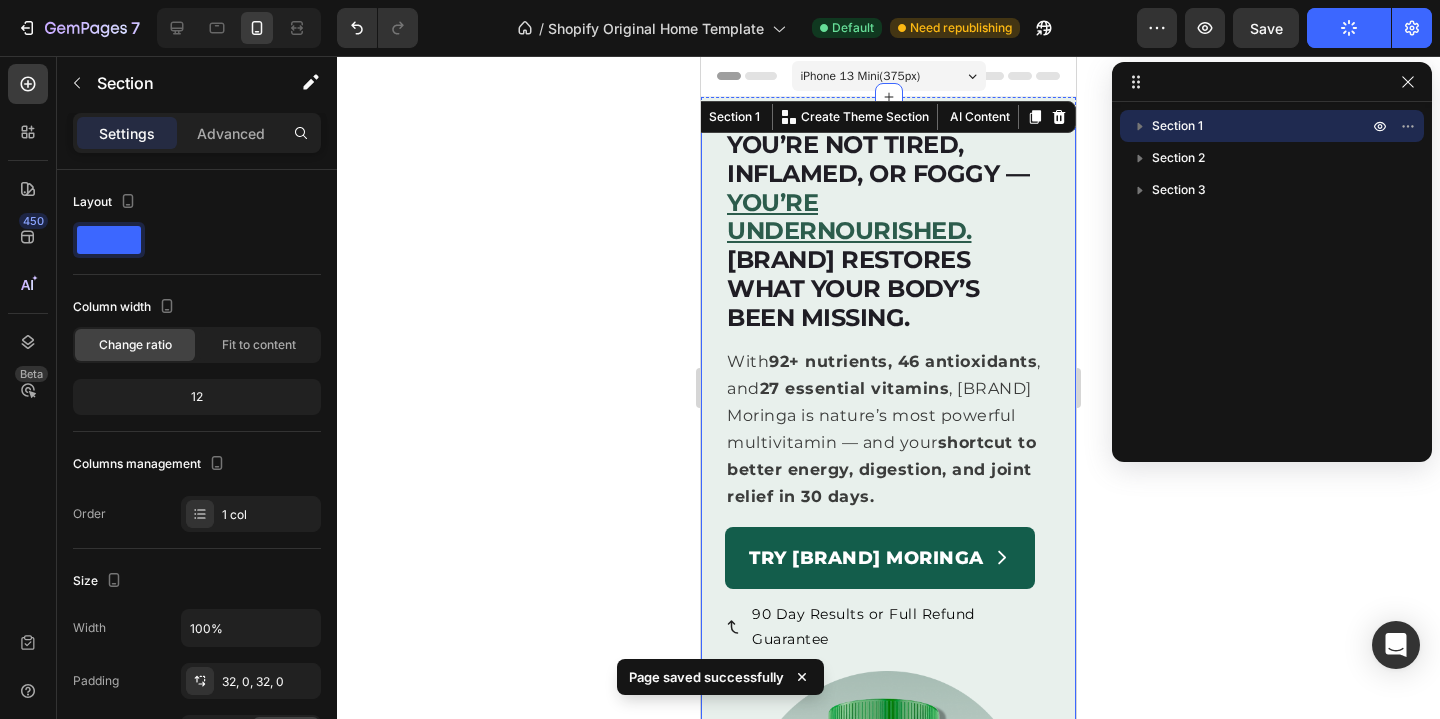click 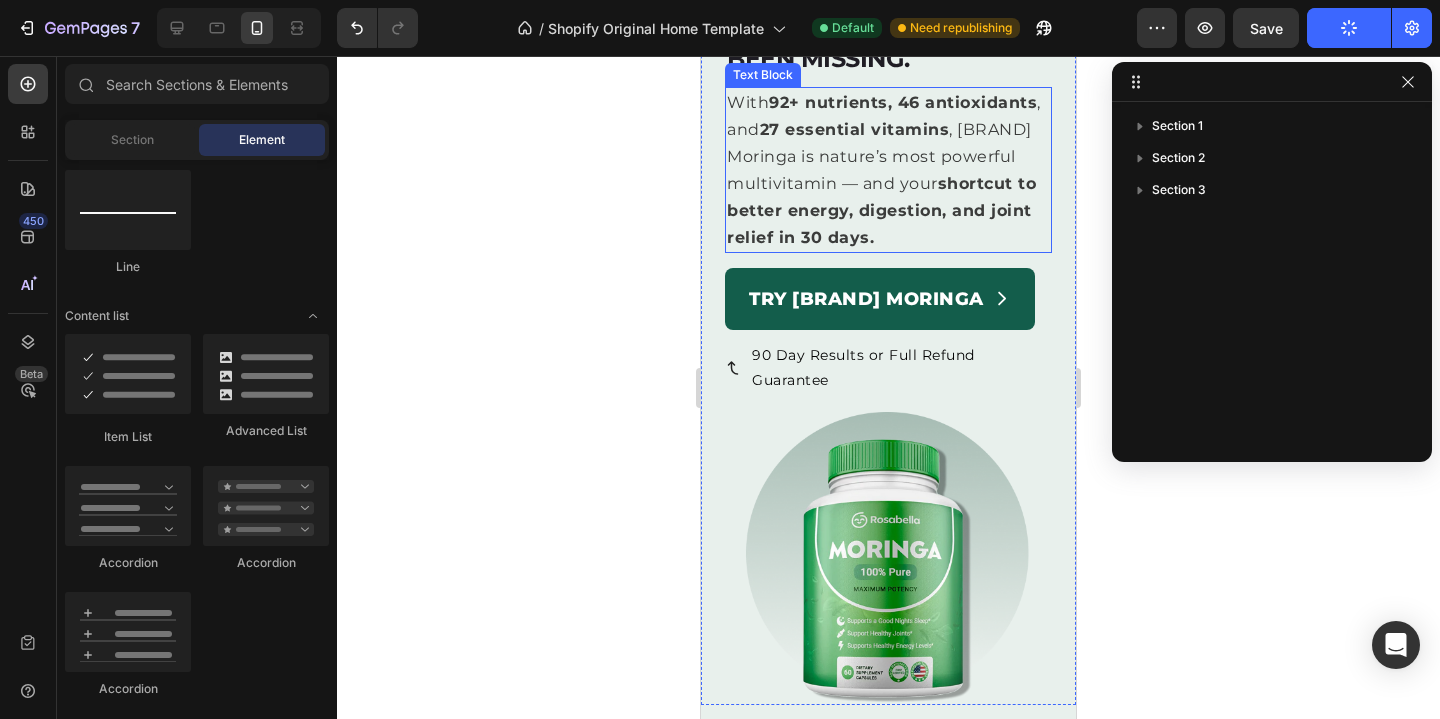 scroll, scrollTop: 305, scrollLeft: 0, axis: vertical 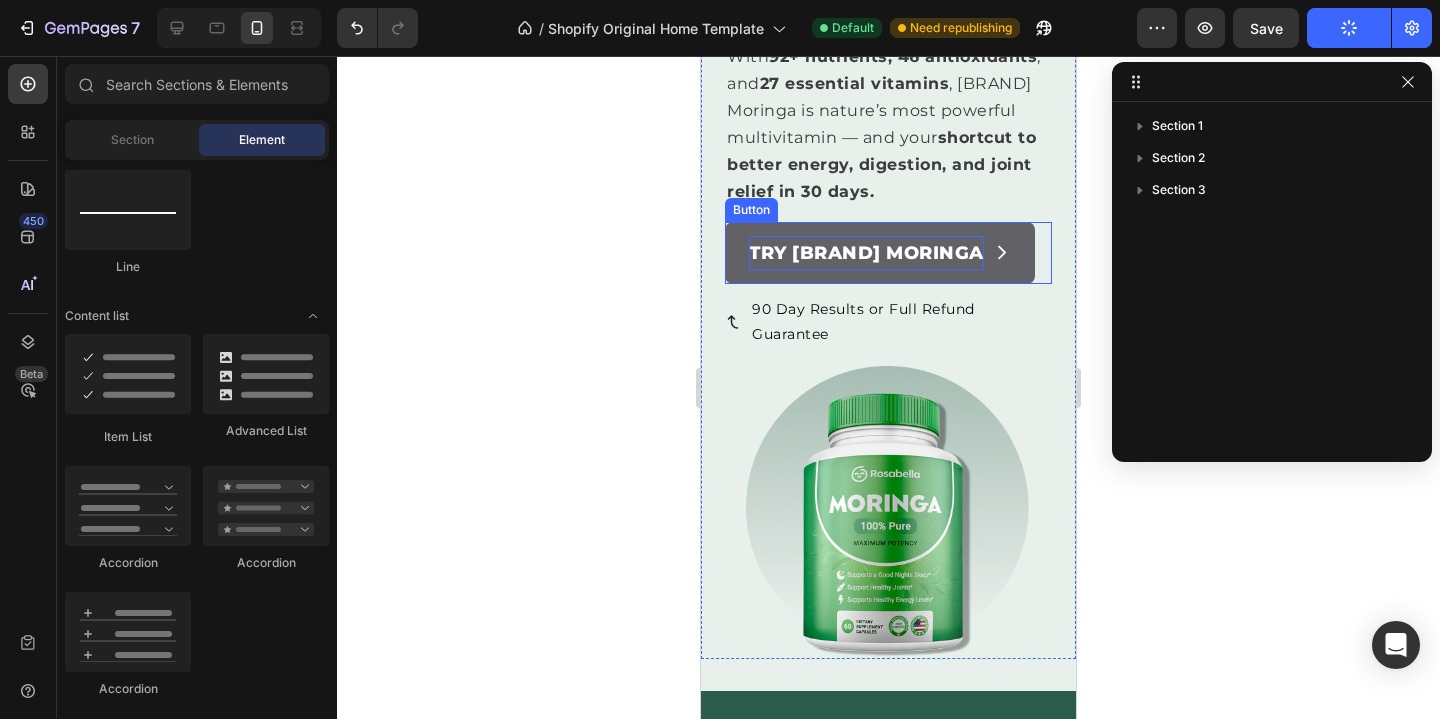click on "Try Rosabella Moringa" at bounding box center [866, 253] 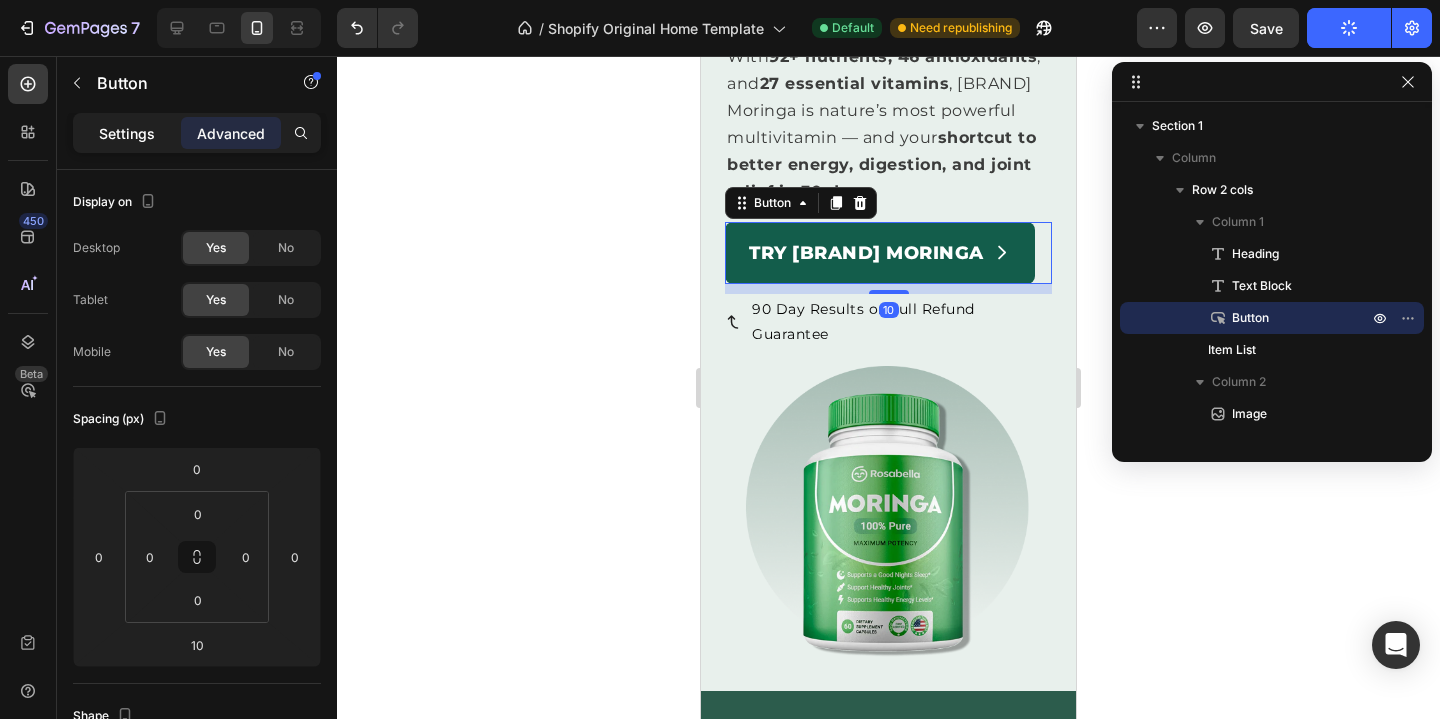 click on "Settings" at bounding box center [127, 133] 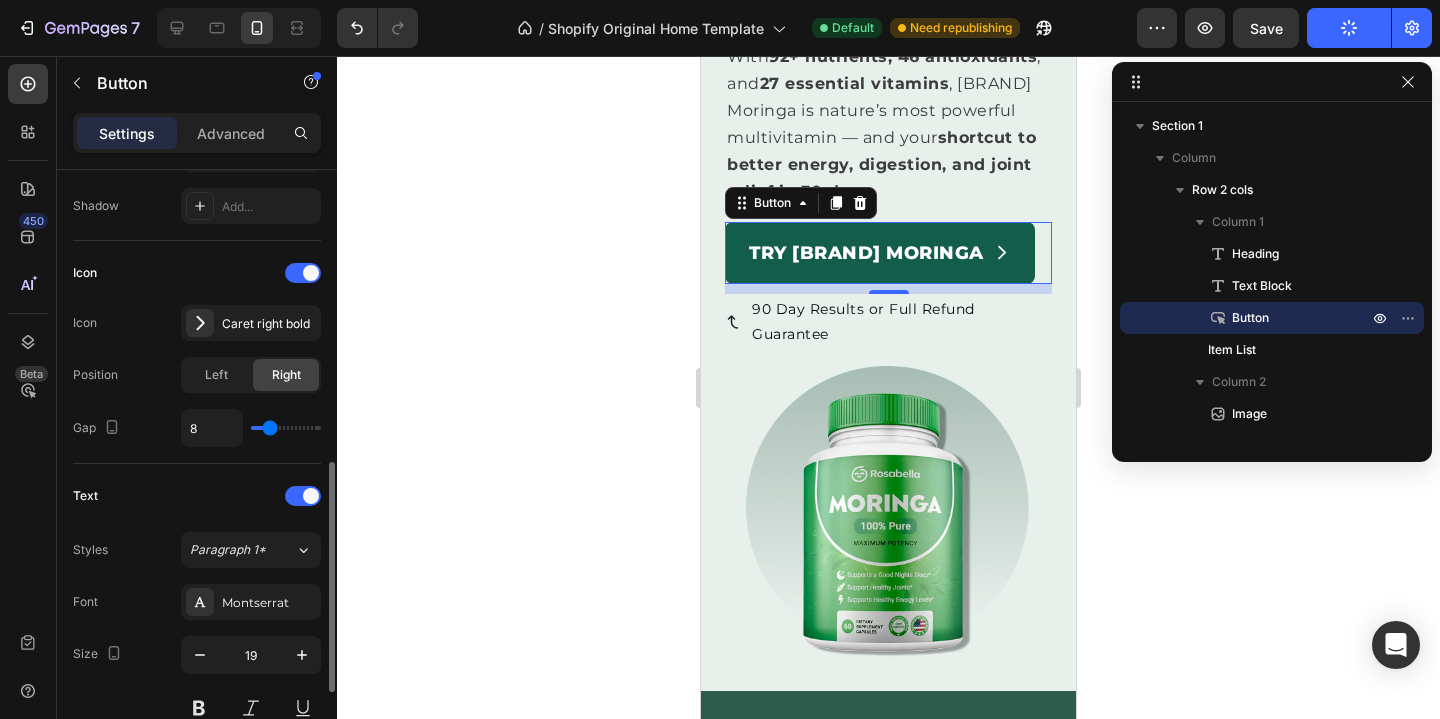 scroll, scrollTop: 597, scrollLeft: 0, axis: vertical 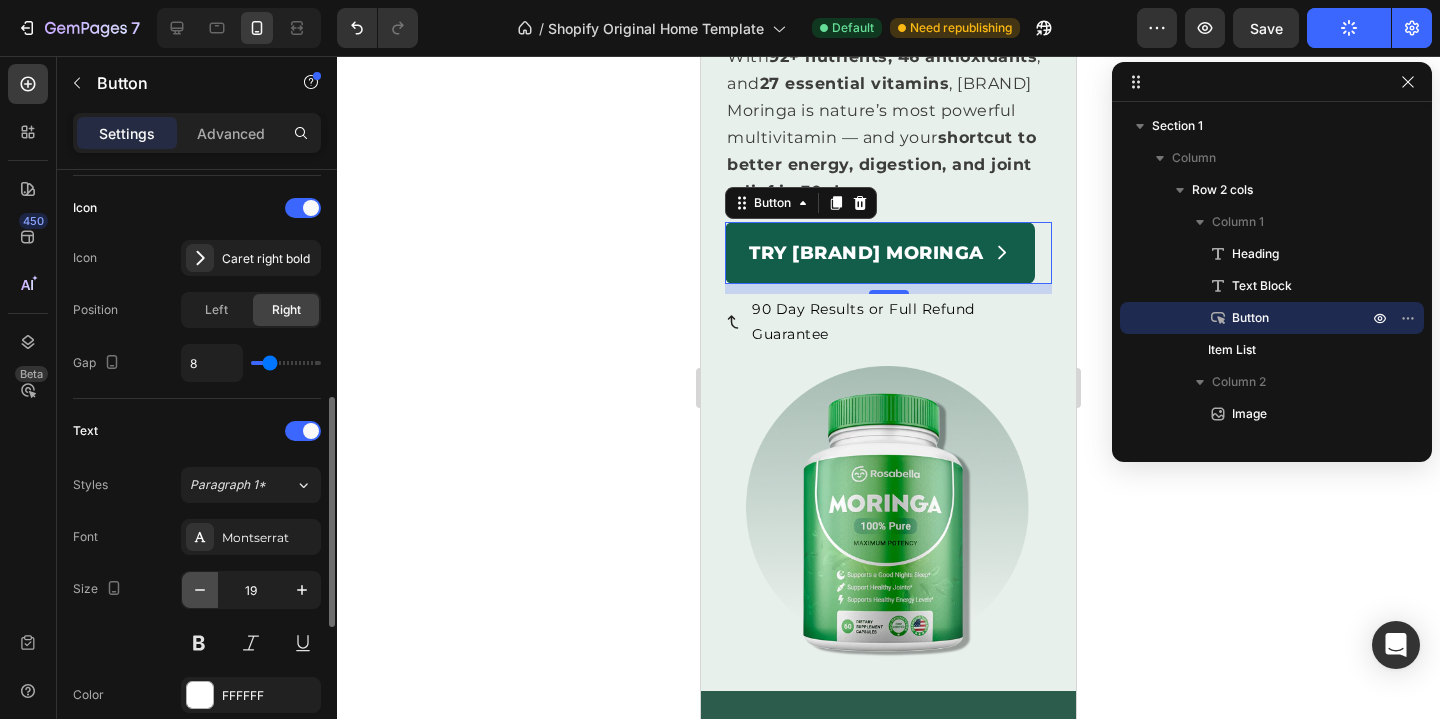 click at bounding box center (200, 590) 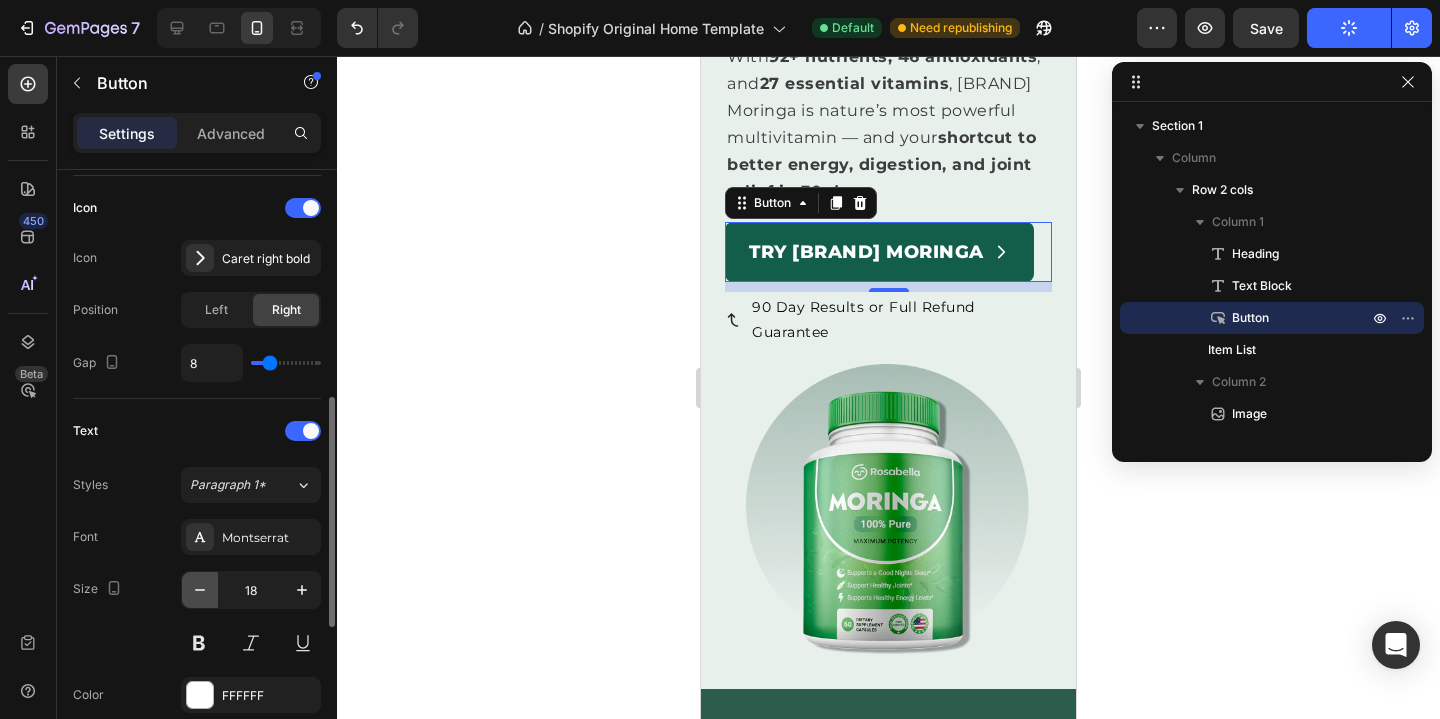 click at bounding box center [200, 590] 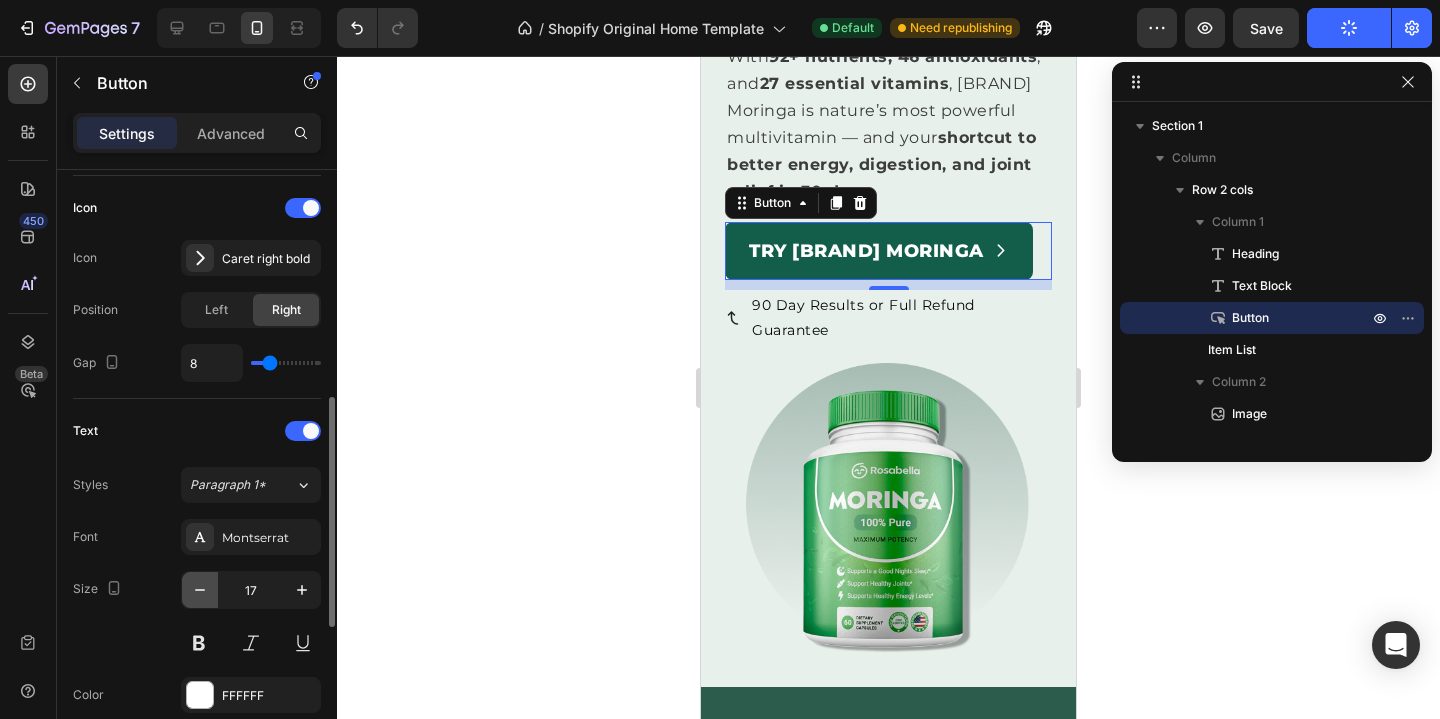 click at bounding box center (200, 590) 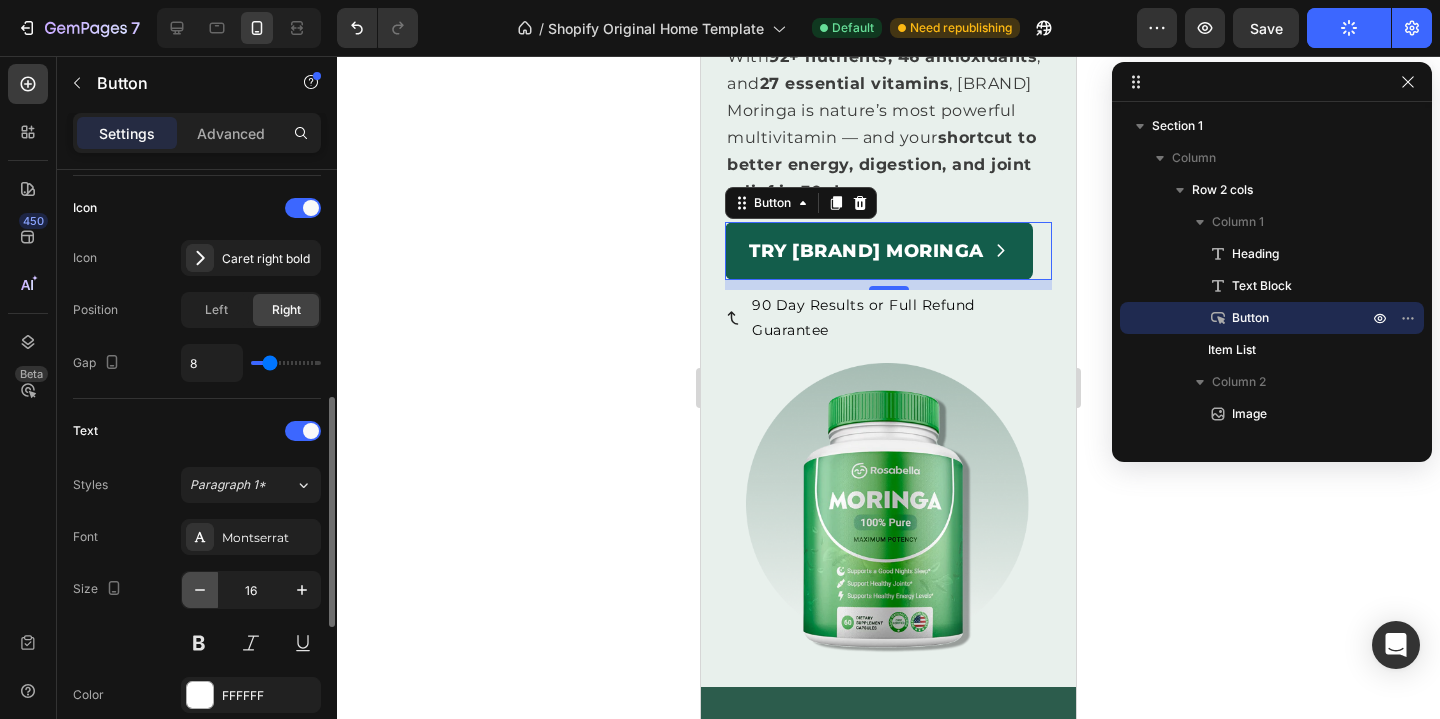 click at bounding box center (200, 590) 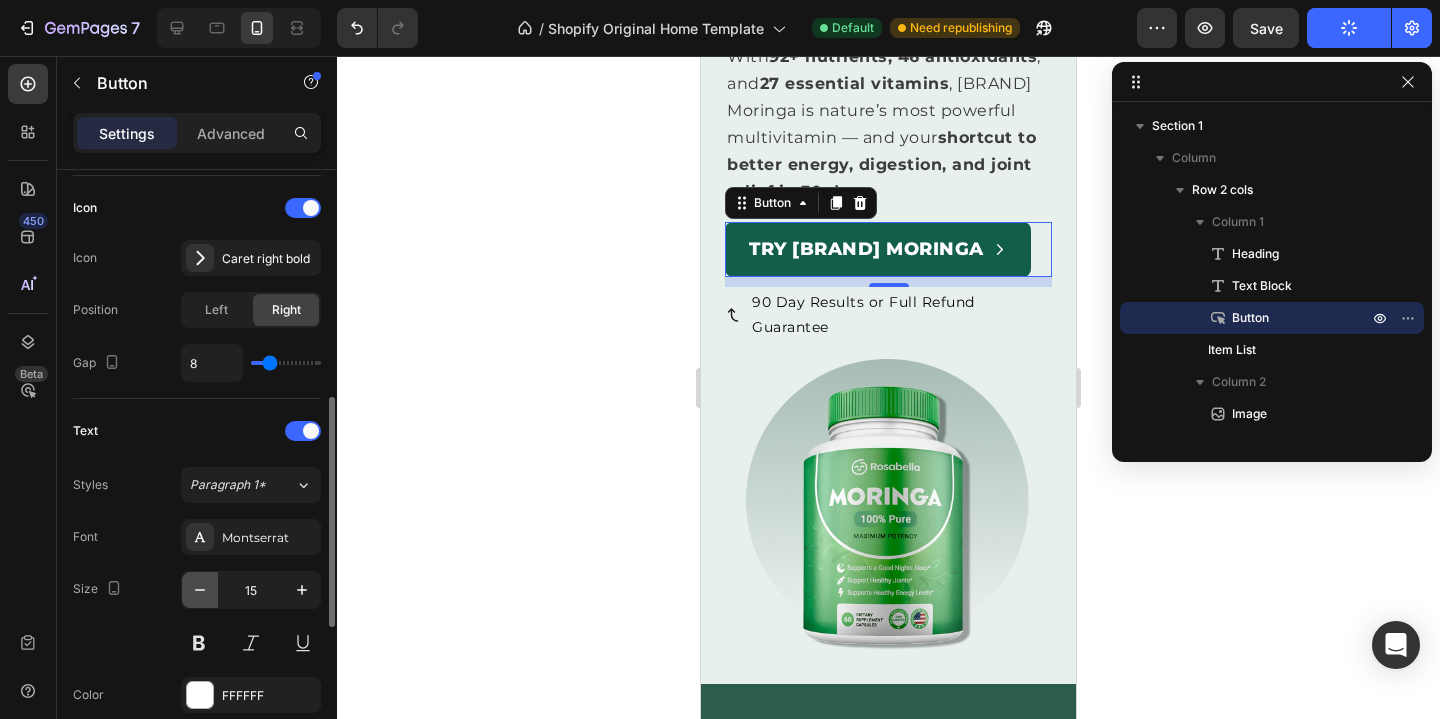 click at bounding box center [200, 590] 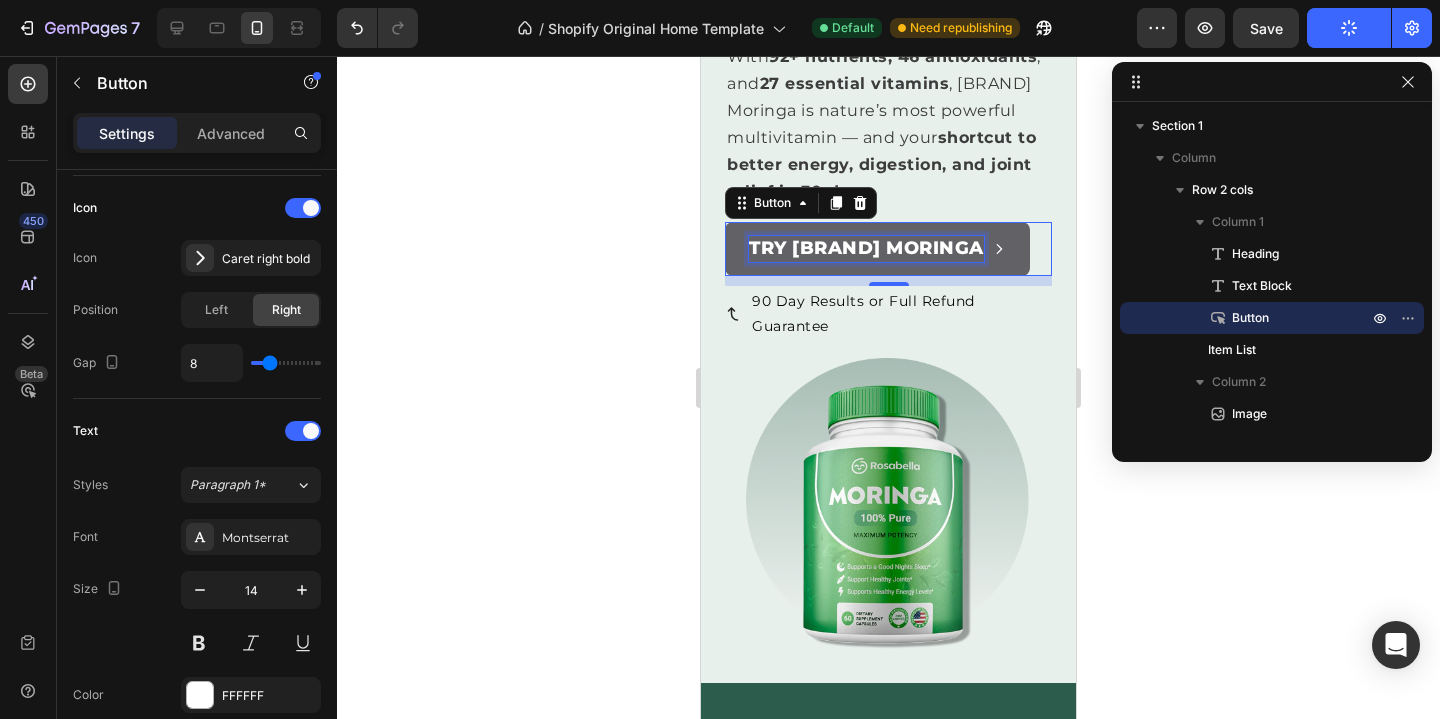 click on "Try Rosabella Moringa" at bounding box center (866, 248) 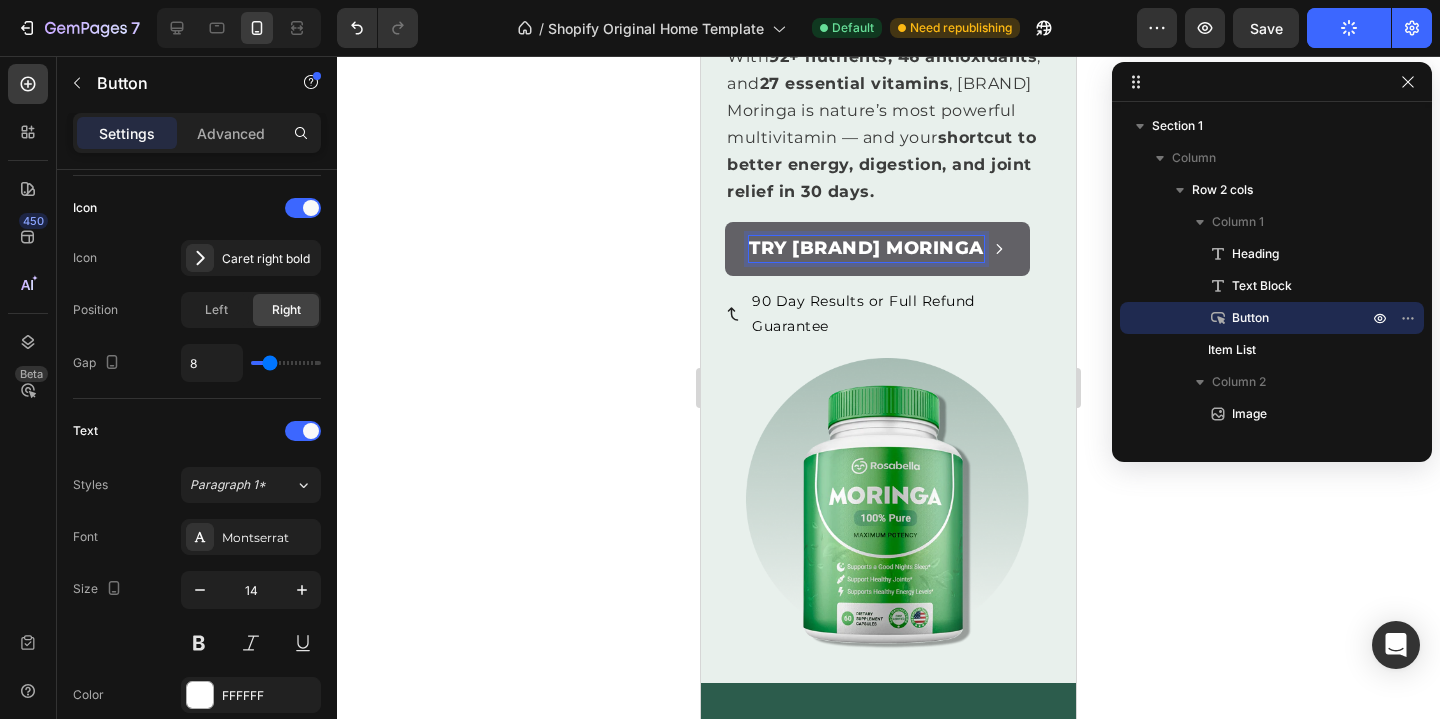 click on "Try Rosabella Moringa" at bounding box center [866, 248] 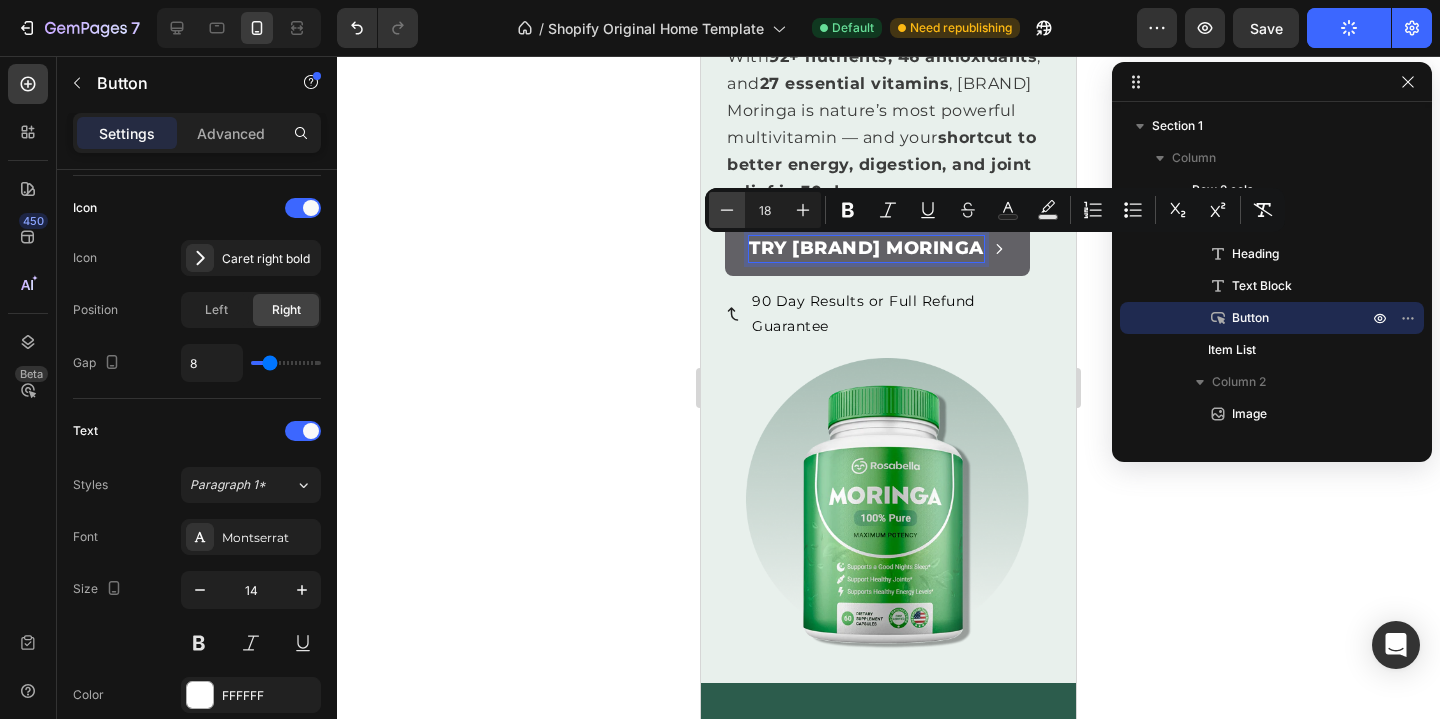 click on "Minus" at bounding box center (727, 210) 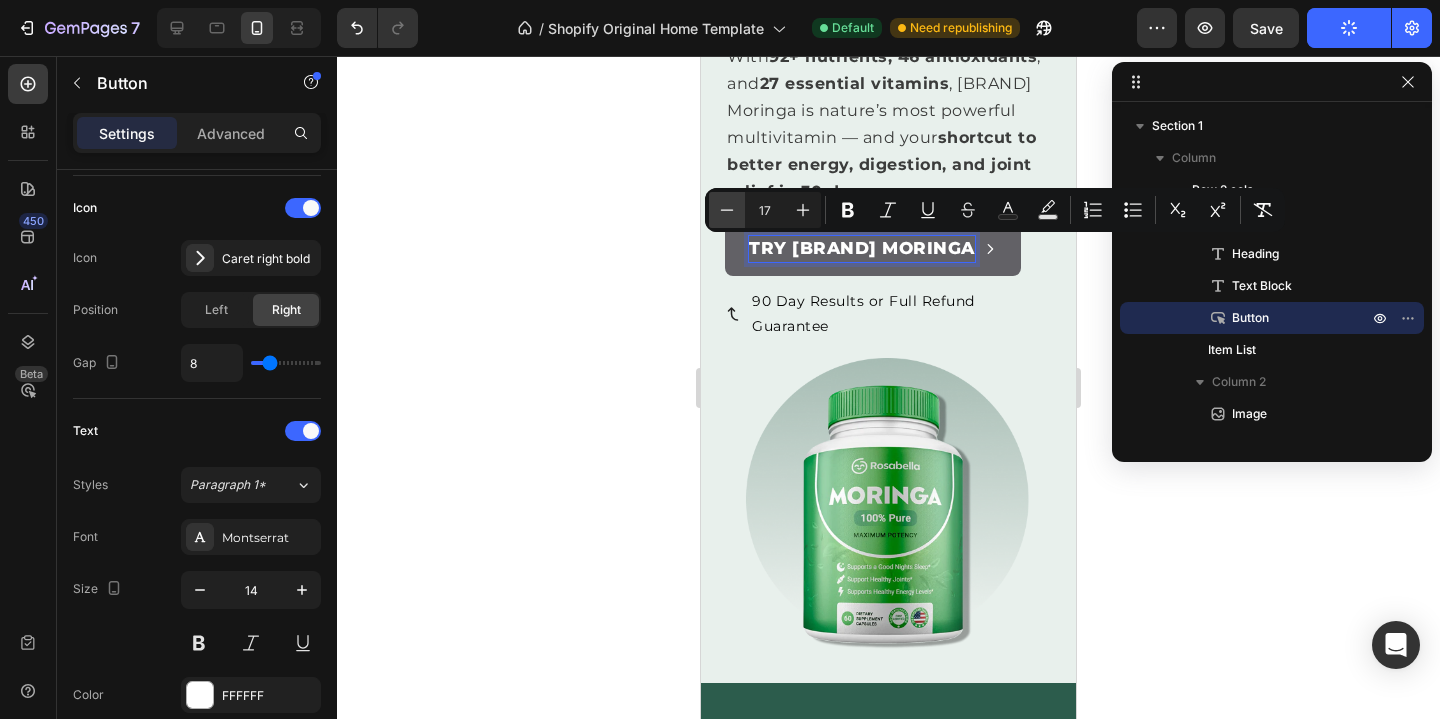 click on "Minus" at bounding box center [727, 210] 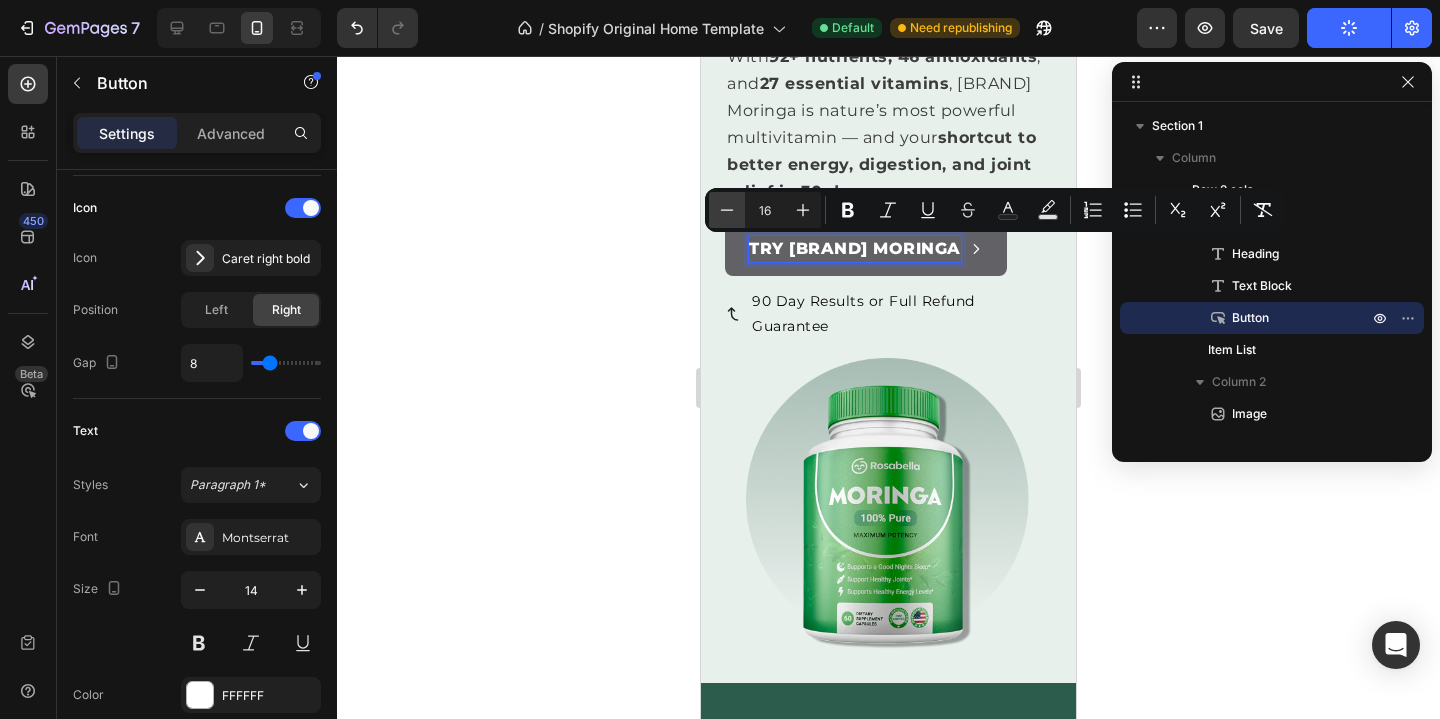 click on "Minus" at bounding box center [727, 210] 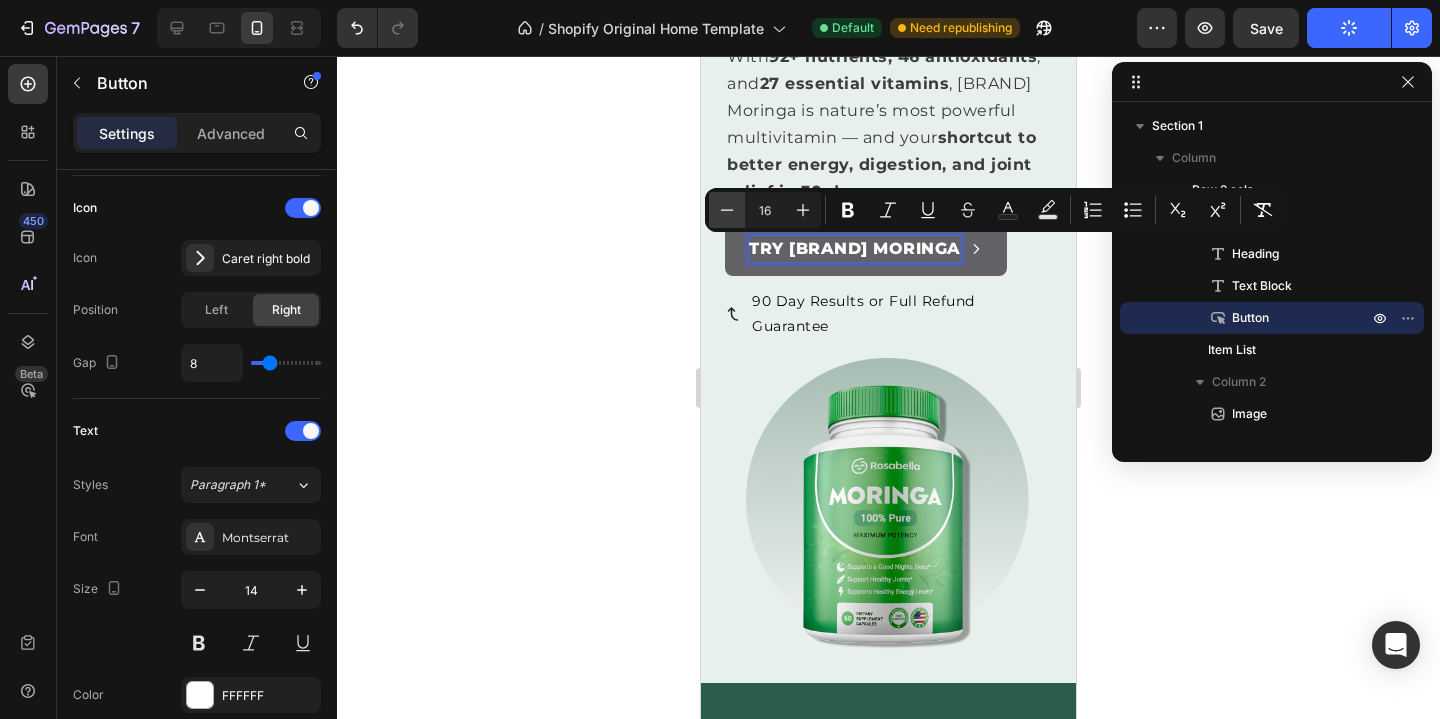 type on "15" 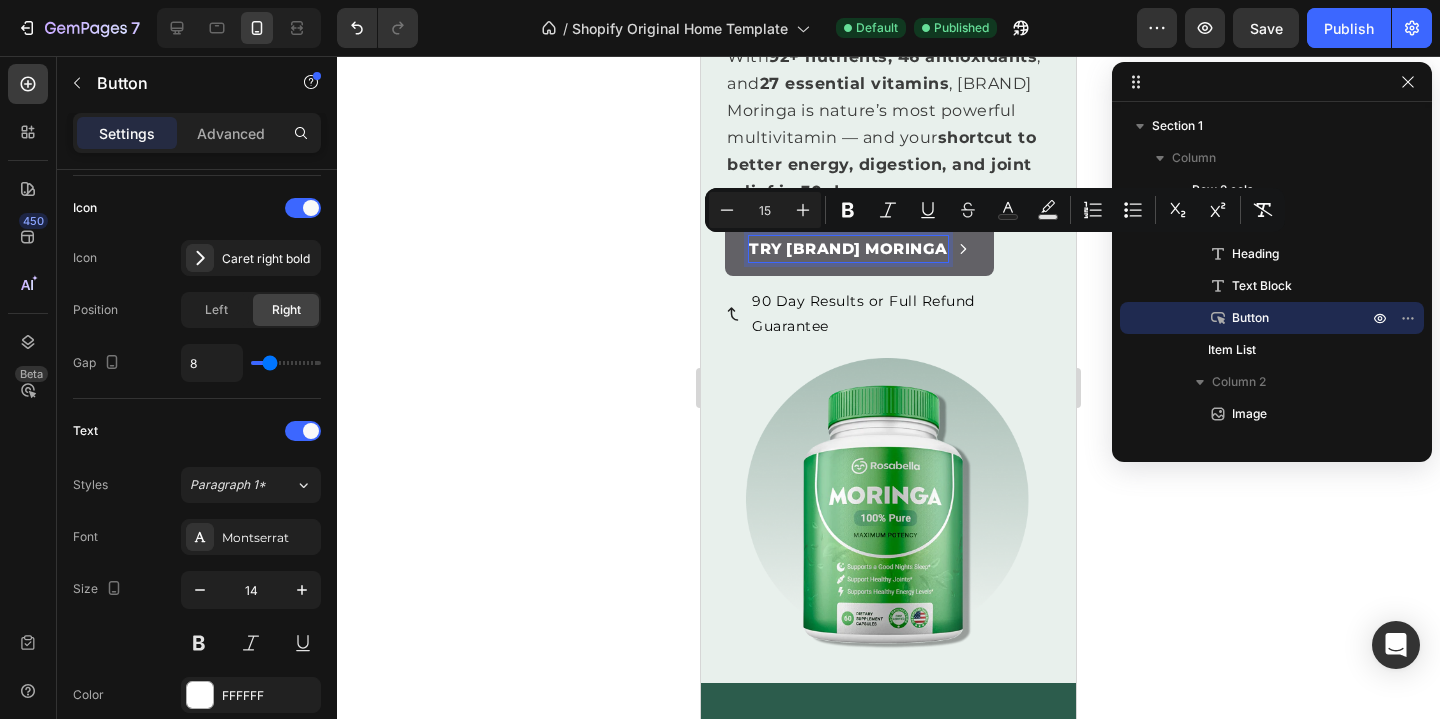 click 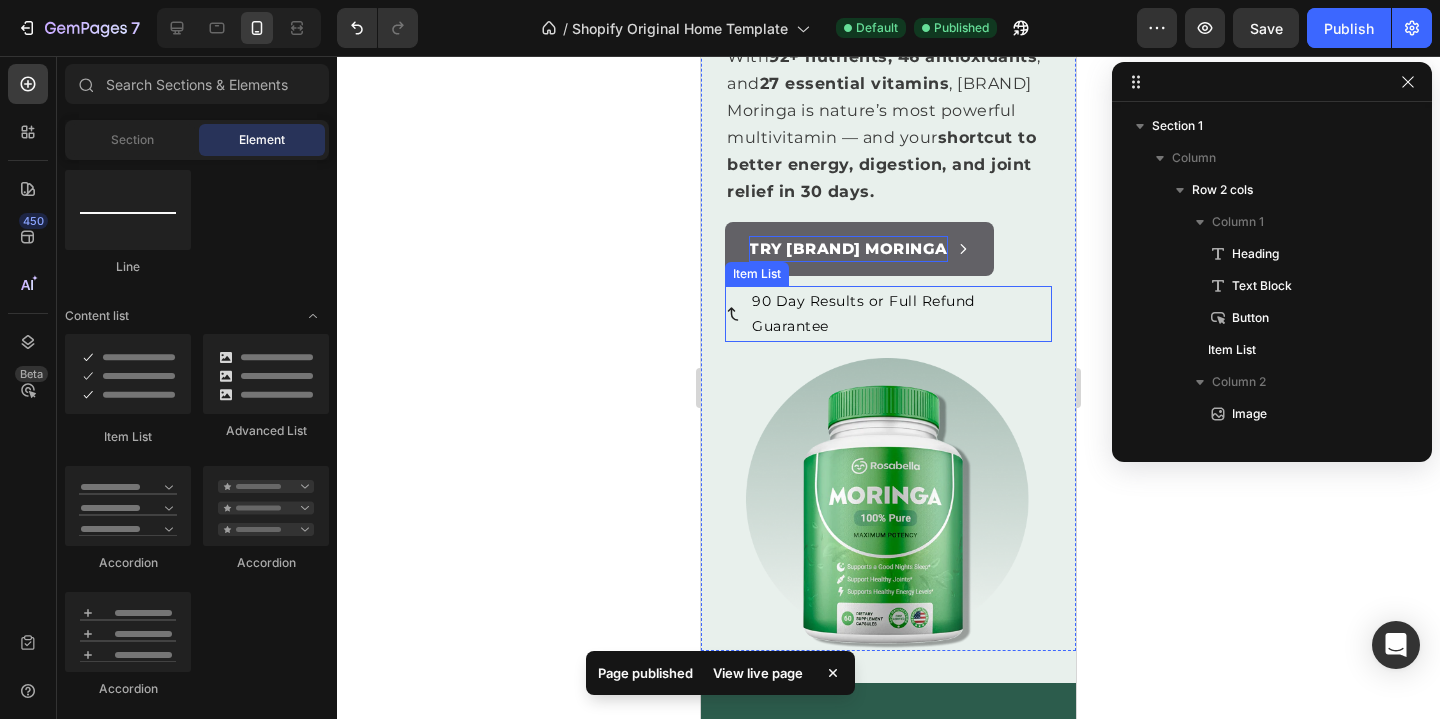 click on "90 Day Results or Full Refund Guarantee" at bounding box center (863, 313) 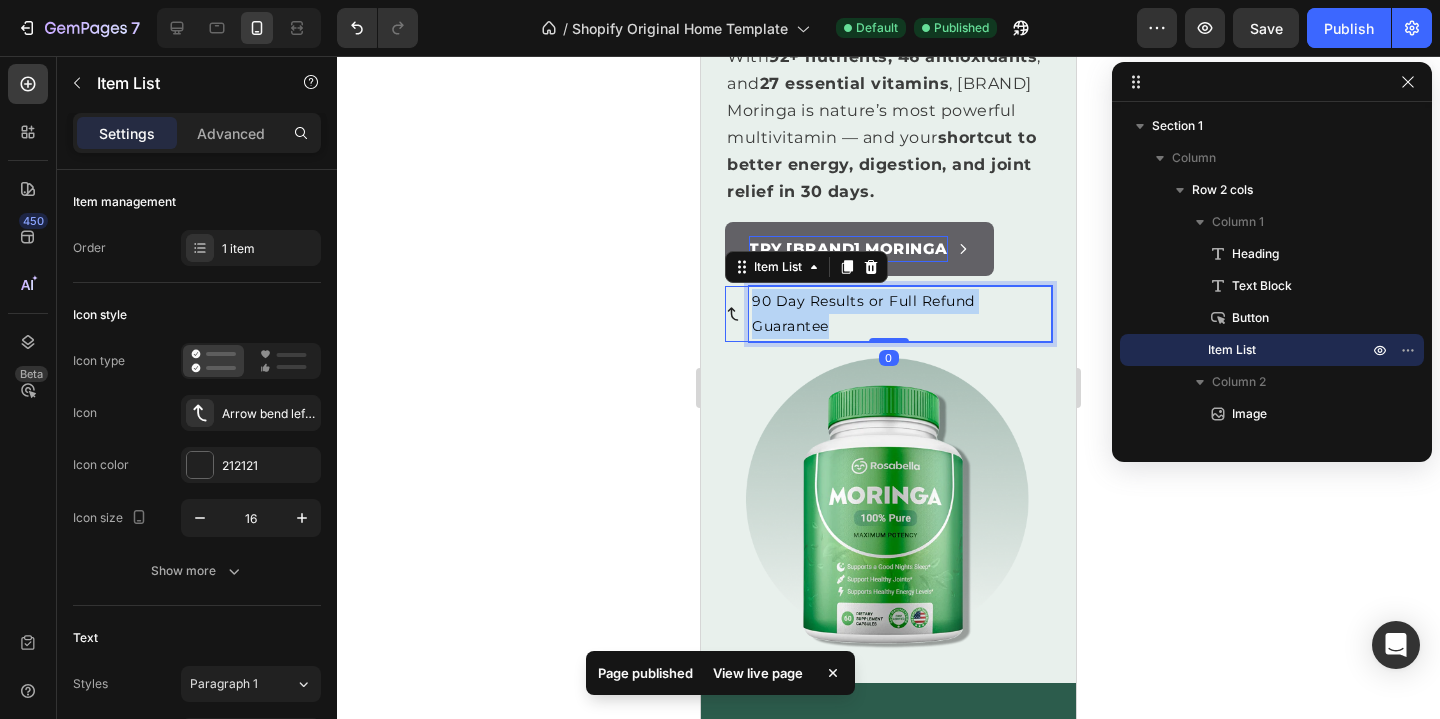 click on "90 Day Results or Full Refund Guarantee" at bounding box center (863, 313) 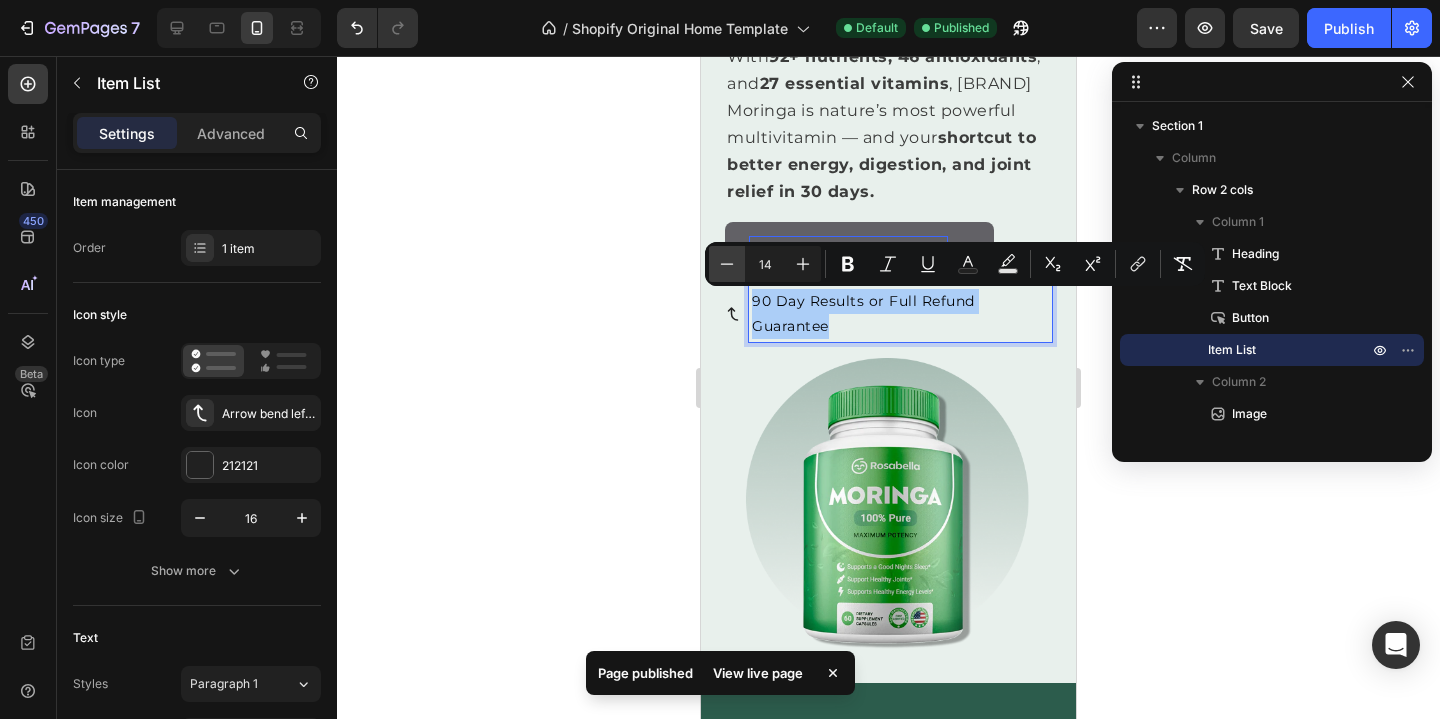 click on "Minus" at bounding box center (727, 264) 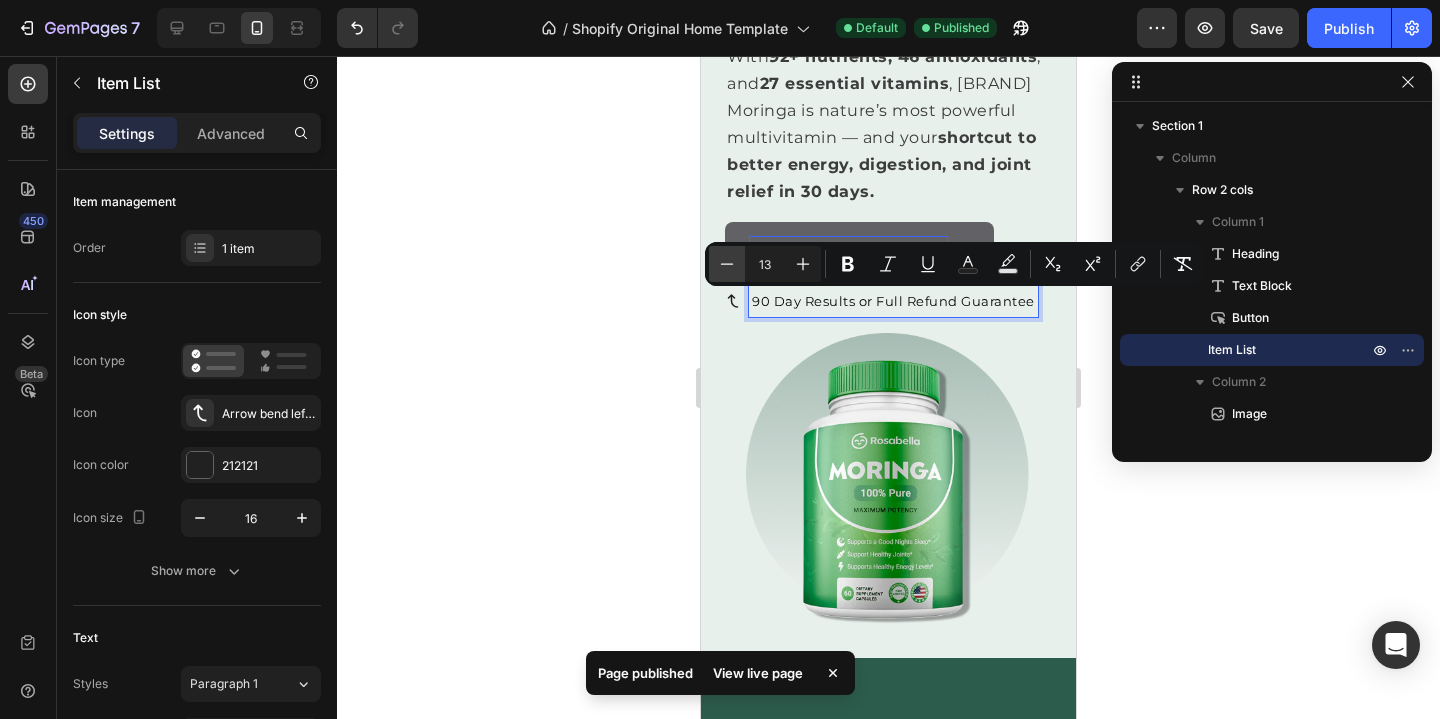 click on "Minus" at bounding box center (727, 264) 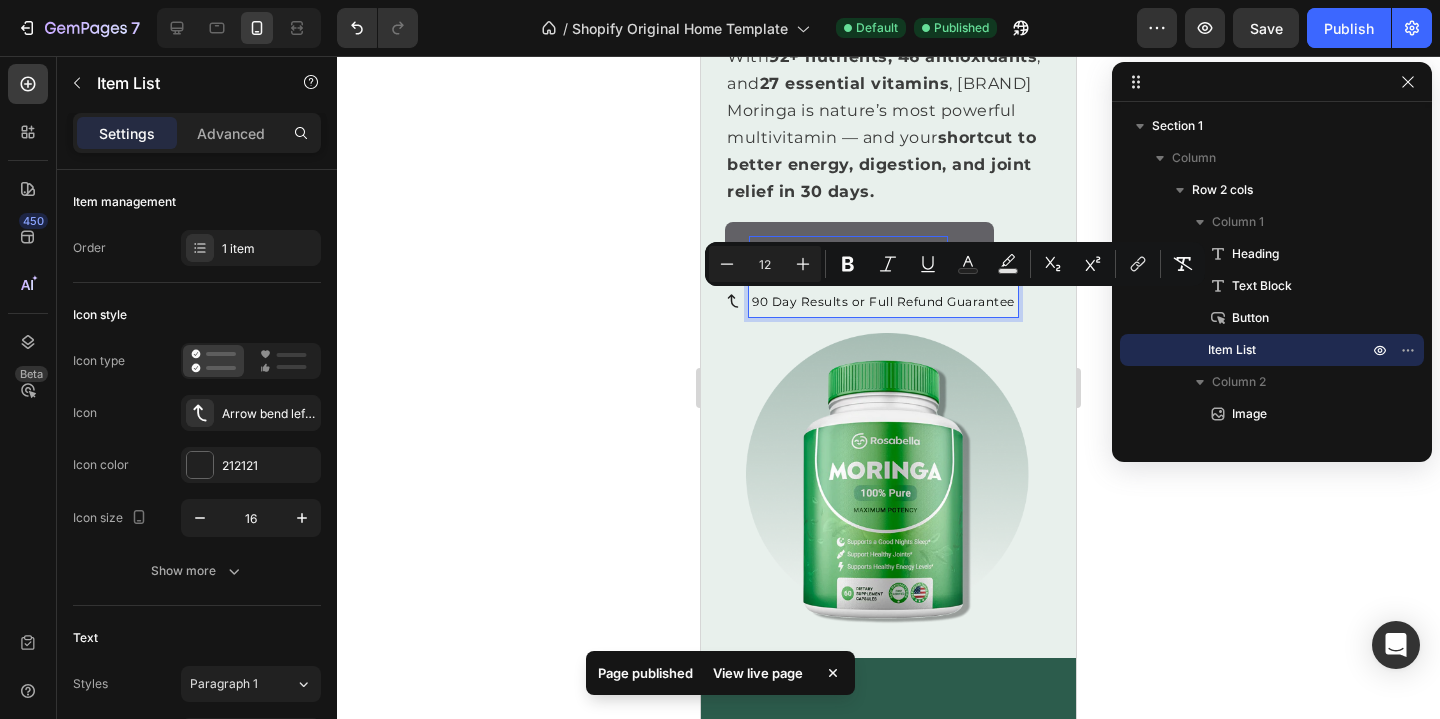 click 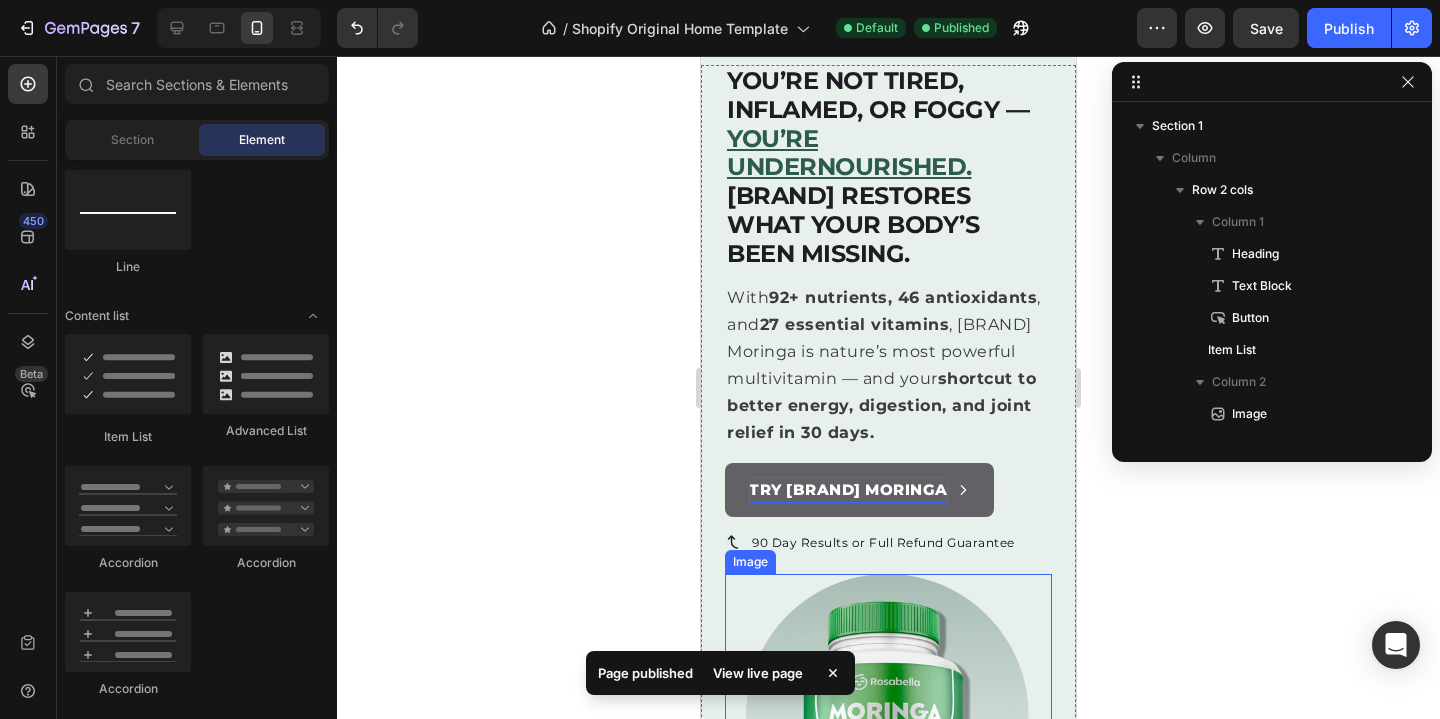 scroll, scrollTop: 17, scrollLeft: 0, axis: vertical 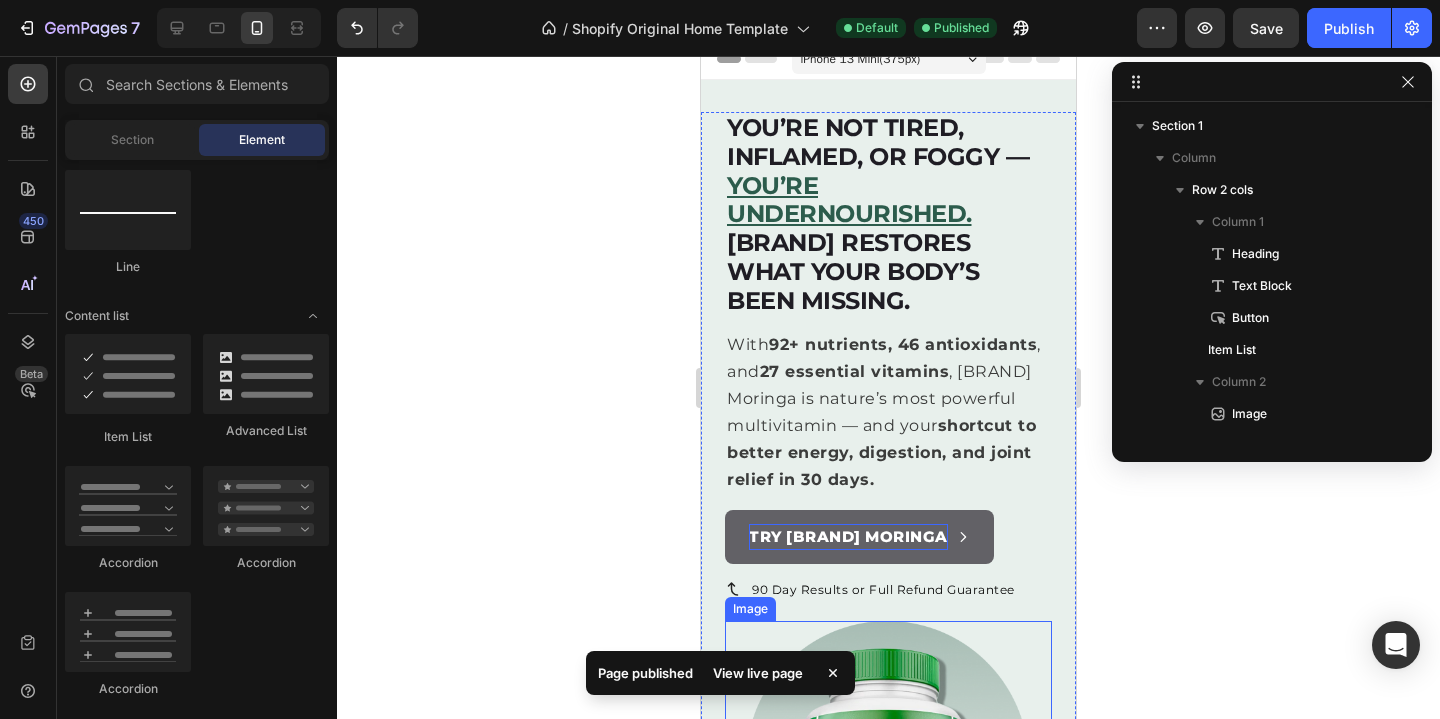 click on "With  92+ nutrients, 46 antioxidants , and  27 essential vitamins , Rosabella Moringa is nature’s most powerful multivitamin — and your  shortcut to better energy, digestion, and joint relief in 30 days." at bounding box center [888, 412] 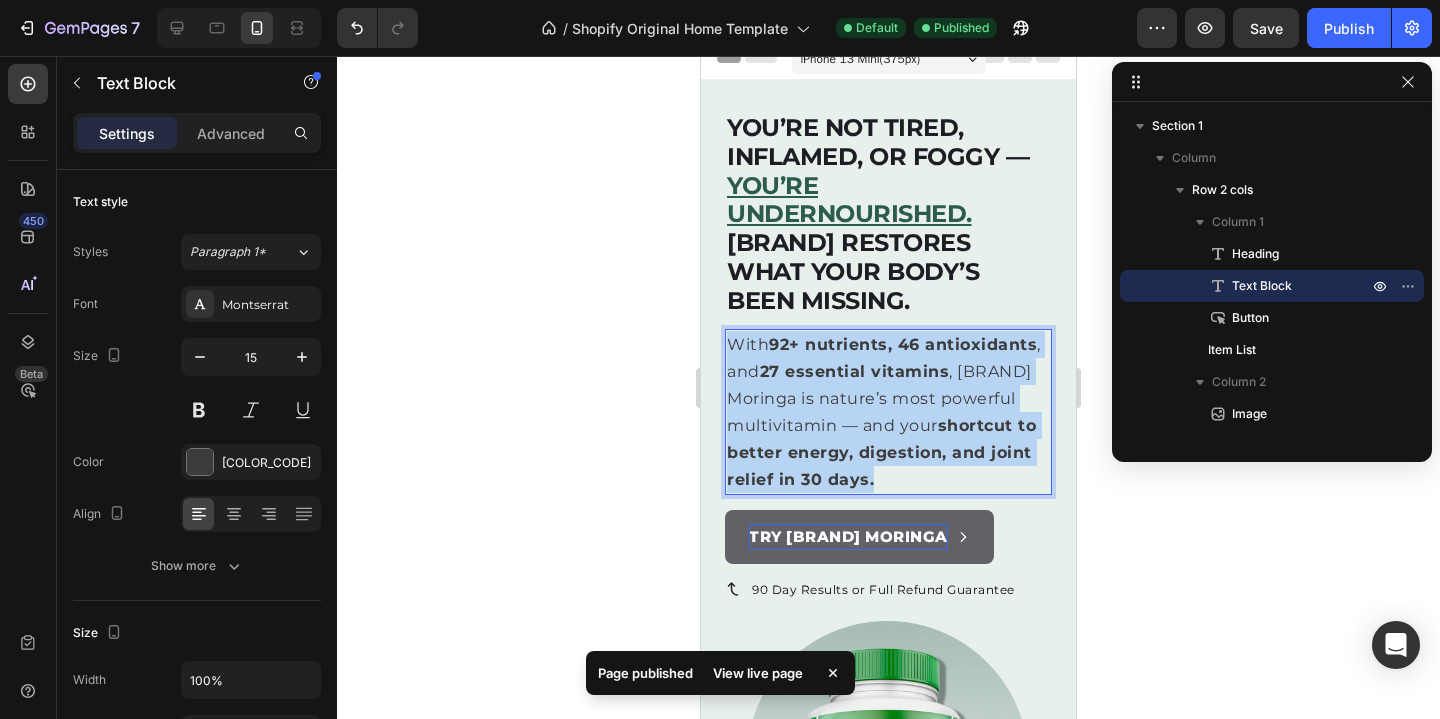 click on "With  92+ nutrients, 46 antioxidants , and  27 essential vitamins , Rosabella Moringa is nature’s most powerful multivitamin — and your  shortcut to better energy, digestion, and joint relief in 30 days." at bounding box center (888, 412) 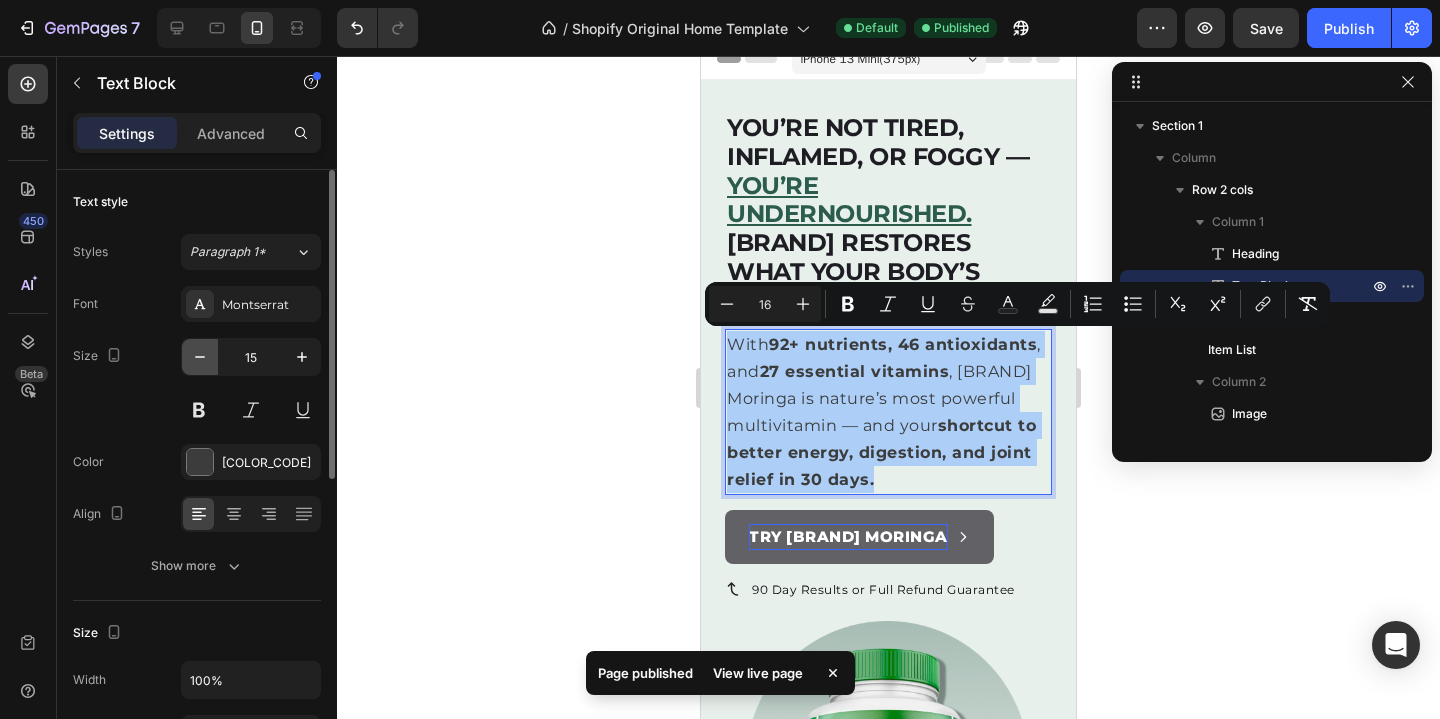 click at bounding box center [200, 357] 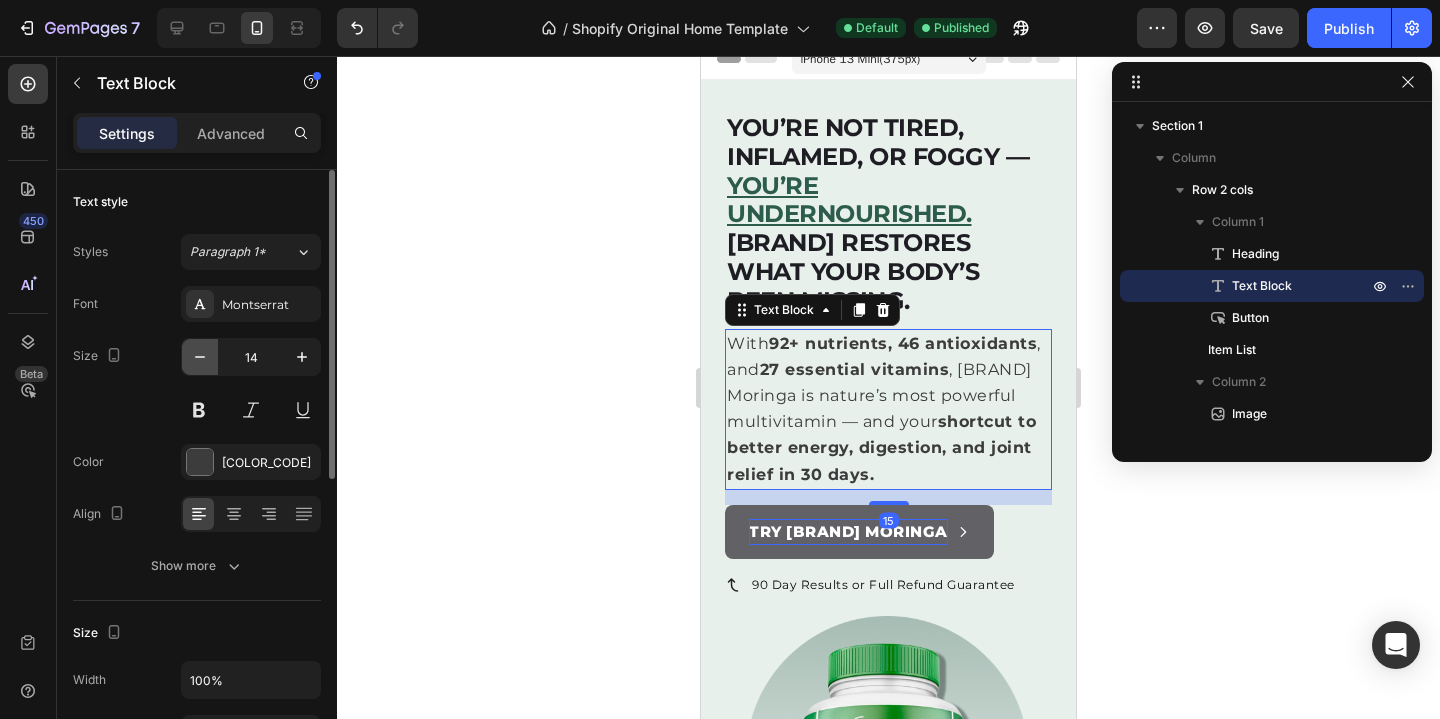 click at bounding box center (200, 357) 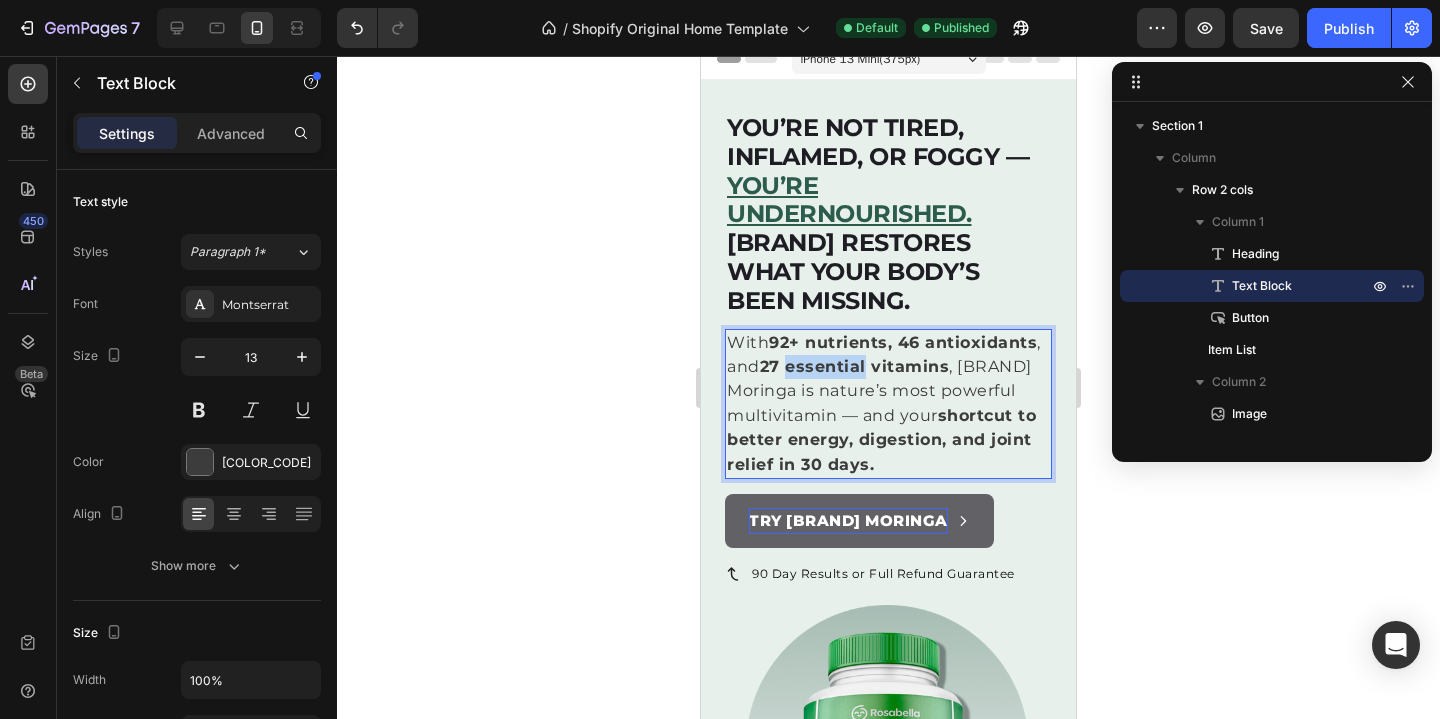 click on "27 essential vitamins" at bounding box center [855, 366] 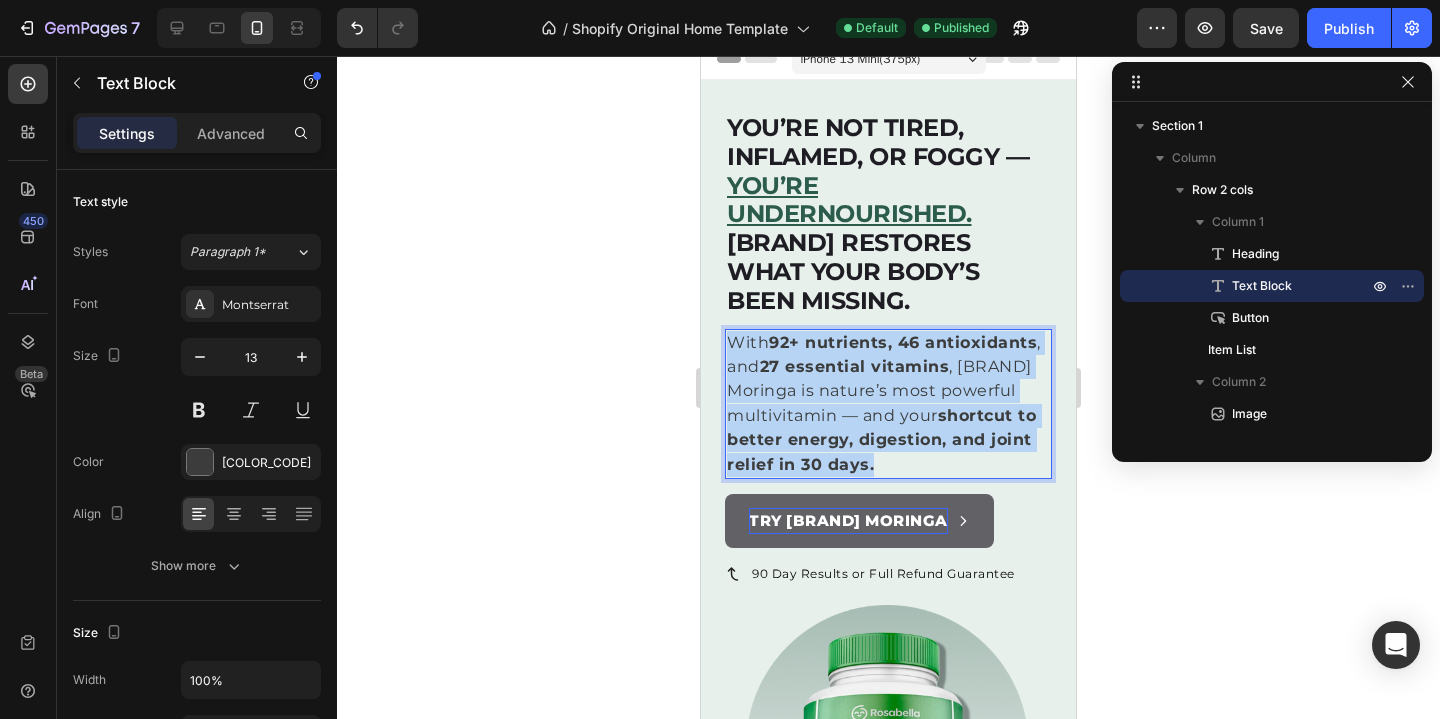 click on "27 essential vitamins" at bounding box center [855, 366] 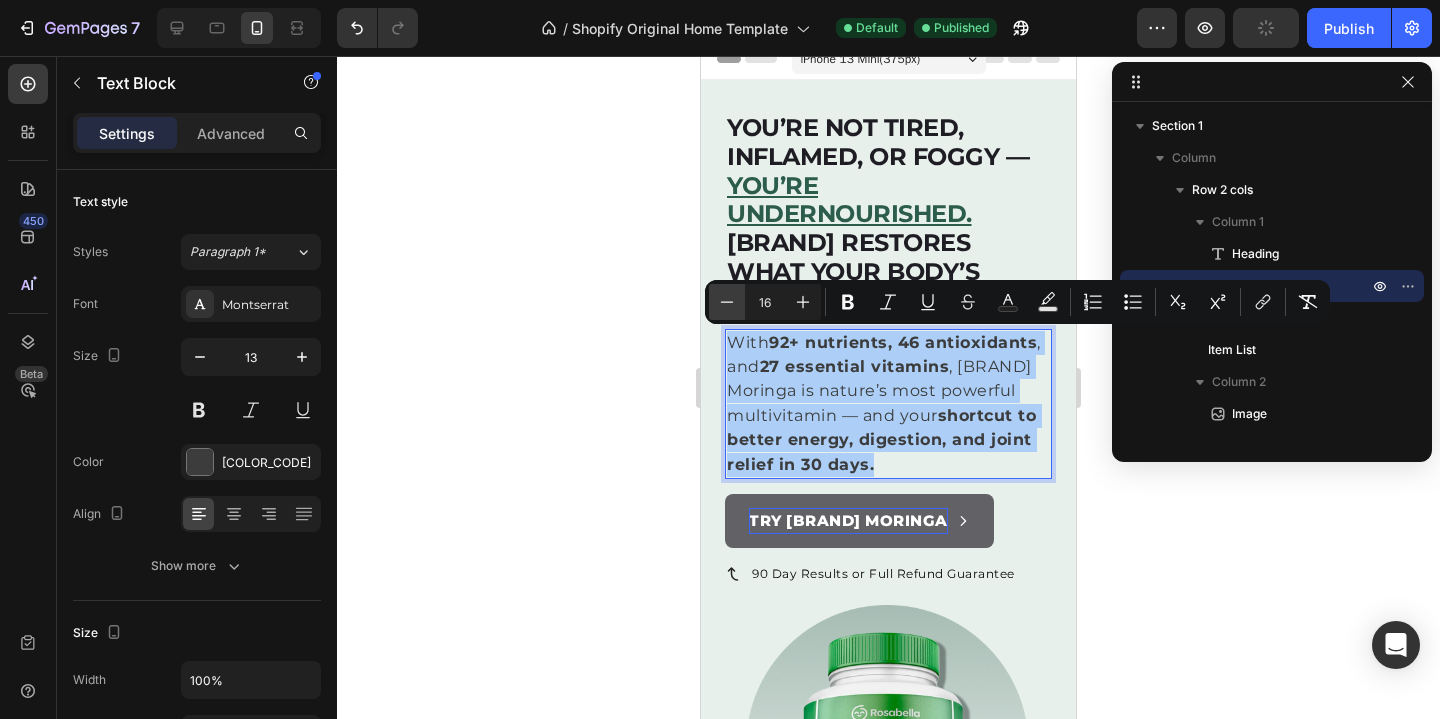 click 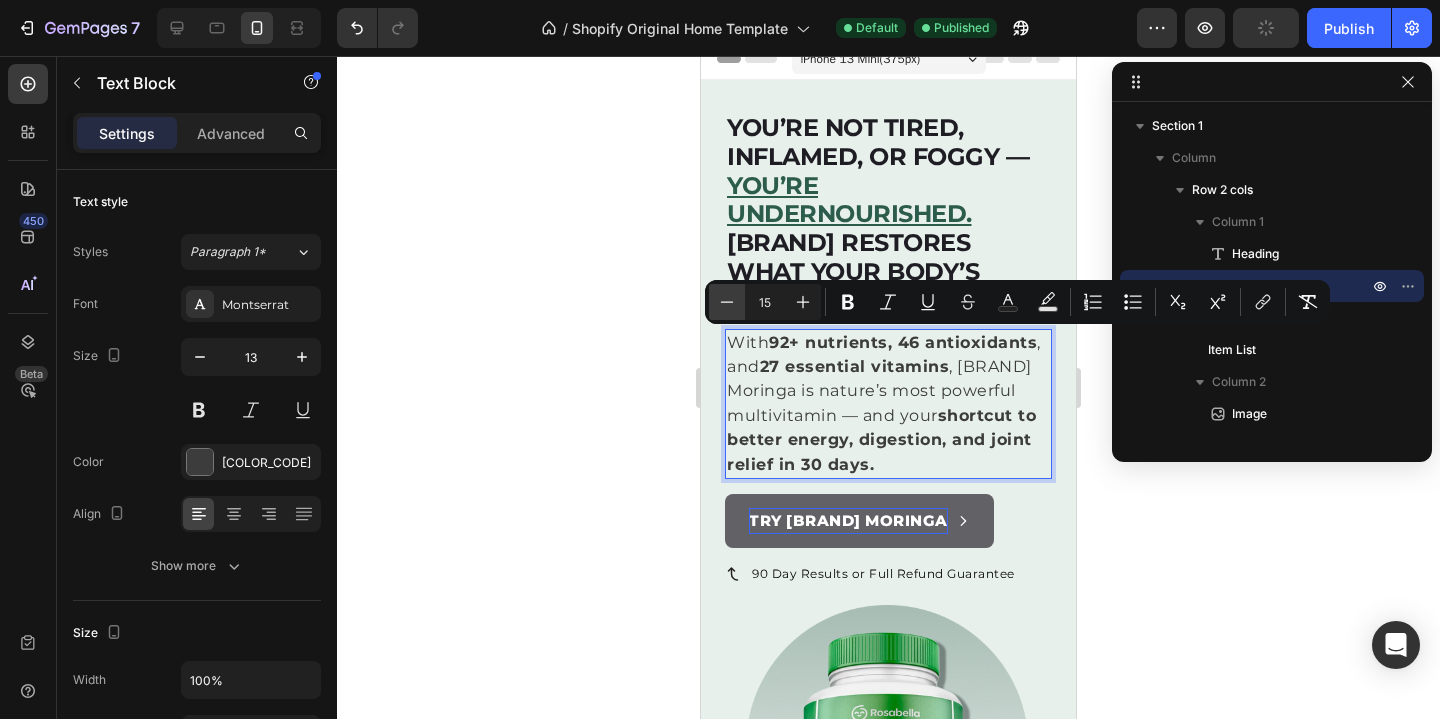 click 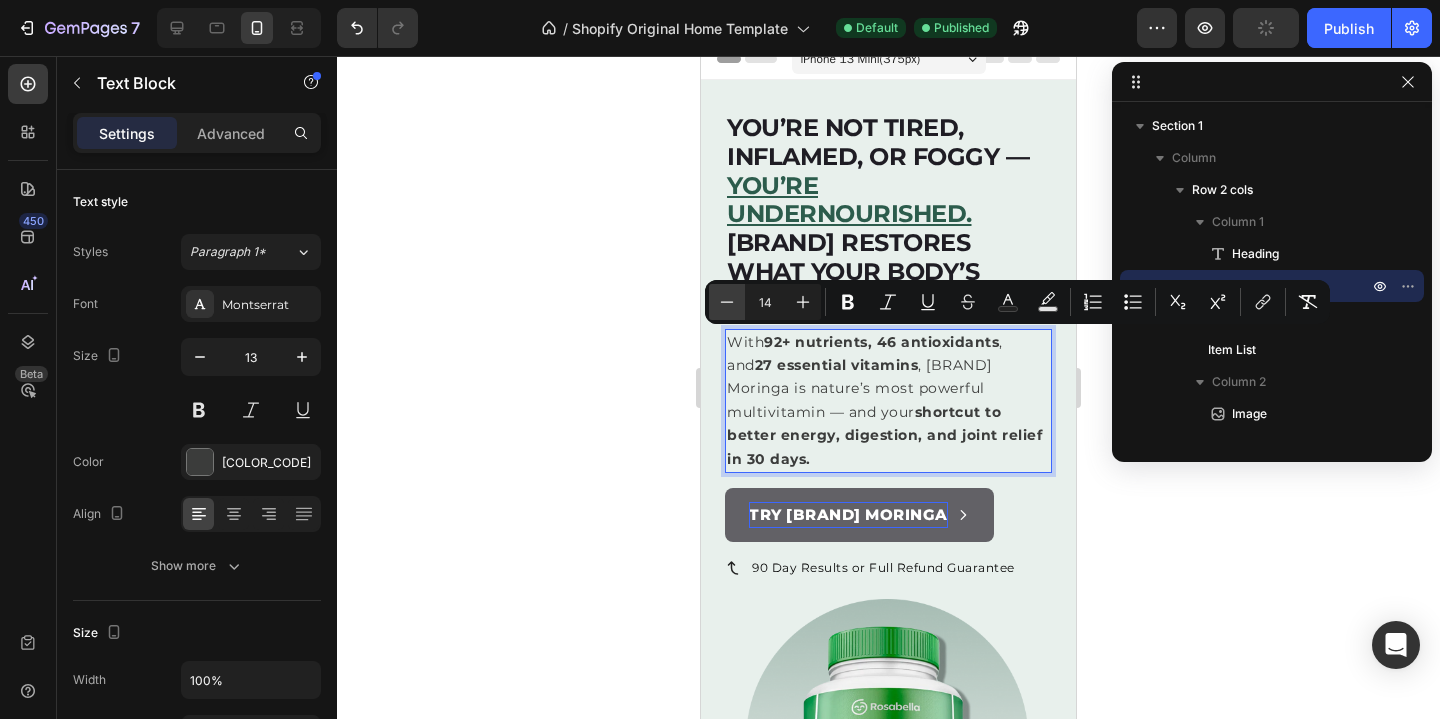 click 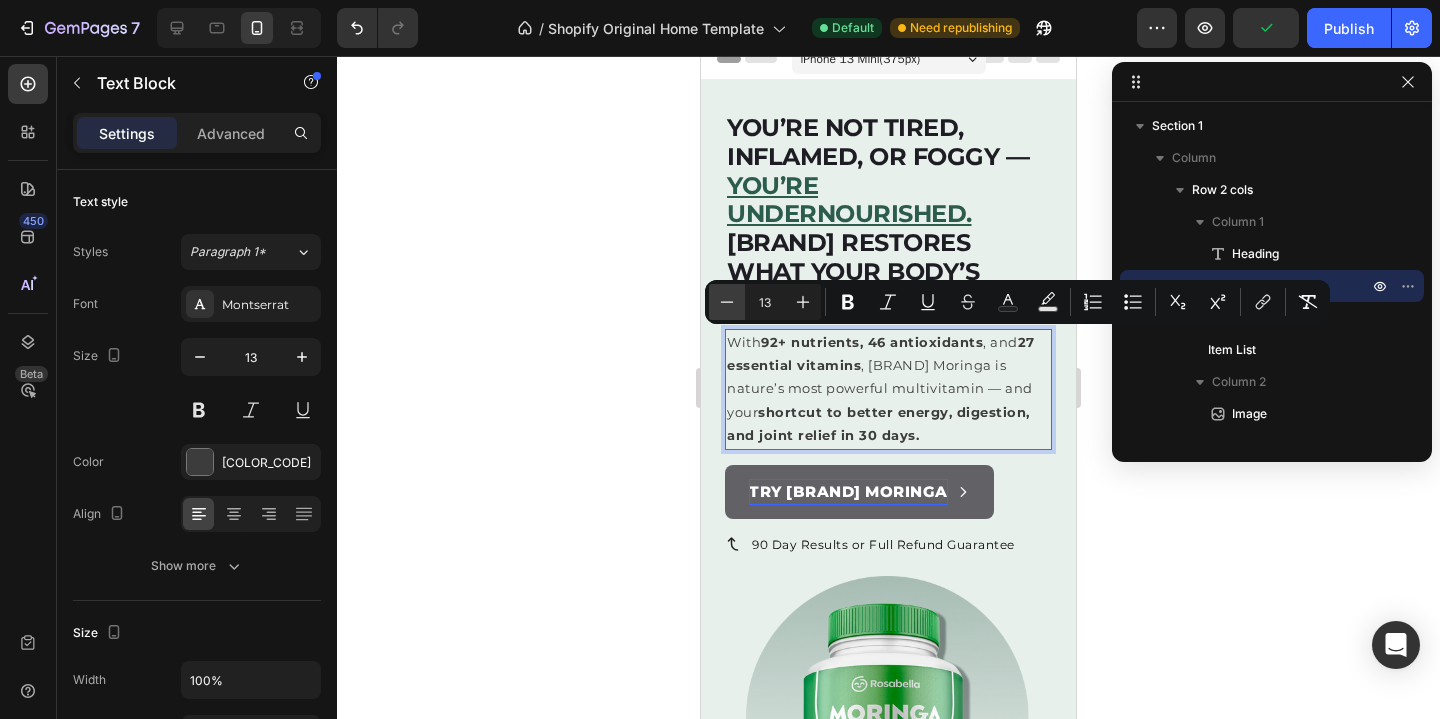 click 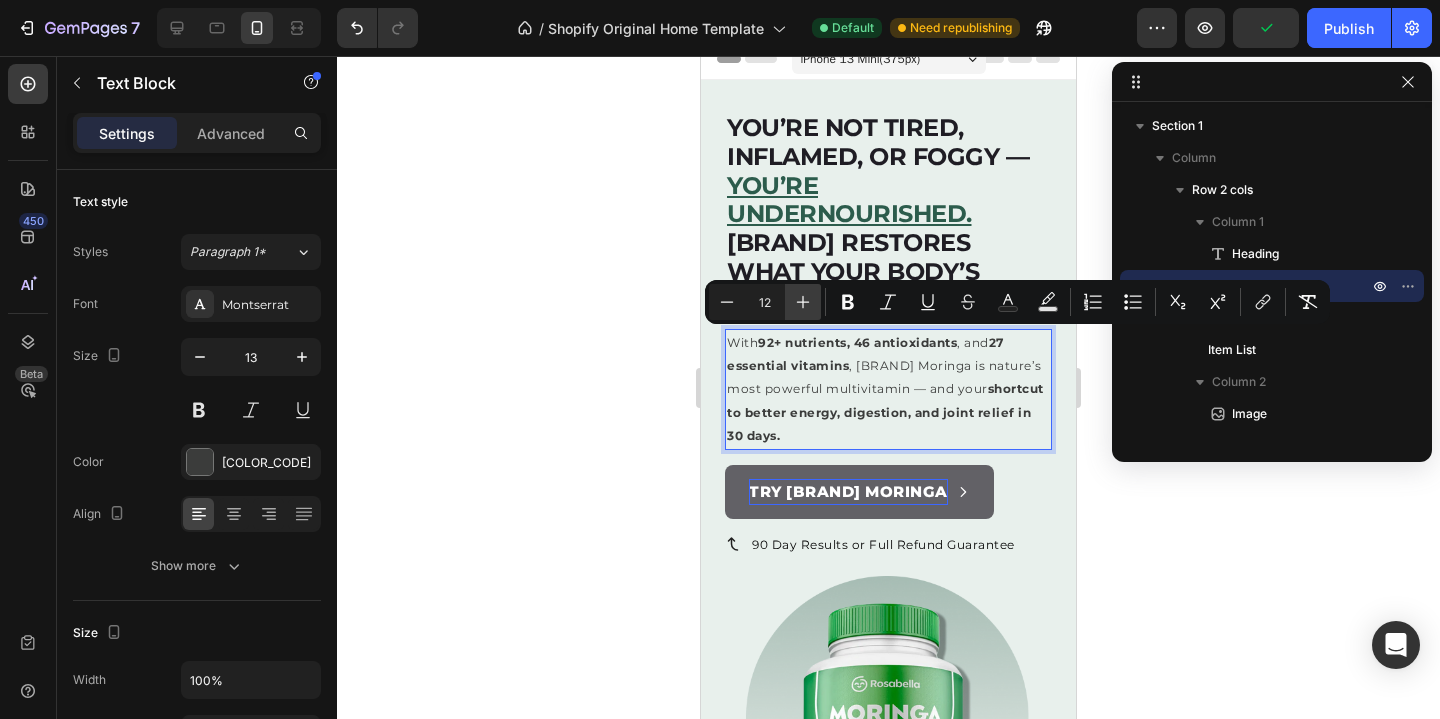 click 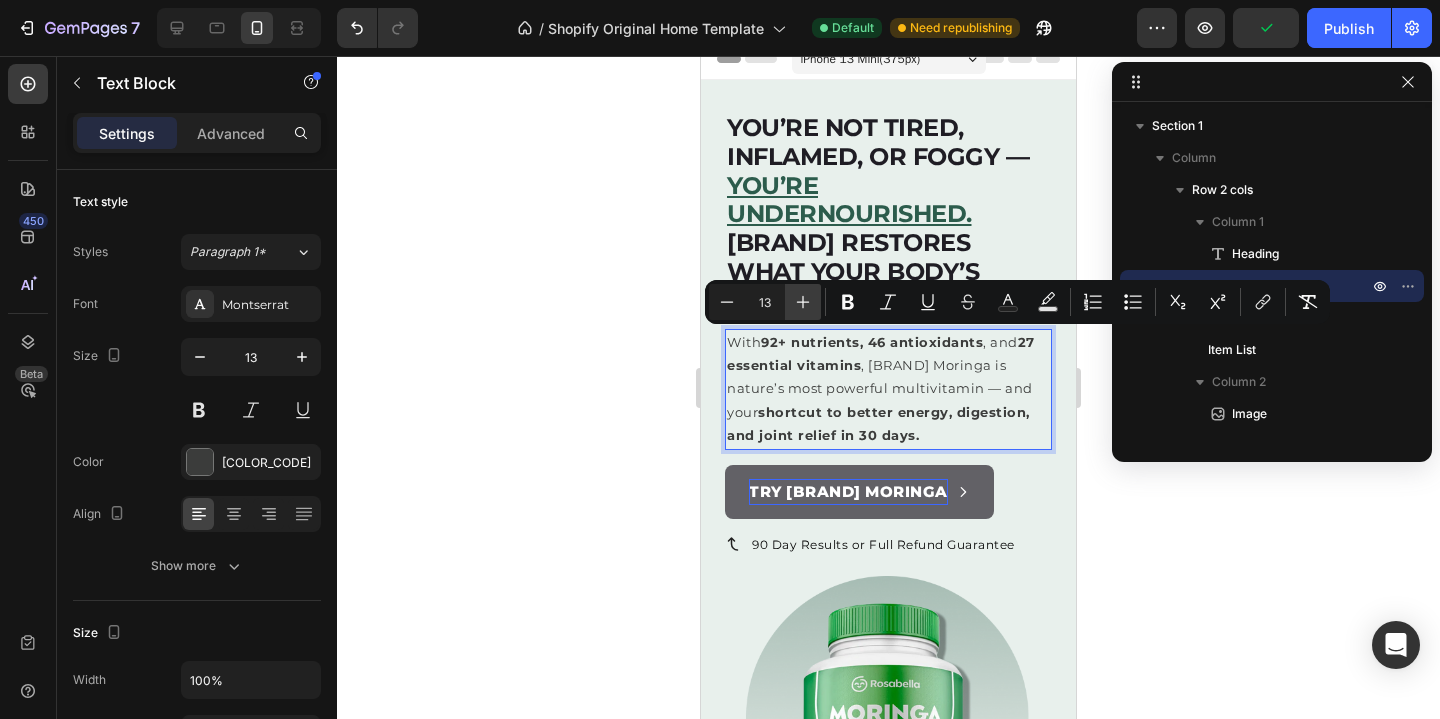 click 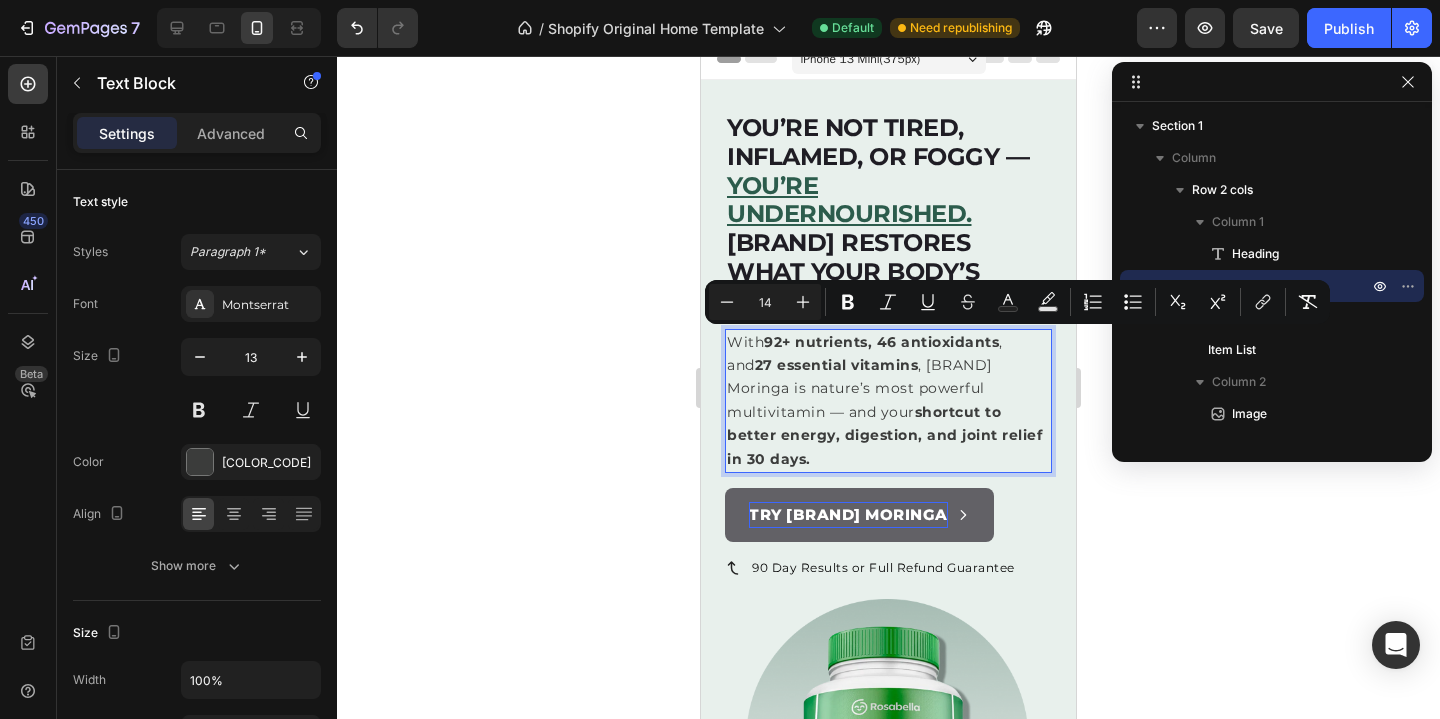 drag, startPoint x: 0, startPoint y: 262, endPoint x: 670, endPoint y: 331, distance: 673.54364 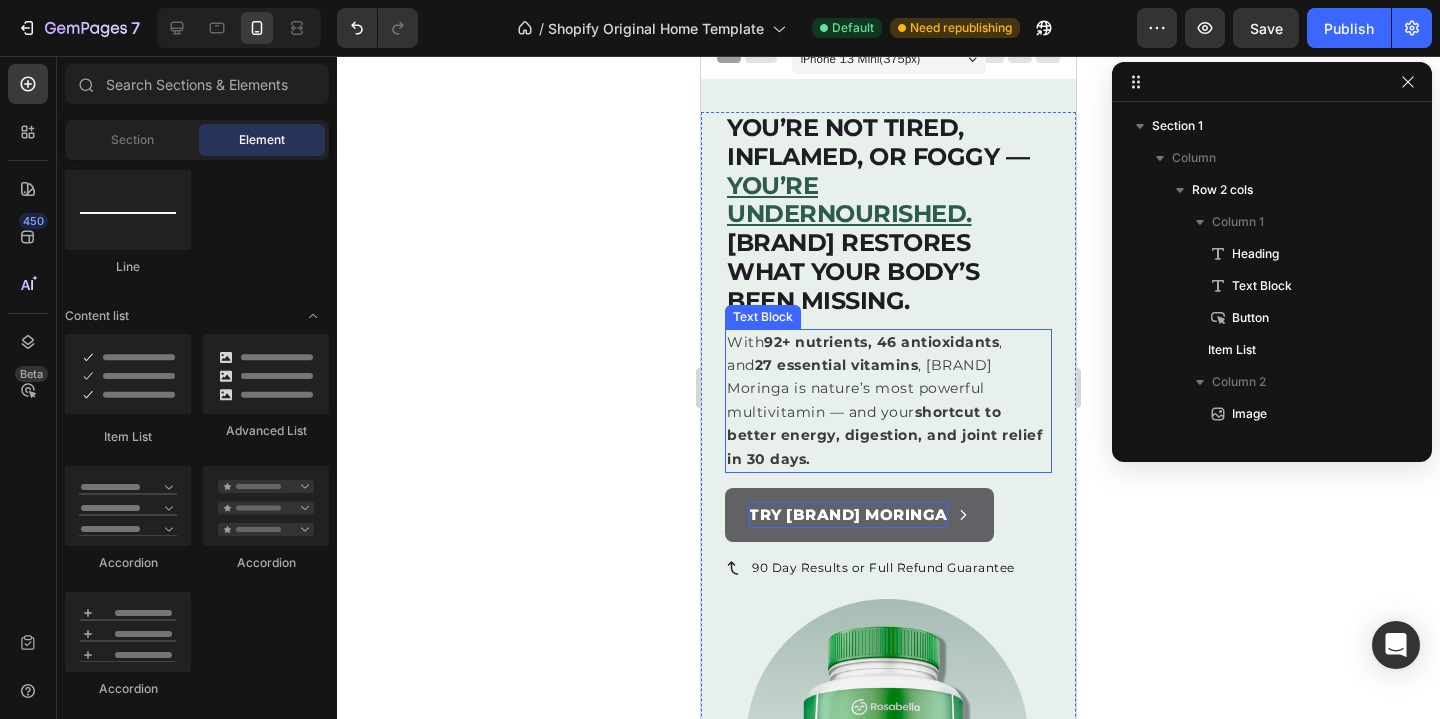 scroll, scrollTop: 0, scrollLeft: 0, axis: both 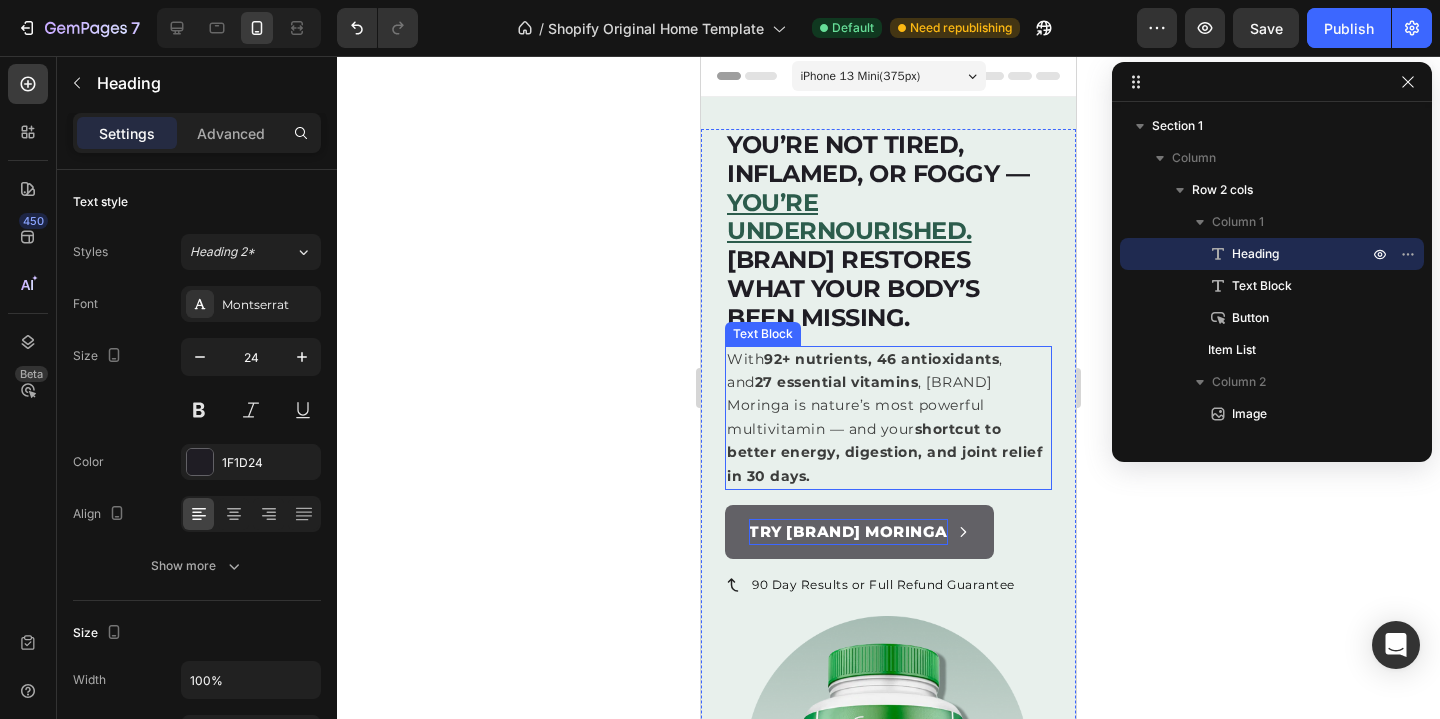click on "Rosabella restores what your body’s been missing." at bounding box center (853, 288) 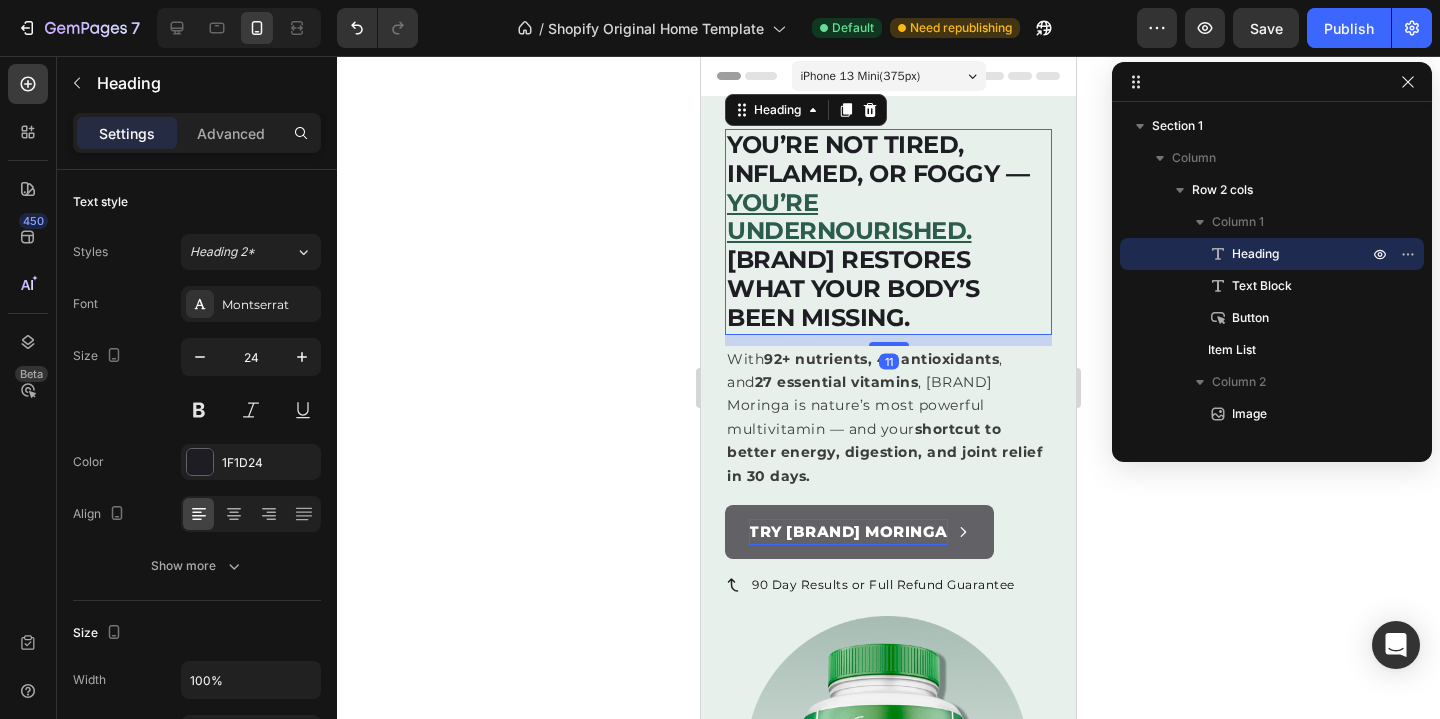 click on "Rosabella restores what your body’s been missing." at bounding box center [853, 288] 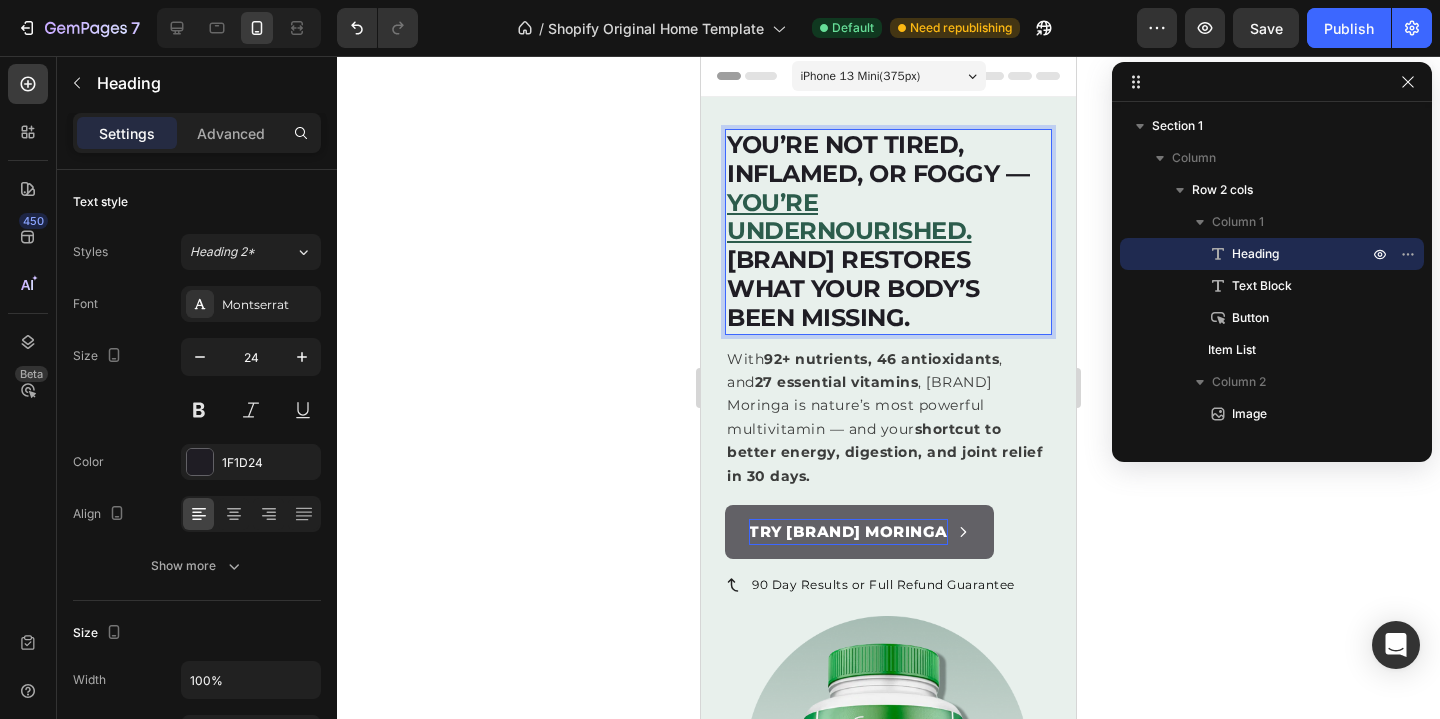click on "Rosabella restores what your body’s been missing." at bounding box center [853, 288] 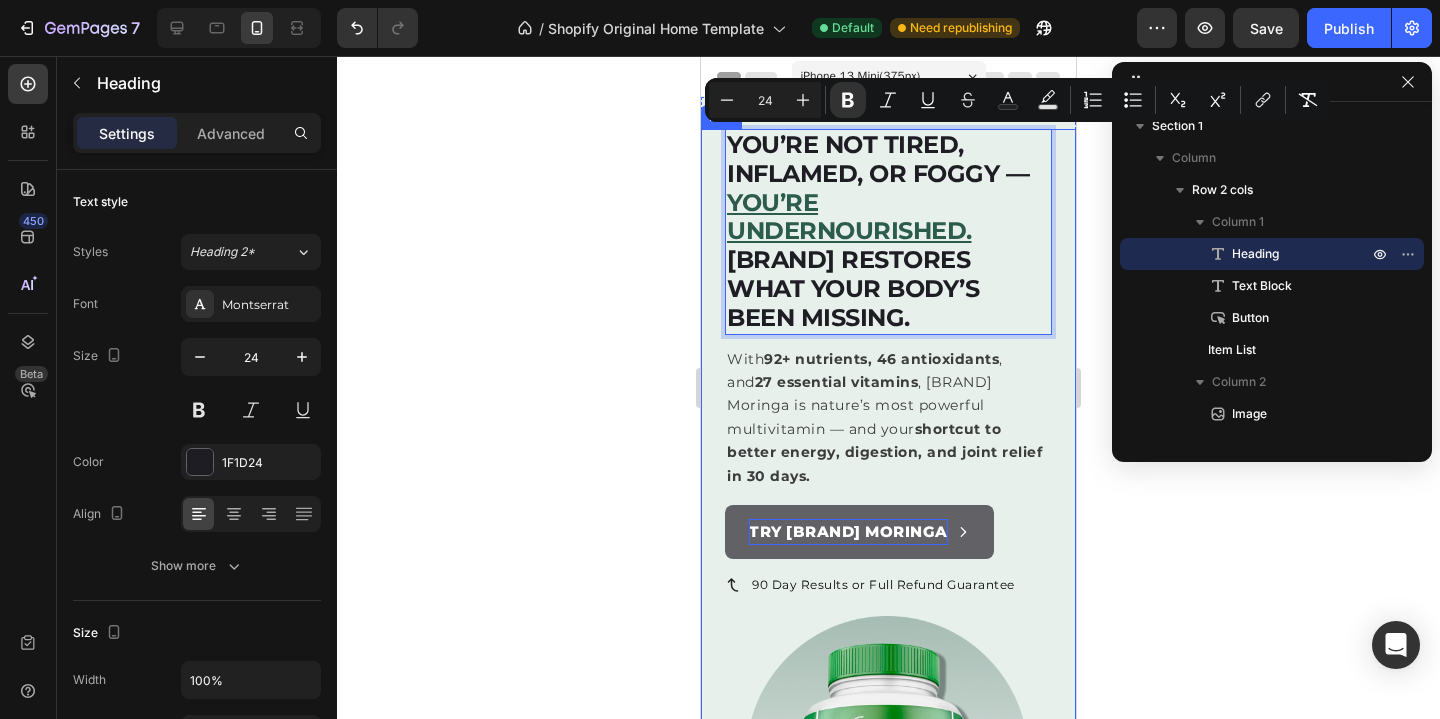 click 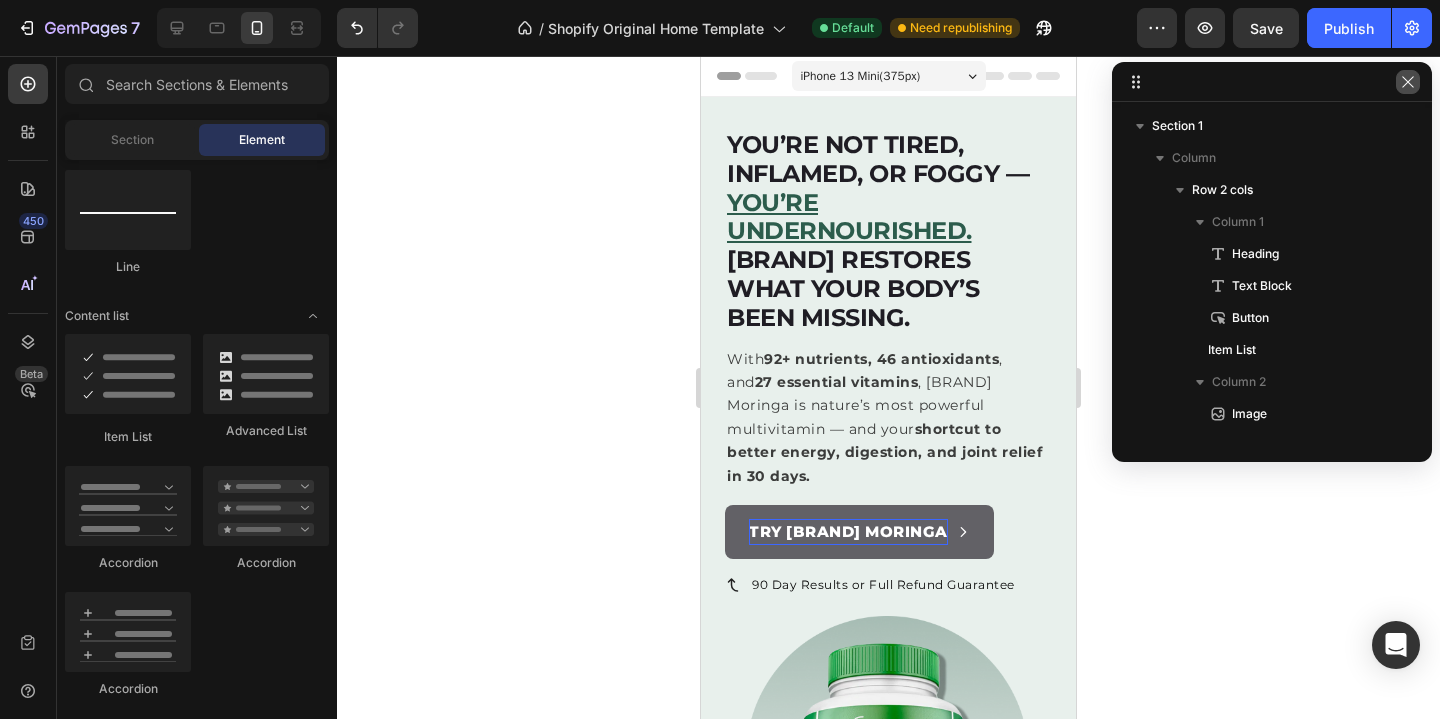 click 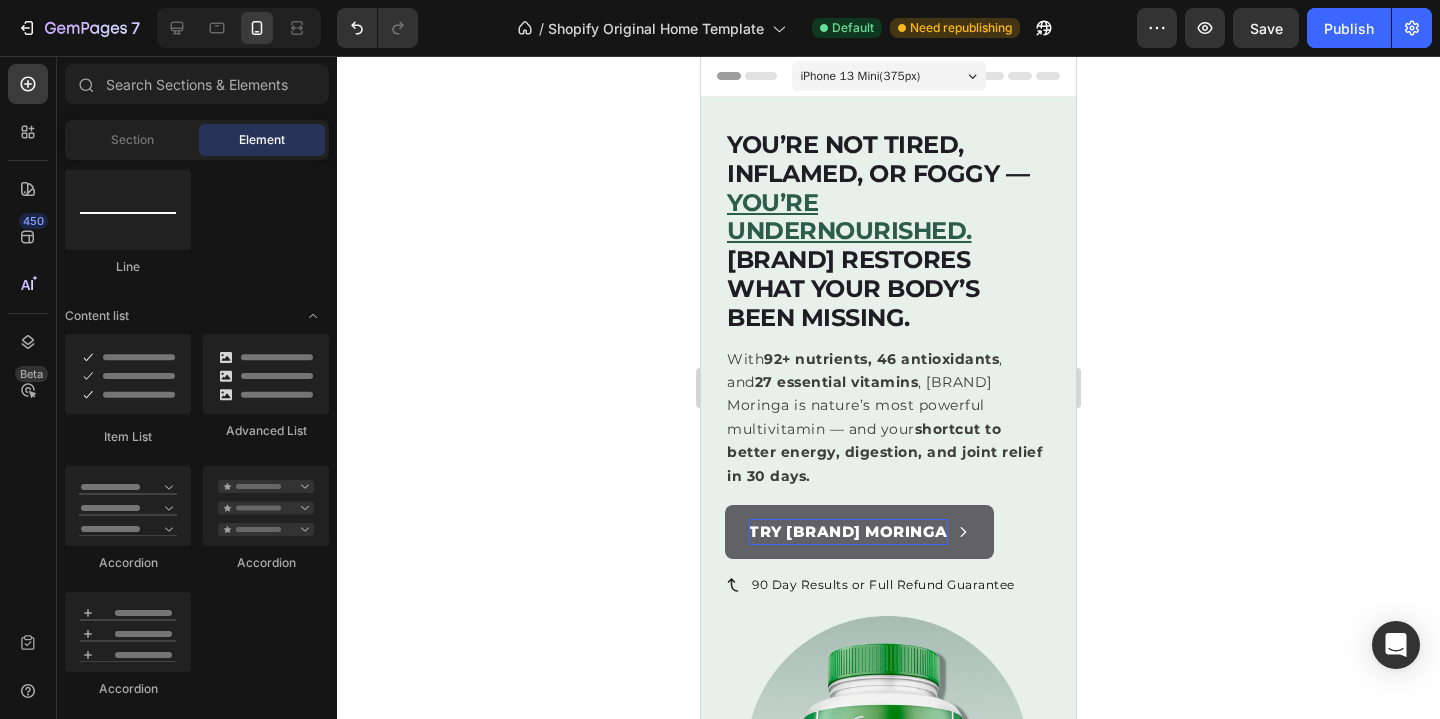 click on "iPhone 13 Mini  ( 375 px)" at bounding box center [861, 76] 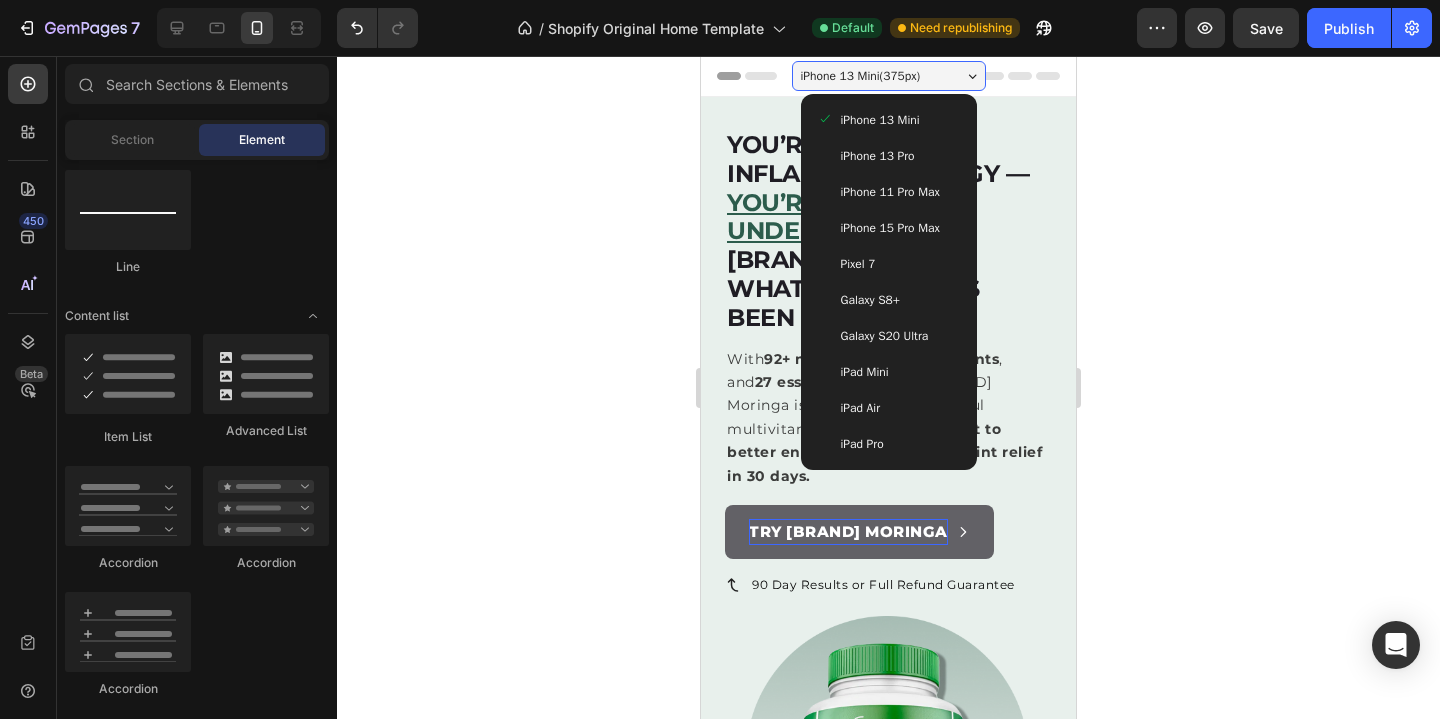 click on "iPhone 15 Pro Max" at bounding box center [890, 228] 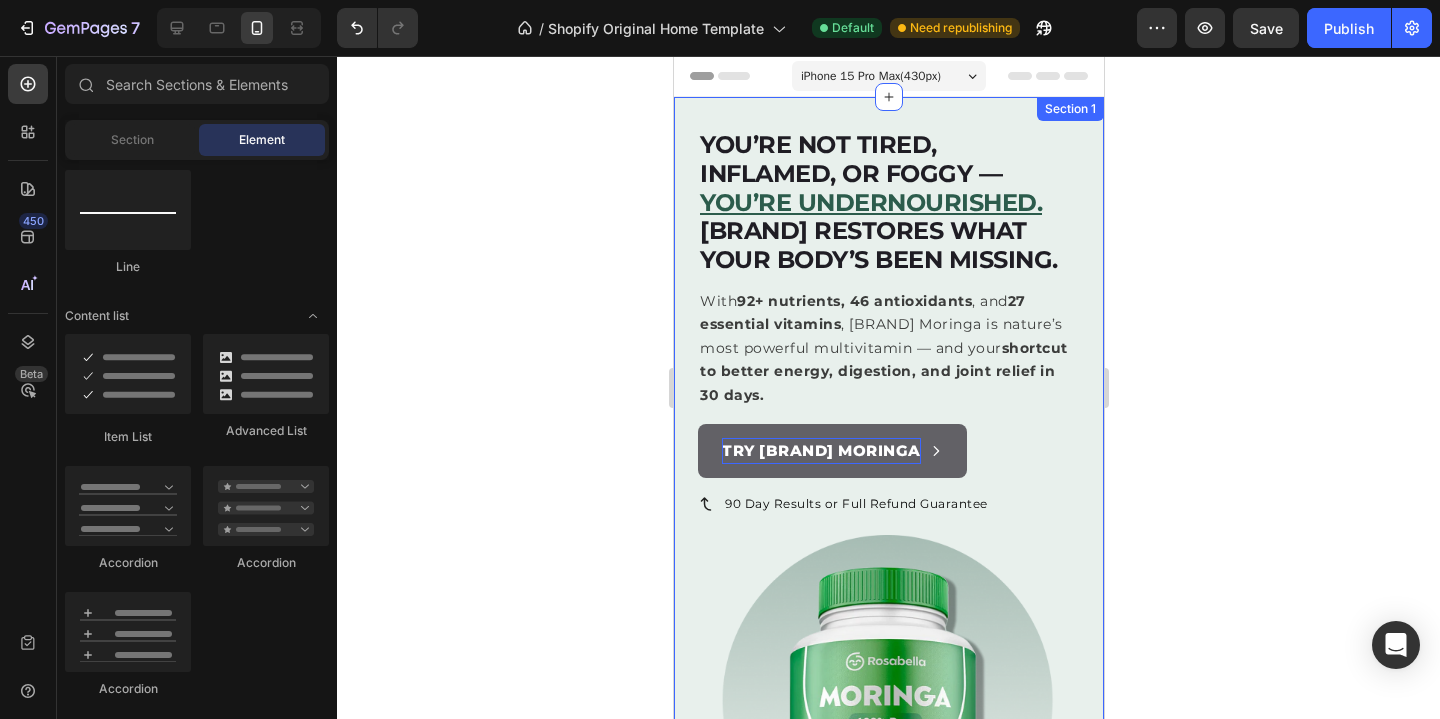 click on "⁠⁠⁠⁠⁠⁠⁠ You’re not tired, inflamed, or foggy —  you’re undernourished.  Rosabella restores what your body’s been missing. Heading With  92+ nutrients, 46 antioxidants , and  27 essential vitamins , Rosabella Moringa is nature’s most powerful multivitamin — and your  shortcut to better energy, digestion, and joint relief in 30 days. Text Block
Try Rosabella Moringa Button
90 Day Results or Full Refund Guarantee Item List Image Row Section 1" at bounding box center (888, 503) 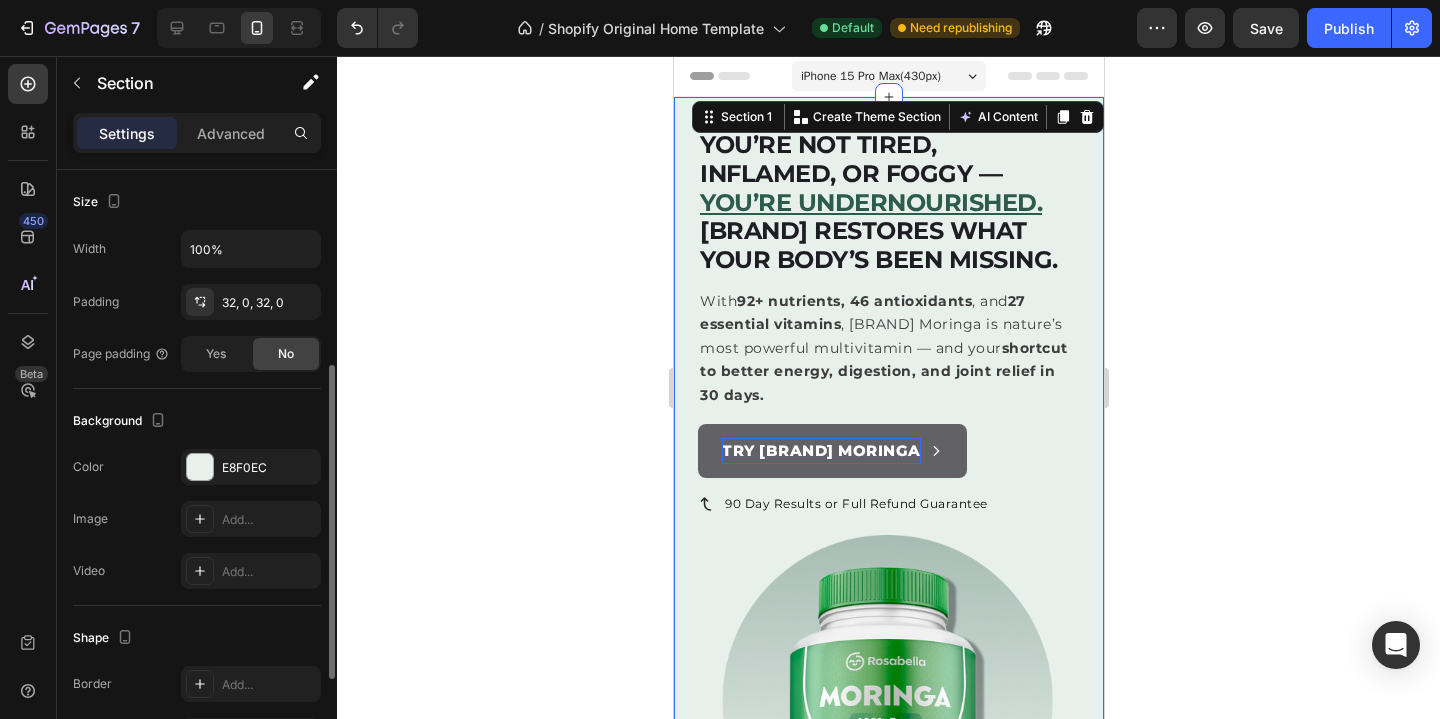 scroll, scrollTop: 324, scrollLeft: 0, axis: vertical 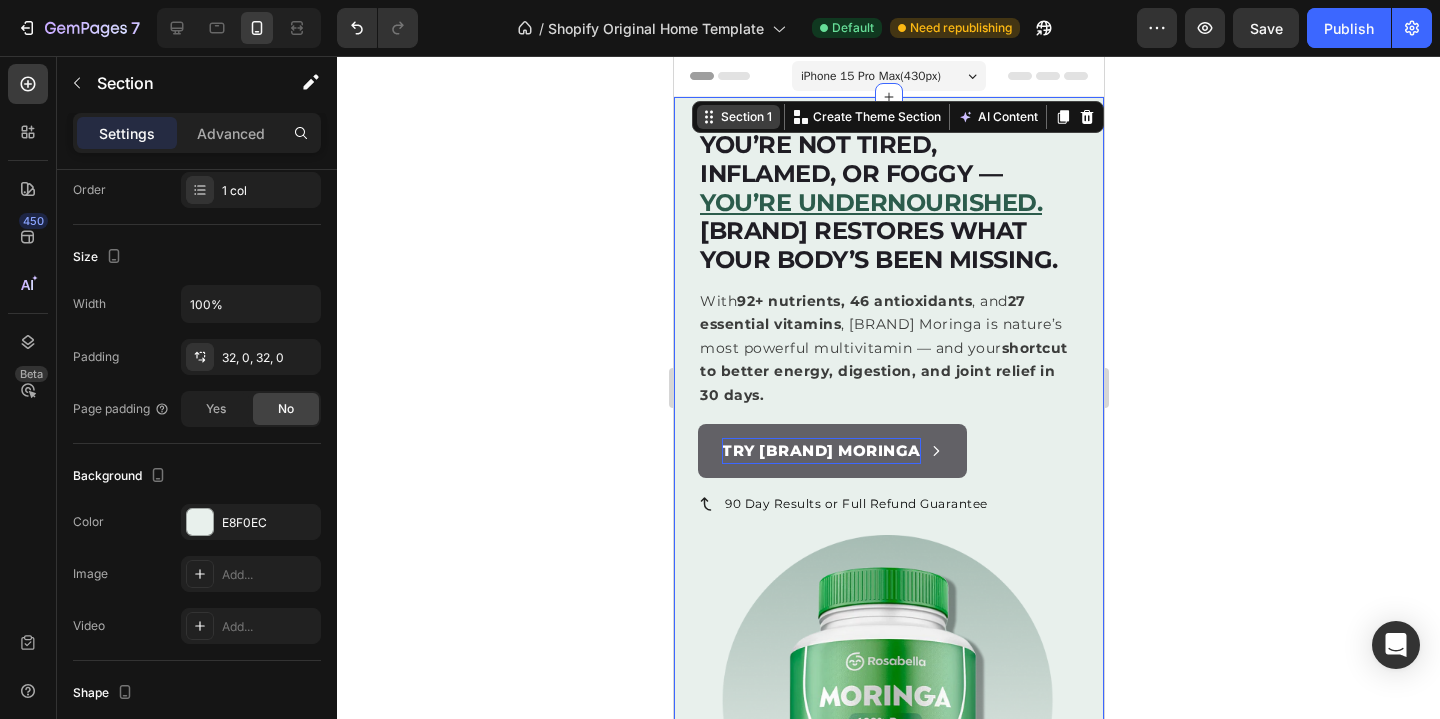 click on "Section 1" at bounding box center [745, 117] 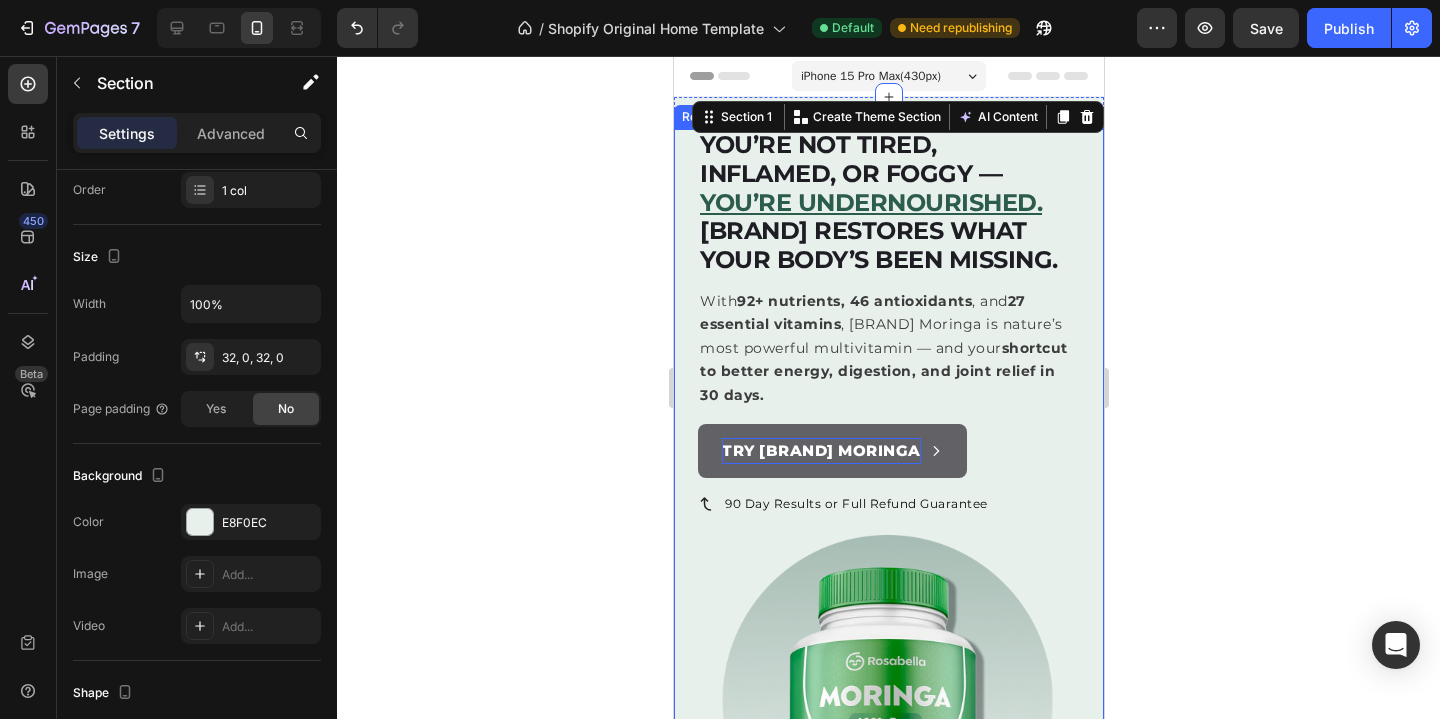 click on "⁠⁠⁠⁠⁠⁠⁠ You’re not tired, inflamed, or foggy —  you’re undernourished.  Rosabella restores what your body’s been missing. Heading With  92+ nutrients, 46 antioxidants , and  27 essential vitamins , Rosabella Moringa is nature’s most powerful multivitamin — and your  shortcut to better energy, digestion, and joint relief in 30 days. Text Block
Try Rosabella Moringa Button
90 Day Results or Full Refund Guarantee Item List Image Row" at bounding box center [888, 503] 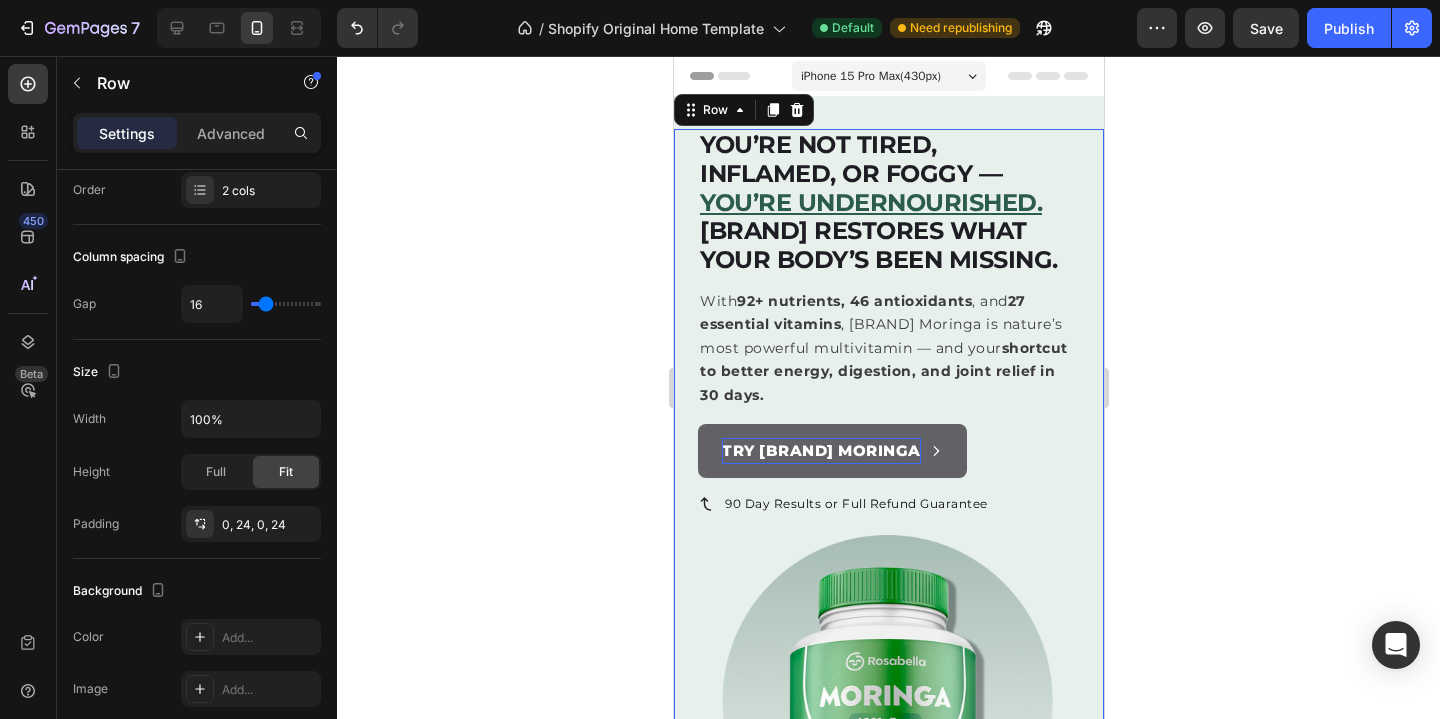scroll, scrollTop: 0, scrollLeft: 0, axis: both 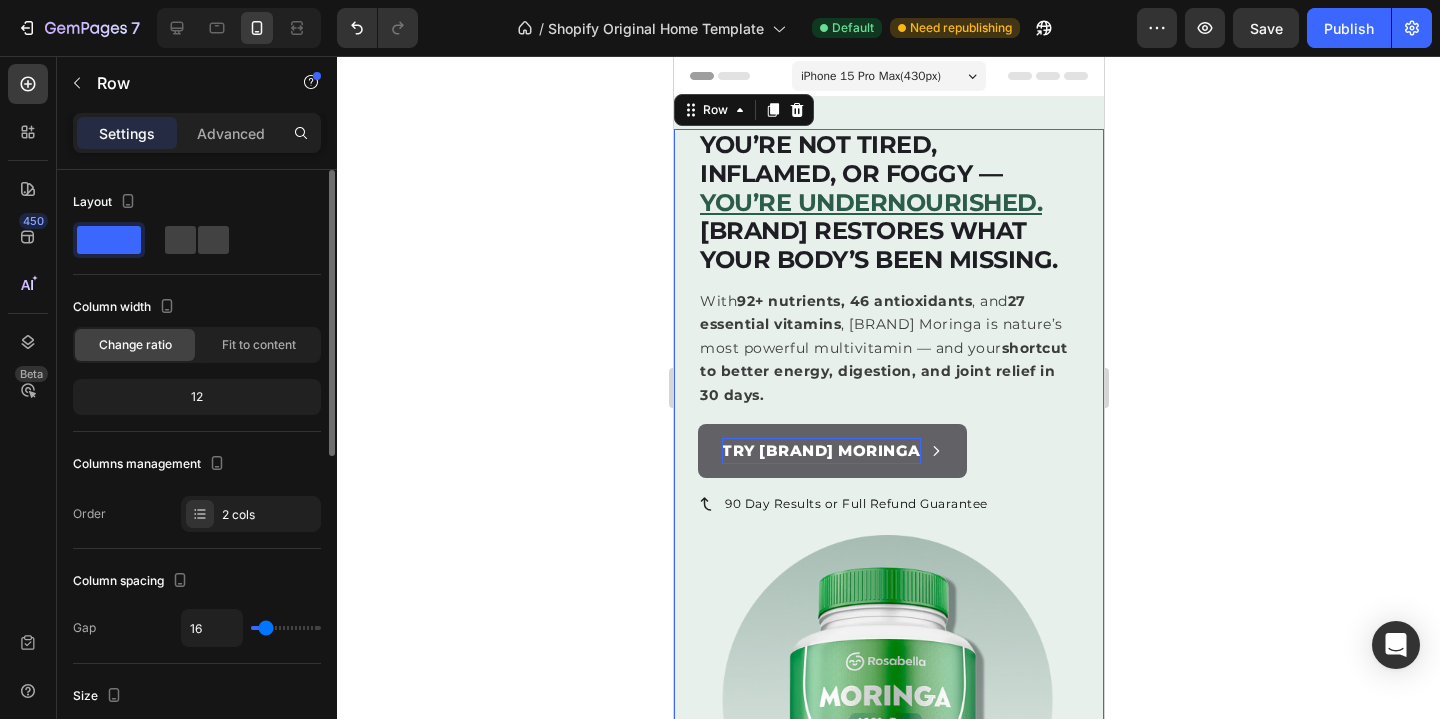 click on "⁠⁠⁠⁠⁠⁠⁠ You’re not tired, inflamed, or foggy —  you’re undernourished.  Rosabella restores what your body’s been missing. Heading With  92+ nutrients, 46 antioxidants , and  27 essential vitamins , Rosabella Moringa is nature’s most powerful multivitamin — and your  shortcut to better energy, digestion, and joint relief in 30 days. Text Block
Try Rosabella Moringa Button
90 Day Results or Full Refund Guarantee Item List Image Row   0" at bounding box center [888, 503] 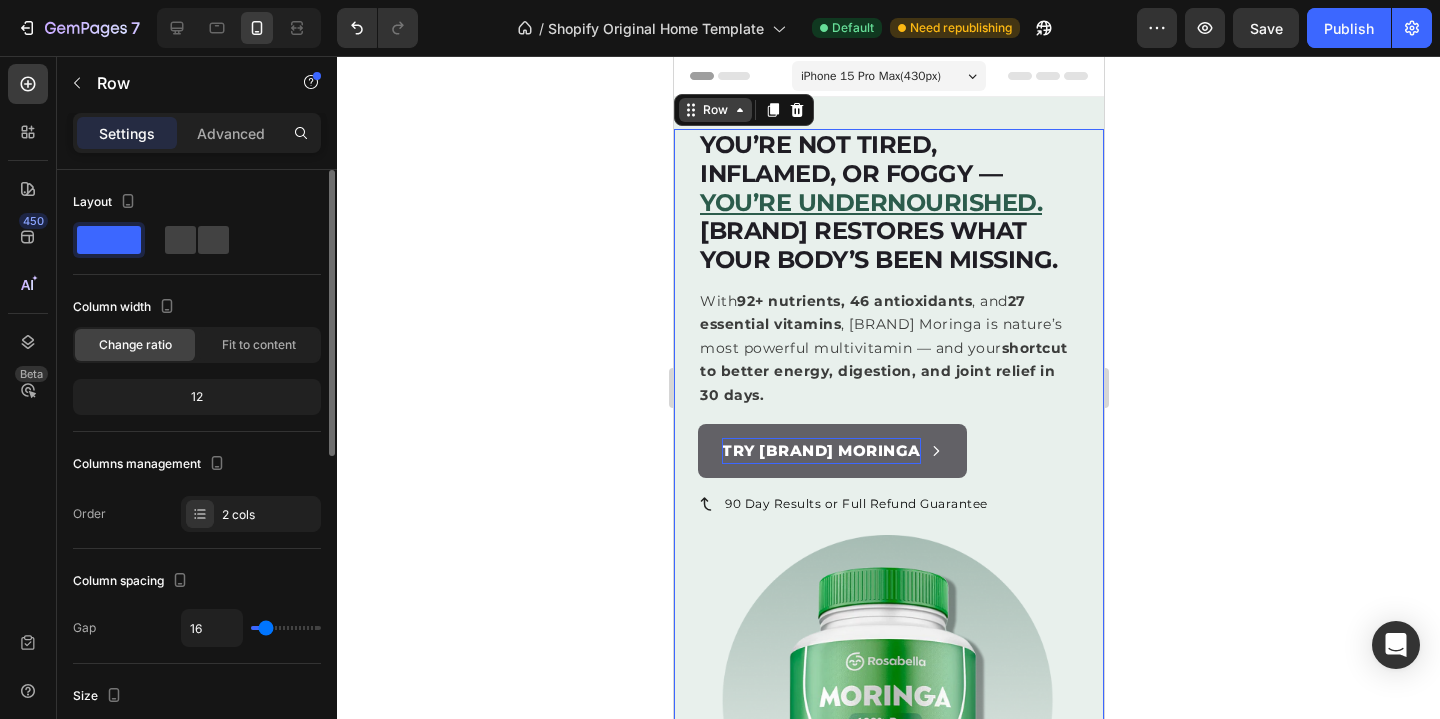 click on "Row" at bounding box center [714, 110] 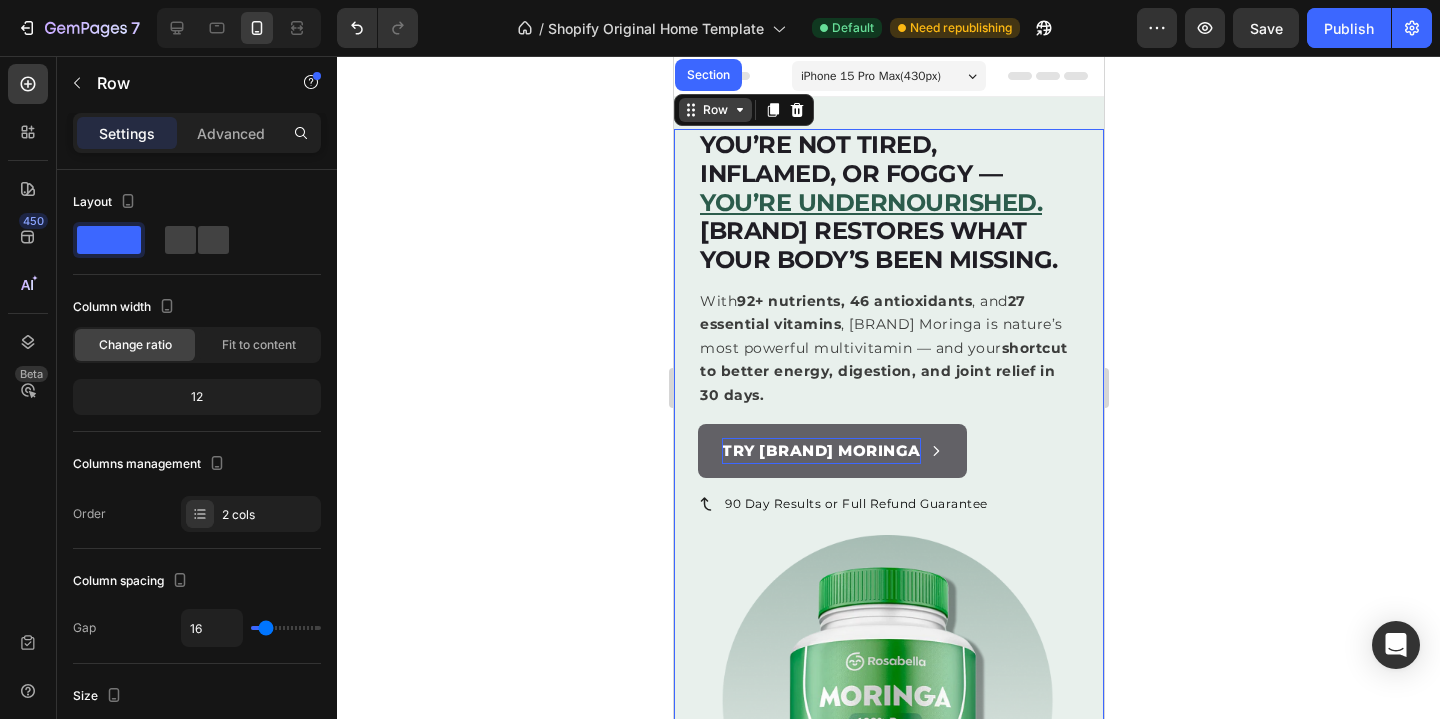 click on "Row" at bounding box center (714, 110) 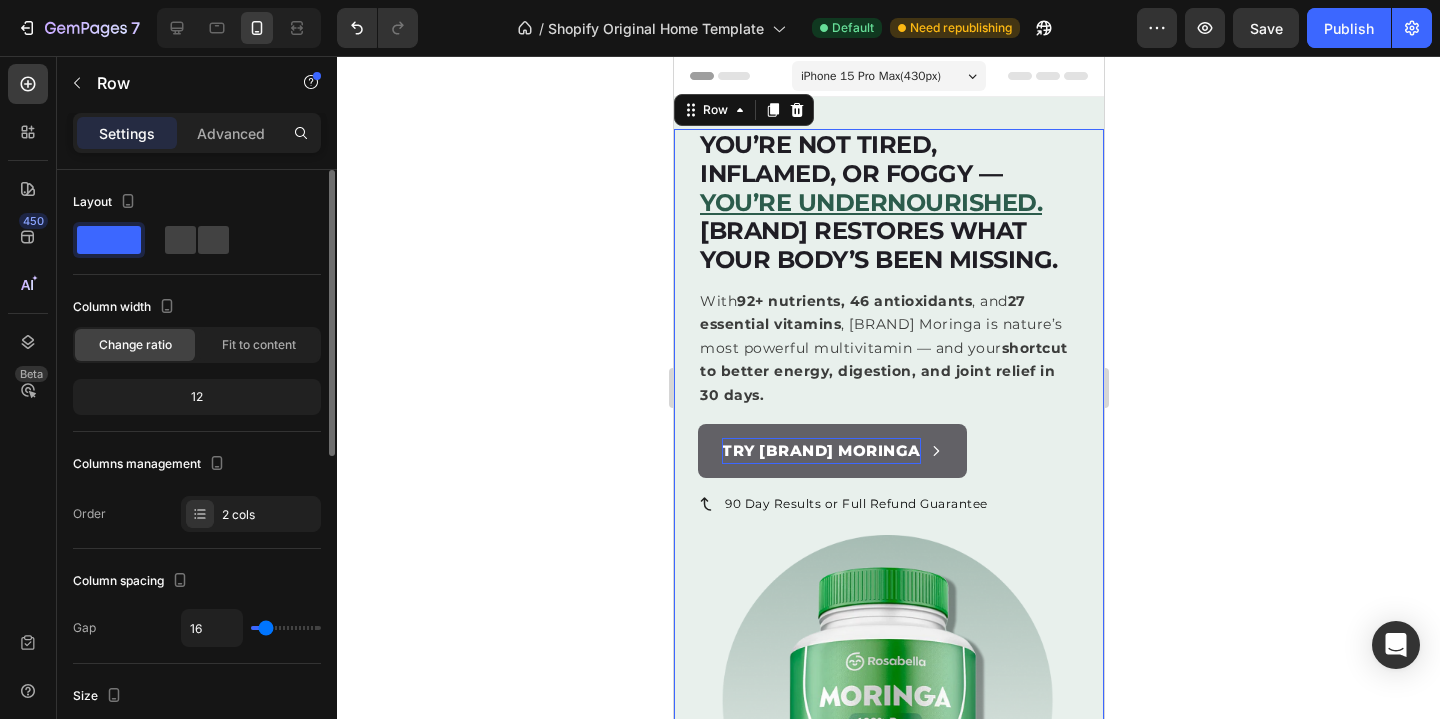 click on "Columns management Order 2 cols" at bounding box center [197, 490] 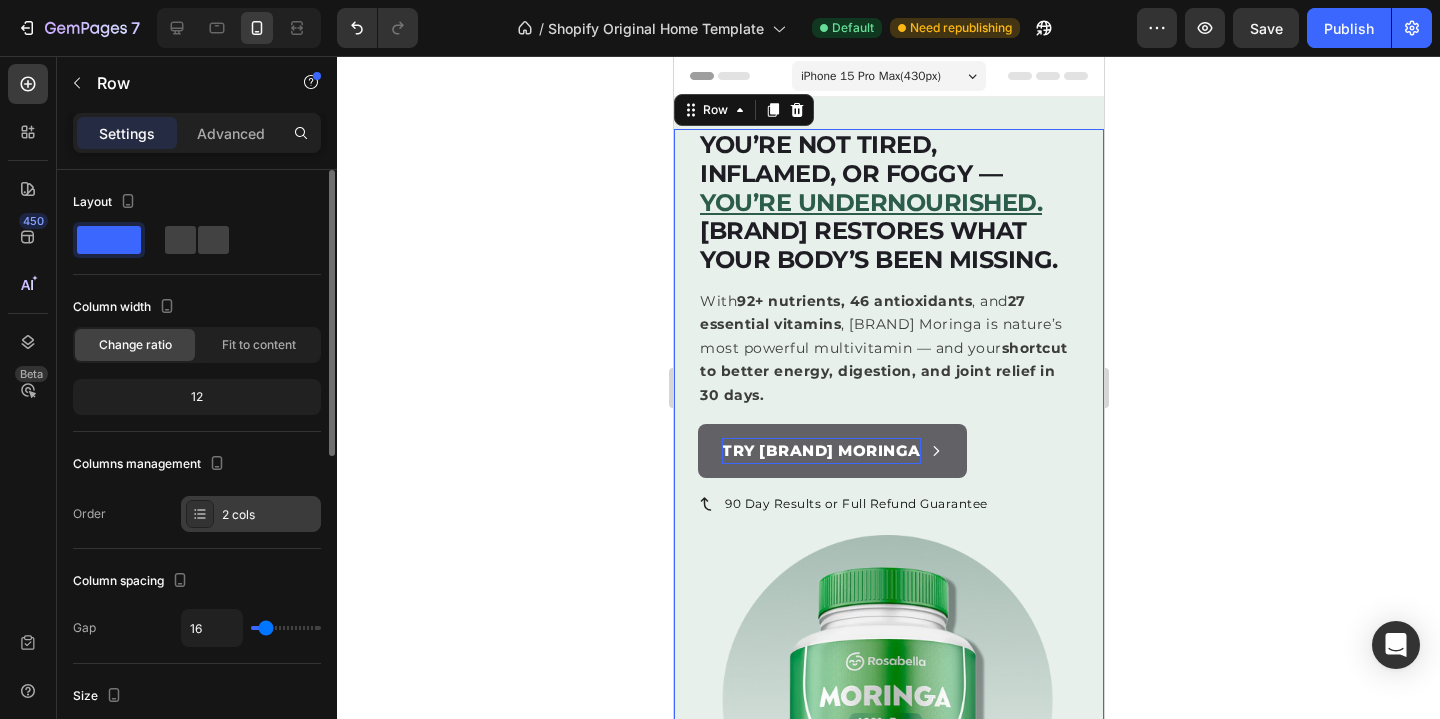 click on "2 cols" at bounding box center [269, 515] 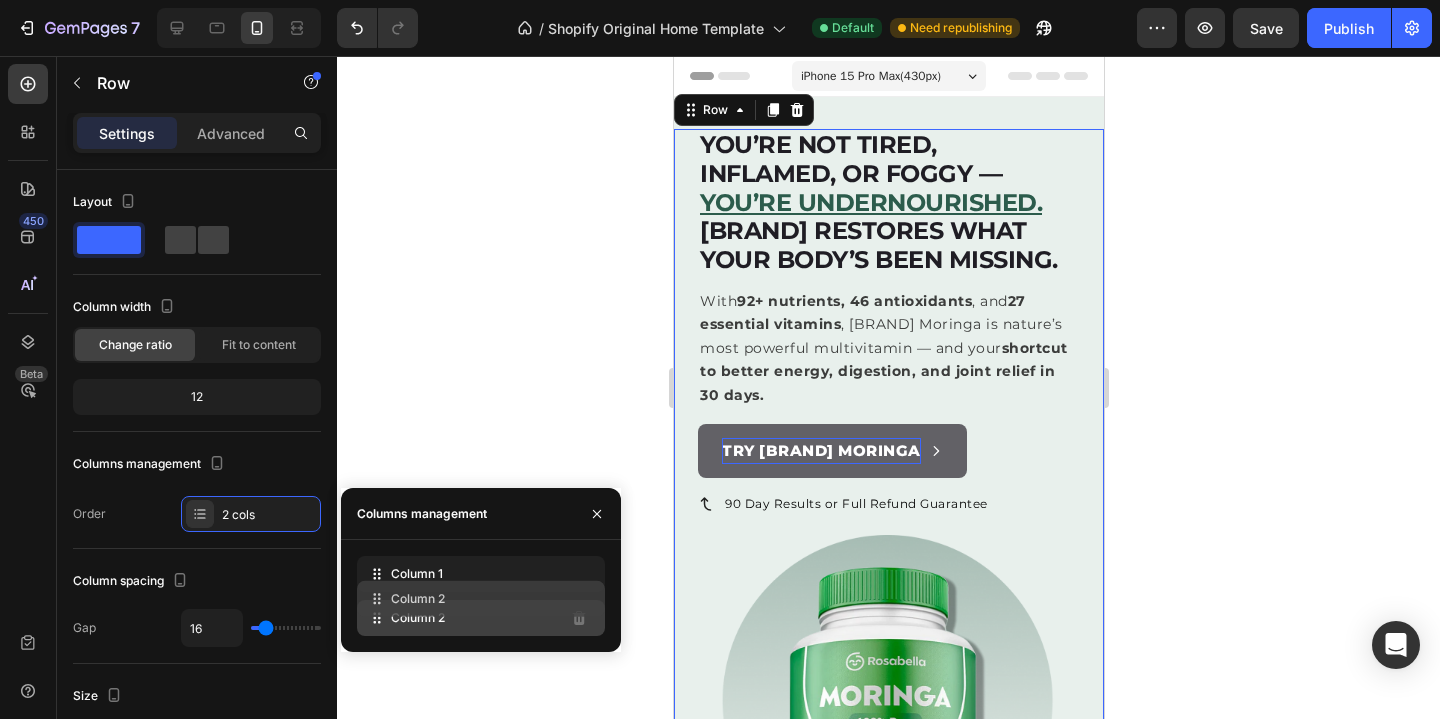 type 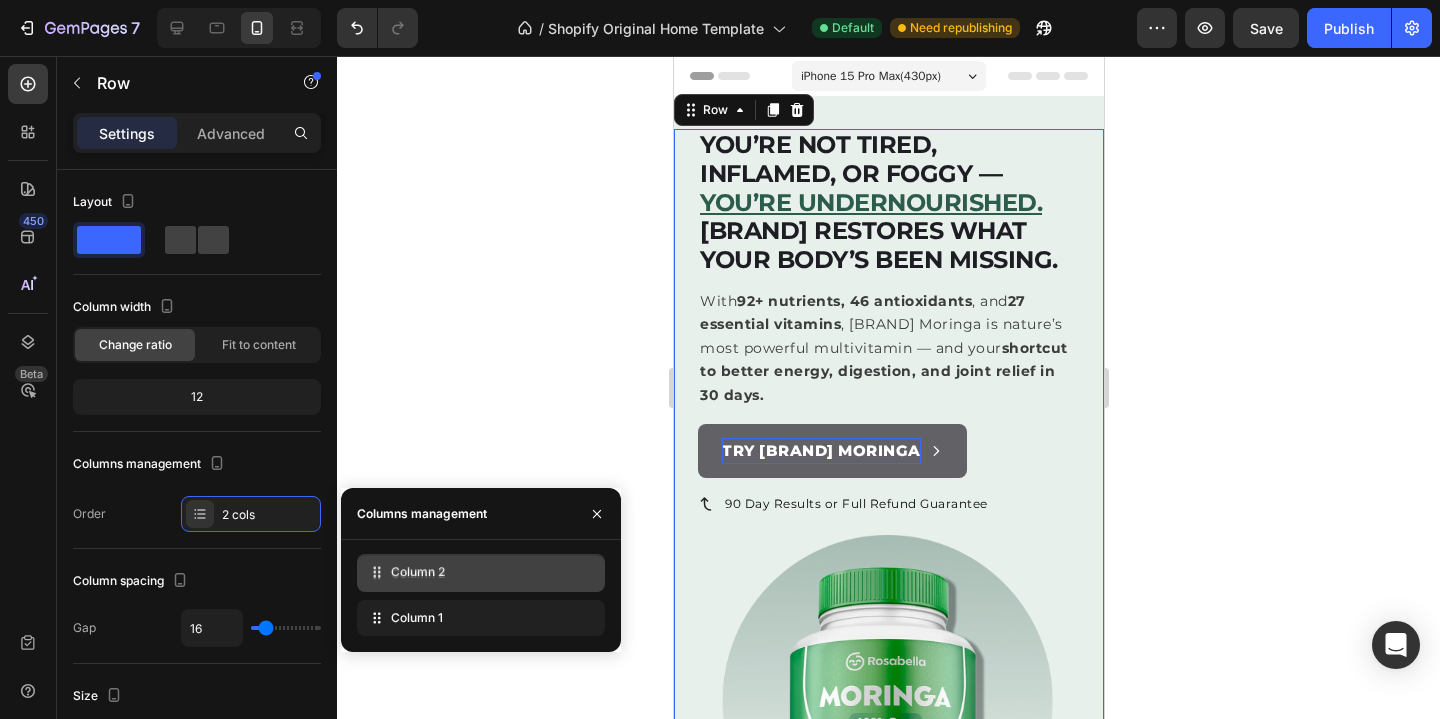 drag, startPoint x: 374, startPoint y: 619, endPoint x: 374, endPoint y: 573, distance: 46 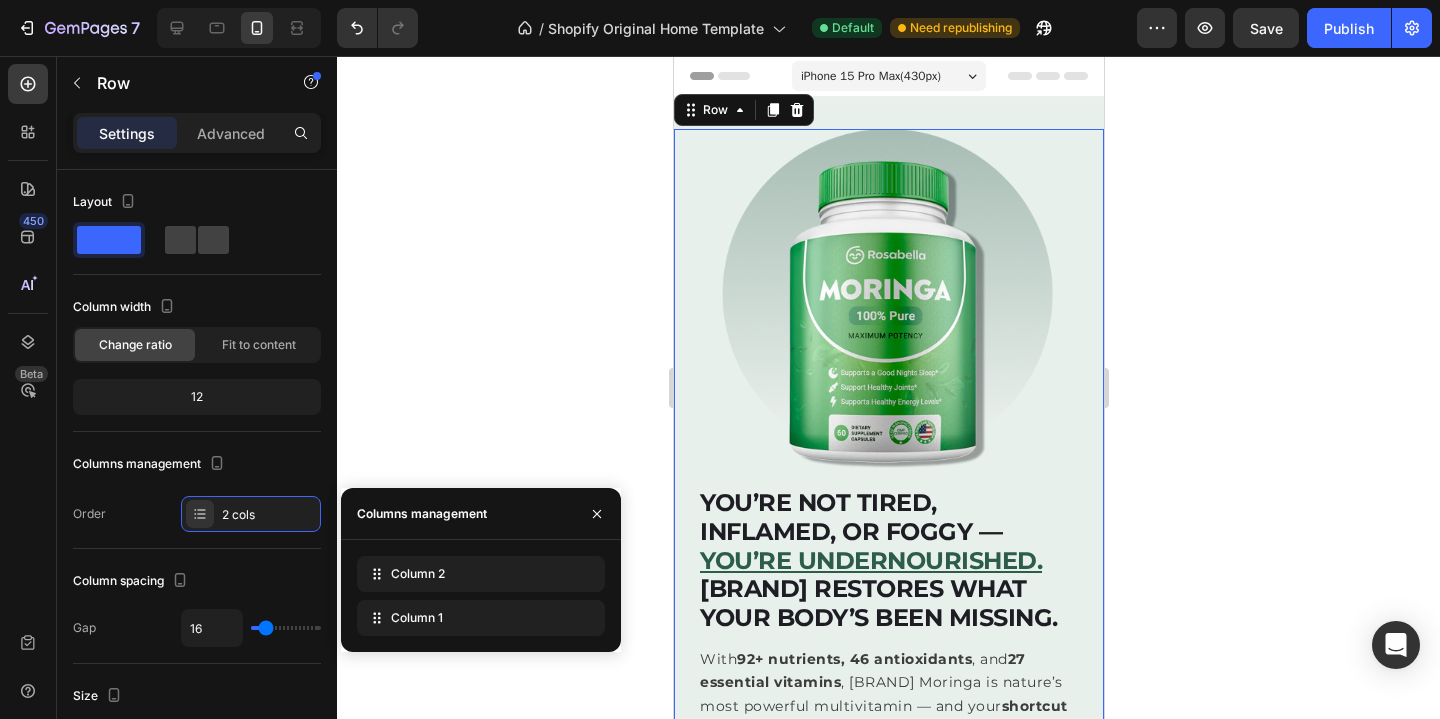 click 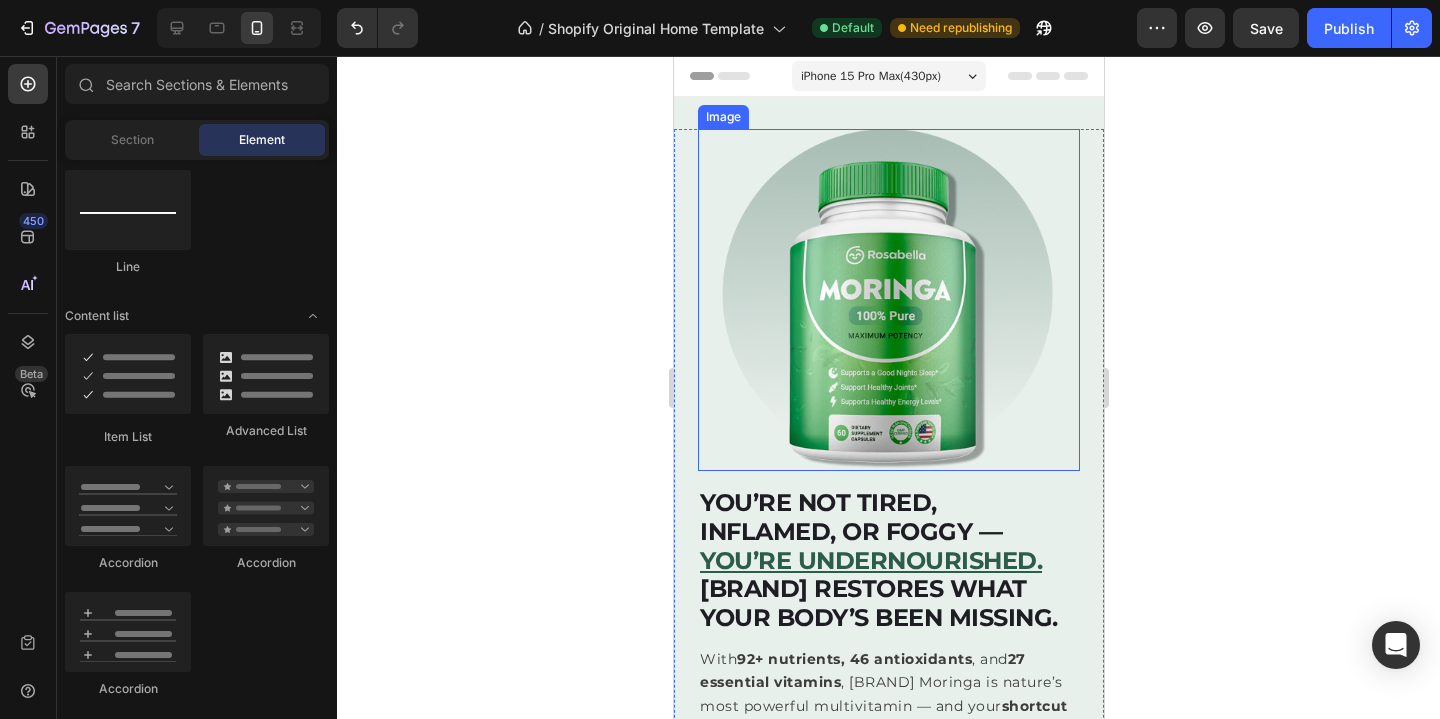 click at bounding box center (888, 300) 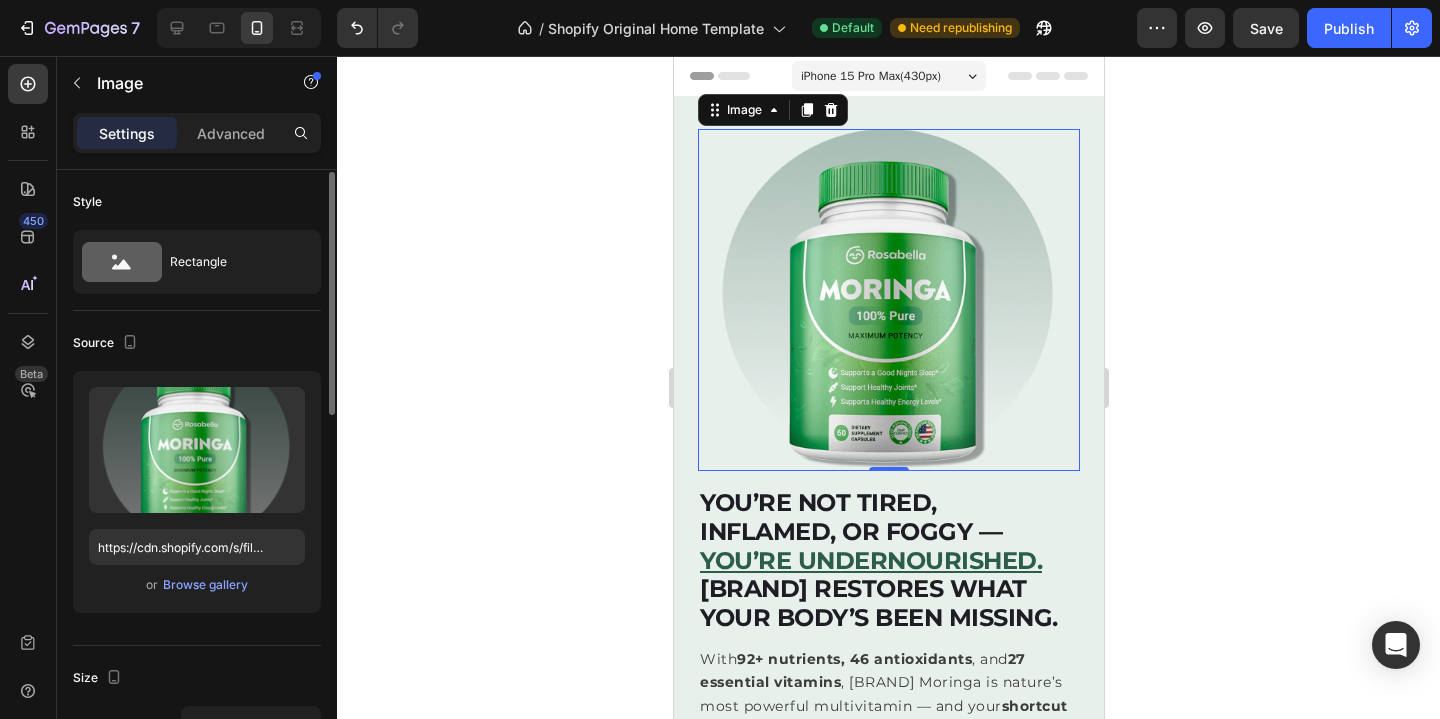 scroll, scrollTop: 418, scrollLeft: 0, axis: vertical 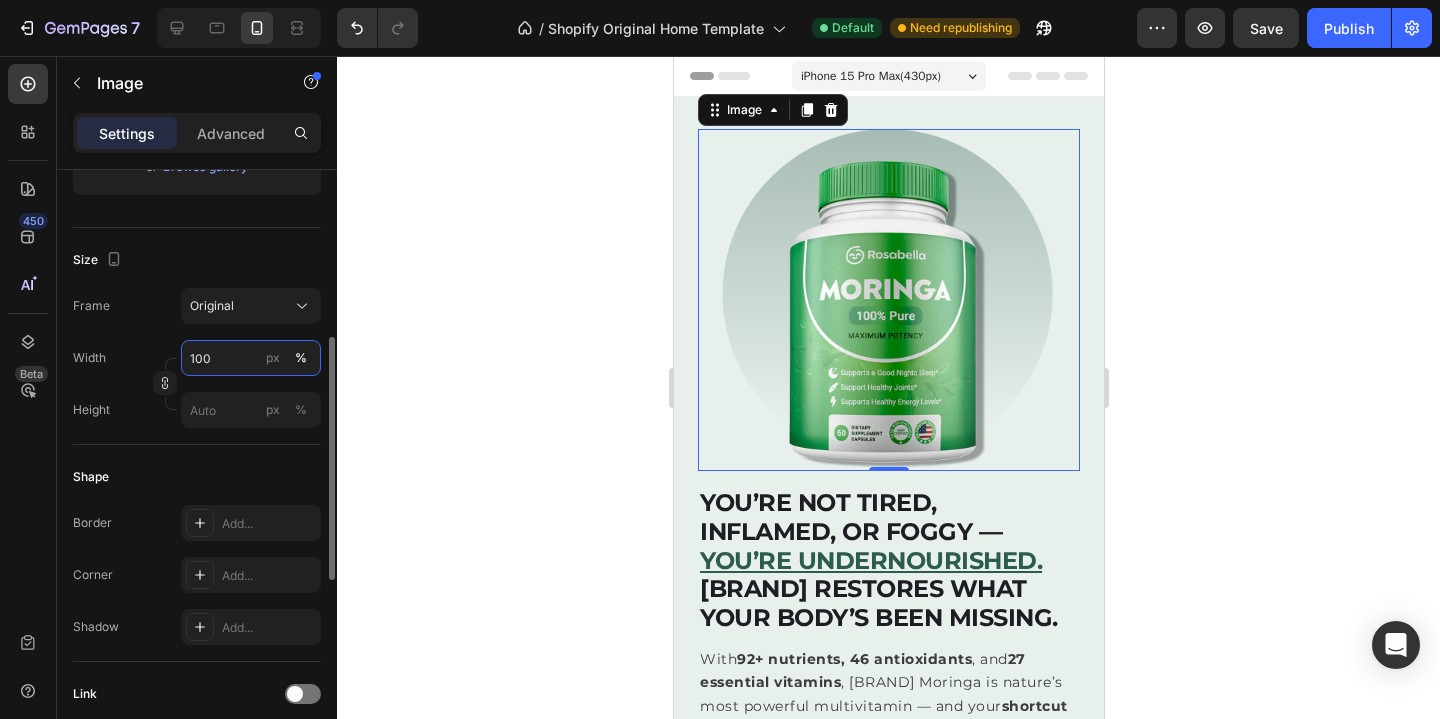 click on "100" at bounding box center [251, 358] 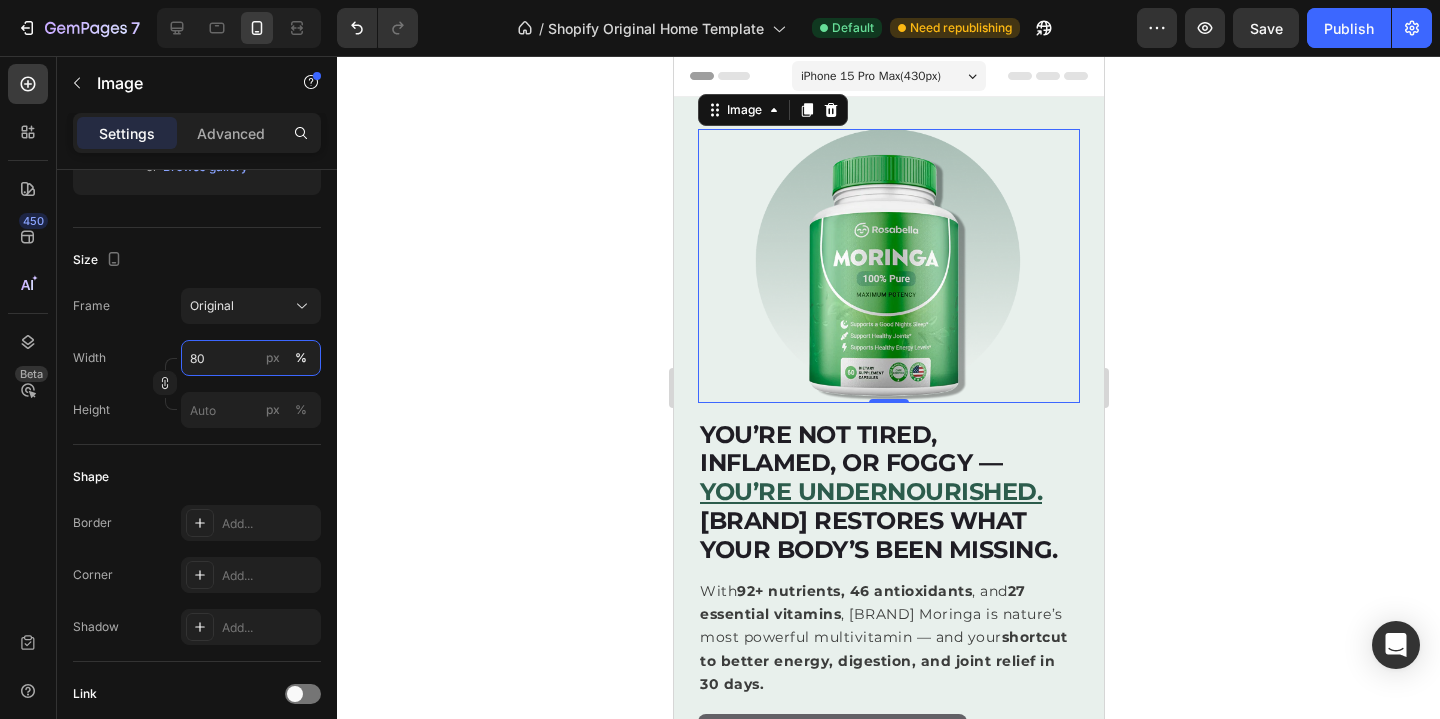 type on "80" 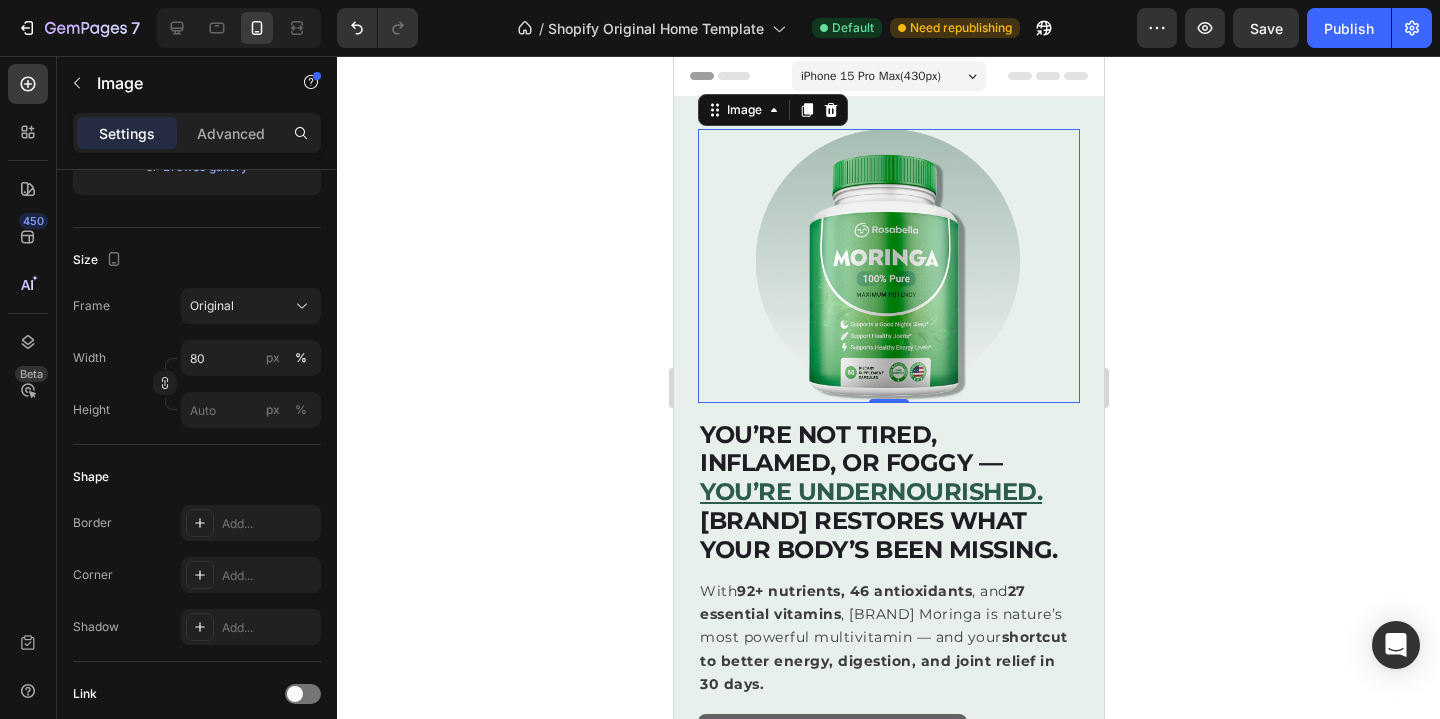 click 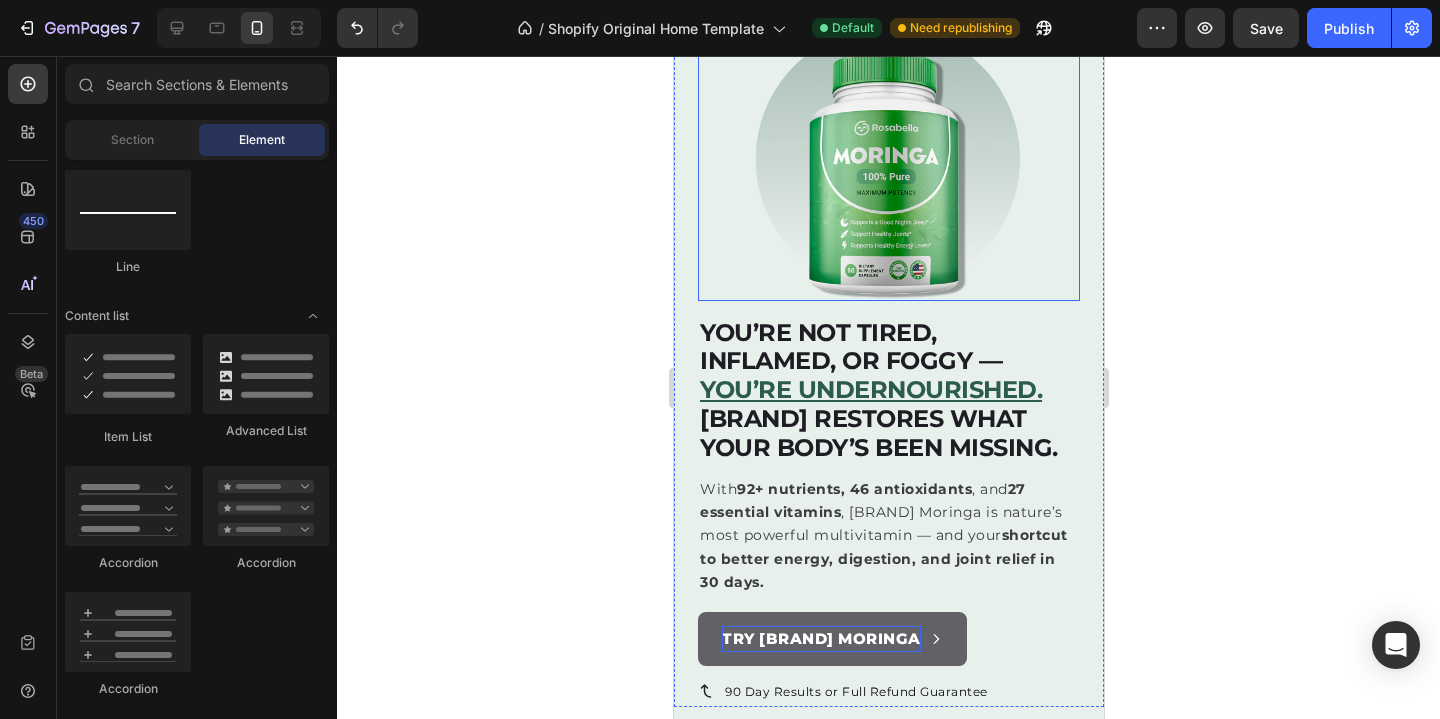 scroll, scrollTop: 149, scrollLeft: 0, axis: vertical 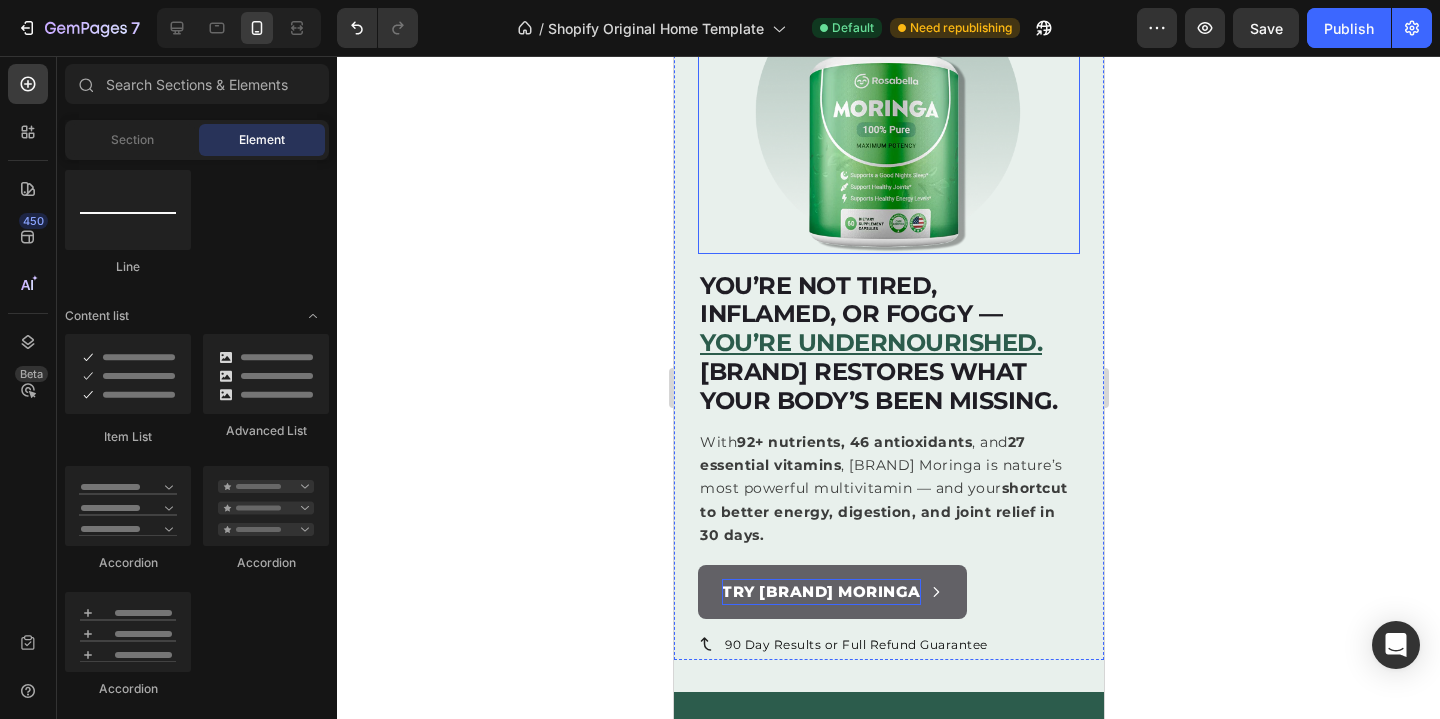 click on "Rosabella restores what your body’s been missing." at bounding box center [878, 386] 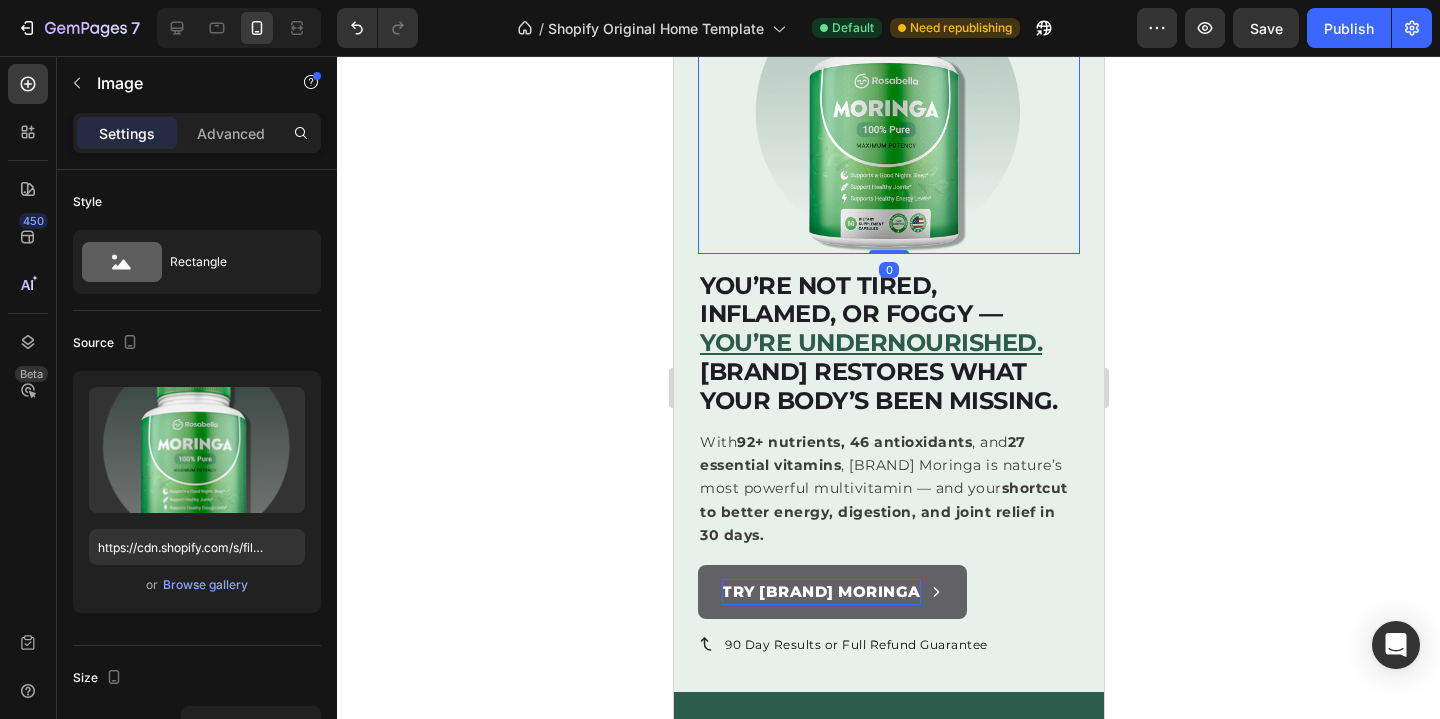 click at bounding box center (888, 117) 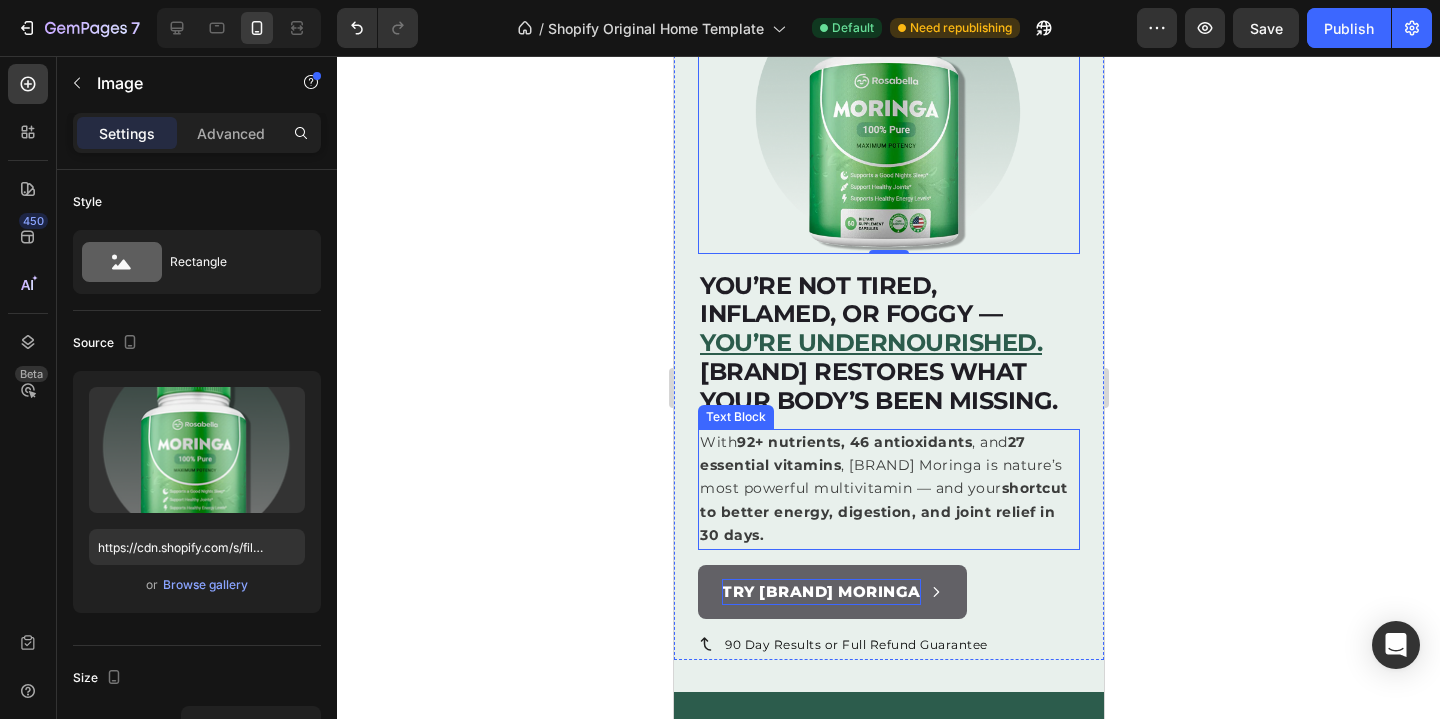 click on "With  92+ nutrients, 46 antioxidants , and  27 essential vitamins , Rosabella Moringa is nature’s most powerful multivitamin — and your  shortcut to better energy, digestion, and joint relief in 30 days." at bounding box center (883, 489) 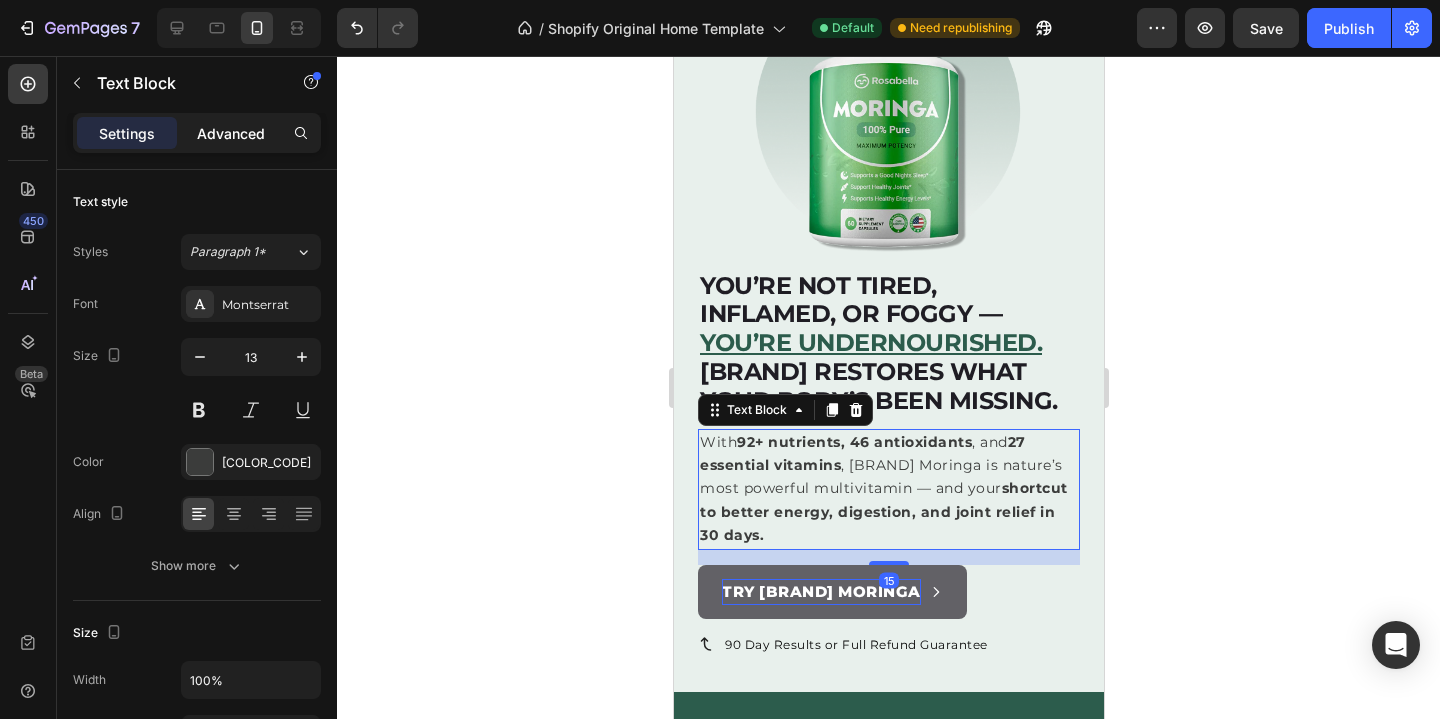 click on "Advanced" at bounding box center [231, 133] 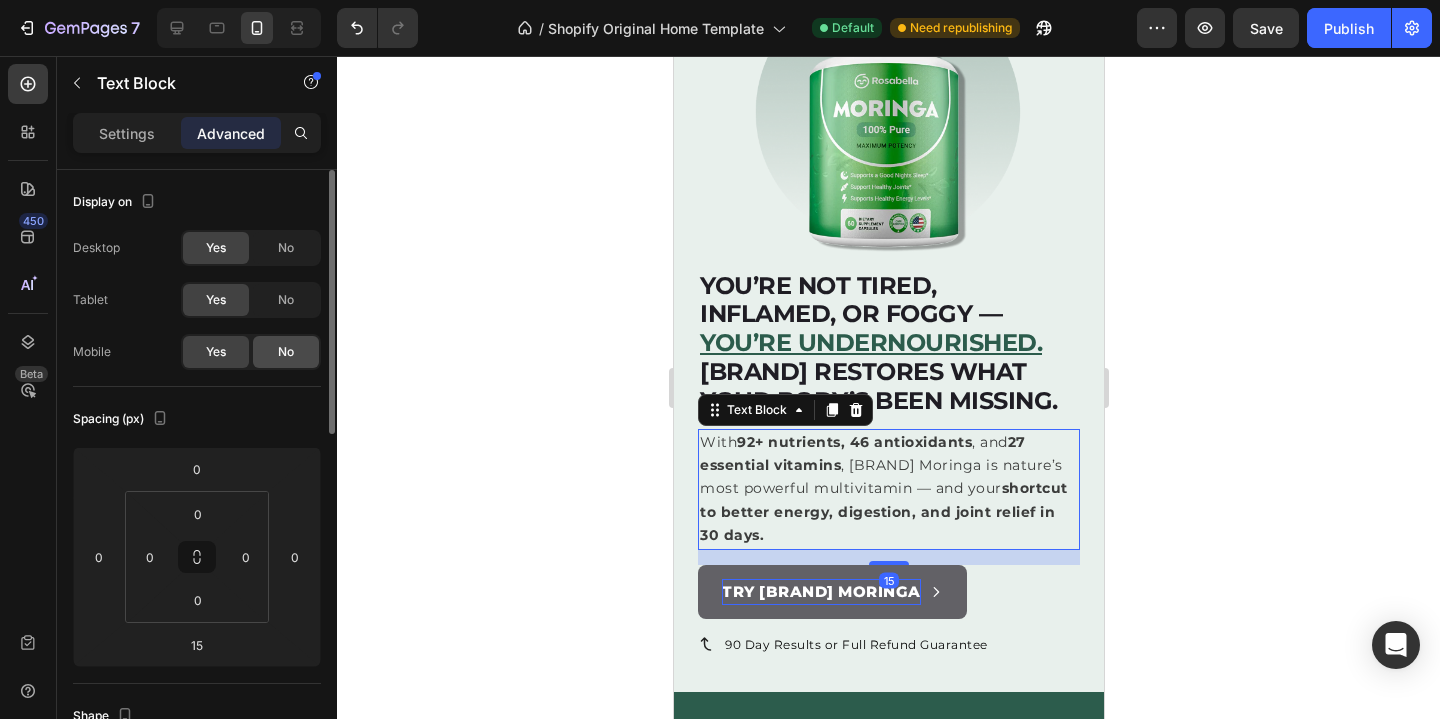 click on "No" 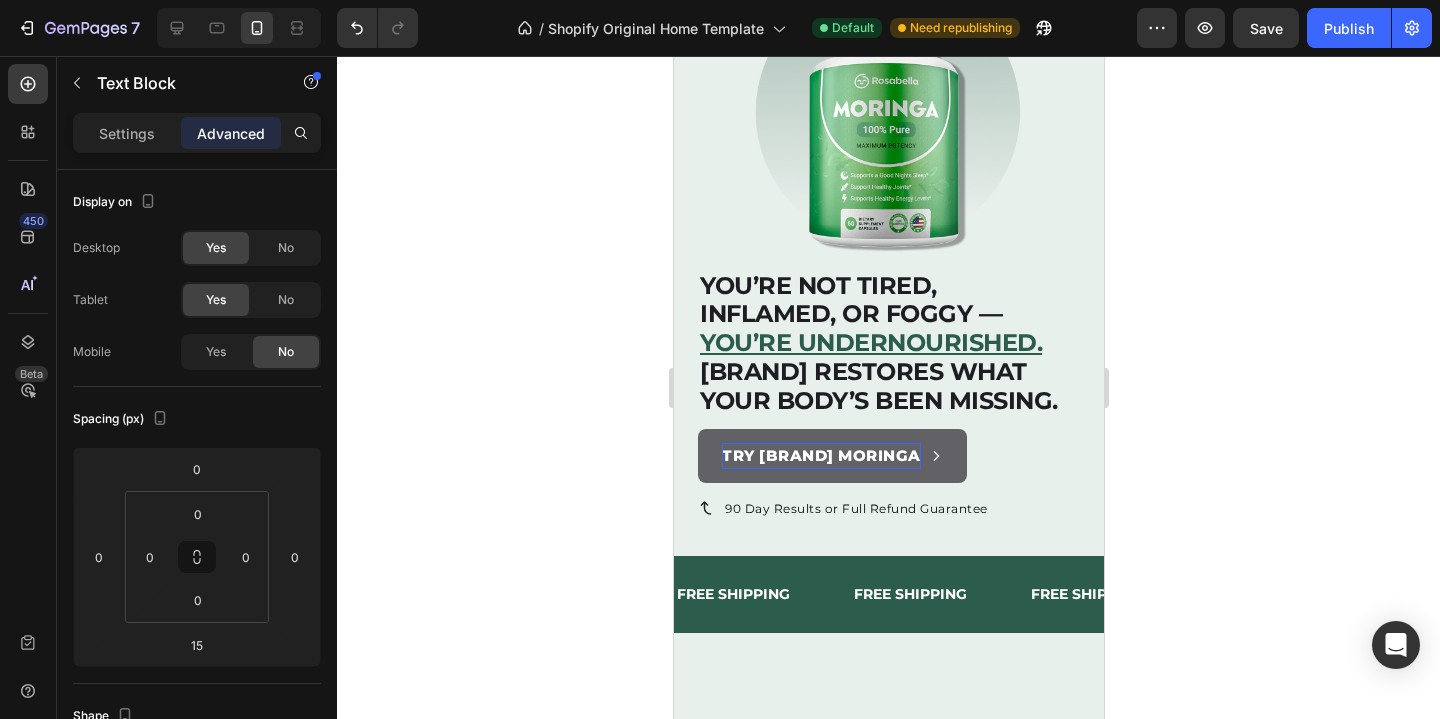 click 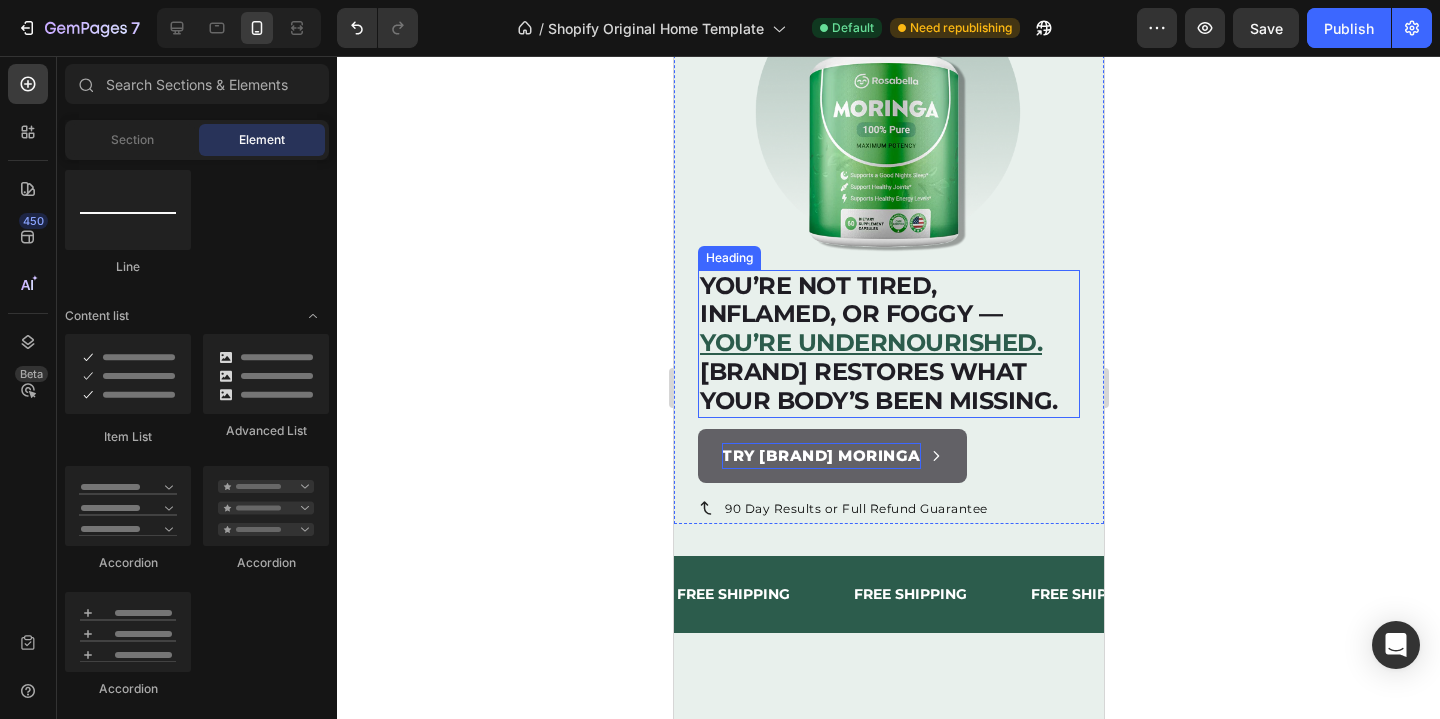 click on "Try Rosabella Moringa Button" at bounding box center [888, 456] 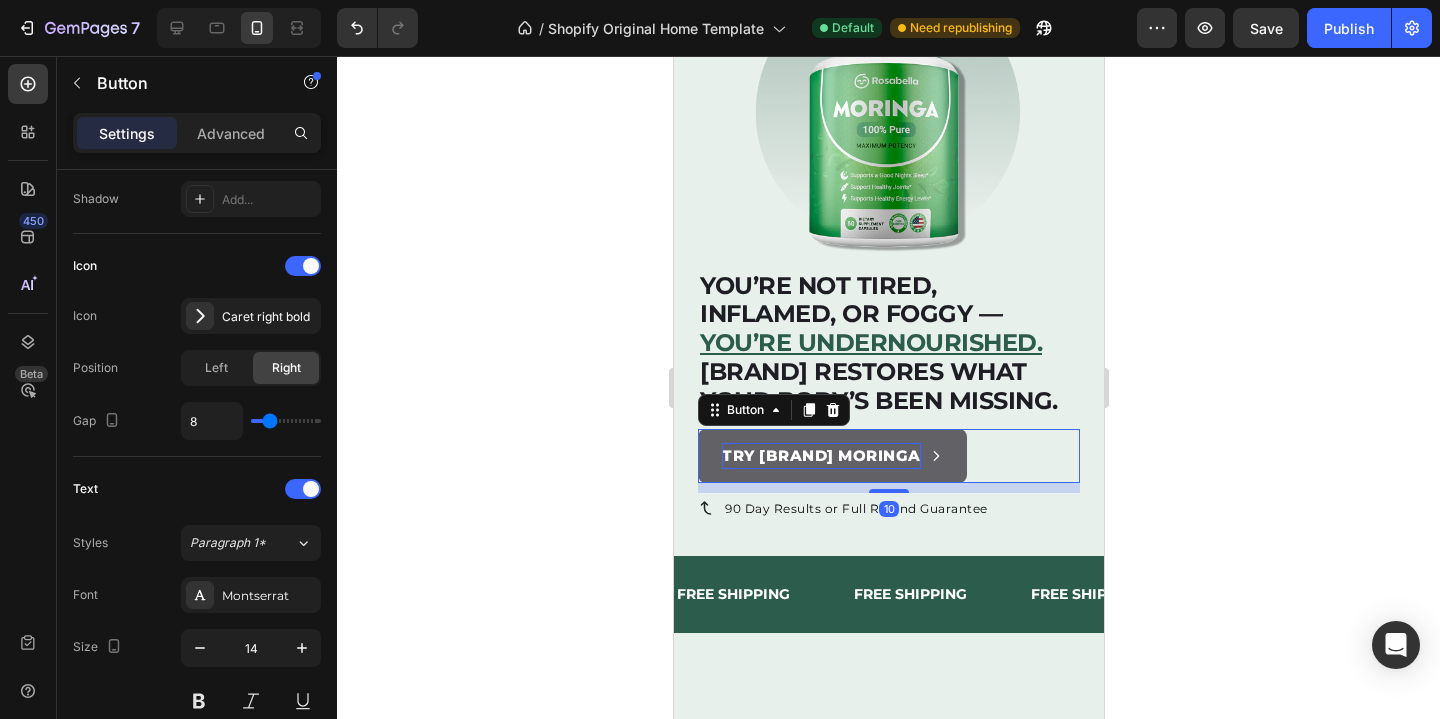 scroll, scrollTop: 986, scrollLeft: 0, axis: vertical 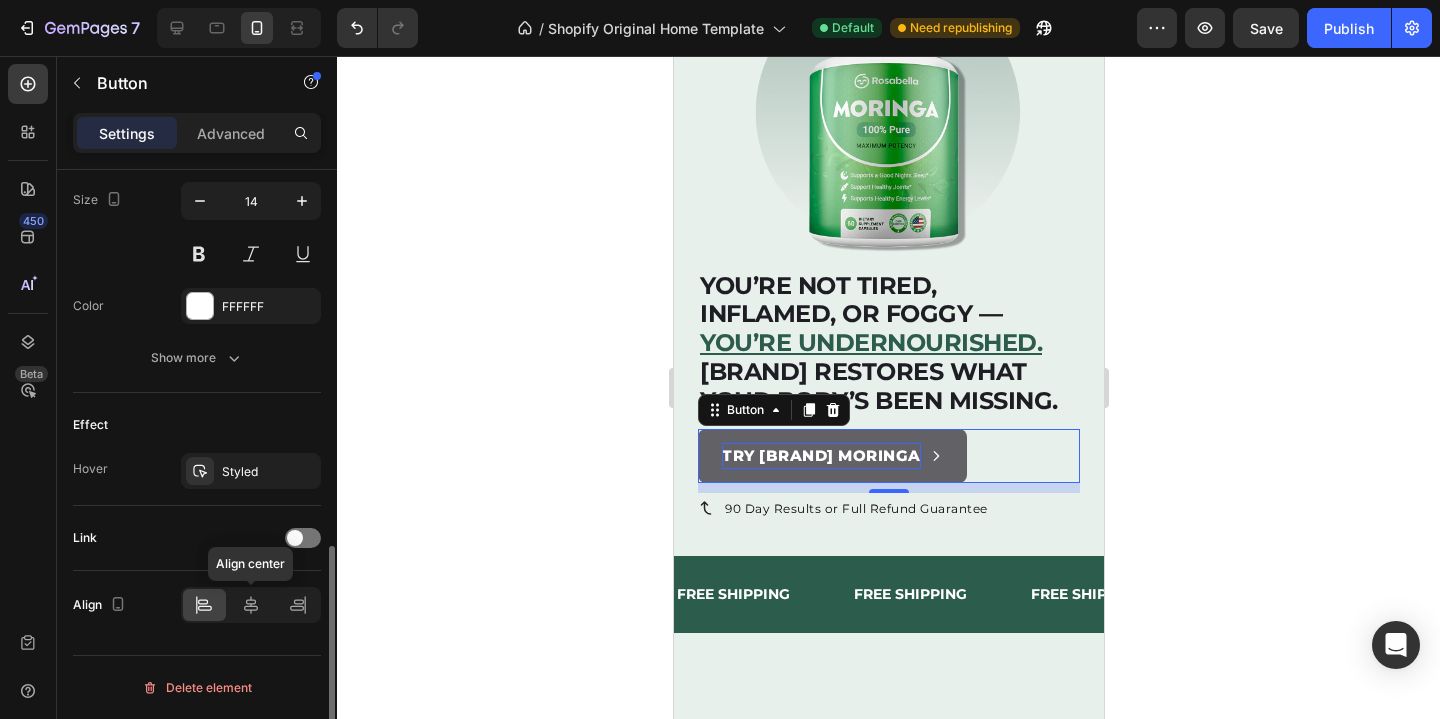 click on "Align Align center" 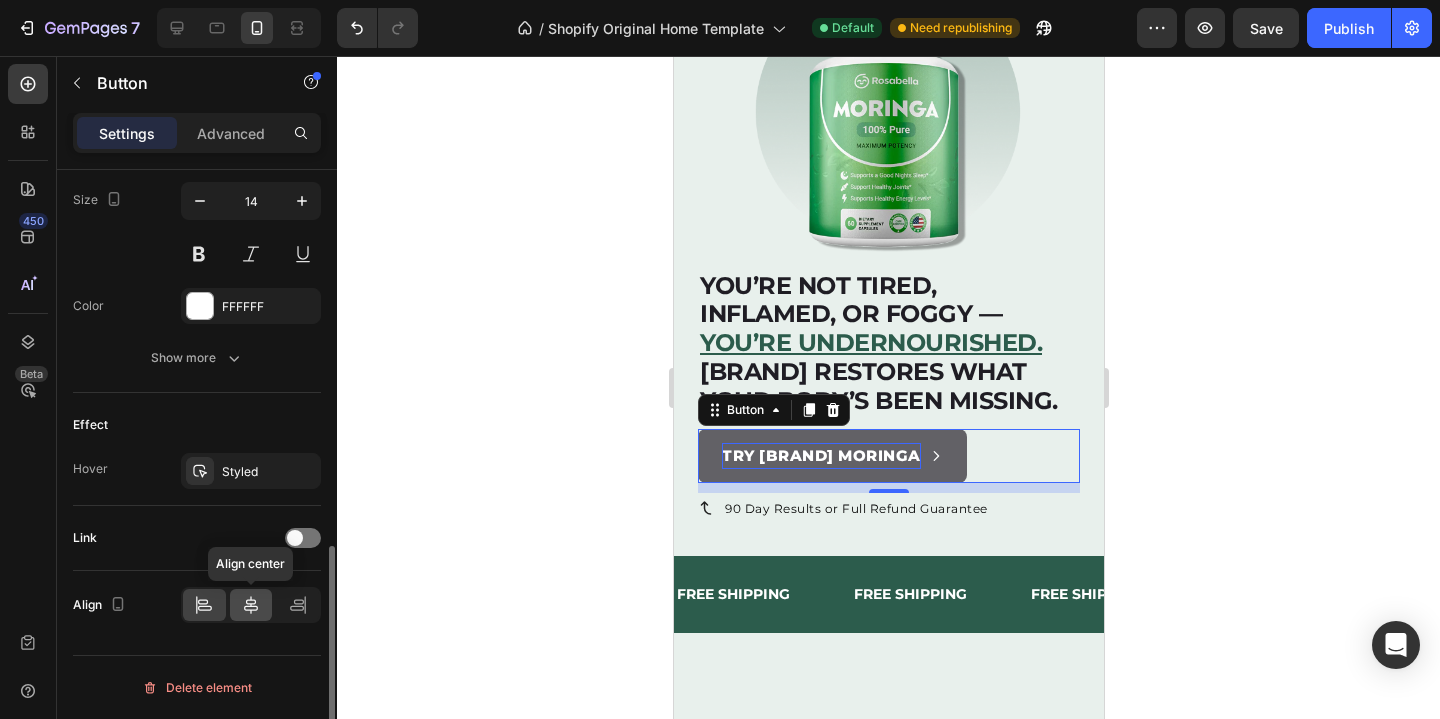click 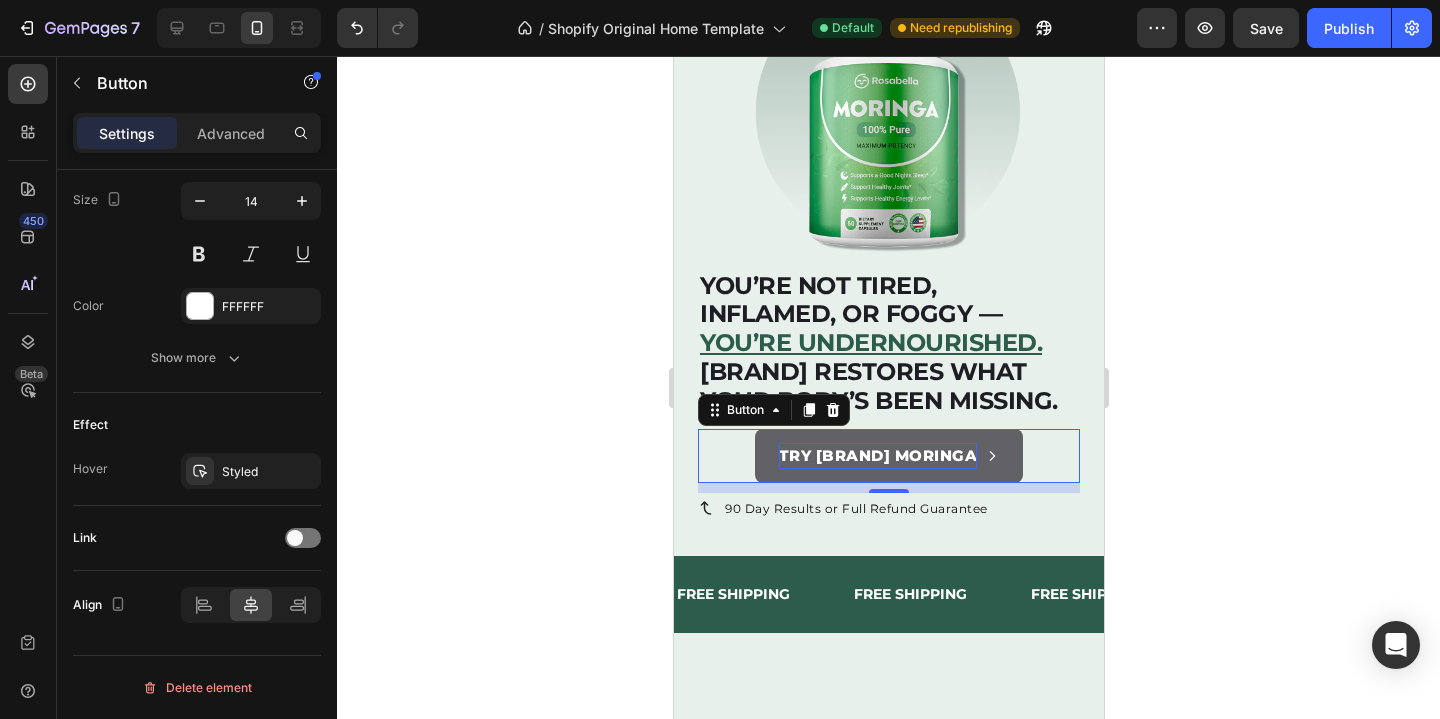 click 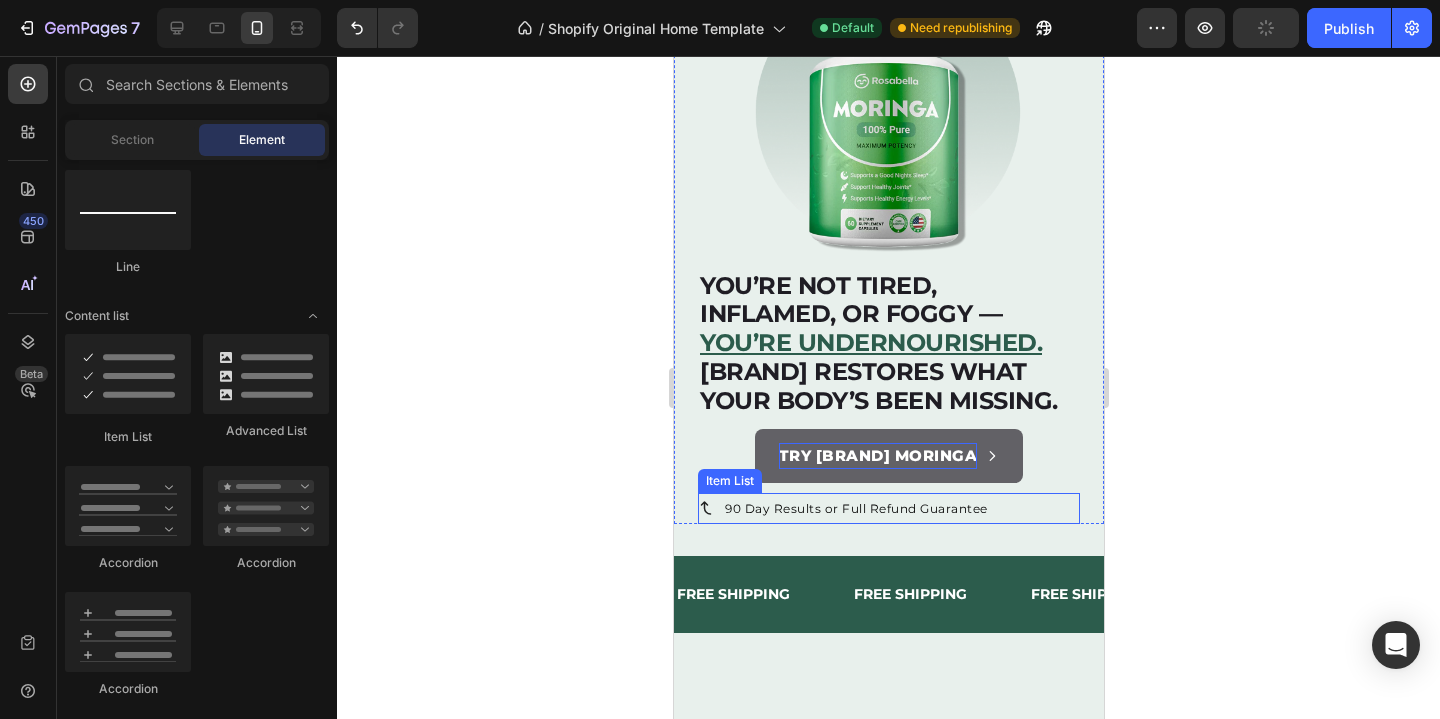 click on "90 Day Results or Full Refund Guarantee" at bounding box center (888, 508) 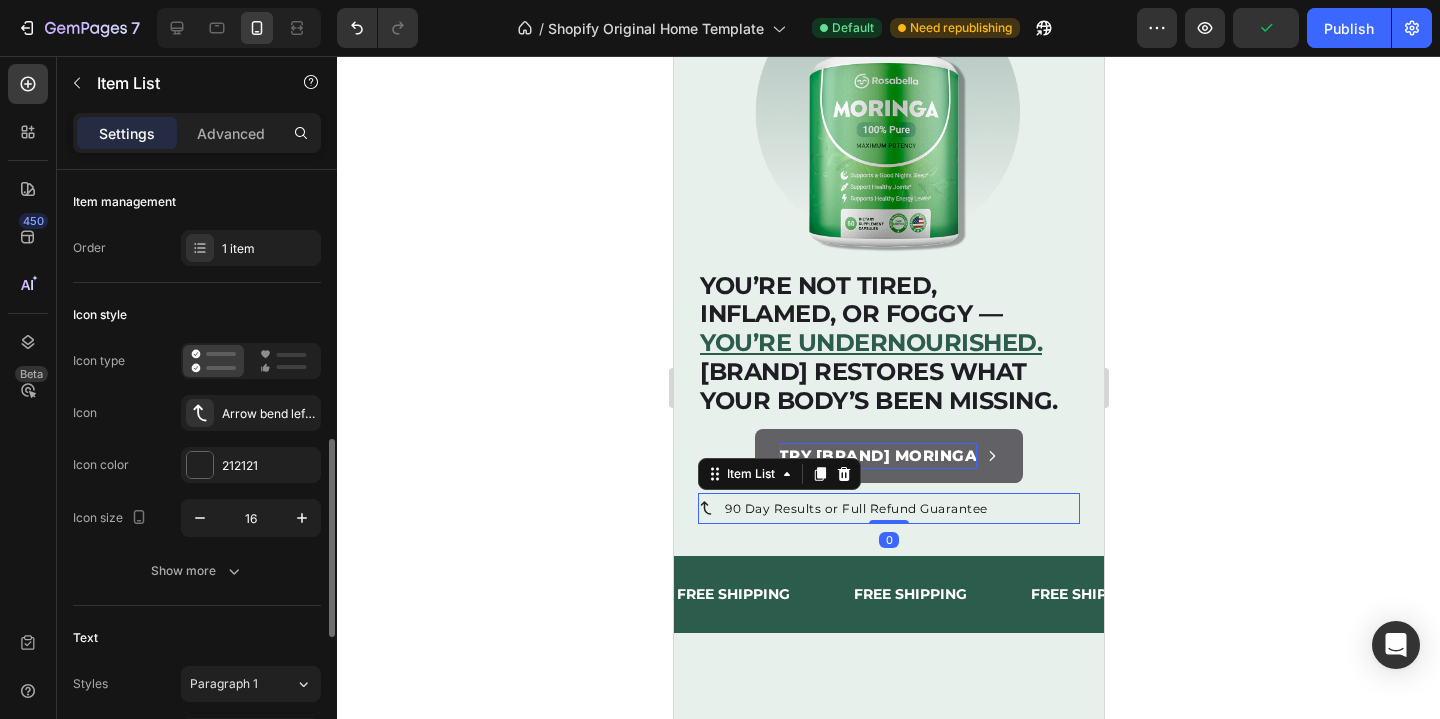 scroll, scrollTop: 1241, scrollLeft: 0, axis: vertical 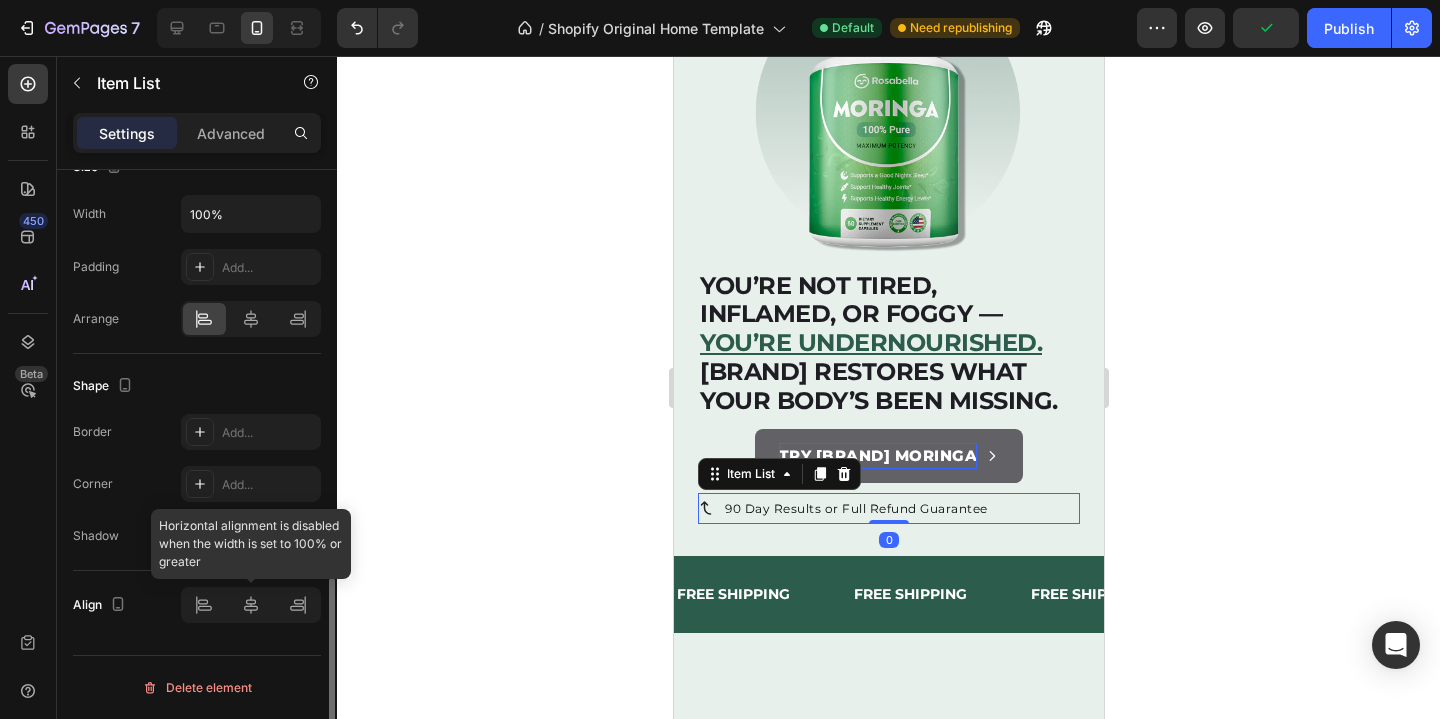 click 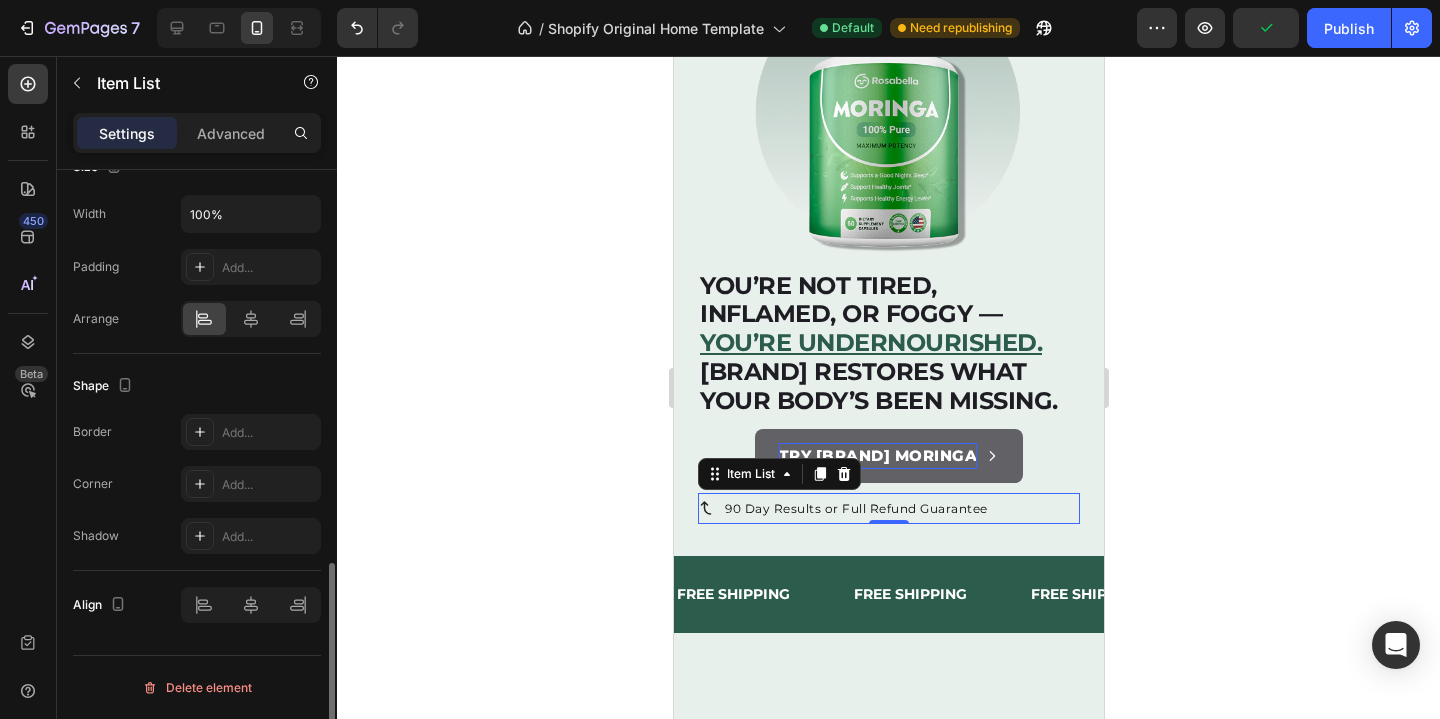 scroll, scrollTop: 1208, scrollLeft: 0, axis: vertical 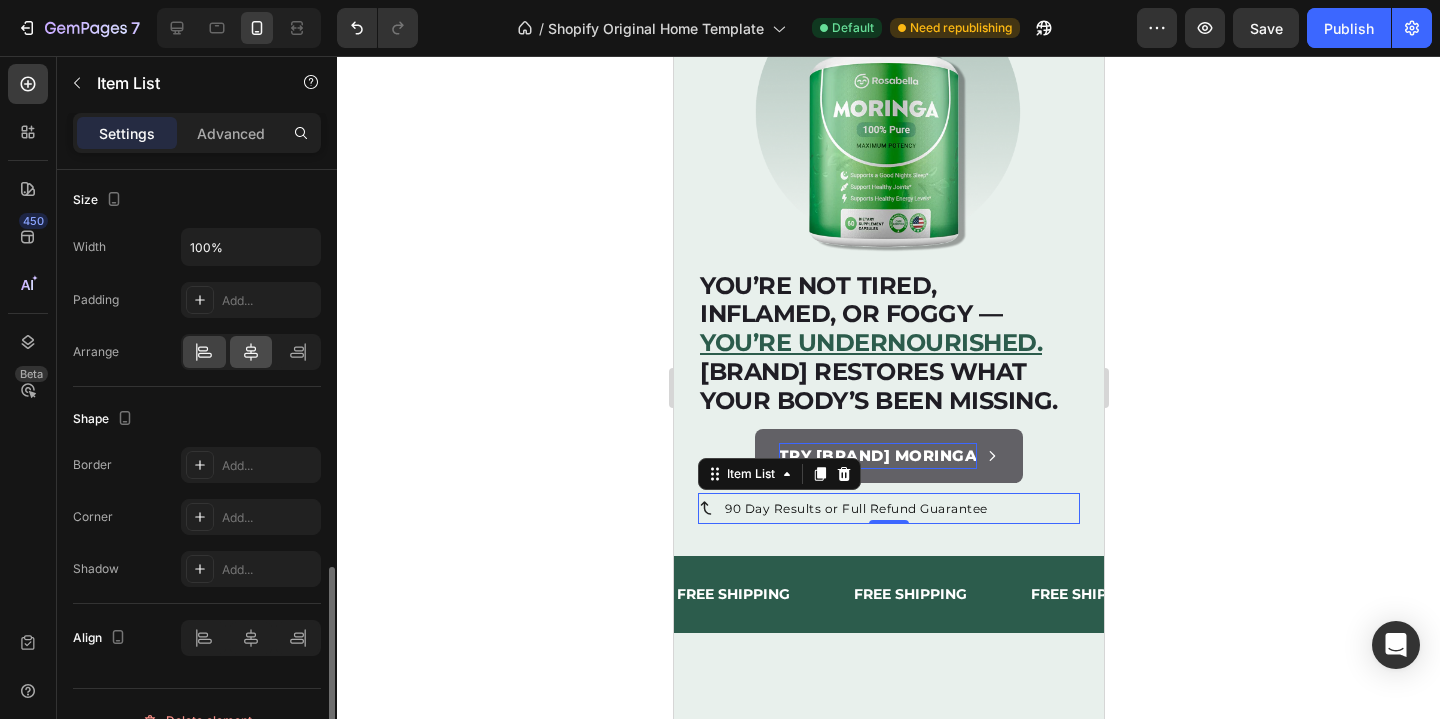 click 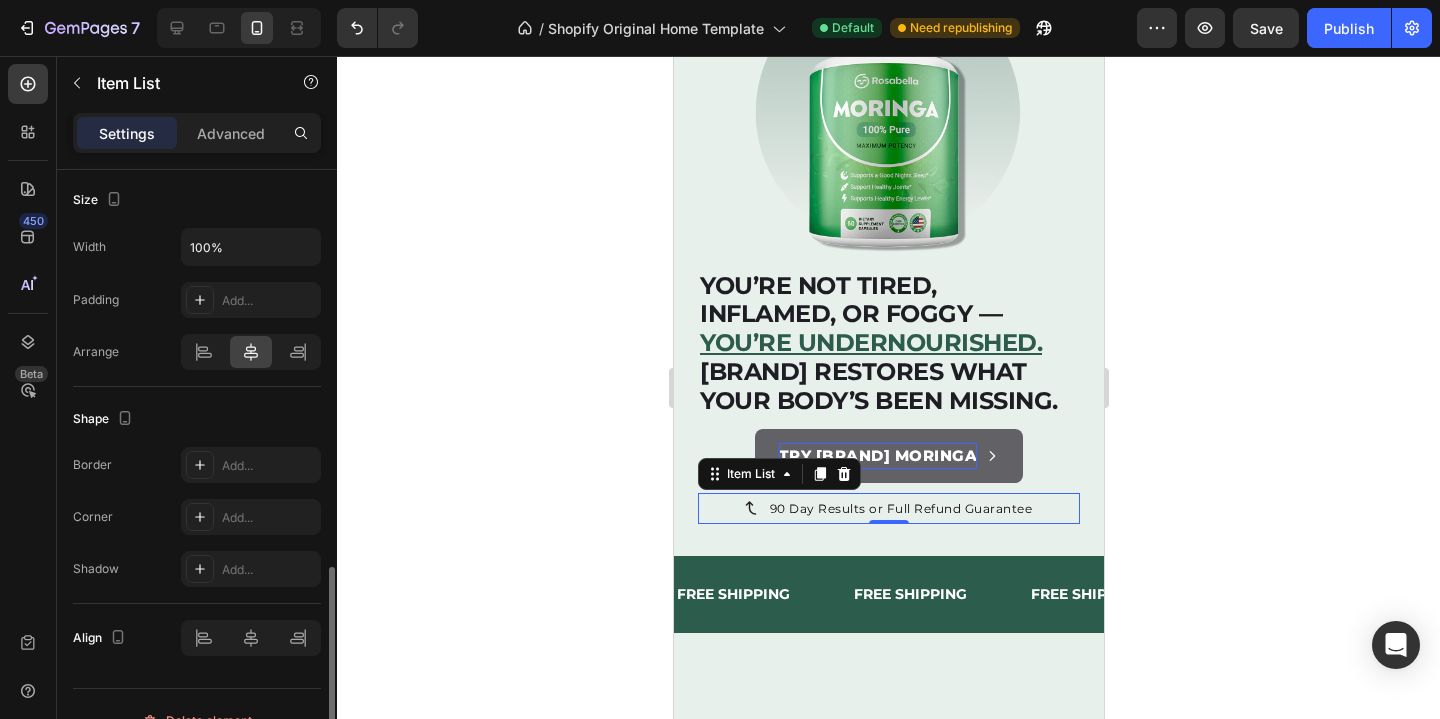click 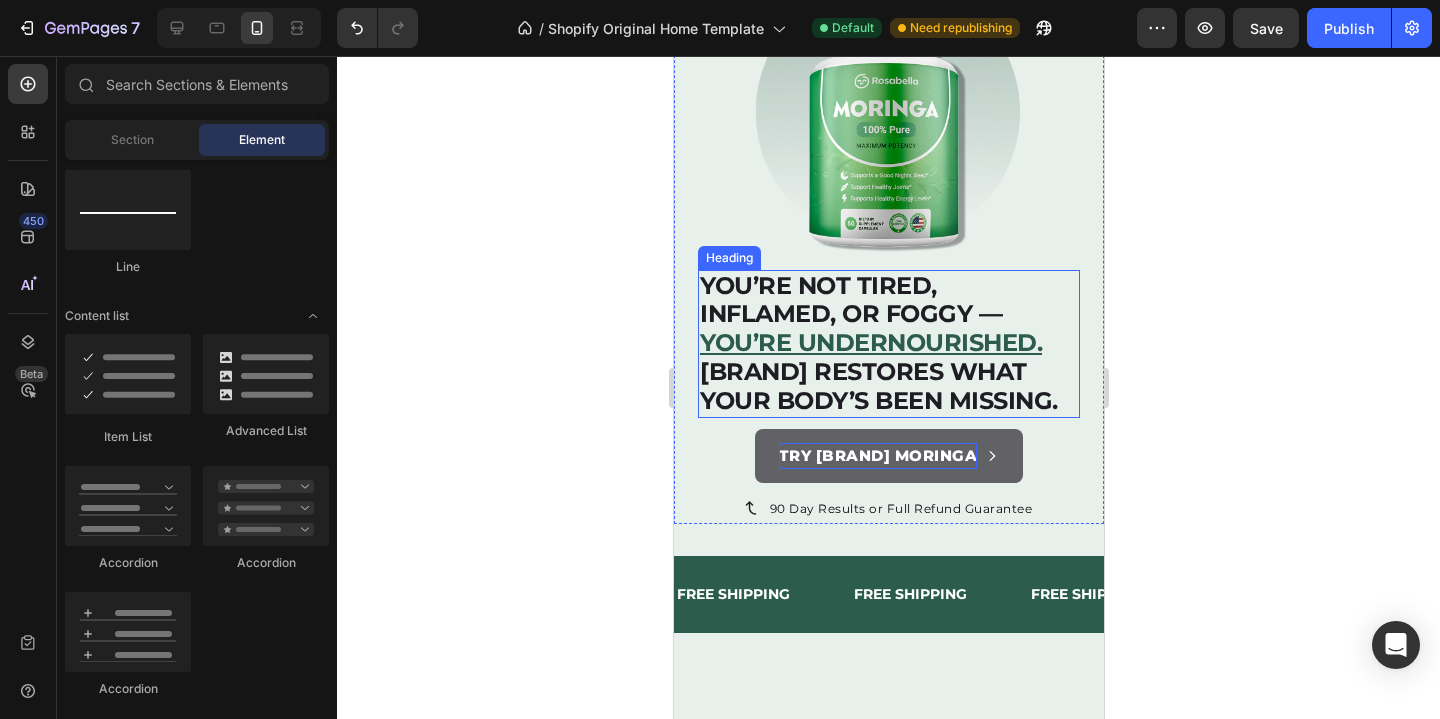 click on "Rosabella restores what your body’s been missing." at bounding box center [878, 386] 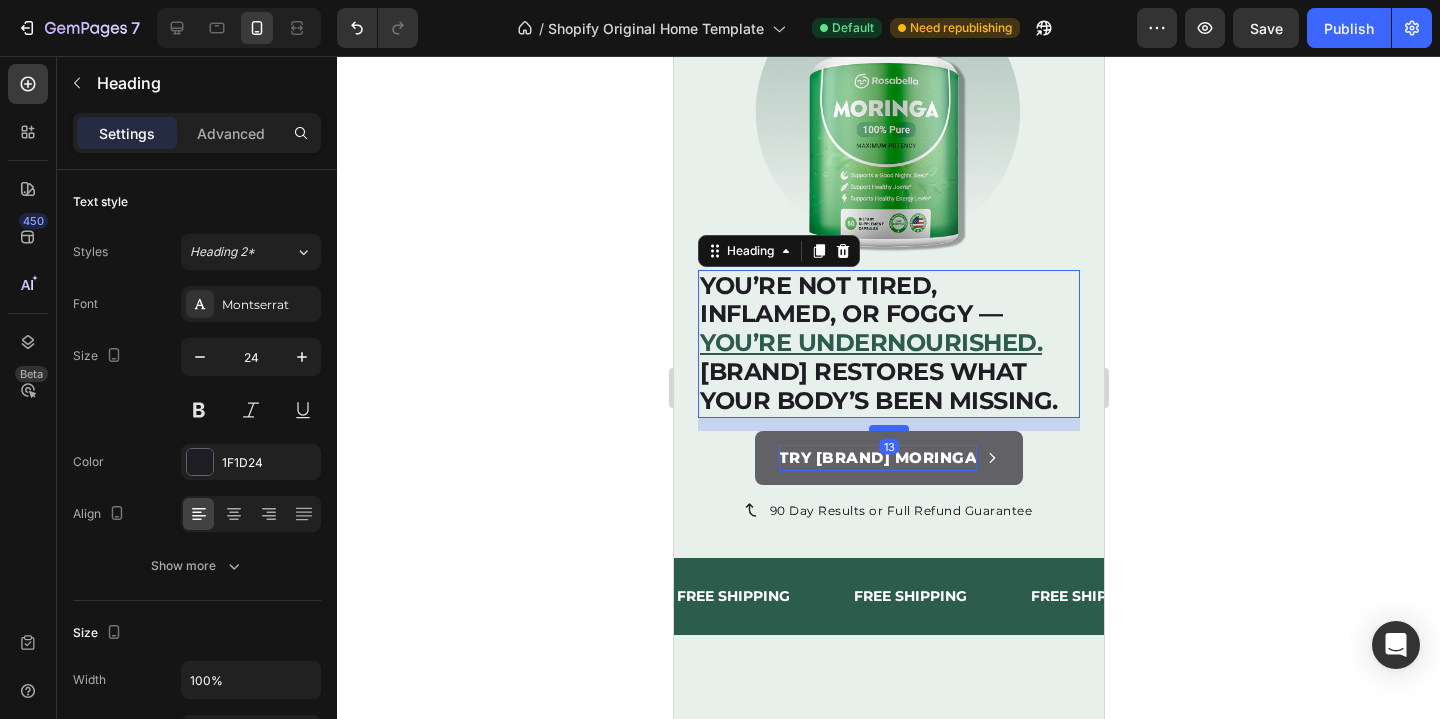 click at bounding box center [888, 428] 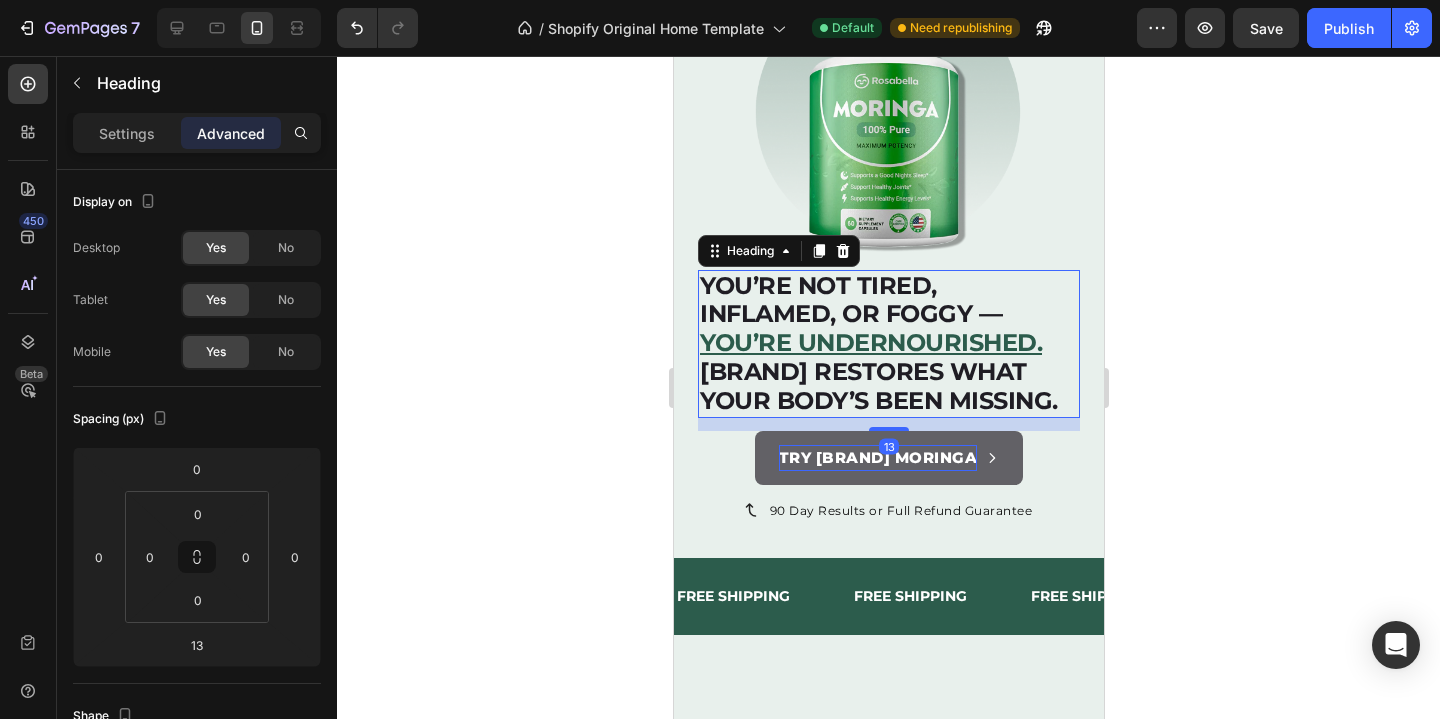 click 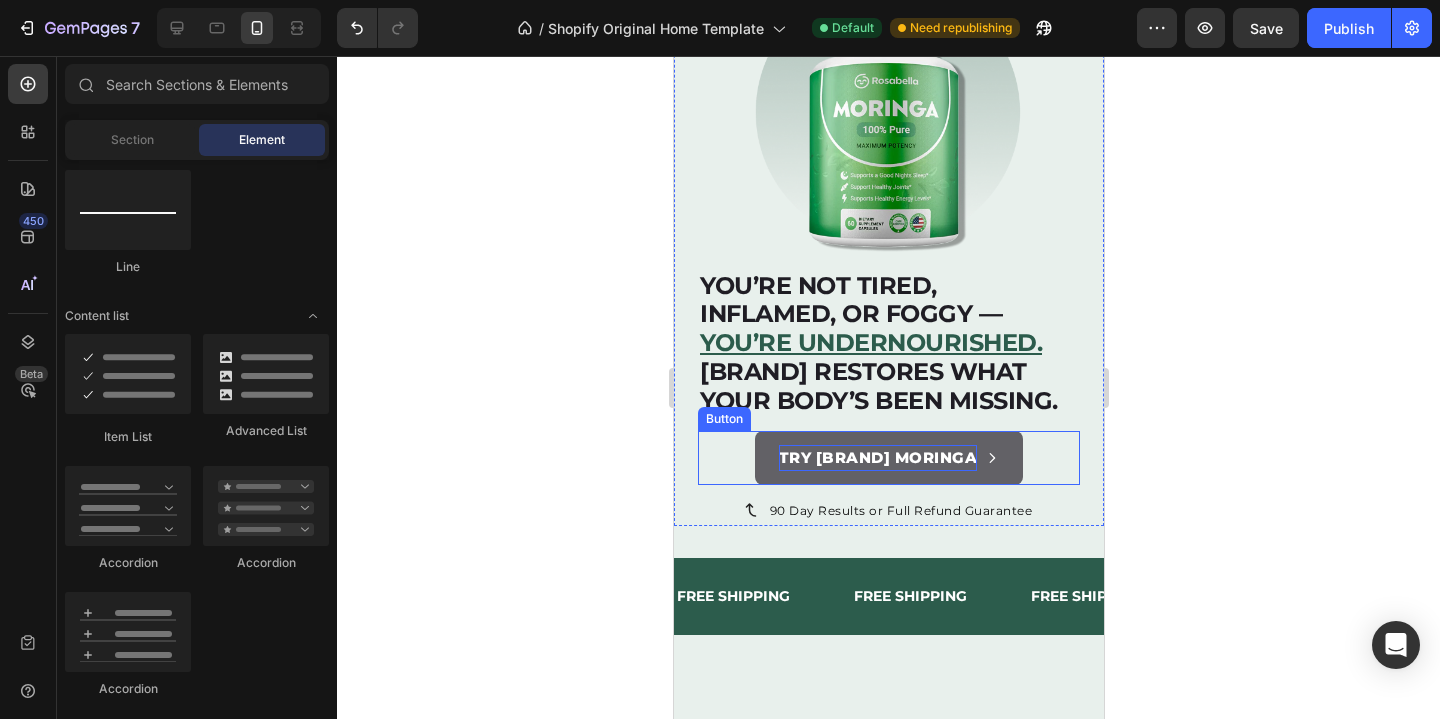 click on "Try Rosabella Moringa Button" at bounding box center [888, 458] 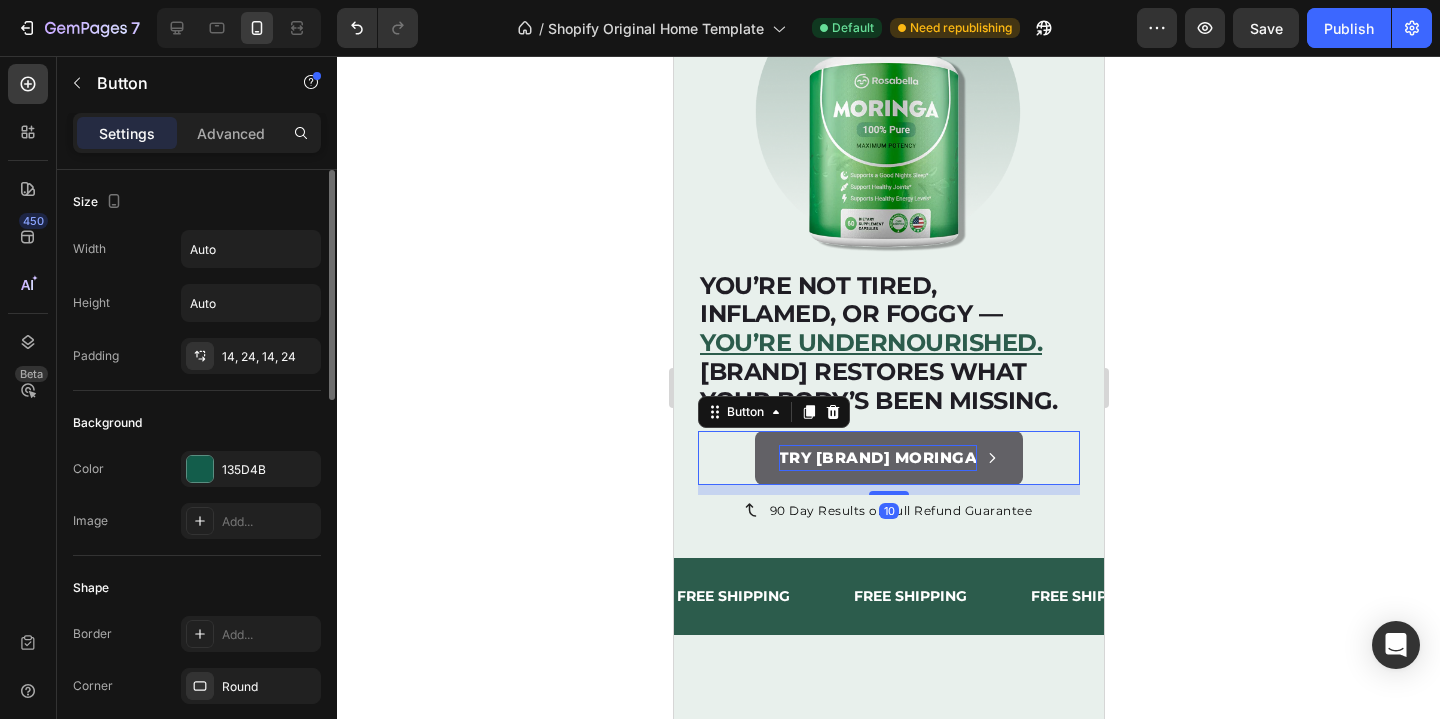 click on "Size Width Auto Height Auto Padding 14, 24, 14, 24" 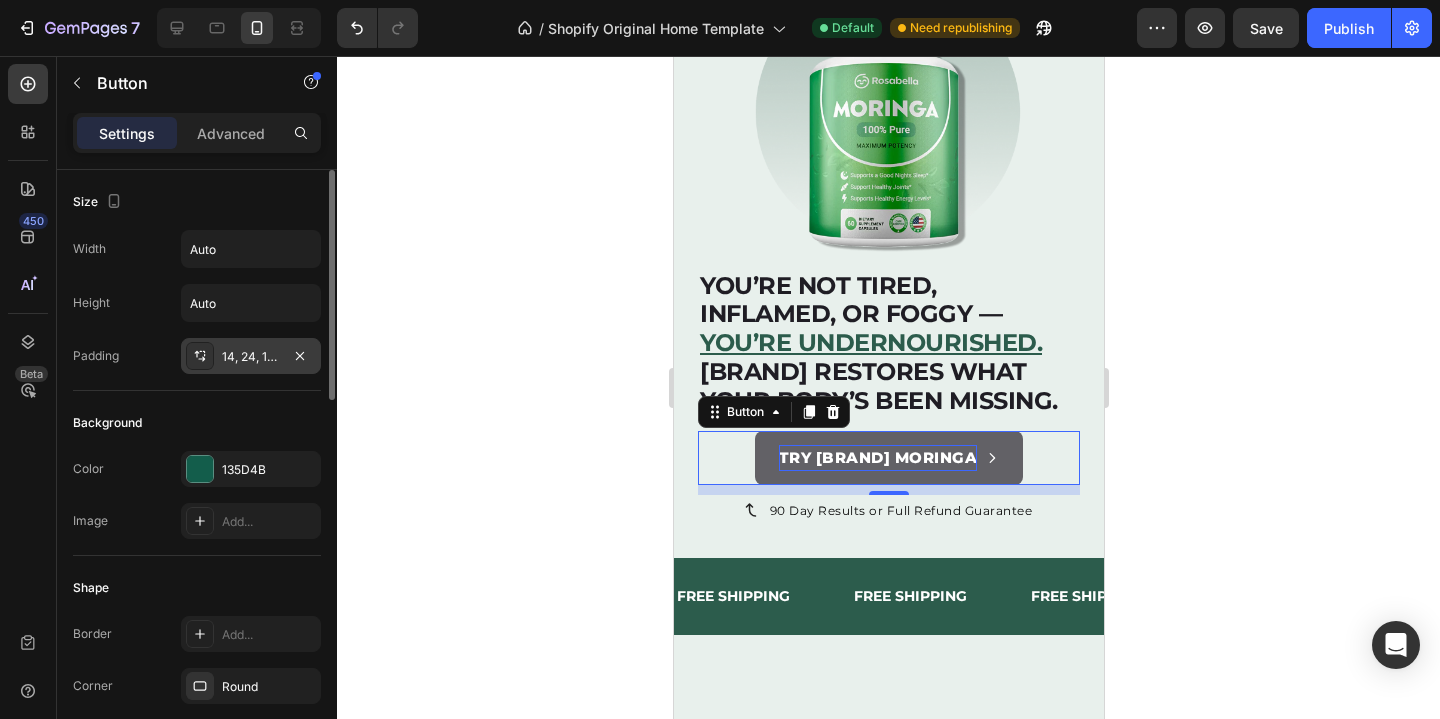 click on "14, 24, 14, 24" at bounding box center [251, 356] 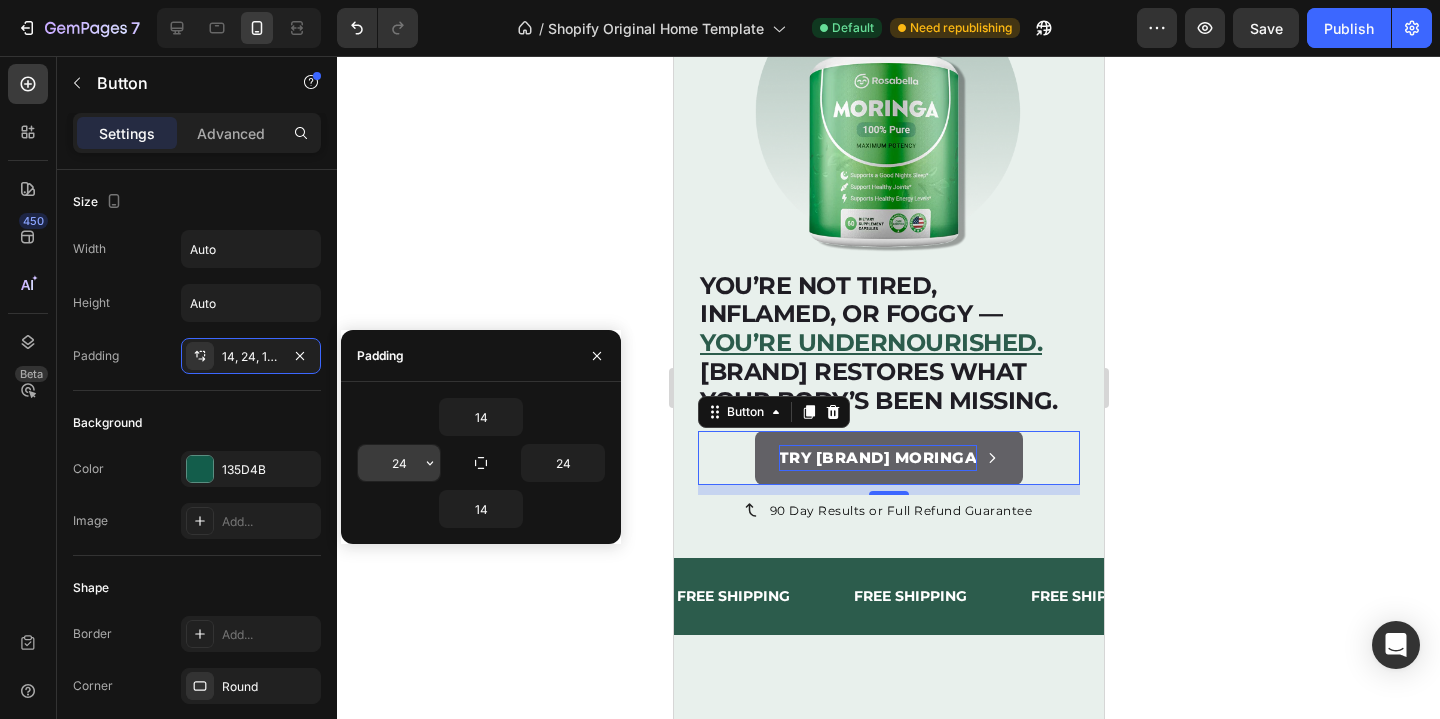 click on "24" at bounding box center (399, 463) 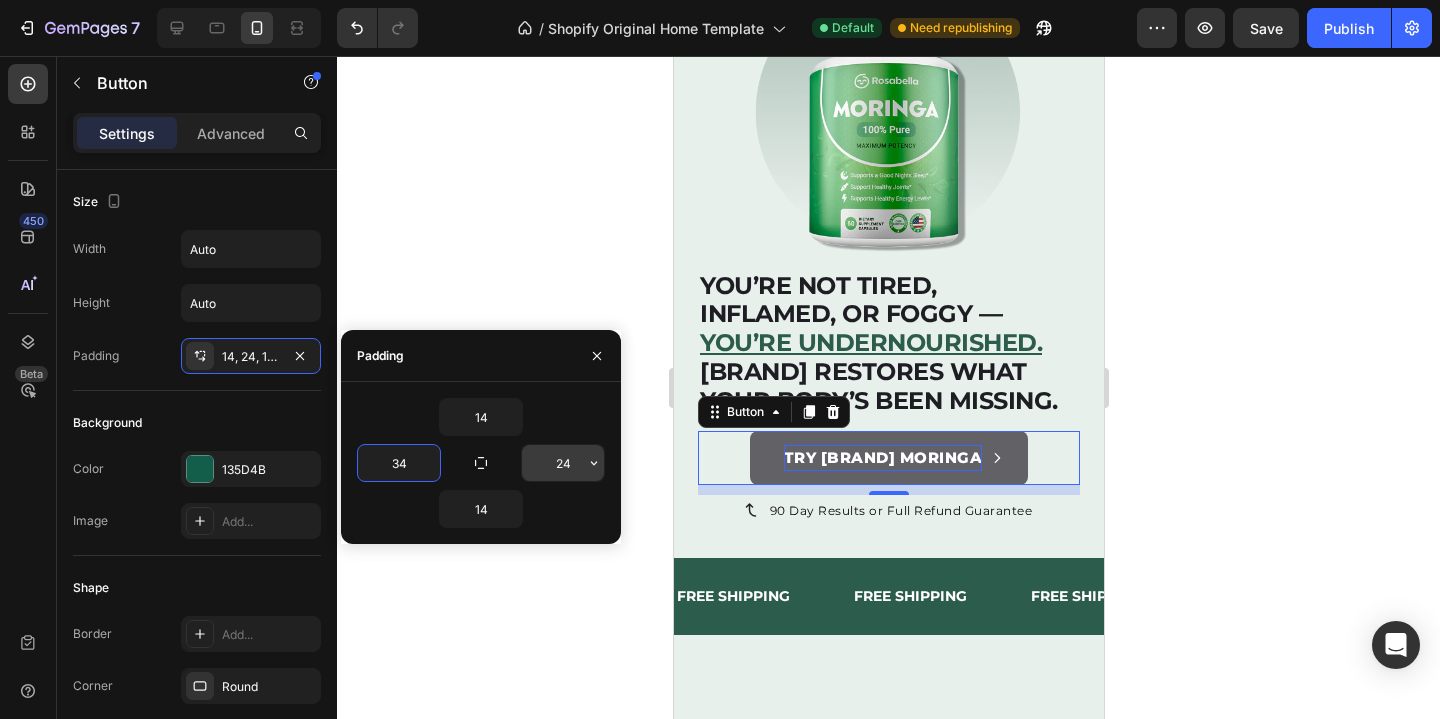 type on "34" 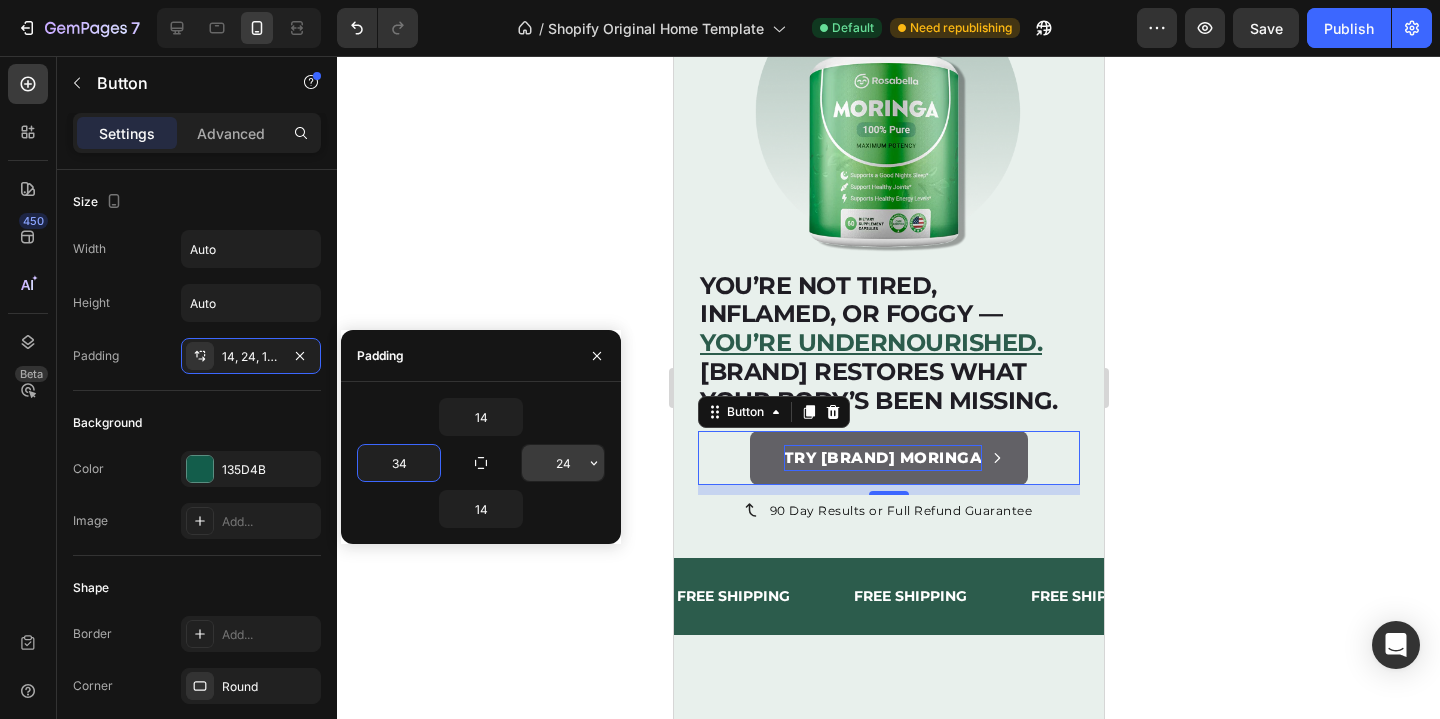 click on "24" at bounding box center [563, 463] 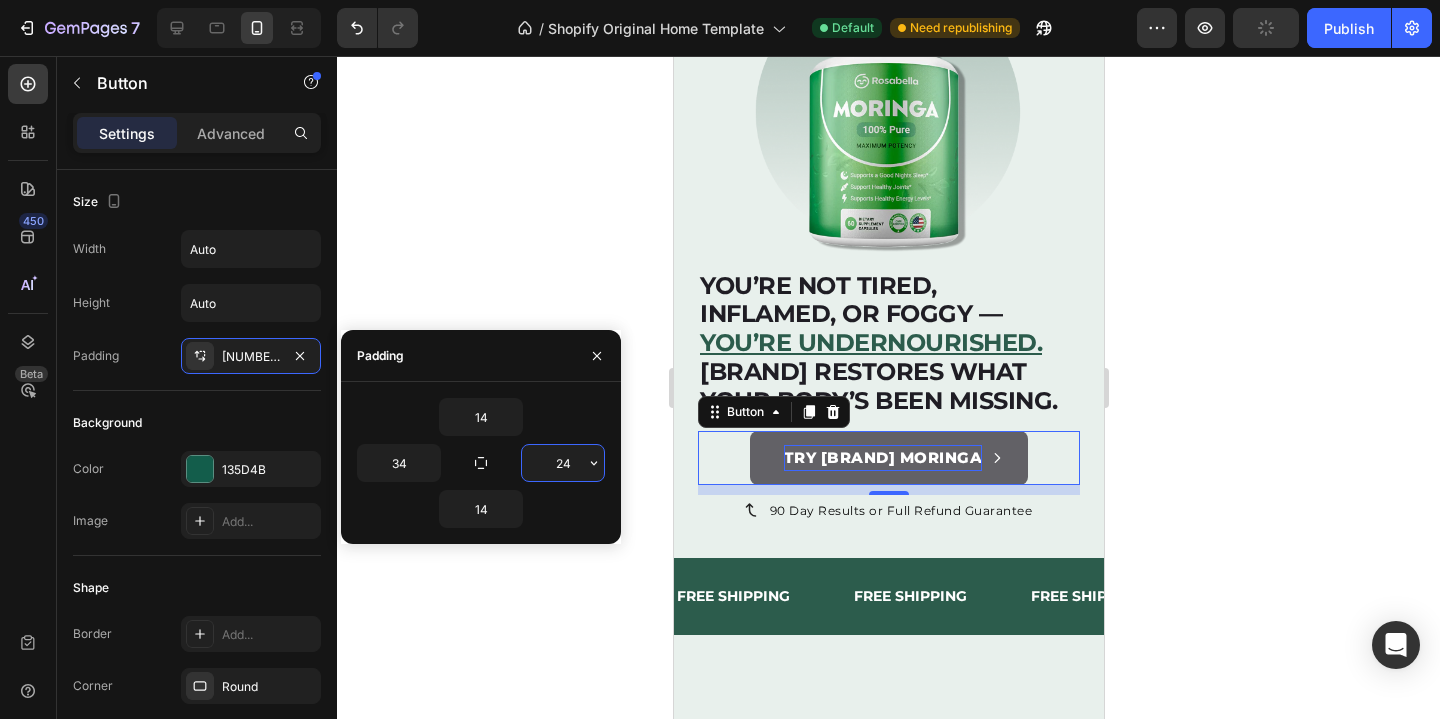 click on "24" at bounding box center (563, 463) 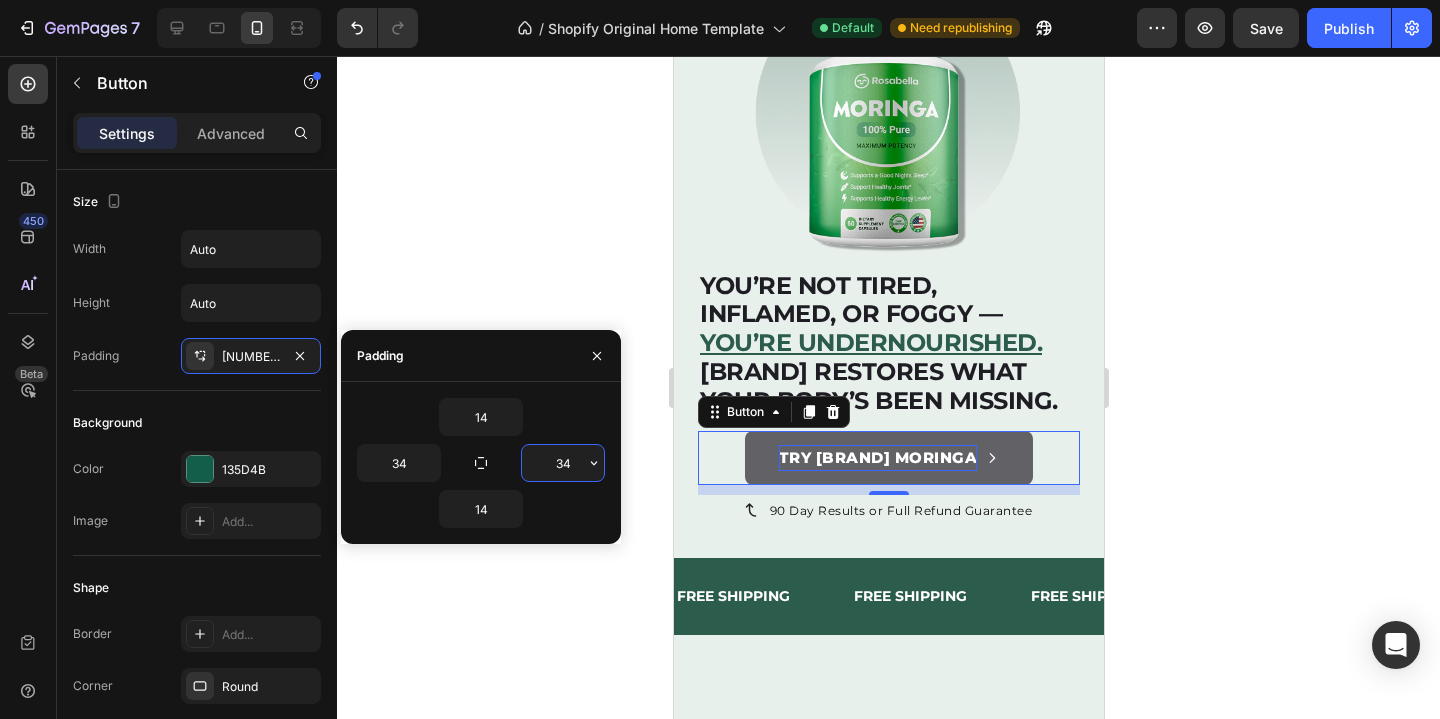click on "34" at bounding box center (563, 463) 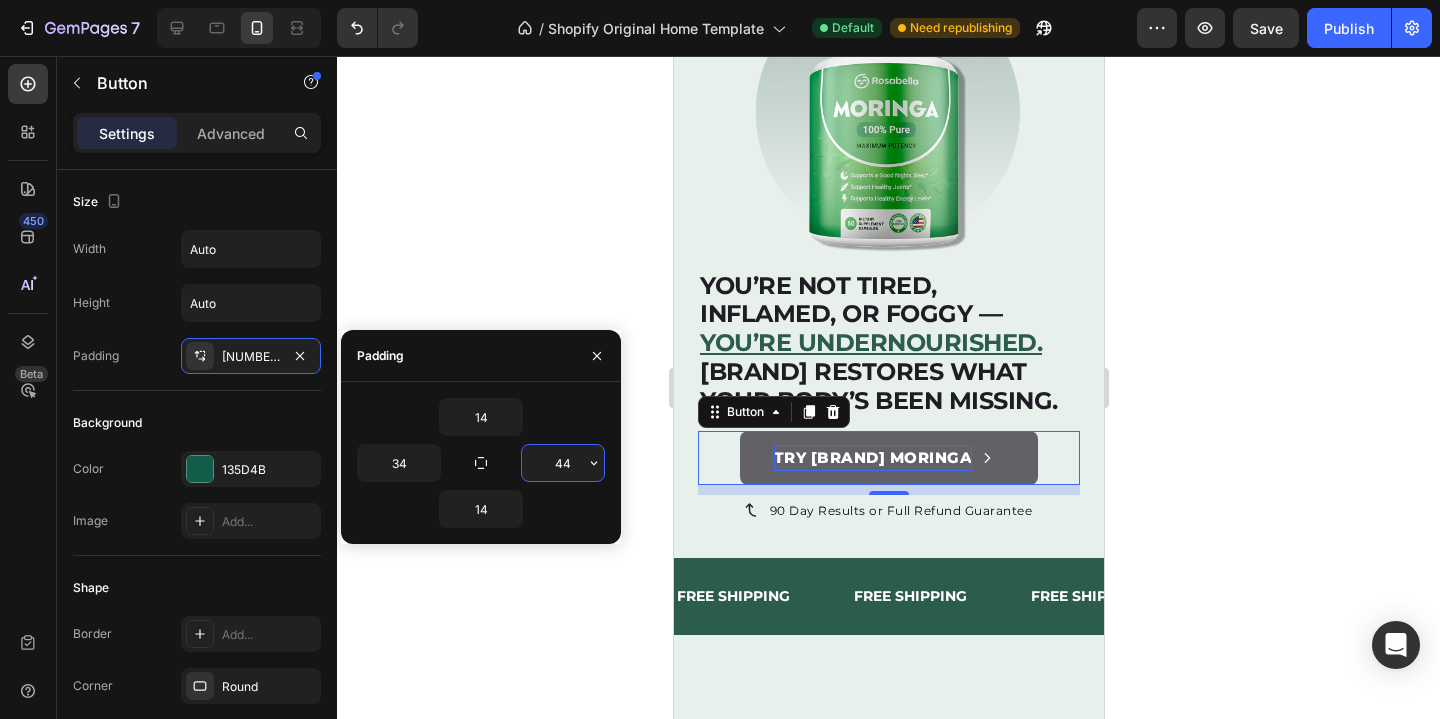 click on "44" at bounding box center (563, 463) 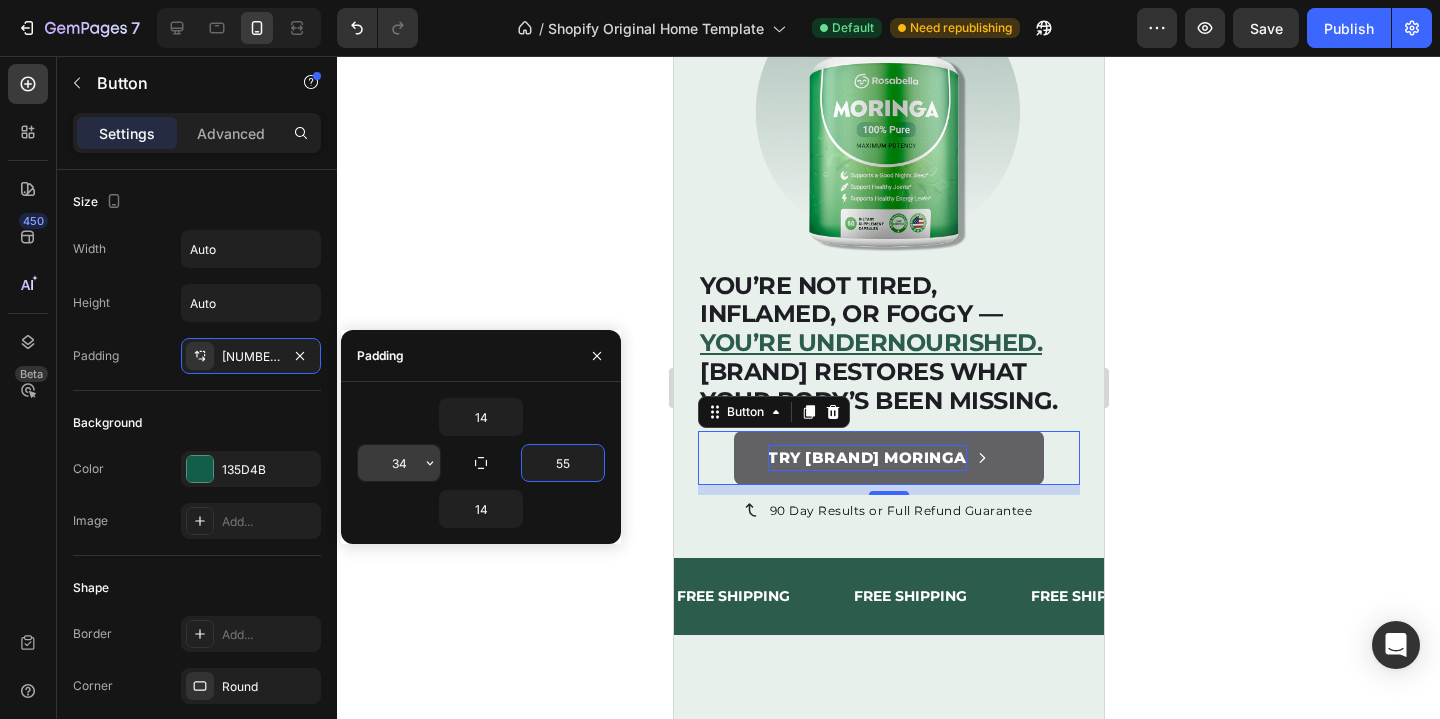 type on "55" 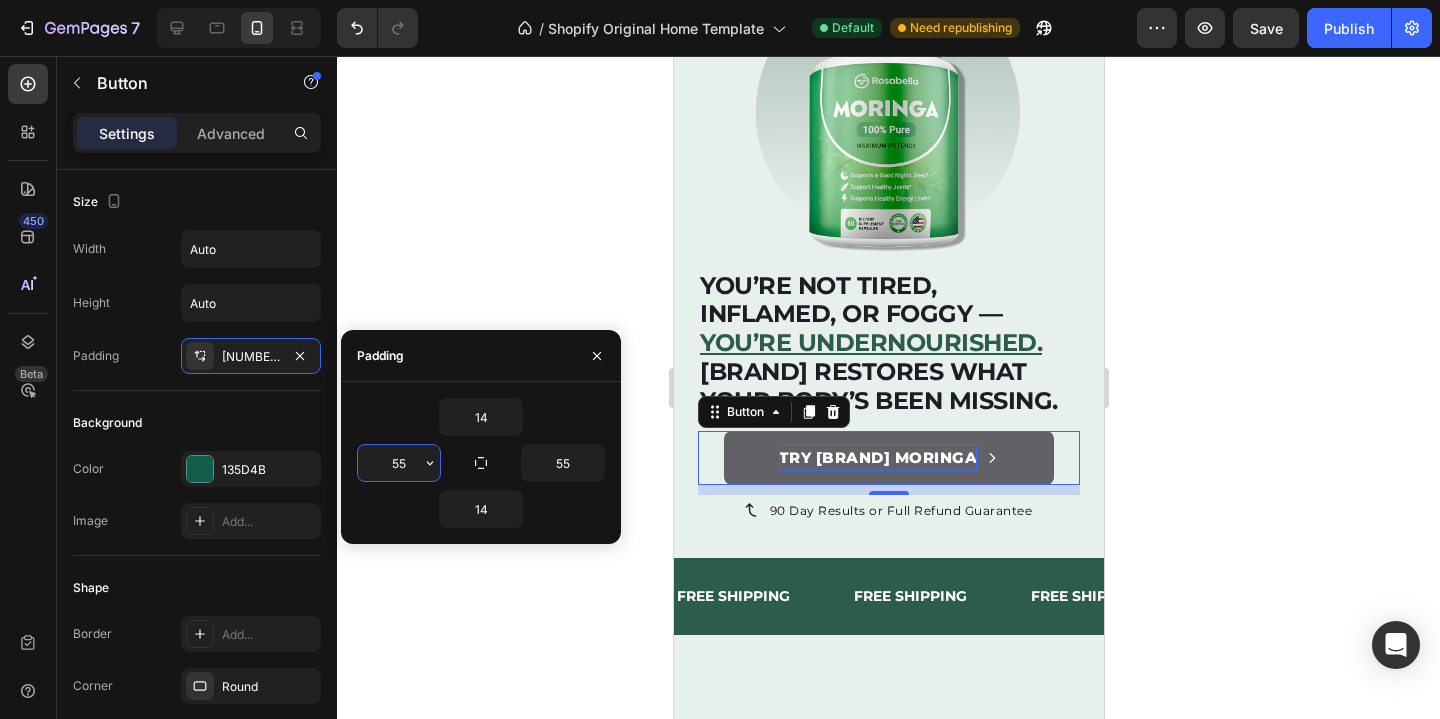 click on "55" at bounding box center [399, 463] 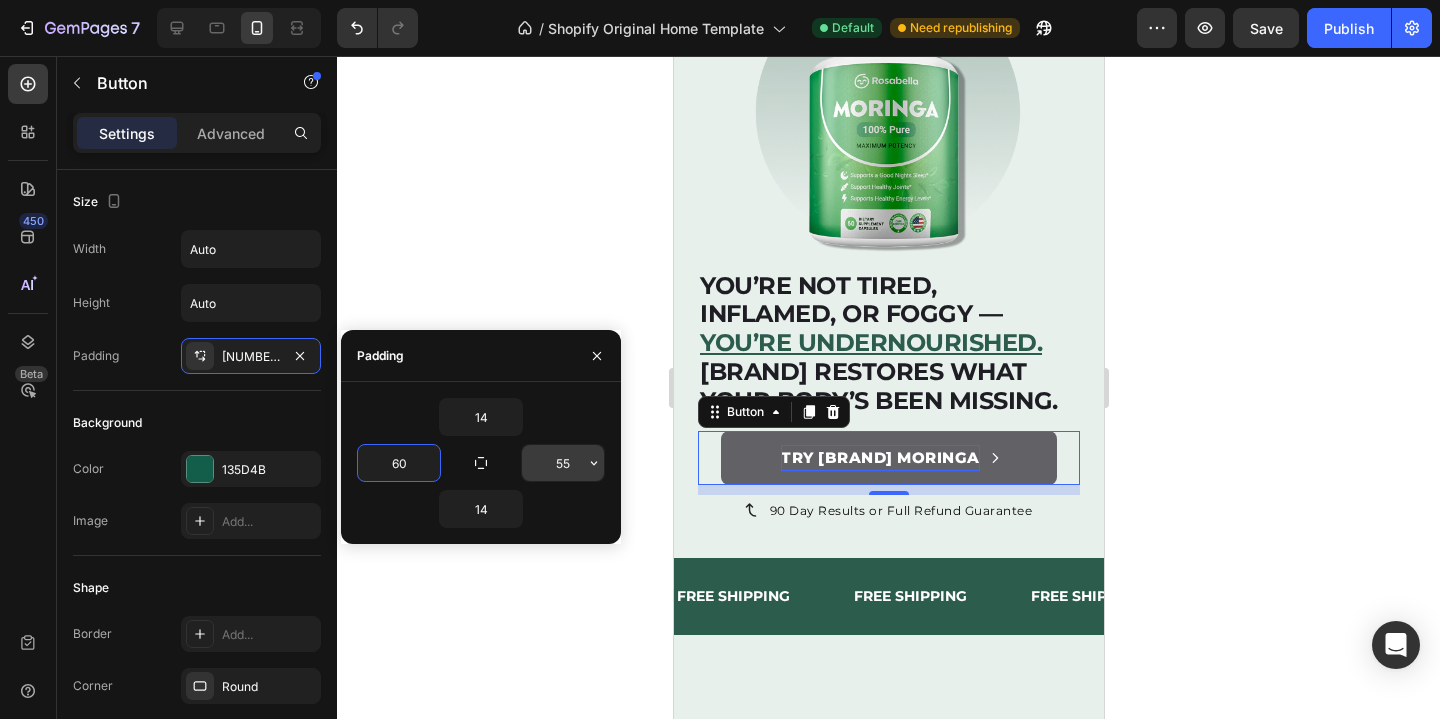 type on "60" 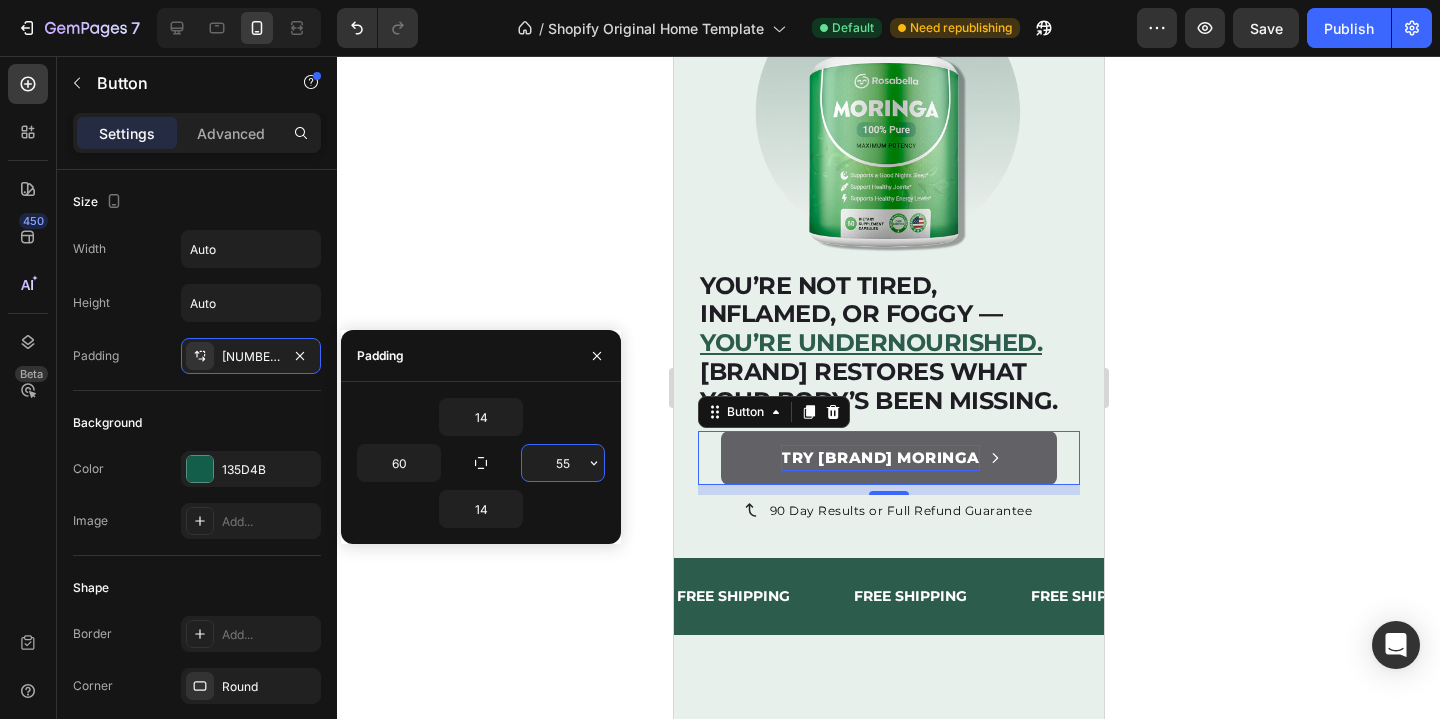 click on "55" at bounding box center (563, 463) 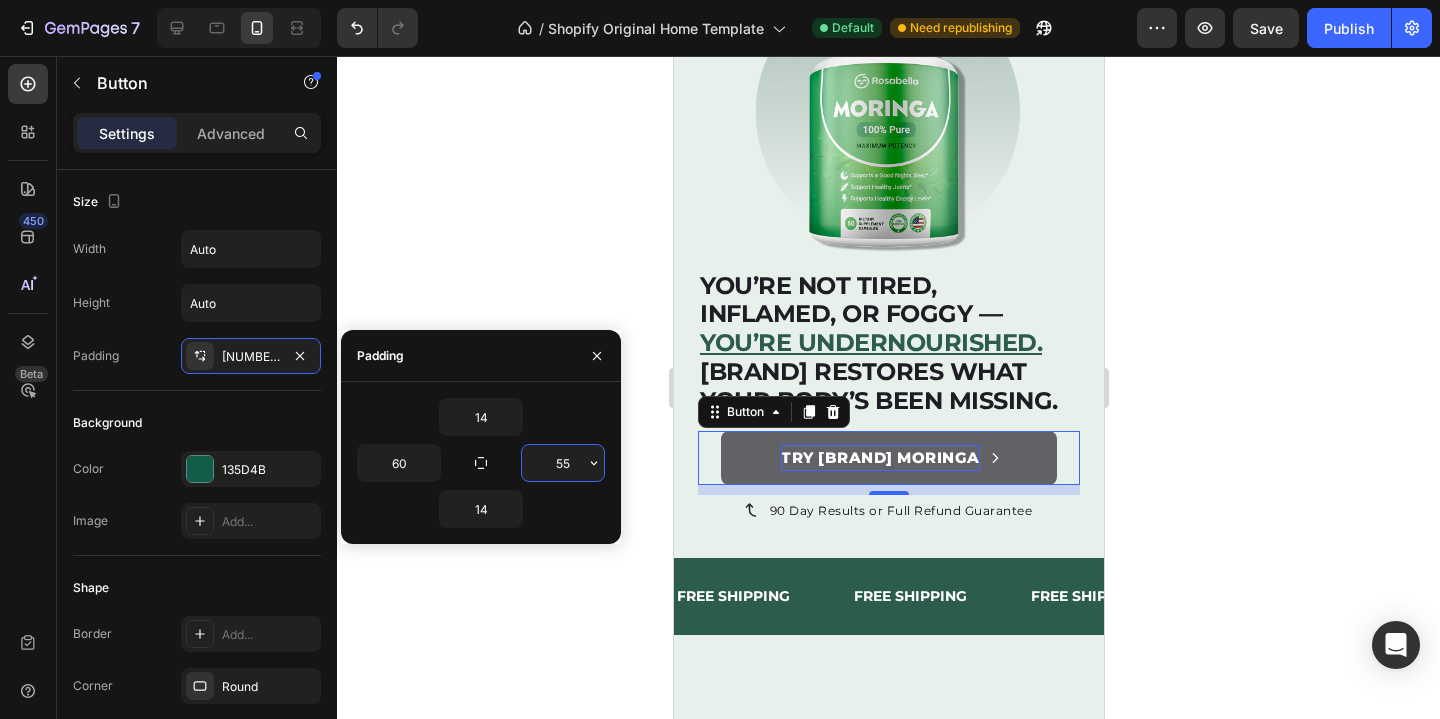 click on "55" at bounding box center [563, 463] 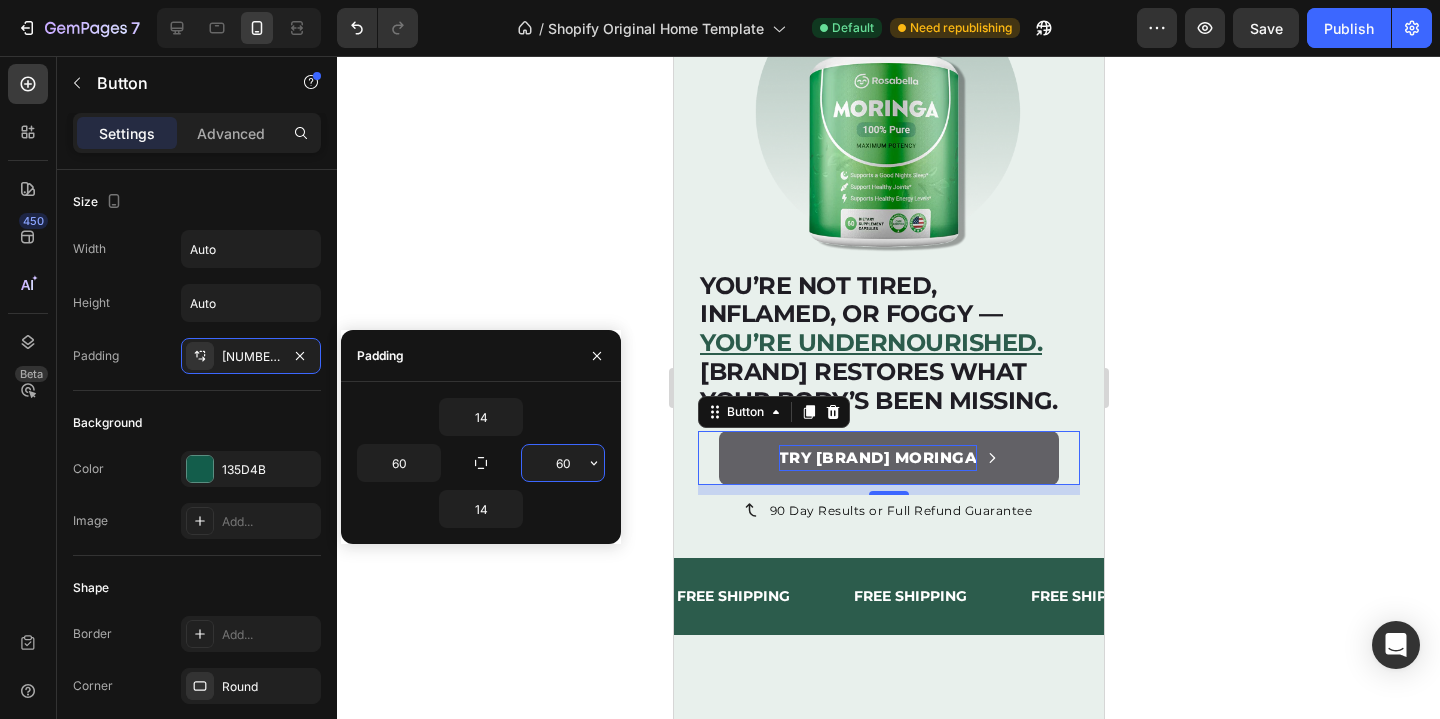 click on "60" at bounding box center [563, 463] 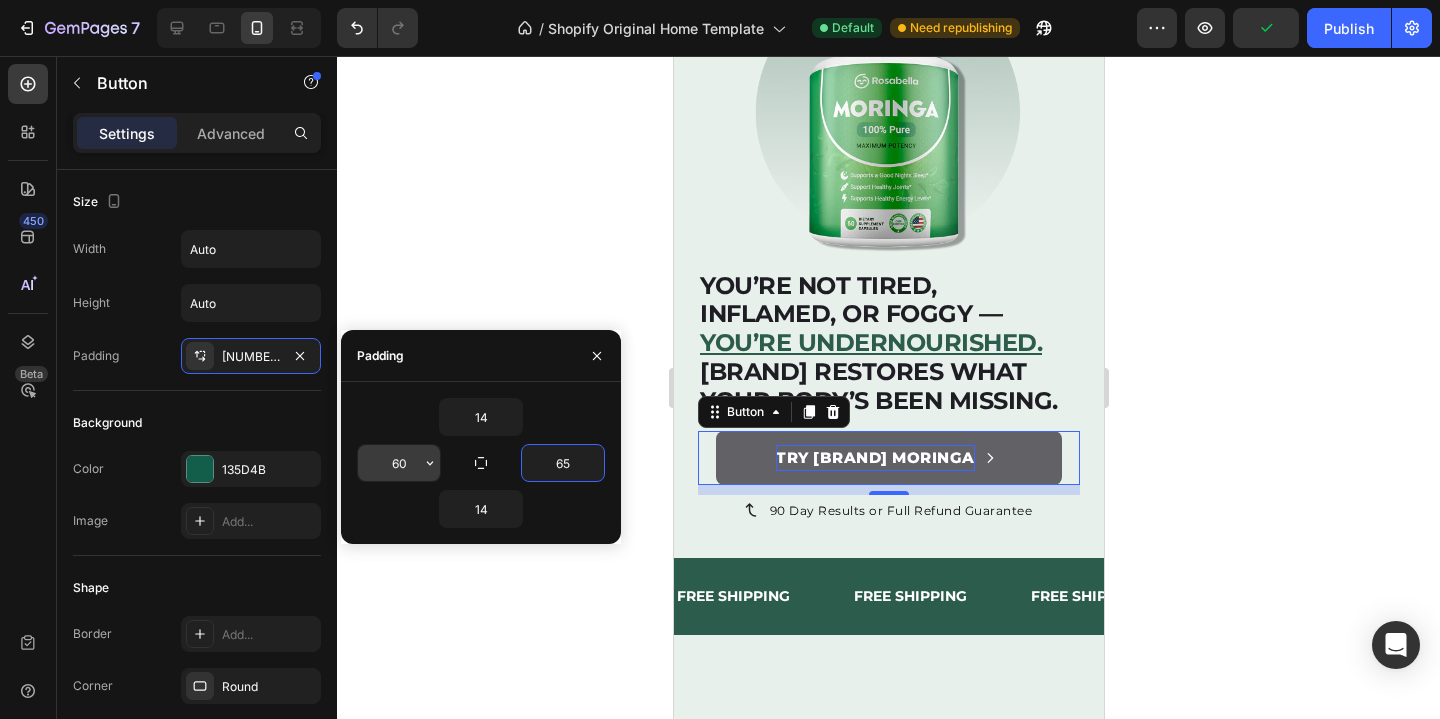 type on "65" 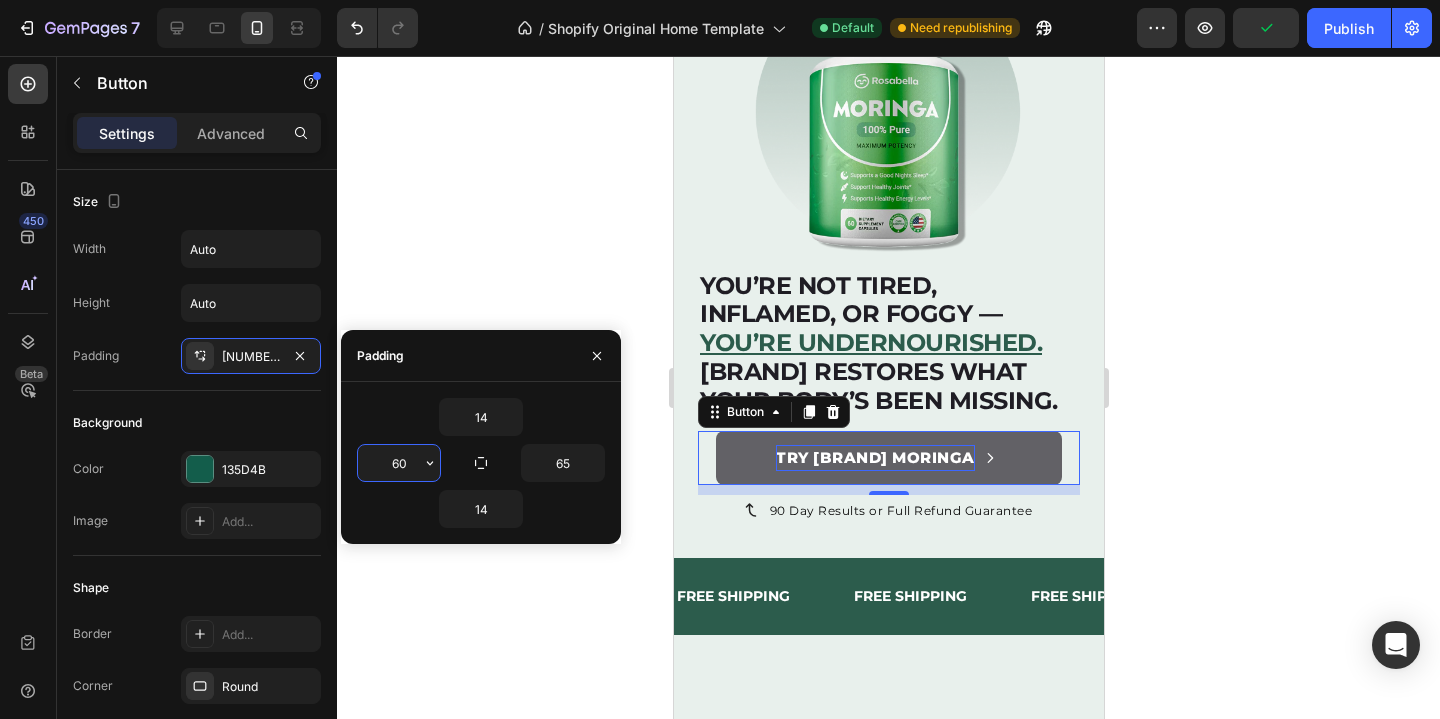 click on "60" at bounding box center [399, 463] 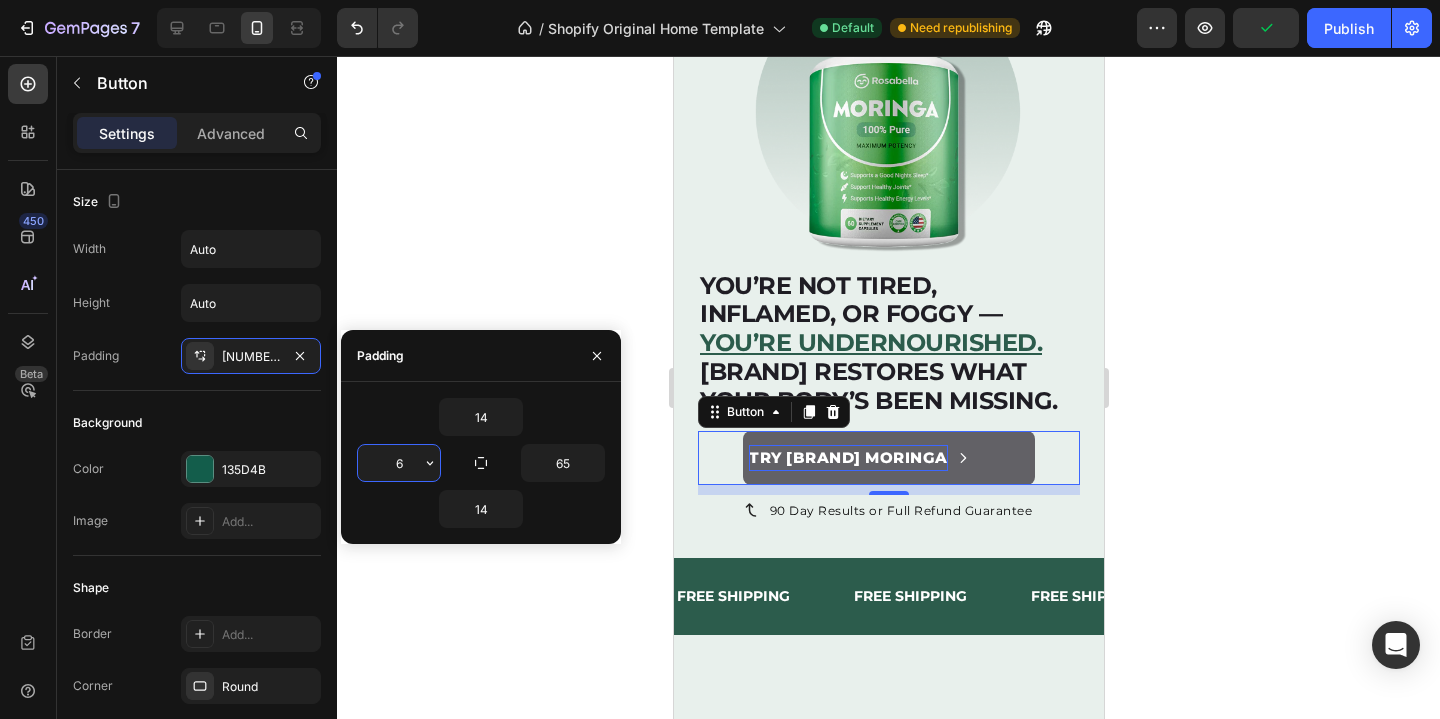 type on "65" 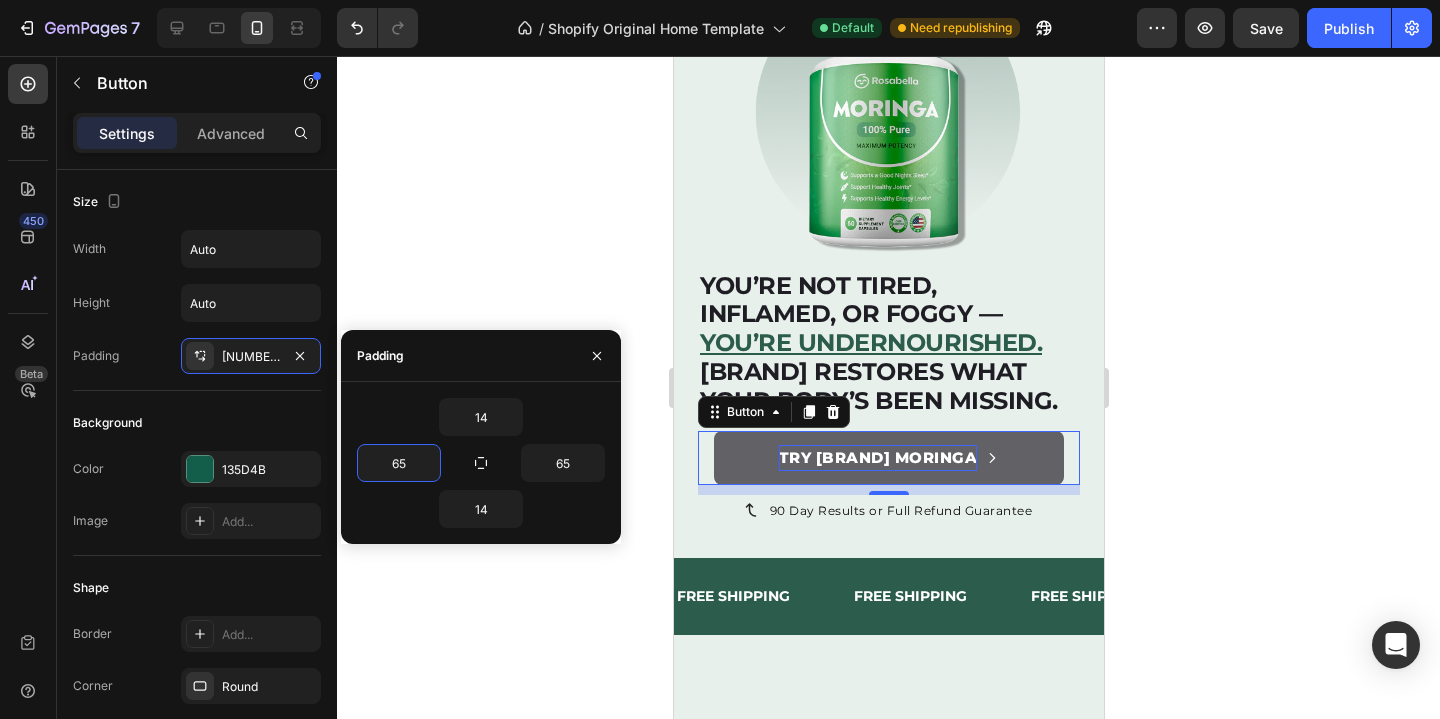 click 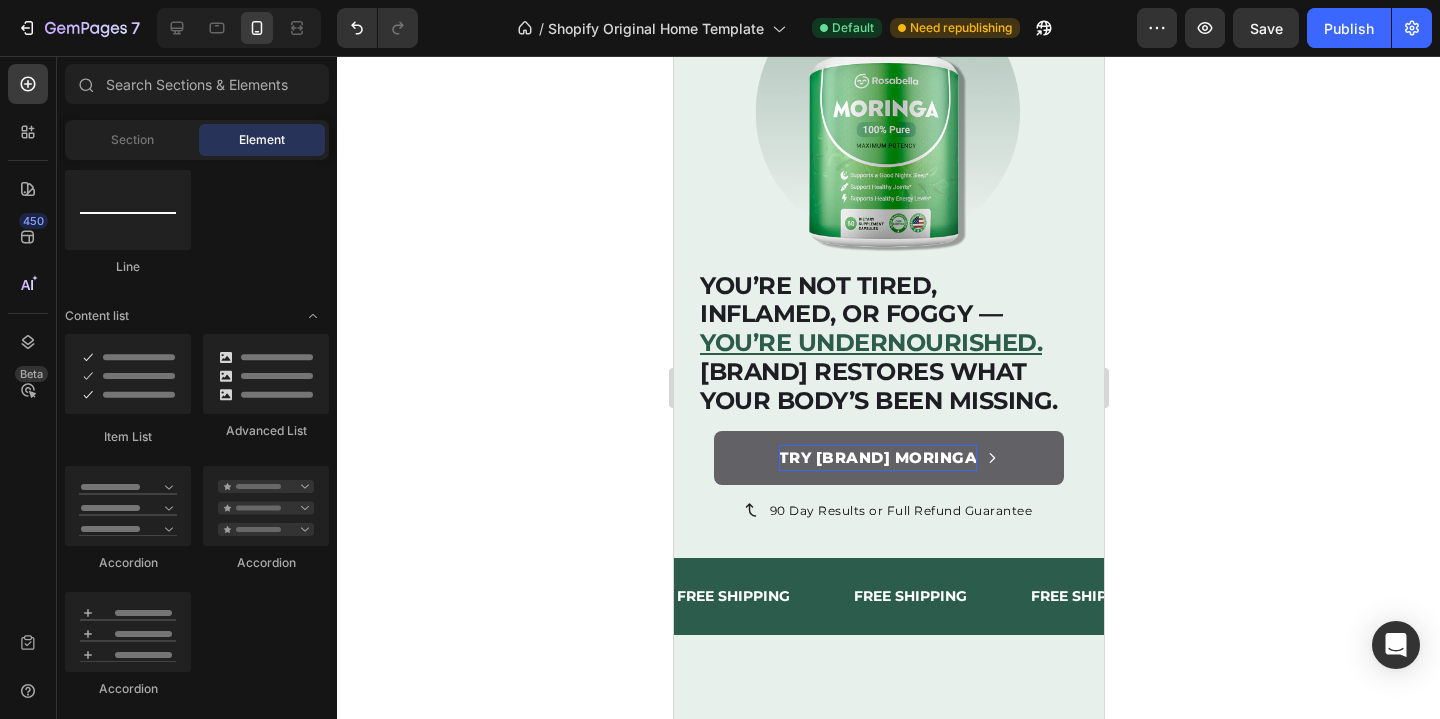 click 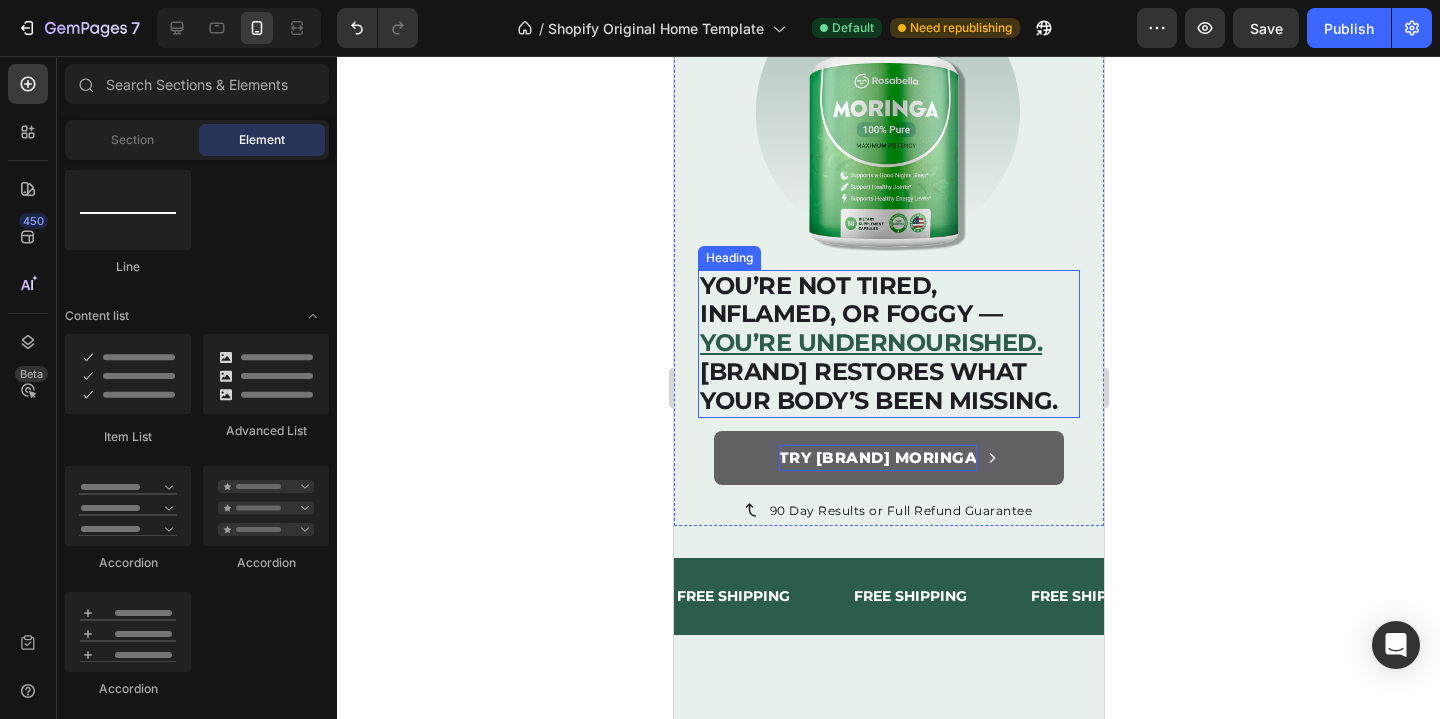 click on "Rosabella restores what your body’s been missing." at bounding box center (878, 386) 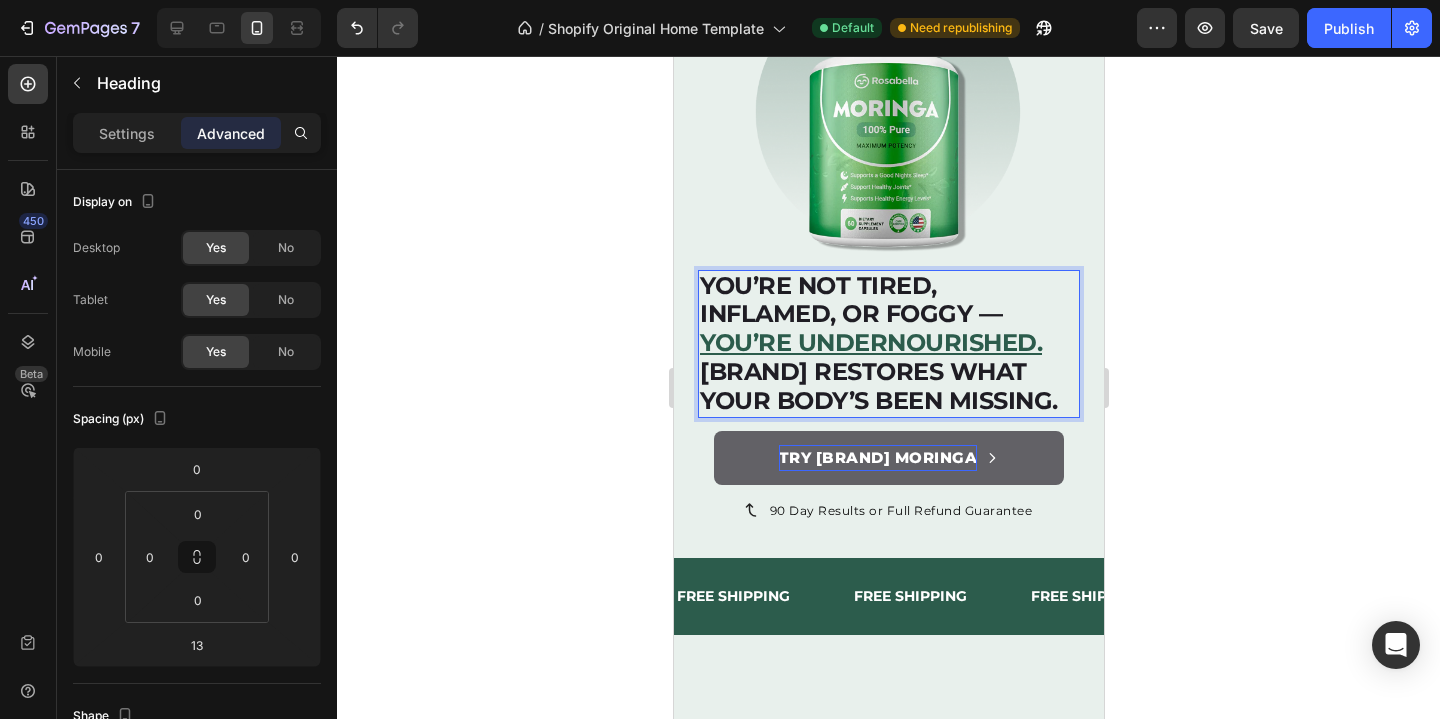 click on "Rosabella restores what your body’s been missing." at bounding box center [878, 386] 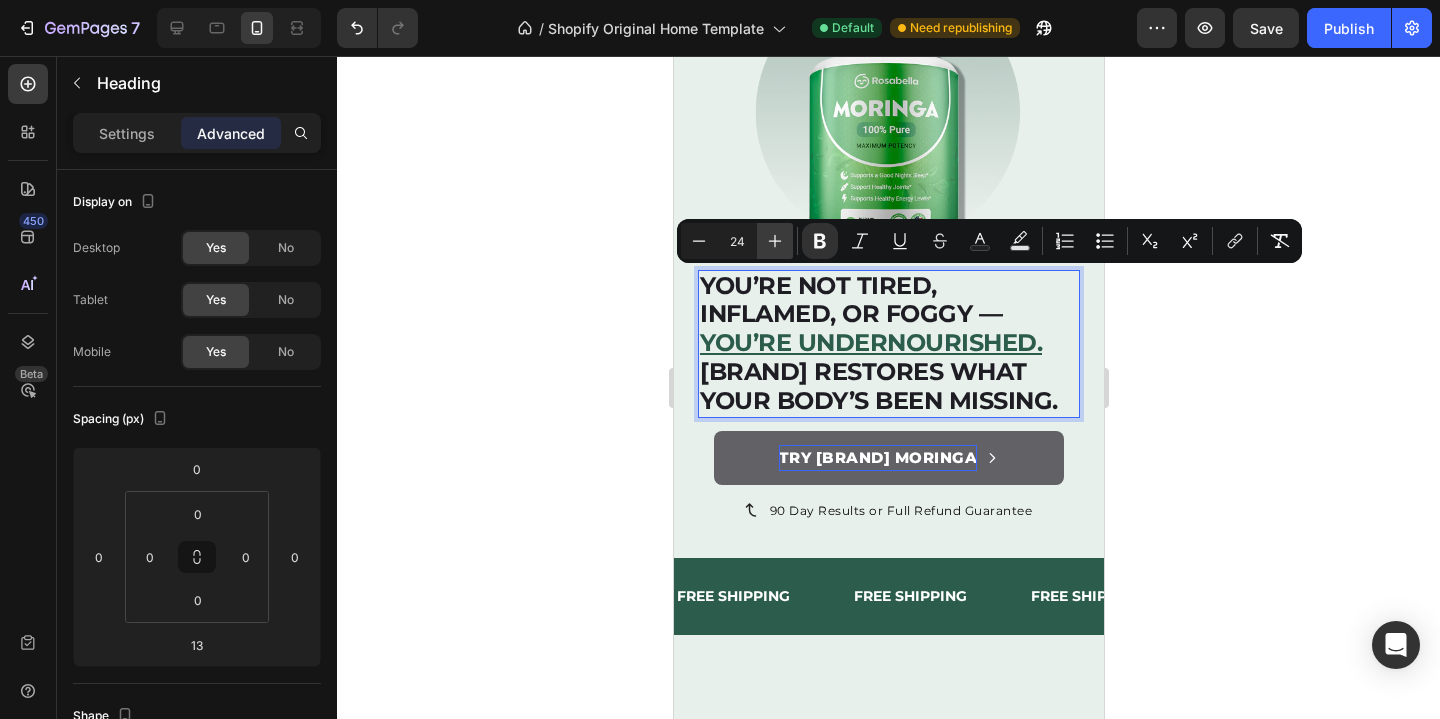 click 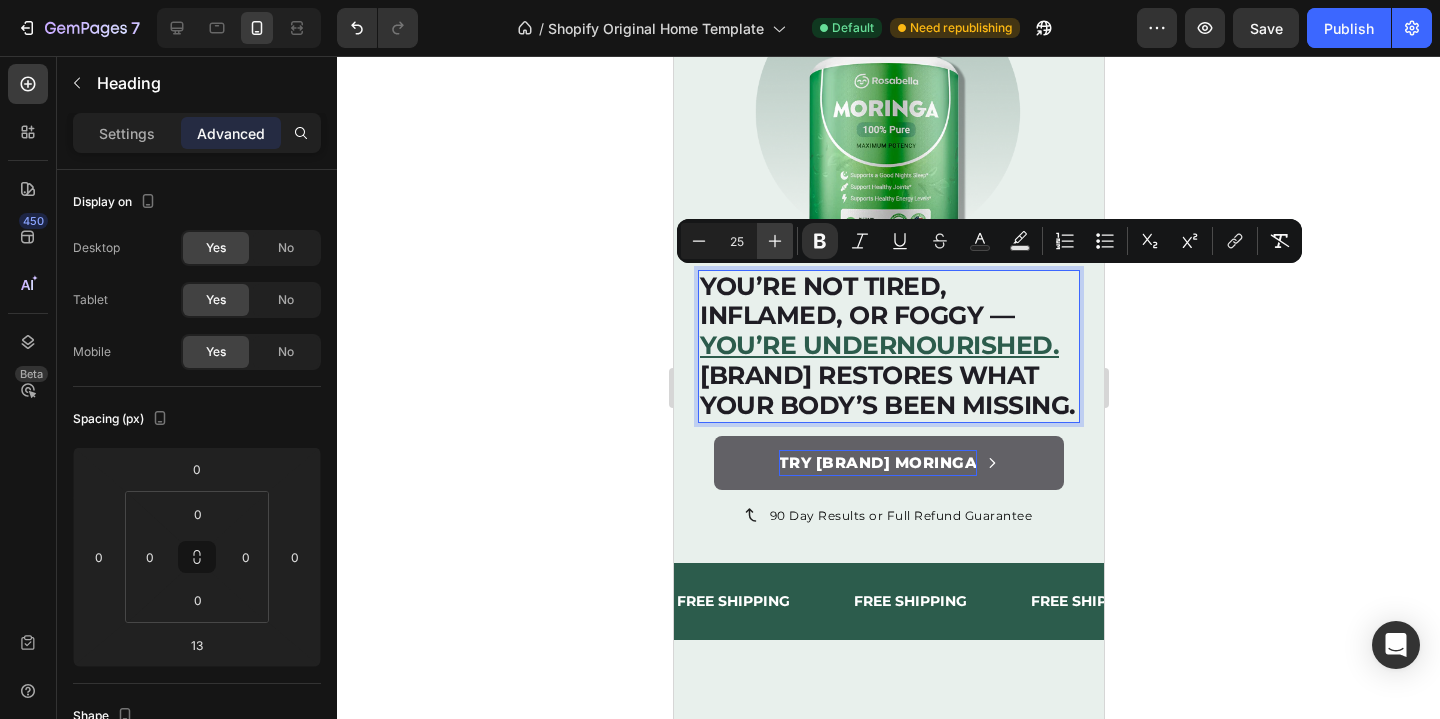 click 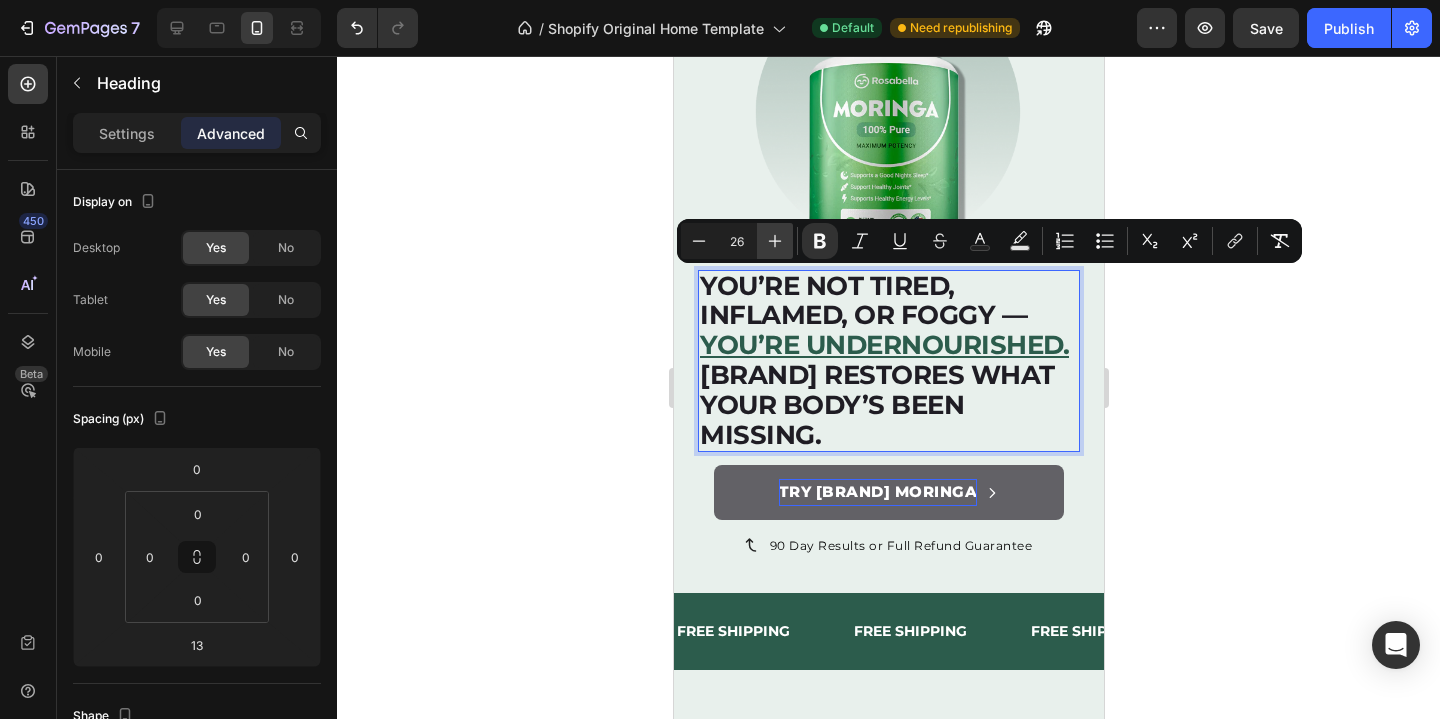 click 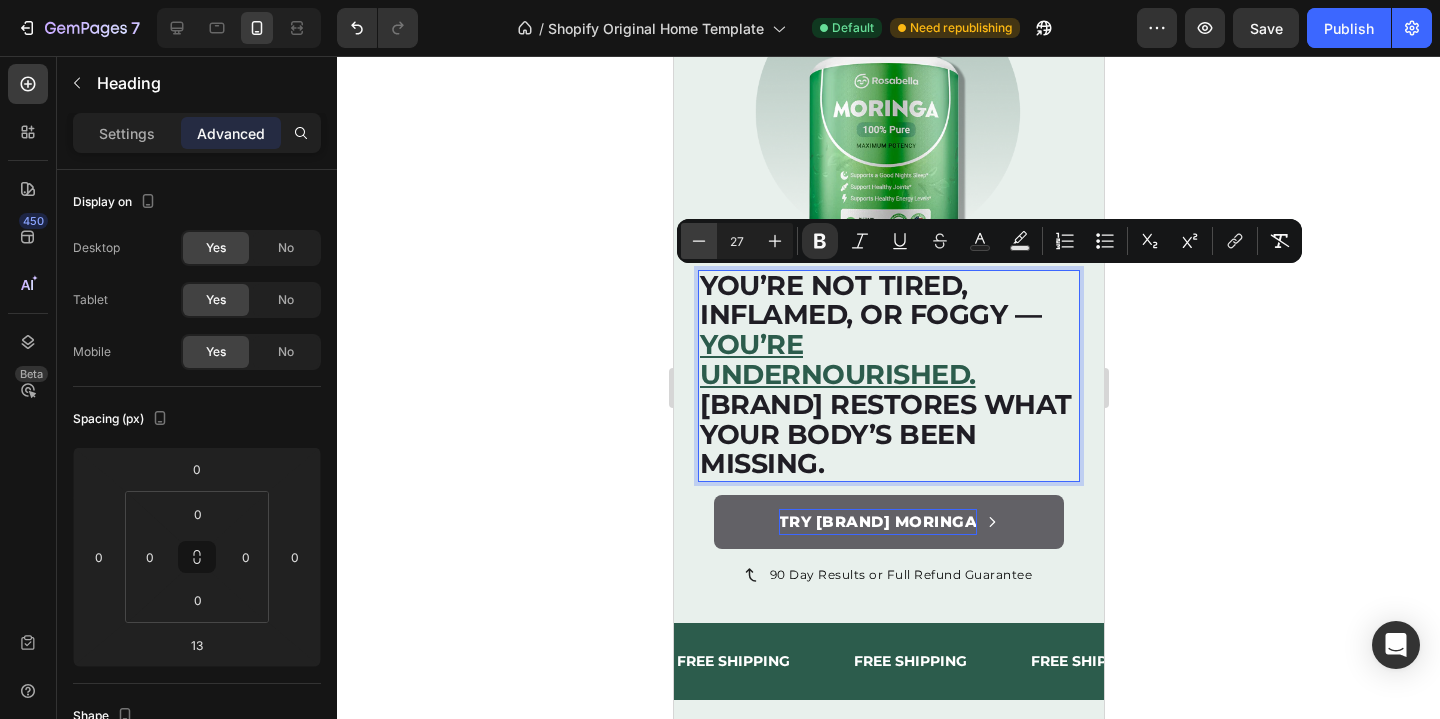 click 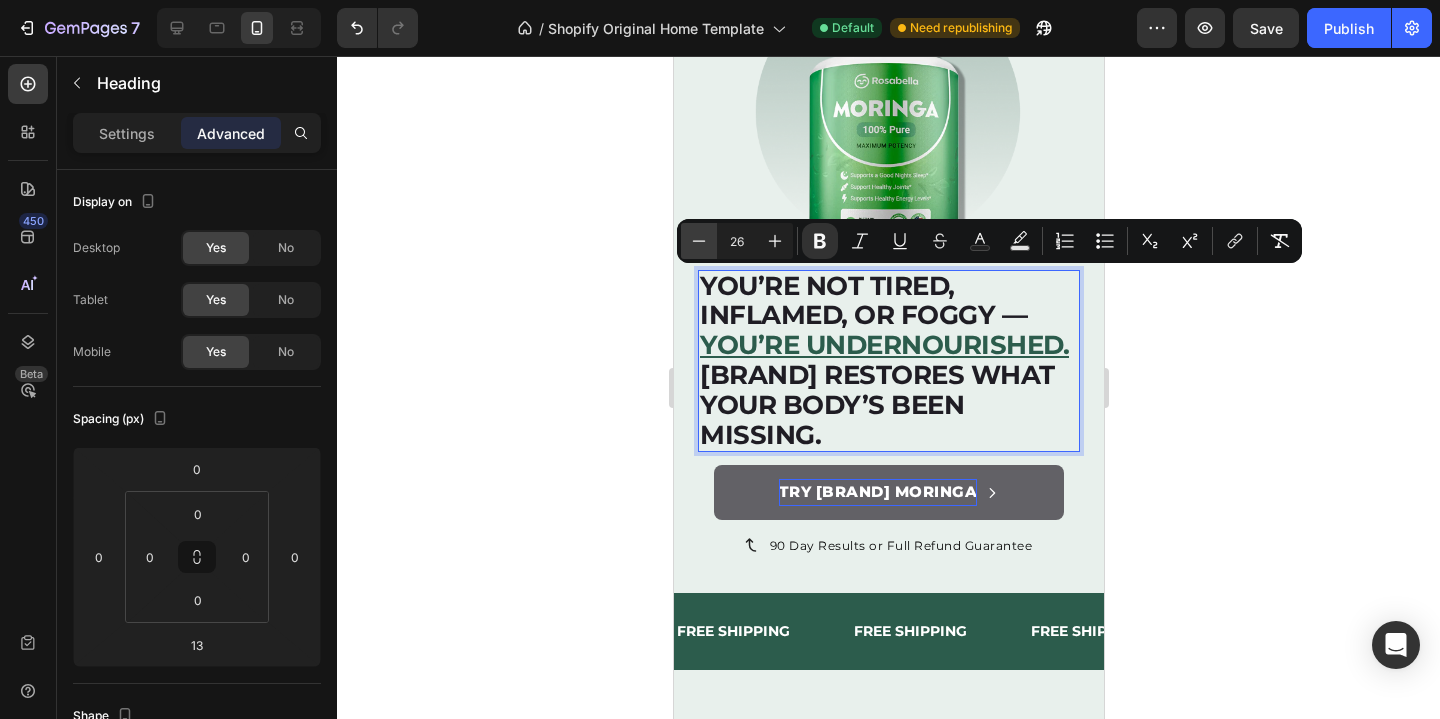 click 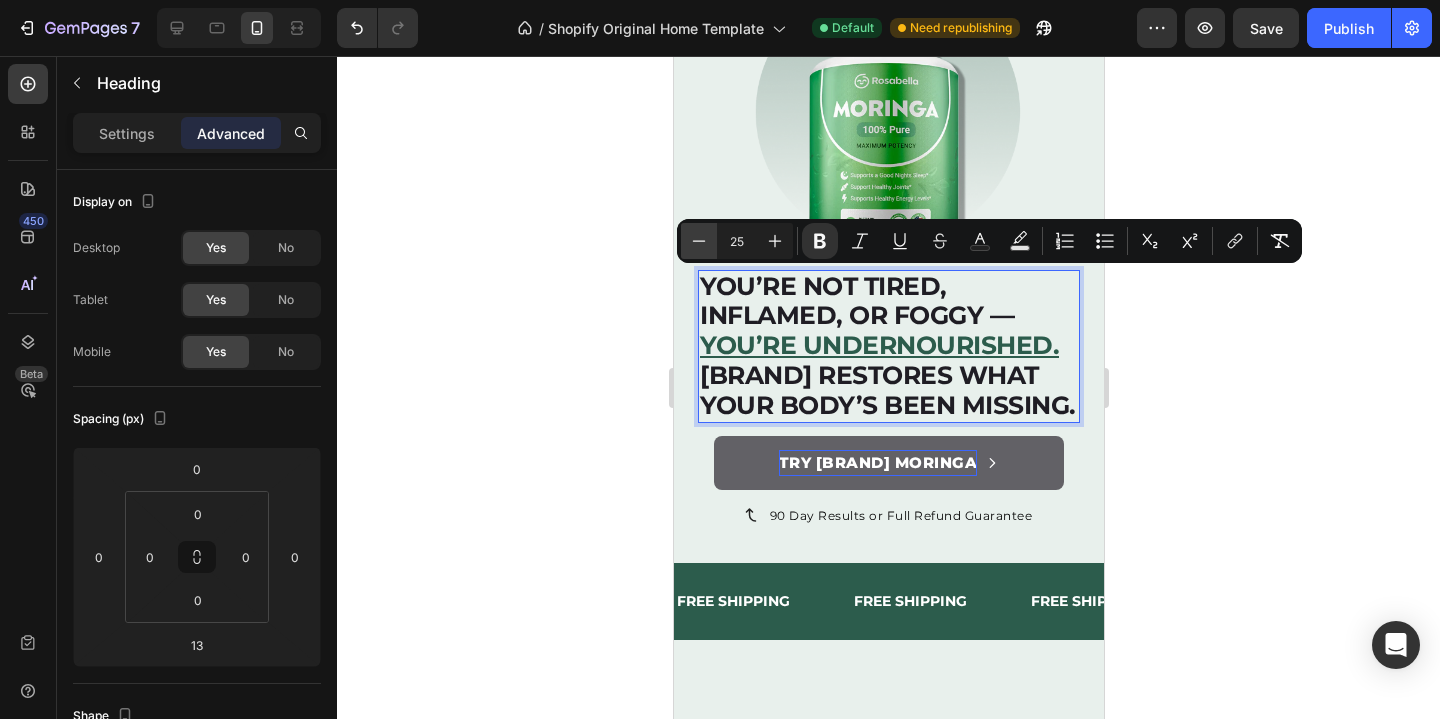 click 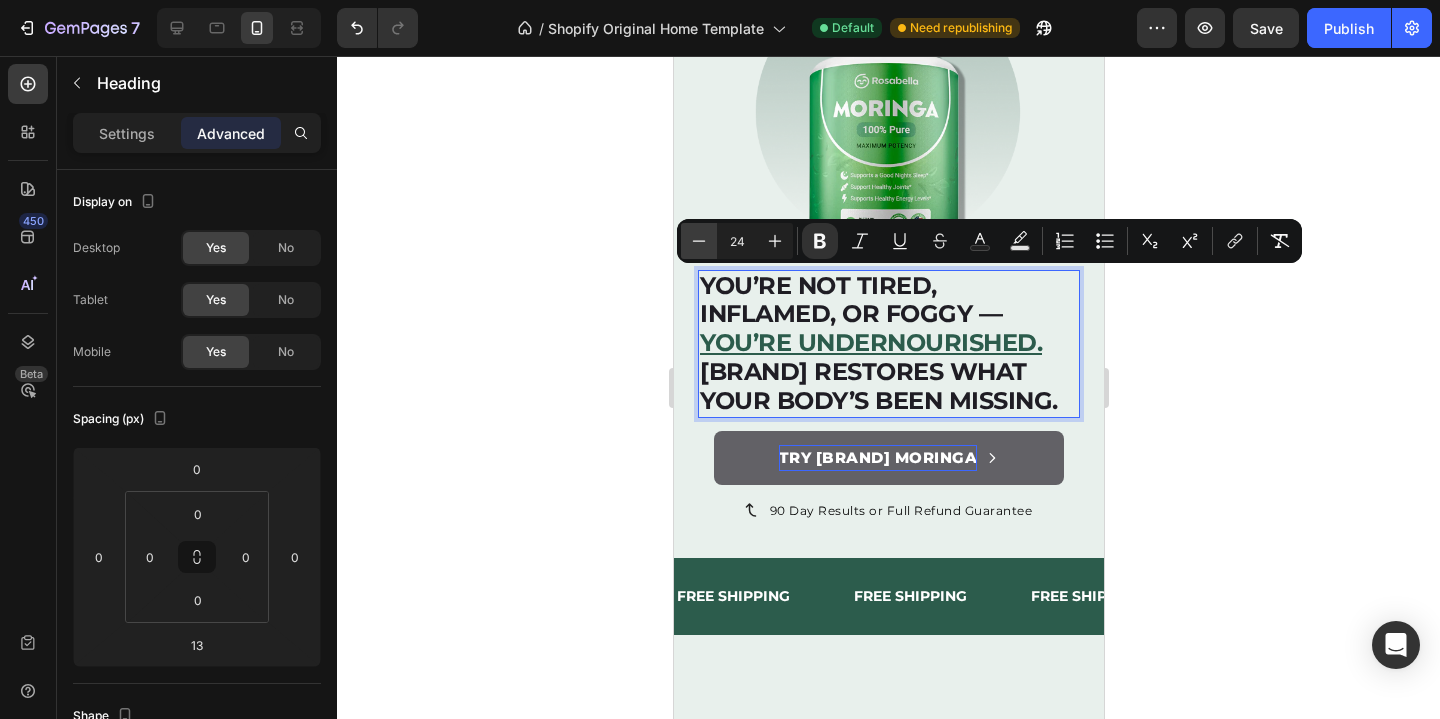 click 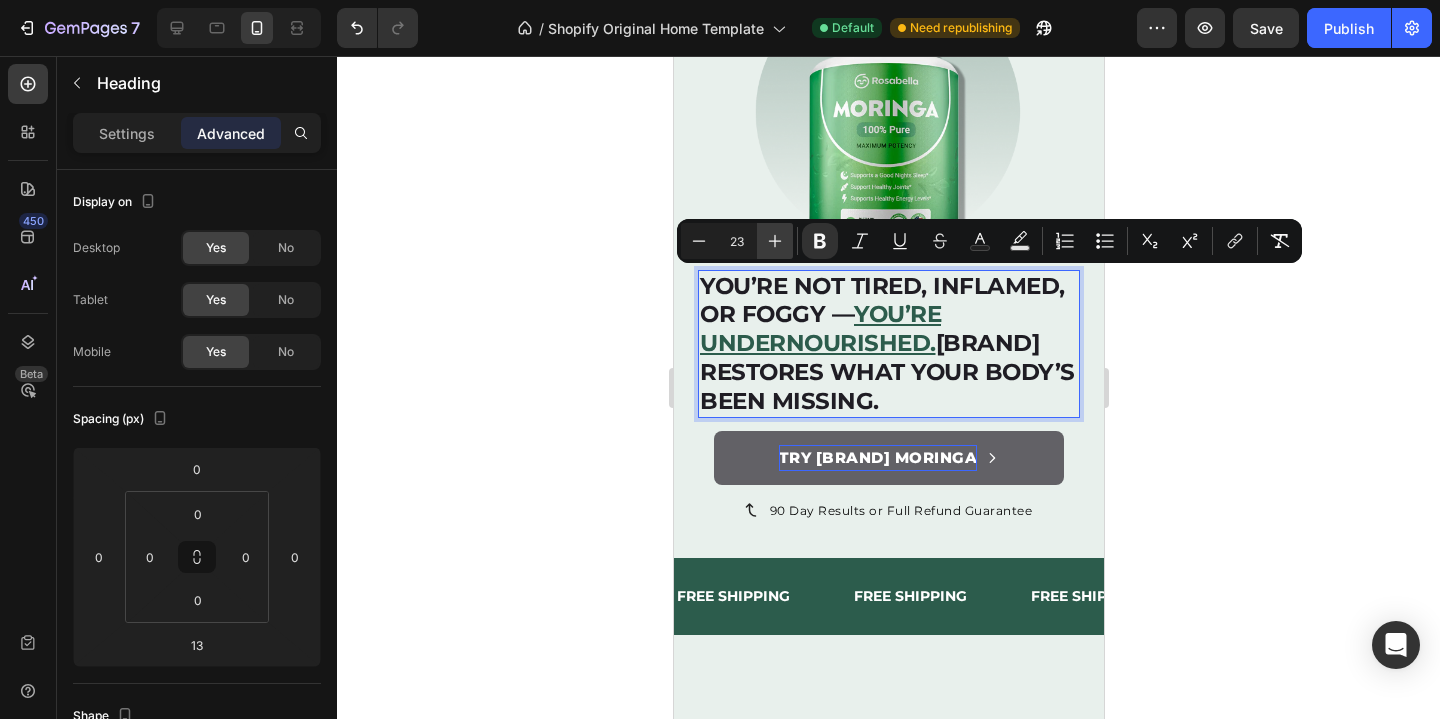 click 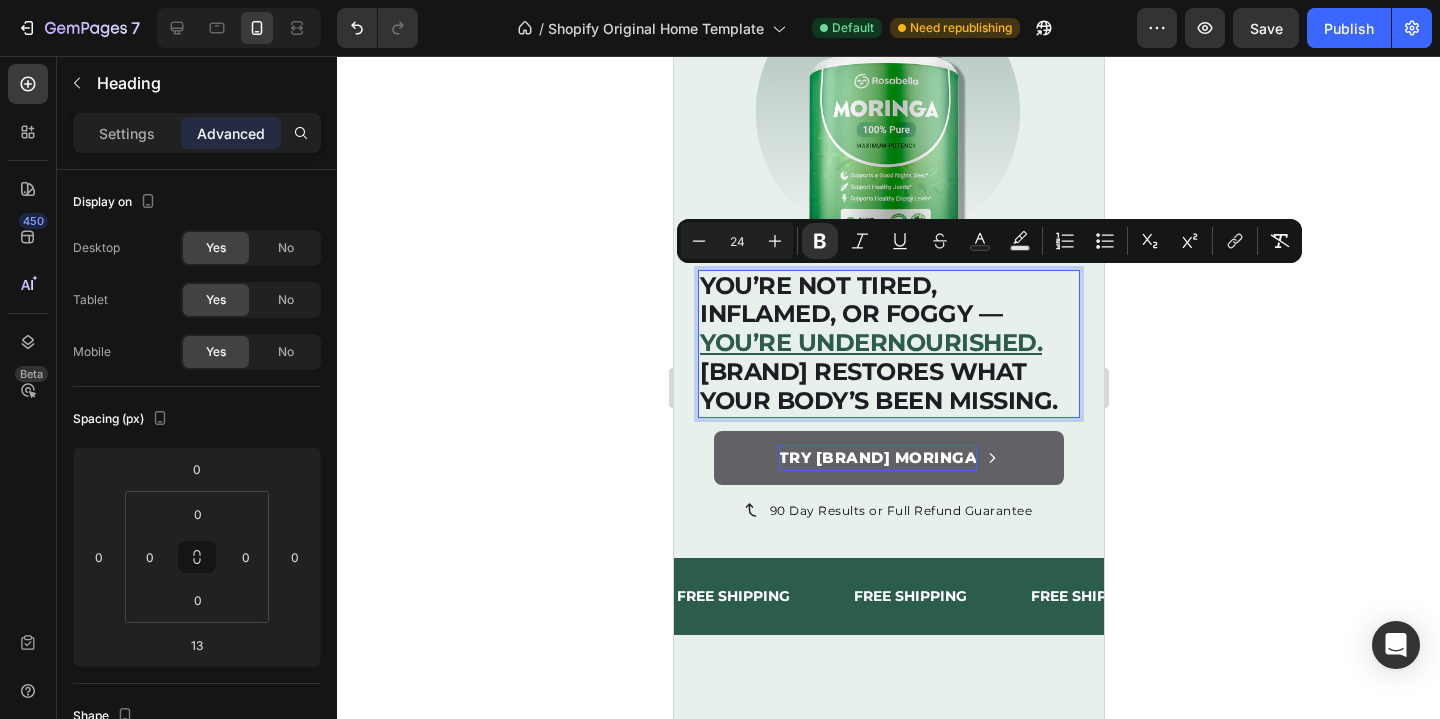 click 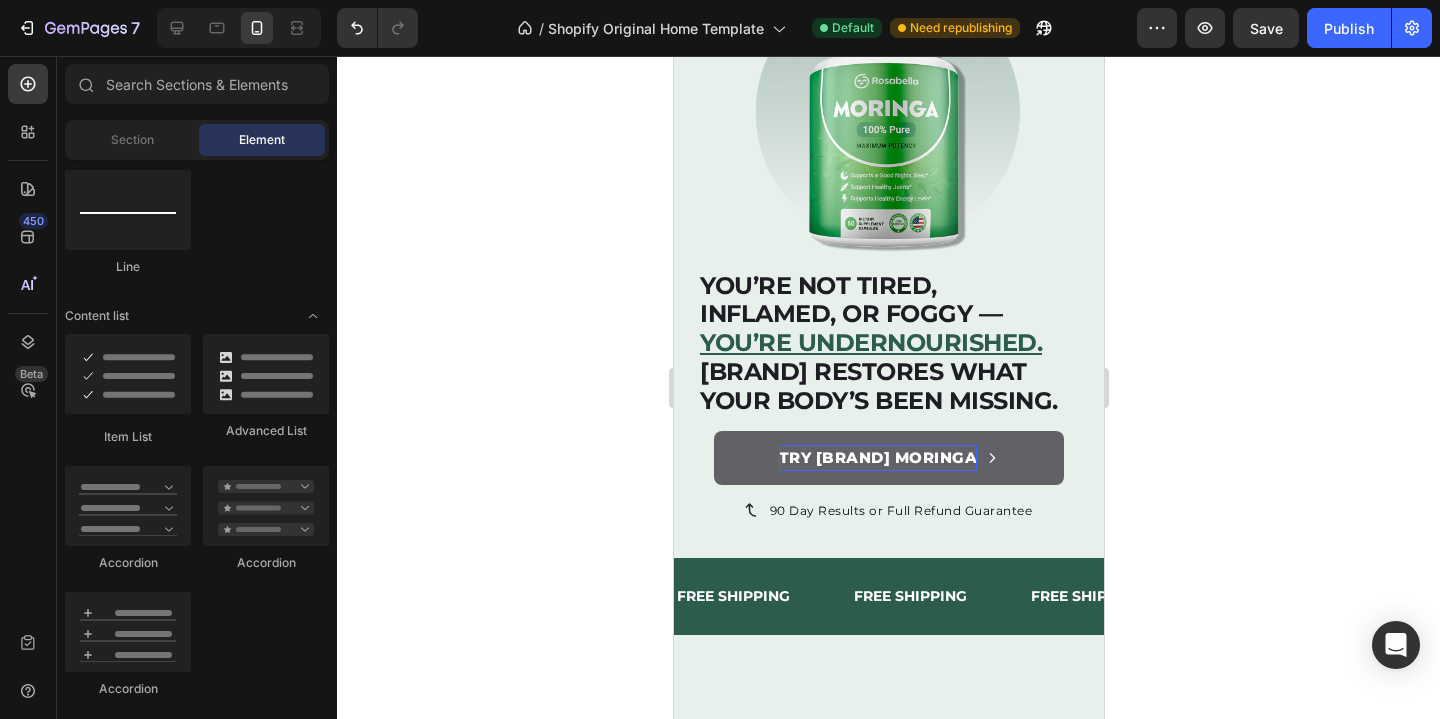 click 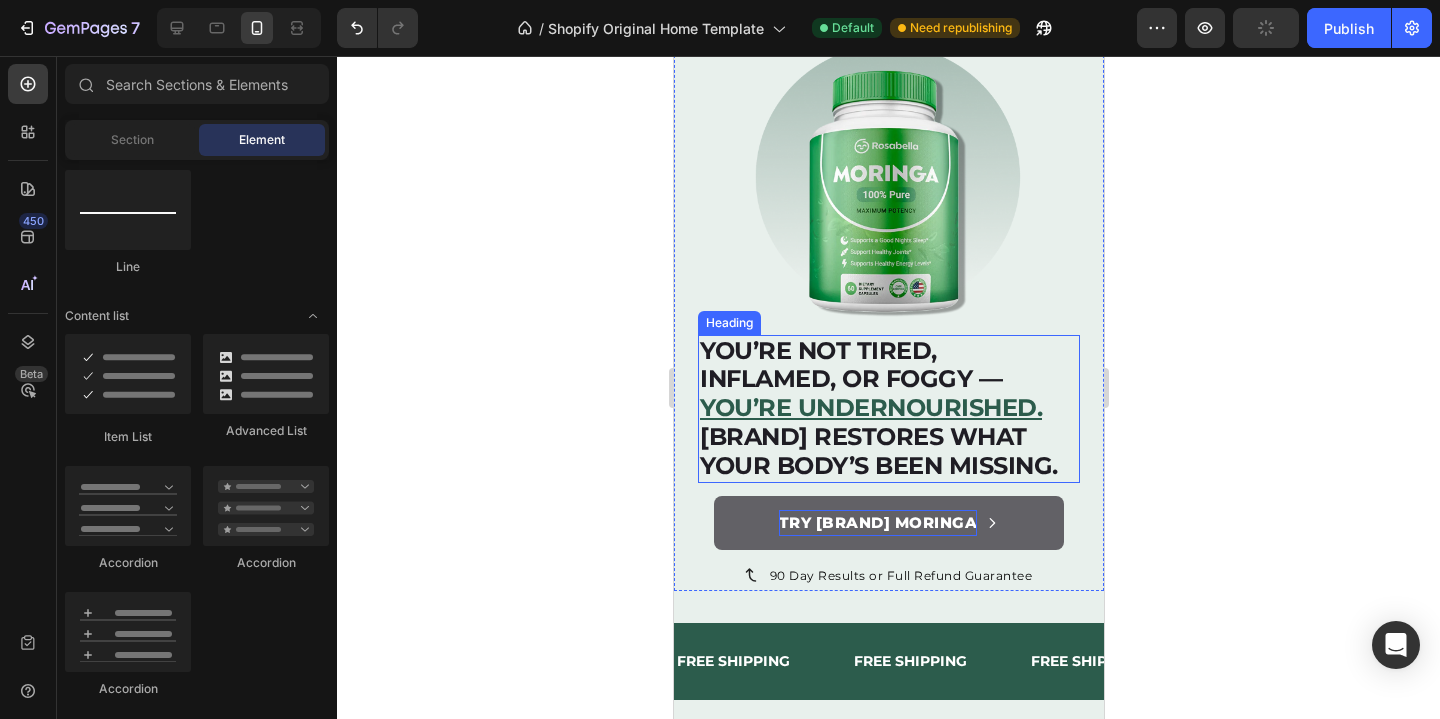 scroll, scrollTop: 0, scrollLeft: 0, axis: both 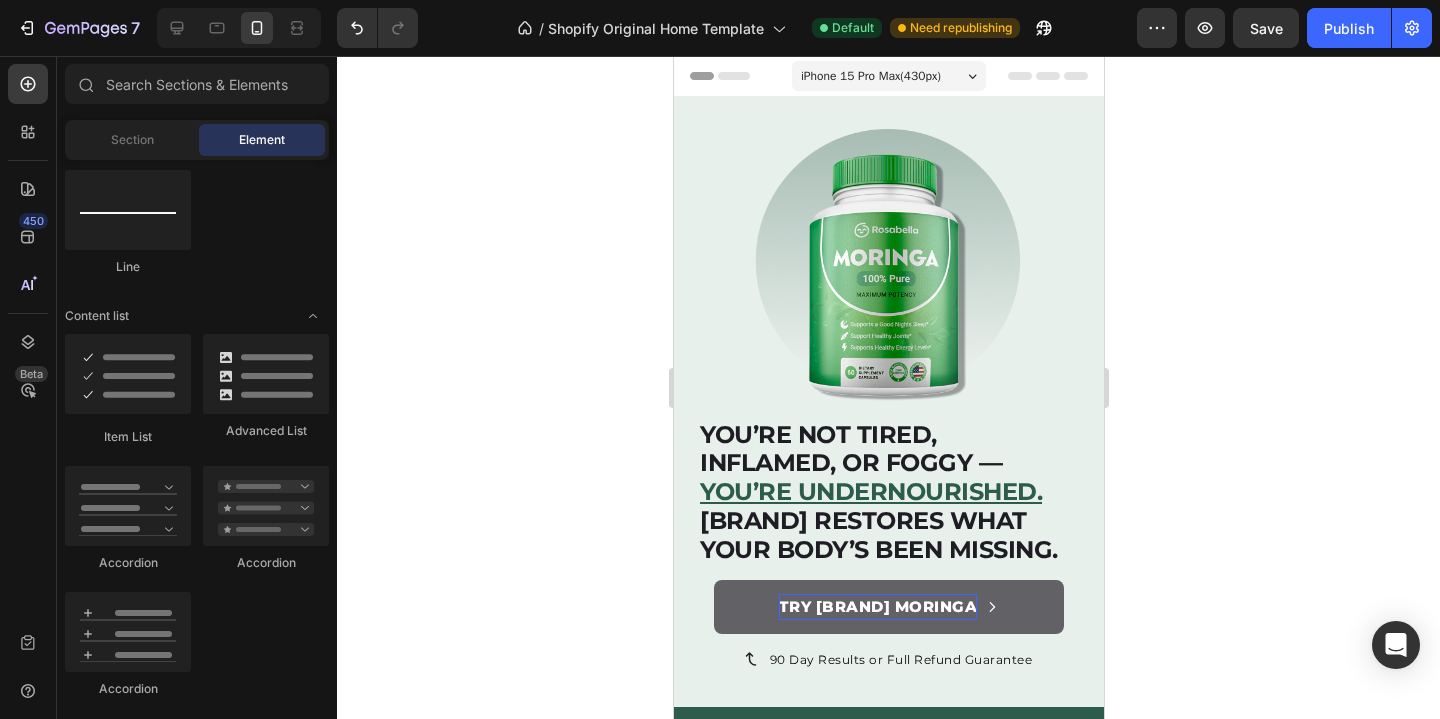 click on "iPhone 15 Pro Max  ( 430 px) iPhone 13 Mini iPhone 13 Pro iPhone 11 Pro Max iPhone 15 Pro Max Pixel 7 Galaxy S8+ Galaxy S20 Ultra iPad Mini iPad Air iPad Pro" at bounding box center [888, 78] 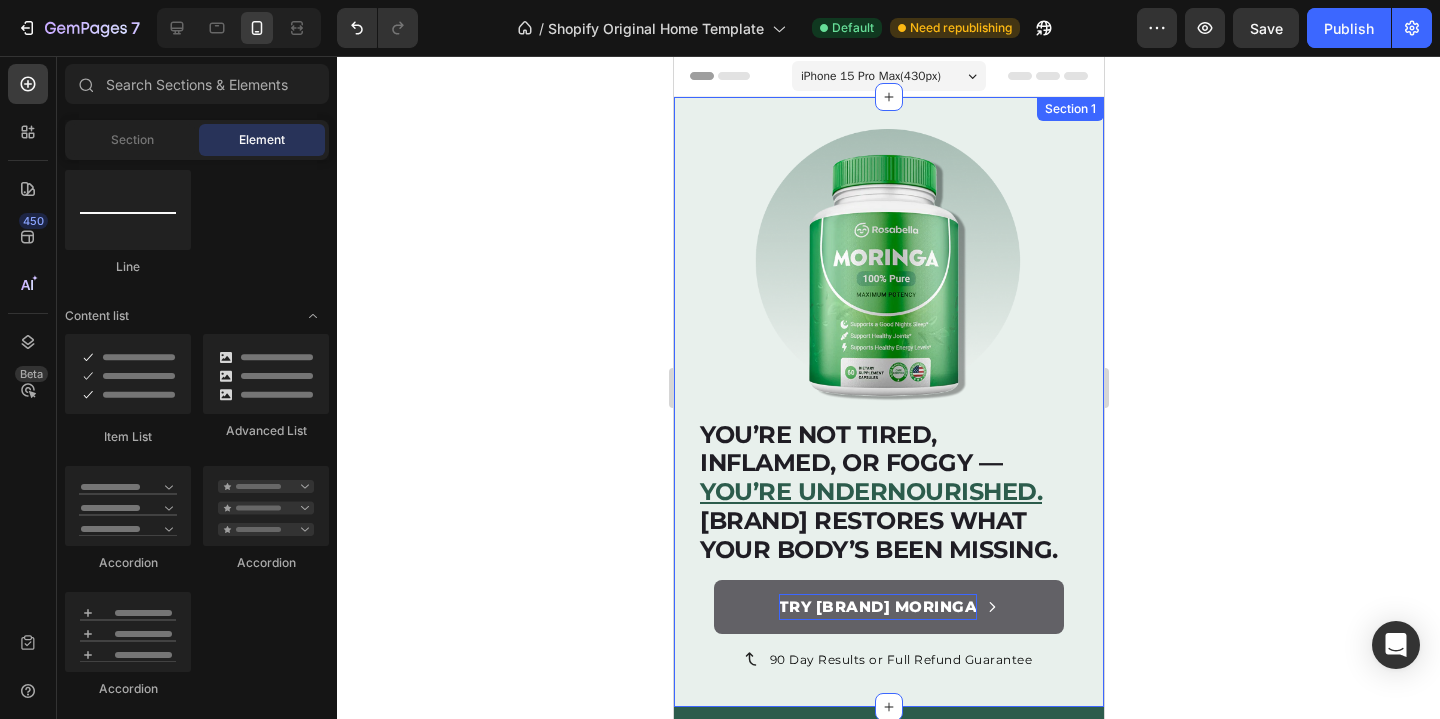 click on "iPhone 15 Pro Max  ( 430 px)" at bounding box center [888, 76] 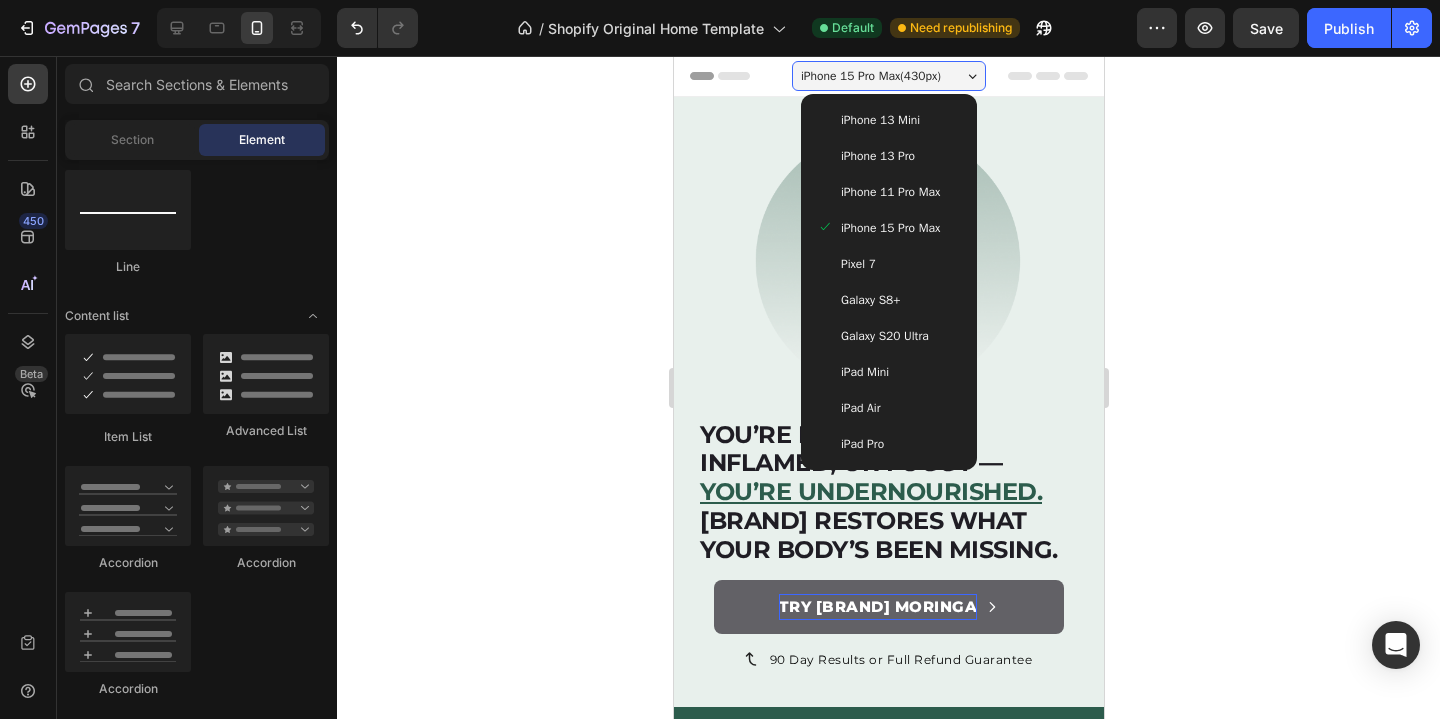 click on "iPhone 11 Pro Max" at bounding box center [889, 192] 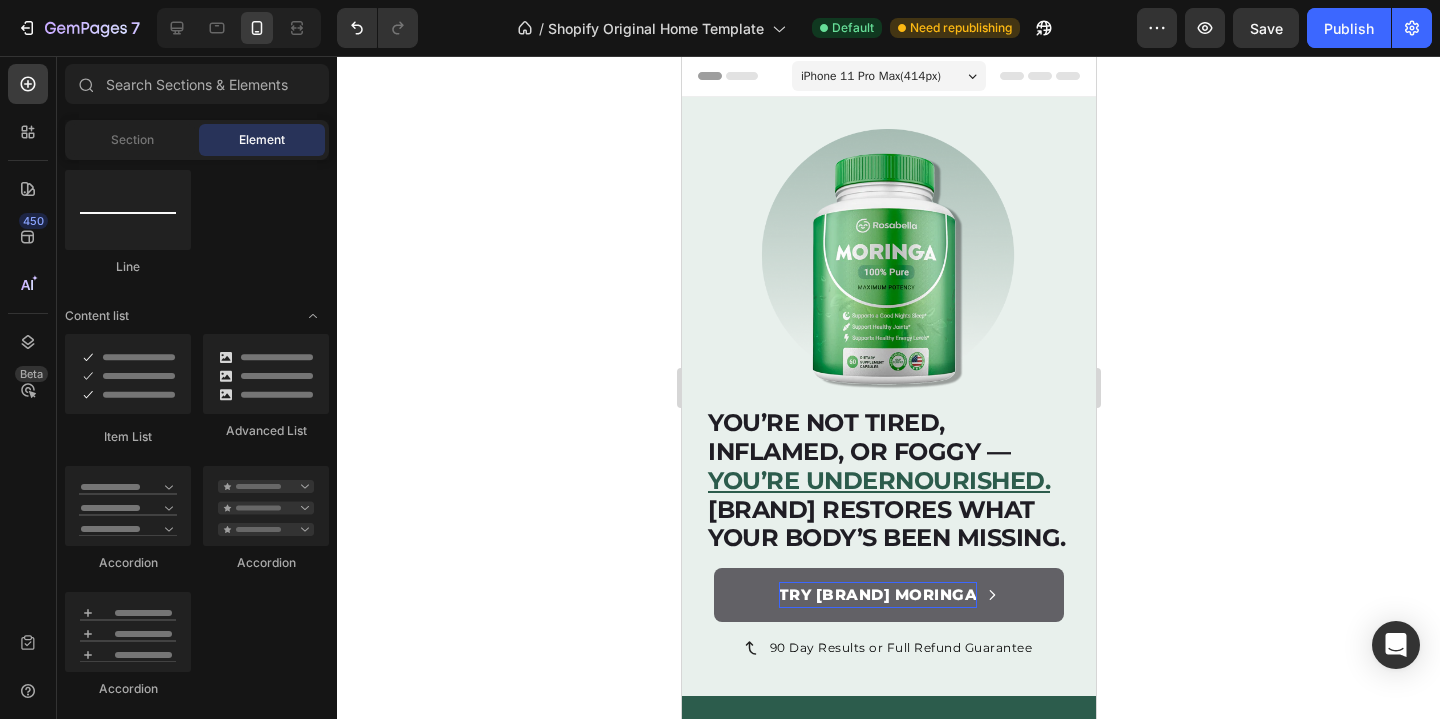 click on "iPhone 11 Pro Max  ( 414 px)" at bounding box center [870, 76] 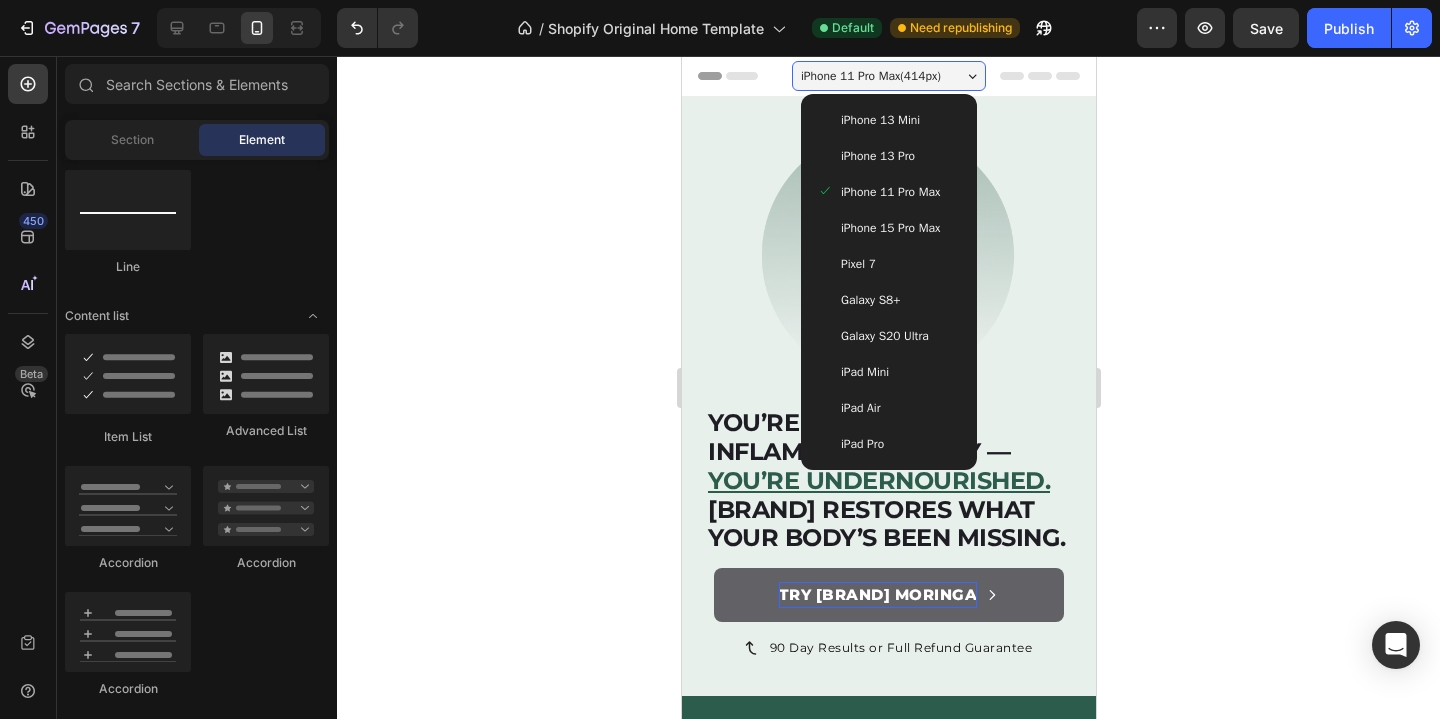 click on "iPhone 13 Pro" at bounding box center [877, 156] 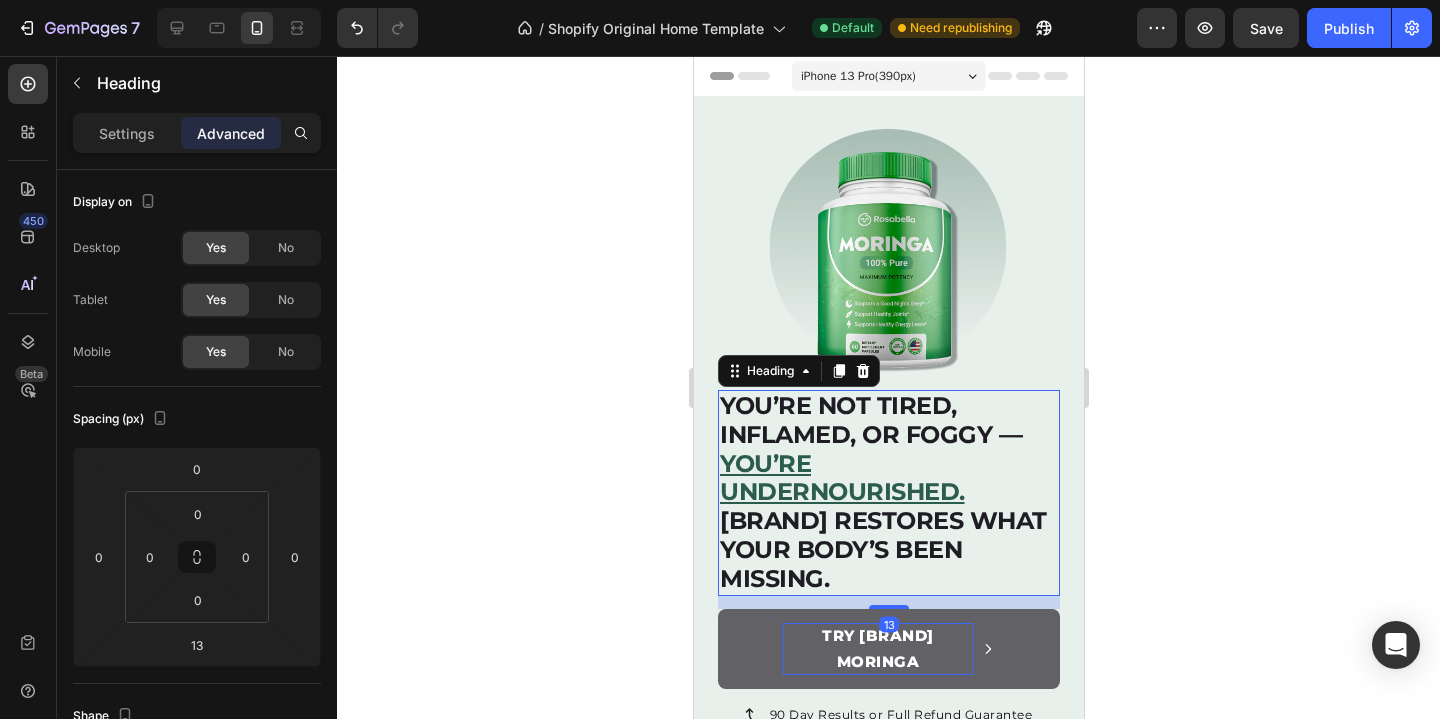click on "⁠⁠⁠⁠⁠⁠⁠ You’re not tired, inflamed, or foggy —  you’re undernourished.  Rosabella restores what your body’s been missing." at bounding box center (888, 493) 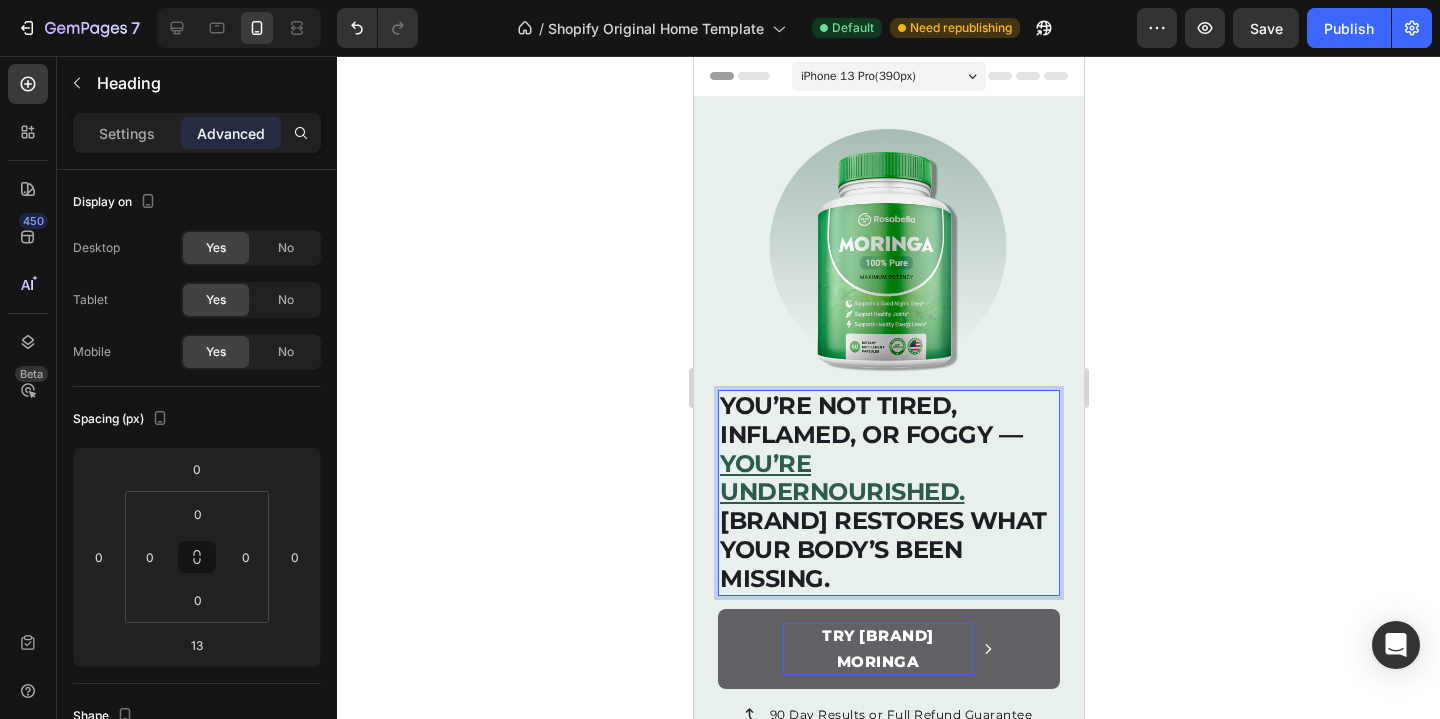 click on "You’re not tired, inflamed, or foggy —  you’re undernourished.  Rosabella restores what your body’s been missing." at bounding box center [888, 493] 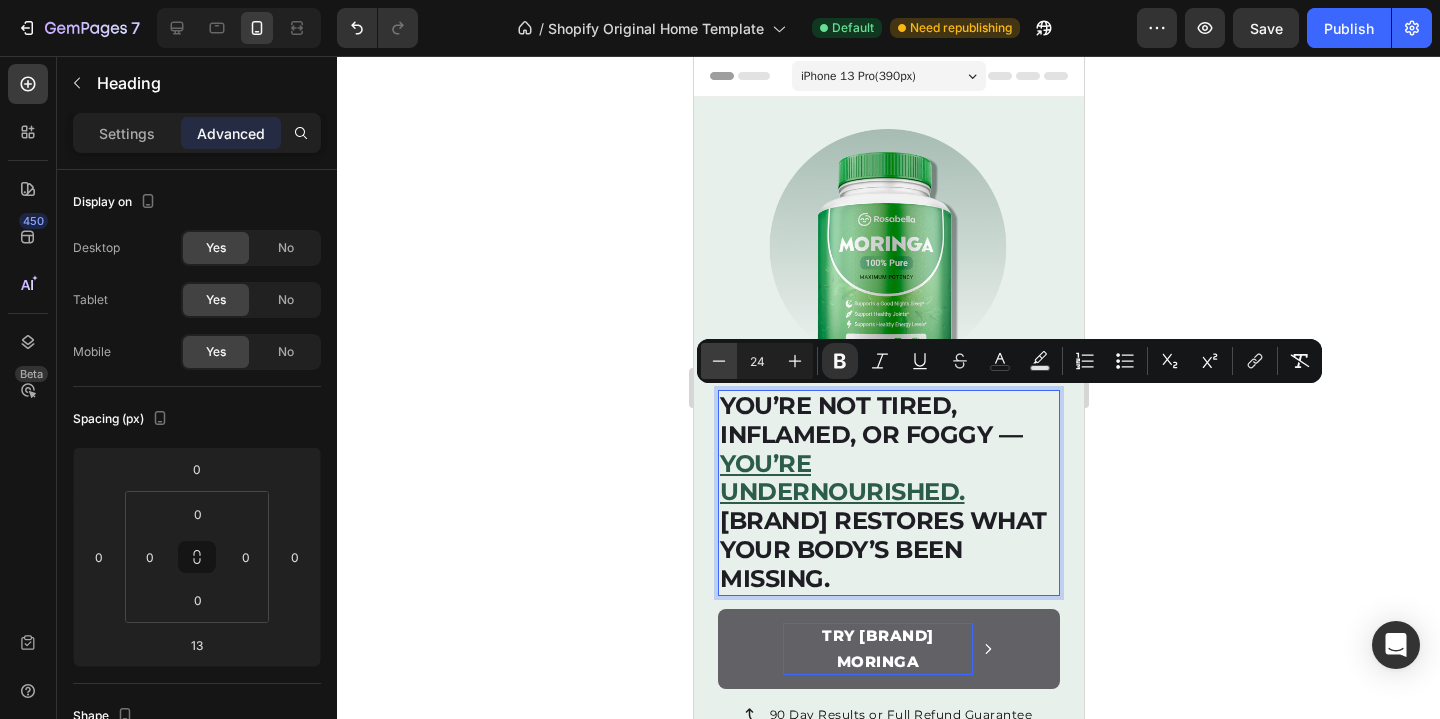 click on "Minus" at bounding box center [719, 361] 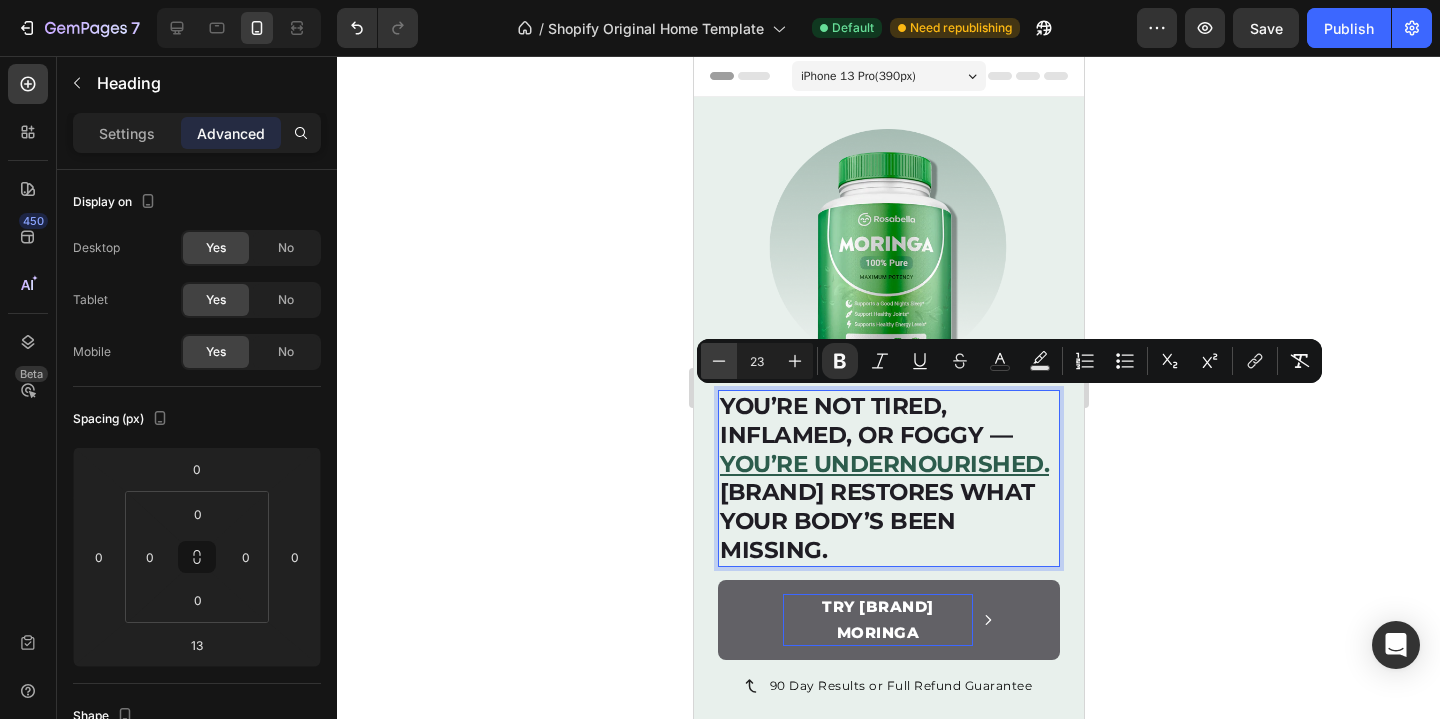 click on "Minus" at bounding box center [719, 361] 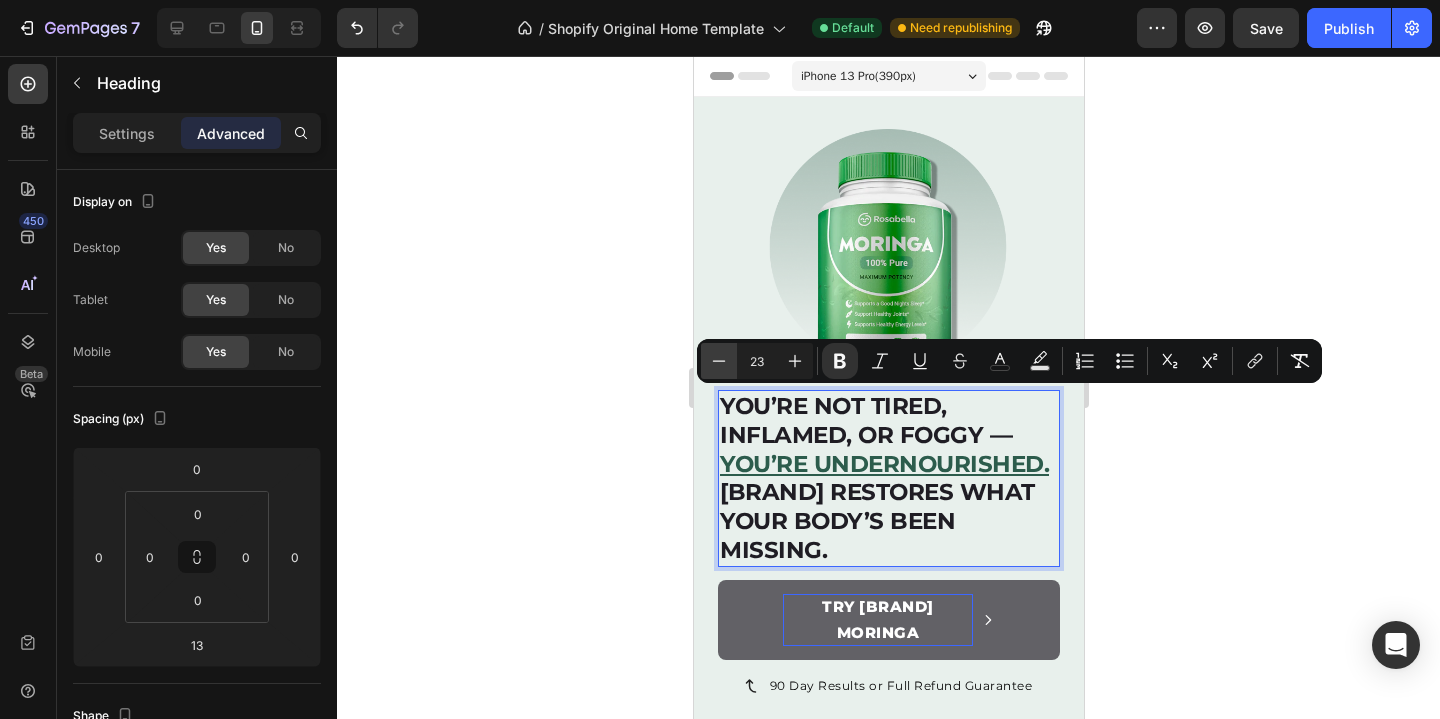 type on "22" 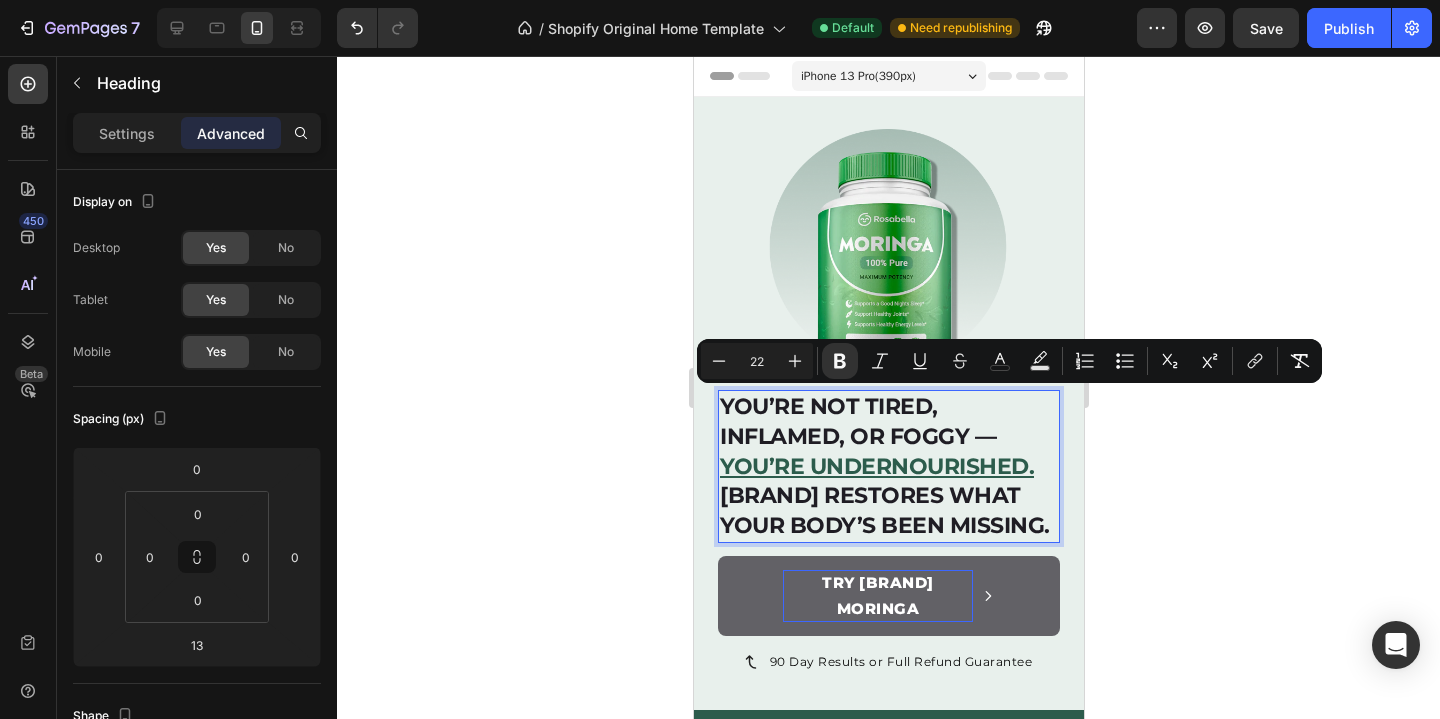 click 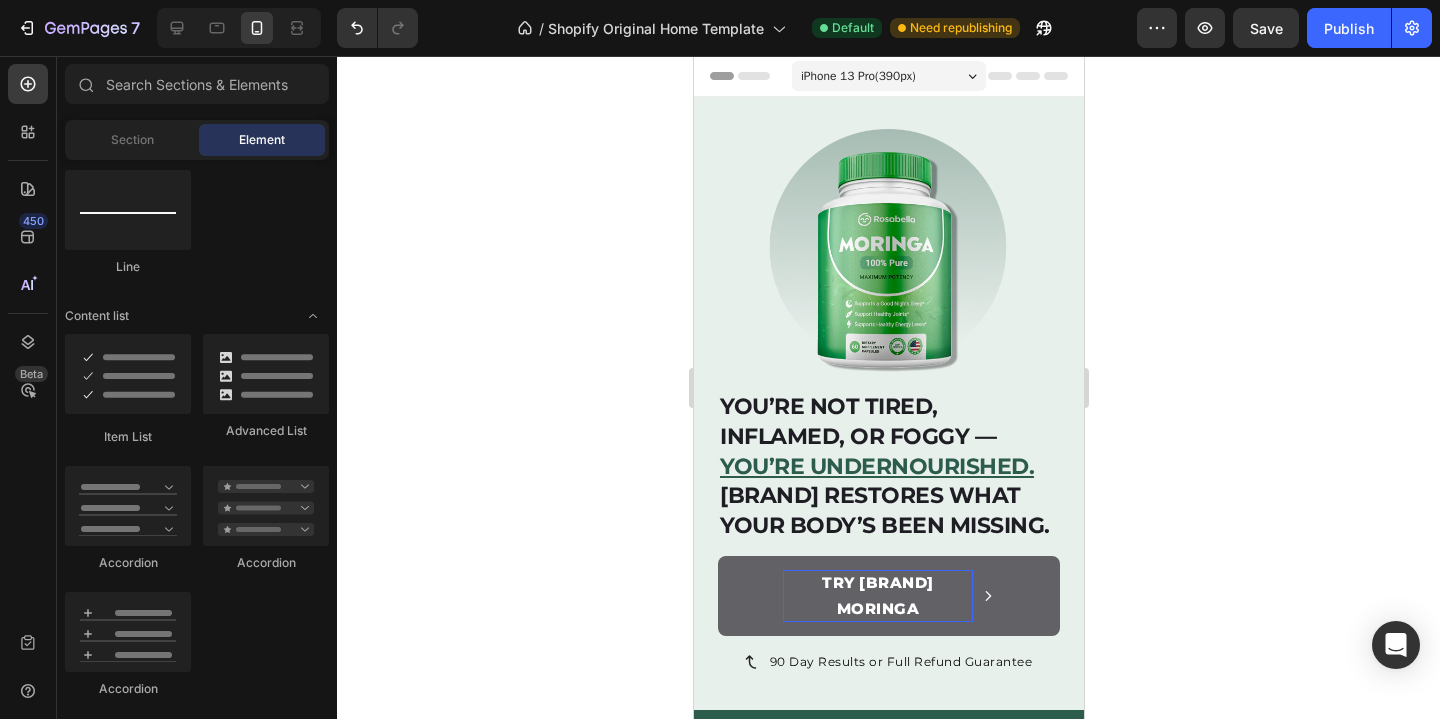 click on "iPhone 13 Pro  ( 390 px)" at bounding box center (857, 76) 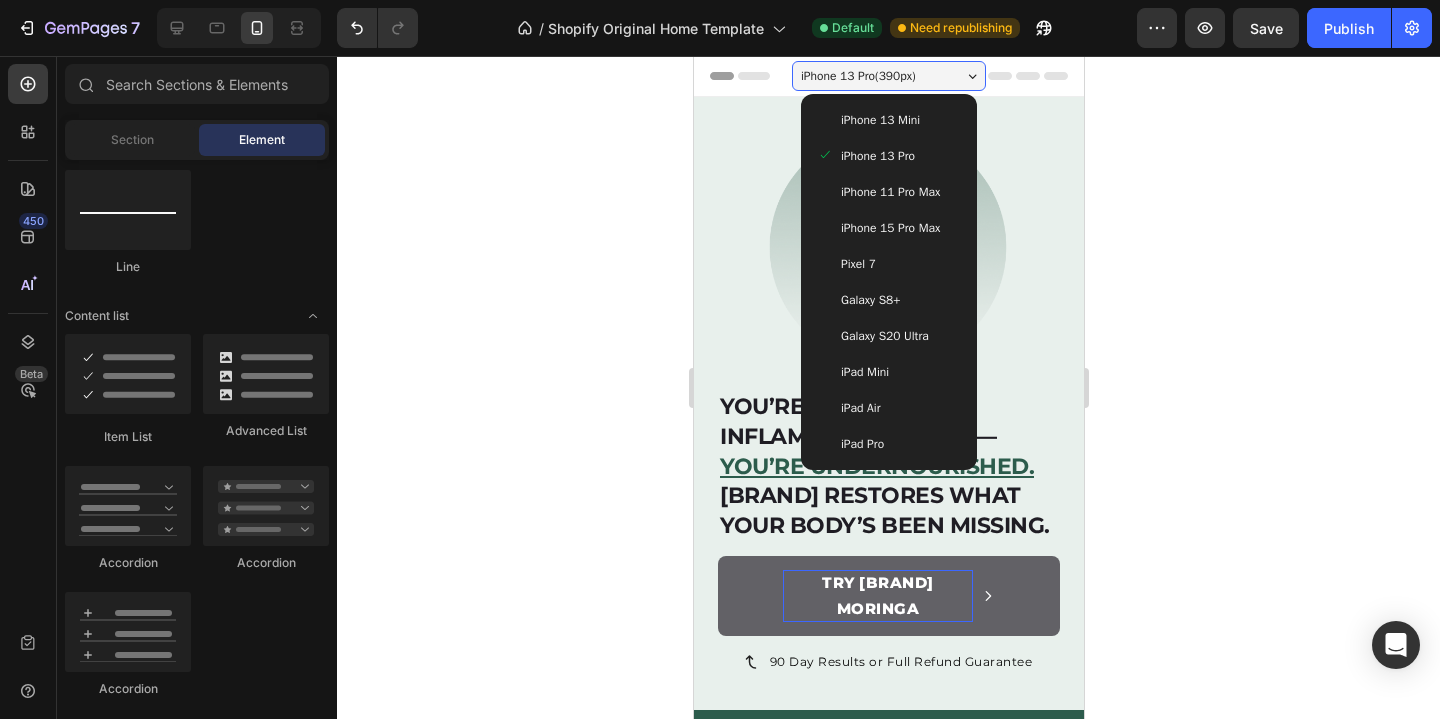 click on "iPhone 13 Mini" at bounding box center [879, 120] 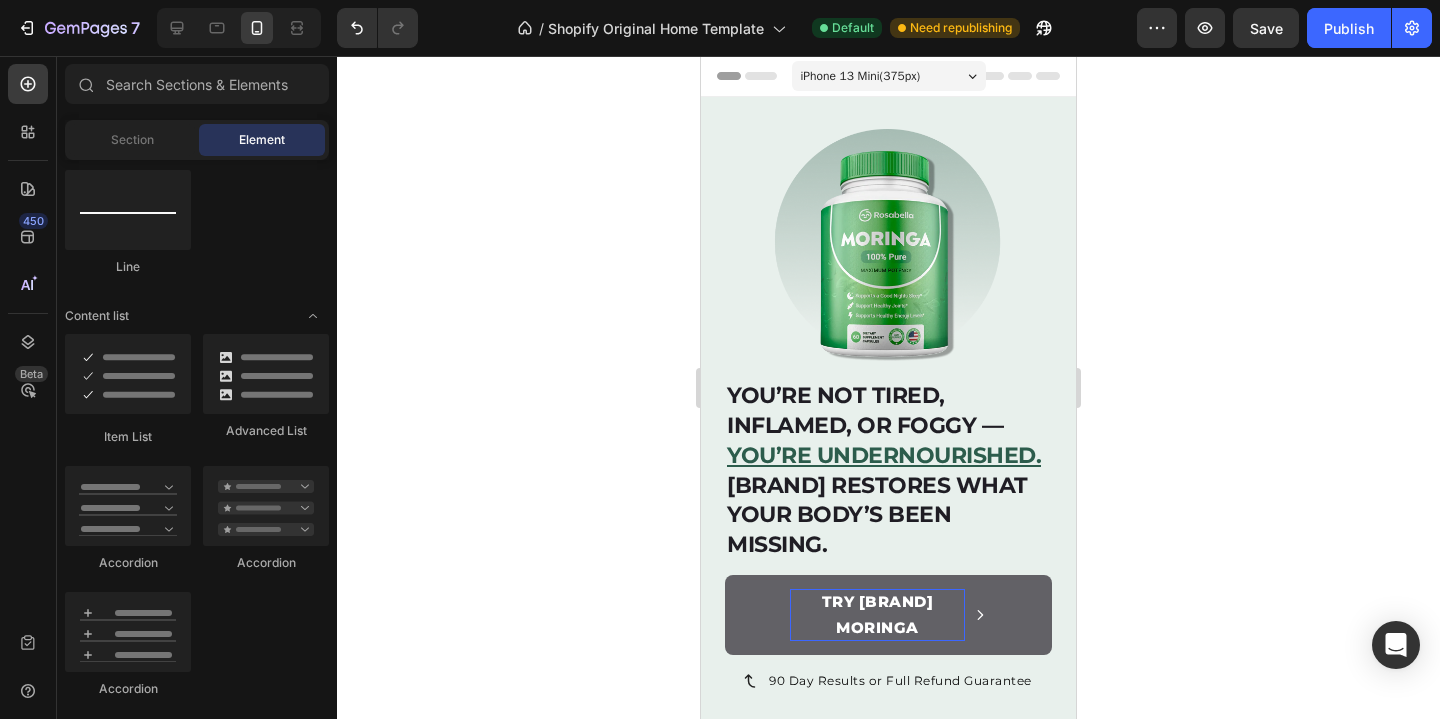 click on "iPhone 13 Mini  ( 375 px)" at bounding box center [861, 76] 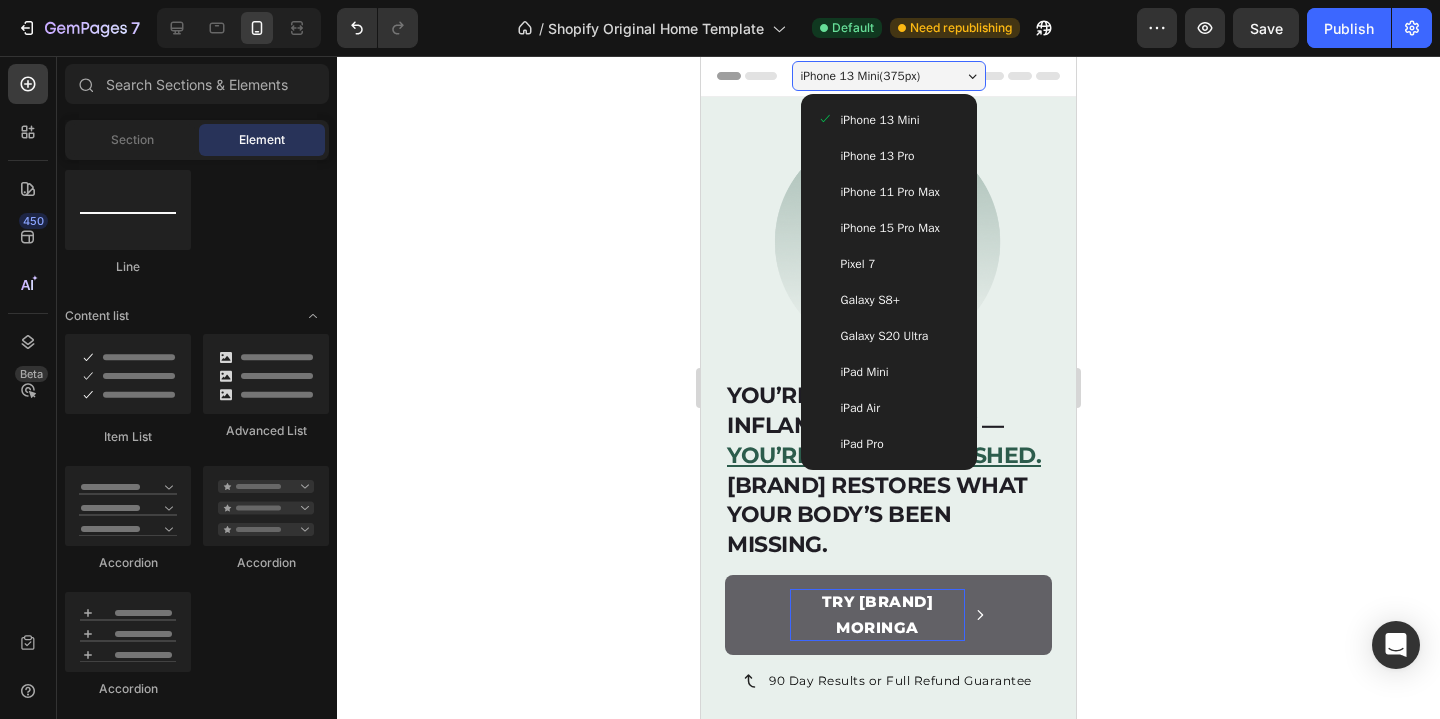 click on "iPhone 15 Pro Max" at bounding box center [890, 228] 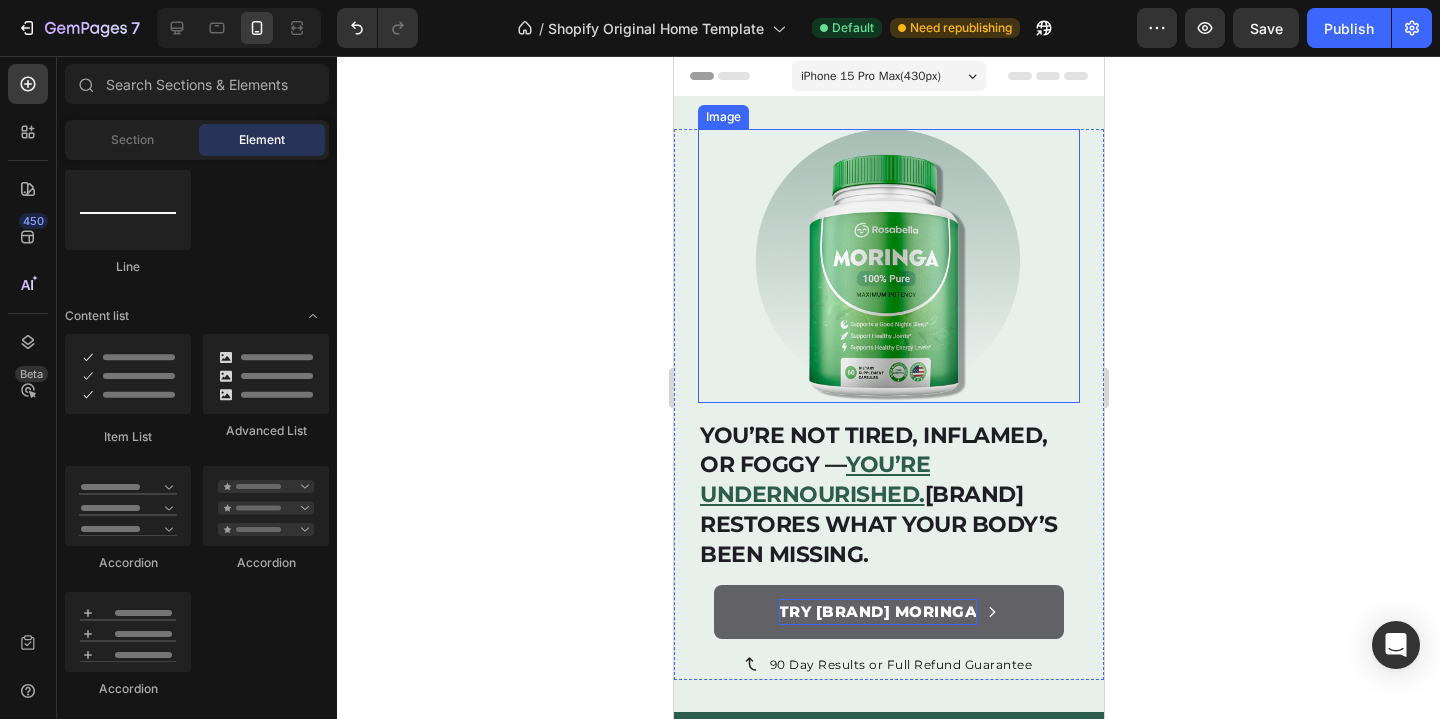 click 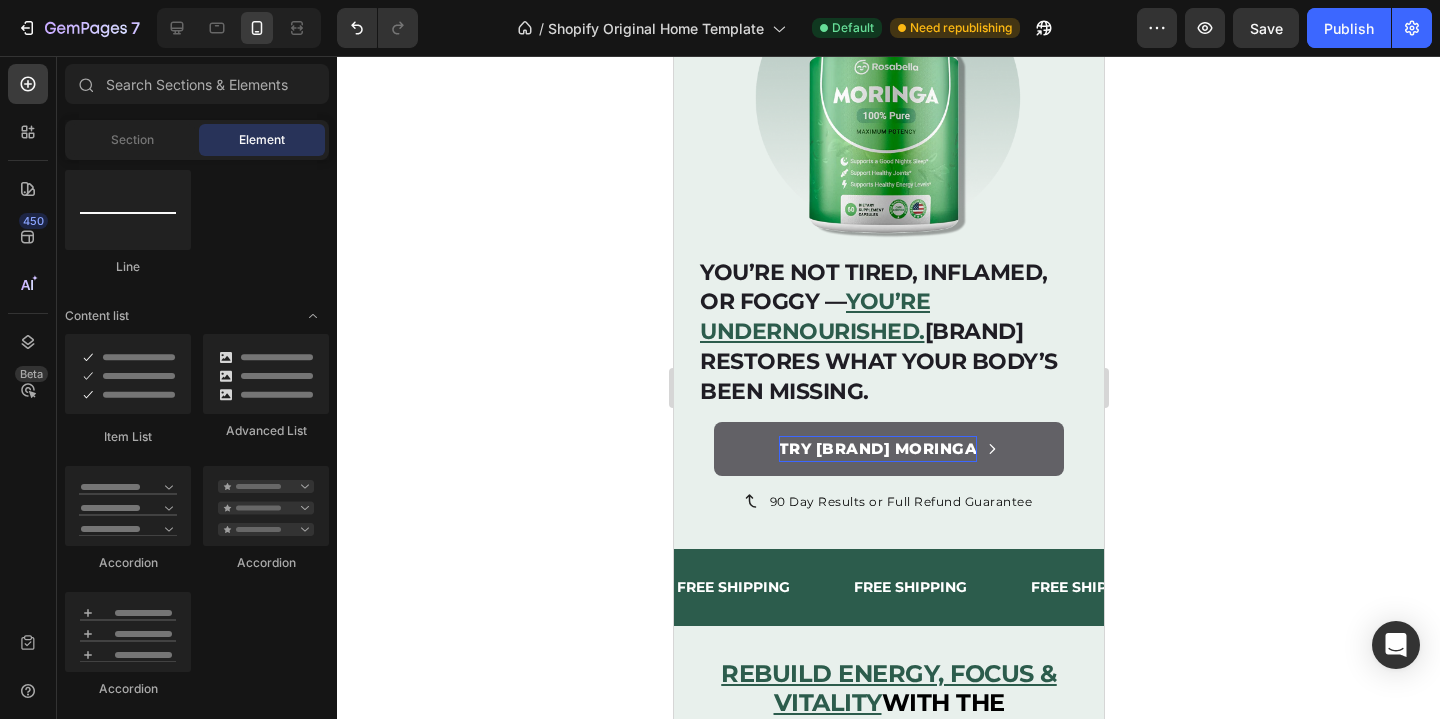 click 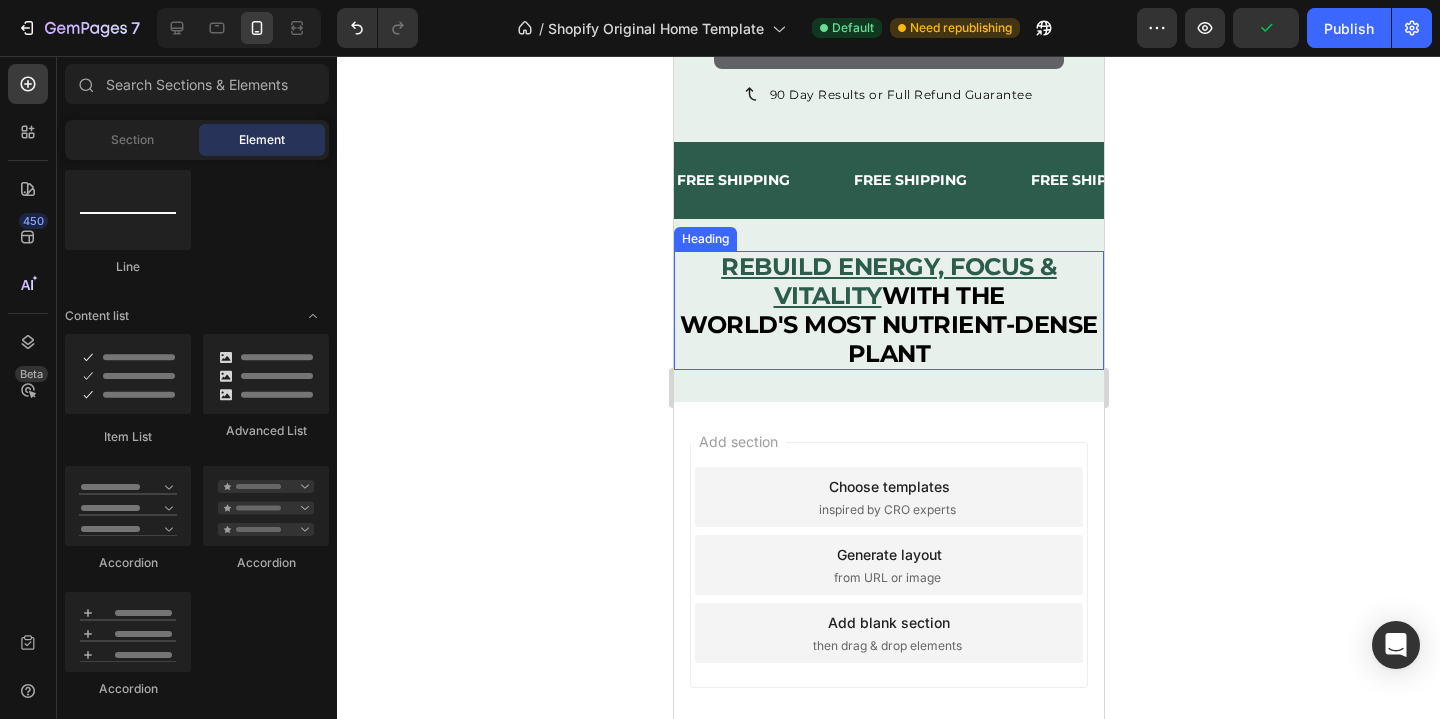 scroll, scrollTop: 550, scrollLeft: 0, axis: vertical 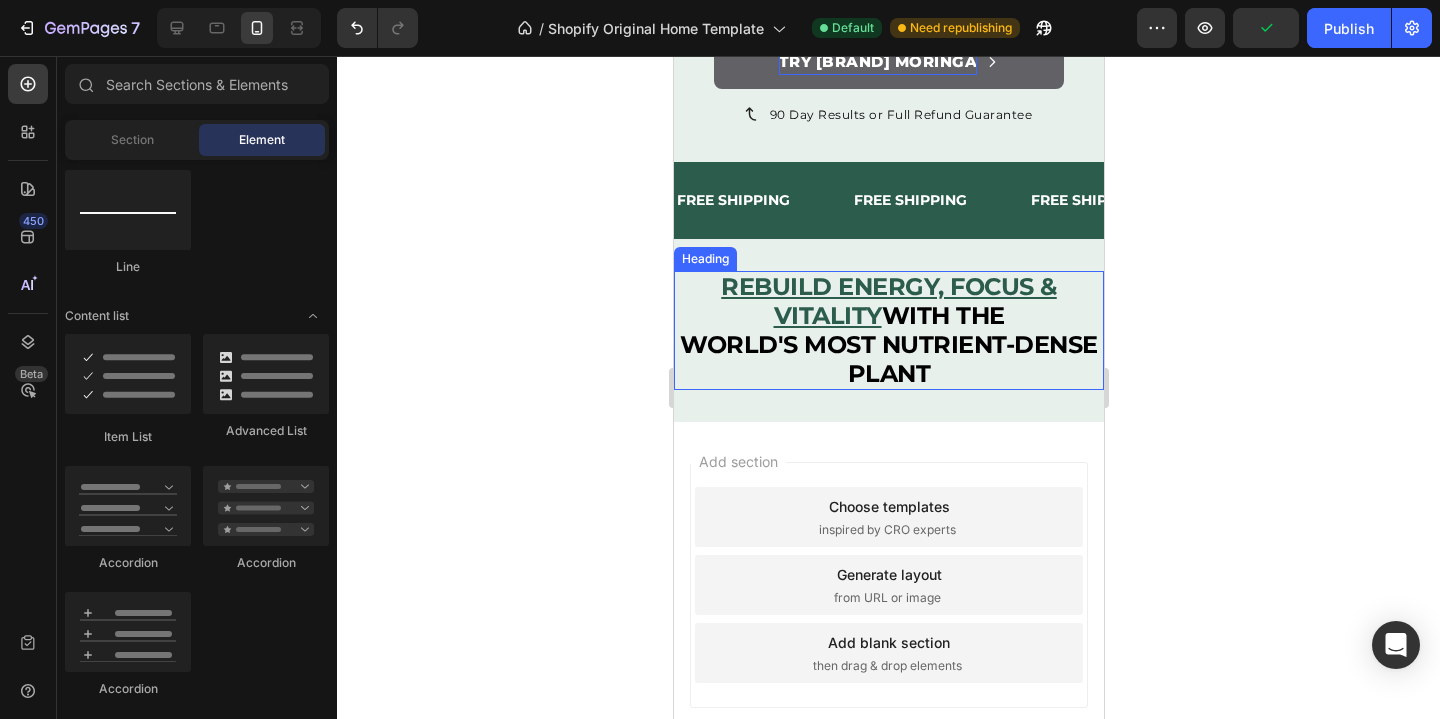 click on "WORLD'S MOST NUTRIENT-DENSE PLANT" at bounding box center (888, 359) 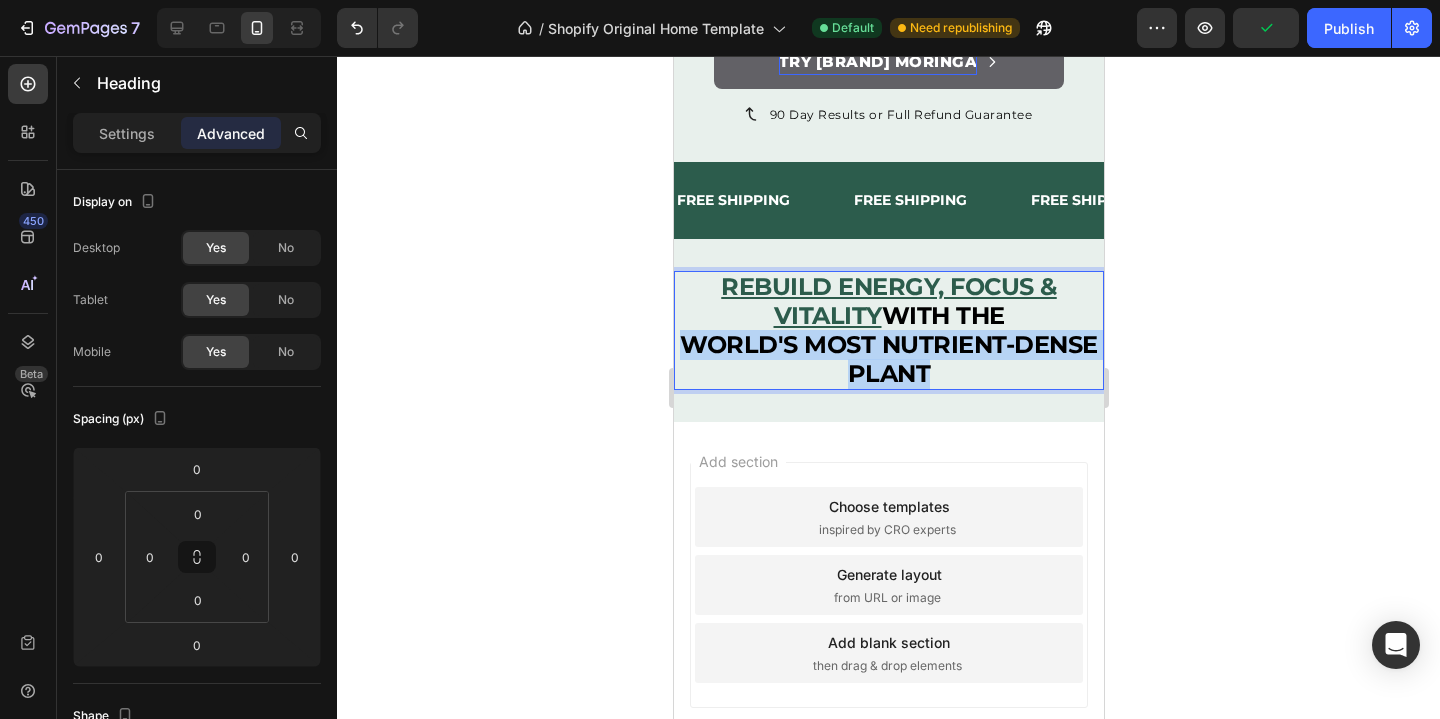click on "WORLD'S MOST NUTRIENT-DENSE PLANT" at bounding box center [888, 359] 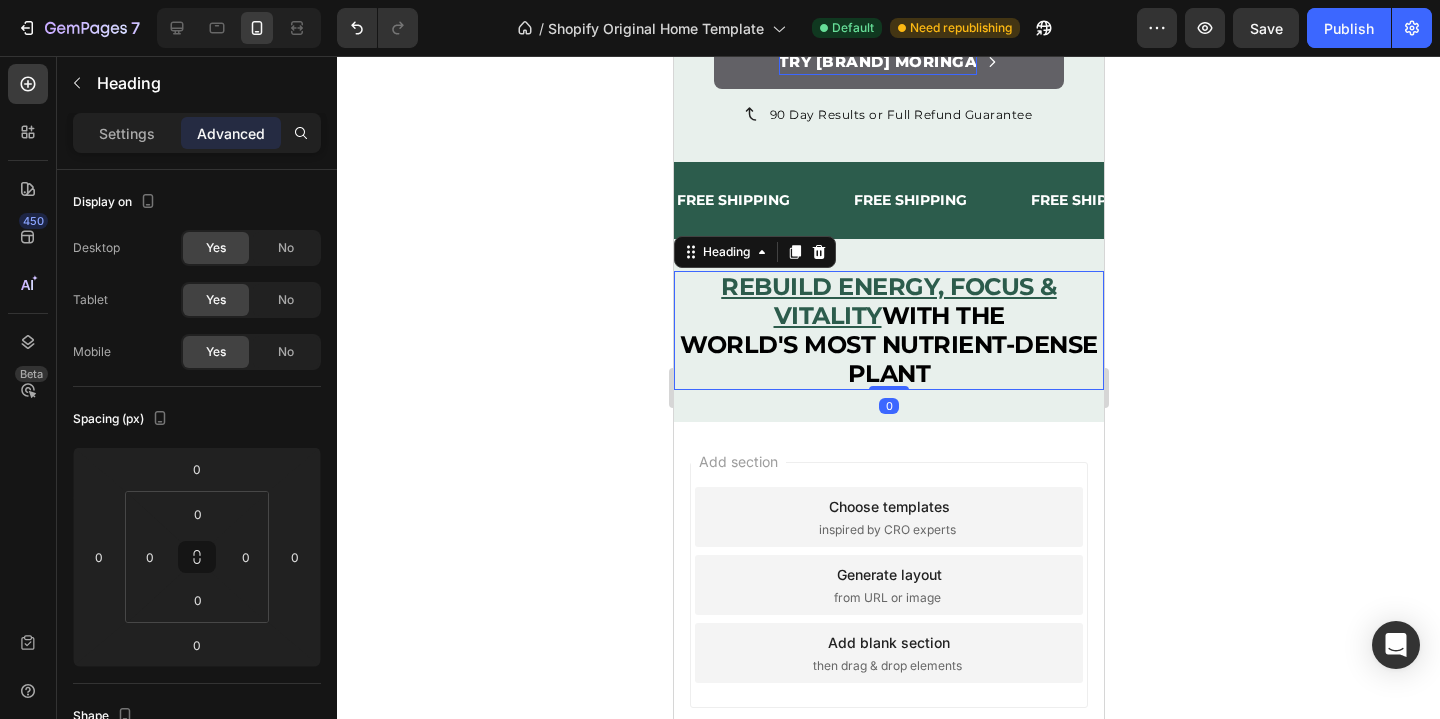 click on "WORLD'S MOST NUTRIENT-DENSE PLANT" at bounding box center [888, 359] 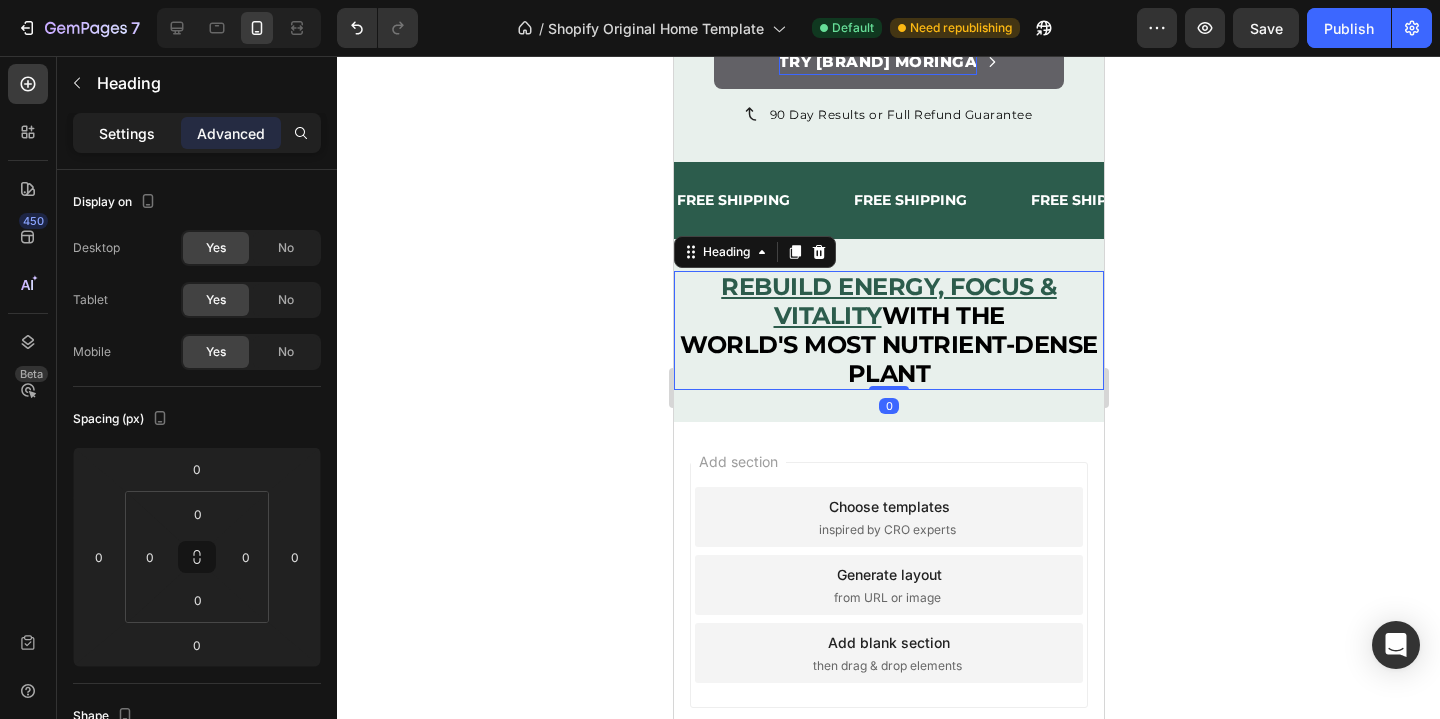 click on "Settings" at bounding box center (127, 133) 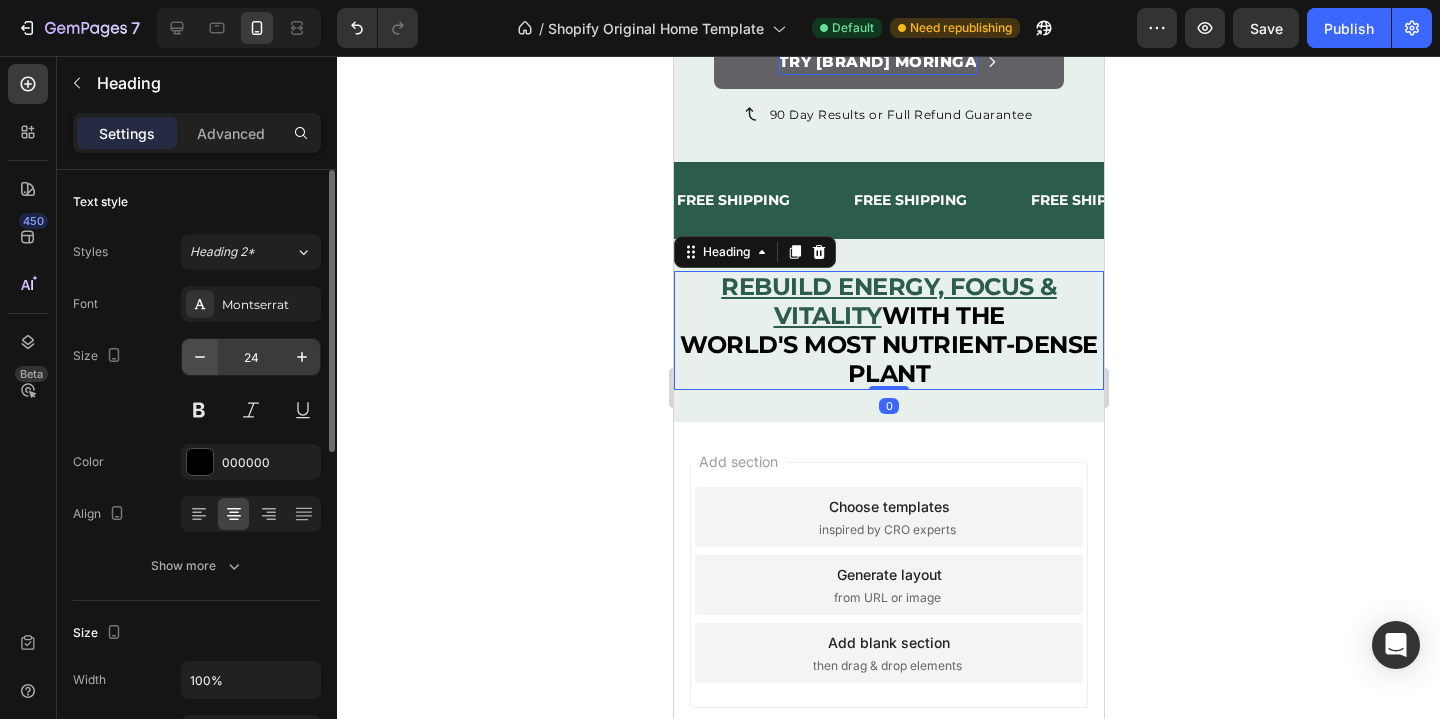 click 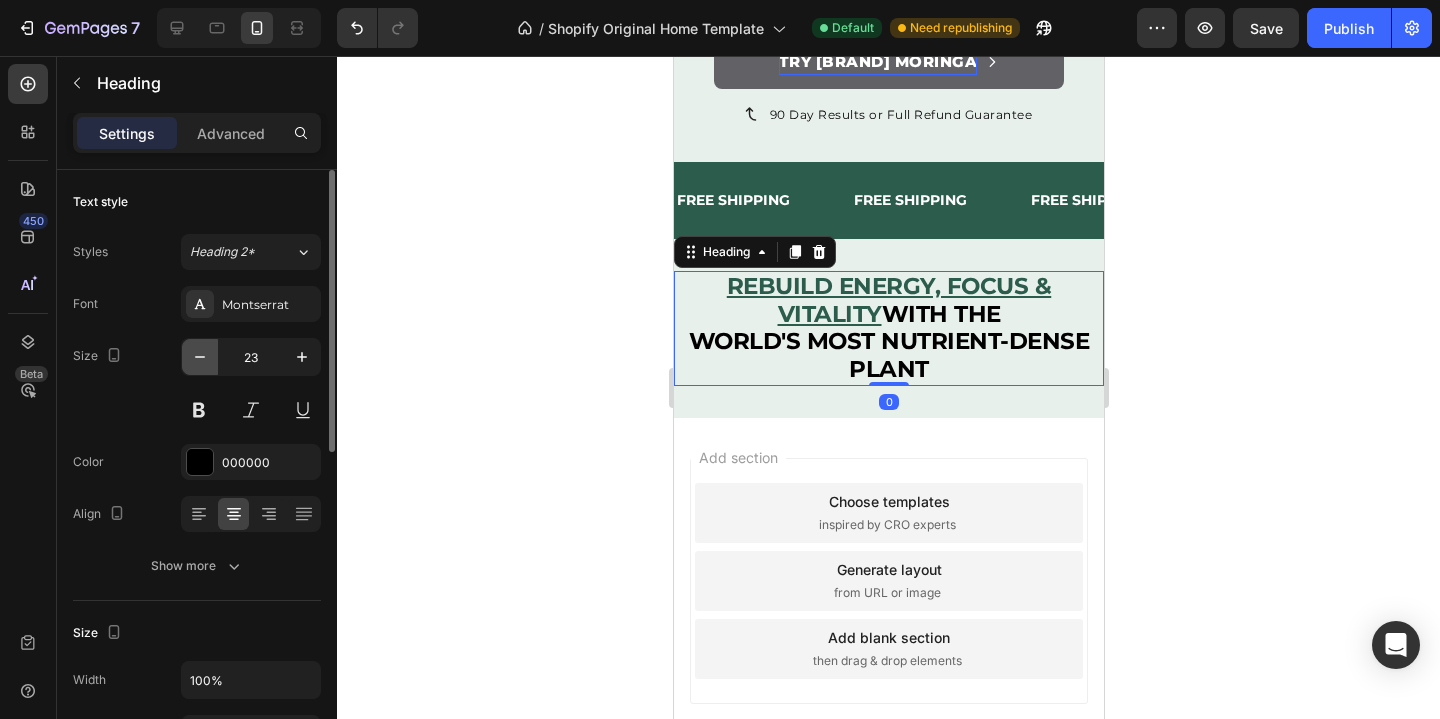 click 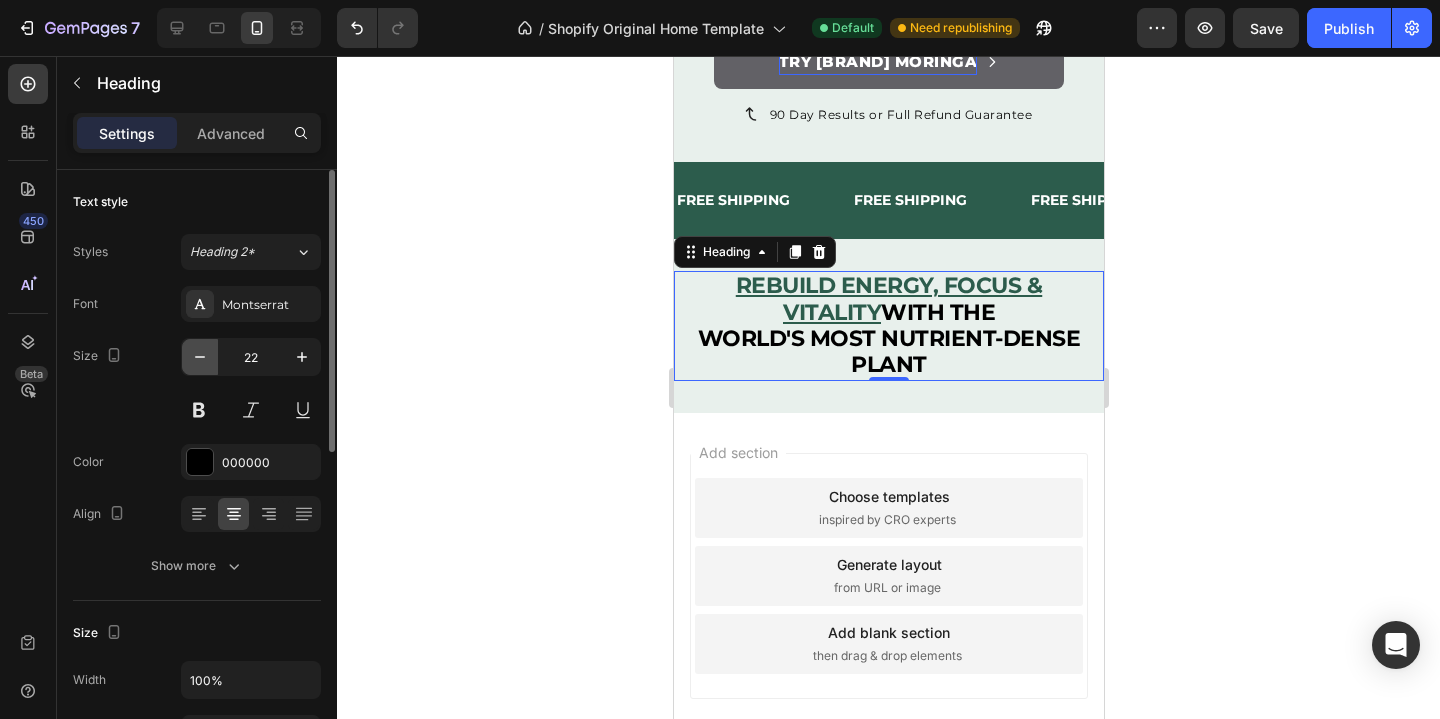 click 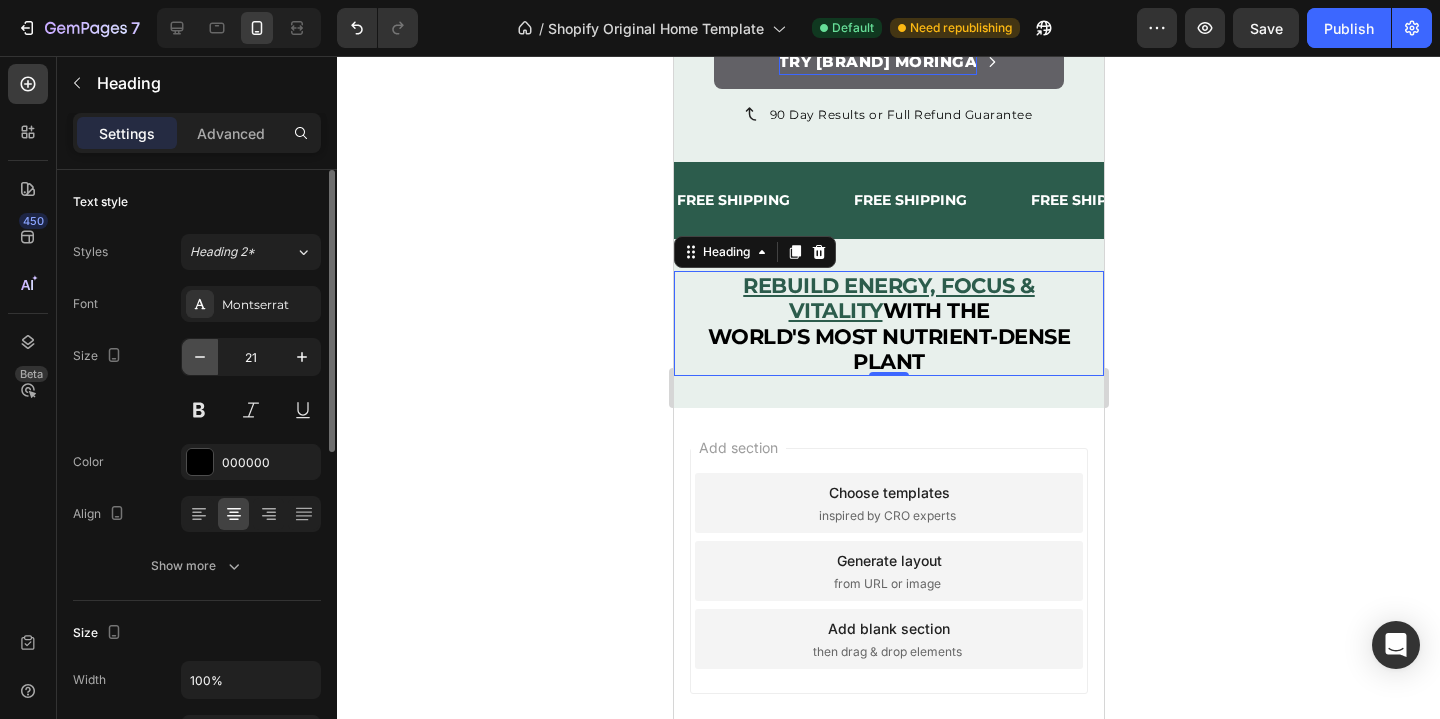 click 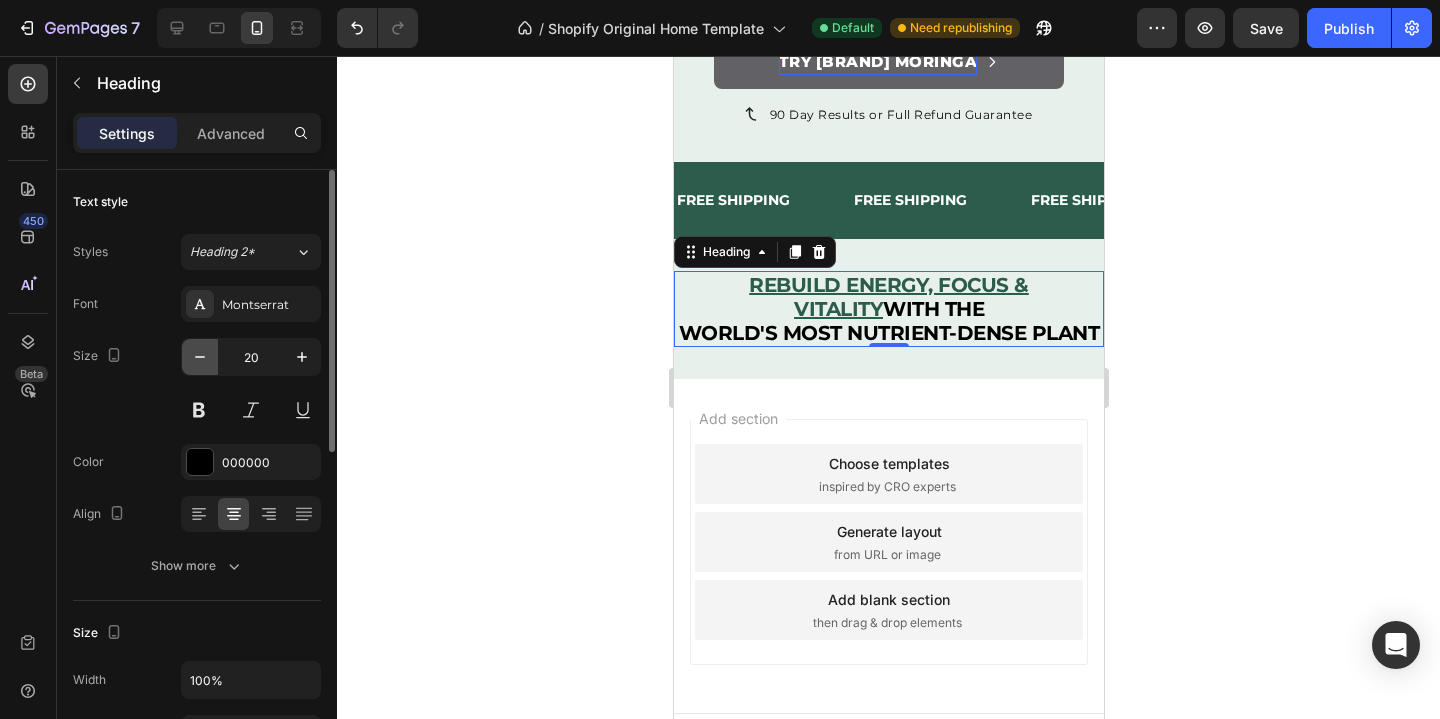 click 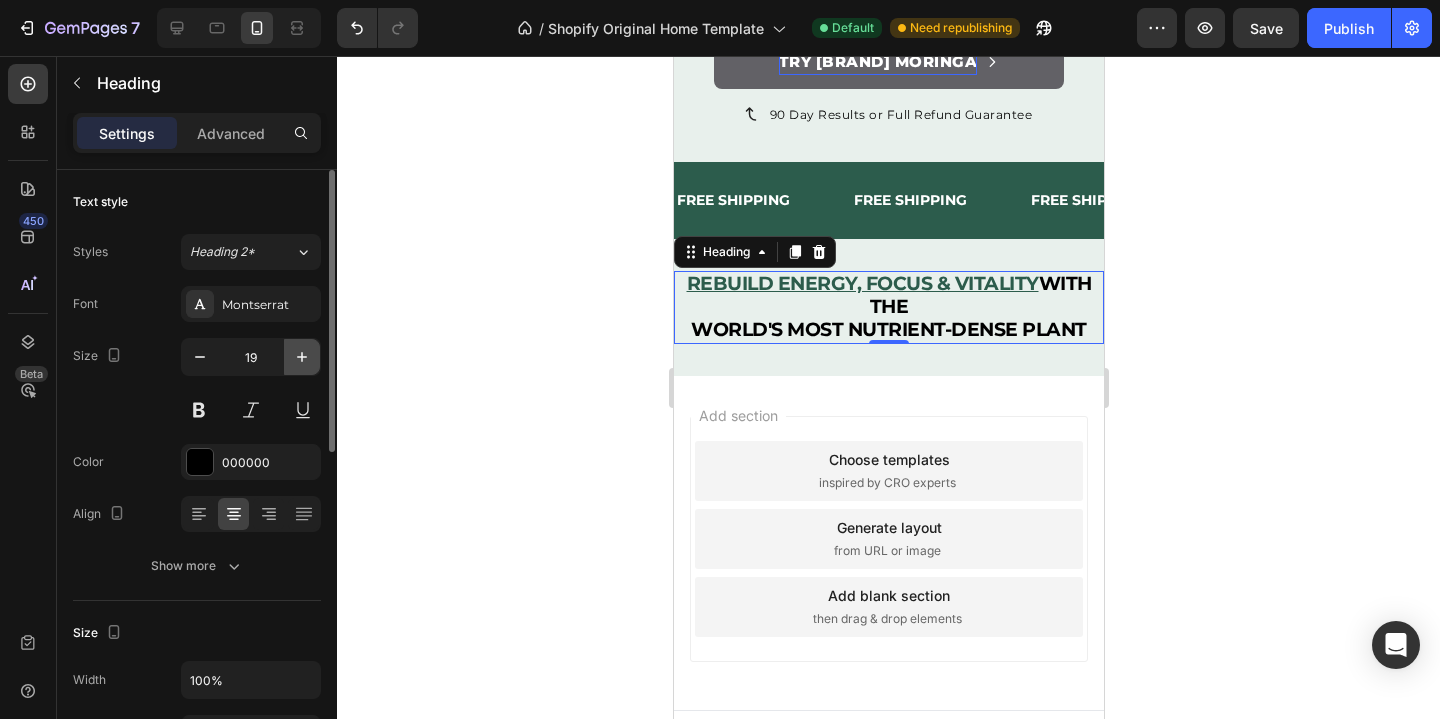 click at bounding box center (302, 357) 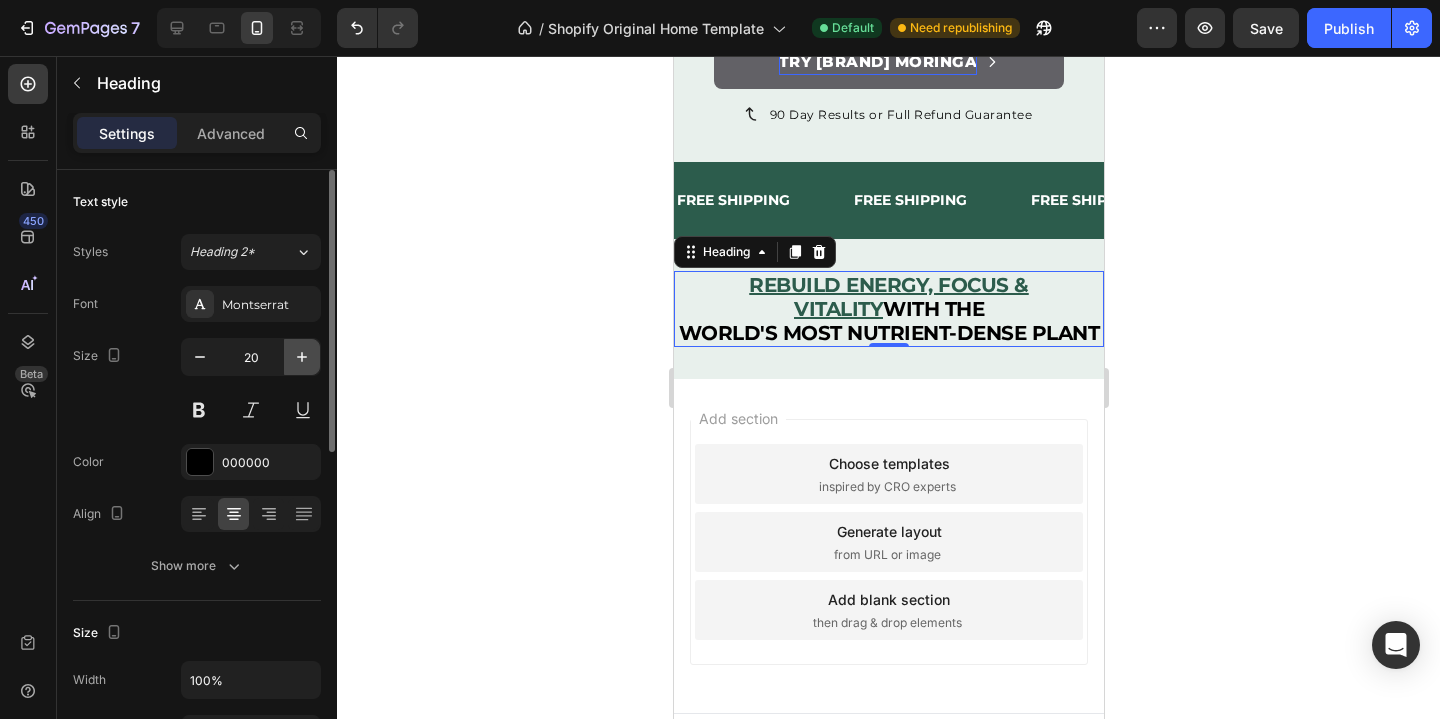 click at bounding box center [302, 357] 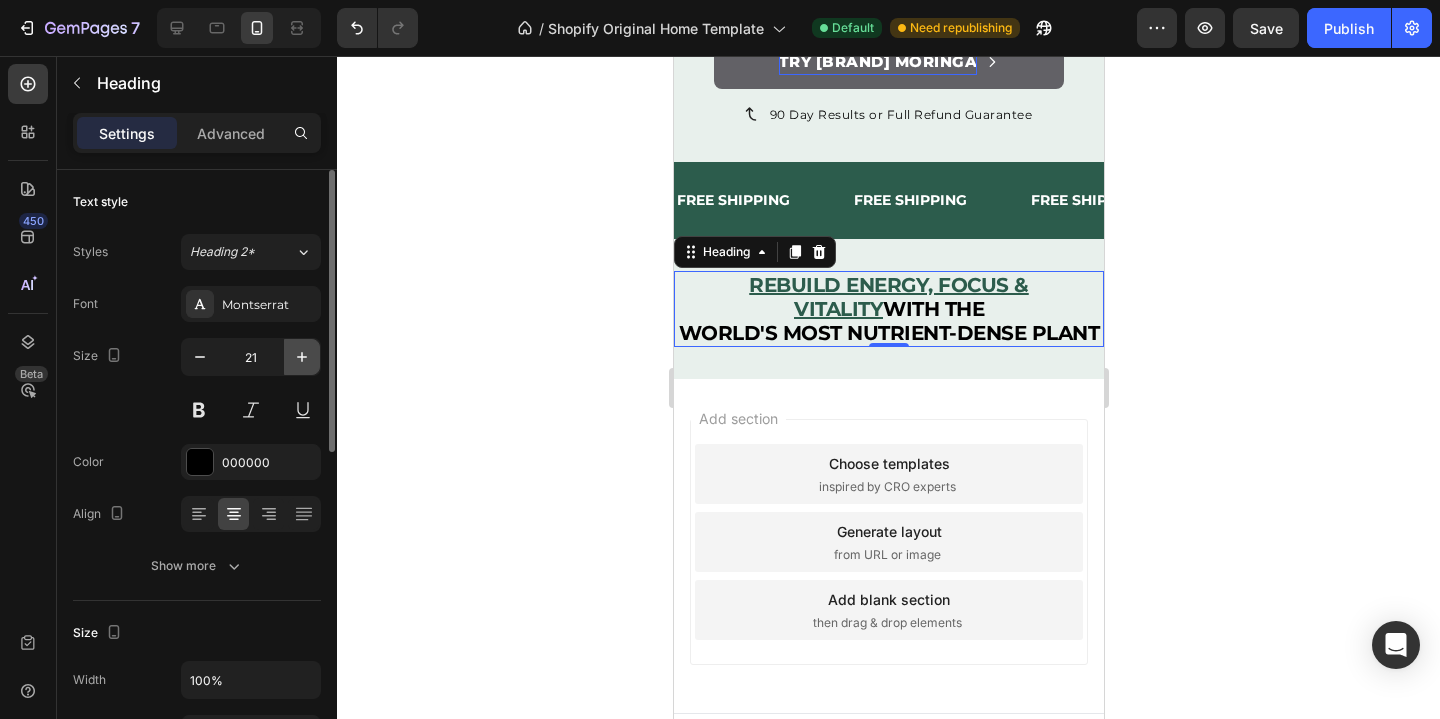 click at bounding box center [302, 357] 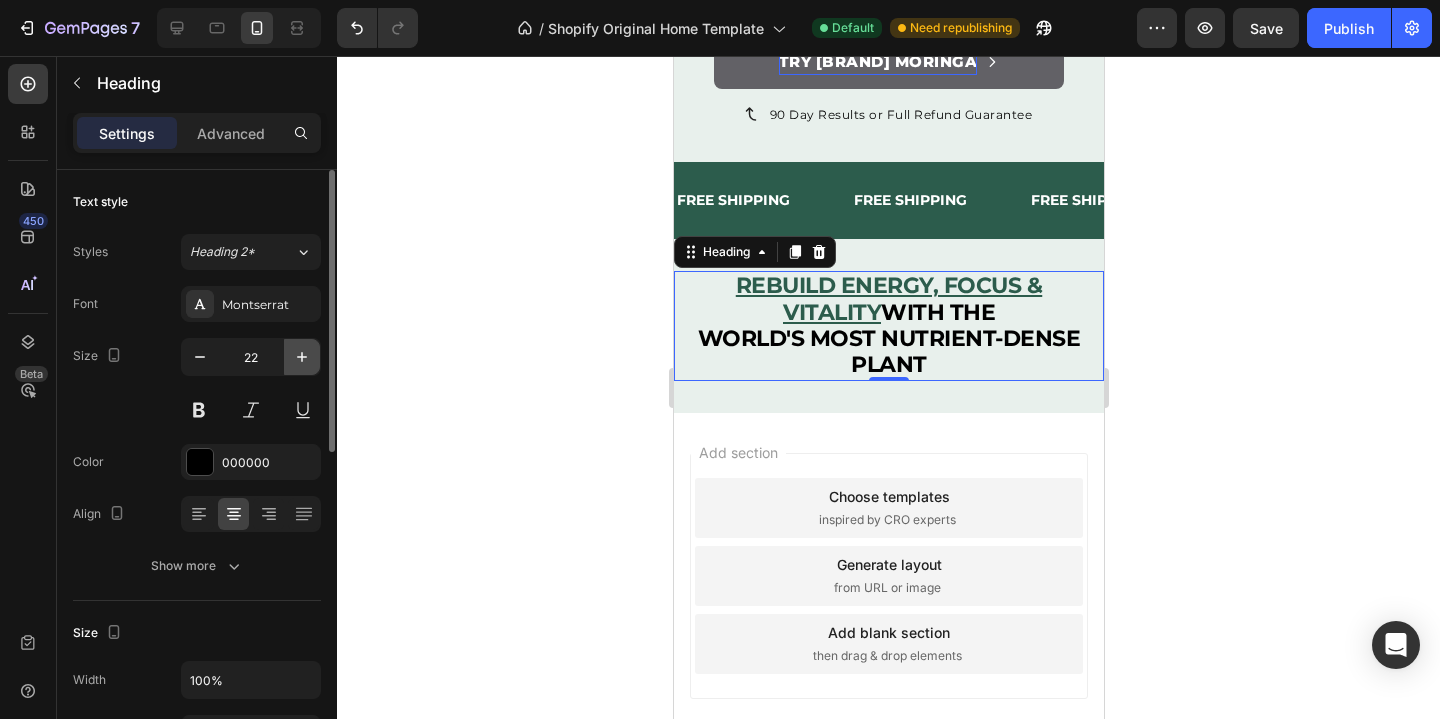 click at bounding box center (302, 357) 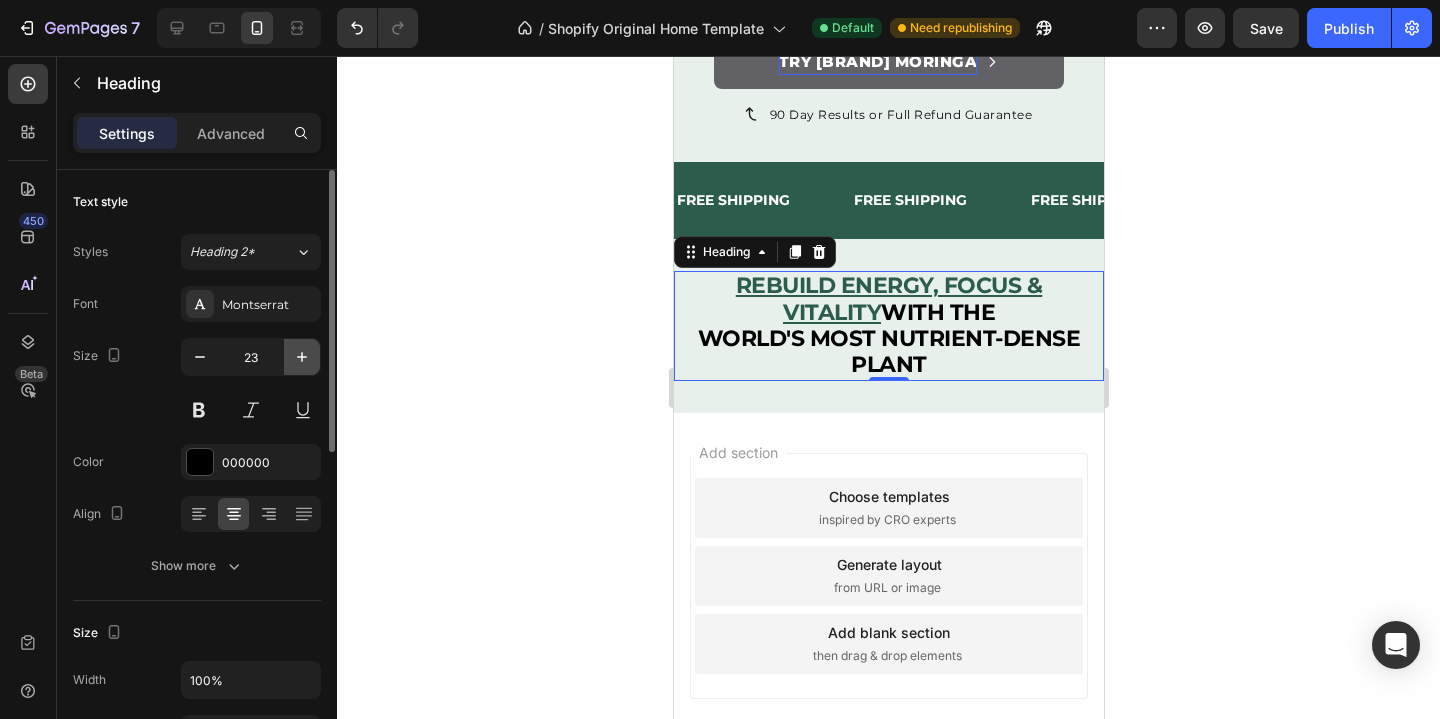 click at bounding box center [302, 357] 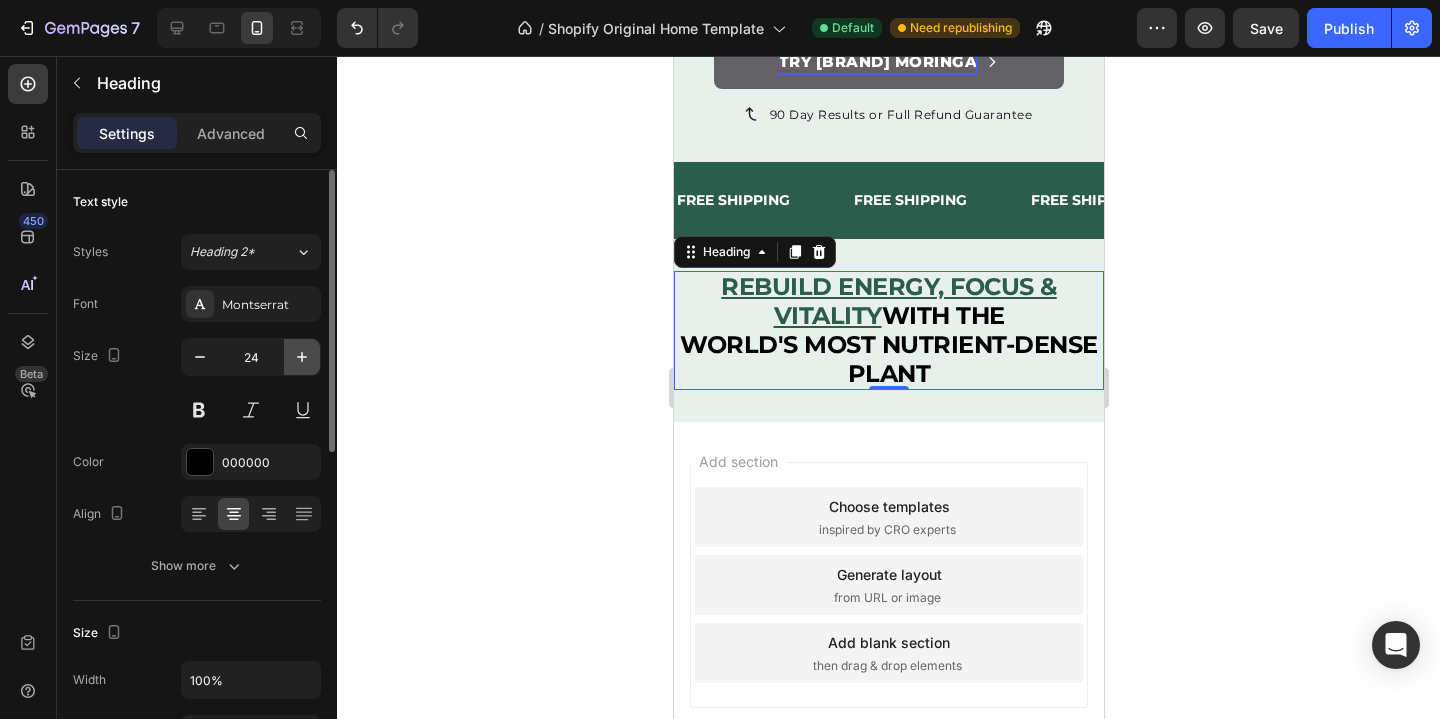 click at bounding box center [302, 357] 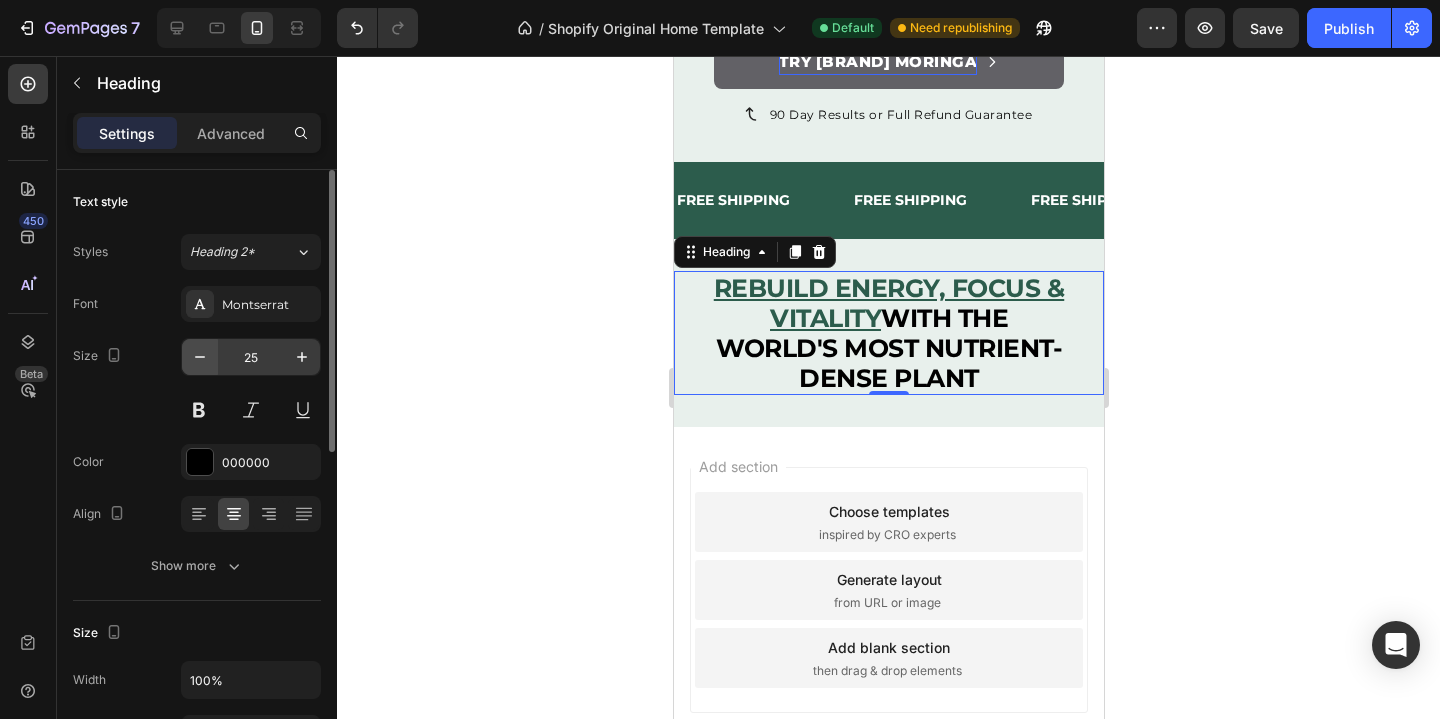 click 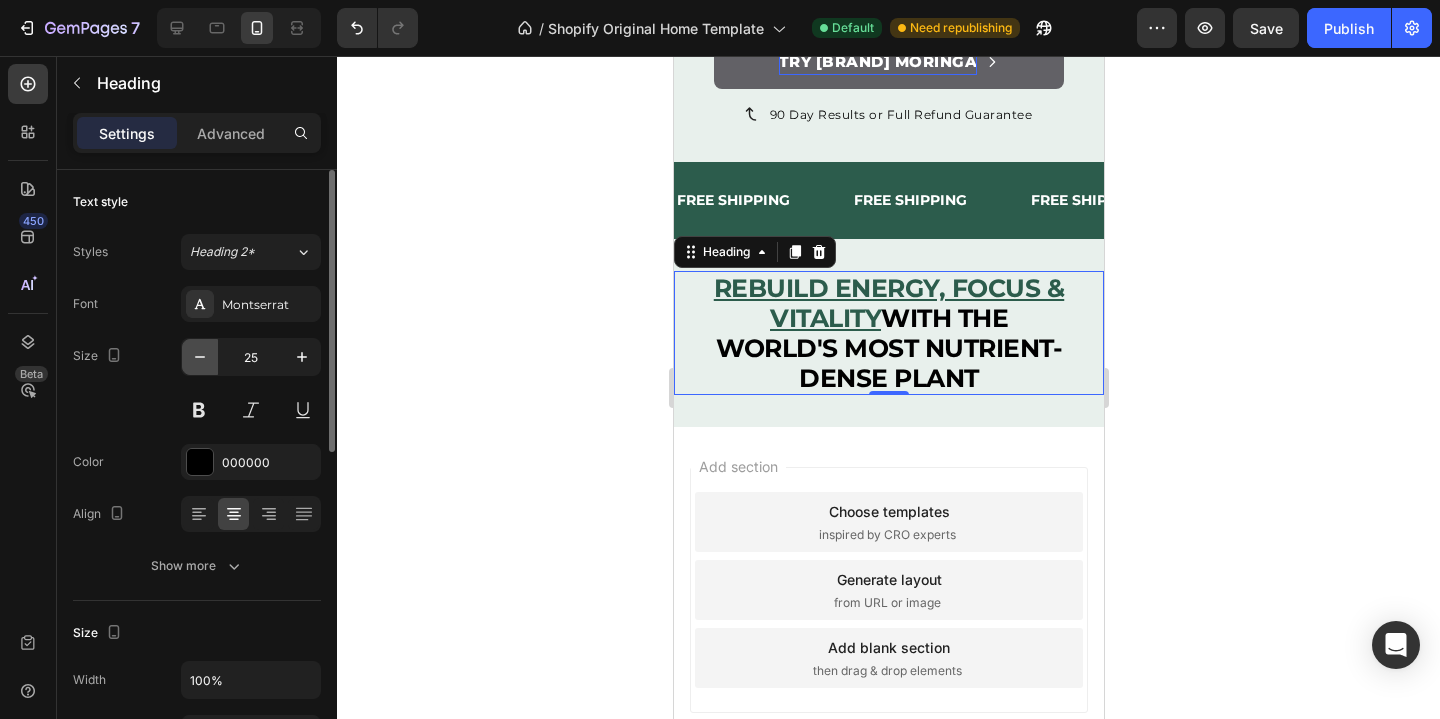 type on "24" 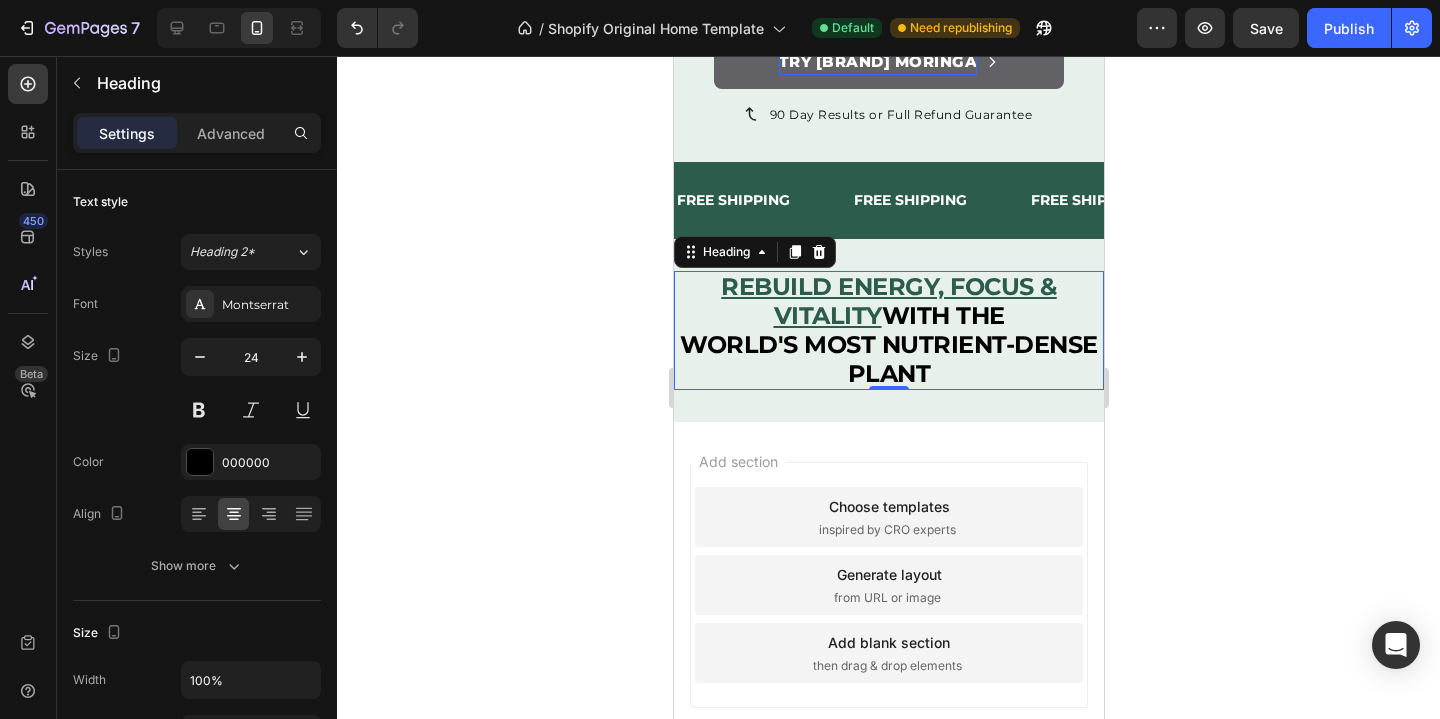 click 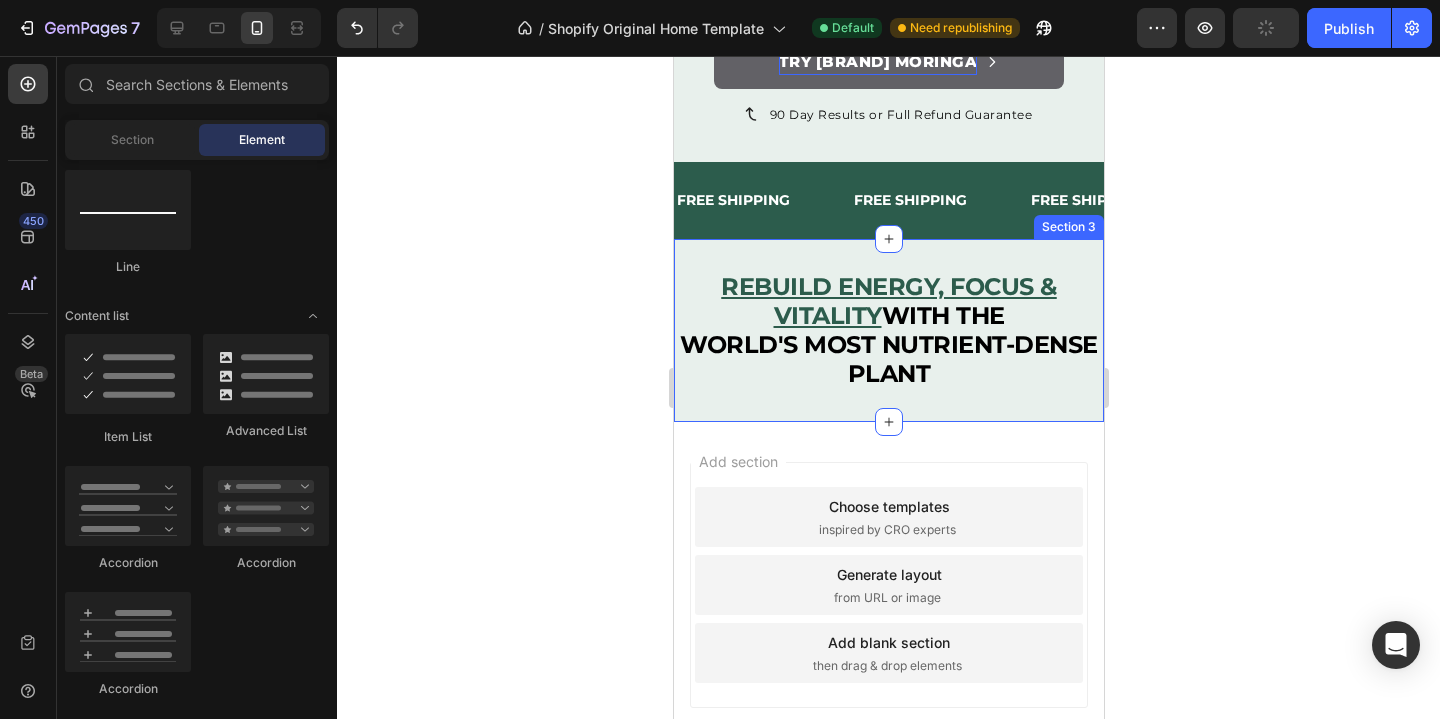 click on "⁠⁠⁠⁠⁠⁠⁠ REBUILD ENERGY, FOCUS & VITALITY  WITH THE  WORLD'S MOST NUTRIENT-DENSE PLANT Heading Row Section 3" at bounding box center (888, 330) 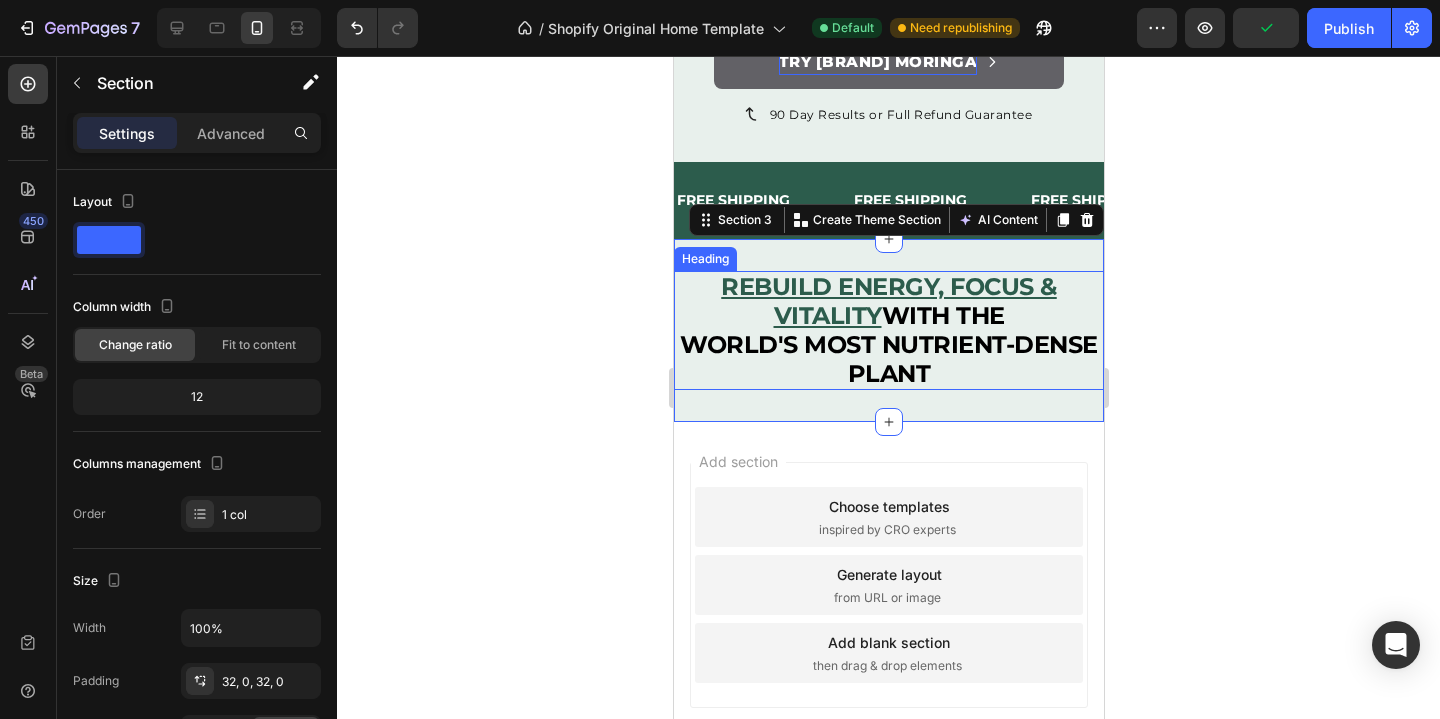 click on "REBUILD ENERGY, FOCUS & VITALITY" at bounding box center [888, 301] 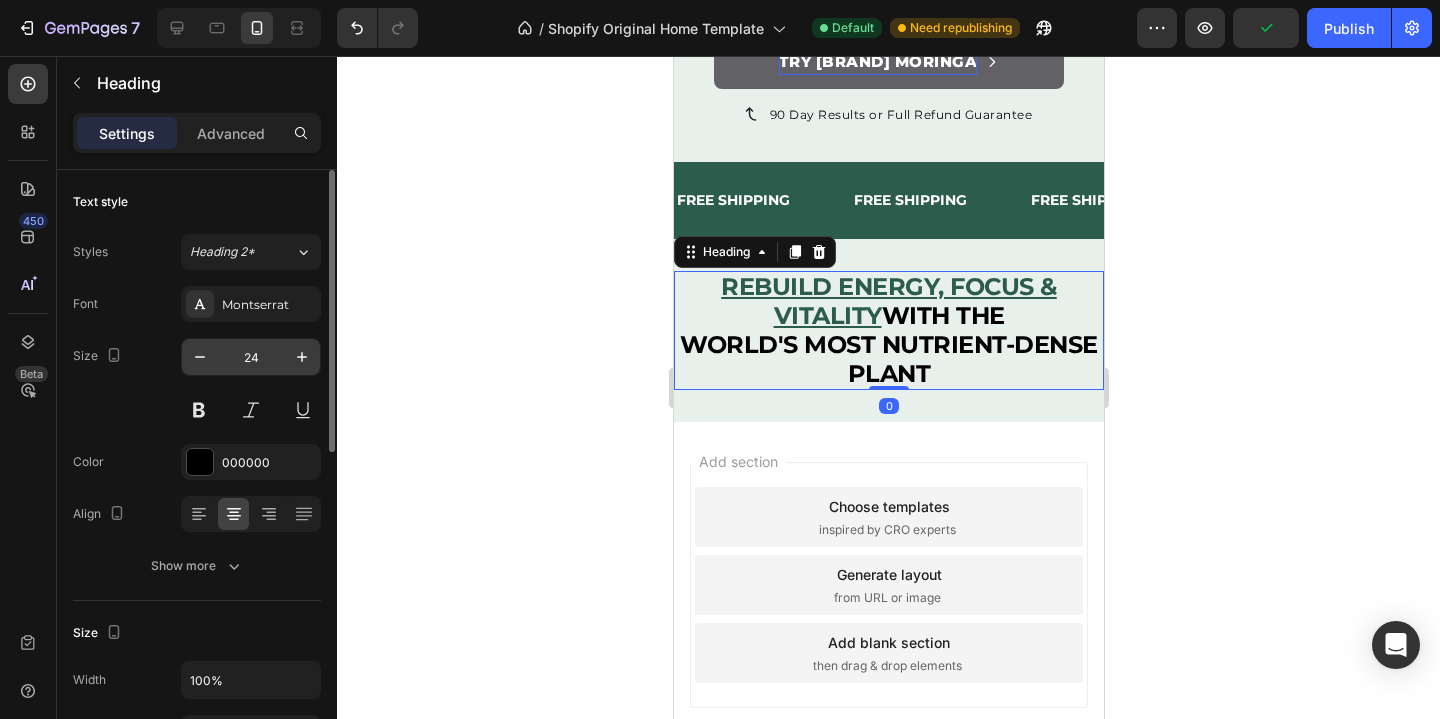 click on "24" 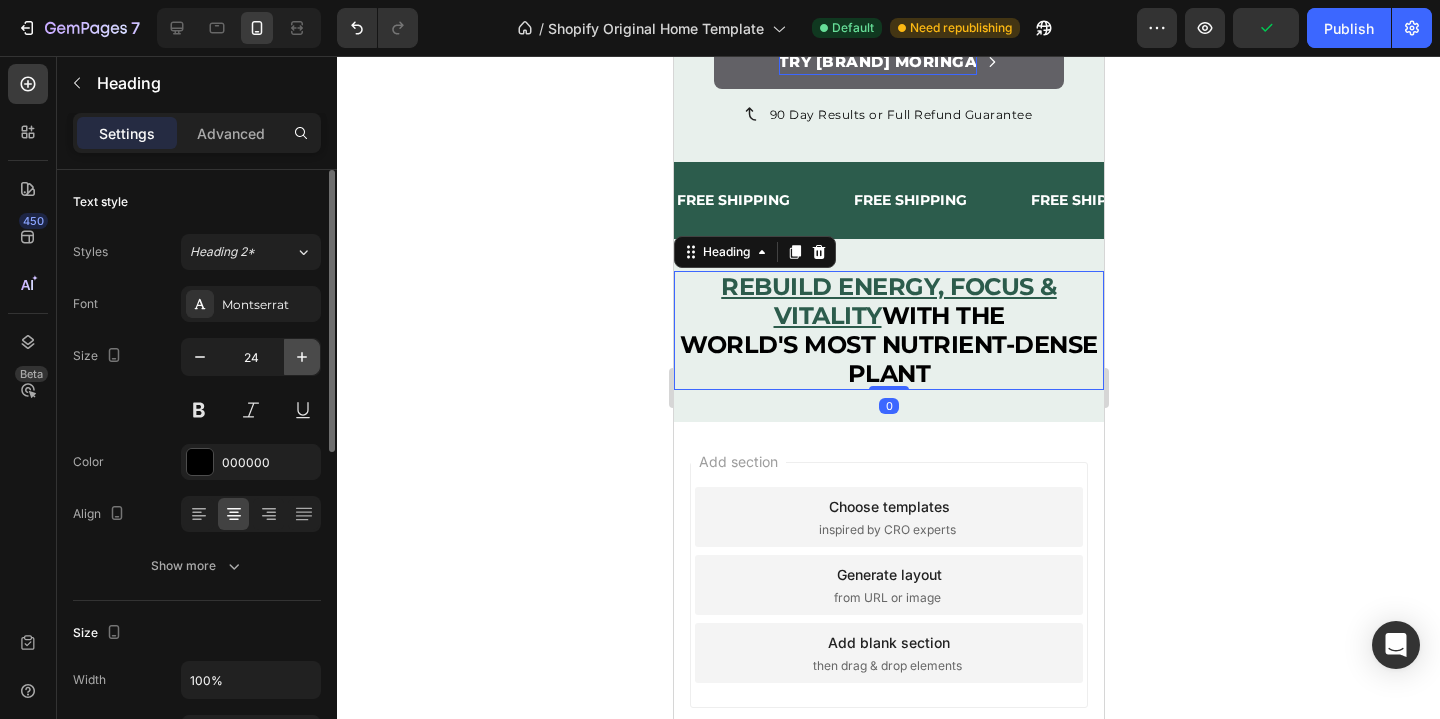 click at bounding box center (302, 357) 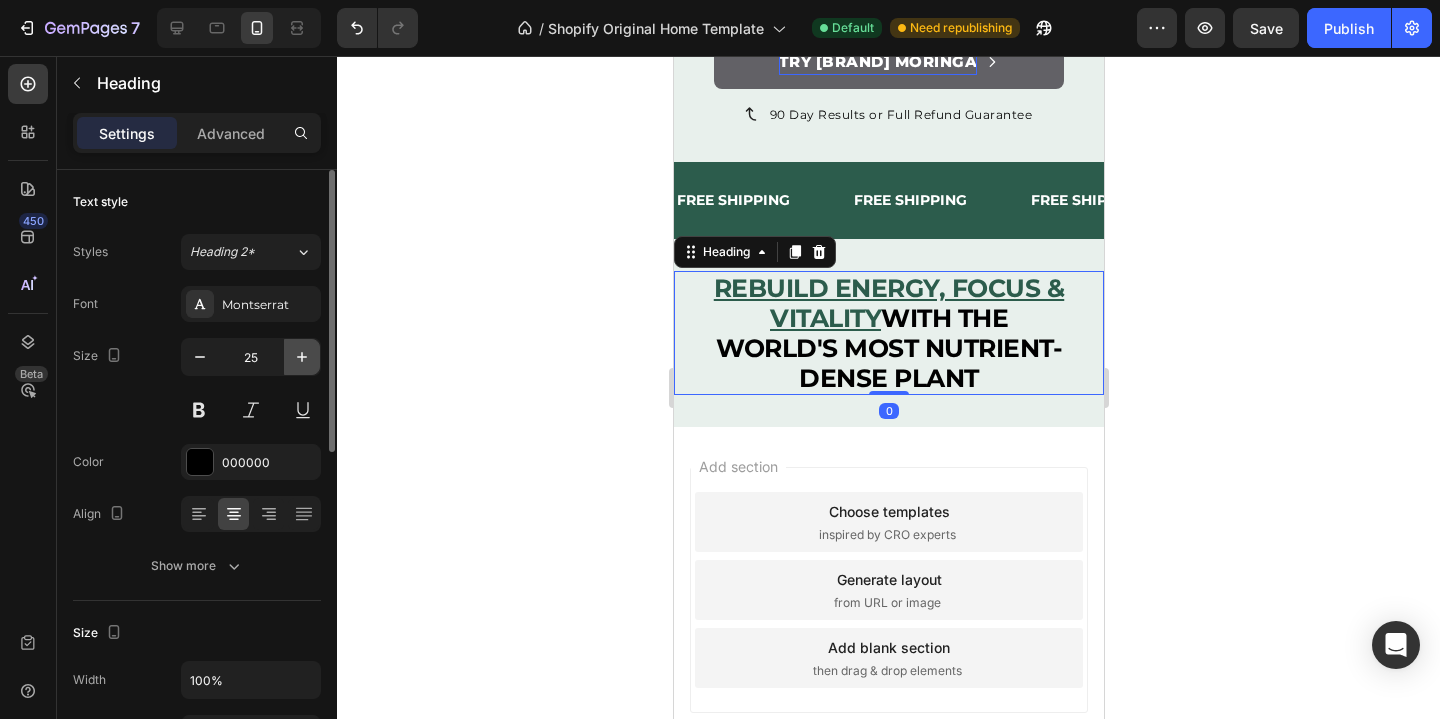 click at bounding box center (302, 357) 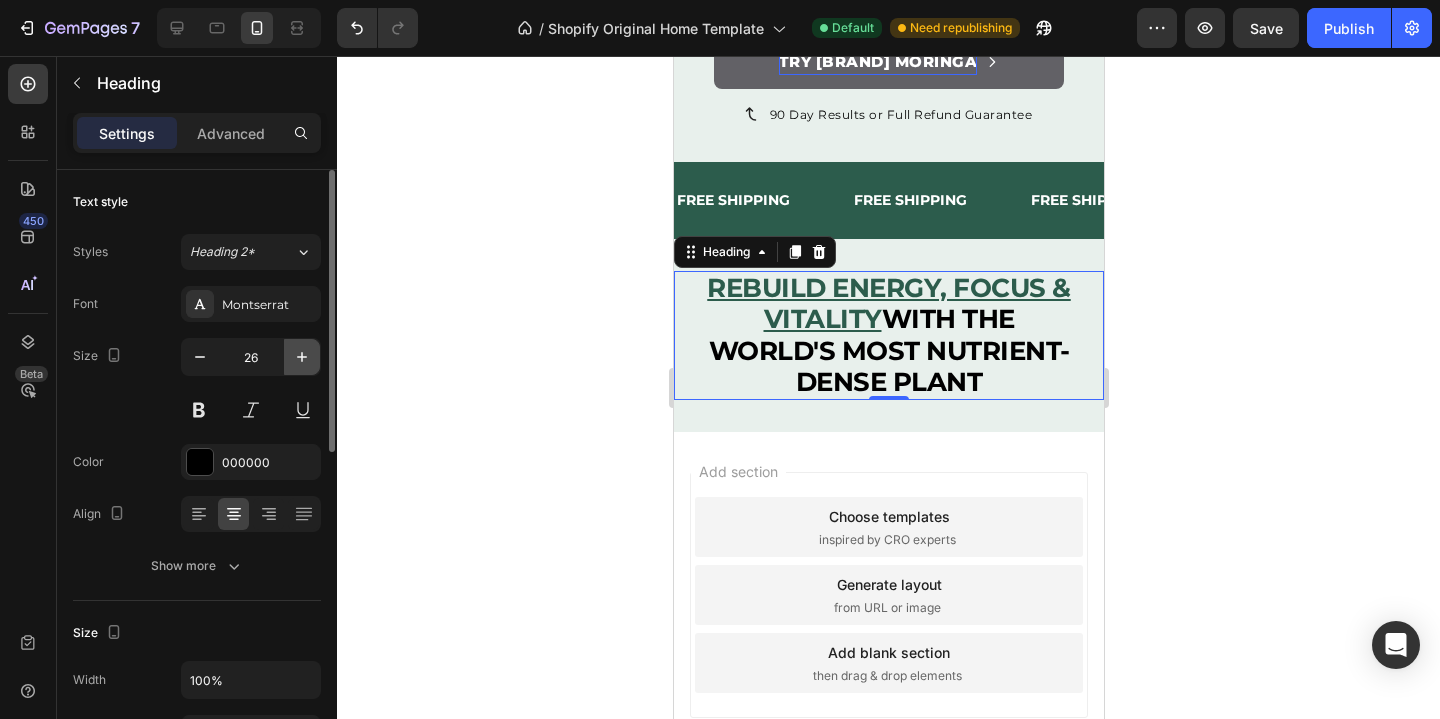 click at bounding box center (302, 357) 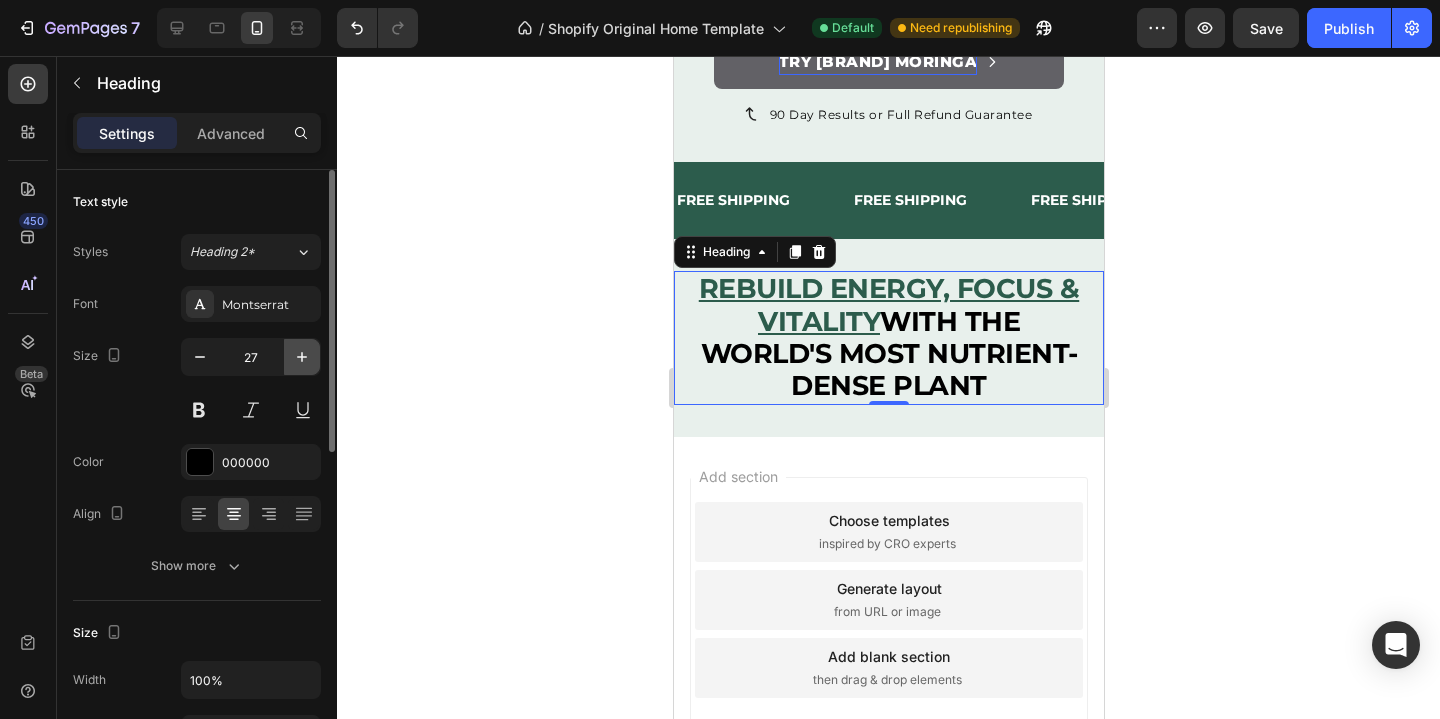 click at bounding box center (302, 357) 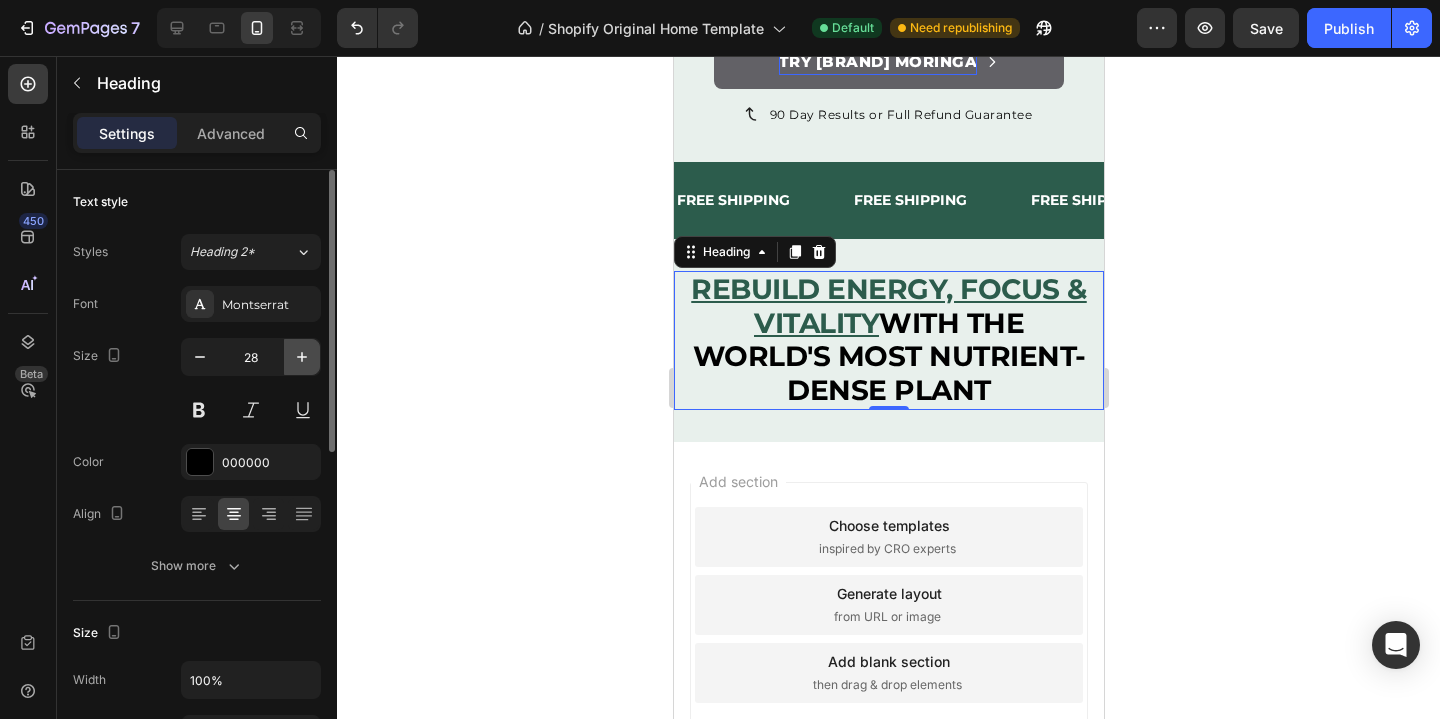 click at bounding box center (302, 357) 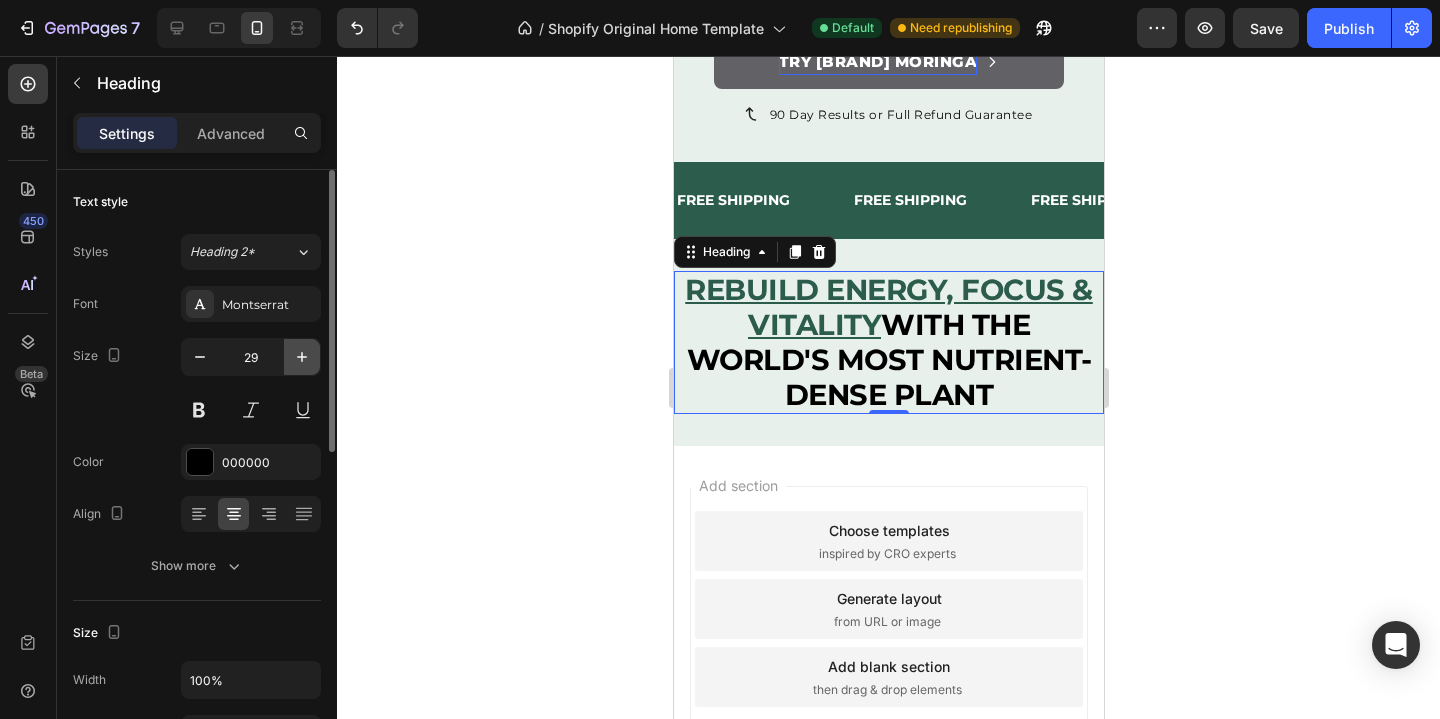 click at bounding box center (302, 357) 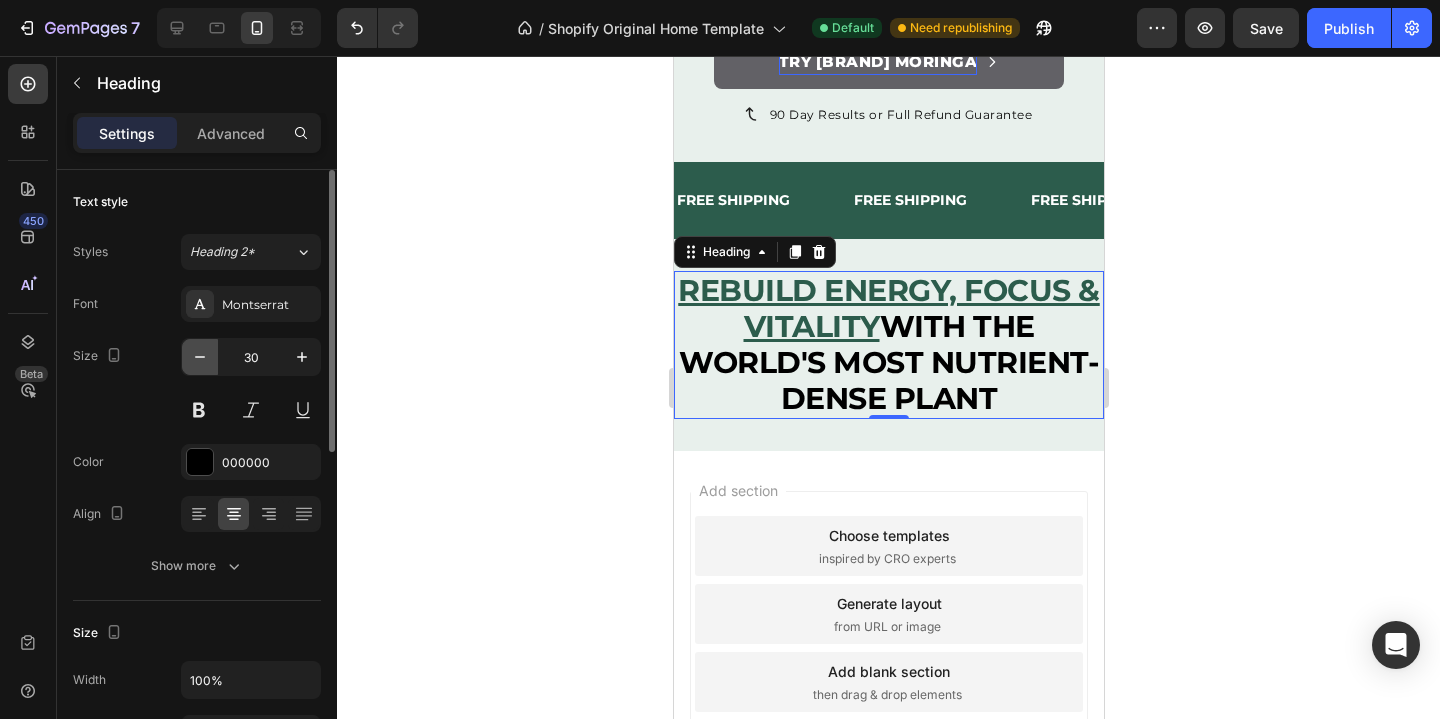 click at bounding box center [200, 357] 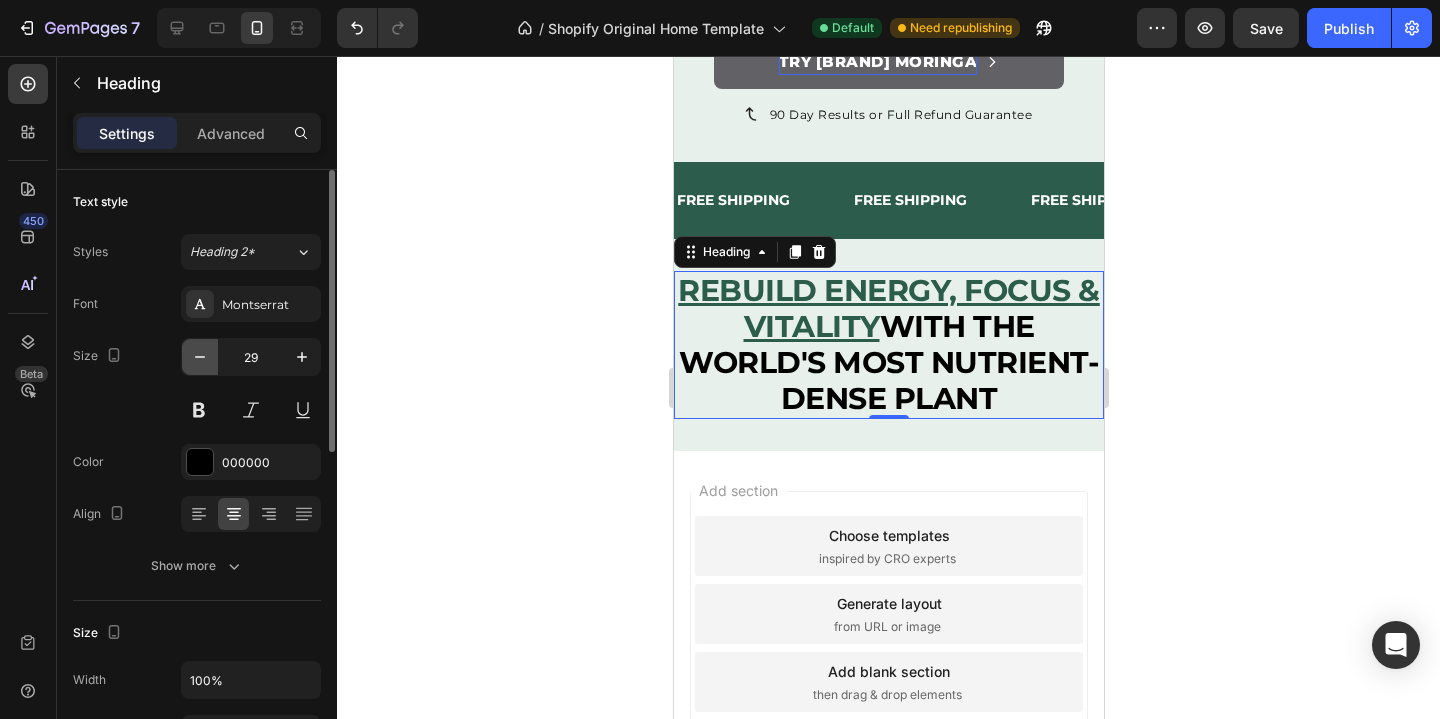 click at bounding box center [200, 357] 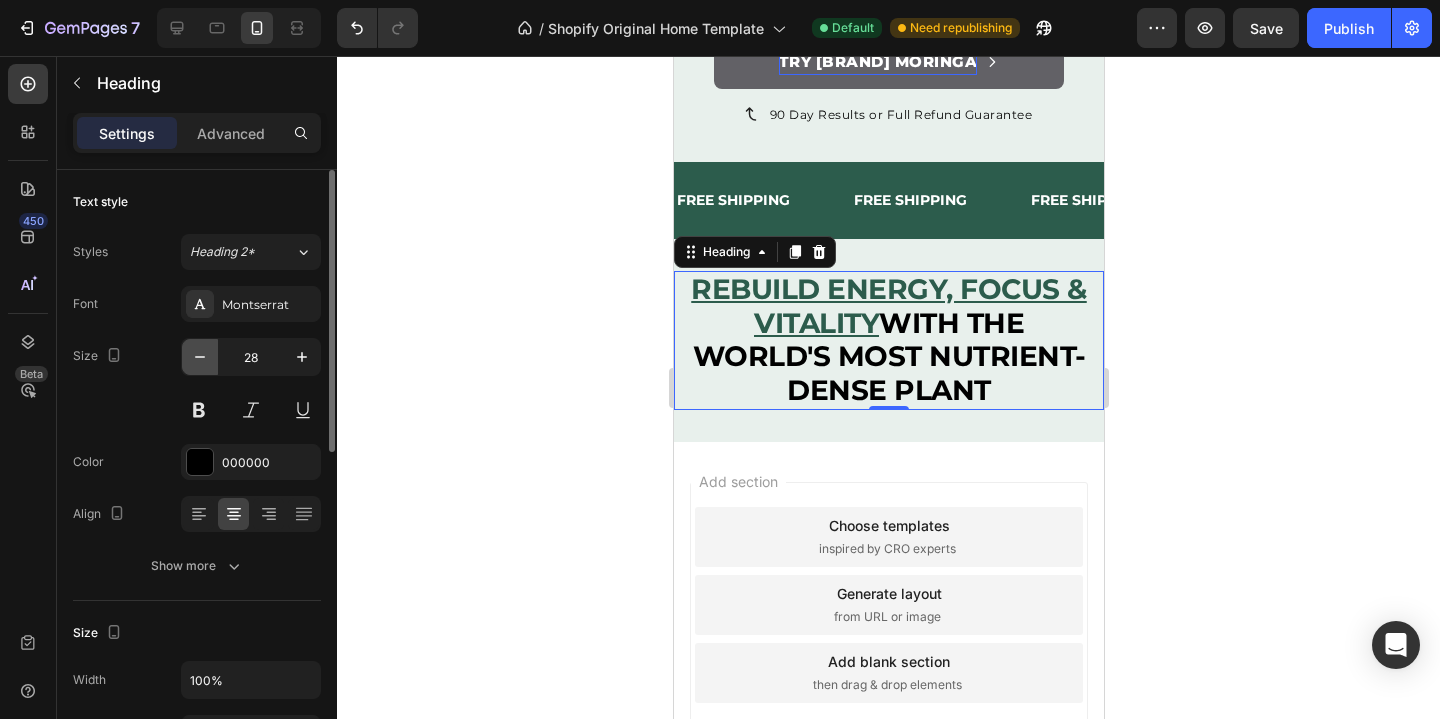 click at bounding box center (200, 357) 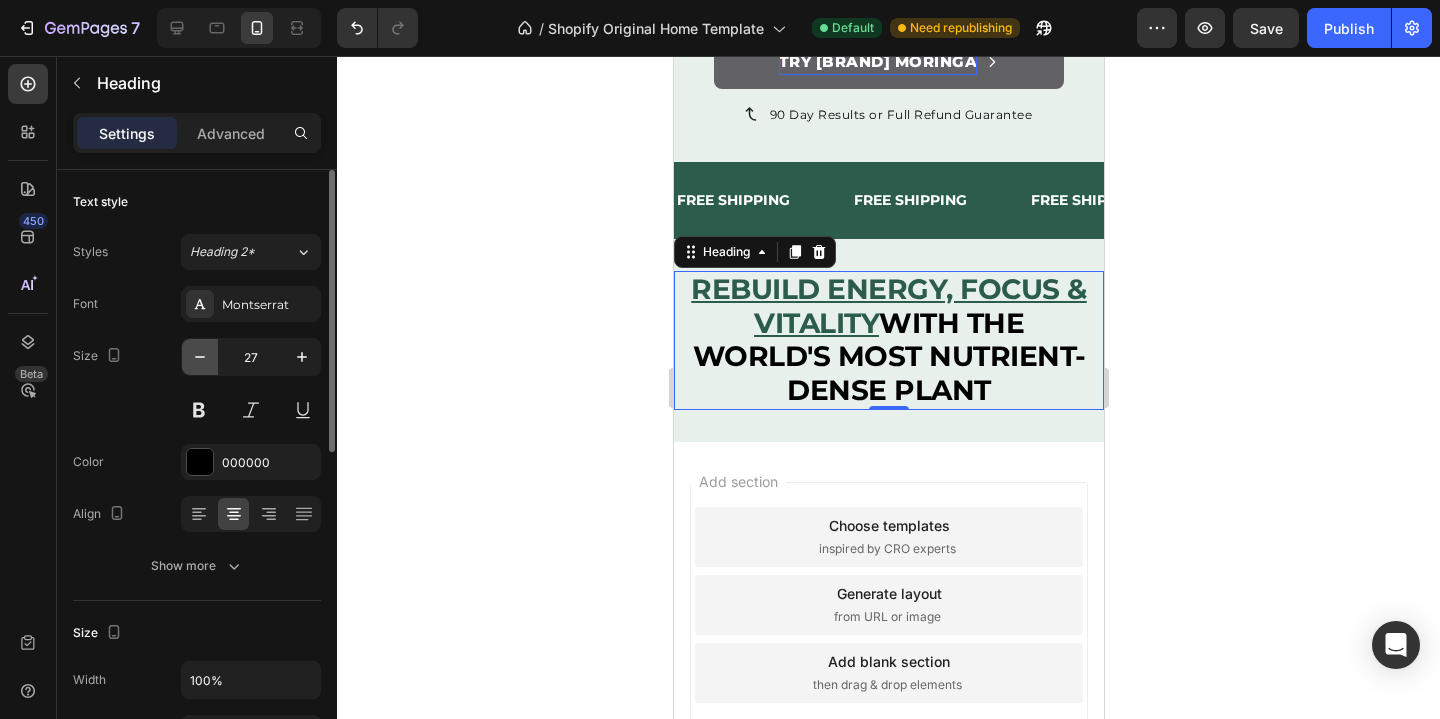 click at bounding box center (200, 357) 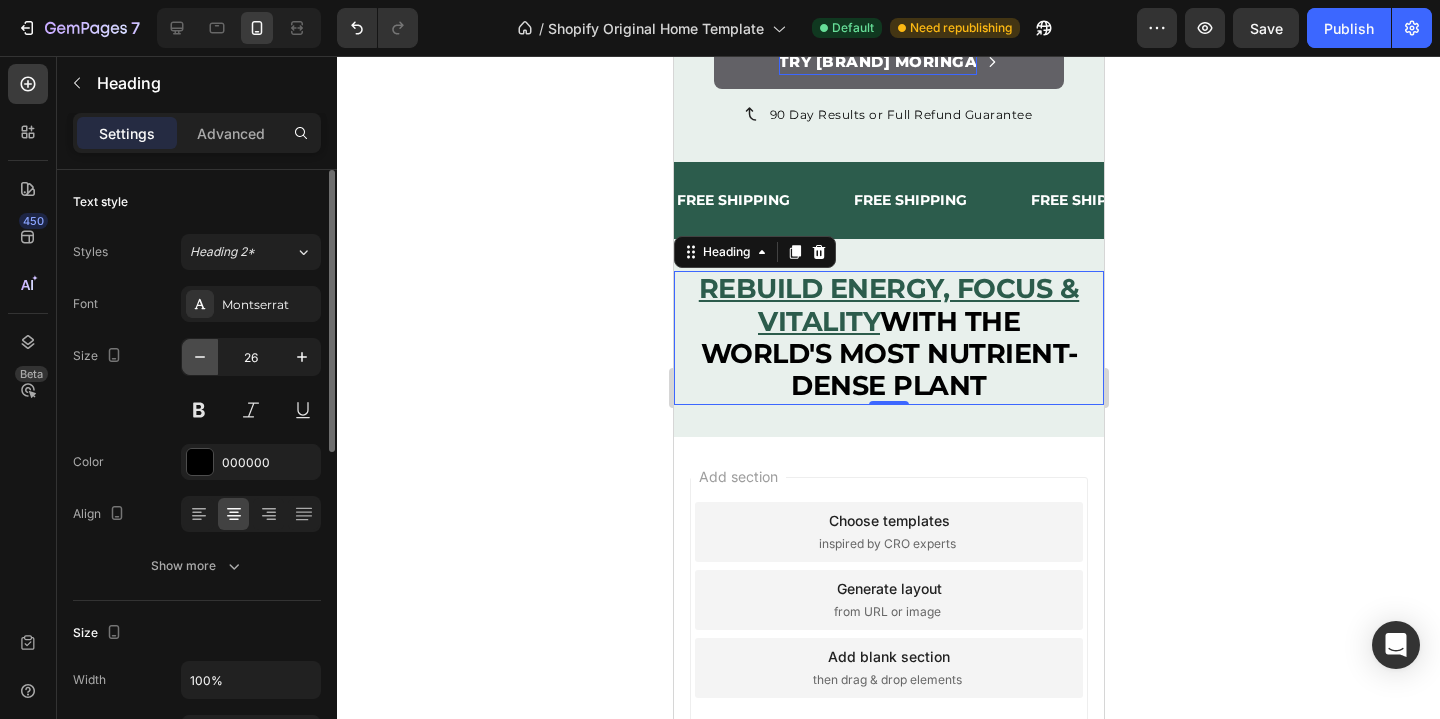 click at bounding box center [200, 357] 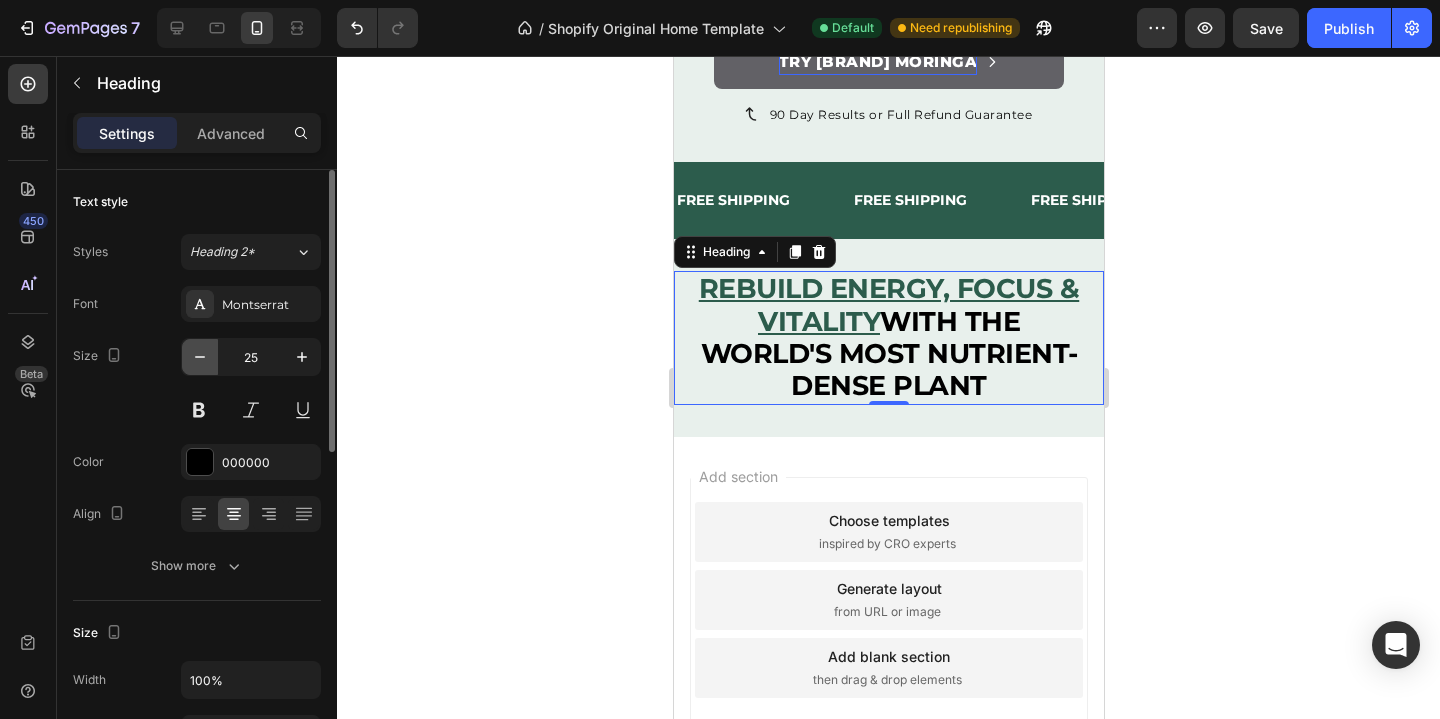 click at bounding box center [200, 357] 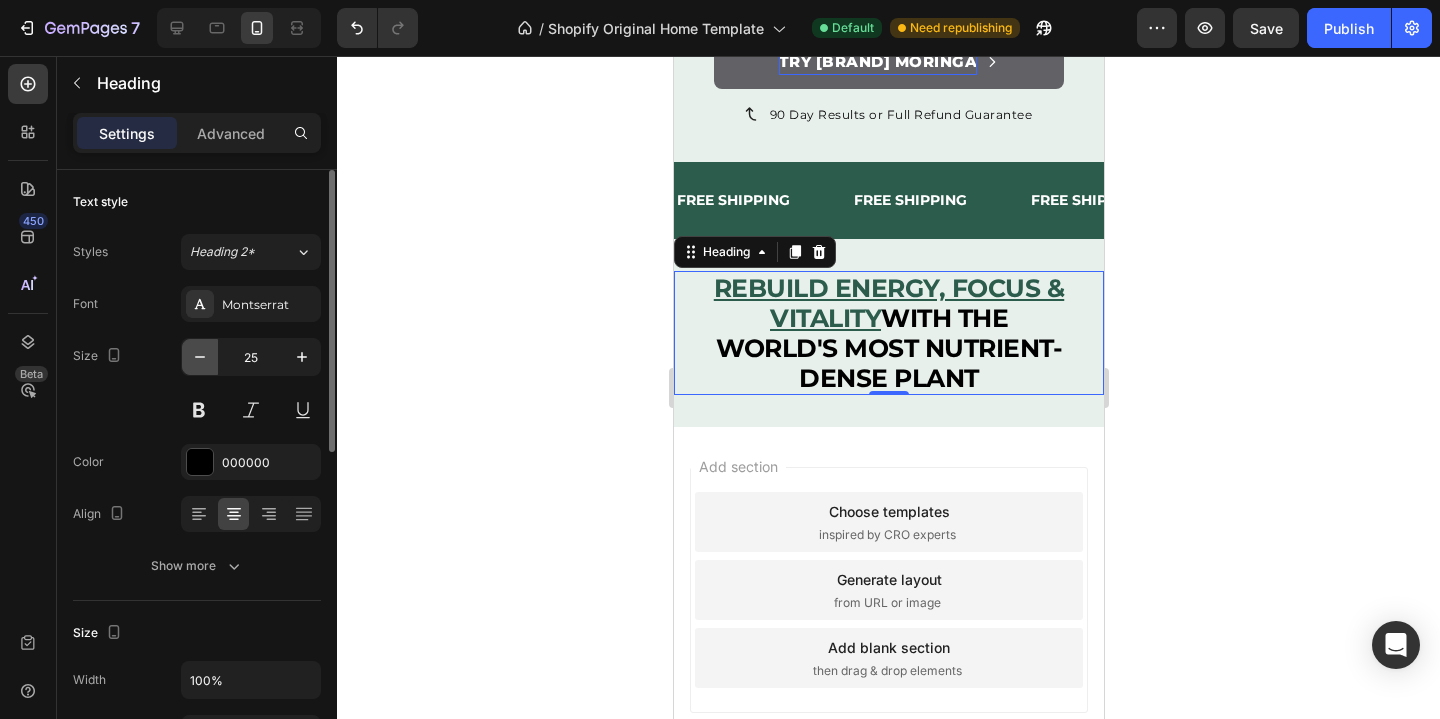 click at bounding box center (200, 357) 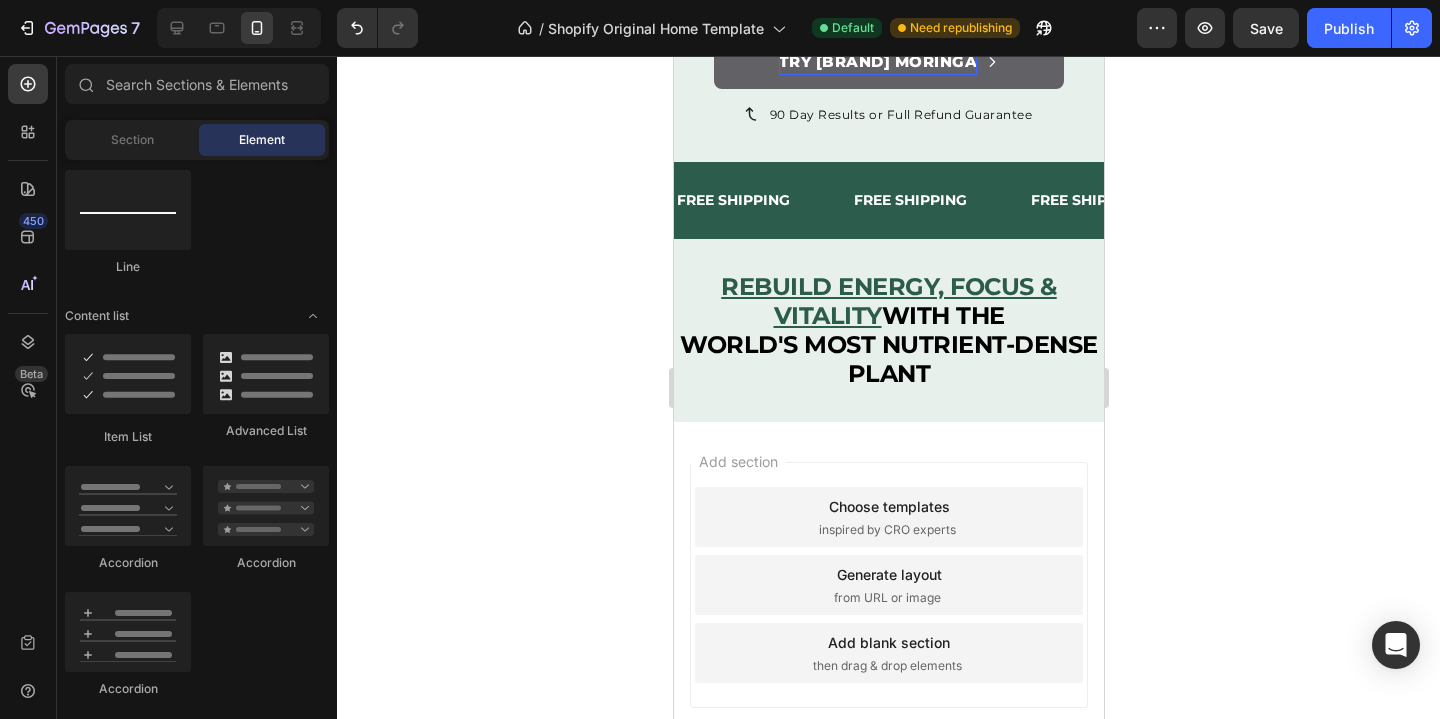 click on "REBUILD ENERGY, FOCUS & VITALITY" at bounding box center (888, 301) 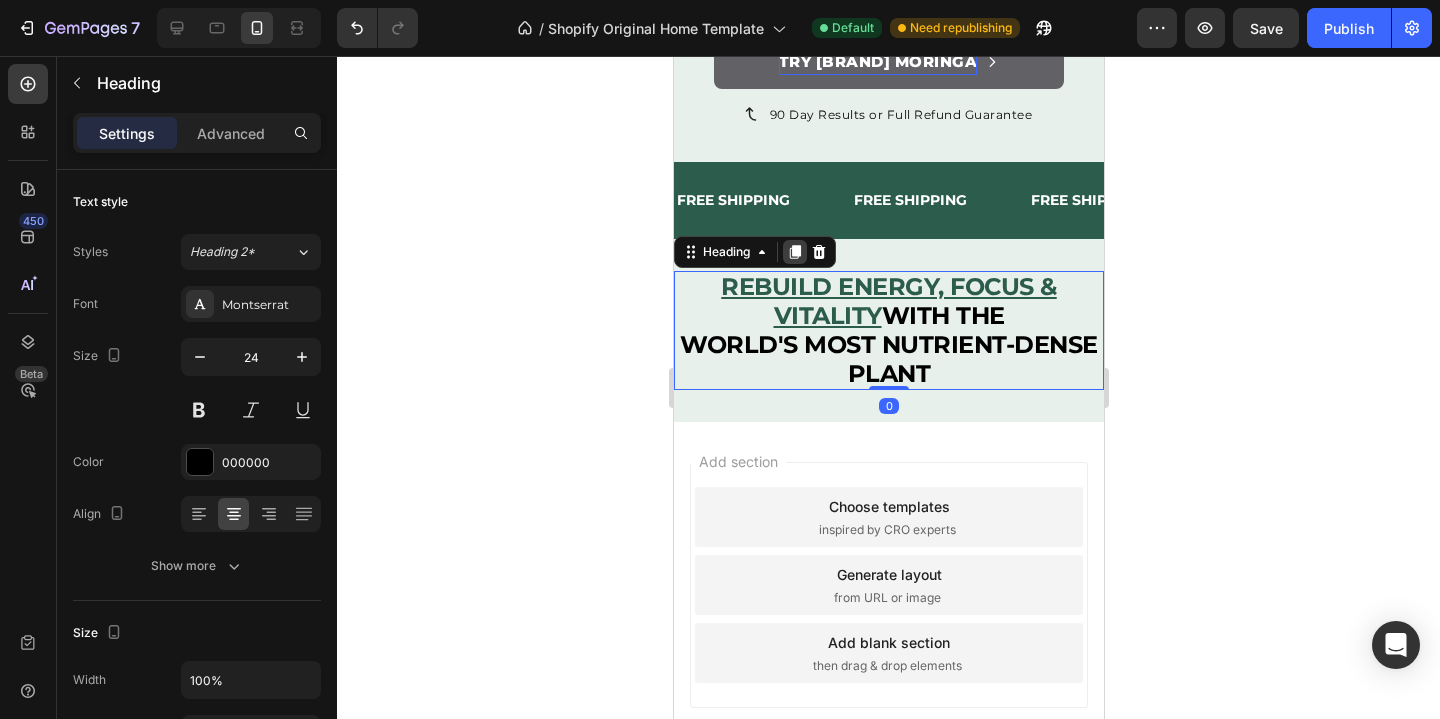 click 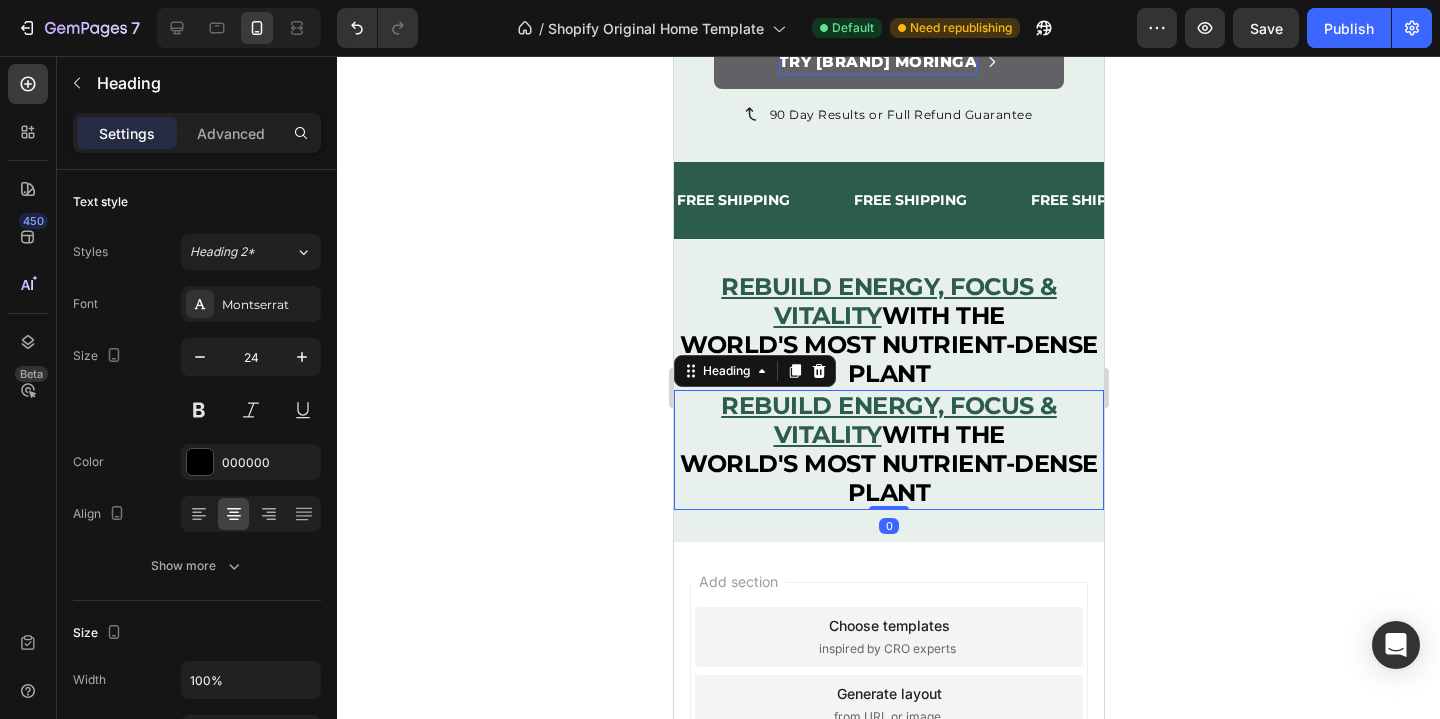 scroll, scrollTop: 692, scrollLeft: 0, axis: vertical 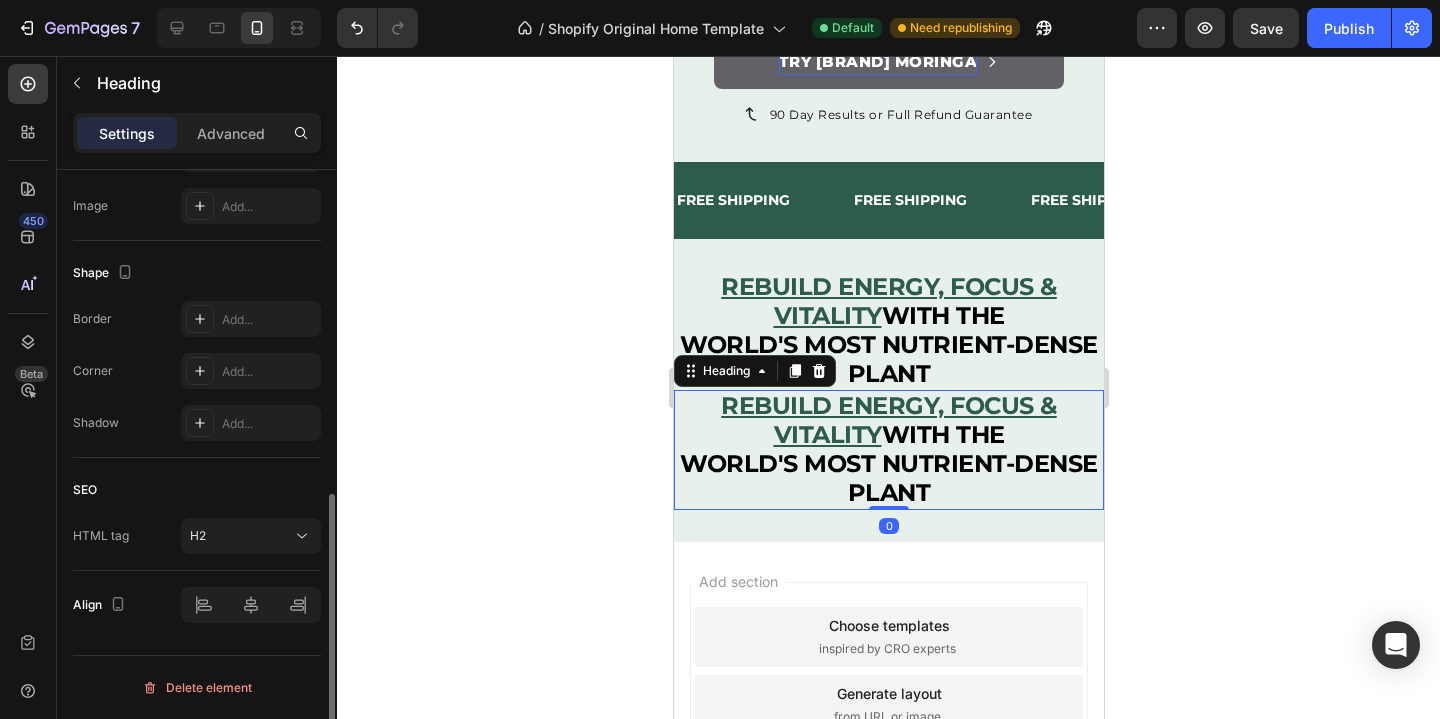 click 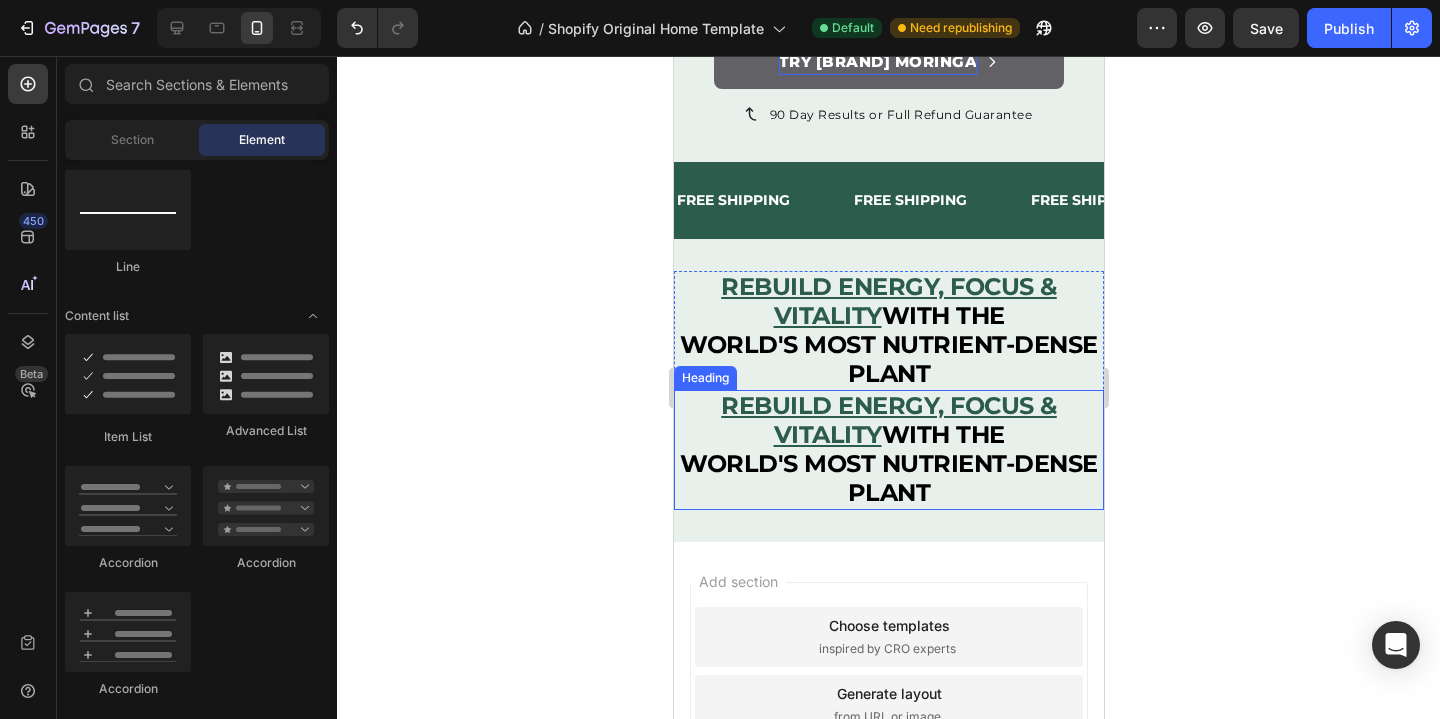 click on "REBUILD ENERGY, FOCUS & VITALITY  WITH THE  WORLD'S MOST NUTRIENT-DENSE PLANT" at bounding box center (888, 449) 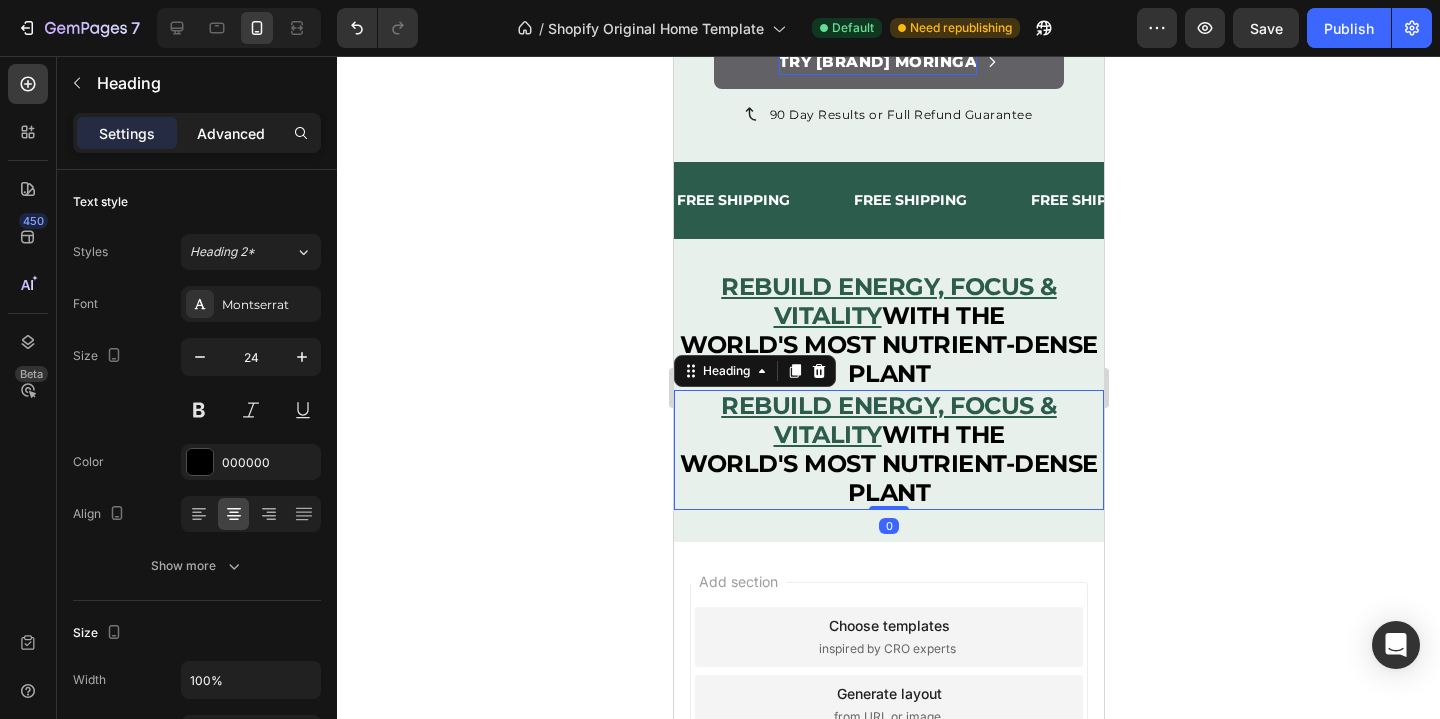 click on "Advanced" at bounding box center [231, 133] 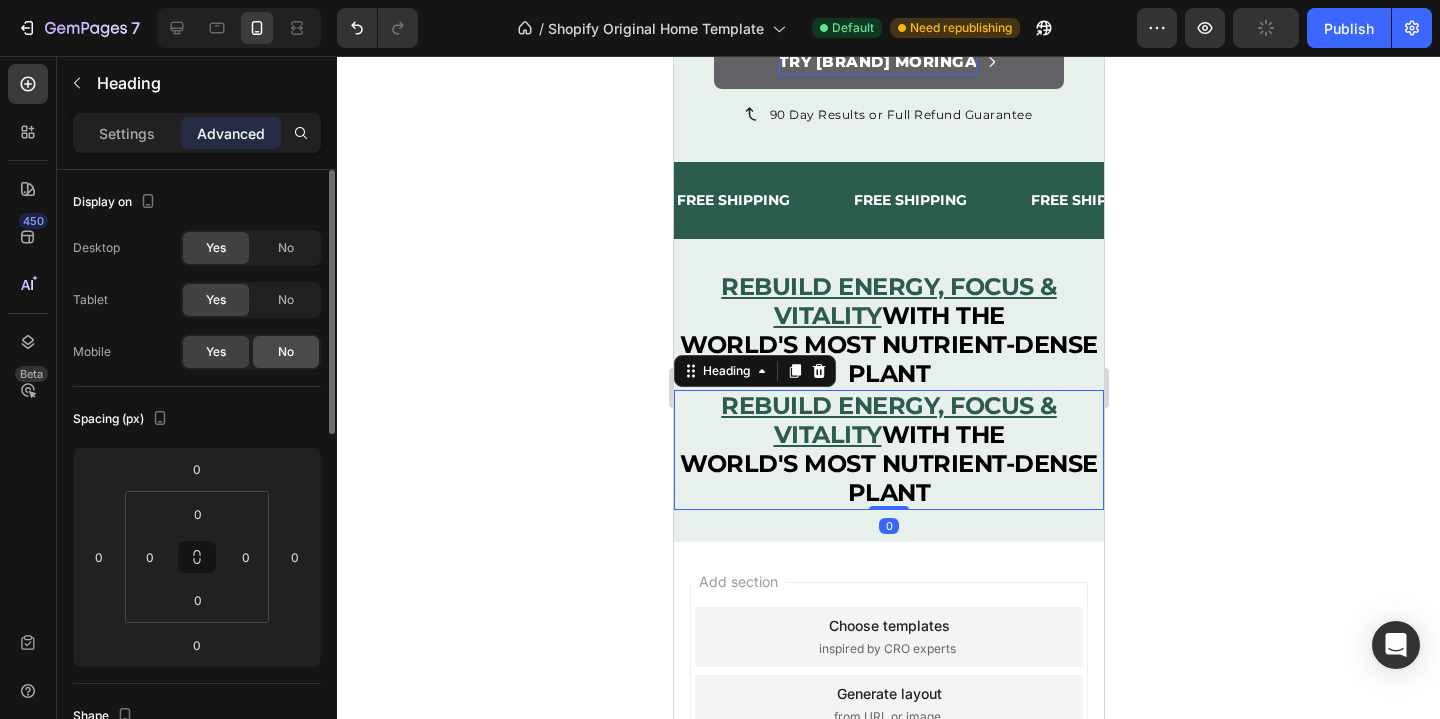 click on "No" 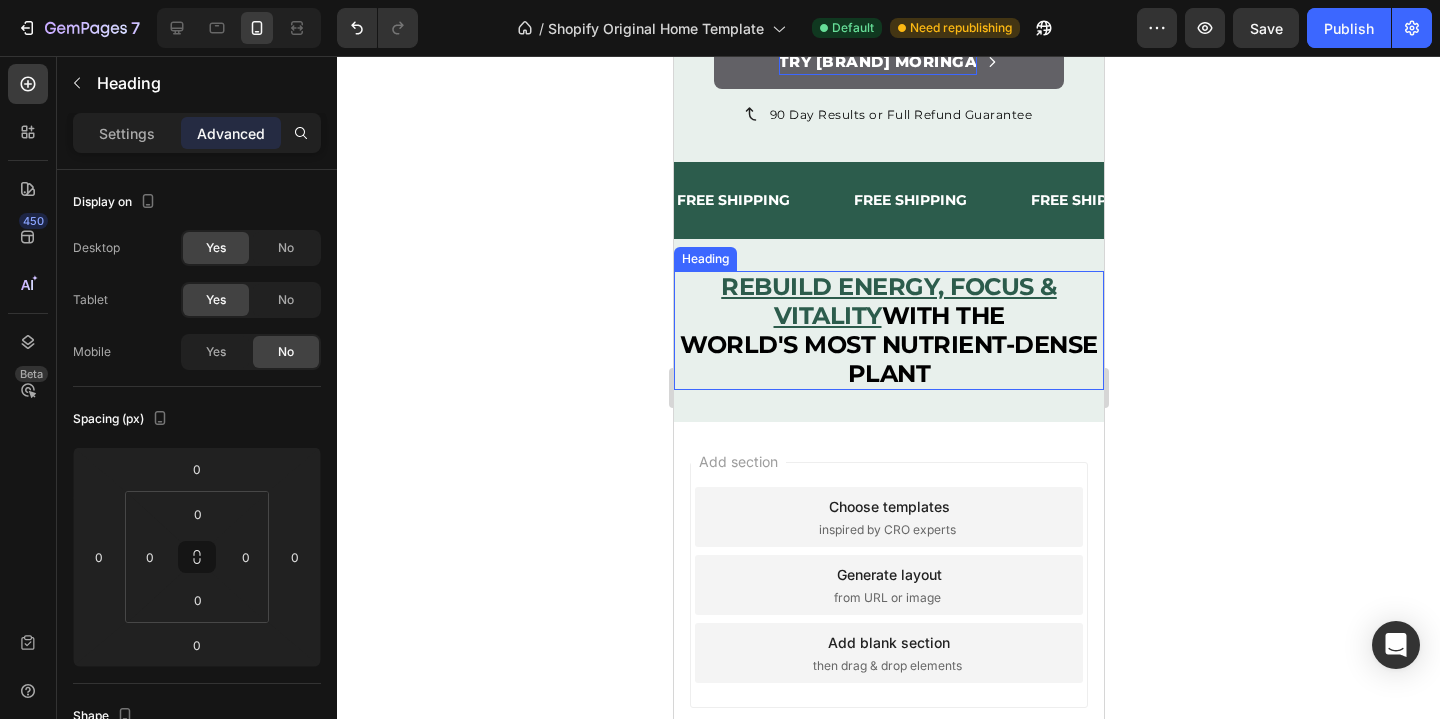 click on "WORLD'S MOST NUTRIENT-DENSE PLANT" at bounding box center [888, 359] 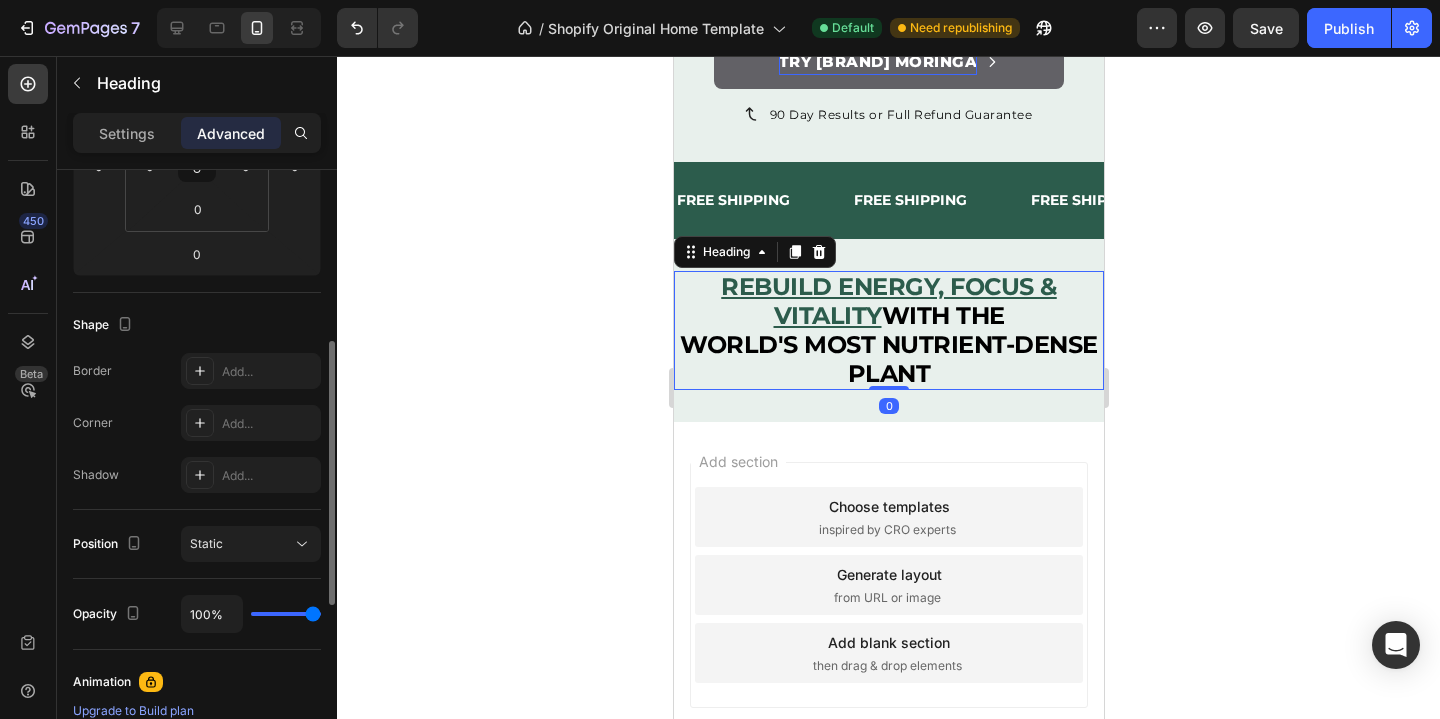 scroll, scrollTop: 0, scrollLeft: 0, axis: both 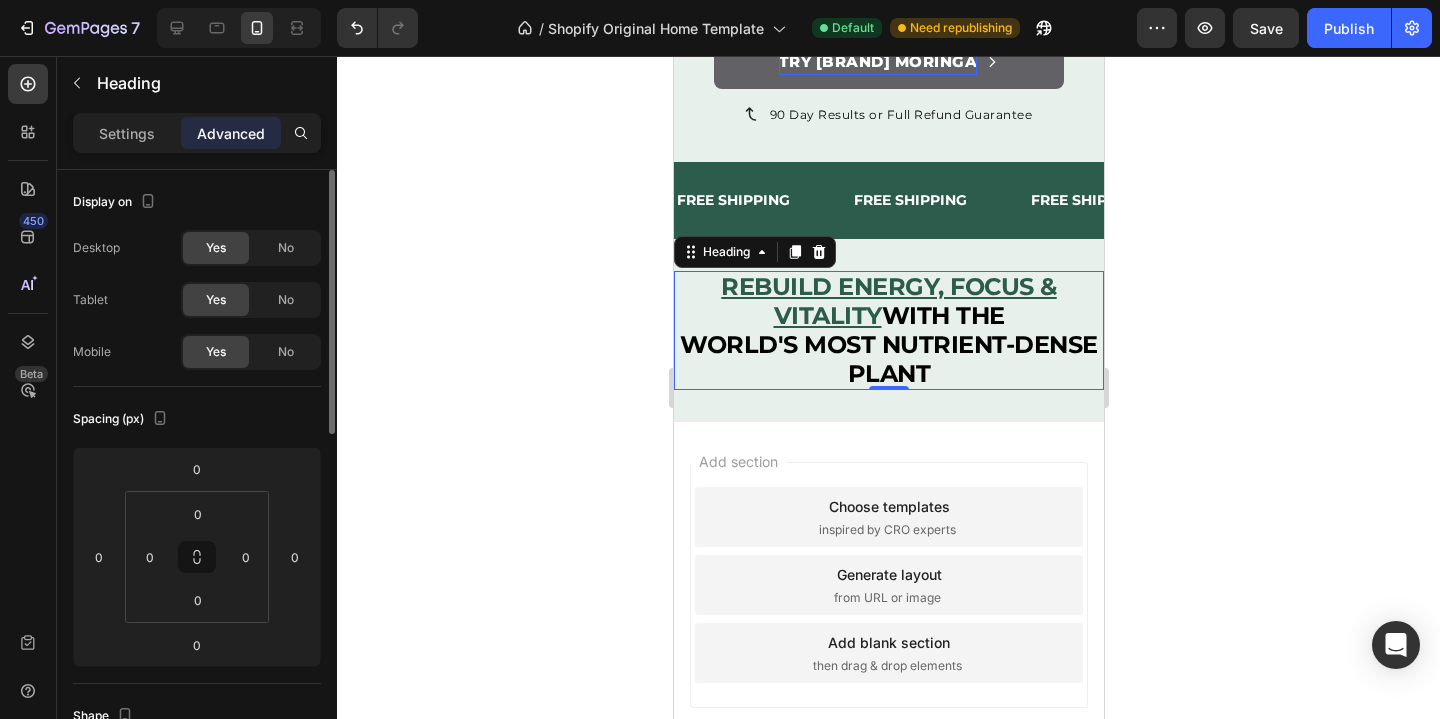 click on "Yes No" 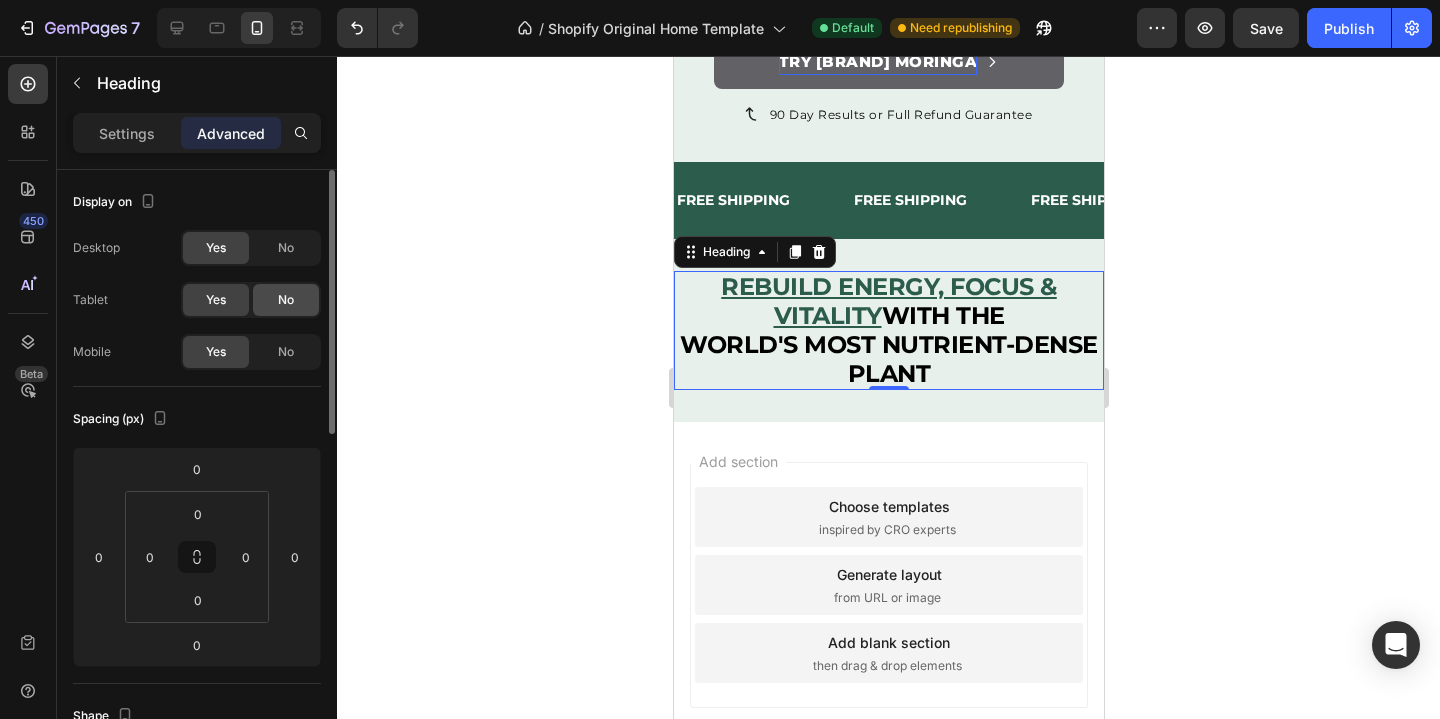 click on "No" 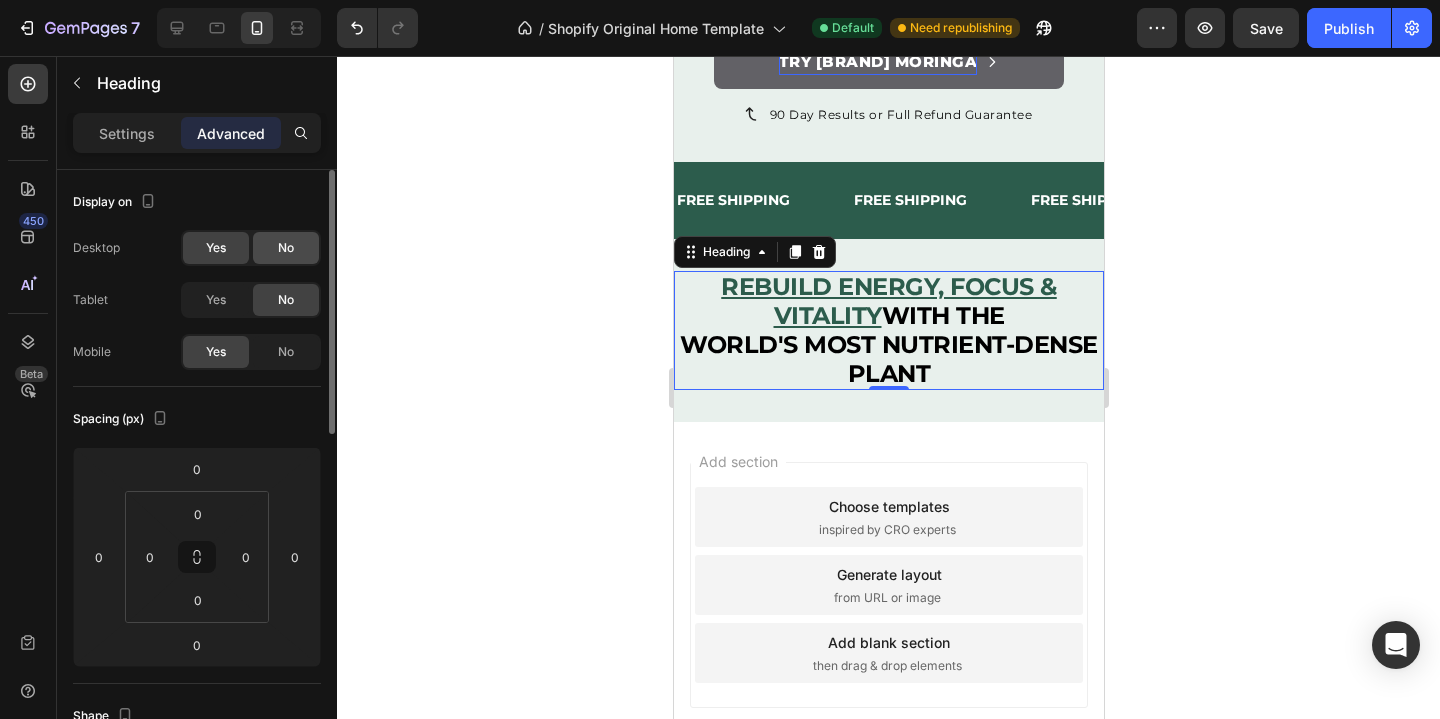 click on "No" 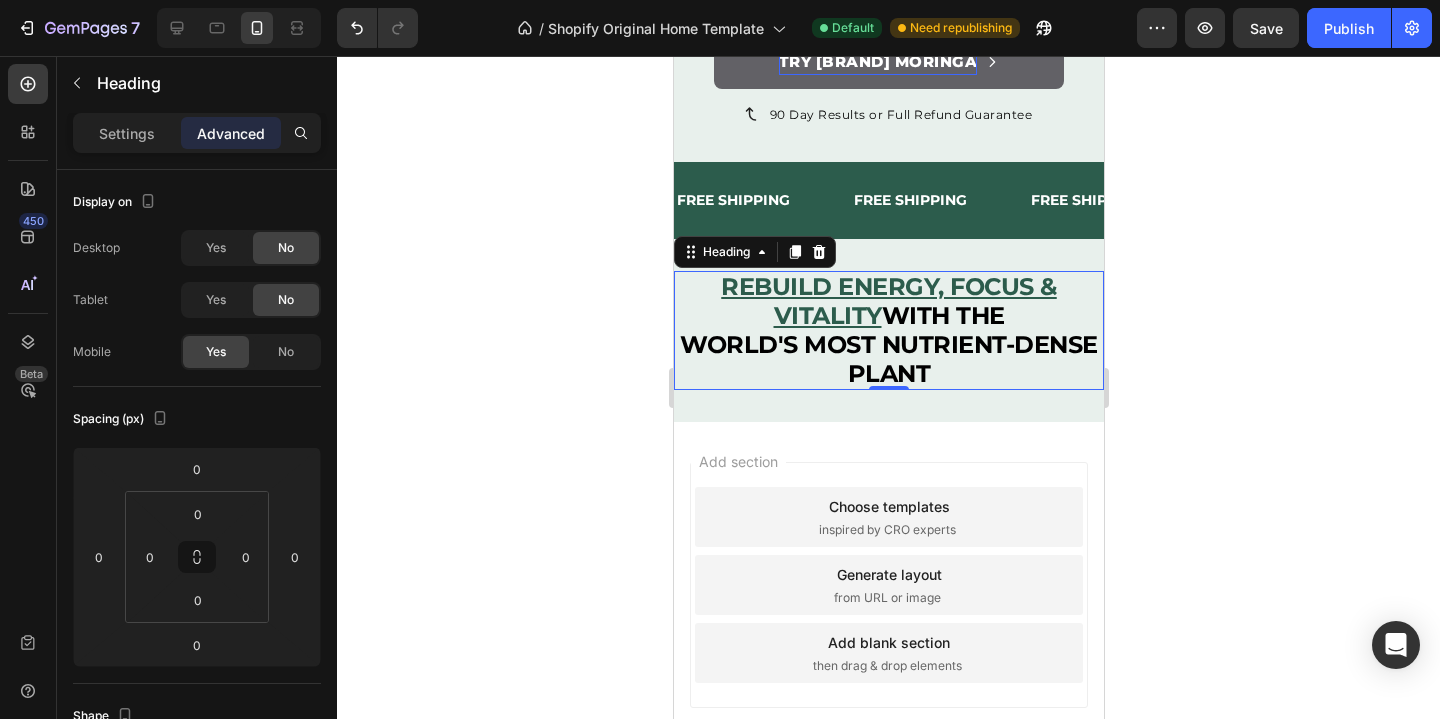 click 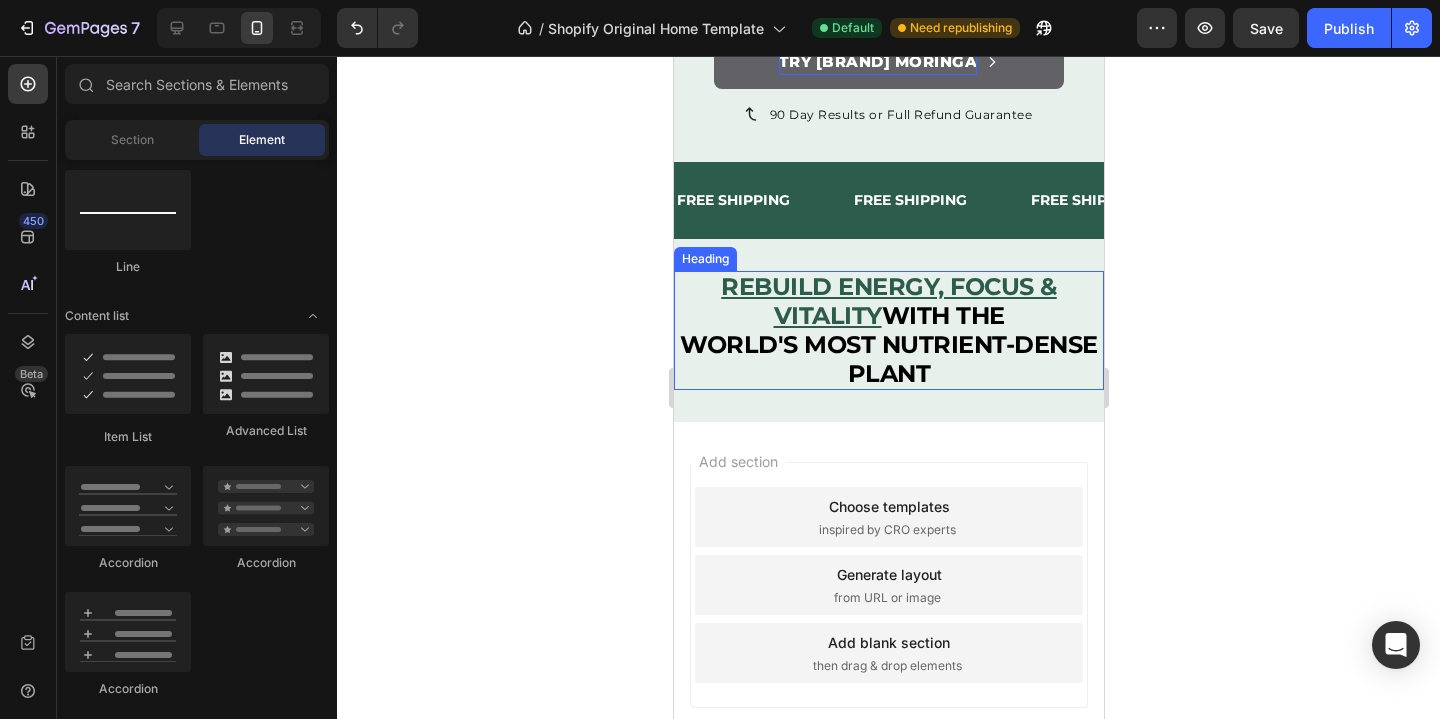 click on "⁠⁠⁠⁠⁠⁠⁠ REBUILD ENERGY, FOCUS & VITALITY  WITH THE  WORLD'S MOST NUTRIENT-DENSE PLANT" at bounding box center (888, 330) 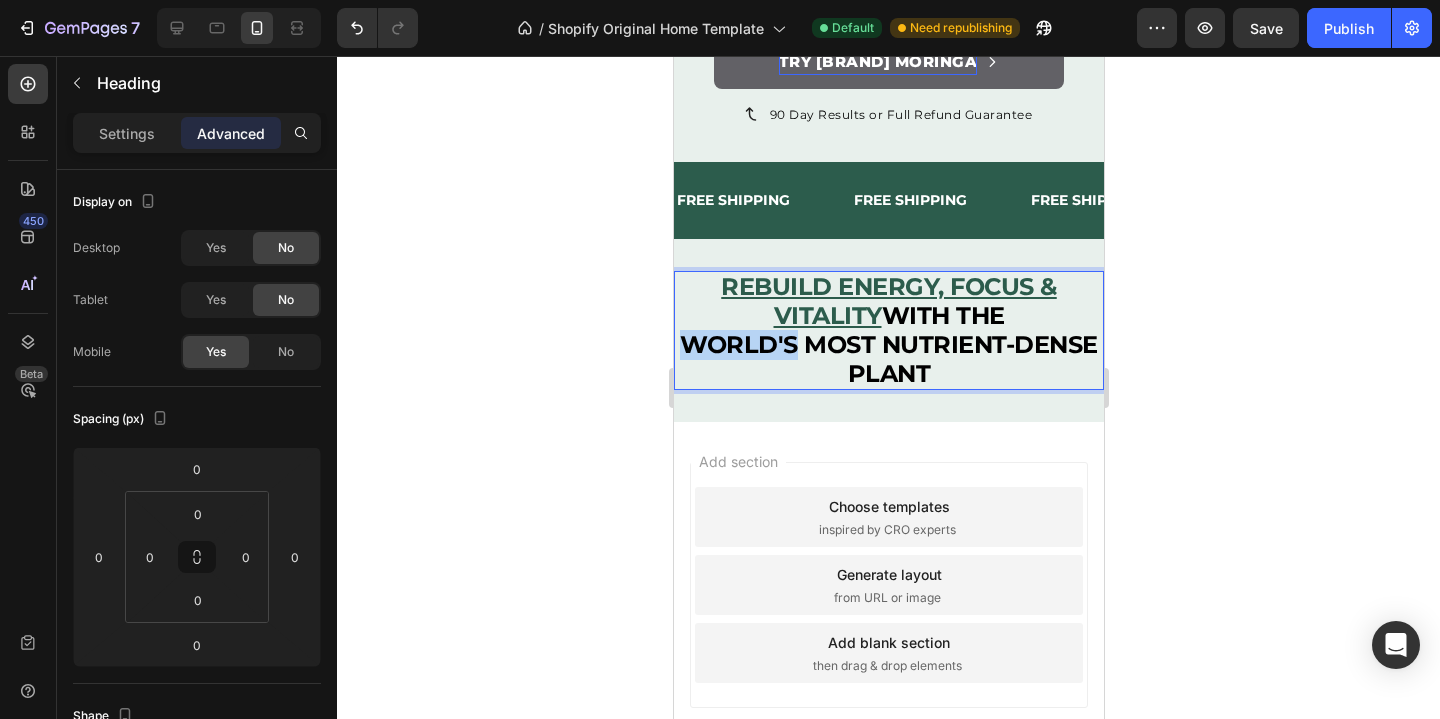 click on "WORLD'S MOST NUTRIENT-DENSE PLANT" at bounding box center (888, 359) 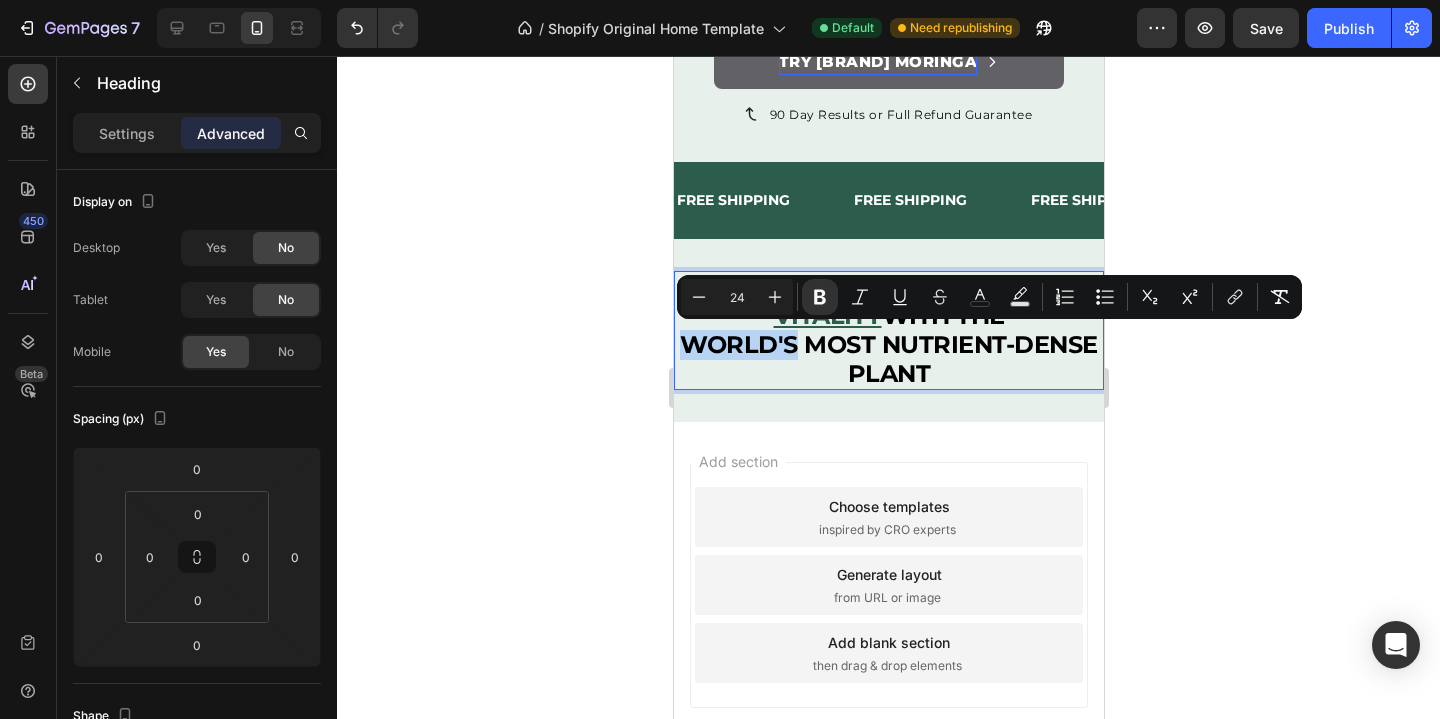 click on "REBUILD ENERGY, FOCUS & VITALITY  WITH THE  WORLD'S MOST NUTRIENT-DENSE PLANT" at bounding box center [888, 330] 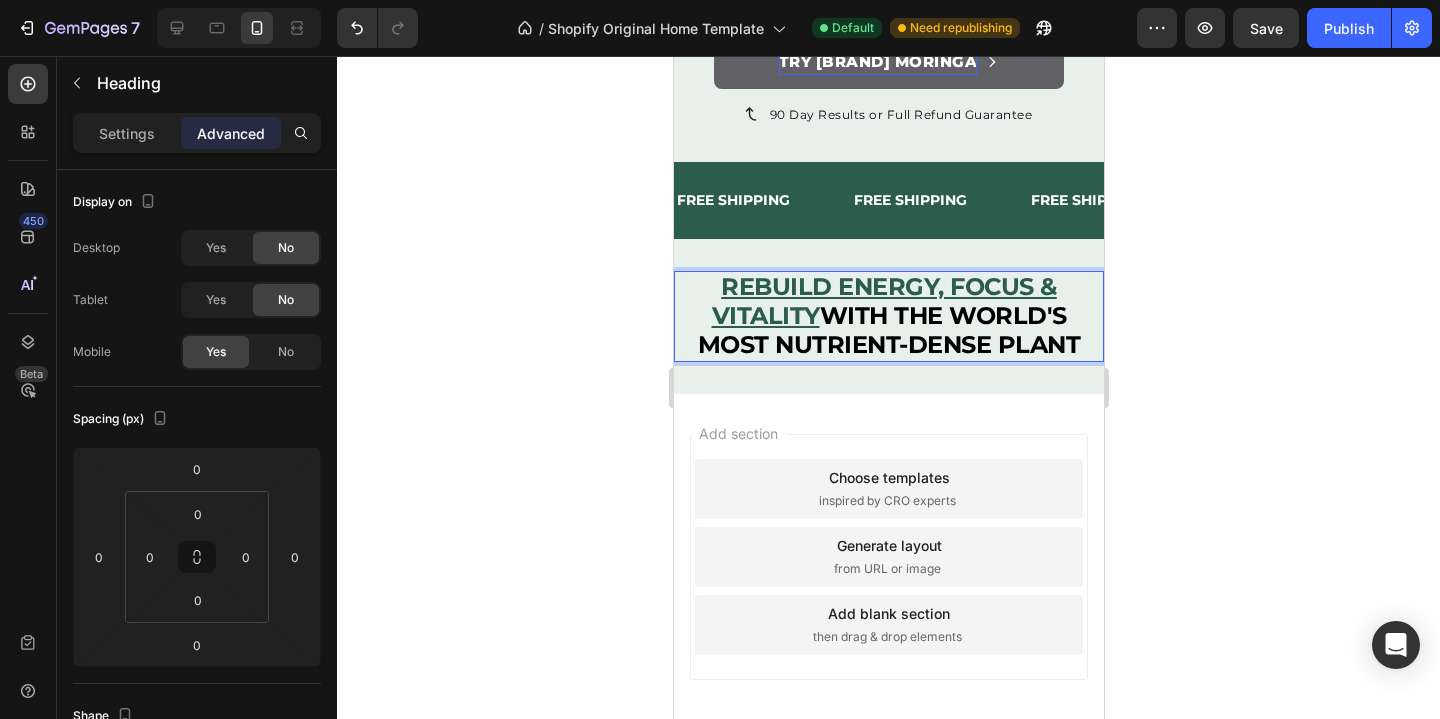 click 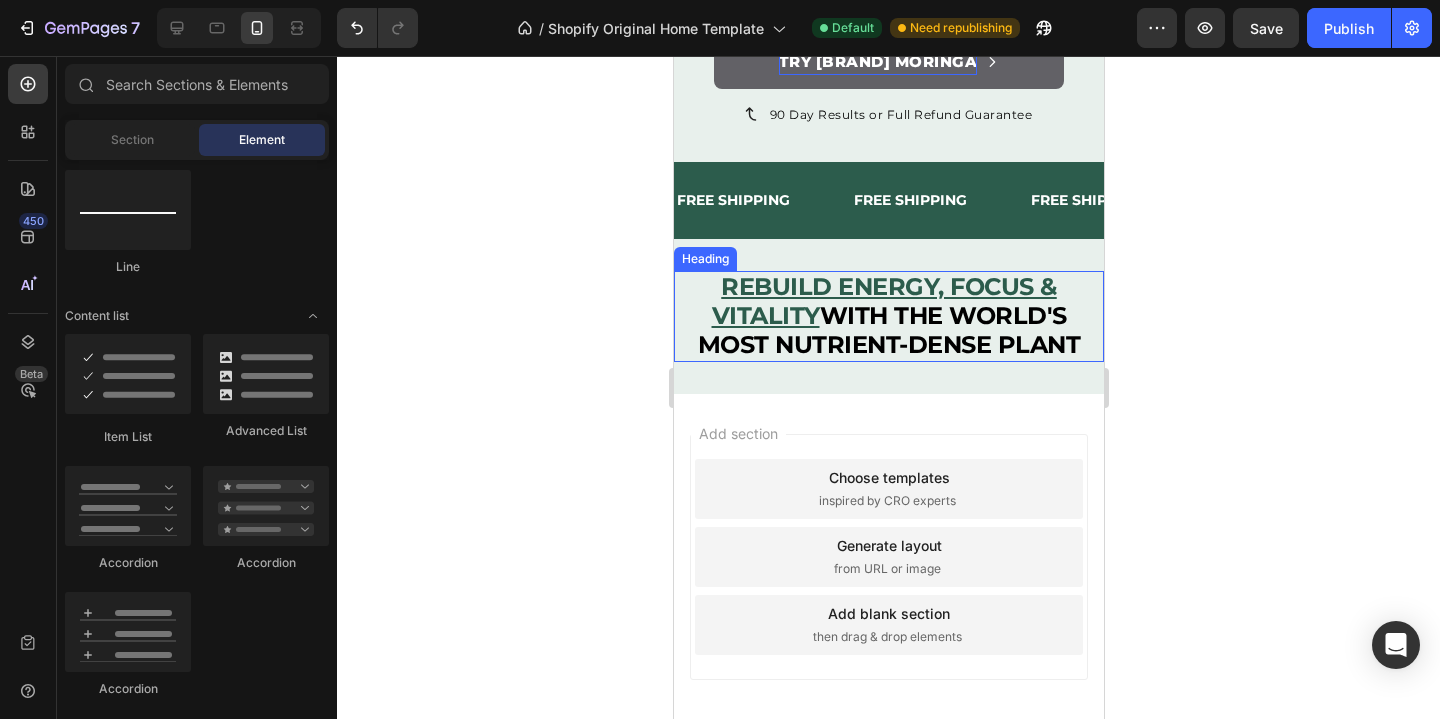 click on "REBUILD ENERGY, FOCUS & VITALITY" at bounding box center [883, 301] 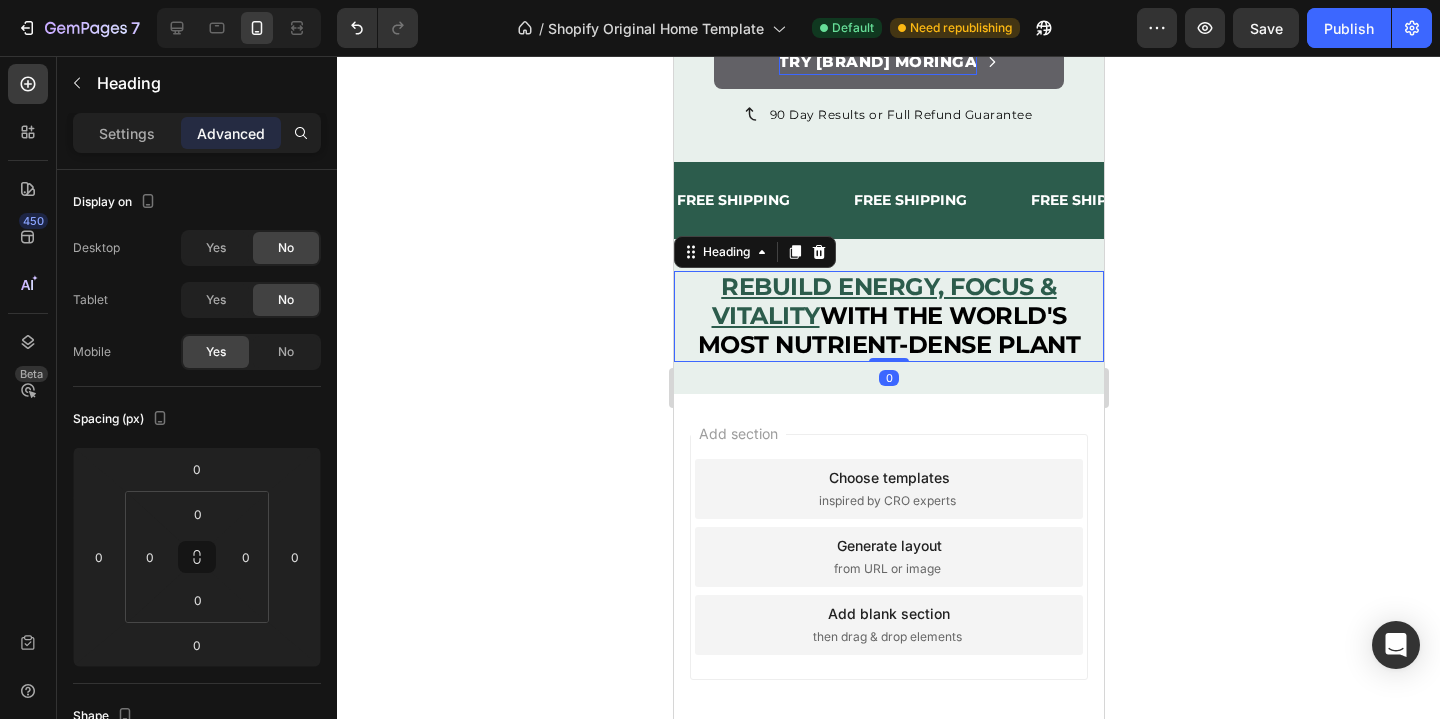 click 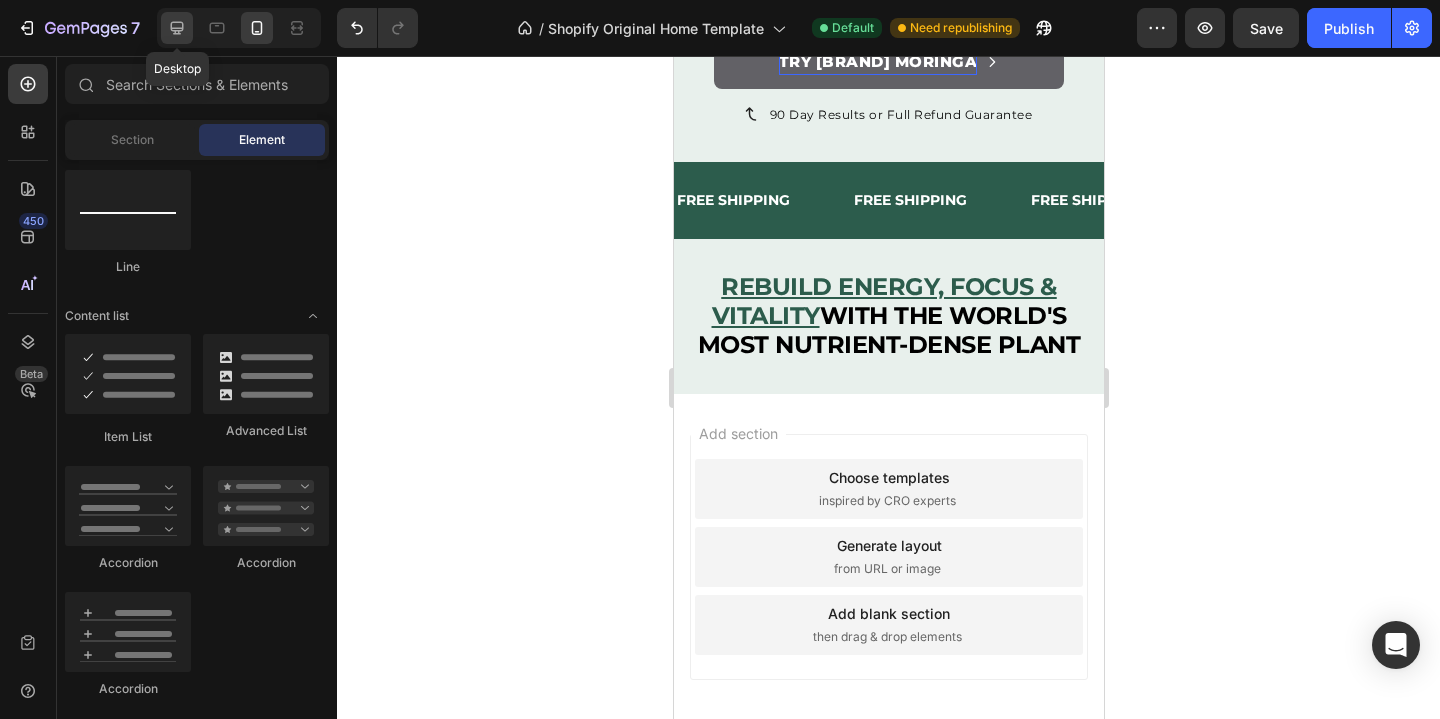 click 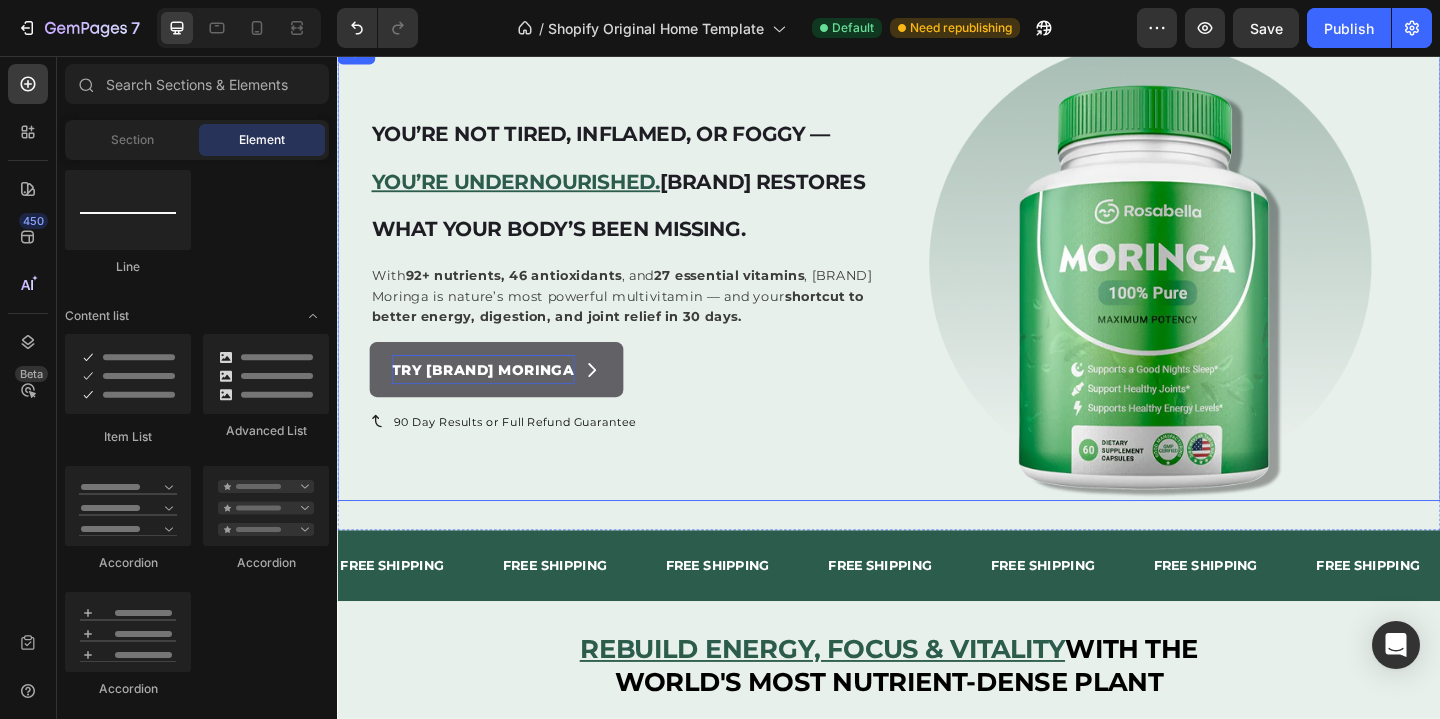 scroll, scrollTop: 44, scrollLeft: 0, axis: vertical 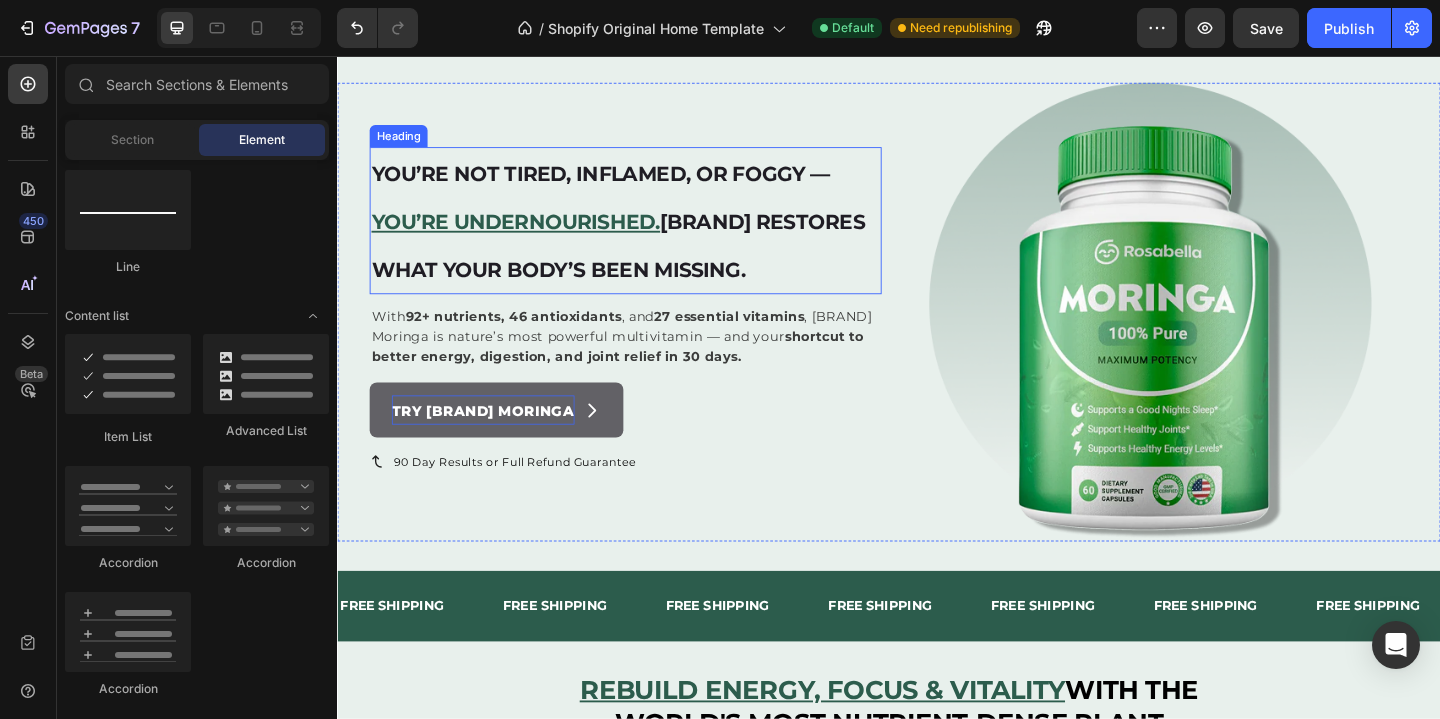 click on "You’re not tired, inflamed, or foggy —" at bounding box center (623, 184) 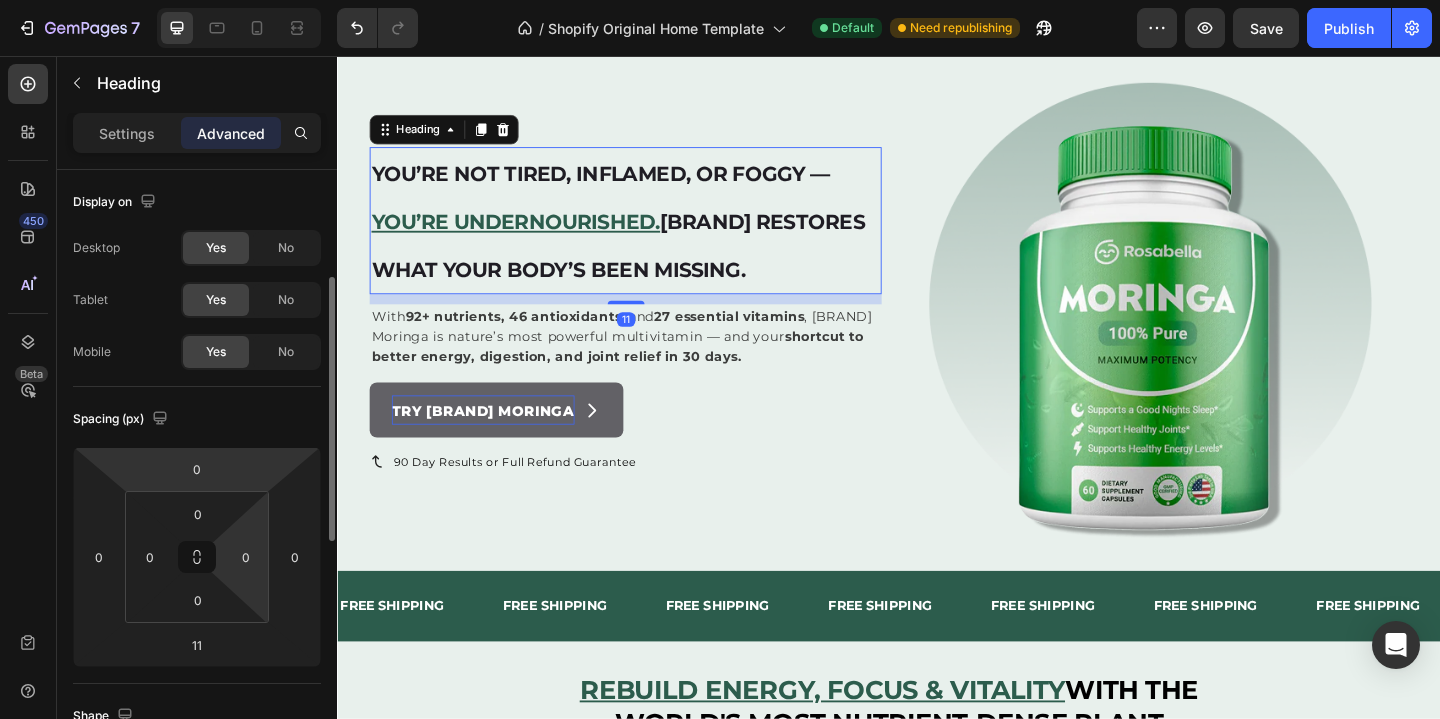 scroll, scrollTop: 218, scrollLeft: 0, axis: vertical 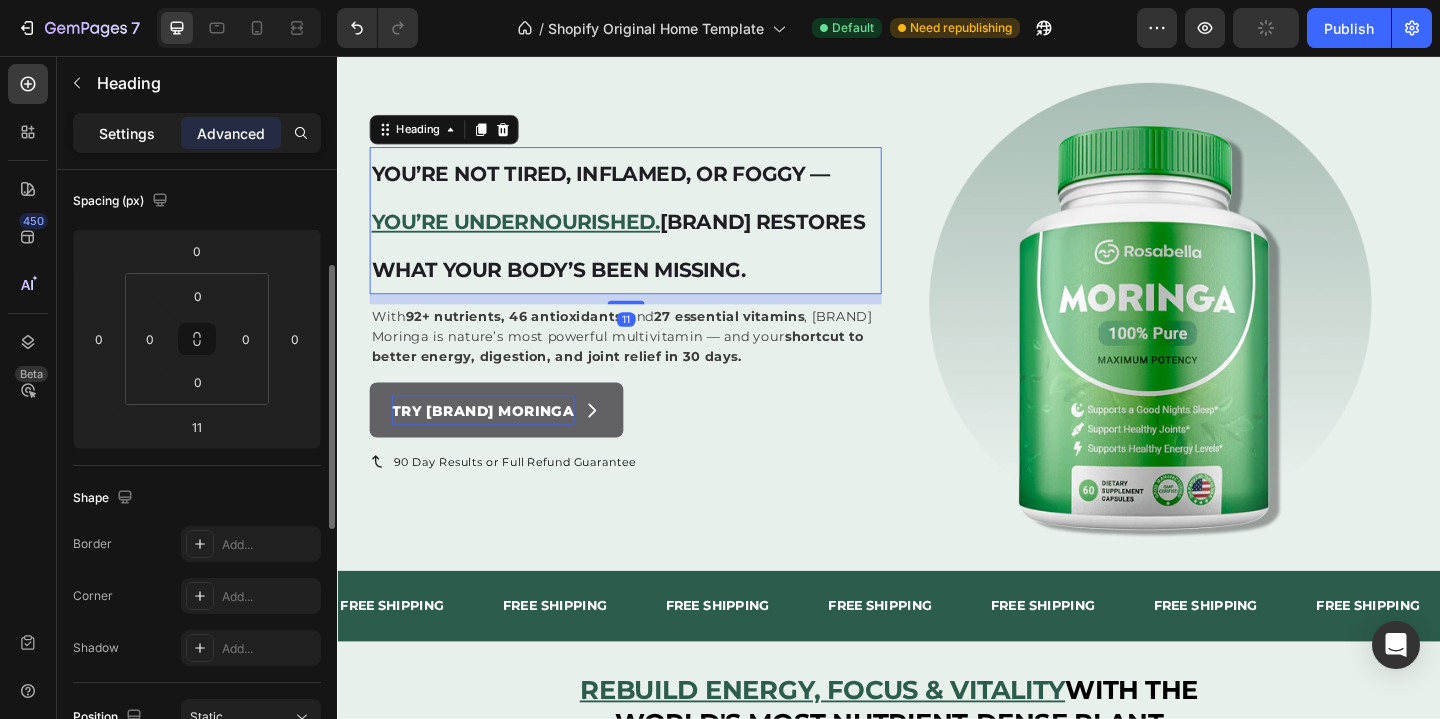click on "Settings" at bounding box center [127, 133] 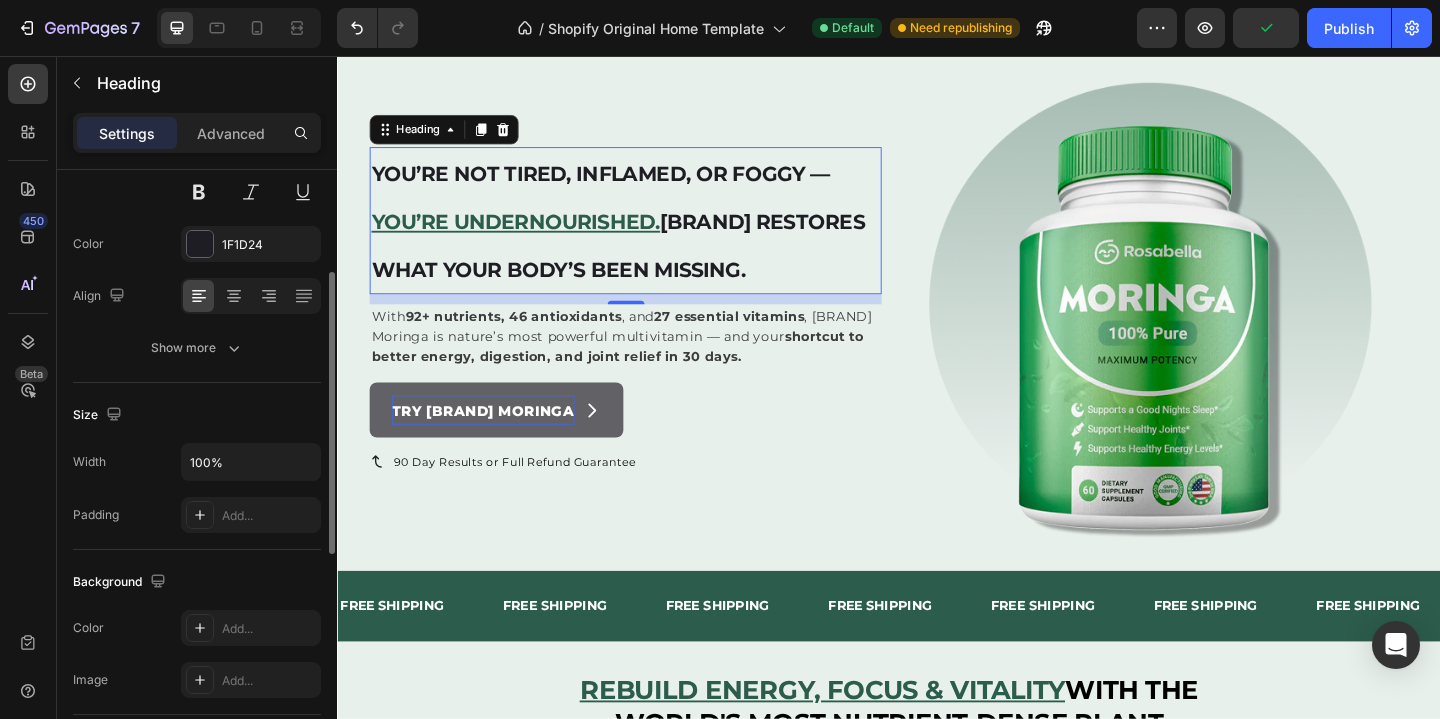 scroll, scrollTop: 0, scrollLeft: 0, axis: both 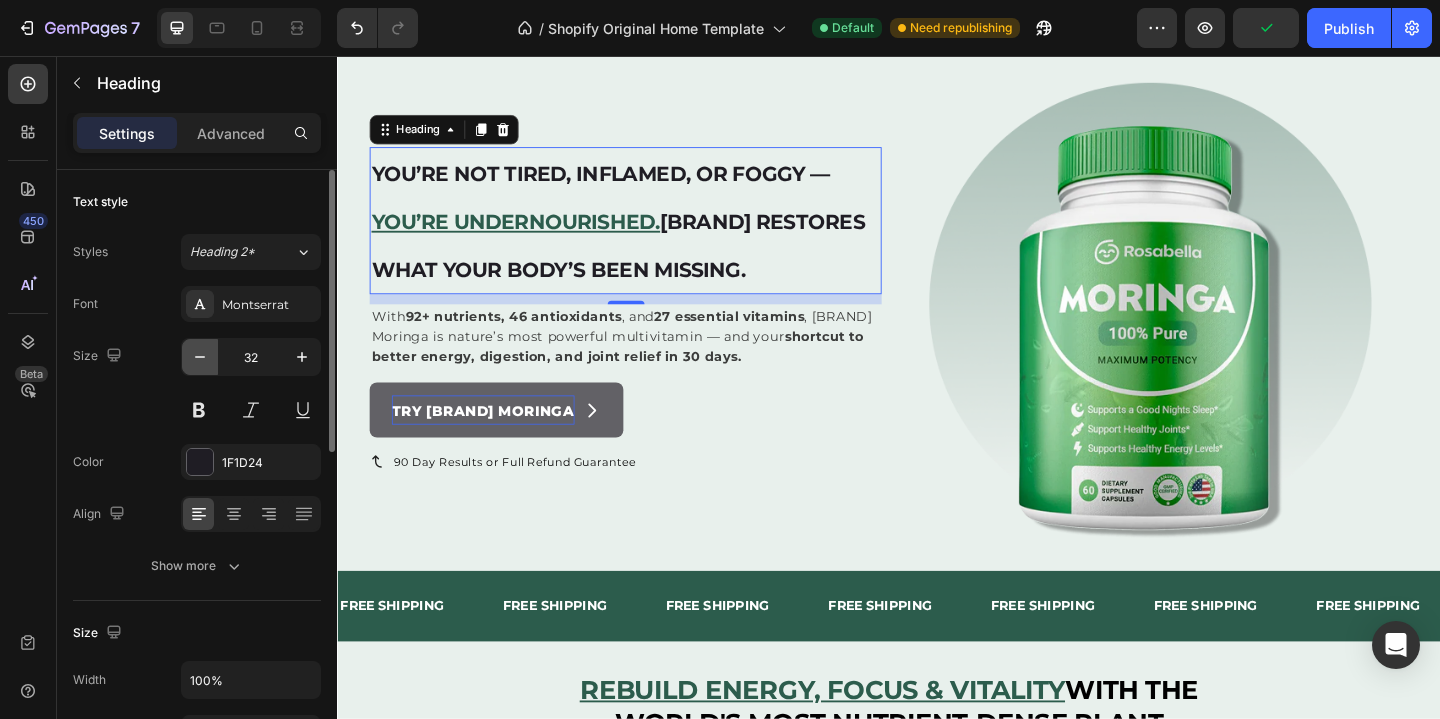 click 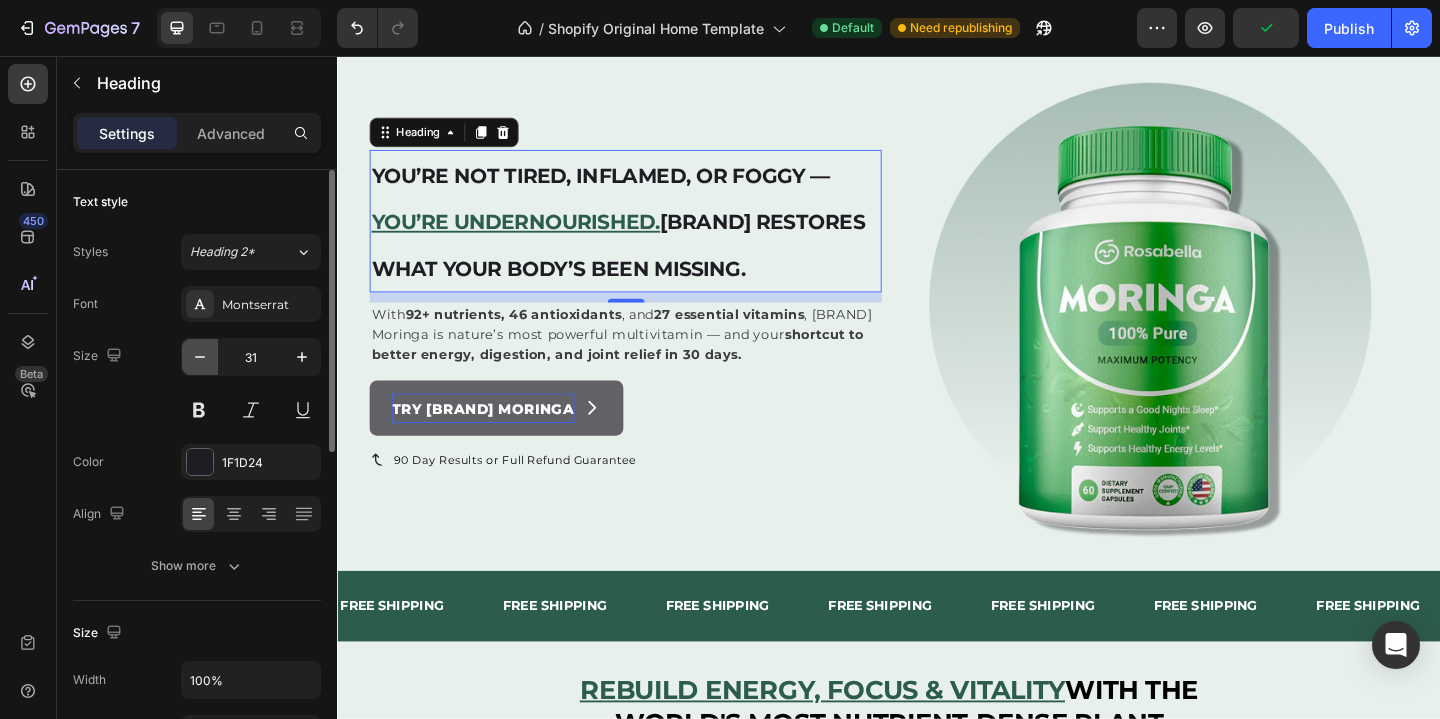 click 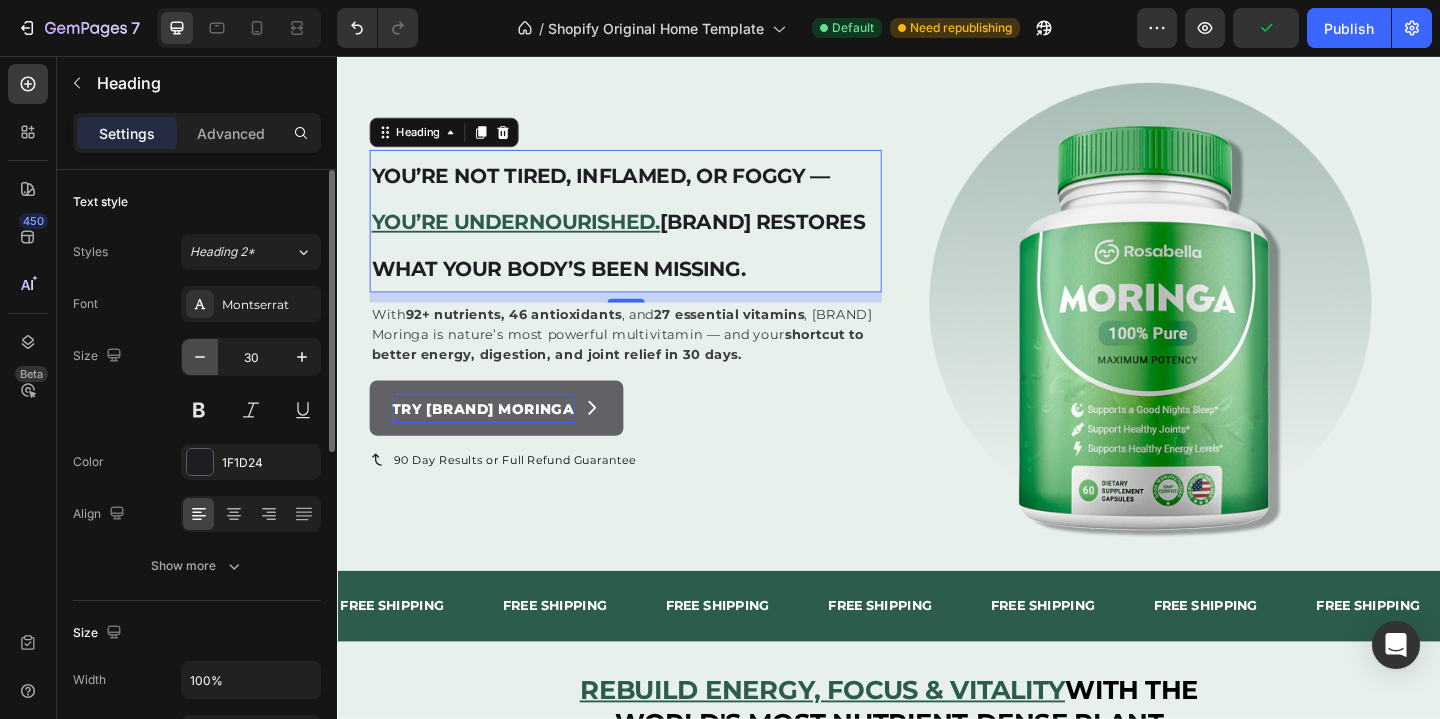 click 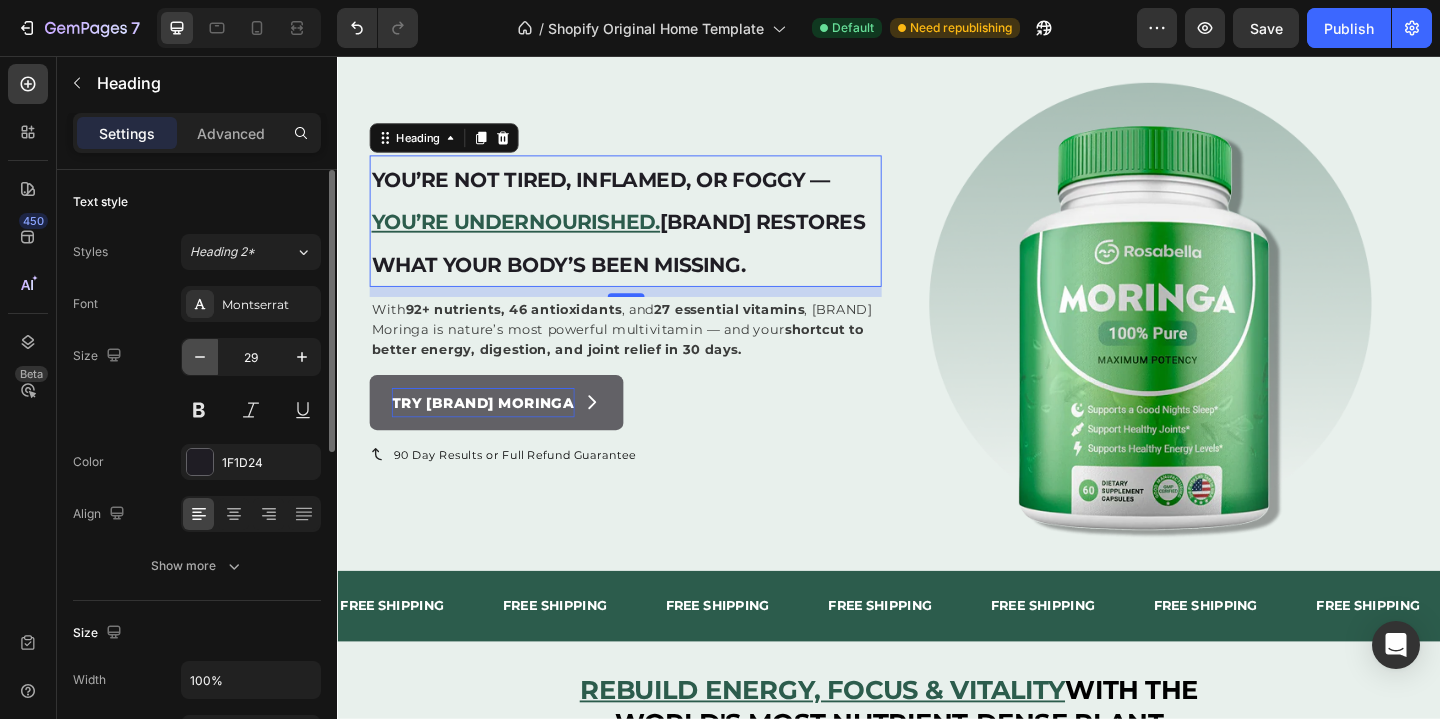 click 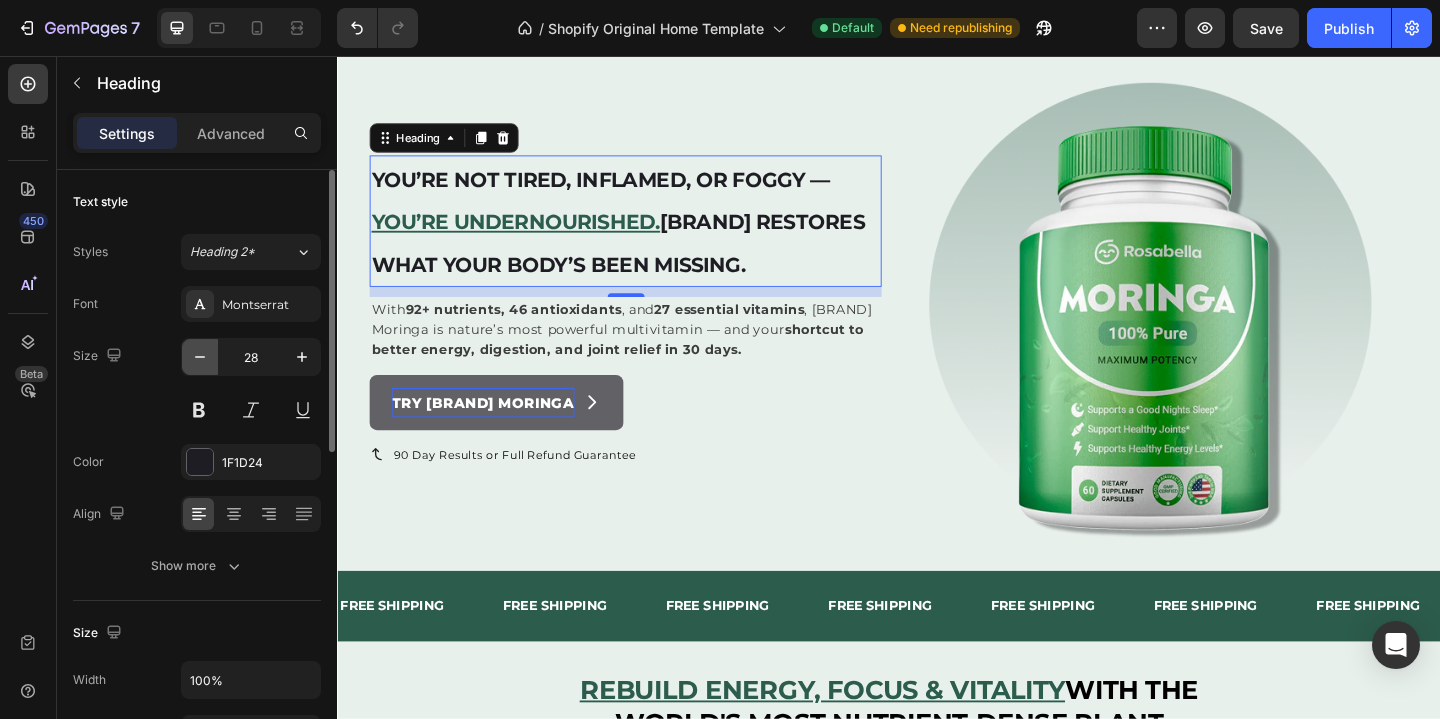 click 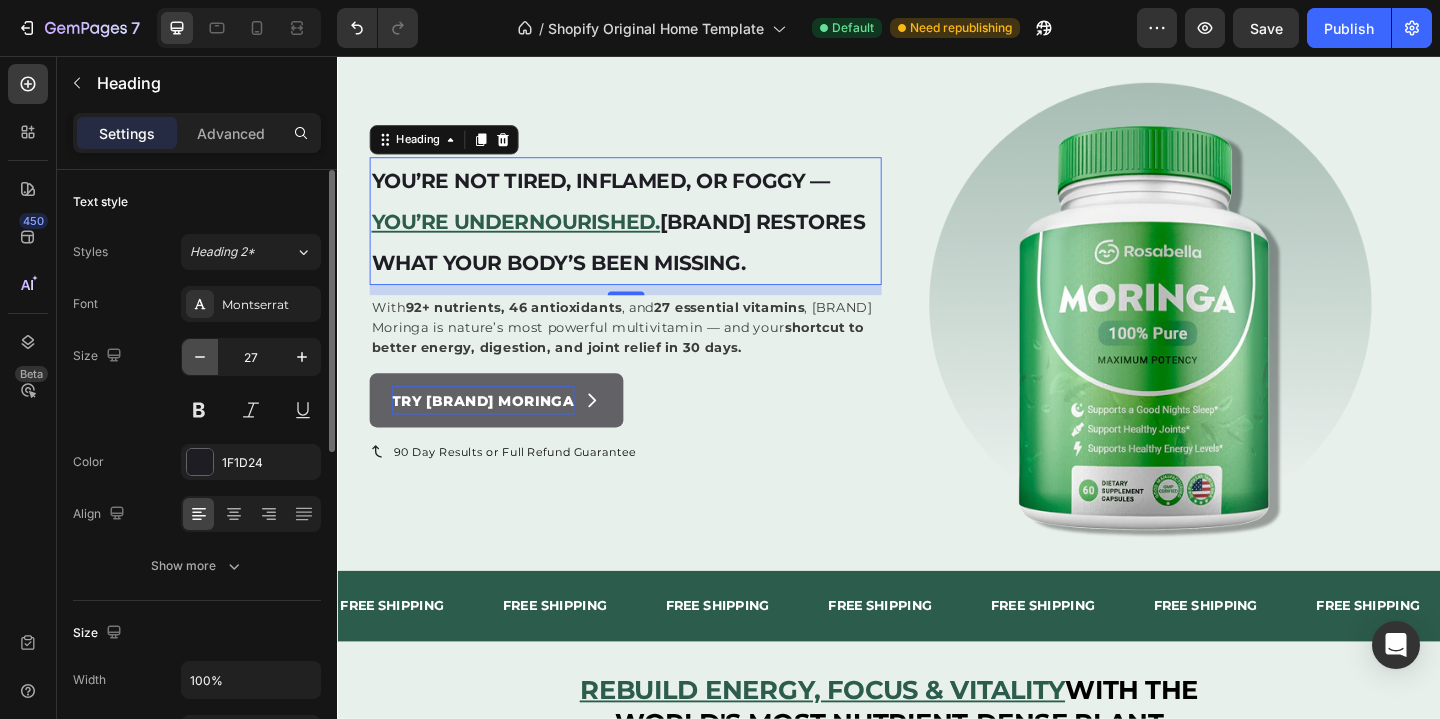 click 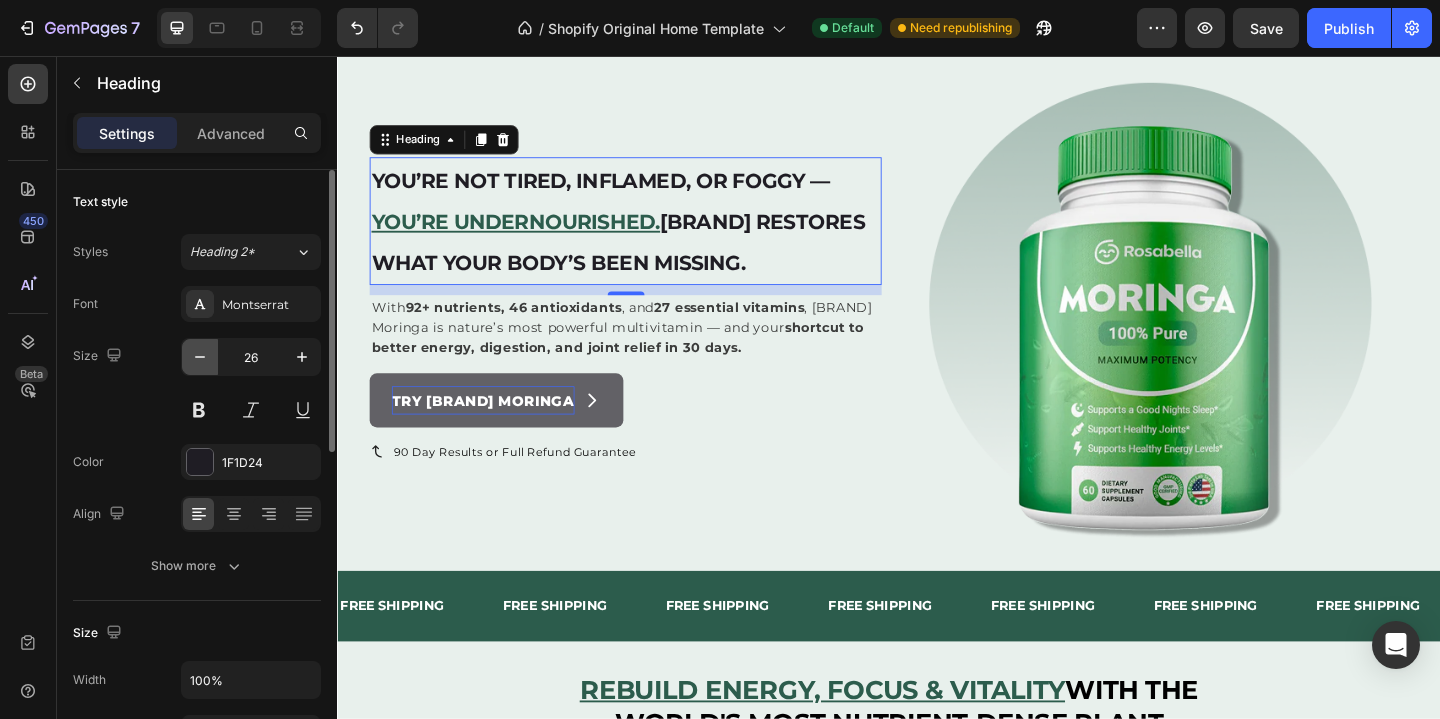 click 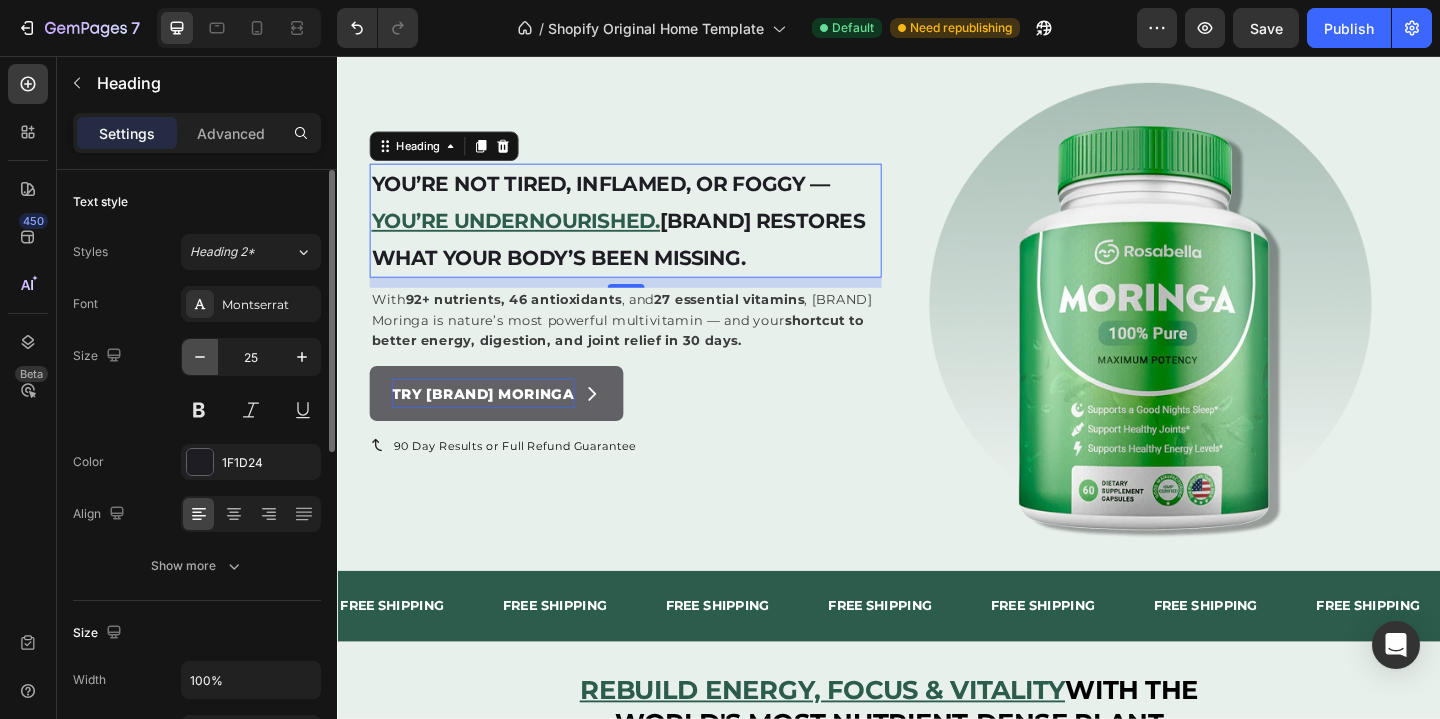 click 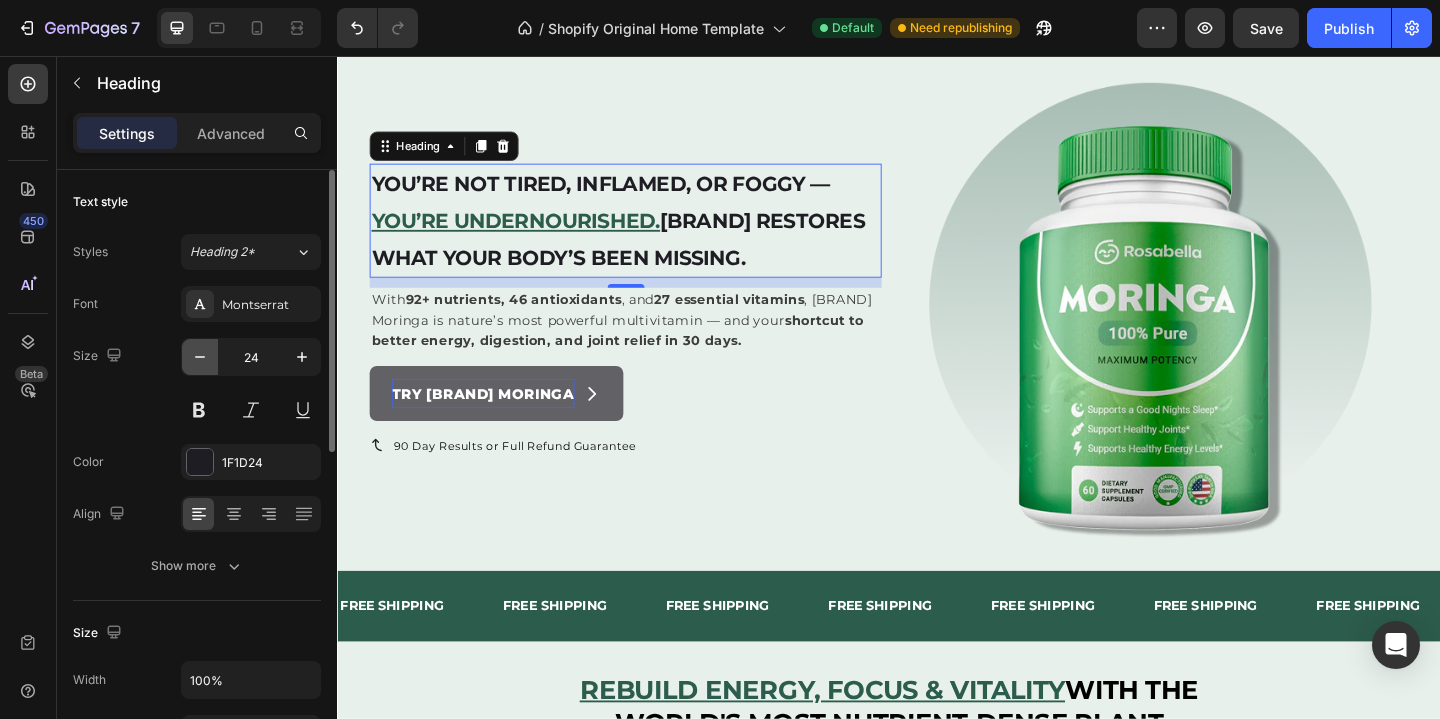 click 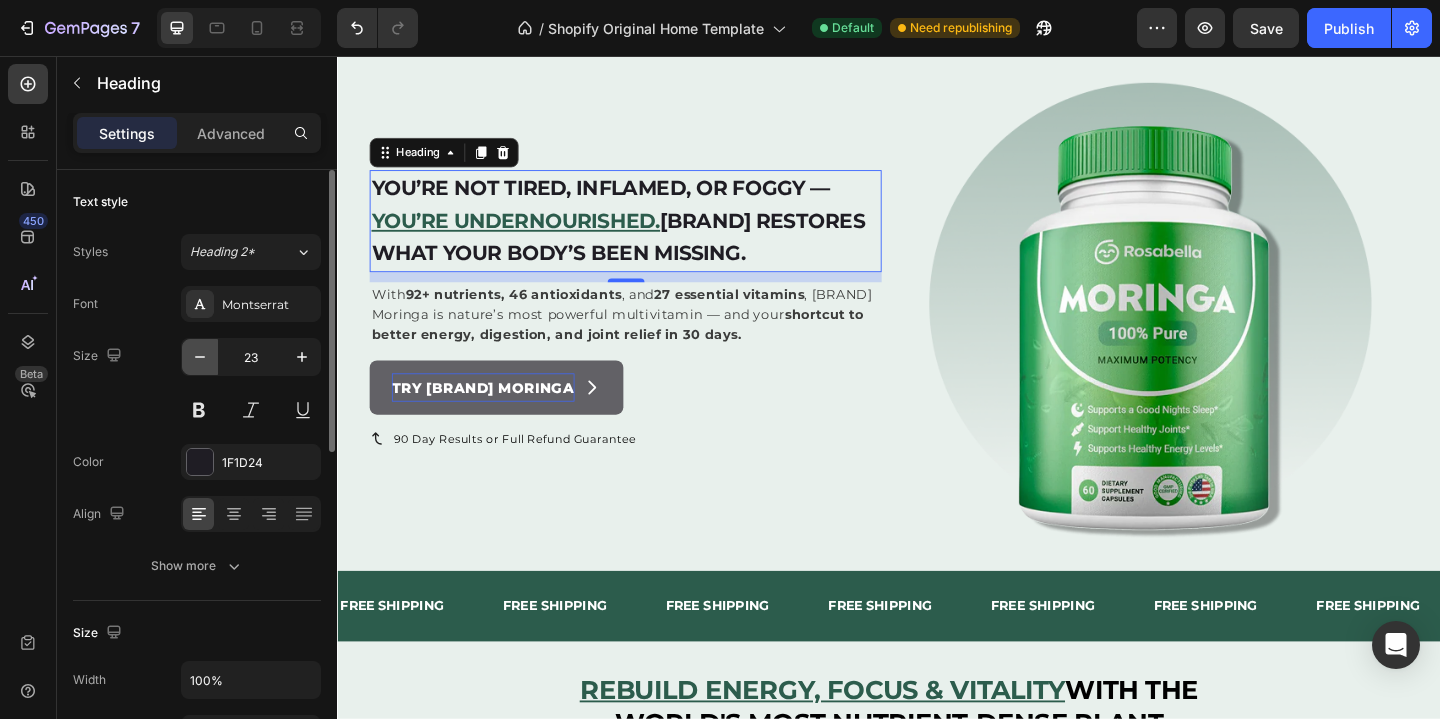 click 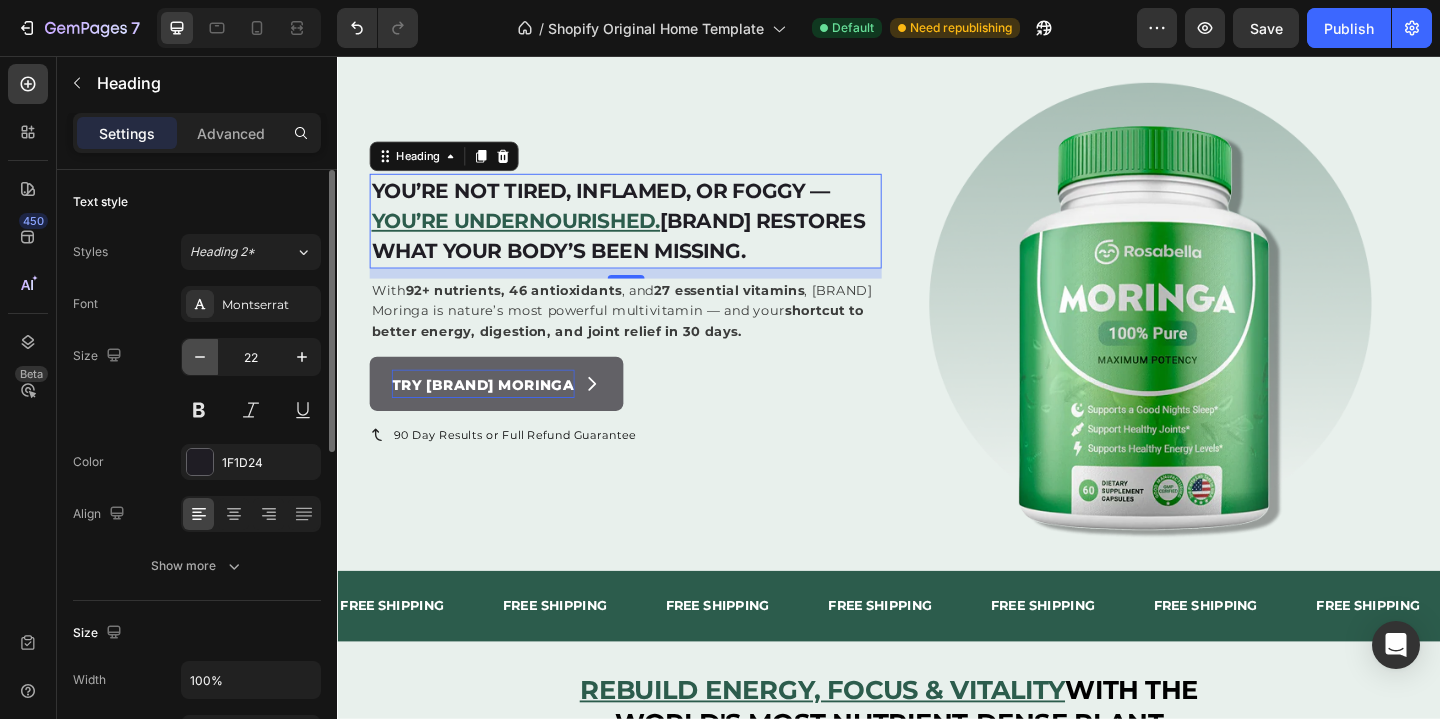 click 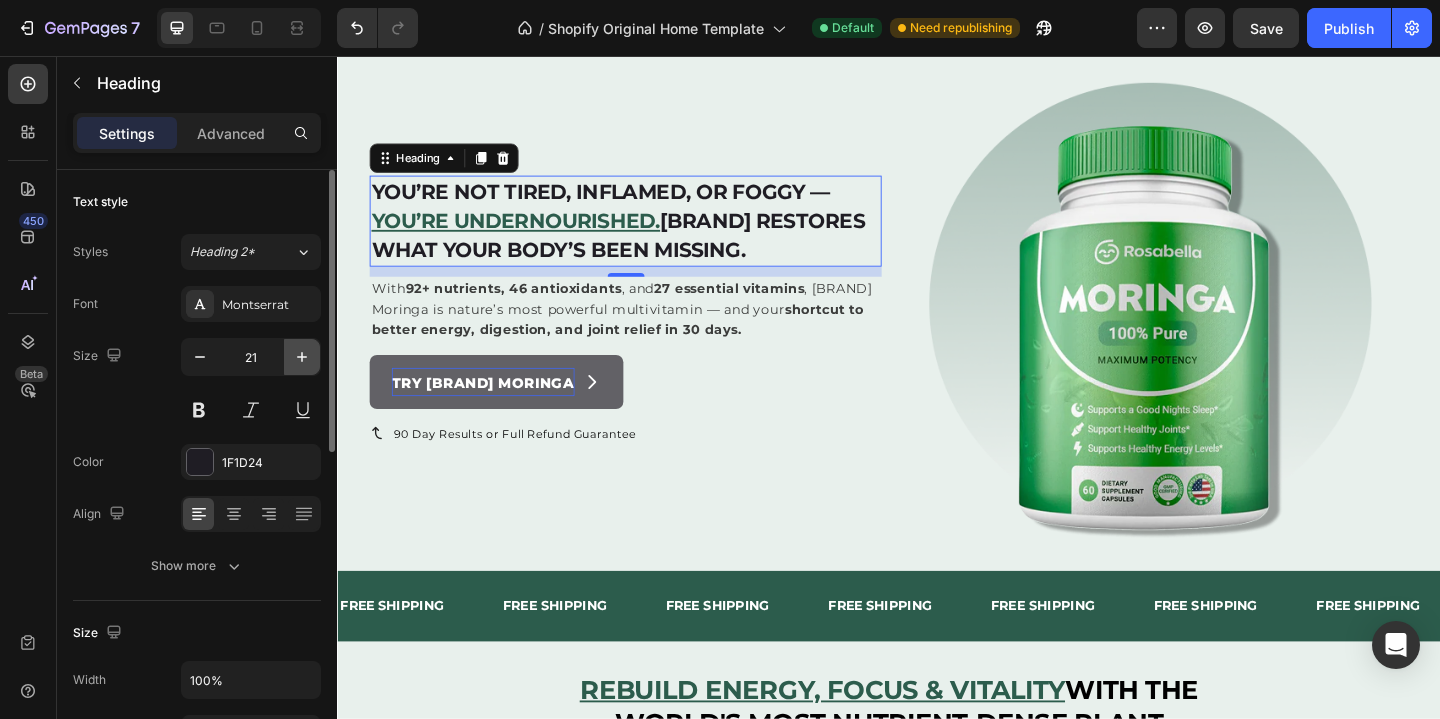 click at bounding box center (302, 357) 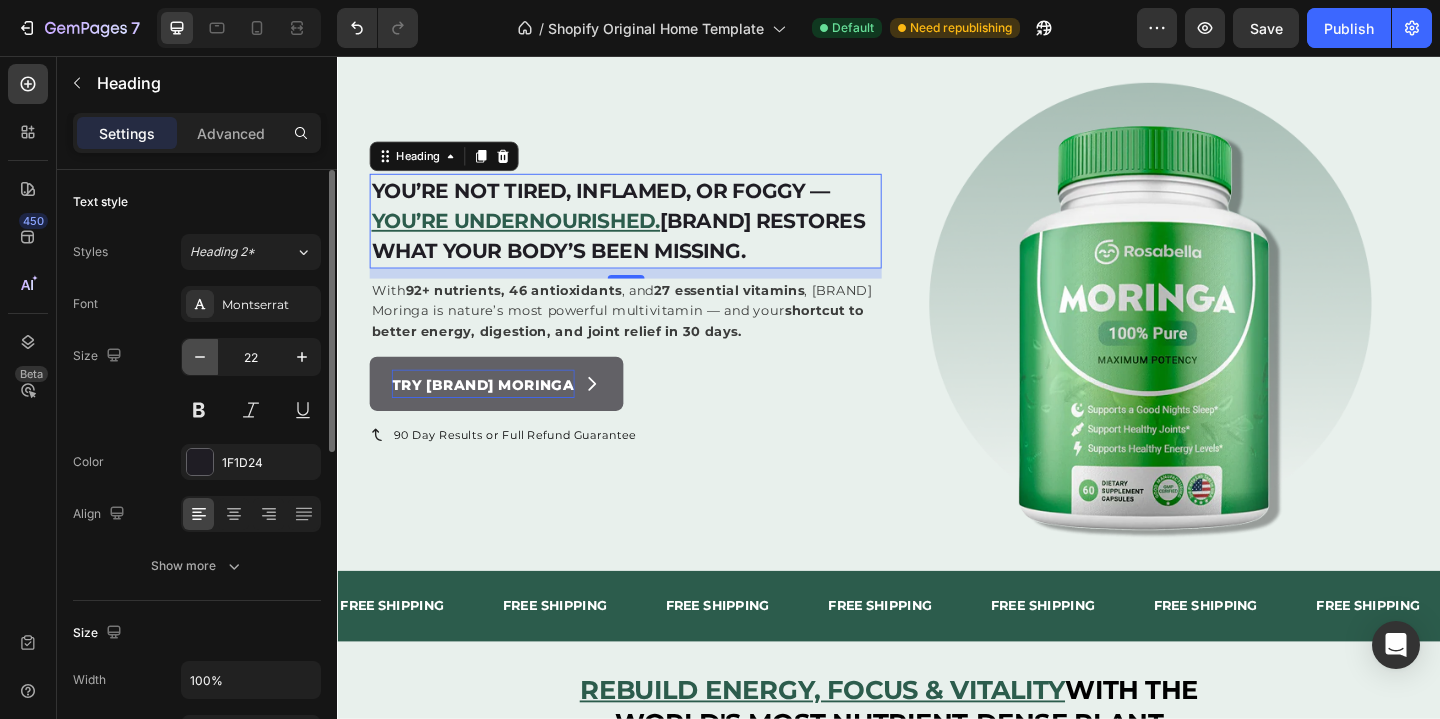 click 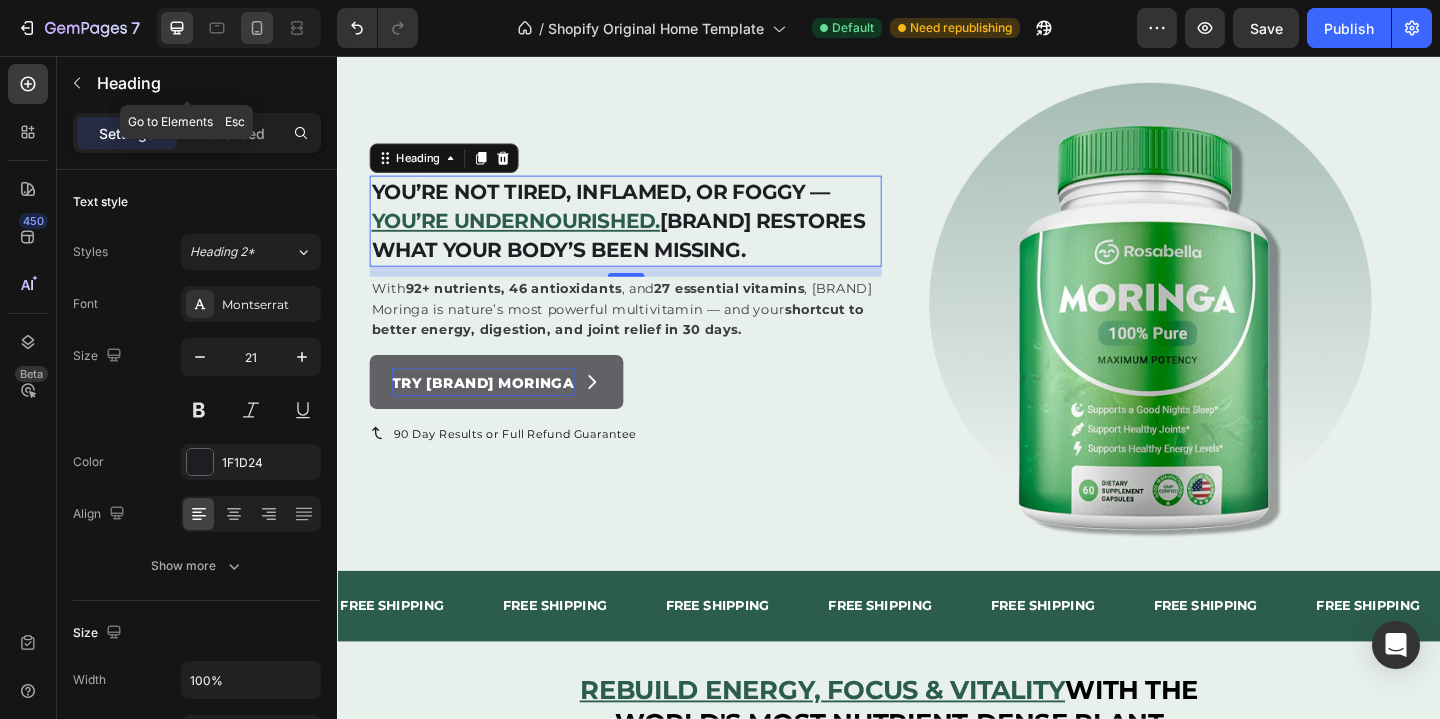 click 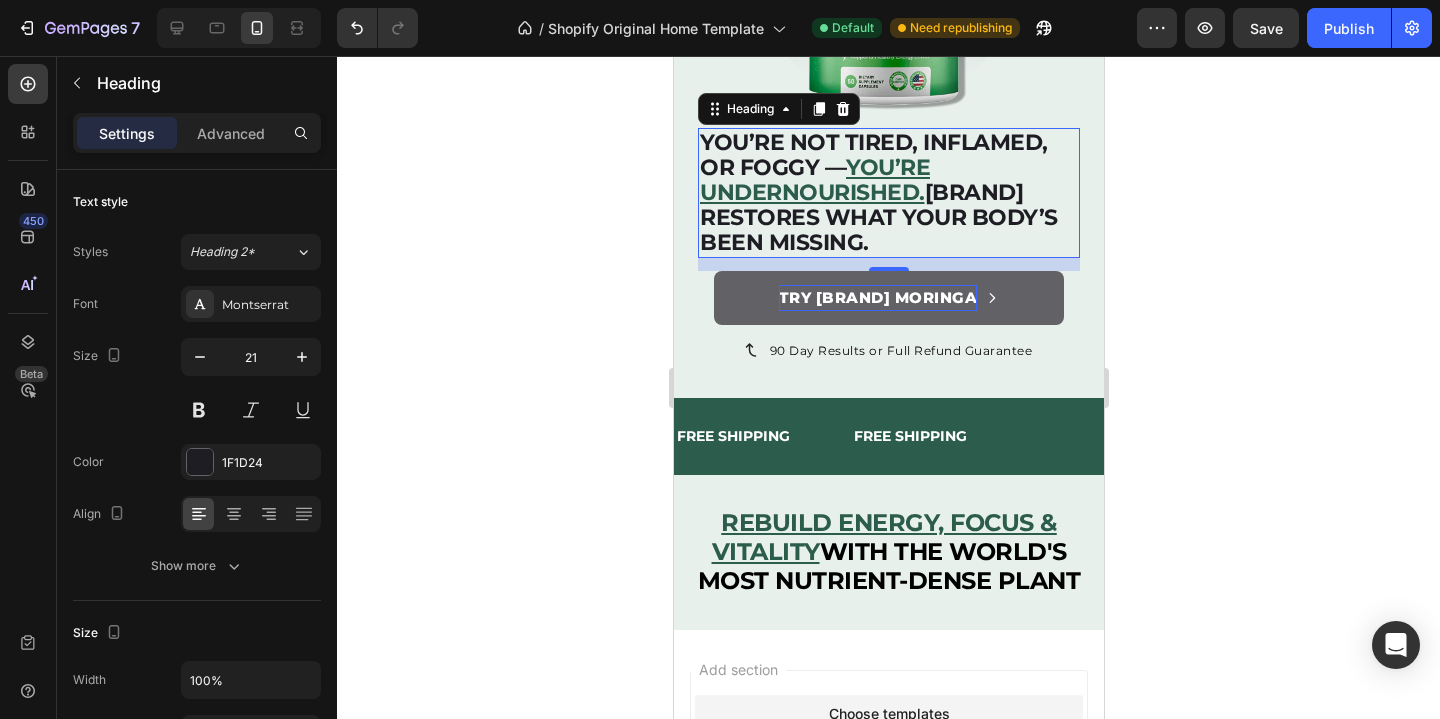 scroll, scrollTop: 292, scrollLeft: 0, axis: vertical 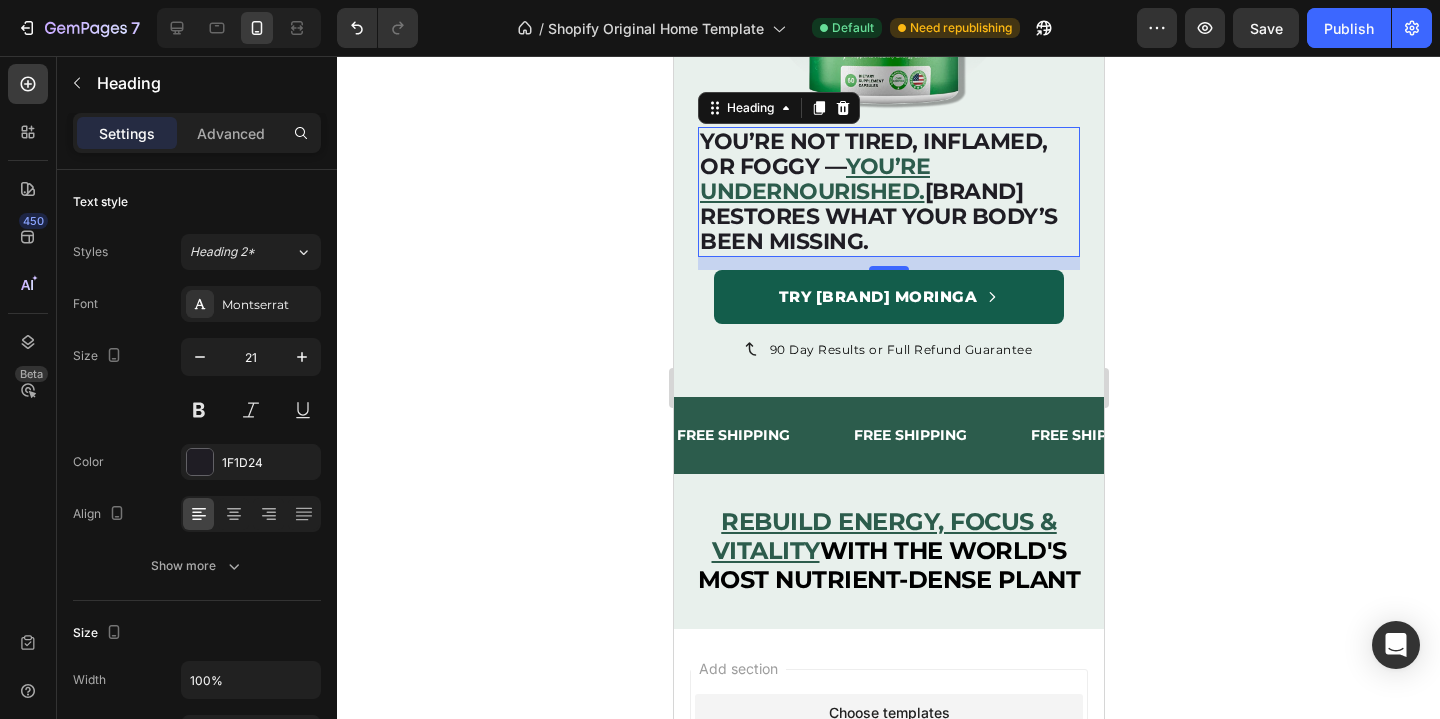 click 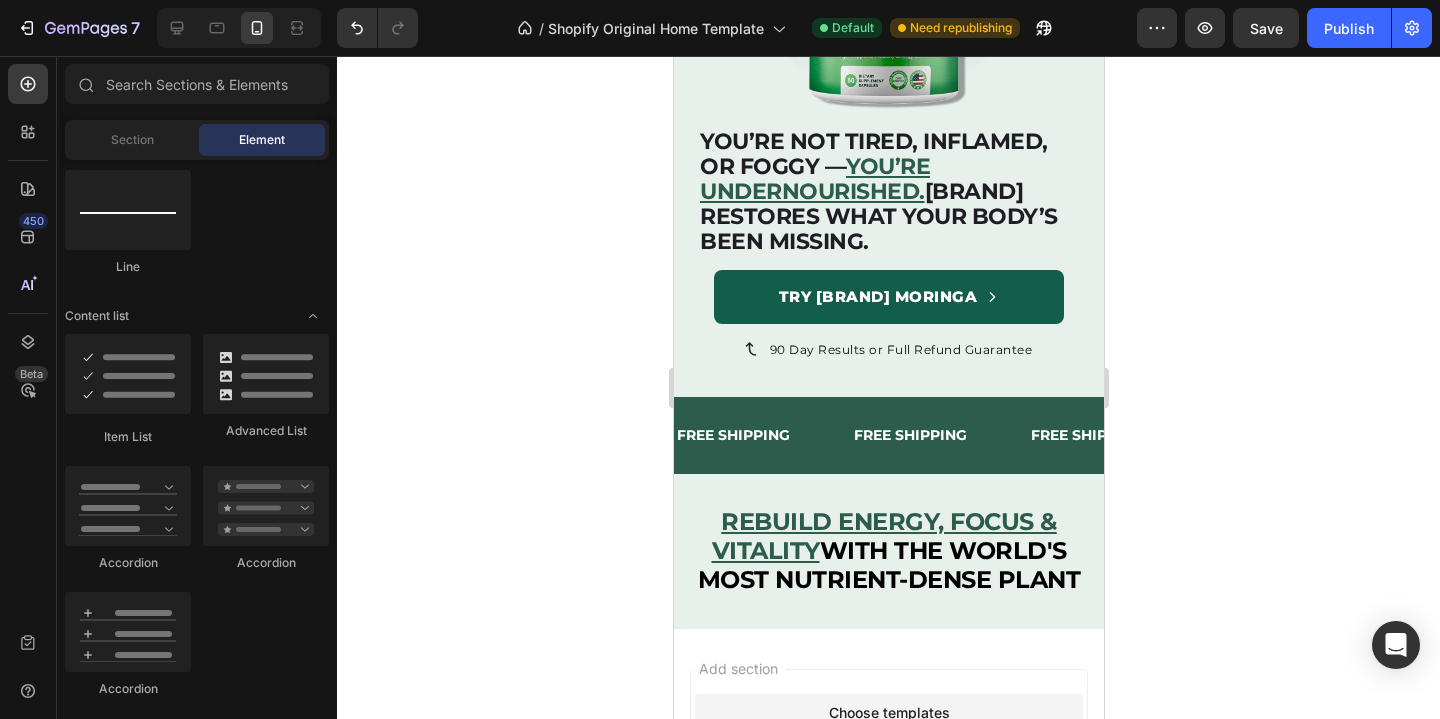 click on "you’re undernourished." at bounding box center [814, 179] 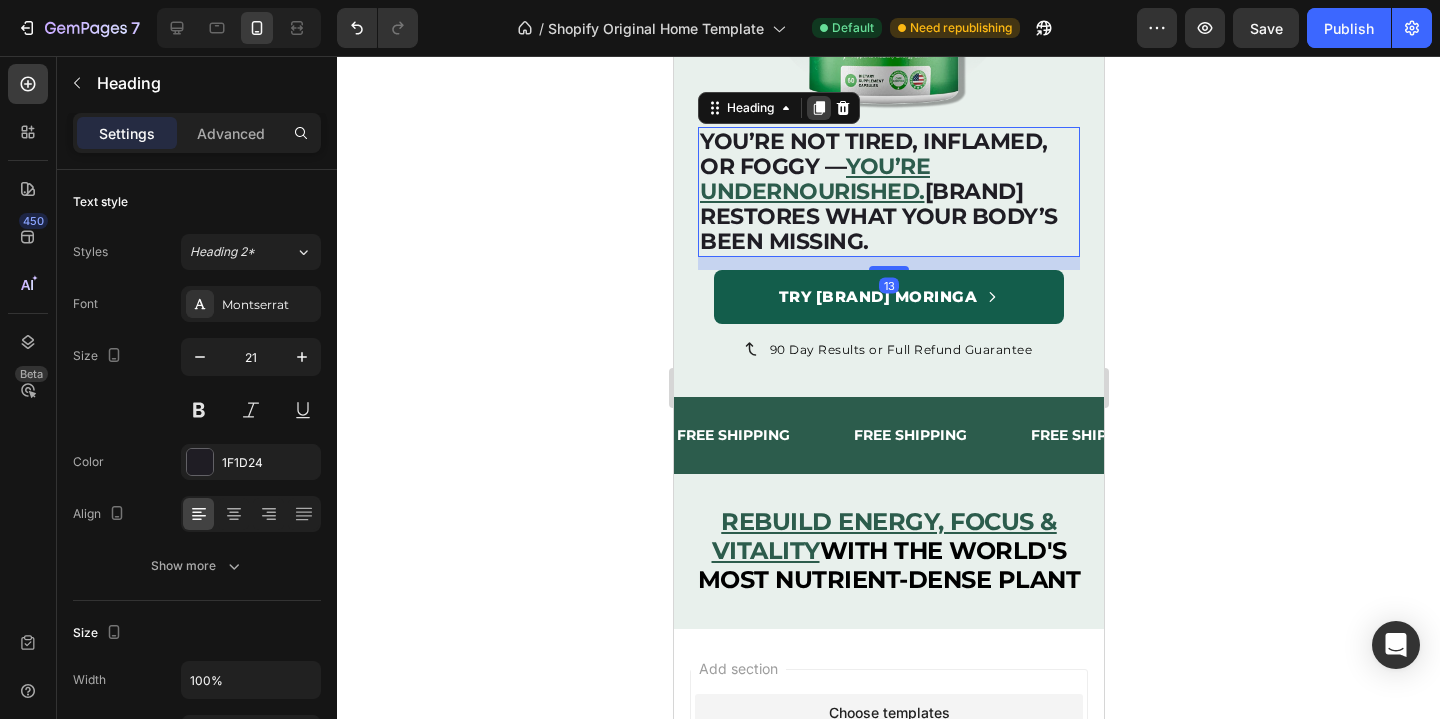 click 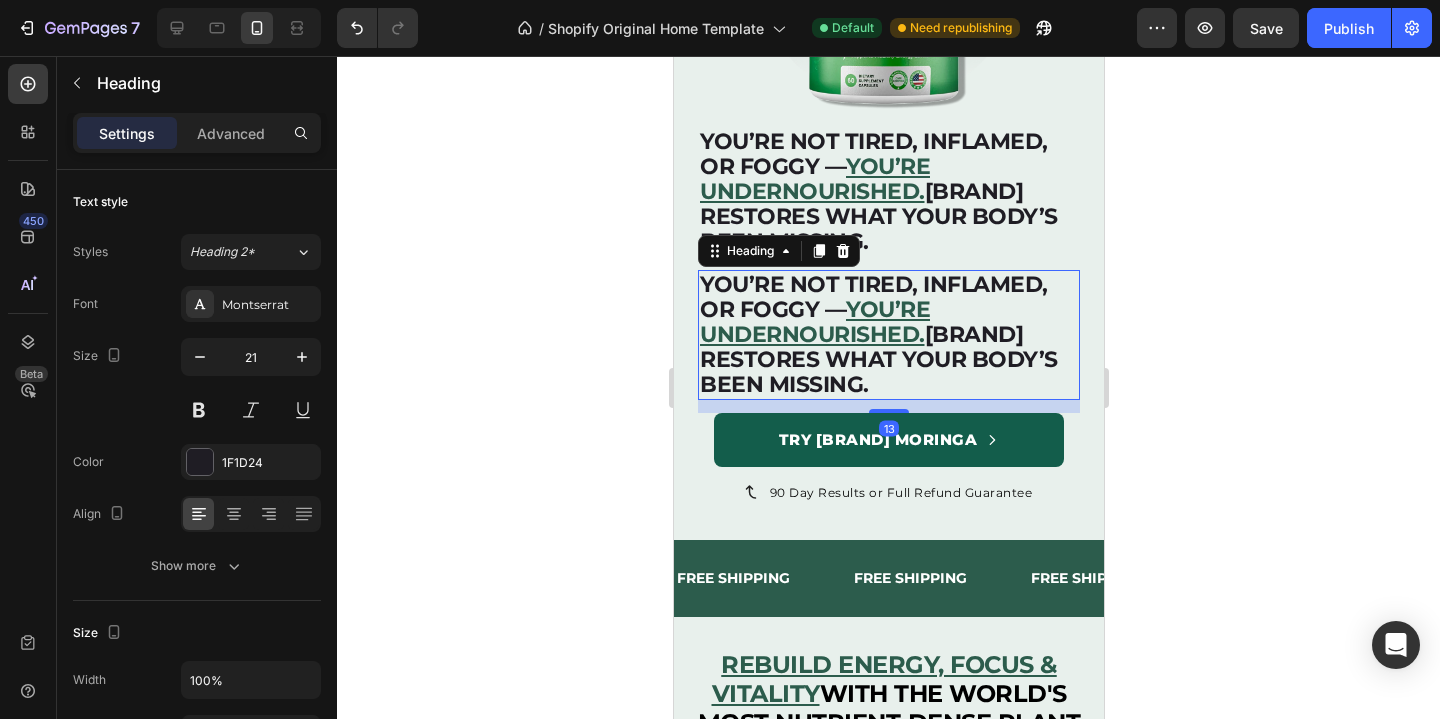 click 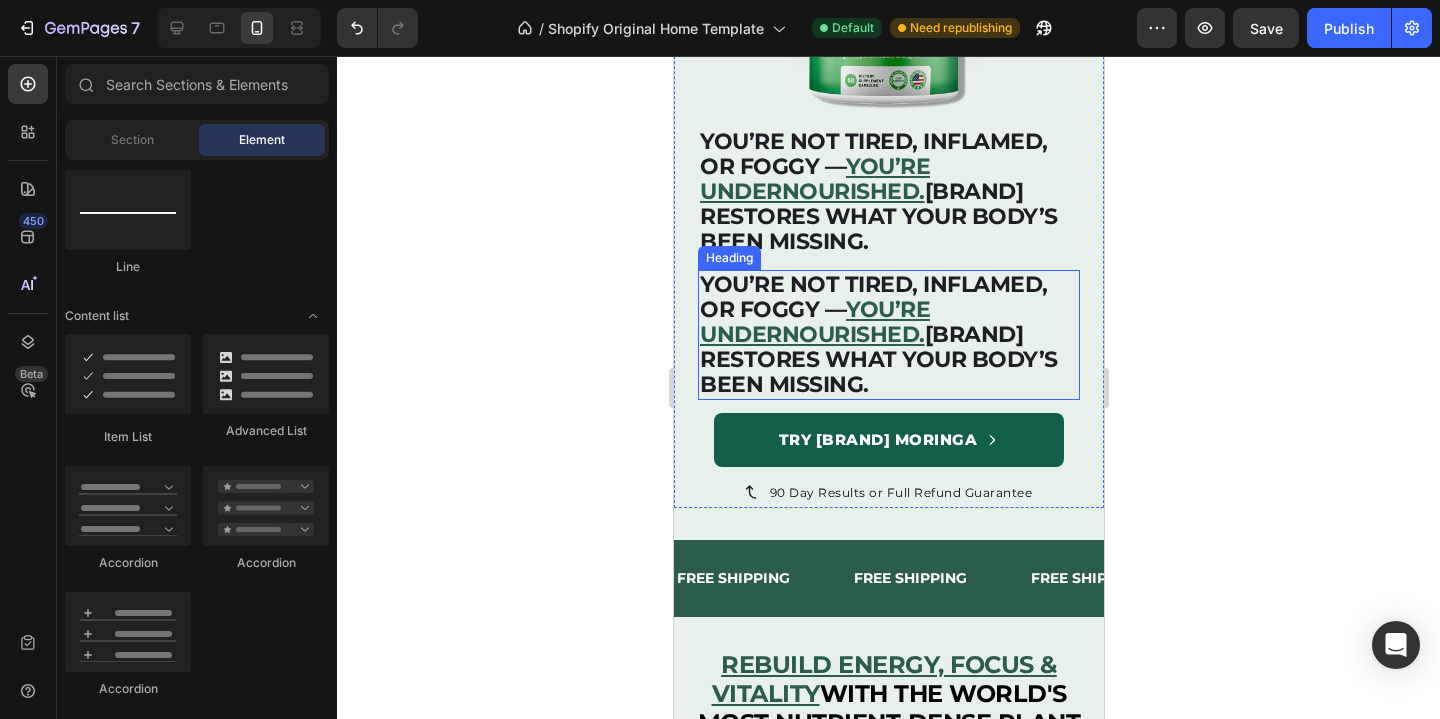 click on "You’re not tired, inflamed, or foggy —" at bounding box center (873, 297) 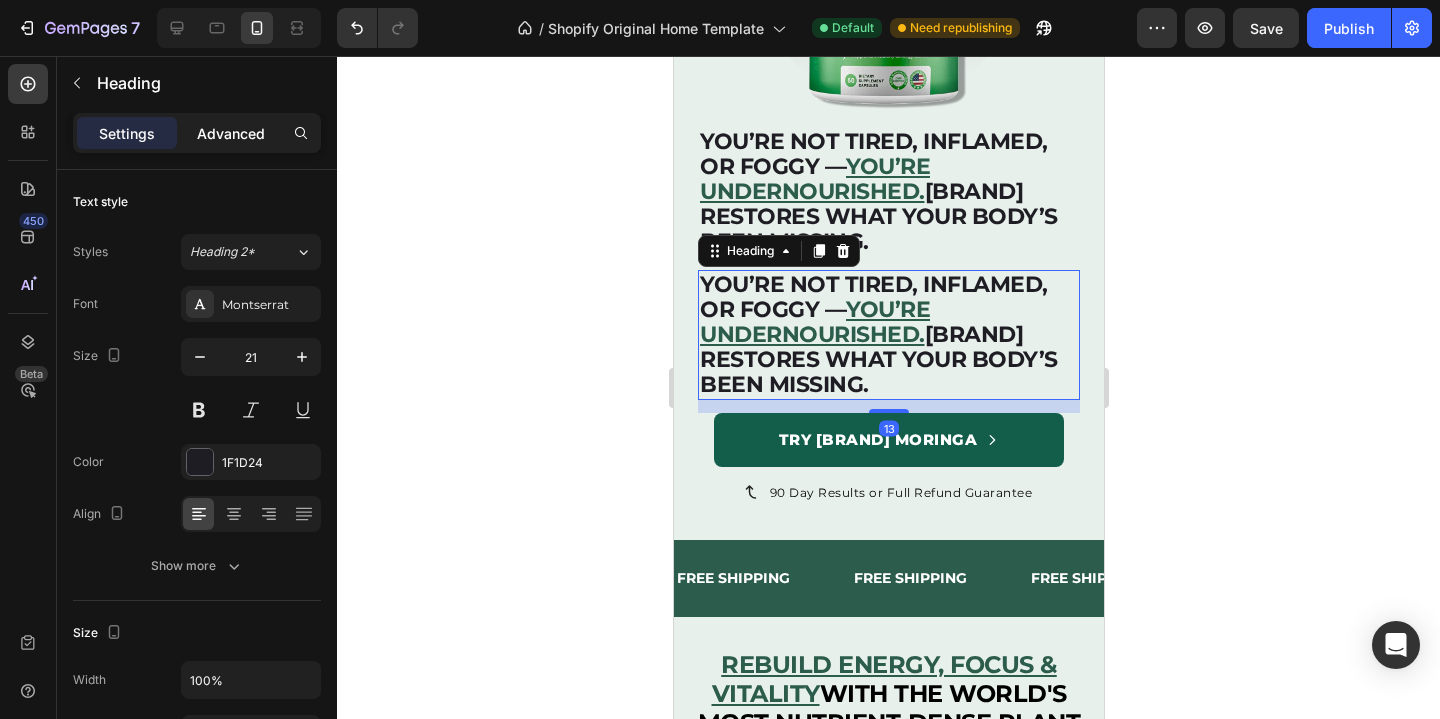click on "Advanced" at bounding box center (231, 133) 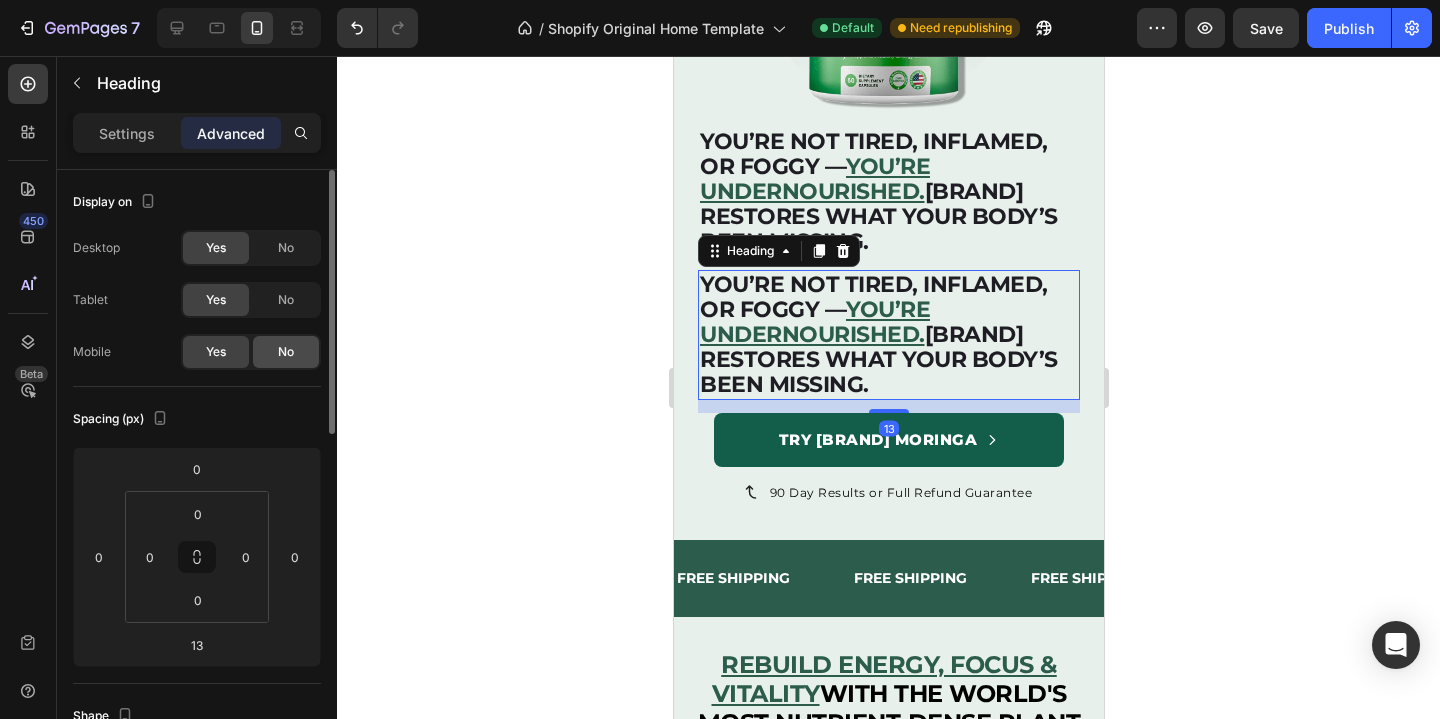 click on "No" 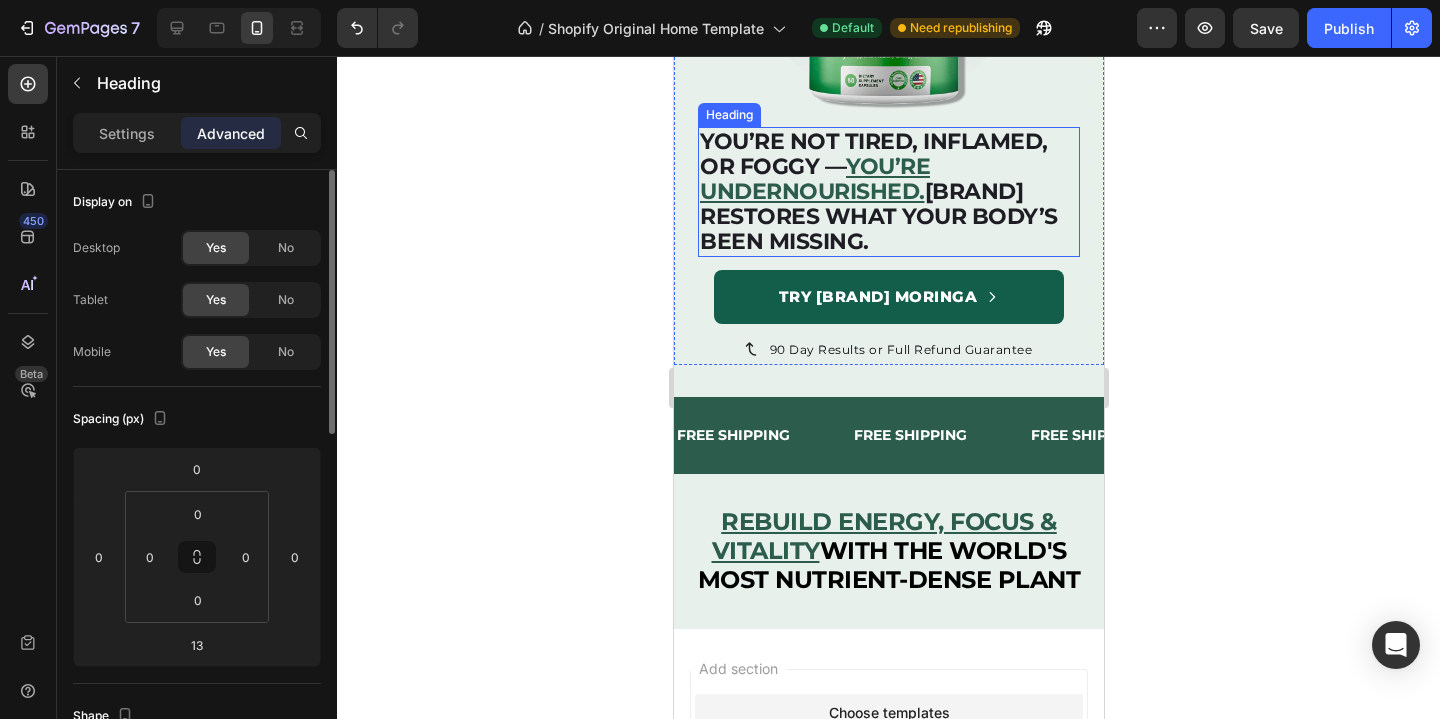 click on "you’re undernourished." at bounding box center (814, 179) 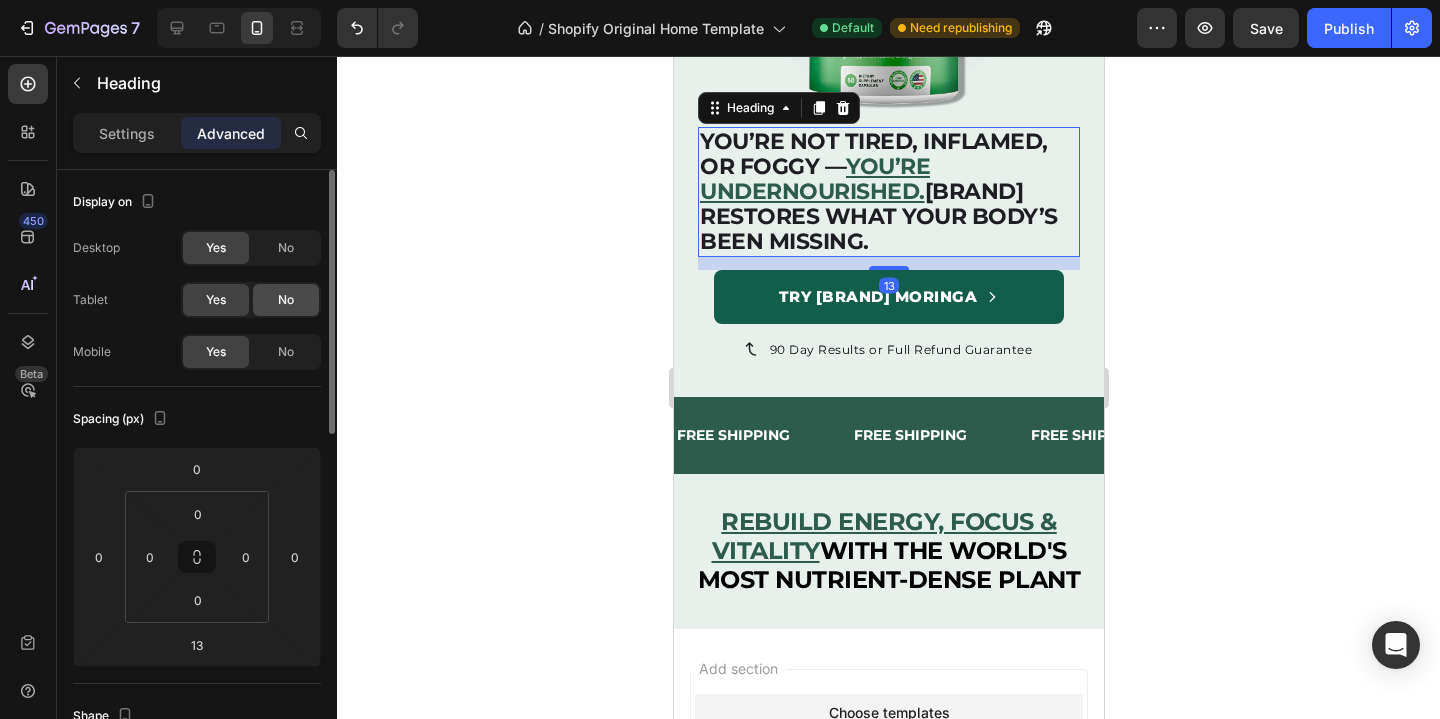 click on "No" 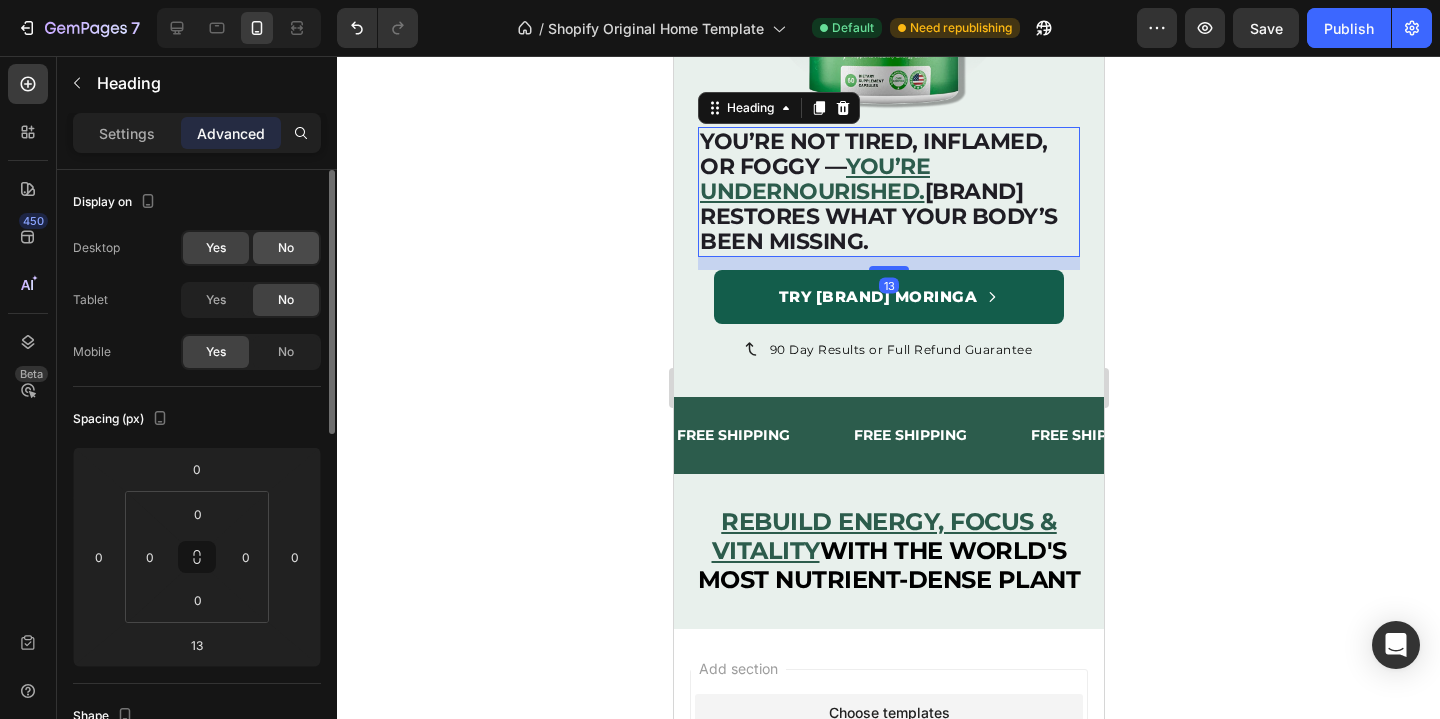 click on "No" 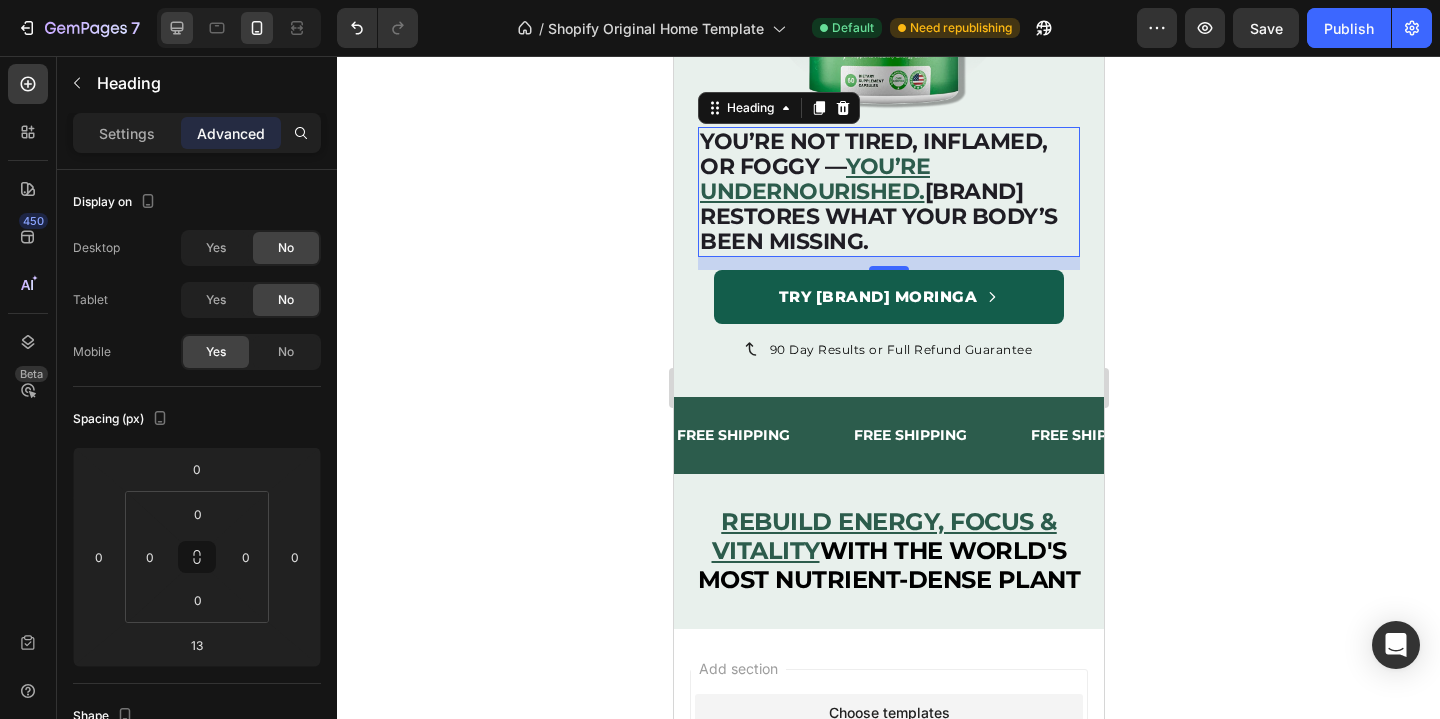 click 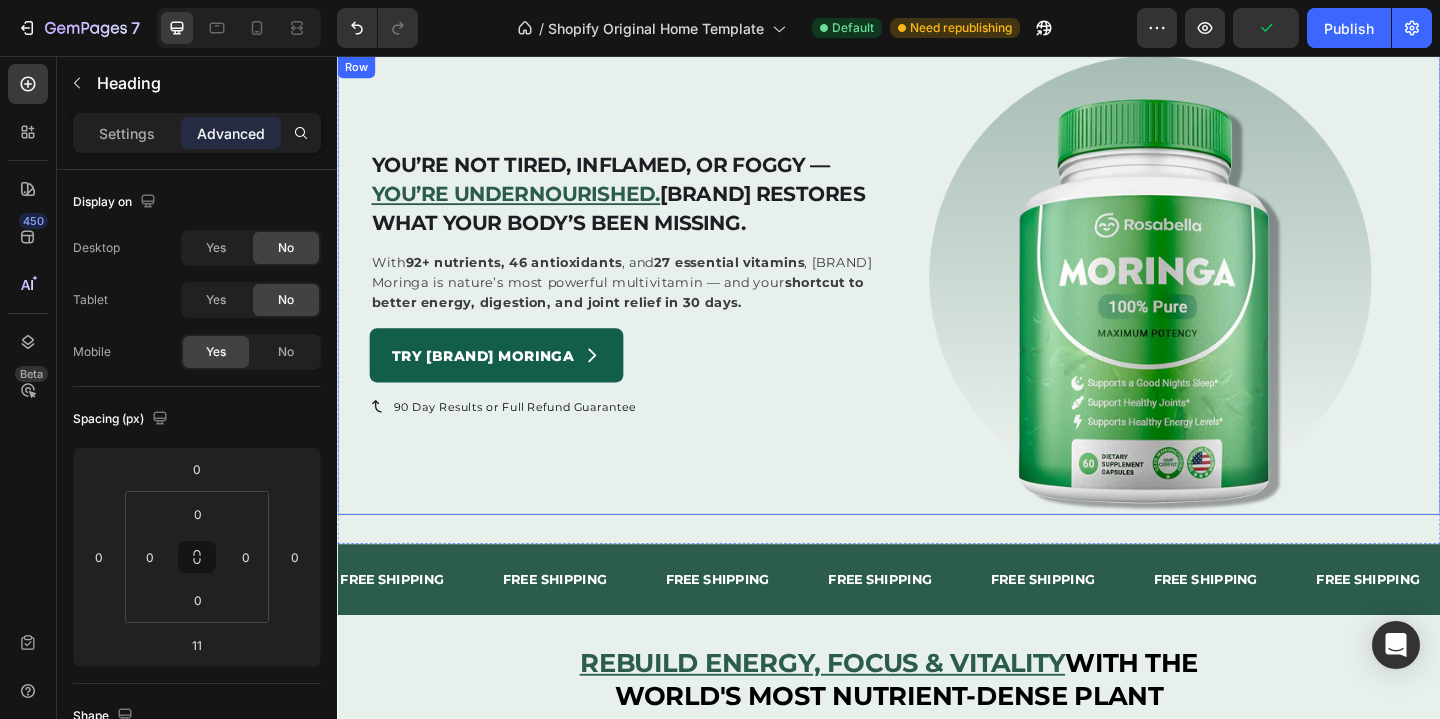 scroll, scrollTop: 0, scrollLeft: 0, axis: both 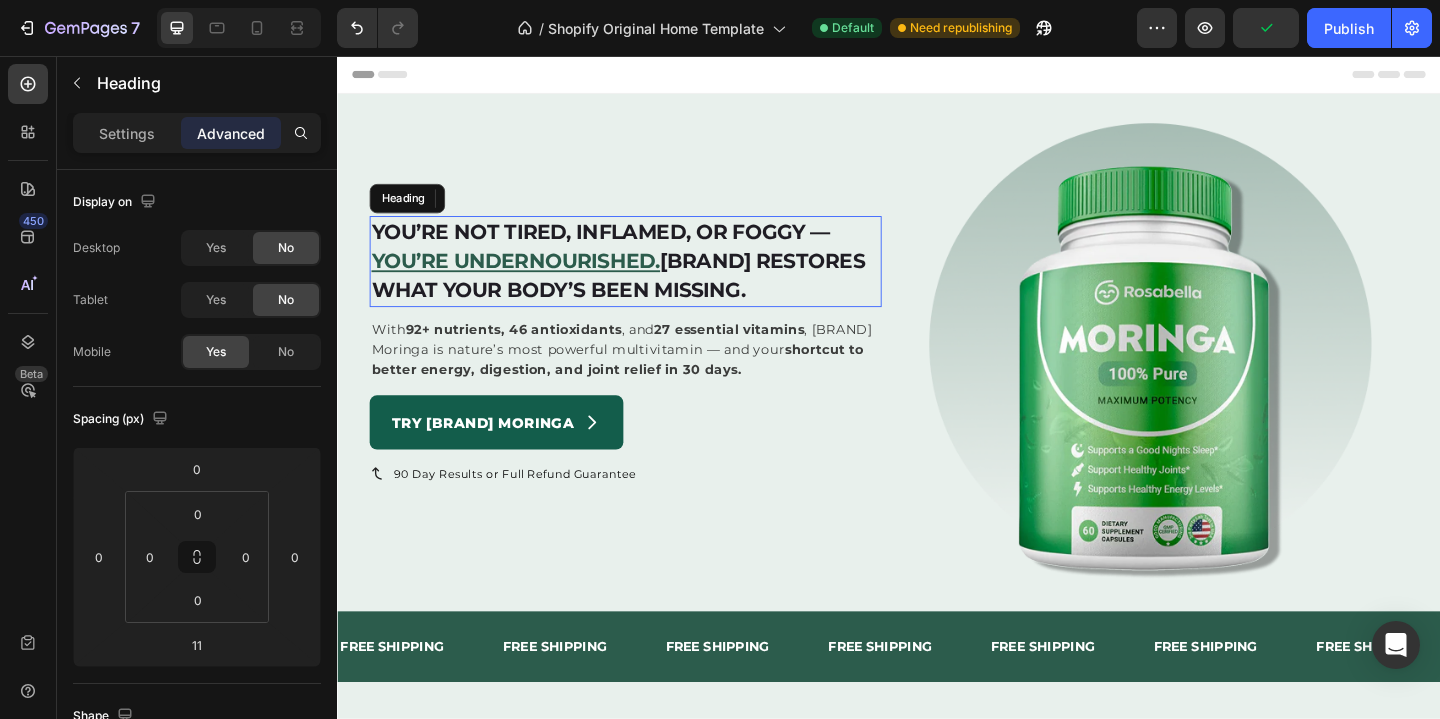 click on "you’re undernourished." at bounding box center (531, 279) 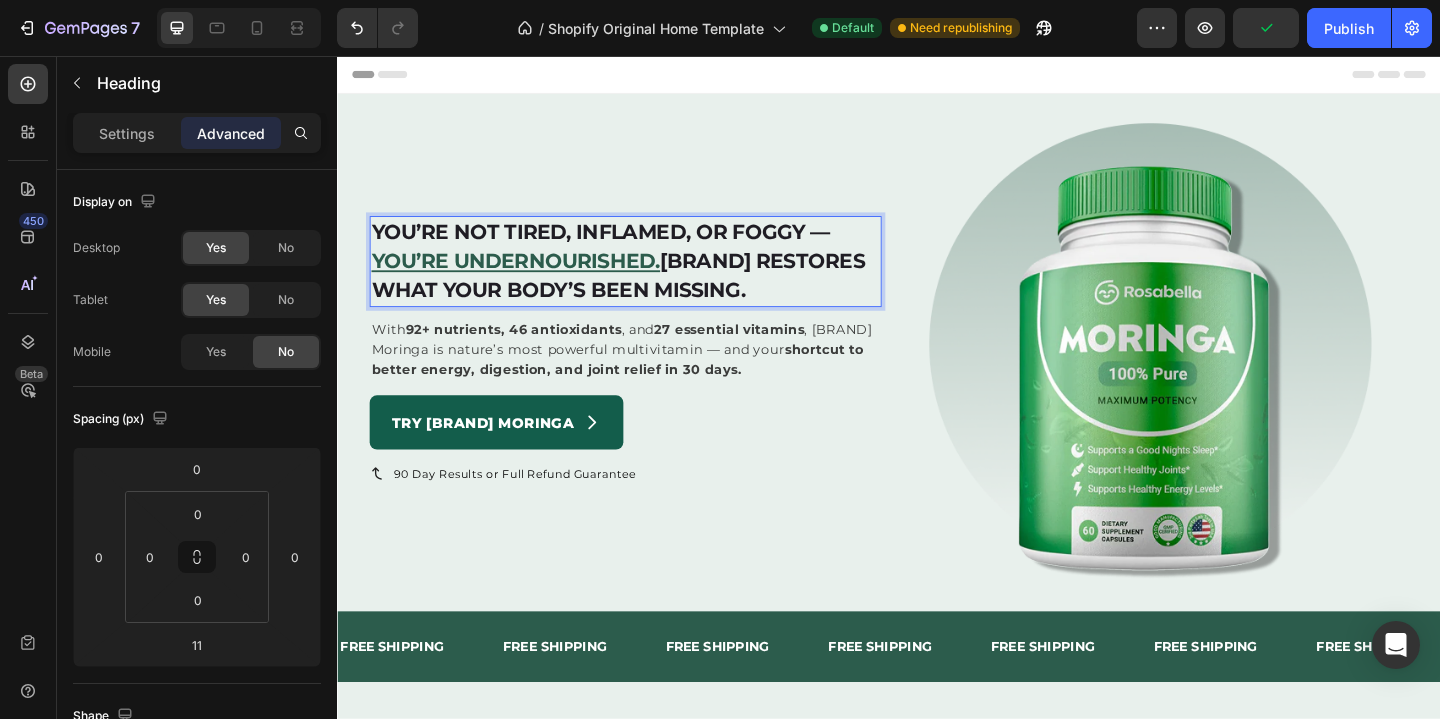 click on "you’re undernourished." at bounding box center (531, 279) 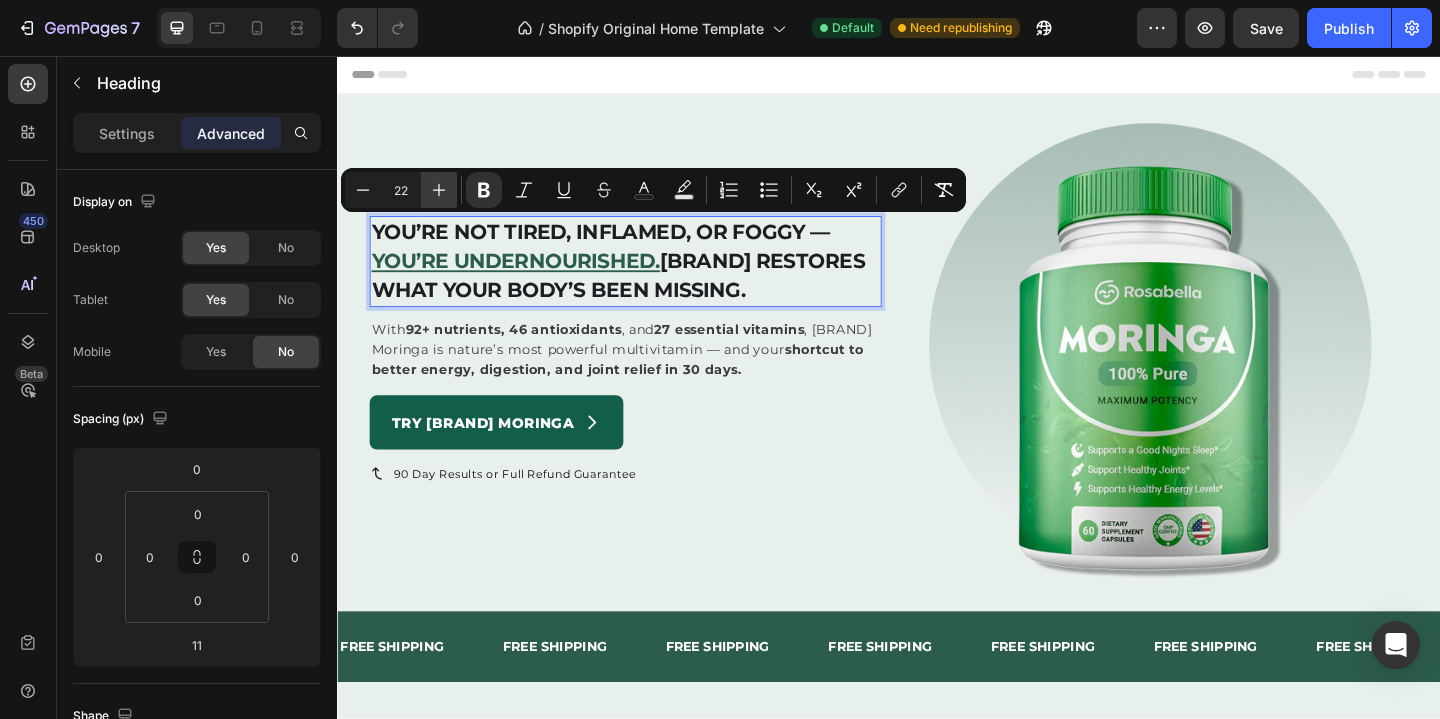 click 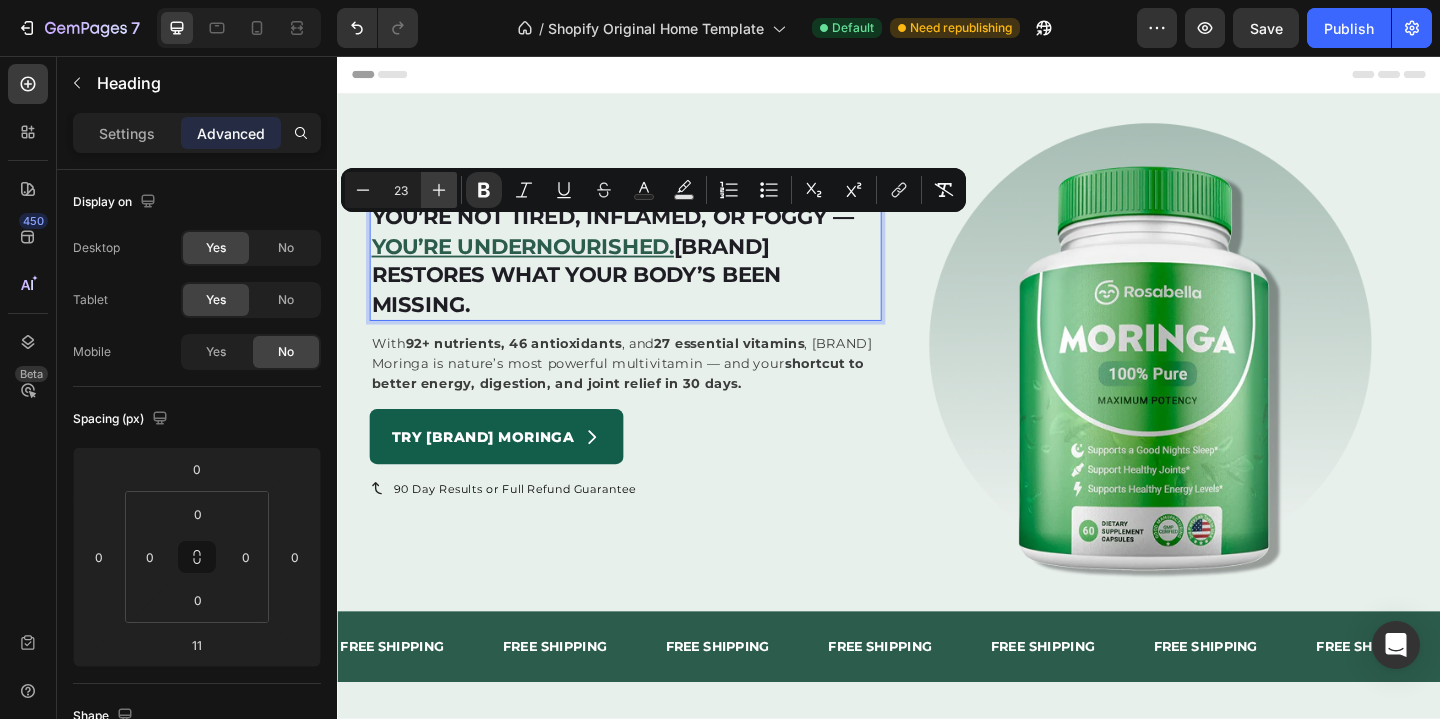 click 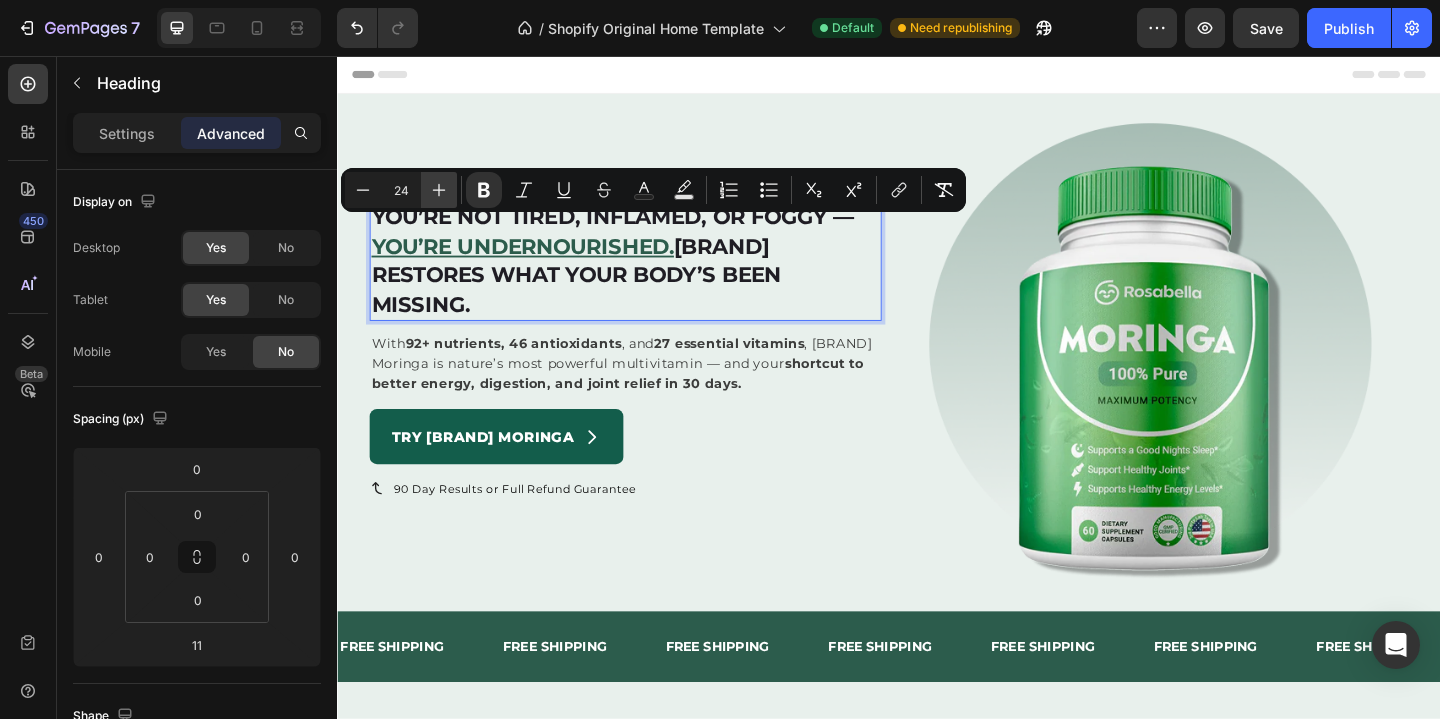 click 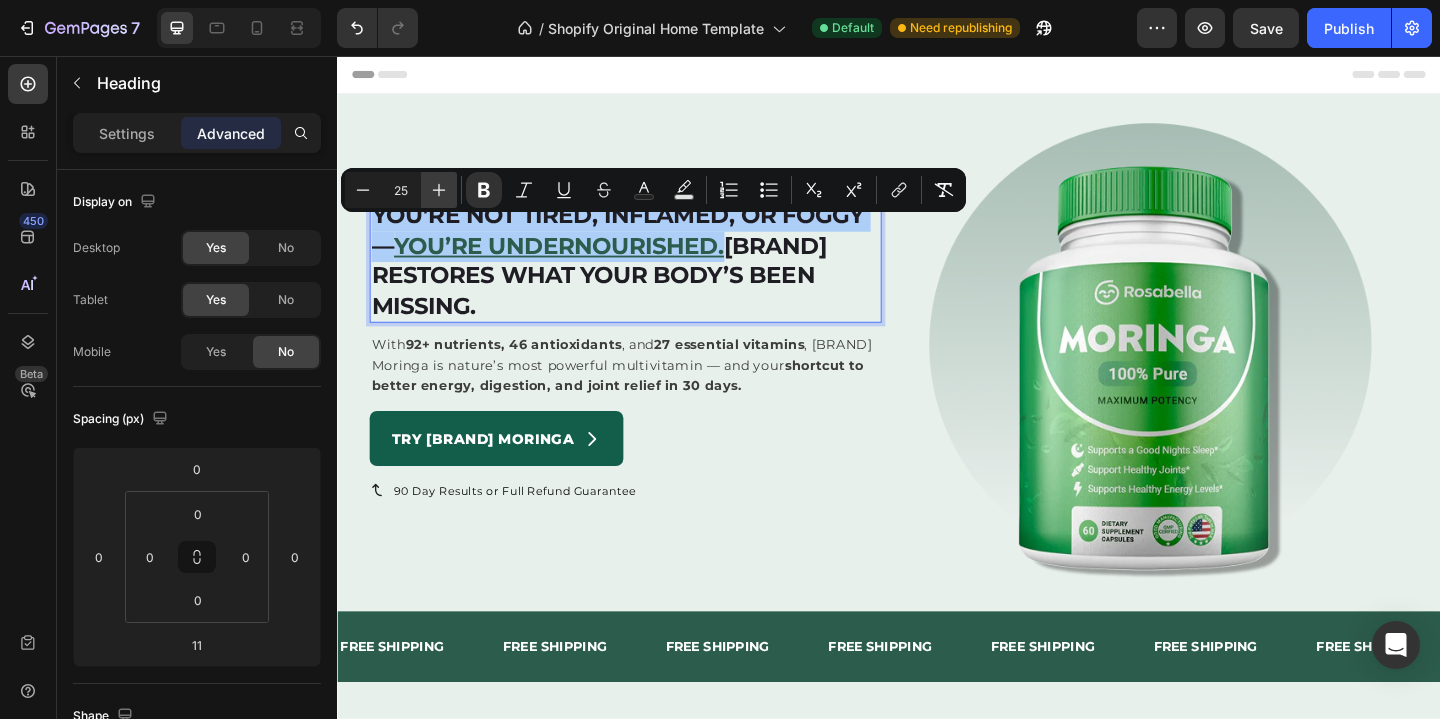 click 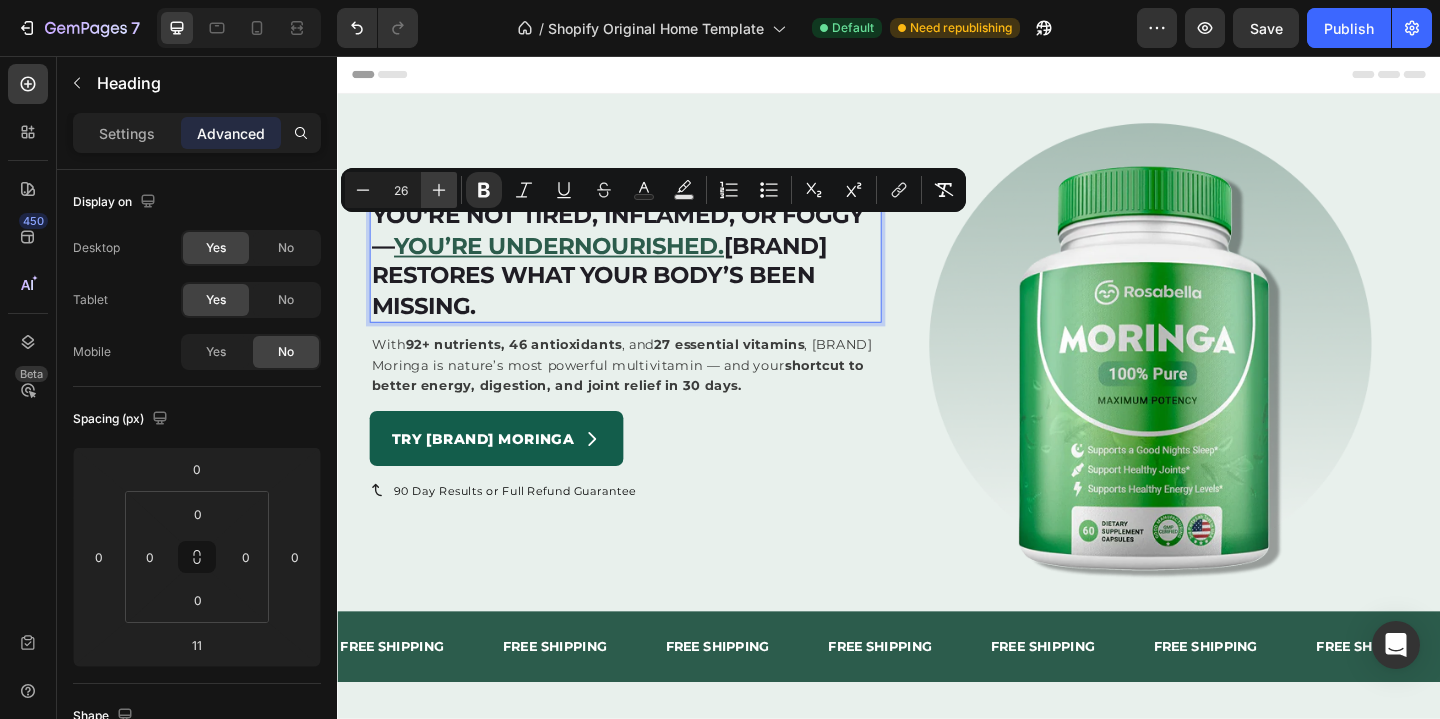click 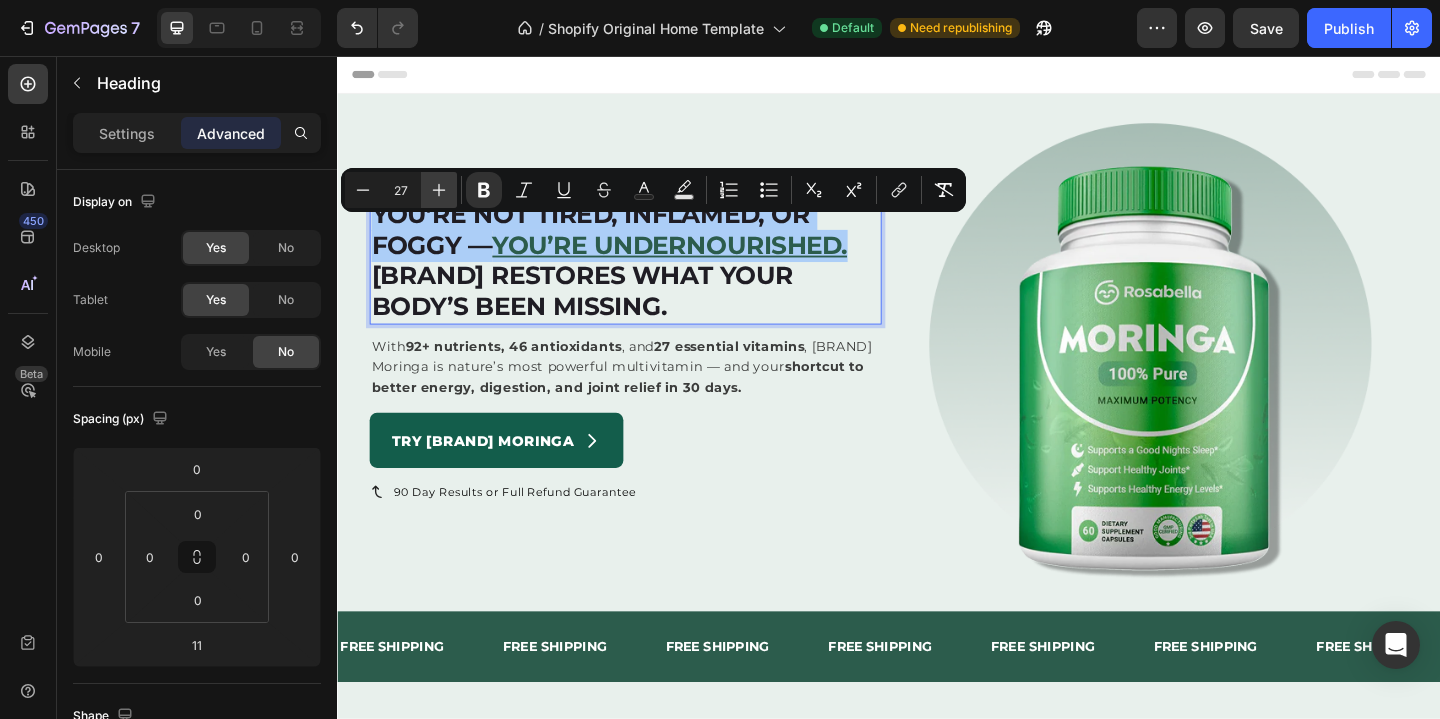 click 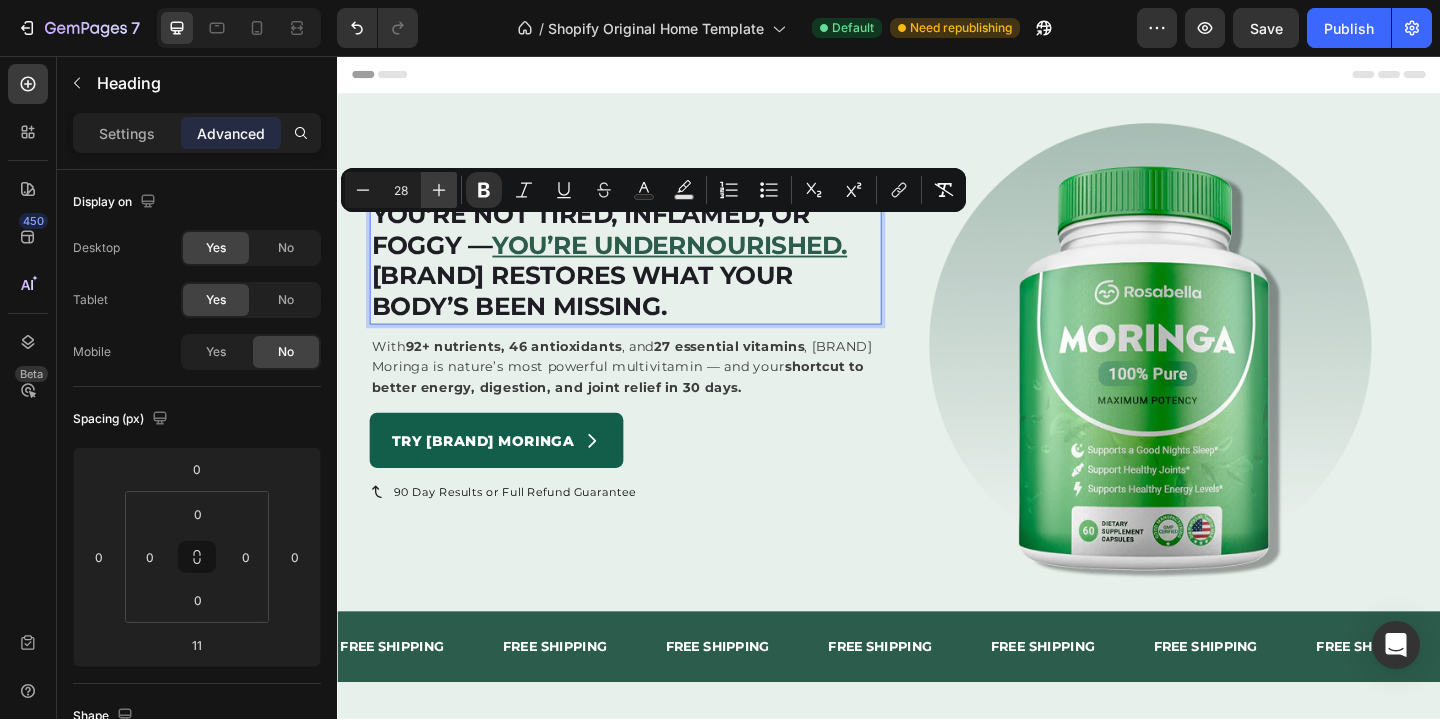 click 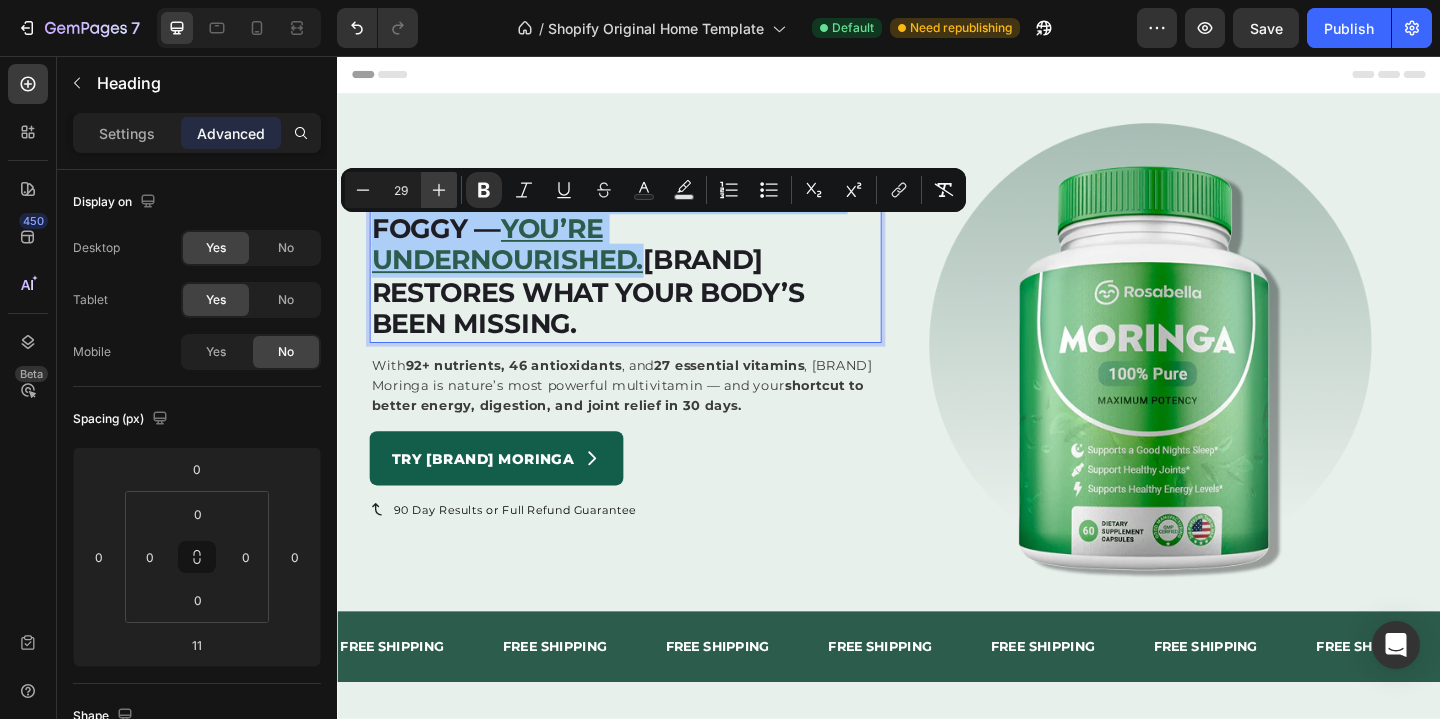 click 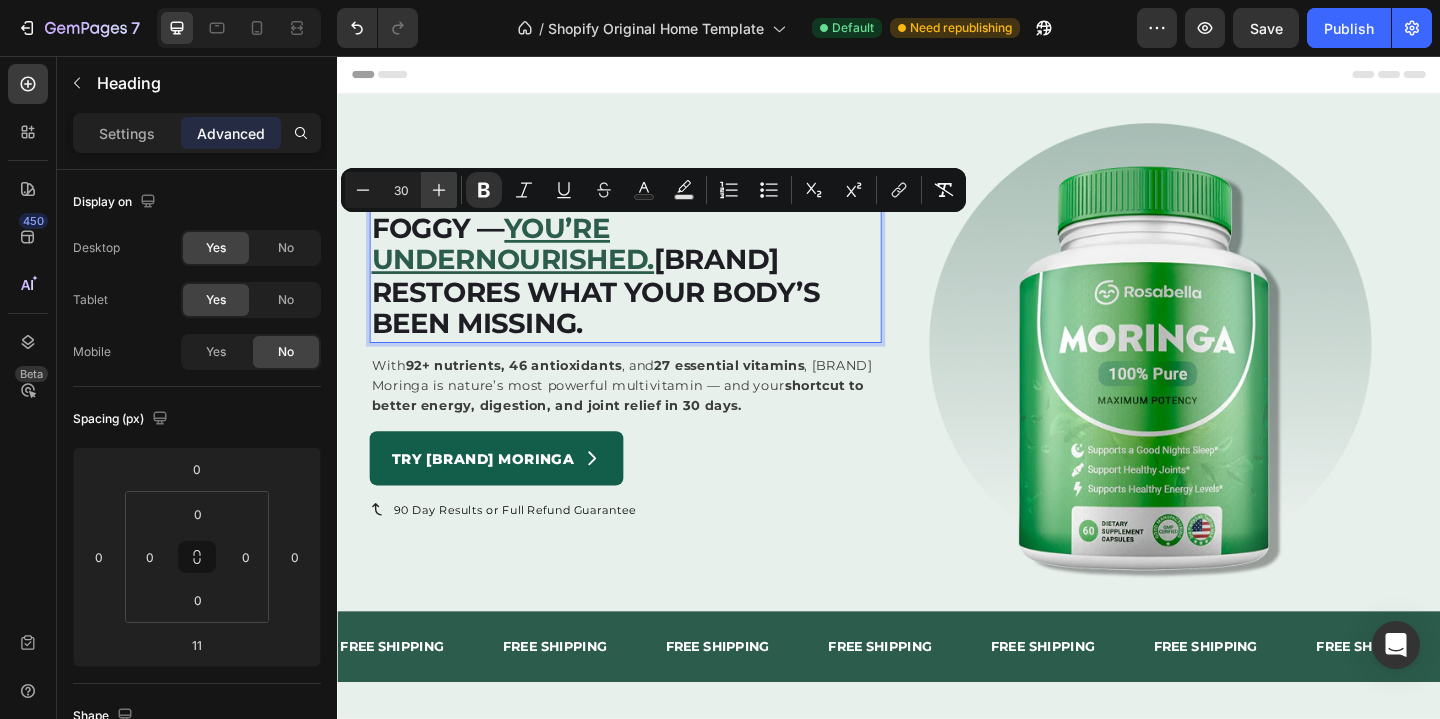 click 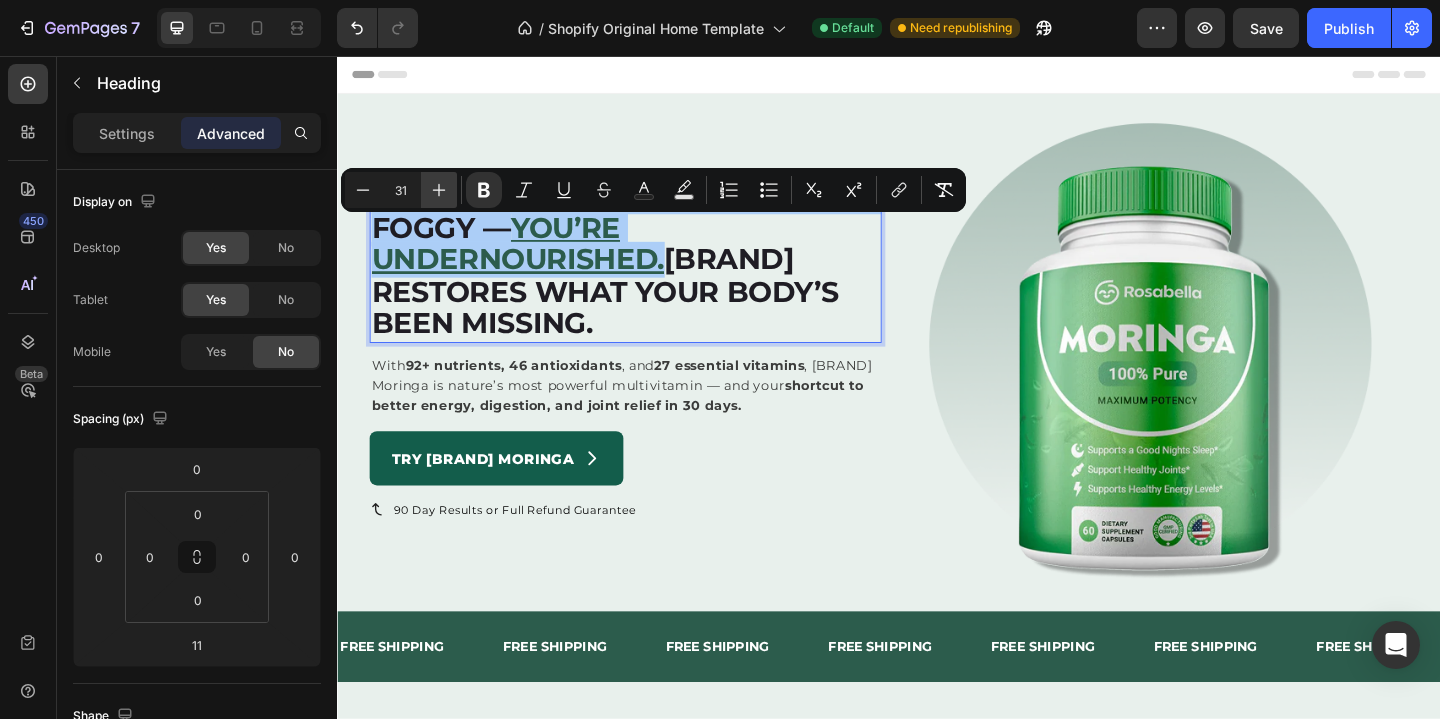 click 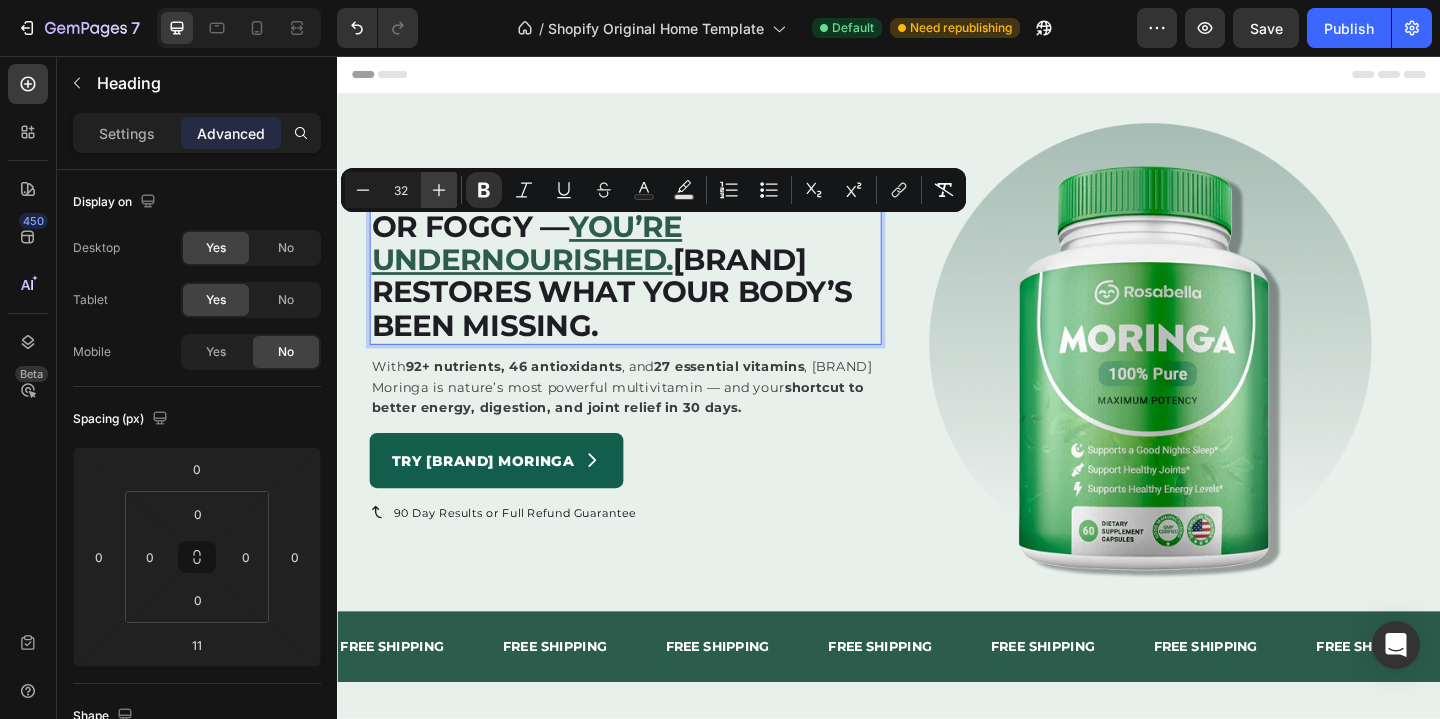 click 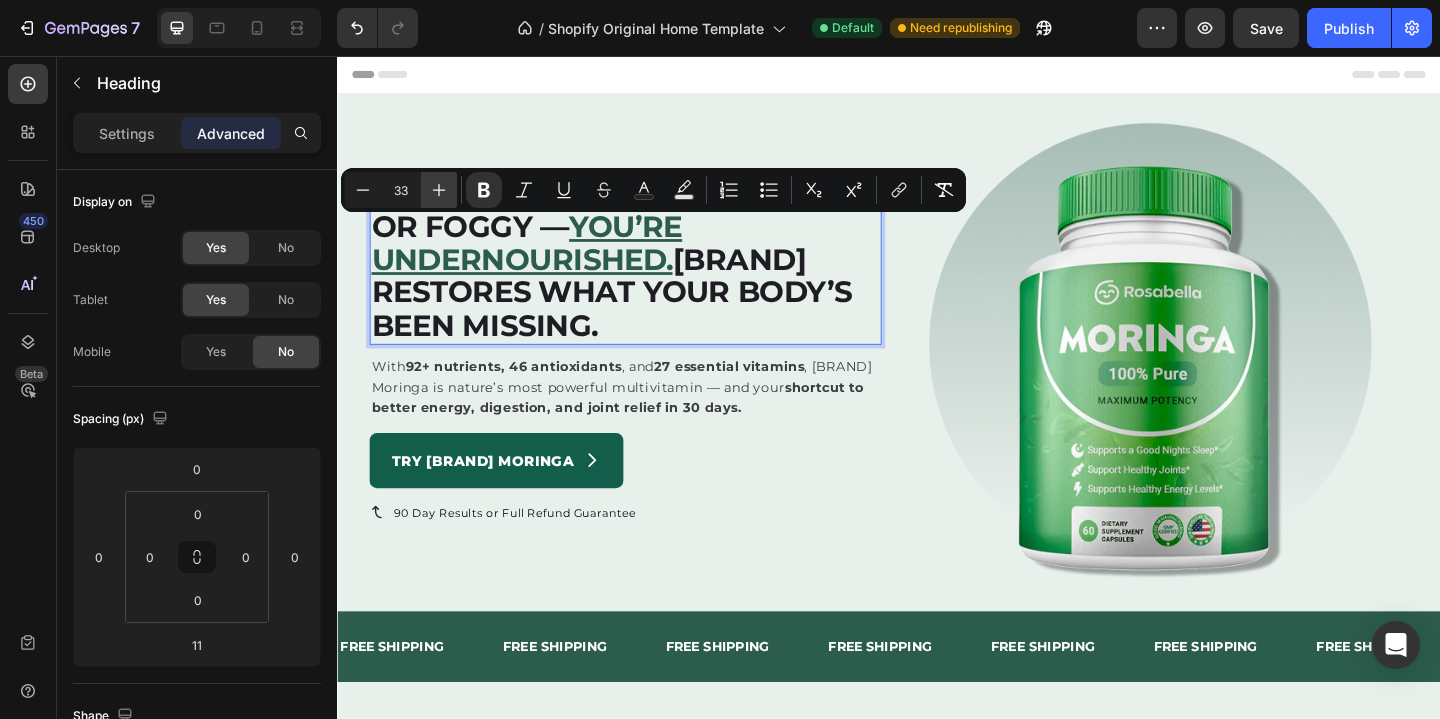 click 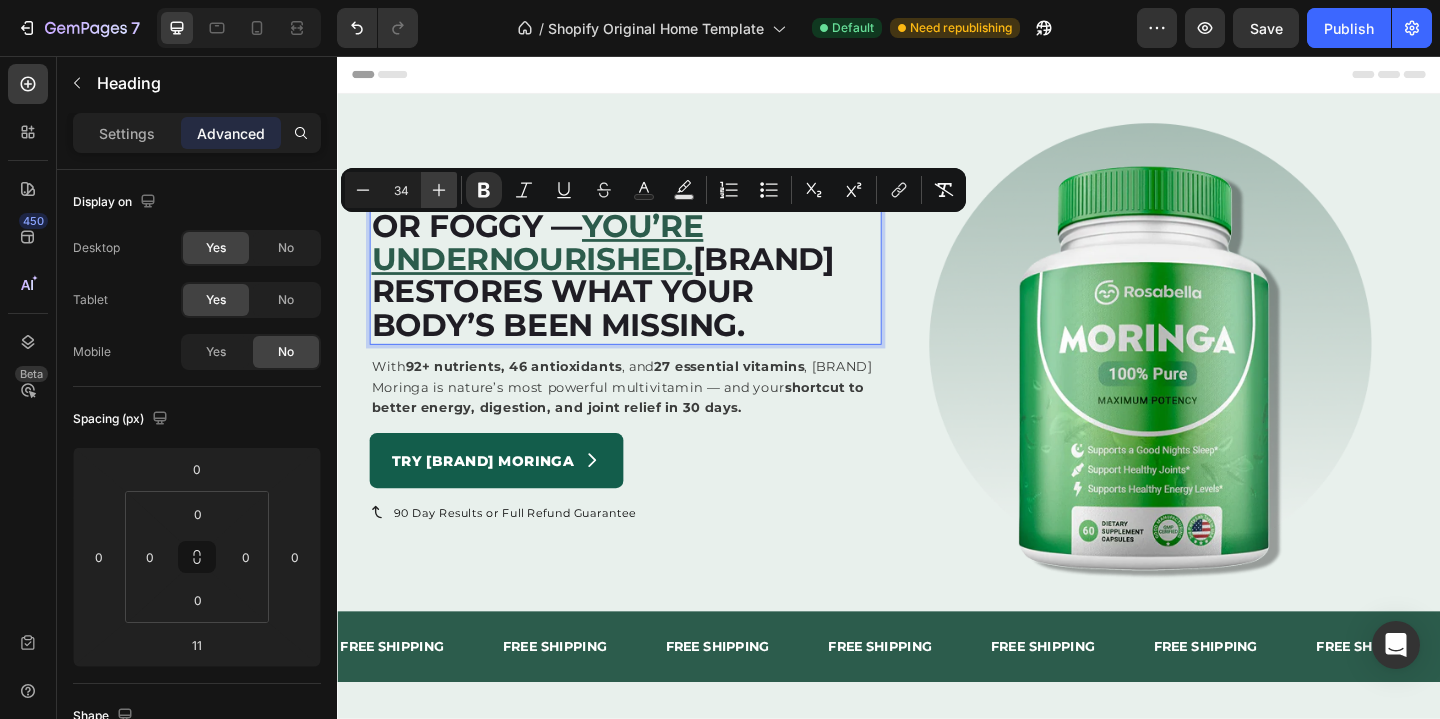 click 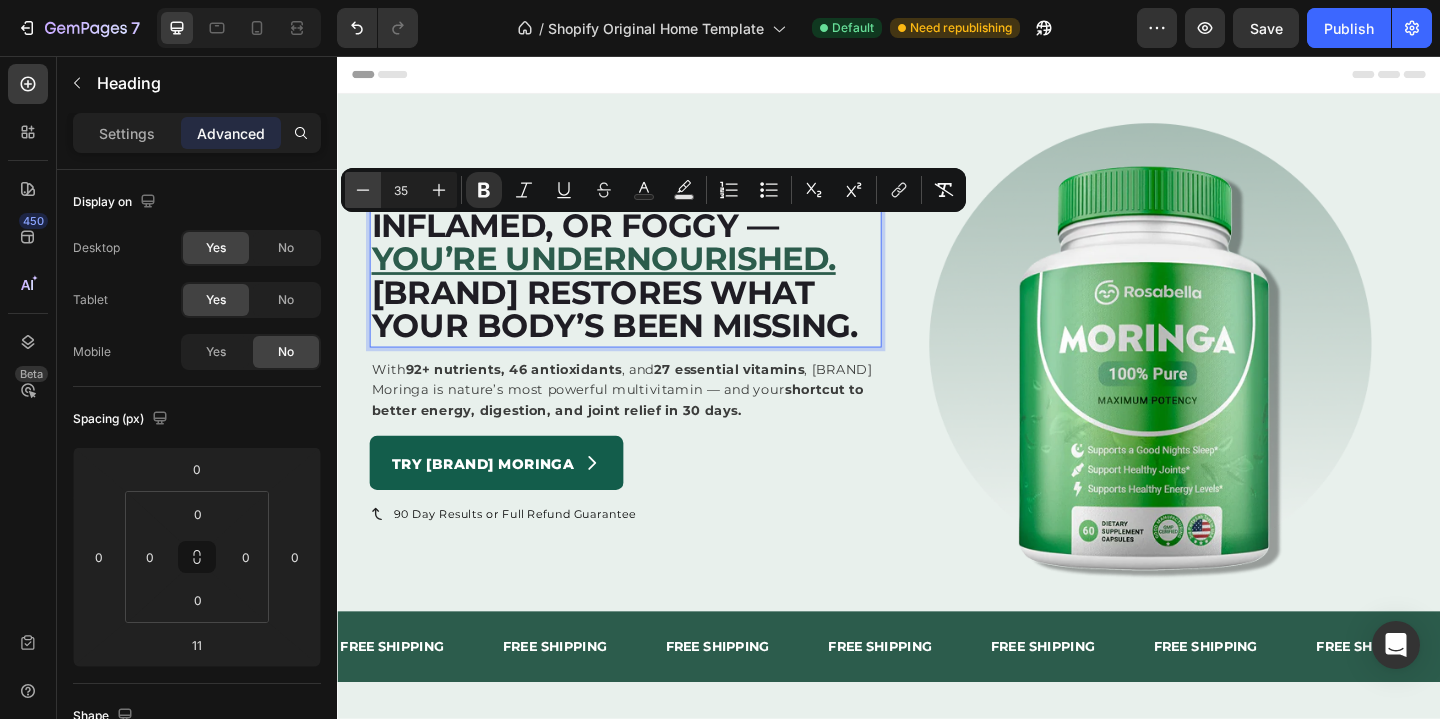 click 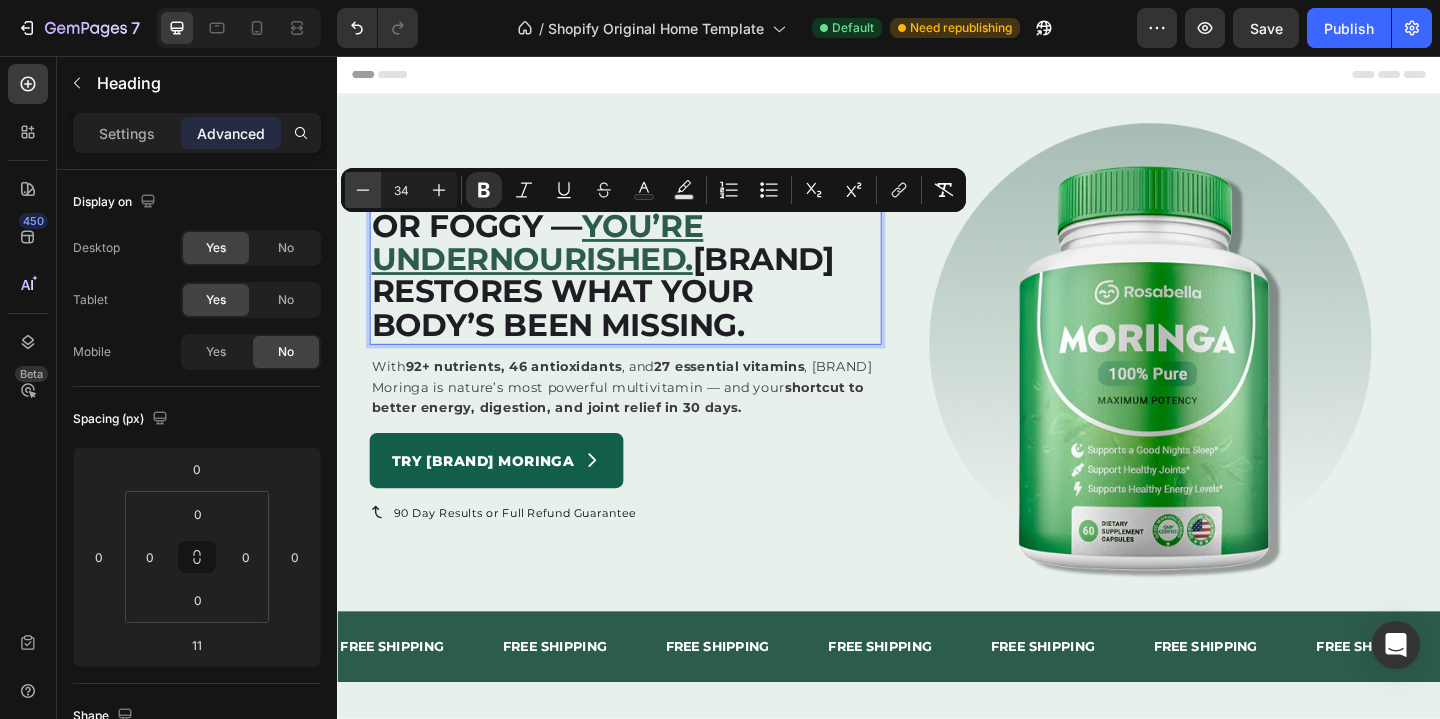 click 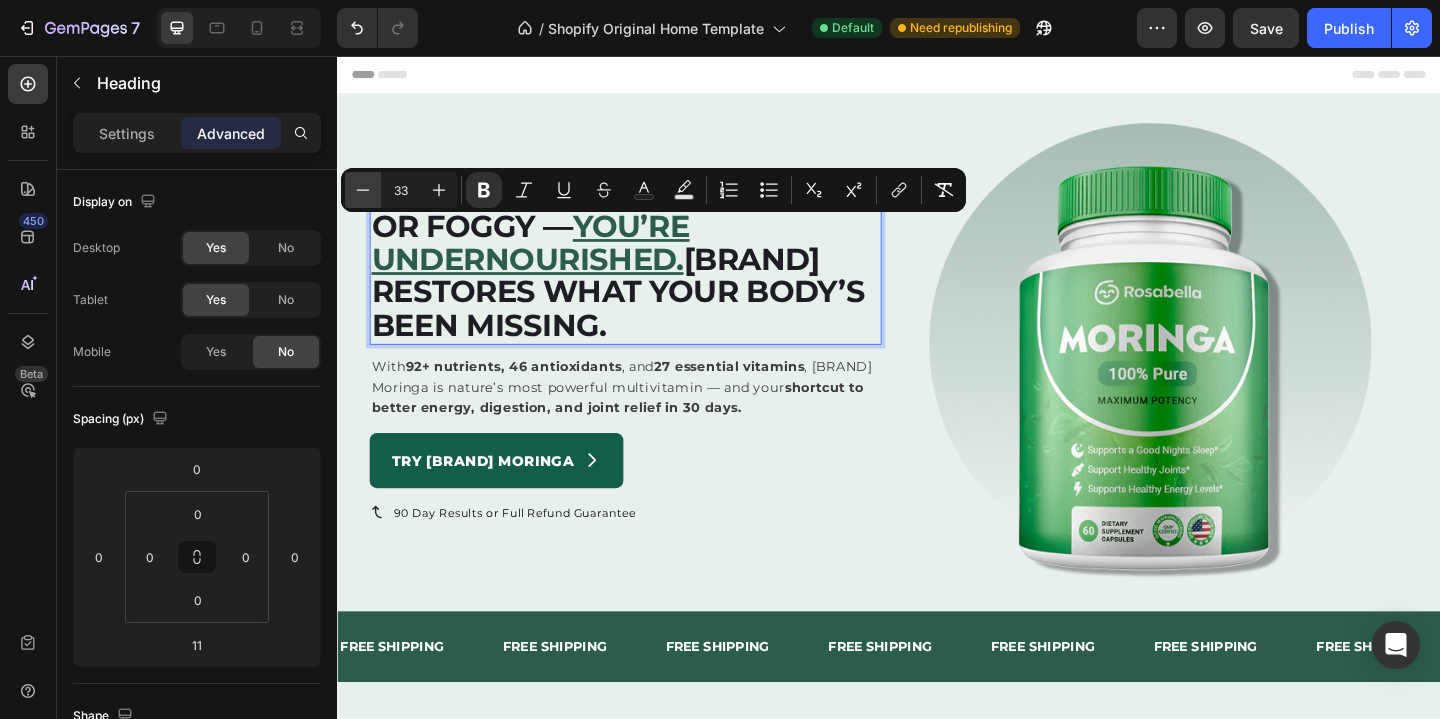 click 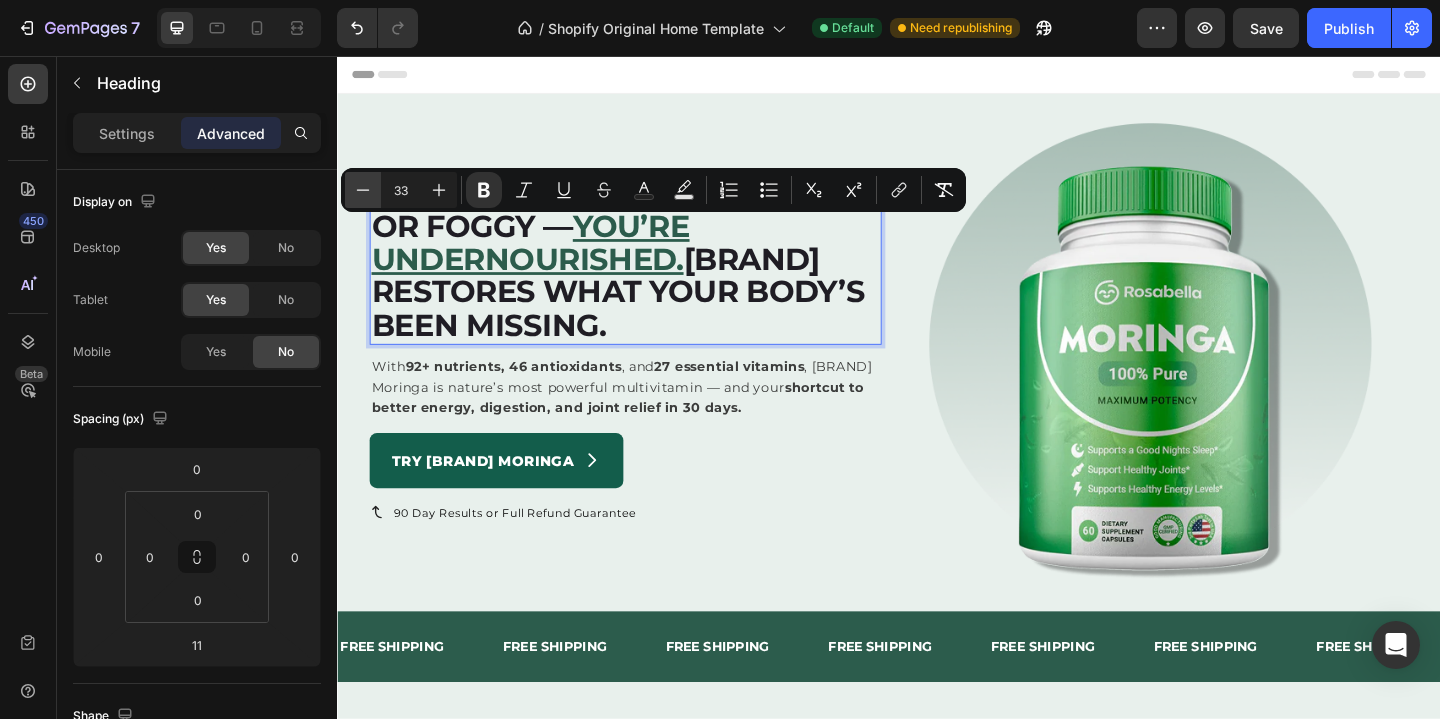type on "32" 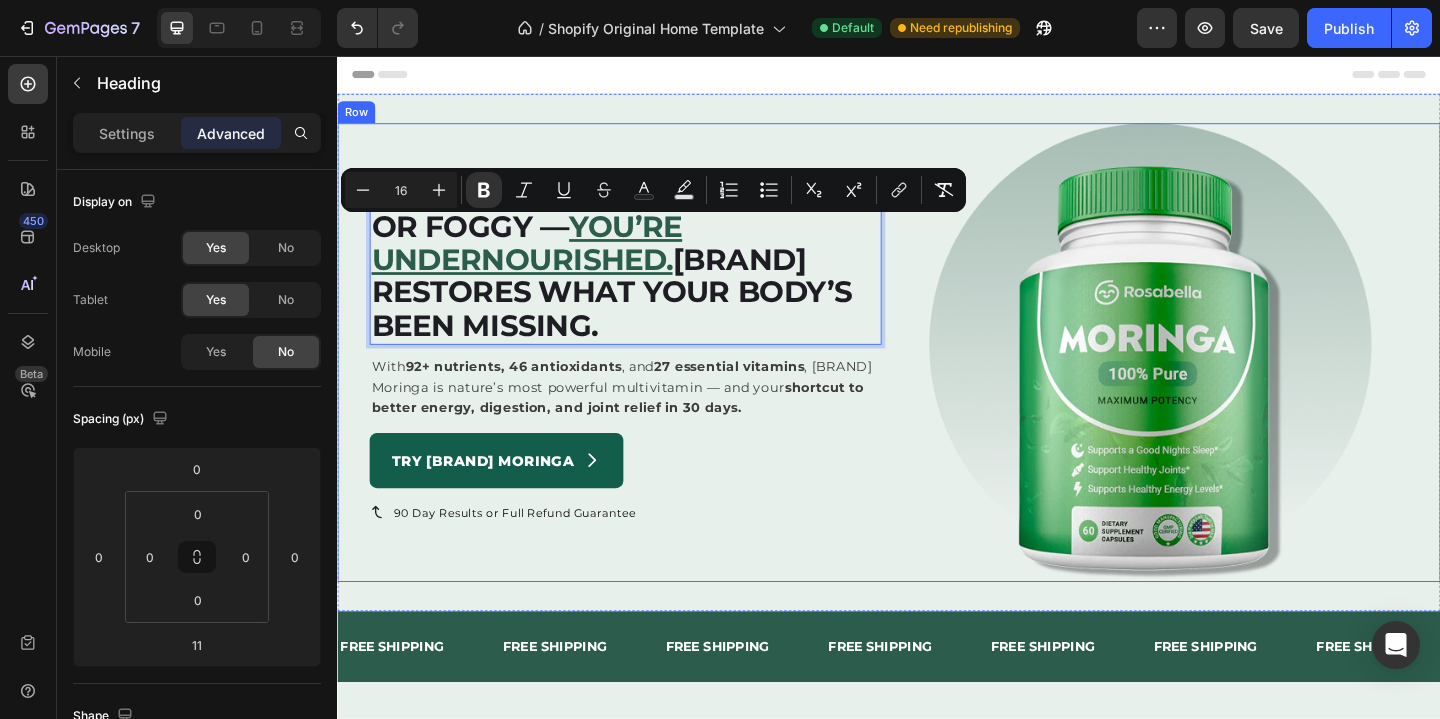 click on "⁠⁠⁠⁠⁠⁠⁠ You’re not tired, inflamed, or foggy —  you’re undernourished.  Rosabella restores what your body’s been missing. Heading You’re not tired, inflamed, or foggy —  you’re undernourished.  Rosabella restores what your body’s been missing. Heading   11 With  92+ nutrients, 46 antioxidants , and  27 essential vitamins , Rosabella Moringa is nature’s most powerful multivitamin — and your  shortcut to better energy, digestion, and joint relief in 30 days. Text Block
Try Rosabella Moringa Button
90 Day Results or Full Refund Guarantee Item List" at bounding box center [650, 378] 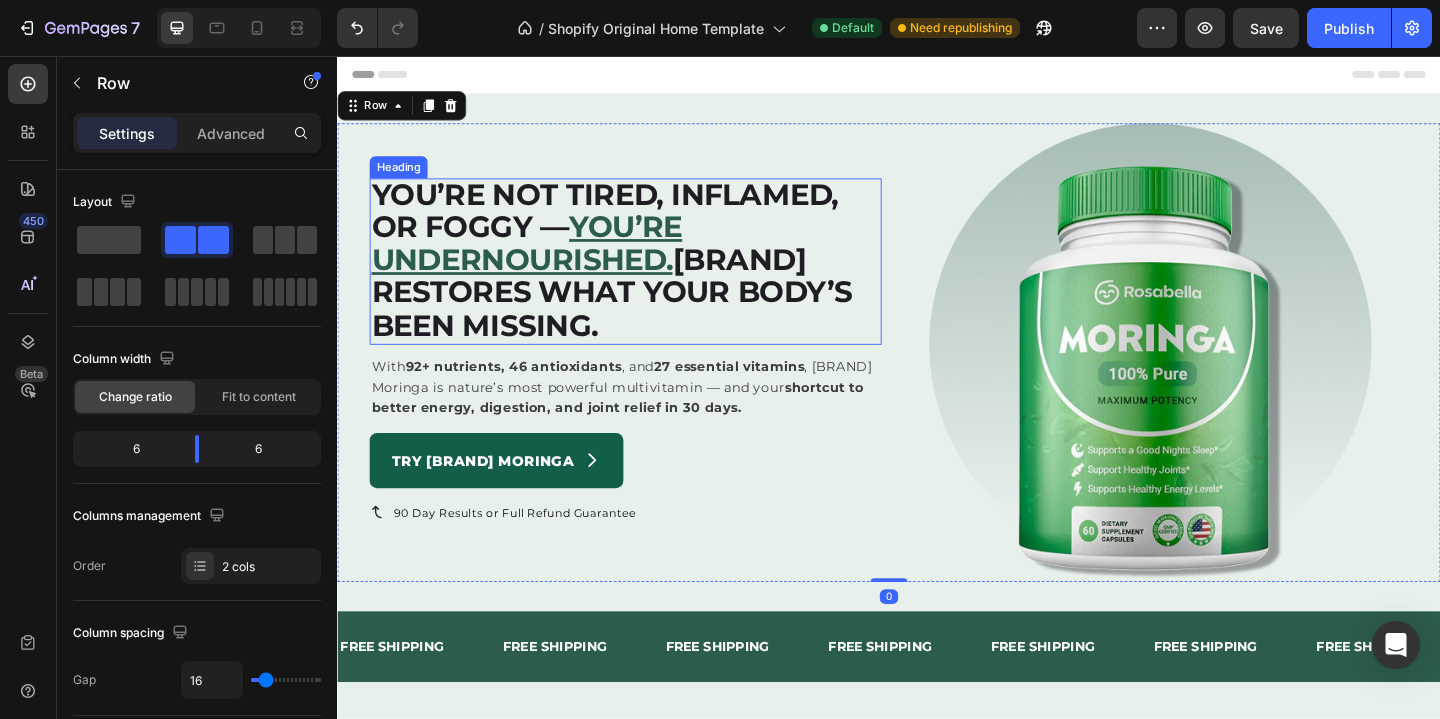 click on "Rosabella restores what your body’s been missing." at bounding box center [635, 313] 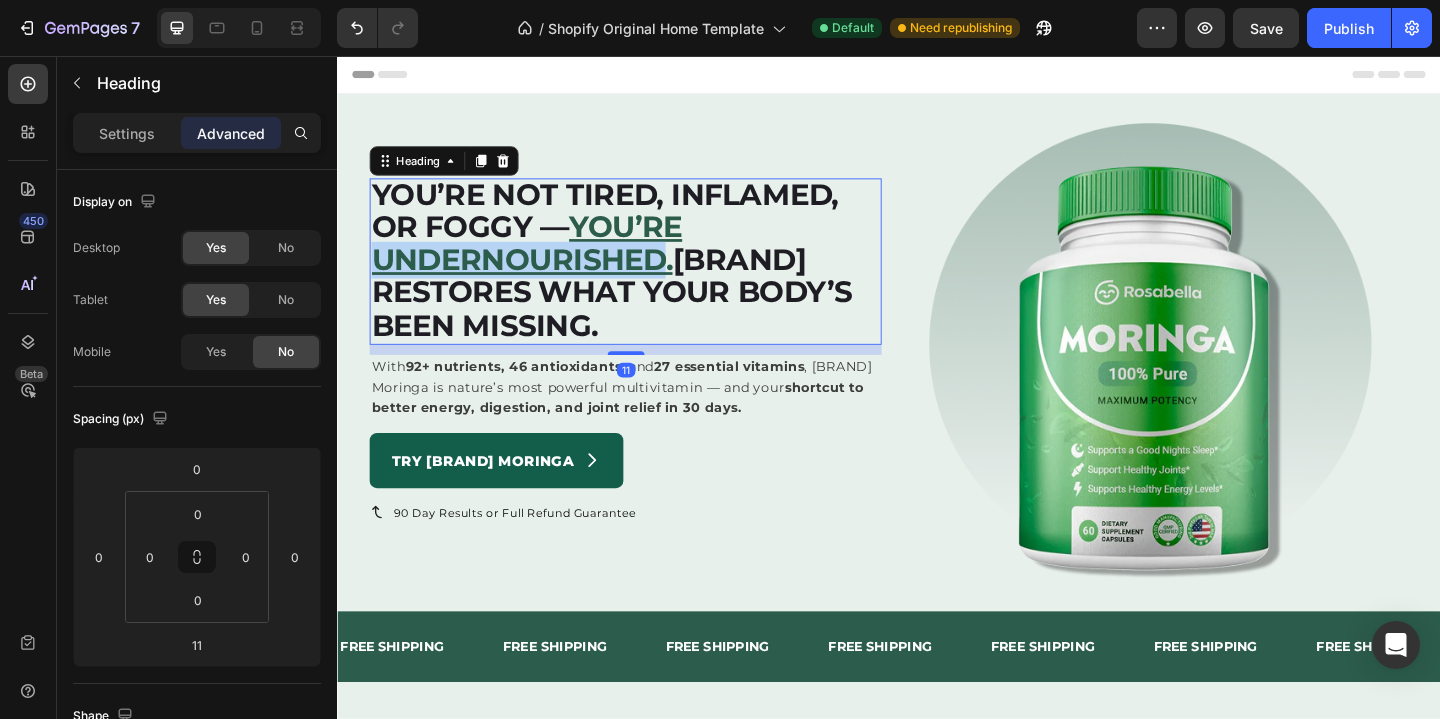 click on "you’re undernourished." at bounding box center (543, 259) 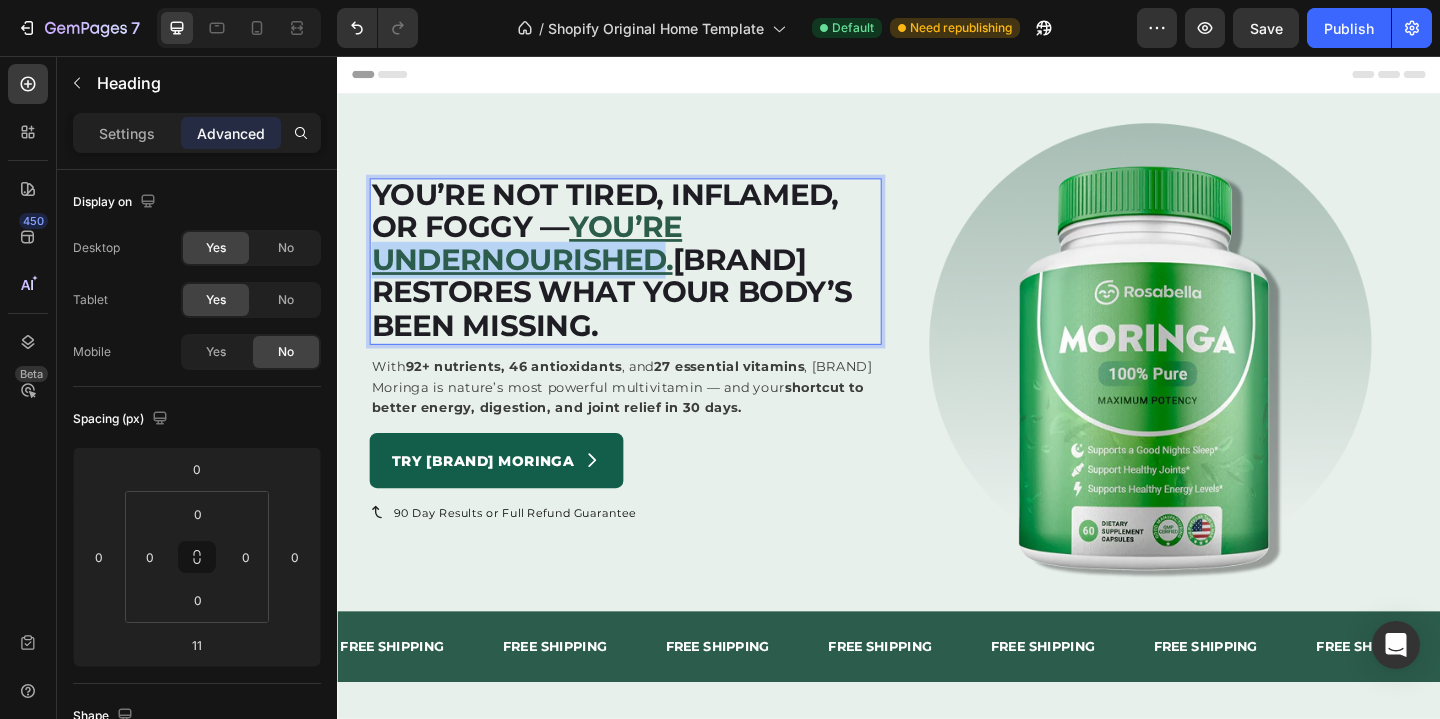 click on "you’re undernourished." at bounding box center (543, 259) 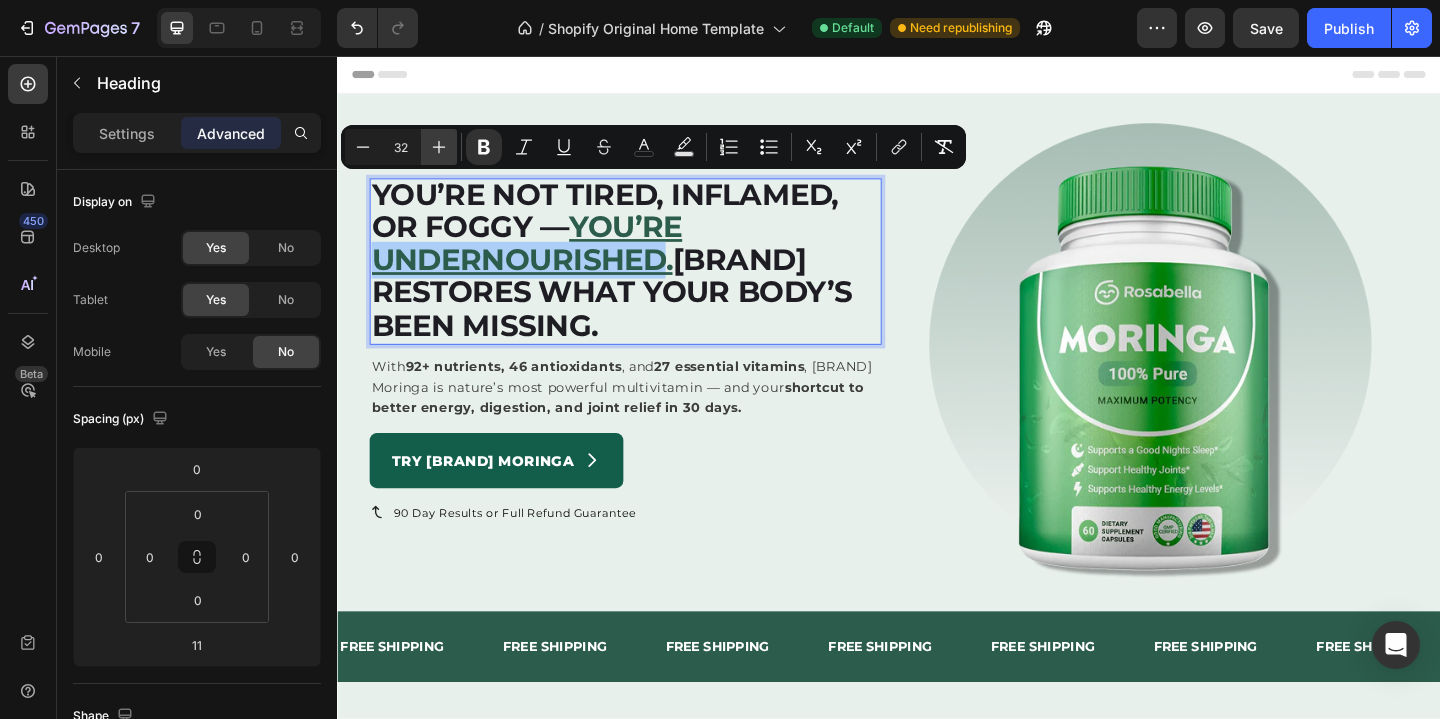 click 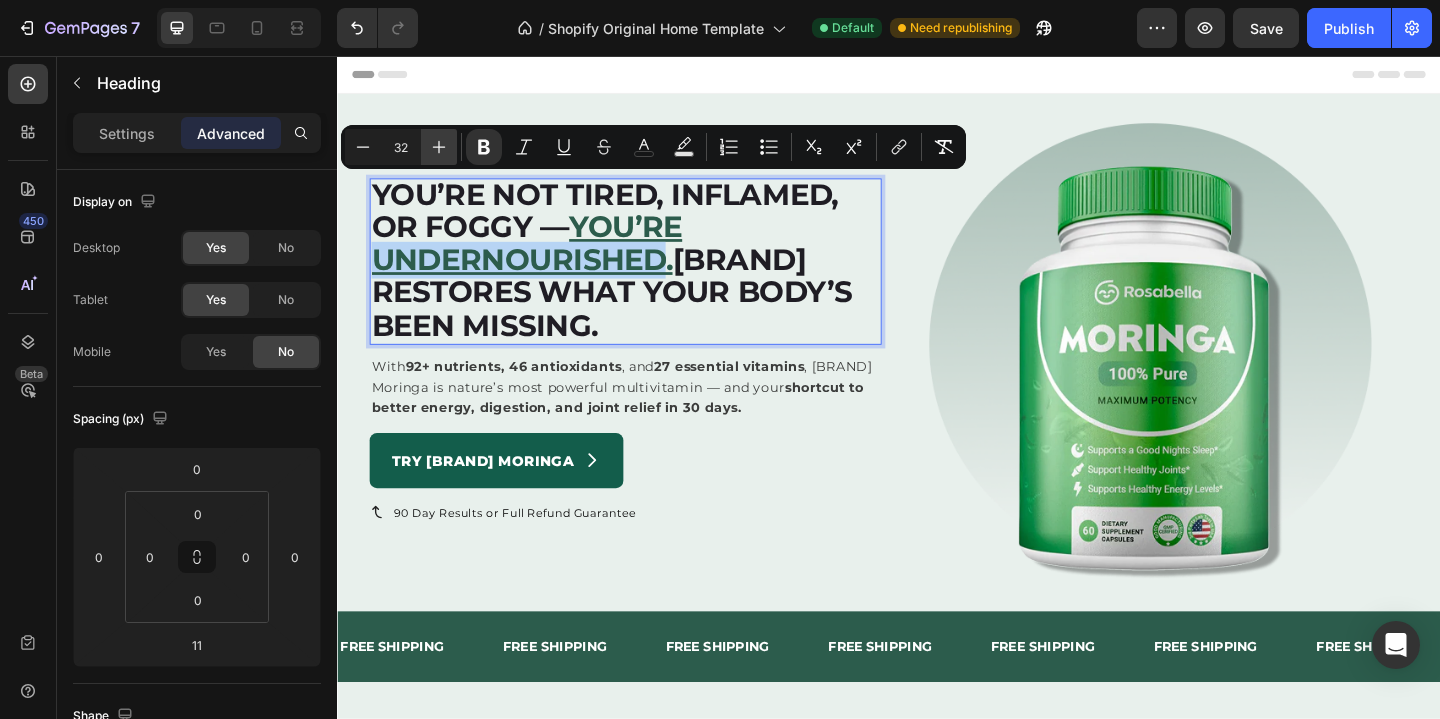 type on "33" 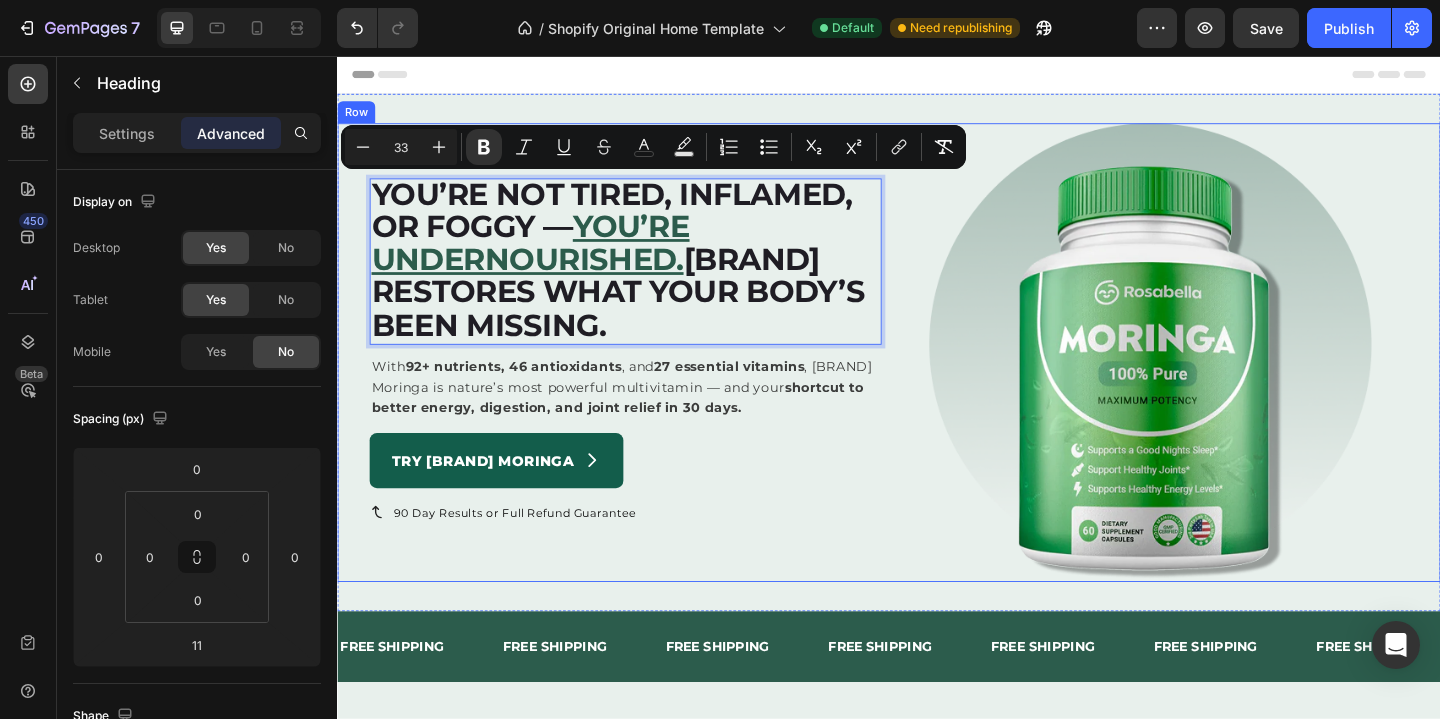 click on "⁠⁠⁠⁠⁠⁠⁠ You’re not tired, inflamed, or foggy —  you’re undernourished.  Rosabella restores what your body’s been missing. Heading You’re not tired, inflamed, or foggy —  you’re undernourished.  Rosabella restores what your body’s been missing. Heading   11 With  92+ nutrients, 46 antioxidants , and  27 essential vitamins , Rosabella Moringa is nature’s most powerful multivitamin — and your  shortcut to better energy, digestion, and joint relief in 30 days. Text Block
Try Rosabella Moringa Button
90 Day Results or Full Refund Guarantee Item List Image Row Section 1" at bounding box center (937, 378) 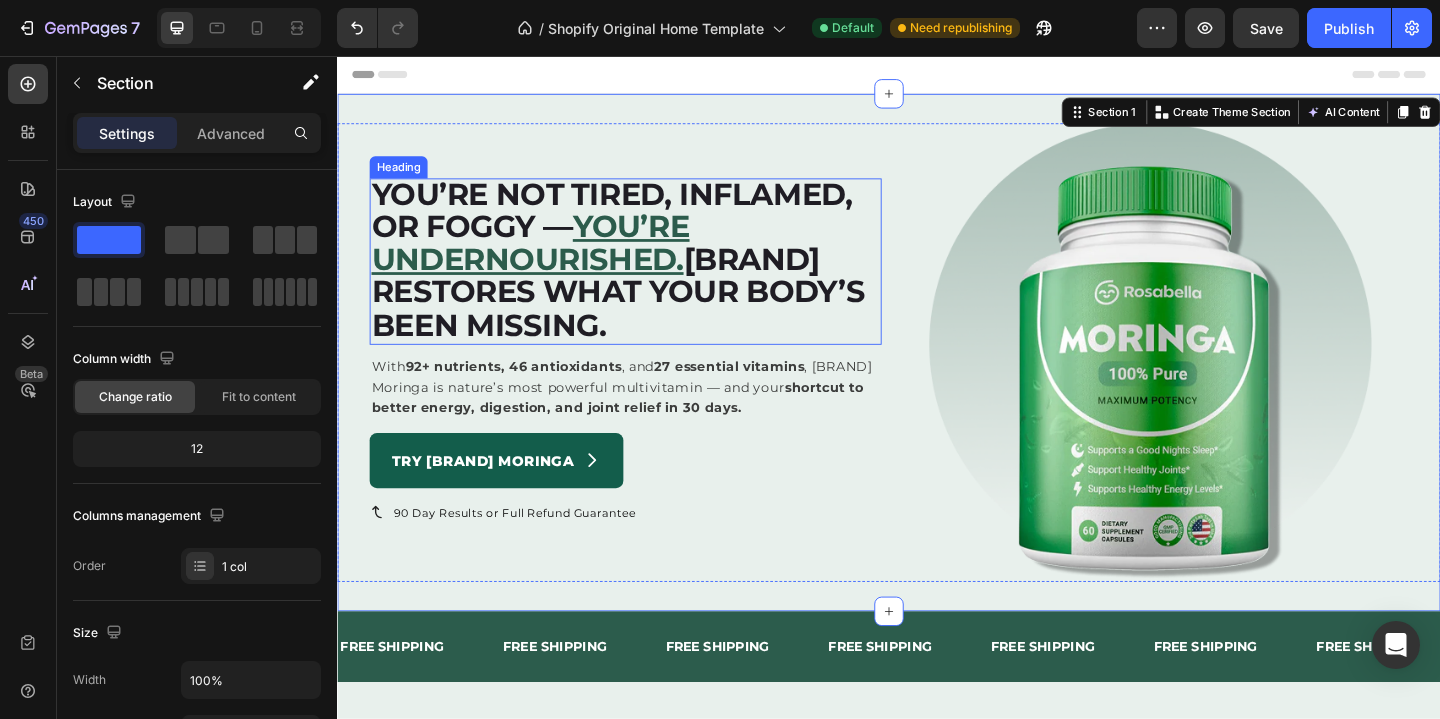 click on "Rosabella restores what your body’s been missing." at bounding box center [642, 312] 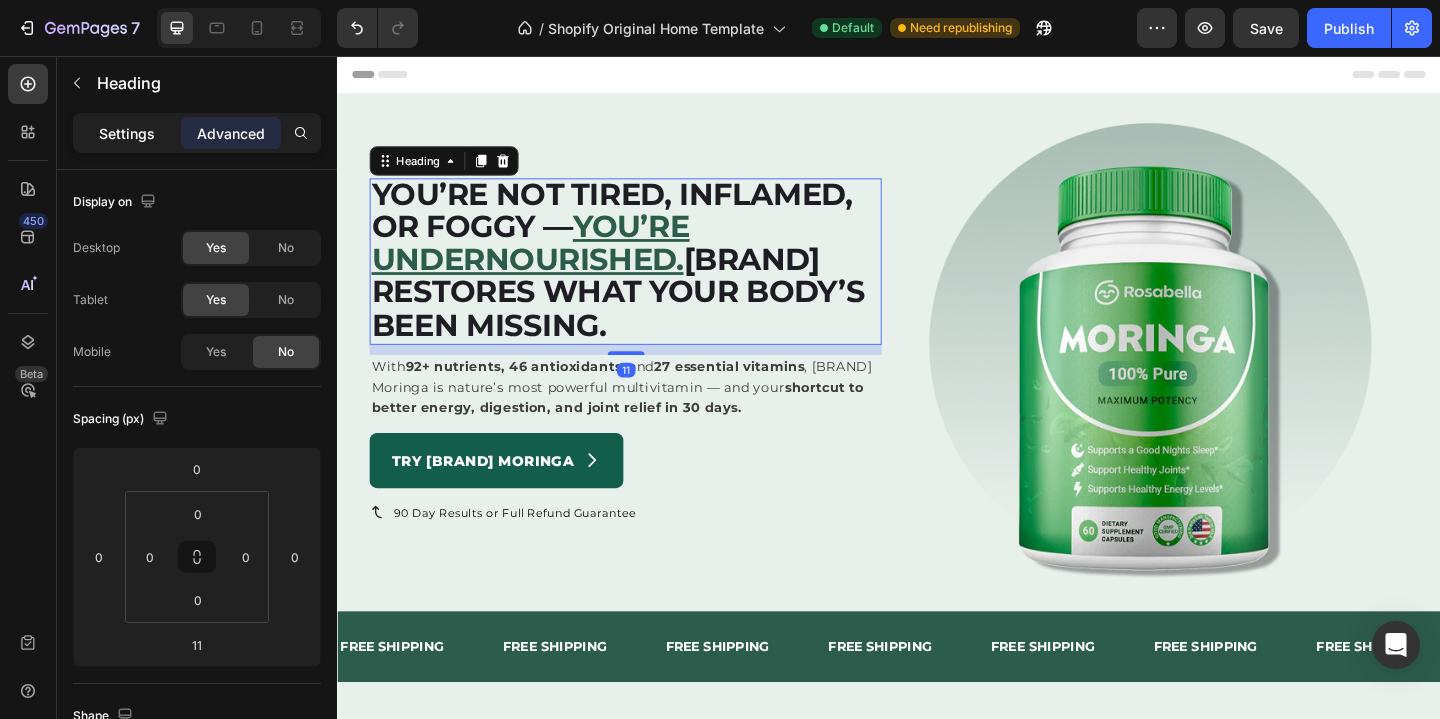 click on "Settings" 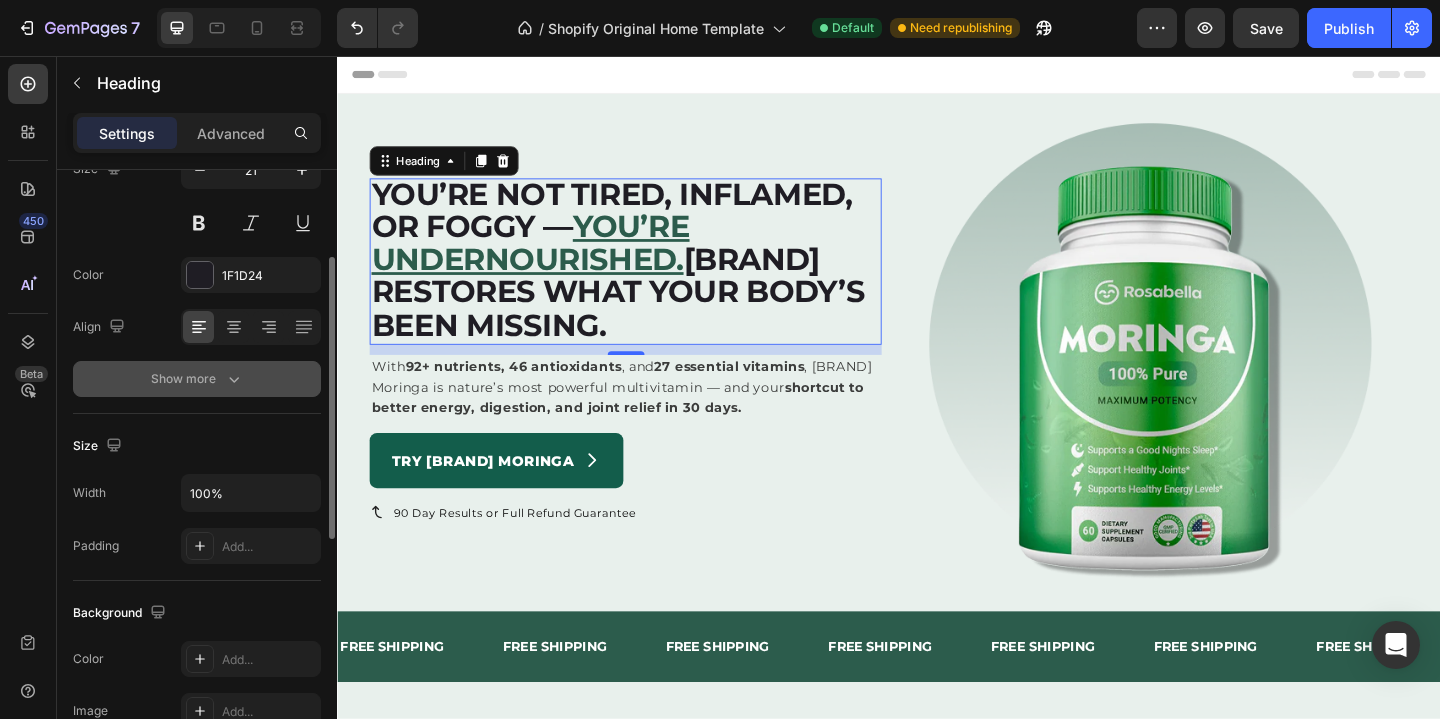 click on "Show more" at bounding box center [197, 379] 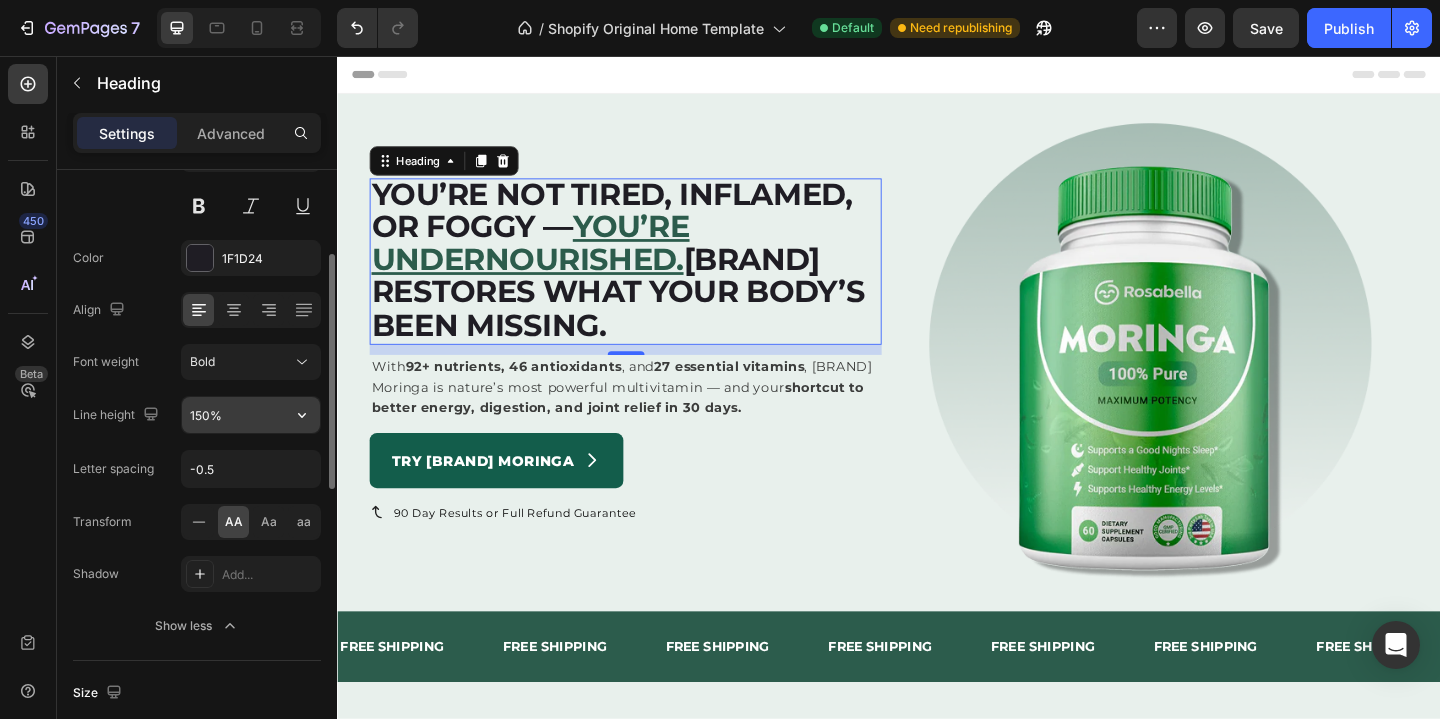 scroll, scrollTop: 208, scrollLeft: 0, axis: vertical 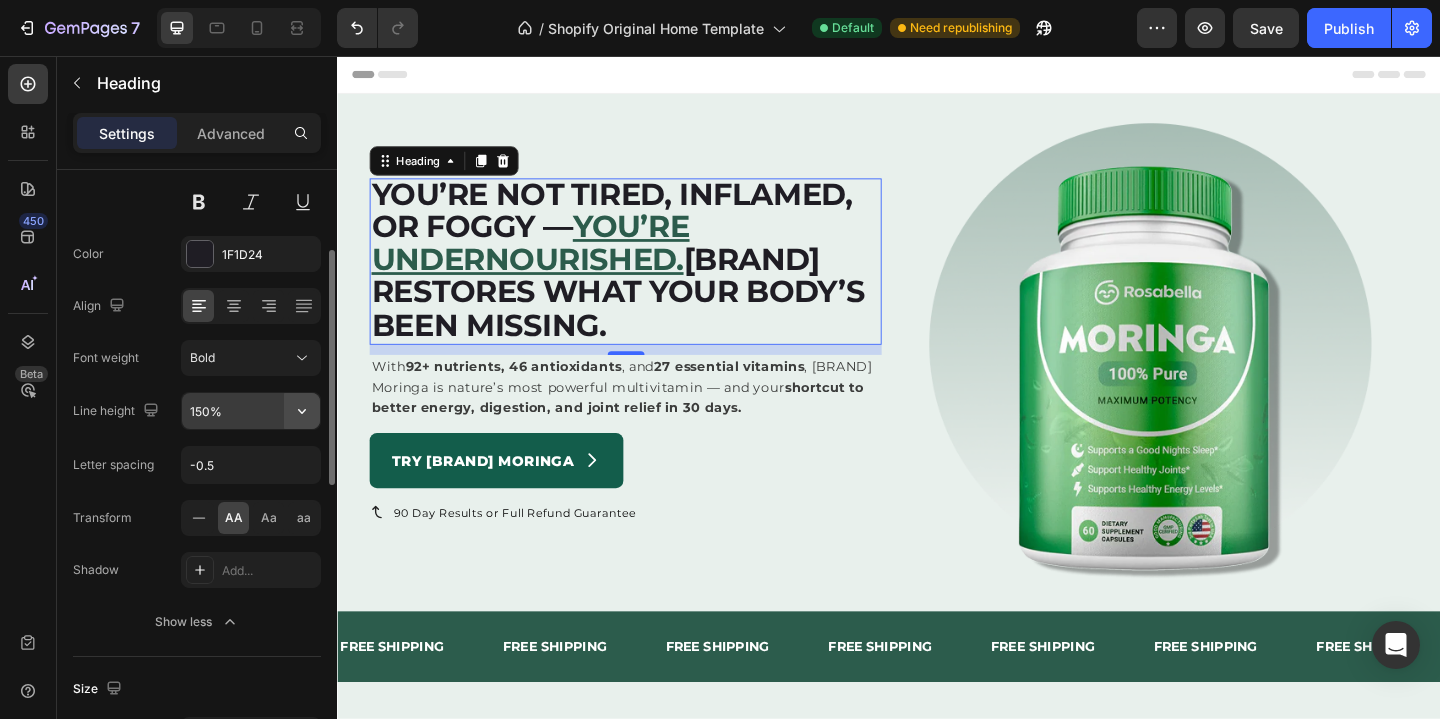 click 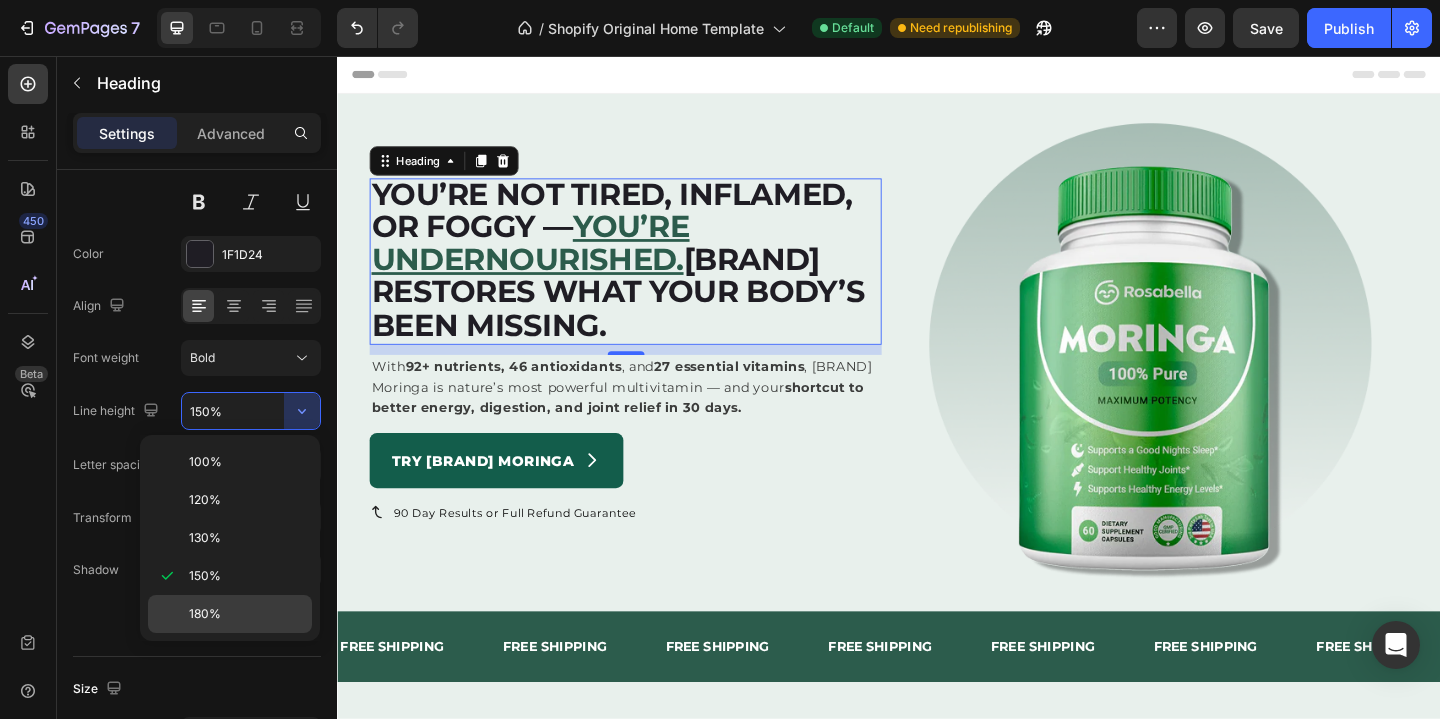 click on "180%" 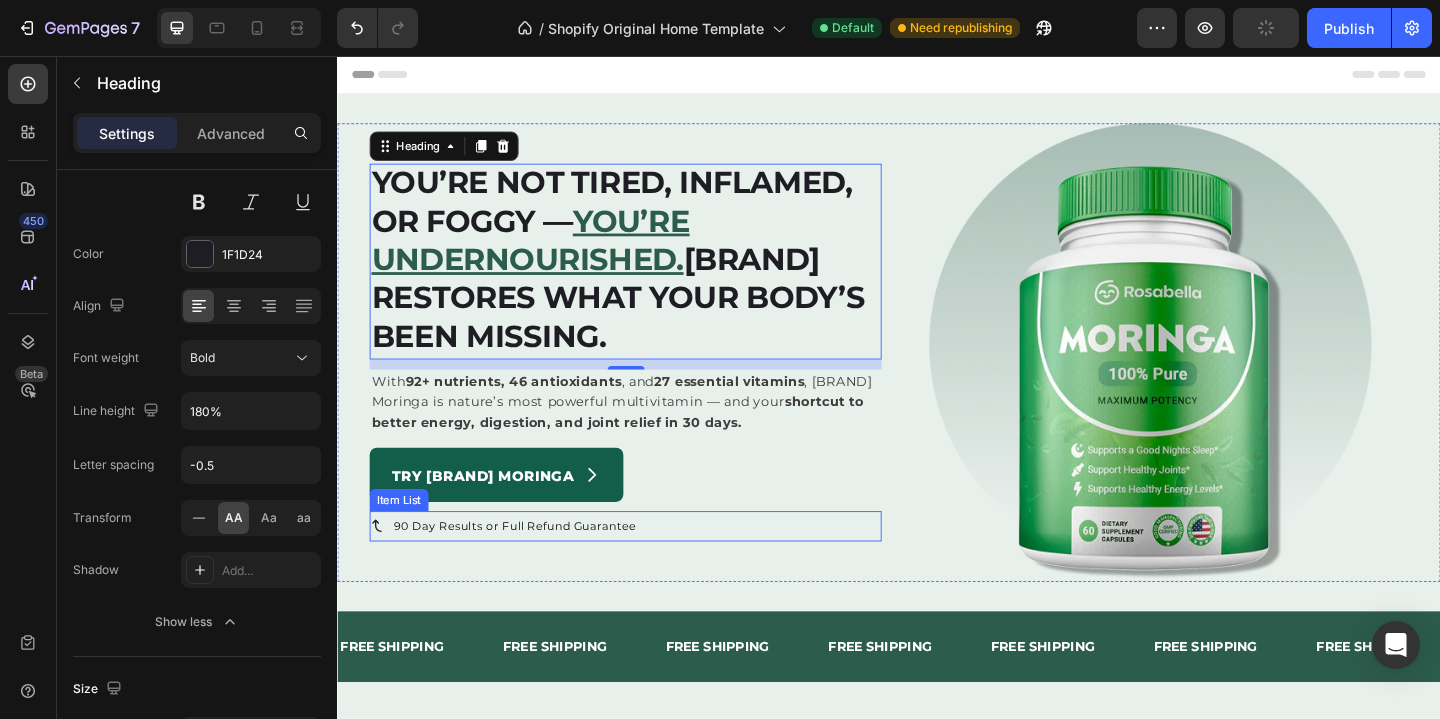 click on "⁠⁠⁠⁠⁠⁠⁠ You’re not tired, inflamed, or foggy —  you’re undernourished.  Rosabella restores what your body’s been missing. Heading You’re not tired, inflamed, or foggy —  you’re undernourished.  Rosabella restores what your body’s been missing. Heading   11 With  92+ nutrients, 46 antioxidants , and  27 essential vitamins , Rosabella Moringa is nature’s most powerful multivitamin — and your  shortcut to better energy, digestion, and joint relief in 30 days. Text Block
Try Rosabella Moringa Button
90 Day Results or Full Refund Guarantee Item List" at bounding box center (650, 378) 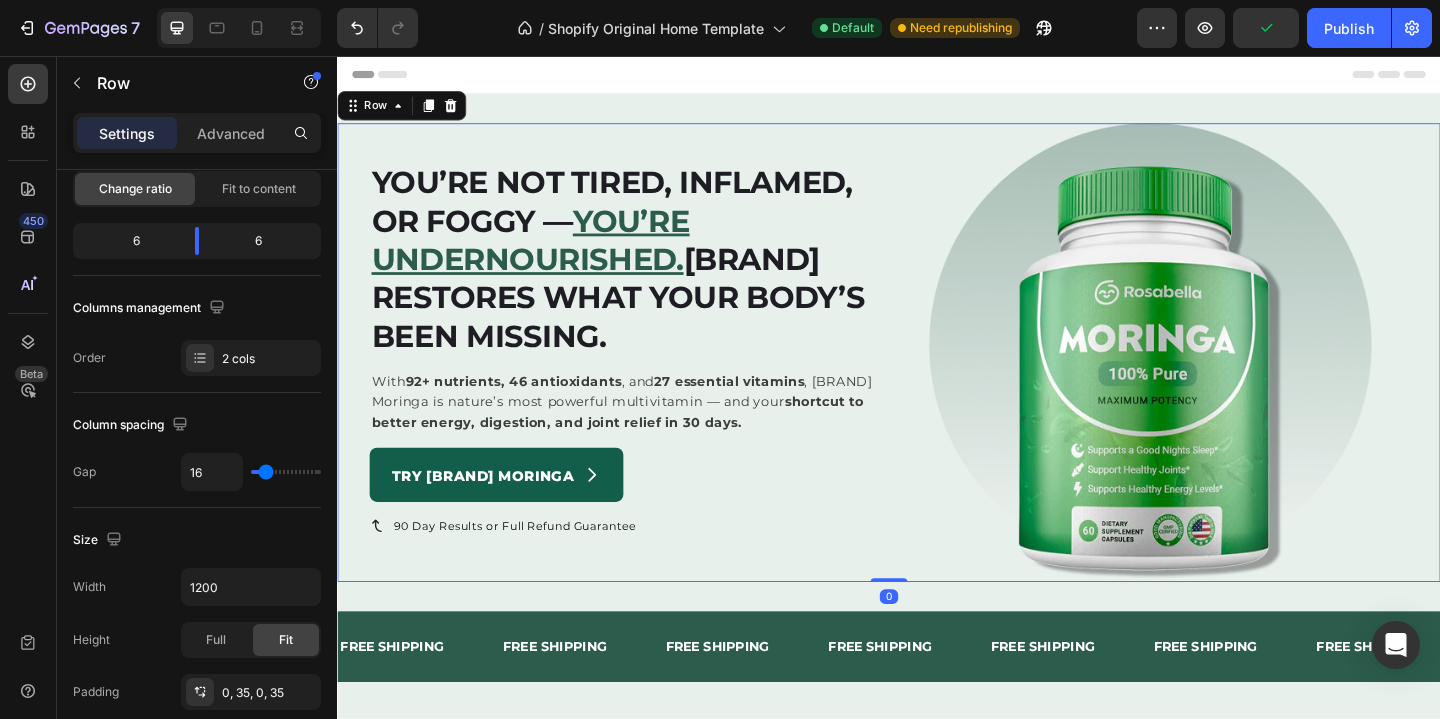 scroll, scrollTop: 0, scrollLeft: 0, axis: both 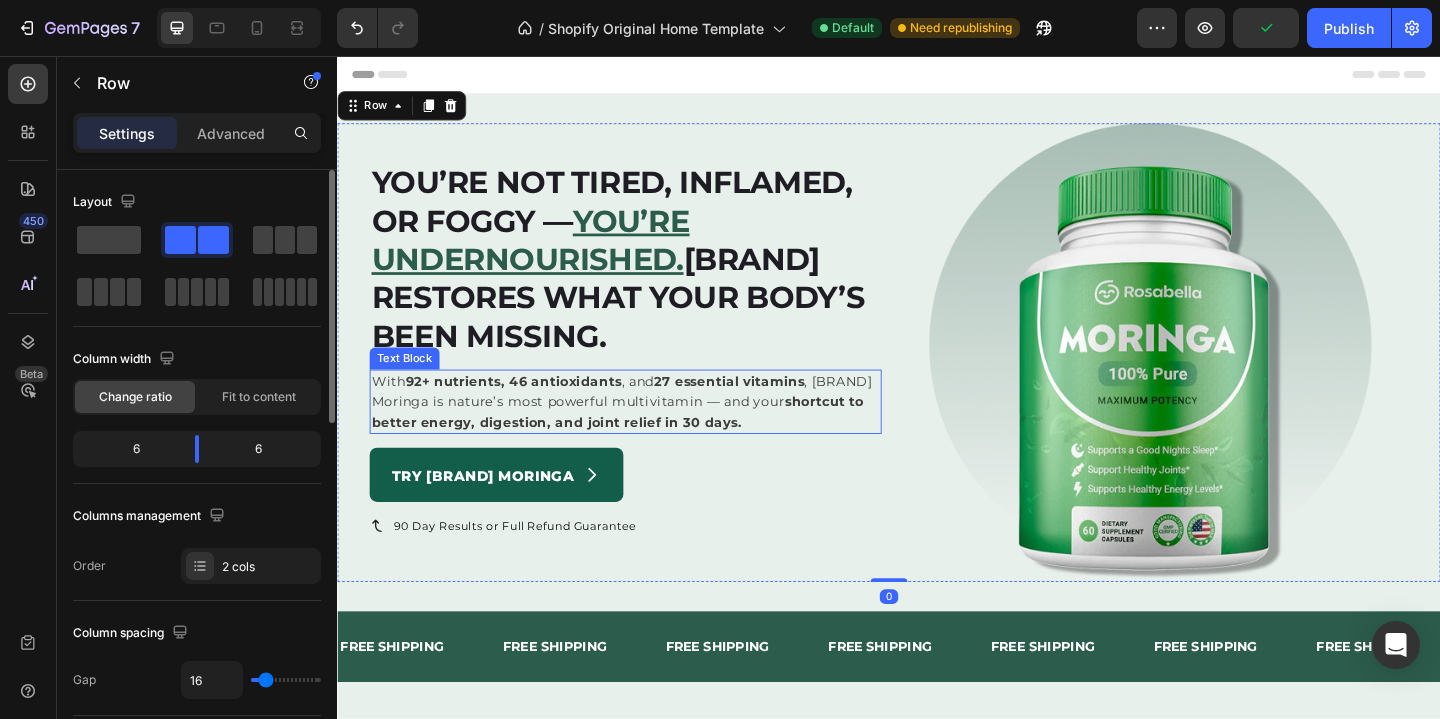 click on "With  92+ nutrients, 46 antioxidants , and  27 essential vitamins , Rosabella Moringa is nature’s most powerful multivitamin — and your  shortcut to better energy, digestion, and joint relief in 30 days." at bounding box center (646, 432) 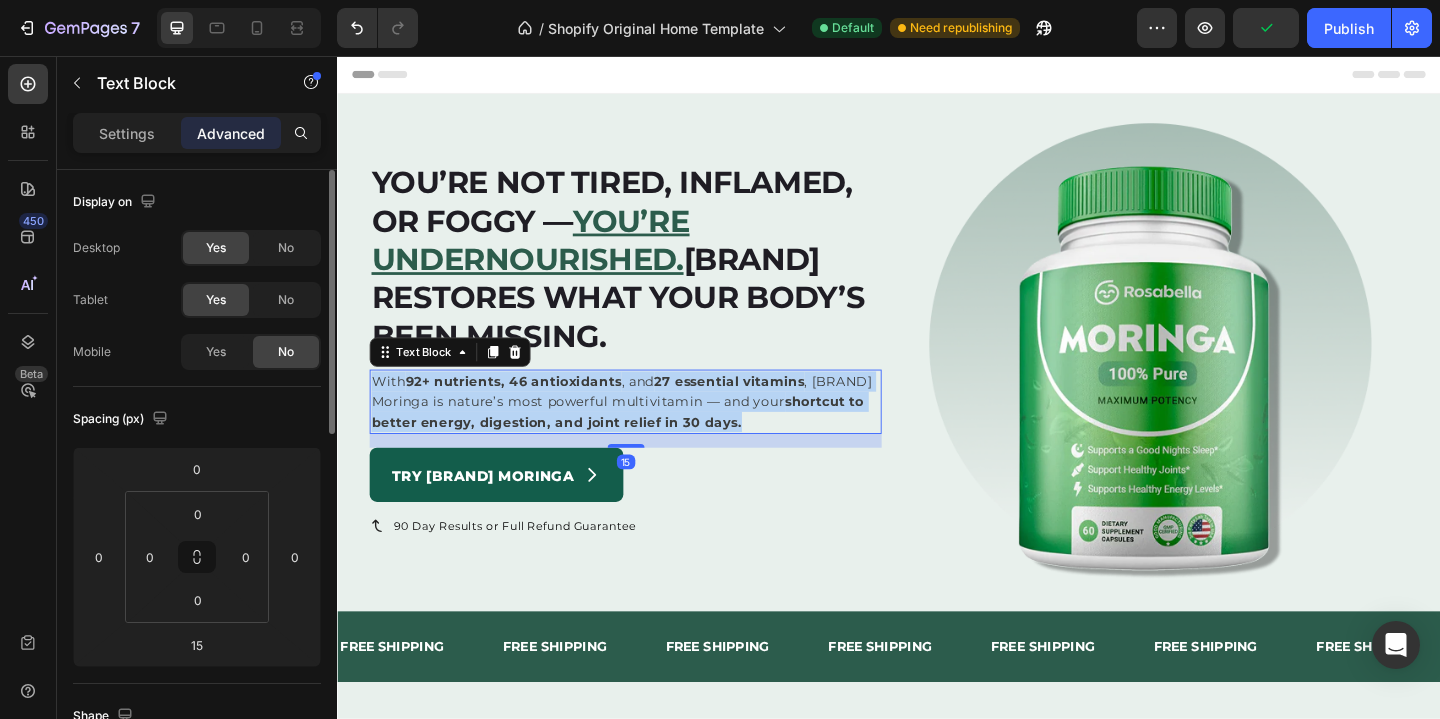 click on "With  92+ nutrients, 46 antioxidants , and  27 essential vitamins , Rosabella Moringa is nature’s most powerful multivitamin — and your  shortcut to better energy, digestion, and joint relief in 30 days." at bounding box center [646, 432] 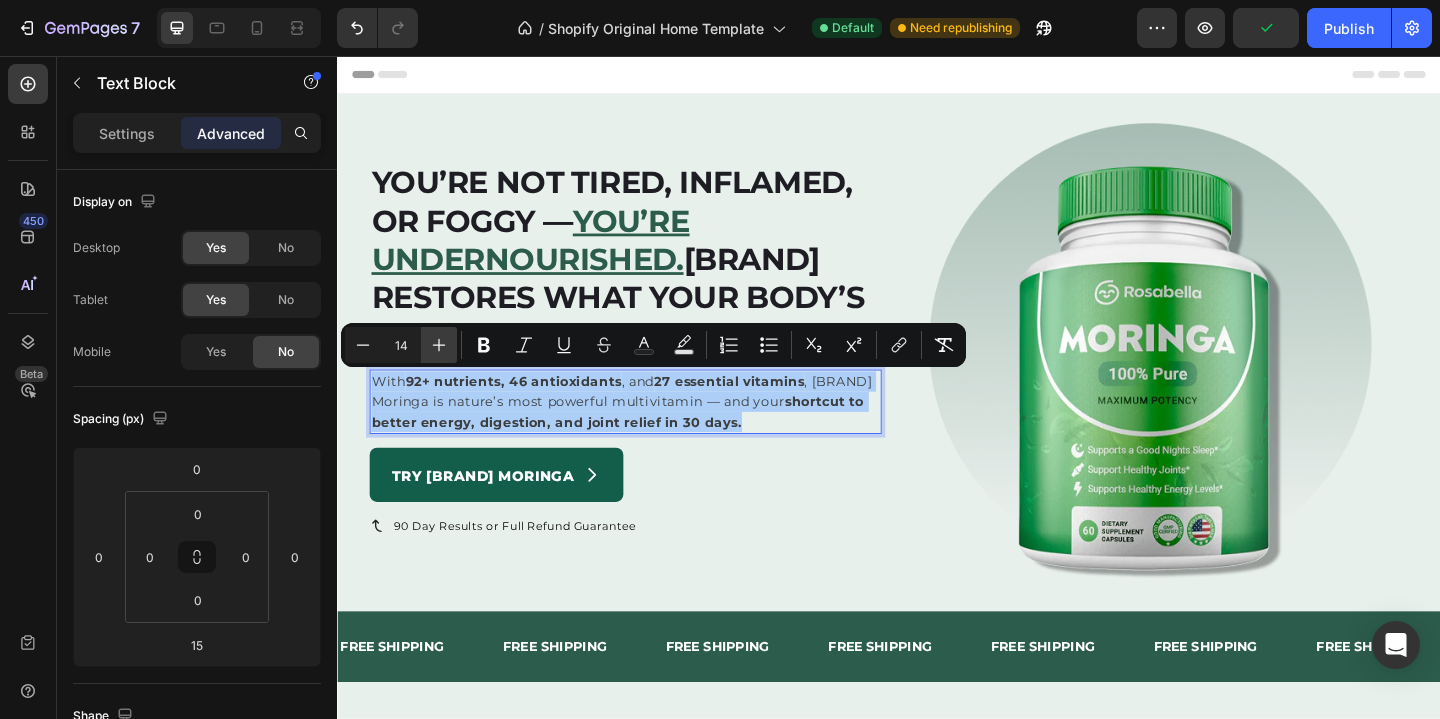 click 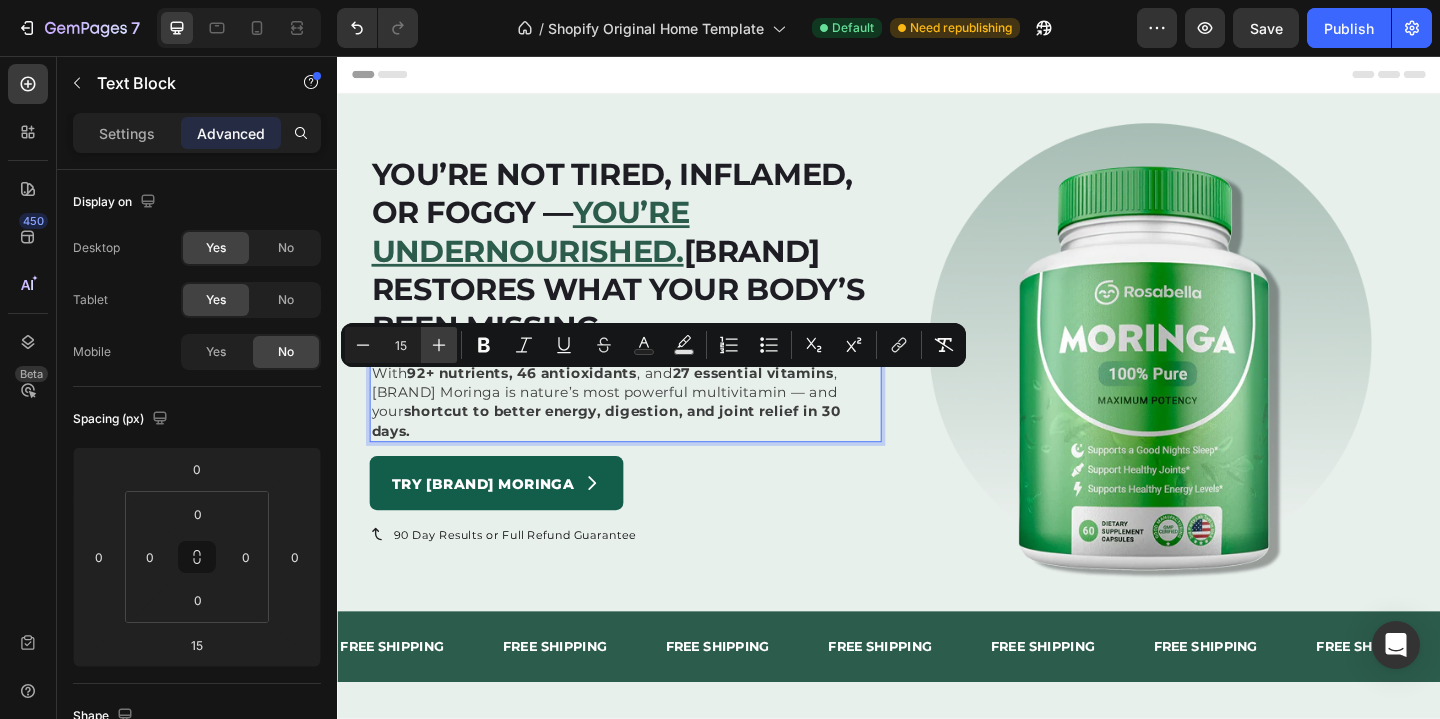 click 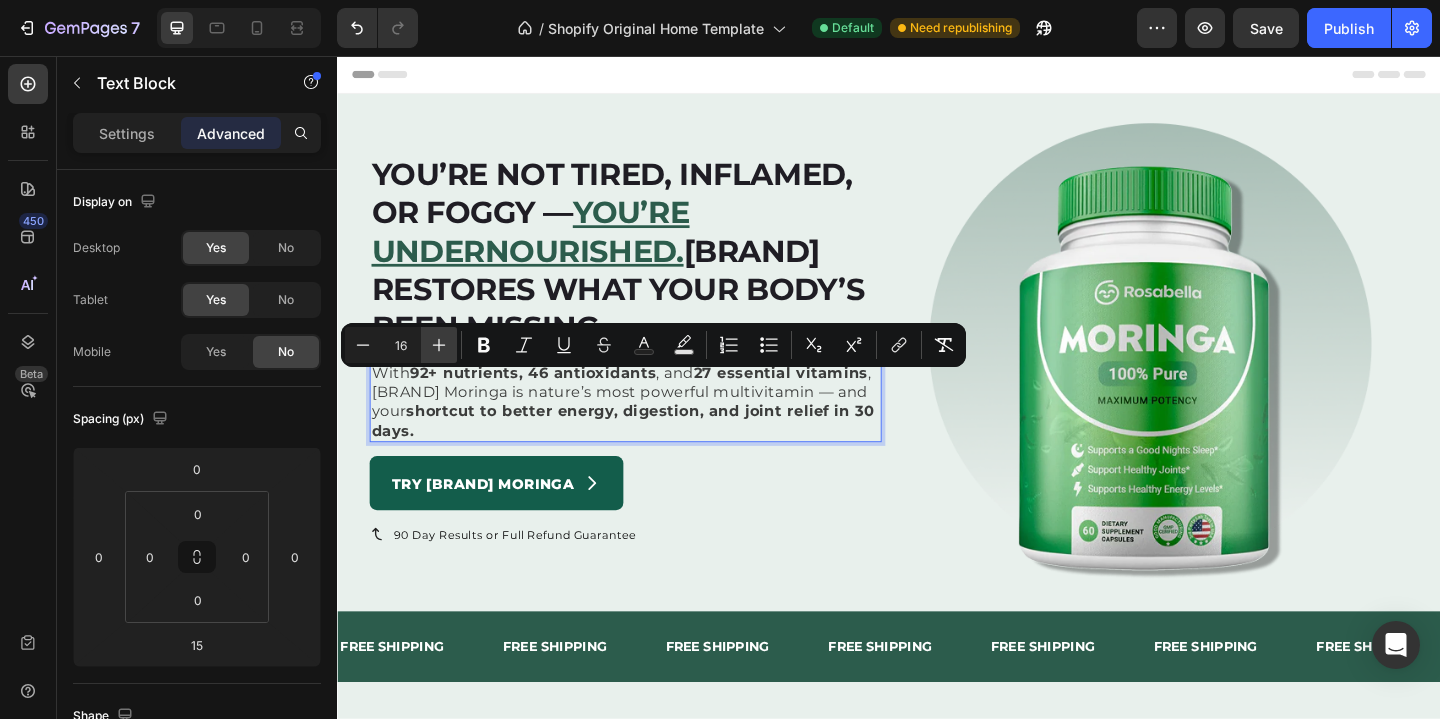 click 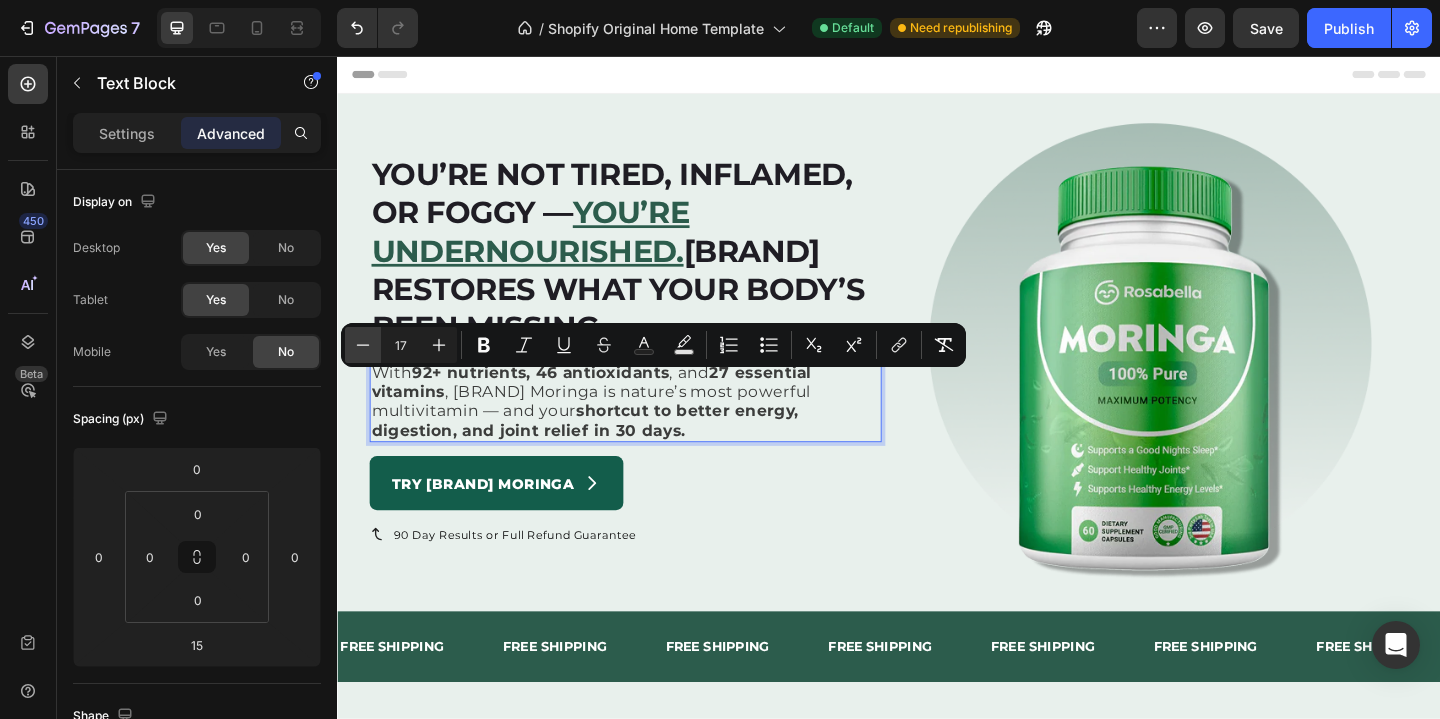 click 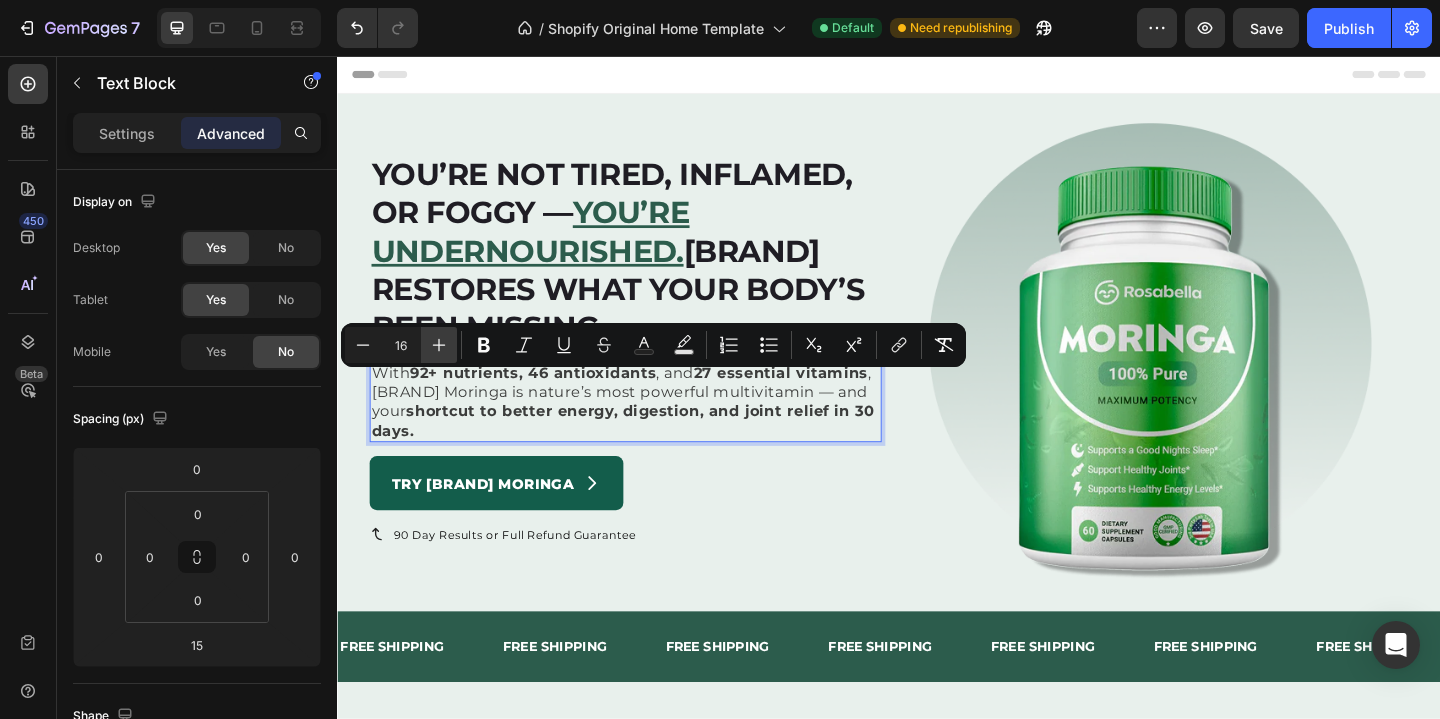 click 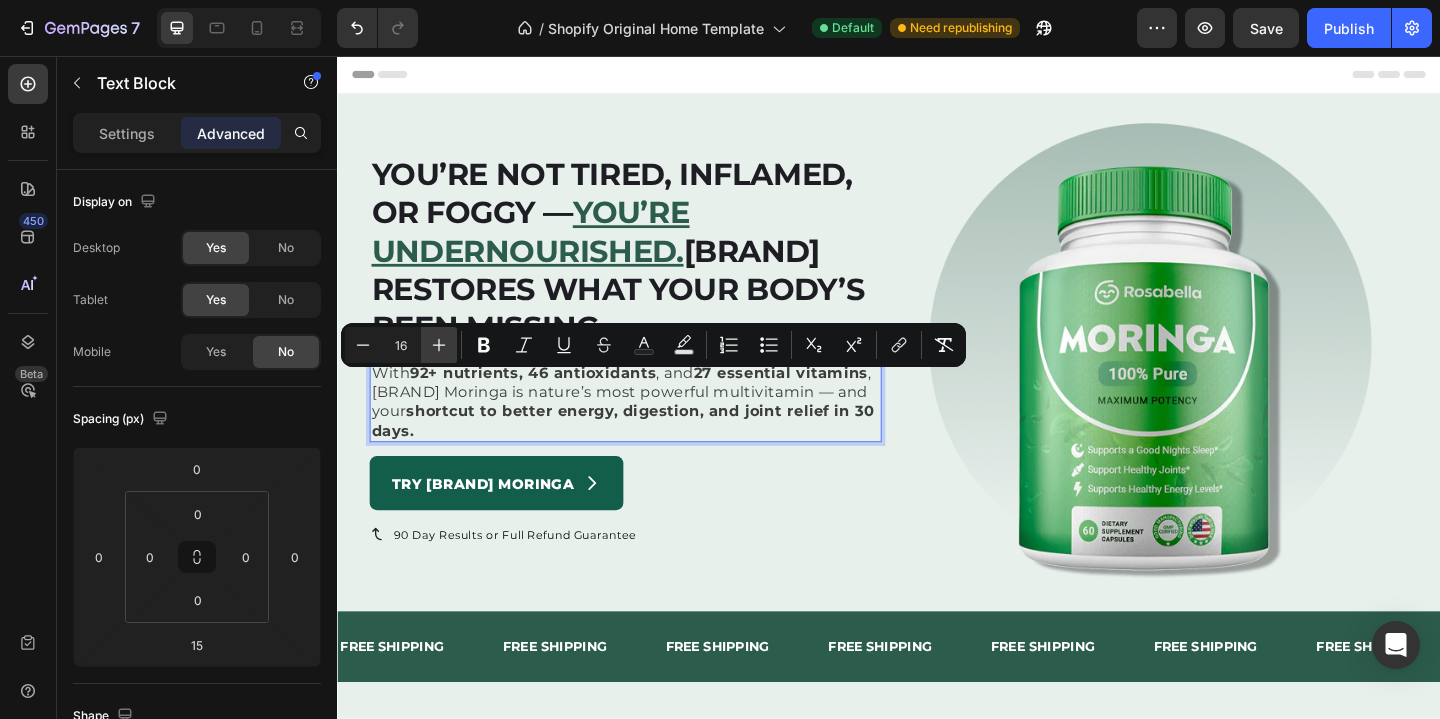 type on "17" 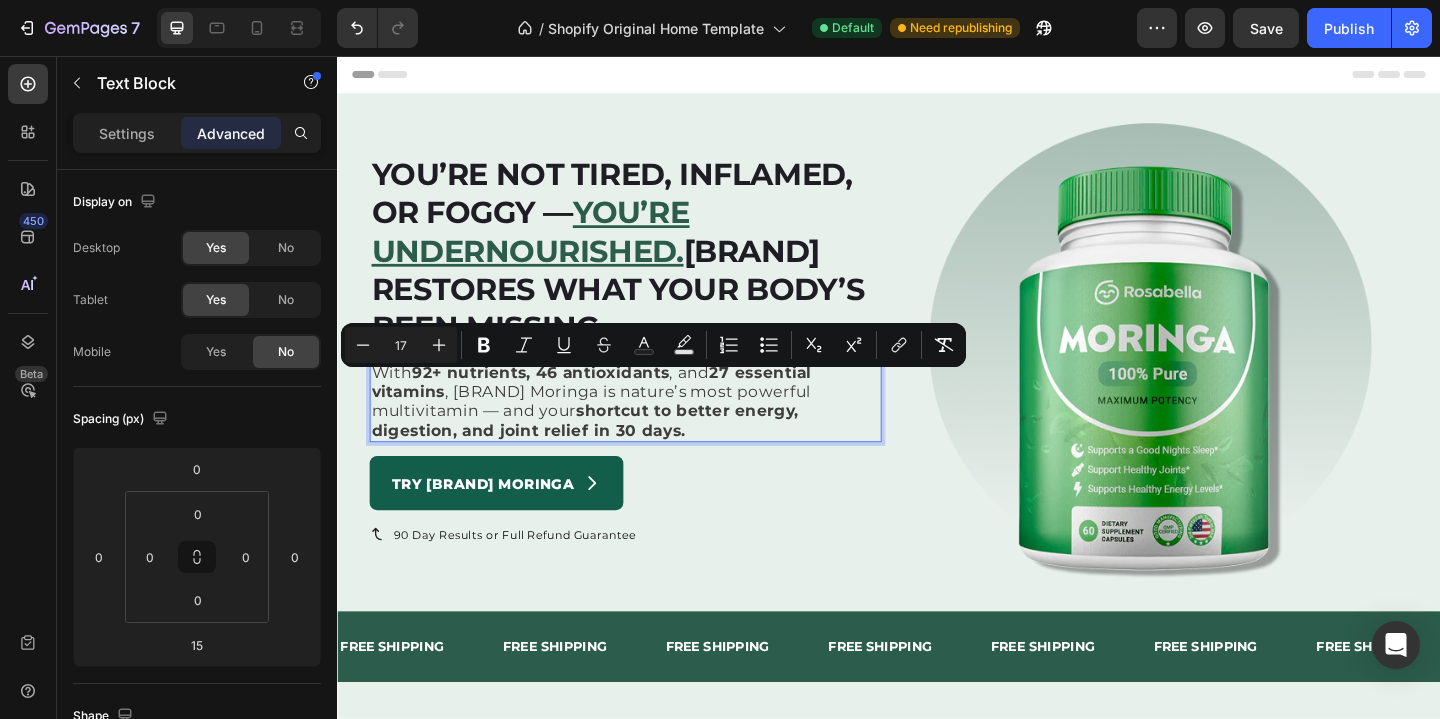 click on "⁠⁠⁠⁠⁠⁠⁠ You’re not tired, inflamed, or foggy —  you’re undernourished.  Rosabella restores what your body’s been missing. Heading You’re not tired, inflamed, or foggy —  you’re undernourished.  Rosabella restores what your body’s been missing. Heading With  92+ nutrients, 46 antioxidants , and  27 essential vitamins , Rosabella Moringa is nature’s most powerful multivitamin — and your  shortcut to better energy, digestion, and joint relief in 30 days. Text Block   15
Try Rosabella Moringa Button
90 Day Results or Full Refund Guarantee Item List" at bounding box center (650, 378) 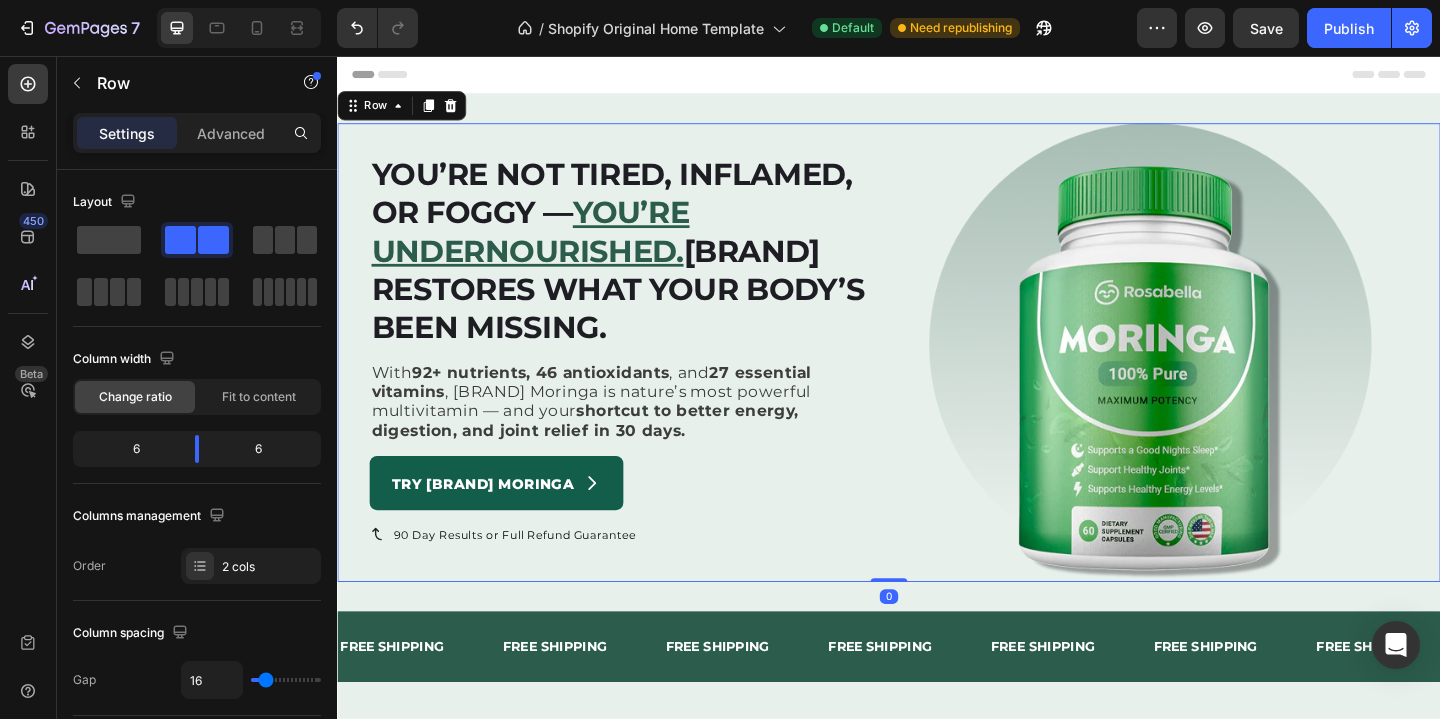 click on "⁠⁠⁠⁠⁠⁠⁠ You’re not tired, inflamed, or foggy —  you’re undernourished.  Rosabella restores what your body’s been missing. Heading You’re not tired, inflamed, or foggy —  you’re undernourished.  Rosabella restores what your body’s been missing. Heading With  92+ nutrients, 46 antioxidants , and  27 essential vitamins , Rosabella Moringa is nature’s most powerful multivitamin — and your  shortcut to better energy, digestion, and joint relief in 30 days. Text Block
Try Rosabella Moringa Button
90 Day Results or Full Refund Guarantee Item List" at bounding box center [650, 378] 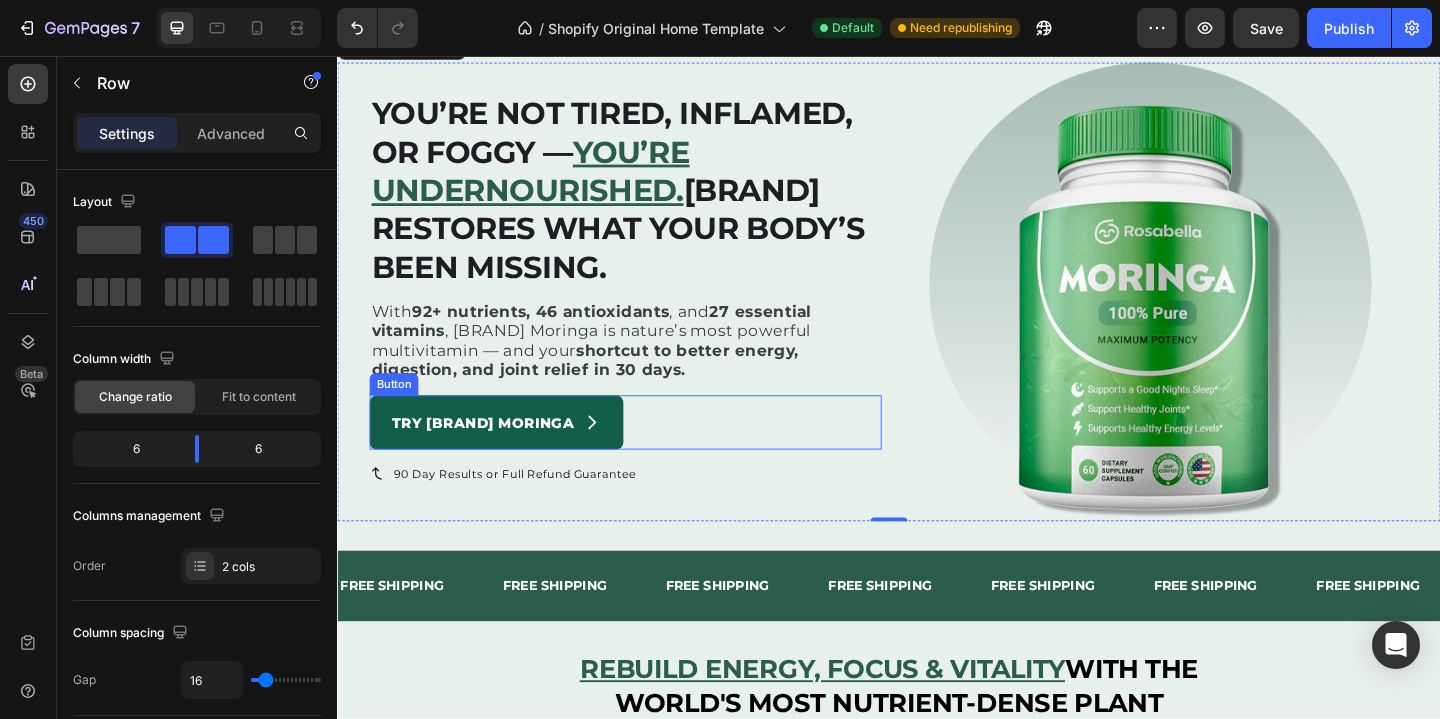 scroll, scrollTop: 150, scrollLeft: 0, axis: vertical 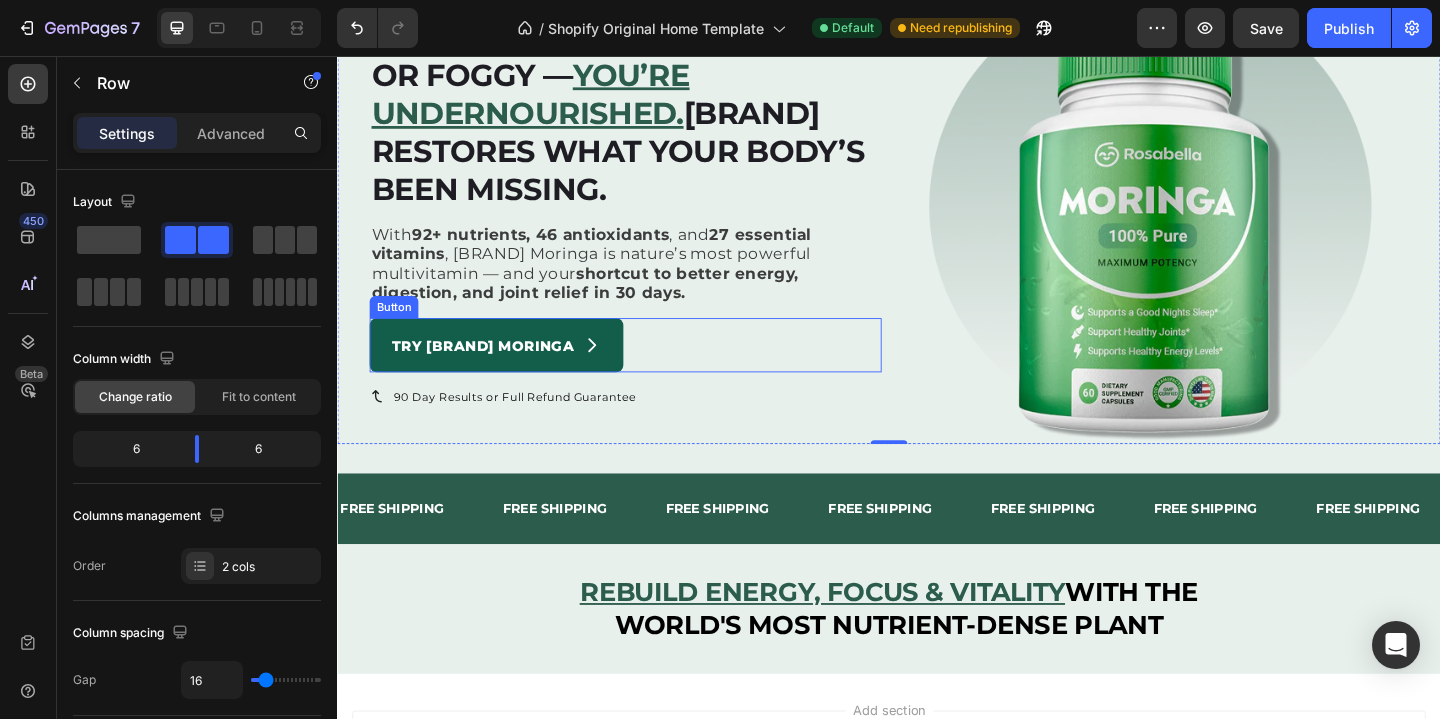 click on "Try Rosabella Moringa Button" at bounding box center (650, 370) 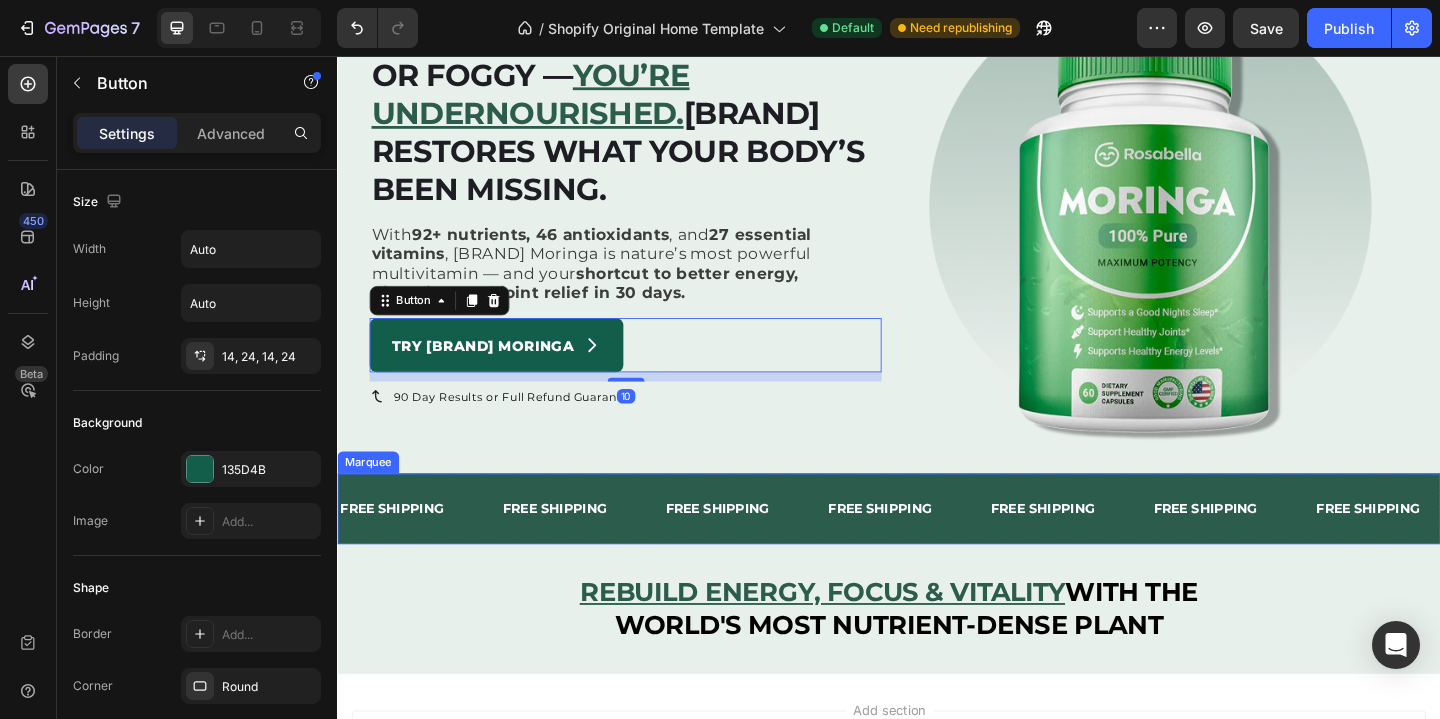 scroll, scrollTop: 340, scrollLeft: 0, axis: vertical 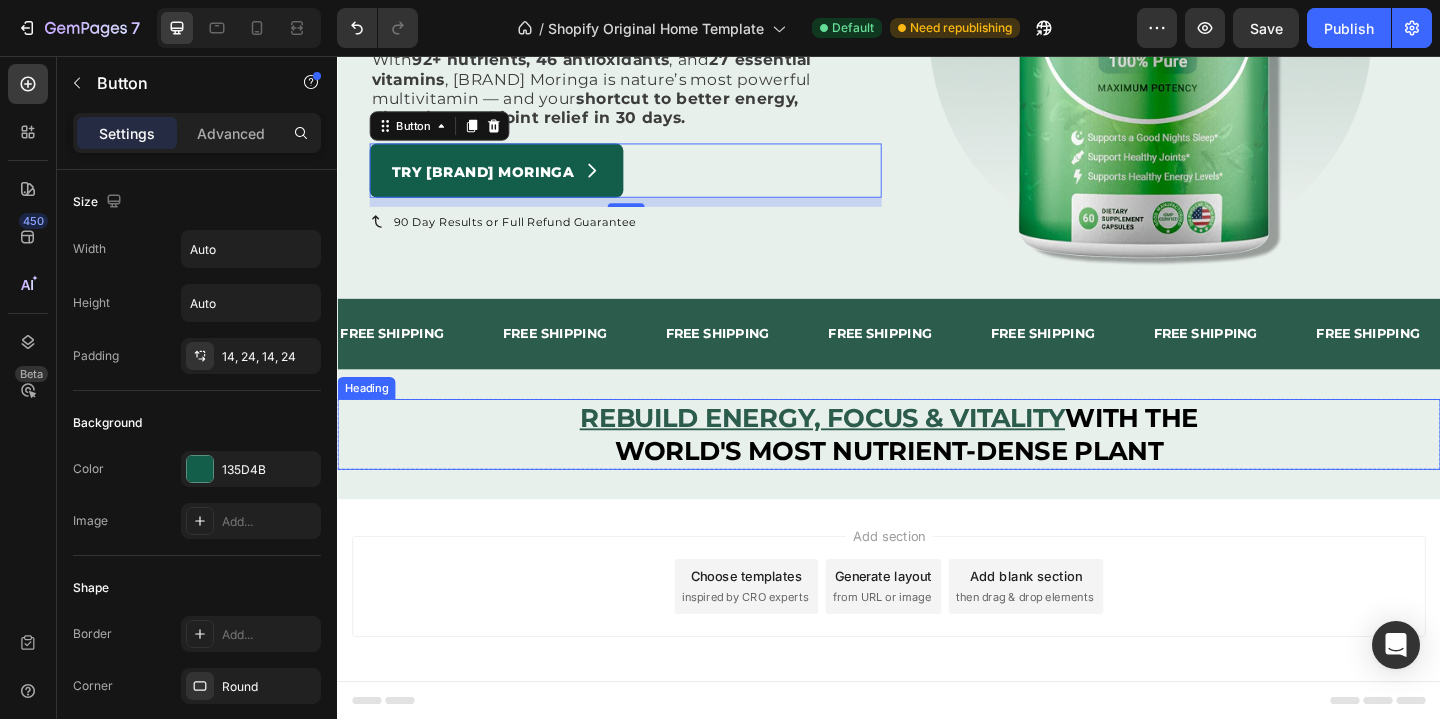 click on "FREE SHIPPING" at bounding box center [573, 358] 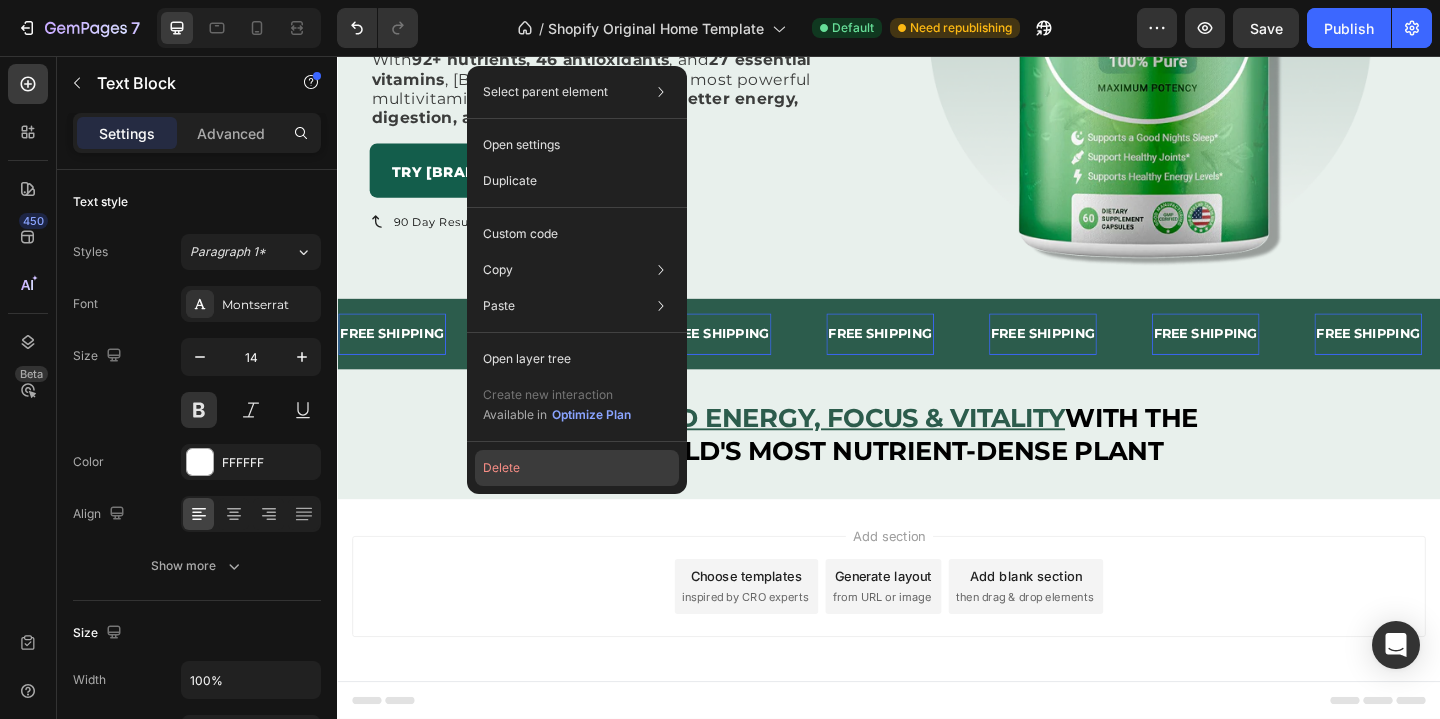 click on "Delete" 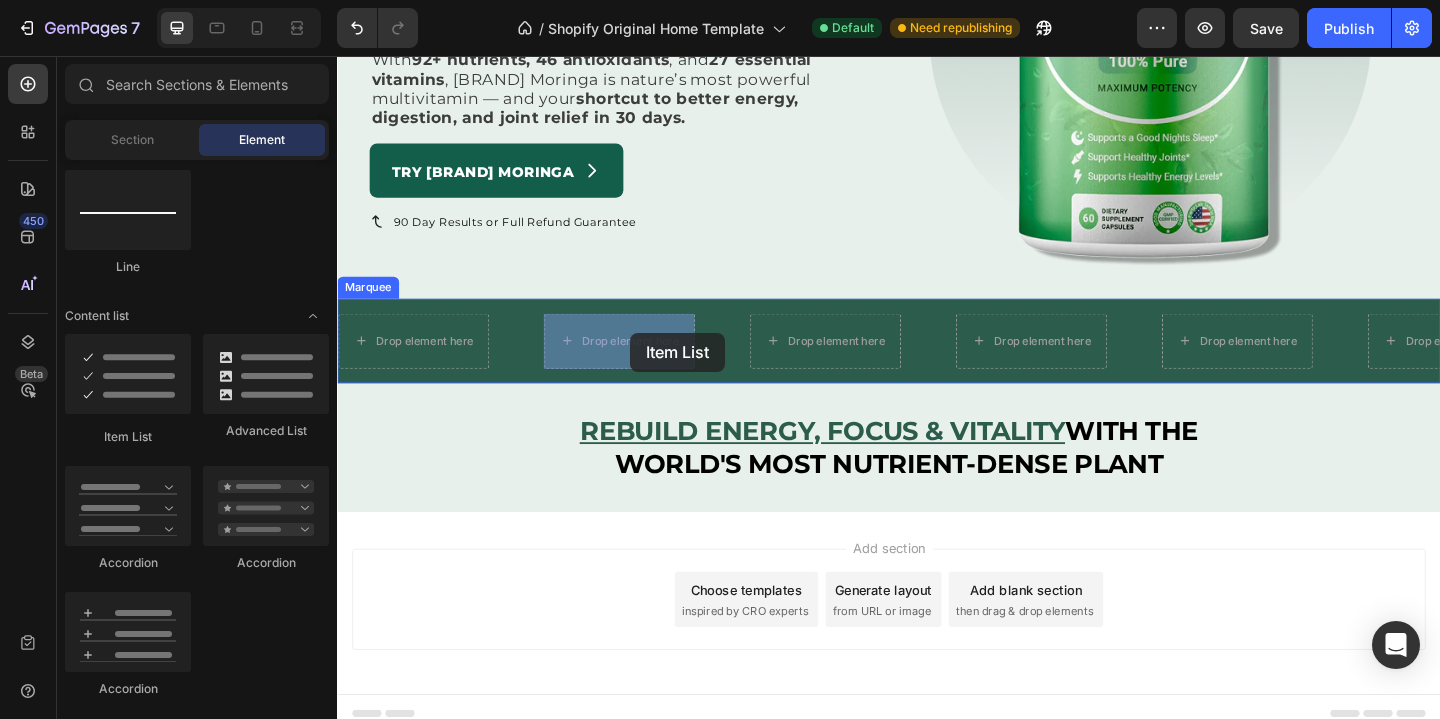 drag, startPoint x: 465, startPoint y: 444, endPoint x: 664, endPoint y: 355, distance: 217.9954 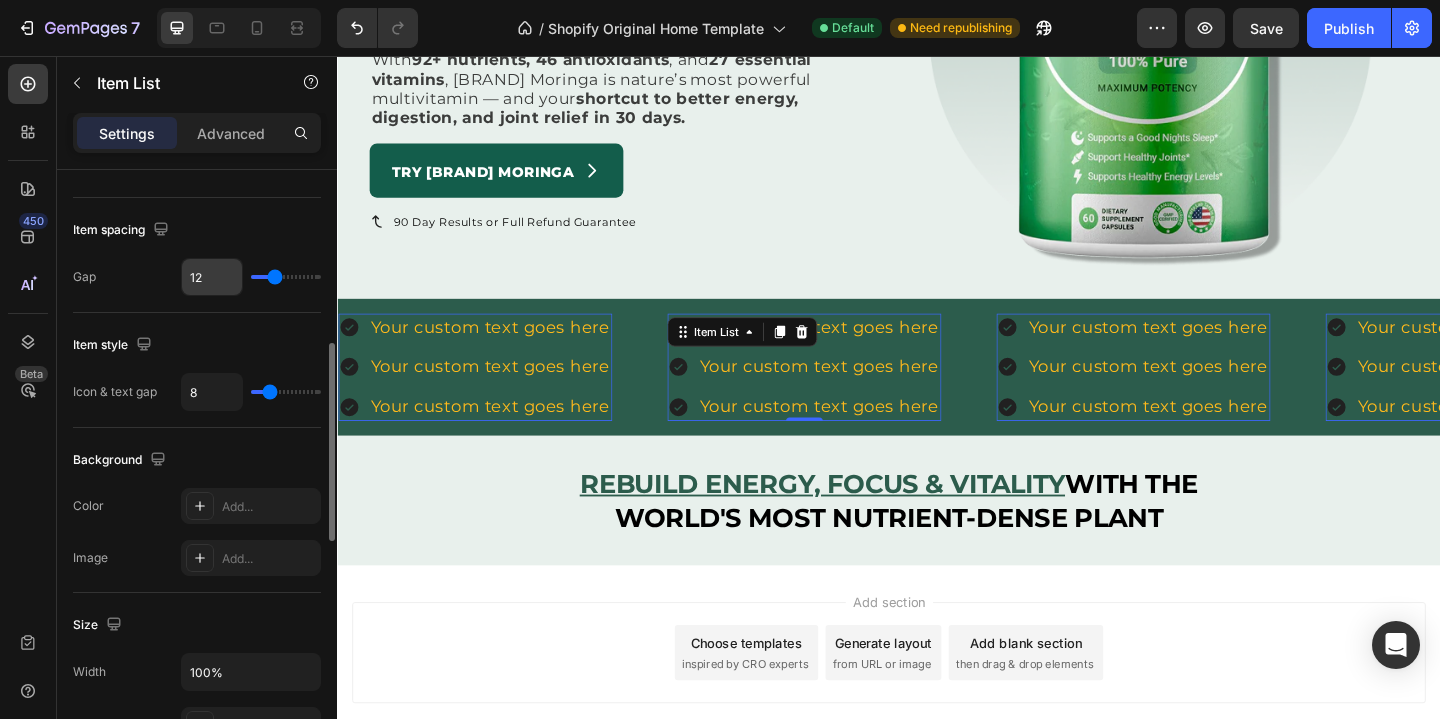 scroll, scrollTop: 720, scrollLeft: 0, axis: vertical 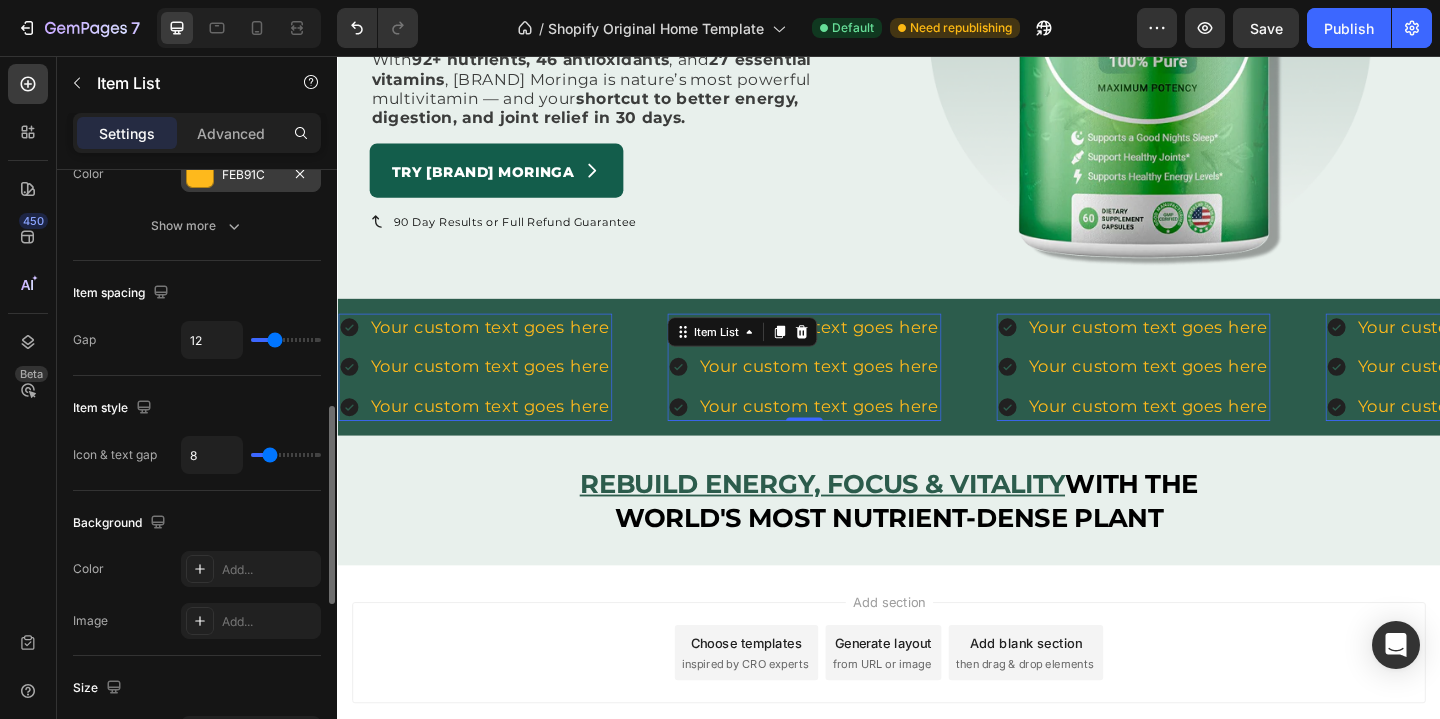 click at bounding box center [200, 174] 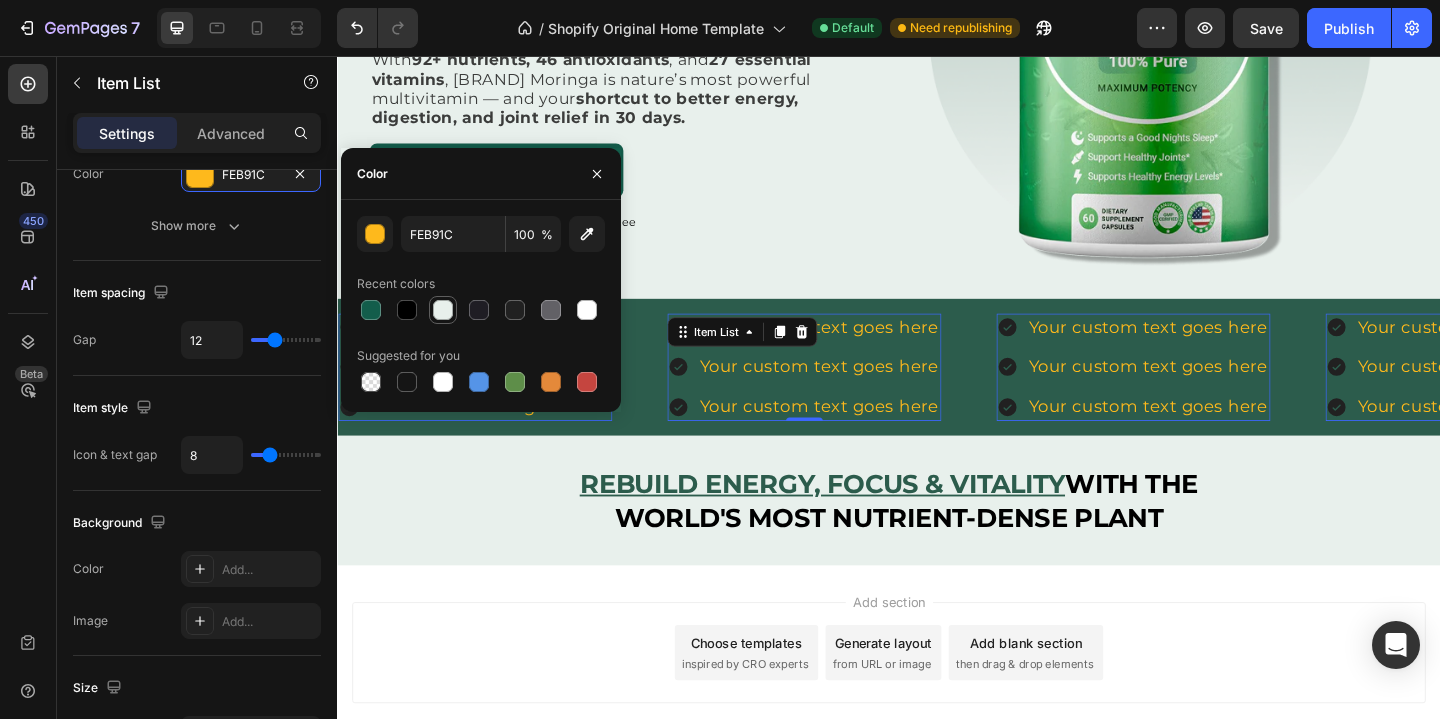 click at bounding box center (443, 310) 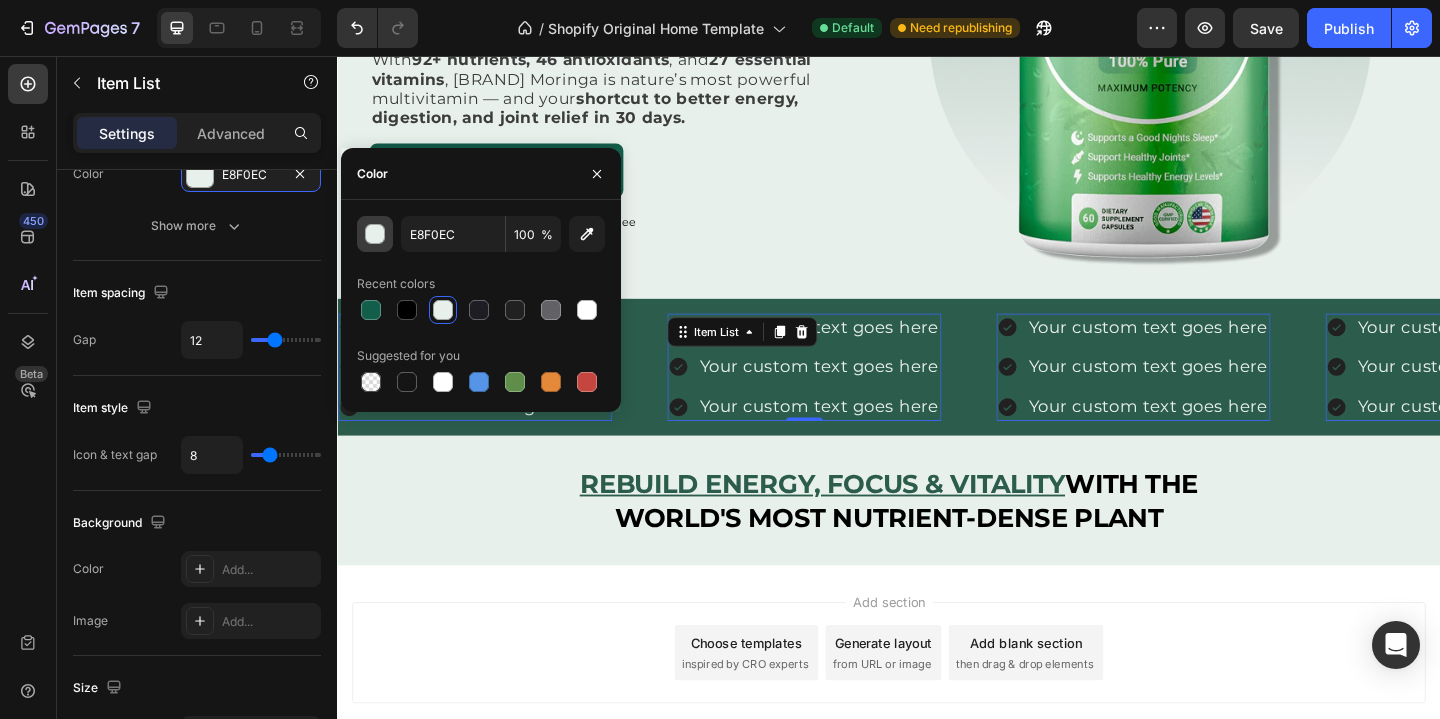 click at bounding box center (375, 234) 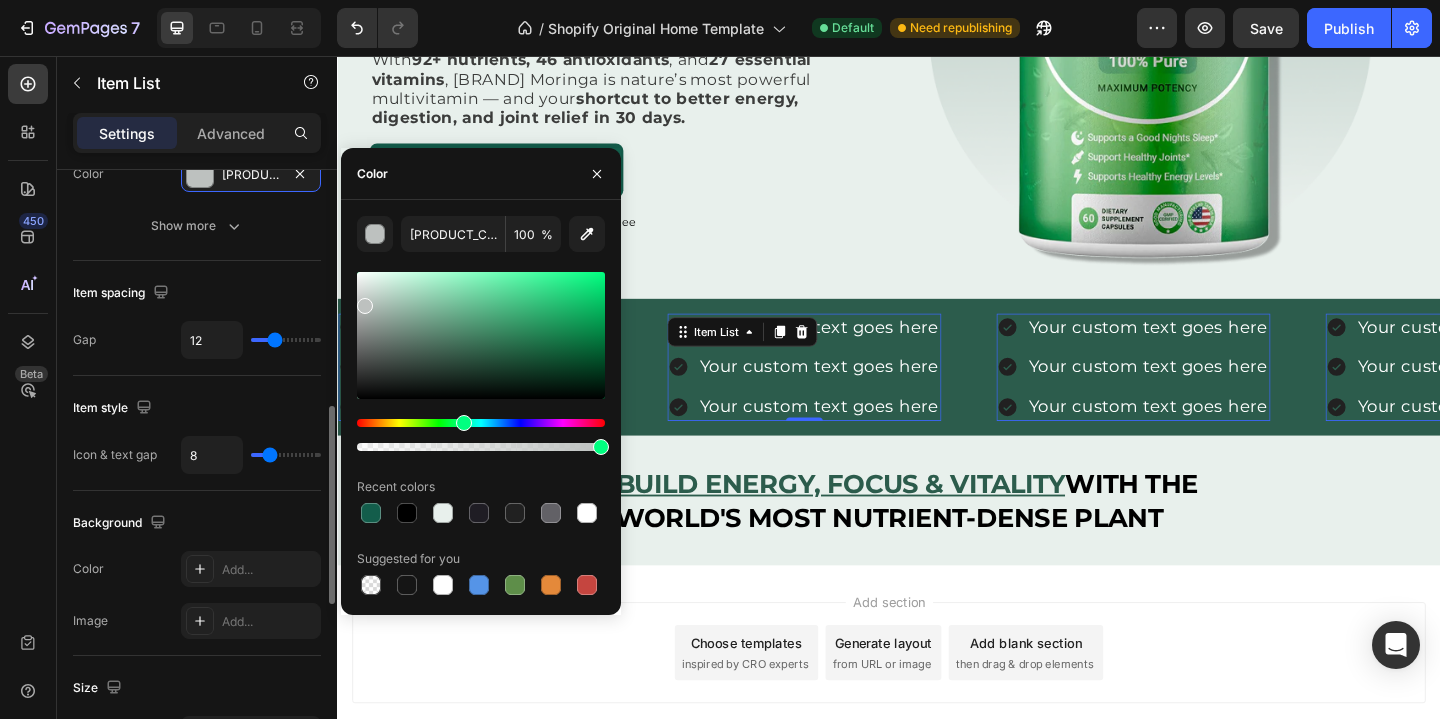 type on "FFFFFF" 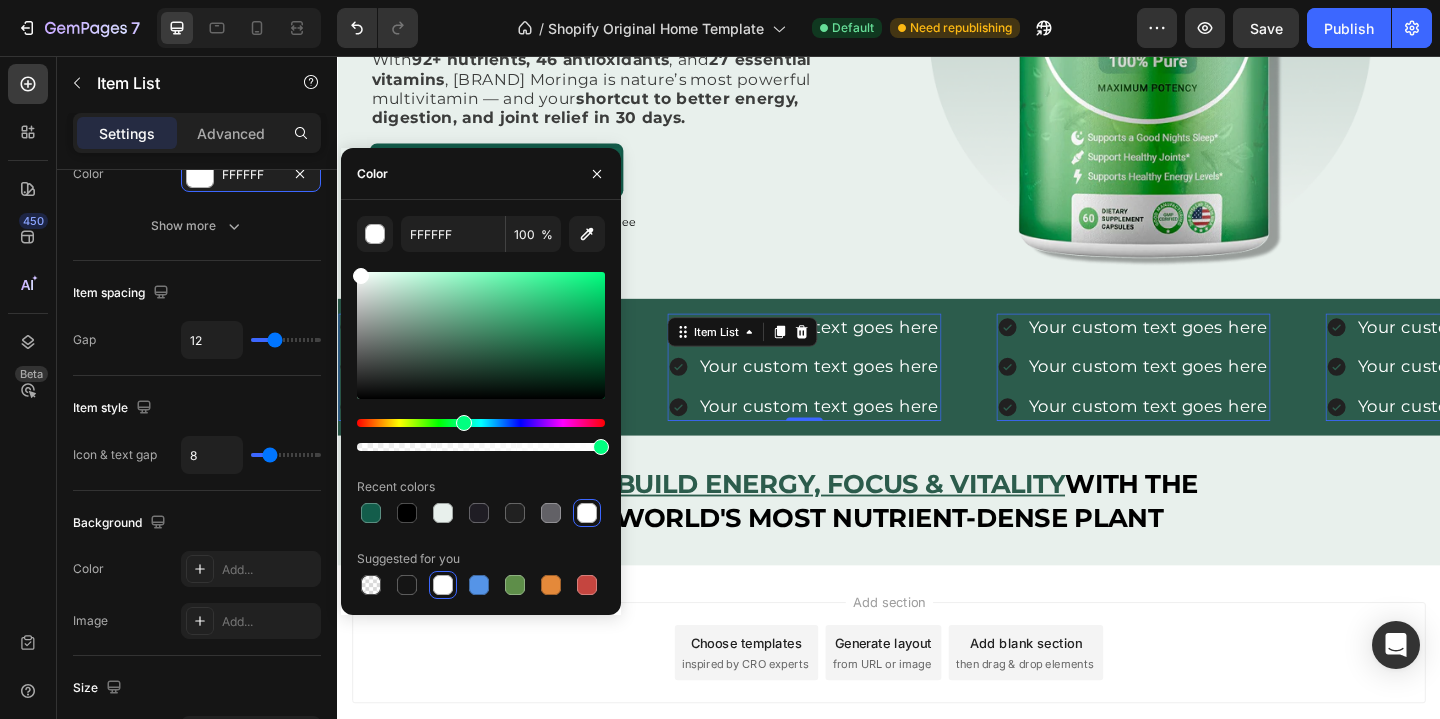 drag, startPoint x: 408, startPoint y: 327, endPoint x: 230, endPoint y: 166, distance: 240.01042 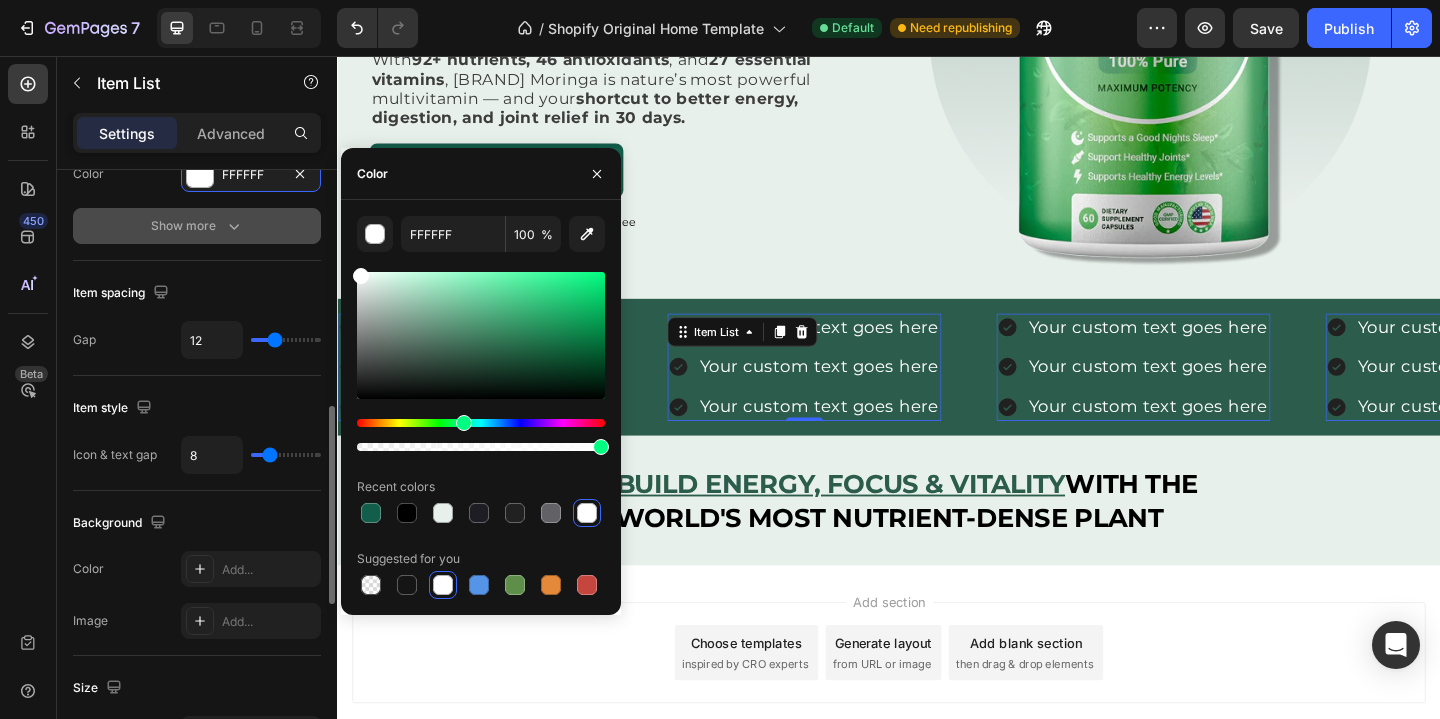 click on "Show more" at bounding box center [197, 226] 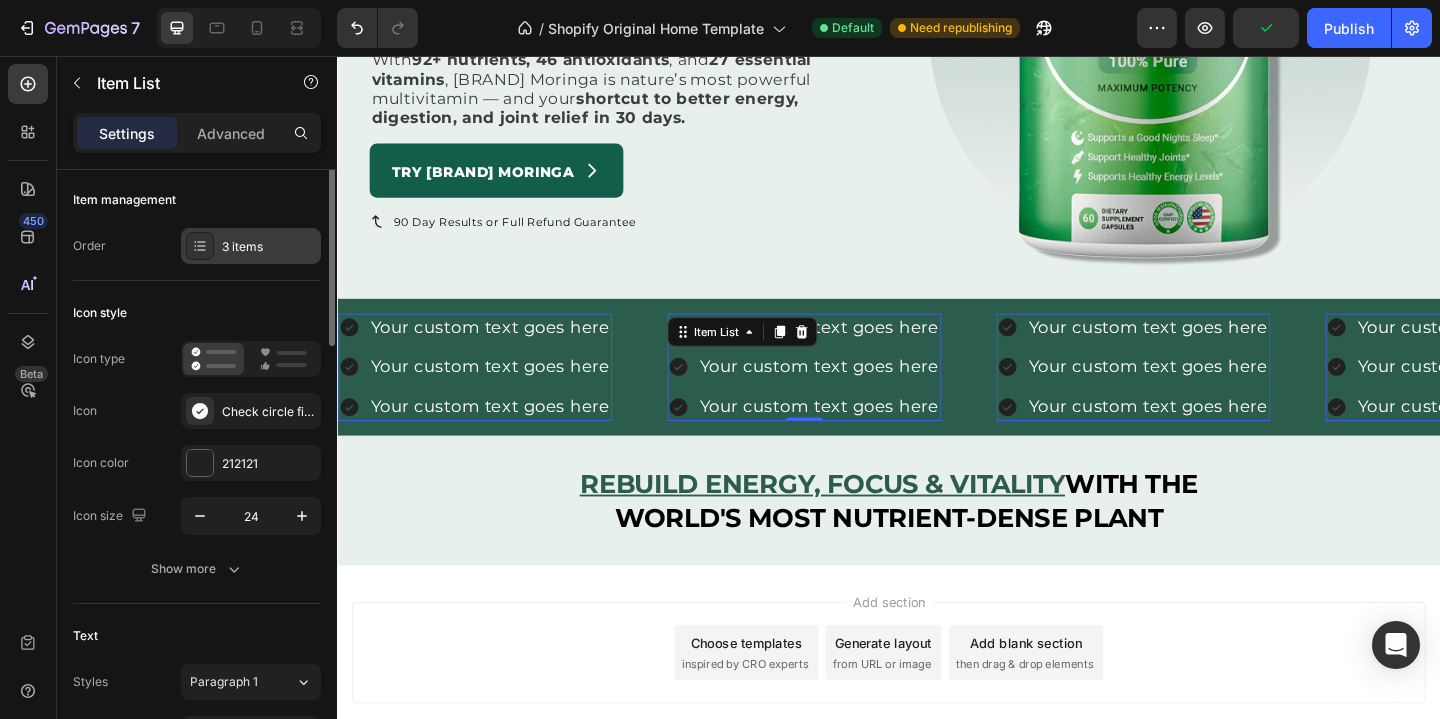 scroll, scrollTop: 0, scrollLeft: 0, axis: both 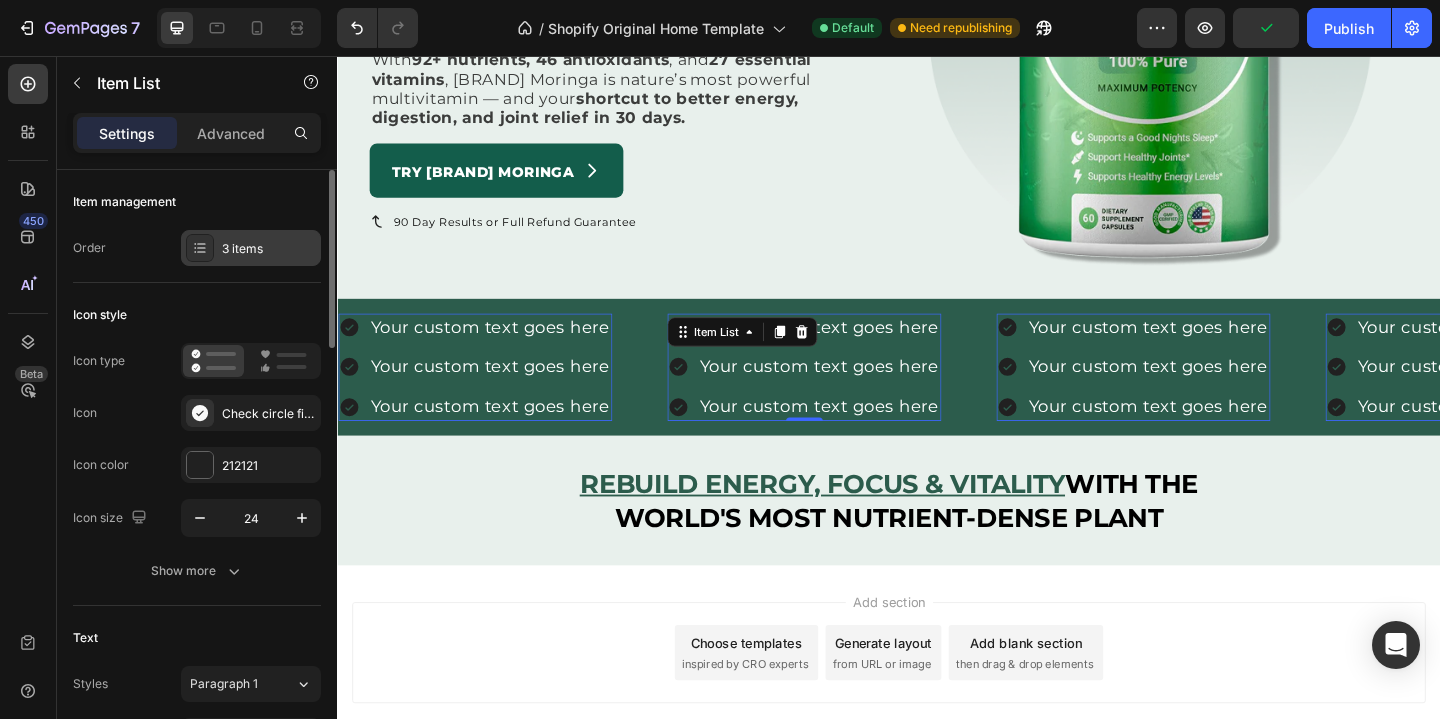 click on "3 items" at bounding box center (251, 248) 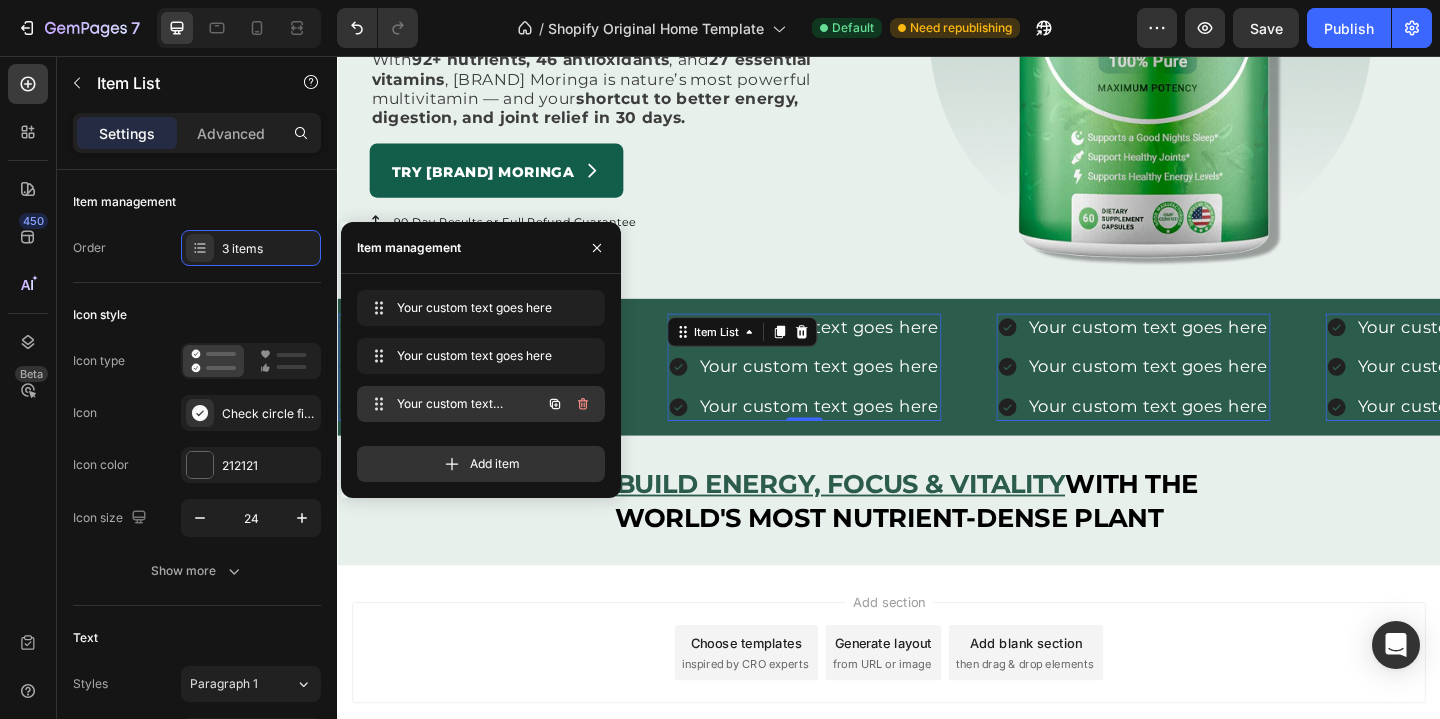 click 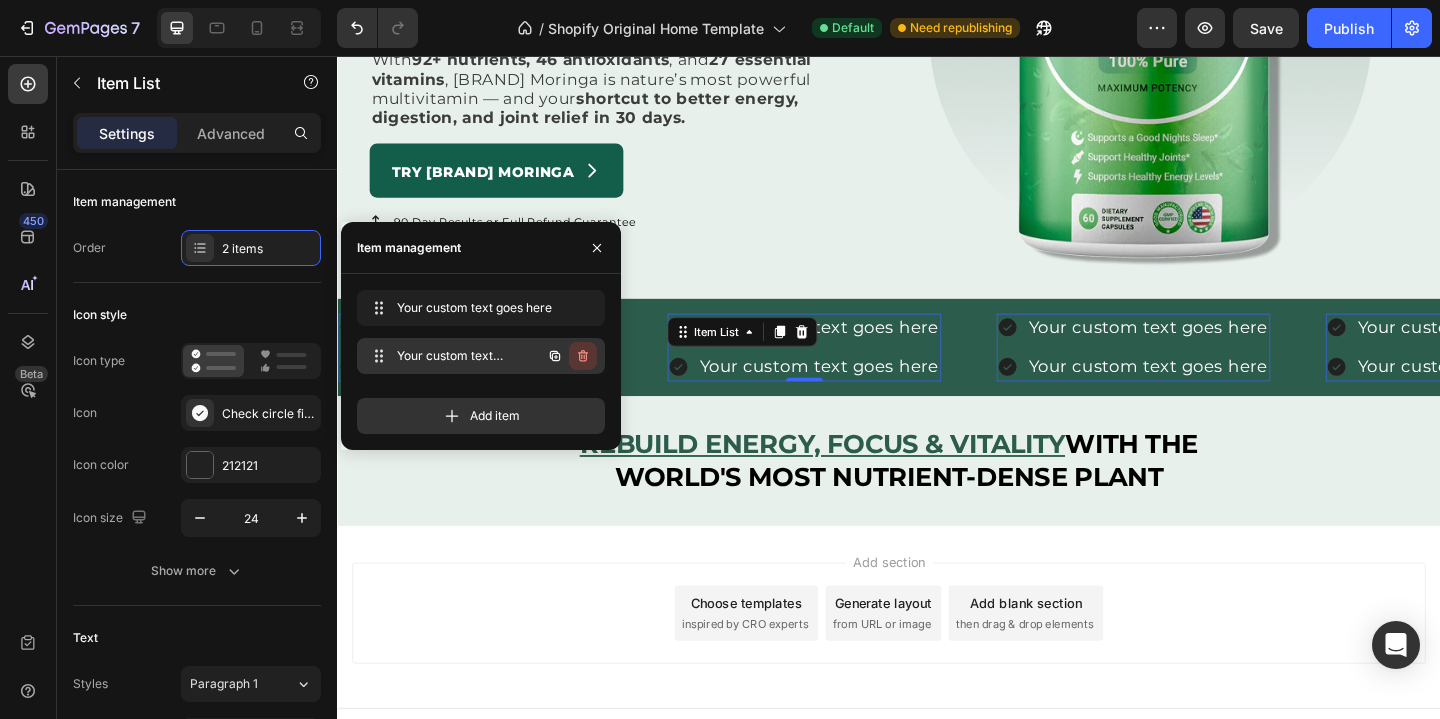click 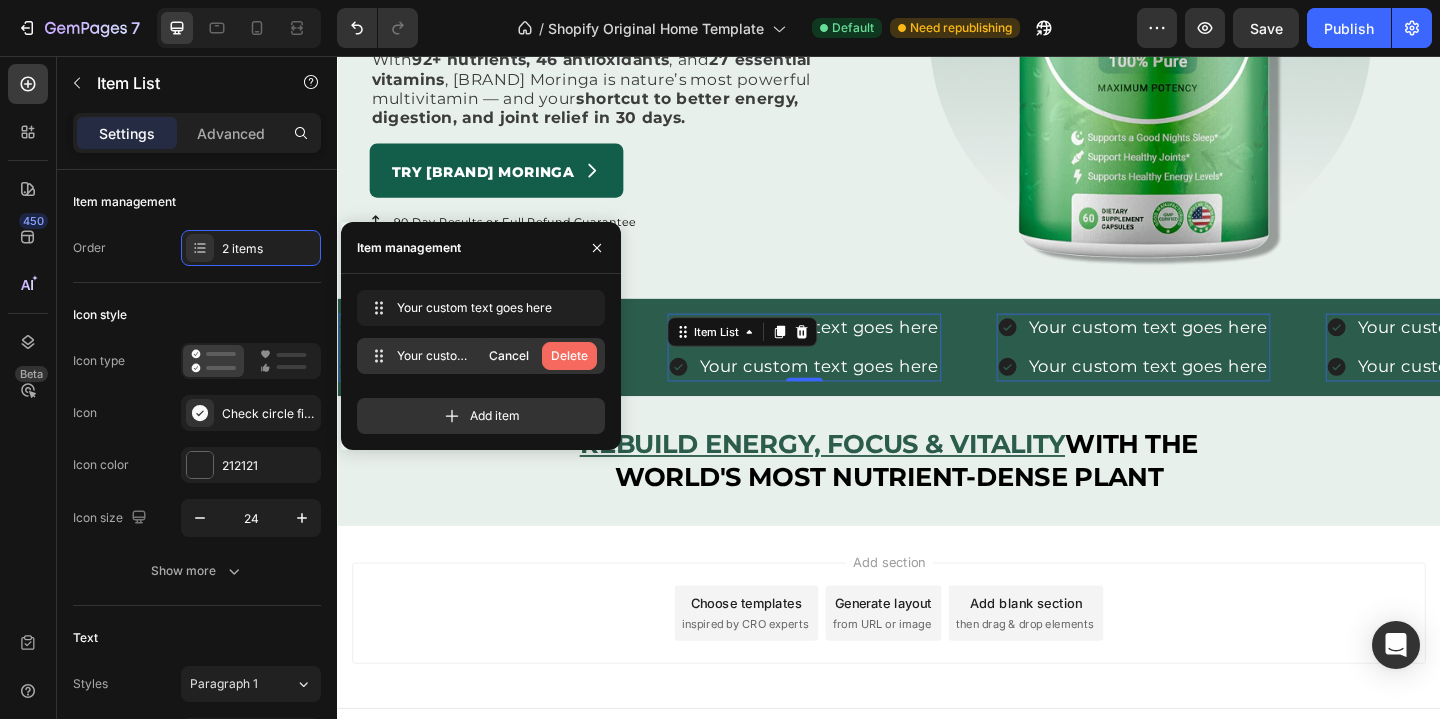 click on "Delete" at bounding box center (569, 356) 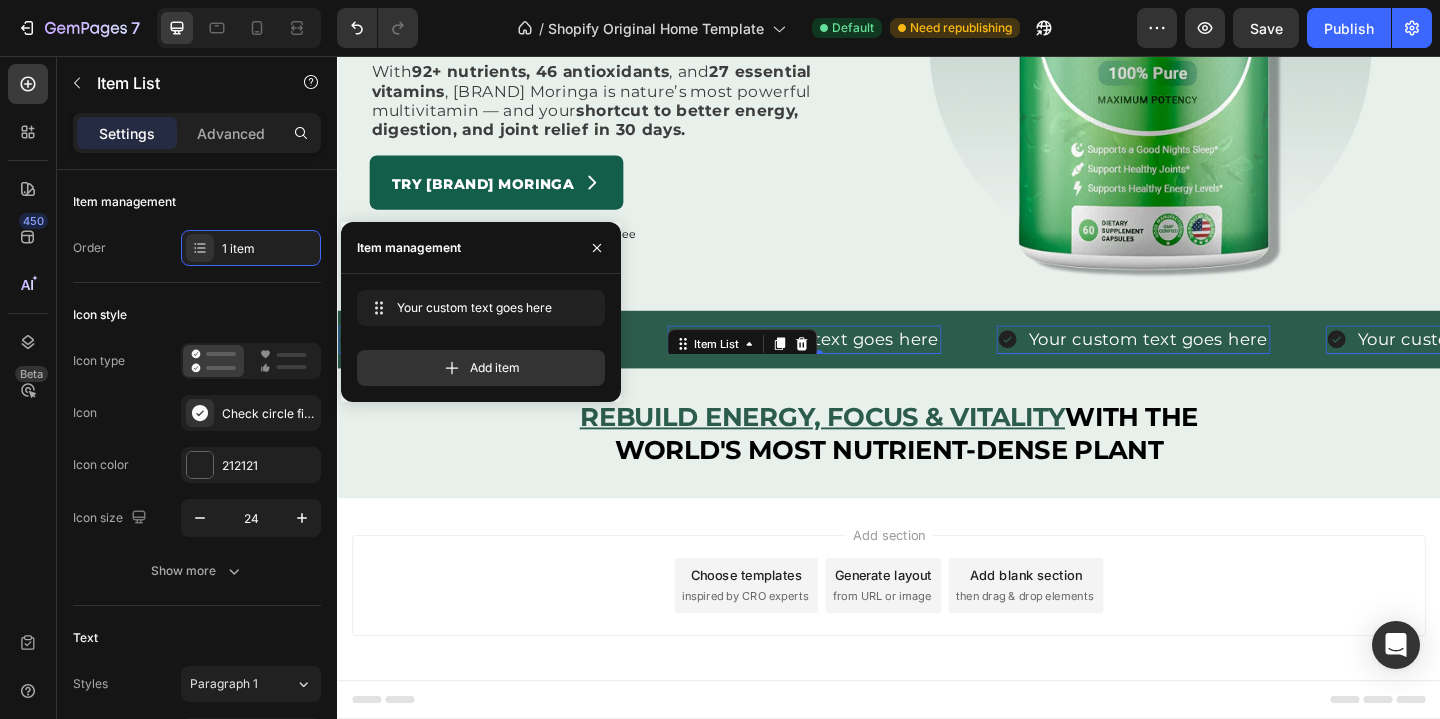 scroll, scrollTop: 326, scrollLeft: 0, axis: vertical 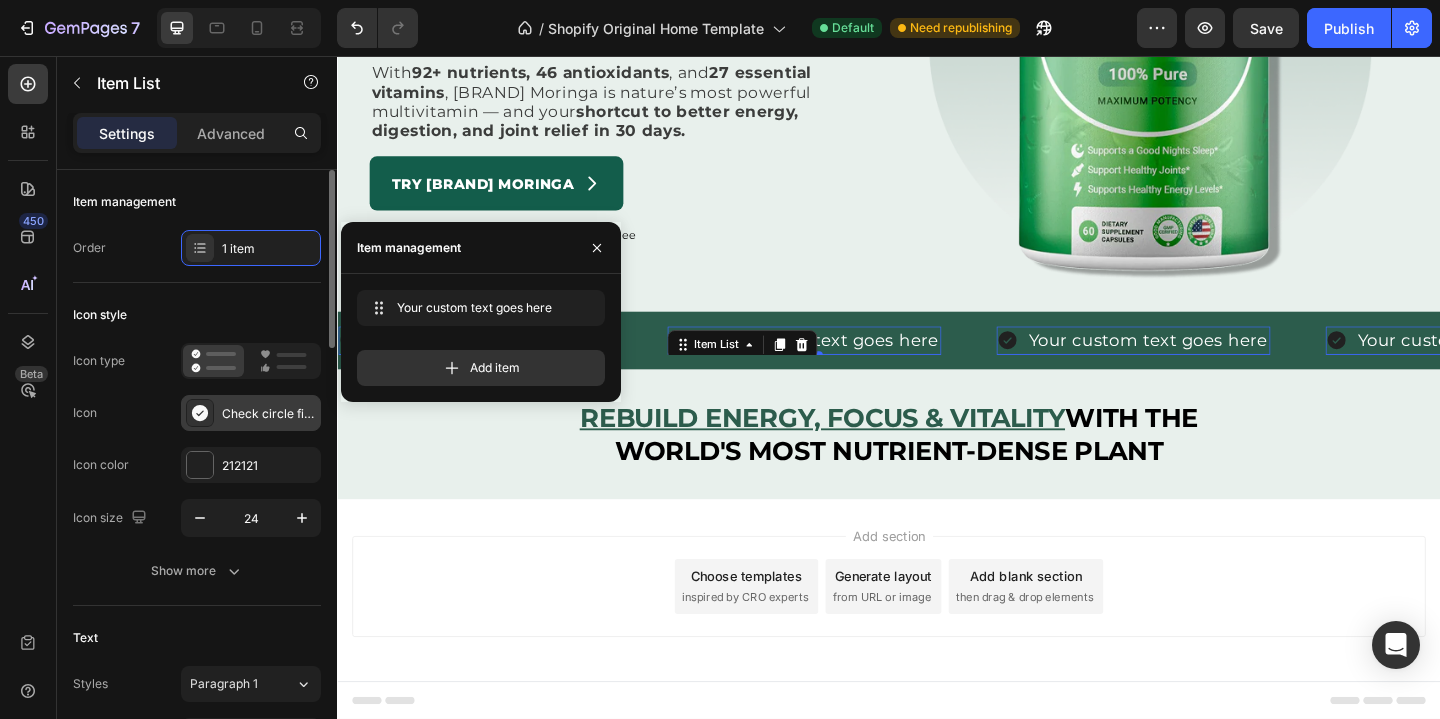 click at bounding box center (200, 413) 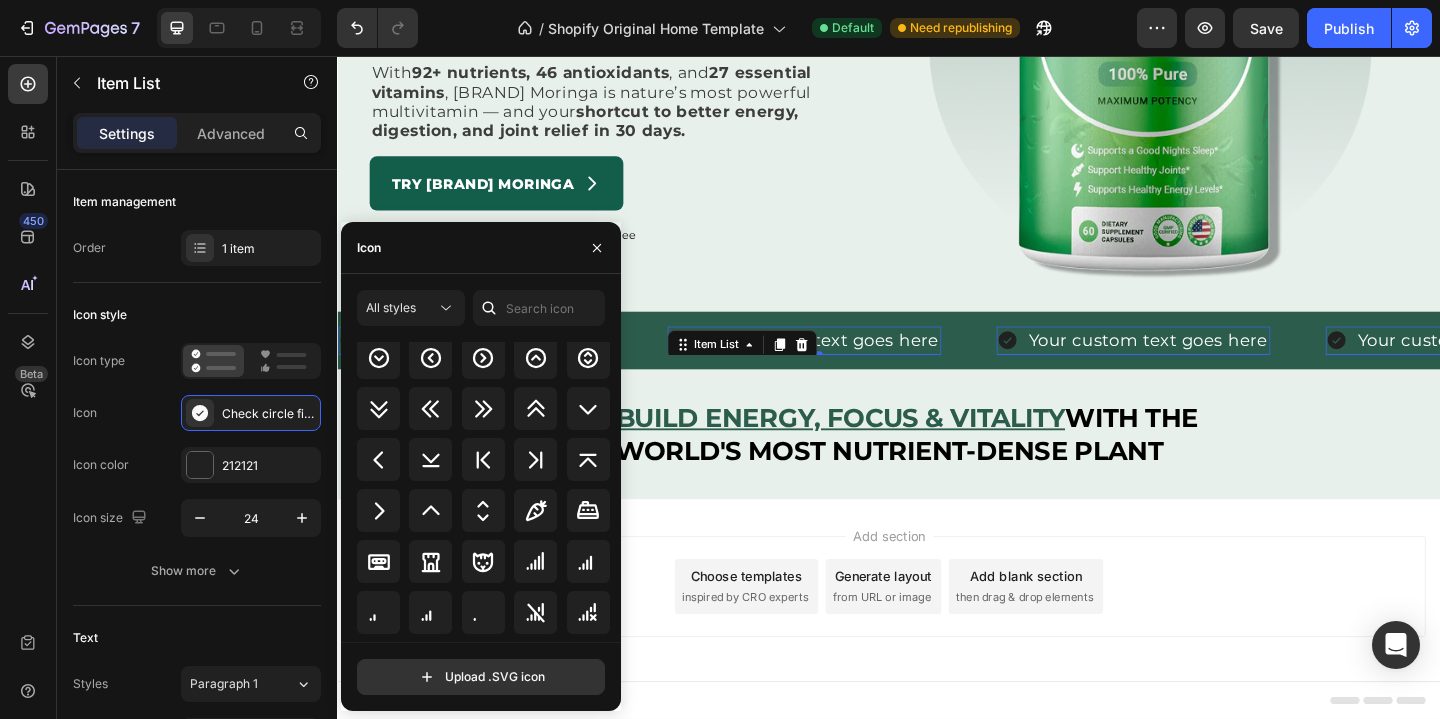 scroll, scrollTop: 2496, scrollLeft: 0, axis: vertical 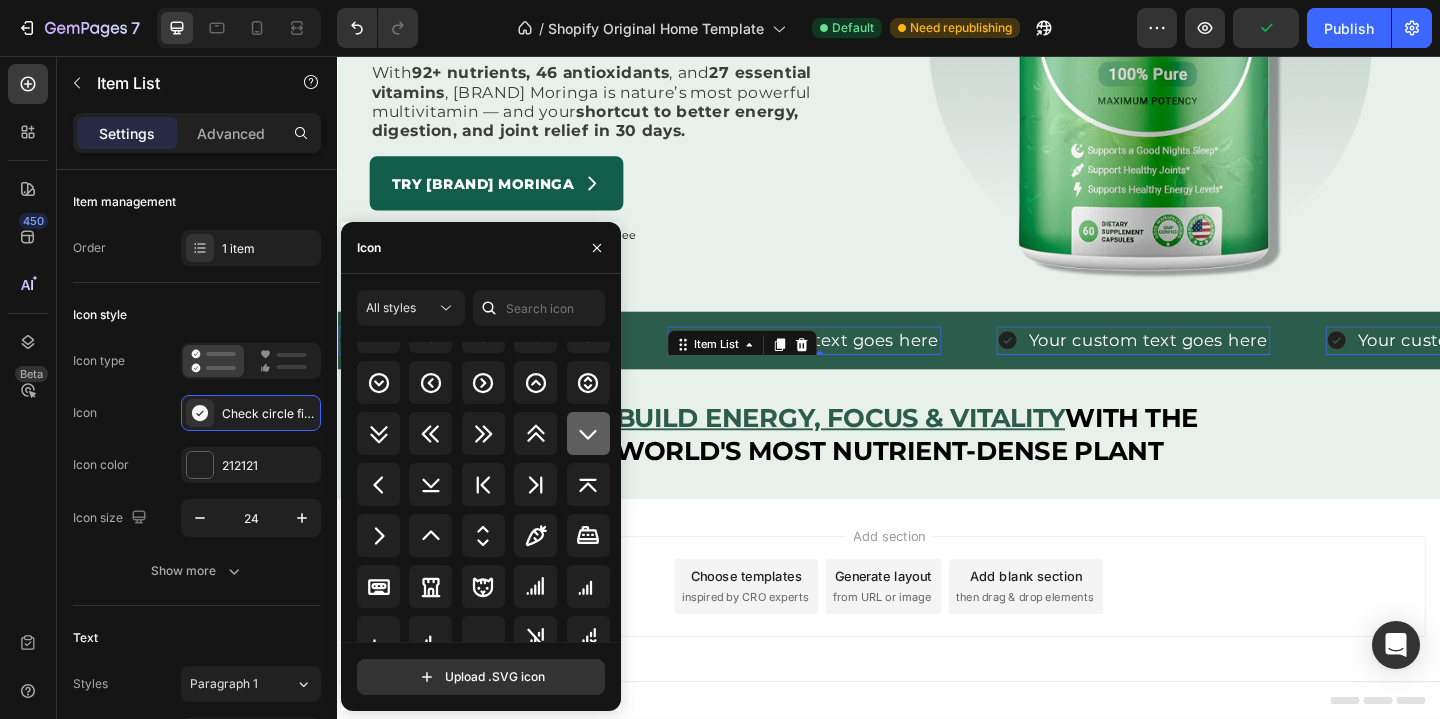 click 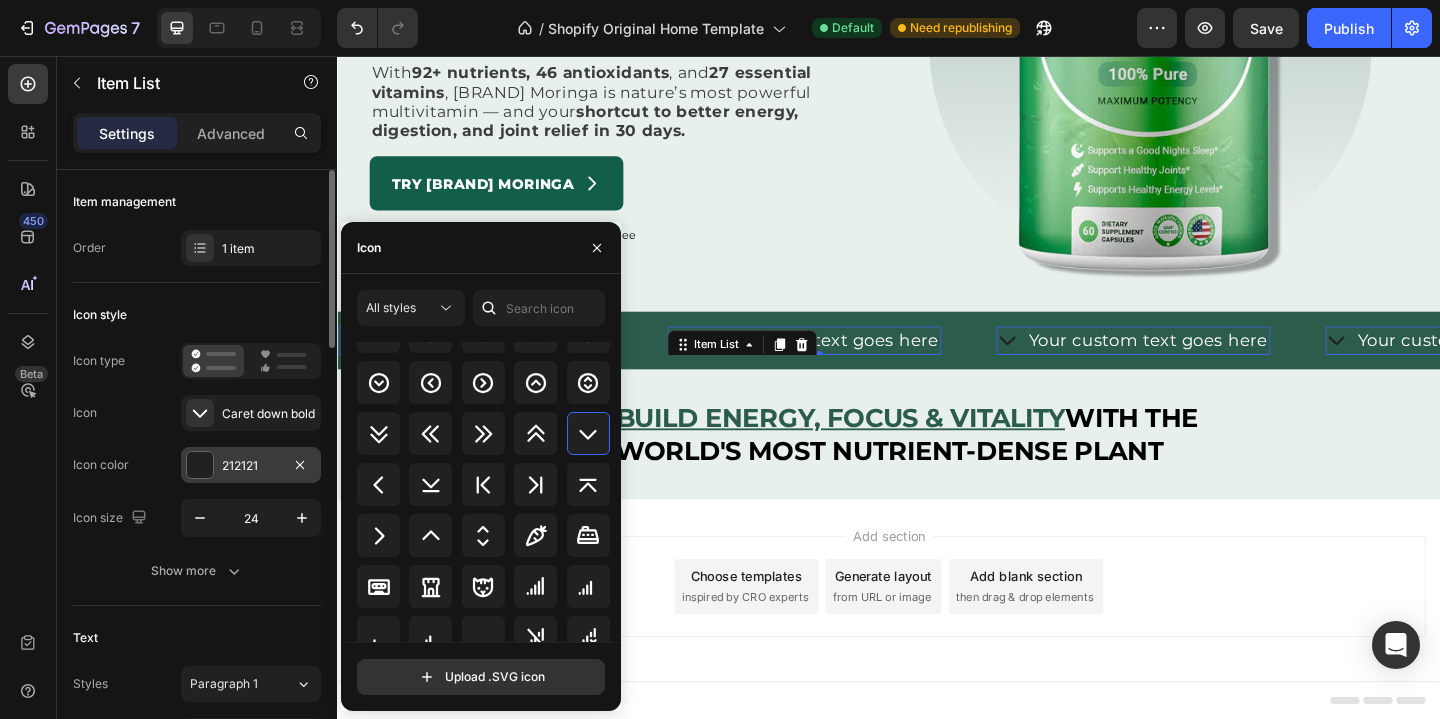 click on "212121" at bounding box center (251, 465) 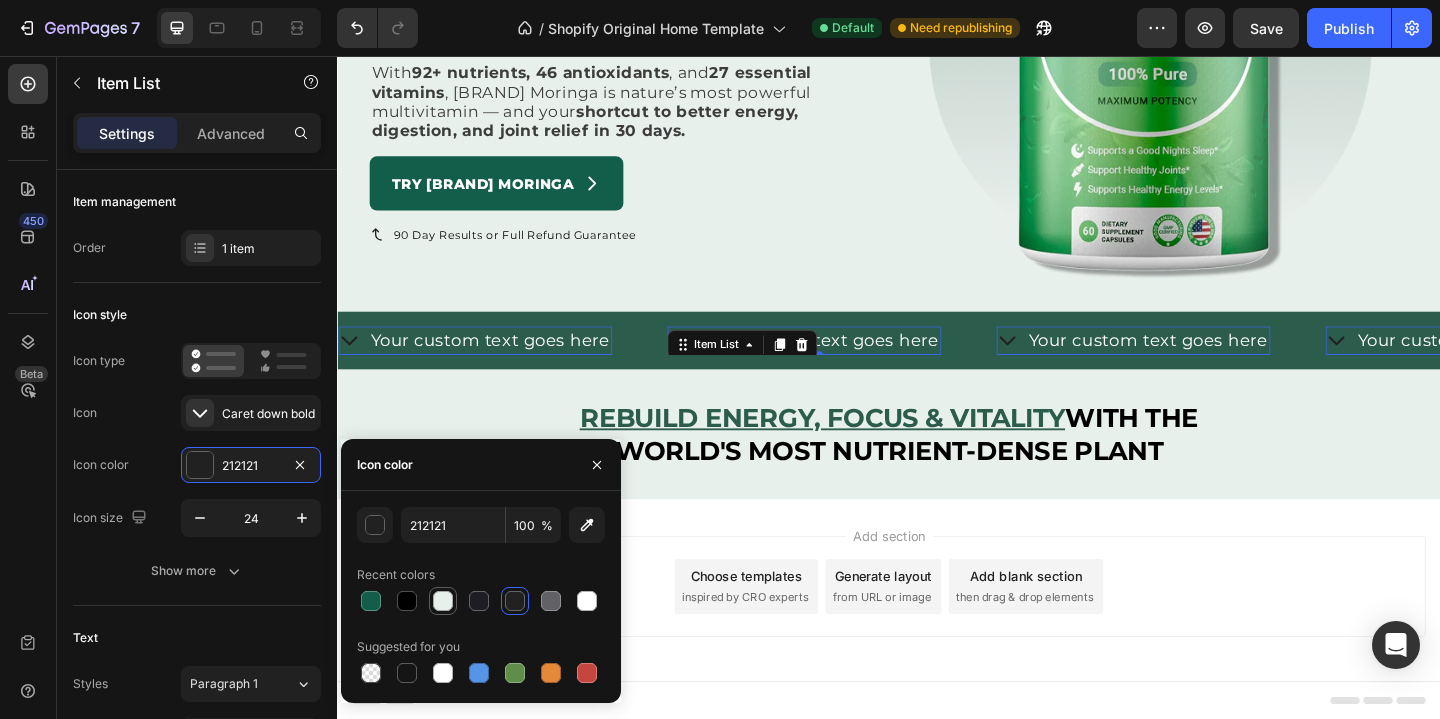 click at bounding box center [443, 601] 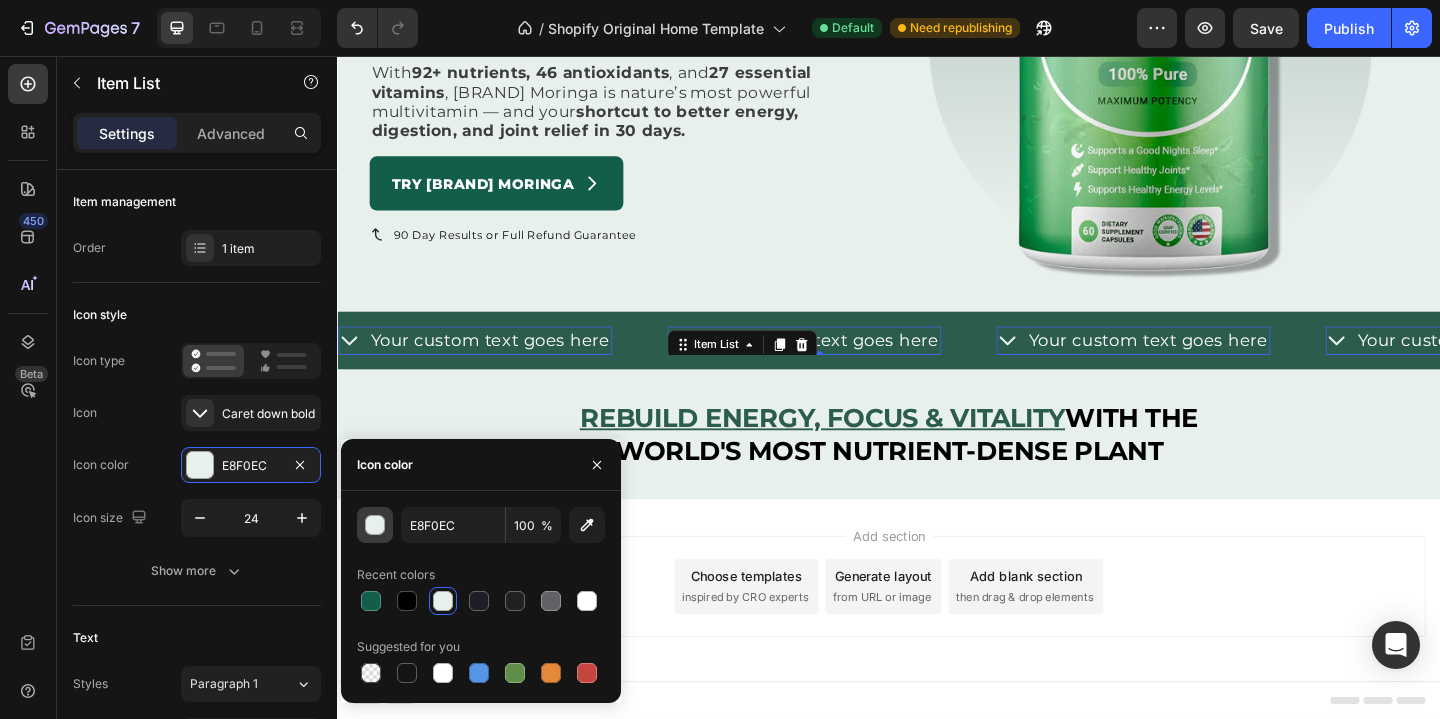 click at bounding box center [376, 526] 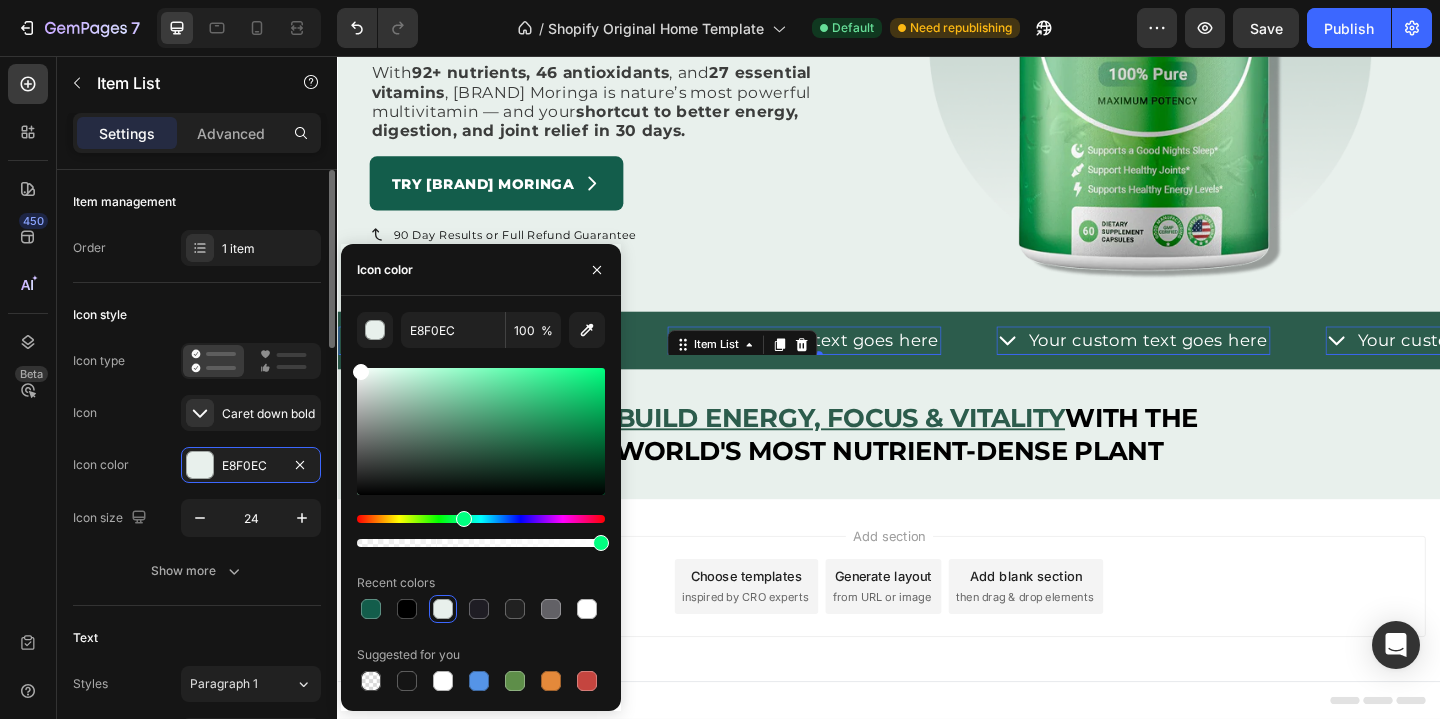 drag, startPoint x: 390, startPoint y: 424, endPoint x: 298, endPoint y: 271, distance: 178.5301 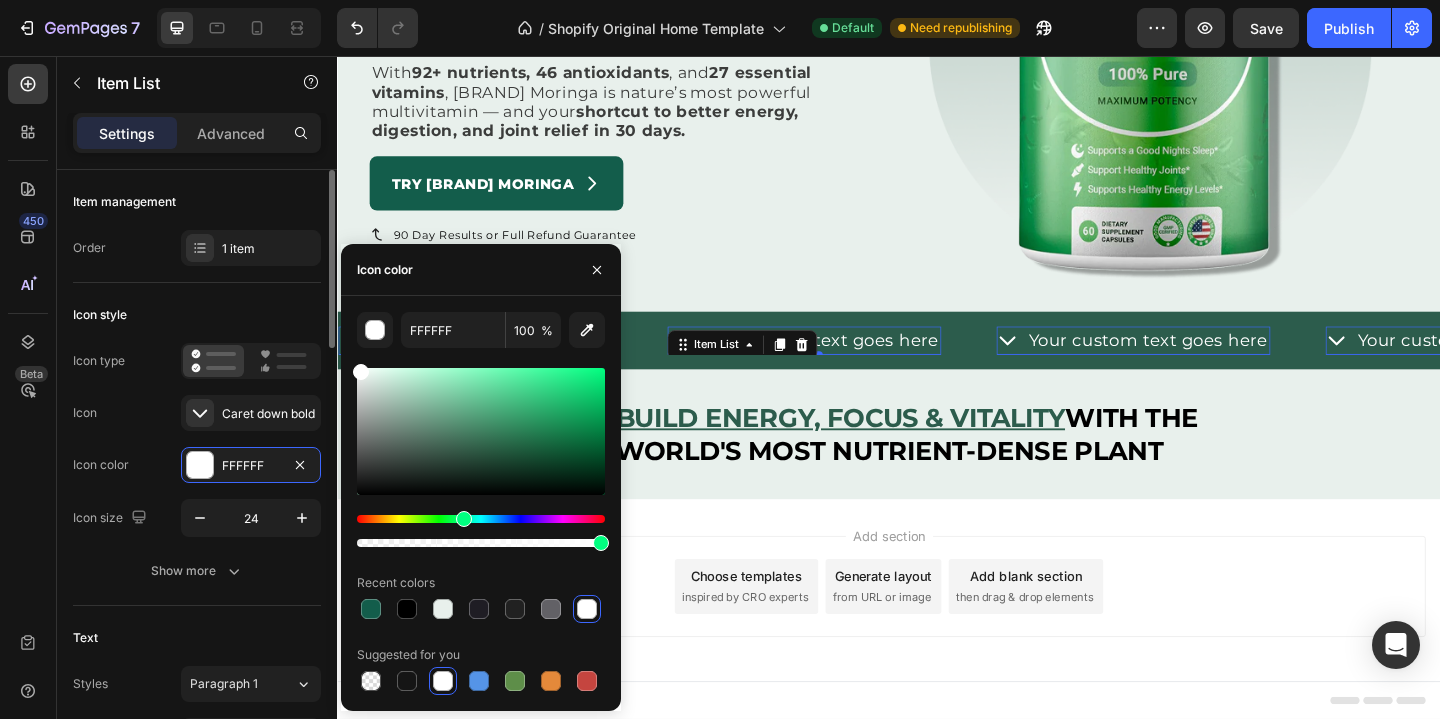 click on "Icon style" at bounding box center (197, 315) 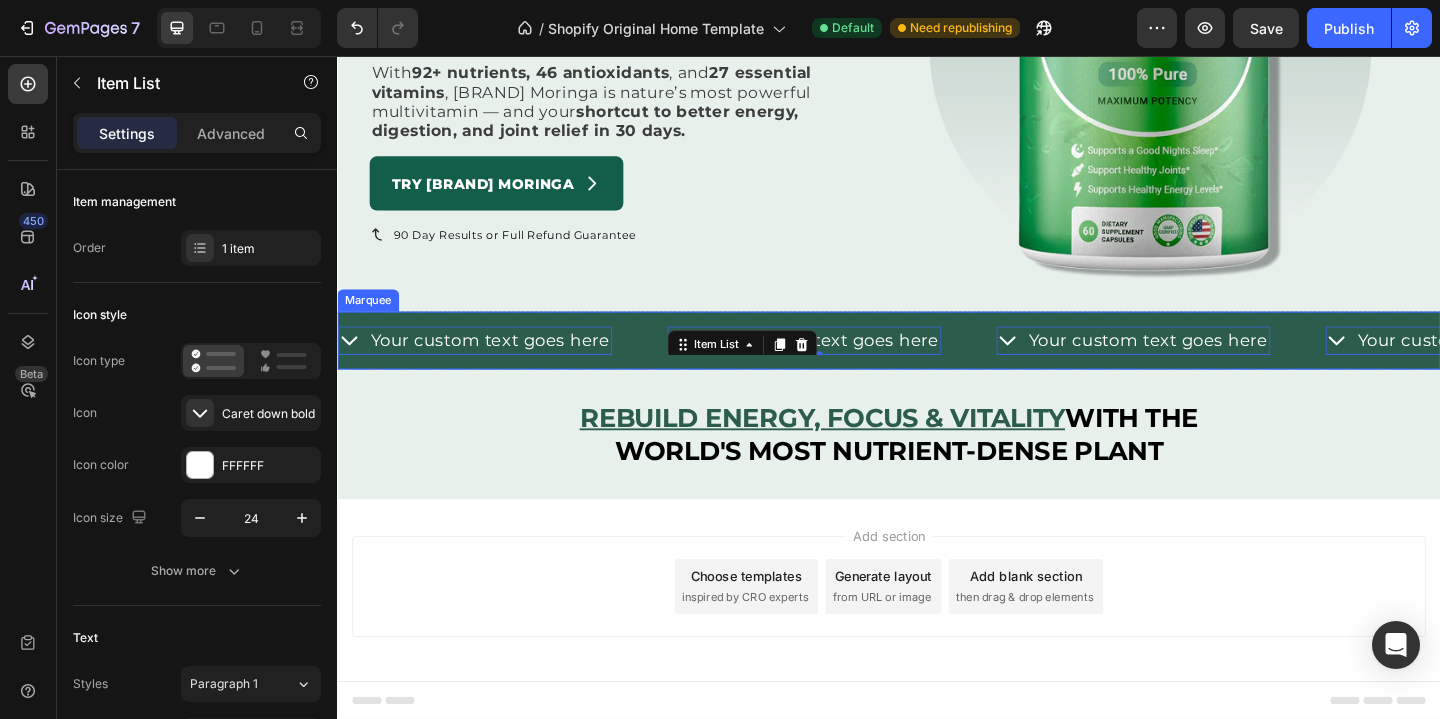 click on "Your custom text goes here" at bounding box center [503, 365] 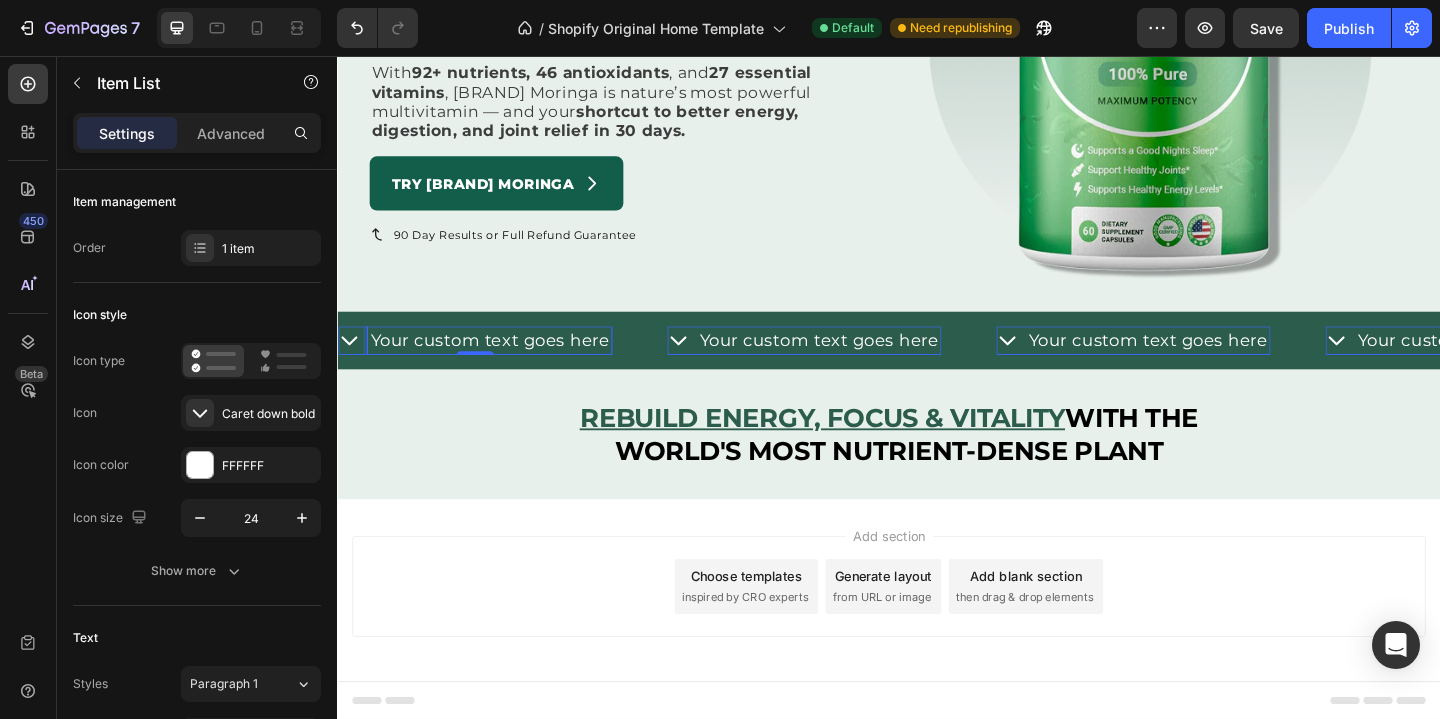 click on "Your custom text goes here" at bounding box center [503, 365] 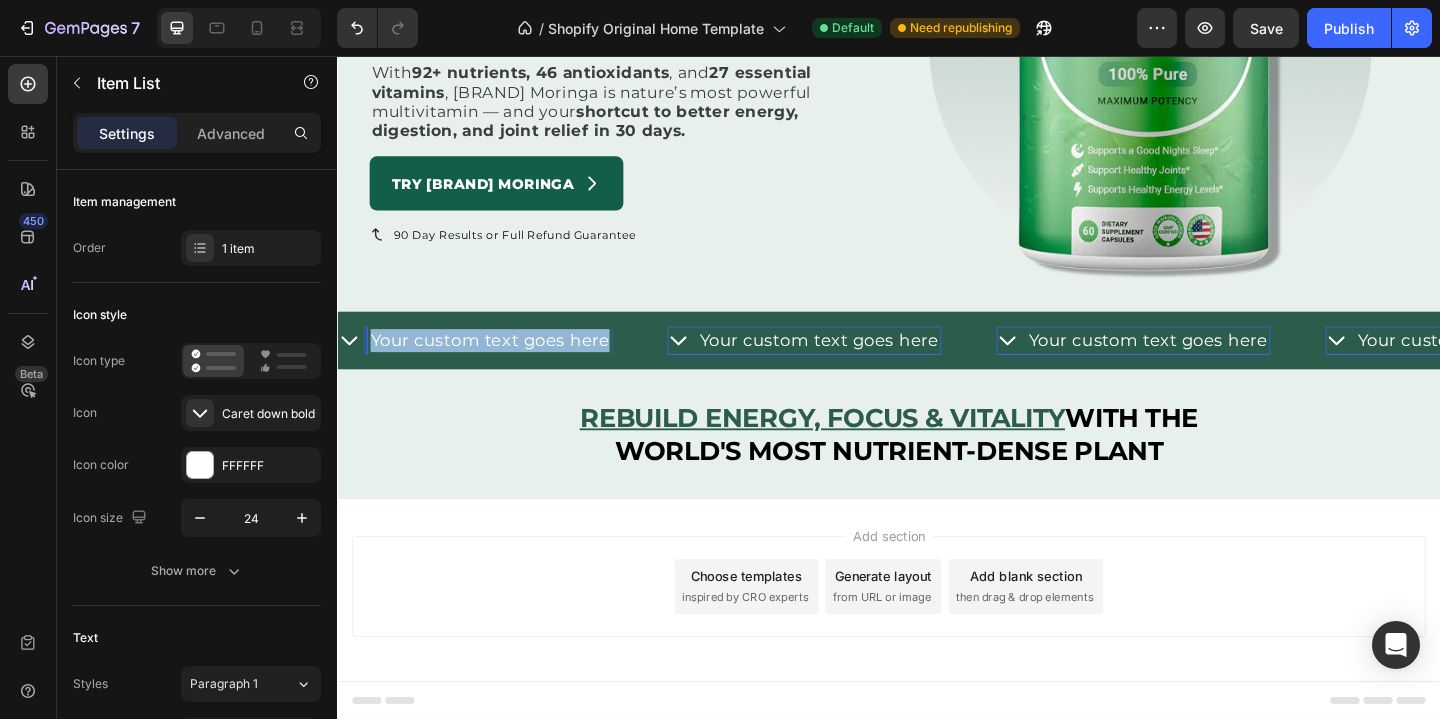 click on "Your custom text goes here" at bounding box center (503, 365) 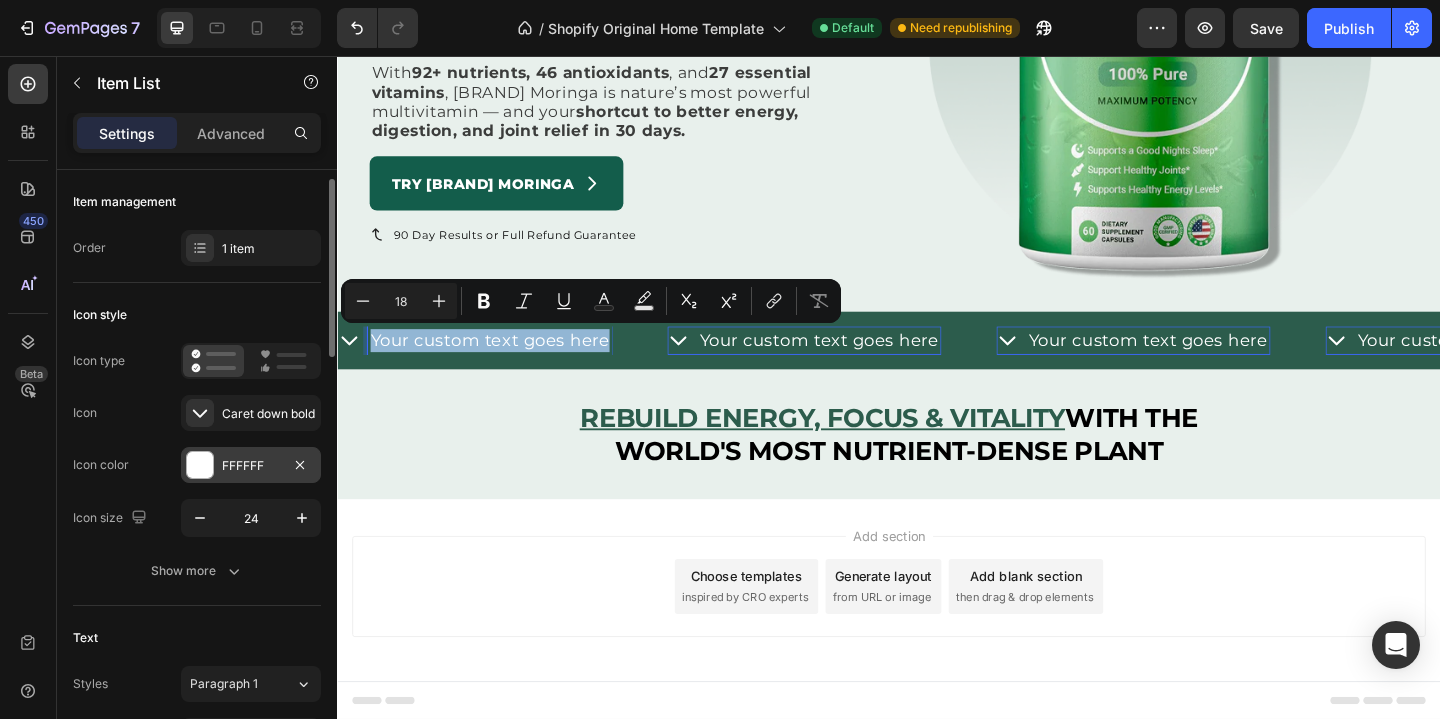scroll, scrollTop: 478, scrollLeft: 0, axis: vertical 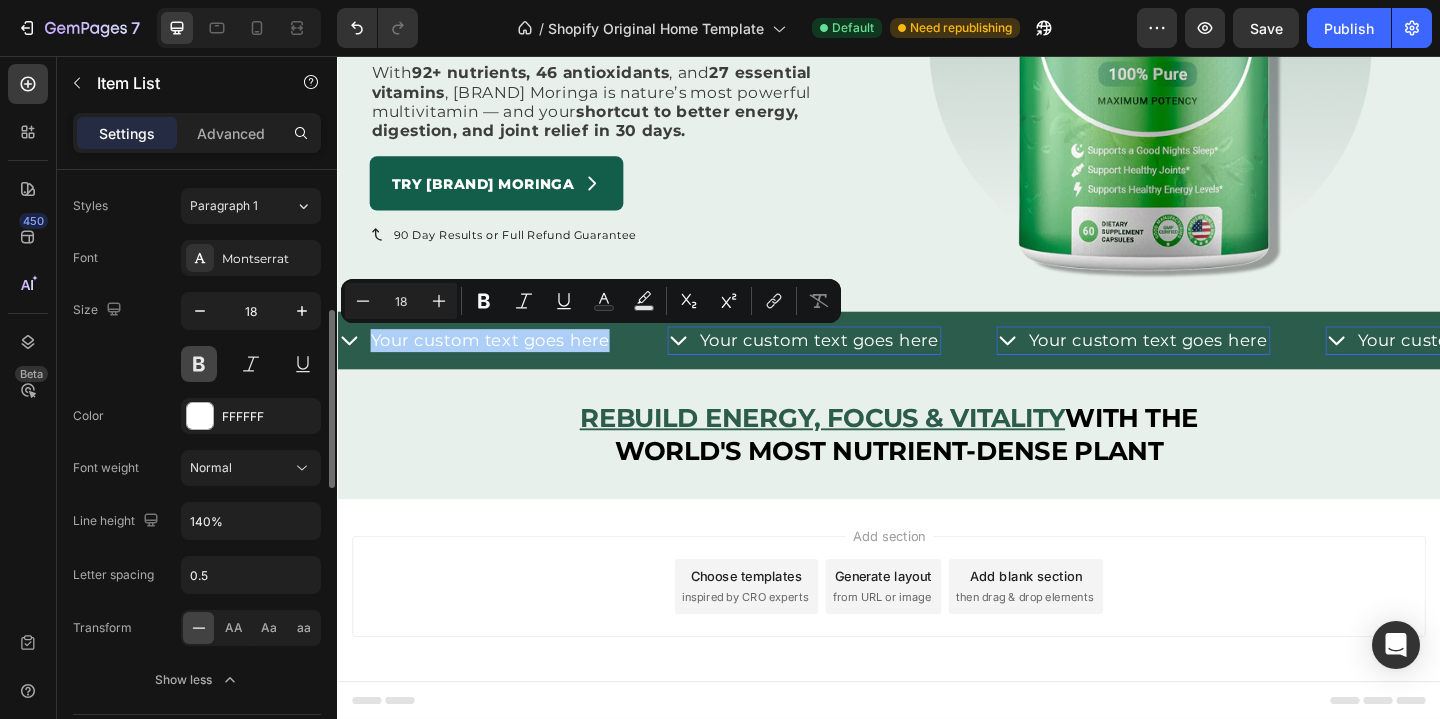 click at bounding box center [199, 364] 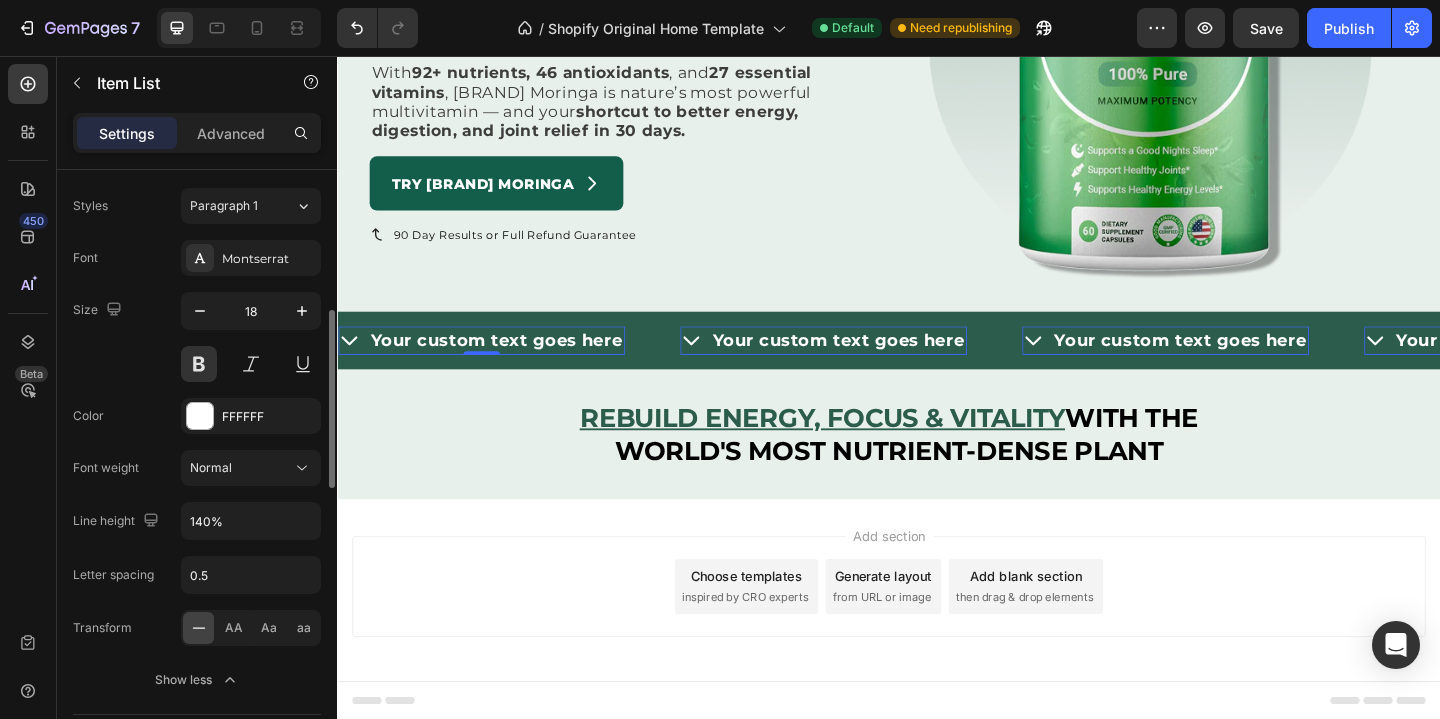 click on "Size 18" at bounding box center (197, 337) 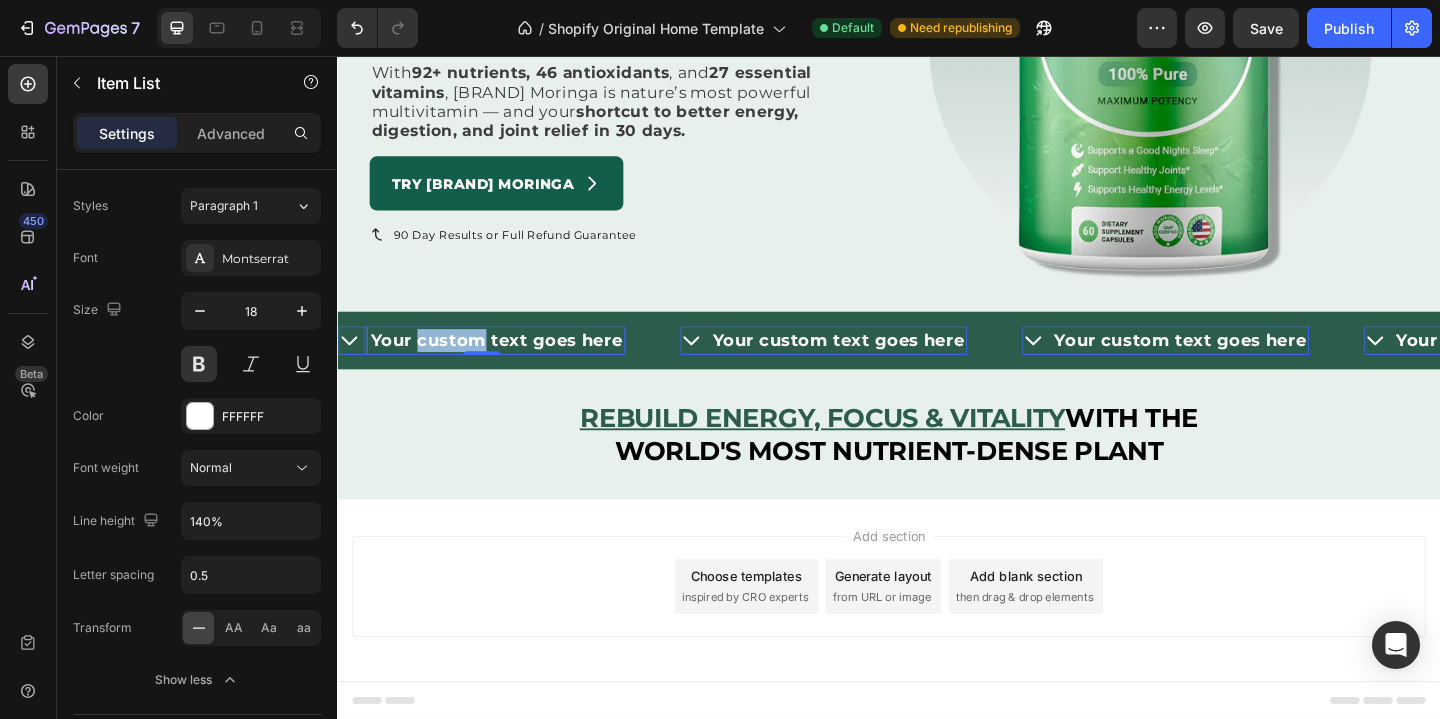 click on "Your custom text goes here" at bounding box center (510, 365) 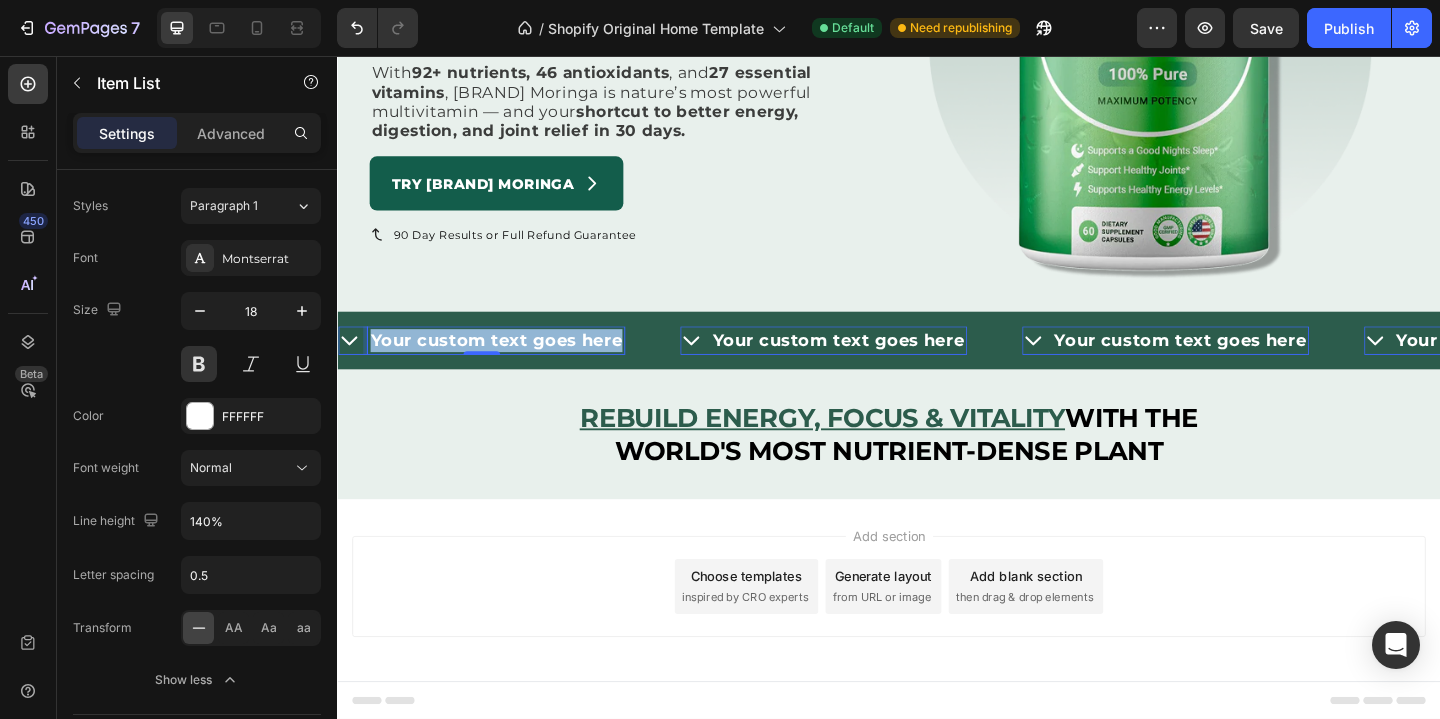 click on "Your custom text goes here" at bounding box center [510, 365] 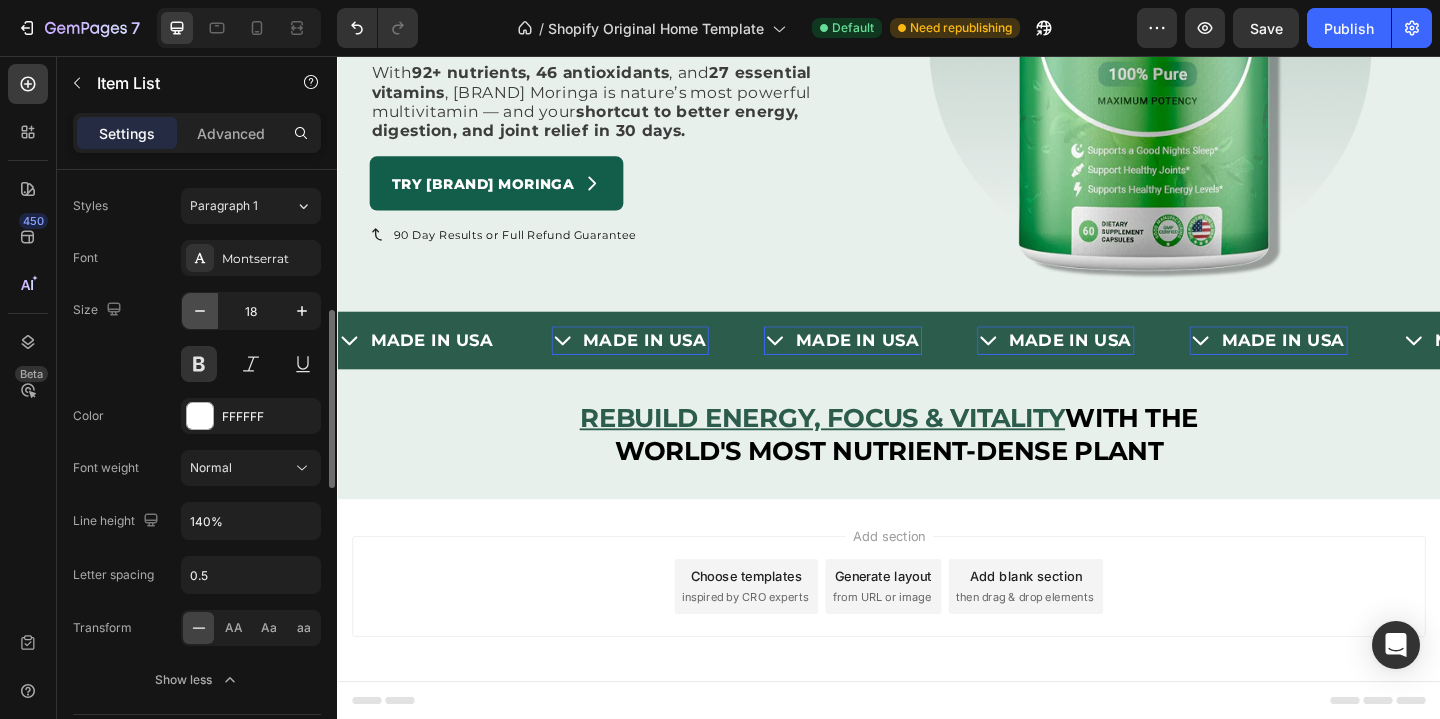 click 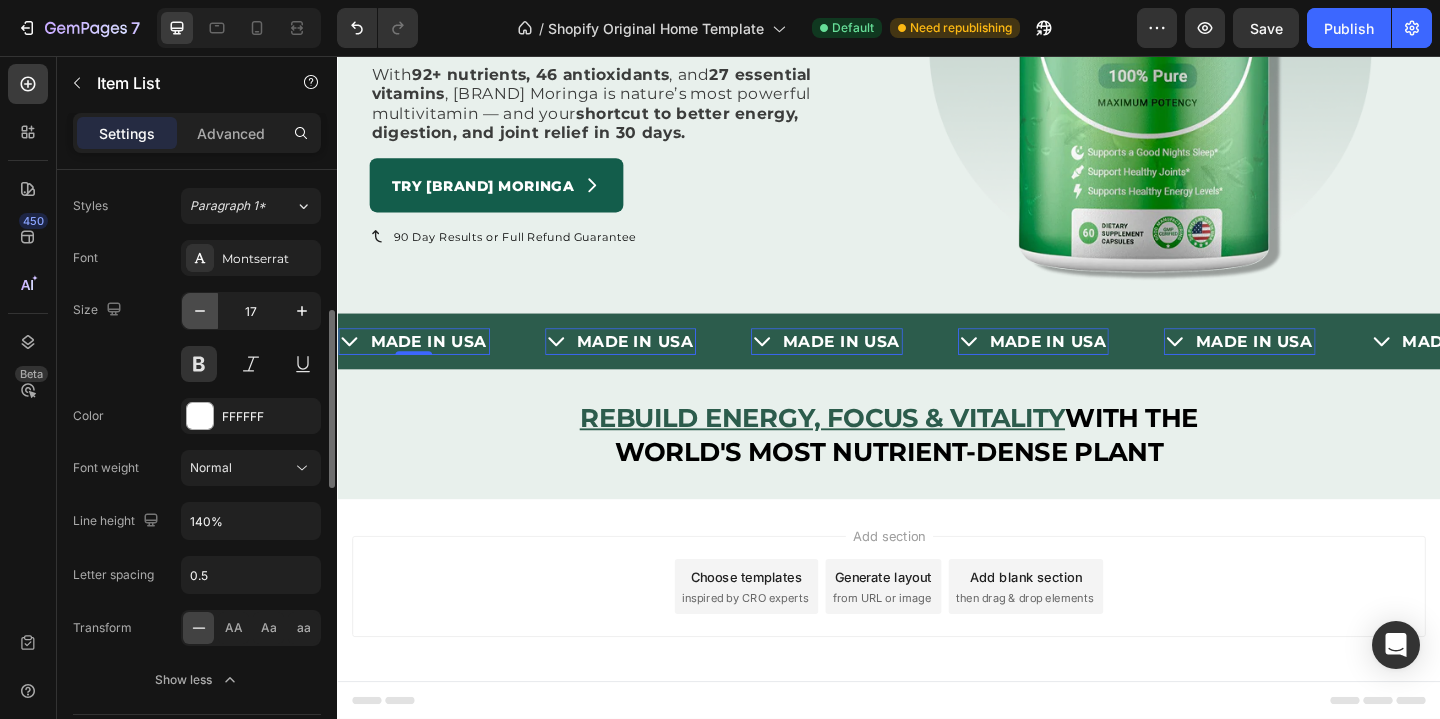 click 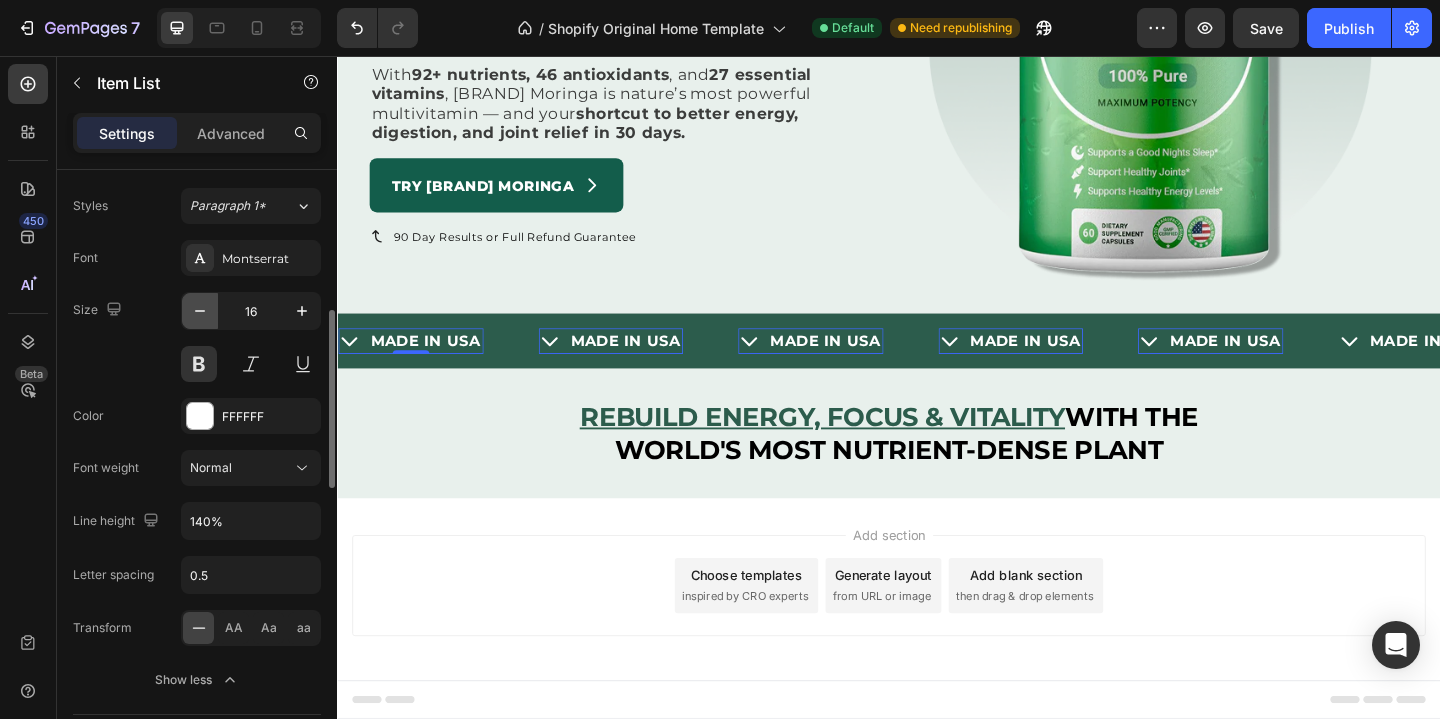 scroll, scrollTop: 323, scrollLeft: 0, axis: vertical 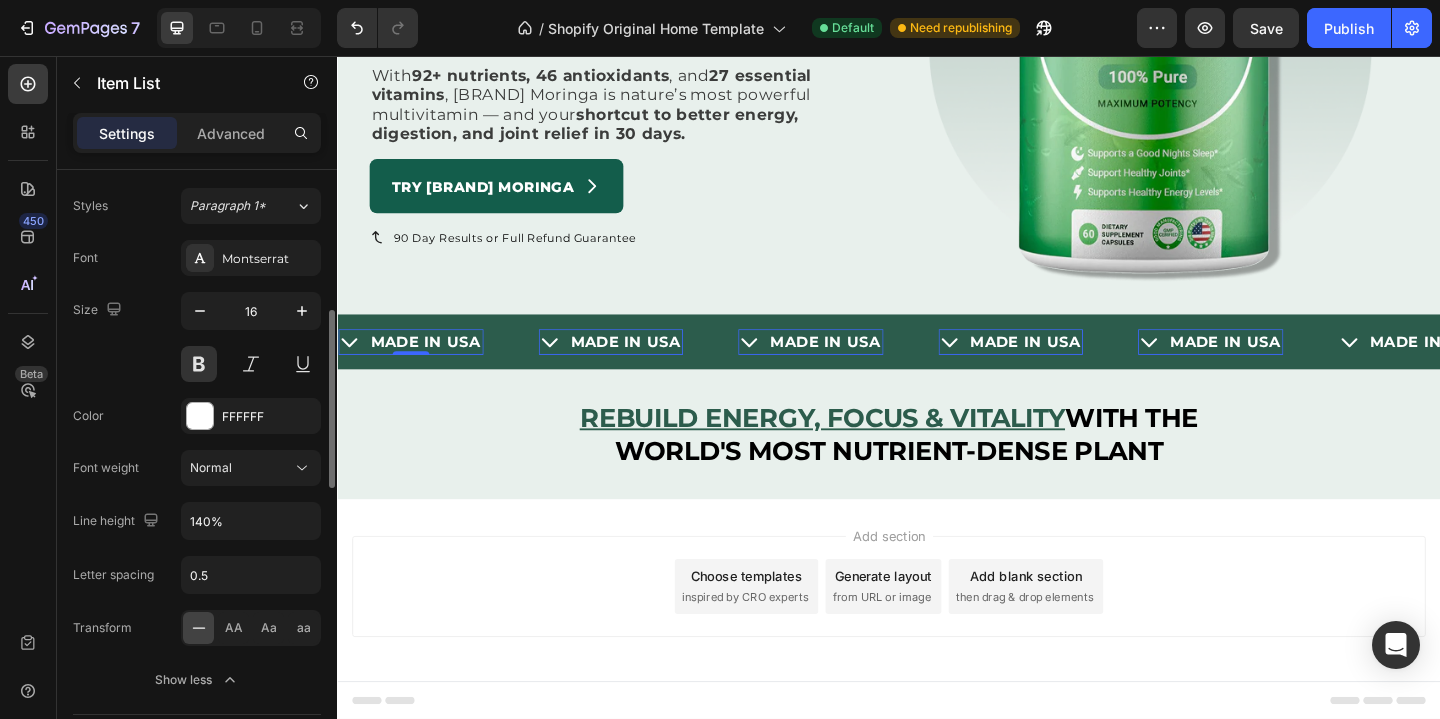 click on "Size 16" at bounding box center [197, 337] 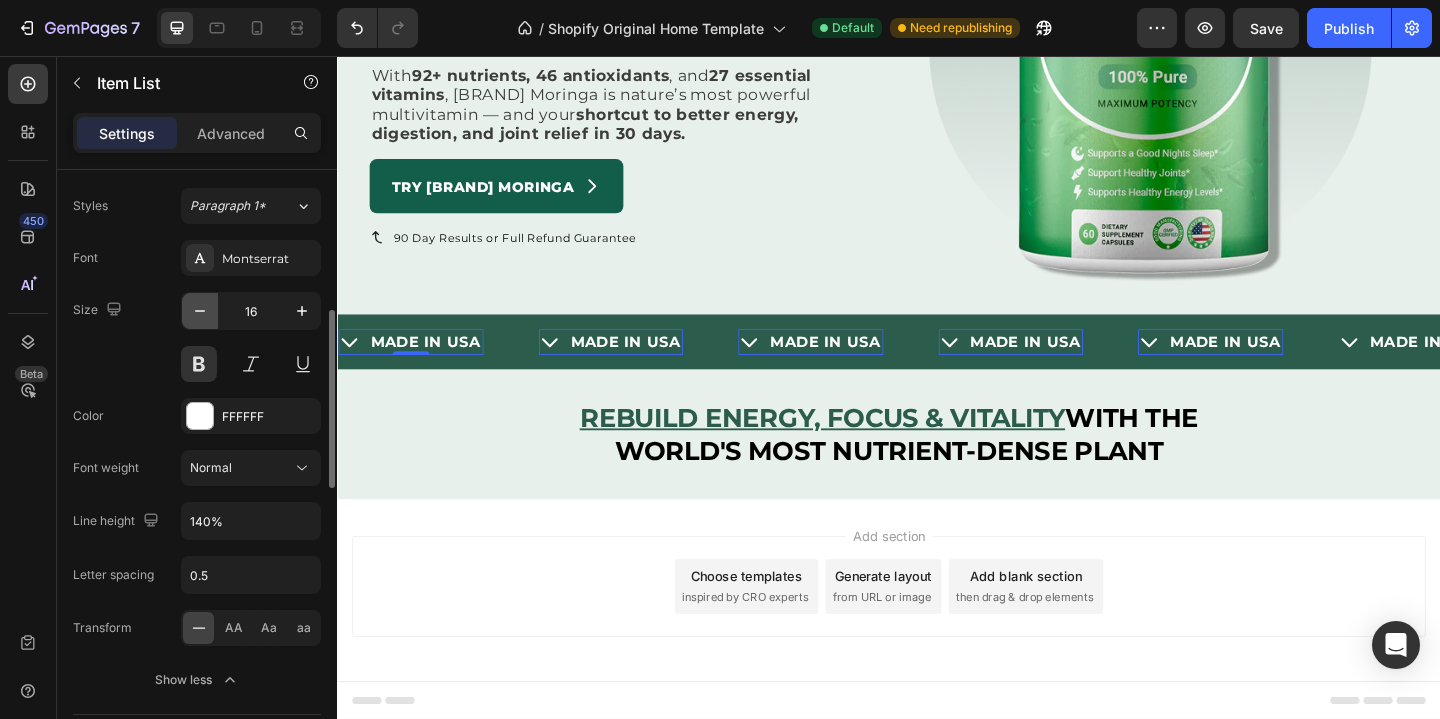 click 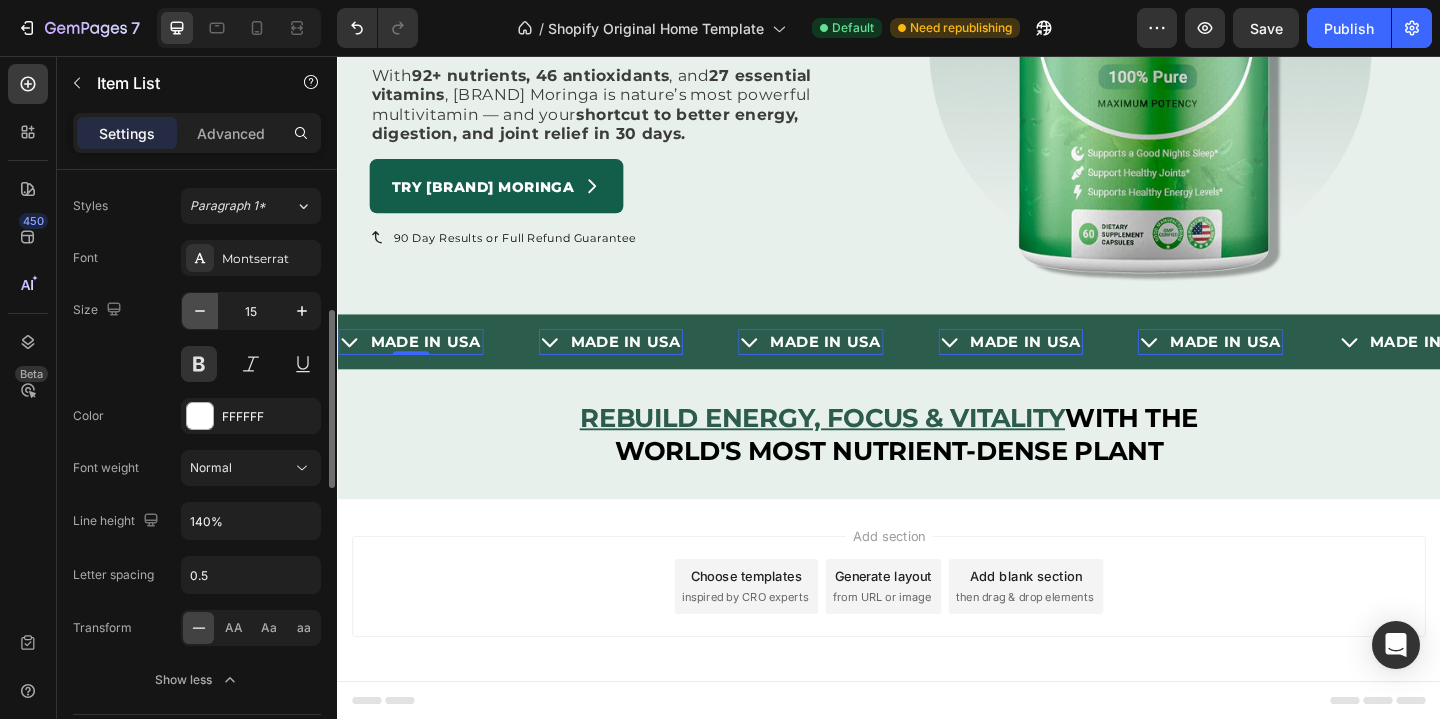 scroll, scrollTop: 322, scrollLeft: 0, axis: vertical 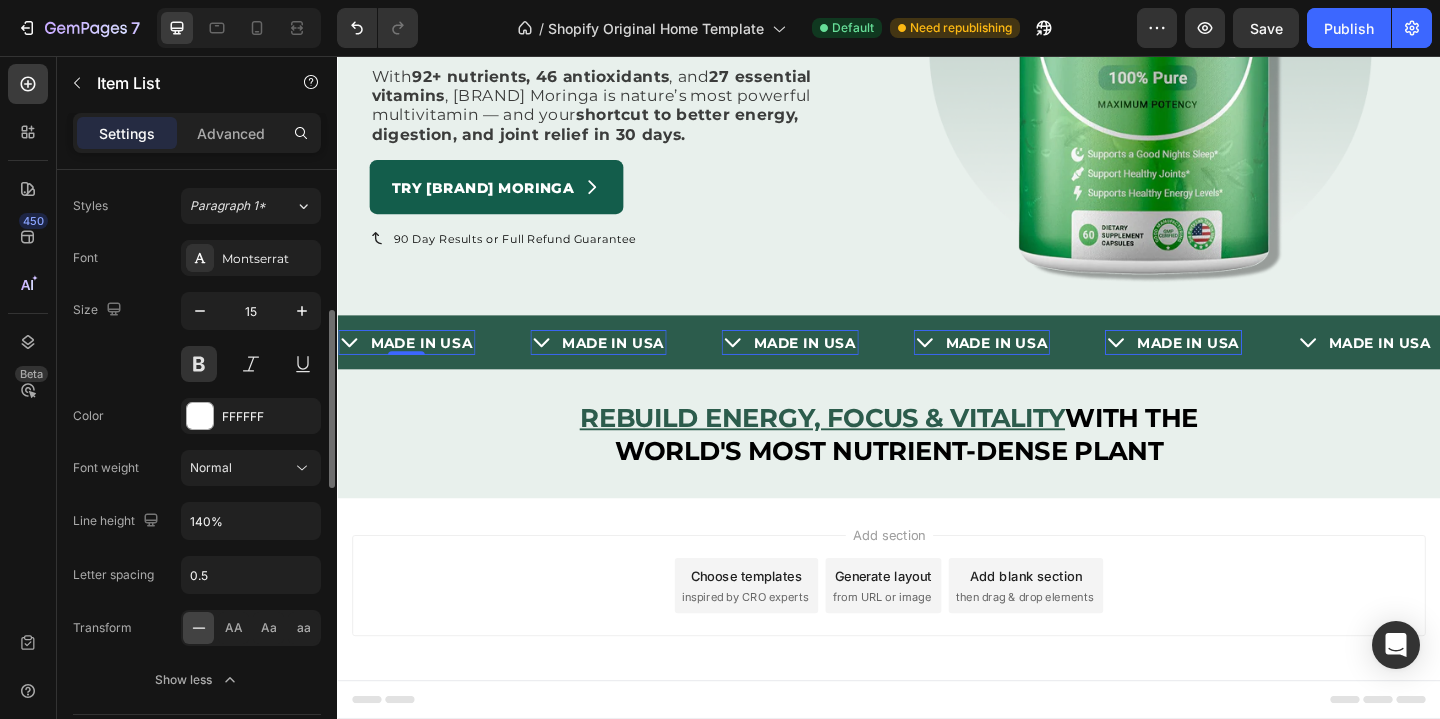 click on "Size 15" at bounding box center (197, 337) 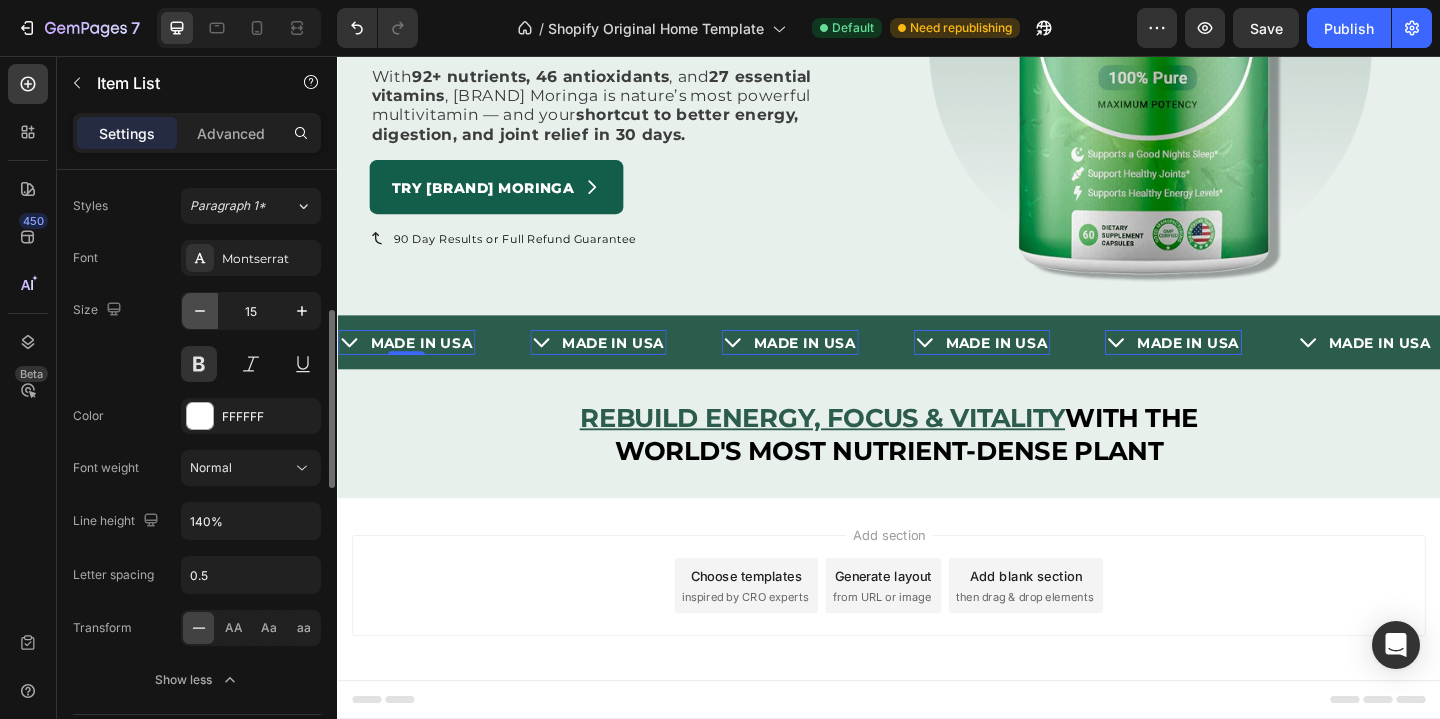 click 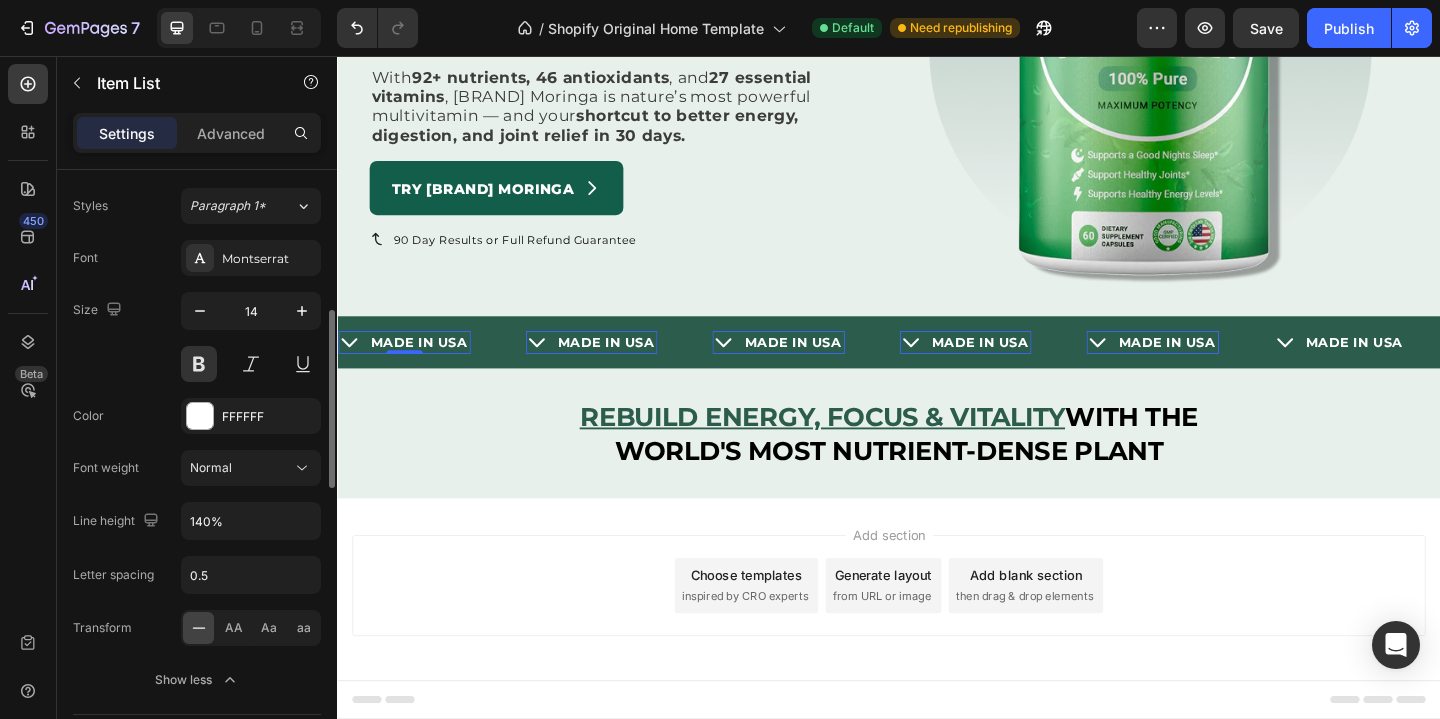 scroll, scrollTop: 320, scrollLeft: 0, axis: vertical 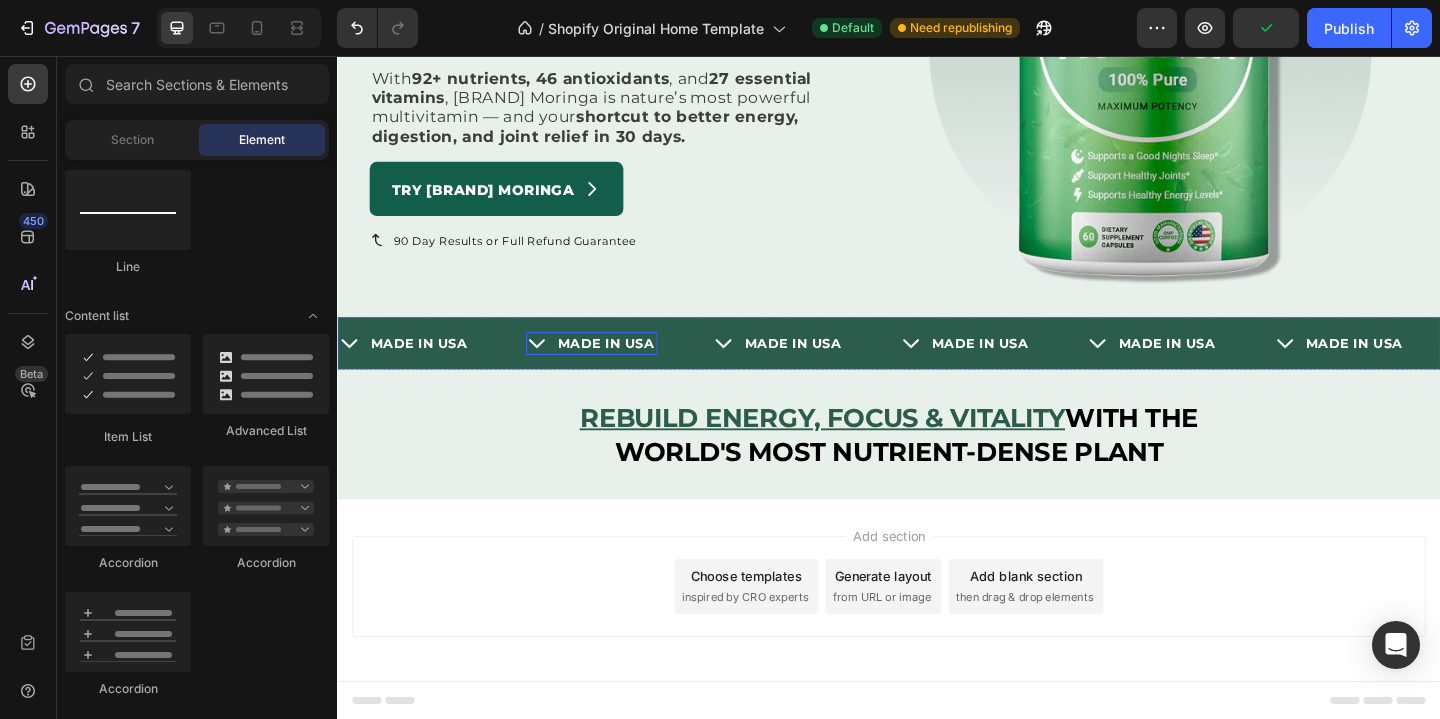 click on "MADE IN USA" at bounding box center [630, 369] 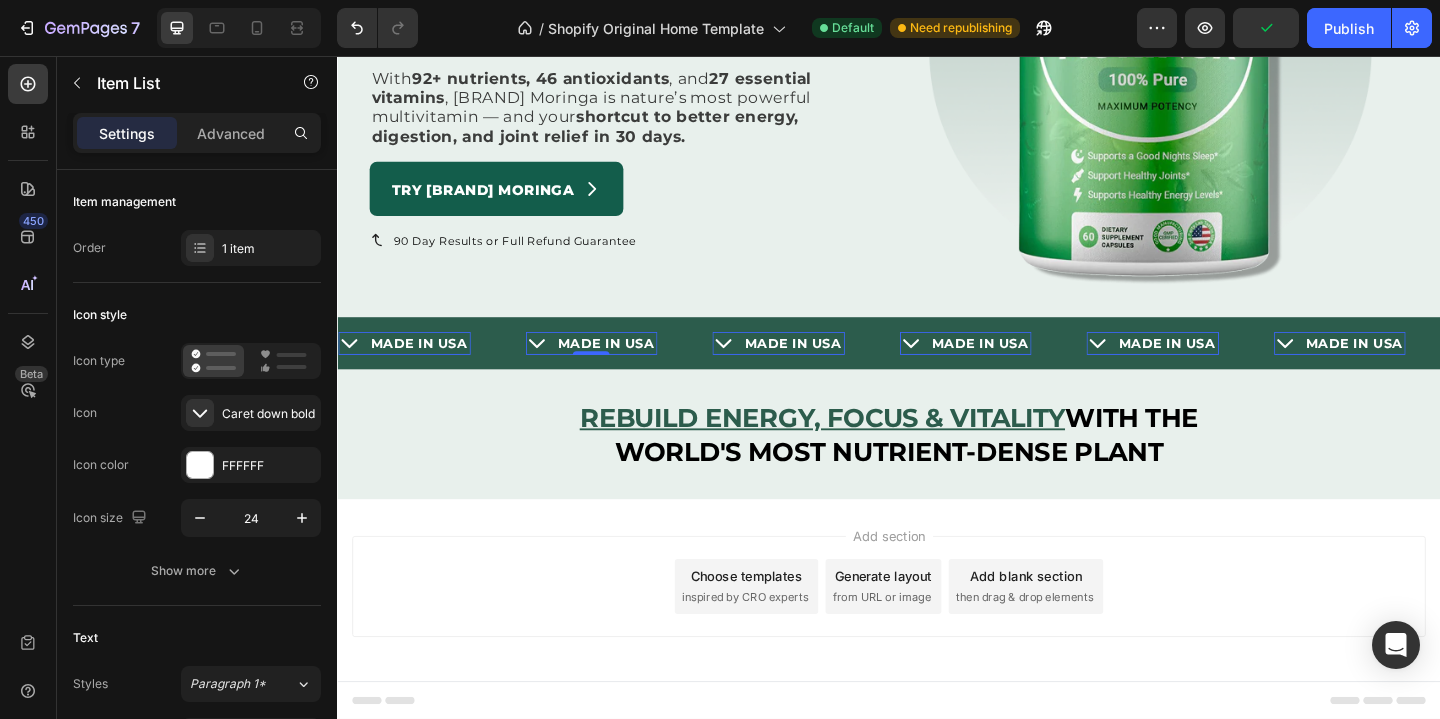 click on "MADE IN USA Item List   0" at bounding box center (440, 369) 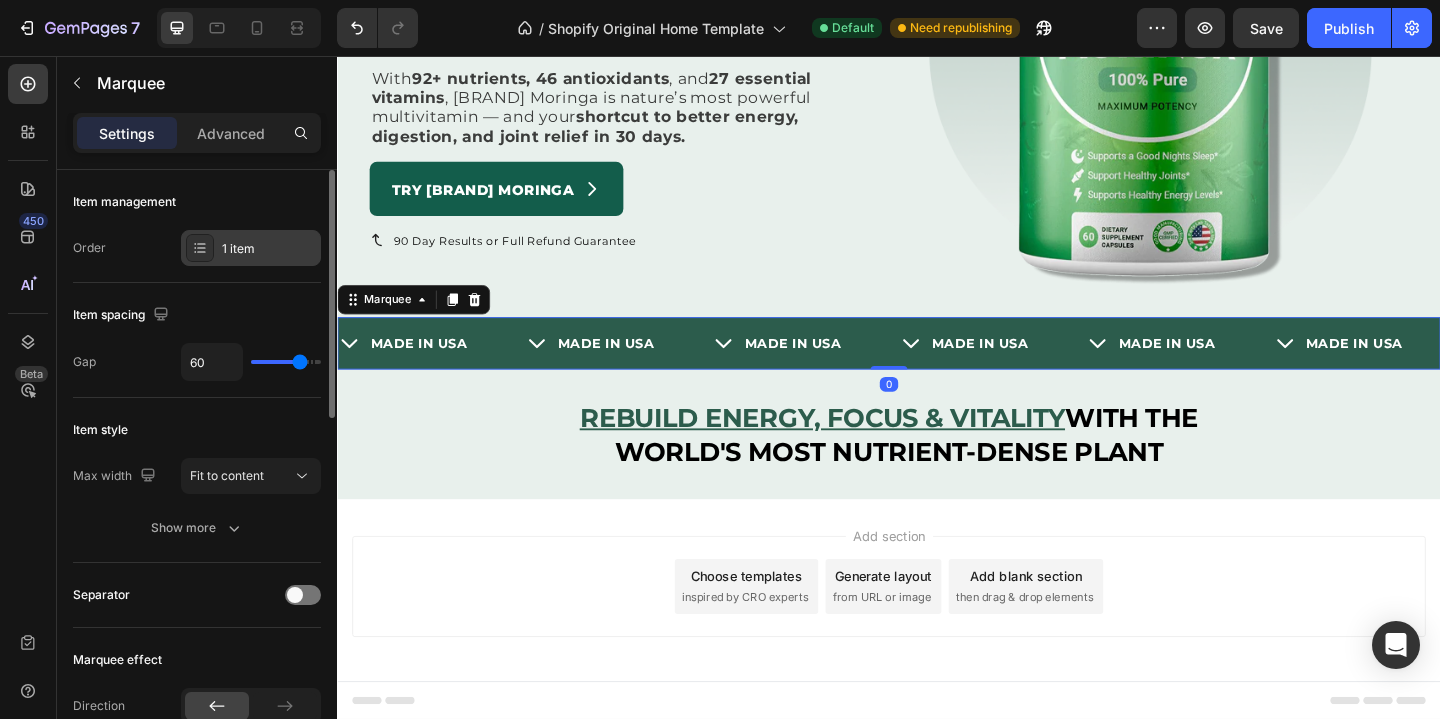 click on "1 item" at bounding box center [251, 248] 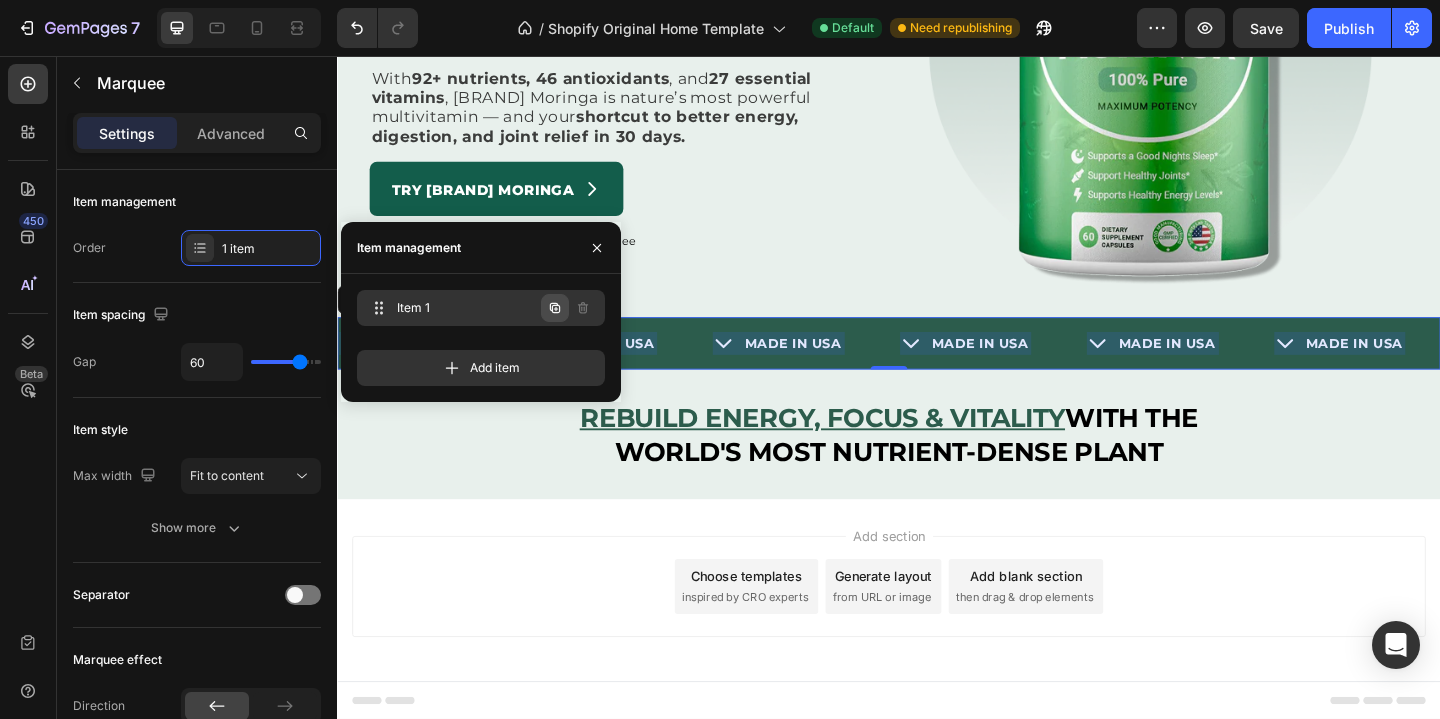 click at bounding box center (555, 308) 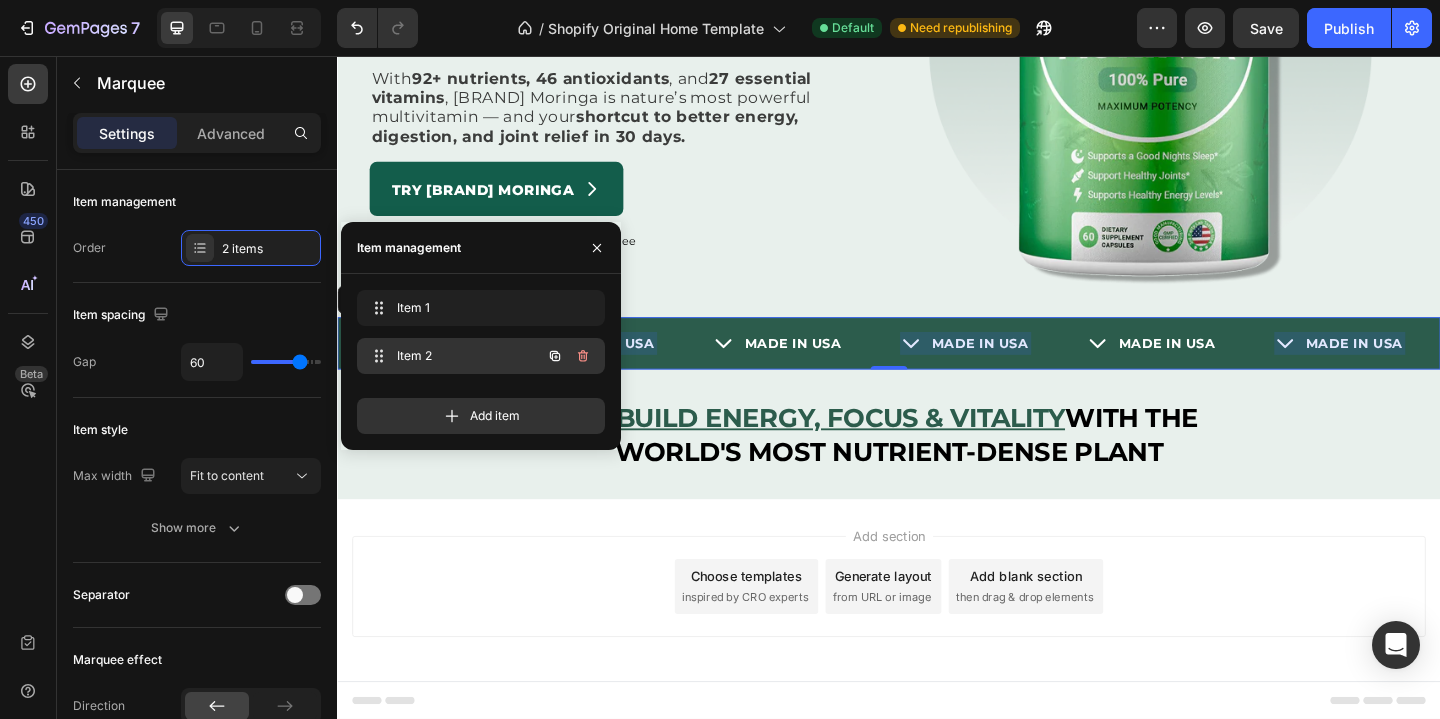 click on "Item 2" at bounding box center (453, 356) 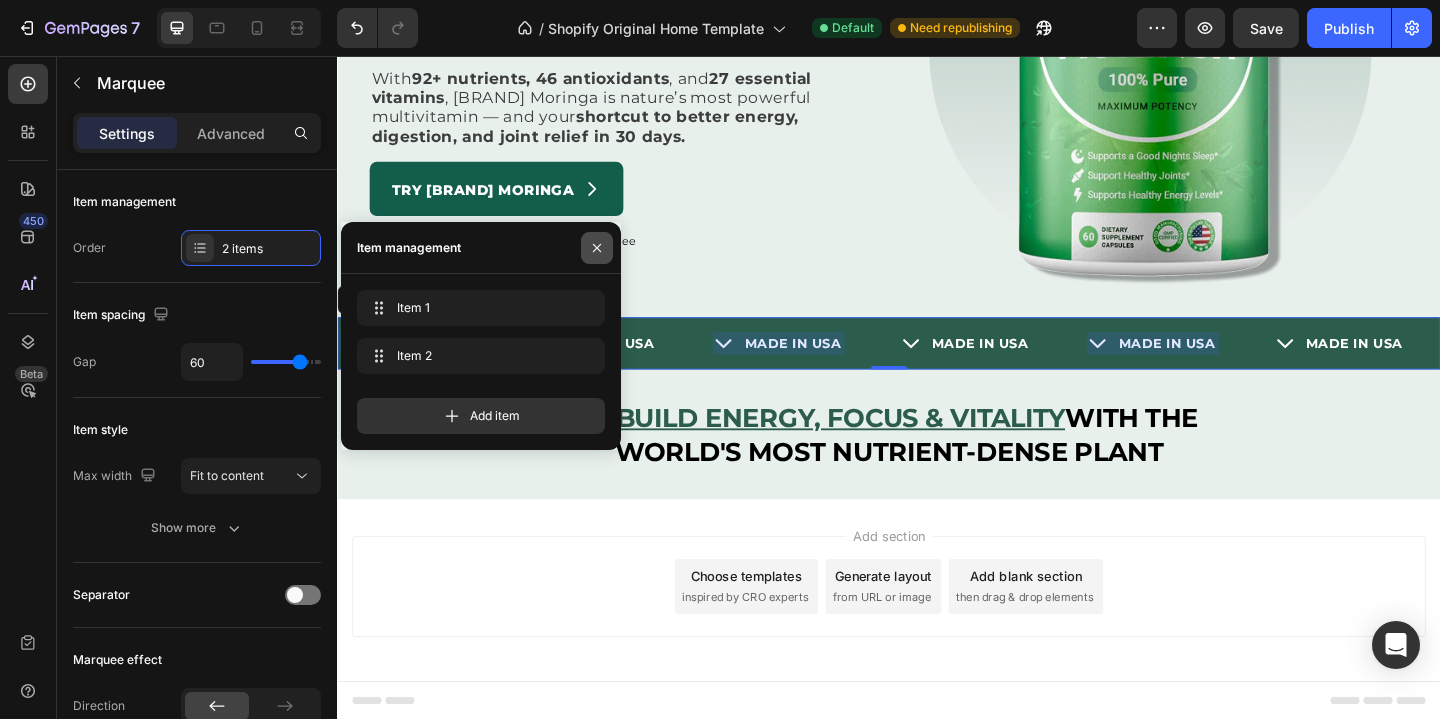 click at bounding box center [597, 248] 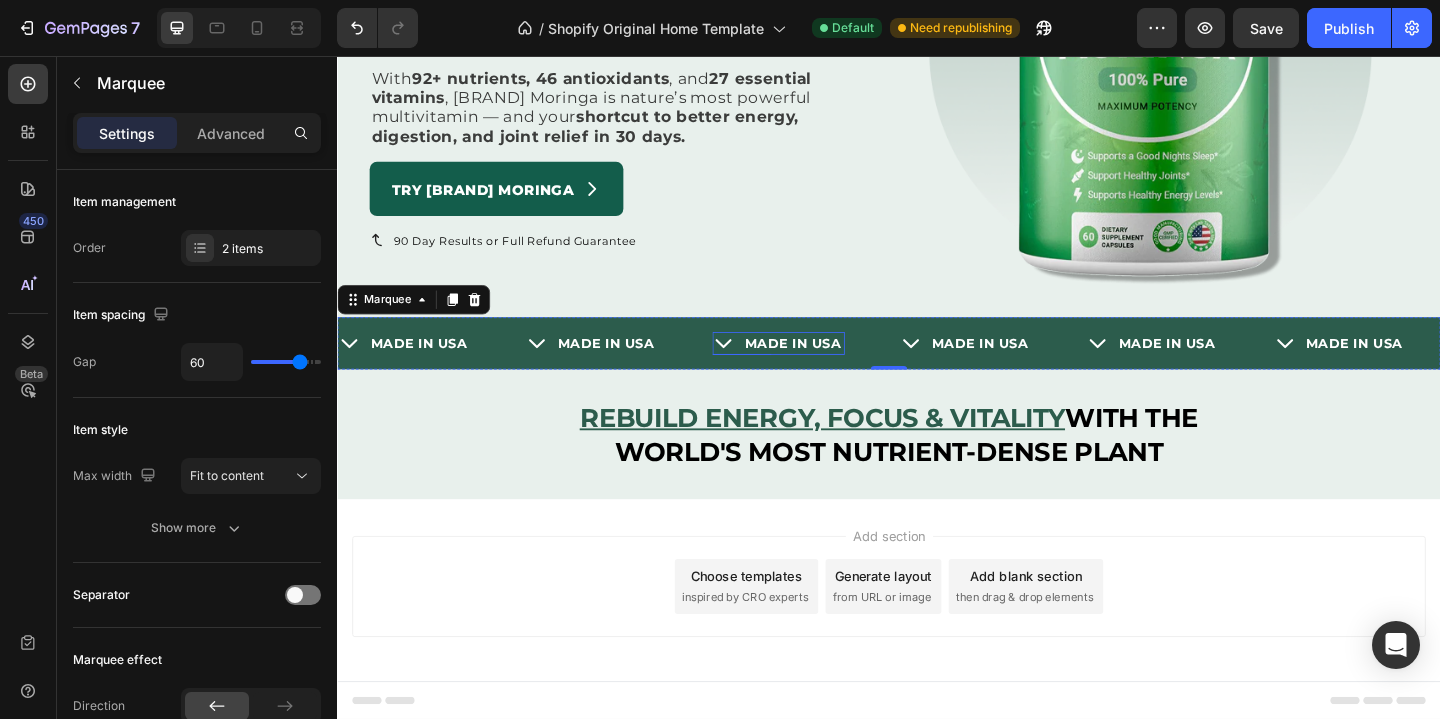 click on "MADE IN USA" at bounding box center (833, 369) 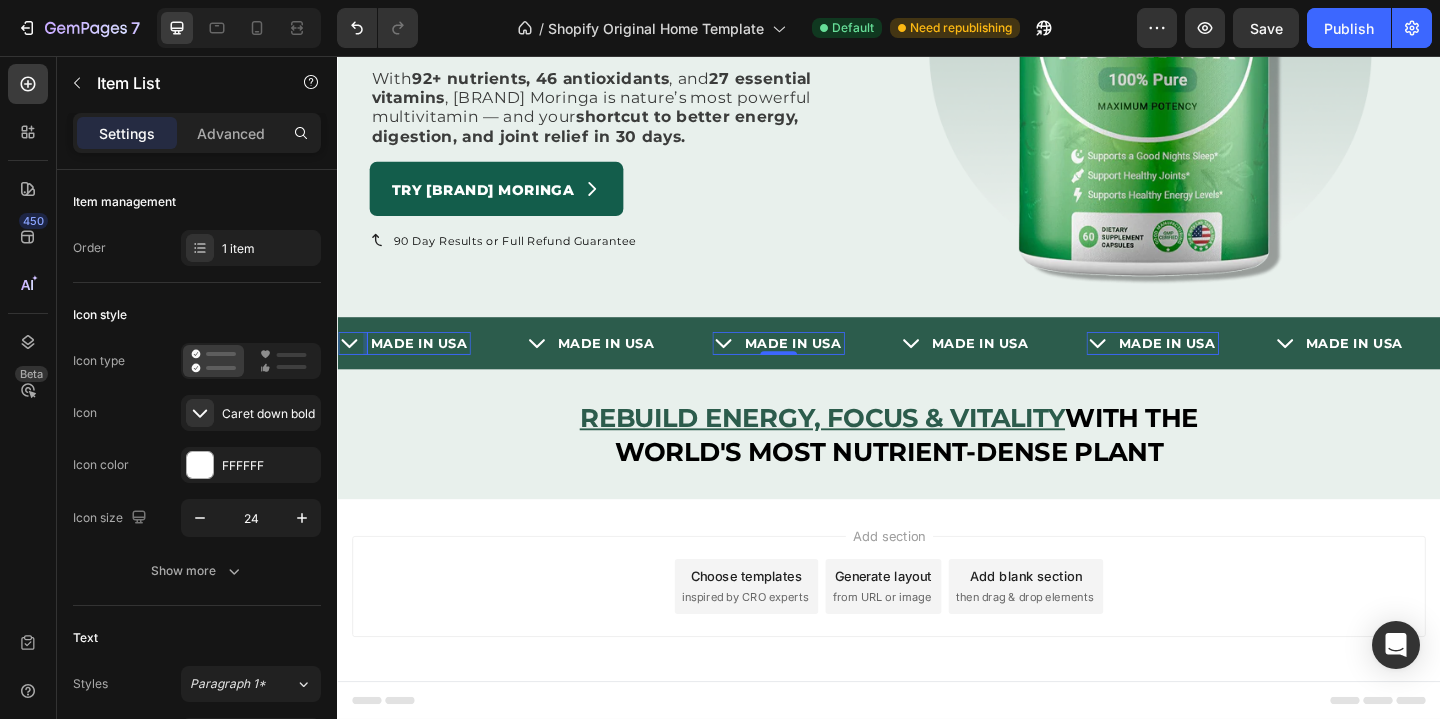 click on "MADE IN USA" at bounding box center (833, 369) 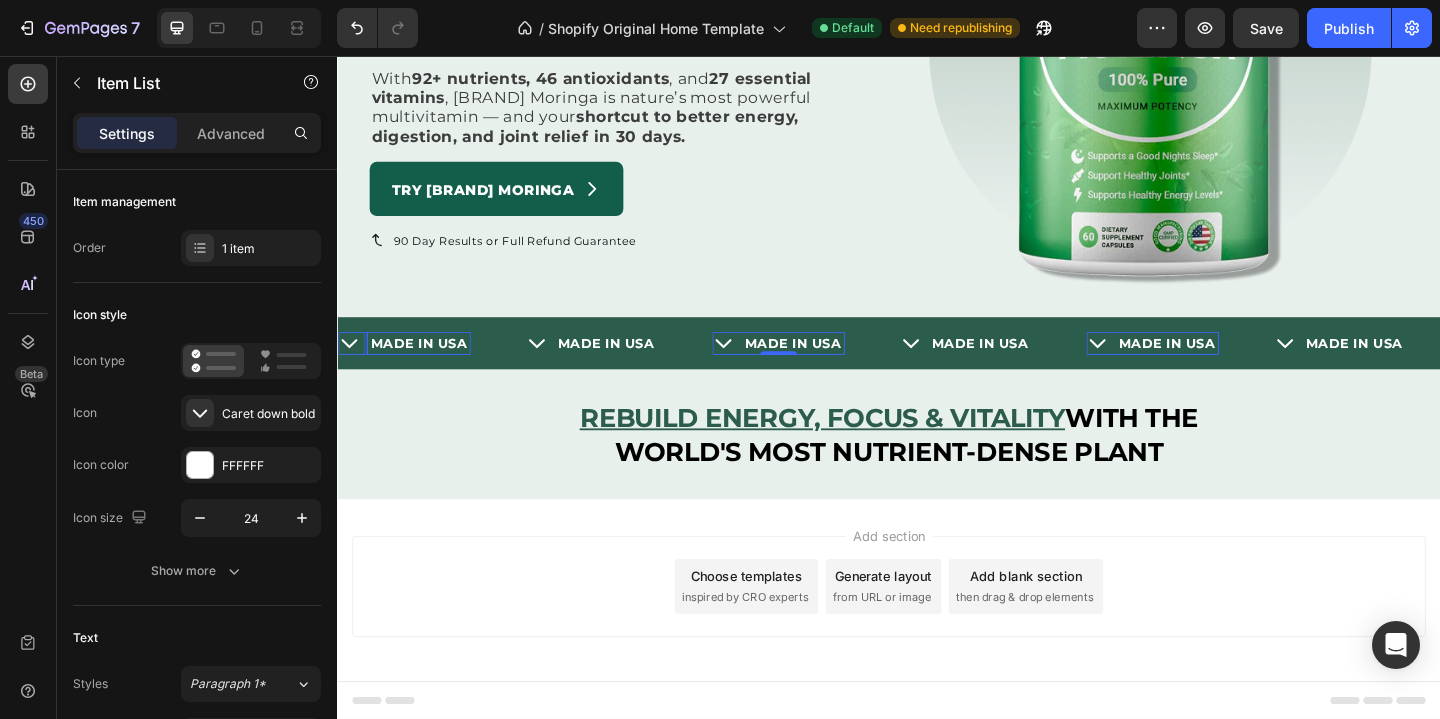 click on "MADE IN USA" at bounding box center [833, 369] 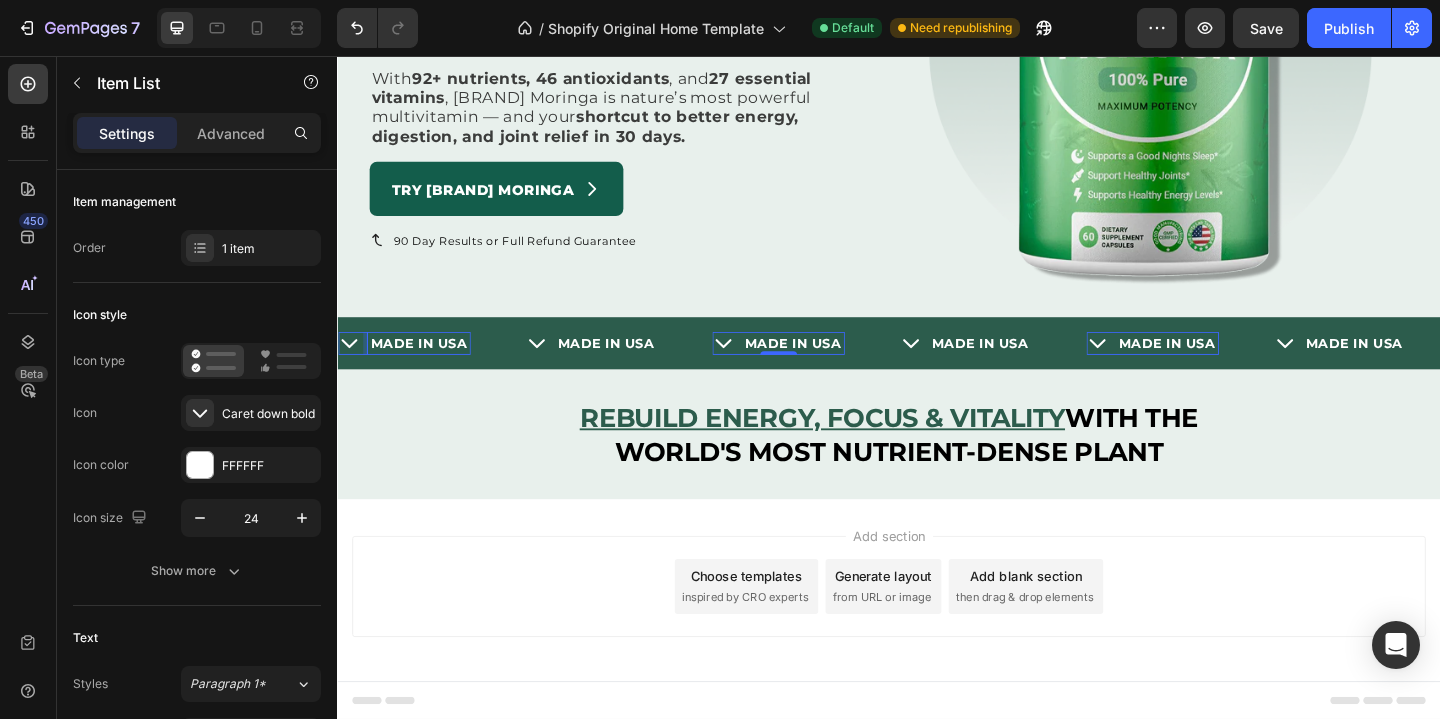 click on "MADE IN USA" at bounding box center [833, 369] 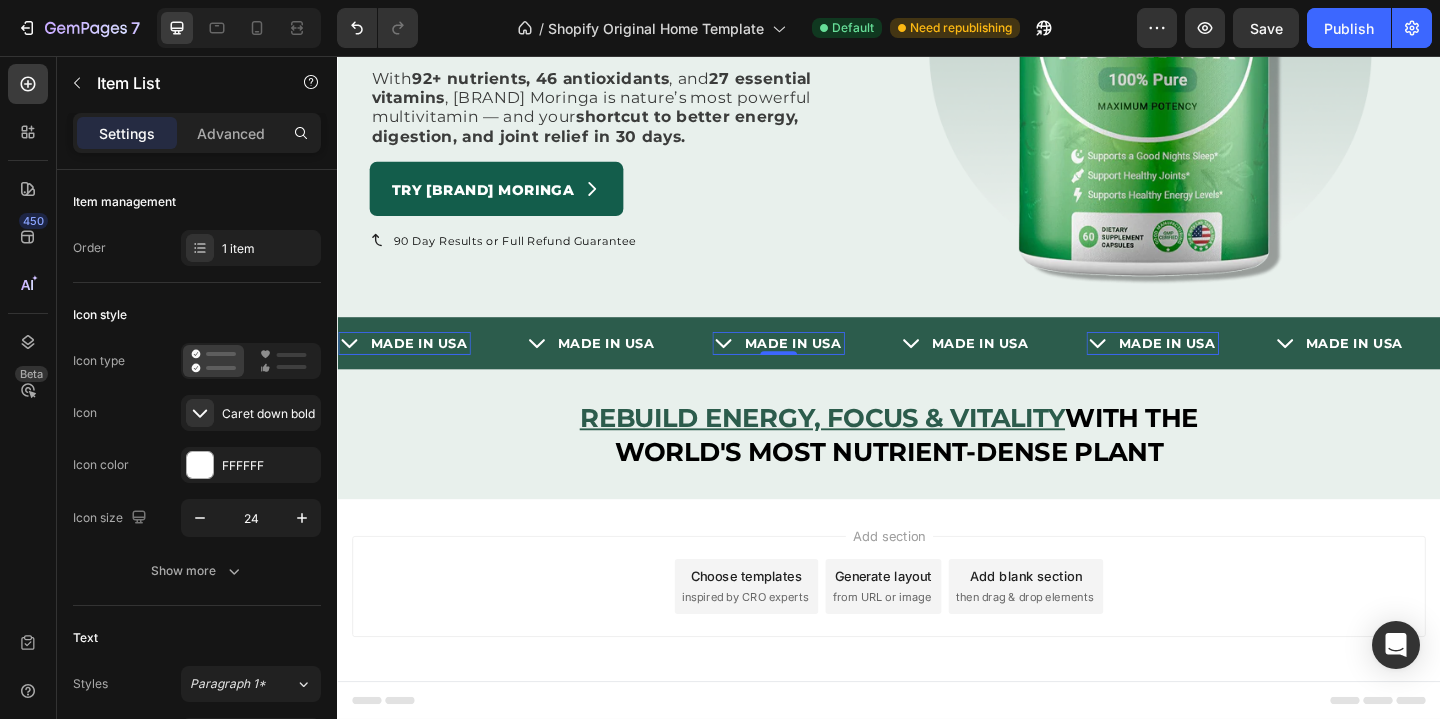 click on "MADE IN USA" at bounding box center [833, 369] 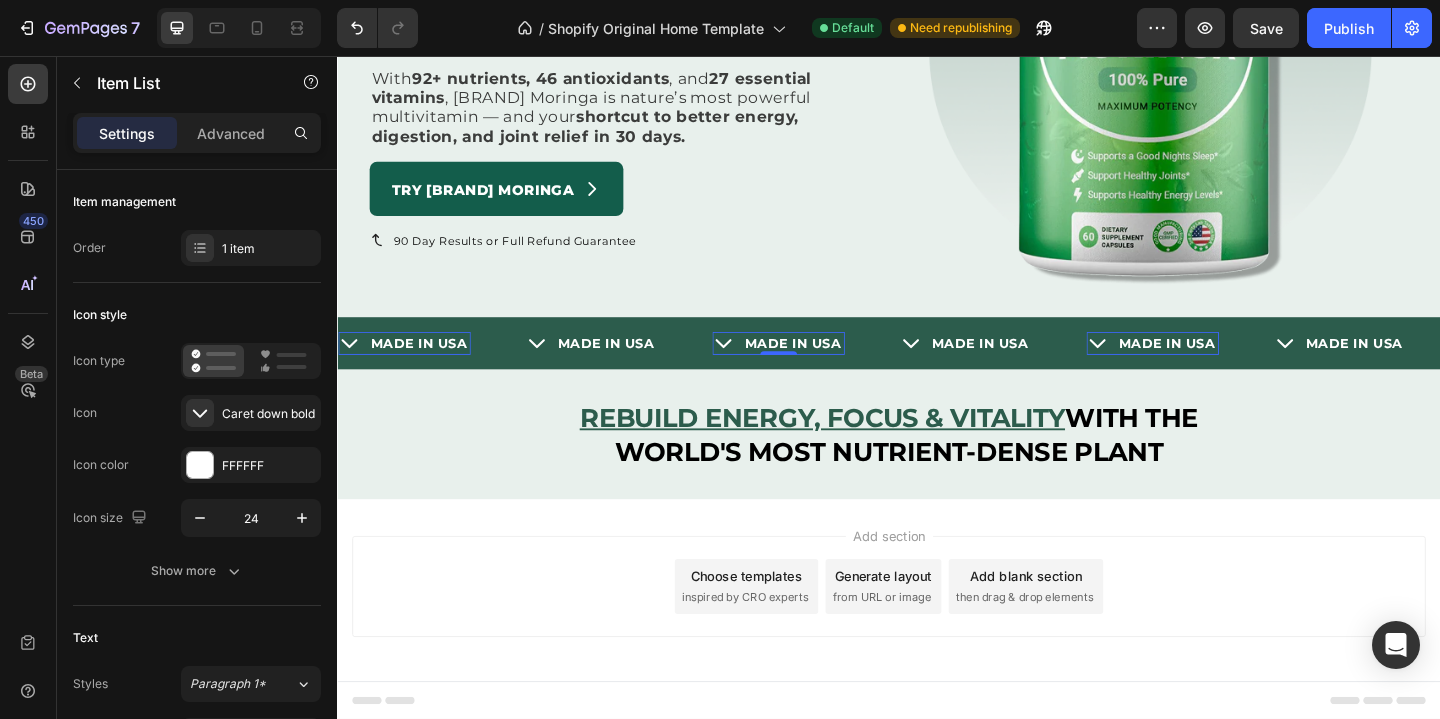 click on "MADE IN USA" at bounding box center [833, 369] 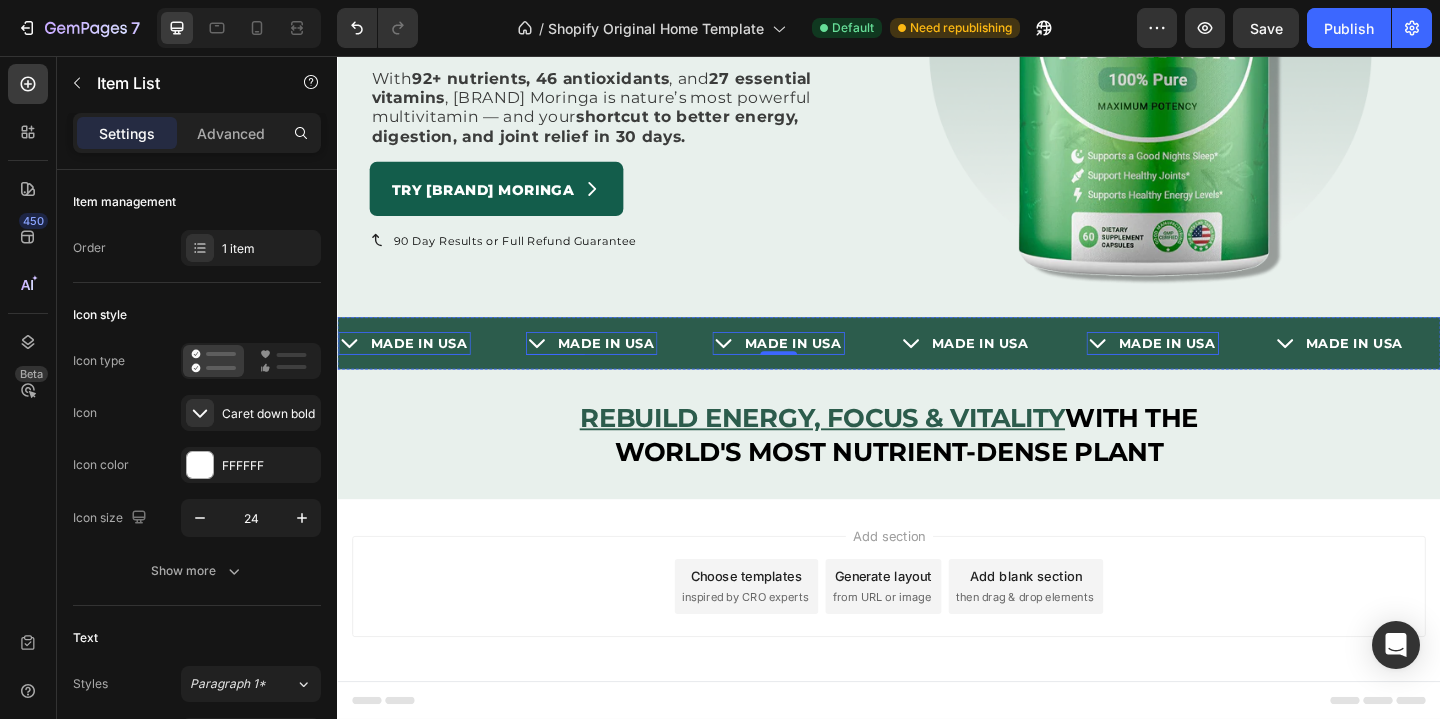 scroll, scrollTop: 478, scrollLeft: 0, axis: vertical 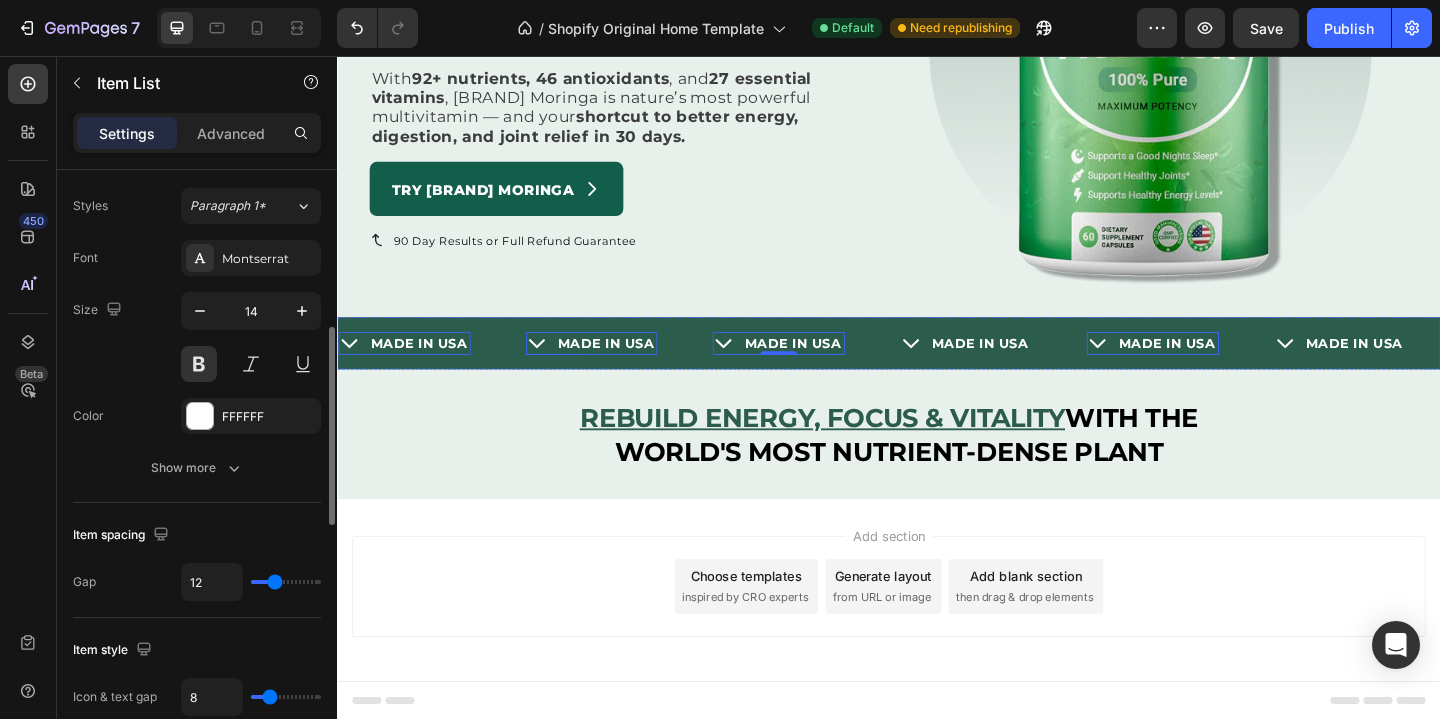 click on "MADE IN USA" at bounding box center [630, 369] 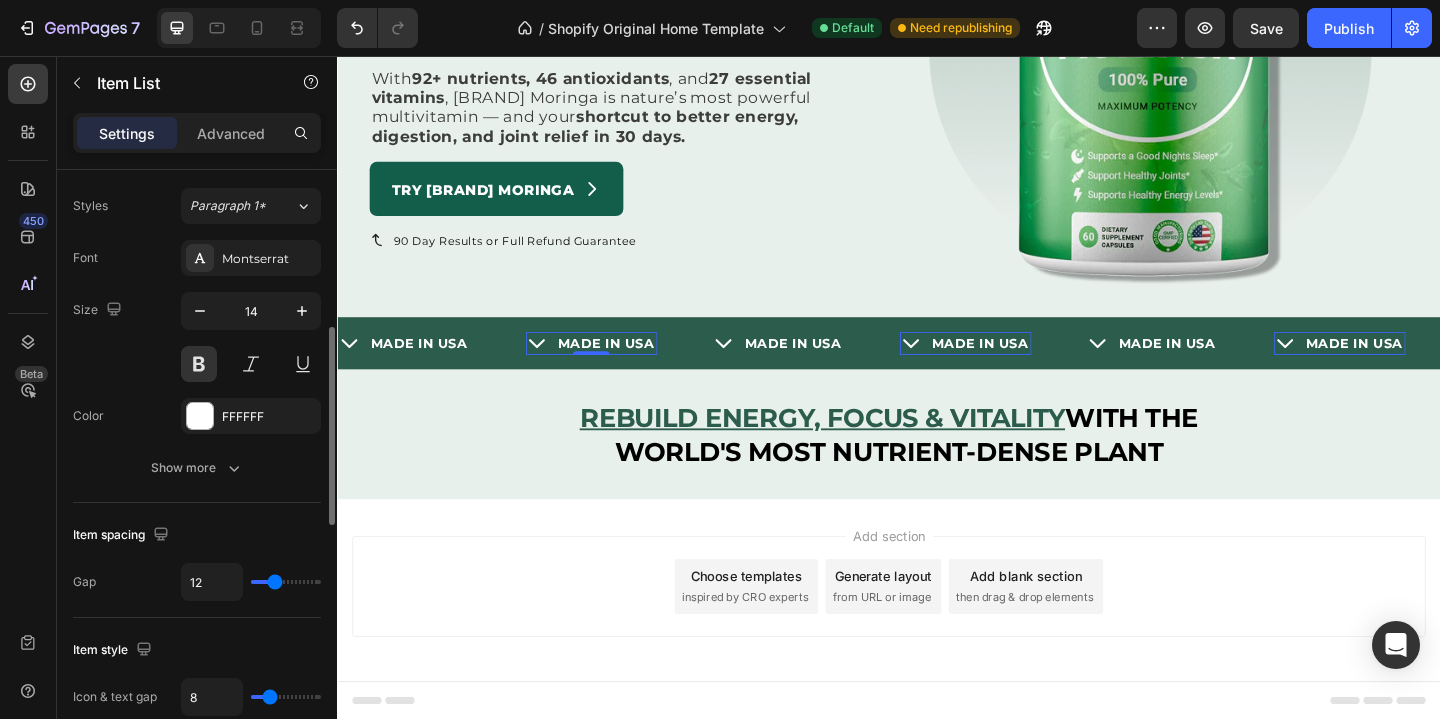 click on "MADE IN USA" at bounding box center [630, 369] 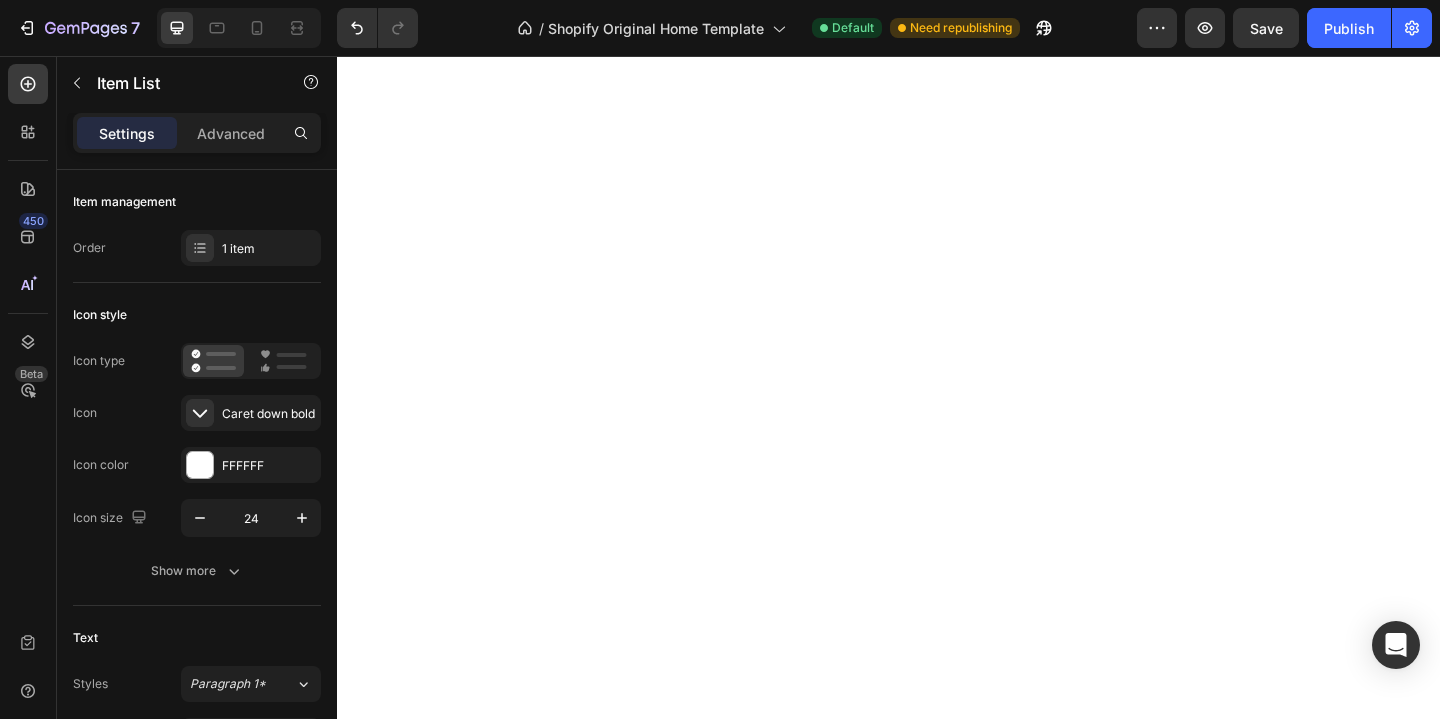 scroll, scrollTop: 0, scrollLeft: 0, axis: both 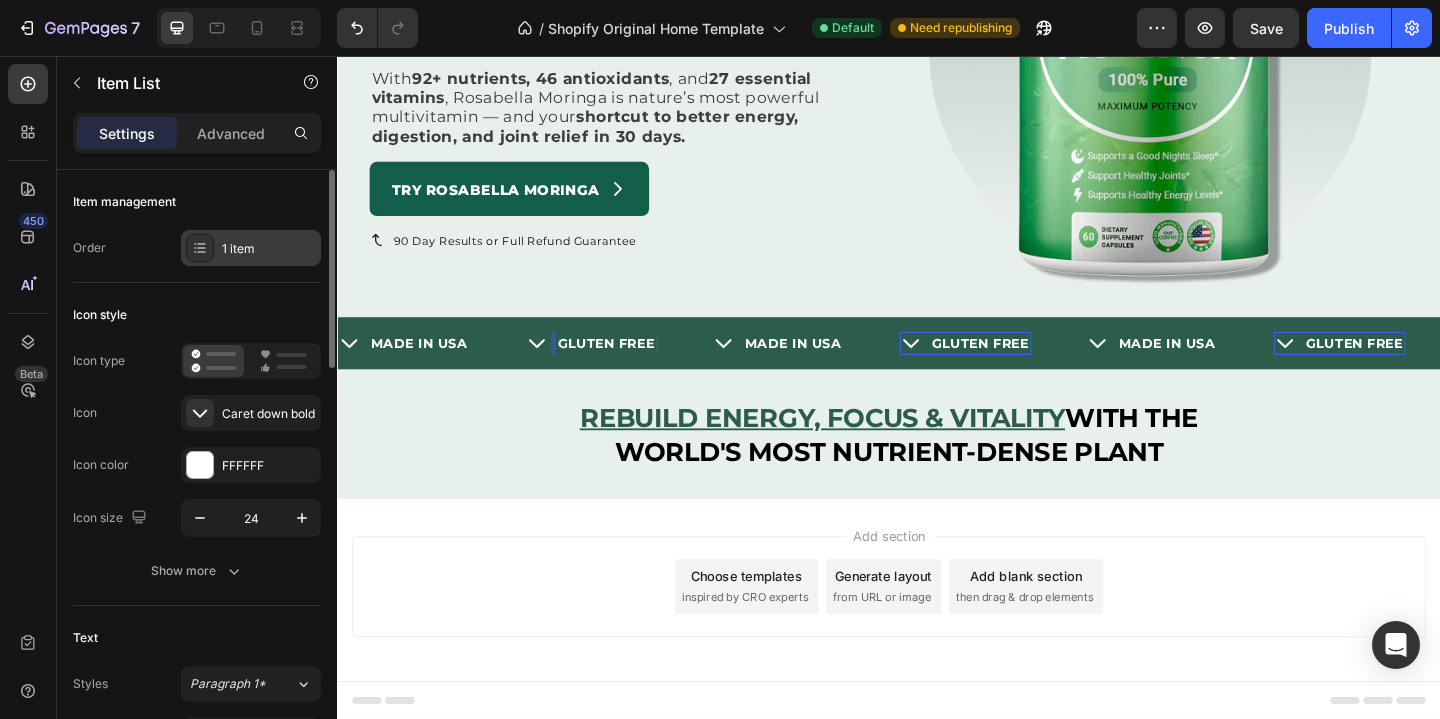 click on "1 item" at bounding box center (269, 249) 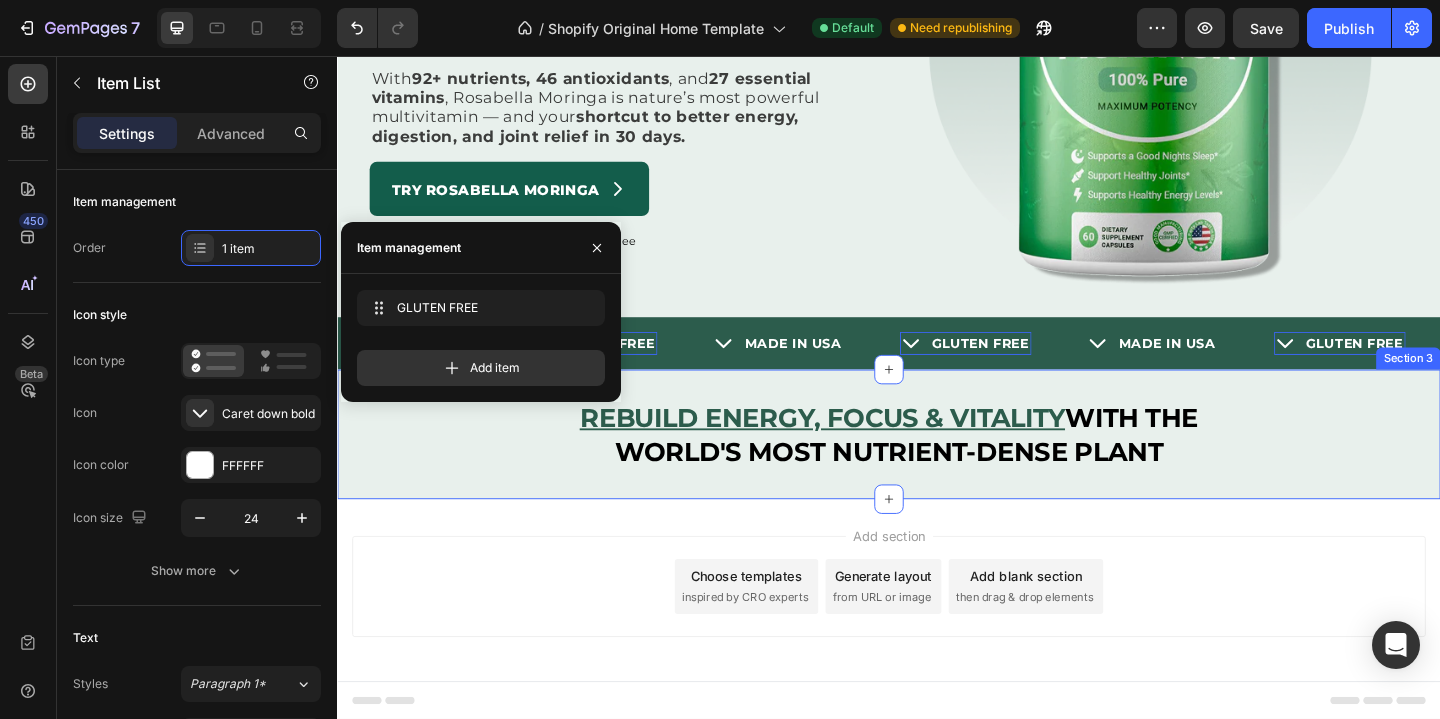 click on "REBUILD ENERGY, FOCUS & VITALITY  WITH THE WORLD'S MOST NUTRIENT-DENSE PLANT Heading REBUILD ENERGY, FOCUS & VITALITY  WITH THE  WORLD'S MOST NUTRIENT-DENSE PLANT Heading Row Section 3" at bounding box center (937, 467) 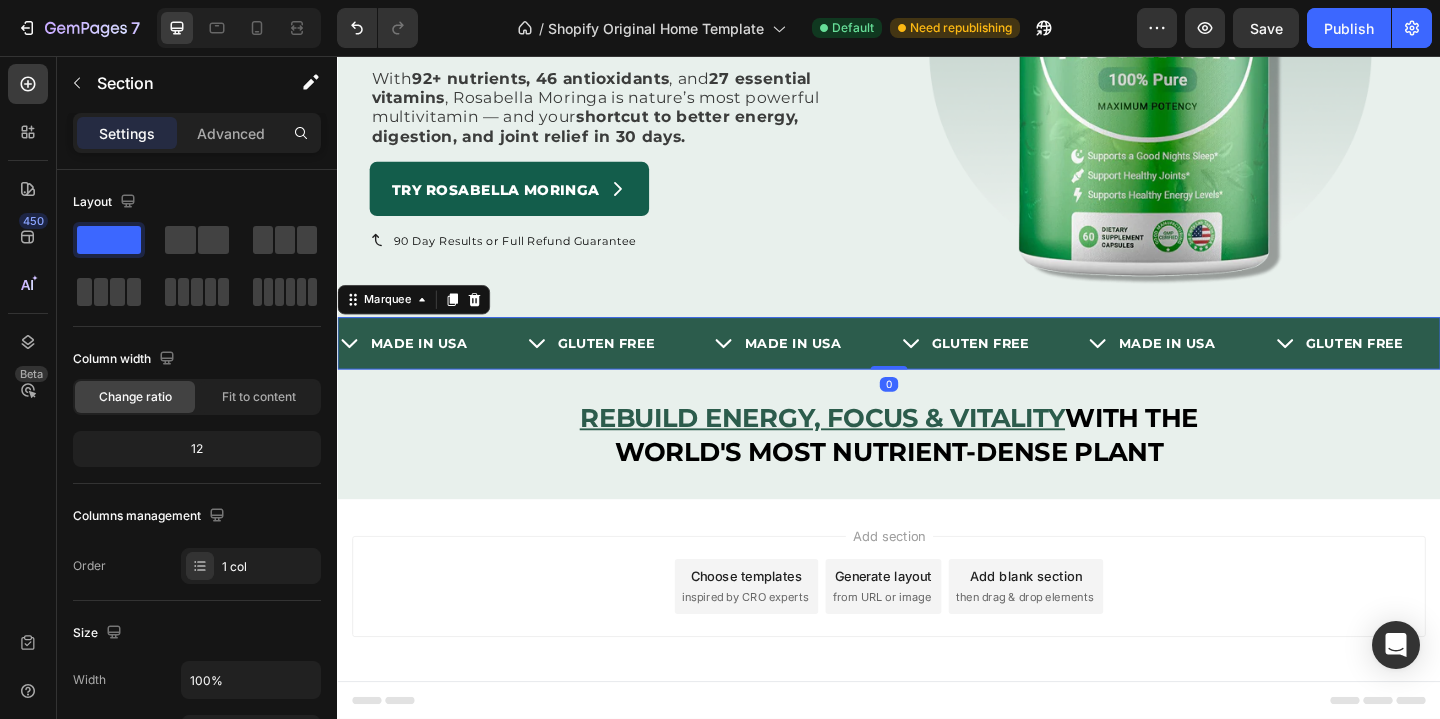 click on "MADE IN USA Item List" at bounding box center (440, 369) 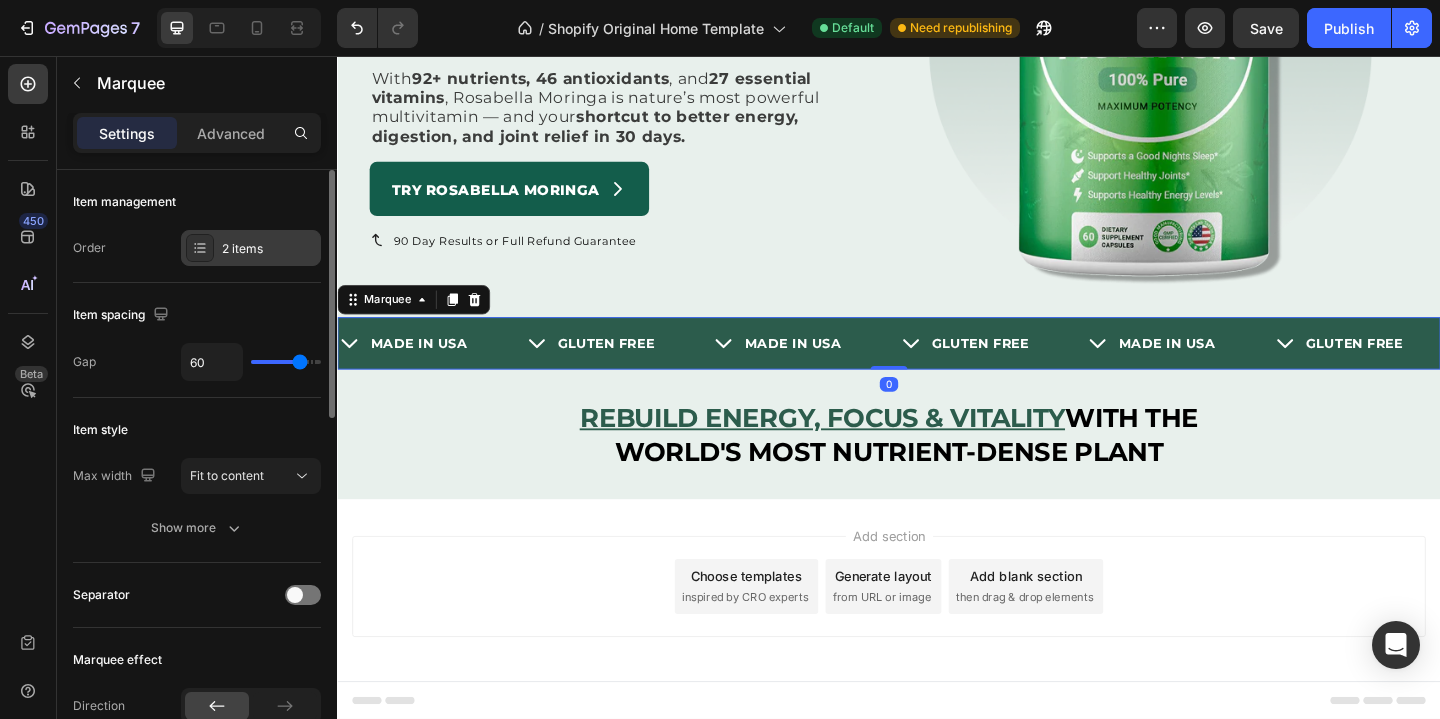 click on "2 items" at bounding box center (251, 248) 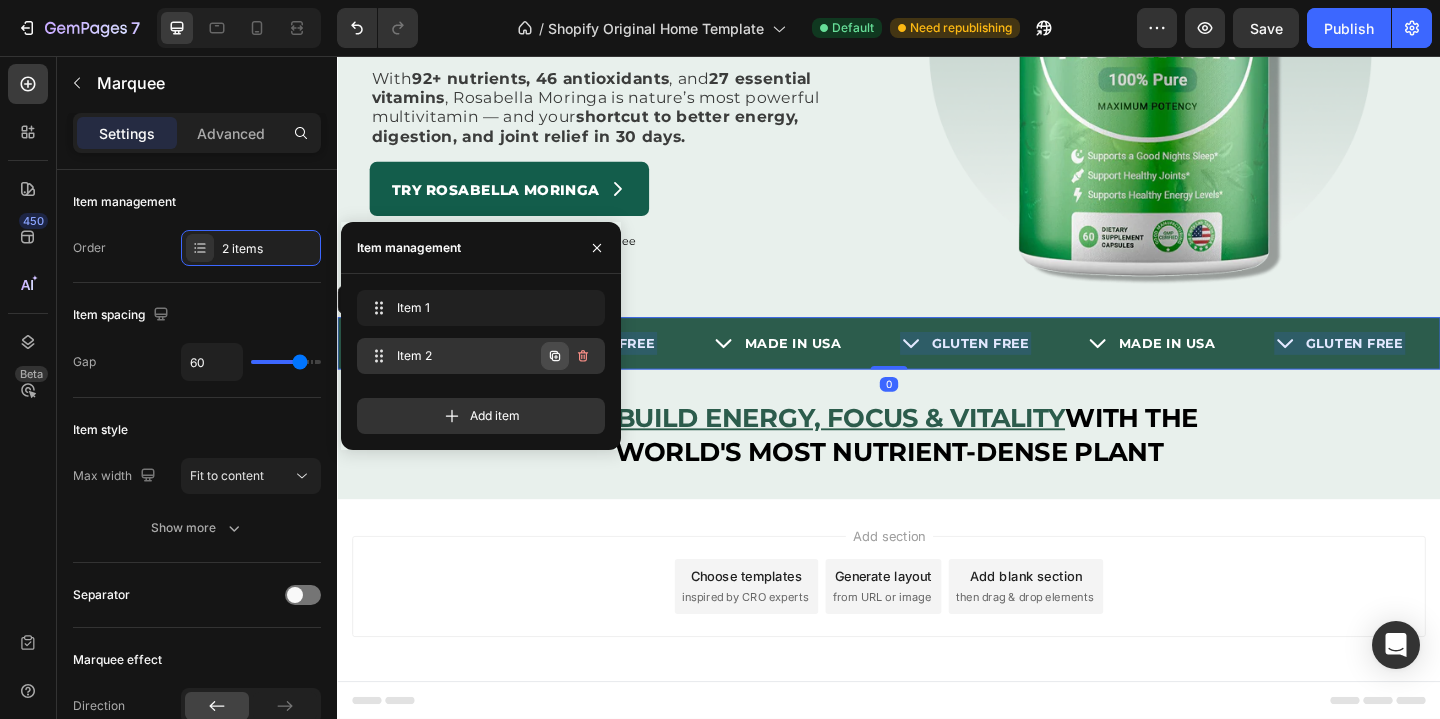 click 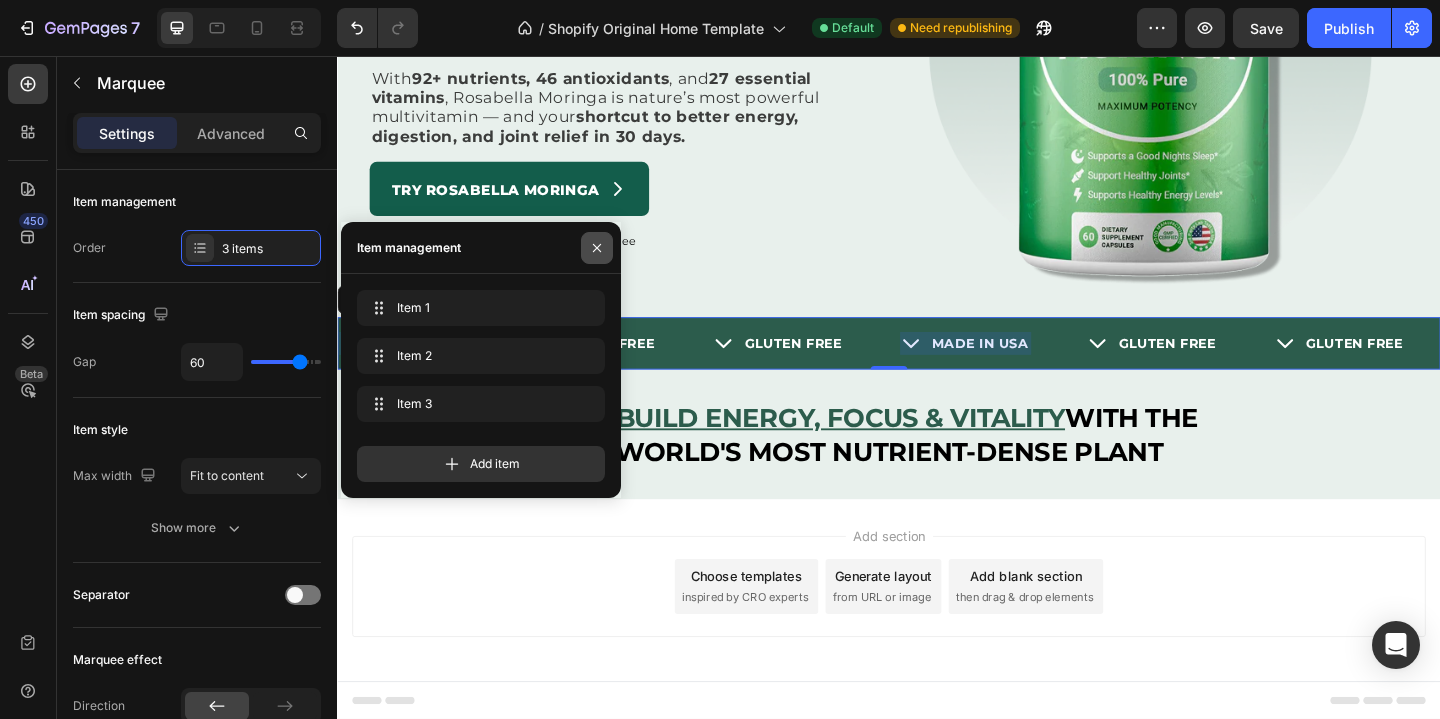click 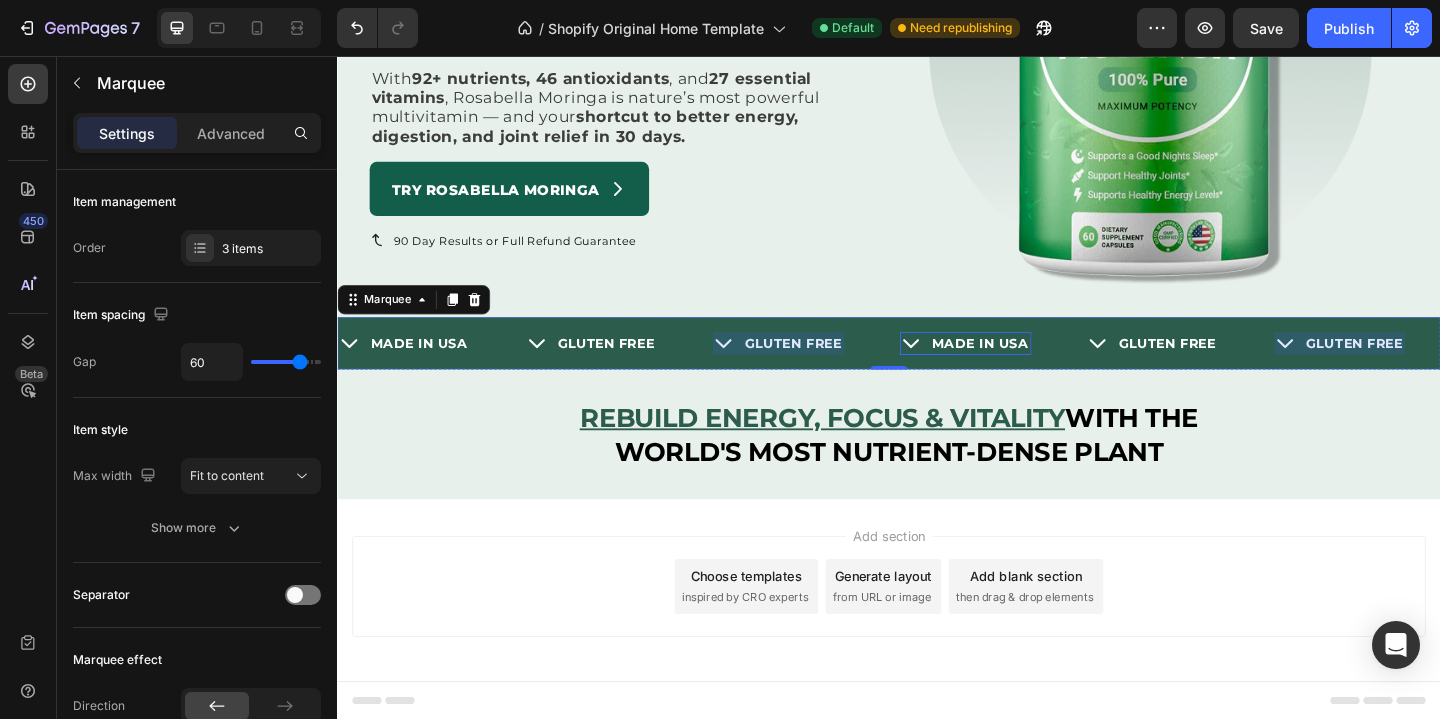 click on "MADE IN USA" at bounding box center [1037, 369] 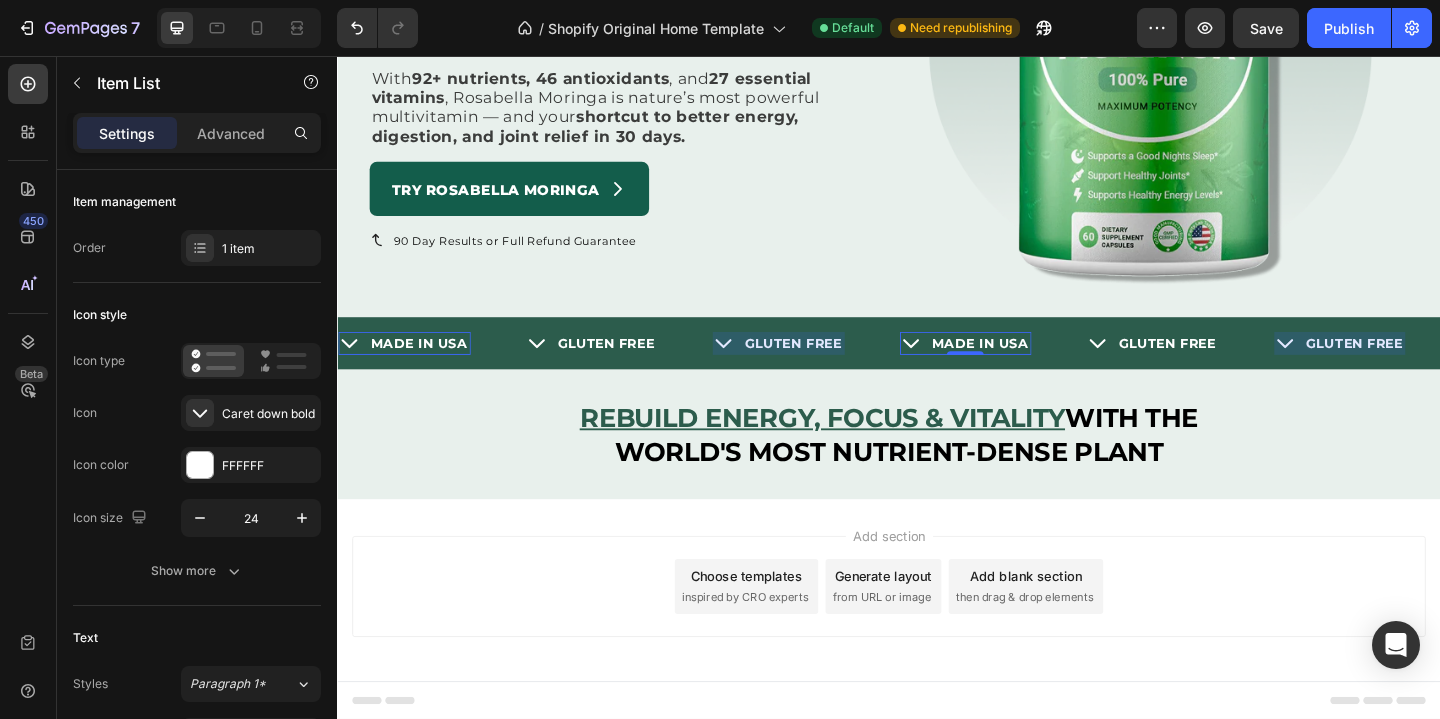 click on "MADE IN USA" at bounding box center (1037, 369) 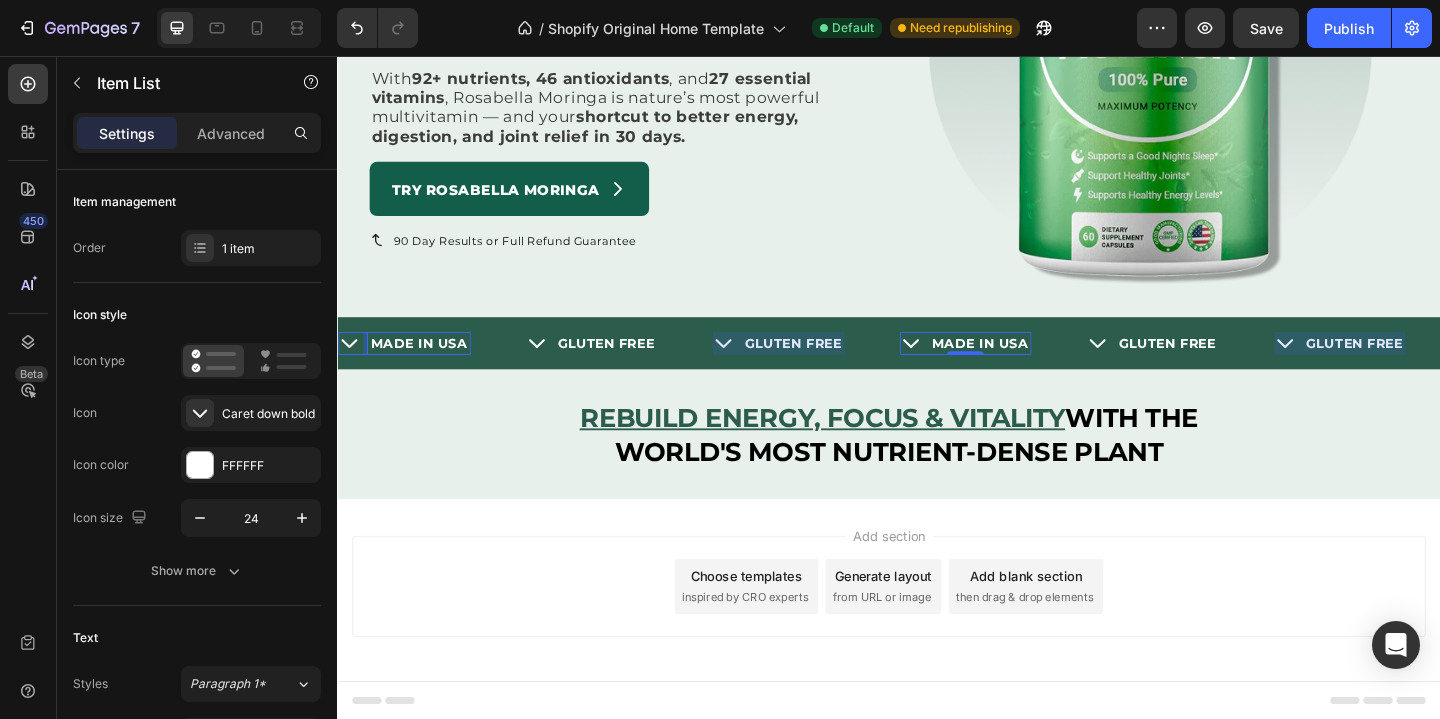 click on "MADE IN USA" at bounding box center (1037, 369) 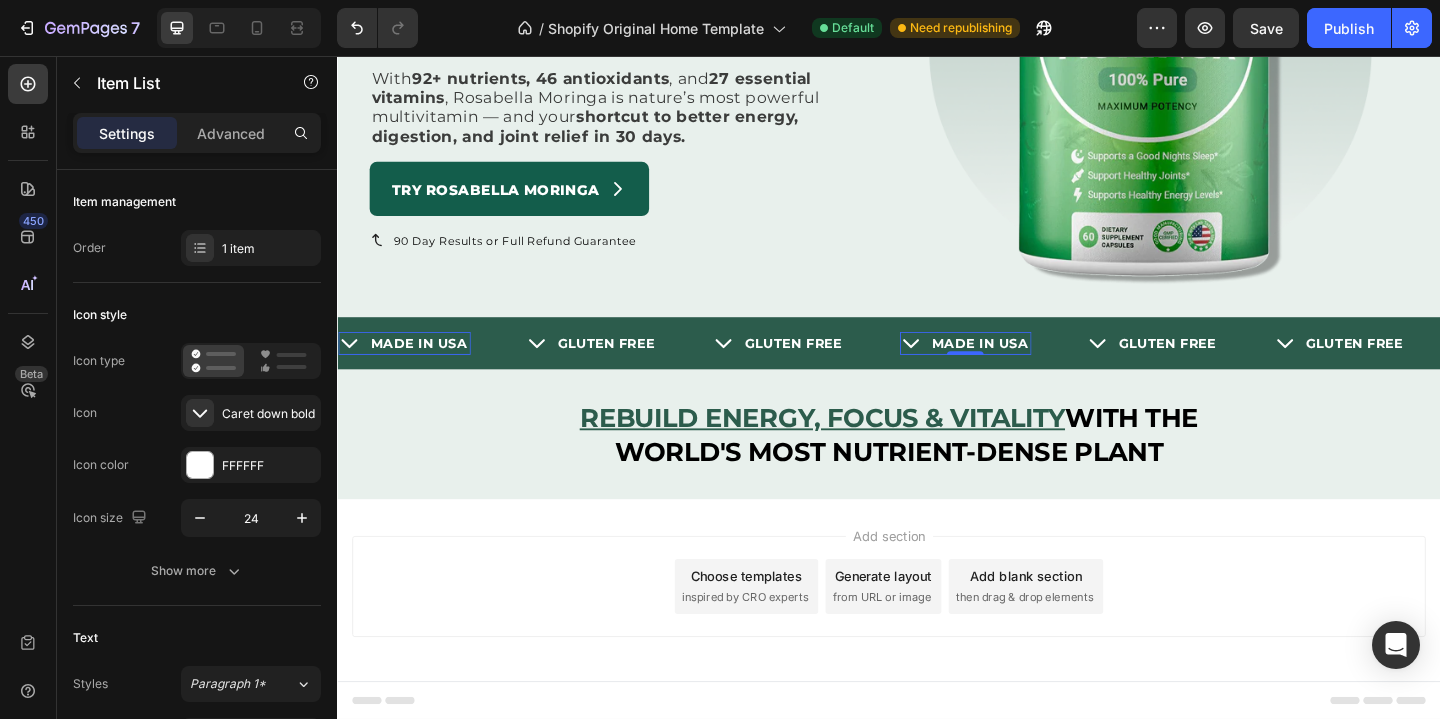 click on "MADE IN USA" at bounding box center [1037, 369] 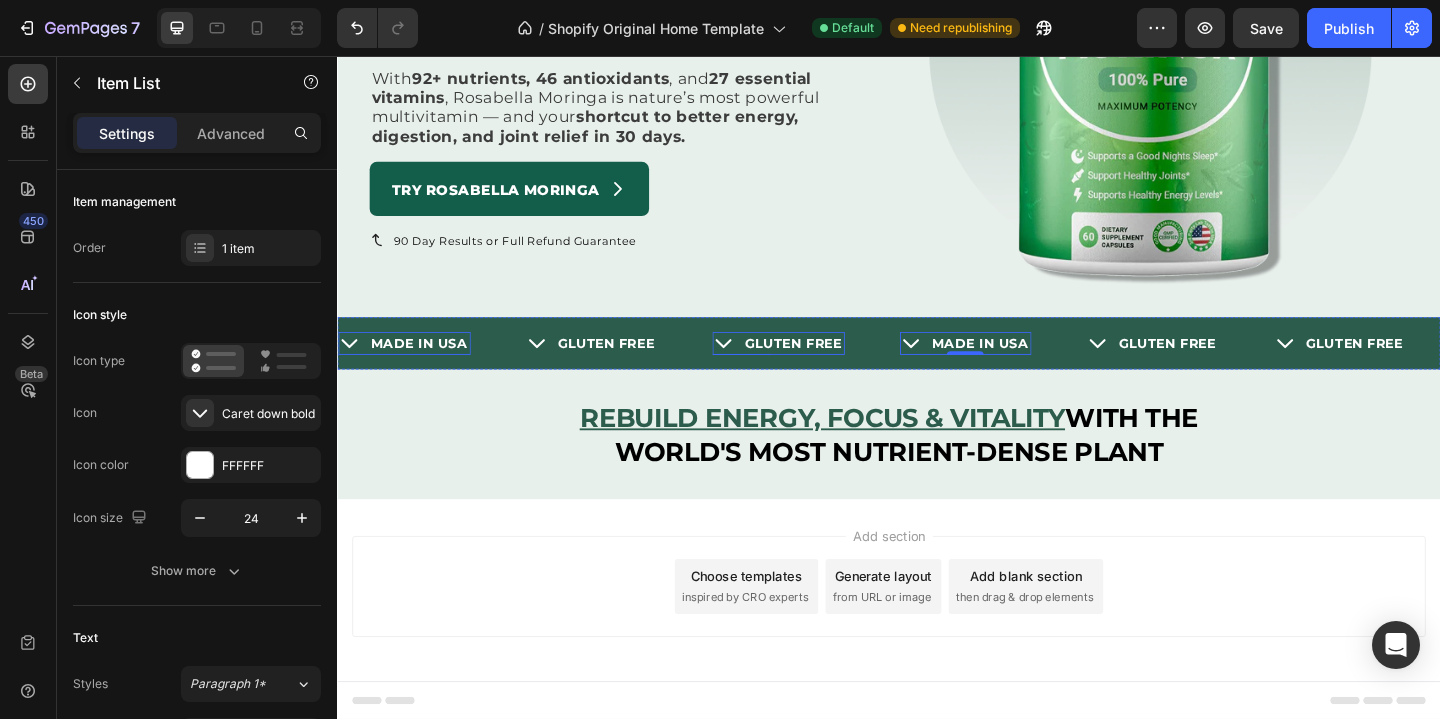 click on "GLUTEN FREE" at bounding box center (833, 369) 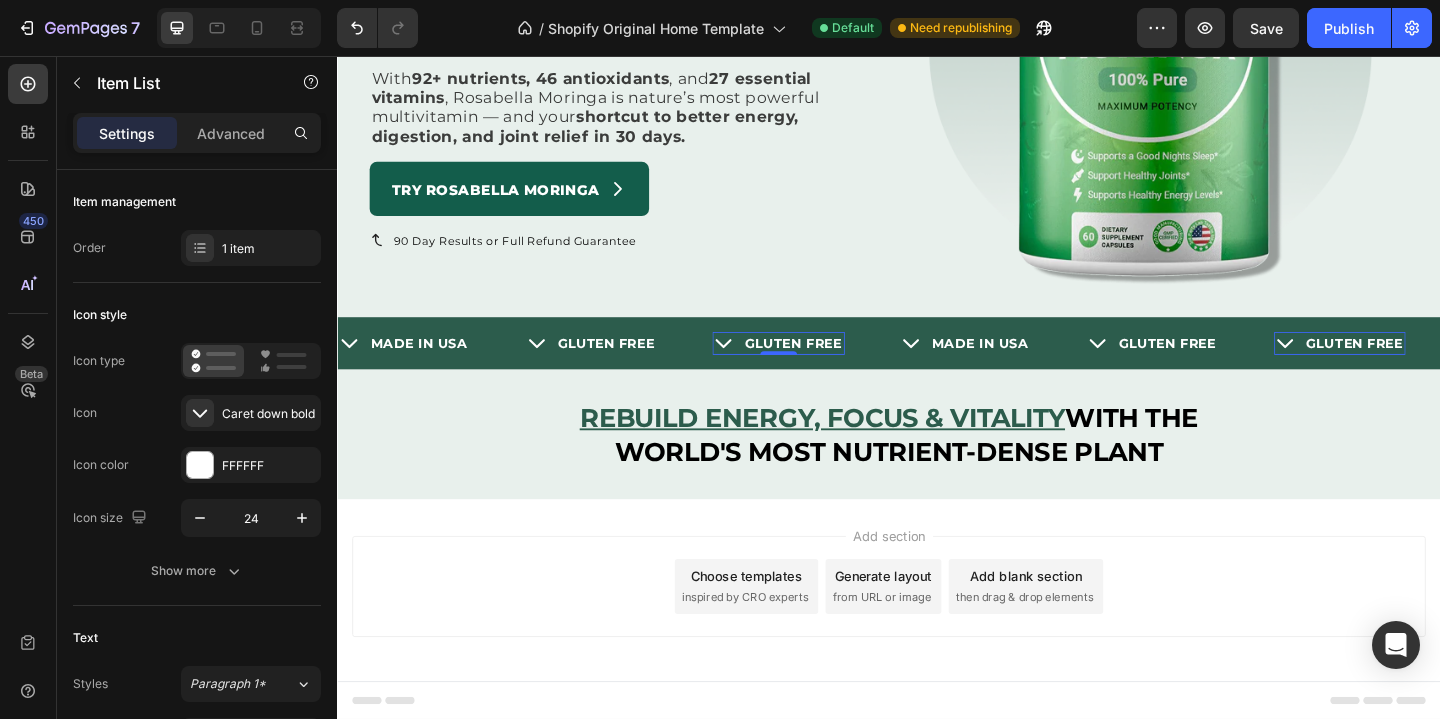 click on "GLUTEN FREE" at bounding box center (833, 369) 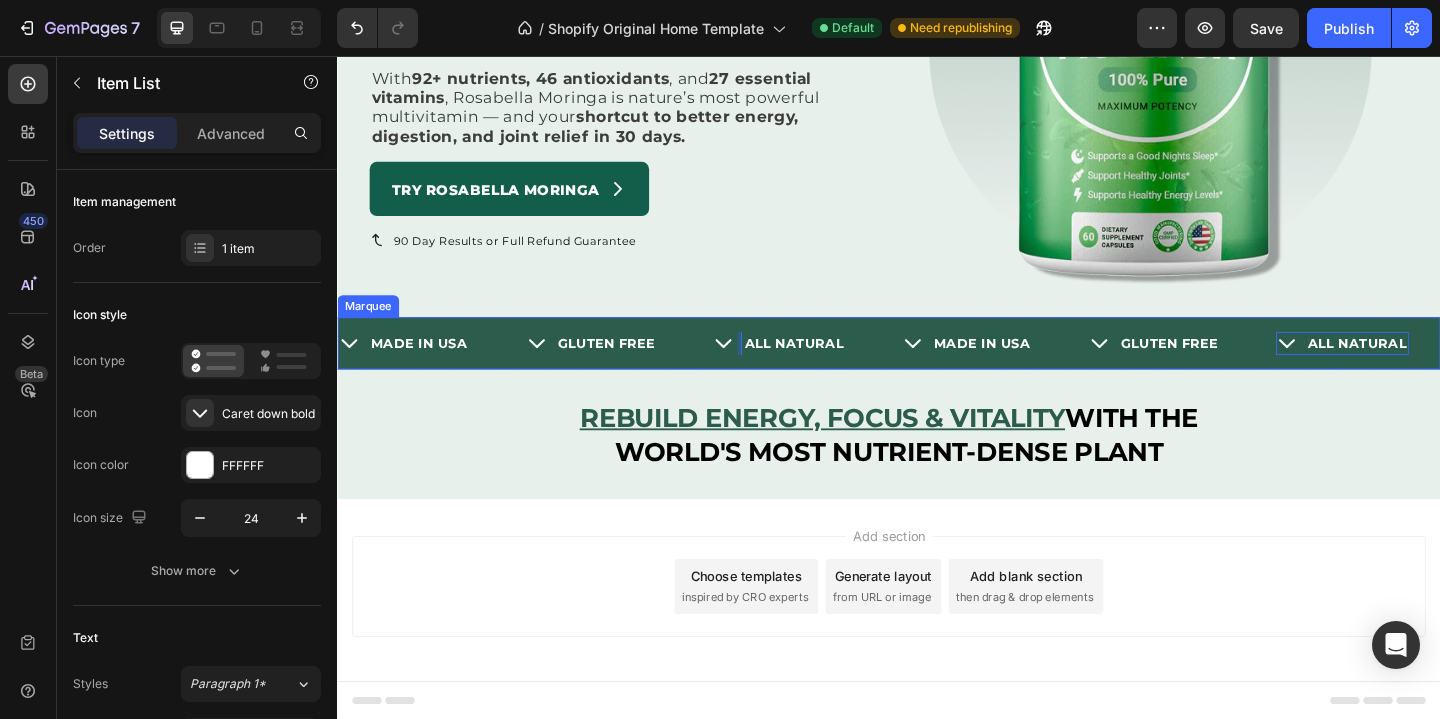 click on "GLUTEN FREE" at bounding box center [630, 369] 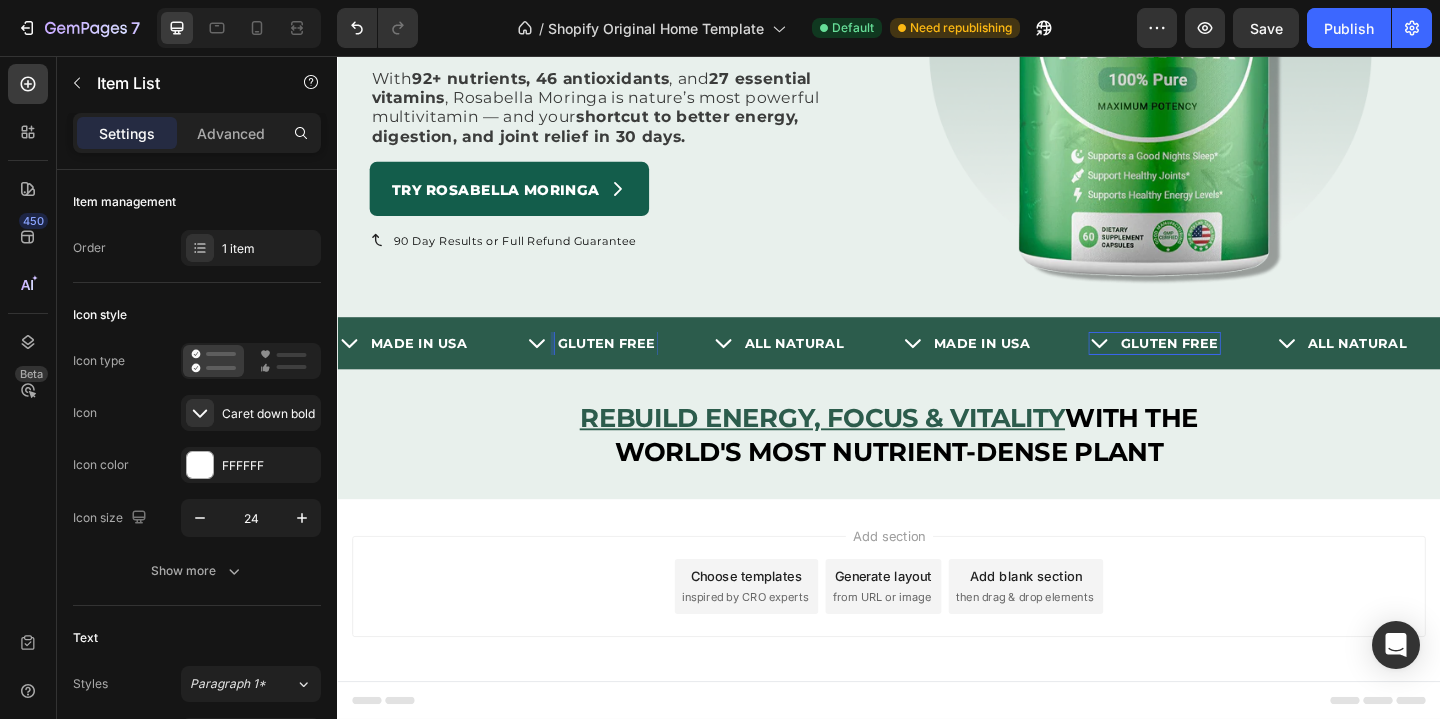 click on "GLUTEN FREE" at bounding box center [630, 369] 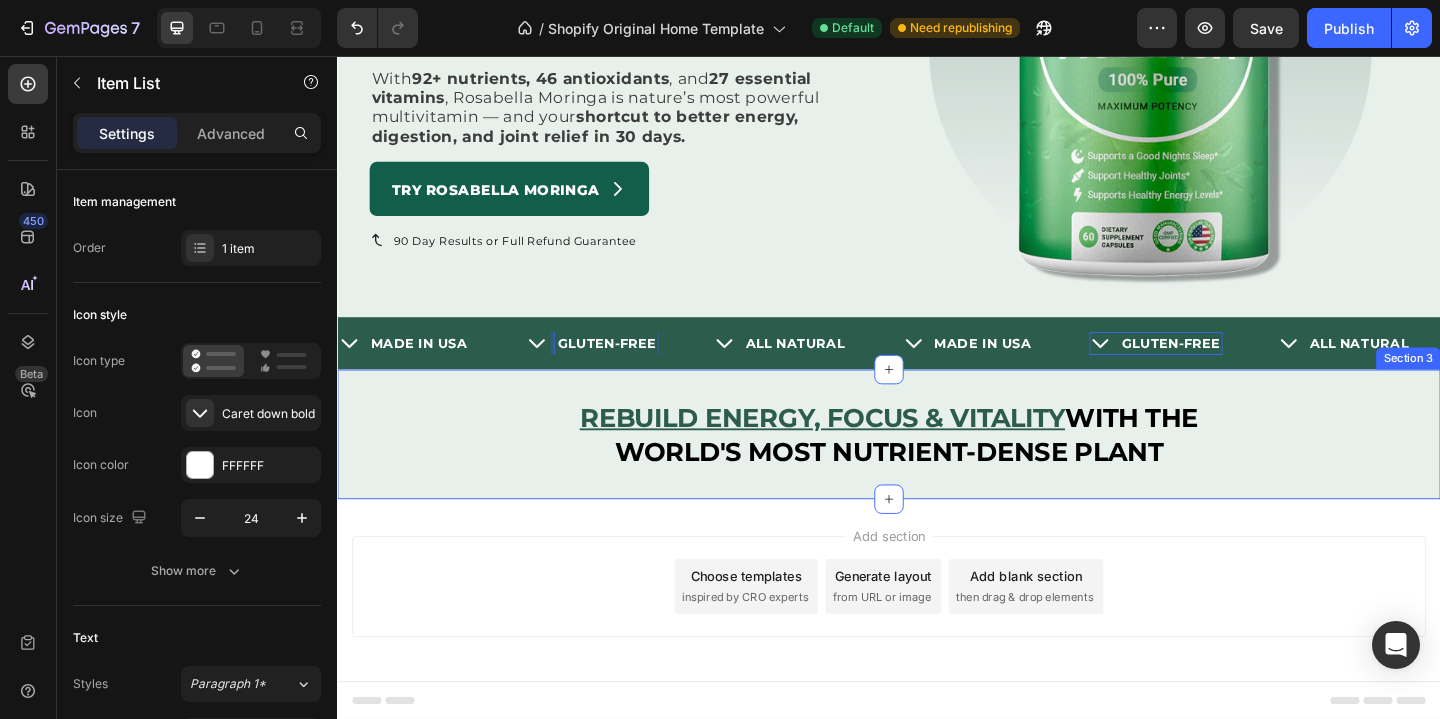 click on "REBUILD ENERGY, FOCUS & VITALITY  WITH THE WORLD'S MOST NUTRIENT-DENSE PLANT Heading REBUILD ENERGY, FOCUS & VITALITY  WITH THE  WORLD'S MOST NUTRIENT-DENSE PLANT Heading Row Section 3" at bounding box center (937, 467) 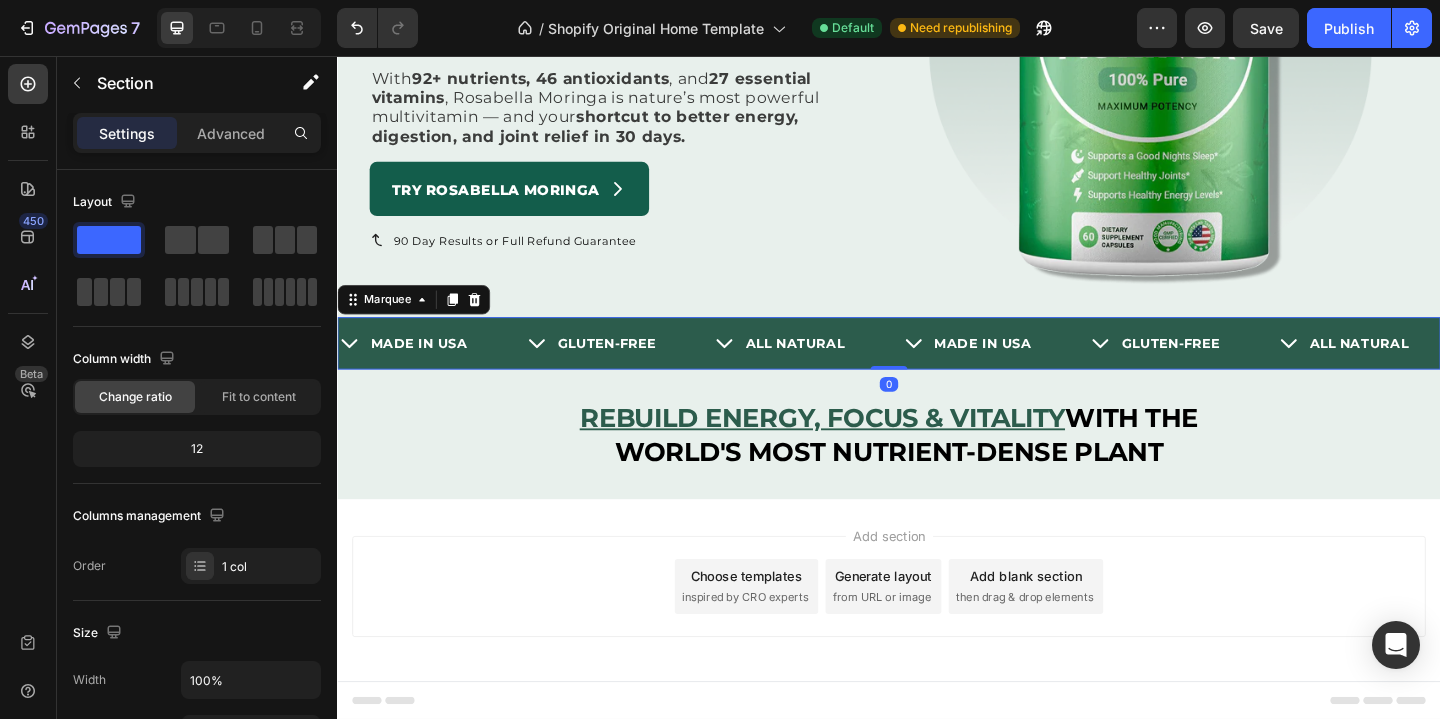 click on "MADE IN USA Item List" at bounding box center [440, 369] 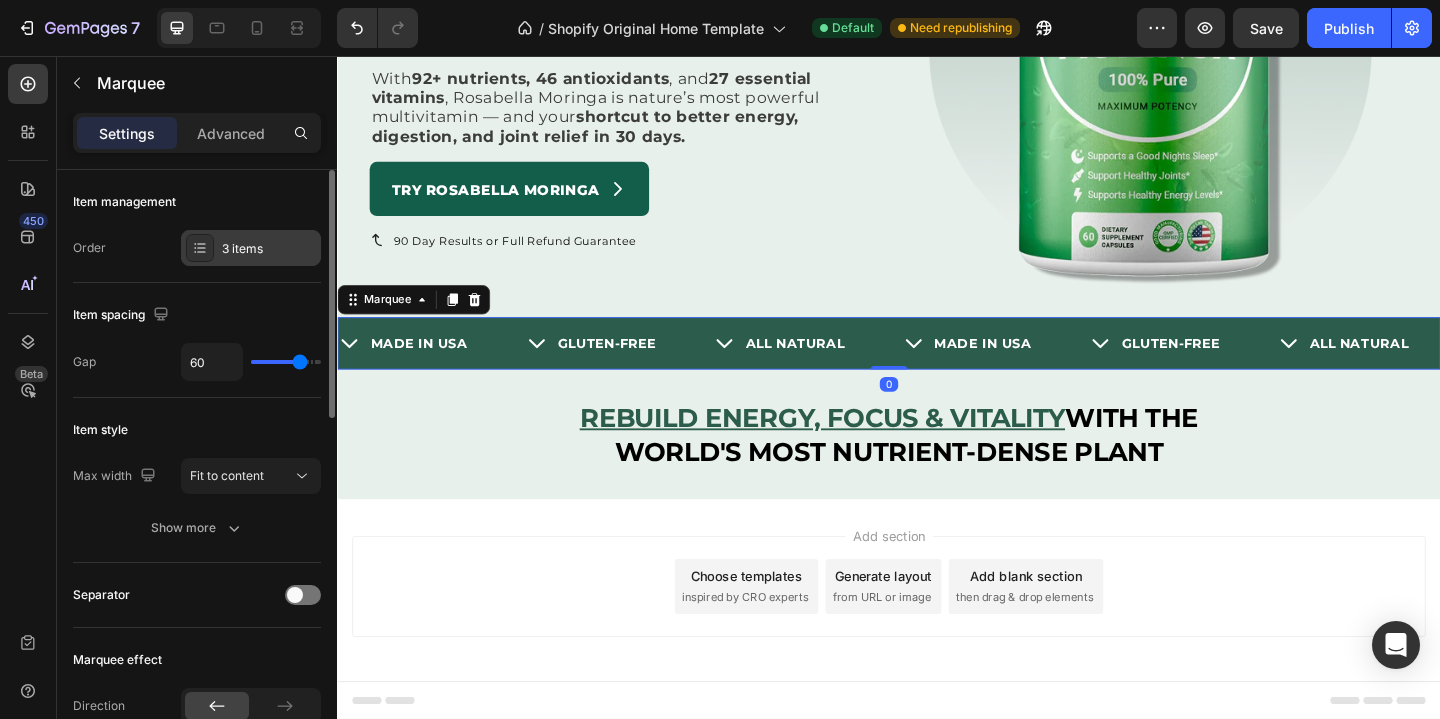click on "3 items" at bounding box center (269, 249) 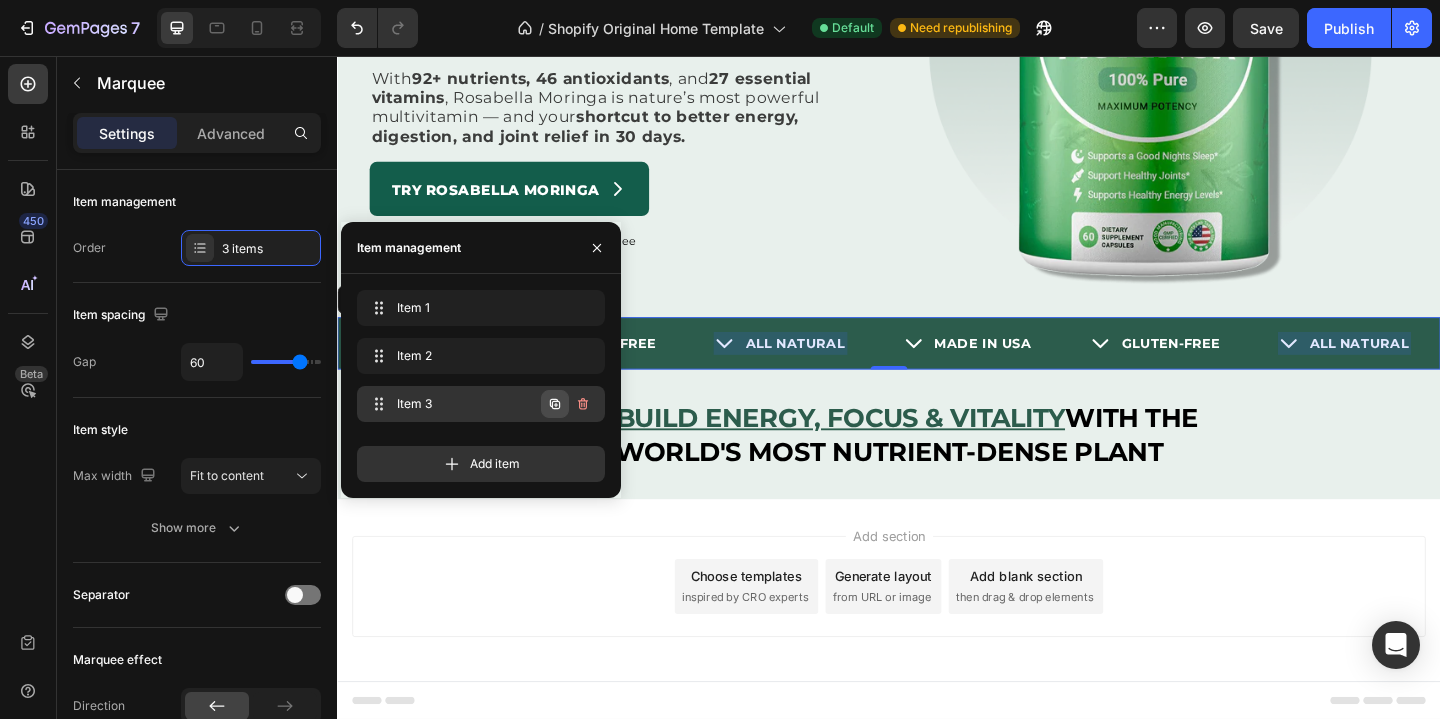 click 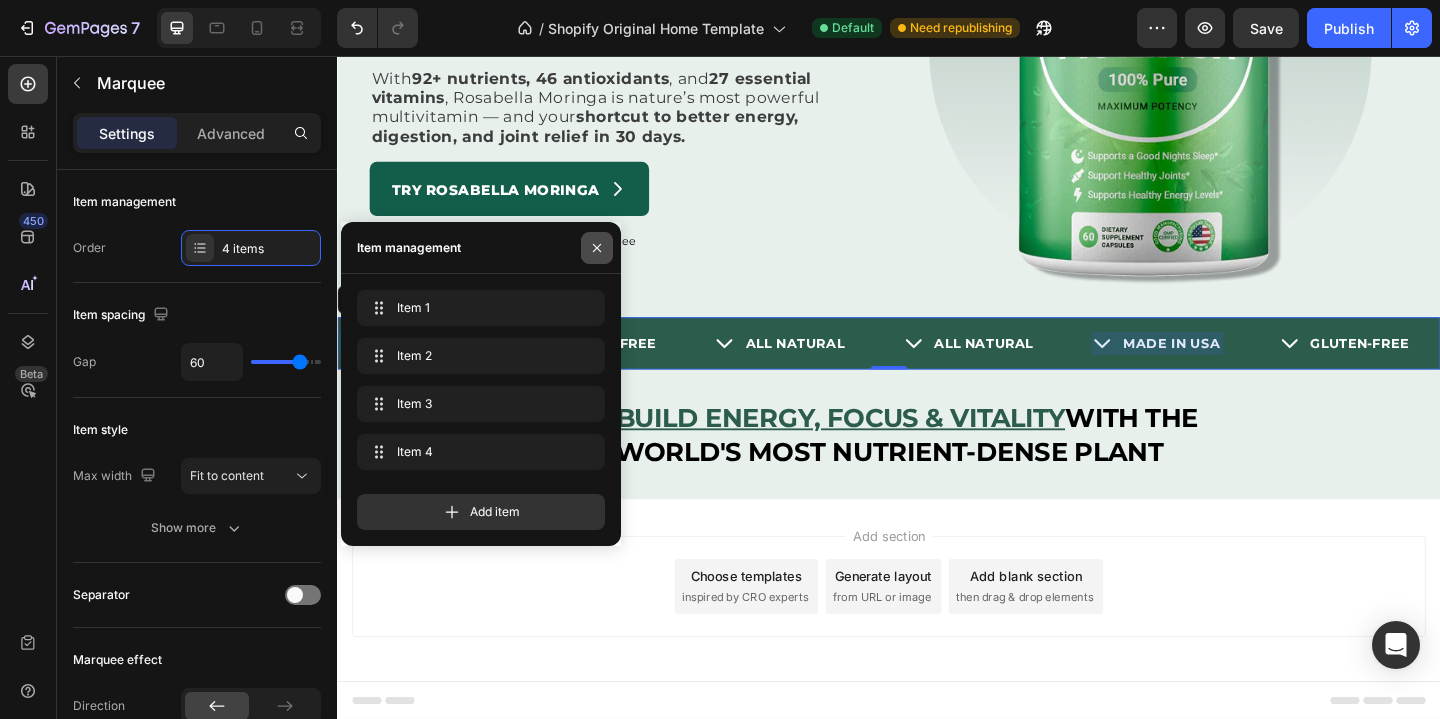 click at bounding box center (597, 248) 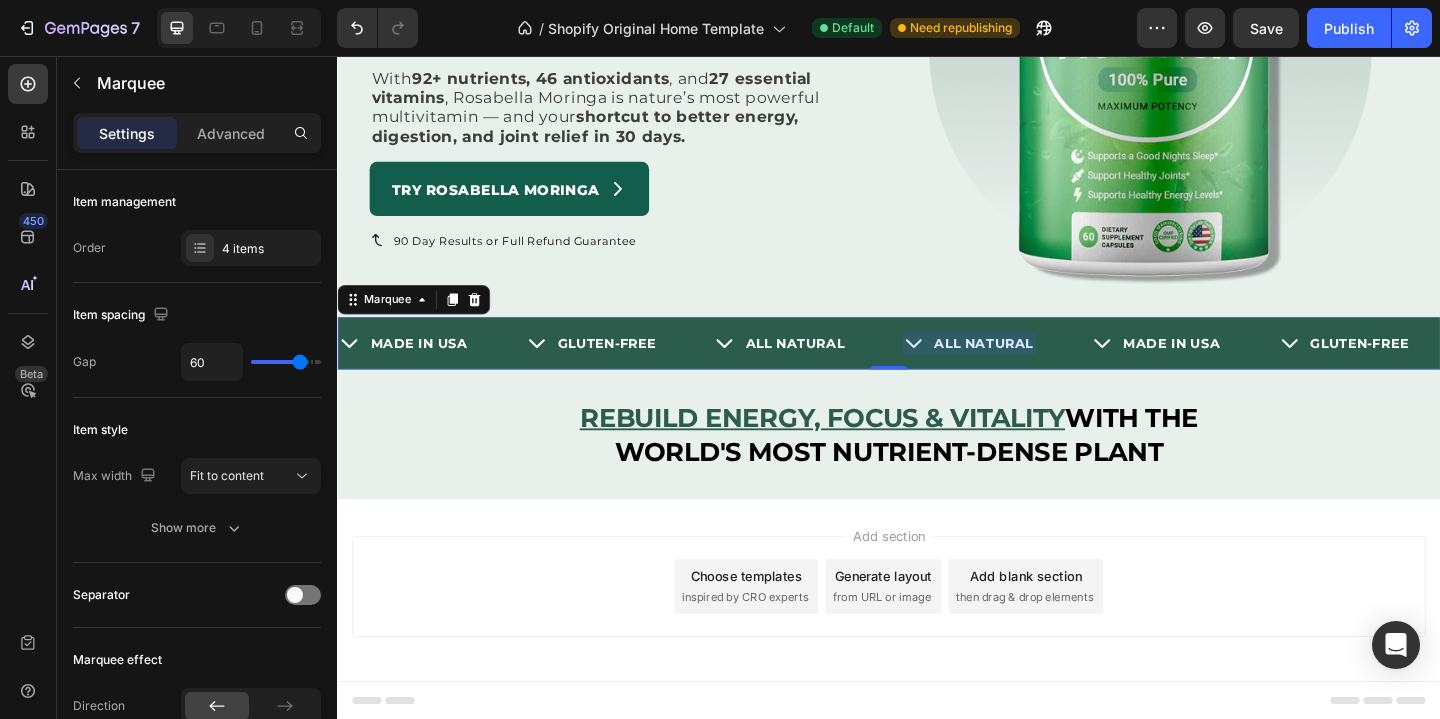 scroll, scrollTop: 0, scrollLeft: 88, axis: horizontal 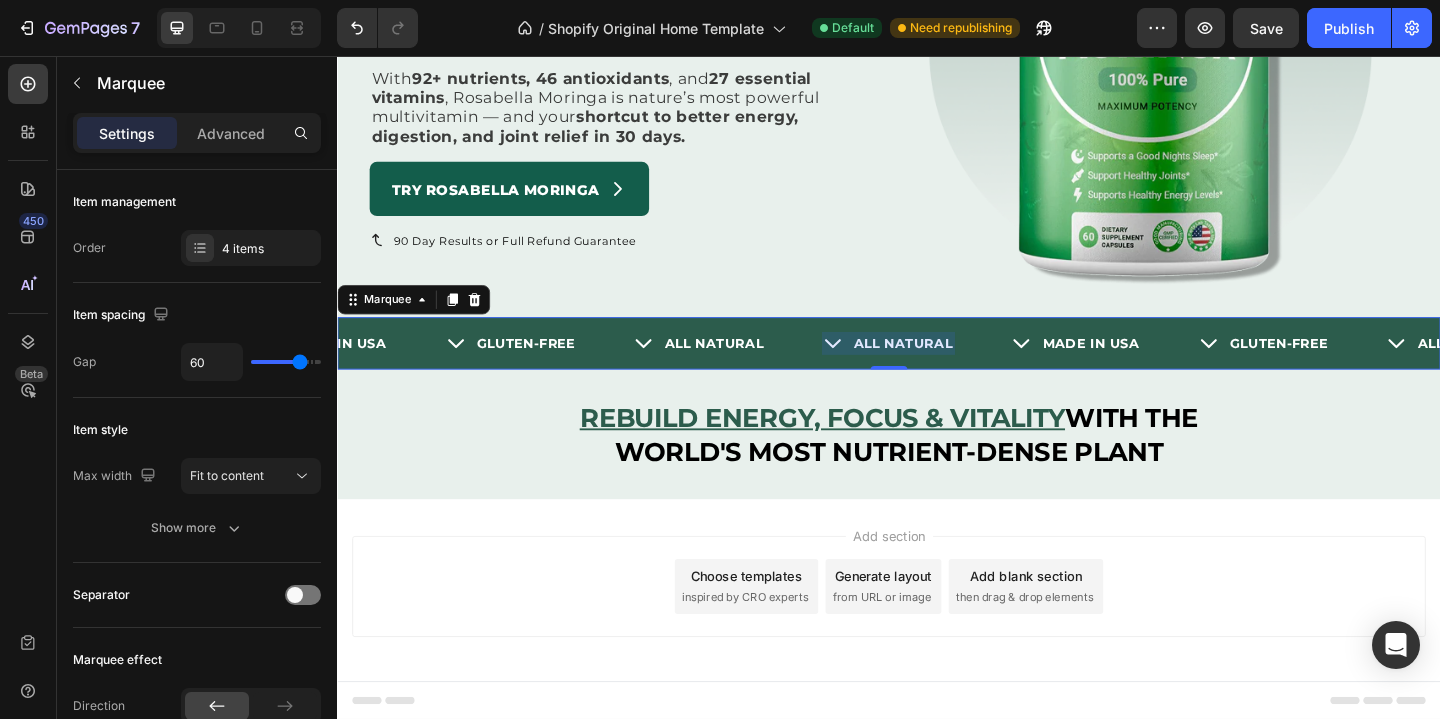 click on "ALL NATURAL" at bounding box center (953, 369) 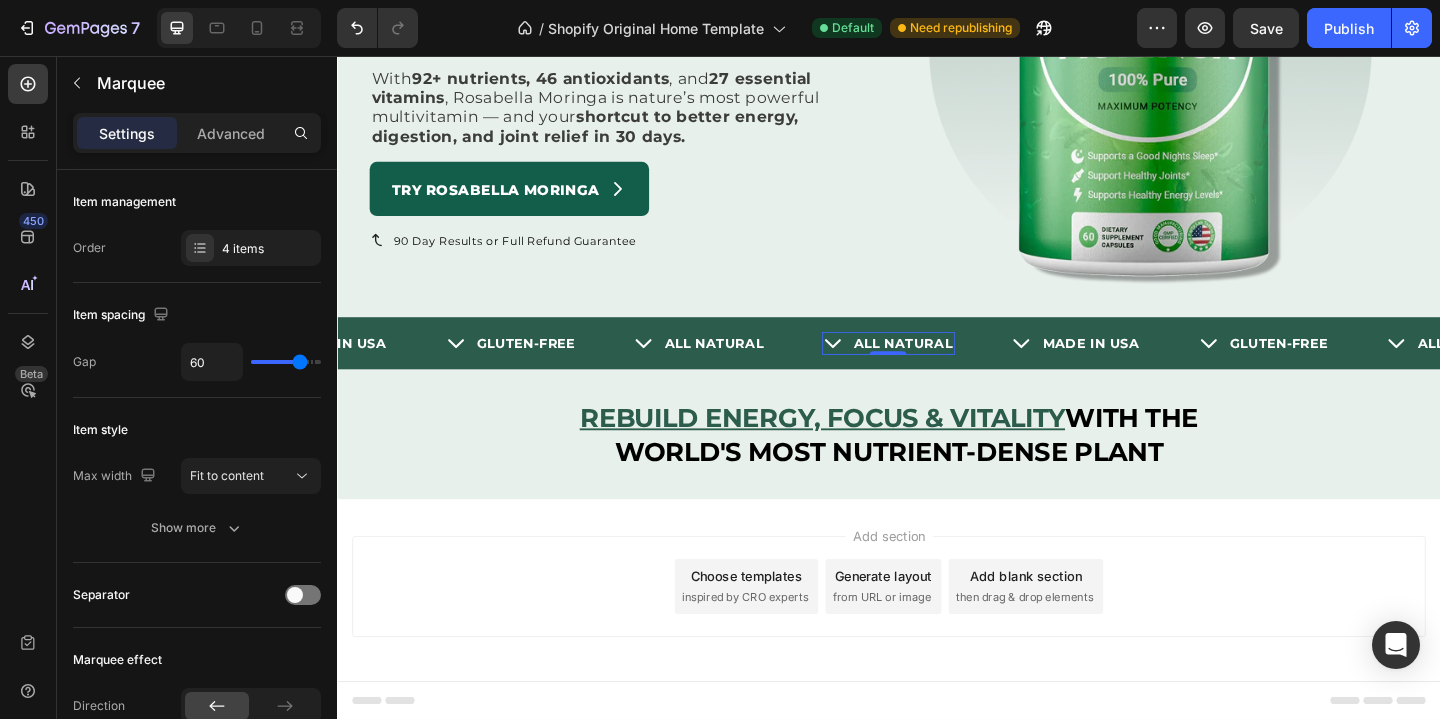 click on "ALL NATURAL" at bounding box center (953, 369) 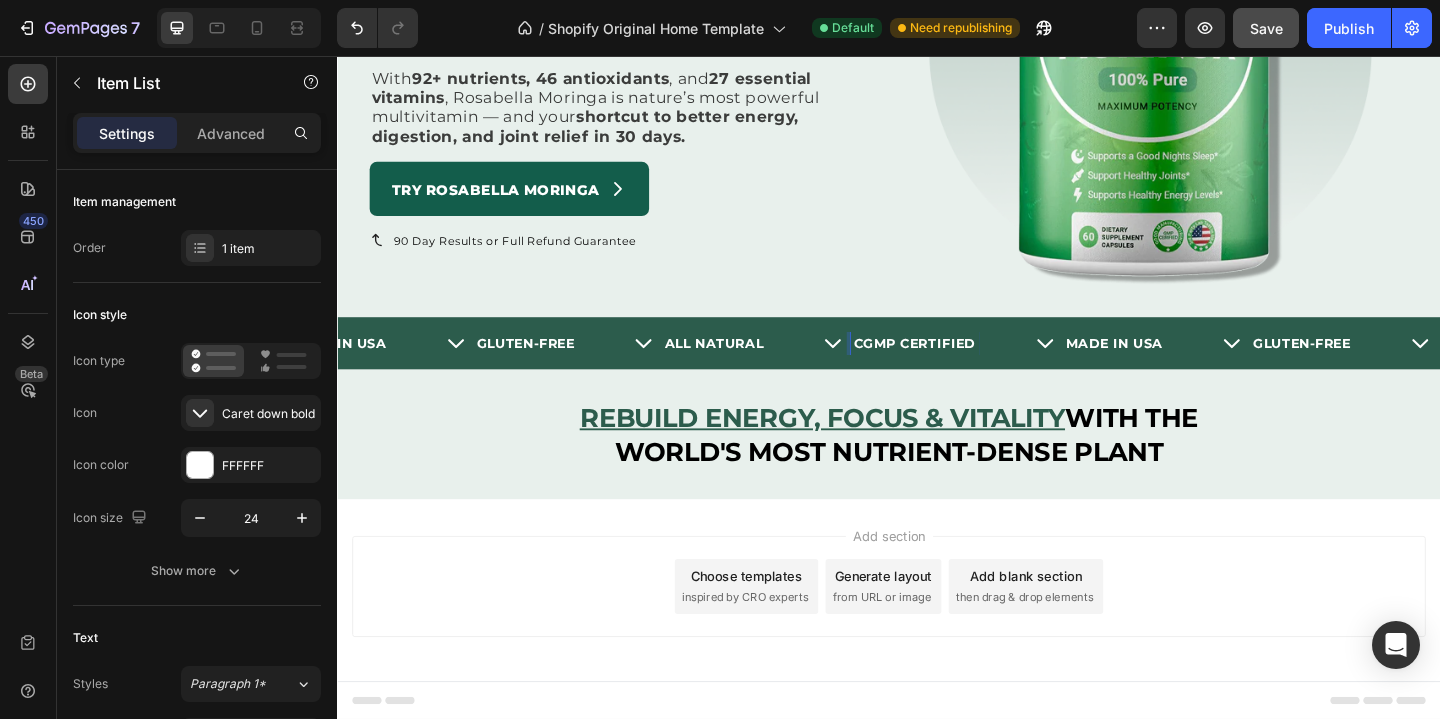 click on "Save" 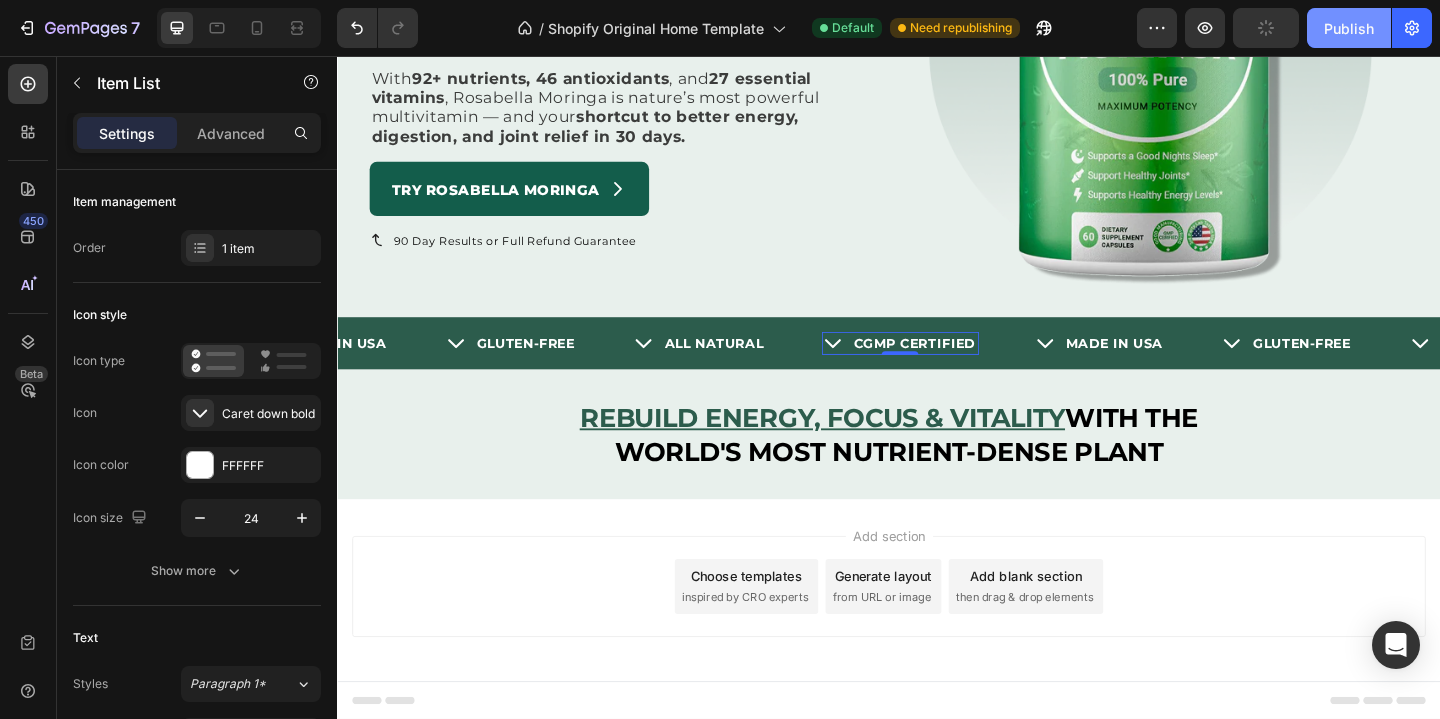 click on "Publish" at bounding box center [1349, 28] 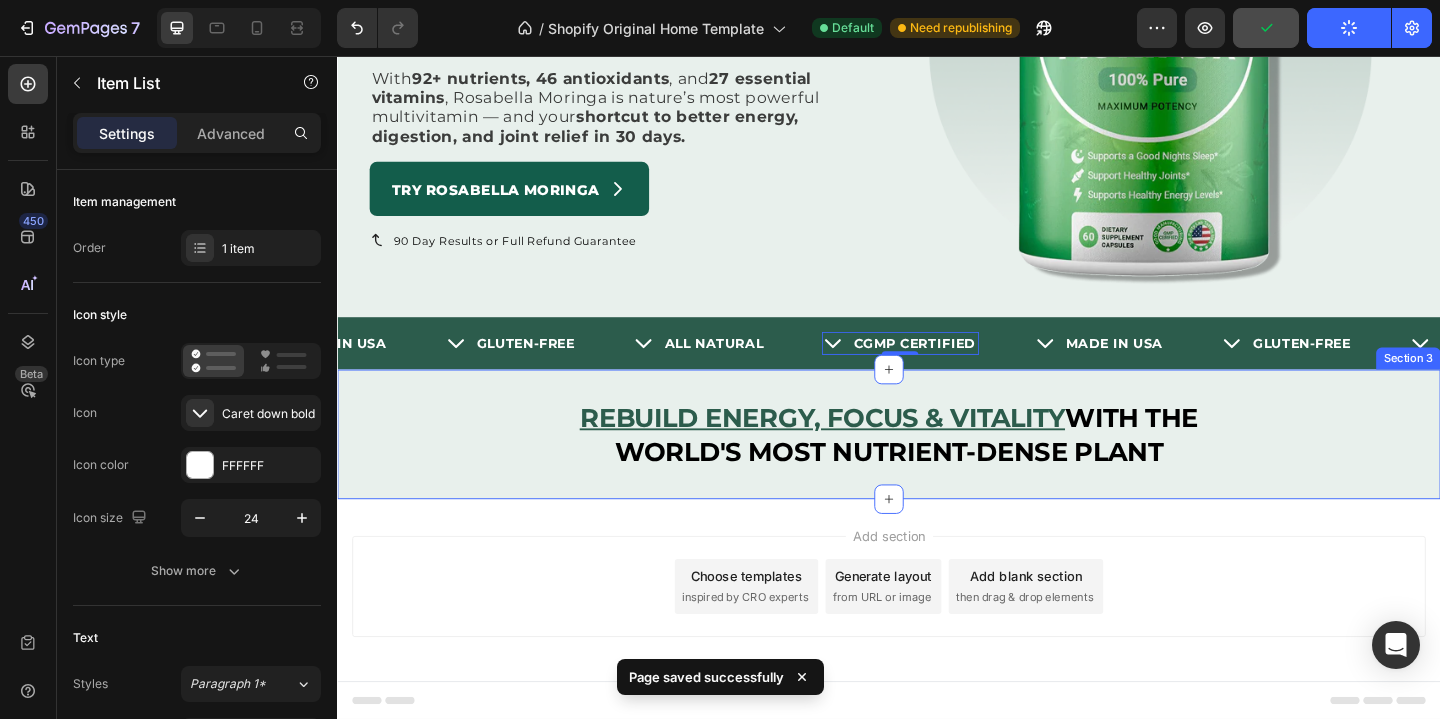 click on "REBUILD ENERGY, FOCUS & VITALITY  WITH THE WORLD'S MOST NUTRIENT-DENSE PLANT Heading REBUILD ENERGY, FOCUS & VITALITY  WITH THE  WORLD'S MOST NUTRIENT-DENSE PLANT Heading Row Section 3" at bounding box center [937, 467] 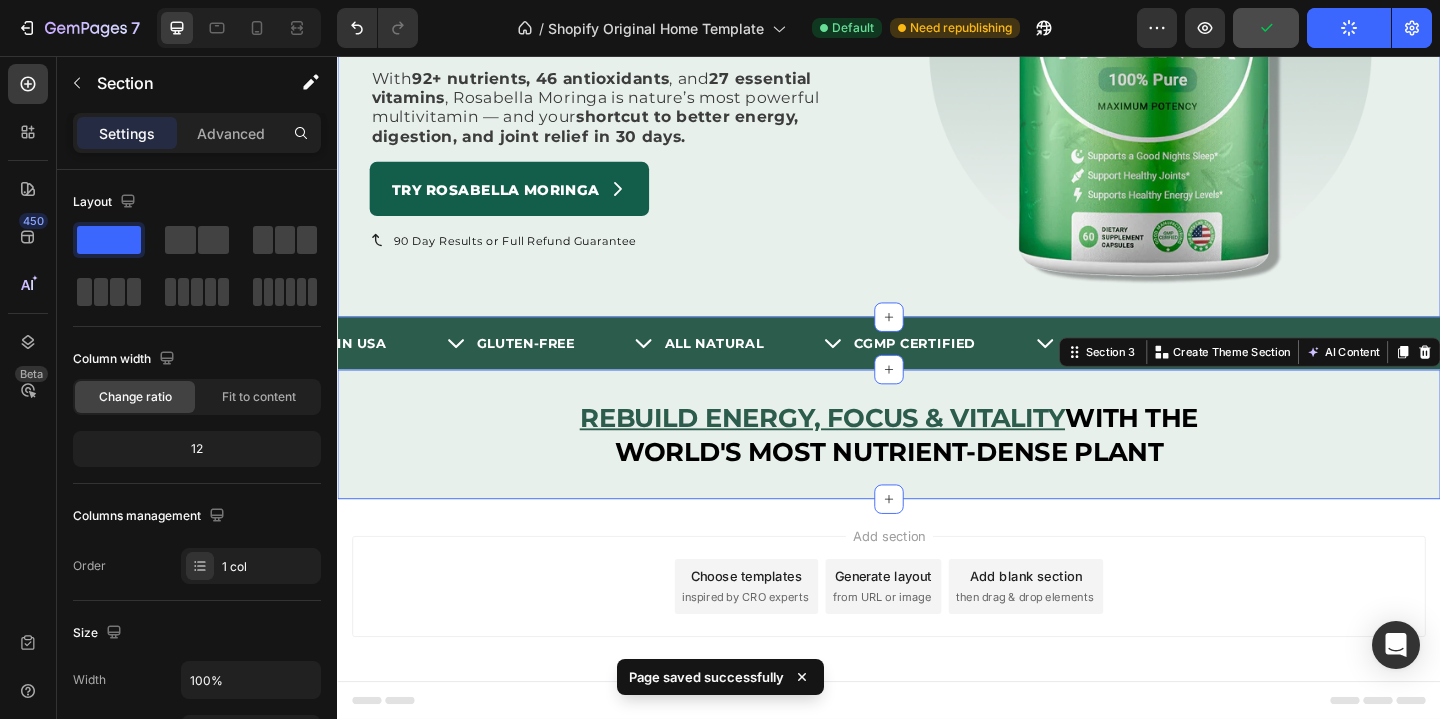 click on "⁠⁠⁠⁠⁠⁠⁠ You’re not tired, inflamed, or foggy —  you’re undernourished.  Rosabella restores what your body’s been missing. Heading You’re not tired, inflamed, or foggy —  you’re undernourished.  Rosabella restores what your body’s been missing. Heading With  92+ nutrients, 46 antioxidants , and  27 essential vitamins , Rosabella Moringa is nature’s most powerful multivitamin — and your  shortcut to better energy, digestion, and joint relief in 30 days. Text Block
Try Rosabella Moringa Button
90 Day Results or Full Refund Guarantee Item List Image Row Section 1" at bounding box center [937, 58] 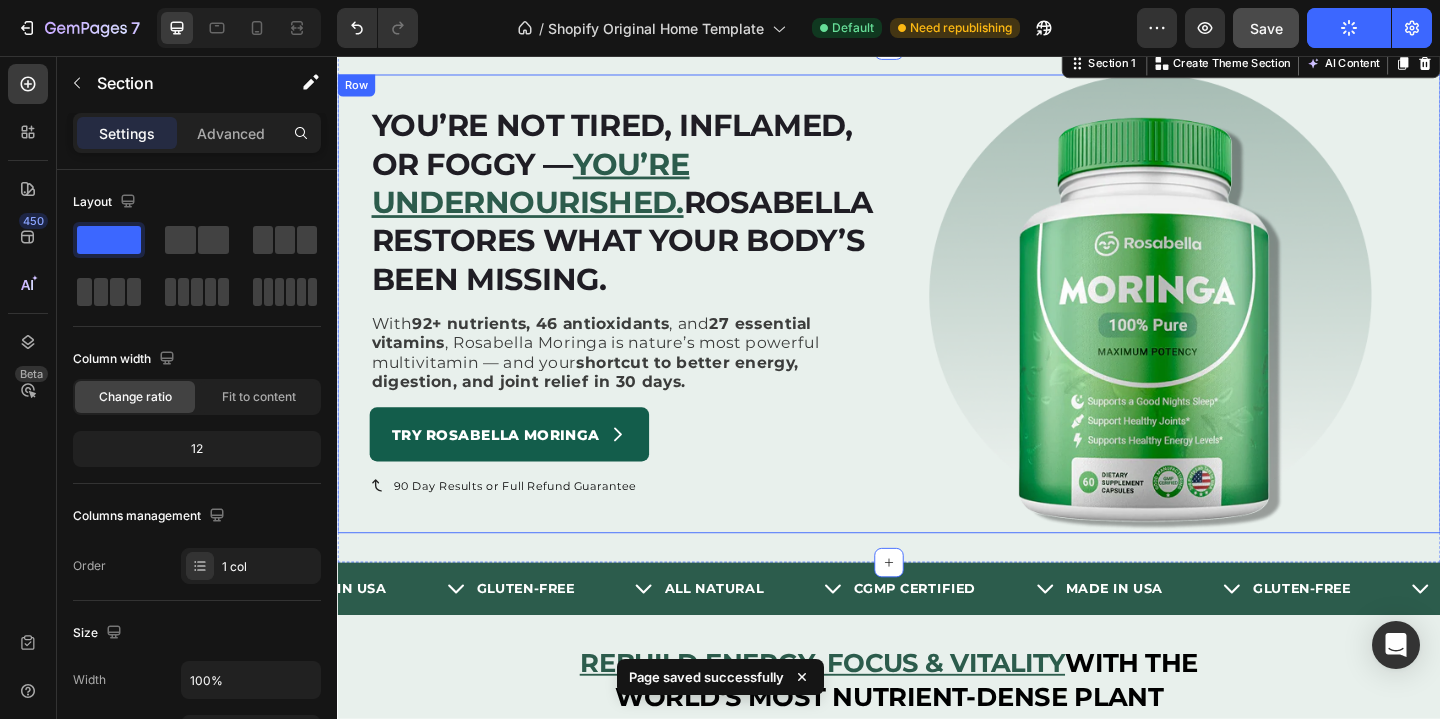 scroll, scrollTop: 0, scrollLeft: 0, axis: both 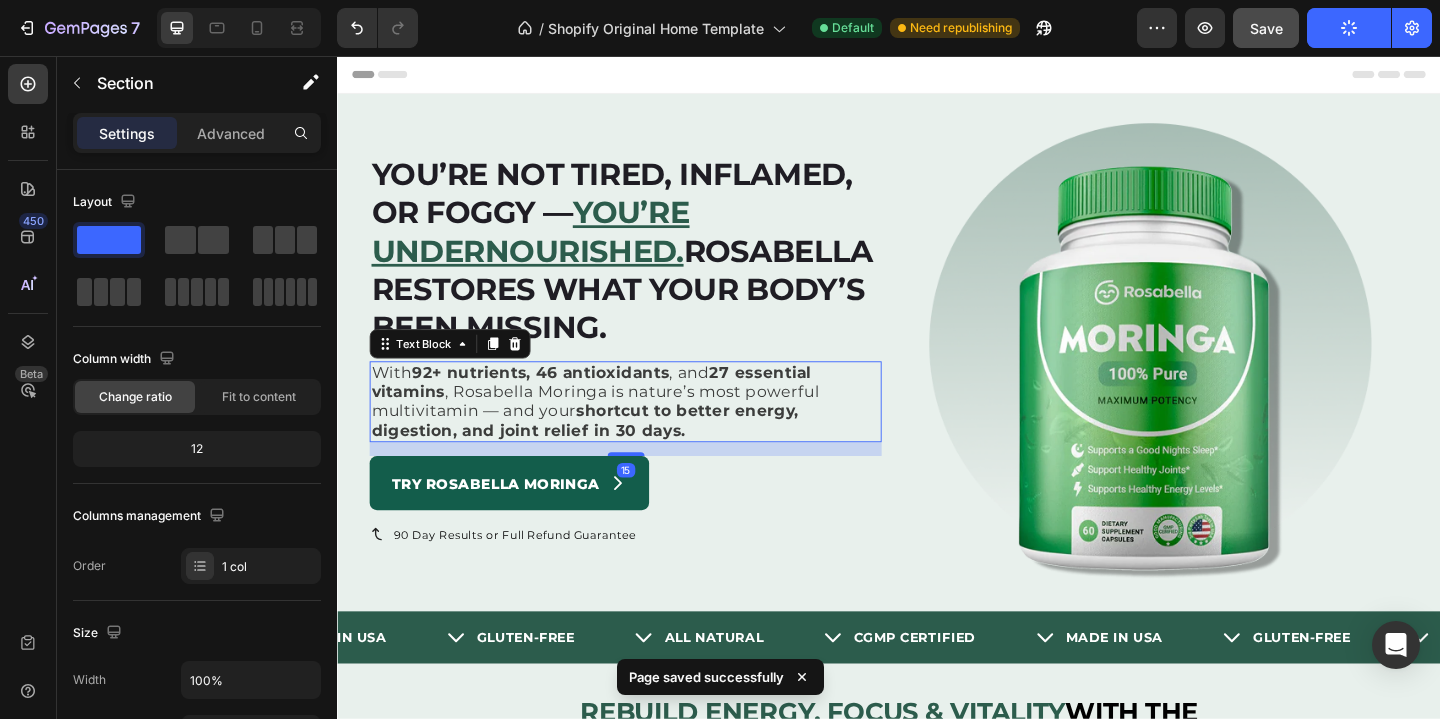 click on "With  92+ nutrients, 46 antioxidants , and  27 essential vitamins , Rosabella Moringa is nature’s most powerful multivitamin — and your  shortcut to better energy, digestion, and joint relief in 30 days." at bounding box center (618, 431) 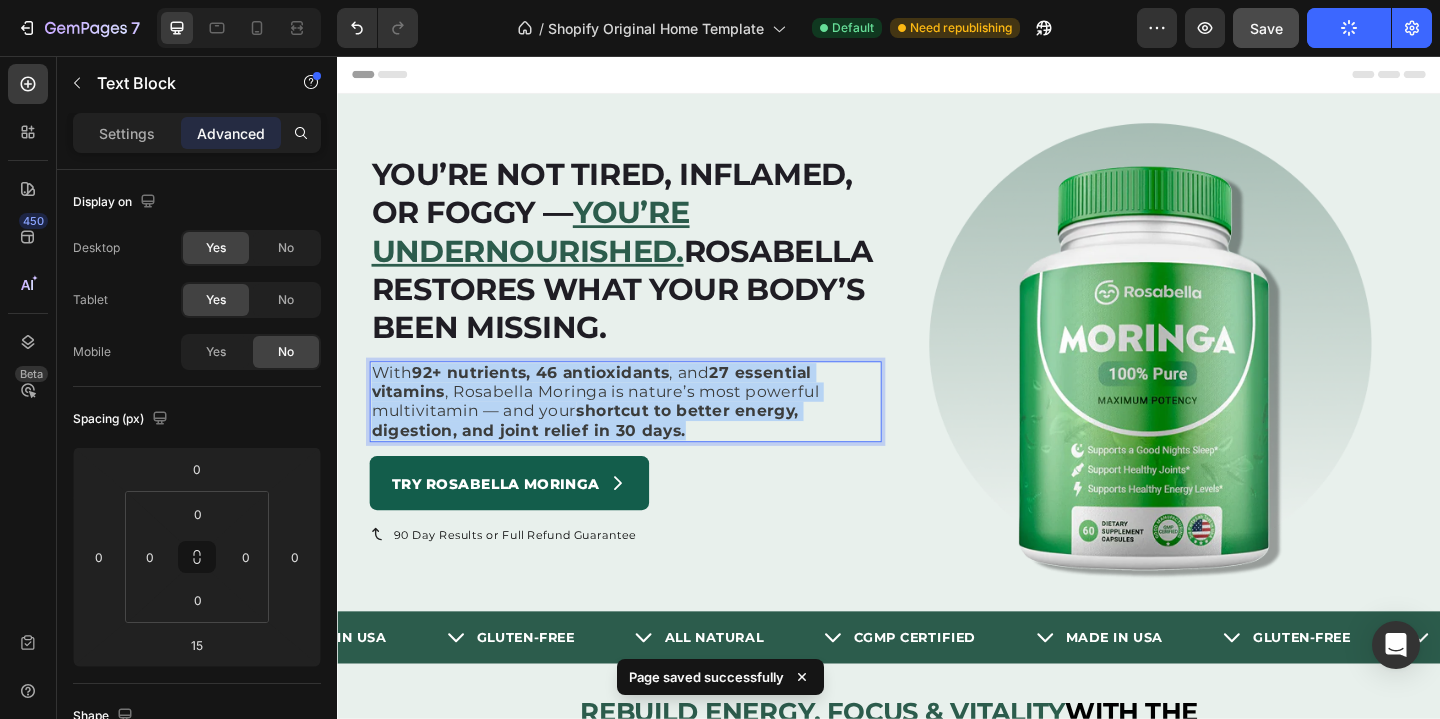 click on "With  92+ nutrients, 46 antioxidants , and  27 essential vitamins , Rosabella Moringa is nature’s most powerful multivitamin — and your  shortcut to better energy, digestion, and joint relief in 30 days." at bounding box center (618, 431) 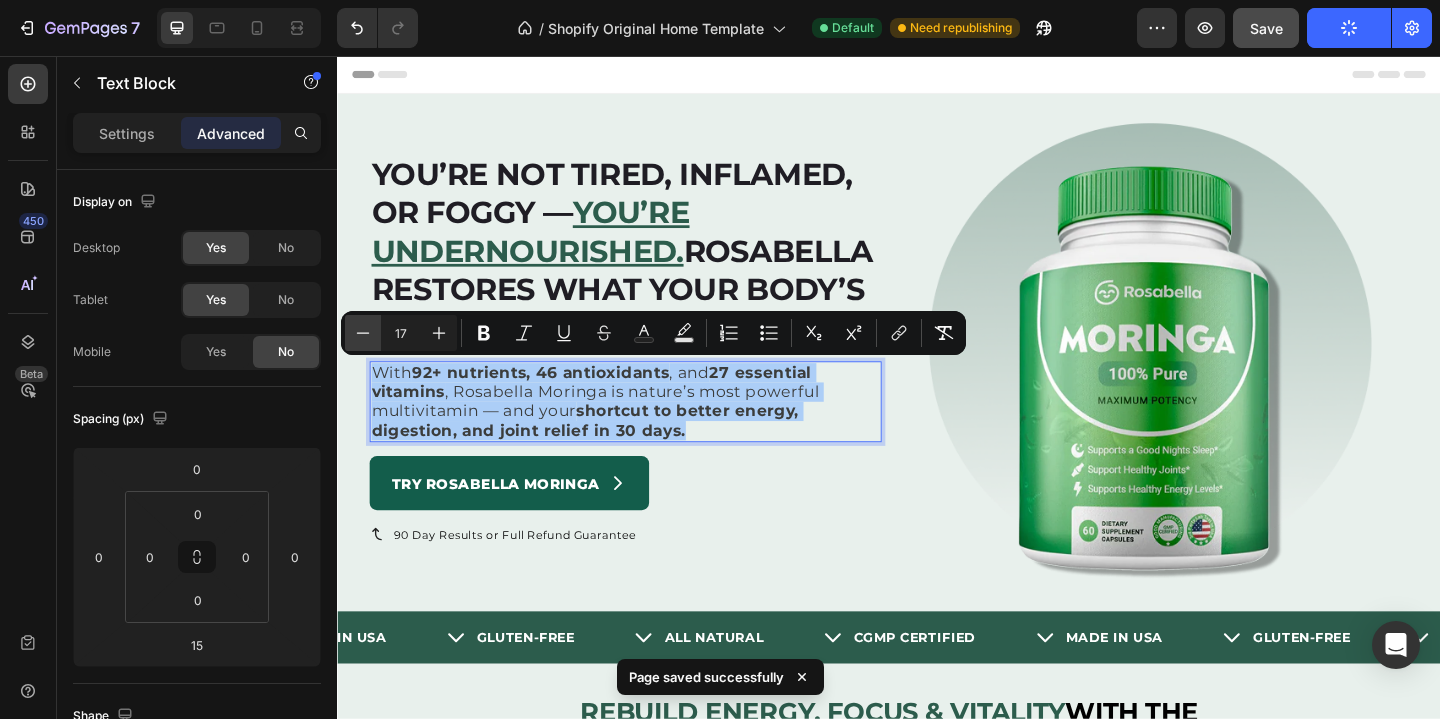 click 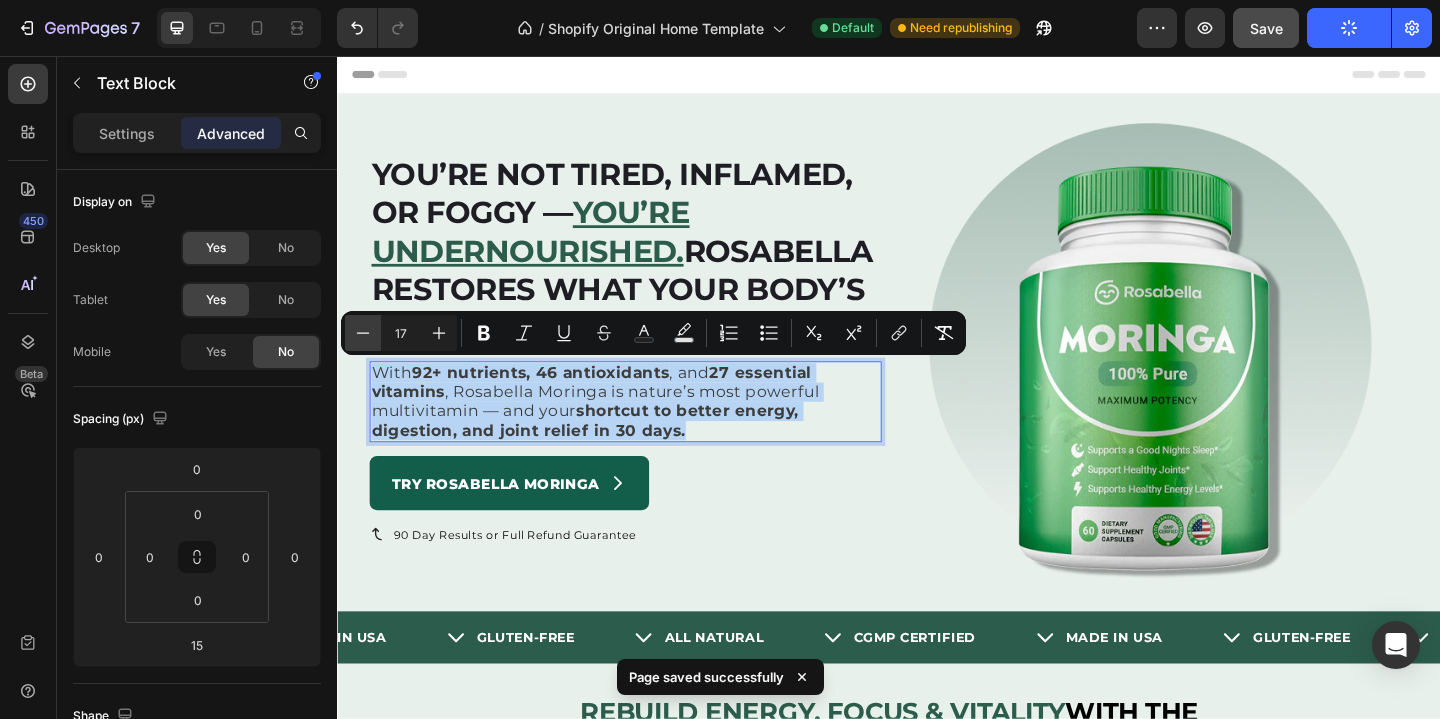 type on "16" 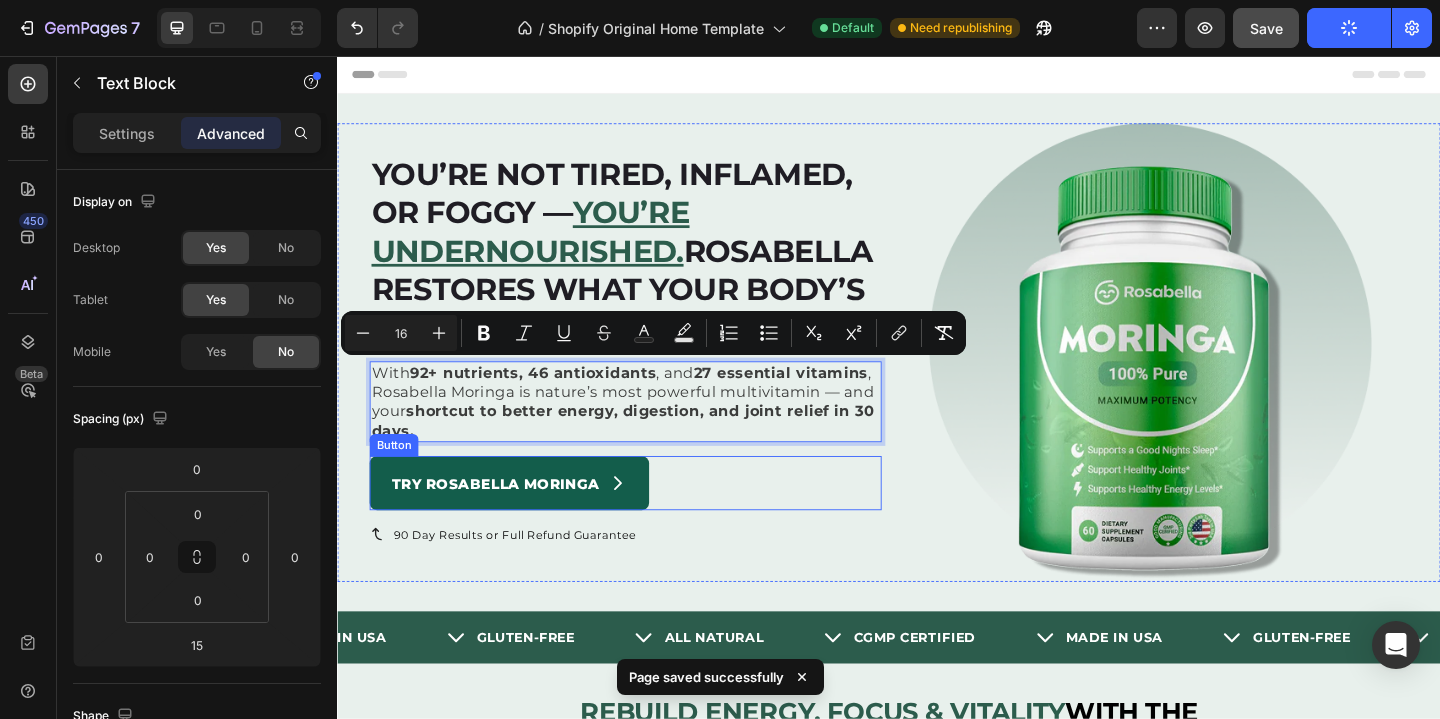click on "Try Rosabella Moringa Button" at bounding box center (650, 520) 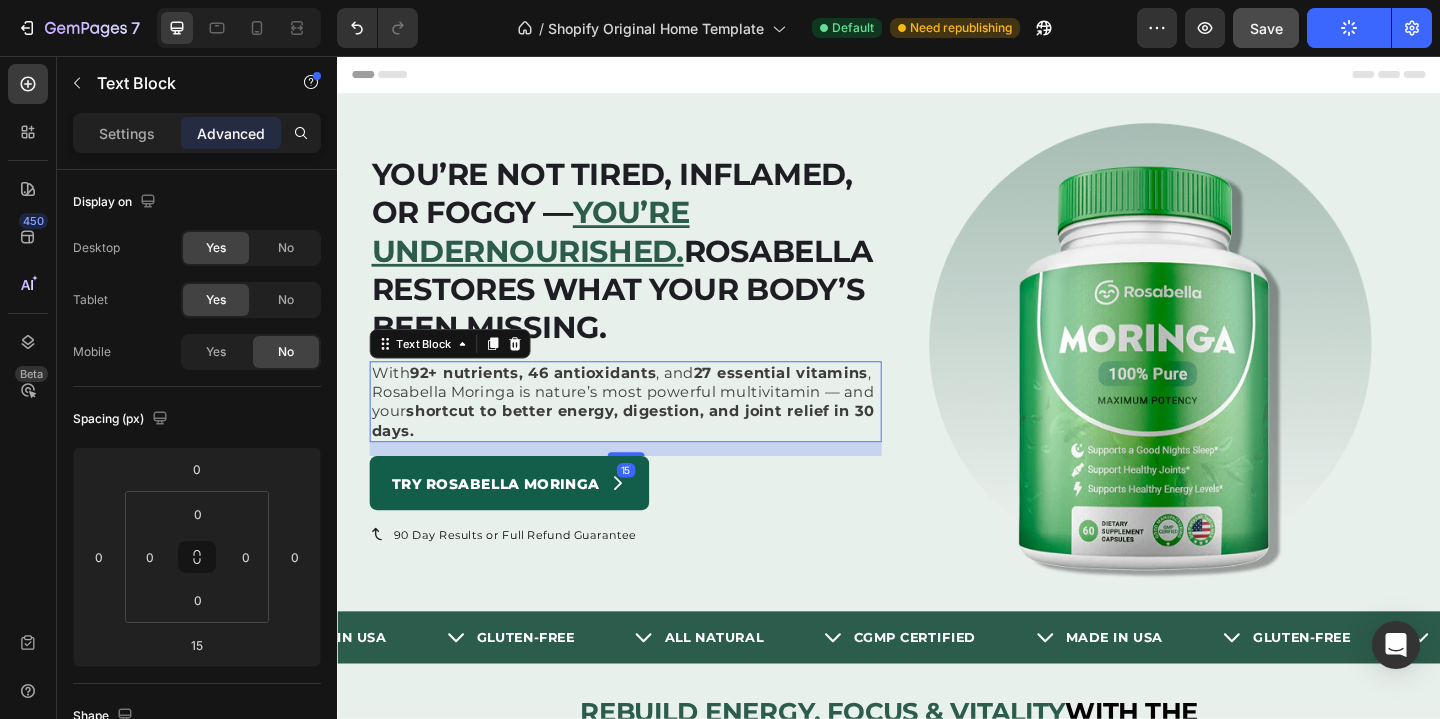 click on "shortcut to better energy, digestion, and joint relief in 30 days." at bounding box center (647, 453) 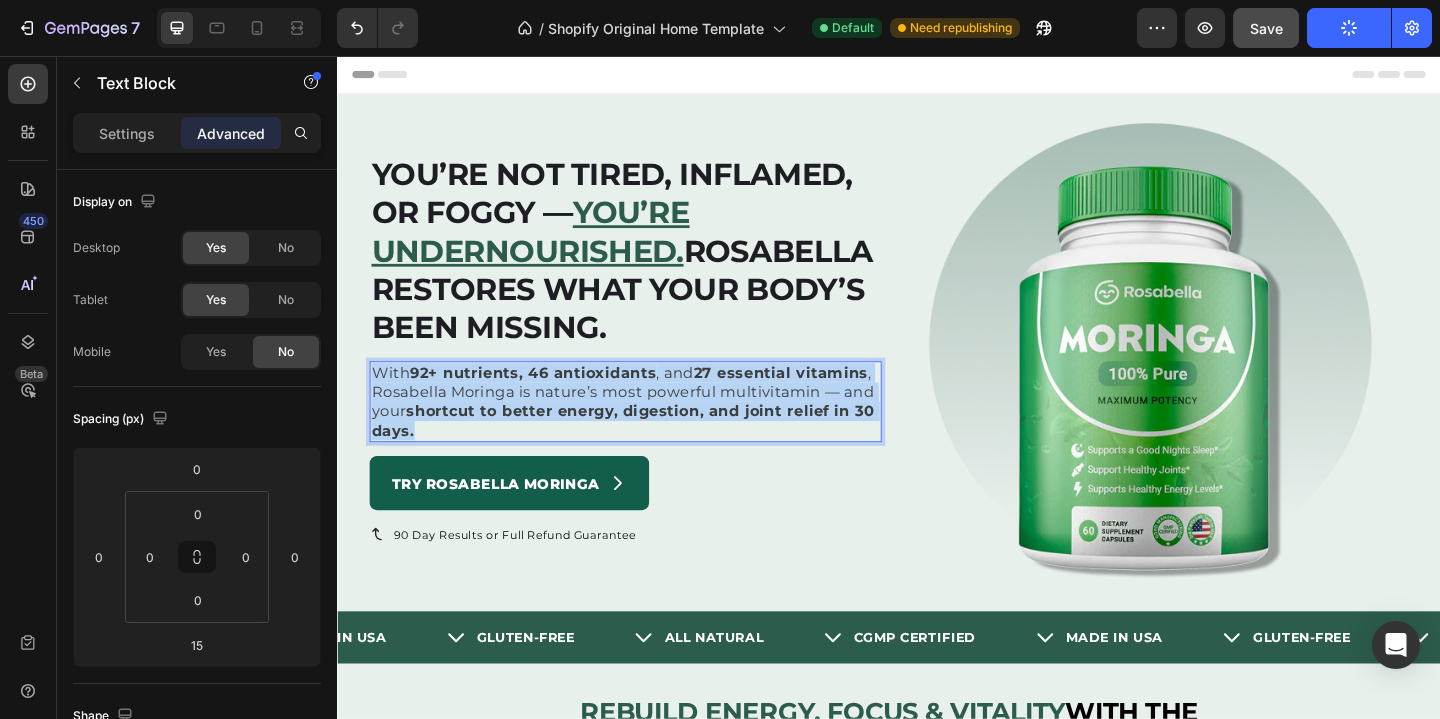 click on "shortcut to better energy, digestion, and joint relief in 30 days." at bounding box center (647, 453) 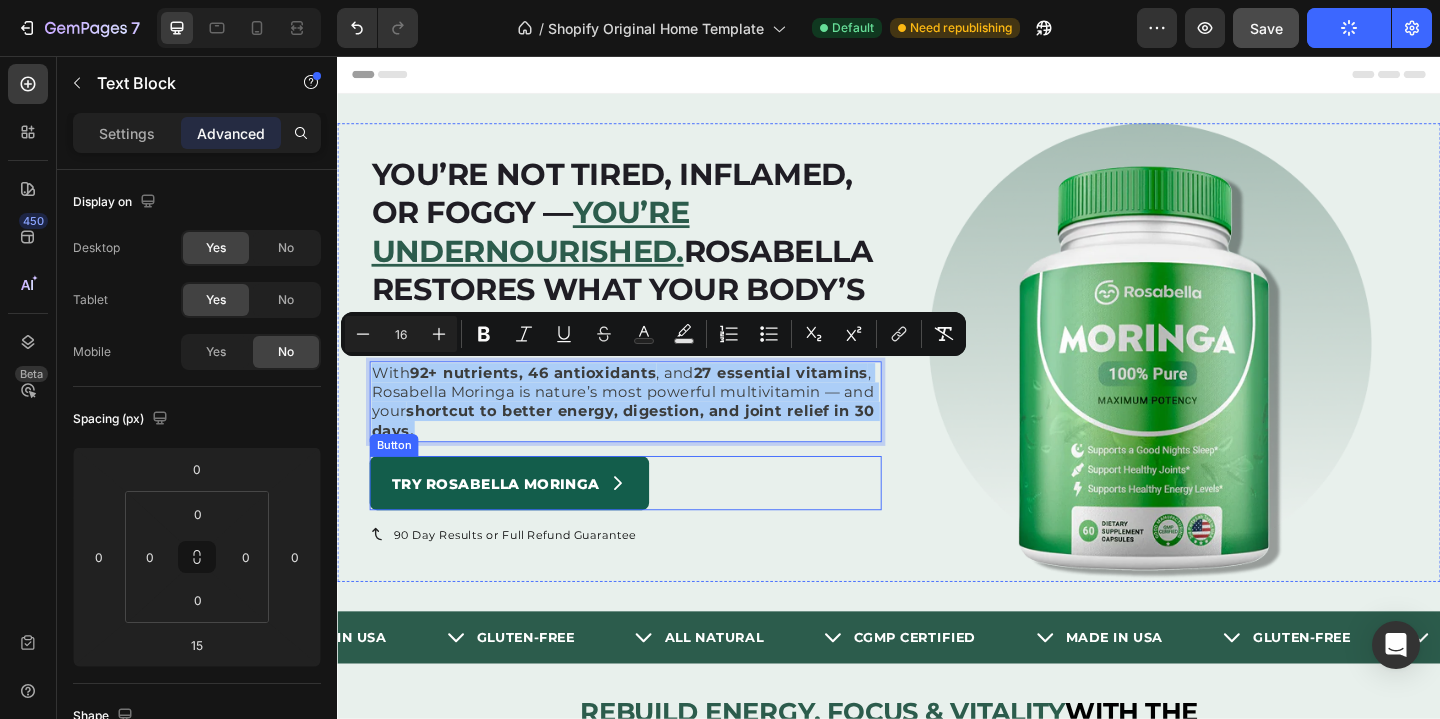 click on "Try Rosabella Moringa Button" at bounding box center (650, 520) 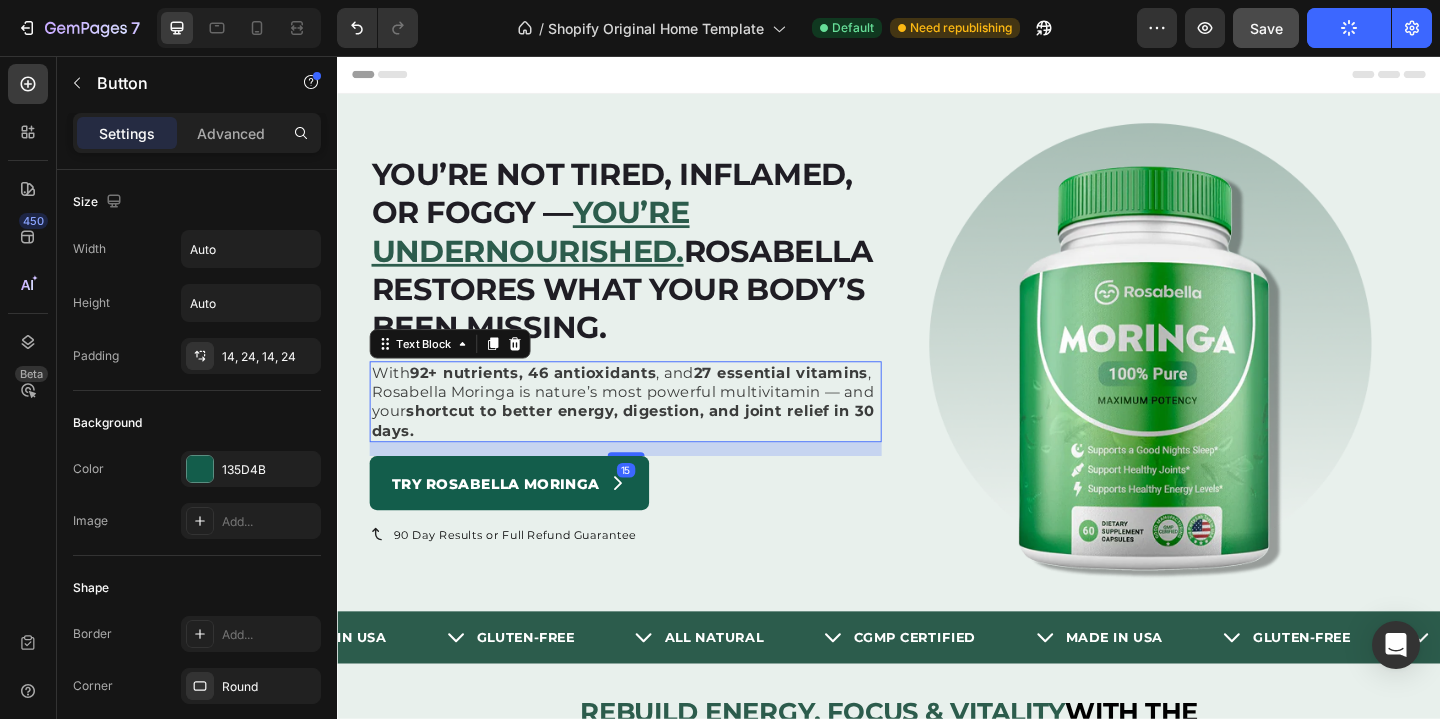 click on "shortcut to better energy, digestion, and joint relief in 30 days." at bounding box center (647, 453) 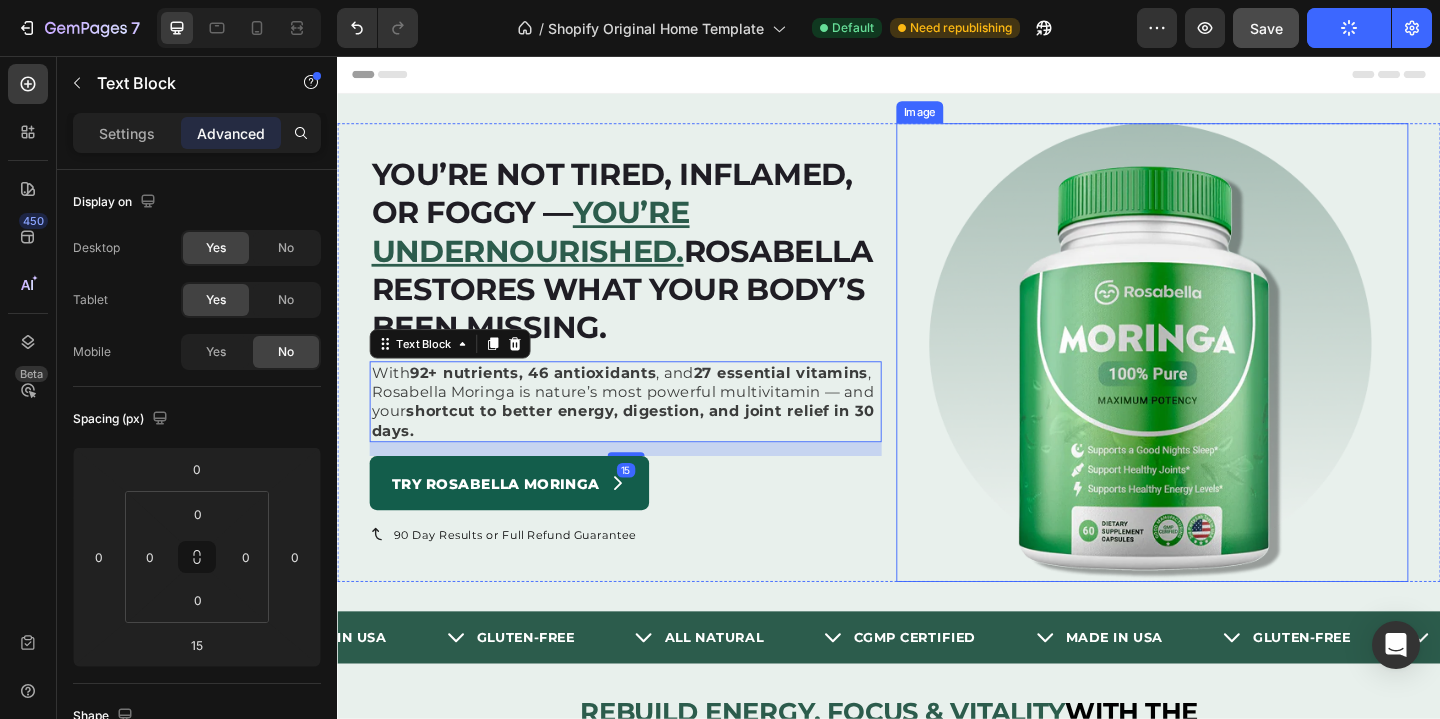 click at bounding box center (1223, 378) 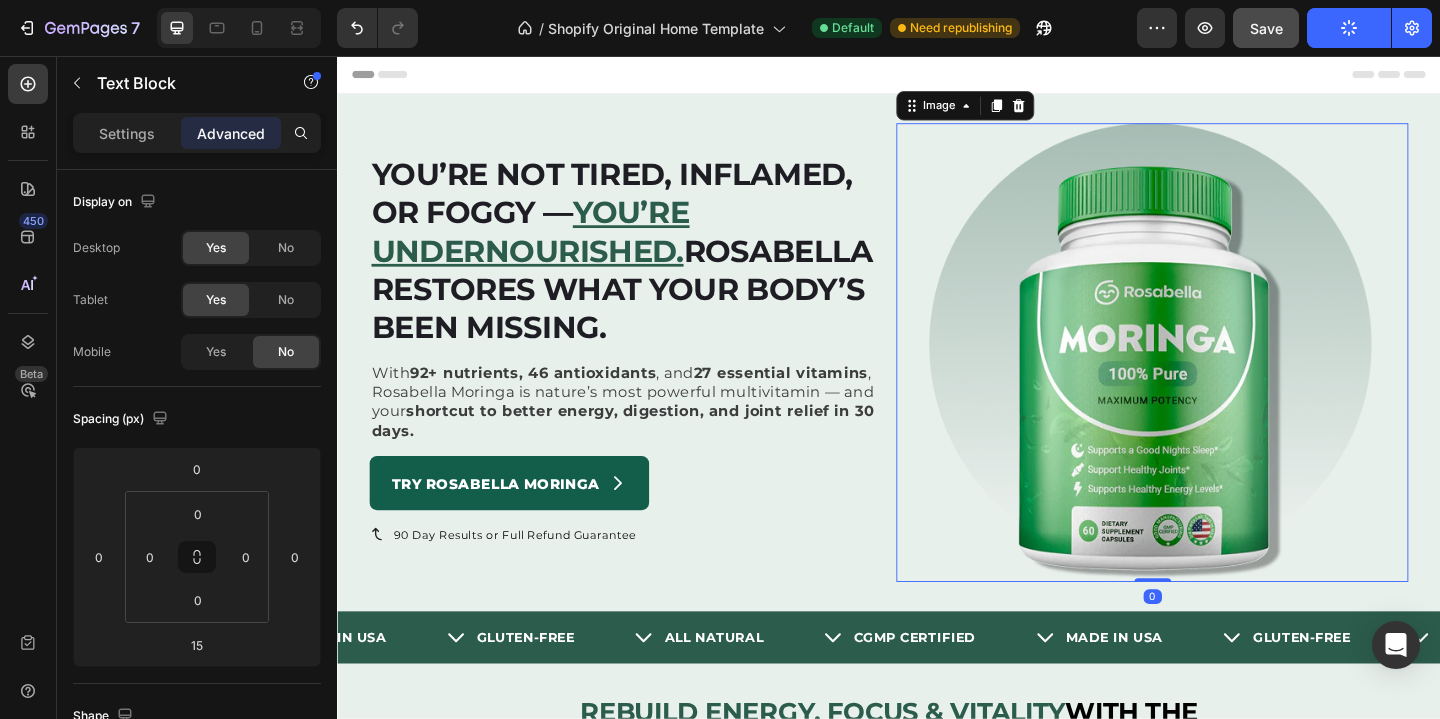 click on "shortcut to better energy, digestion, and joint relief in 30 days." at bounding box center (647, 453) 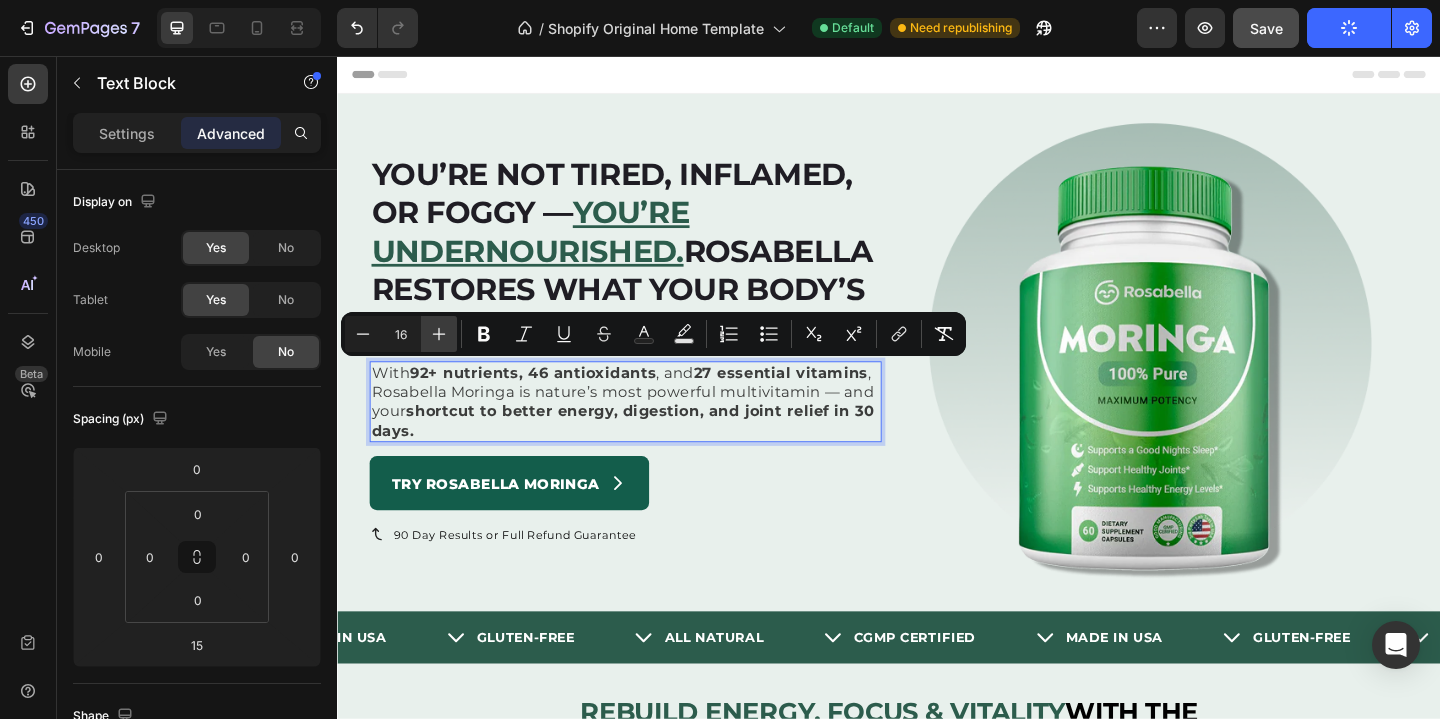 click 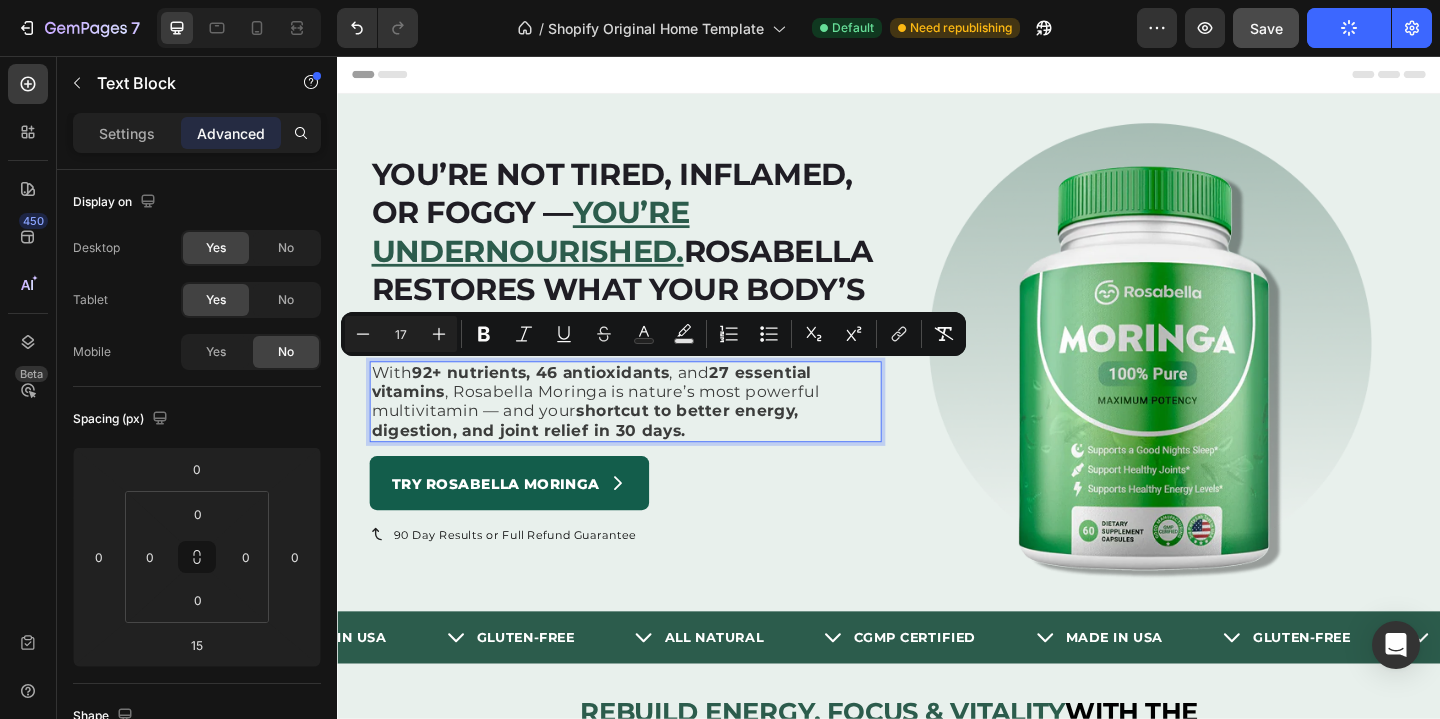click on "With  92+ nutrients, 46 antioxidants , and  27 essential vitamins , Rosabella Moringa is nature’s most powerful multivitamin — and your  shortcut to better energy, digestion, and joint relief in 30 days." at bounding box center [650, 432] 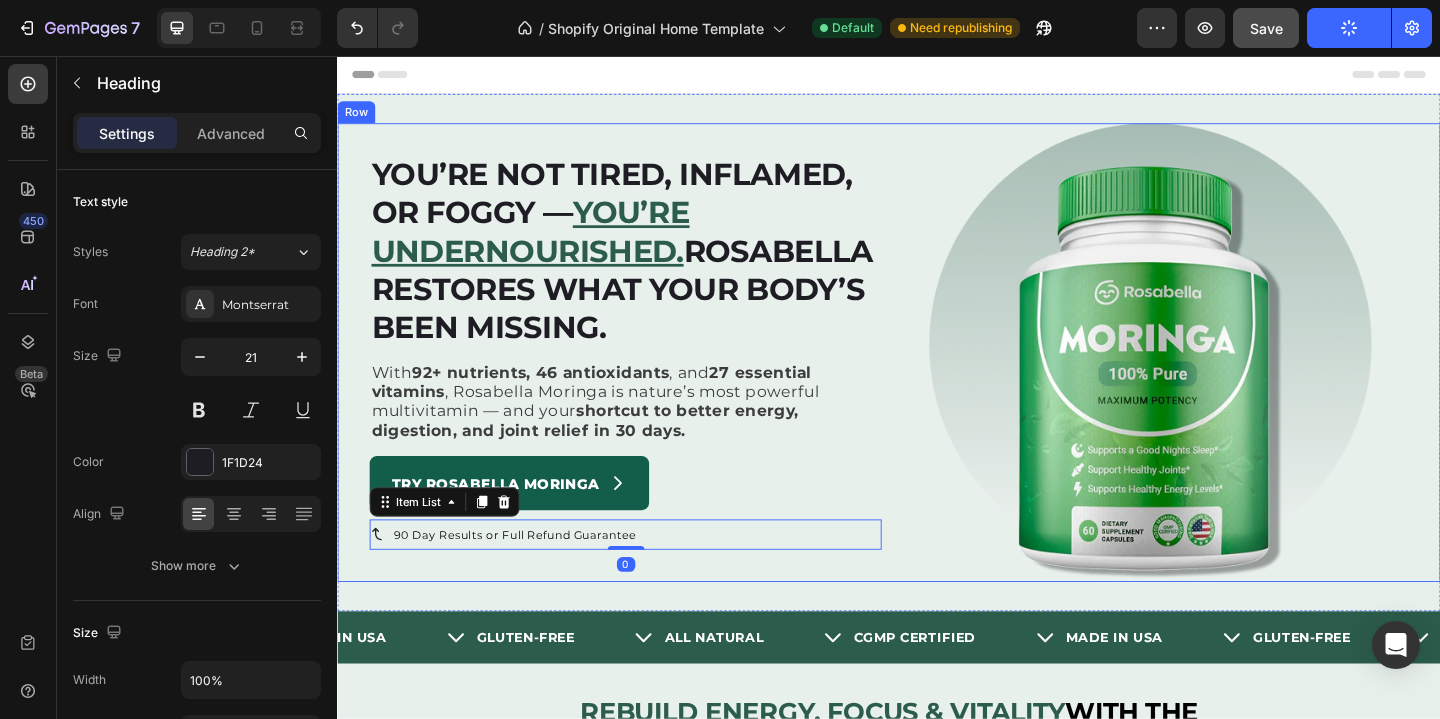 click on "Rosabella restores what your body’s been missing." at bounding box center (646, 310) 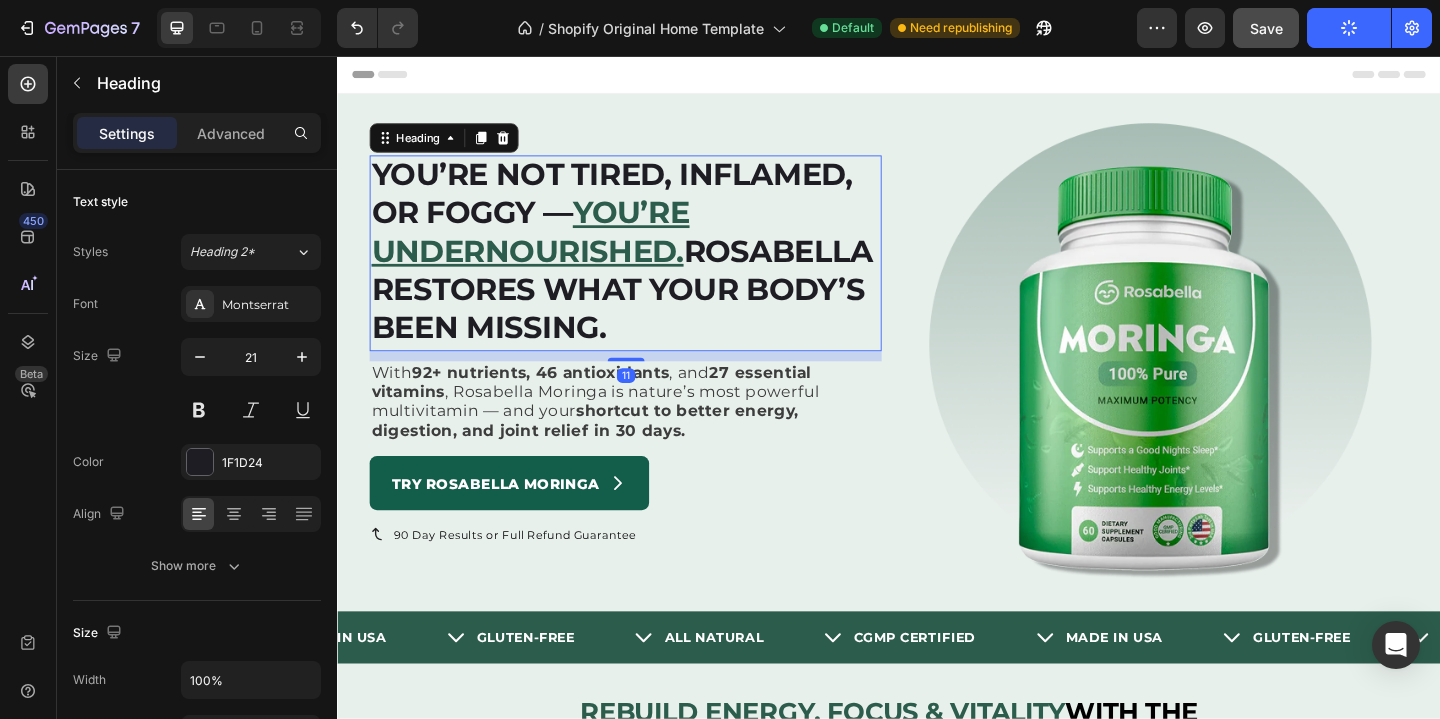 click on "You’re not tired, inflamed, or foggy —  you’re undernourished.  Rosabella restores what your body’s been missing." at bounding box center [650, 270] 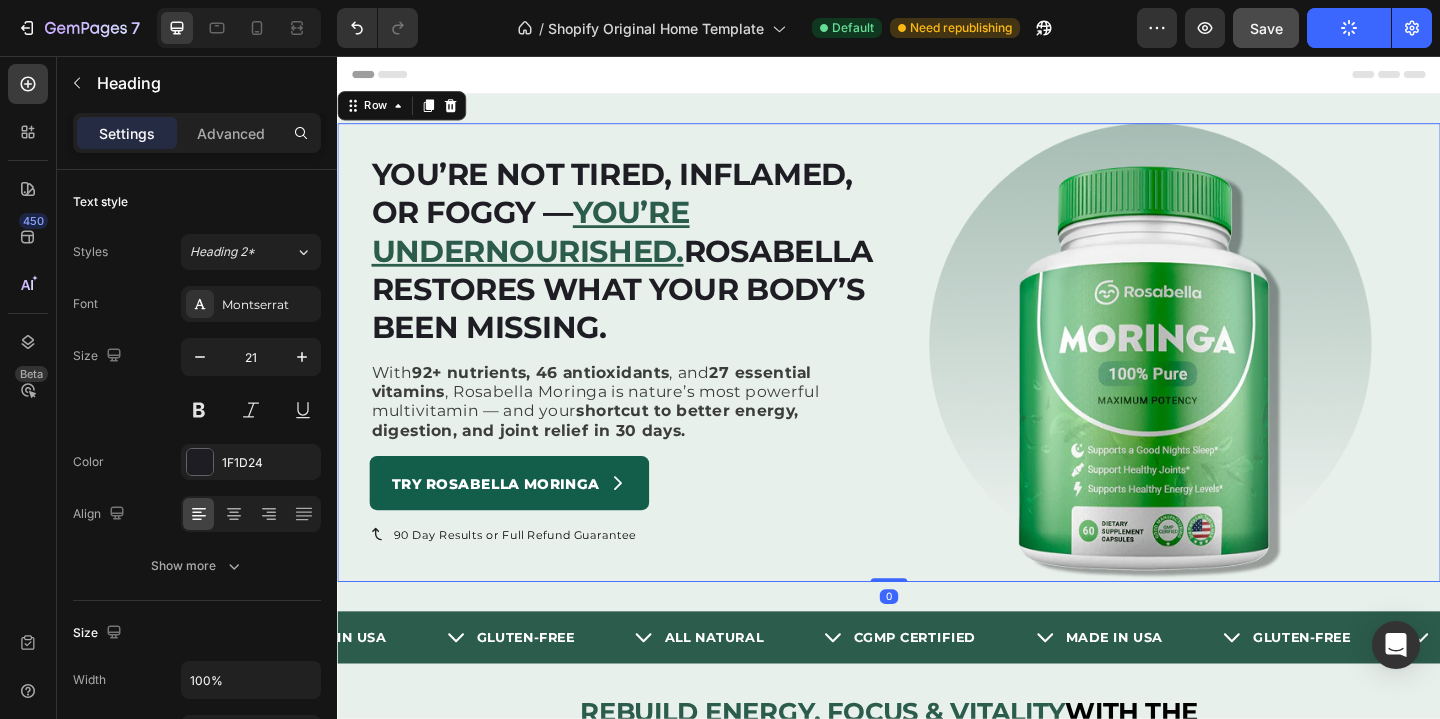 click on "⁠⁠⁠⁠⁠⁠⁠ You’re not tired, inflamed, or foggy —  you’re undernourished.  Rosabella restores what your body’s been missing. Heading ⁠⁠⁠⁠⁠⁠⁠ You’re not tired, inflamed, or foggy —  you’re undernourished.  Rosabella restores what your body’s been missing. Heading With  92+ nutrients, 46 antioxidants , and  27 essential vitamins , Rosabella Moringa is nature’s most powerful multivitamin — and your  shortcut to better energy, digestion, and joint relief in 30 days. Text Block
Try Rosabella Moringa Button
90 Day Results or Full Refund Guarantee Item List Image Row   0" at bounding box center [937, 378] 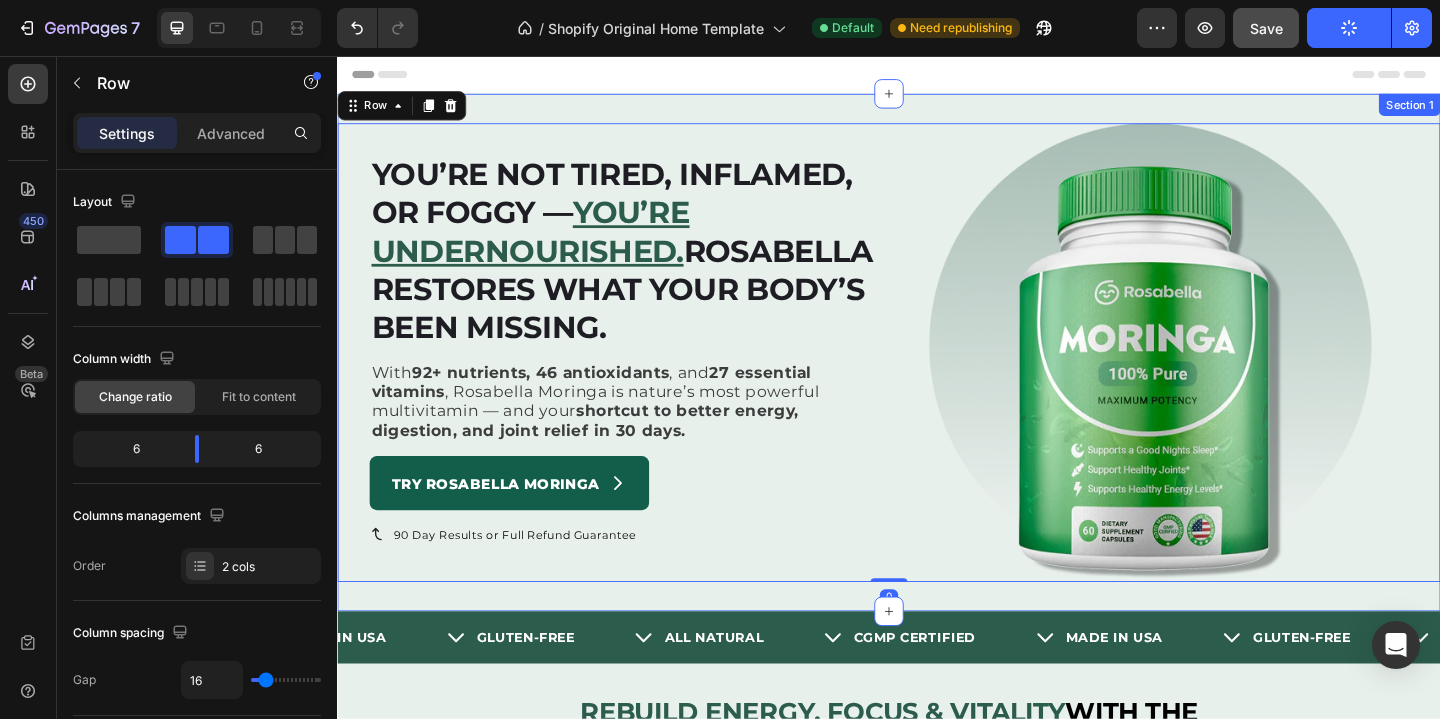 click on "⁠⁠⁠⁠⁠⁠⁠ You’re not tired, inflamed, or foggy —  you’re undernourished.  Rosabella restores what your body’s been missing. Heading ⁠⁠⁠⁠⁠⁠⁠ You’re not tired, inflamed, or foggy —  you’re undernourished.  Rosabella restores what your body’s been missing. Heading With  92+ nutrients, 46 antioxidants , and  27 essential vitamins , Rosabella Moringa is nature’s most powerful multivitamin — and your  shortcut to better energy, digestion, and joint relief in 30 days. Text Block
Try Rosabella Moringa Button
90 Day Results or Full Refund Guarantee Item List Image Row   0 Section 1" at bounding box center [937, 378] 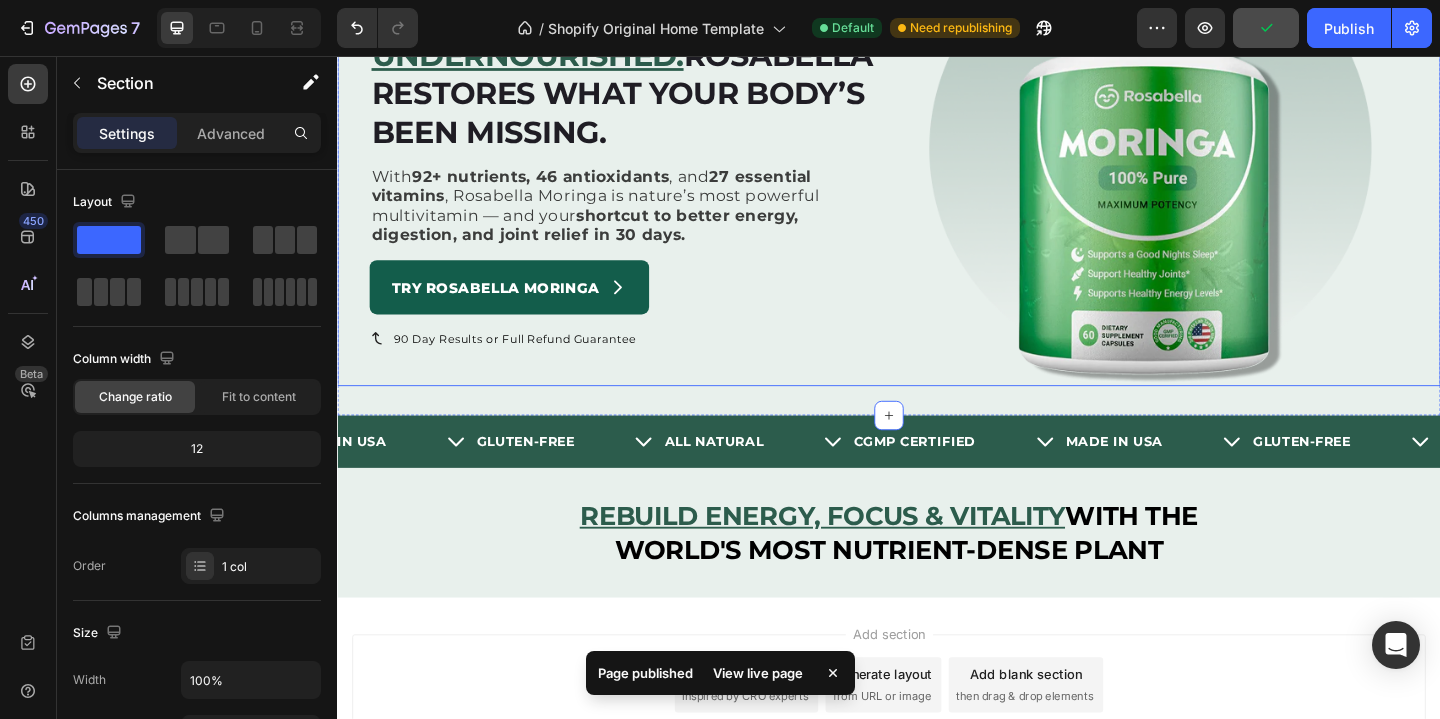 scroll, scrollTop: 320, scrollLeft: 0, axis: vertical 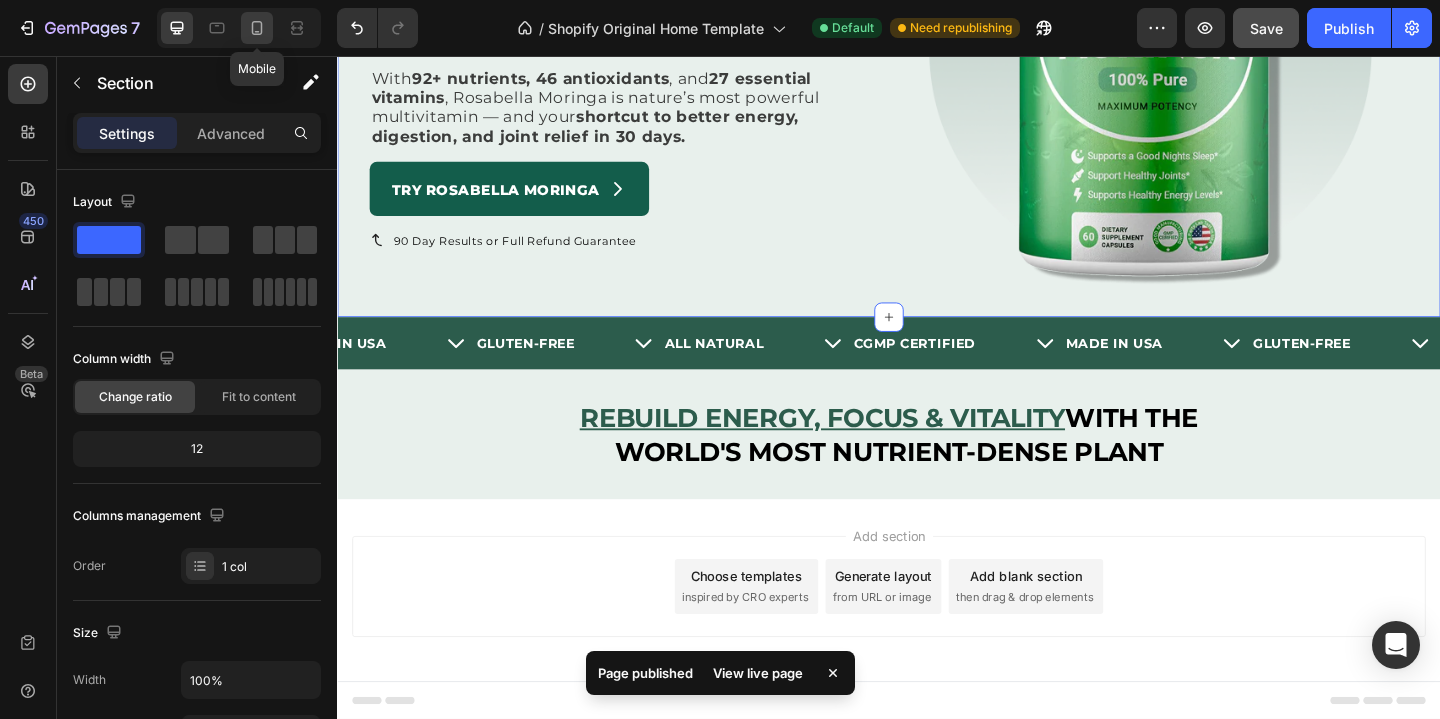 click 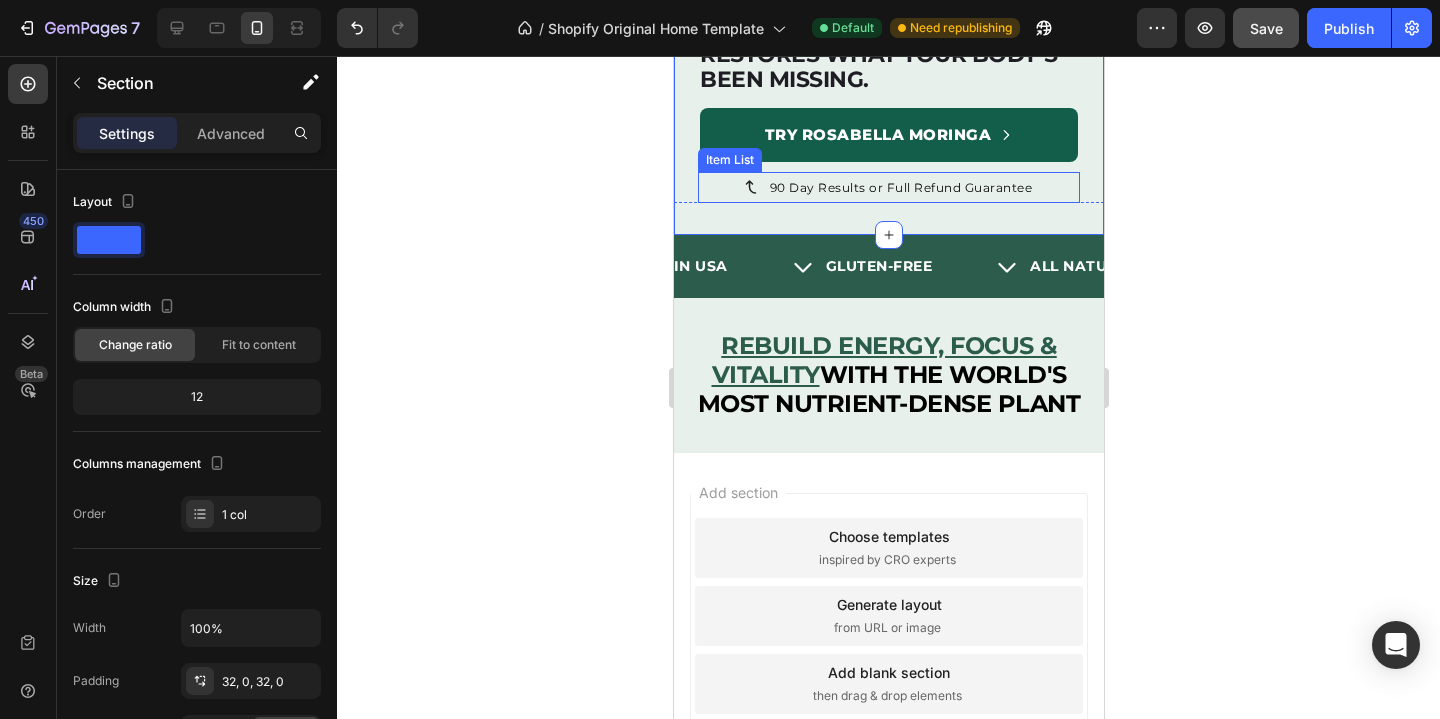 scroll, scrollTop: 566, scrollLeft: 0, axis: vertical 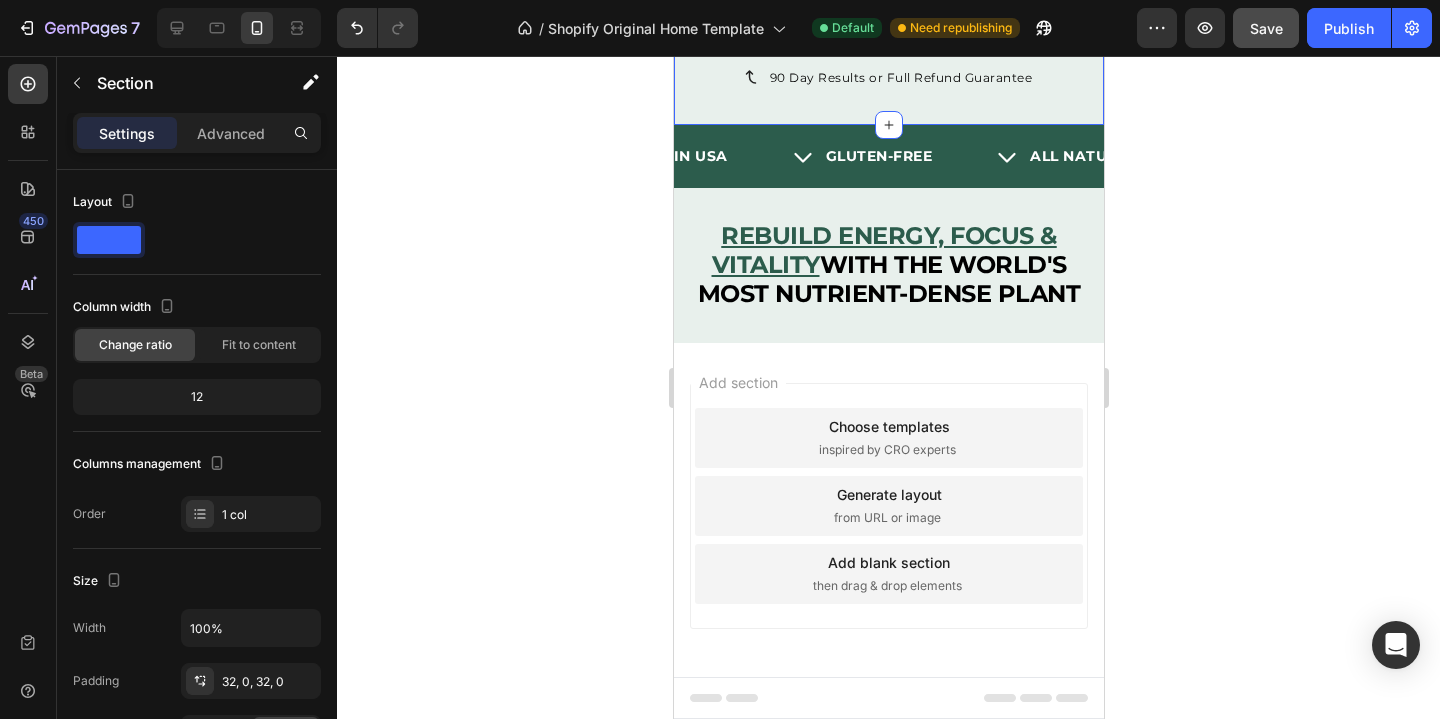 click 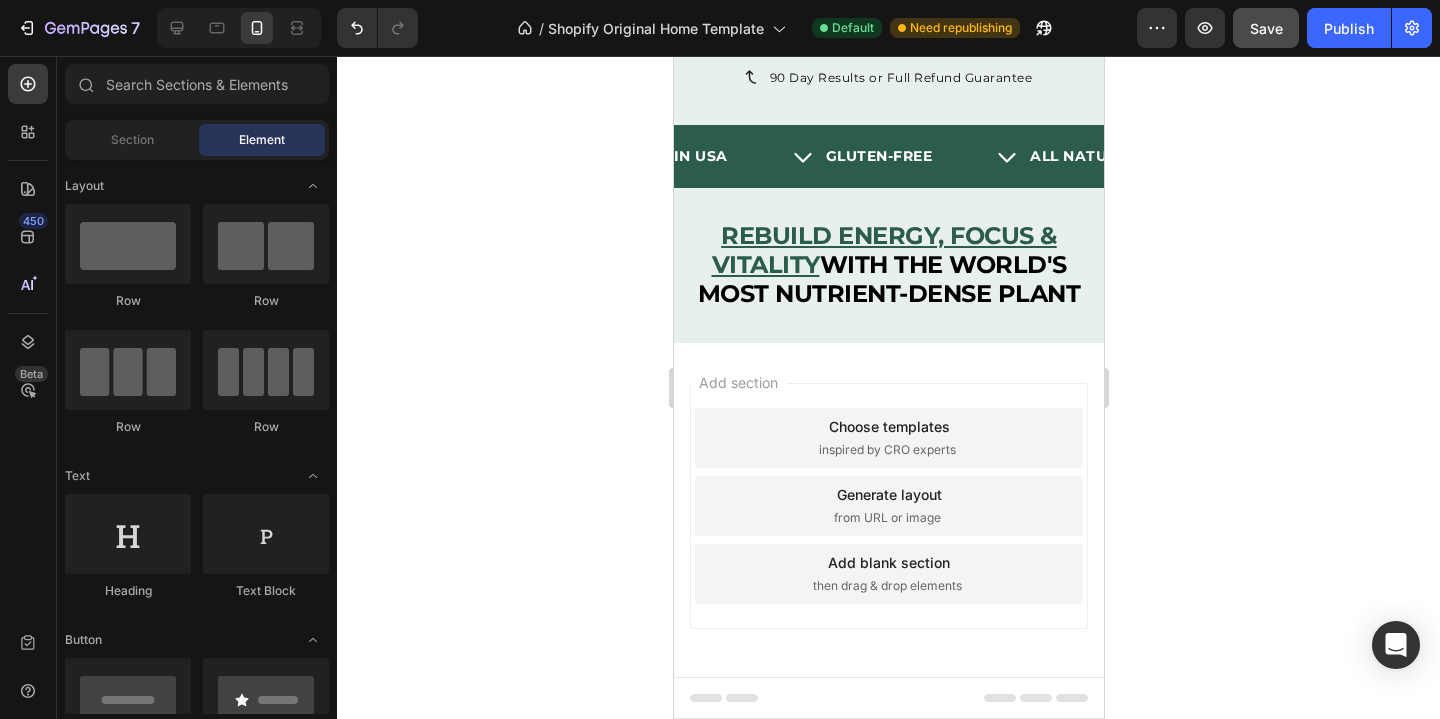 click 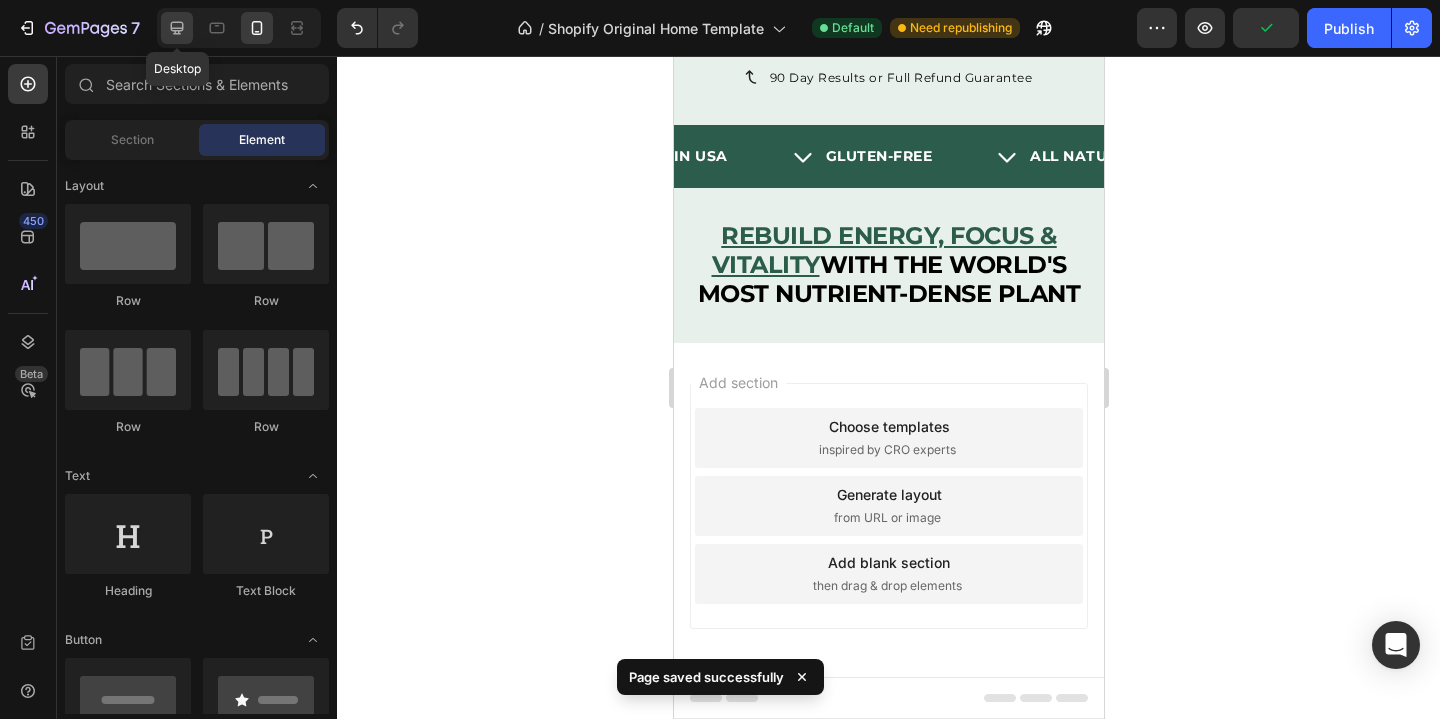 click 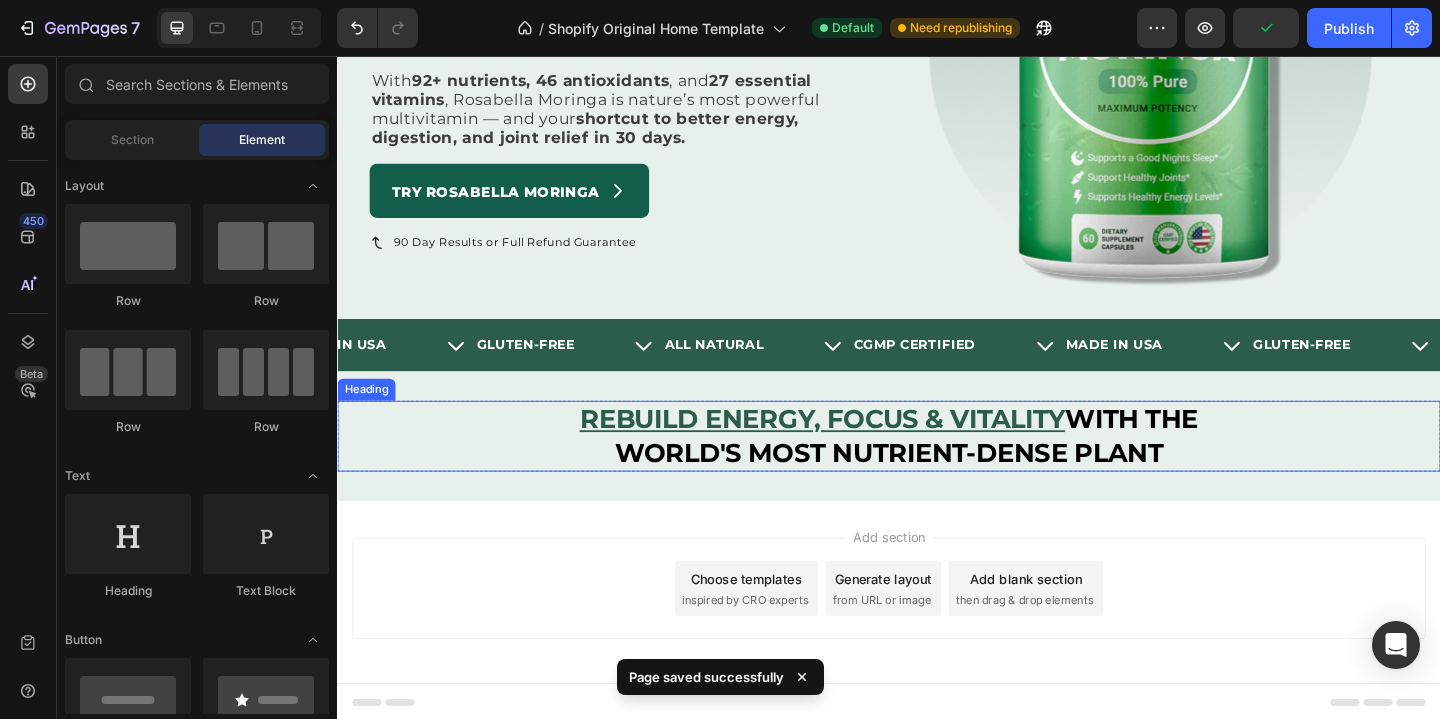 scroll, scrollTop: 320, scrollLeft: 0, axis: vertical 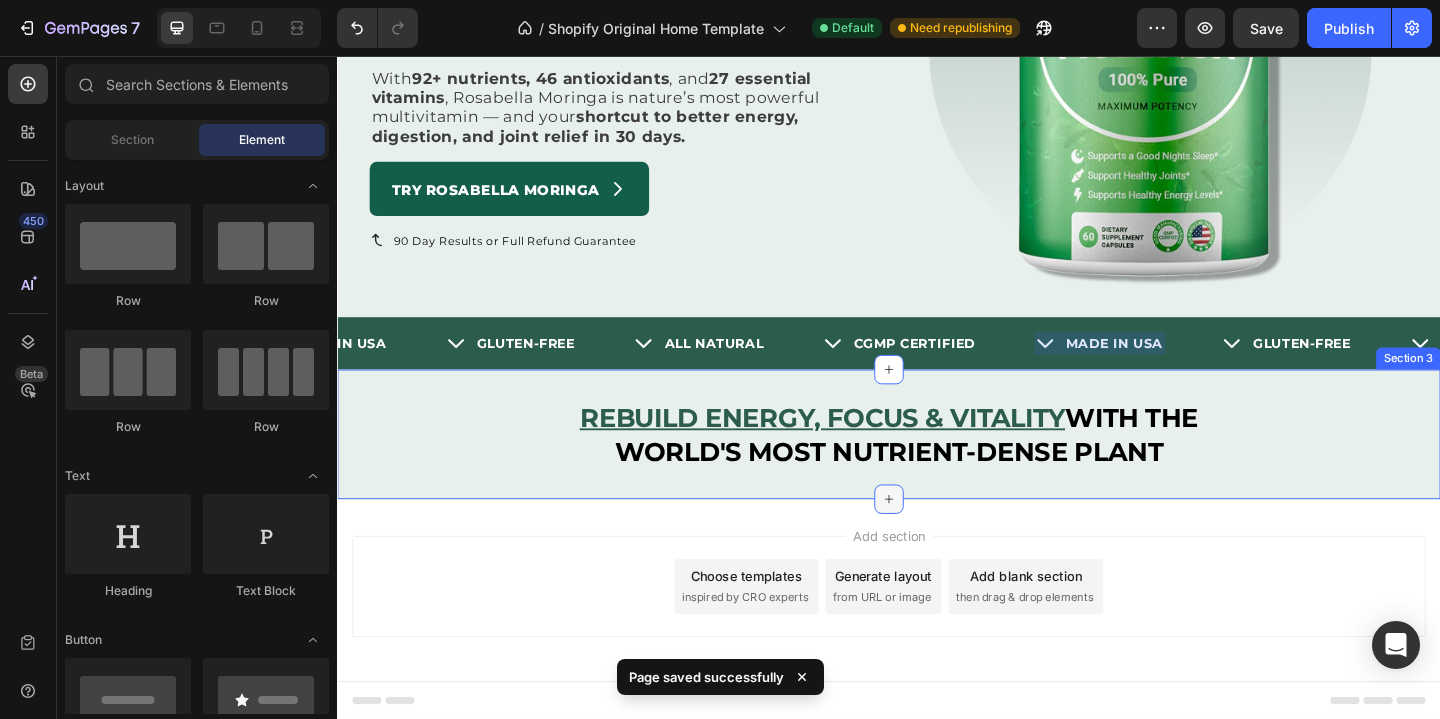click at bounding box center (937, 538) 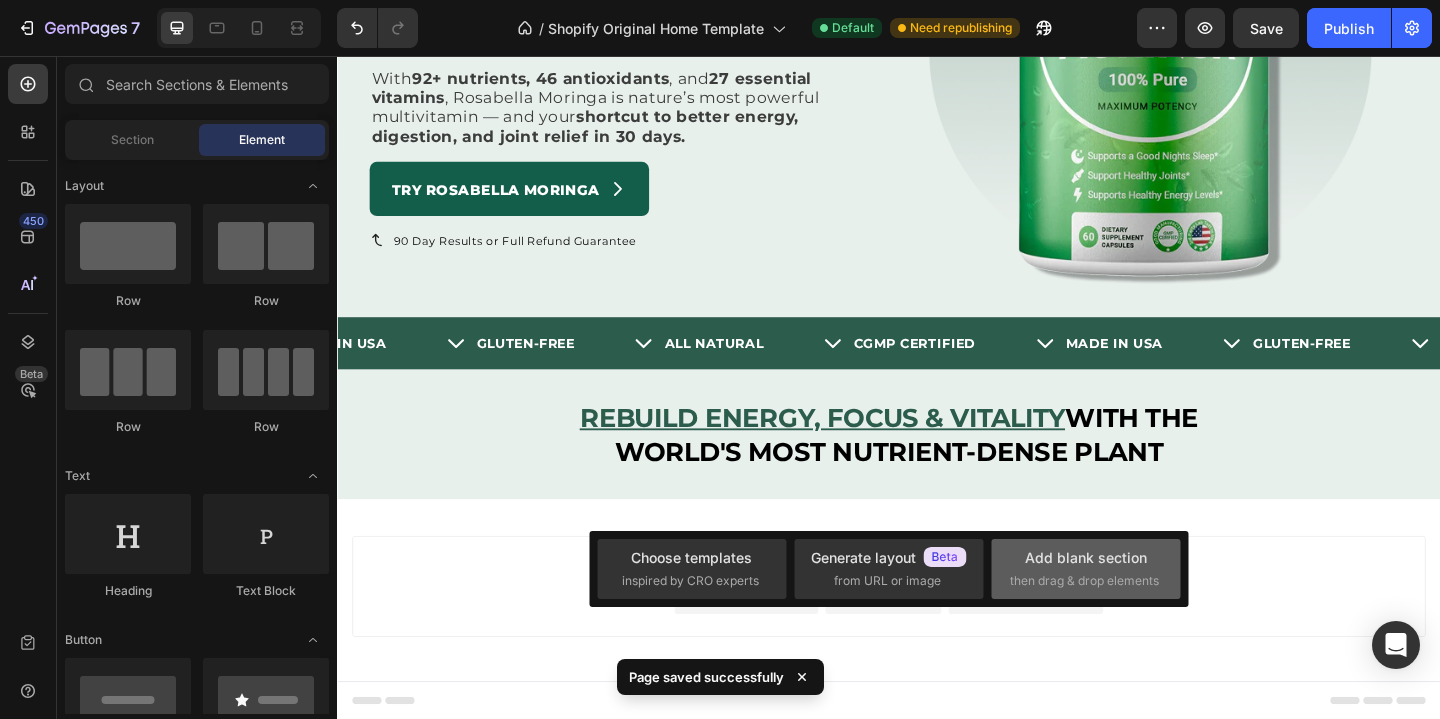 click on "Add blank section  then drag & drop elements" at bounding box center (1086, 568) 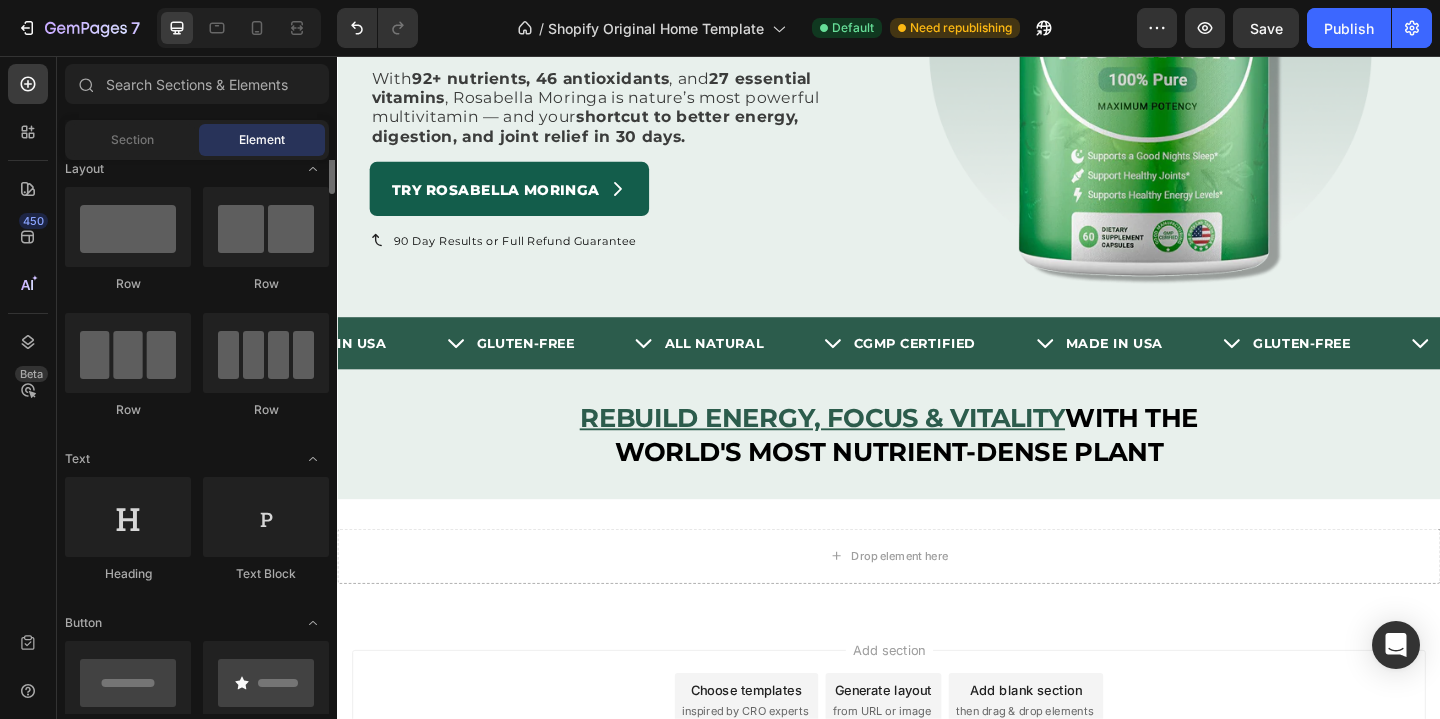 scroll, scrollTop: 0, scrollLeft: 0, axis: both 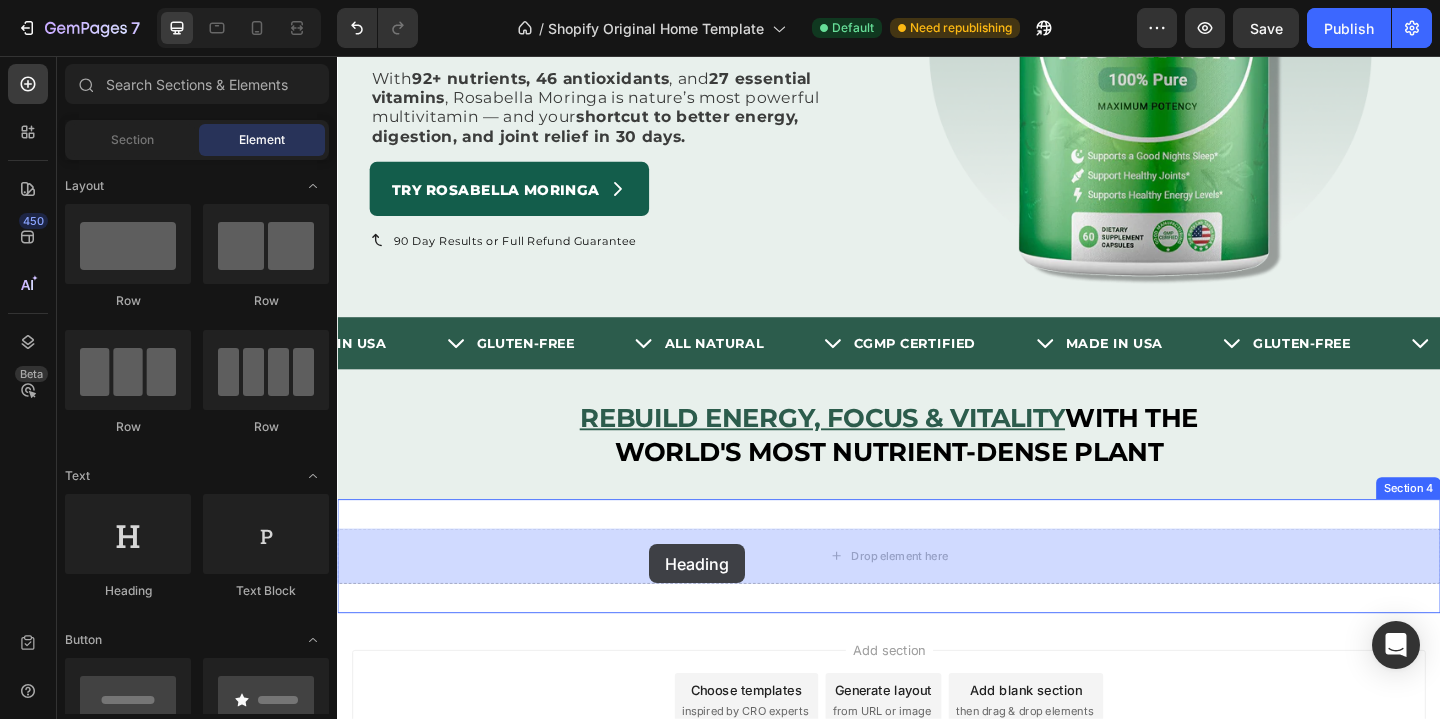 drag, startPoint x: 471, startPoint y: 600, endPoint x: 553, endPoint y: 587, distance: 83.02409 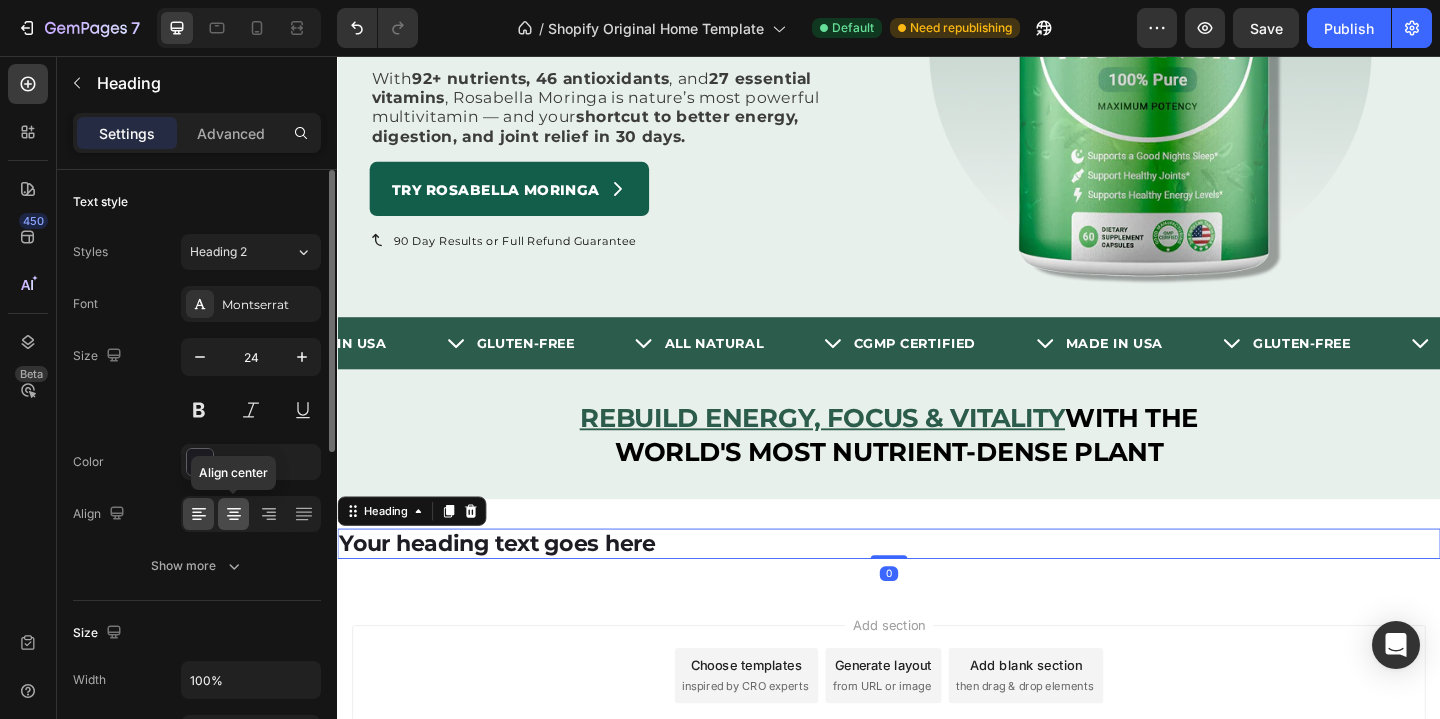 click 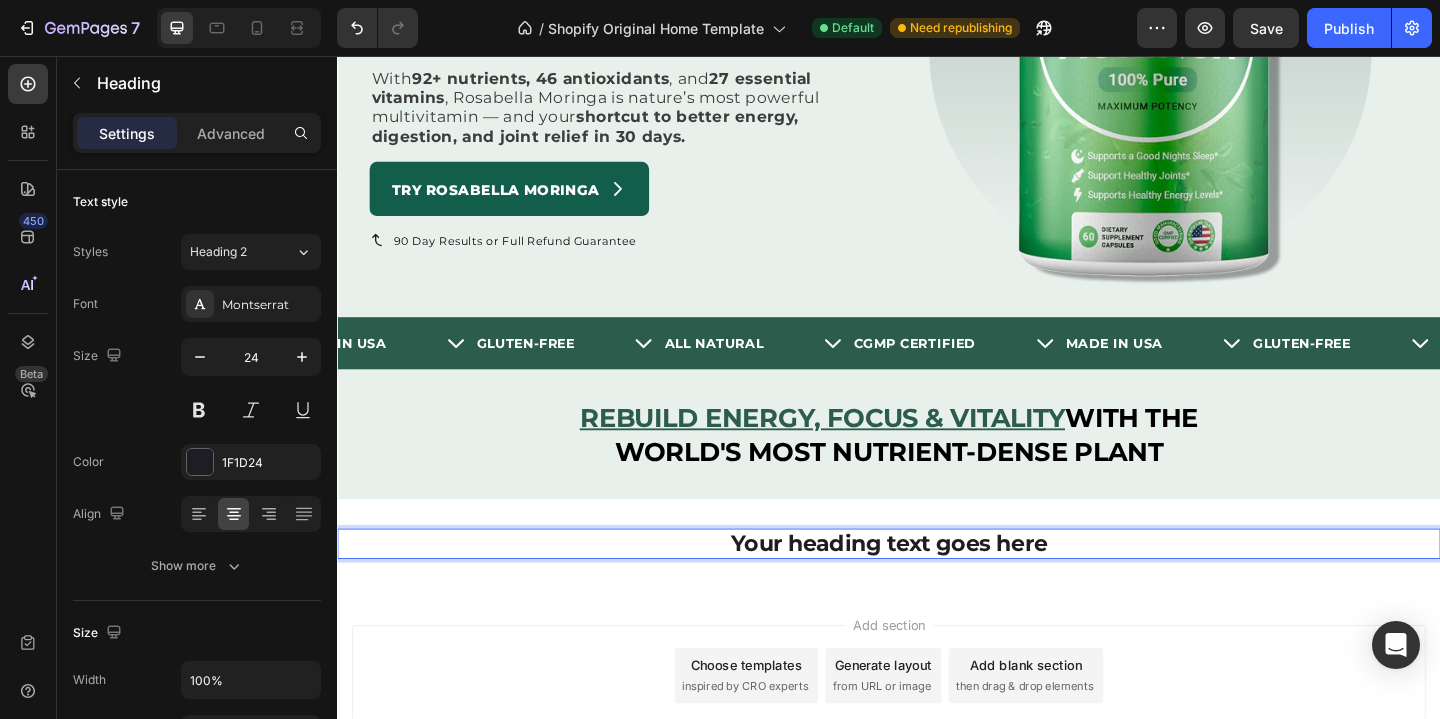 click on "Your heading text goes here" at bounding box center (937, 586) 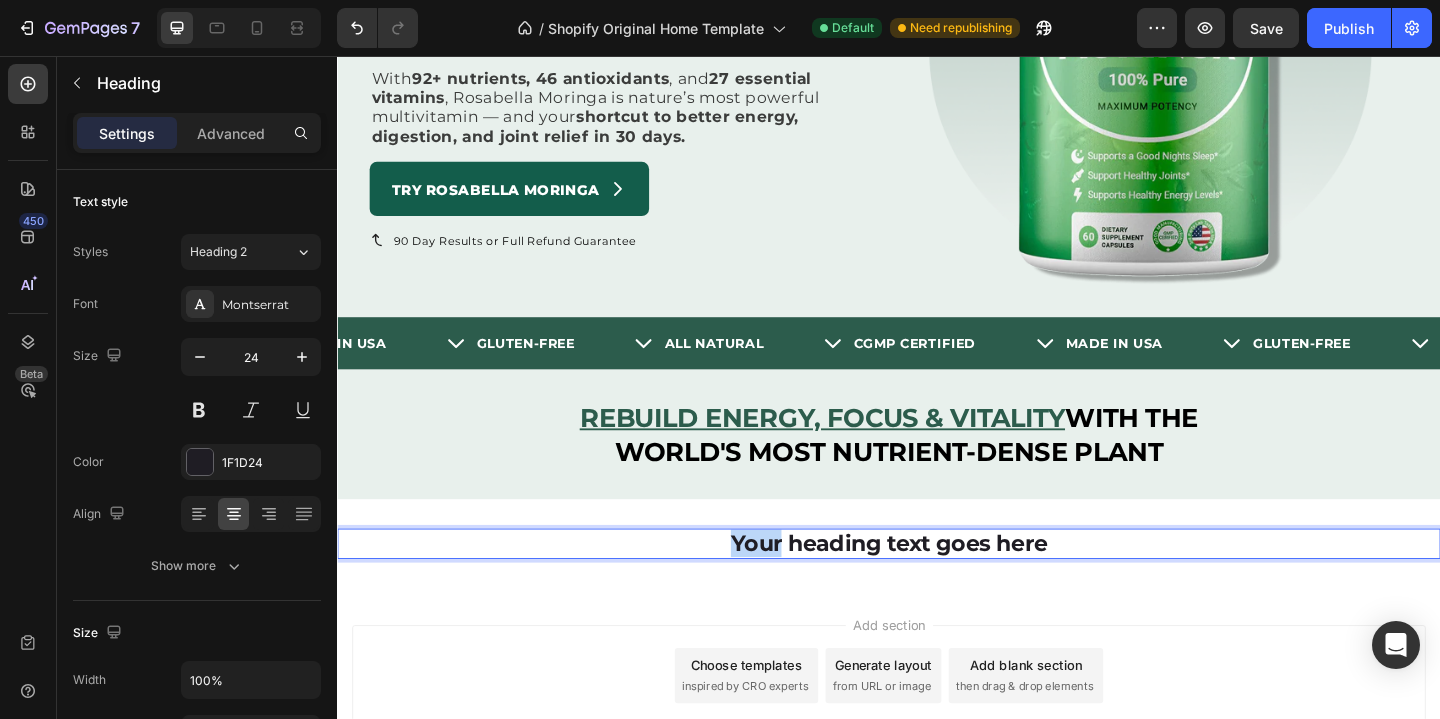 click on "Your heading text goes here" at bounding box center [937, 586] 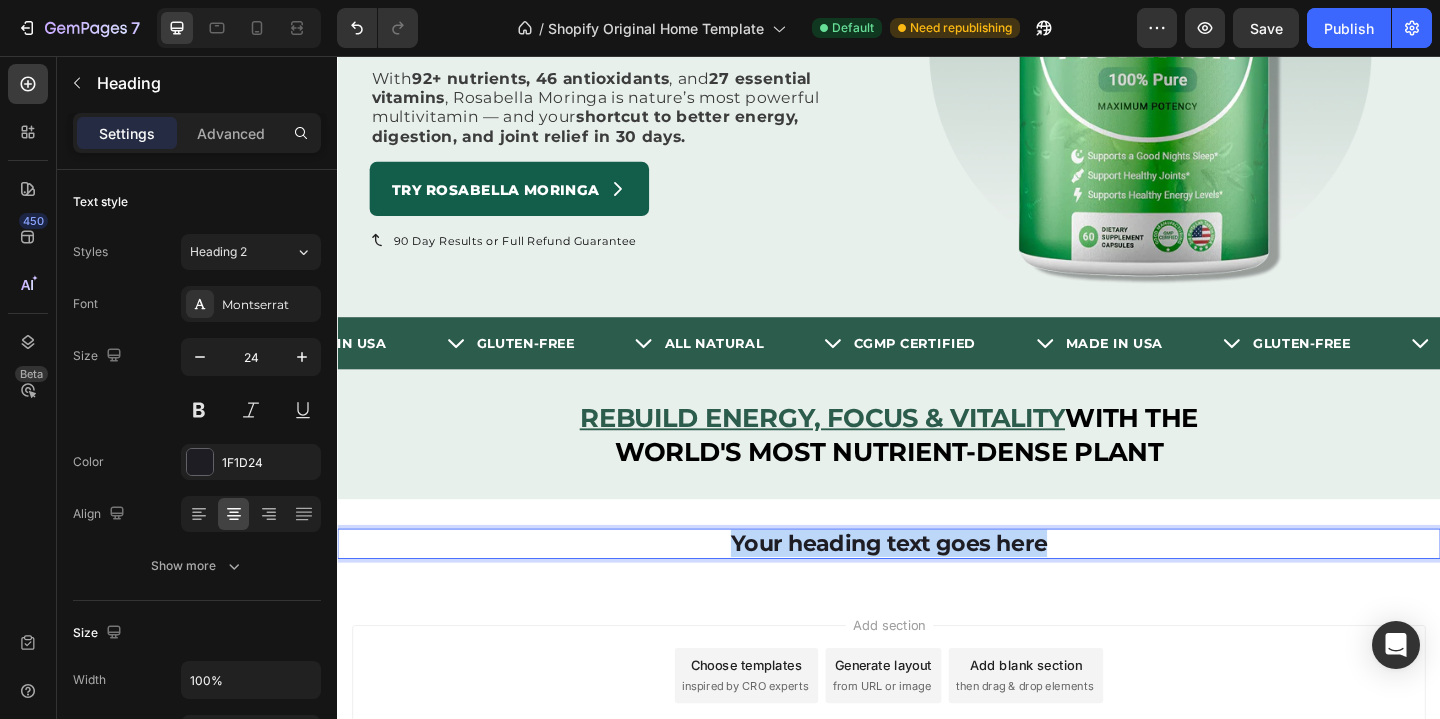 click on "Your heading text goes here" at bounding box center (937, 586) 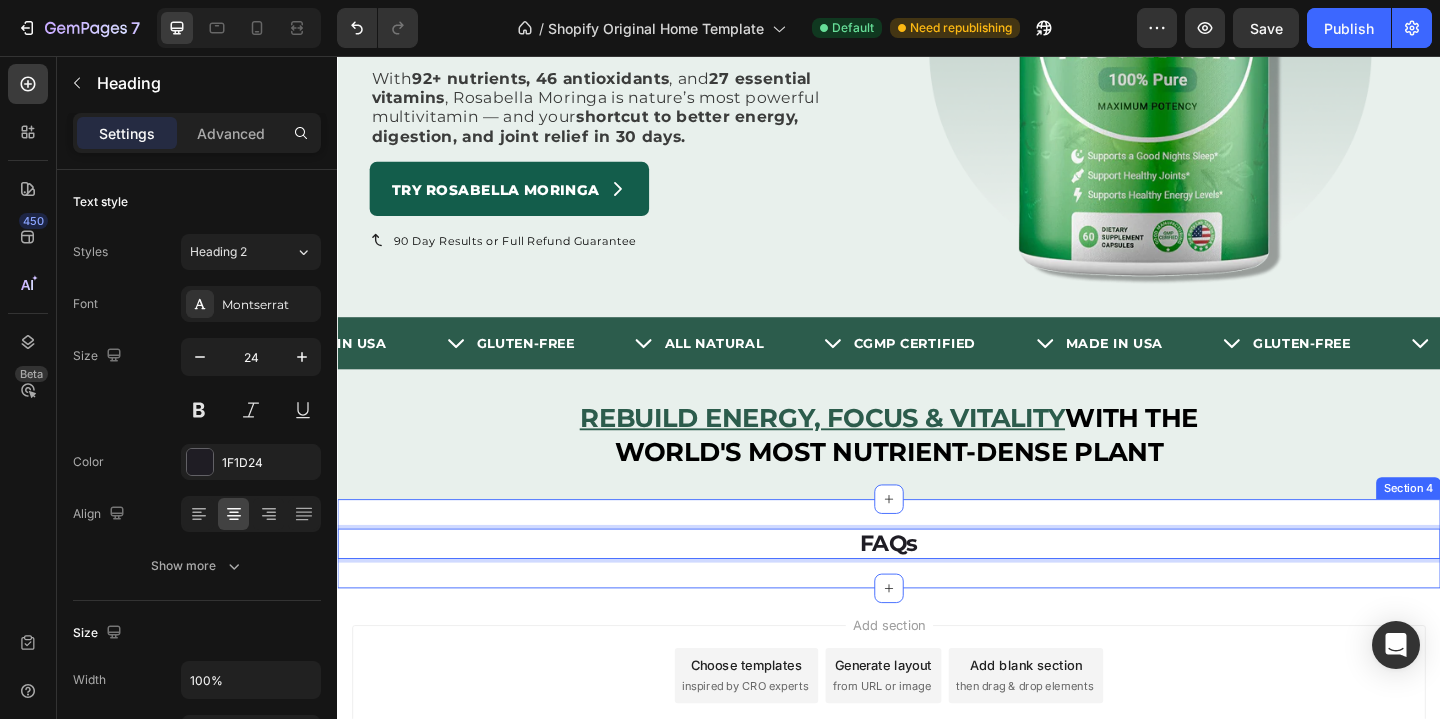 click on "FAQs Heading   0 Section 4" at bounding box center (937, 586) 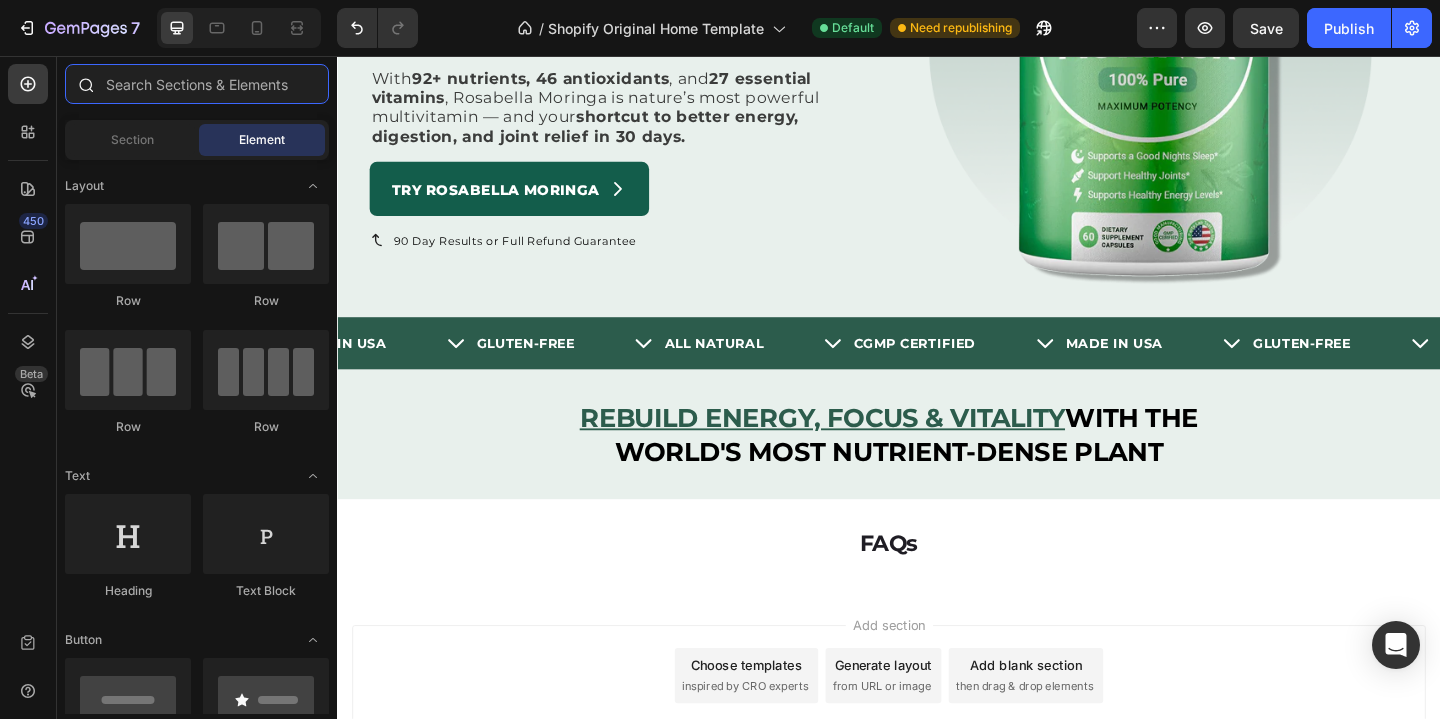 click at bounding box center [197, 84] 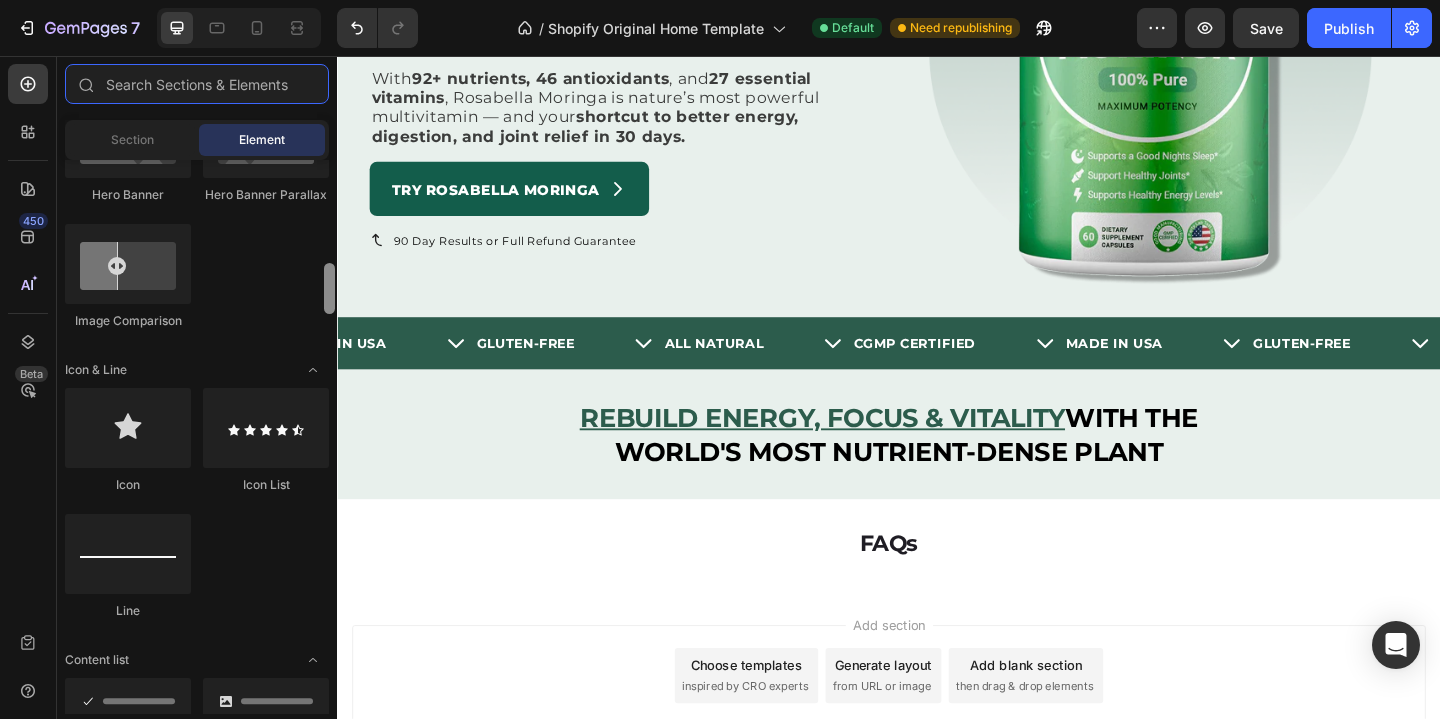 scroll, scrollTop: 1396, scrollLeft: 0, axis: vertical 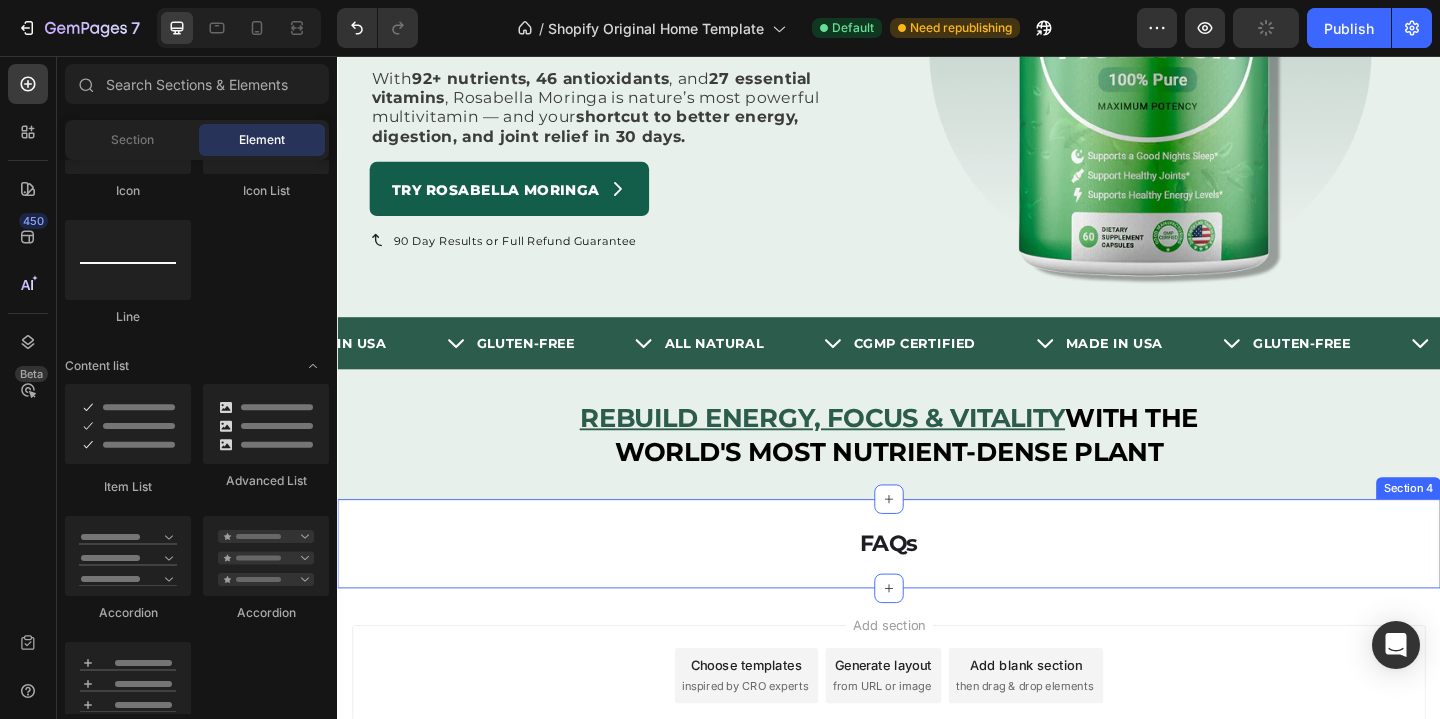 click on "FAQs Heading Section 4" at bounding box center [937, 586] 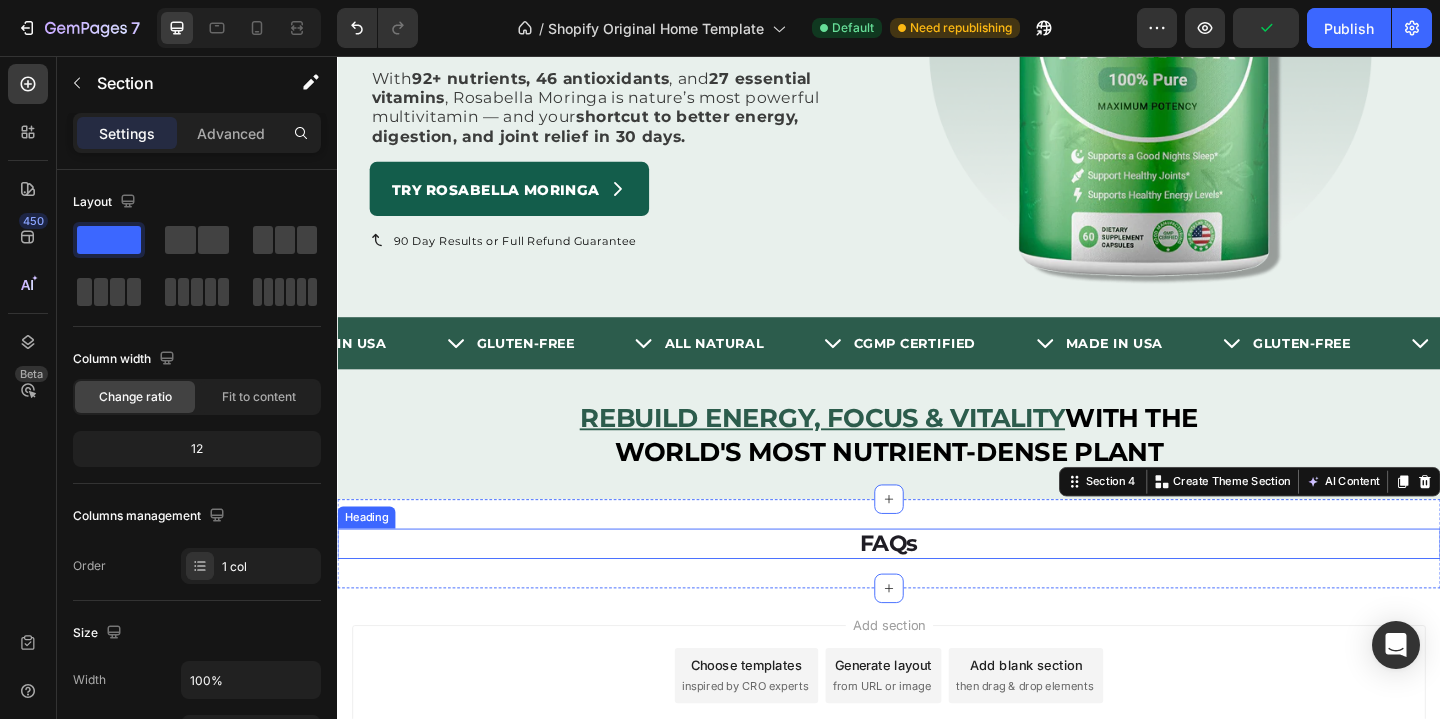 click on "FAQs" at bounding box center (937, 586) 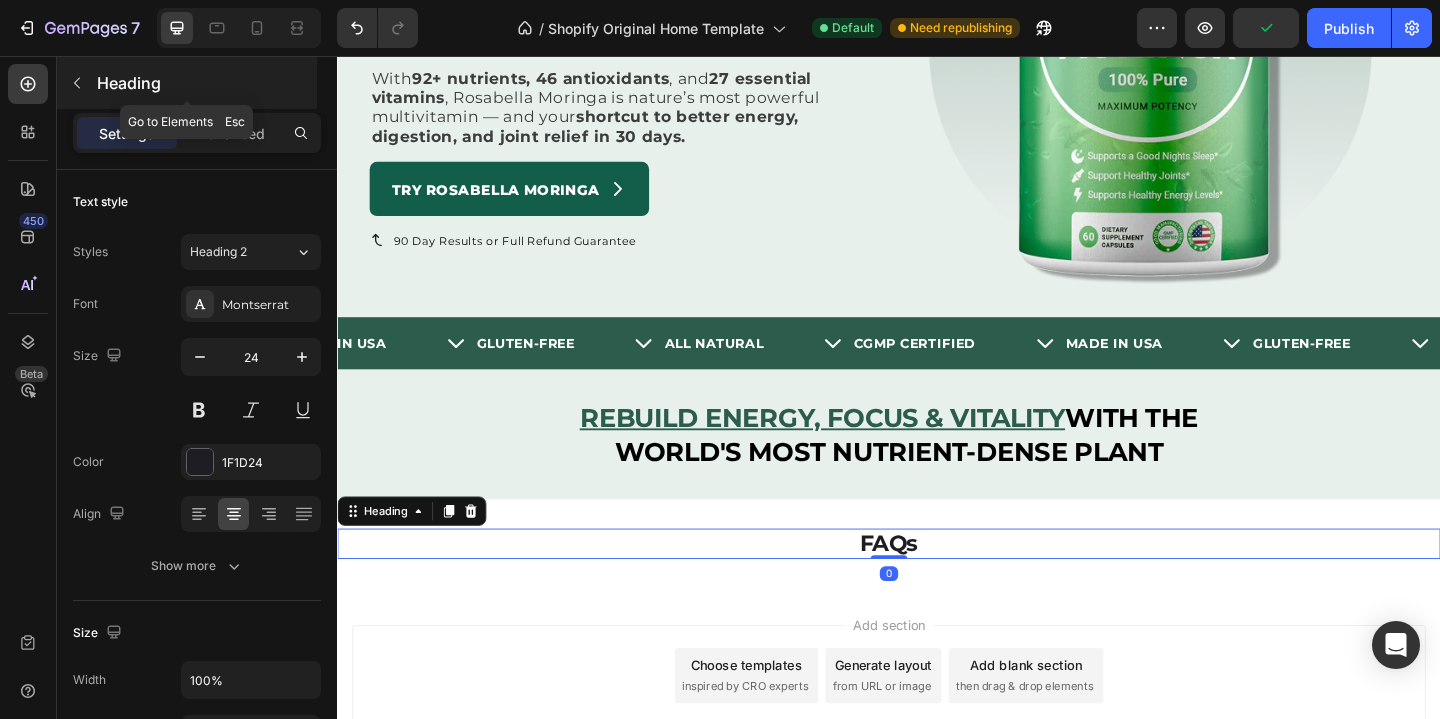 click at bounding box center (77, 83) 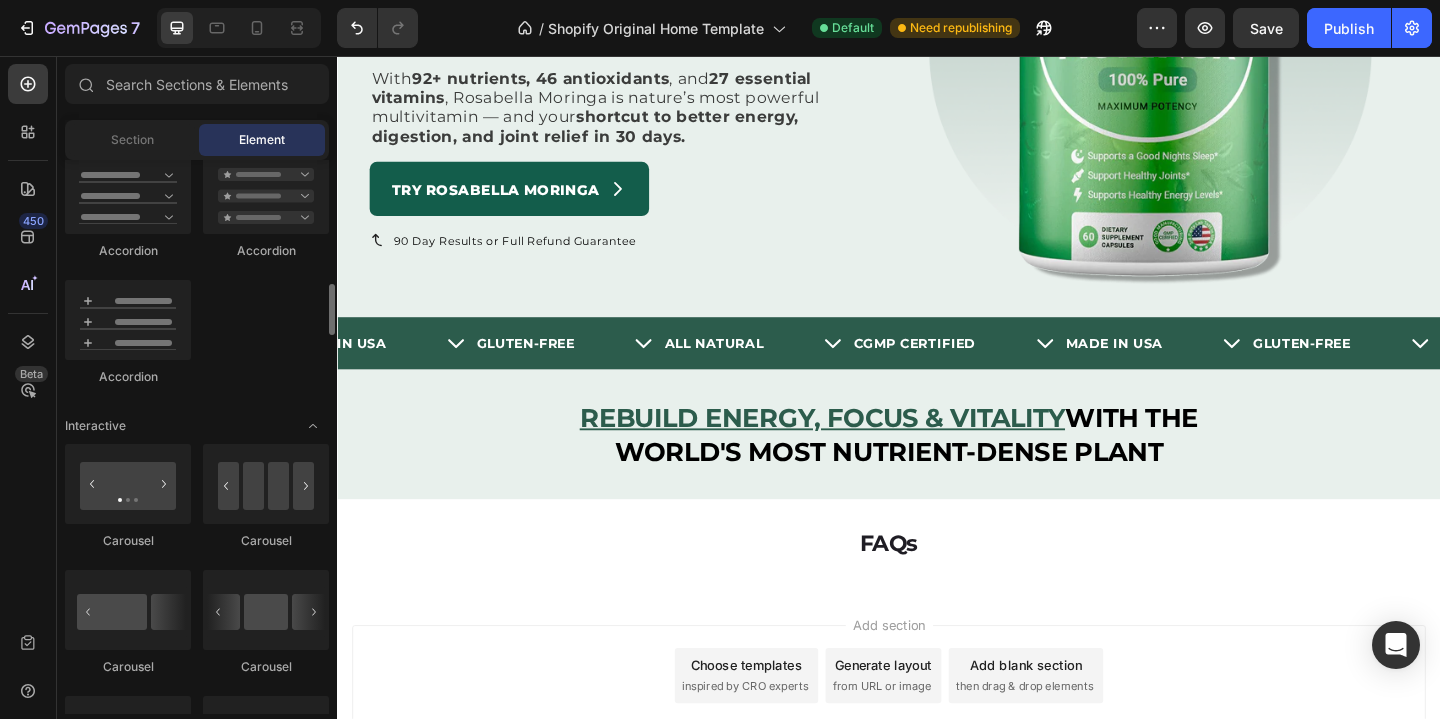 scroll, scrollTop: 1702, scrollLeft: 0, axis: vertical 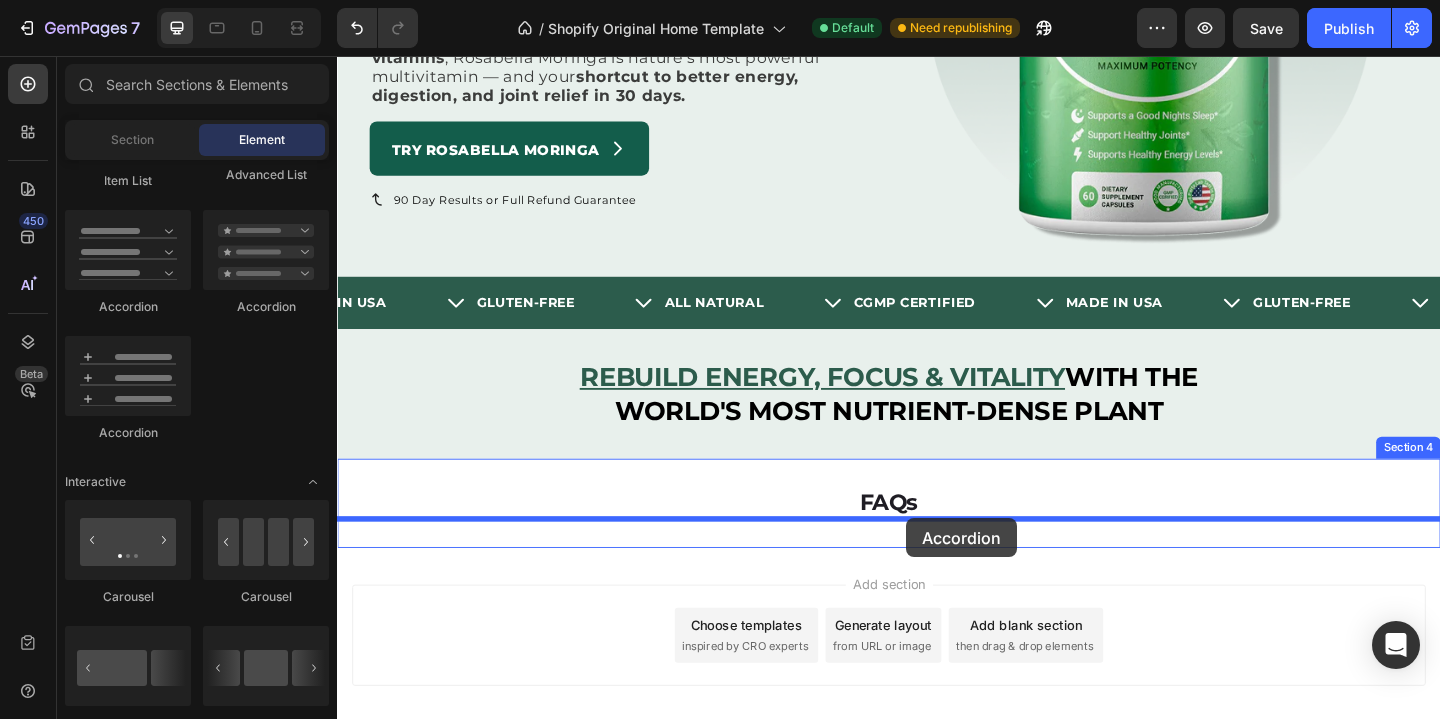 drag, startPoint x: 489, startPoint y: 340, endPoint x: 995, endPoint y: 554, distance: 549.3924 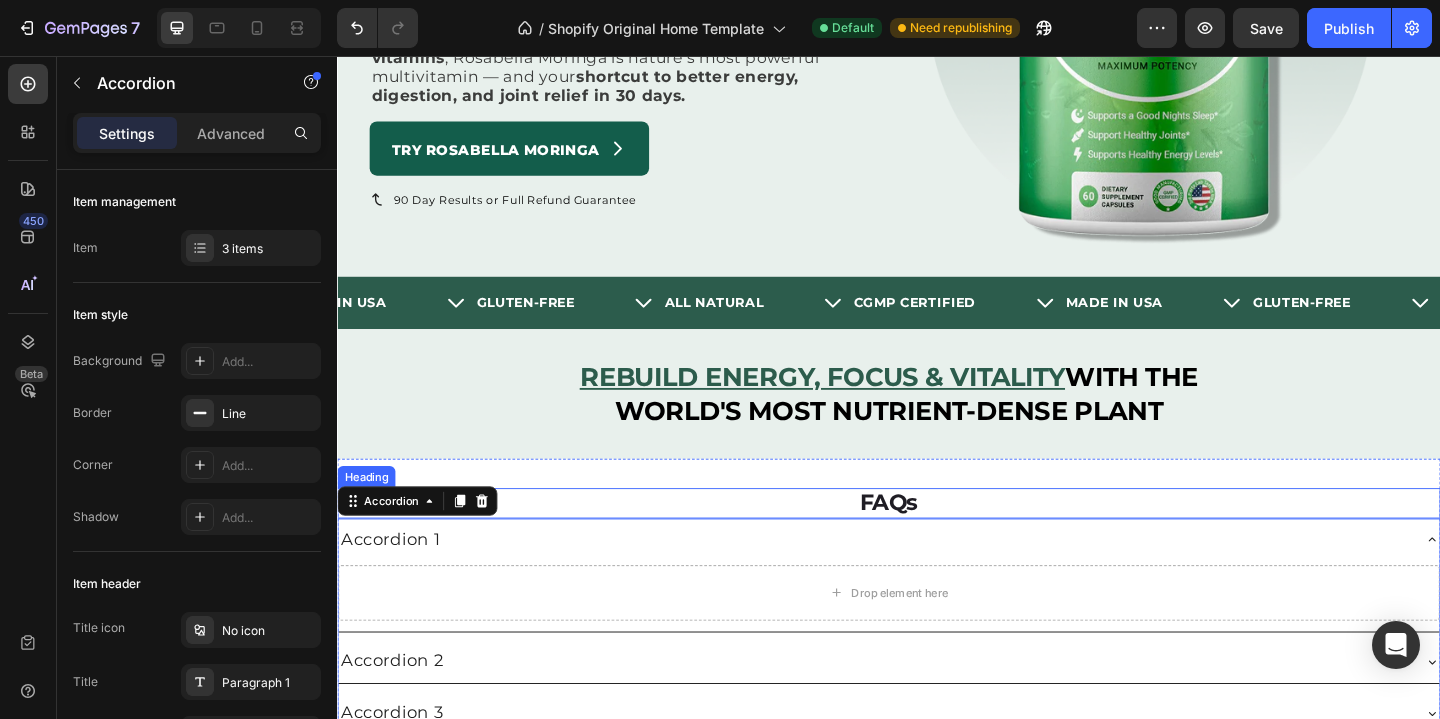 click on "FAQs" at bounding box center (937, 542) 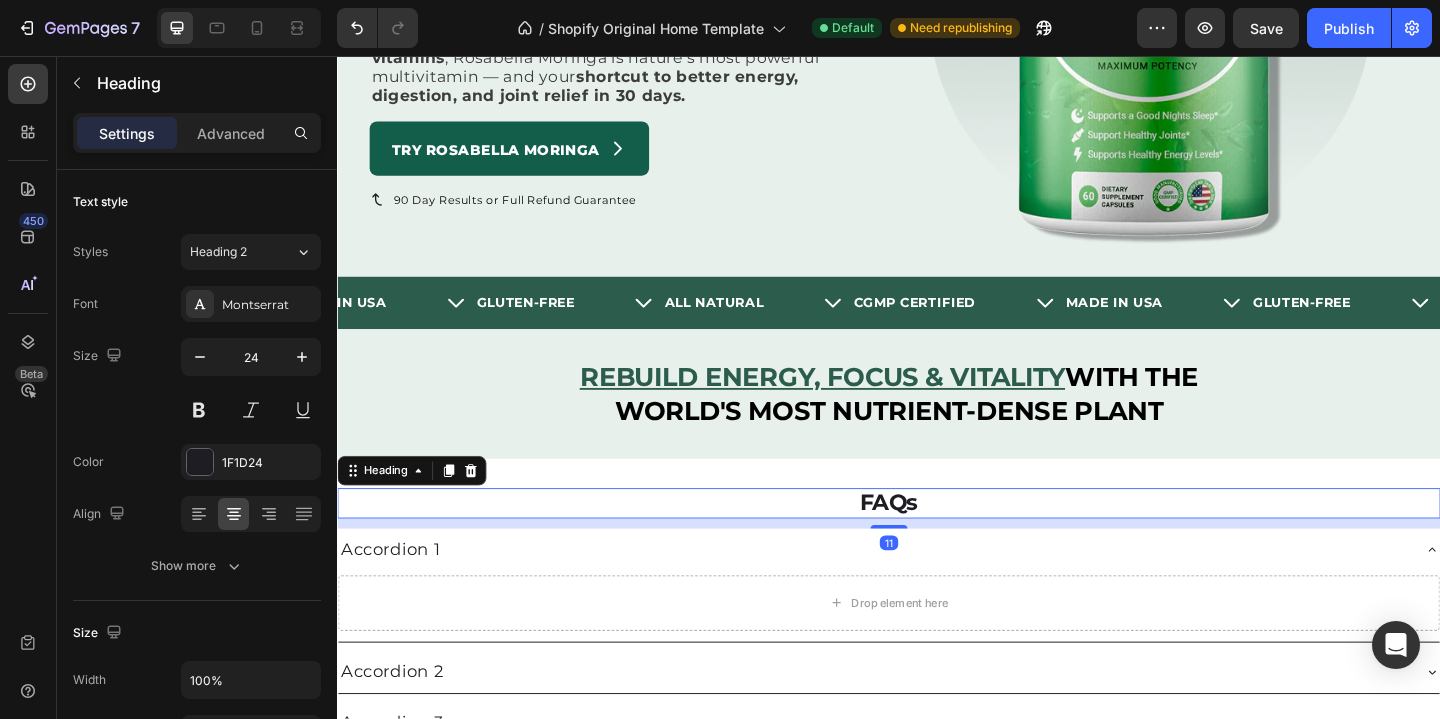 drag, startPoint x: 949, startPoint y: 557, endPoint x: 949, endPoint y: 572, distance: 15 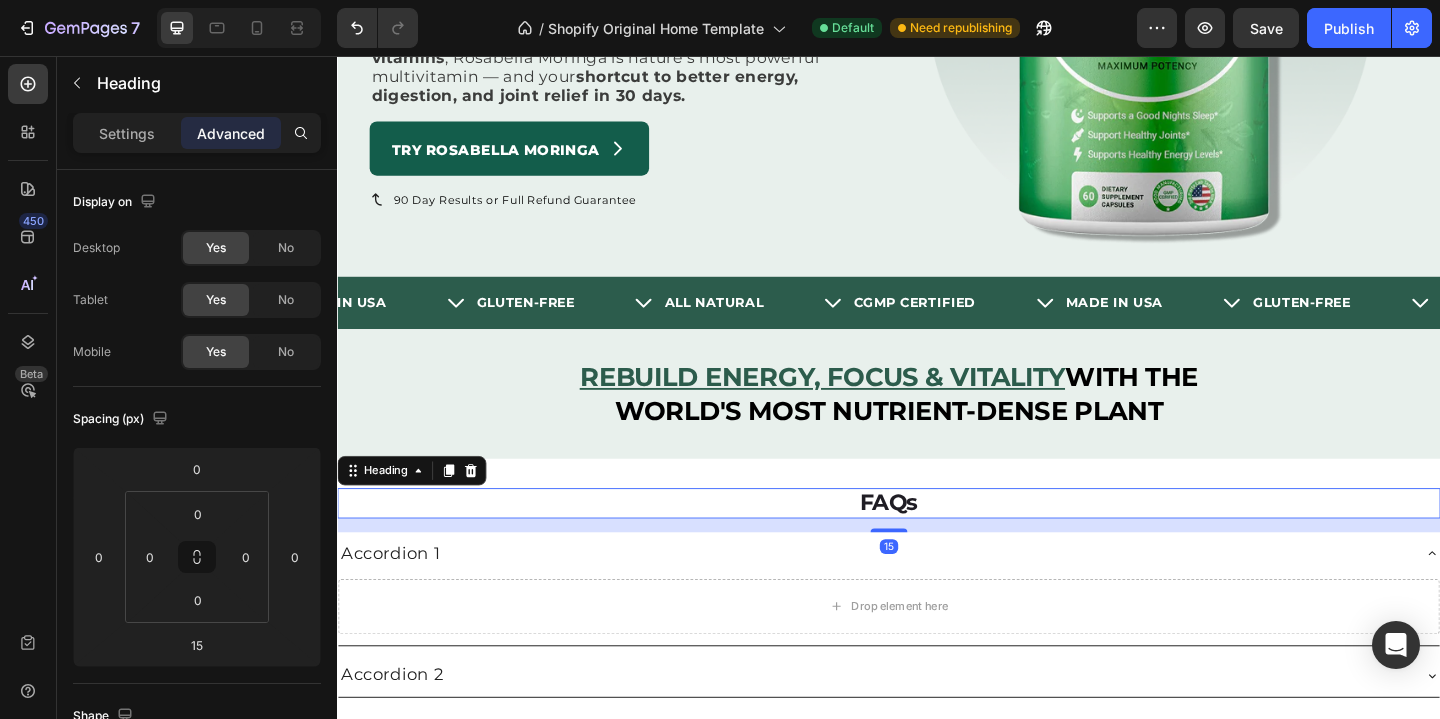 click on "Accordion 1" at bounding box center (937, 597) 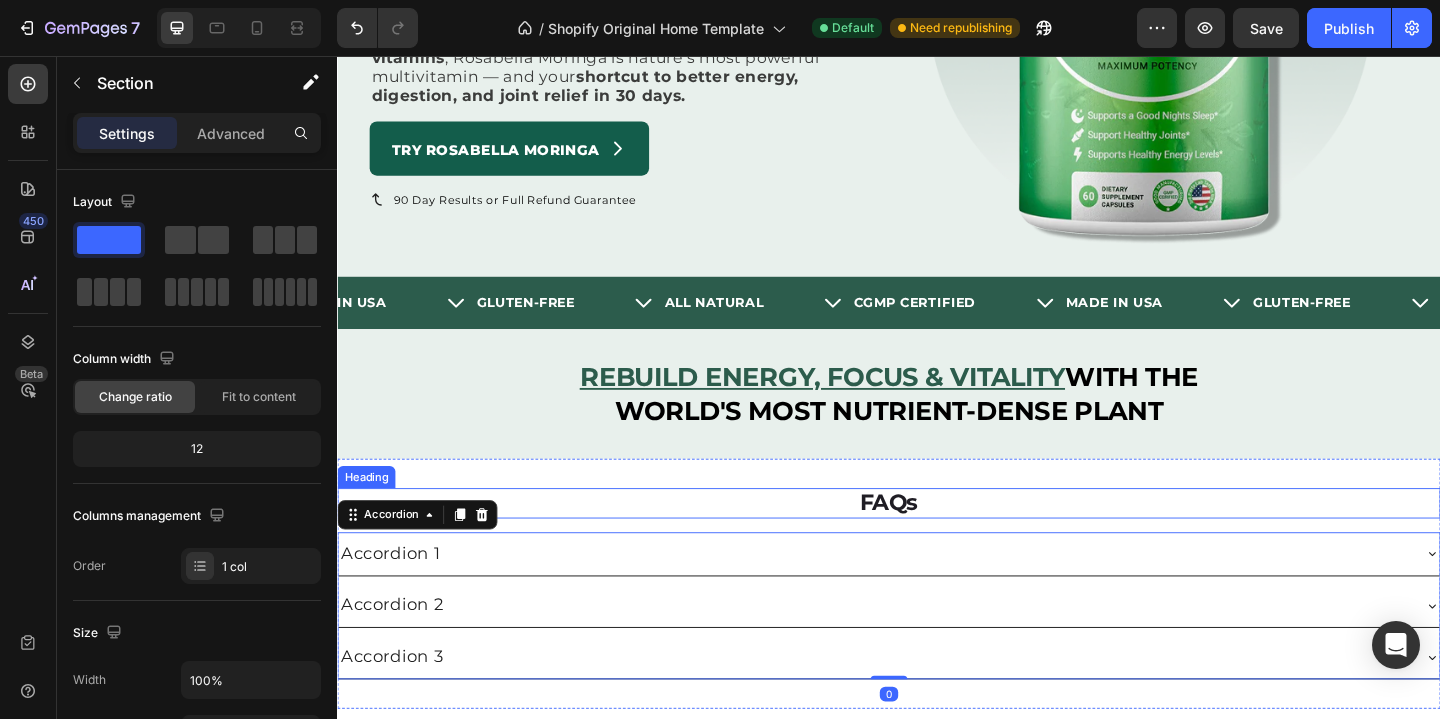 click on "FAQs Heading
Accordion 1
Drop element here
Accordion 2
Accordion 3 Accordion   0 Section 4" at bounding box center (937, 630) 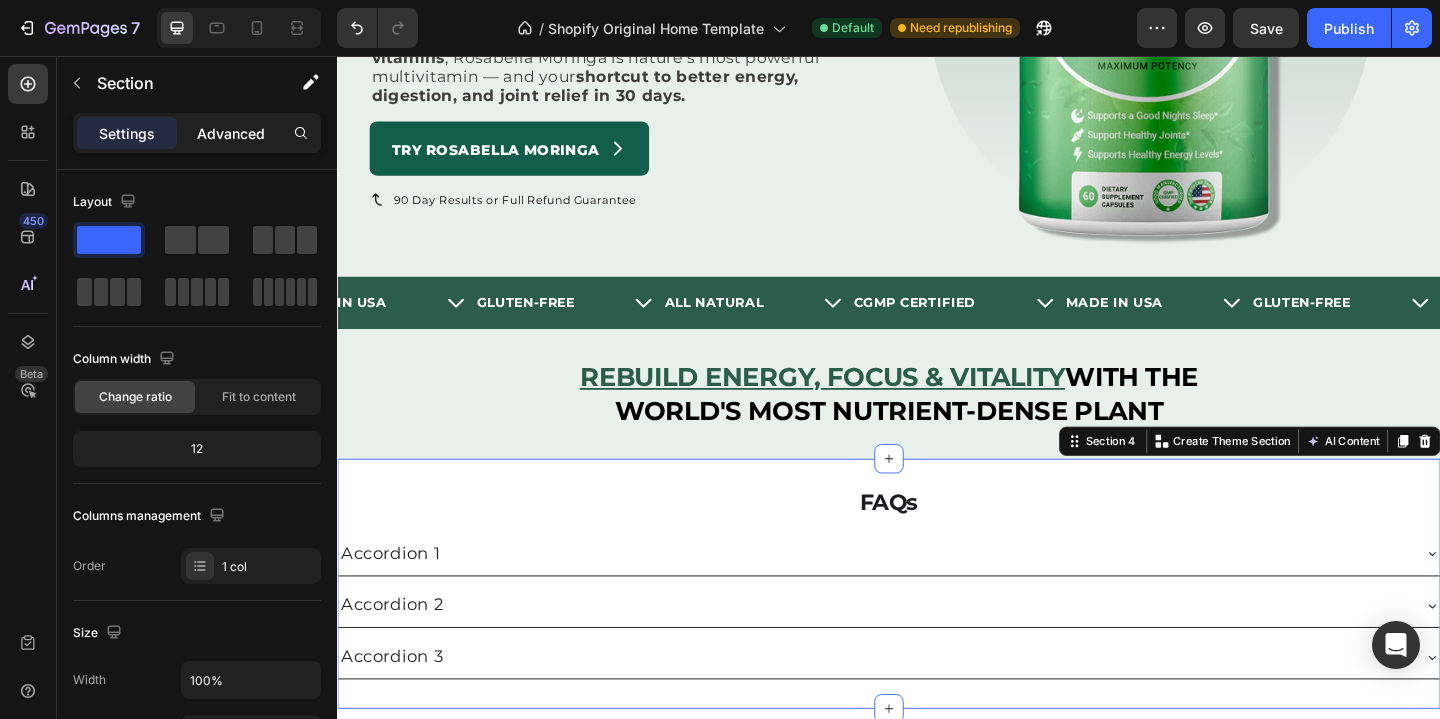 click on "Advanced" at bounding box center (231, 133) 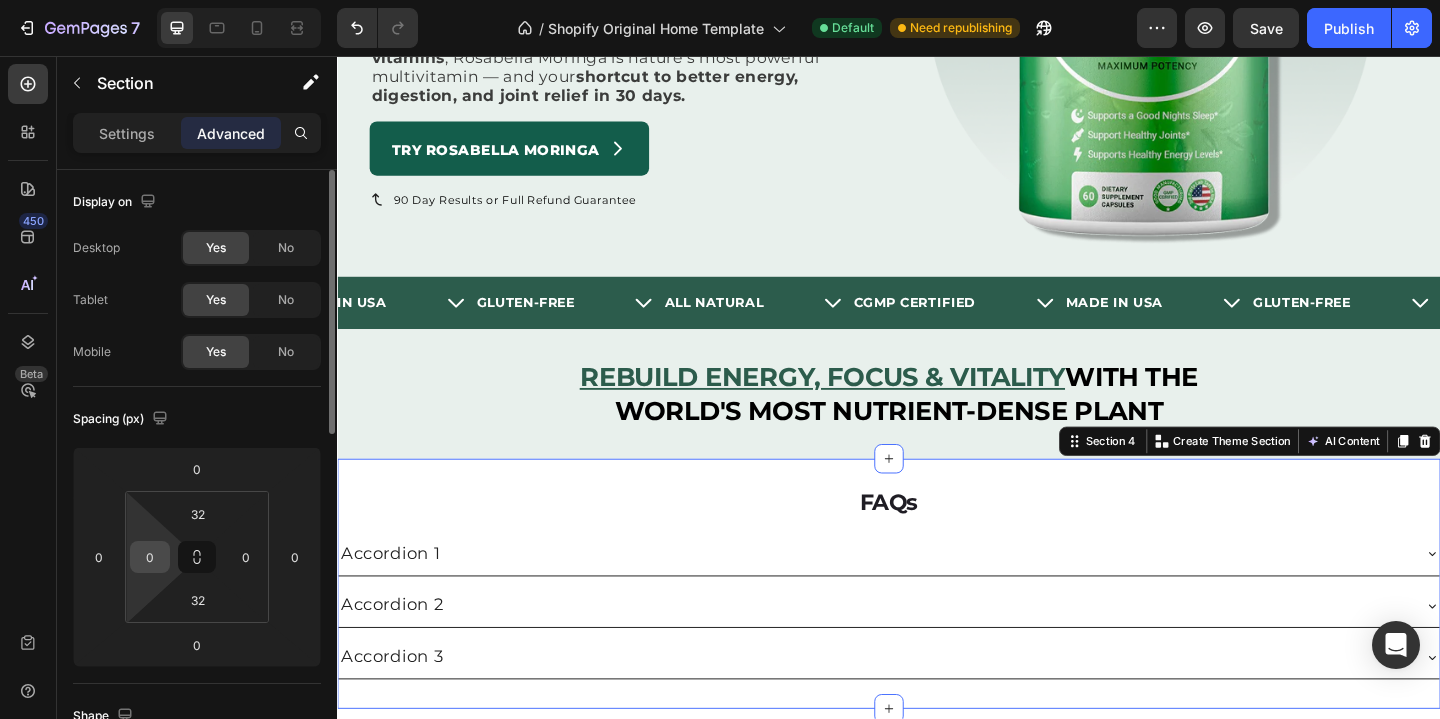click on "0" at bounding box center (150, 557) 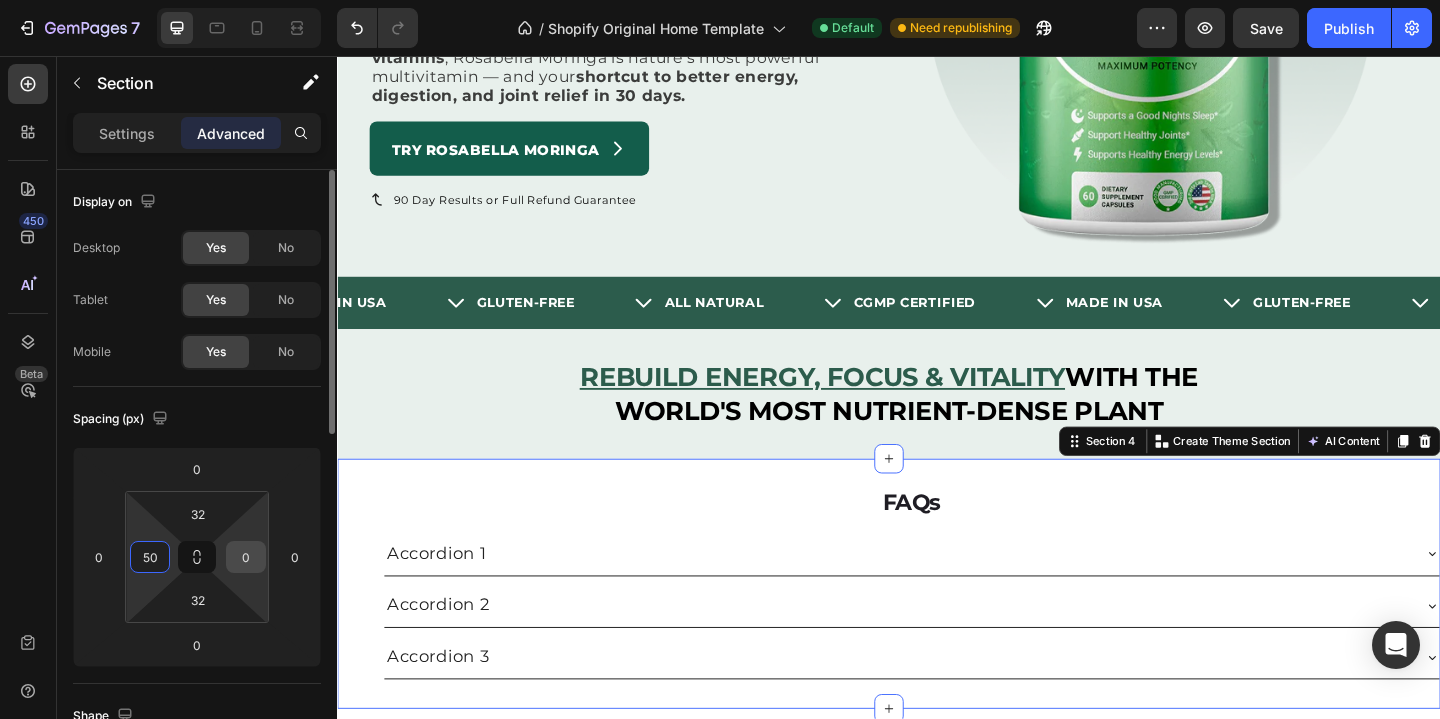 type on "50" 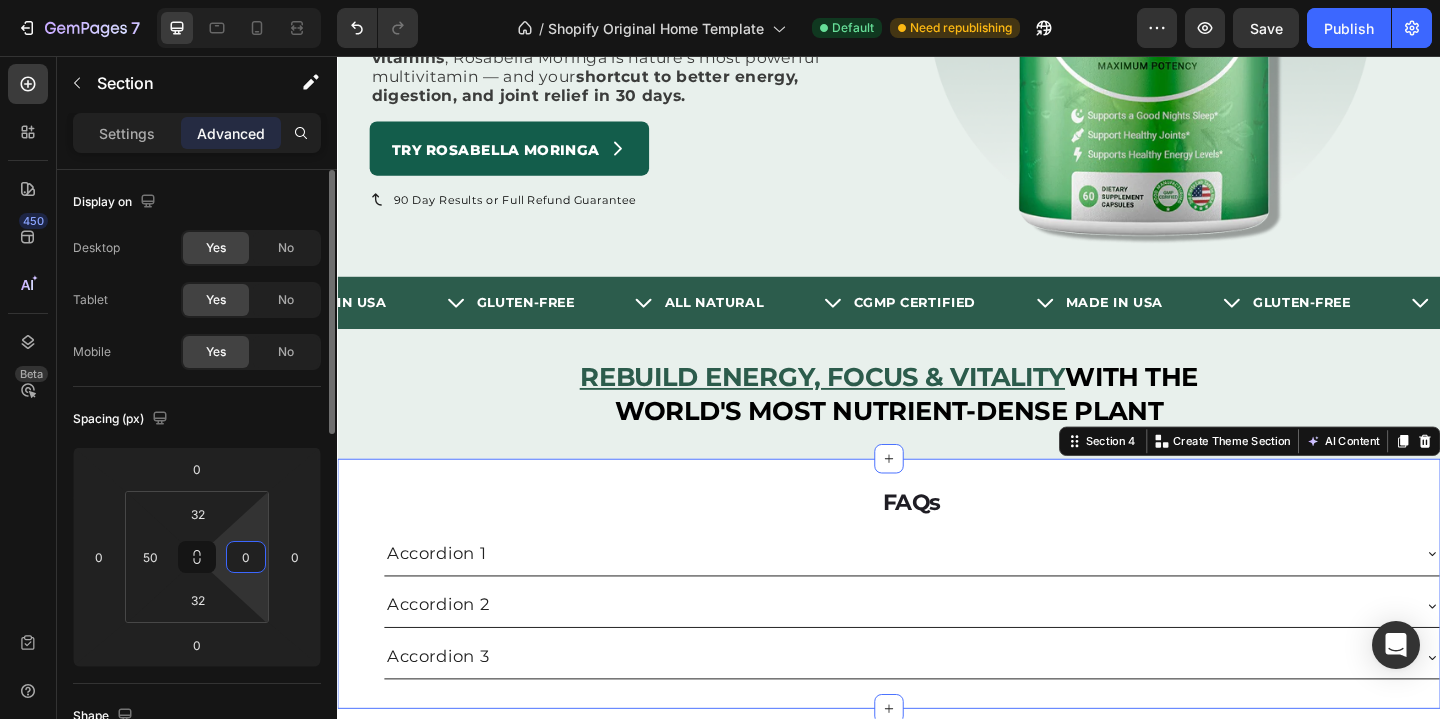 click on "0" at bounding box center [246, 557] 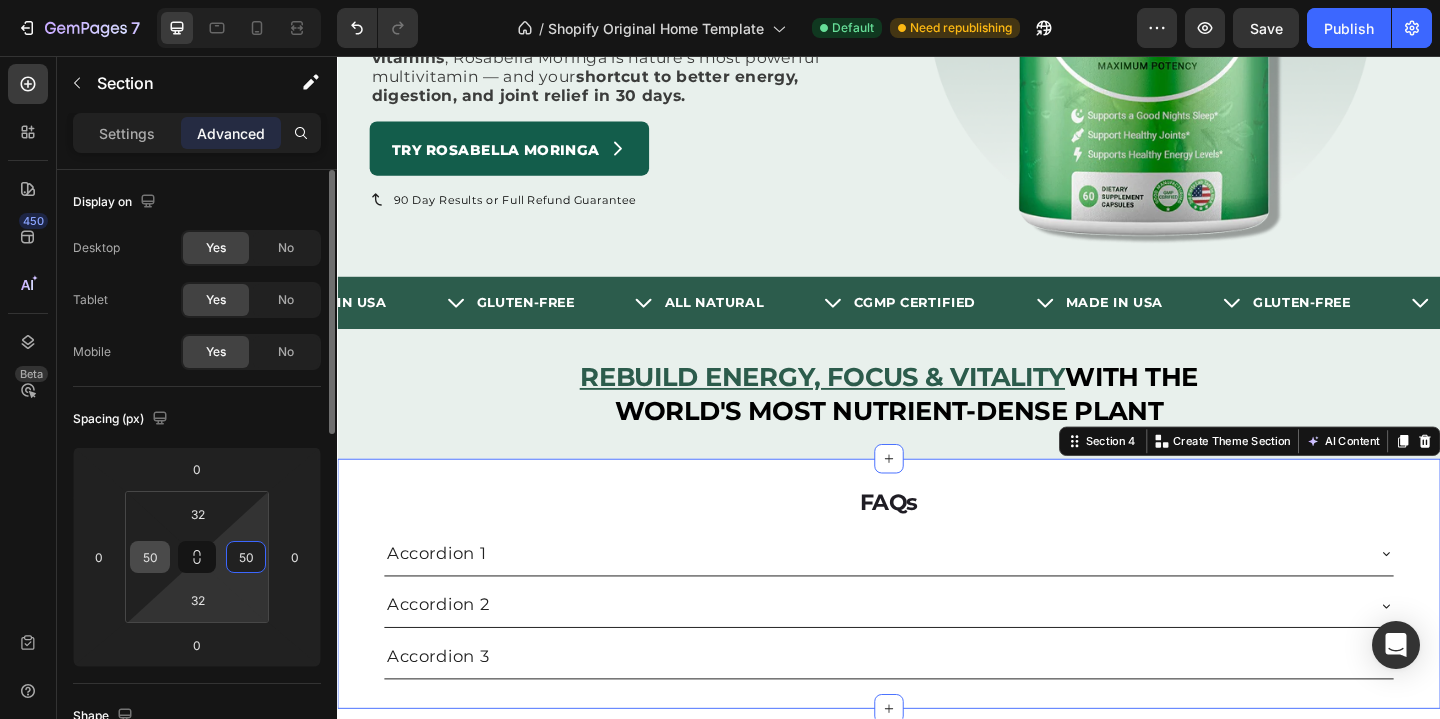 type on "50" 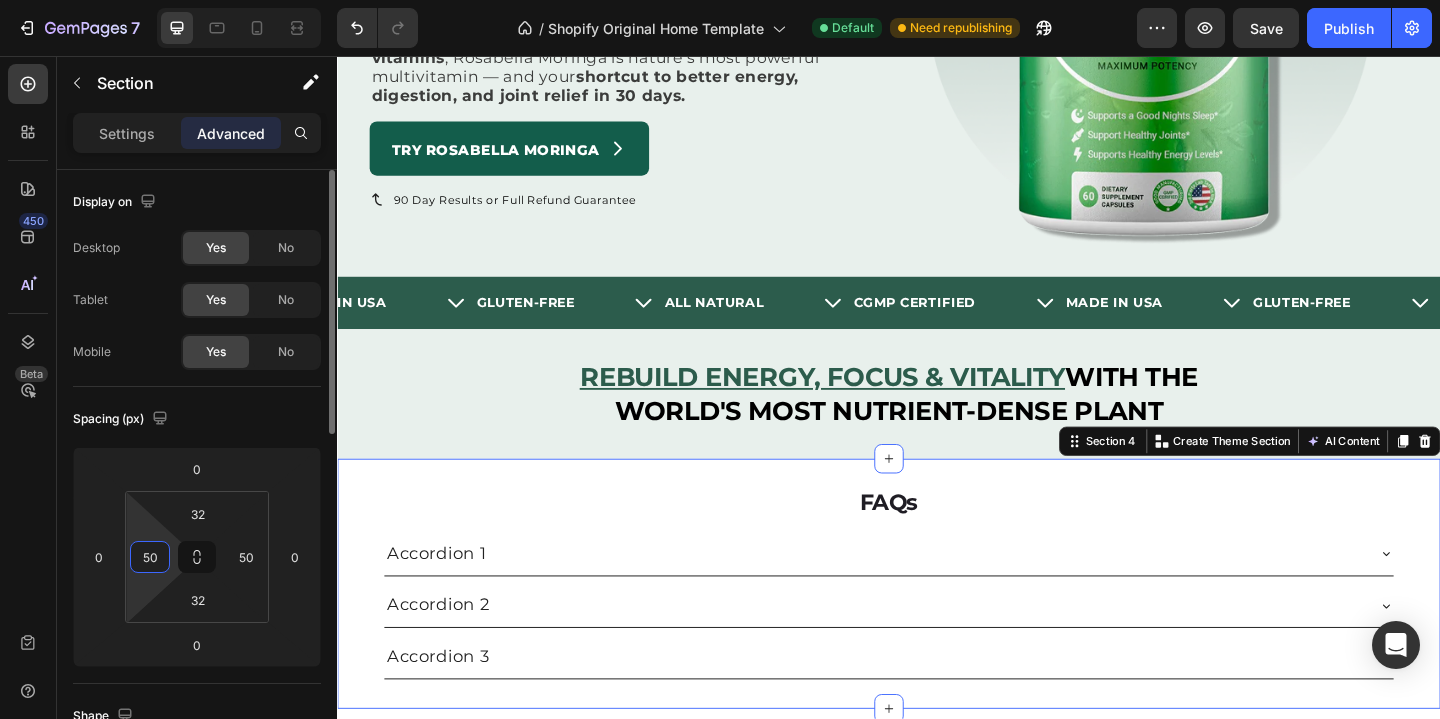 click on "50" at bounding box center [150, 557] 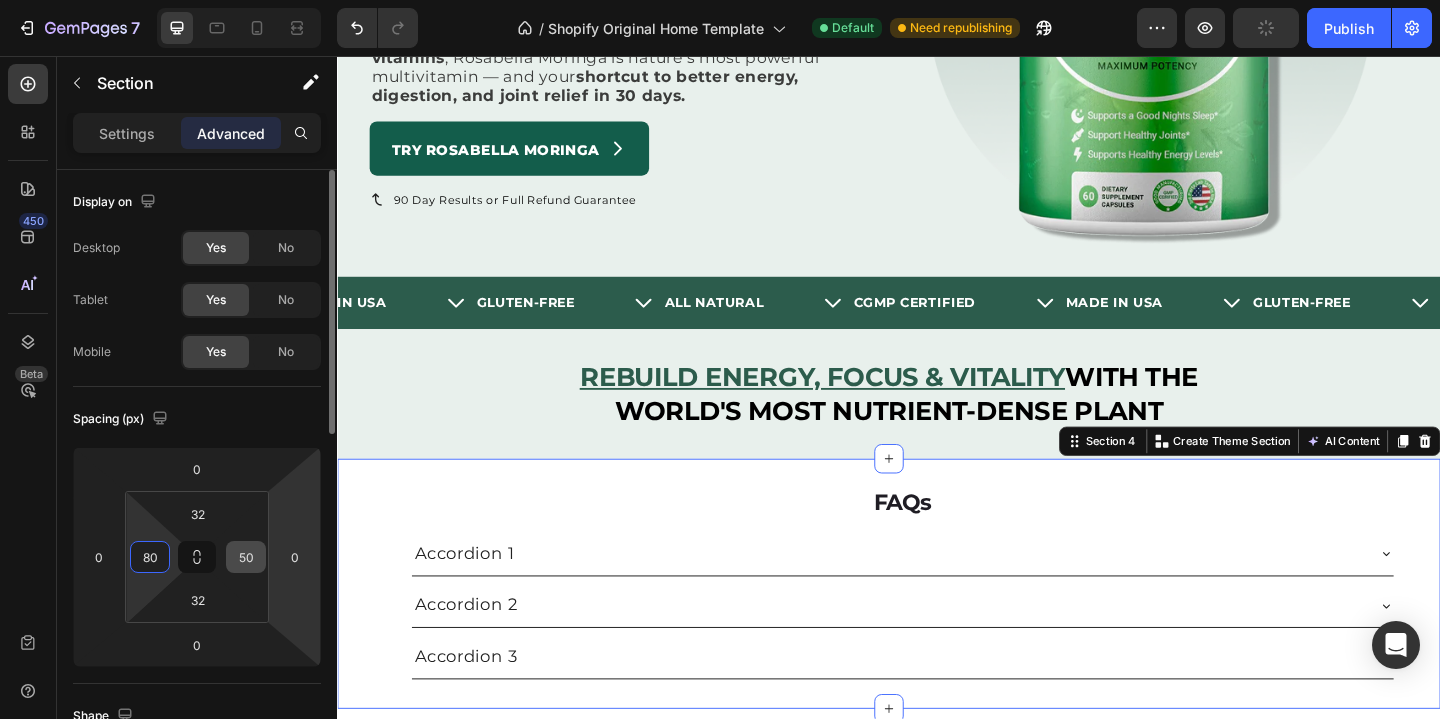 type on "80" 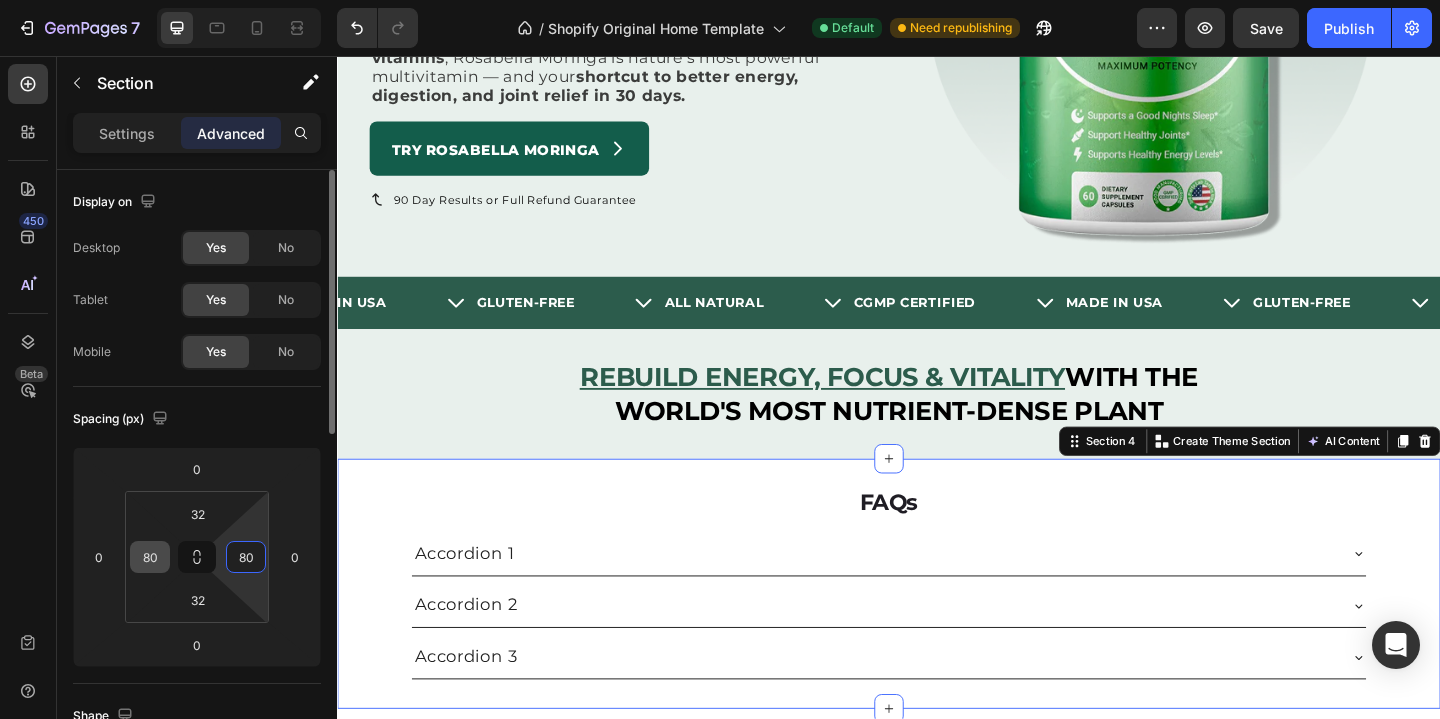 type on "80" 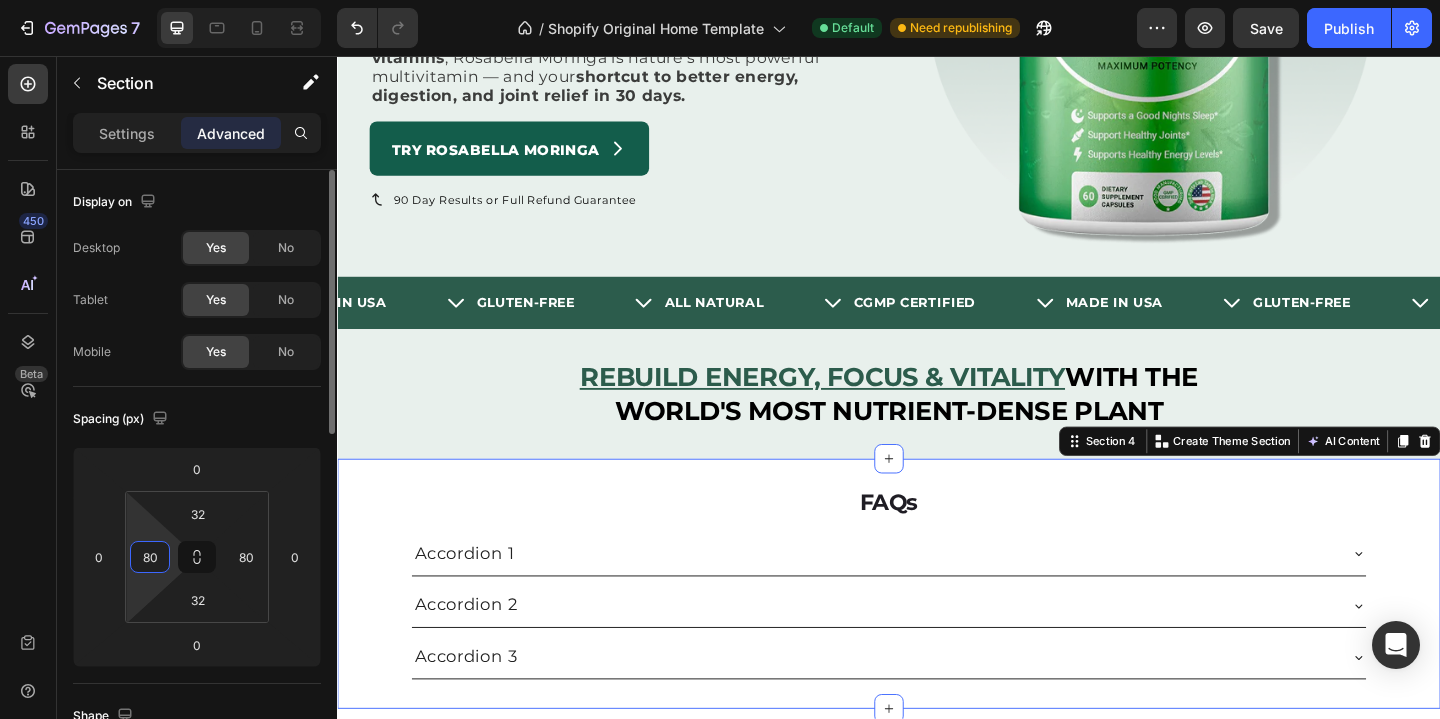 click on "80" at bounding box center [150, 557] 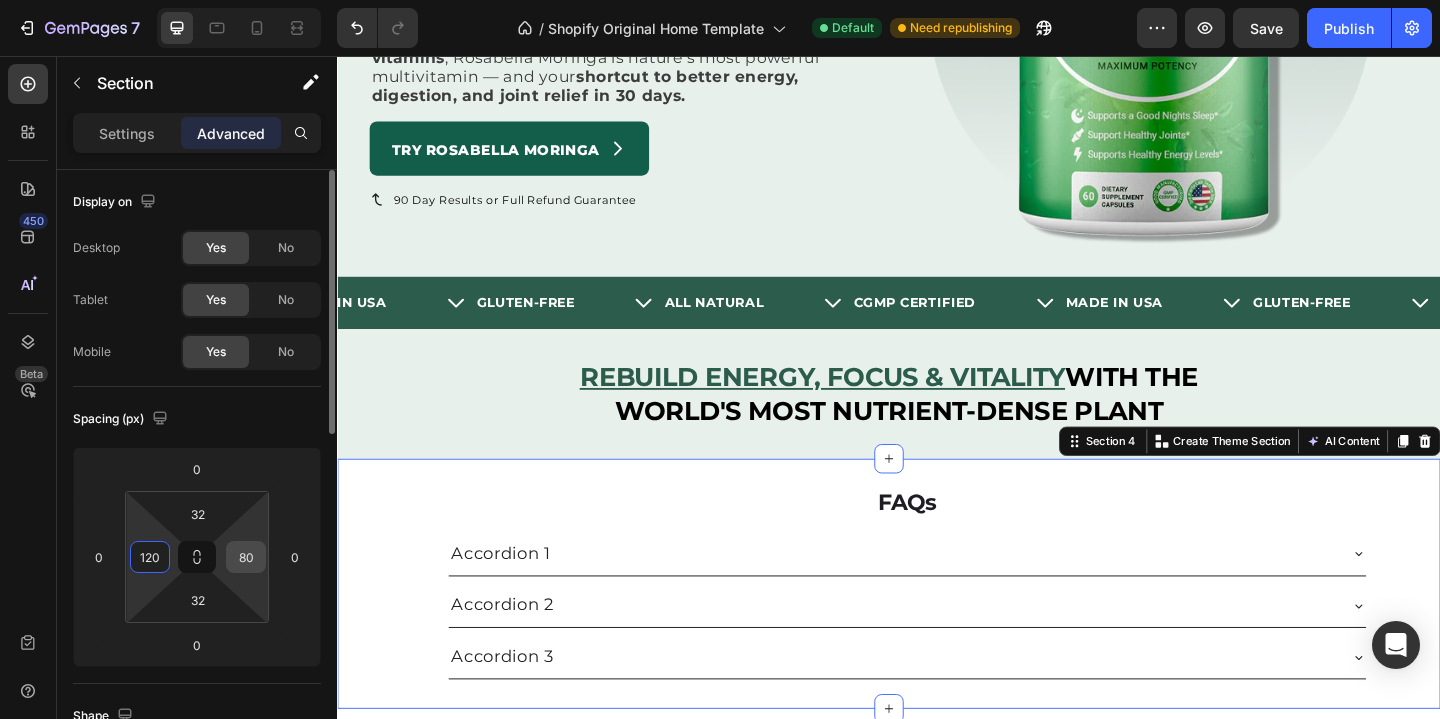 type on "120" 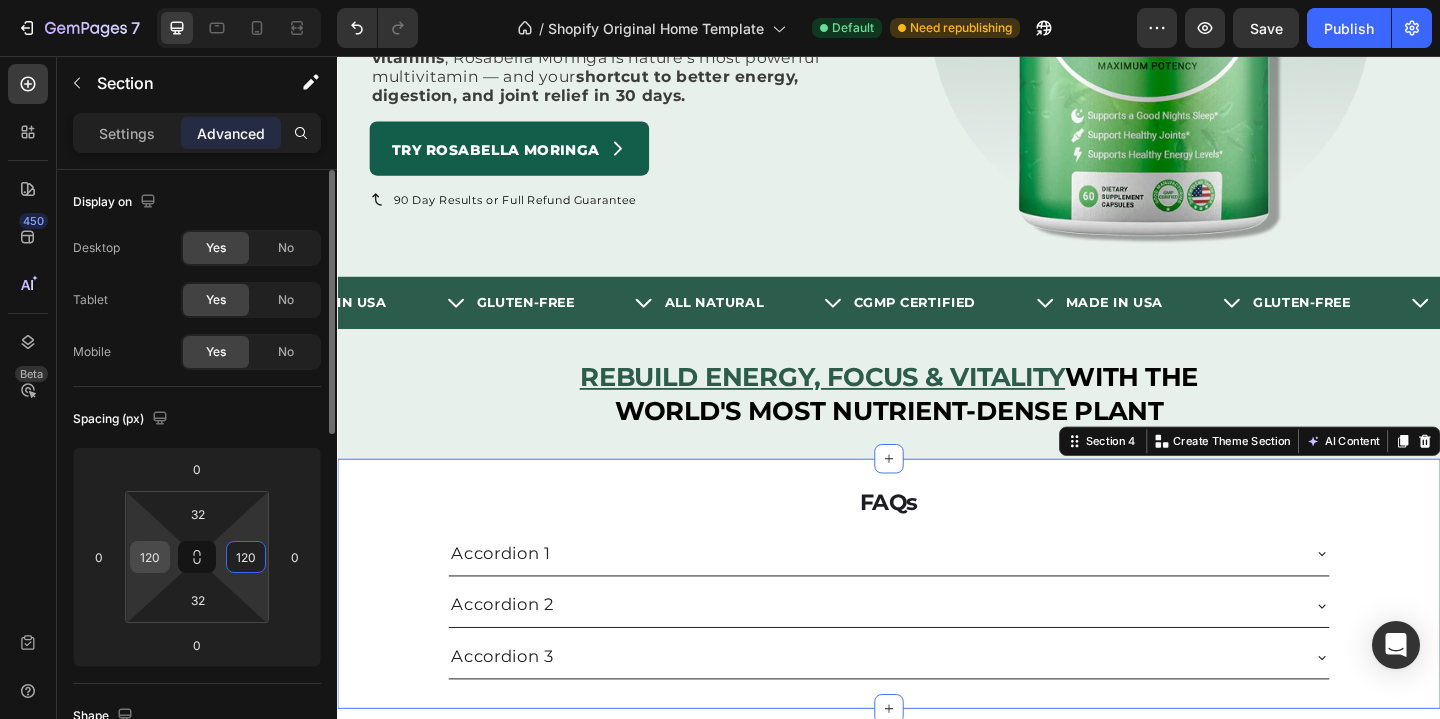 type on "120" 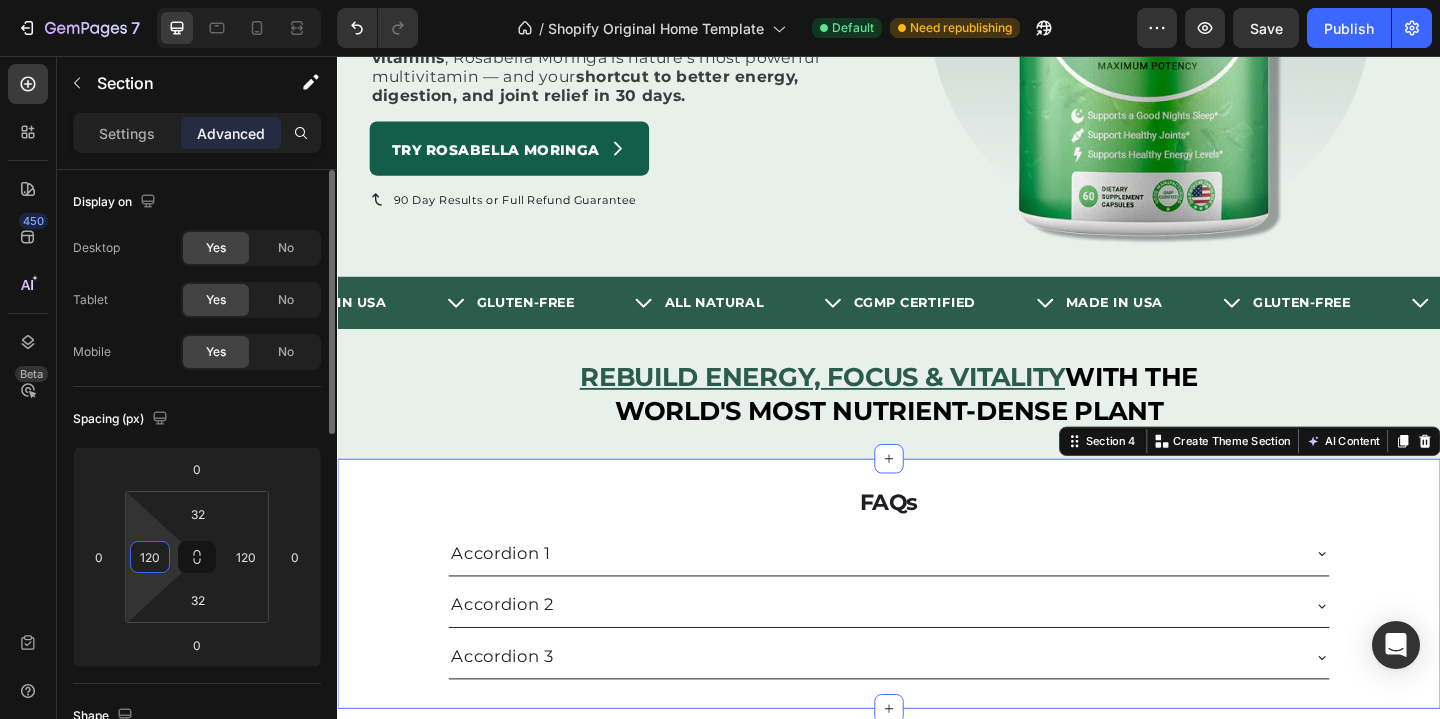click on "120" at bounding box center (150, 557) 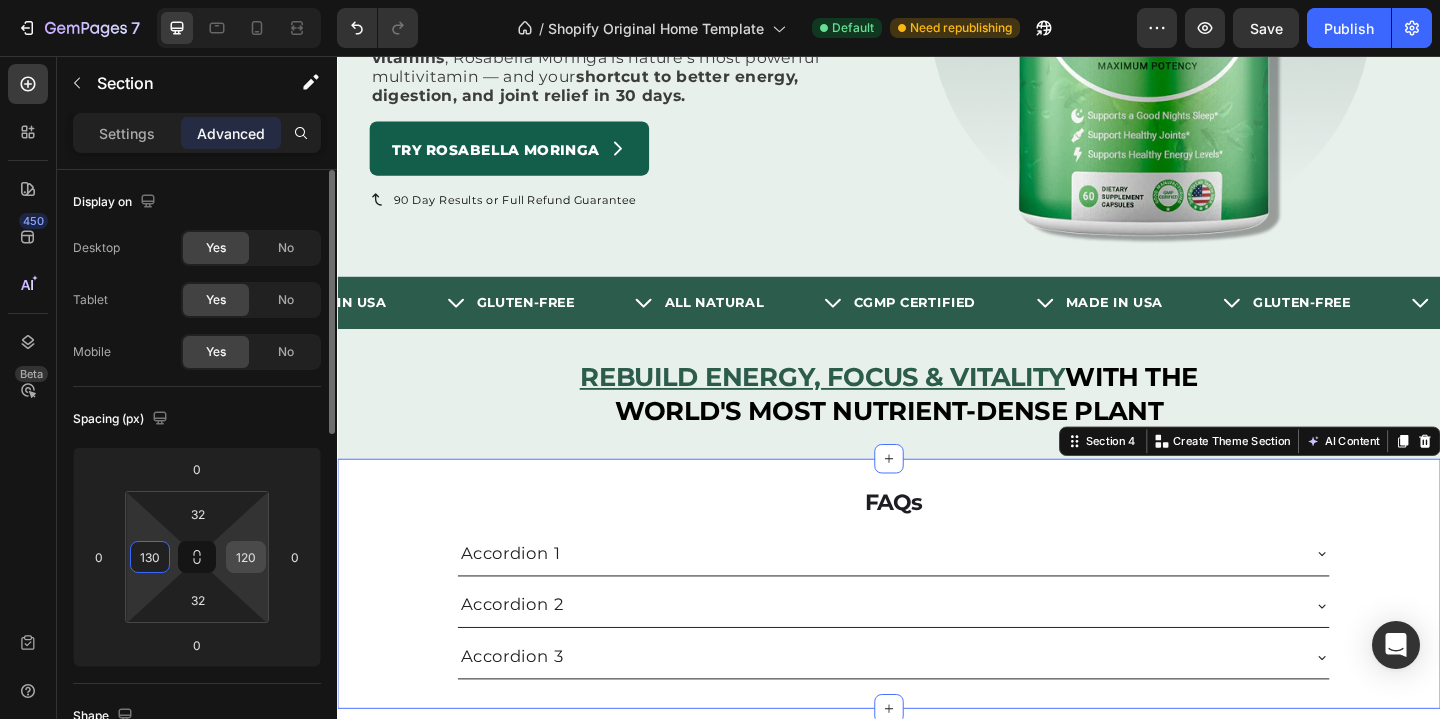 type on "130" 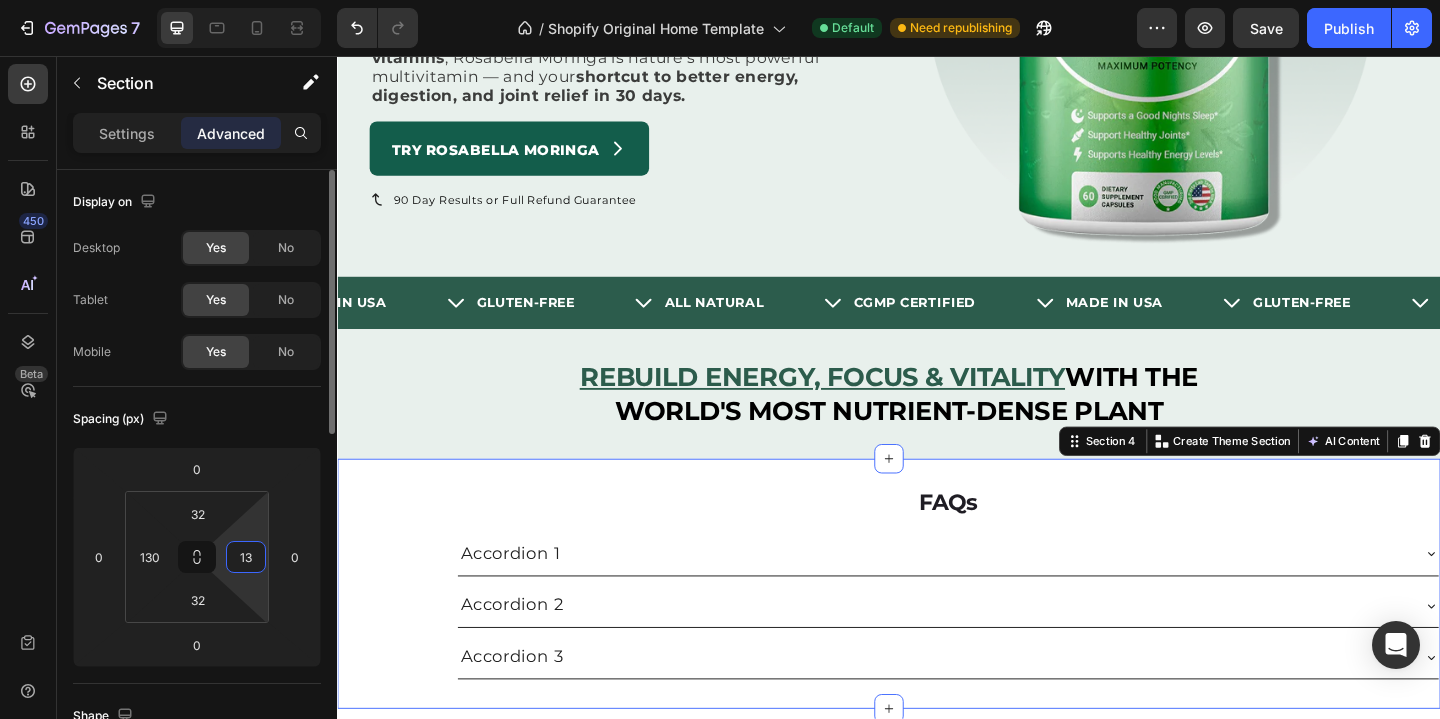 type on "130" 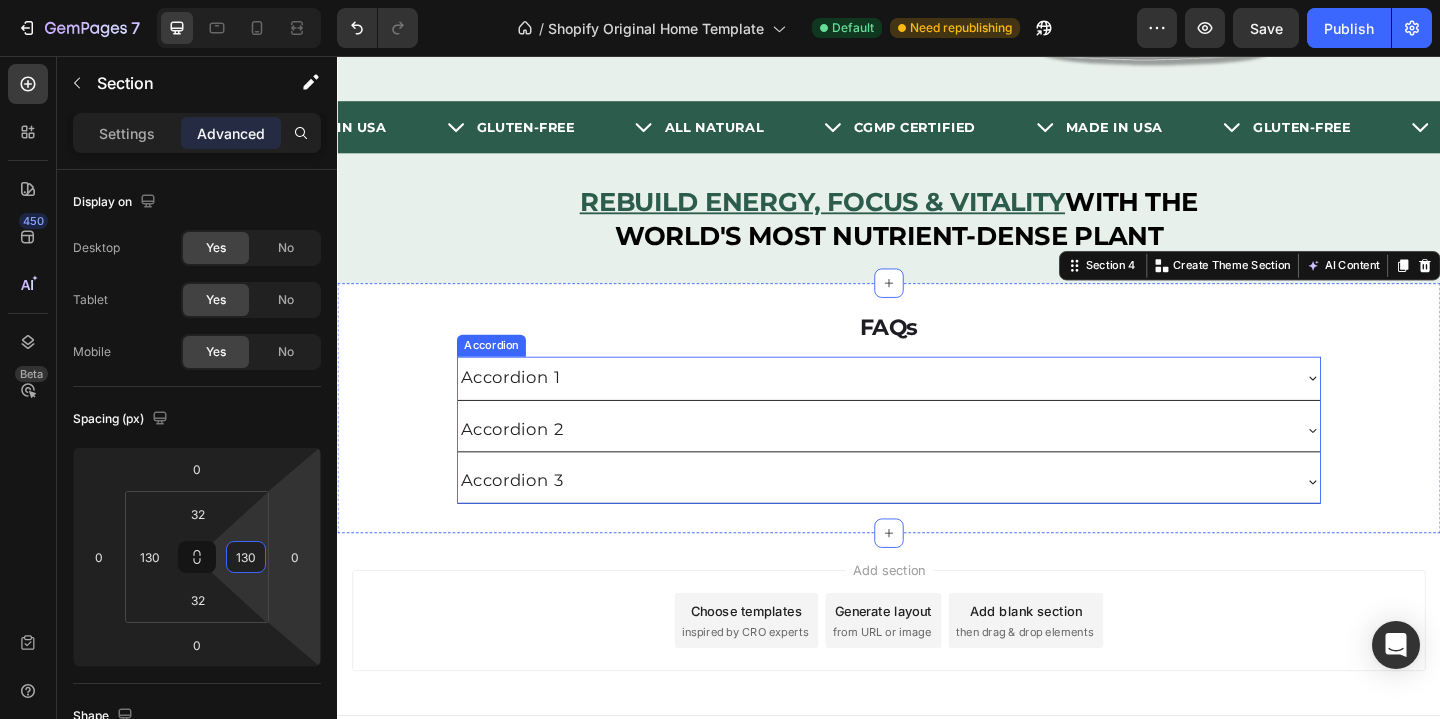 scroll, scrollTop: 593, scrollLeft: 0, axis: vertical 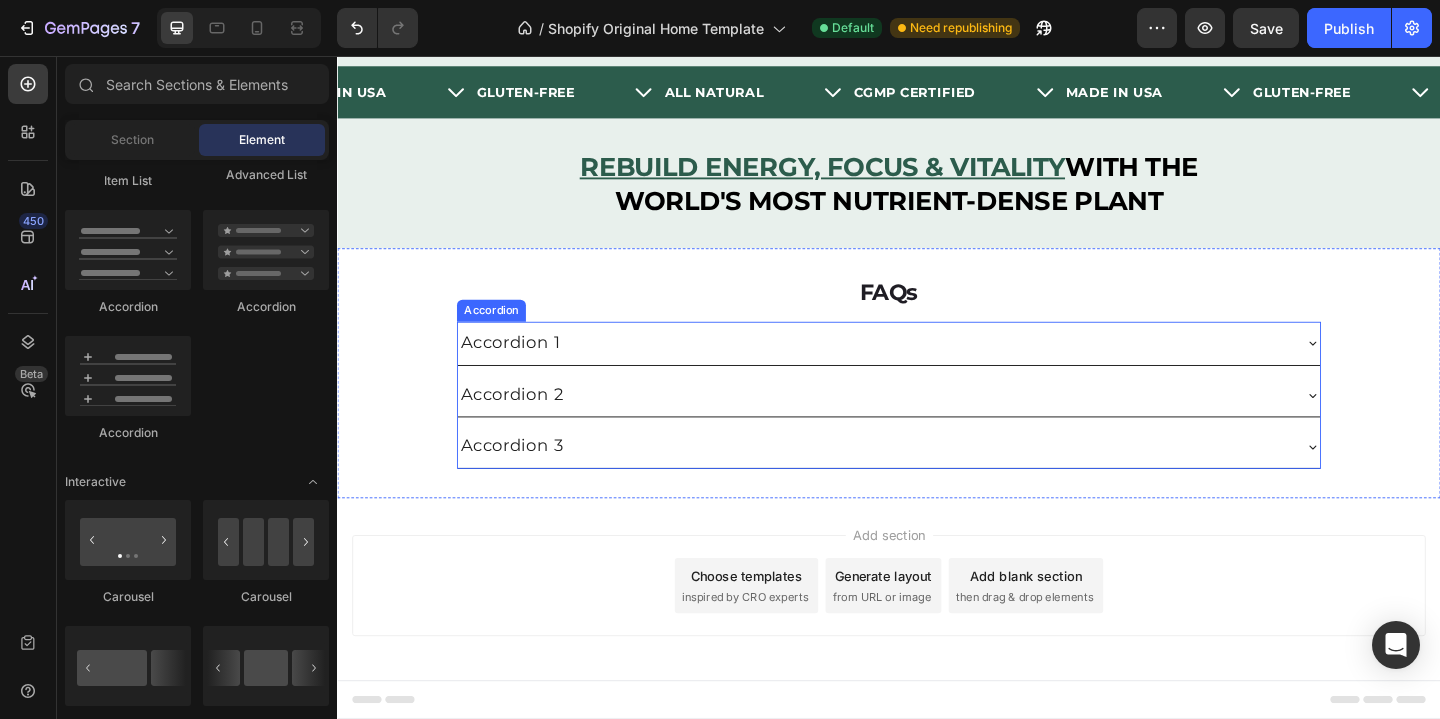 click on "Accordion 1" at bounding box center [921, 368] 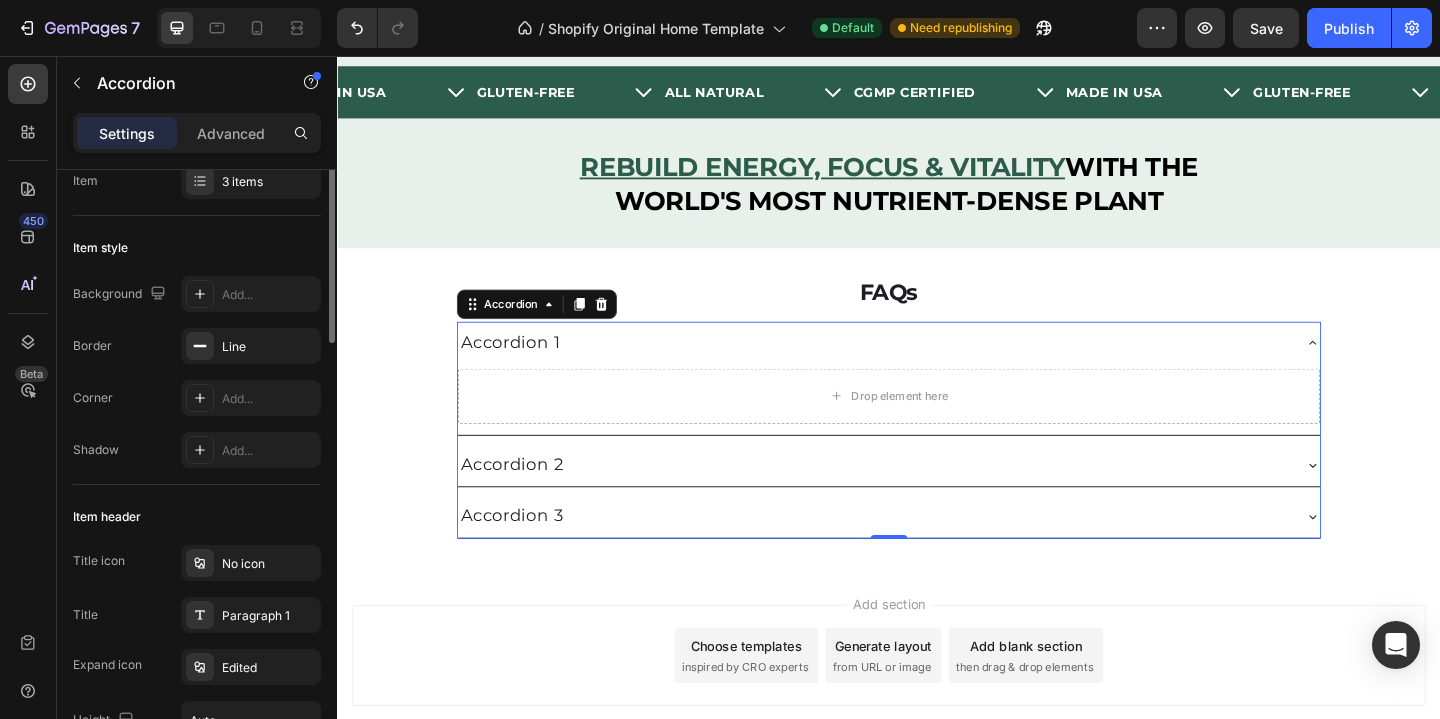 scroll, scrollTop: 0, scrollLeft: 0, axis: both 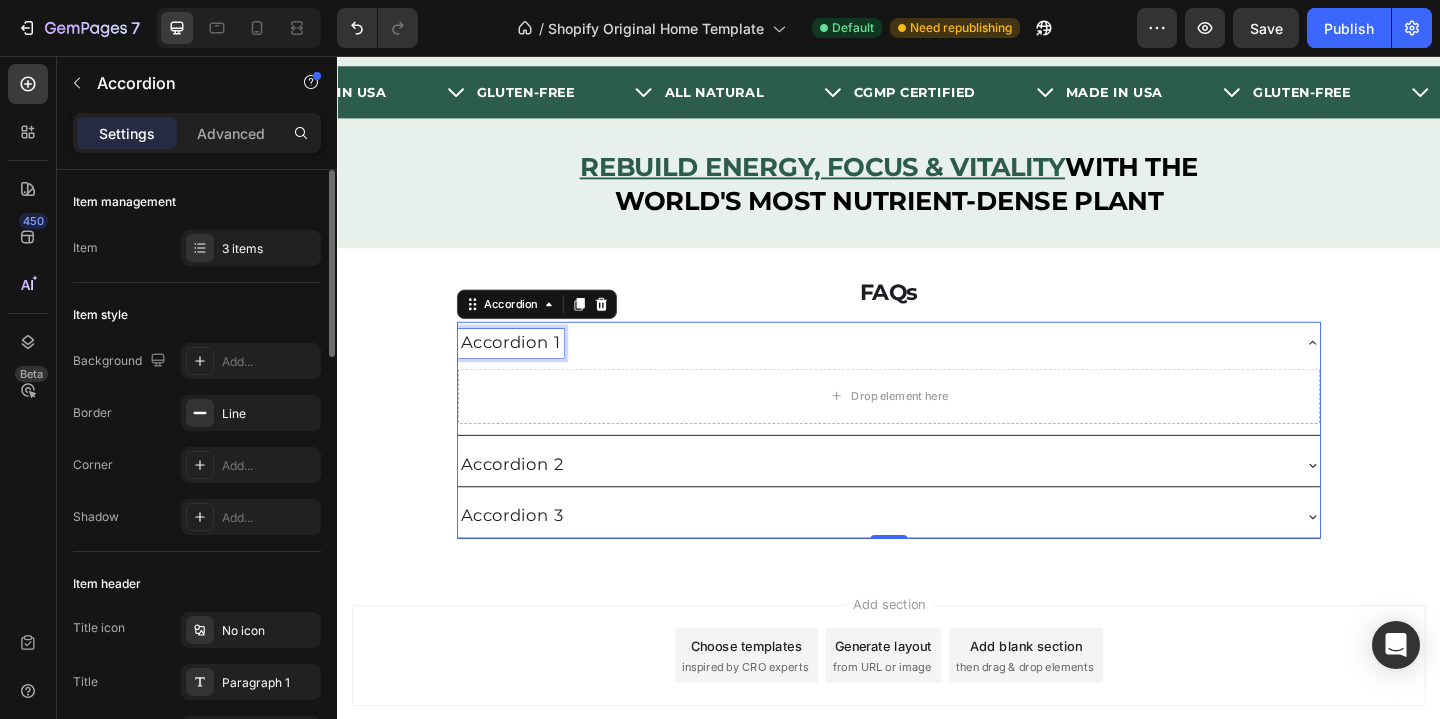 click on "Accordion 1" at bounding box center [525, 368] 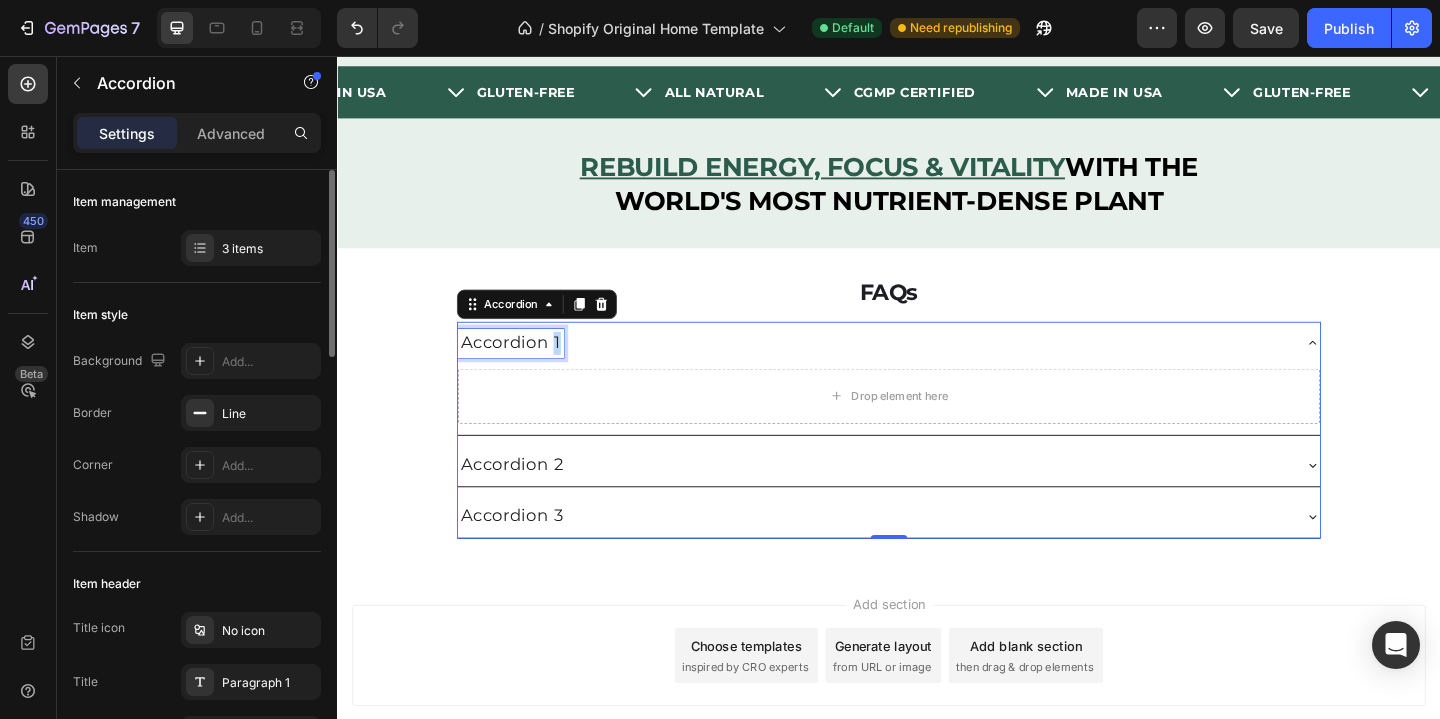 click on "Accordion 1" at bounding box center (525, 368) 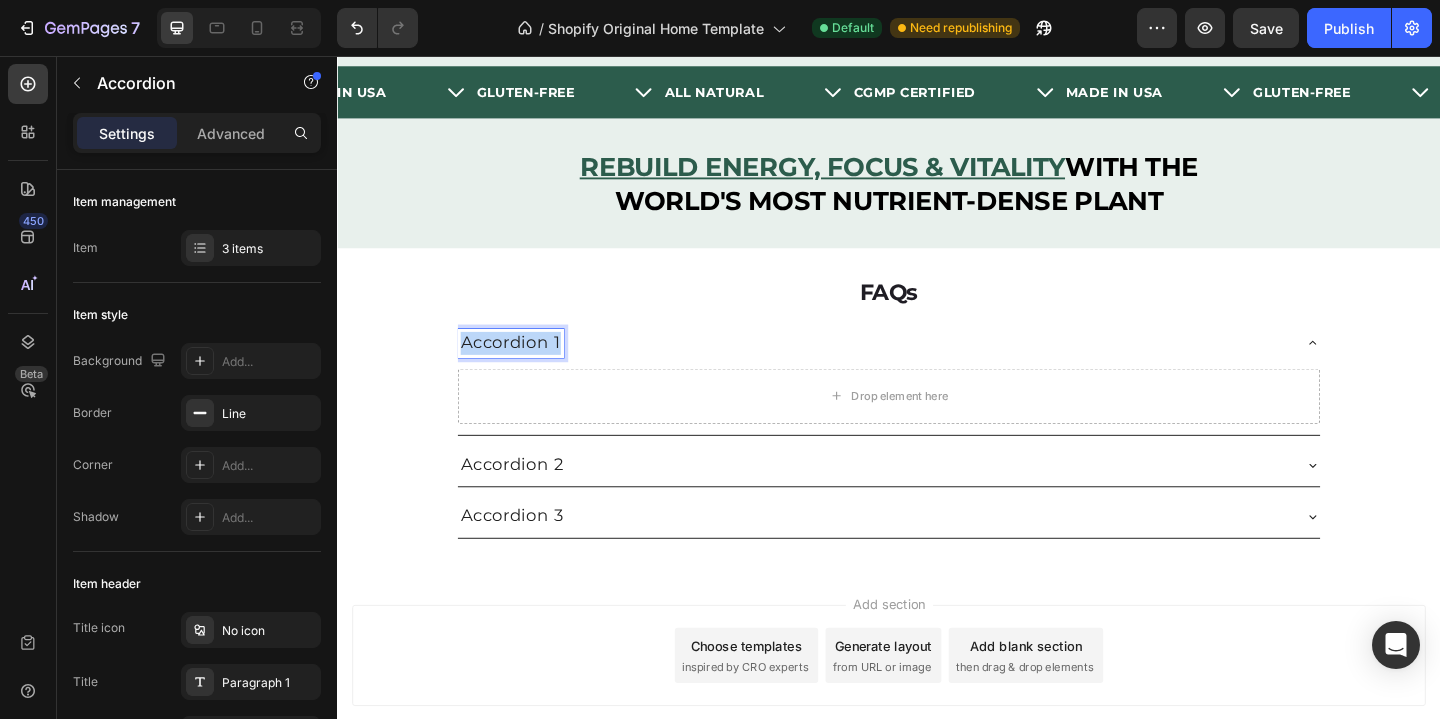 click on "Accordion 1" at bounding box center [525, 368] 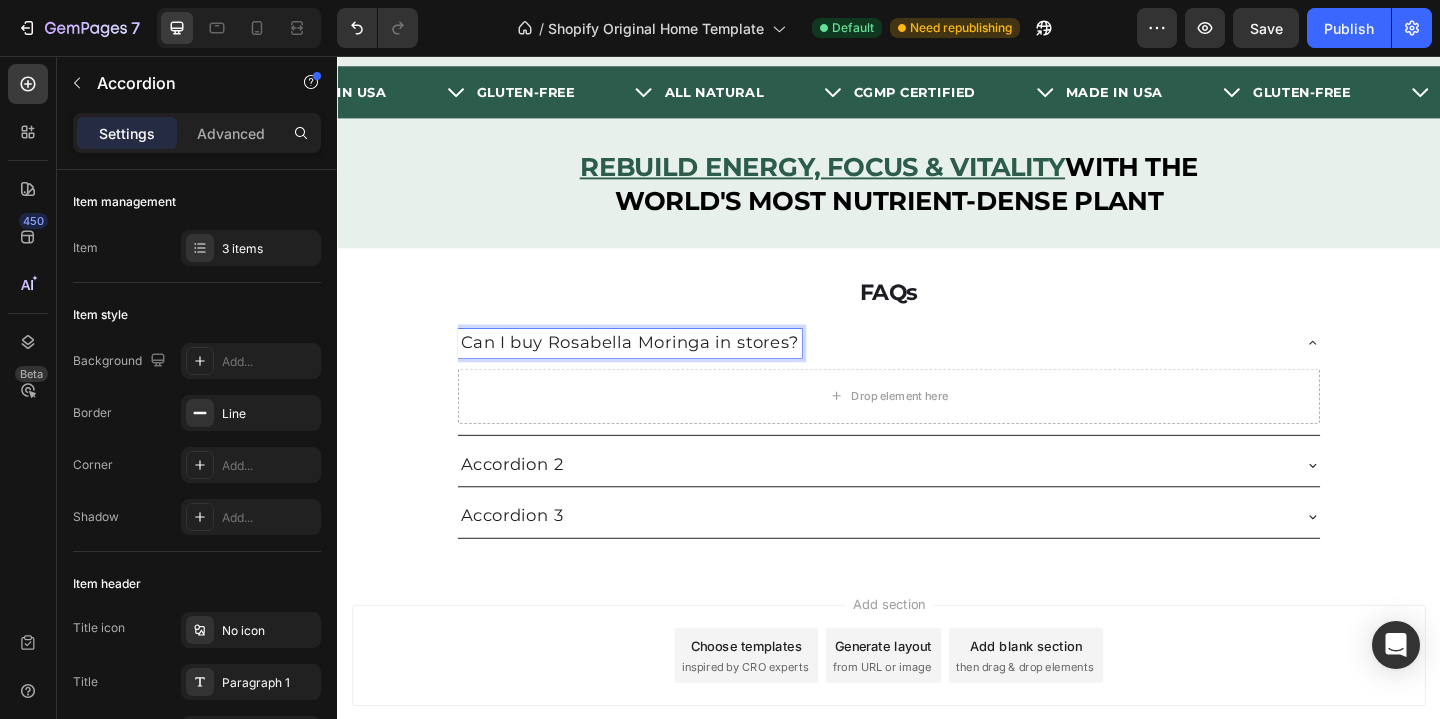 click on "FAQs Heading
Can I buy Rosabella Moringa in stores?
Drop element here
Accordion 2
Accordion 3 Accordion   0 Section 4" at bounding box center [937, 439] 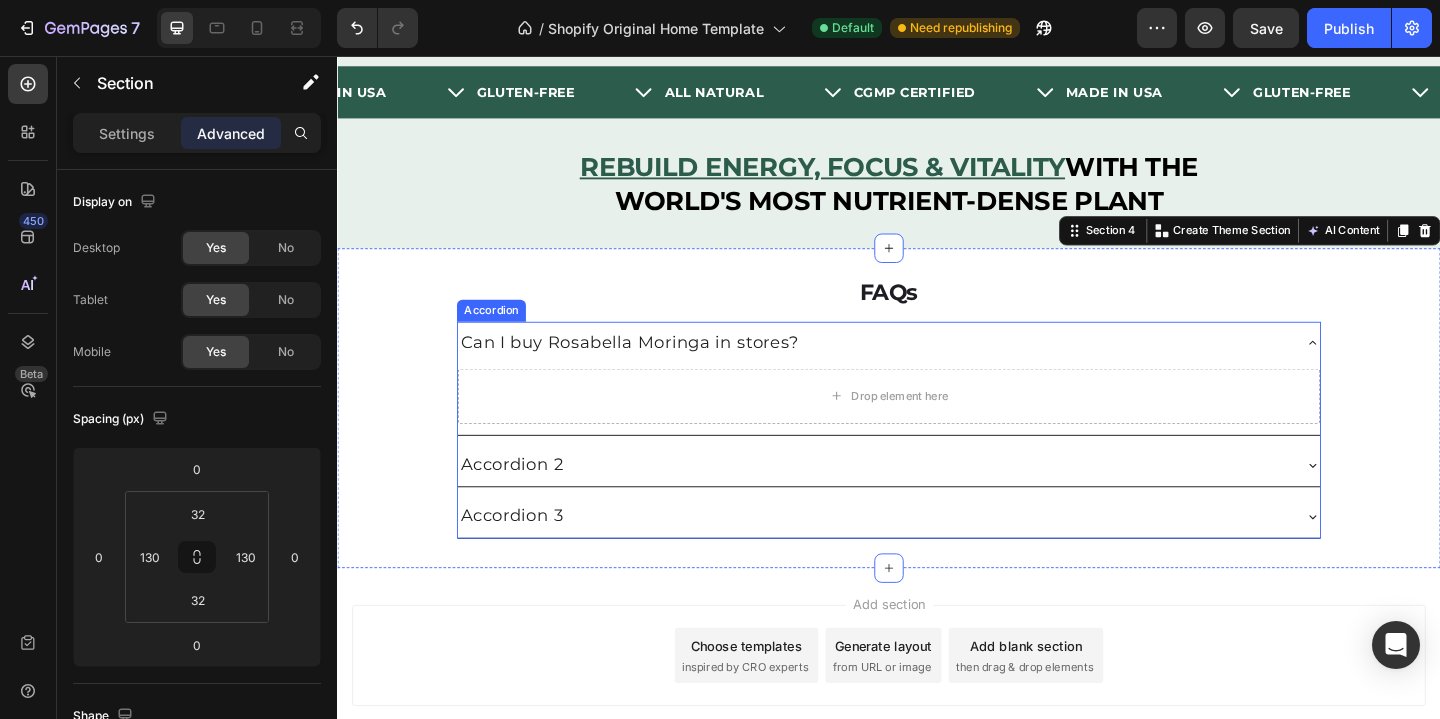 click on "Can I buy Rosabella Moringa in stores?" at bounding box center [655, 368] 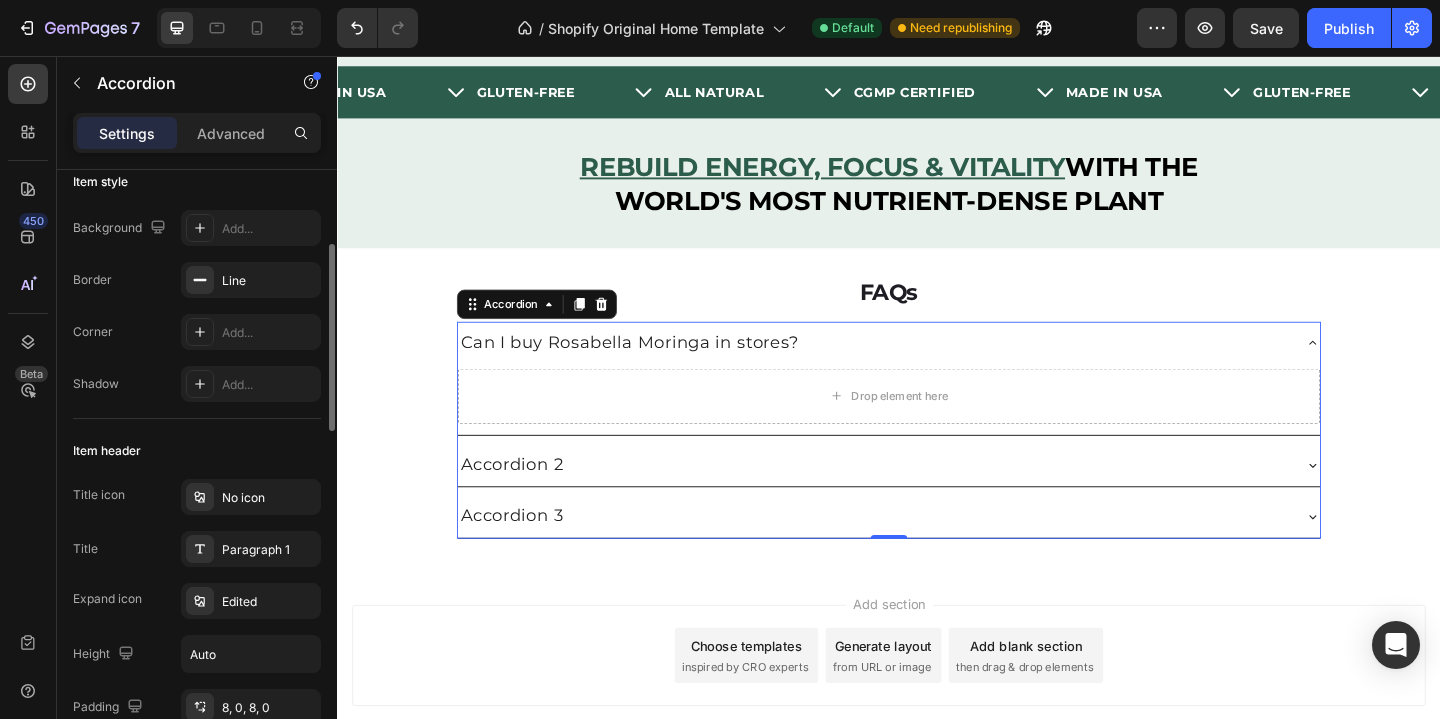 scroll, scrollTop: 339, scrollLeft: 0, axis: vertical 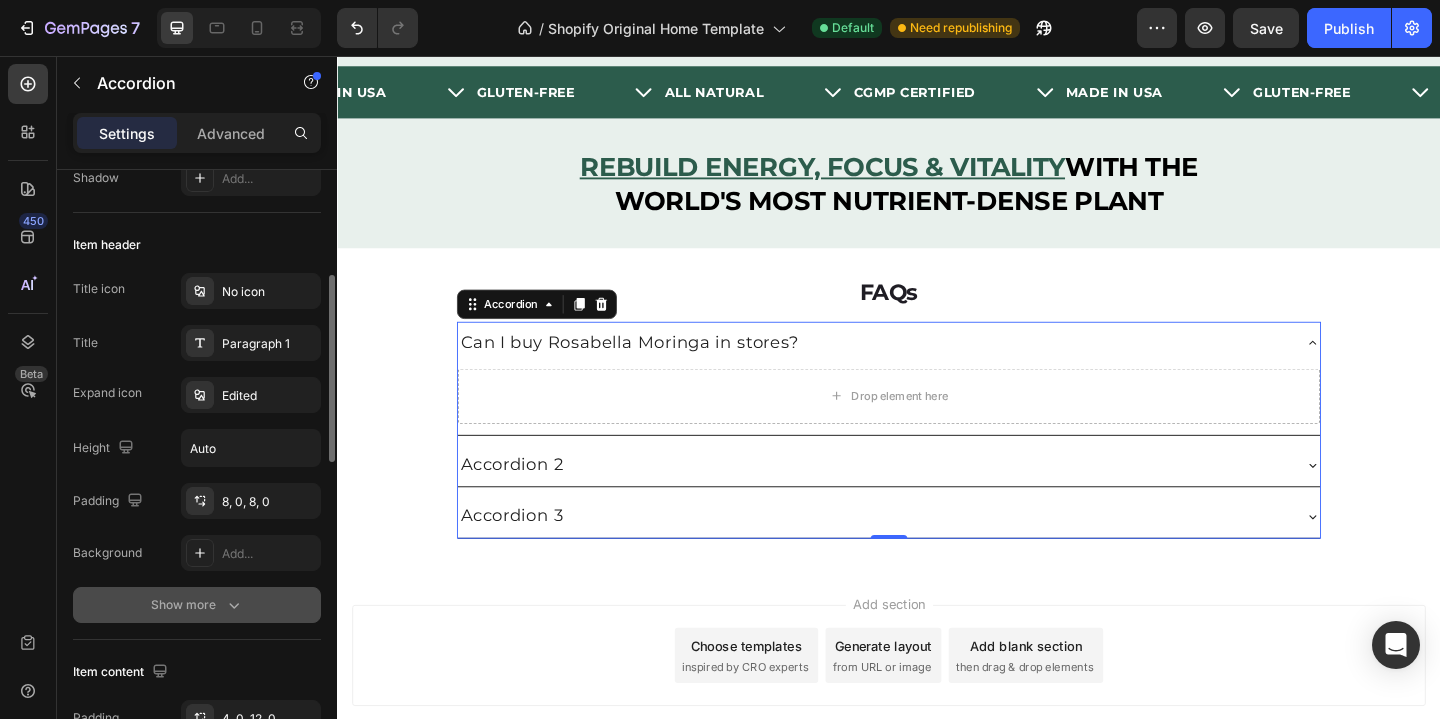 click on "Show more" at bounding box center (197, 605) 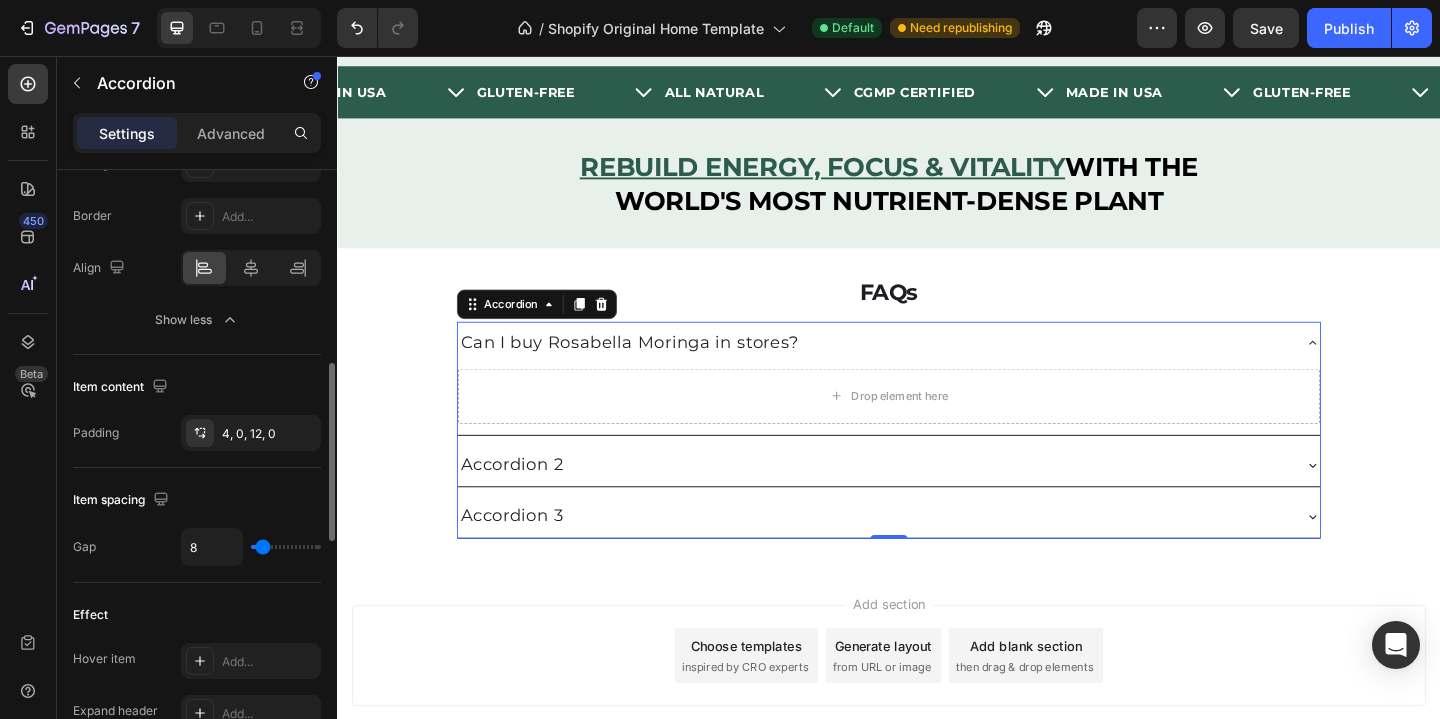 scroll, scrollTop: 705, scrollLeft: 0, axis: vertical 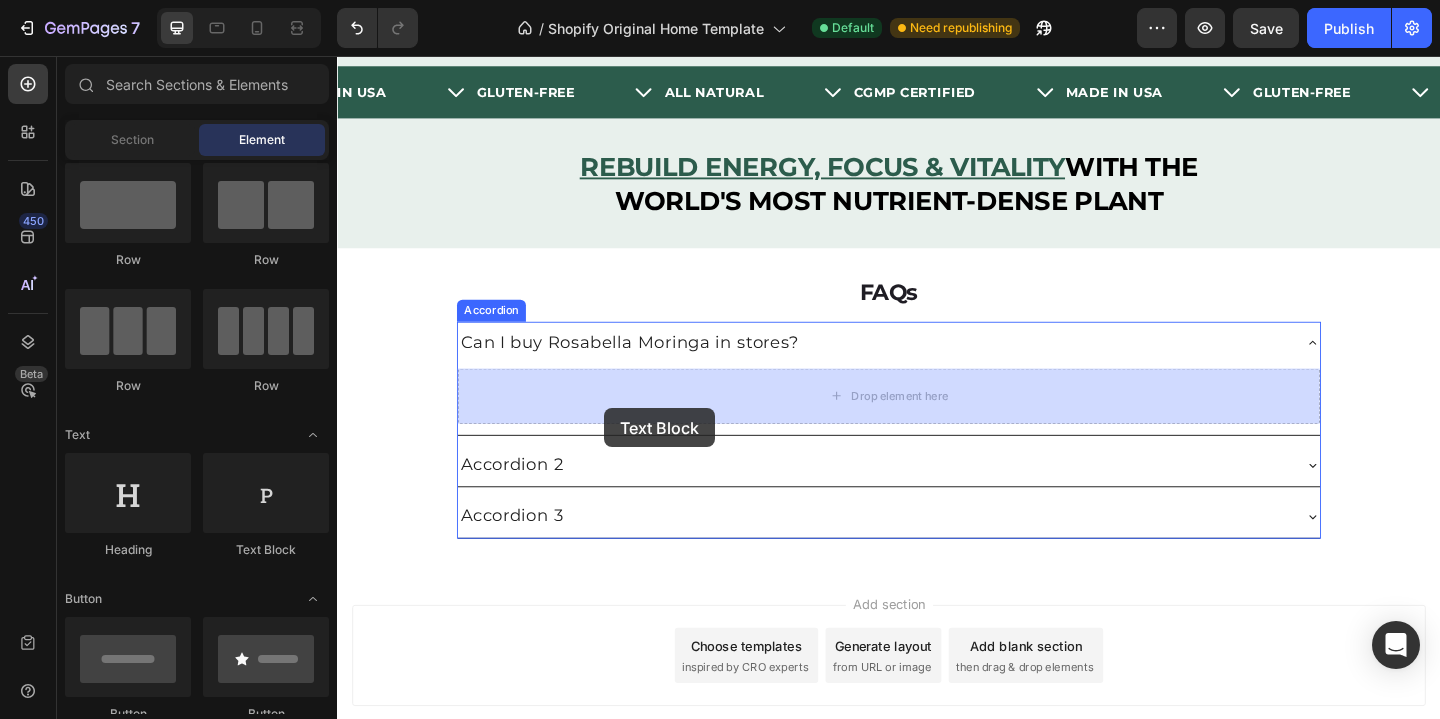 drag, startPoint x: 595, startPoint y: 536, endPoint x: 631, endPoint y: 434, distance: 108.16654 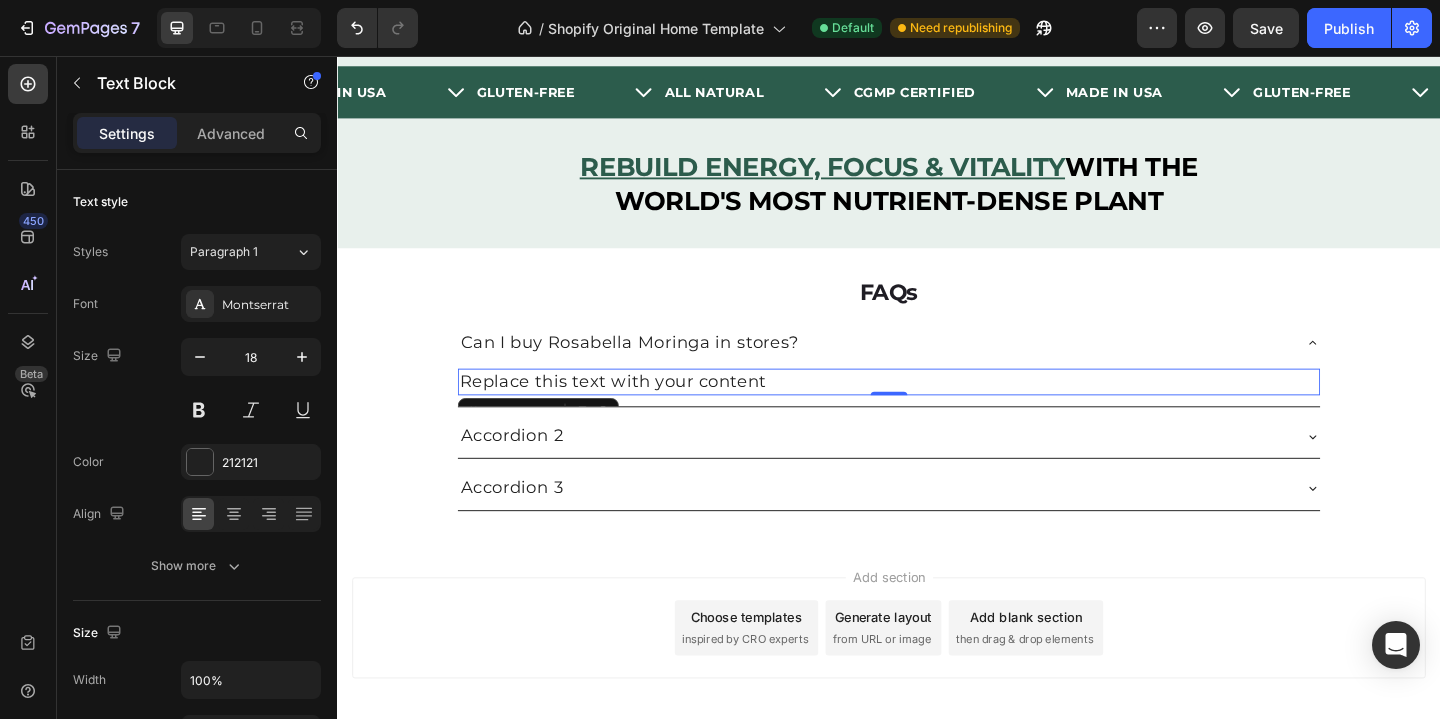 click on "Replace this text with your content" at bounding box center (937, 410) 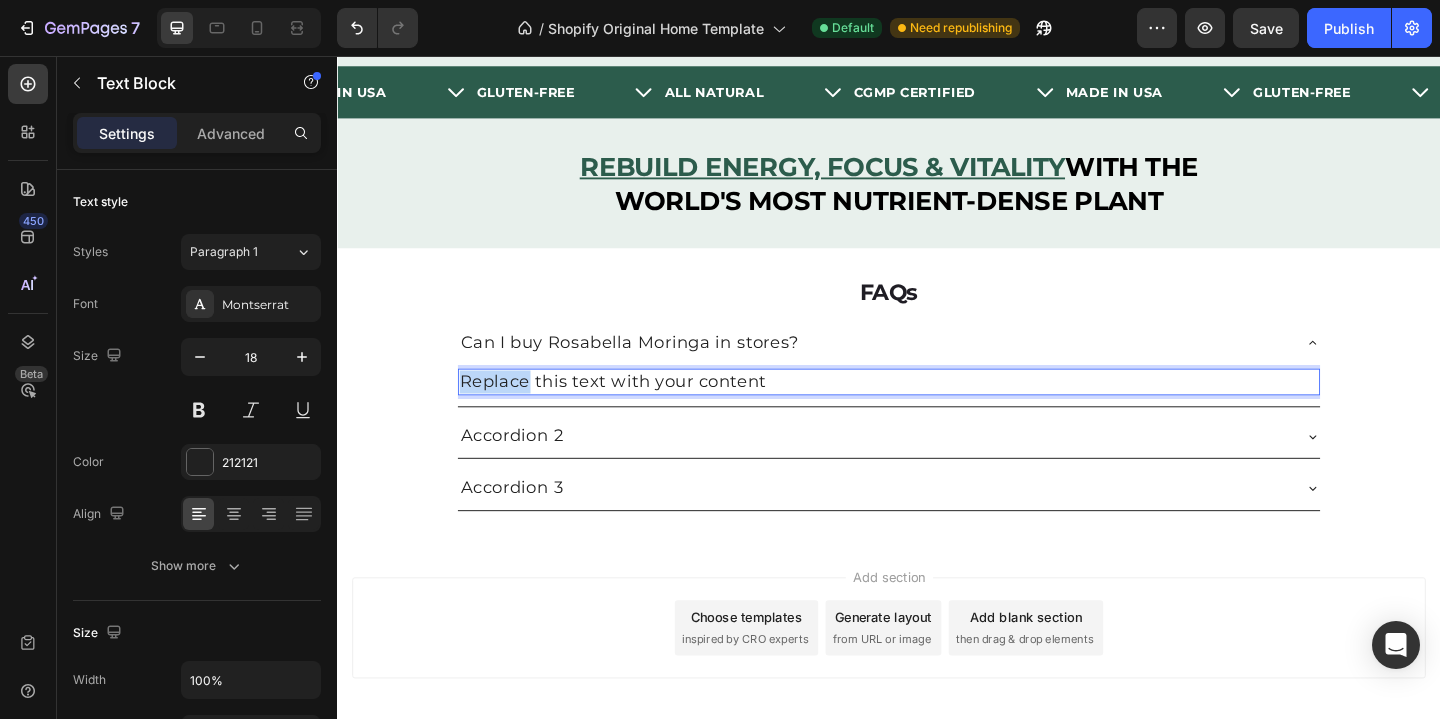 click on "Replace this text with your content" at bounding box center [937, 410] 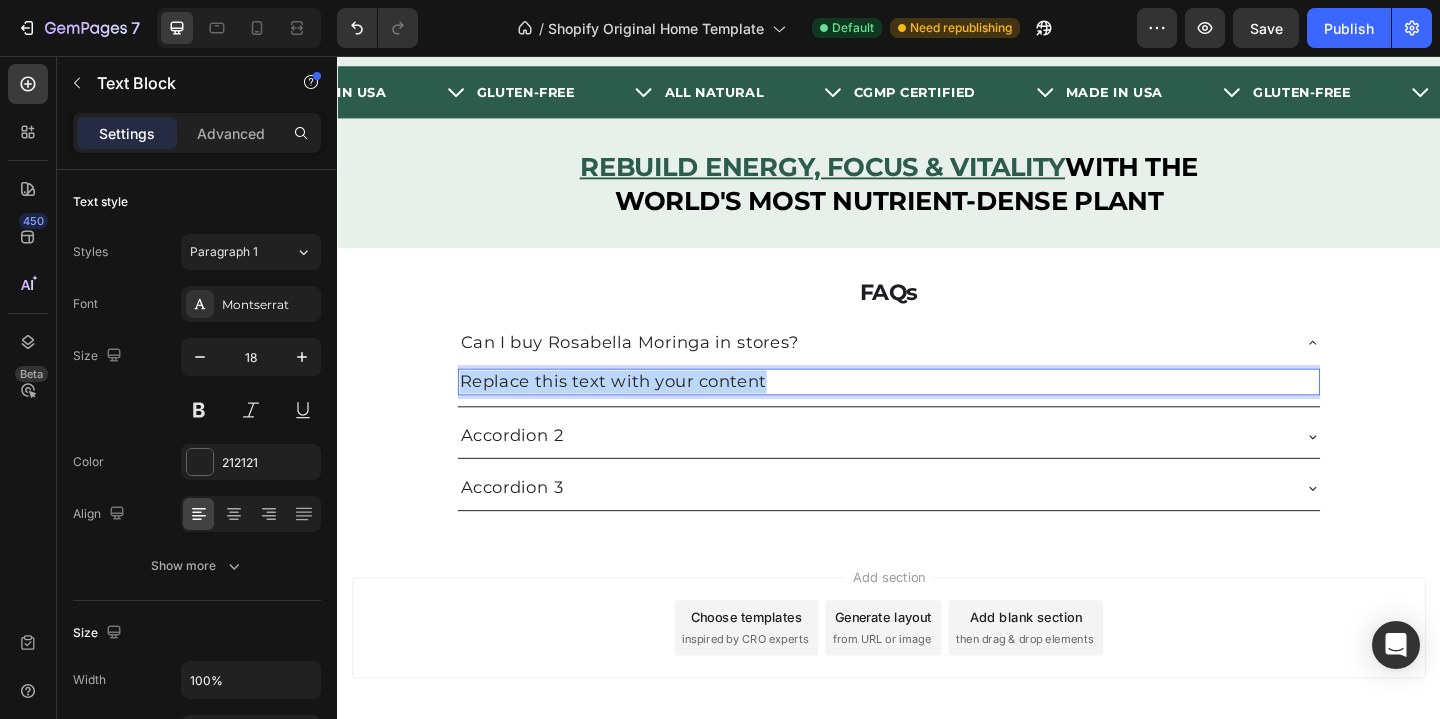click on "Replace this text with your content" at bounding box center (937, 410) 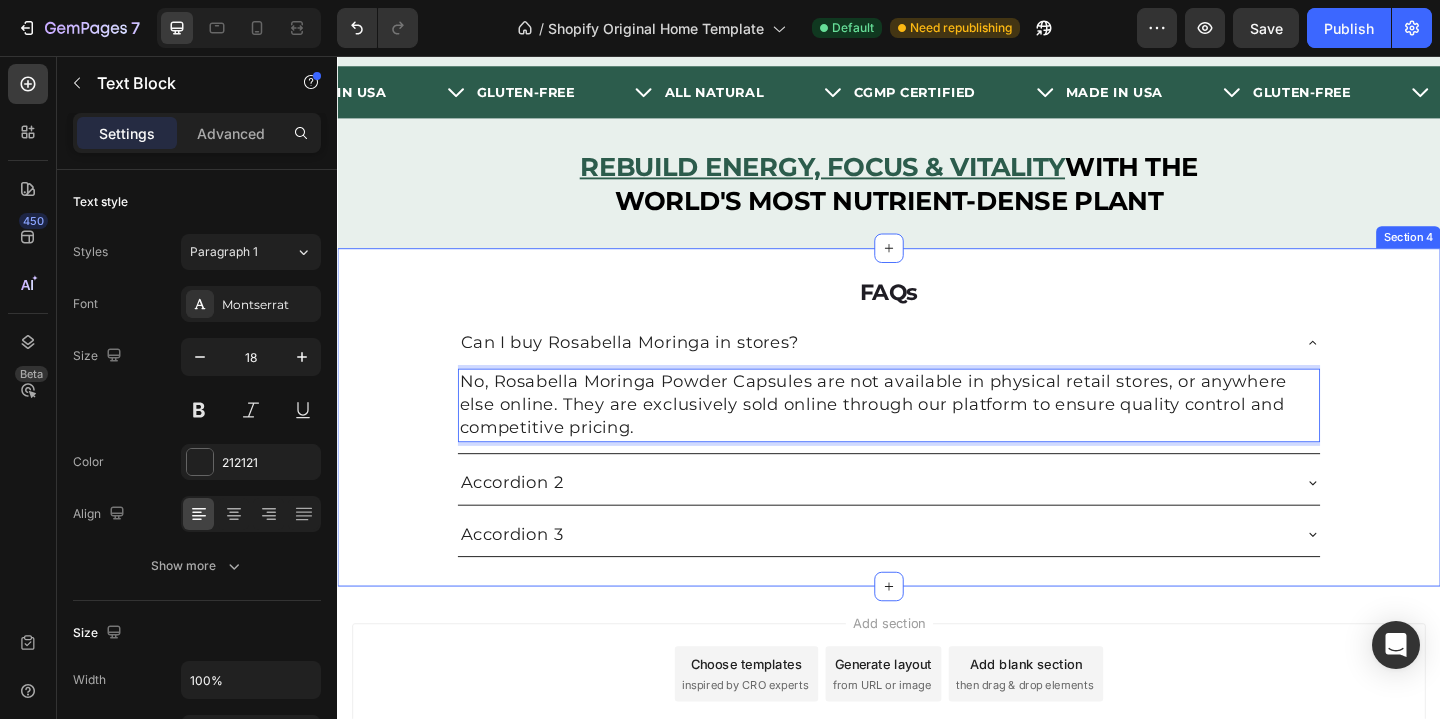 click on "FAQs Heading
Can I buy Rosabella Moringa in stores? No, Rosabella Moringa Powder Capsules are not available in physical retail stores, or anywhere else online. They are exclusively sold online through our platform to ensure quality control and competitive pricing. Text Block   0
Accordion 2
Accordion 3 Accordion Section 4" at bounding box center [937, 449] 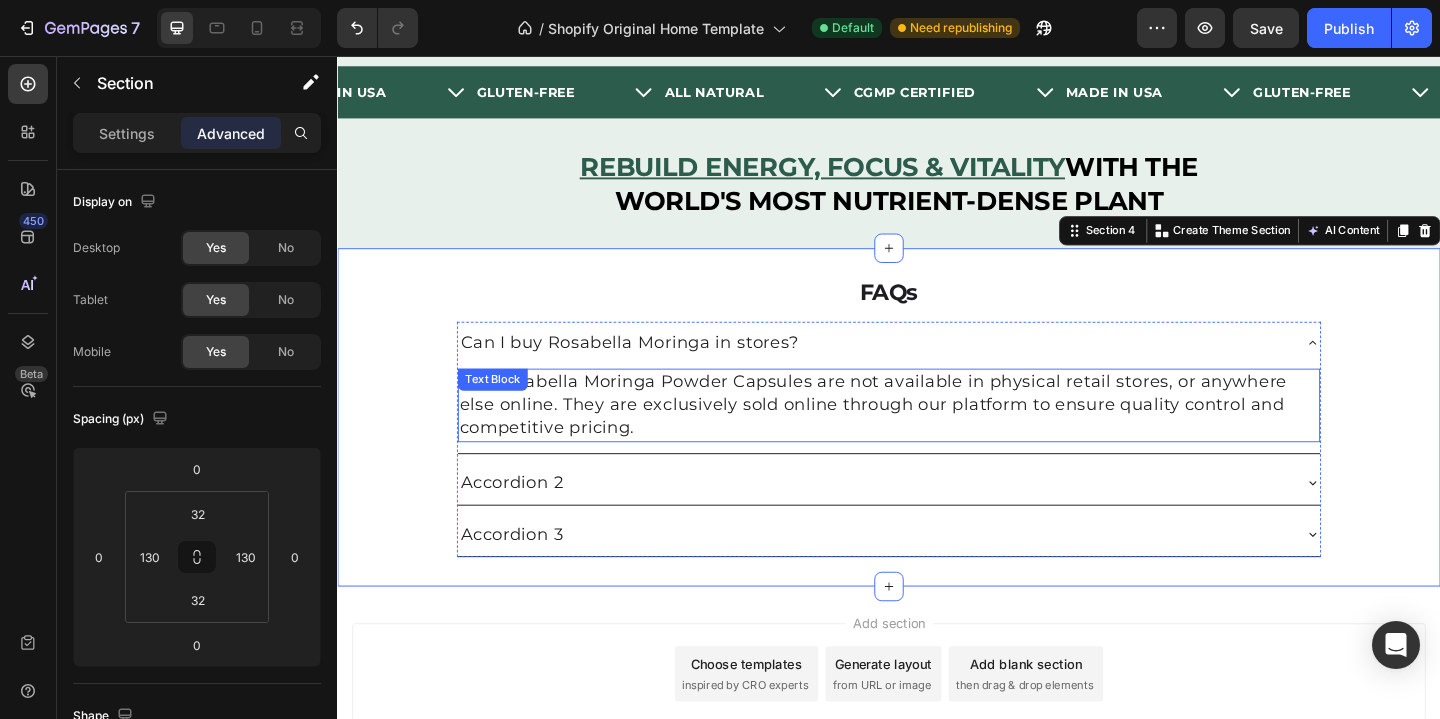 click on "No, Rosabella Moringa Powder Capsules are not available in physical retail stores, or anywhere else online. They are exclusively sold online through our platform to ensure quality control and competitive pricing. Text Block" at bounding box center [937, 436] 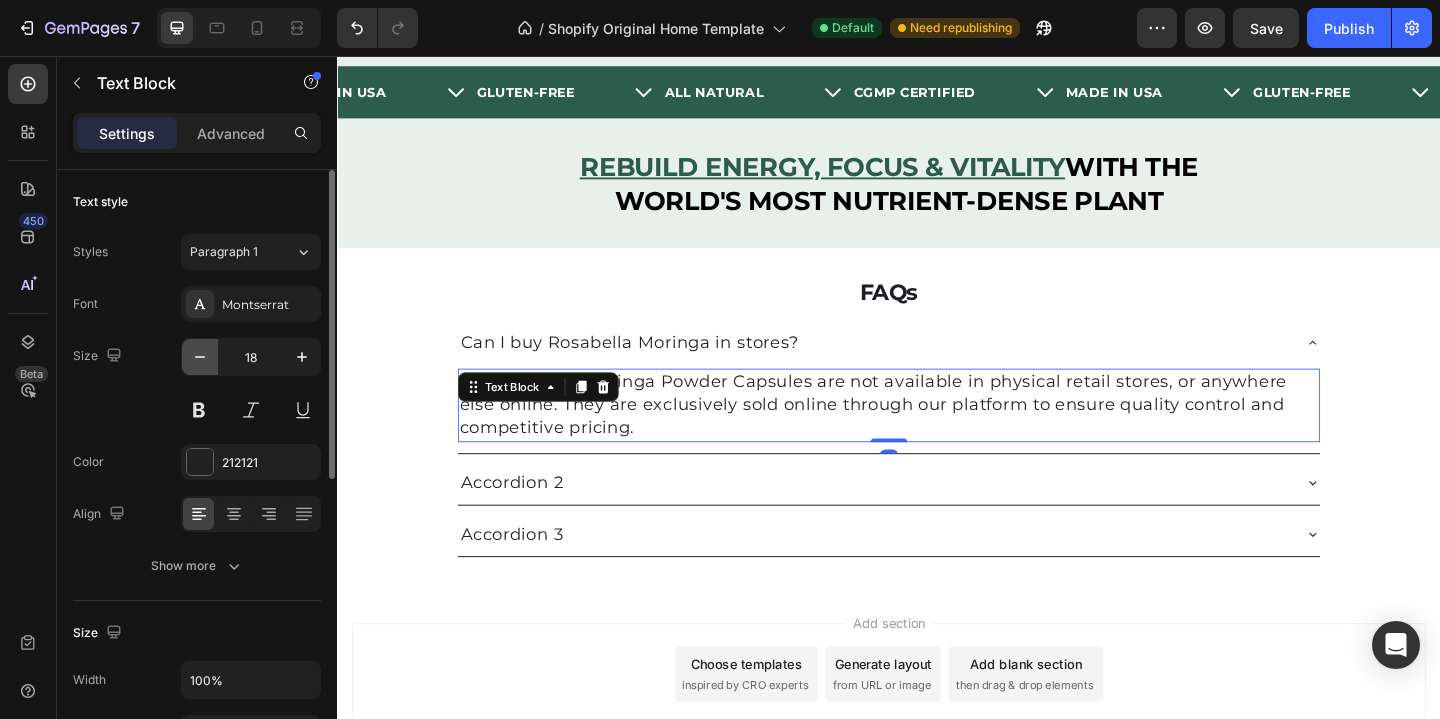 click at bounding box center [200, 357] 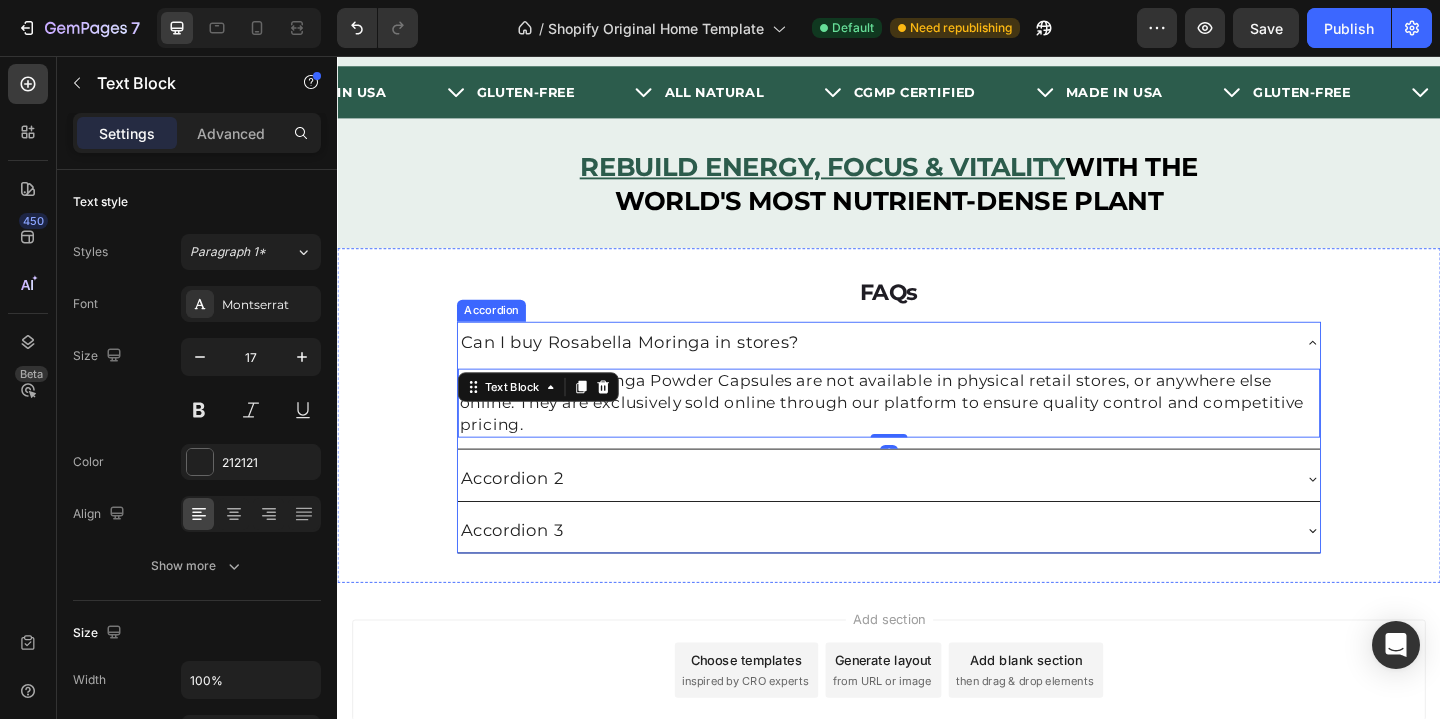 click on "Can I buy Rosabella Moringa in stores?" at bounding box center (655, 368) 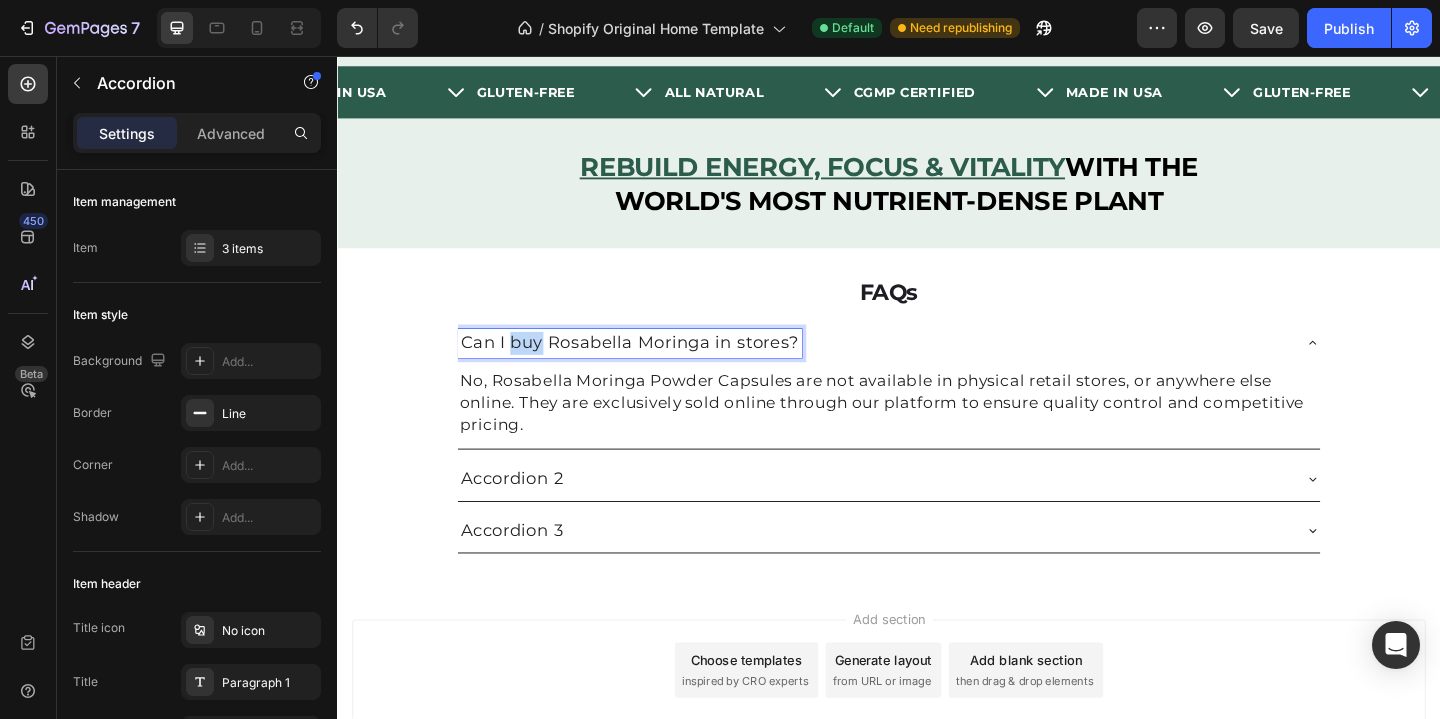 click on "Can I buy Rosabella Moringa in stores?" at bounding box center [655, 368] 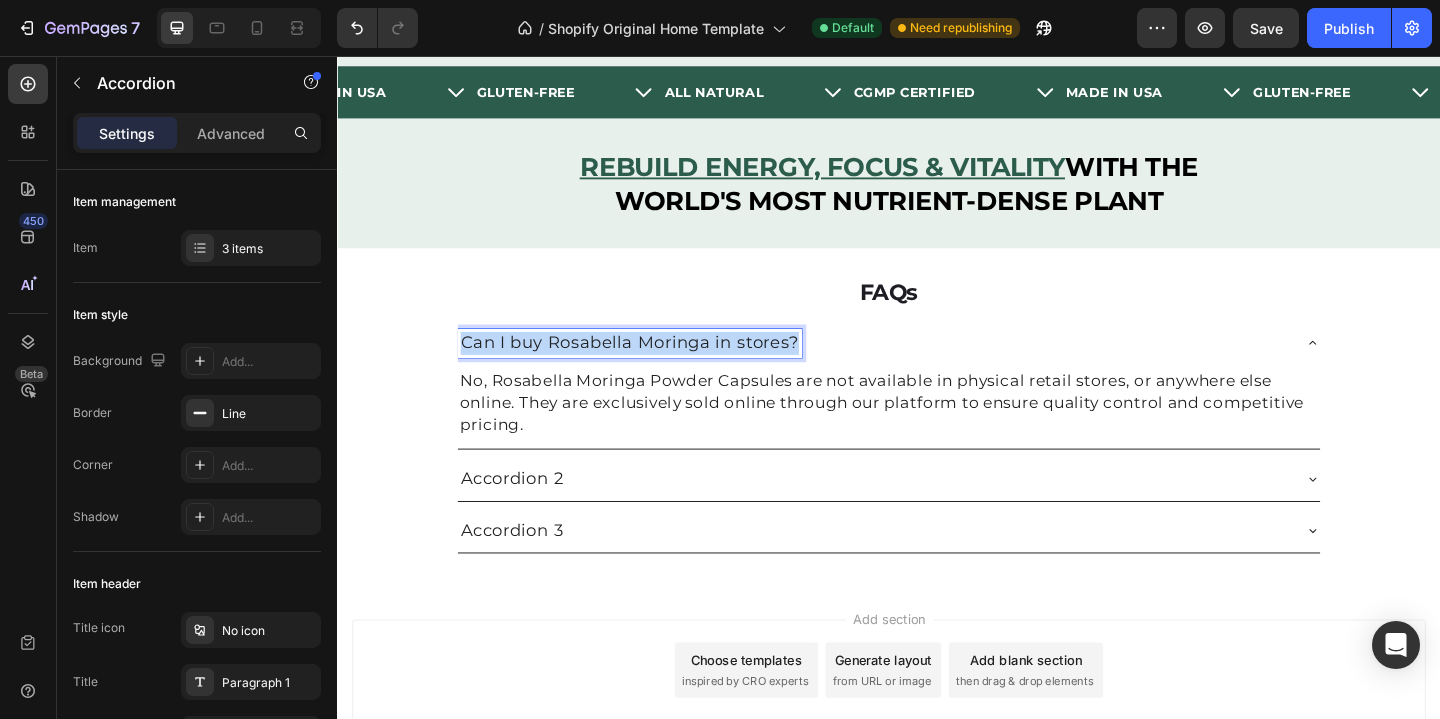 click on "Can I buy Rosabella Moringa in stores?" at bounding box center (655, 368) 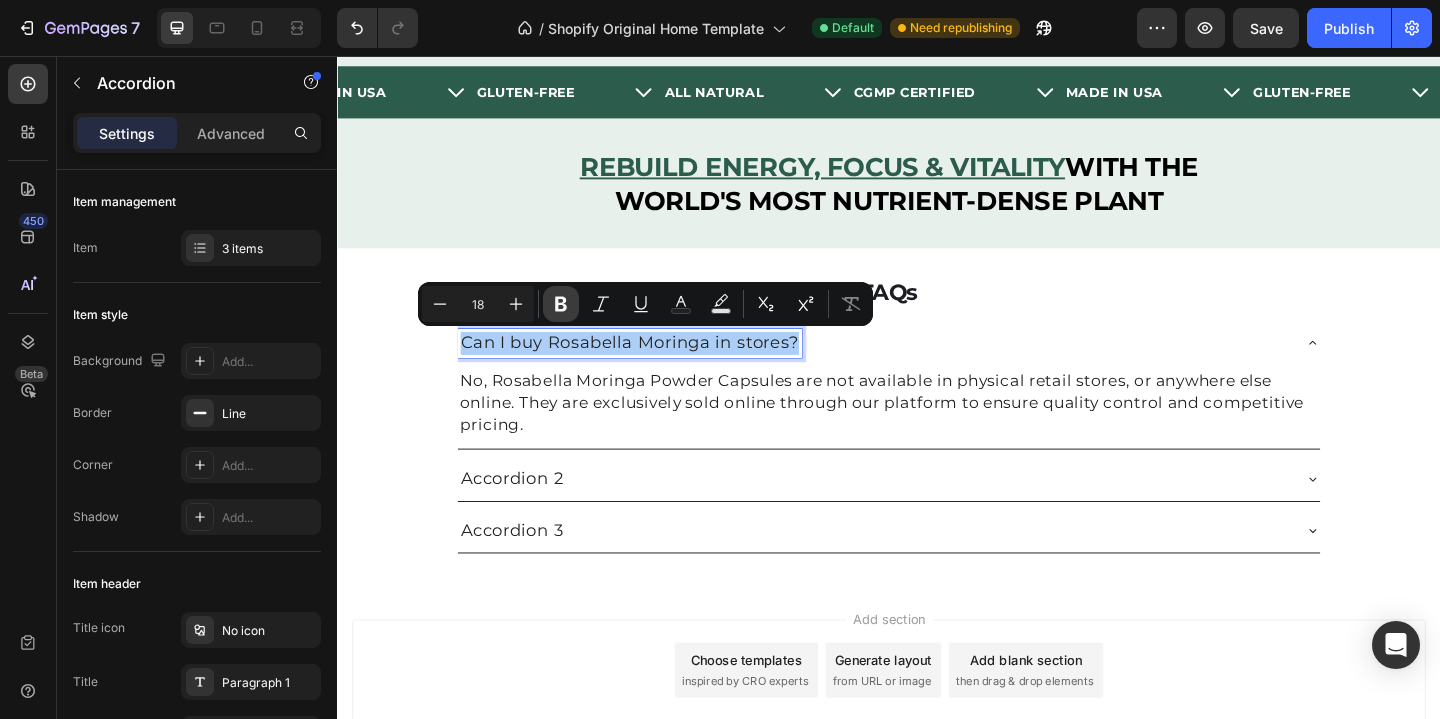 click on "Bold" at bounding box center (561, 304) 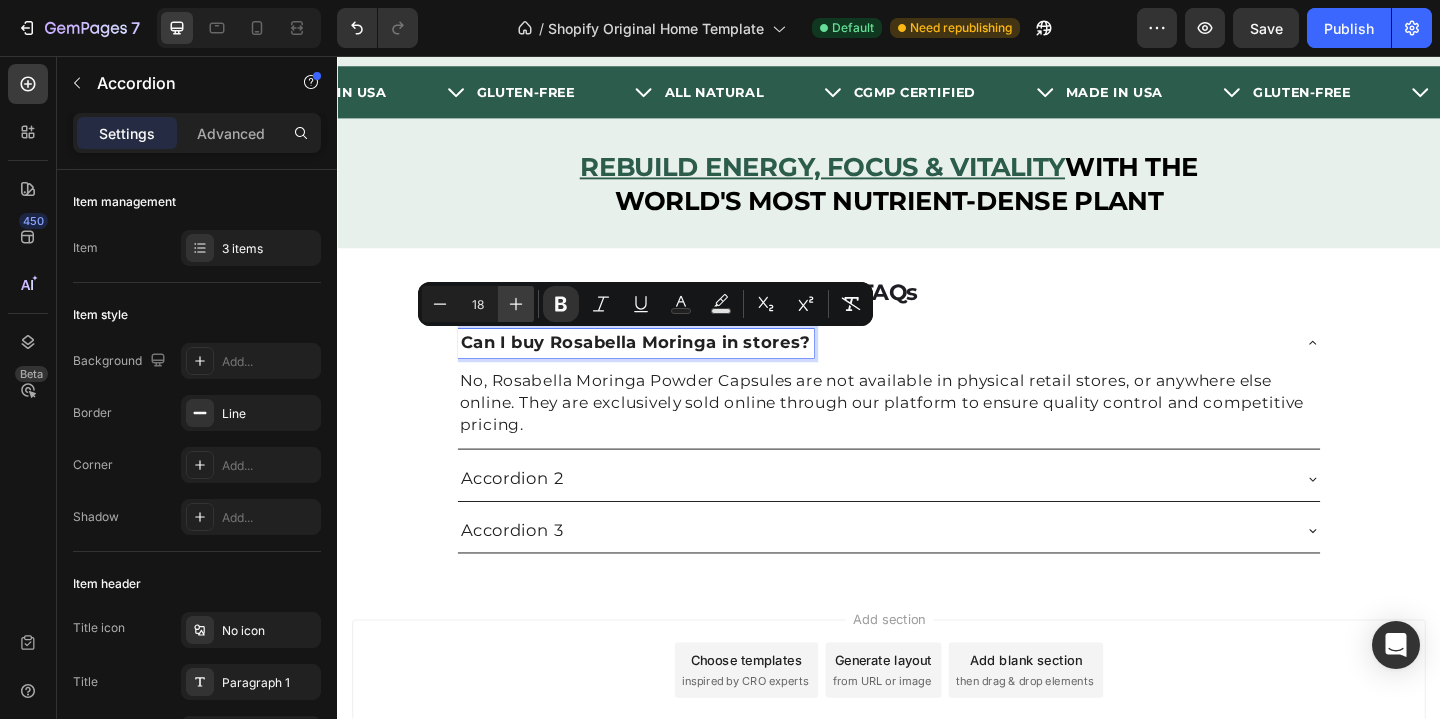 click 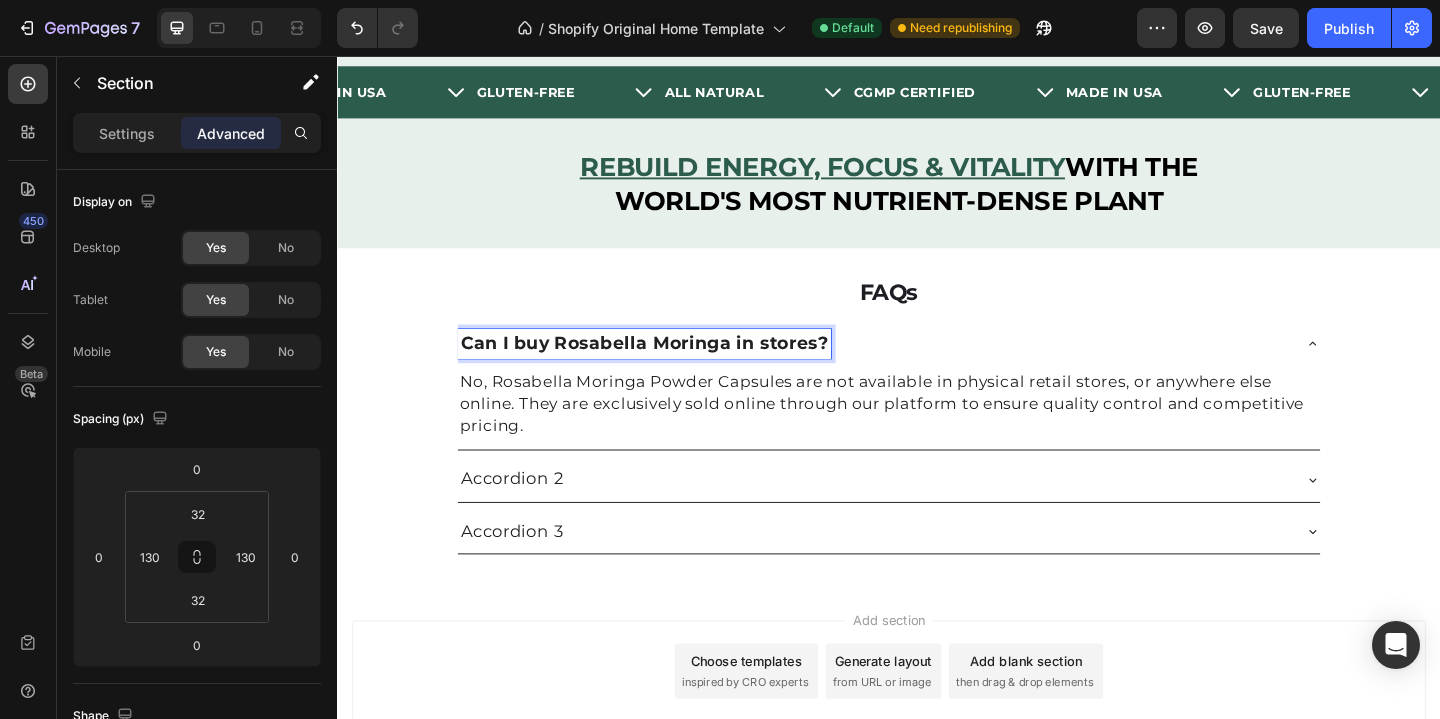 click on "FAQs Heading
Can I buy Rosabella Moringa in stores? No, Rosabella Moringa Powder Capsules are not available in physical retail stores, or anywhere else online. They are exclusively sold online through our platform to ensure quality control and competitive pricing. Text Block
Accordion 2
Accordion 3 Accordion   0 Section 4" at bounding box center (937, 447) 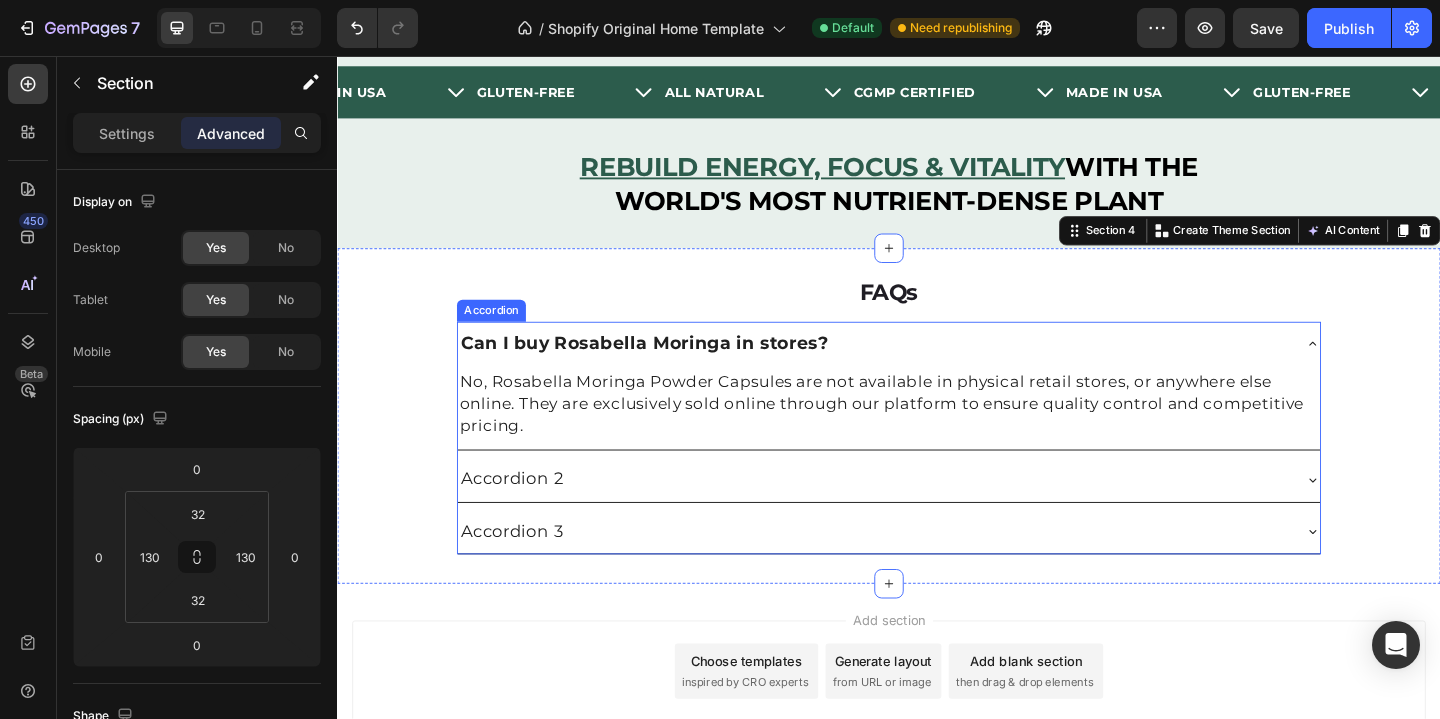 click on "Can I buy Rosabella Moringa in stores?" at bounding box center (671, 368) 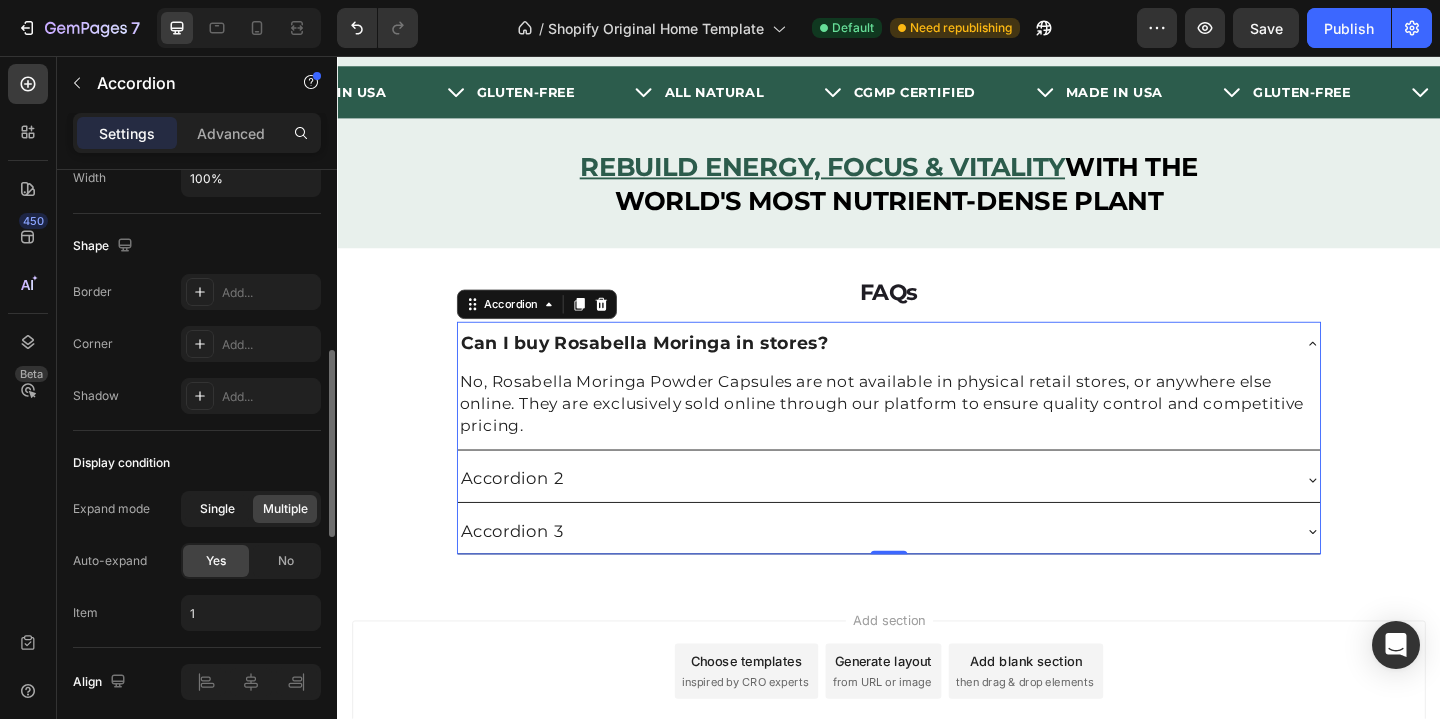 scroll, scrollTop: 1326, scrollLeft: 0, axis: vertical 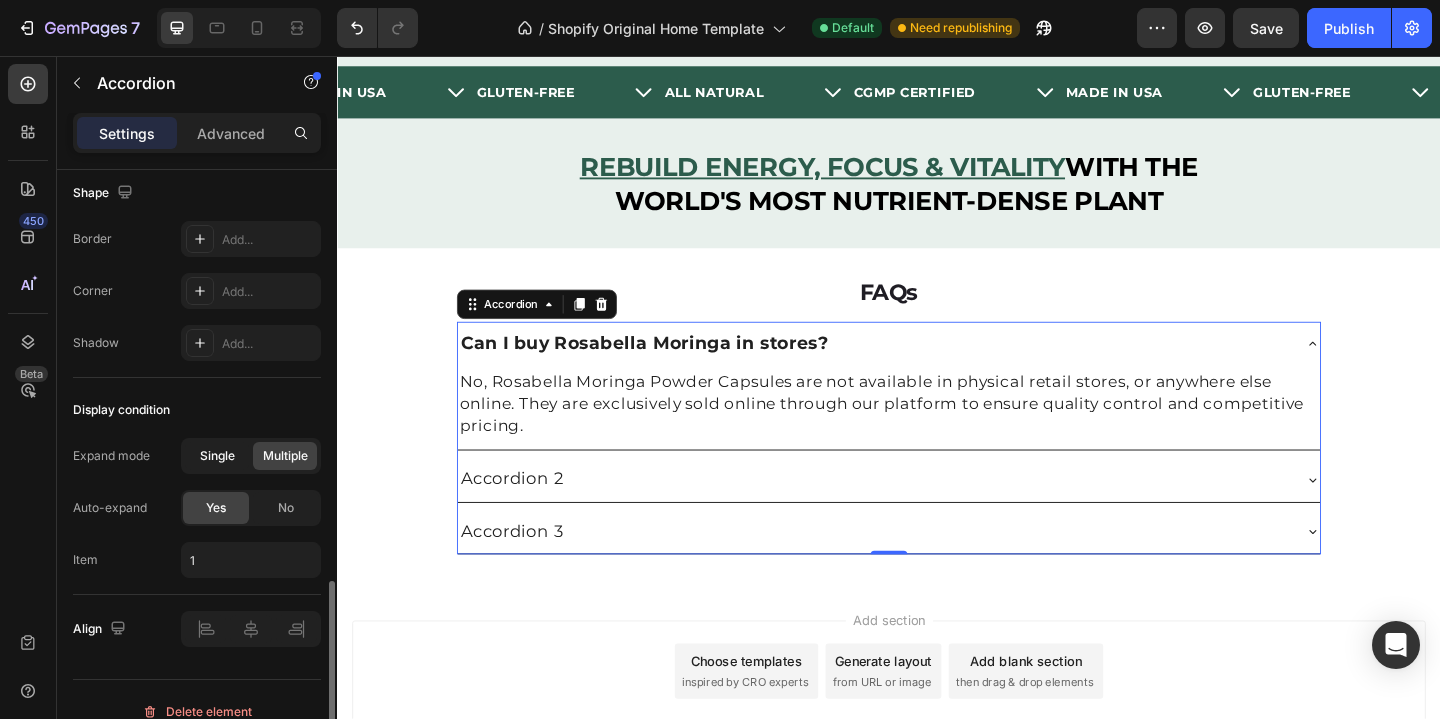 click on "Single" 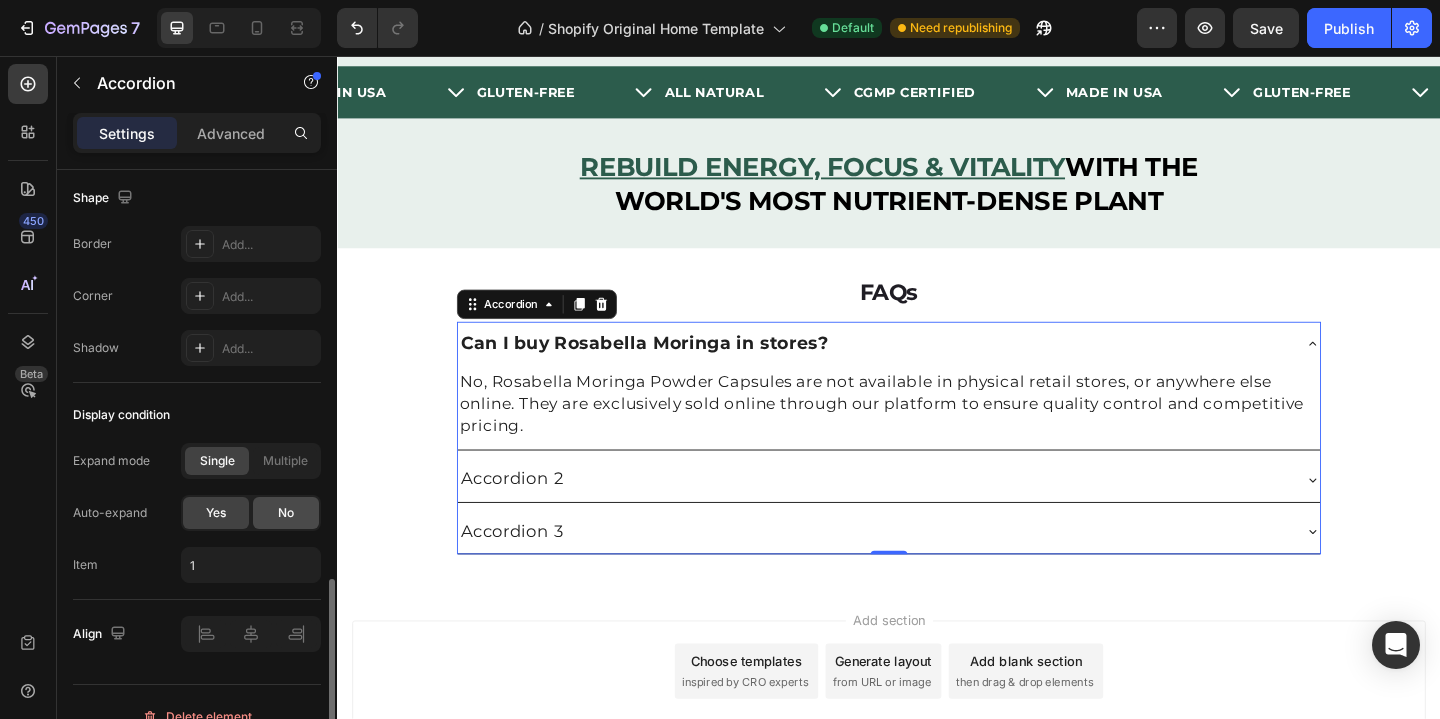 click on "No" 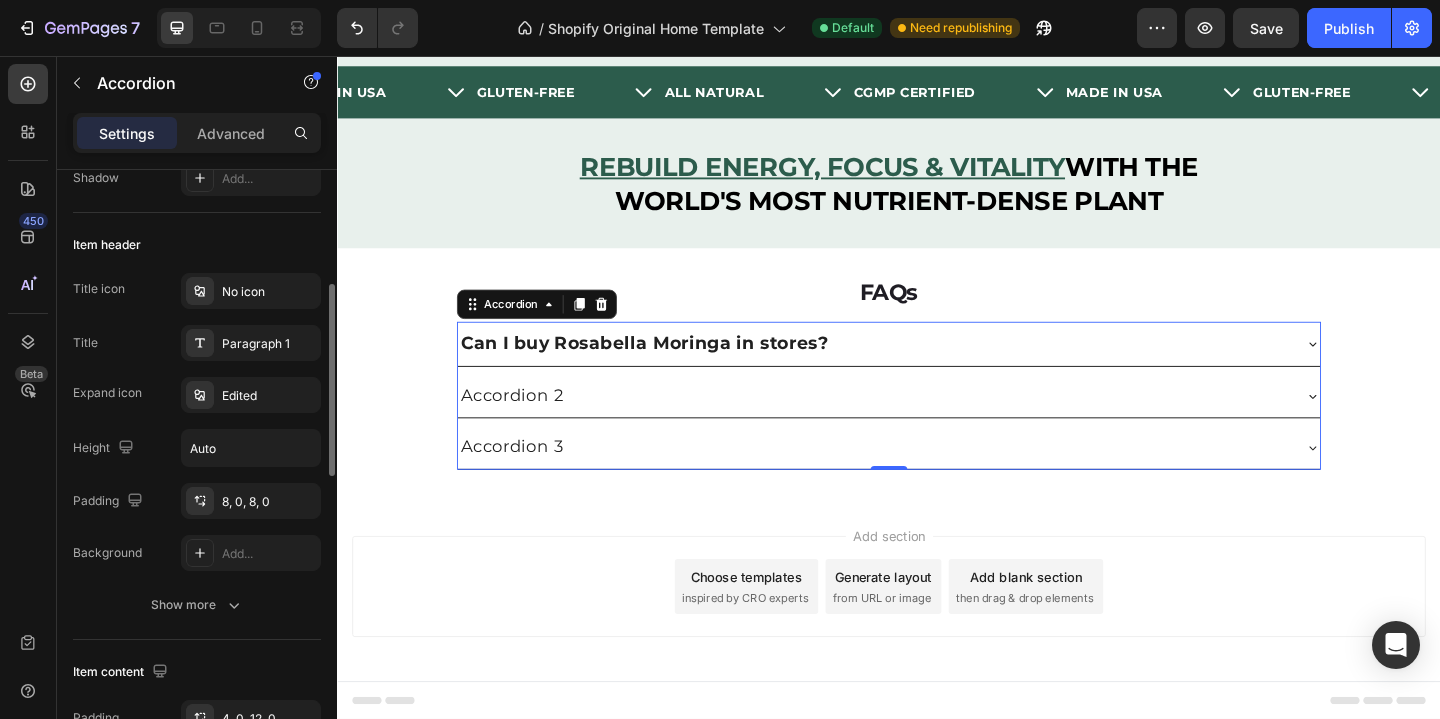 scroll, scrollTop: 345, scrollLeft: 0, axis: vertical 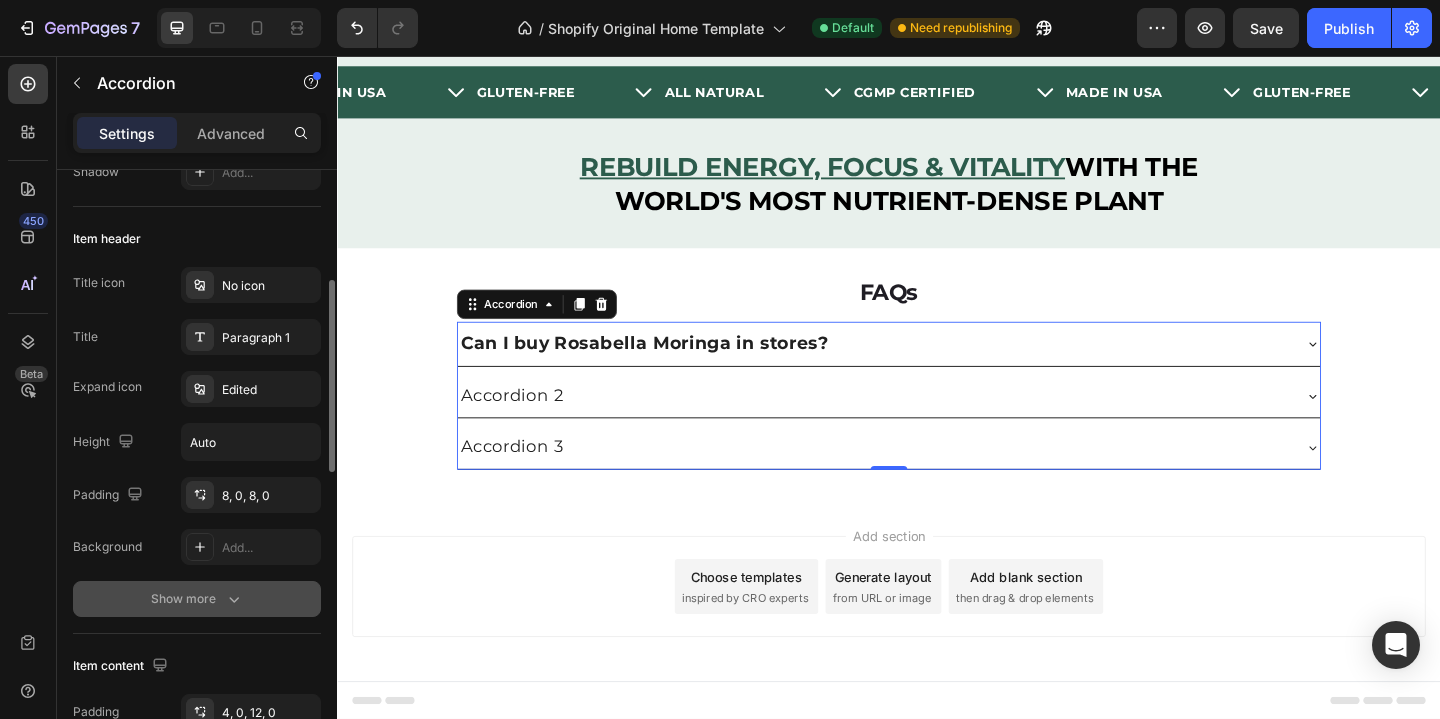 click on "Show more" at bounding box center [197, 599] 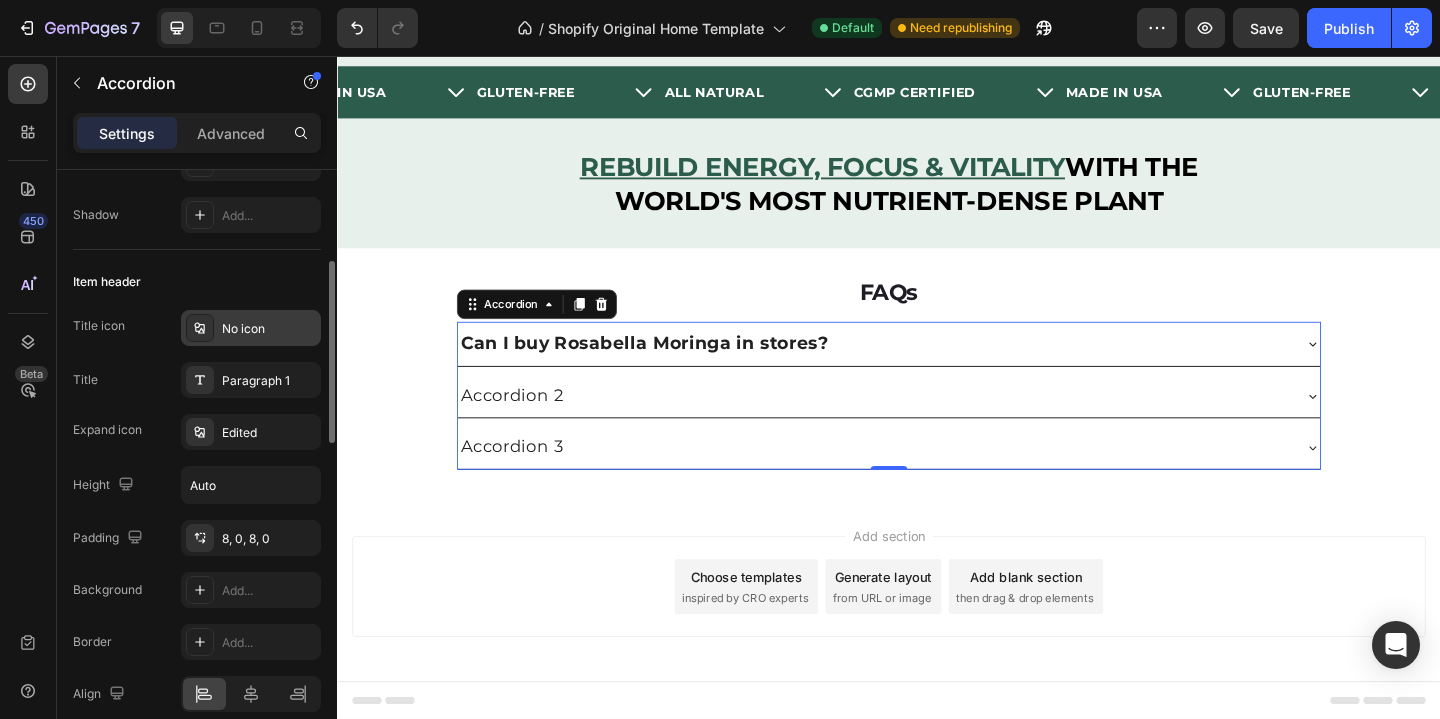 scroll, scrollTop: 243, scrollLeft: 0, axis: vertical 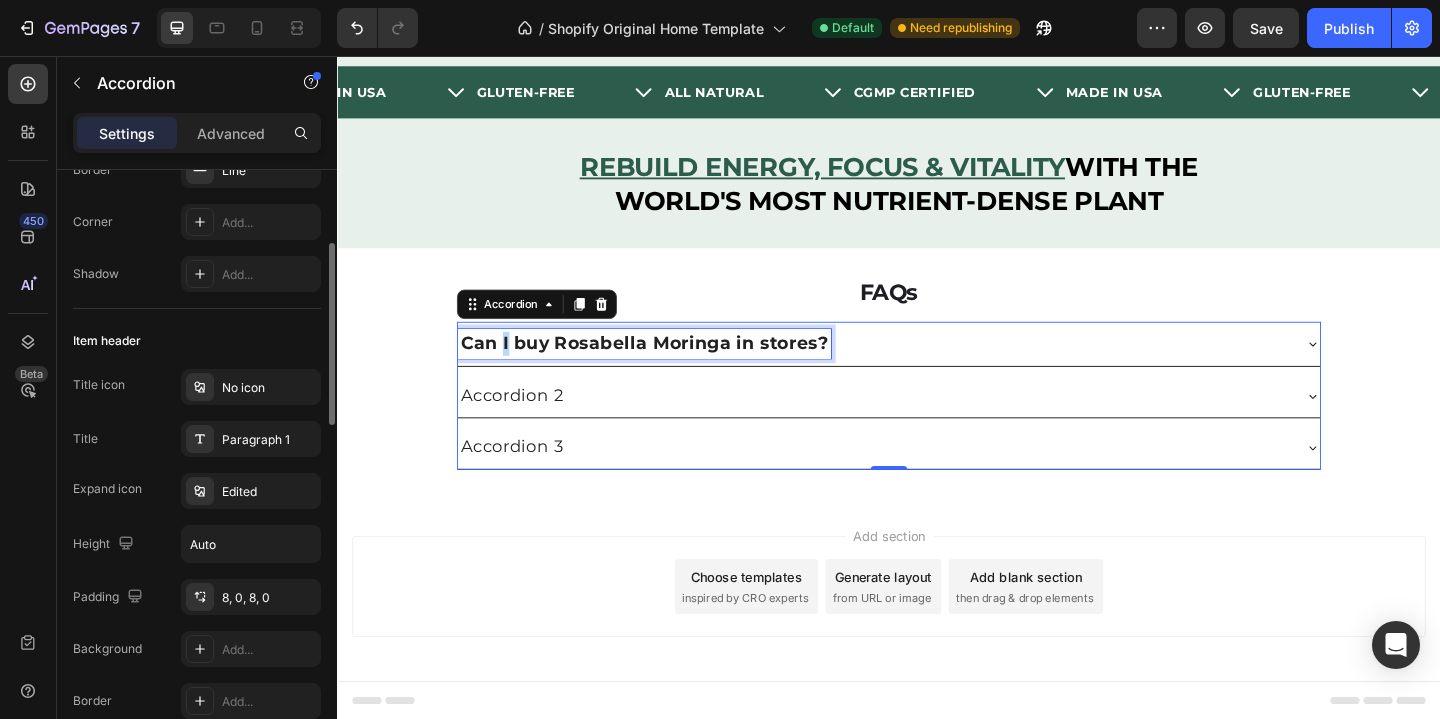 click on "Can I buy Rosabella Moringa in stores?" at bounding box center (671, 368) 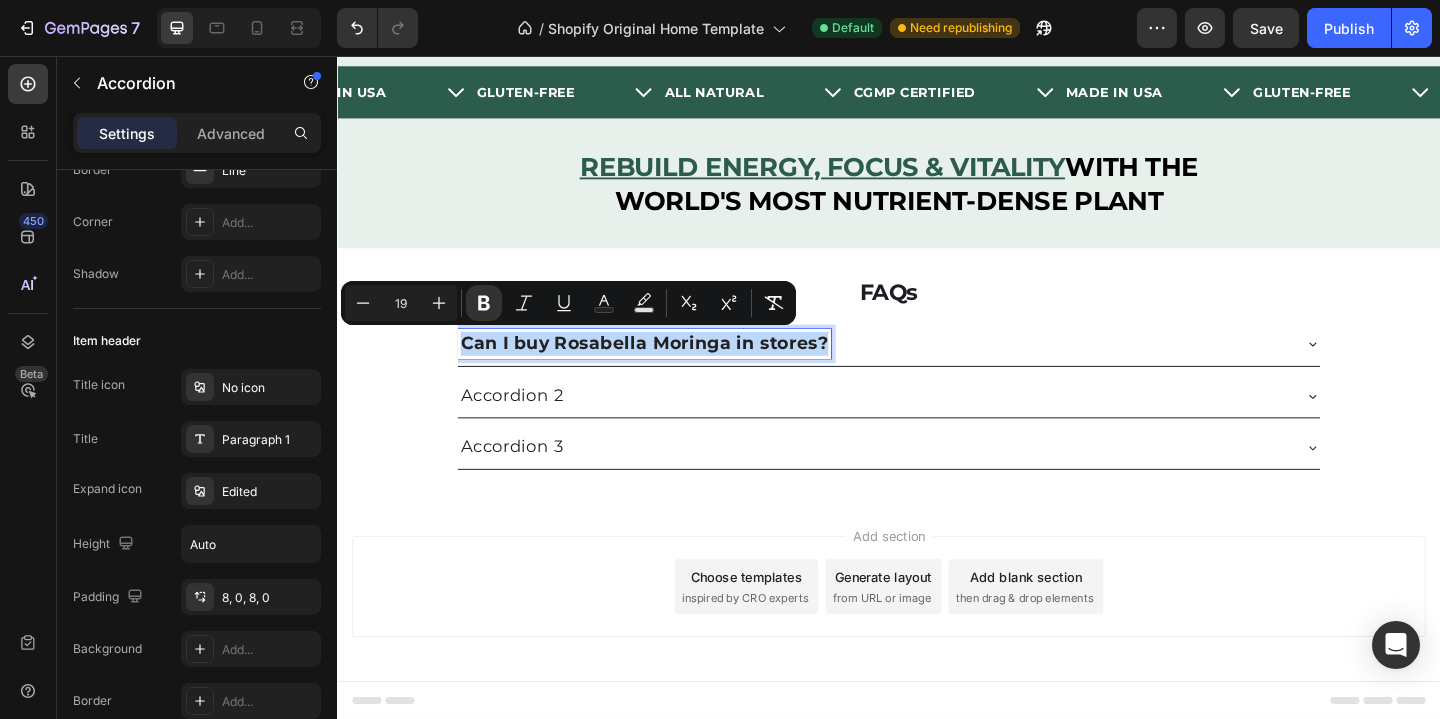 click on "Can I buy Rosabella Moringa in stores?" at bounding box center [671, 368] 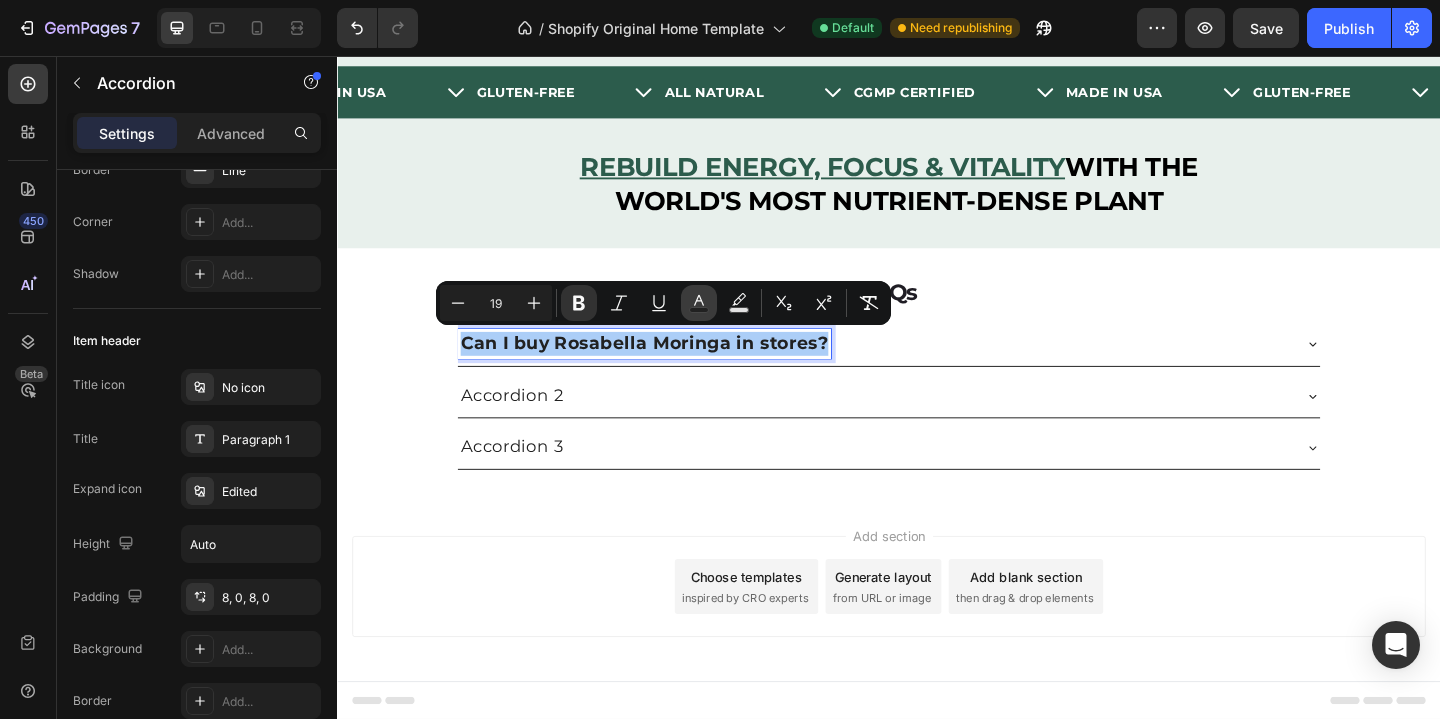 click on "Text Color" at bounding box center (699, 303) 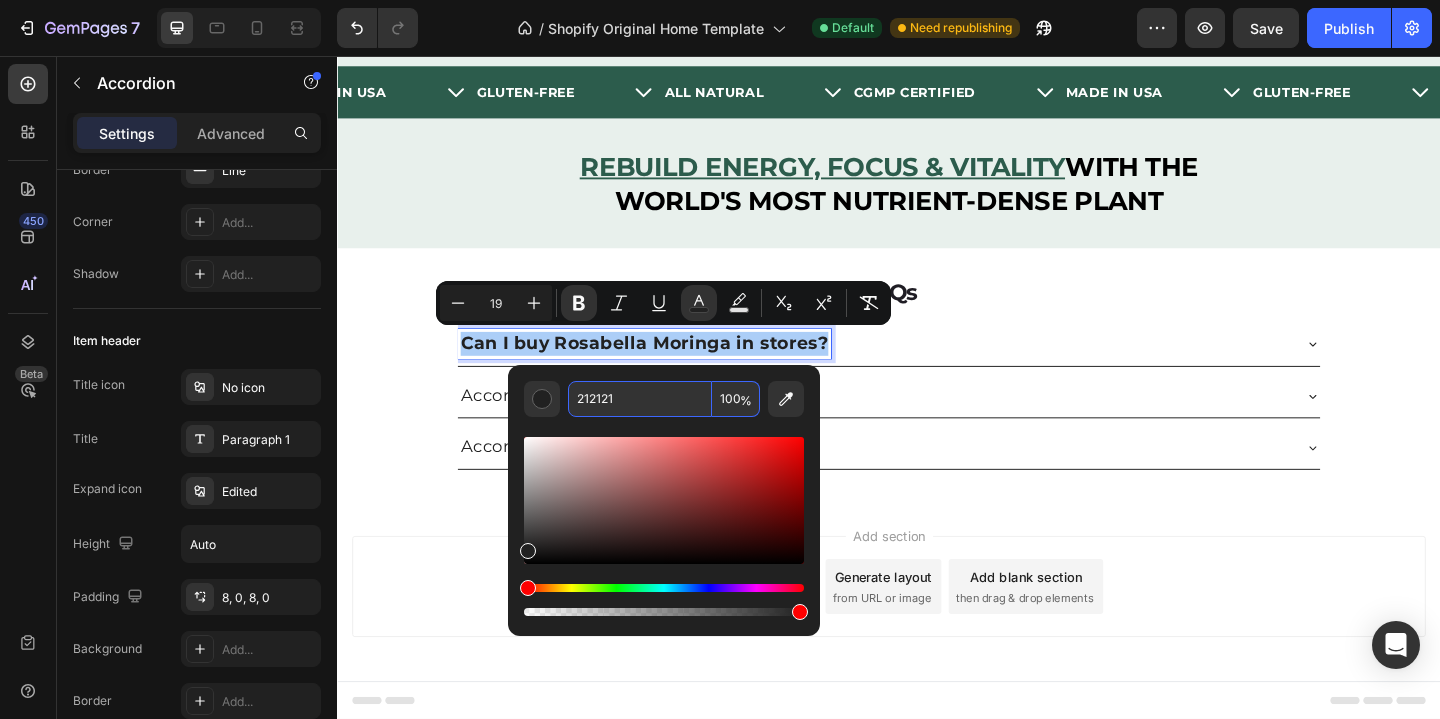 click on "212121" at bounding box center (640, 399) 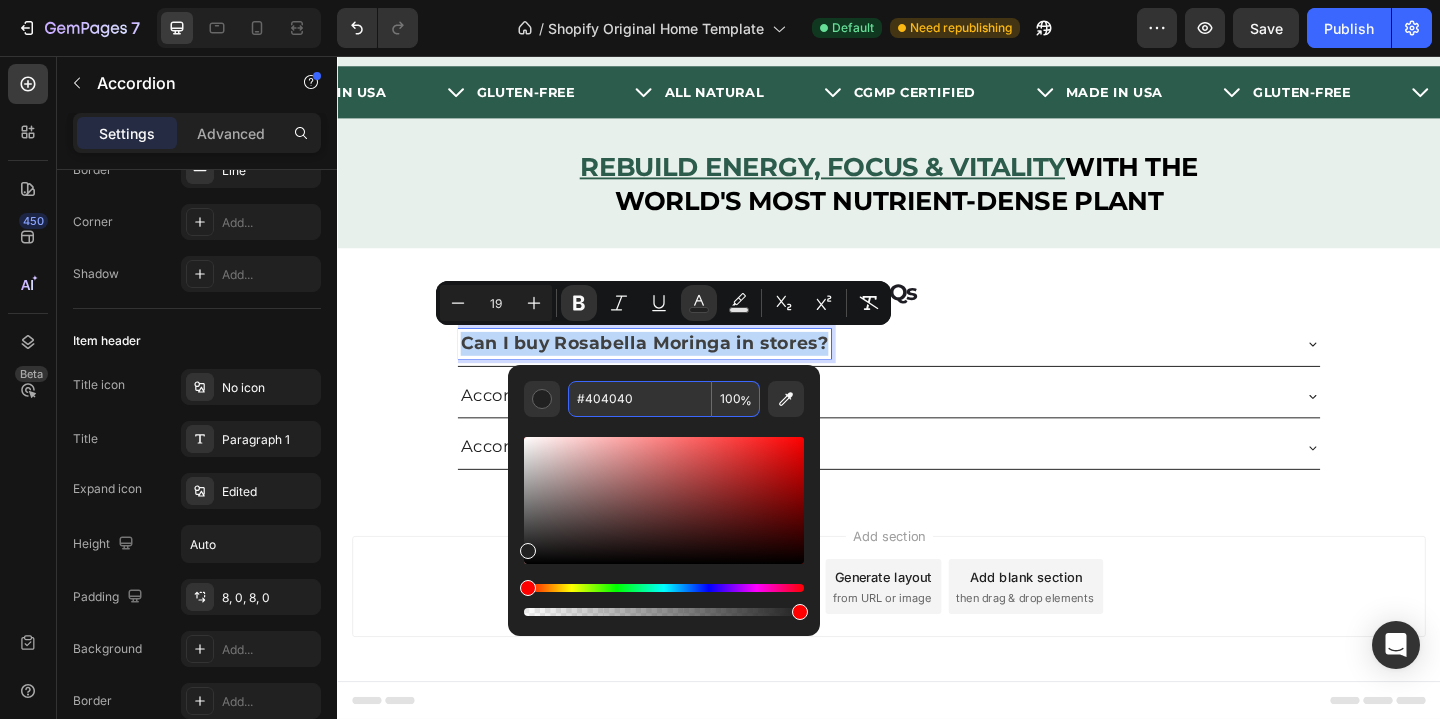 type on "404040" 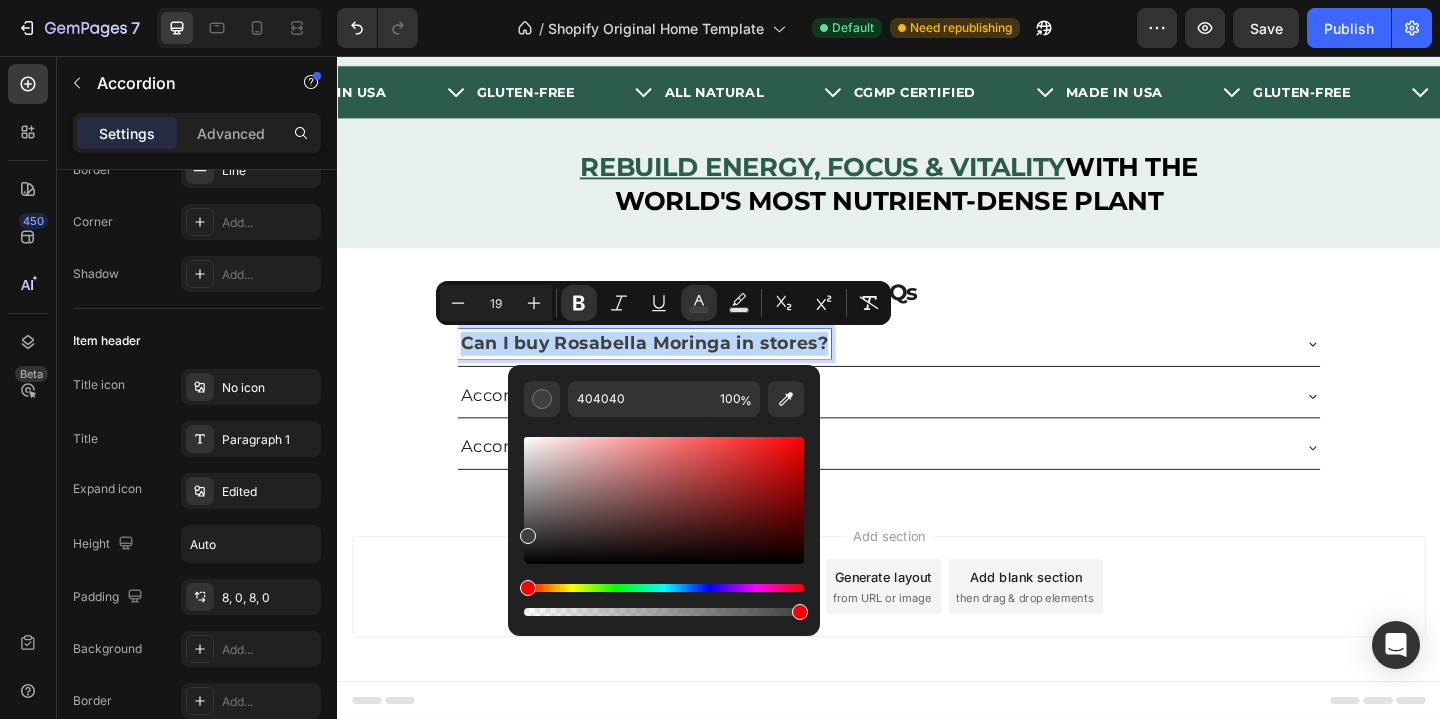 click at bounding box center [664, 518] 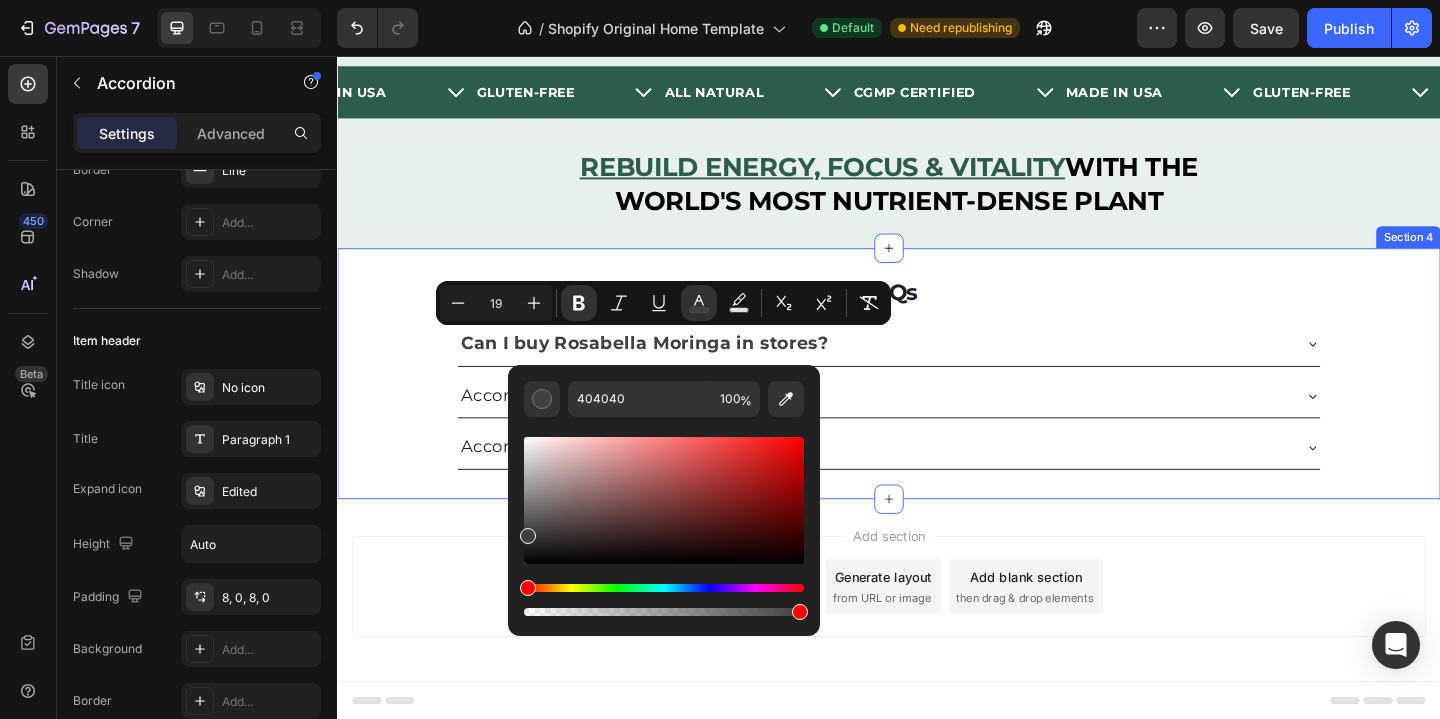click on "FAQs Heading
Can I buy Rosabella Moringa in stores?
Accordion 2
Accordion 3 Accordion   0 Section 4" at bounding box center [937, 401] 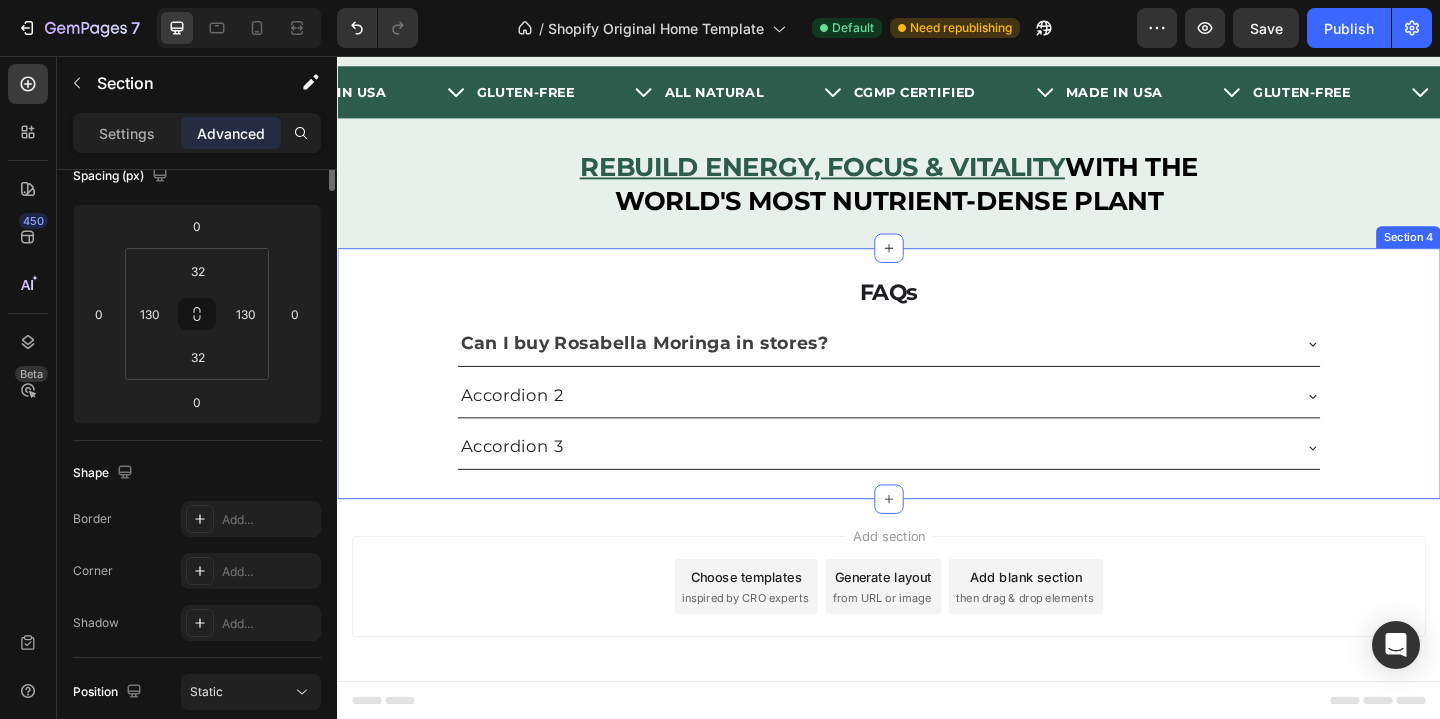 scroll, scrollTop: 0, scrollLeft: 0, axis: both 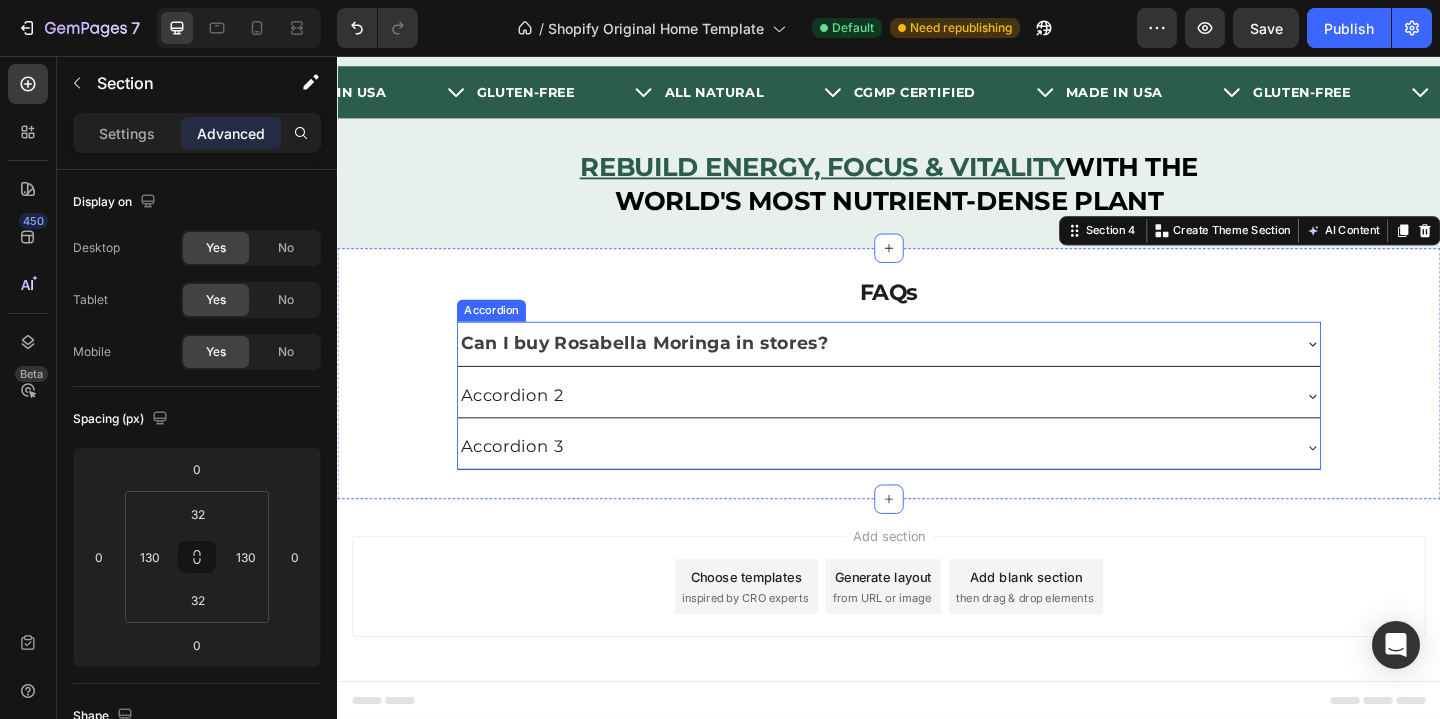 click on "Can I buy Rosabella Moringa in stores?" at bounding box center [937, 369] 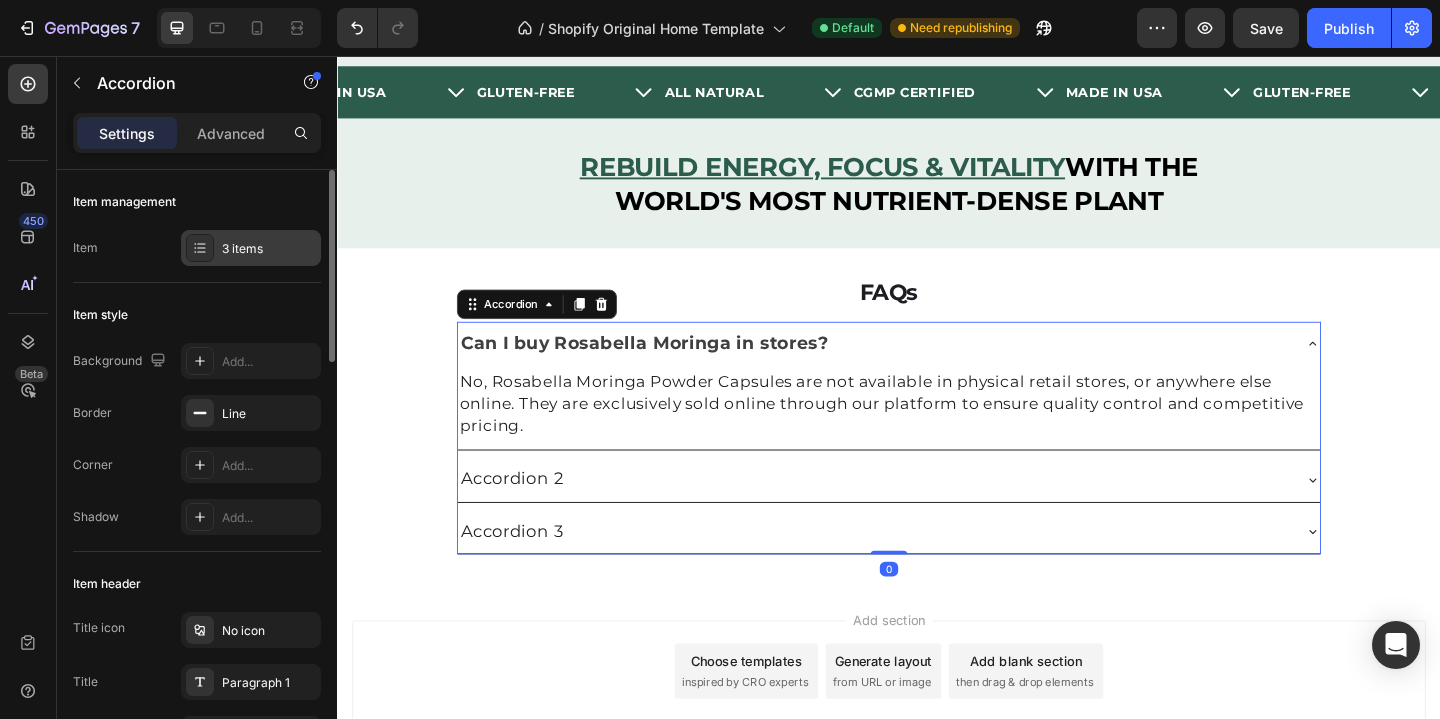 click on "3 items" at bounding box center (269, 249) 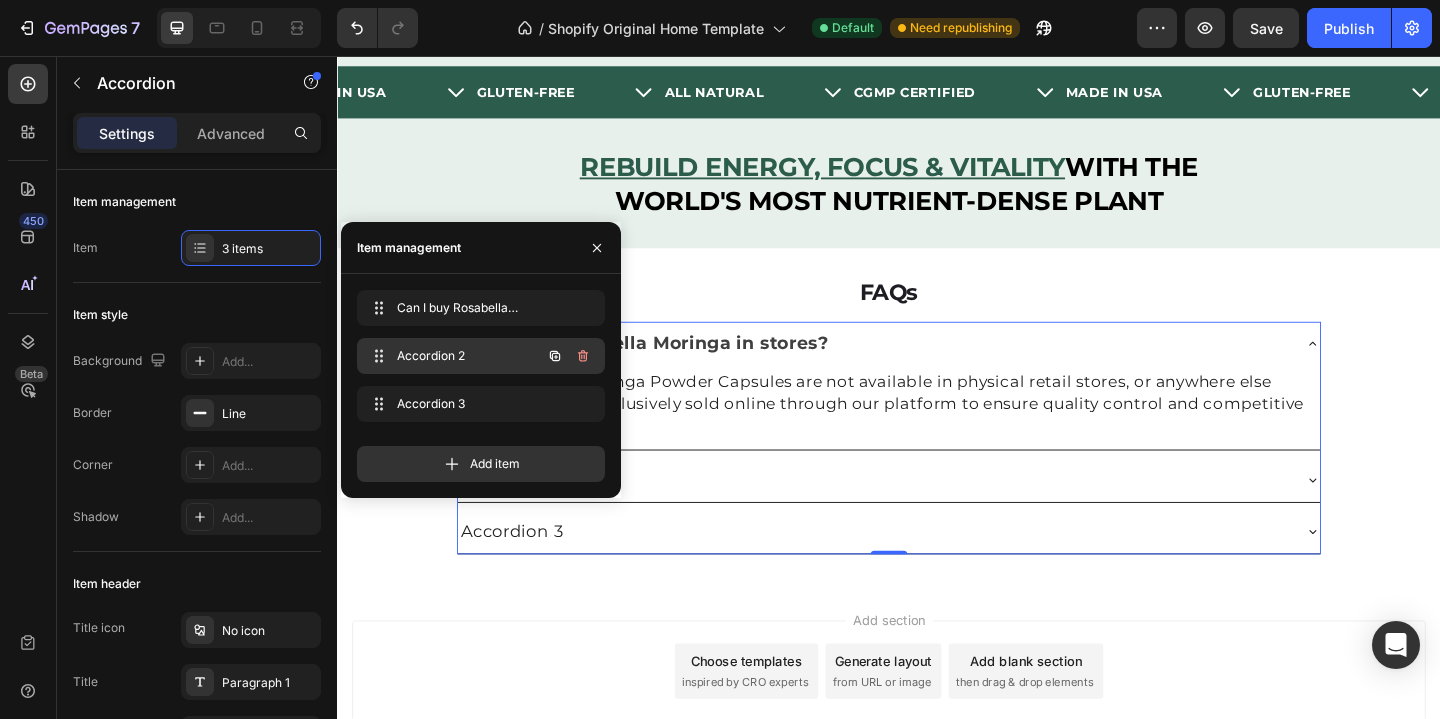 click 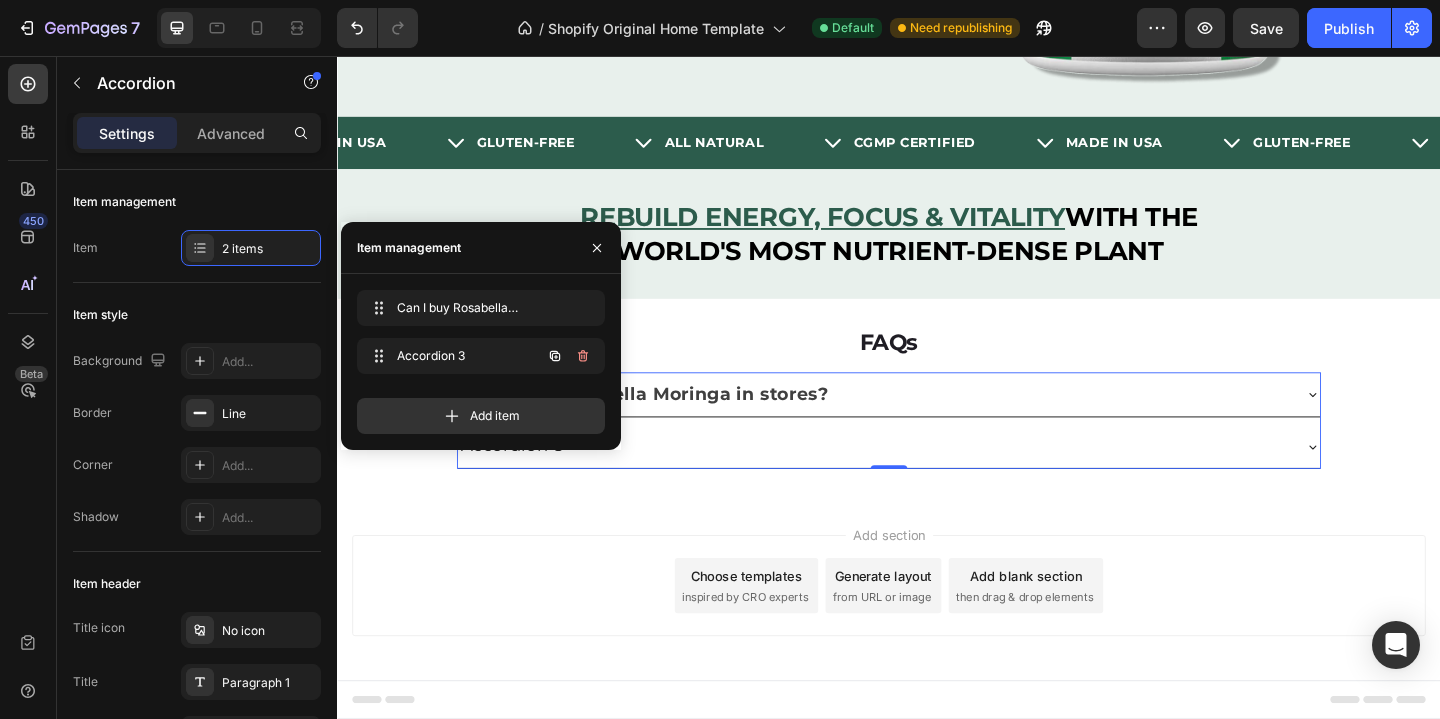 click 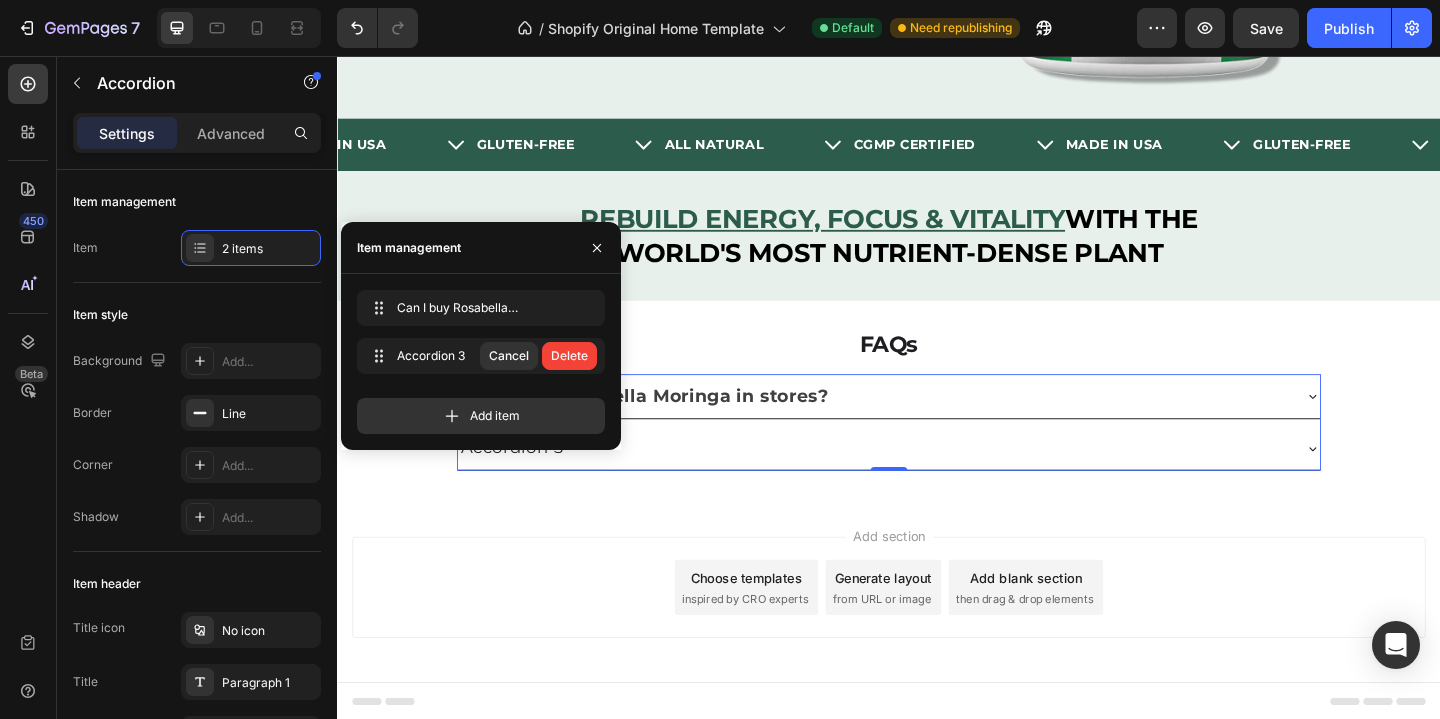 click on "Delete" at bounding box center (569, 356) 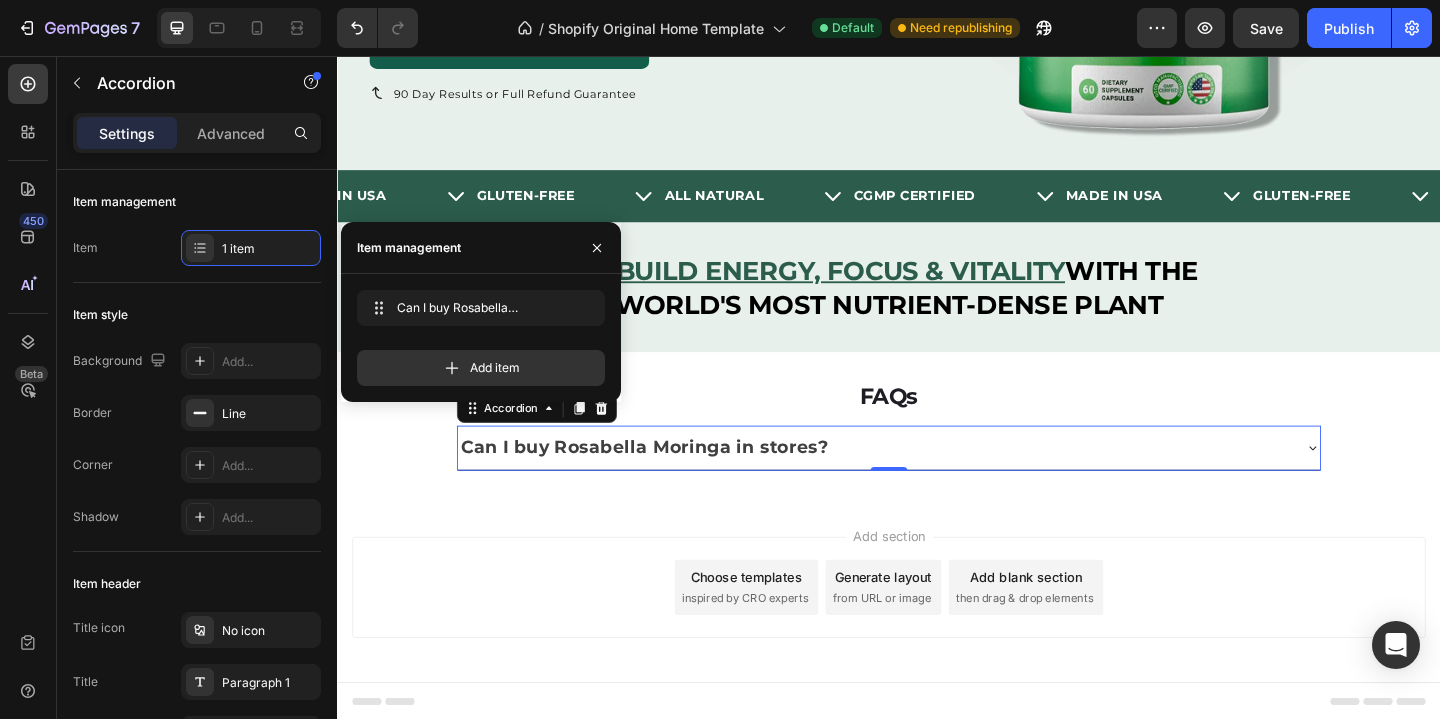 click on "Can I buy Rosabella Moringa in stores?" at bounding box center [921, 482] 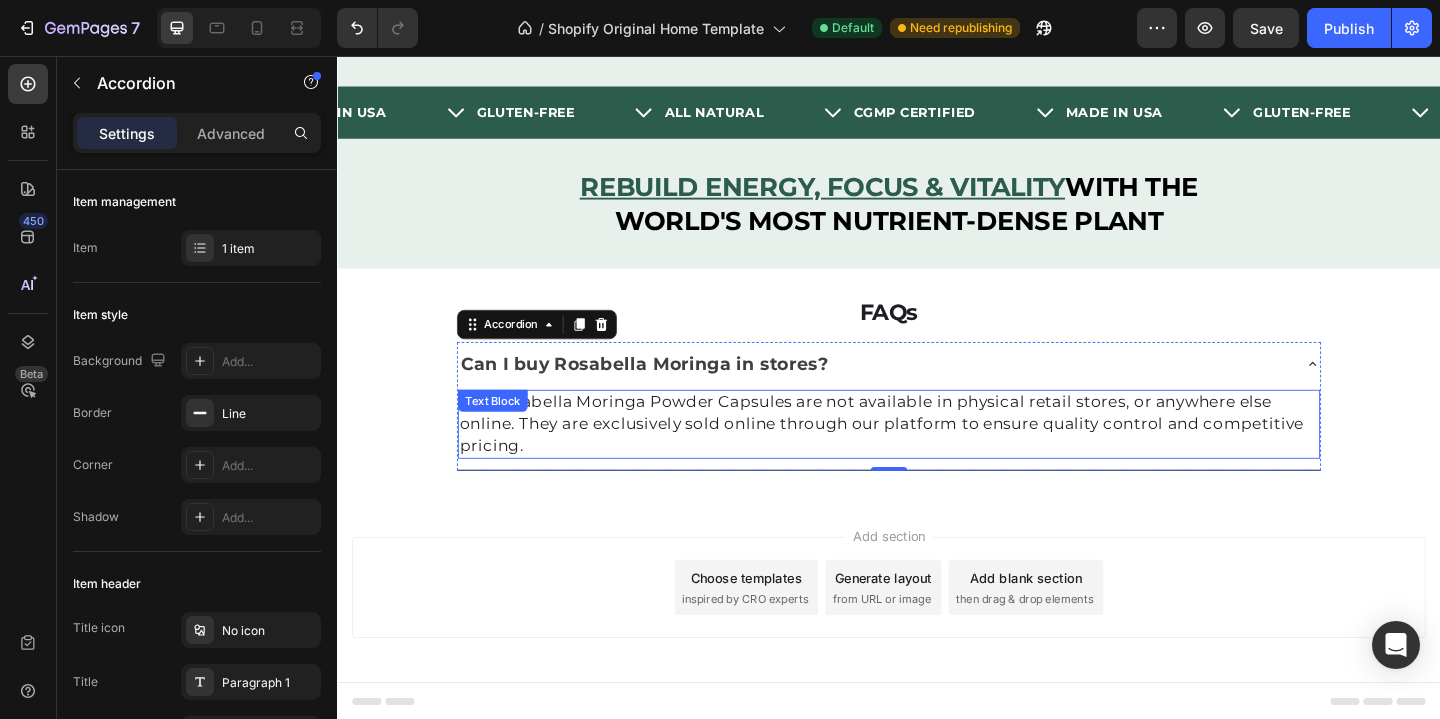 scroll, scrollTop: 572, scrollLeft: 0, axis: vertical 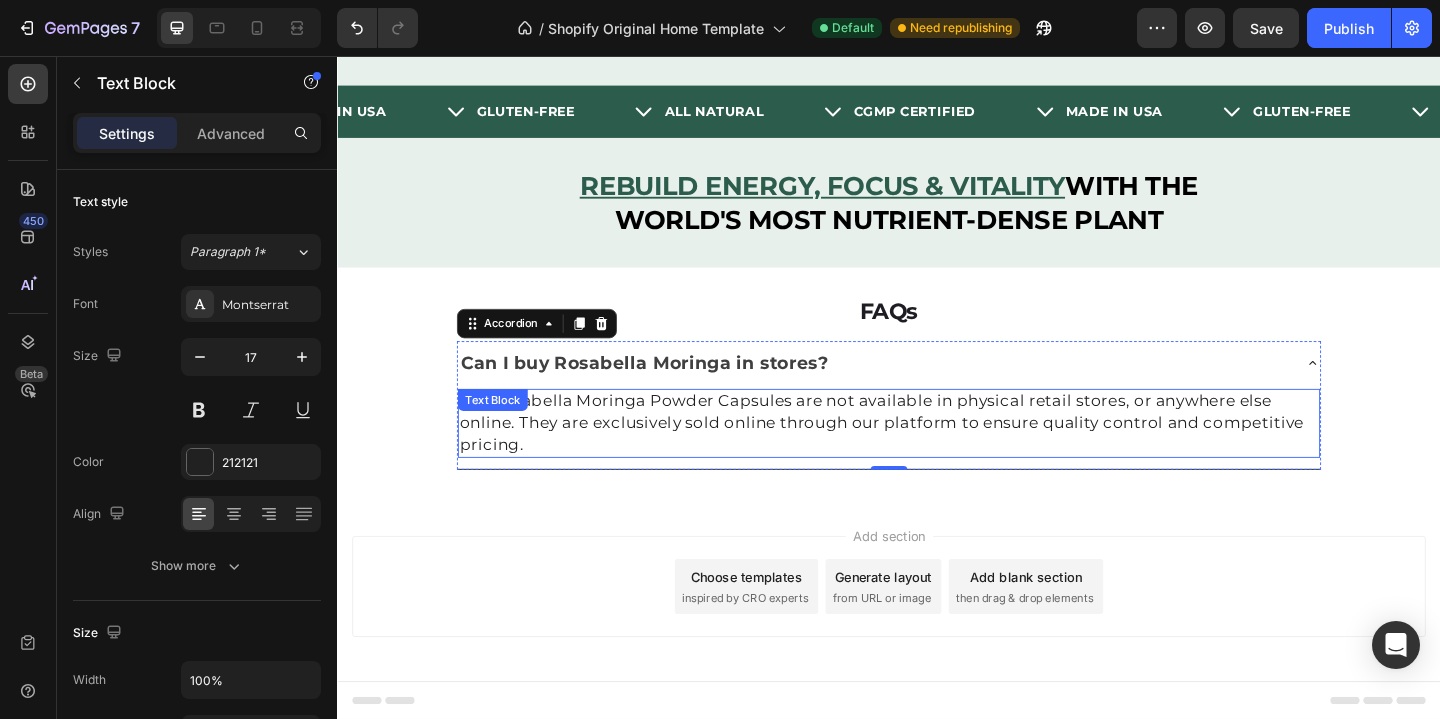 click on "No, Rosabella Moringa Powder Capsules are not available in physical retail stores, or anywhere else online. They are exclusively sold online through our platform to ensure quality control and competitive pricing." at bounding box center (937, 455) 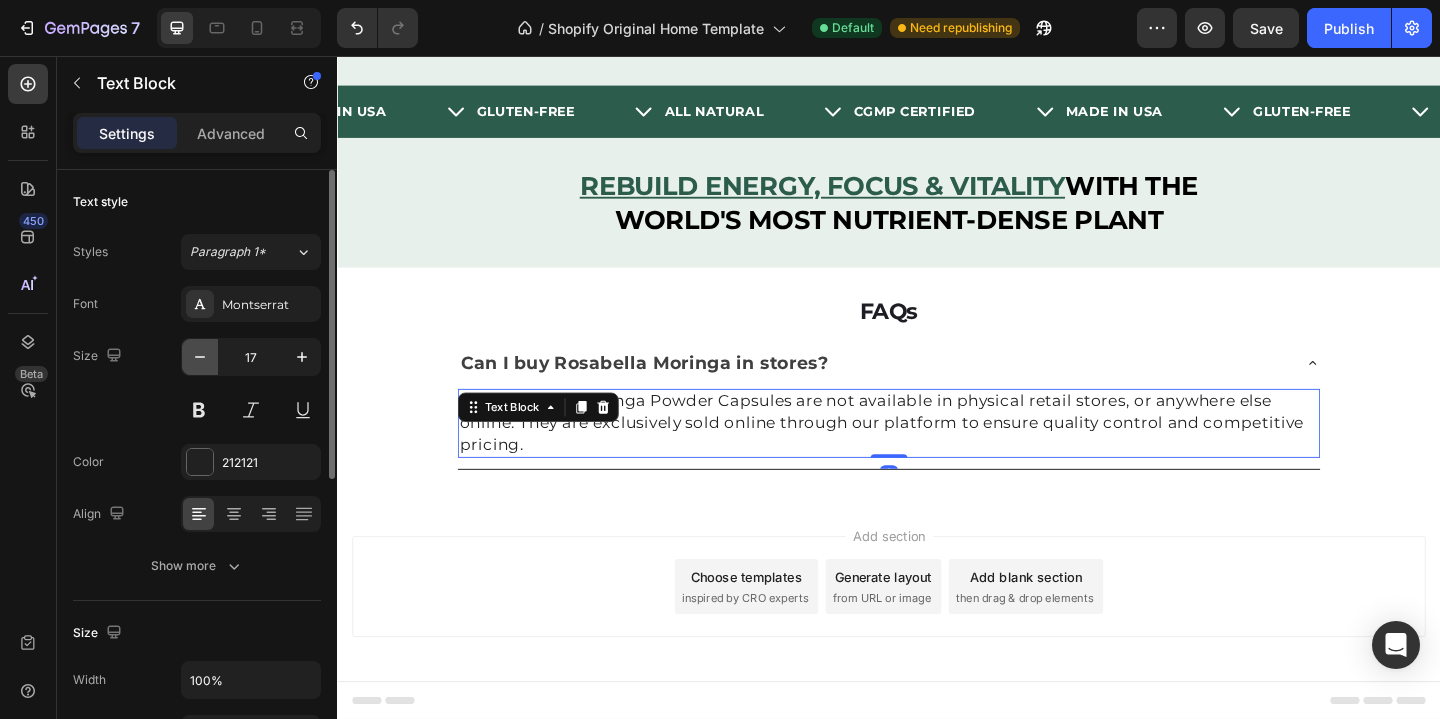 click 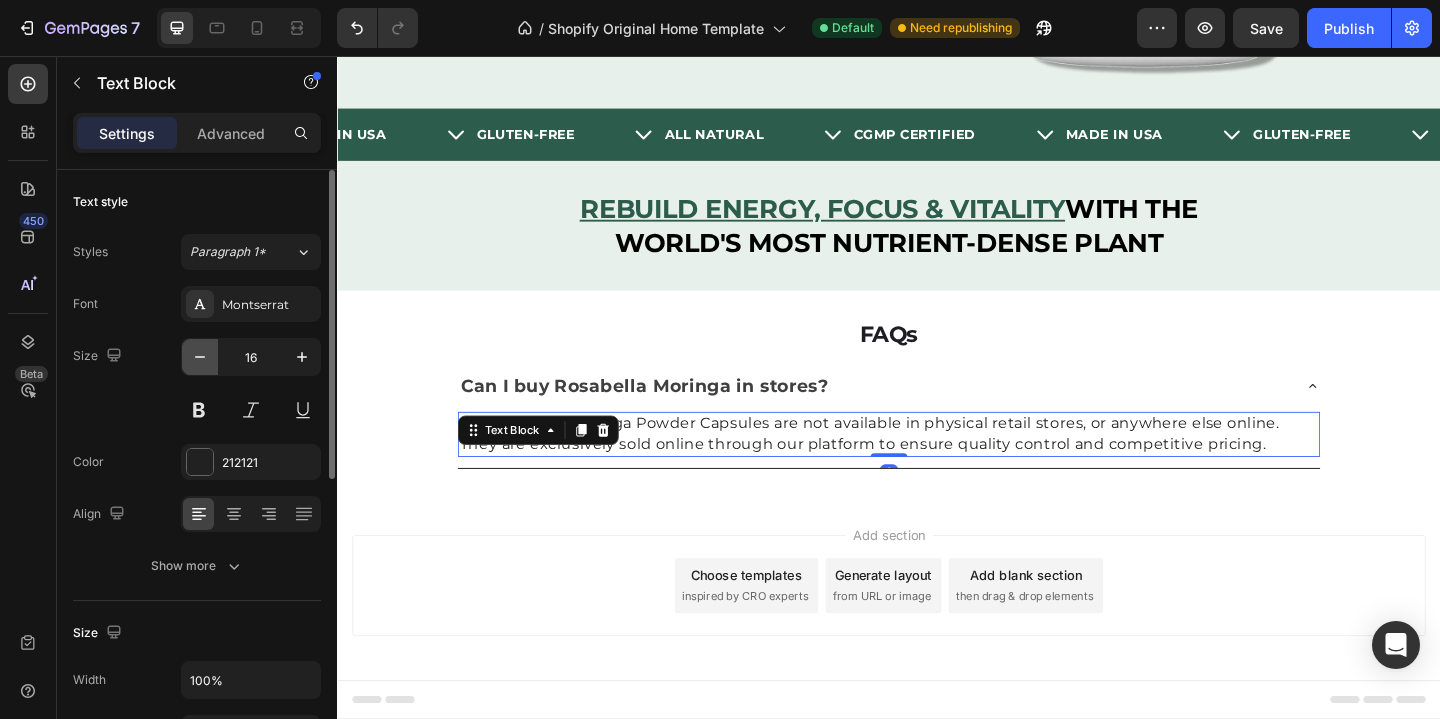 scroll, scrollTop: 545, scrollLeft: 0, axis: vertical 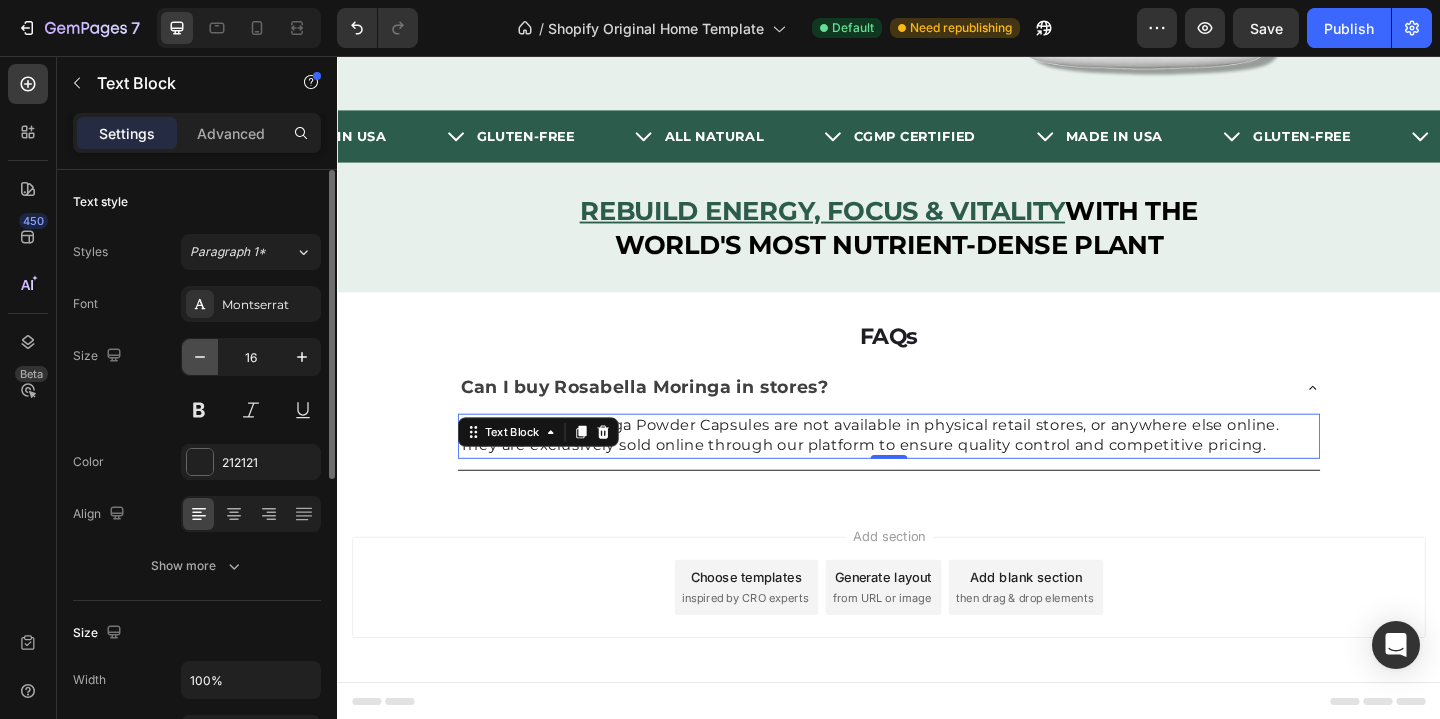 click 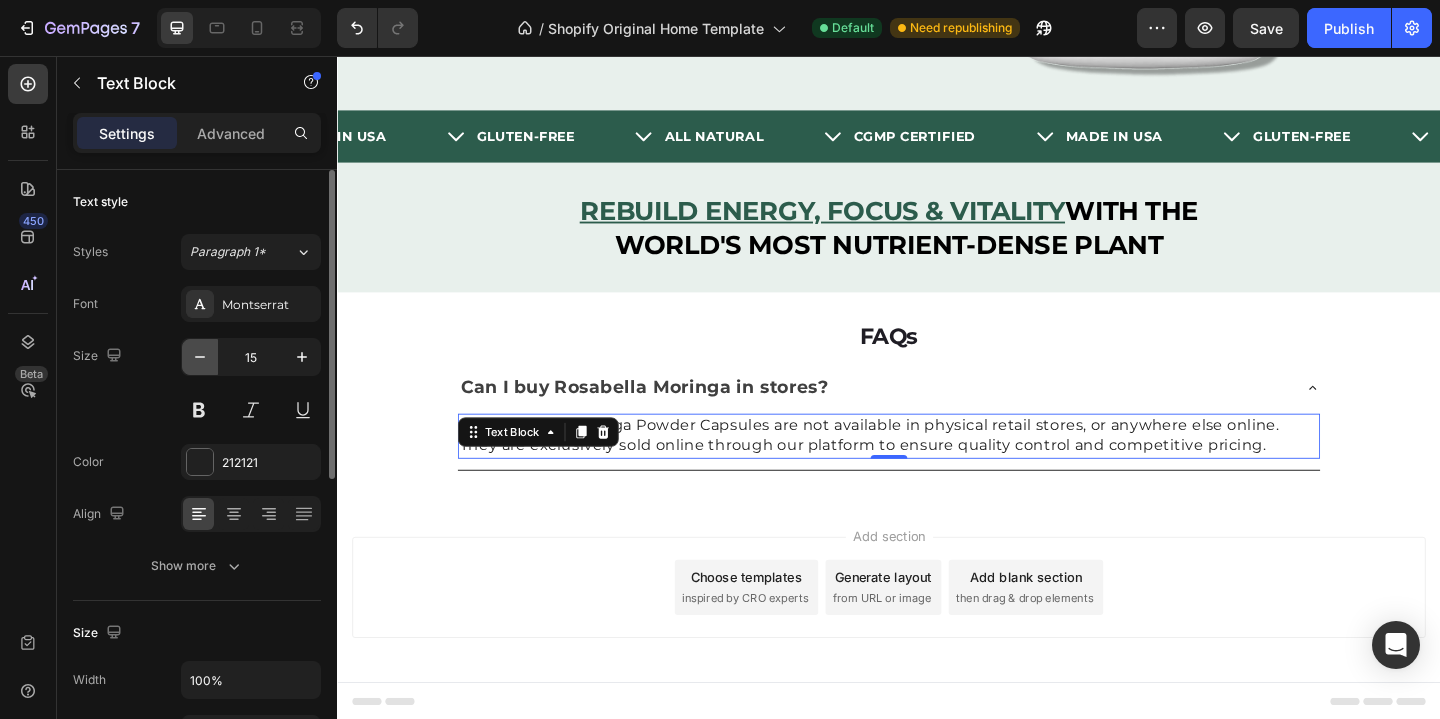 scroll, scrollTop: 542, scrollLeft: 0, axis: vertical 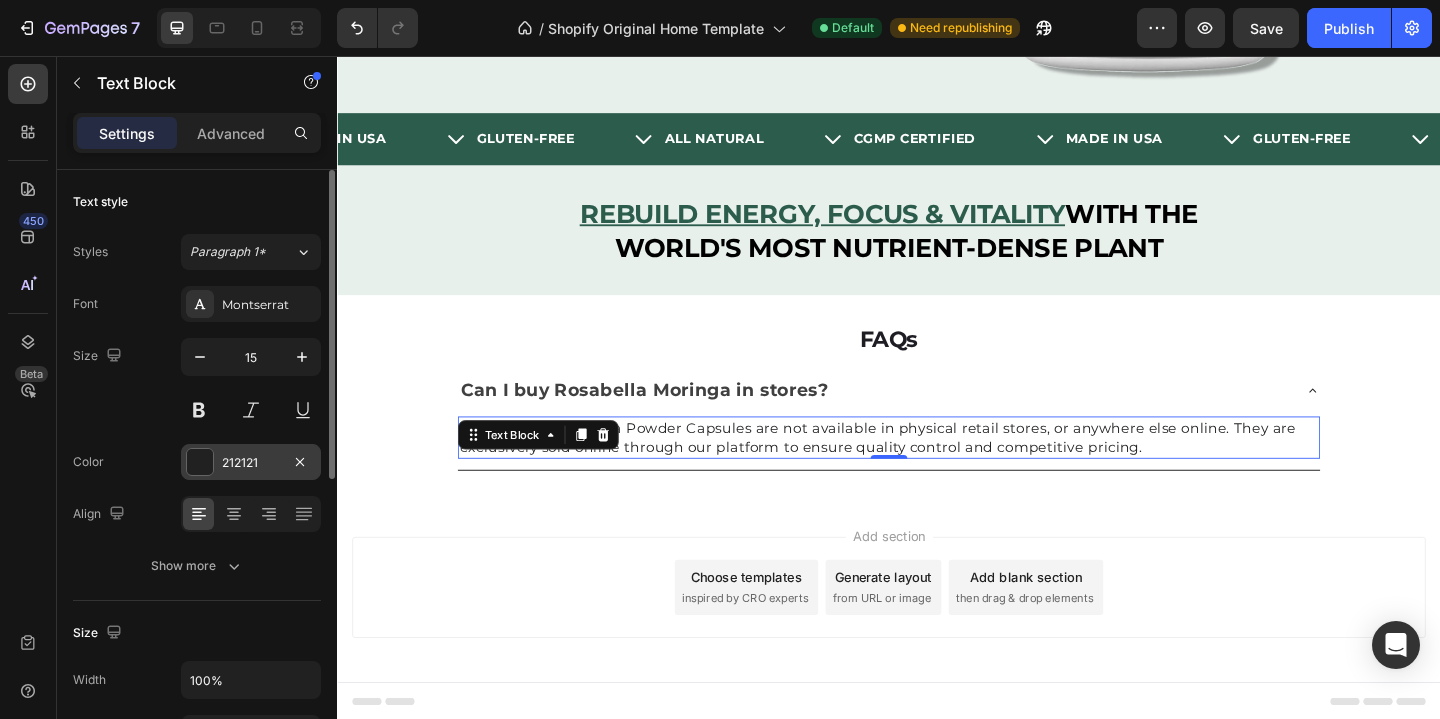 click at bounding box center [200, 462] 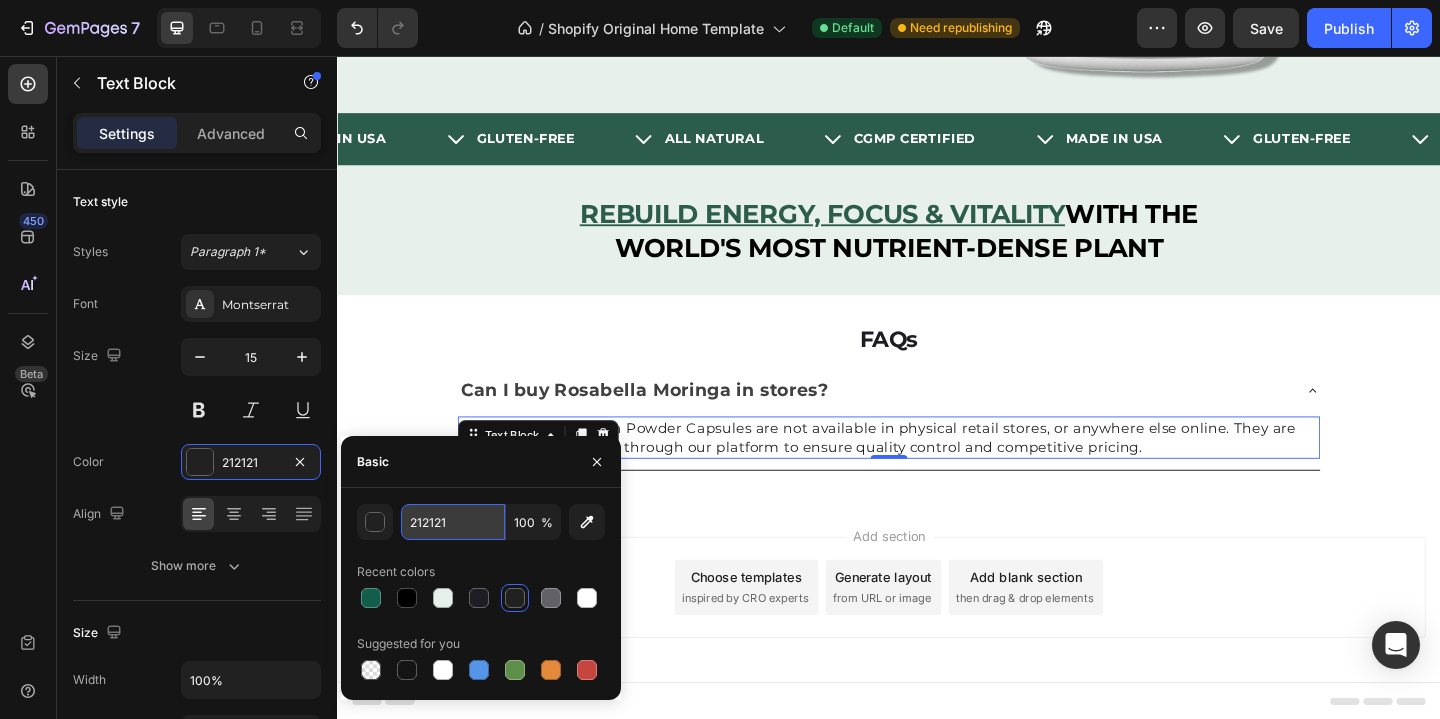 click on "212121" at bounding box center (453, 522) 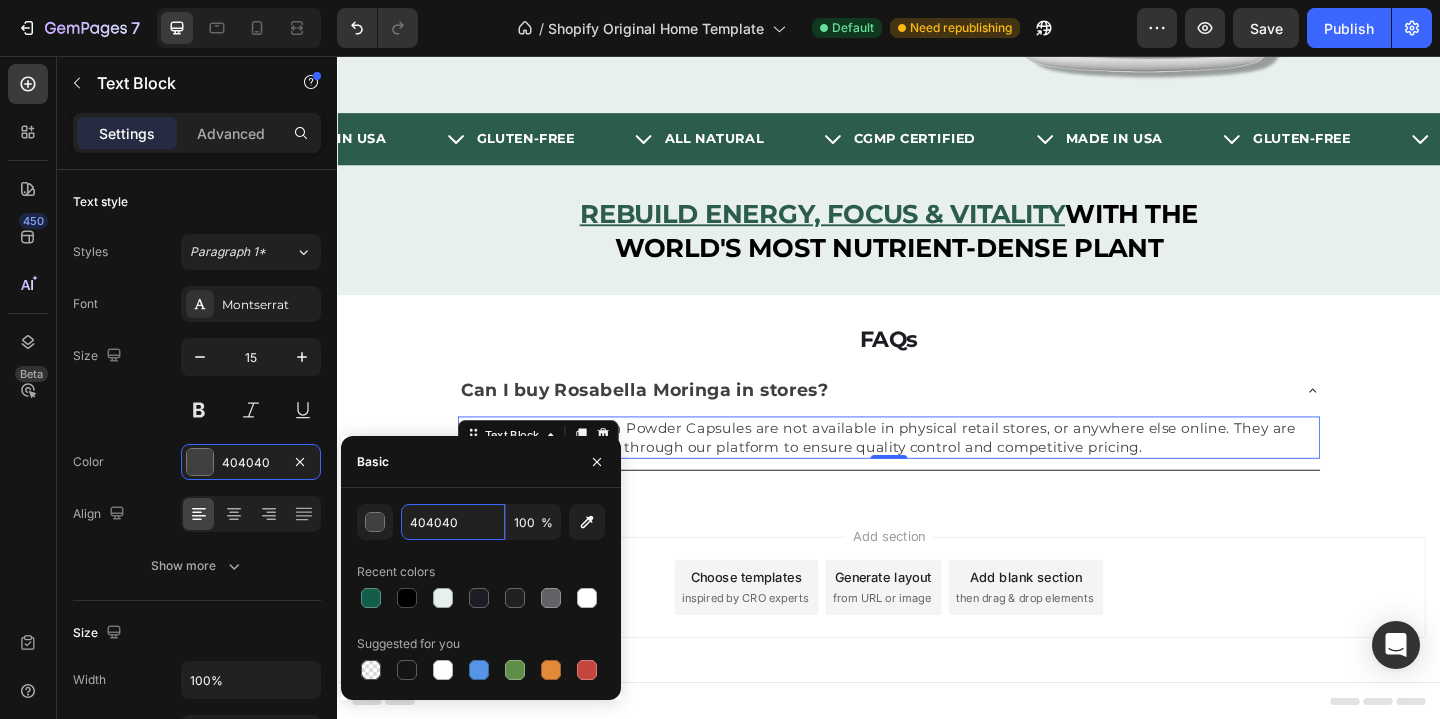 type on "404040" 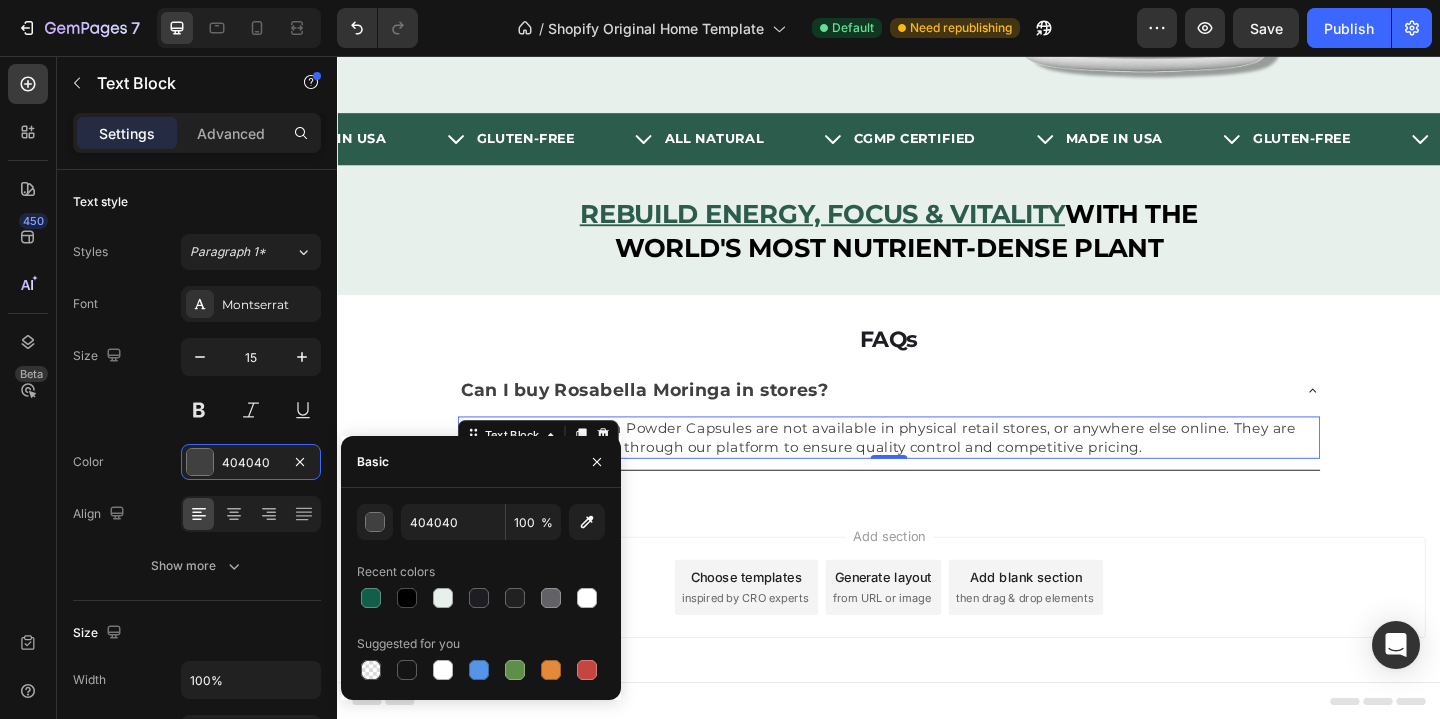 click on "Basic" at bounding box center (481, 462) 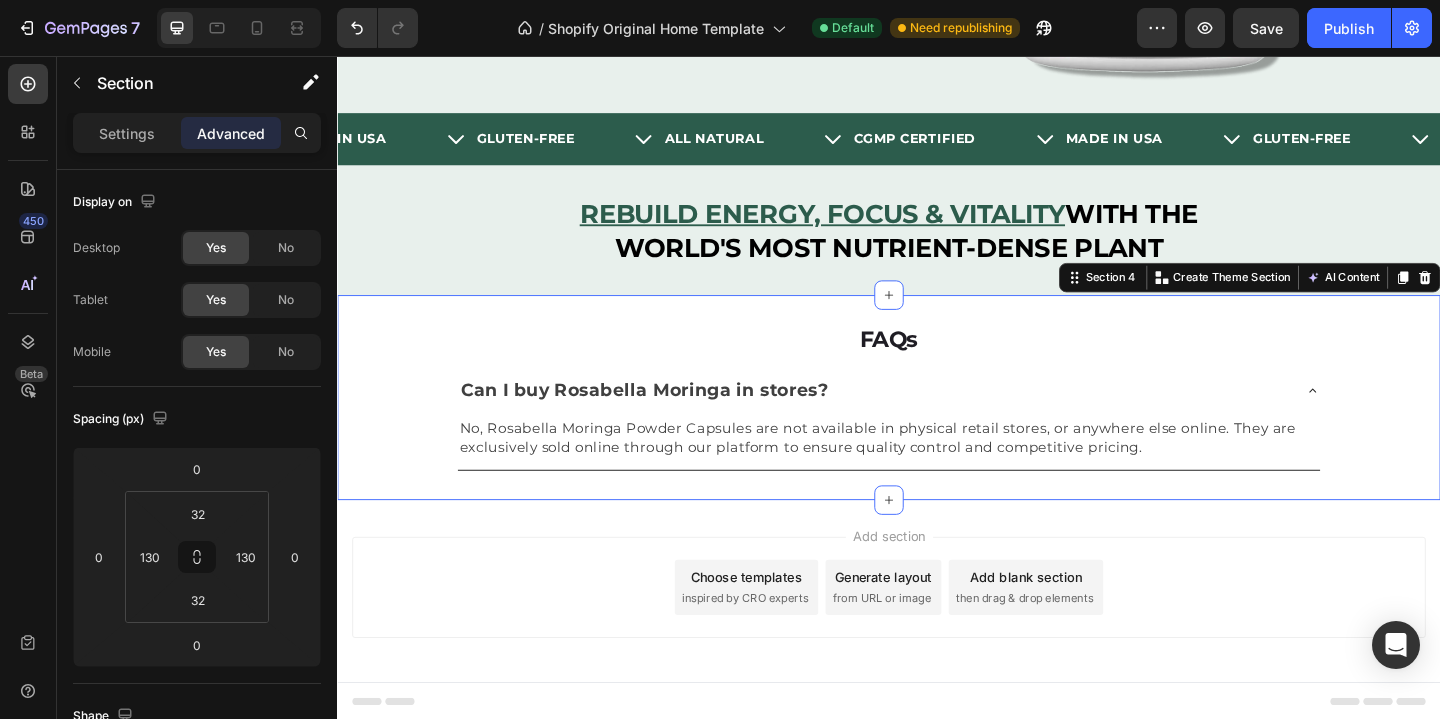 click on "FAQs Heading
Can I buy Rosabella Moringa in stores? No, Rosabella Moringa Powder Capsules are not available in physical retail stores, or anywhere else online. They are exclusively sold online through our platform to ensure quality control and competitive pricing. Text Block Accordion Section 4   You can create reusable sections Create Theme Section AI Content Write with GemAI What would you like to describe here? Tone and Voice Persuasive Product Show more Generate" at bounding box center [937, 427] 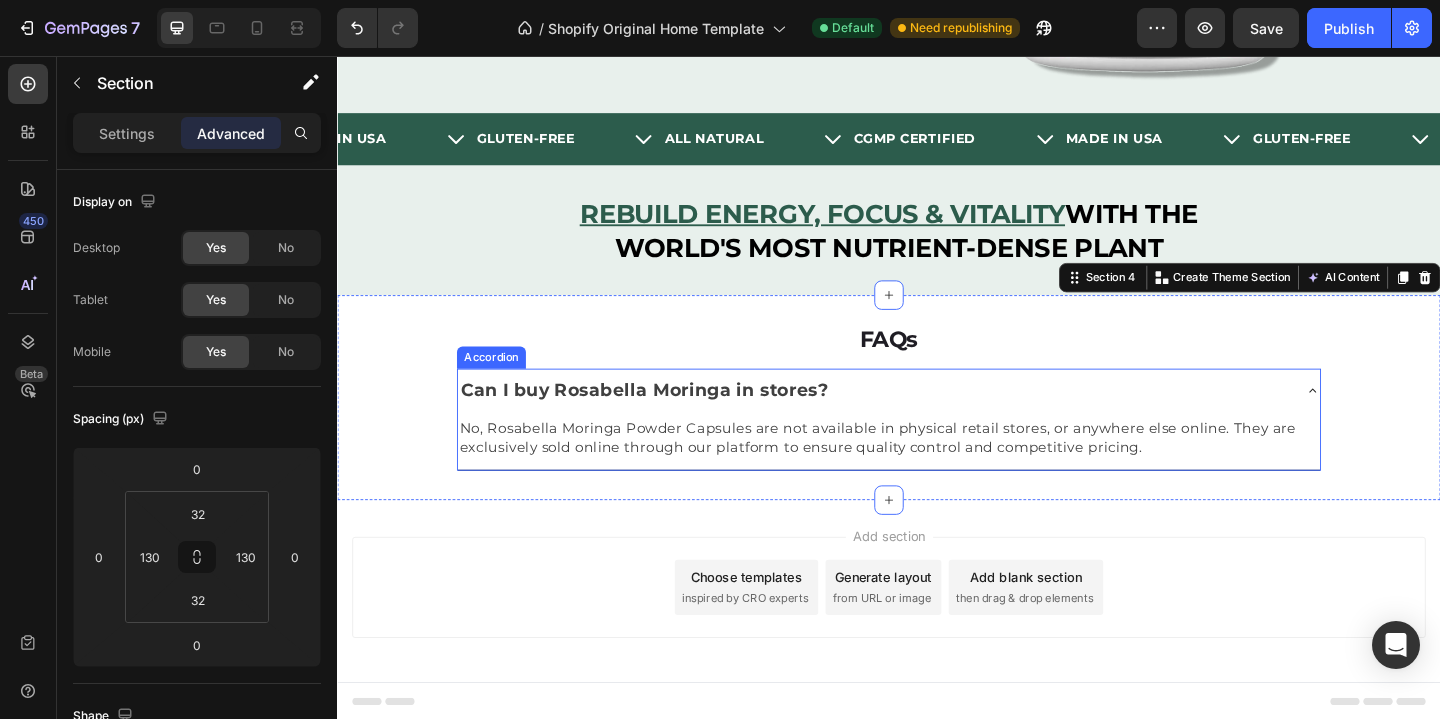 click on "Can I buy Rosabella Moringa in stores?" at bounding box center (921, 420) 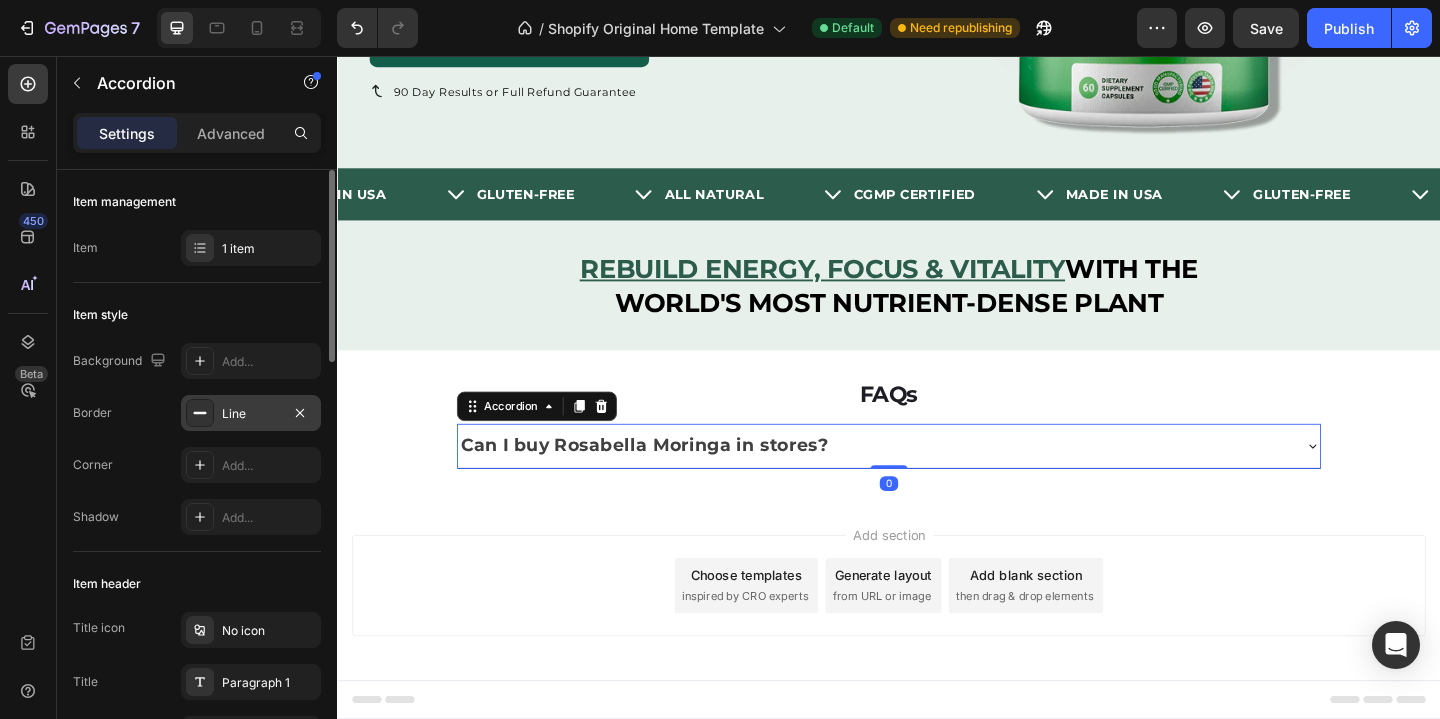 scroll, scrollTop: 480, scrollLeft: 0, axis: vertical 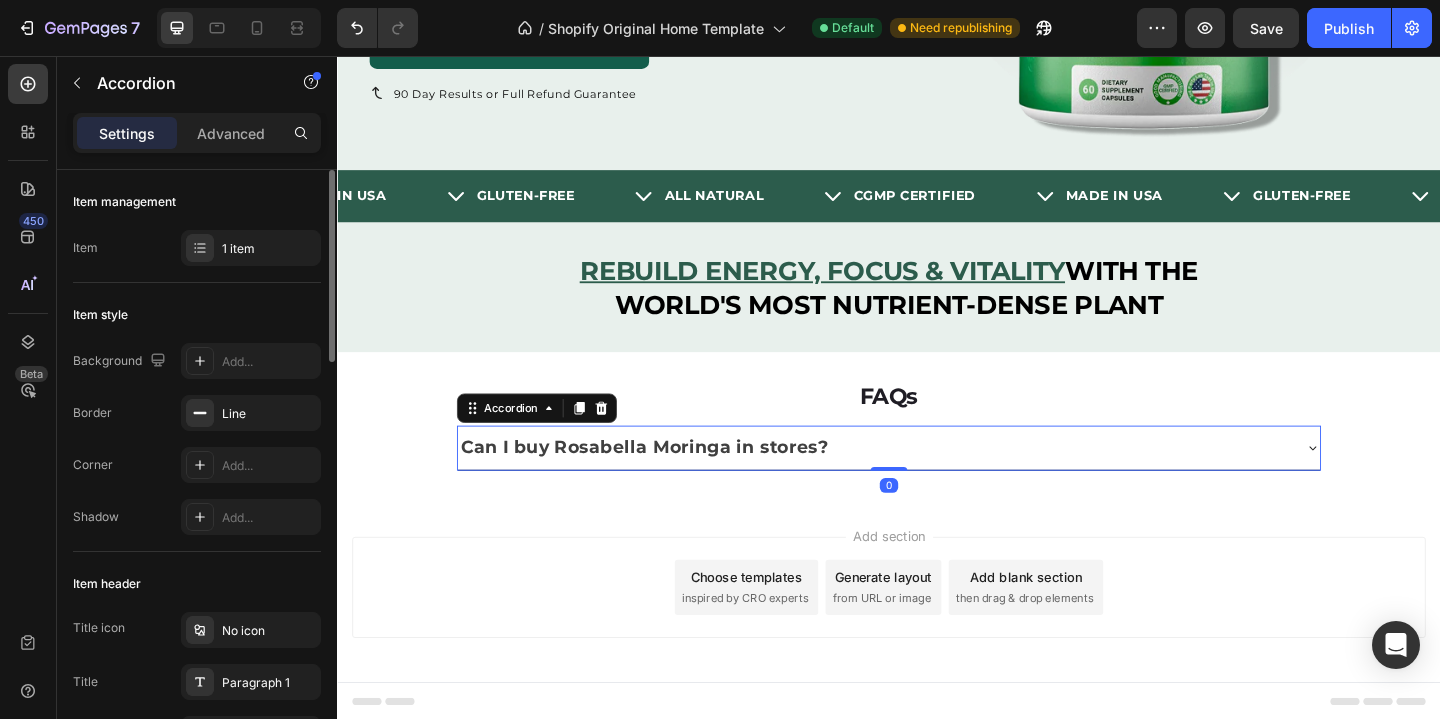 click on "Item management Item 1 item" 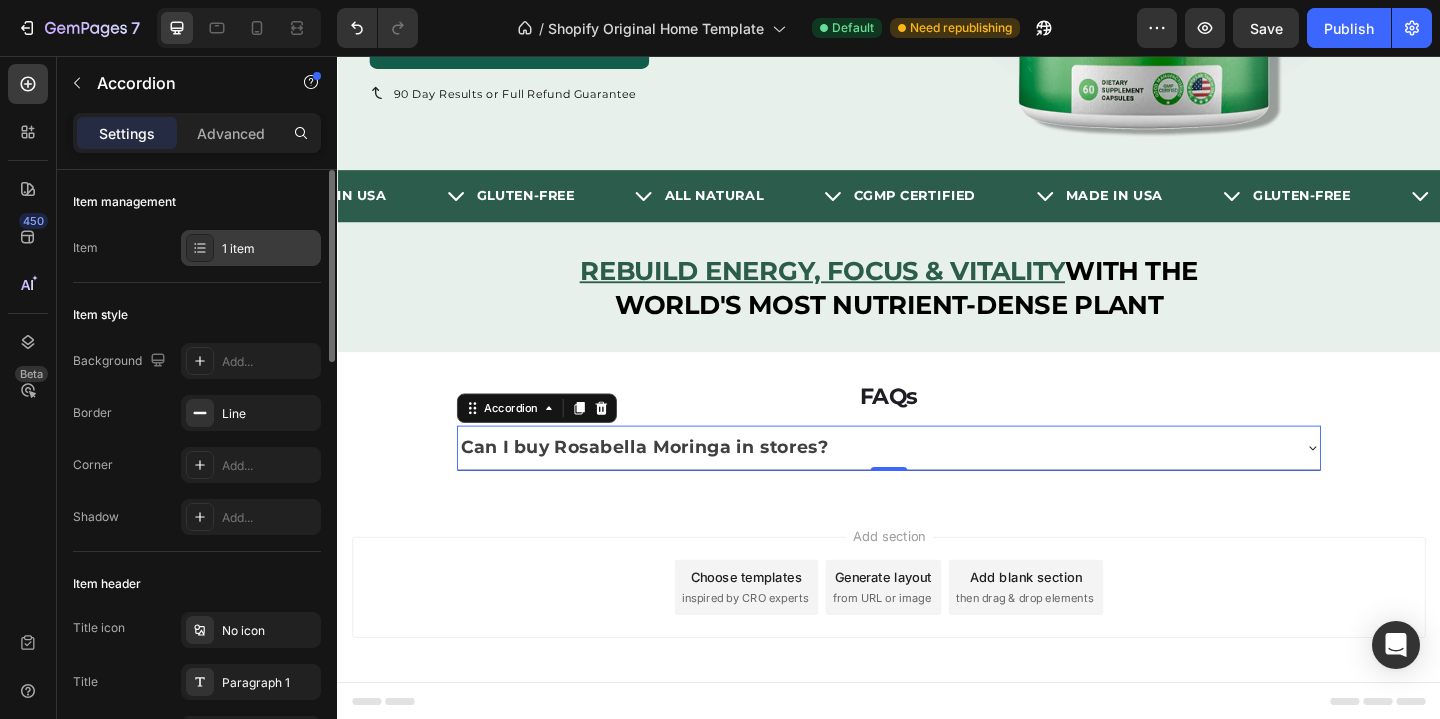 click on "1 item" at bounding box center (269, 249) 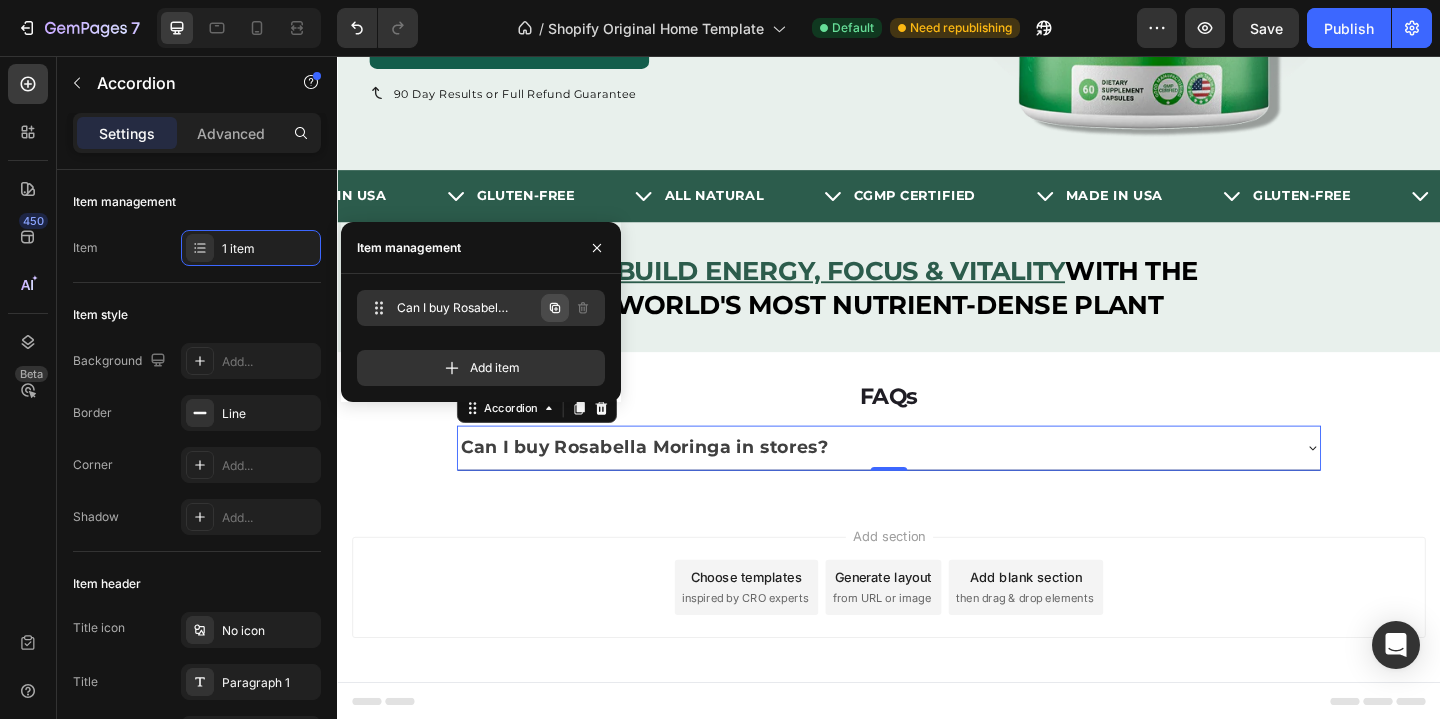 click 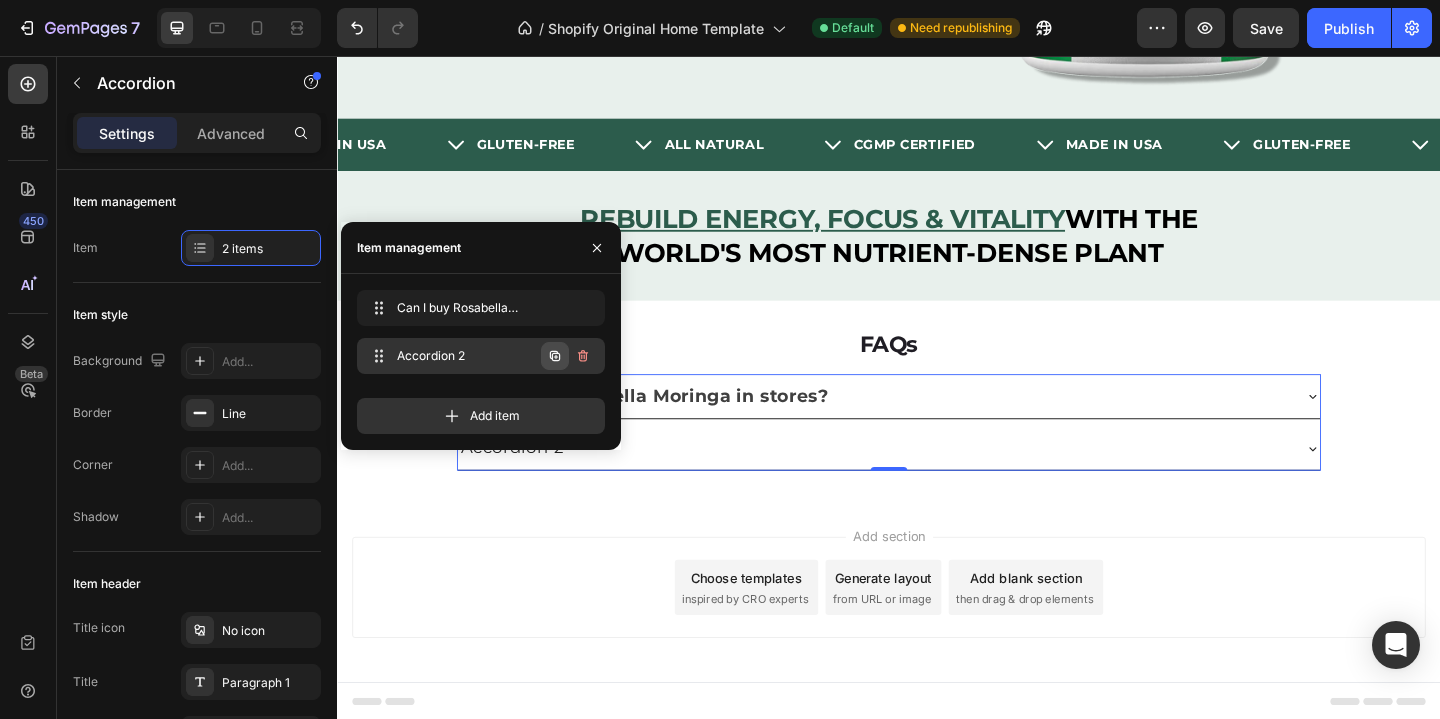 click 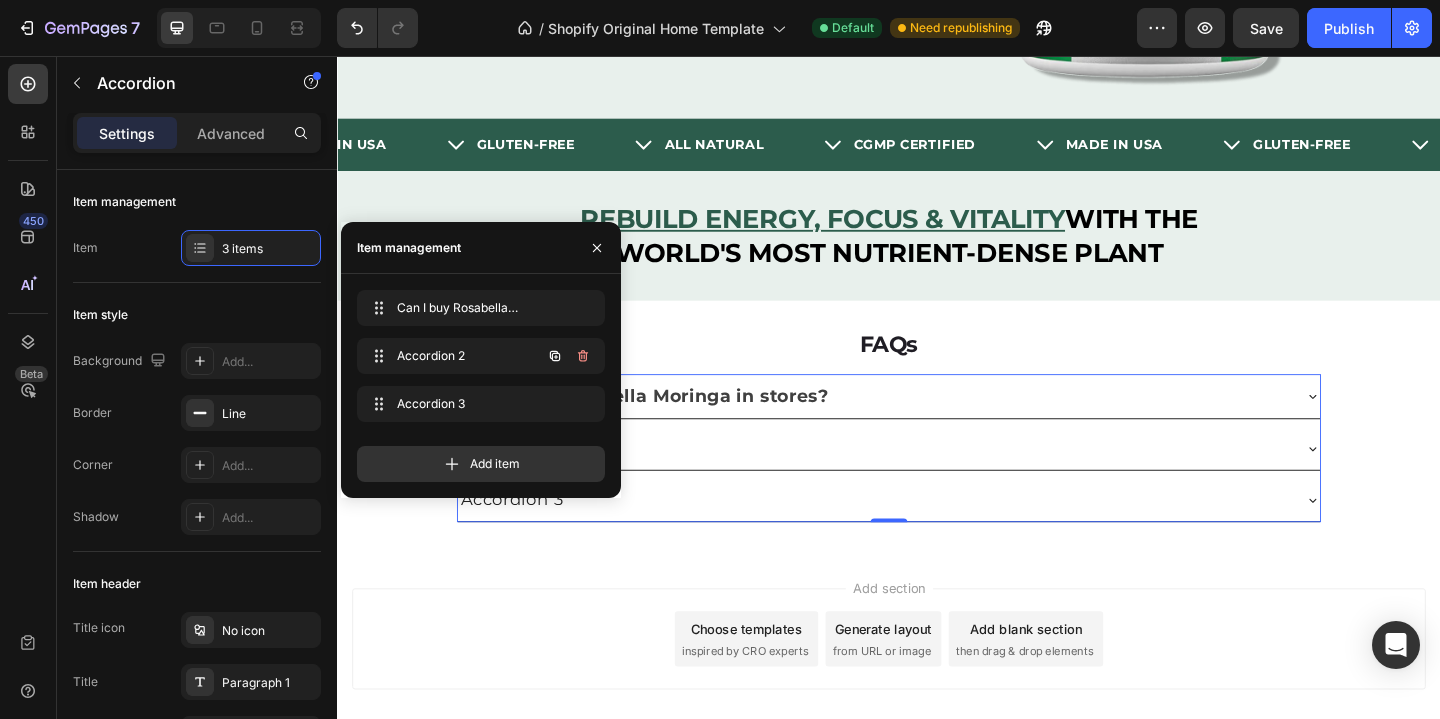 scroll, scrollTop: 593, scrollLeft: 0, axis: vertical 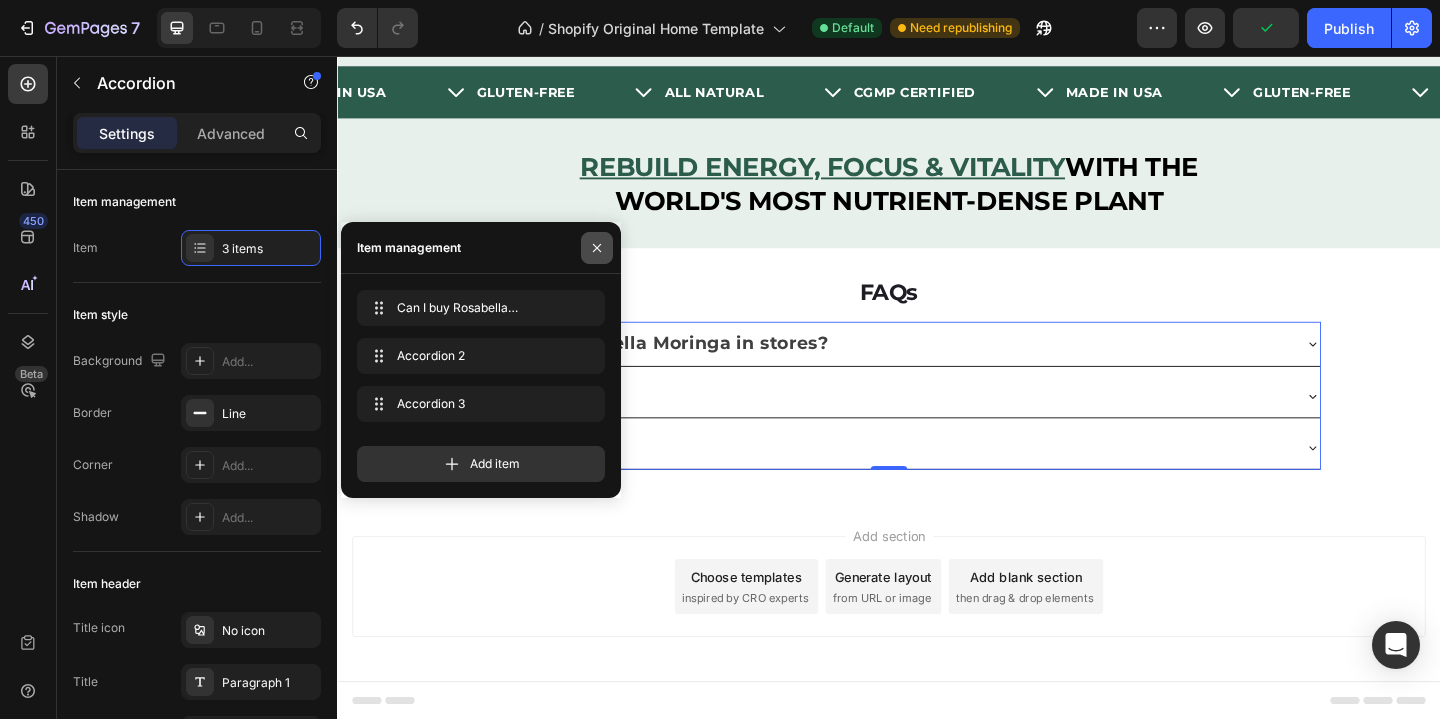 click at bounding box center [597, 248] 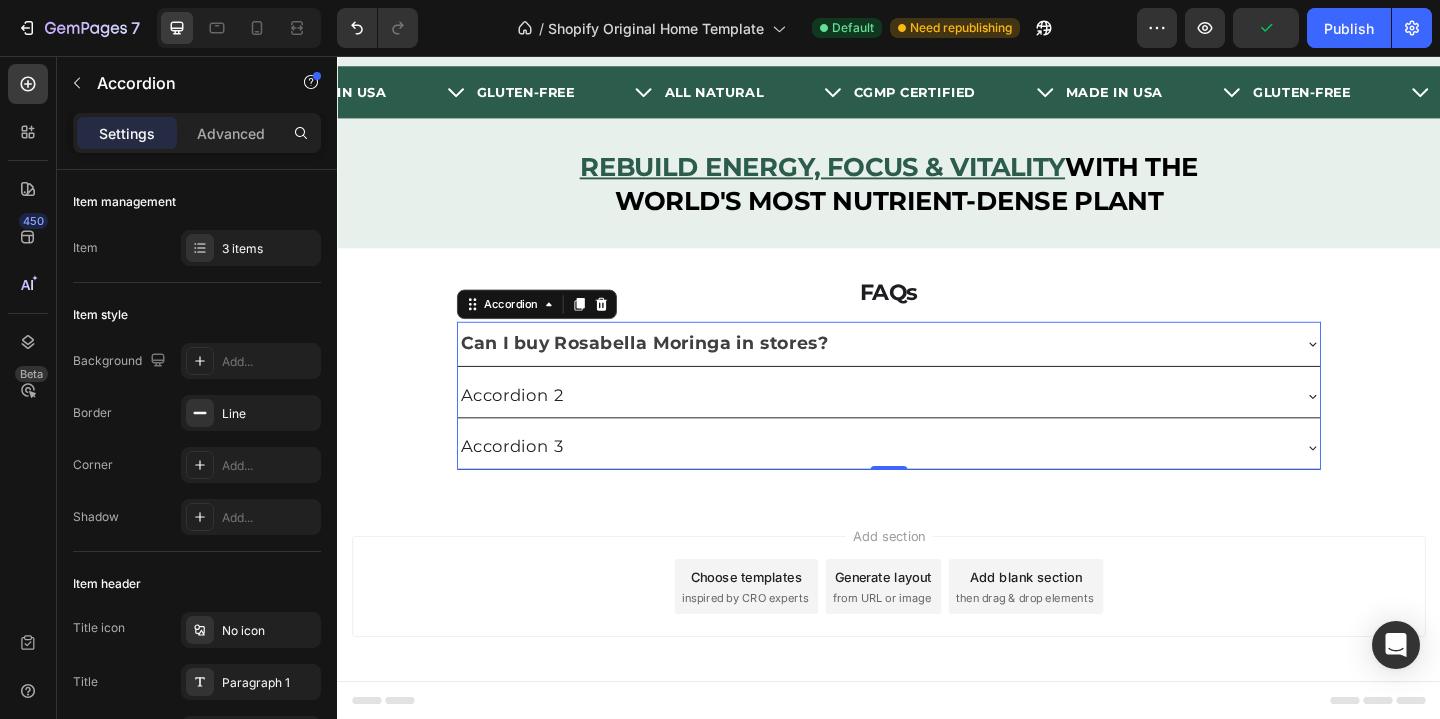click on "Accordion 2" at bounding box center (921, 425) 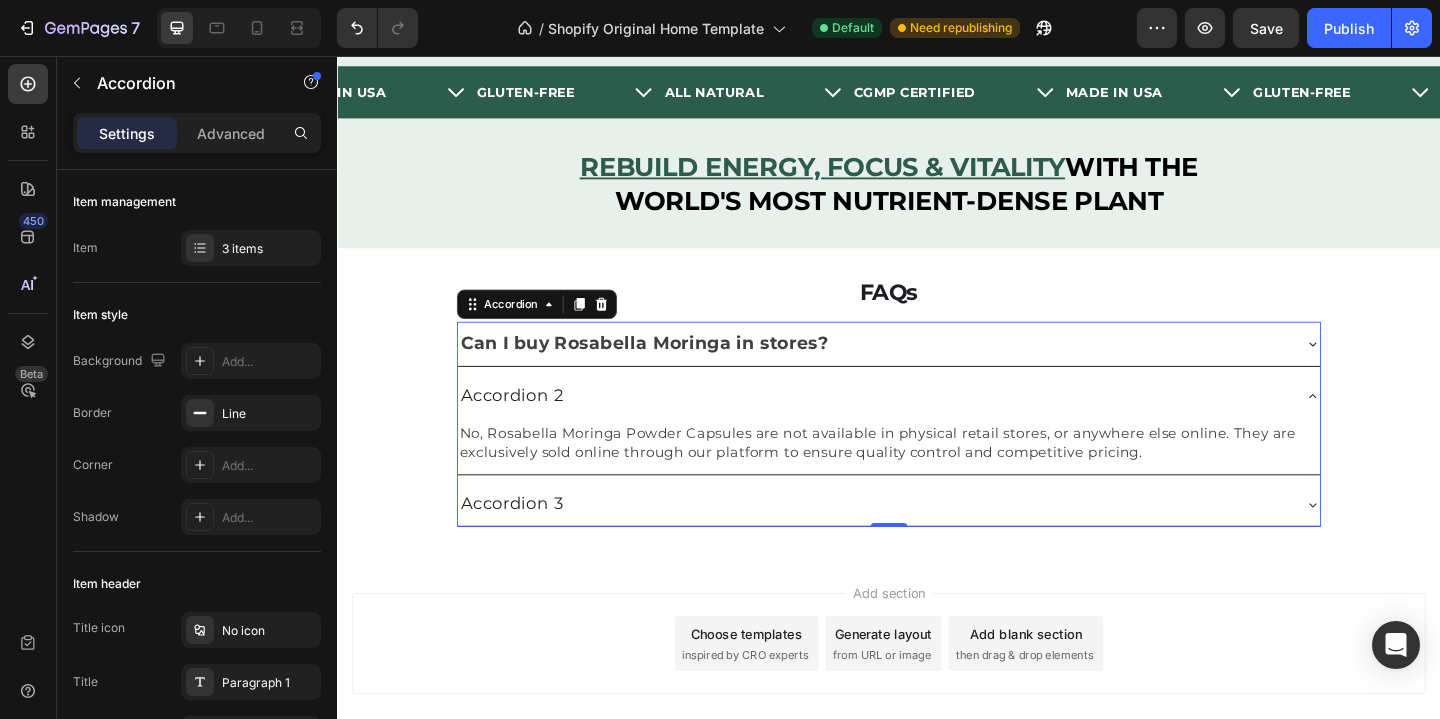 click on "Accordion 2" at bounding box center [921, 425] 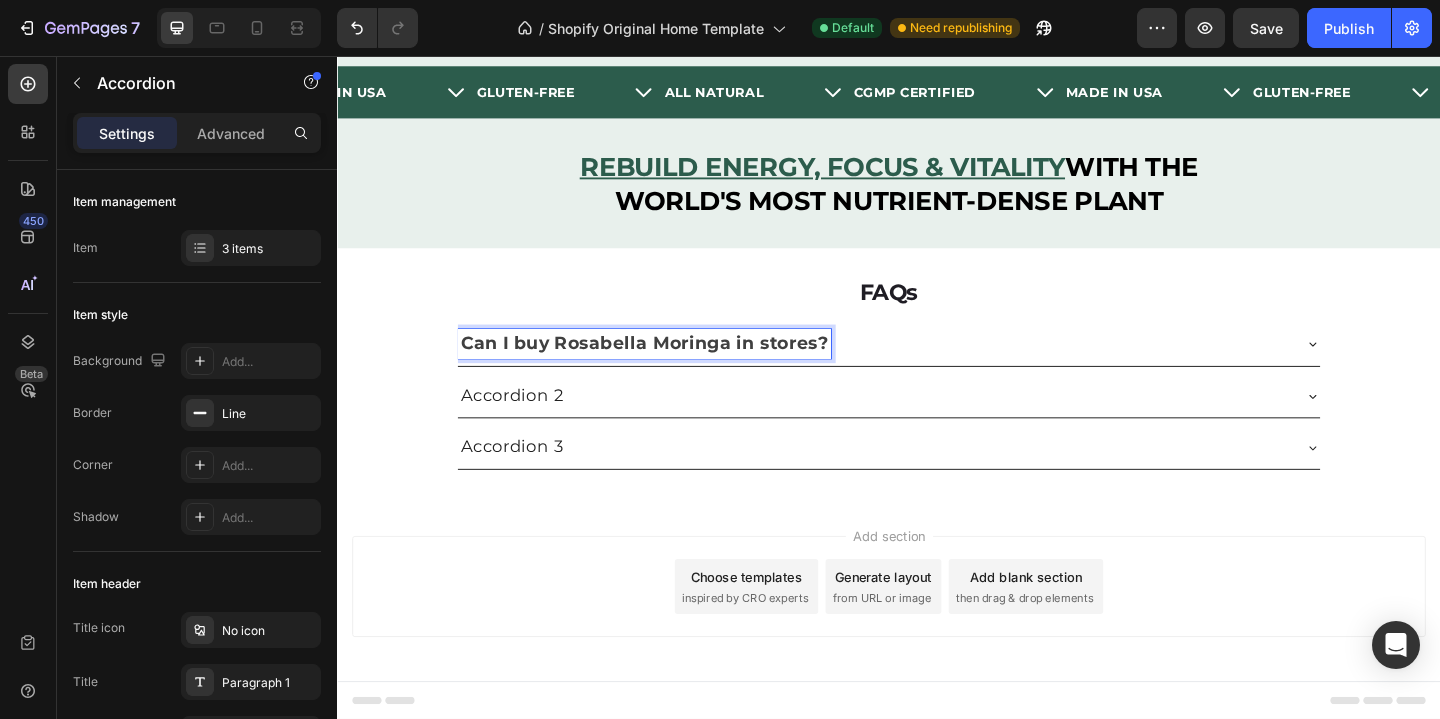 click on "Accordion 2" at bounding box center [527, 425] 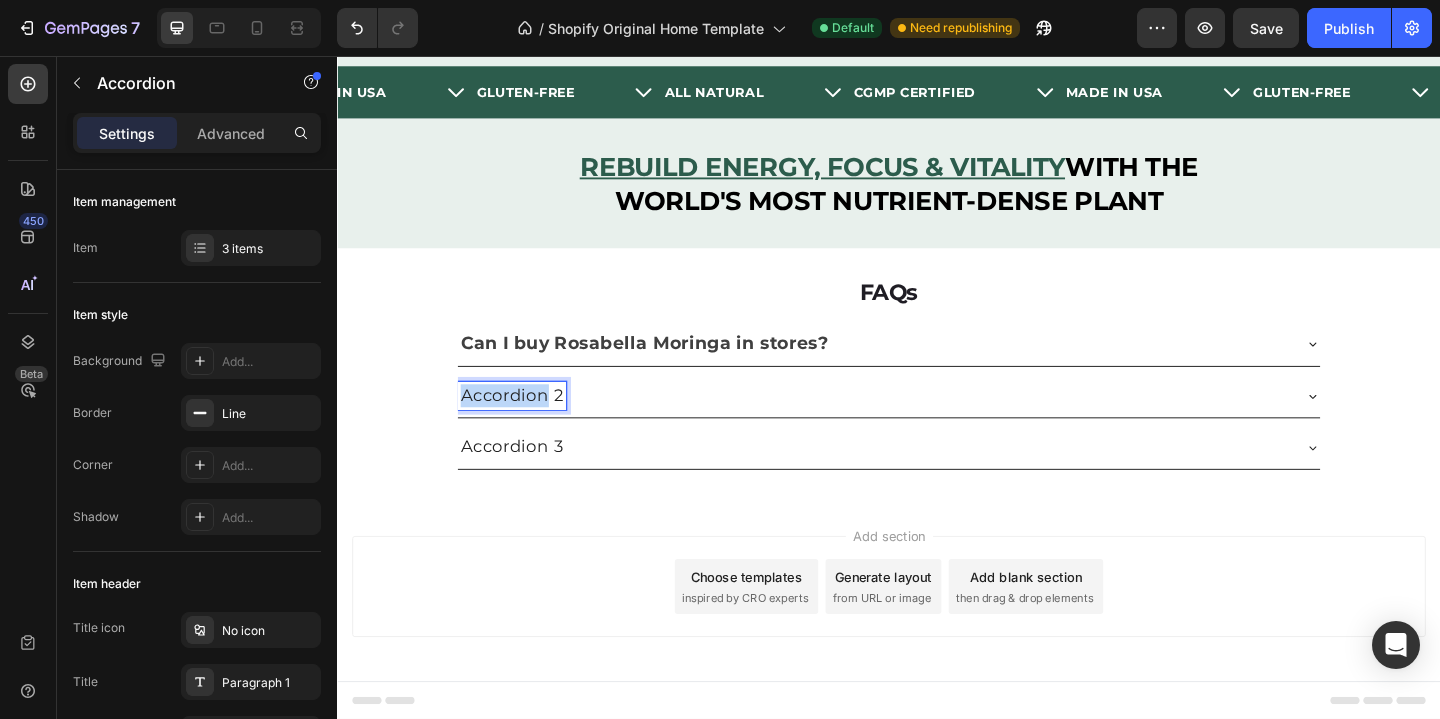 click on "Accordion 2" at bounding box center [527, 425] 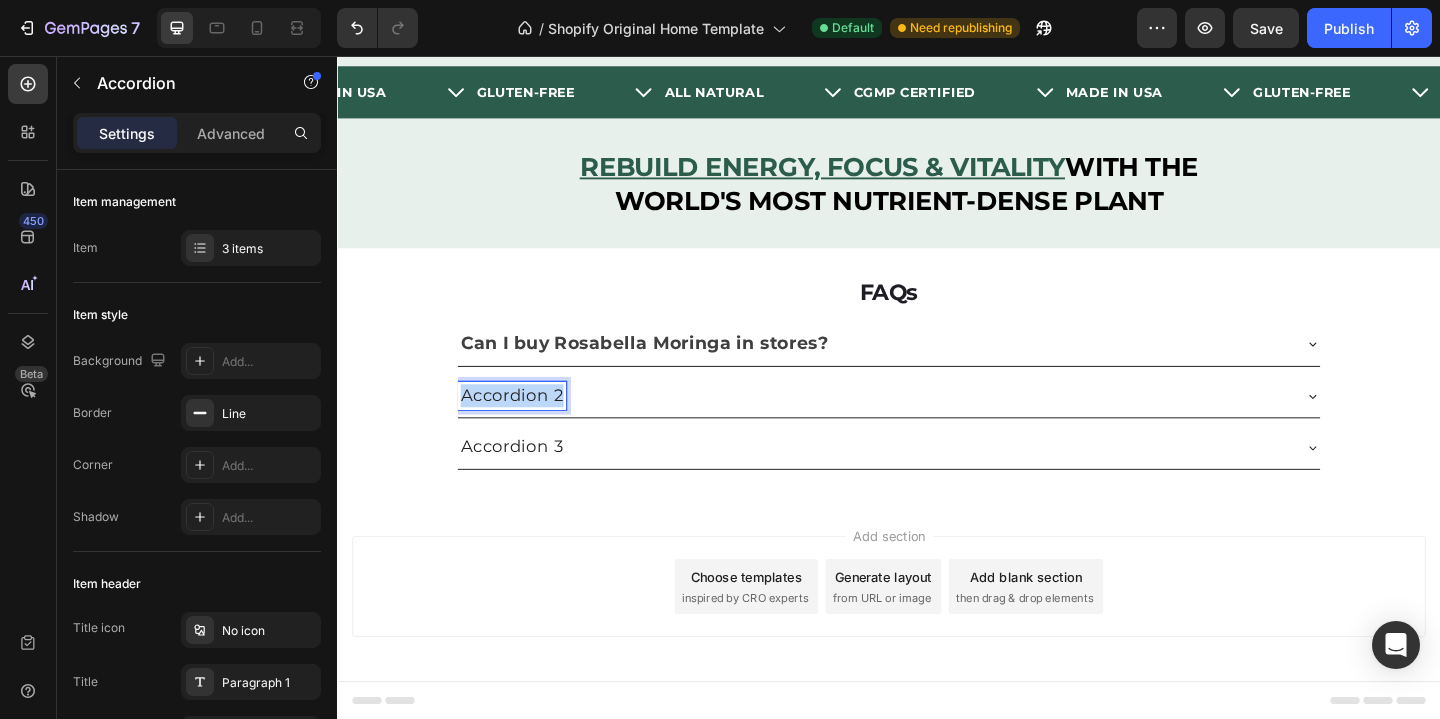 click on "Accordion 2" at bounding box center [527, 425] 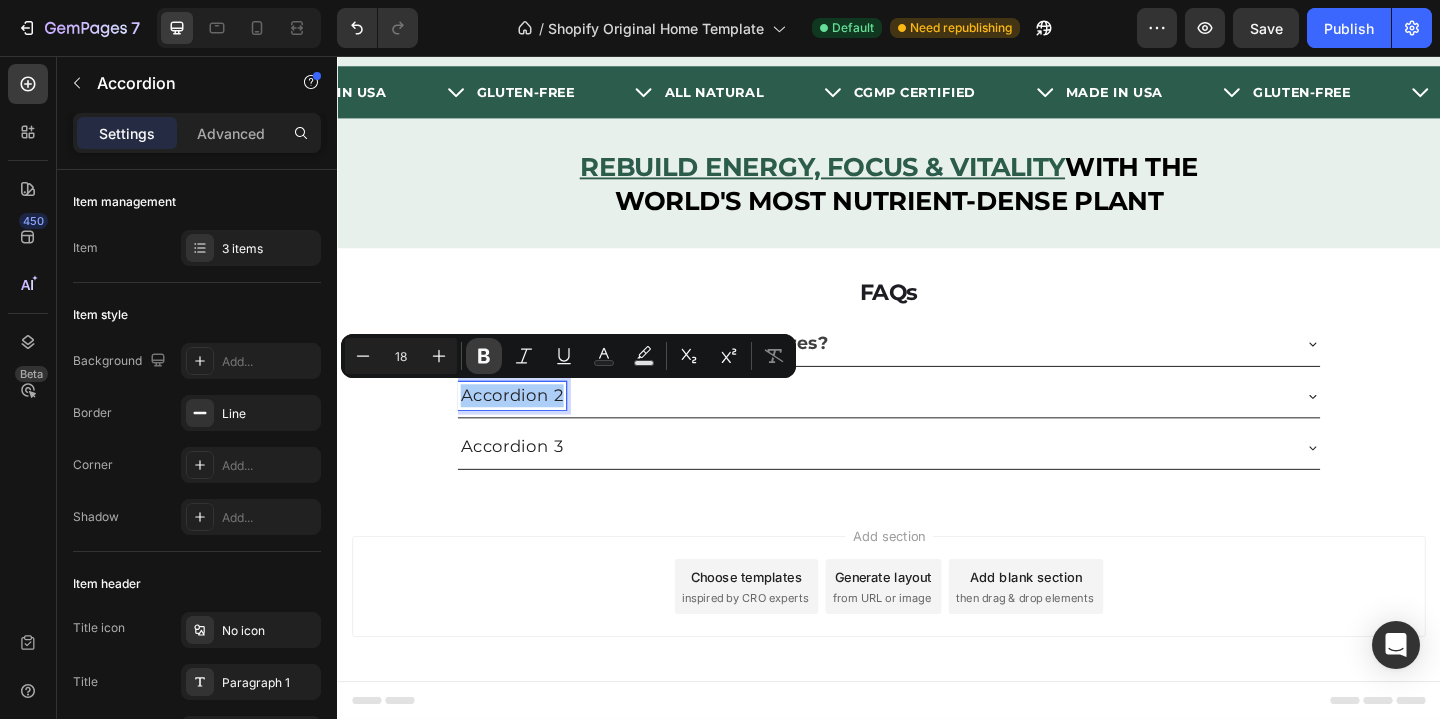 click 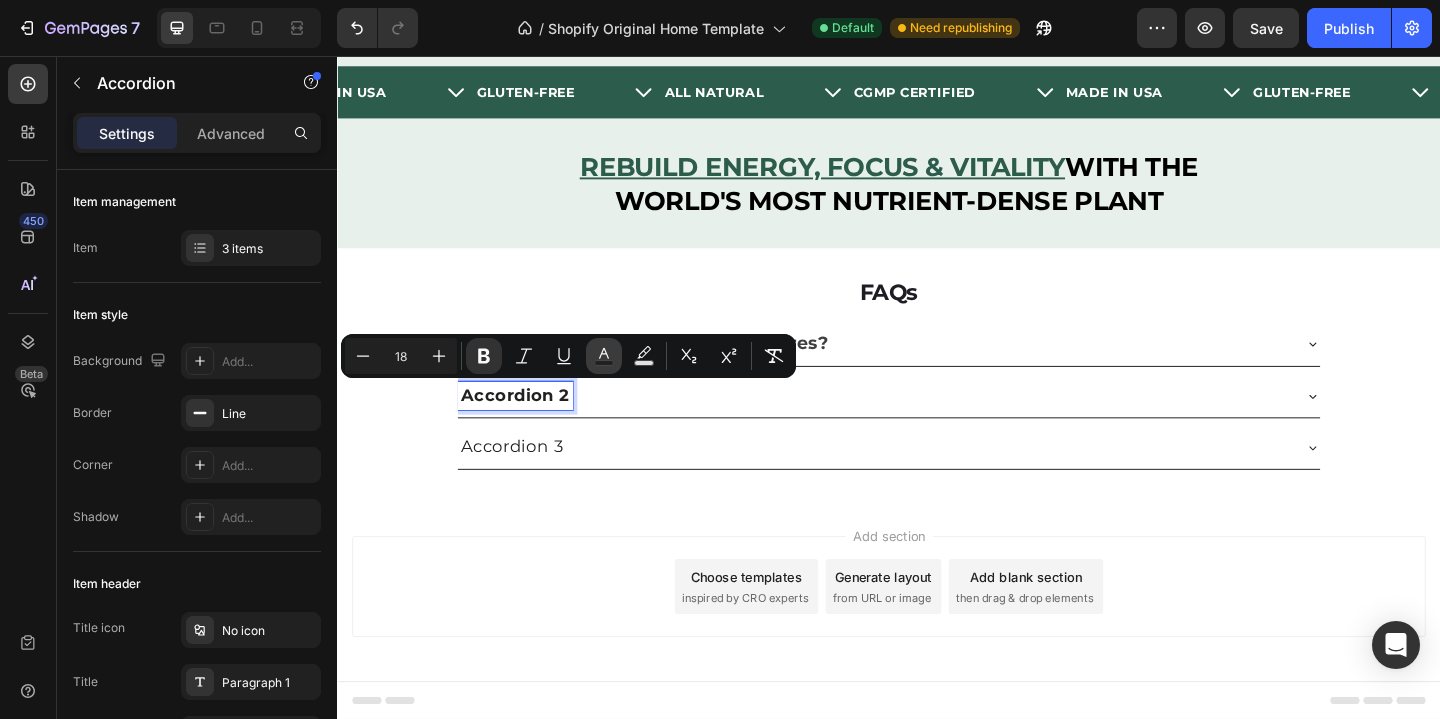 click 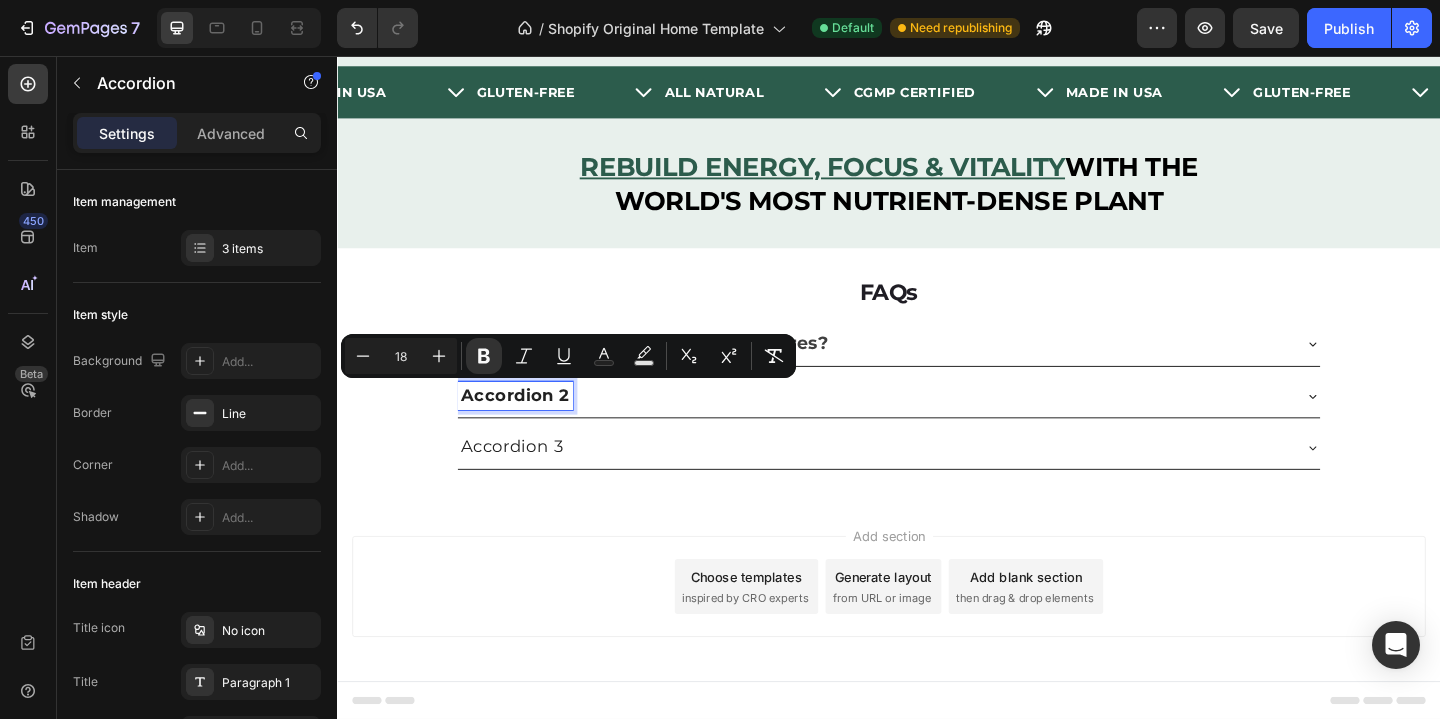 type on "16" 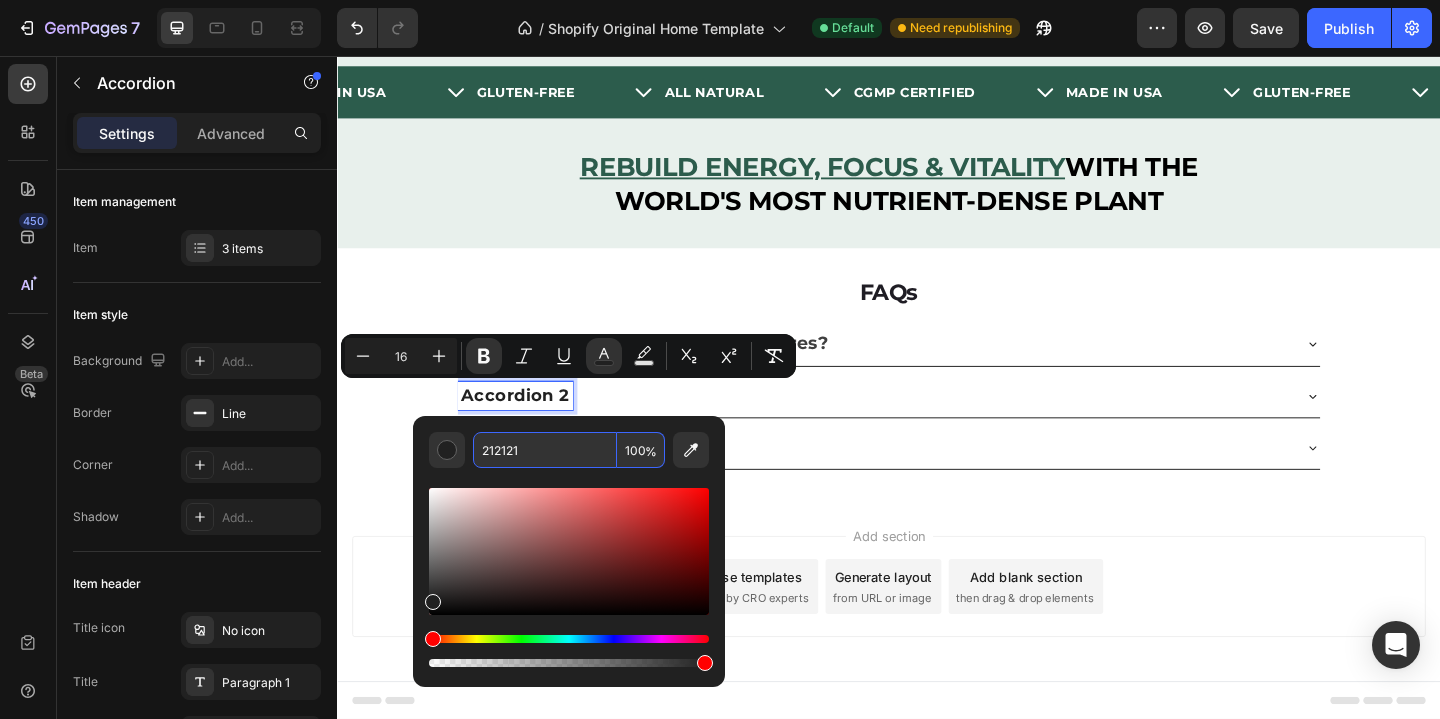 click on "212121" at bounding box center (545, 450) 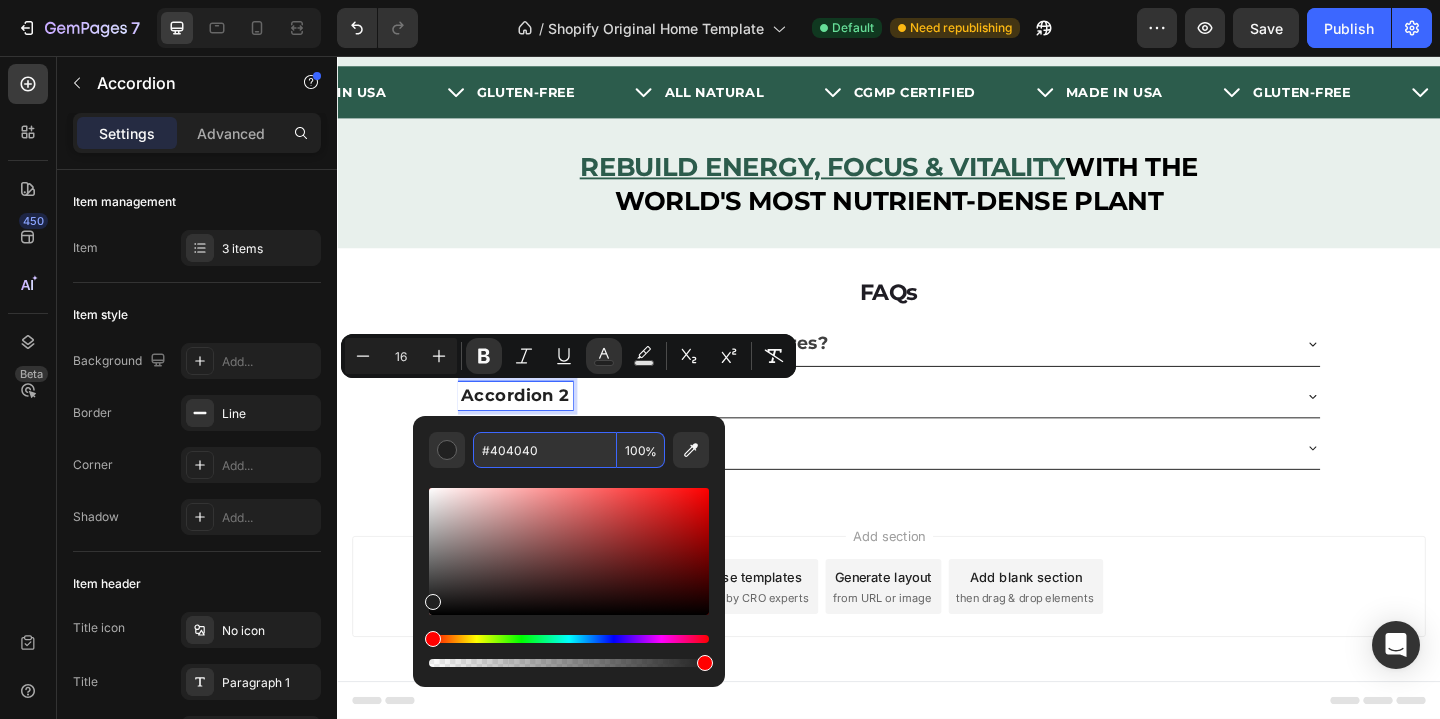 type on "#404040" 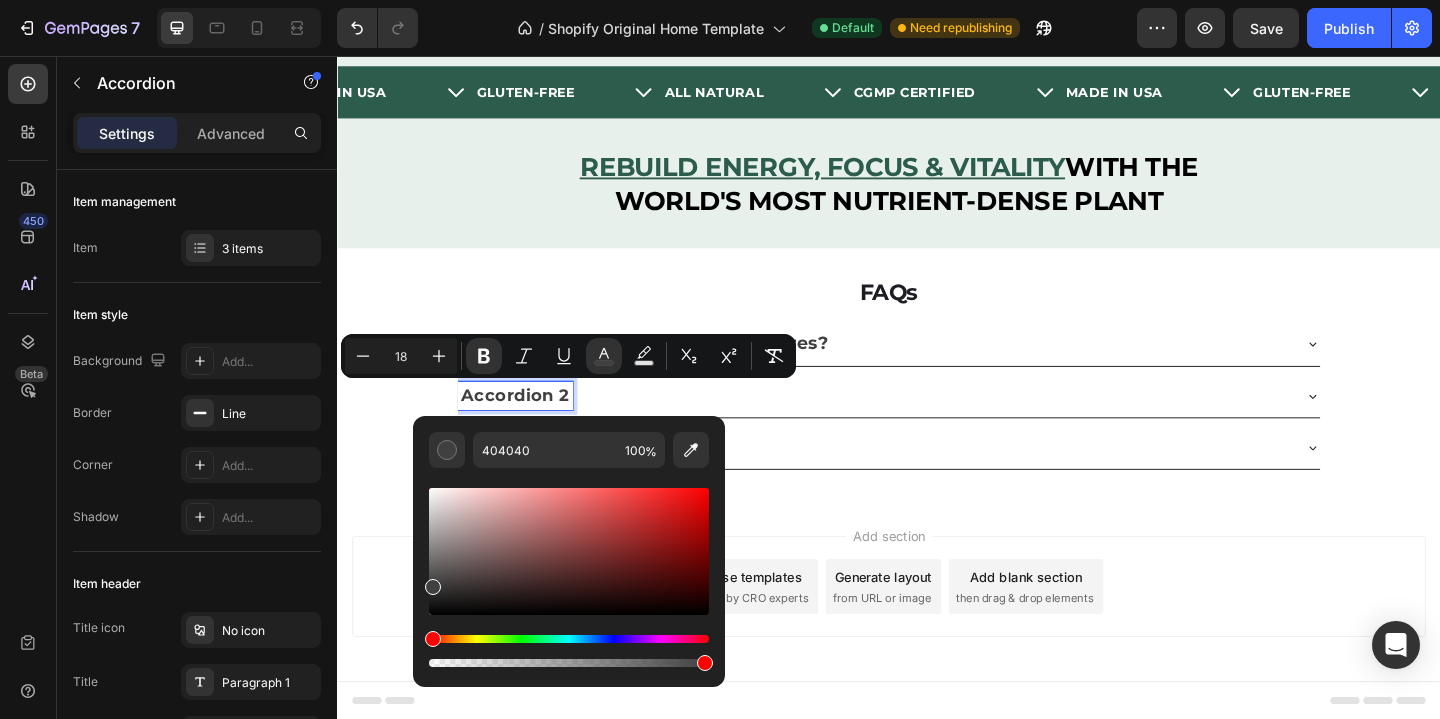 click on "FAQs Heading
Can I buy Rosabella Moringa in stores?
Accordion 2
Accordion 3 Accordion   0 Section 4" at bounding box center [937, 401] 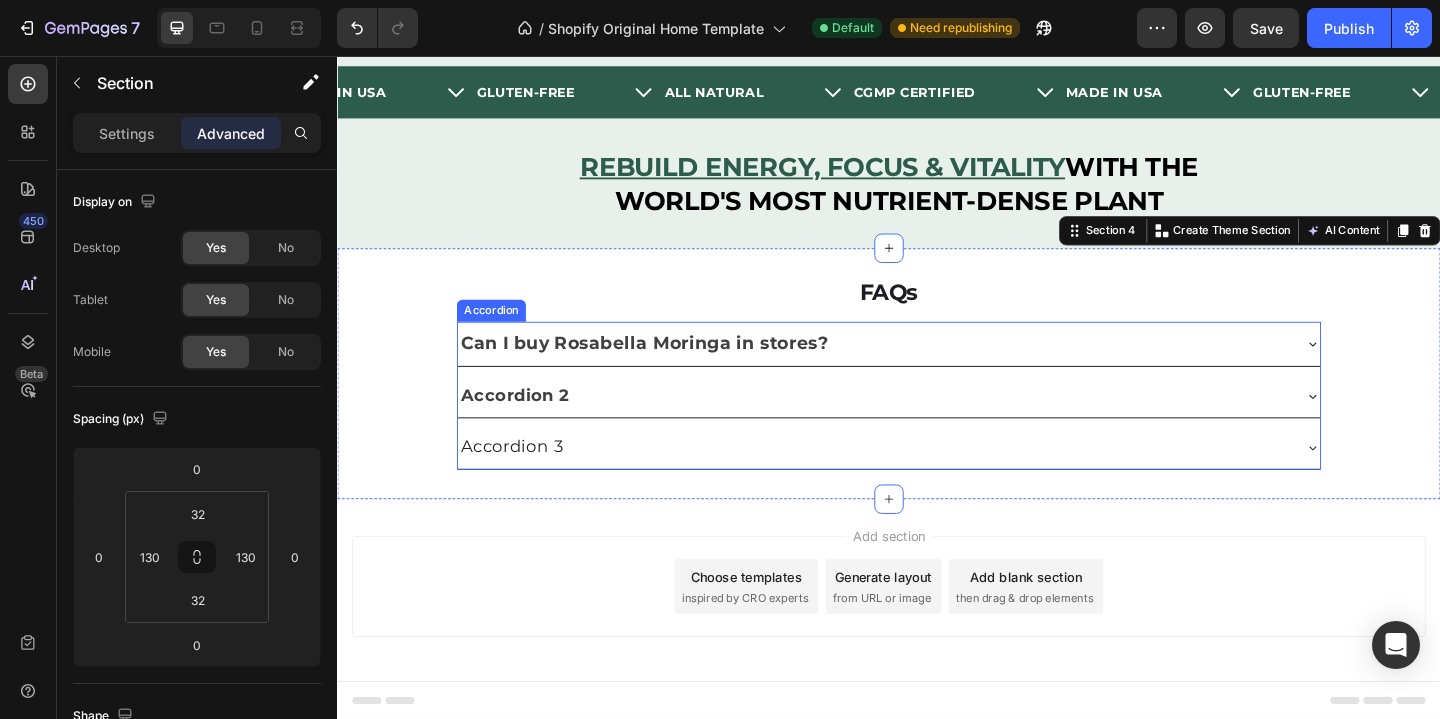 click on "Accordion 3" at bounding box center (527, 481) 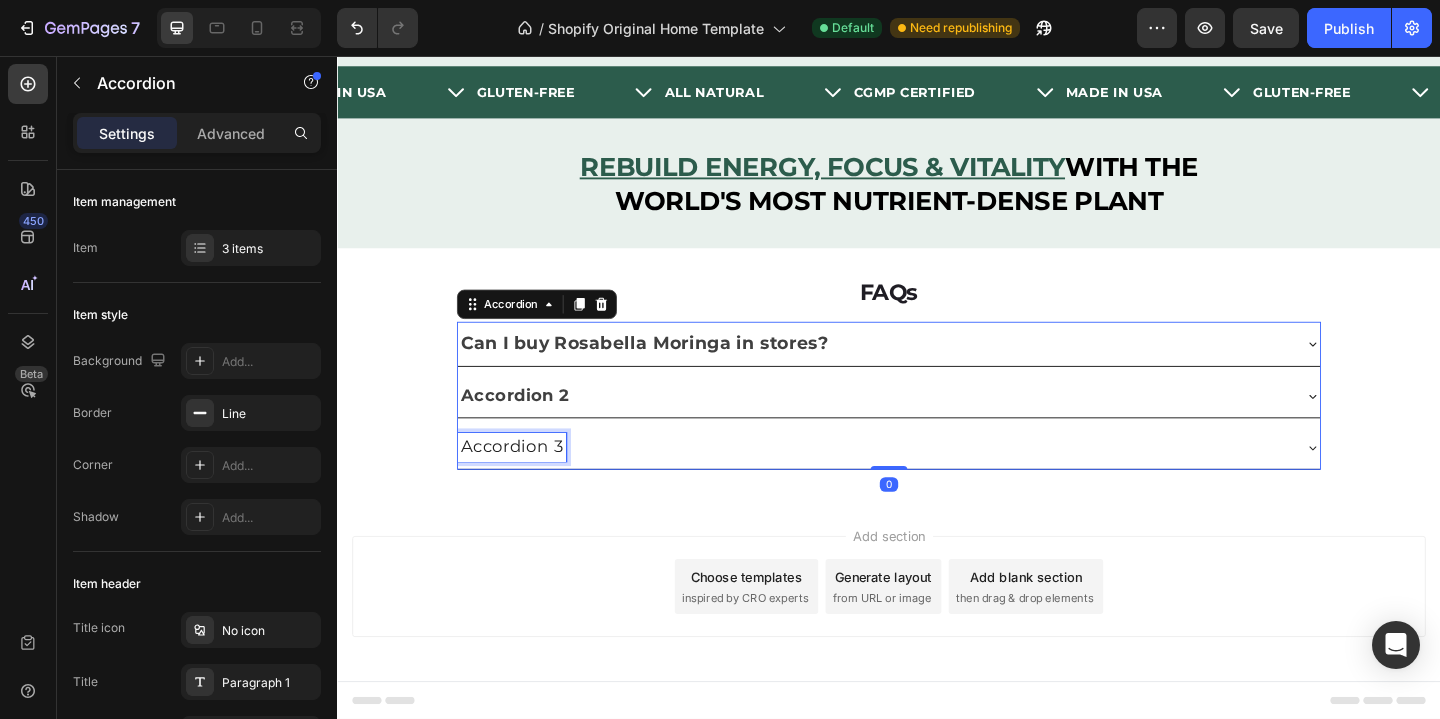 click on "Accordion 3" at bounding box center (527, 481) 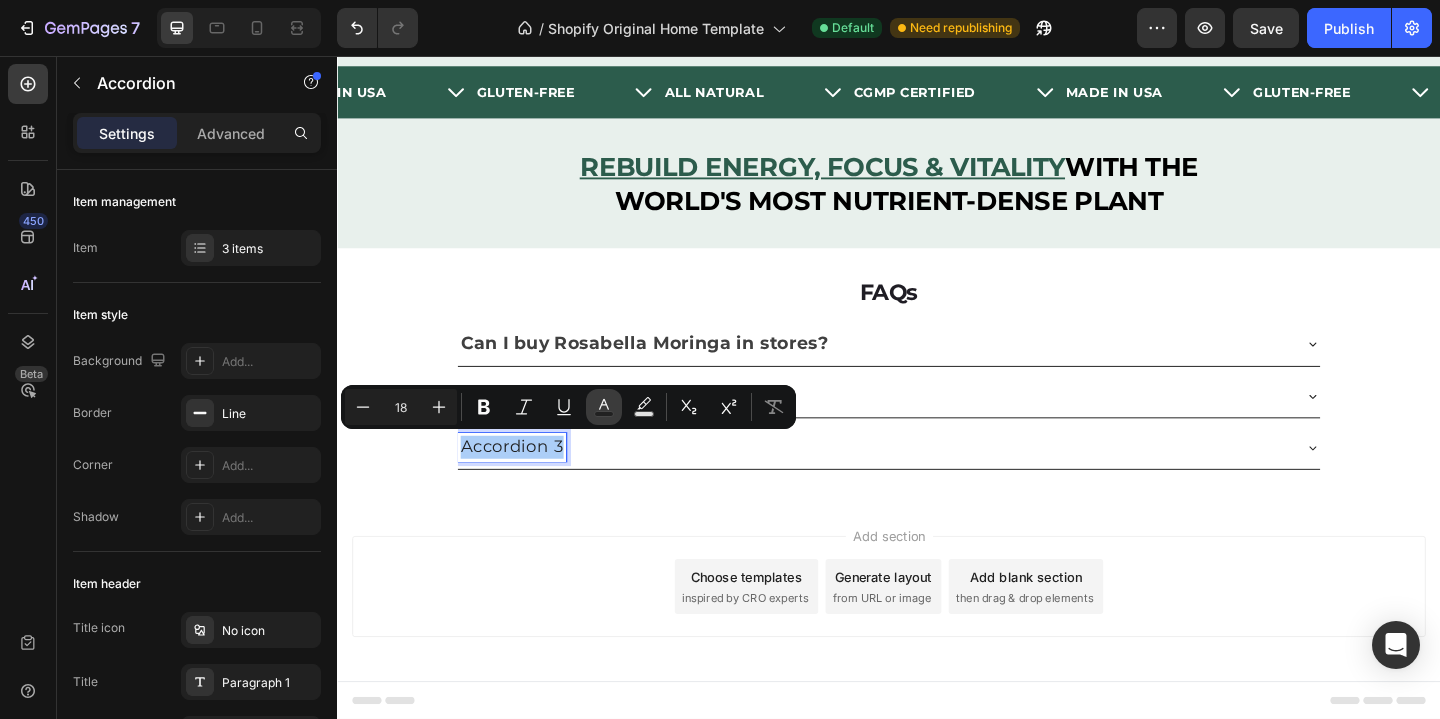 click 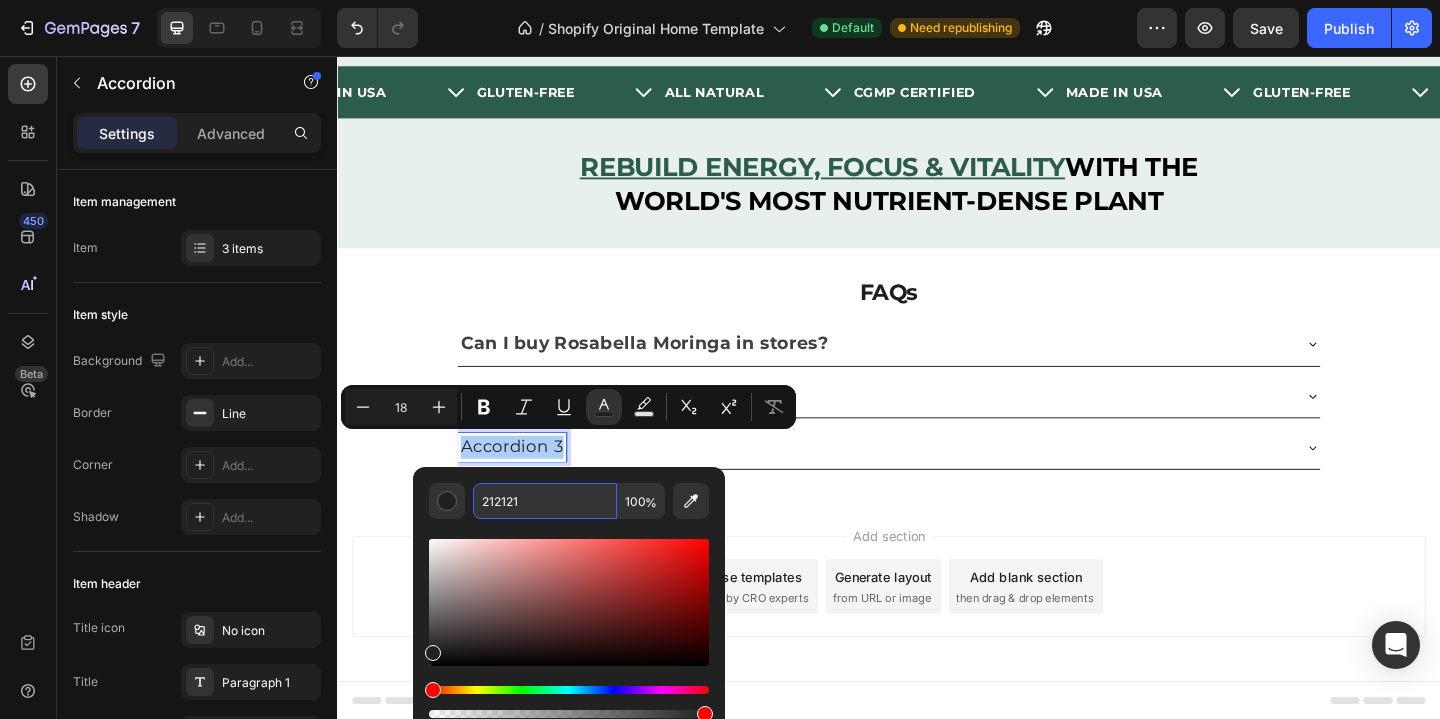 click on "212121" at bounding box center (545, 501) 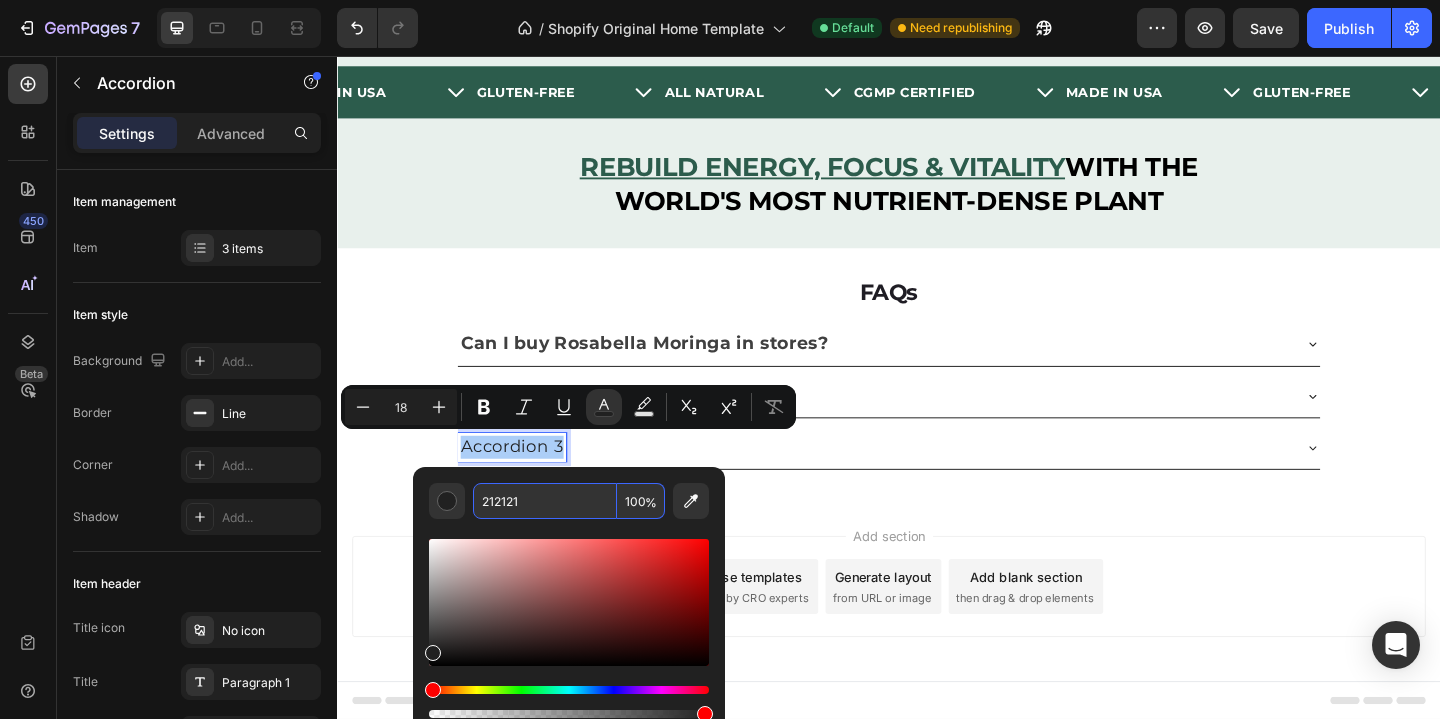 click on "212121" at bounding box center [545, 501] 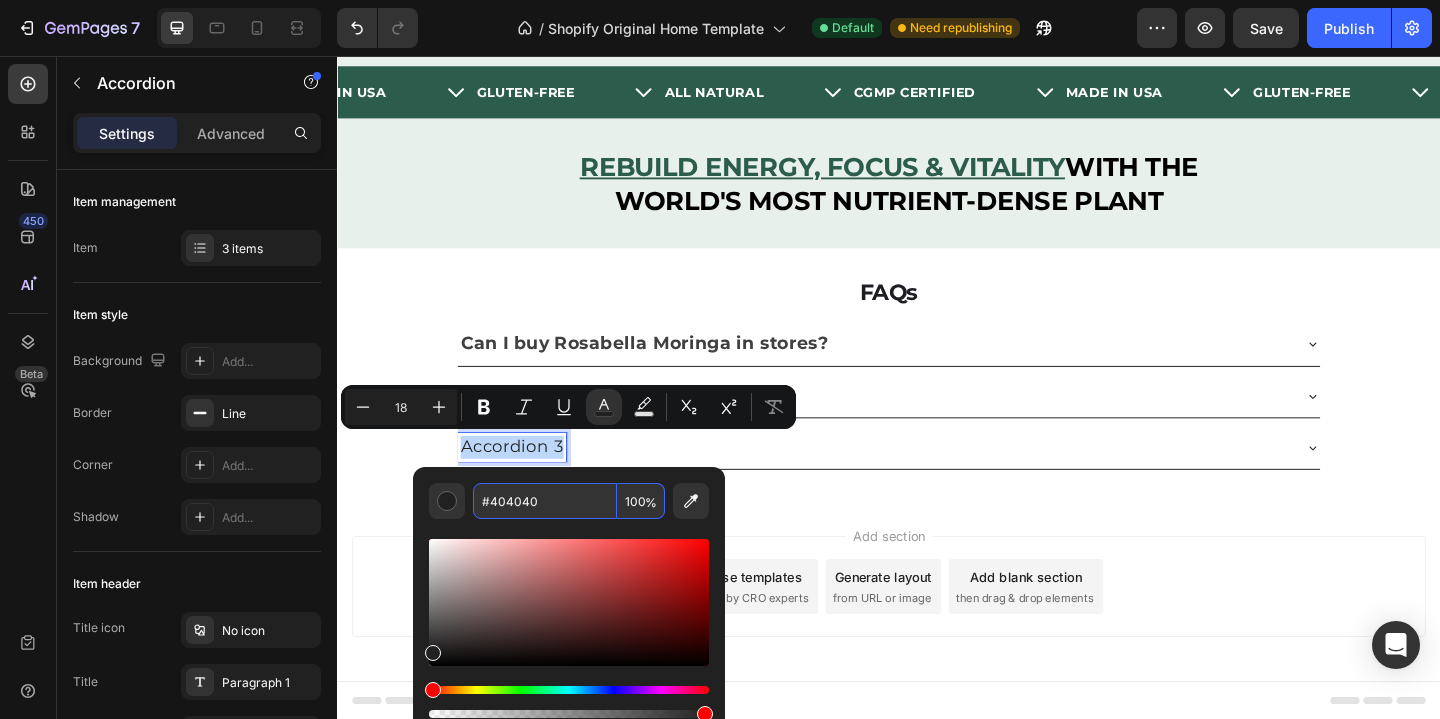 type on "404040" 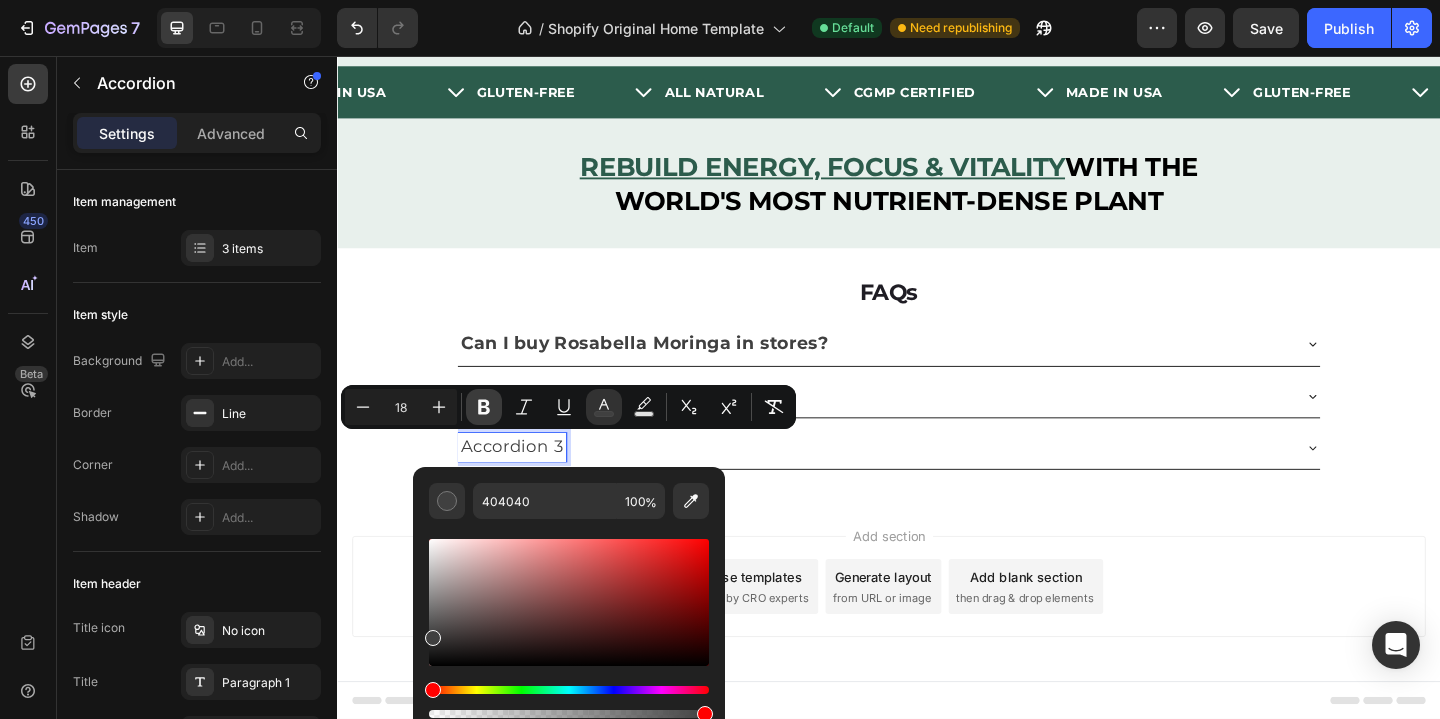 click 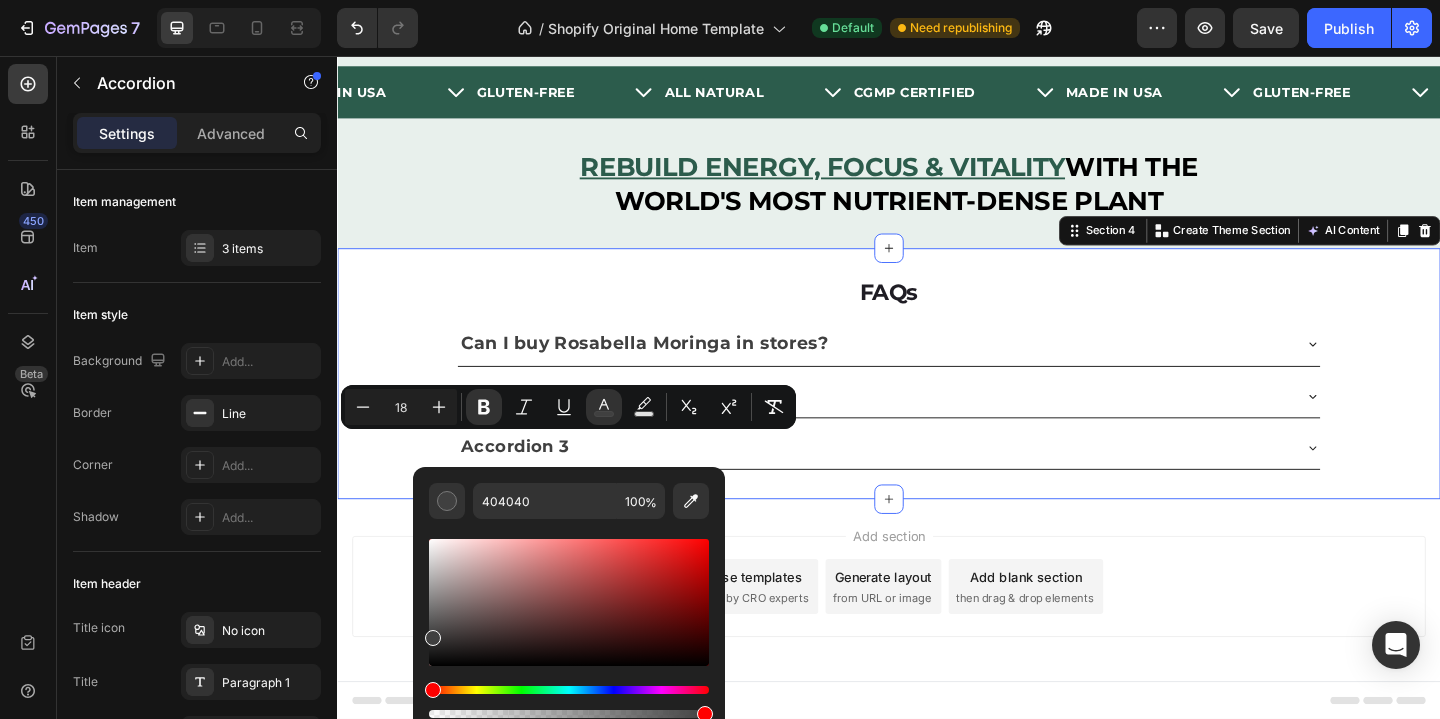click on "FAQs Heading
Can I buy Rosabella Moringa in stores?
Accordion 2
Accordion 3 Accordion Section 4   You can create reusable sections Create Theme Section AI Content Write with GemAI What would you like to describe here? Tone and Voice Persuasive Product Show more Generate" at bounding box center [937, 401] 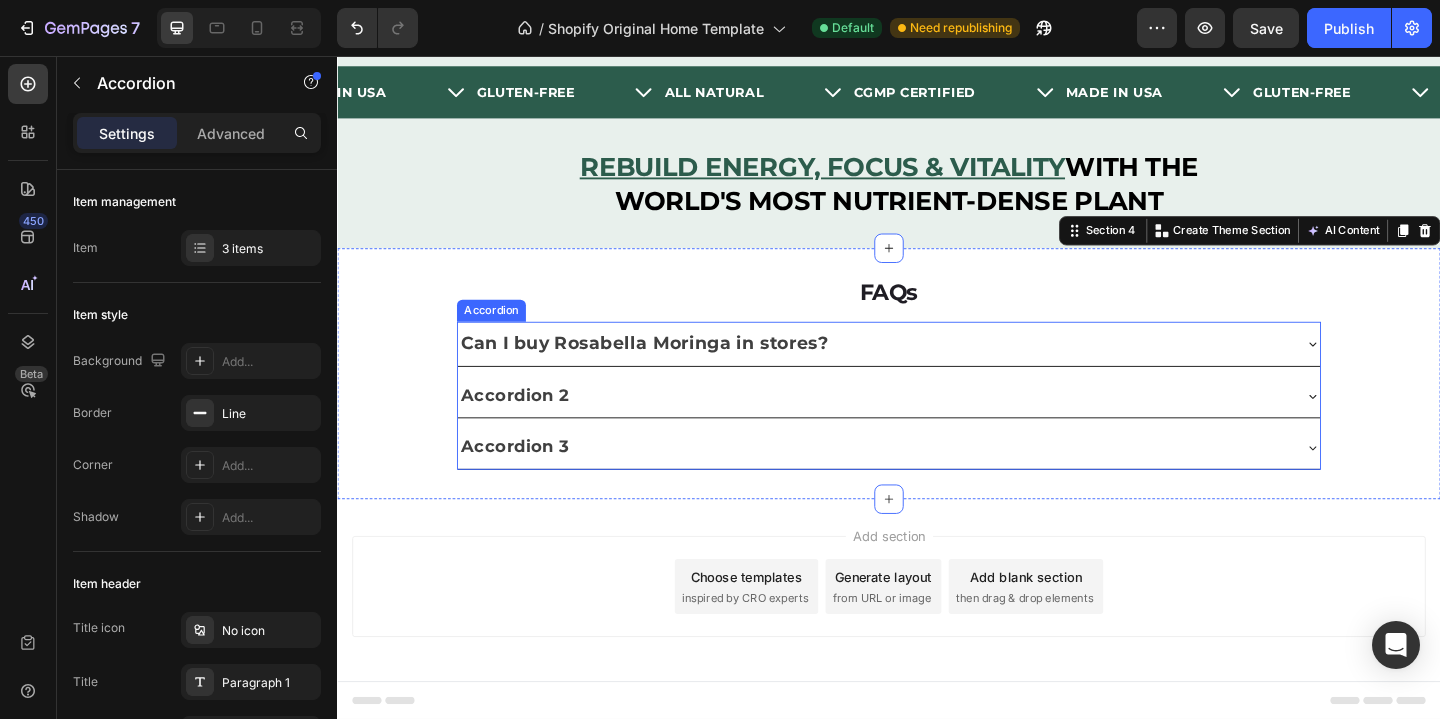 click on "Can I buy Rosabella Moringa in stores?
Accordion 2
Accordion 3" at bounding box center [937, 426] 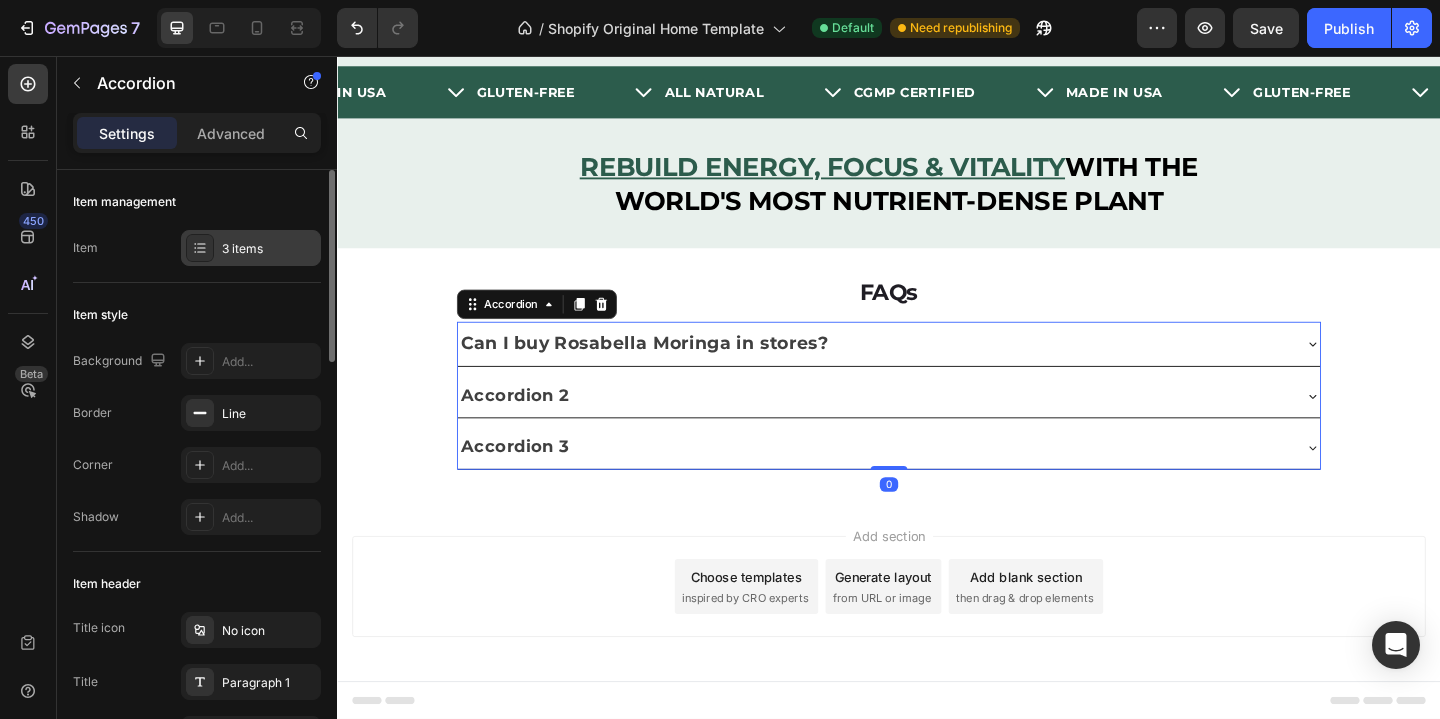 click on "3 items" at bounding box center (269, 249) 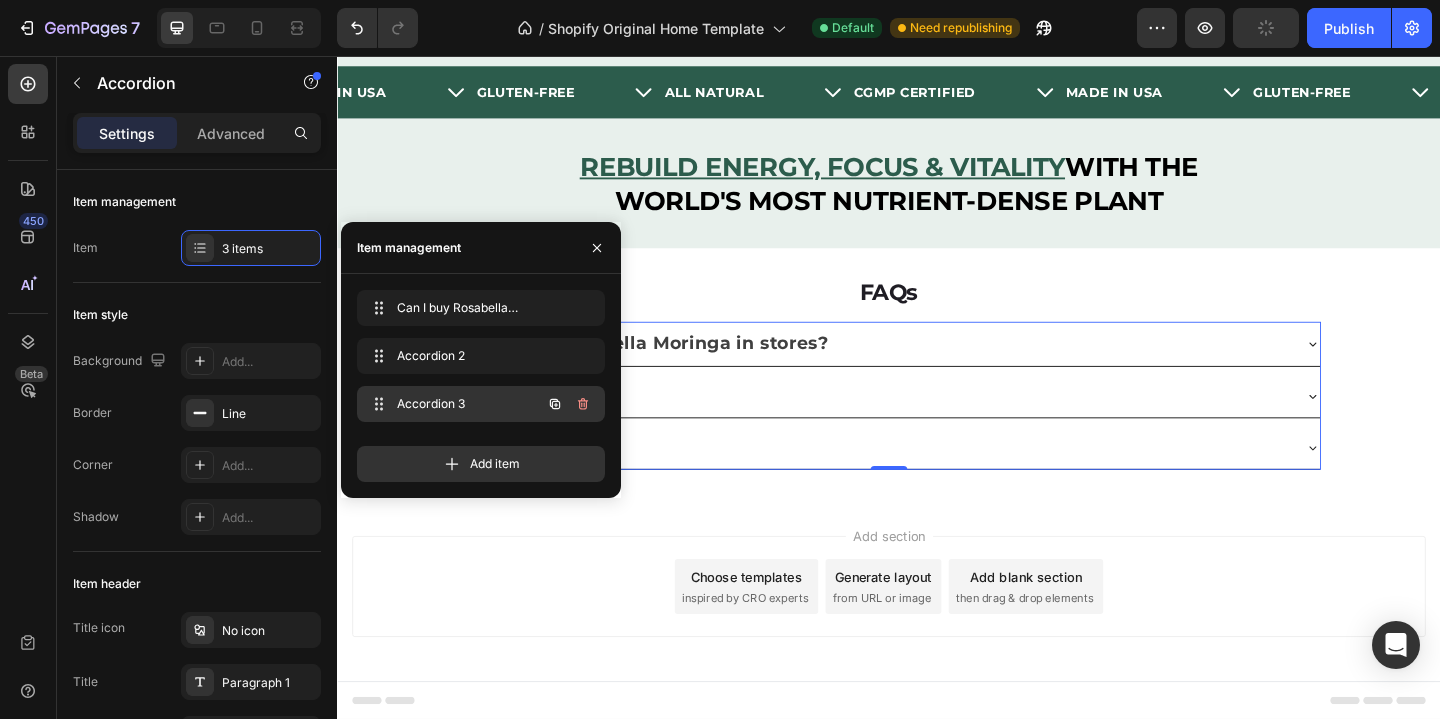 click 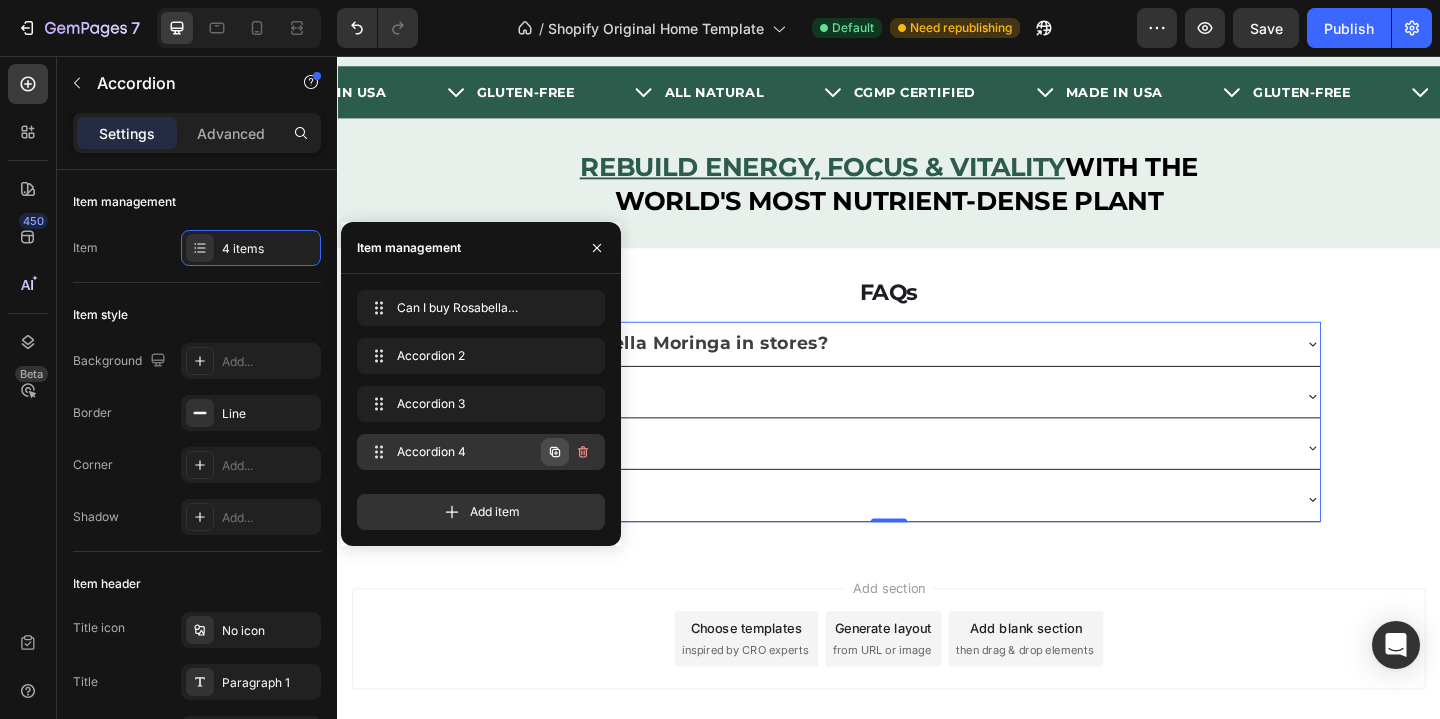 click 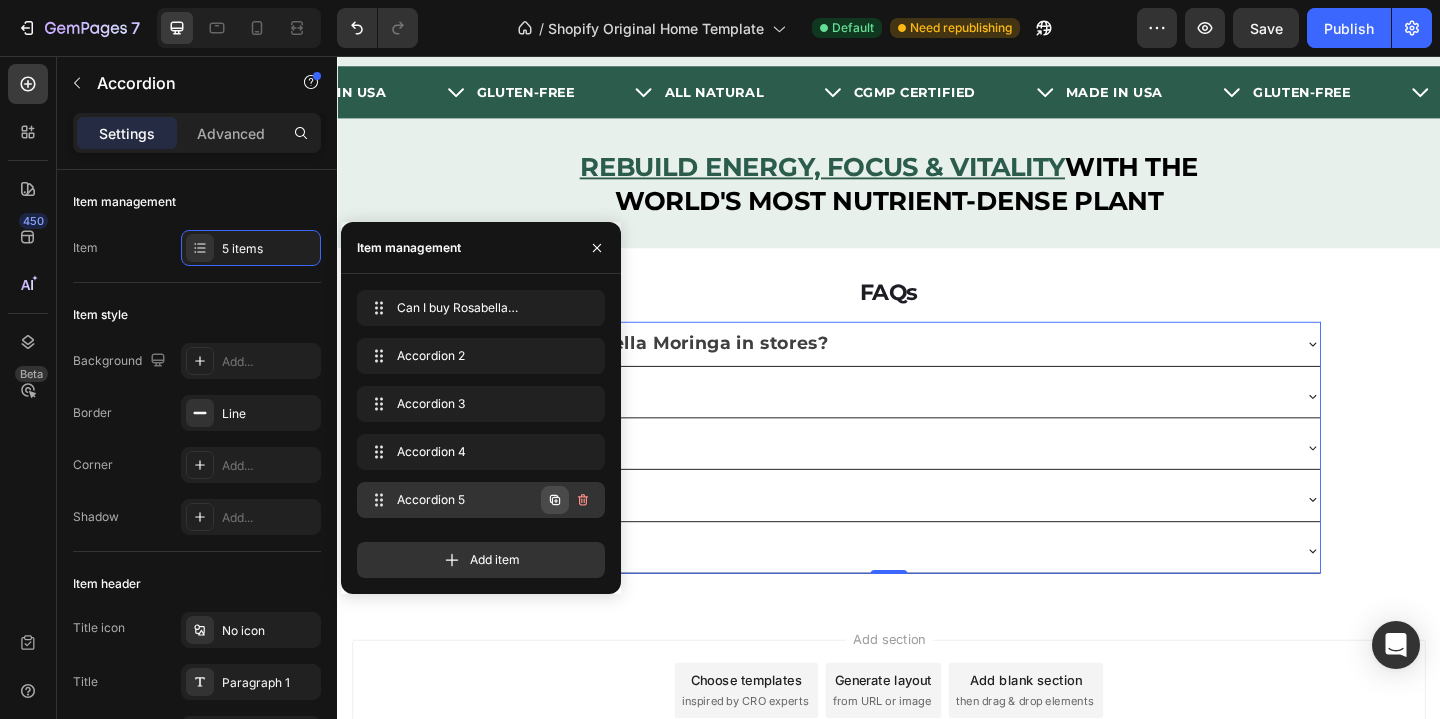 click 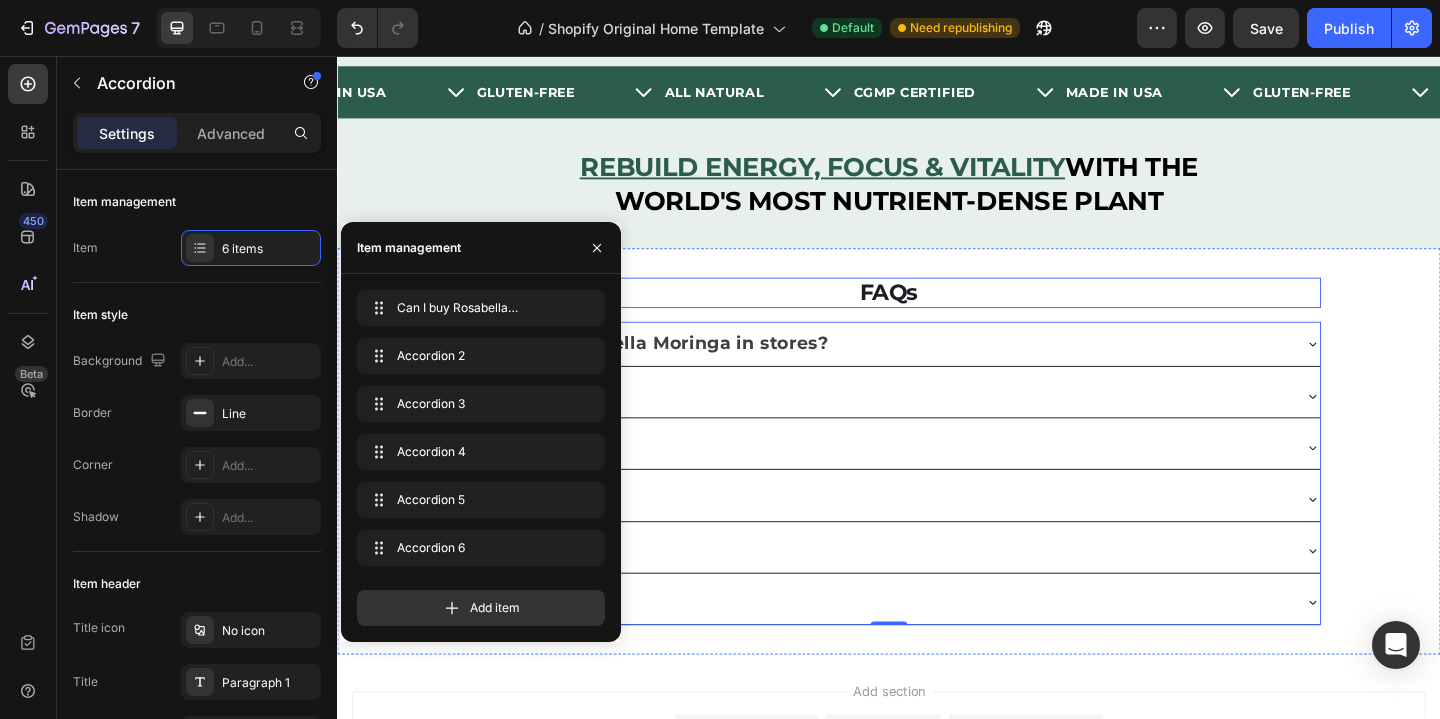 click on "FAQs" at bounding box center [937, 313] 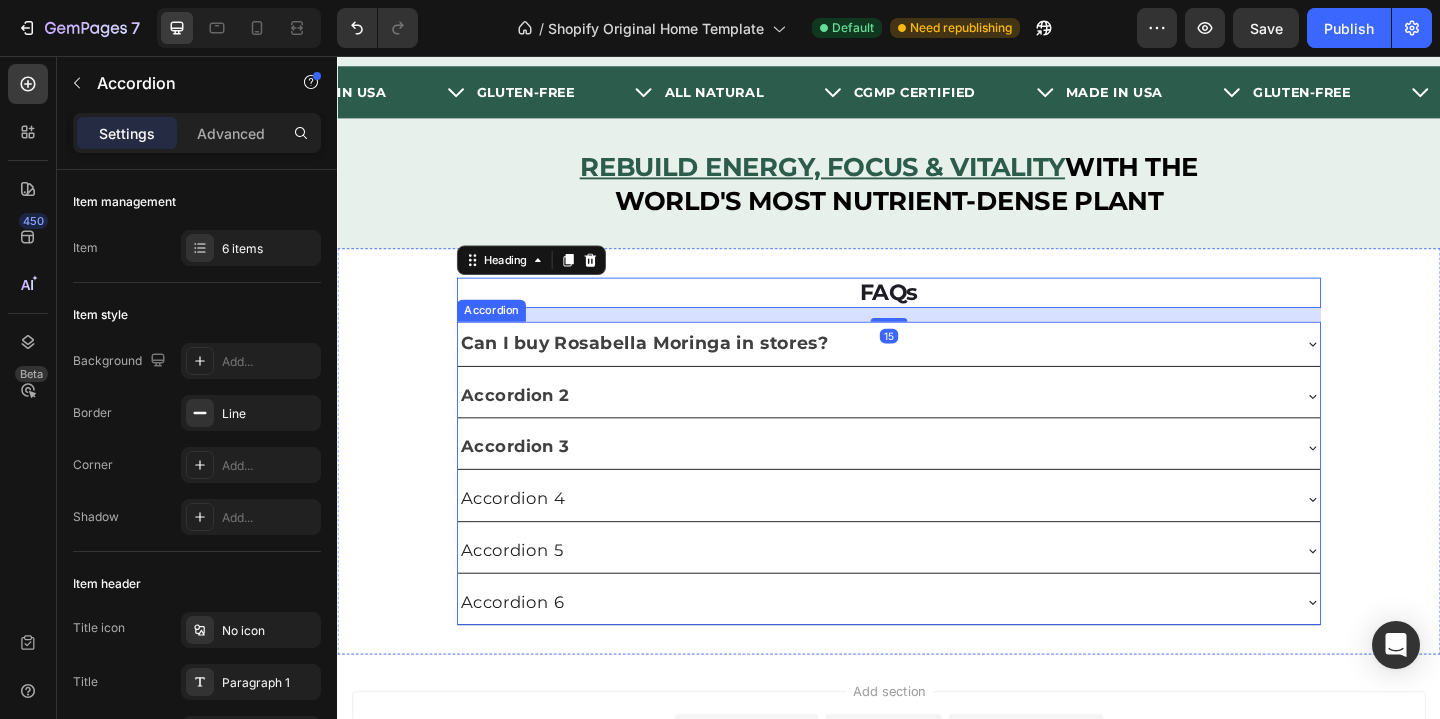click on "Accordion 5" at bounding box center (937, 594) 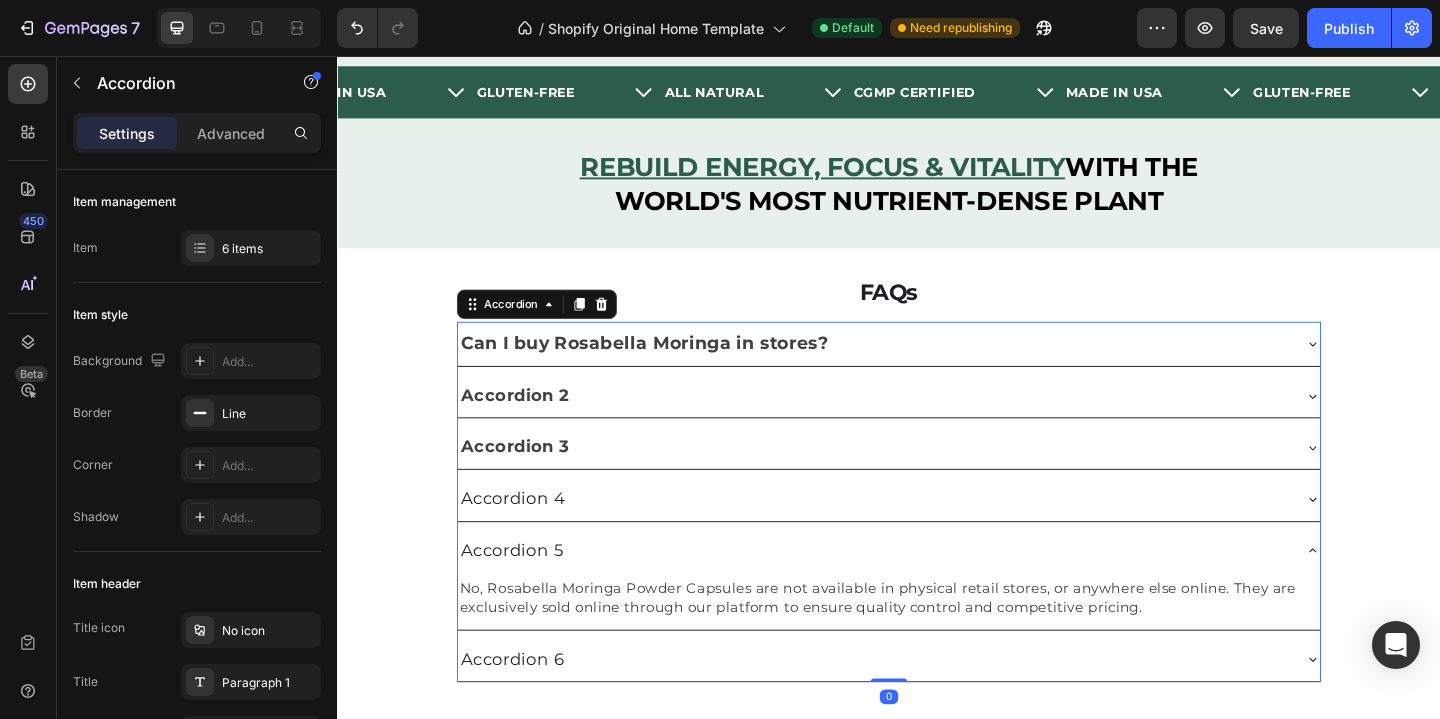 click on "Accordion 4" at bounding box center (528, 537) 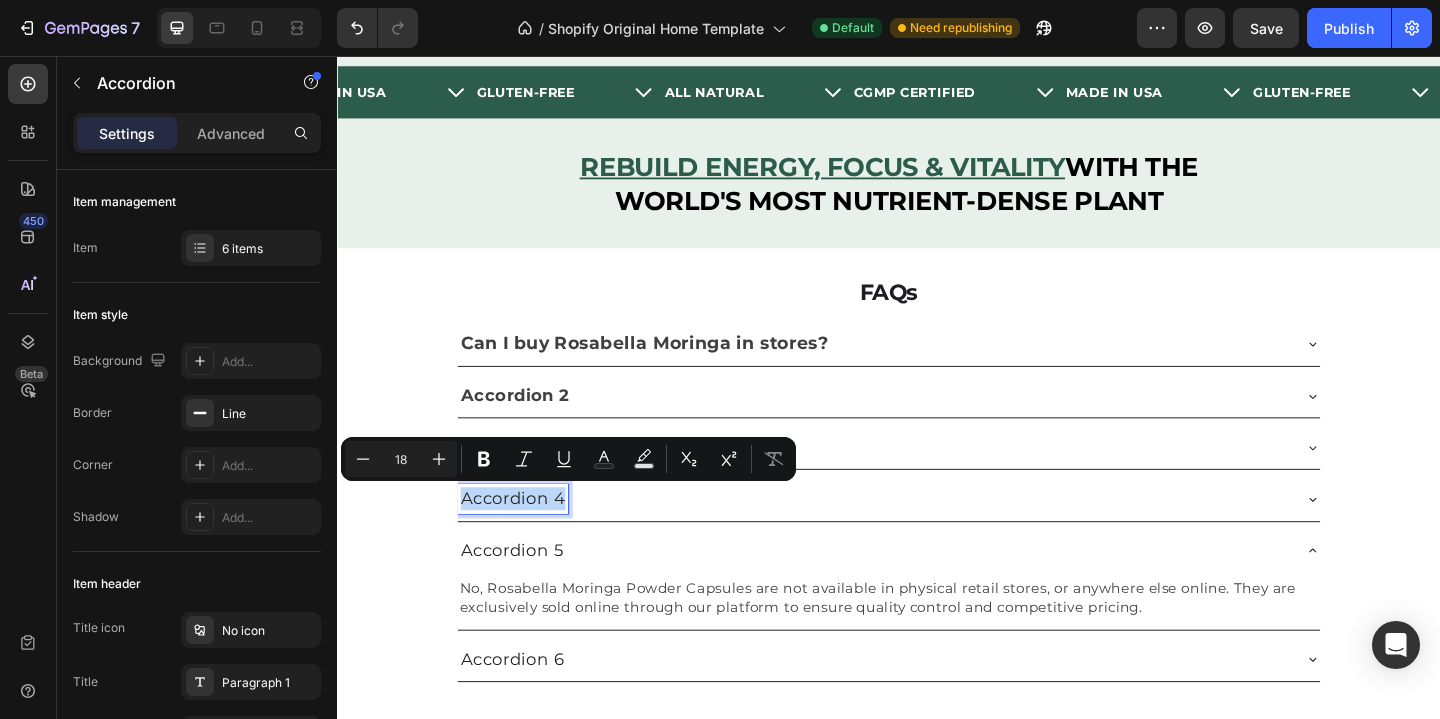 click on "Accordion 4" at bounding box center (528, 537) 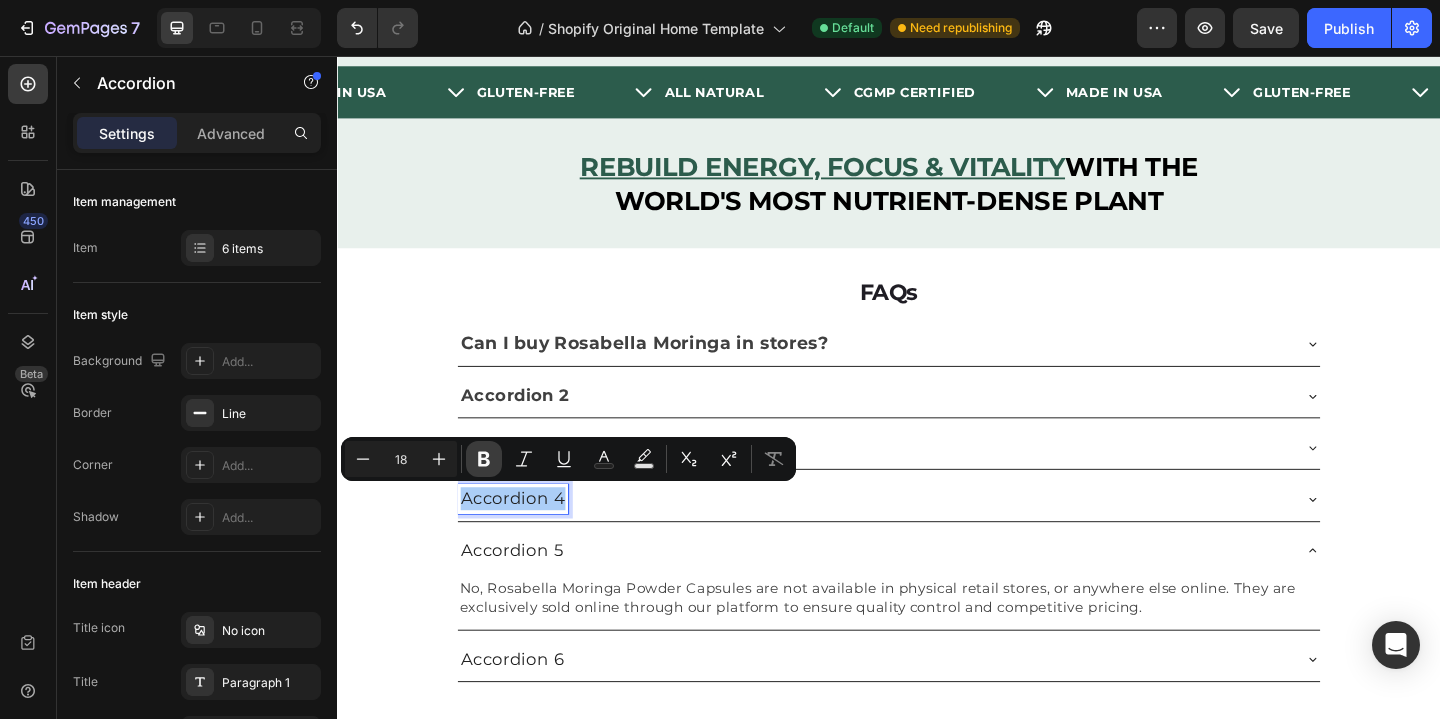 click on "Bold" at bounding box center [484, 459] 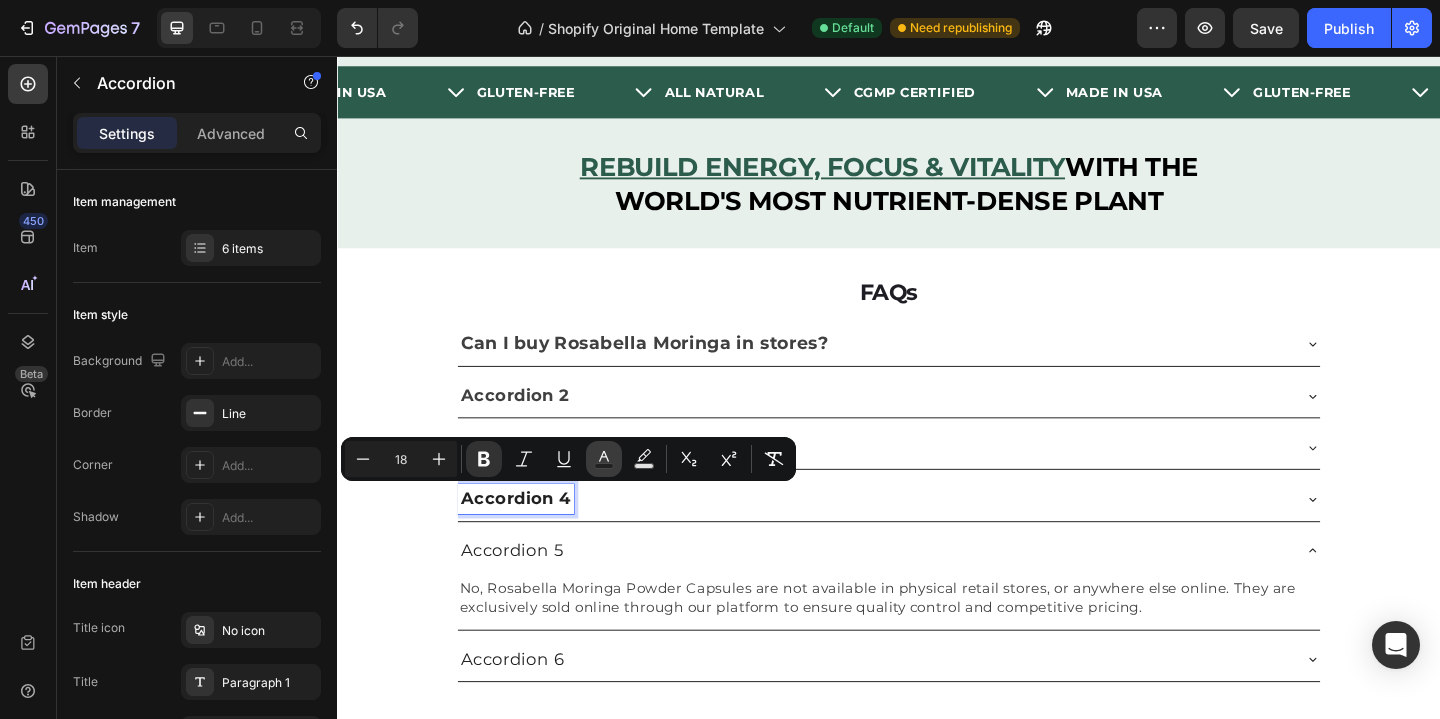 click 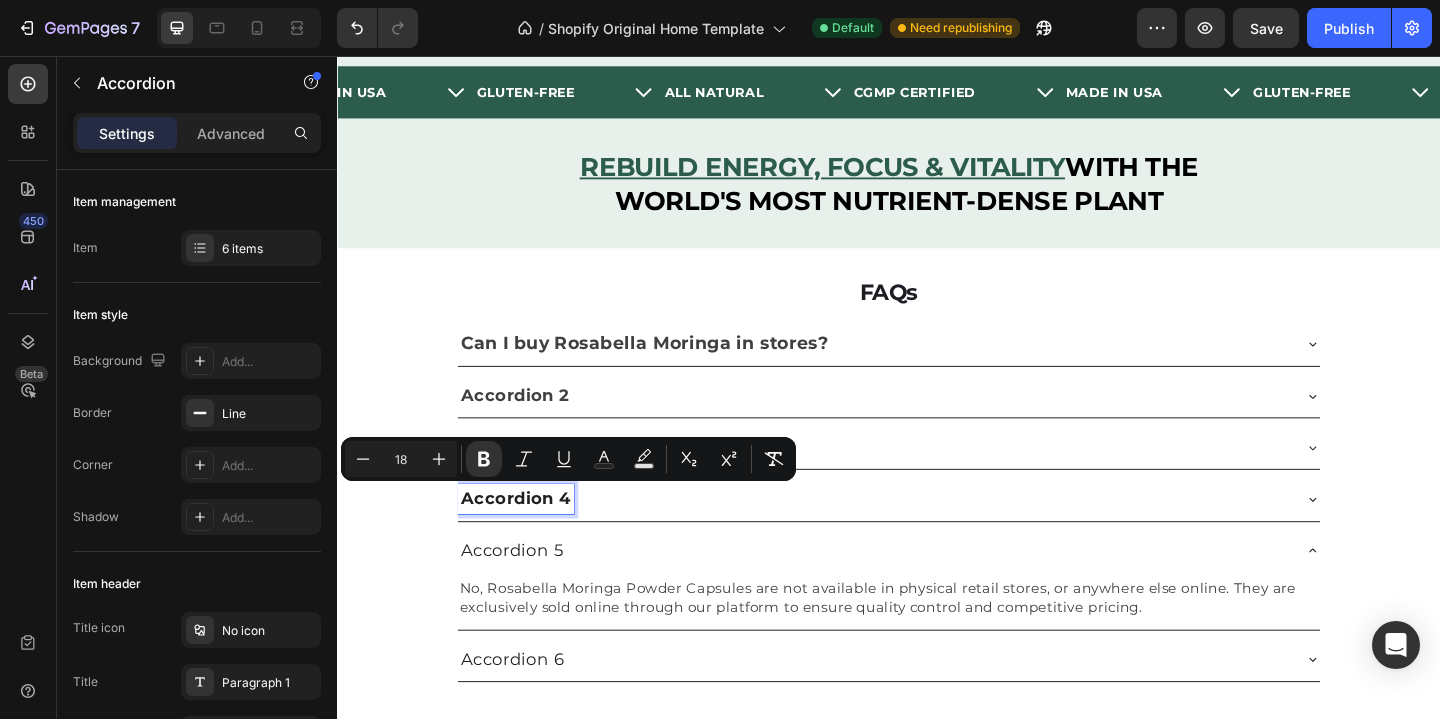 type on "16" 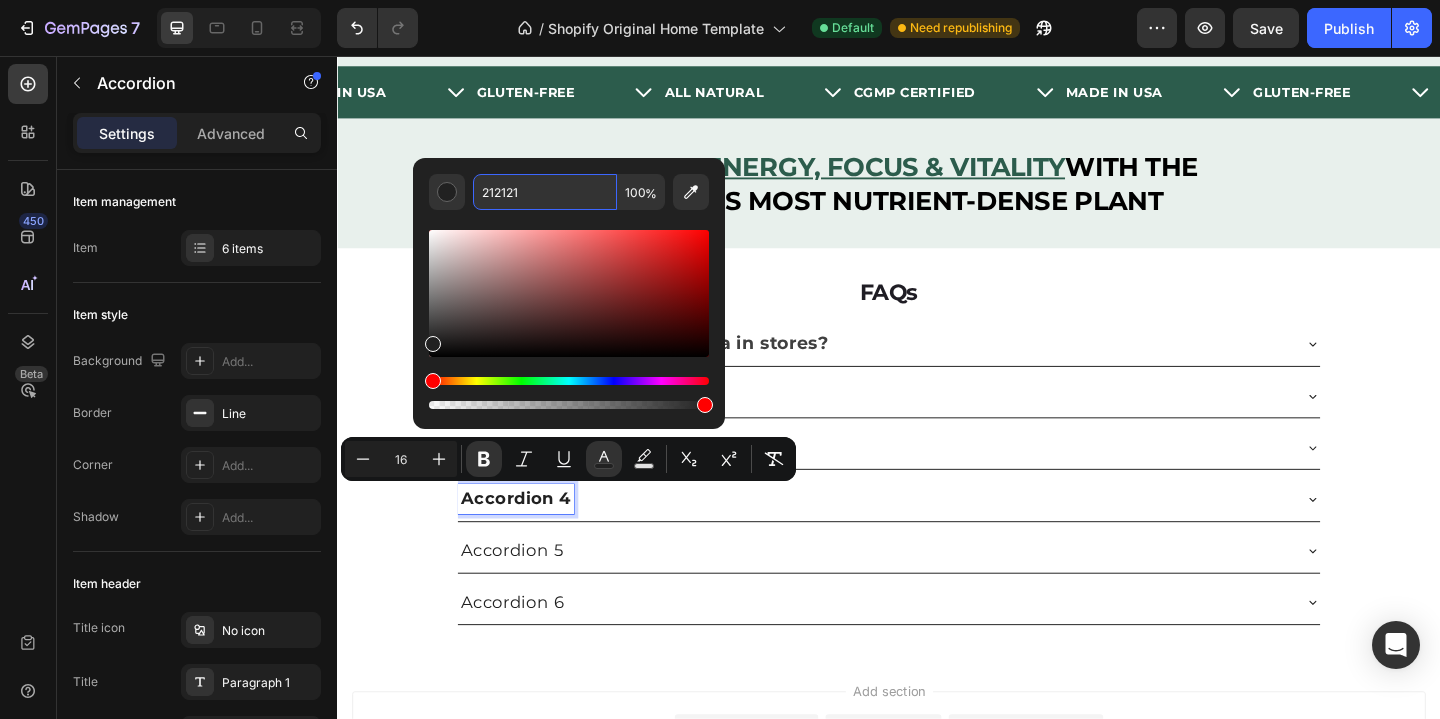 click on "212121" at bounding box center (545, 192) 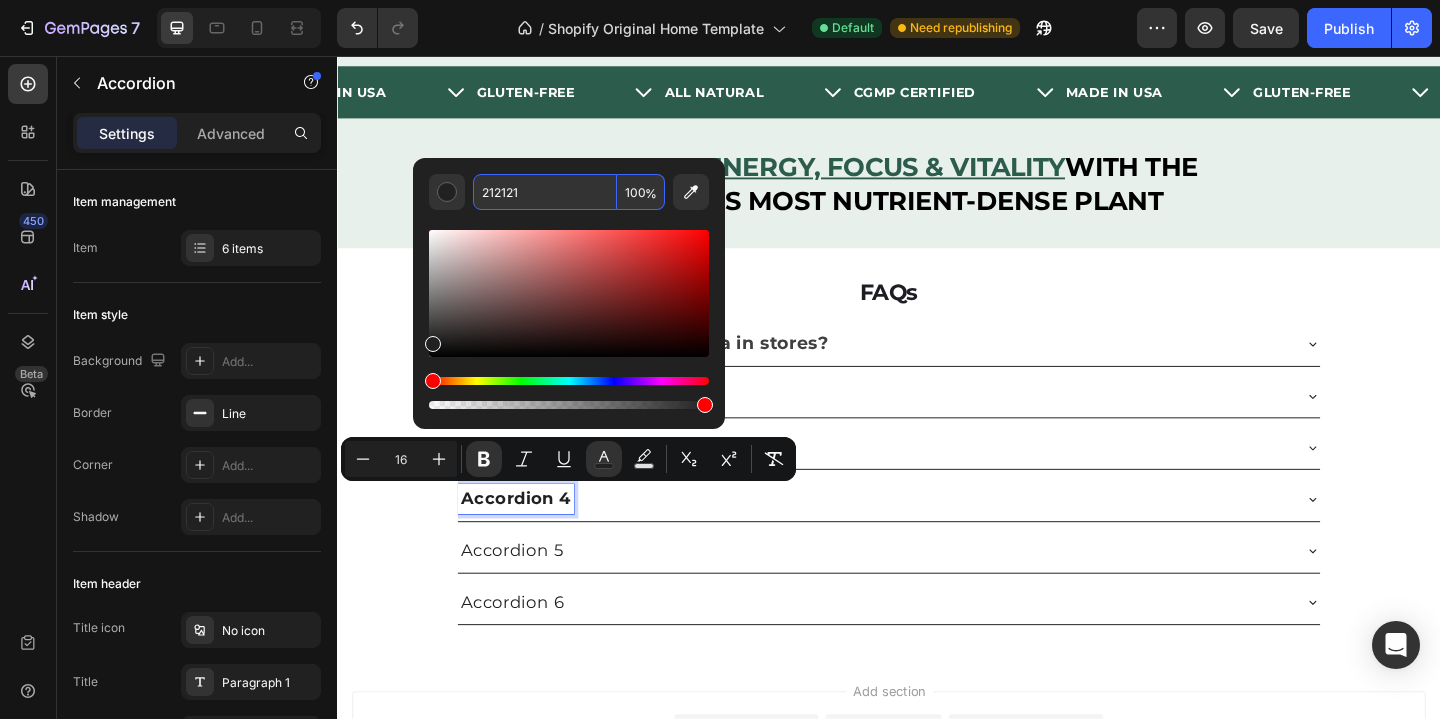 paste on "#404040" 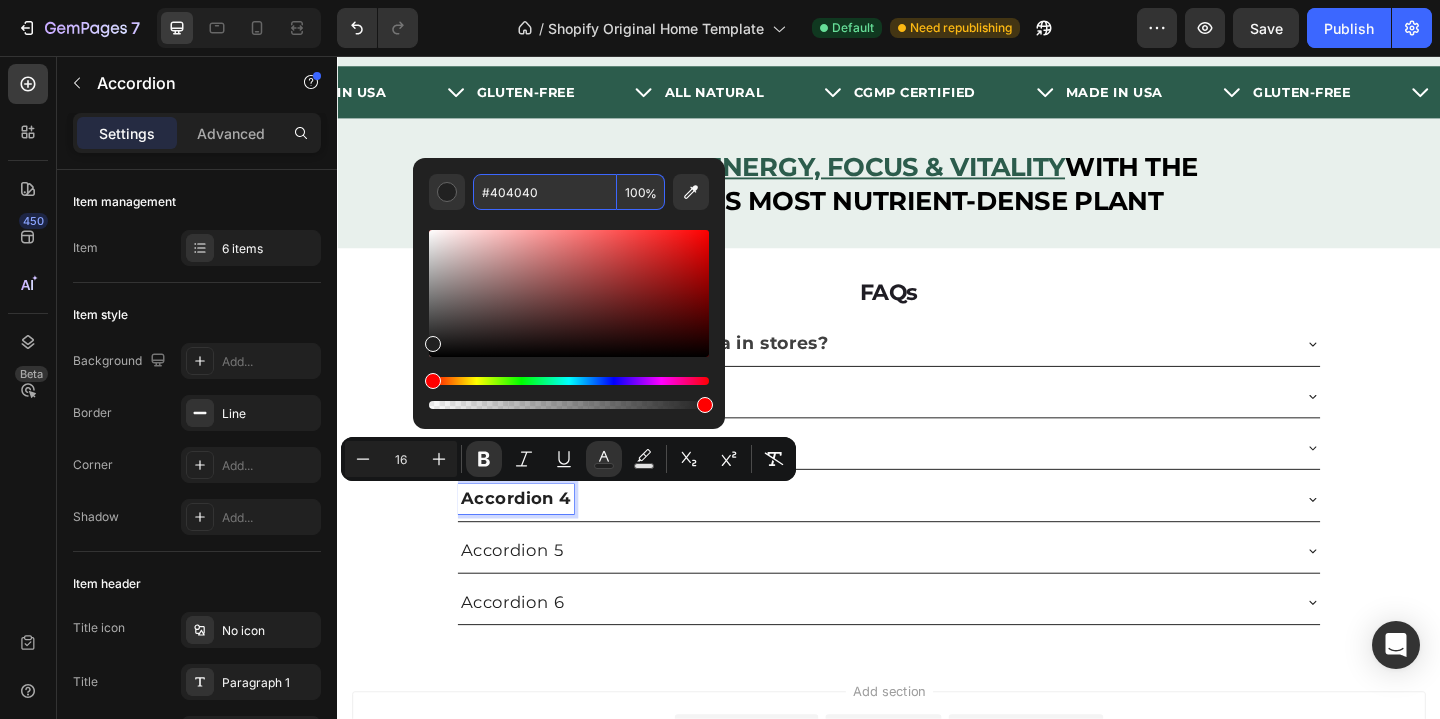 type on "#404040" 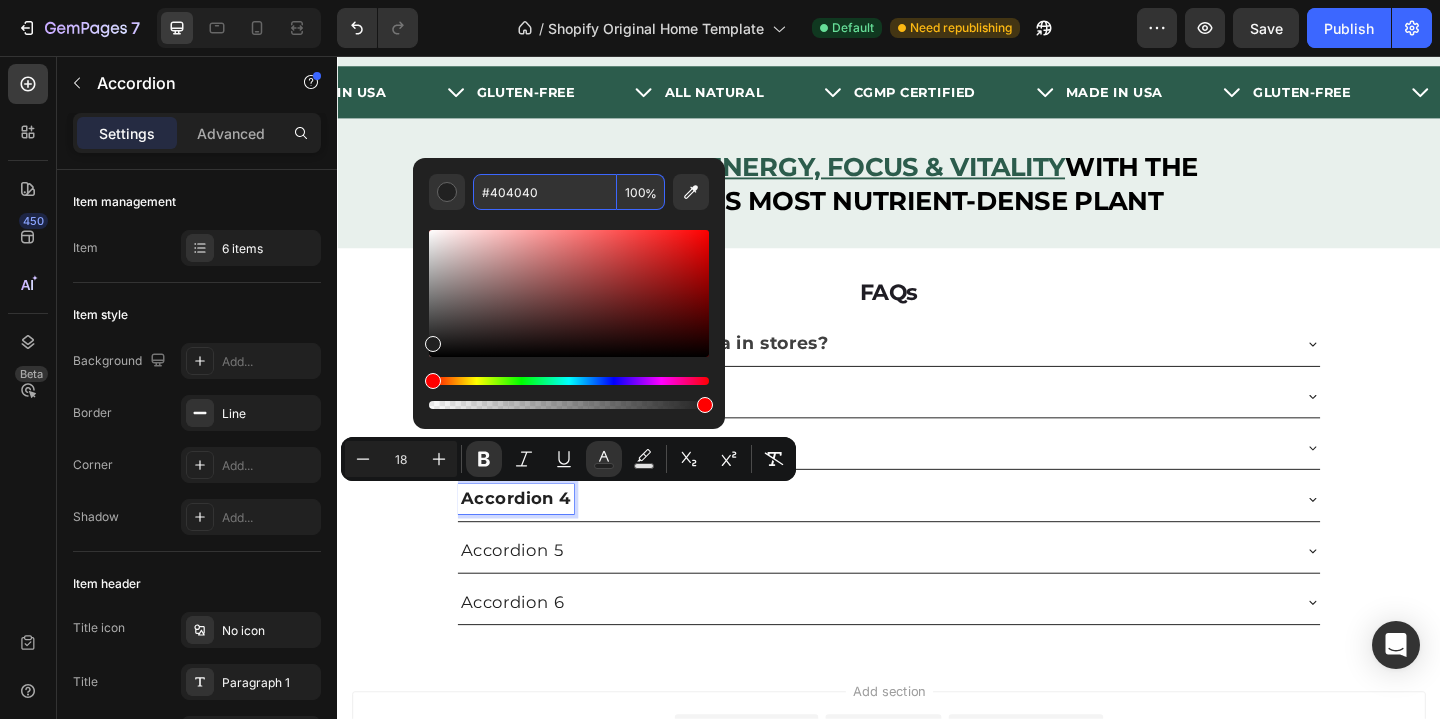 type on "404040" 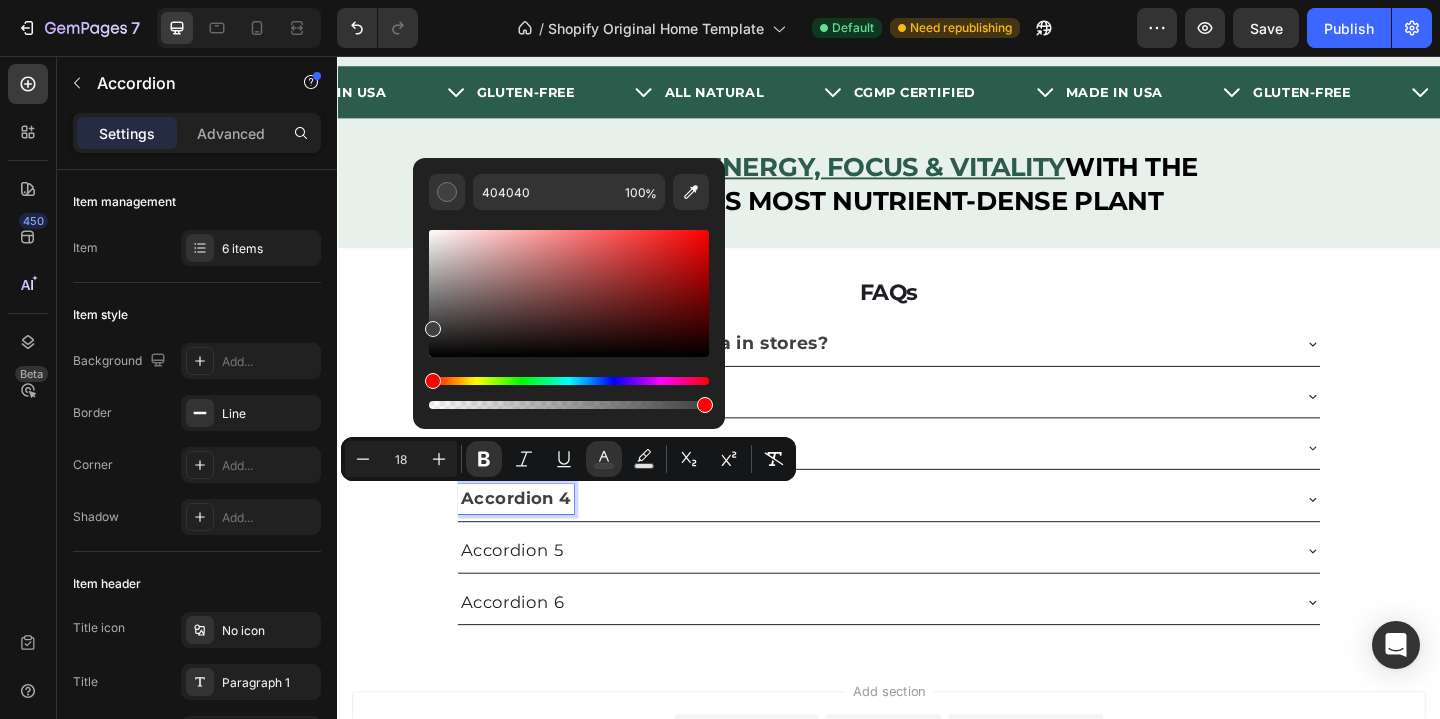 click at bounding box center (569, 311) 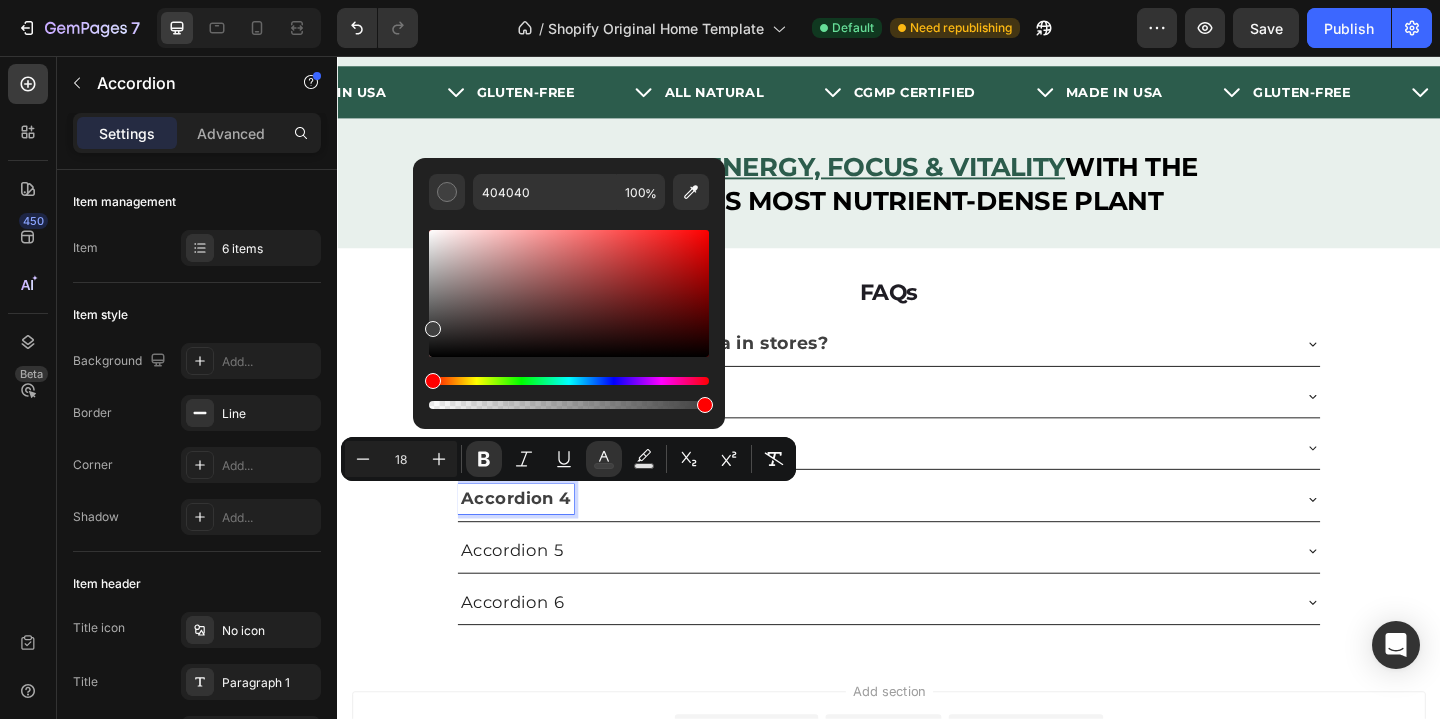 type on "16" 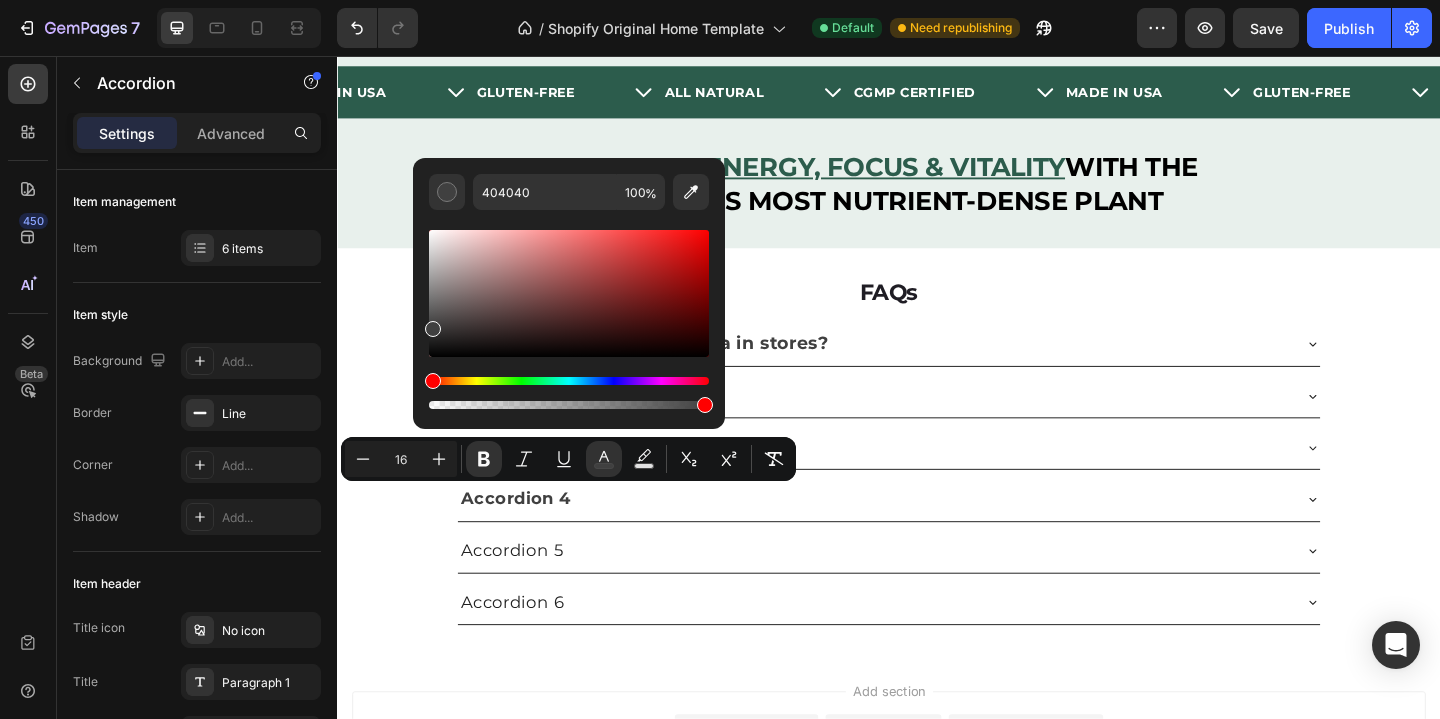 click on "Accordion 5" at bounding box center (527, 594) 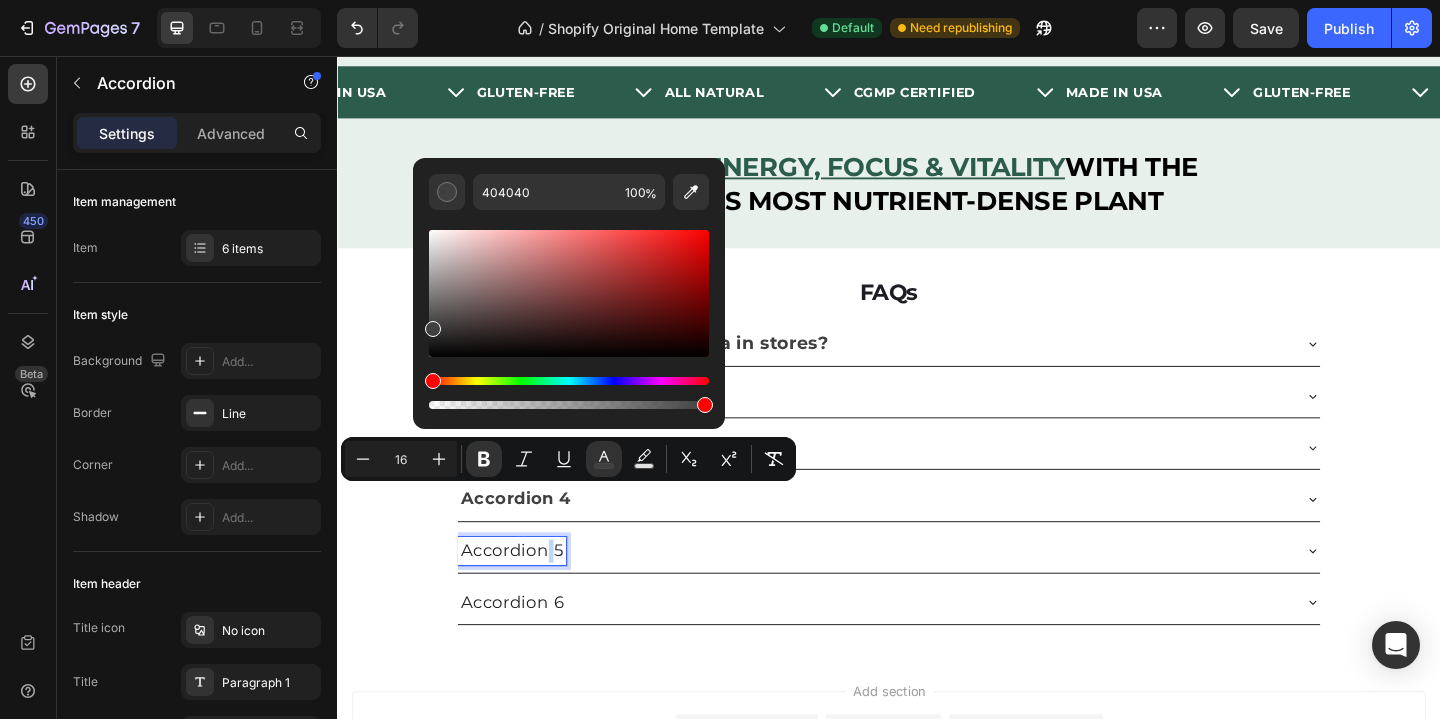 click on "Accordion 5" at bounding box center [527, 594] 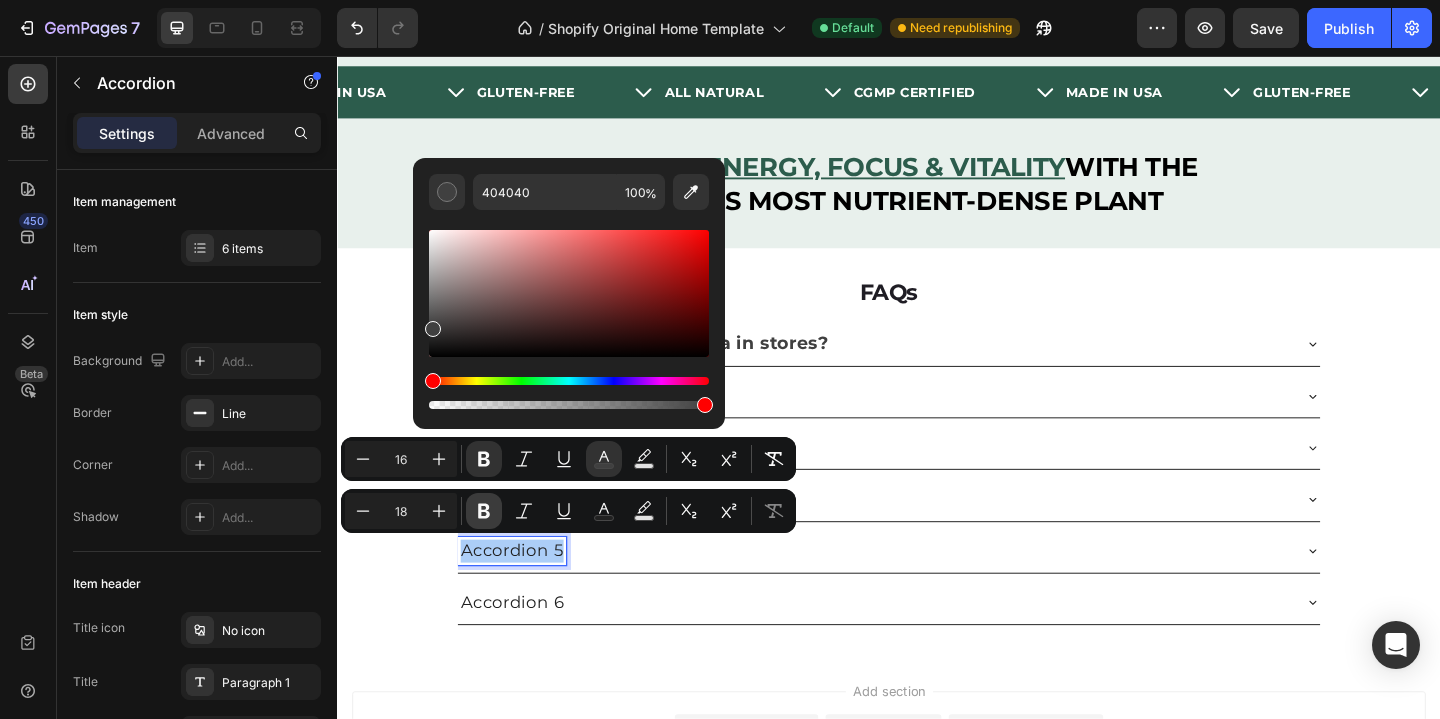 click on "Bold" at bounding box center (484, 511) 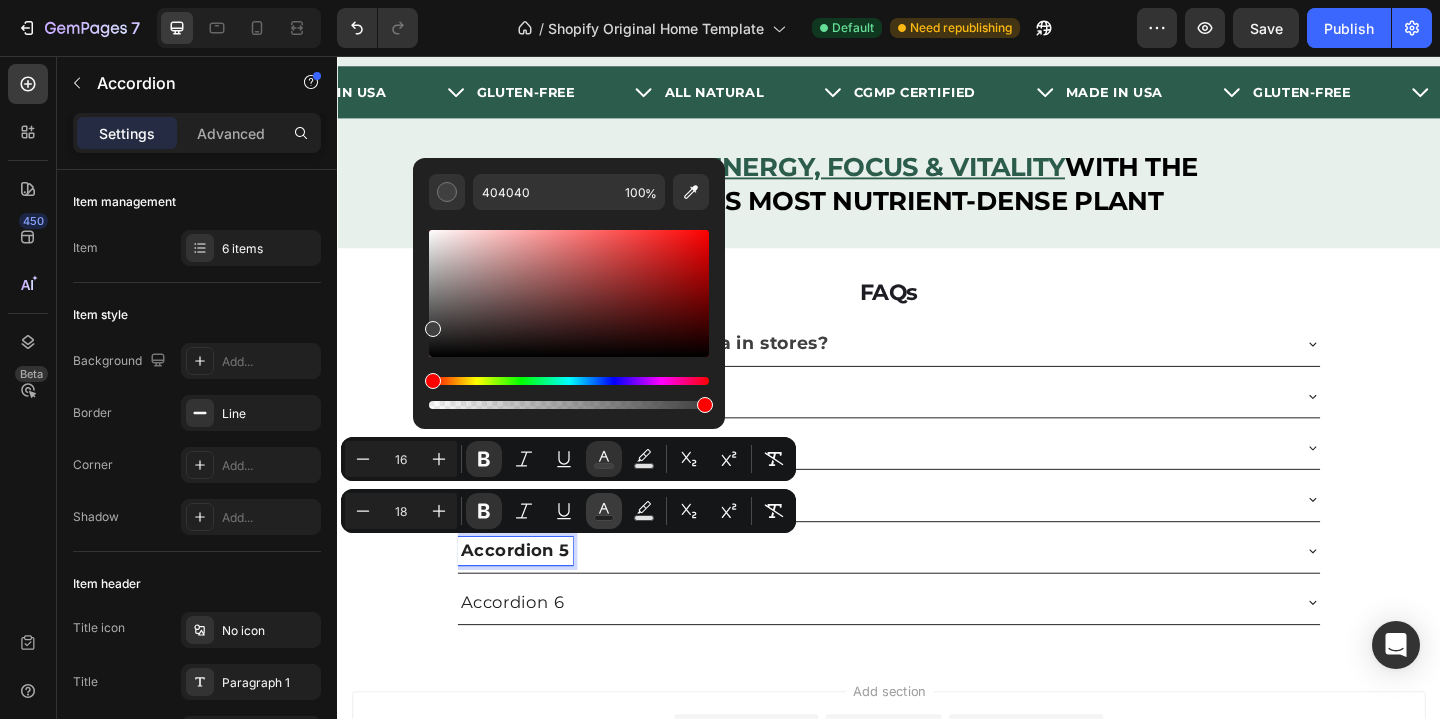 click 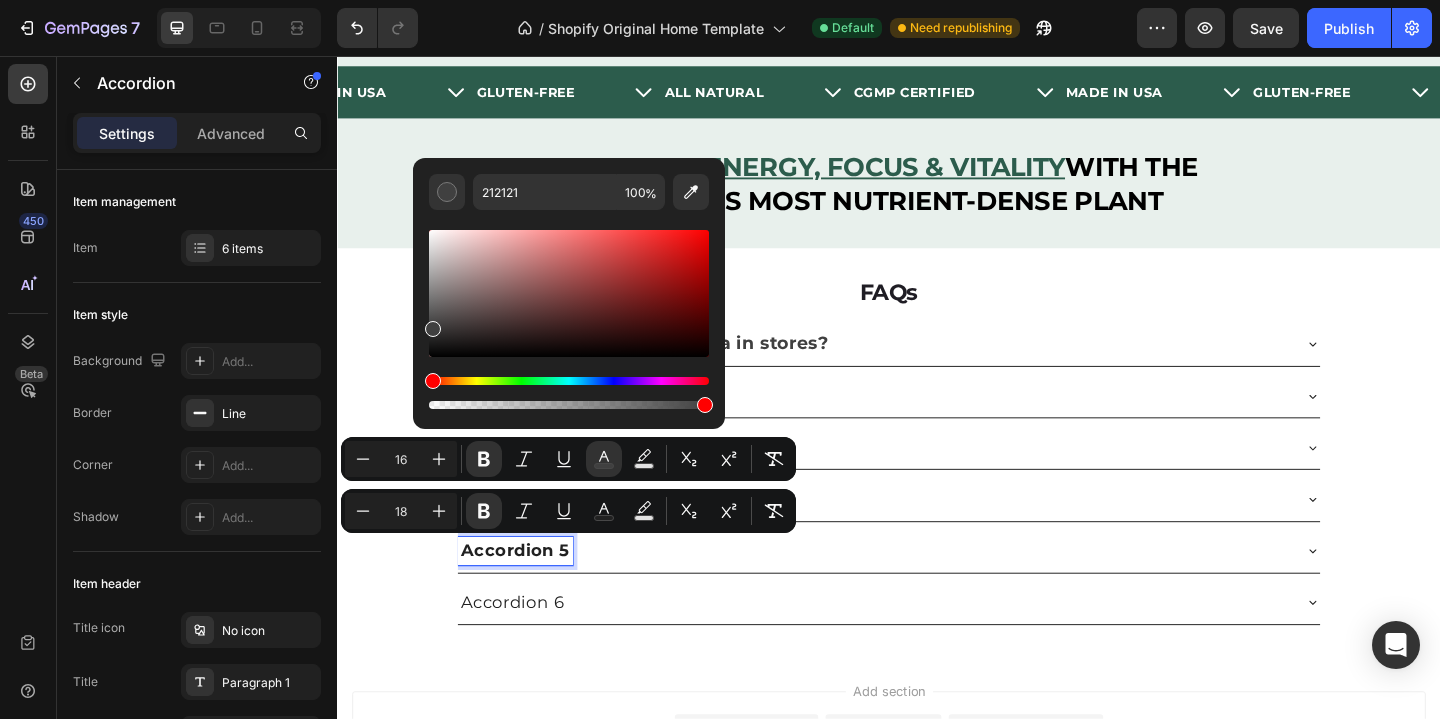 type on "16" 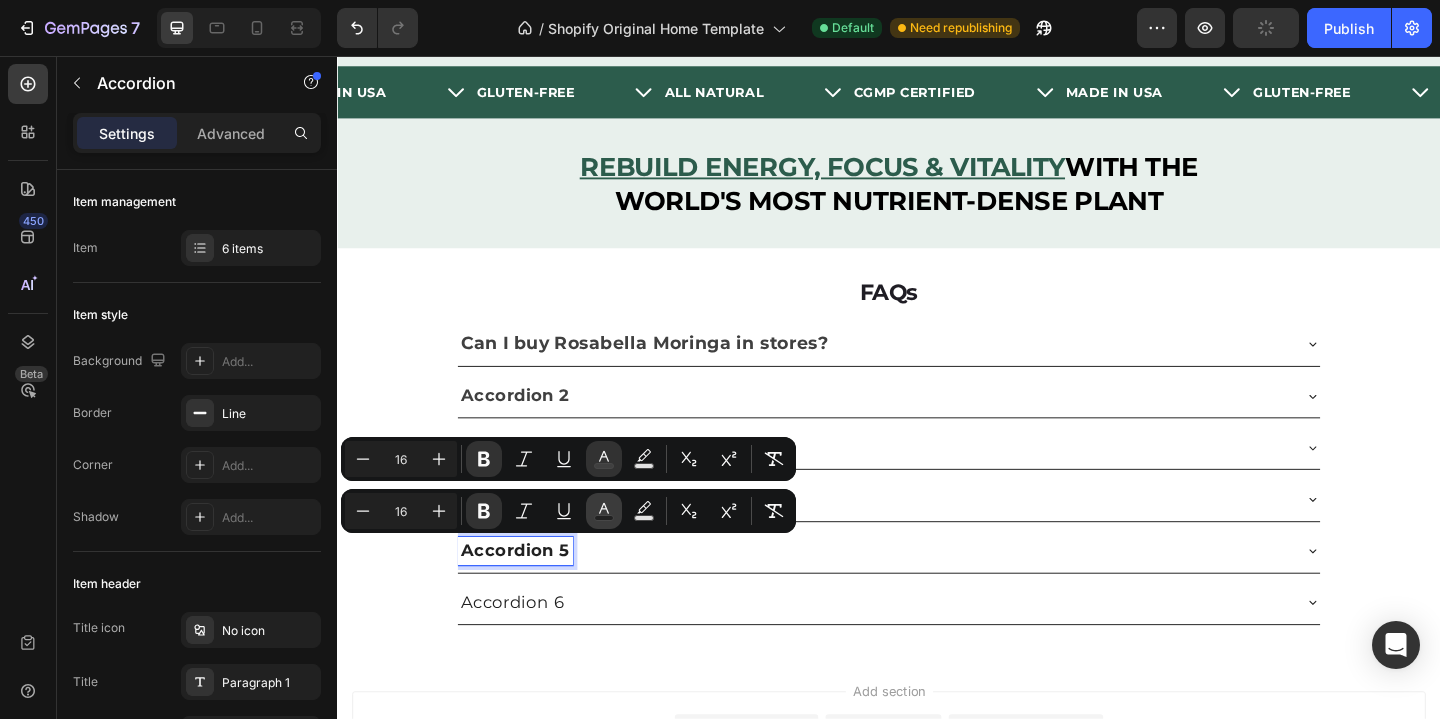 click 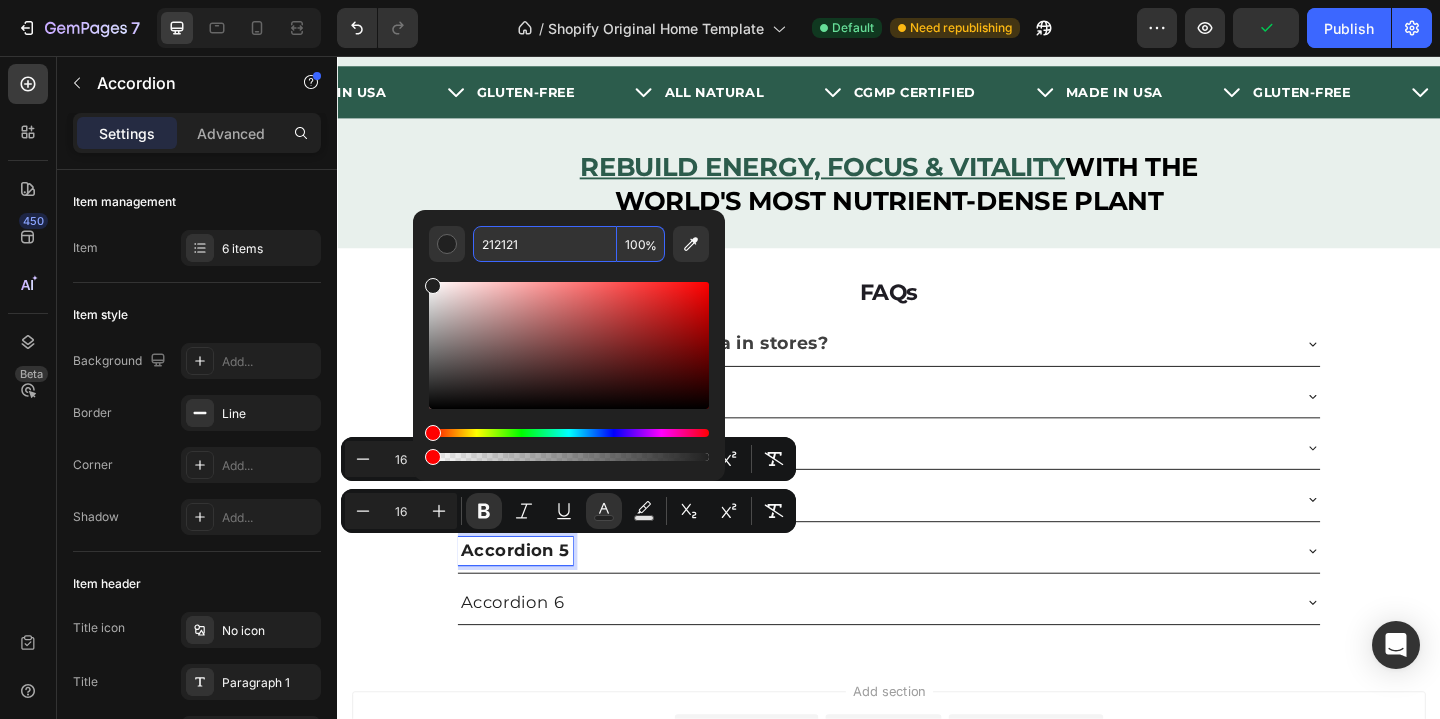 click on "212121" at bounding box center (545, 244) 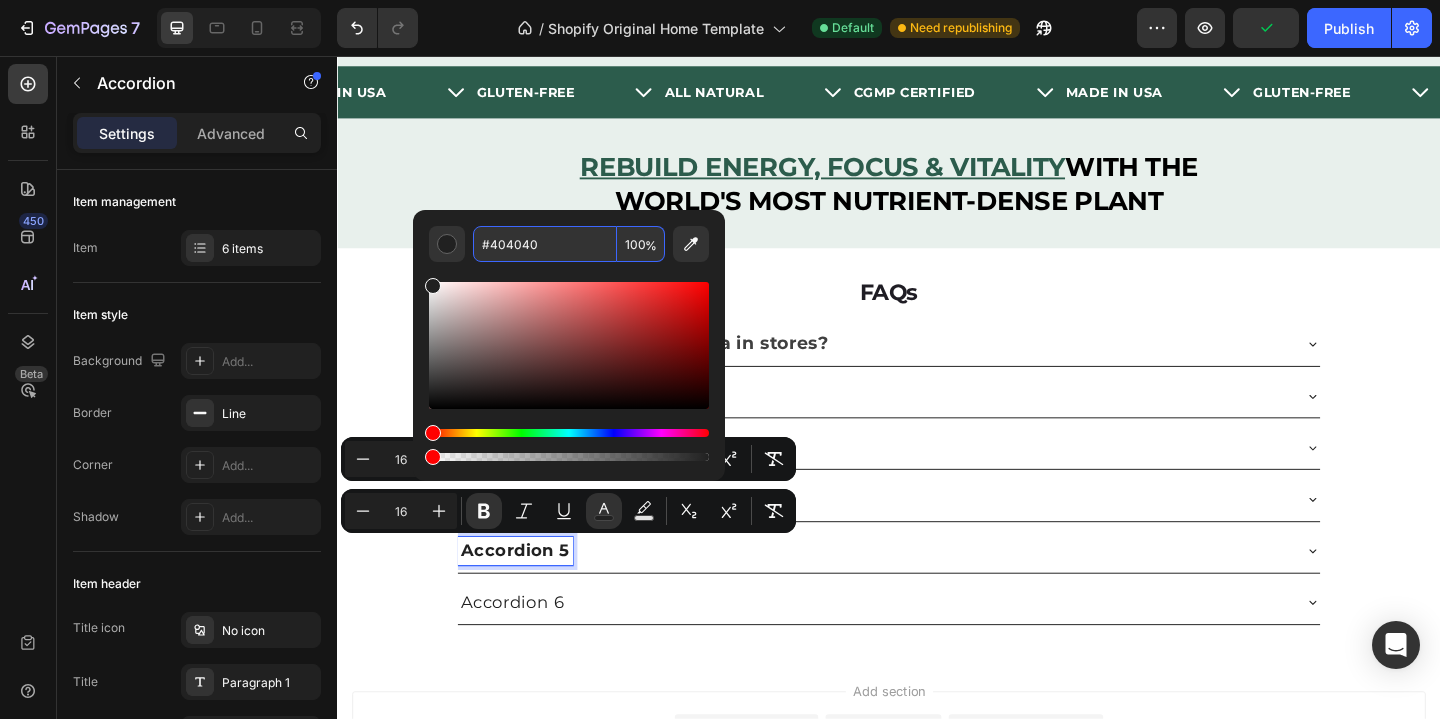 type on "#404040" 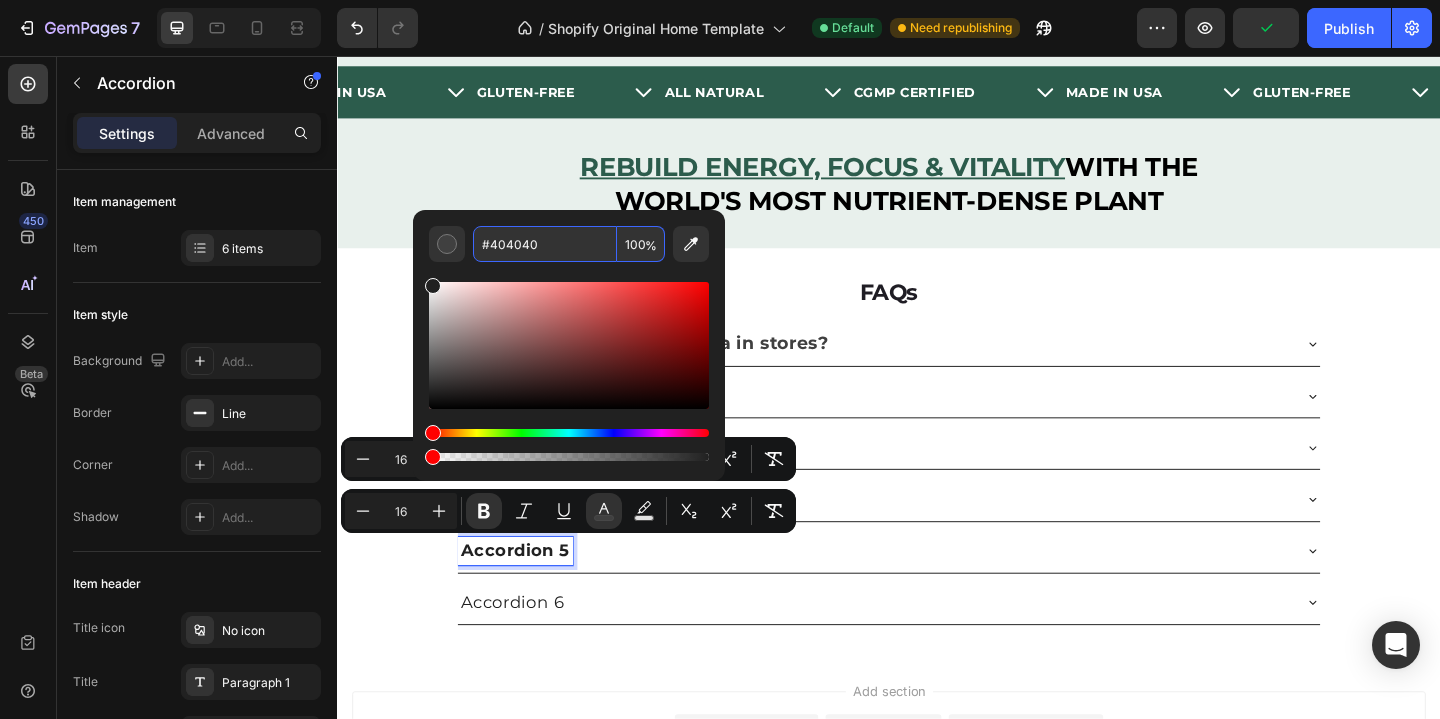 type on "18" 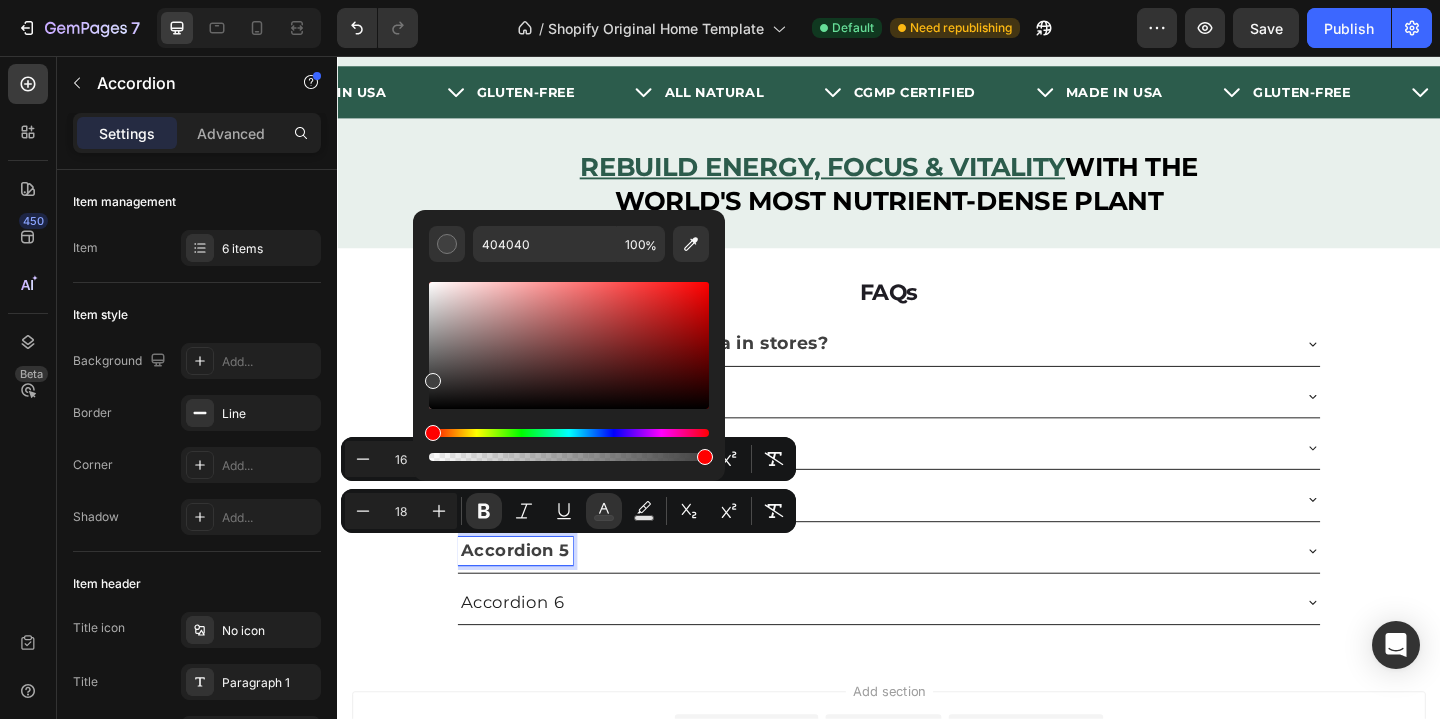 click on "Accordion 6" at bounding box center (527, 650) 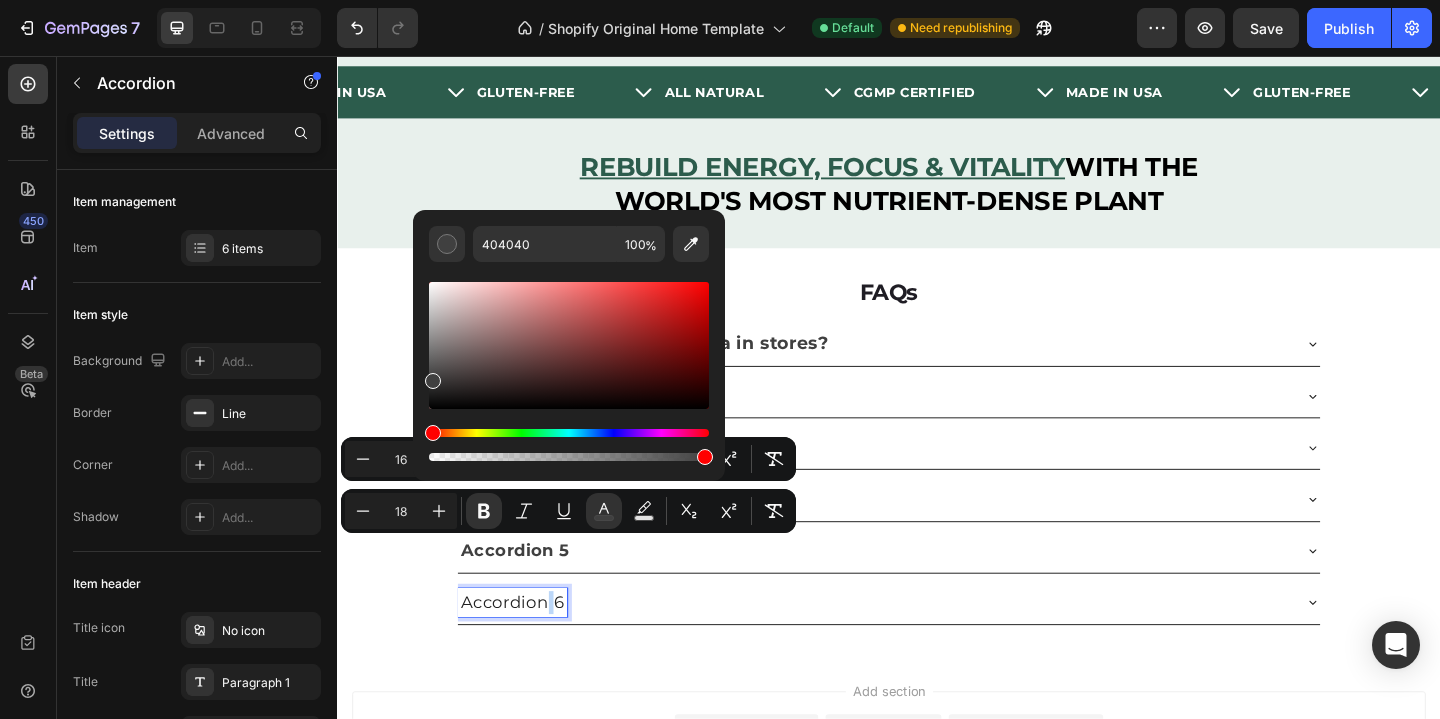 click on "Accordion 6" at bounding box center [527, 650] 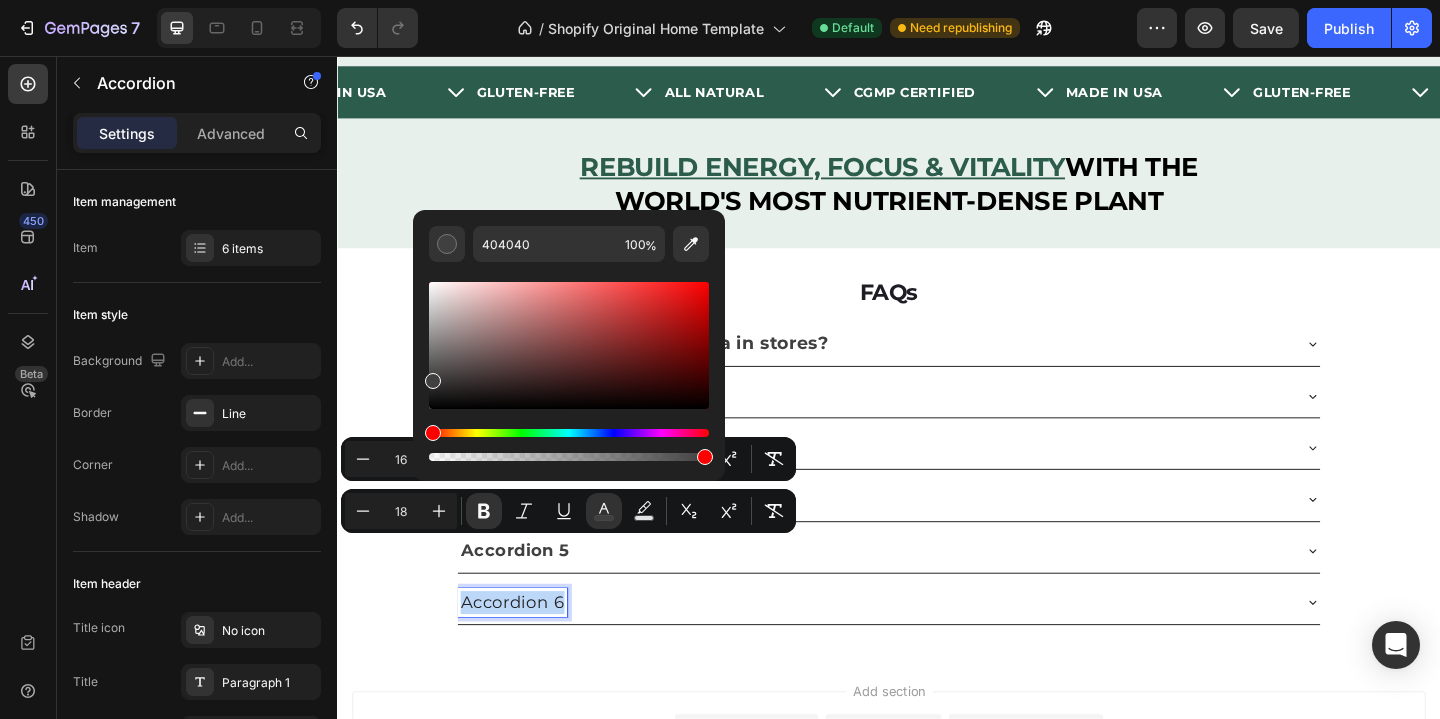 click on "Accordion 6" at bounding box center [527, 650] 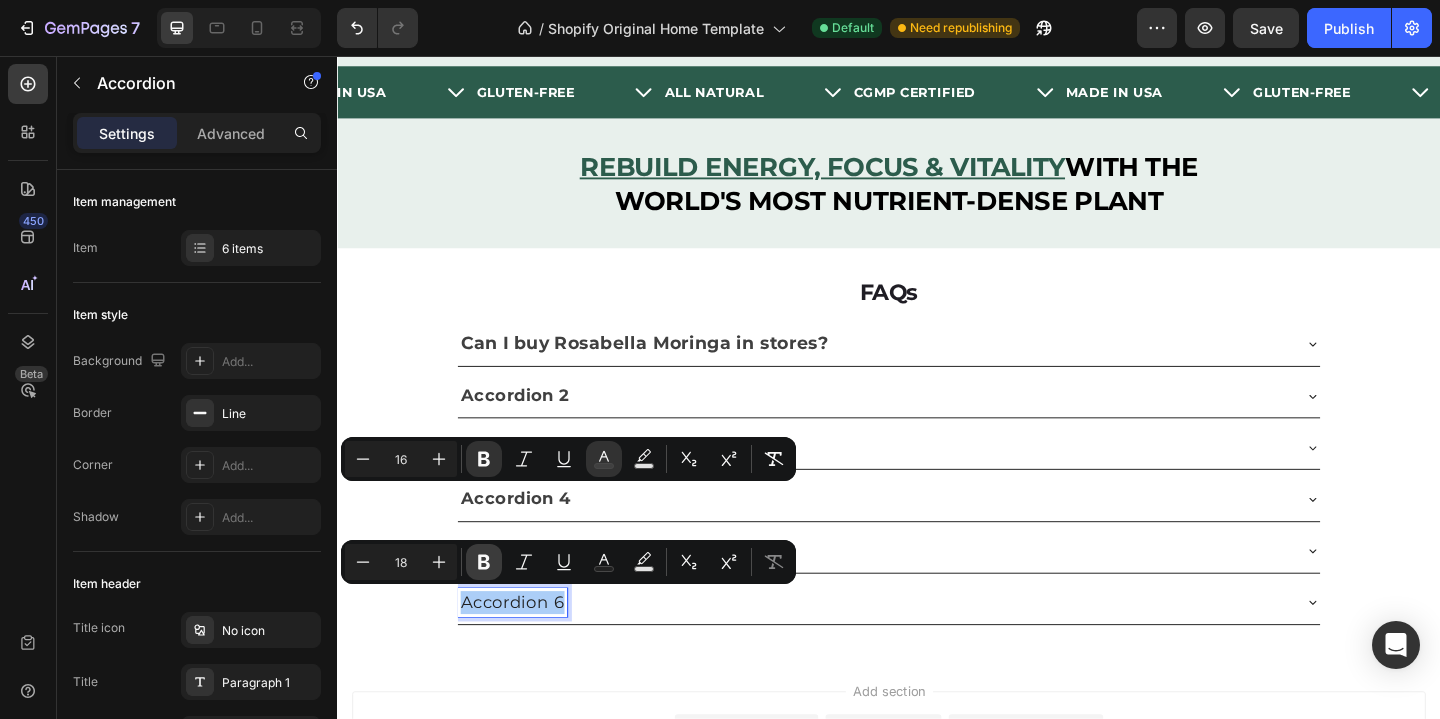click 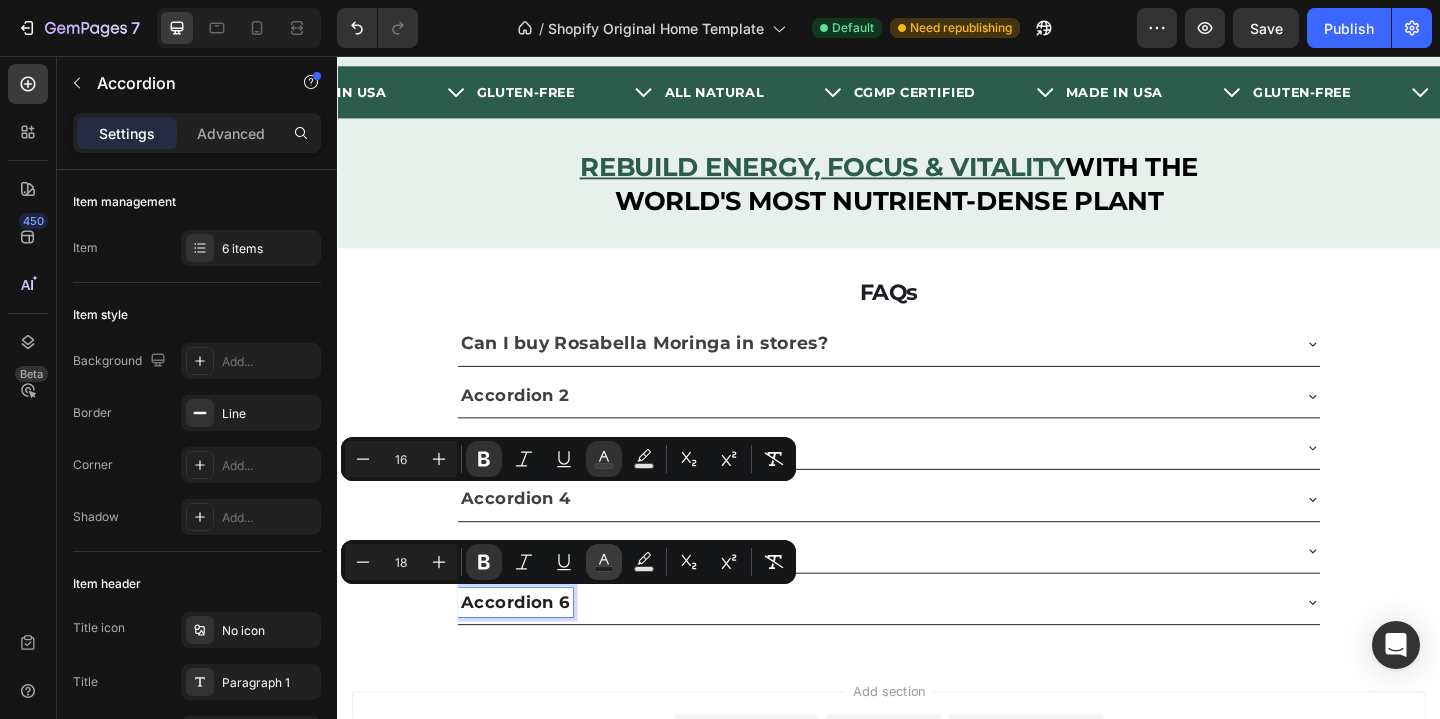 click 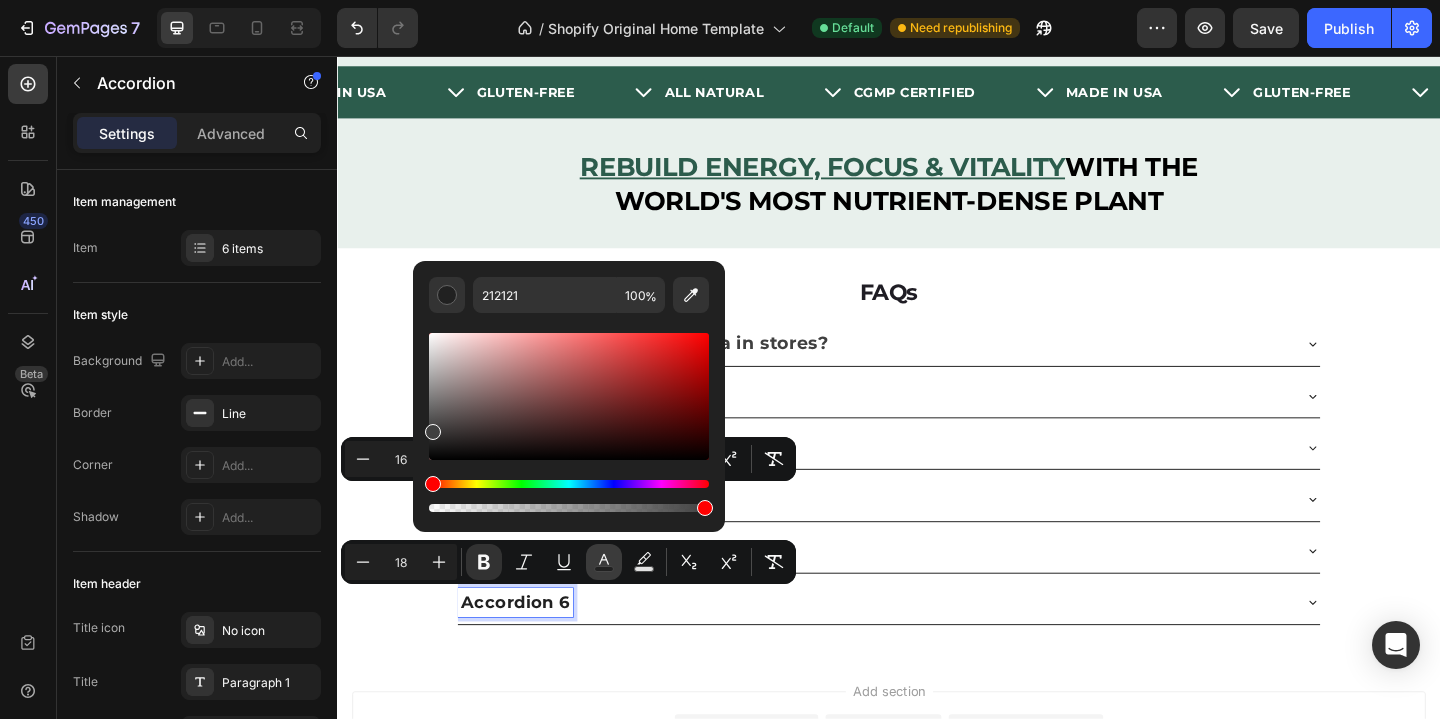 type on "16" 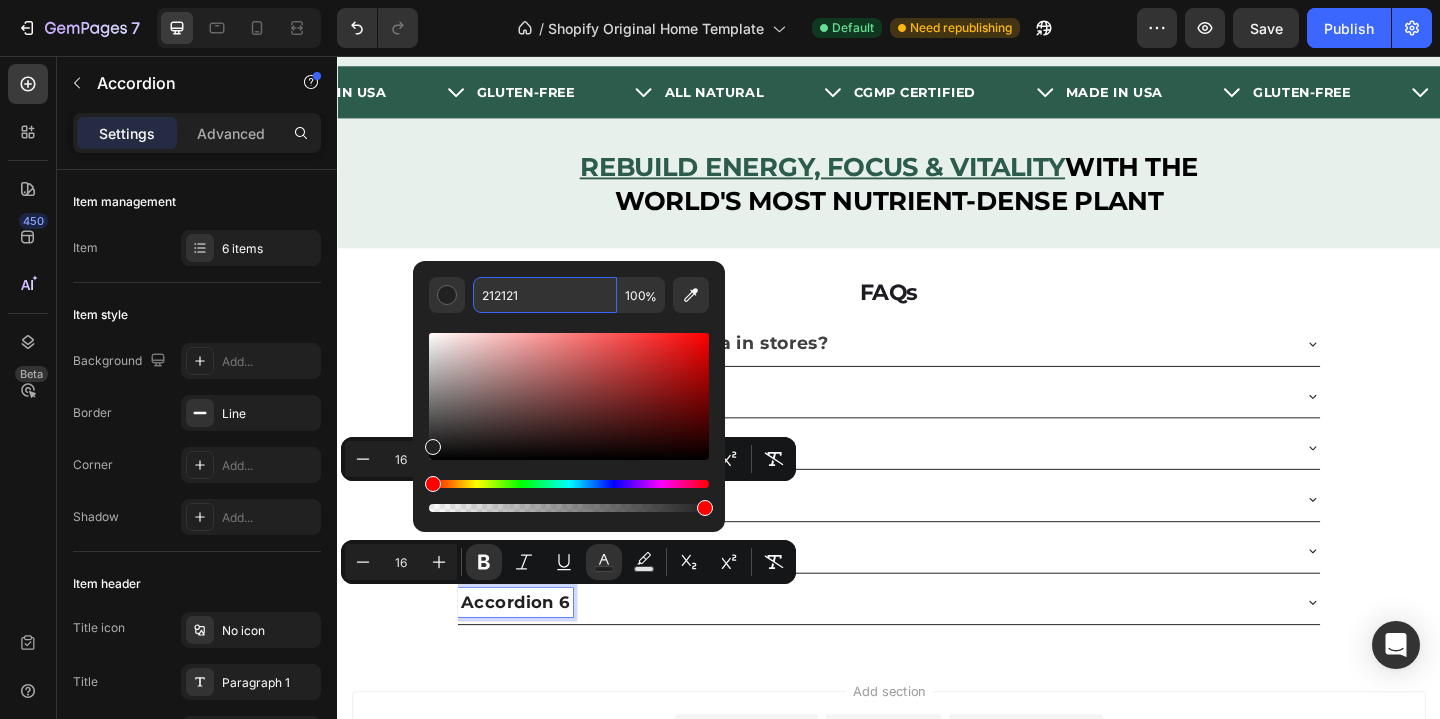 click on "212121" at bounding box center (545, 295) 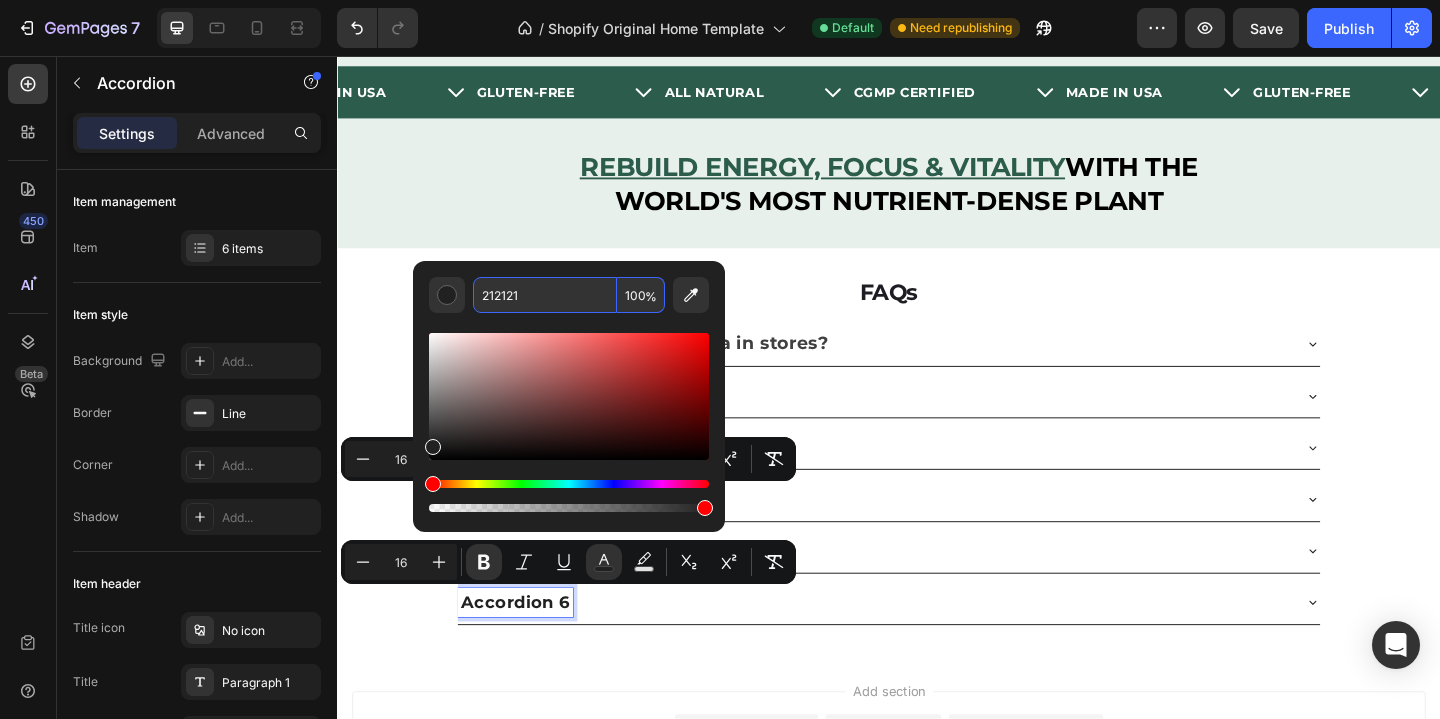 paste on "#404040" 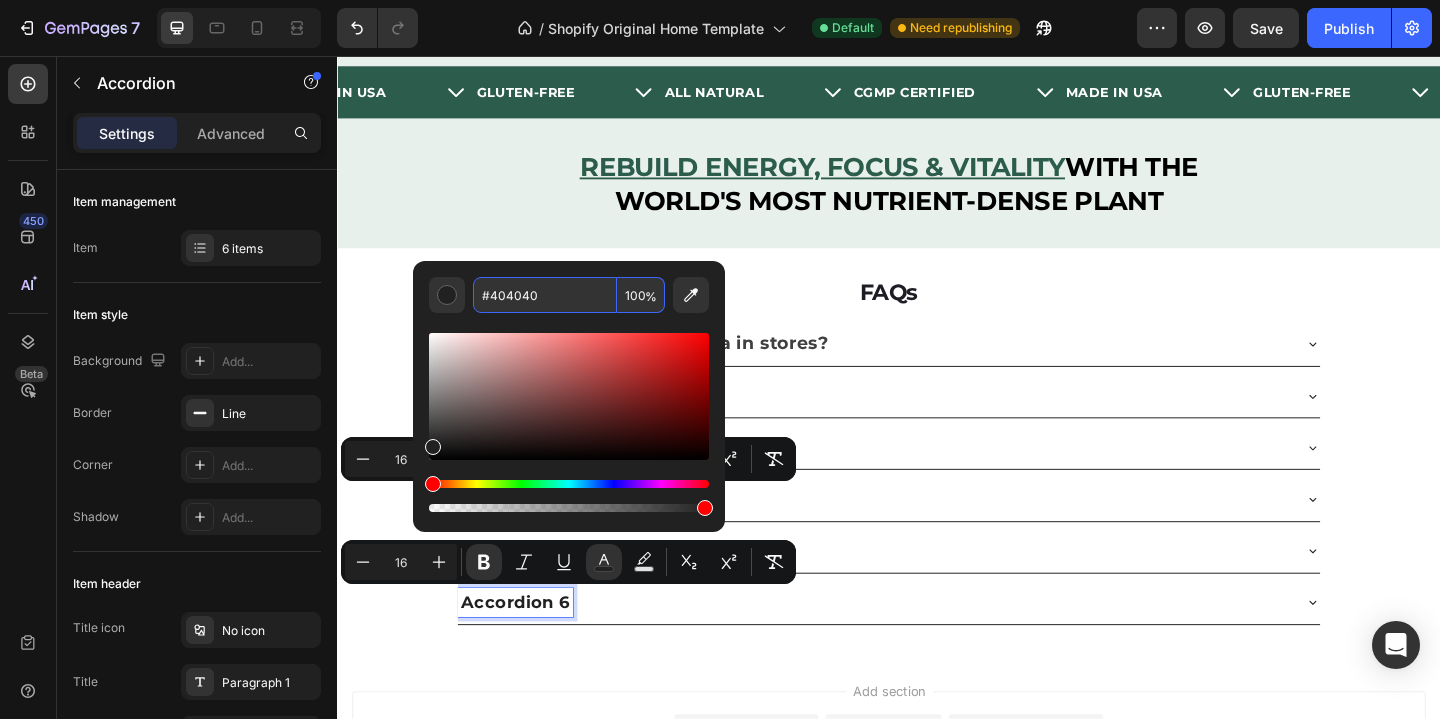 type on "#404040" 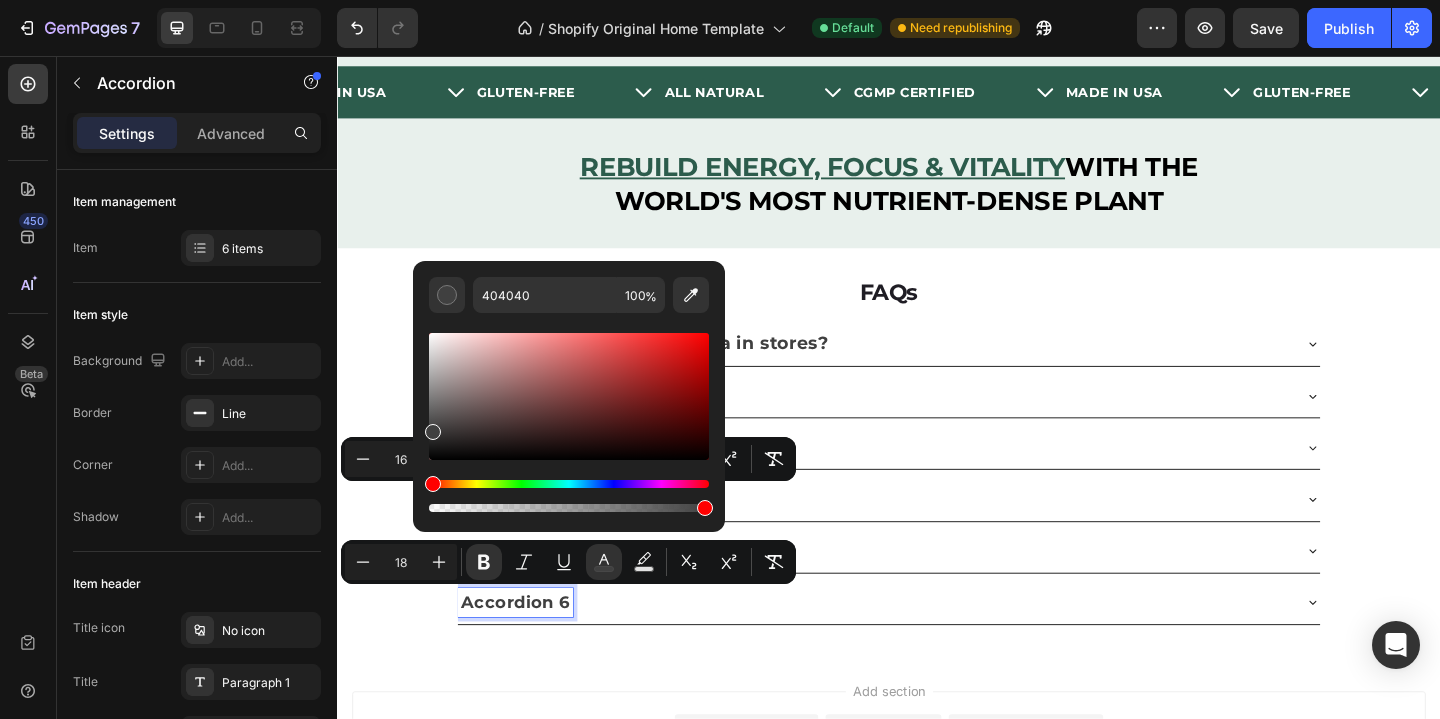 click on "FAQs Heading
Can I buy Rosabella Moringa in stores?
Accordion 2
Accordion 3
Accordion 4
Accordion 5
Accordion 6 Accordion   0 Section 4" at bounding box center [937, 486] 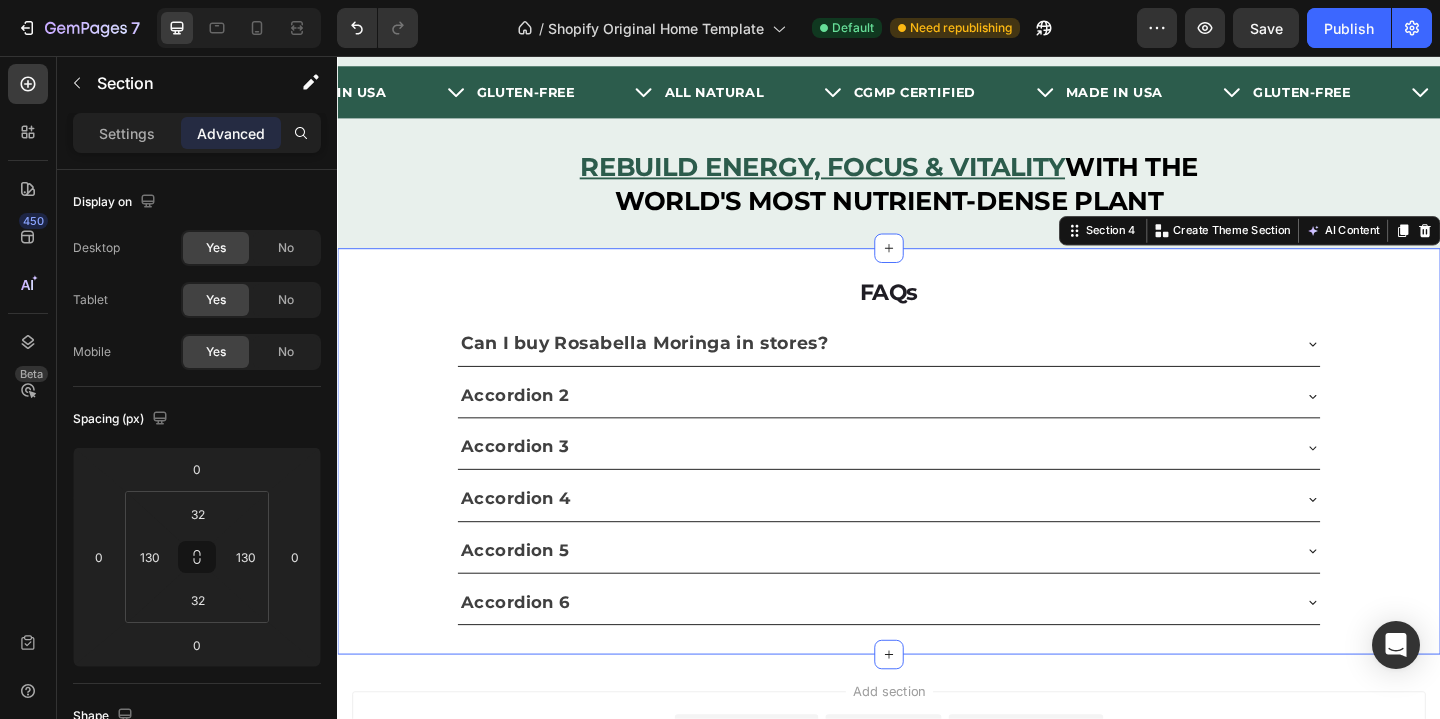 click on "FAQs Heading
Can I buy Rosabella Moringa in stores?
Accordion 2
Accordion 3
Accordion 4
Accordion 5
Accordion 6 Accordion Section 4   You can create reusable sections Create Theme Section AI Content Write with GemAI What would you like to describe here? Tone and Voice Persuasive Product Show more Generate" at bounding box center [937, 486] 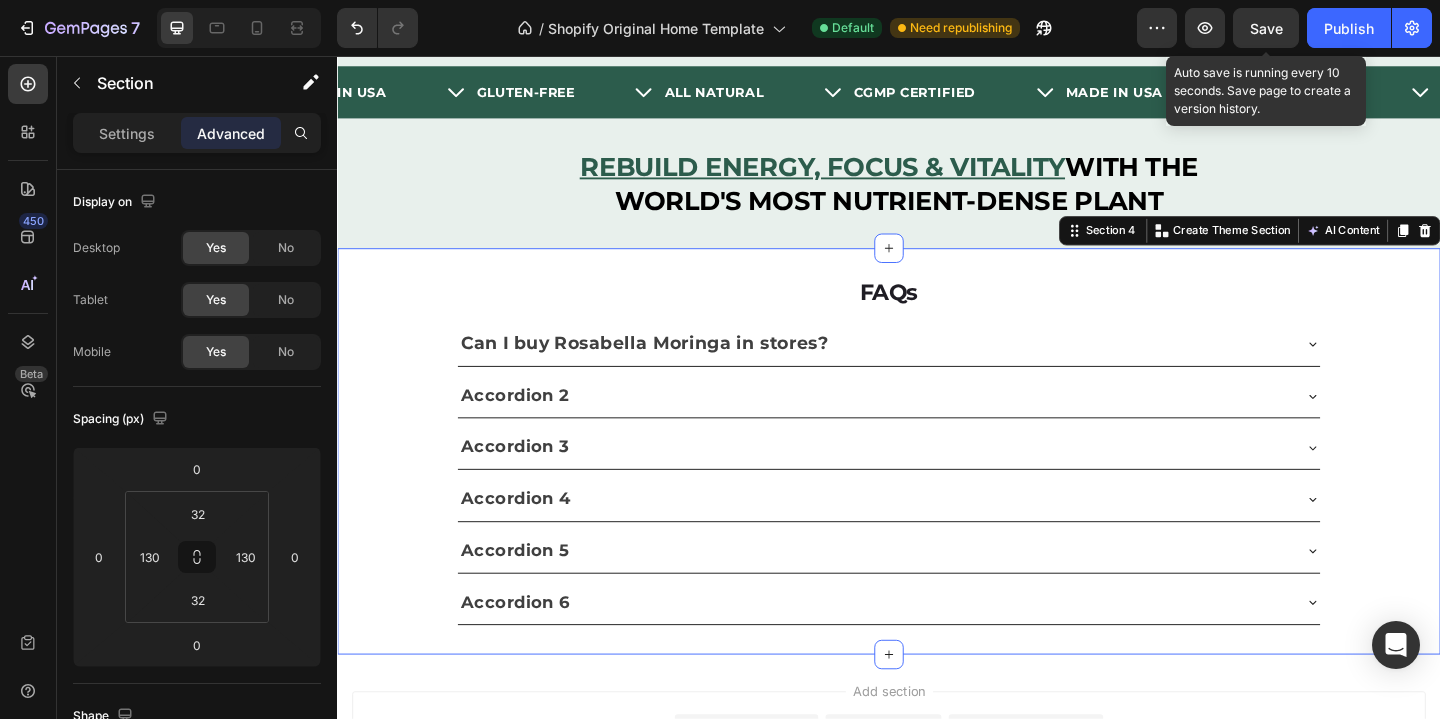 click on "Save" 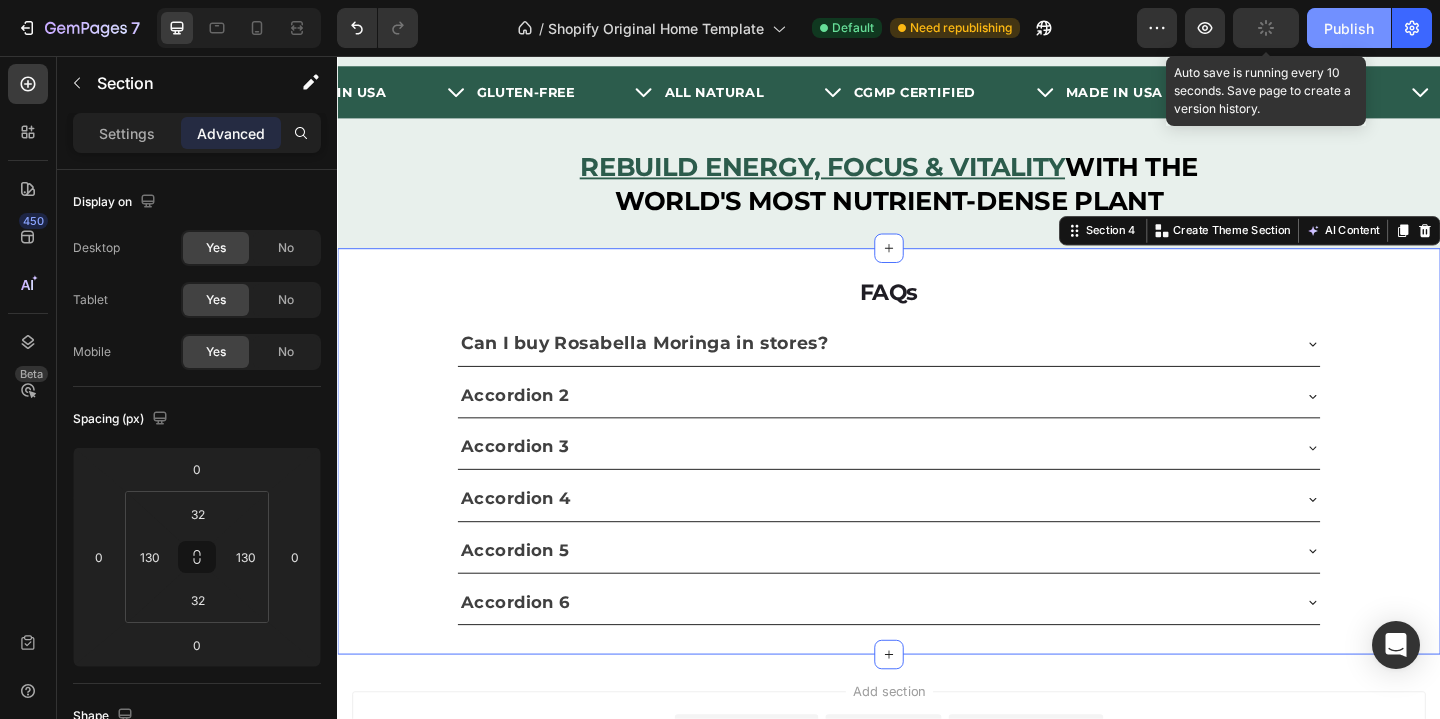 click on "Publish" at bounding box center (1349, 28) 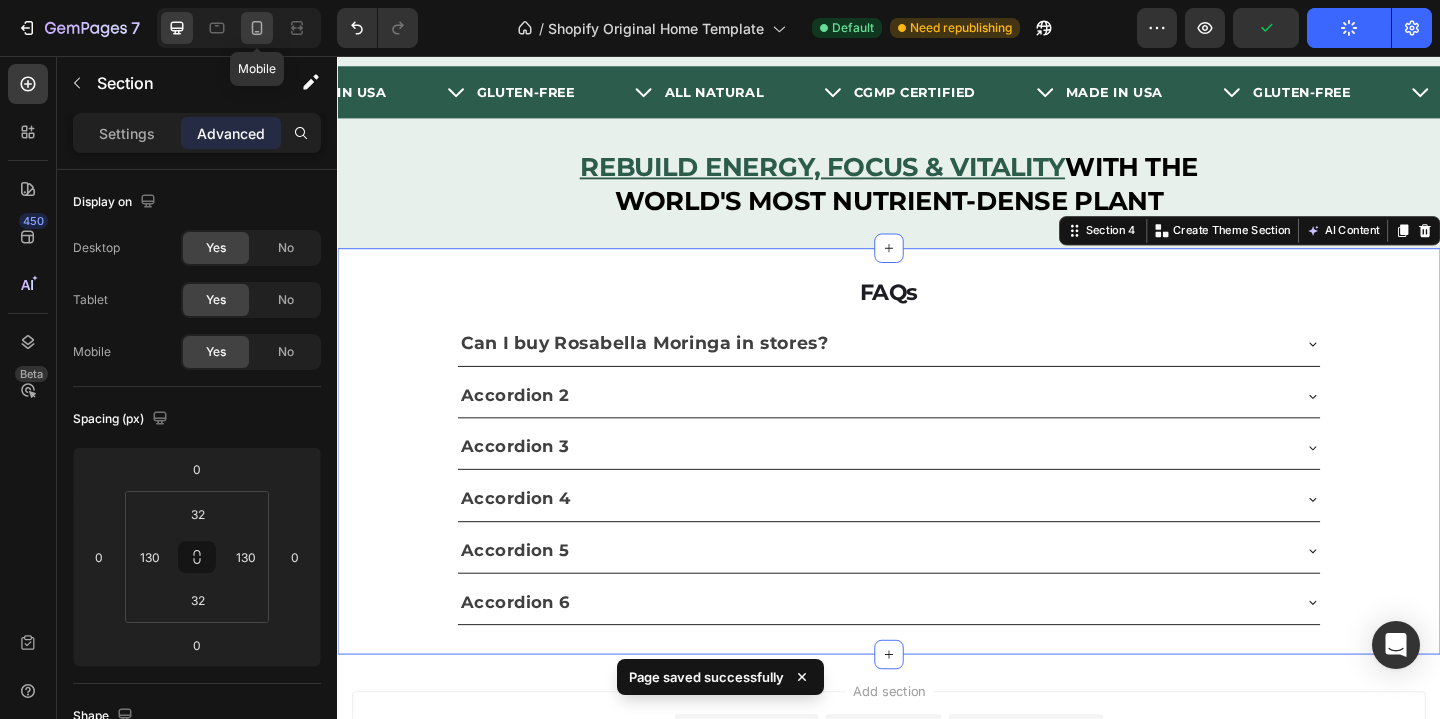 click 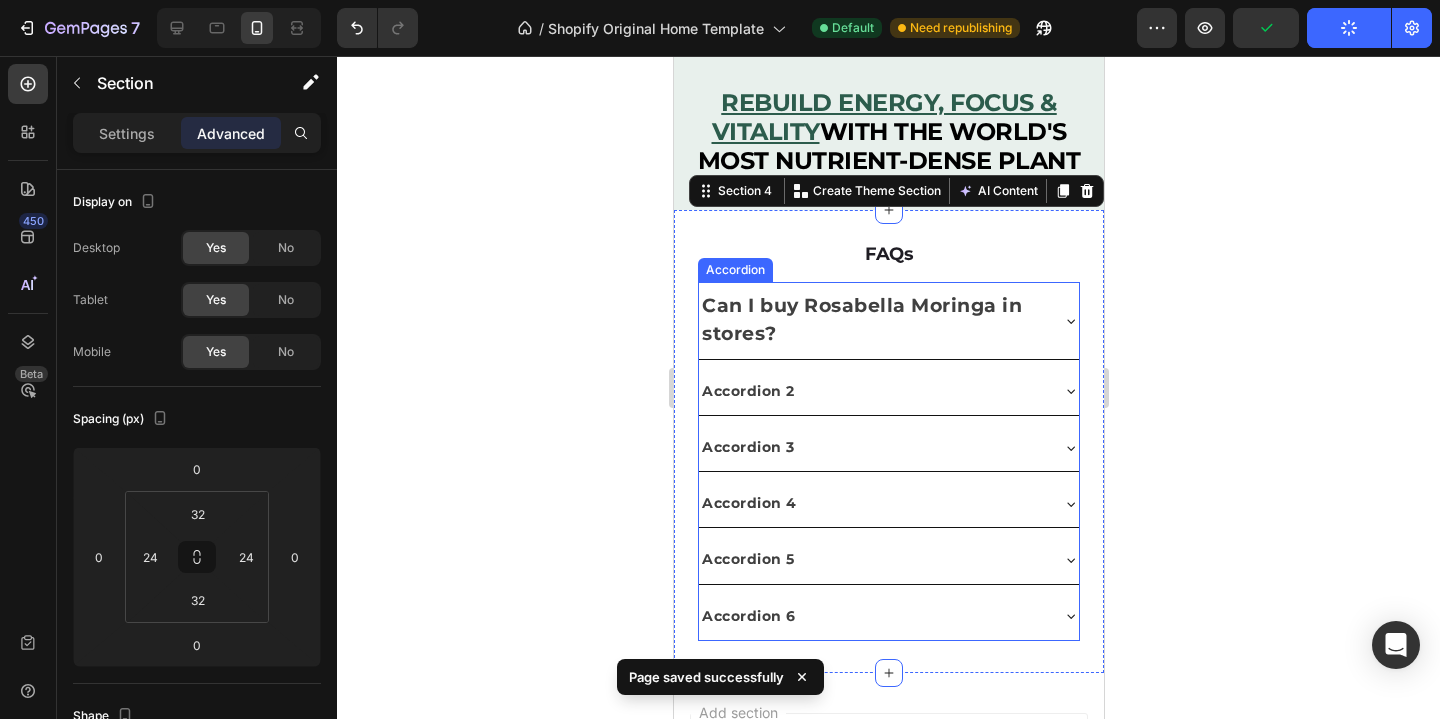 scroll, scrollTop: 727, scrollLeft: 0, axis: vertical 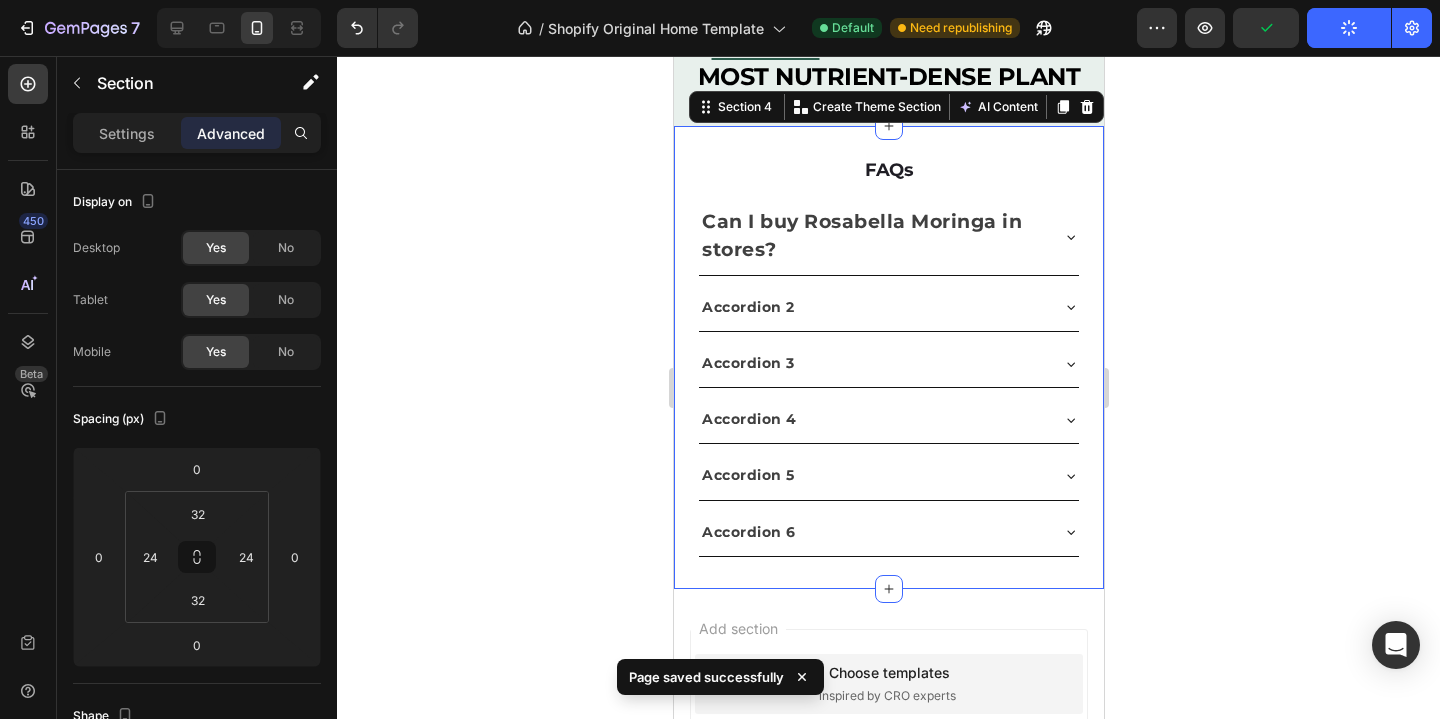 click on "FAQs Heading
Can I buy Rosabella Moringa in stores?
Accordion 2
Accordion 3
Accordion 4
Accordion 5
Accordion 6 Accordion Section 4   You can create reusable sections Create Theme Section AI Content Write with GemAI What would you like to describe here? Tone and Voice Persuasive Product Show more Generate" at bounding box center [888, 357] 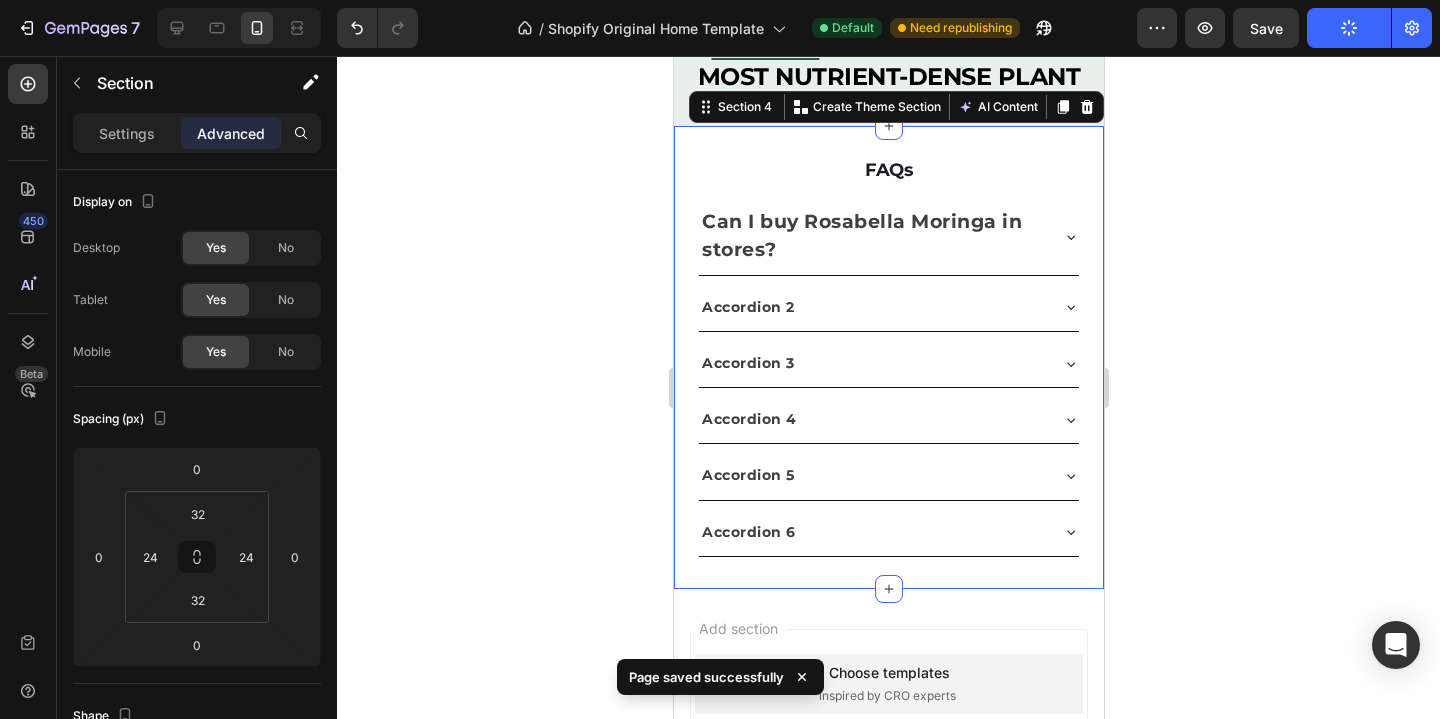 click 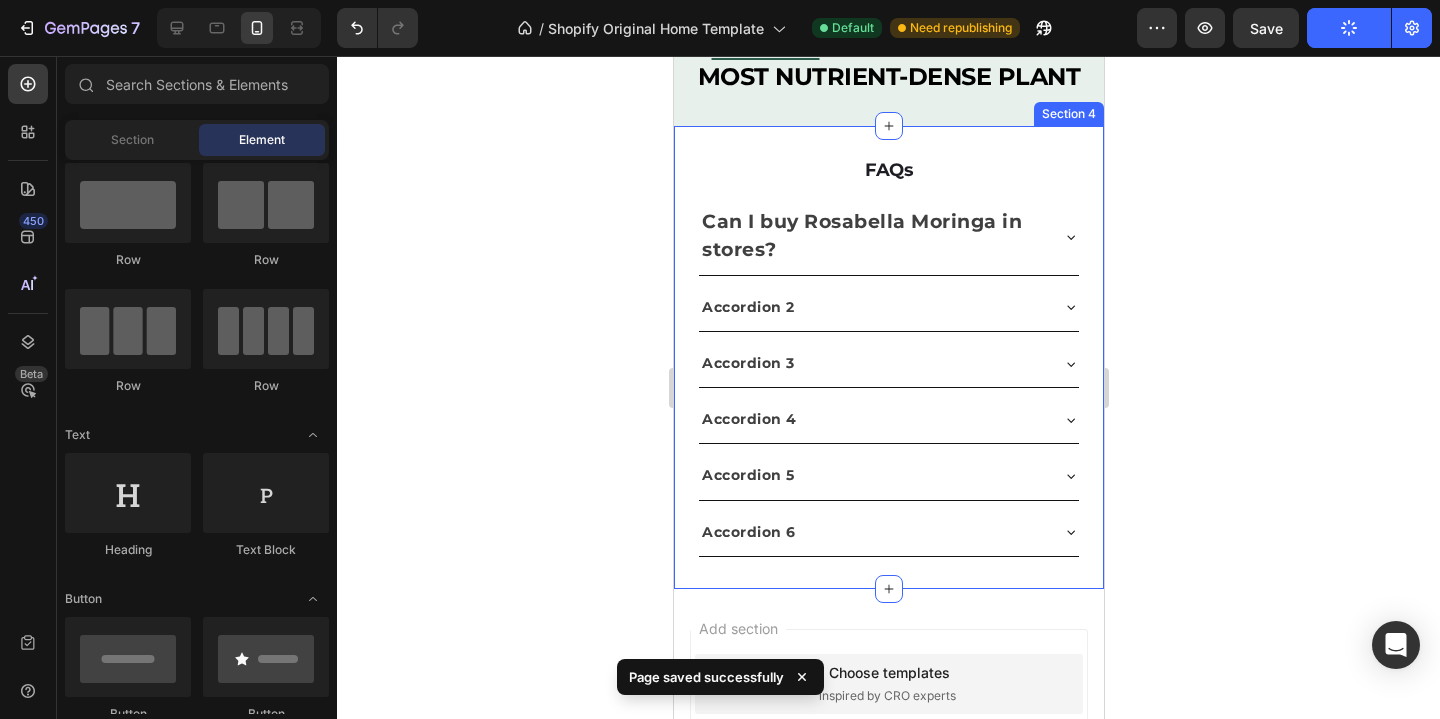 click on "Can I buy Rosabella Moringa in stores?" at bounding box center [861, 235] 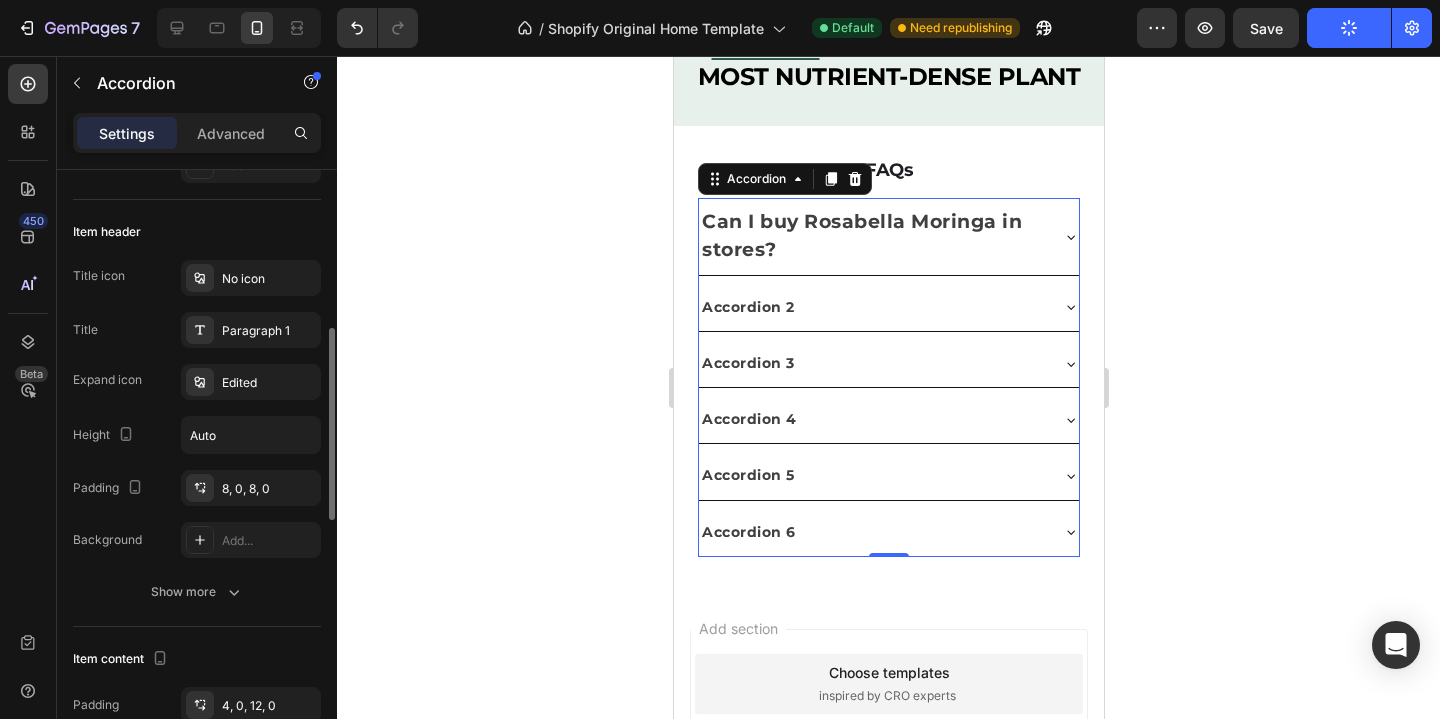 scroll, scrollTop: 313, scrollLeft: 0, axis: vertical 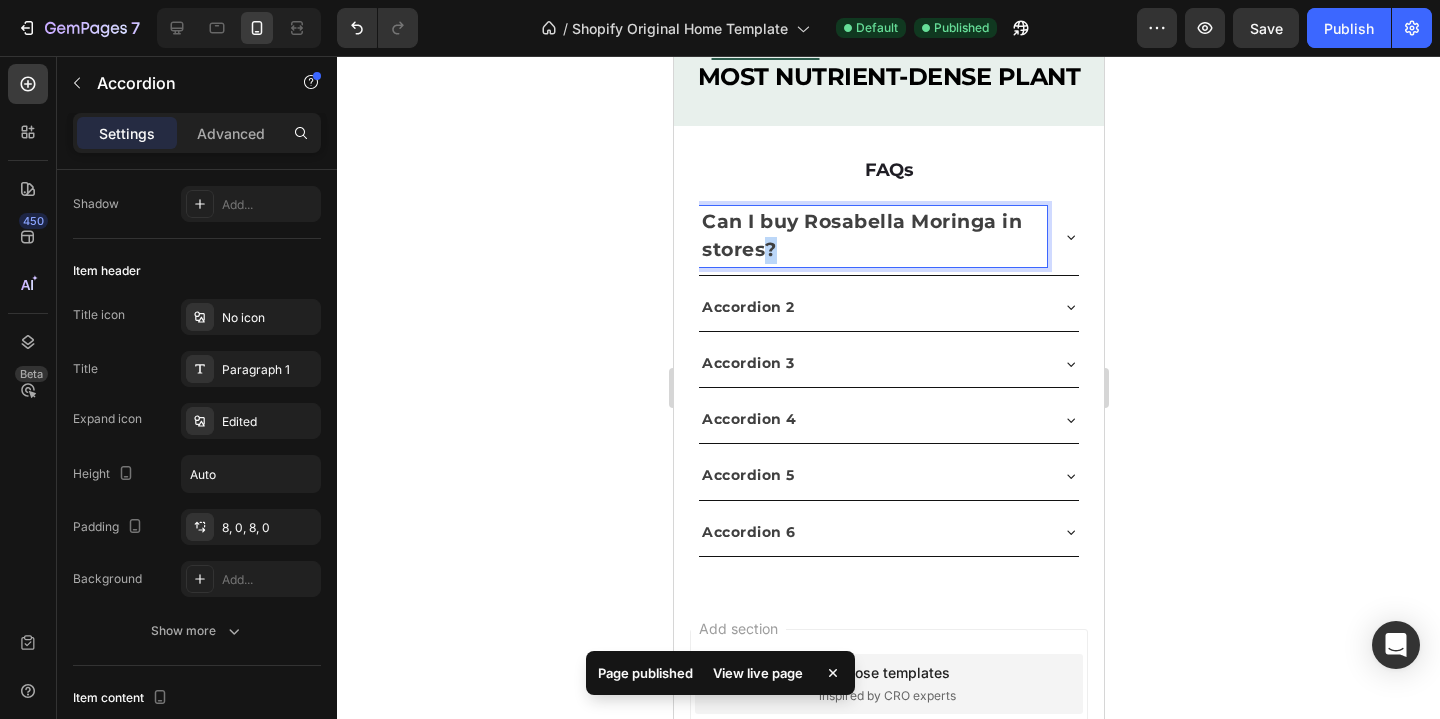 click on "Can I buy Rosabella Moringa in stores?" at bounding box center [861, 235] 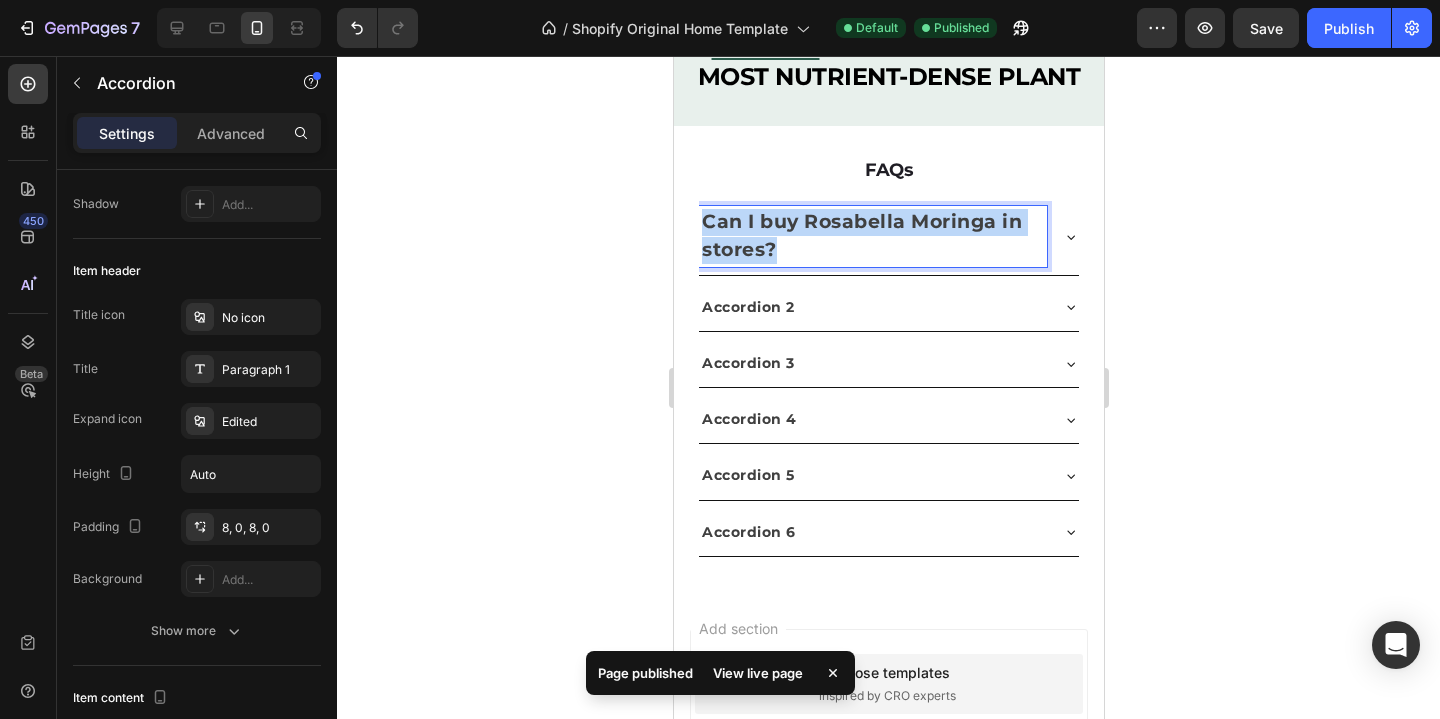 click on "Can I buy Rosabella Moringa in stores?" at bounding box center [861, 235] 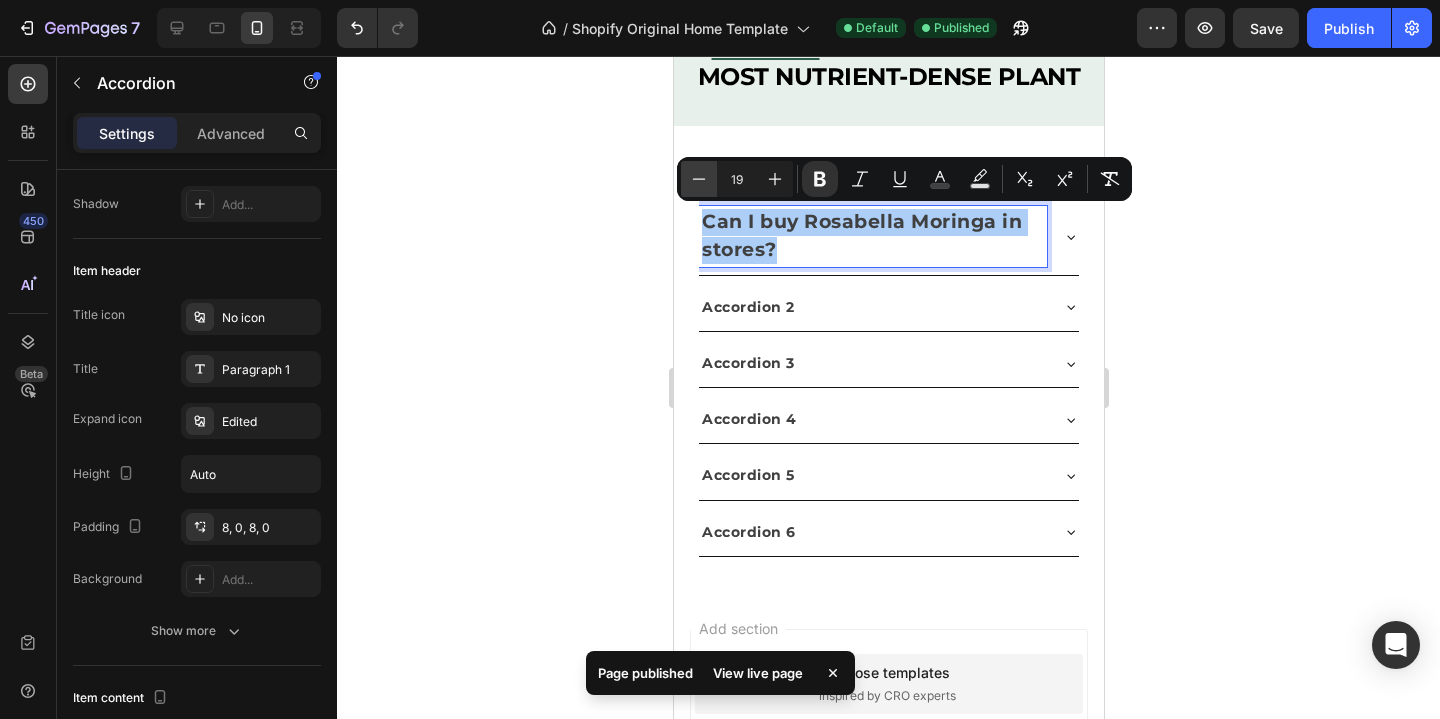 click on "Minus" at bounding box center [699, 179] 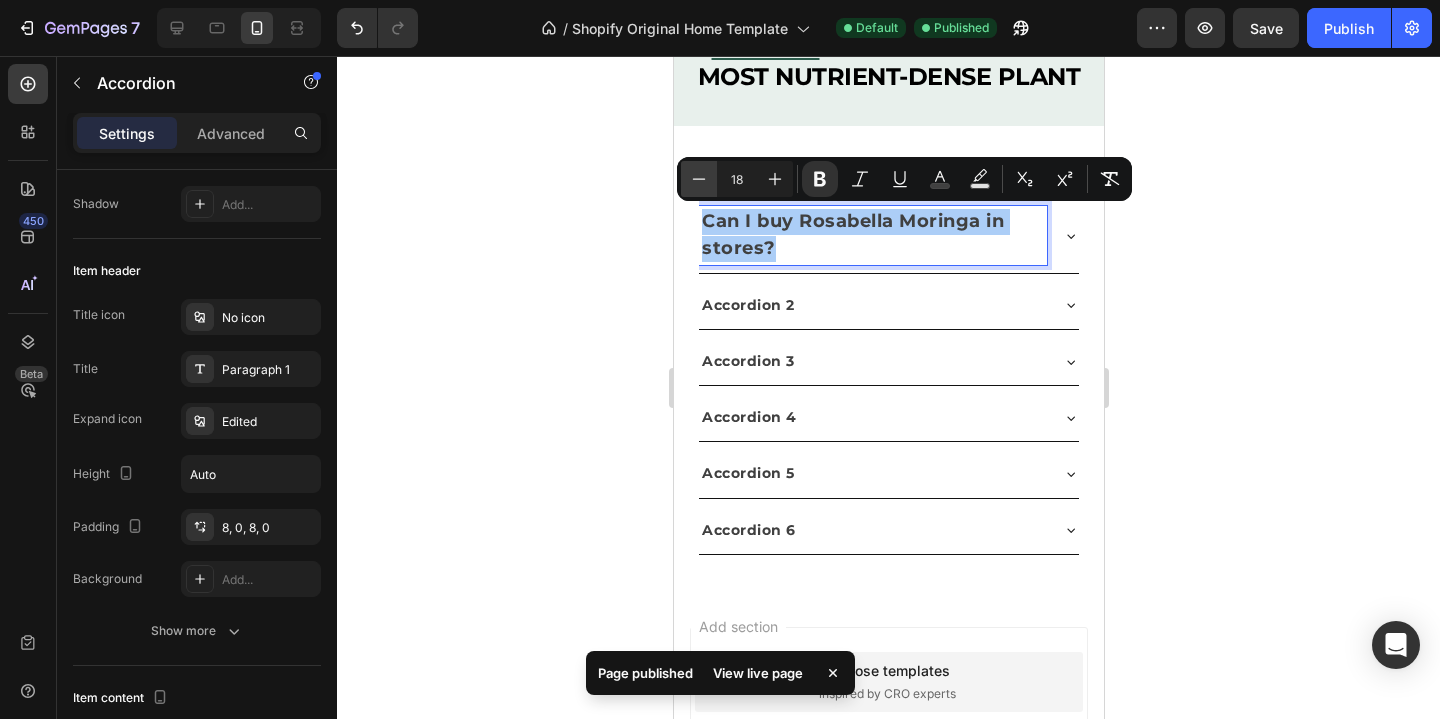 click on "Minus" at bounding box center [699, 179] 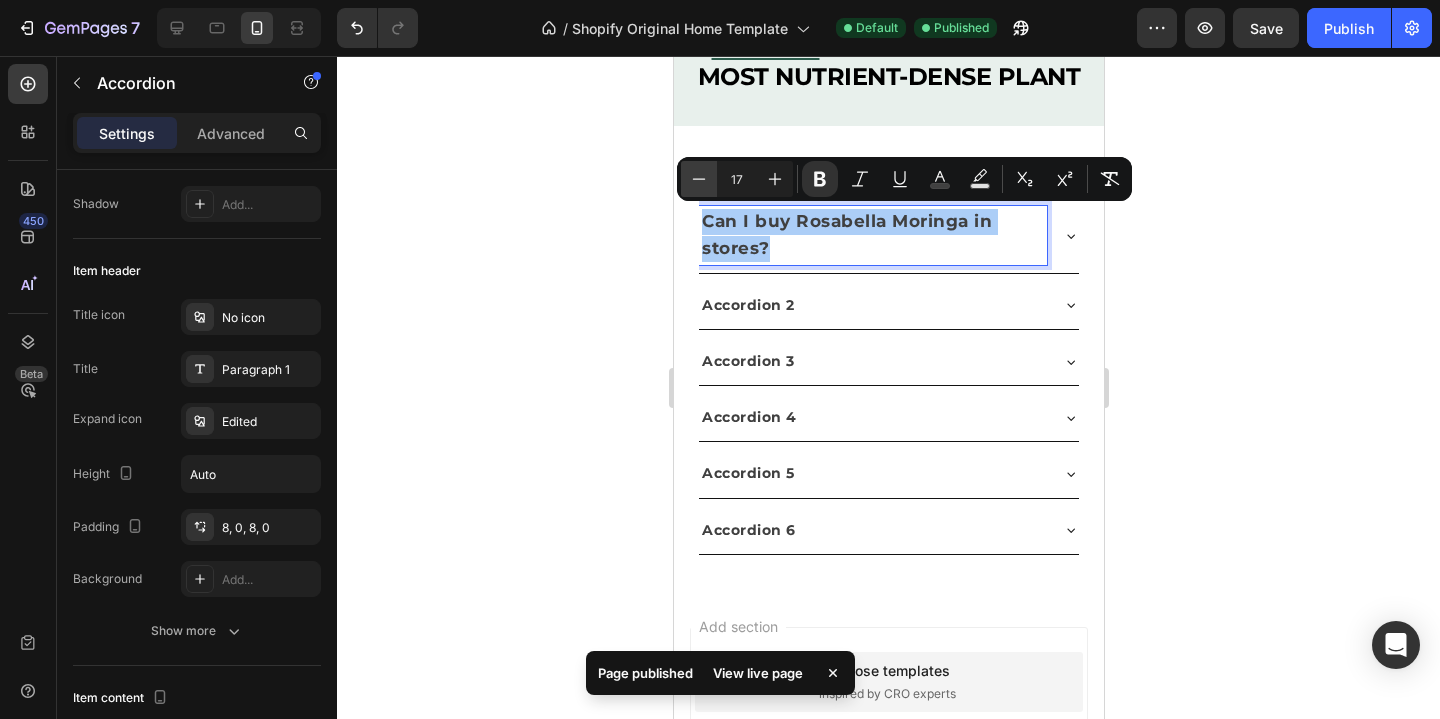 click on "Minus" at bounding box center (699, 179) 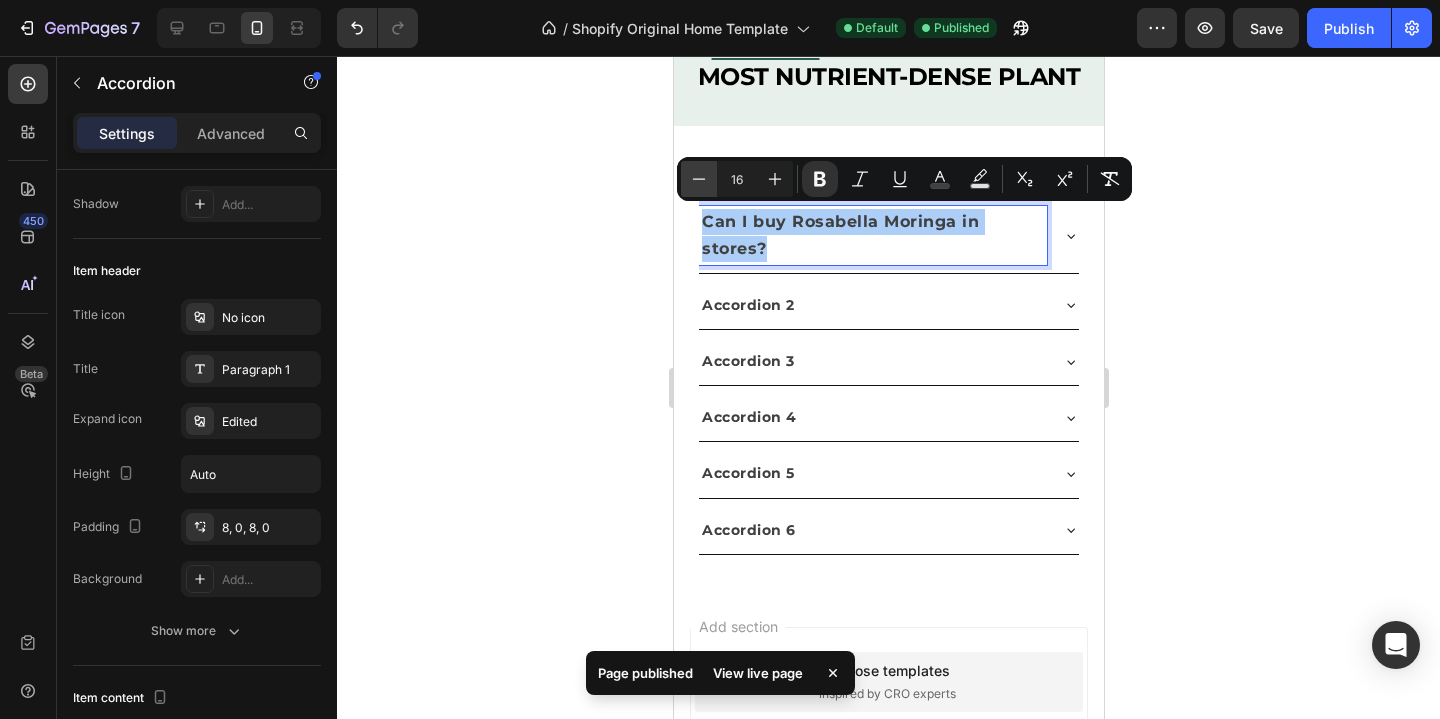 click on "Minus" at bounding box center [699, 179] 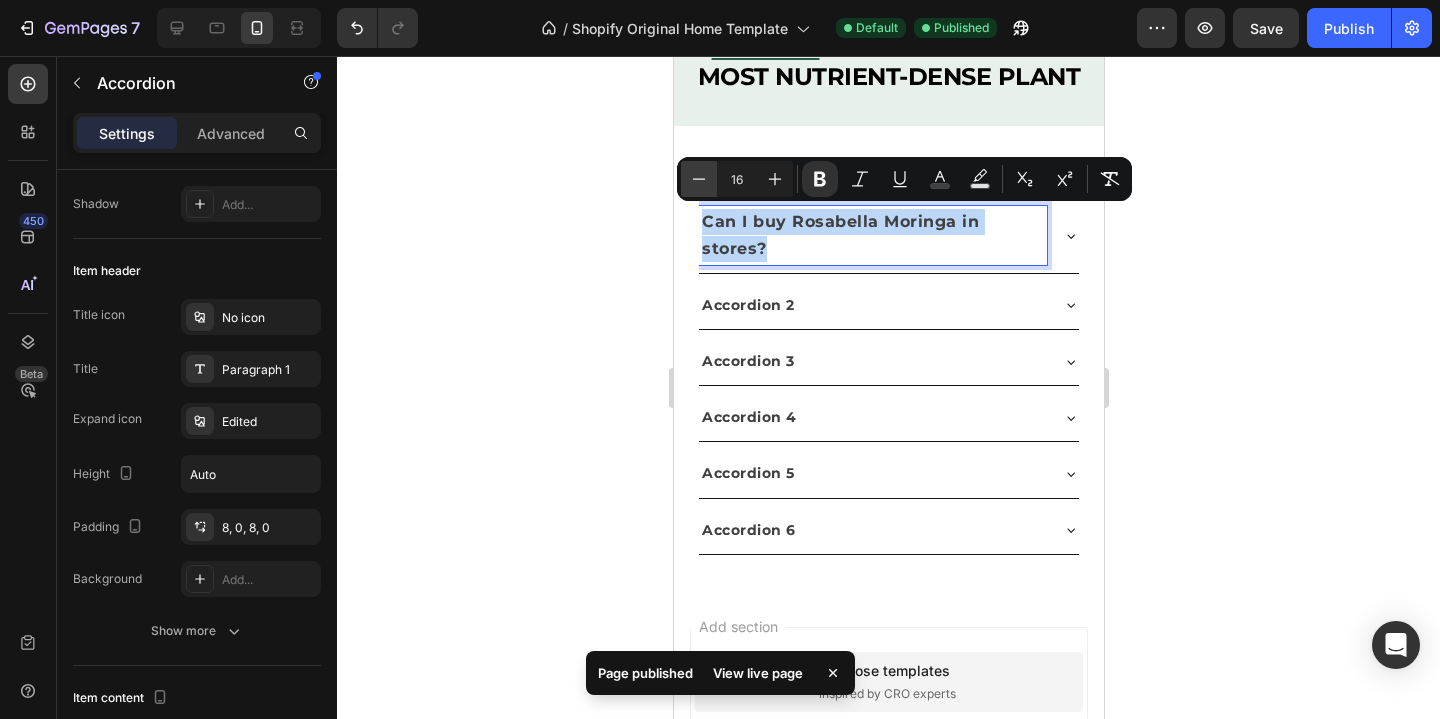 type on "15" 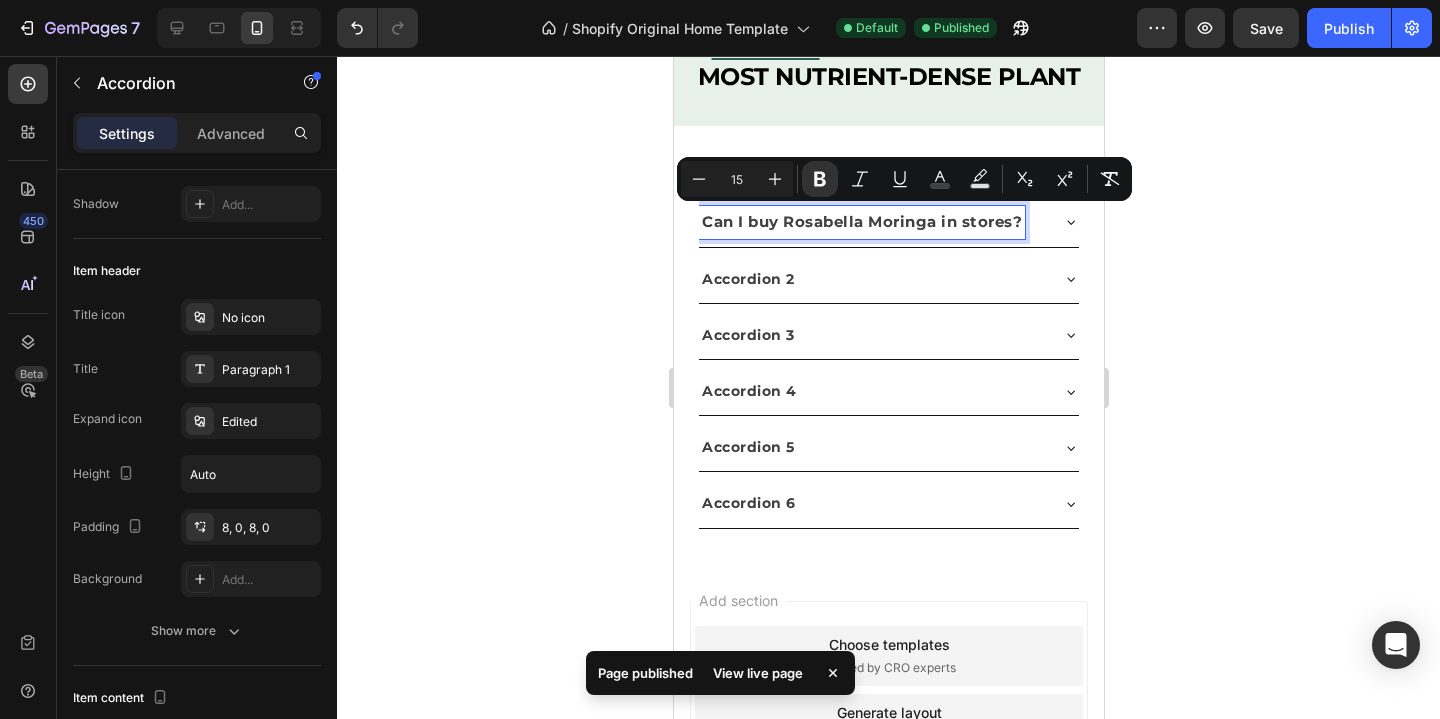 click 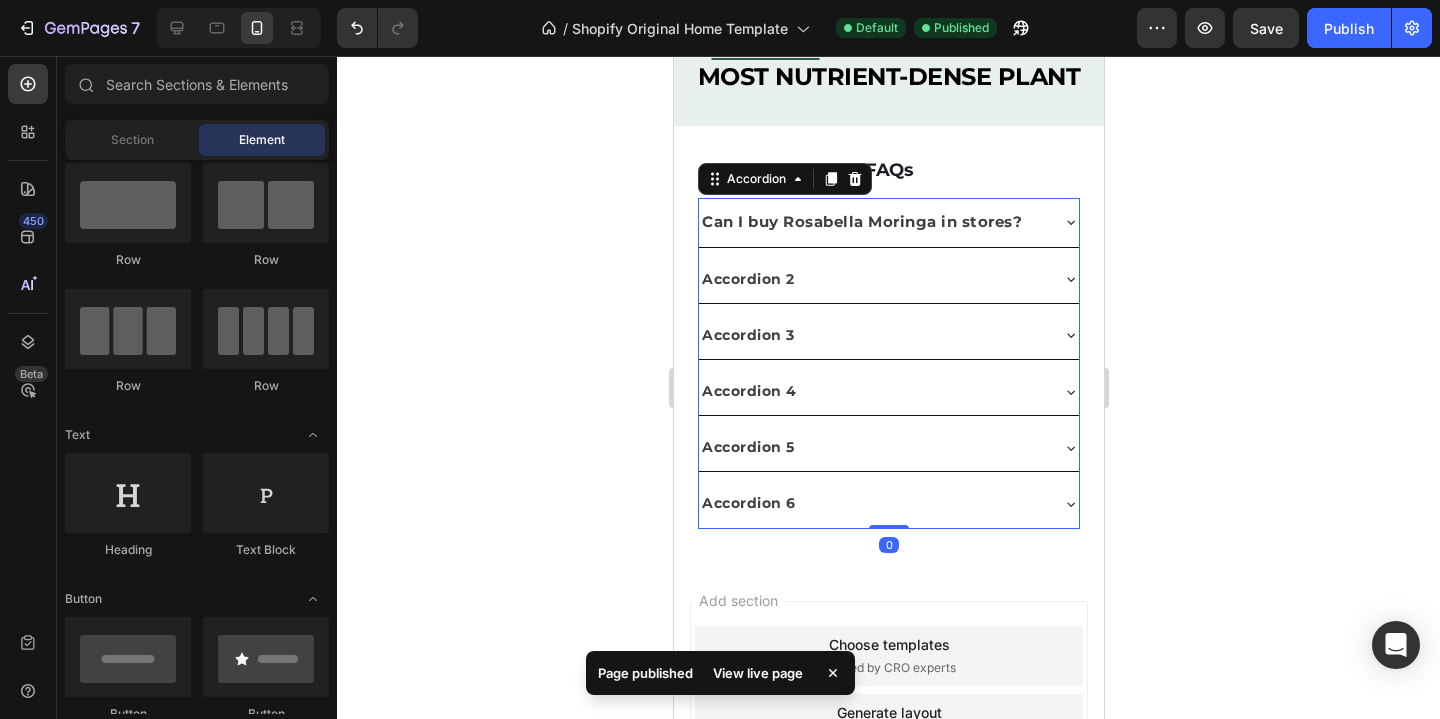 click on "Accordion 2" at bounding box center [747, 279] 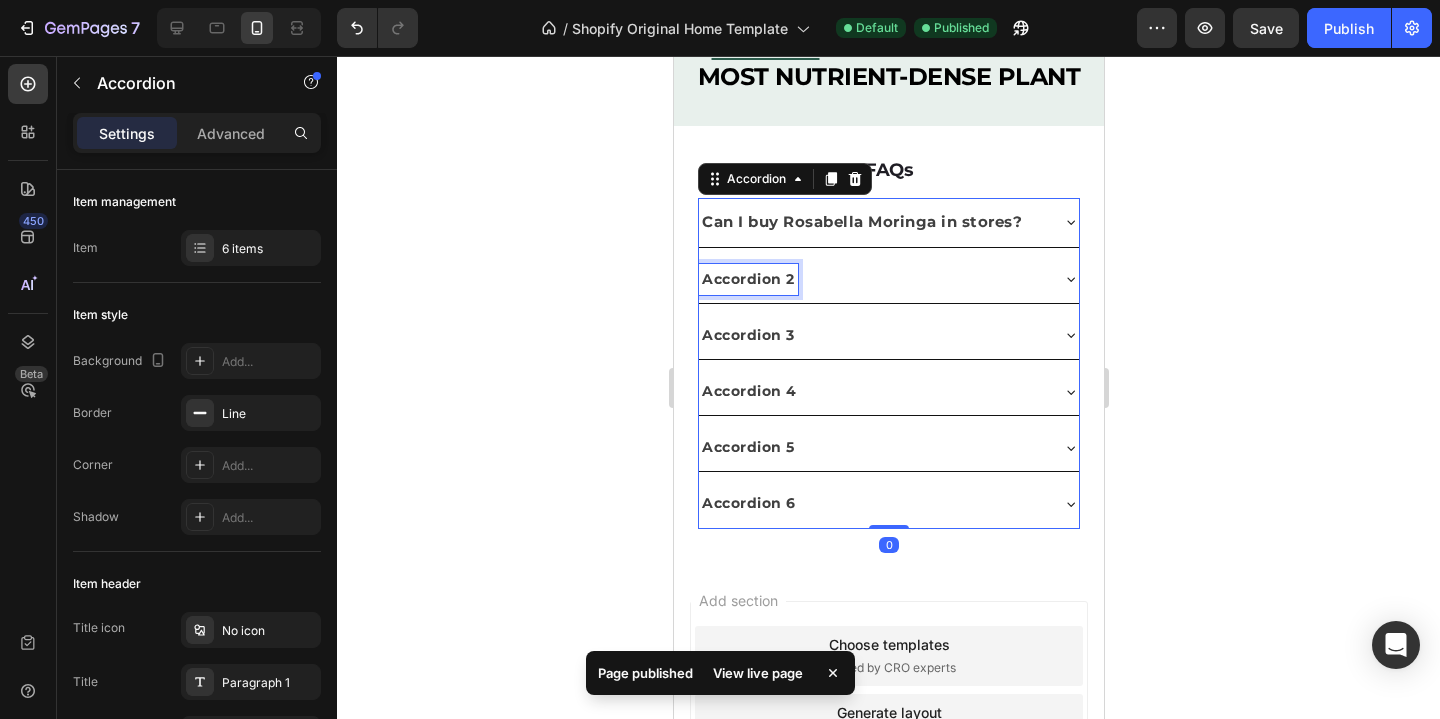 click on "Accordion 2" at bounding box center (747, 279) 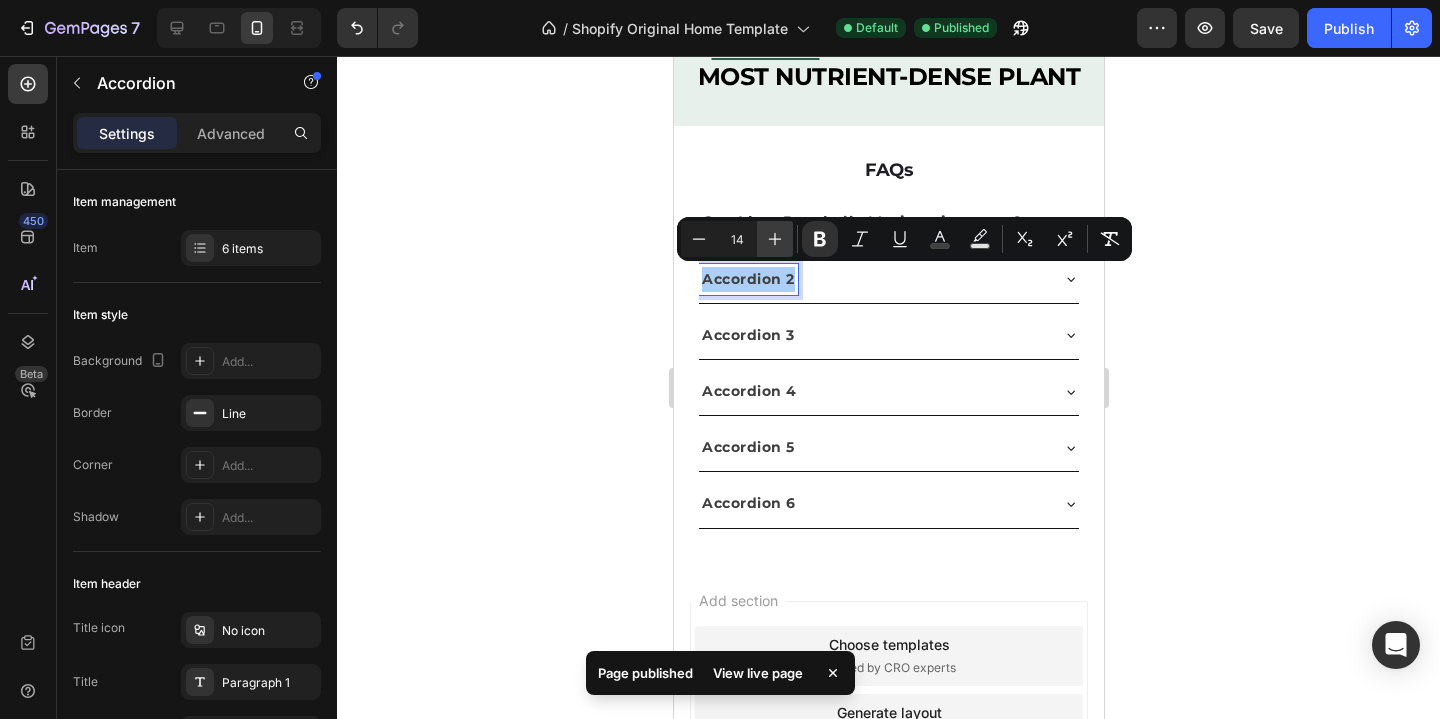 click 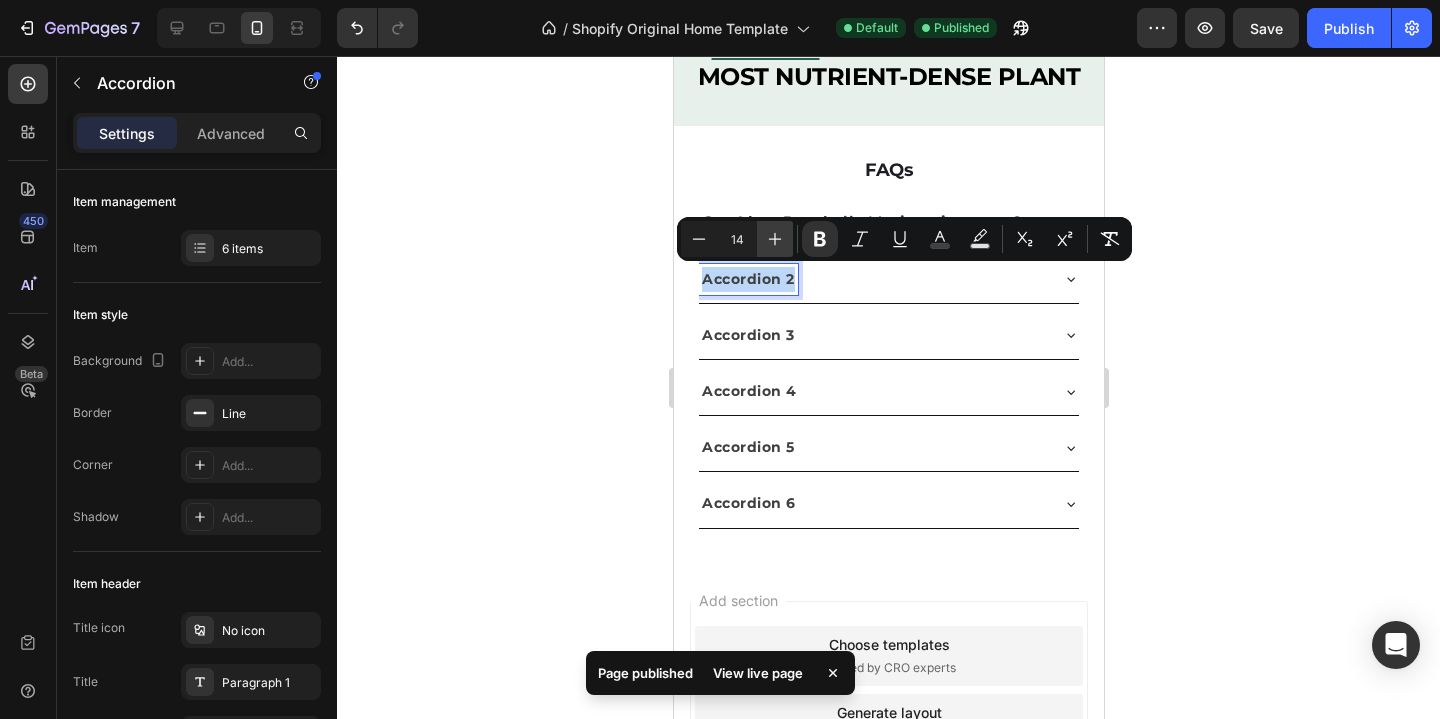 type on "15" 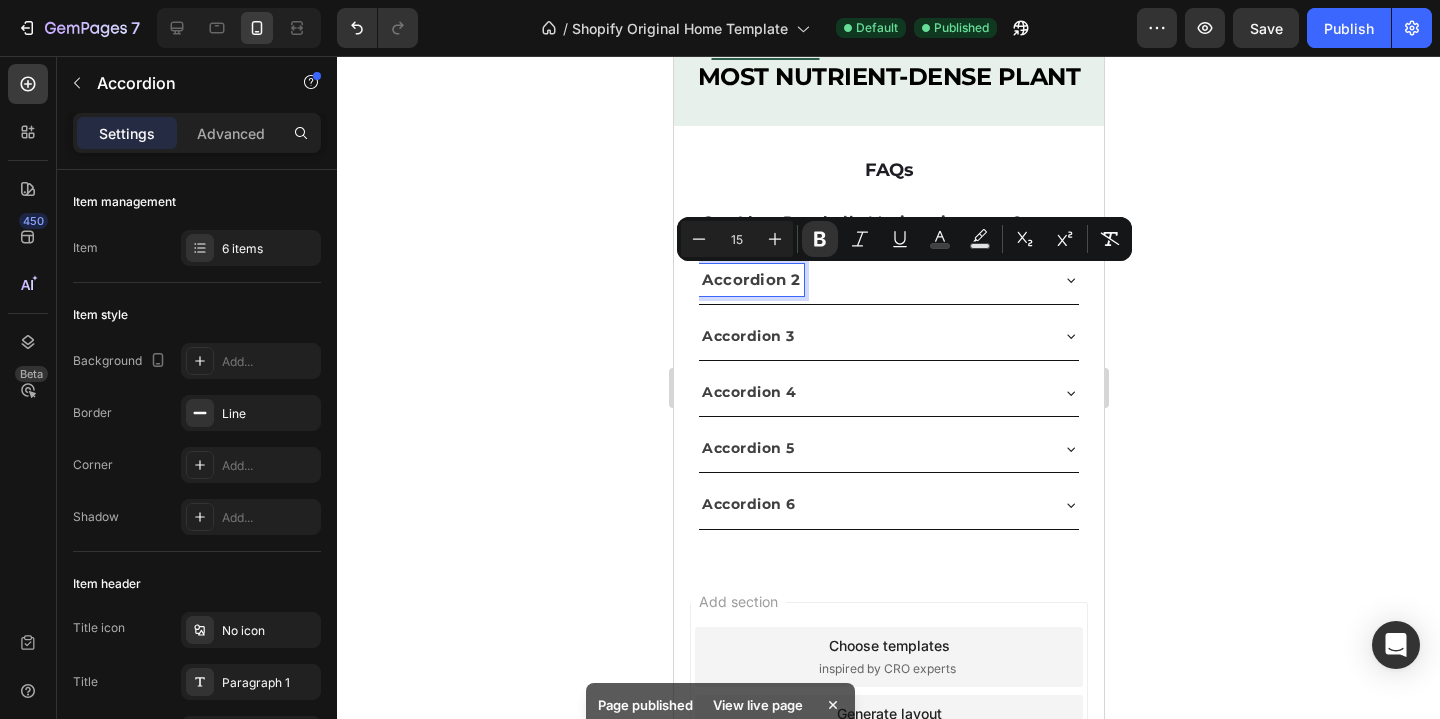 click on "Accordion 3" at bounding box center [747, 336] 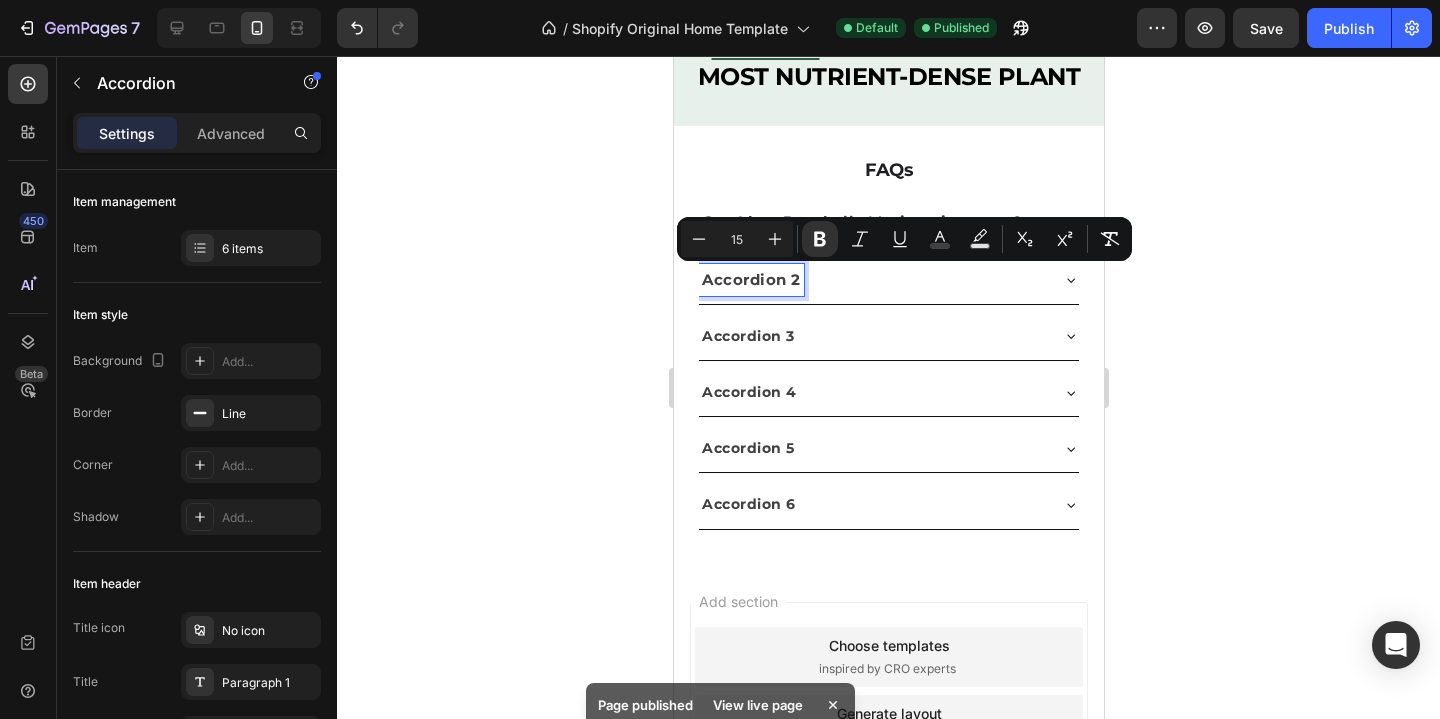 click on "Accordion 3" at bounding box center (747, 336) 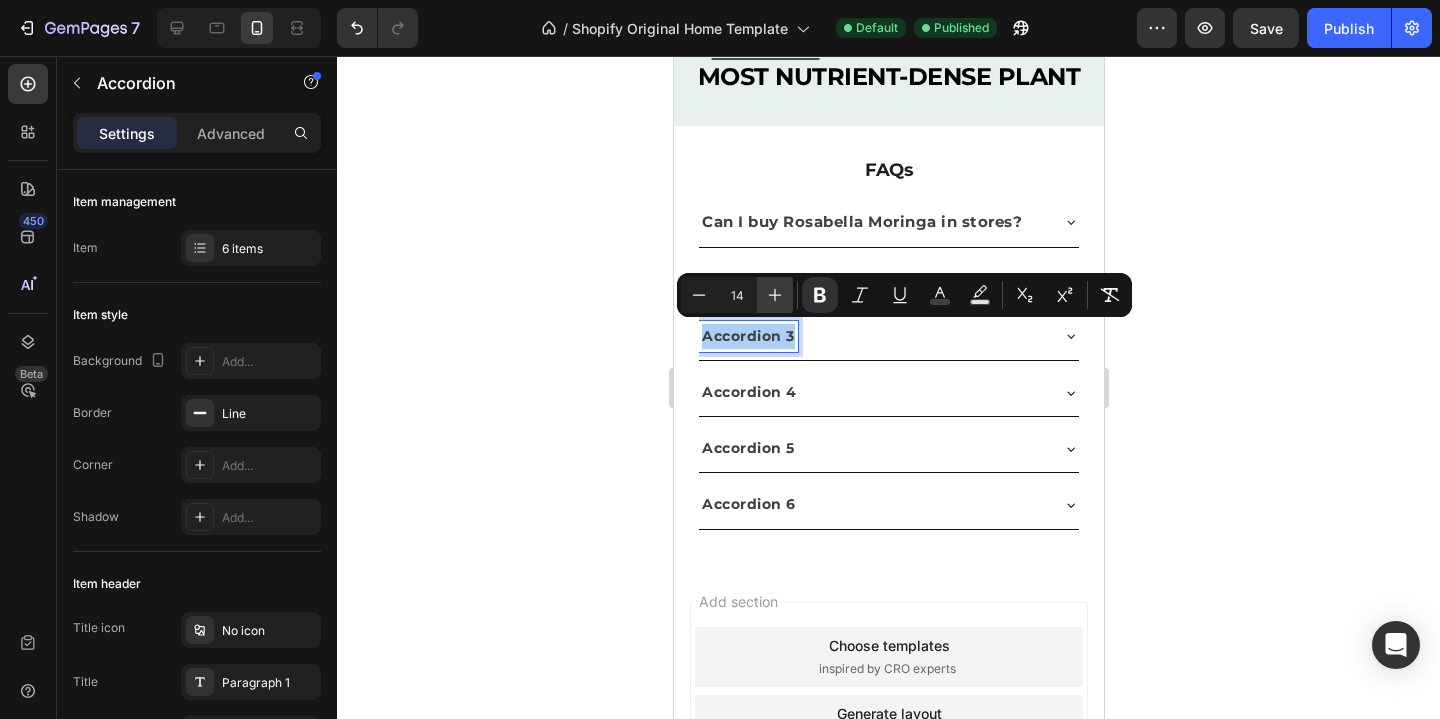 click 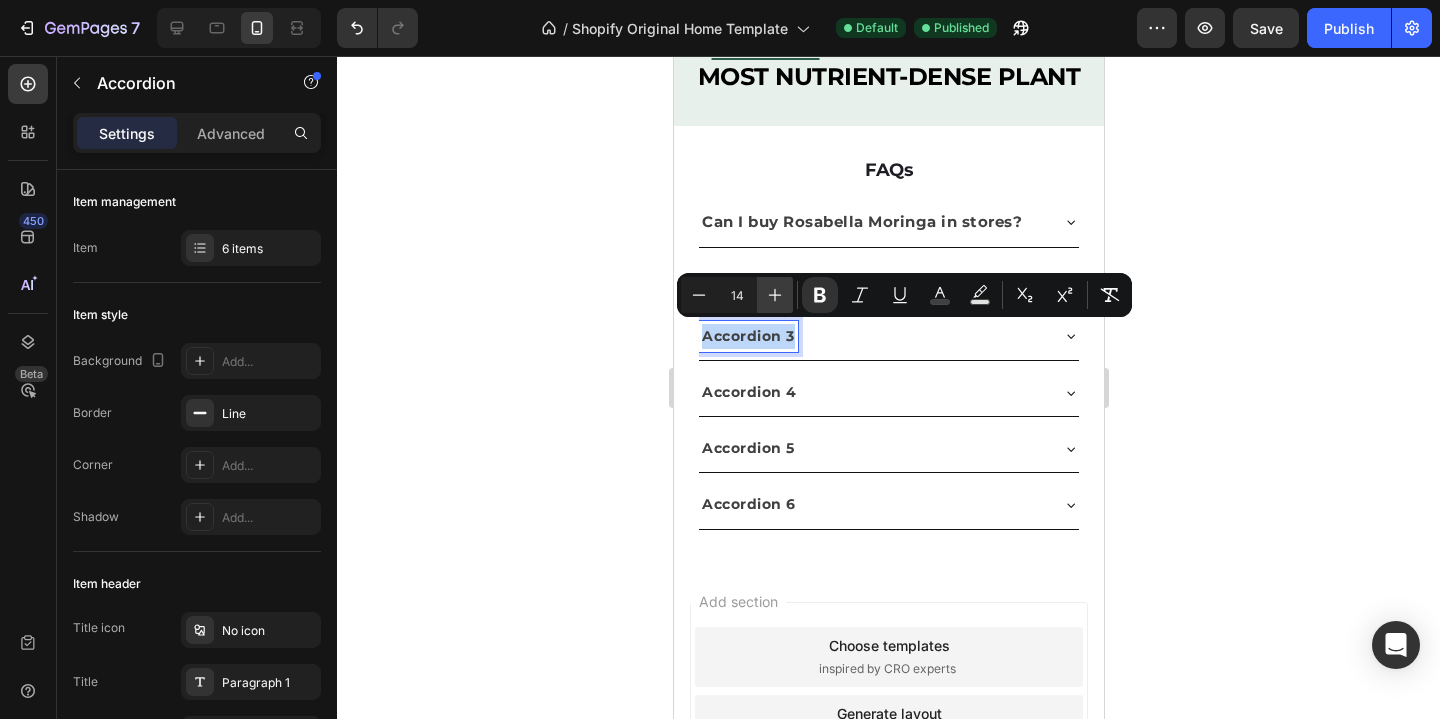 type on "15" 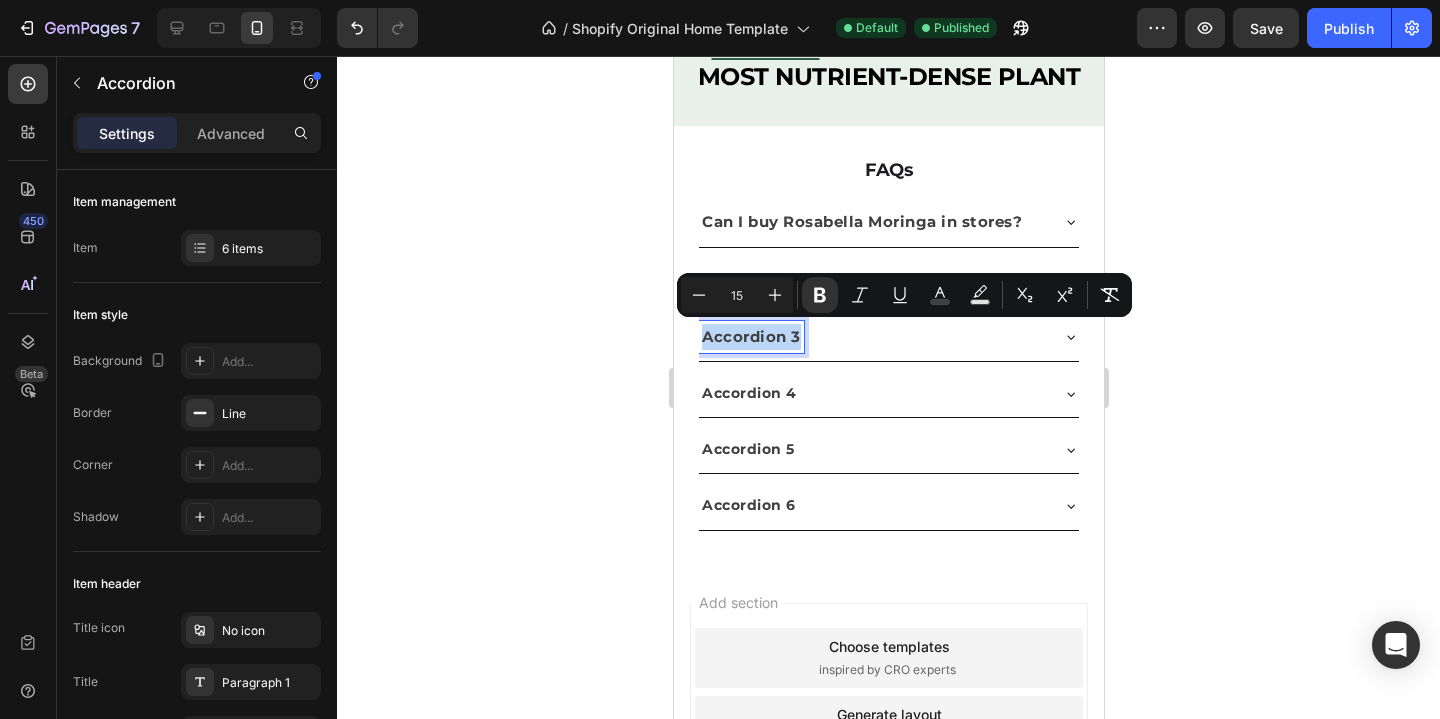 click on "Accordion 4" at bounding box center (748, 393) 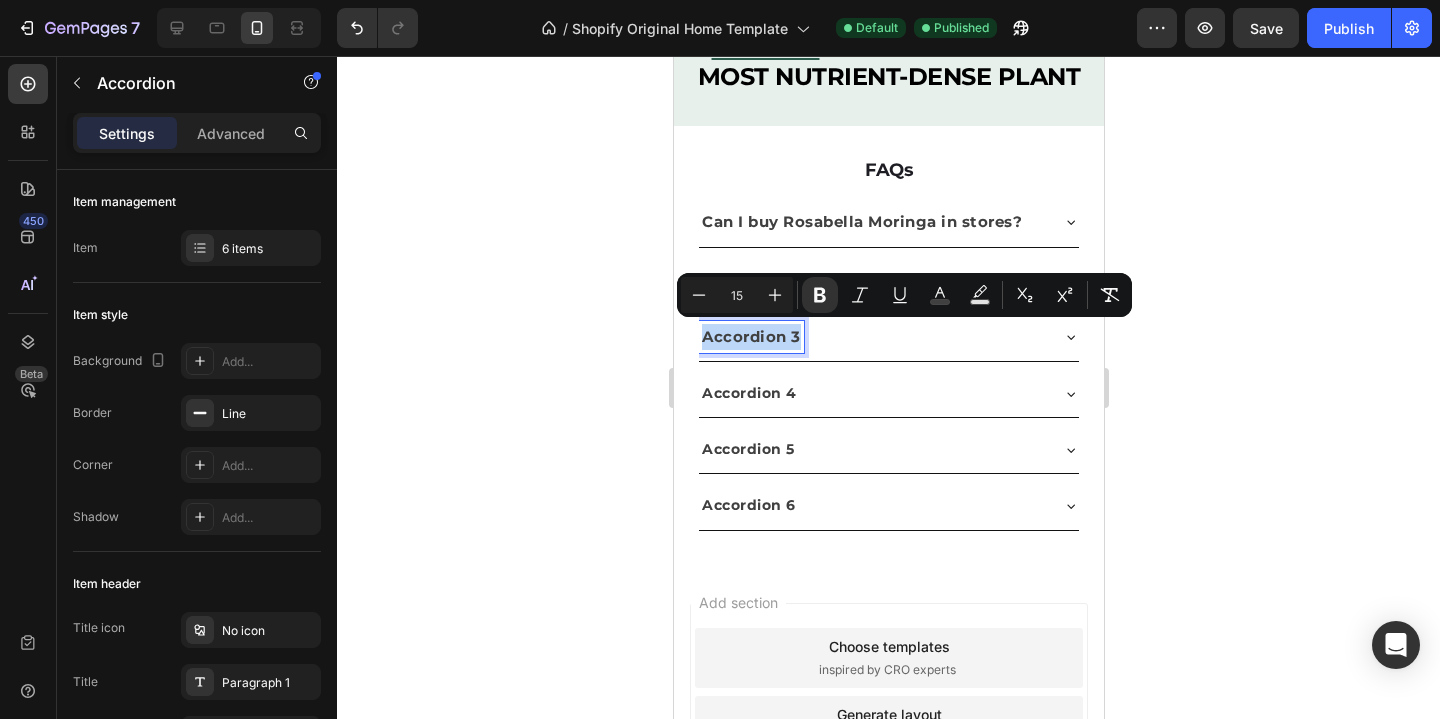 click on "Accordion 4" at bounding box center (748, 393) 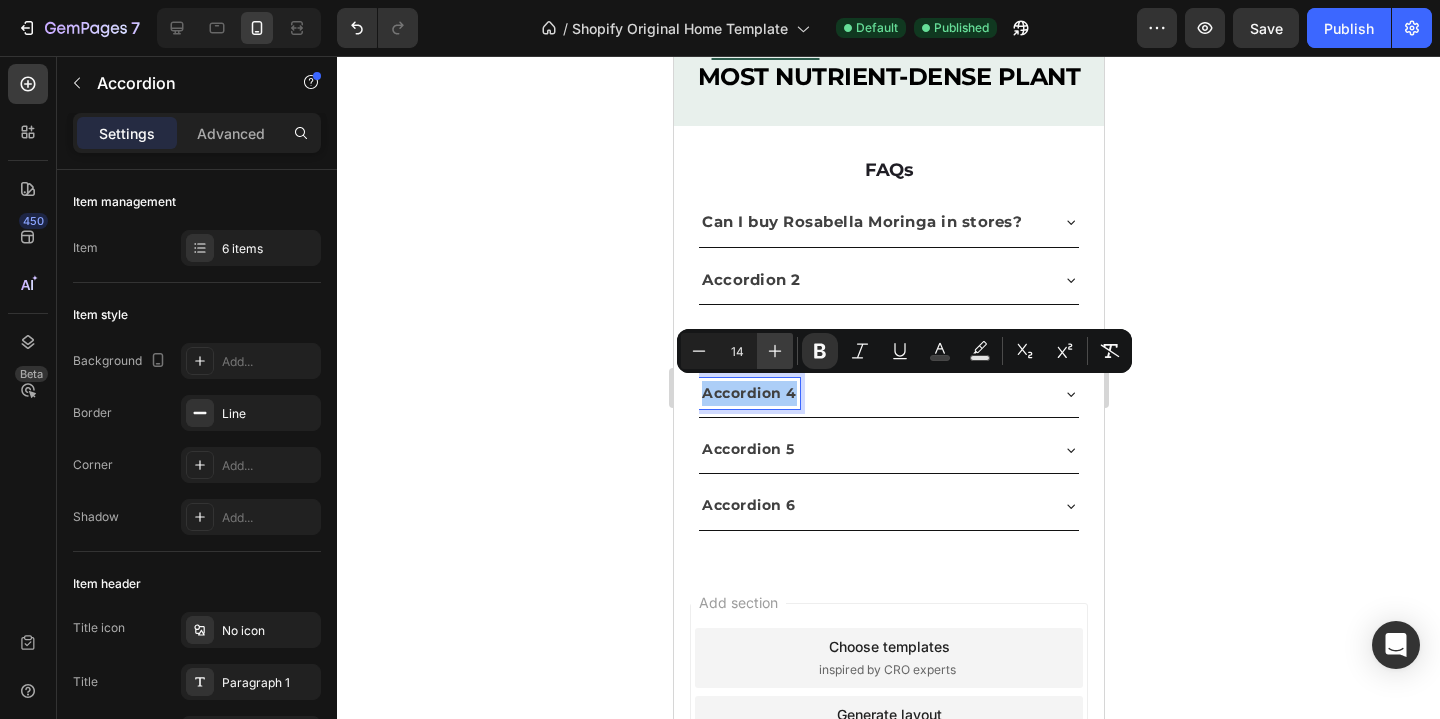 click 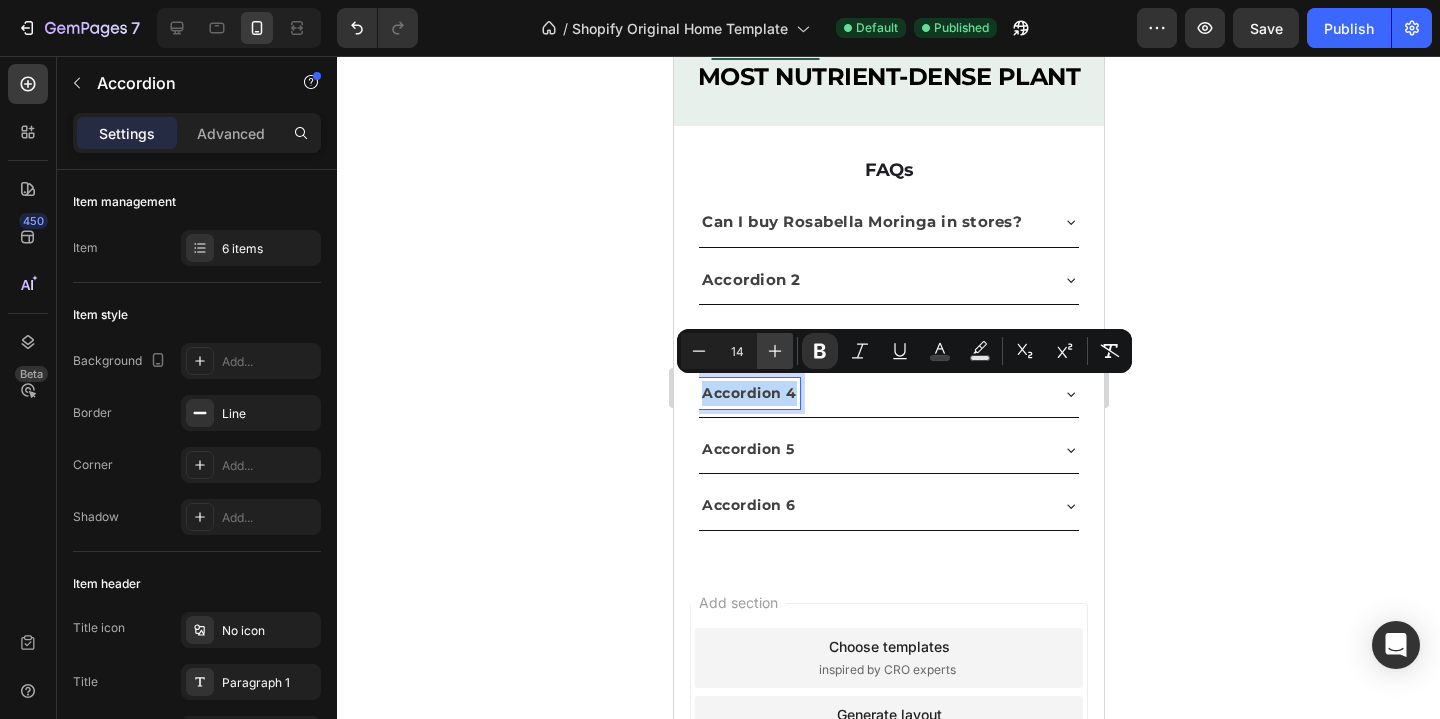 type on "15" 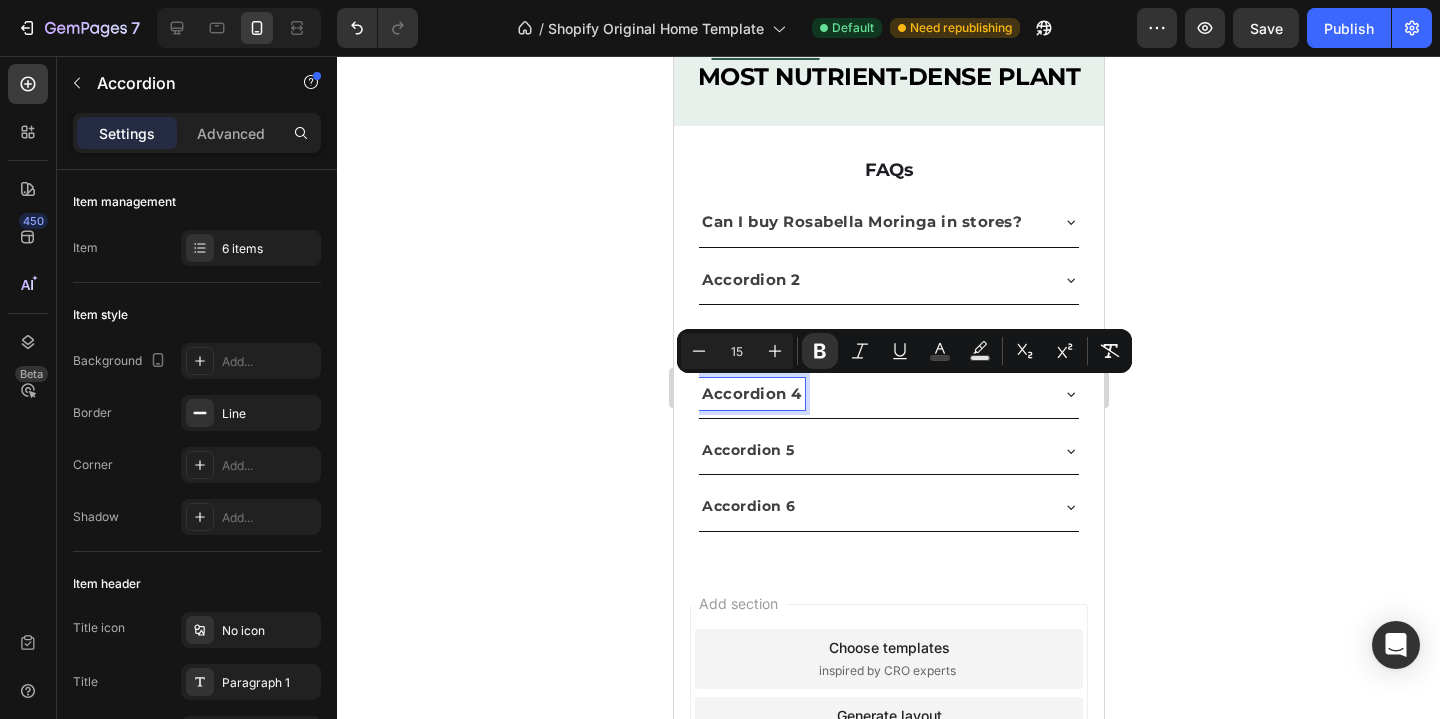 click on "Accordion 5" at bounding box center [747, 450] 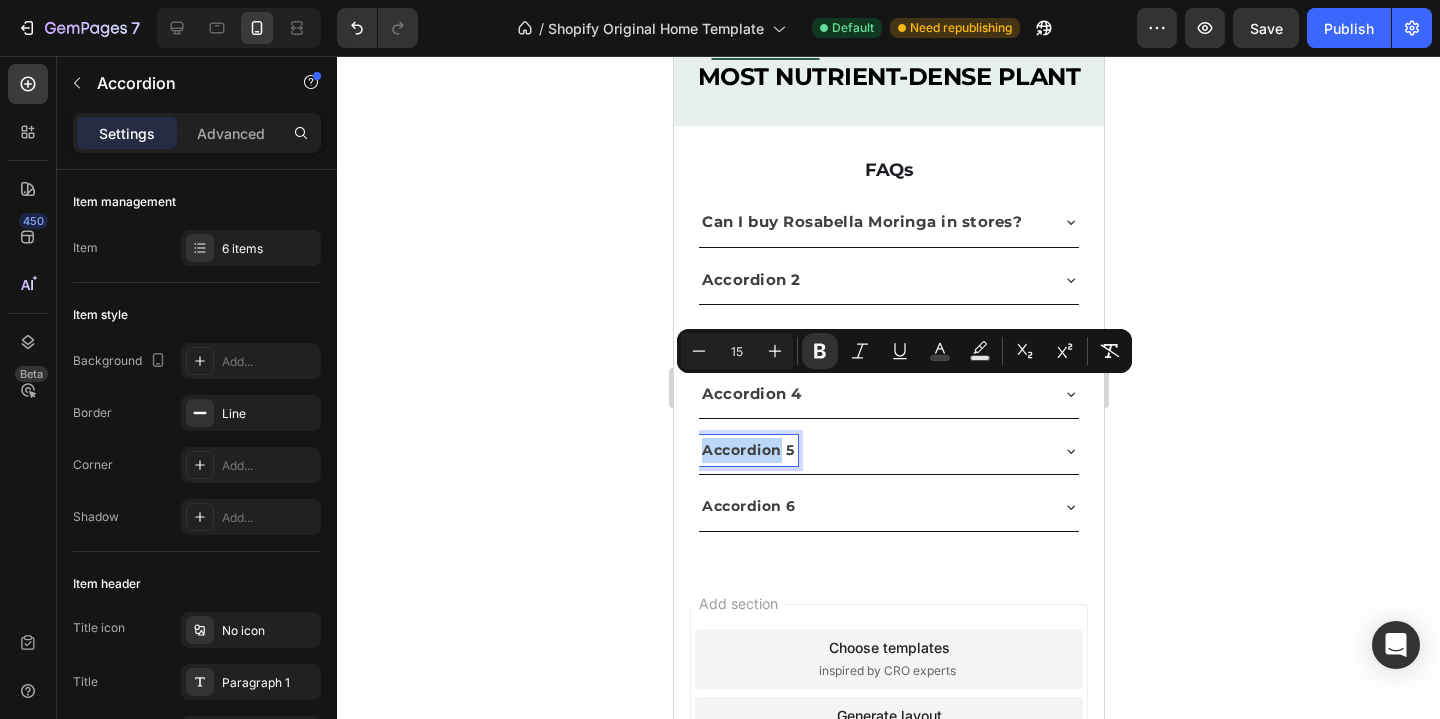 click on "Accordion 5" at bounding box center [747, 450] 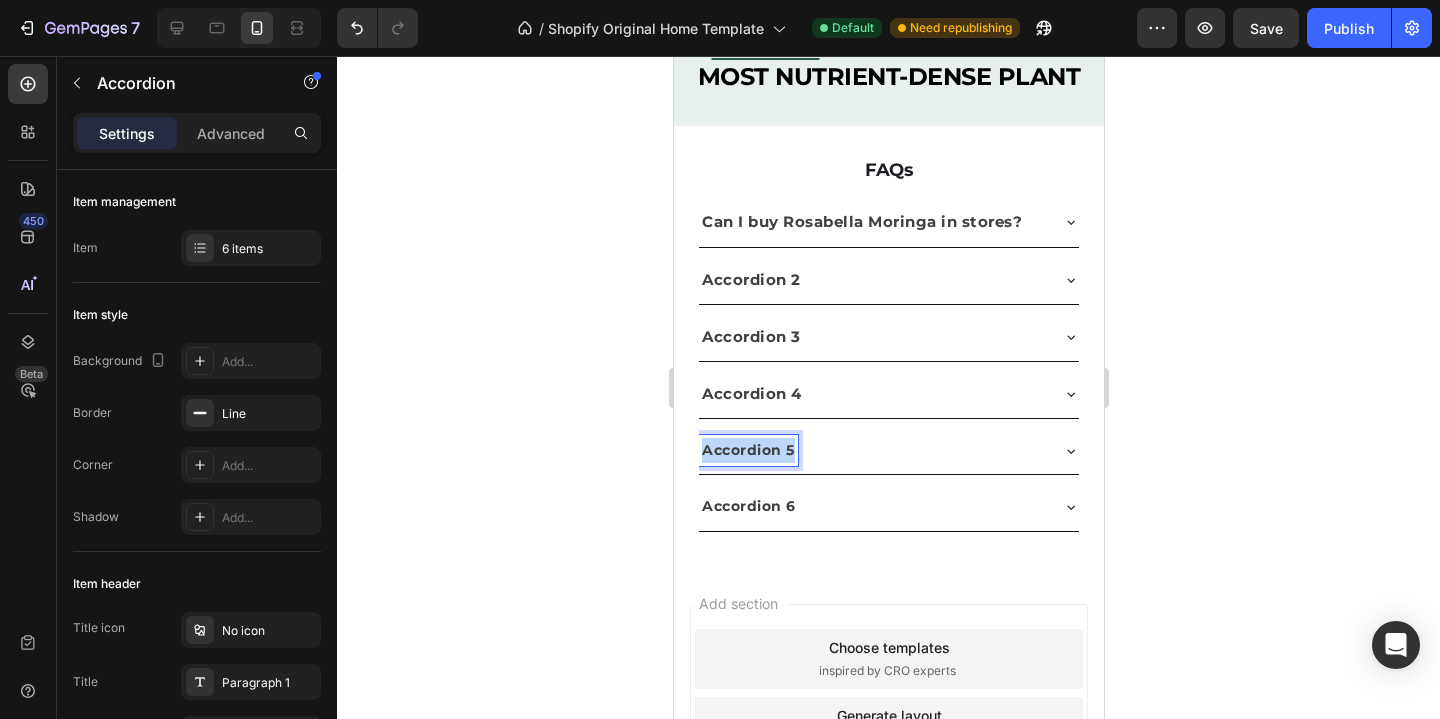 click on "Accordion 5" at bounding box center [747, 450] 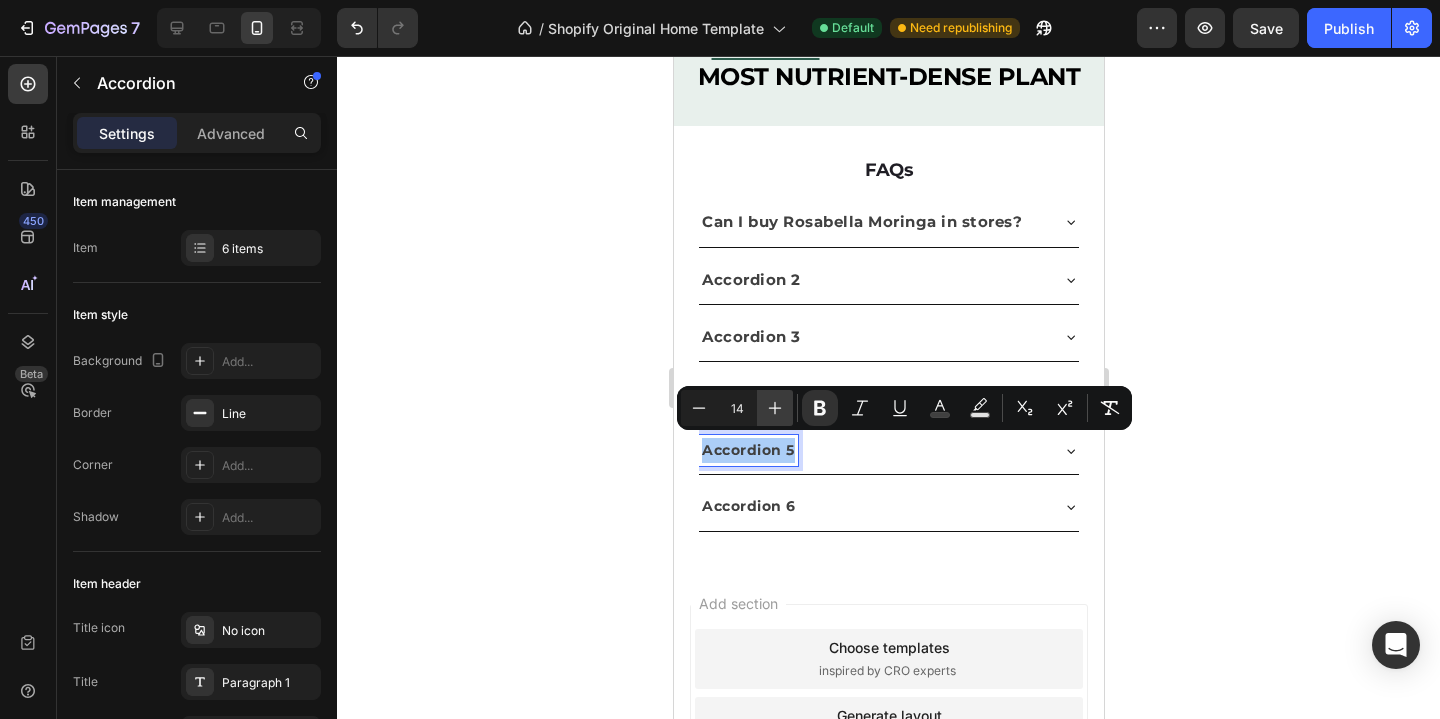 click 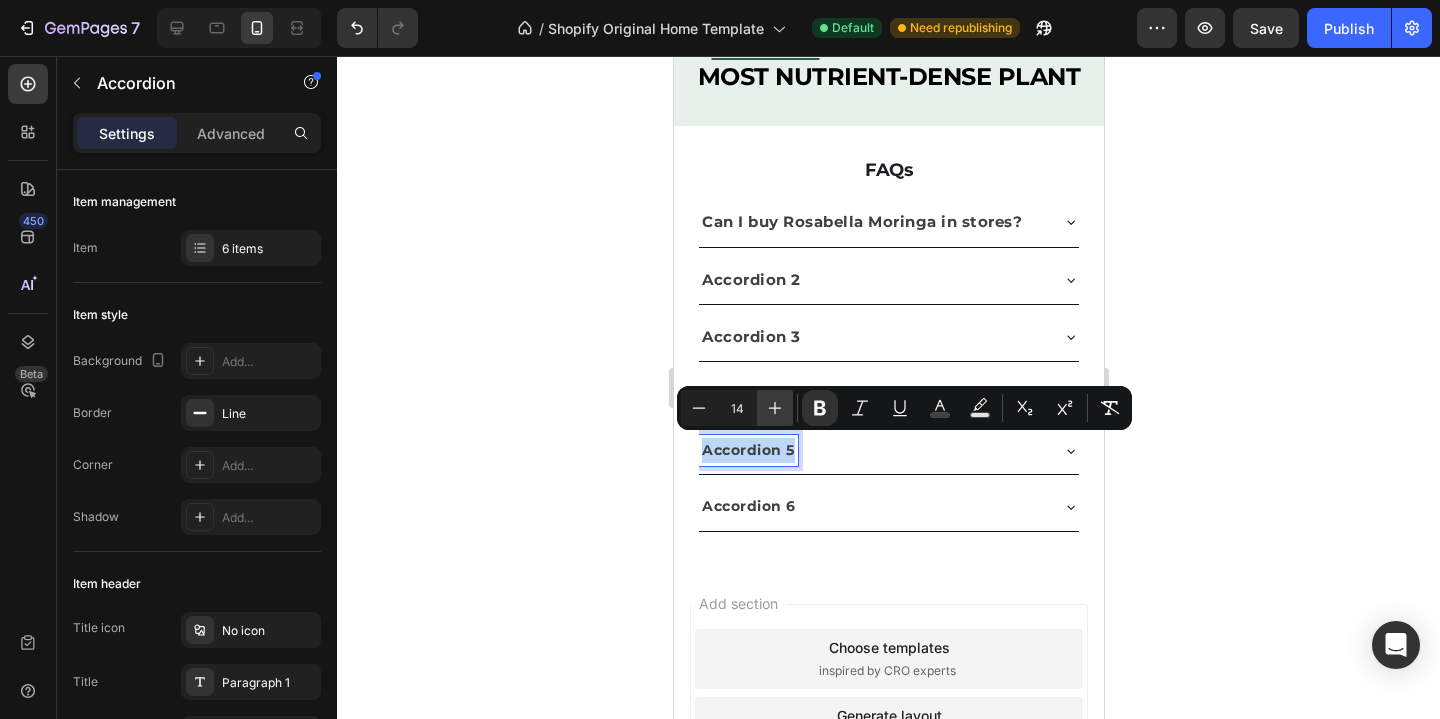 type on "15" 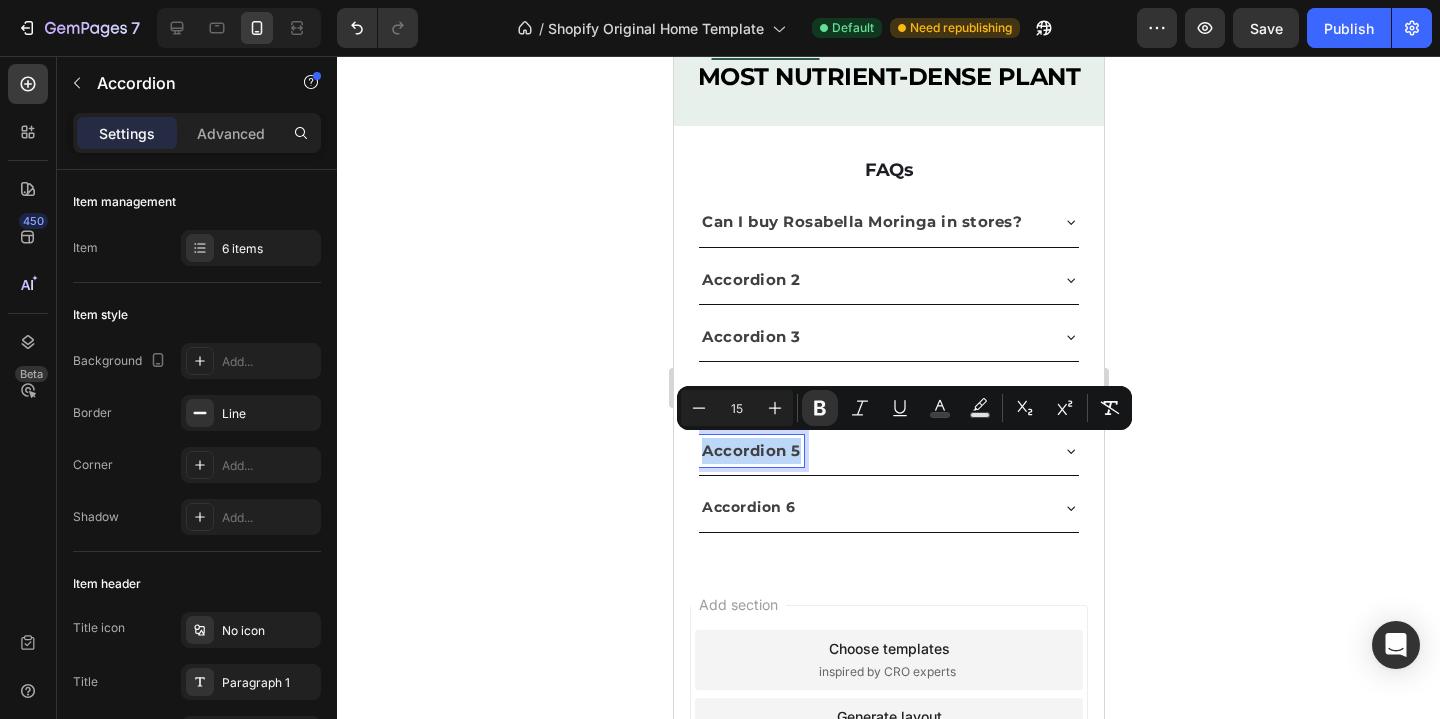 click on "Accordion 6" at bounding box center [748, 507] 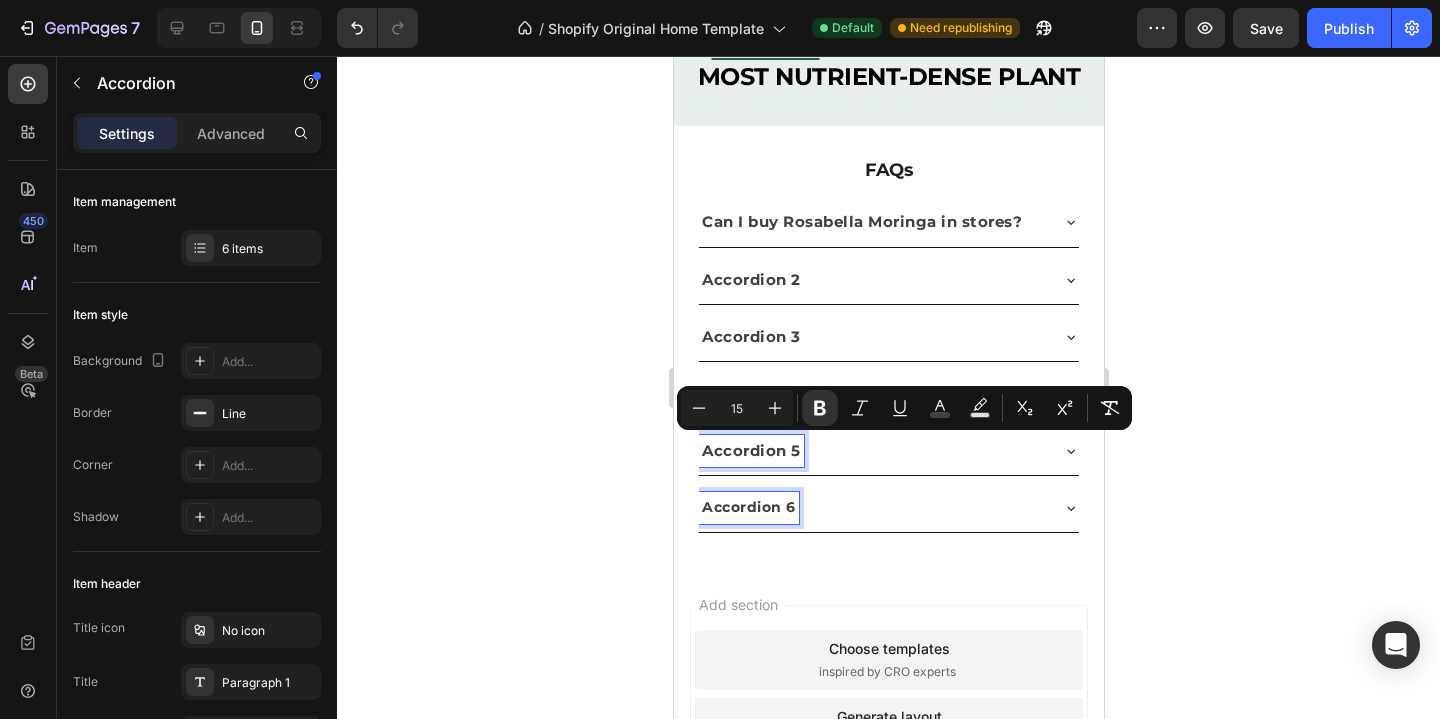 click on "Accordion 6" at bounding box center (748, 507) 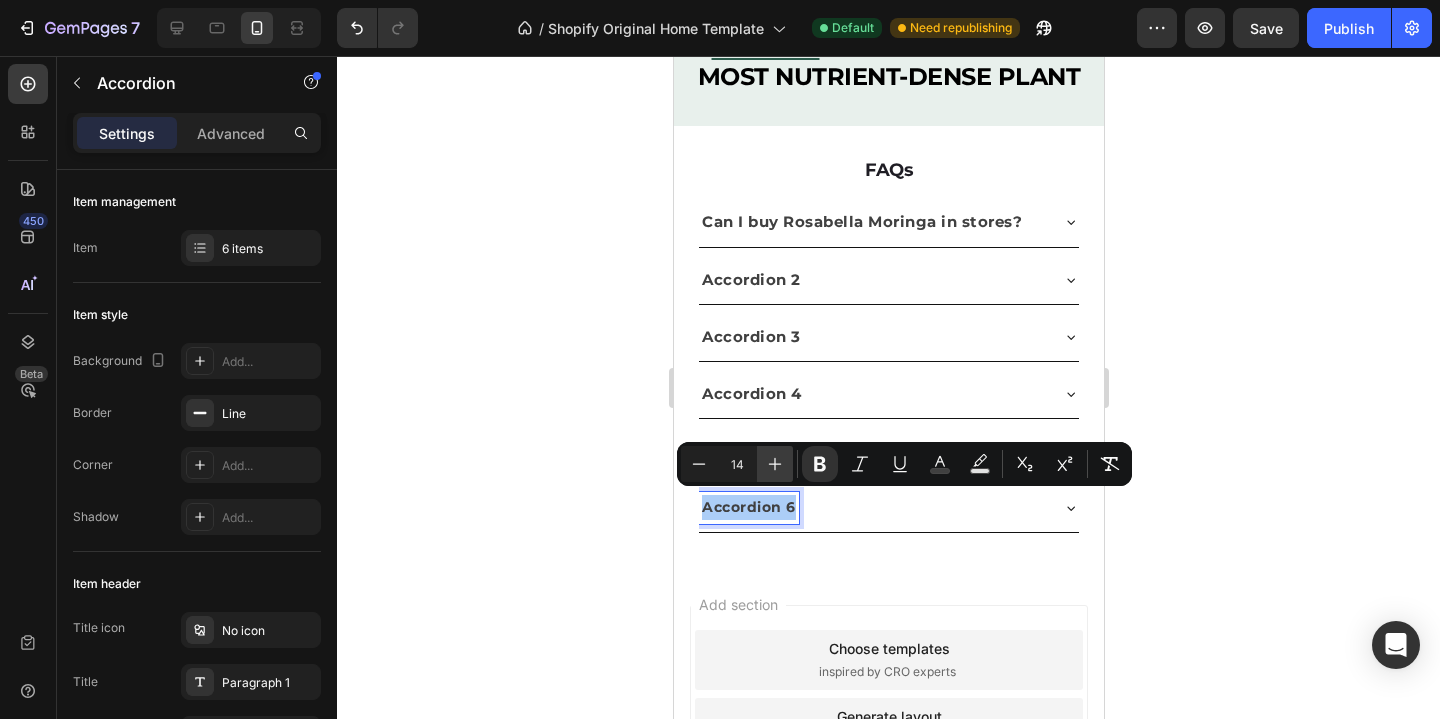 click 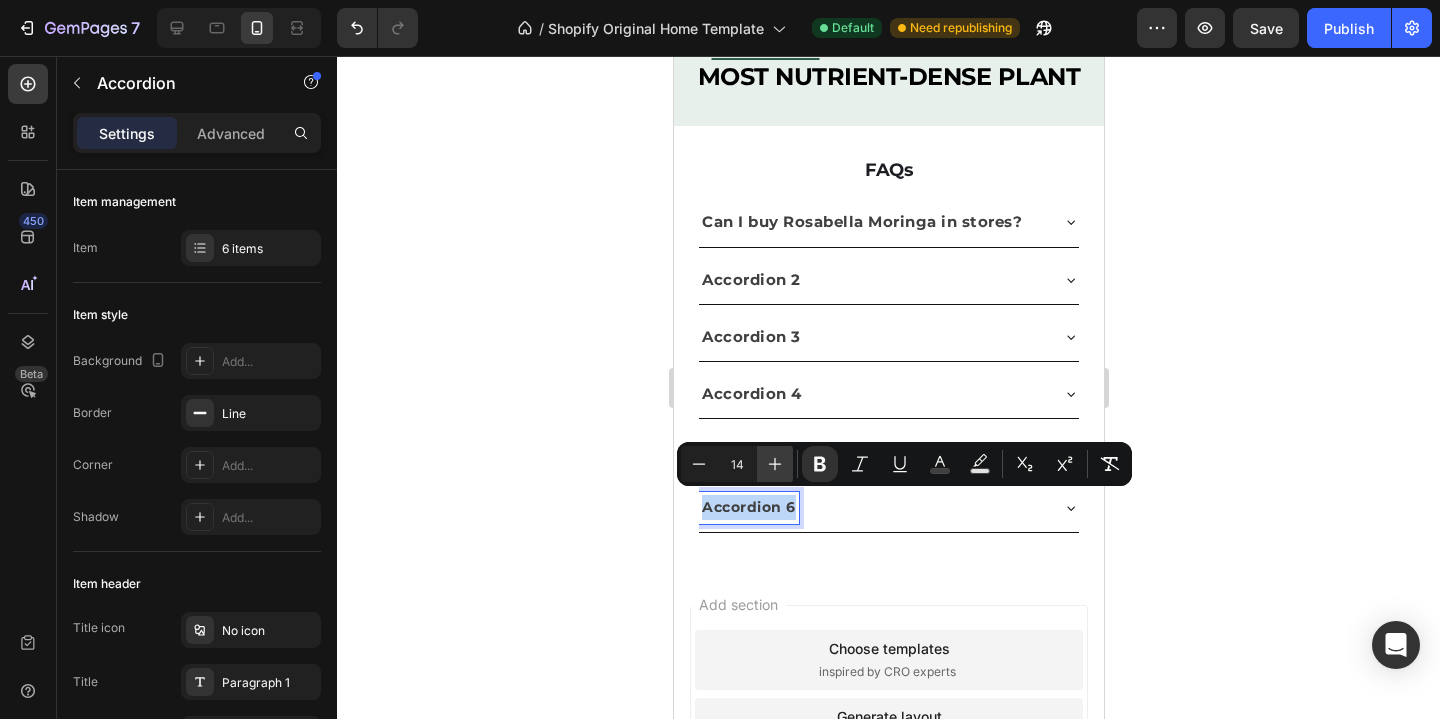 type on "15" 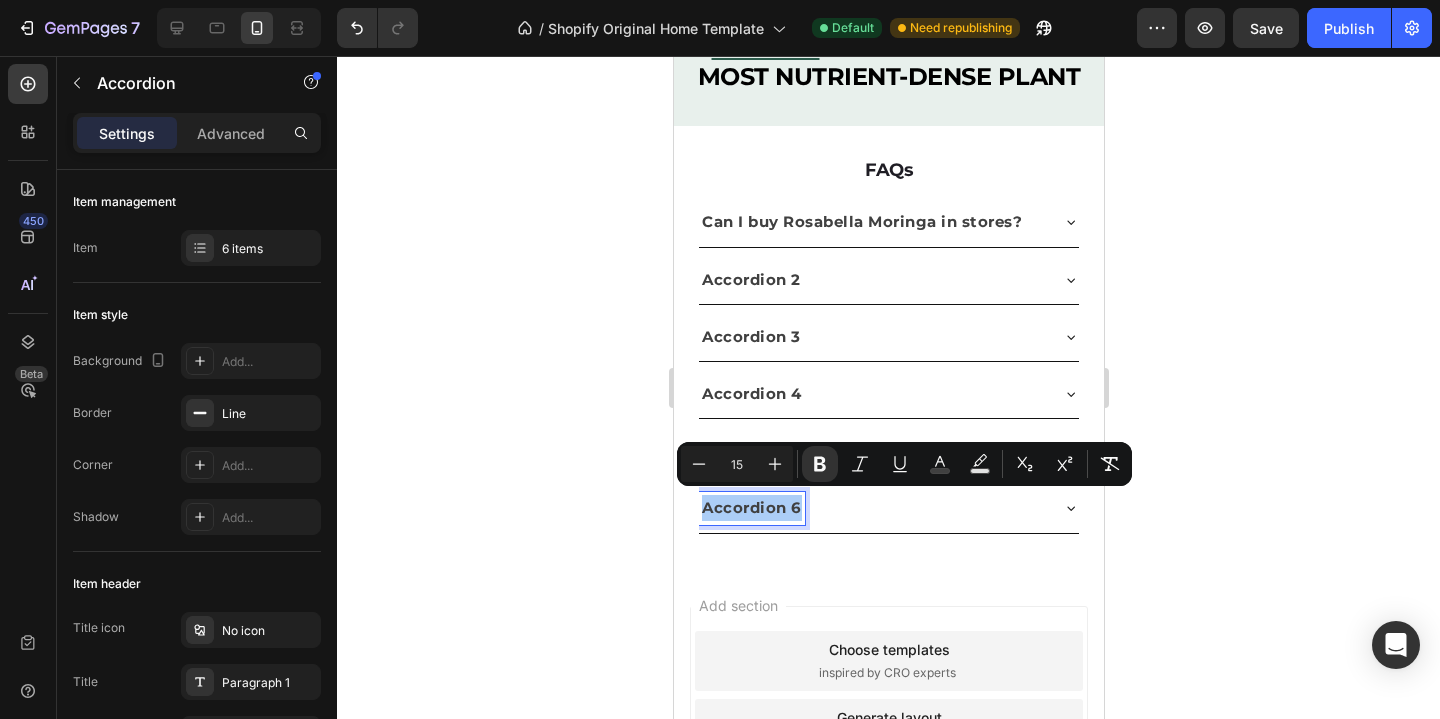 click 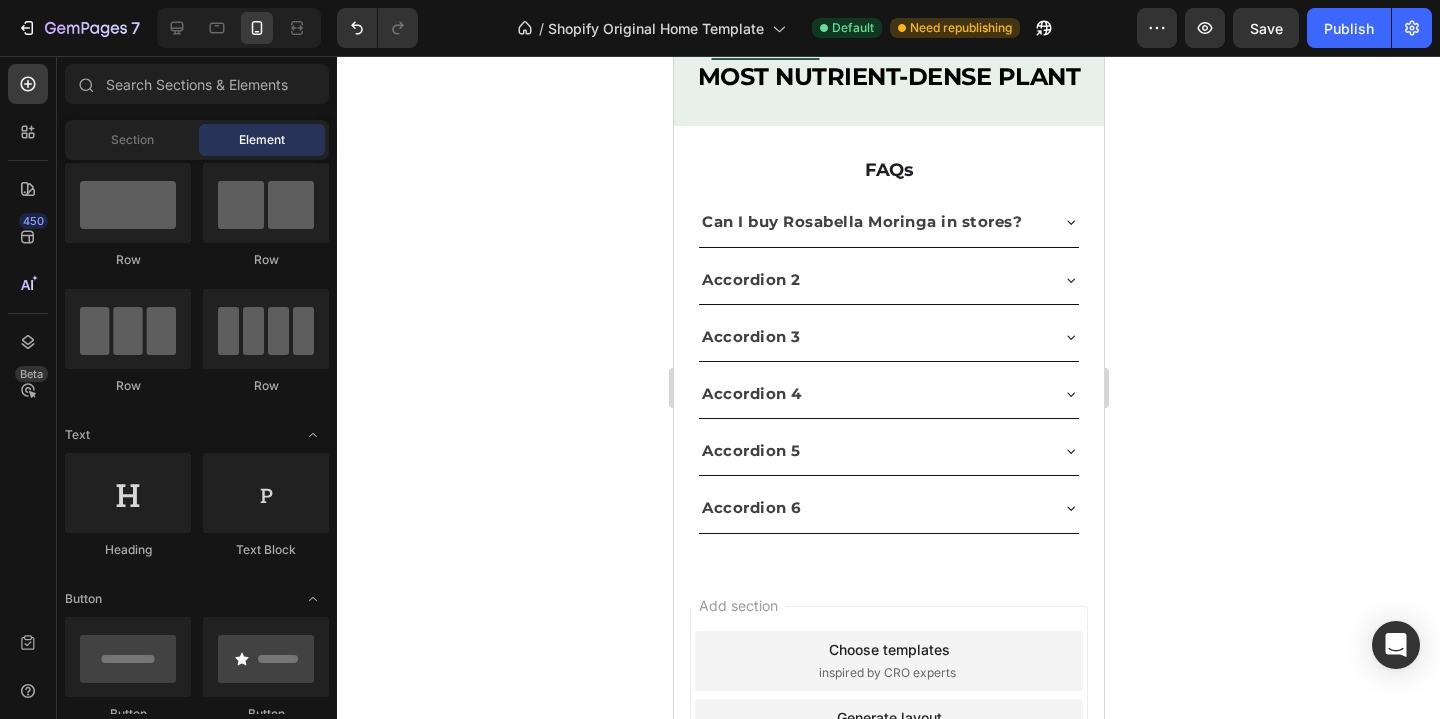 click 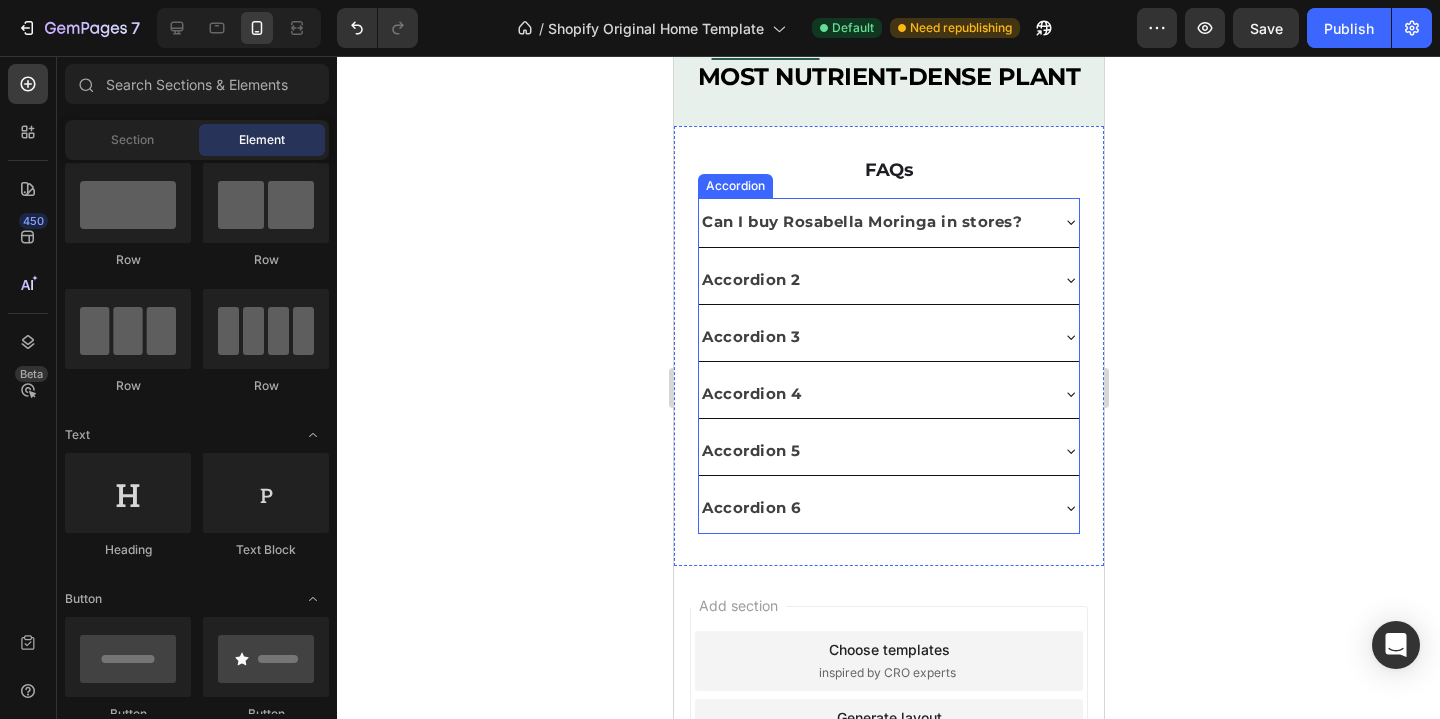 click on "Accordion 2" at bounding box center (750, 279) 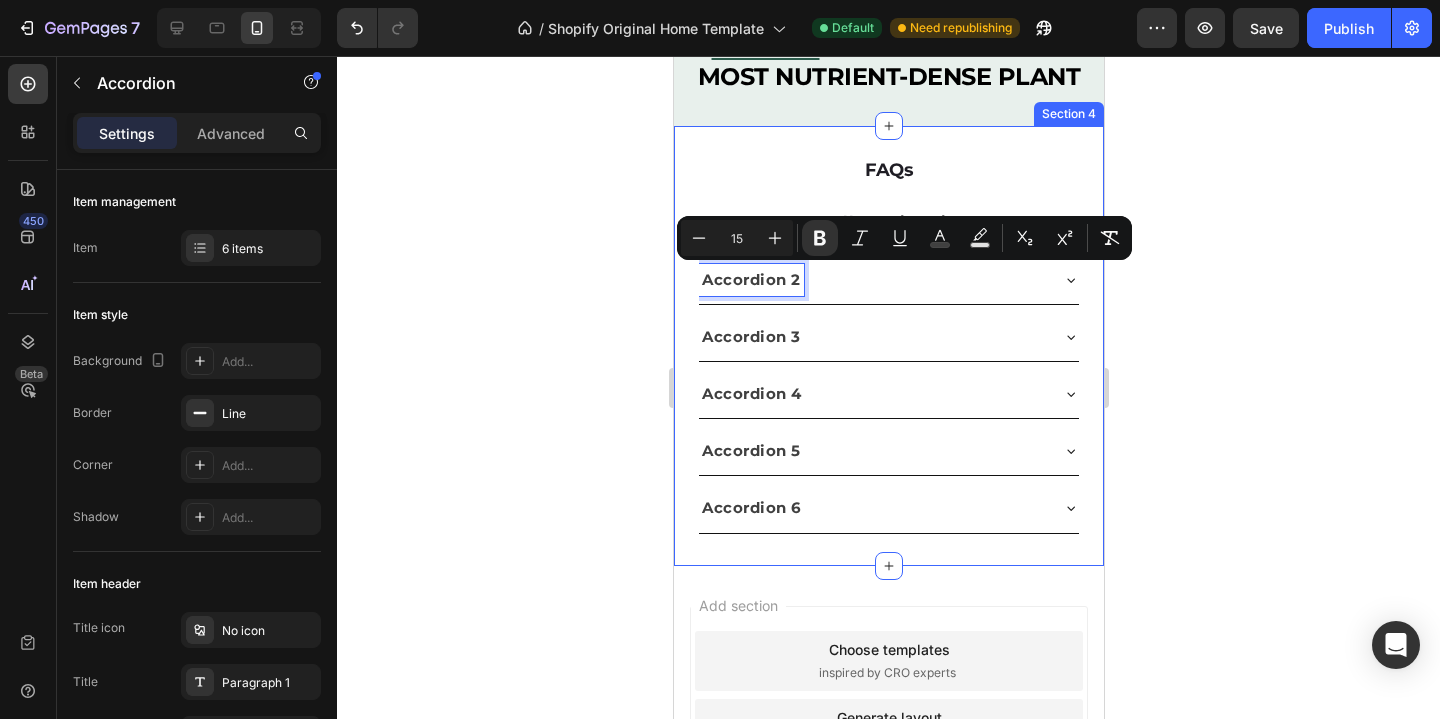 click 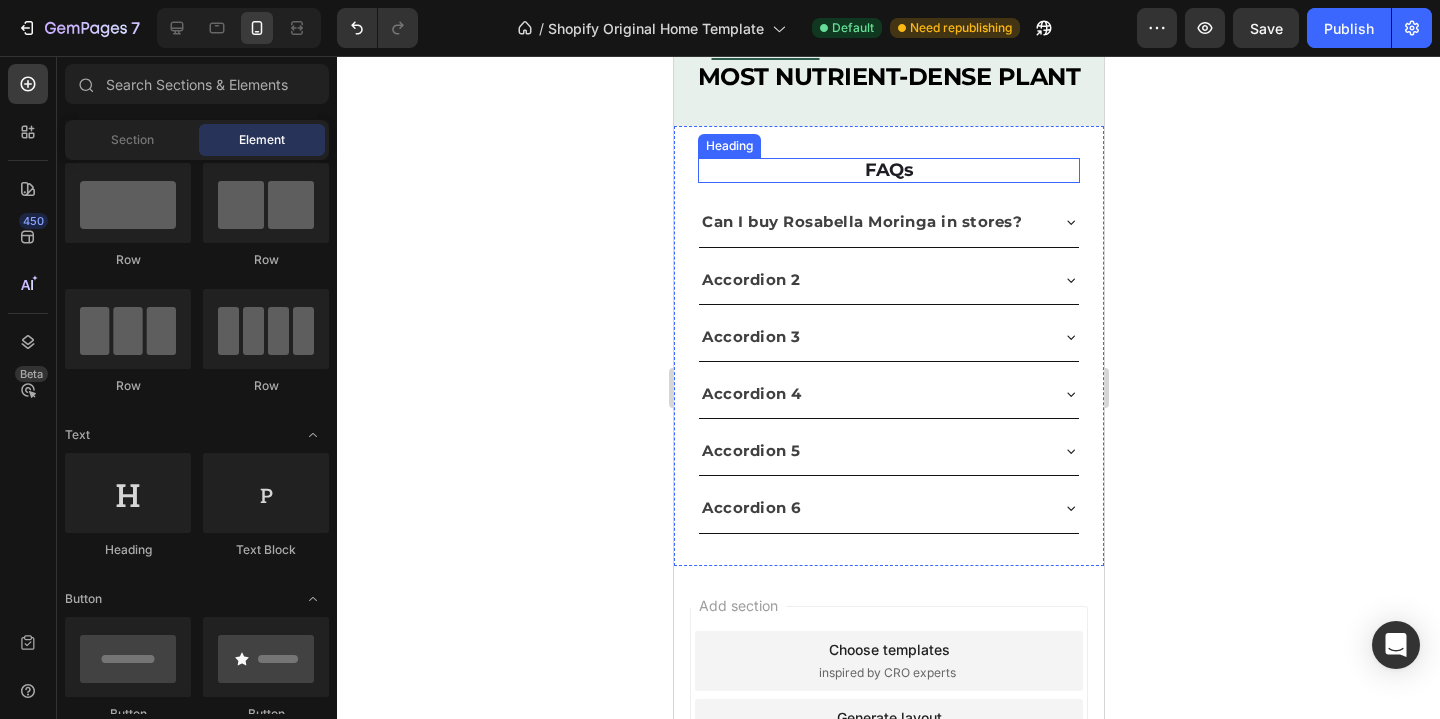 click on "FAQs" at bounding box center (888, 171) 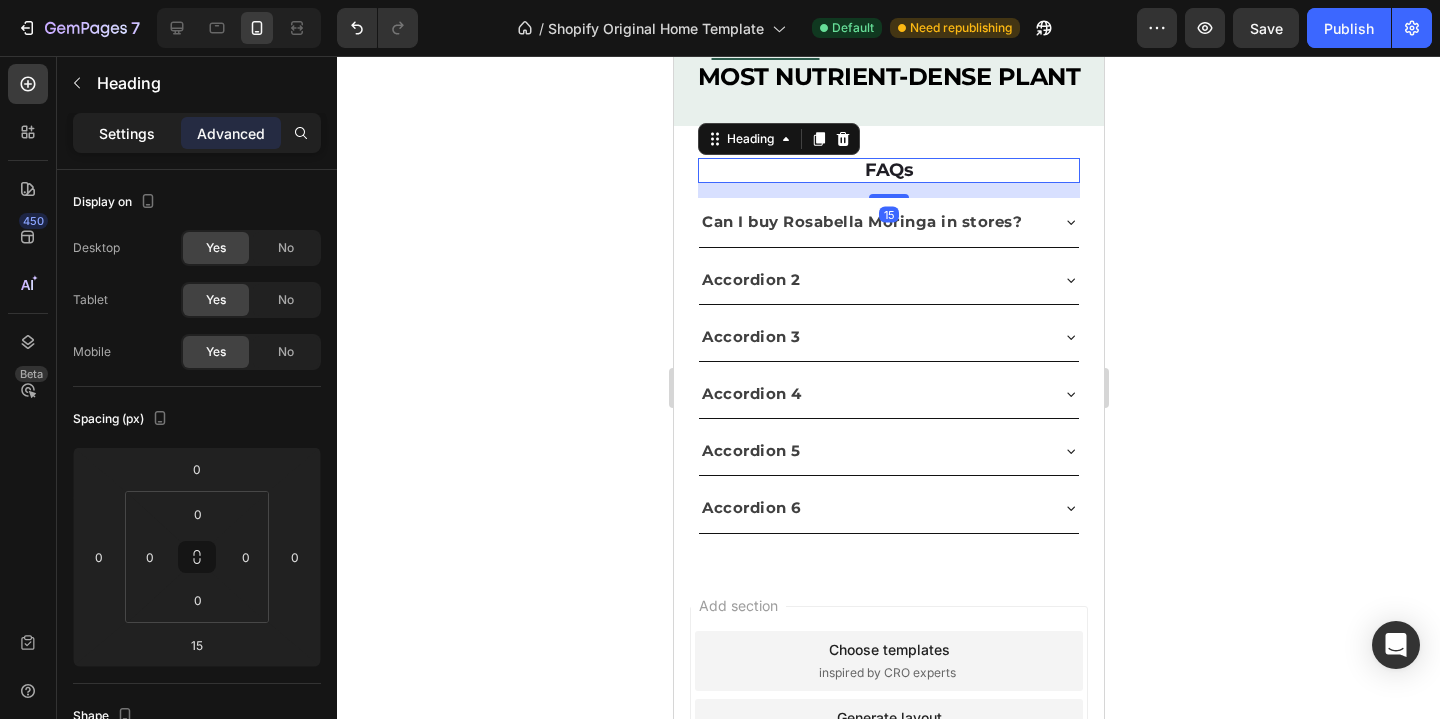 click on "Settings" at bounding box center (127, 133) 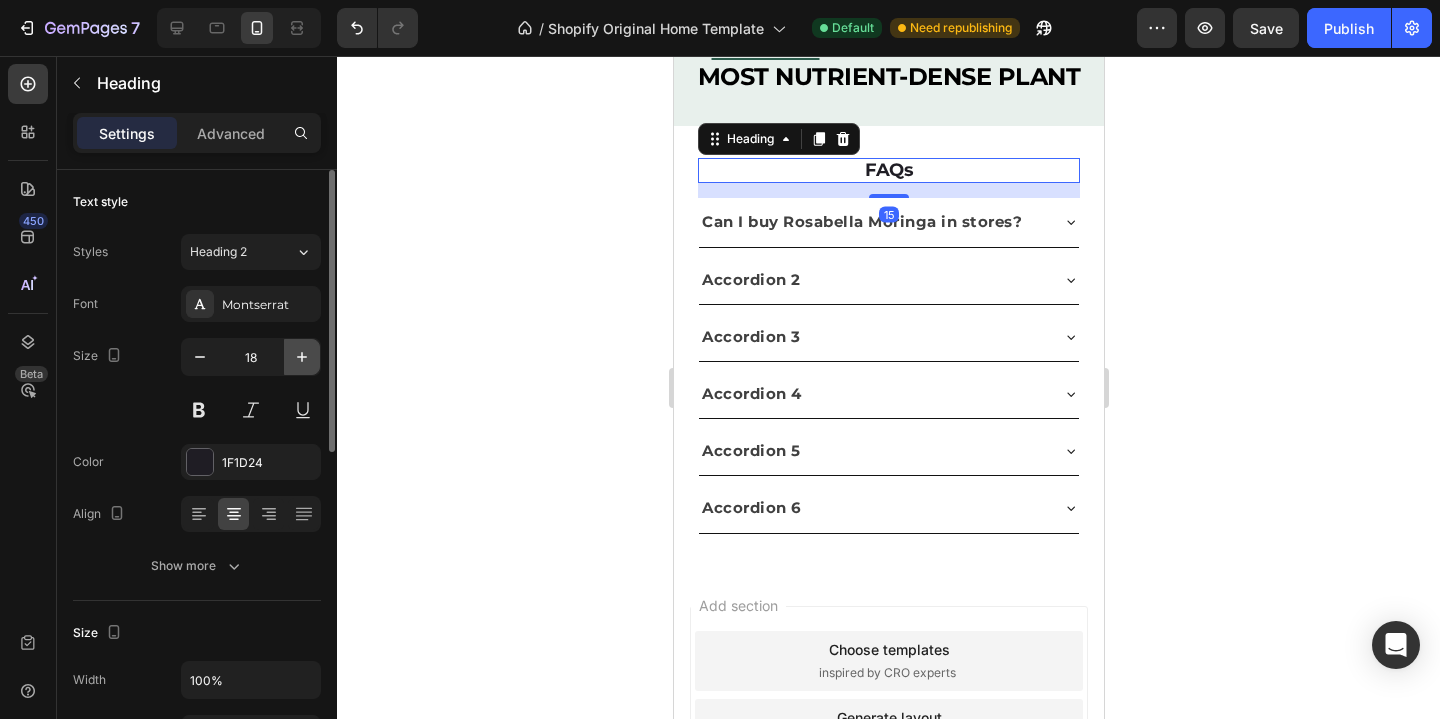 click 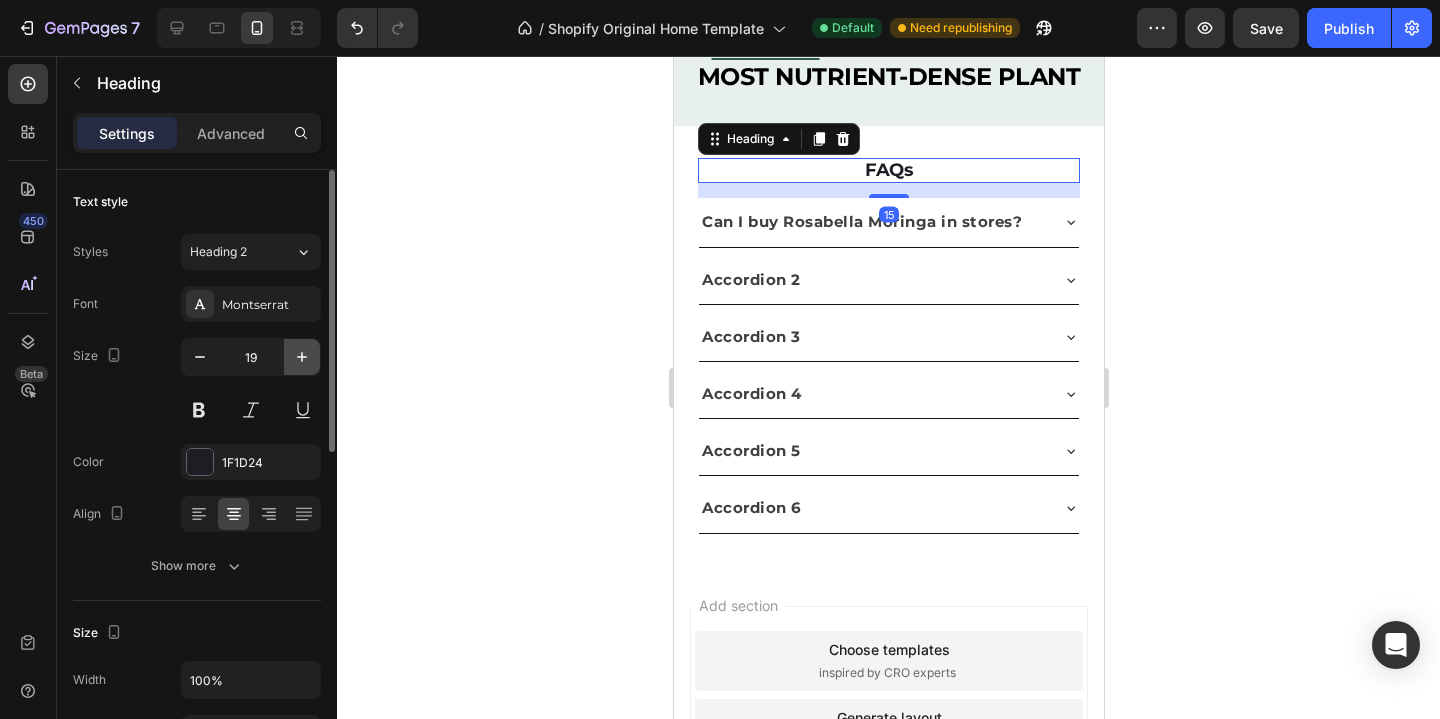 click 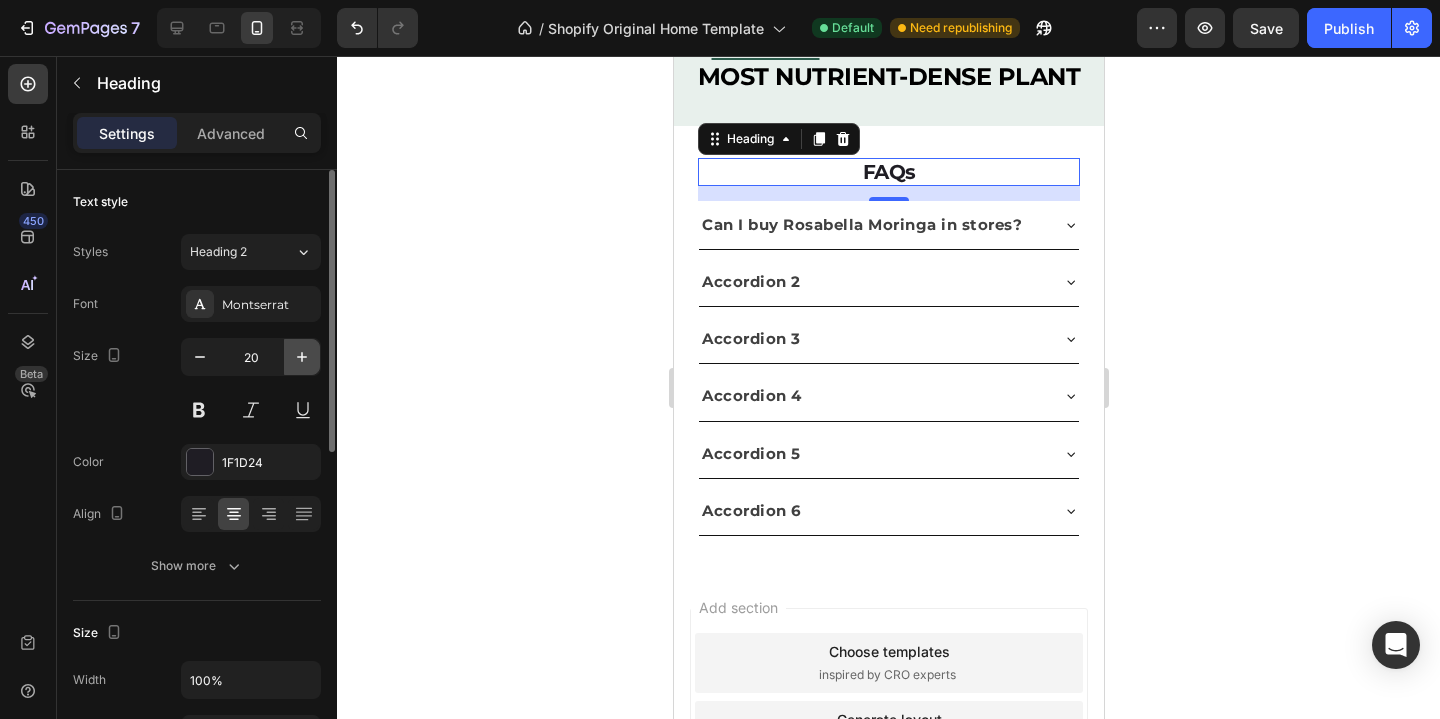 click 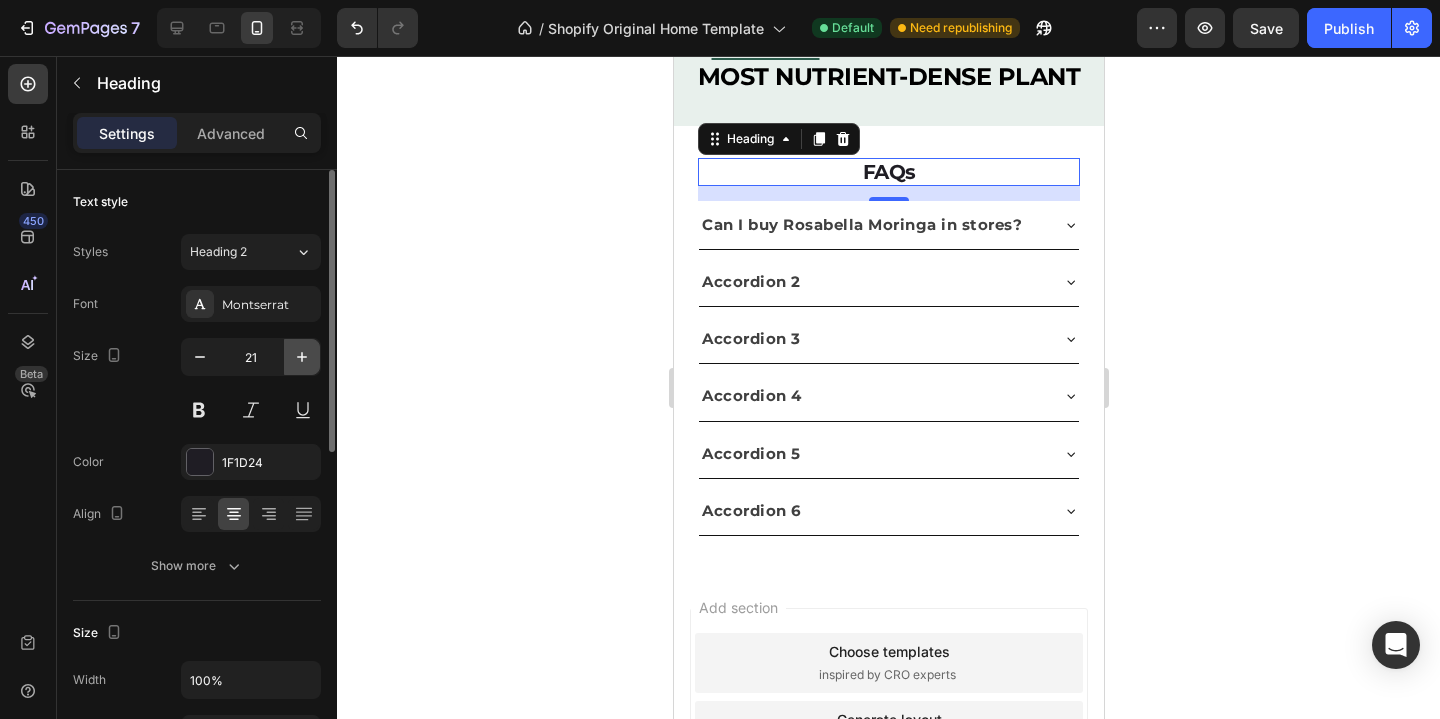 click 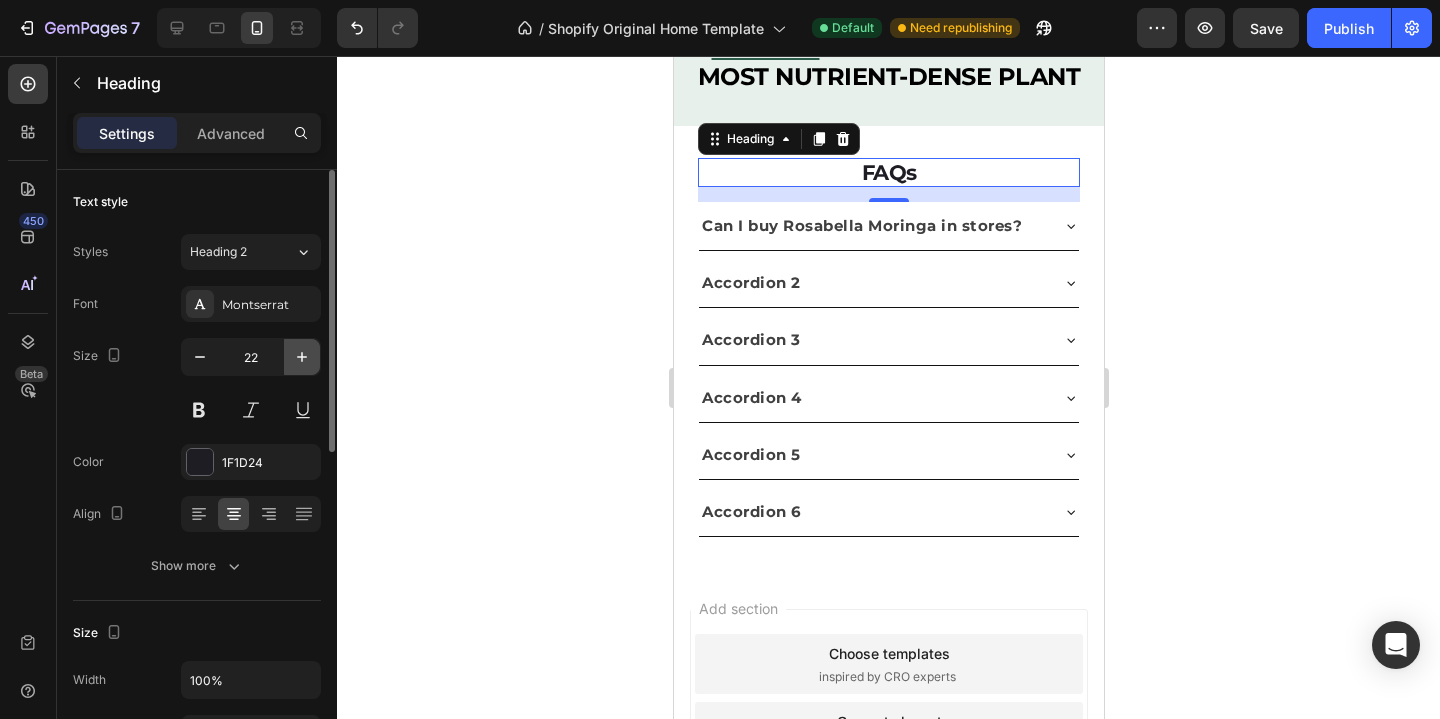 click 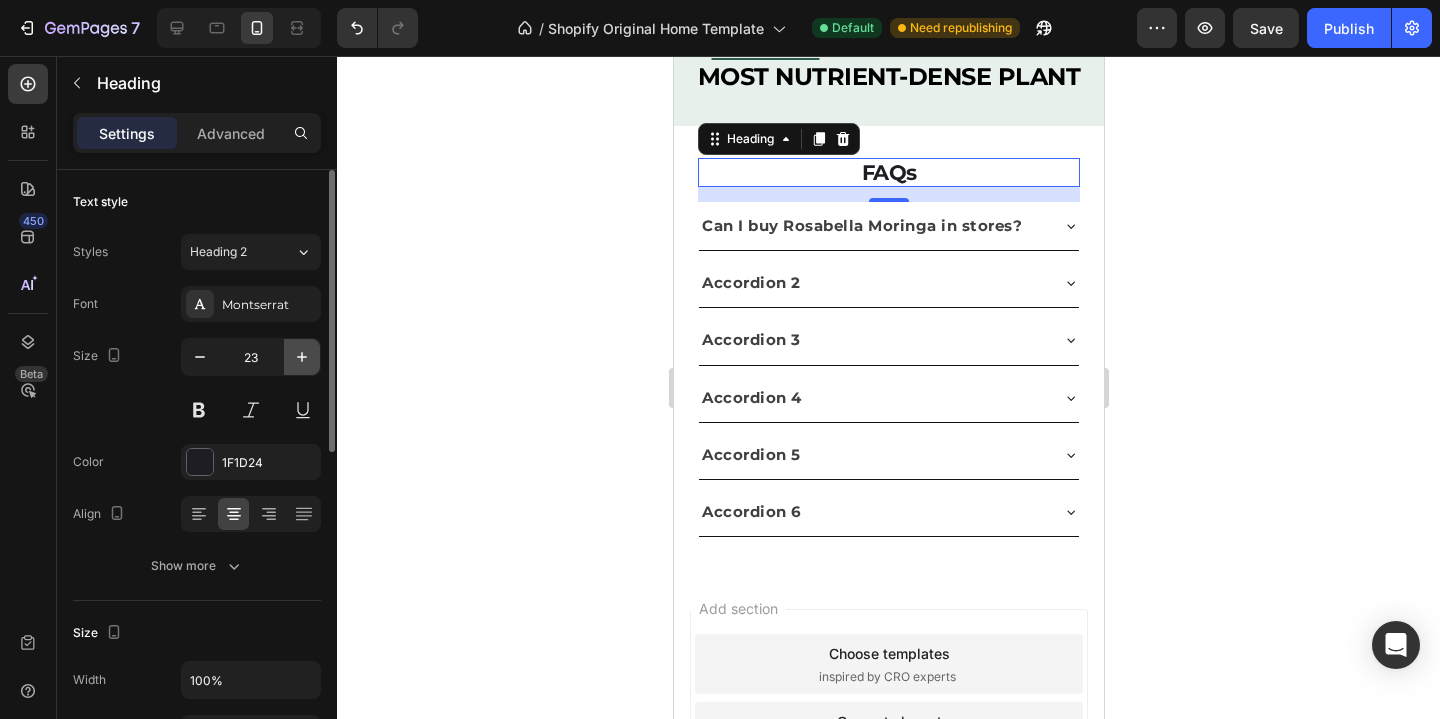 click 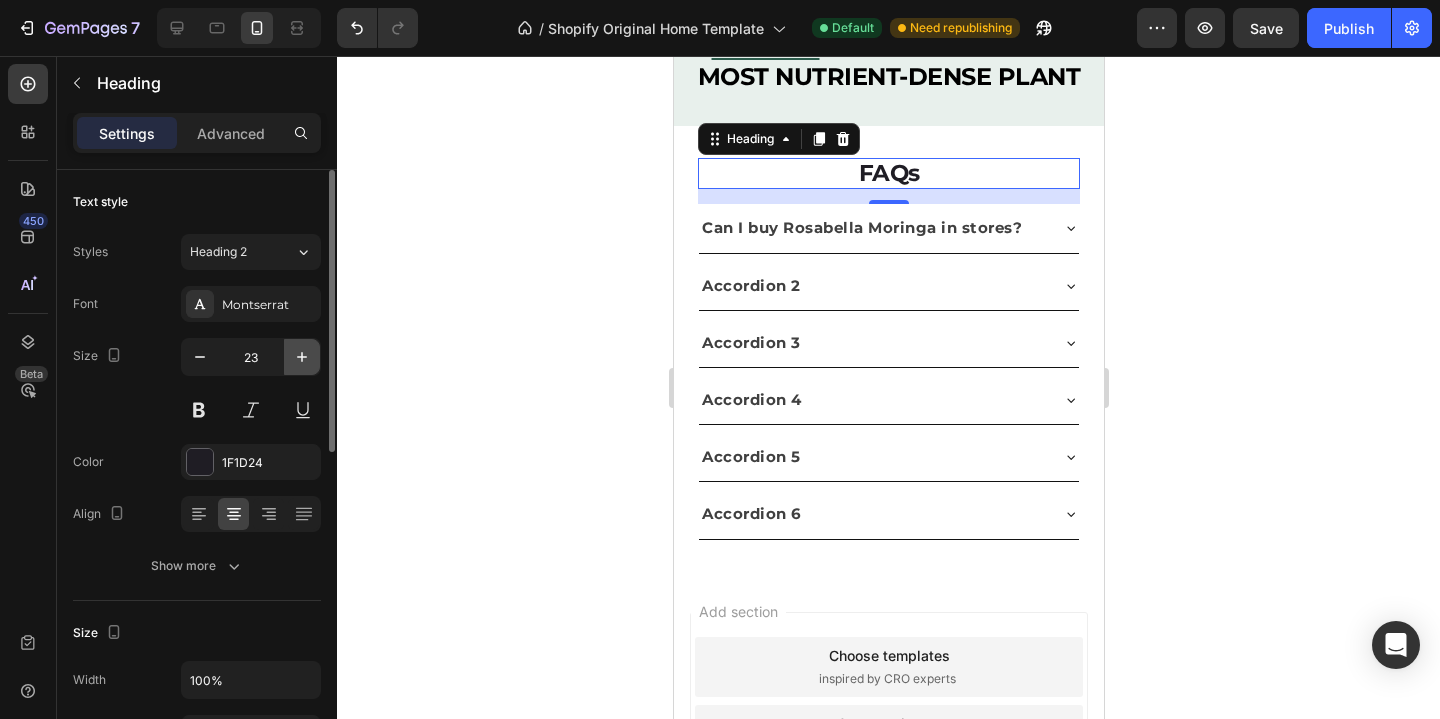 click 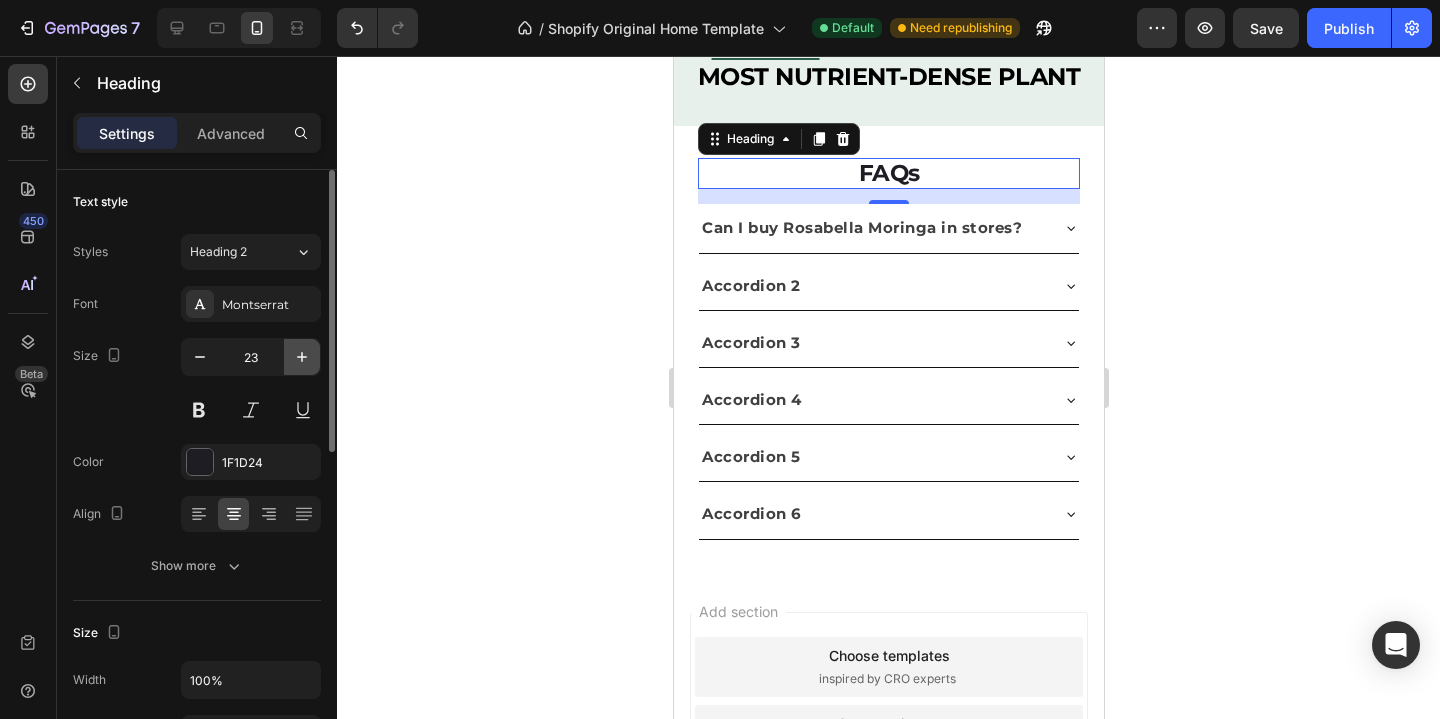 click 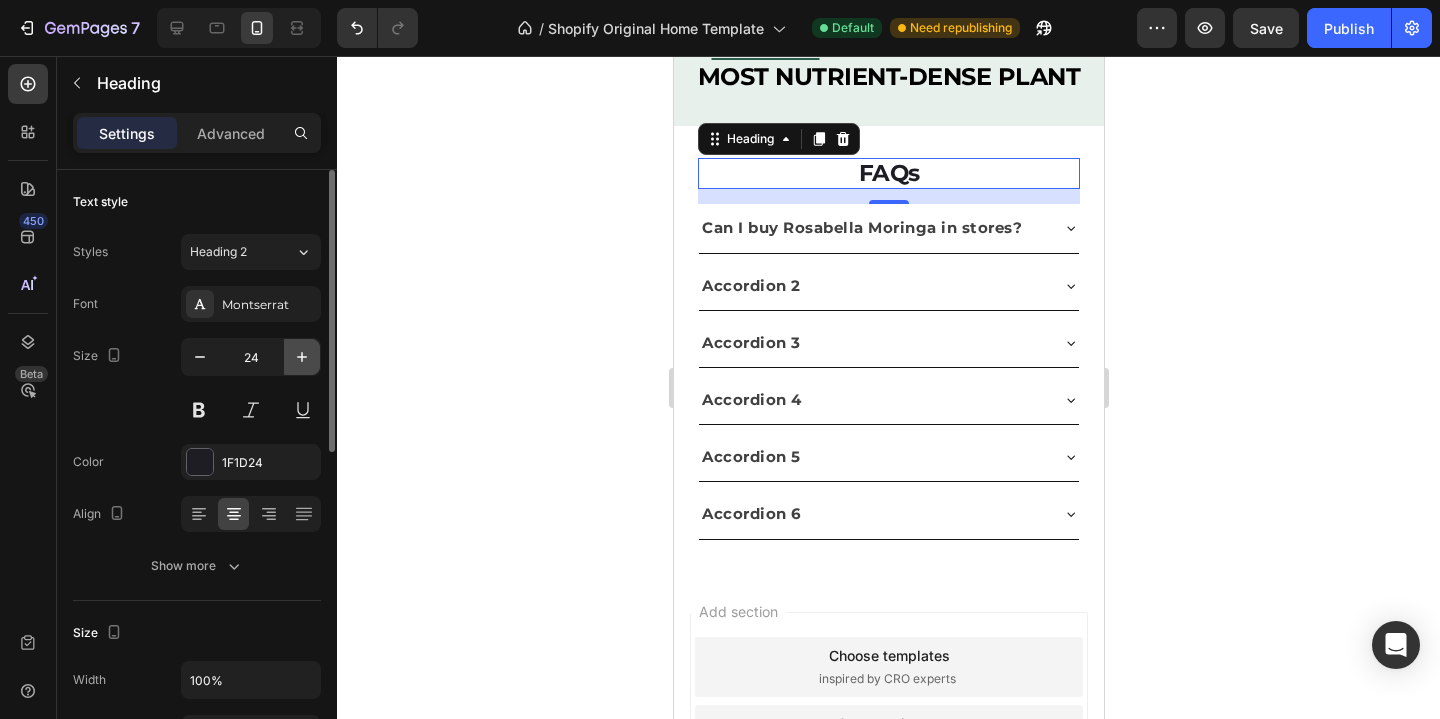 click 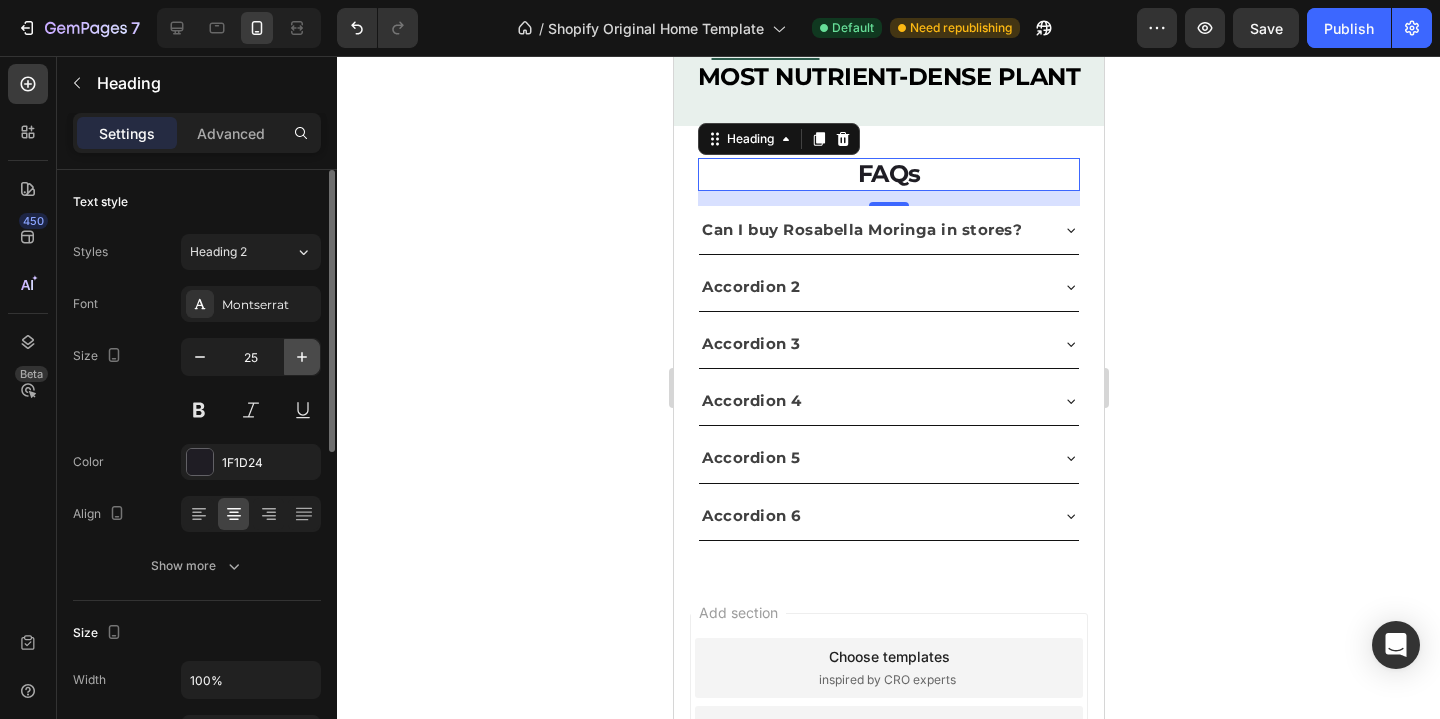 click 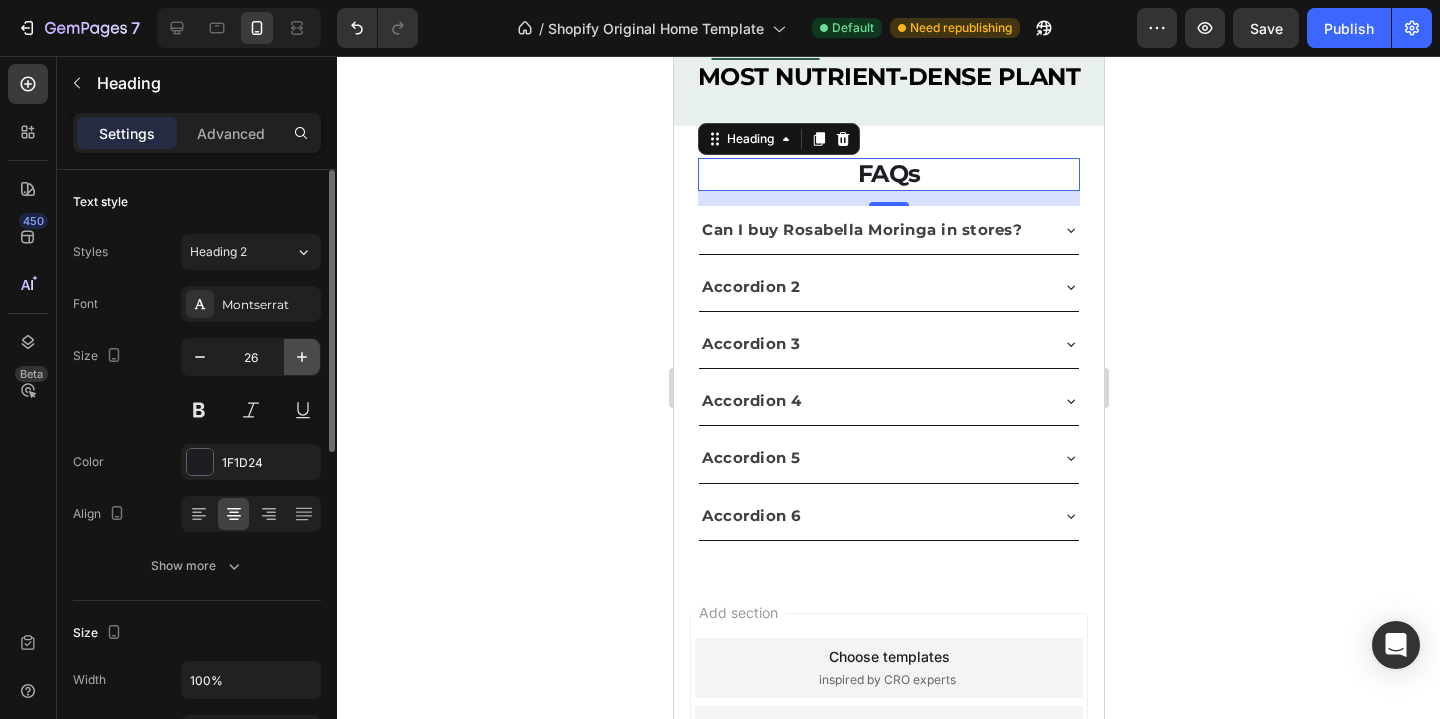 click 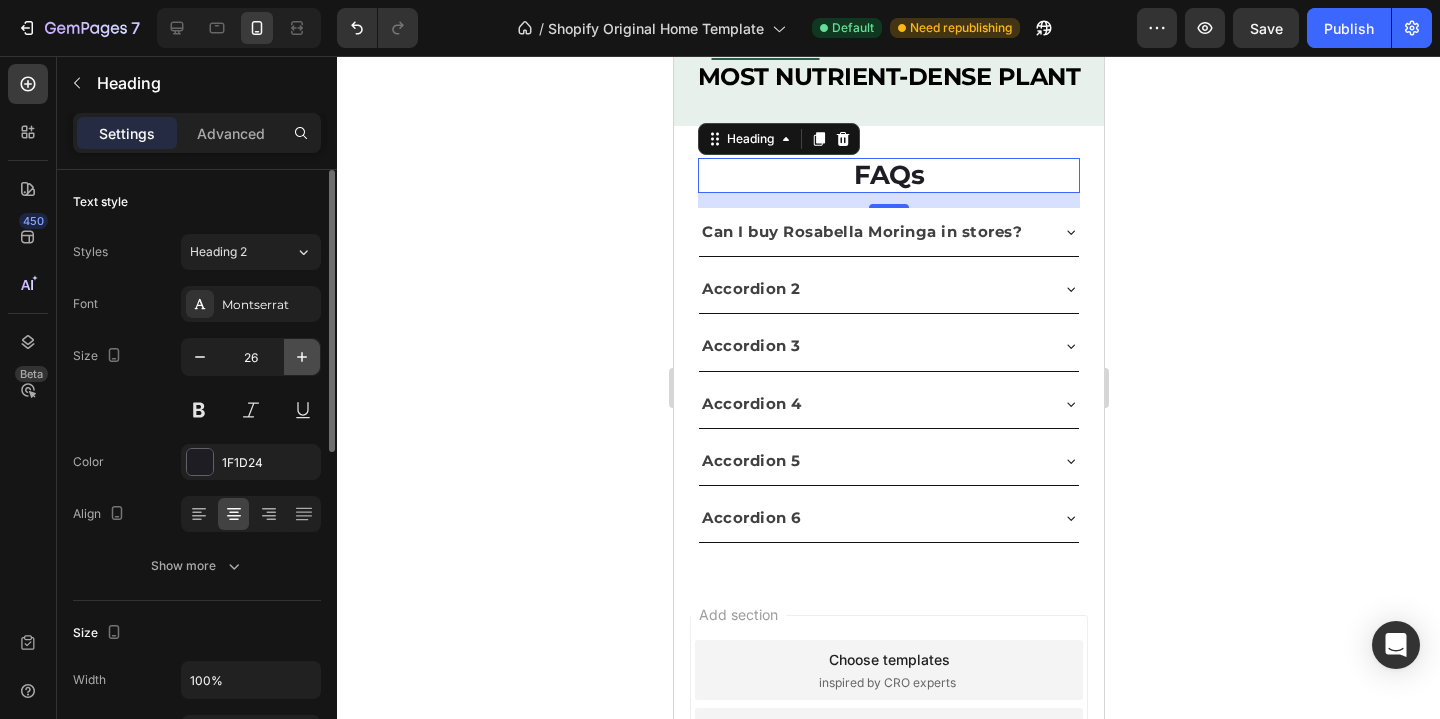 type on "27" 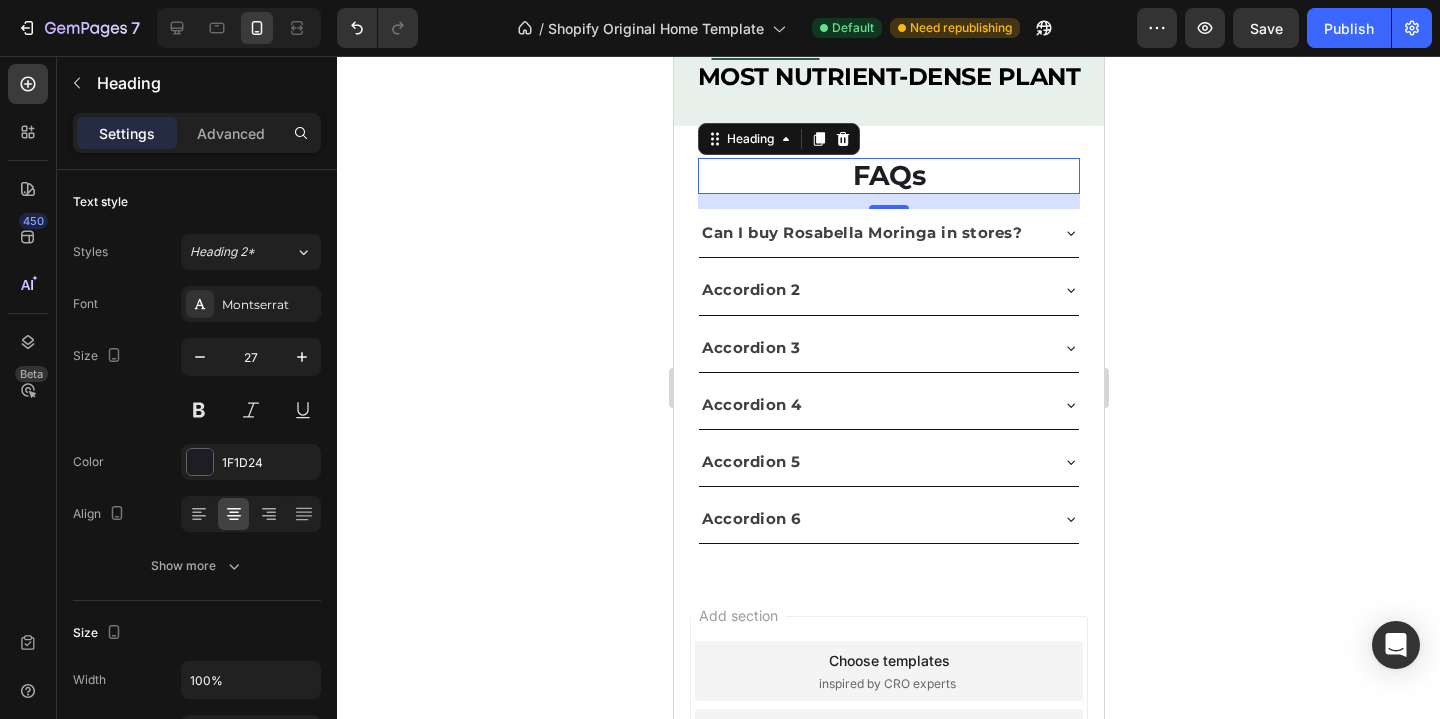 click 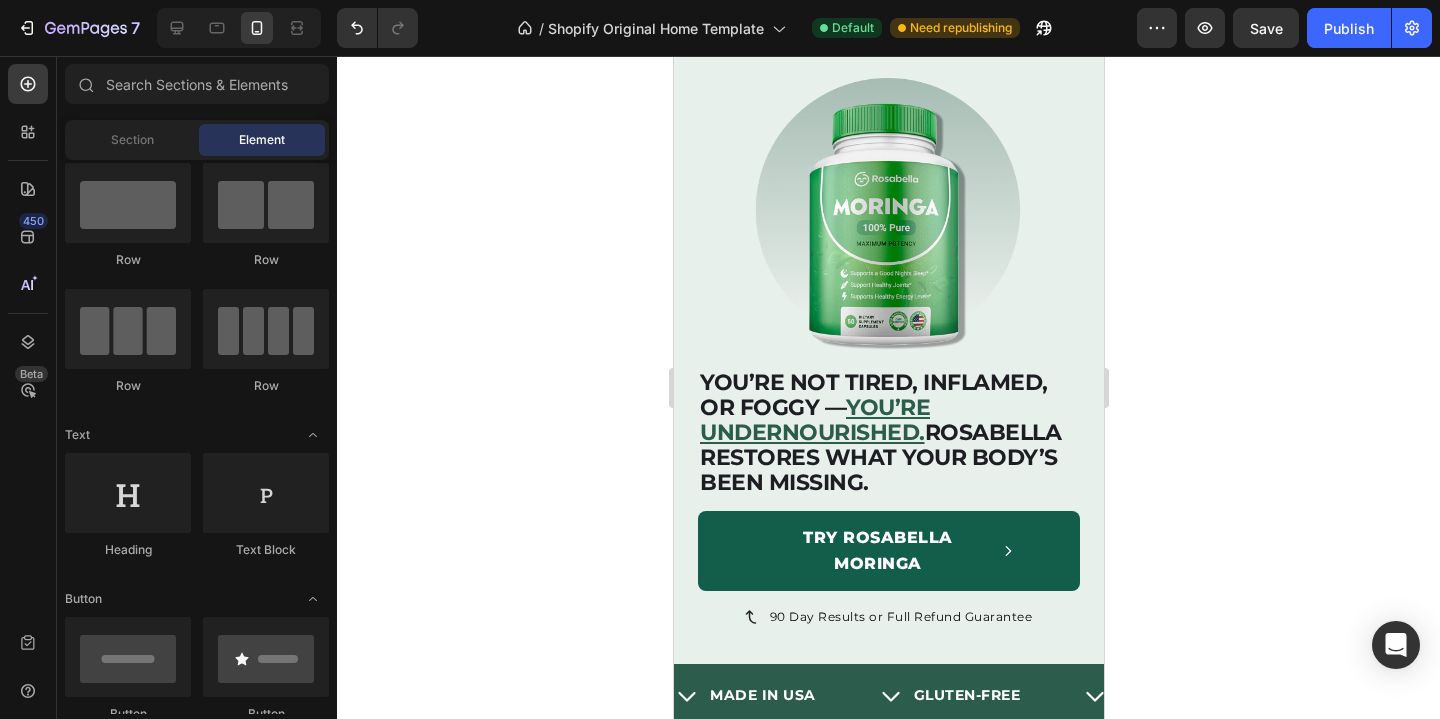 scroll, scrollTop: 0, scrollLeft: 0, axis: both 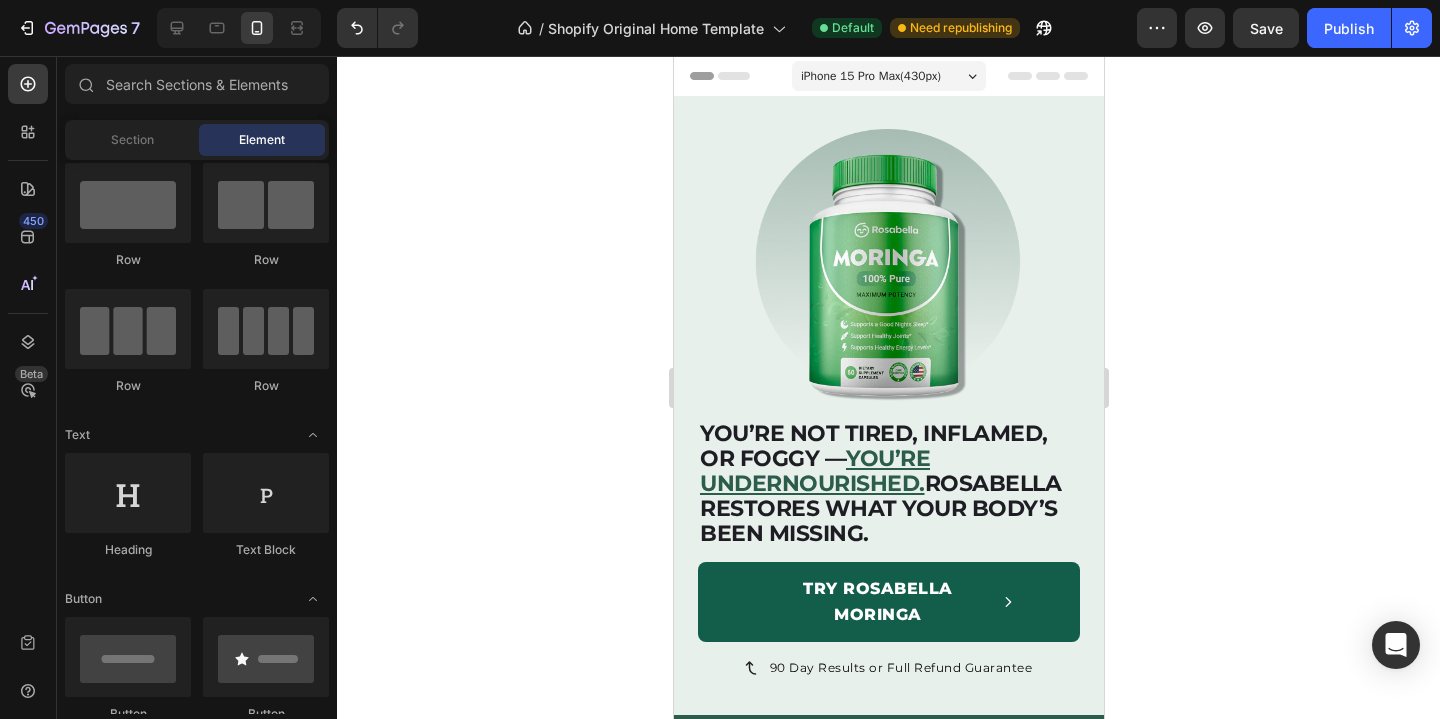click 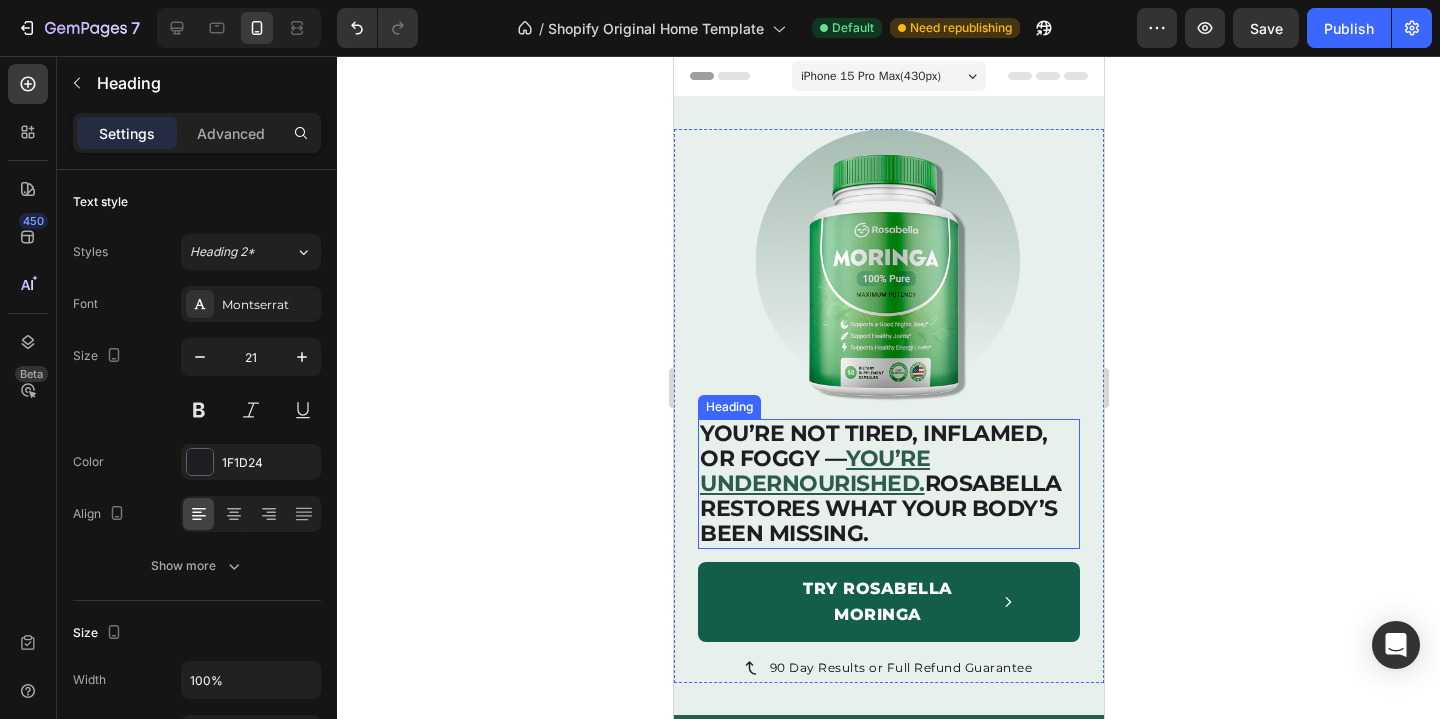 click on "Rosabella restores what your body’s been missing." at bounding box center [879, 508] 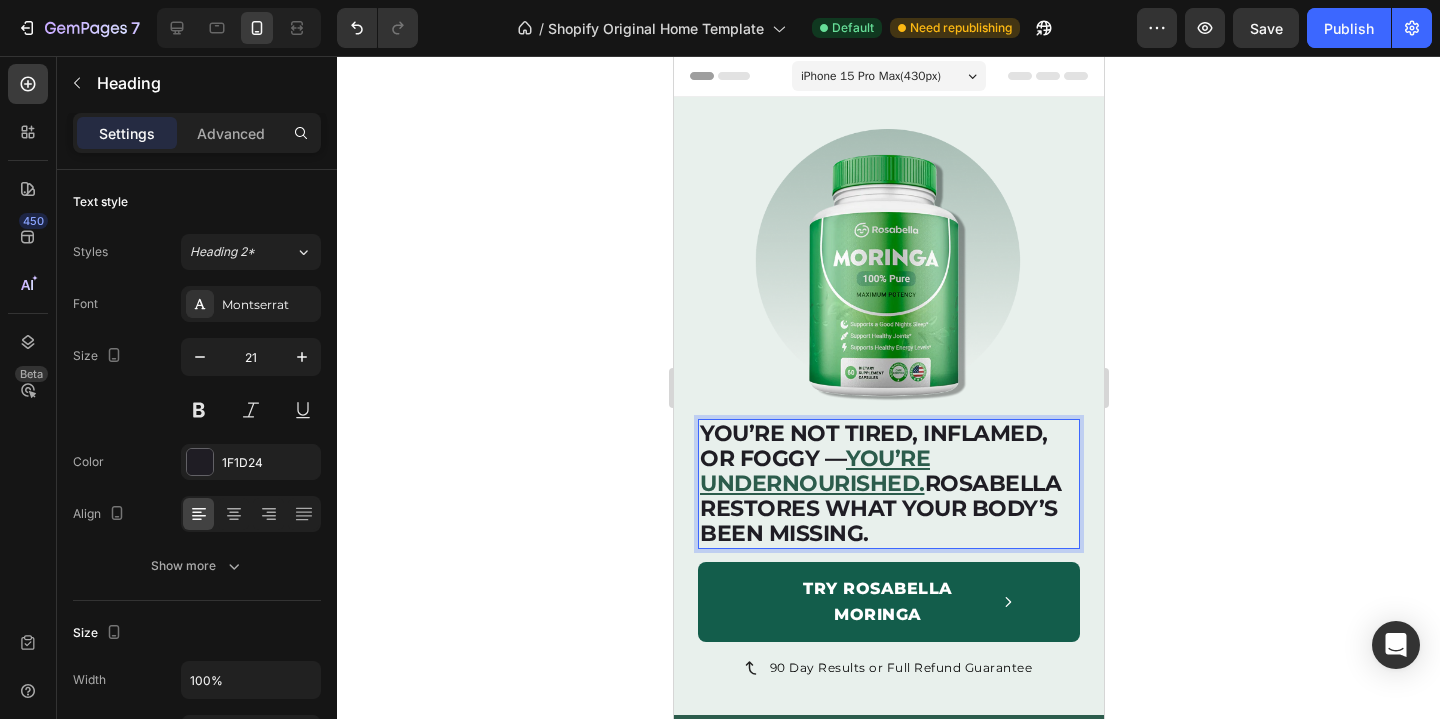 click on "Rosabella restores what your body’s been missing." at bounding box center (879, 508) 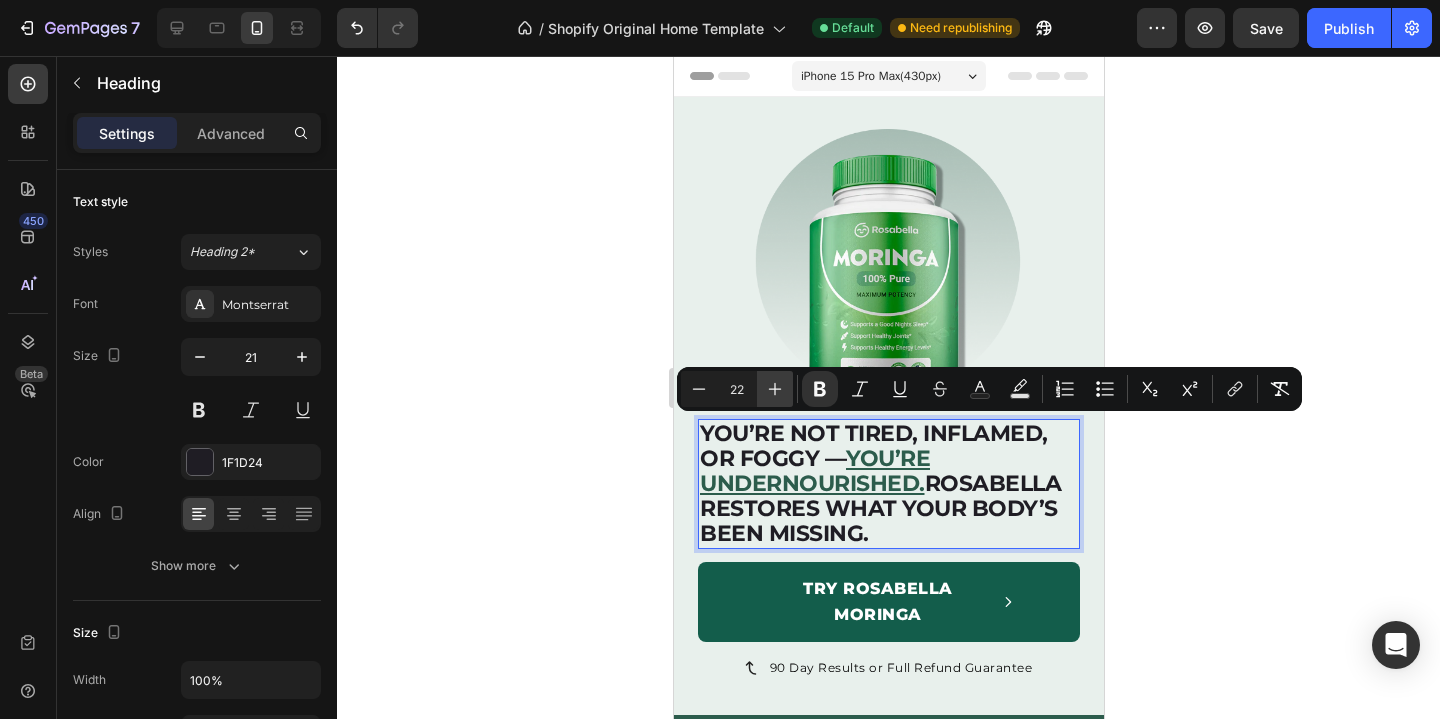 click 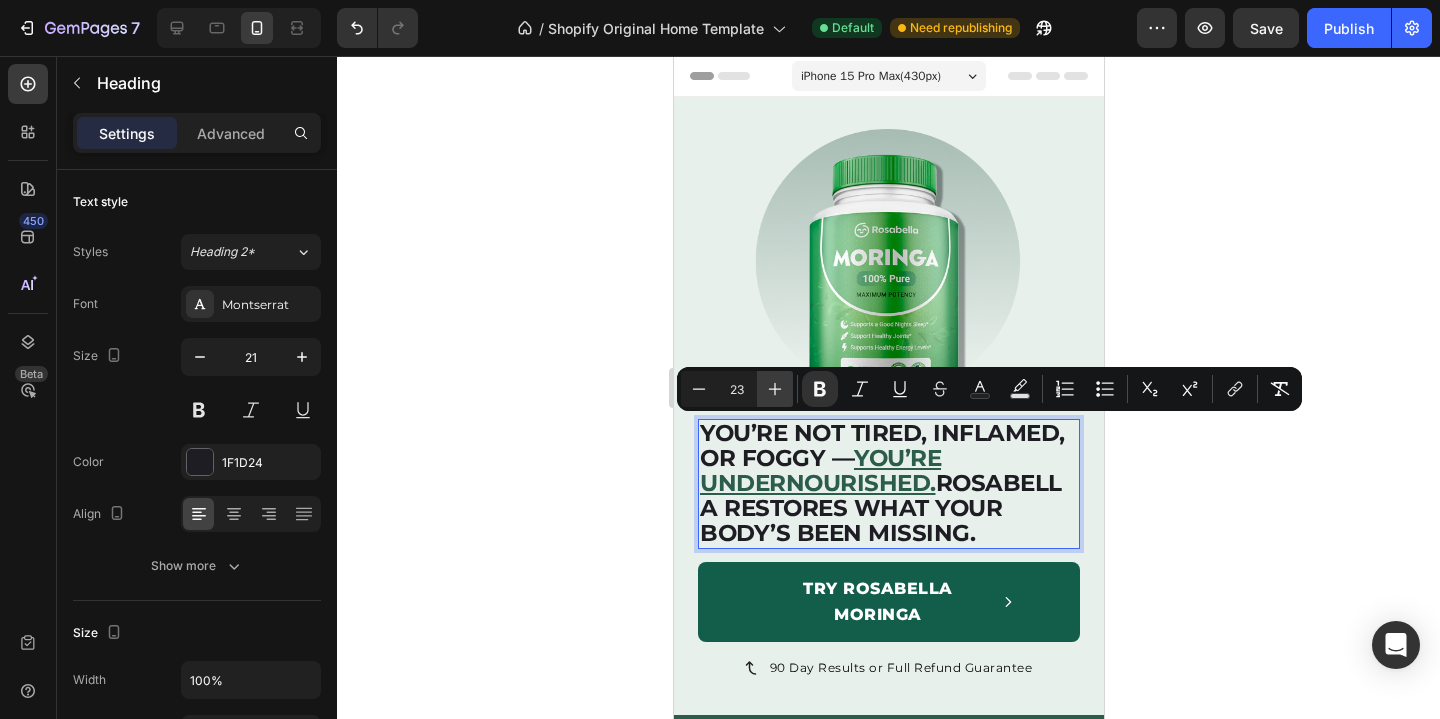 click 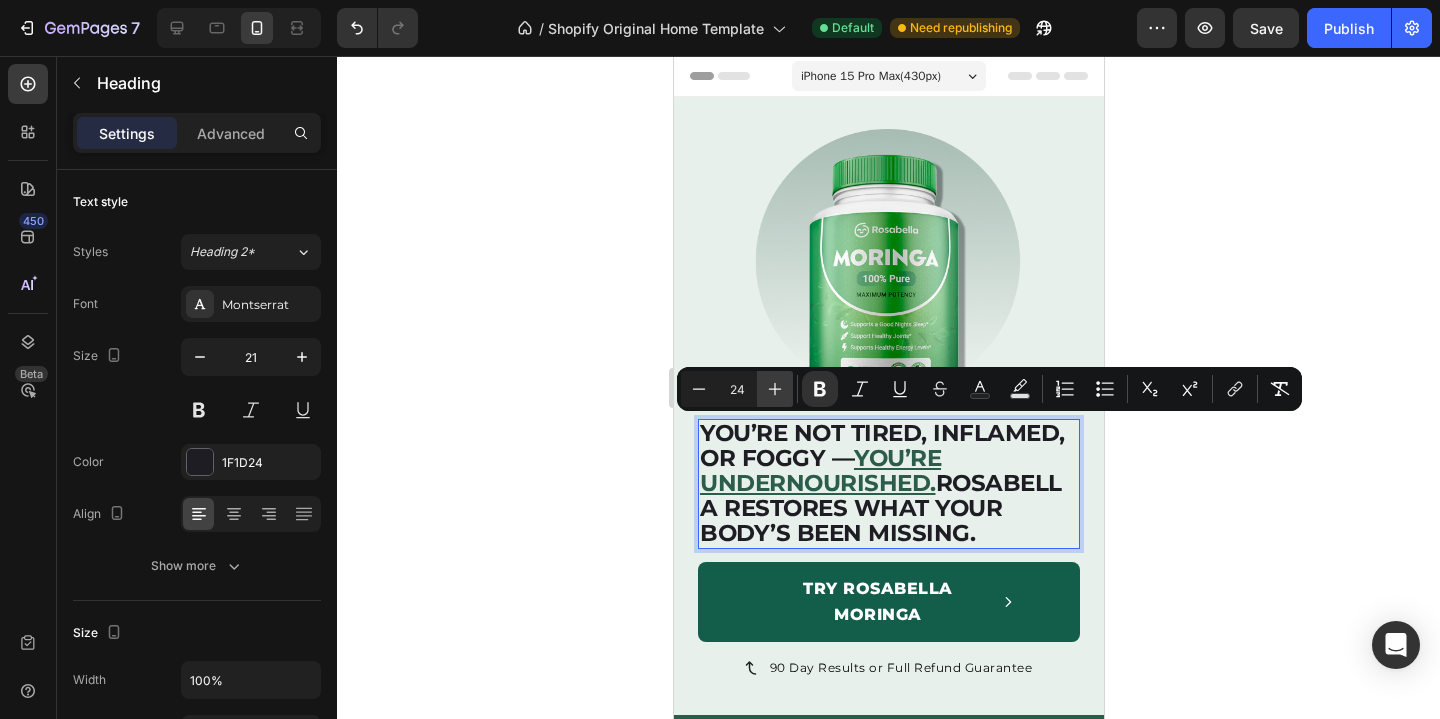 click 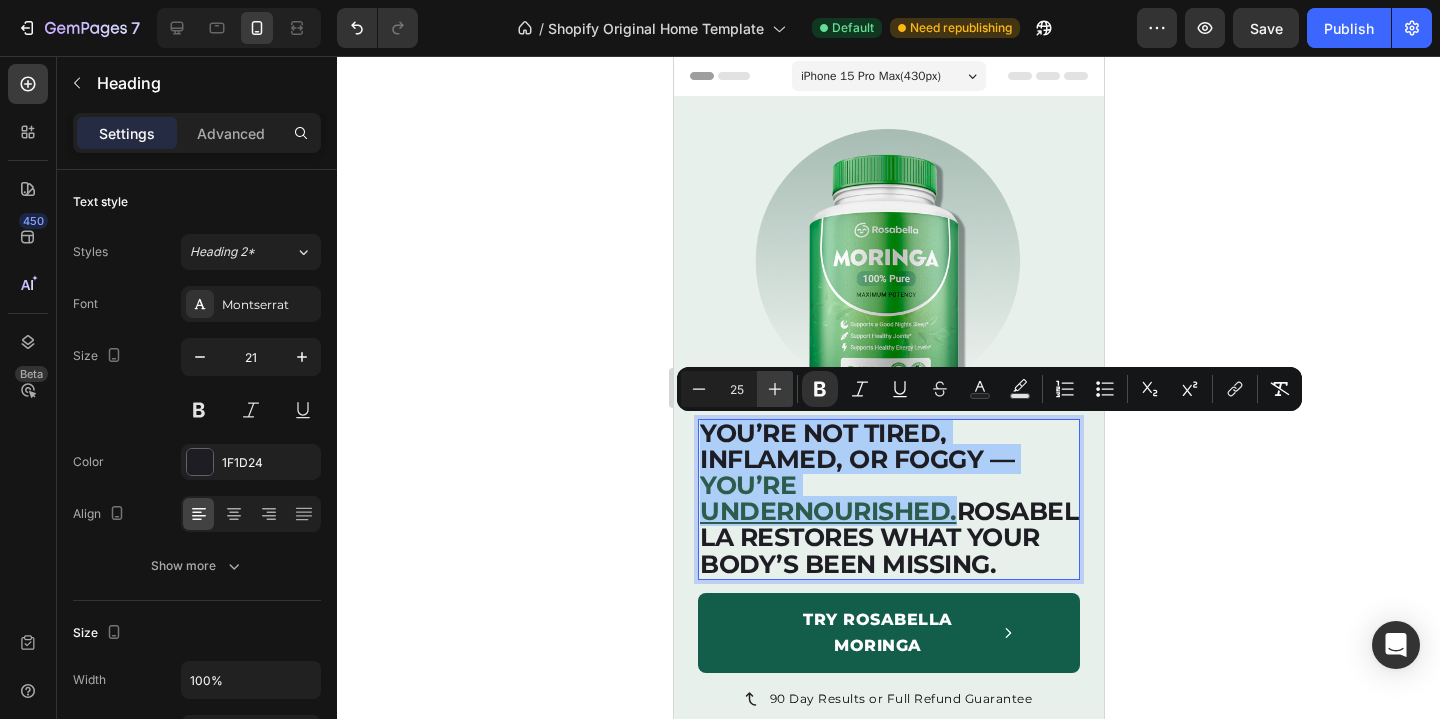 click 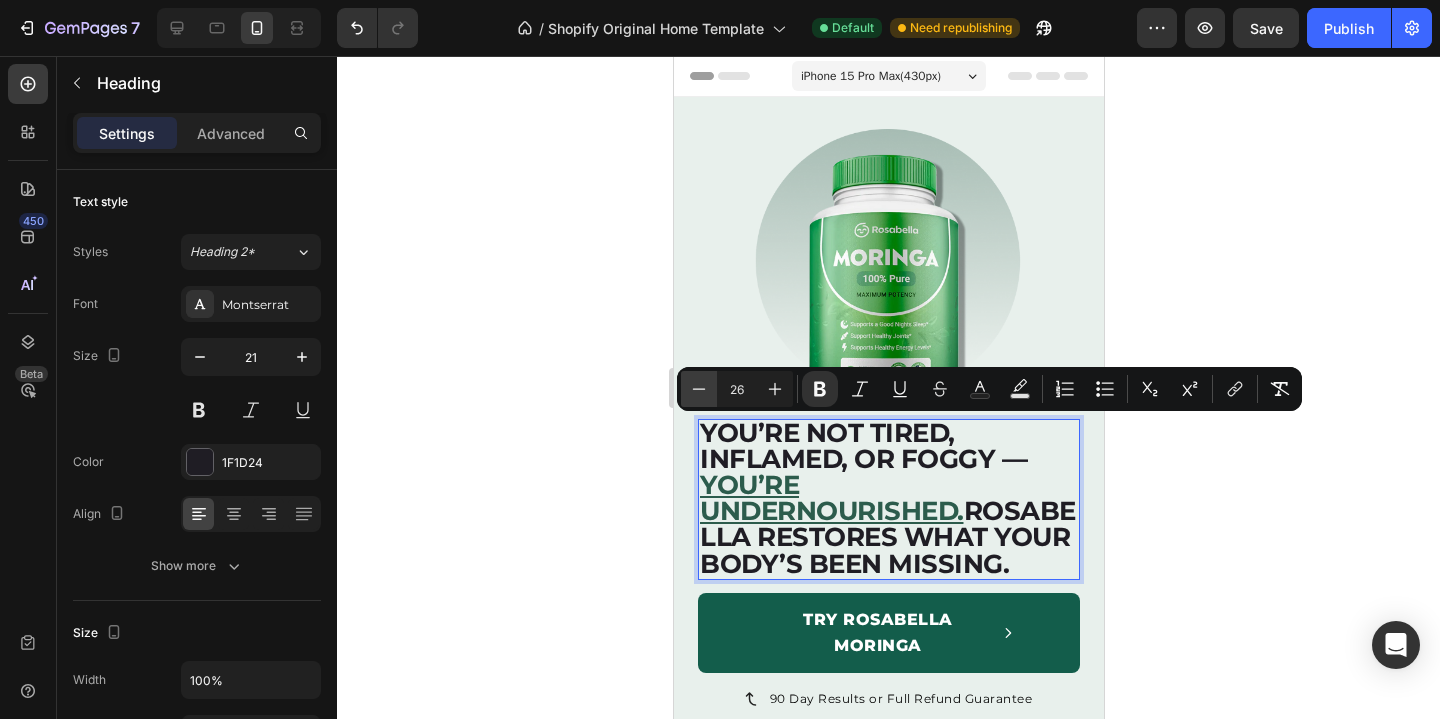 click on "Minus" at bounding box center (699, 389) 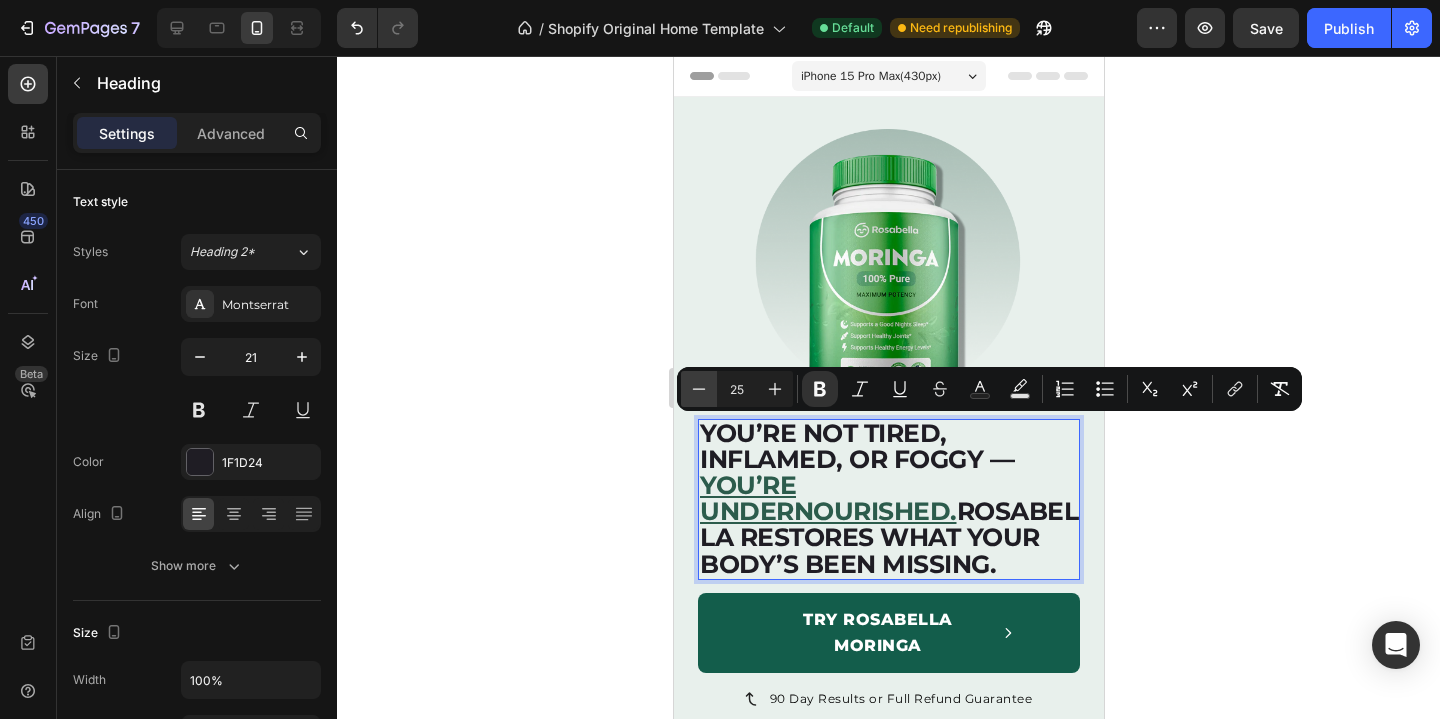 click on "Minus" at bounding box center [699, 389] 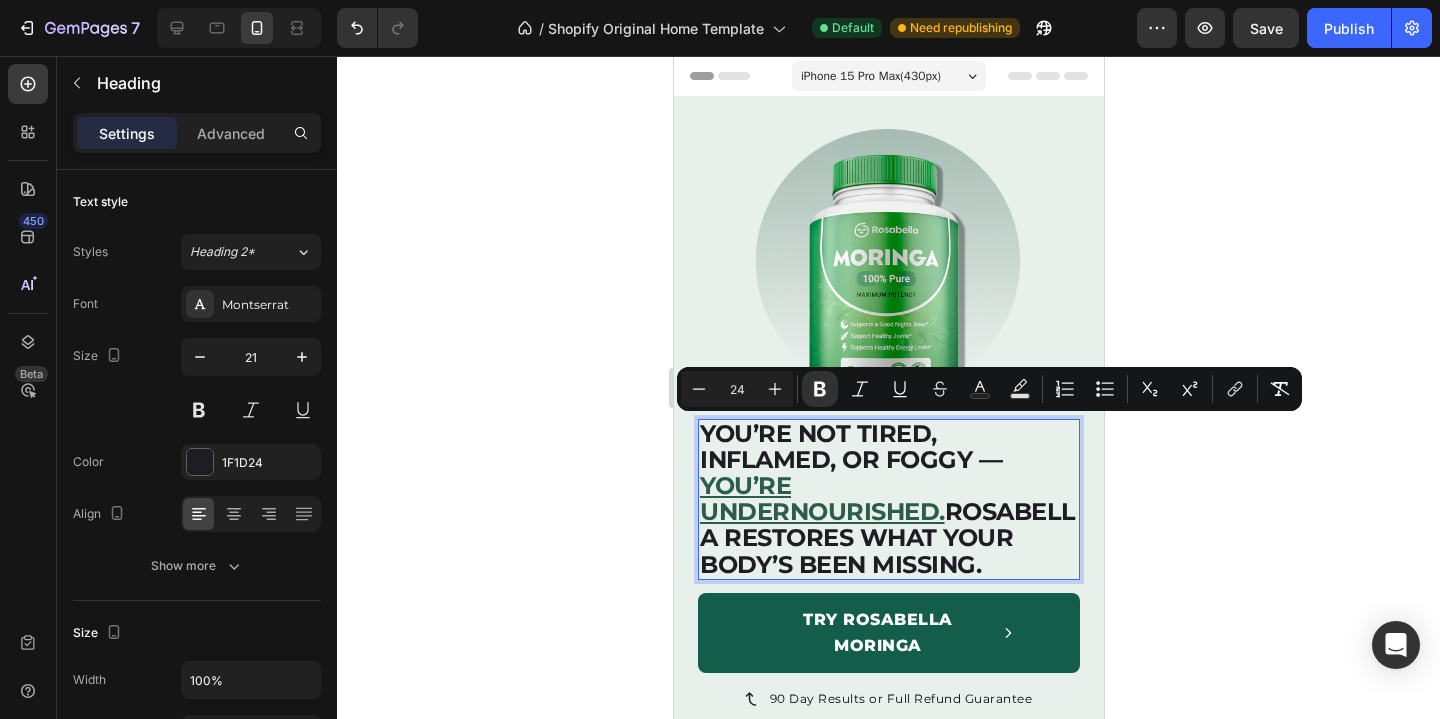 click 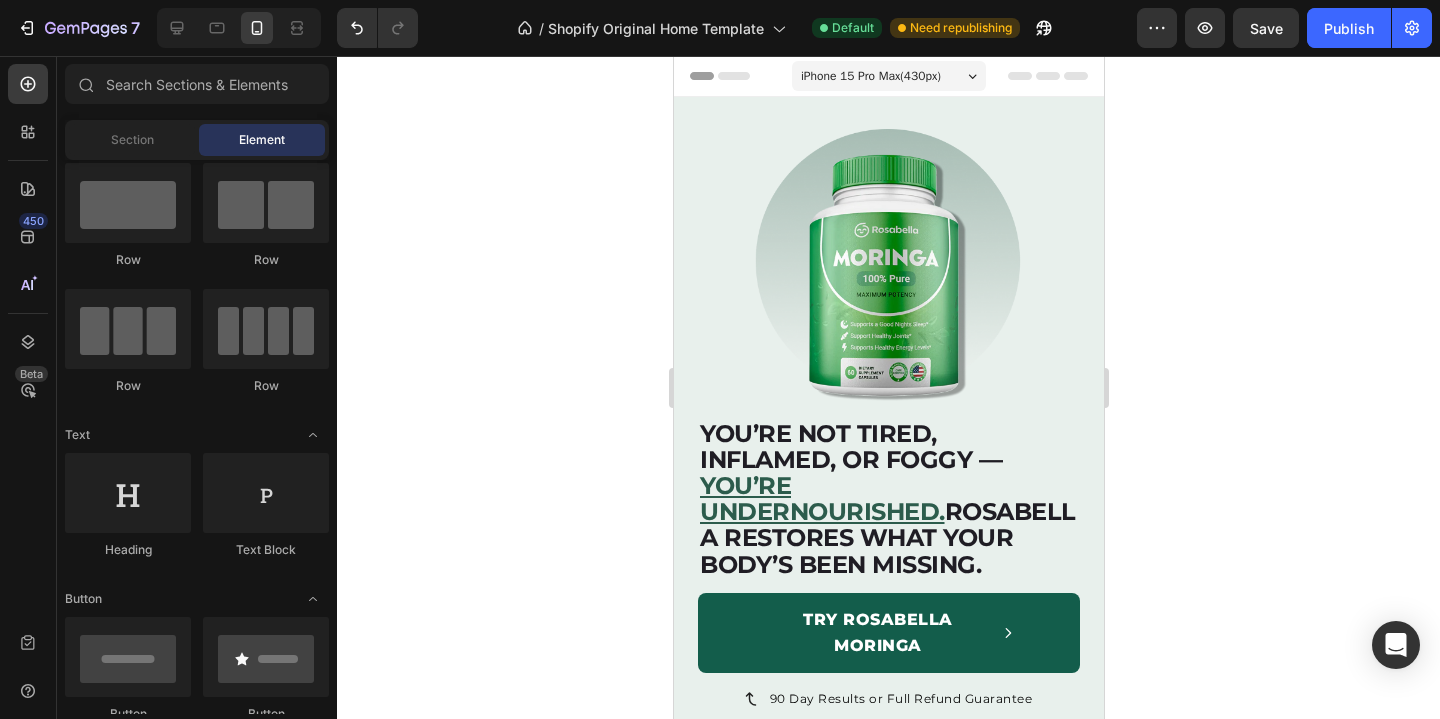 click on "you’re undernourished." at bounding box center [821, 498] 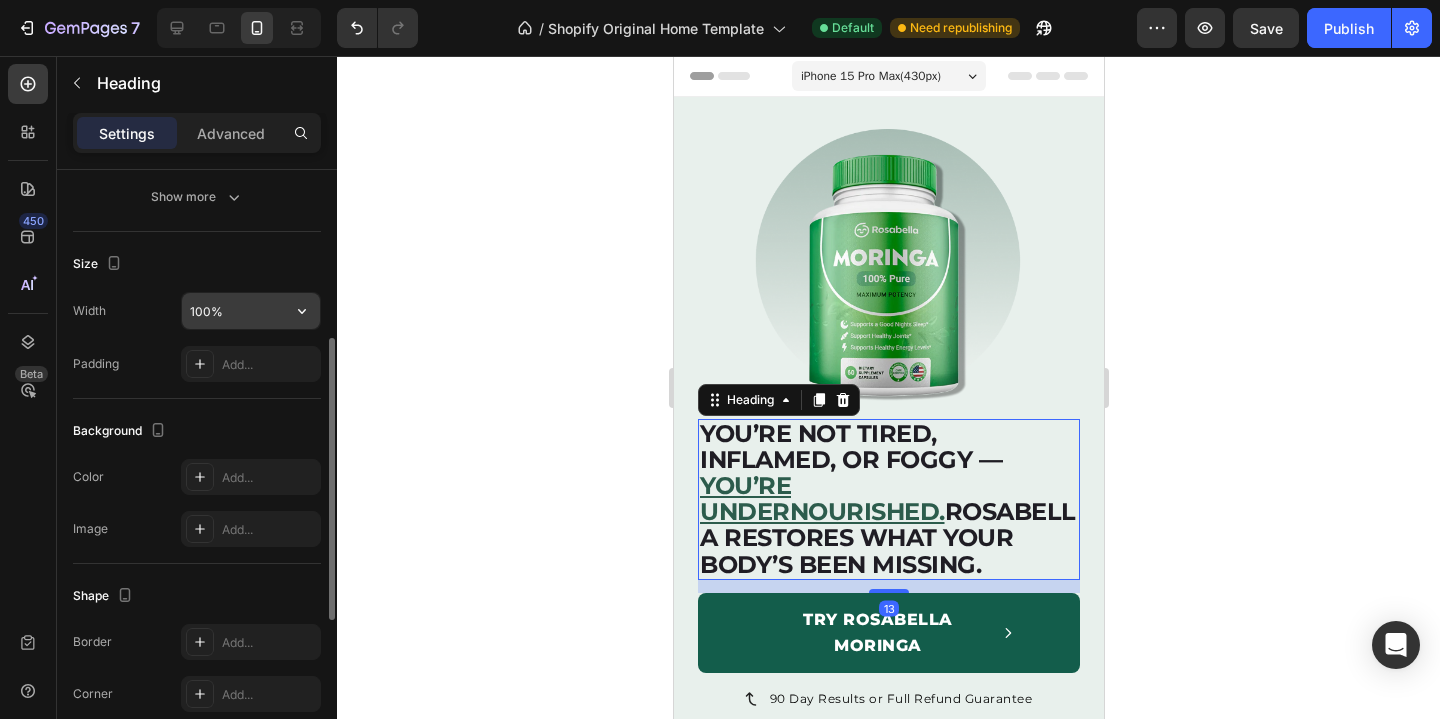 scroll, scrollTop: 366, scrollLeft: 0, axis: vertical 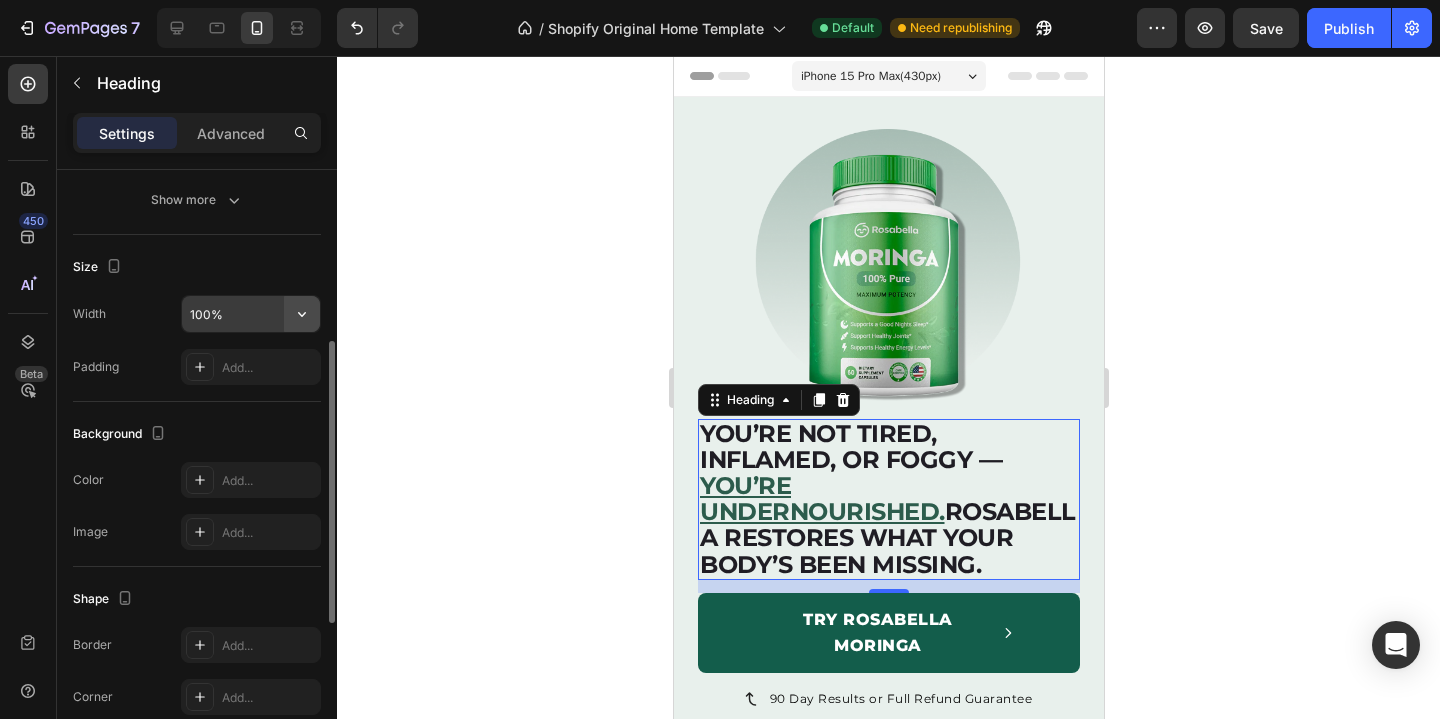 click 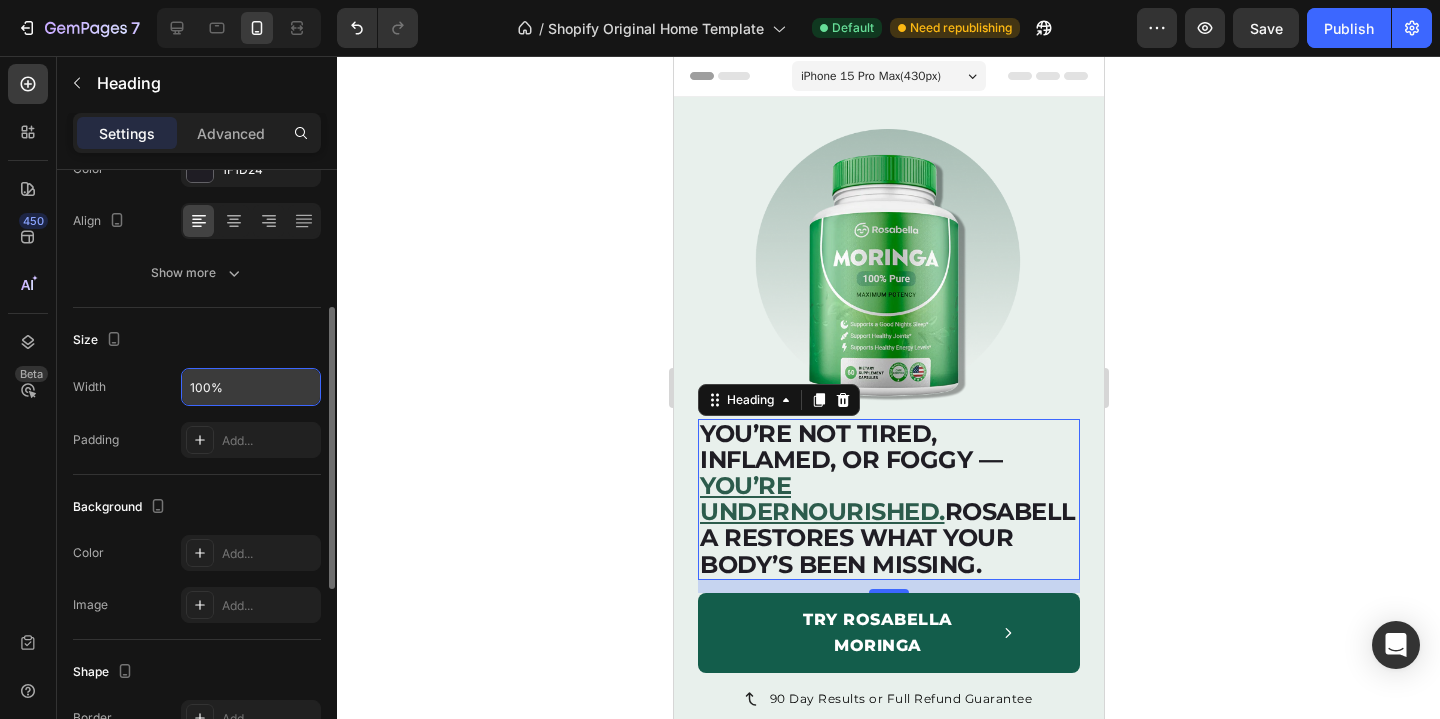 scroll, scrollTop: 257, scrollLeft: 0, axis: vertical 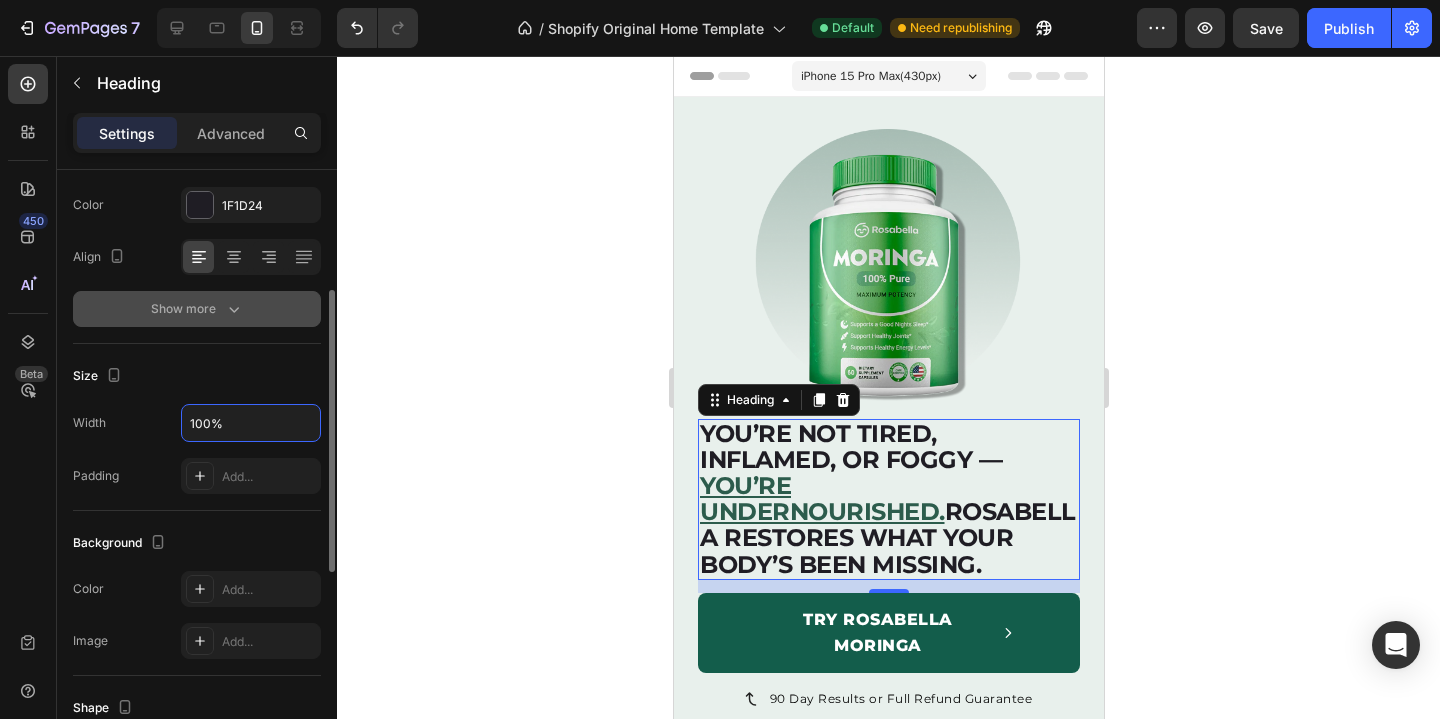 click on "Show more" at bounding box center (197, 309) 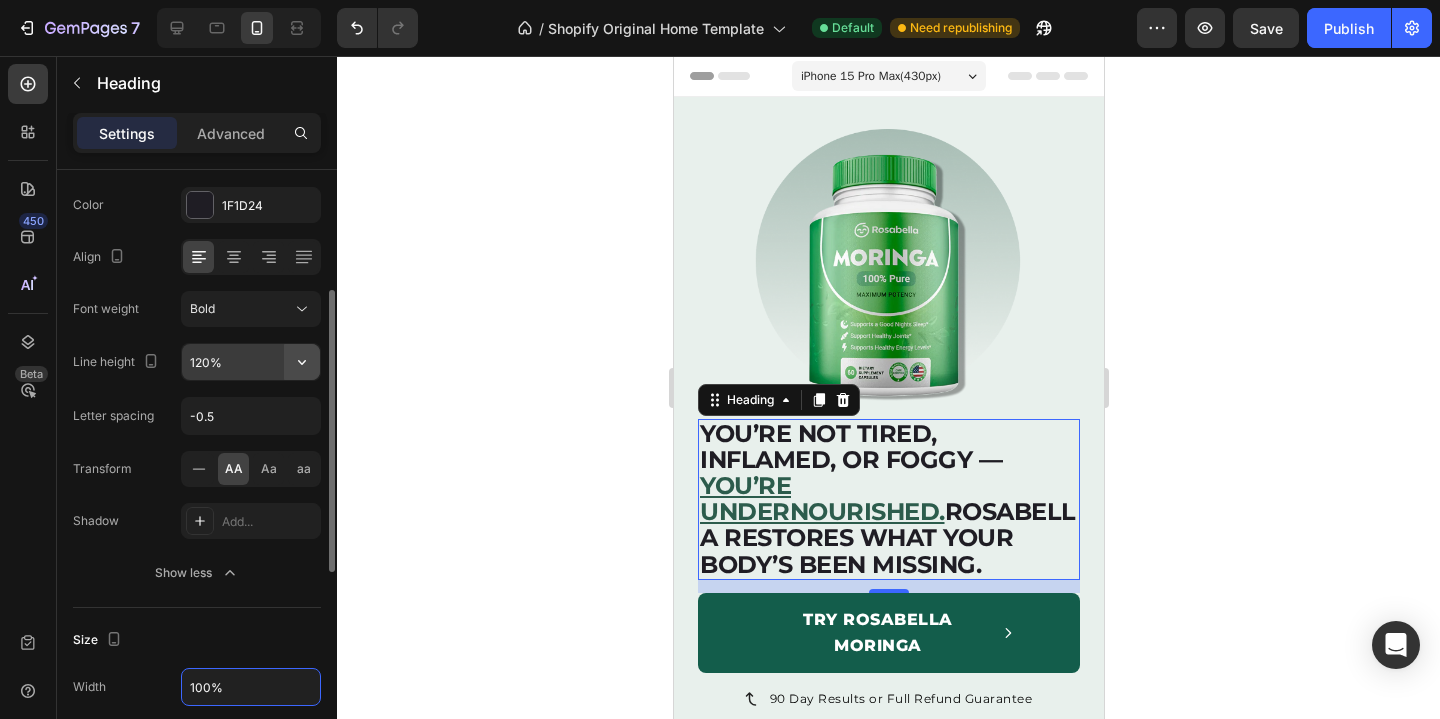 click 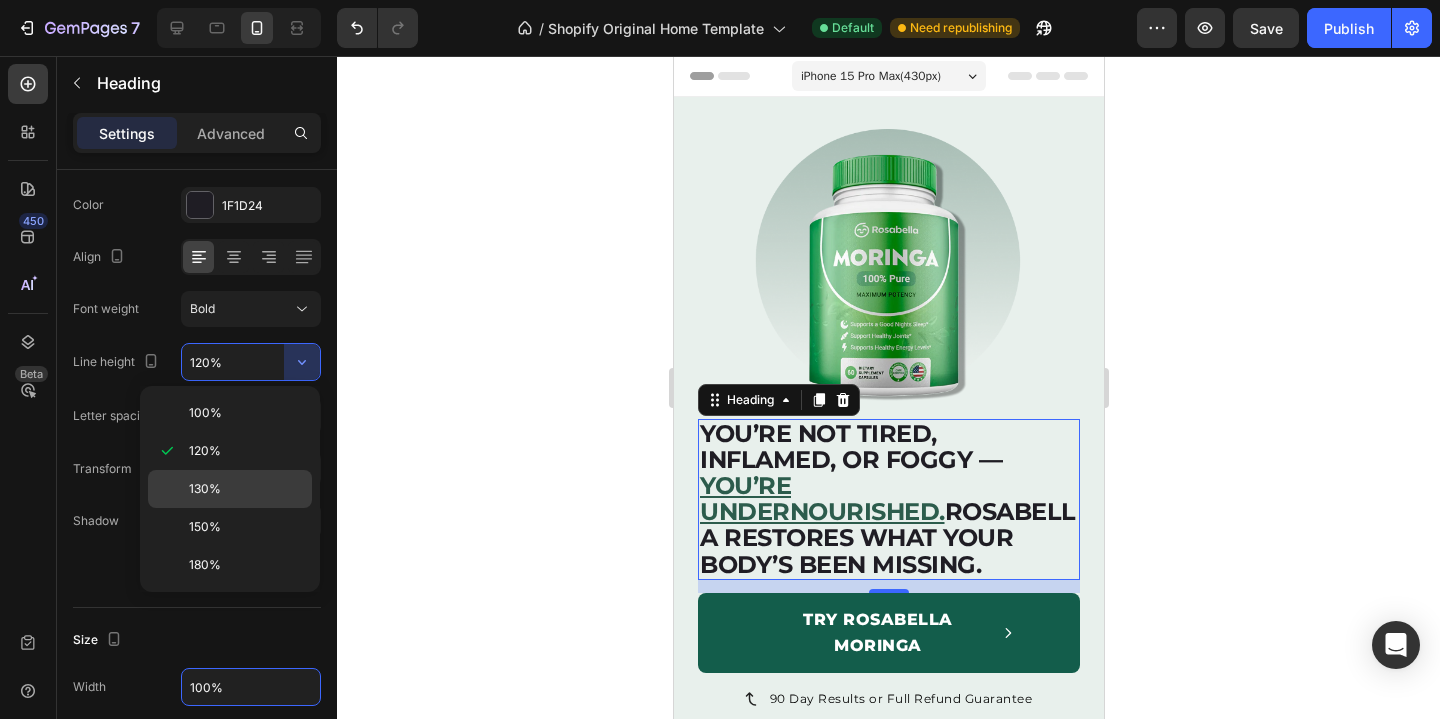 click on "130%" at bounding box center (246, 489) 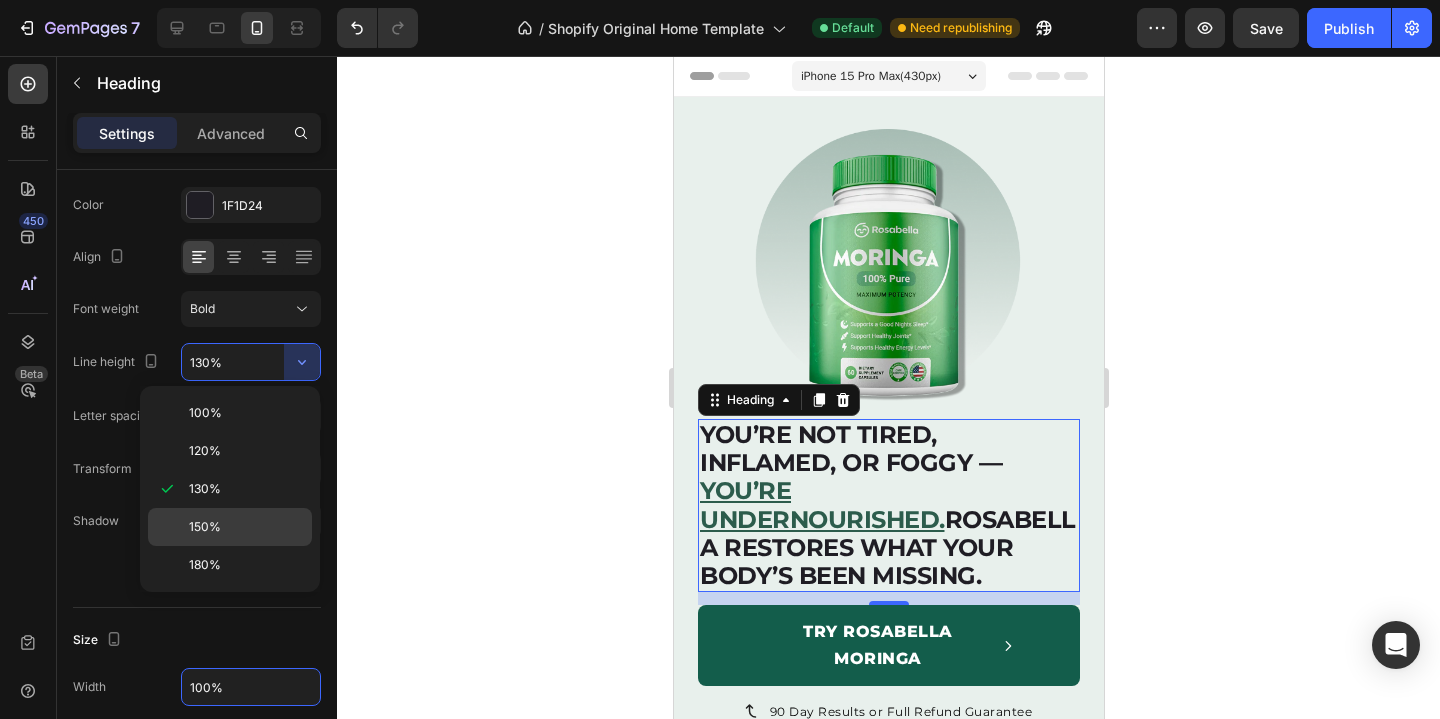 click on "150%" at bounding box center [246, 527] 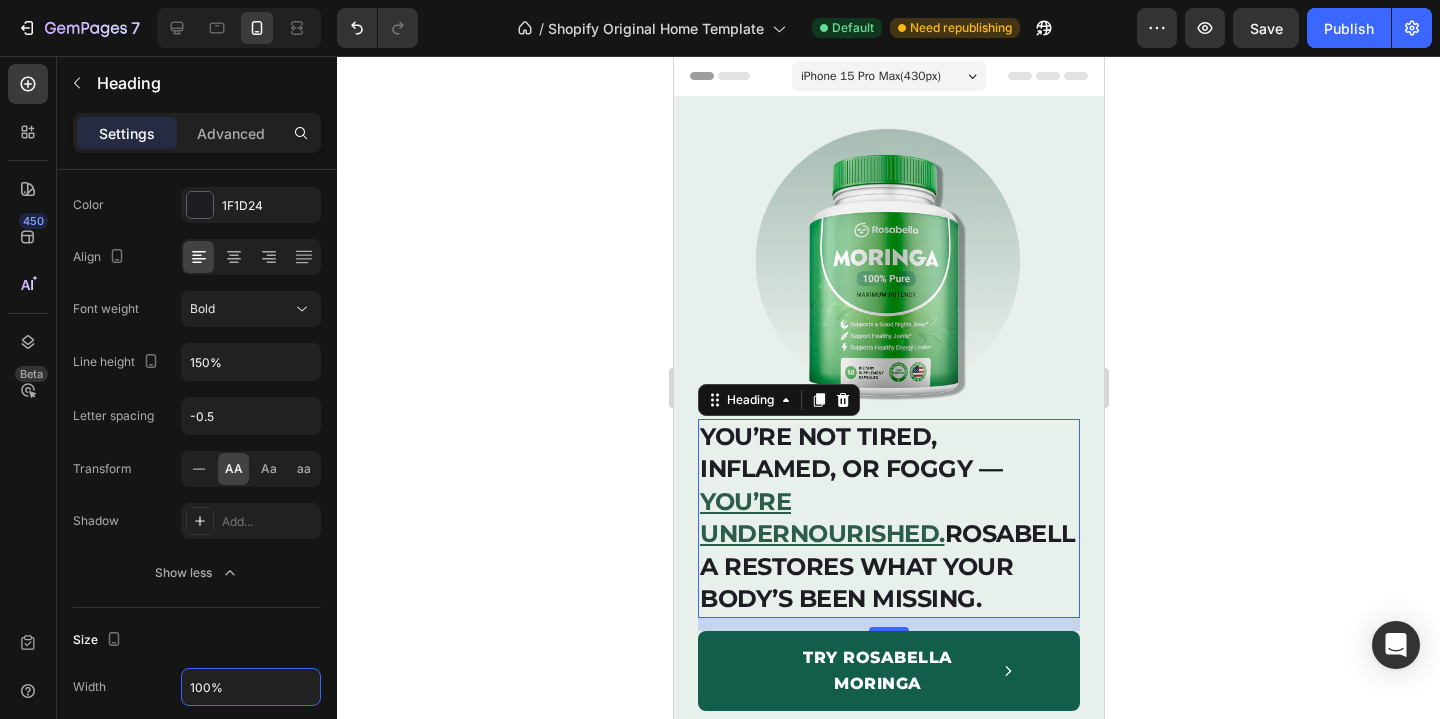 click 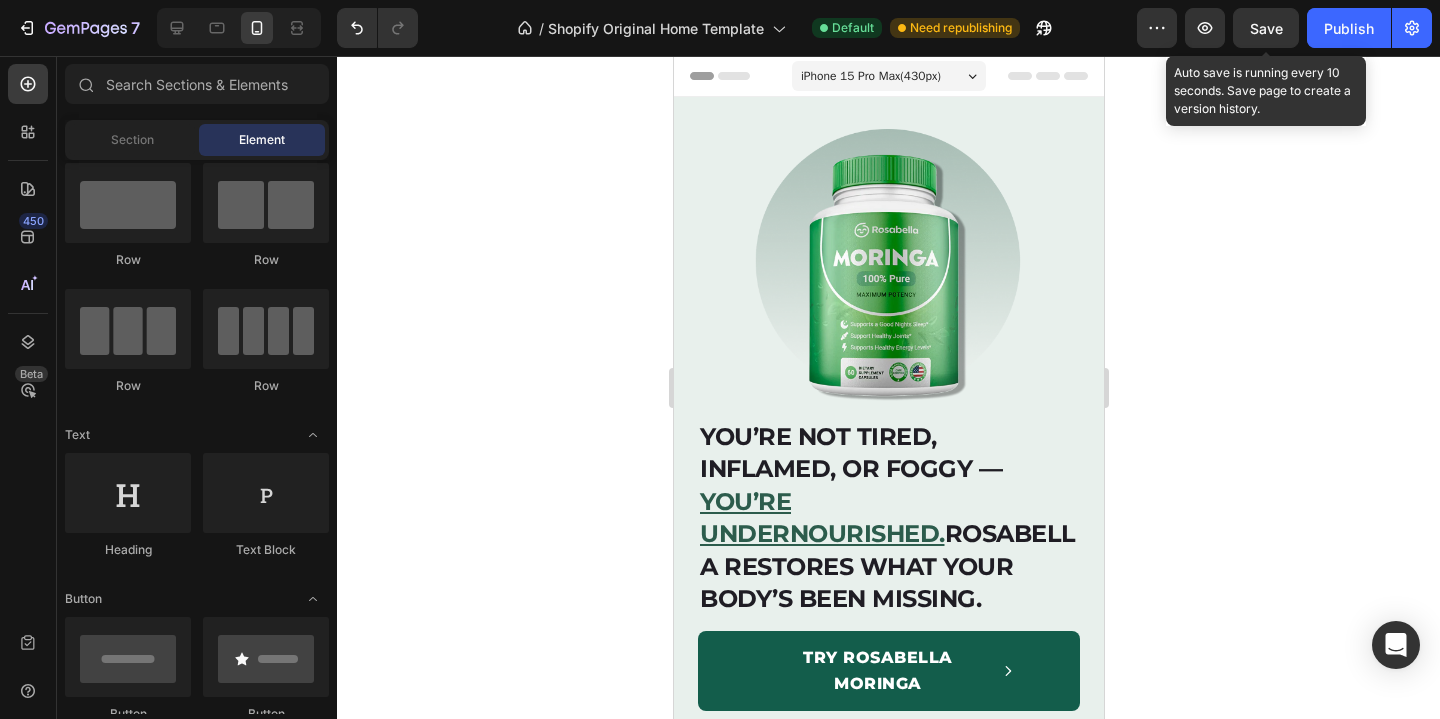 click on "7   /  Shopify Original Home Template Default Need republishing Preview  Save  Auto save is running every 10 seconds. Save page to create a version history.  Publish" 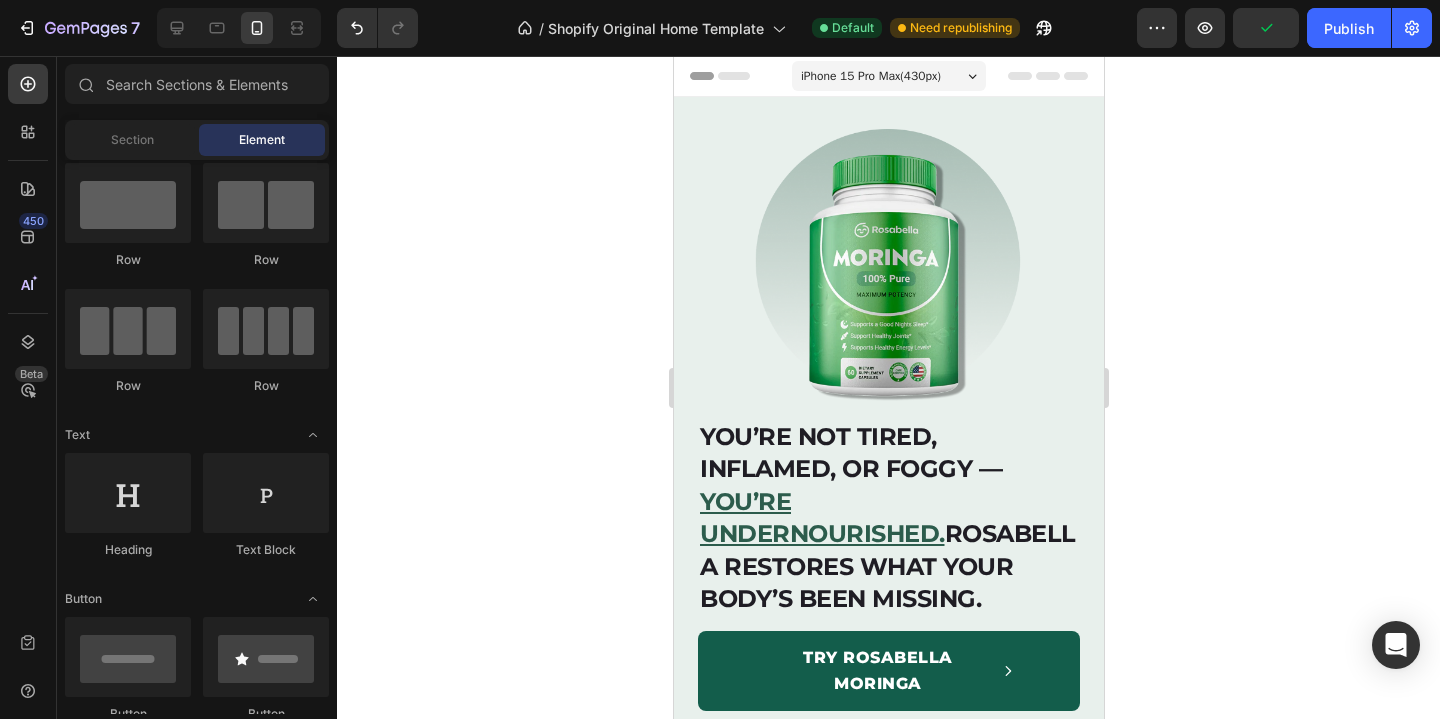 click on "7   /  Shopify Original Home Template Default Need republishing Preview  Publish" 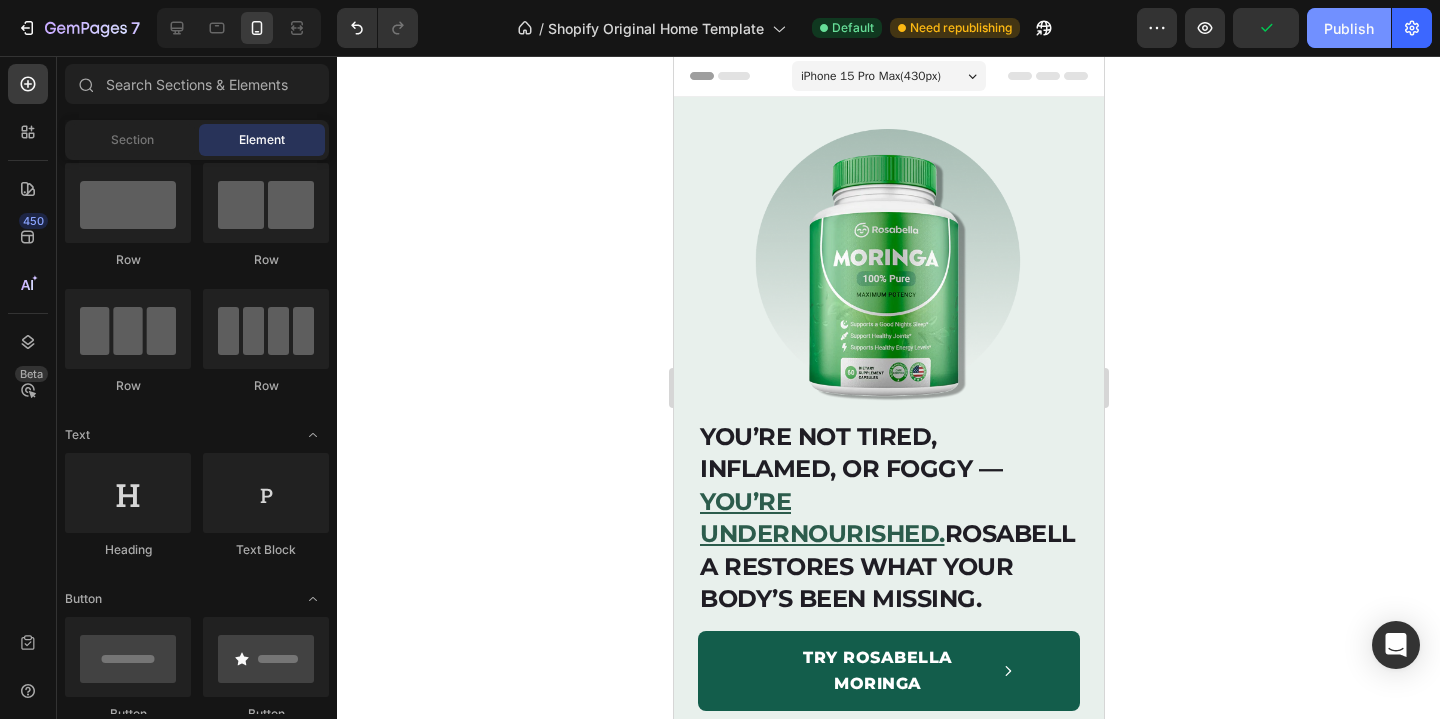 click on "Publish" 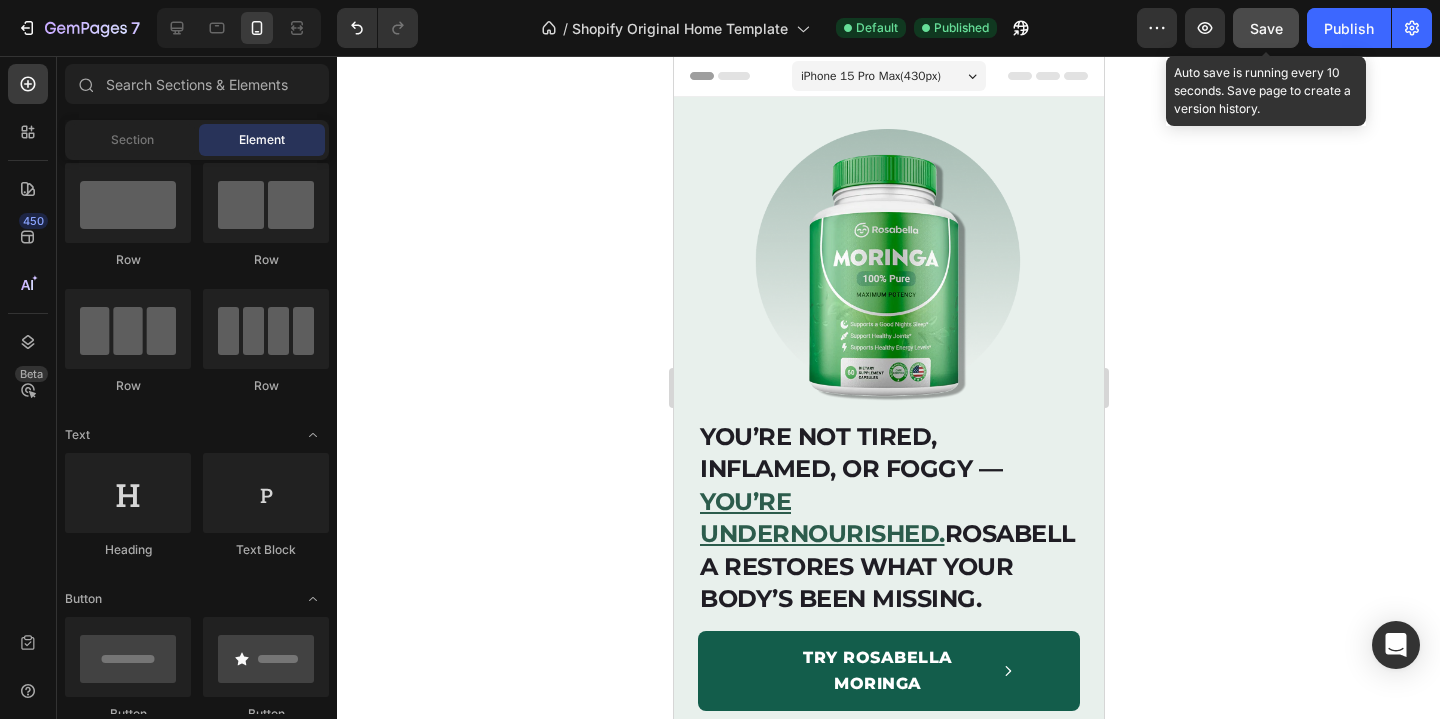click on "Save" 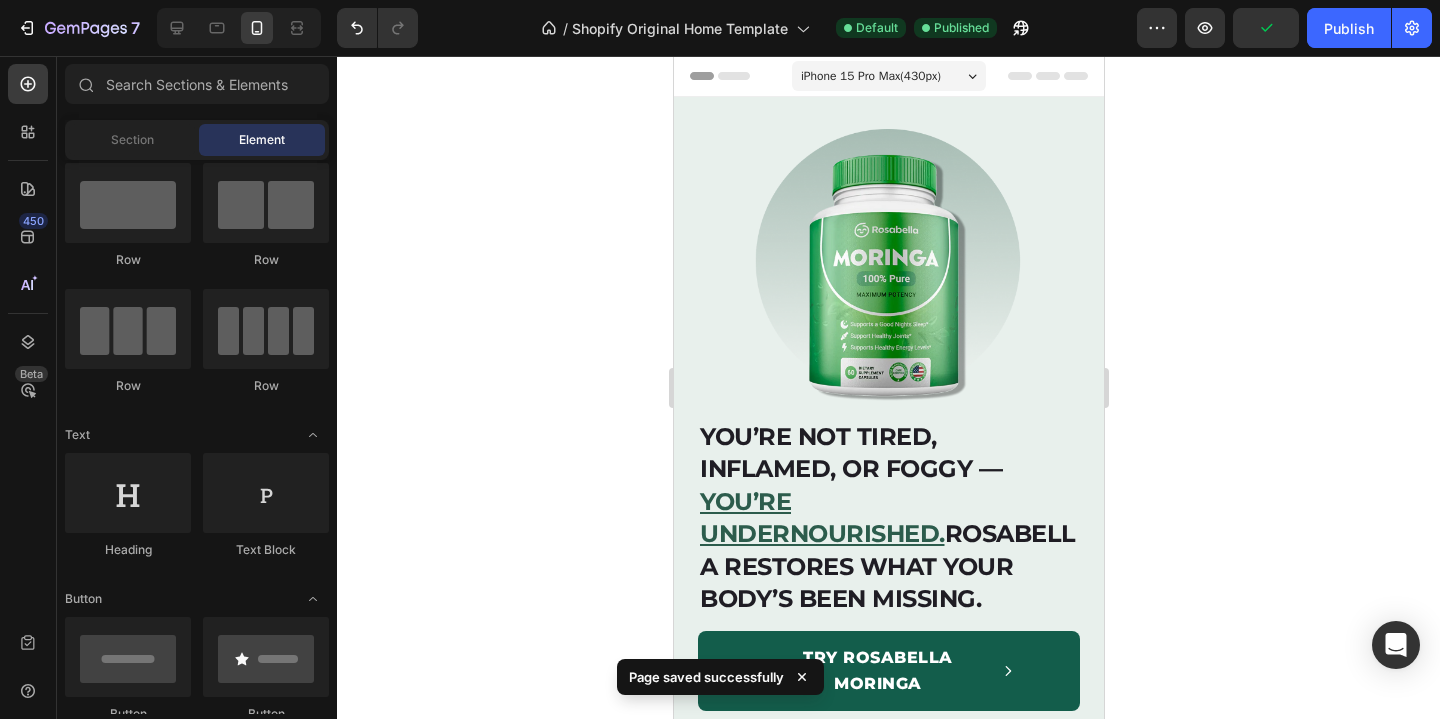 click 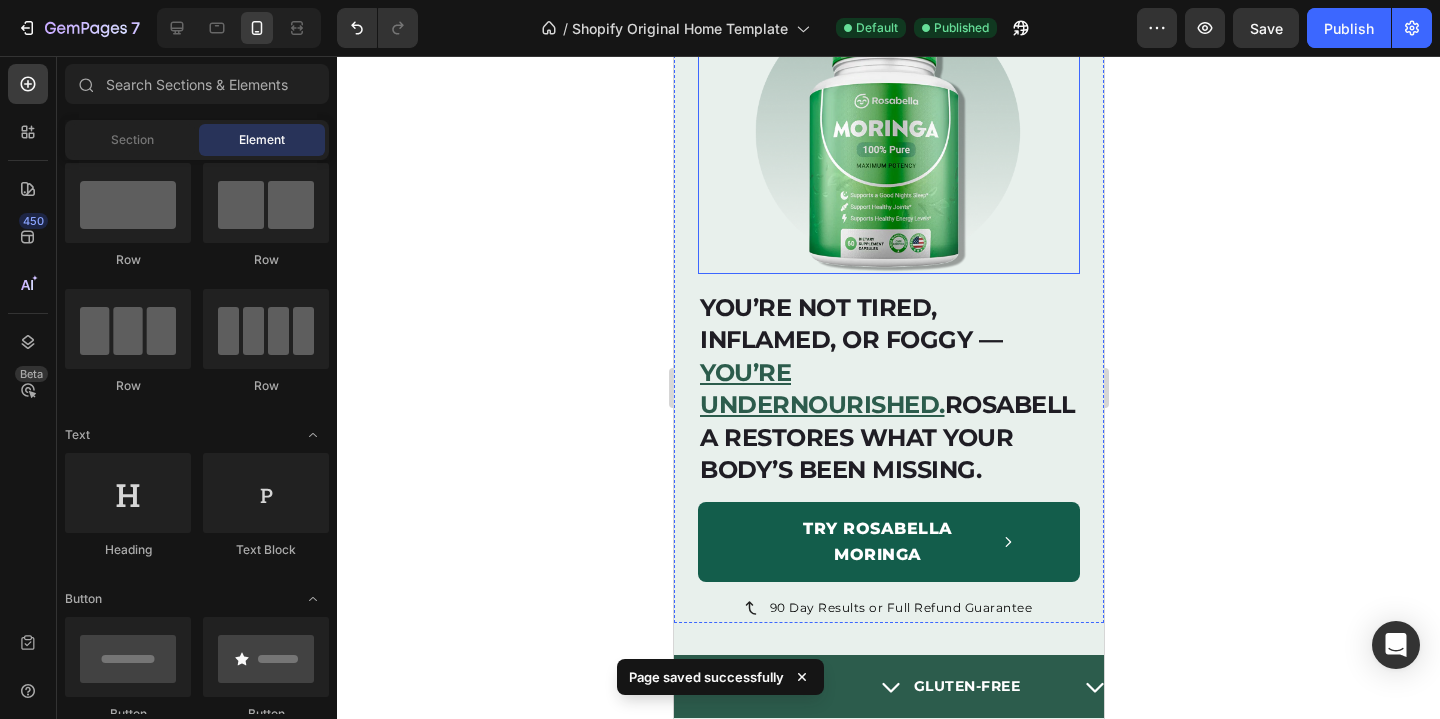 scroll, scrollTop: 171, scrollLeft: 0, axis: vertical 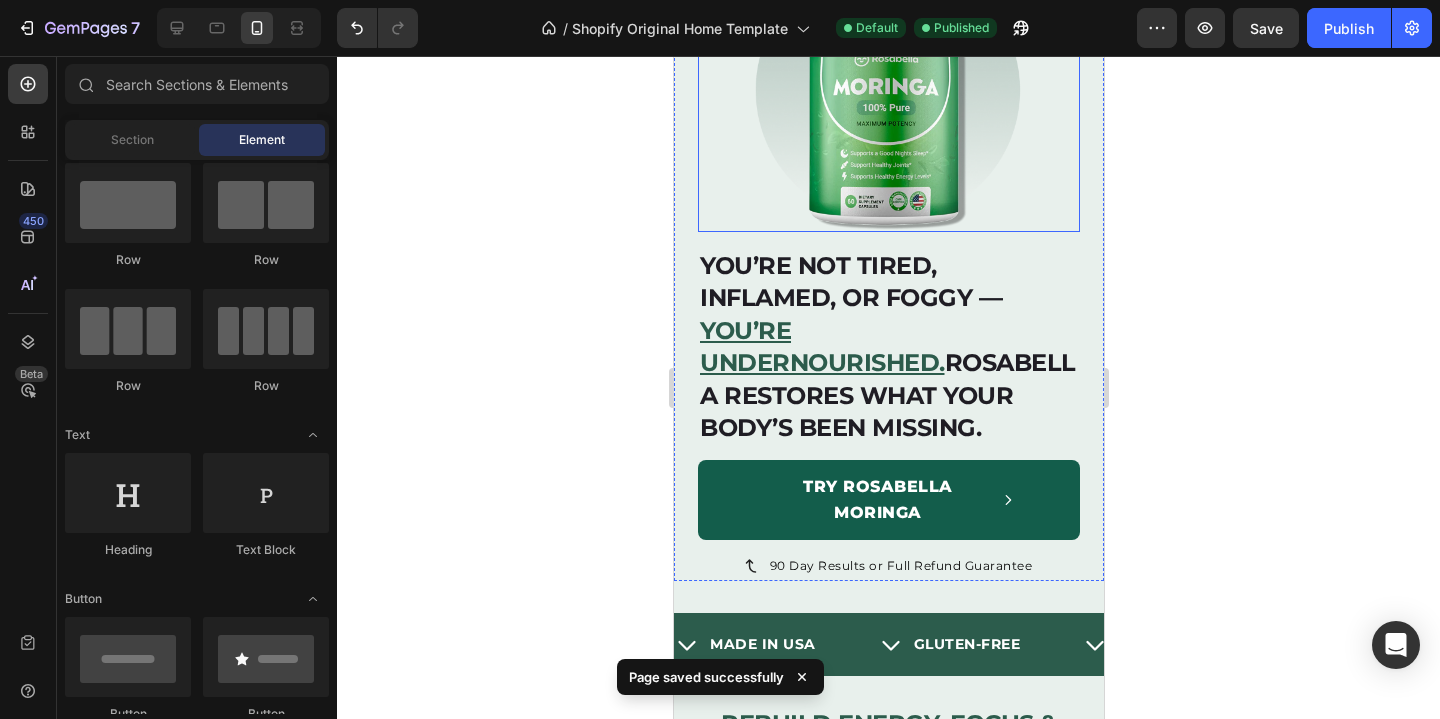 click at bounding box center (888, 95) 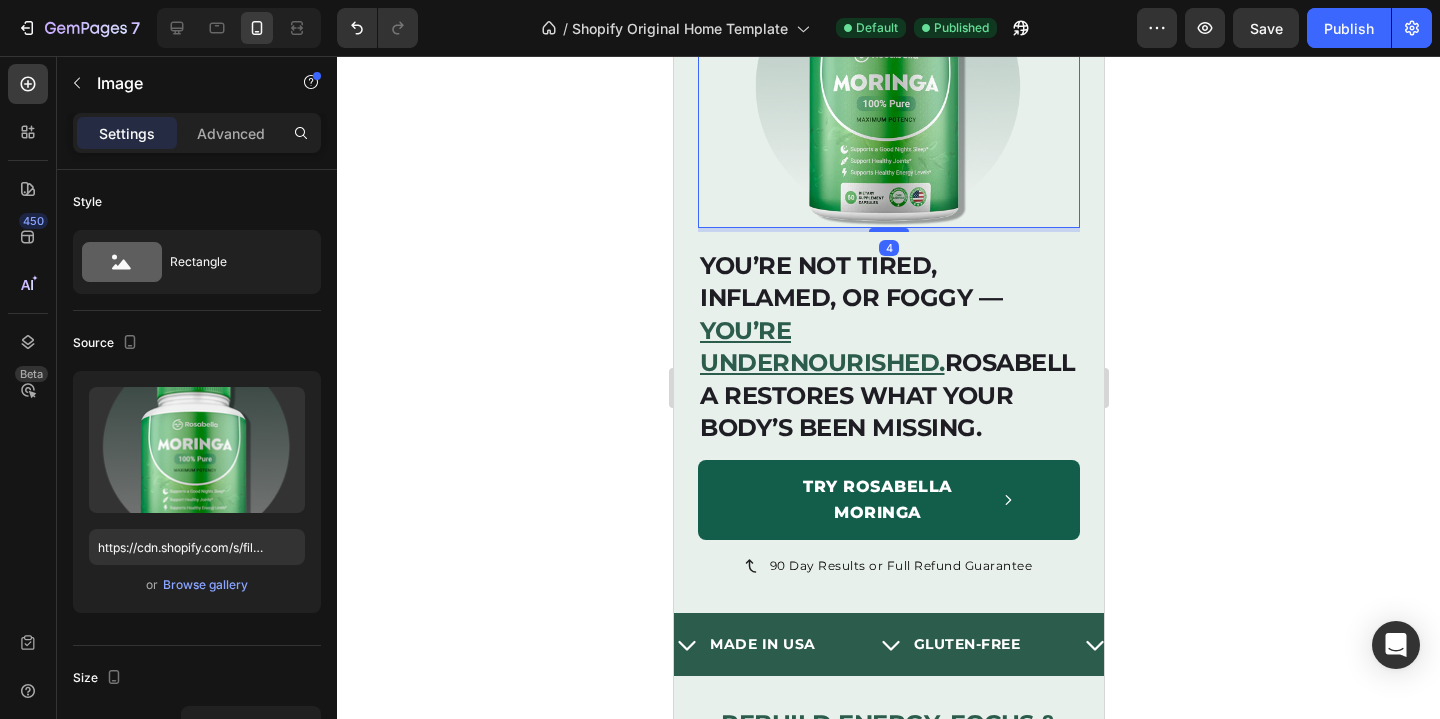 scroll, scrollTop: 176, scrollLeft: 0, axis: vertical 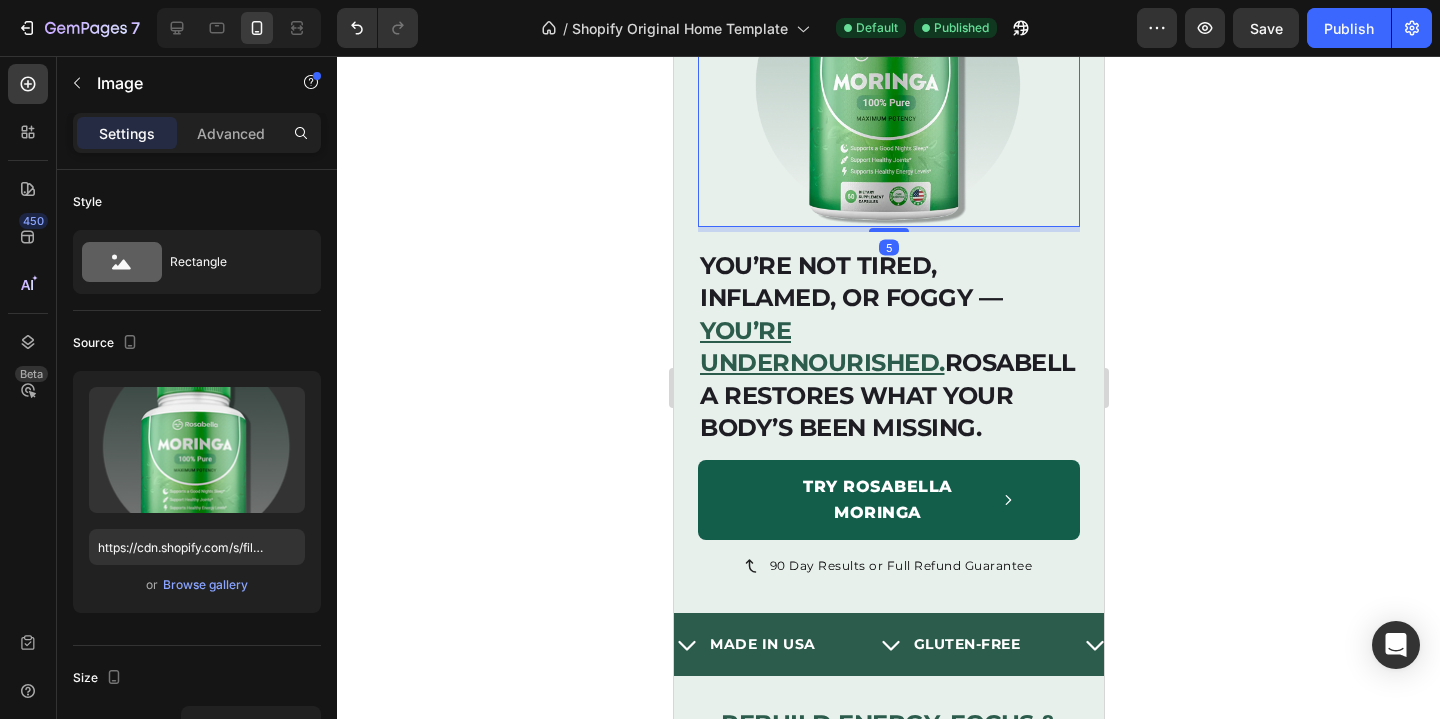 click on "You’re not tired, inflamed, or foggy —  you’re undernourished.  Rosabella restores what your body’s been missing. Heading You’re not tired, inflamed, or foggy —  you’re undernourished.  Rosabella restores what your body’s been missing. Heading With  92+ nutrients, 46 antioxidants , and  27 essential vitamins , Rosabella Moringa is nature’s most powerful multivitamin — and your  shortcut to better energy, digestion, and joint relief in 30 days. Text Block
Try Rosabella Moringa Button
90 Day Results or Full Refund Guarantee Item List Image   5 Row" at bounding box center [888, 267] 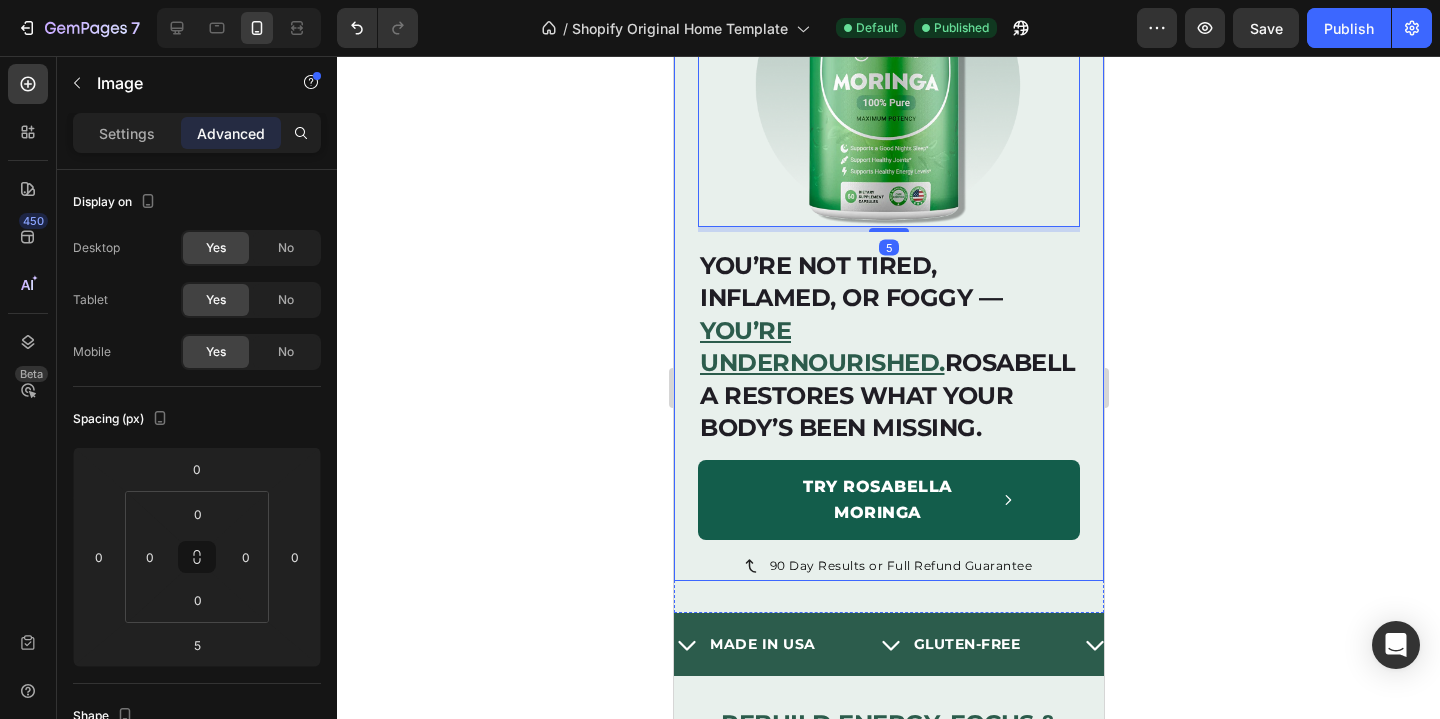 click 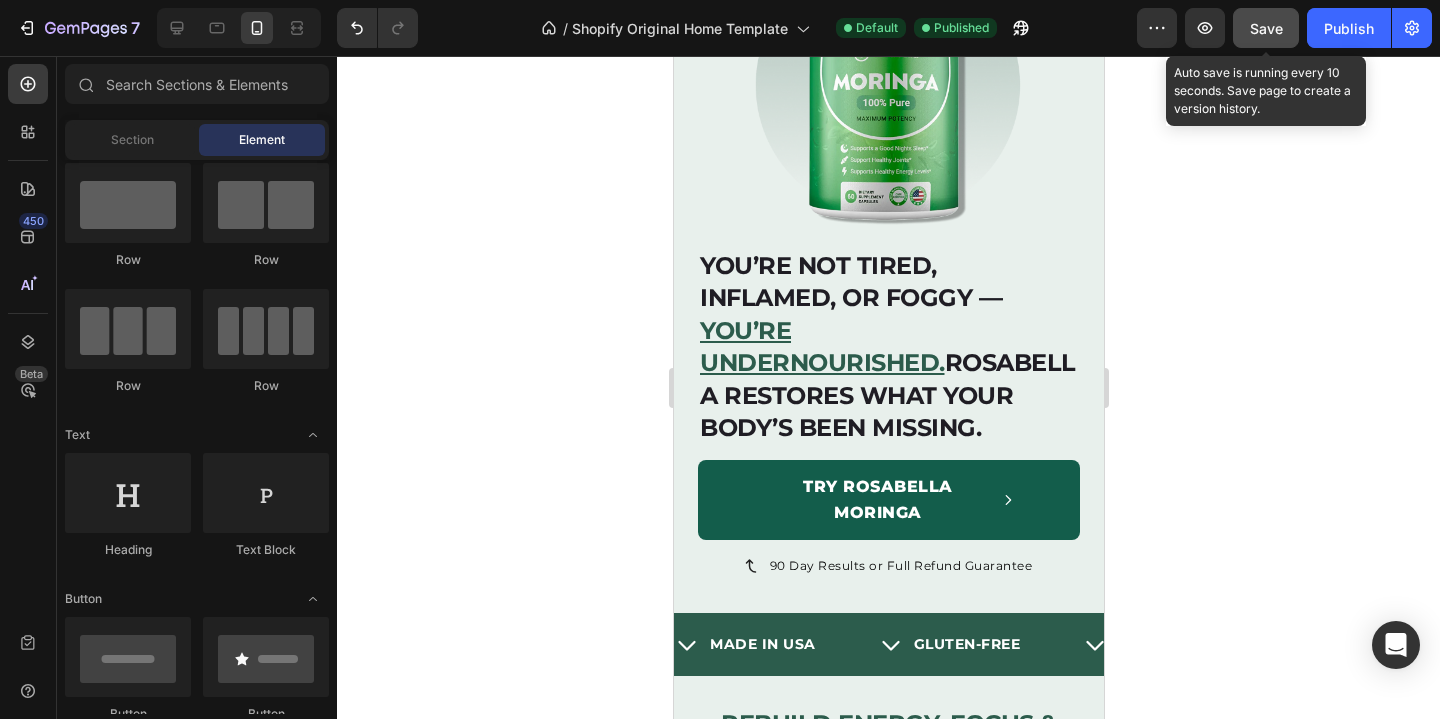 click on "Save" 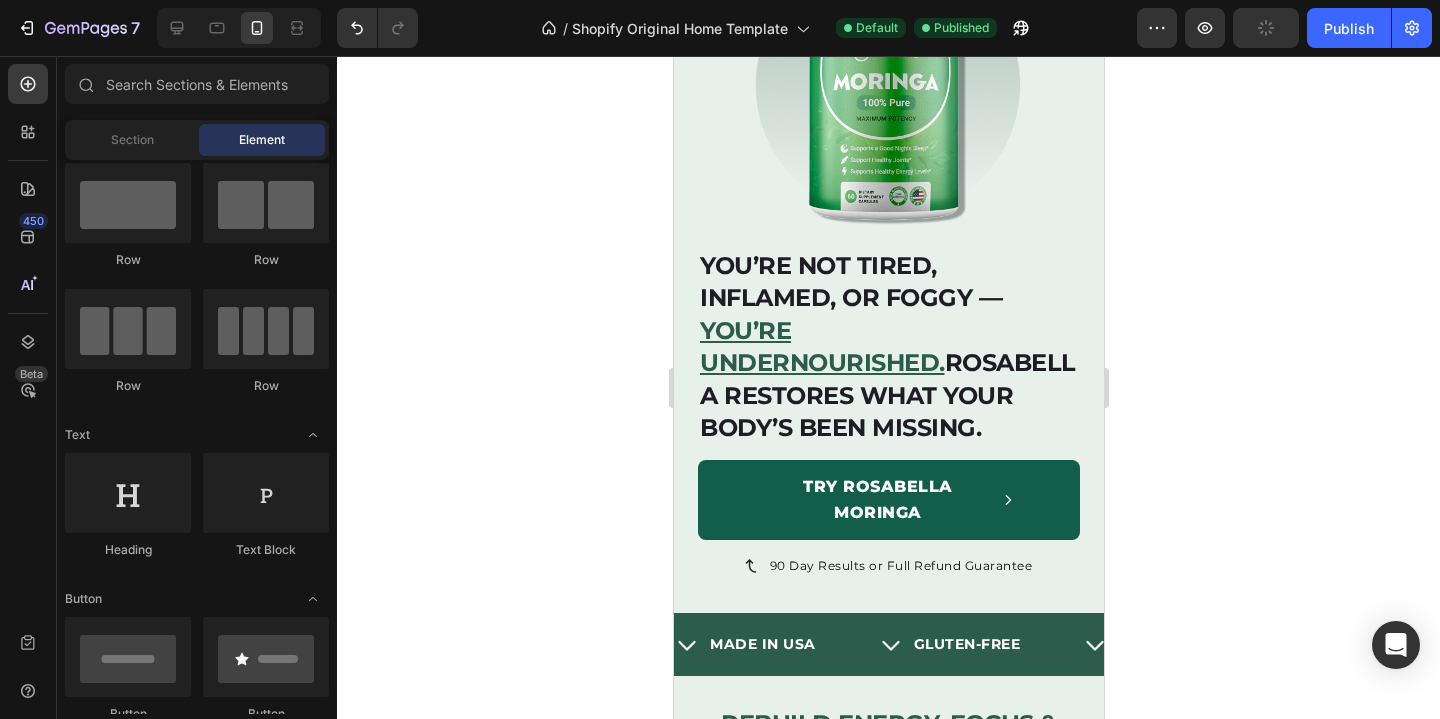 click 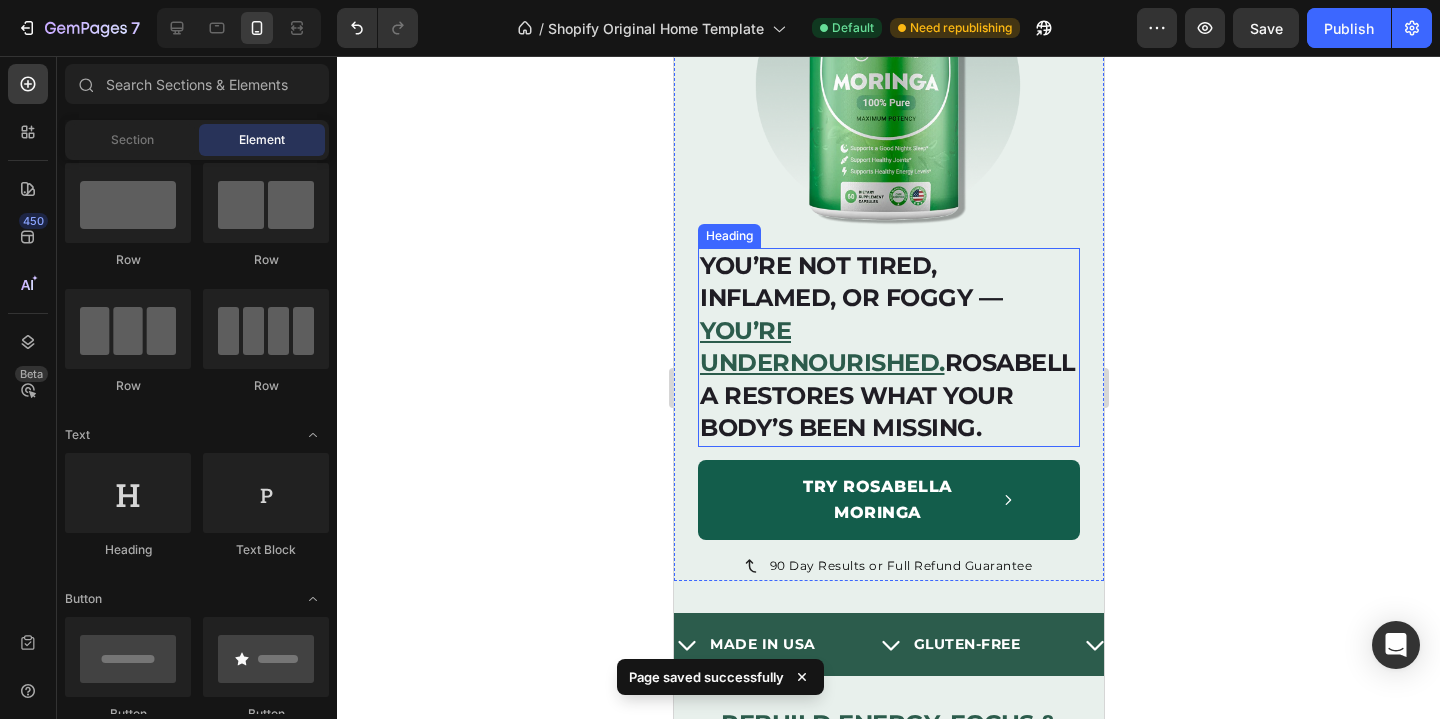 scroll, scrollTop: 283, scrollLeft: 0, axis: vertical 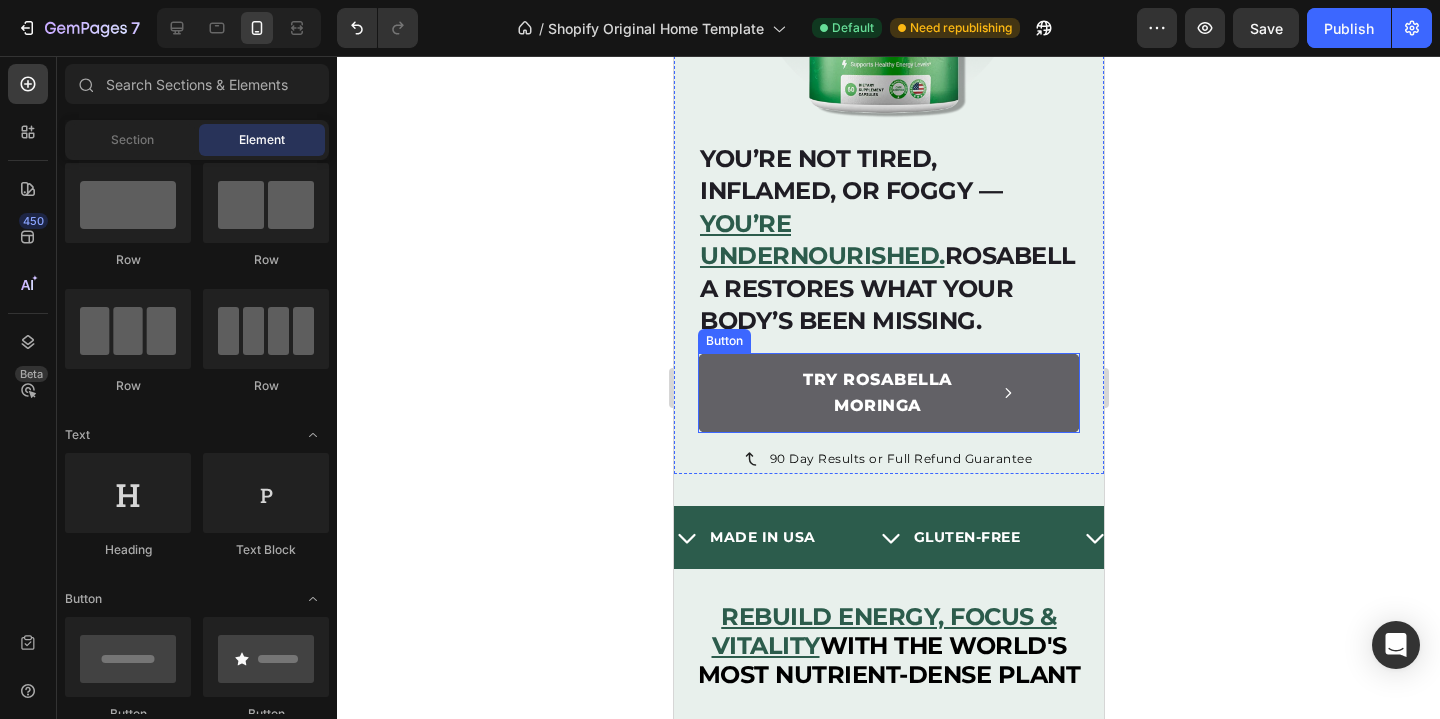click on "Try Rosabella Moringa" at bounding box center (888, 393) 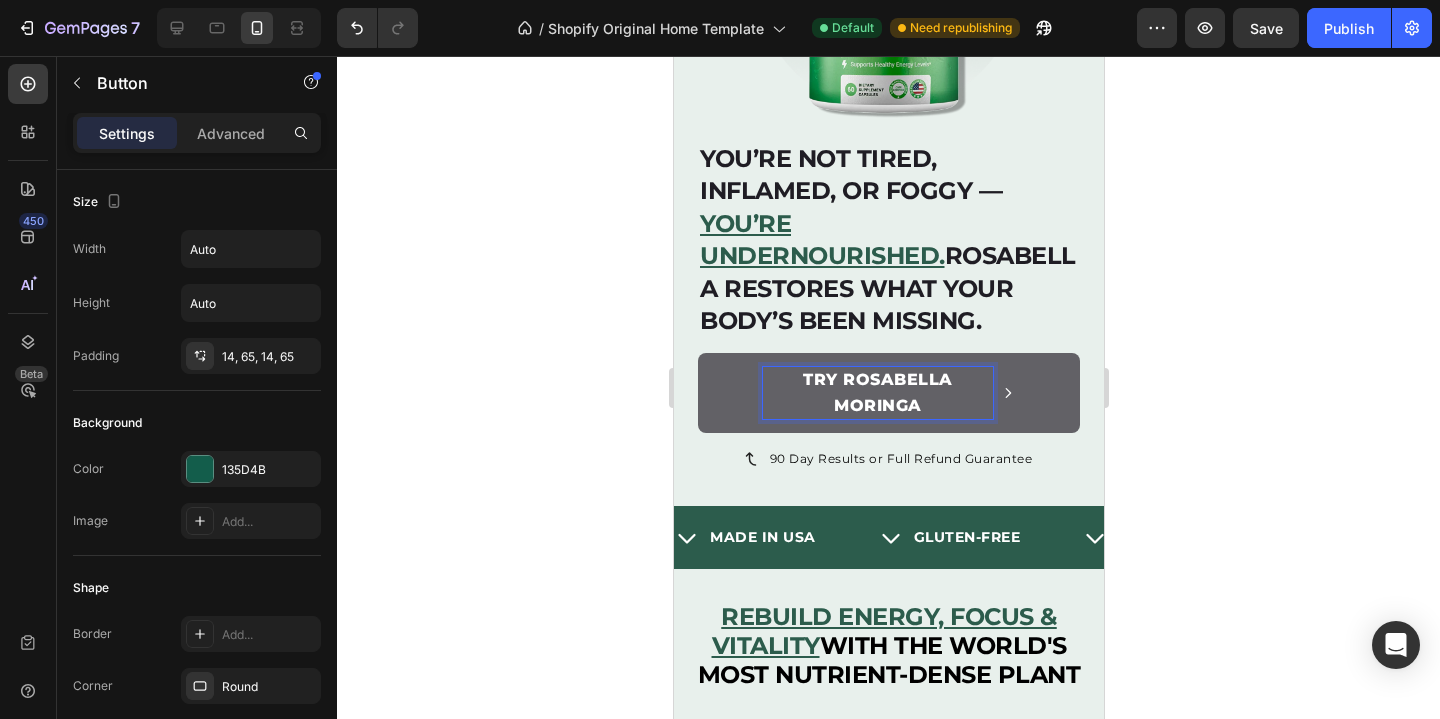click on "Try Rosabella Moringa" at bounding box center (877, 392) 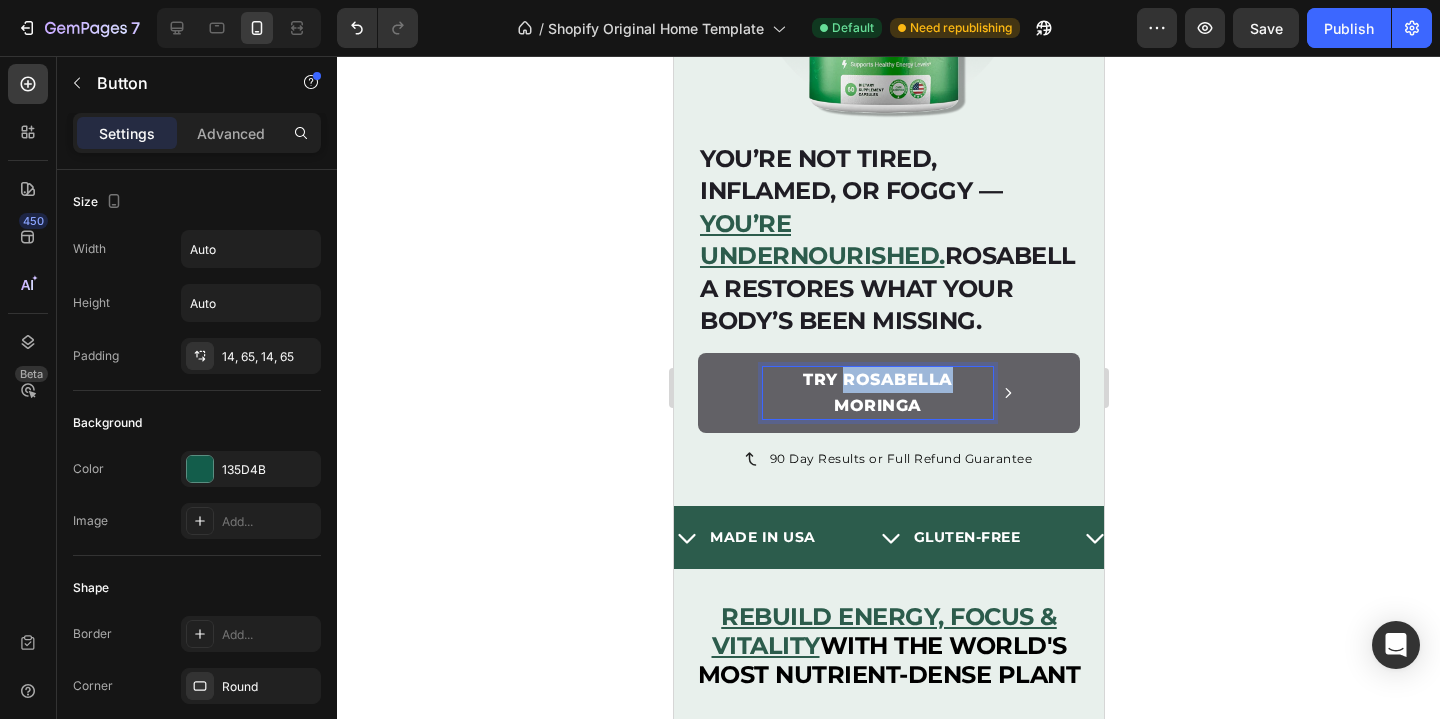 click on "Try Rosabella Moringa" at bounding box center [877, 392] 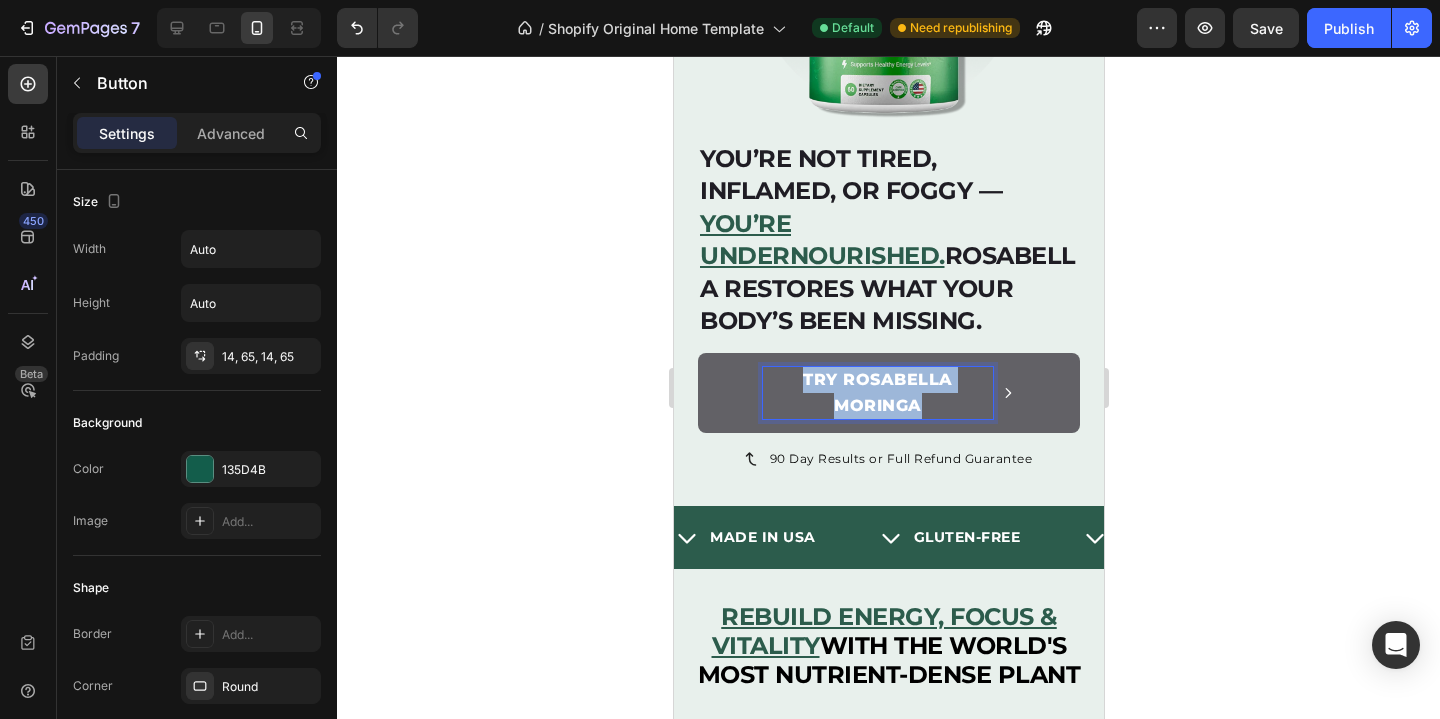 click on "Try Rosabella Moringa" at bounding box center (877, 392) 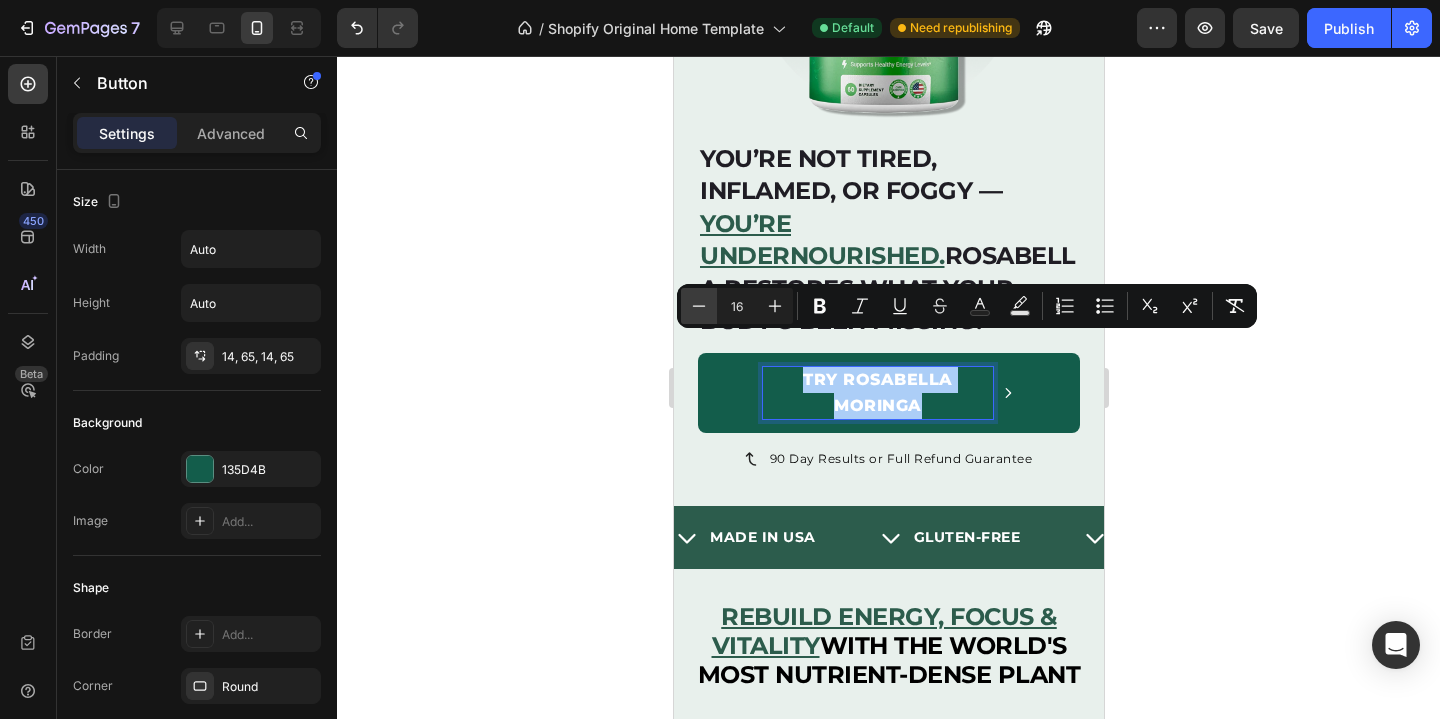 click on "Minus" at bounding box center [699, 306] 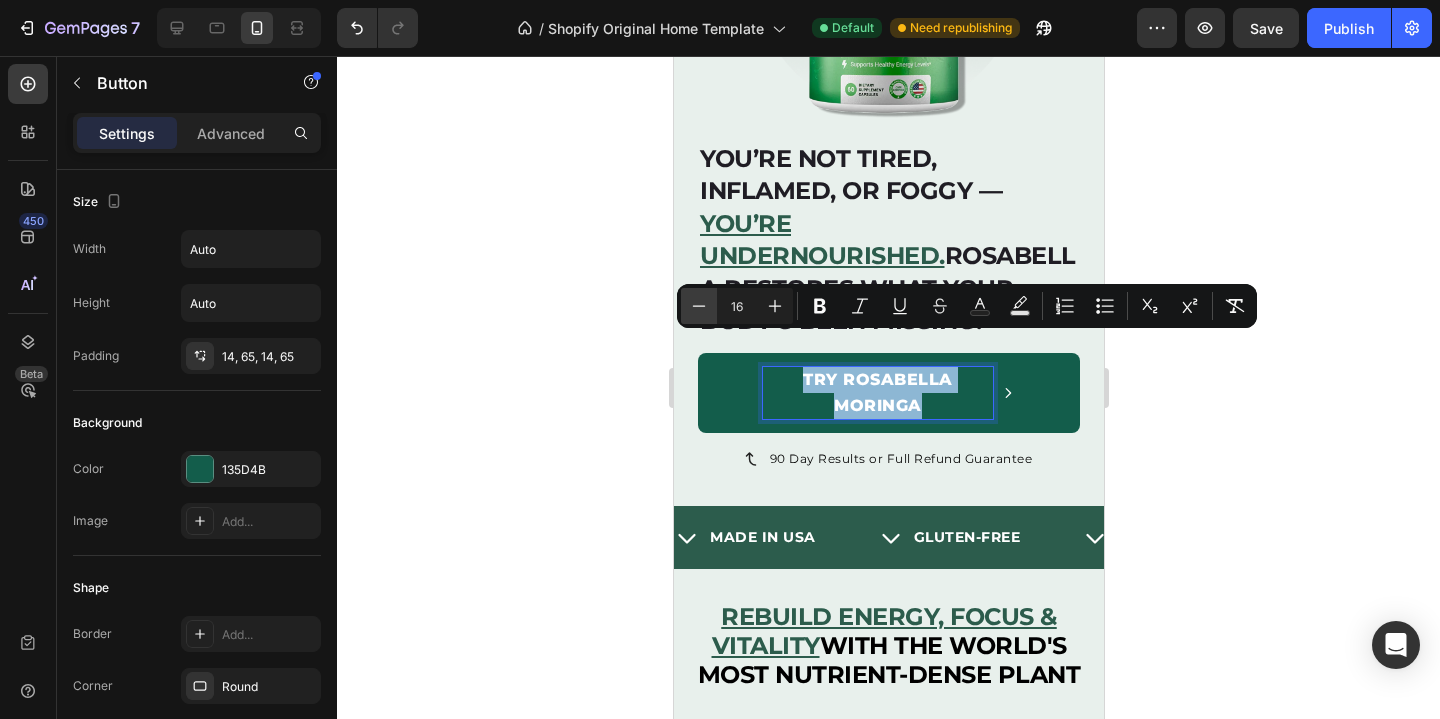 type on "15" 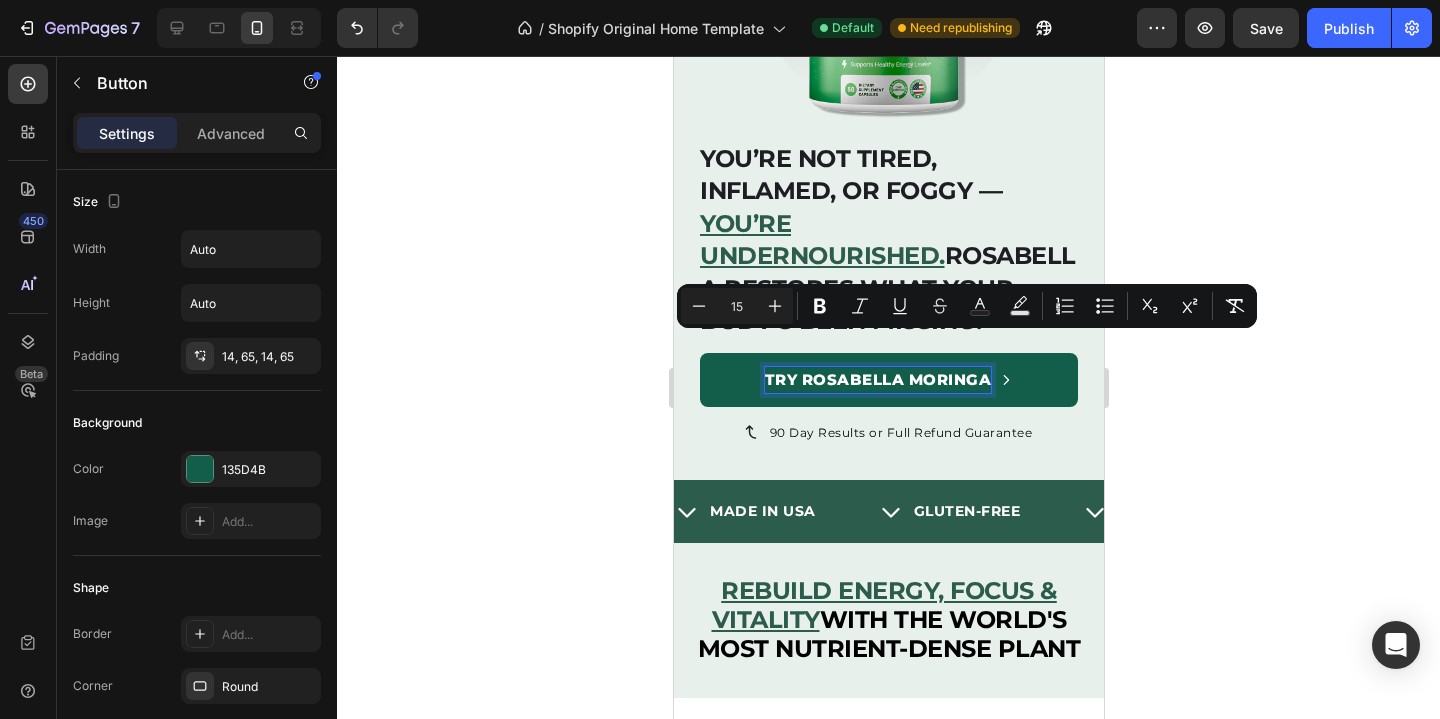 click 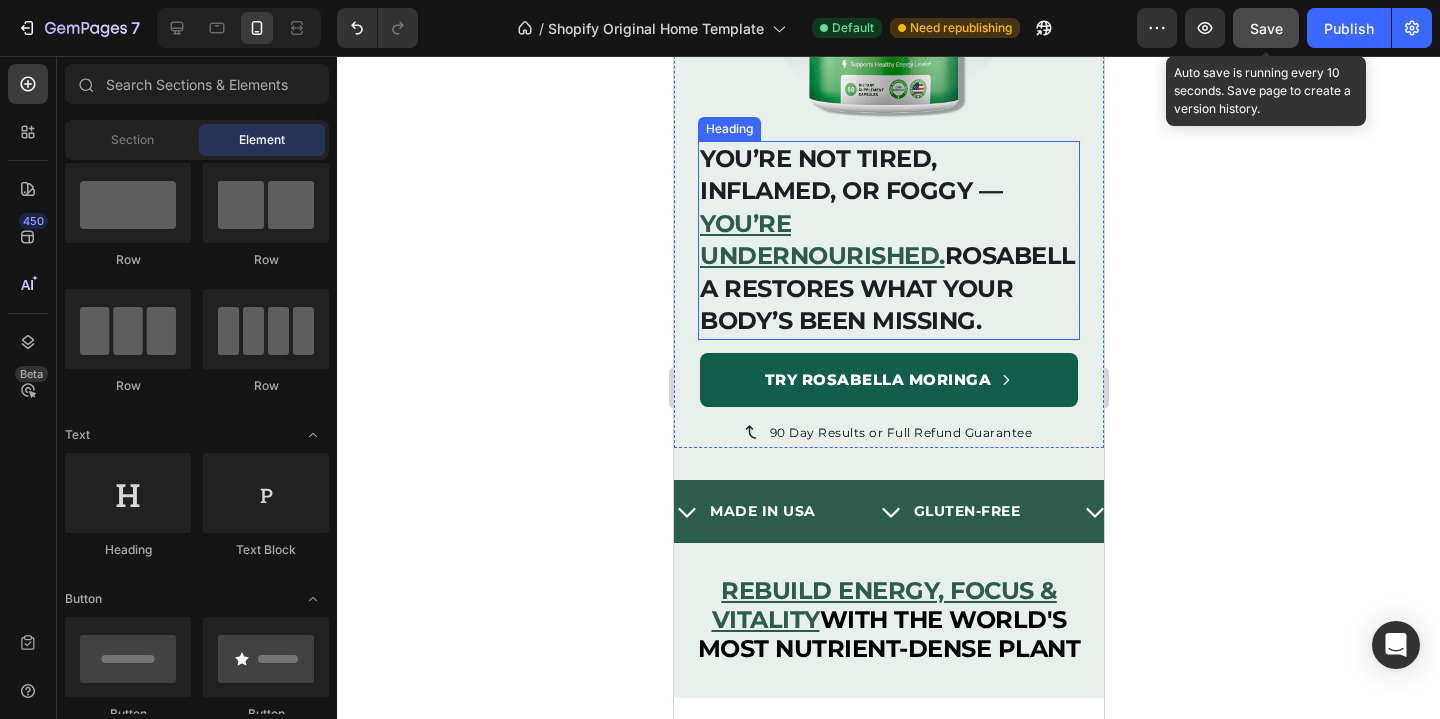 click on "Save" 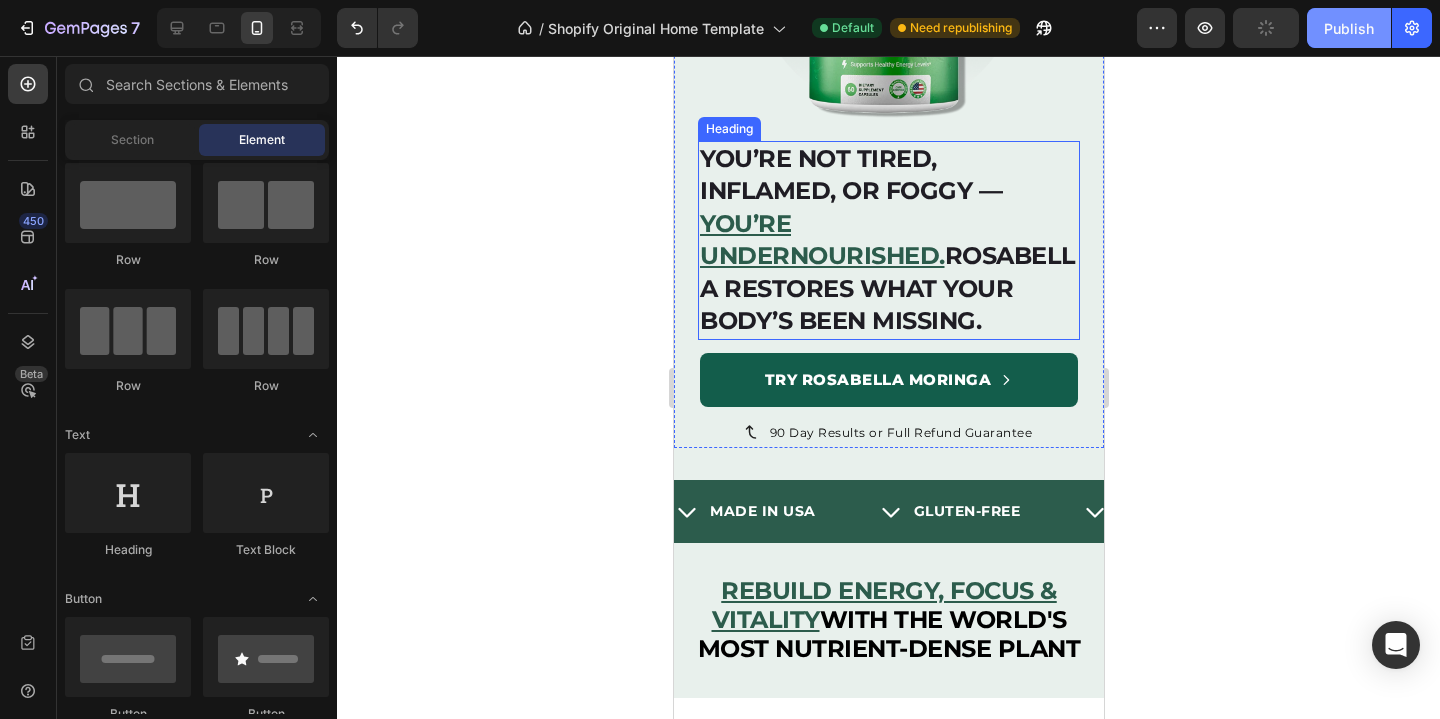 click on "Publish" 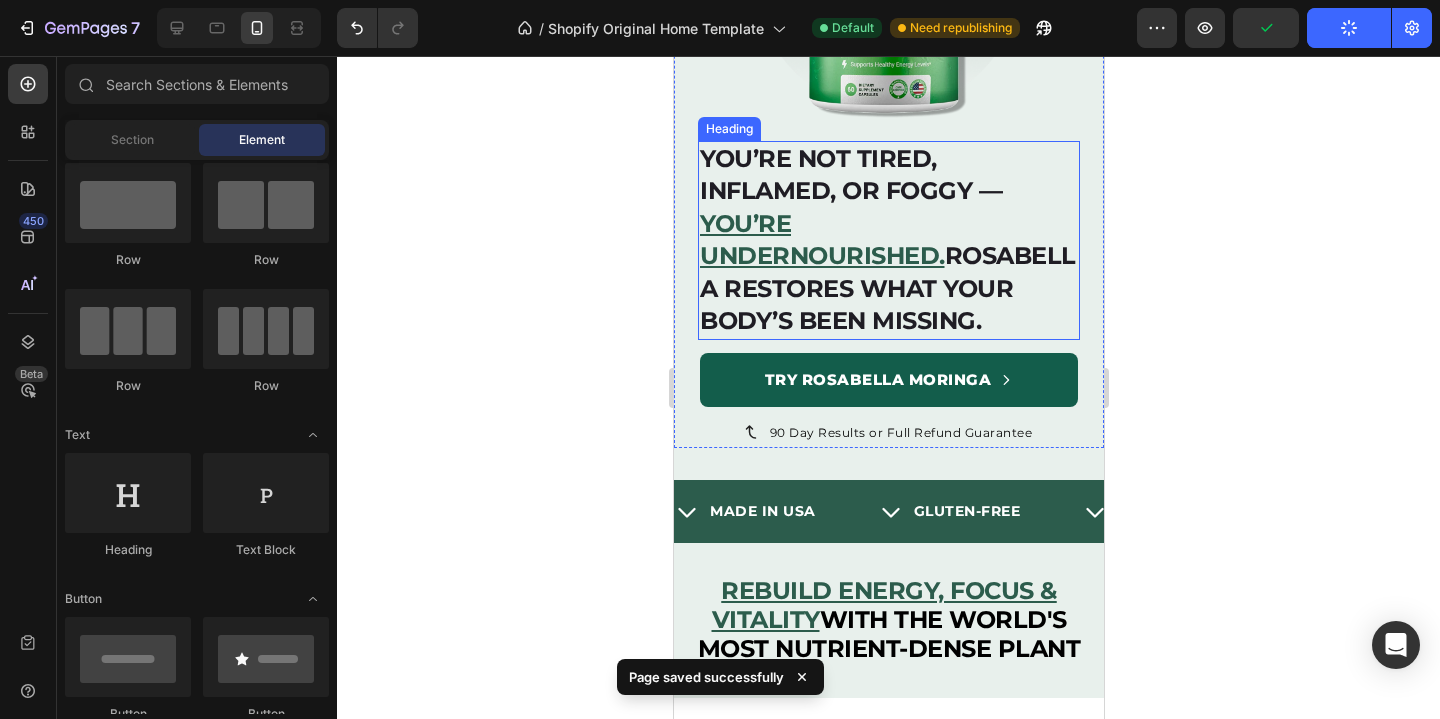 click 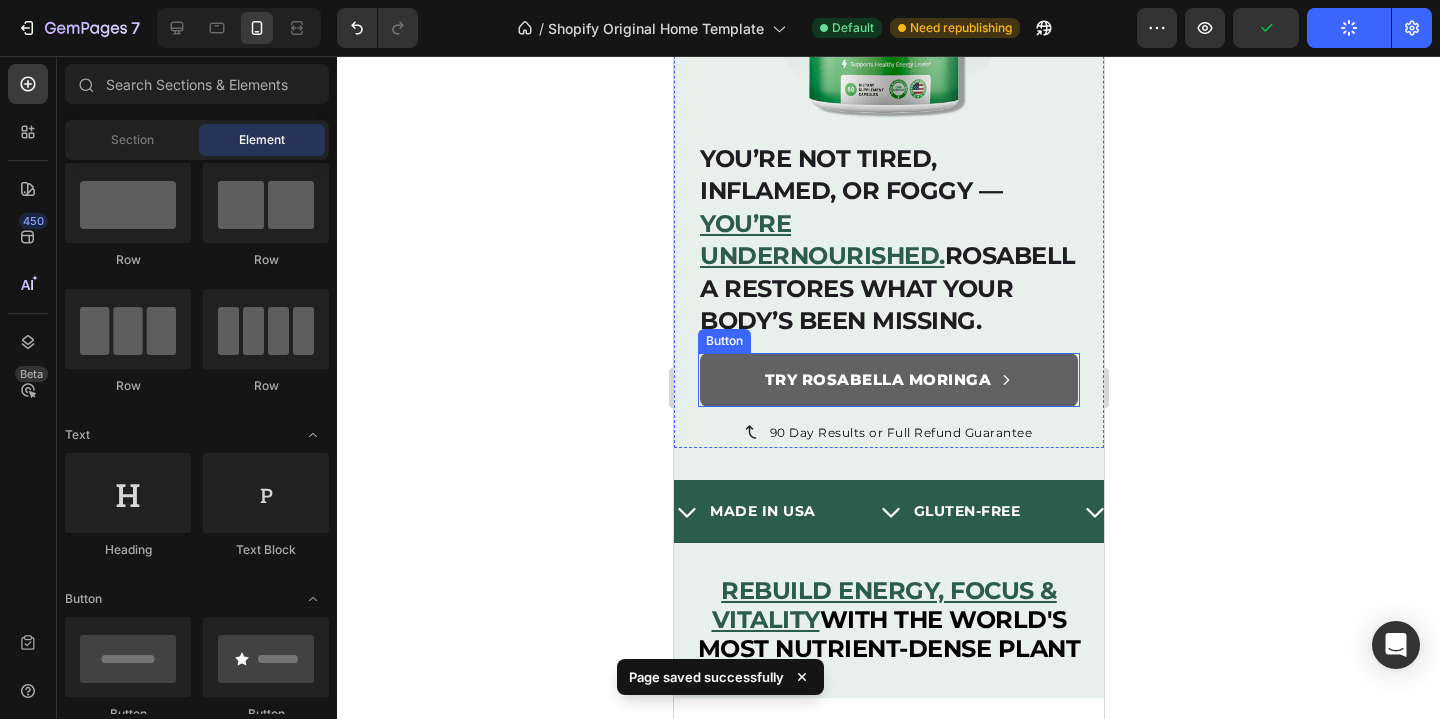 click on "Try Rosabella Moringa" at bounding box center (888, 380) 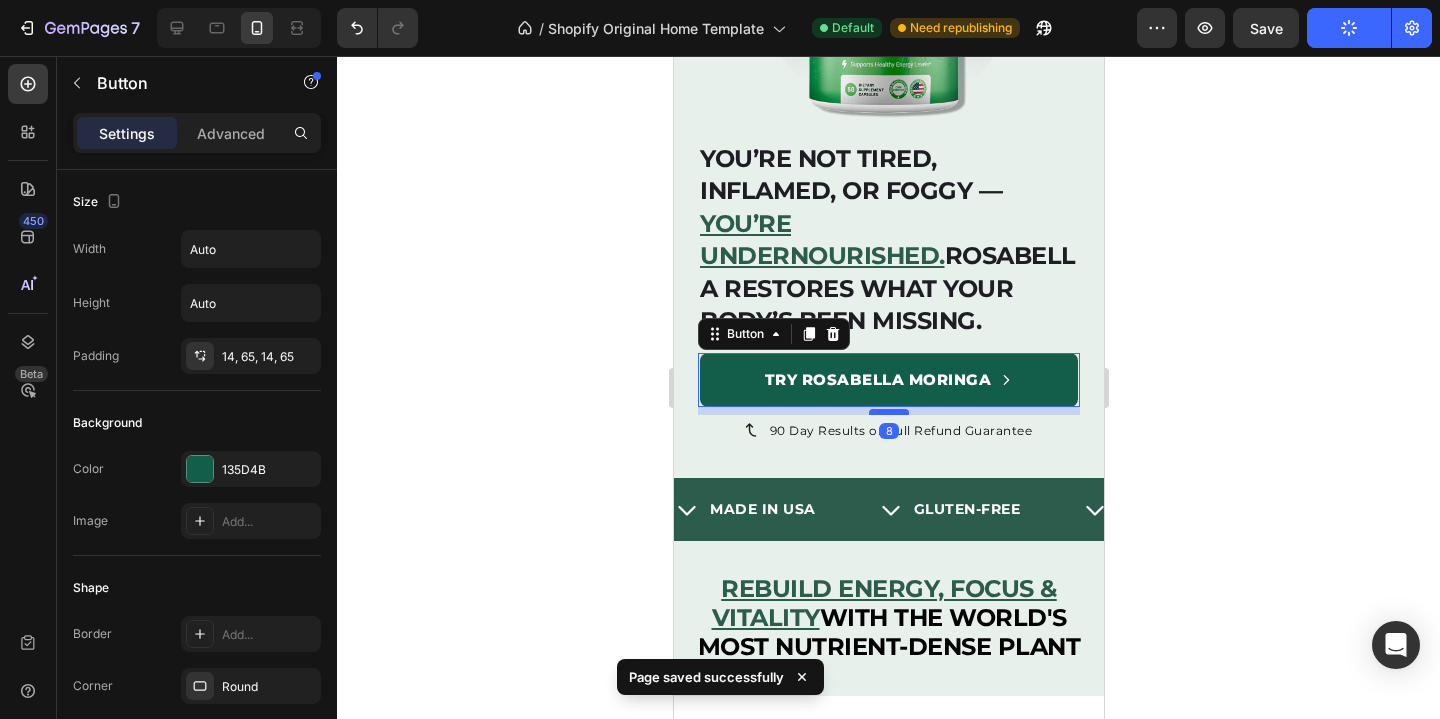 click at bounding box center [888, 412] 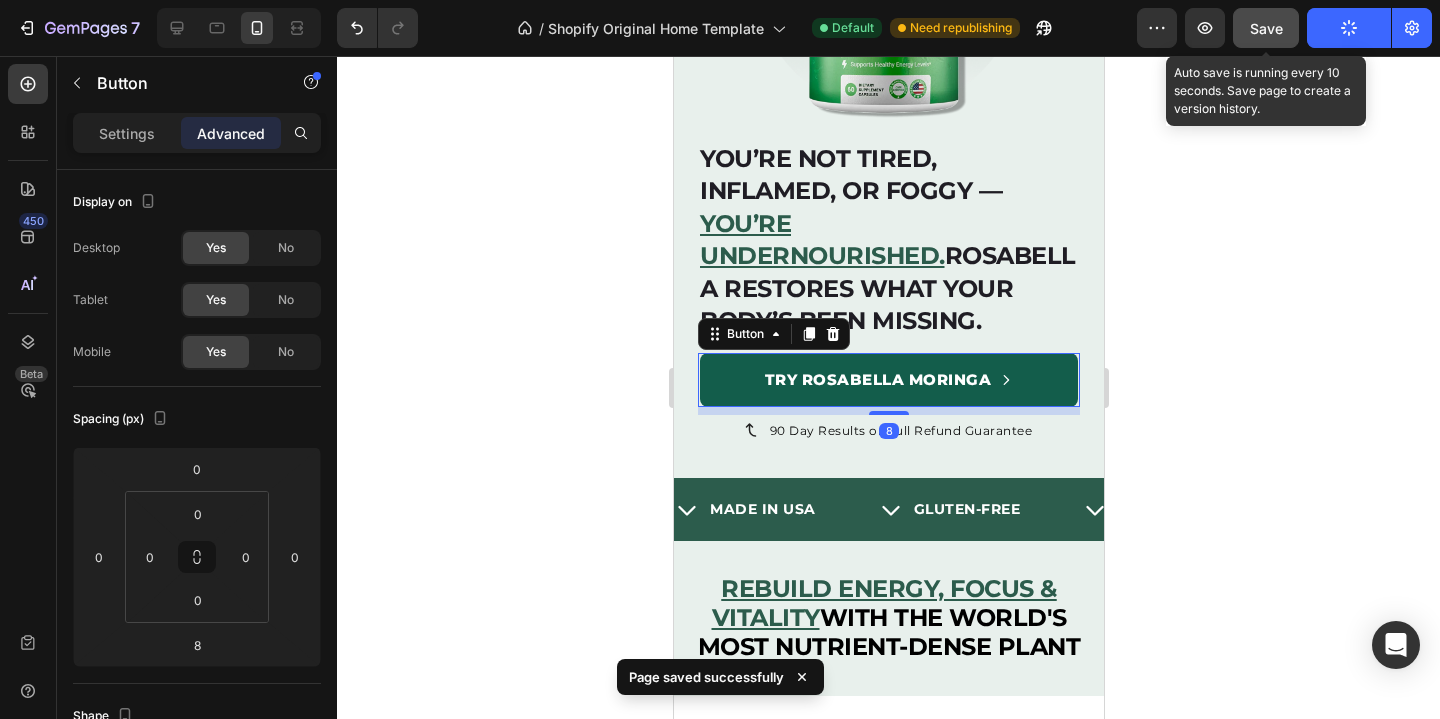 click on "Save" 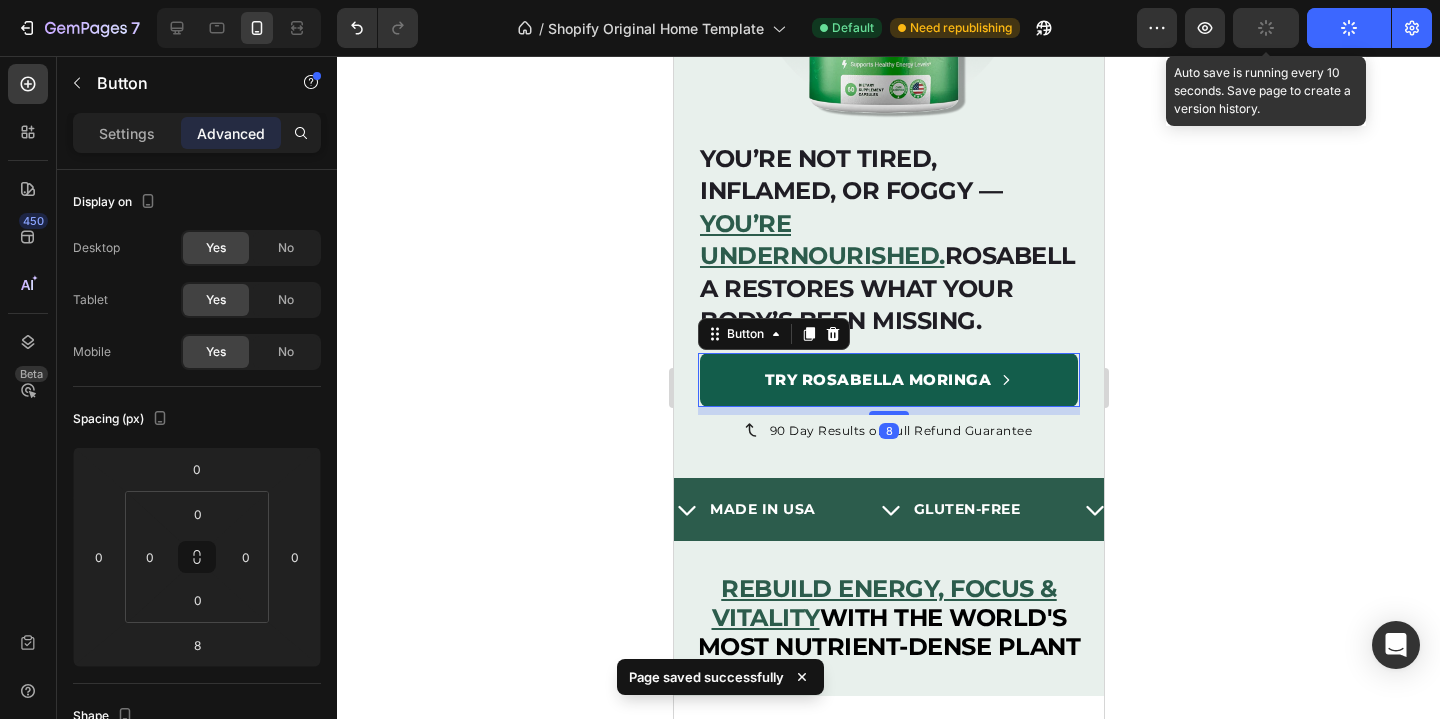 click 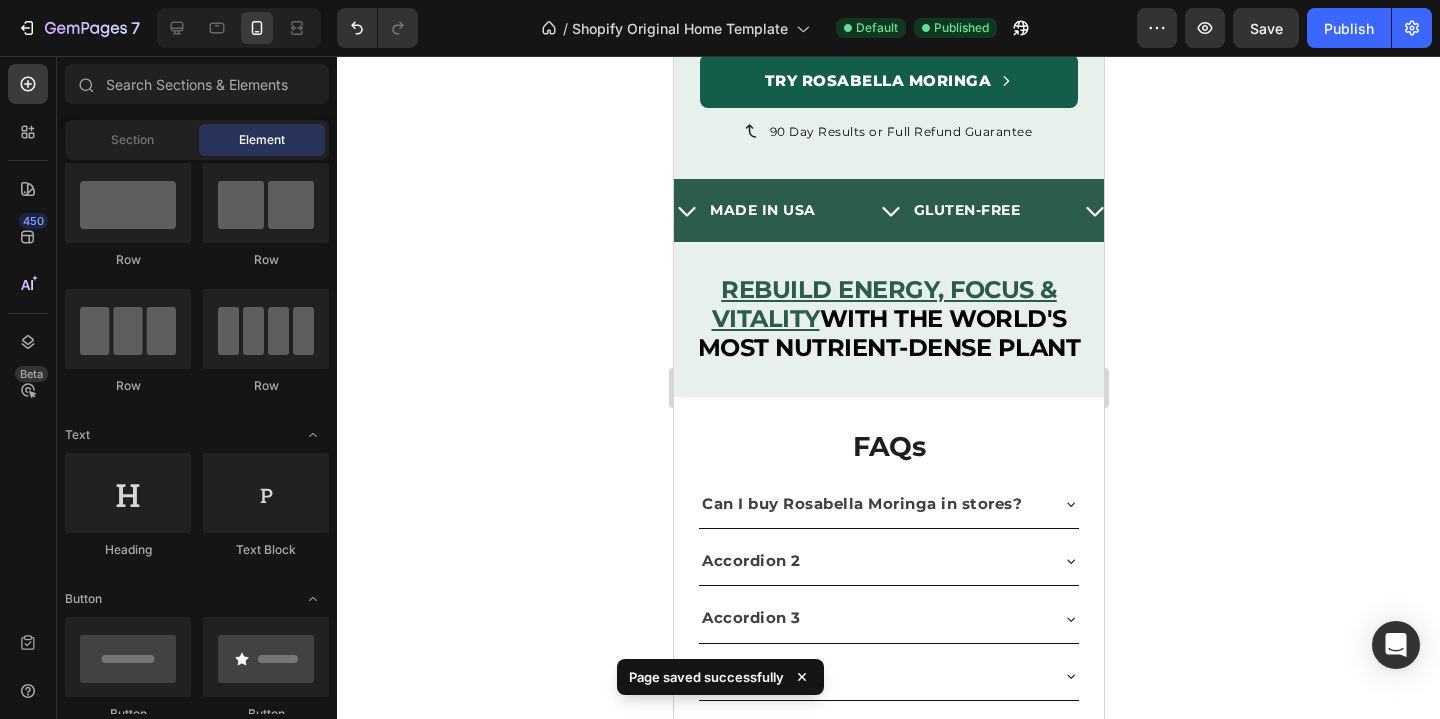 scroll, scrollTop: 550, scrollLeft: 0, axis: vertical 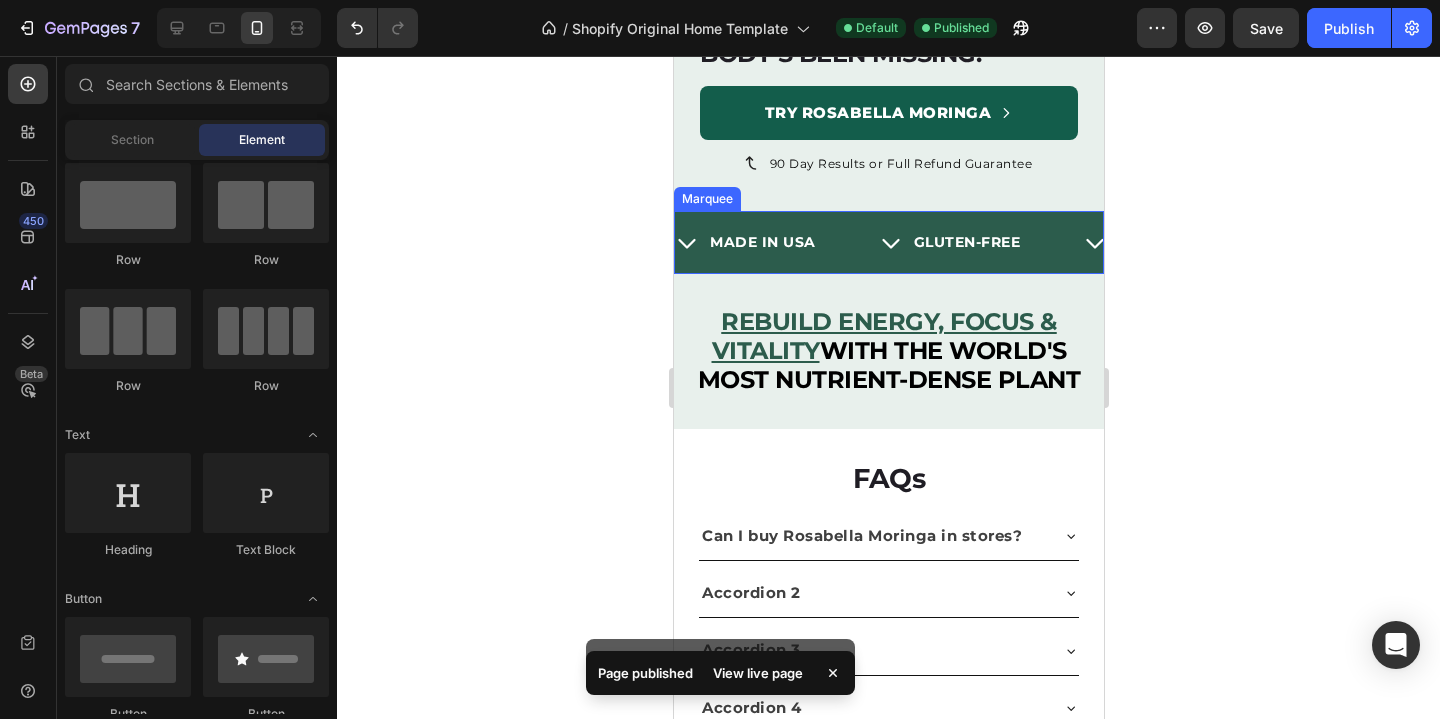 click on "MADE IN USA Item List
GLUTEN-FREE Item List
ALL NATURAL Item List
CGMP CERTIFIED Item List
MADE IN USA Item List
GLUTEN-FREE Item List
ALL NATURAL Item List
CGMP CERTIFIED Item List Marquee" at bounding box center (888, 242) 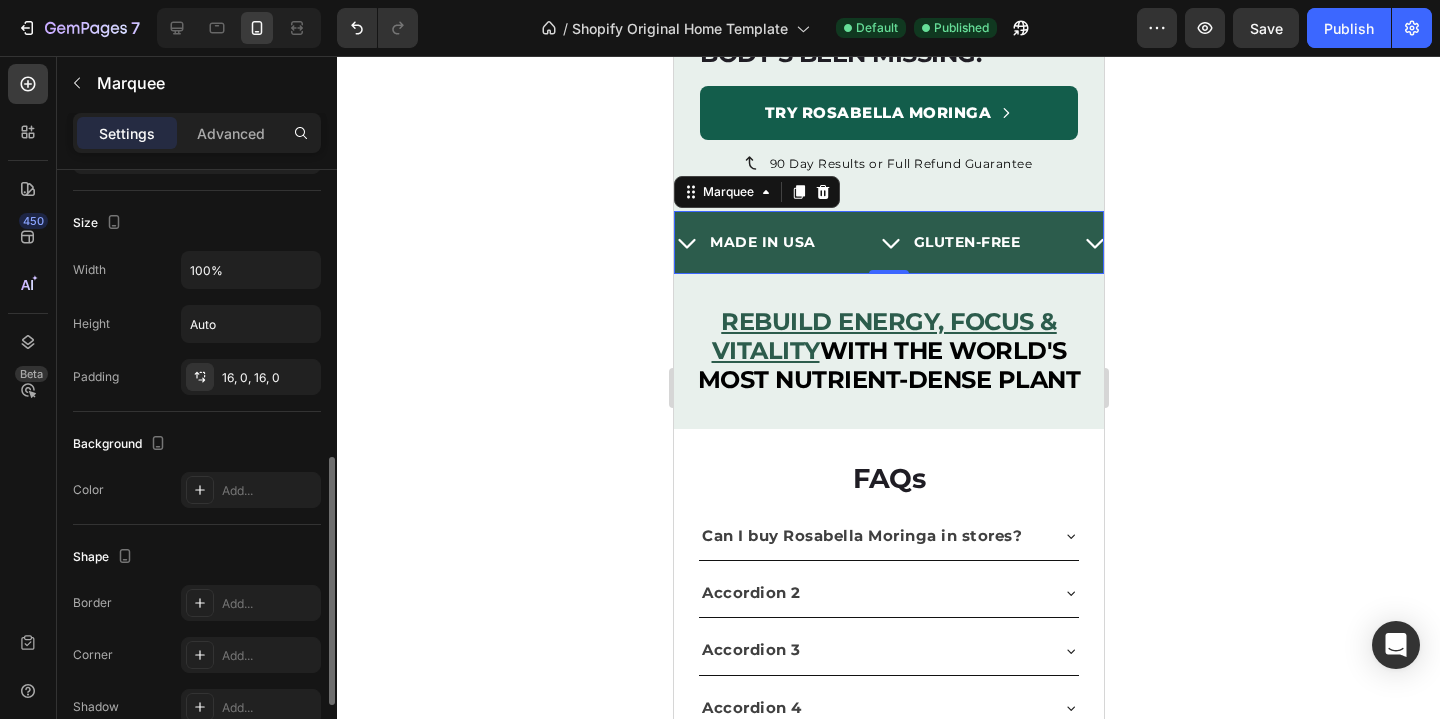 scroll, scrollTop: 708, scrollLeft: 0, axis: vertical 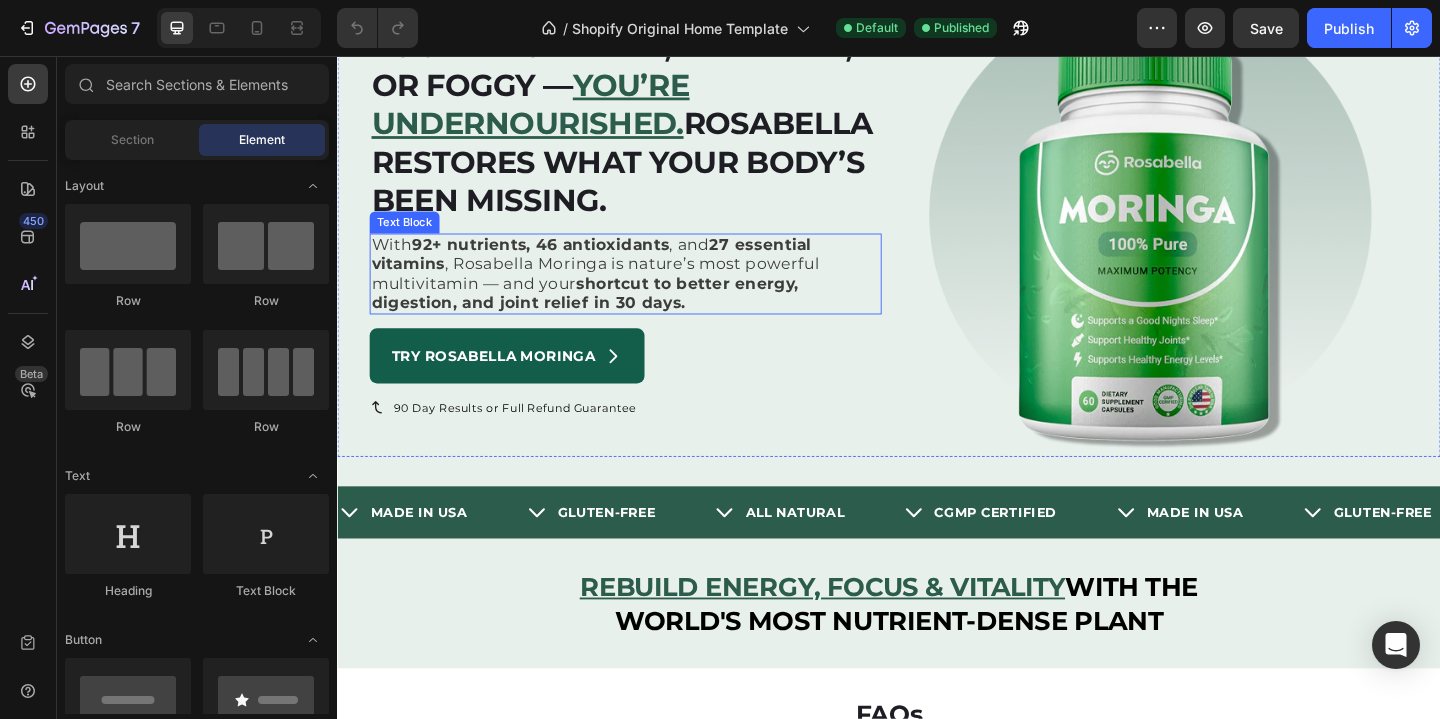 click on "shortcut to better energy, digestion, and joint relief in 30 days." at bounding box center [606, 313] 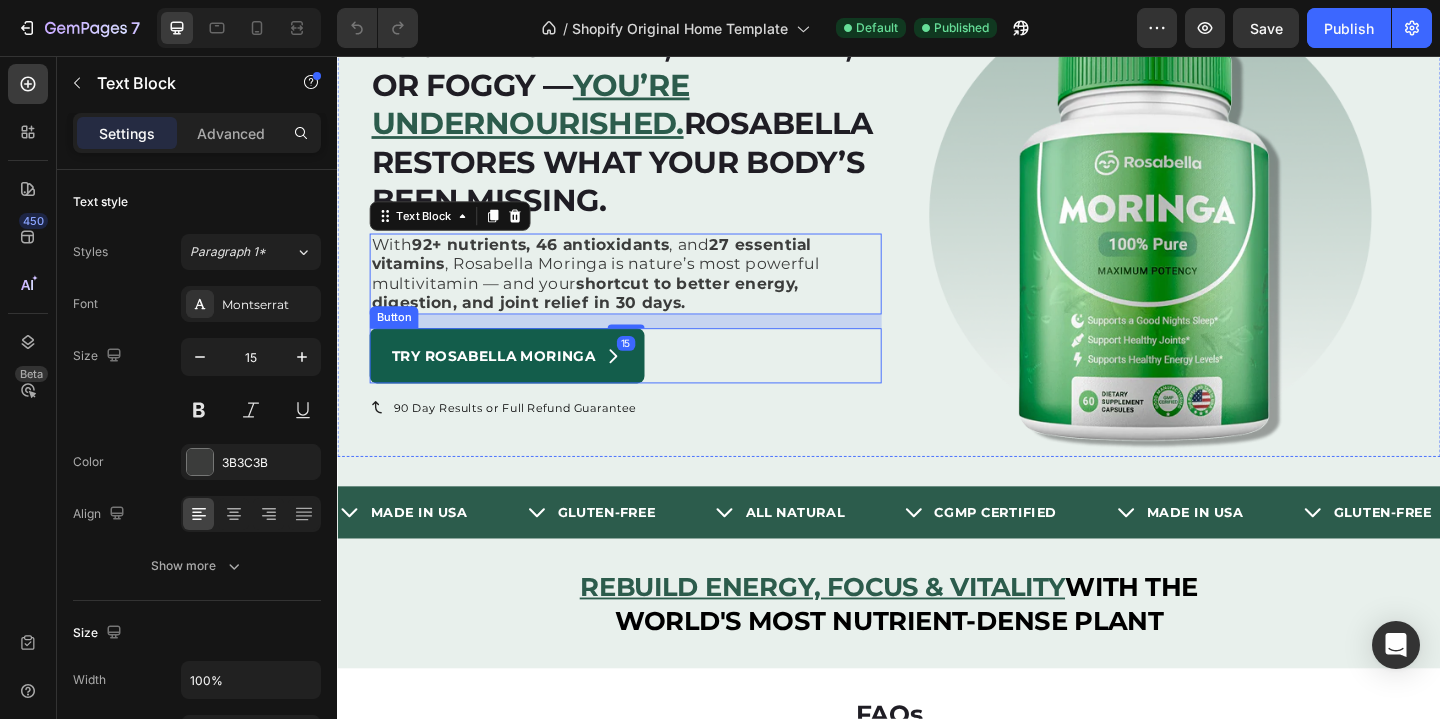 click on "Try Rosabella Moringa Button" at bounding box center [650, 381] 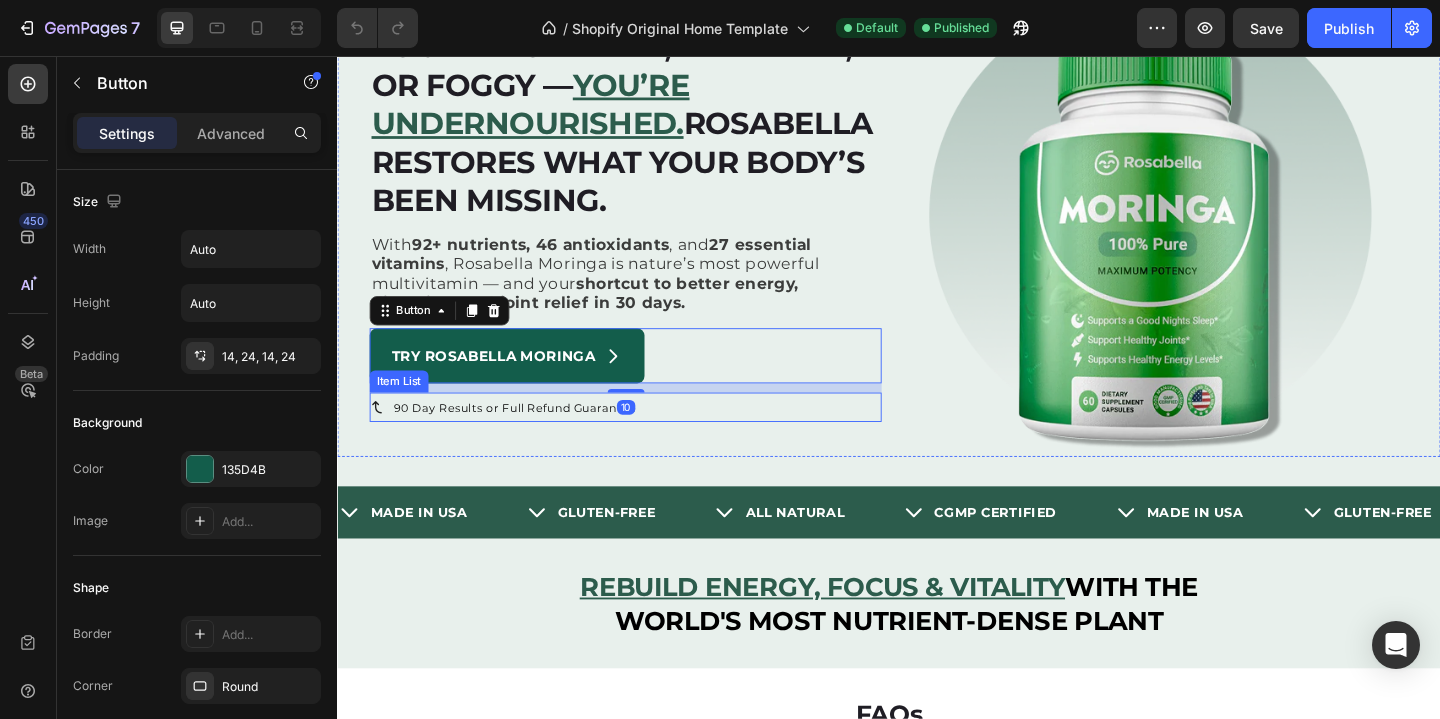 click on "90 Day Results or Full Refund Guarantee" at bounding box center (650, 438) 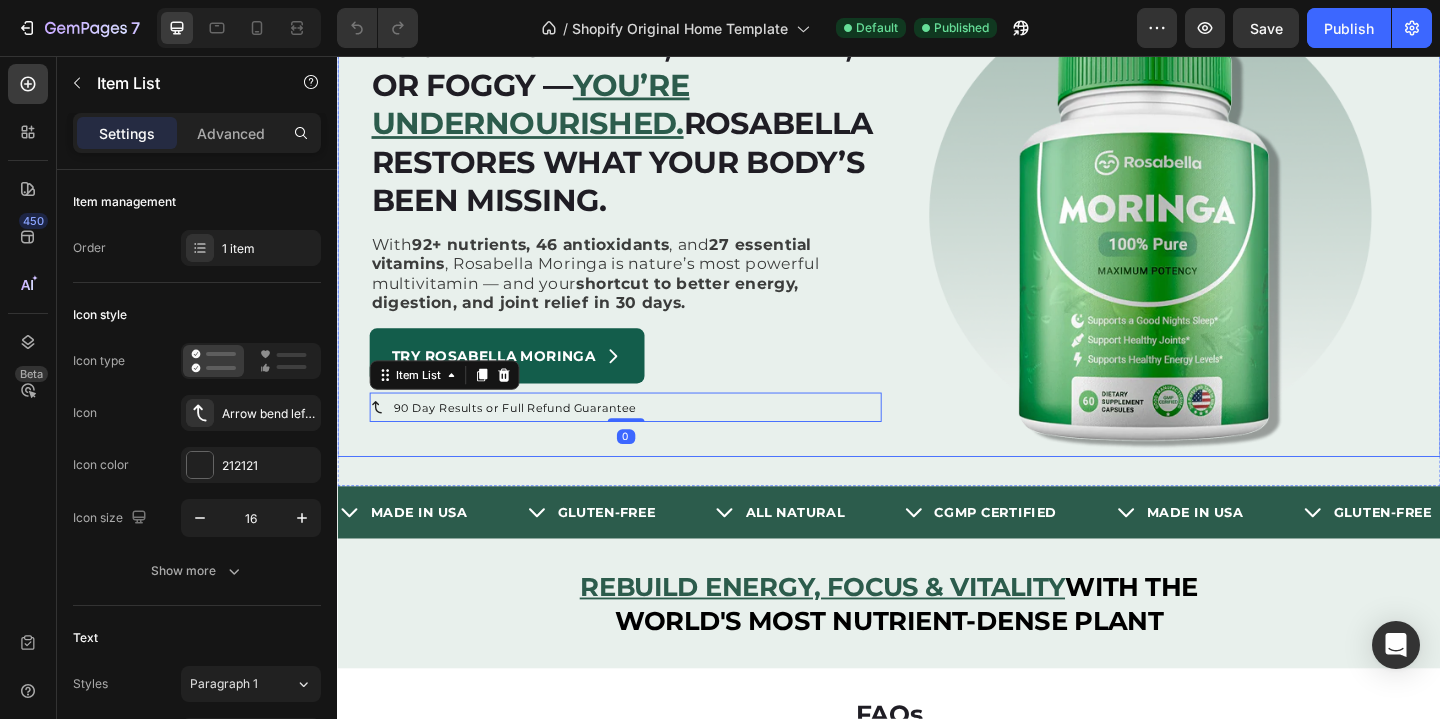 click on "You’re not tired, inflamed, or foggy —  you’re undernourished.  [BRAND] restores what your body’s been missing. Heading You’re not tired, inflamed, or foggy —  you’re undernourished.  [BRAND] restores what your body’s been missing. Heading With  92+ nutrients, 46 antioxidants , and  27 essential vitamins , [BRAND] Moringa is nature’s most powerful multivitamin — and your  shortcut to better energy, digestion, and joint relief in [DURATION] days. Text Block
Try [BRAND] Moringa Button
[DURATION] Day Results or Full Refund Guarantee Item List   0" at bounding box center [650, 240] 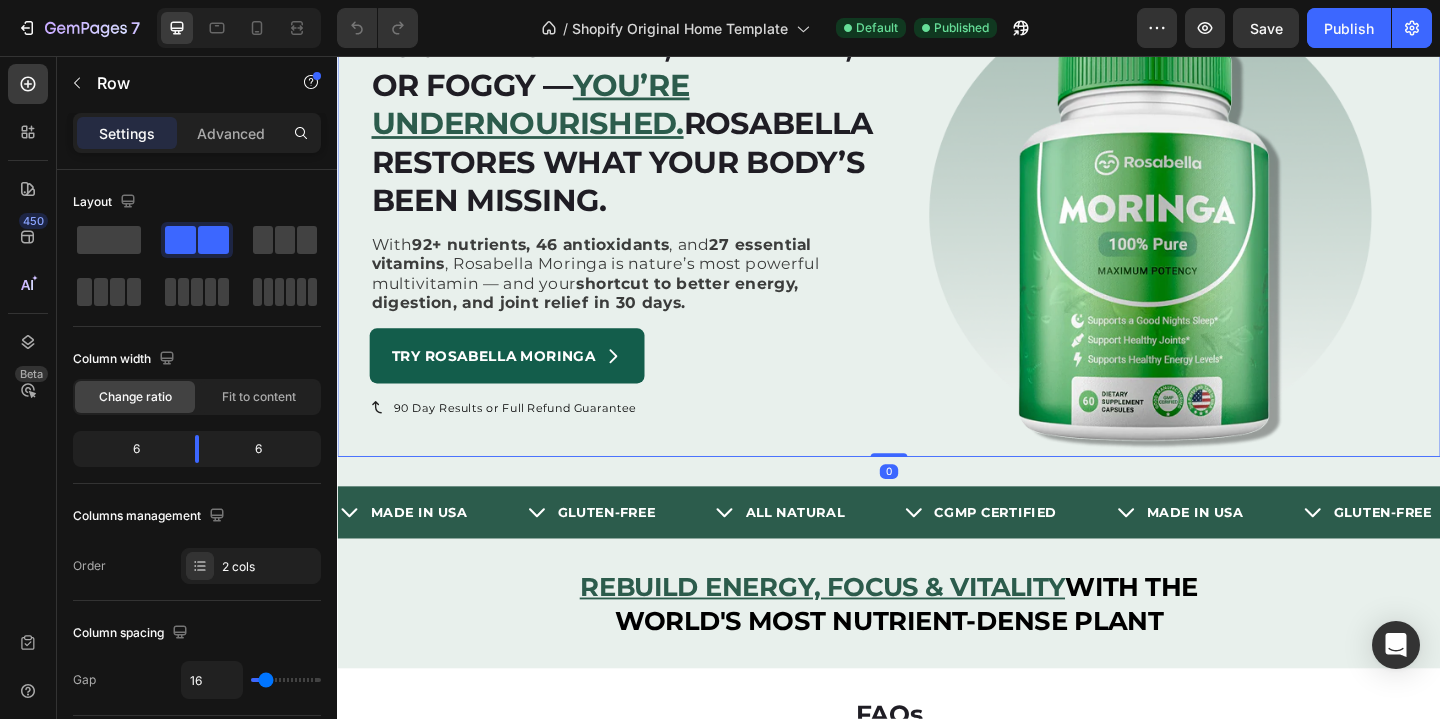 click on "You’re not tired, inflamed, or foggy —  you’re undernourished.  [BRAND] restores what your body’s been missing. Heading You’re not tired, inflamed, or foggy —  you’re undernourished.  [BRAND] restores what your body’s been missing. Heading With  92+ nutrients, 46 antioxidants , and  27 essential vitamins , [BRAND] Moringa is nature’s most powerful multivitamin — and your  shortcut to better energy, digestion, and joint relief in [DURATION] days. Text Block
Try [BRAND] Moringa Button
[DURATION] Day Results or Full Refund Guarantee Item List" at bounding box center (650, 240) 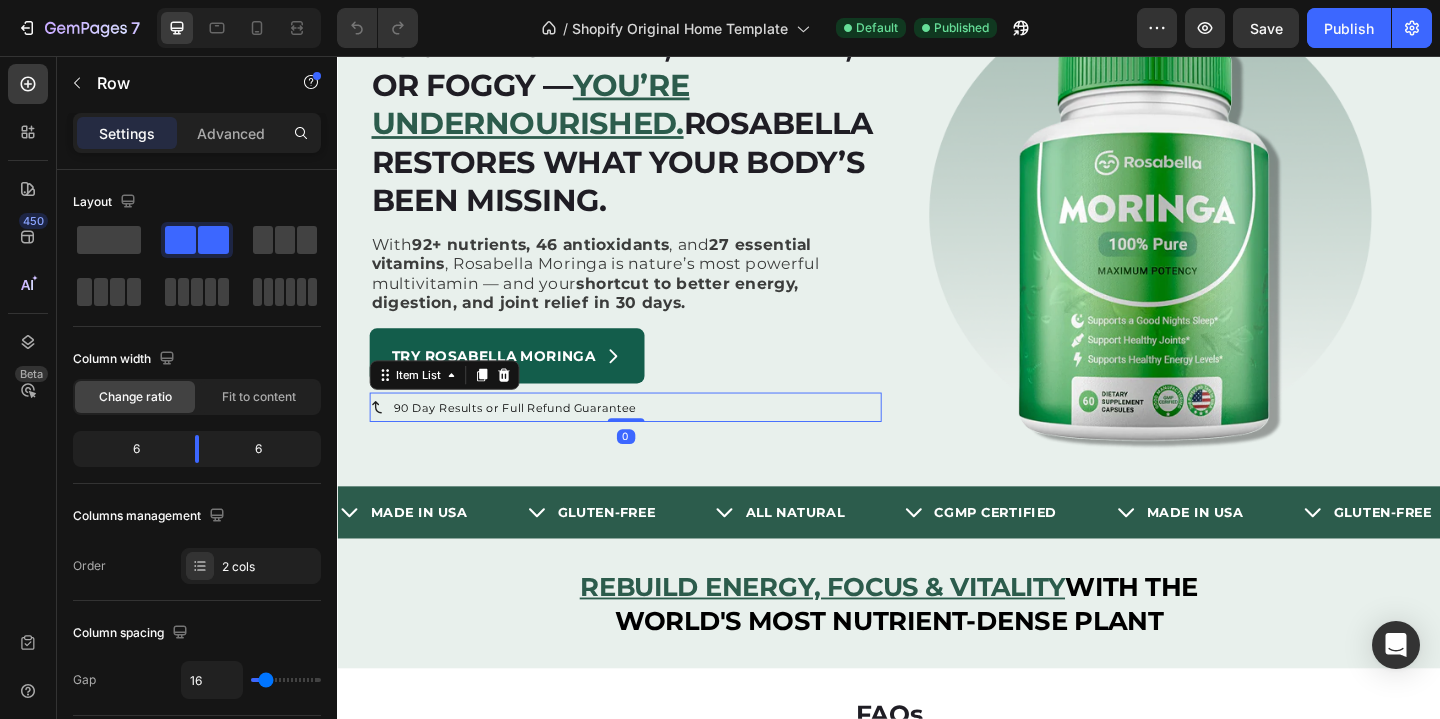 click on "90 Day Results or Full Refund Guarantee" at bounding box center [650, 438] 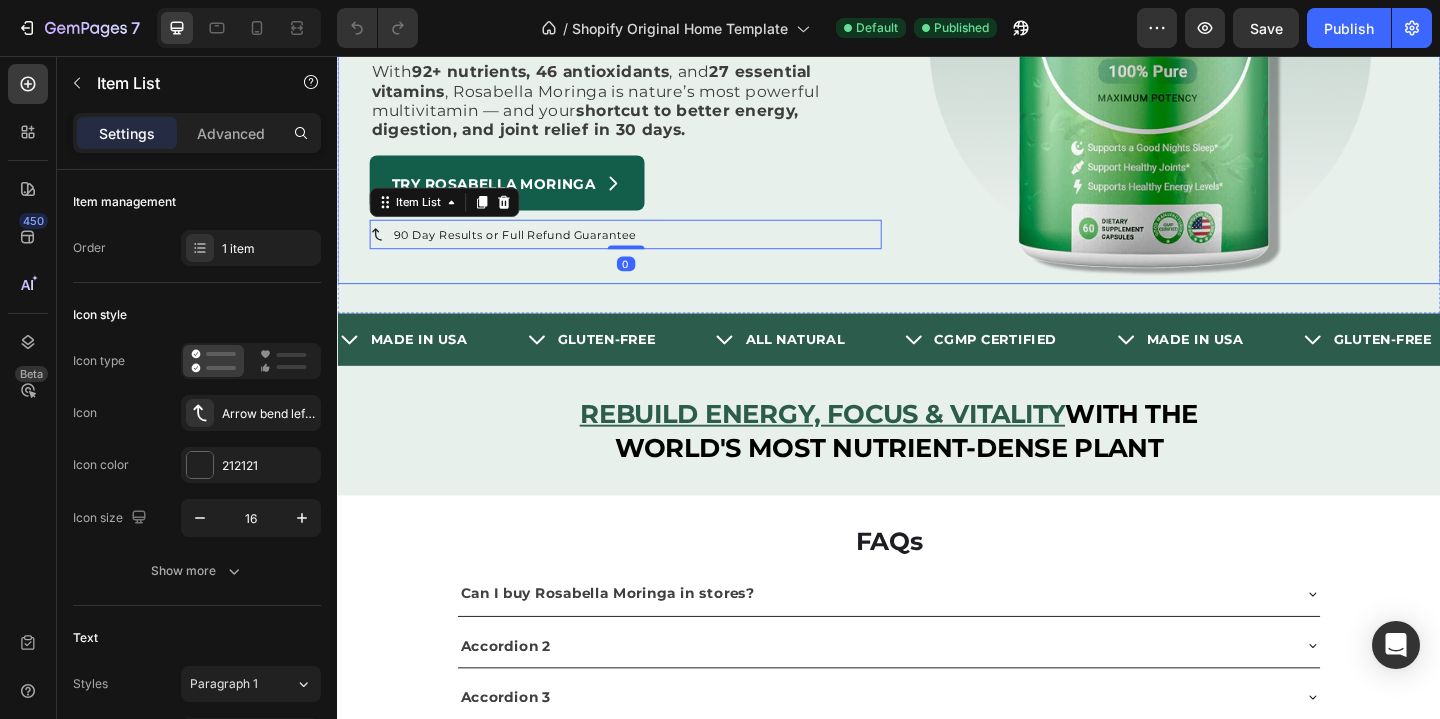 scroll, scrollTop: 376, scrollLeft: 0, axis: vertical 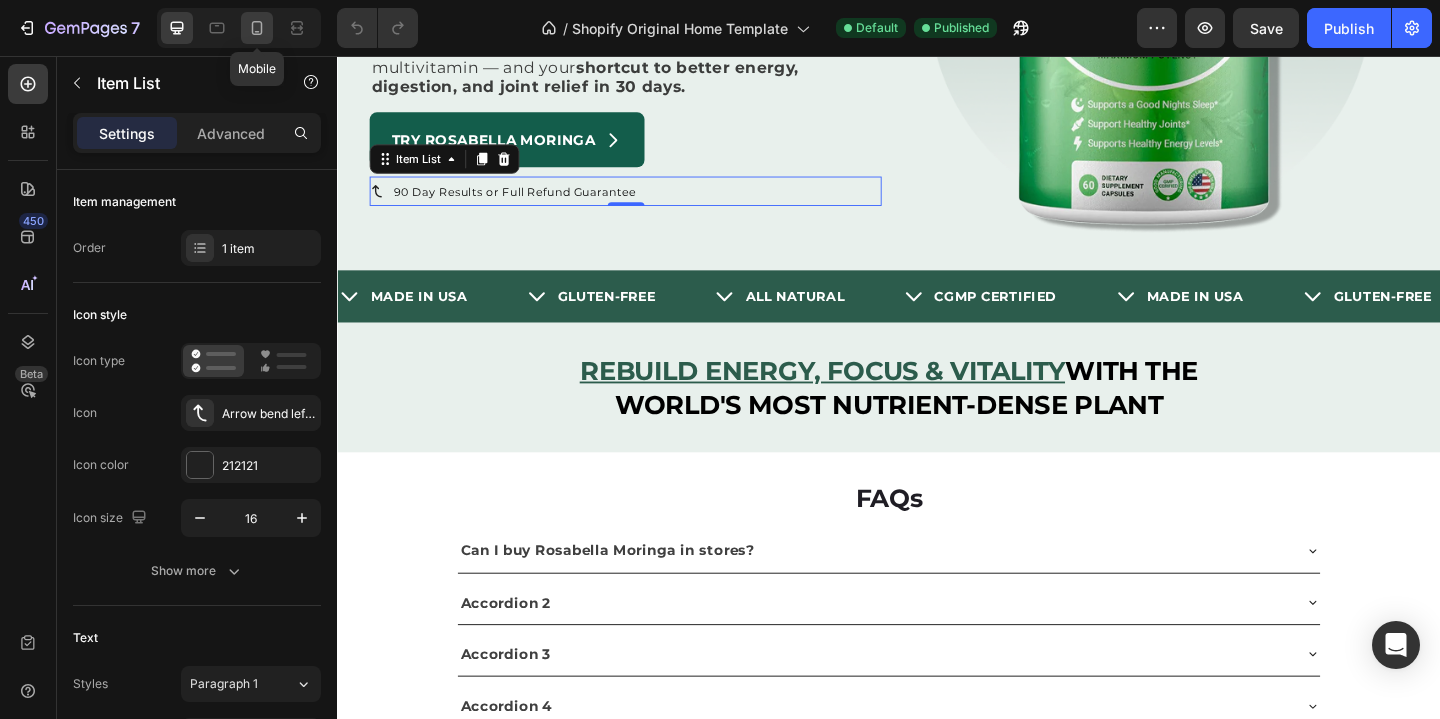 click 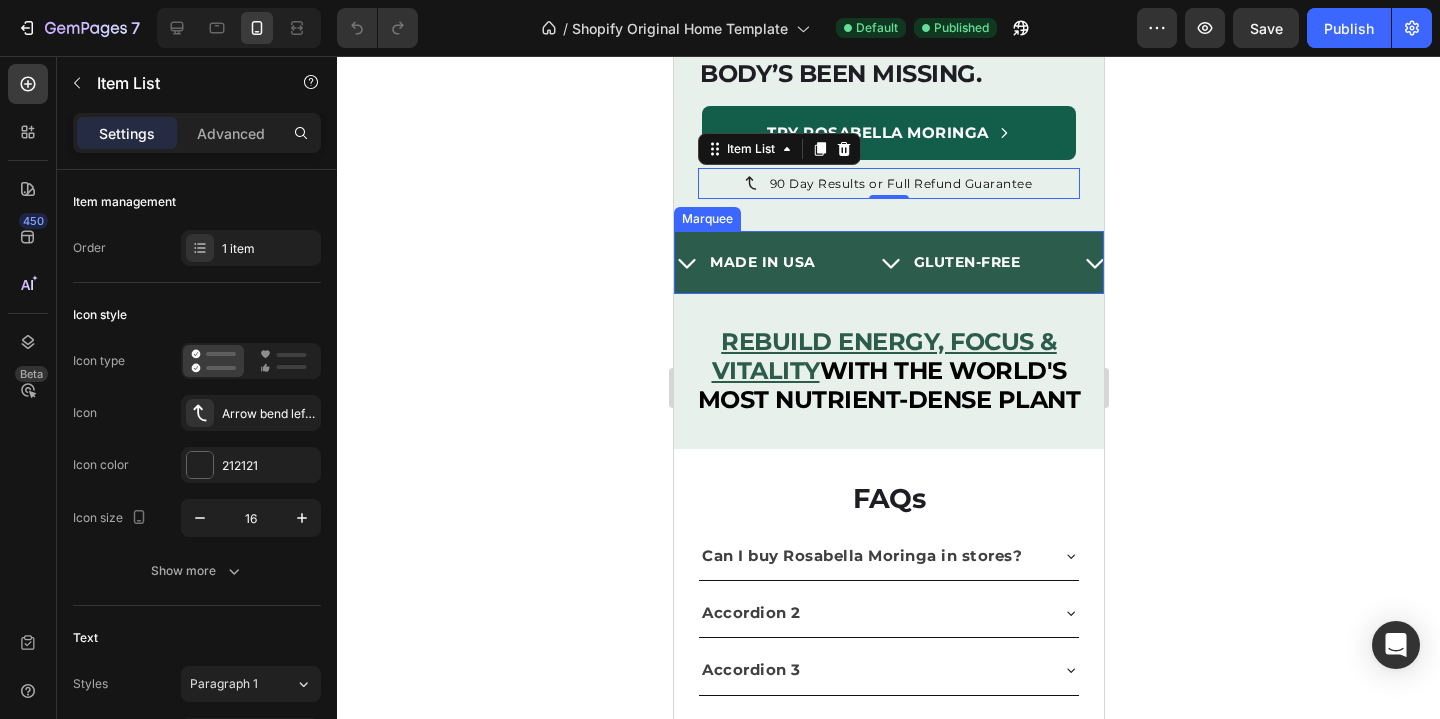 scroll, scrollTop: 540, scrollLeft: 0, axis: vertical 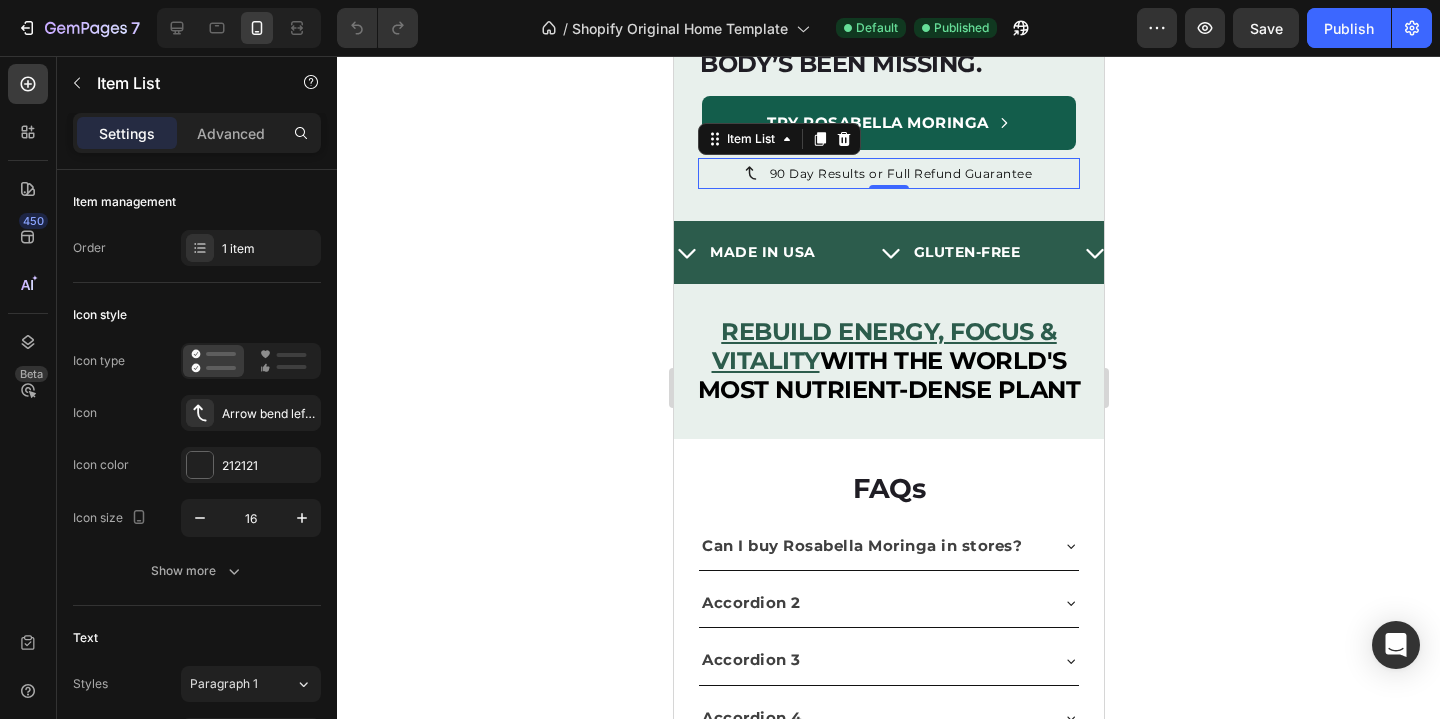 click 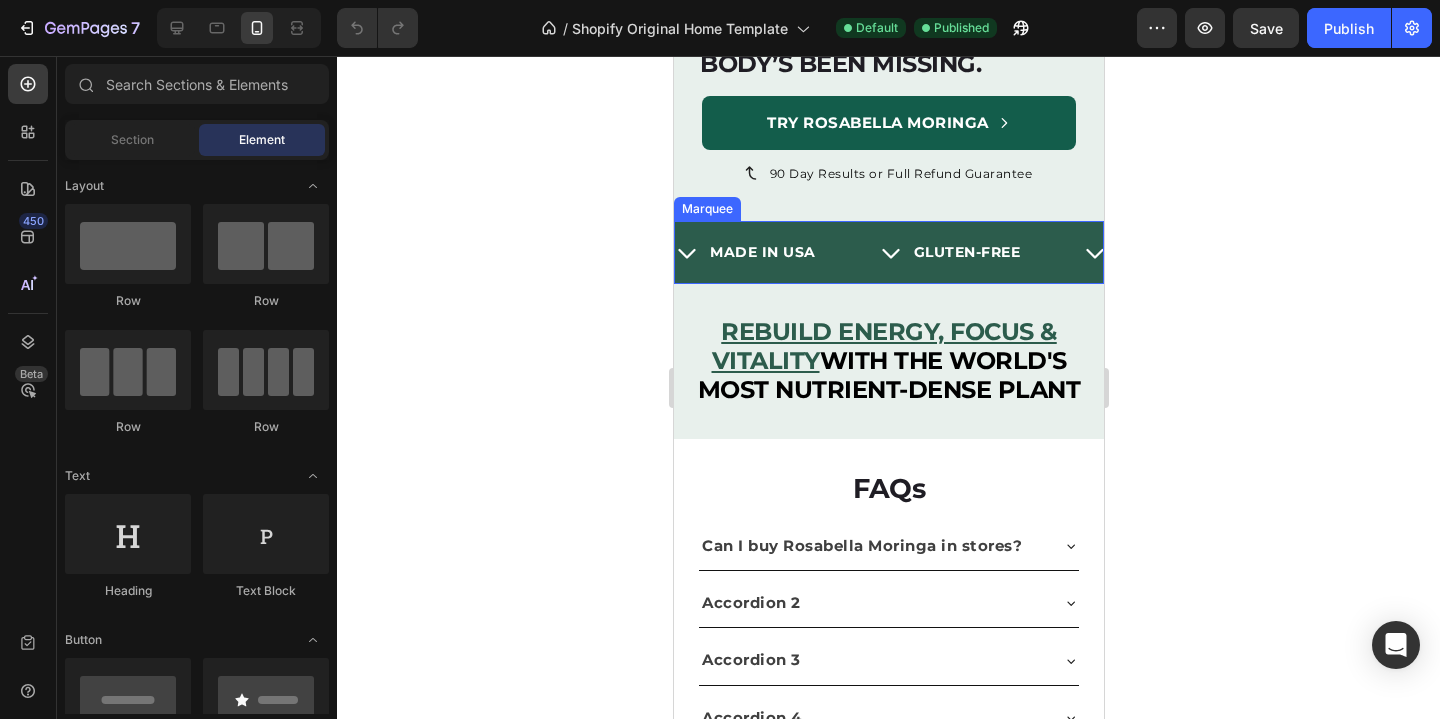 click on "MADE IN USA Item List
GLUTEN-FREE Item List
ALL NATURAL Item List
CGMP CERTIFIED Item List
MADE IN USA Item List
GLUTEN-FREE Item List
ALL NATURAL Item List
CGMP CERTIFIED Item List Marquee" at bounding box center (888, 252) 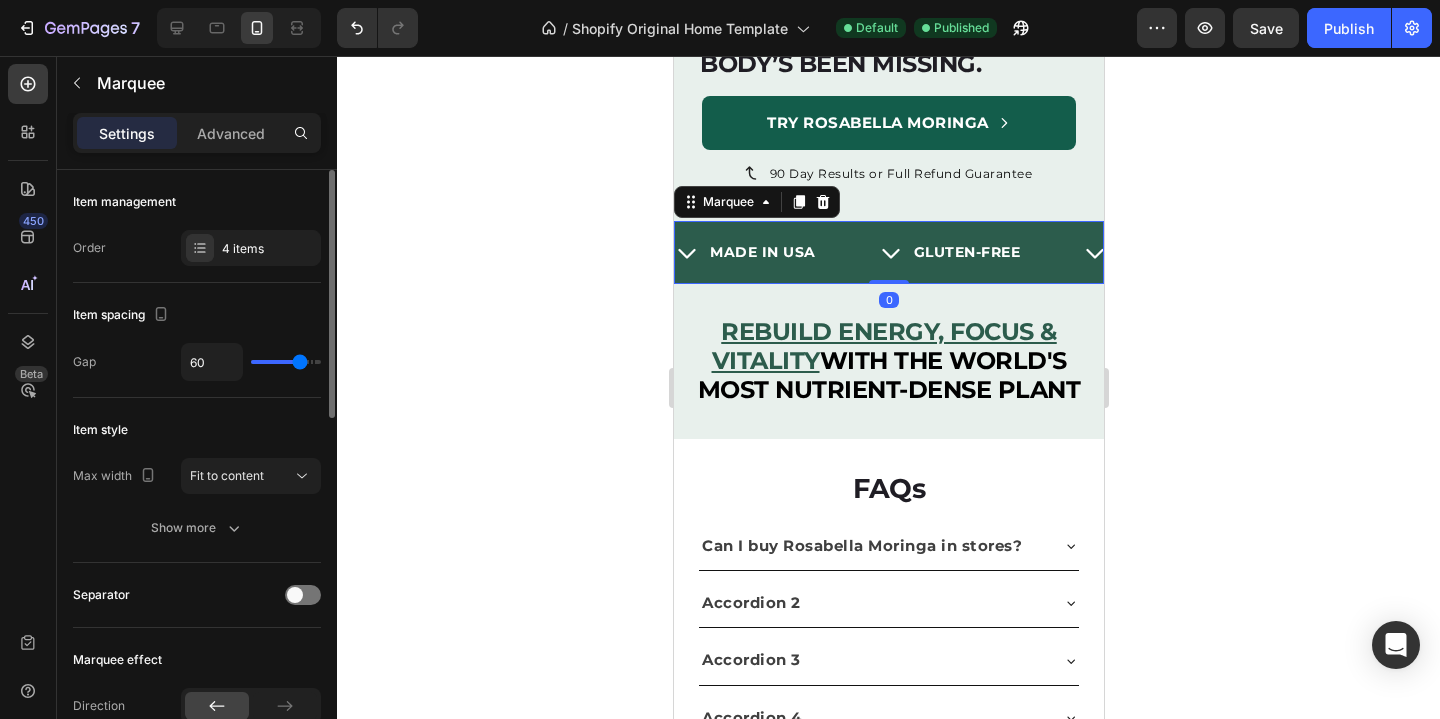 type on "37" 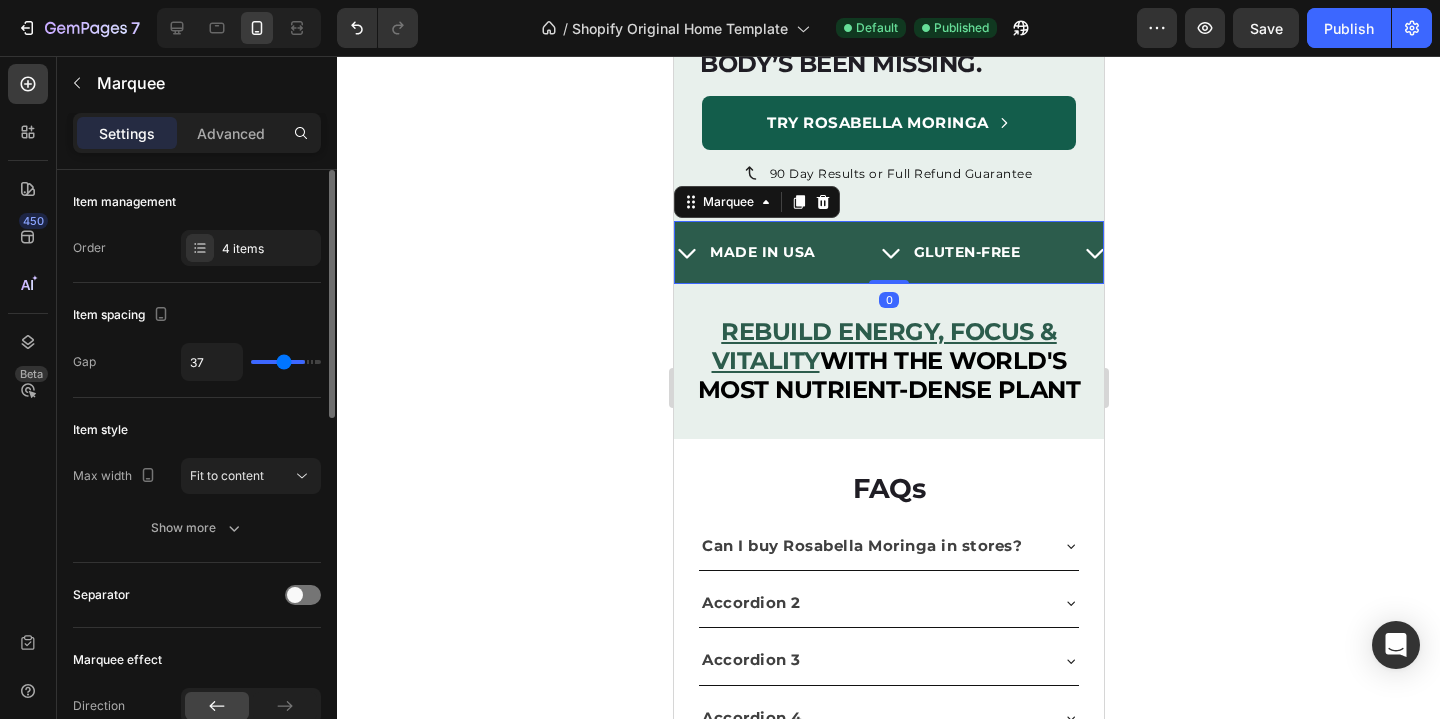type on "37" 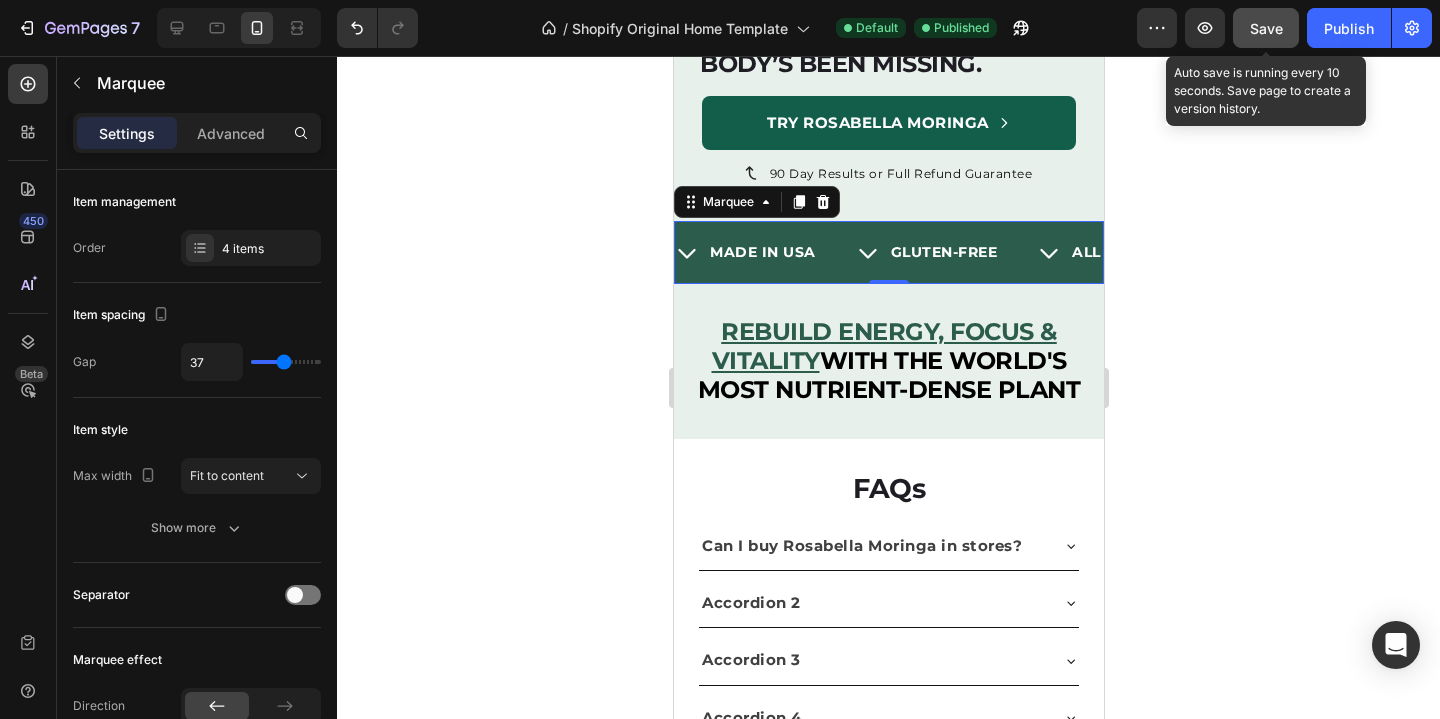 click on "Save" at bounding box center [1266, 28] 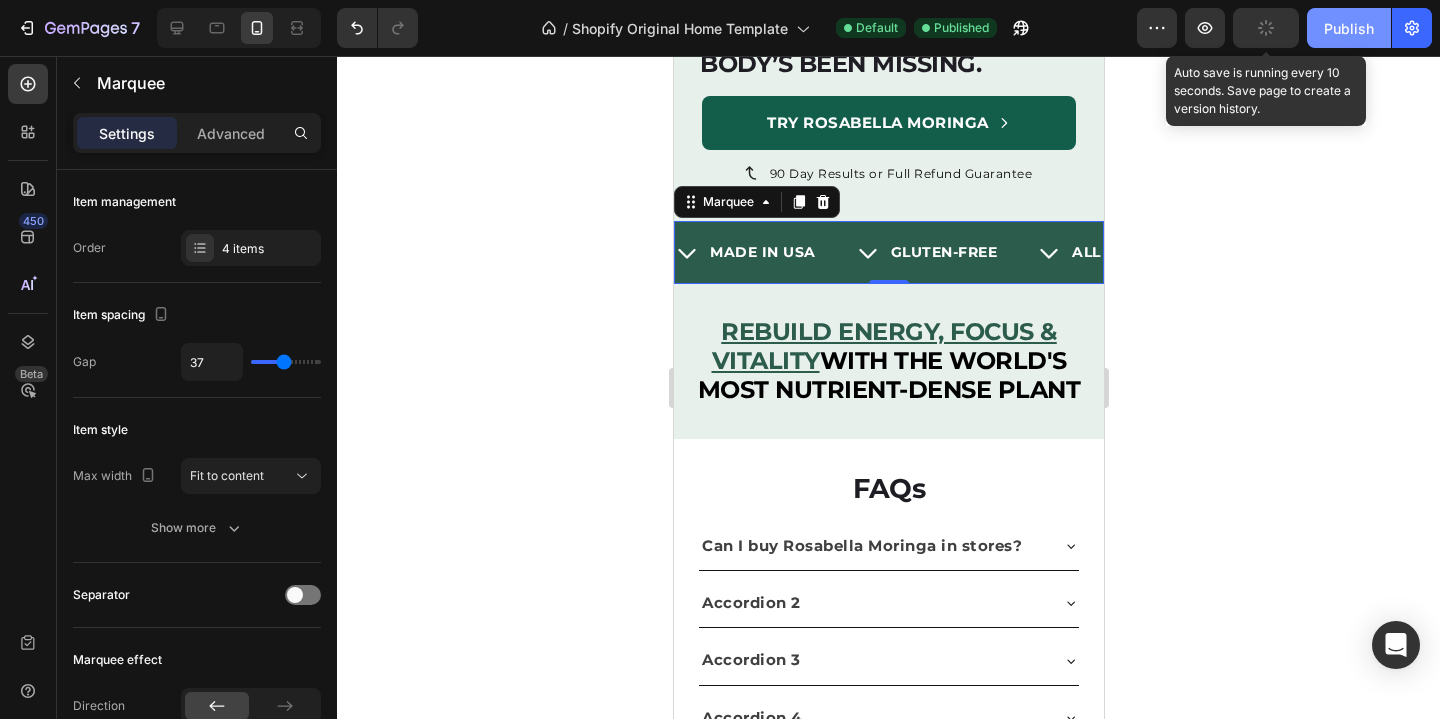 click on "Publish" at bounding box center (1349, 28) 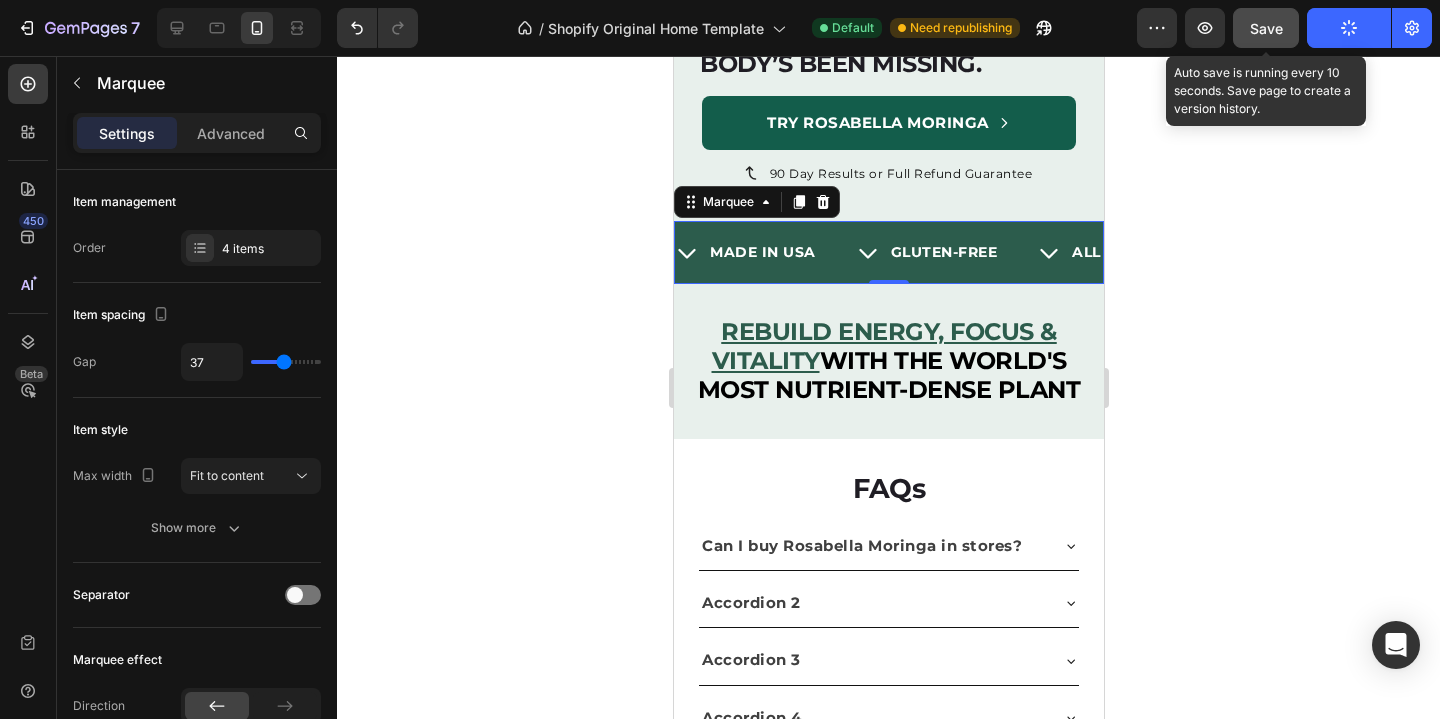 click on "Save" 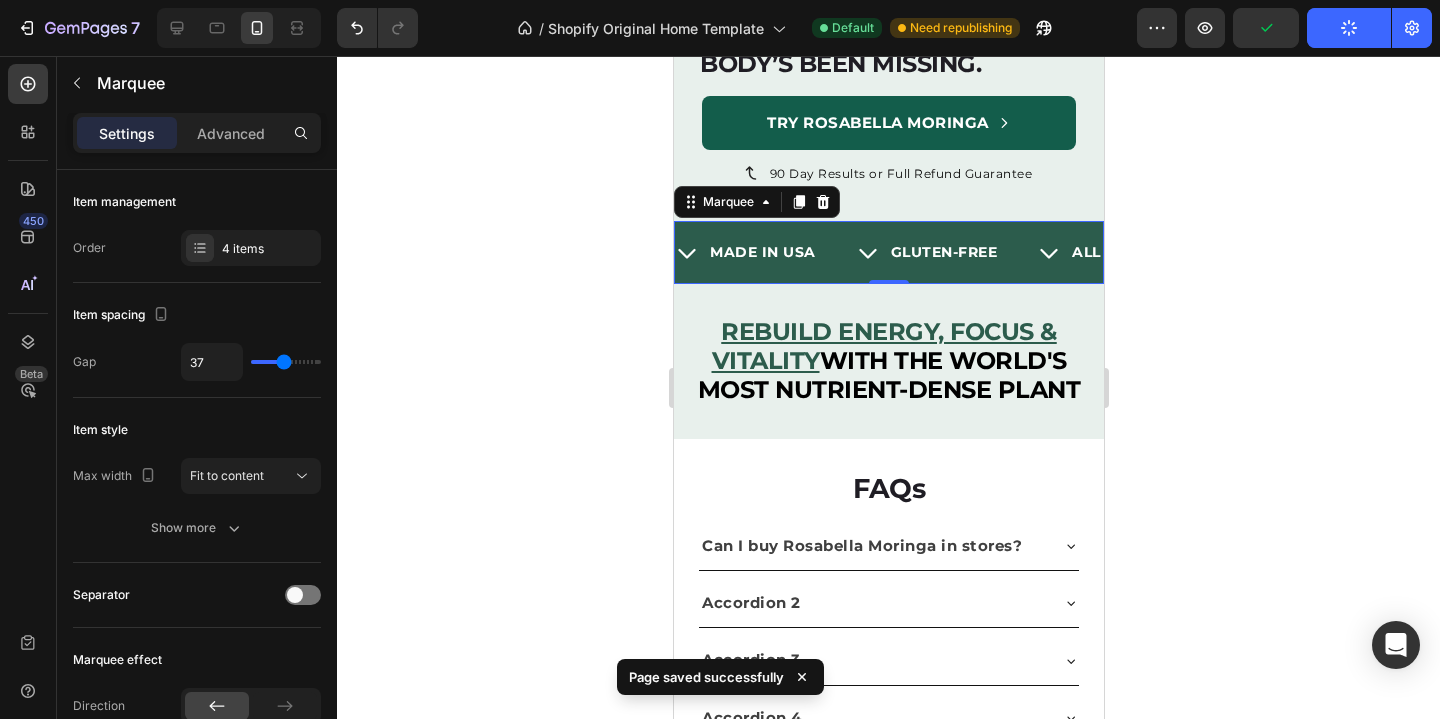 click 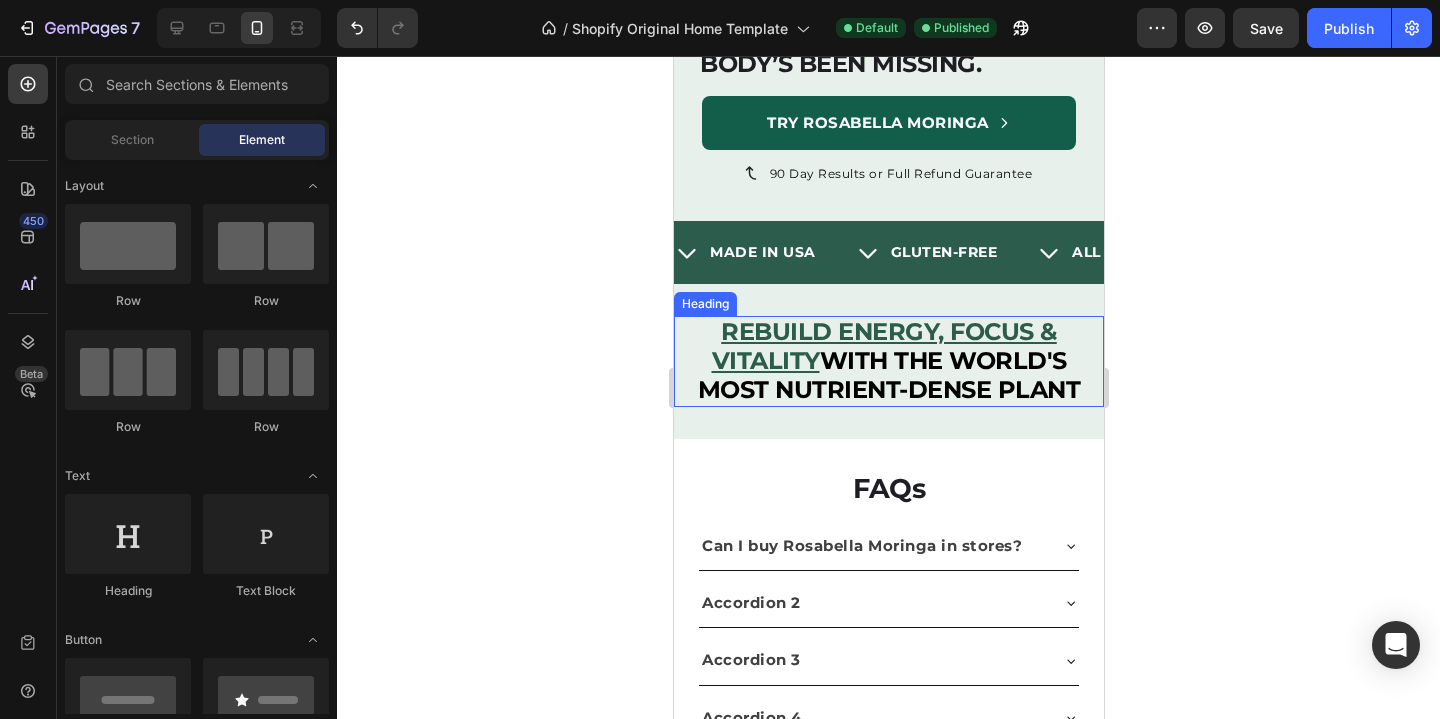 click on "WITH THE WORLD'S MOST NUTRIENT-DENSE PLANT" at bounding box center (888, 375) 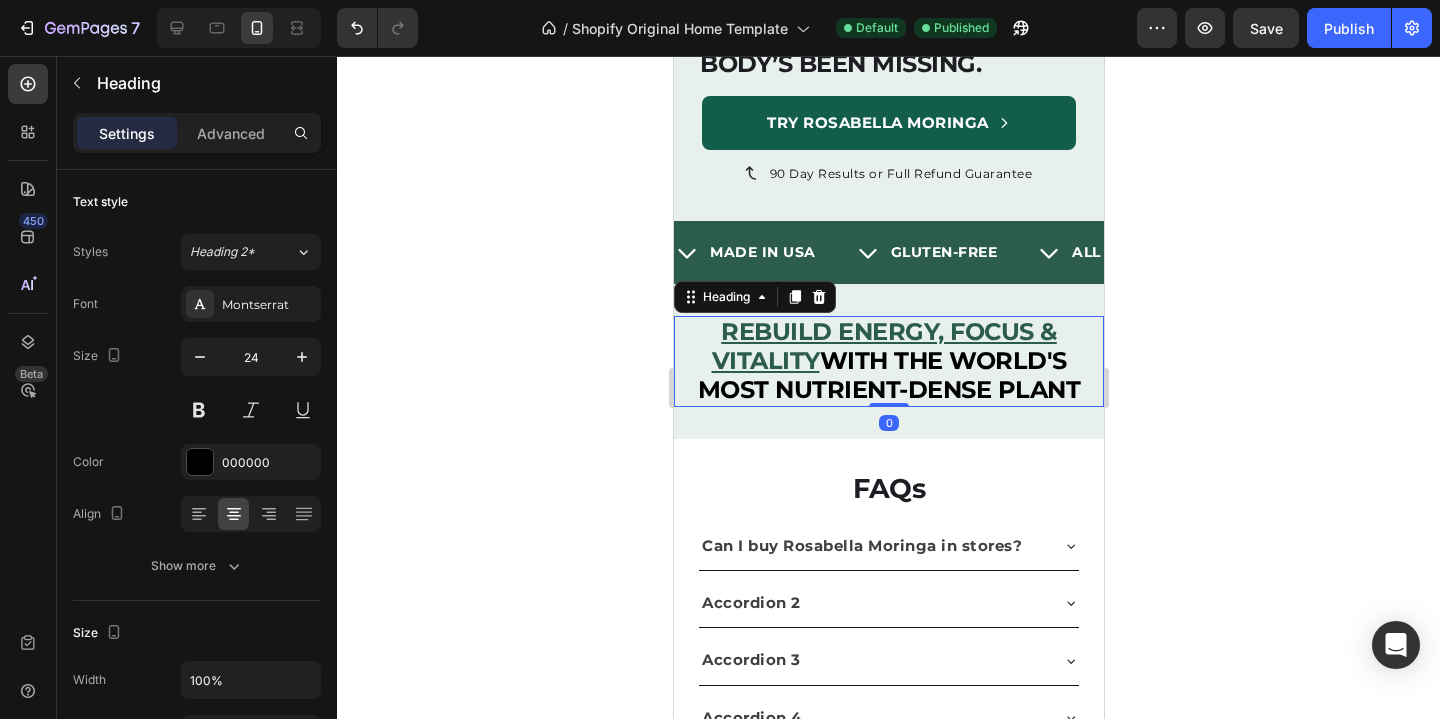 click 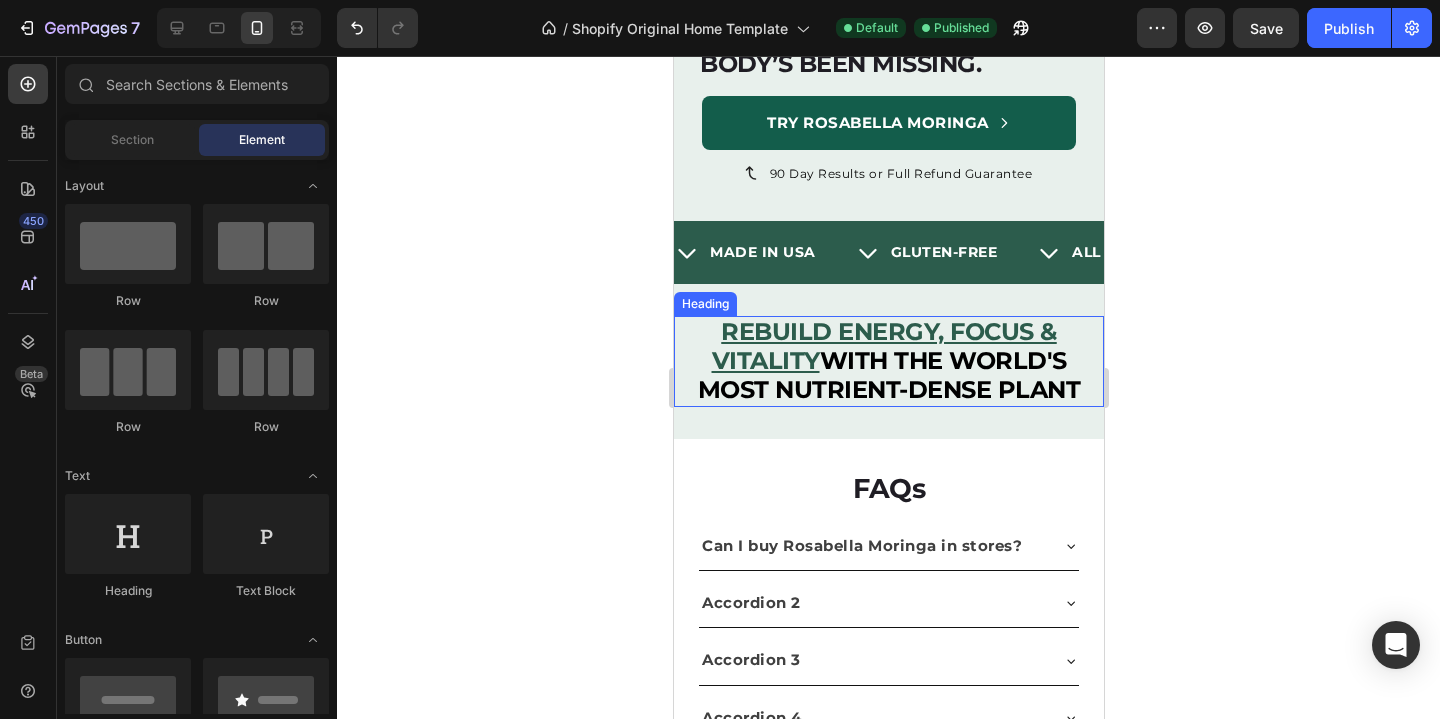 click on "WITH THE WORLD'S MOST NUTRIENT-DENSE PLANT" at bounding box center [888, 375] 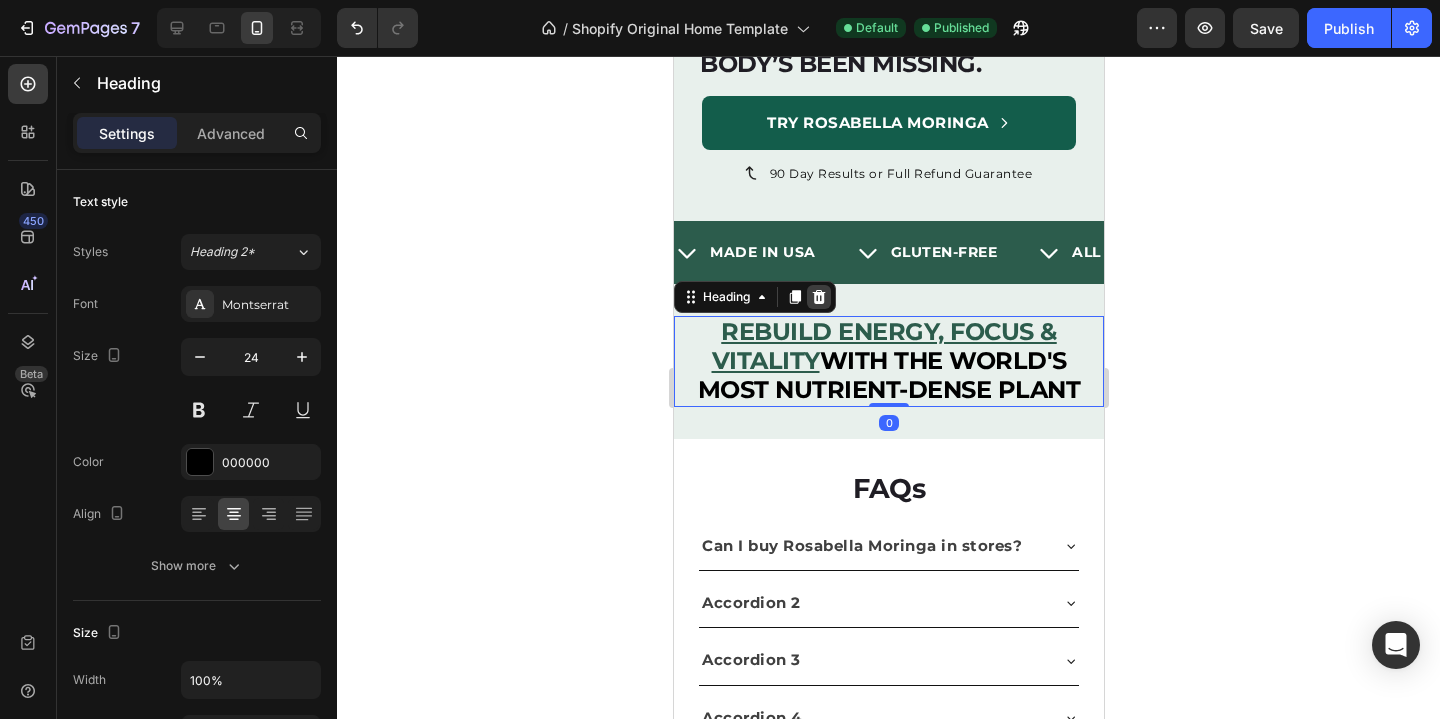 click 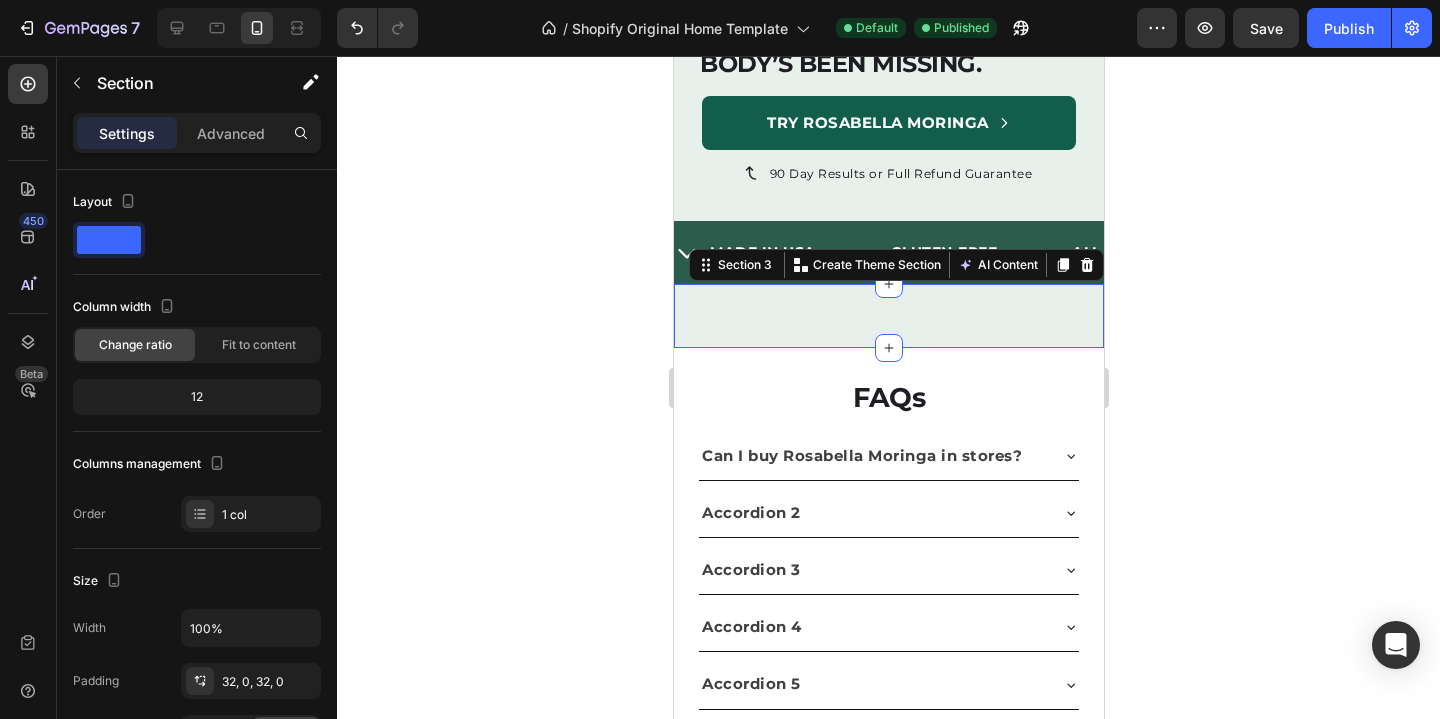 click on "REBUILD ENERGY, FOCUS & VITALITY  WITH THE  WORLD'S MOST NUTRIENT-DENSE PLANT Heading Row Section 3   You can create reusable sections Create Theme Section AI Content Write with GemAI What would you like to describe here? Tone and Voice Persuasive Product Getting products... Show more Generate" at bounding box center (888, 316) 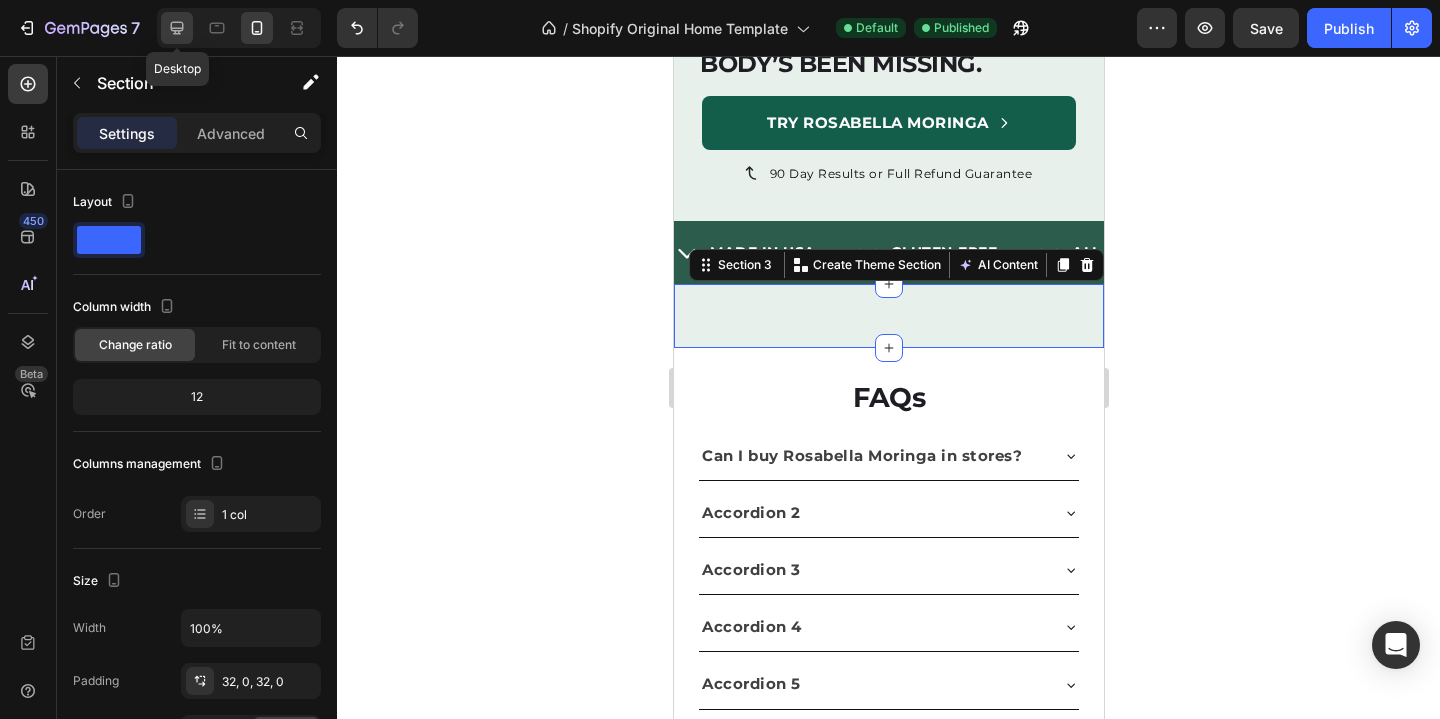 click 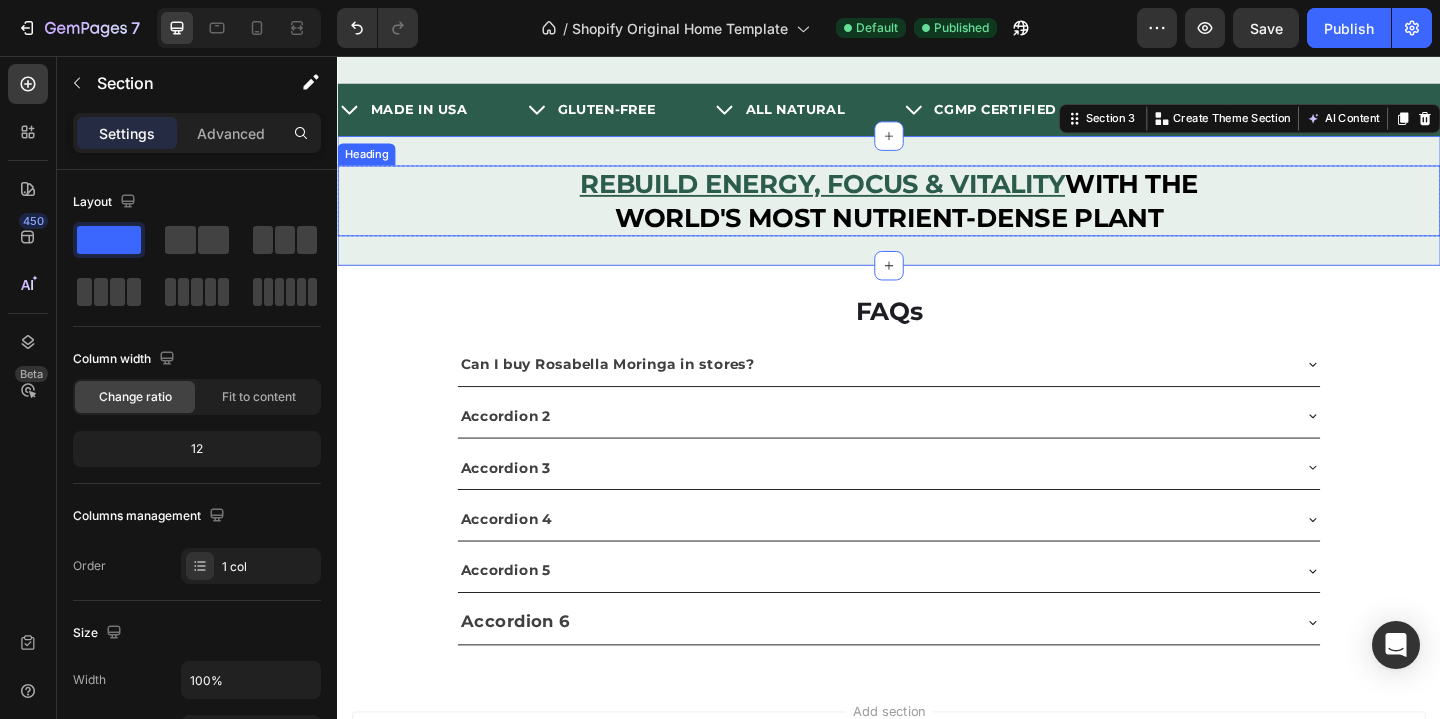 scroll, scrollTop: 596, scrollLeft: 0, axis: vertical 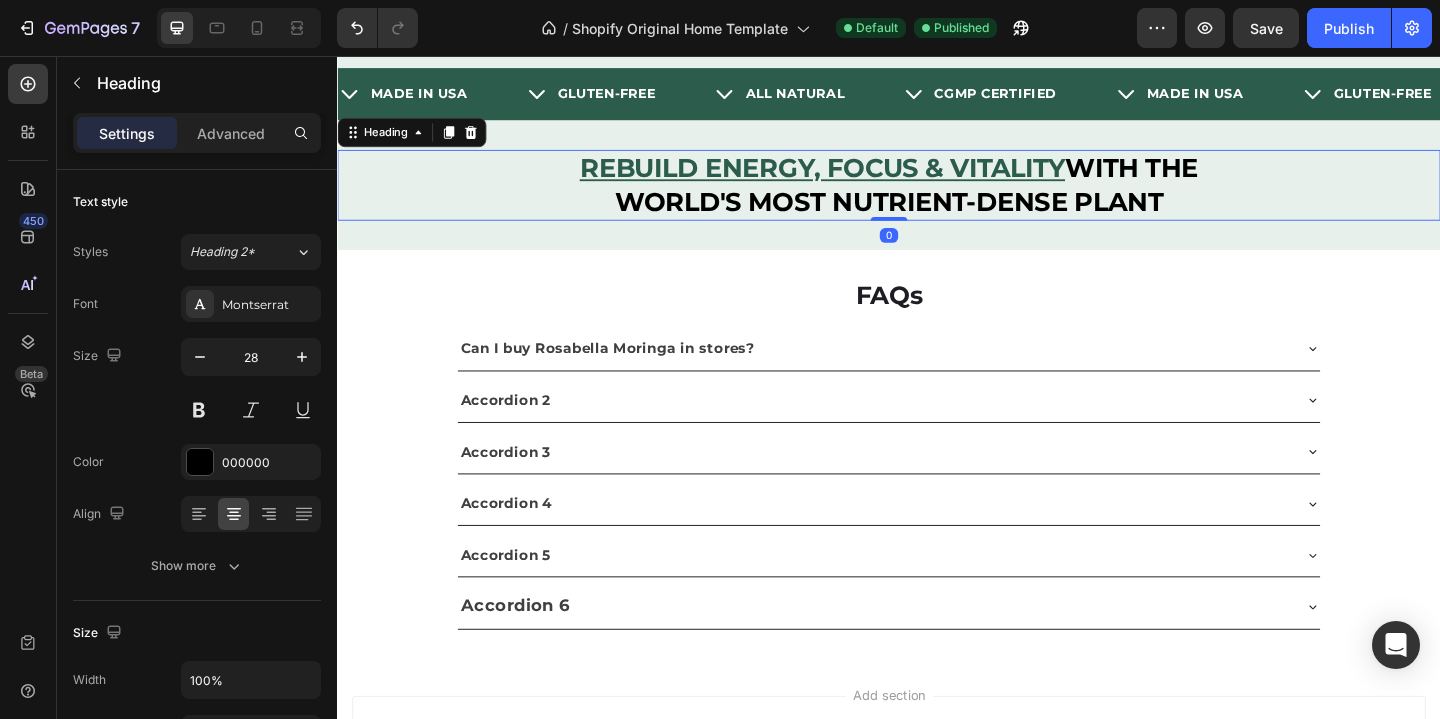 click on "WORLD'S MOST NUTRIENT-DENSE PLANT" at bounding box center (937, 215) 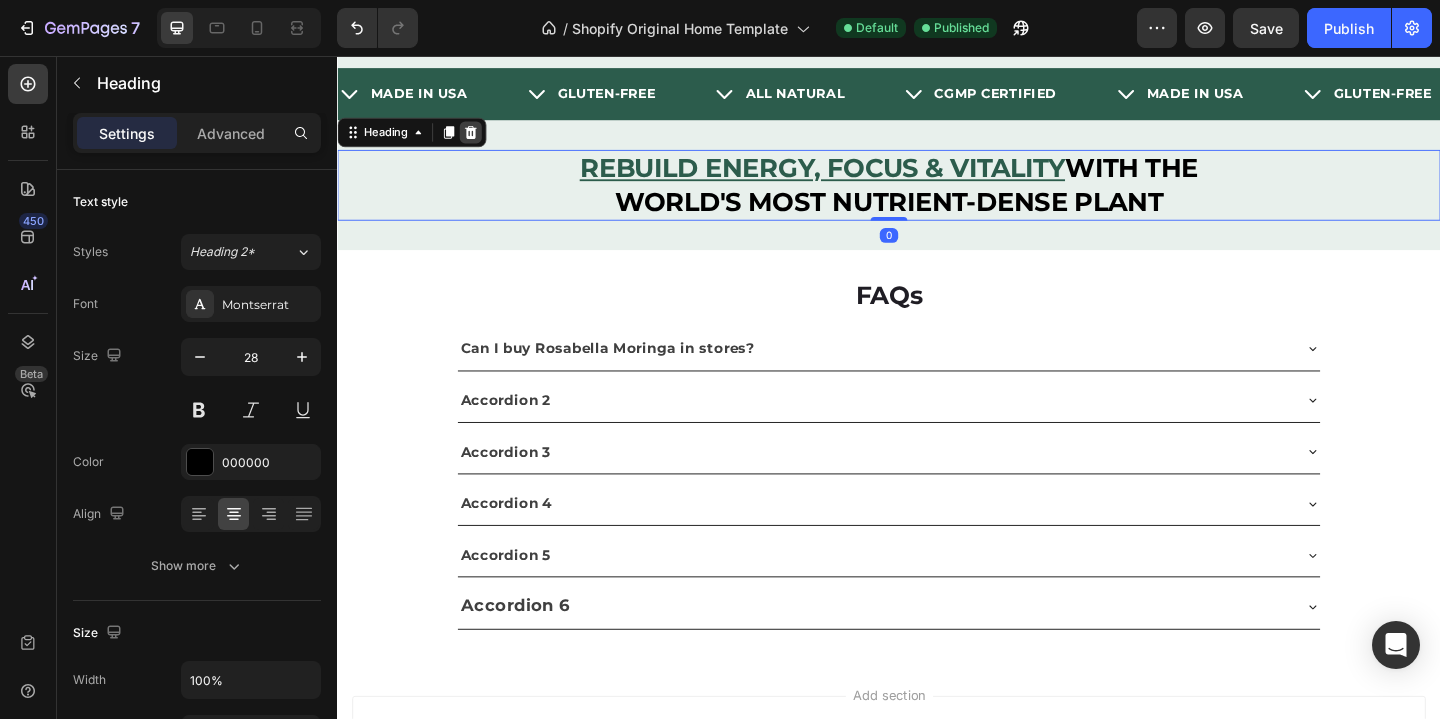 click 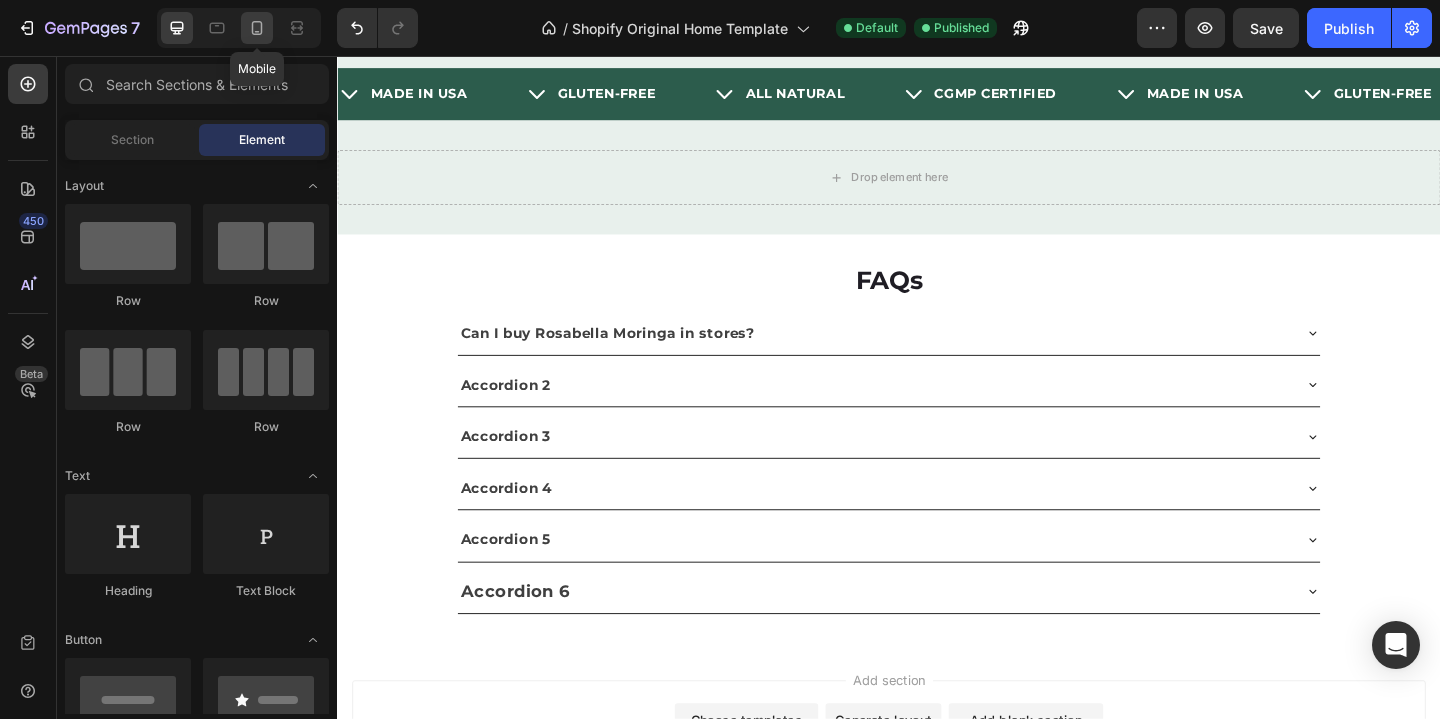click 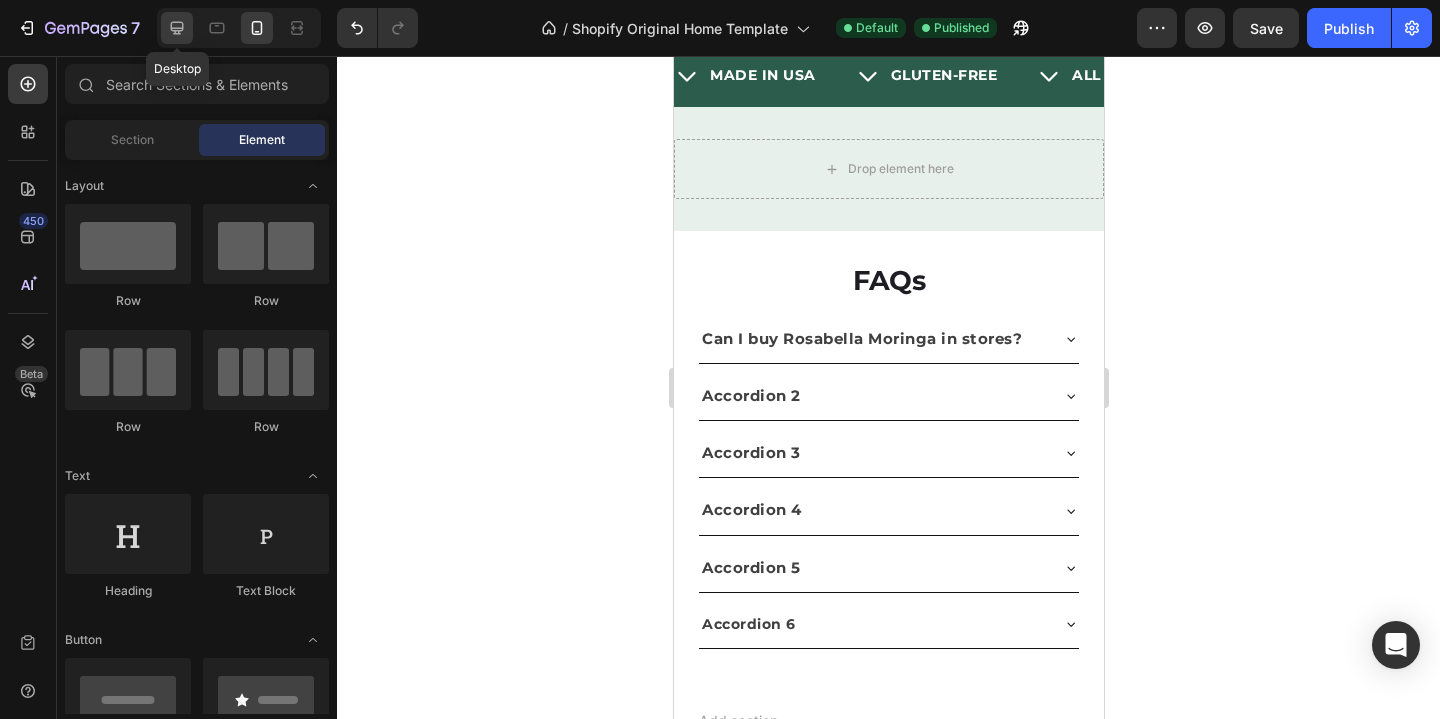 click 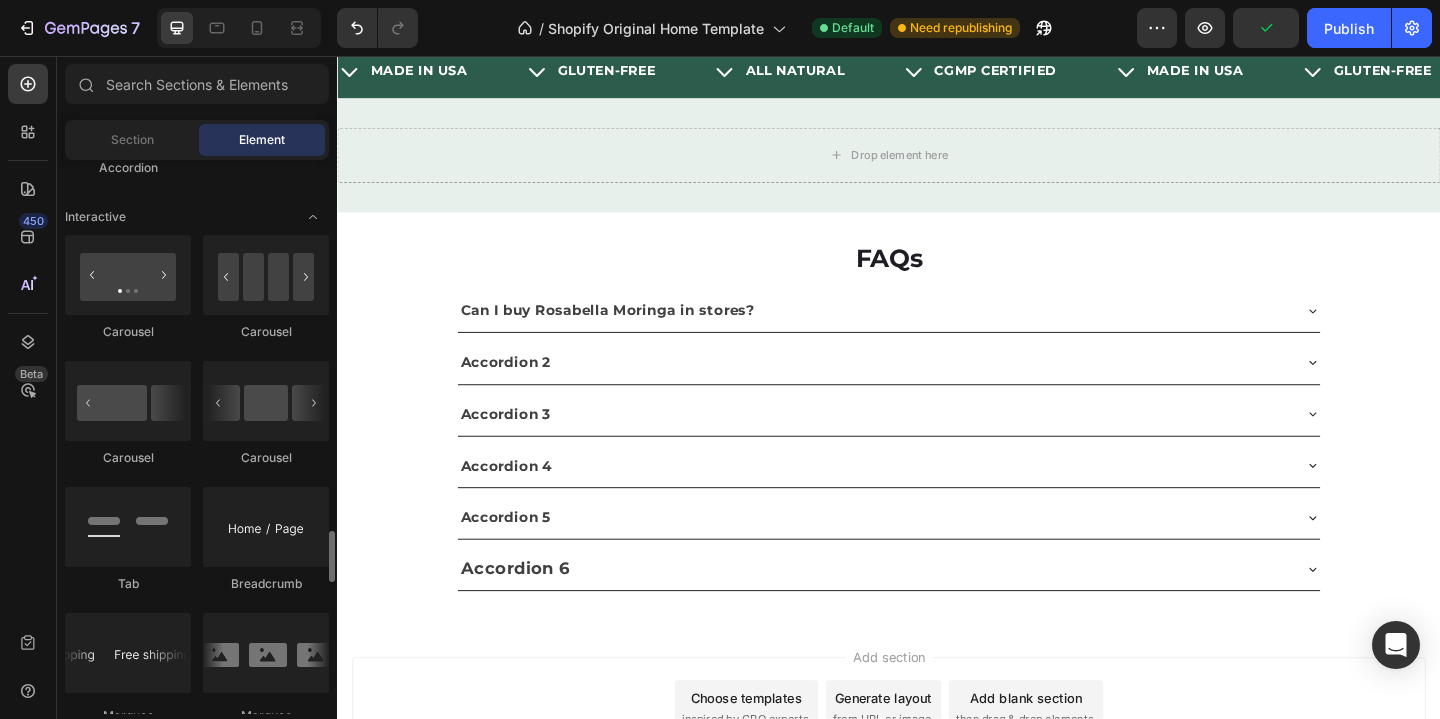 scroll, scrollTop: 2138, scrollLeft: 0, axis: vertical 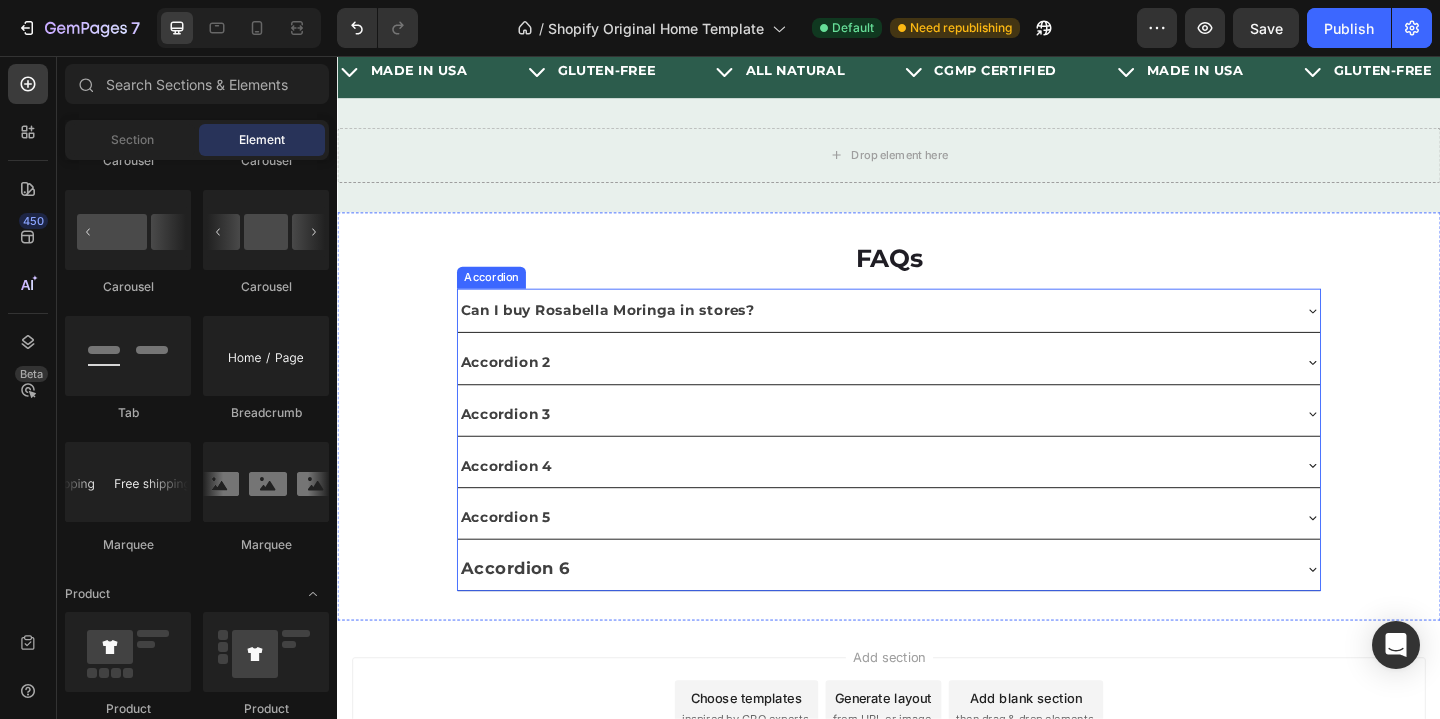 click on "Accordion 5" at bounding box center (520, 557) 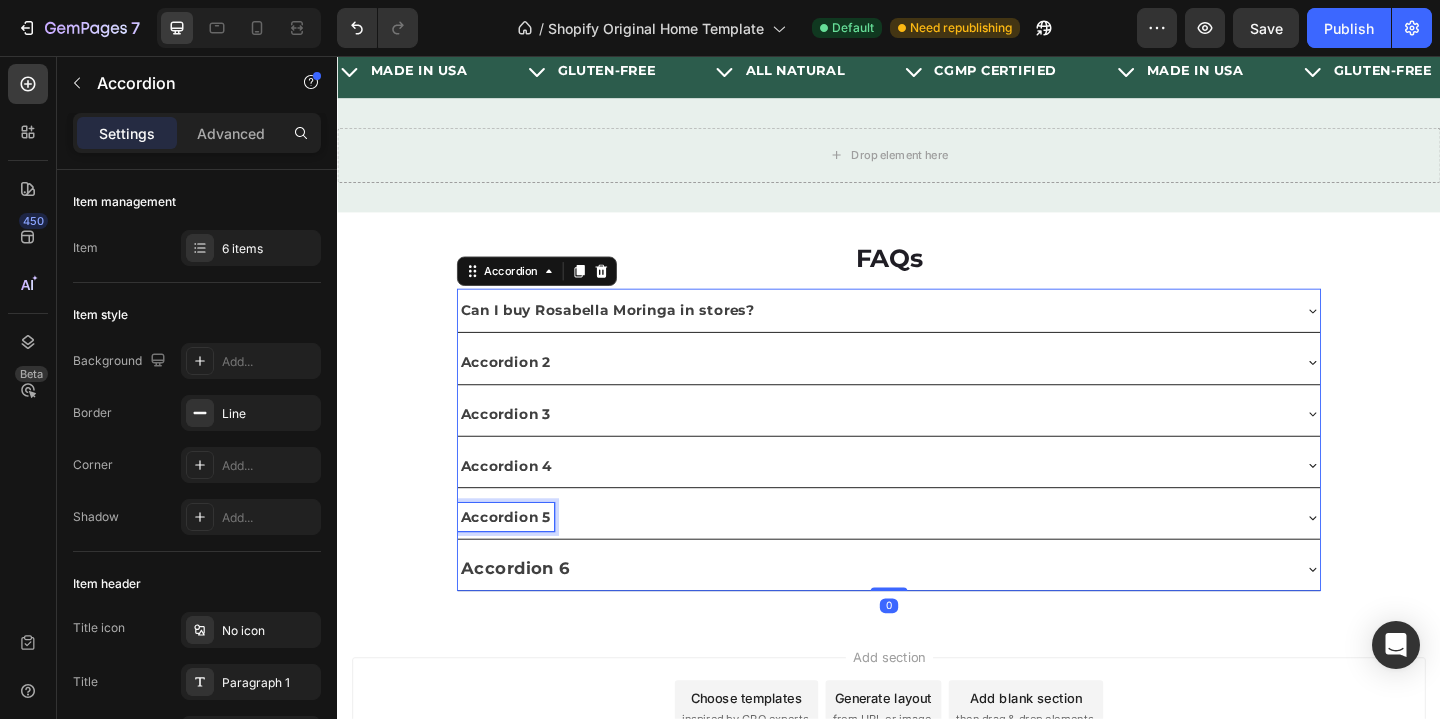 click on "Accordion 5" at bounding box center [520, 557] 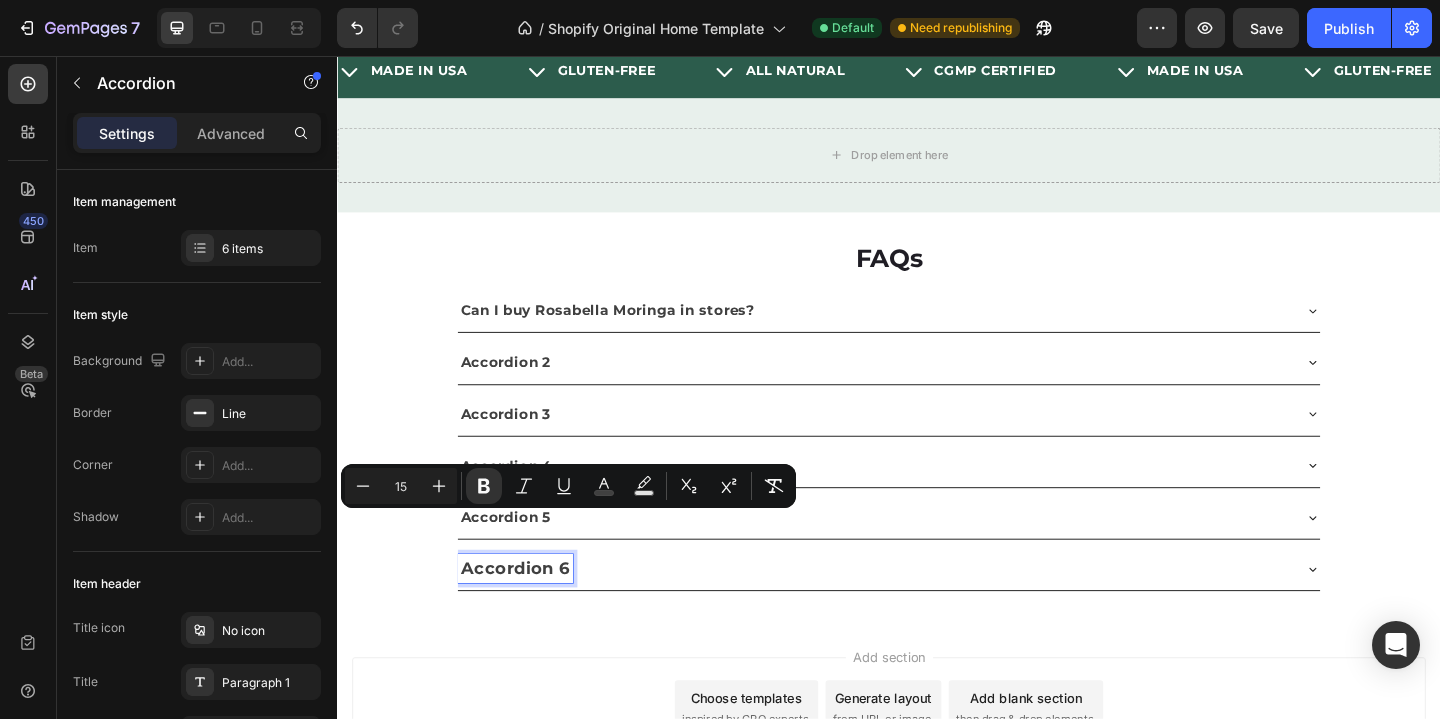 click on "Accordion 6" at bounding box center [530, 613] 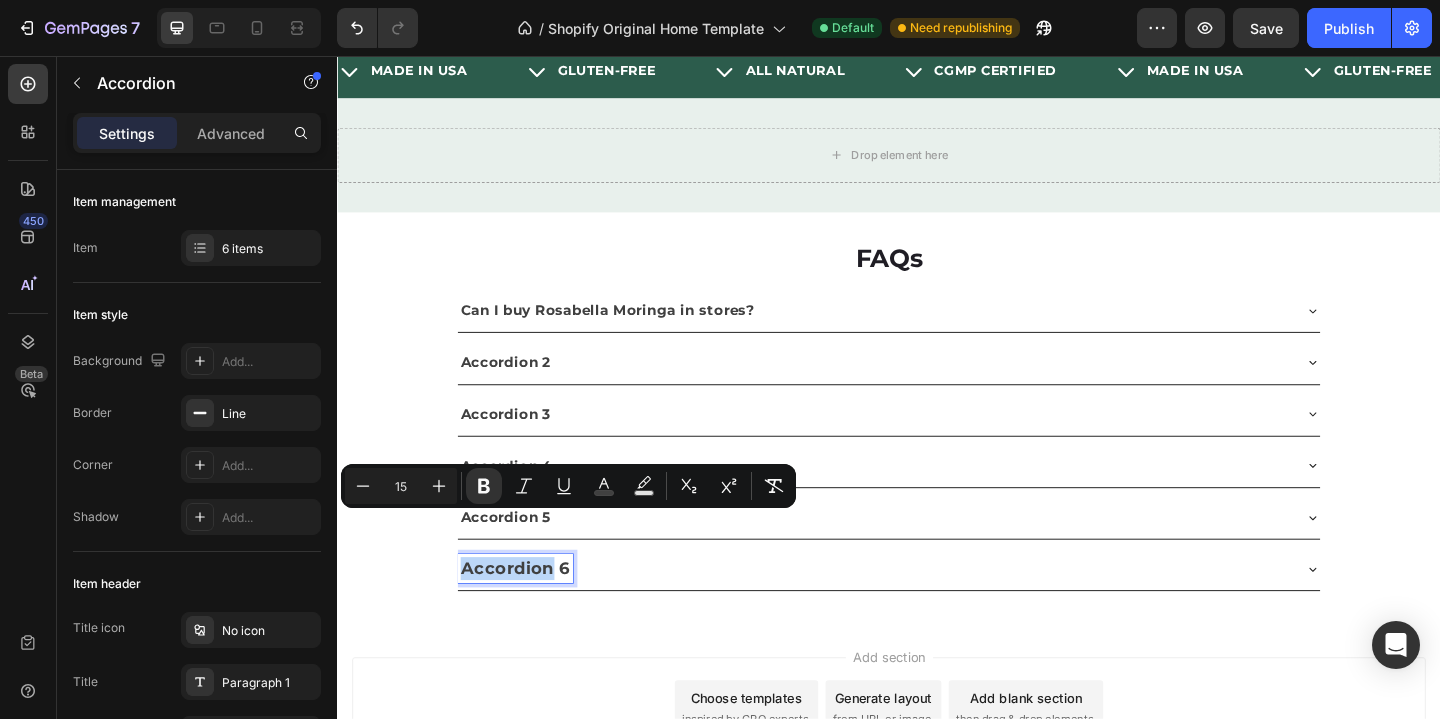 click on "Accordion 6" at bounding box center [530, 613] 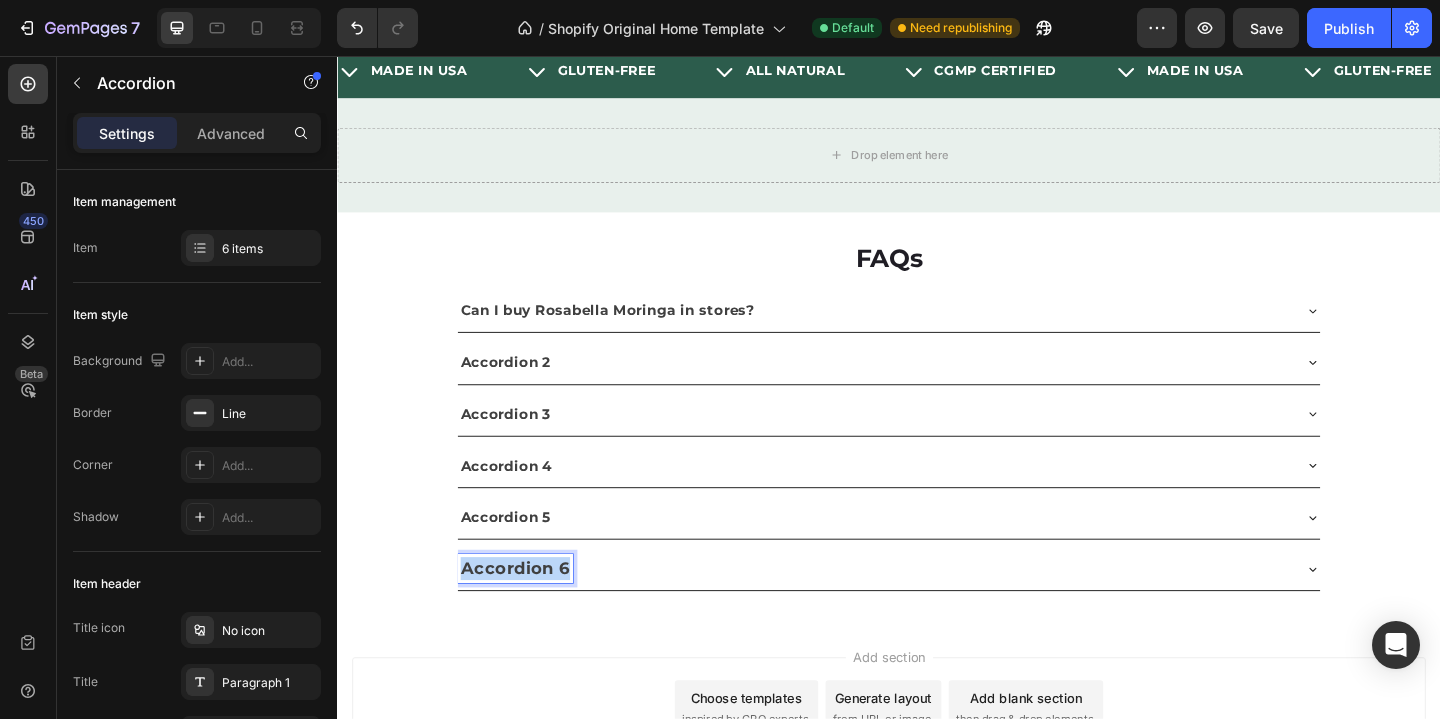 click on "Accordion 6" at bounding box center (530, 613) 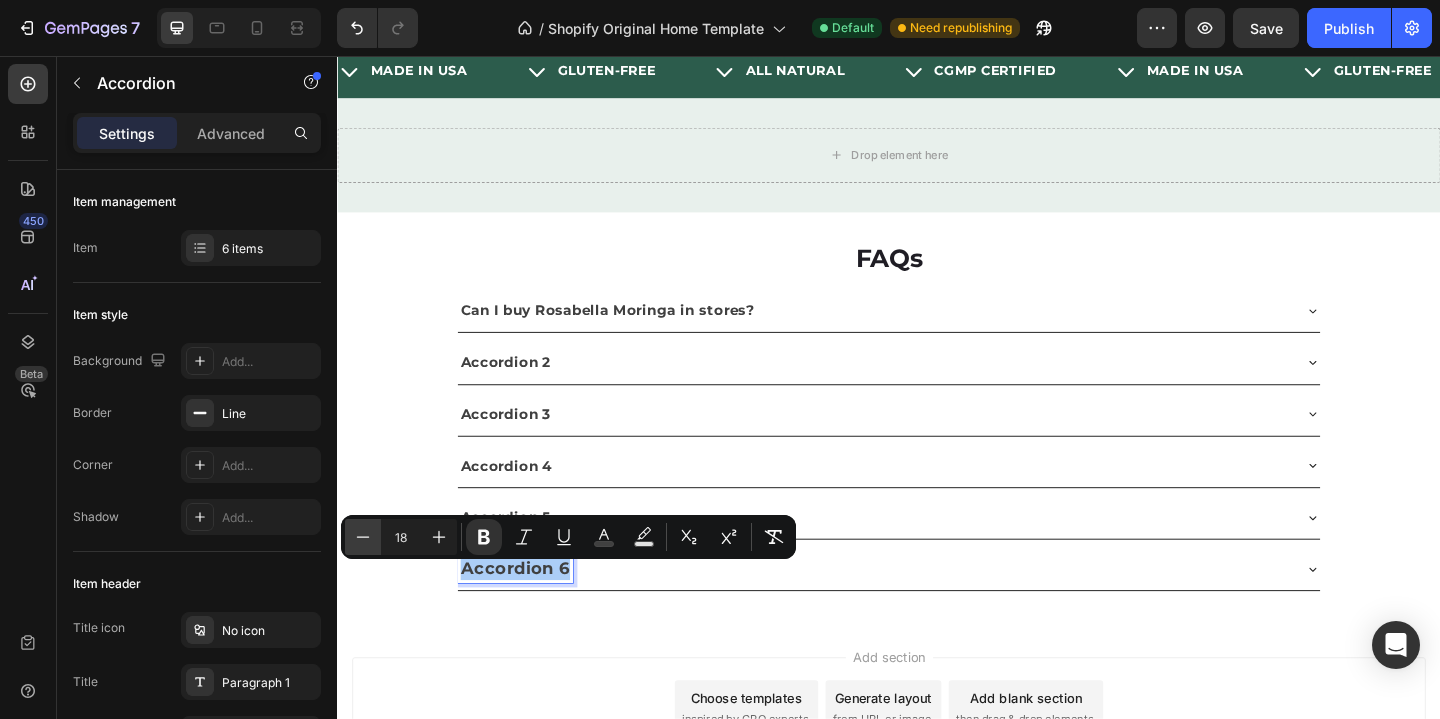 click 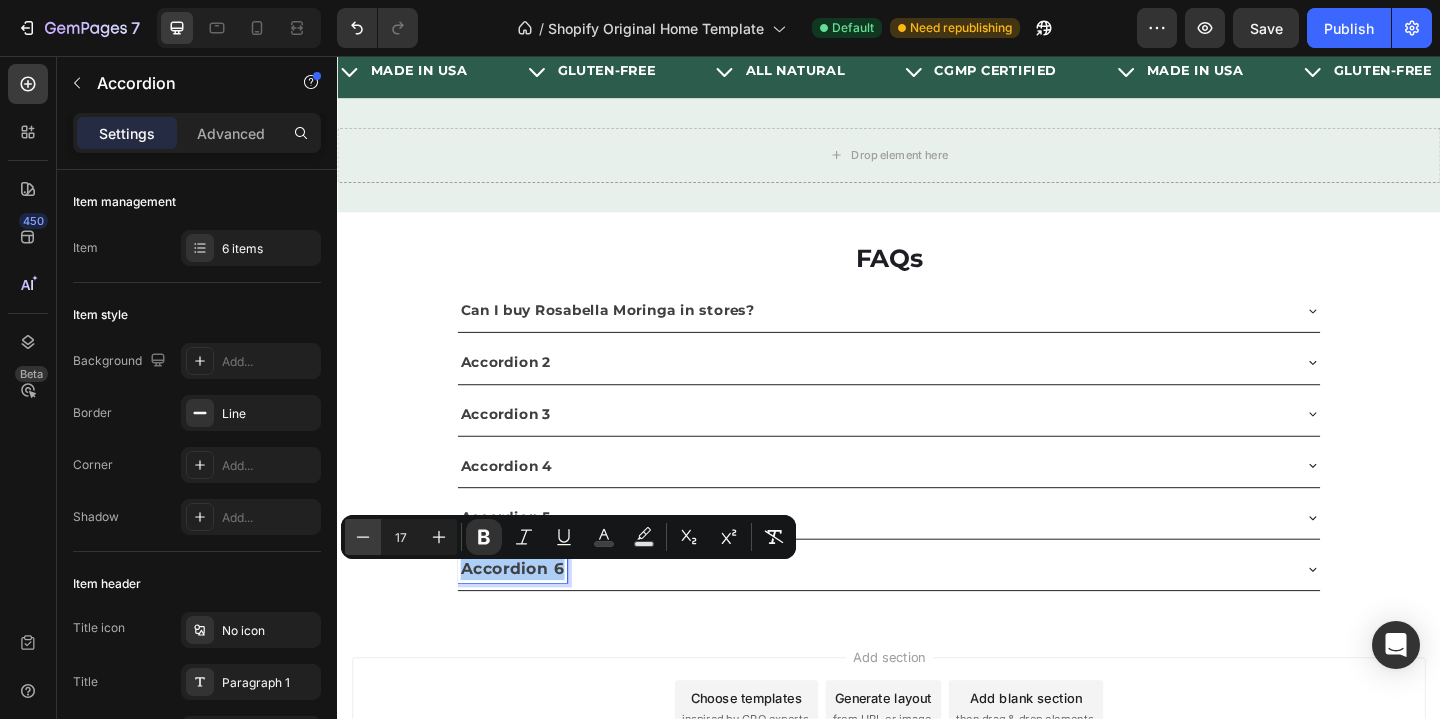 click 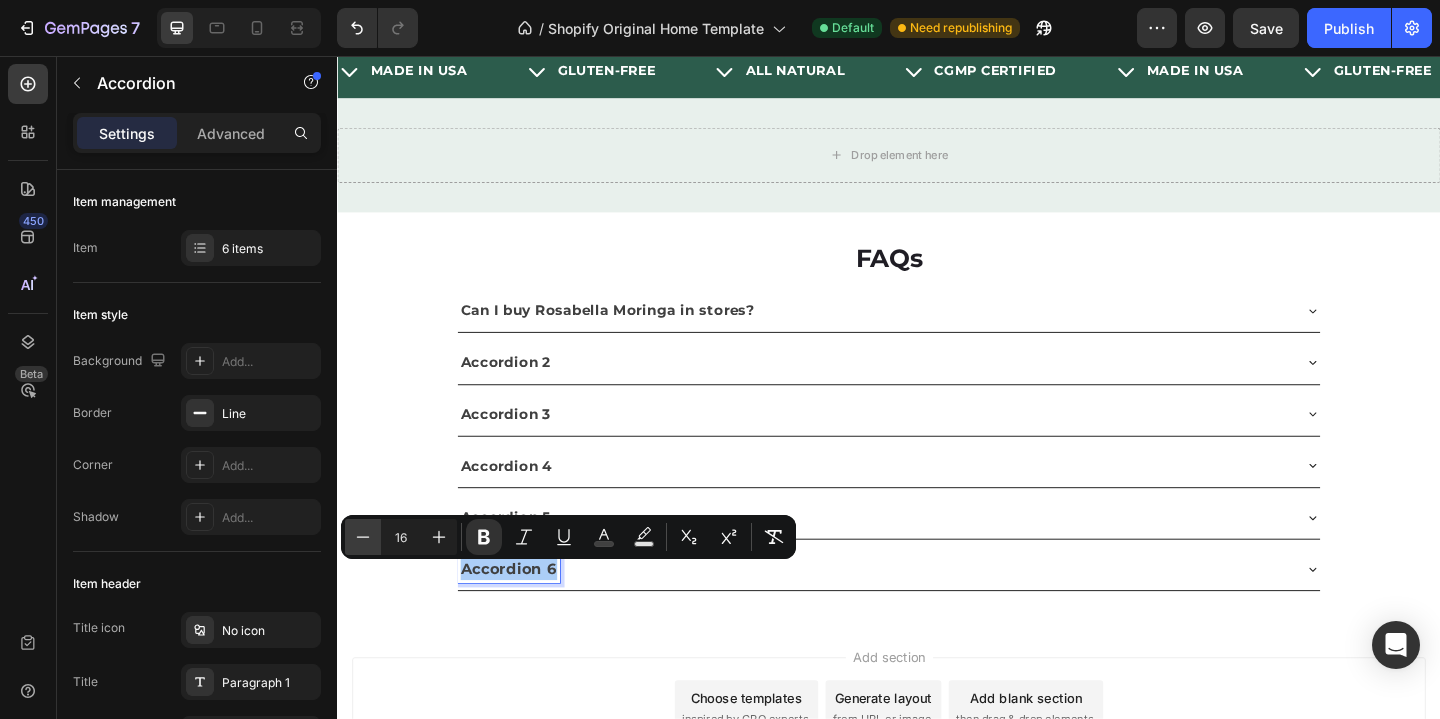 click 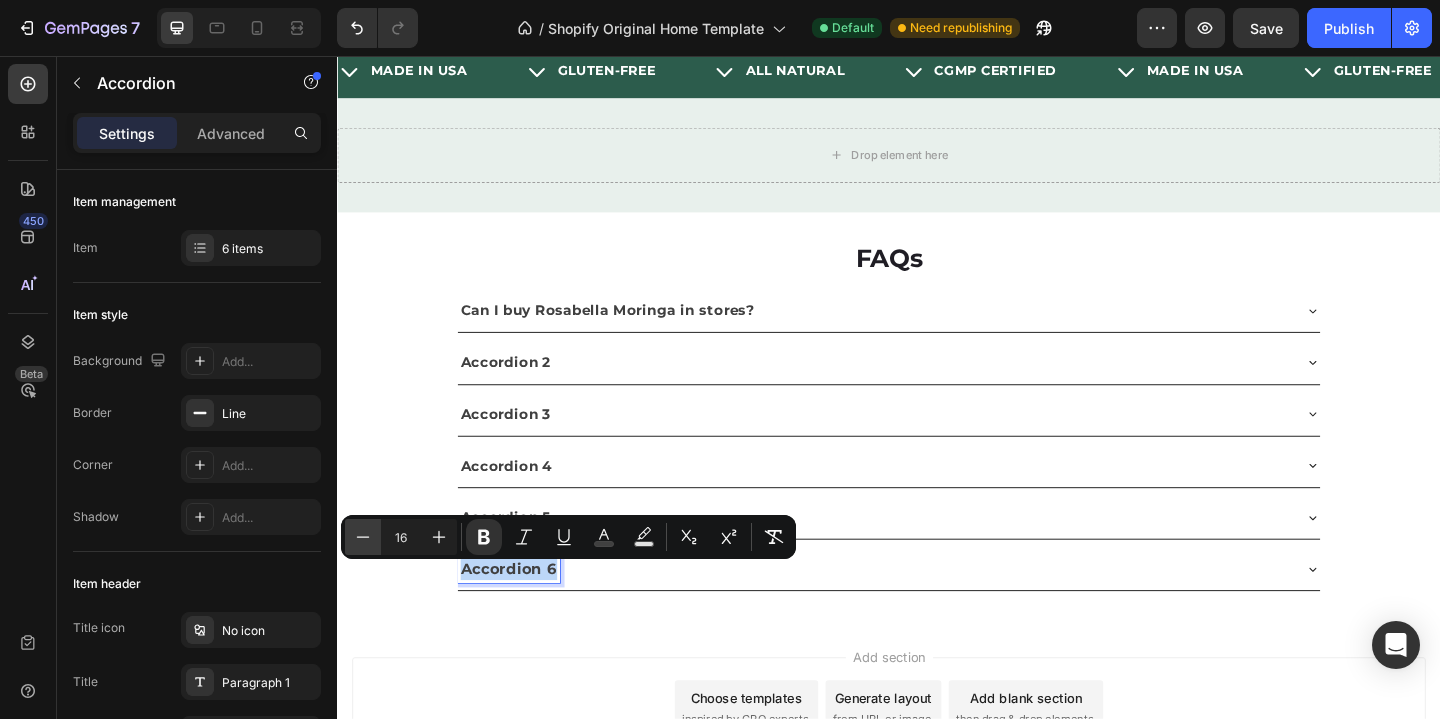 type on "15" 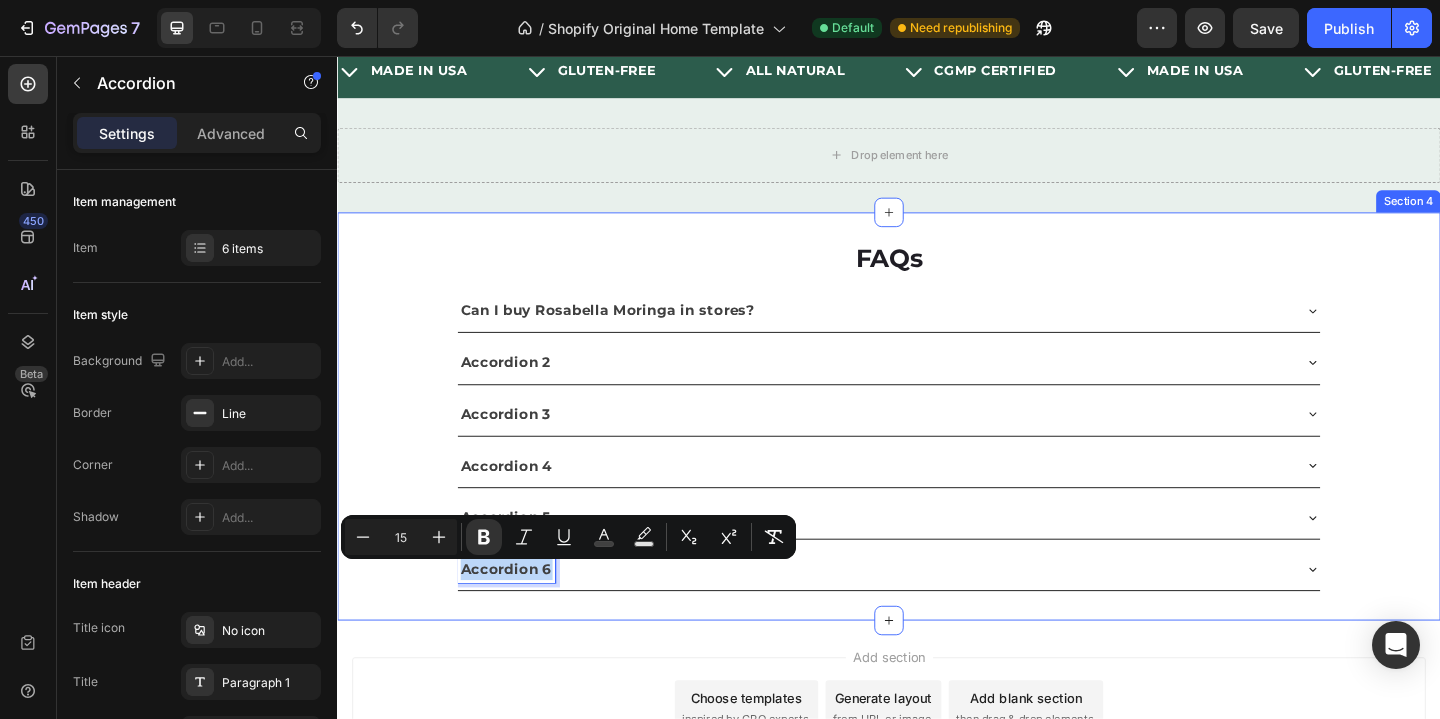 click on "FAQs Heading
Can I buy Rosabella Moringa in stores?
Accordion 2
Accordion 3
Accordion 4
Accordion 5
Accordion 6 Accordion   0 Section 4" at bounding box center [937, 448] 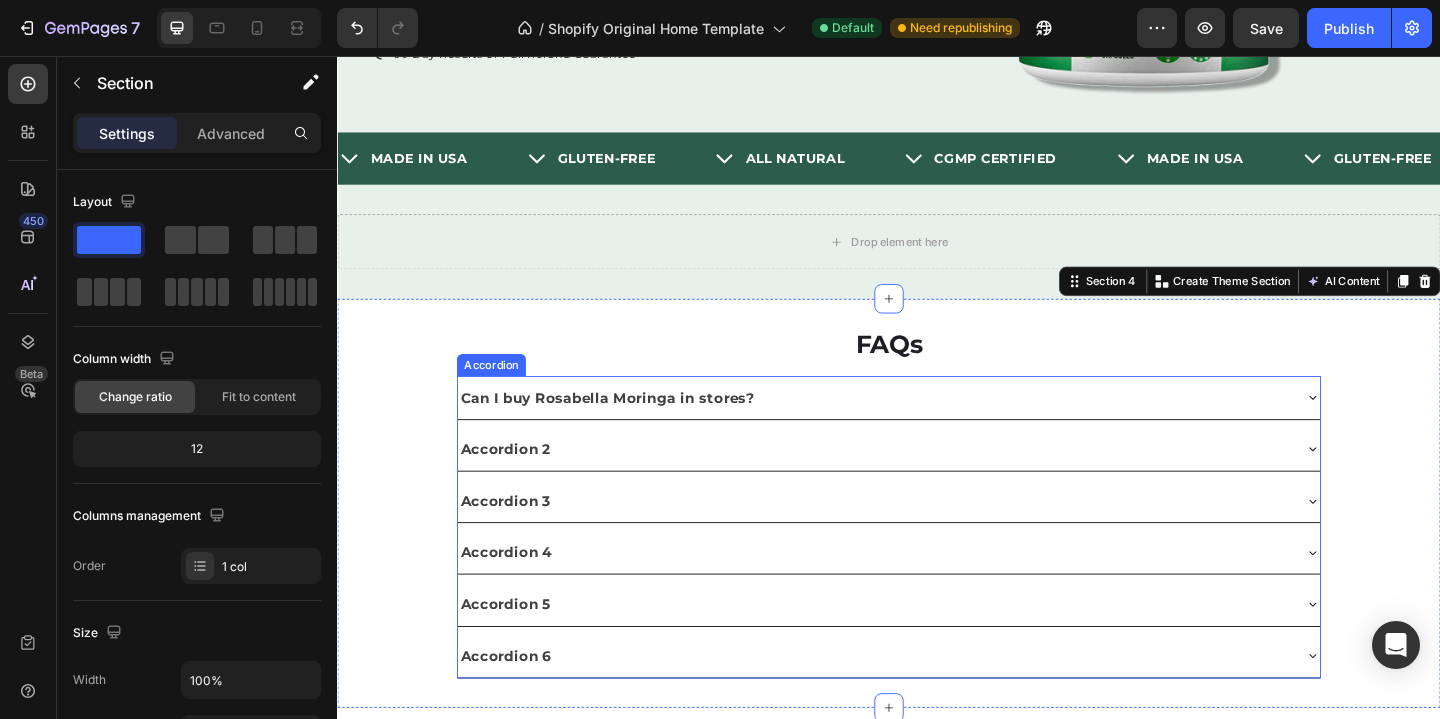 scroll, scrollTop: 449, scrollLeft: 0, axis: vertical 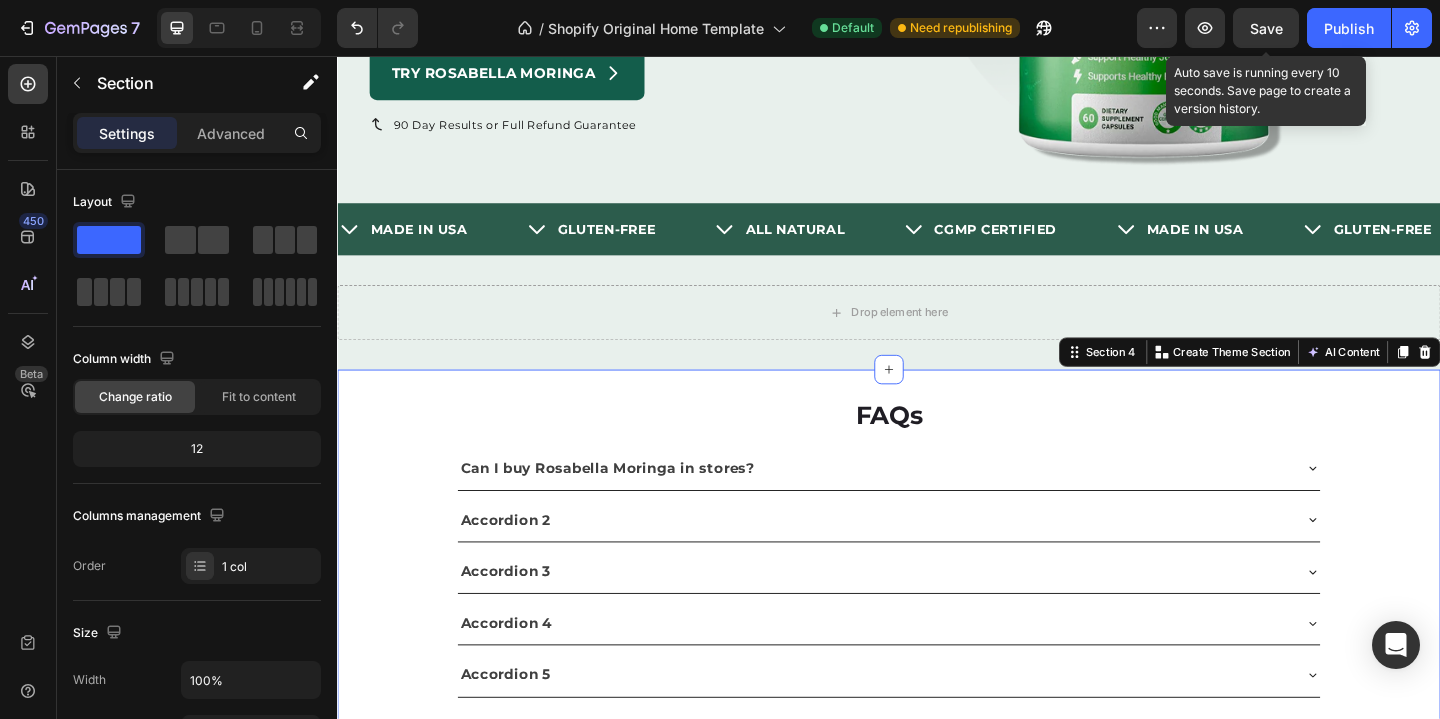 click on "Save" at bounding box center [1266, 28] 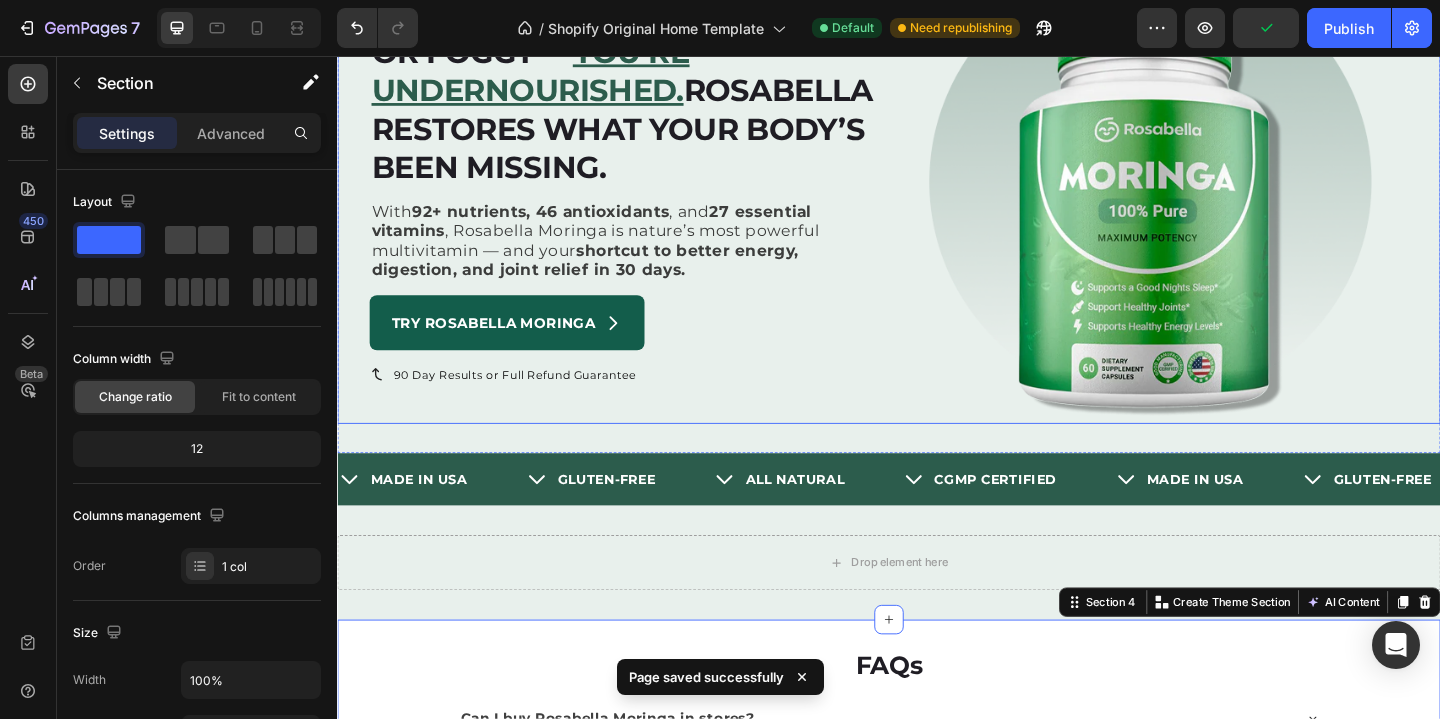 scroll, scrollTop: 0, scrollLeft: 0, axis: both 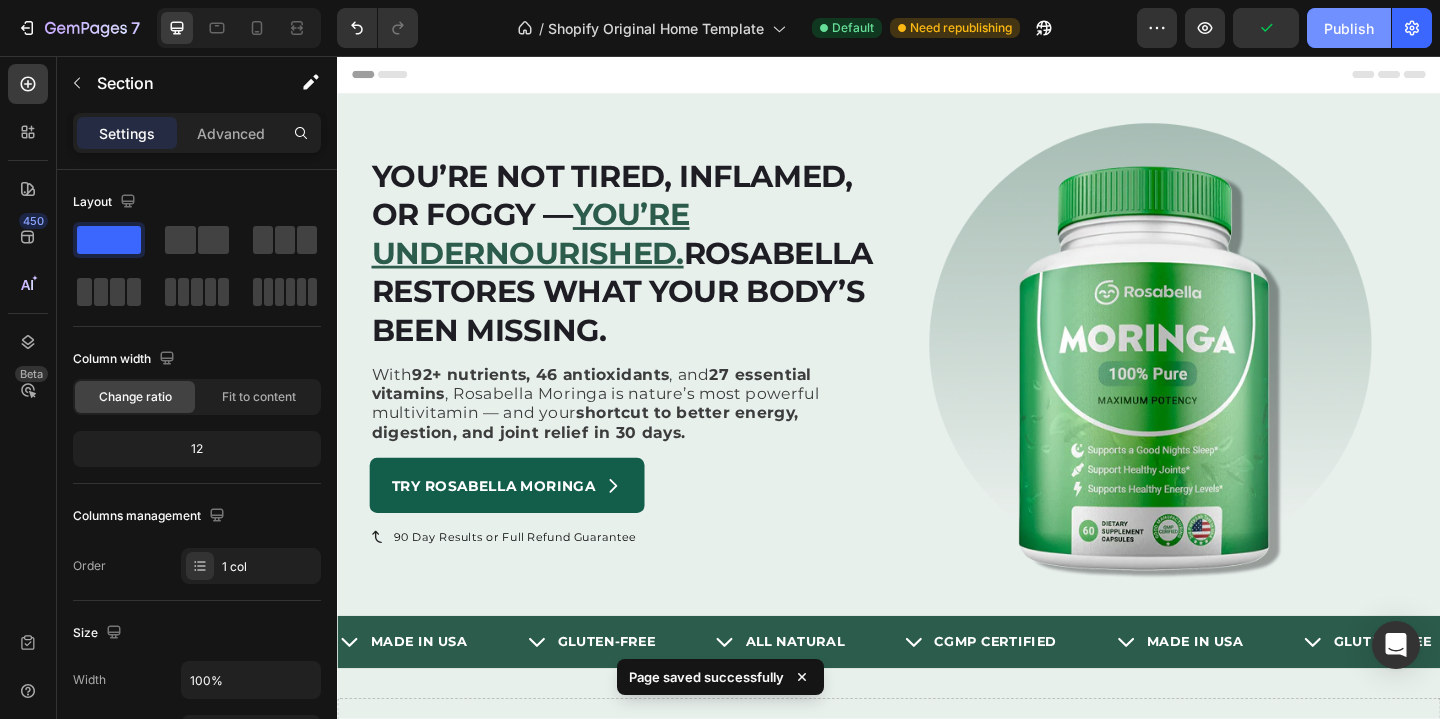click on "Publish" 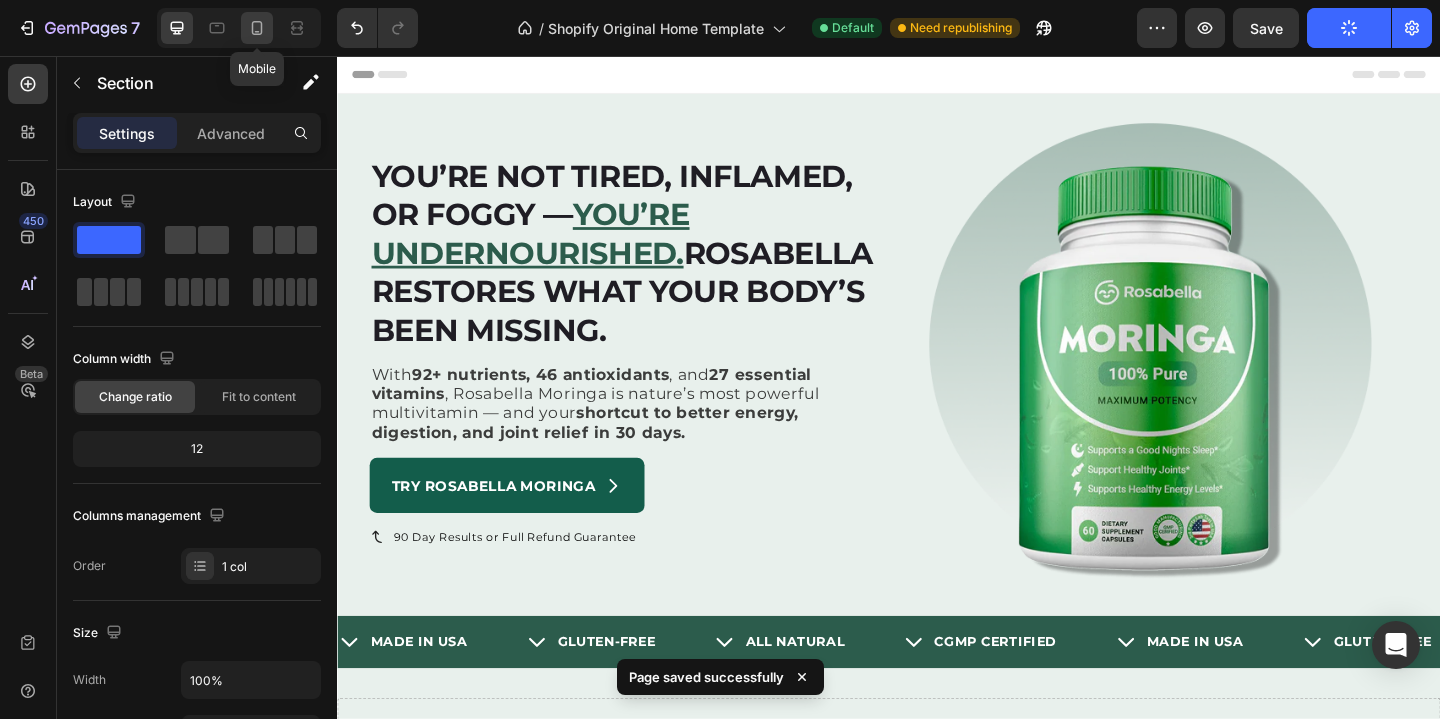 click 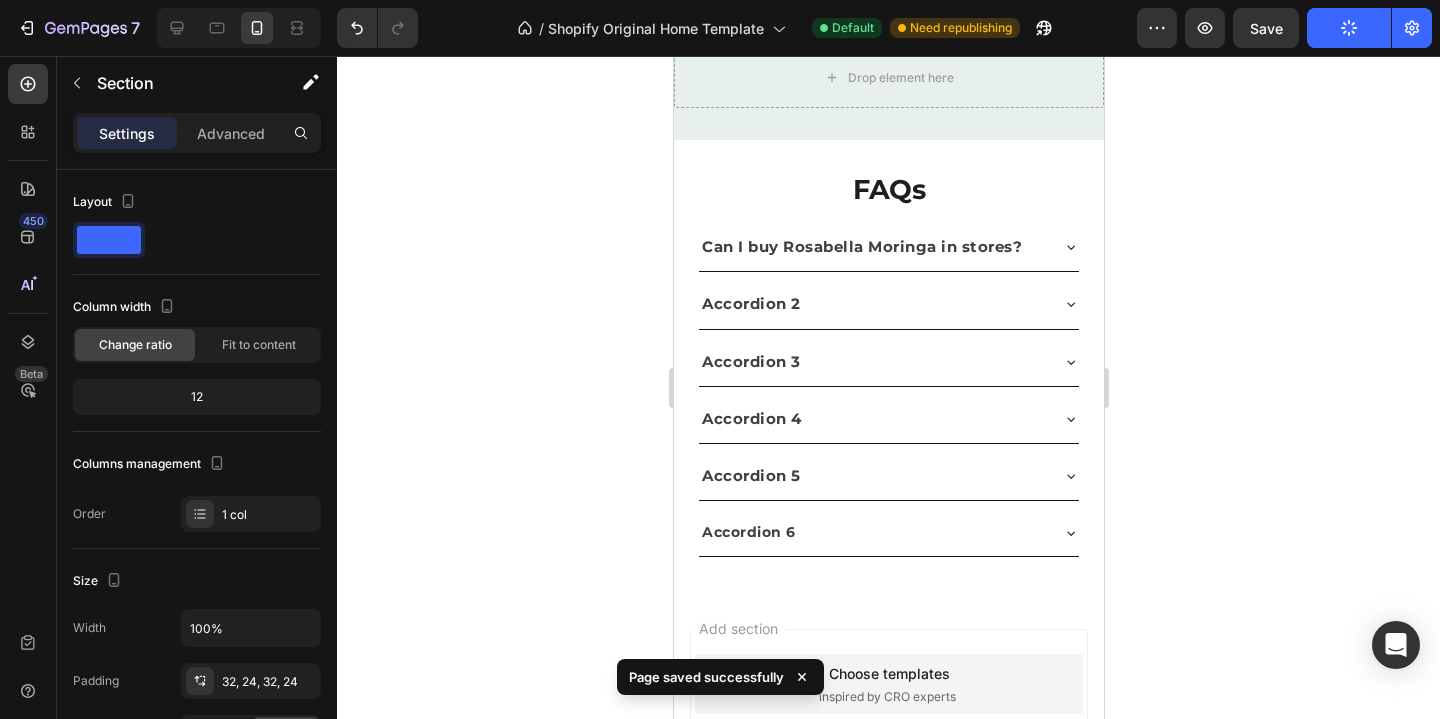 scroll, scrollTop: 790, scrollLeft: 0, axis: vertical 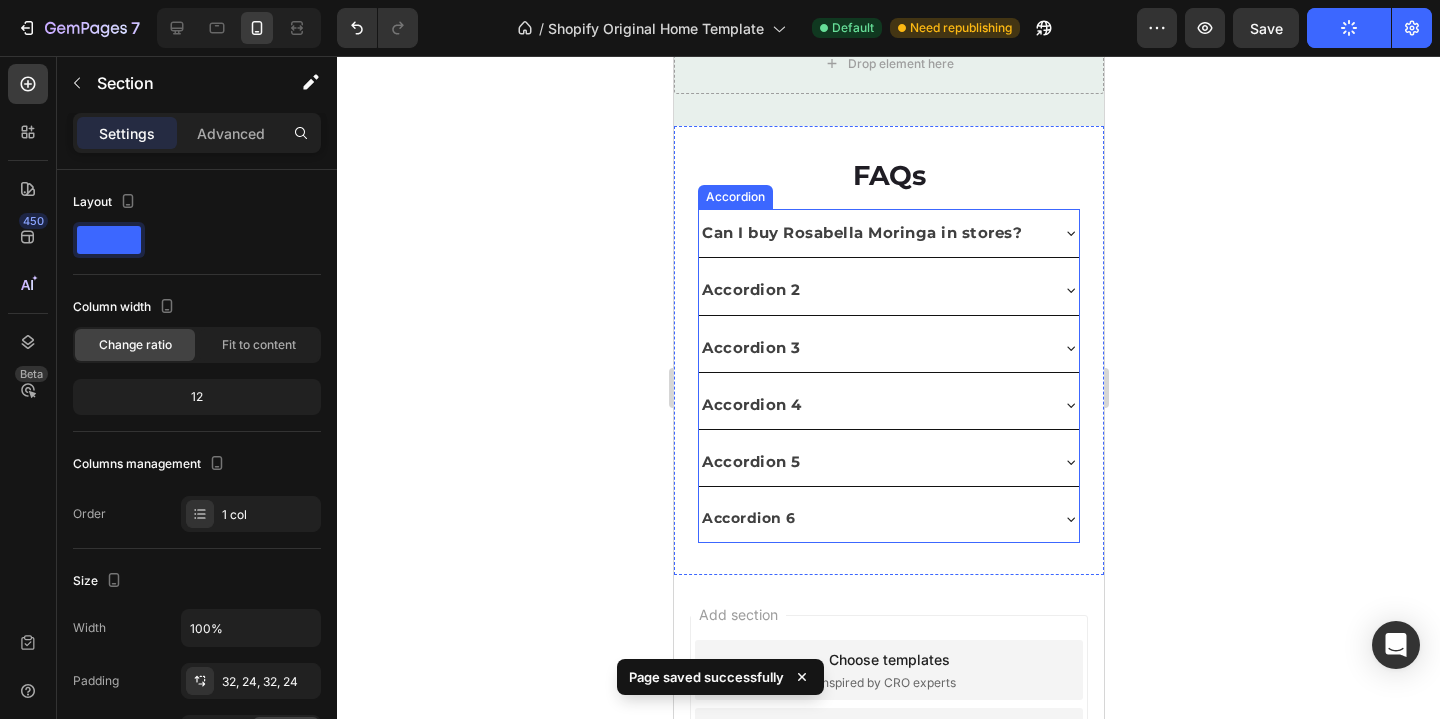 click on "Can I buy Rosabella Moringa in stores?" at bounding box center [861, 232] 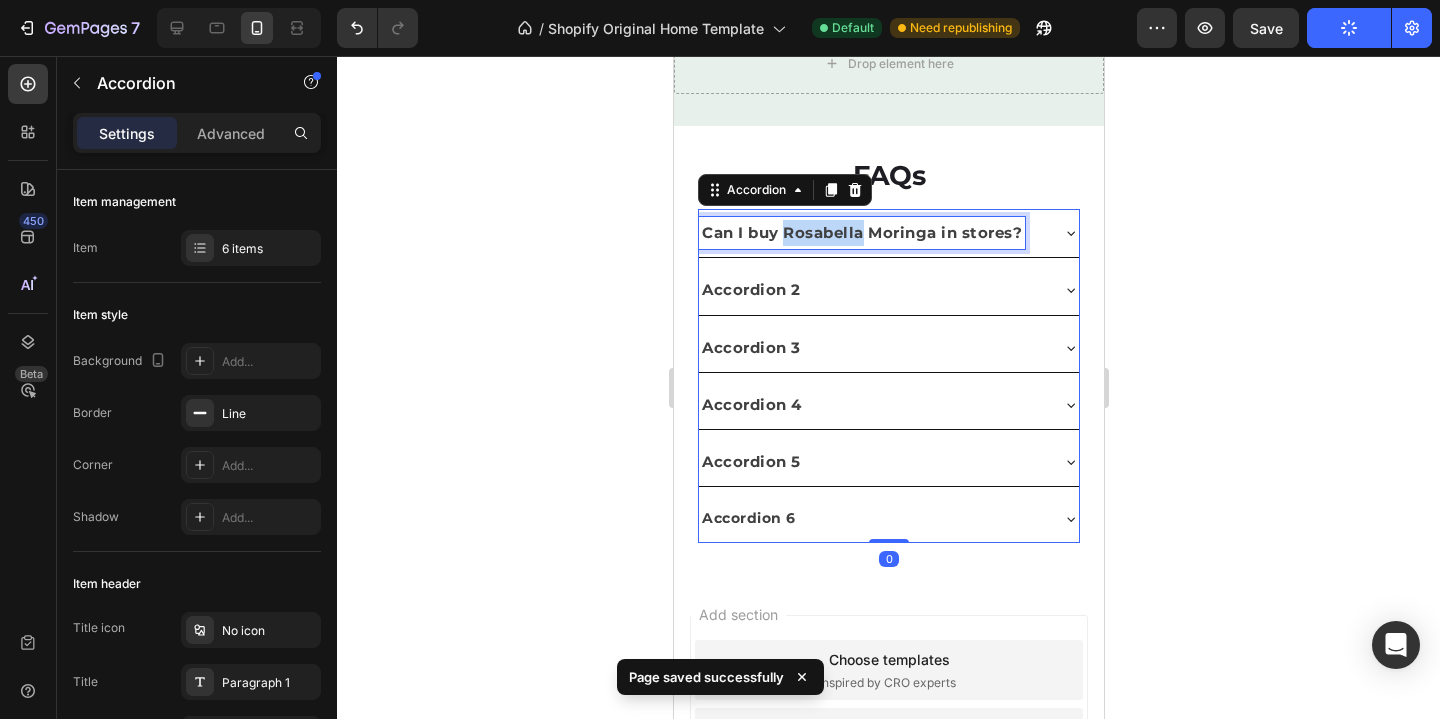 click on "Can I buy Rosabella Moringa in stores?" at bounding box center (861, 232) 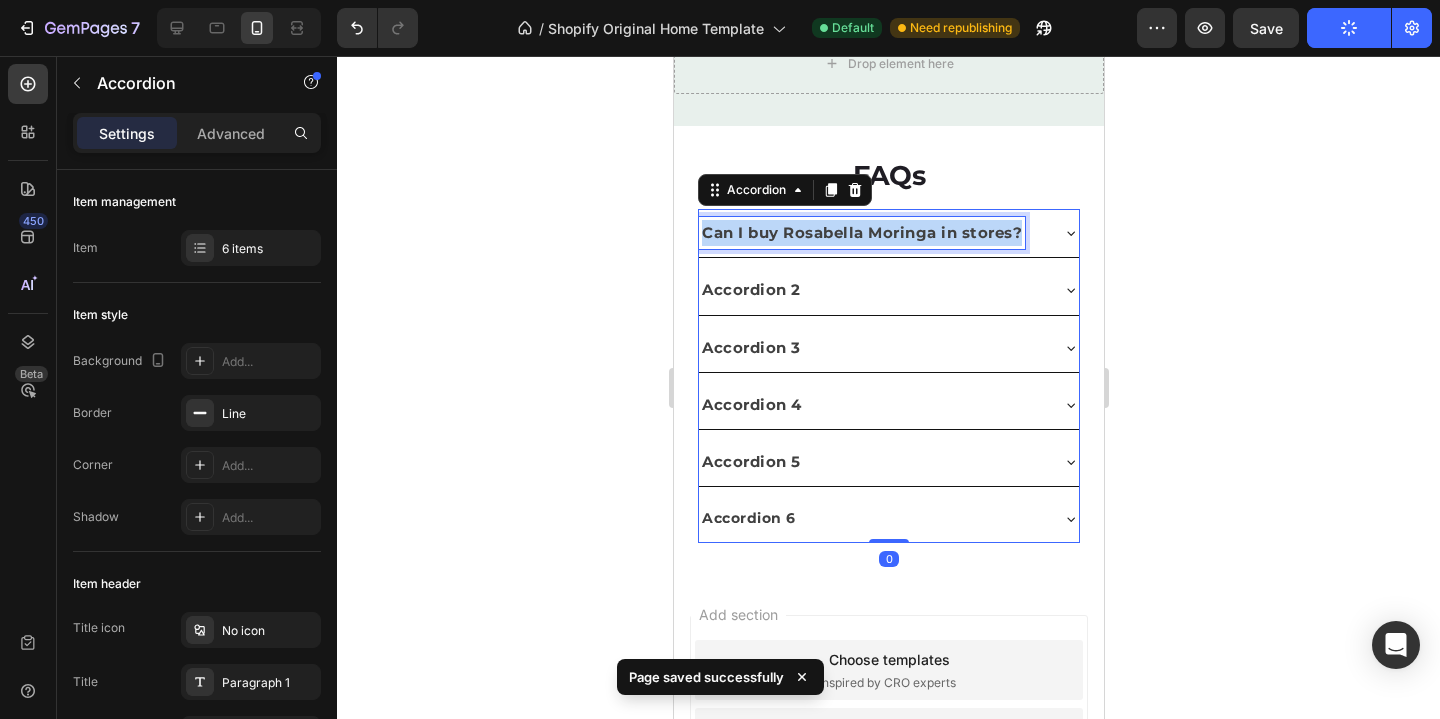 click on "Can I buy Rosabella Moringa in stores?" at bounding box center [861, 232] 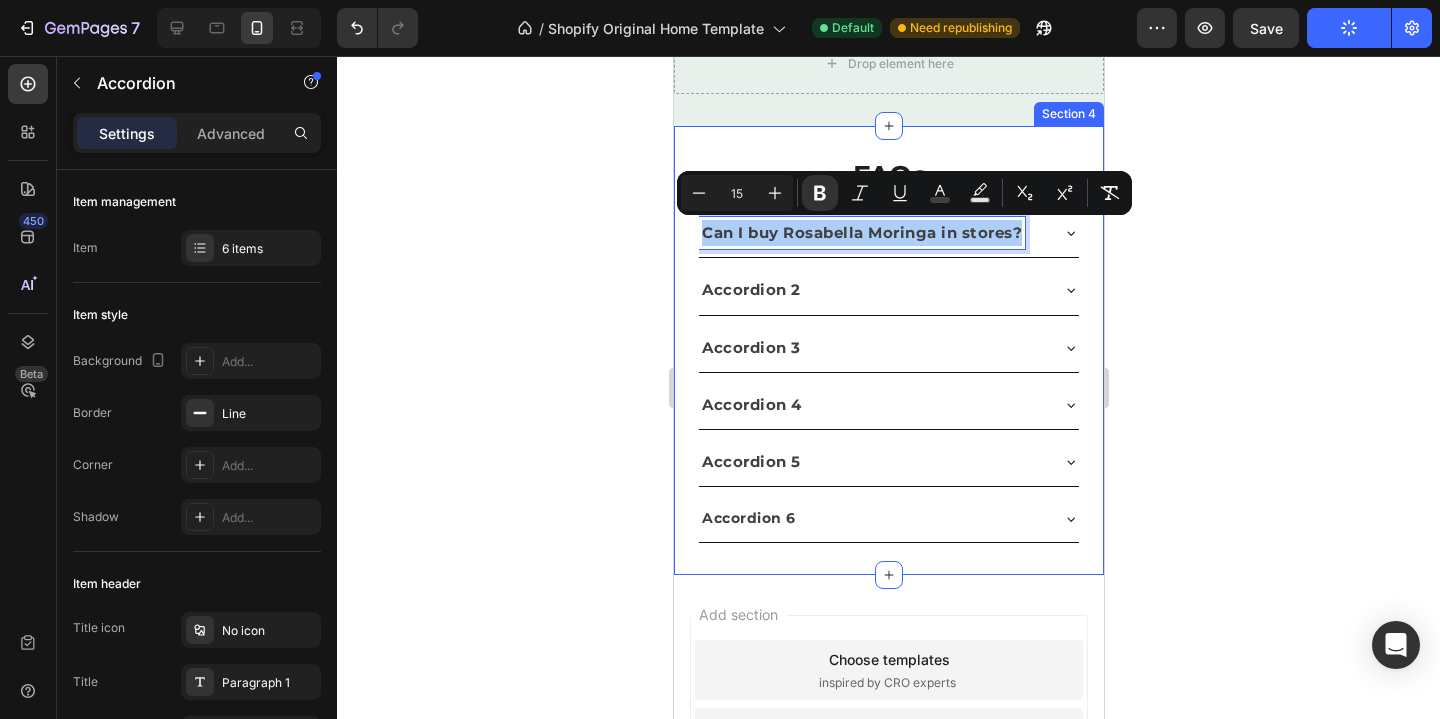 click 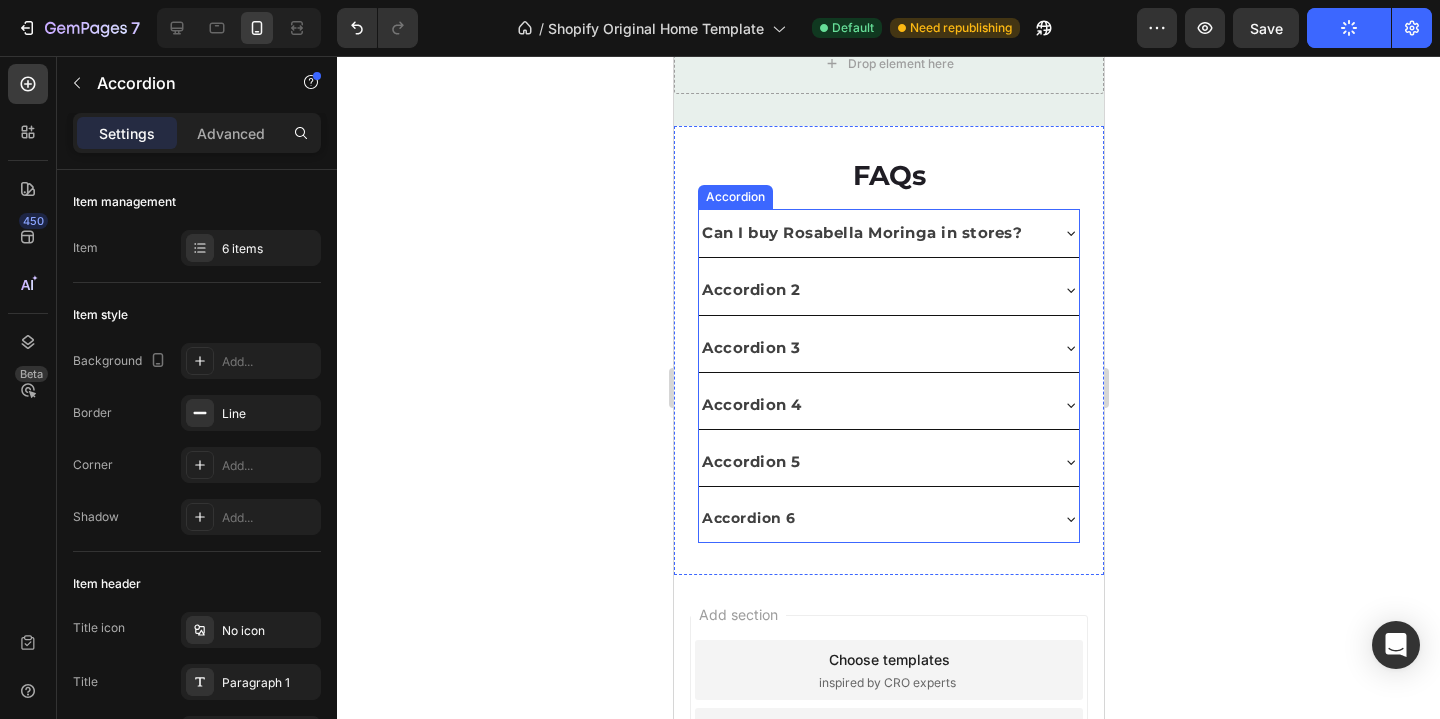 click on "Accordion 2" at bounding box center (750, 289) 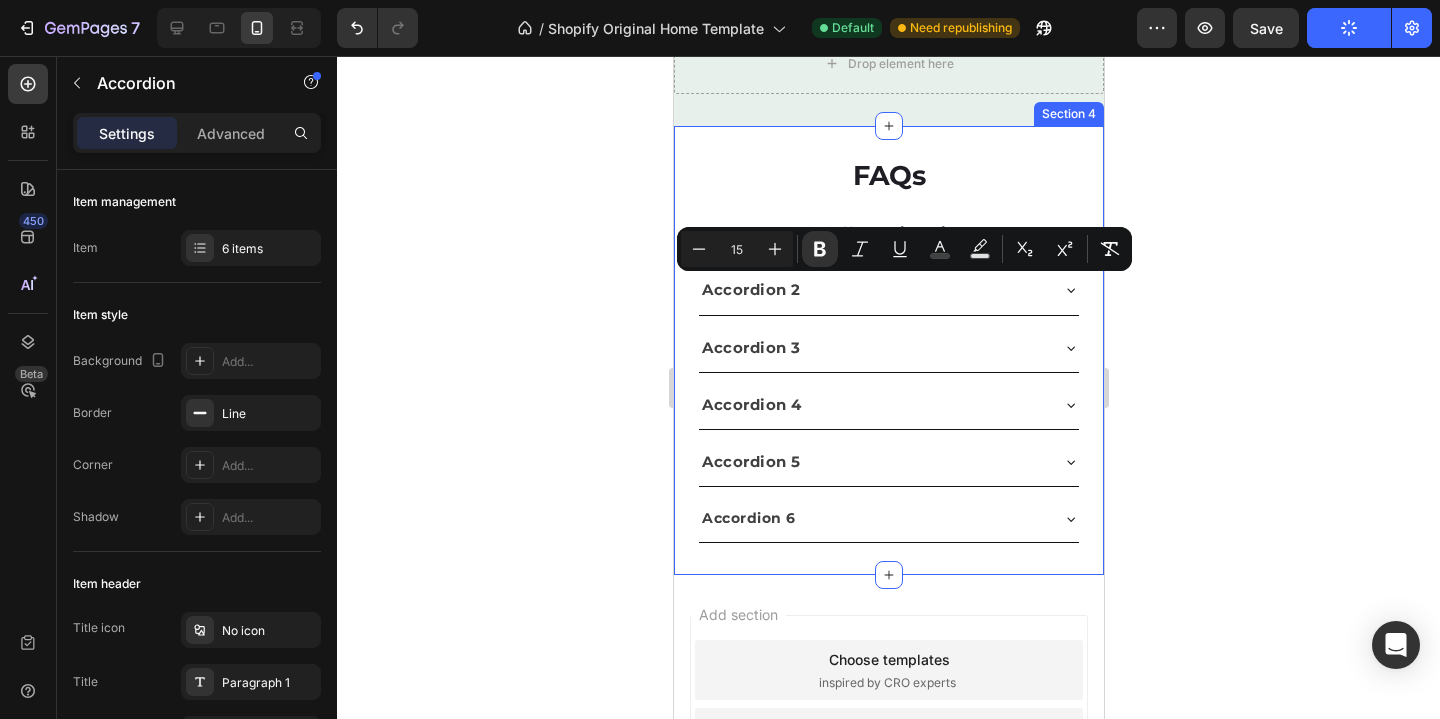 click 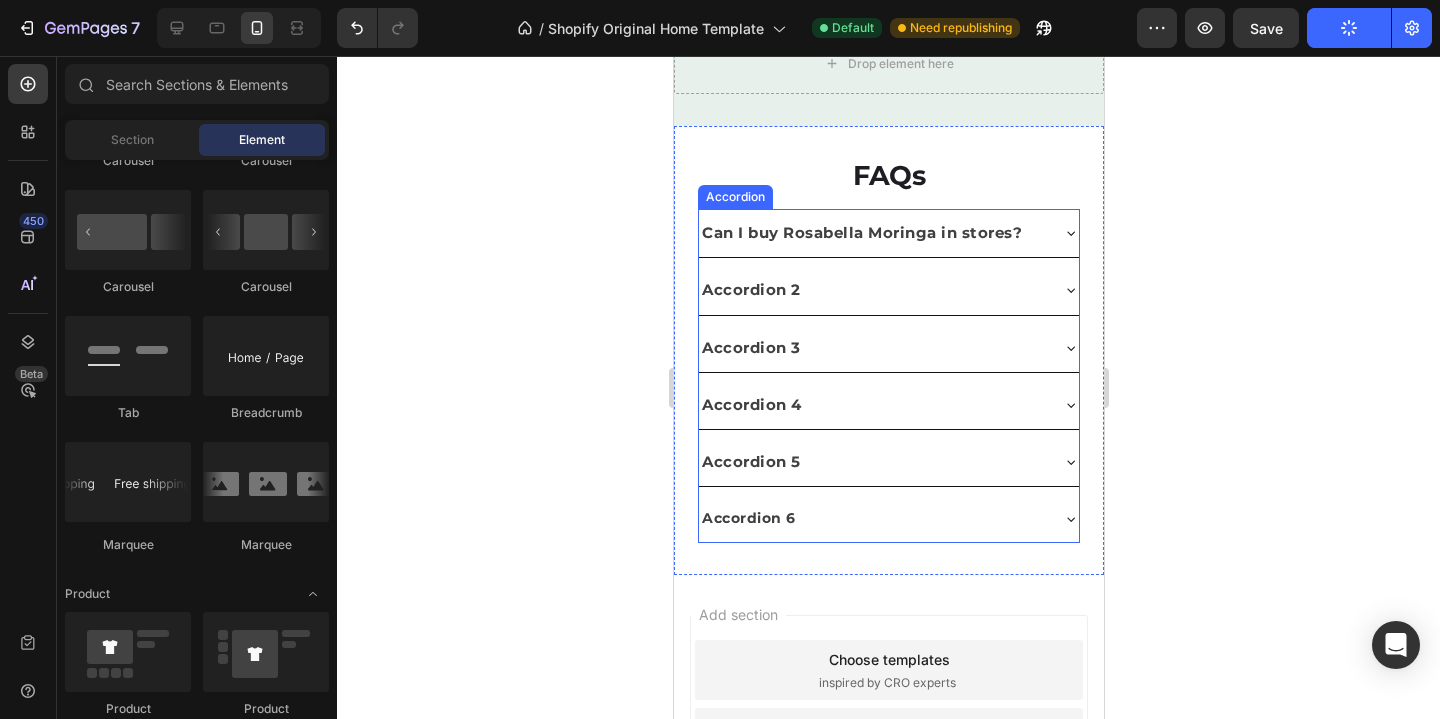scroll, scrollTop: 722, scrollLeft: 0, axis: vertical 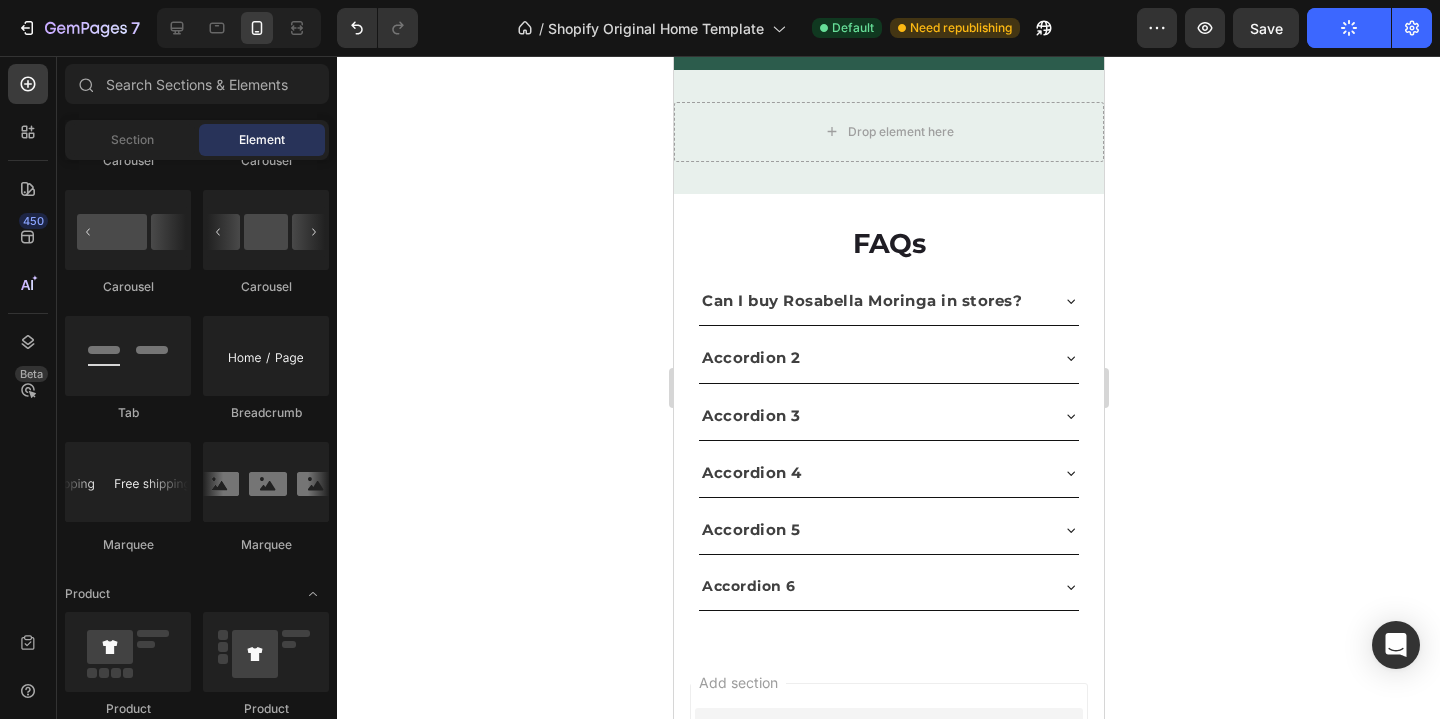 click 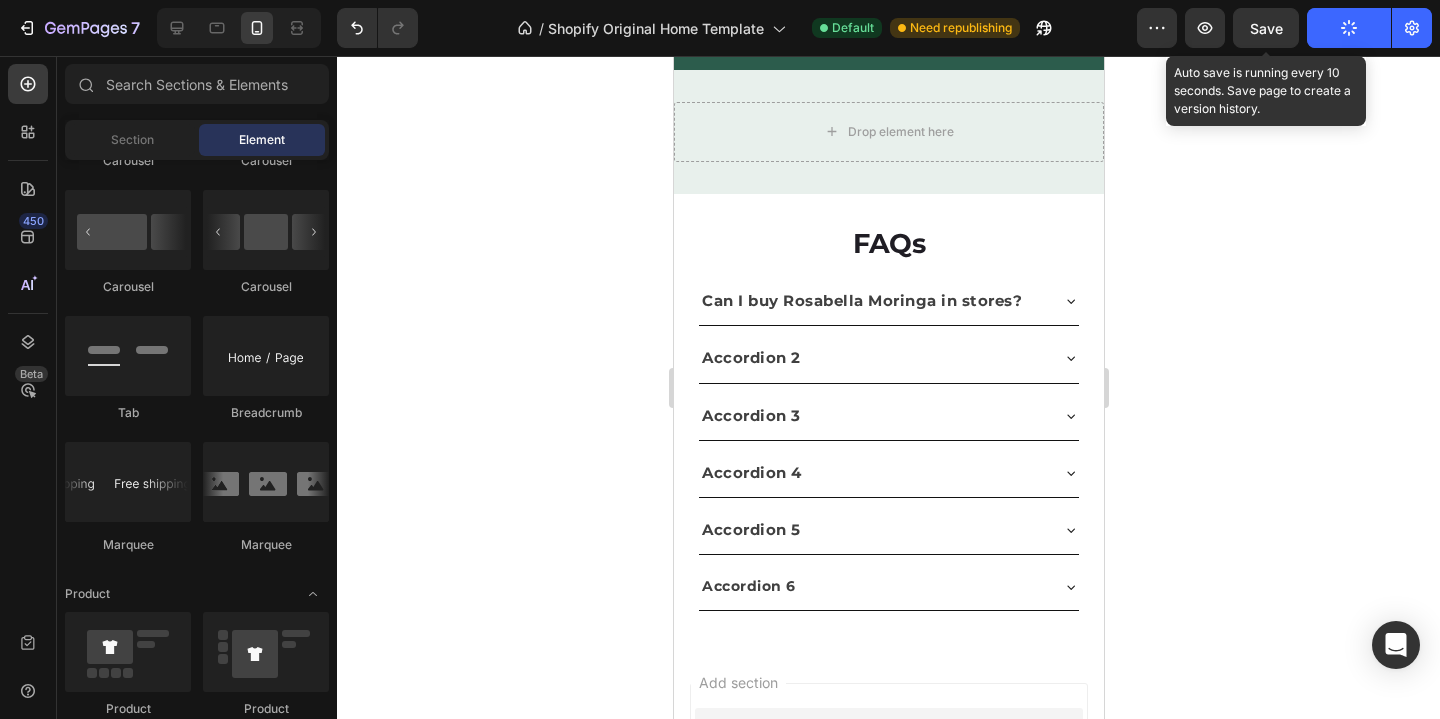 click on "Save" at bounding box center [1266, 28] 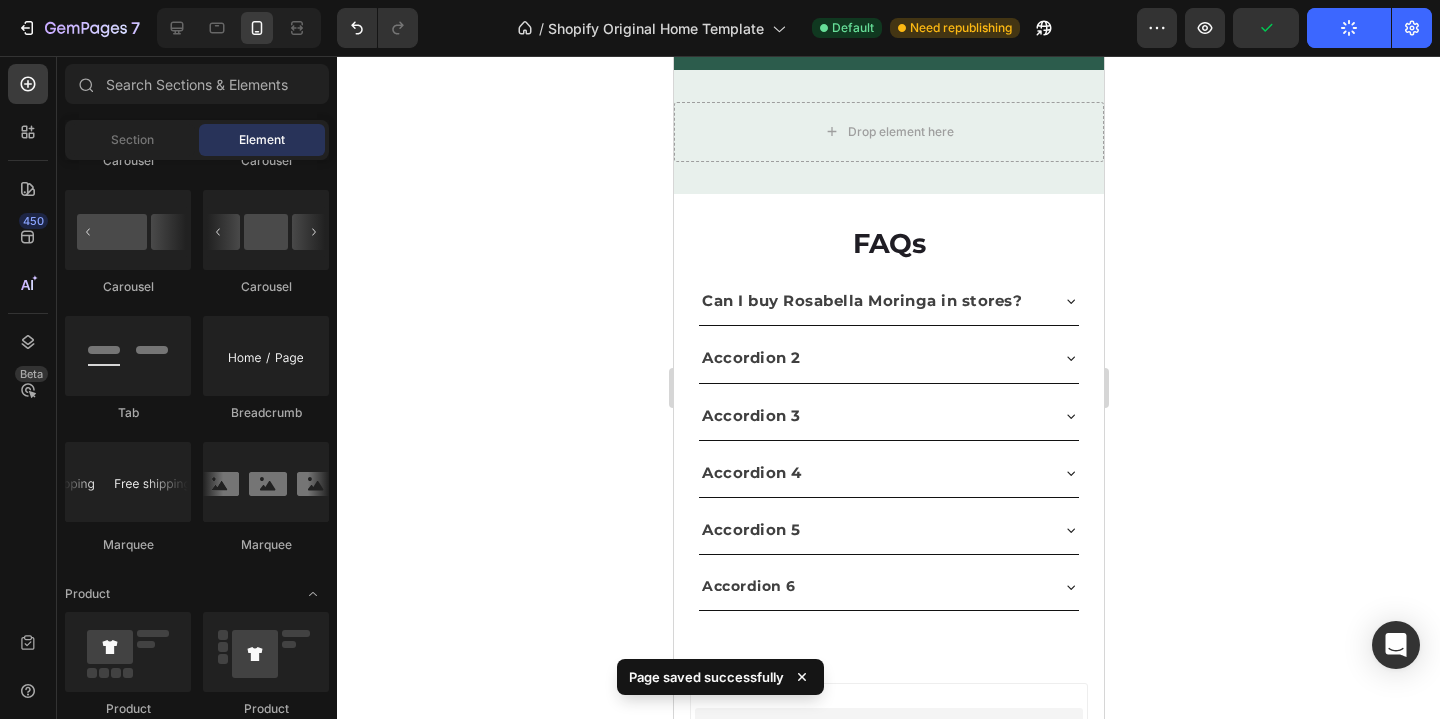 click 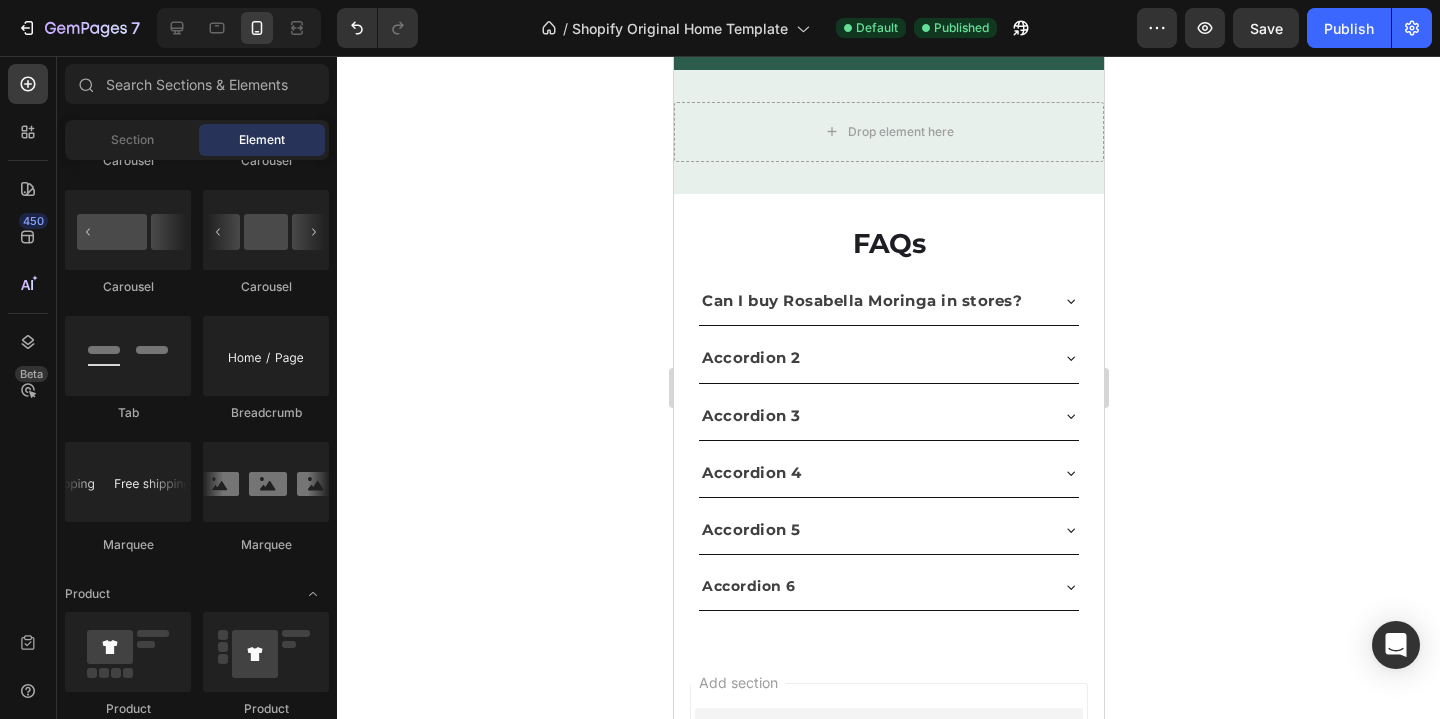 click 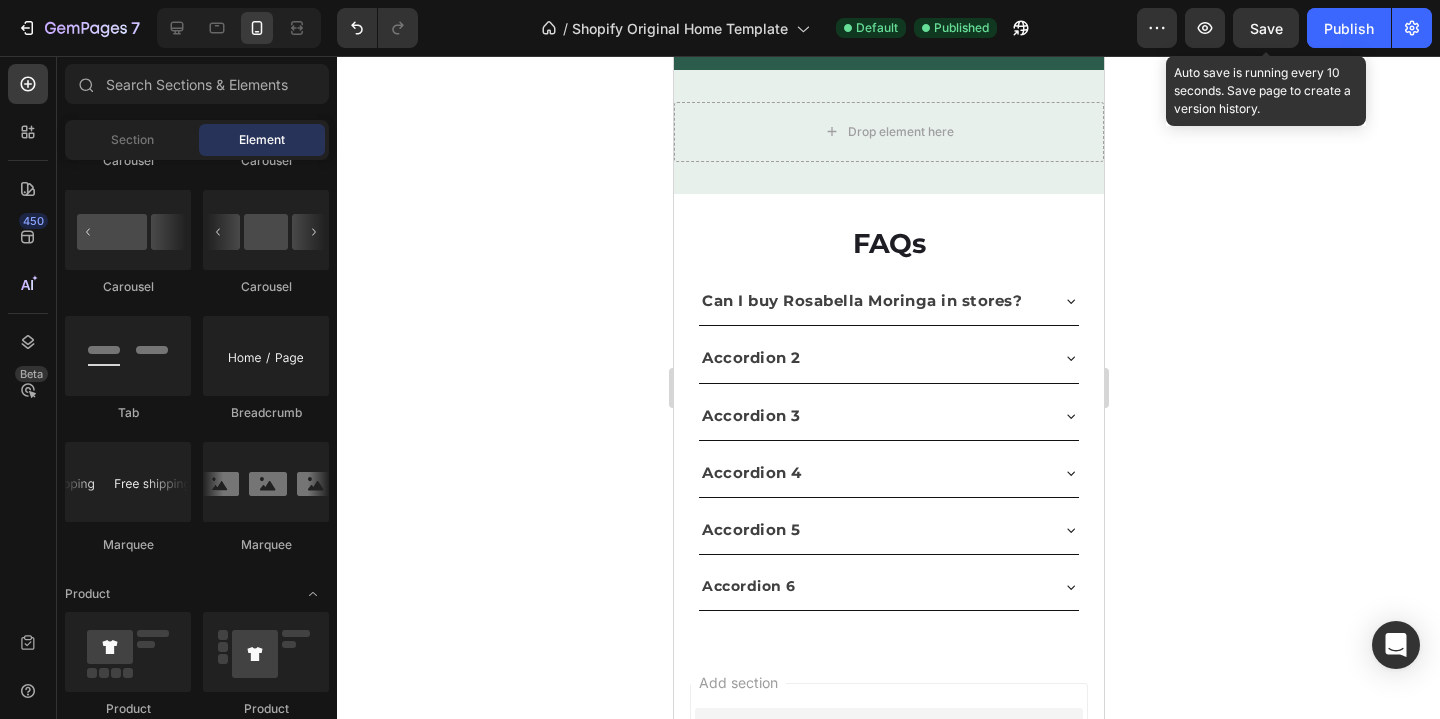 click on "Save" at bounding box center [1266, 28] 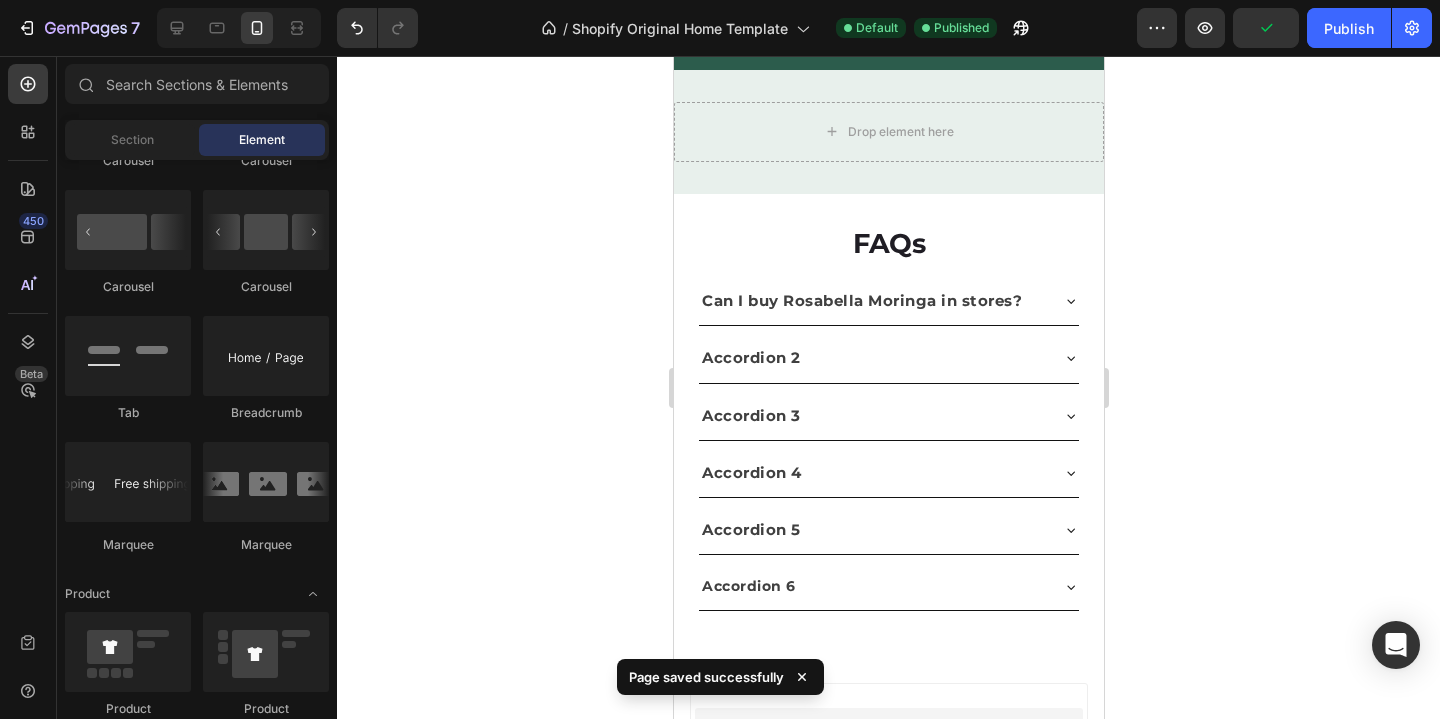 click 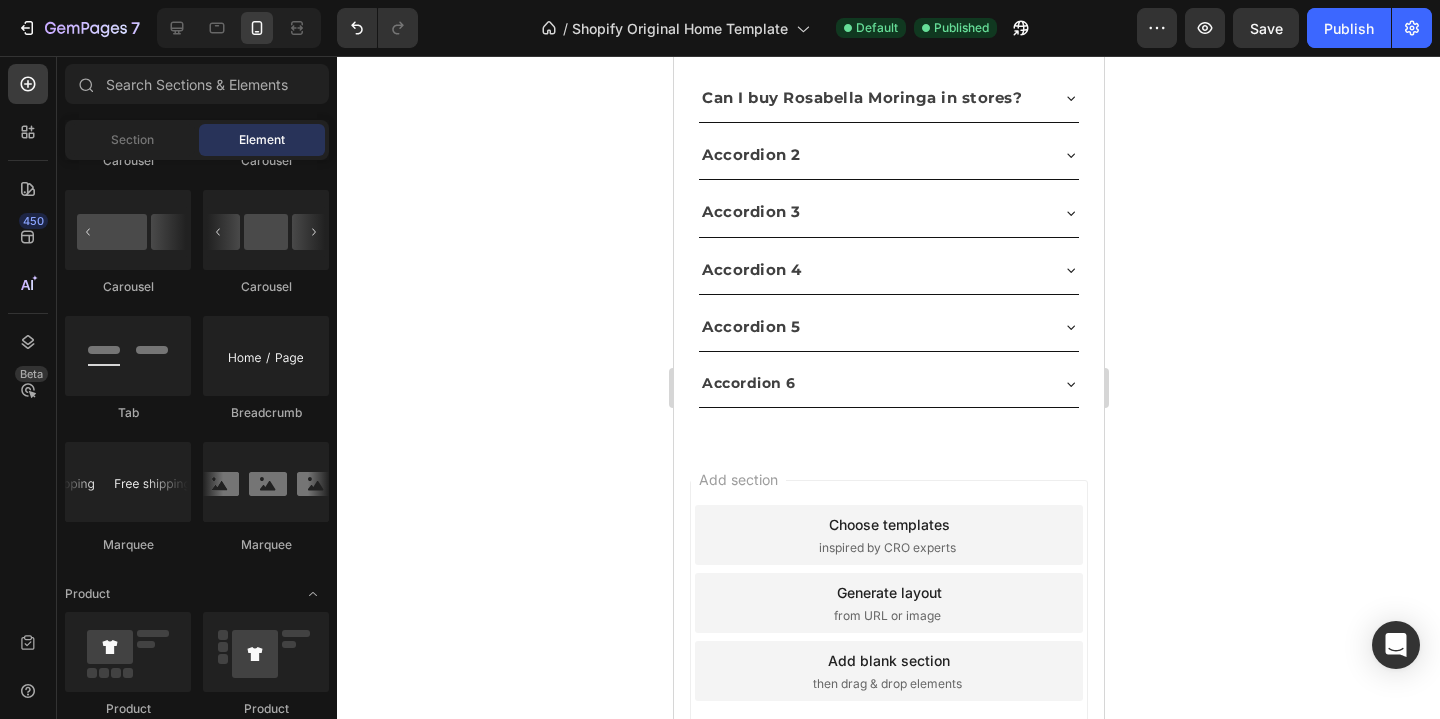 scroll, scrollTop: 463, scrollLeft: 0, axis: vertical 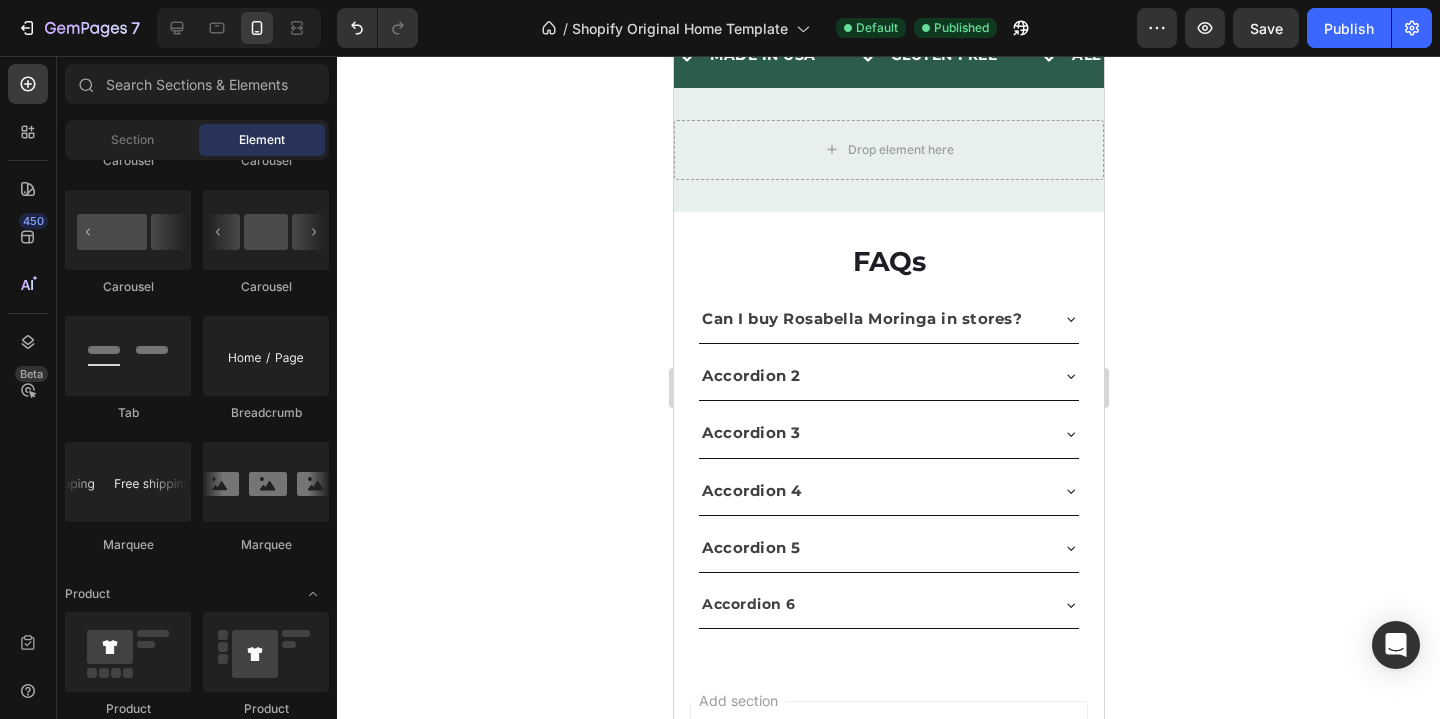 click 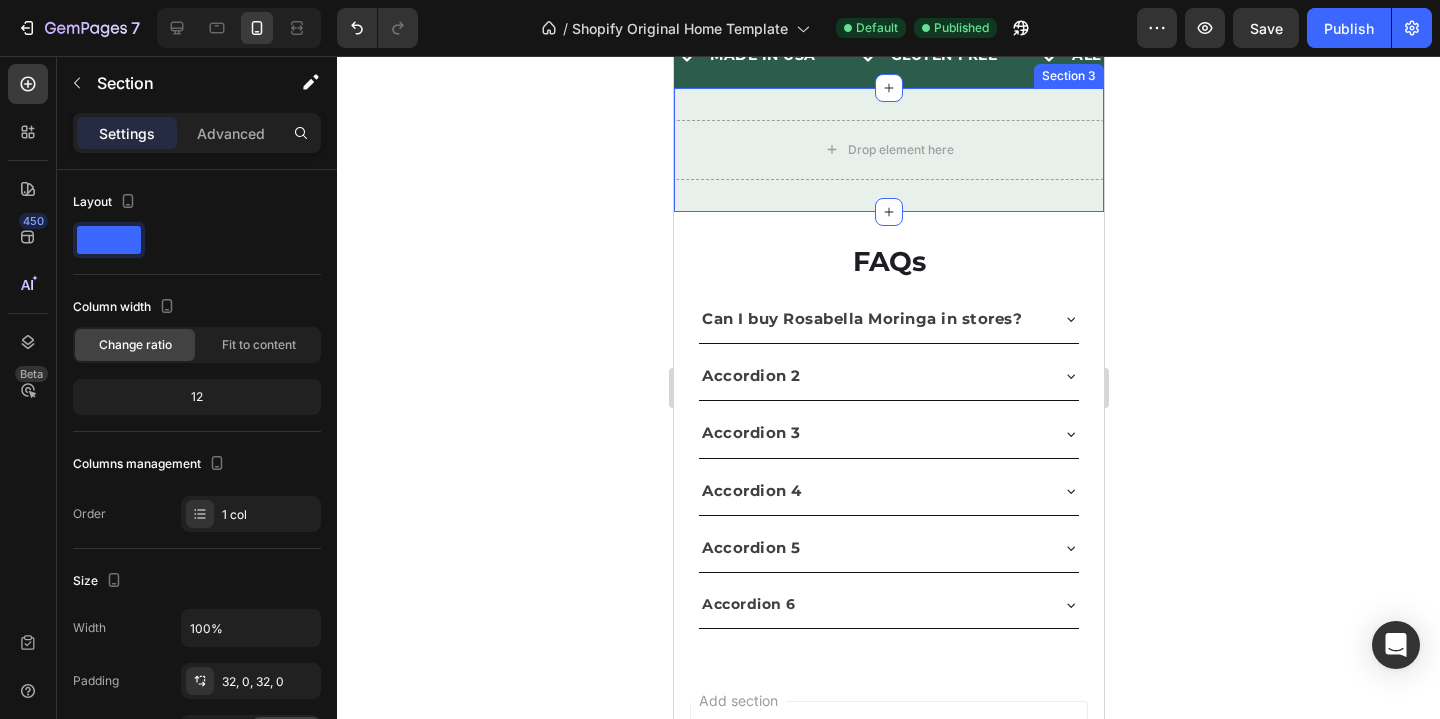 click on "Drop element here Row Section 3" at bounding box center [888, 150] 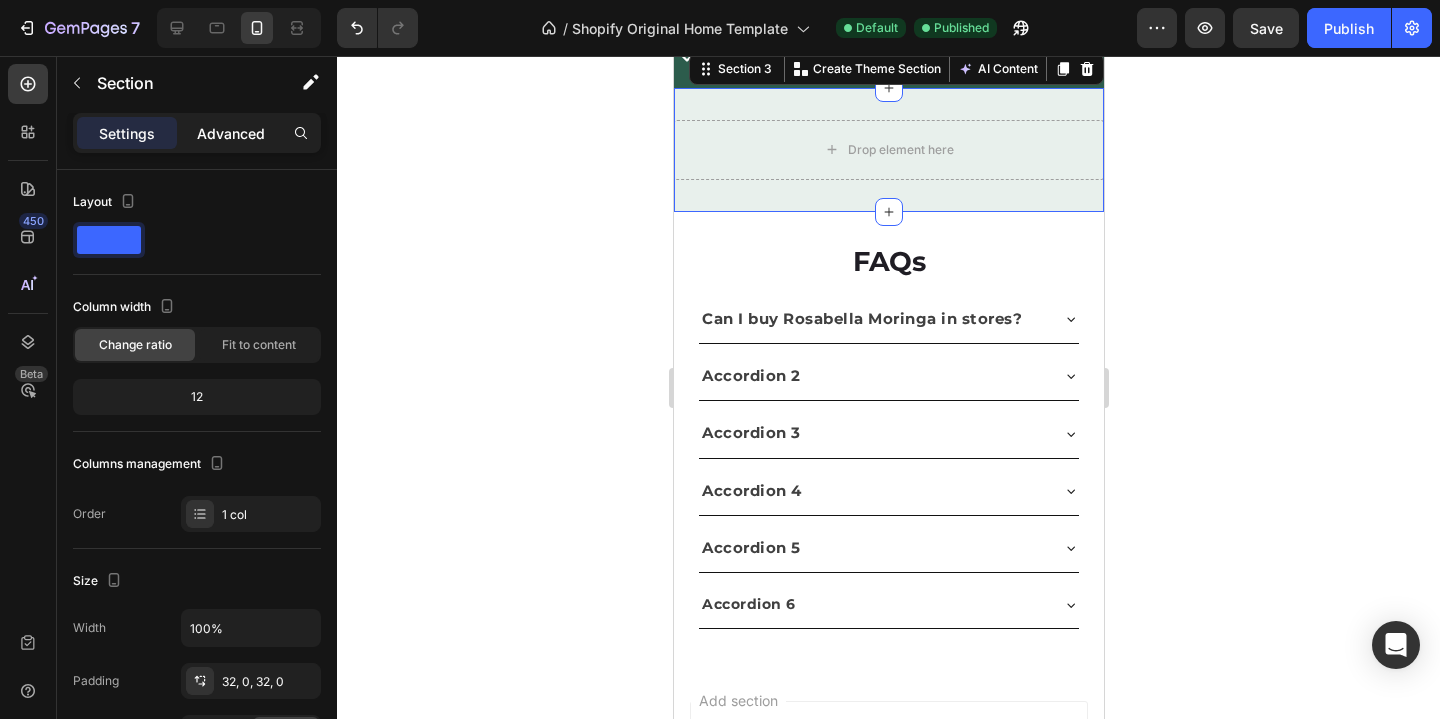 click on "Advanced" 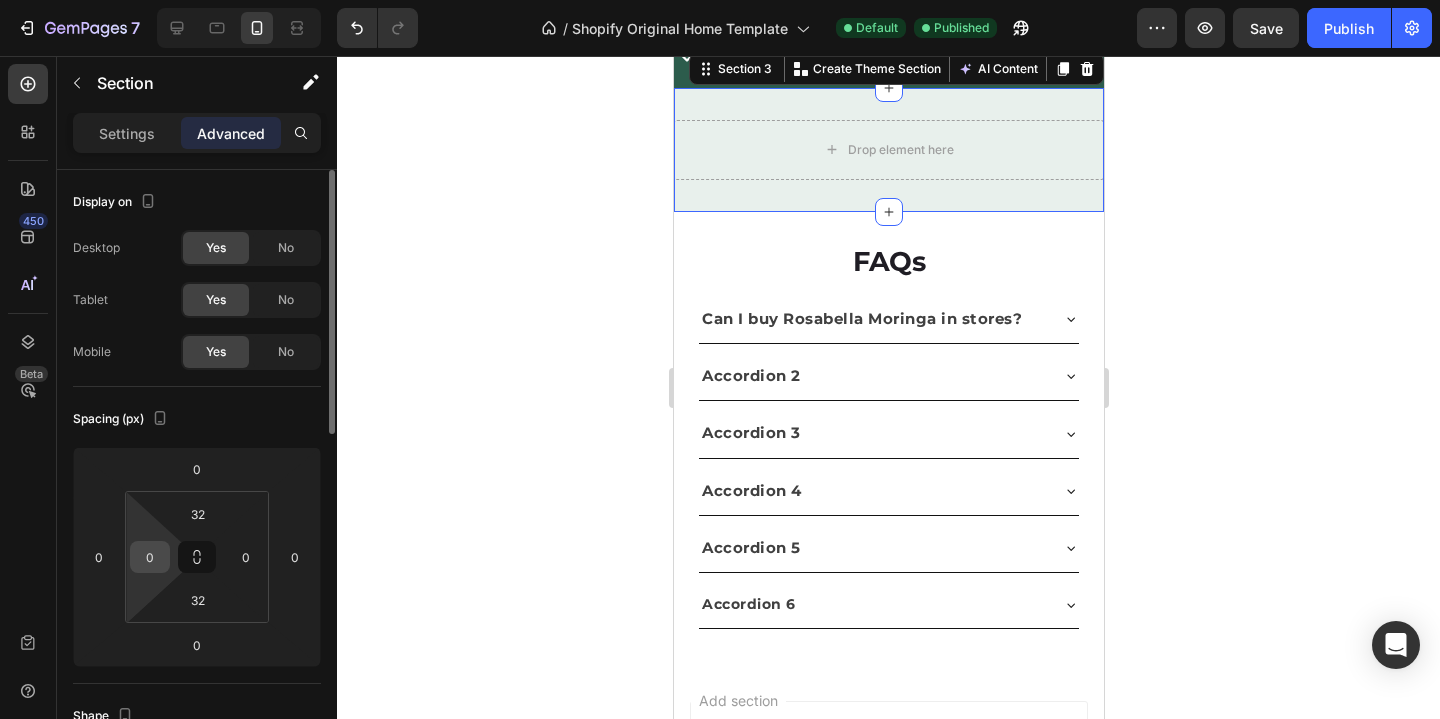 click on "0" at bounding box center (150, 557) 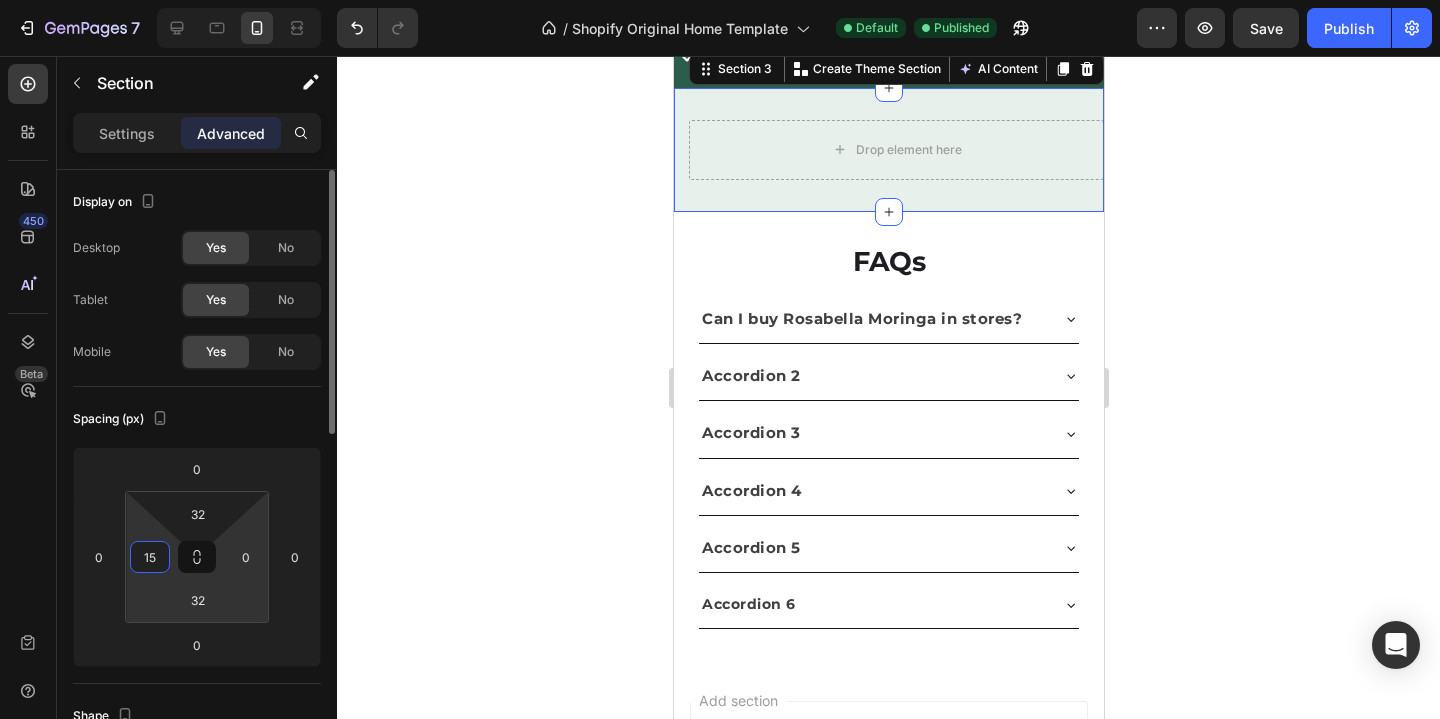 type on "15" 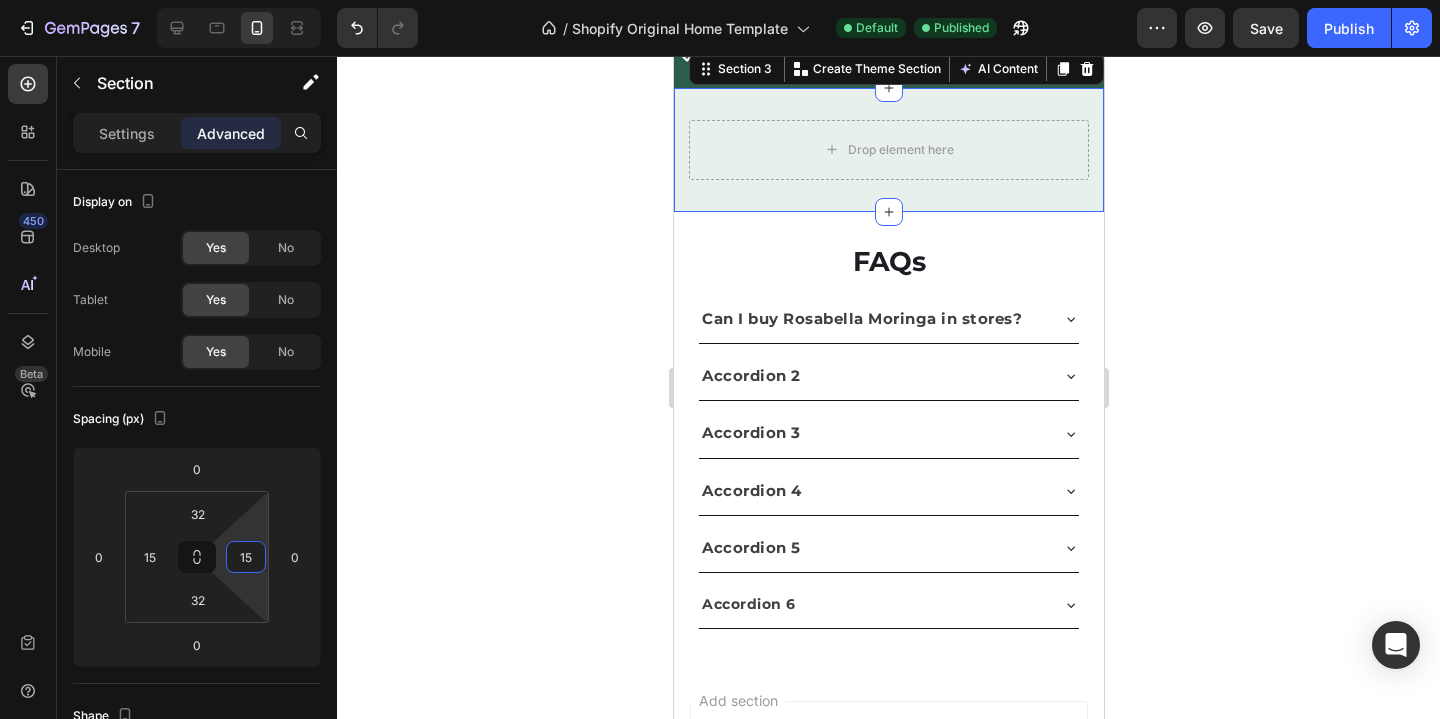 type on "15" 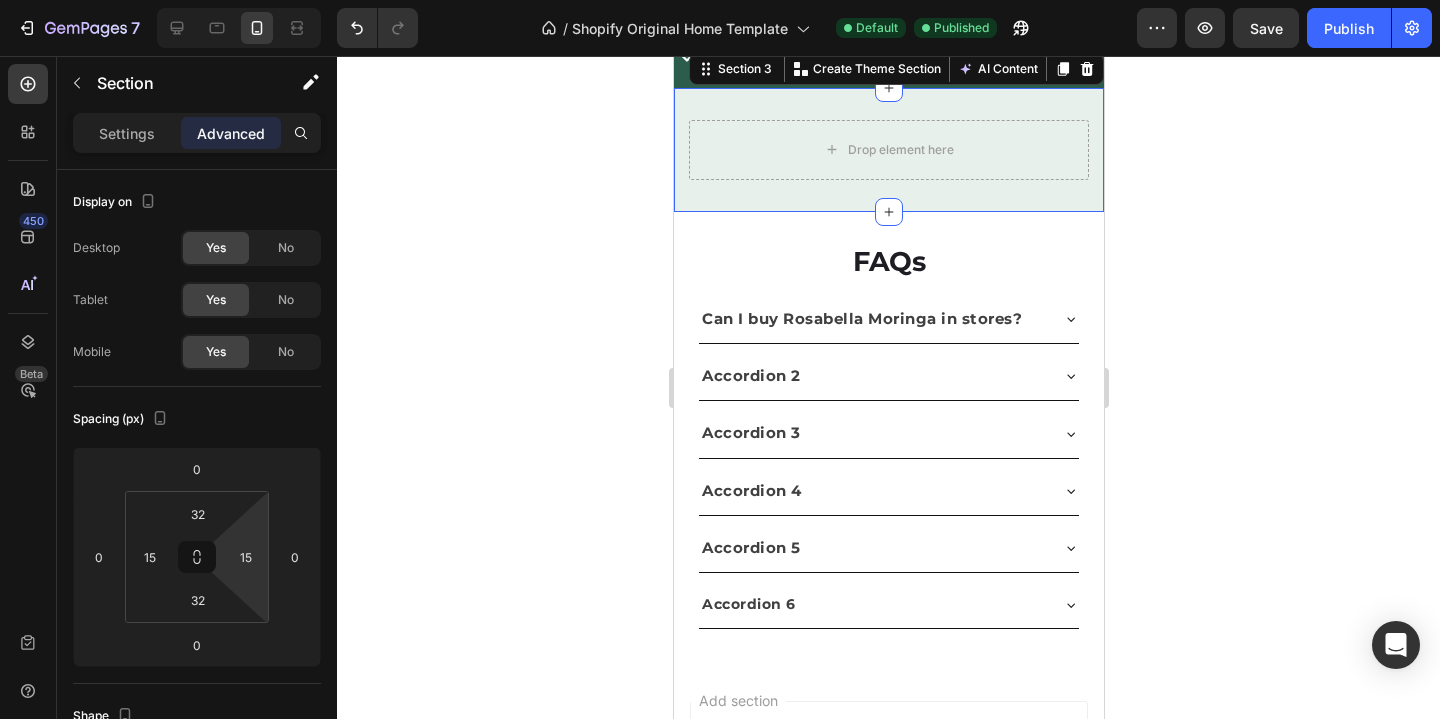 click 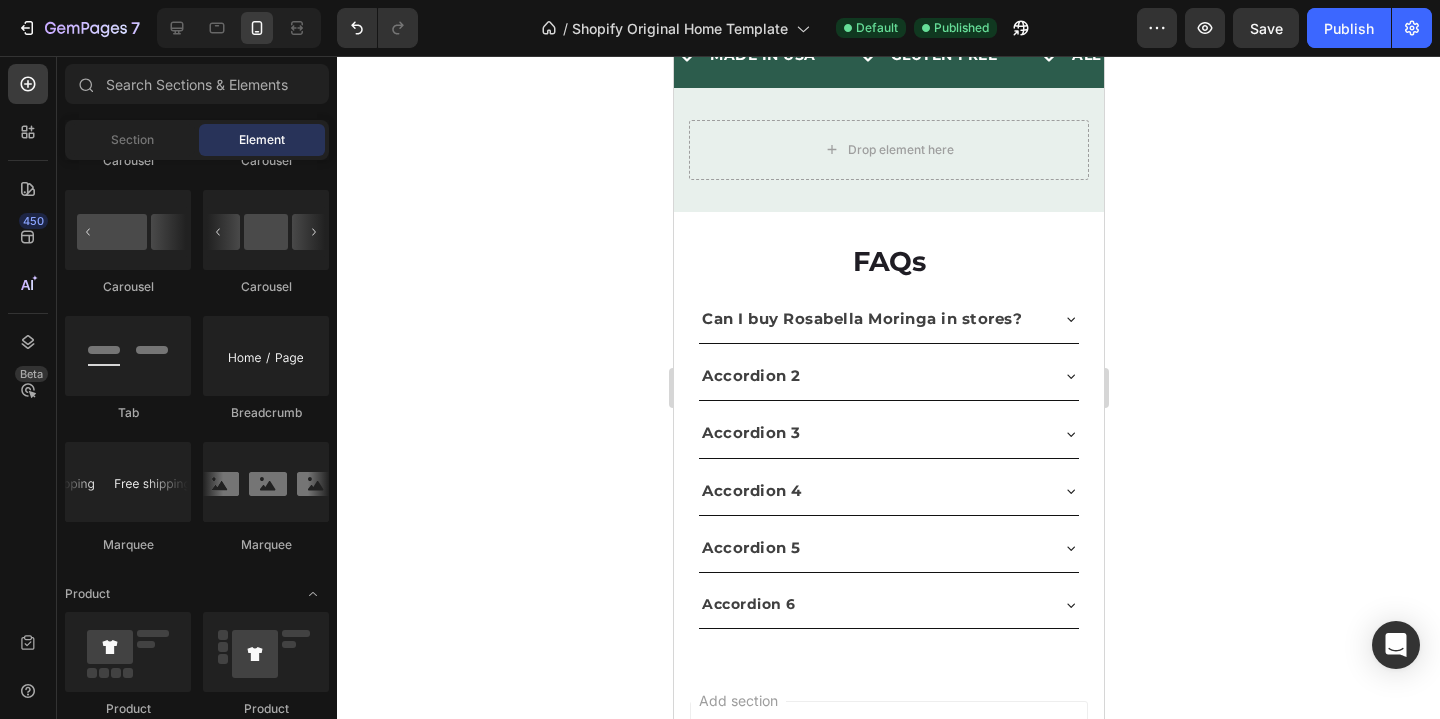 click 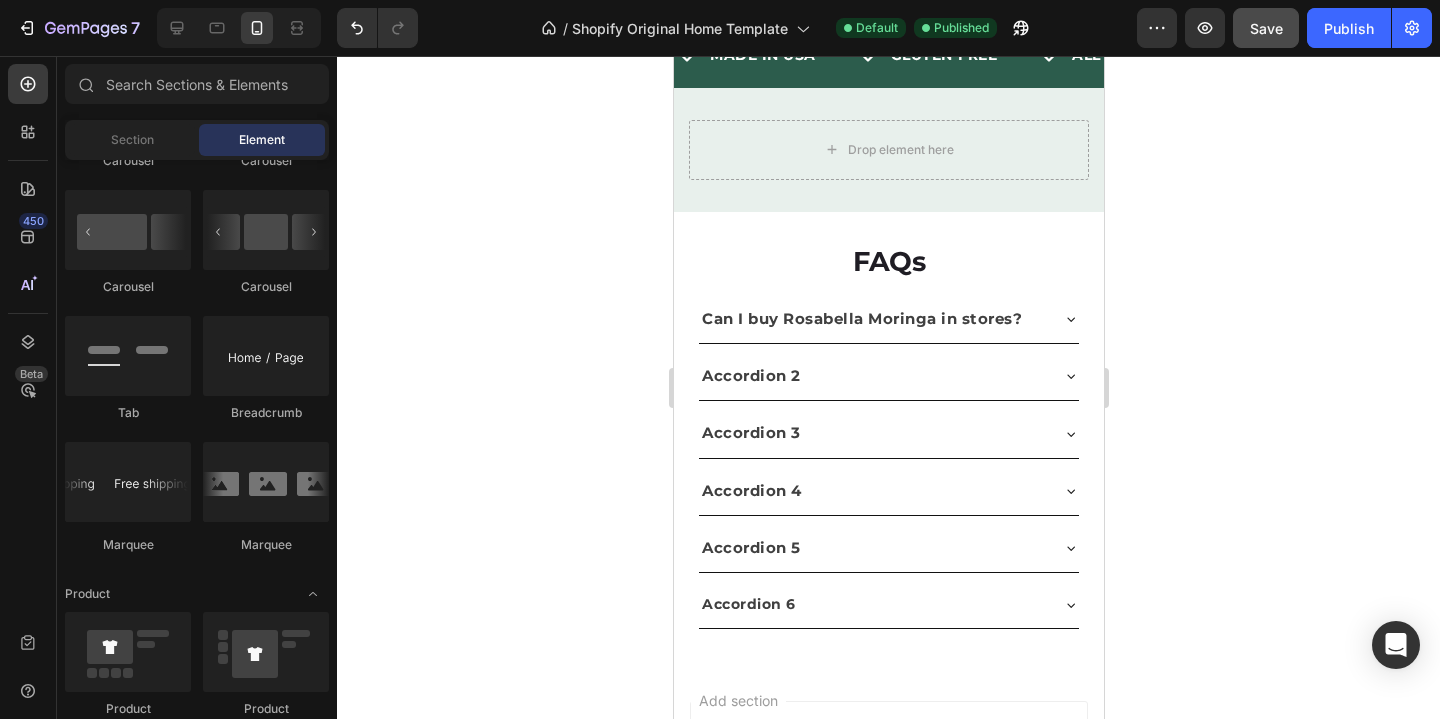 click on "Save" 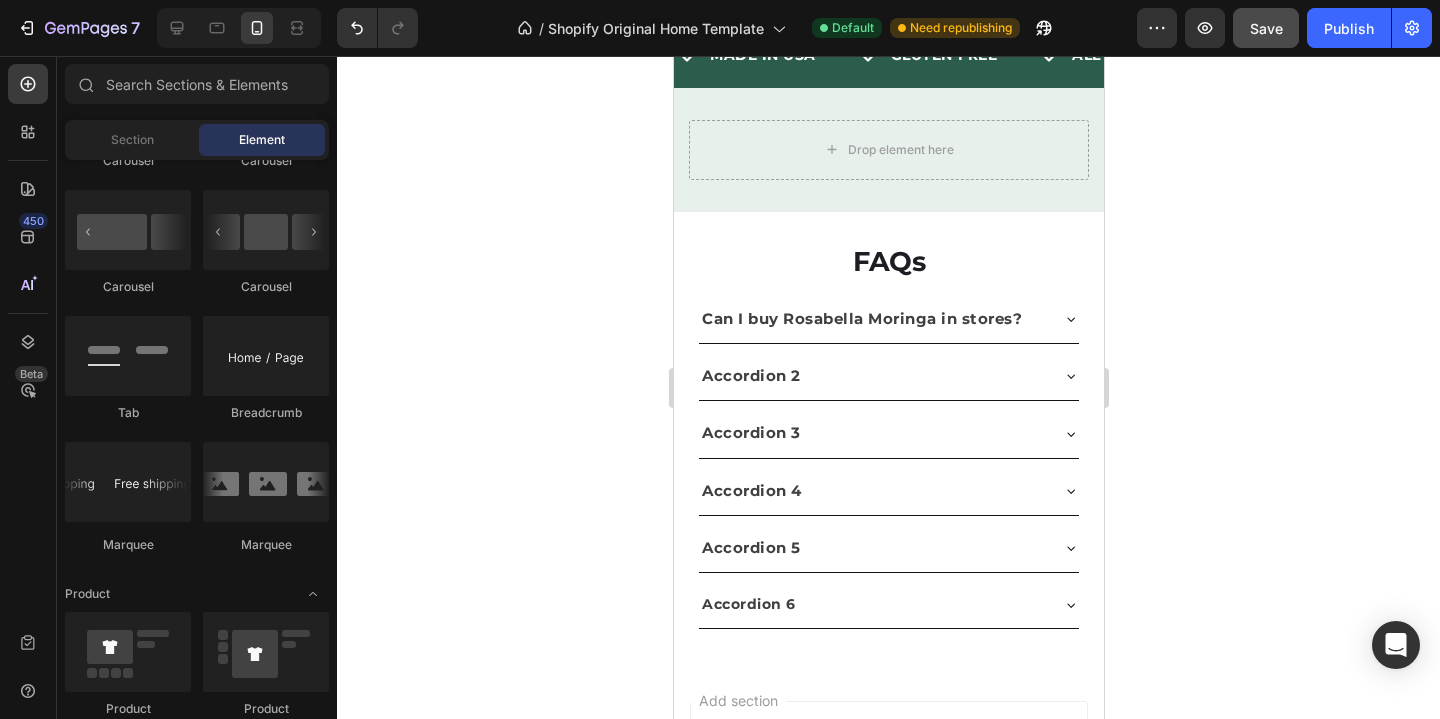 click on "Save" 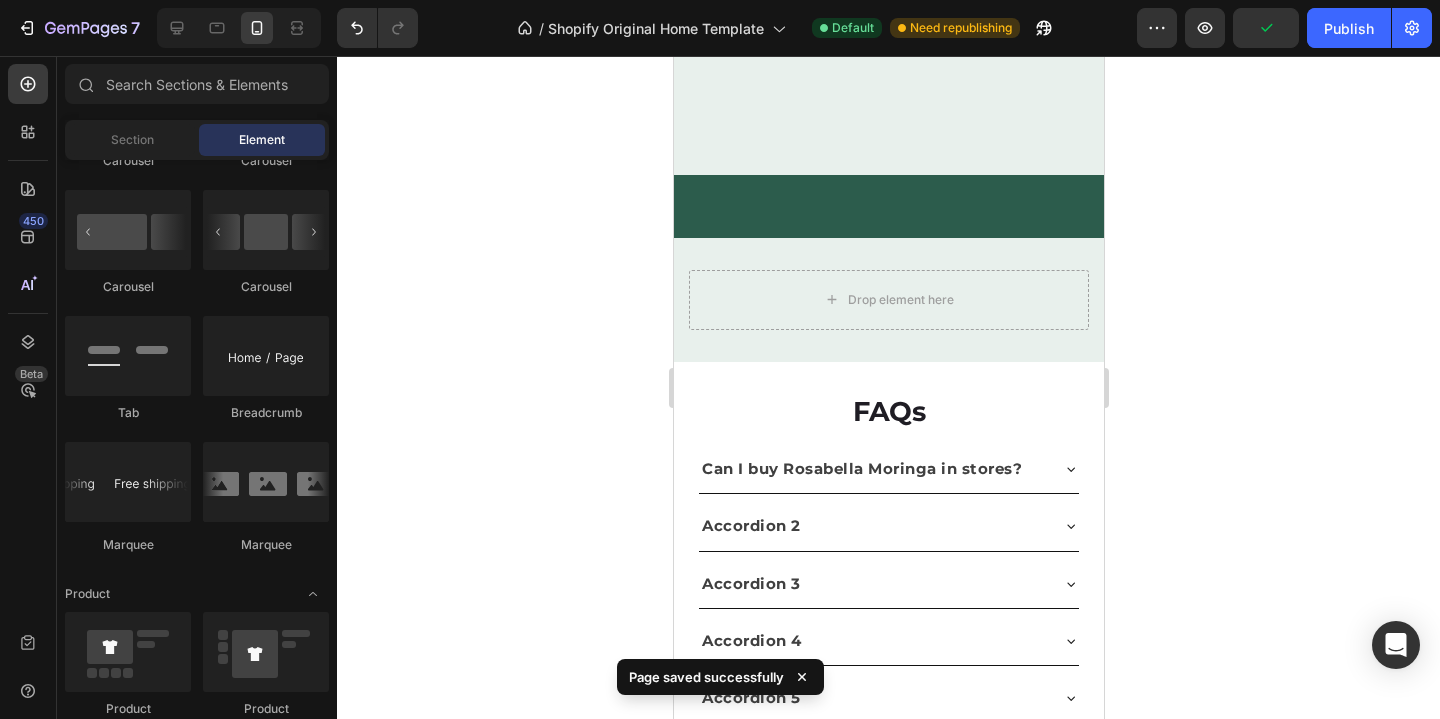 scroll, scrollTop: 172, scrollLeft: 0, axis: vertical 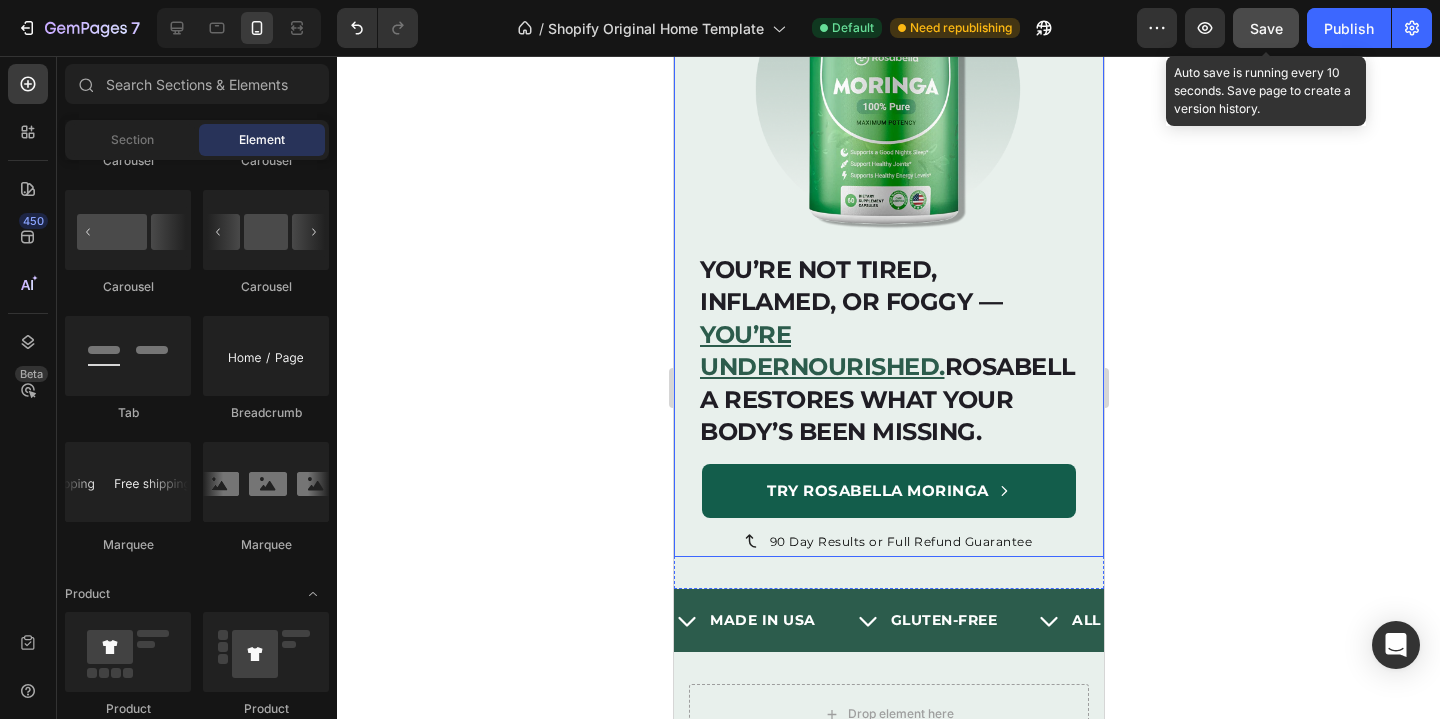 click on "Save" 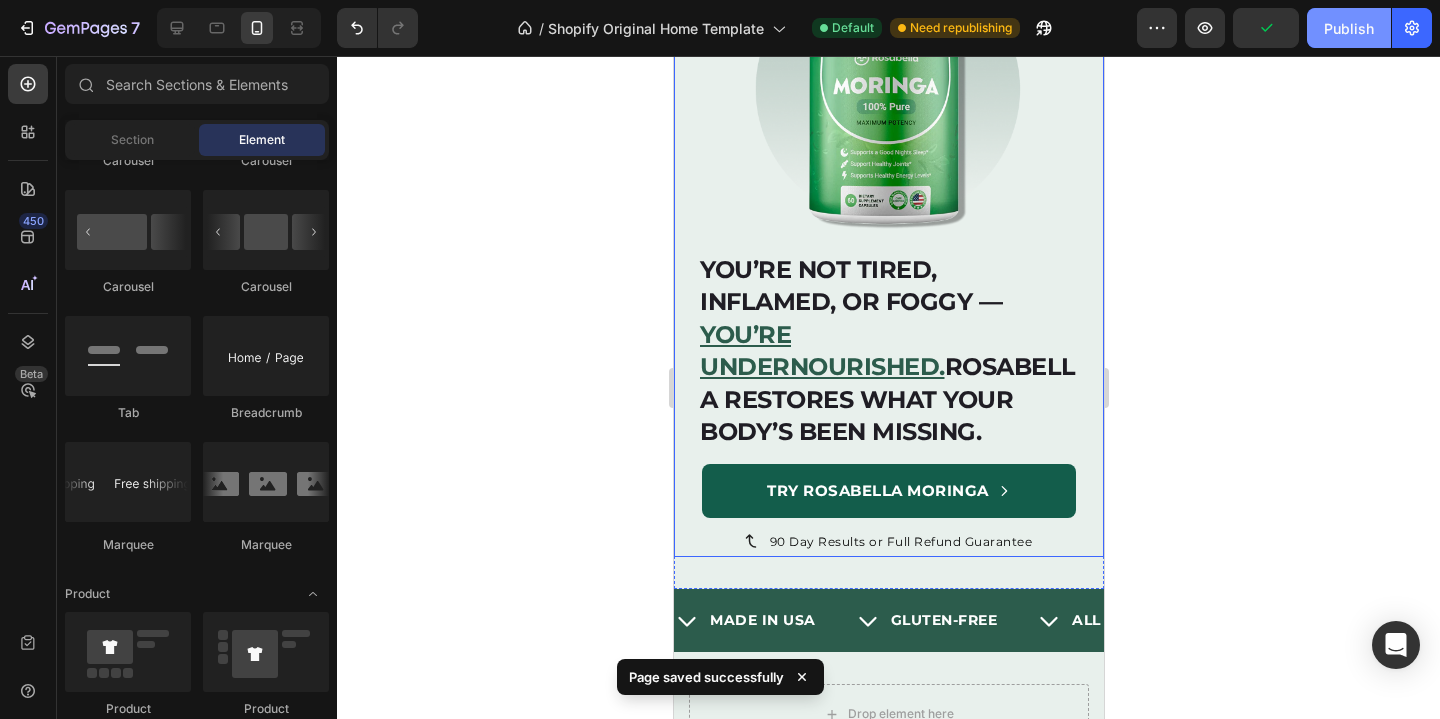 click on "Publish" 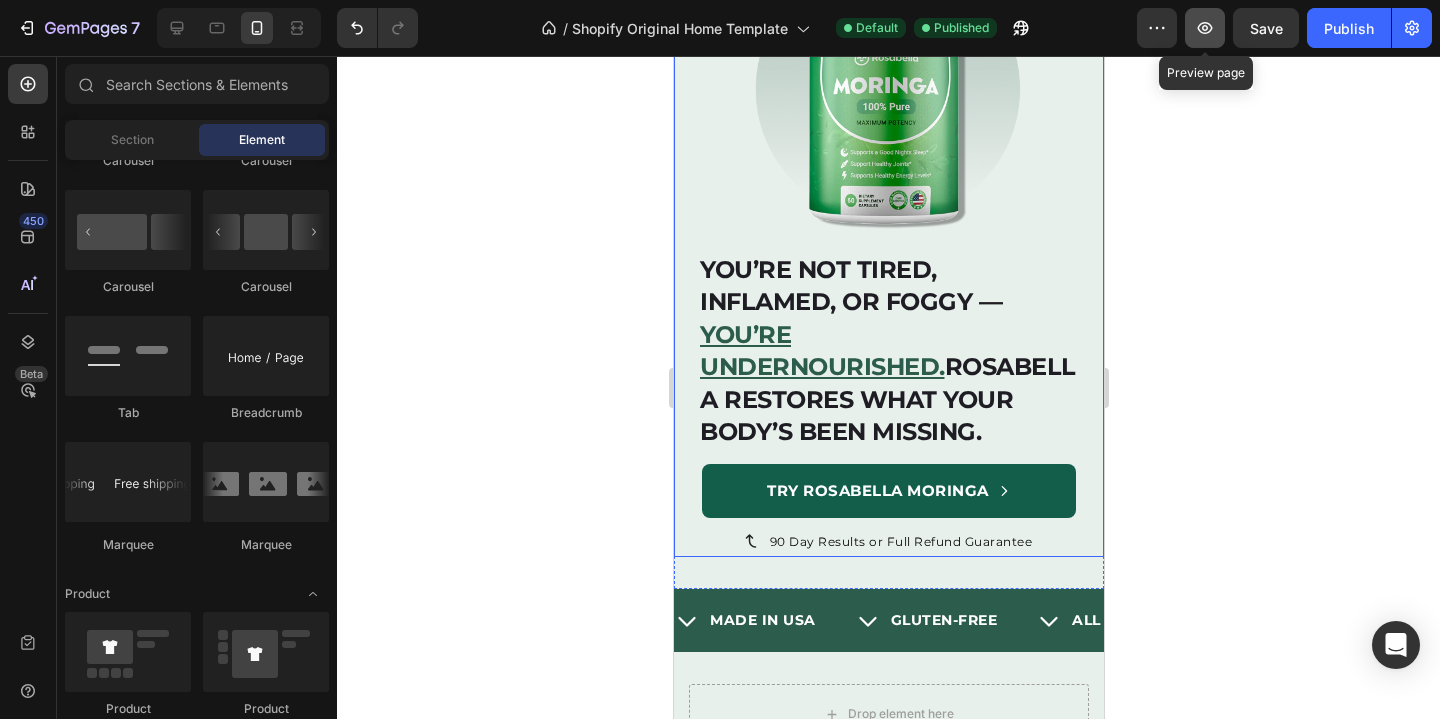 click 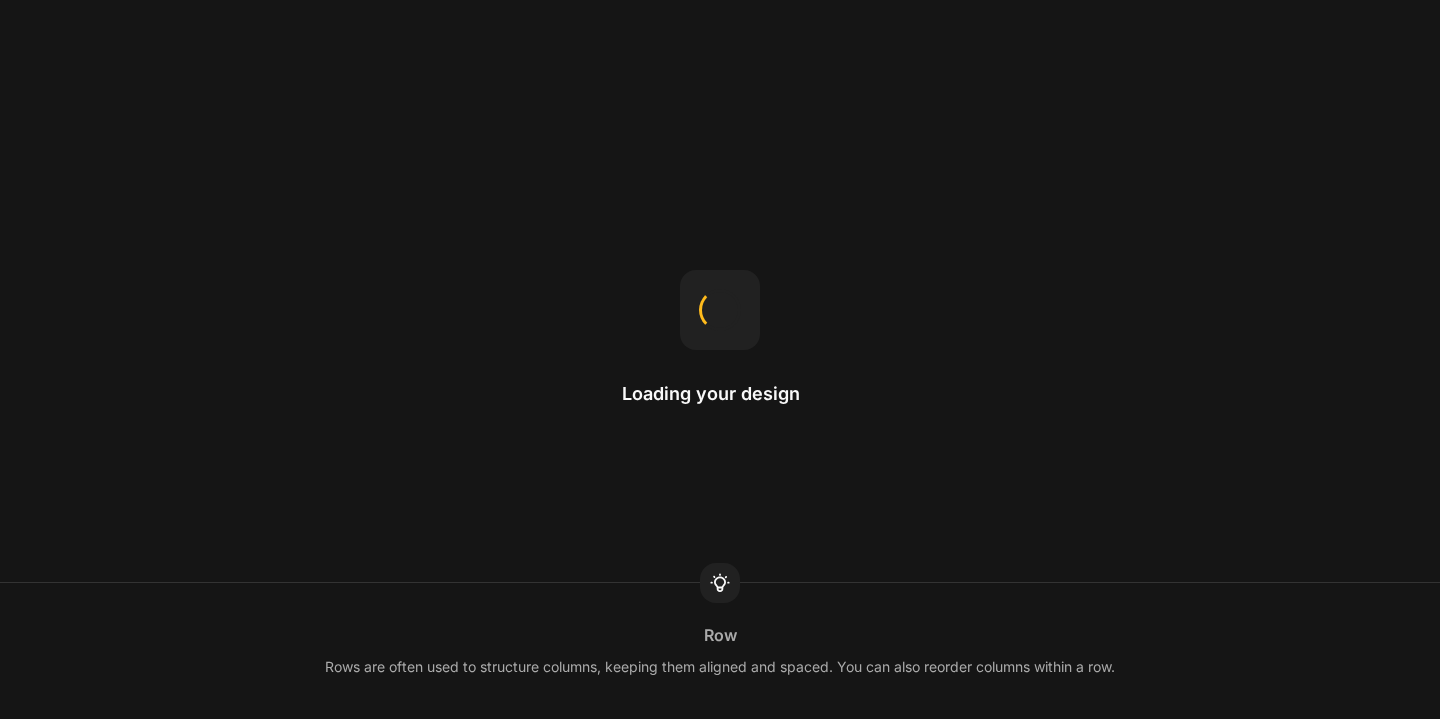 scroll, scrollTop: 0, scrollLeft: 0, axis: both 